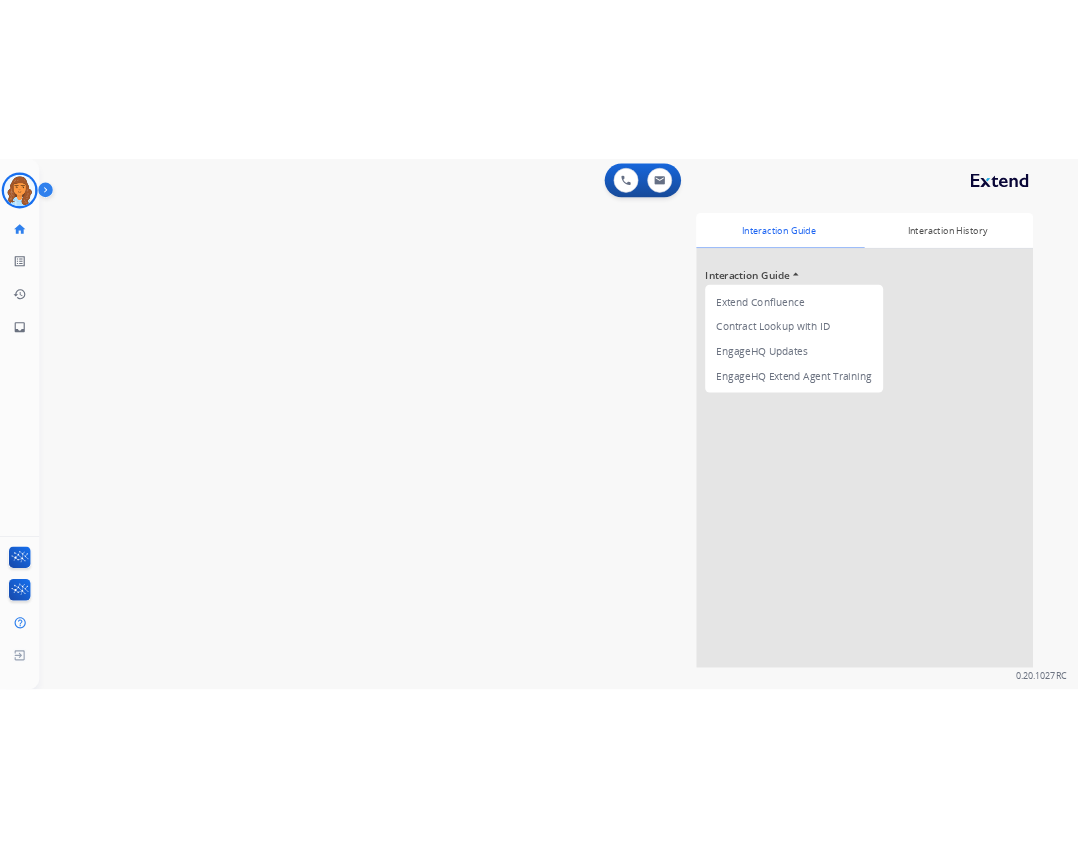 scroll, scrollTop: 0, scrollLeft: 0, axis: both 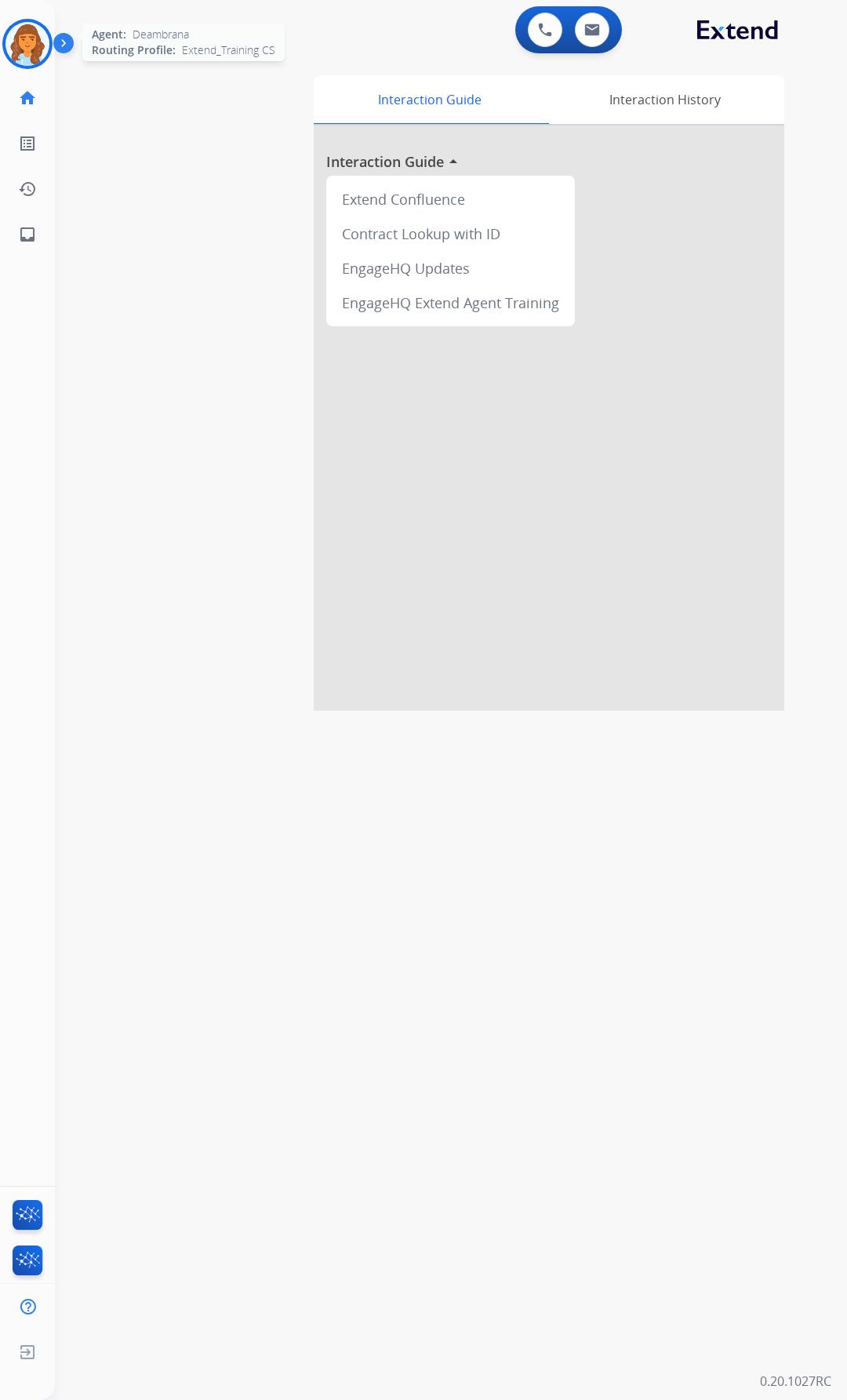 click at bounding box center [27, 44] 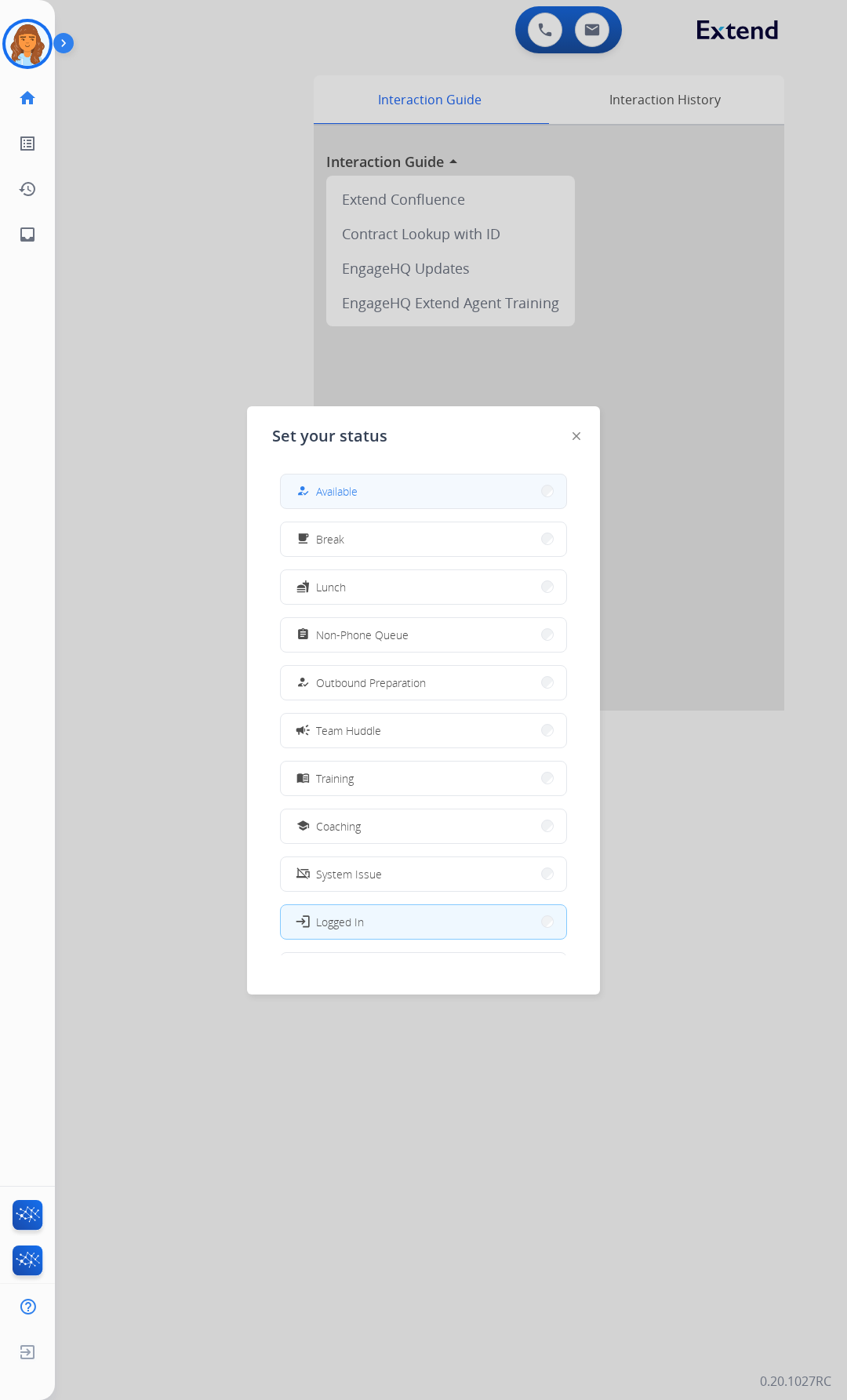 click on "how_to_reg Available" at bounding box center [424, 491] 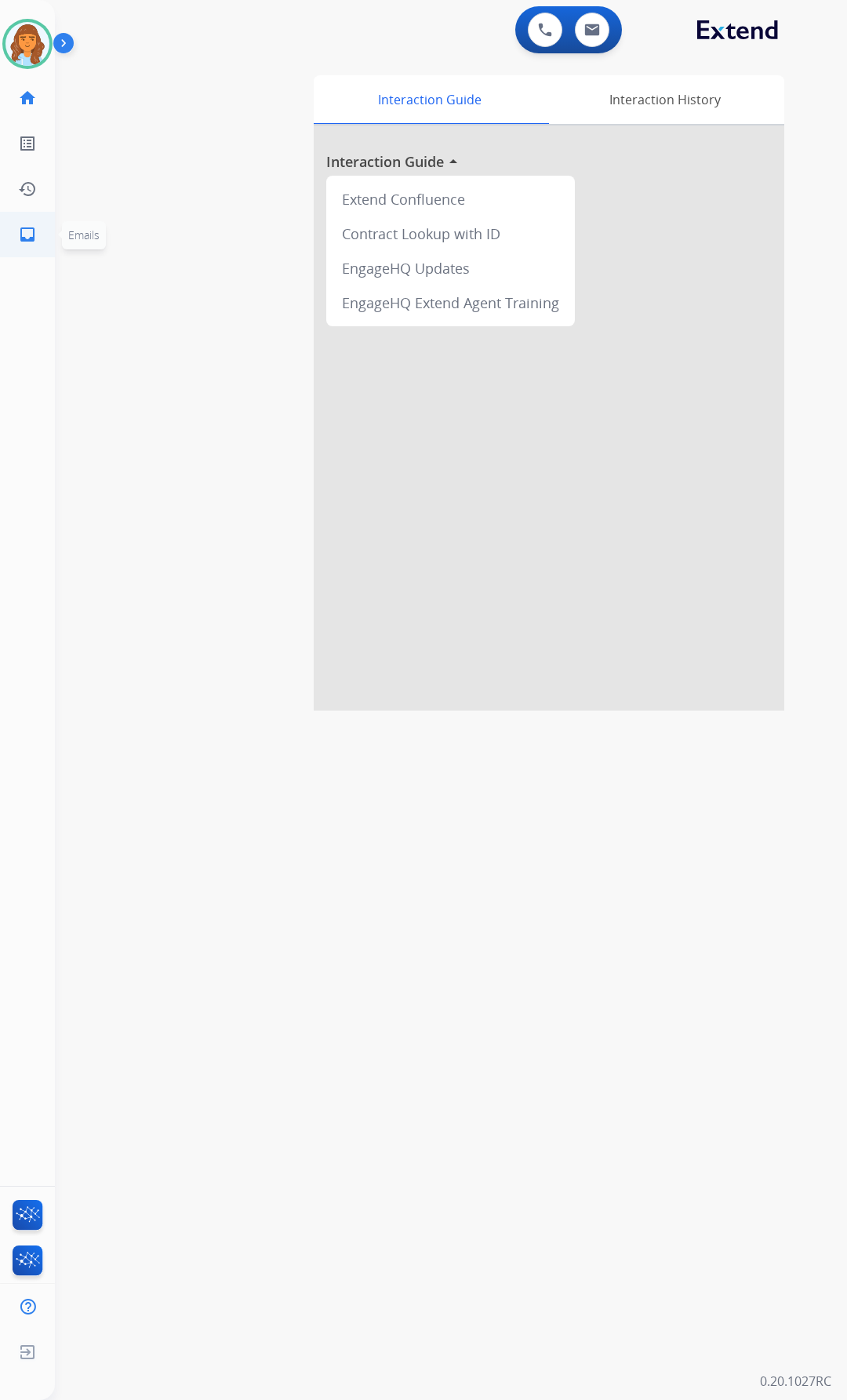 click on "inbox  Emails" 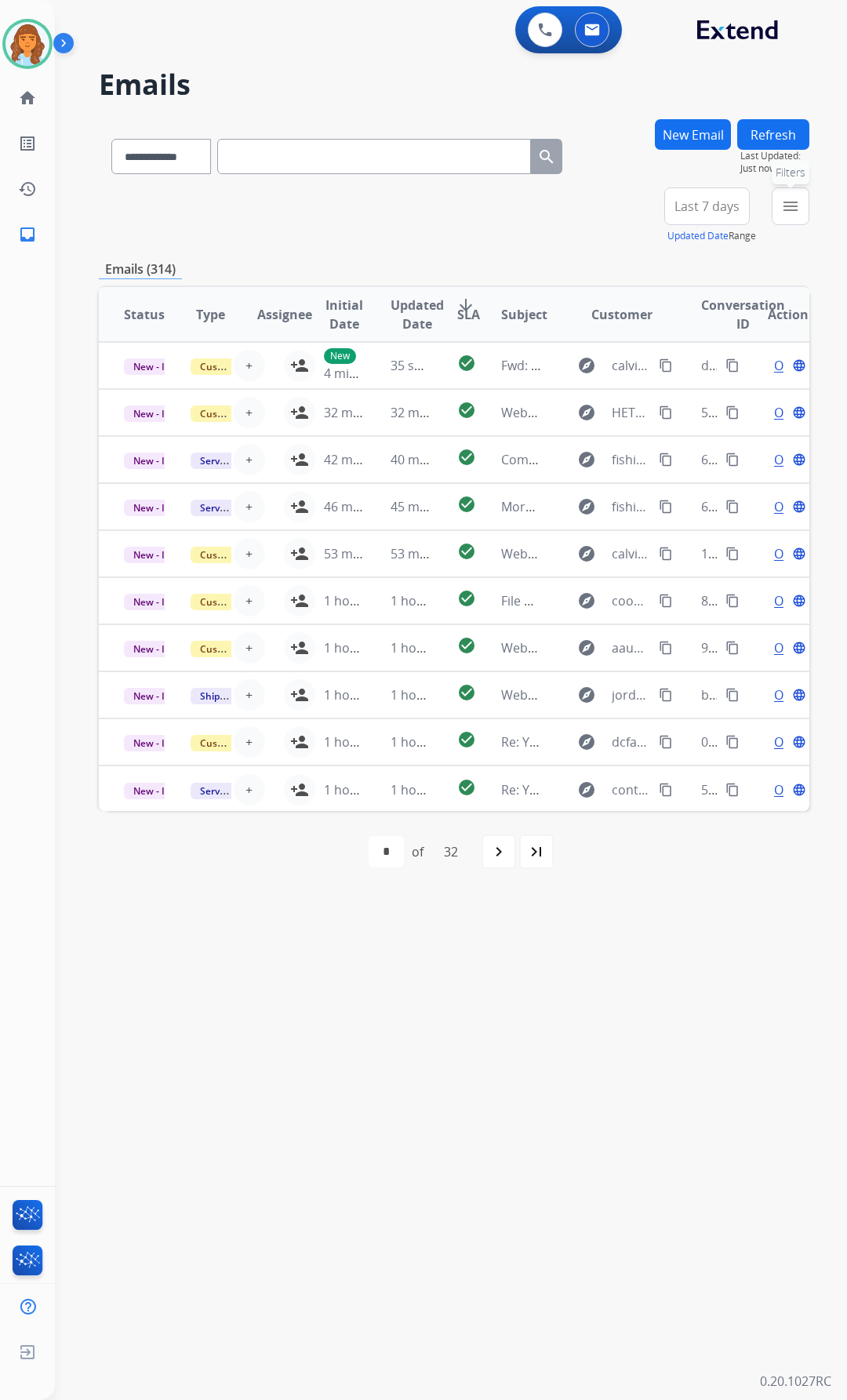 click on "menu" at bounding box center (791, 206) 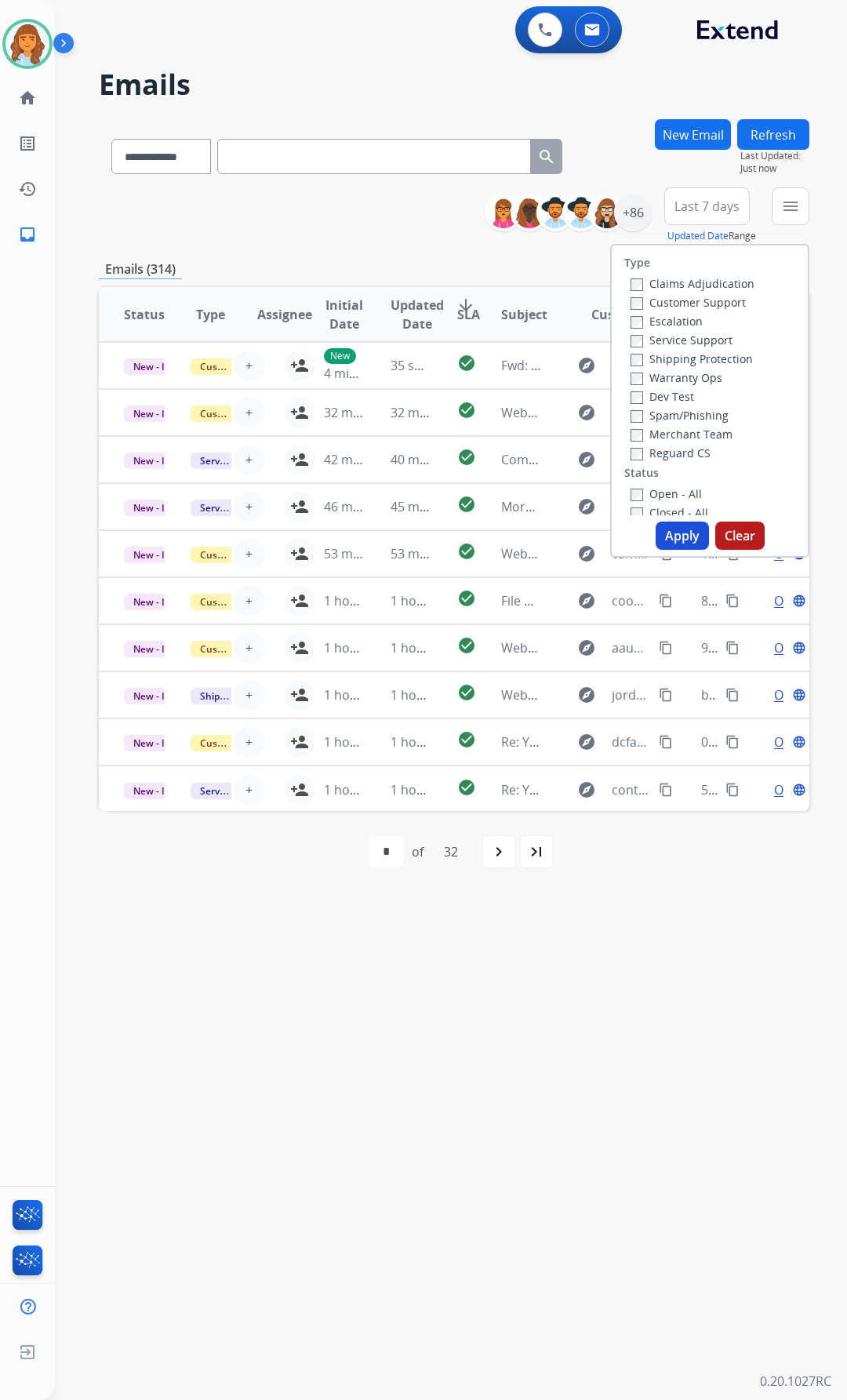 click on "Customer Support" at bounding box center (688, 302) 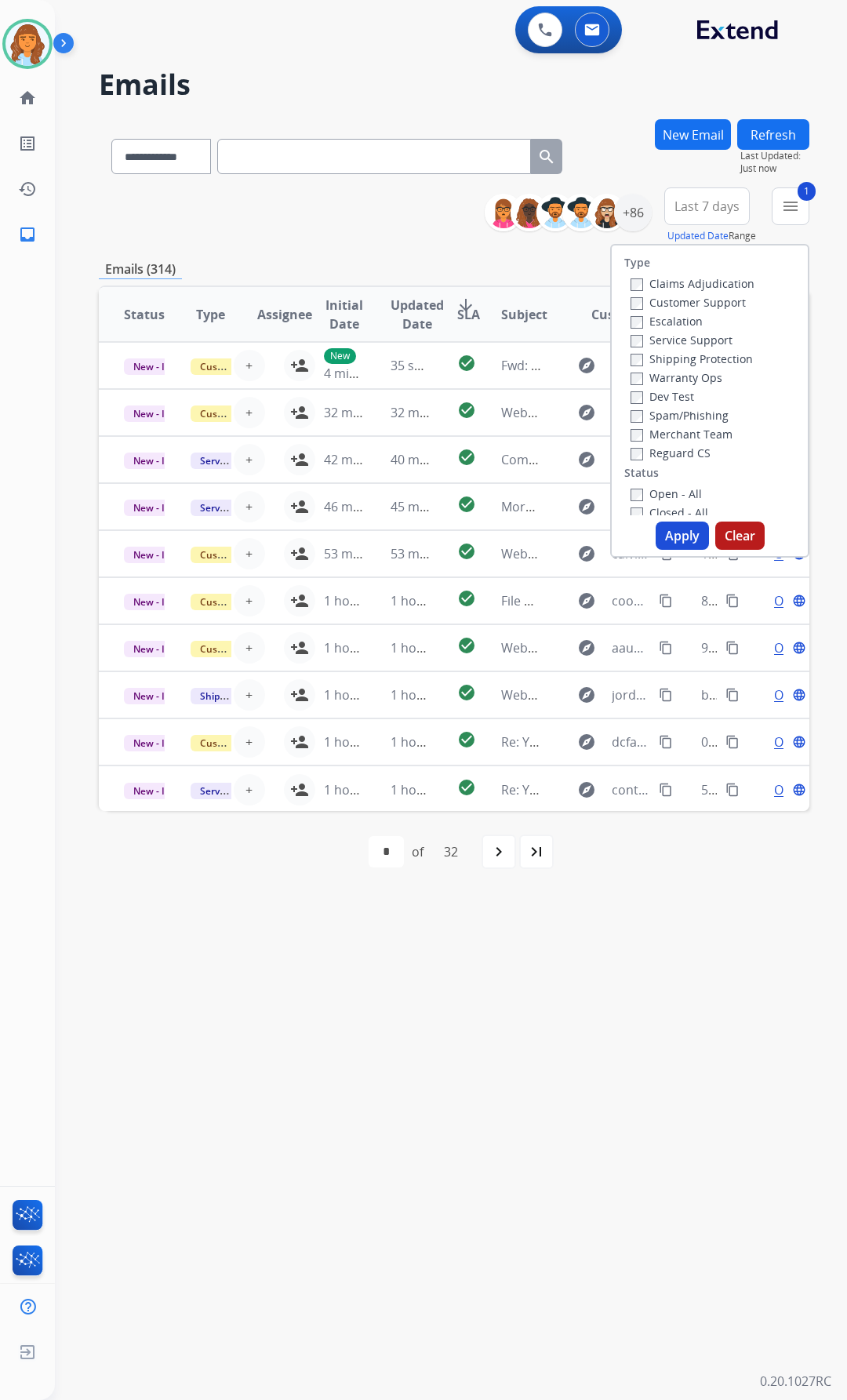click on "Reguard CS" at bounding box center [671, 453] 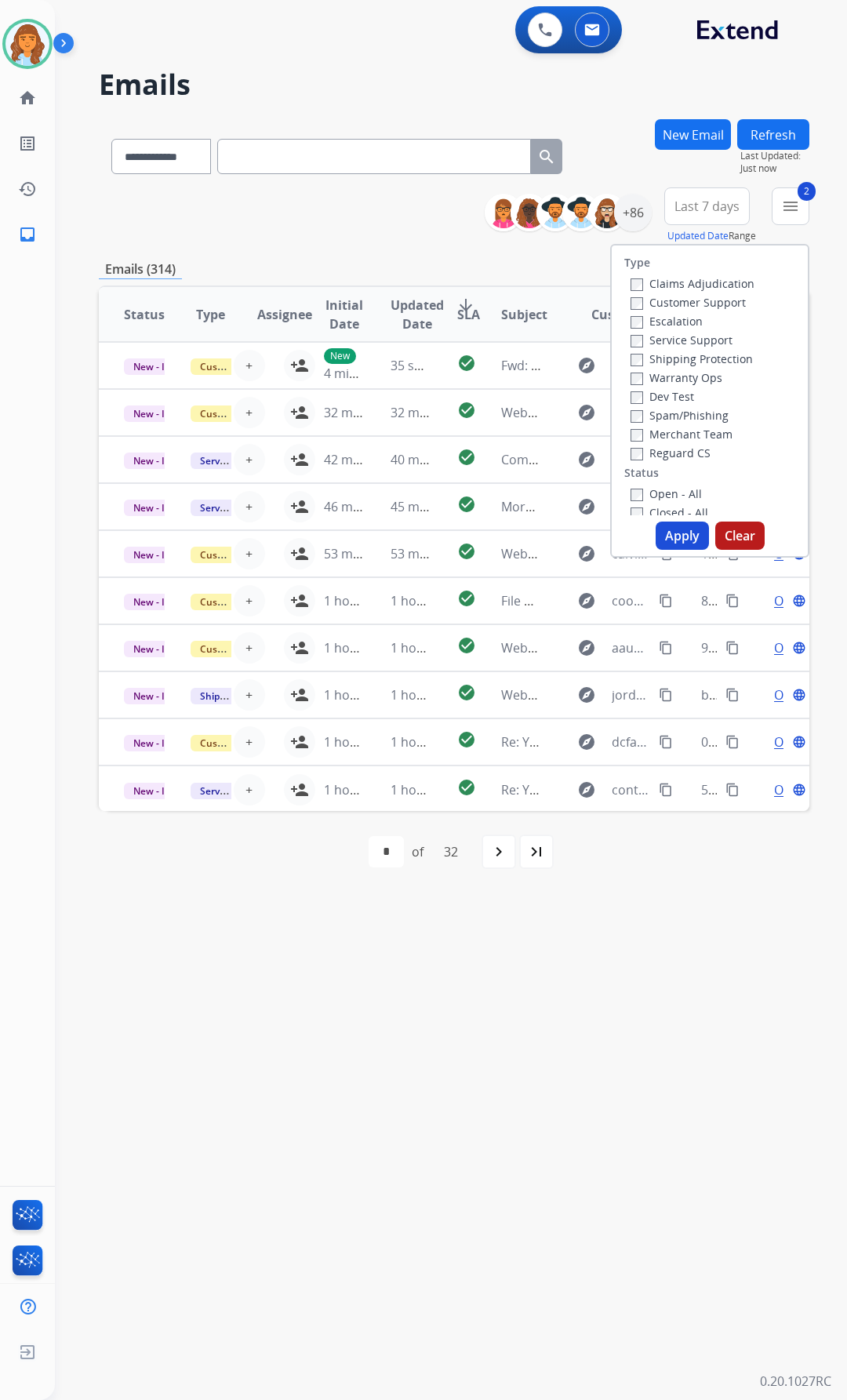 click on "Shipping Protection" at bounding box center [692, 358] 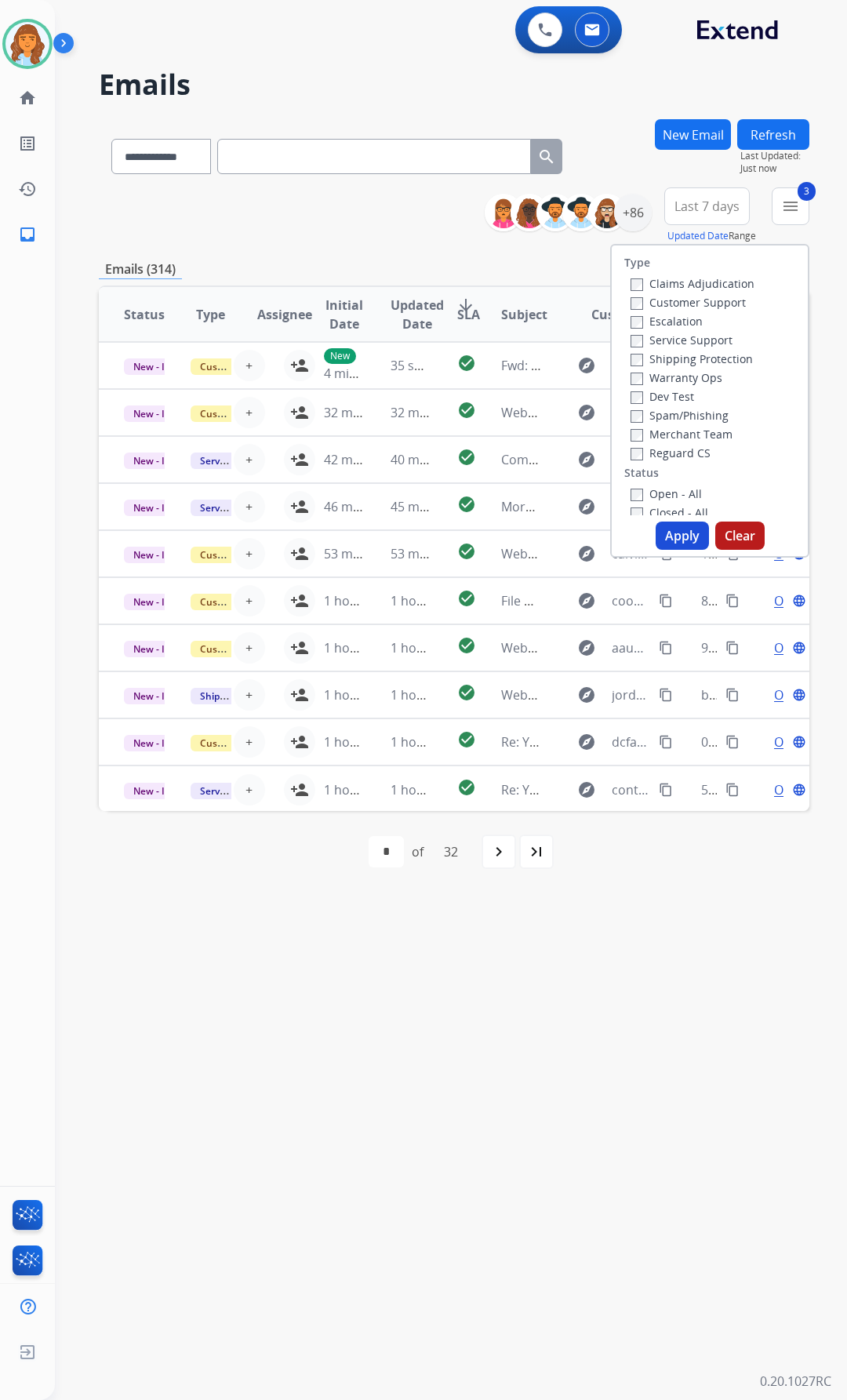 click on "Open - All" at bounding box center [666, 493] 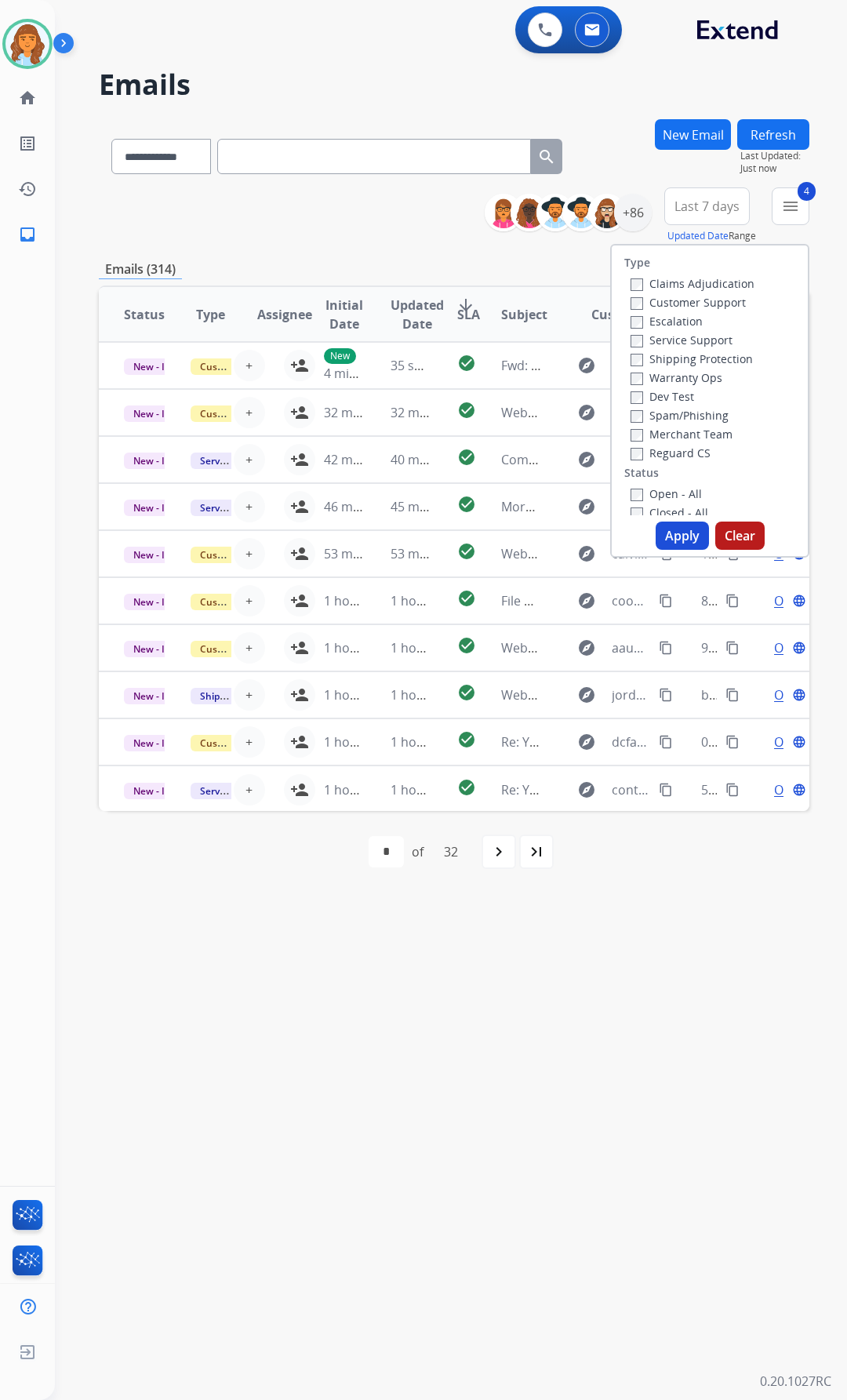 click on "Apply" at bounding box center [682, 536] 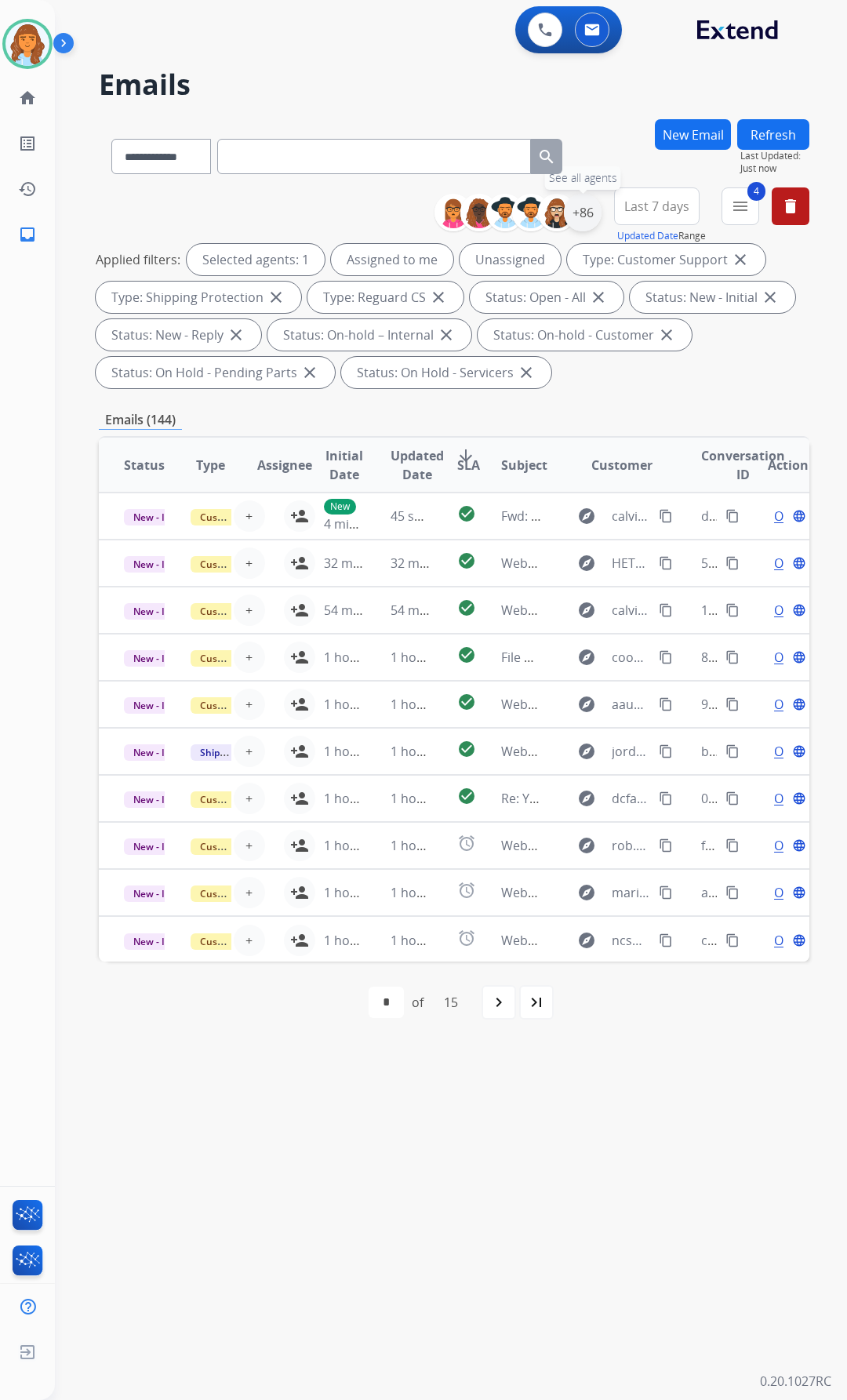 click on "+86" at bounding box center (583, 213) 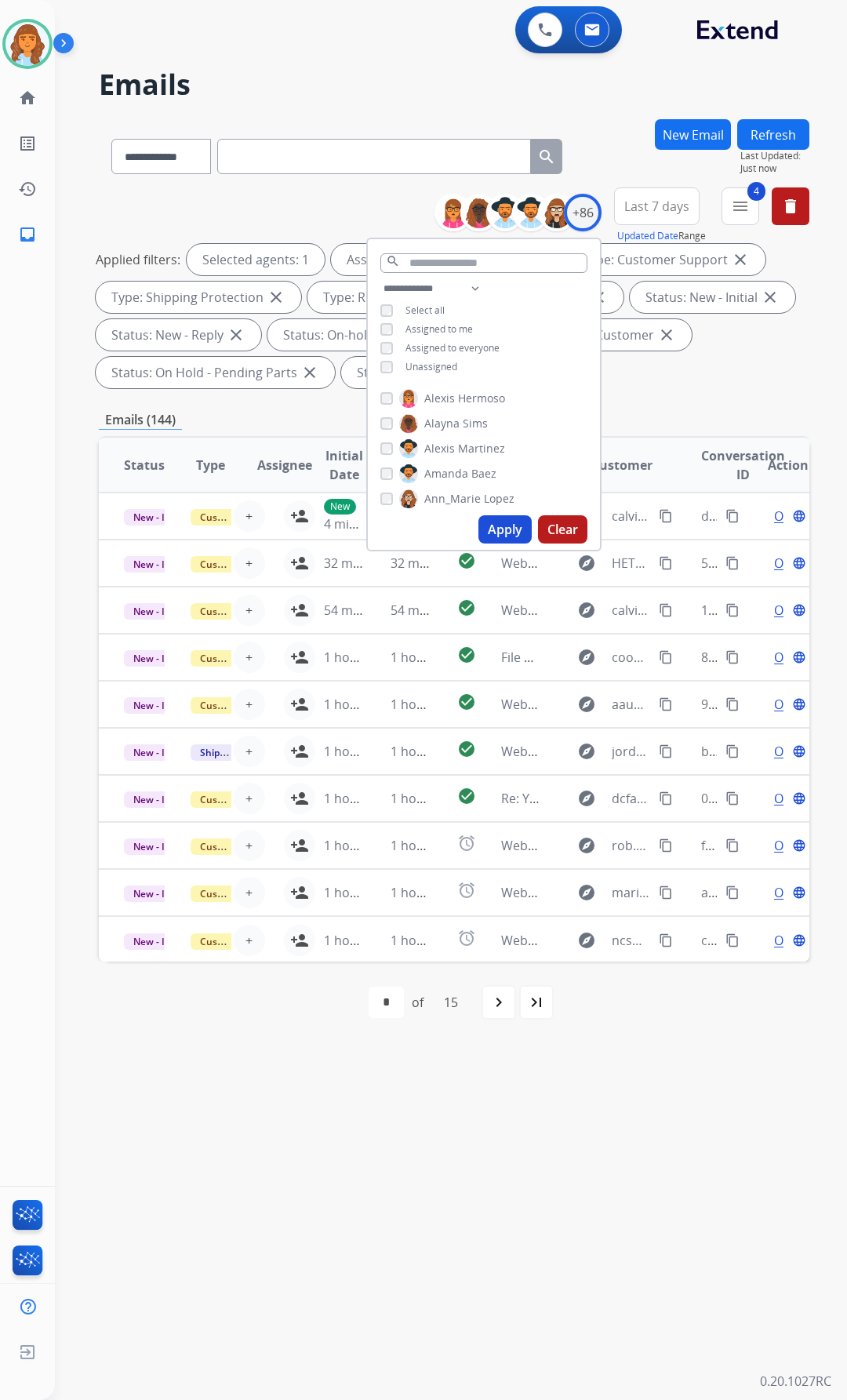 click on "Unassigned" at bounding box center [431, 366] 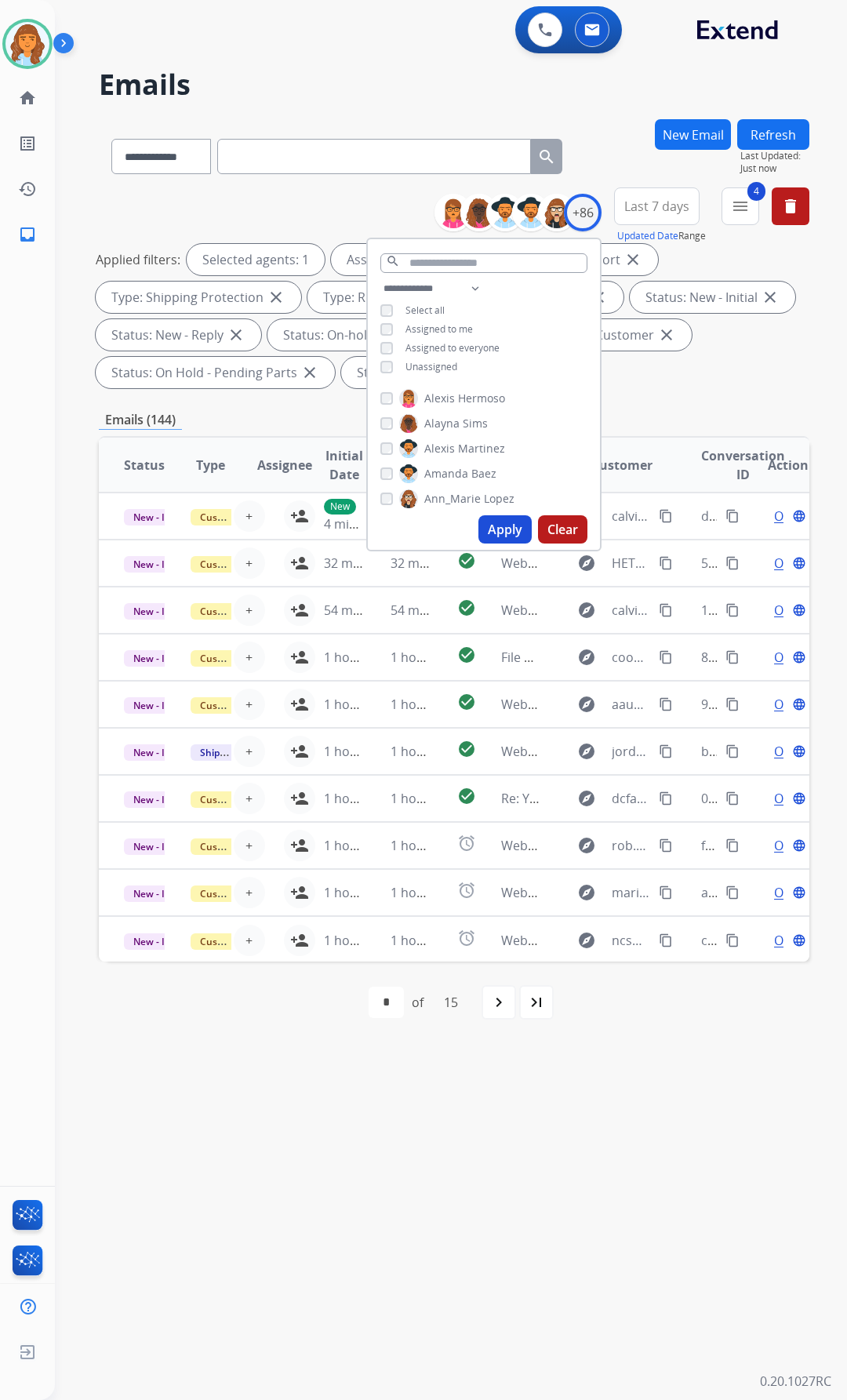 click on "Apply" at bounding box center (505, 529) 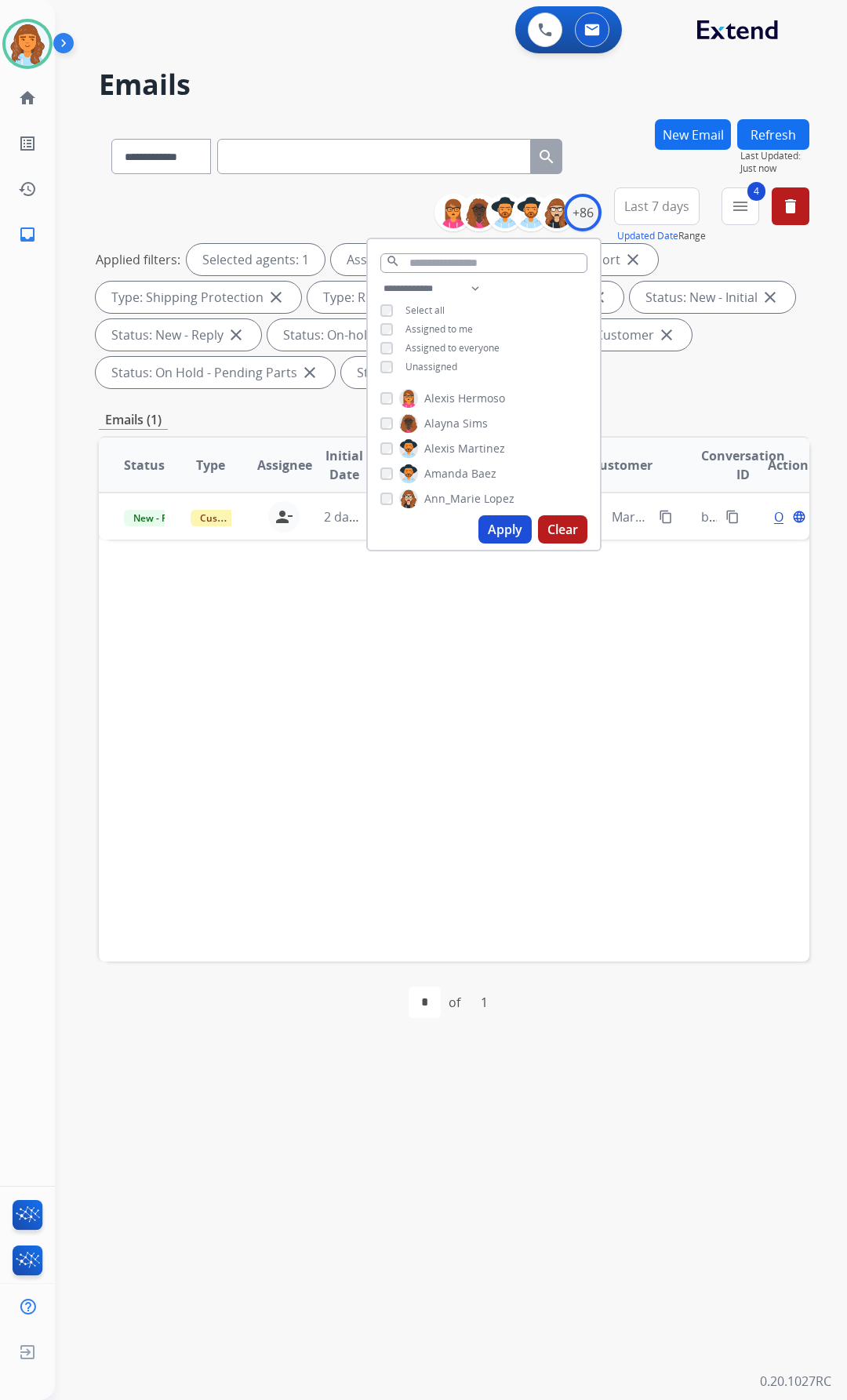 click on "**********" at bounding box center (484, 329) 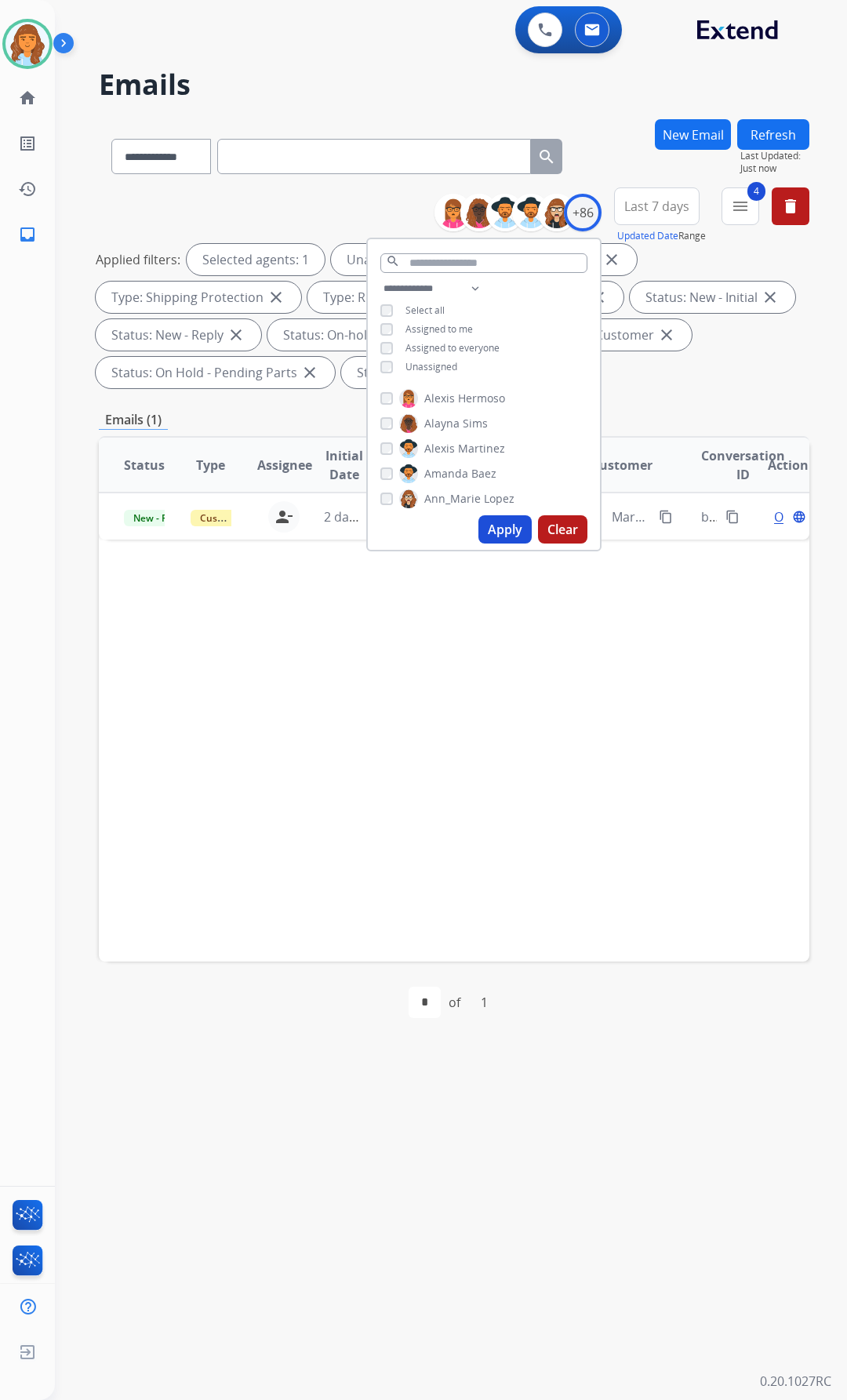 click on "Apply" at bounding box center (505, 529) 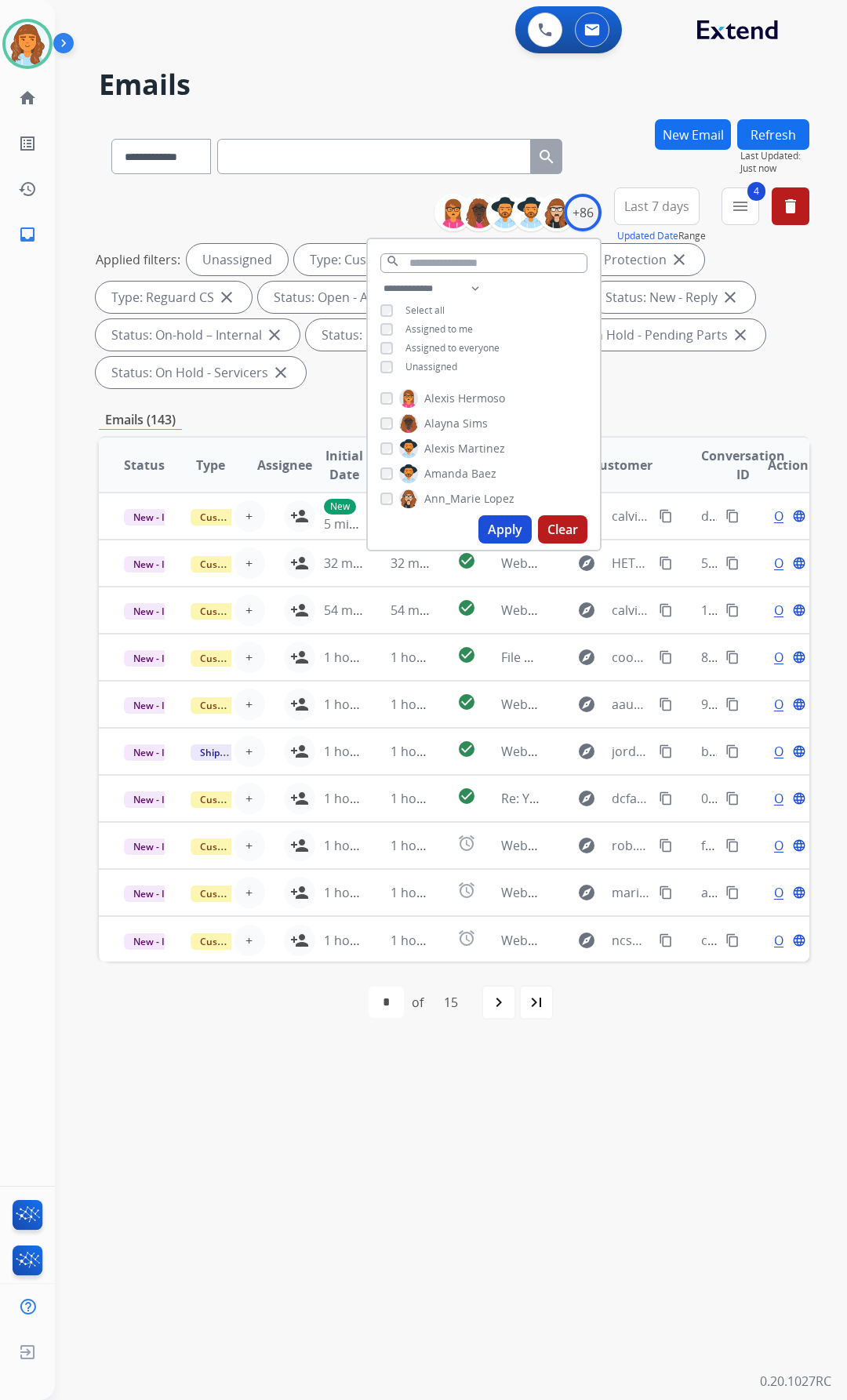 drag, startPoint x: 294, startPoint y: 420, endPoint x: 292, endPoint y: 438, distance: 18.11077 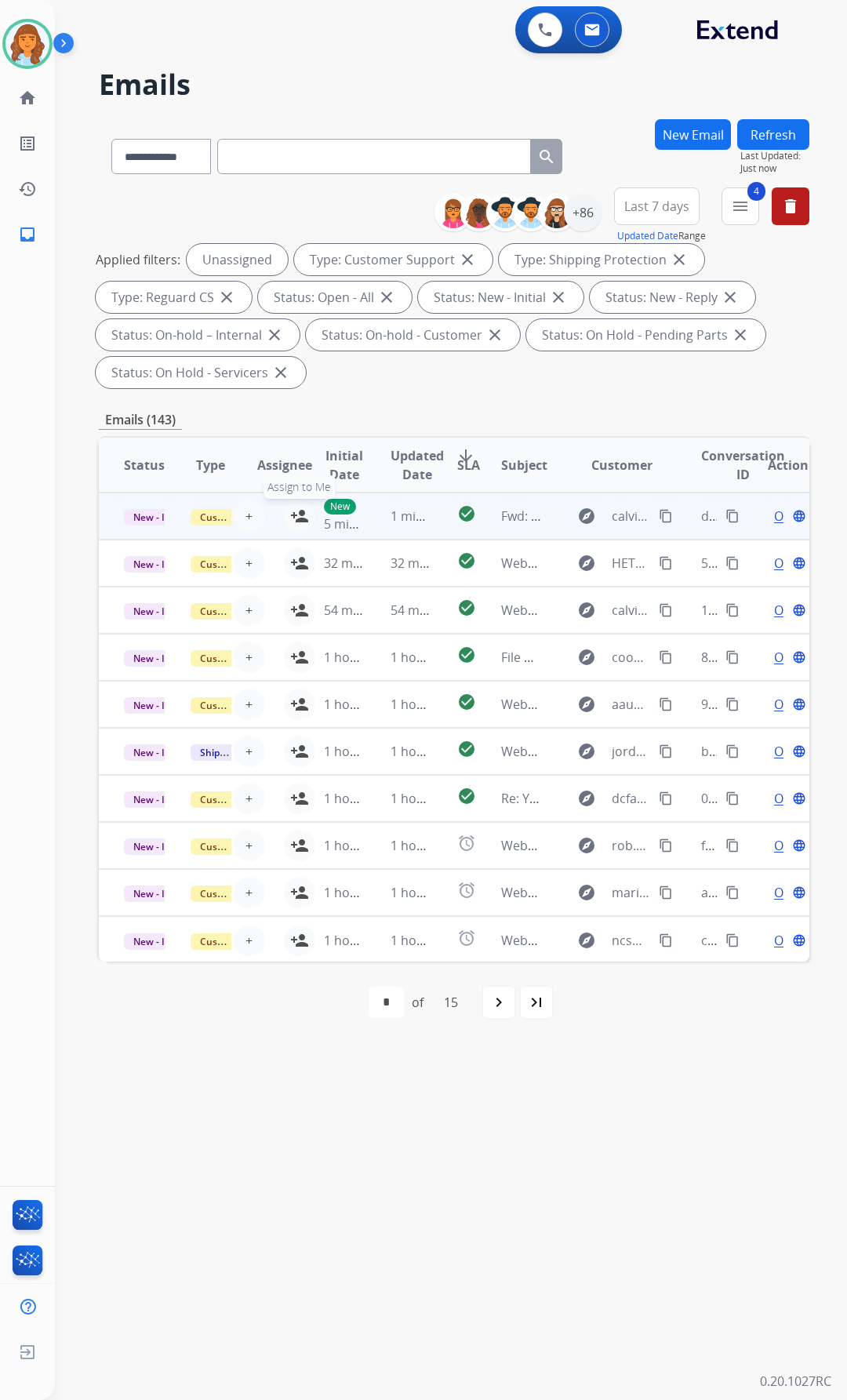 click on "person_add" at bounding box center [300, 516] 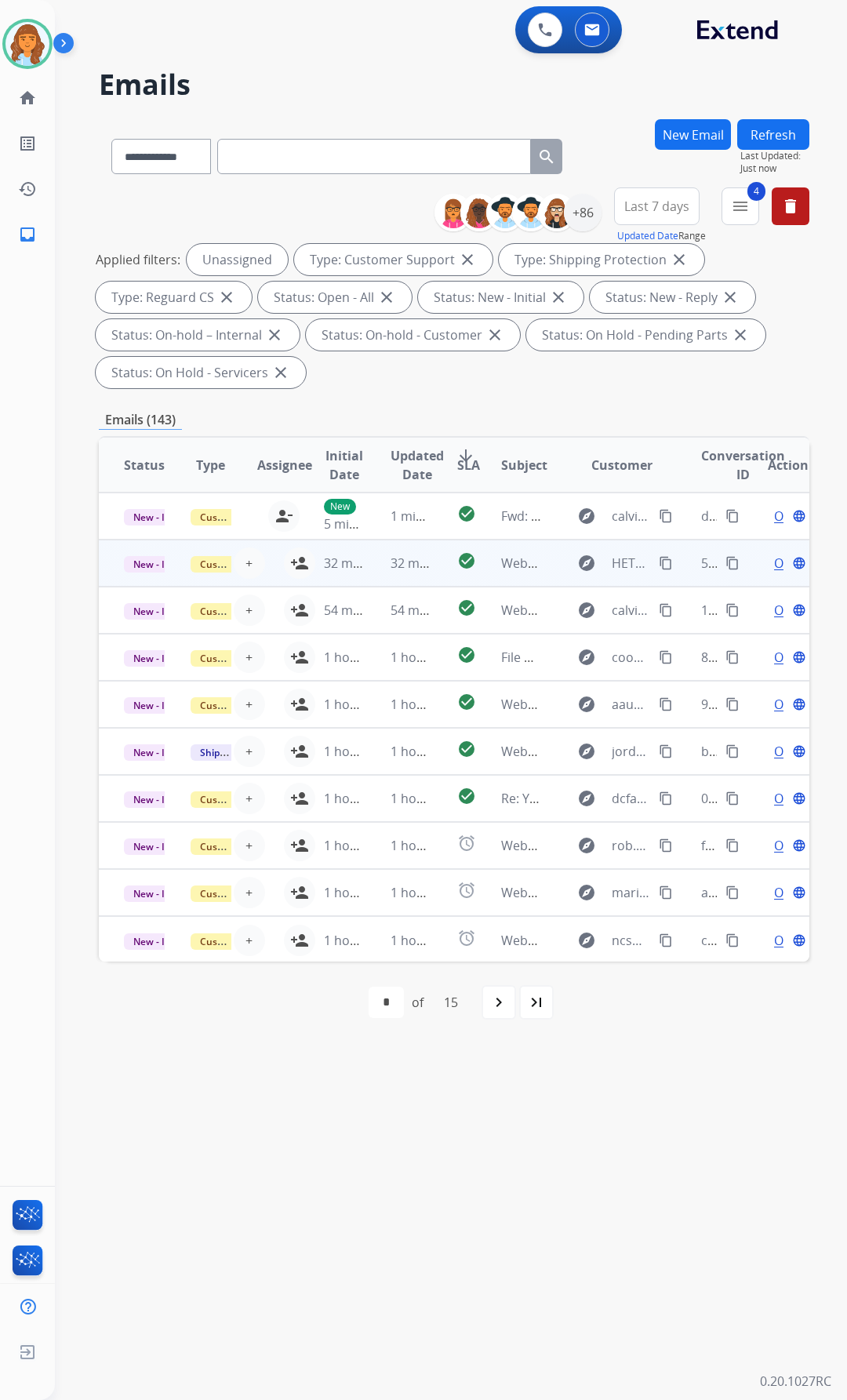 click on "32 minutes ago" at bounding box center [332, 563] 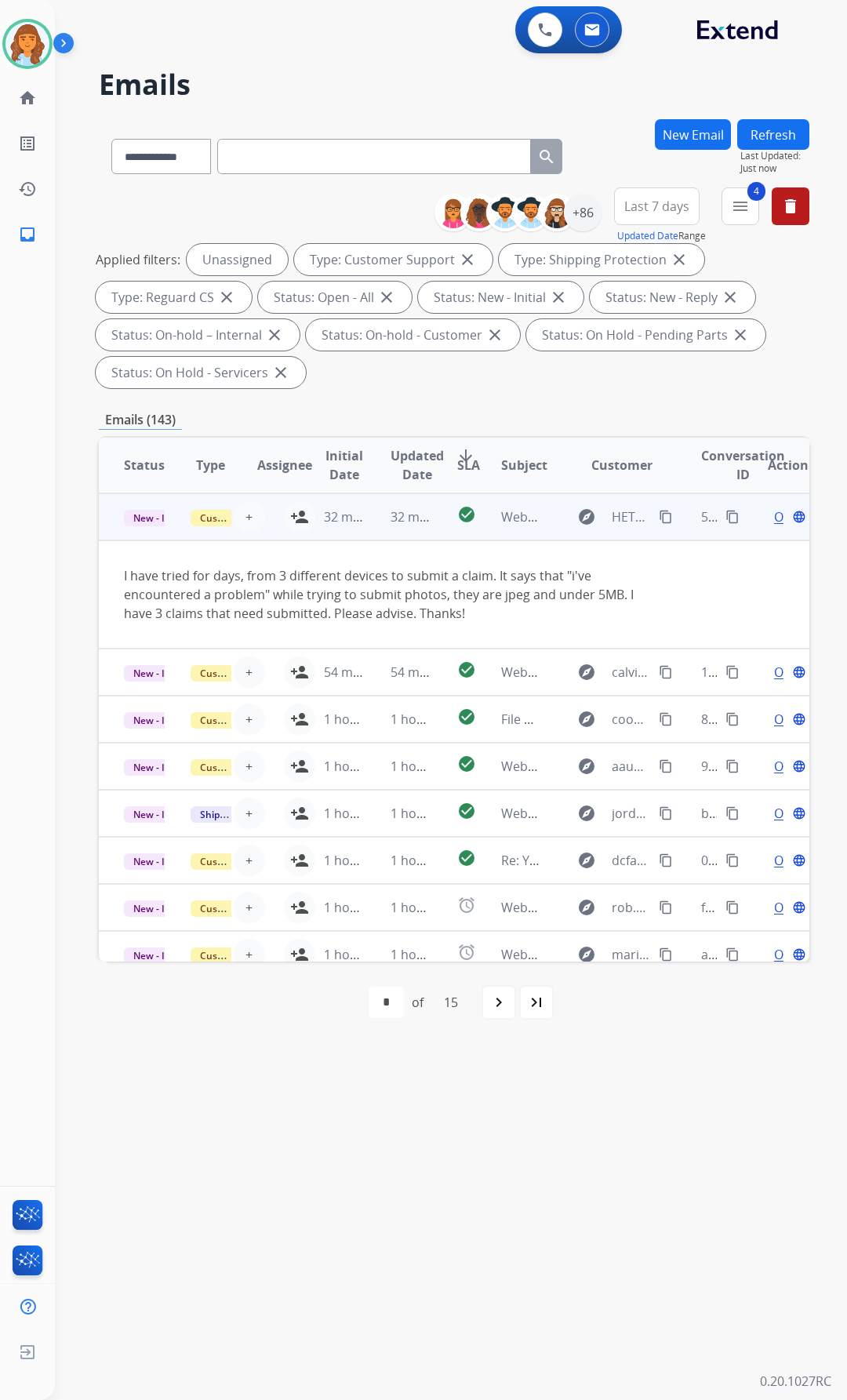 scroll, scrollTop: 47, scrollLeft: 0, axis: vertical 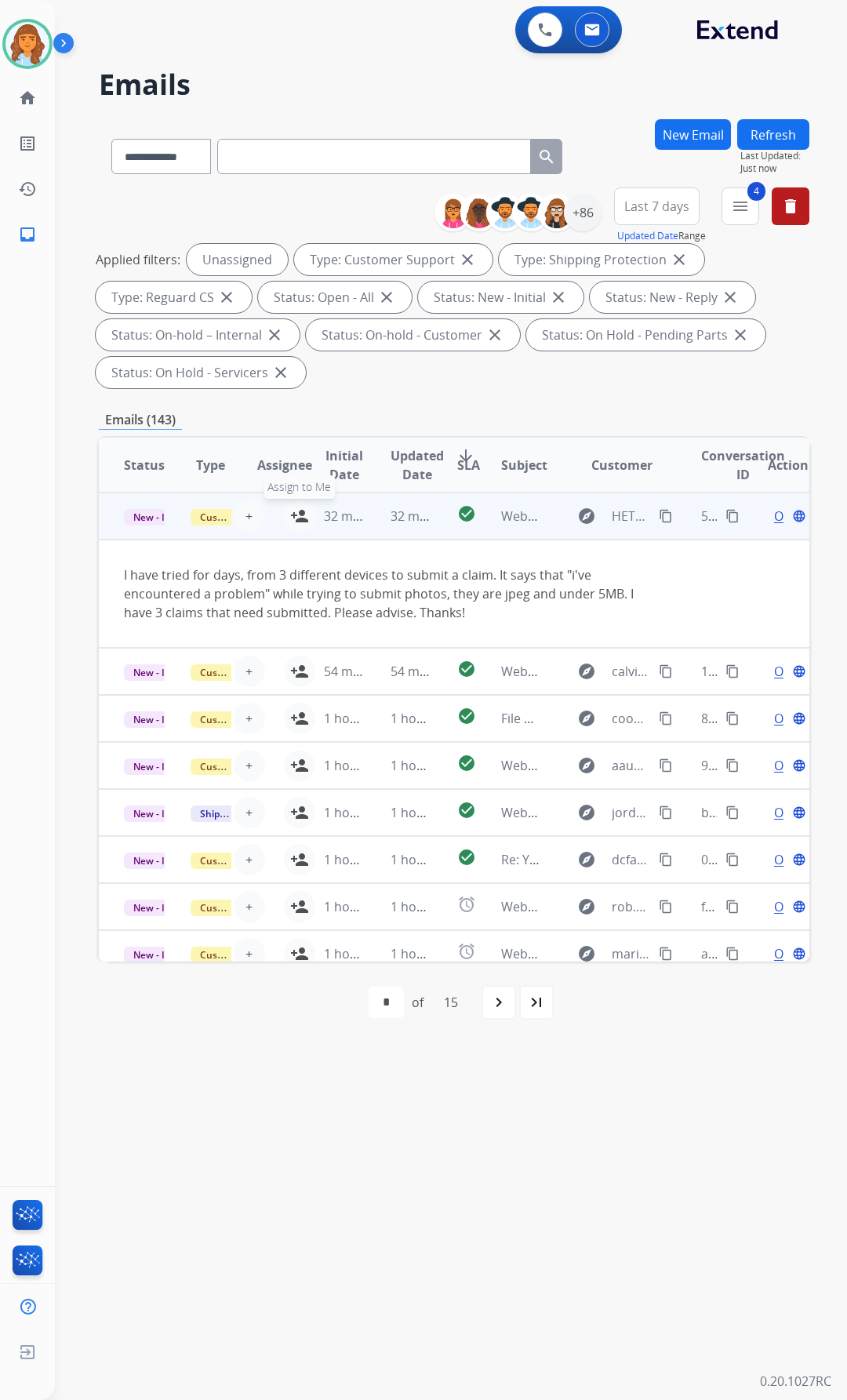 click on "person_add" at bounding box center [300, 516] 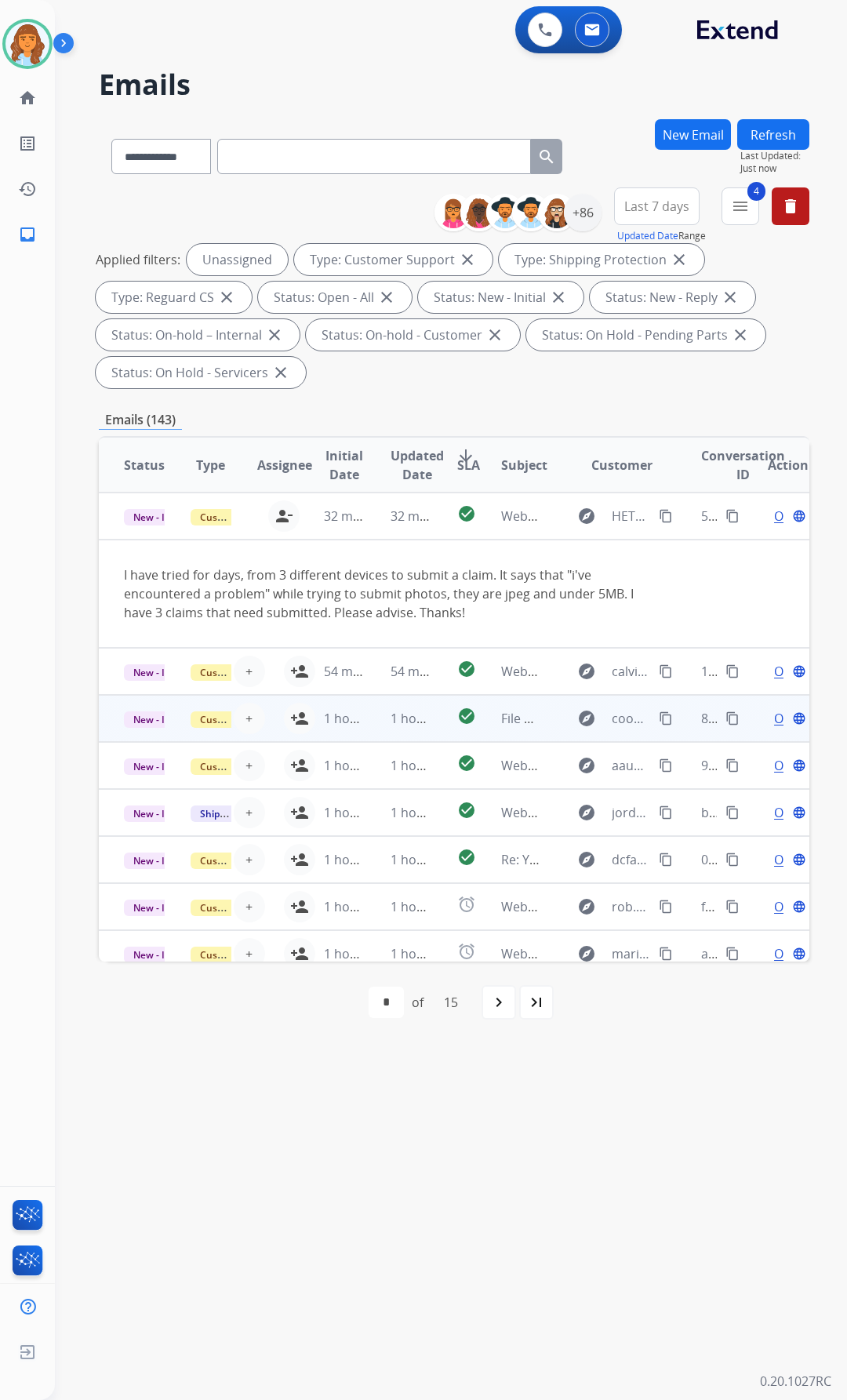 click on "54 minutes ago" at bounding box center [332, 671] 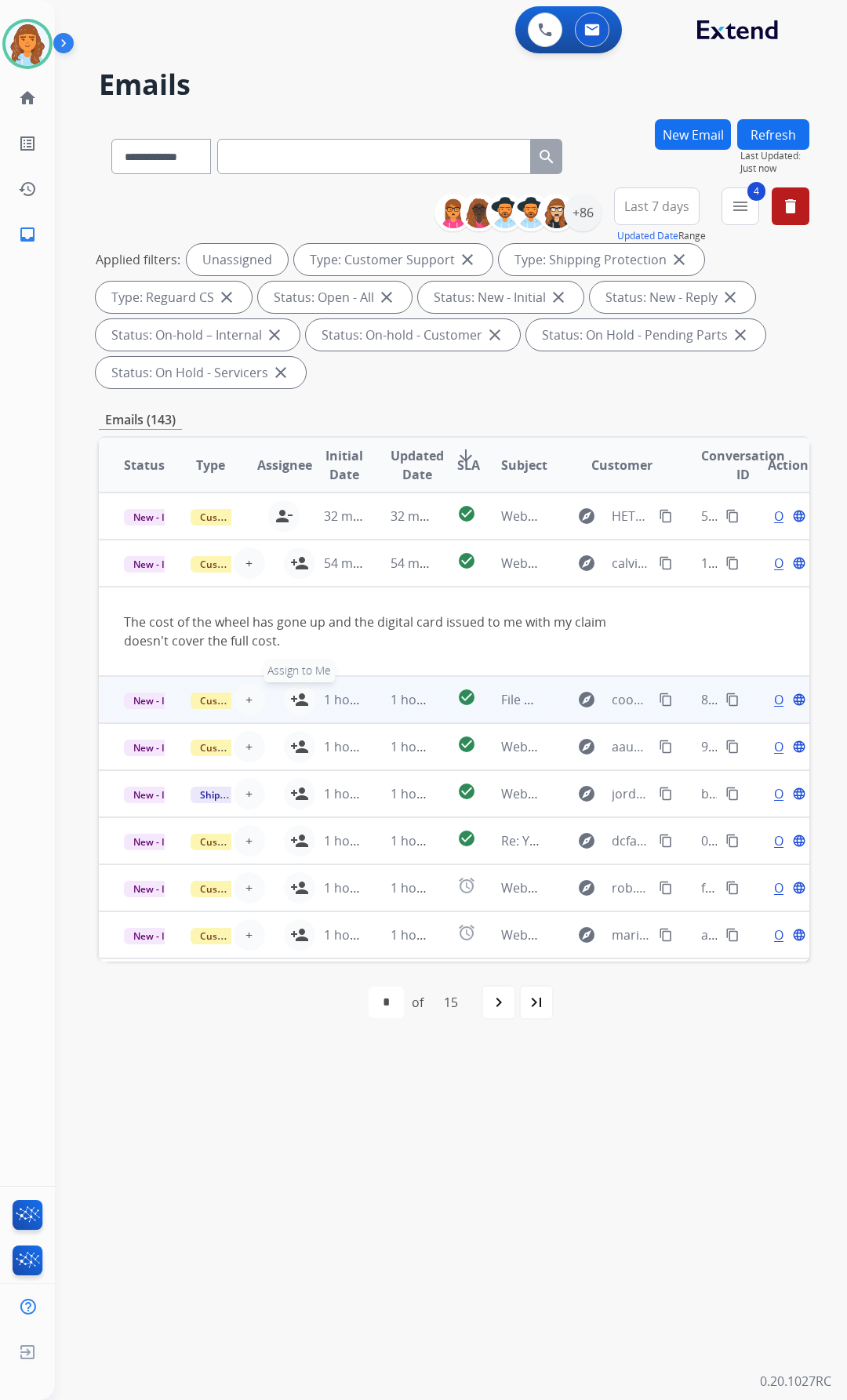 scroll, scrollTop: 91, scrollLeft: 0, axis: vertical 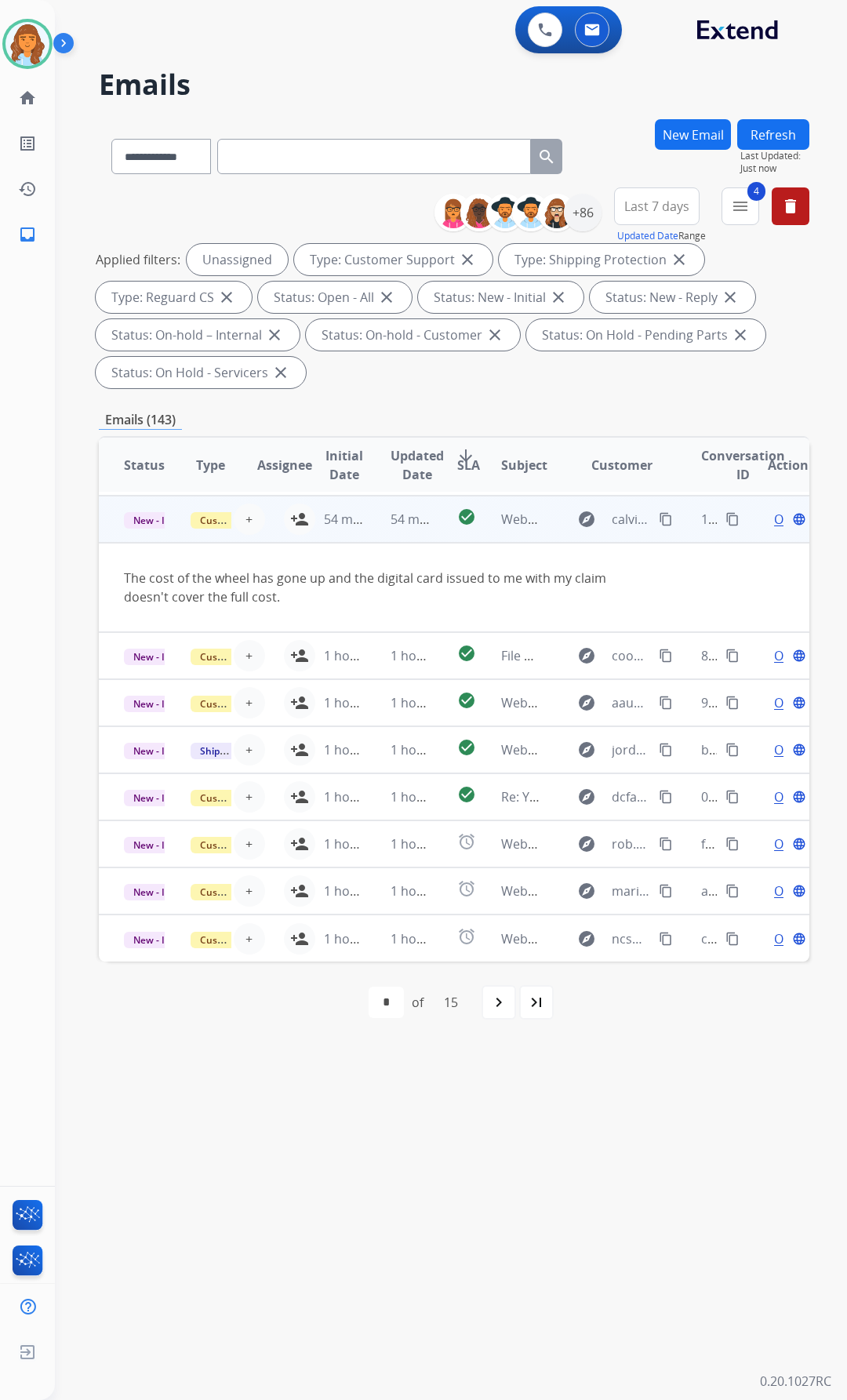 click on "54 minutes ago" at bounding box center [332, 519] 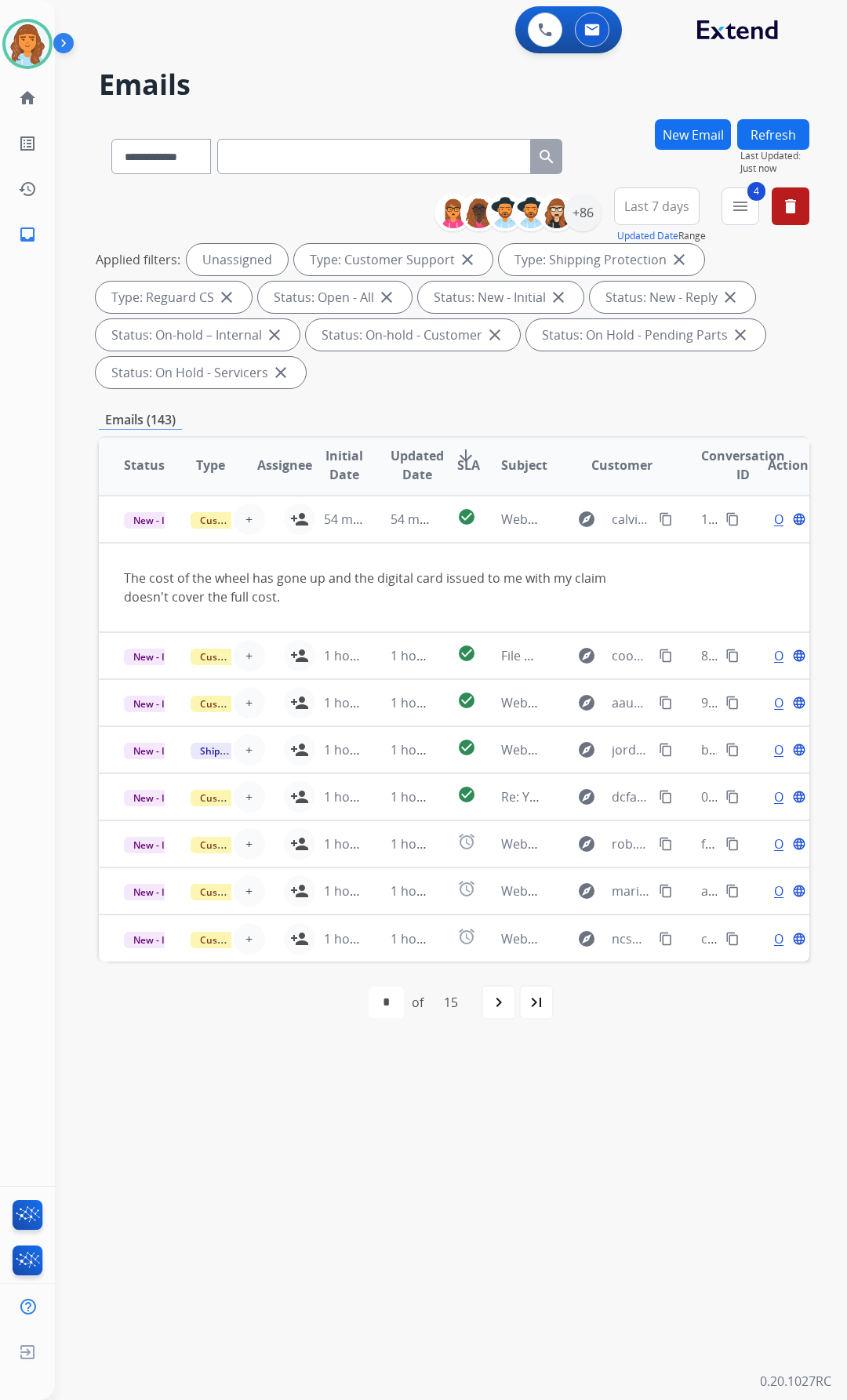 scroll, scrollTop: 2, scrollLeft: 0, axis: vertical 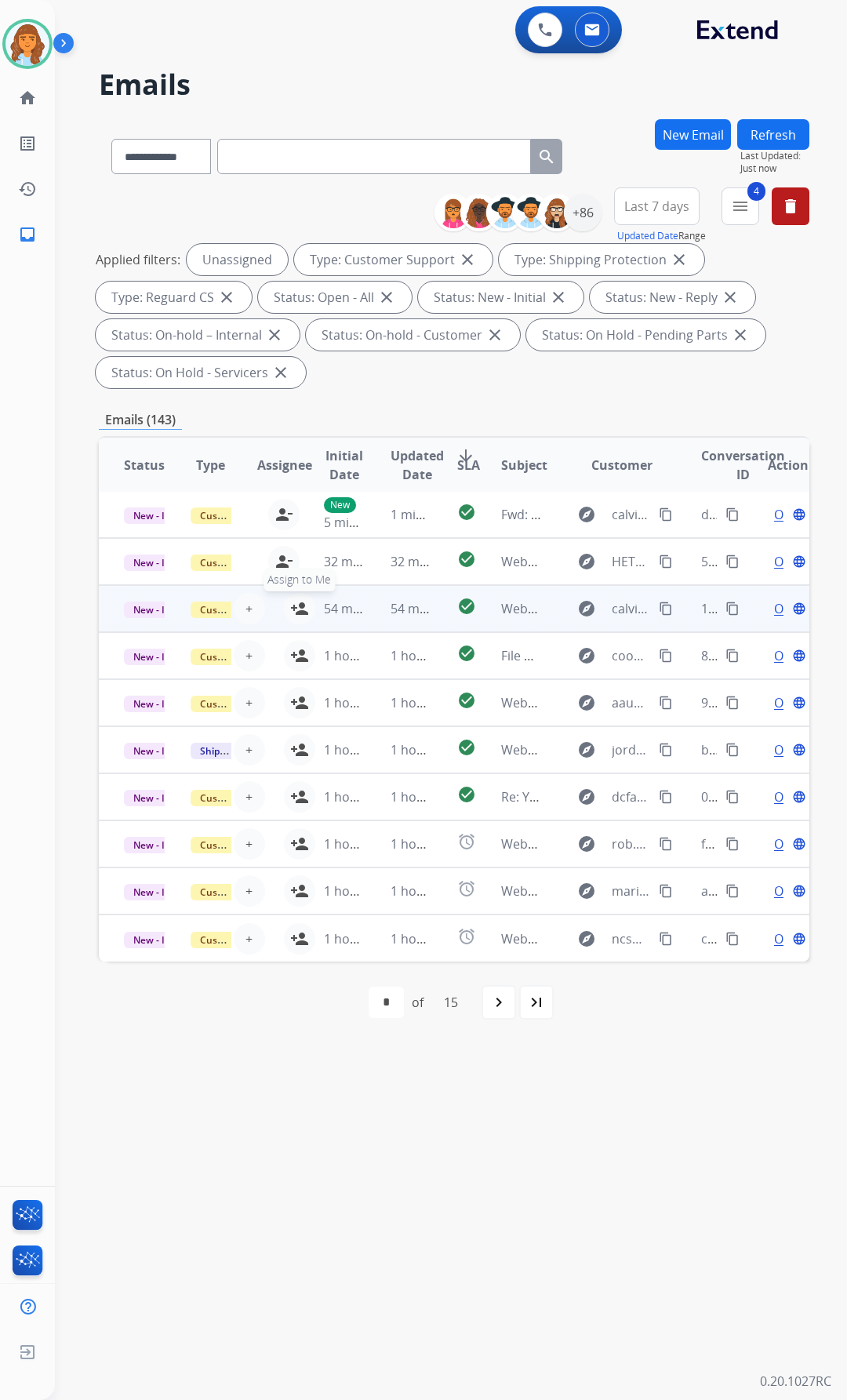 click on "person_add" at bounding box center [300, 609] 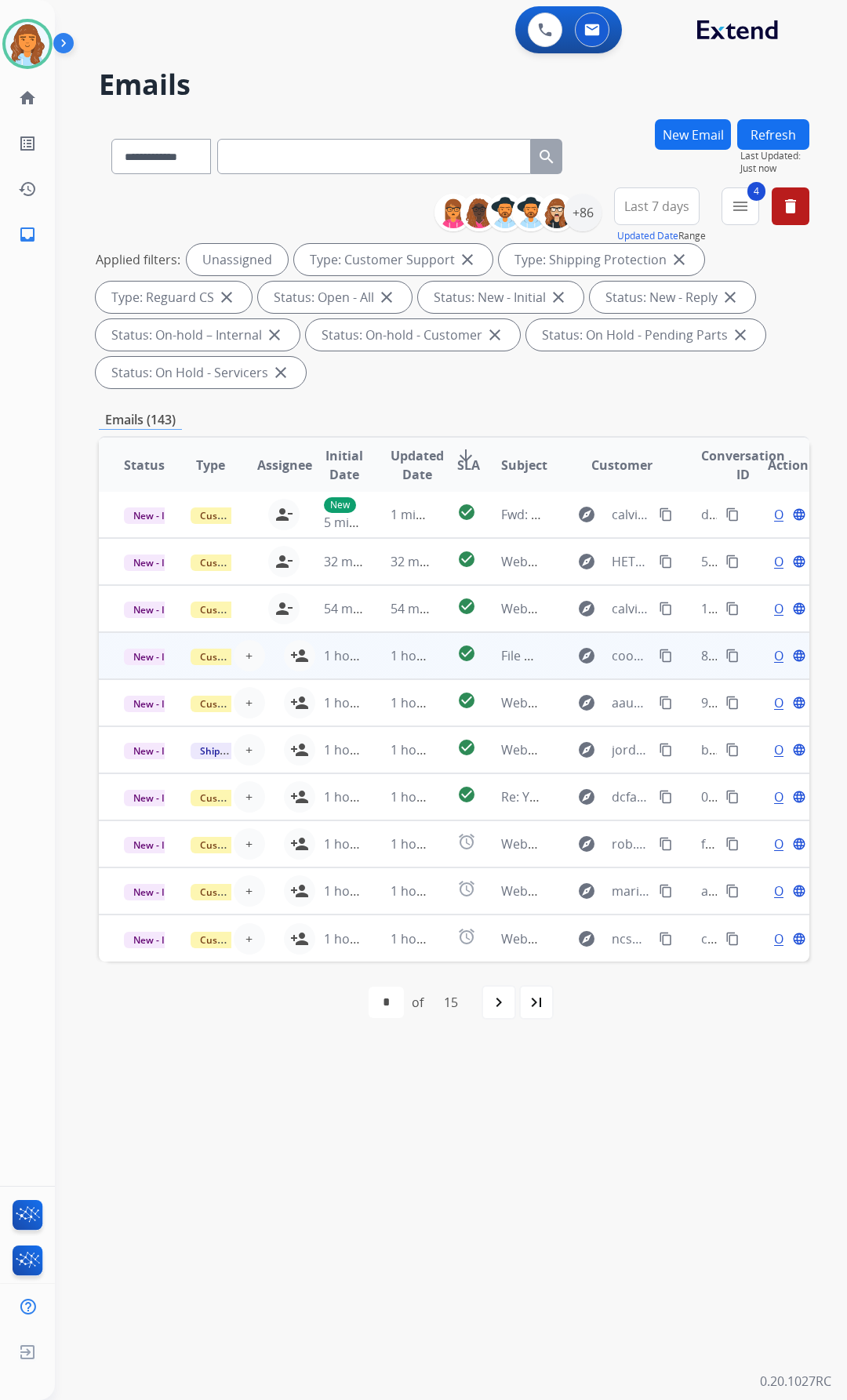 click on "1 hour ago" at bounding box center [332, 656] 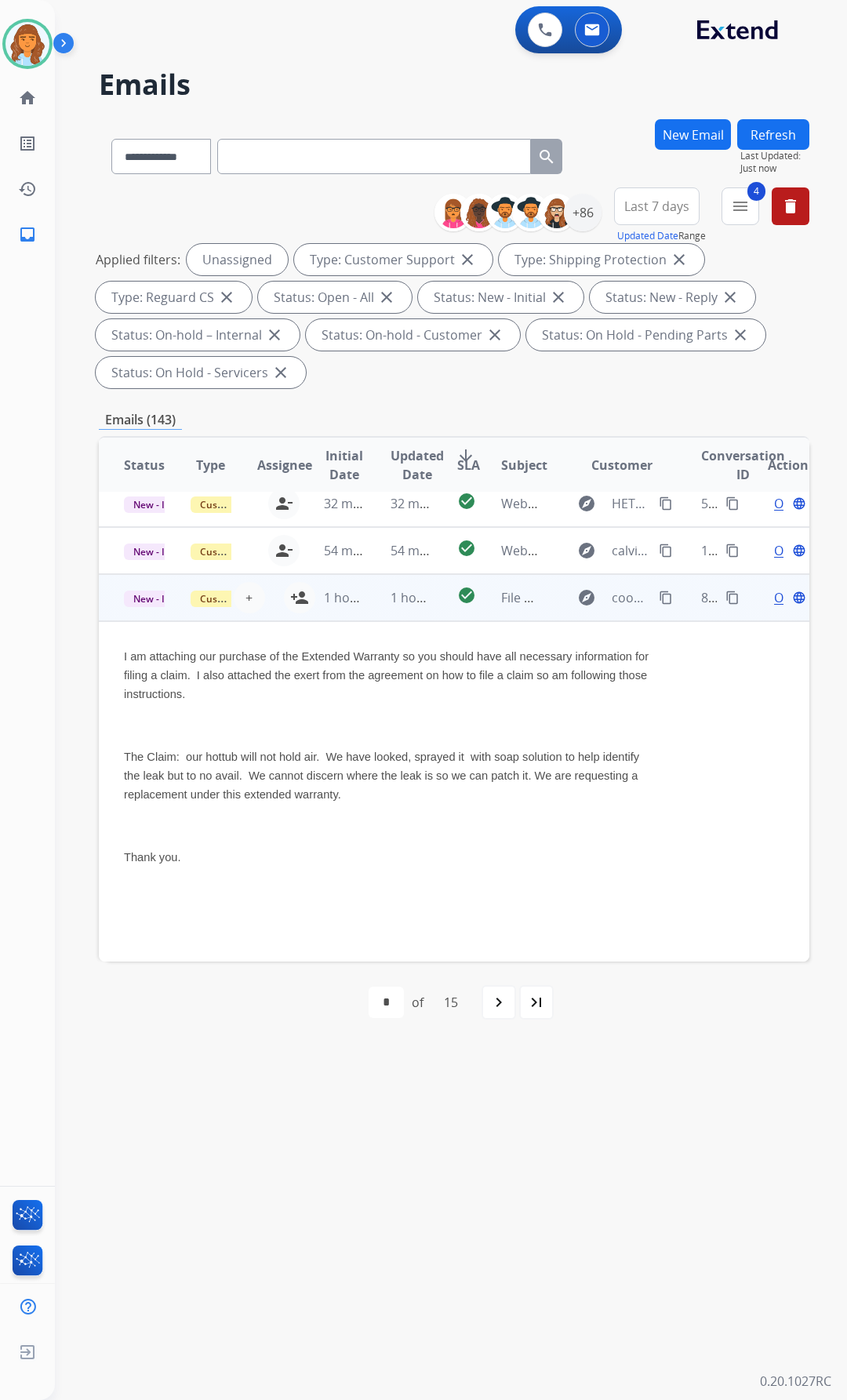 scroll, scrollTop: 141, scrollLeft: 0, axis: vertical 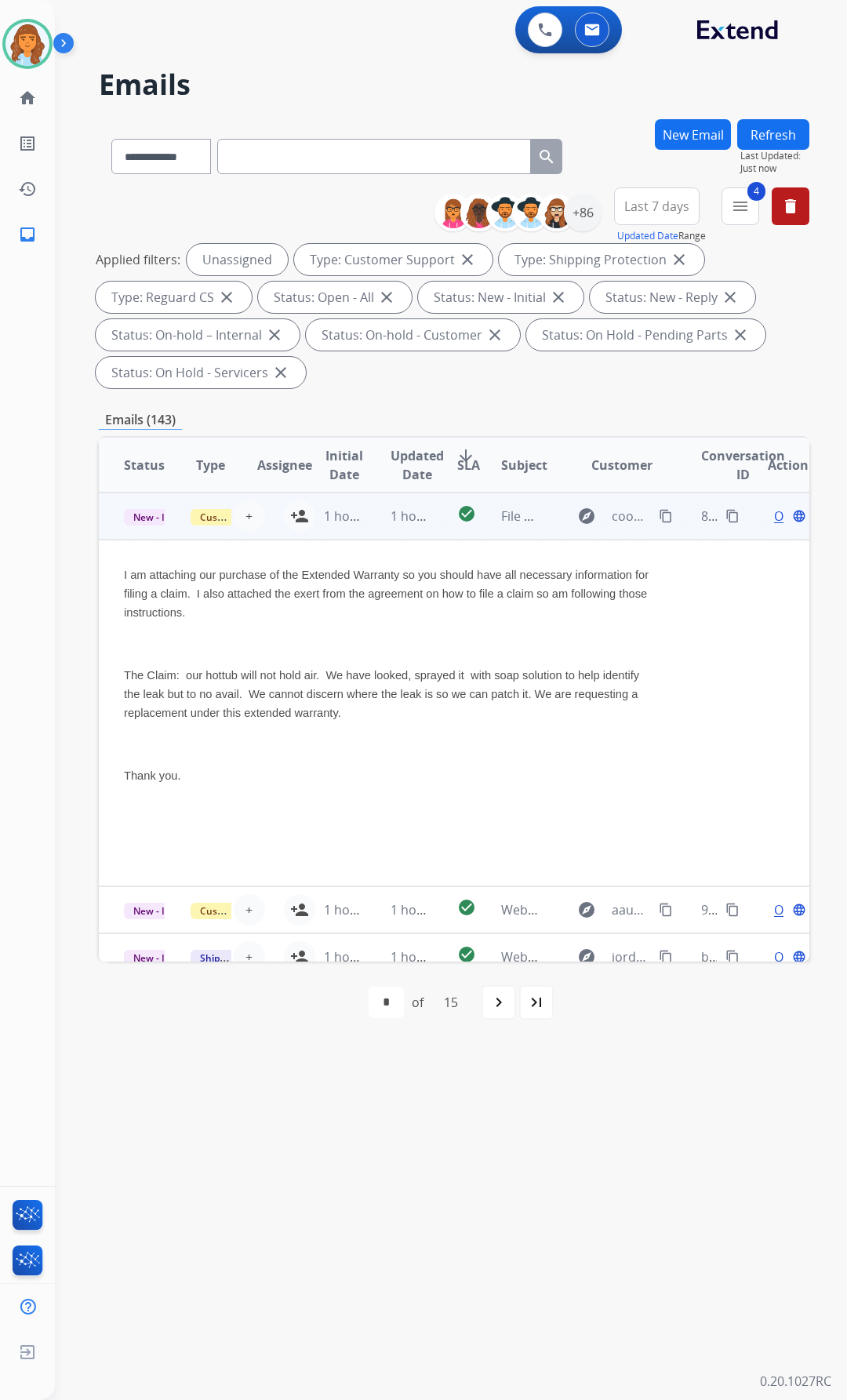click at bounding box center (387, 644) 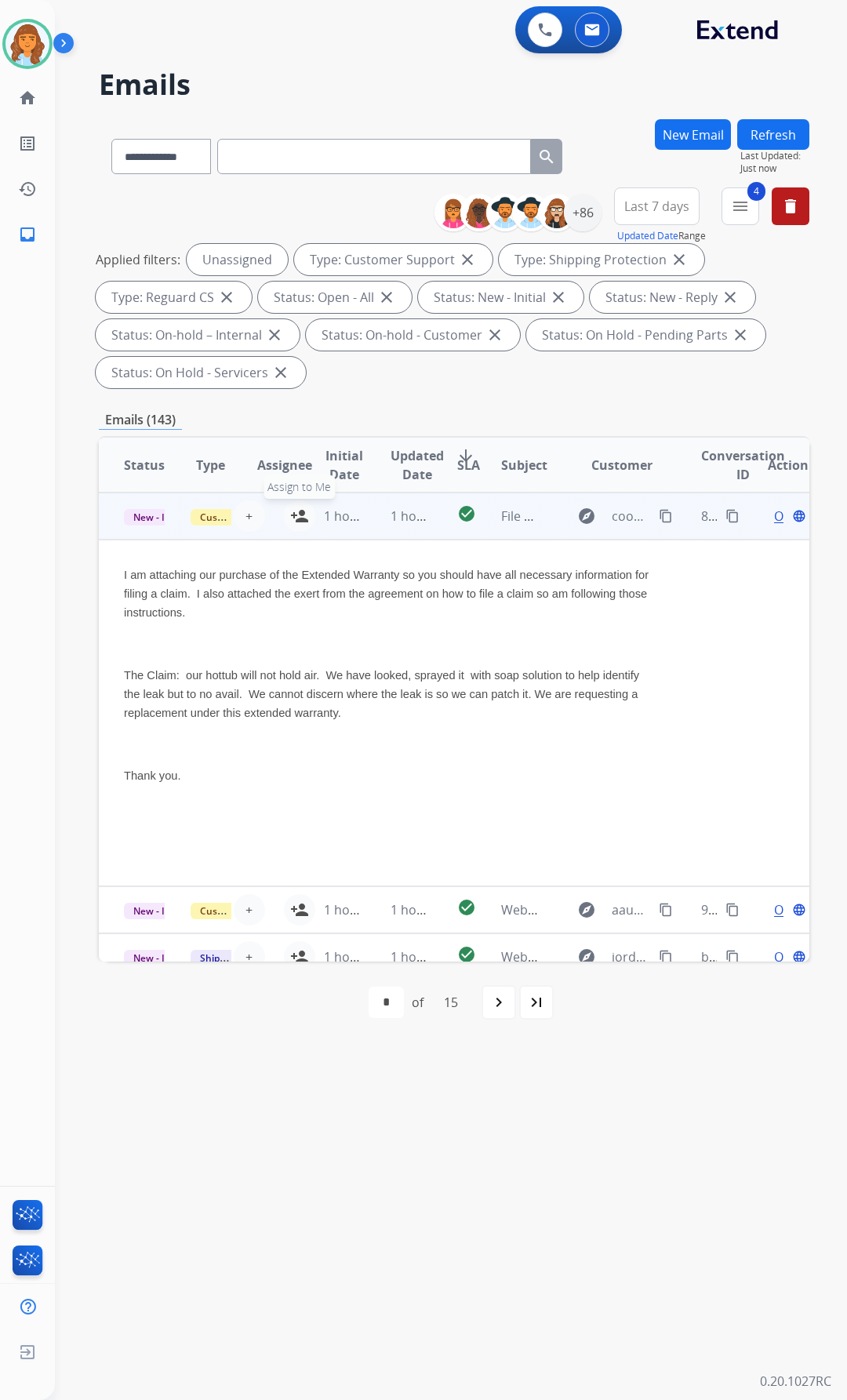 click on "person_add Assign to Me" at bounding box center [300, 516] 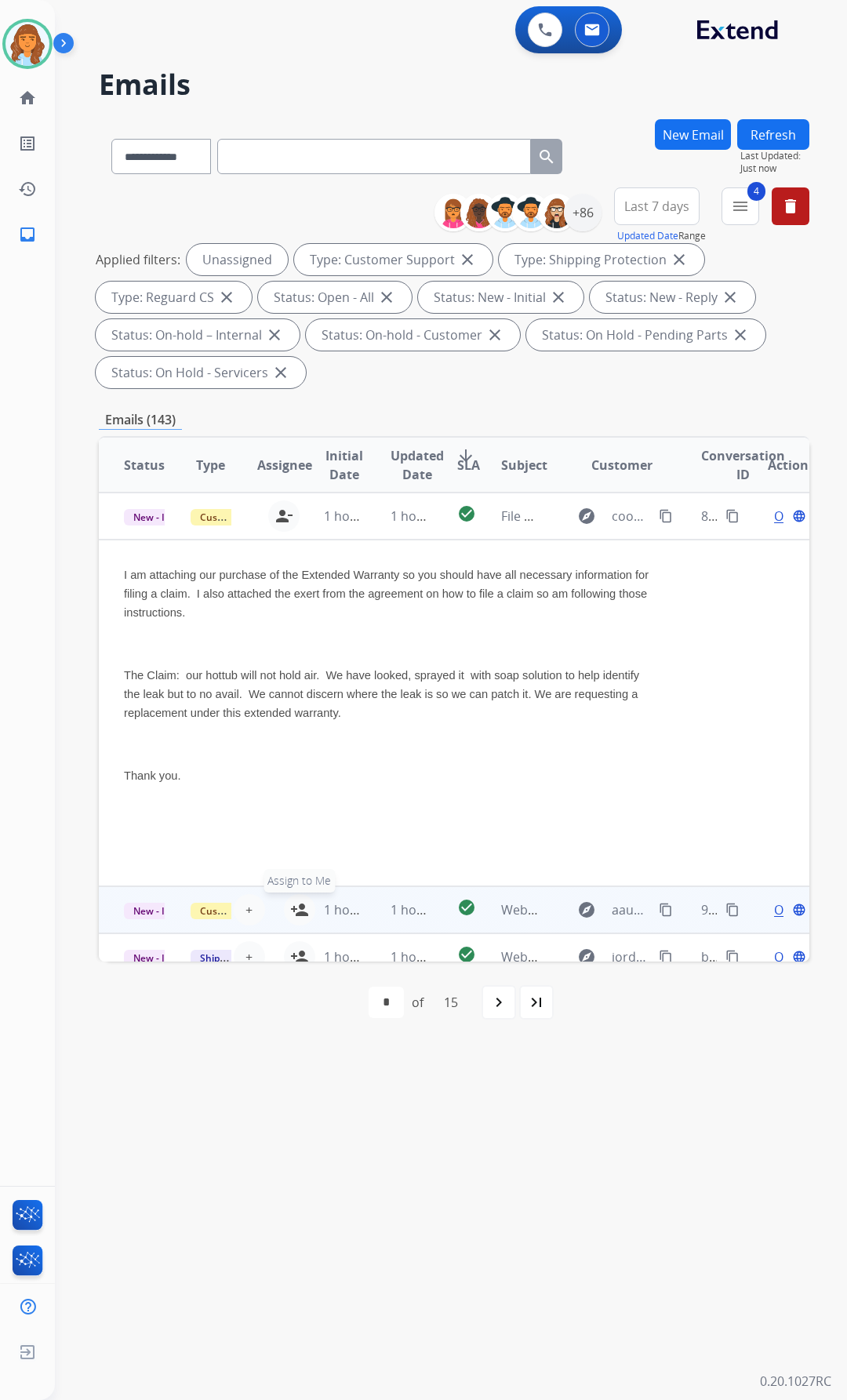click on "person_add" at bounding box center (300, 910) 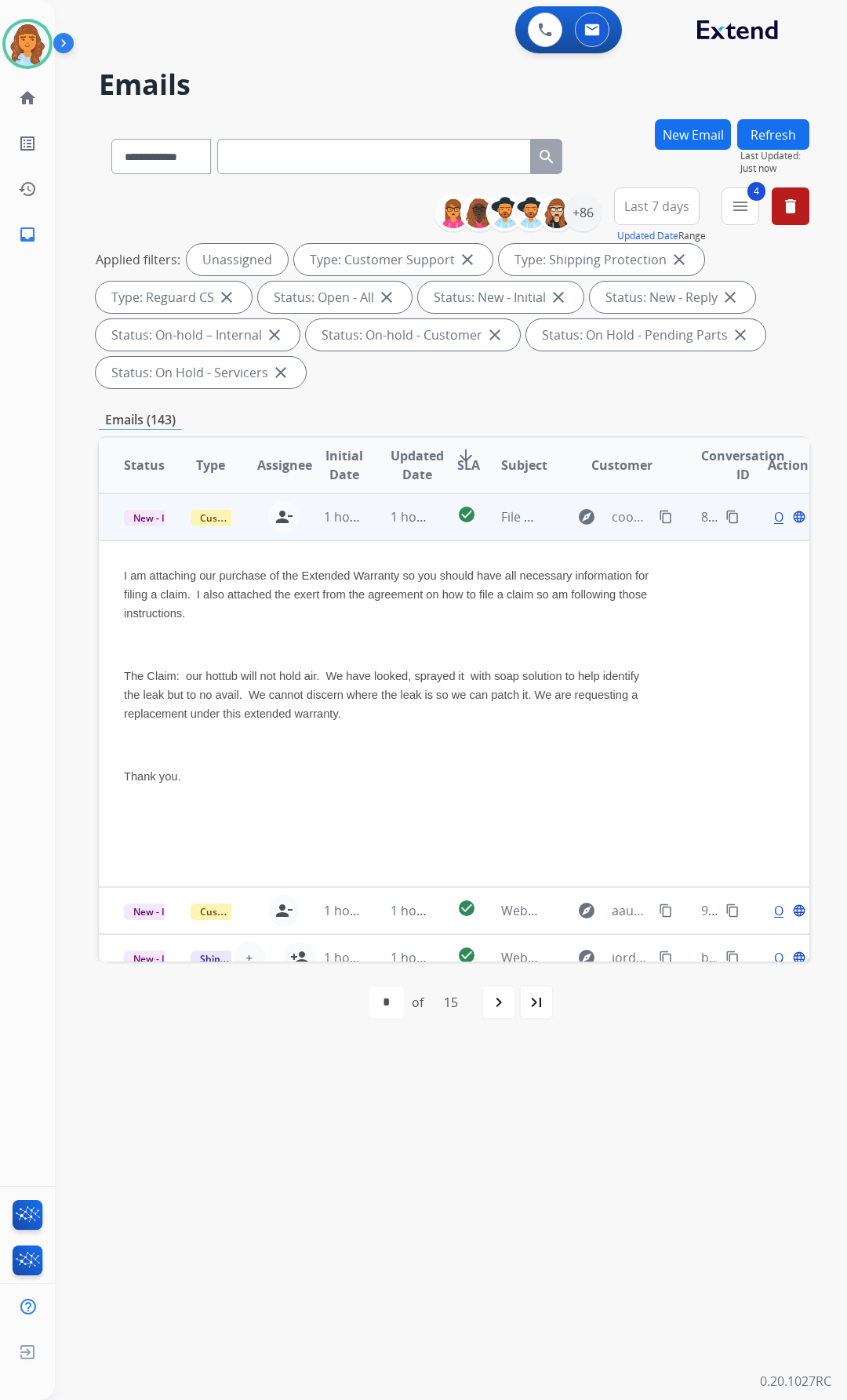 scroll, scrollTop: 235, scrollLeft: 0, axis: vertical 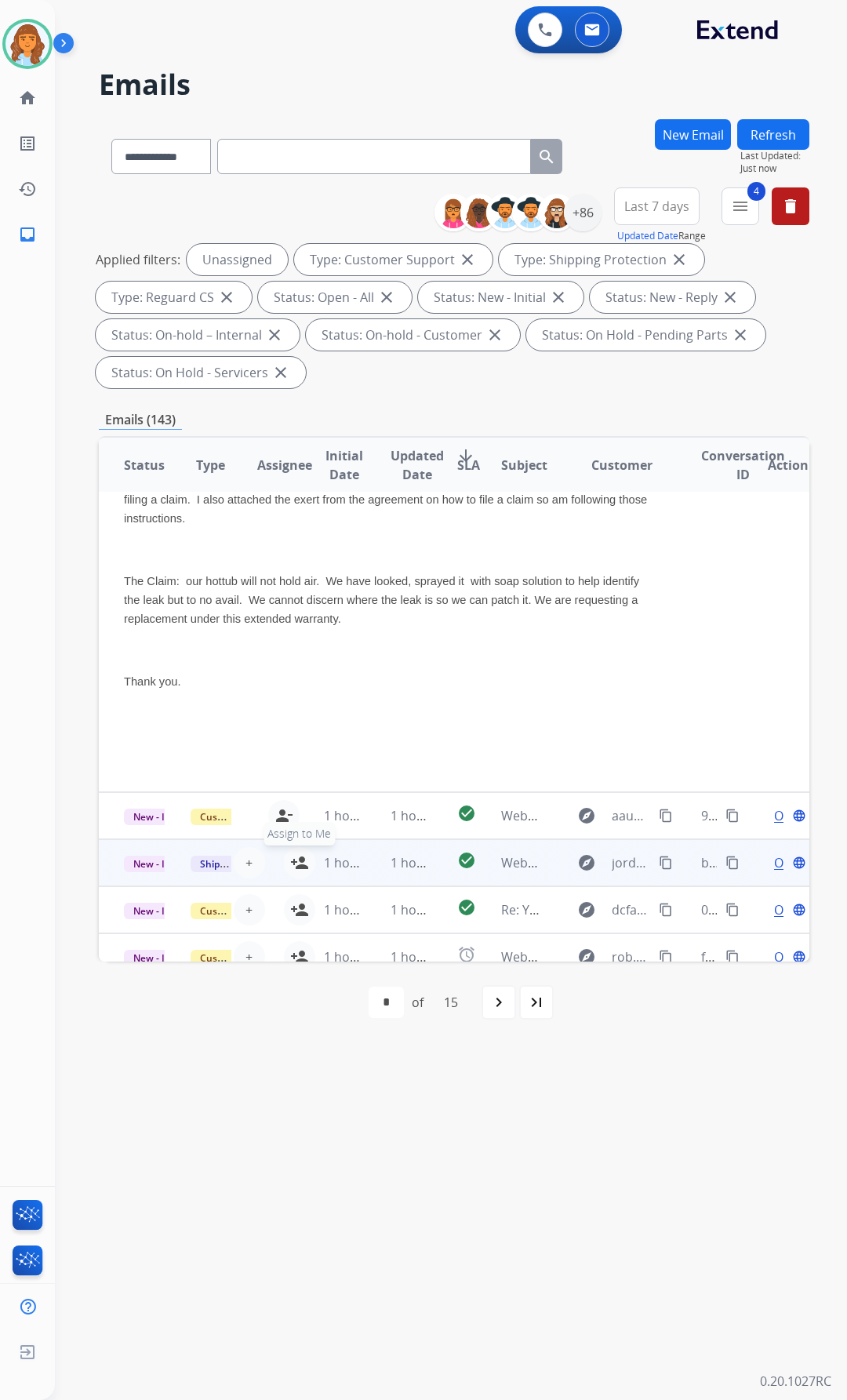 click on "person_add" at bounding box center [300, 863] 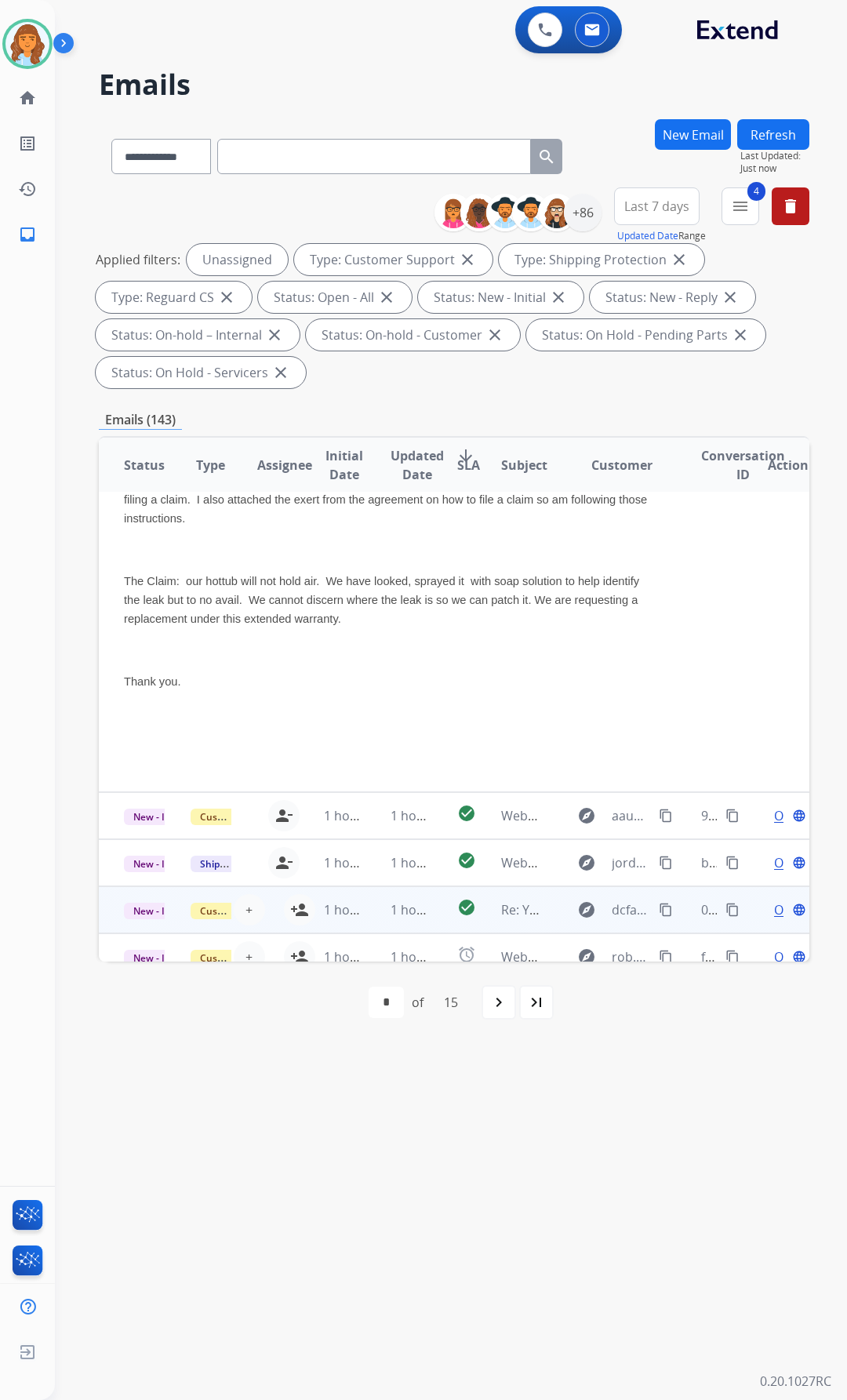 click on "1 hour ago" at bounding box center [332, 910] 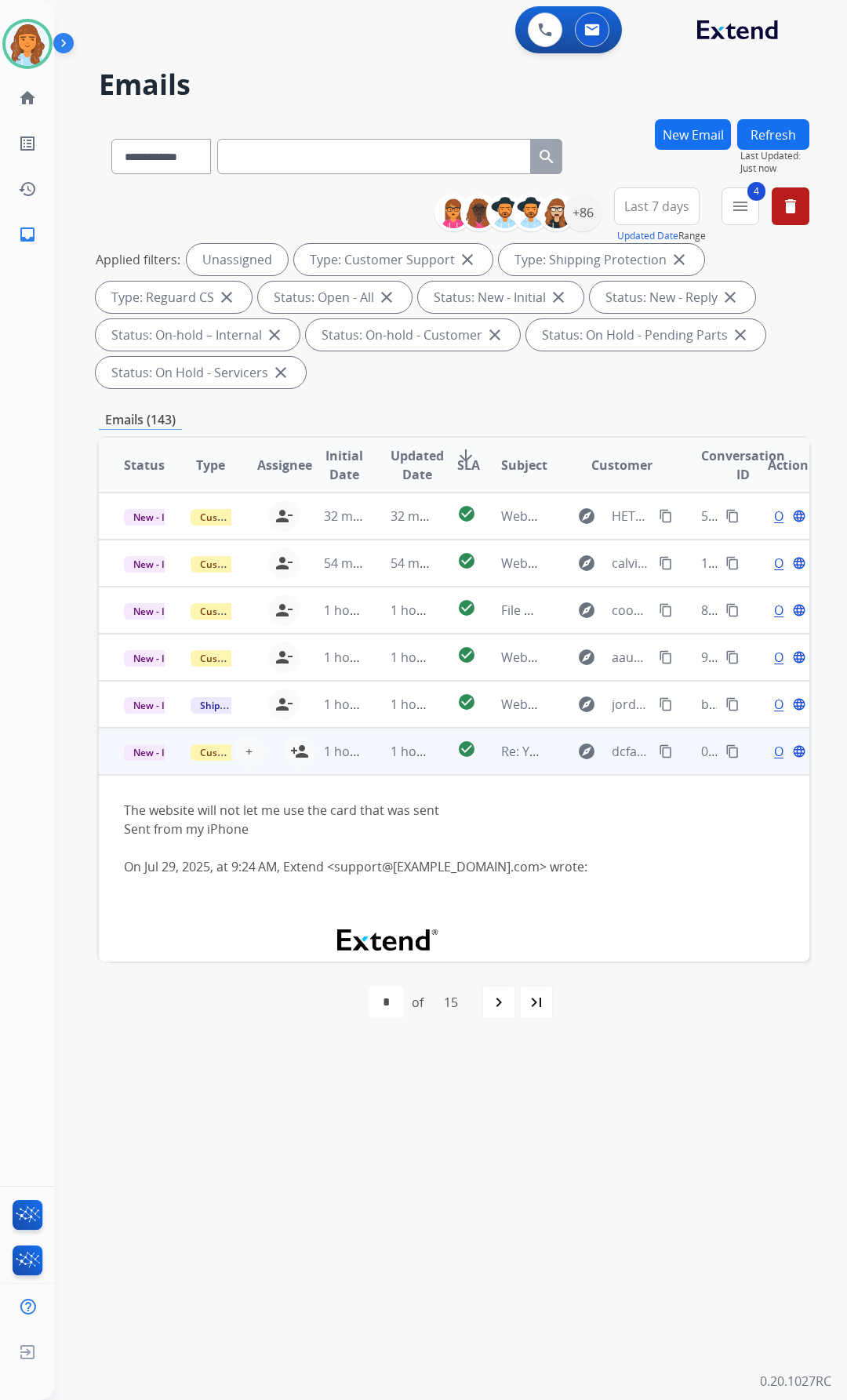 click on "1 hour ago" at bounding box center (332, 751) 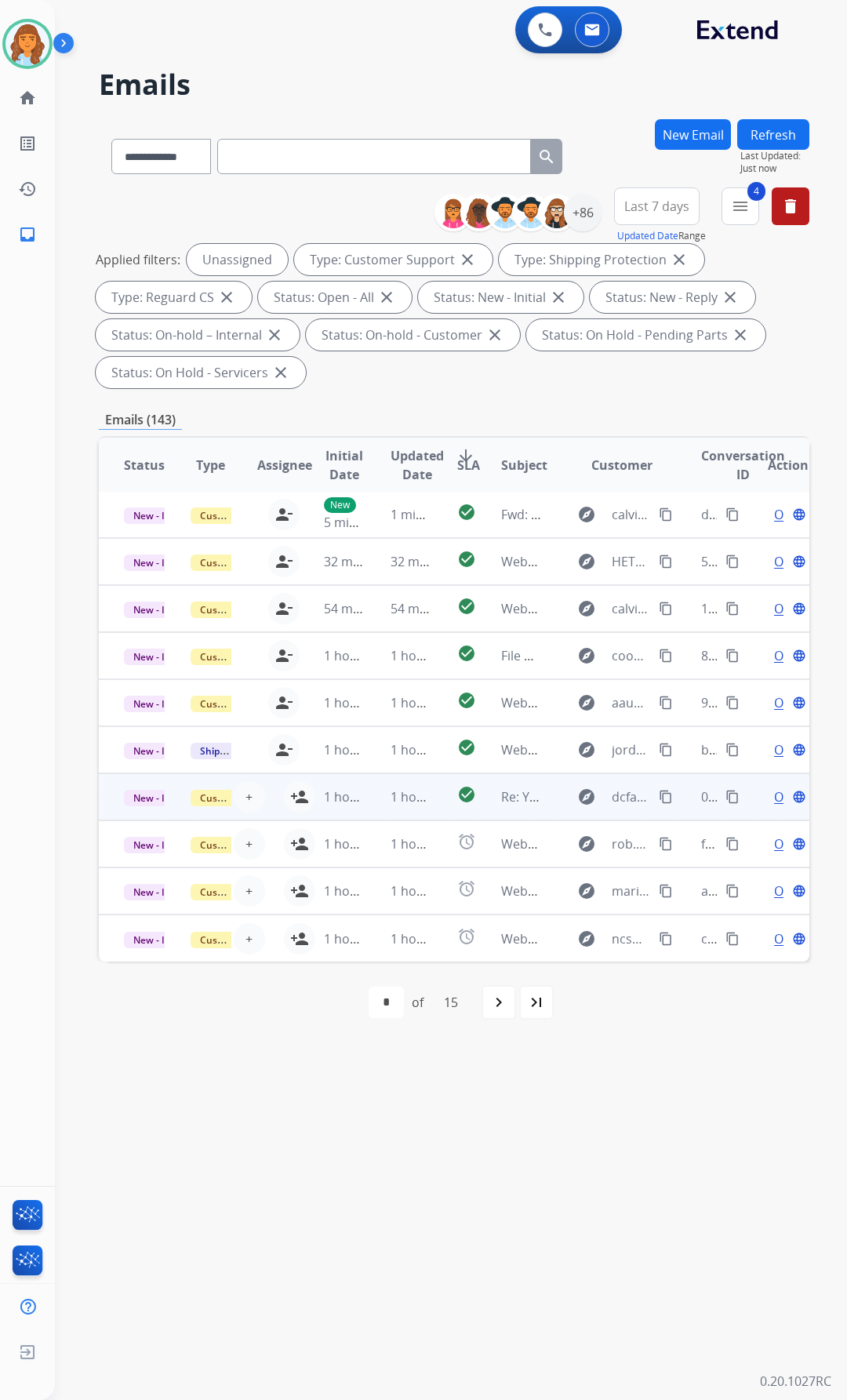 scroll, scrollTop: 2, scrollLeft: 0, axis: vertical 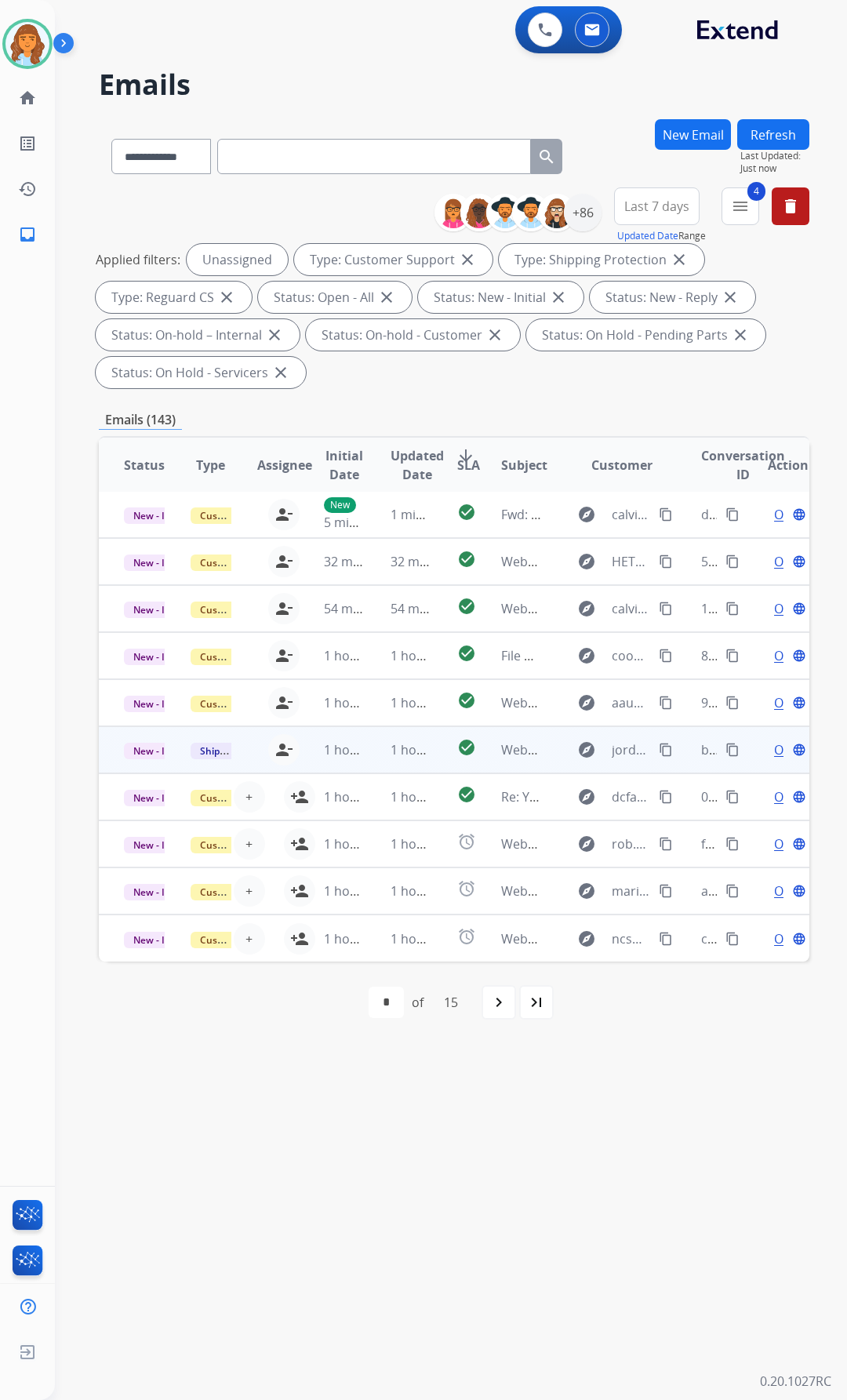click on "person_remove" at bounding box center (284, 750) 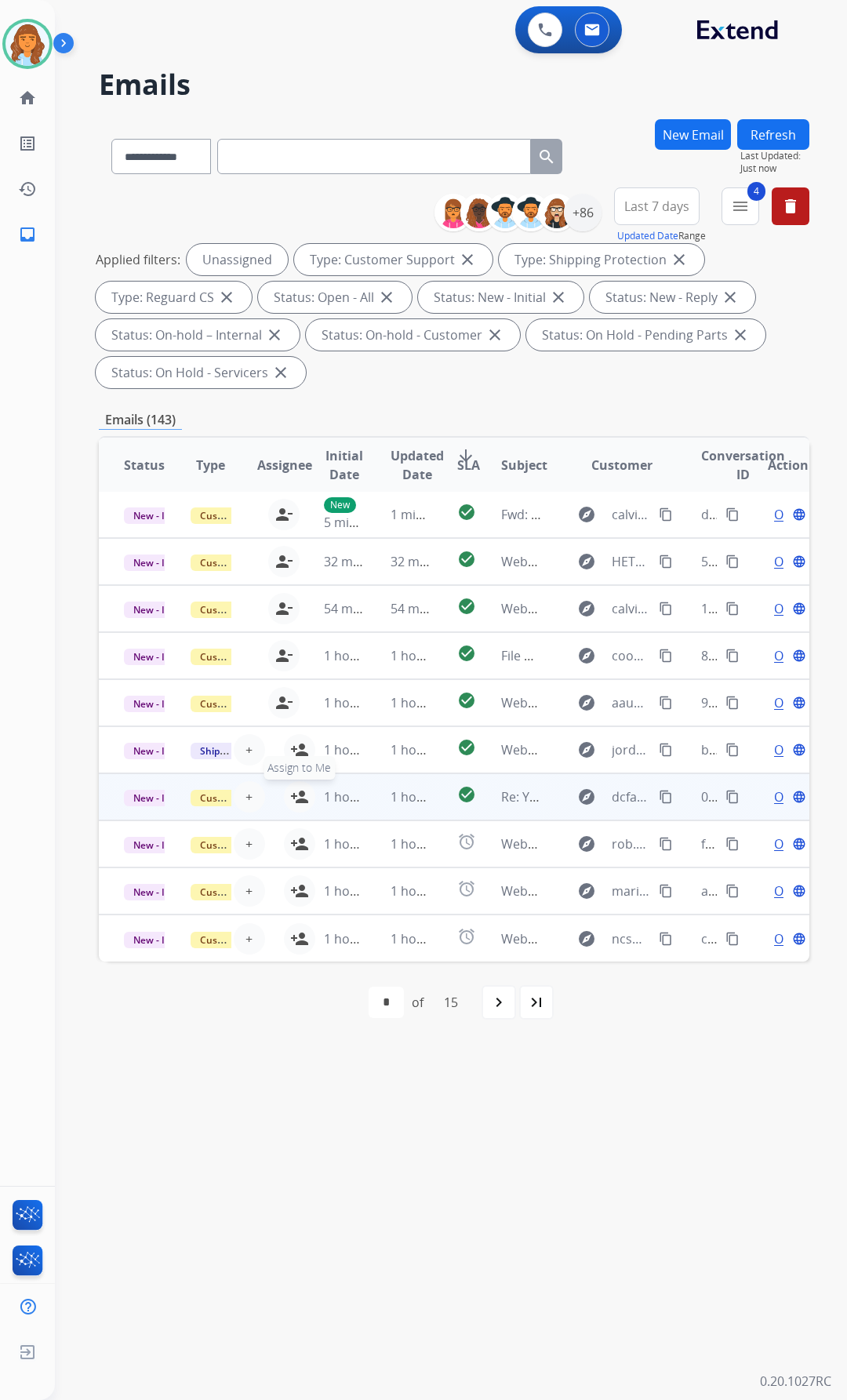 click on "person_add" at bounding box center (300, 797) 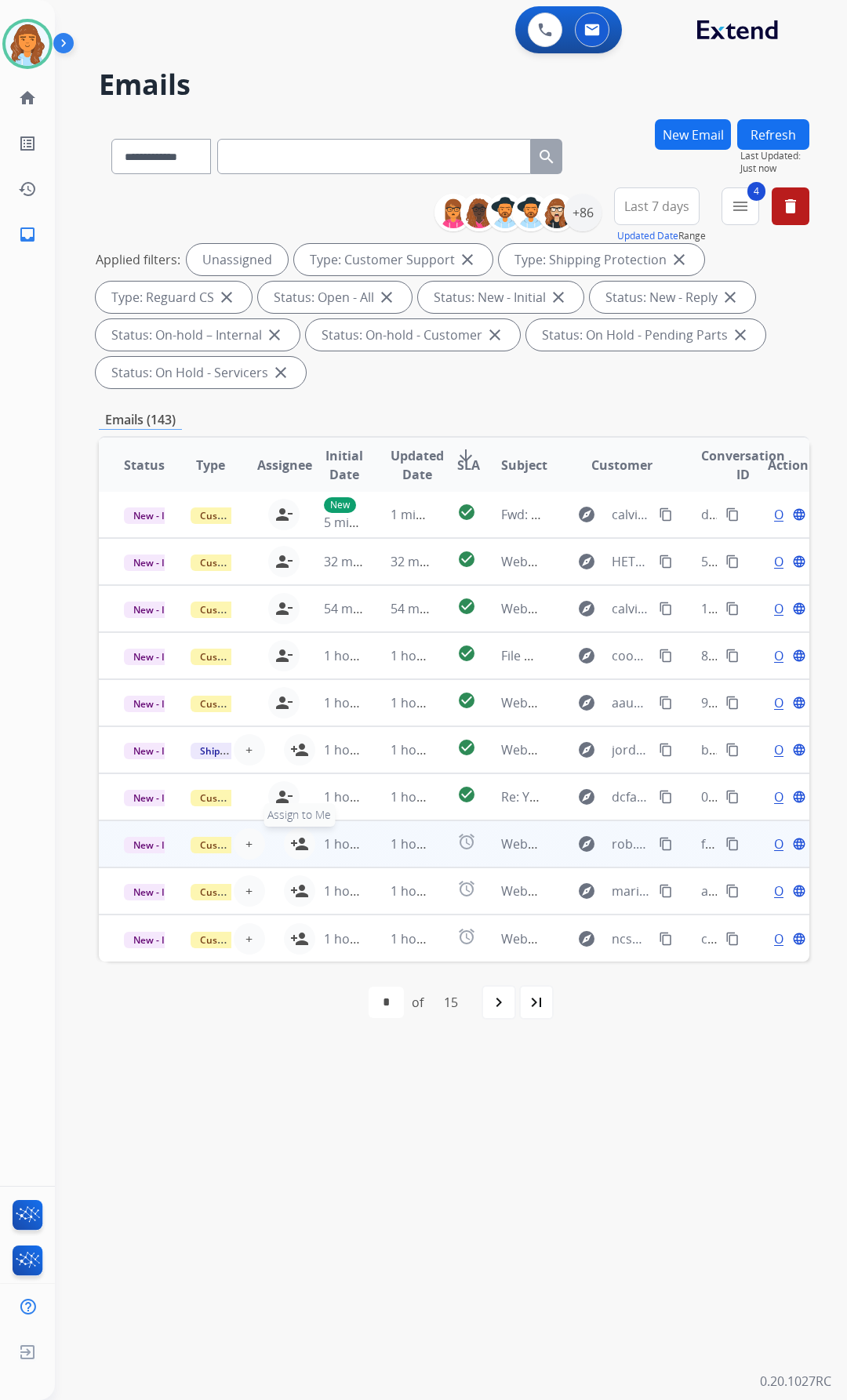 click on "person_add" at bounding box center (300, 844) 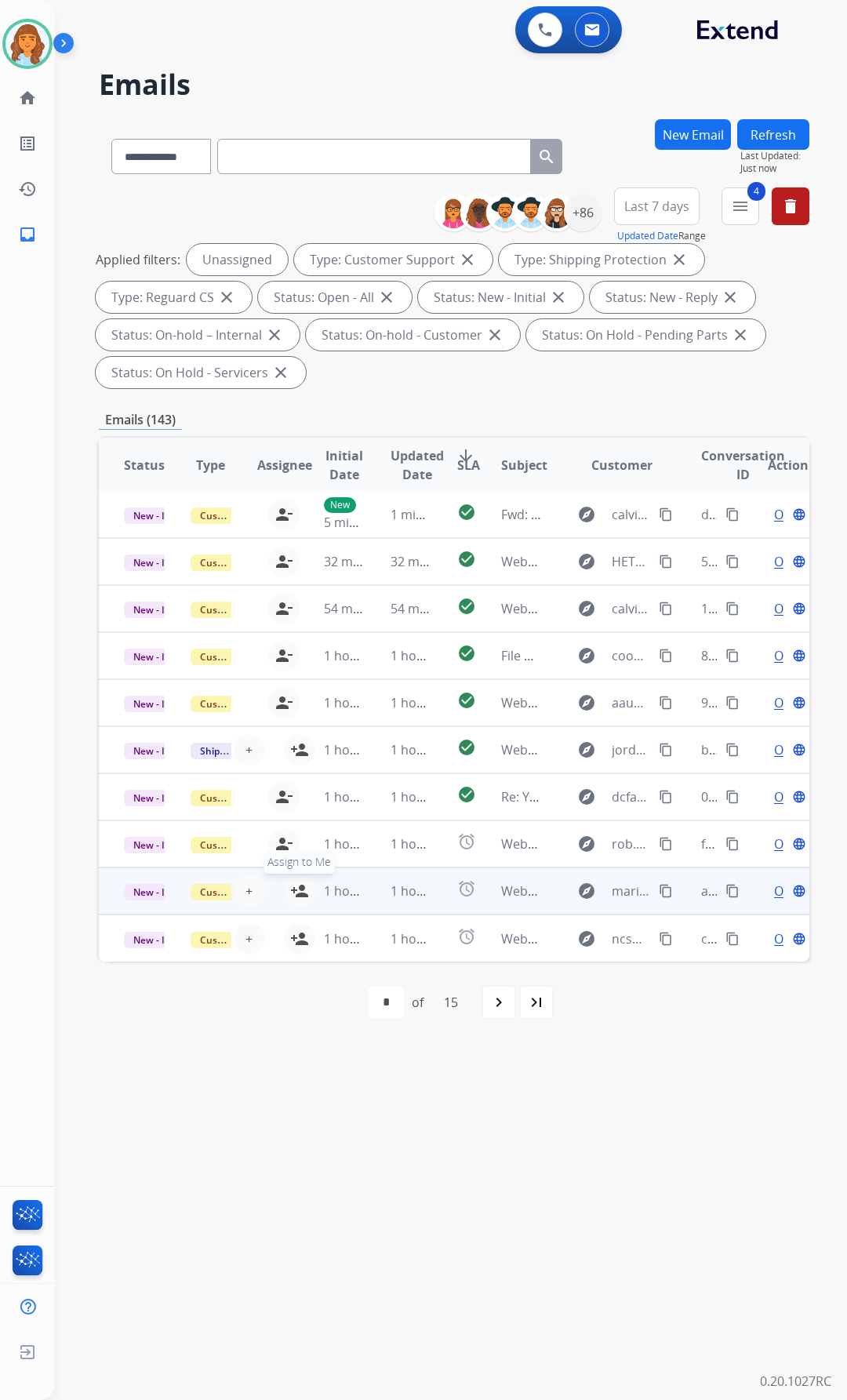 click on "person_add" at bounding box center (300, 891) 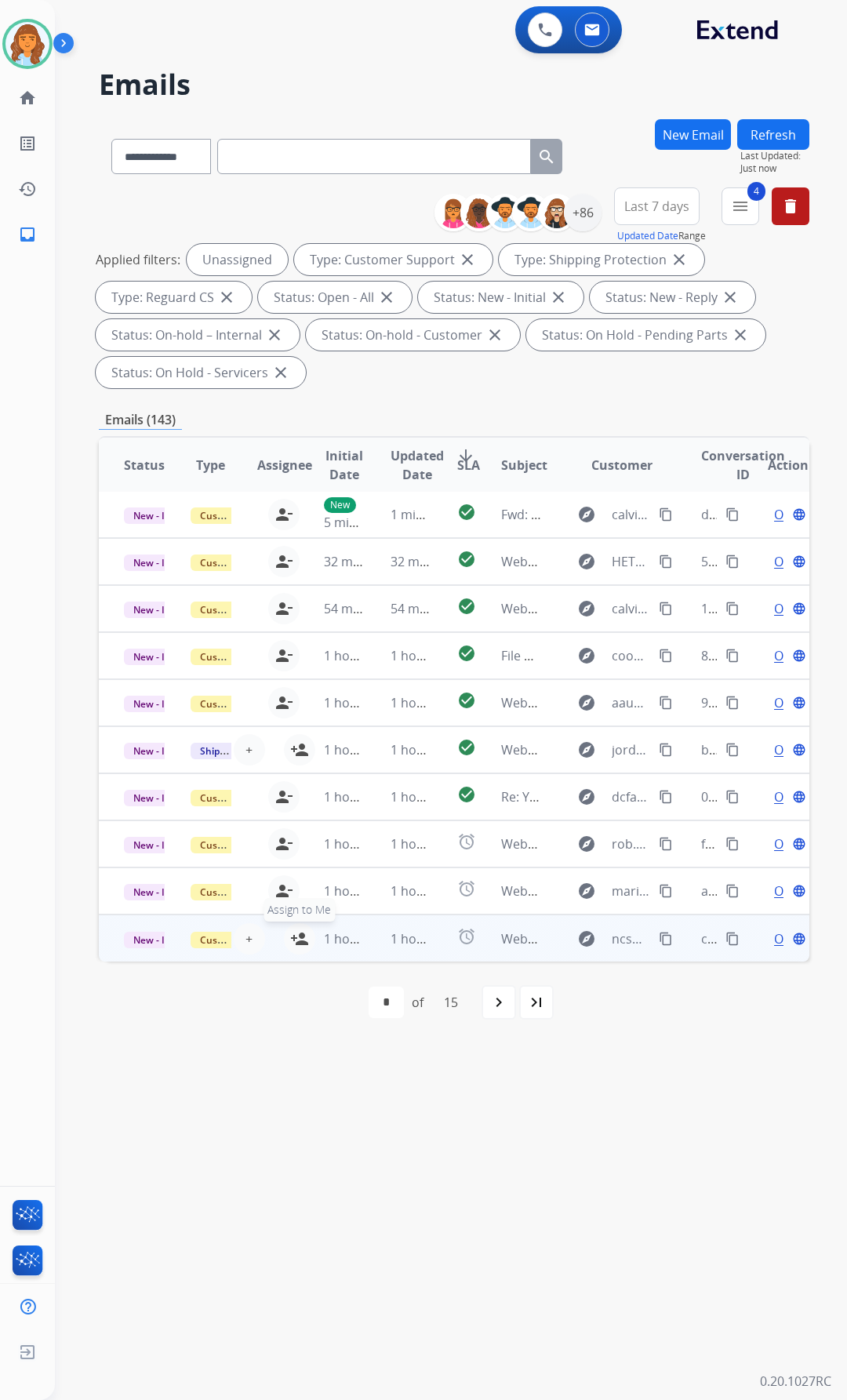 click on "person_add" at bounding box center (300, 939) 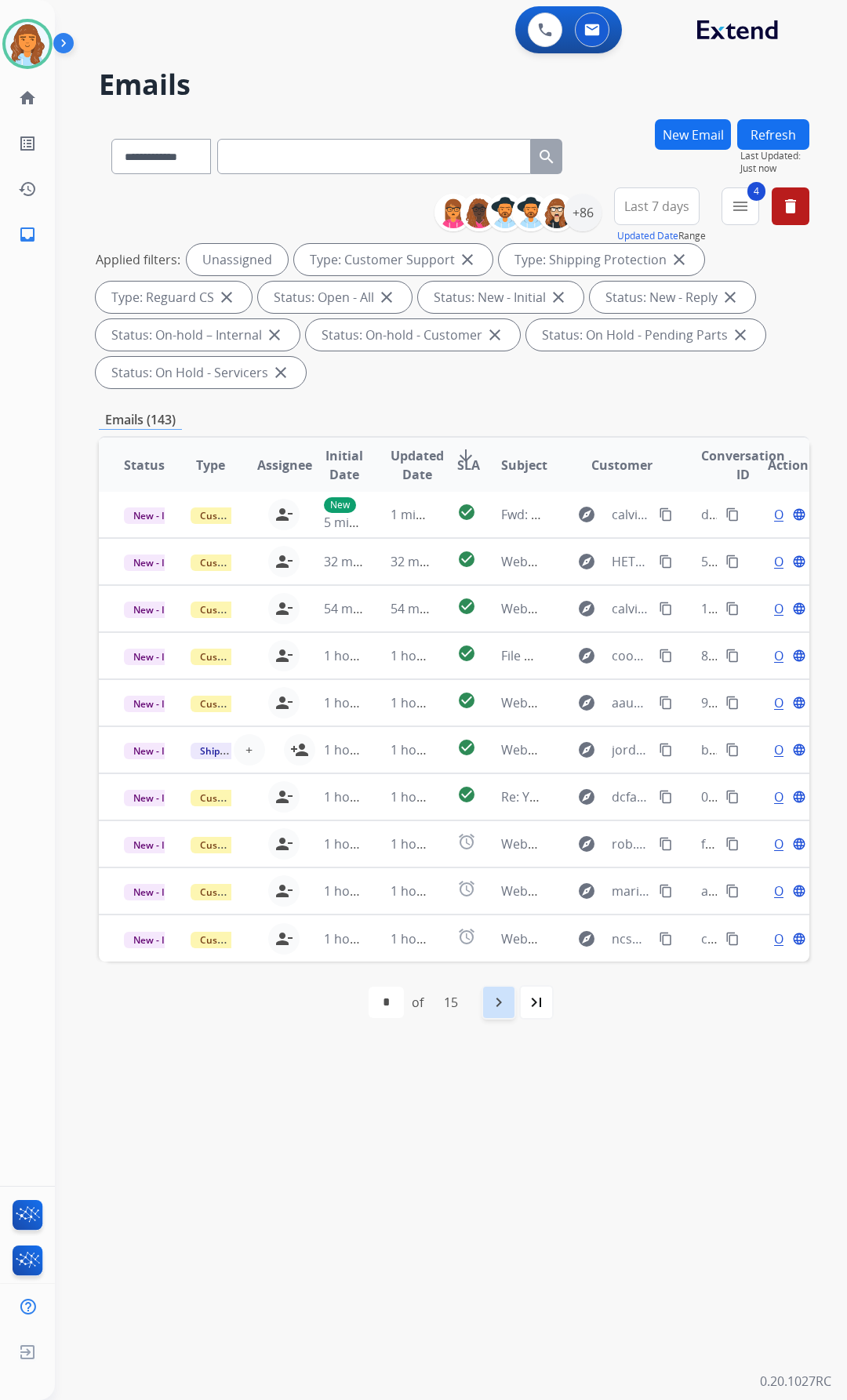 click on "navigate_next" at bounding box center (499, 1002) 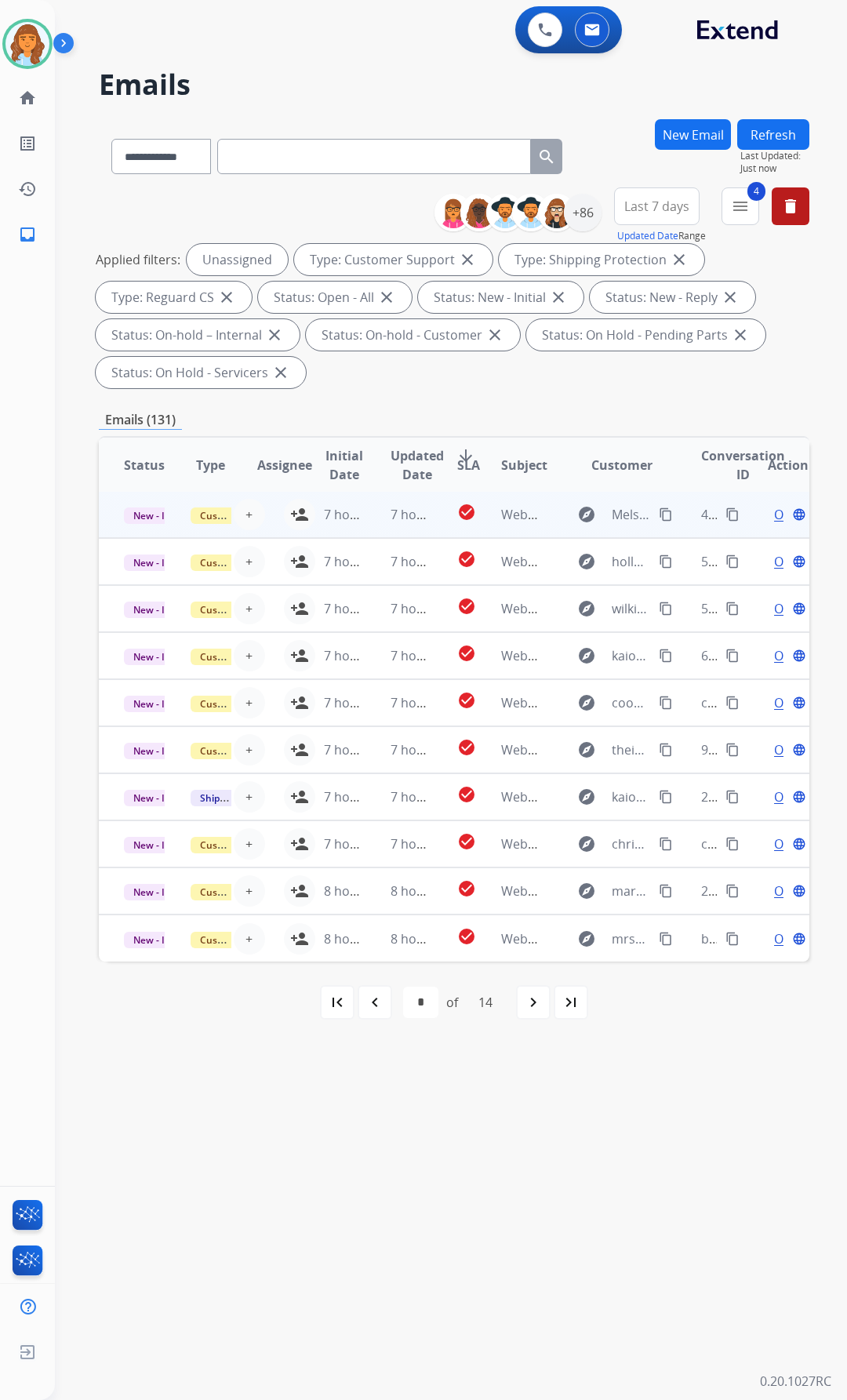 click on "7 hours ago" at bounding box center (332, 515) 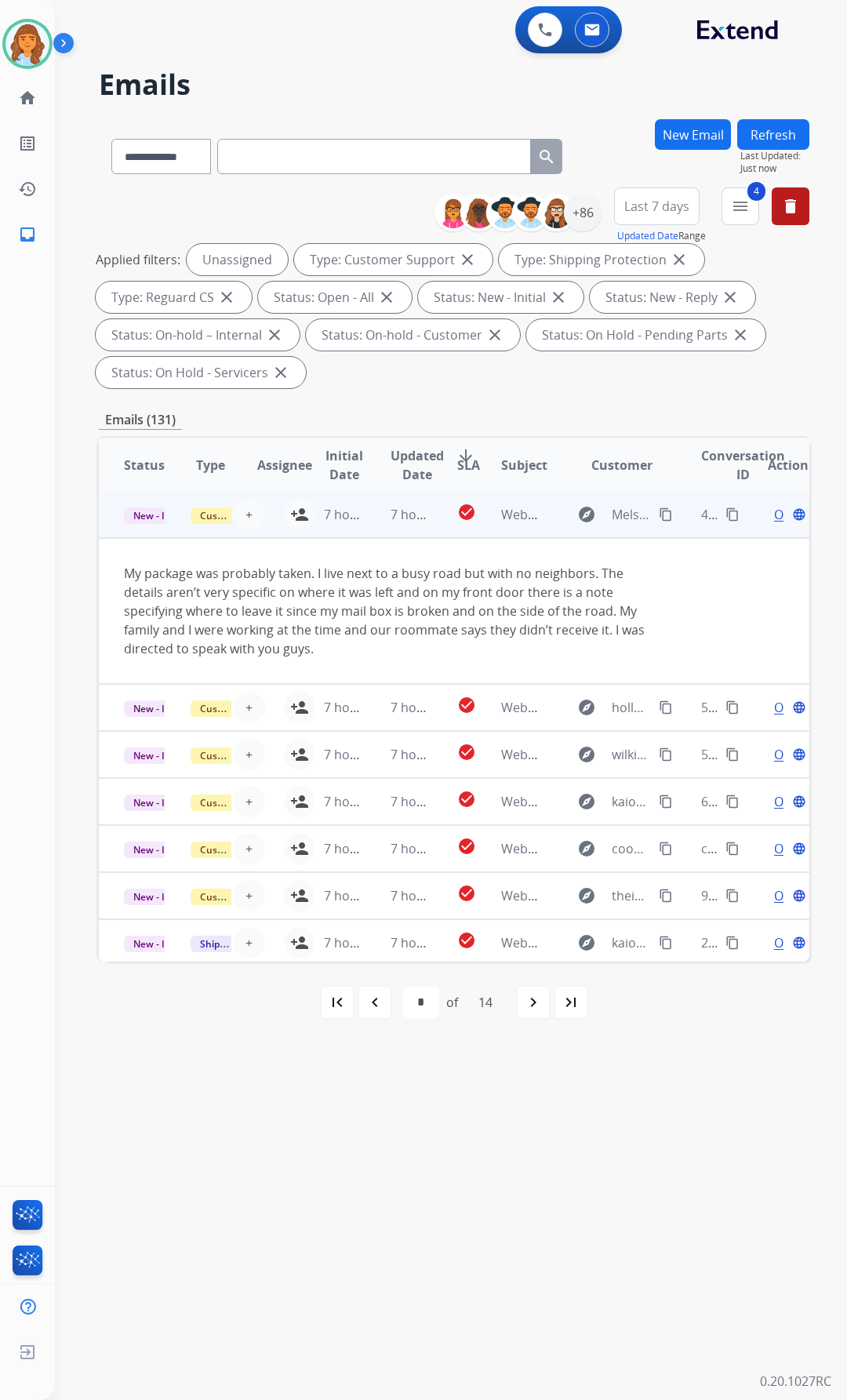 scroll, scrollTop: 0, scrollLeft: 0, axis: both 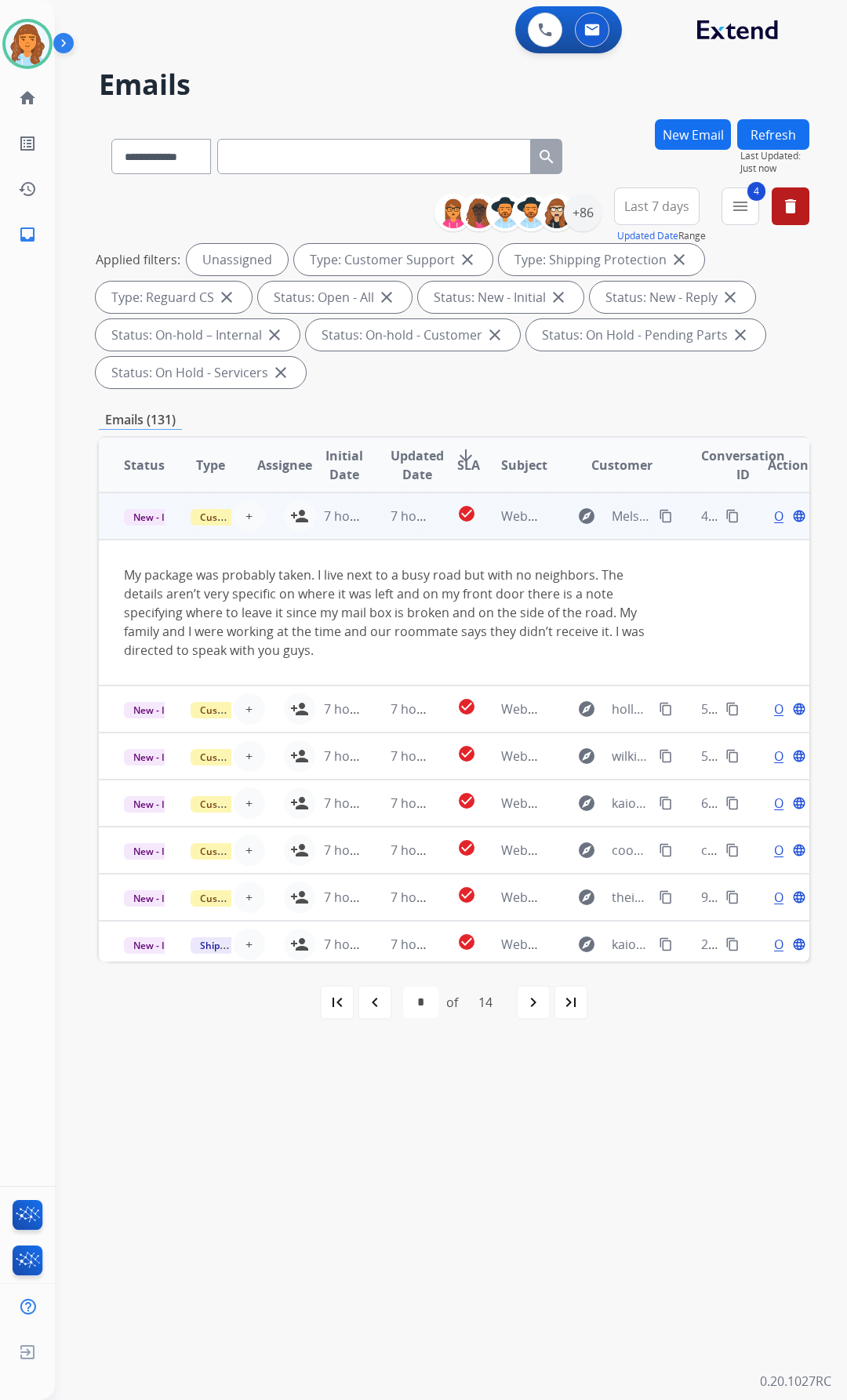 click on "7 hours ago" at bounding box center (332, 516) 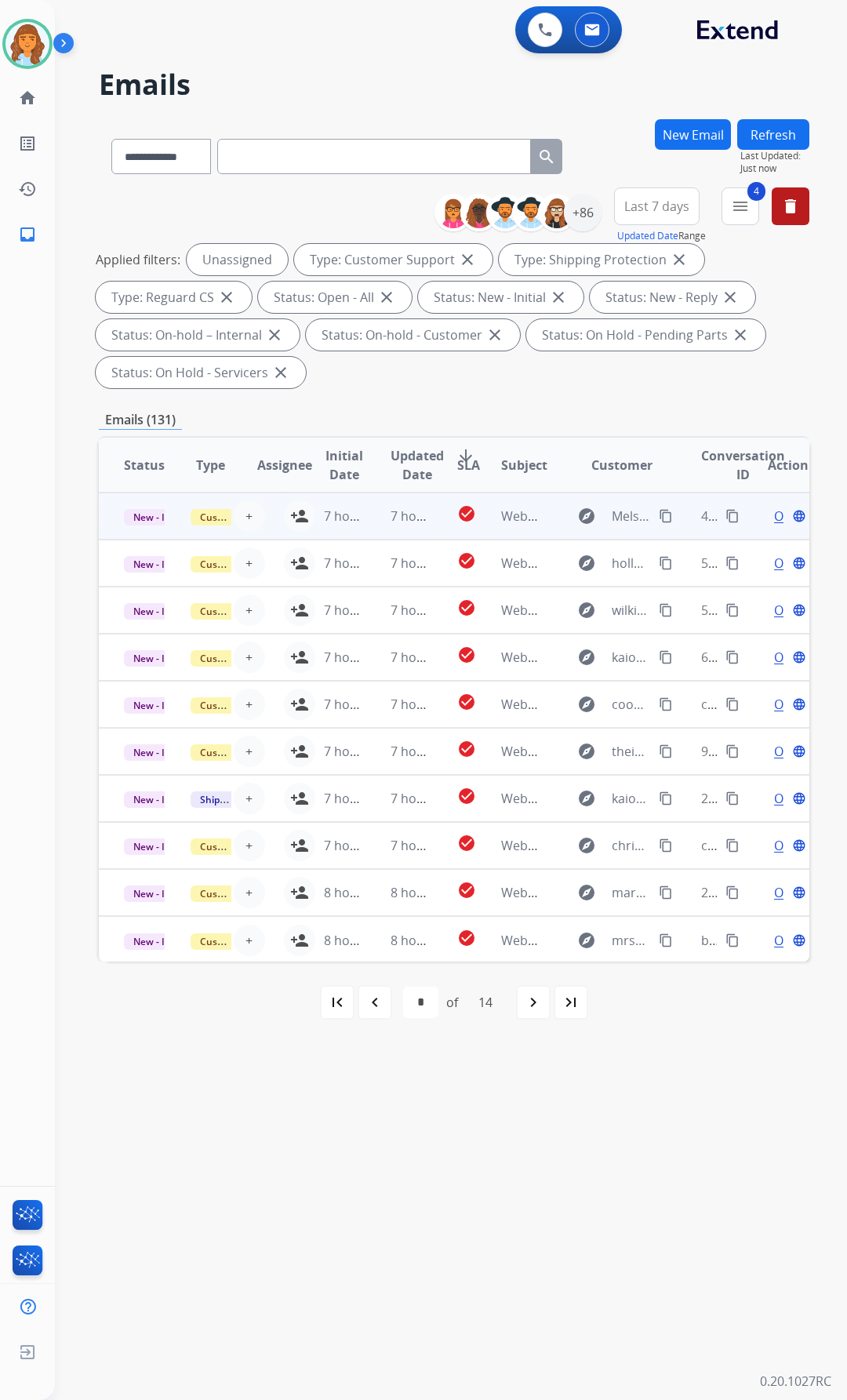 click on "7 hours ago" at bounding box center (332, 516) 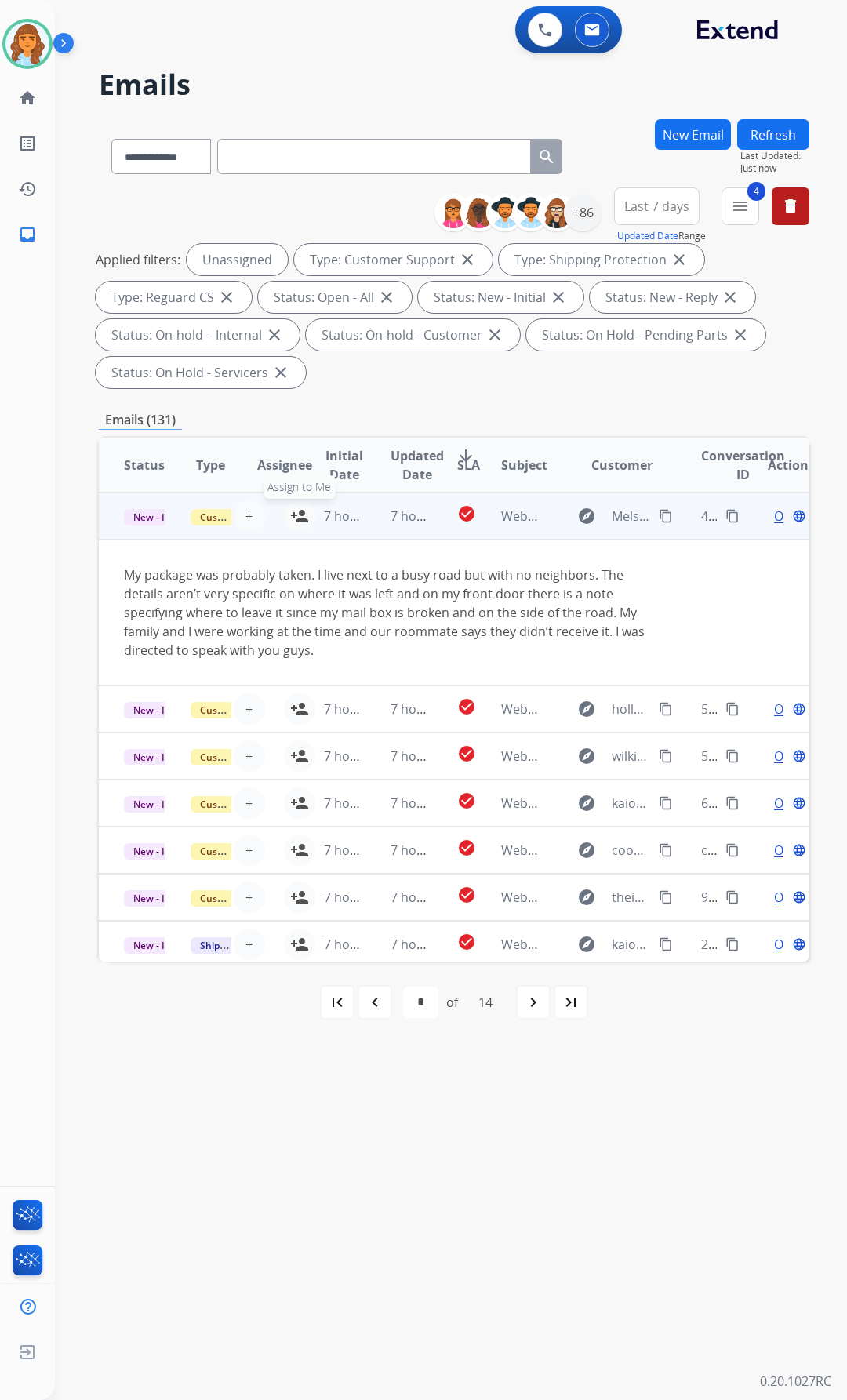 click on "person_add Assign to Me" at bounding box center (300, 516) 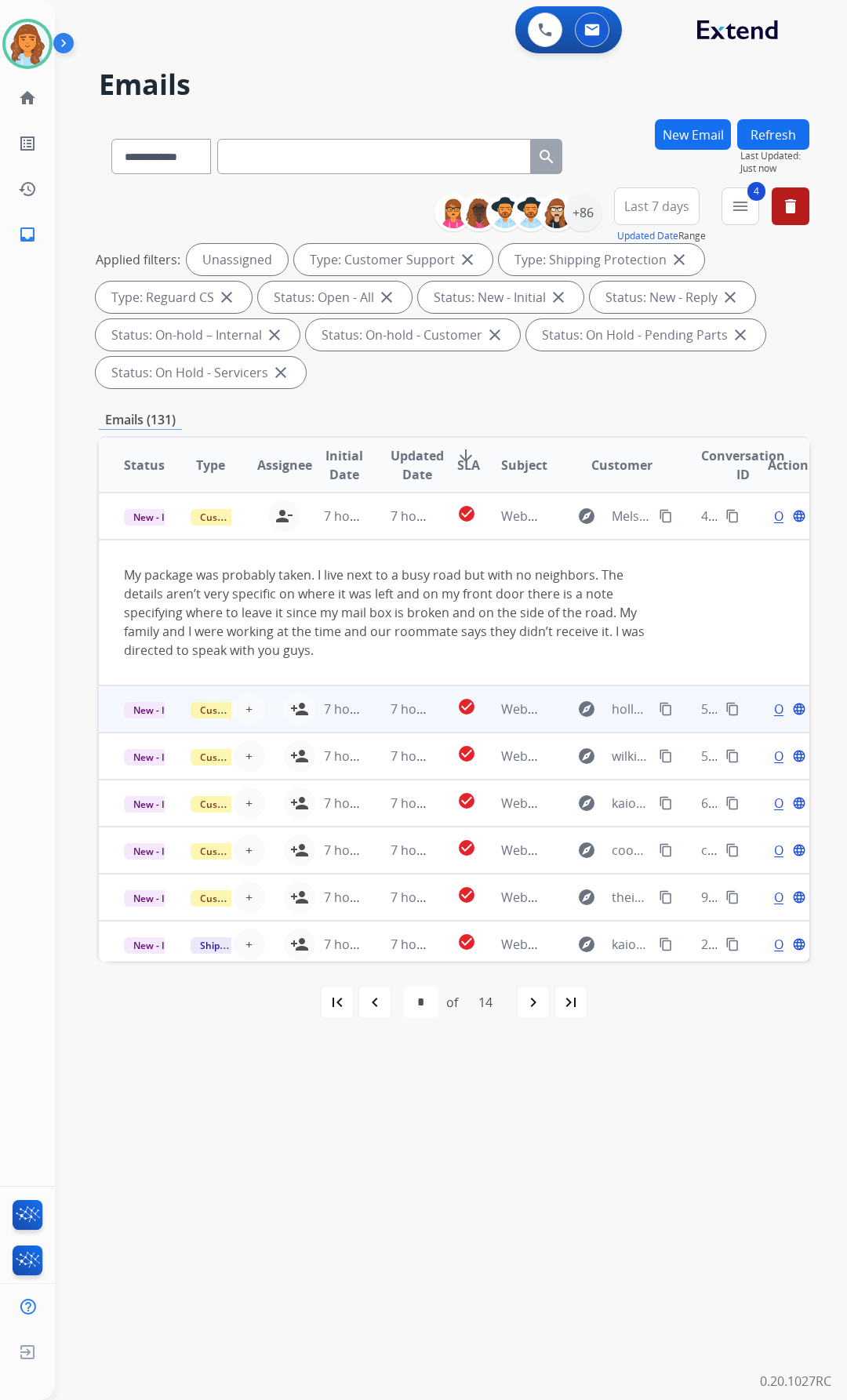 click on "7 hours ago" at bounding box center (332, 709) 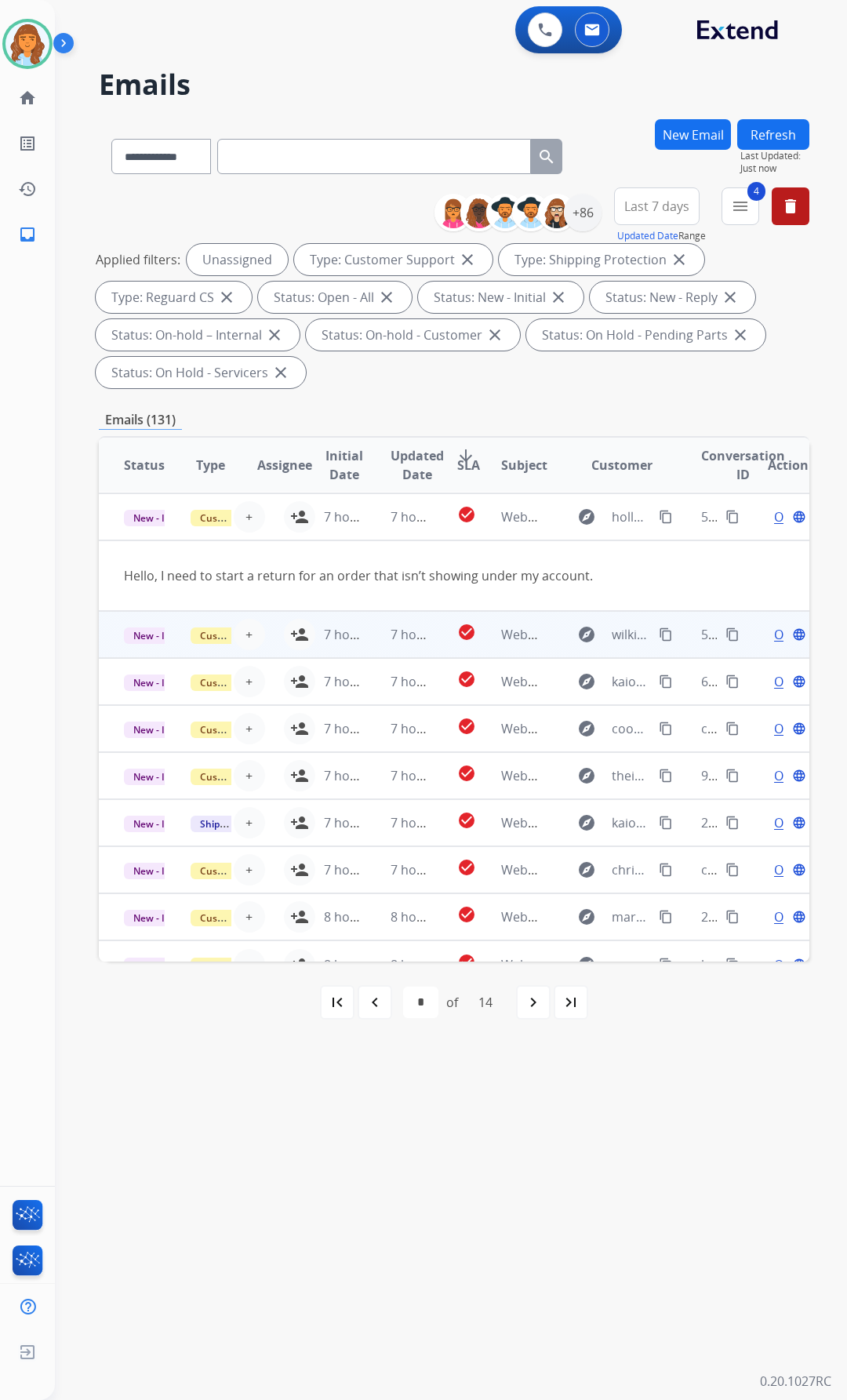 scroll, scrollTop: 47, scrollLeft: 0, axis: vertical 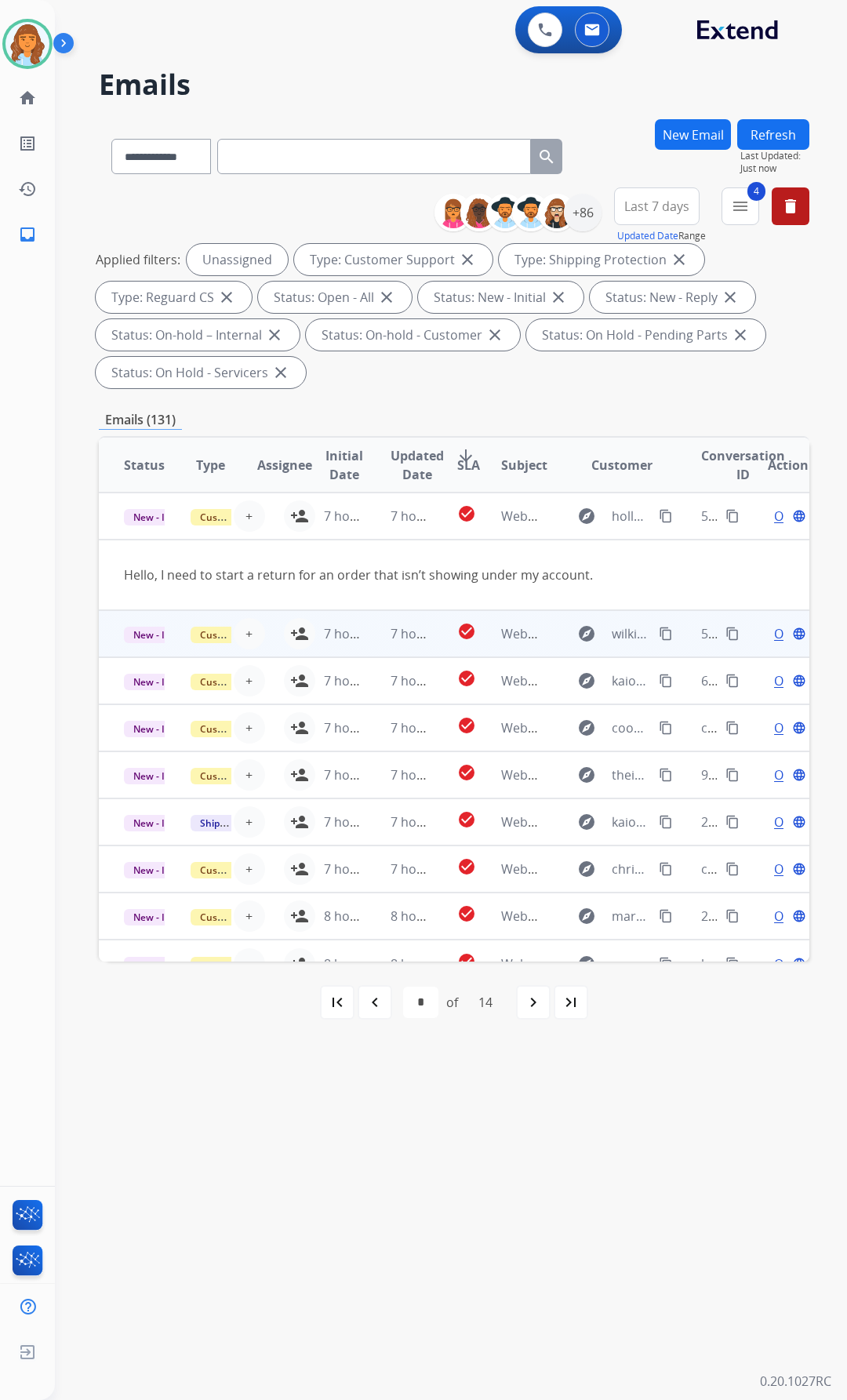 click on "7 hours ago" at bounding box center [332, 634] 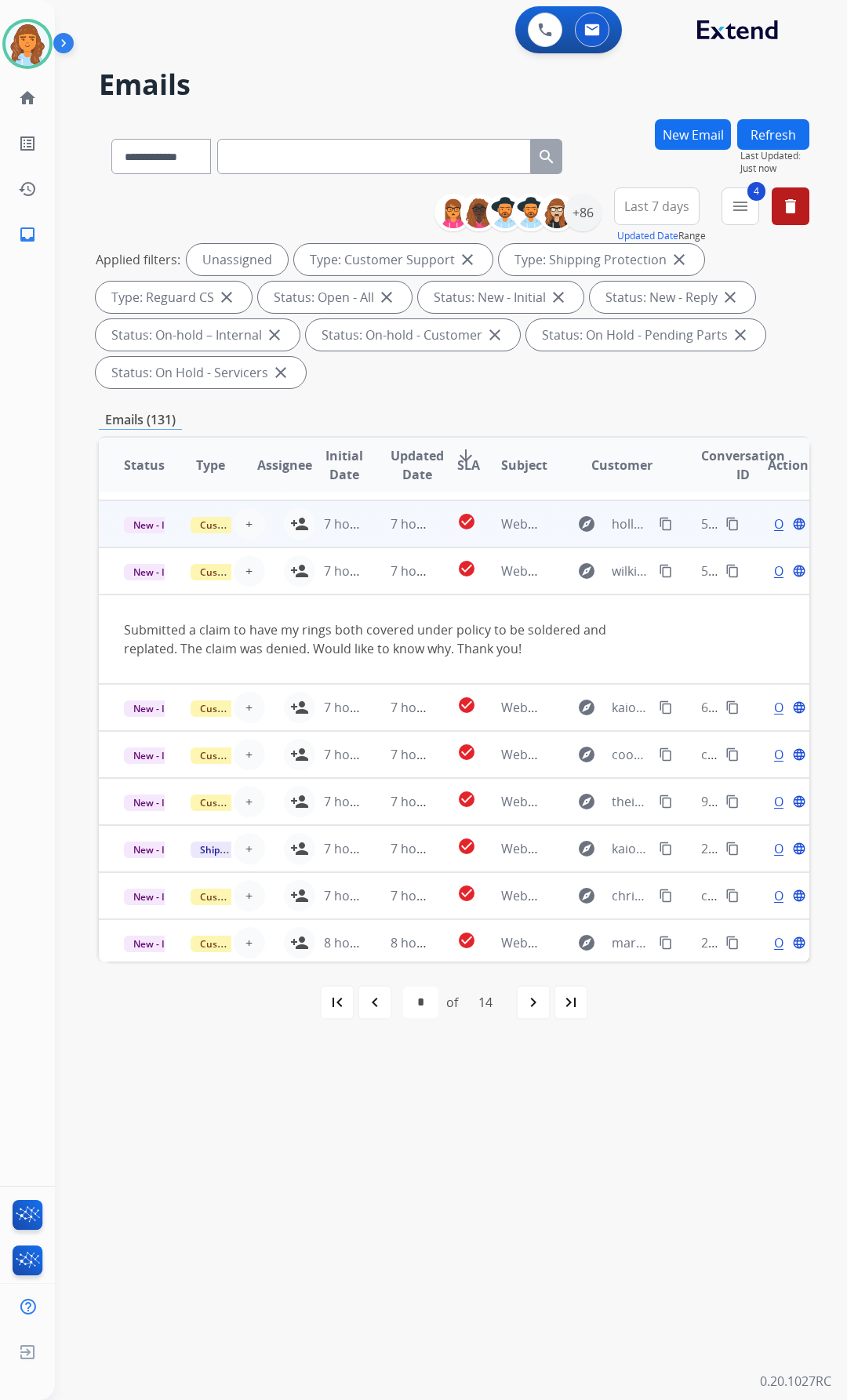 scroll, scrollTop: 0, scrollLeft: 0, axis: both 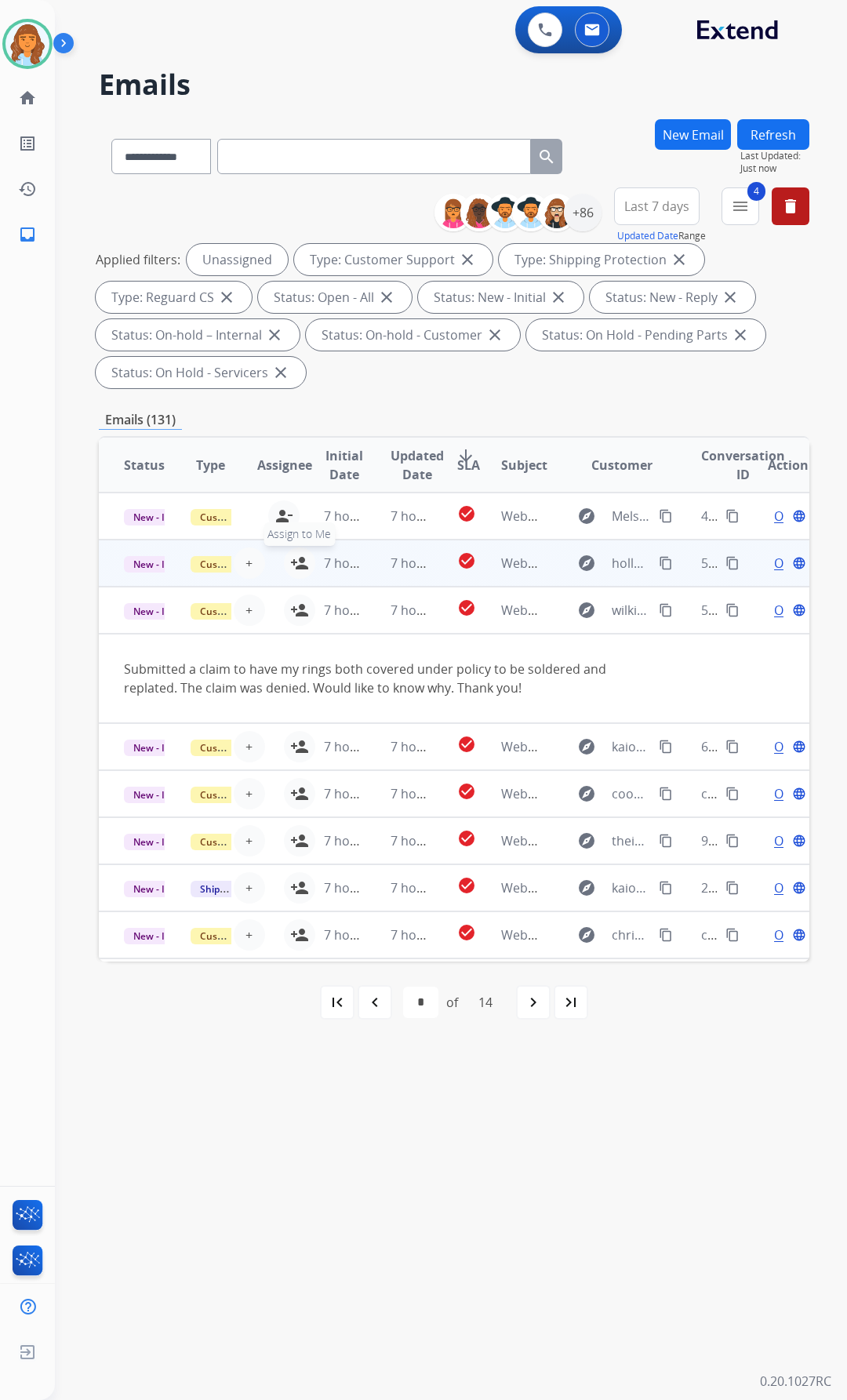 click on "person_add" at bounding box center [300, 563] 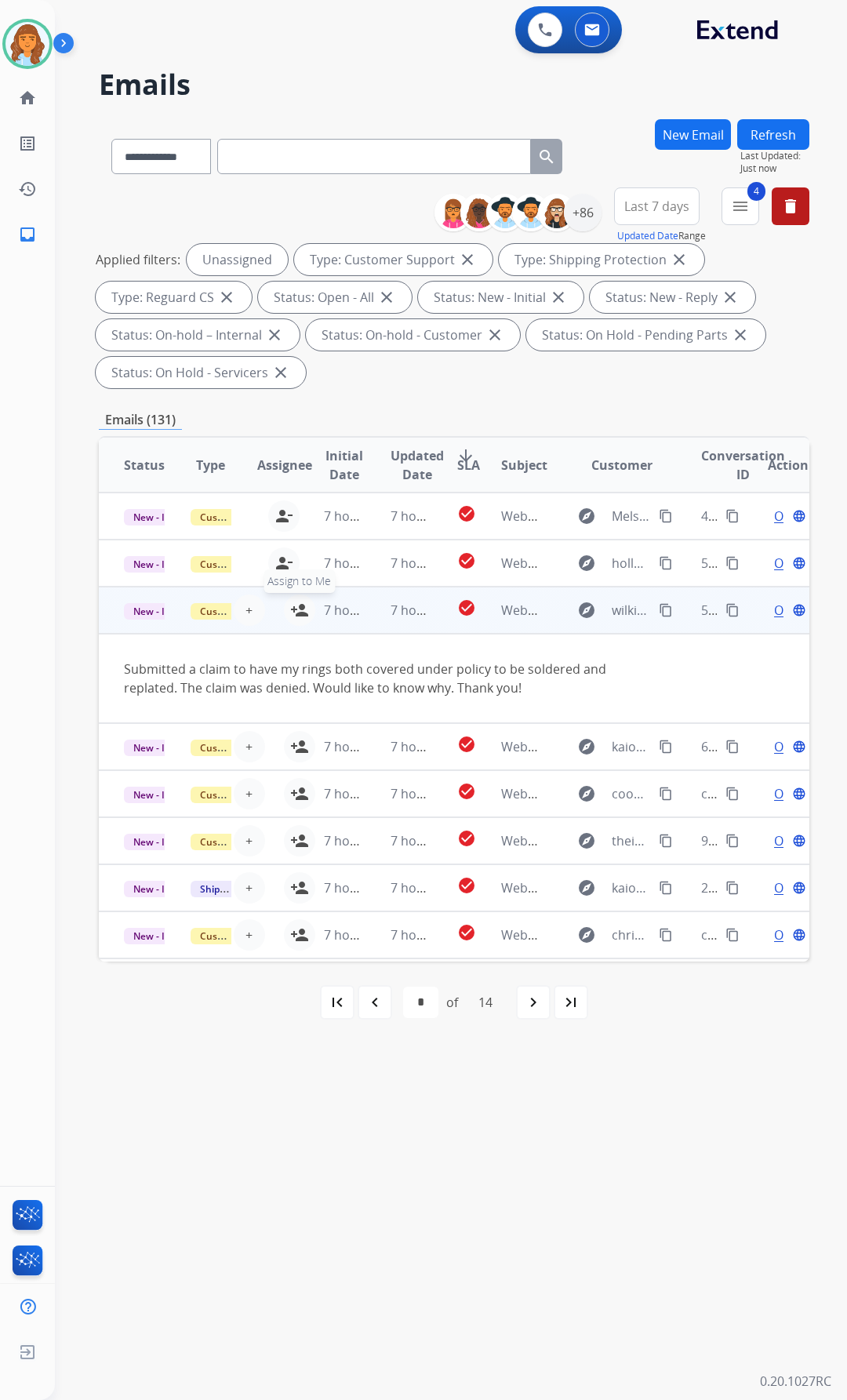 click on "person_add" at bounding box center (300, 610) 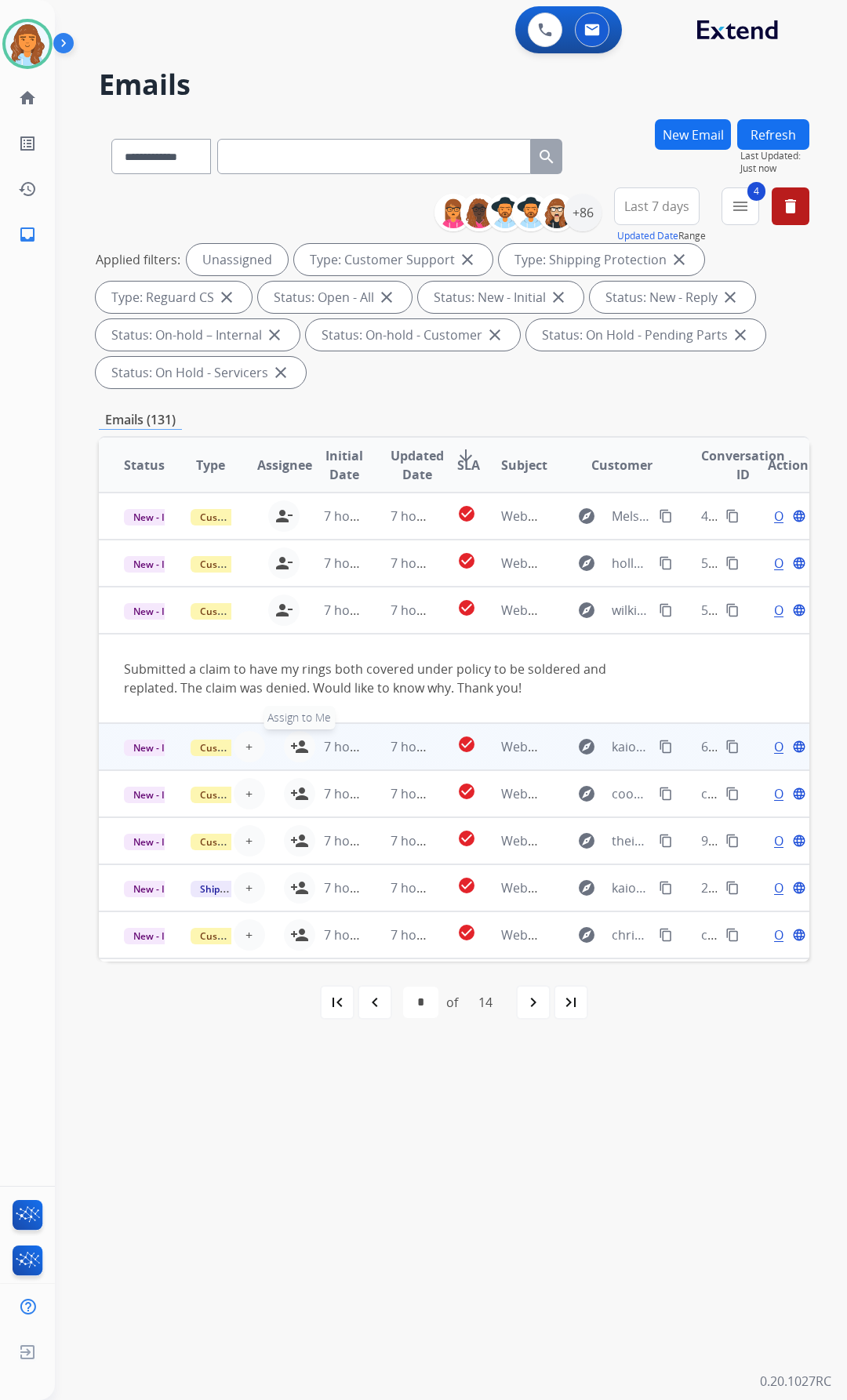click on "person_add" at bounding box center [300, 747] 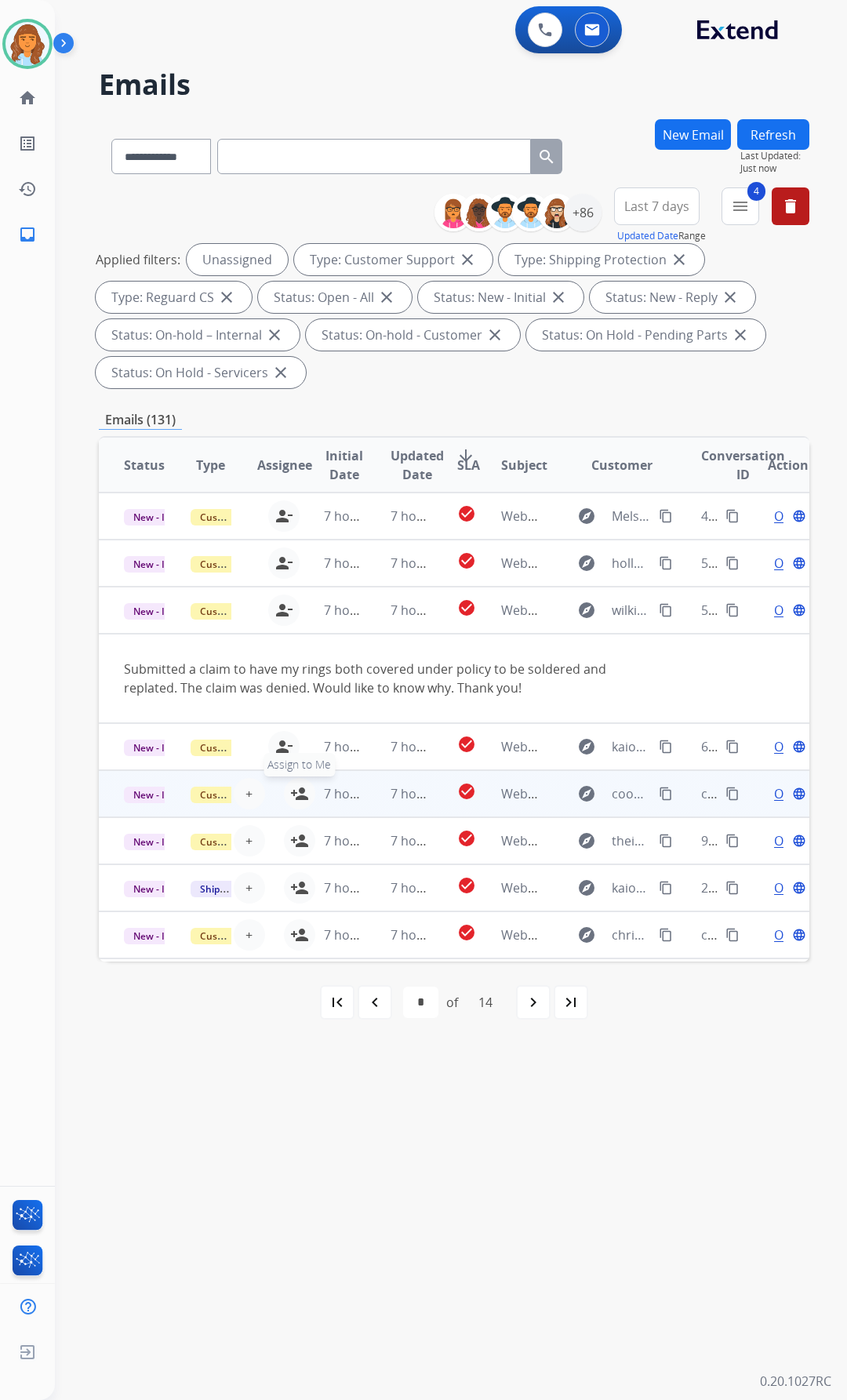 click on "person_add" at bounding box center (300, 794) 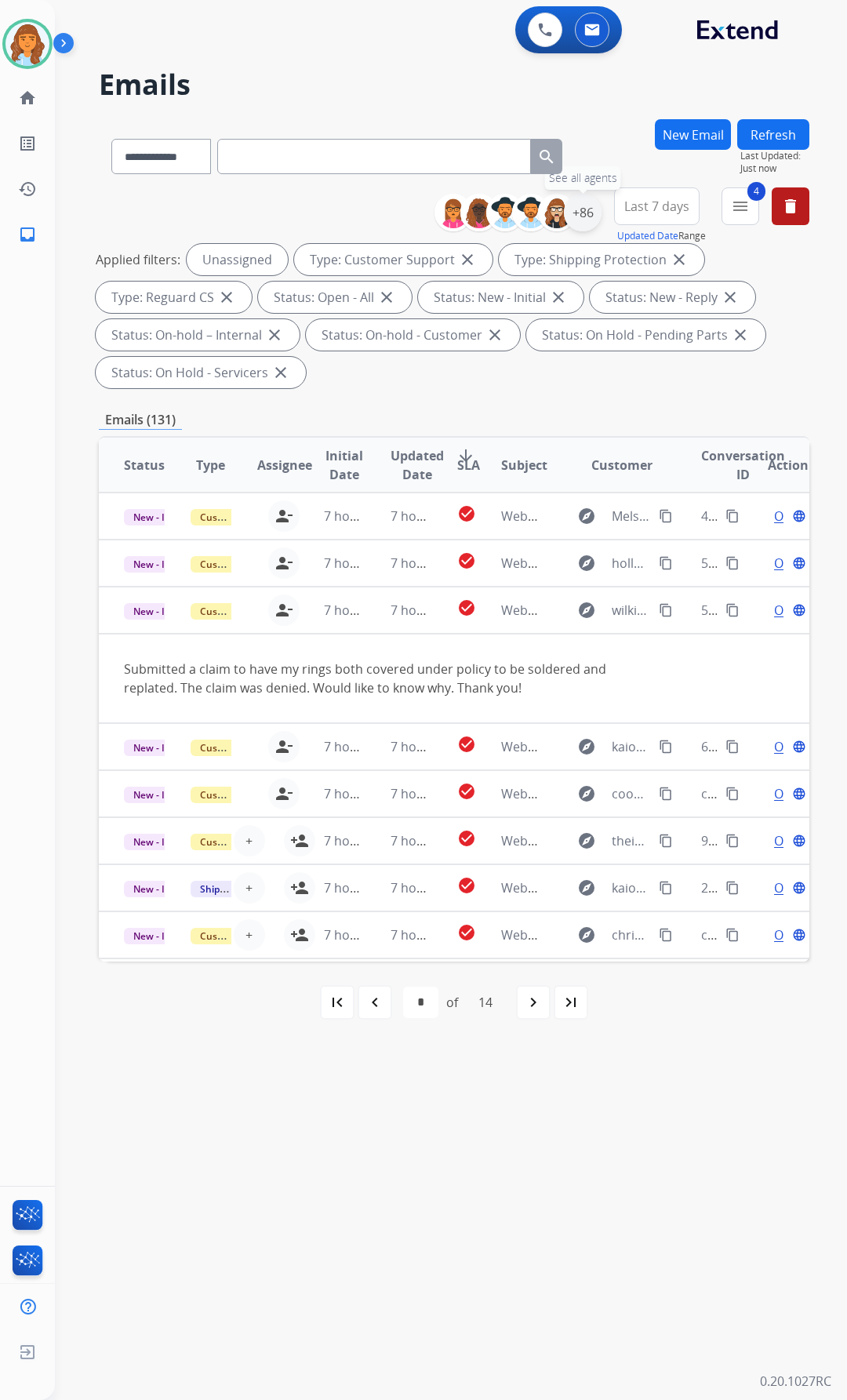 click on "+86" at bounding box center [583, 213] 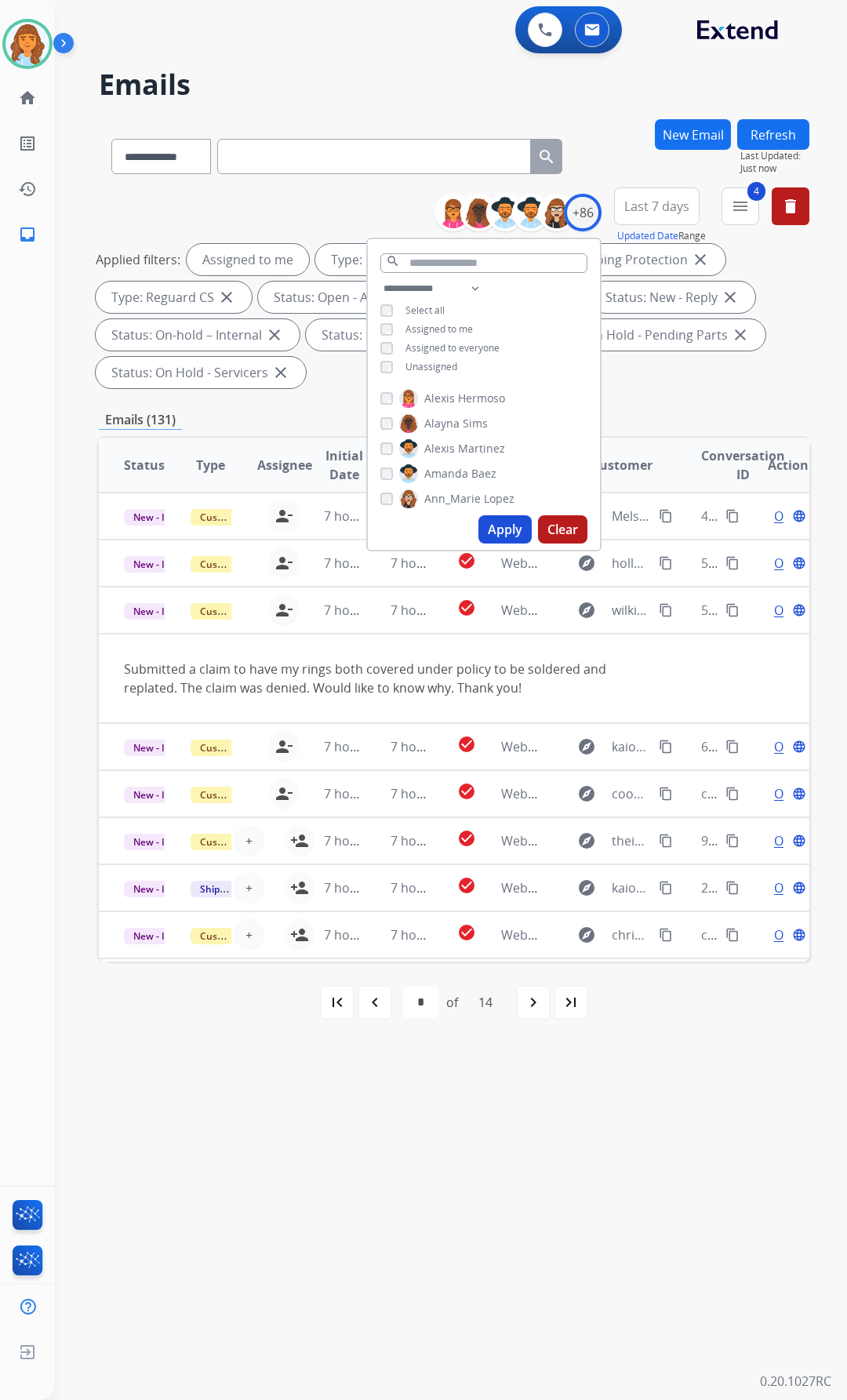 click on "Apply" at bounding box center (505, 529) 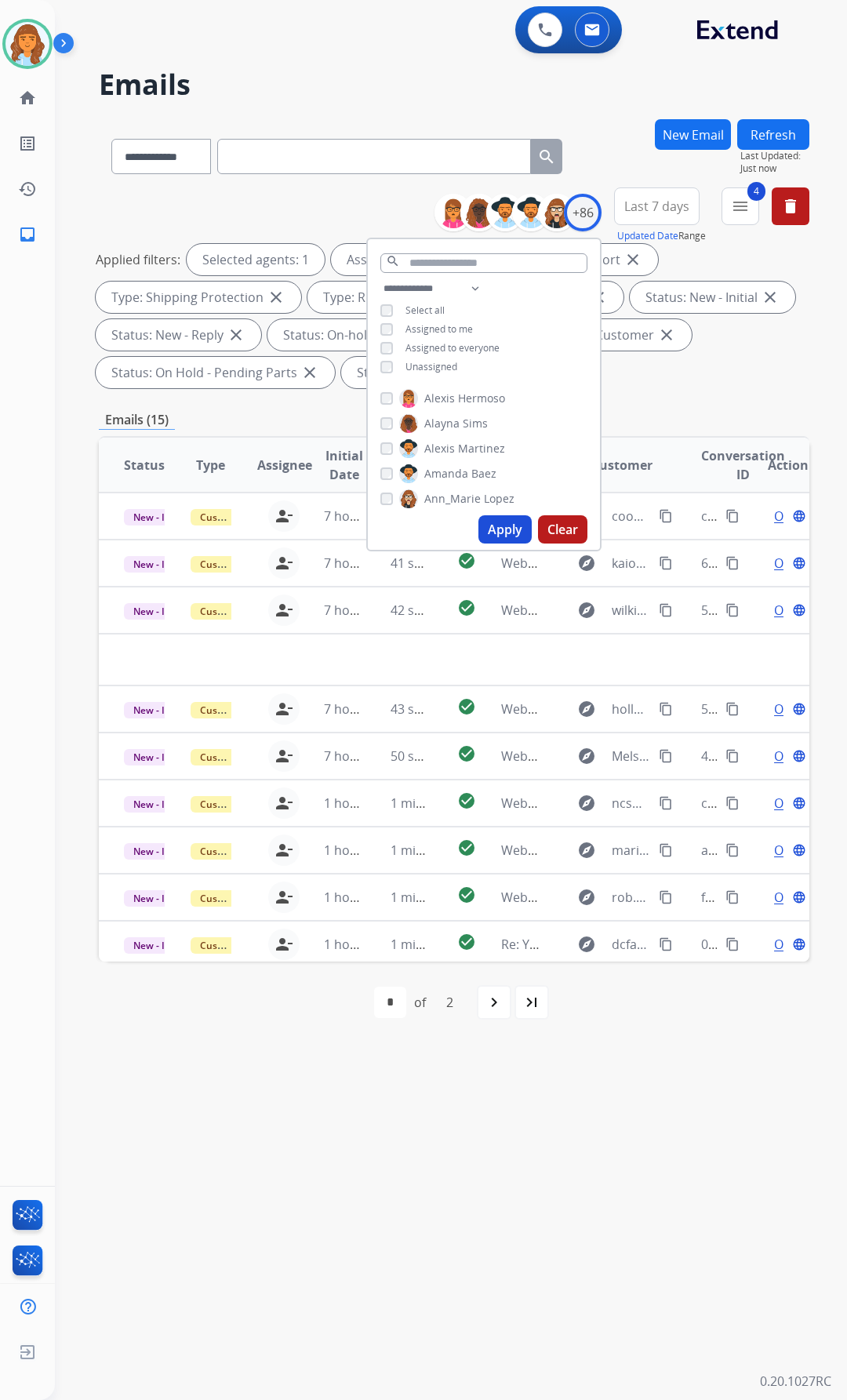 click on "**********" at bounding box center [454, 581] 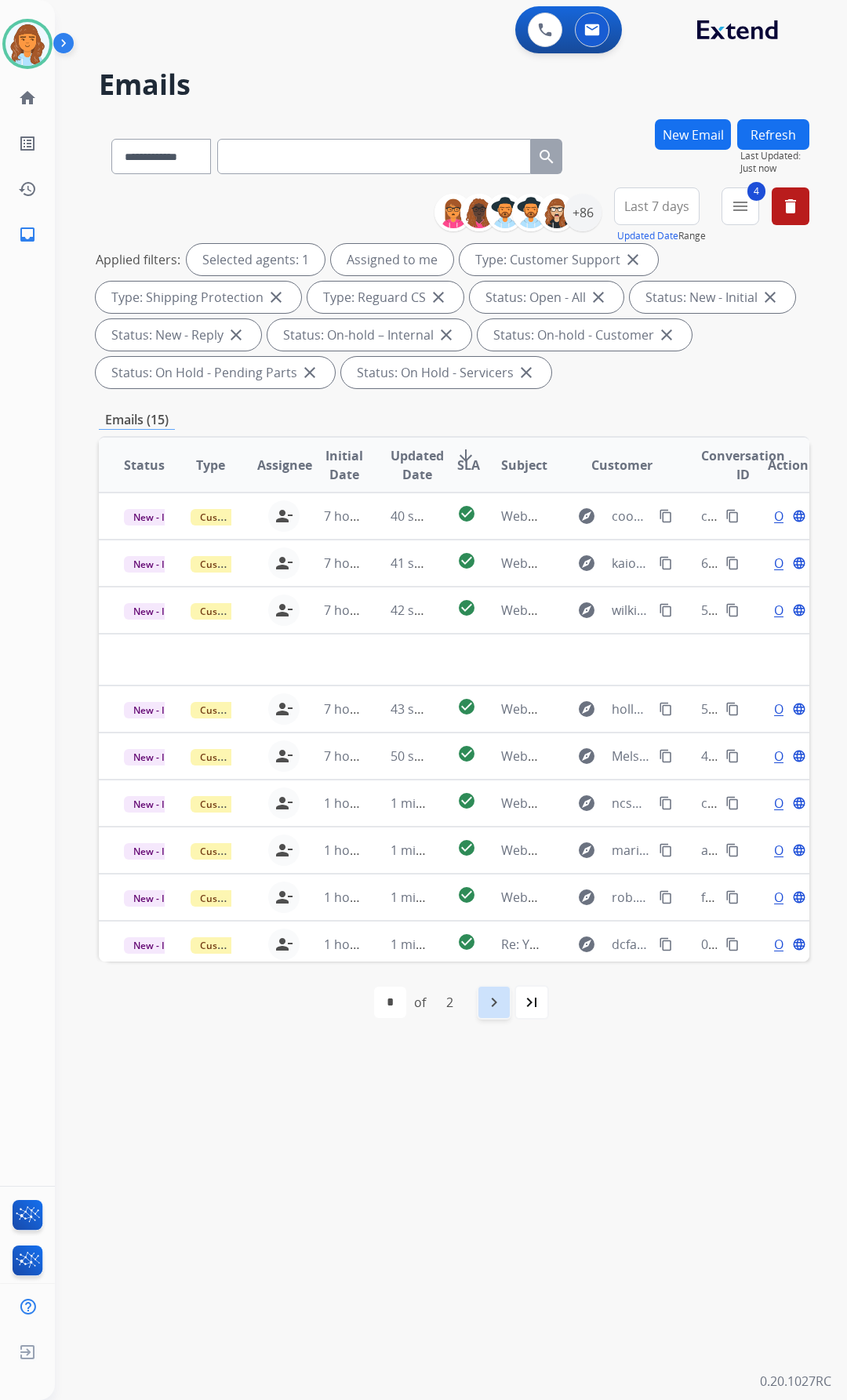 click on "navigate_next" at bounding box center [494, 1002] 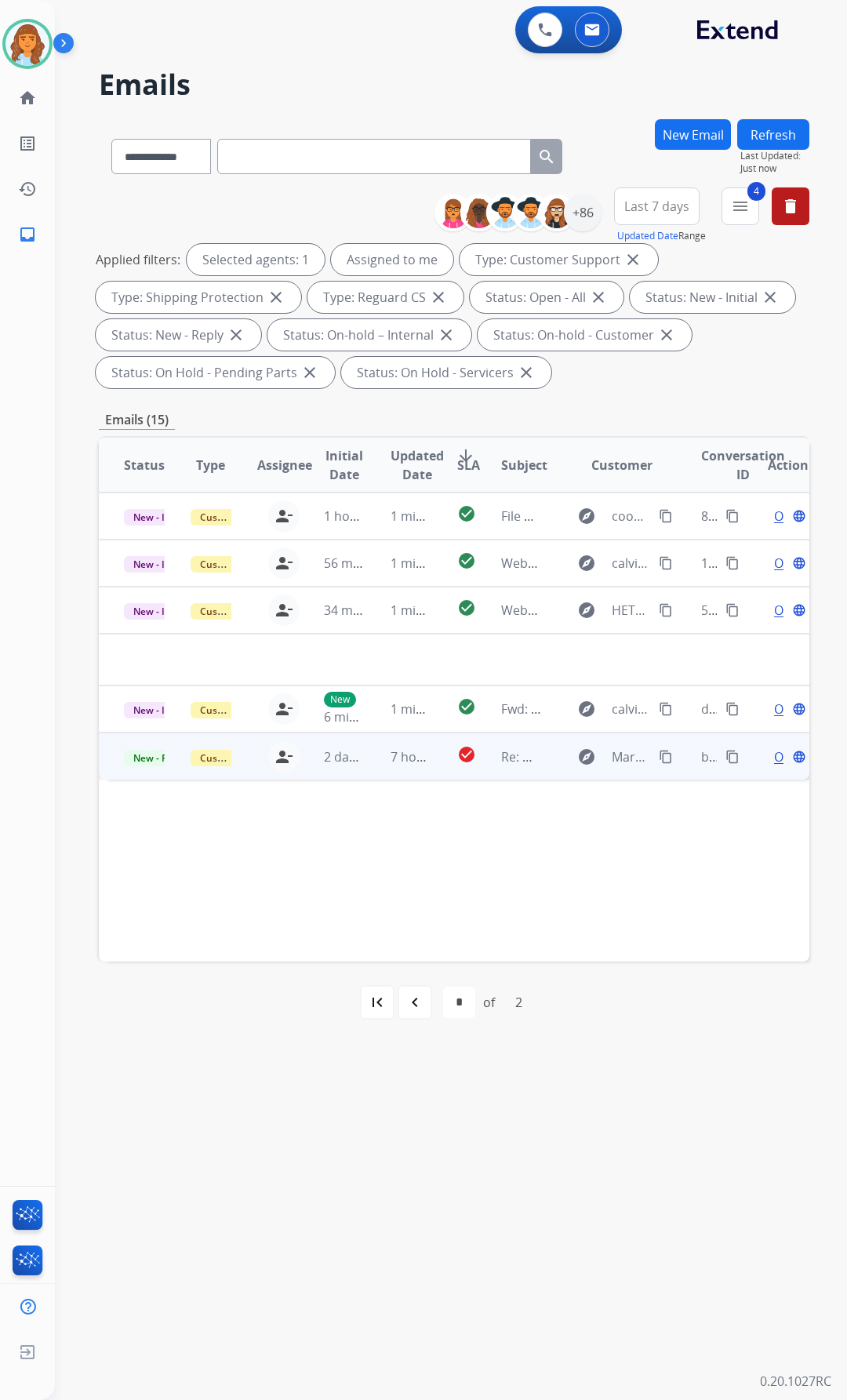 click on "check_circle" at bounding box center [454, 756] 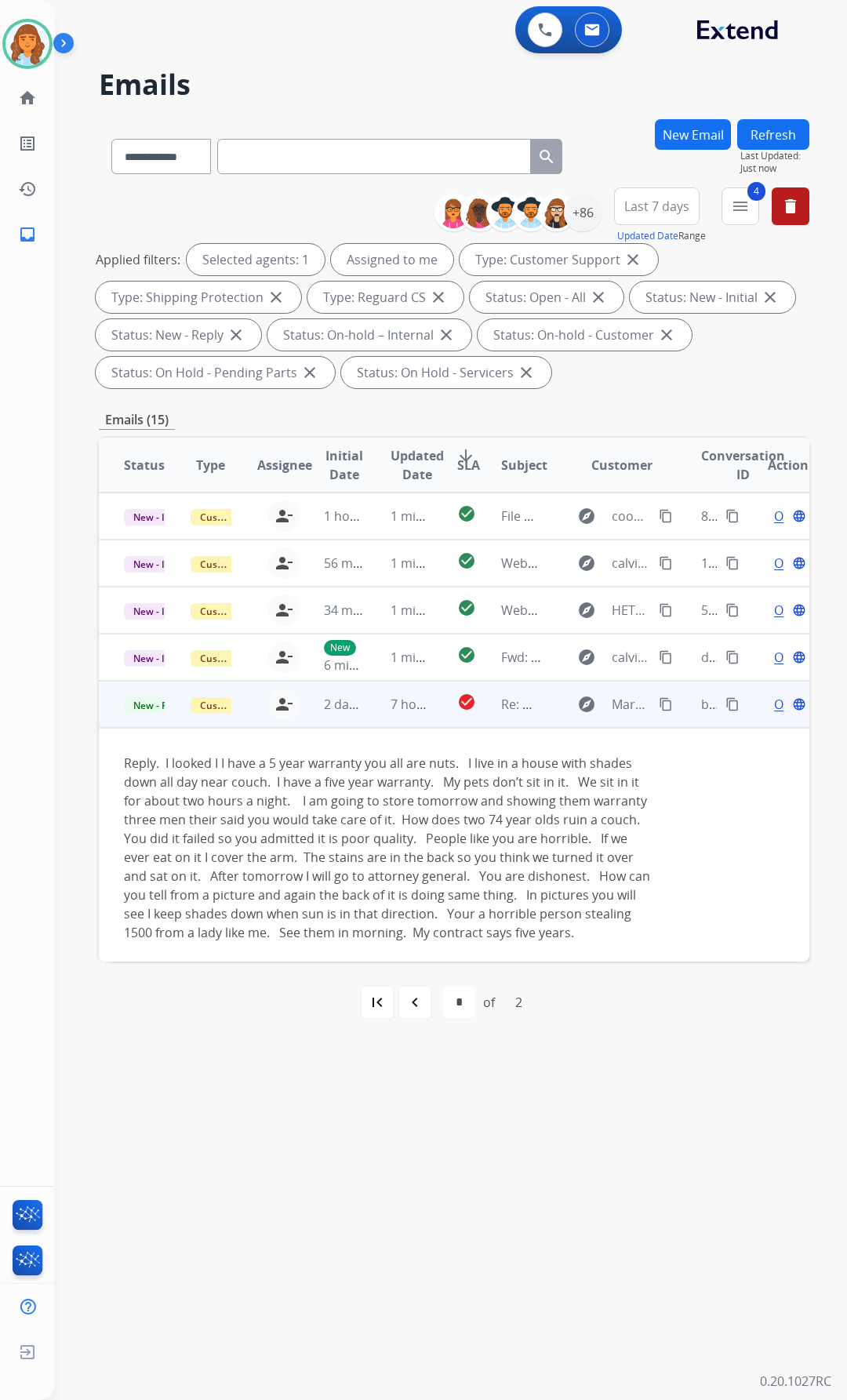 scroll, scrollTop: 24, scrollLeft: 0, axis: vertical 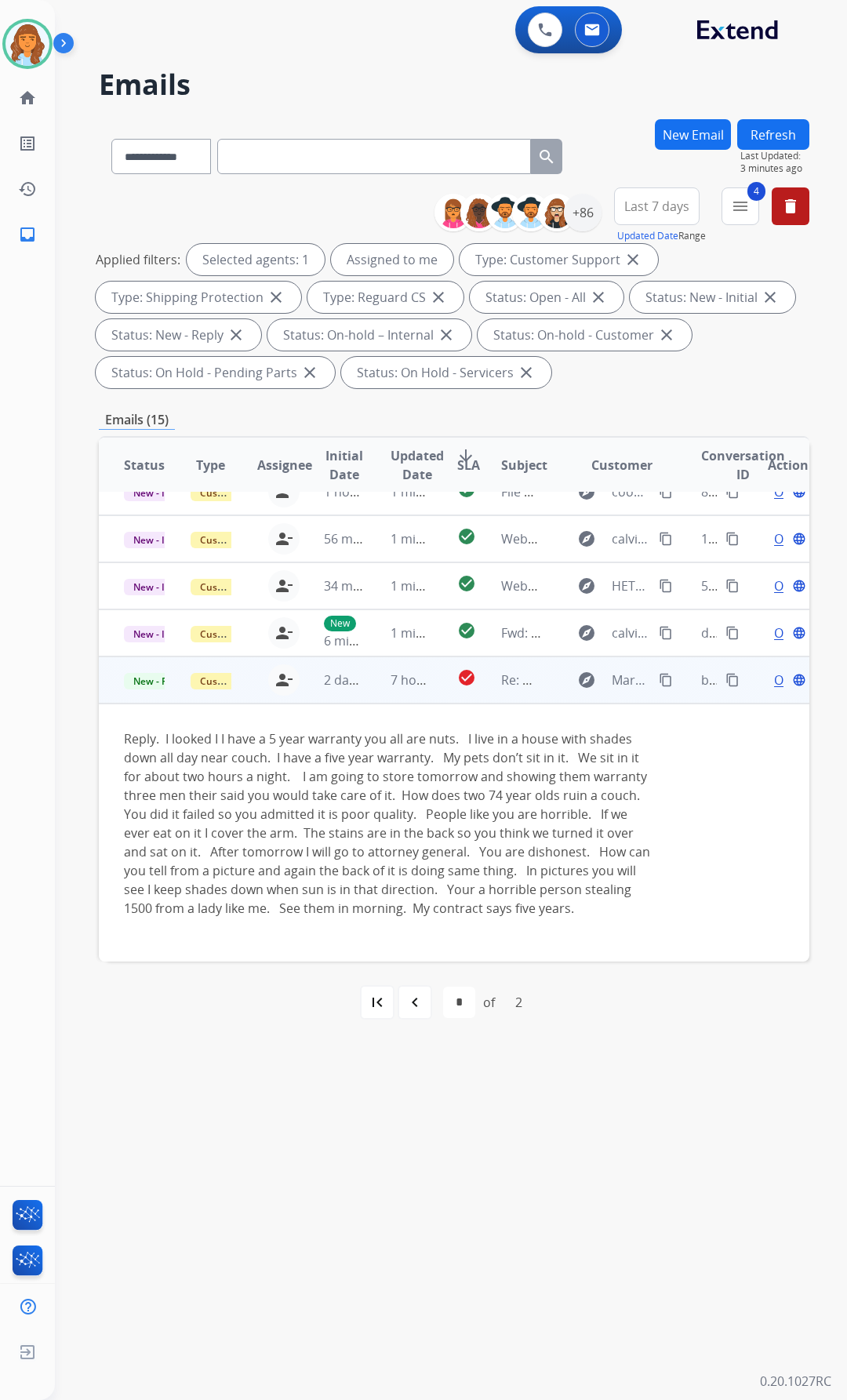 drag, startPoint x: 653, startPoint y: 675, endPoint x: 608, endPoint y: 683, distance: 45.70558 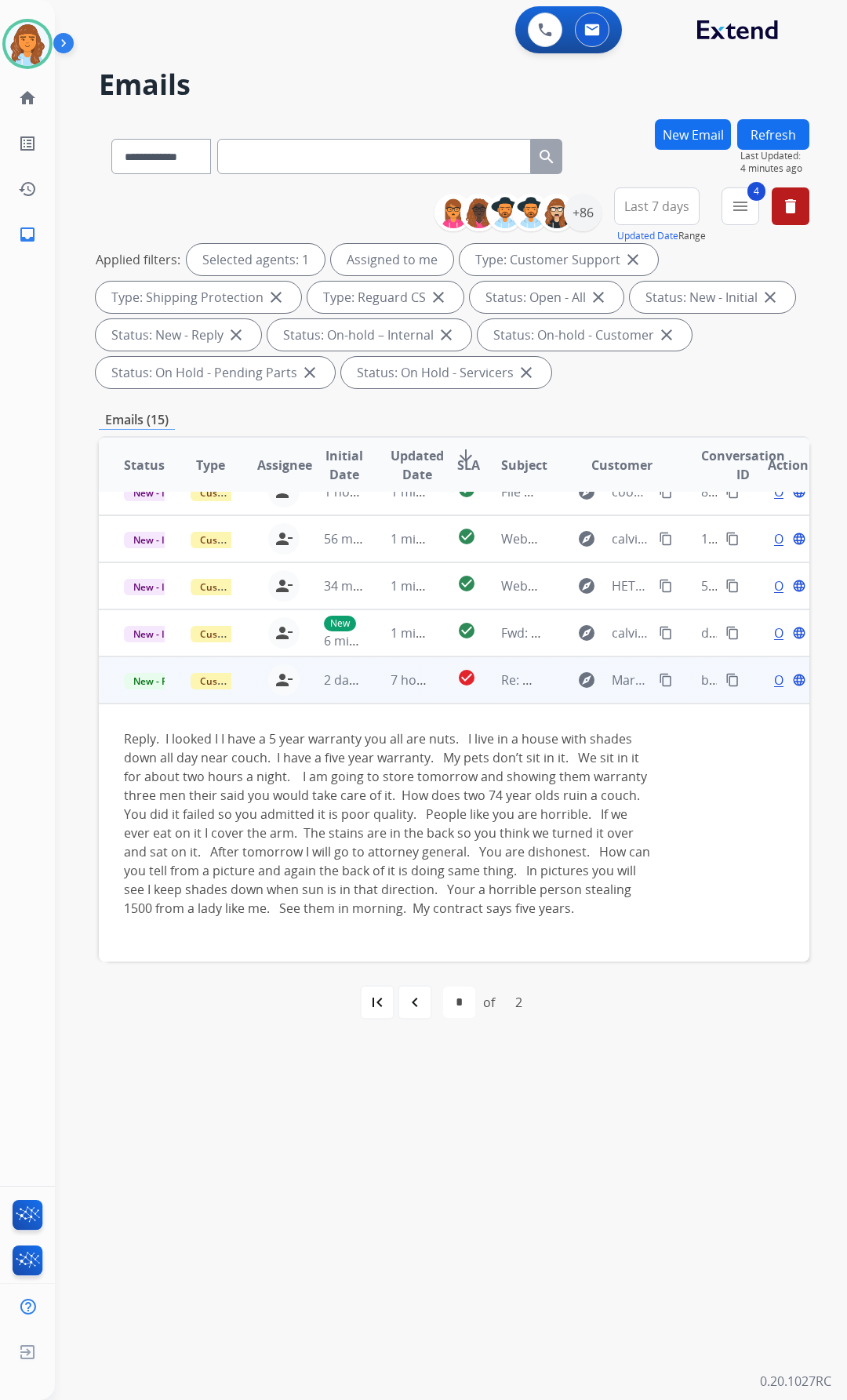 click on "Open" at bounding box center (790, 680) 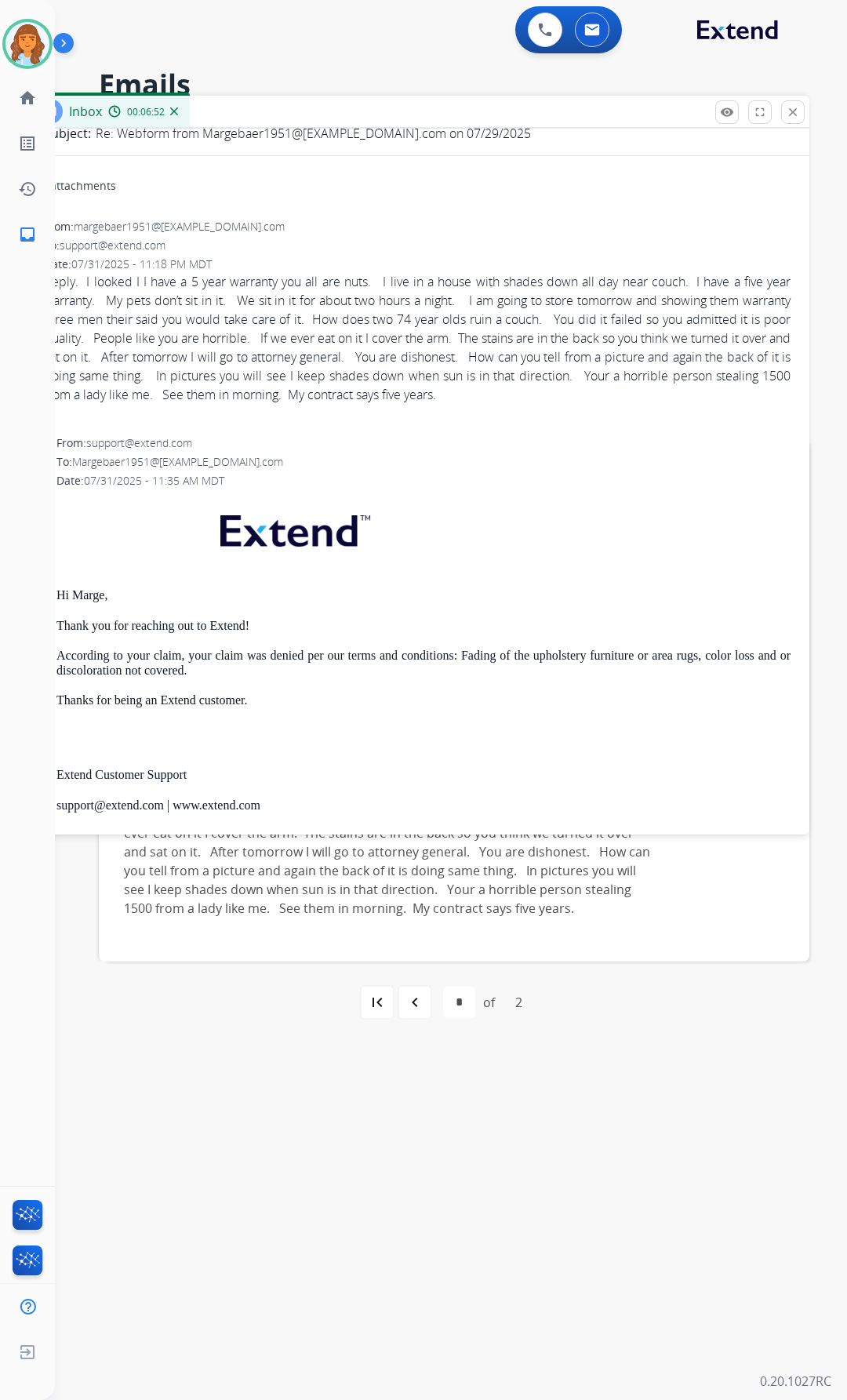 scroll, scrollTop: 0, scrollLeft: 0, axis: both 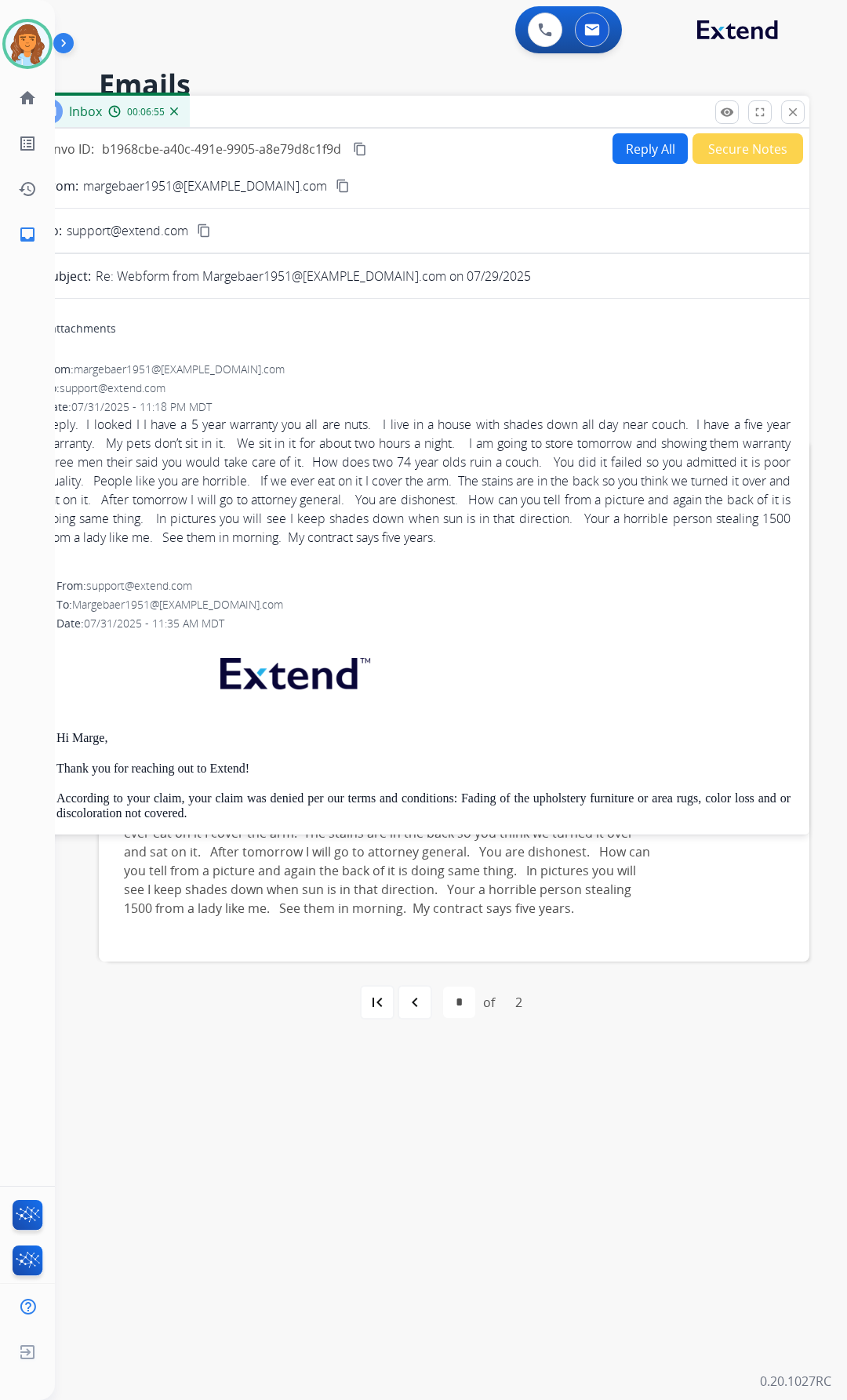 click on "From: margebaer1951@gmail.com content_copy To:  support@extend.com  content_copy Subject:  Re: Webform from Margebaer1951@gmail.com on 07/29/2025  0  attachments  From:  margebaer1951@gmail.com   To:  support@extend.com  Date:  07/31/2025 - 11:18 PM MDT  From:  support@extend.com   To:  Margebaer1951@gmail.com  Date:  07/31/2025 - 11:35 AM MDT Hi Marge, Thank you for reaching out to Extend! According to your claim, your claim was denied per our terms and conditions: Fading of the upholstery furniture or area rugs, color loss and or discoloration not covered. Thanks for being an Extend customer. Extend Customer Support support@extend.com | www.extend.com If you have any questions or need further assistance, reply to this email or give us a call at (877) 248-7707 Monday-Friday 9:00AM - 8:00PM EST or Saturdays and Sundays 9:00AM - 2:00PM EST.  From:  Margebaer1951@gmail.com   To:  support@extend.com  Date:  07/29/2025 - 10:05 AM MDT I sent pictures first day with all claim information" at bounding box center (417, 695) 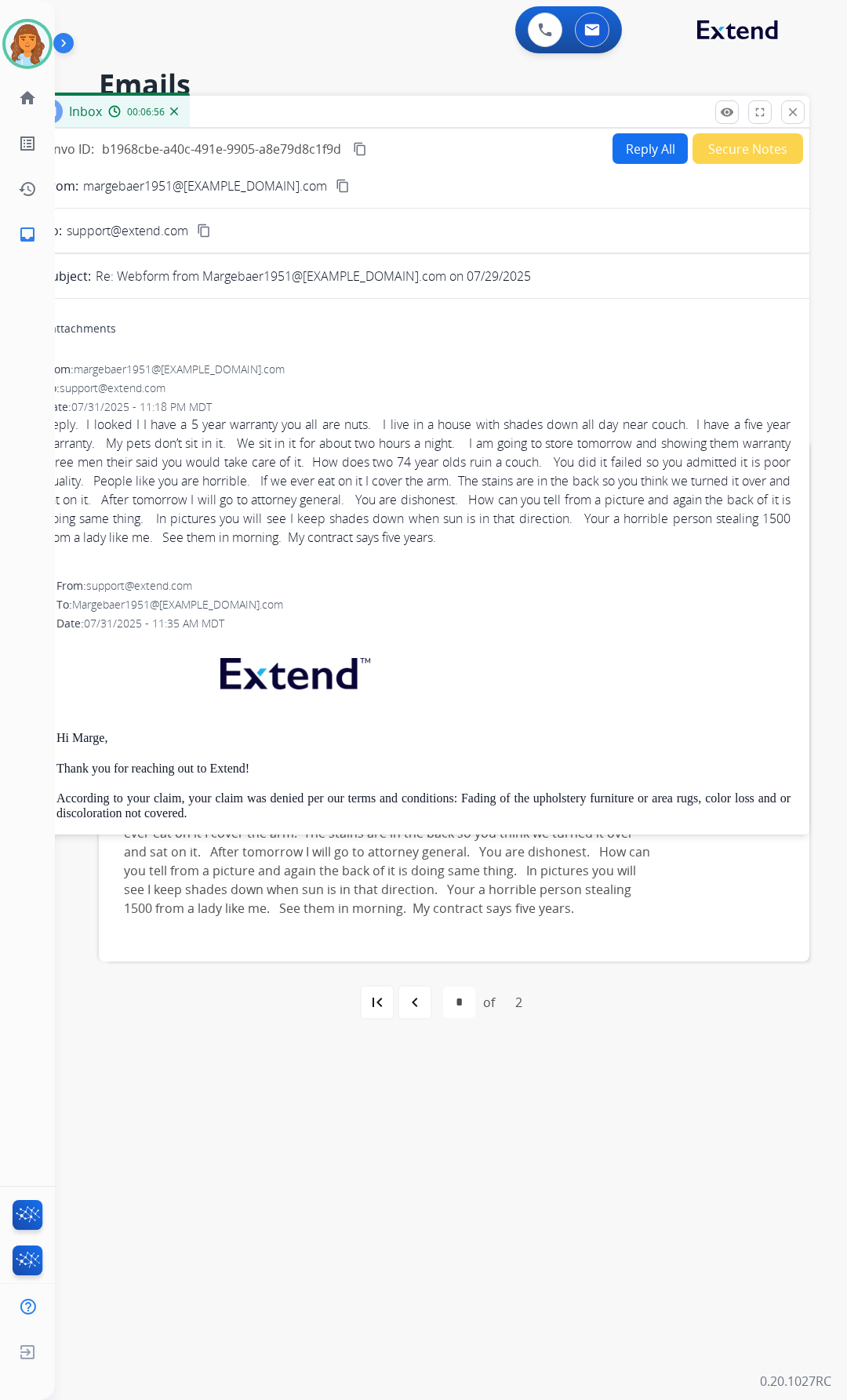 click on "content_copy" at bounding box center [343, 186] 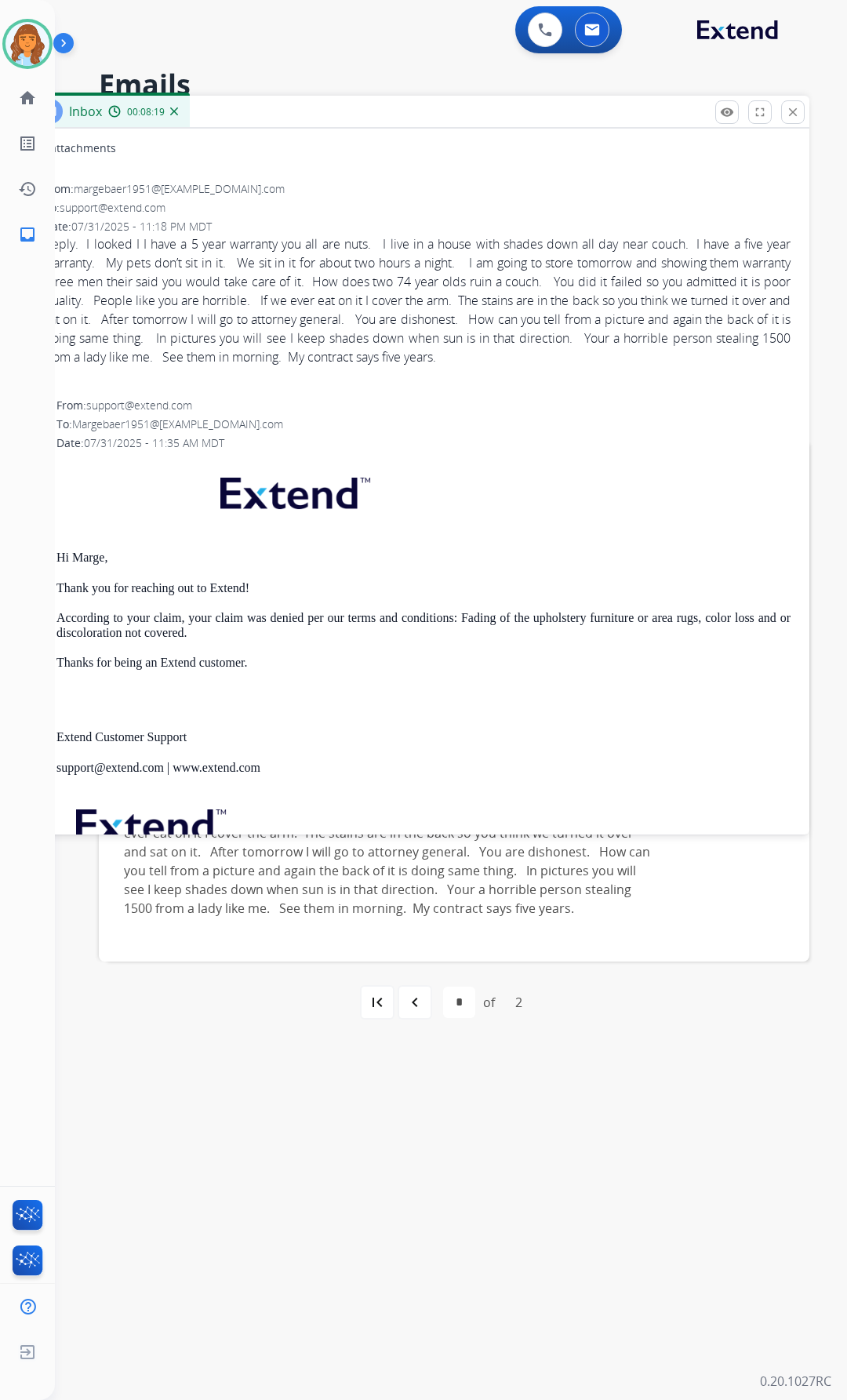 scroll, scrollTop: 194, scrollLeft: 0, axis: vertical 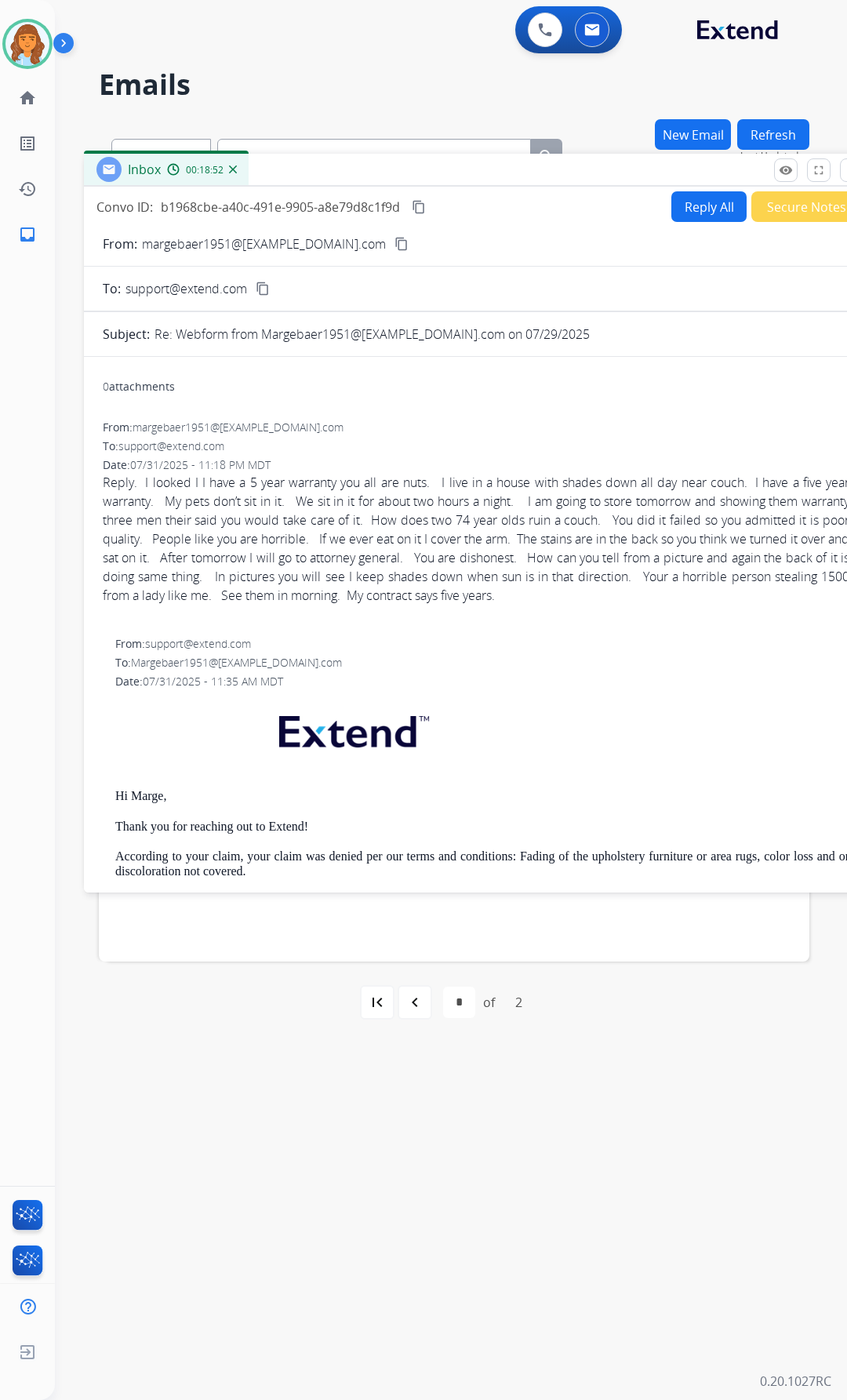 drag, startPoint x: 402, startPoint y: 119, endPoint x: 461, endPoint y: 177, distance: 82.73452 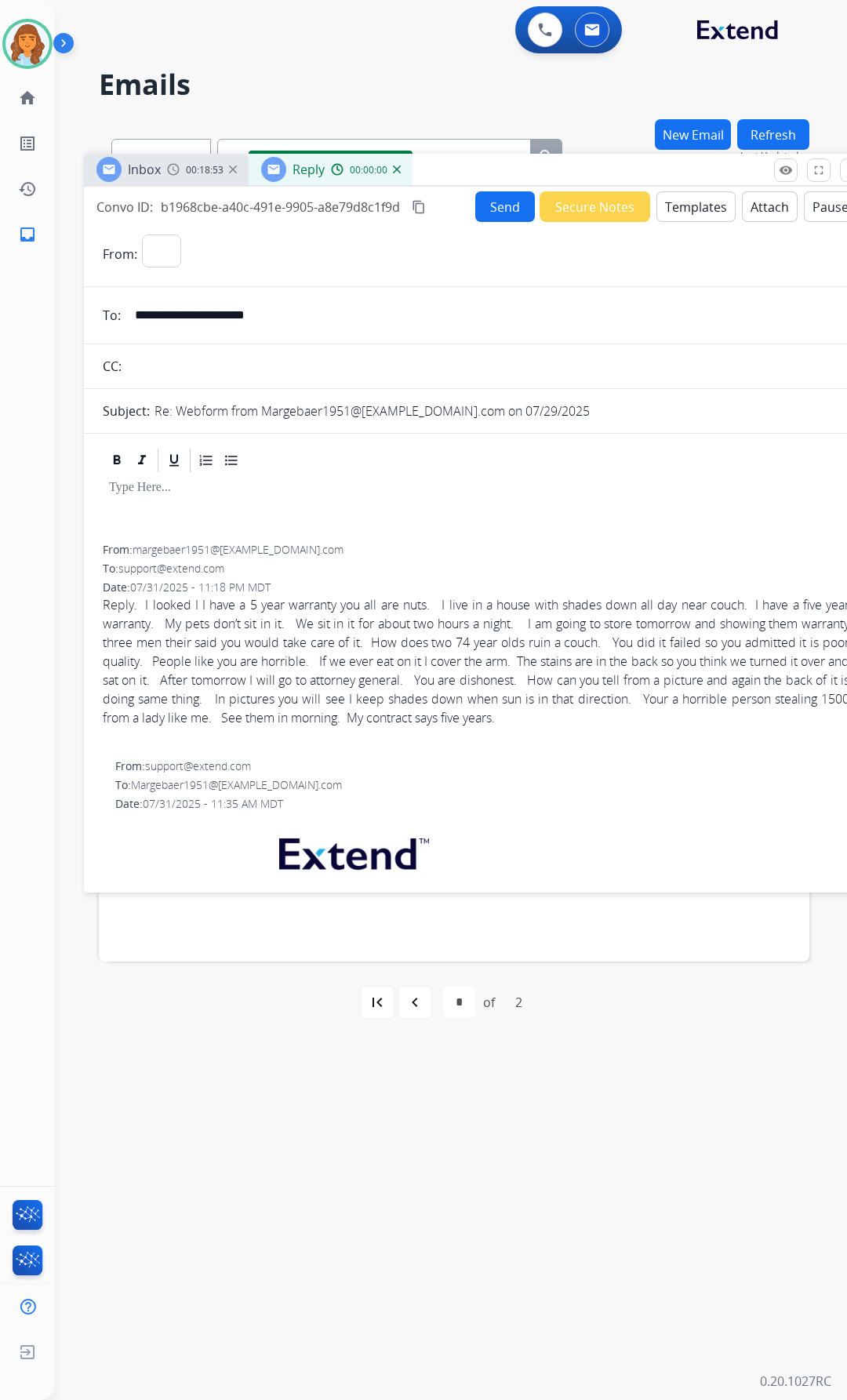 select on "**********" 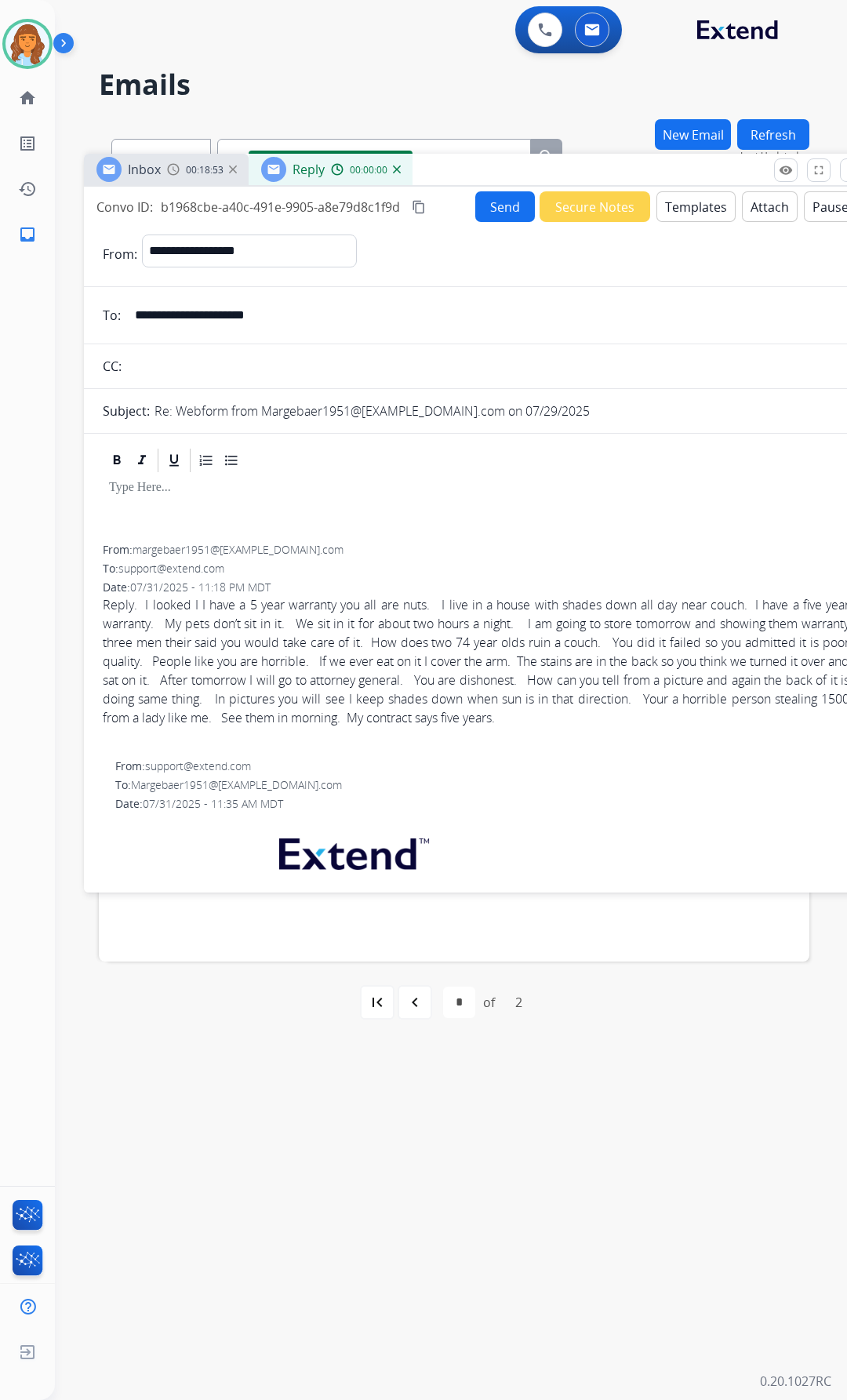 click on "Templates" at bounding box center [696, 206] 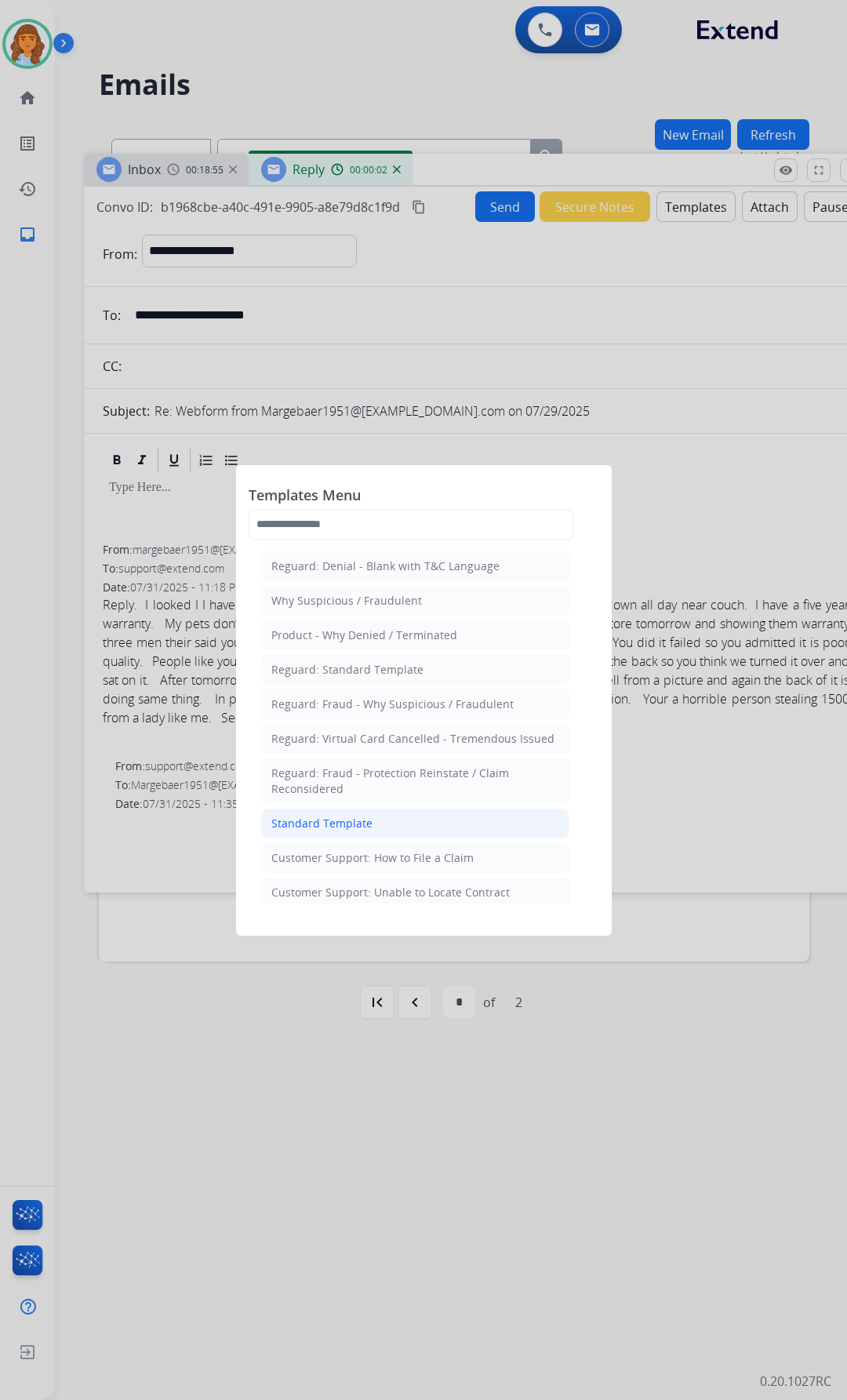 click on "Standard Template" 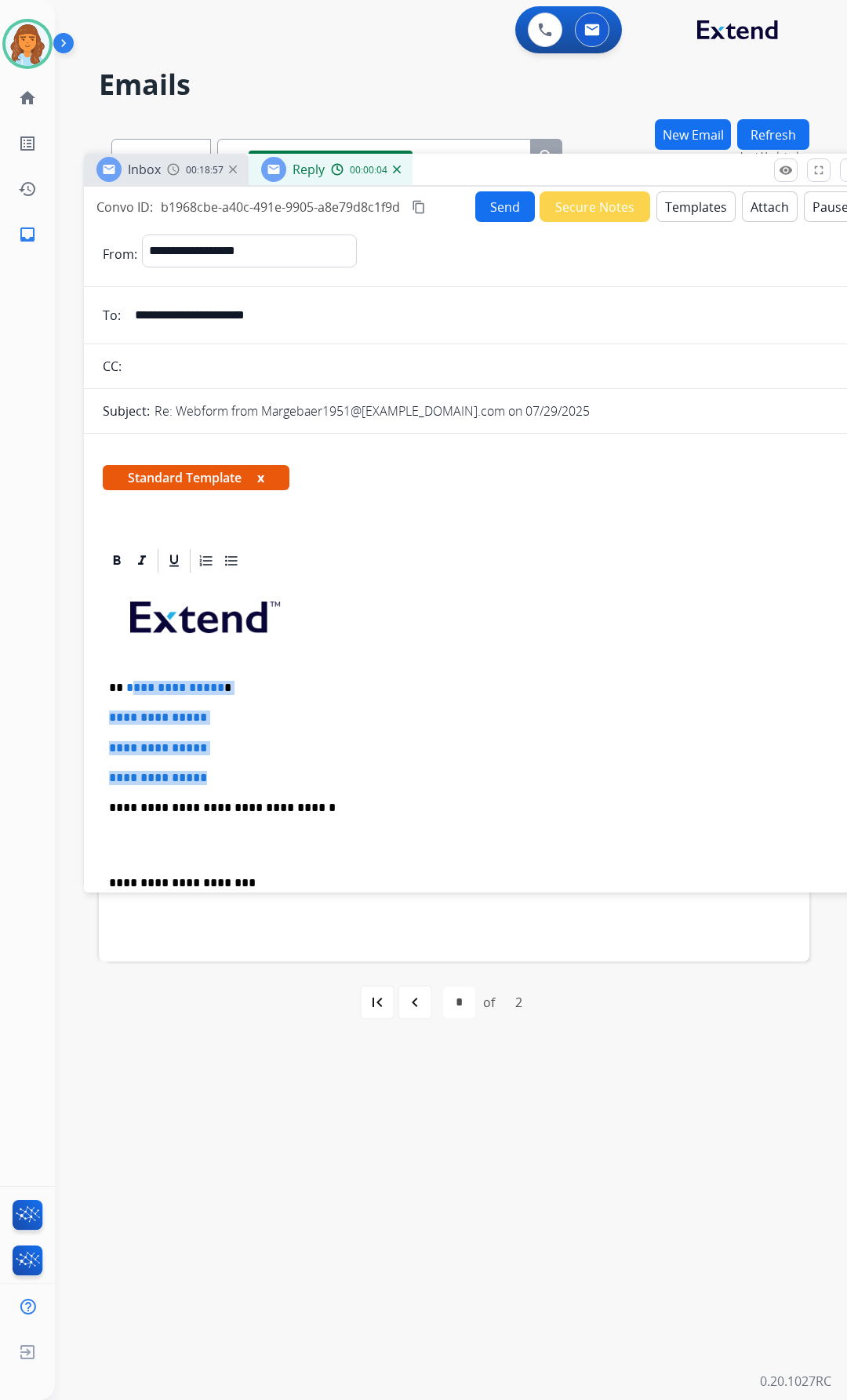 drag, startPoint x: 127, startPoint y: 683, endPoint x: 234, endPoint y: 773, distance: 139.81774 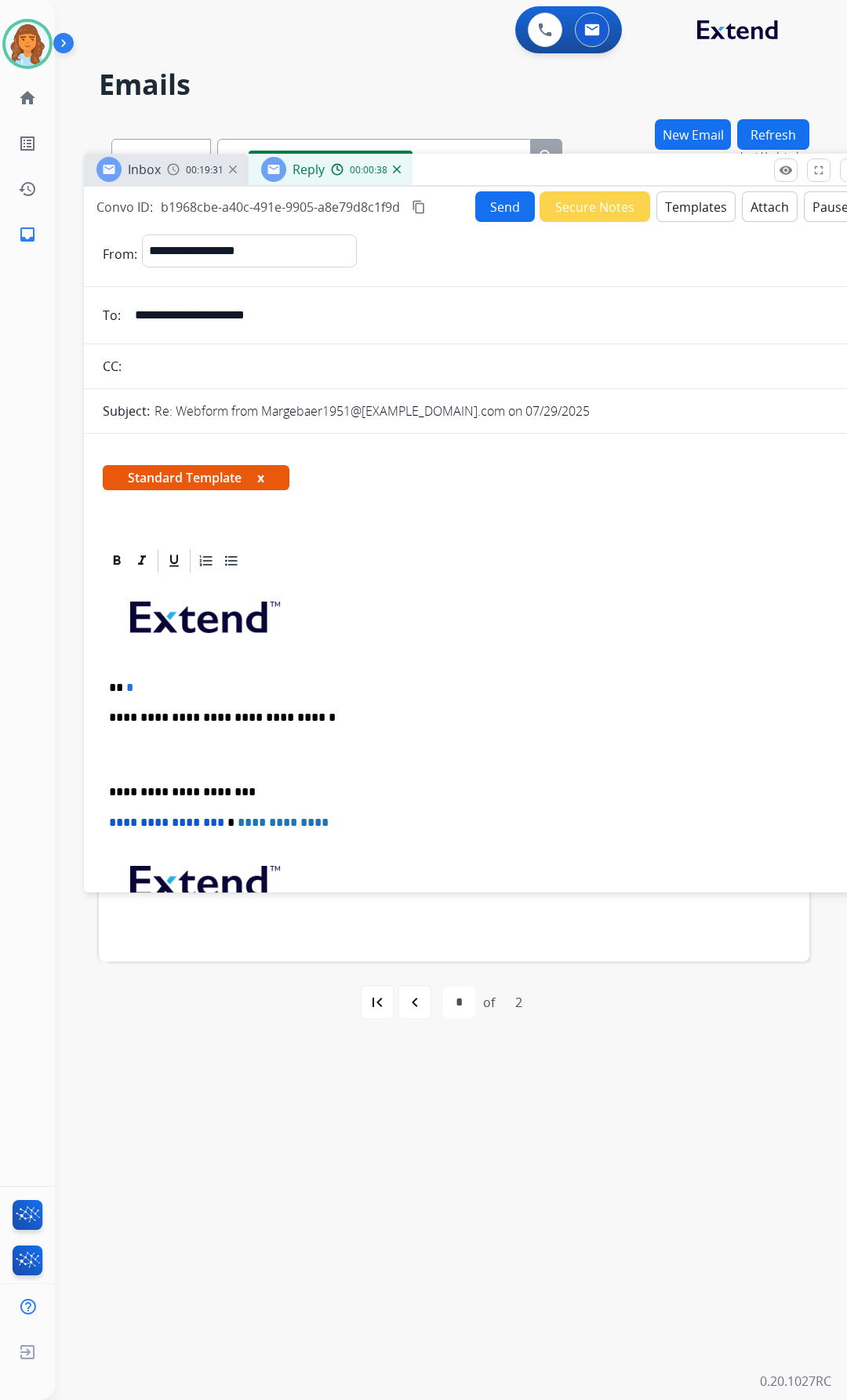 drag, startPoint x: 148, startPoint y: 685, endPoint x: 162, endPoint y: 689, distance: 14.56022 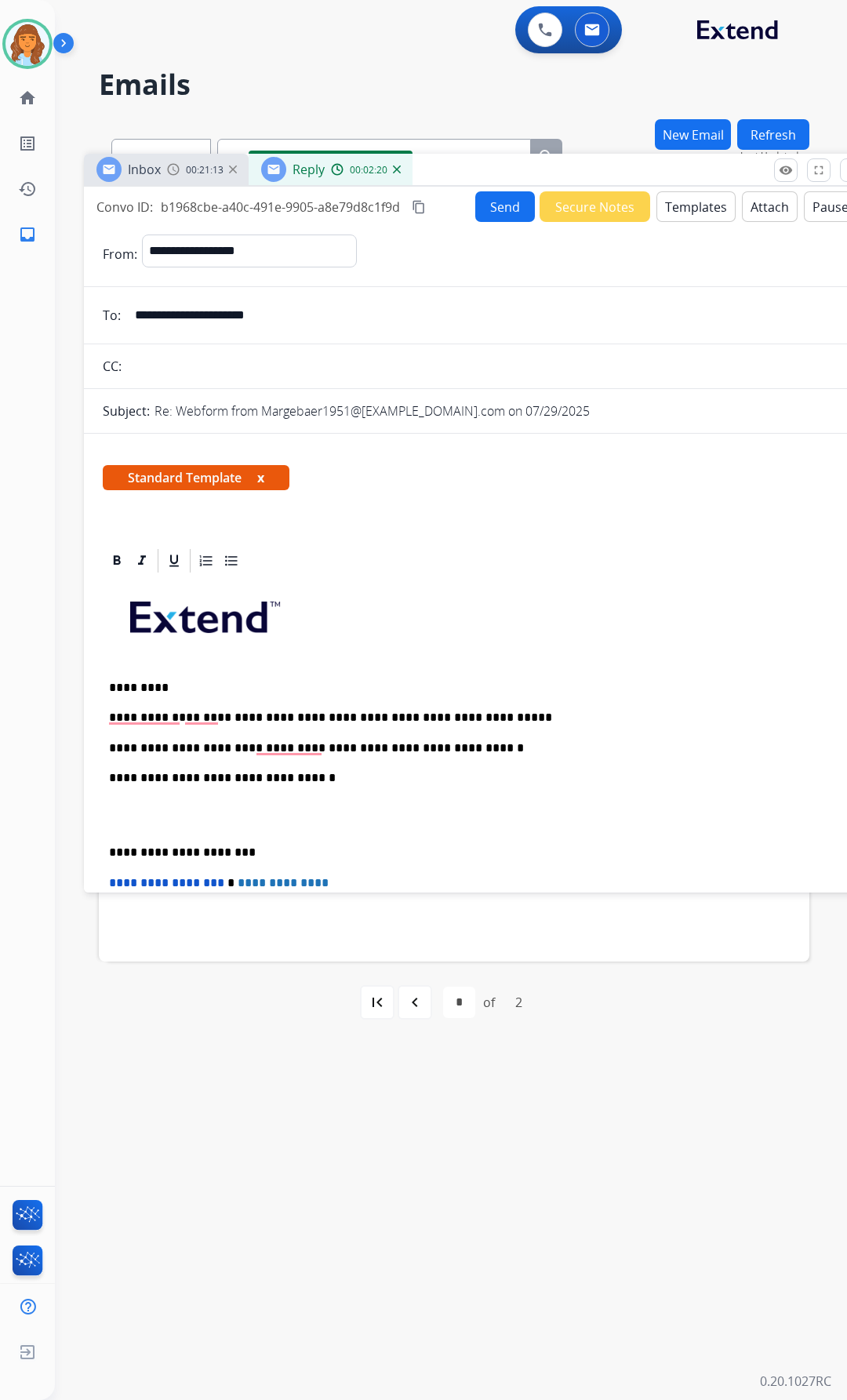 click on "**********" at bounding box center [476, 830] 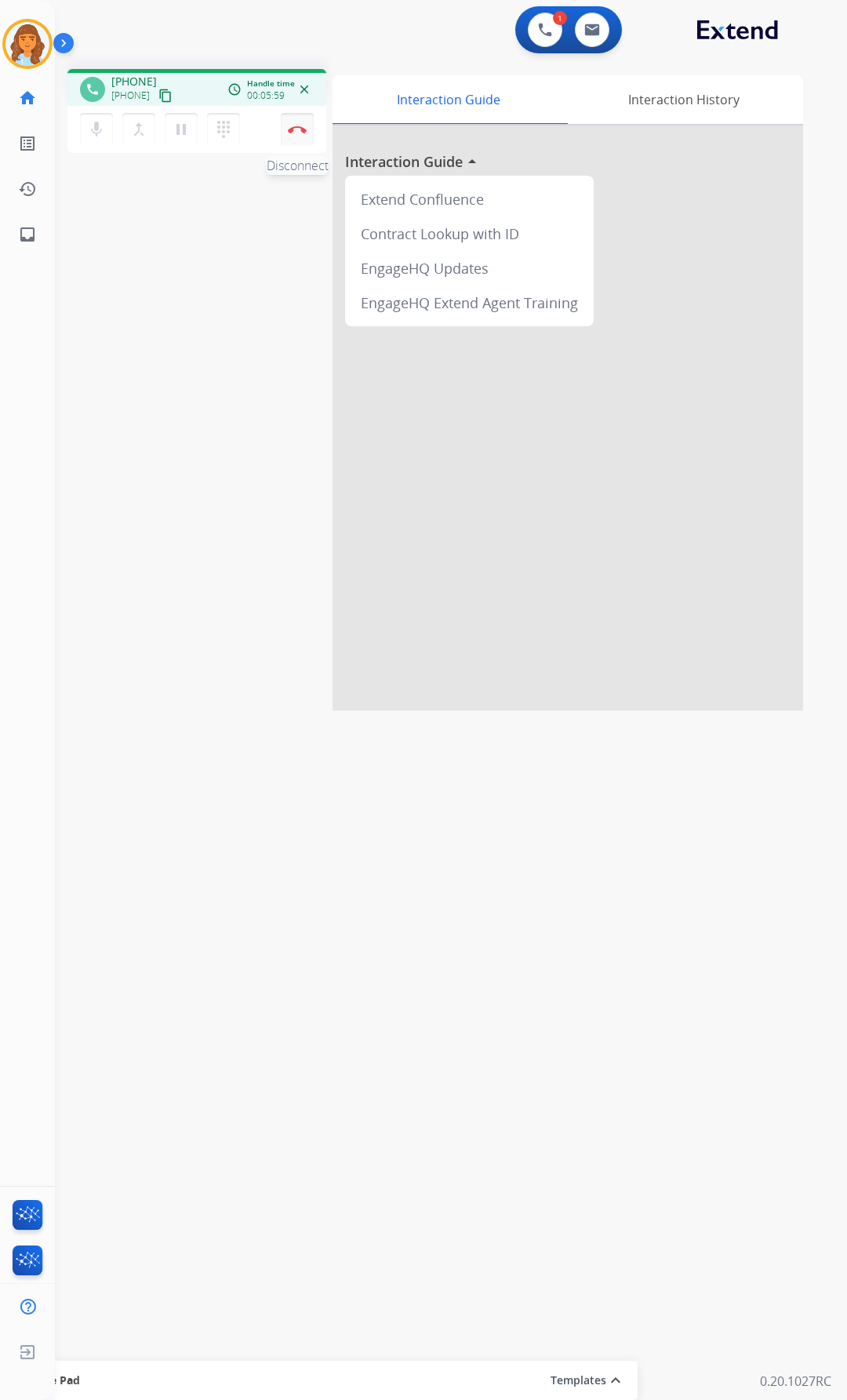 click at bounding box center [297, 129] 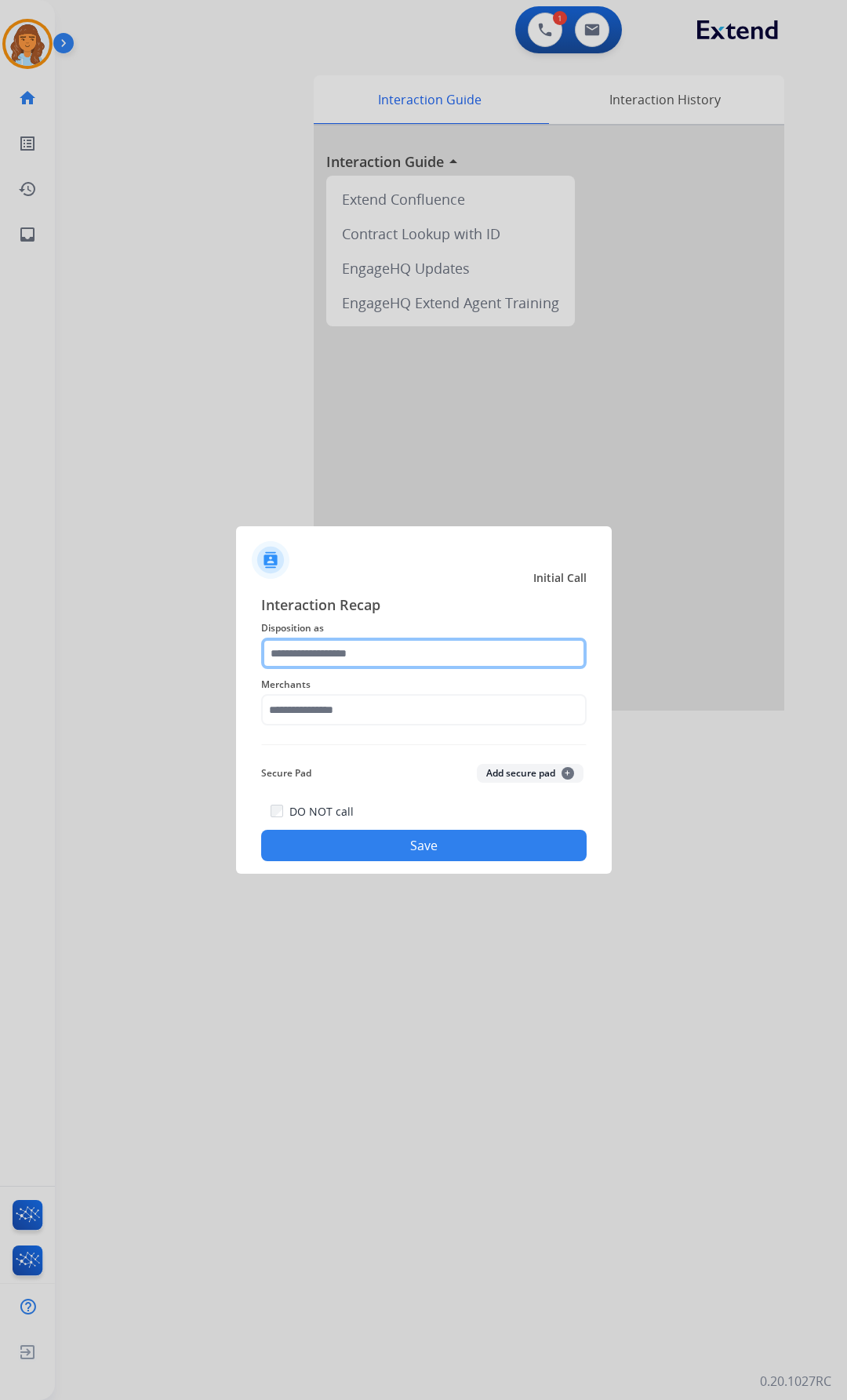 click 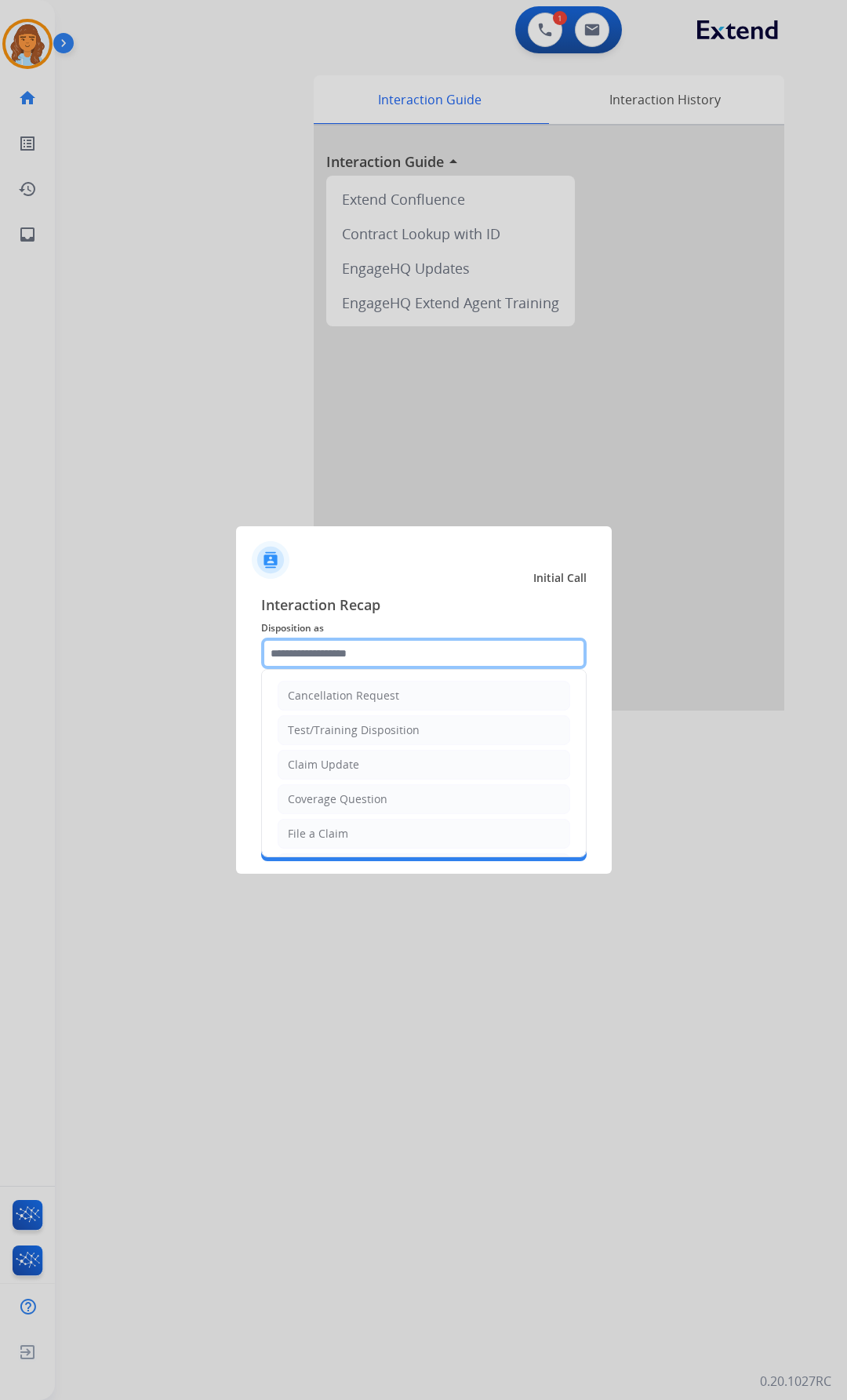 type on "*" 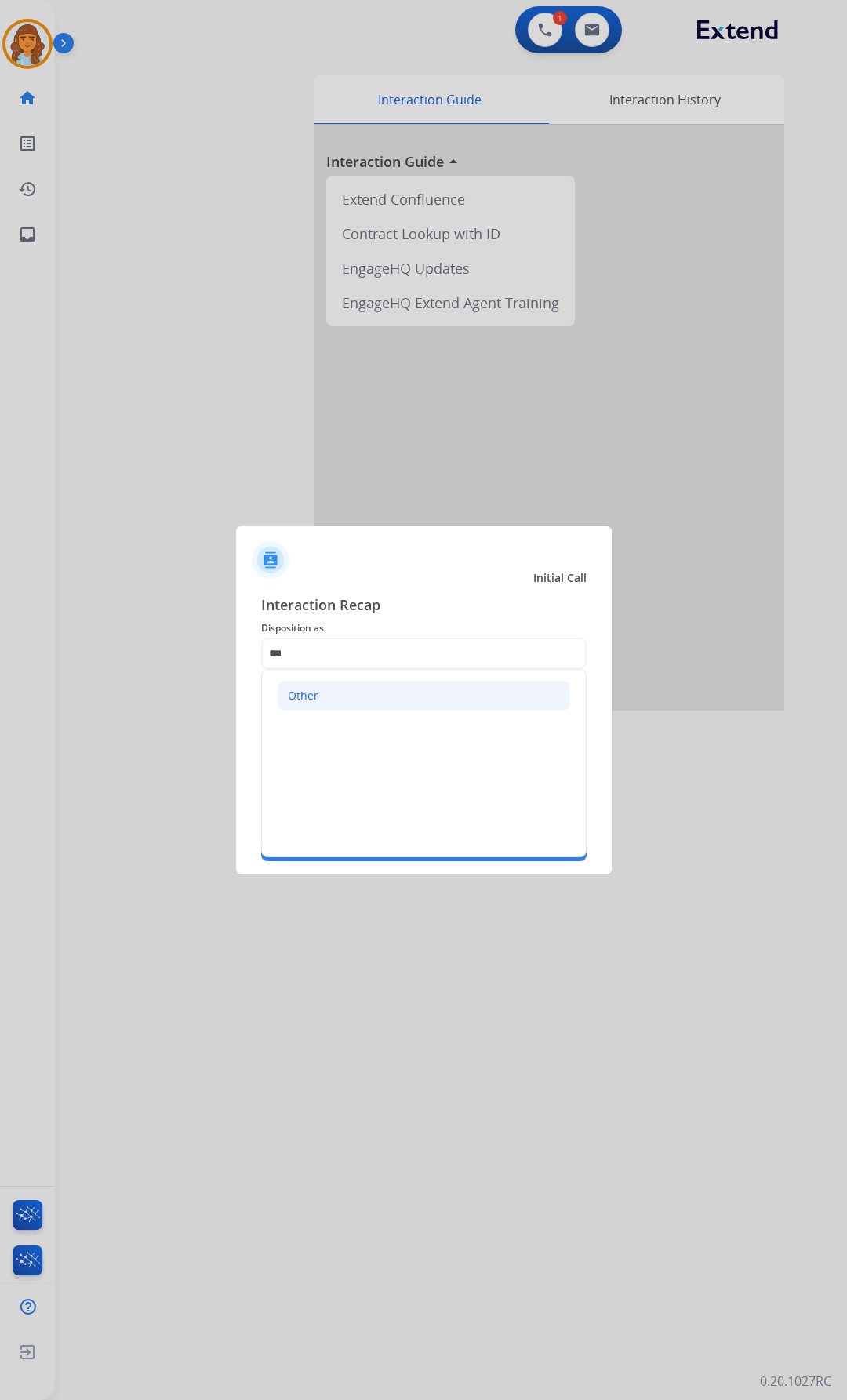 click on "Other" 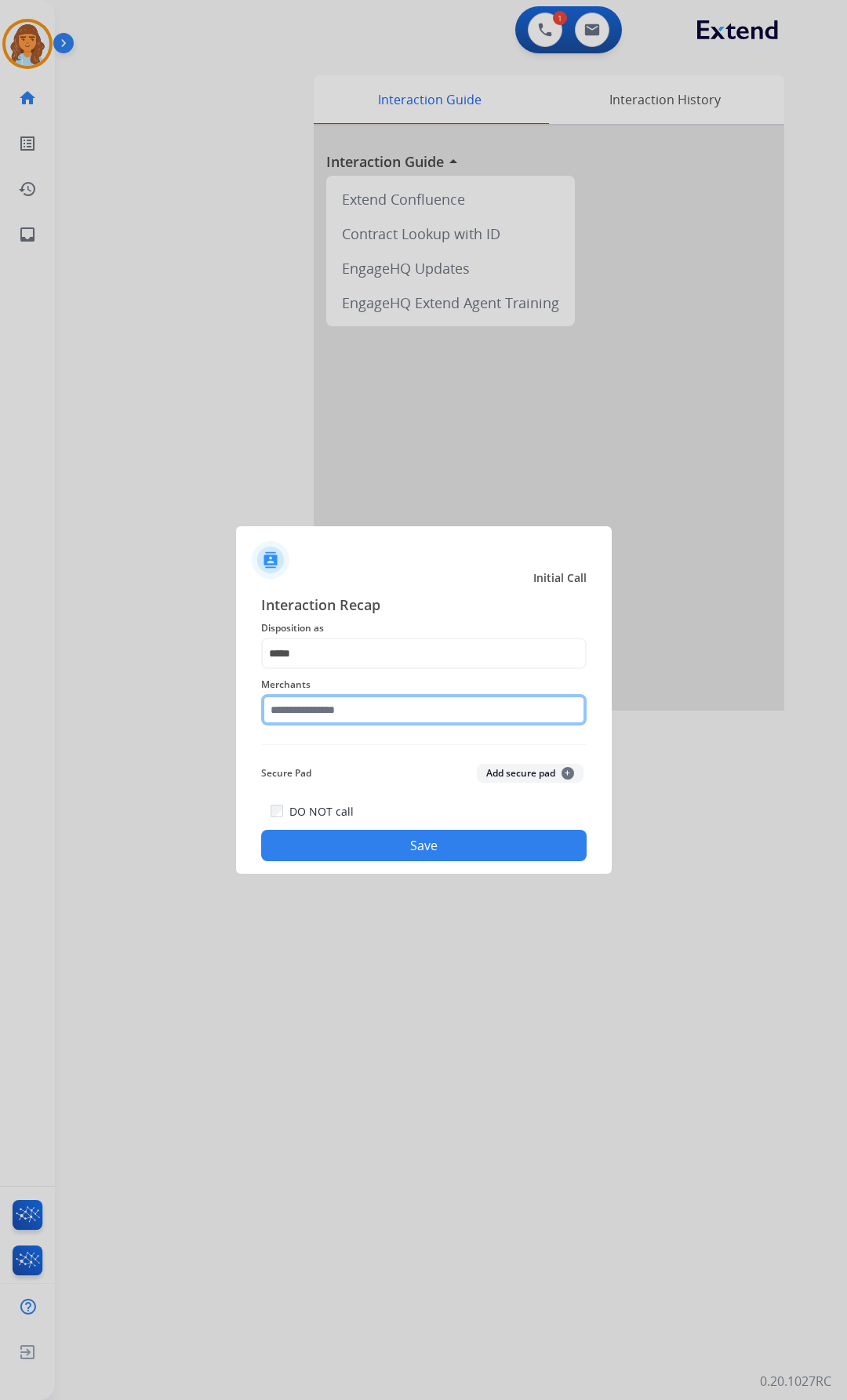click 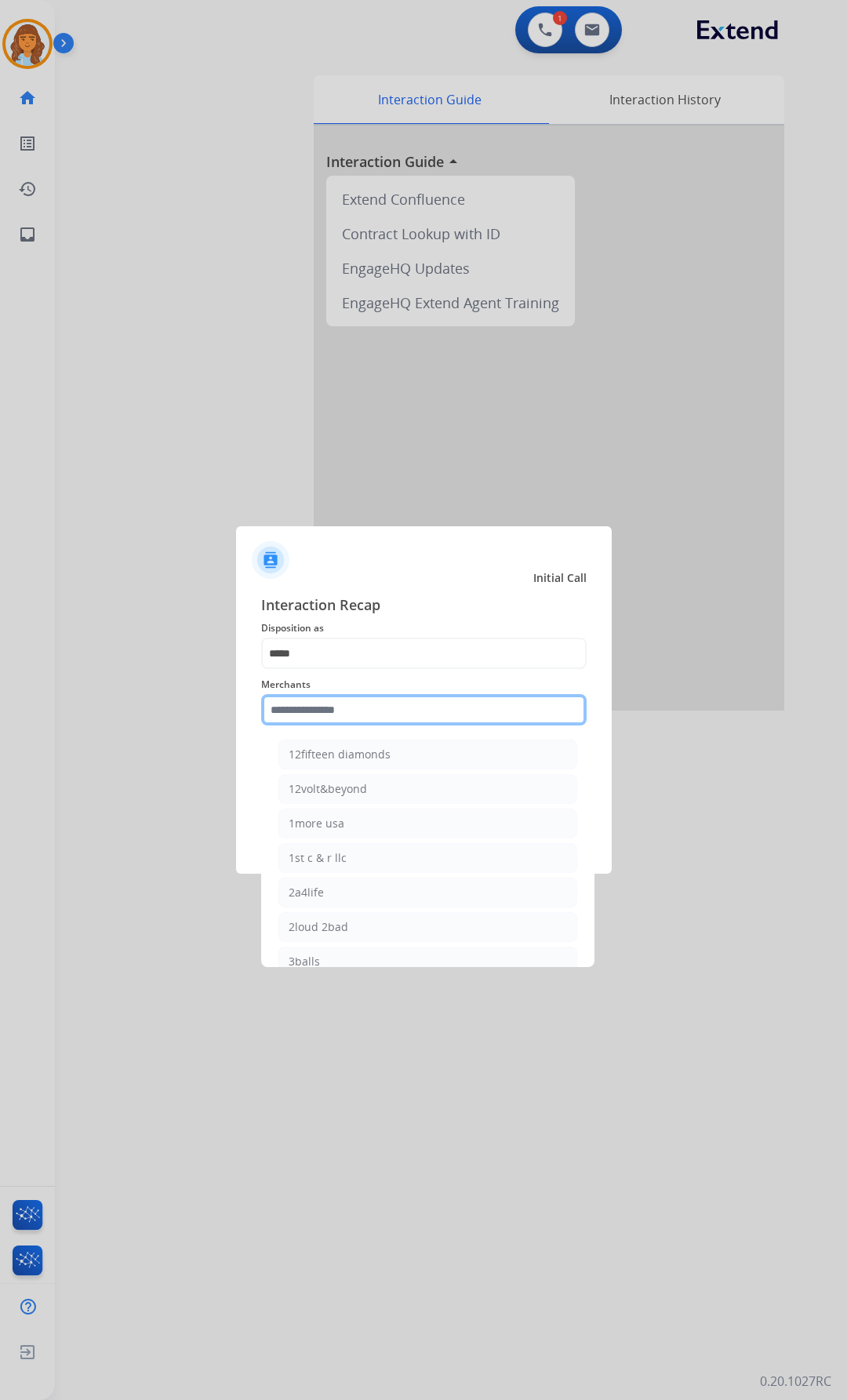 type on "*" 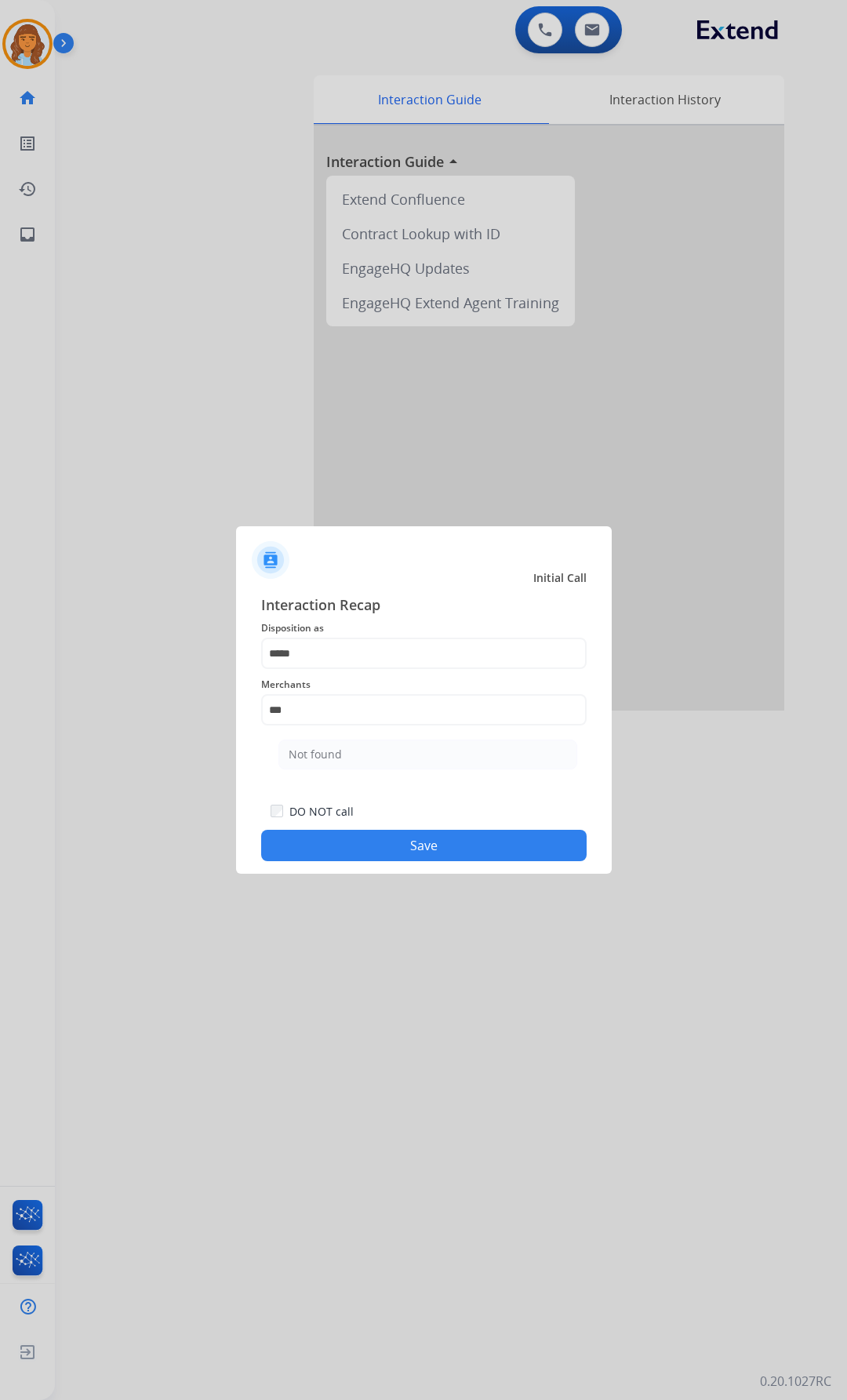 drag, startPoint x: 325, startPoint y: 748, endPoint x: 323, endPoint y: 767, distance: 19.104973 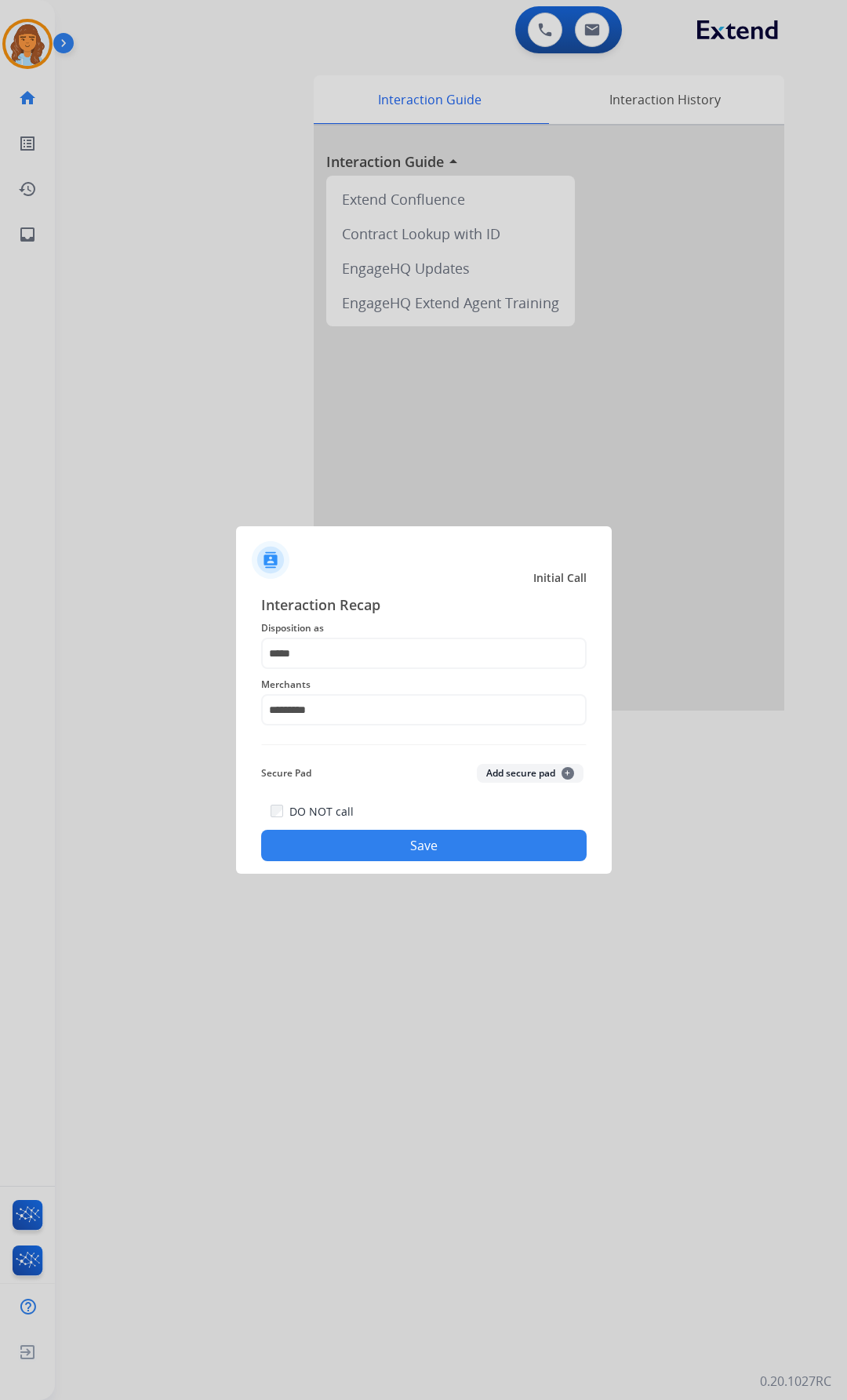 click on "Save" 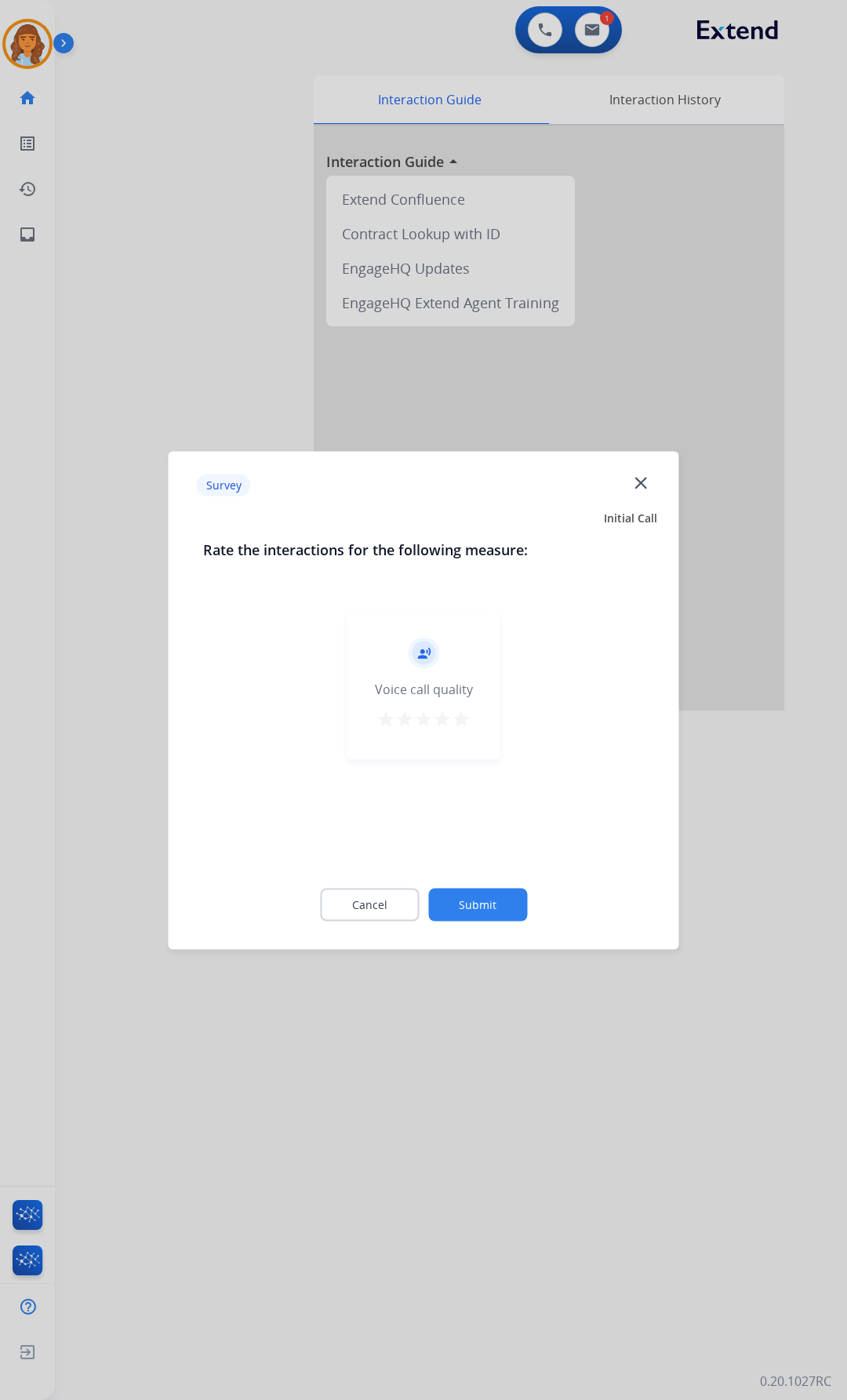 click on "close" 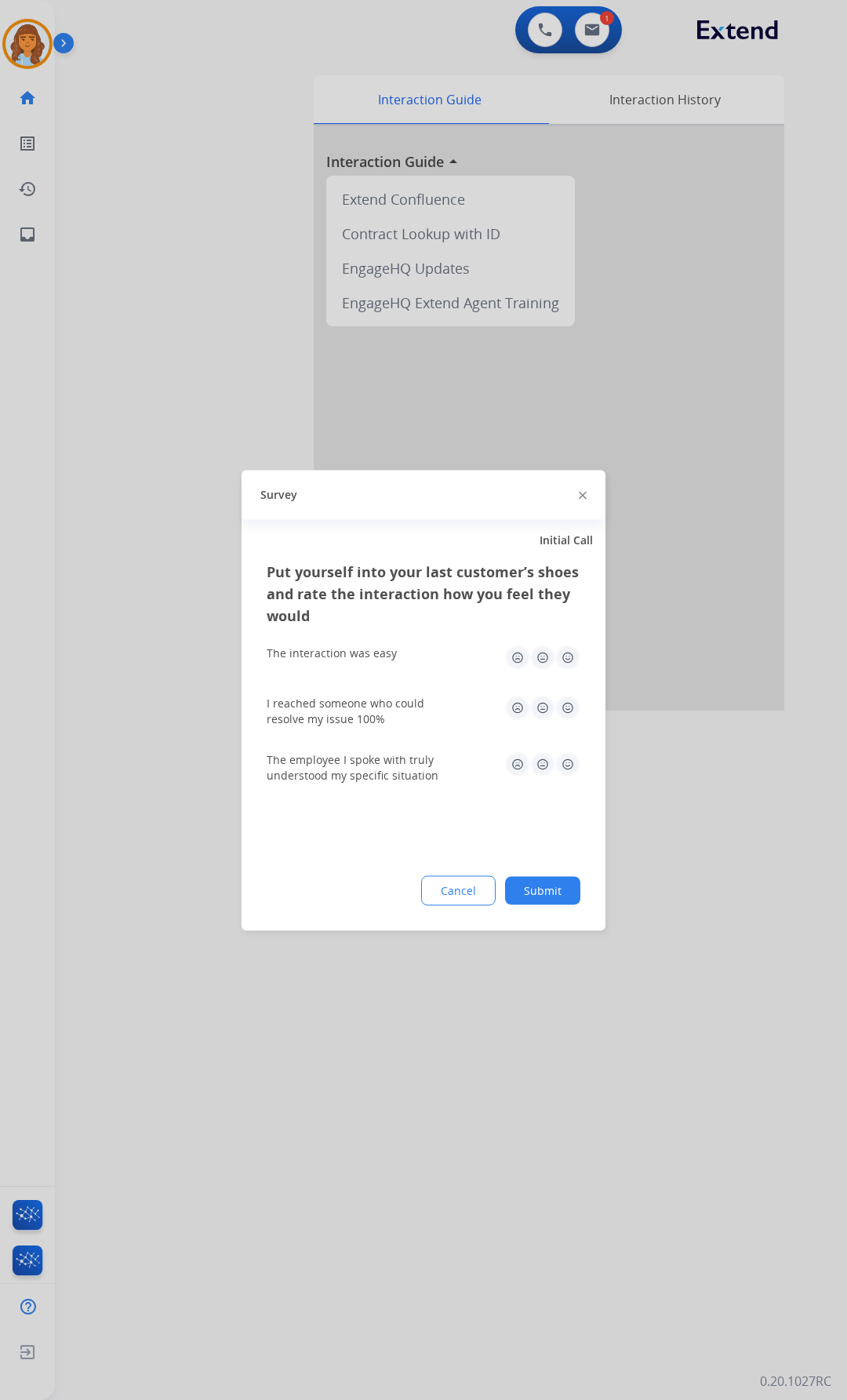 click 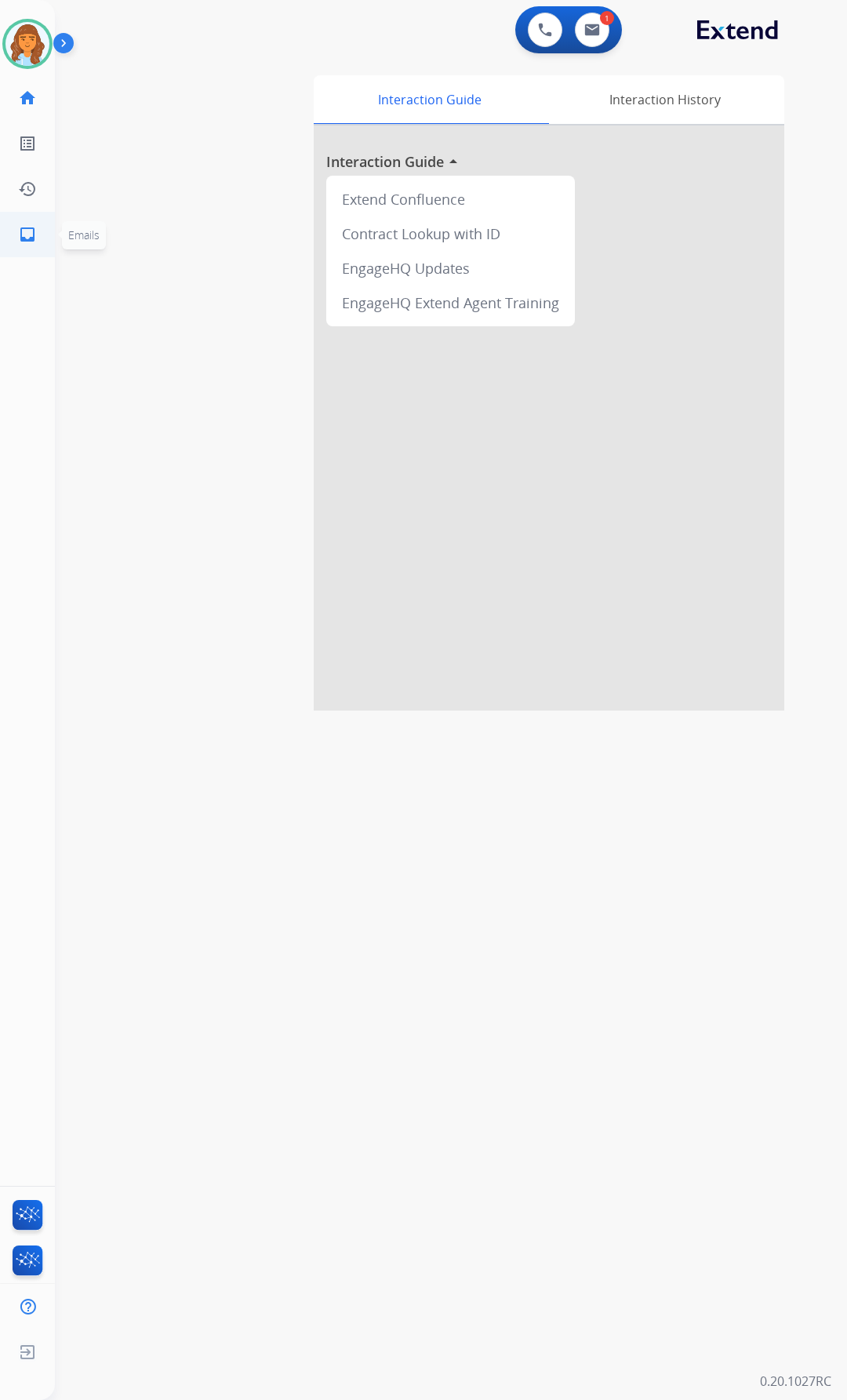 drag, startPoint x: 49, startPoint y: 238, endPoint x: 63, endPoint y: 243, distance: 14.866069 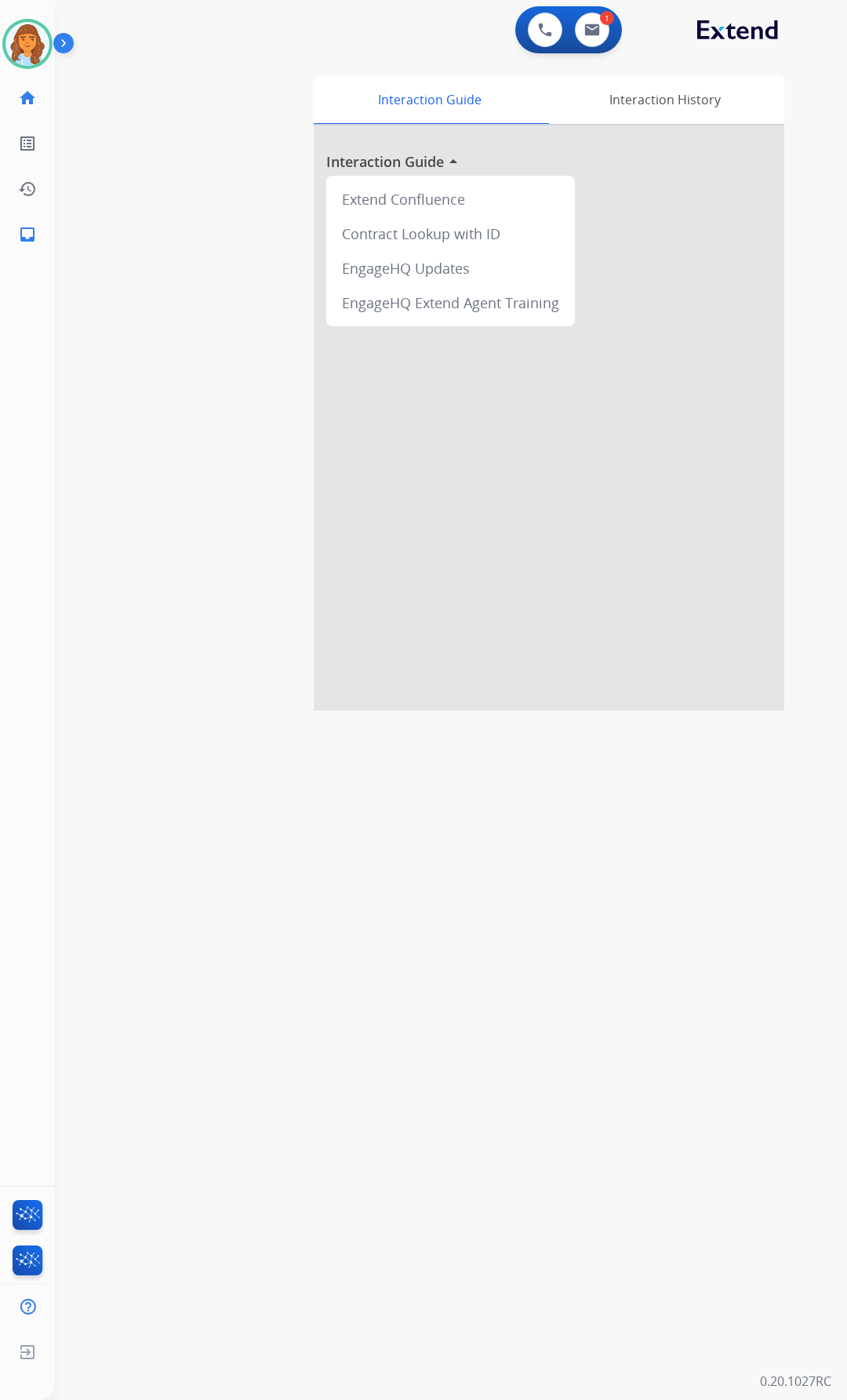 click on "inbox  Emails  Emails" 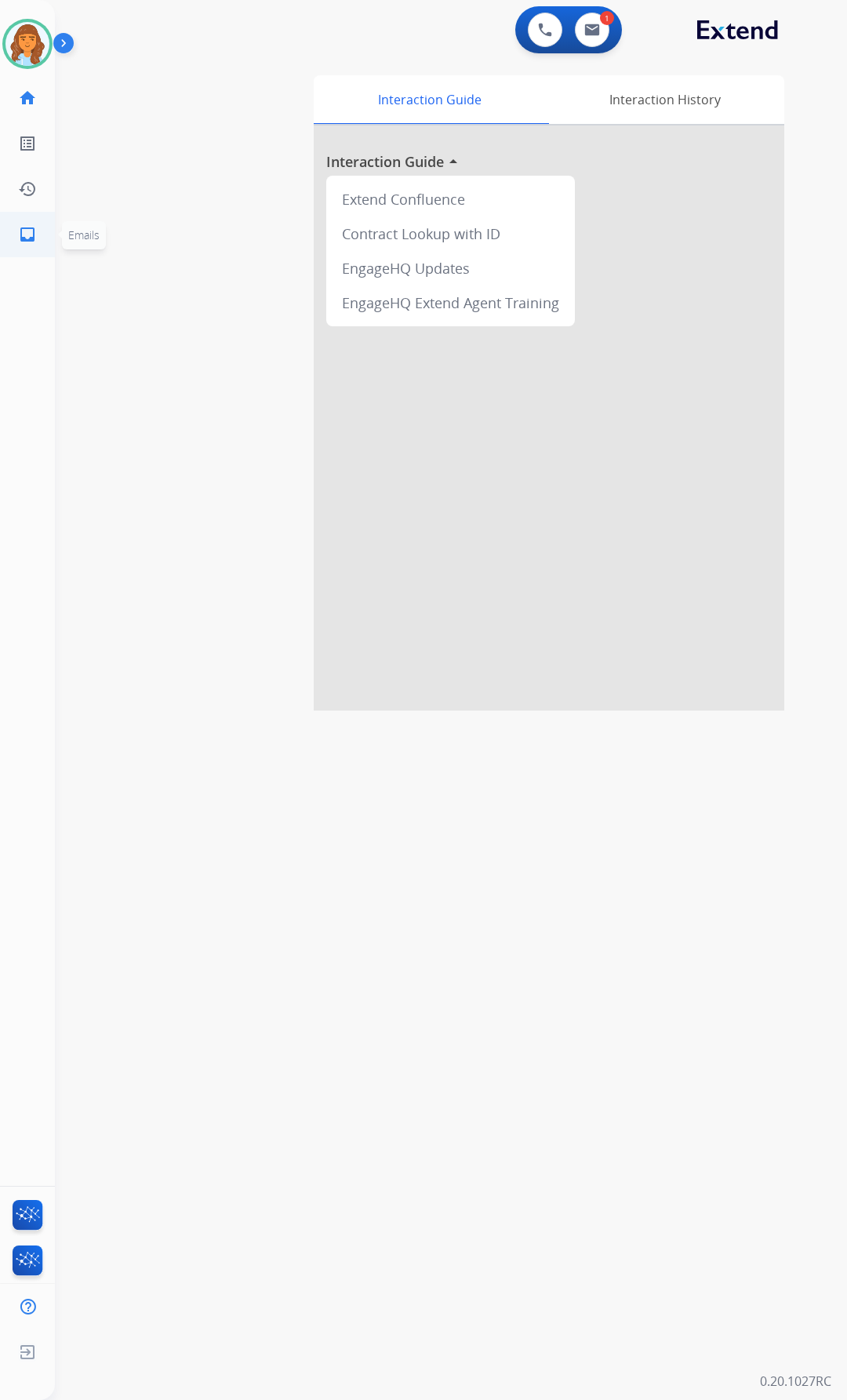 click on "inbox  Emails" 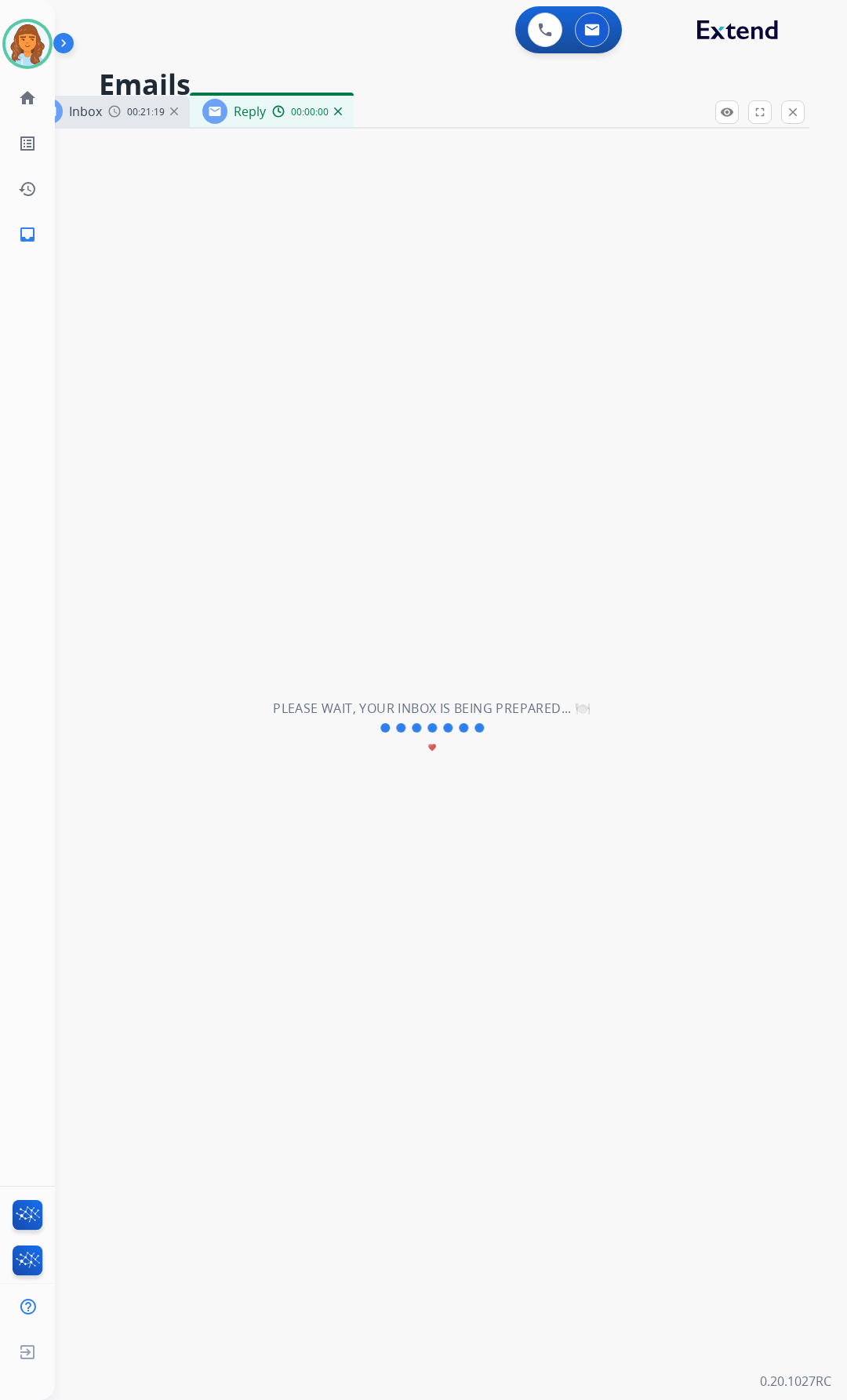 select on "**********" 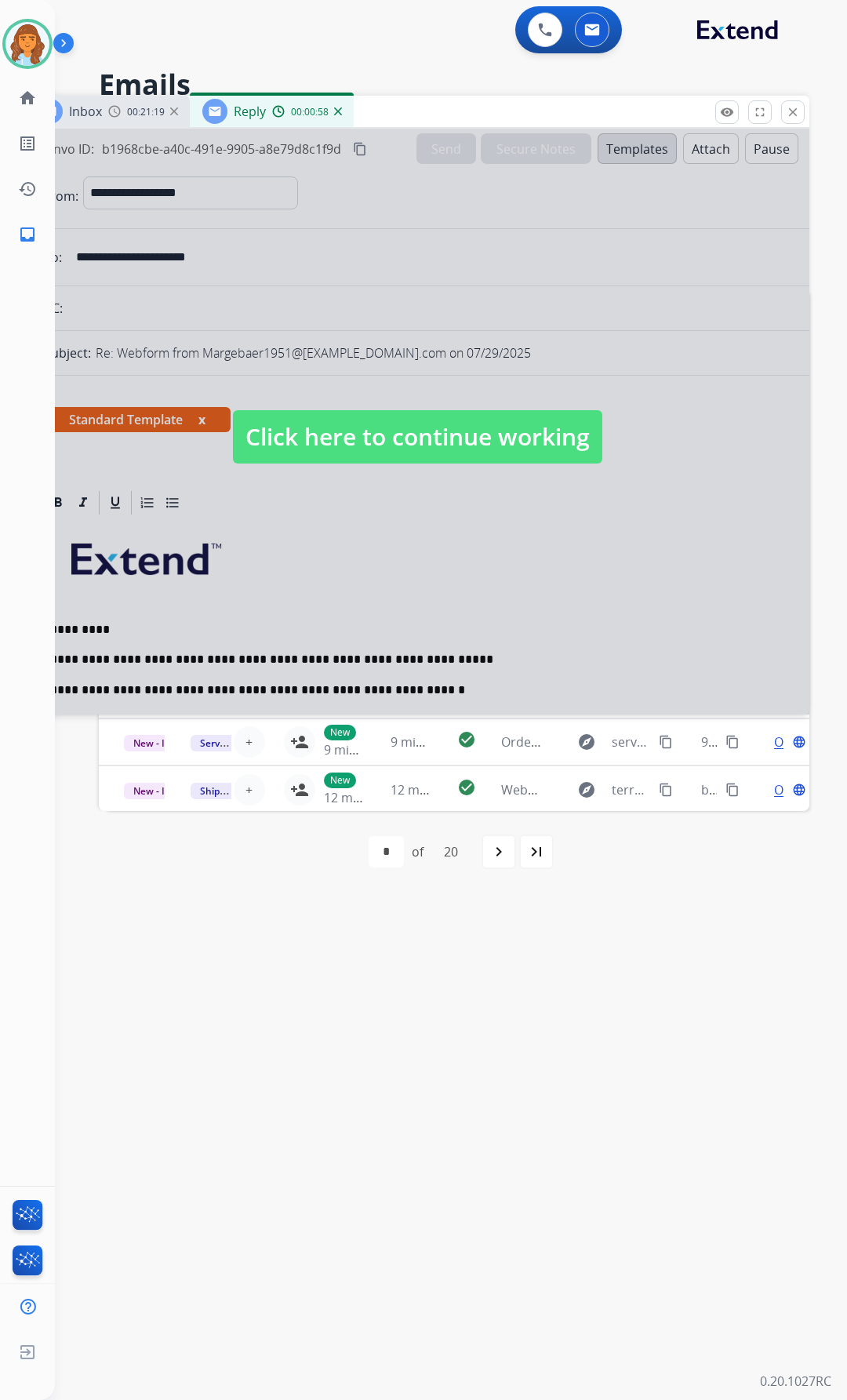 click on "Click here to continue working" at bounding box center [417, 437] 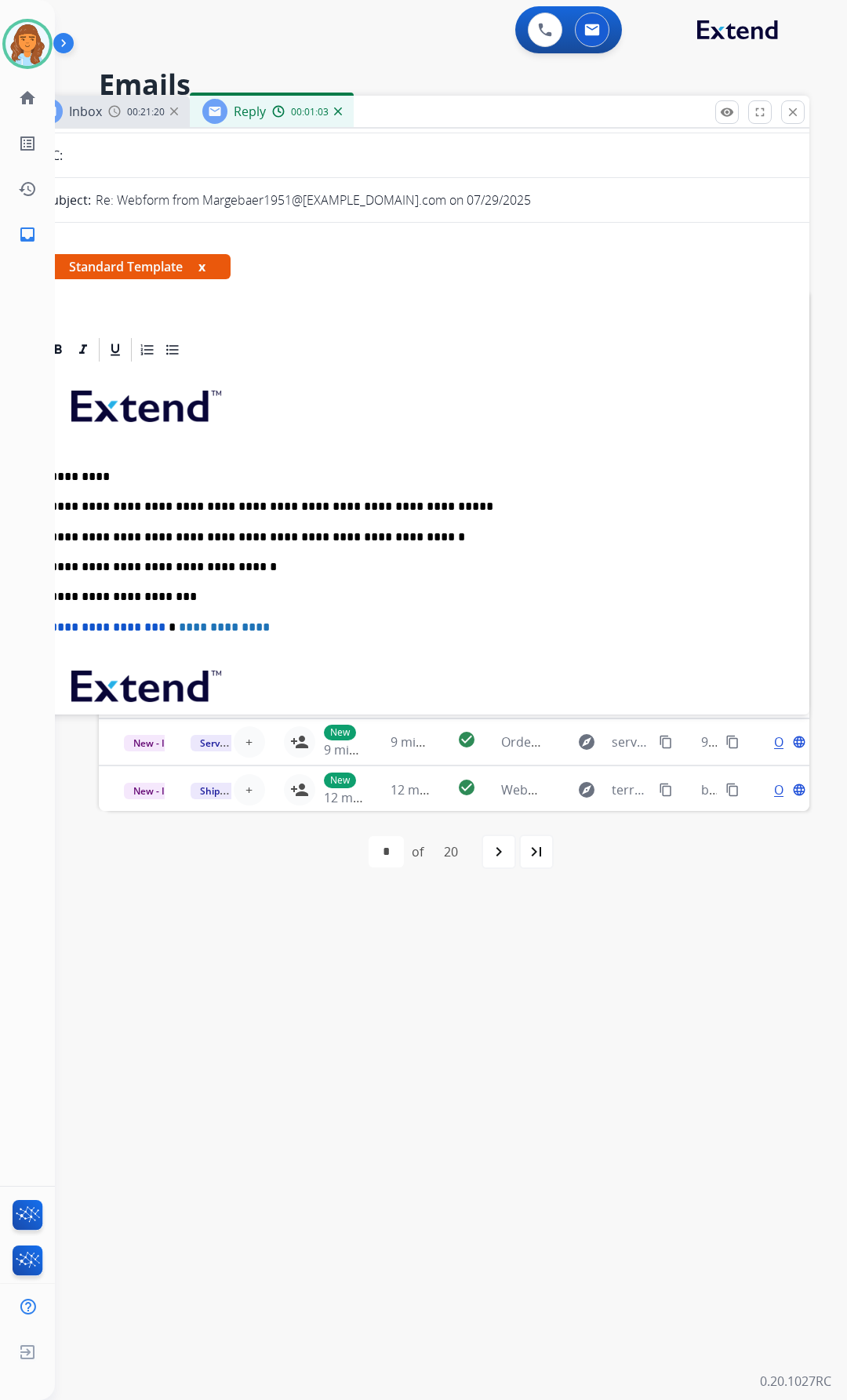 scroll, scrollTop: 0, scrollLeft: 0, axis: both 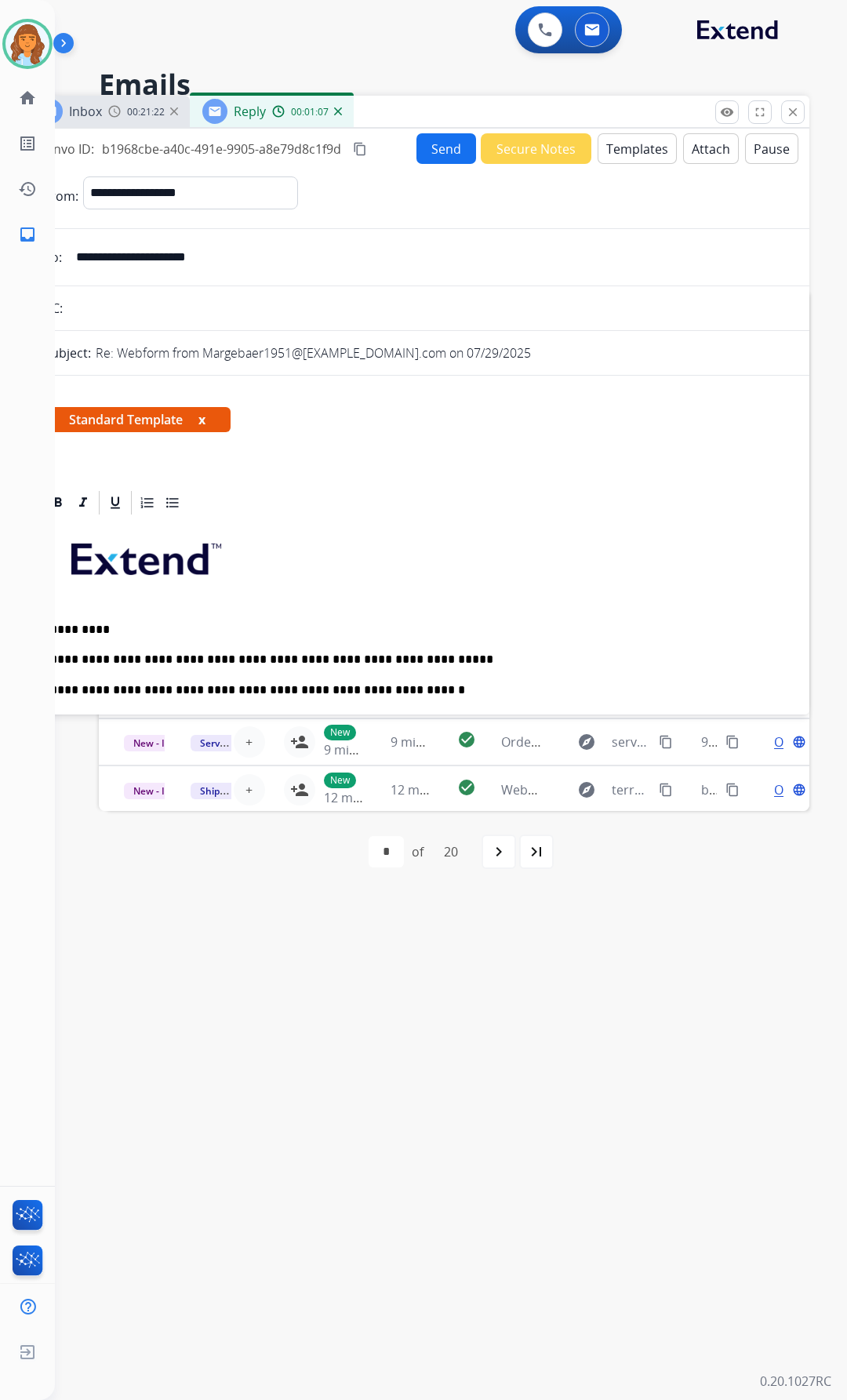 click on "content_copy" at bounding box center (360, 149) 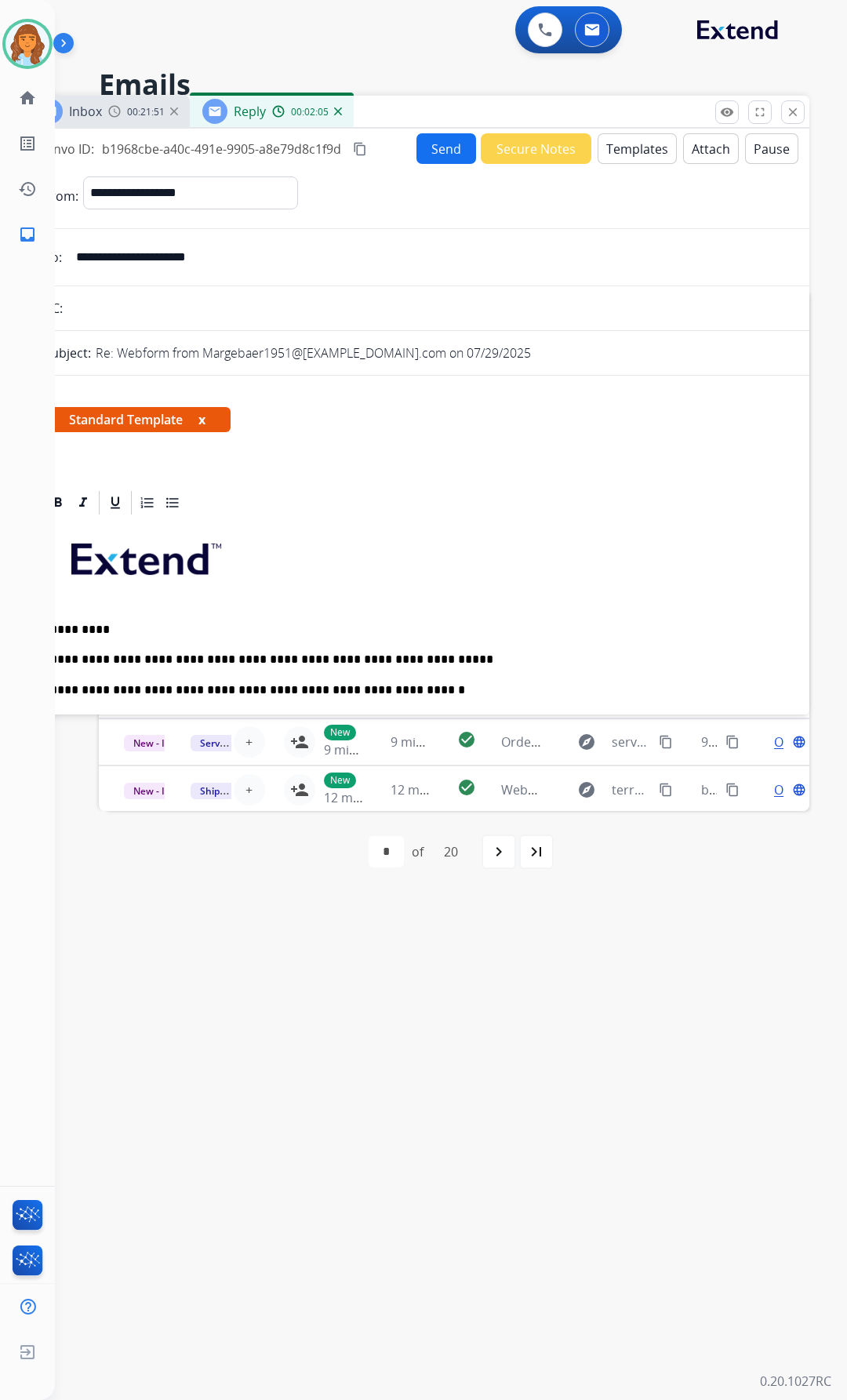 click on "Send" at bounding box center (446, 148) 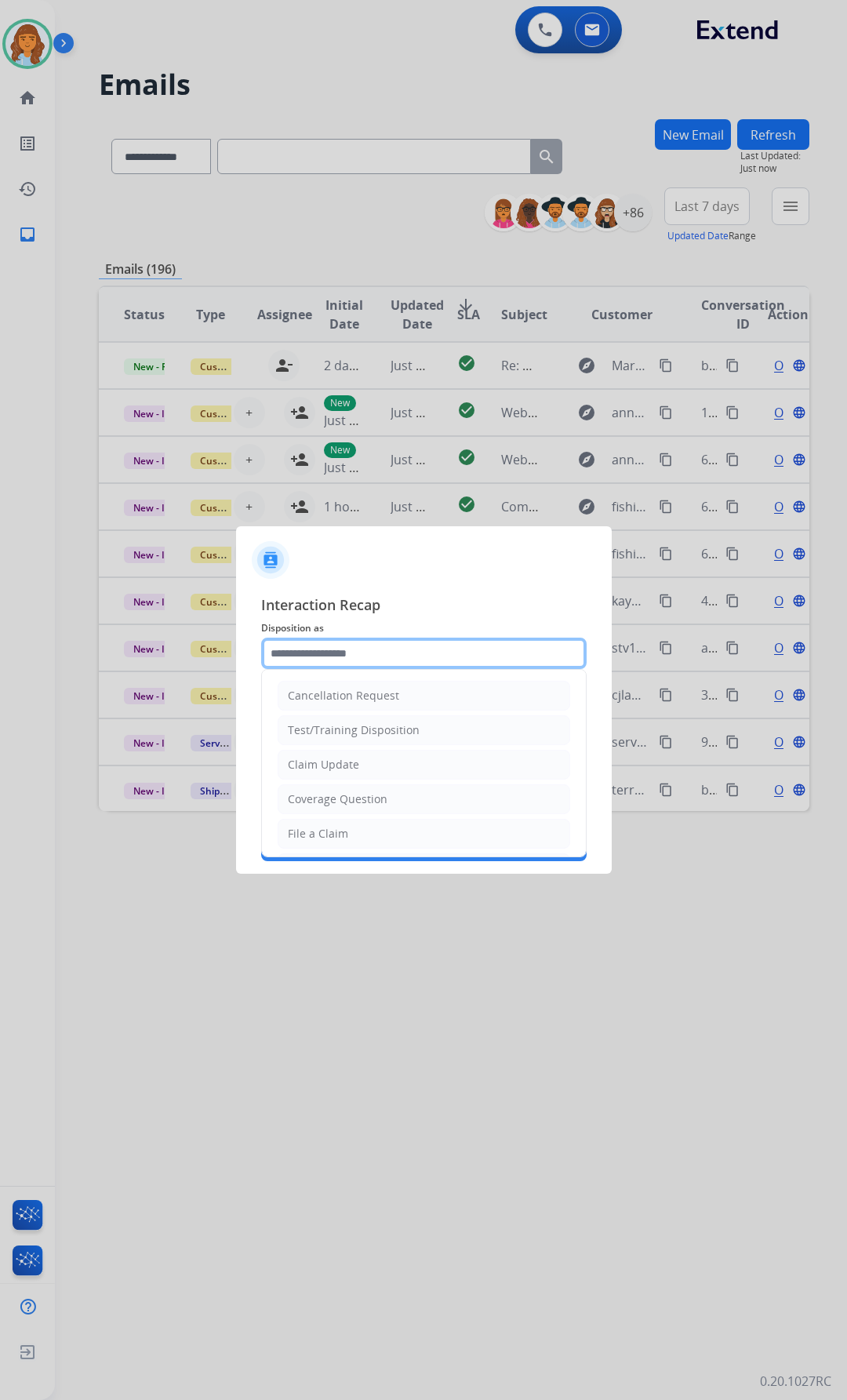 drag, startPoint x: 453, startPoint y: 643, endPoint x: 544, endPoint y: 584, distance: 108.45275 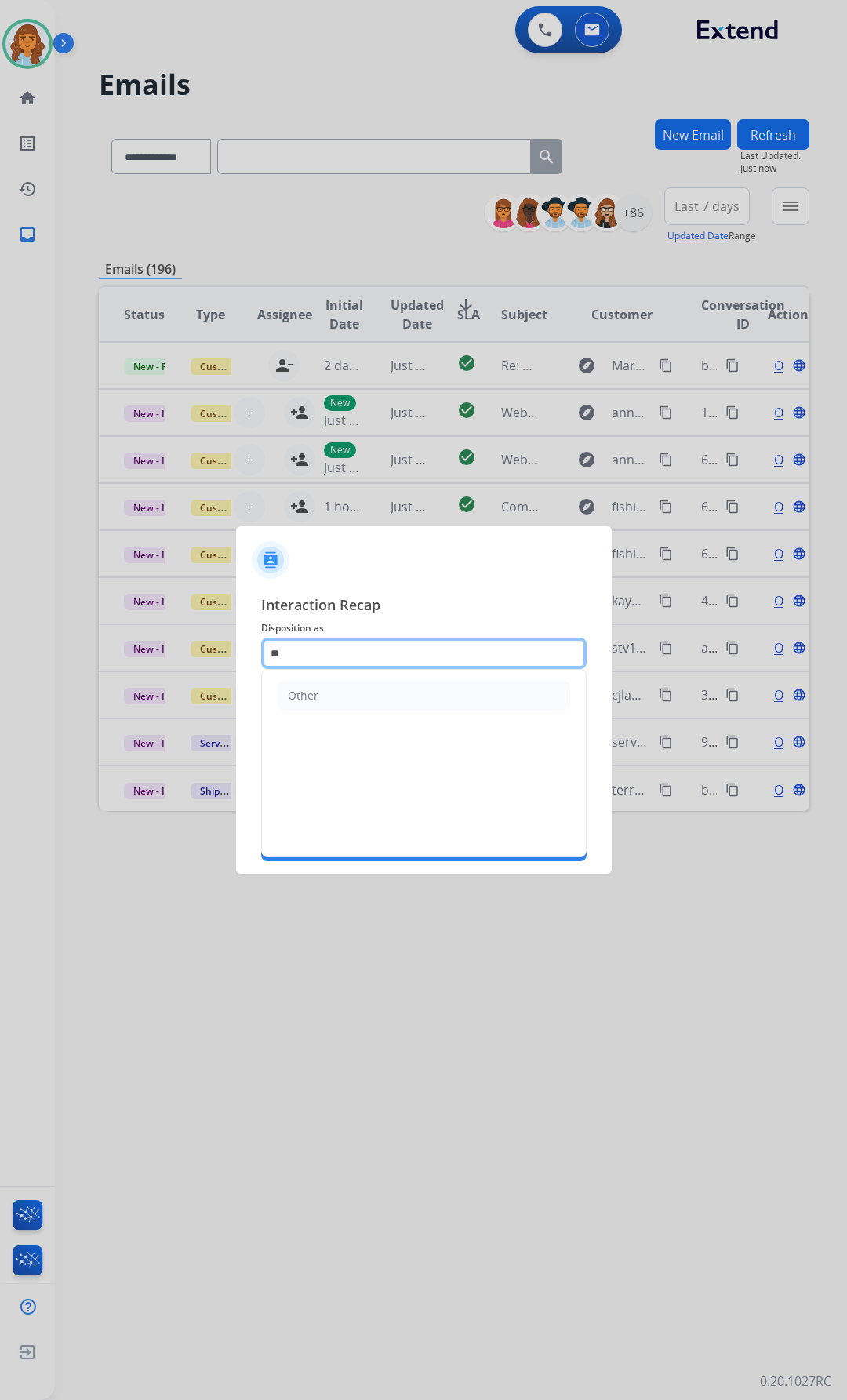 type on "*" 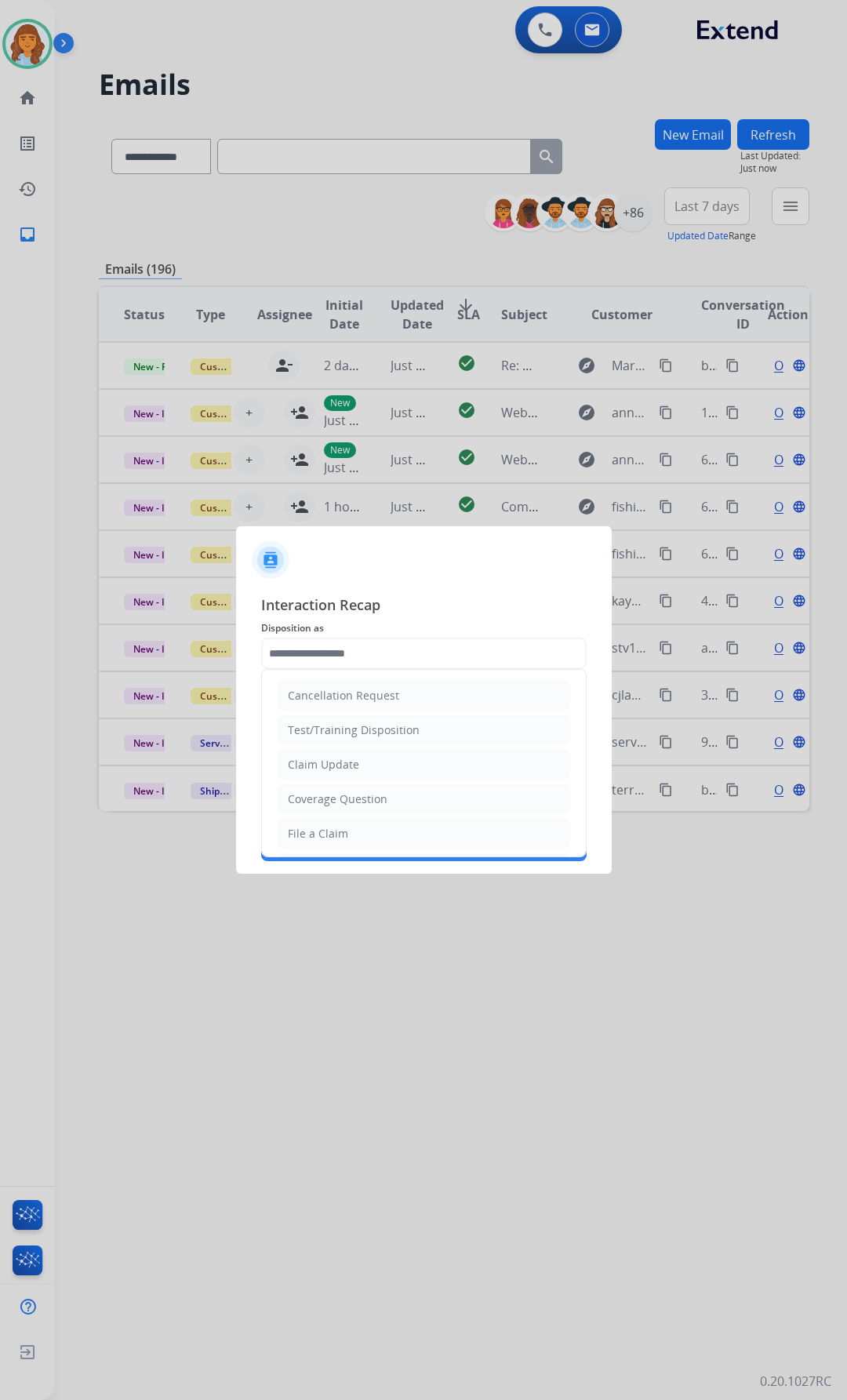click on "Claim Update" 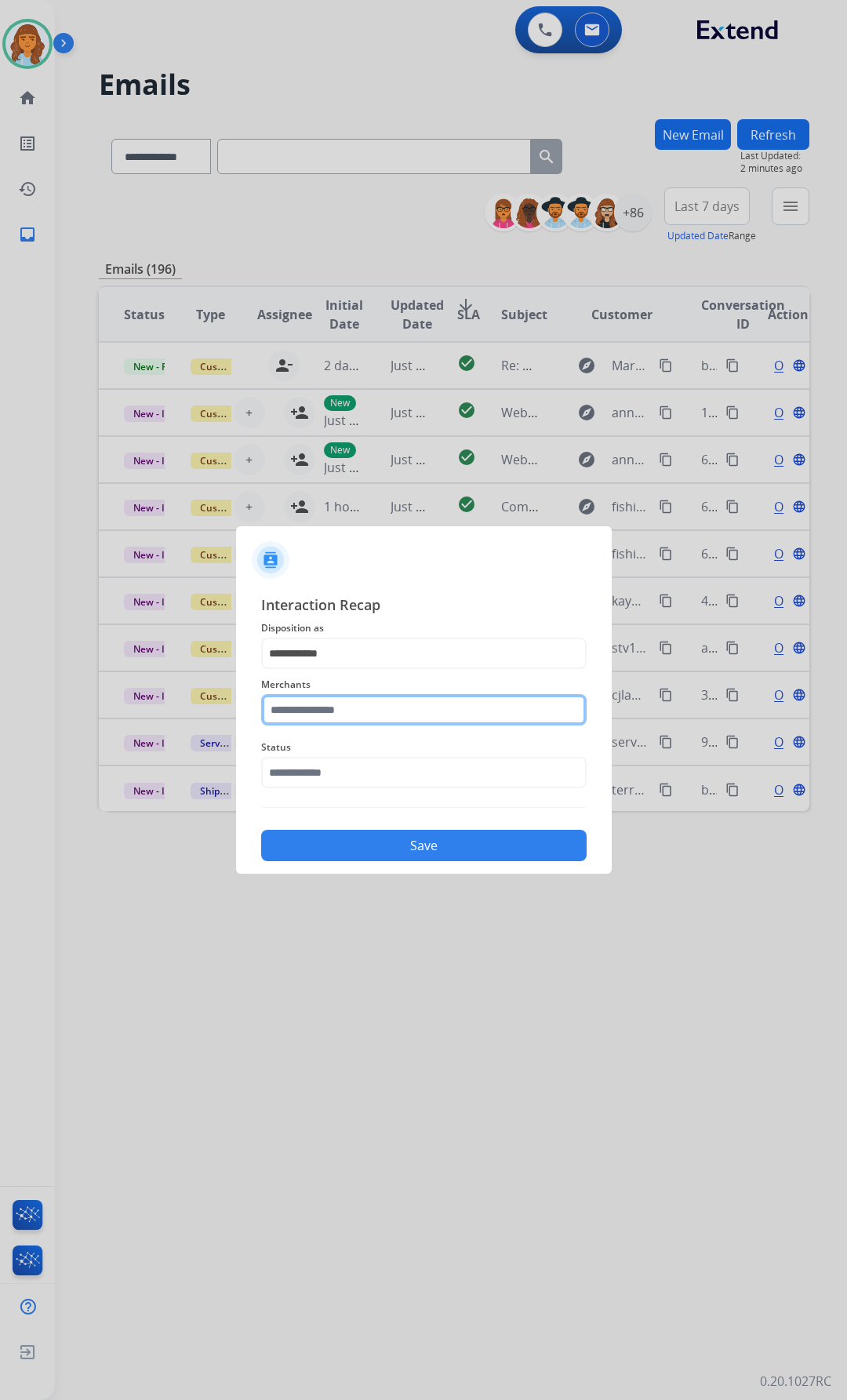 click 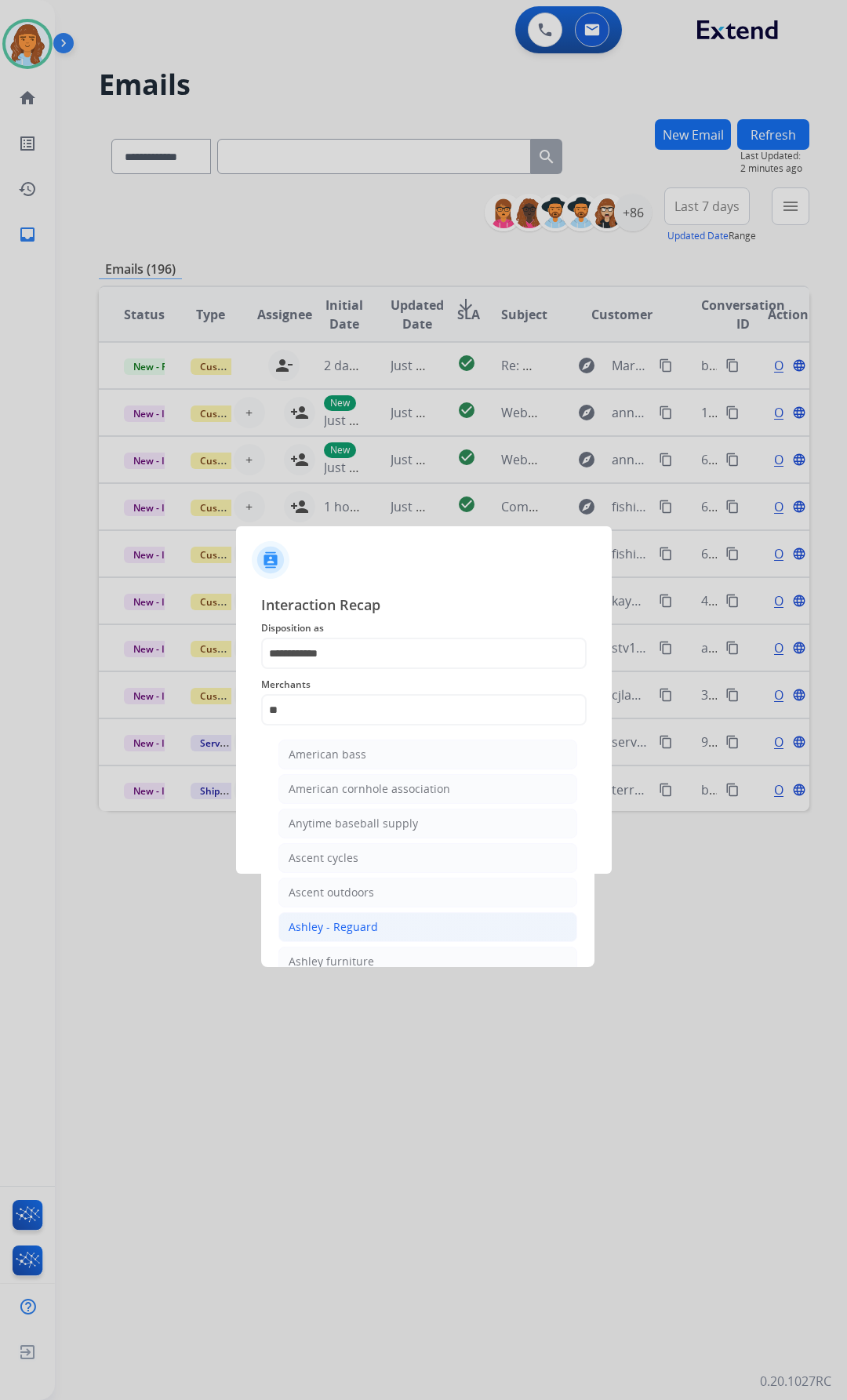 click on "Ashley - Reguard" 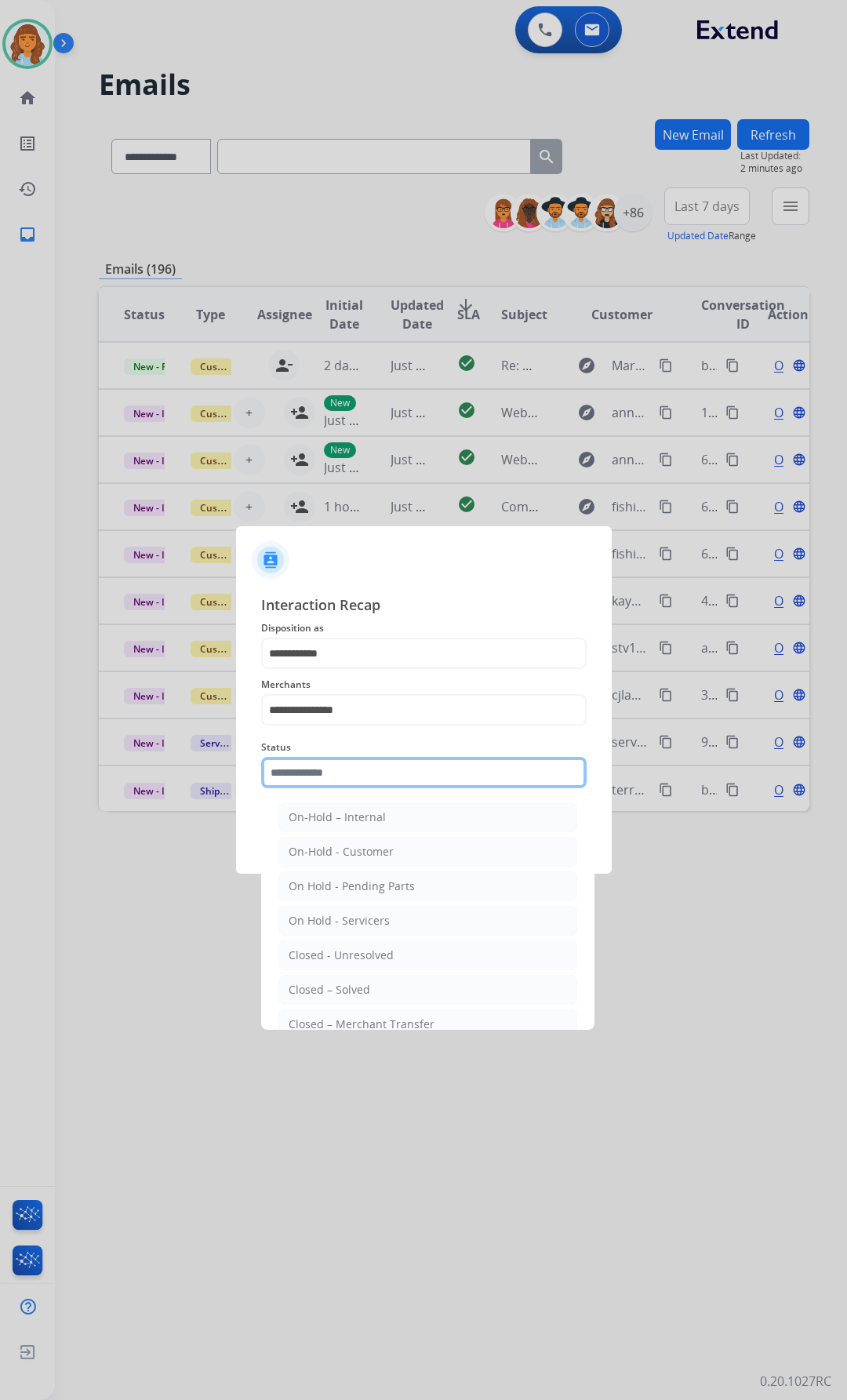 click 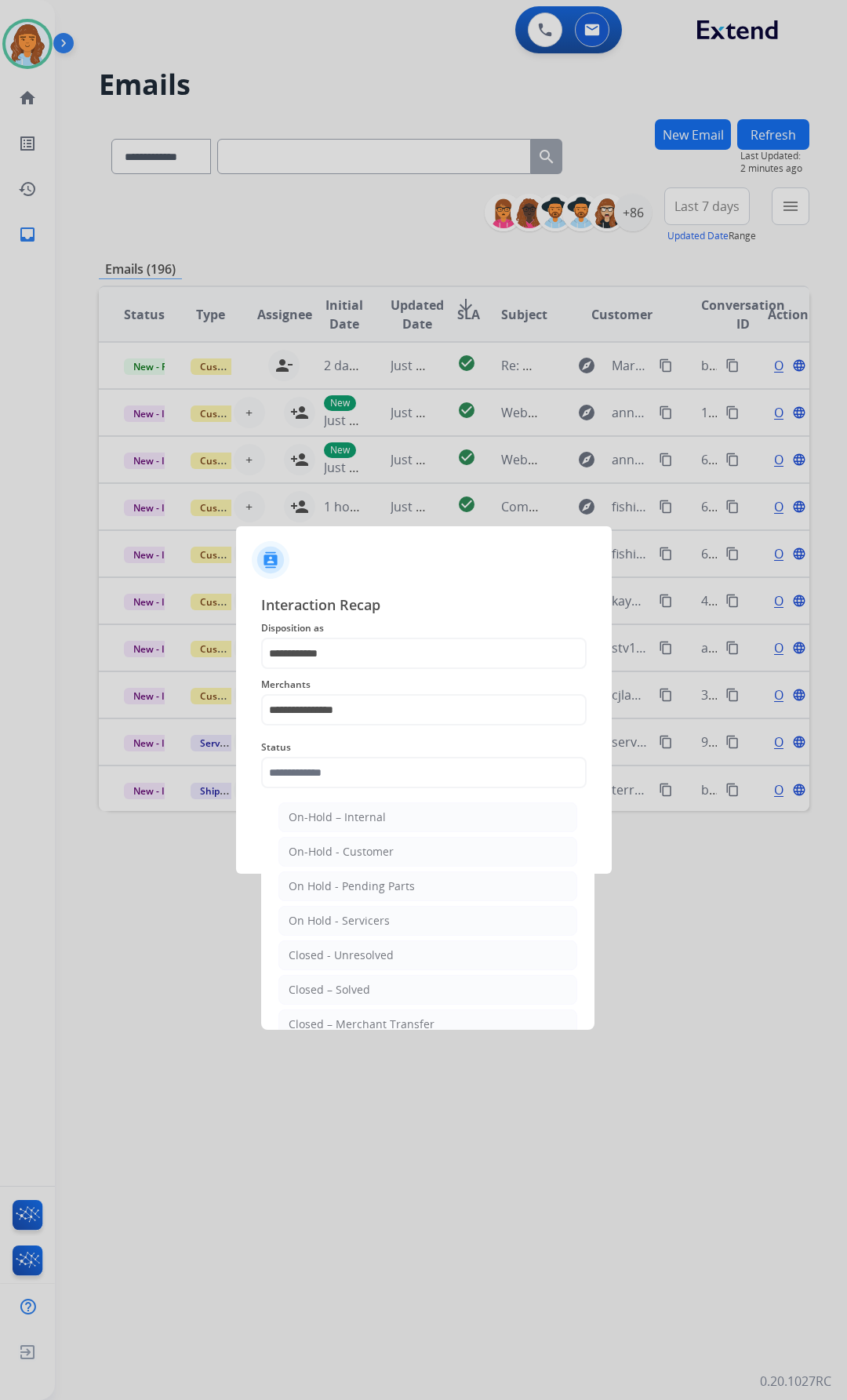 drag, startPoint x: 370, startPoint y: 991, endPoint x: 369, endPoint y: 979, distance: 12.041595 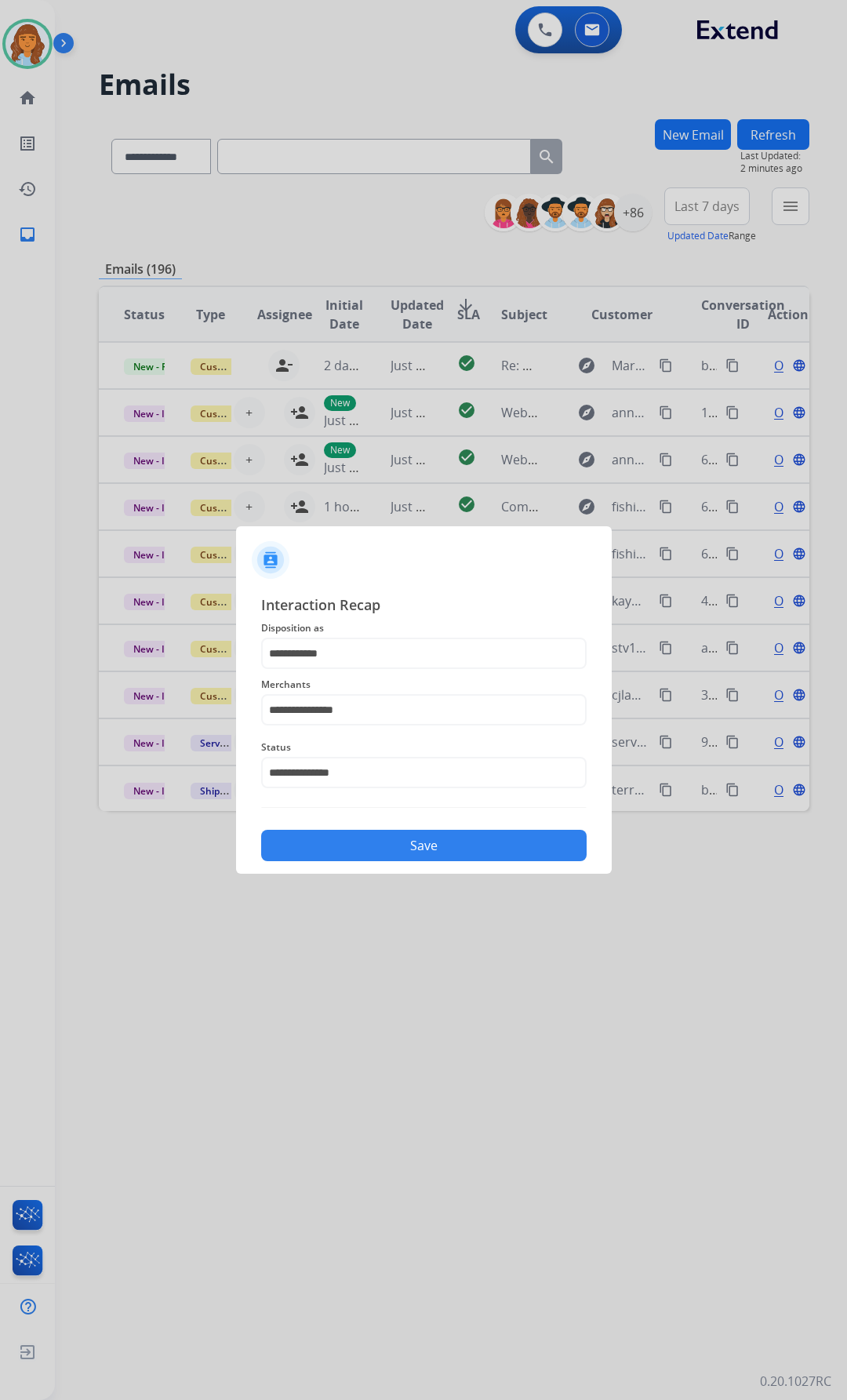 click on "Save" 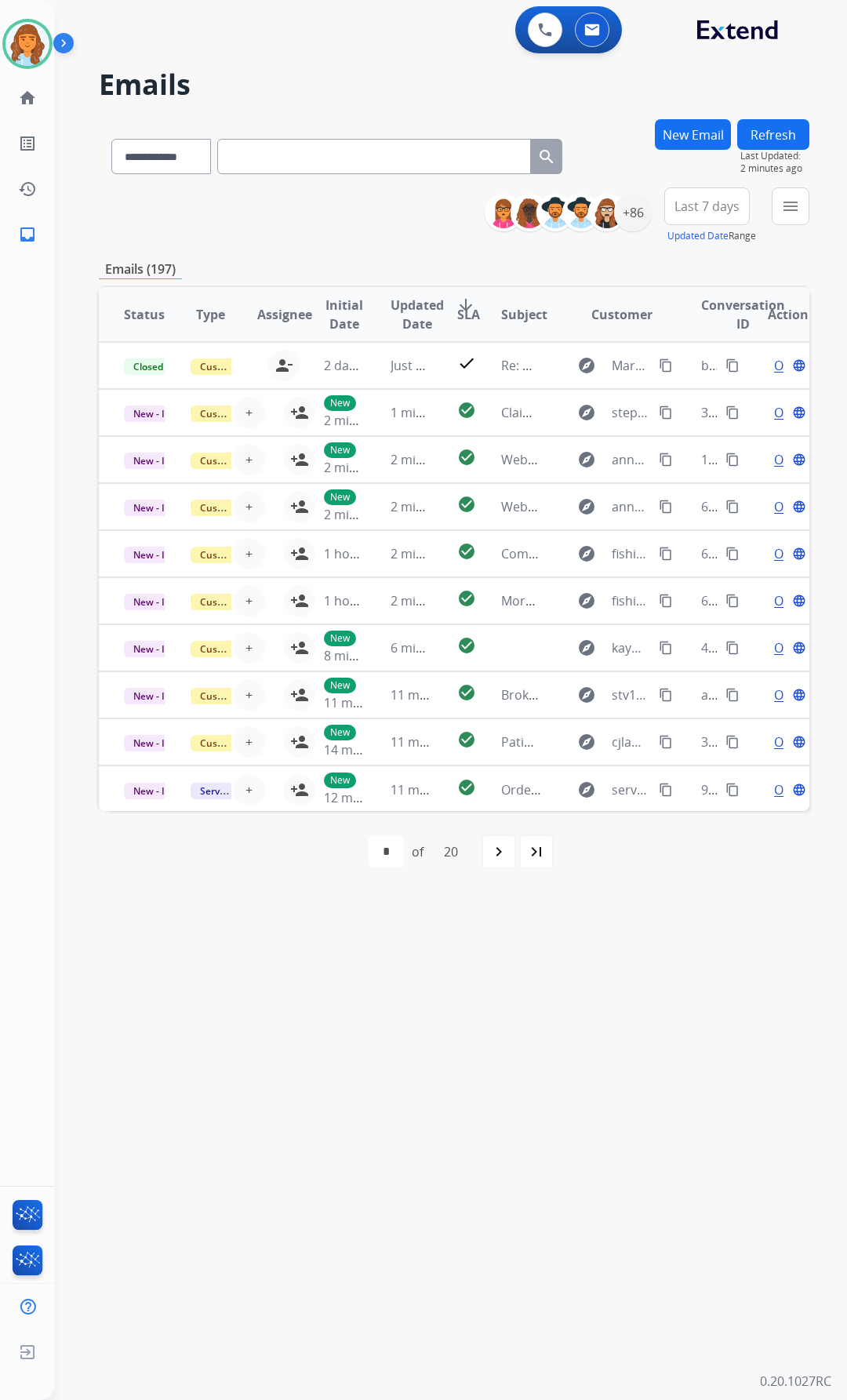 click on "**********" at bounding box center [653, 216] 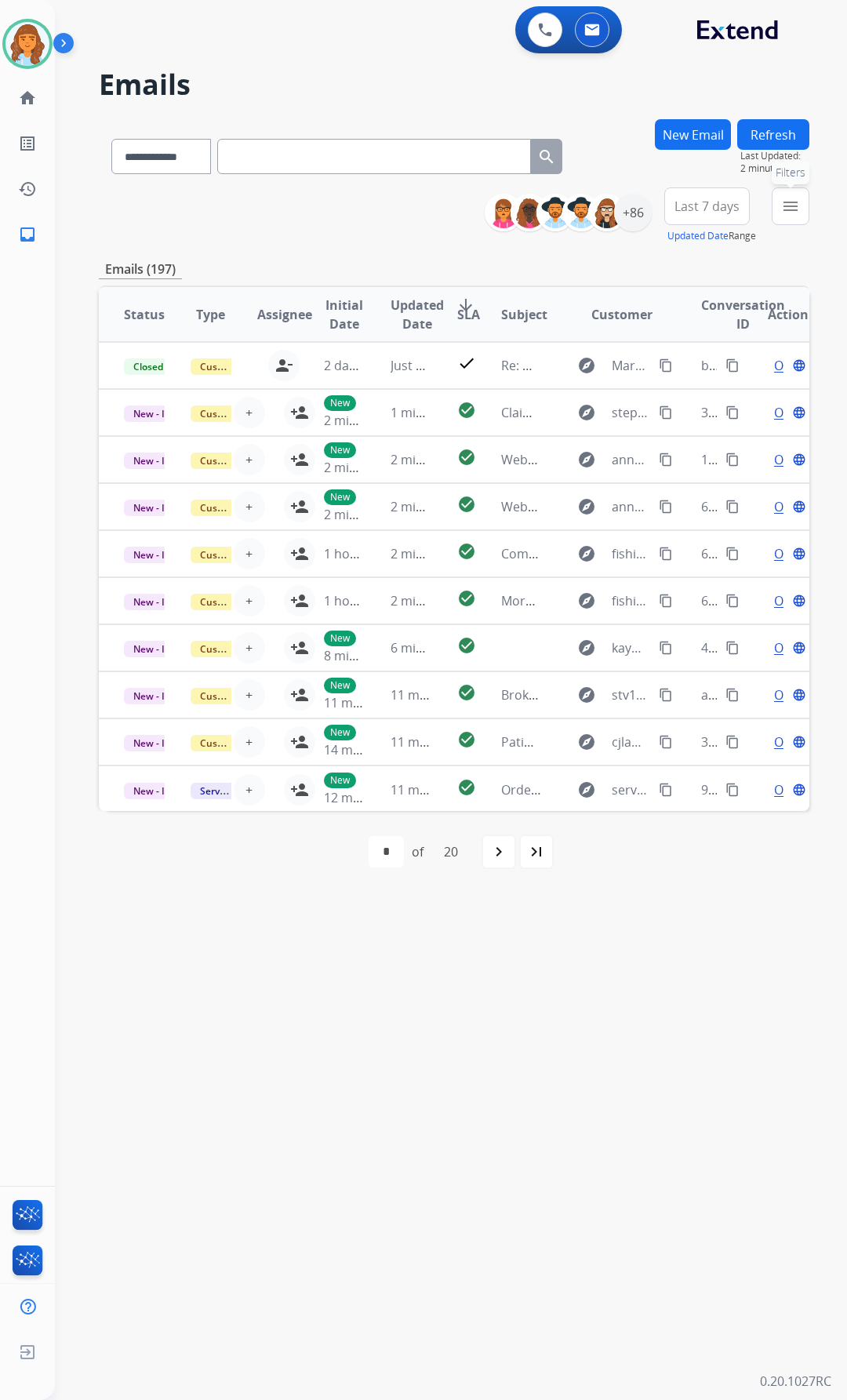 click on "menu" at bounding box center (791, 206) 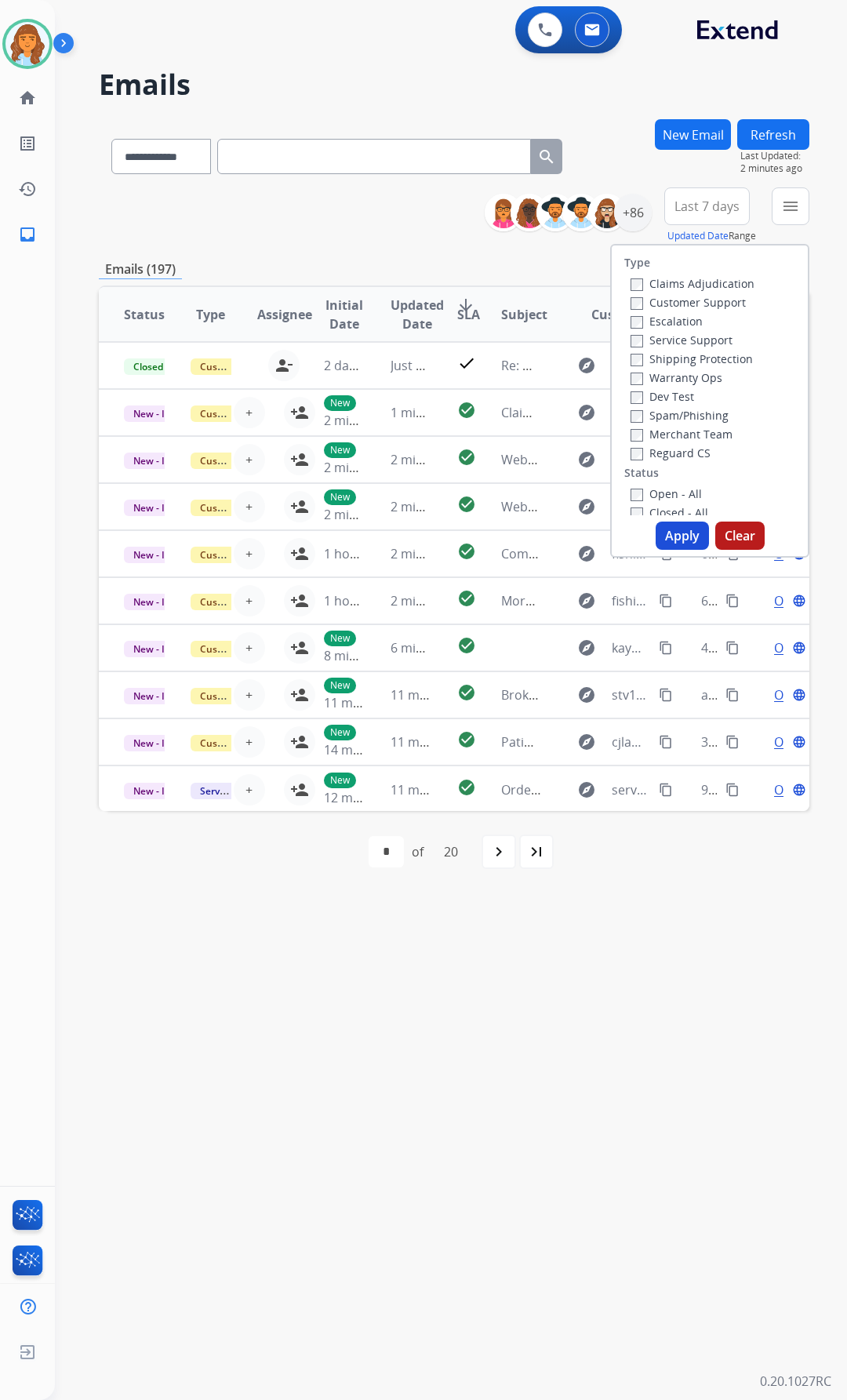 click on "Open - All" at bounding box center [666, 493] 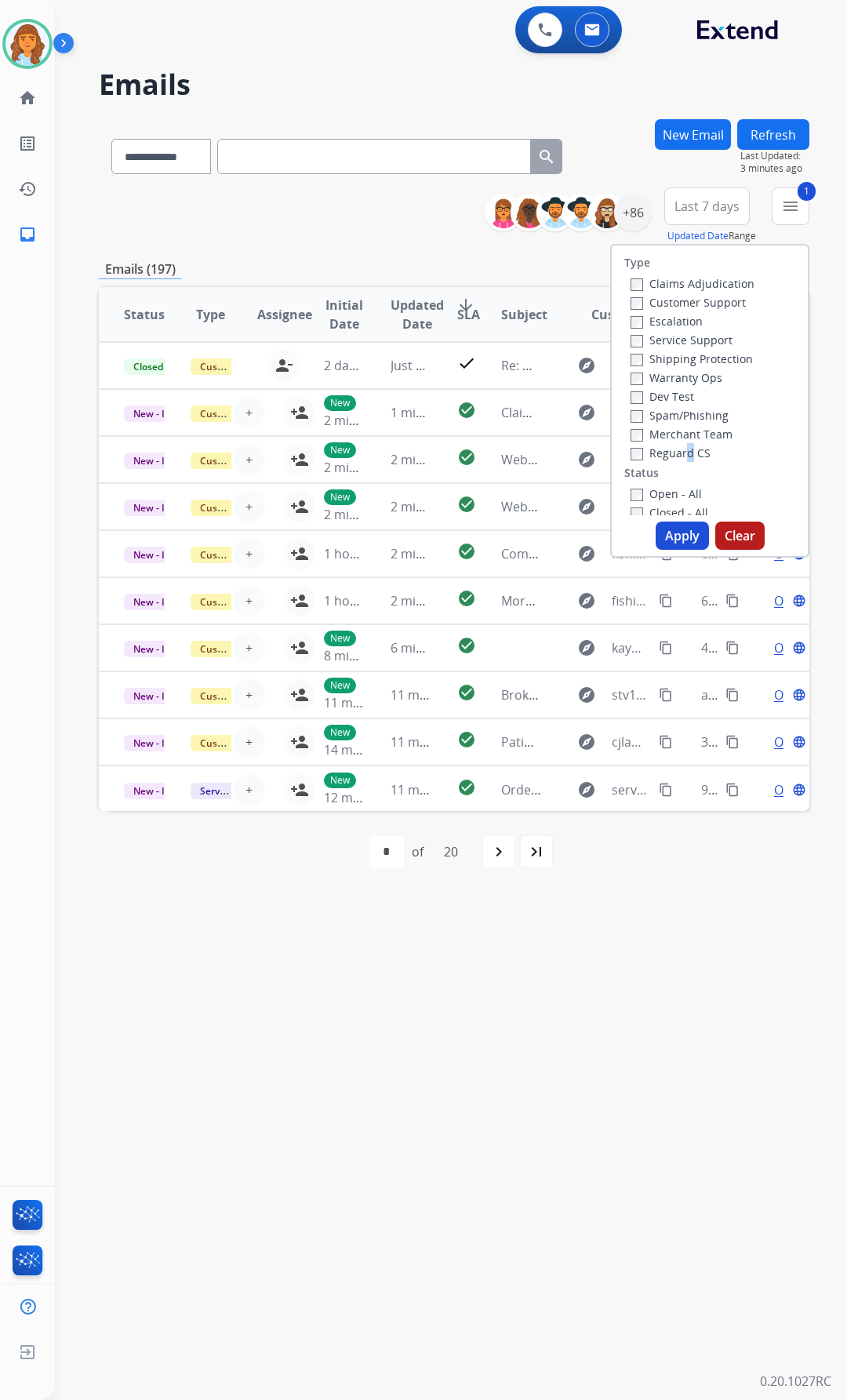 click on "Reguard CS" at bounding box center [671, 453] 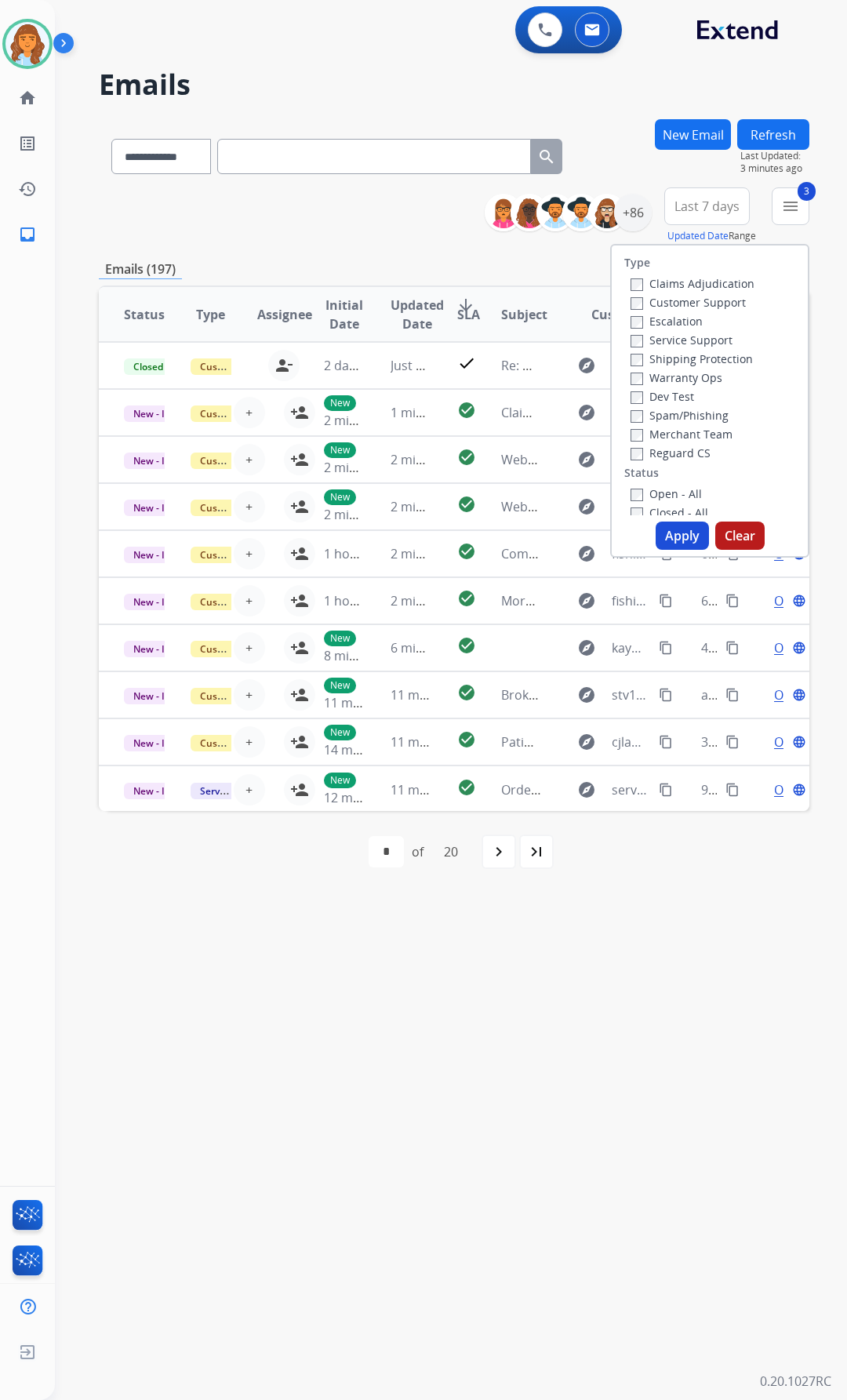click on "Customer Support" at bounding box center [688, 302] 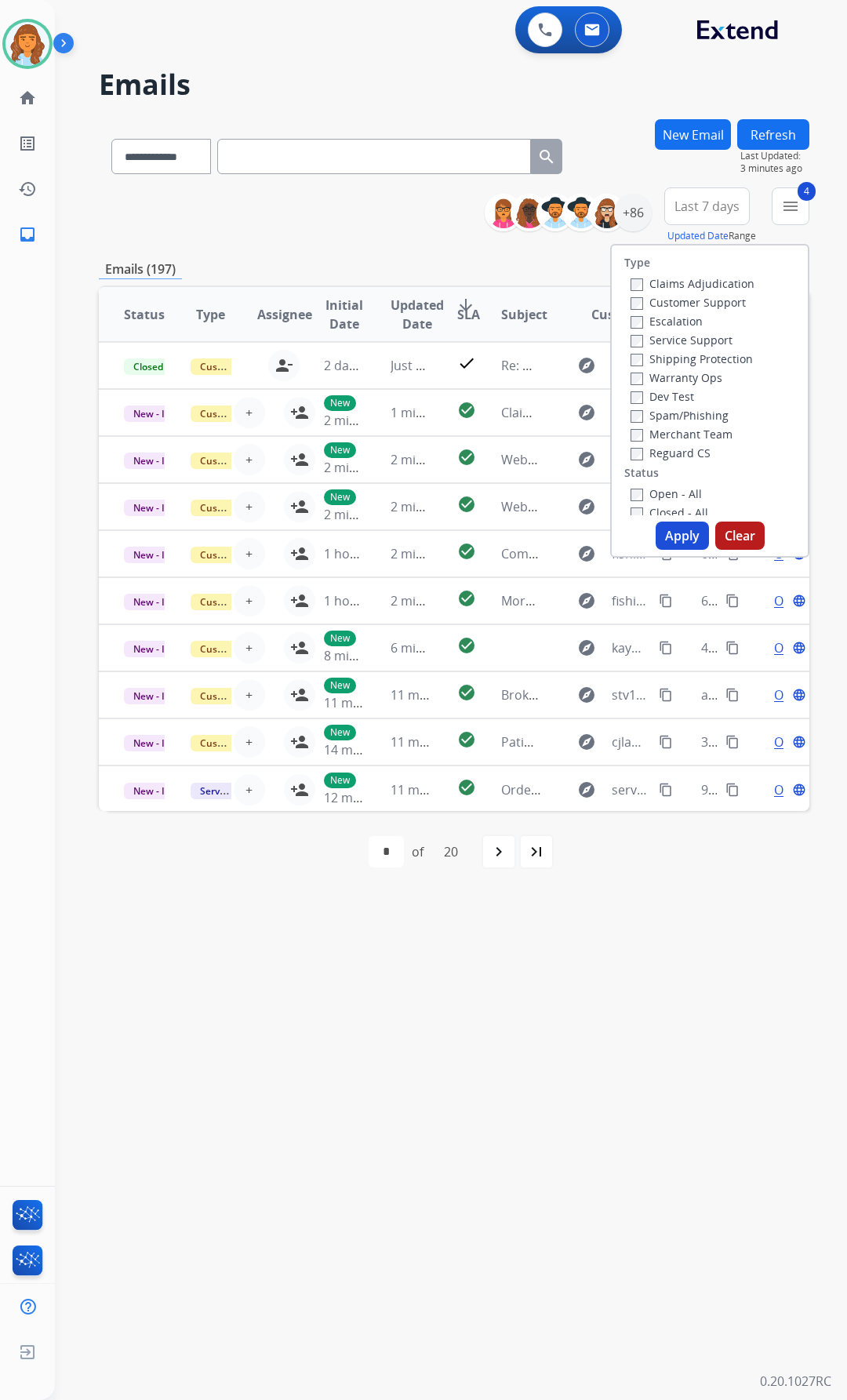 click on "Apply" at bounding box center [682, 536] 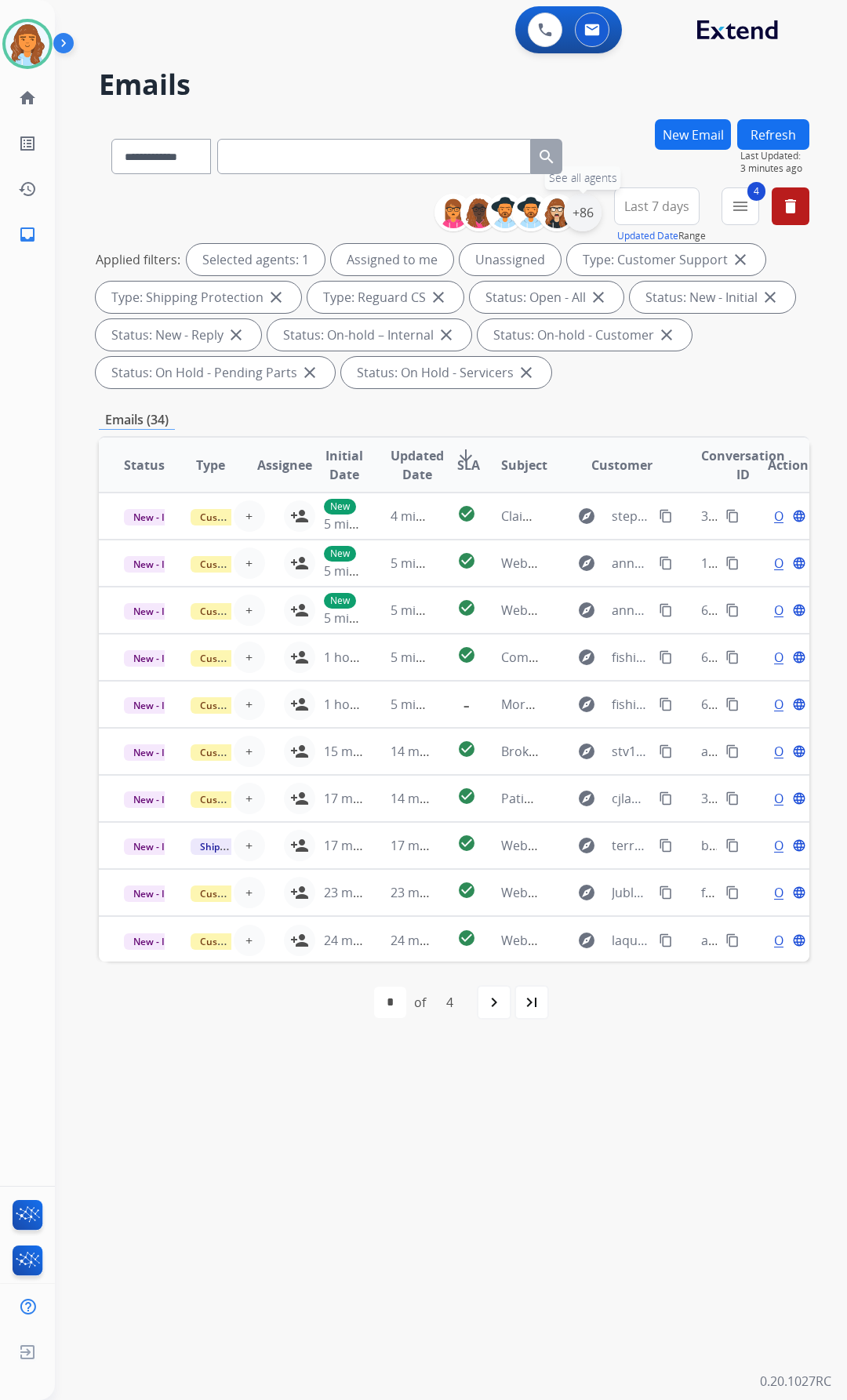 click on "+86" at bounding box center [583, 213] 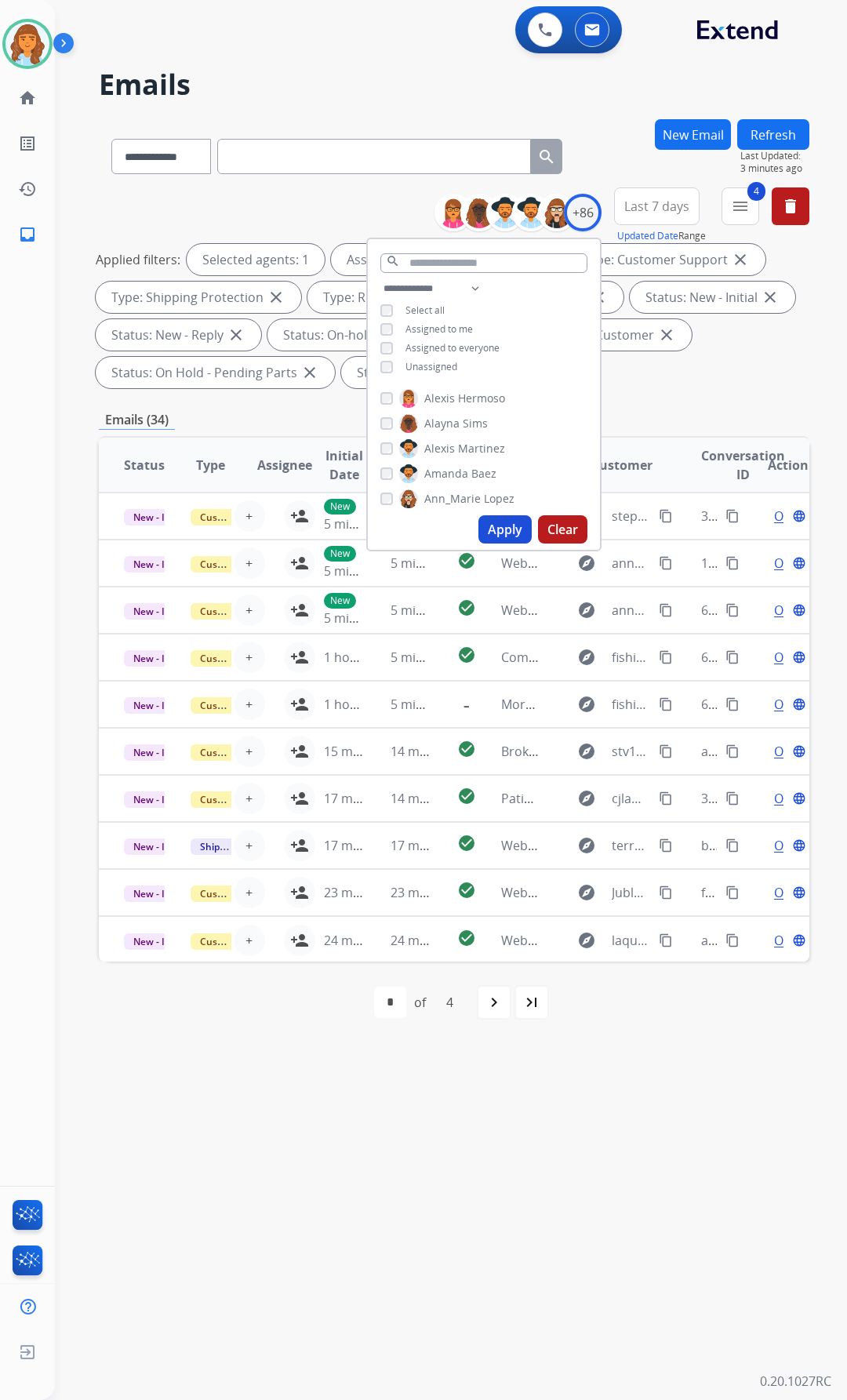 click on "Unassigned" at bounding box center (431, 366) 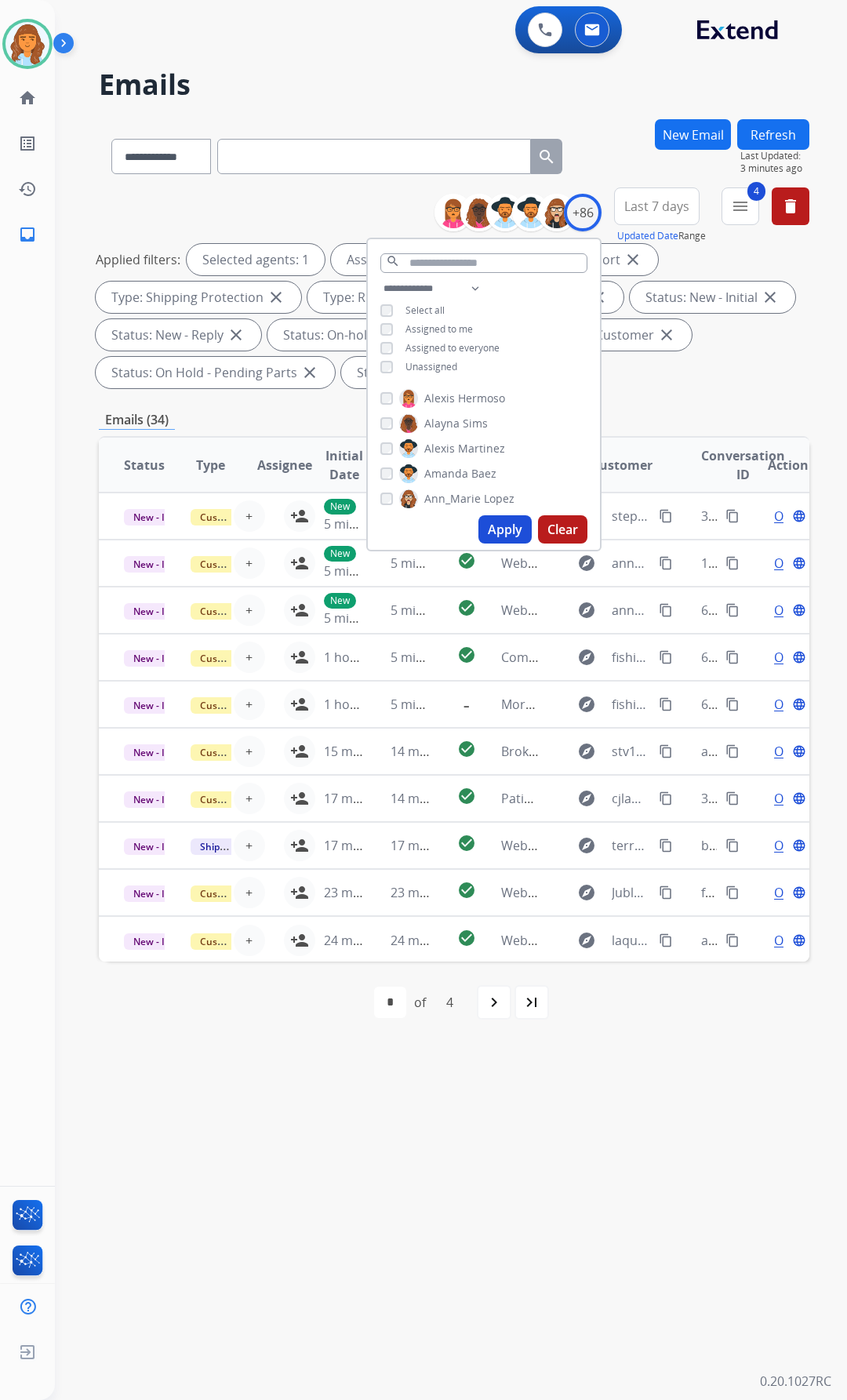 click on "Apply" at bounding box center [505, 529] 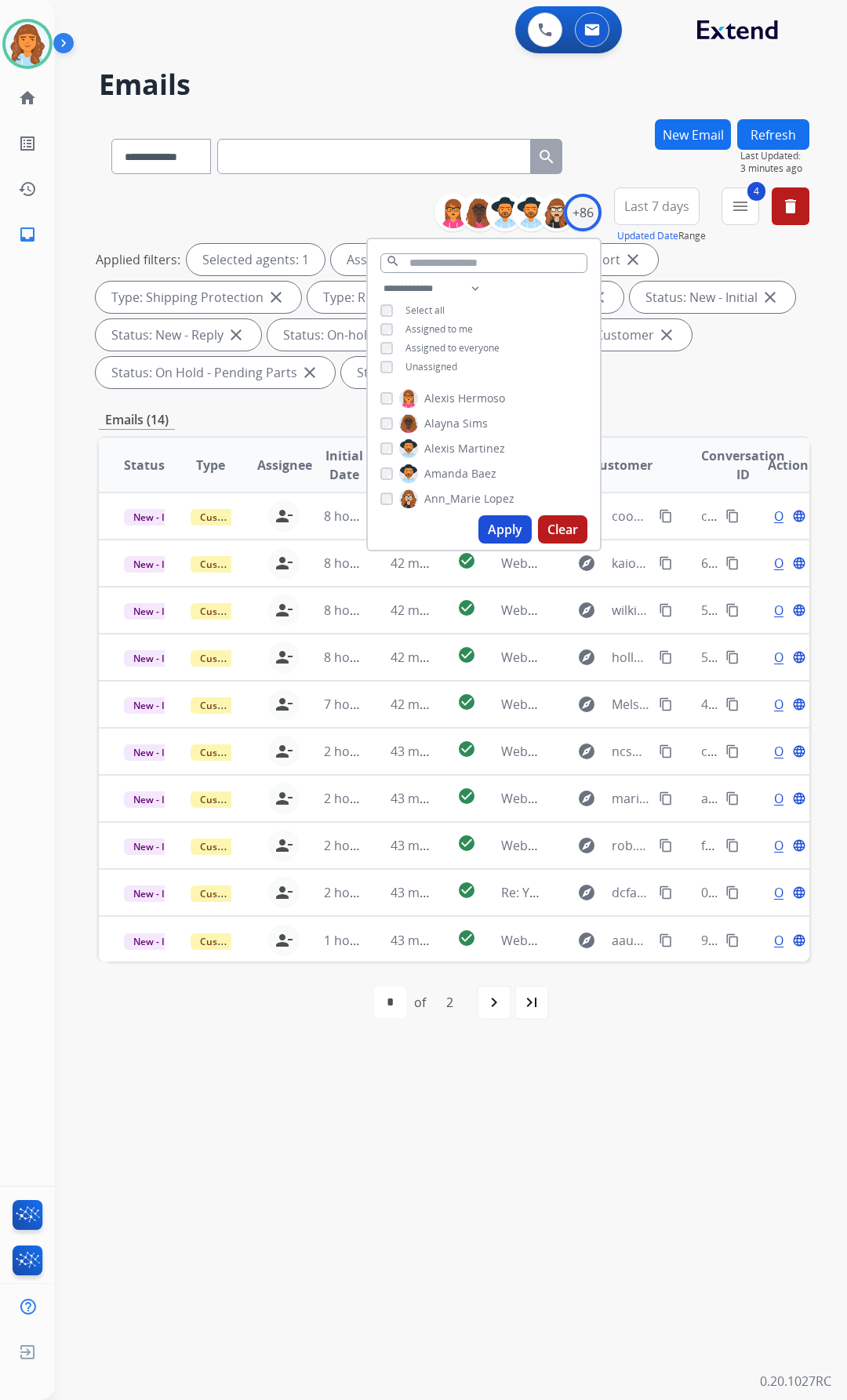 drag, startPoint x: 652, startPoint y: 402, endPoint x: 652, endPoint y: 410, distance: 8 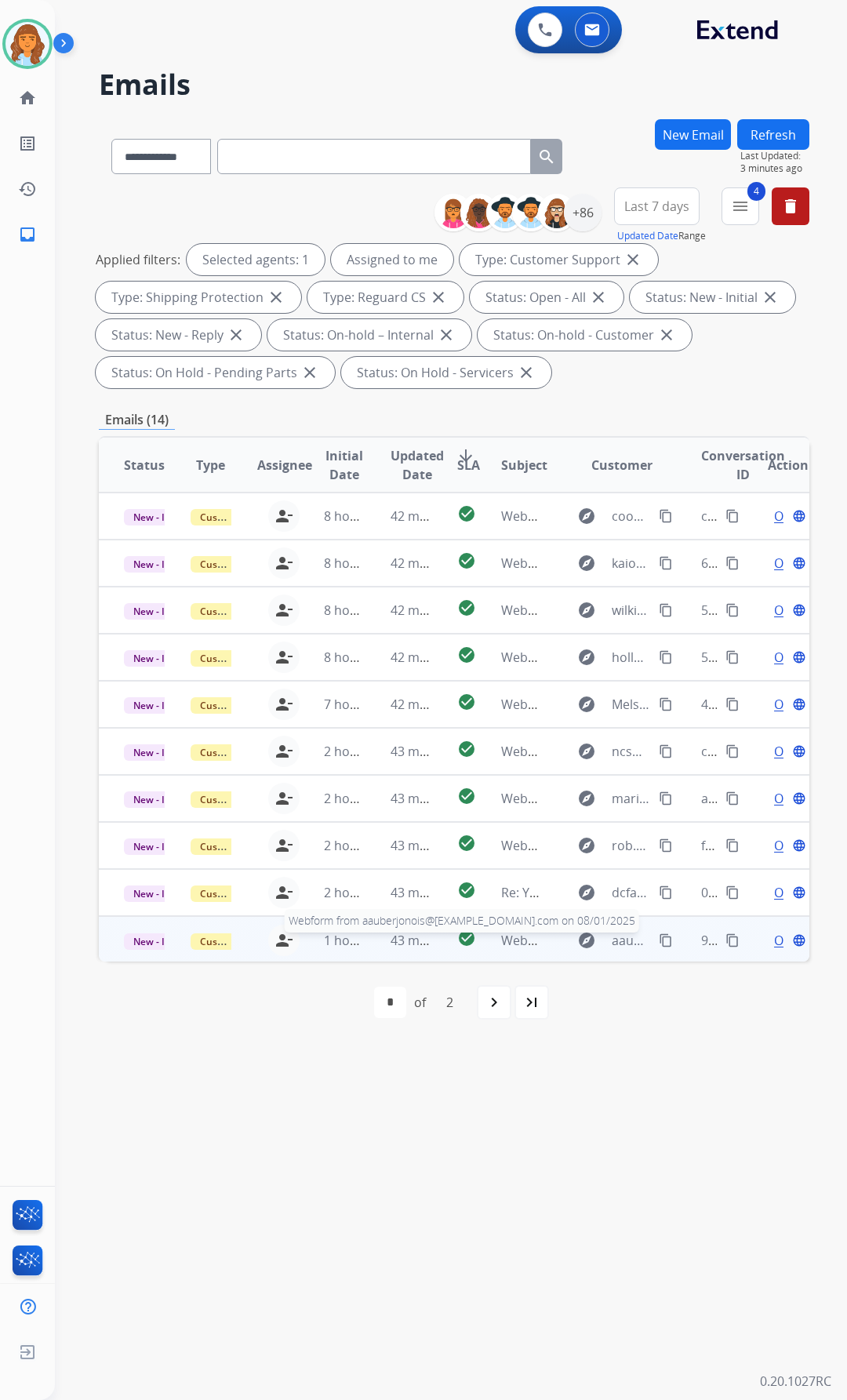 click on "Webform from aauberjonois@gmail.com on 08/01/2025" at bounding box center (708, 940) 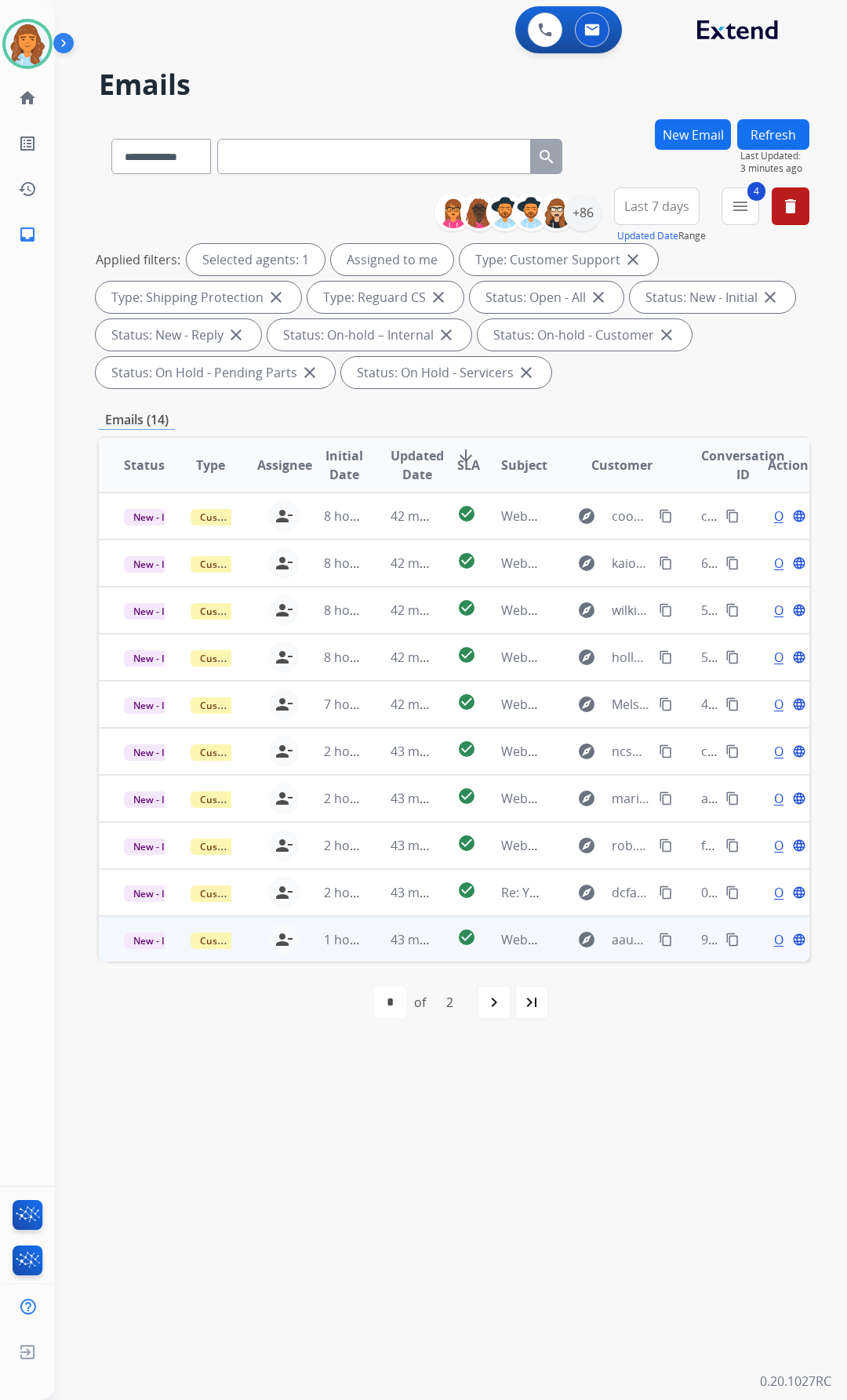scroll, scrollTop: 128, scrollLeft: 0, axis: vertical 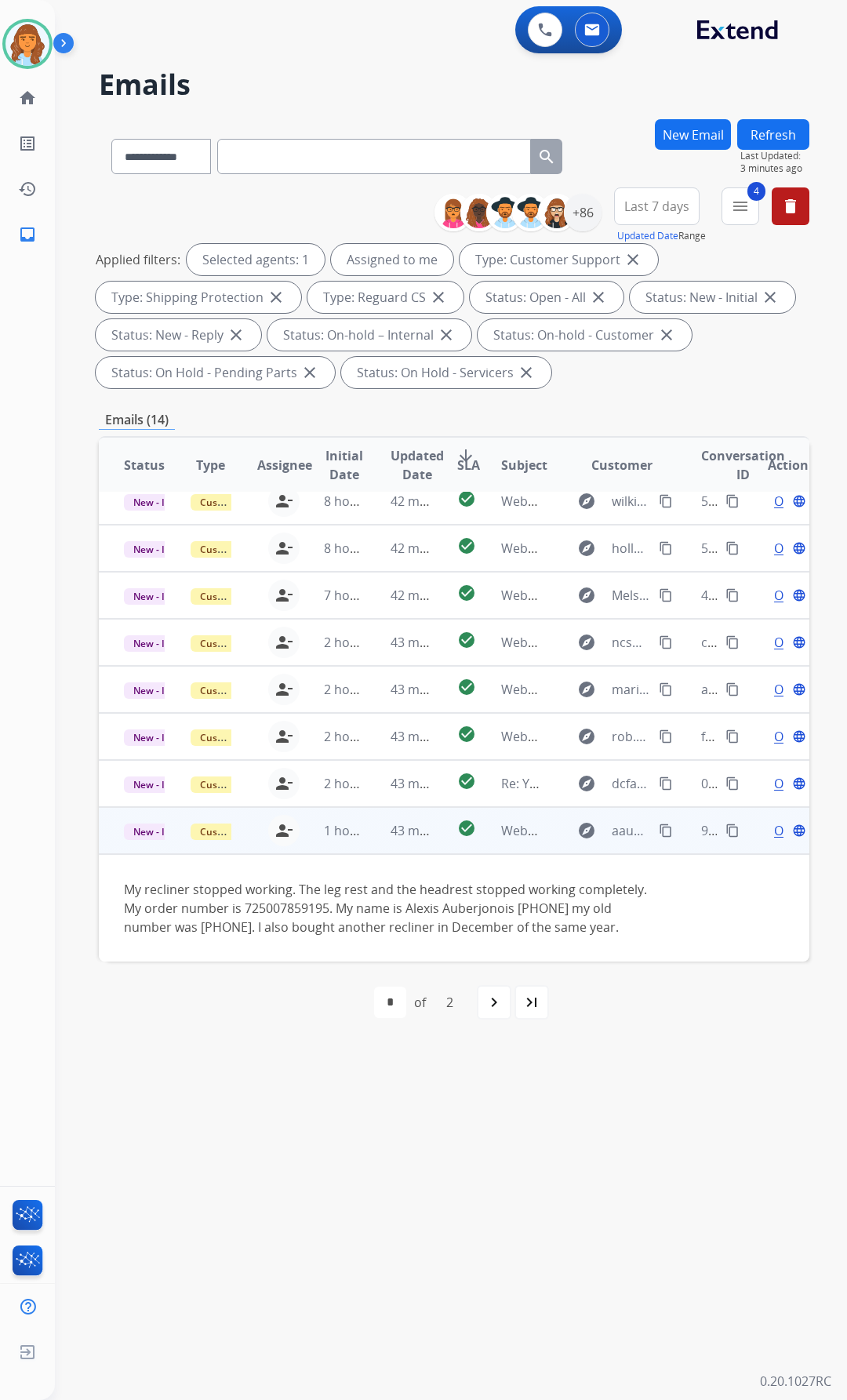 click on "My recliner stopped working. The leg rest and the headrest stopped working completely. My order number is 725007859195. My name is Alexis Auberjonois 804-339-8666 my old number was 207-723-1270. I also bought another recliner in December of the same year." at bounding box center [387, 907] 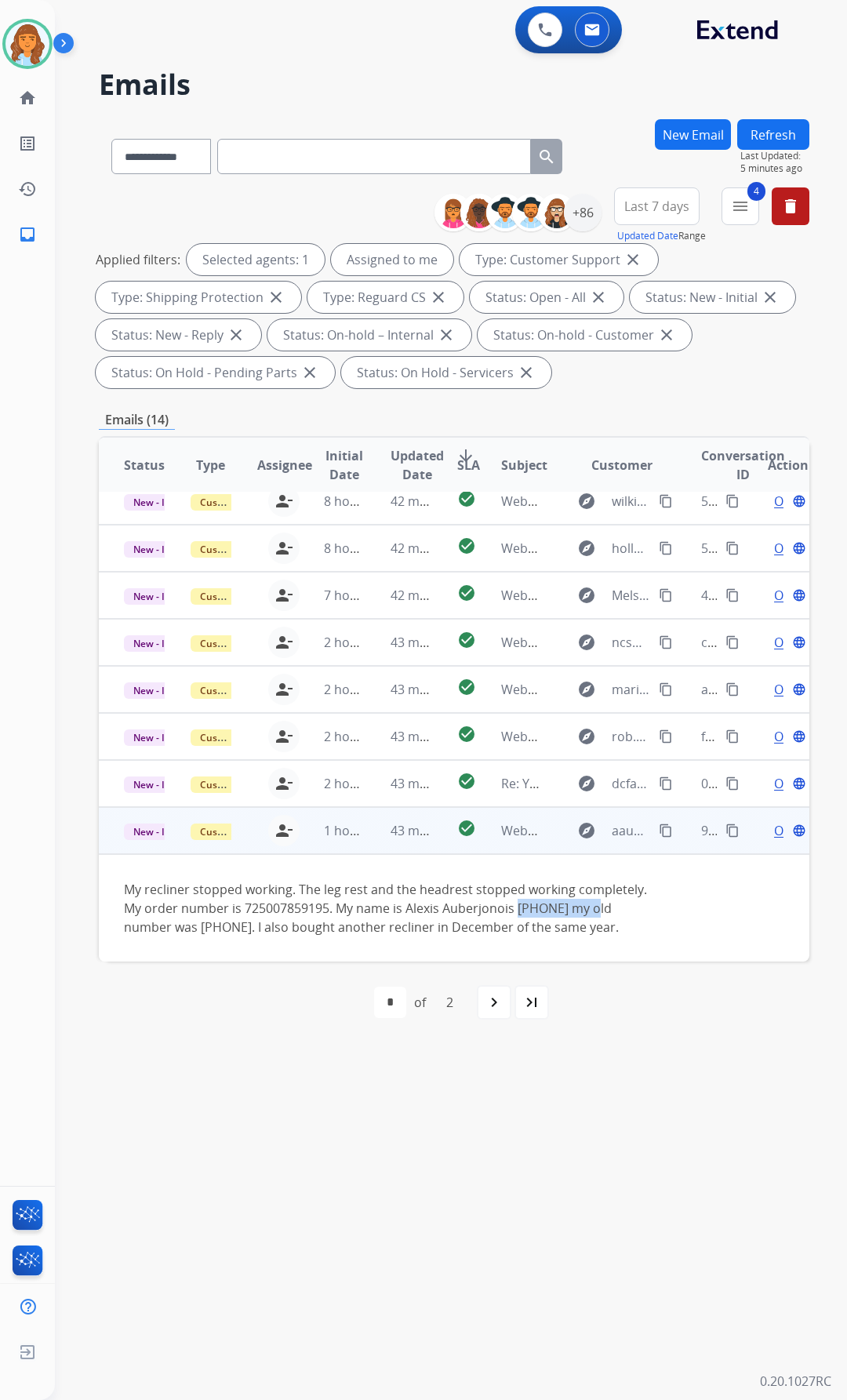 drag, startPoint x: 517, startPoint y: 889, endPoint x: 595, endPoint y: 891, distance: 78.02564 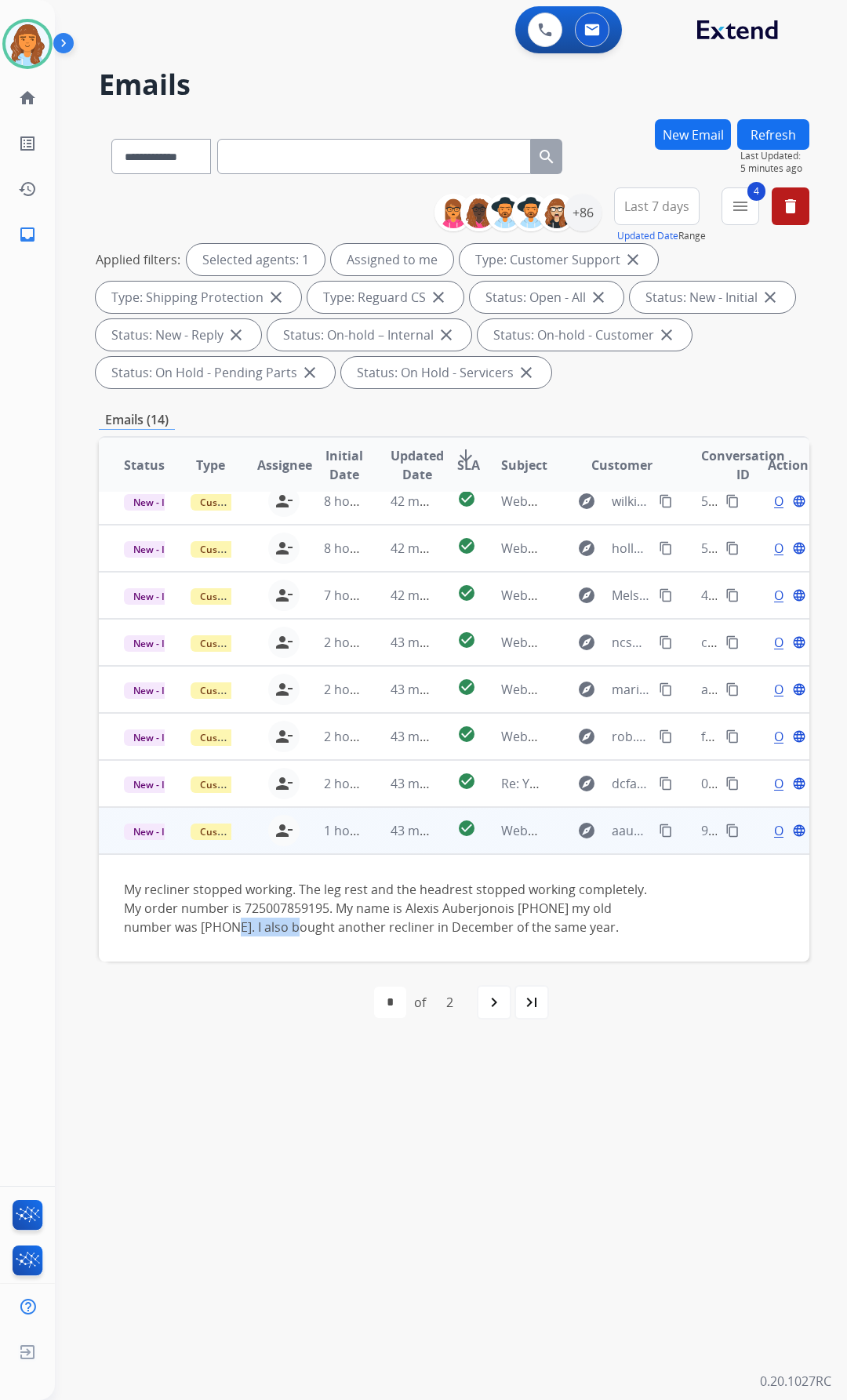 drag, startPoint x: 199, startPoint y: 910, endPoint x: 279, endPoint y: 908, distance: 80.025 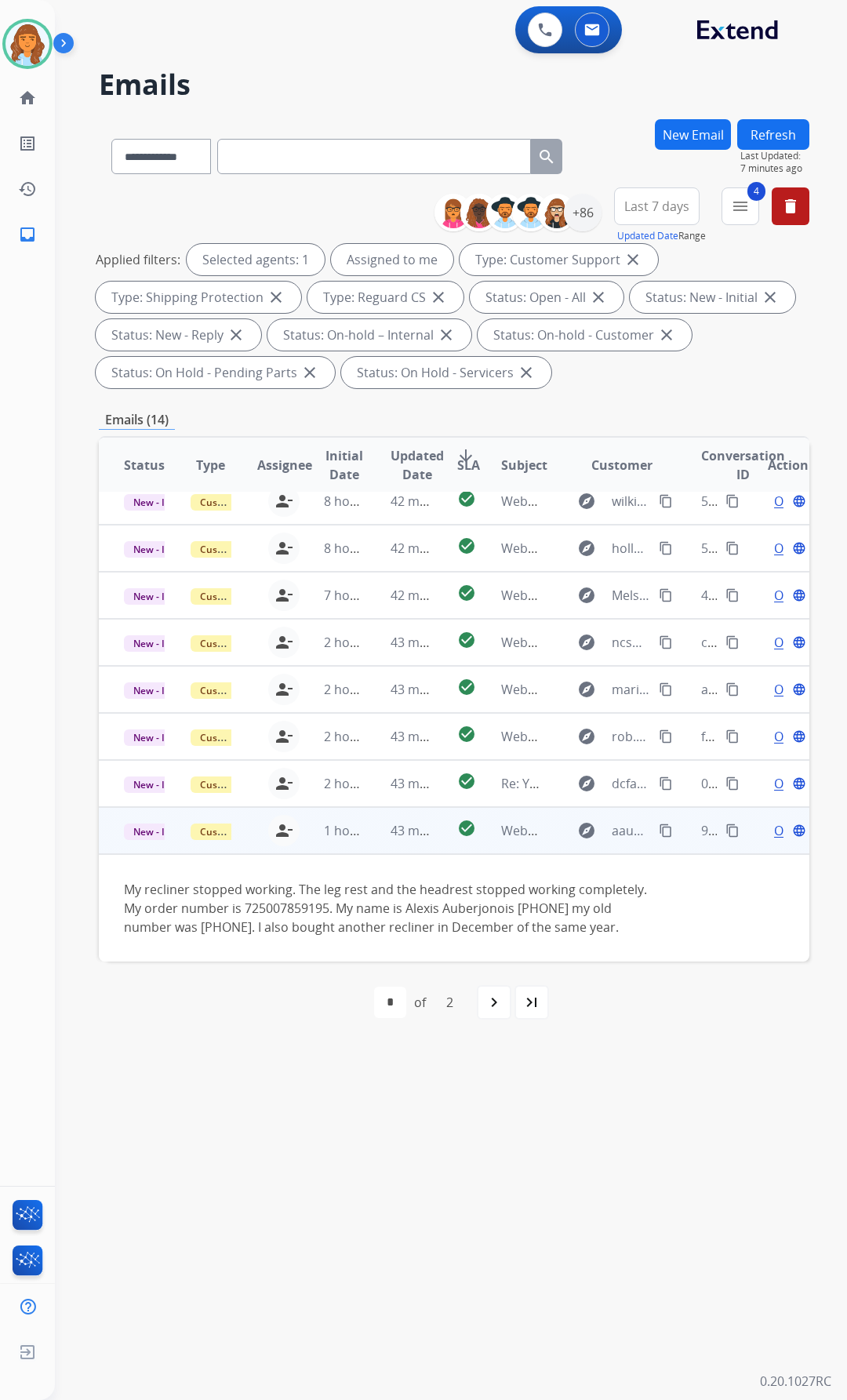 click on "Open" at bounding box center (790, 831) 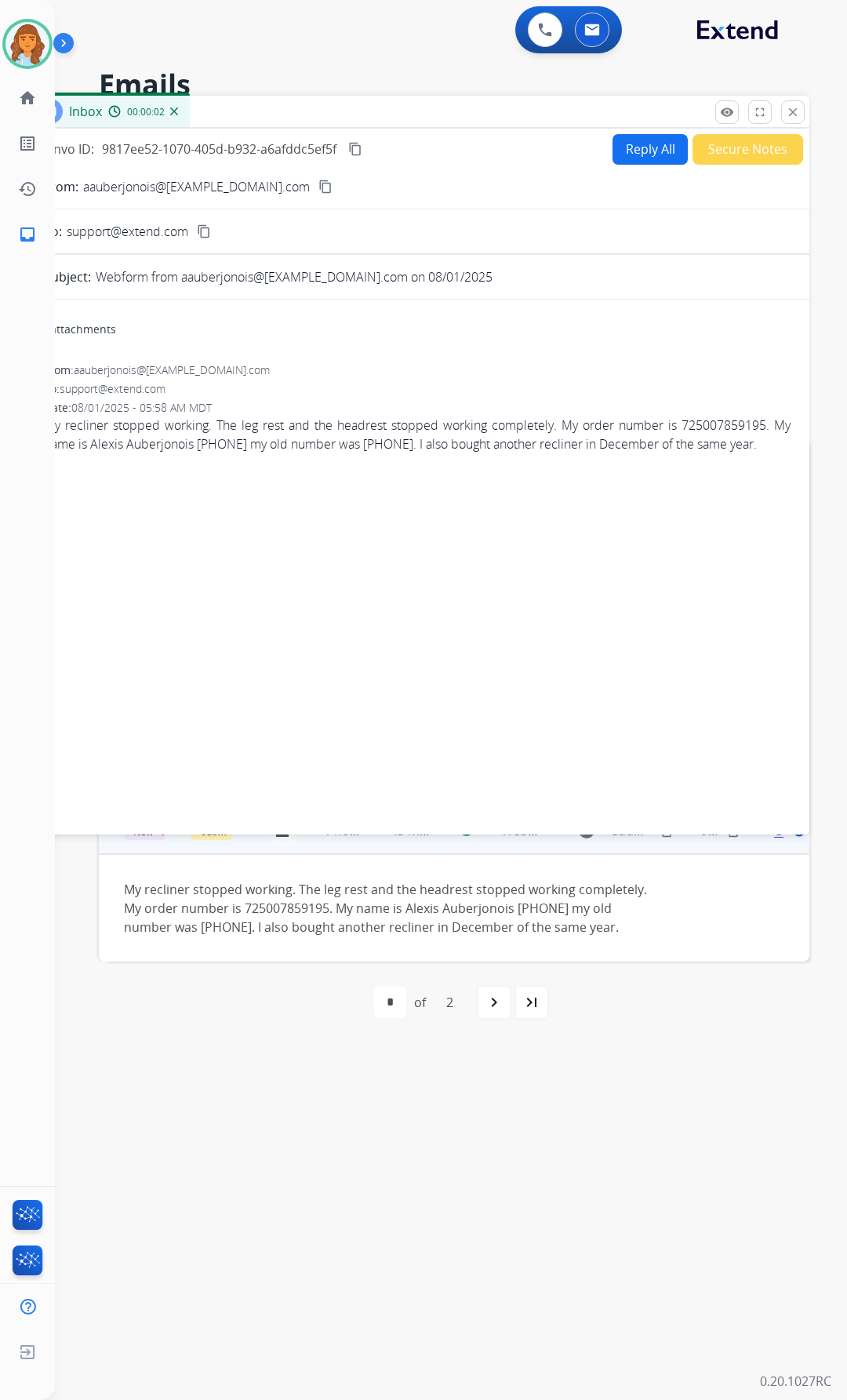 click on "Reply All" at bounding box center [650, 149] 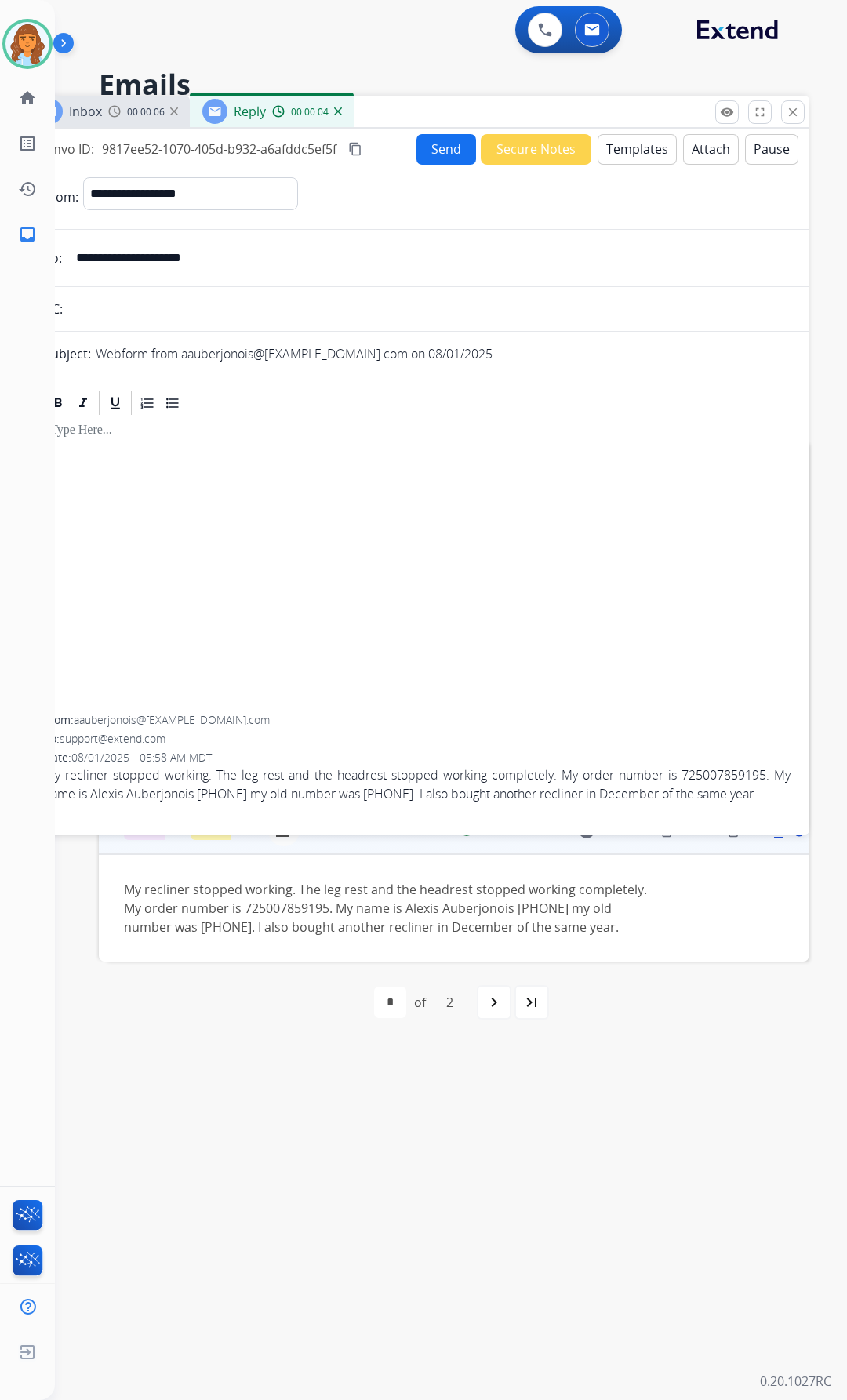 click on "Templates" at bounding box center (637, 149) 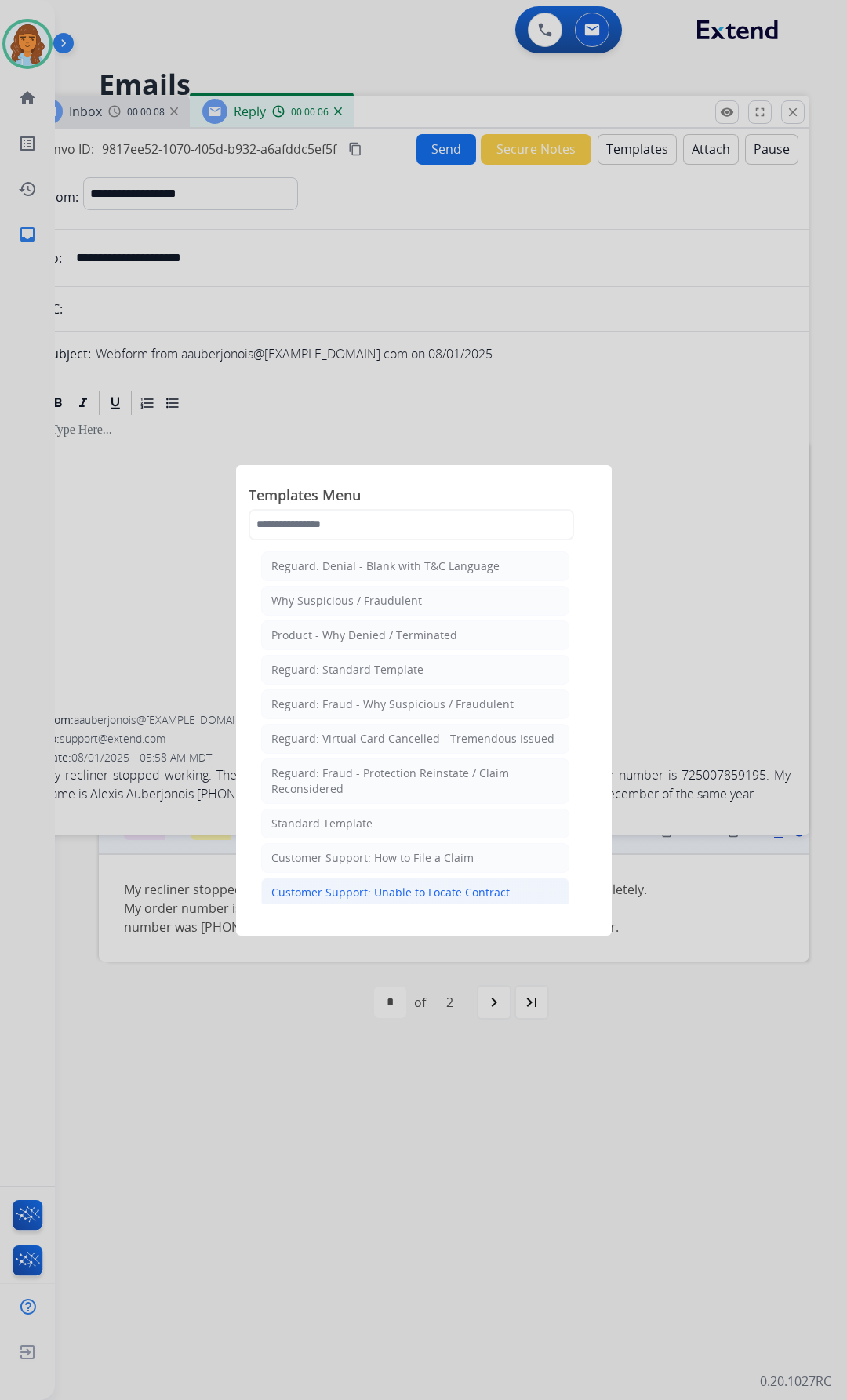 click on "Customer Support: Unable to Locate Contract" 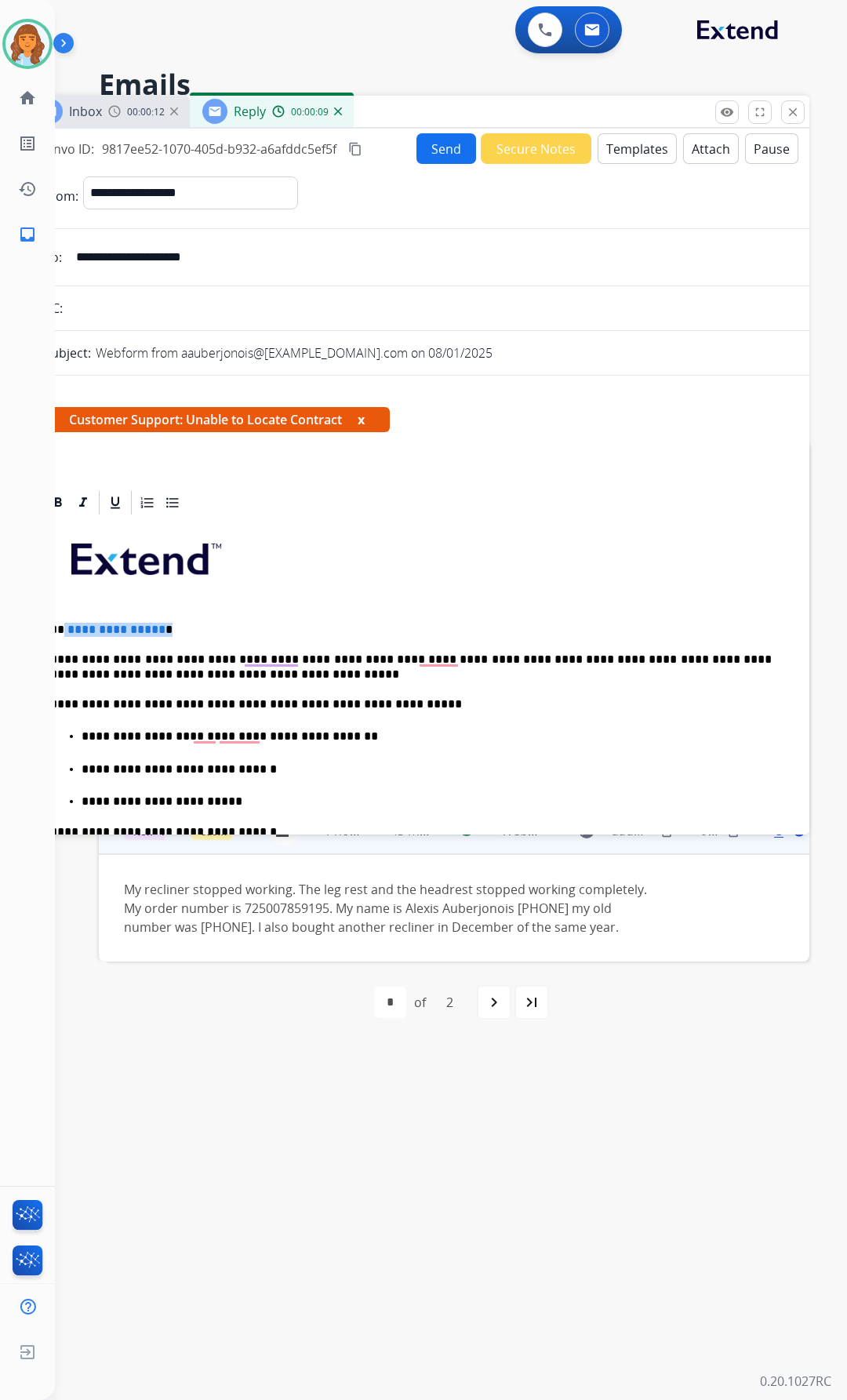 drag, startPoint x: 158, startPoint y: 634, endPoint x: 64, endPoint y: 616, distance: 95.70789 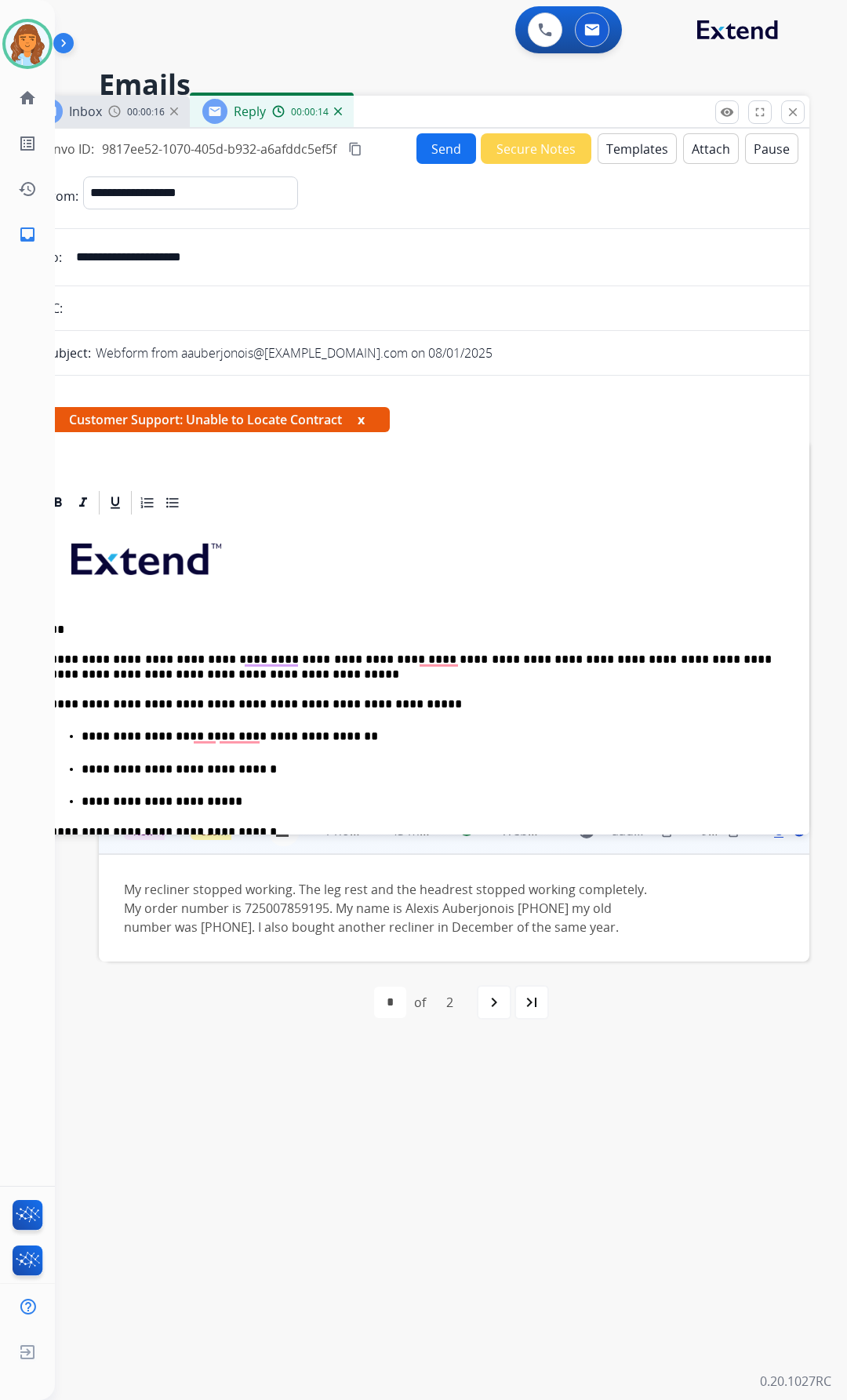 type 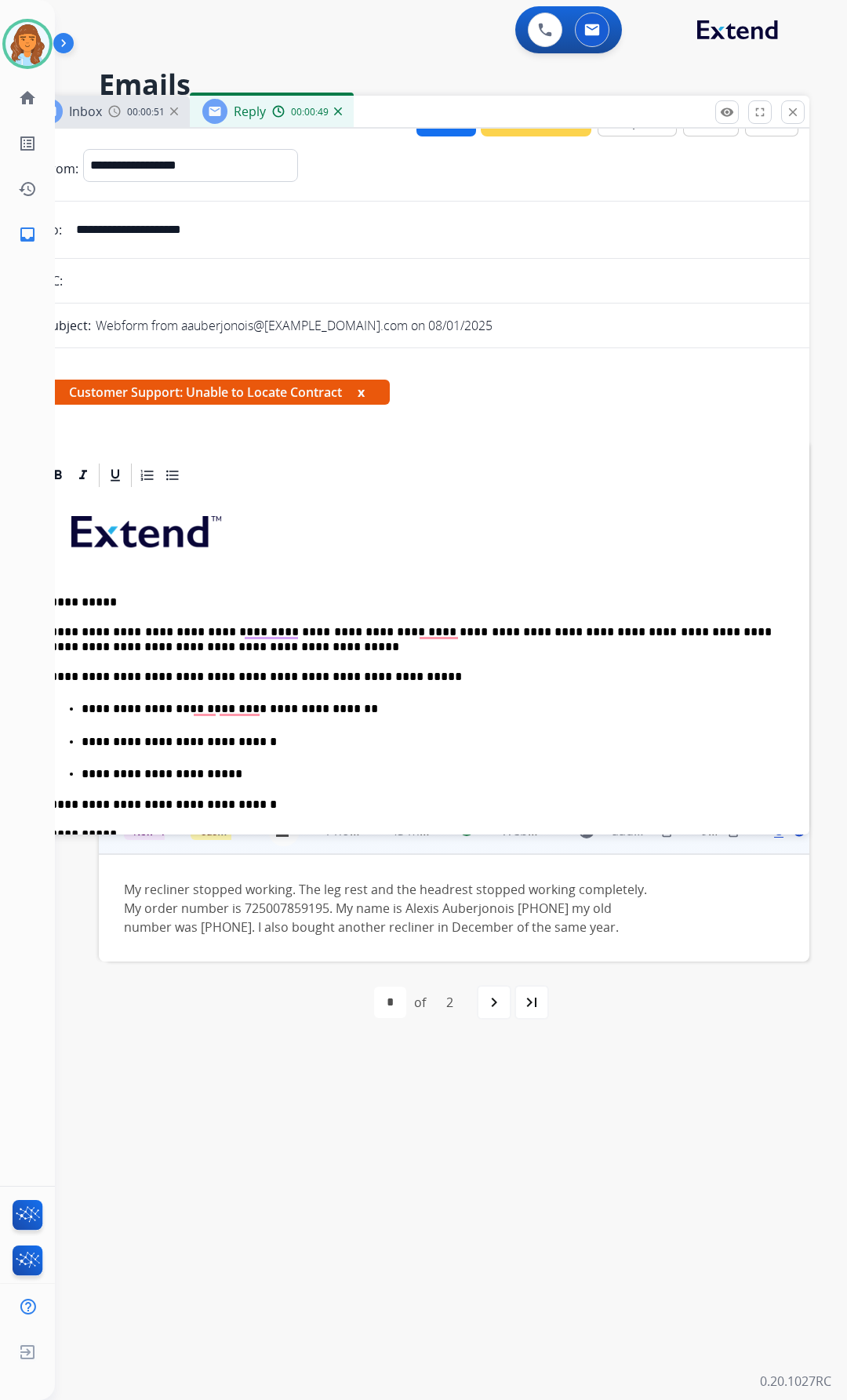 scroll, scrollTop: 0, scrollLeft: 0, axis: both 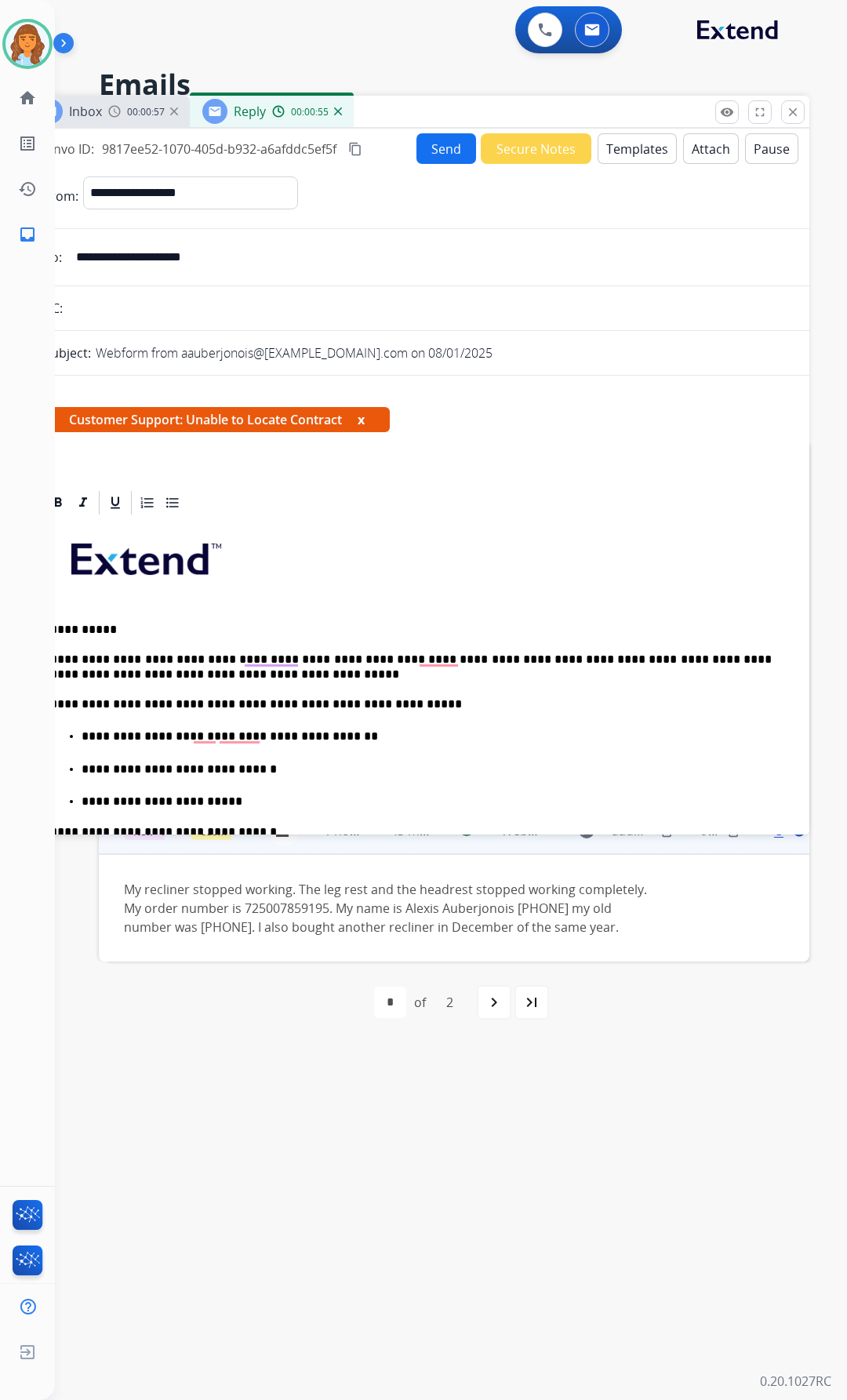 click on "Send" at bounding box center [446, 148] 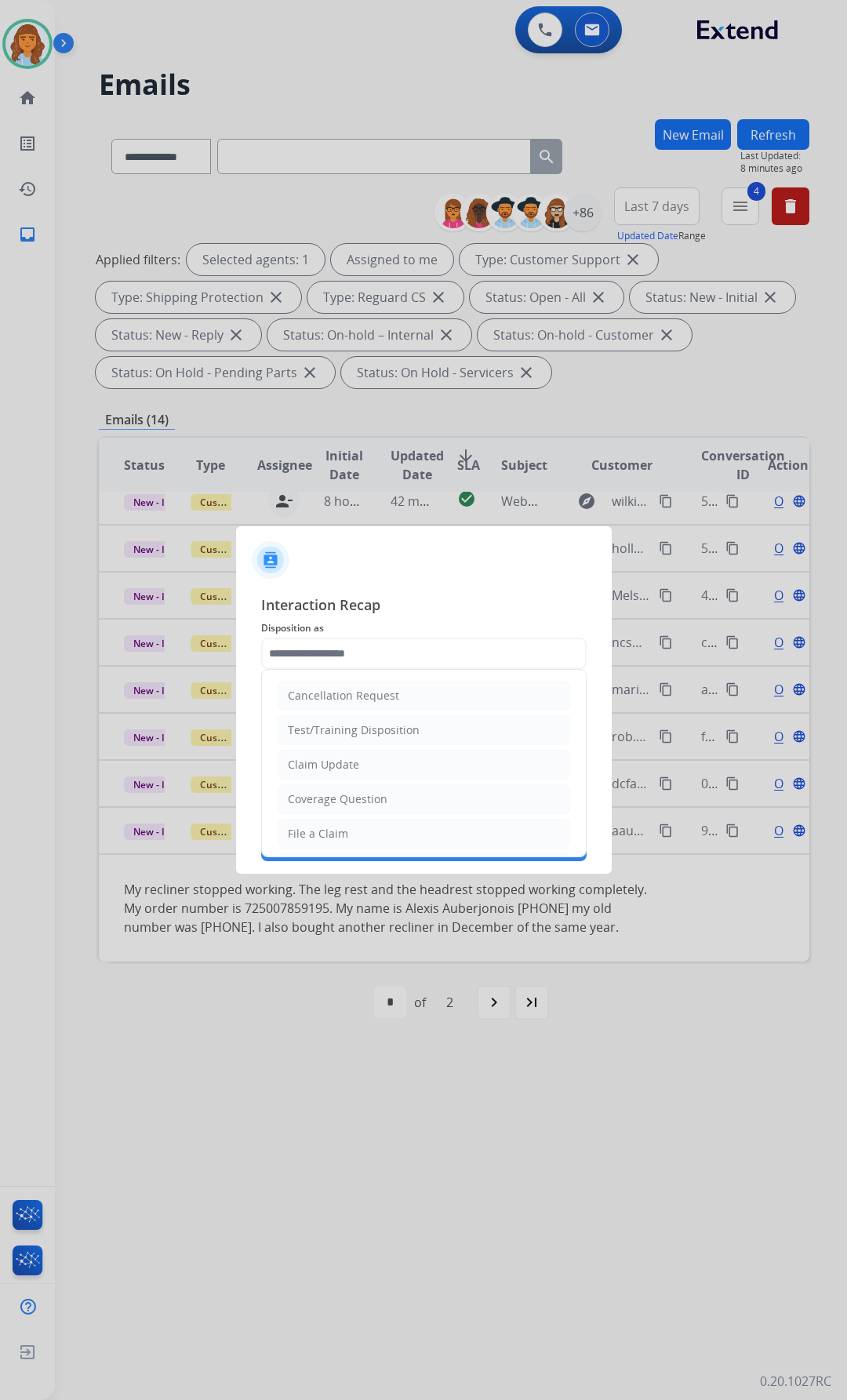 click 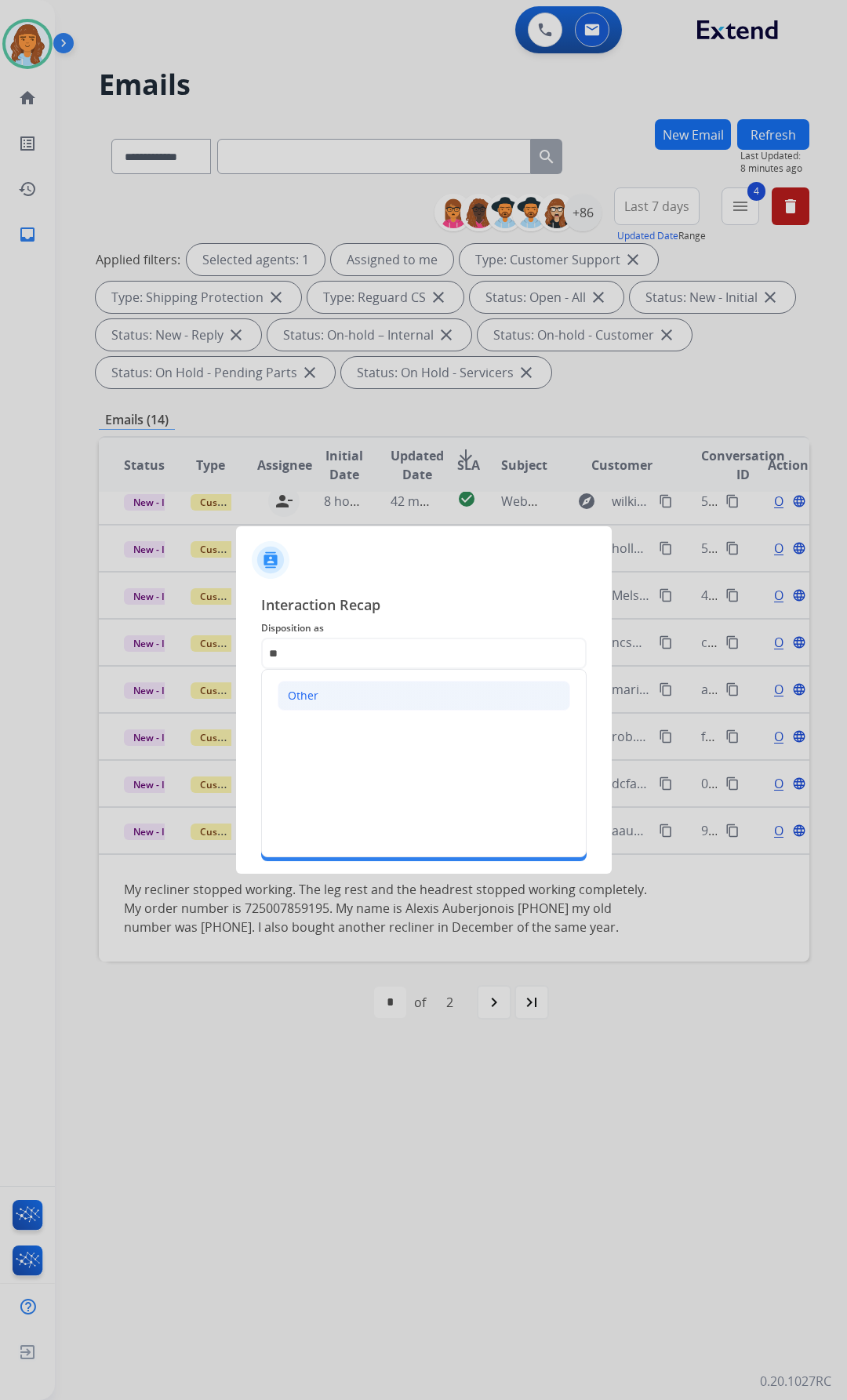click on "Other" 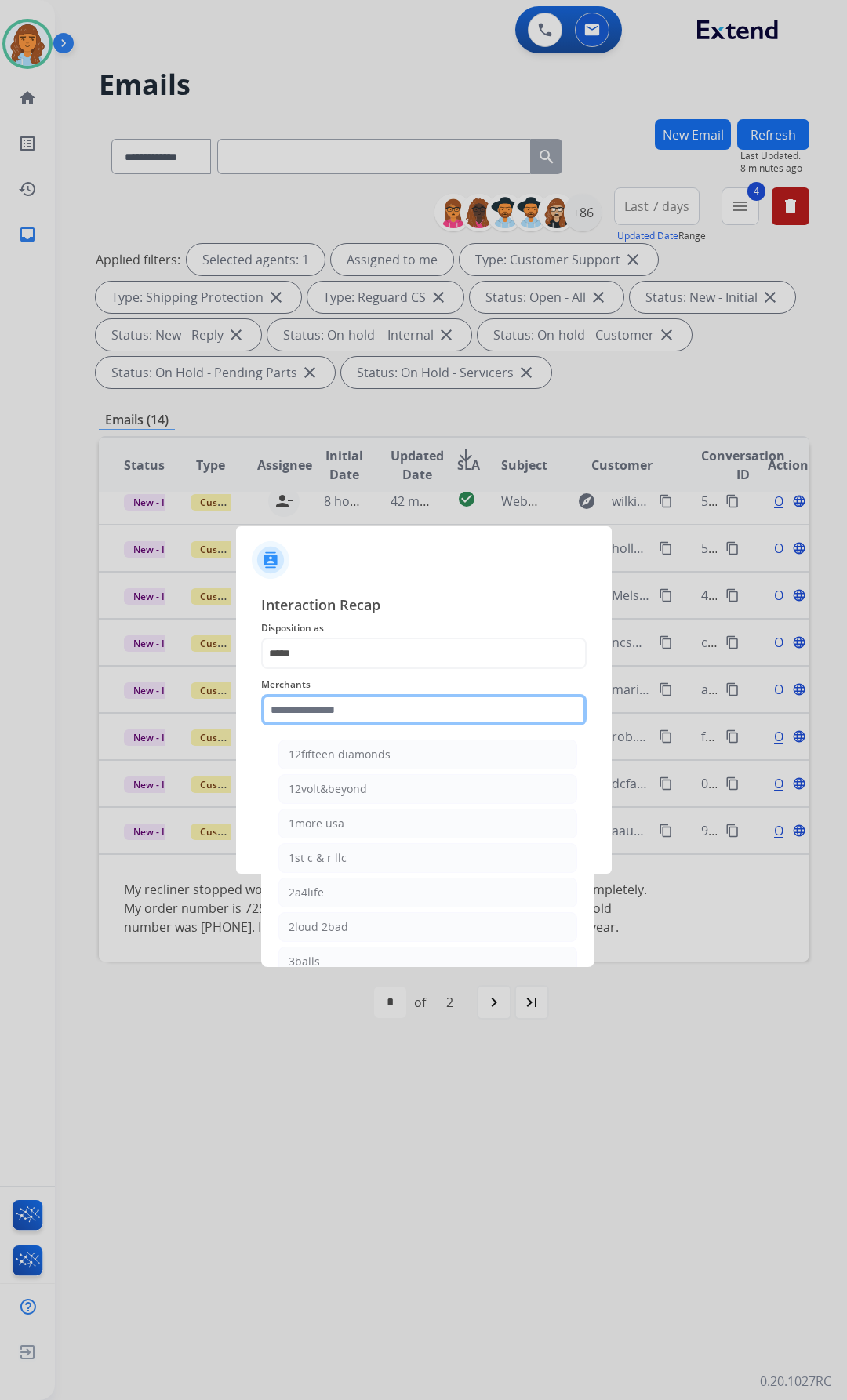 click 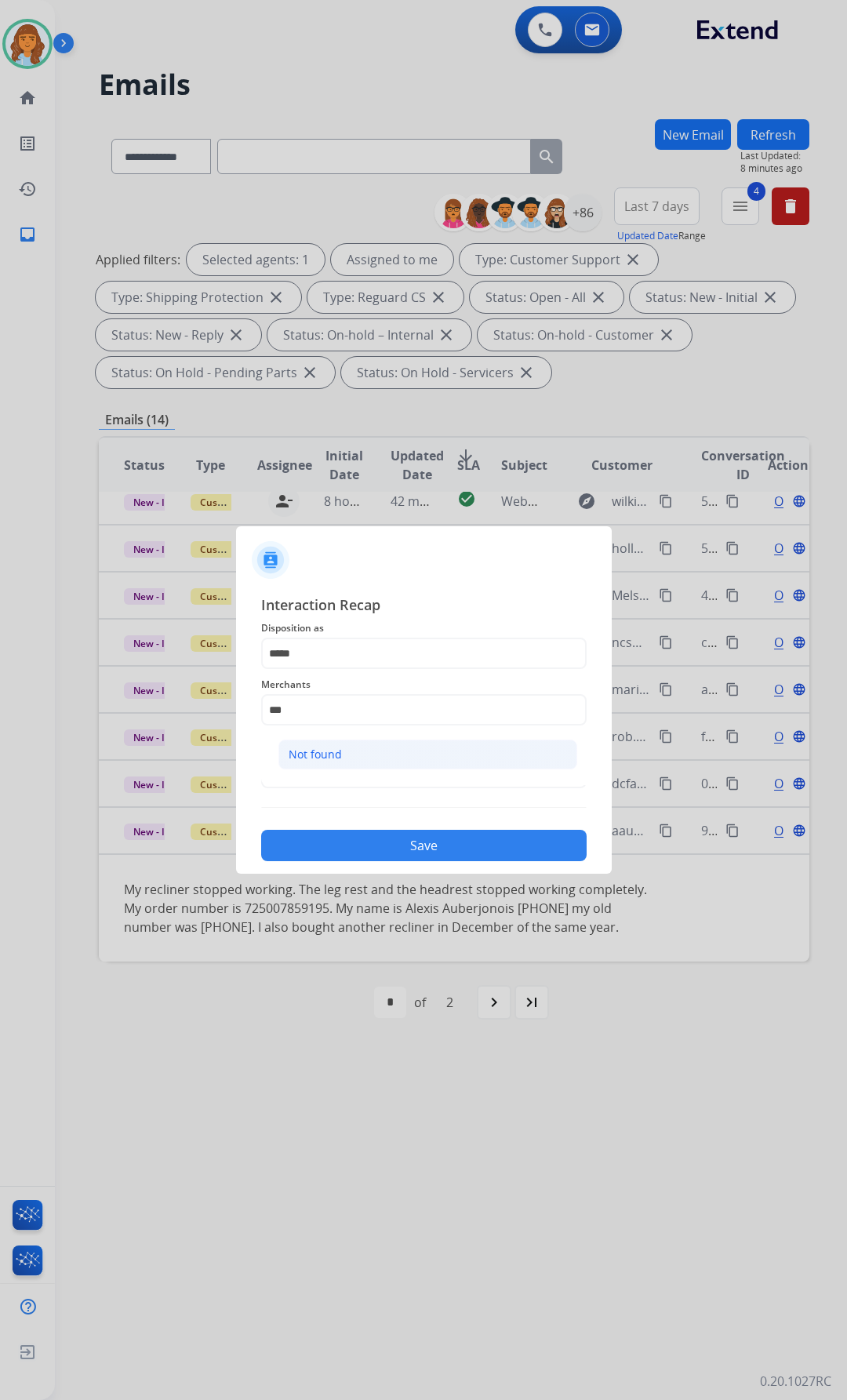 click on "Not found" 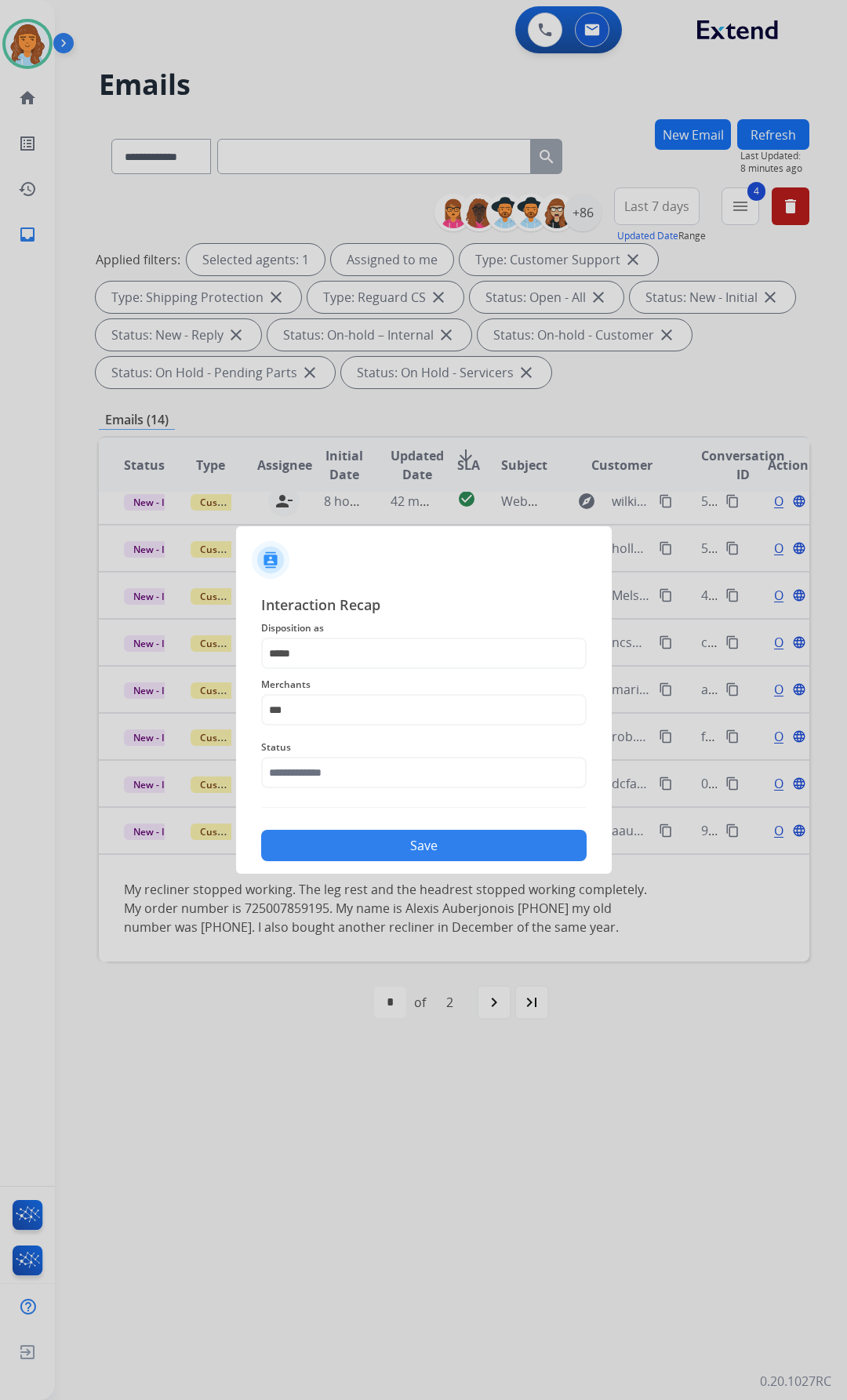type on "*********" 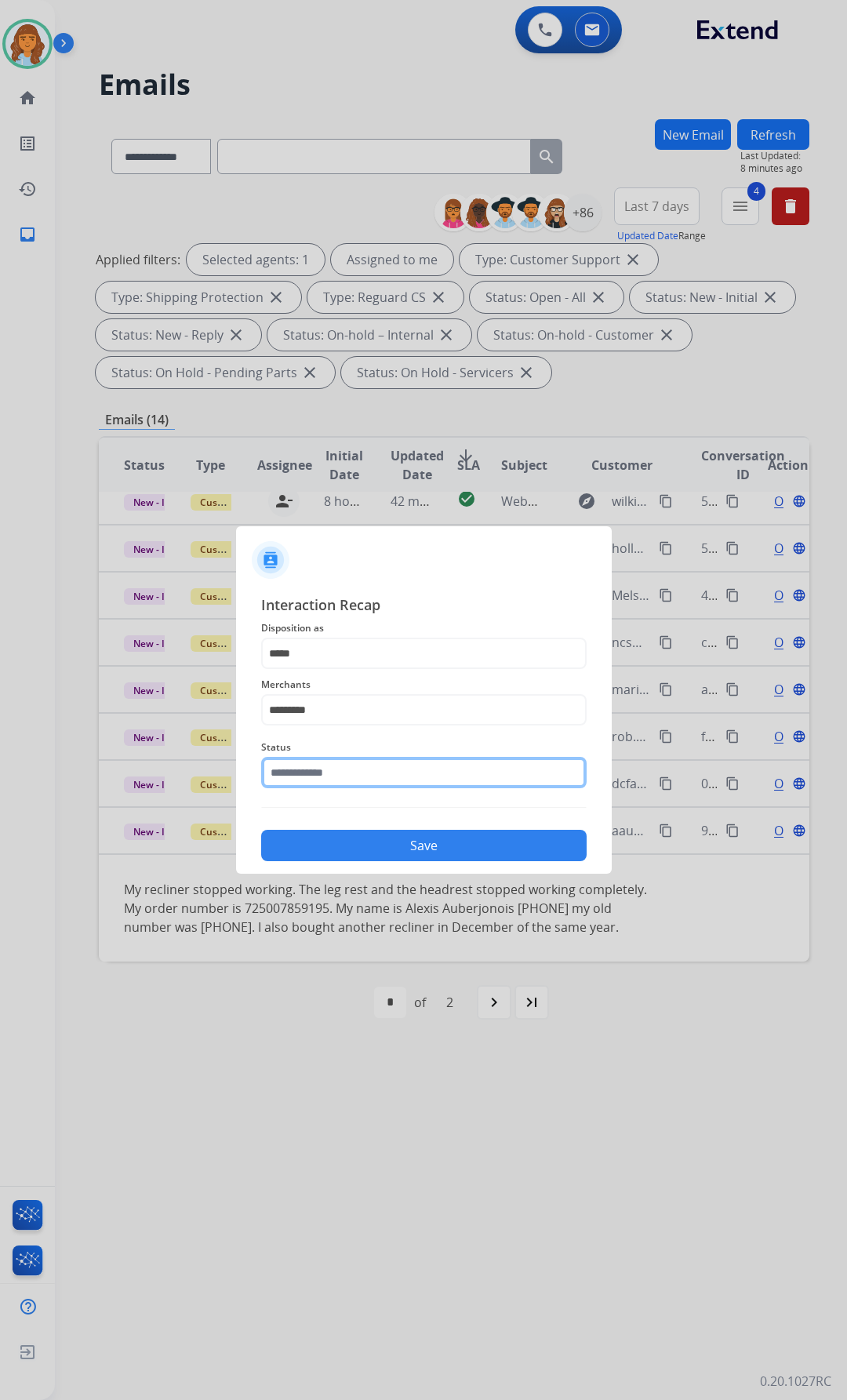 click 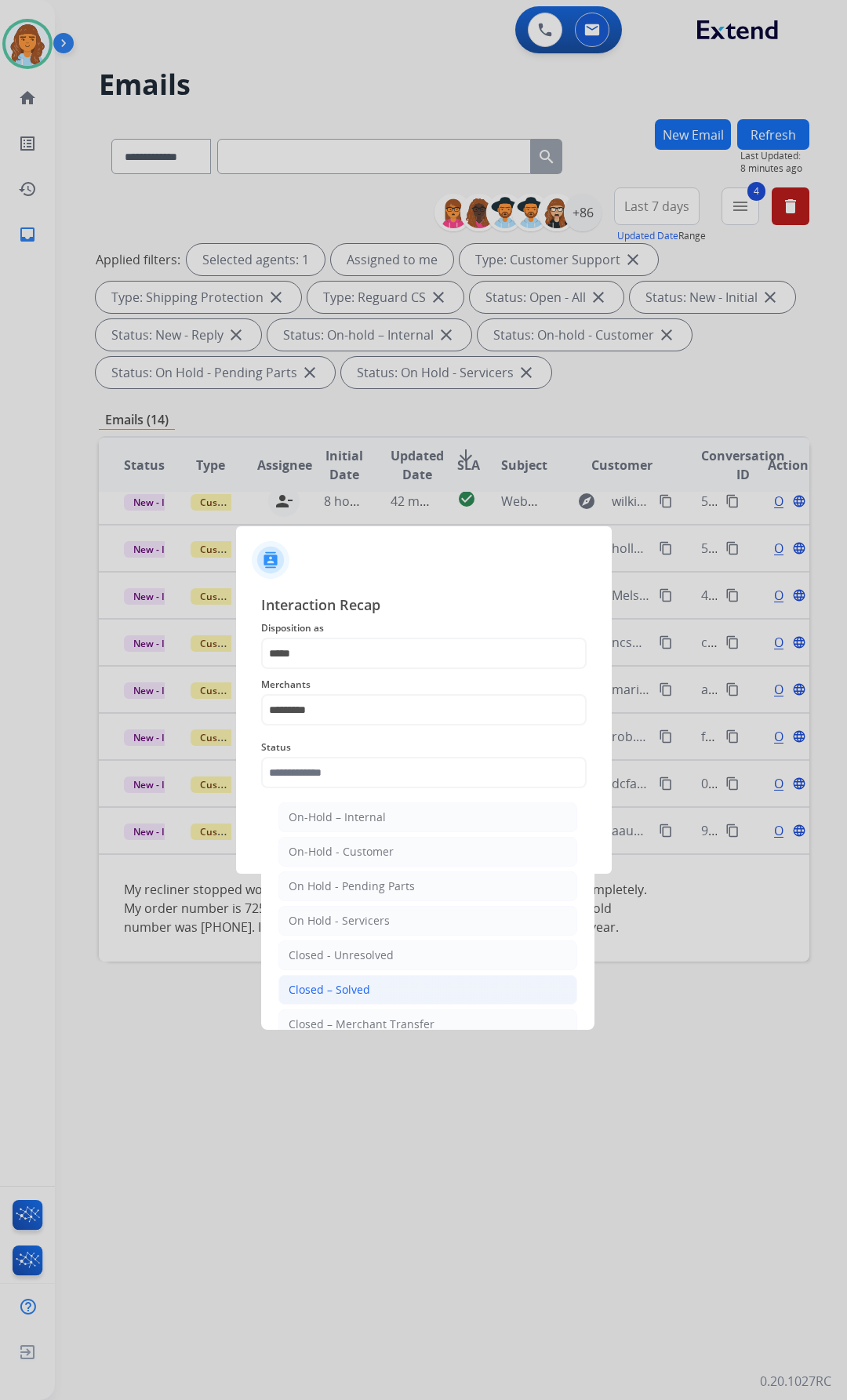 click on "Closed – Solved" 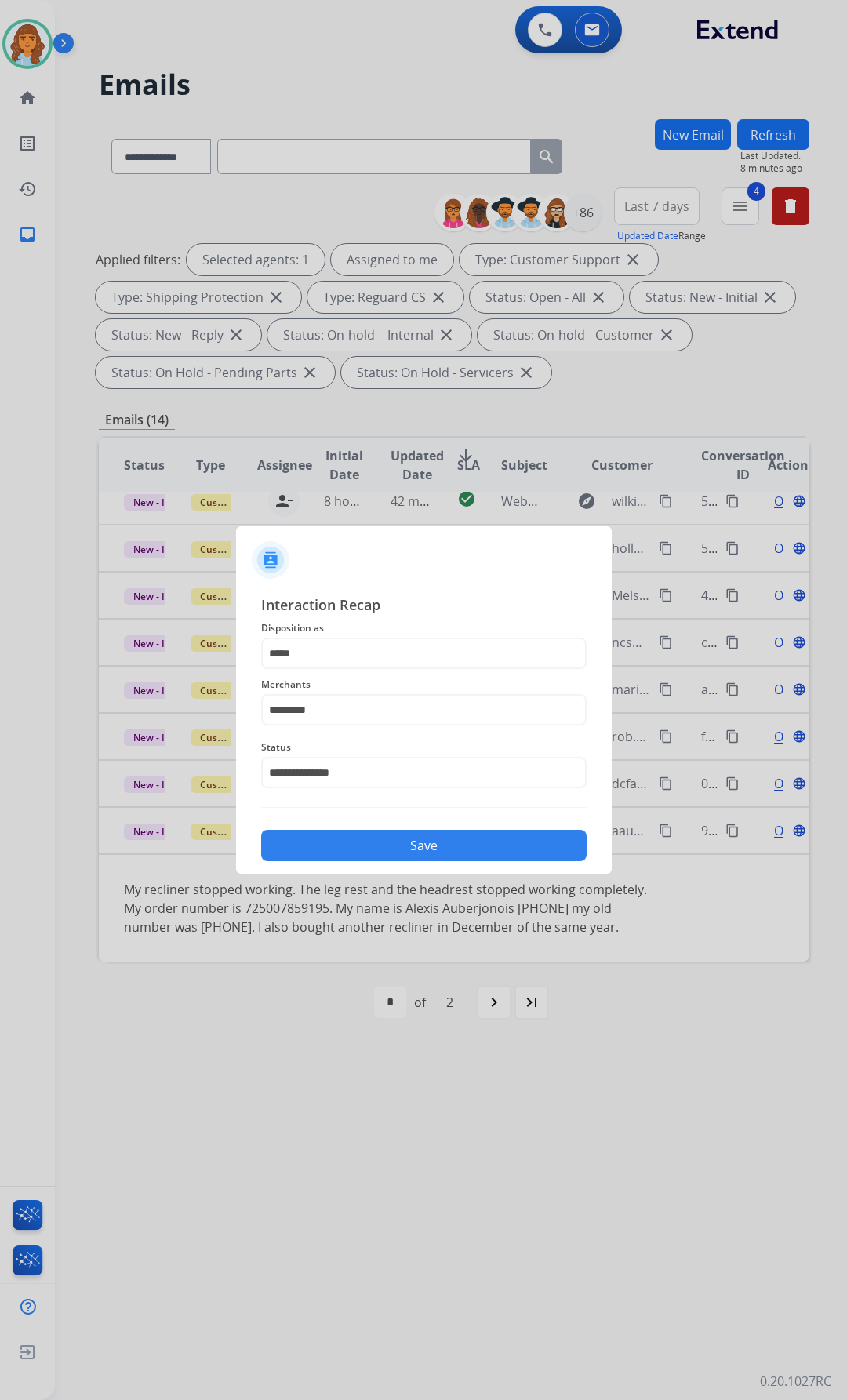 click on "**********" 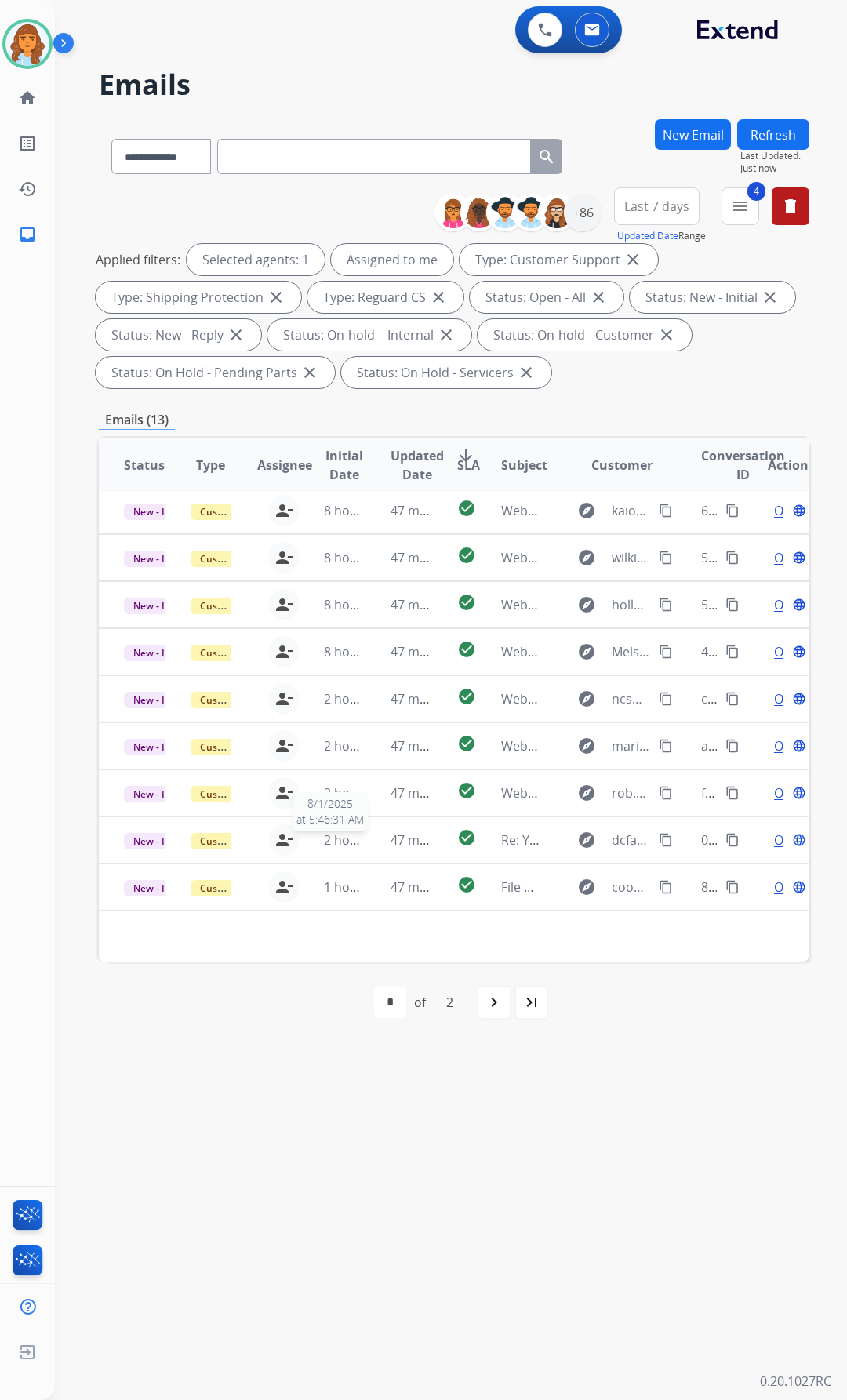 scroll, scrollTop: 53, scrollLeft: 0, axis: vertical 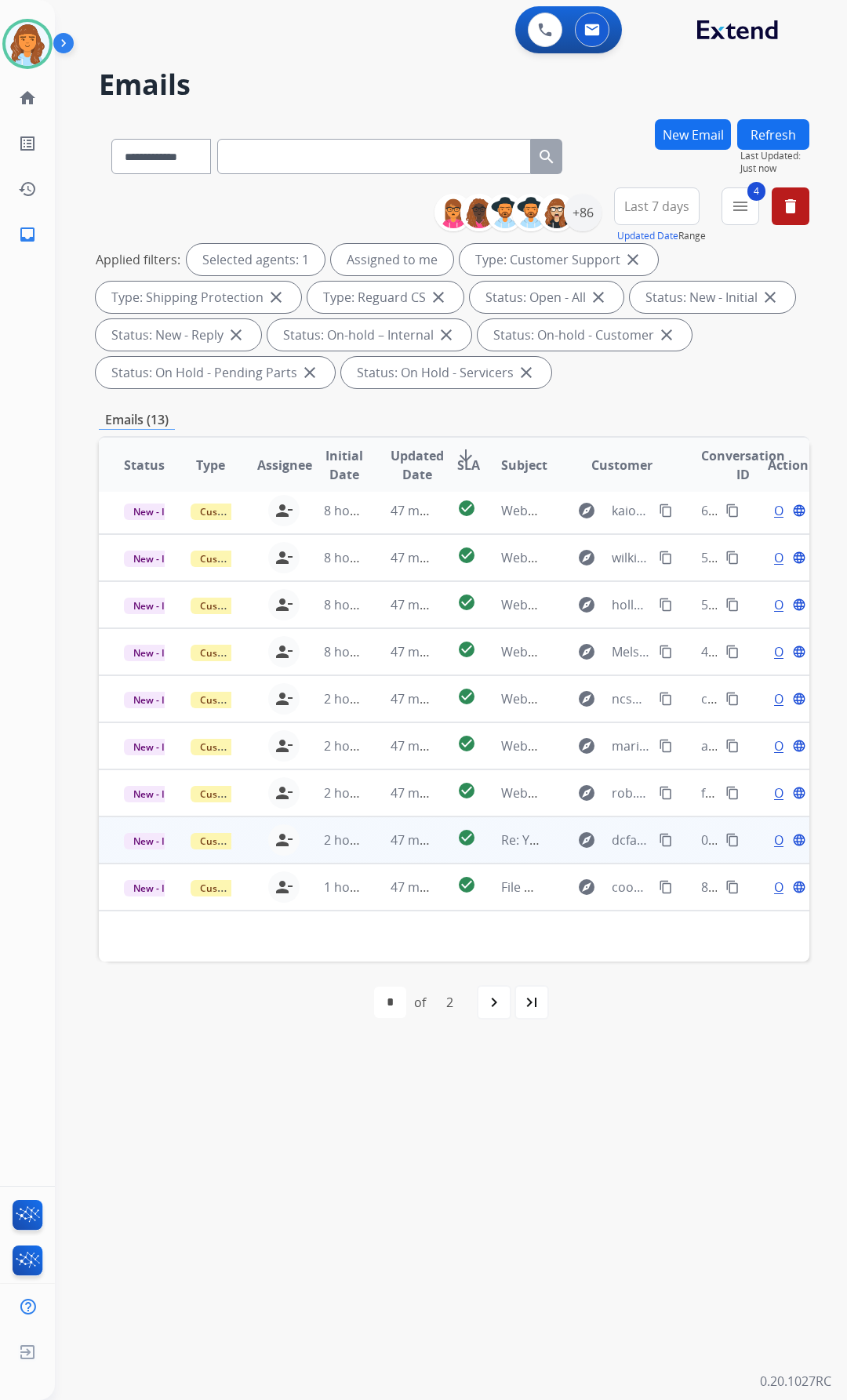click on "1 hour ago" at bounding box center [332, 887] 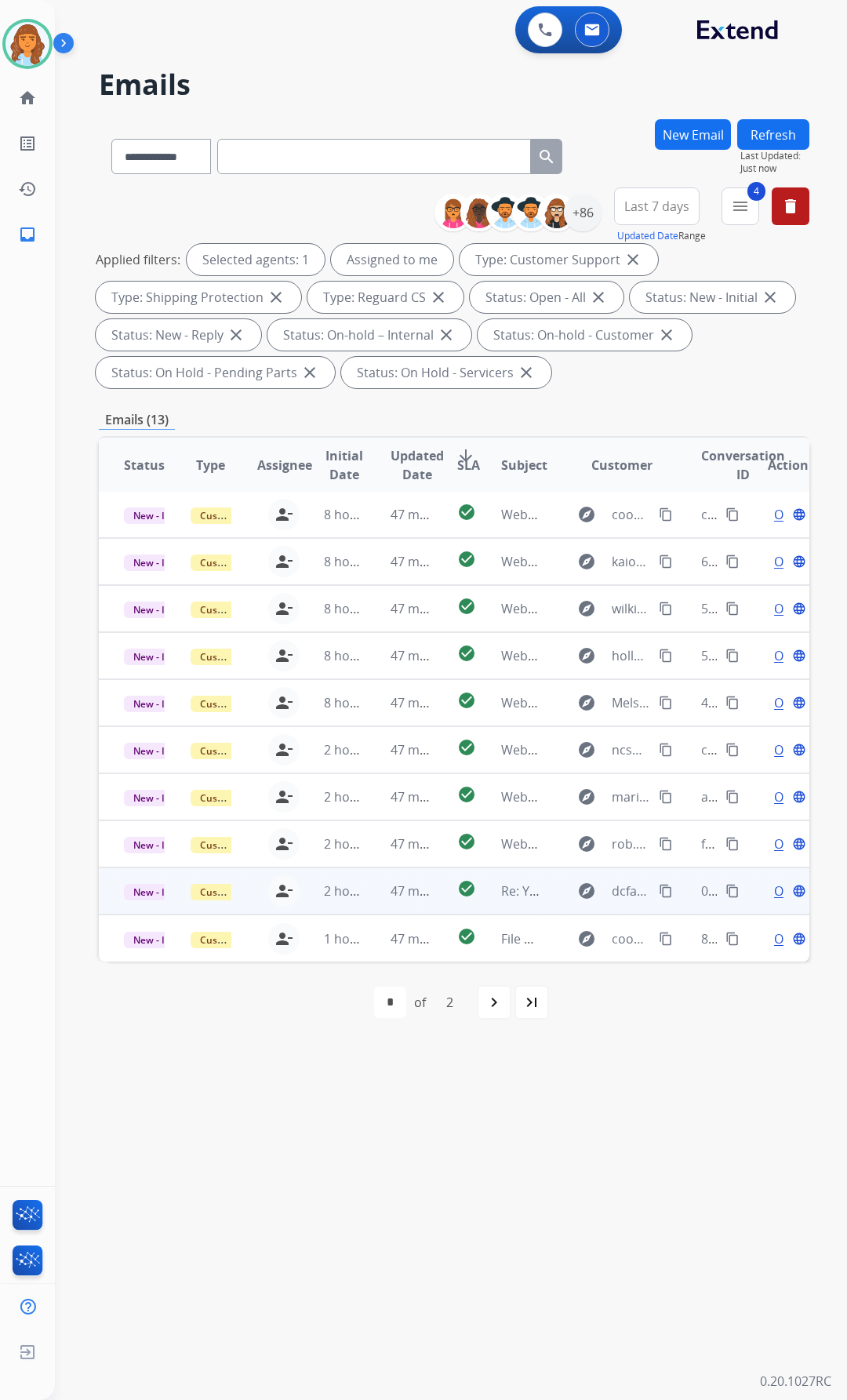 scroll, scrollTop: 2, scrollLeft: 0, axis: vertical 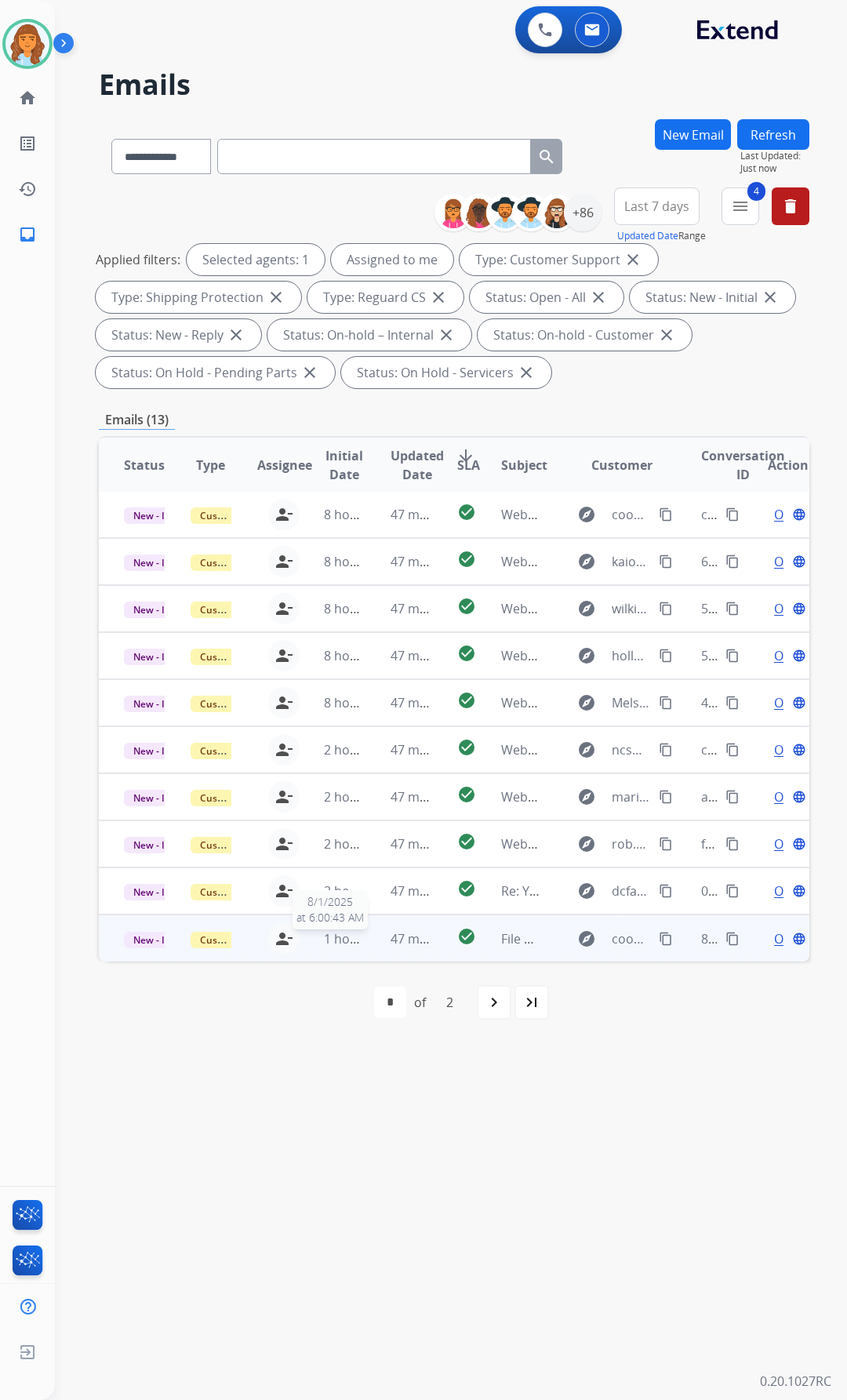 click on "1 hour ago" at bounding box center (356, 939) 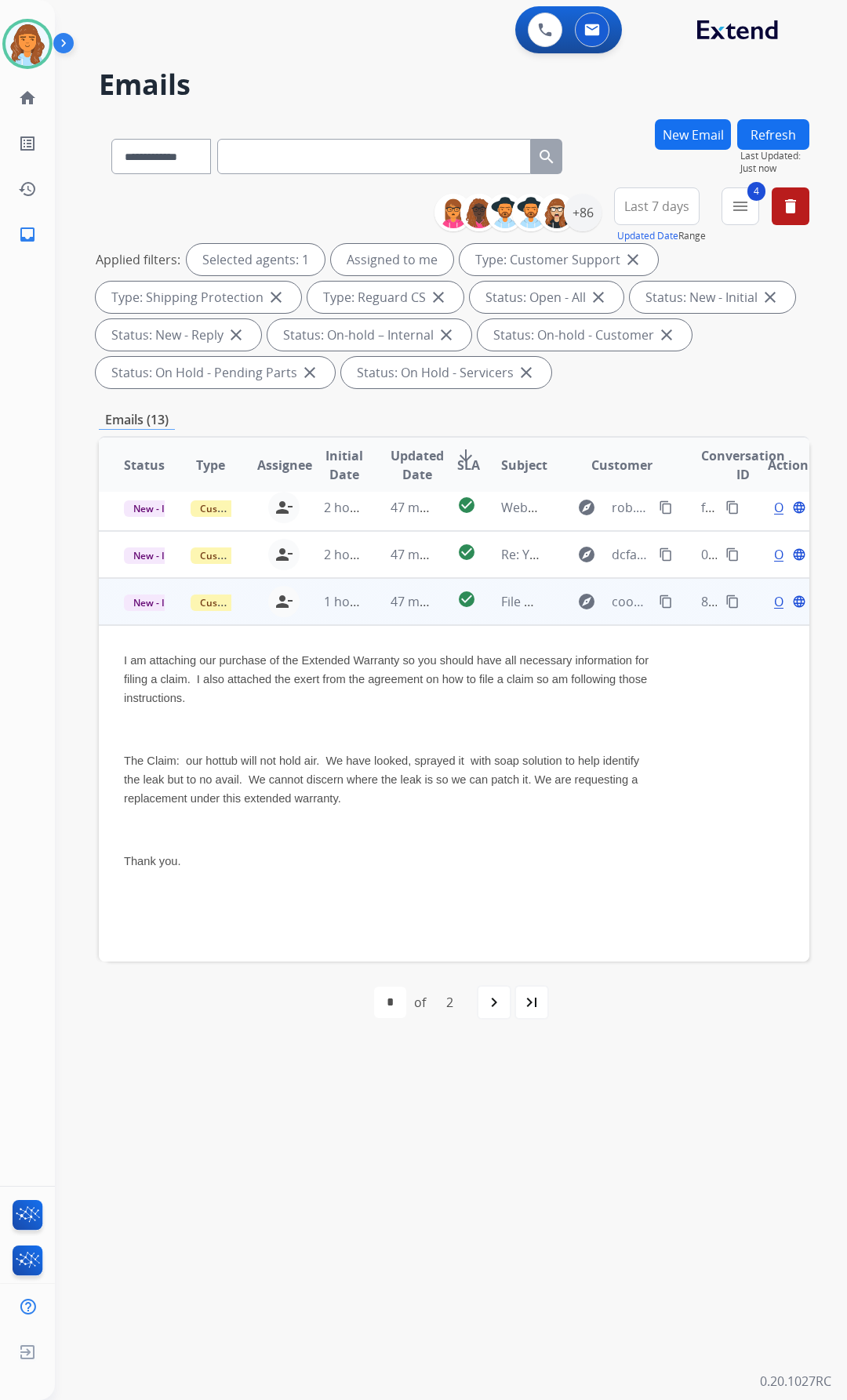 scroll, scrollTop: 347, scrollLeft: 0, axis: vertical 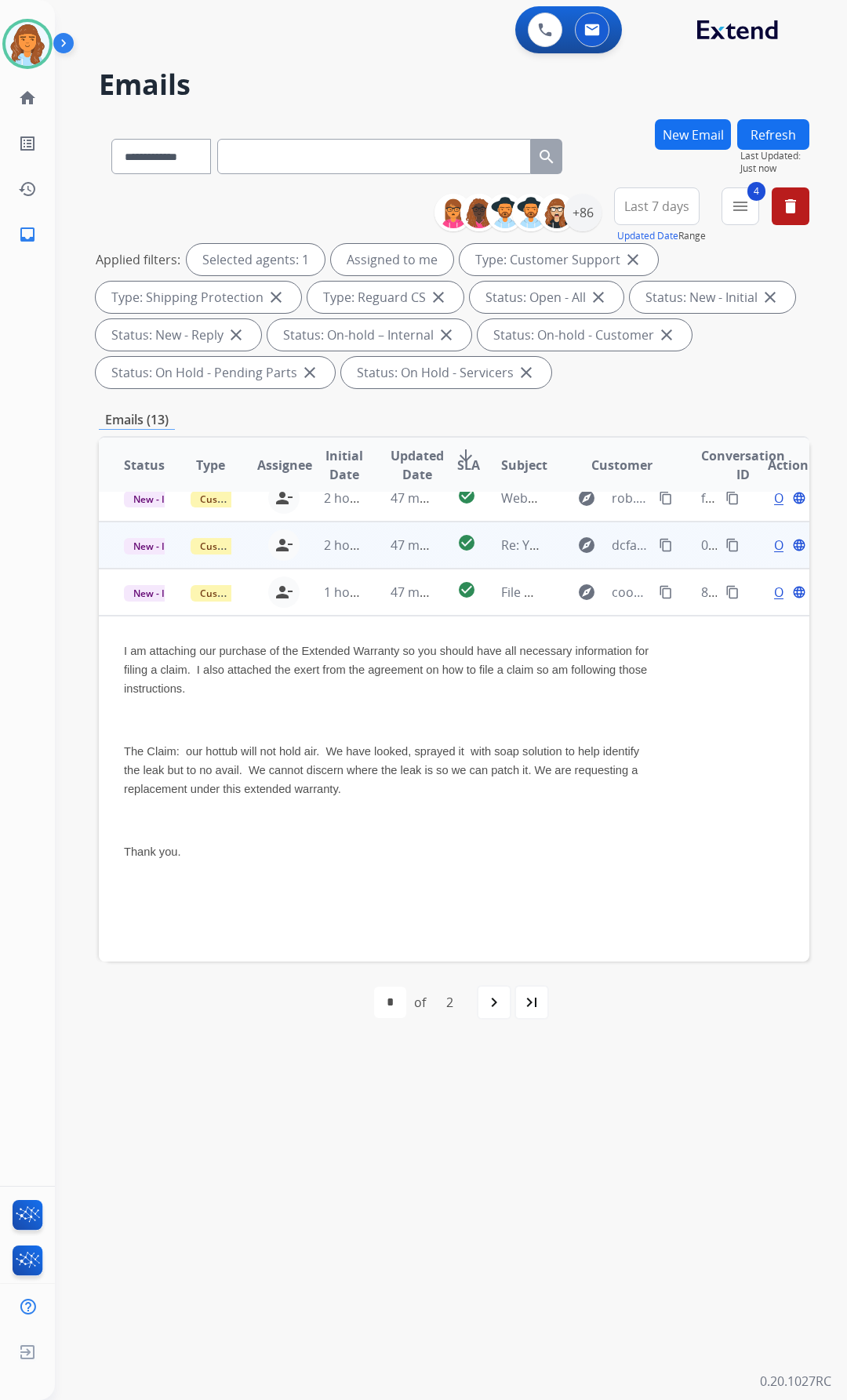 click on "2 hours ago" at bounding box center (332, 545) 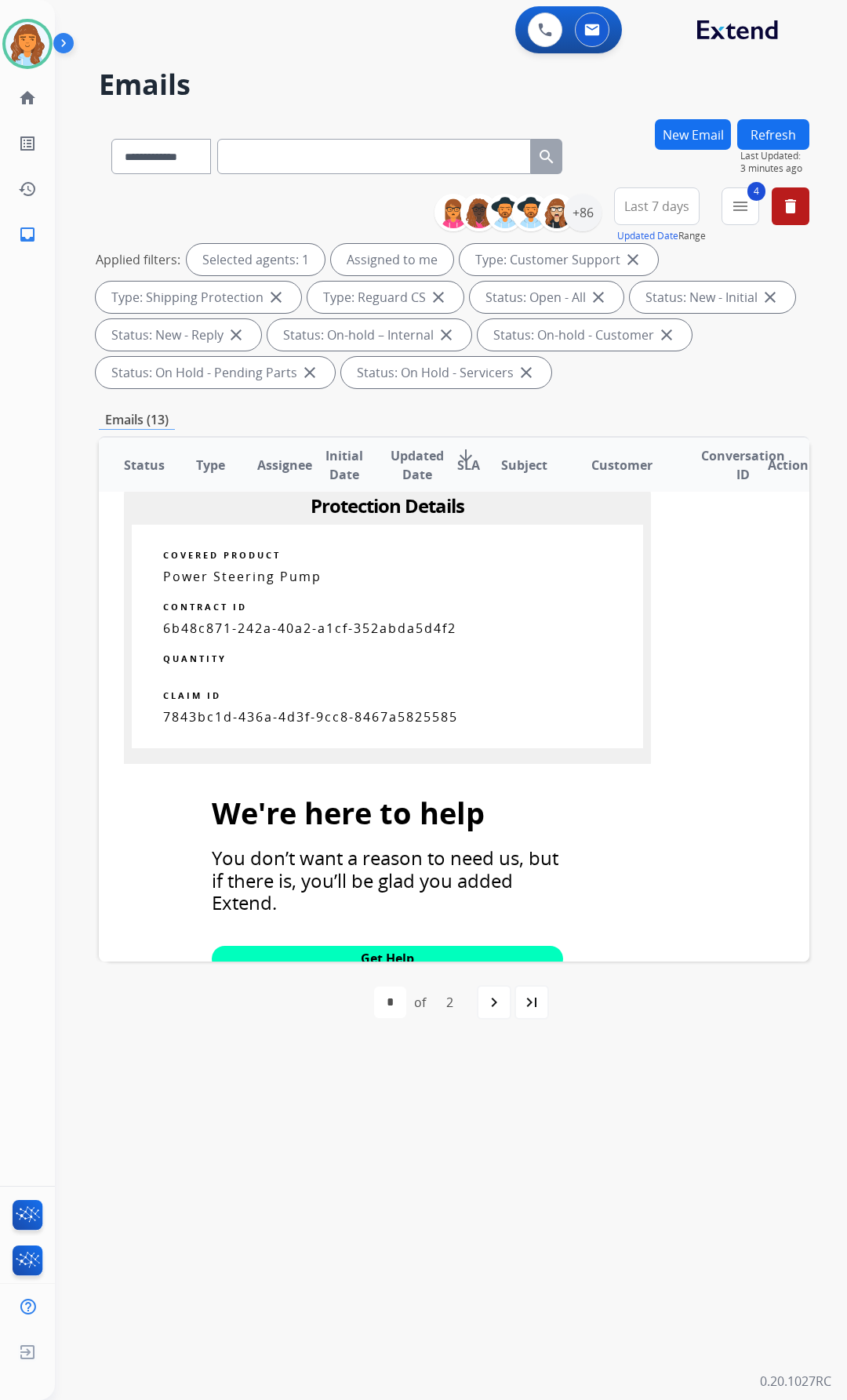 scroll, scrollTop: 769, scrollLeft: 0, axis: vertical 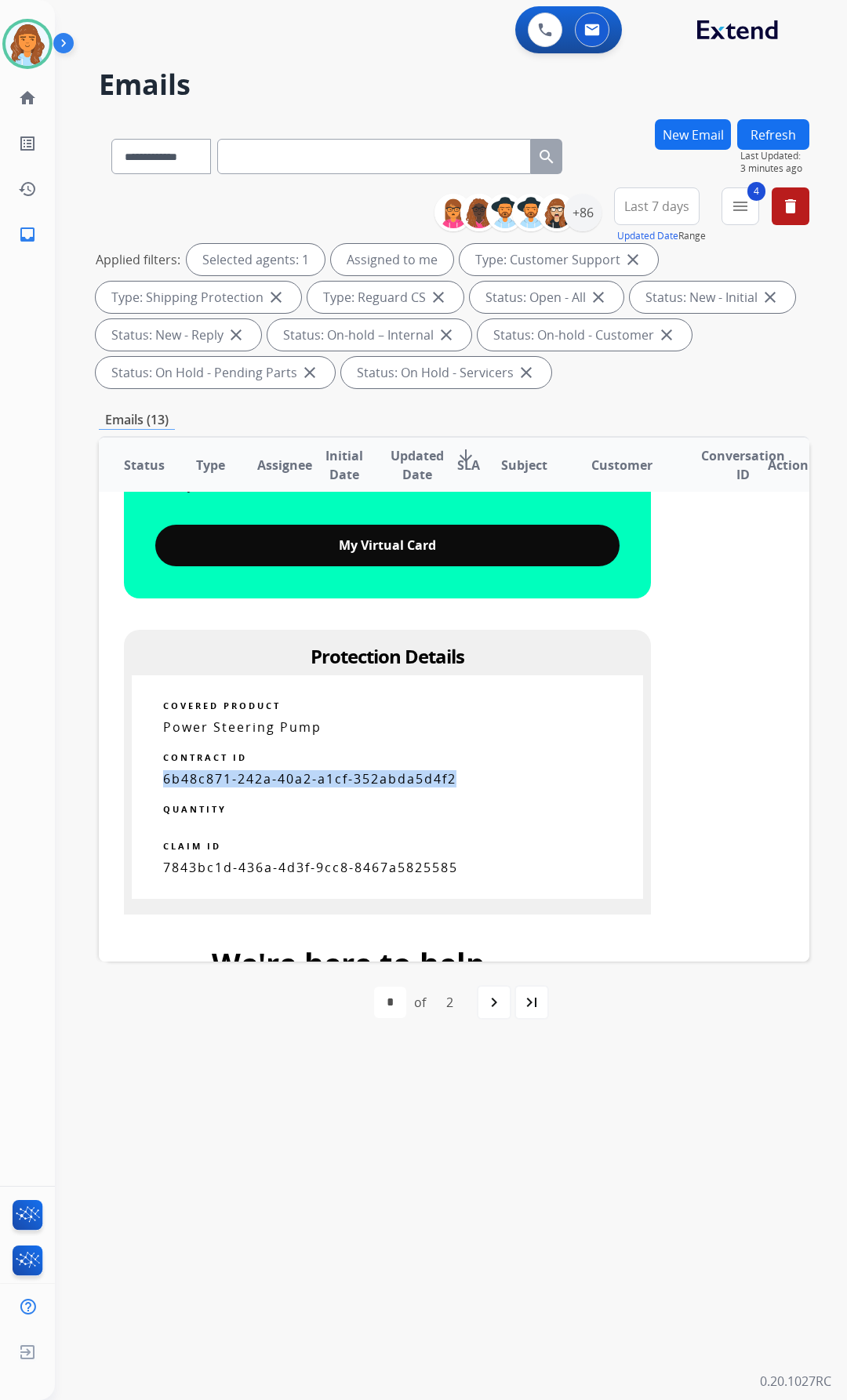 drag, startPoint x: 162, startPoint y: 780, endPoint x: 458, endPoint y: 777, distance: 296.0152 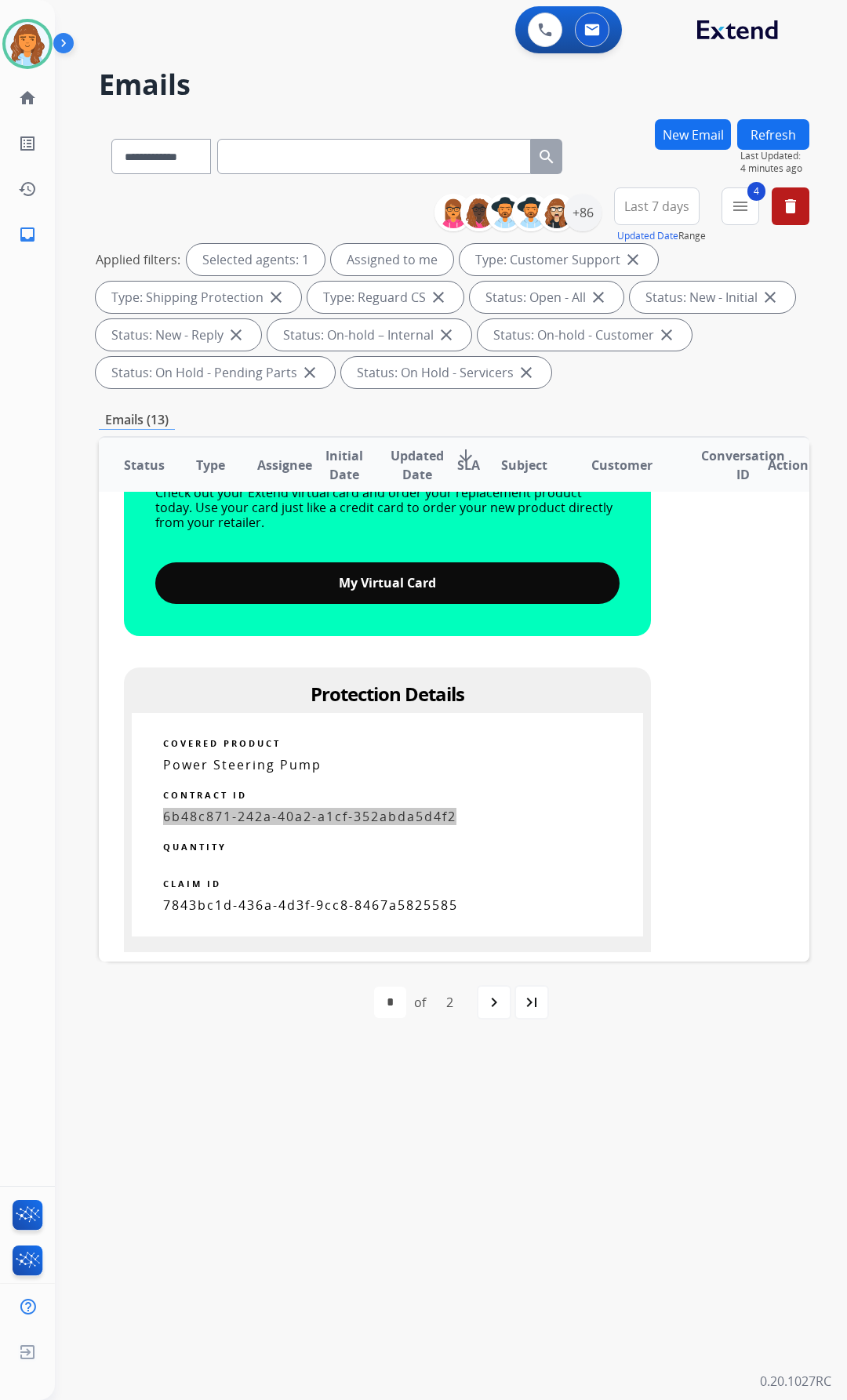 scroll, scrollTop: 847, scrollLeft: 0, axis: vertical 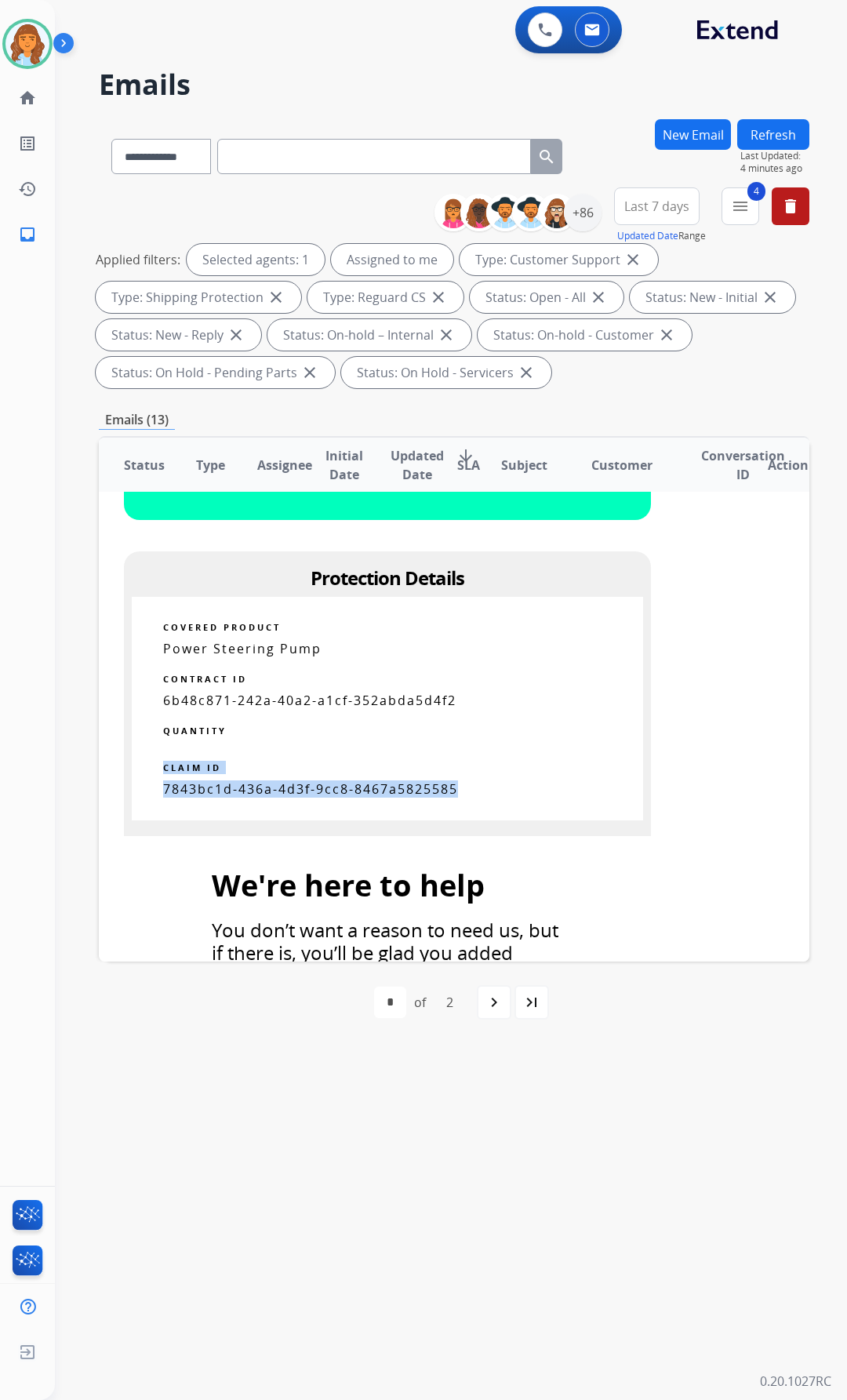 drag, startPoint x: 149, startPoint y: 775, endPoint x: 459, endPoint y: 815, distance: 312.57 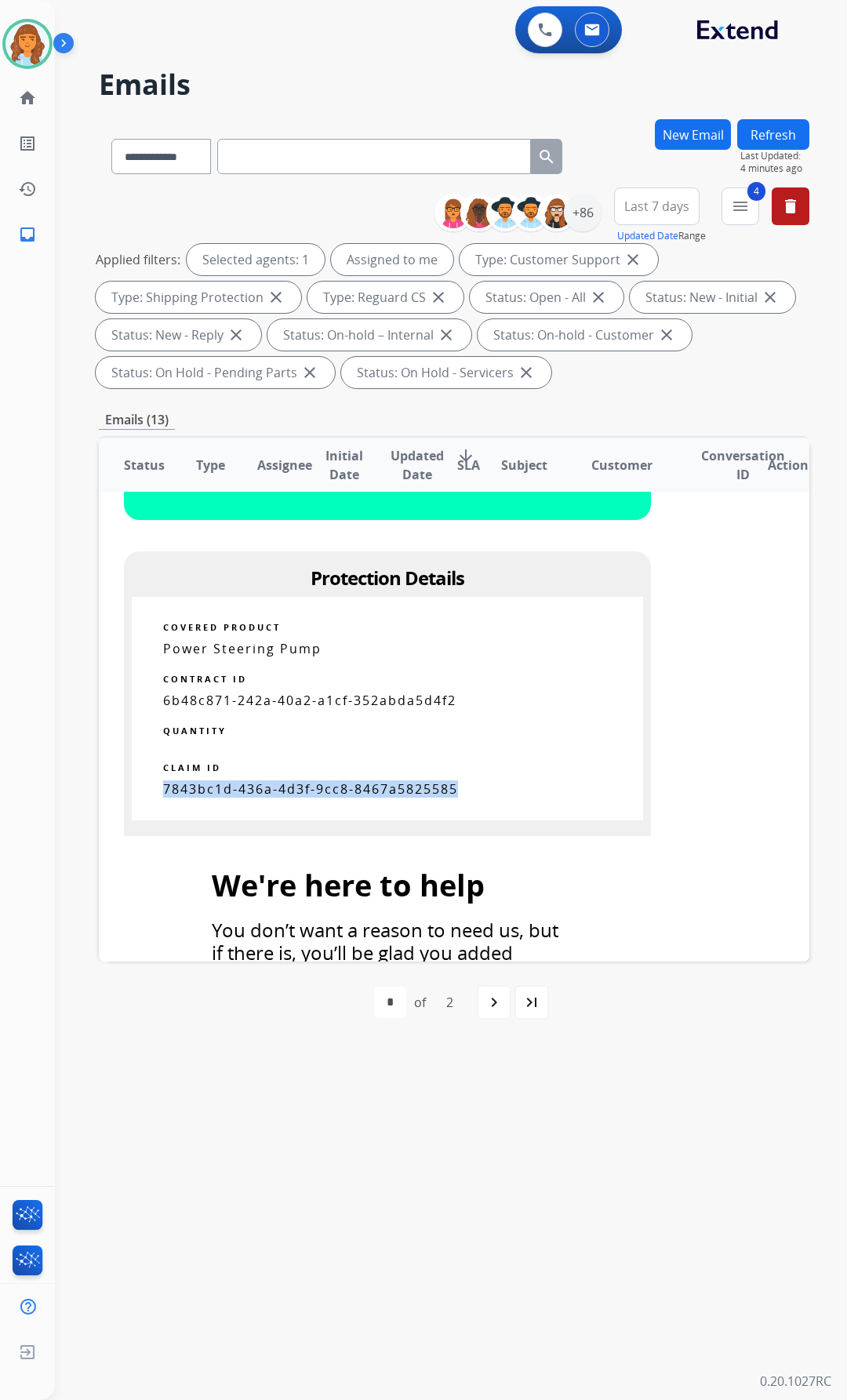 drag, startPoint x: 464, startPoint y: 788, endPoint x: 144, endPoint y: 785, distance: 320.01406 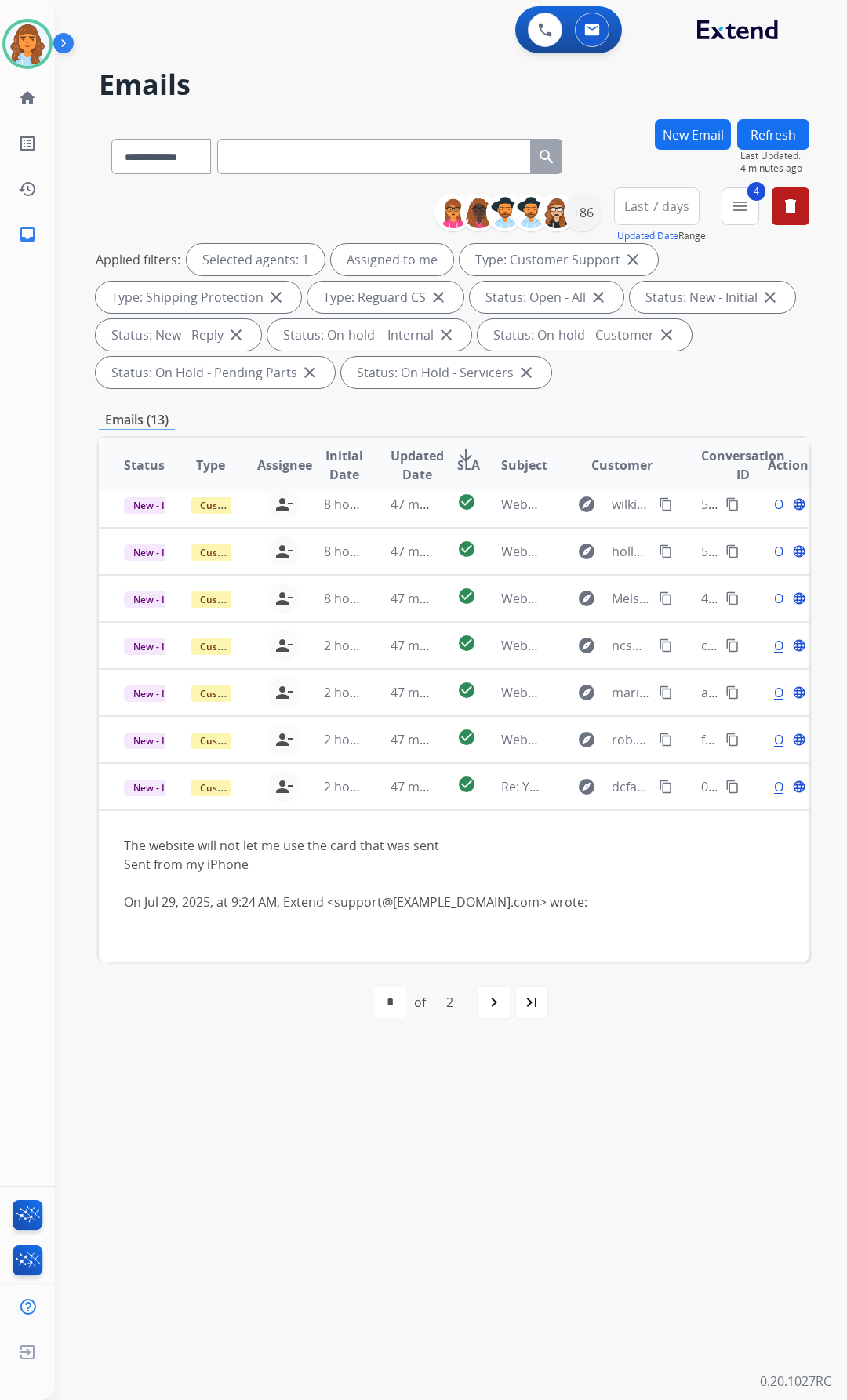 scroll, scrollTop: 141, scrollLeft: 0, axis: vertical 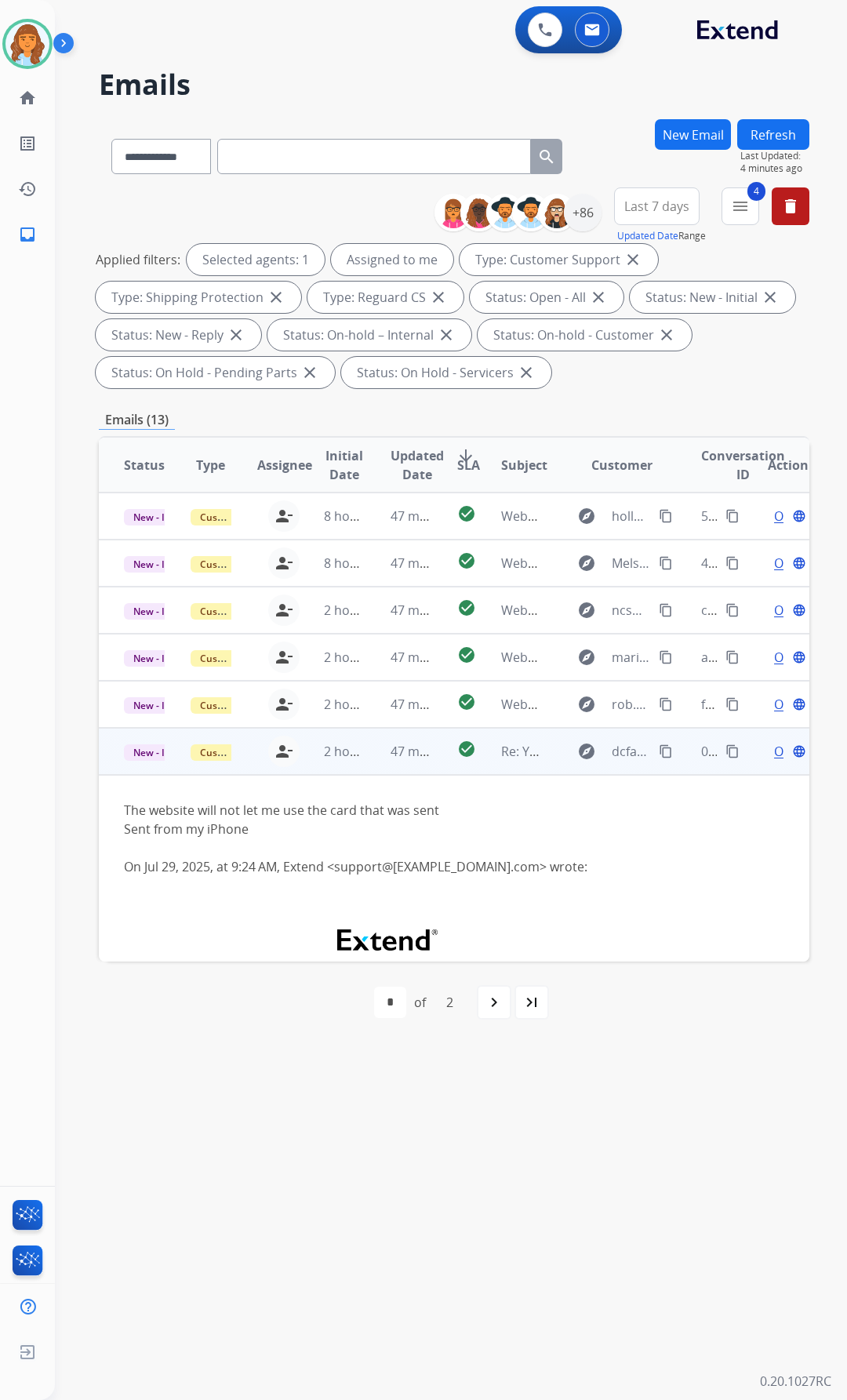 click on "Open language" at bounding box center [788, 751] 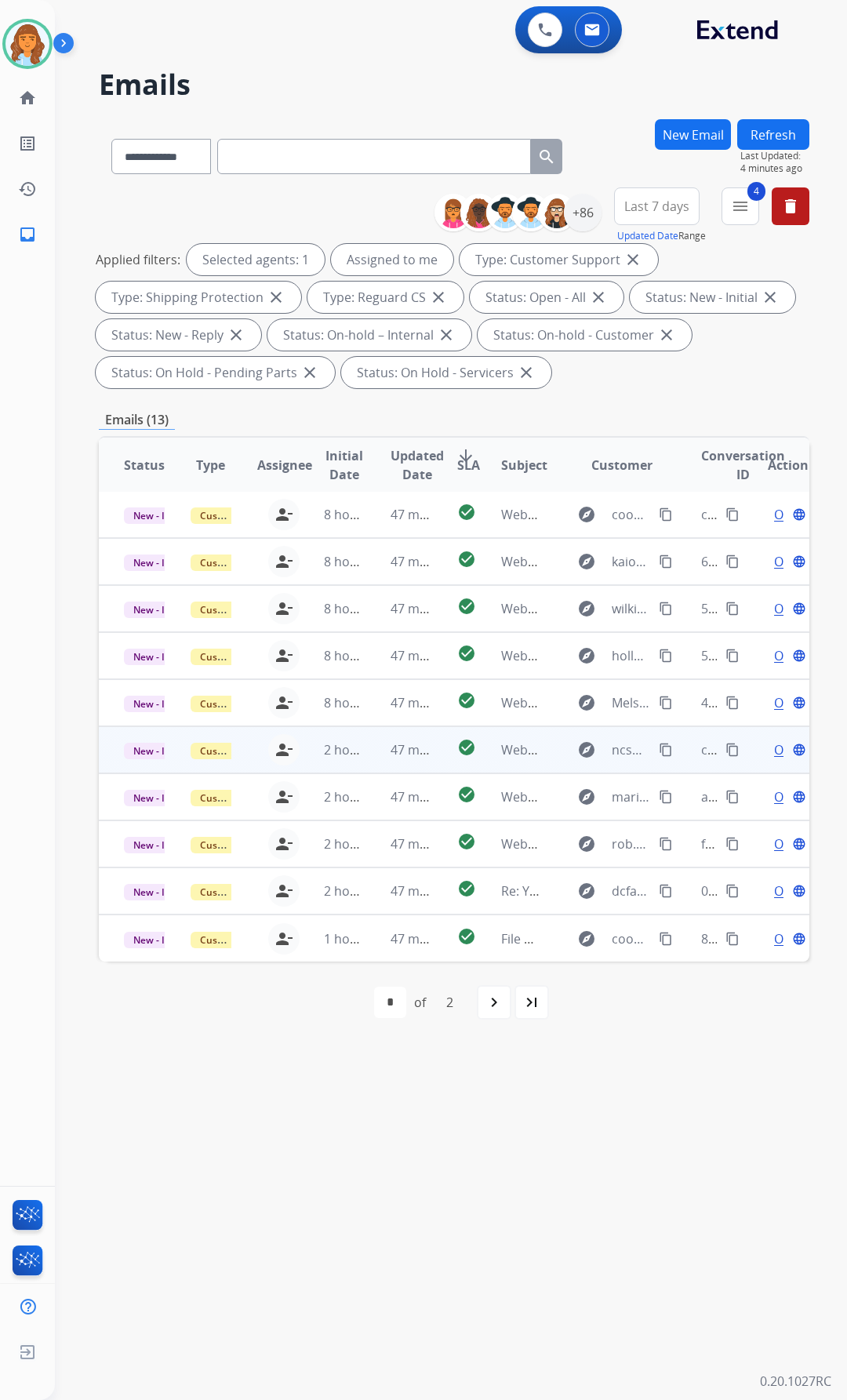 click on "Open language" at bounding box center [788, 750] 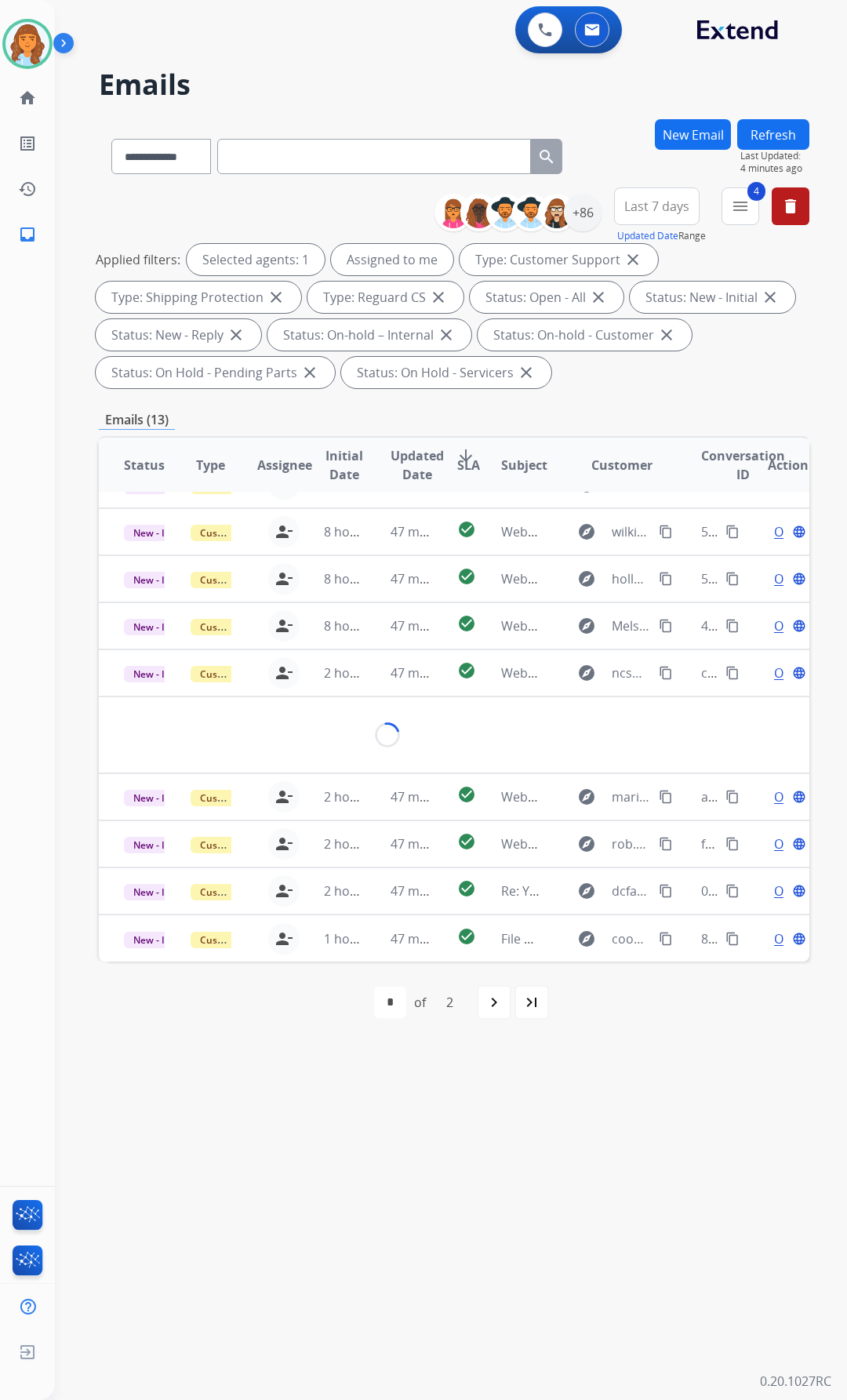 scroll, scrollTop: 110, scrollLeft: 0, axis: vertical 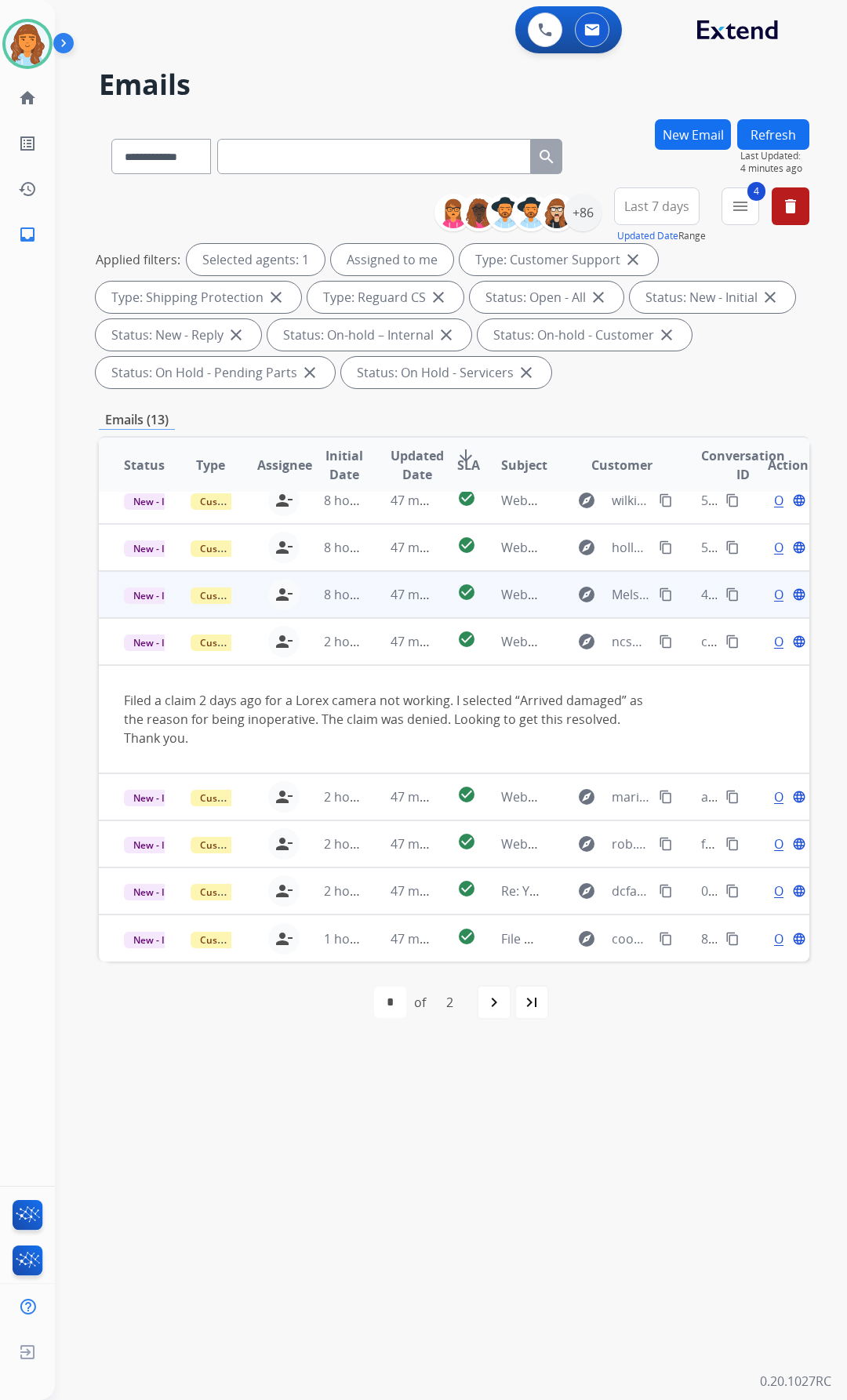 click on "Open" at bounding box center [790, 595] 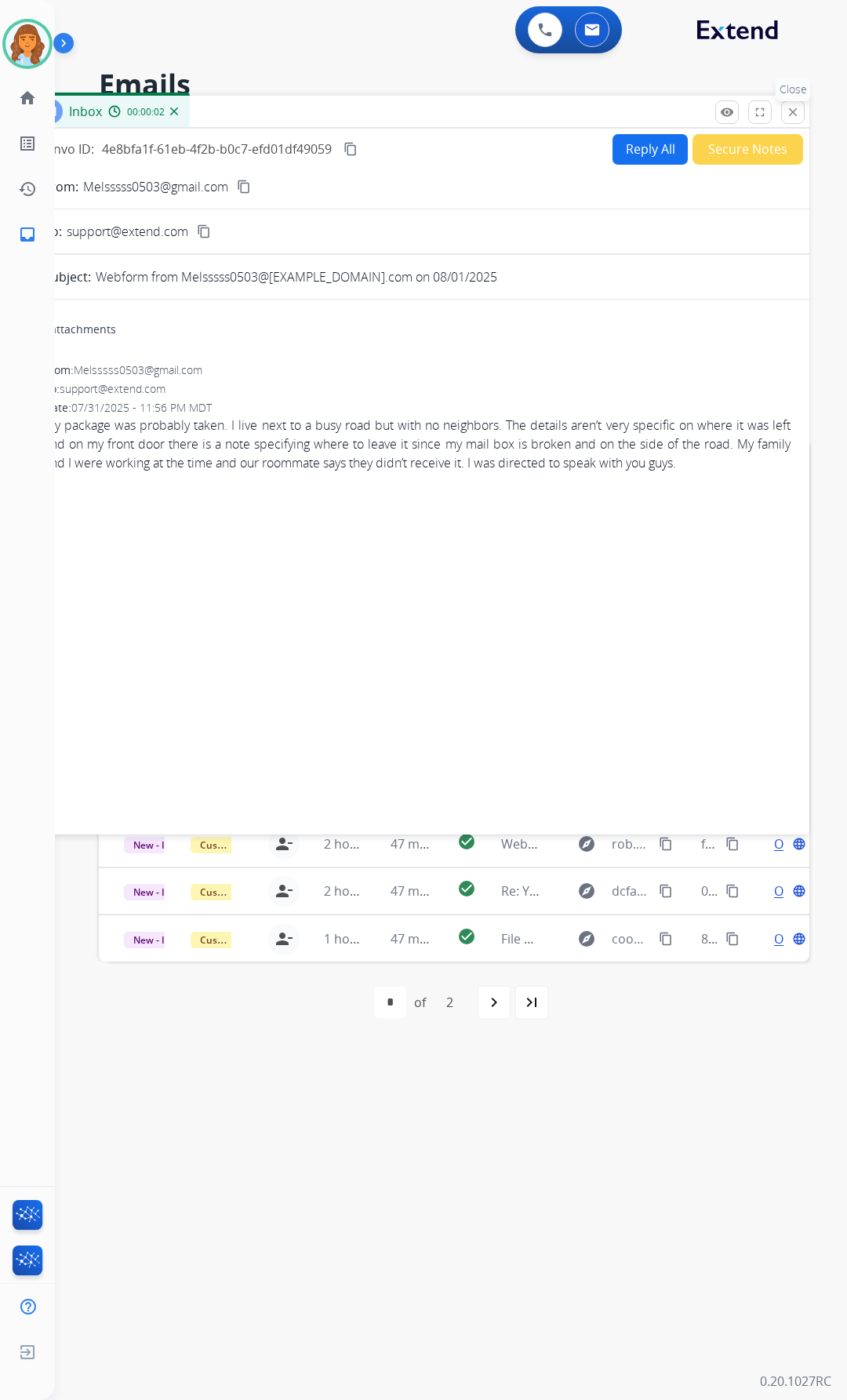 click on "close" at bounding box center (793, 112) 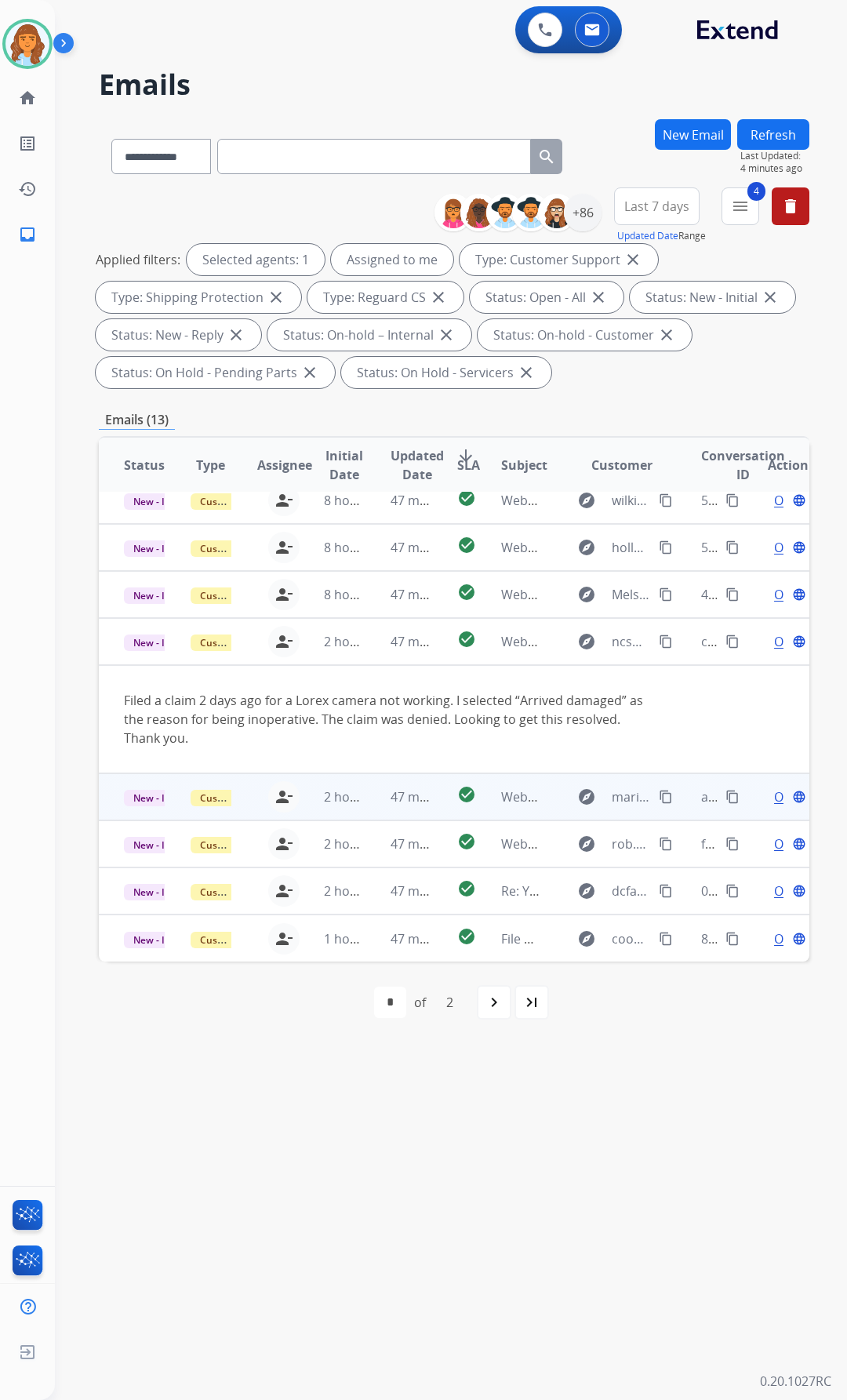 scroll, scrollTop: 110, scrollLeft: 0, axis: vertical 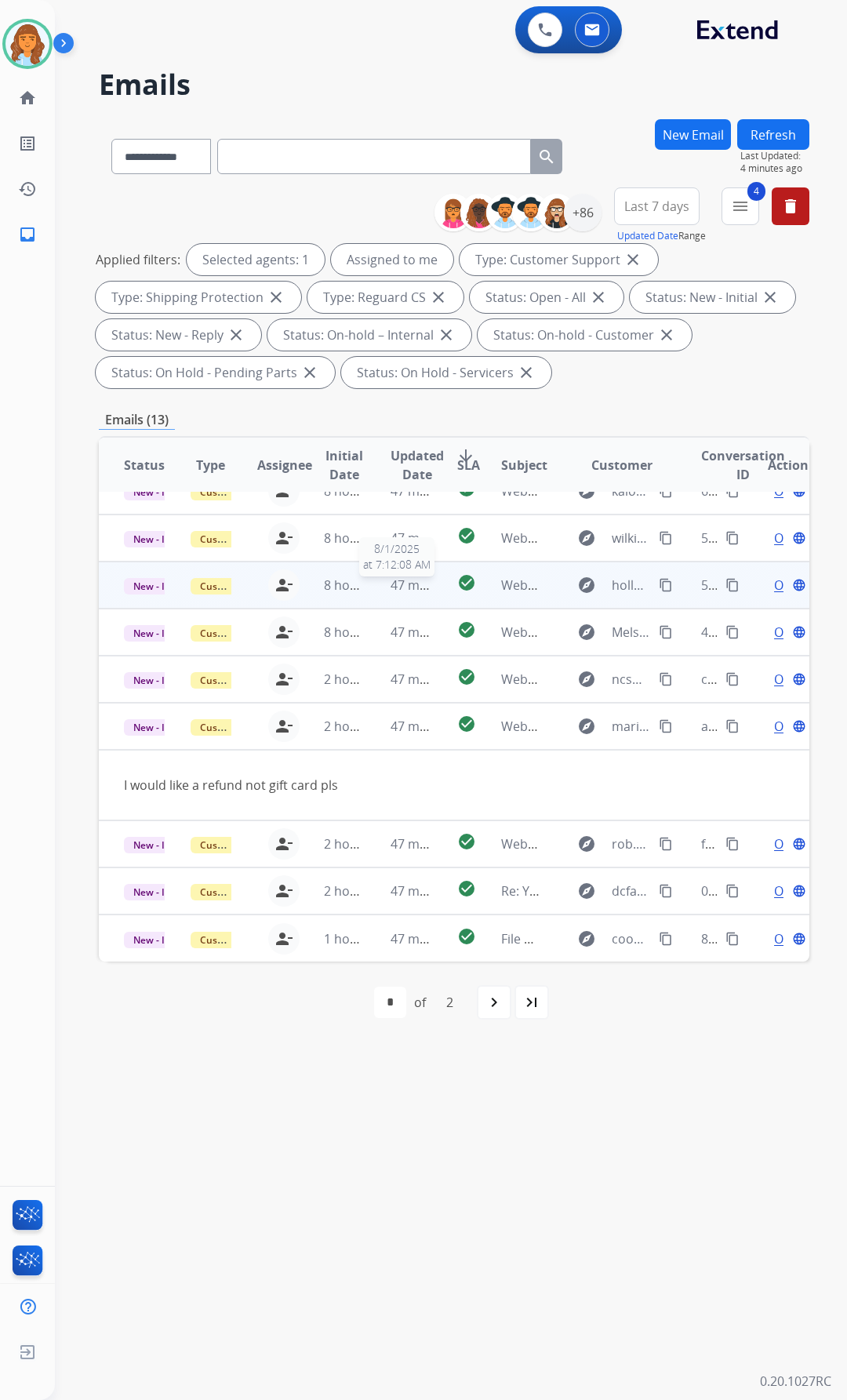 click on "47 minutes ago" at bounding box center (436, 585) 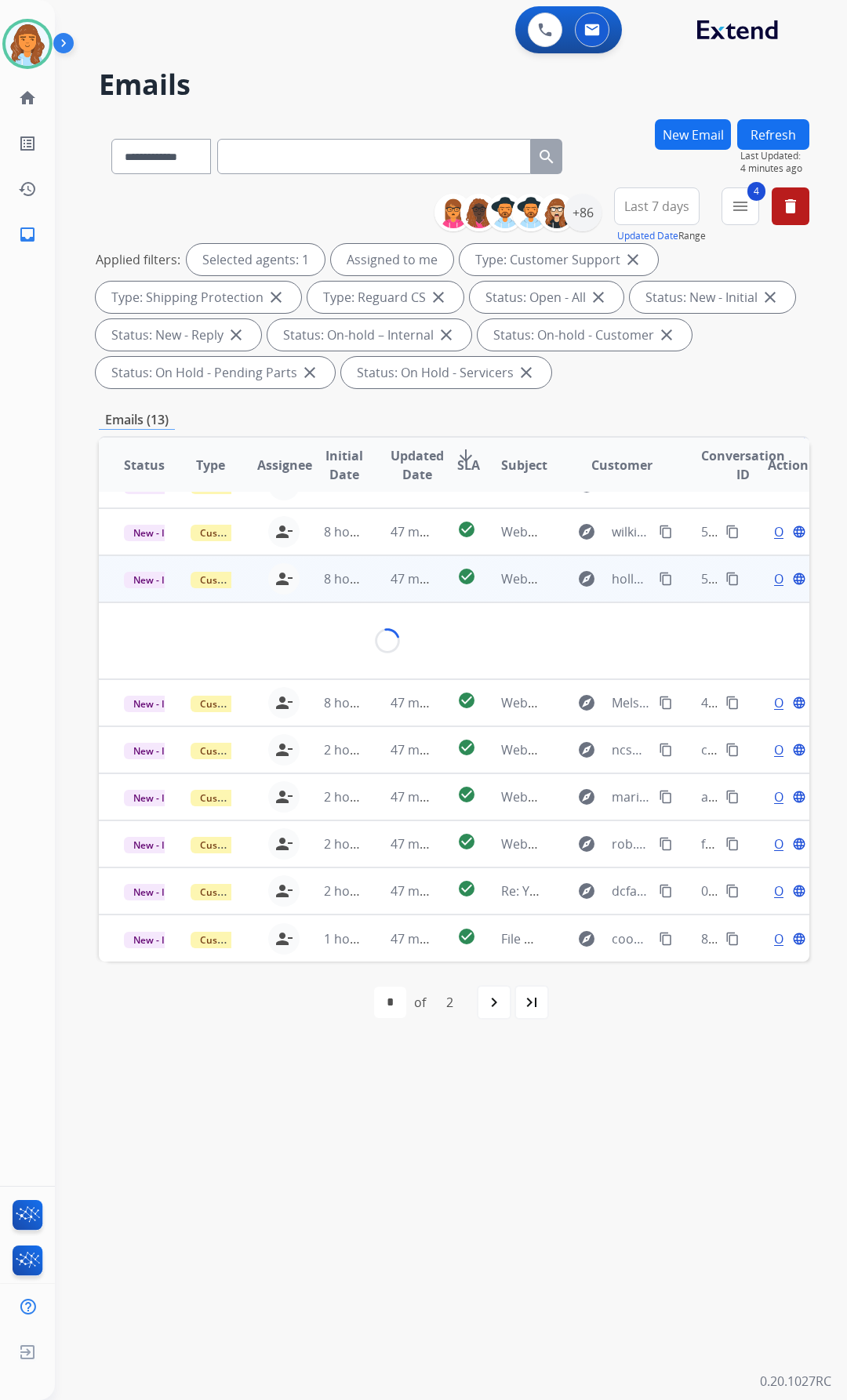 scroll, scrollTop: 72, scrollLeft: 0, axis: vertical 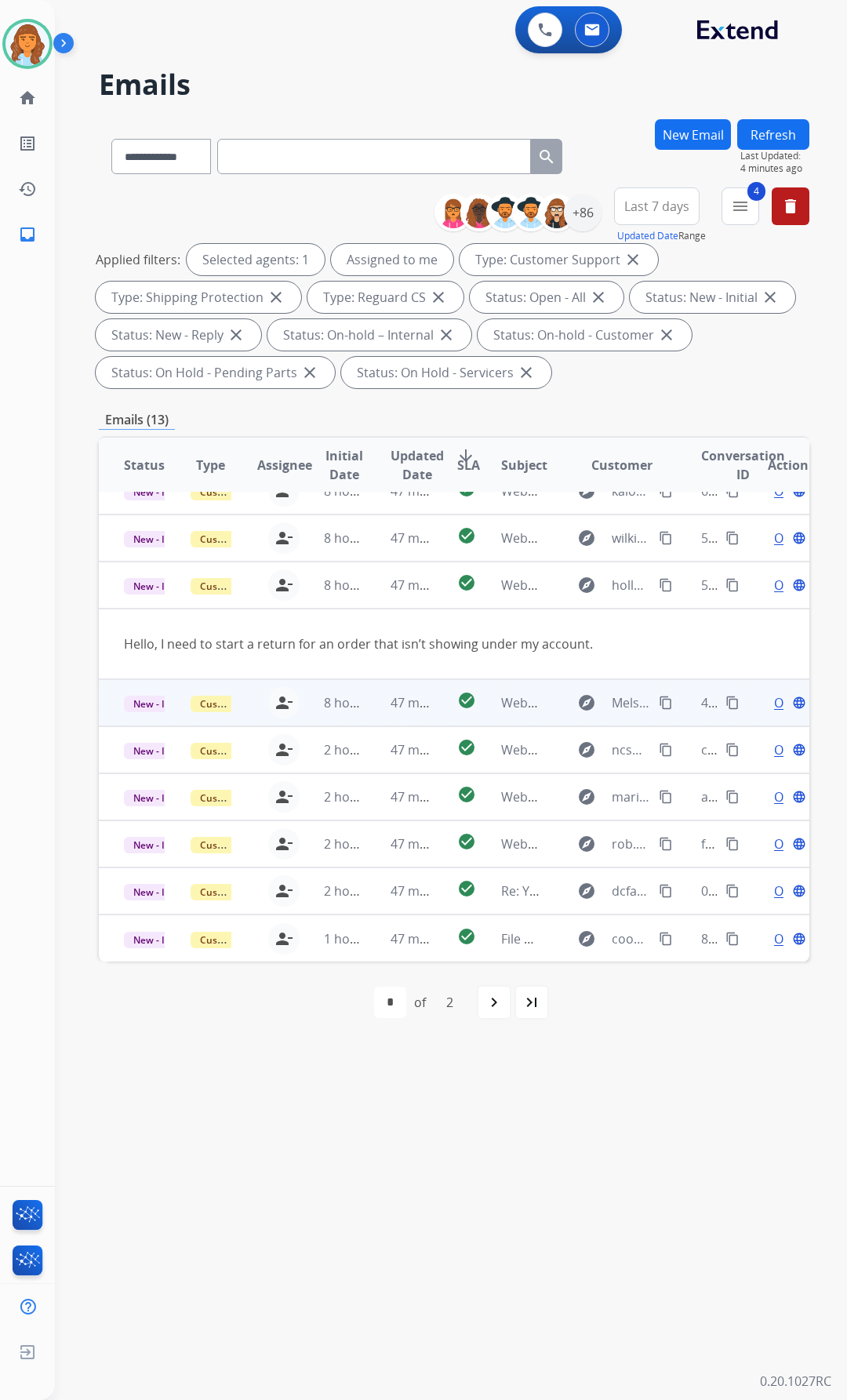 click on "47 minutes ago" at bounding box center (398, 703) 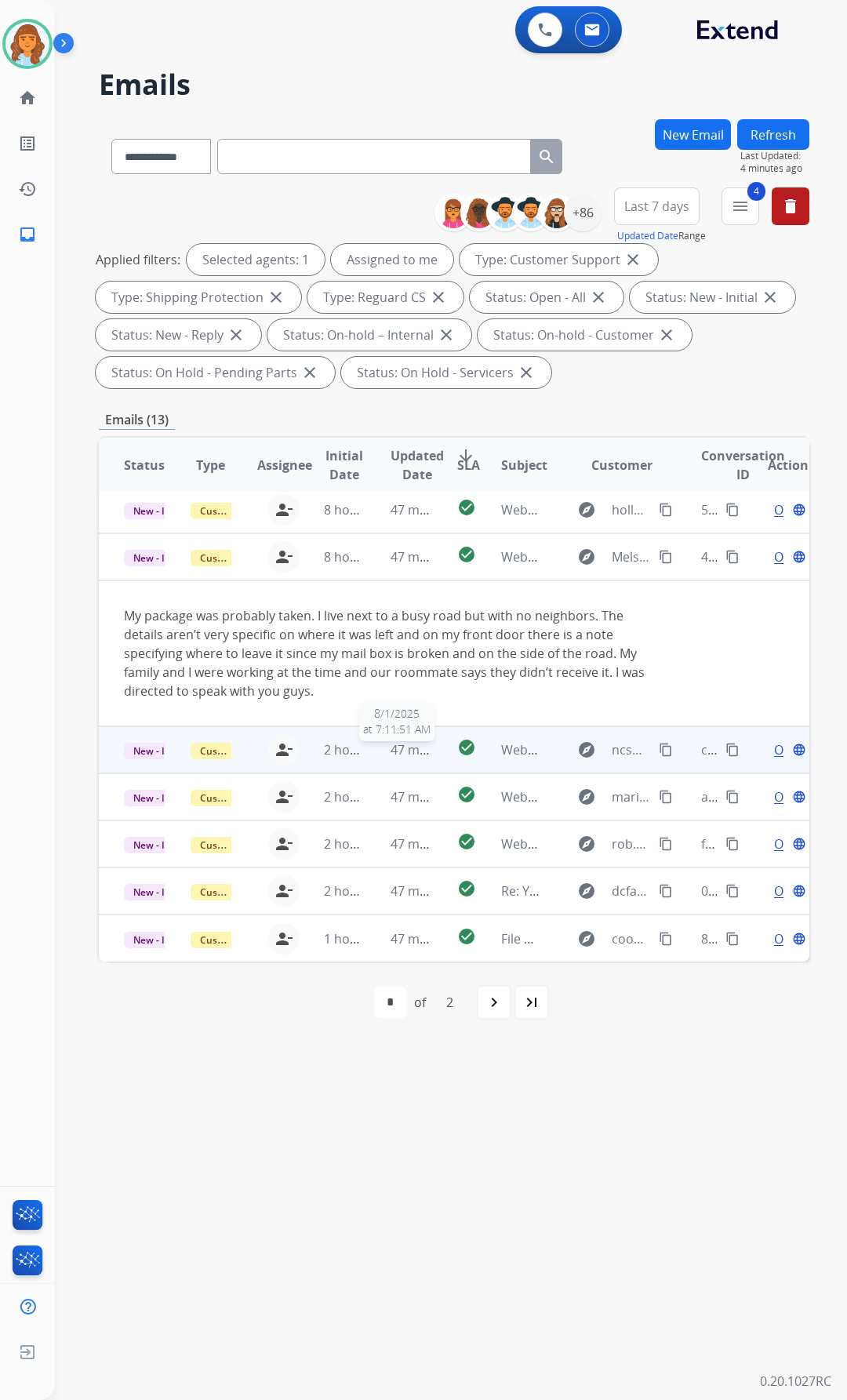 click on "47 minutes ago" at bounding box center (436, 750) 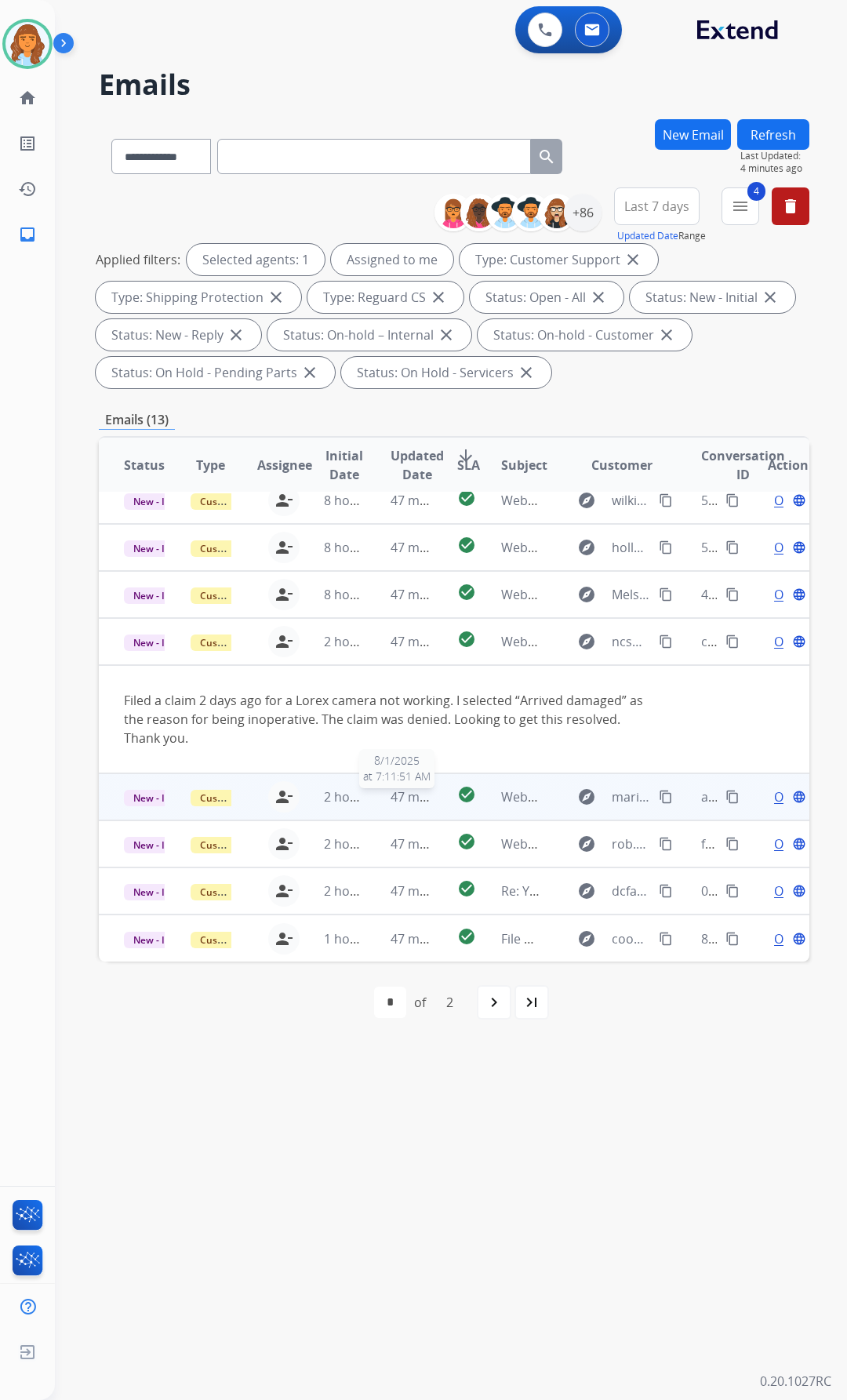 click on "47 minutes ago" at bounding box center (436, 797) 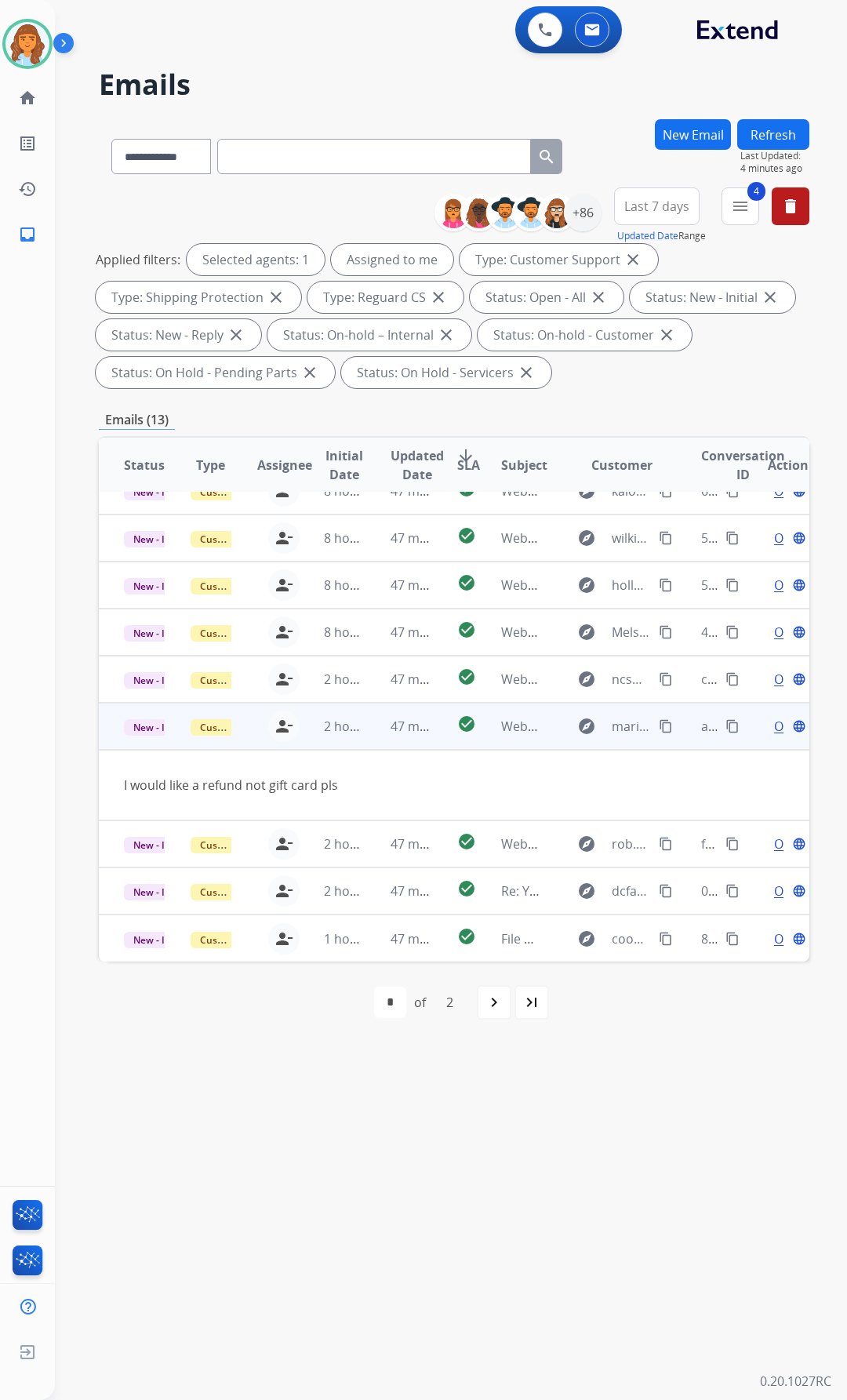 scroll, scrollTop: 72, scrollLeft: 0, axis: vertical 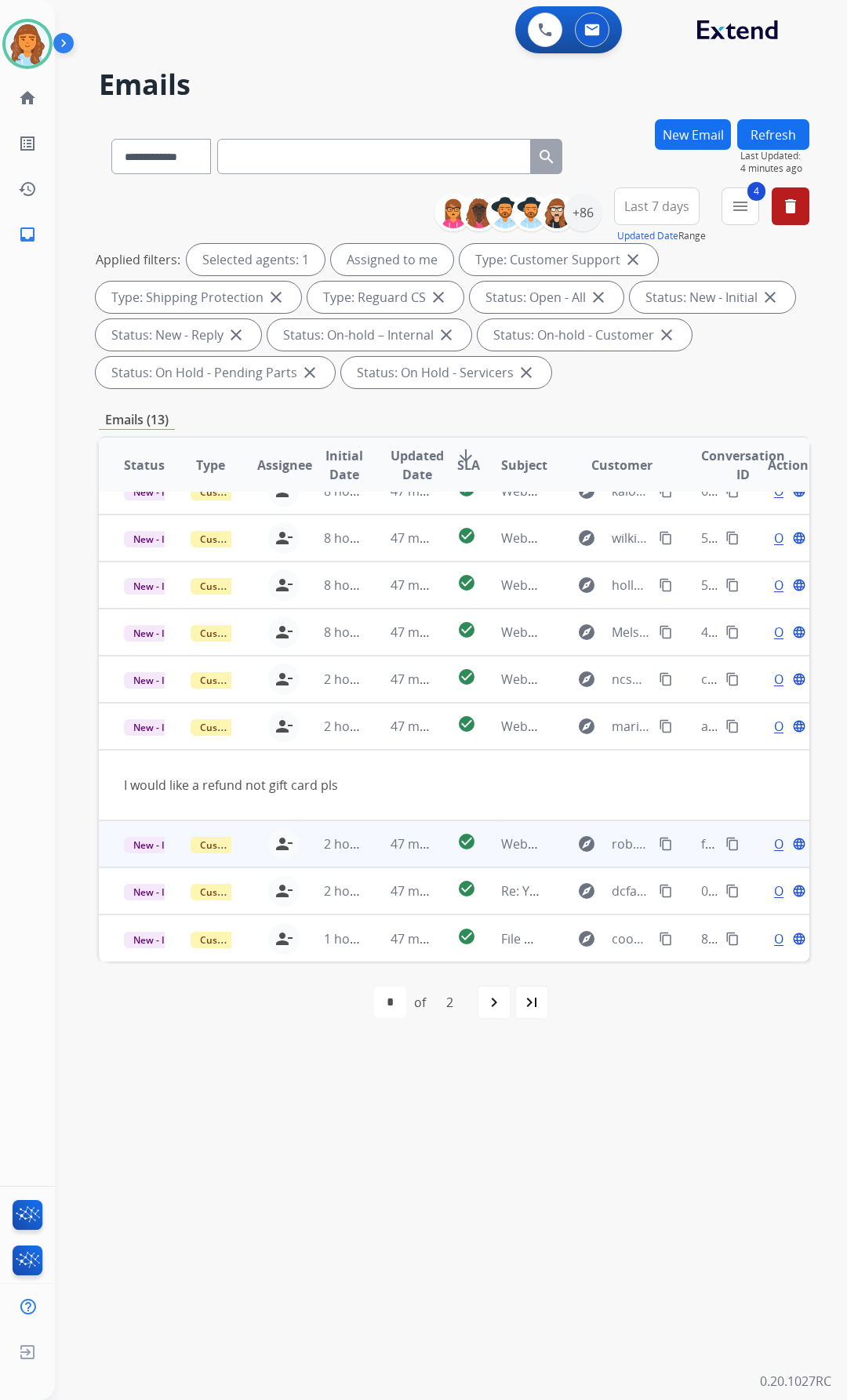 click on "47 minutes ago" at bounding box center [398, 844] 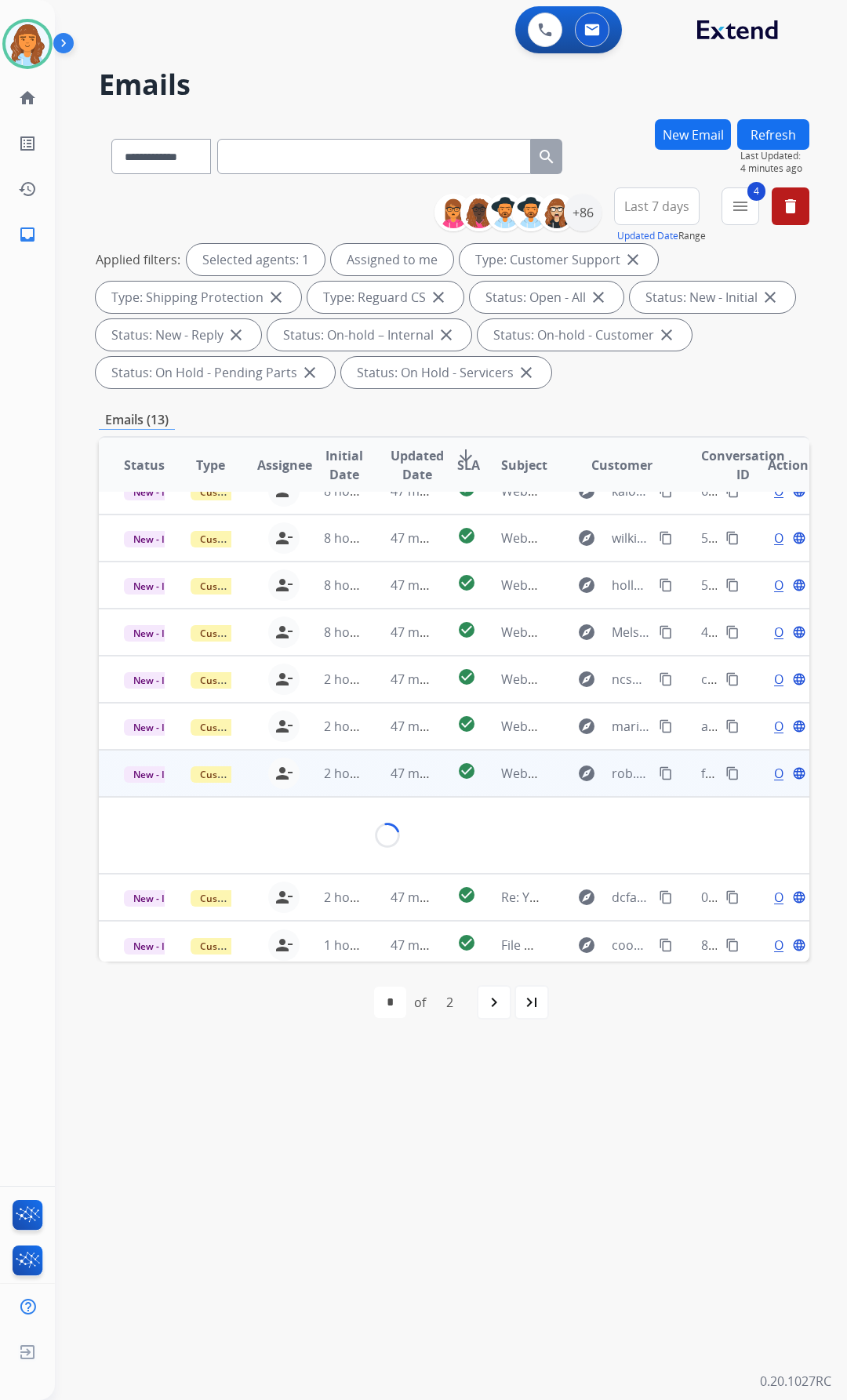 scroll, scrollTop: 78, scrollLeft: 0, axis: vertical 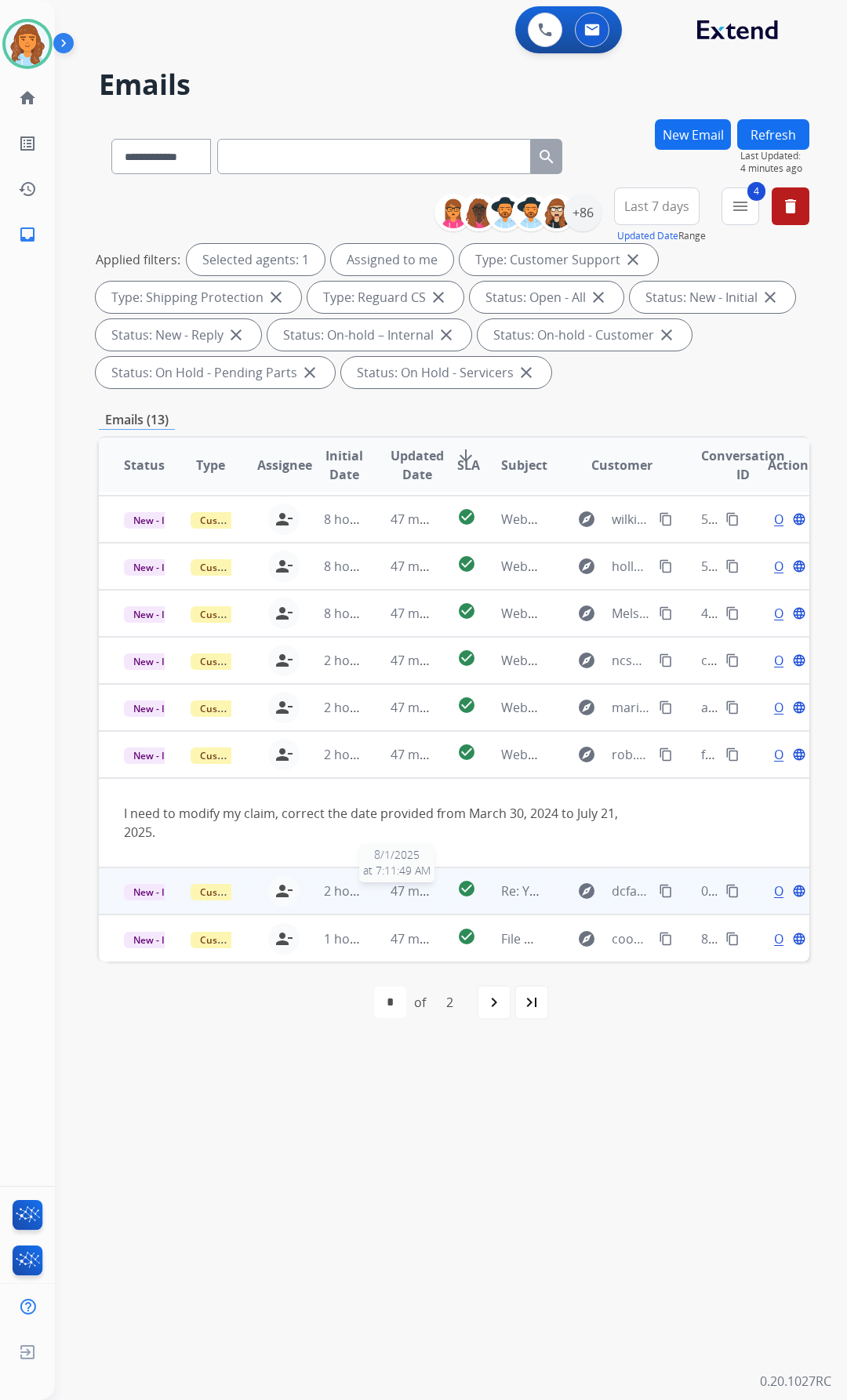 click on "47 minutes ago" at bounding box center [436, 891] 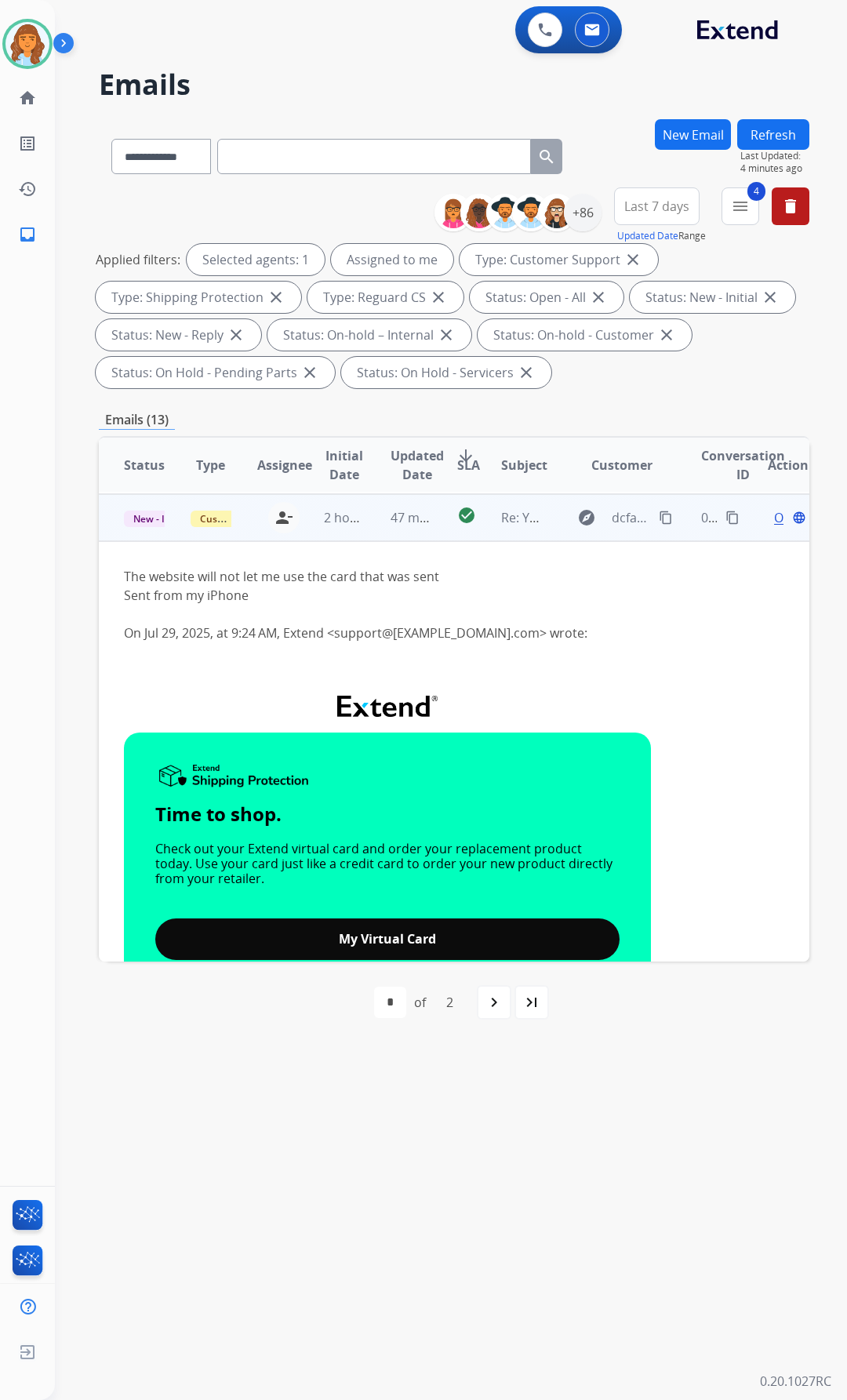 scroll, scrollTop: 376, scrollLeft: 0, axis: vertical 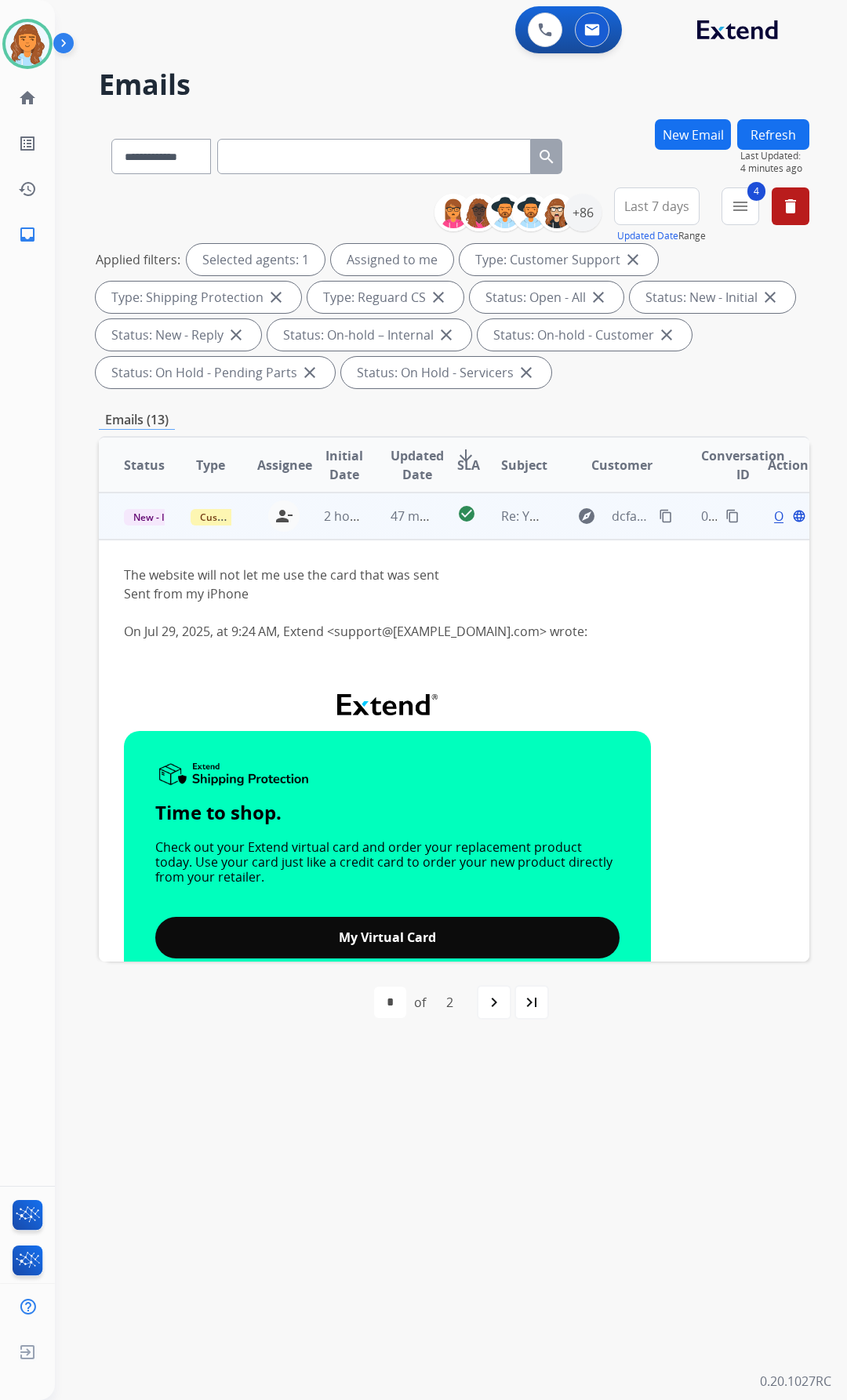 click on "Open" at bounding box center [790, 516] 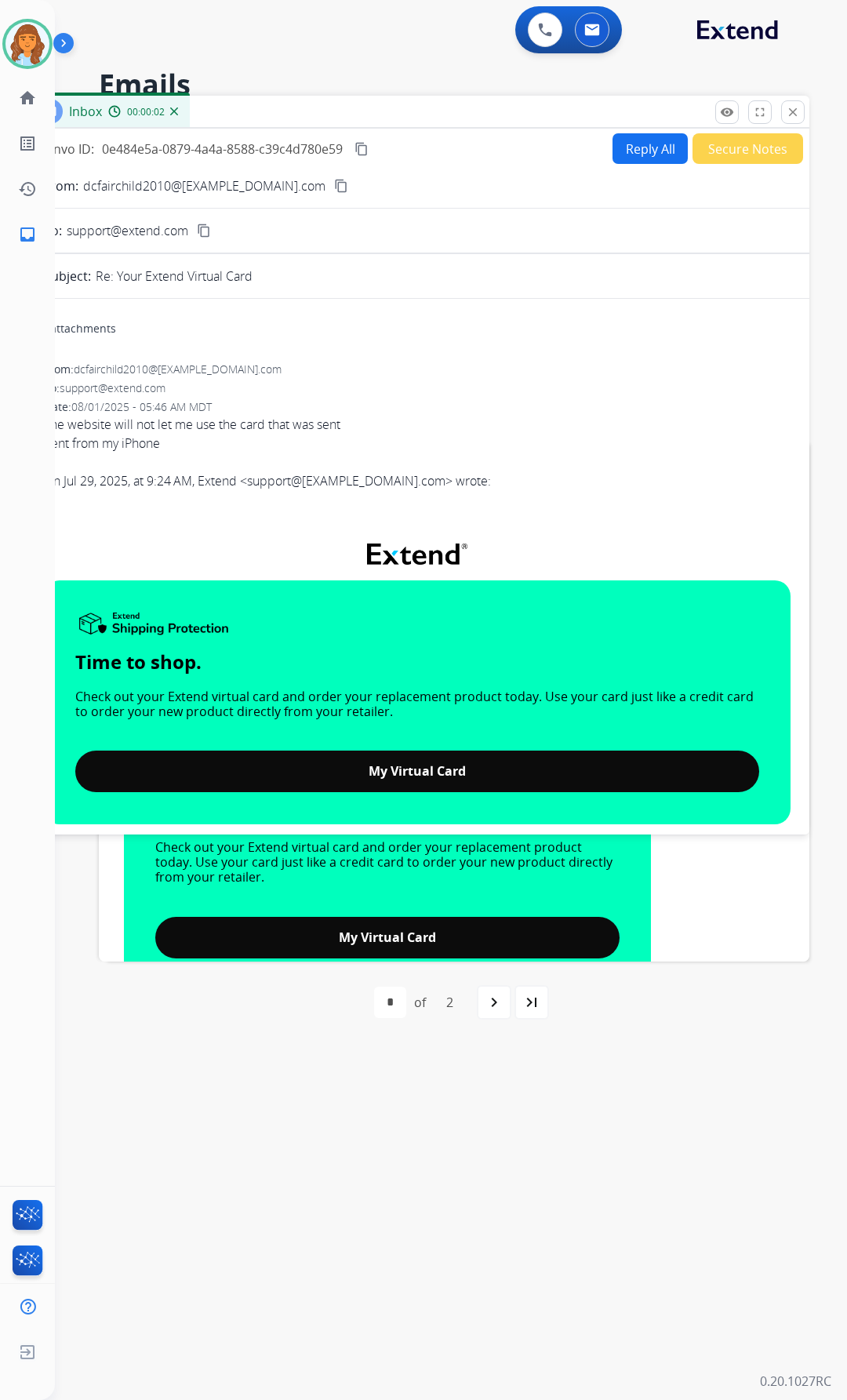 click on "Reply All" at bounding box center [650, 148] 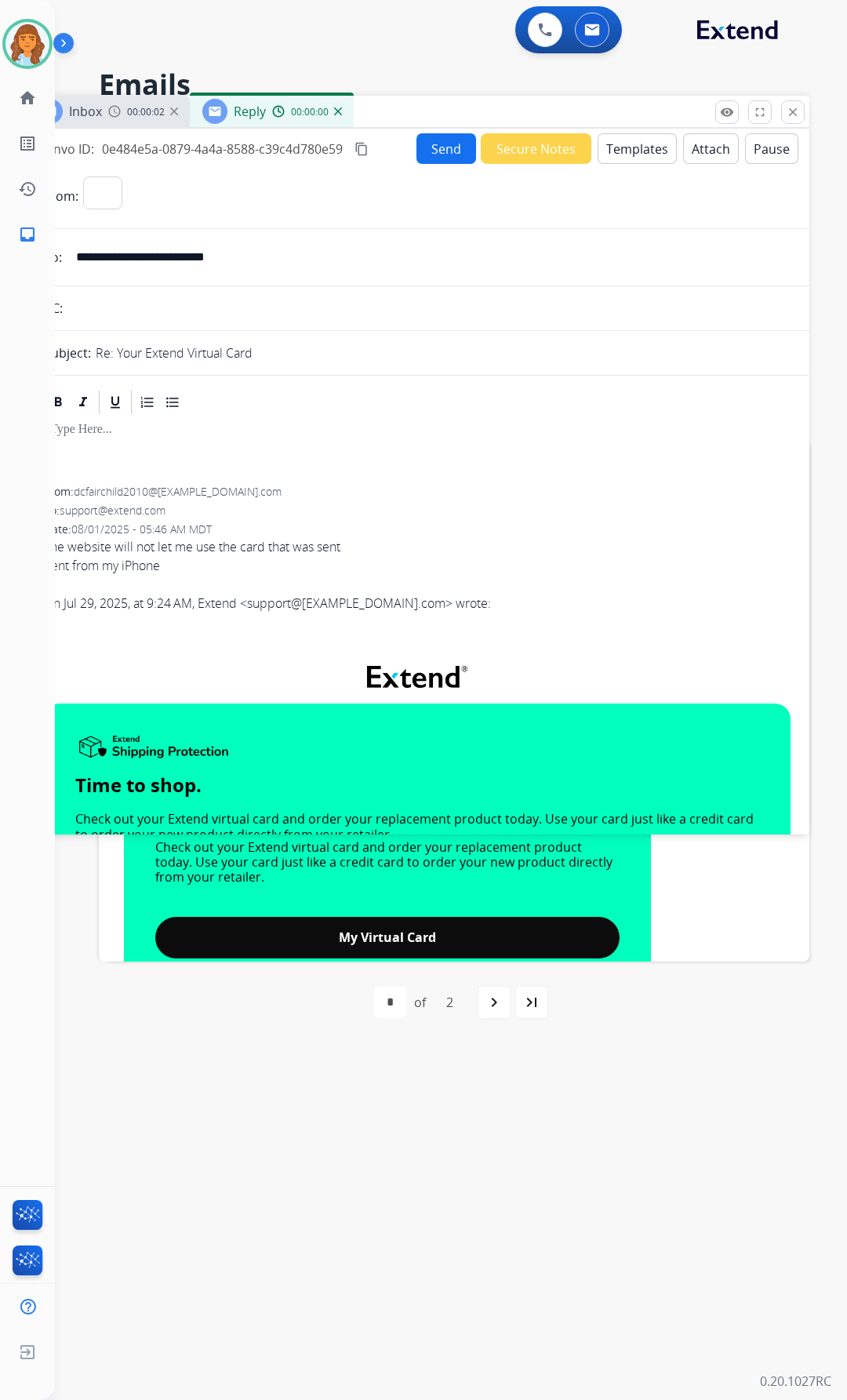 select on "**********" 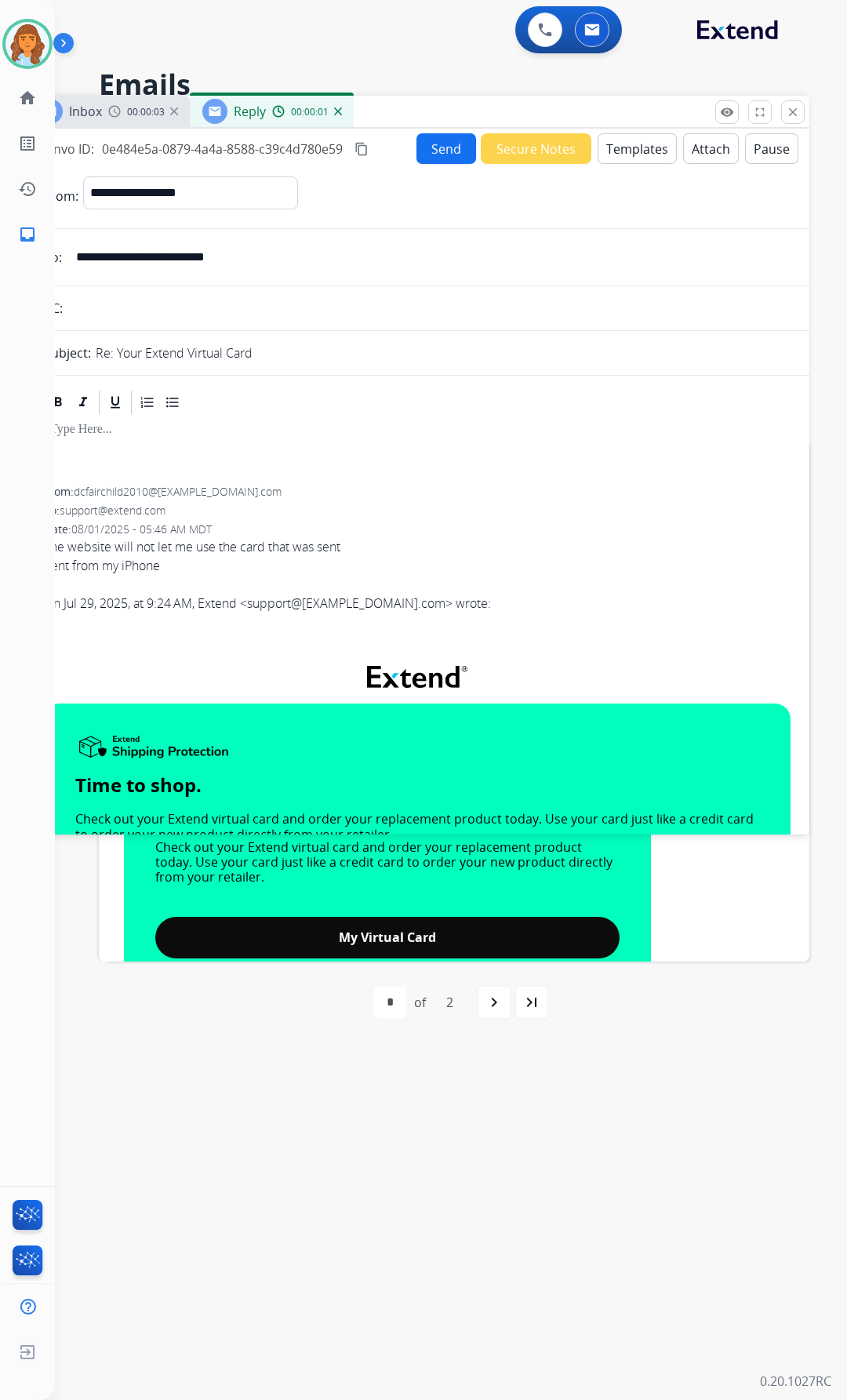 click on "Templates" at bounding box center (637, 148) 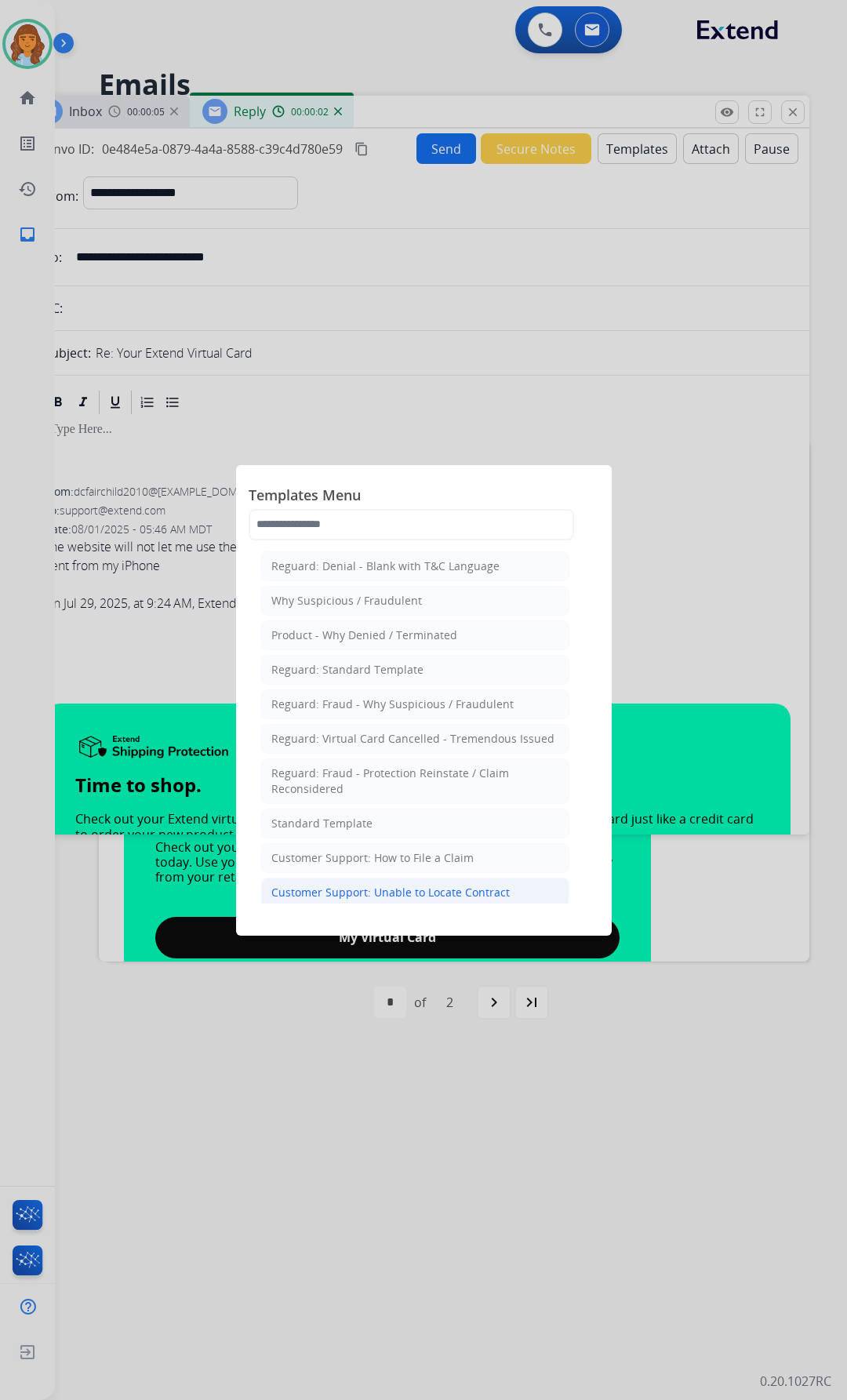 click on "Customer Support: Unable to Locate Contract" 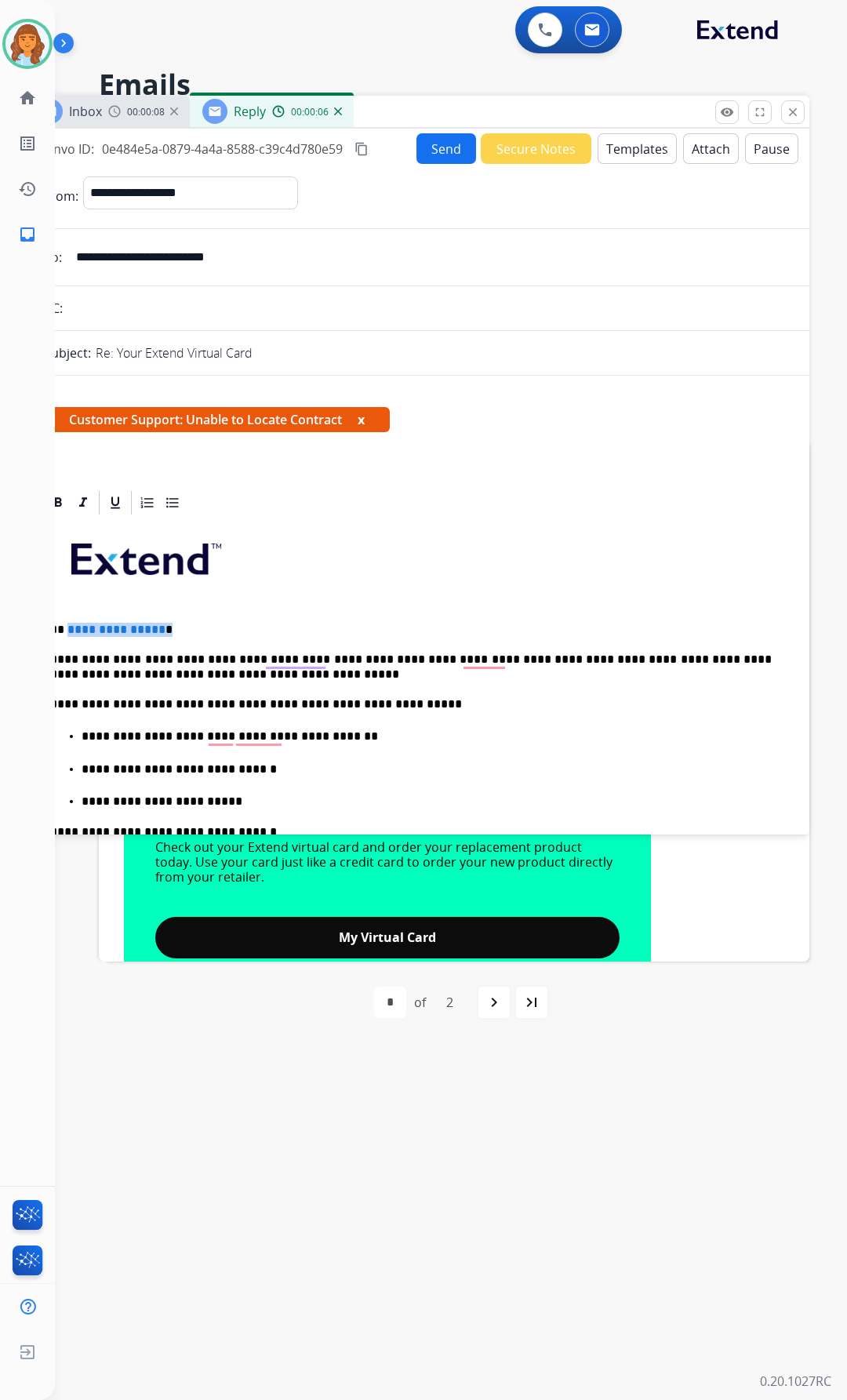 drag, startPoint x: 174, startPoint y: 635, endPoint x: 65, endPoint y: 614, distance: 111.0045 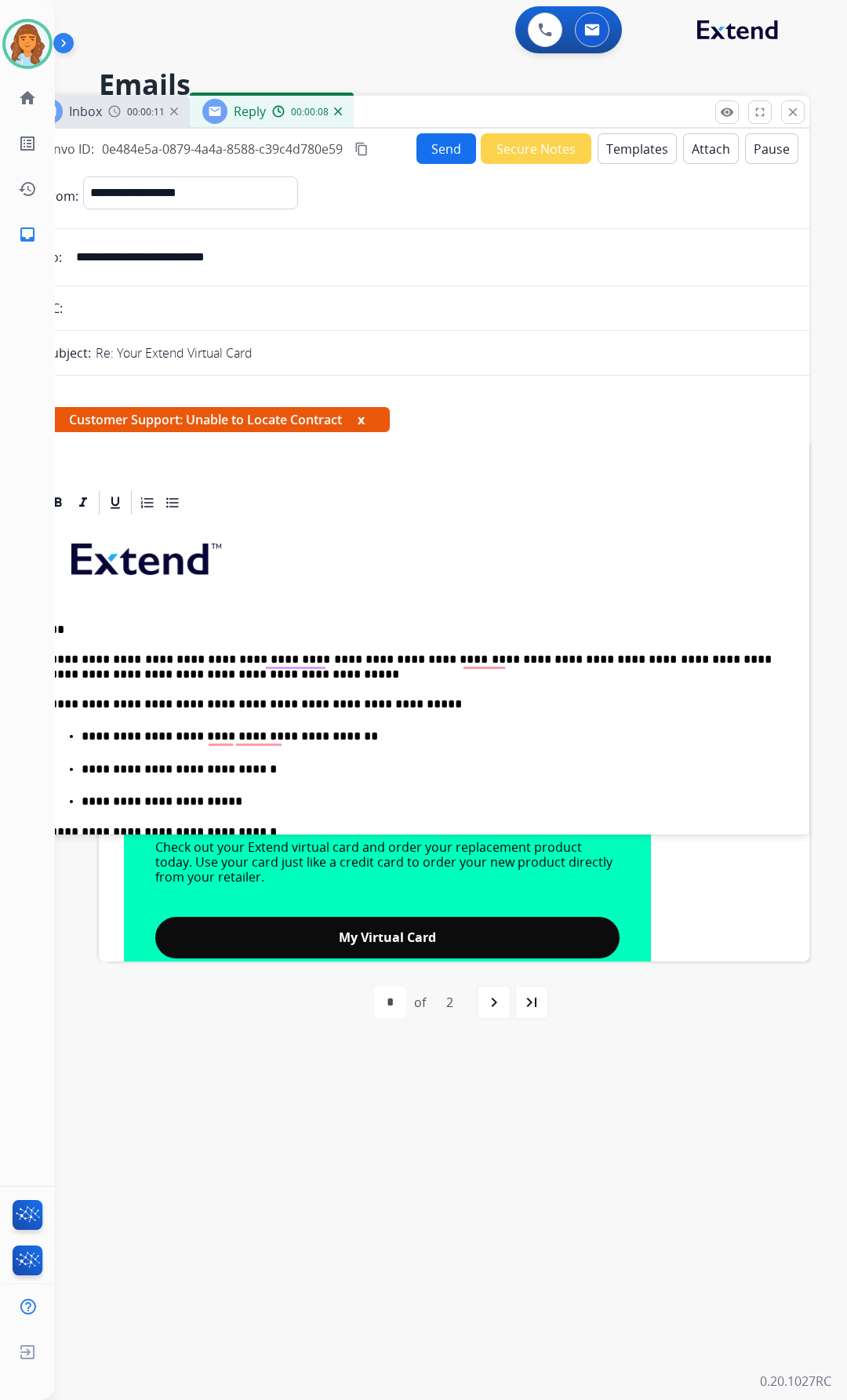 type 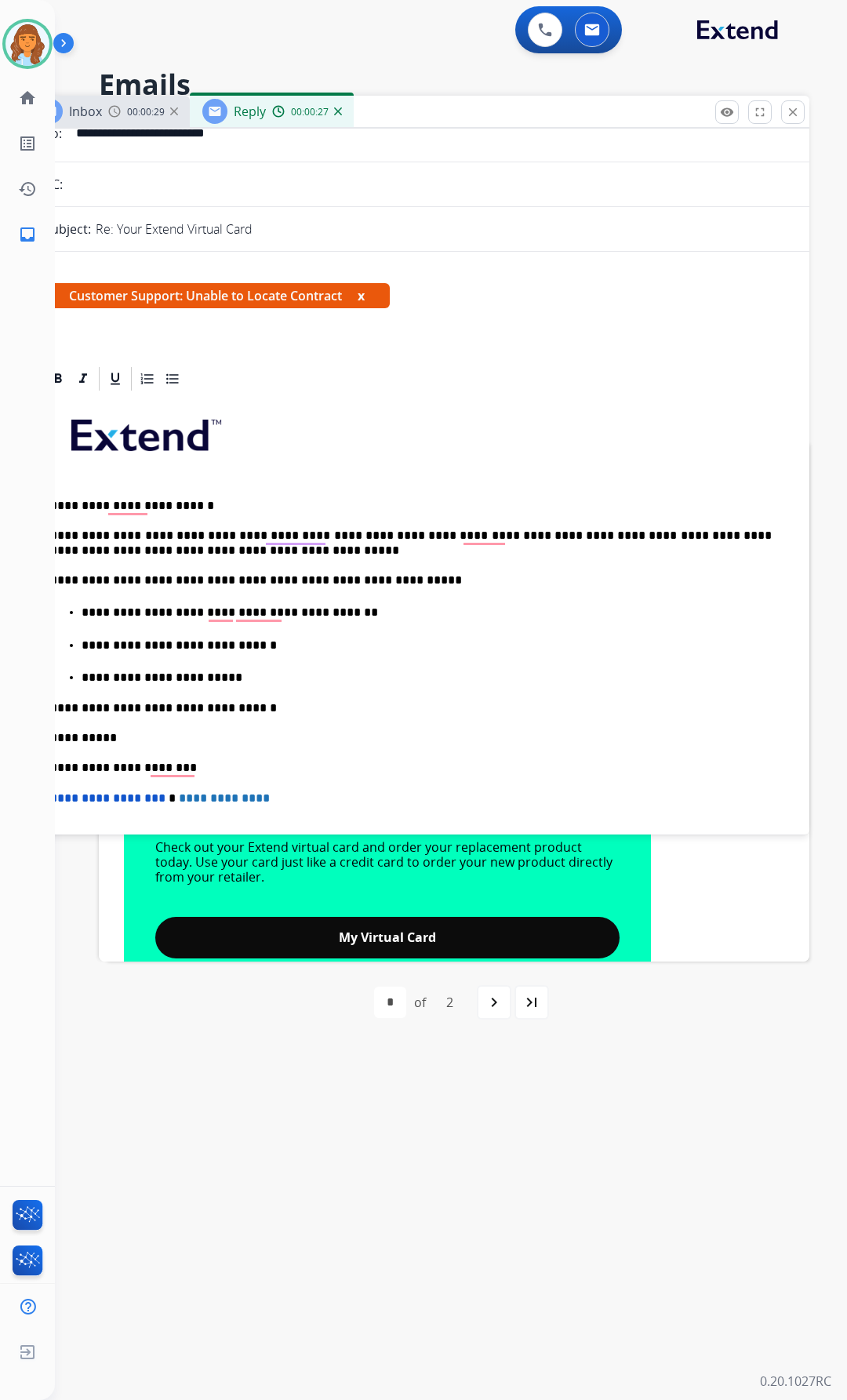 scroll, scrollTop: 0, scrollLeft: 0, axis: both 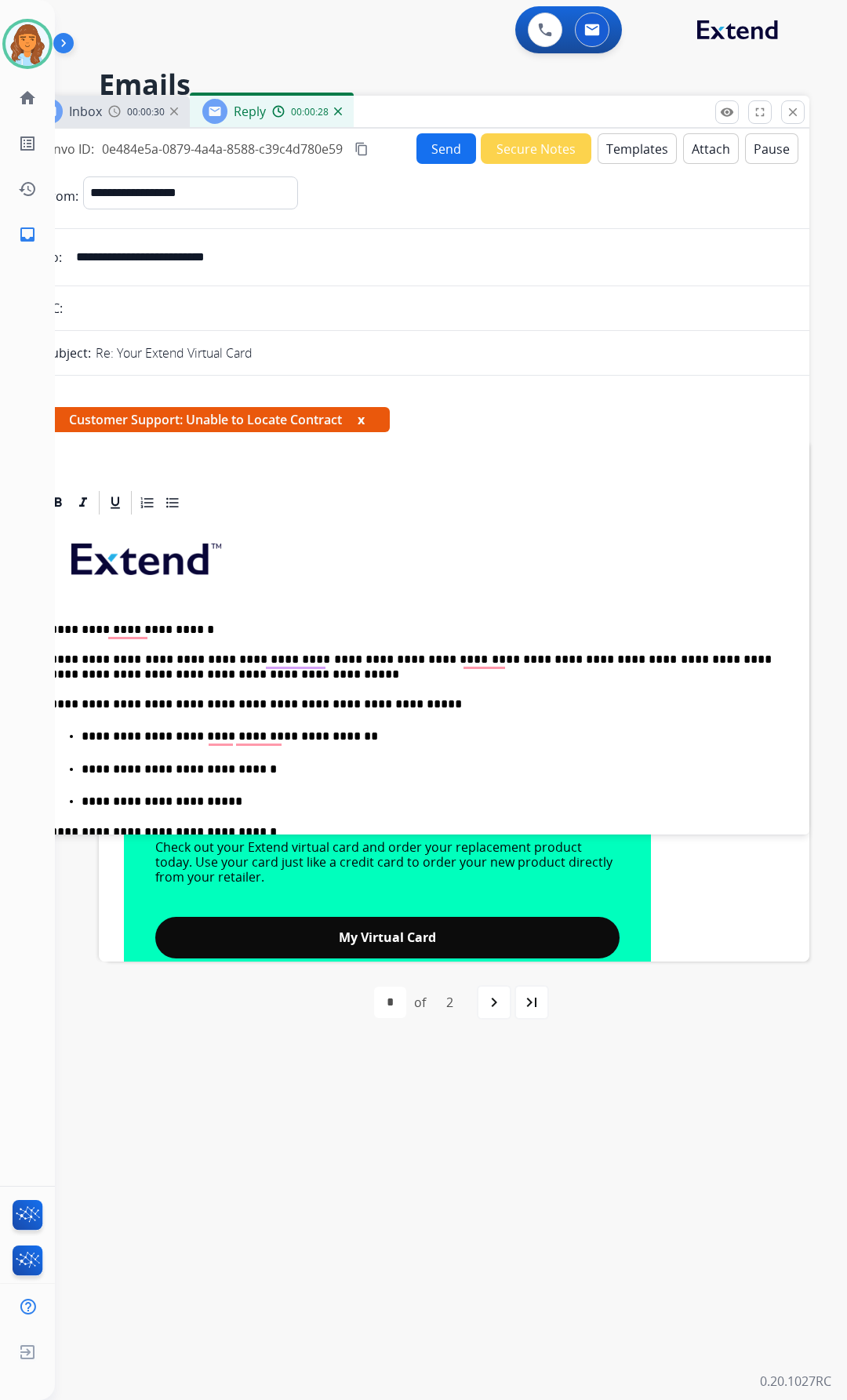 click on "Send" at bounding box center [446, 148] 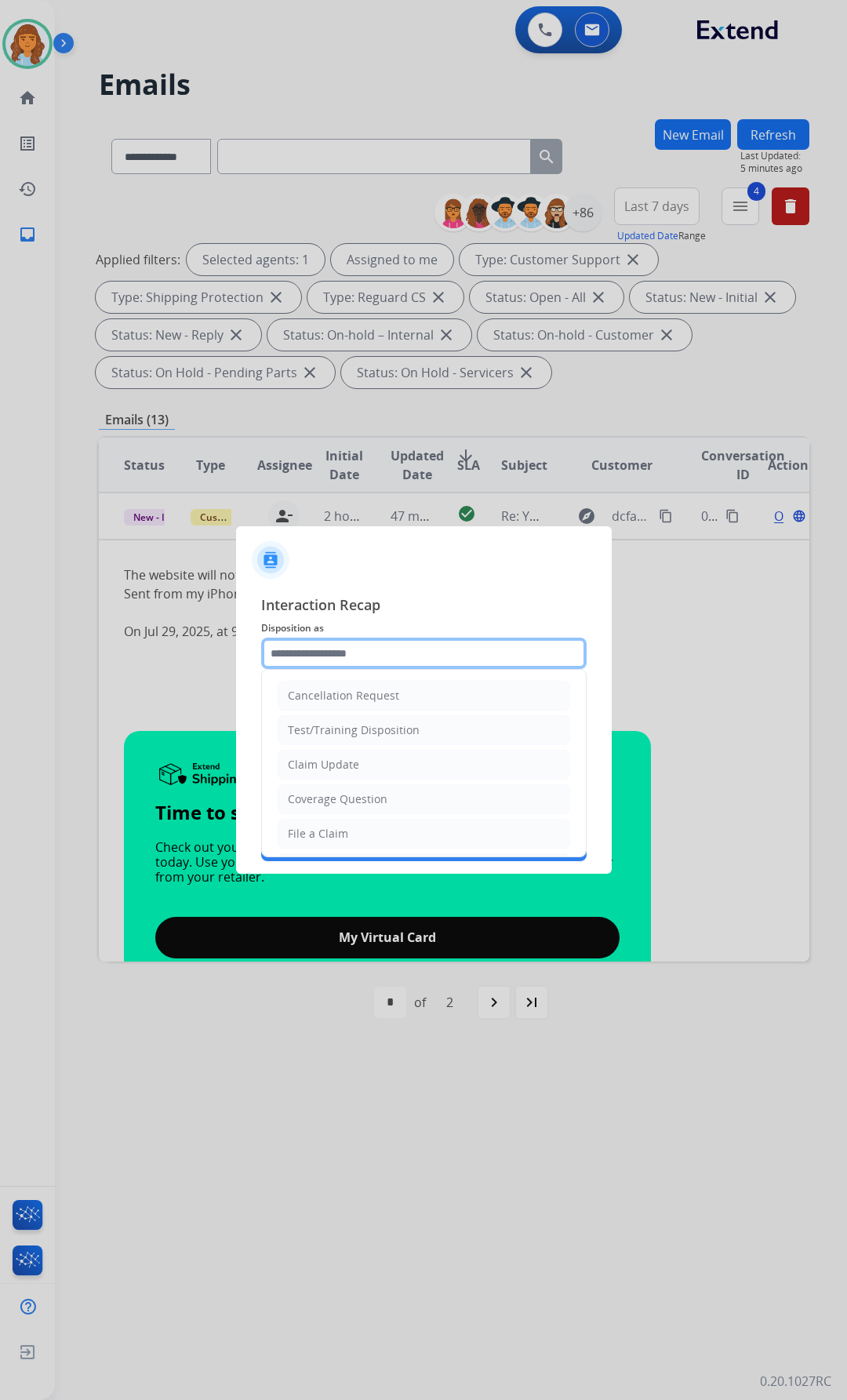 click 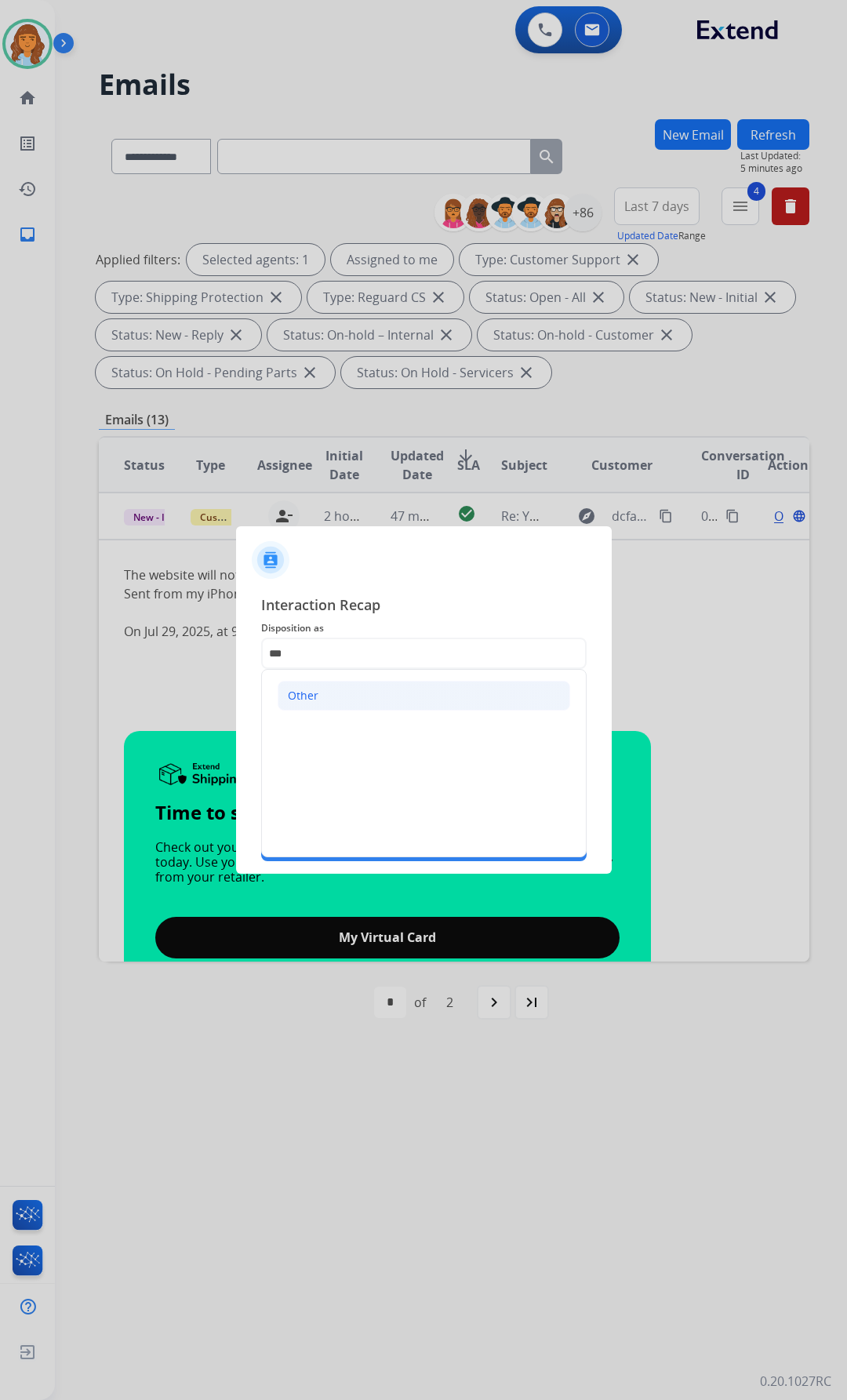 click on "Other" 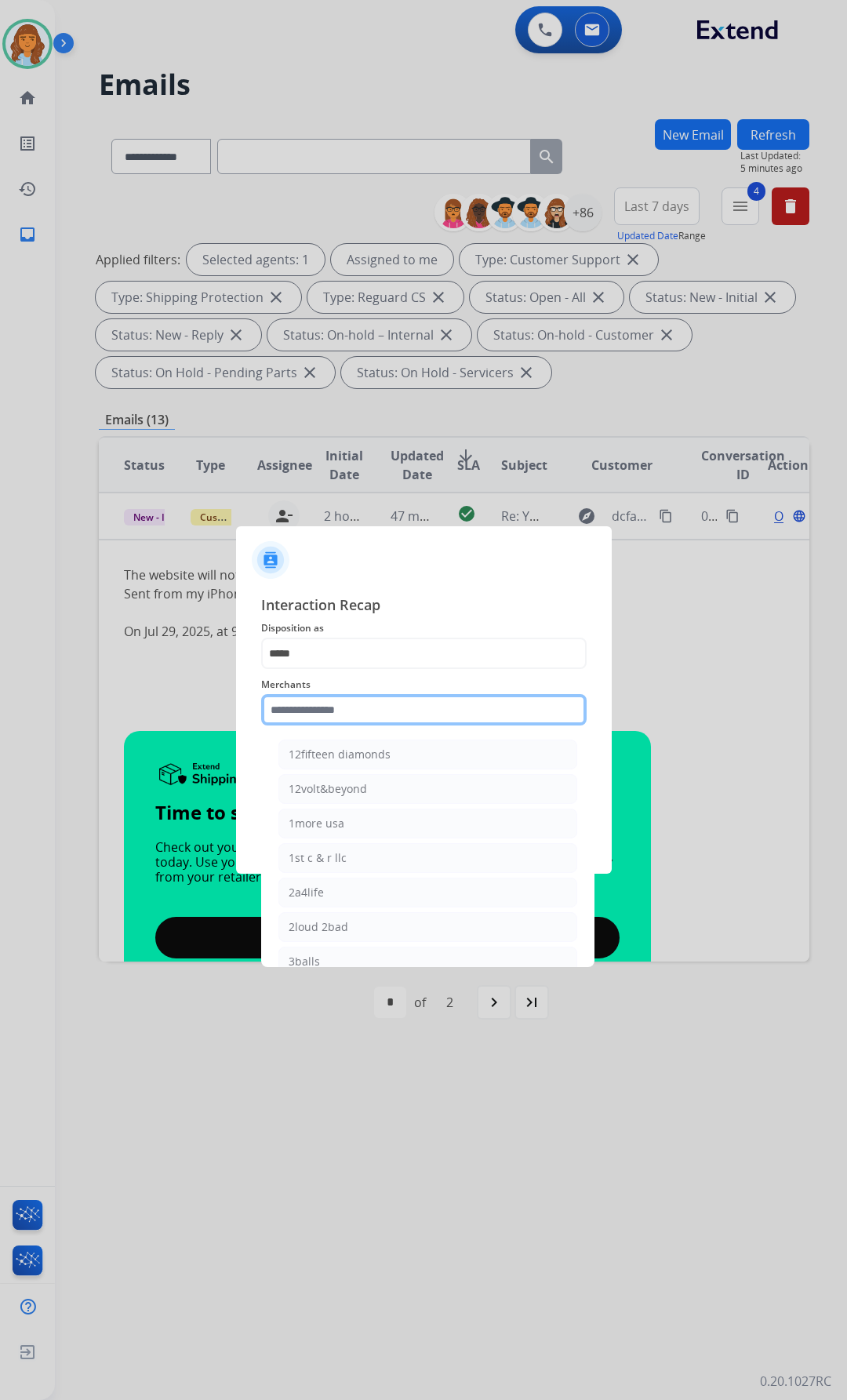 click 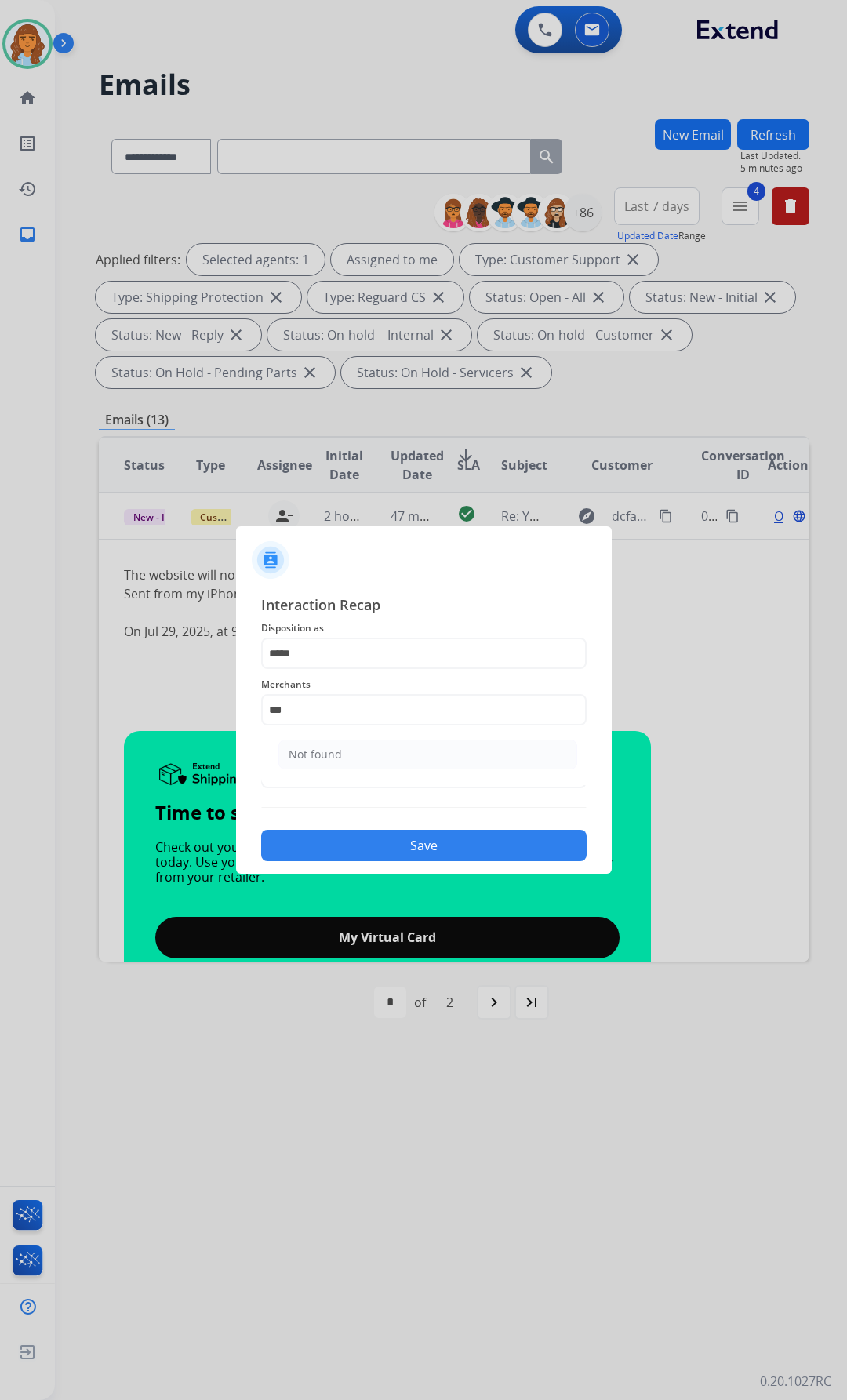 drag, startPoint x: 368, startPoint y: 755, endPoint x: 362, endPoint y: 765, distance: 11.661904 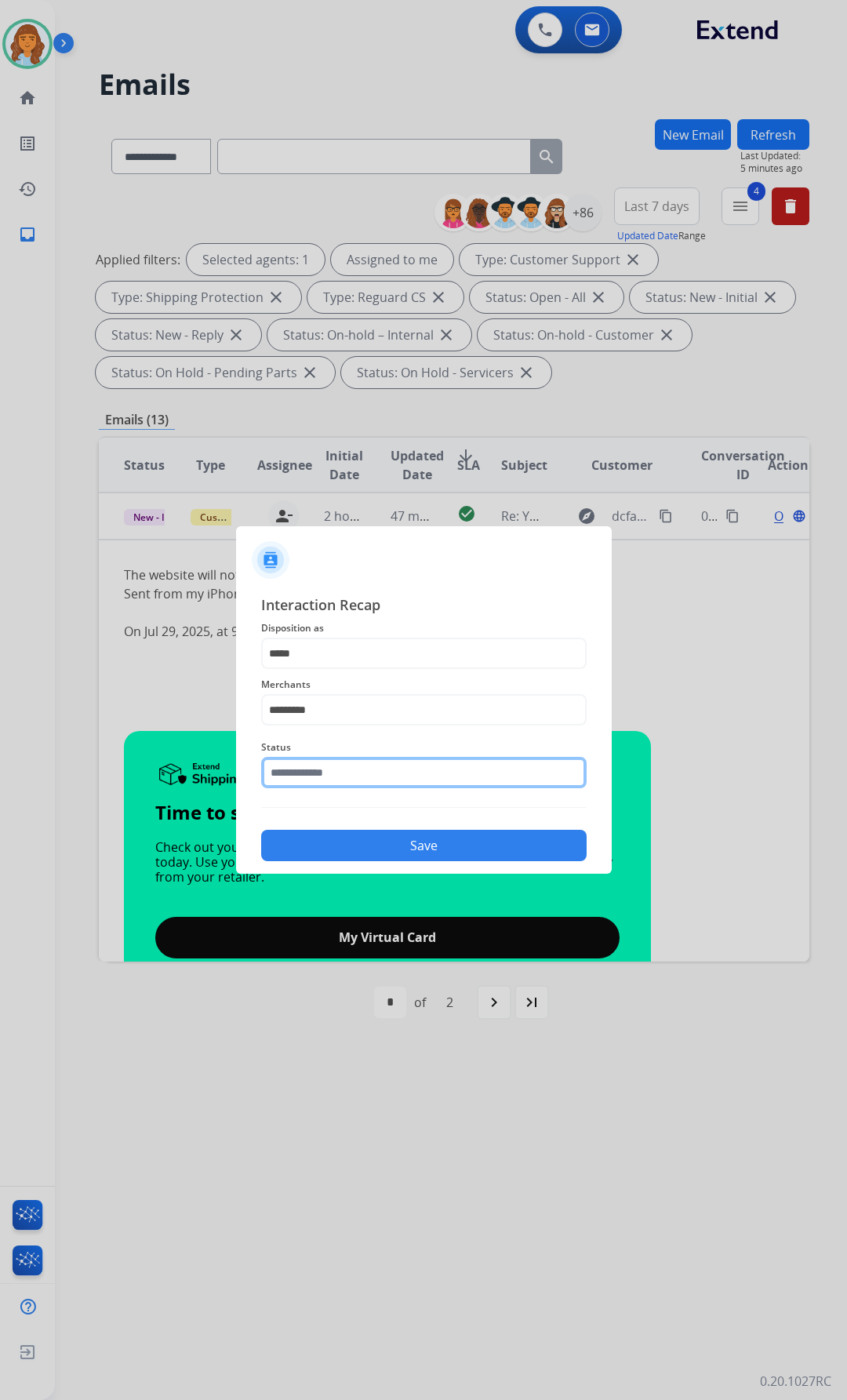 click 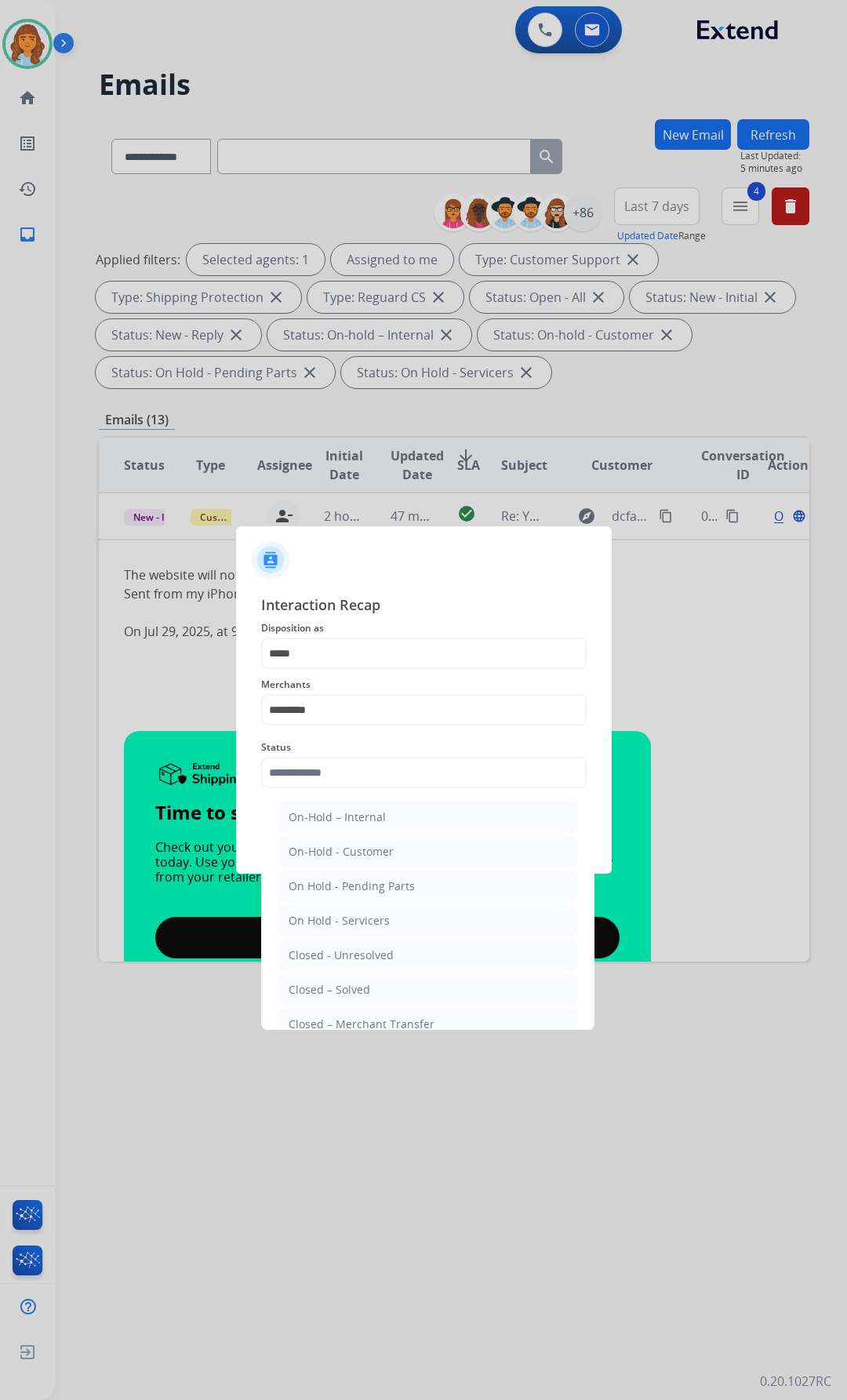 click on "Closed – Solved" 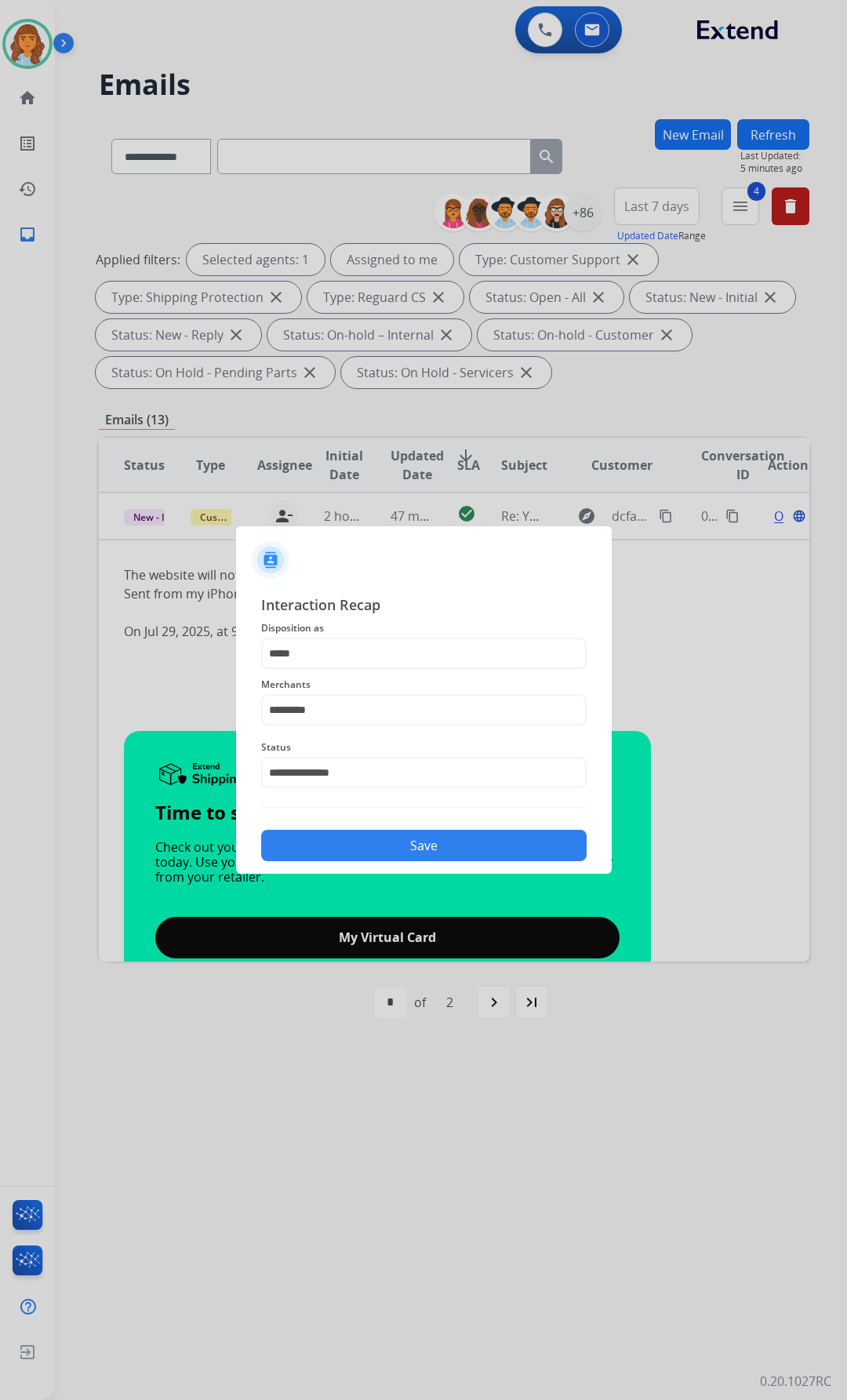 click on "Save" 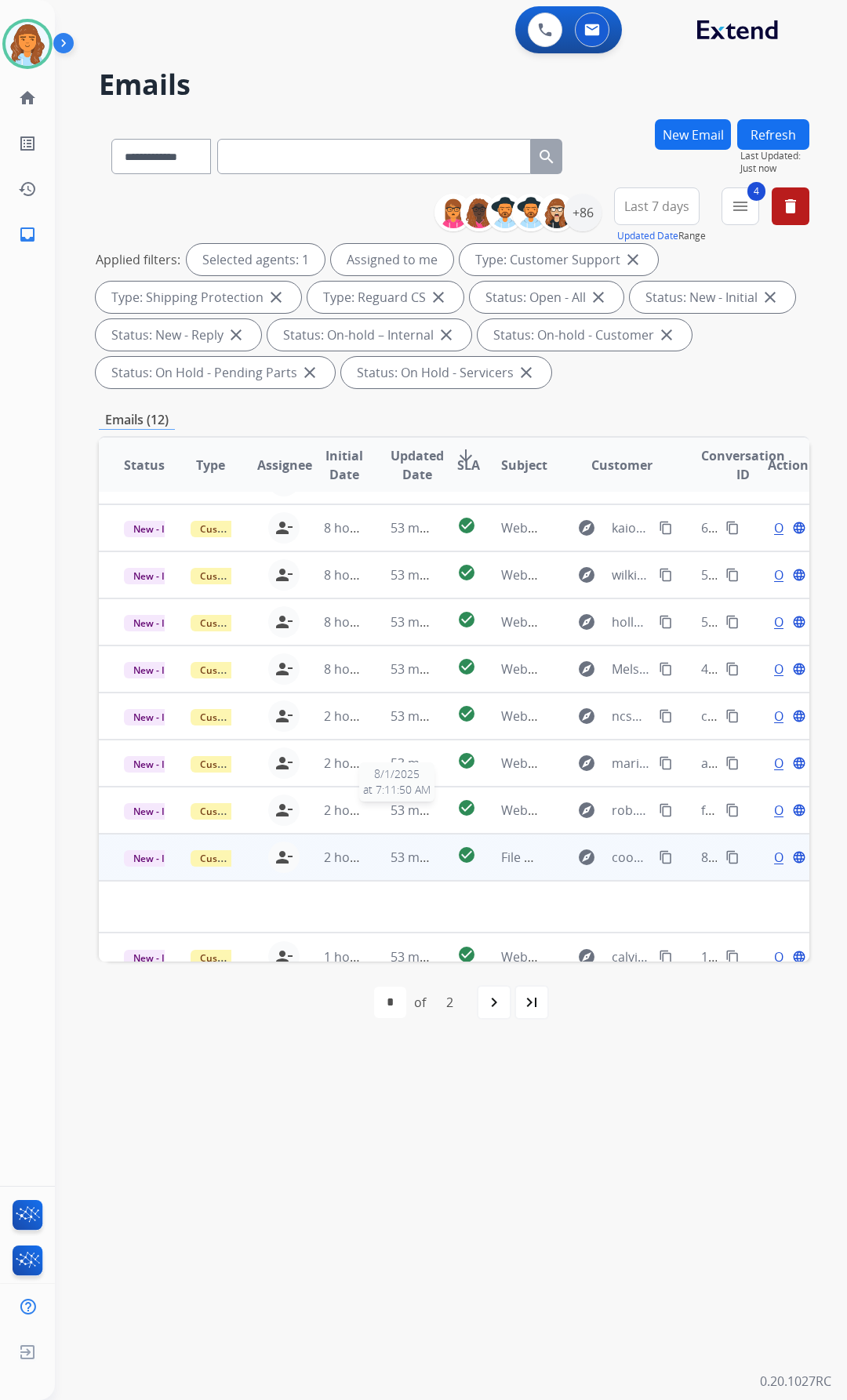 scroll, scrollTop: 53, scrollLeft: 0, axis: vertical 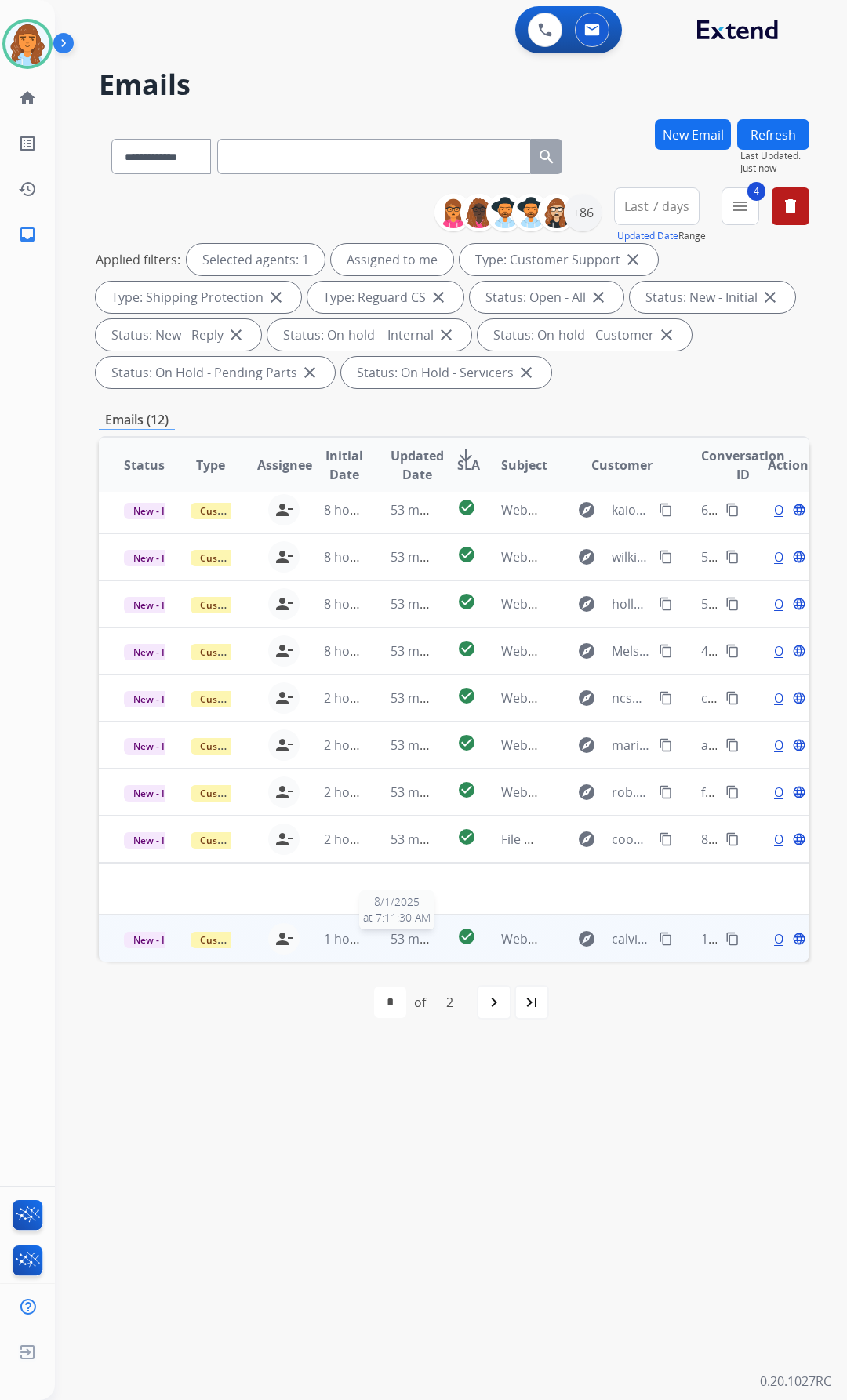 click on "53 minutes ago" at bounding box center (436, 939) 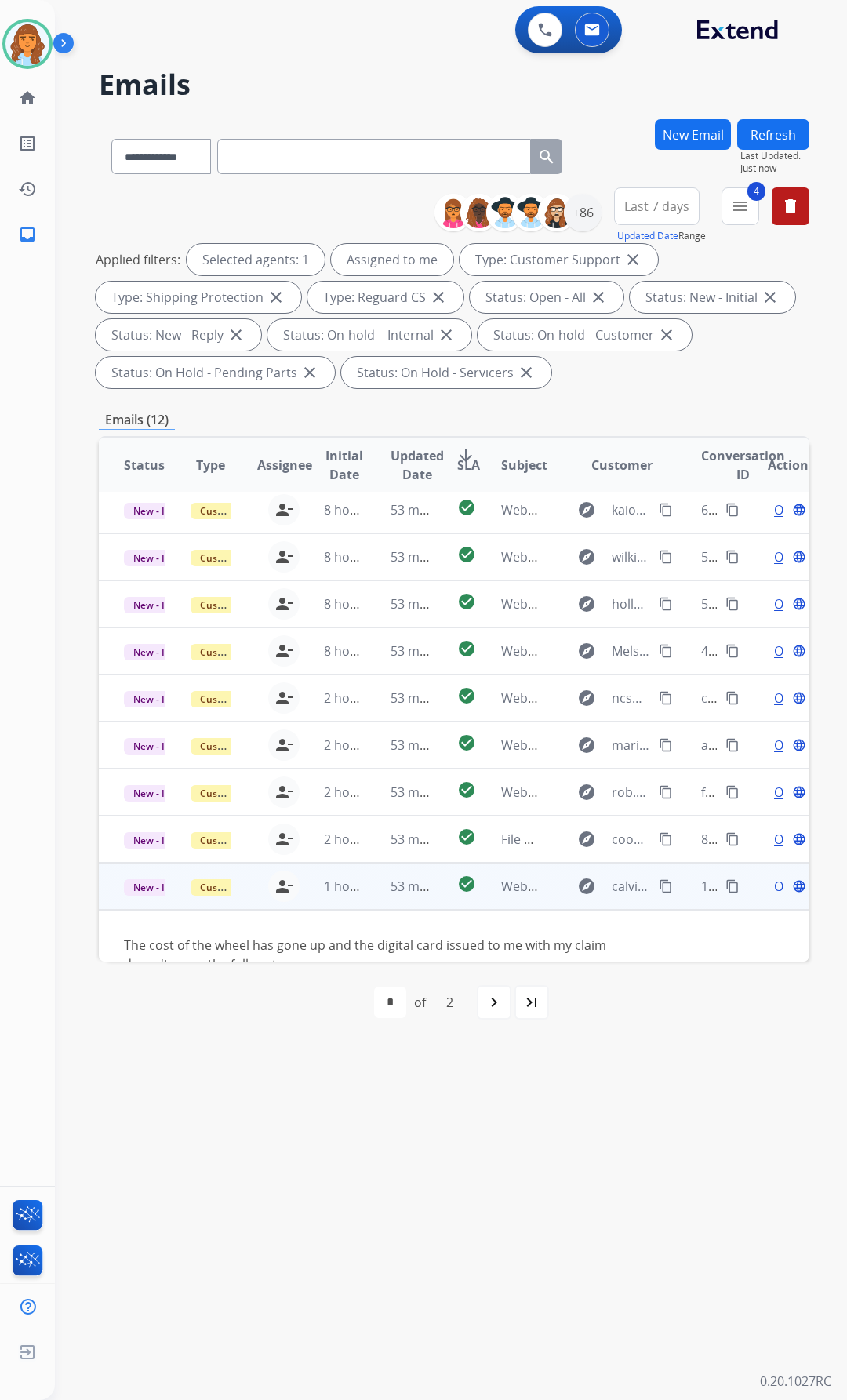 scroll, scrollTop: 90, scrollLeft: 0, axis: vertical 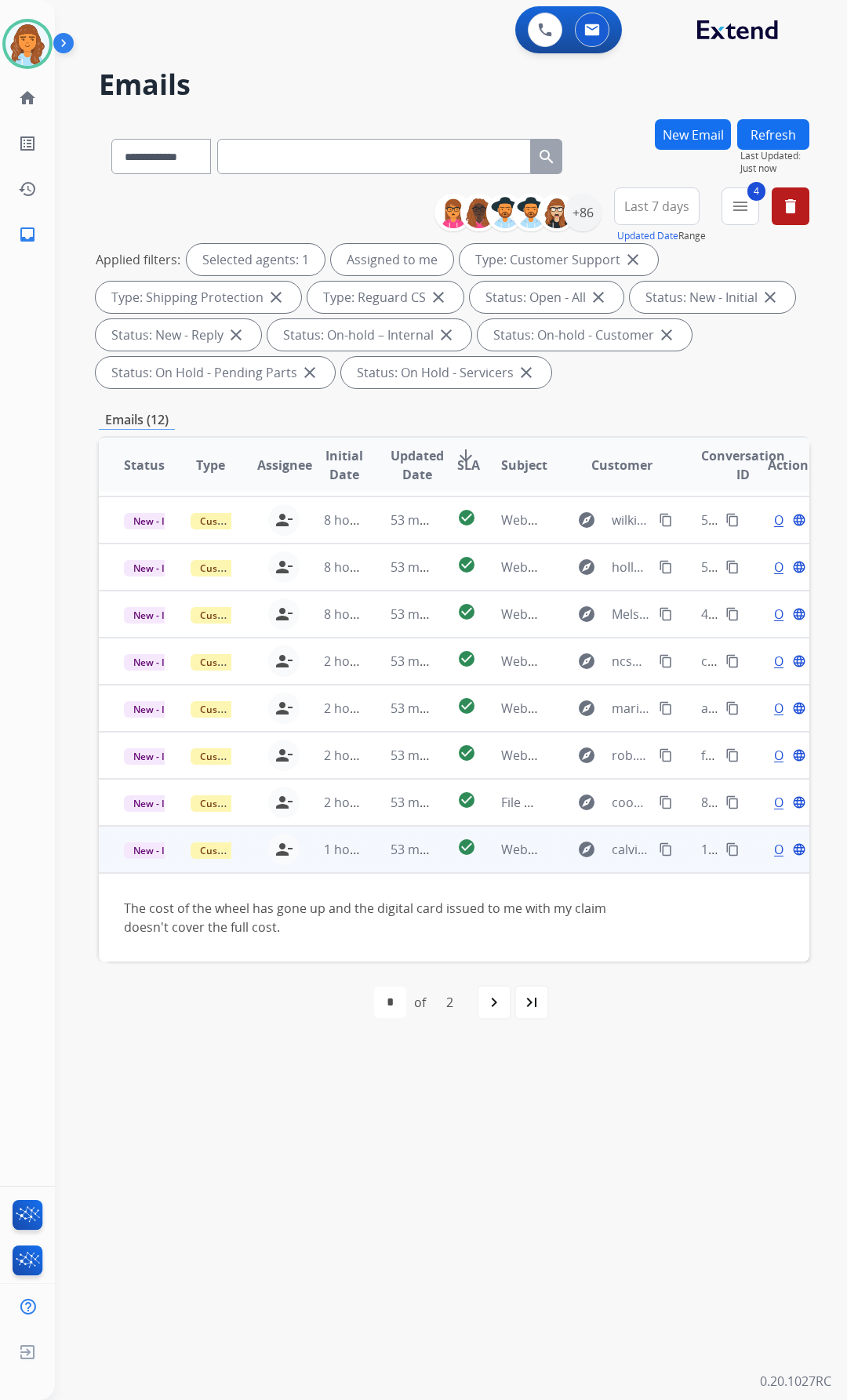 click on "Open language" at bounding box center (788, 849) 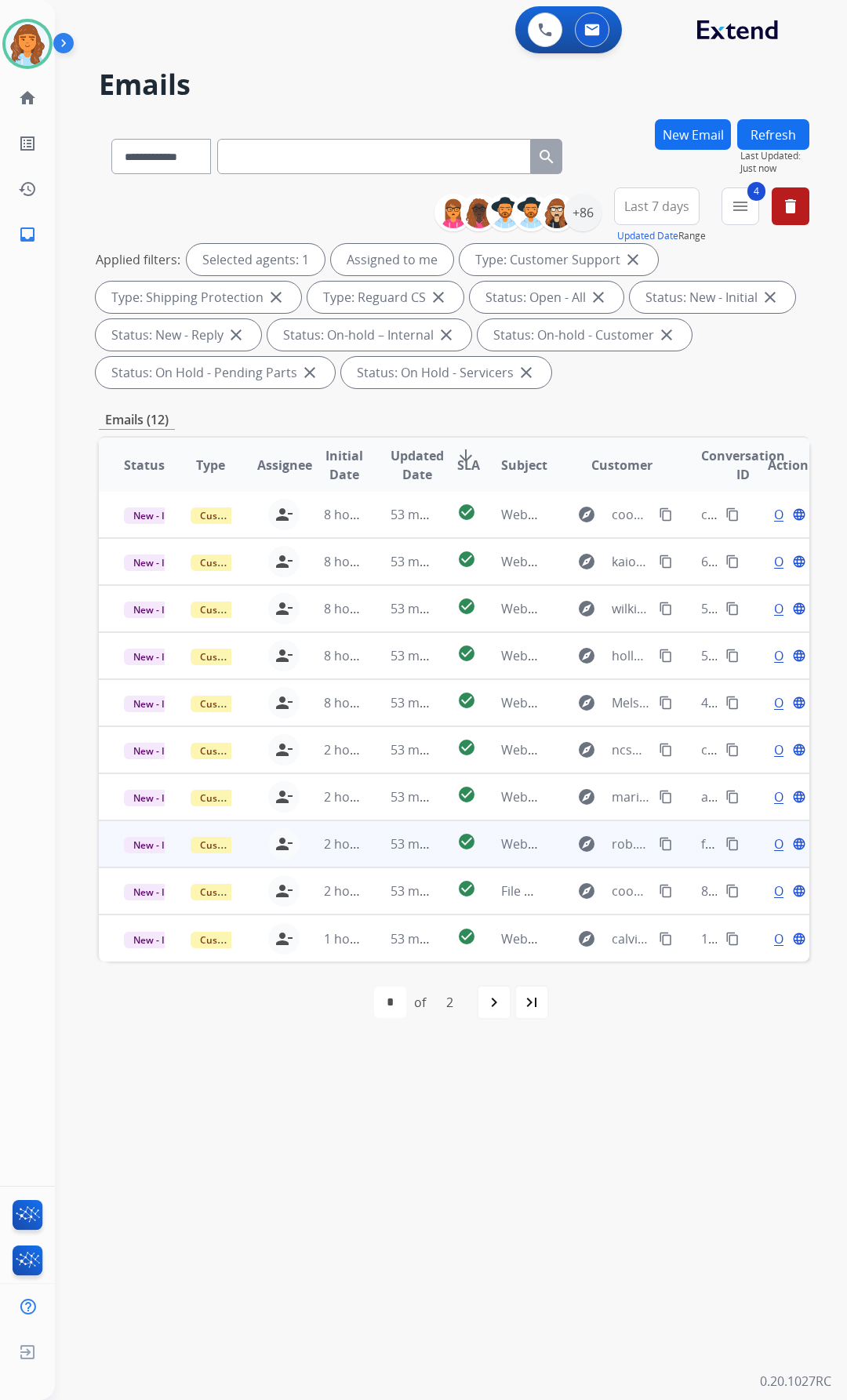 click on "Open language" at bounding box center [776, 844] 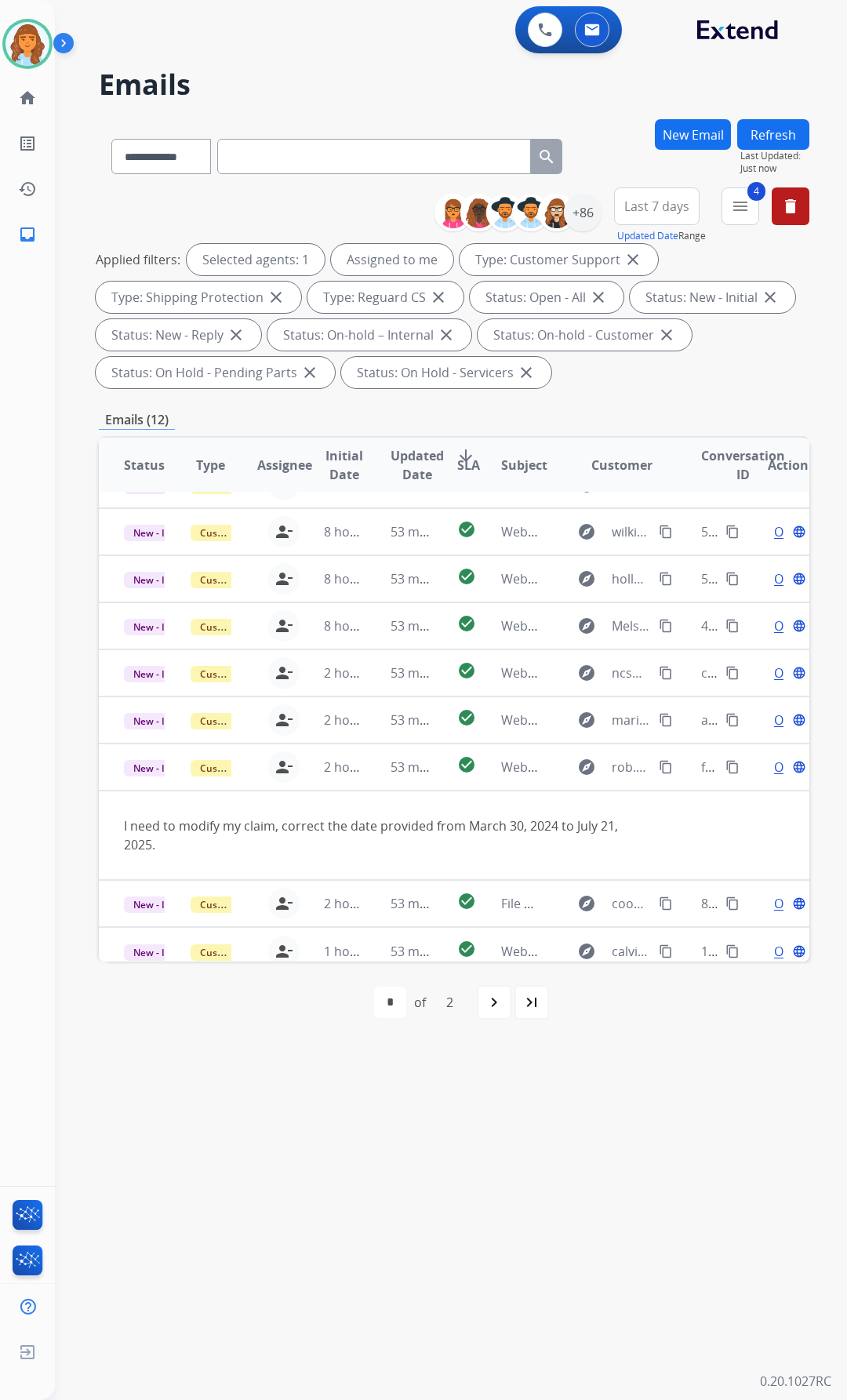 scroll, scrollTop: 91, scrollLeft: 0, axis: vertical 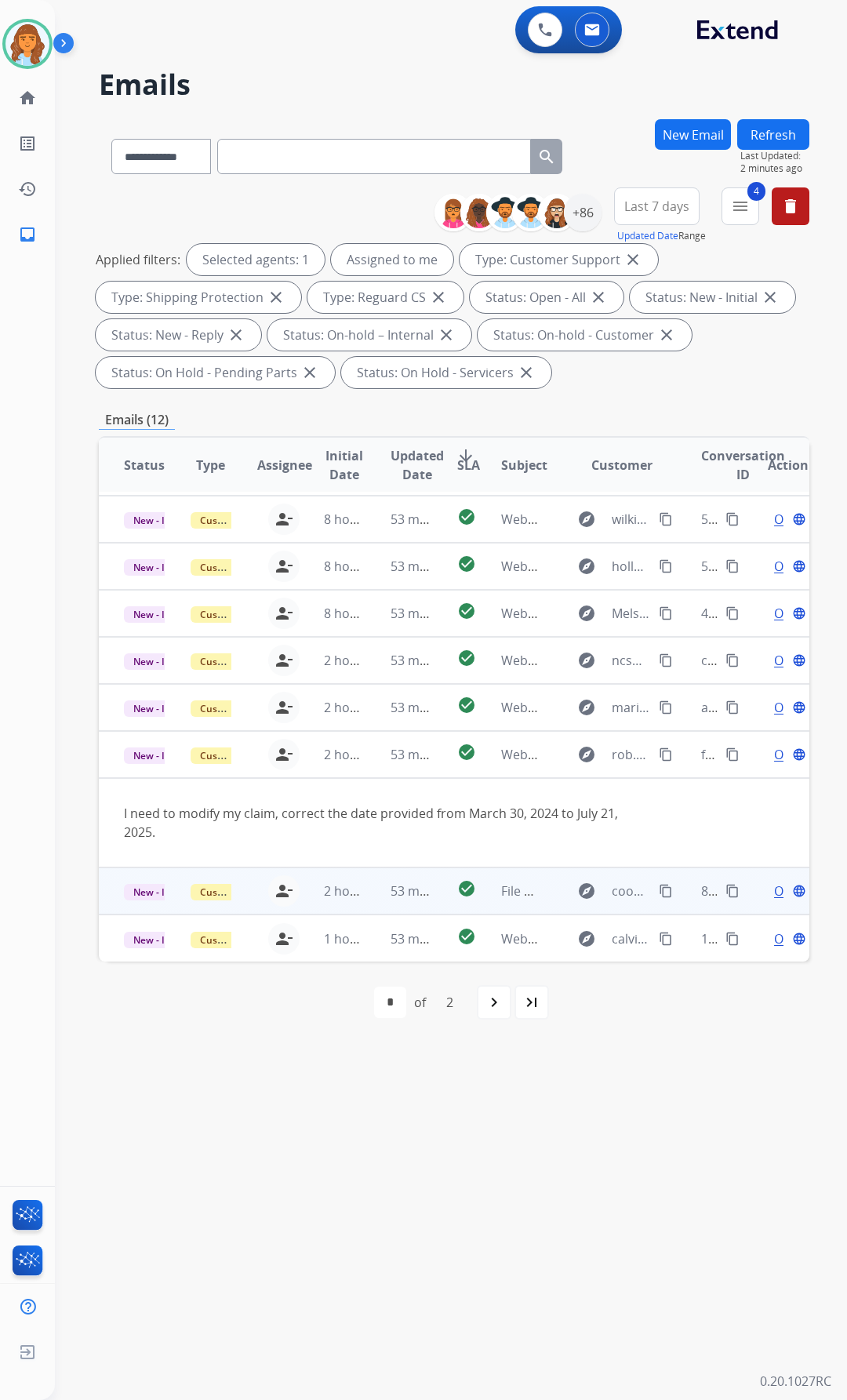 drag, startPoint x: 376, startPoint y: 900, endPoint x: 382, endPoint y: 907, distance: 9.219544 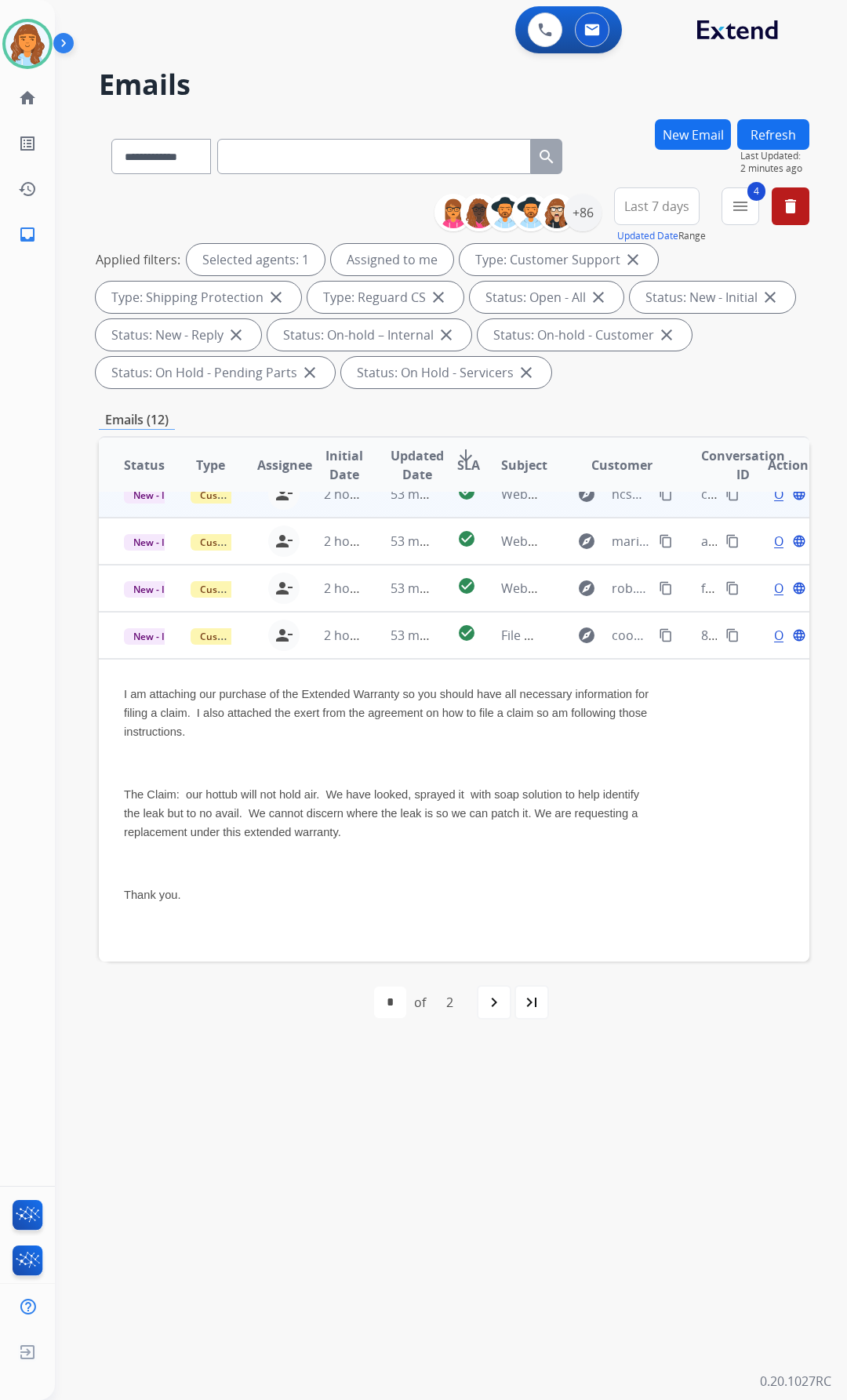 scroll, scrollTop: 113, scrollLeft: 0, axis: vertical 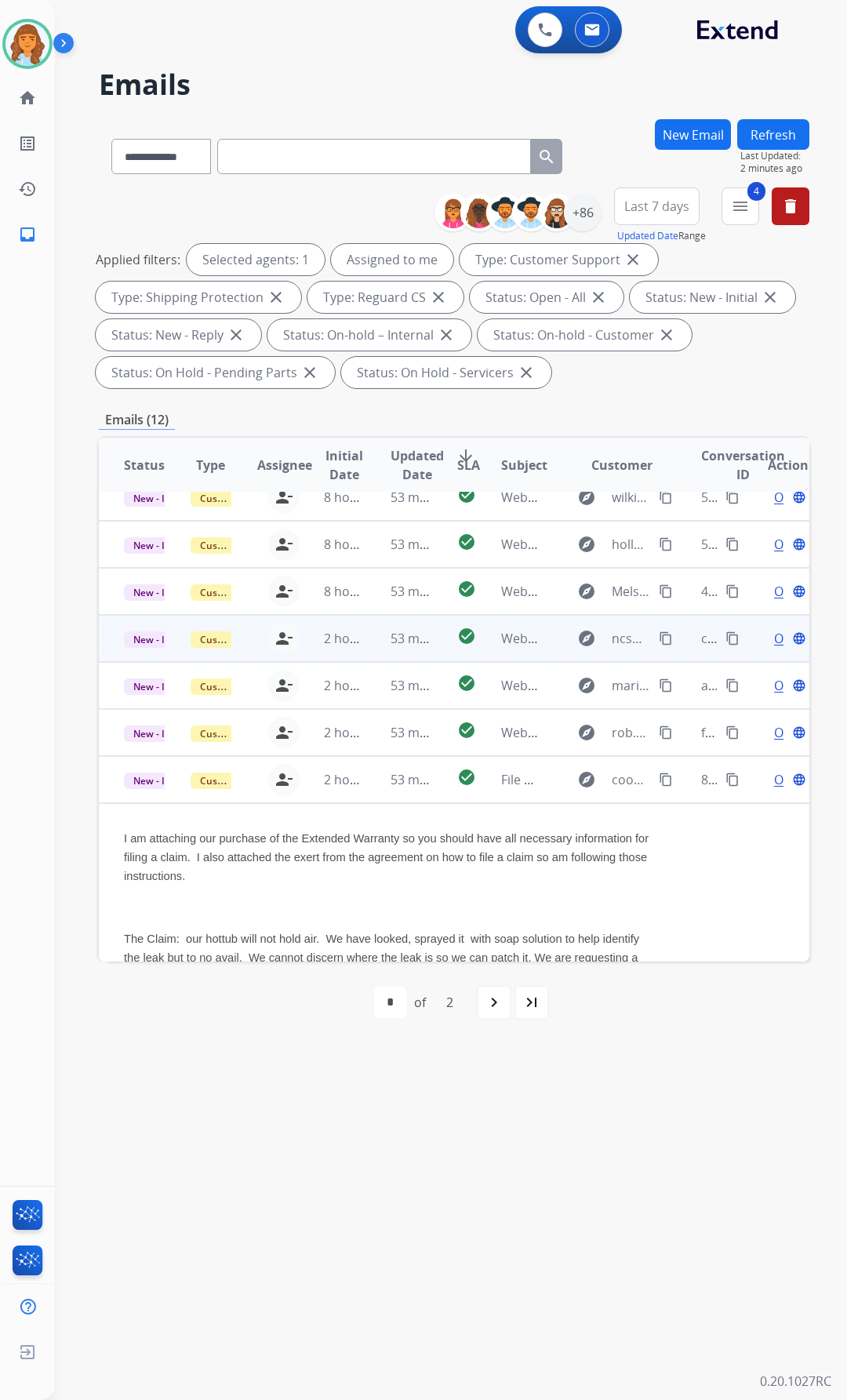 click on "explore ncsutp@aol.com content_copy" at bounding box center [609, 638] 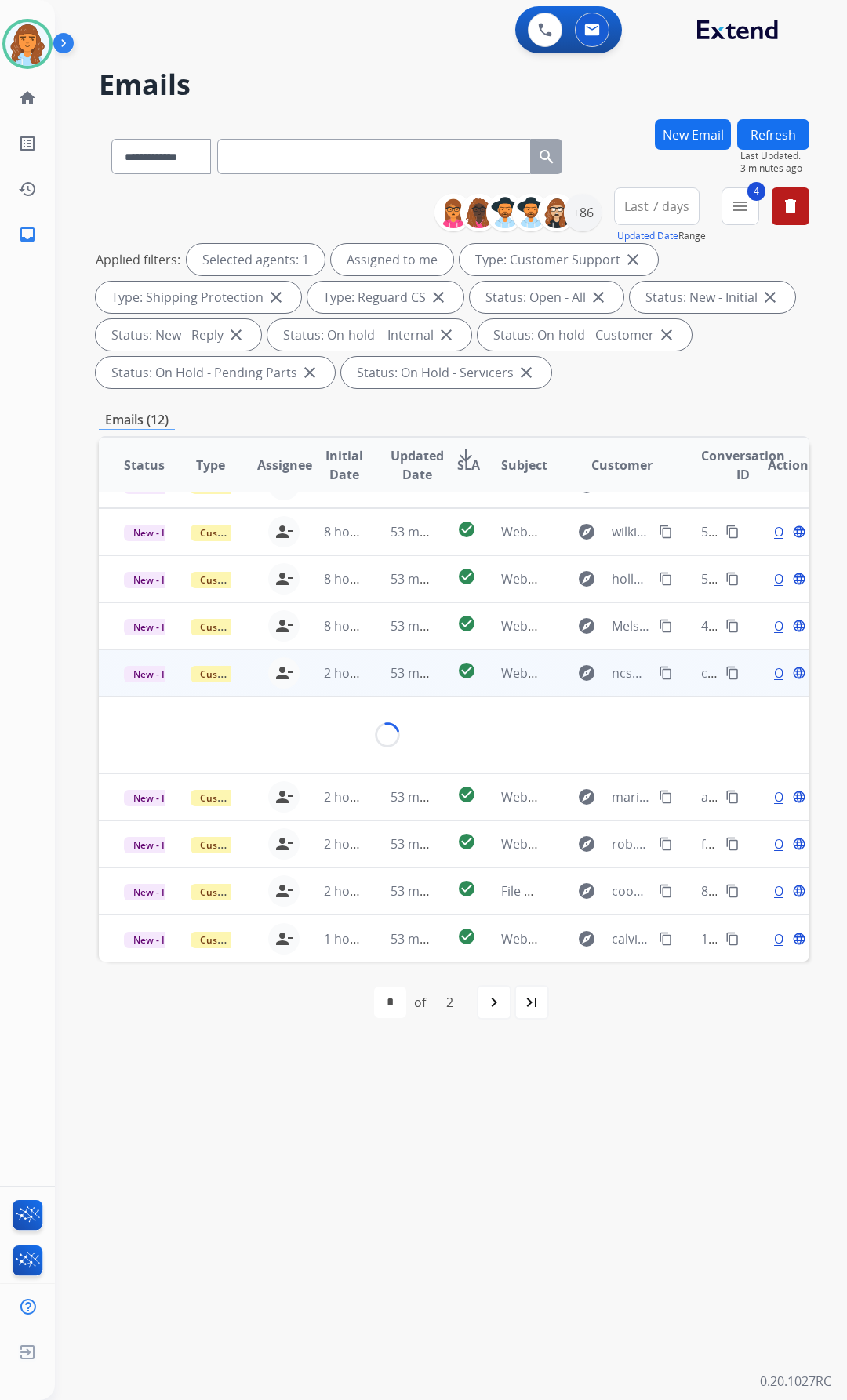 scroll, scrollTop: 110, scrollLeft: 0, axis: vertical 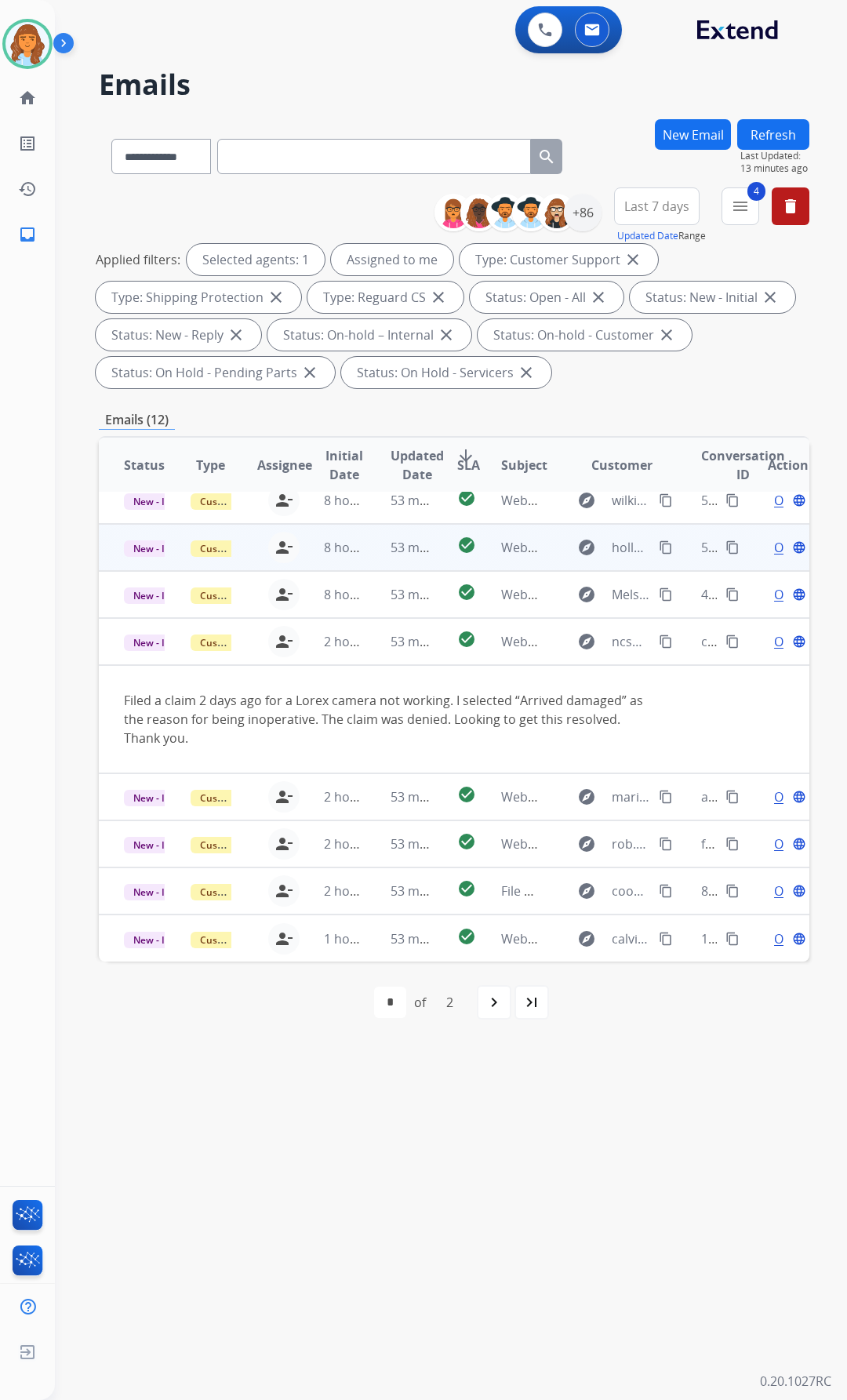 click on "53 minutes ago" at bounding box center (398, 547) 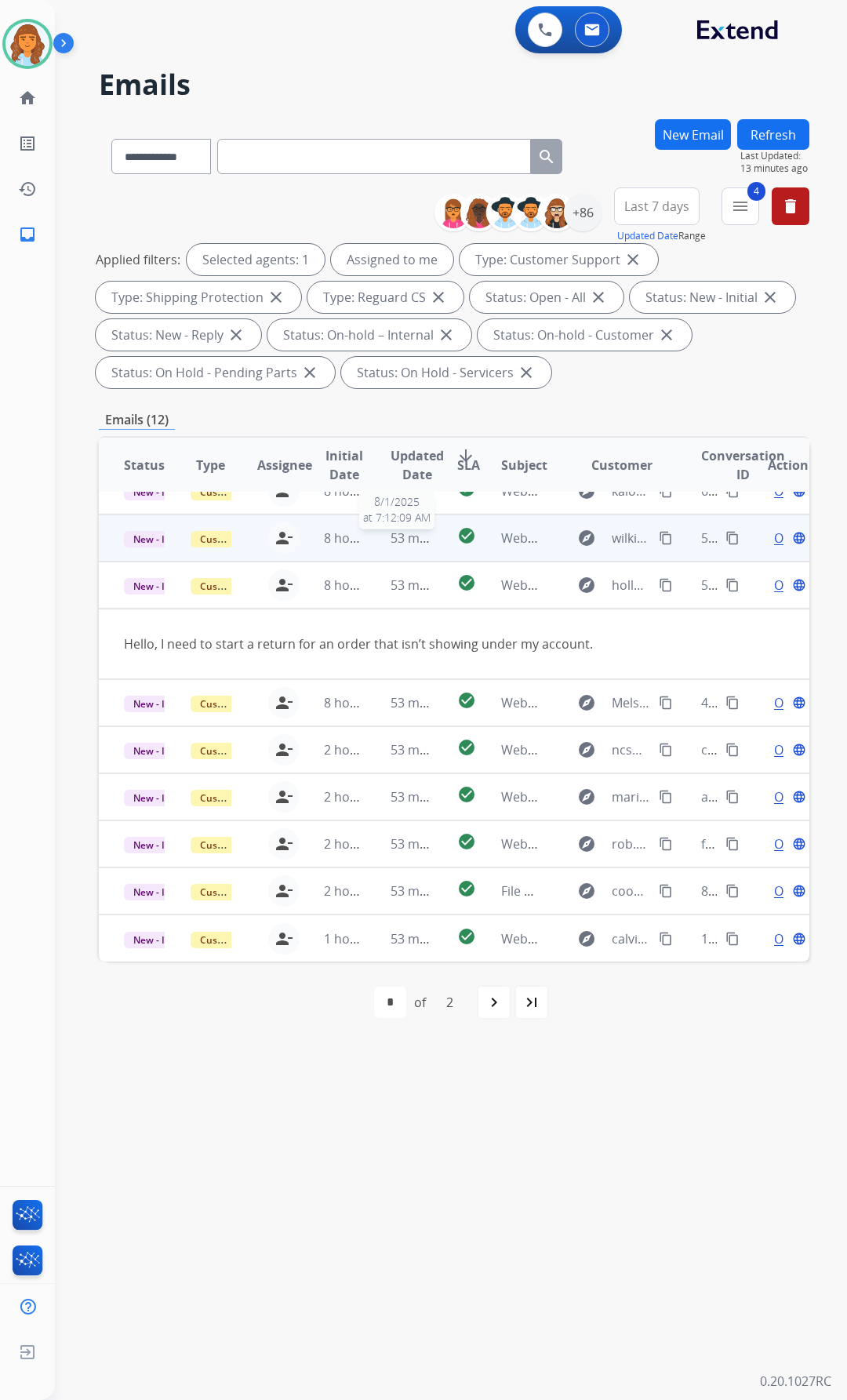 scroll, scrollTop: 72, scrollLeft: 0, axis: vertical 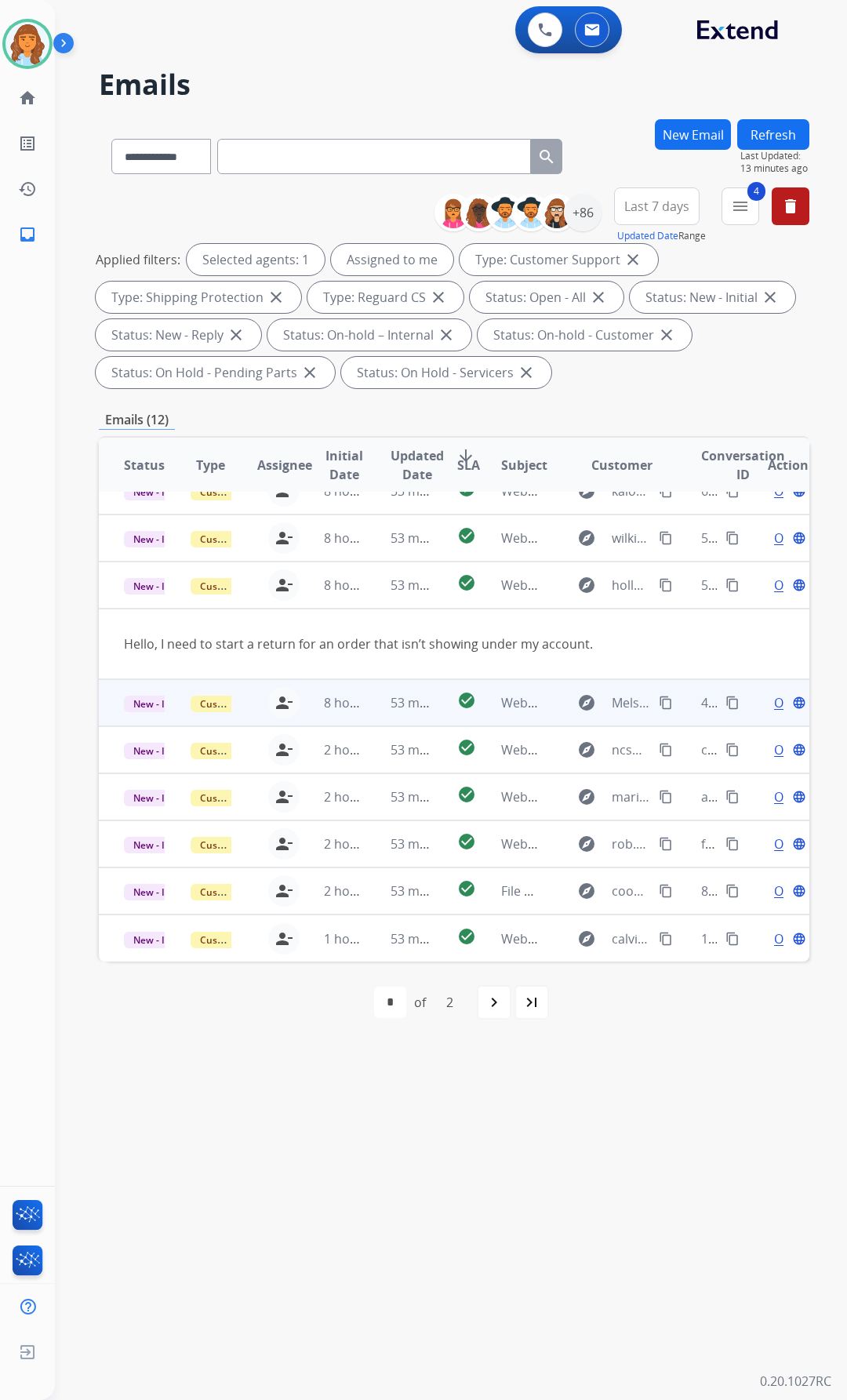 click on "53 minutes ago" at bounding box center [398, 703] 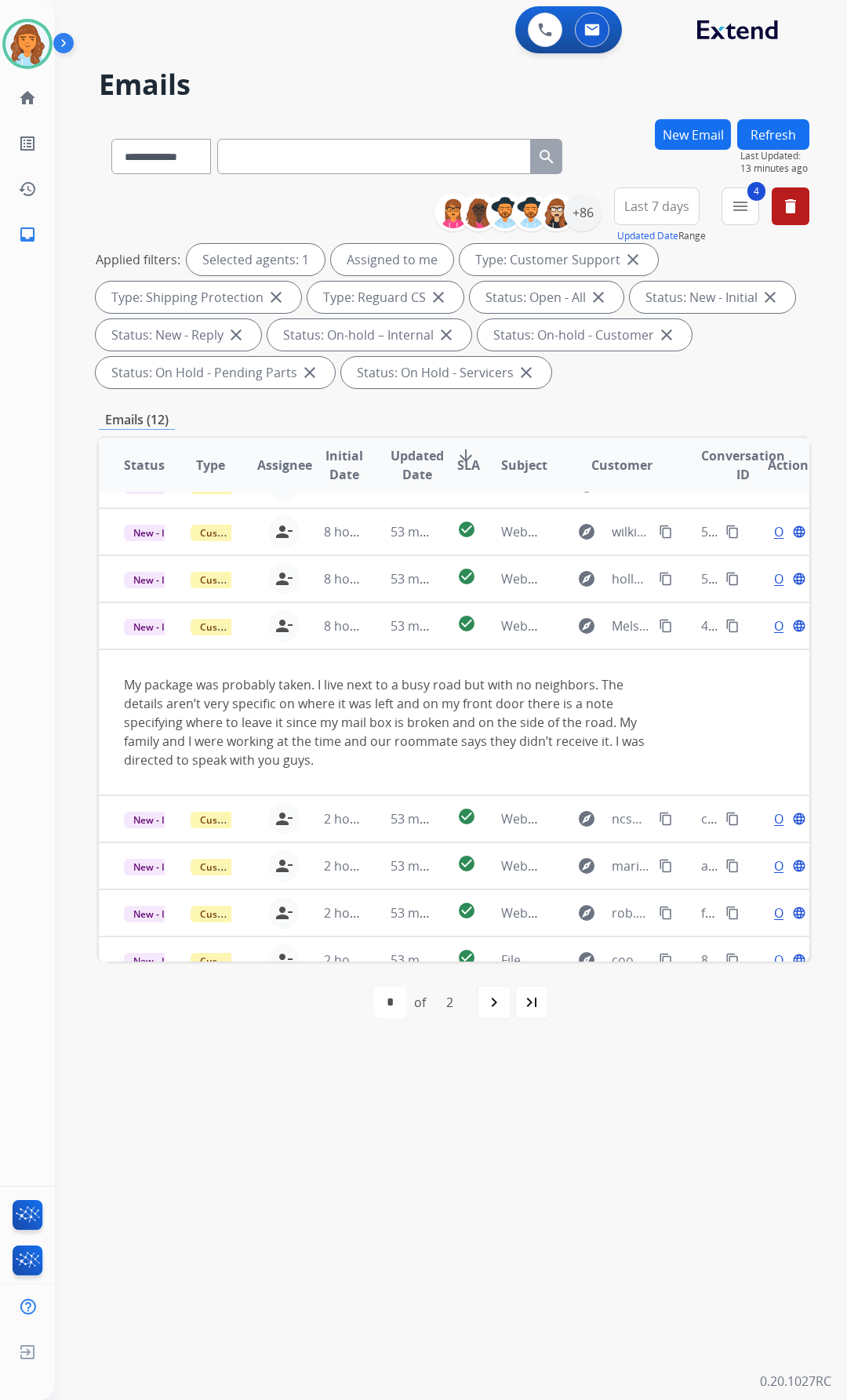 scroll, scrollTop: 147, scrollLeft: 0, axis: vertical 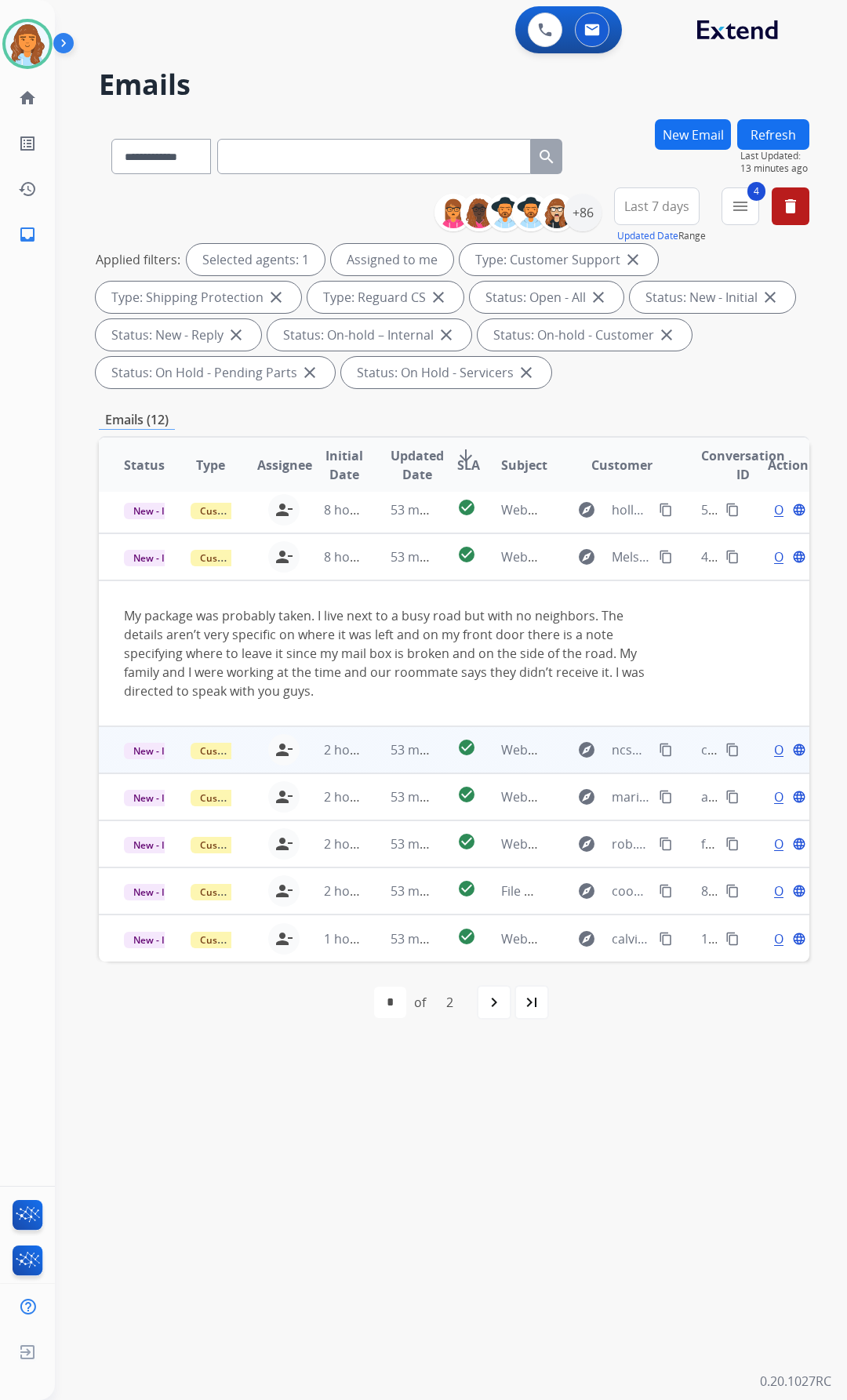 click on "53 minutes ago" at bounding box center [398, 750] 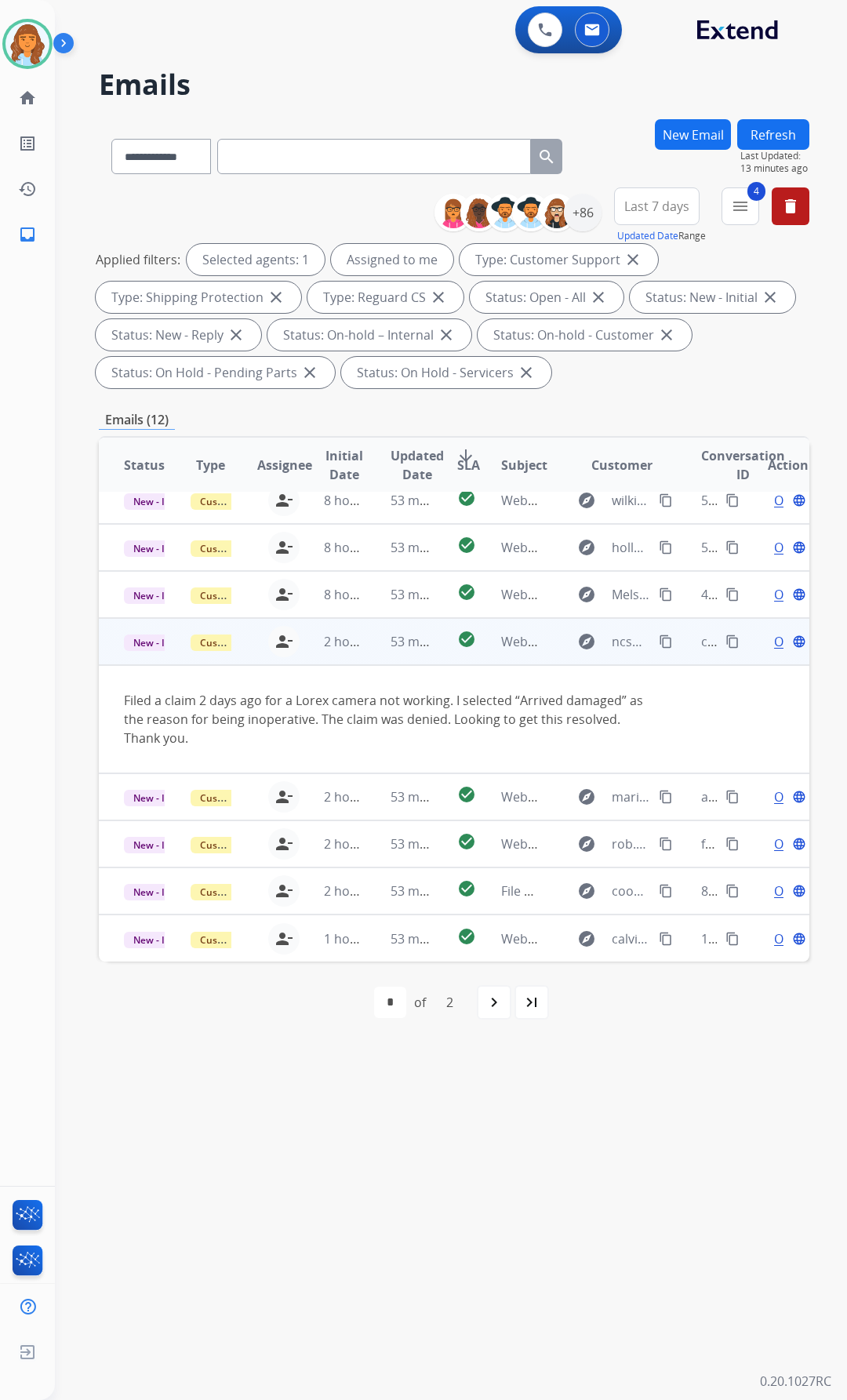 scroll, scrollTop: 110, scrollLeft: 0, axis: vertical 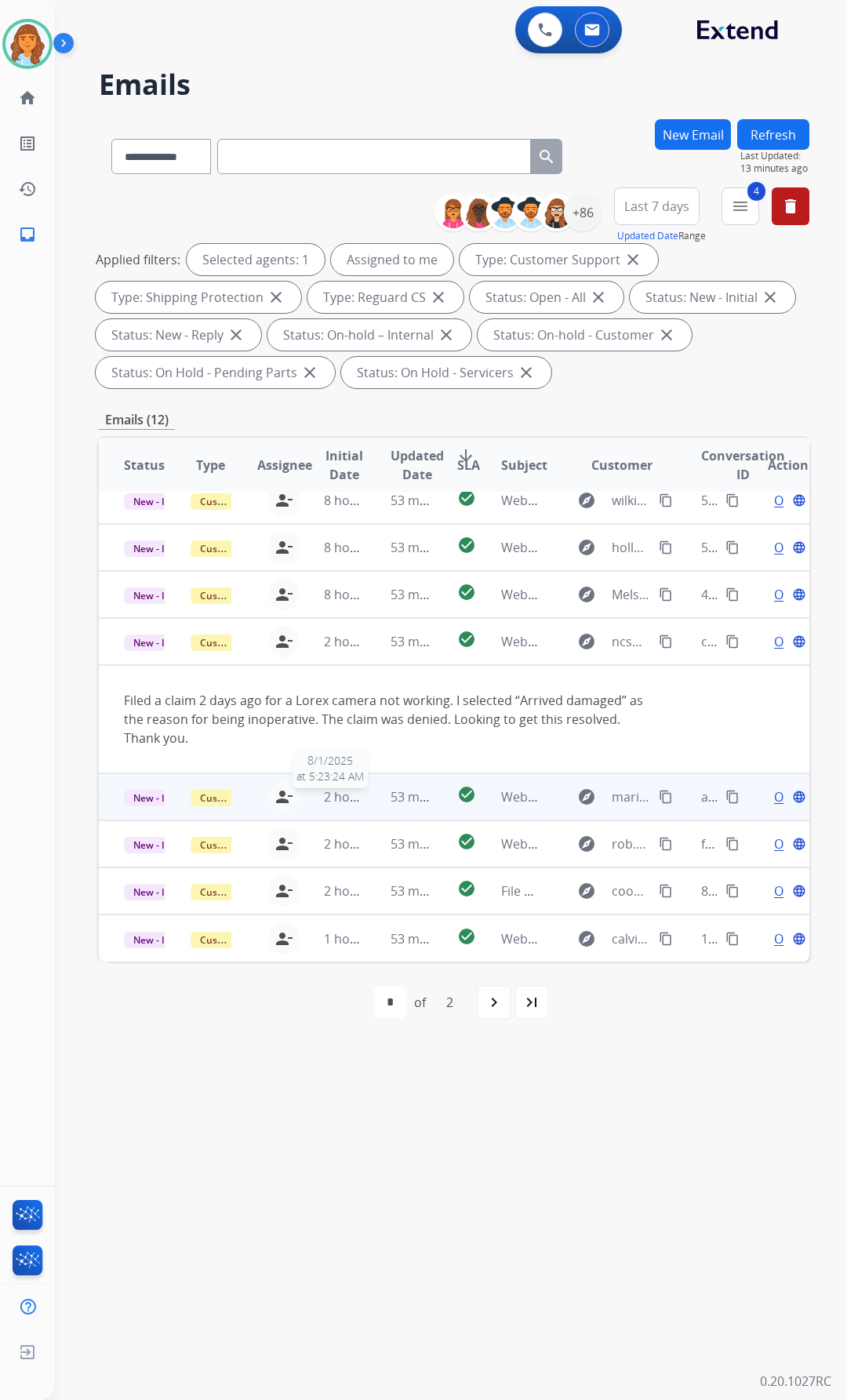 click on "2 hours ago" at bounding box center [359, 797] 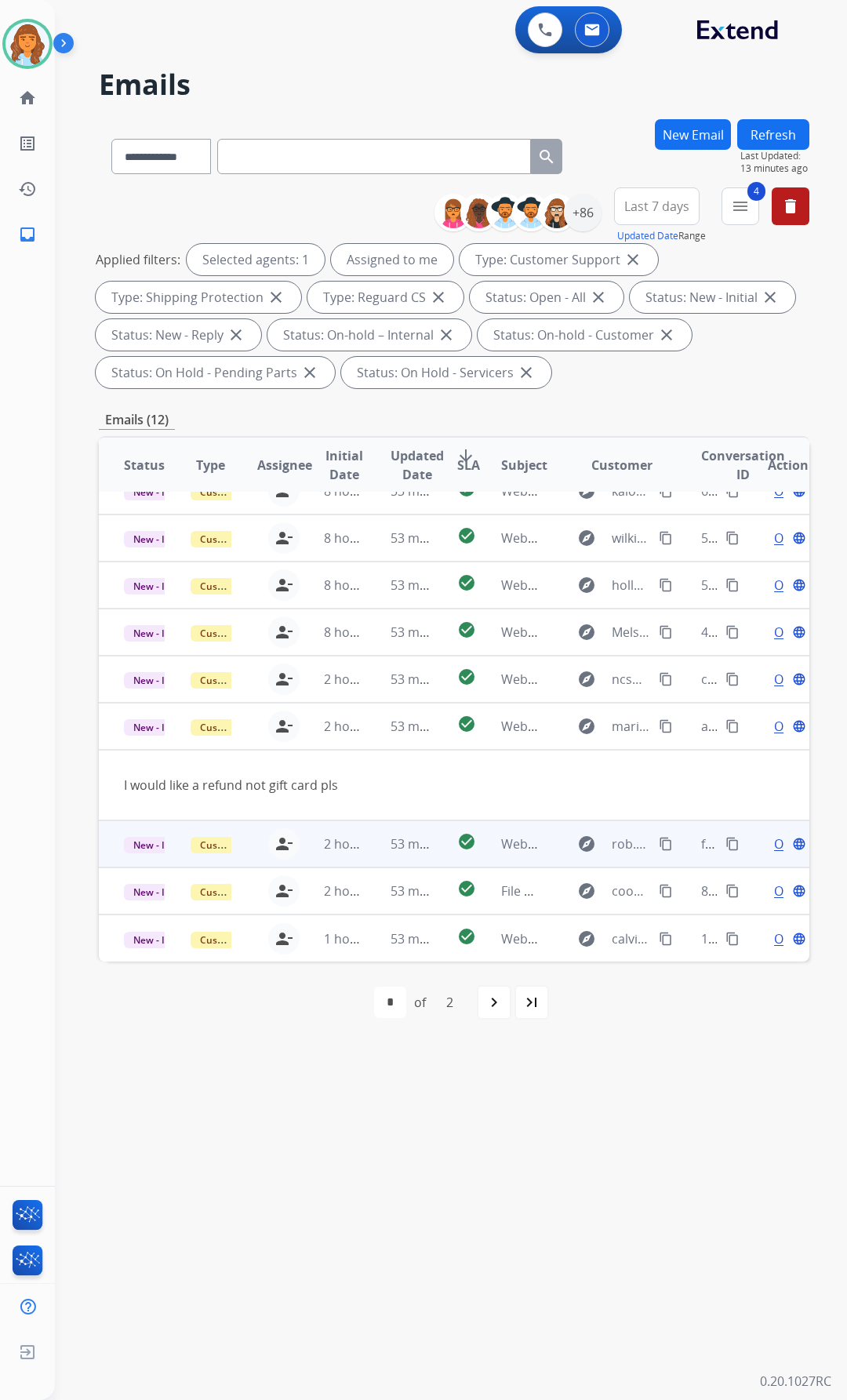 scroll, scrollTop: 72, scrollLeft: 0, axis: vertical 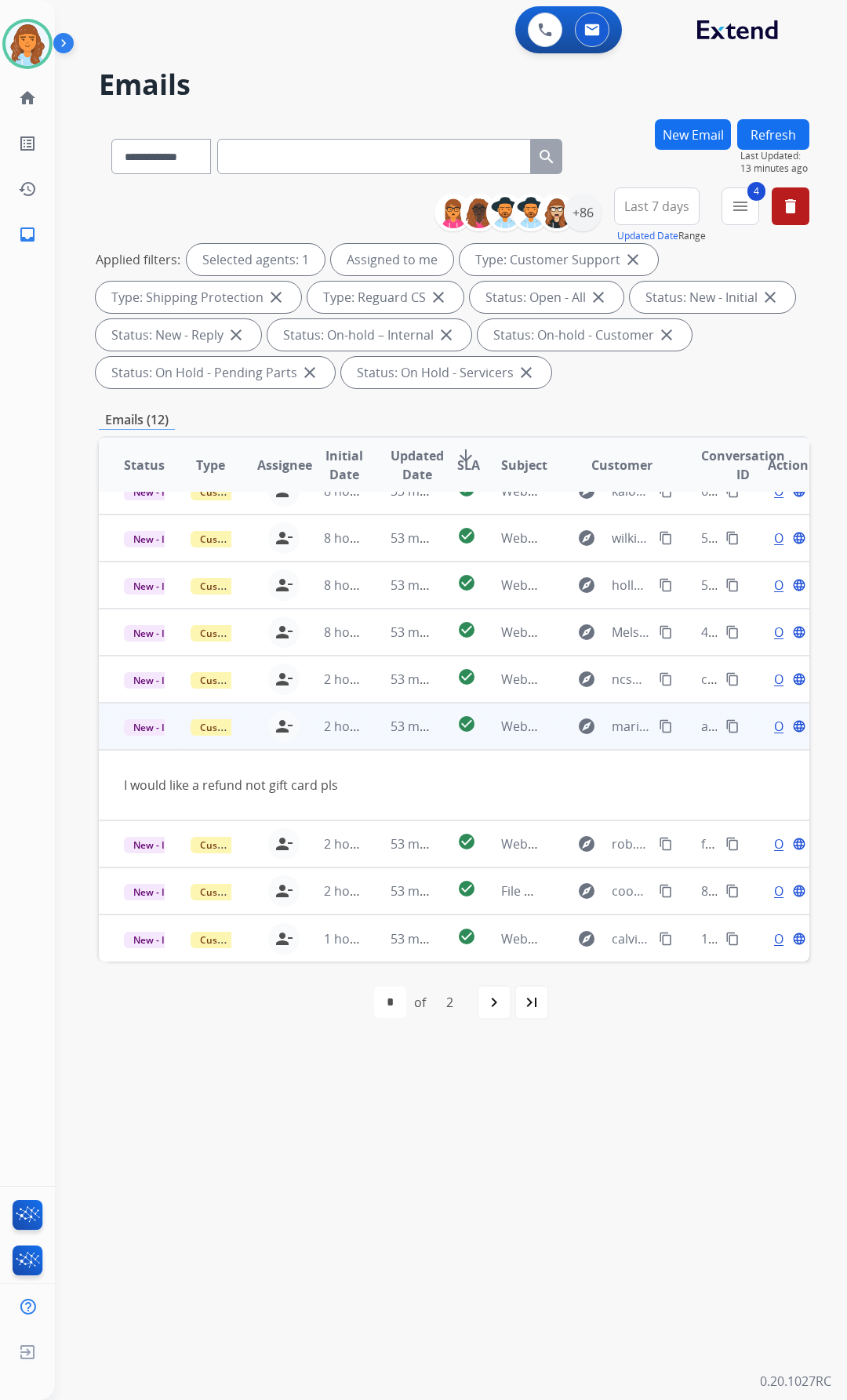 click on "Open language" at bounding box center [788, 726] 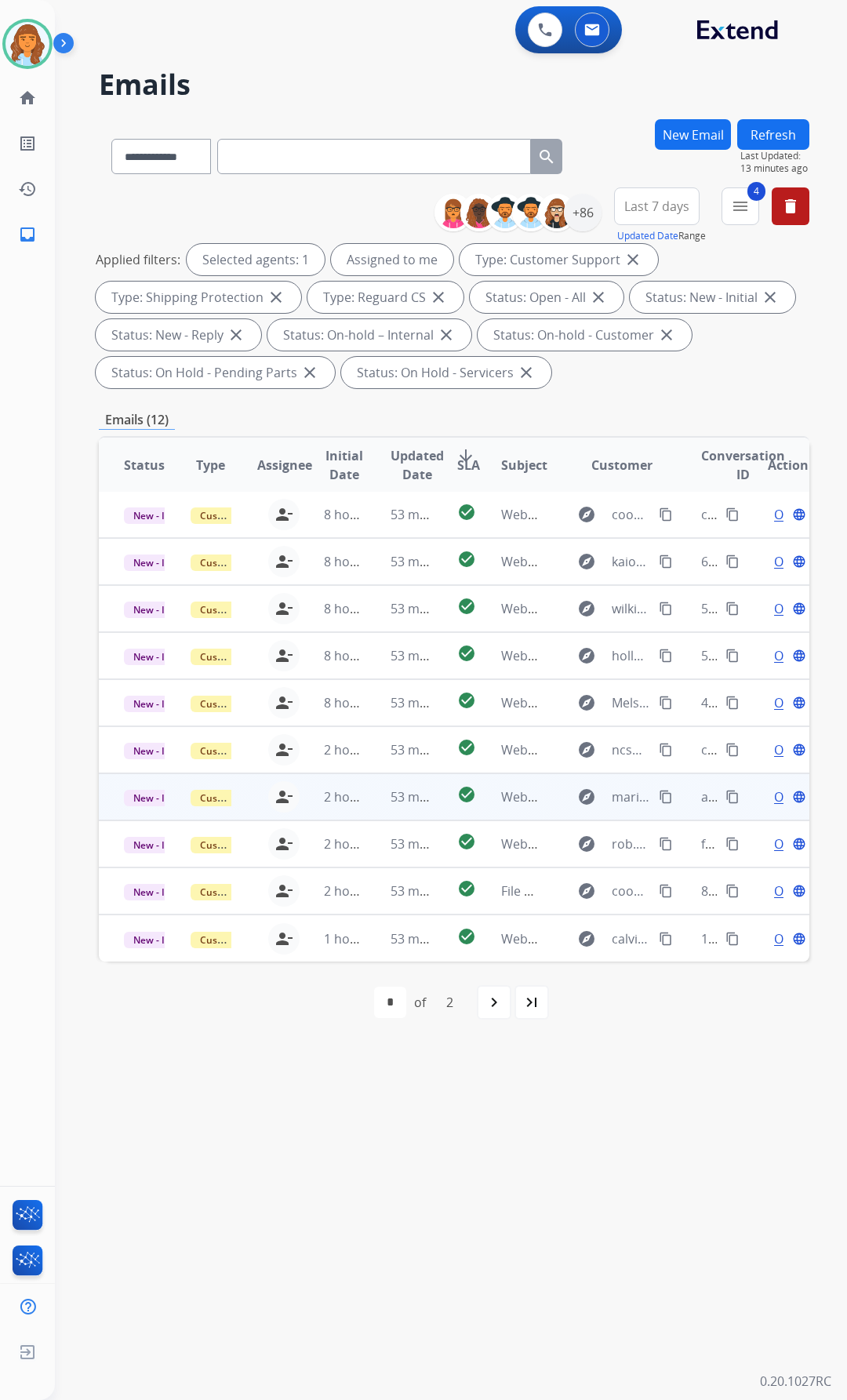 scroll, scrollTop: 2, scrollLeft: 0, axis: vertical 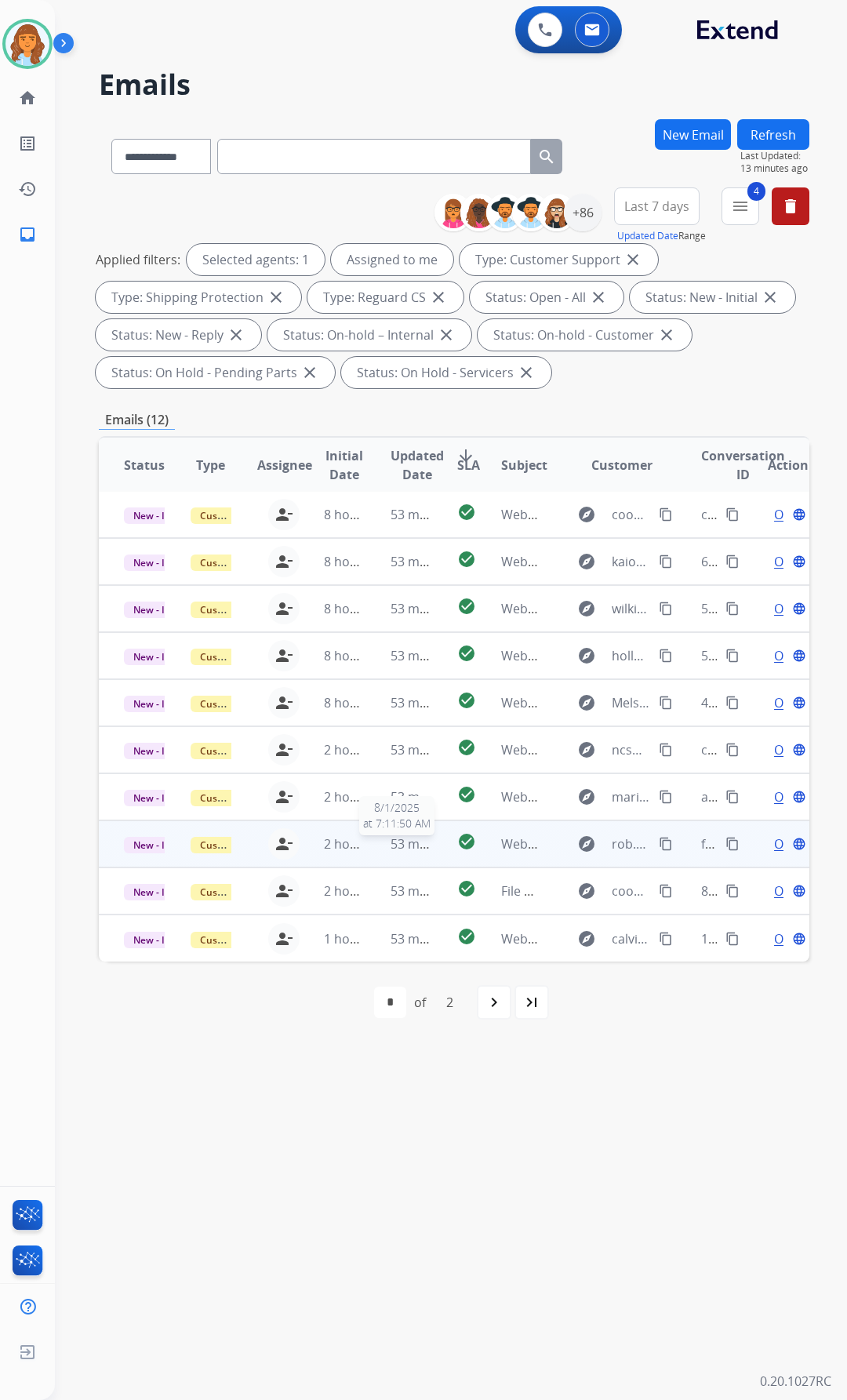 click on "53 minutes ago" at bounding box center (436, 844) 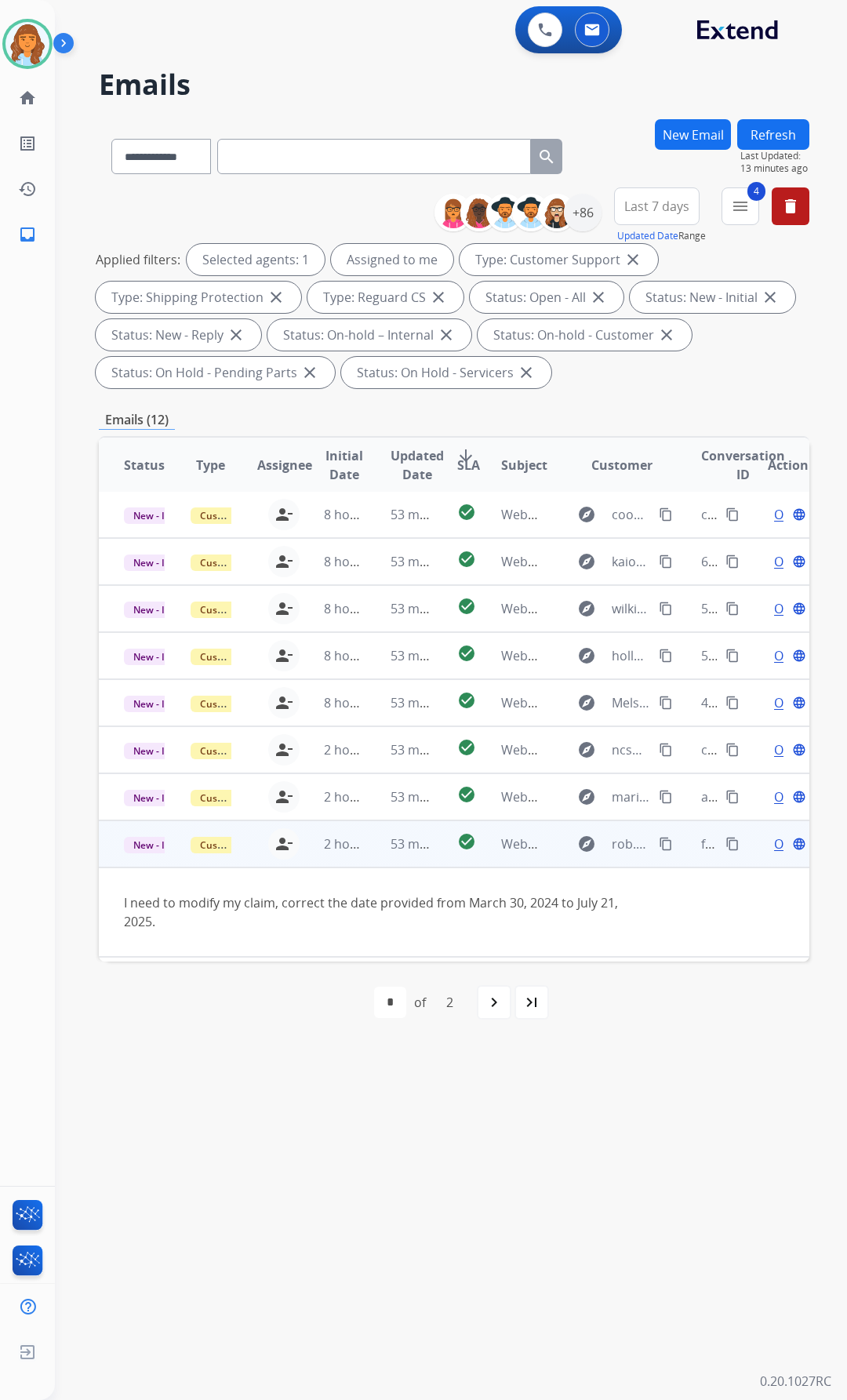 scroll, scrollTop: 91, scrollLeft: 0, axis: vertical 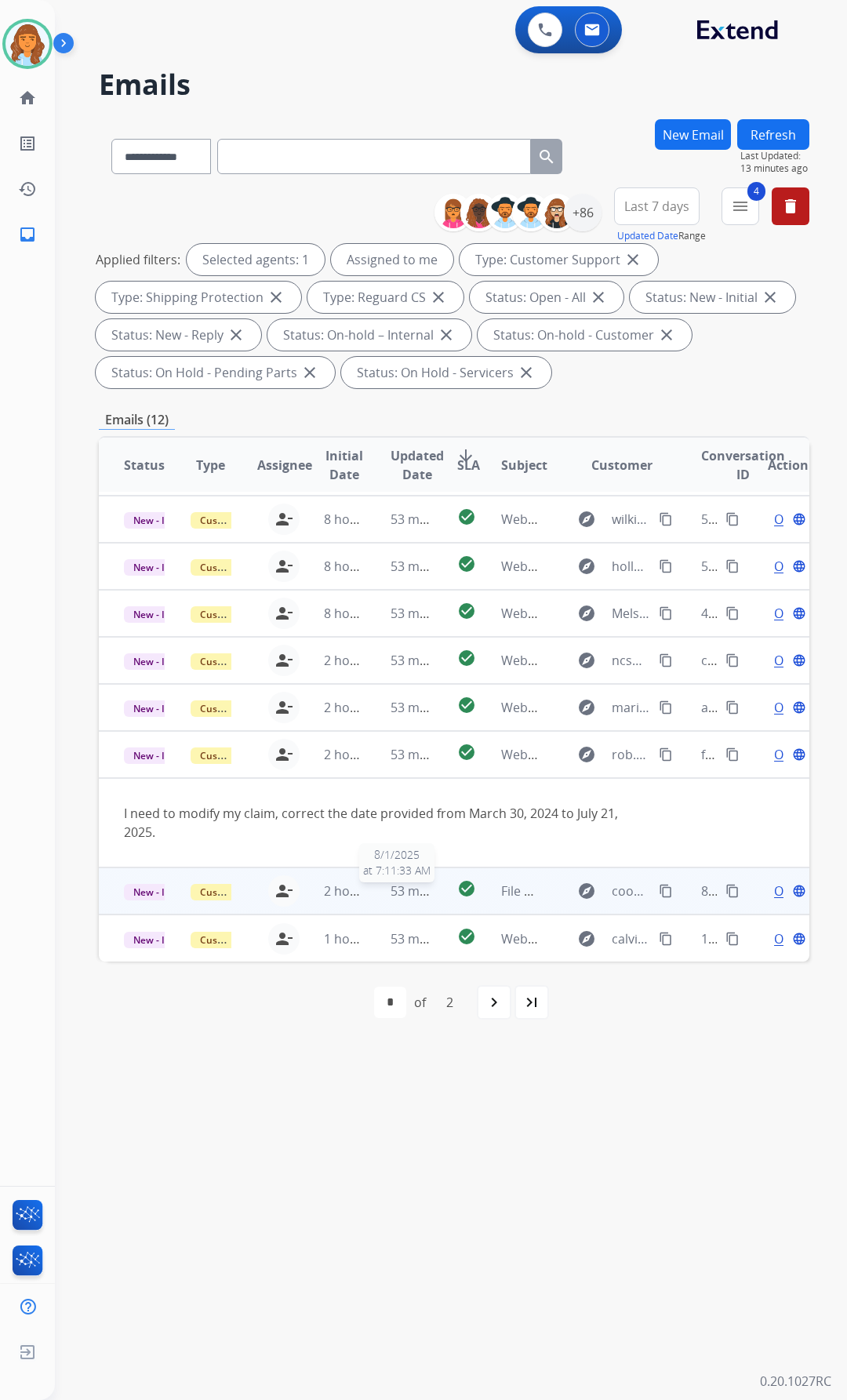 click on "53 minutes ago" at bounding box center (436, 891) 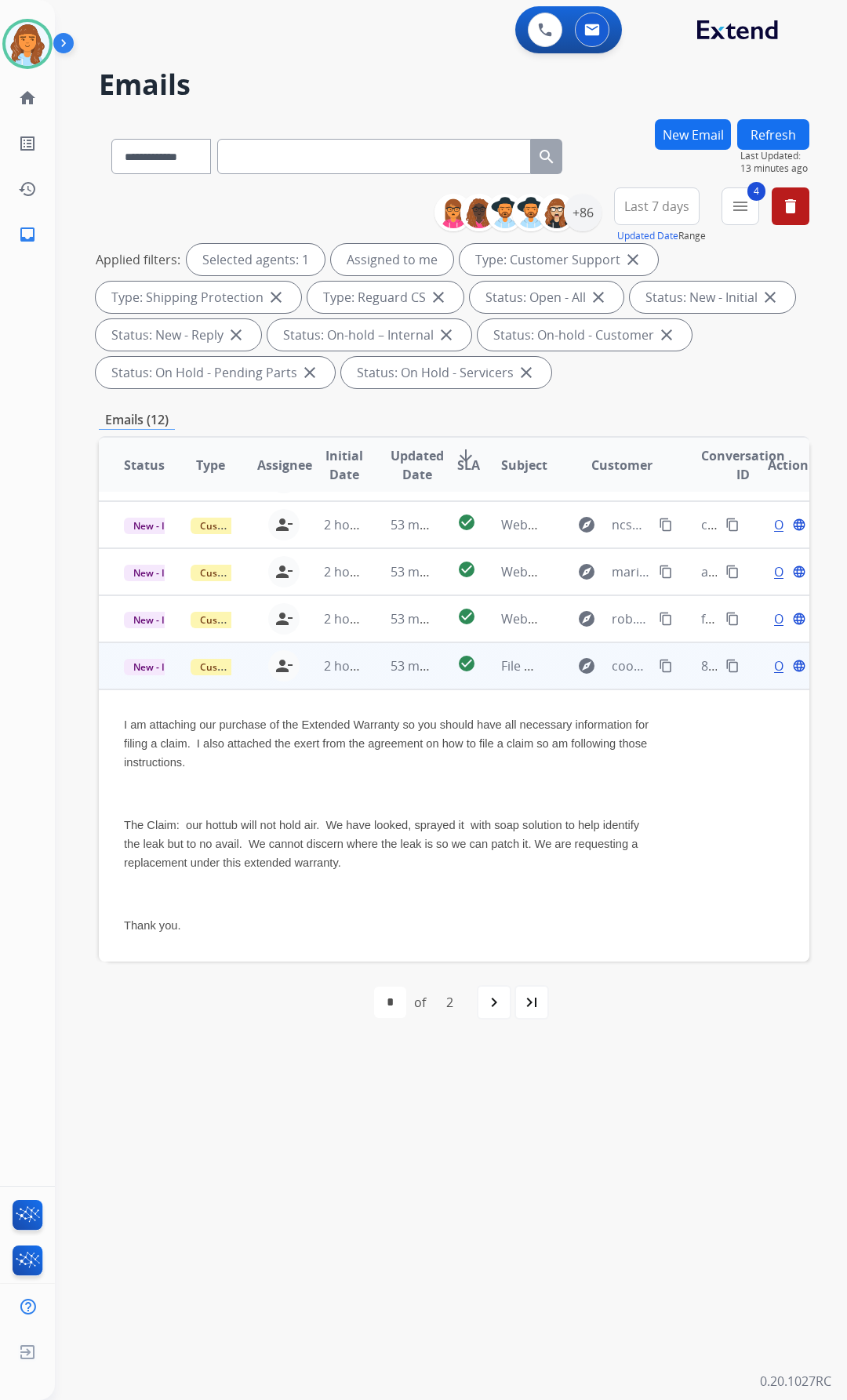 scroll, scrollTop: 348, scrollLeft: 0, axis: vertical 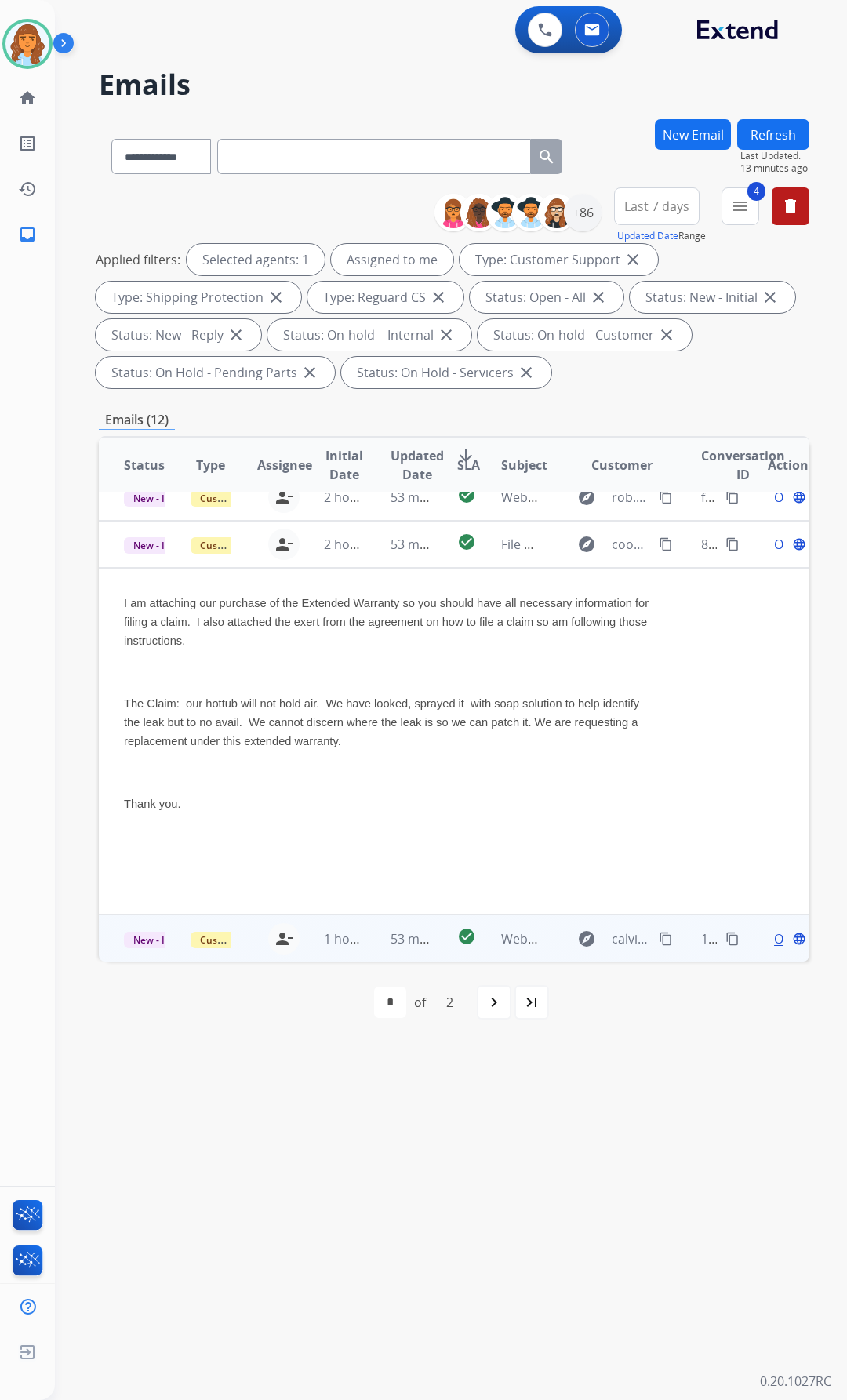 click on "53 minutes ago" at bounding box center (398, 938) 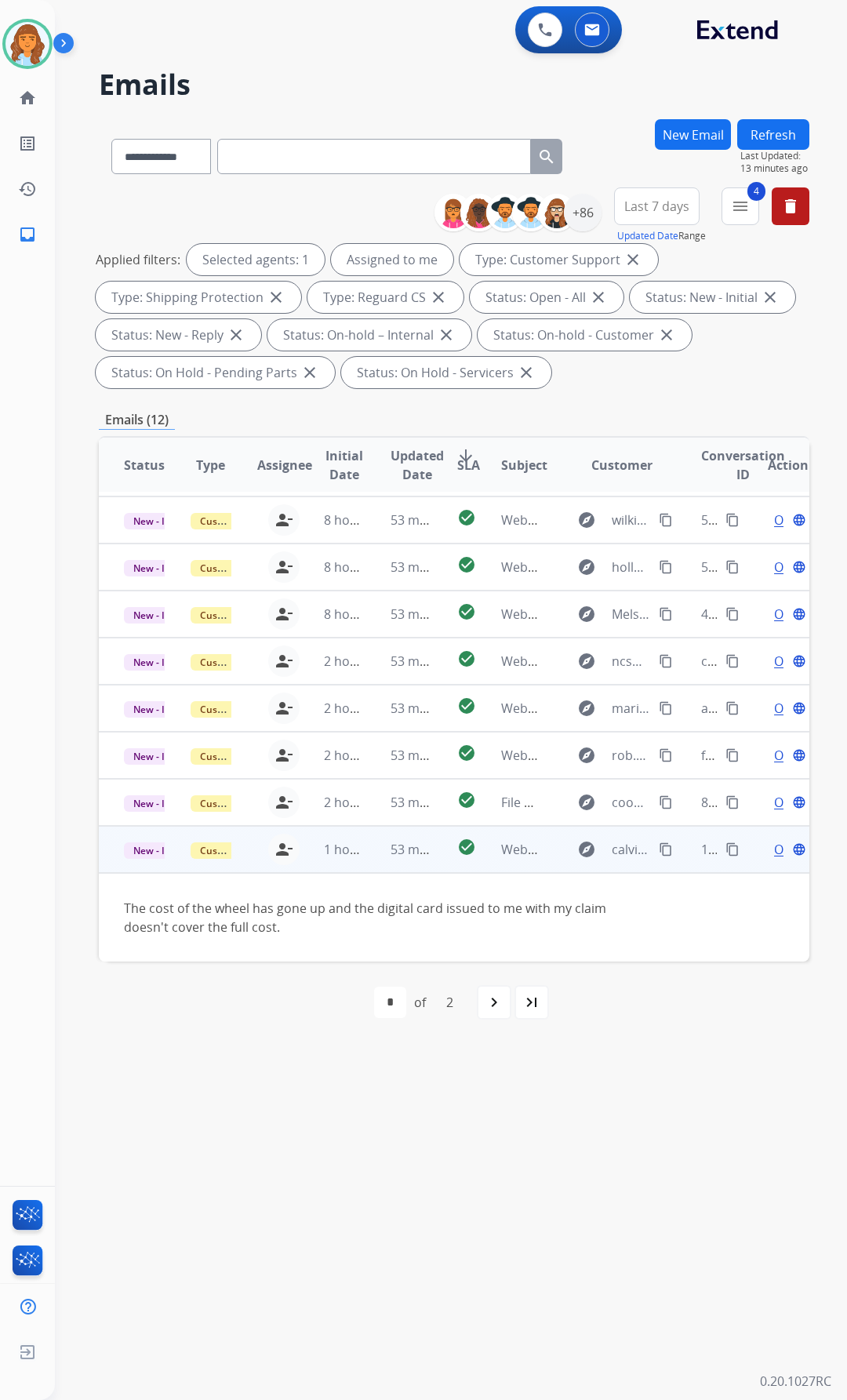 drag, startPoint x: 398, startPoint y: 926, endPoint x: 392, endPoint y: 887, distance: 39.45884 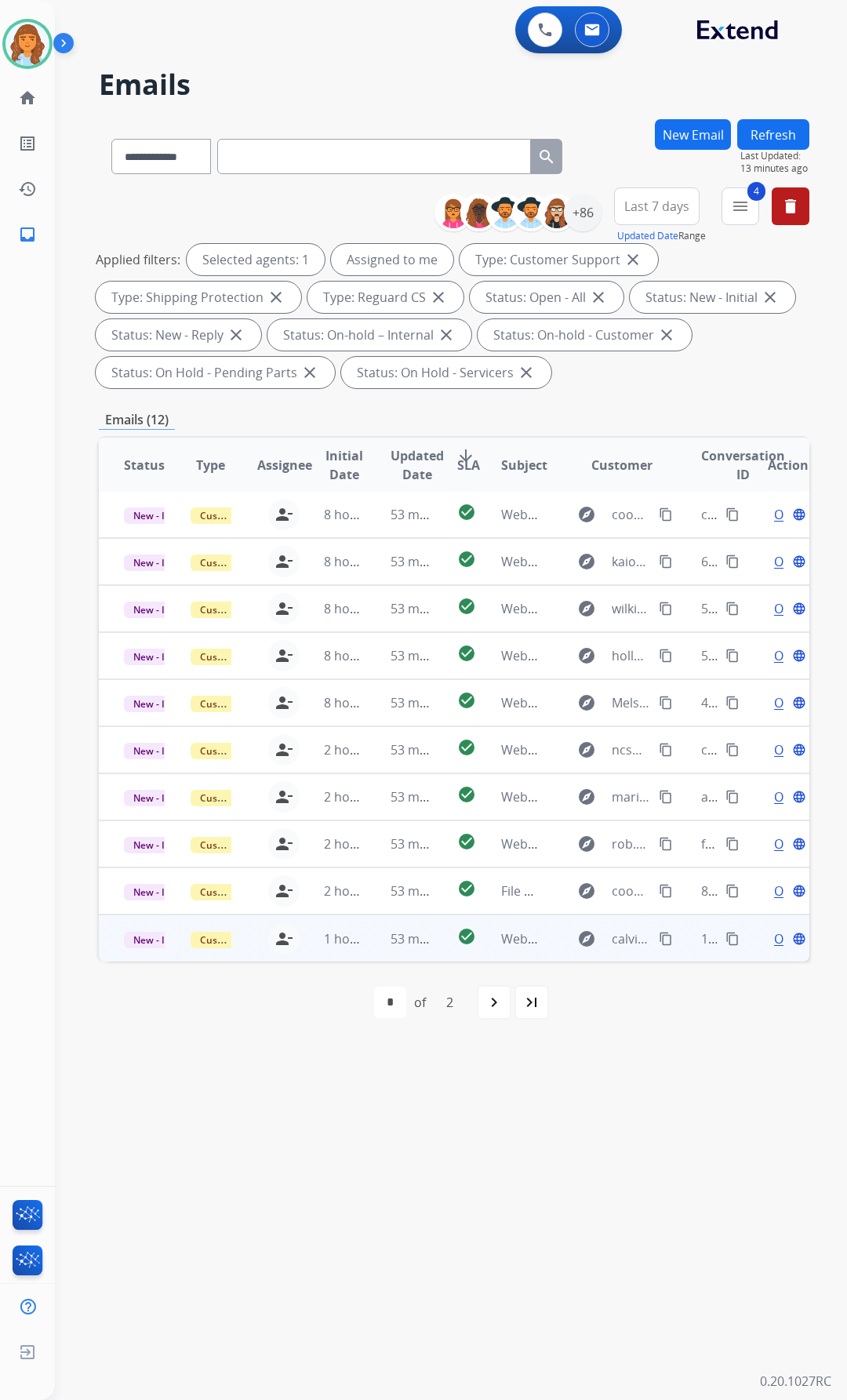 scroll, scrollTop: 2, scrollLeft: 0, axis: vertical 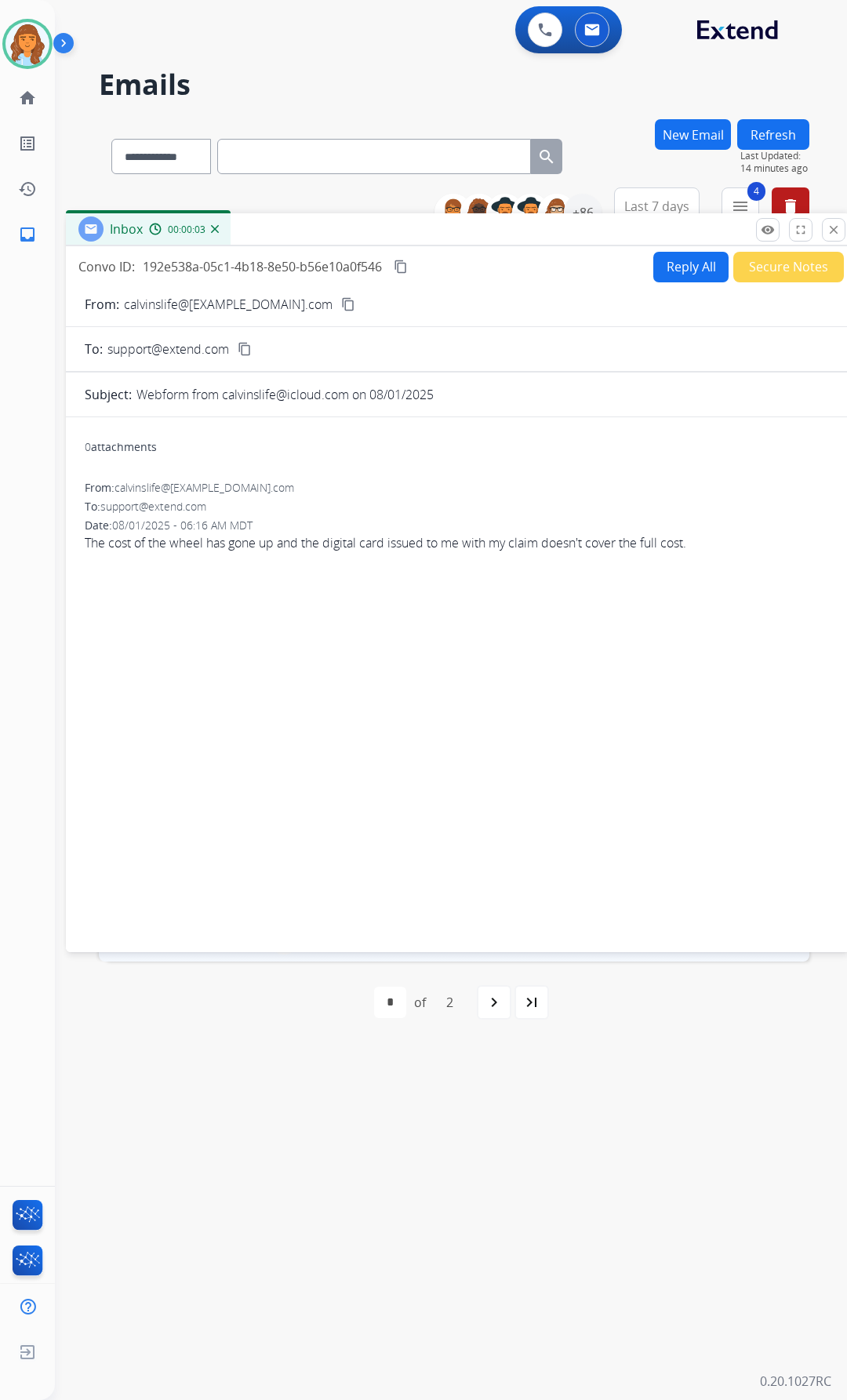 drag, startPoint x: 395, startPoint y: 118, endPoint x: 436, endPoint y: 236, distance: 124.91997 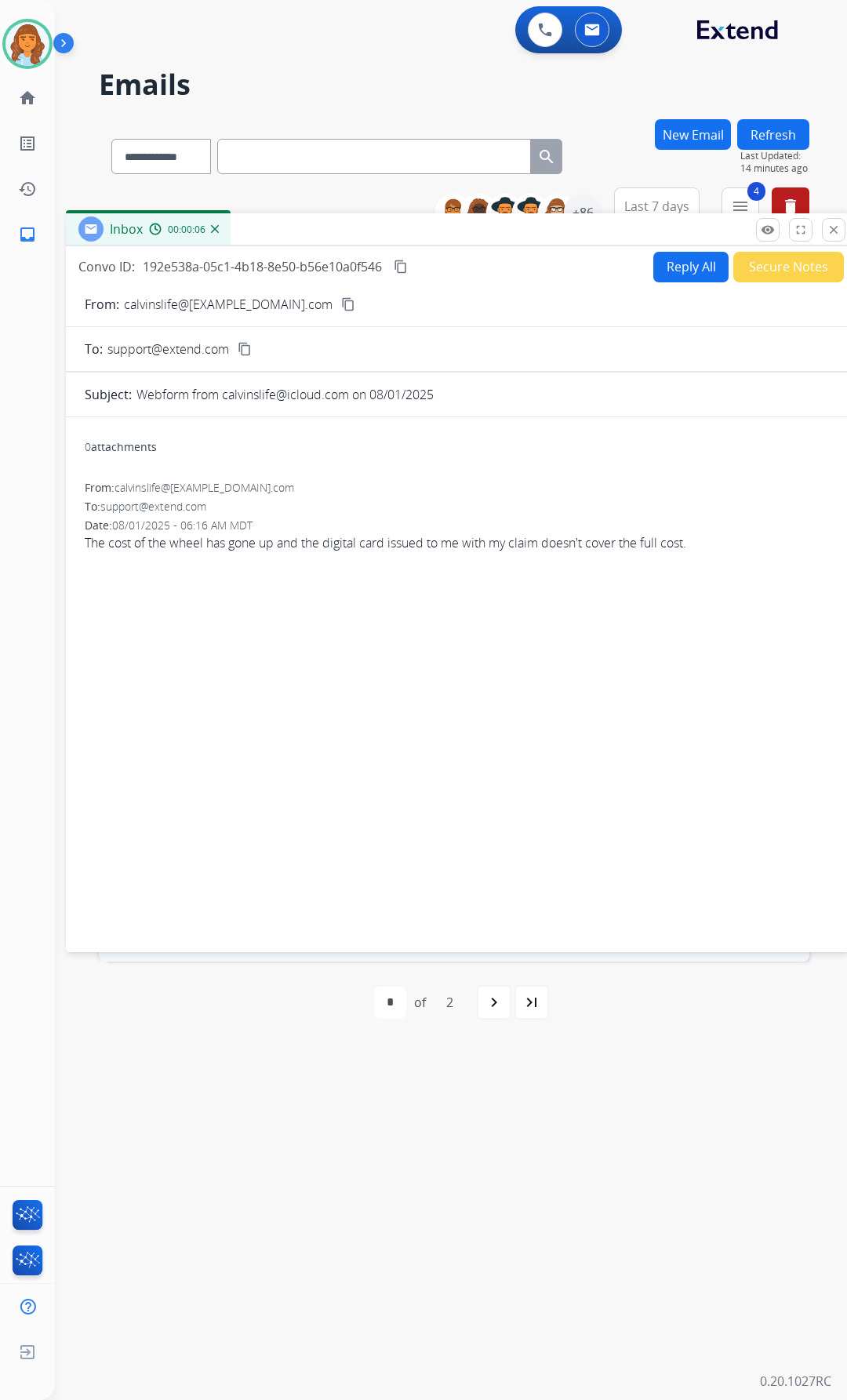 click on "Reply All" at bounding box center [691, 267] 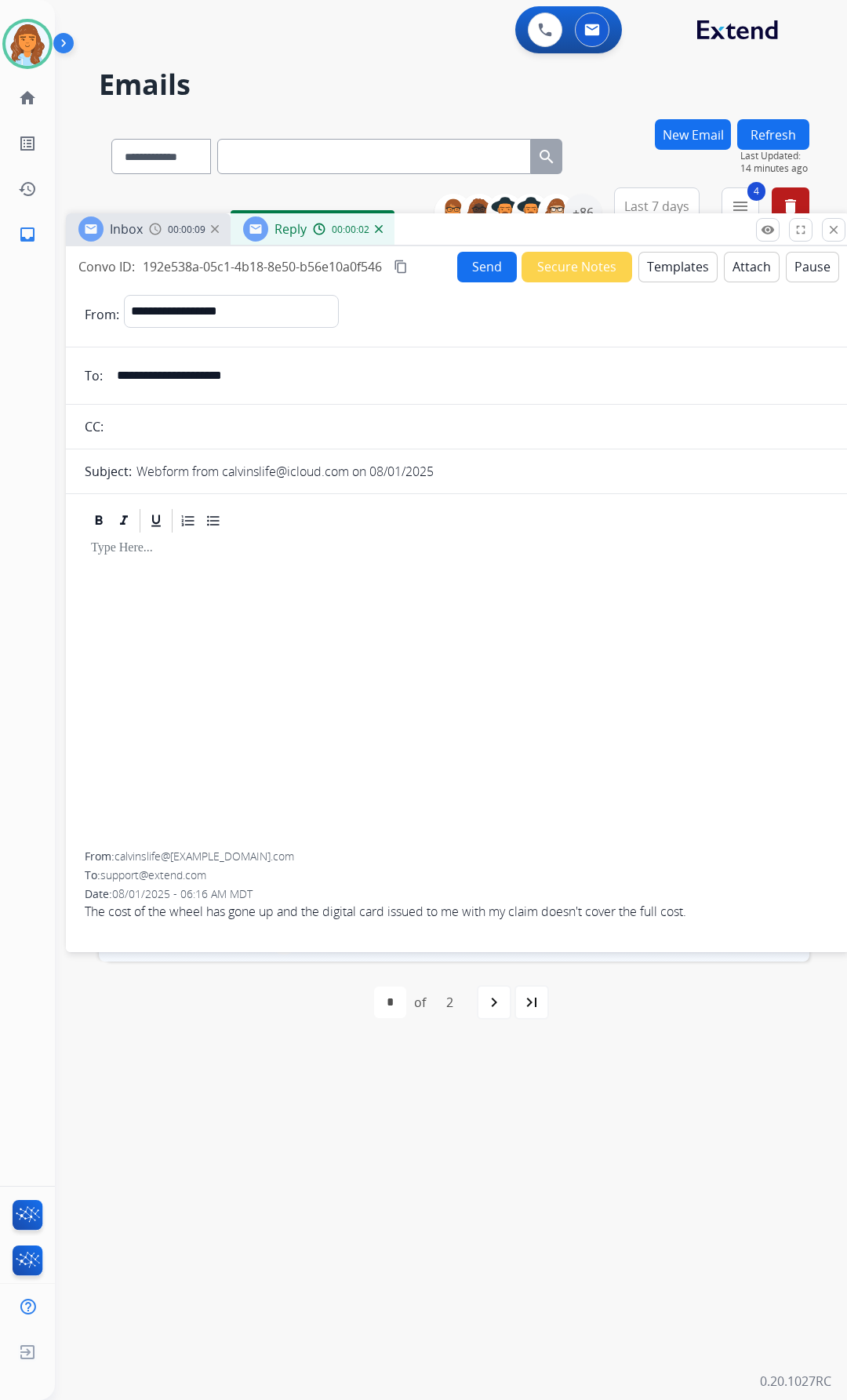 click on "Templates" at bounding box center (678, 267) 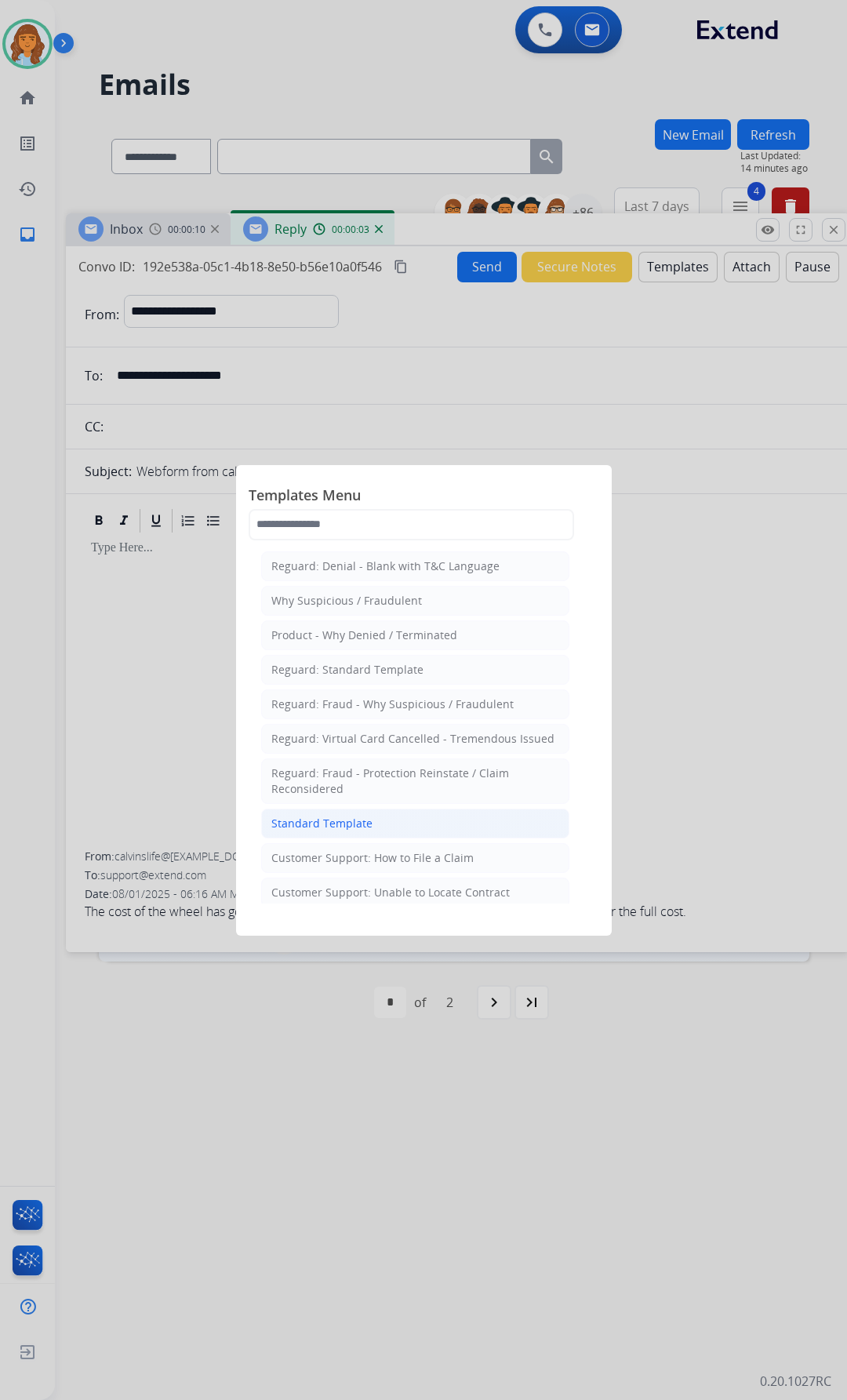 click on "Standard Template" 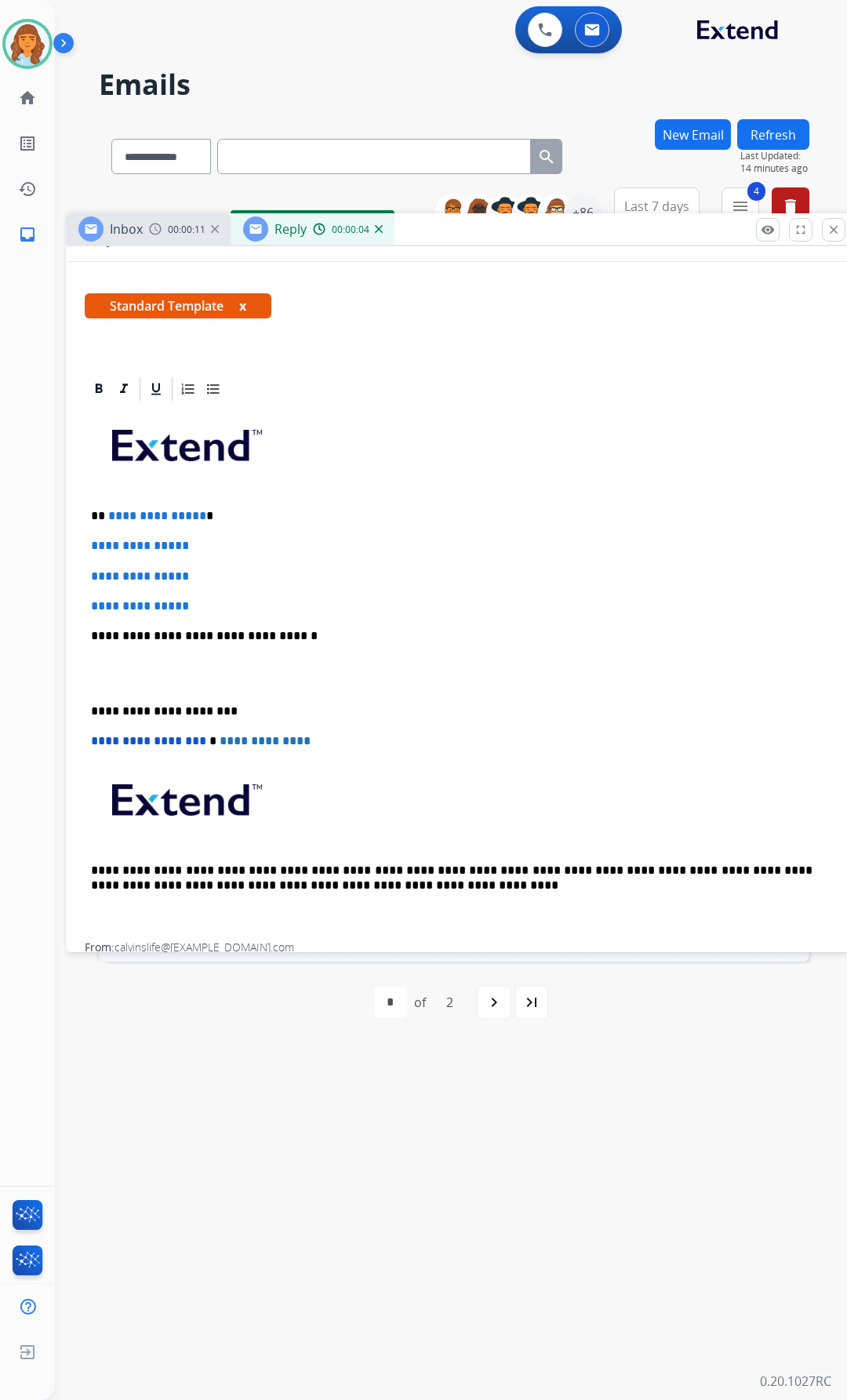 scroll, scrollTop: 315, scrollLeft: 0, axis: vertical 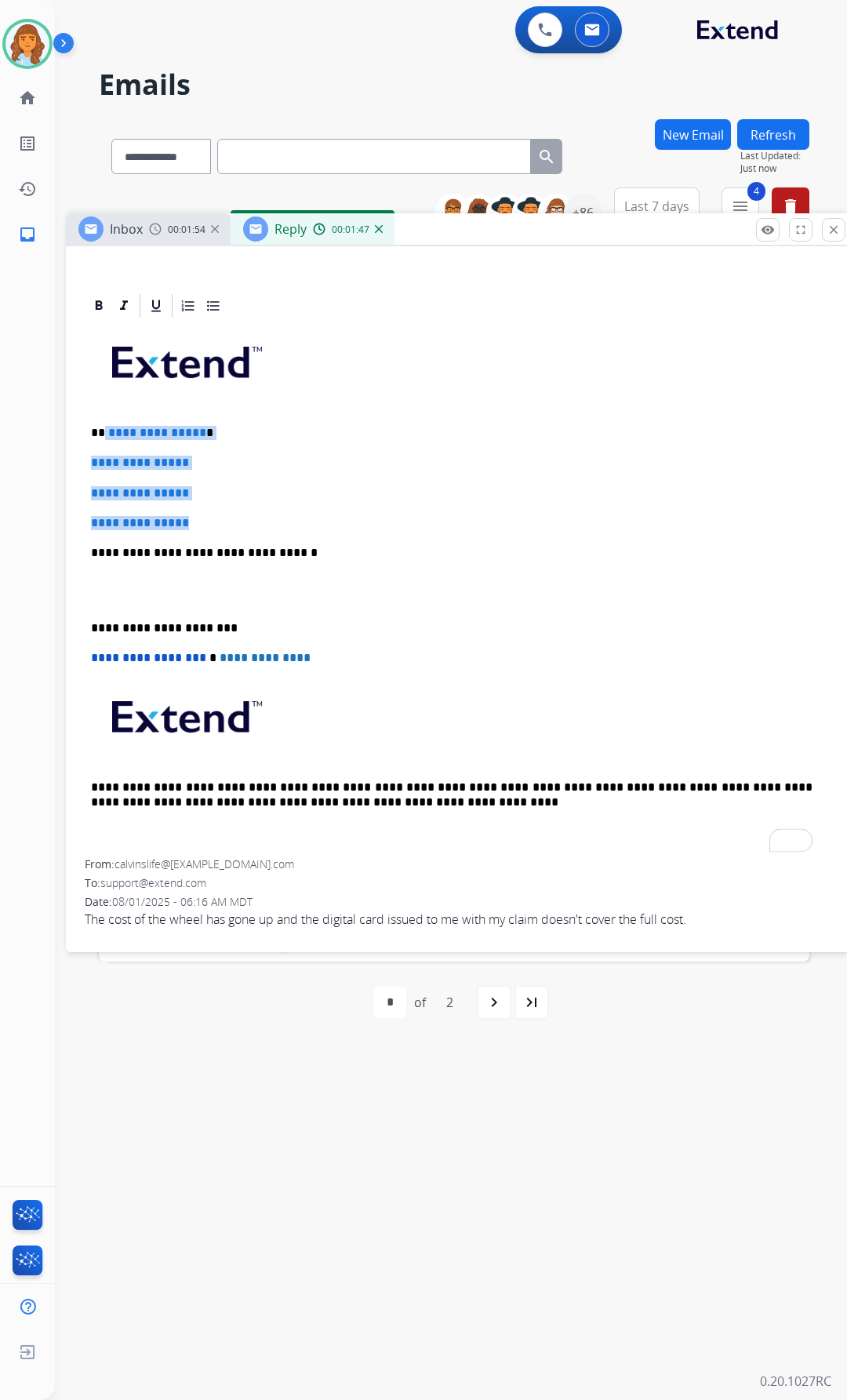 drag, startPoint x: 105, startPoint y: 432, endPoint x: 224, endPoint y: 525, distance: 151.0298 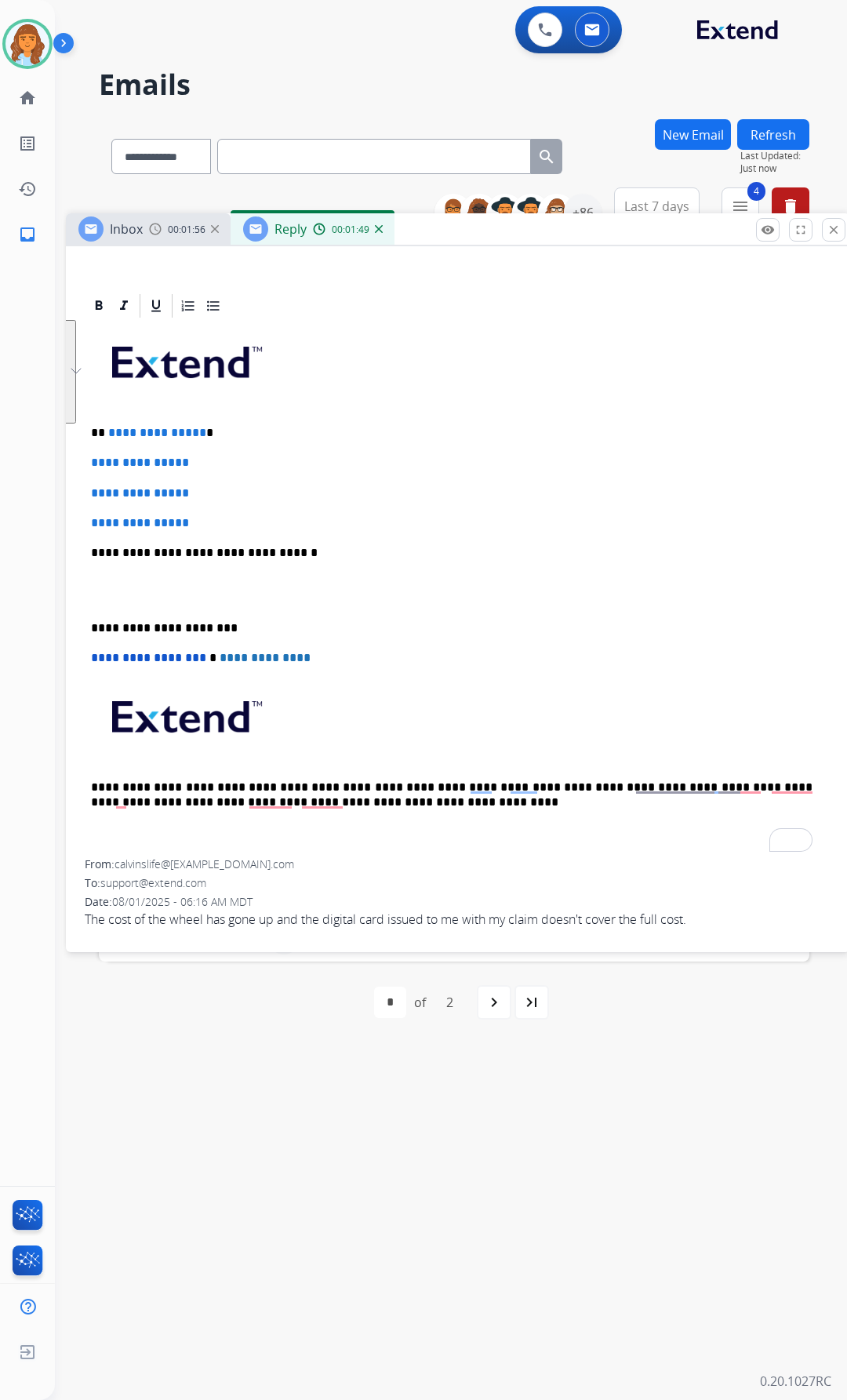 scroll, scrollTop: 224, scrollLeft: 0, axis: vertical 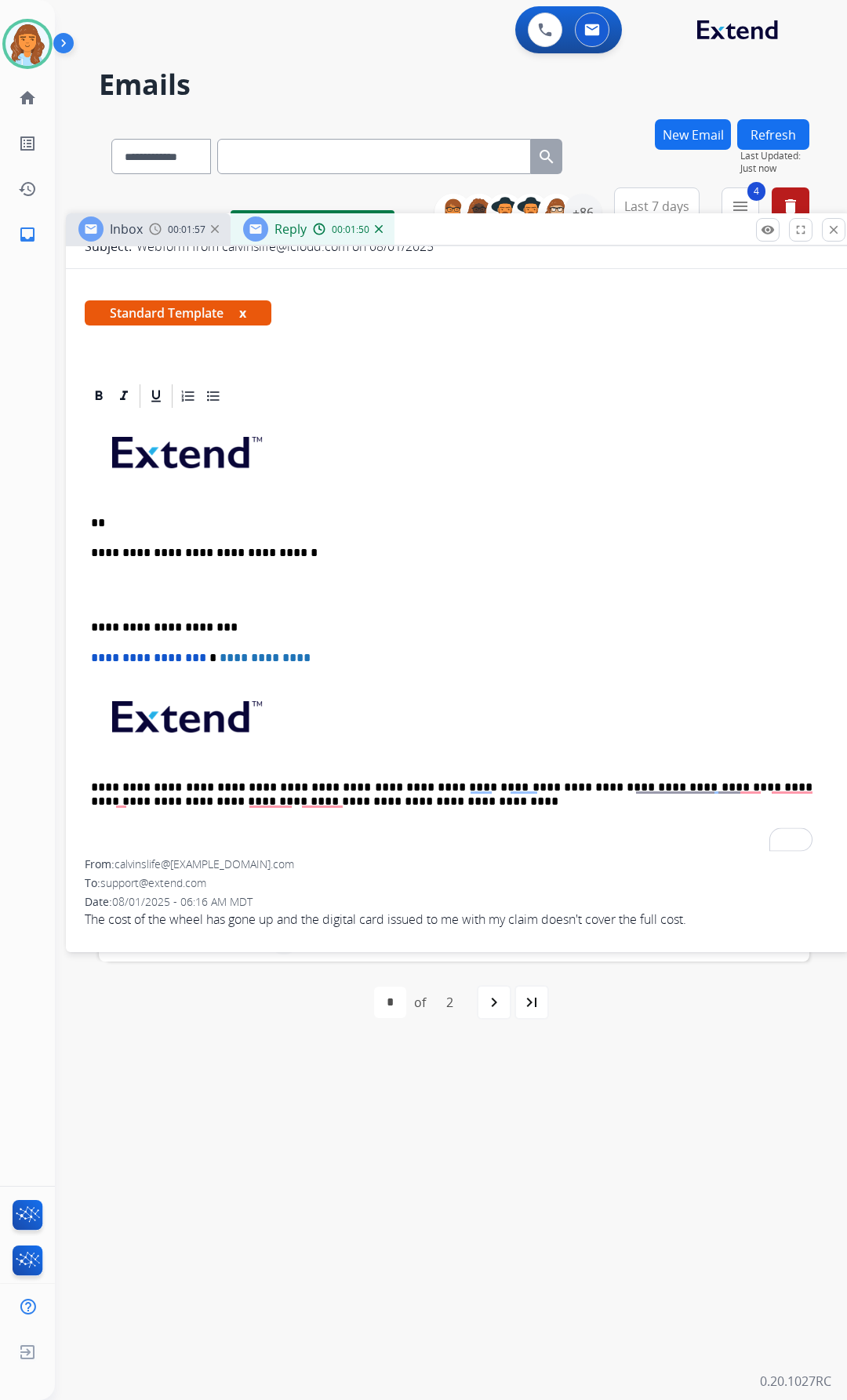 type 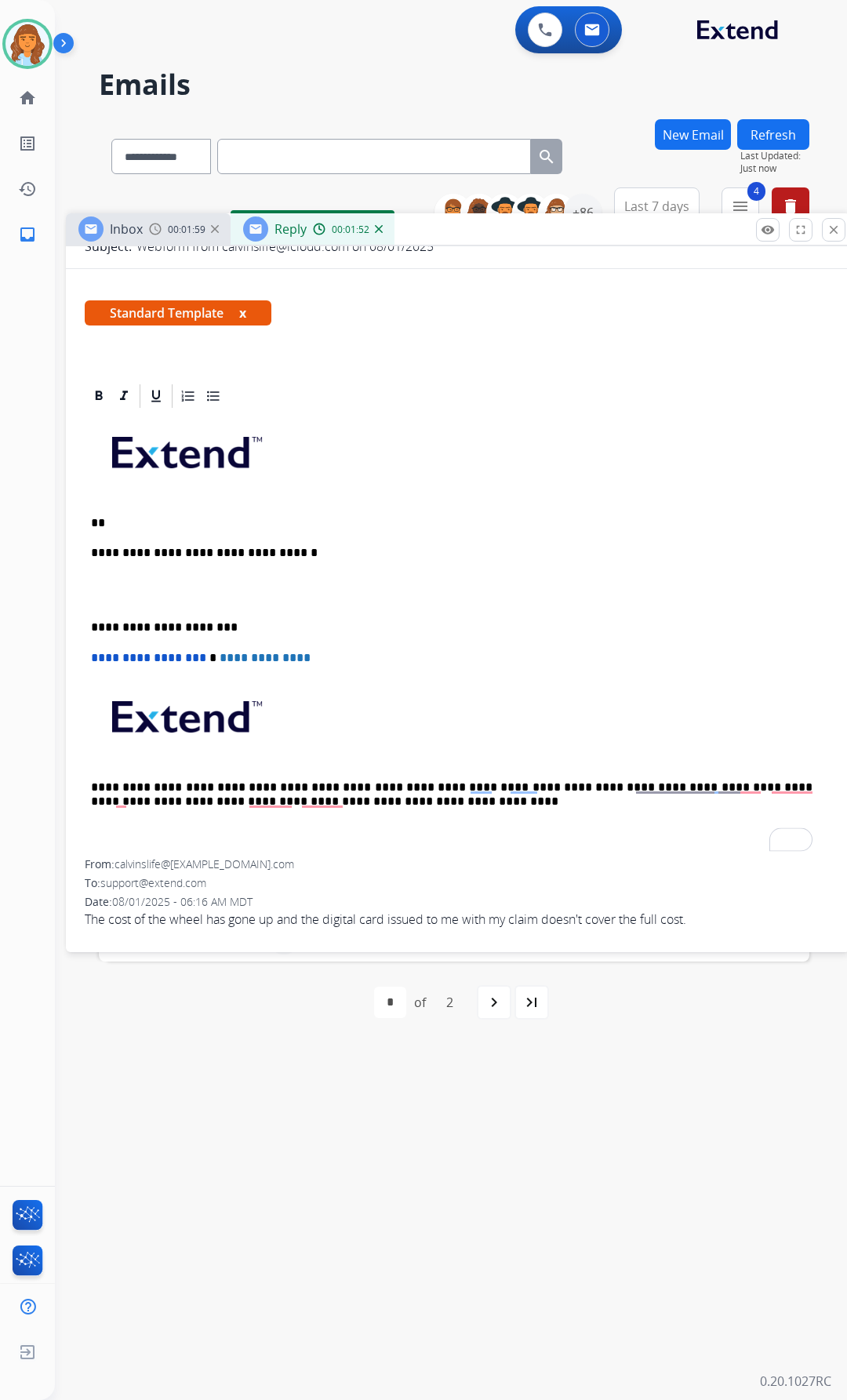 scroll, scrollTop: 0, scrollLeft: 0, axis: both 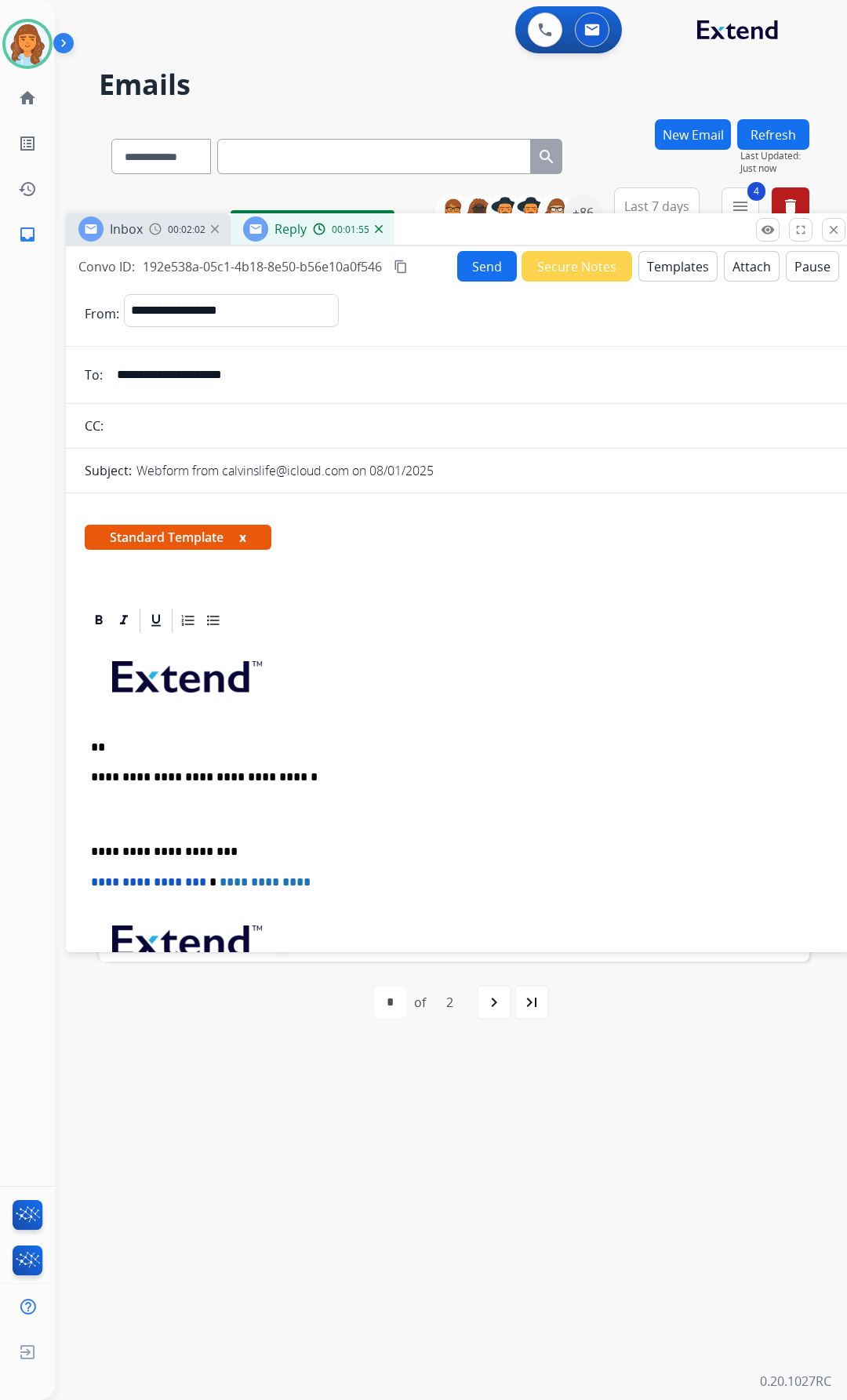 drag, startPoint x: 116, startPoint y: 377, endPoint x: 250, endPoint y: 397, distance: 135.48432 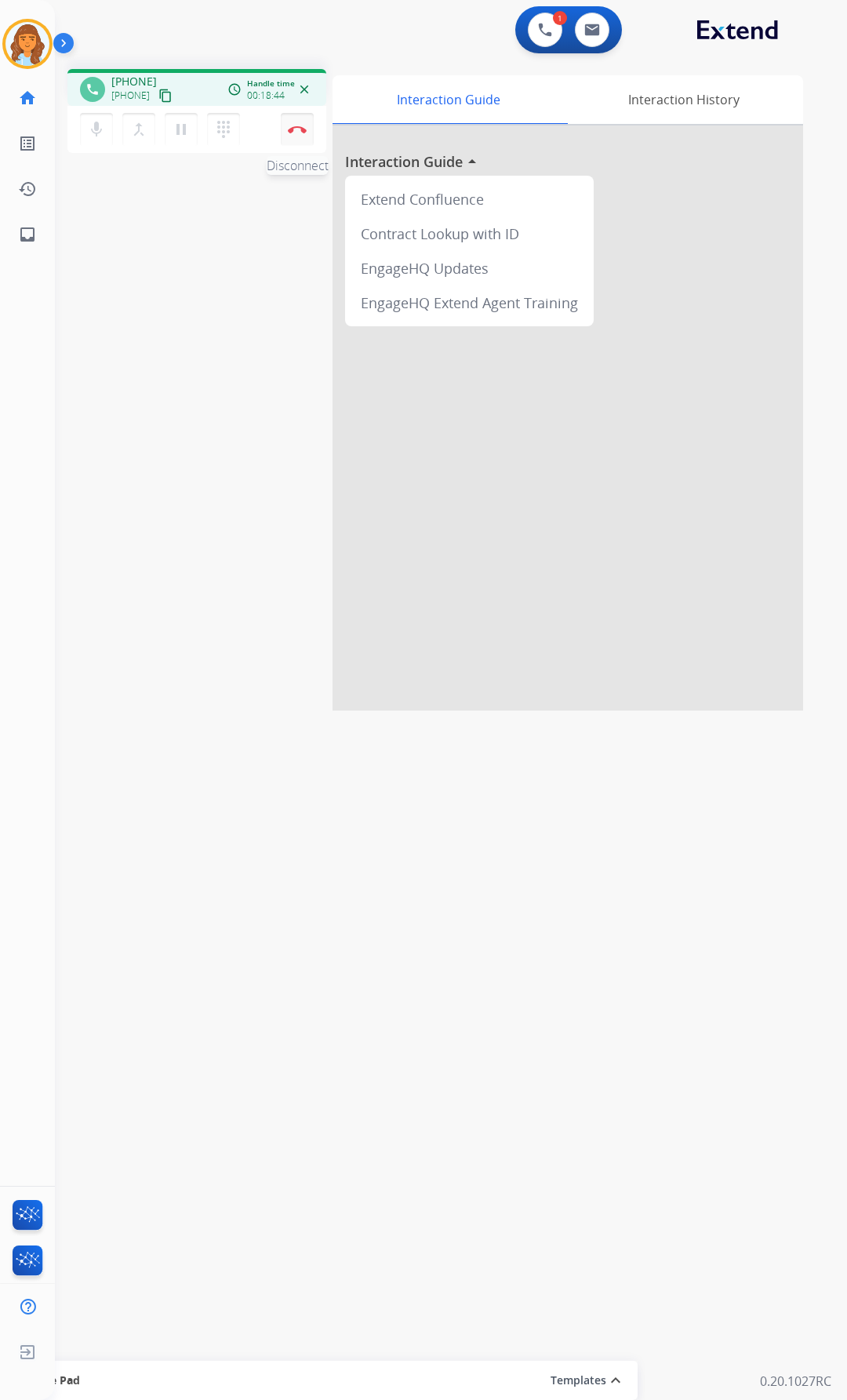 drag, startPoint x: 16, startPoint y: 82, endPoint x: 304, endPoint y: 125, distance: 291.19238 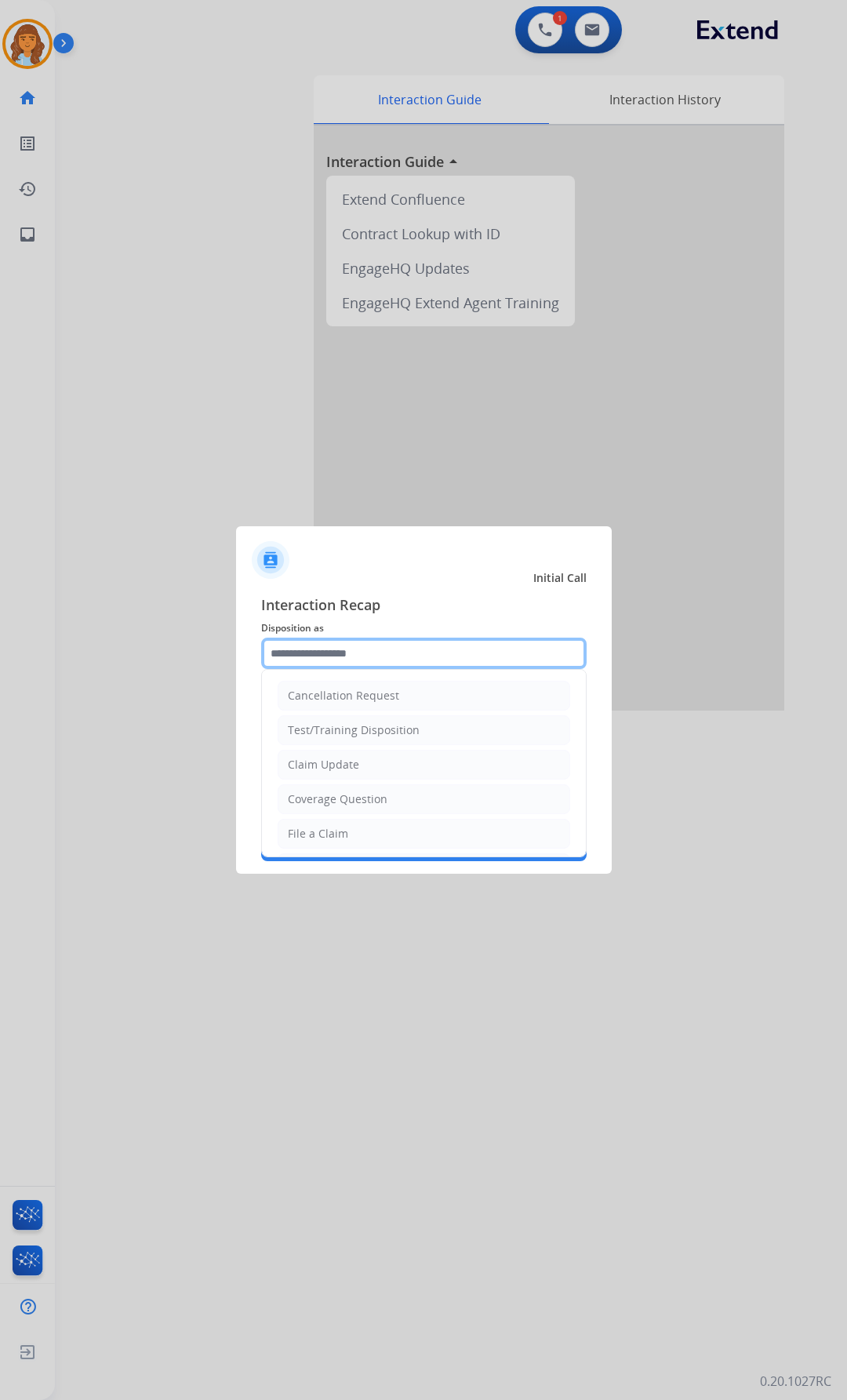 click 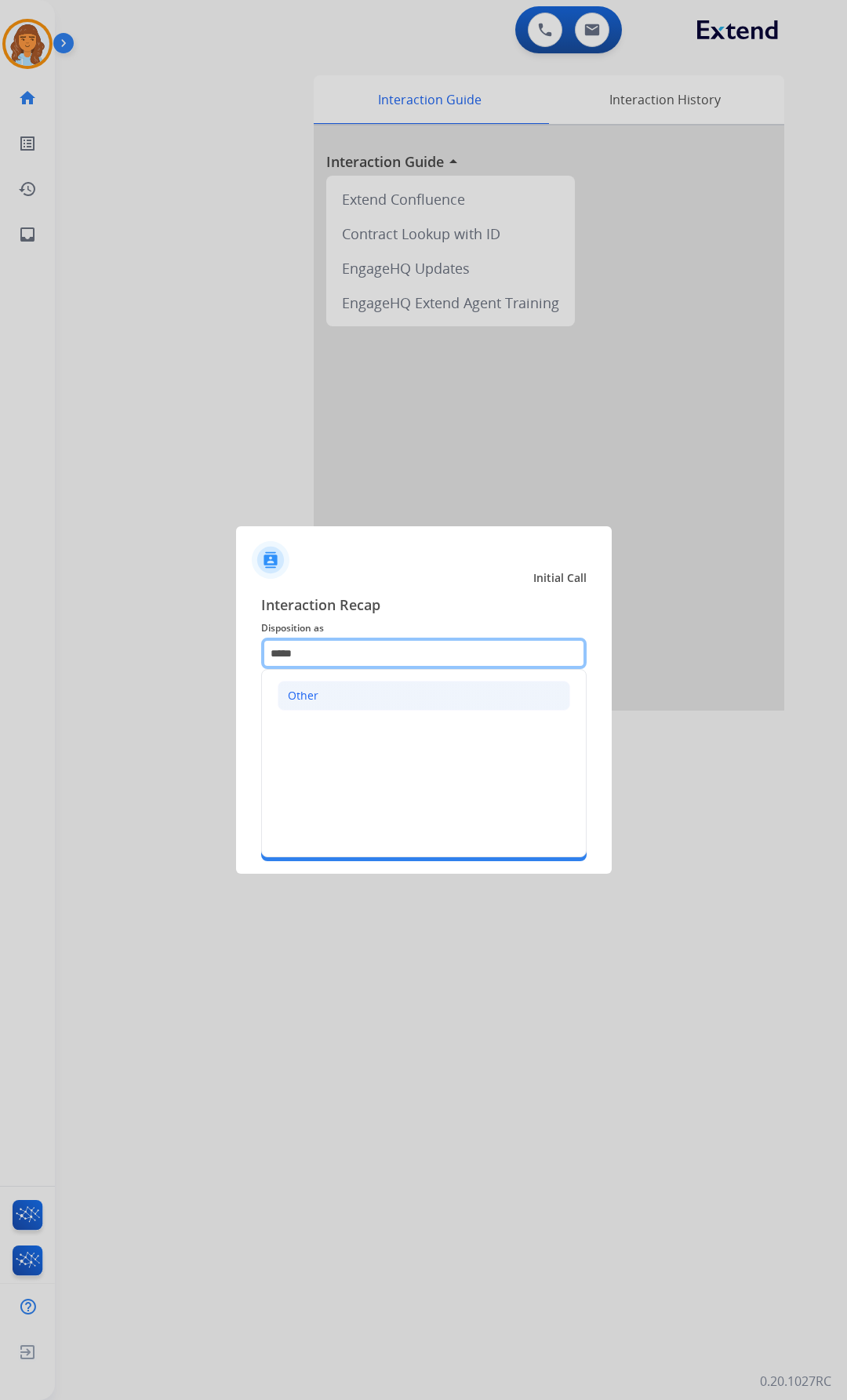 type on "*****" 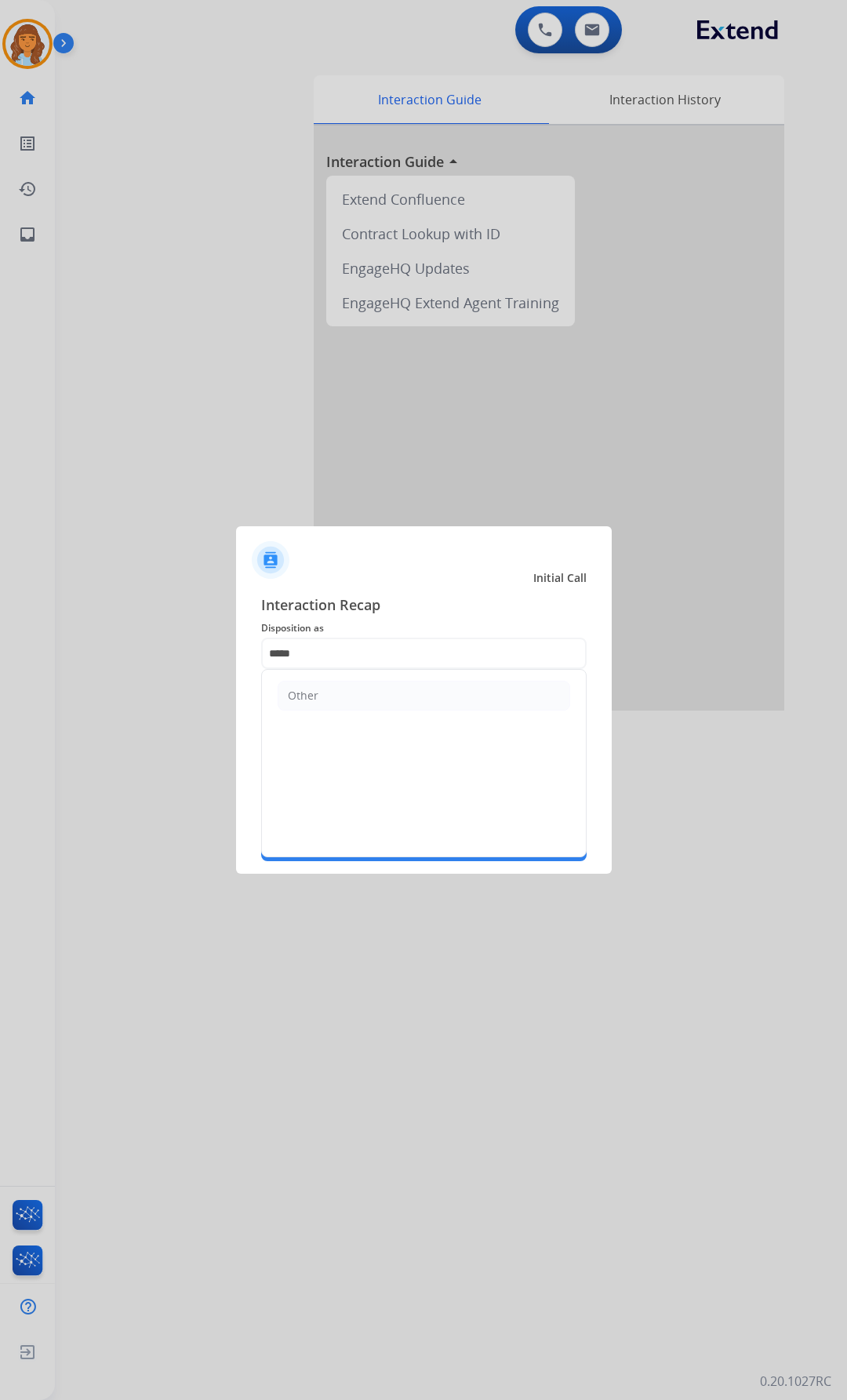click on "Other" 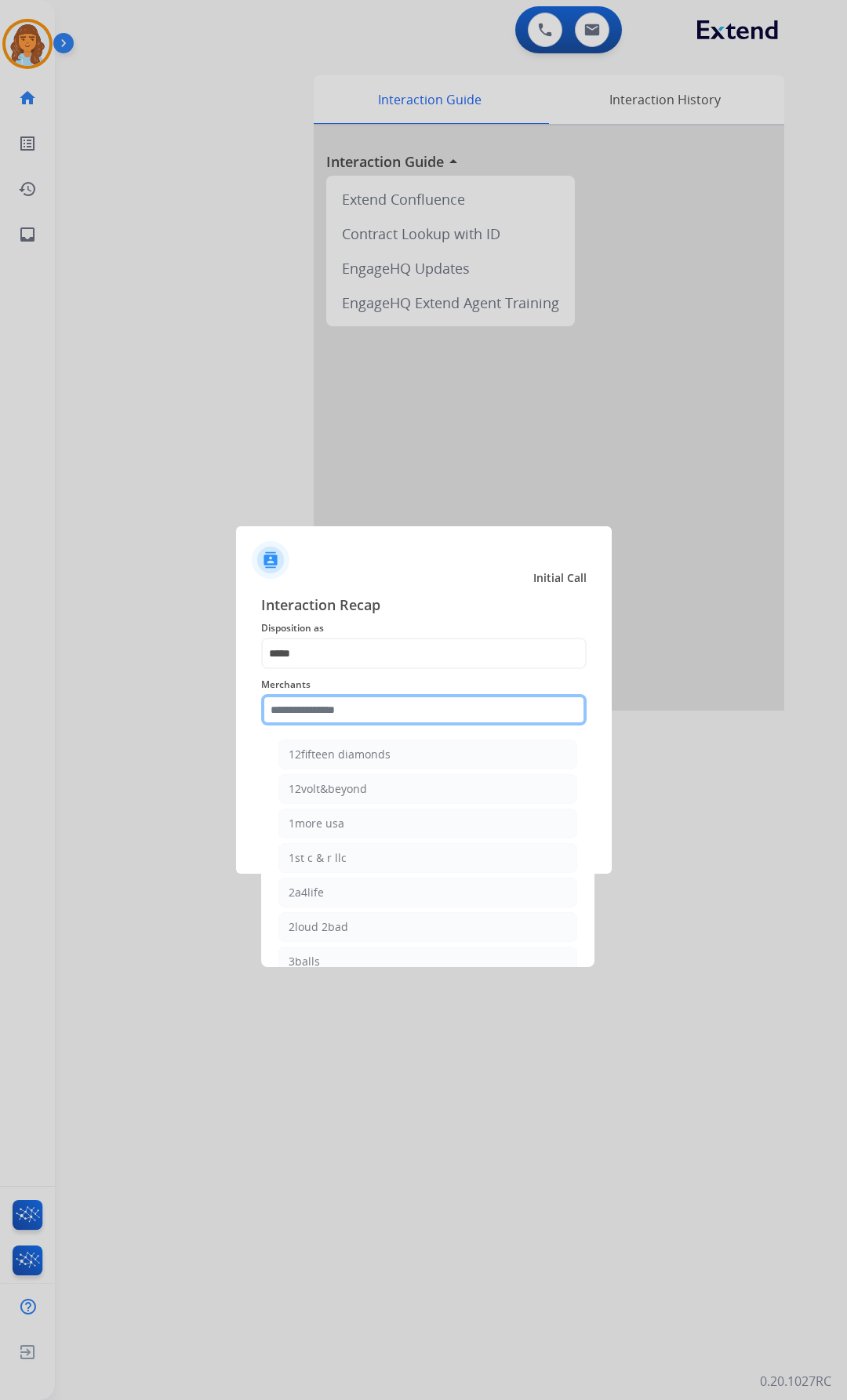 click 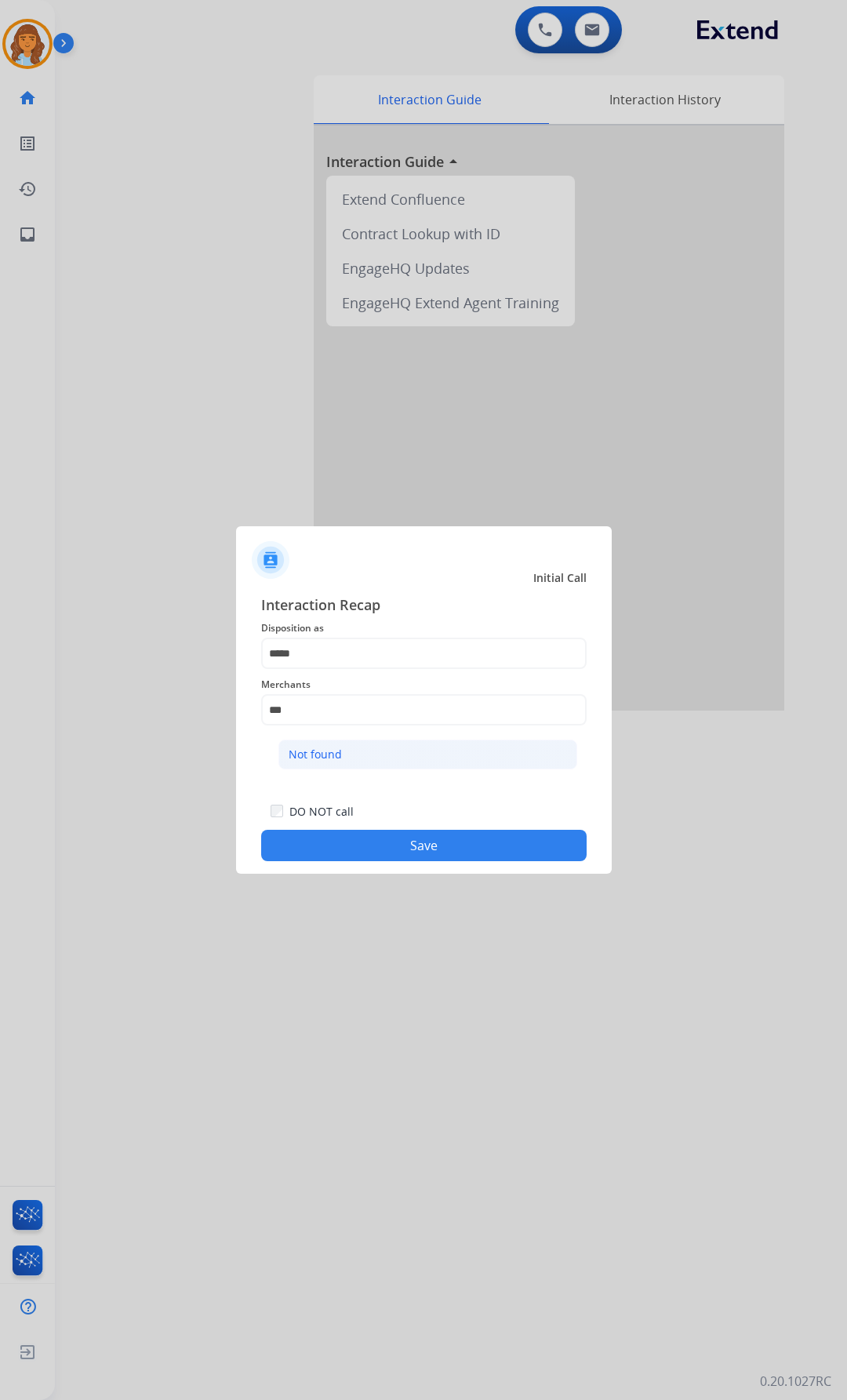 click on "Not found" 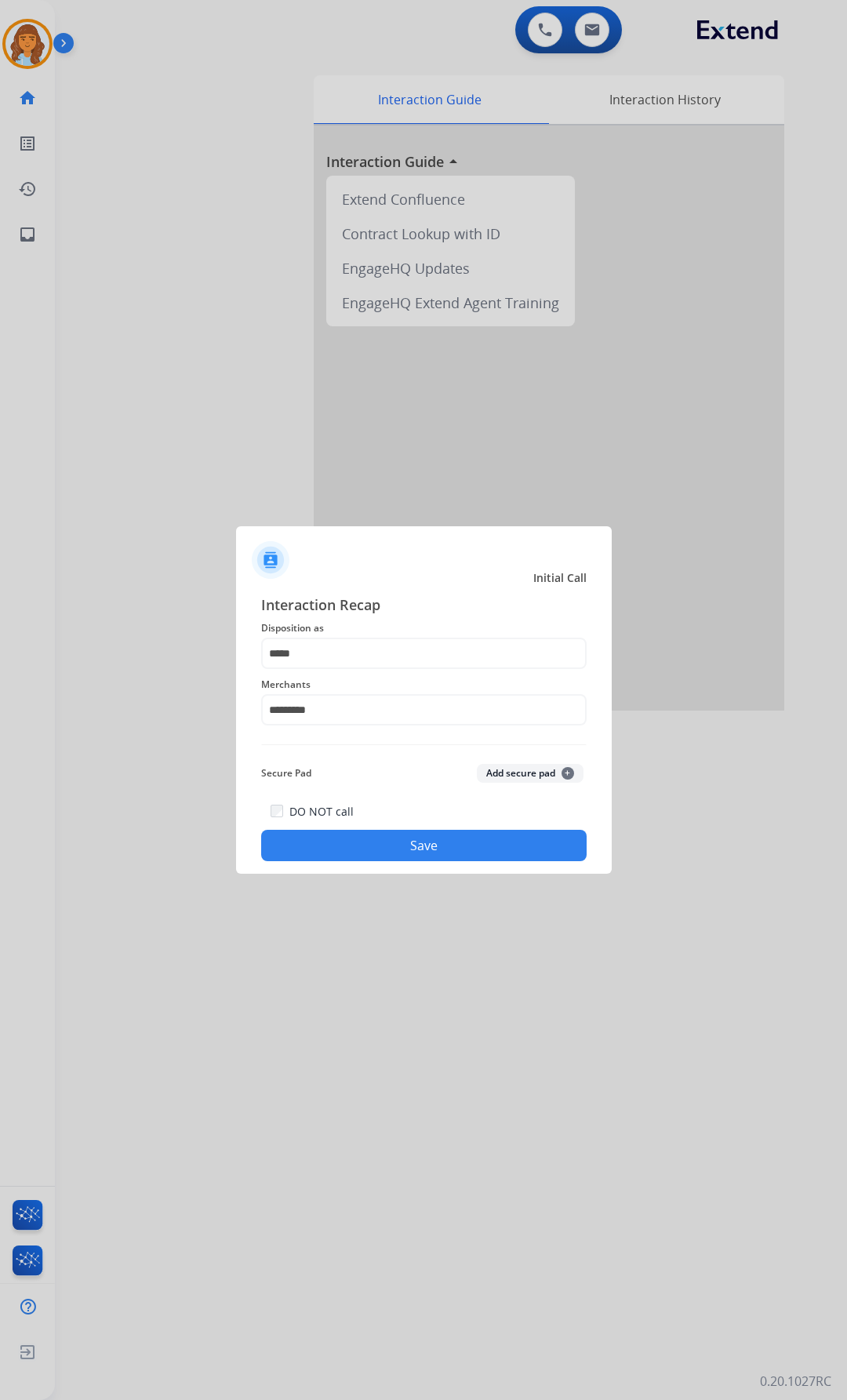 click on "Save" 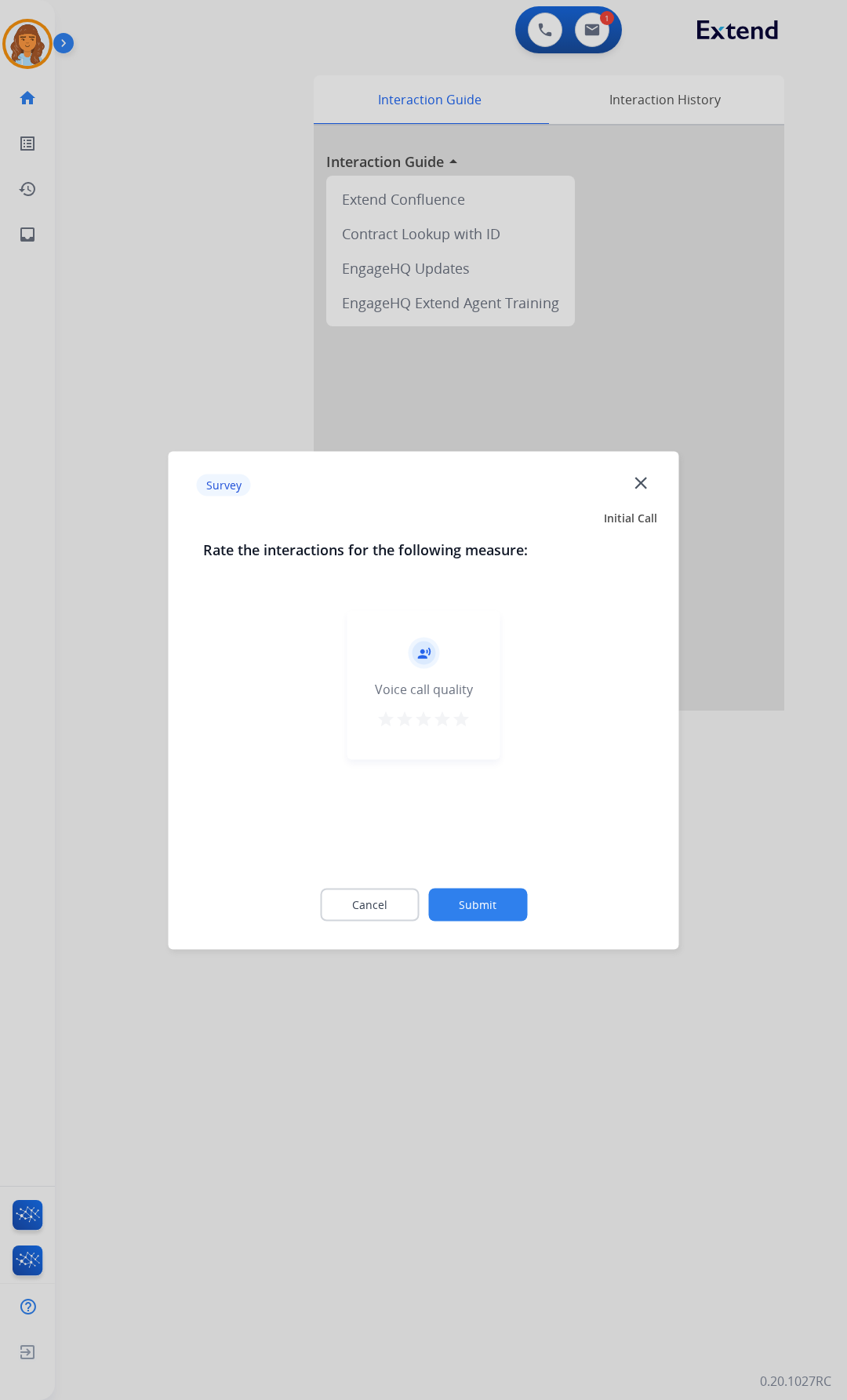 click on "Survey  close" 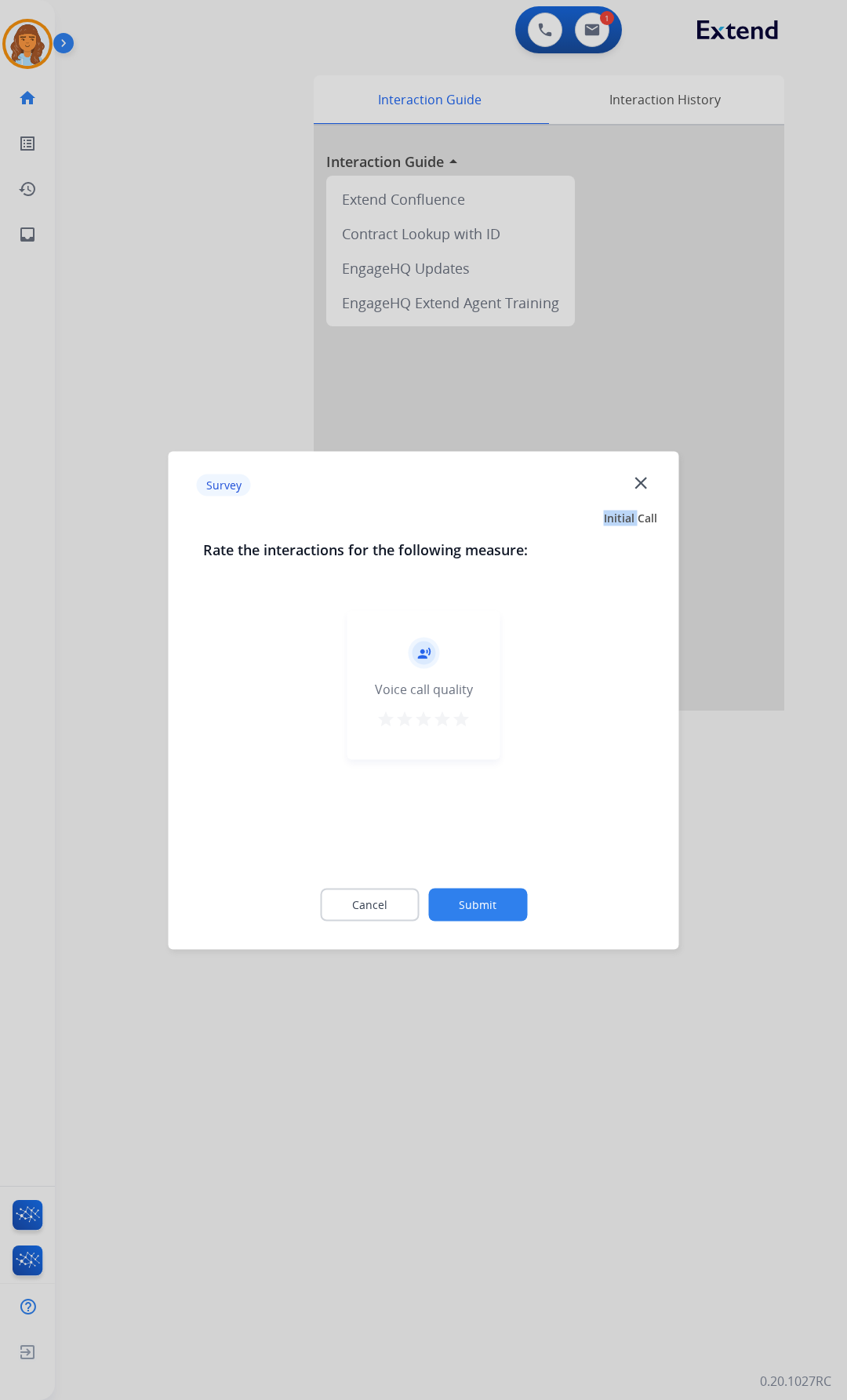 click on "Survey  close" 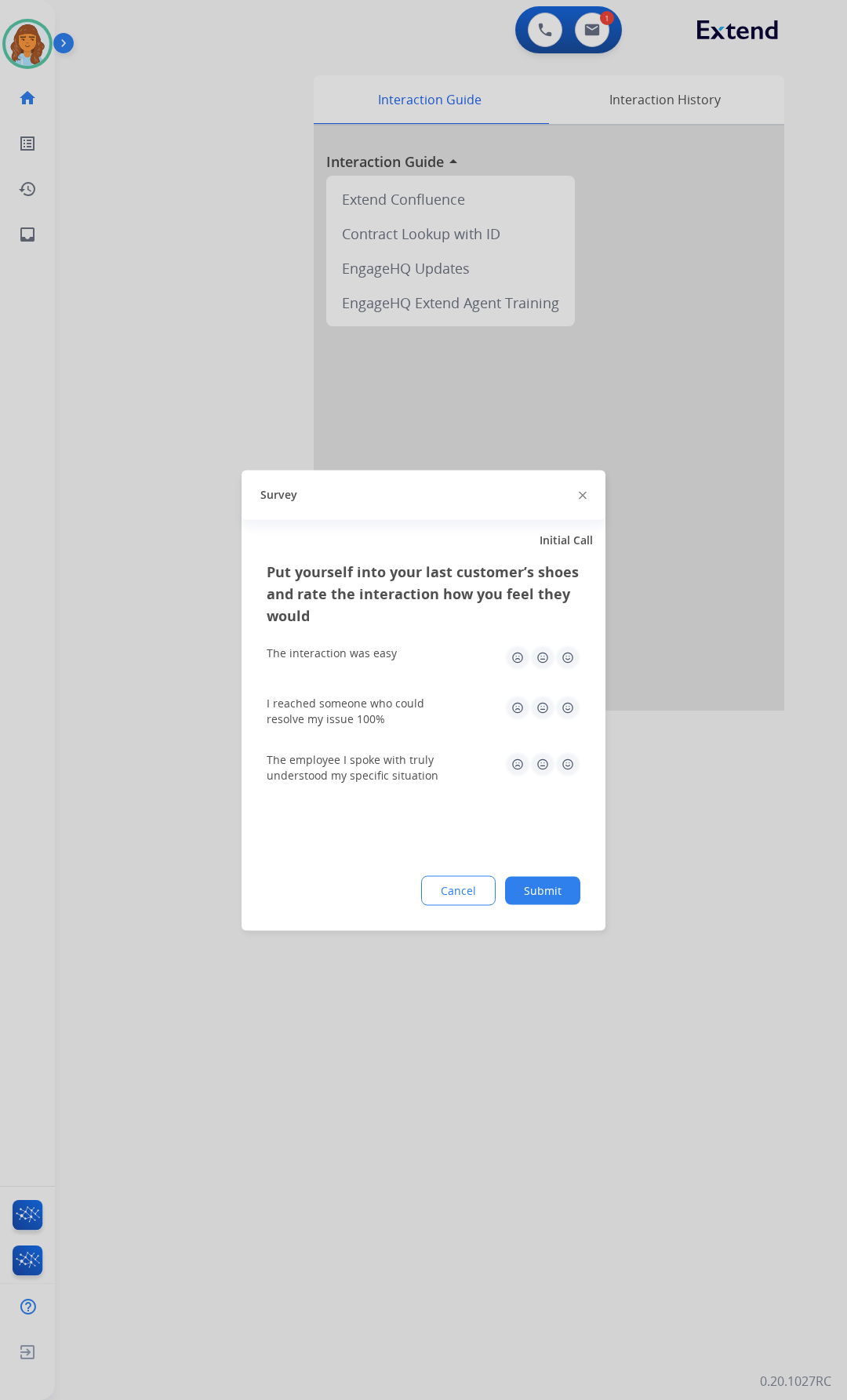 click on "Survey" 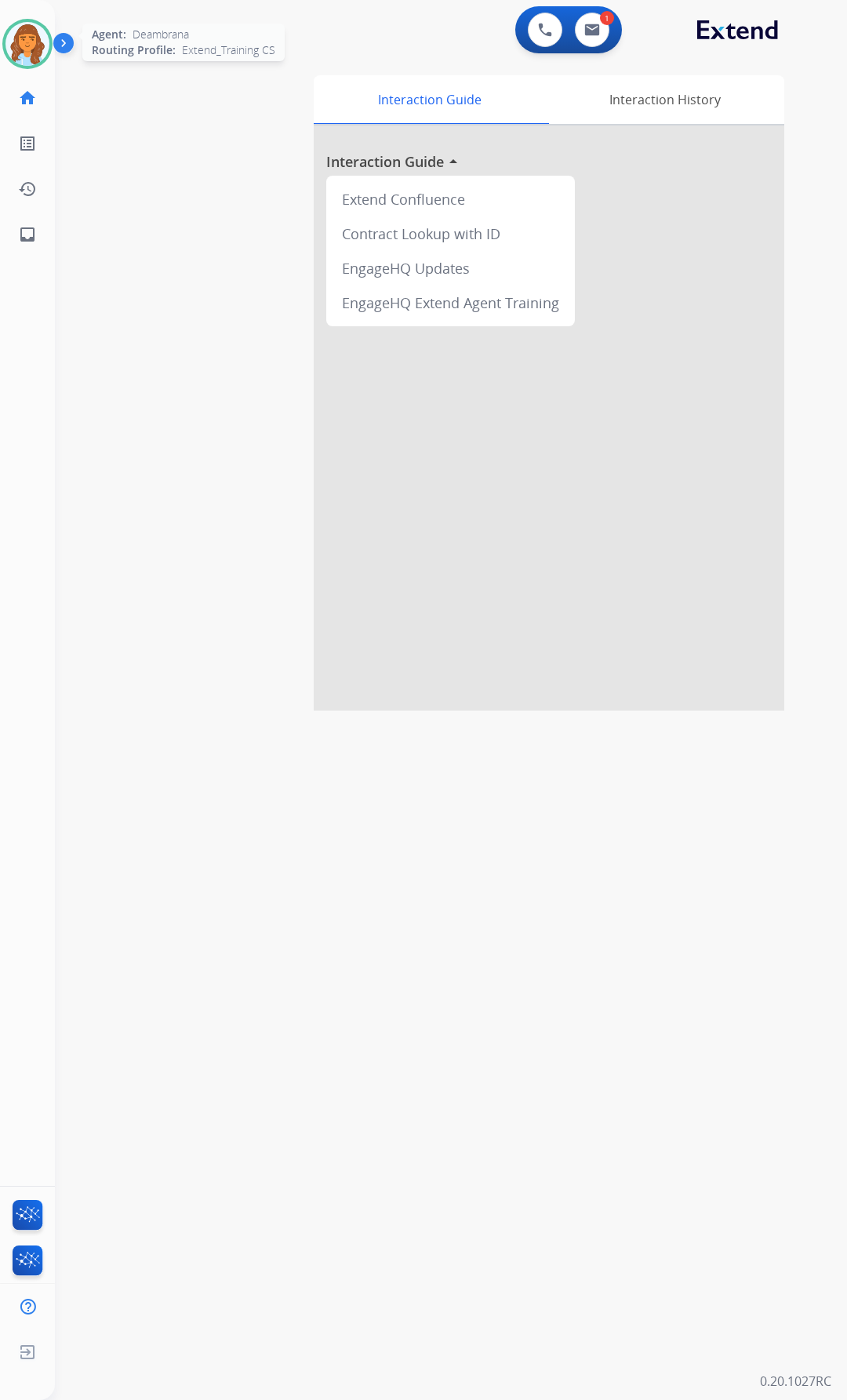 click at bounding box center (27, 44) 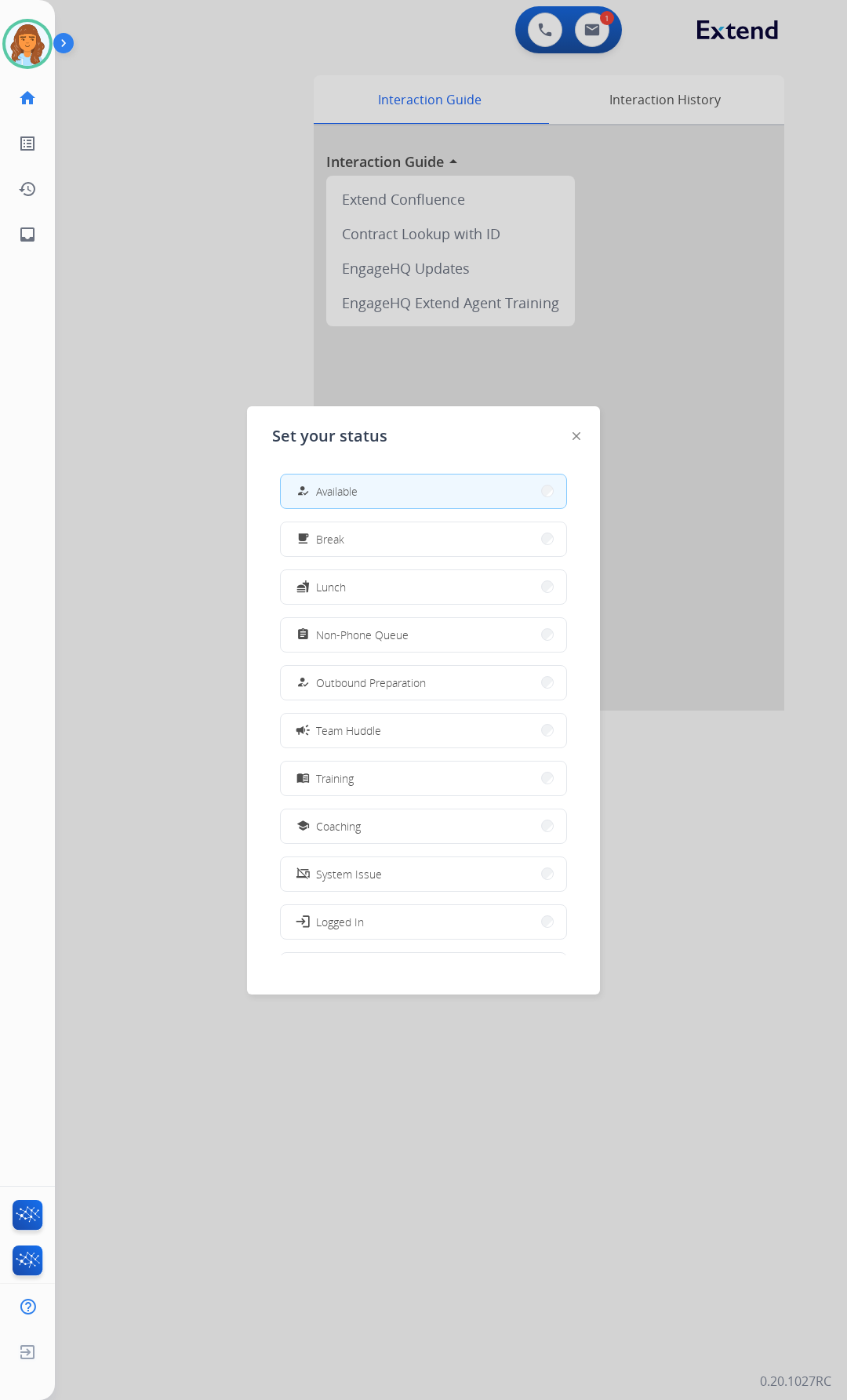 click on "Set your status how_to_reg Available free_breakfast Break fastfood Lunch assignment Non-Phone Queue how_to_reg Outbound Preparation campaign Team Huddle menu_book Training school Coaching phonelink_off System Issue login Logged In work_off Offline" 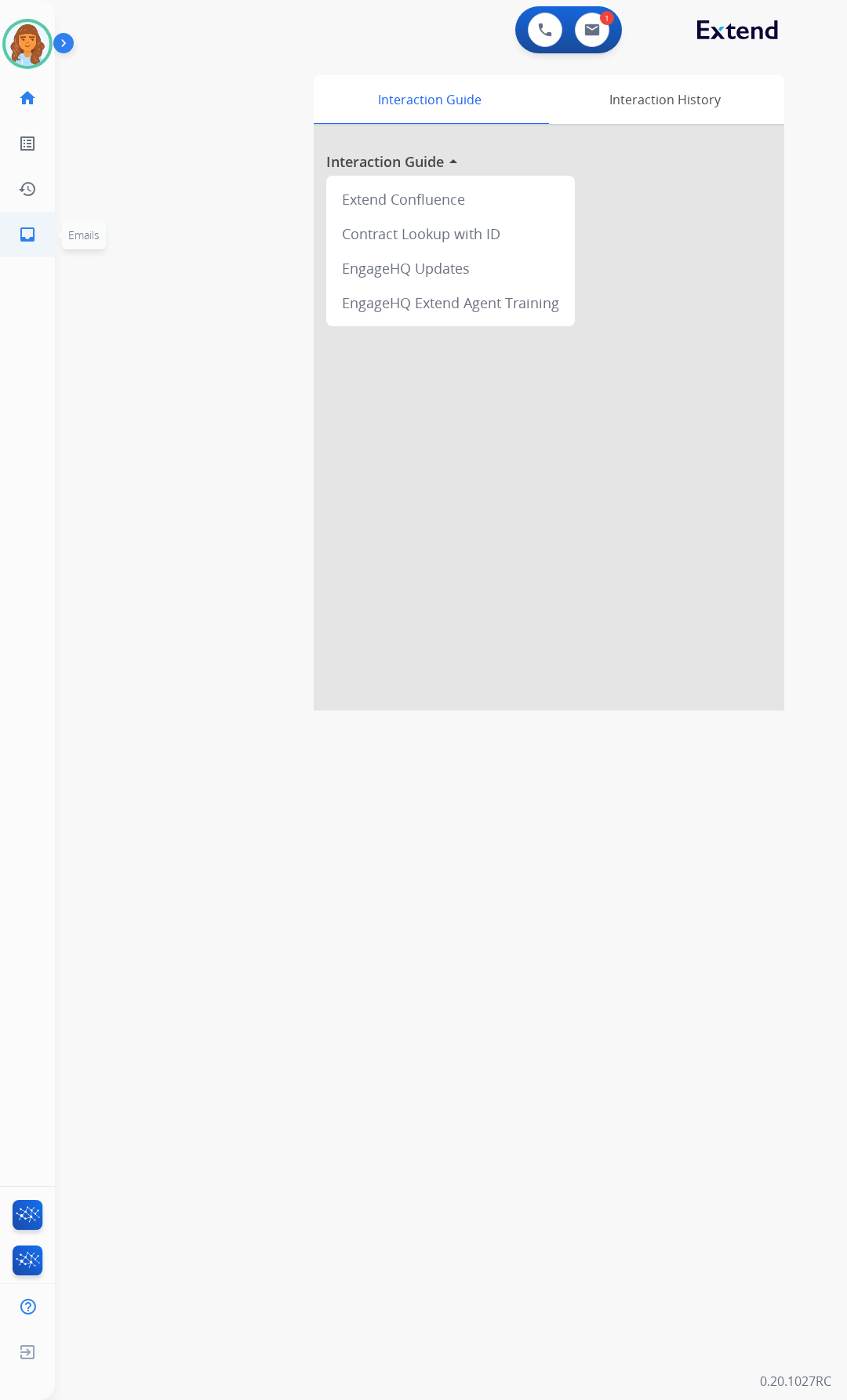 click on "inbox  Emails" 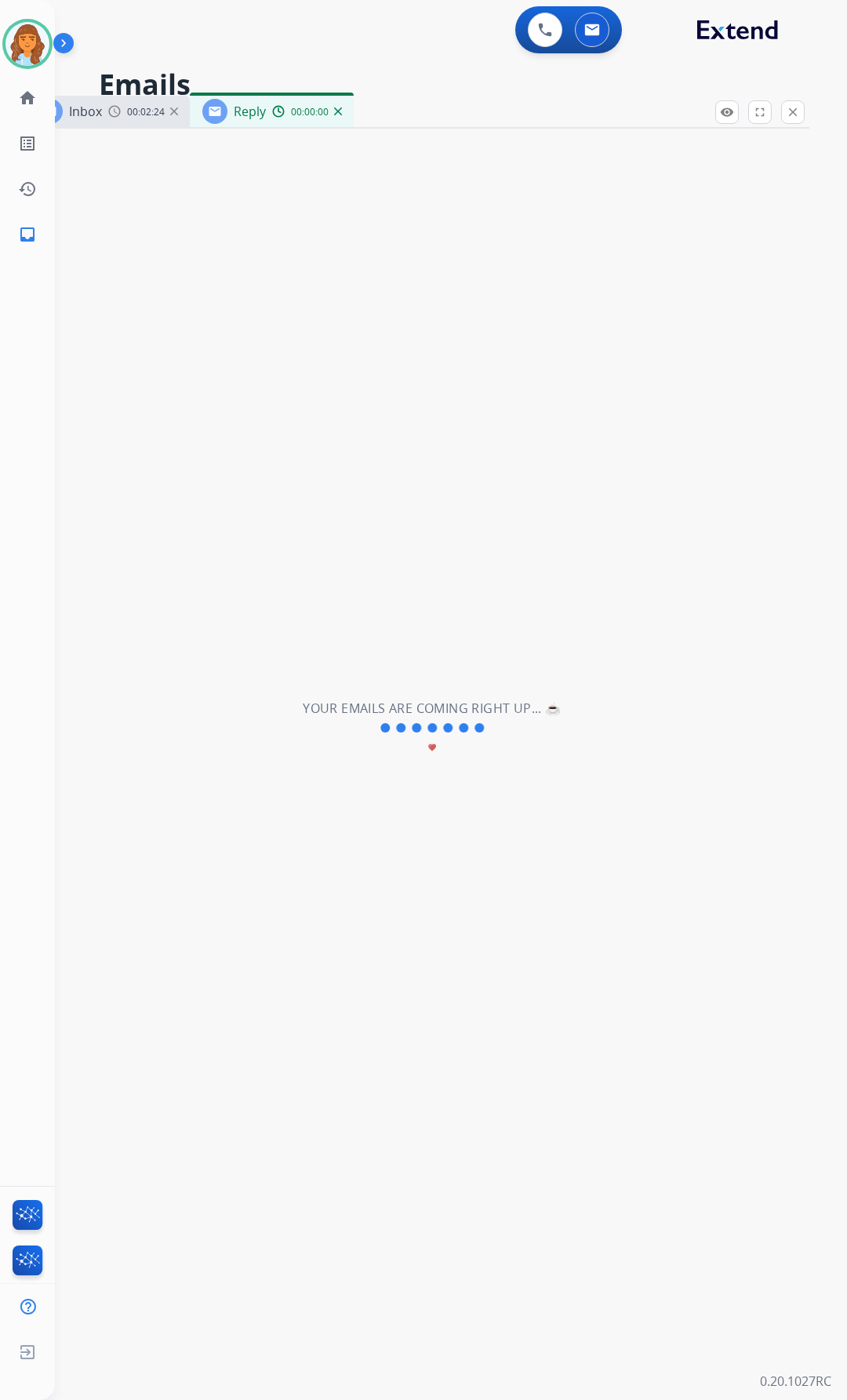 select on "**********" 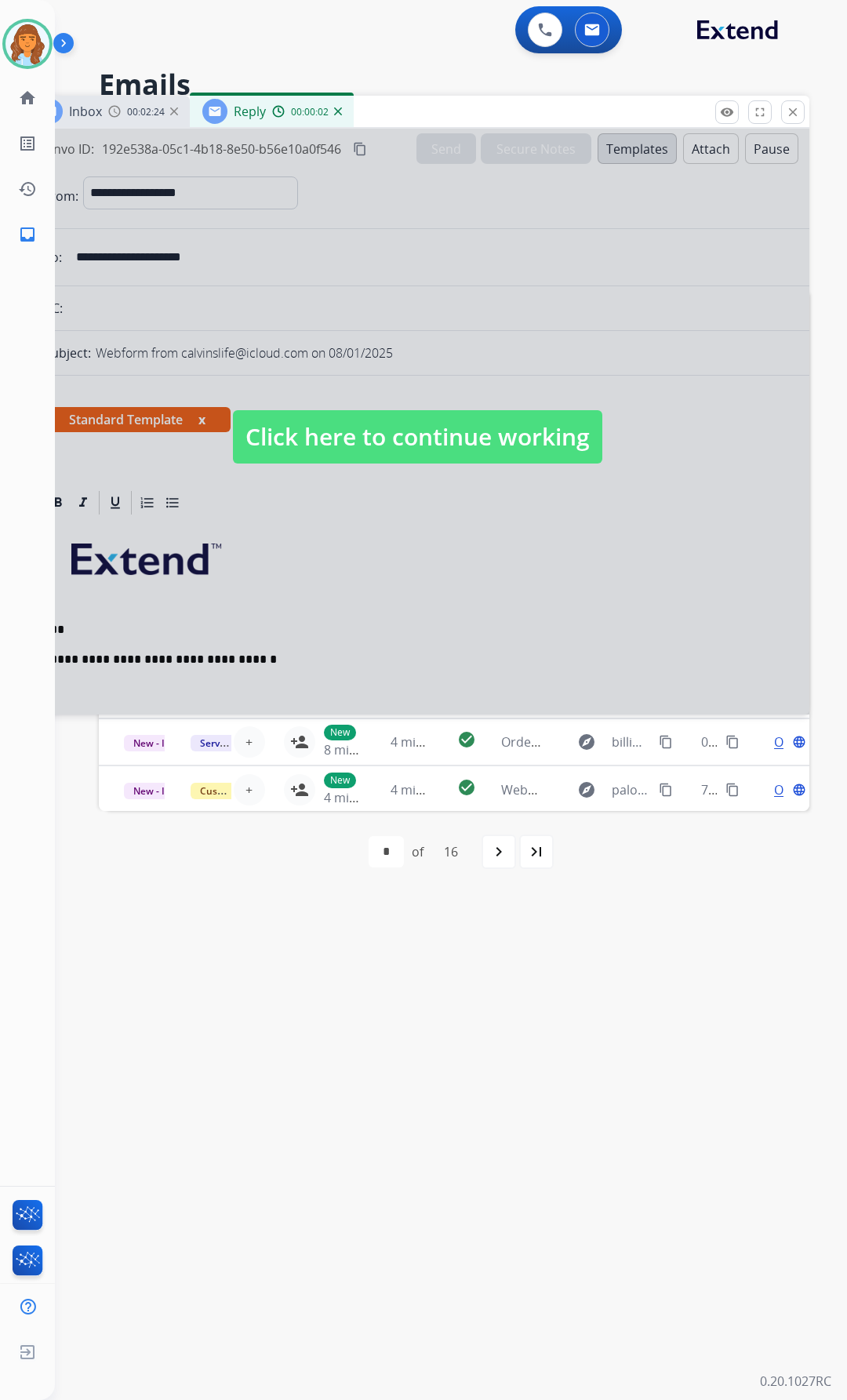 click on "Click here to continue working" at bounding box center (417, 421) 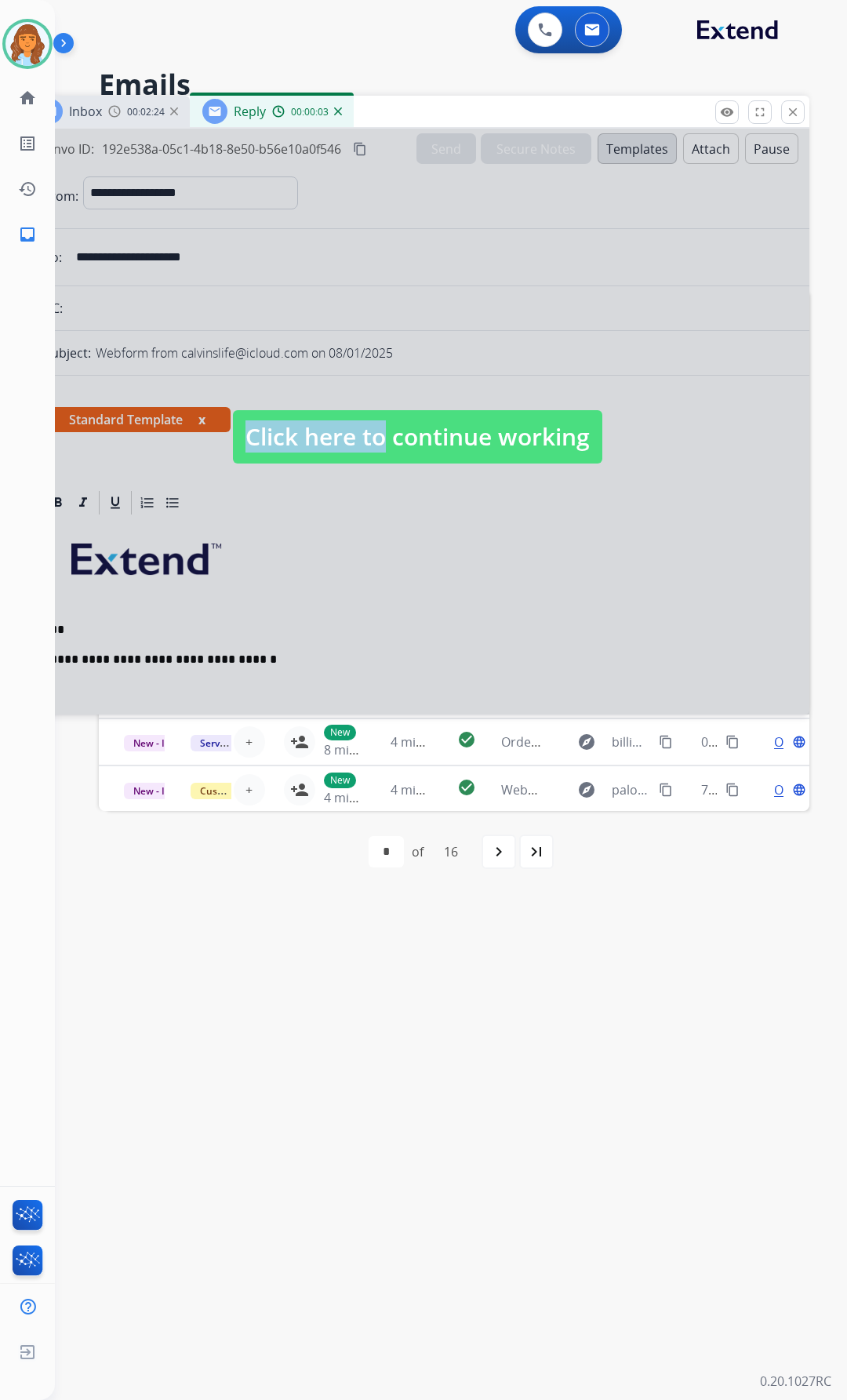 click at bounding box center (417, 421) 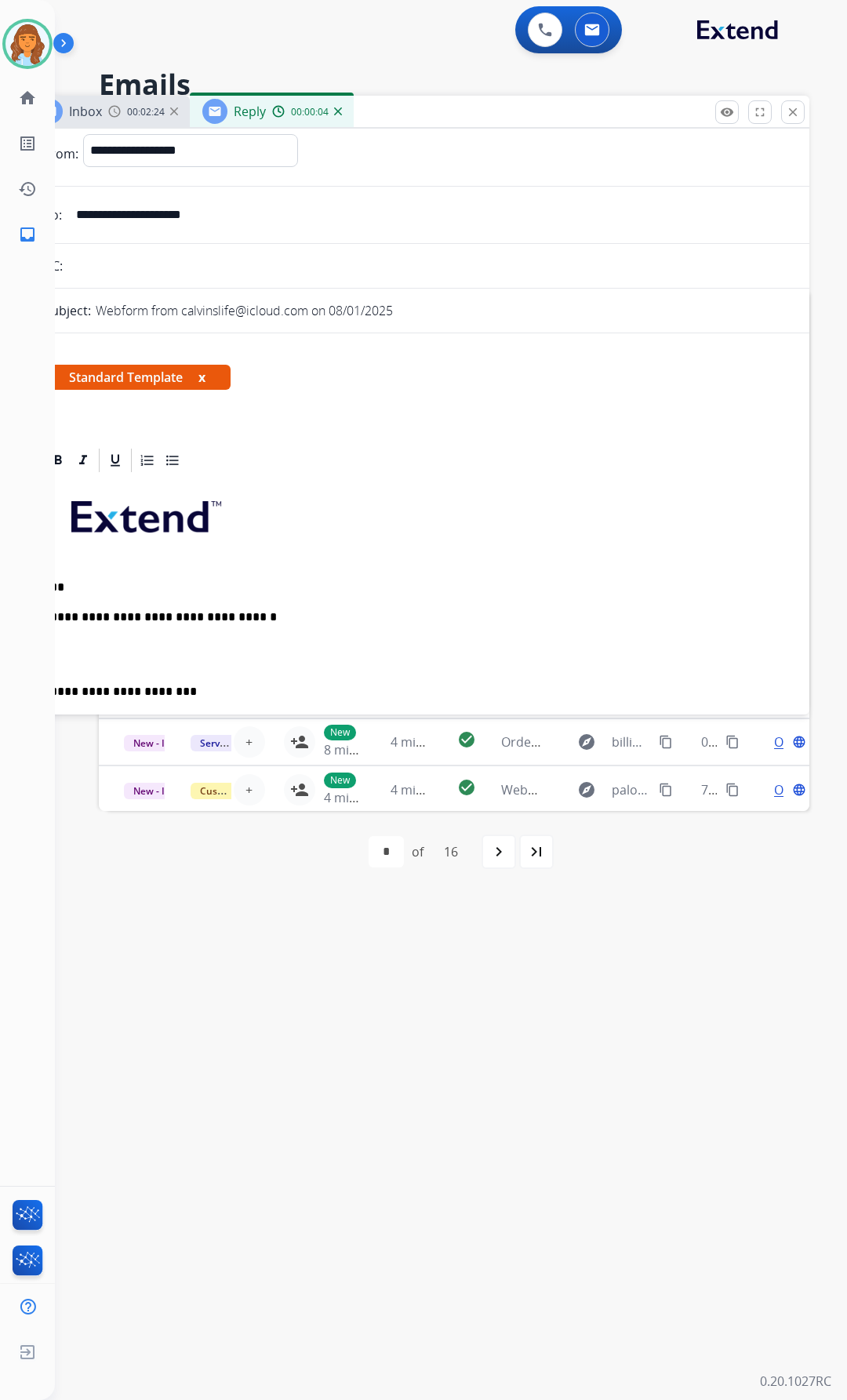 scroll, scrollTop: 157, scrollLeft: 0, axis: vertical 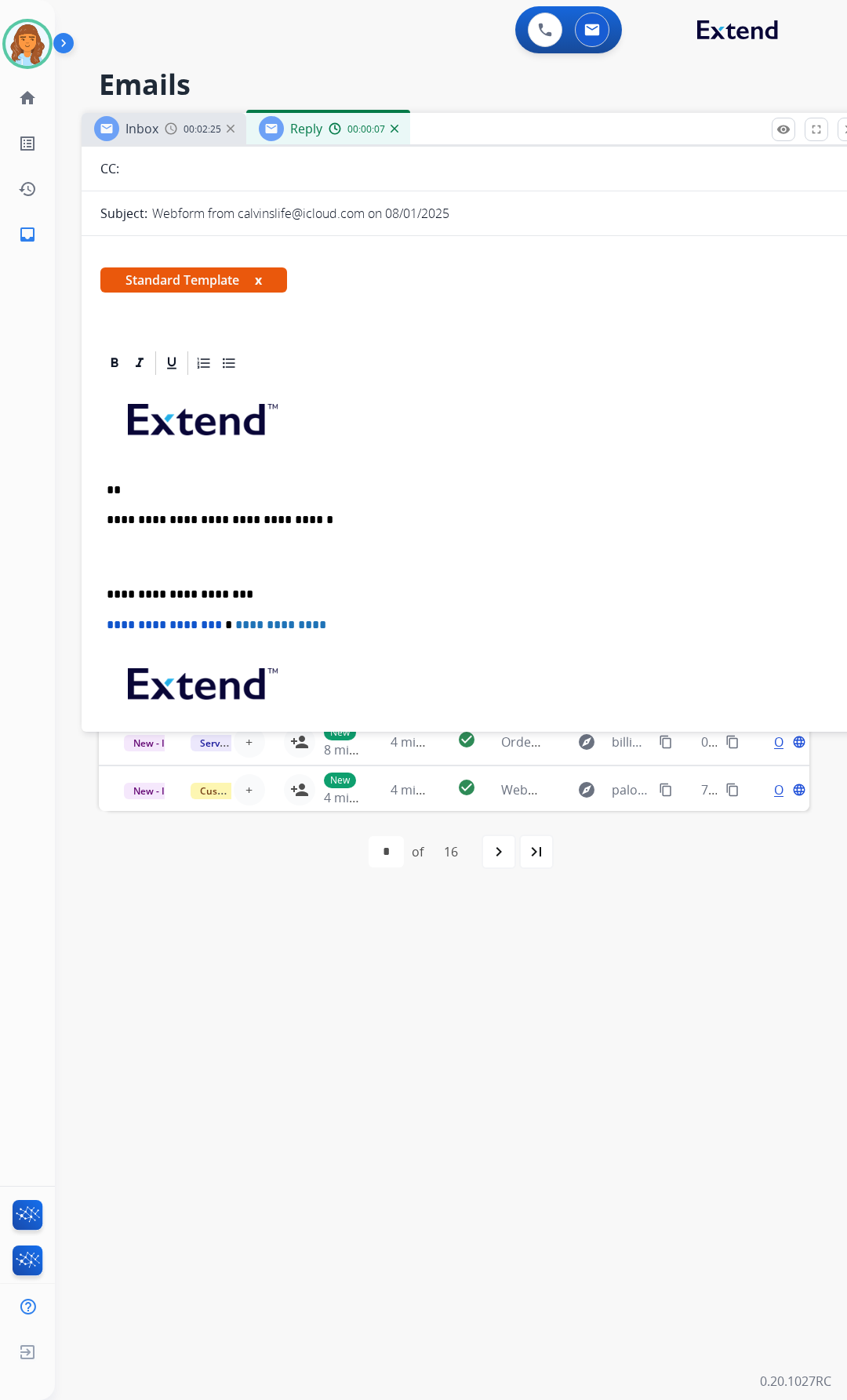 drag, startPoint x: 427, startPoint y: 107, endPoint x: 483, endPoint y: 125, distance: 58.82176 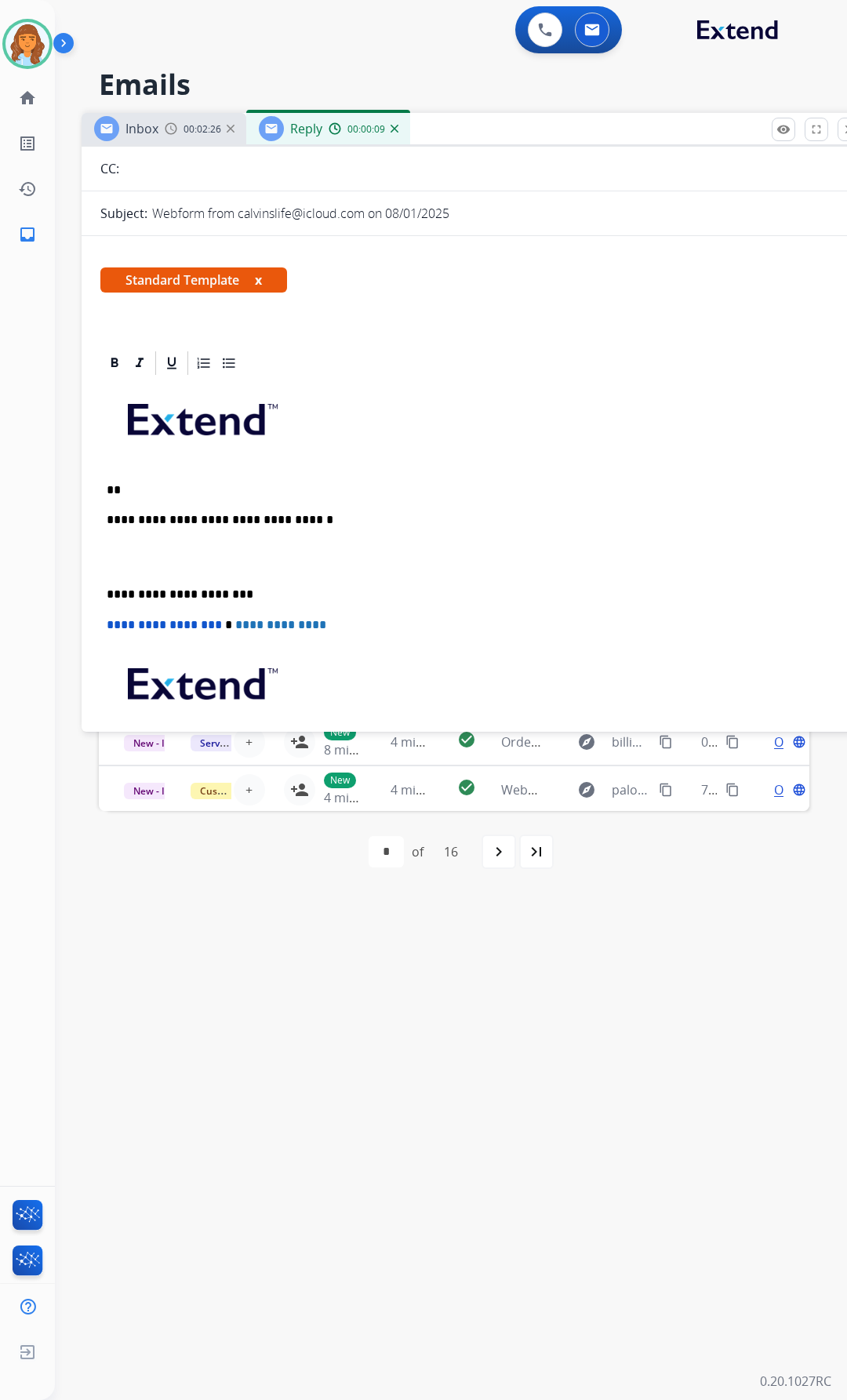 click on "**" at bounding box center (467, 490) 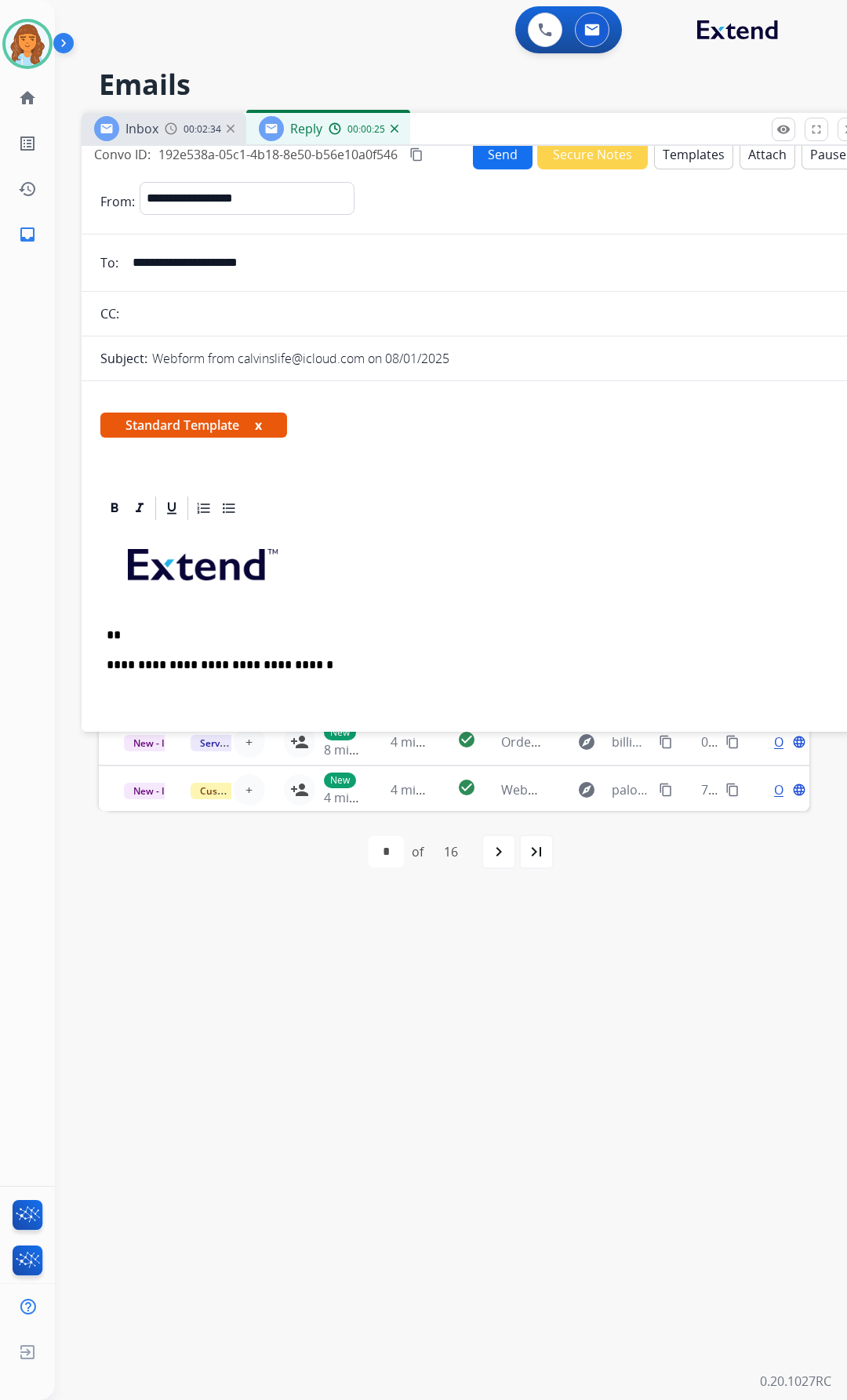 scroll, scrollTop: 0, scrollLeft: 0, axis: both 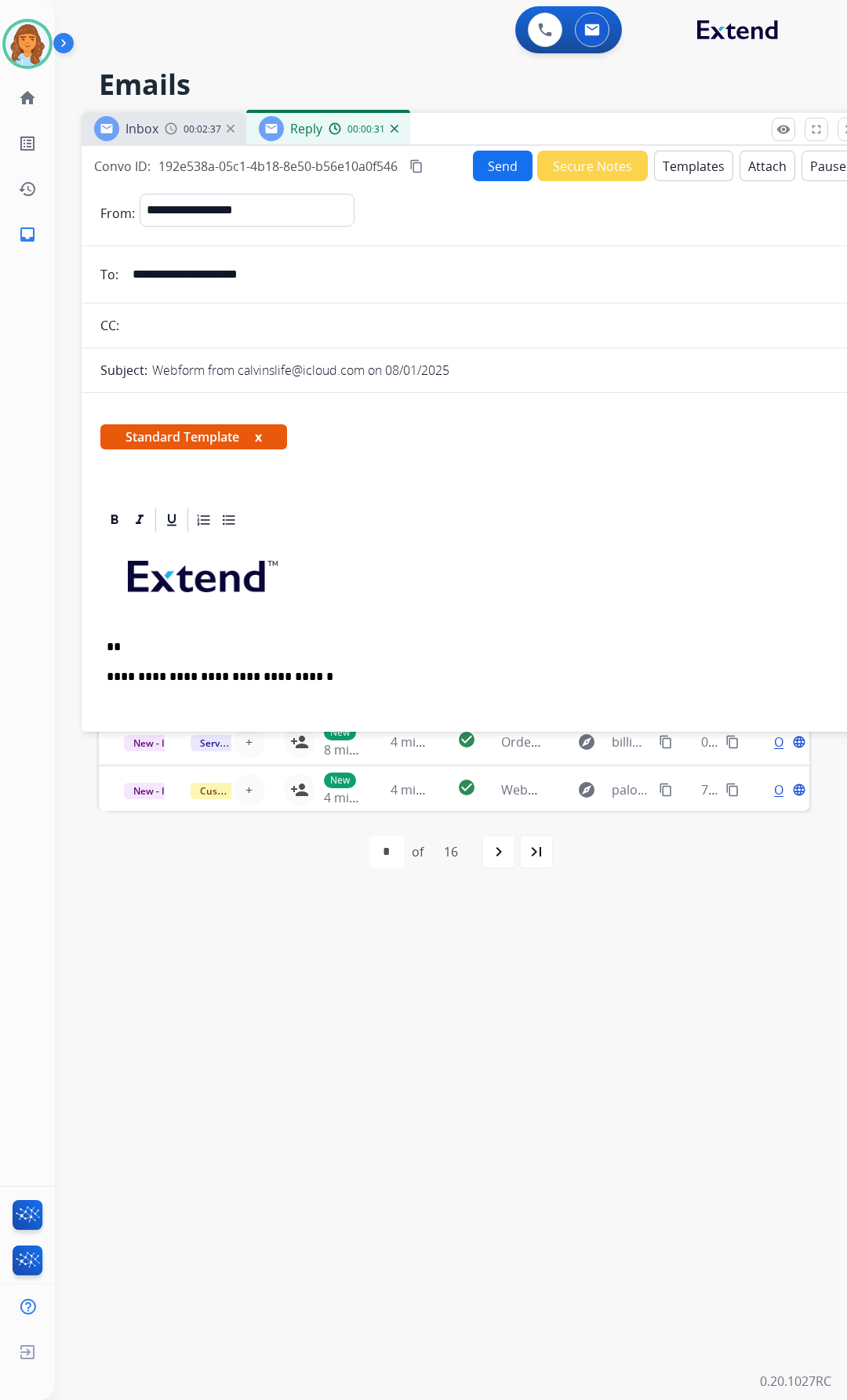 drag, startPoint x: 133, startPoint y: 276, endPoint x: 264, endPoint y: 272, distance: 131.06105 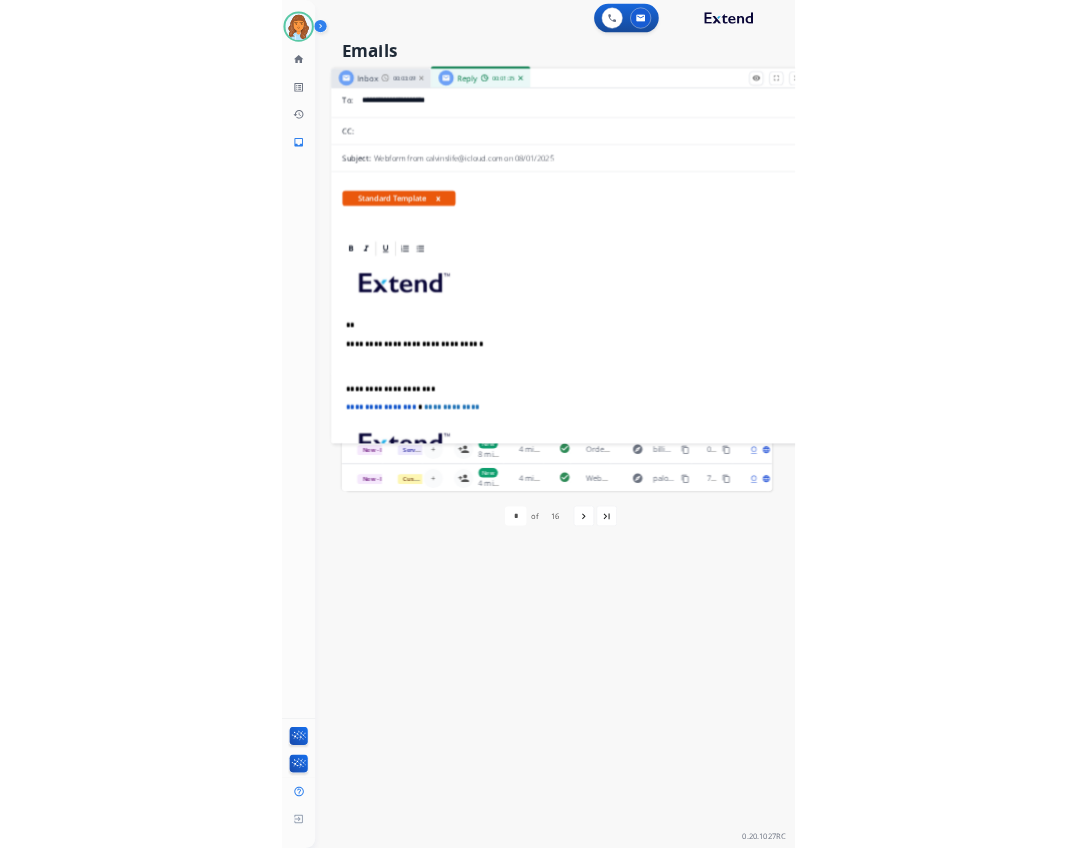 scroll, scrollTop: 39, scrollLeft: 0, axis: vertical 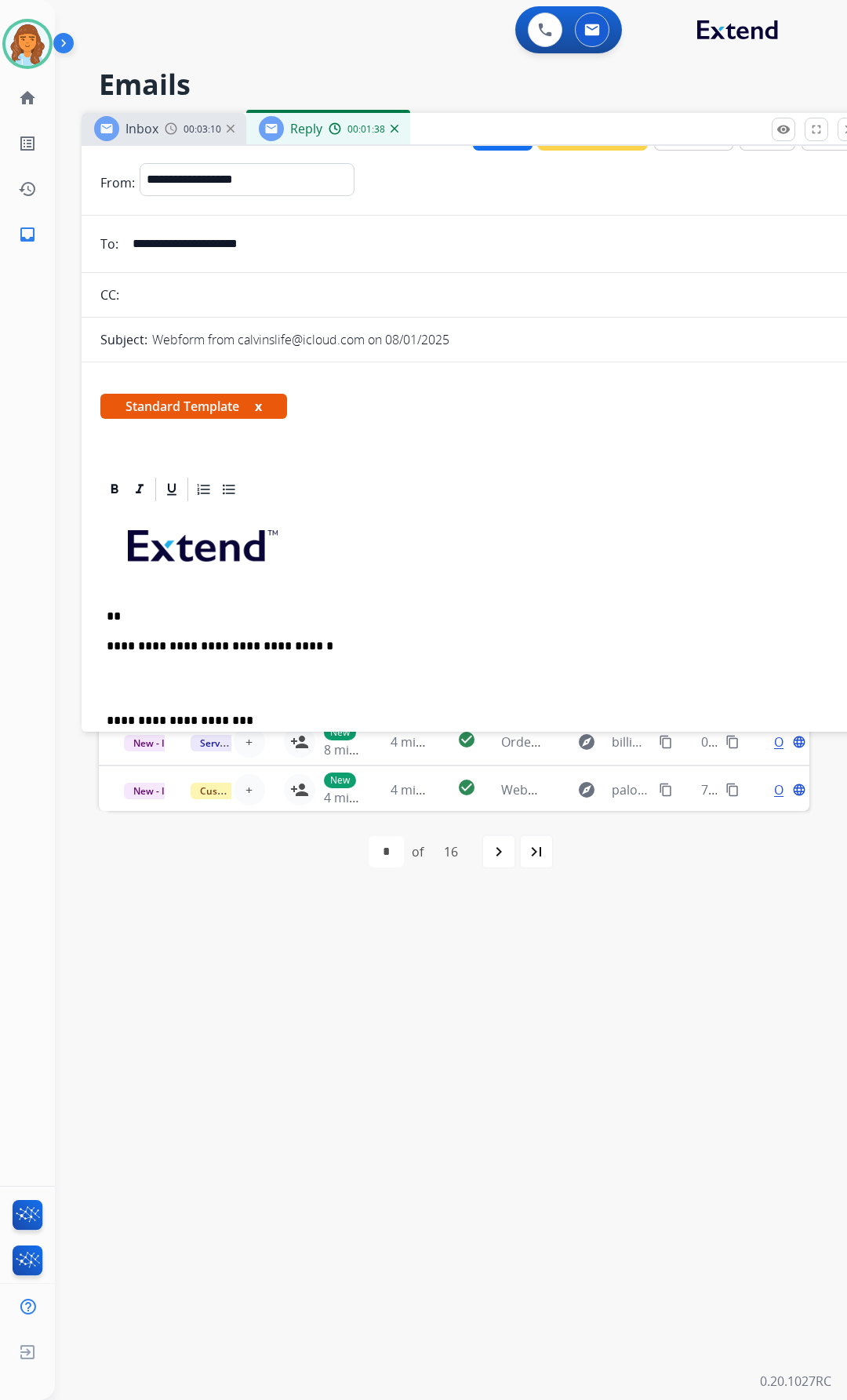 click on "**********" at bounding box center [474, 728] 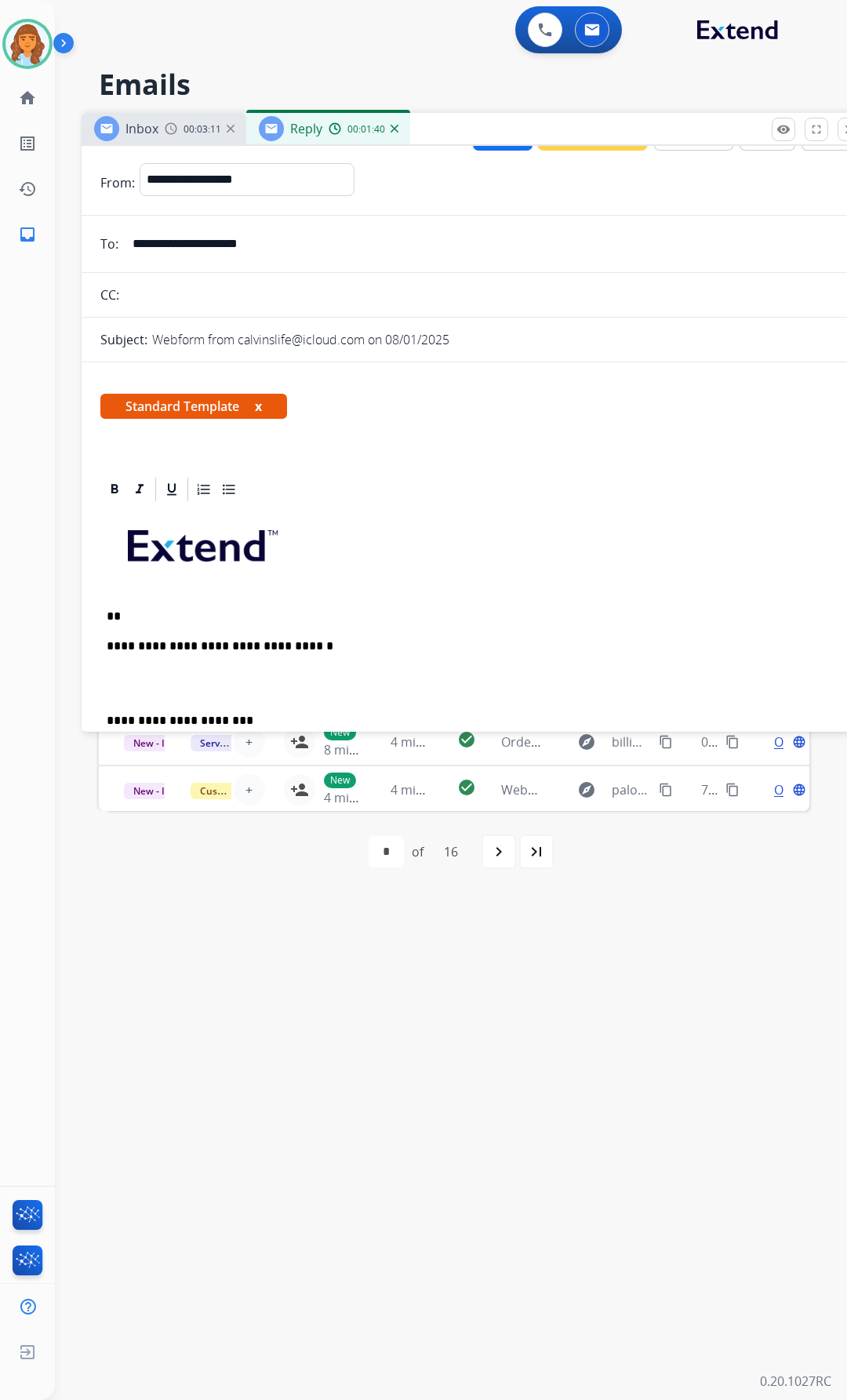 type 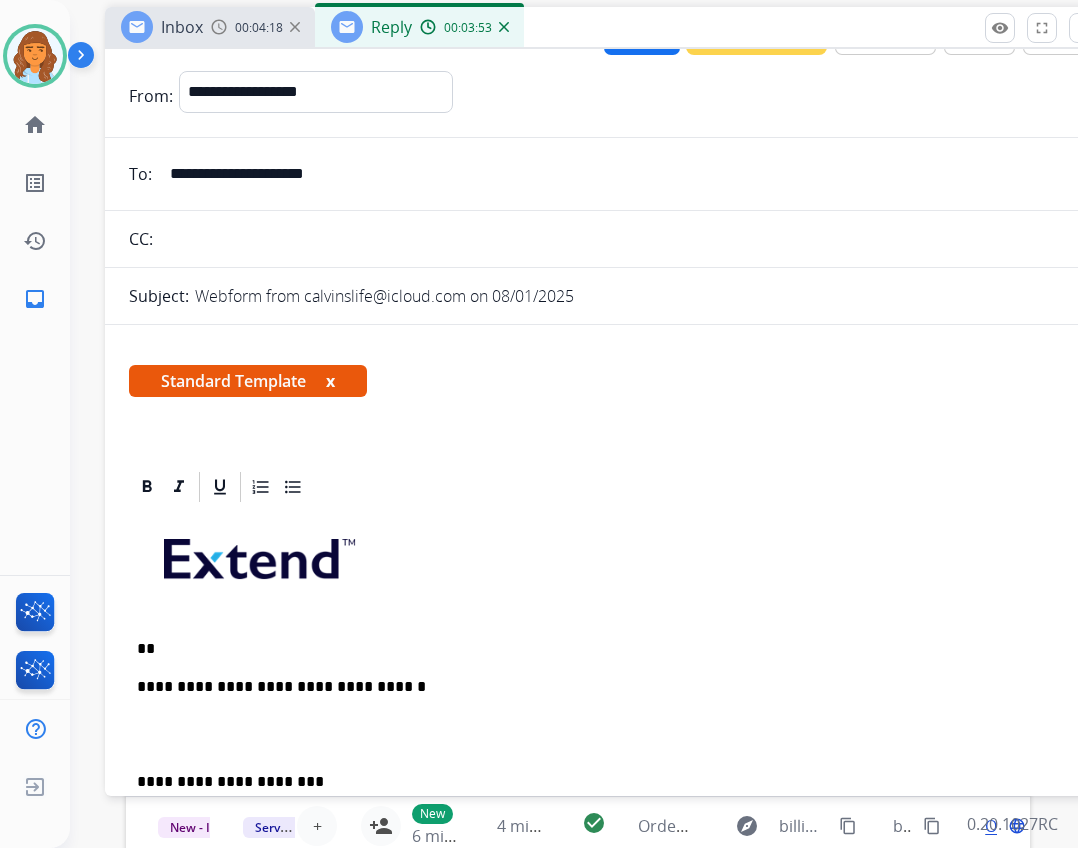 drag, startPoint x: 585, startPoint y: 168, endPoint x: 588, endPoint y: 31, distance: 137.03284 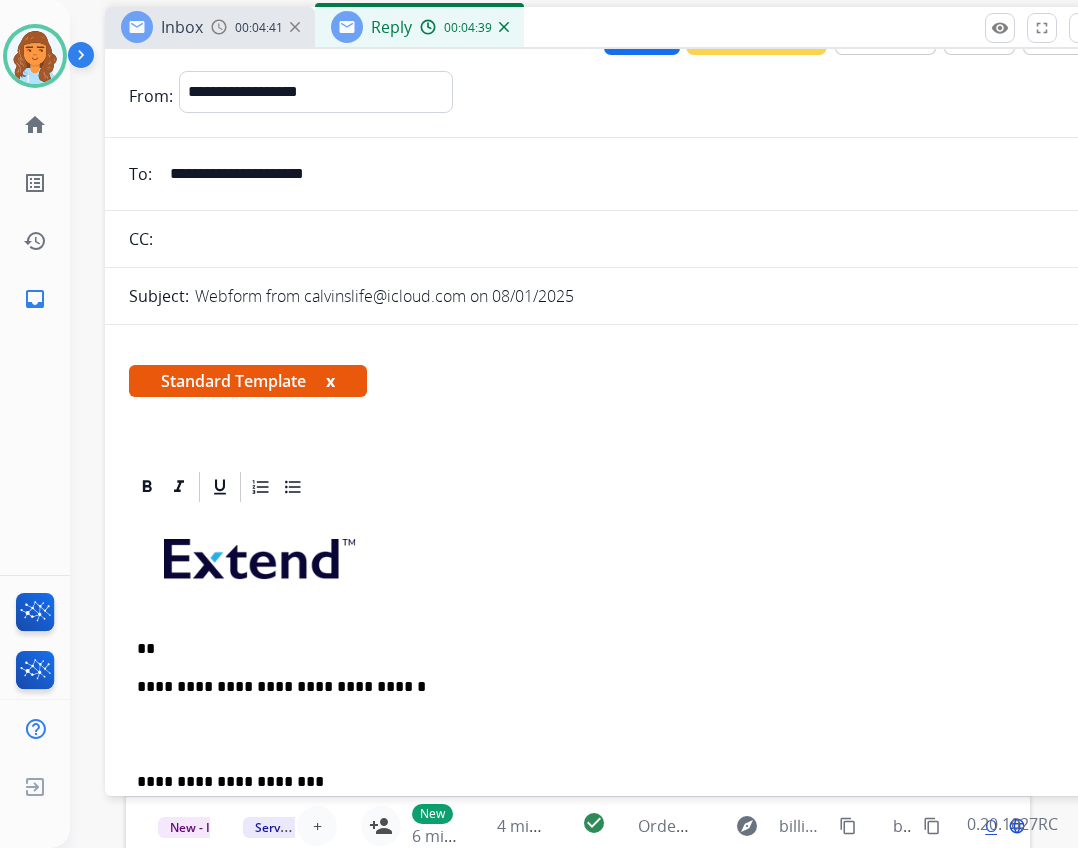 click on "**" at bounding box center (597, 649) 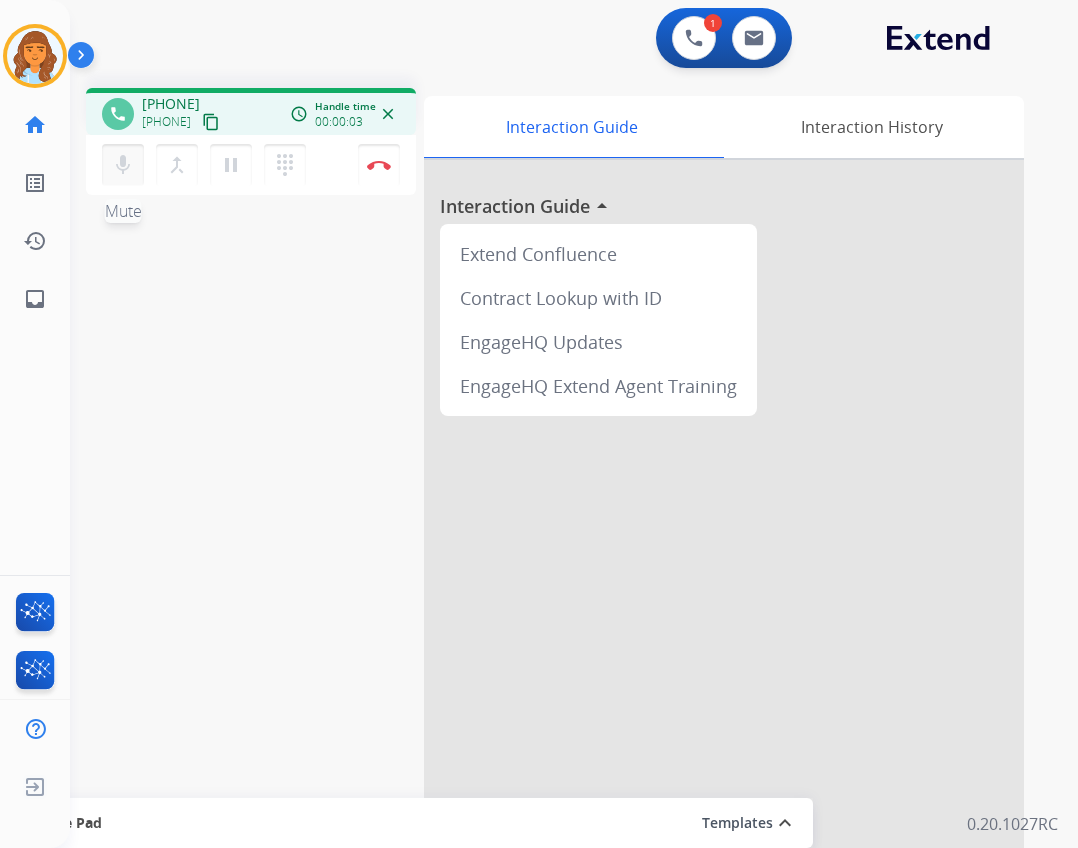 click on "mic" at bounding box center [123, 165] 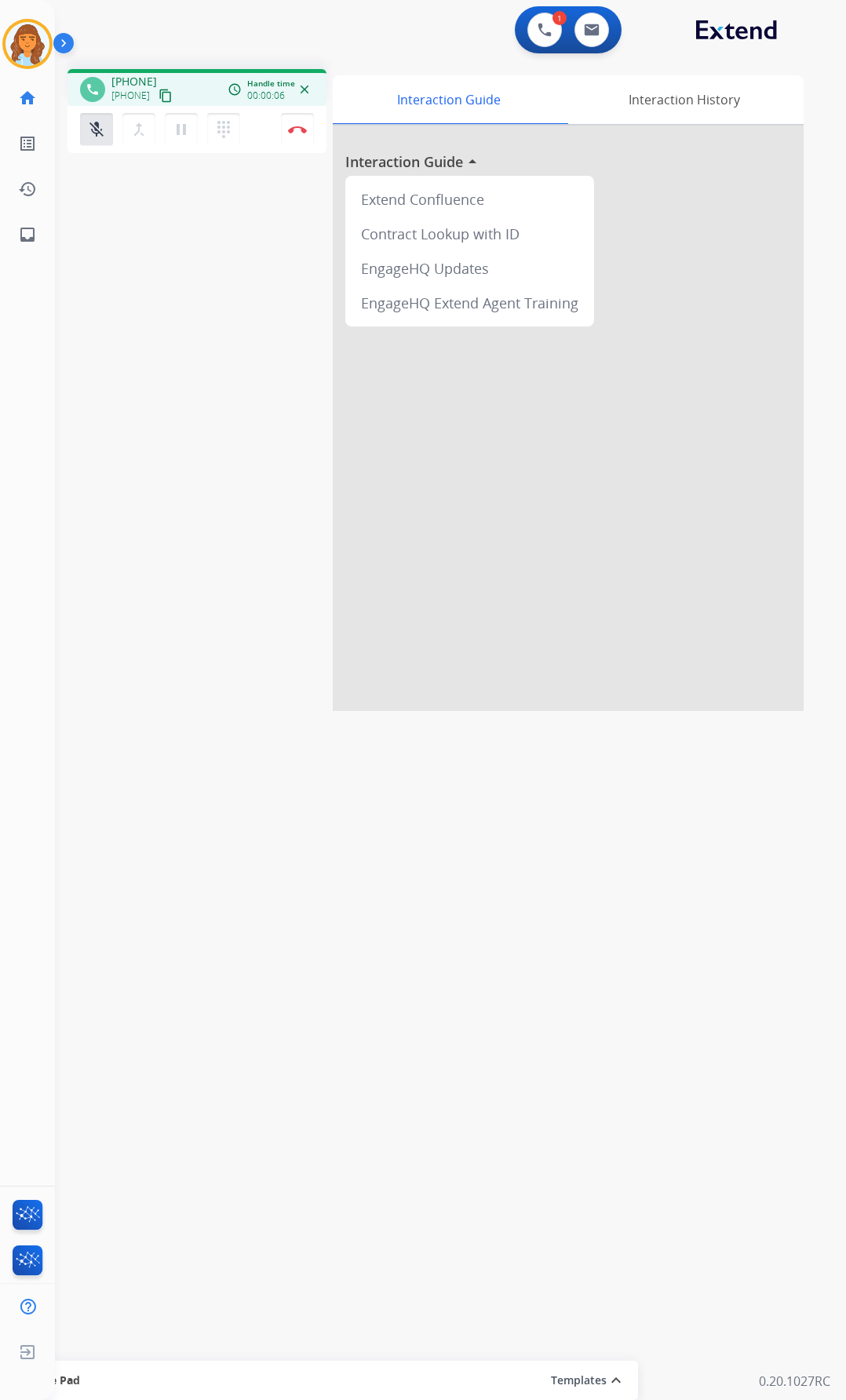 type 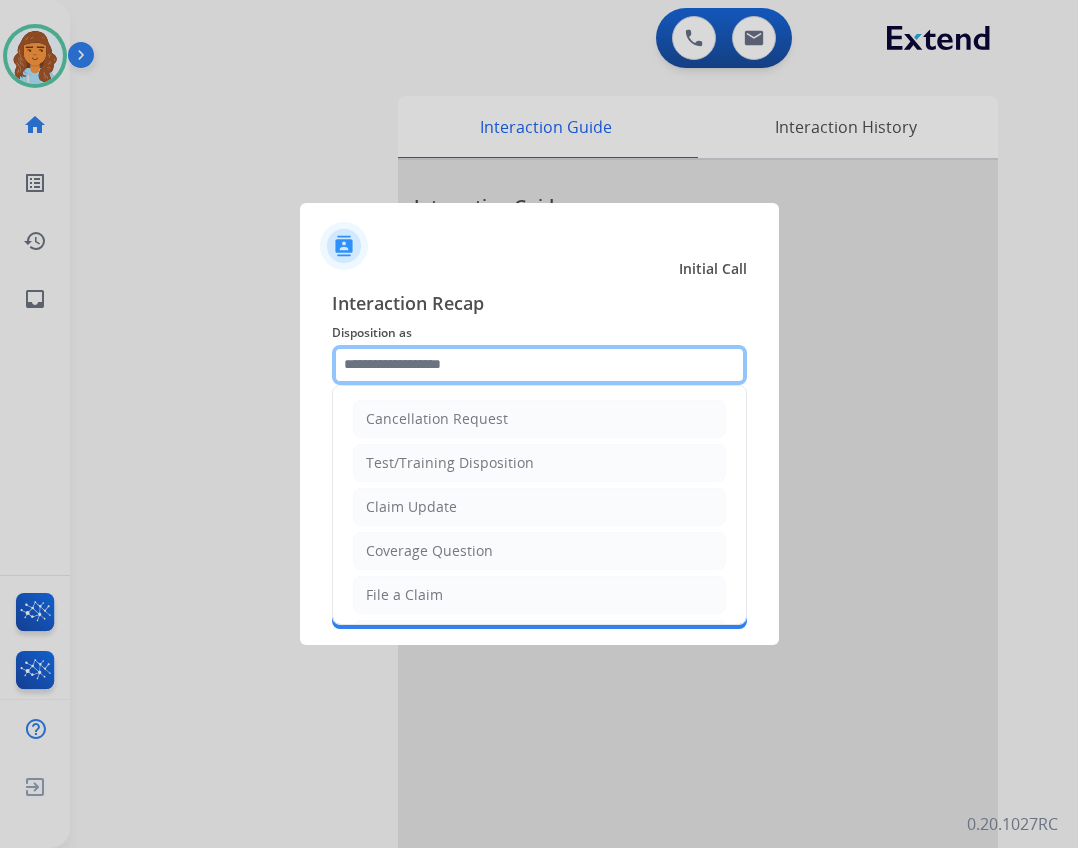 drag, startPoint x: 540, startPoint y: 348, endPoint x: 586, endPoint y: 337, distance: 47.296936 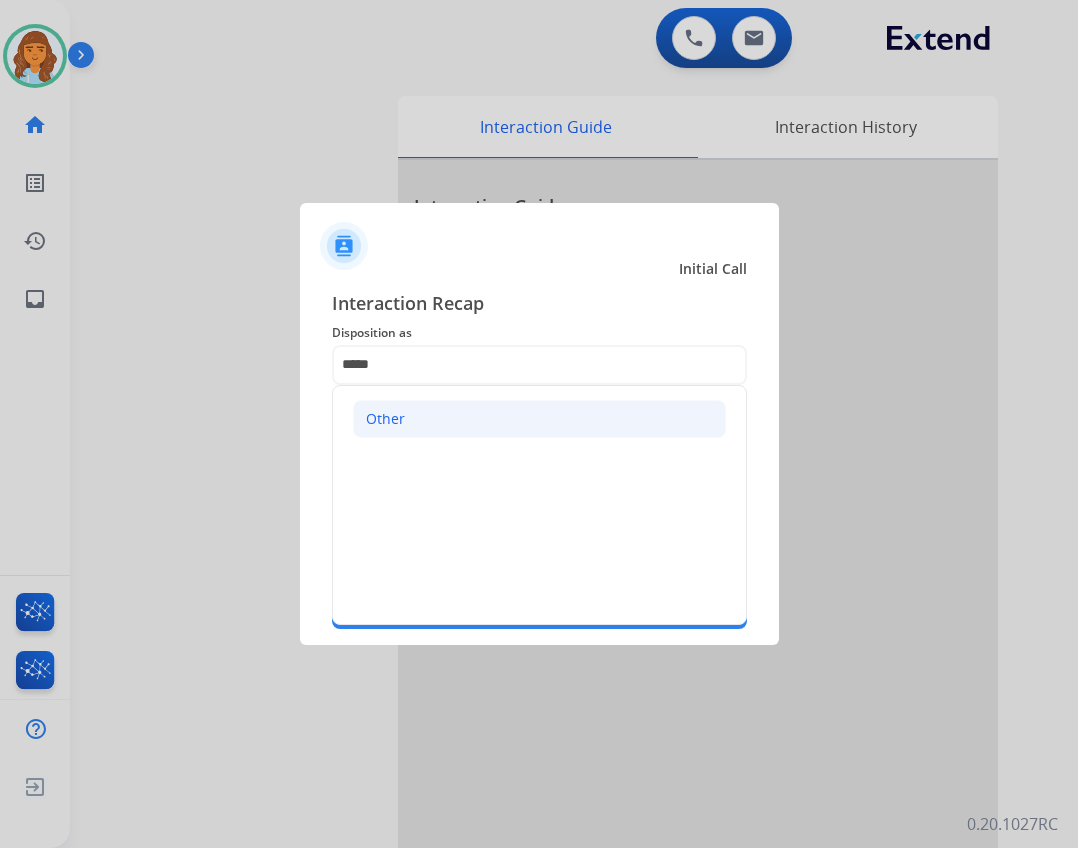 click on "Other" 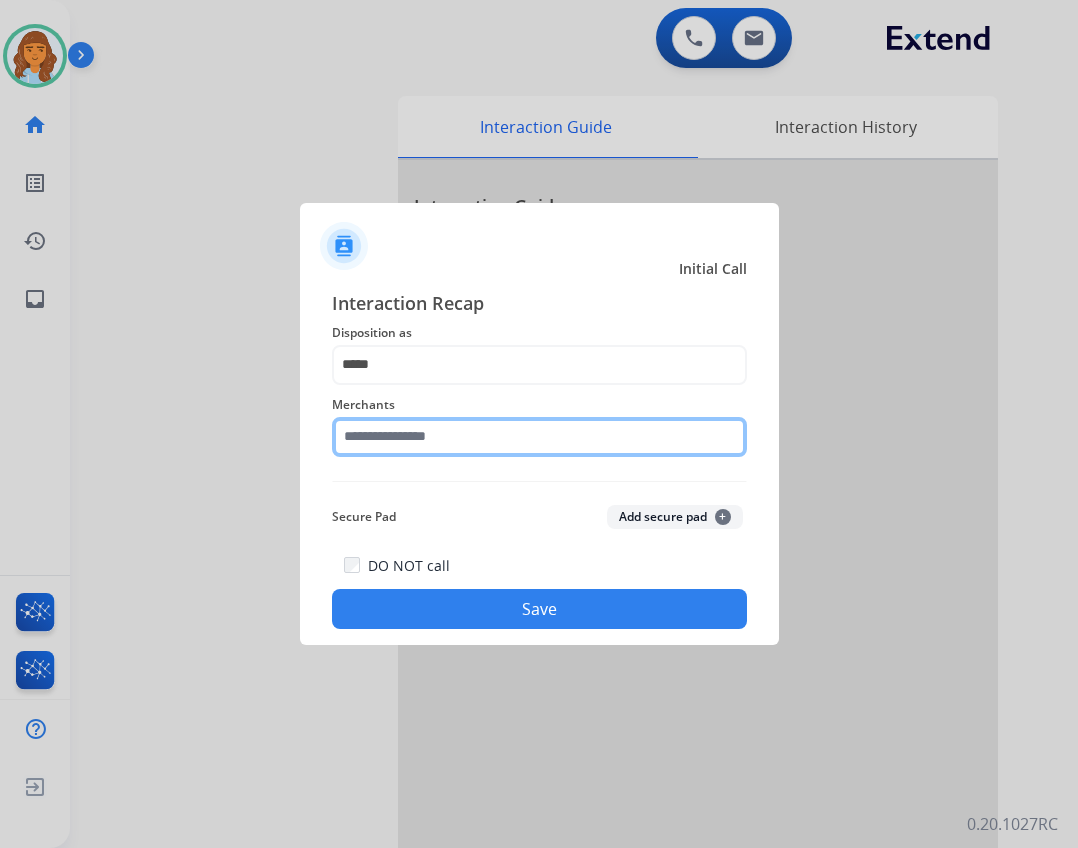click 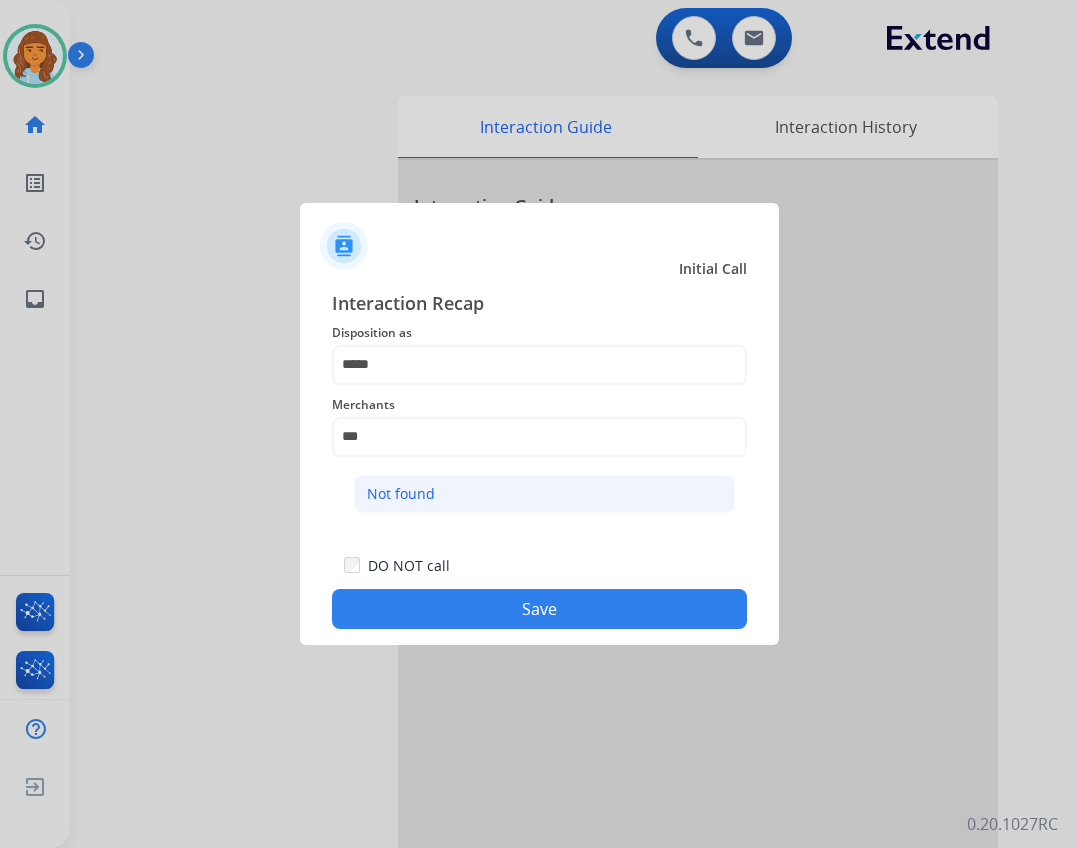click on "Not found" 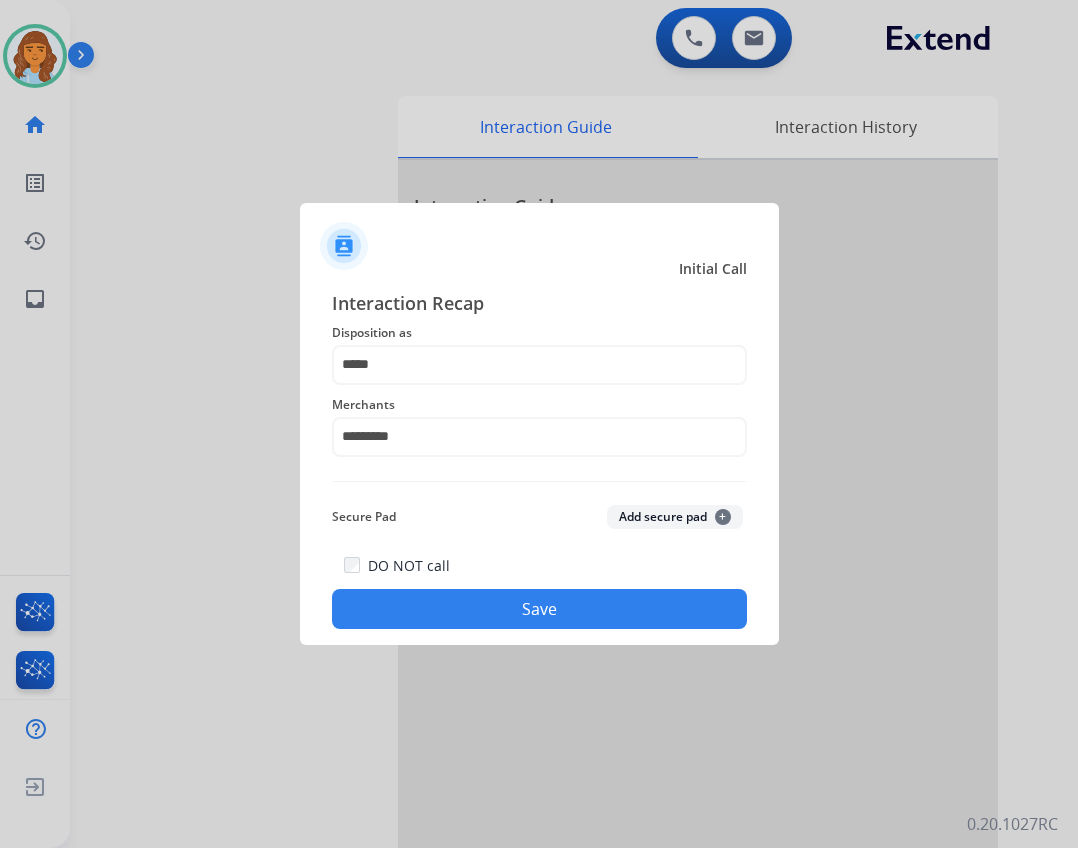 click on "Save" 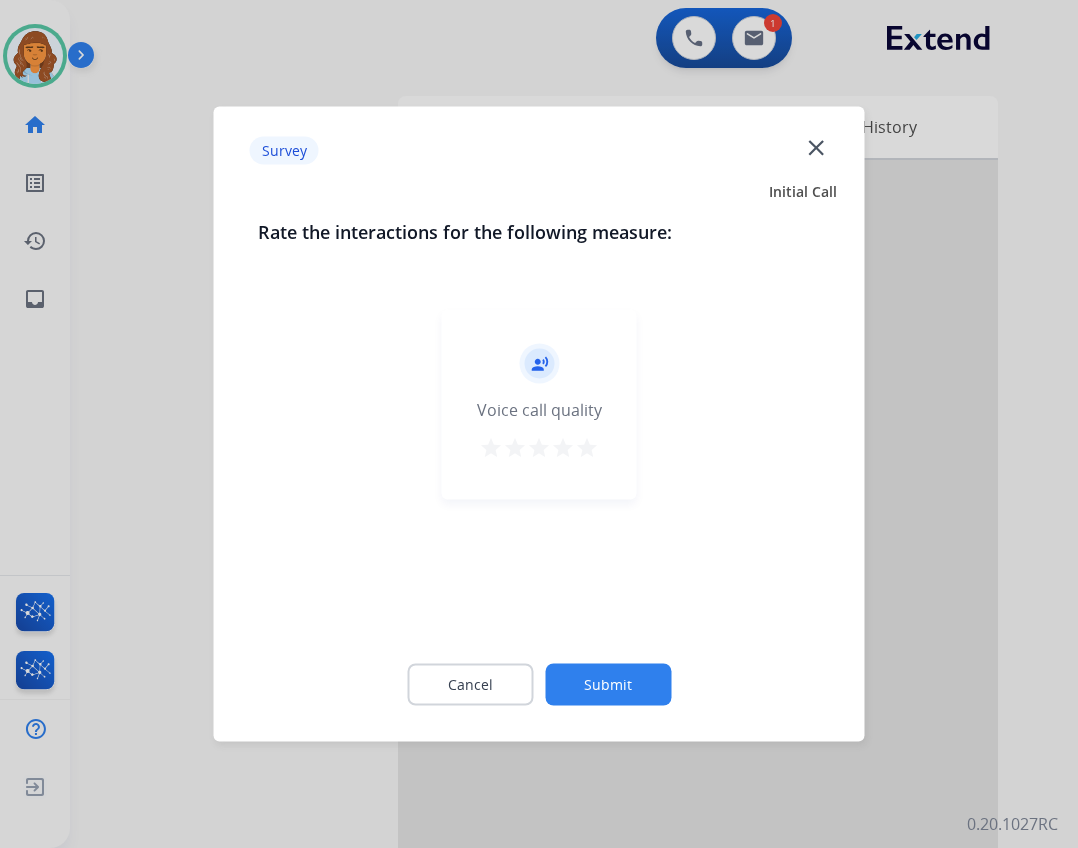 click on "close" 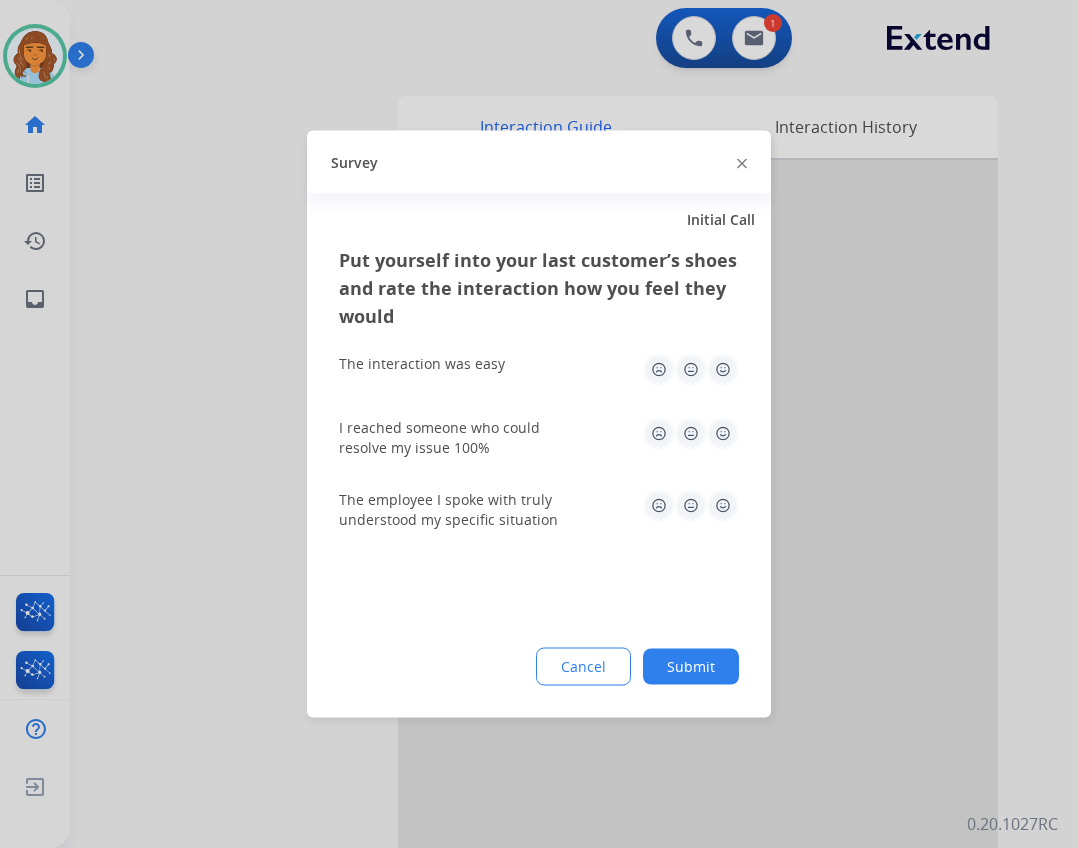 click 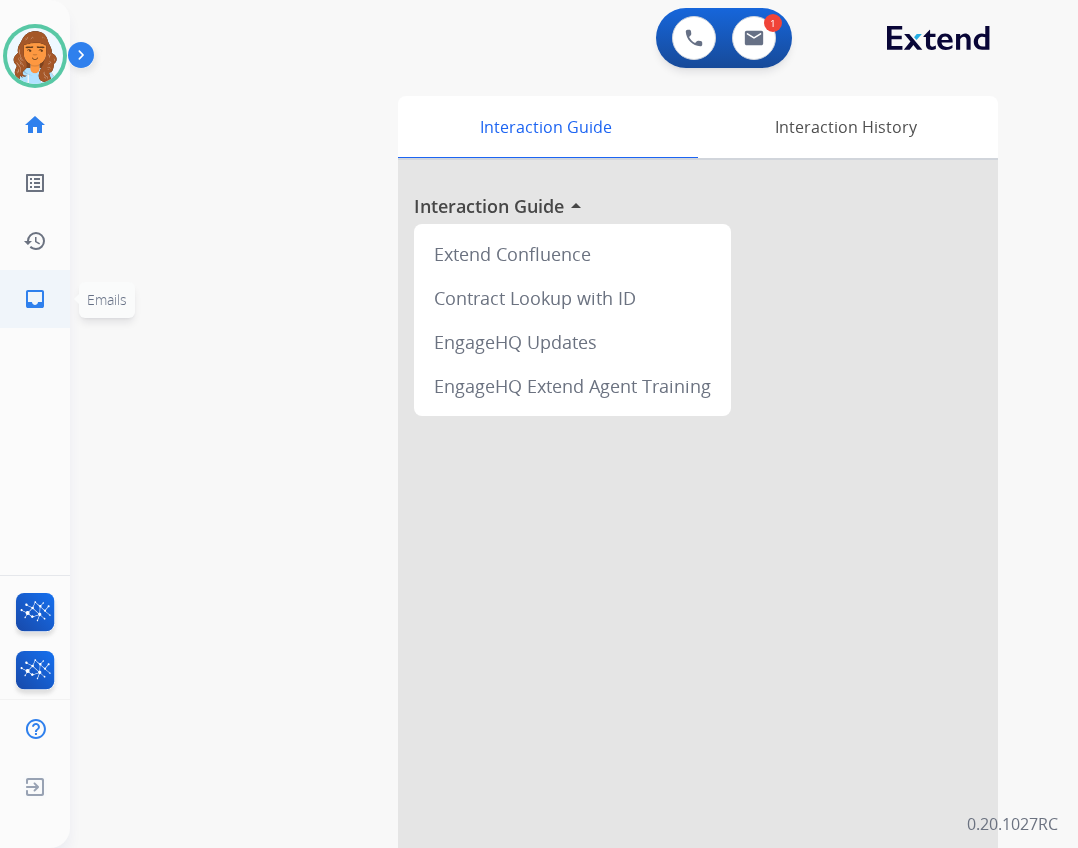 click on "inbox" 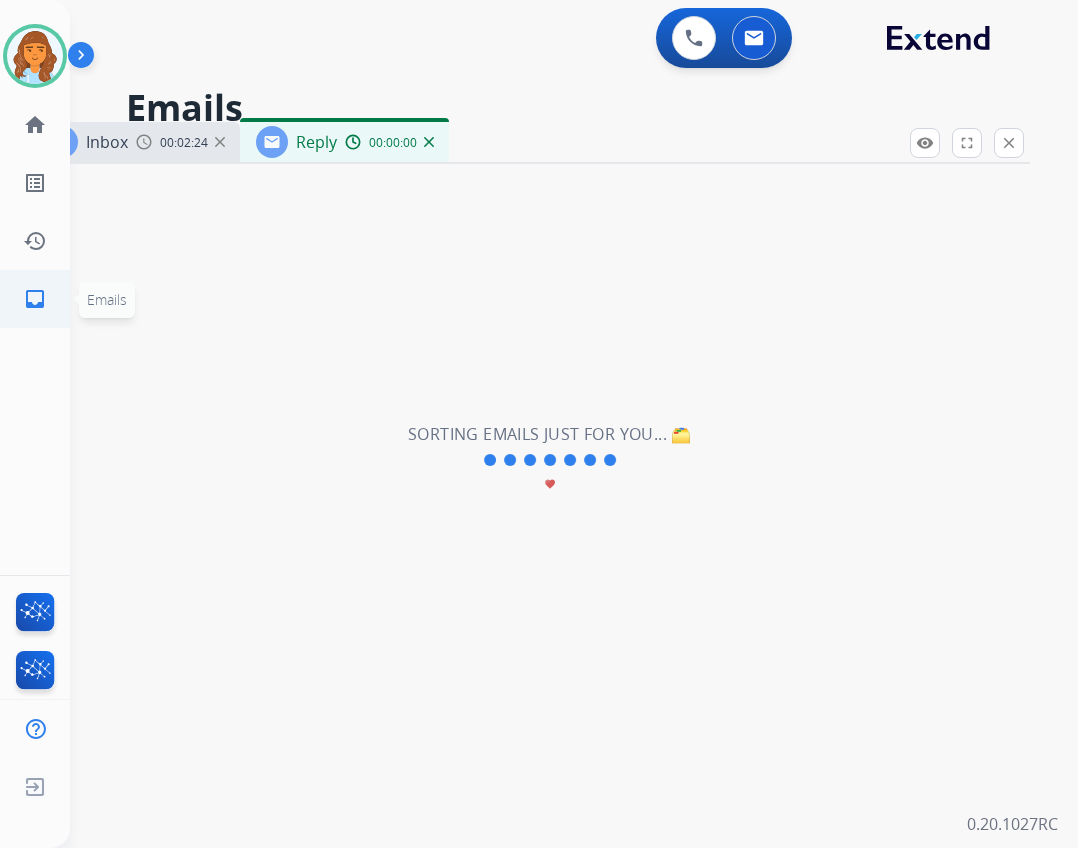 select on "**********" 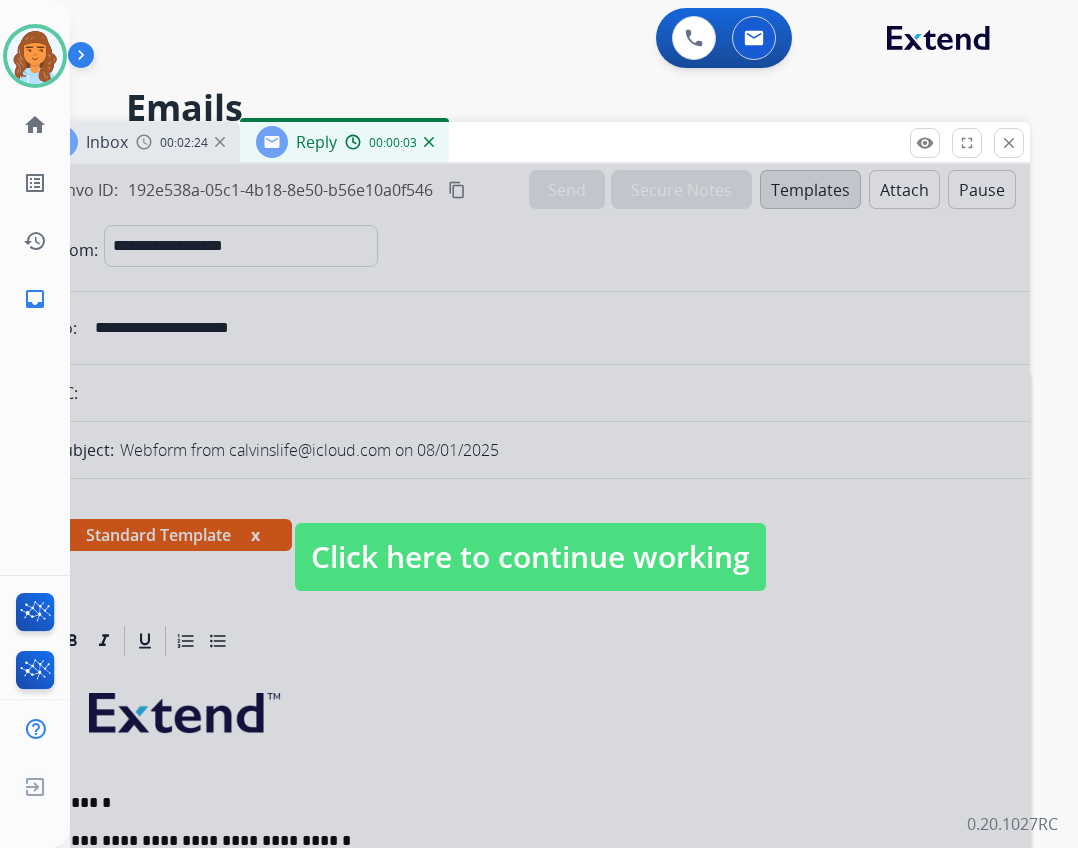 click on "Click here to continue working" at bounding box center [530, 557] 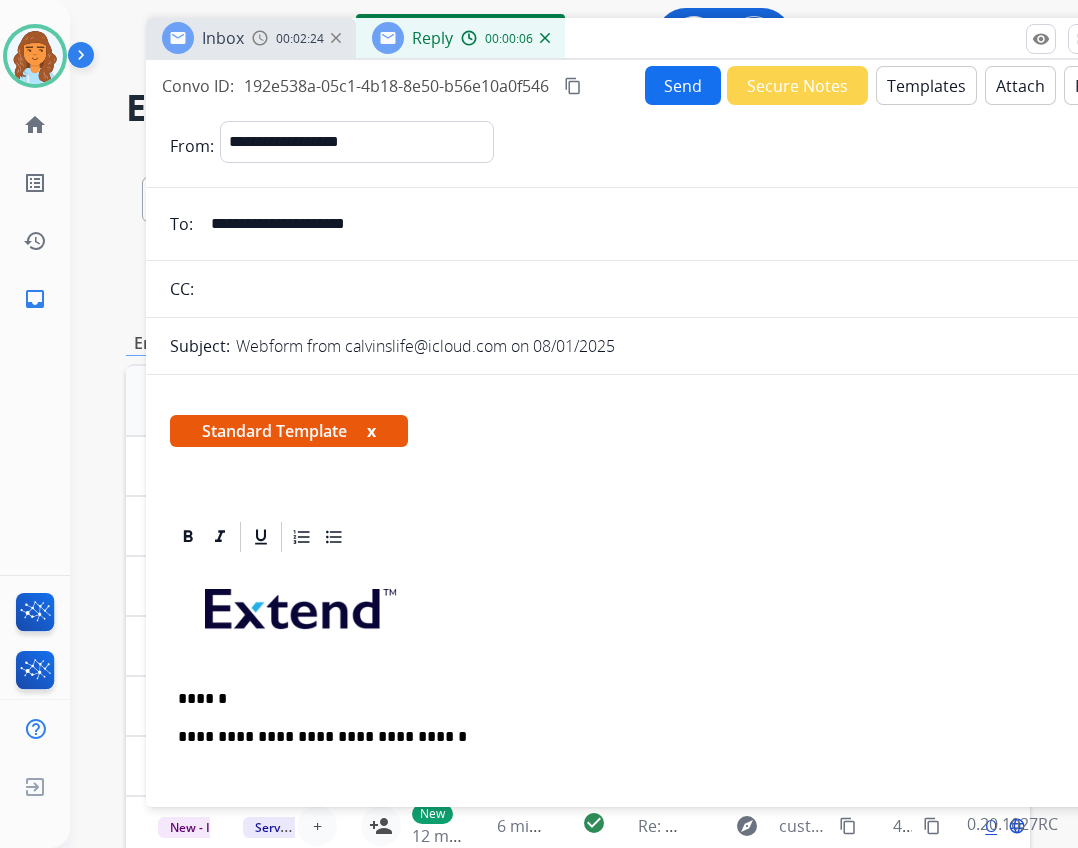 drag, startPoint x: 495, startPoint y: 142, endPoint x: 611, endPoint y: 37, distance: 156.46405 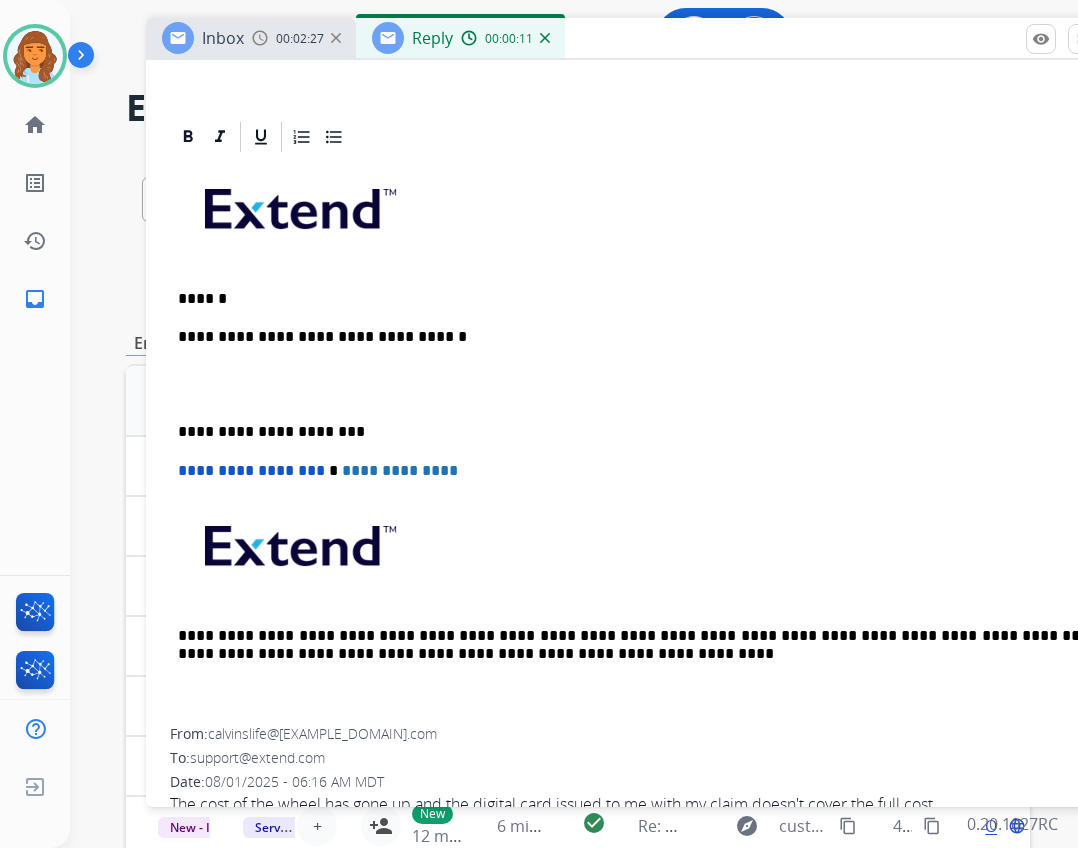 scroll, scrollTop: 439, scrollLeft: 0, axis: vertical 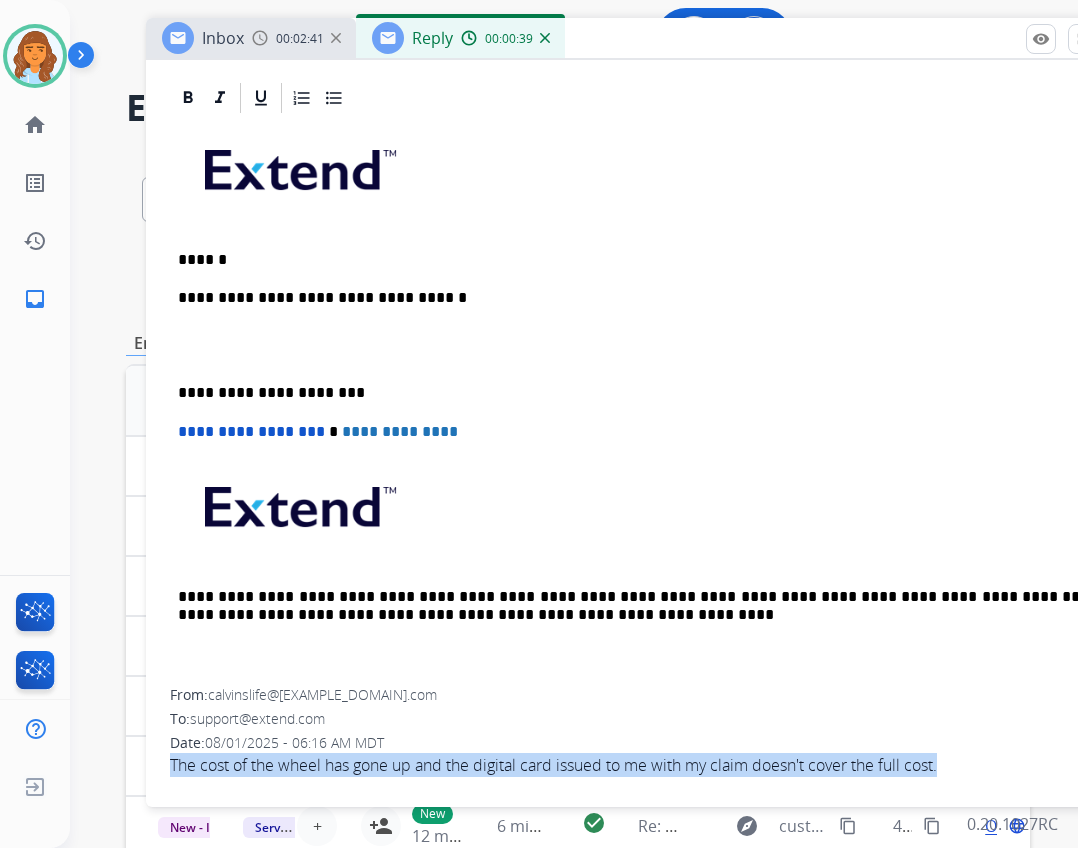 drag, startPoint x: 171, startPoint y: 756, endPoint x: 957, endPoint y: 788, distance: 786.6511 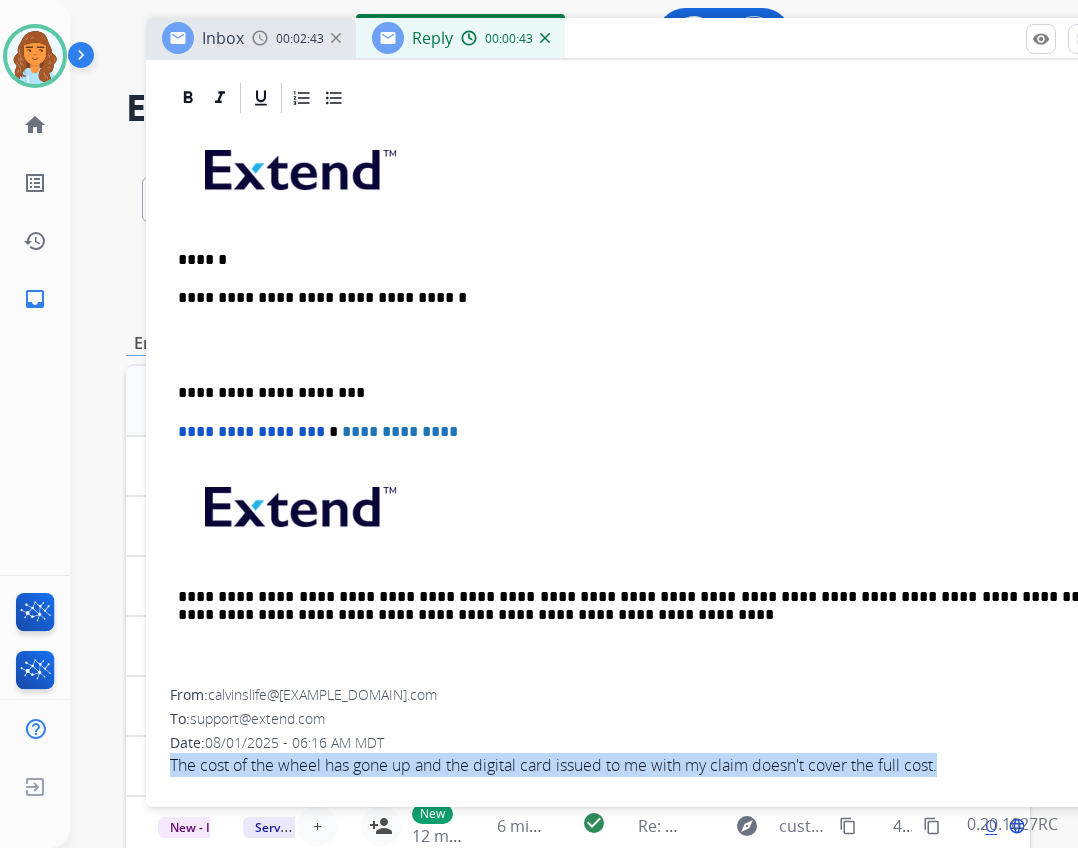 copy on "The cost of the wheel has gone up and the digital card issued to me with my claim doesn't cover the full cost." 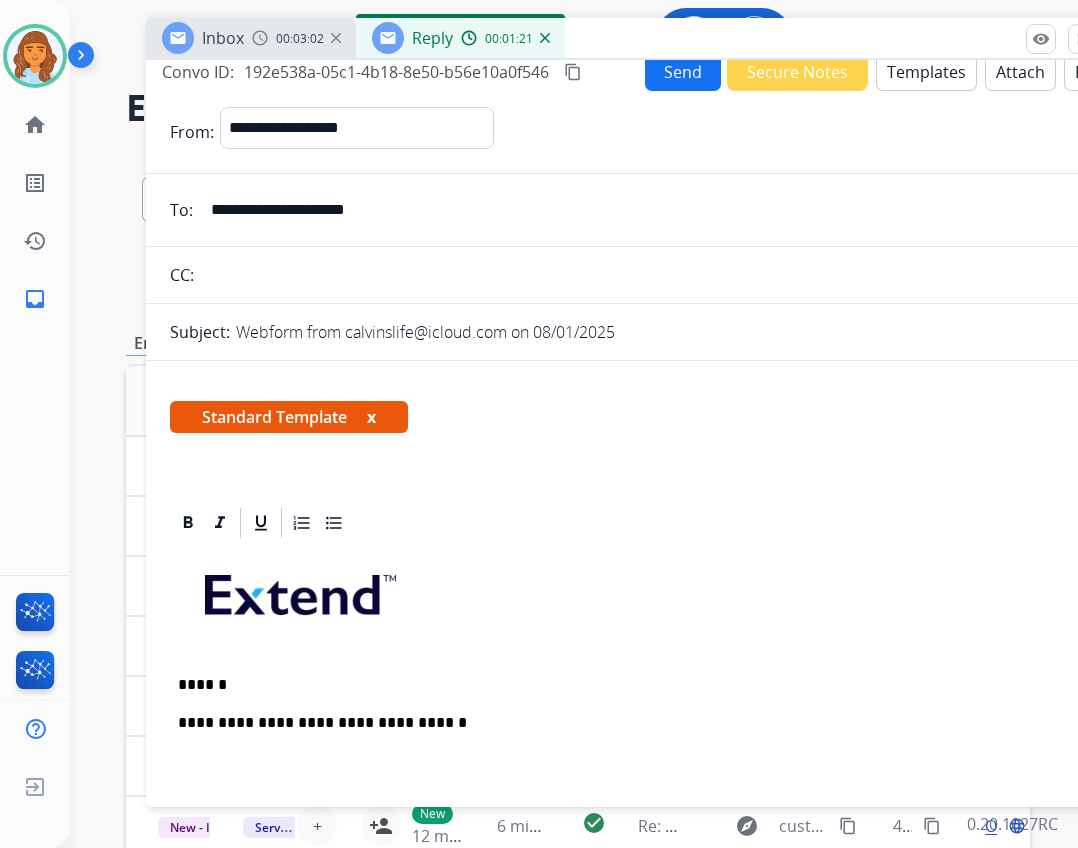 scroll, scrollTop: 0, scrollLeft: 0, axis: both 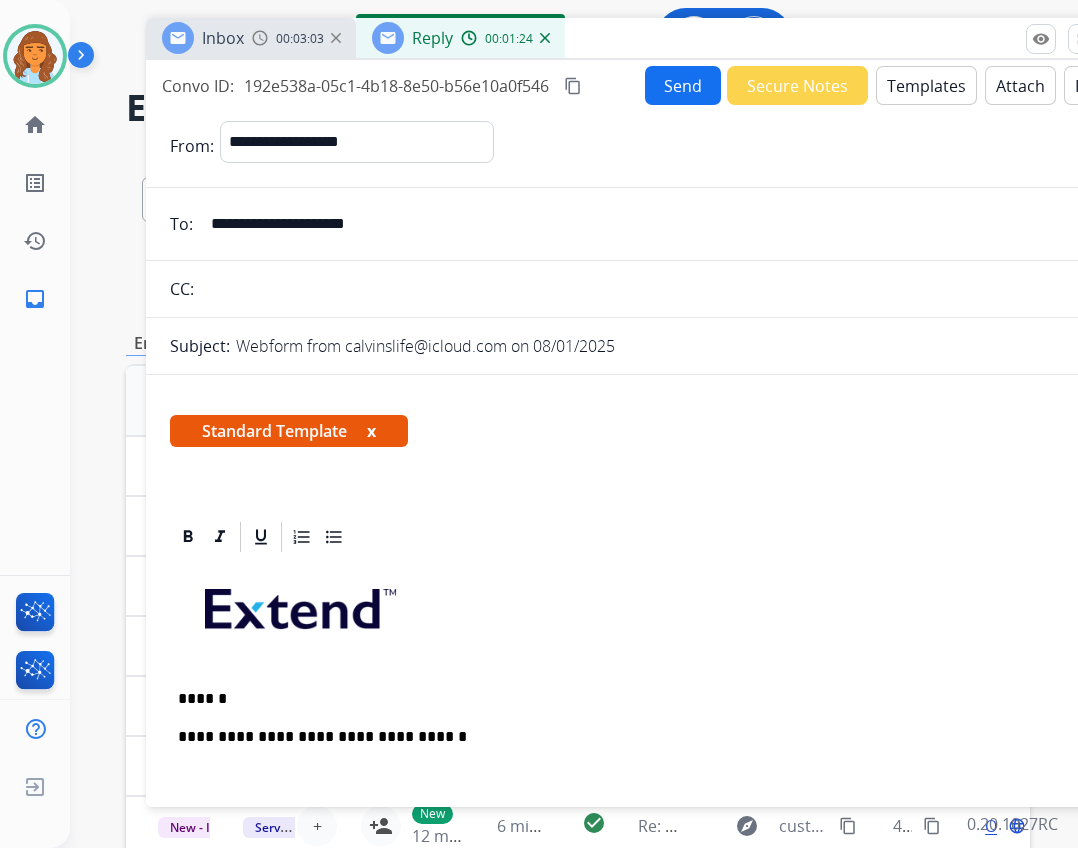 click on "content_copy" at bounding box center (573, 86) 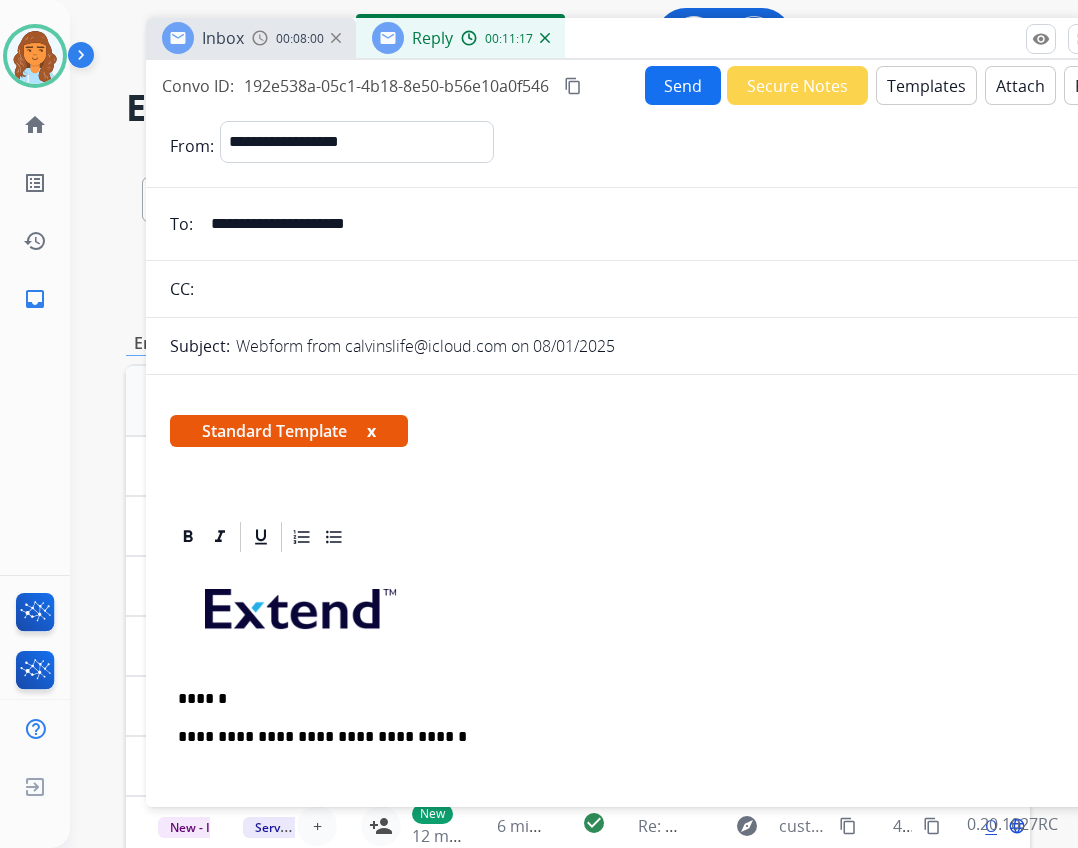 select on "**********" 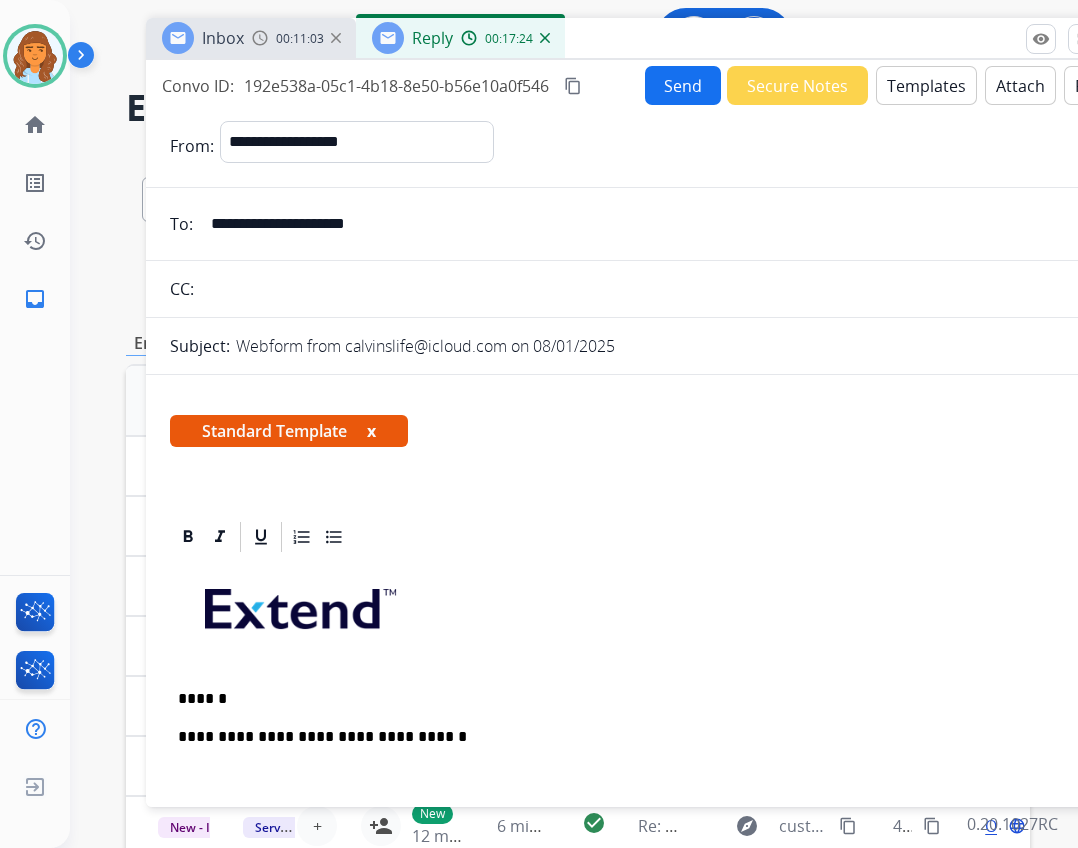 click on "******" at bounding box center (638, 699) 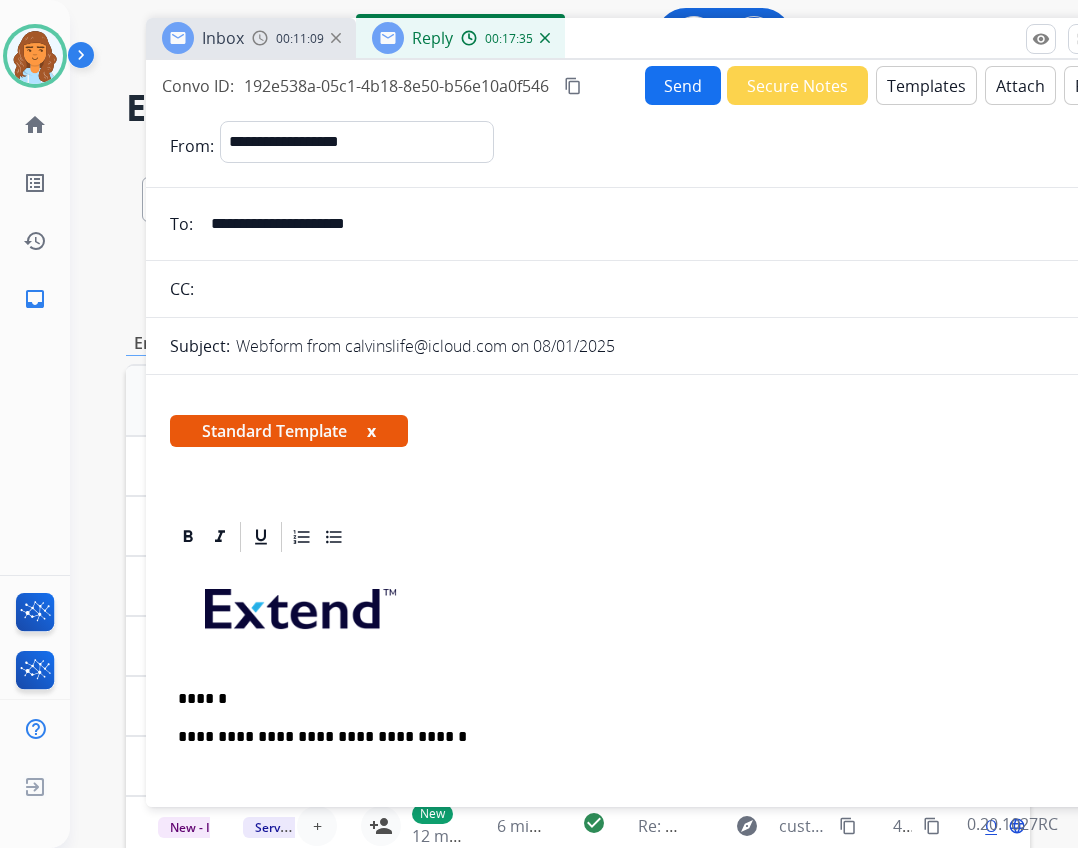 type 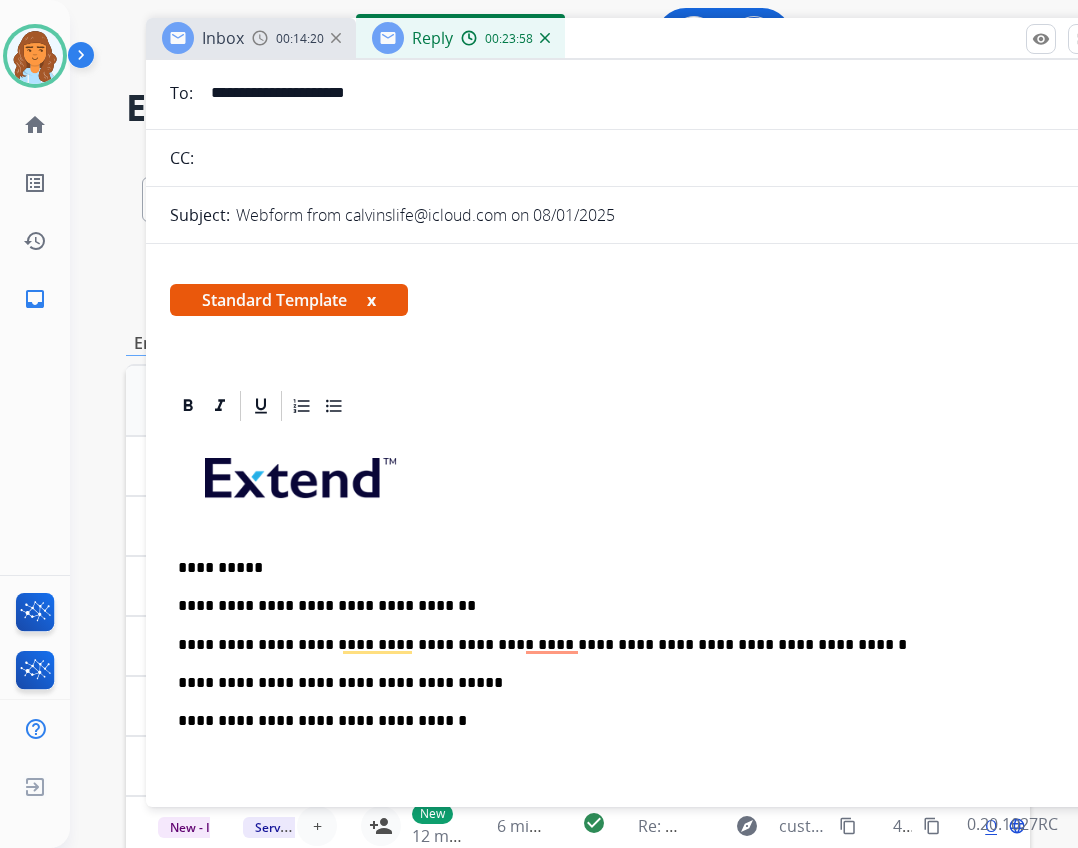 scroll, scrollTop: 319, scrollLeft: 0, axis: vertical 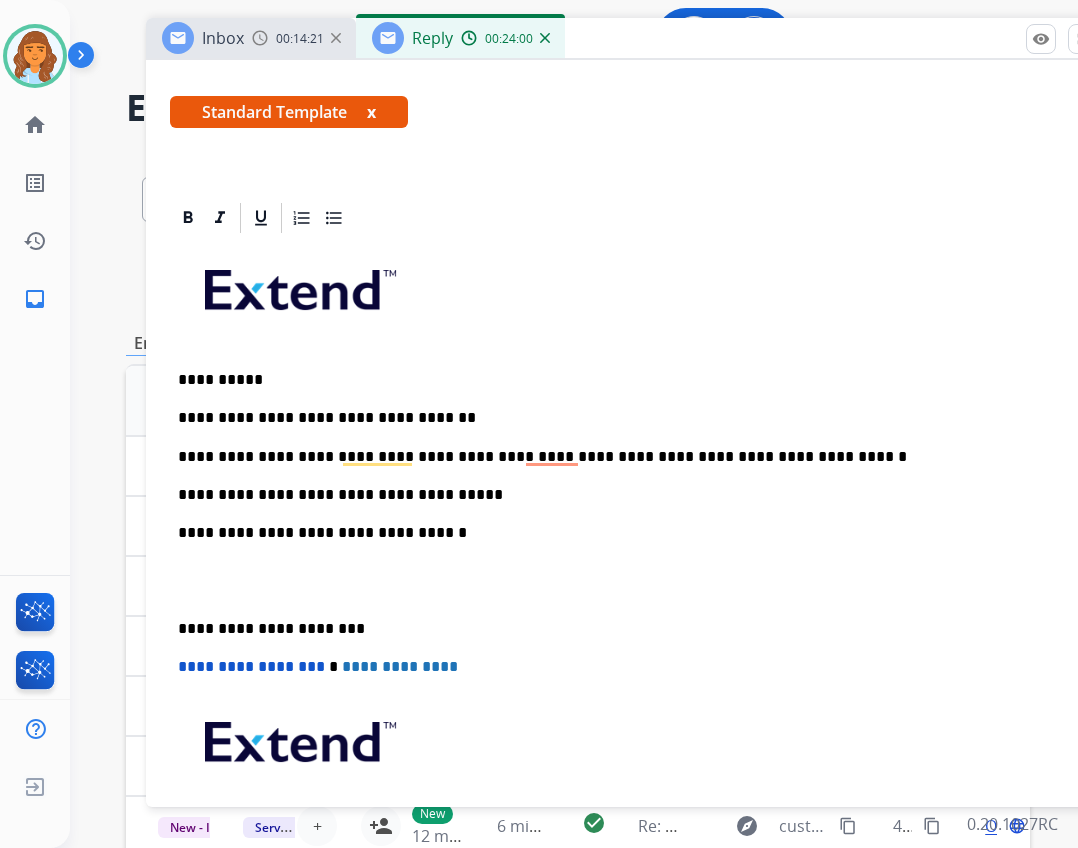 click on "**********" at bounding box center (646, 580) 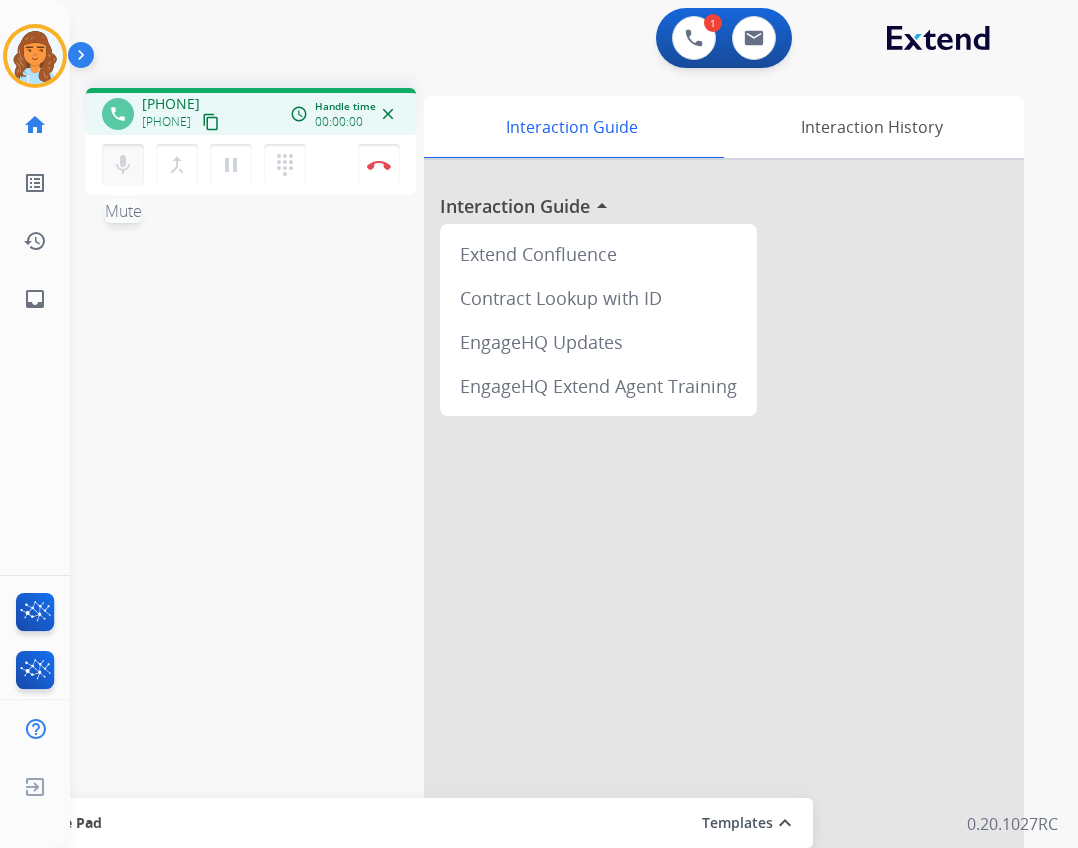 click on "mic" at bounding box center [123, 165] 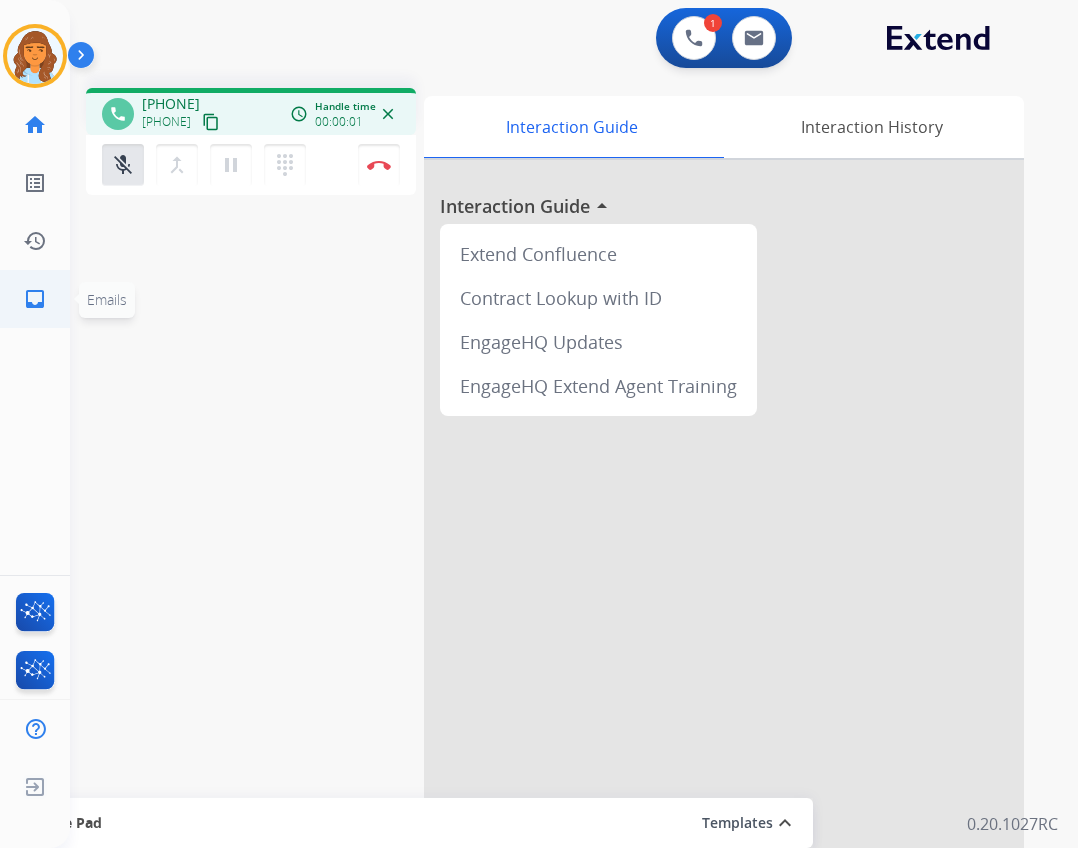 click on "inbox" 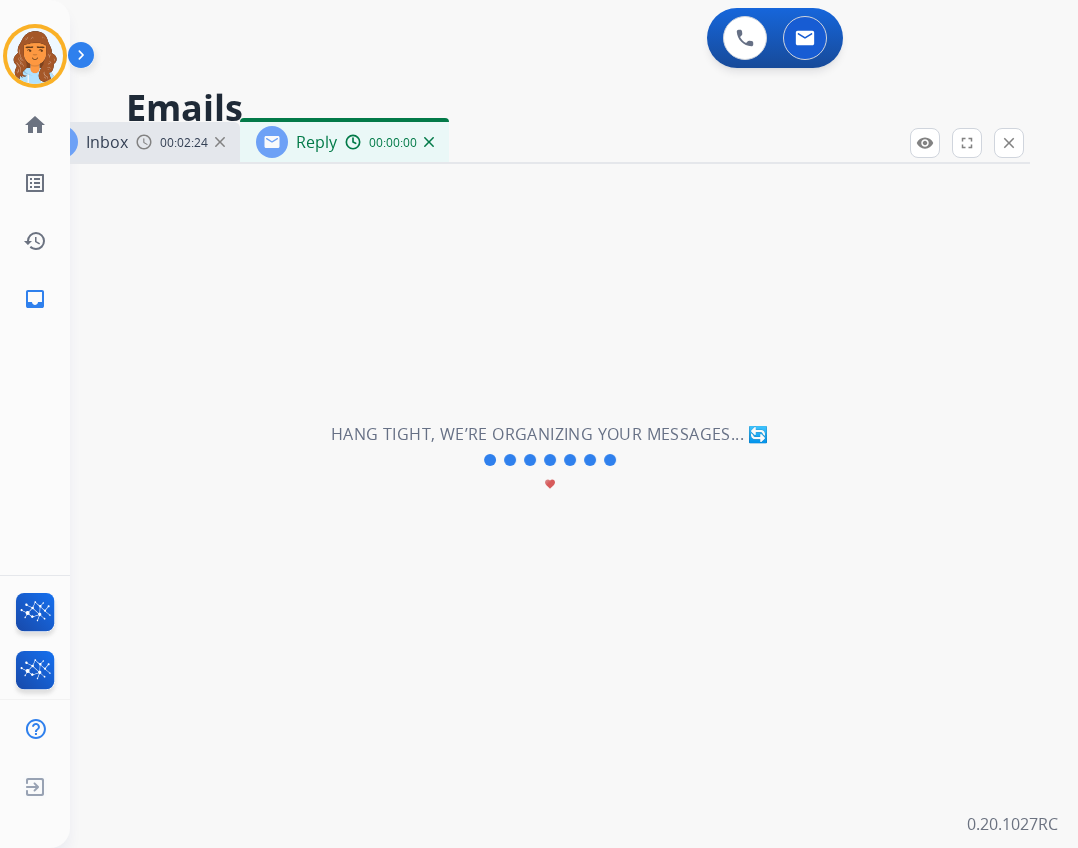select on "**********" 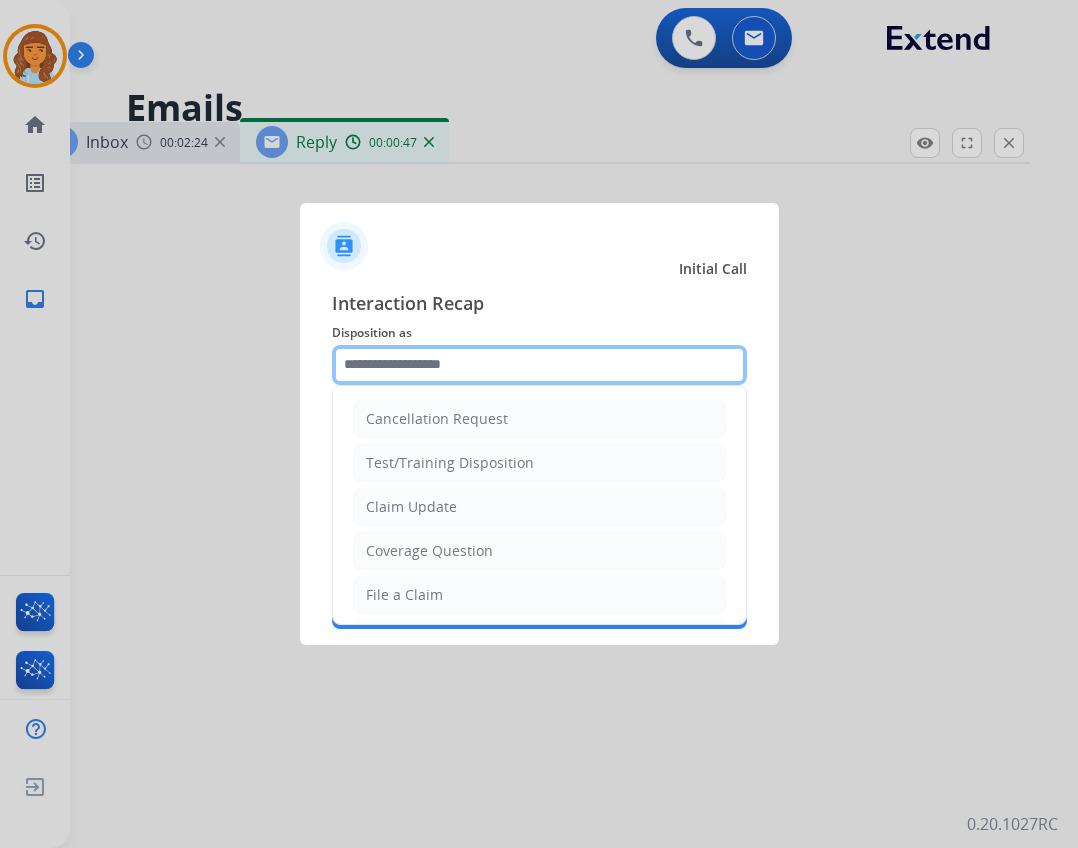 click 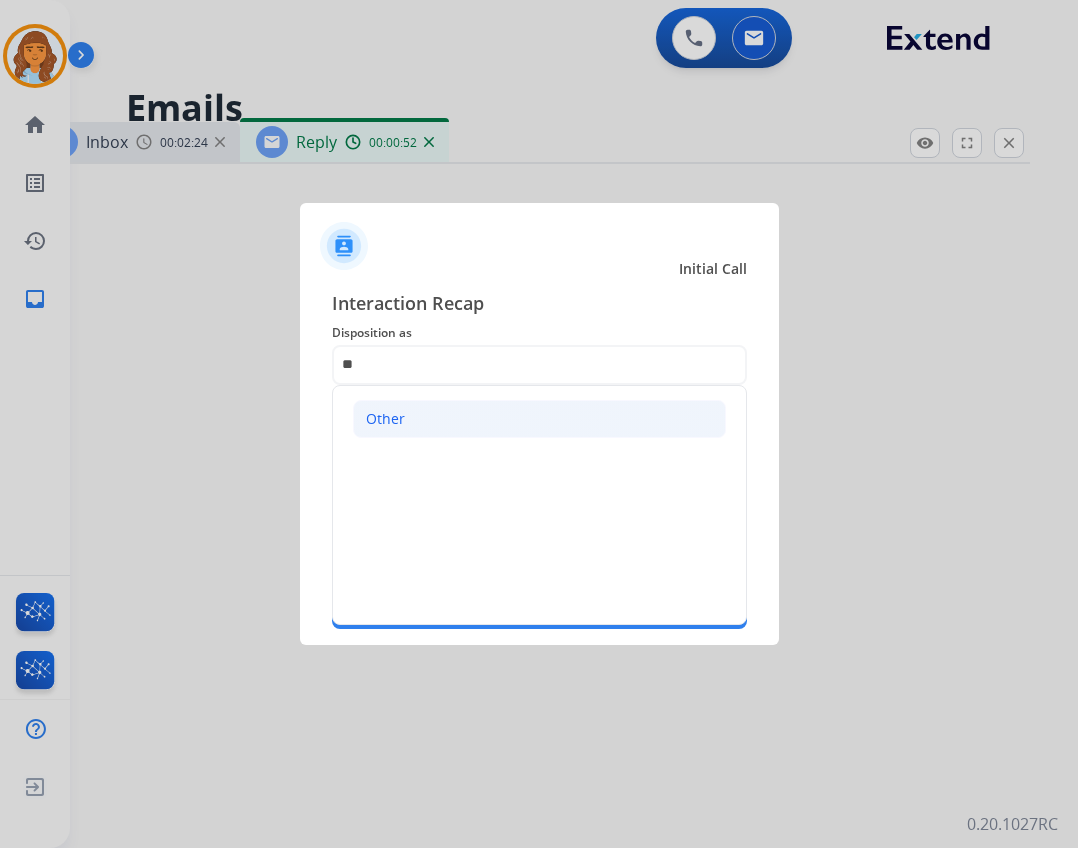 click on "Other" 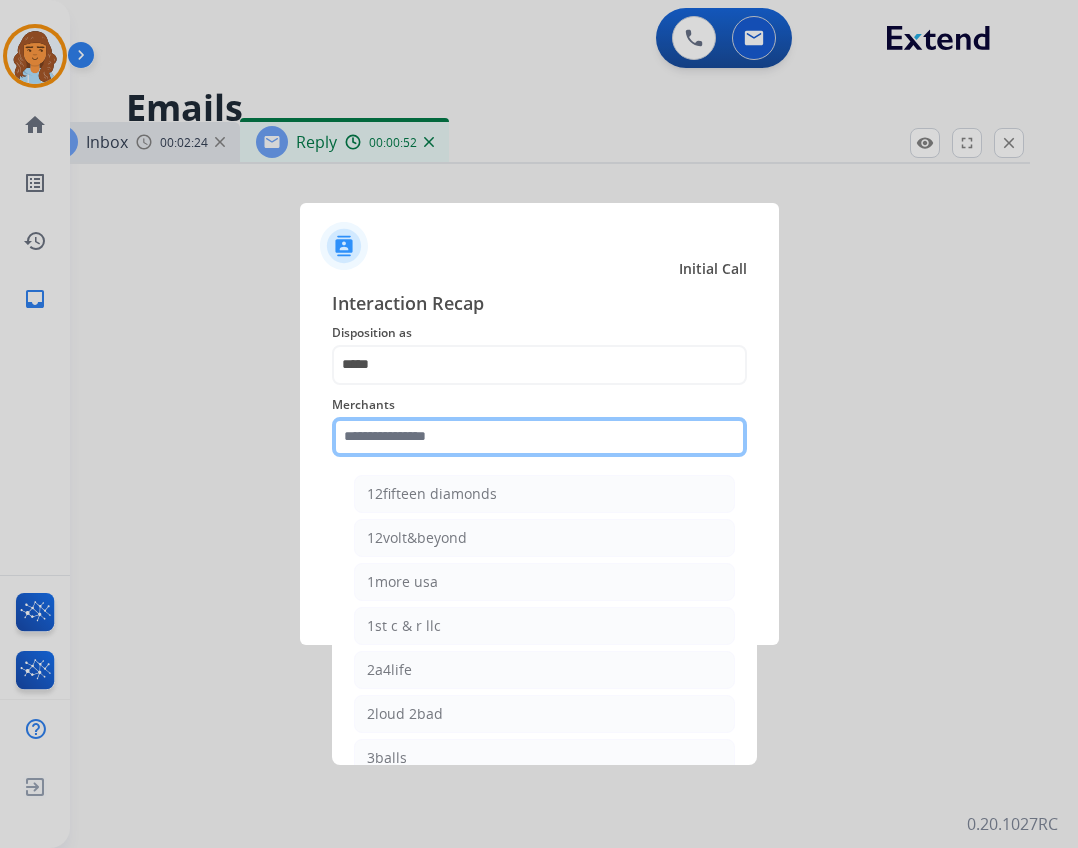 click 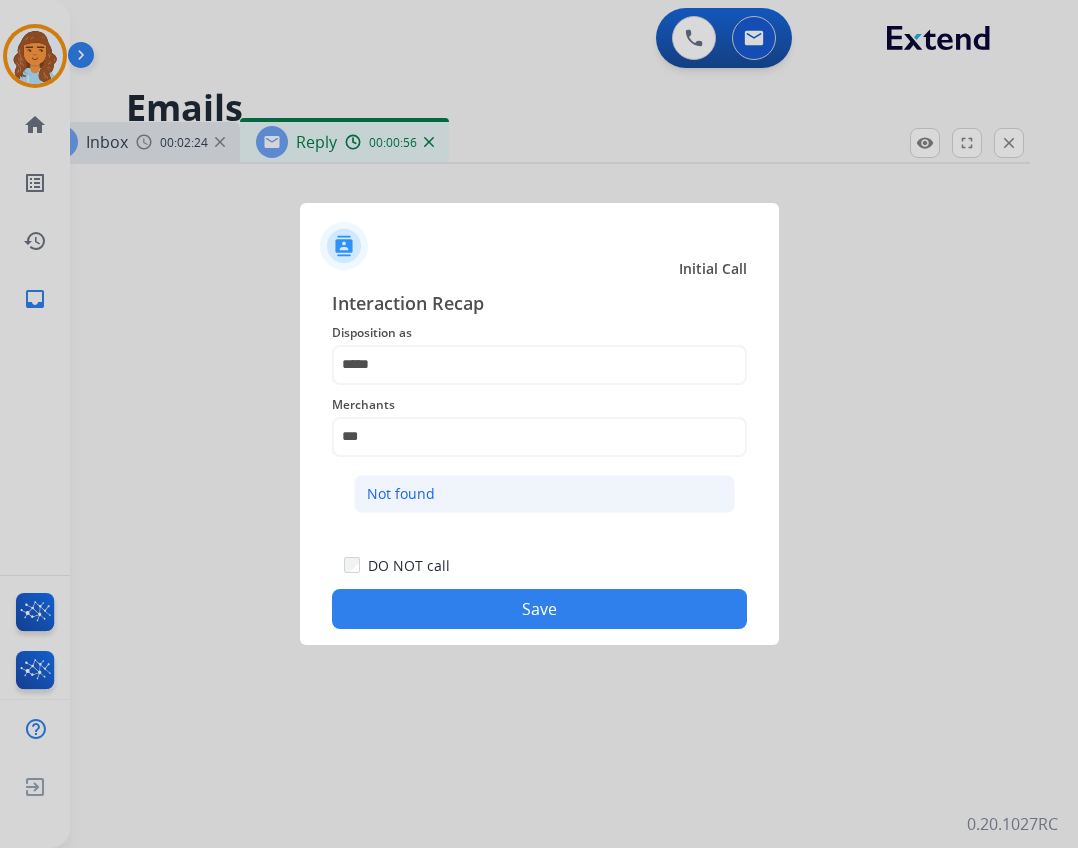 click on "Not found" 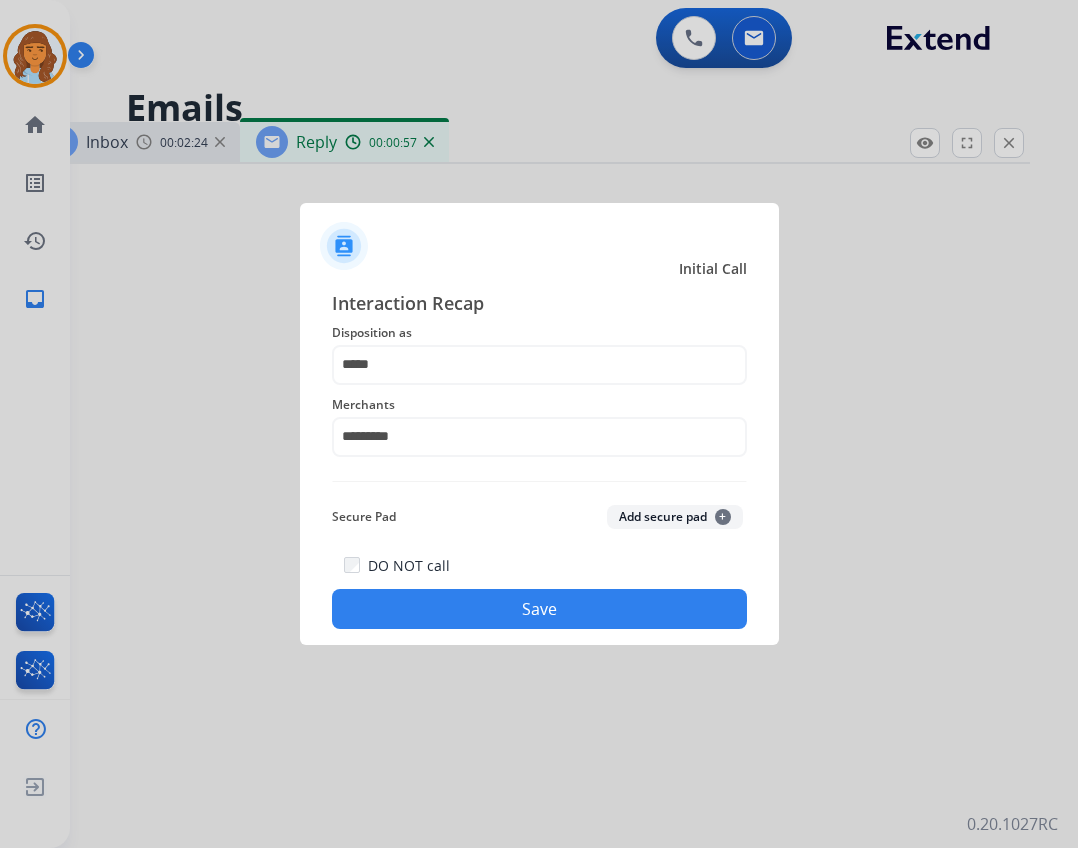click on "Save" 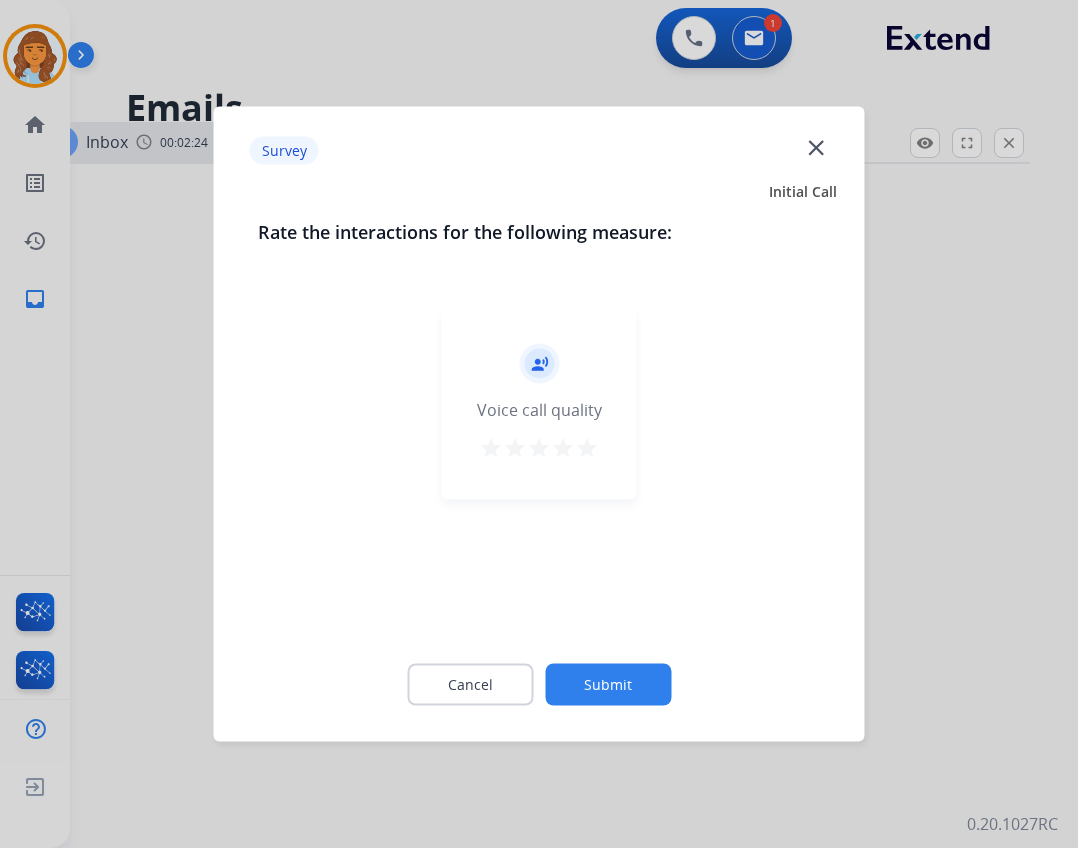 click on "close" 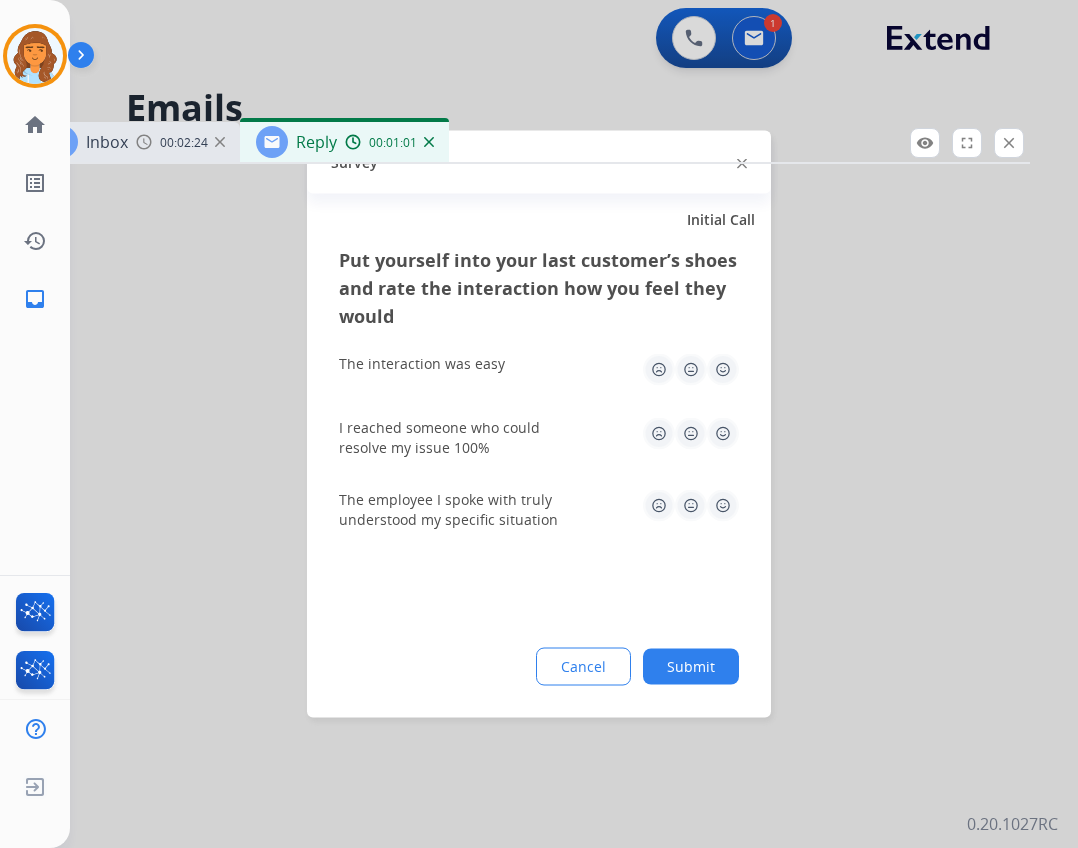 click on "Survey" 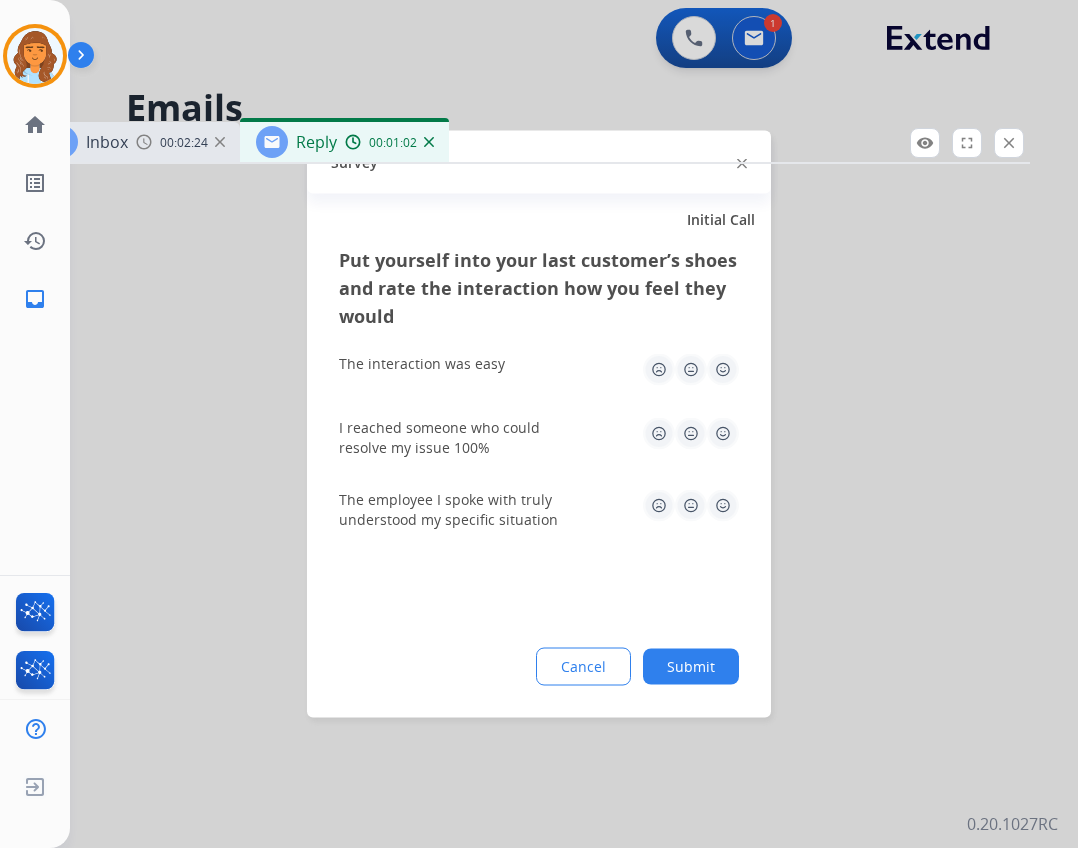 click 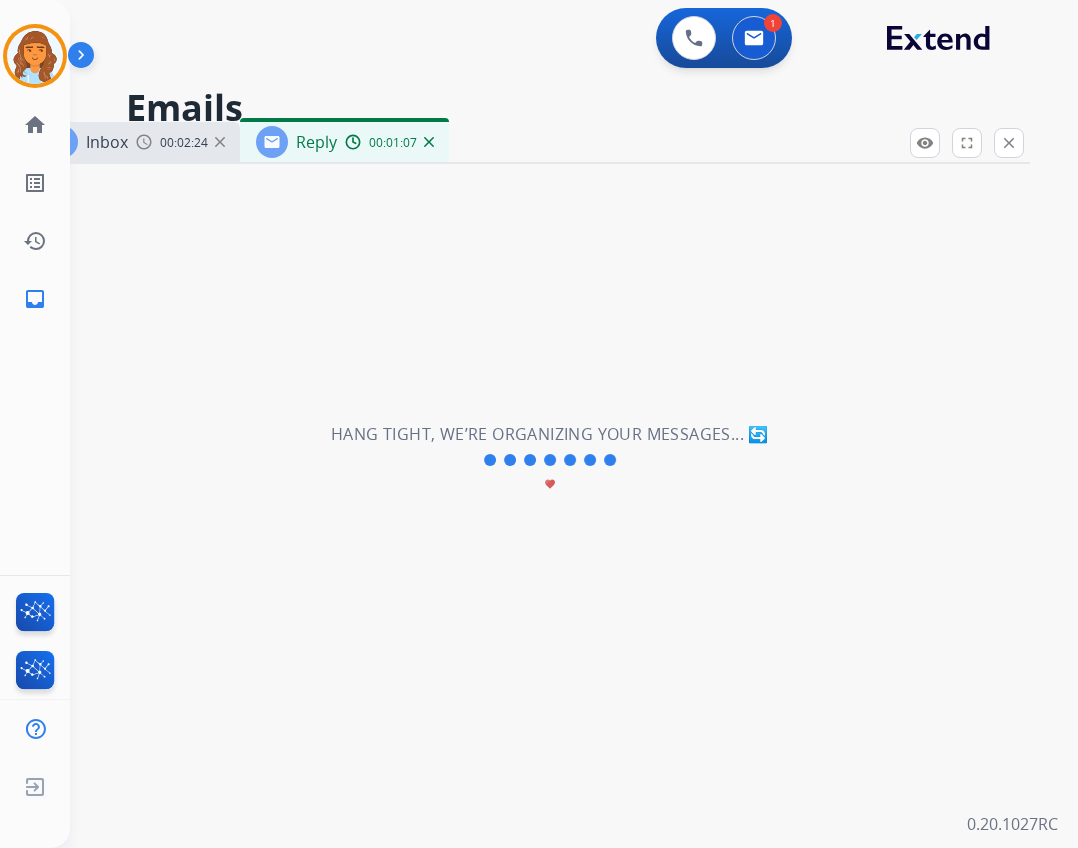 click at bounding box center (85, 59) 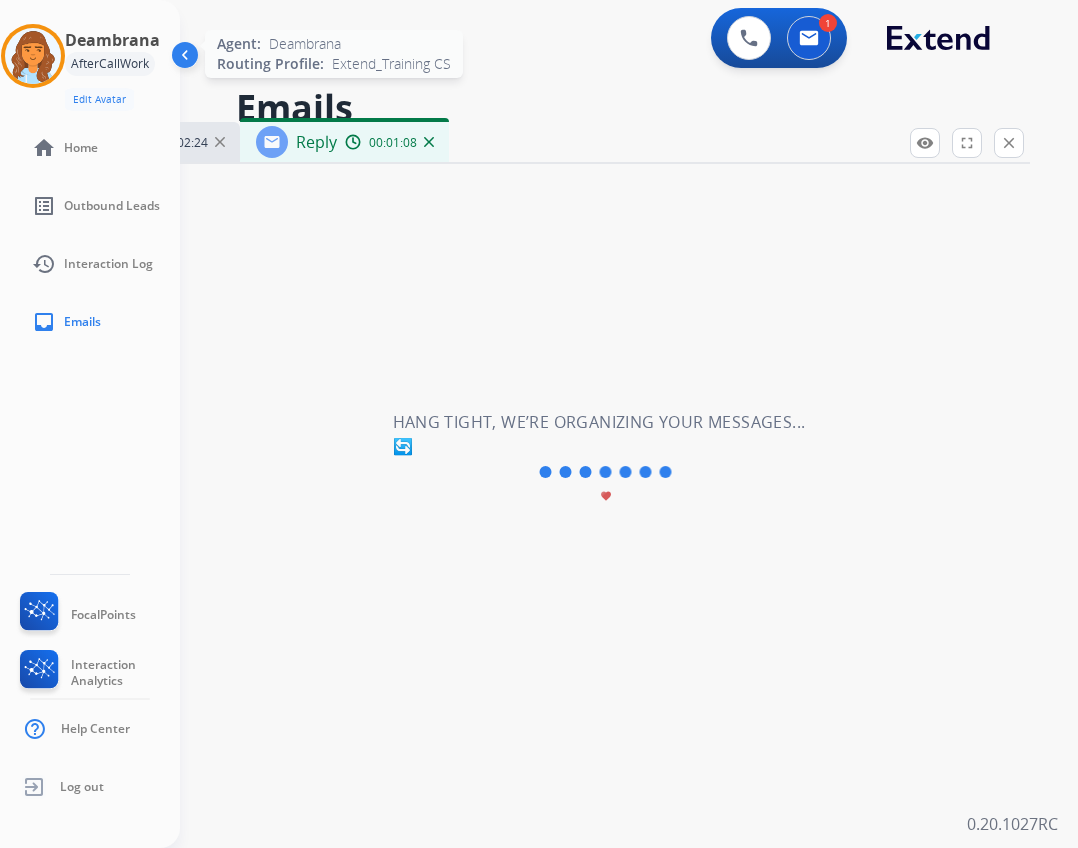 click at bounding box center (33, 56) 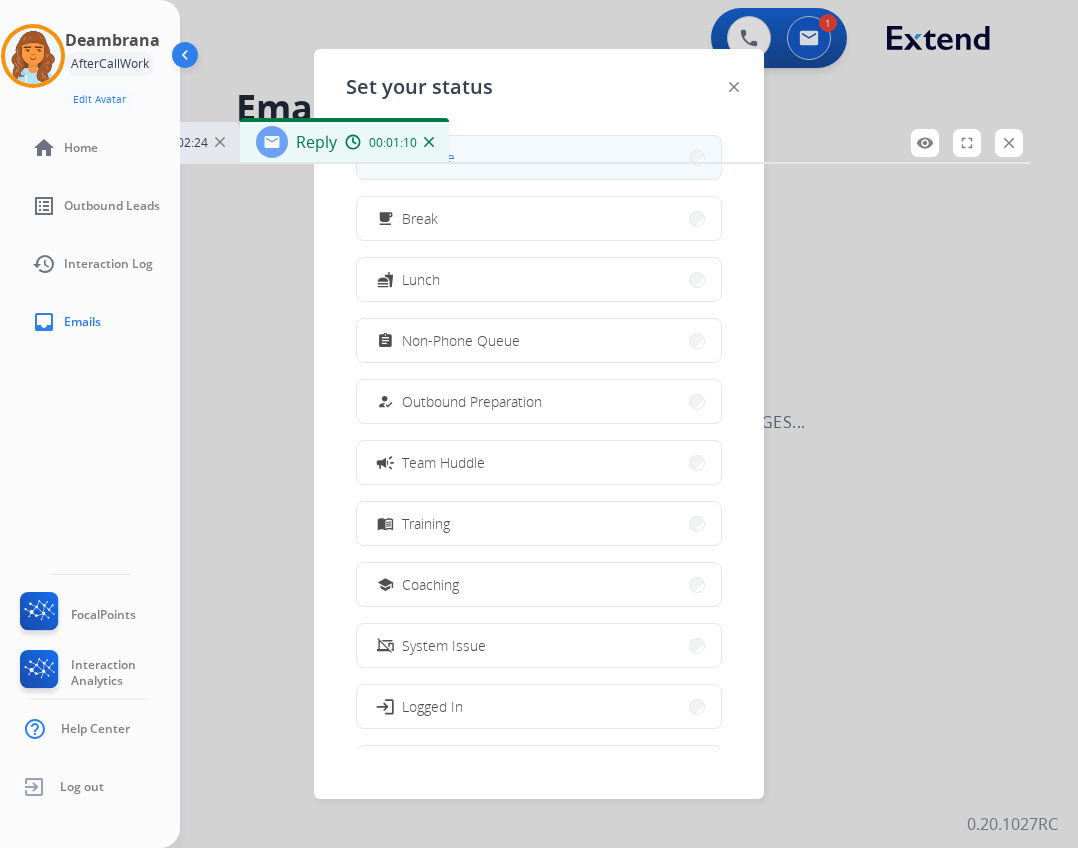 click on "how_to_reg Available" at bounding box center (539, 157) 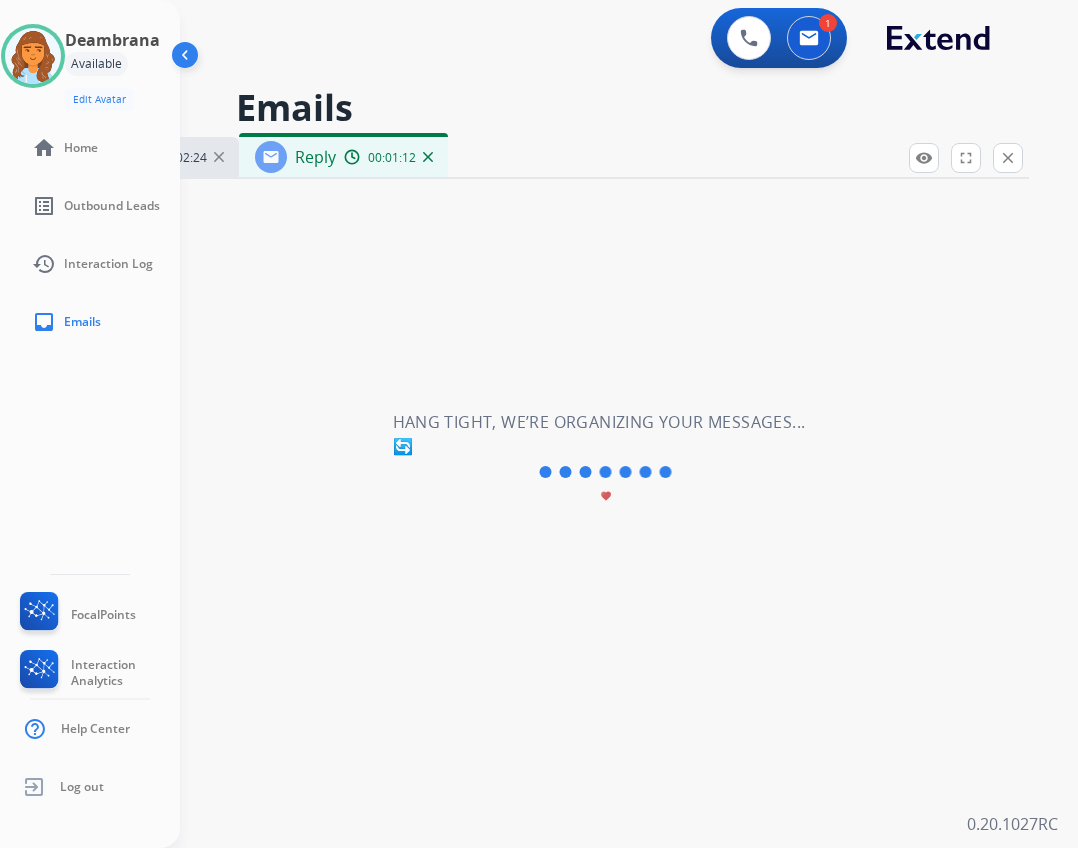 drag, startPoint x: 705, startPoint y: 129, endPoint x: 802, endPoint y: 141, distance: 97.73945 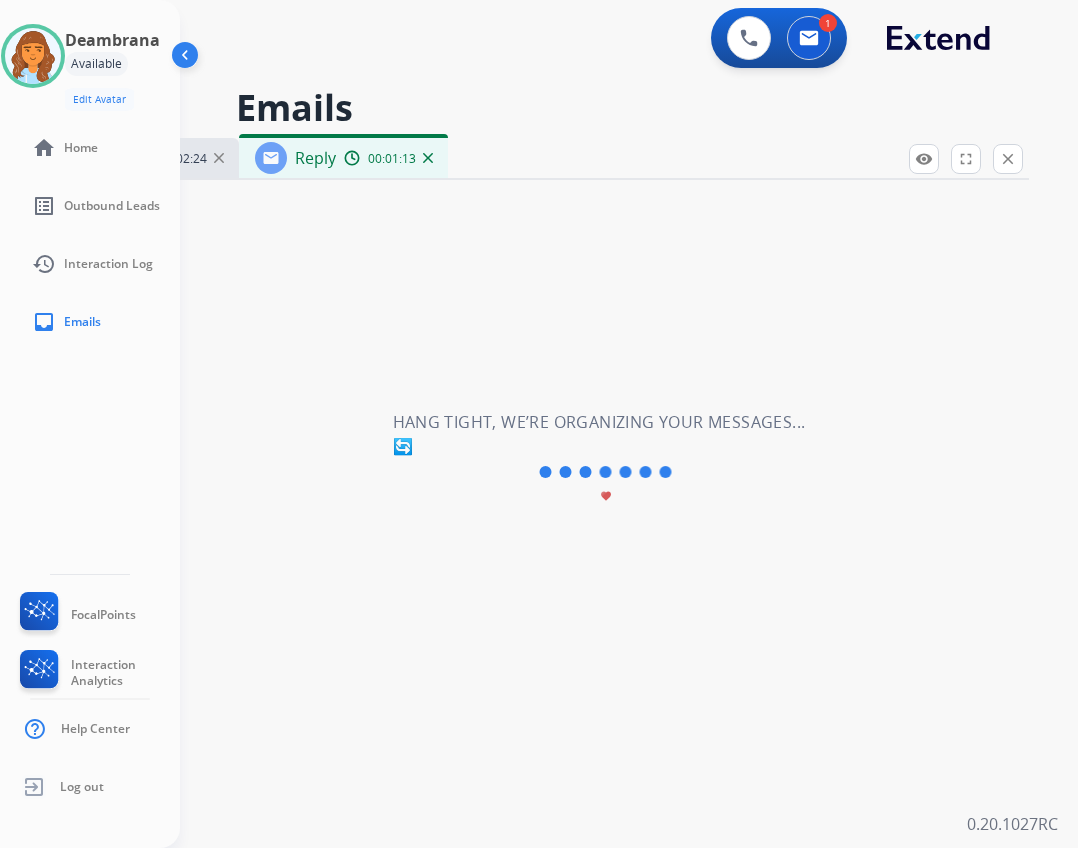 drag, startPoint x: 566, startPoint y: 240, endPoint x: 718, endPoint y: 211, distance: 154.74171 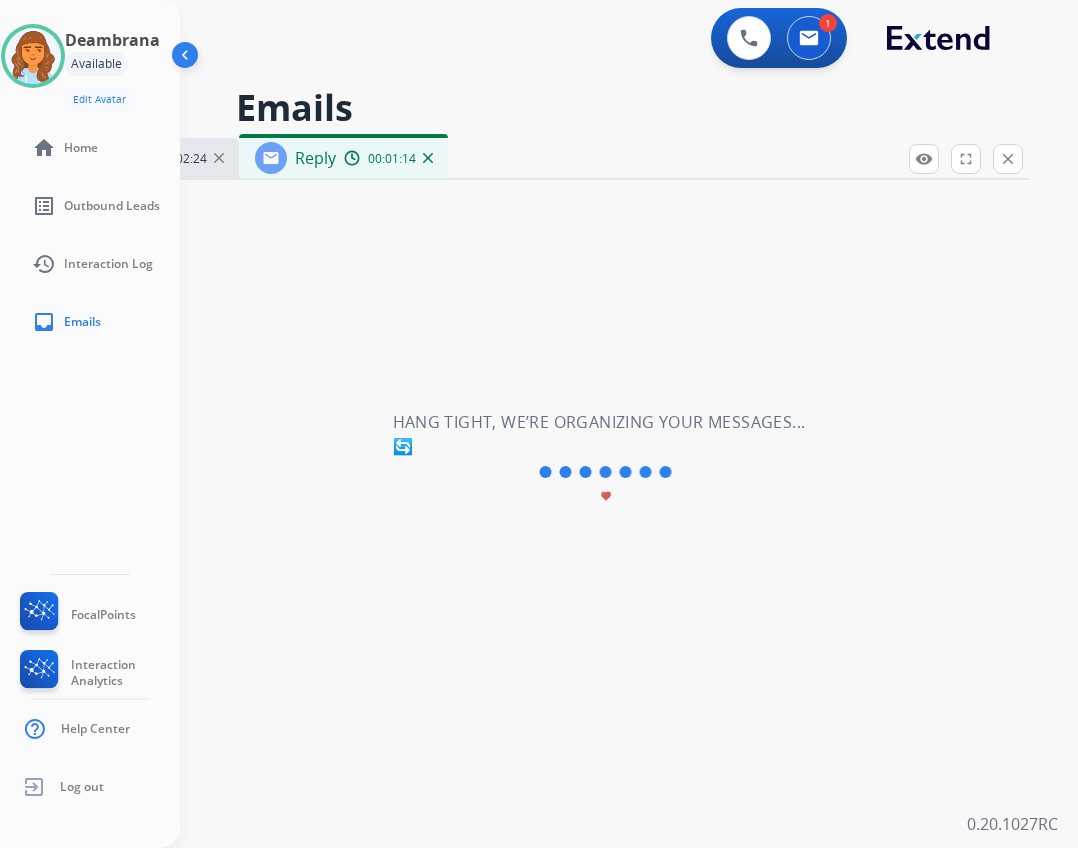 drag, startPoint x: 718, startPoint y: 181, endPoint x: 813, endPoint y: 181, distance: 95 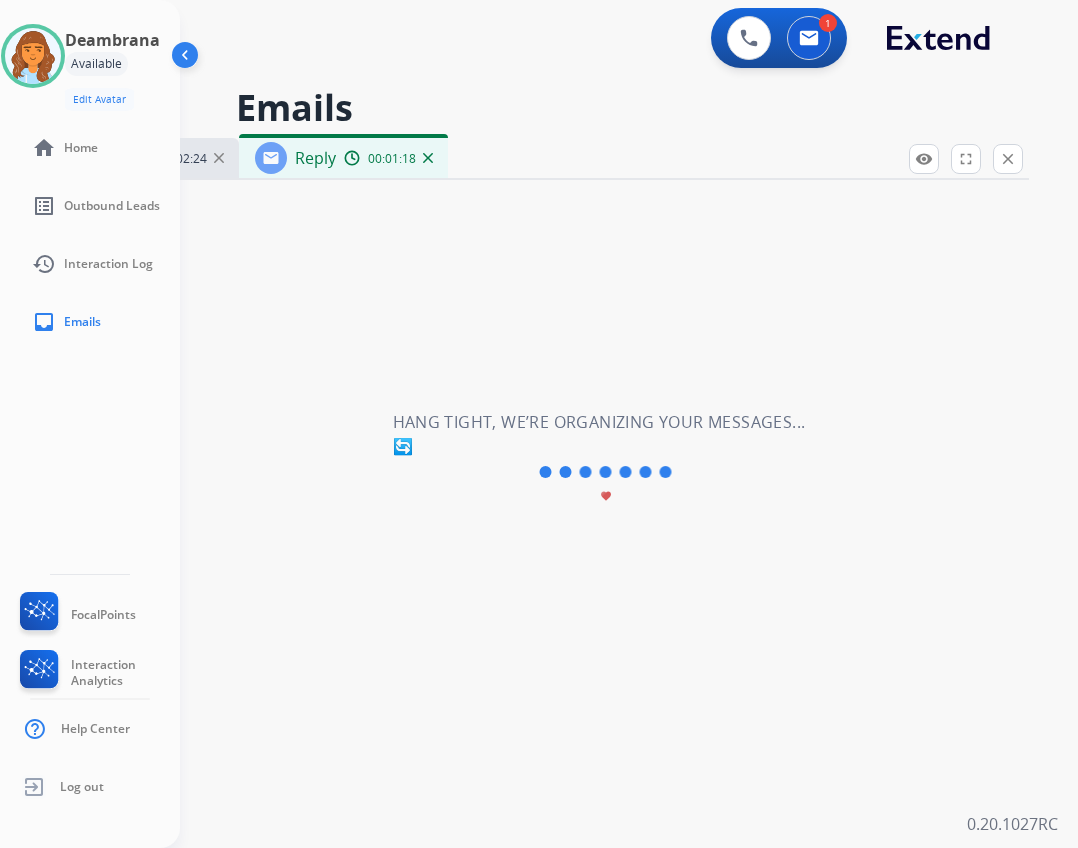 click on "close Close" at bounding box center [1008, 159] 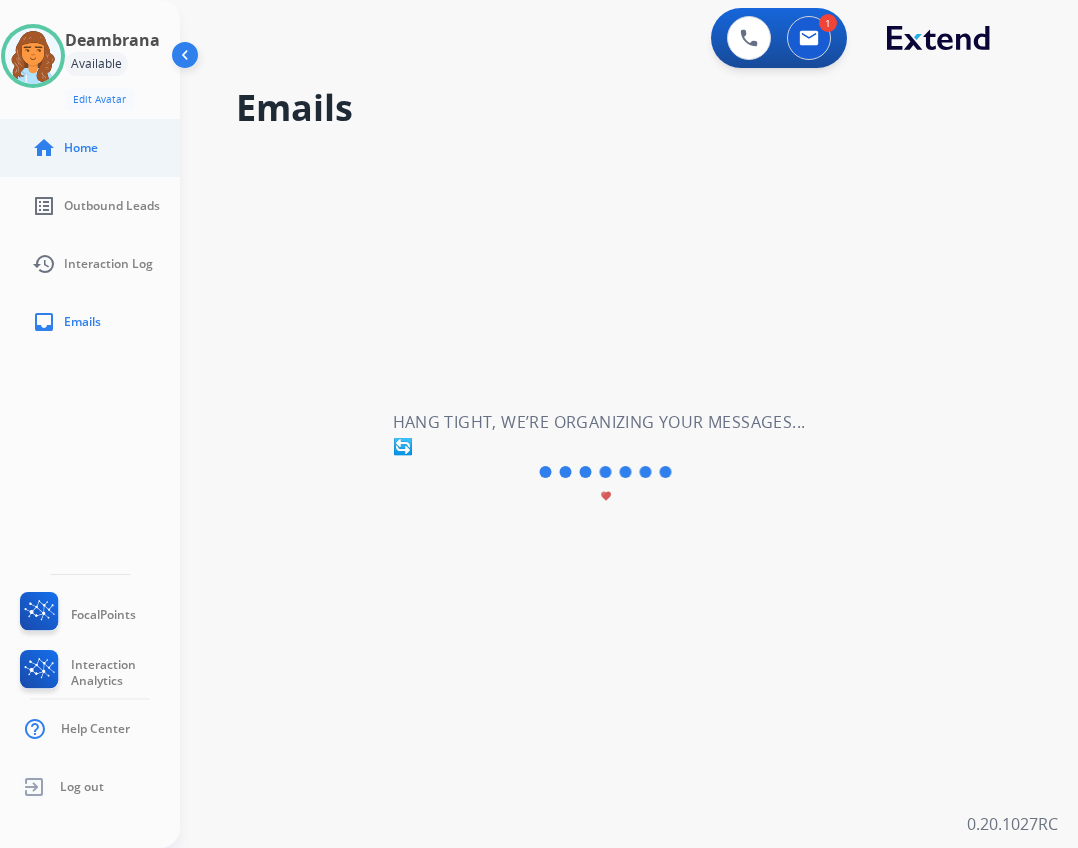 click on "home  Home" 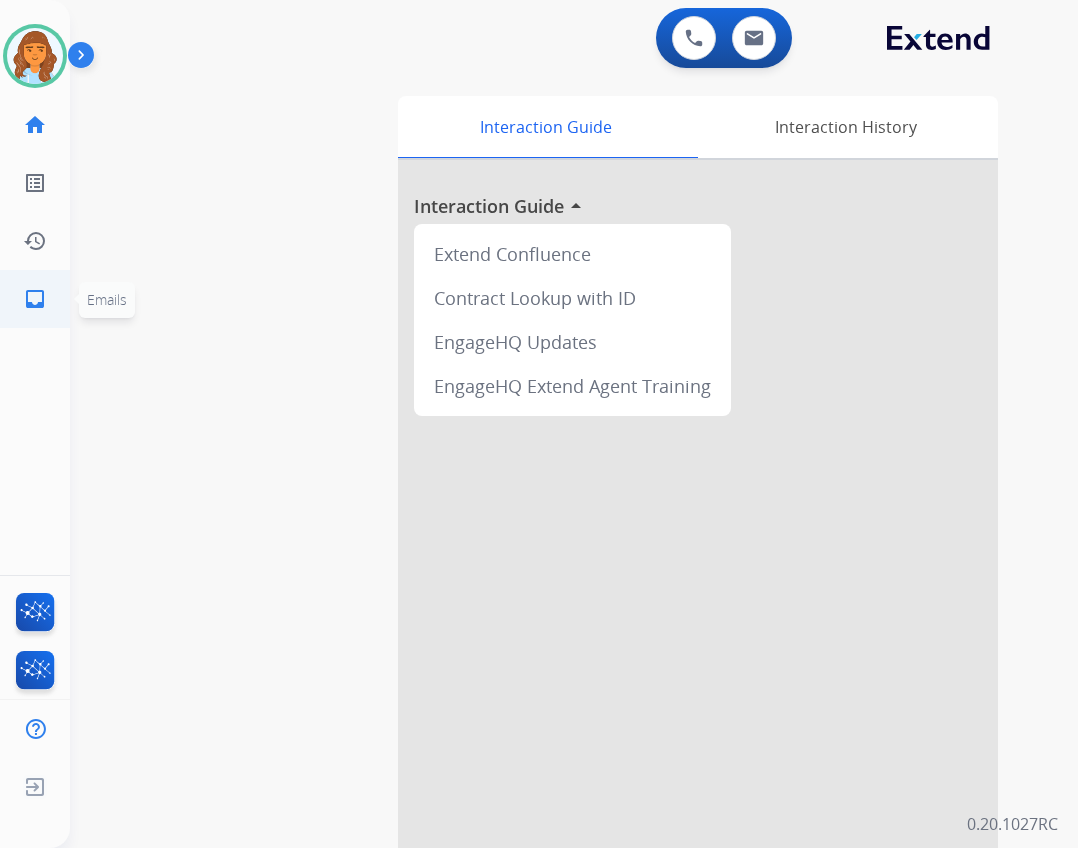 click on "inbox  Emails  Emails" 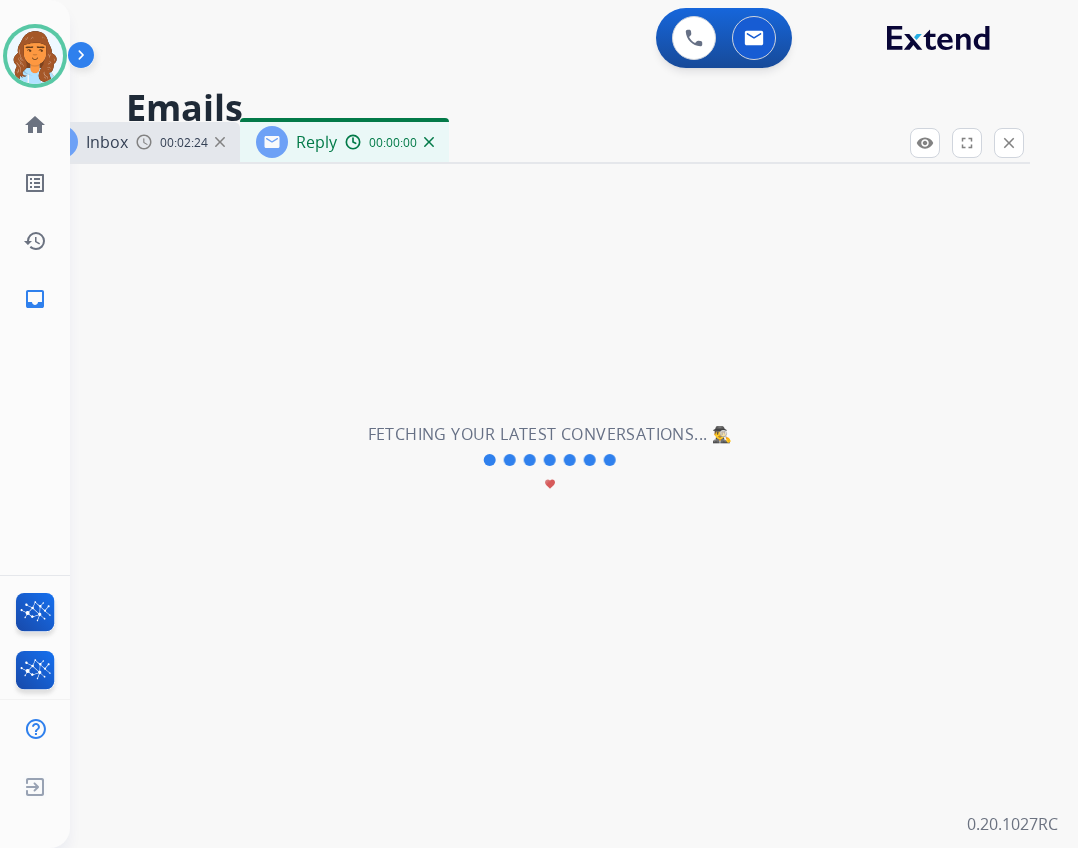 select on "**********" 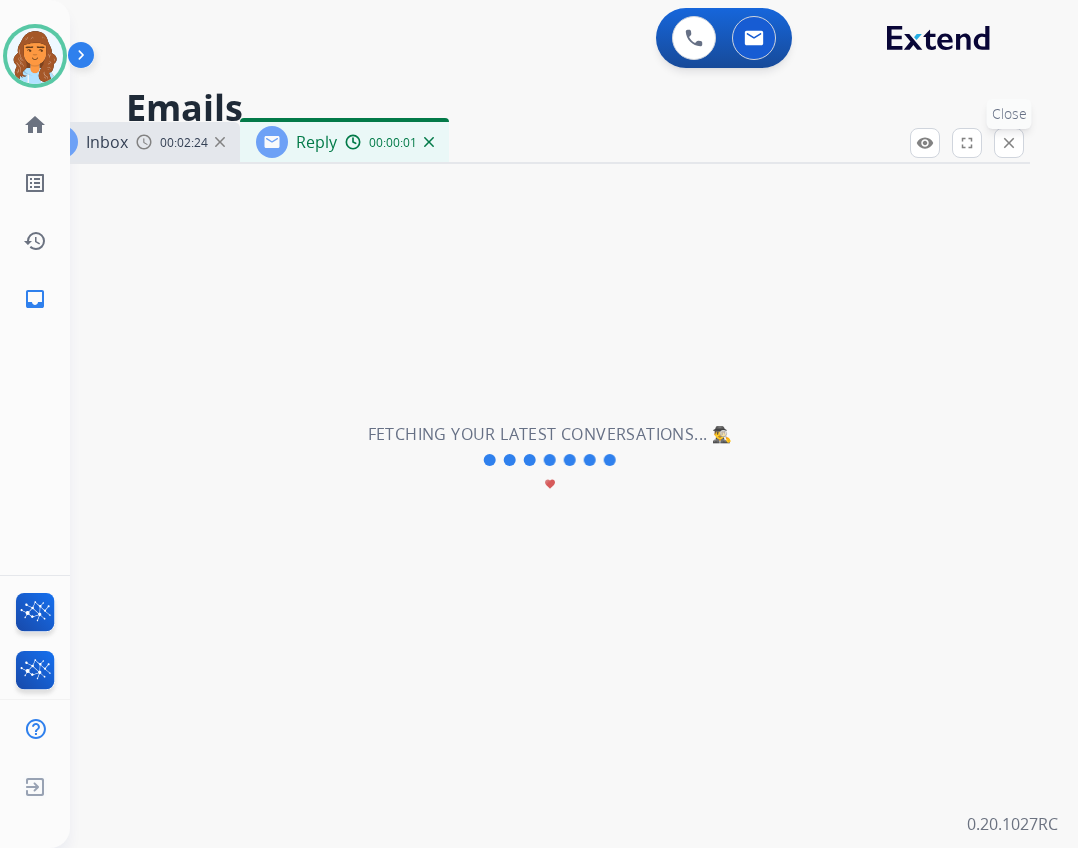 click on "close" at bounding box center (1009, 143) 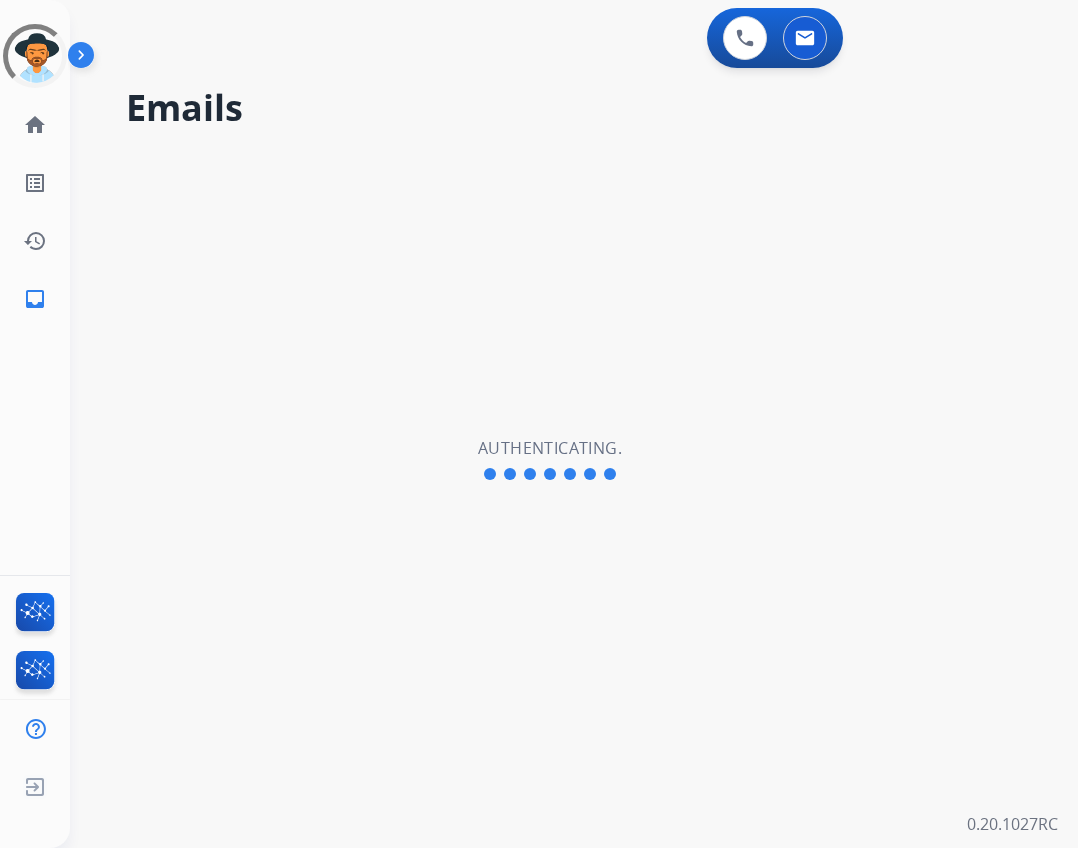 scroll, scrollTop: 0, scrollLeft: 0, axis: both 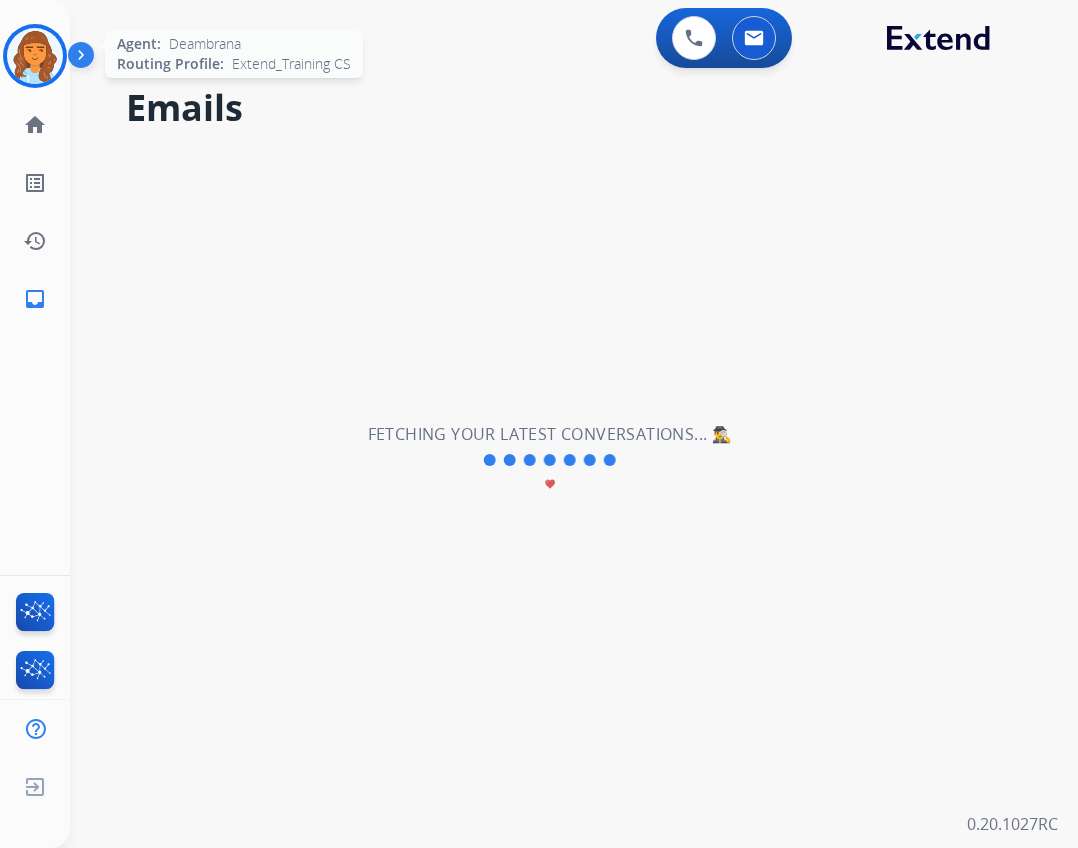 click at bounding box center [35, 56] 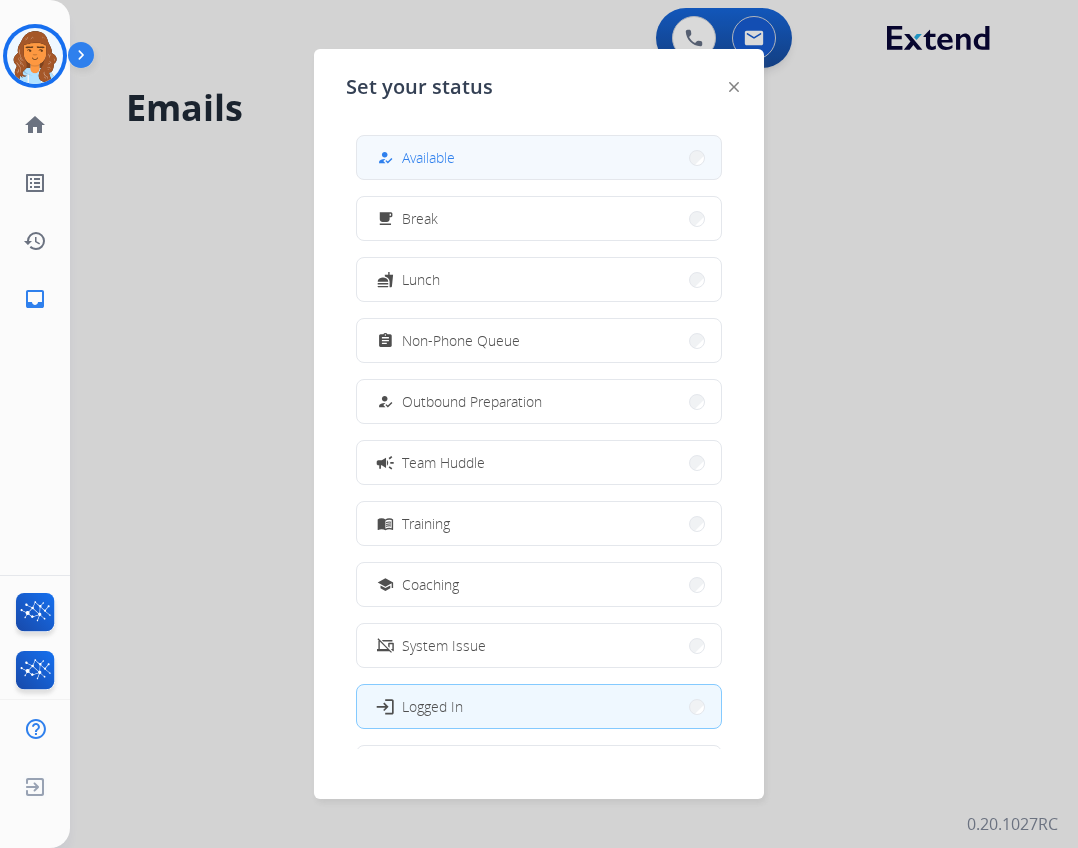 click on "how_to_reg Available" at bounding box center [539, 157] 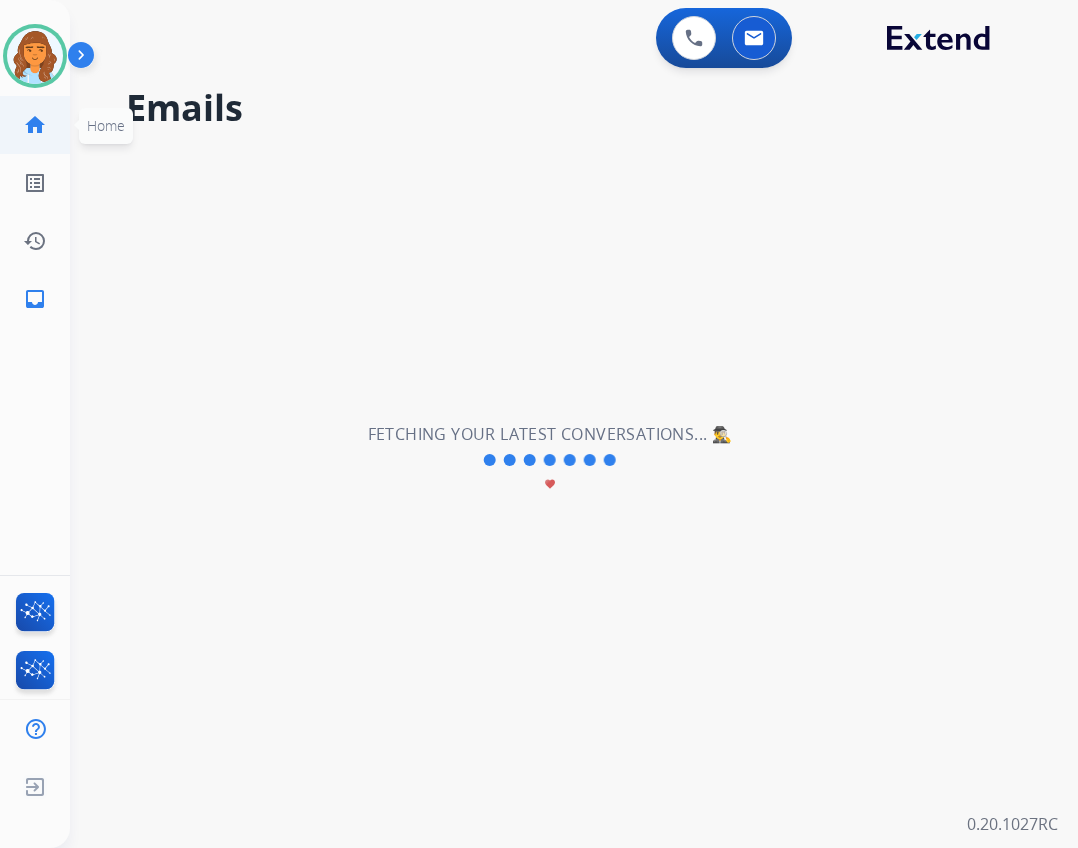 click on "home" 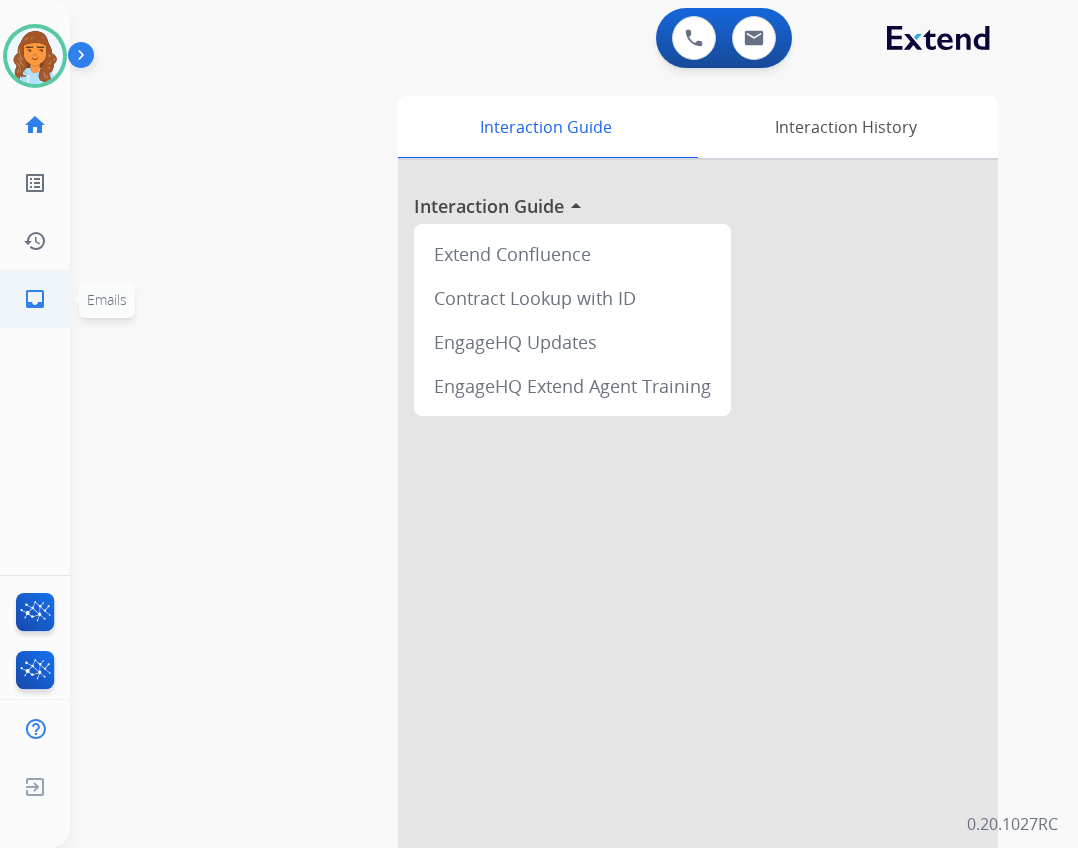 click on "inbox  Emails" 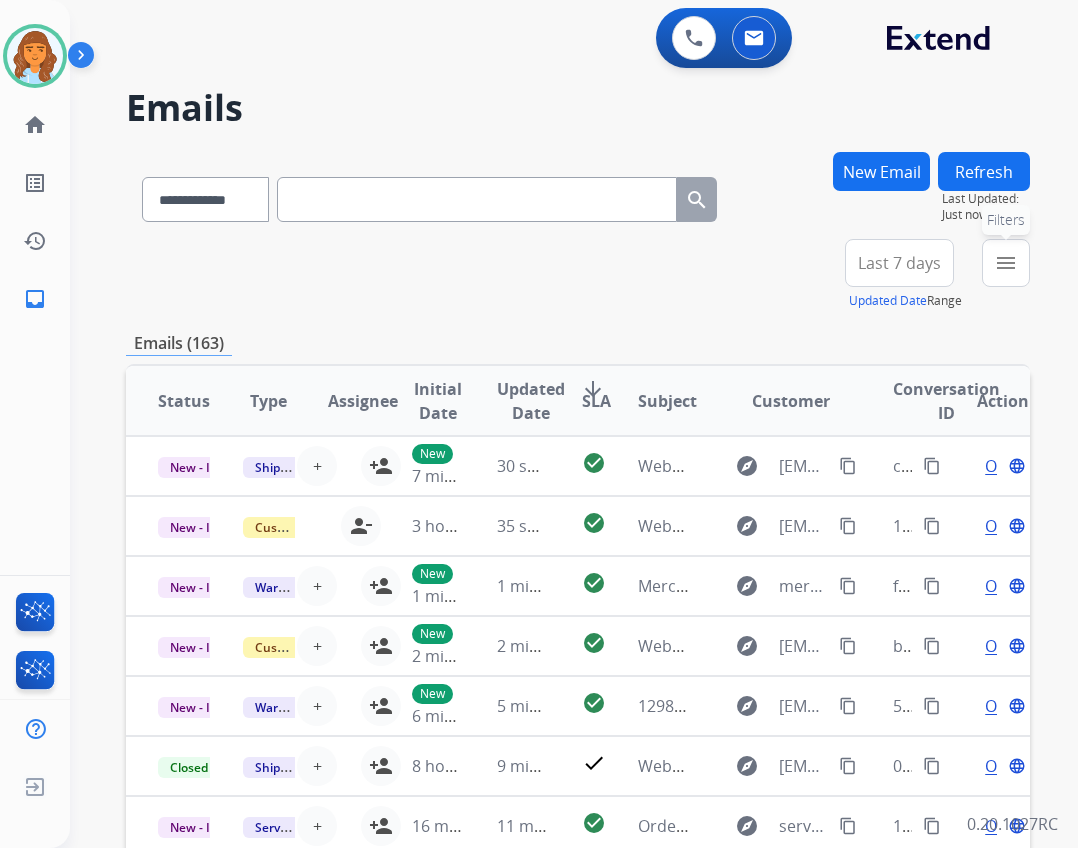 click on "menu  Filters" at bounding box center [1006, 263] 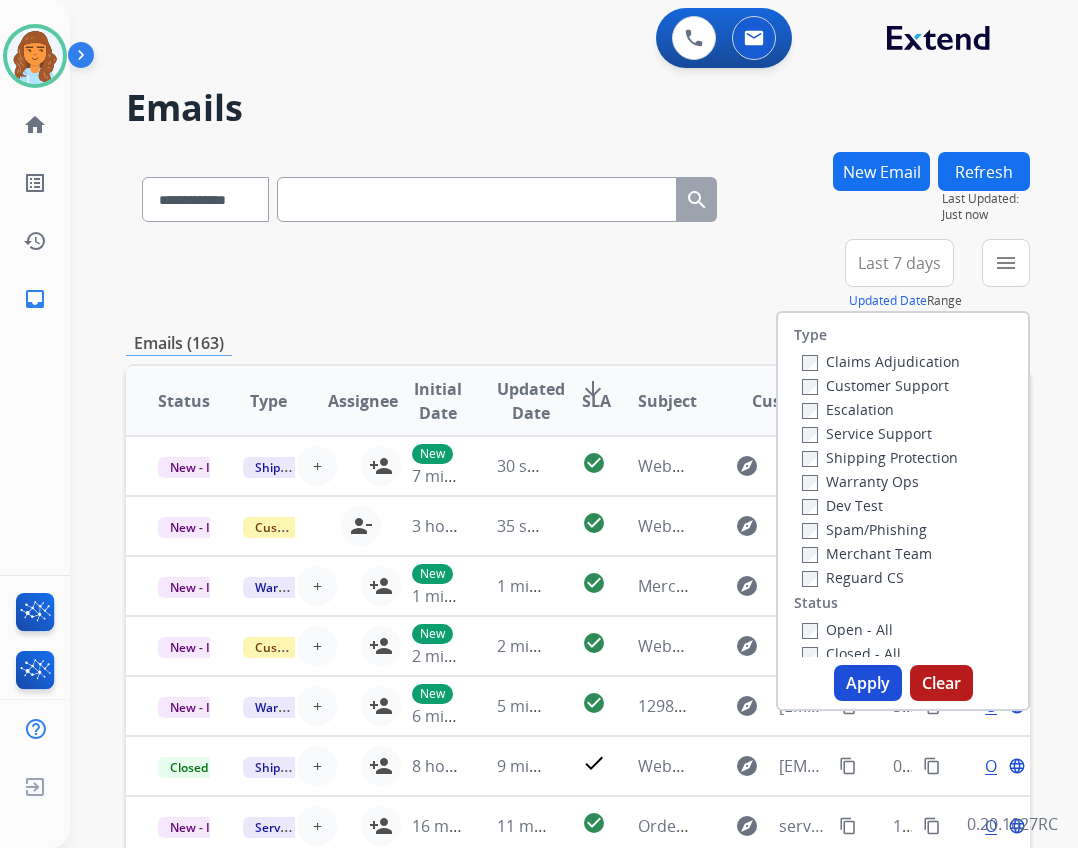 click on "Open - All" at bounding box center (847, 629) 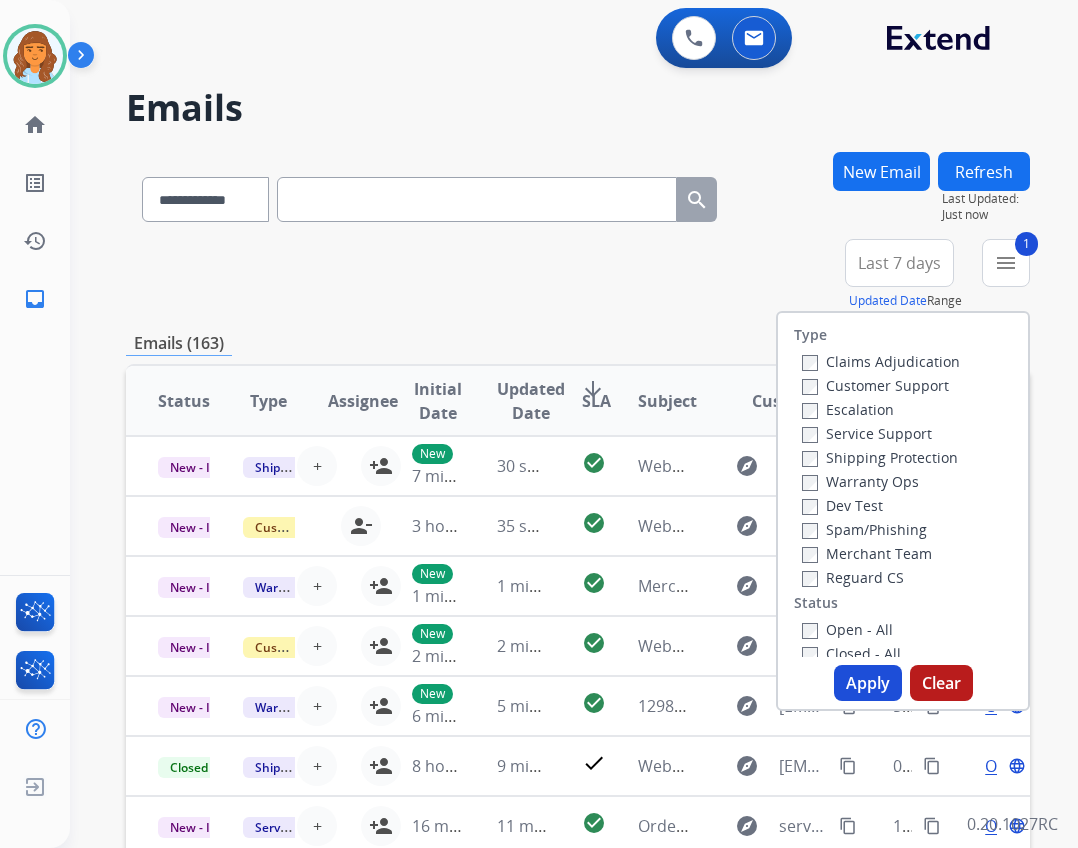 click on "Reguard CS" at bounding box center (853, 577) 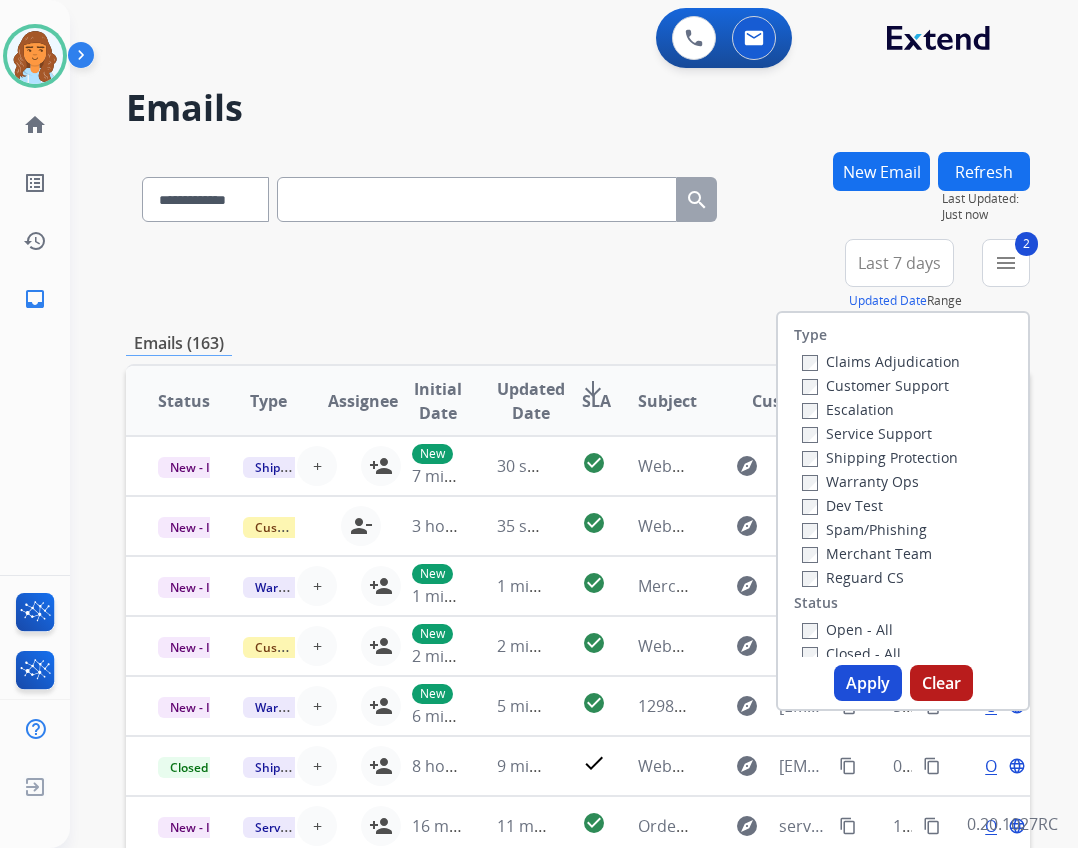 click on "Shipping Protection" at bounding box center (880, 457) 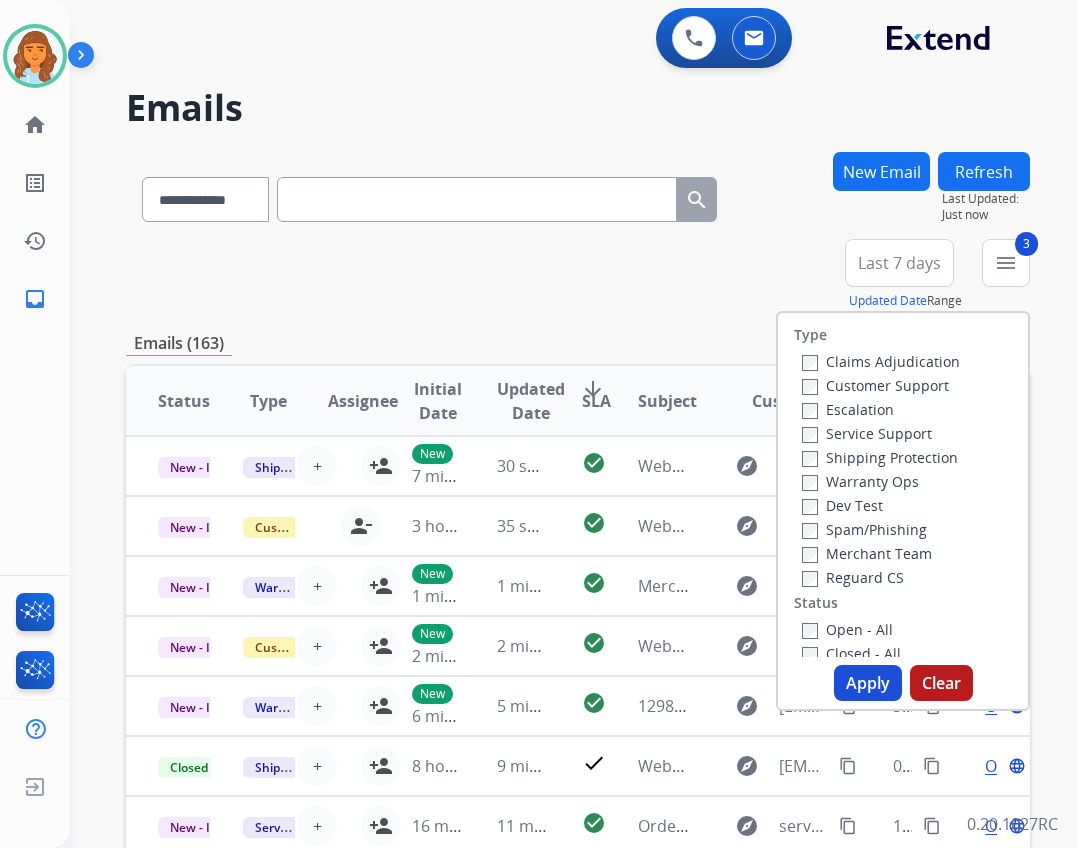 click on "Customer Support" at bounding box center [875, 385] 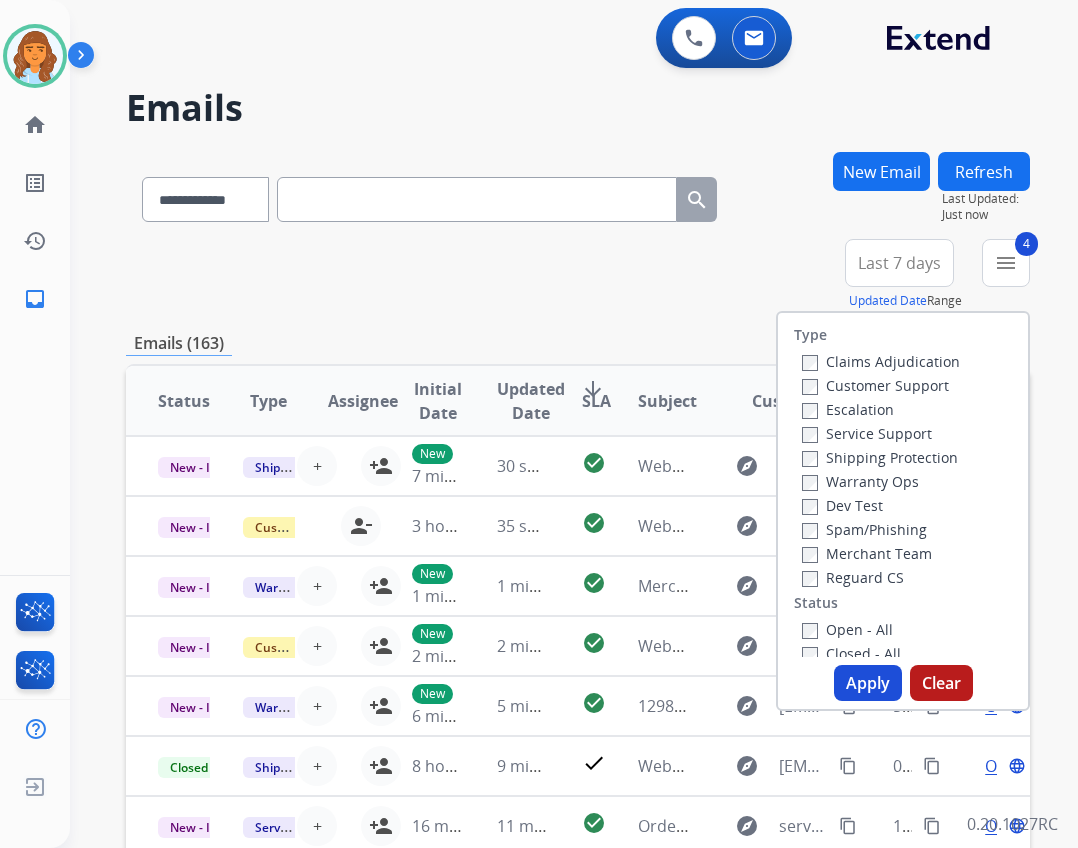 click on "Apply" at bounding box center (868, 683) 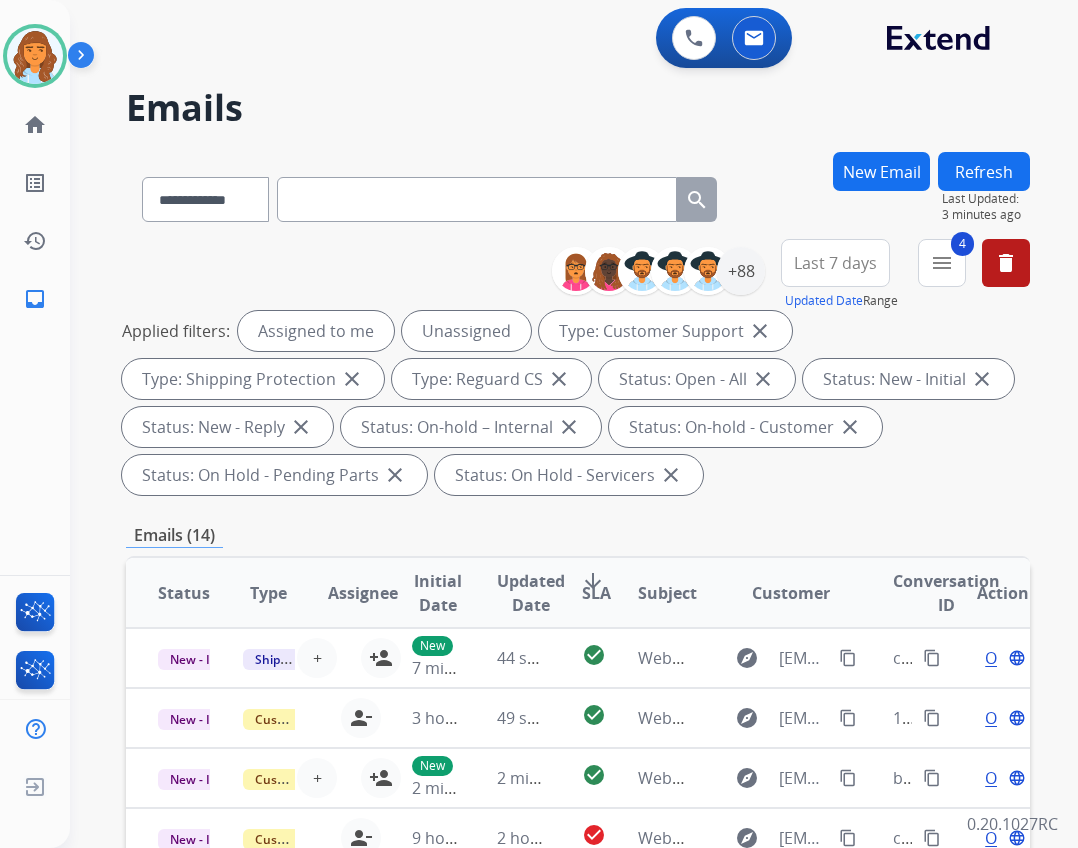 scroll, scrollTop: 2, scrollLeft: 0, axis: vertical 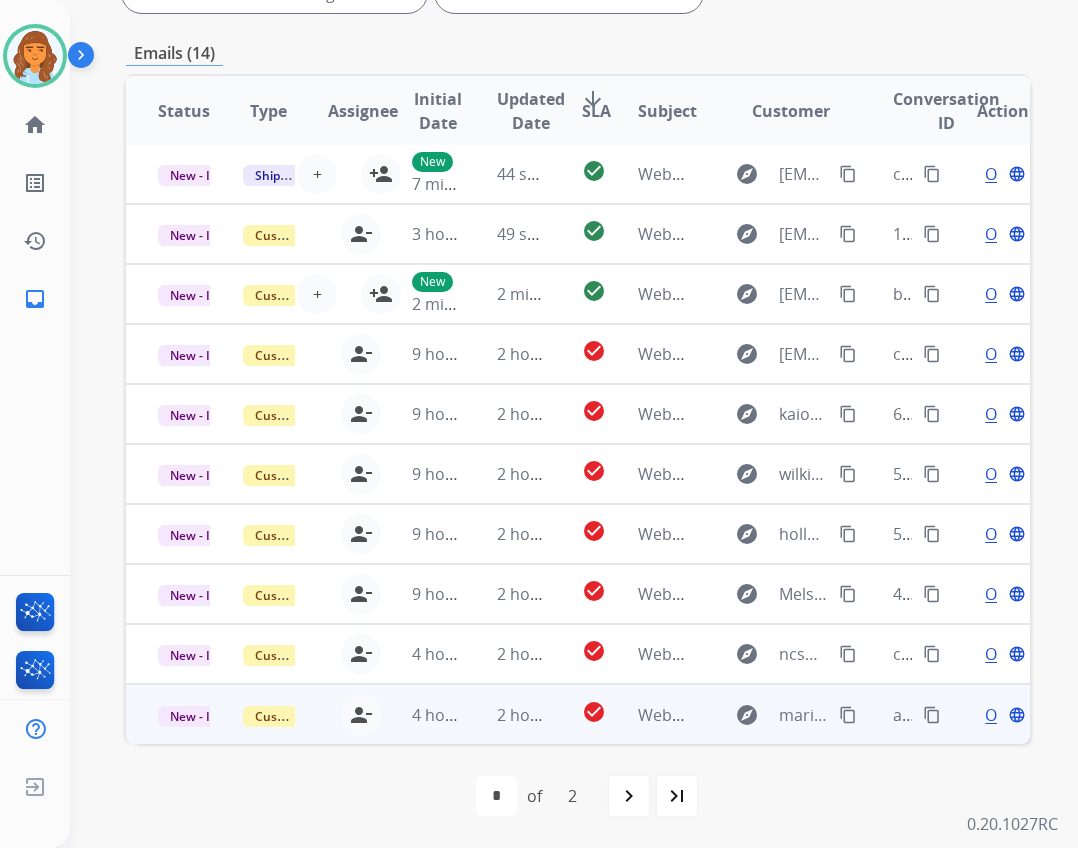 click on "Webform from [EMAIL] on 08/01/2025" at bounding box center (648, 714) 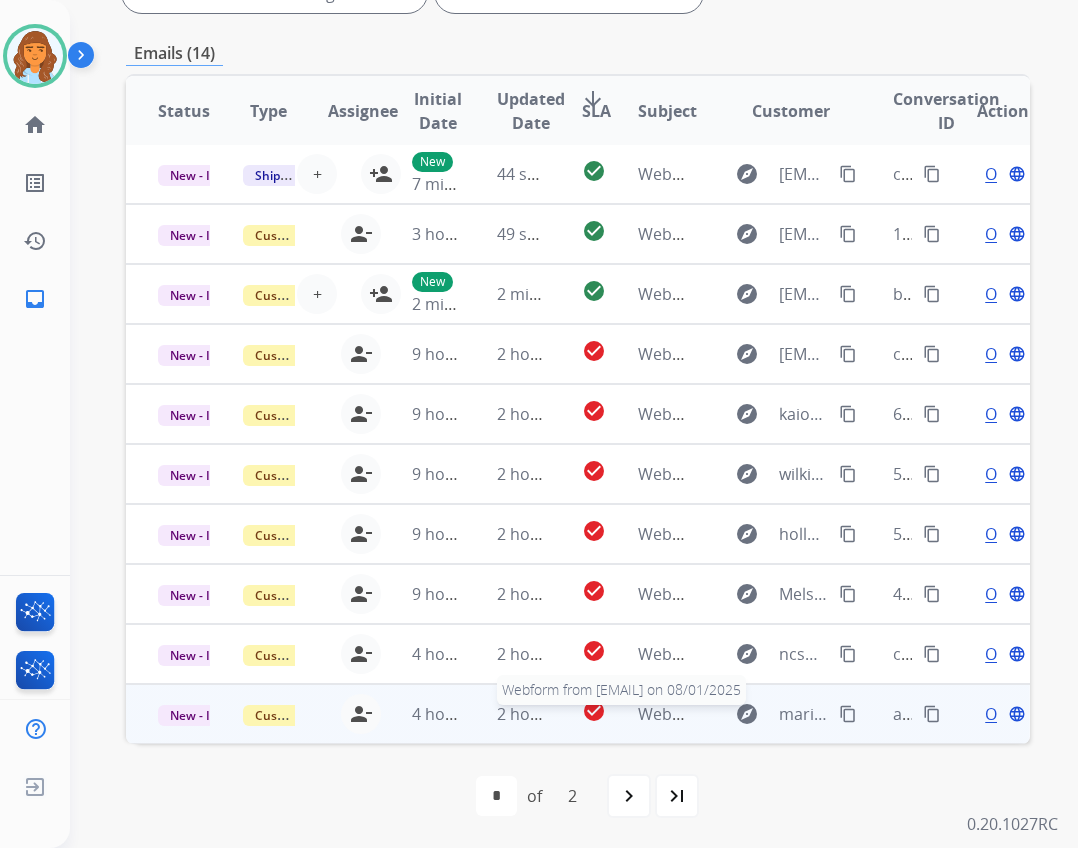 click on "Webform from [EMAIL] on 08/01/2025" at bounding box center [779, 714] 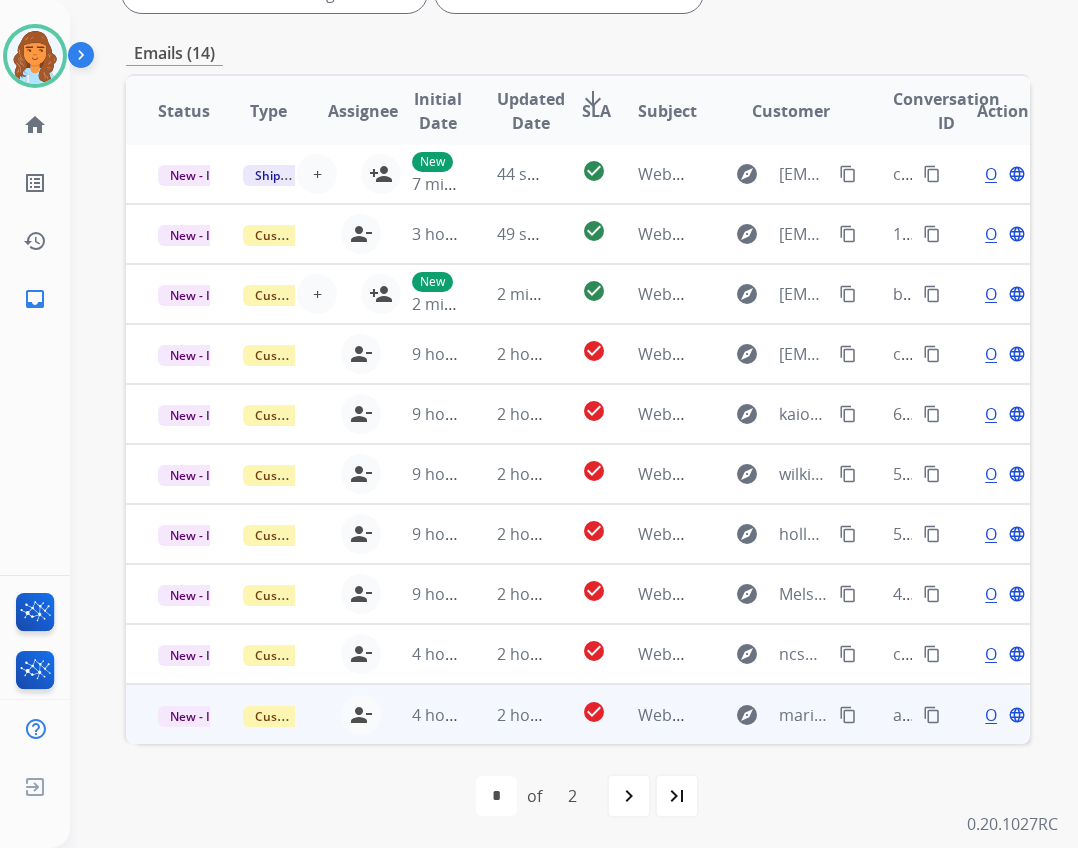 click on "2 hours ago" at bounding box center [507, 714] 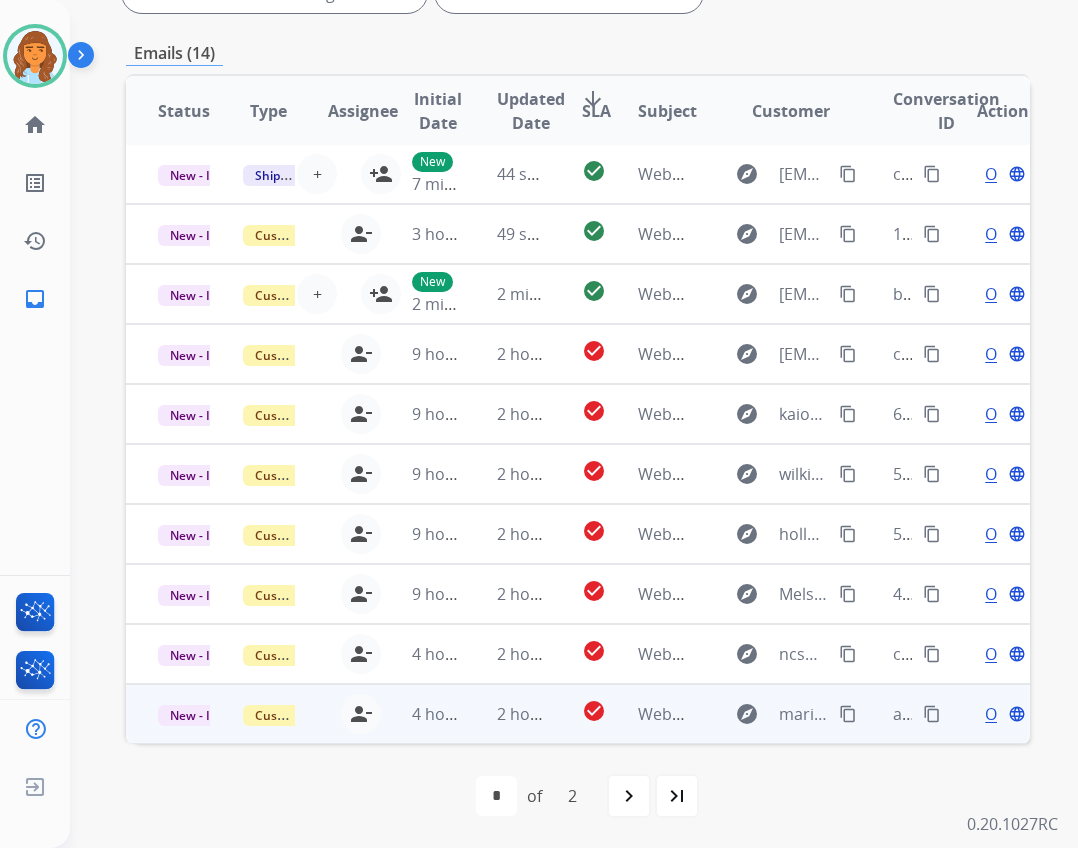 click on "Open language" at bounding box center [987, 714] 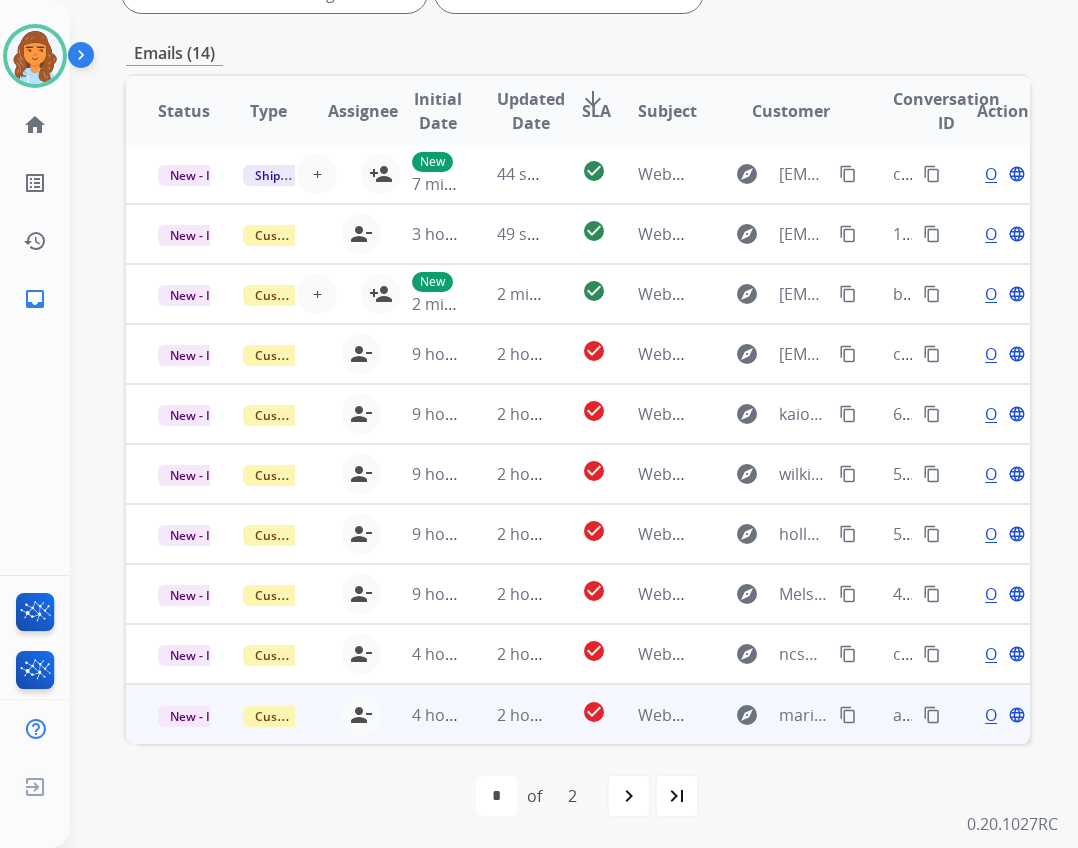 scroll, scrollTop: 0, scrollLeft: 0, axis: both 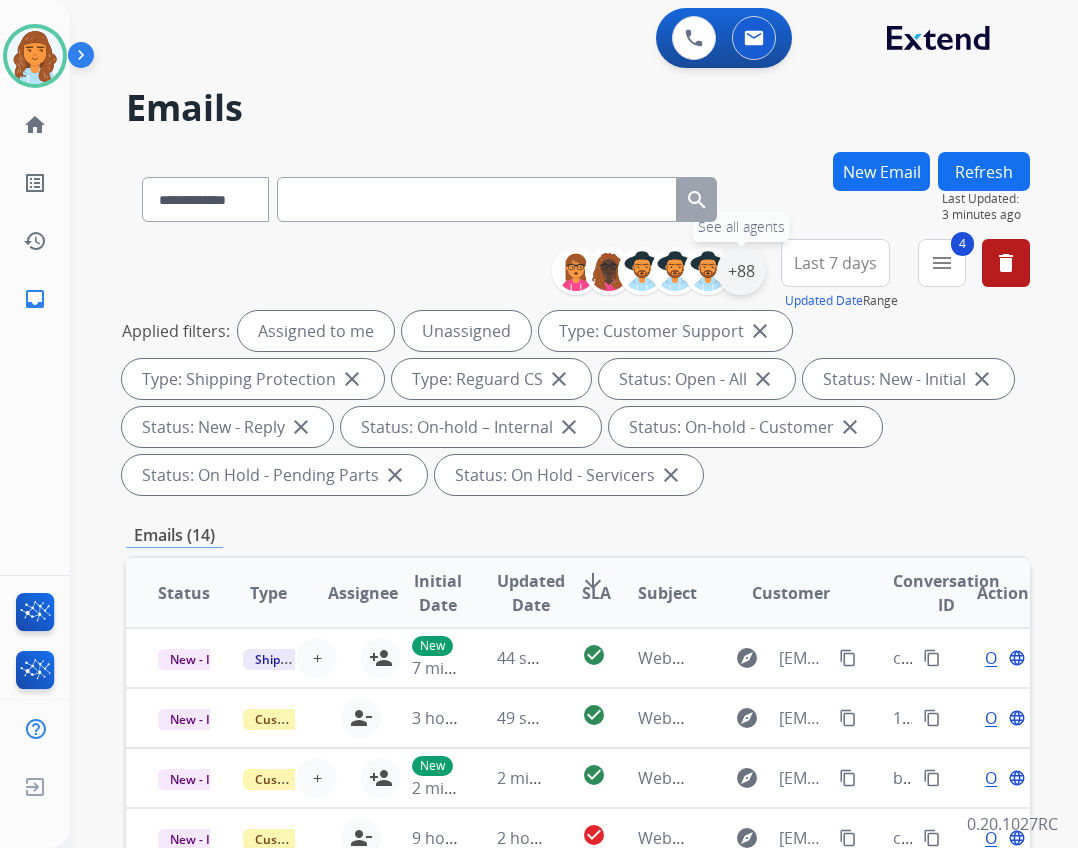 click on "+88" at bounding box center (741, 271) 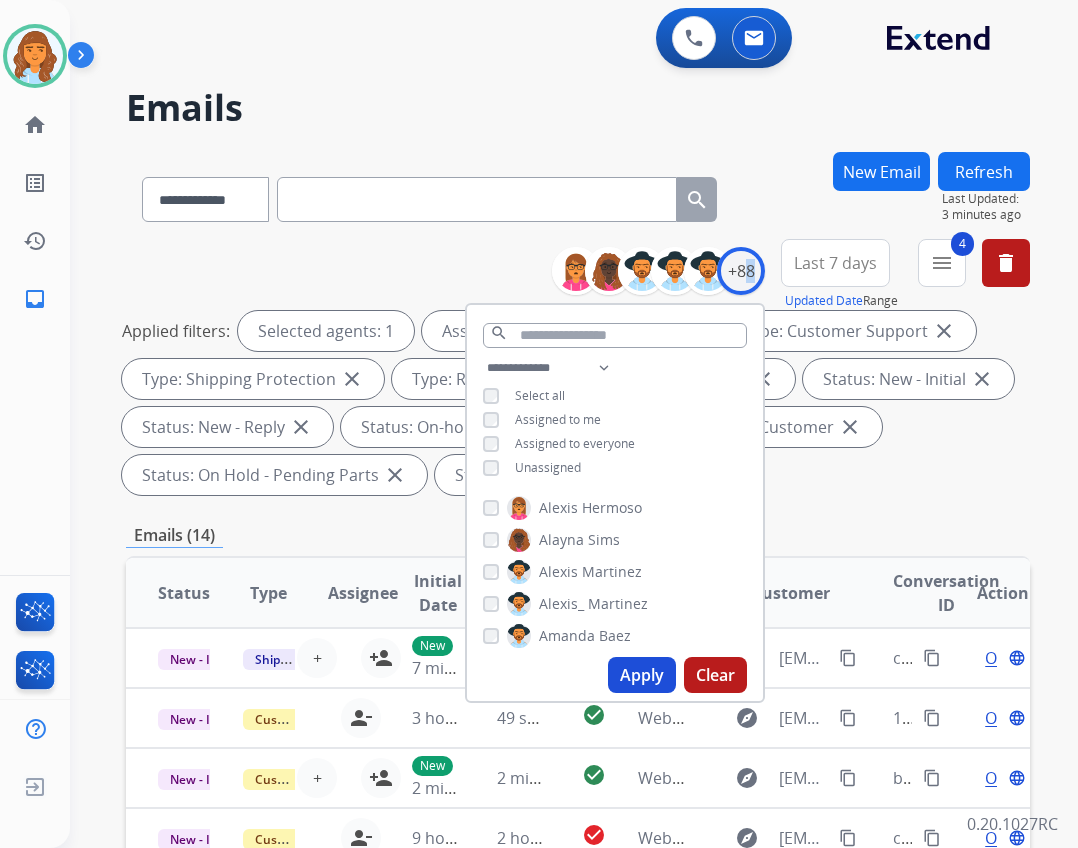 scroll, scrollTop: 2, scrollLeft: 0, axis: vertical 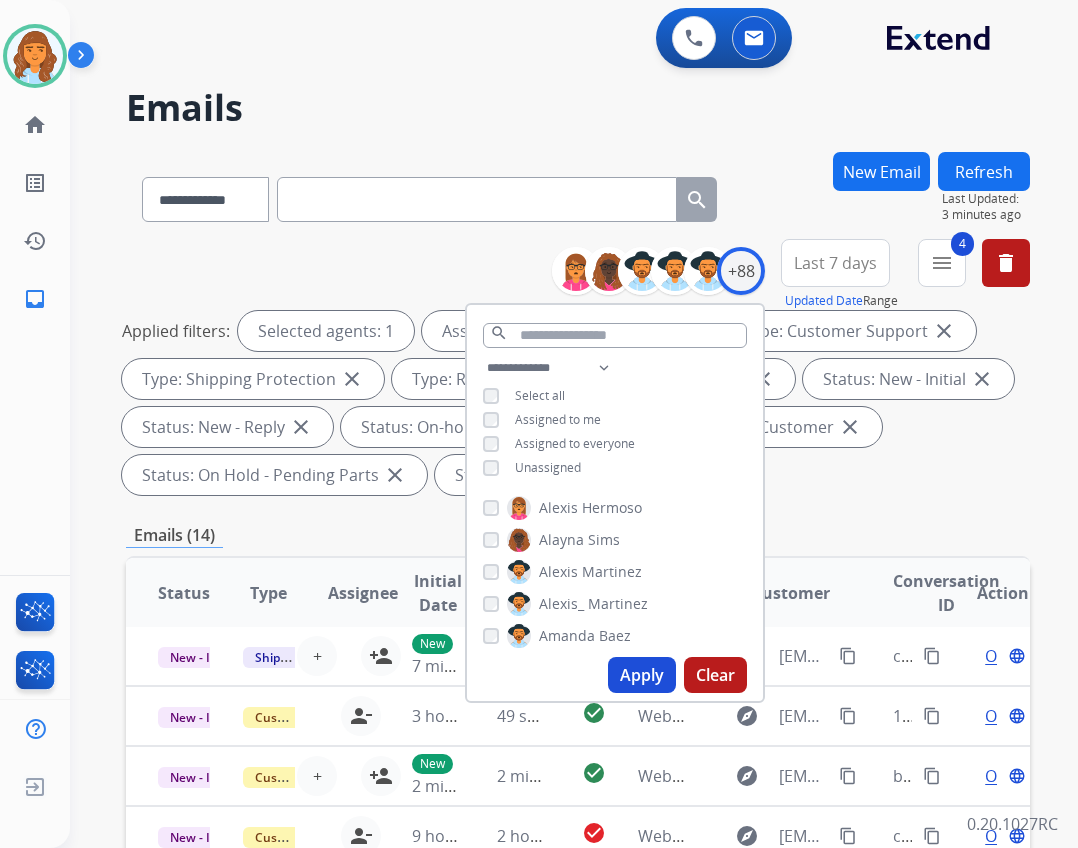 click on "Unassigned" at bounding box center [548, 467] 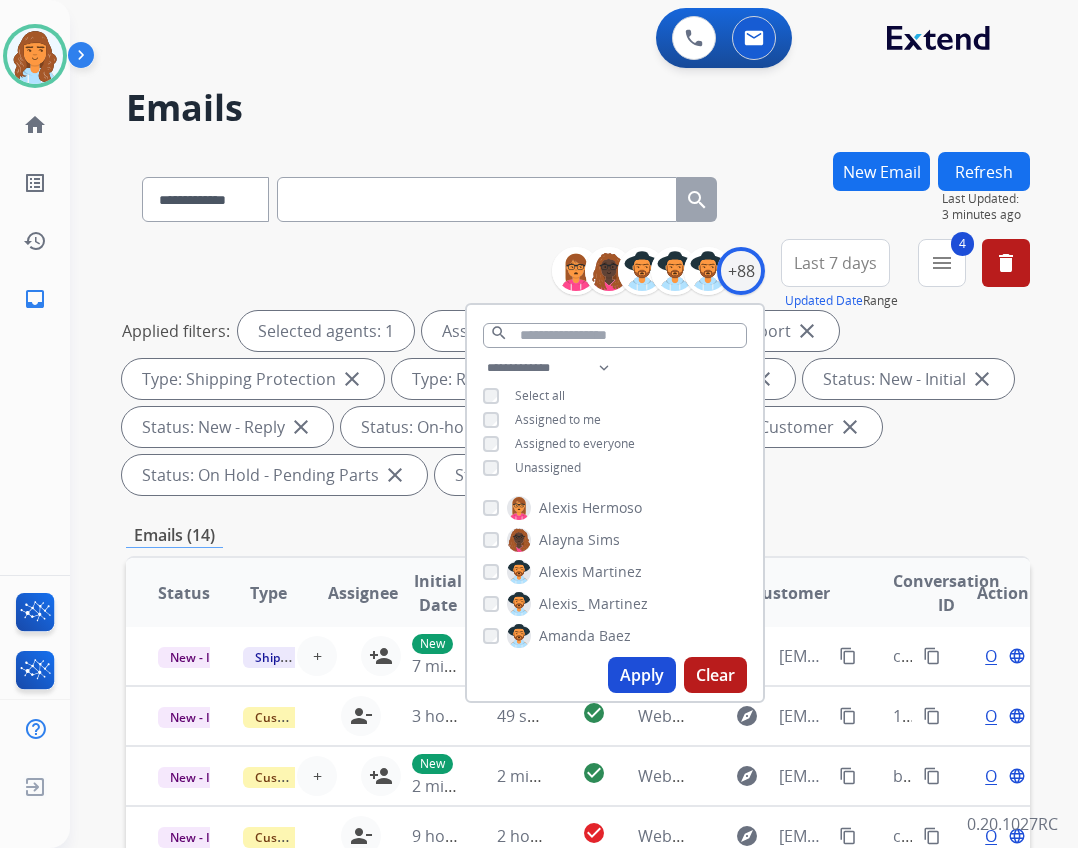 click on "Apply" at bounding box center [642, 675] 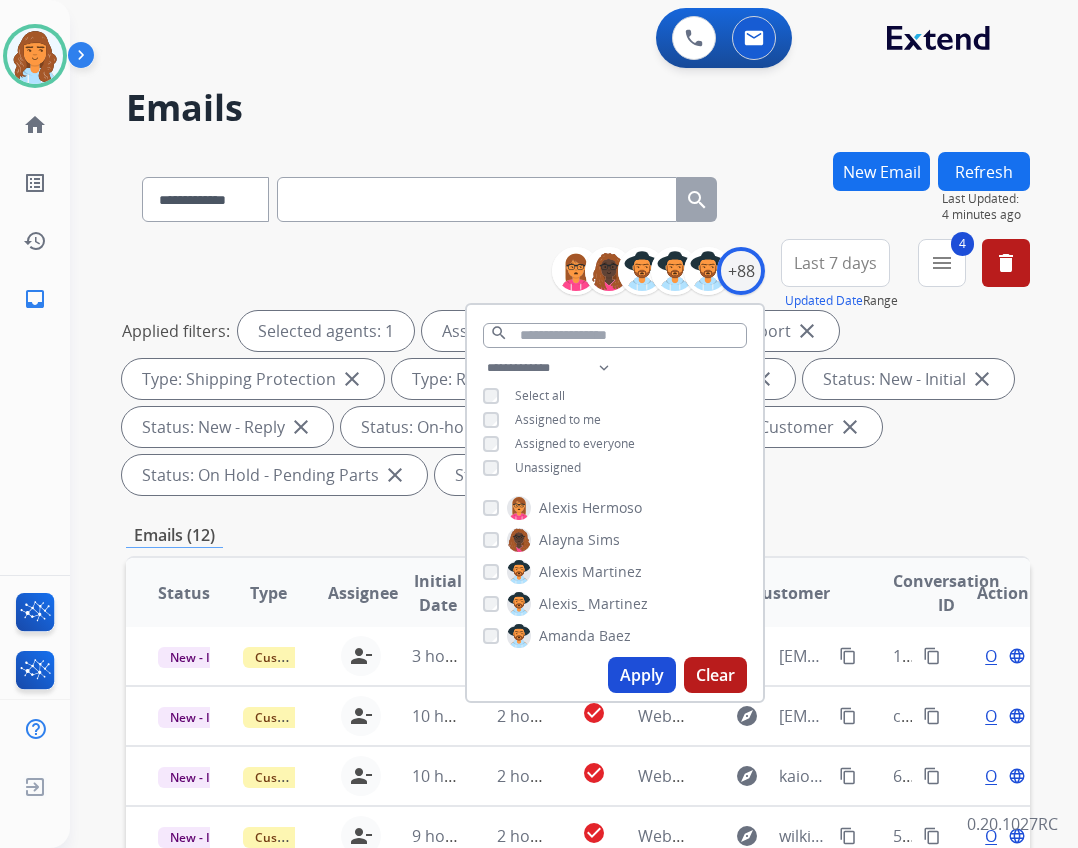 click on "Apply" at bounding box center [642, 675] 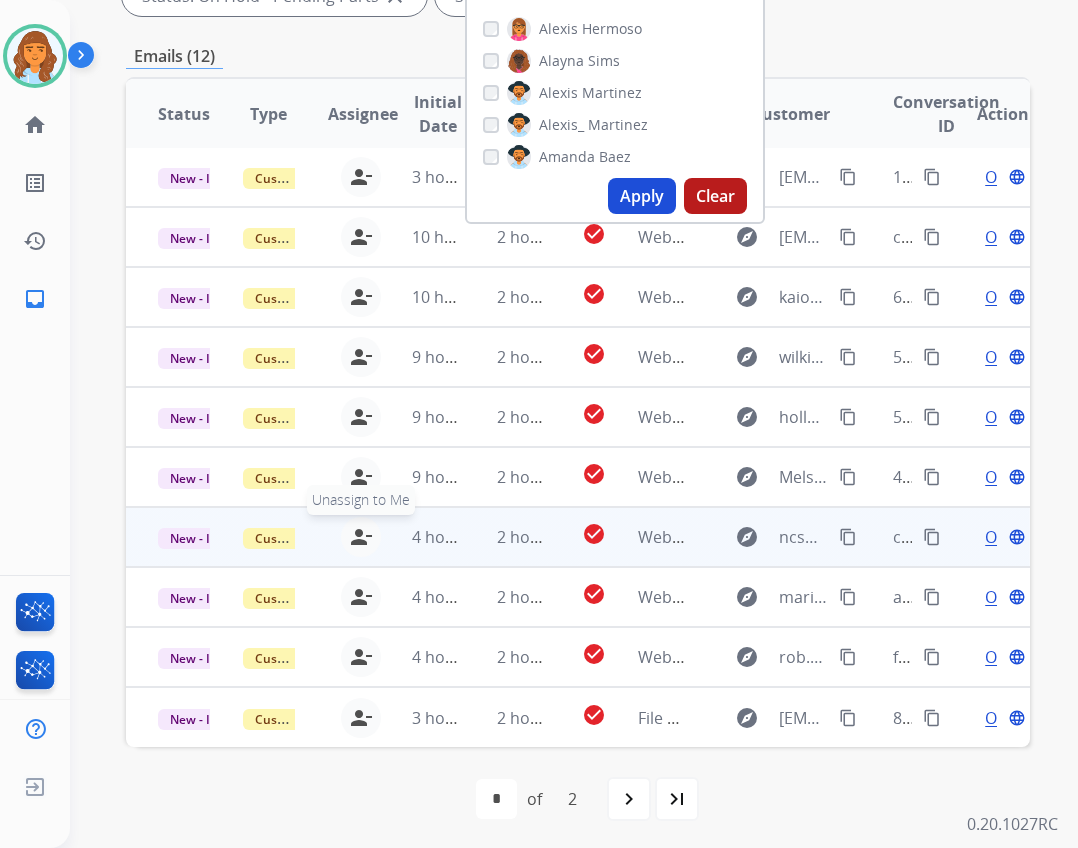 scroll, scrollTop: 482, scrollLeft: 0, axis: vertical 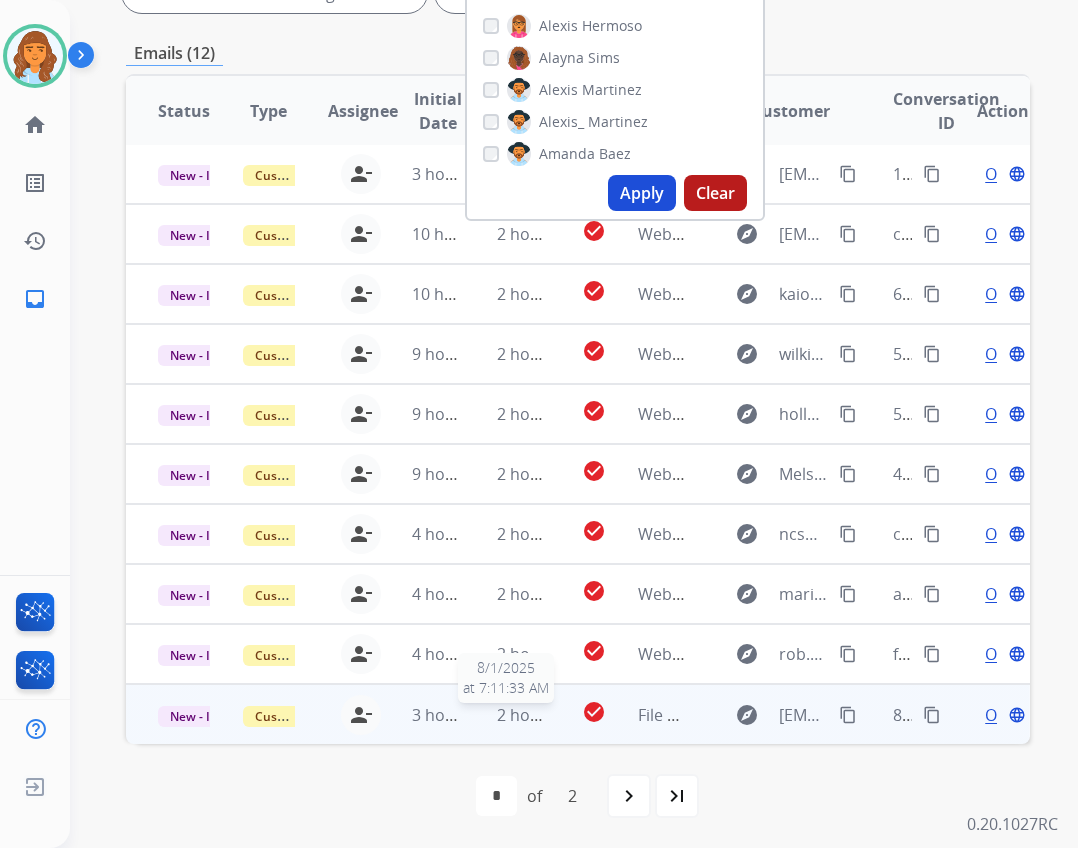 click on "2 hours ago" at bounding box center [542, 715] 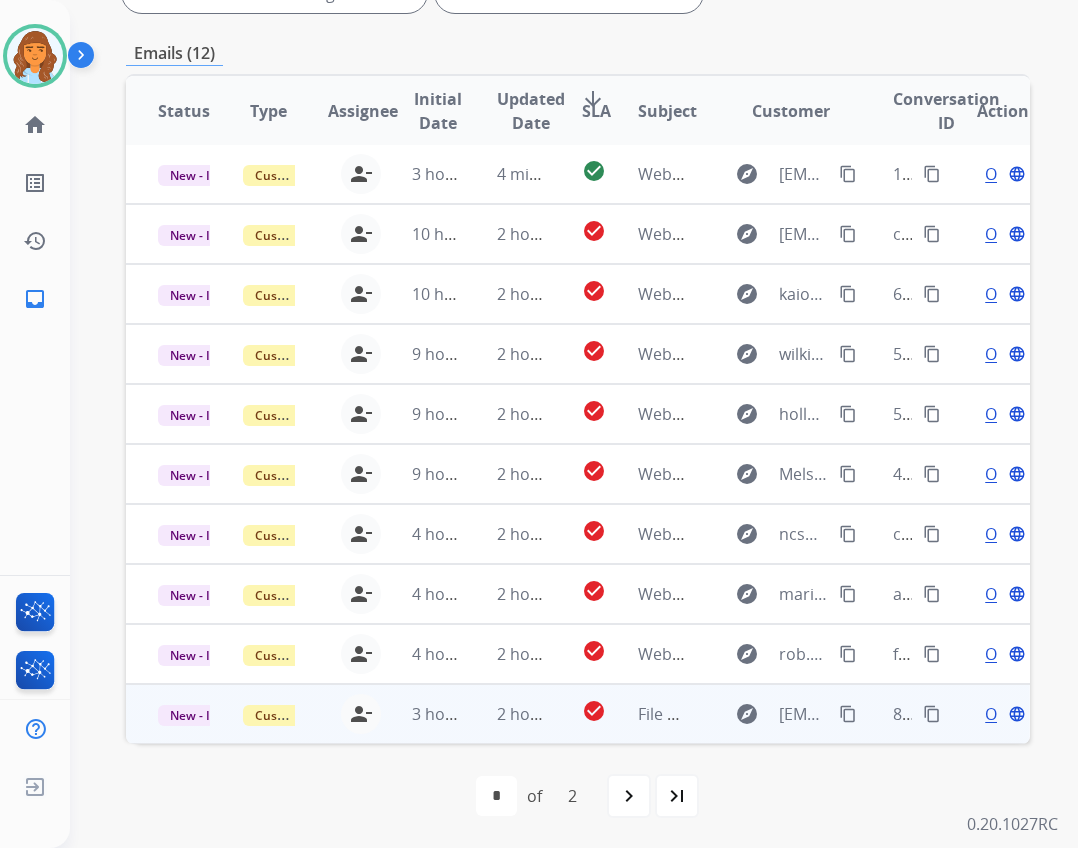 click on "2 hours ago" at bounding box center (507, 714) 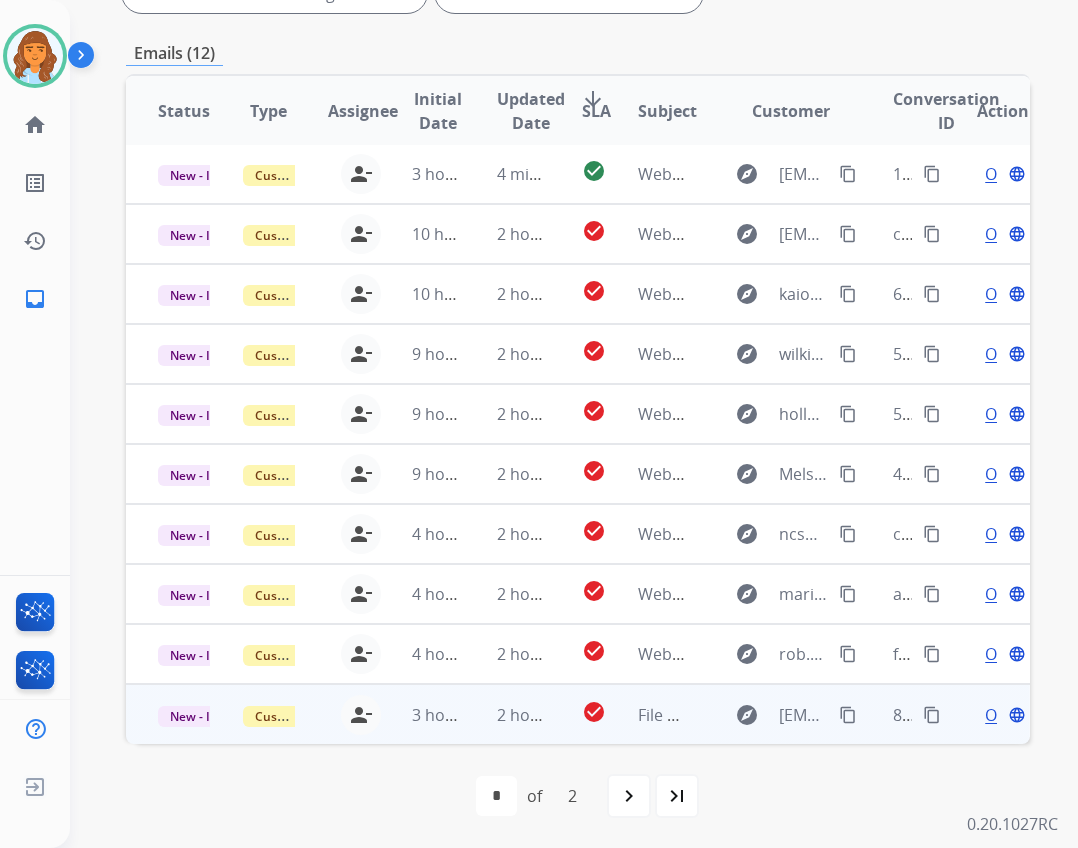 click on "explore chogan-newgren2@kumc.edu content_copy" at bounding box center [776, 714] 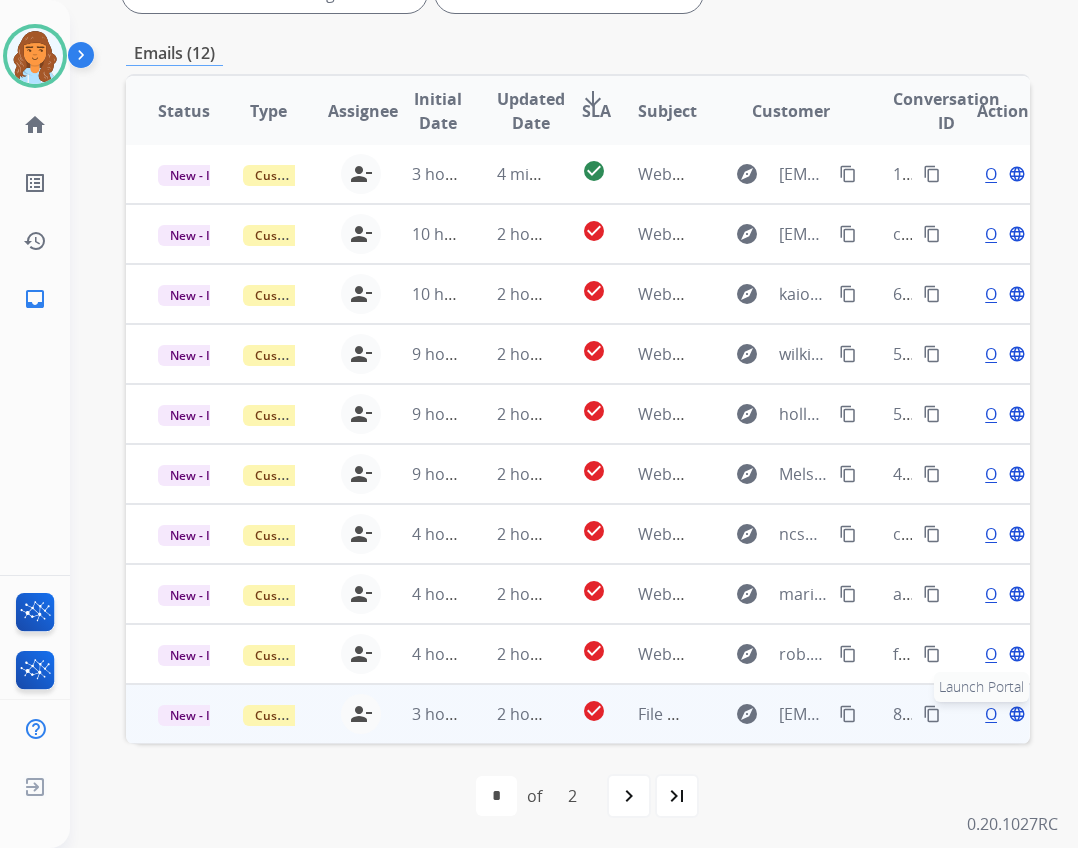 click on "language" at bounding box center [1017, 714] 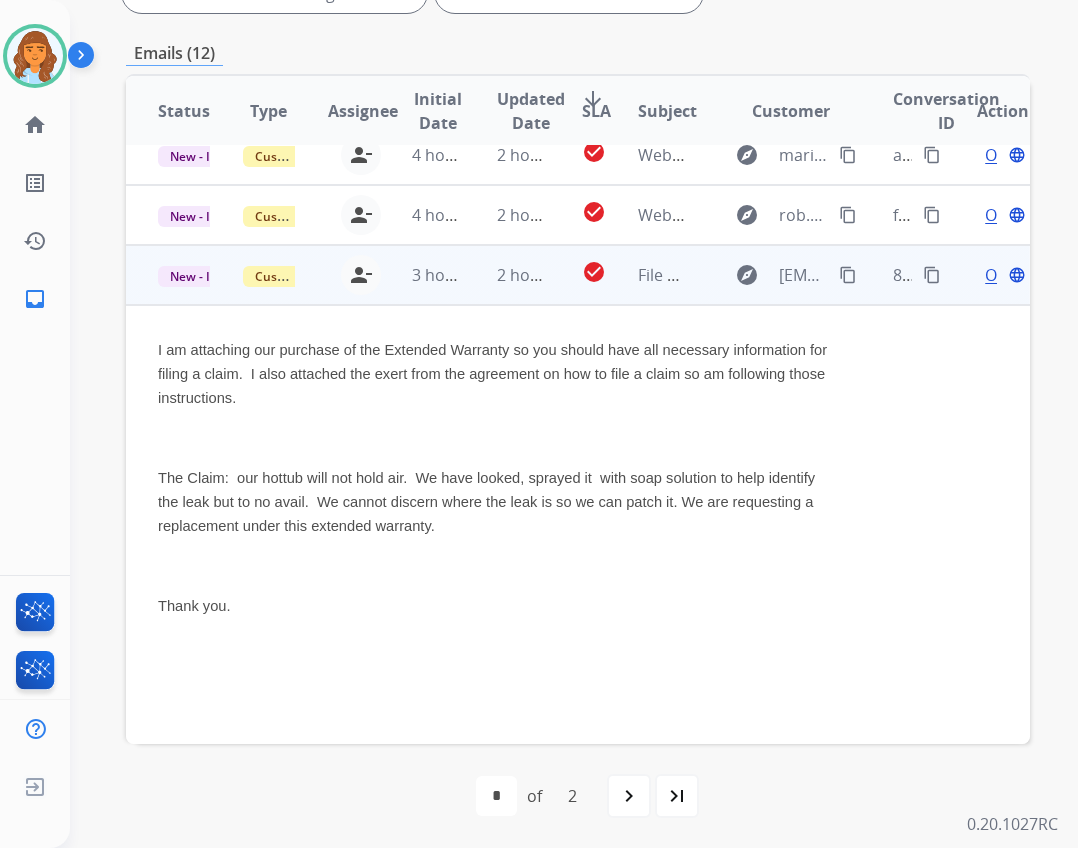 scroll, scrollTop: 443, scrollLeft: 0, axis: vertical 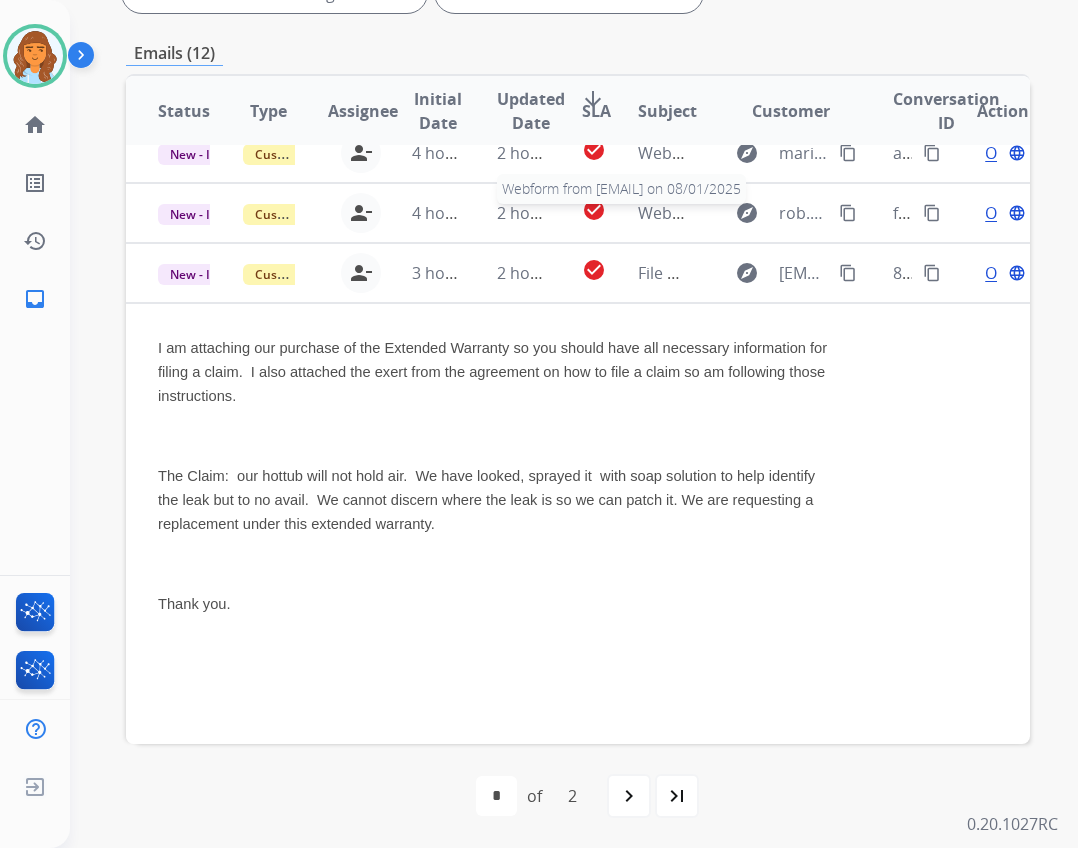 click on "Webform from [EMAIL] on 08/01/2025" at bounding box center (779, 213) 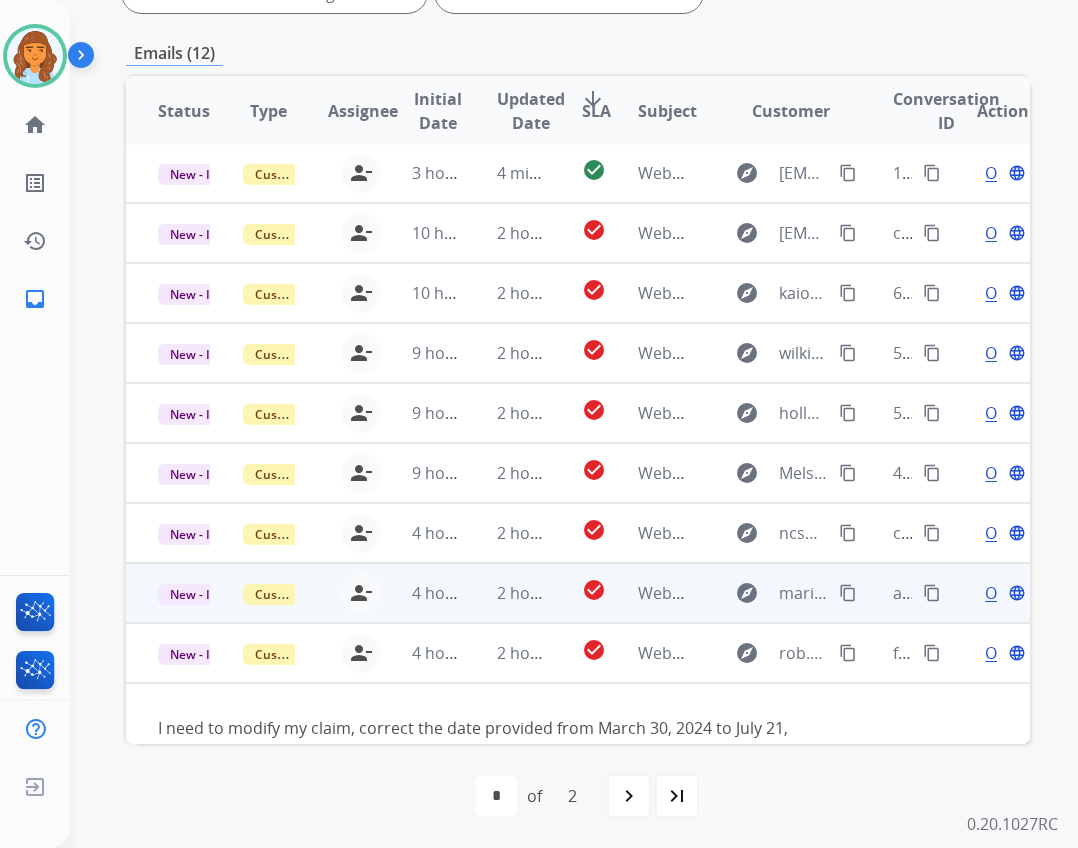 scroll, scrollTop: 0, scrollLeft: 0, axis: both 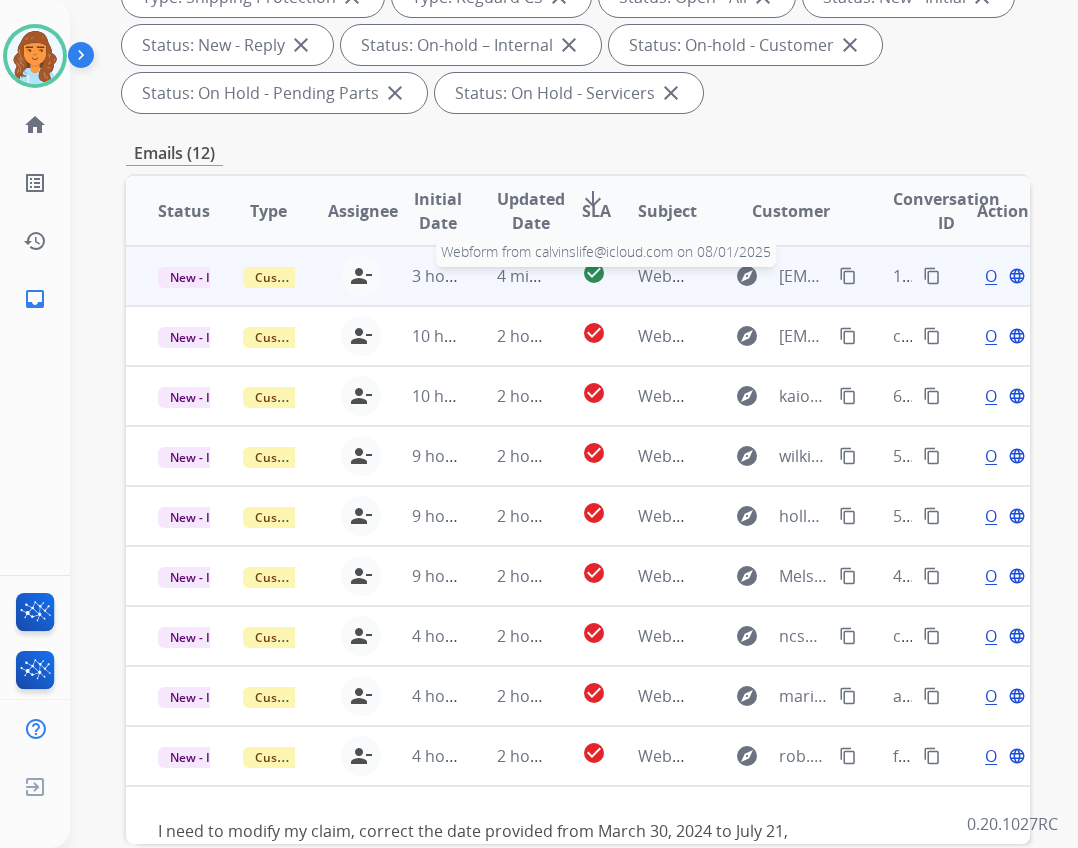 click on "Webform from calvinslife@icloud.com on 08/01/2025" at bounding box center [837, 276] 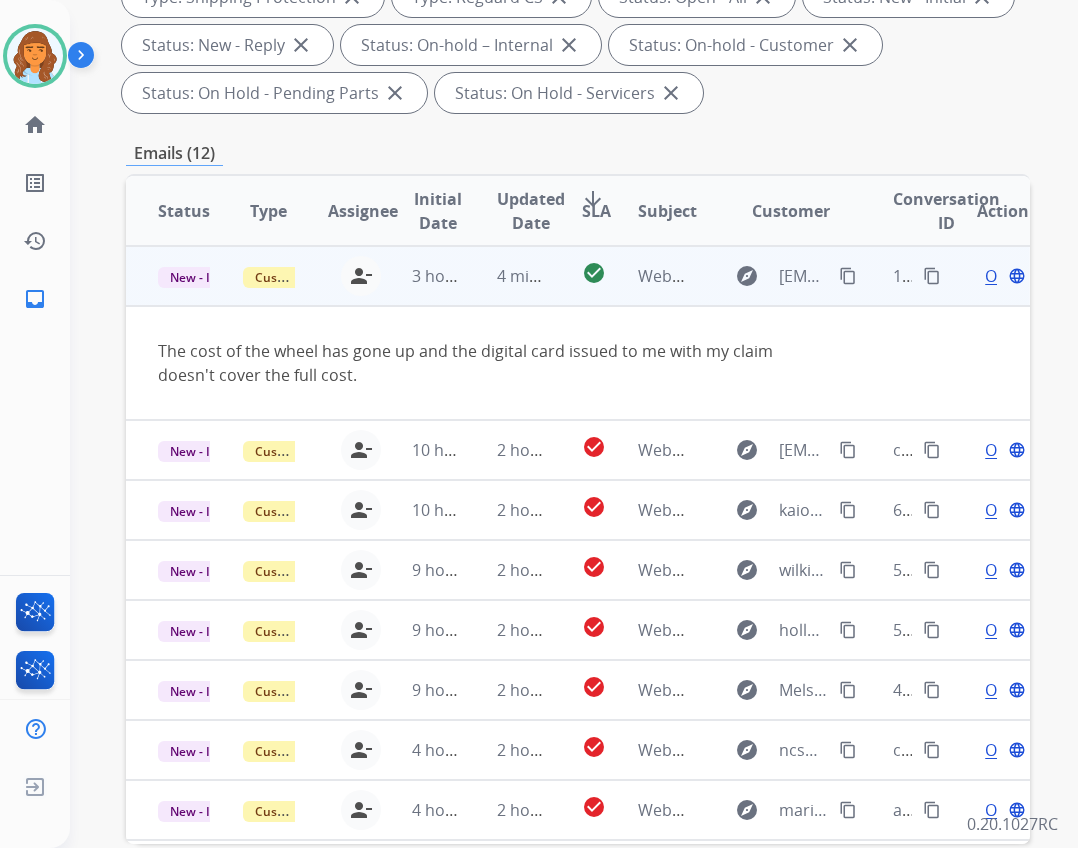 click on "Open" at bounding box center [1005, 276] 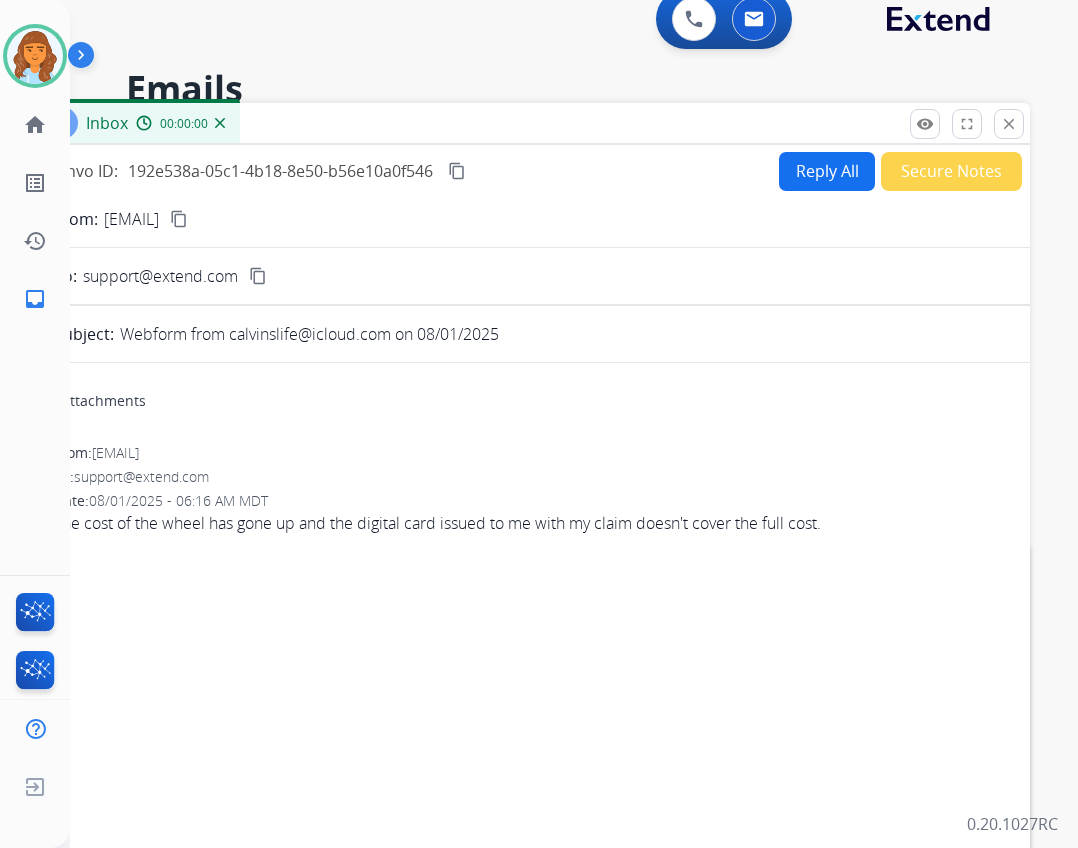 scroll, scrollTop: 0, scrollLeft: 0, axis: both 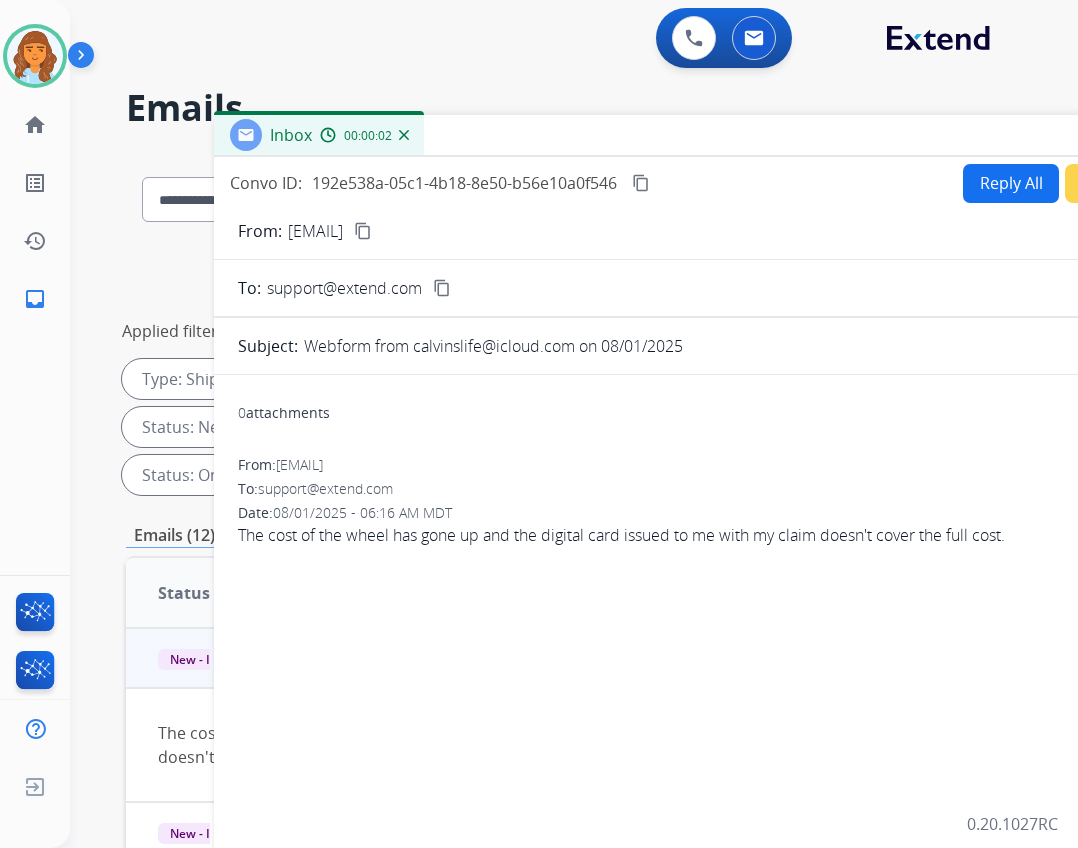 drag, startPoint x: 610, startPoint y: 148, endPoint x: 792, endPoint y: 140, distance: 182.17574 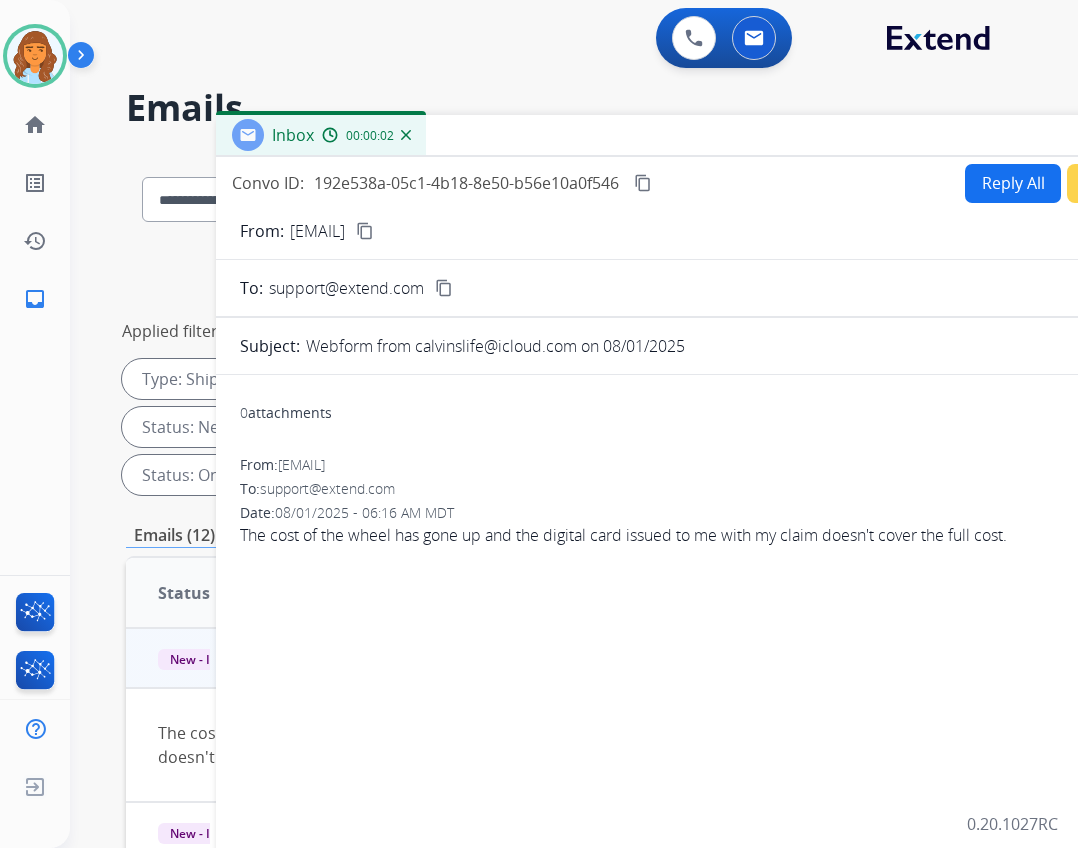 click on "Reply All" at bounding box center (1013, 183) 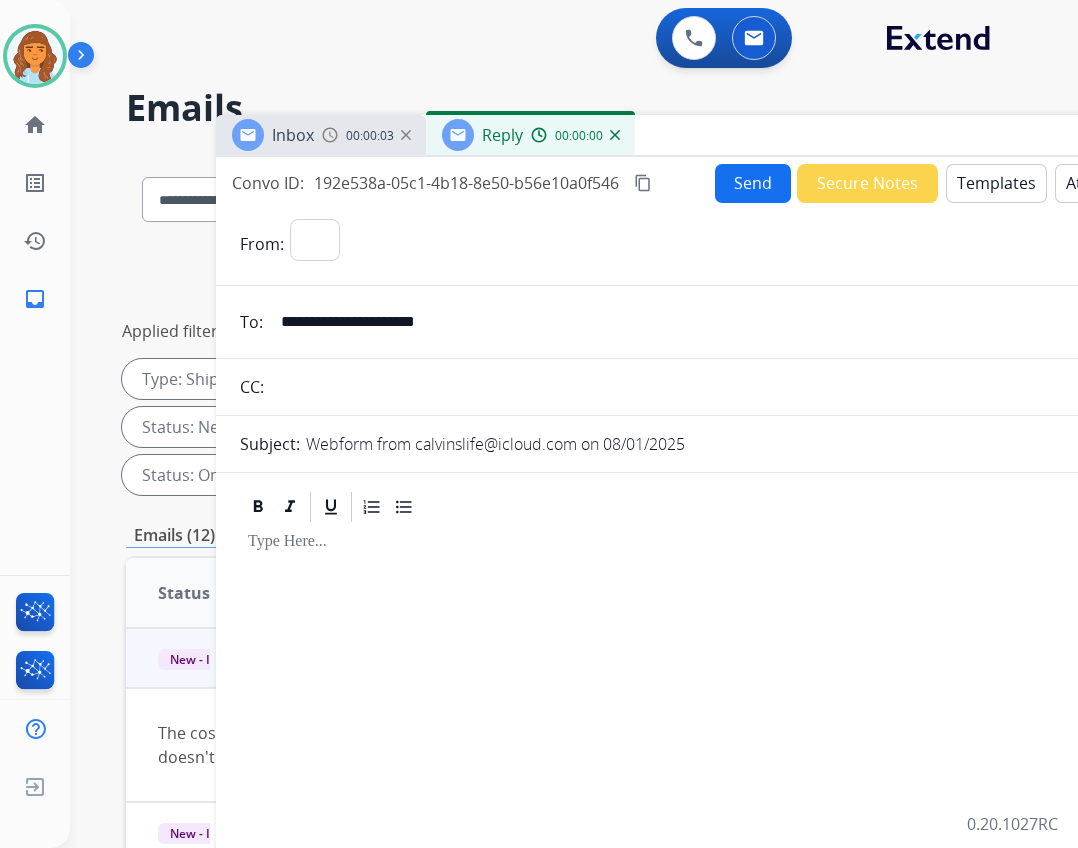 select on "**********" 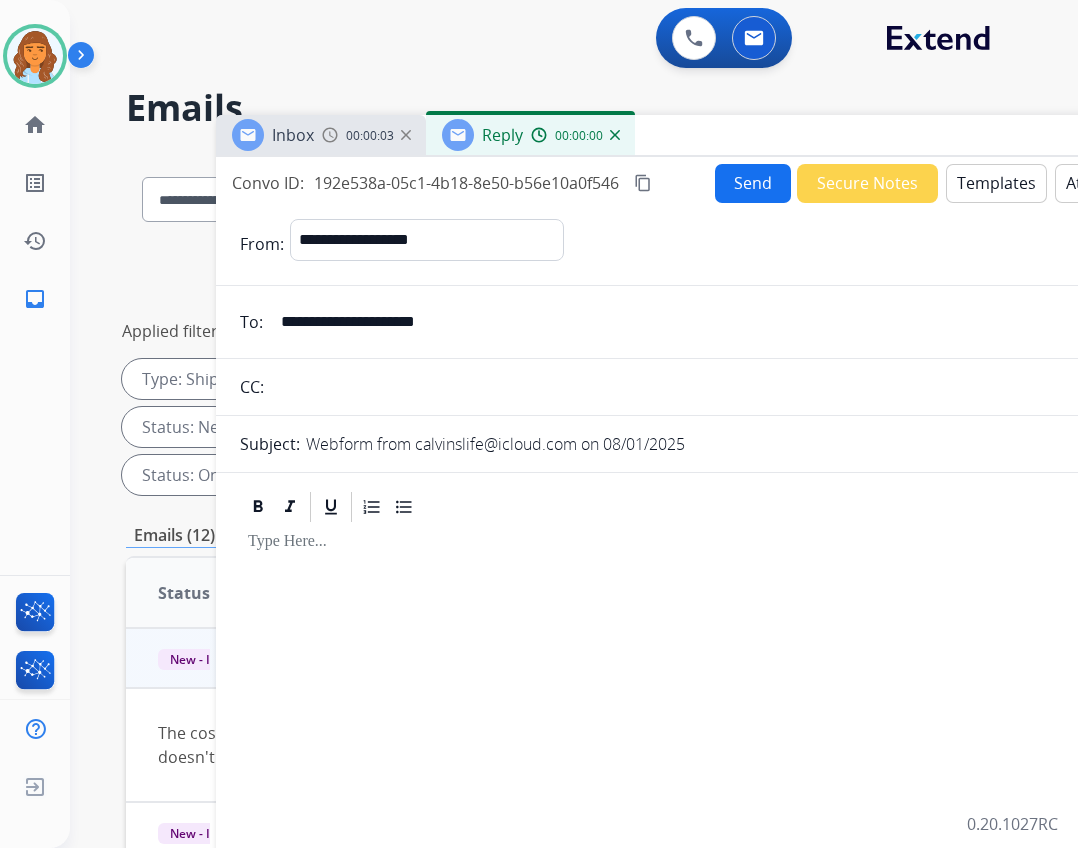 click on "Templates" at bounding box center (996, 183) 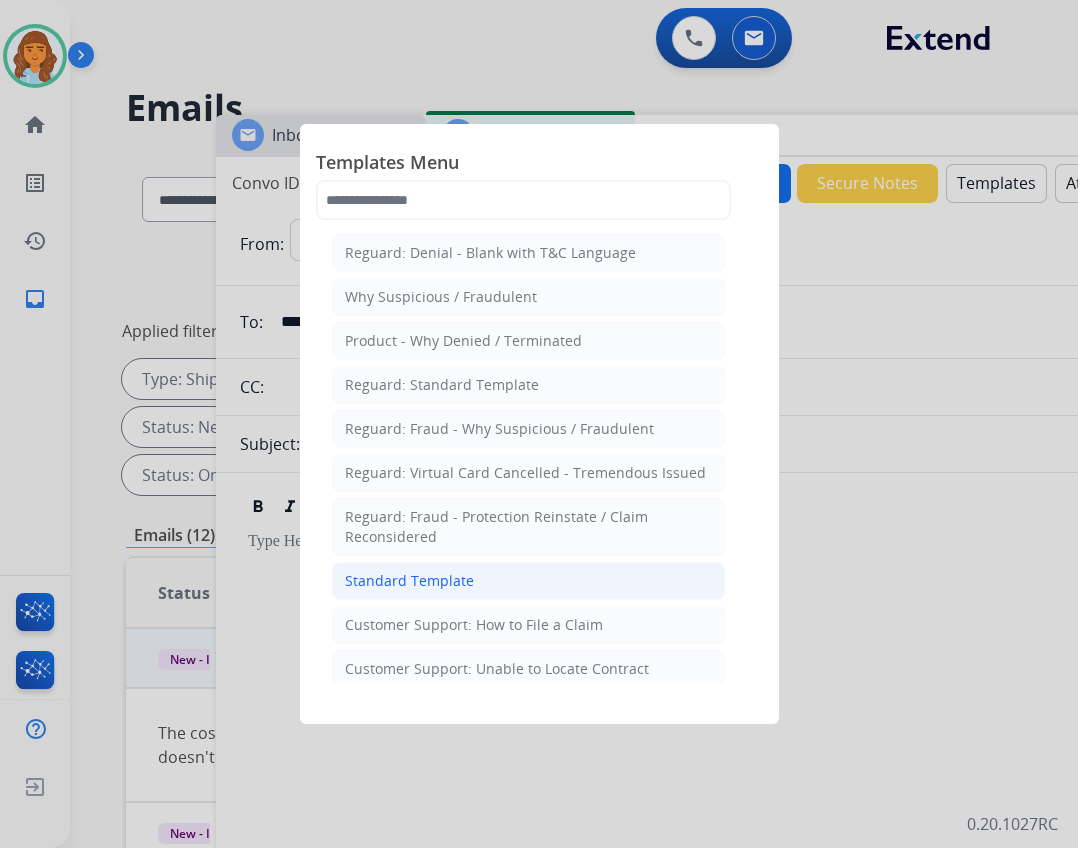 click on "Standard Template" 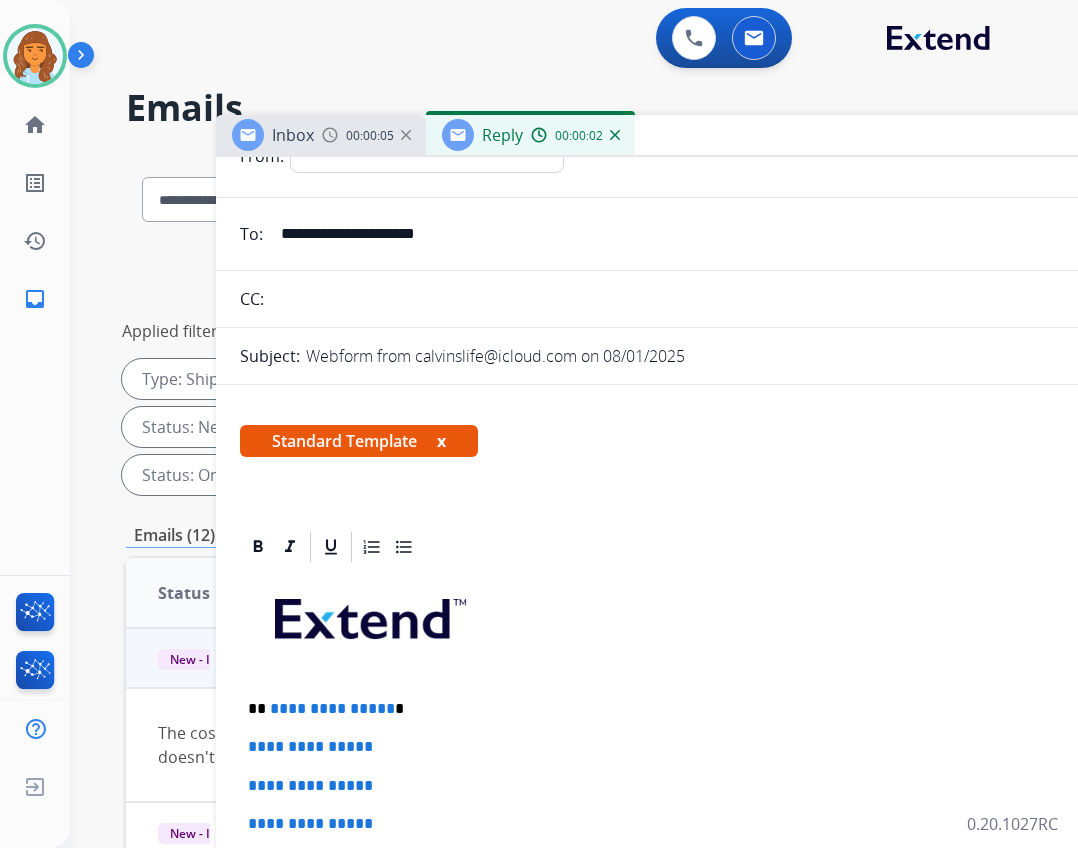 scroll, scrollTop: 200, scrollLeft: 0, axis: vertical 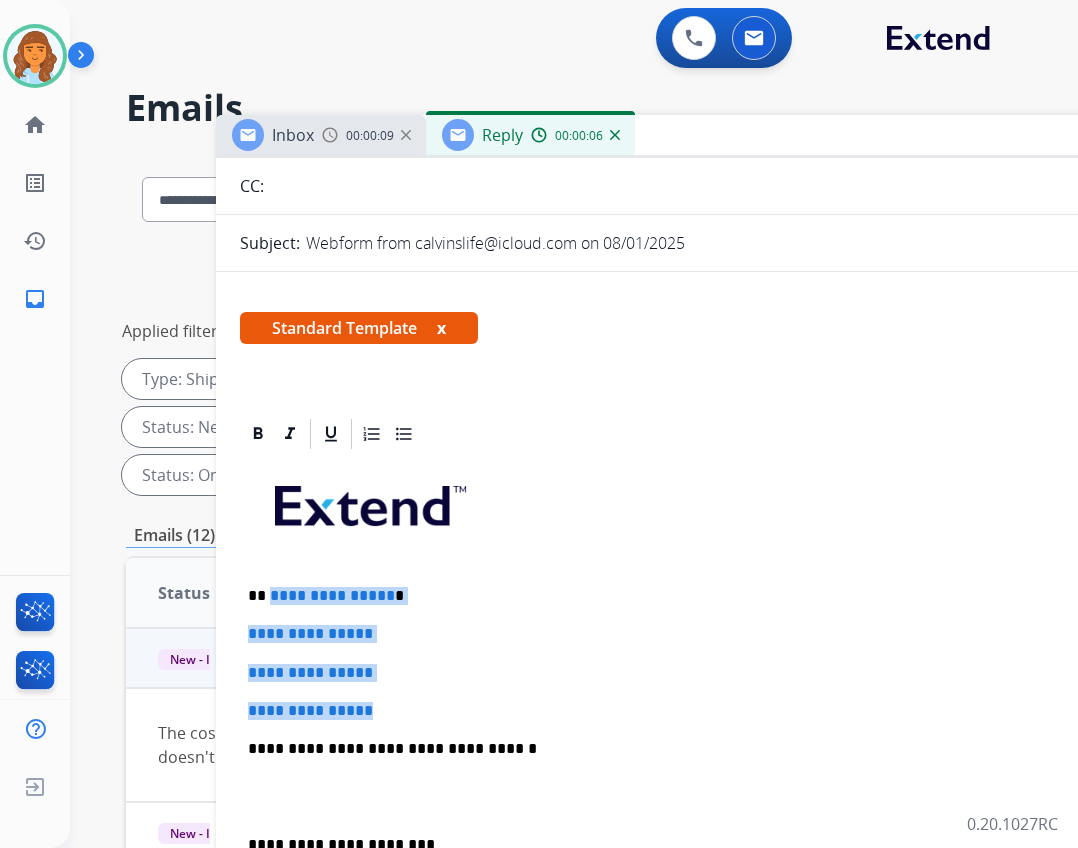 drag, startPoint x: 268, startPoint y: 595, endPoint x: 381, endPoint y: 712, distance: 162.65915 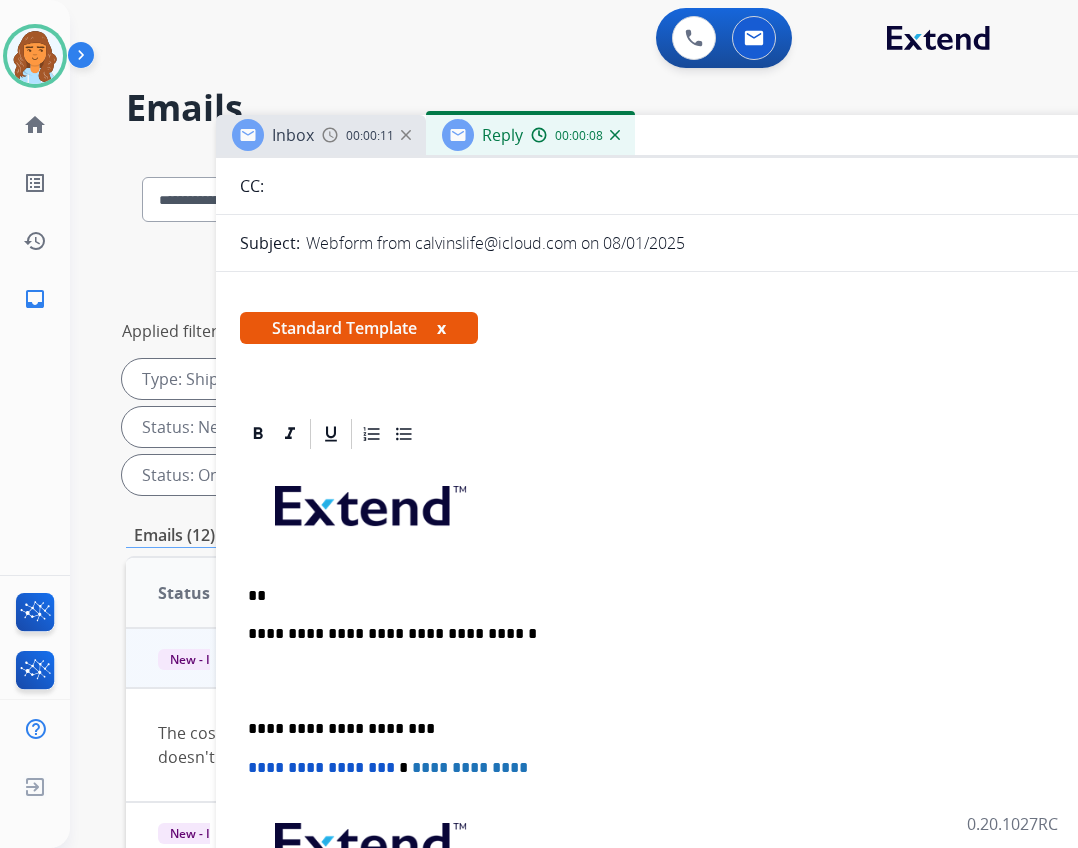 type 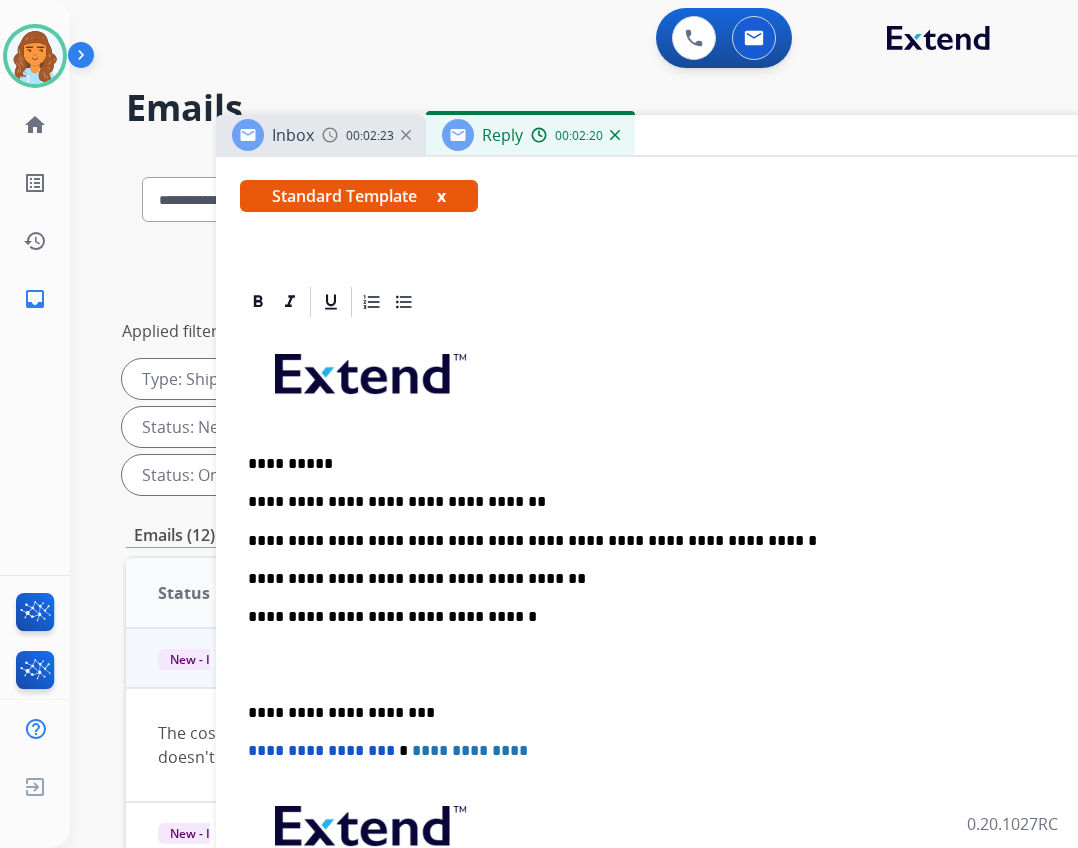 scroll, scrollTop: 400, scrollLeft: 0, axis: vertical 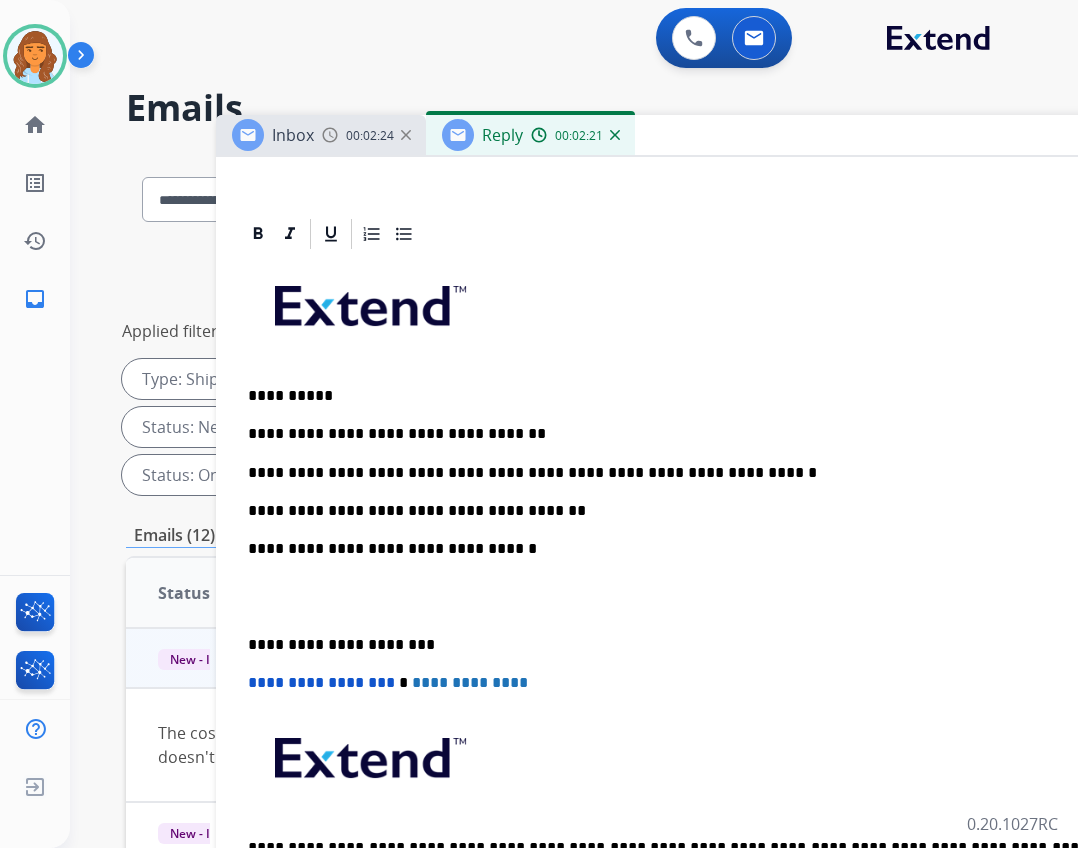 click on "**********" at bounding box center (716, 596) 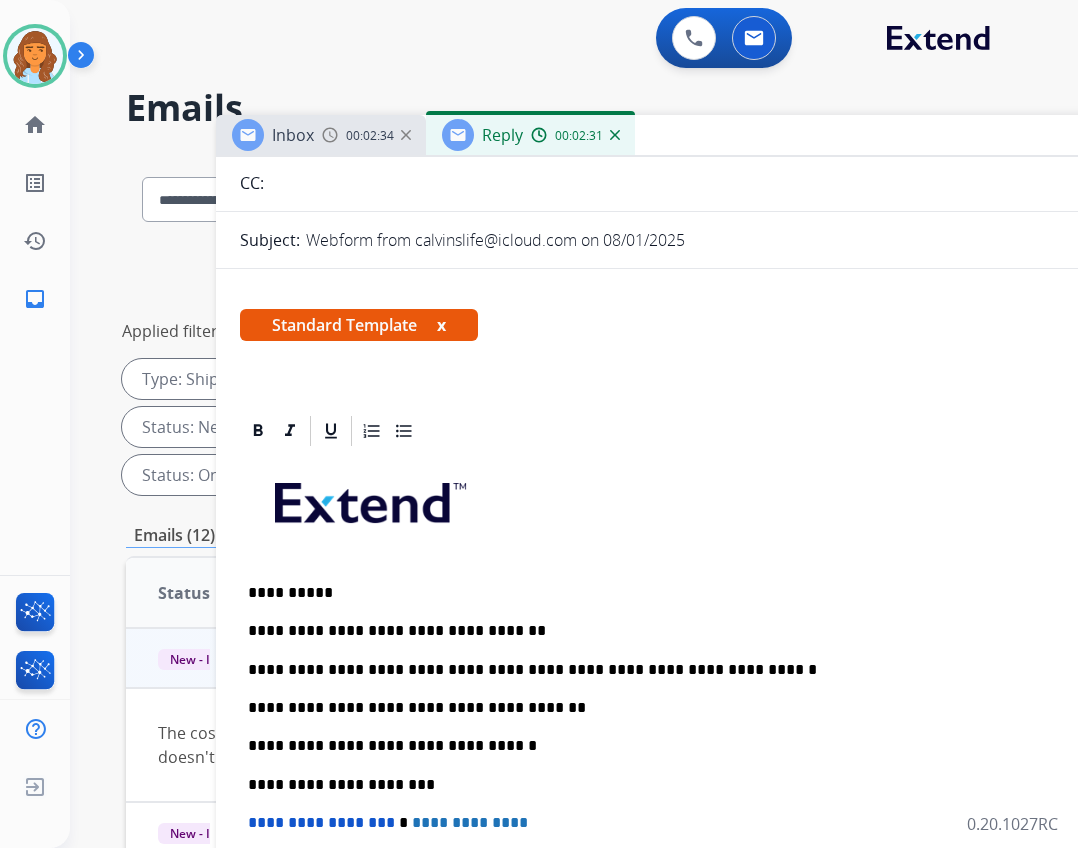 scroll, scrollTop: 0, scrollLeft: 0, axis: both 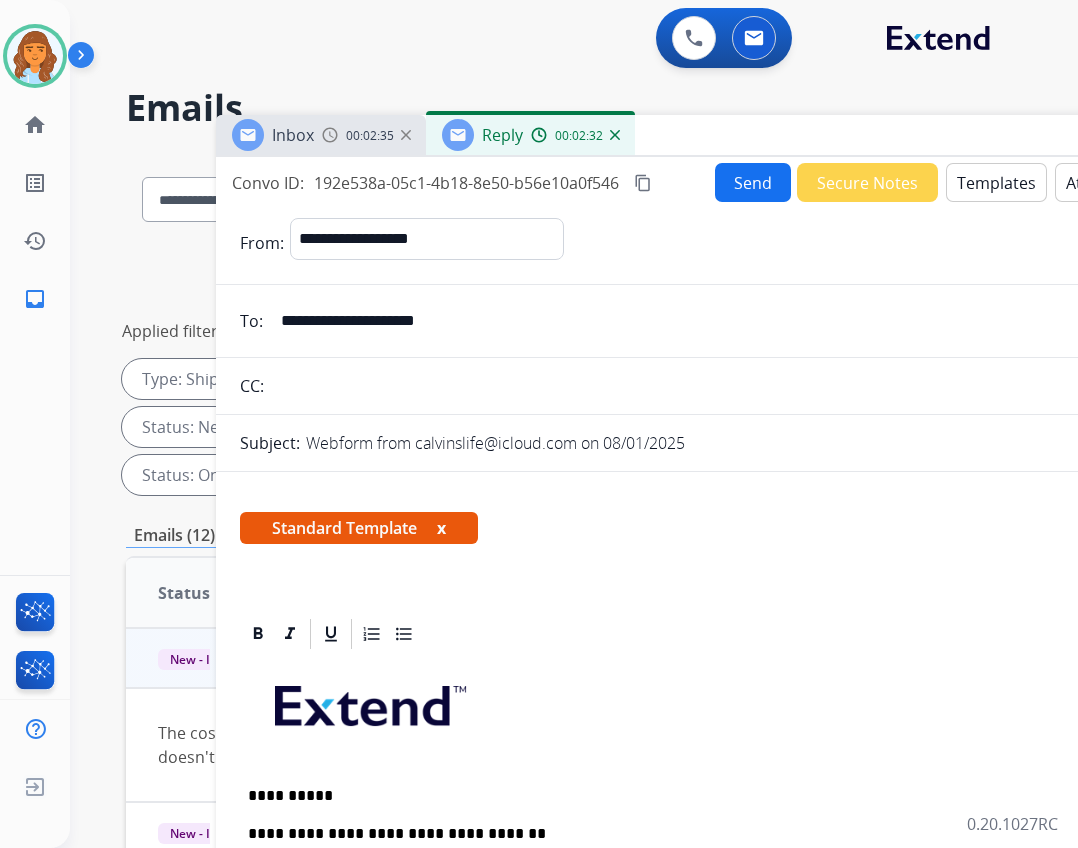click on "Send" at bounding box center (753, 182) 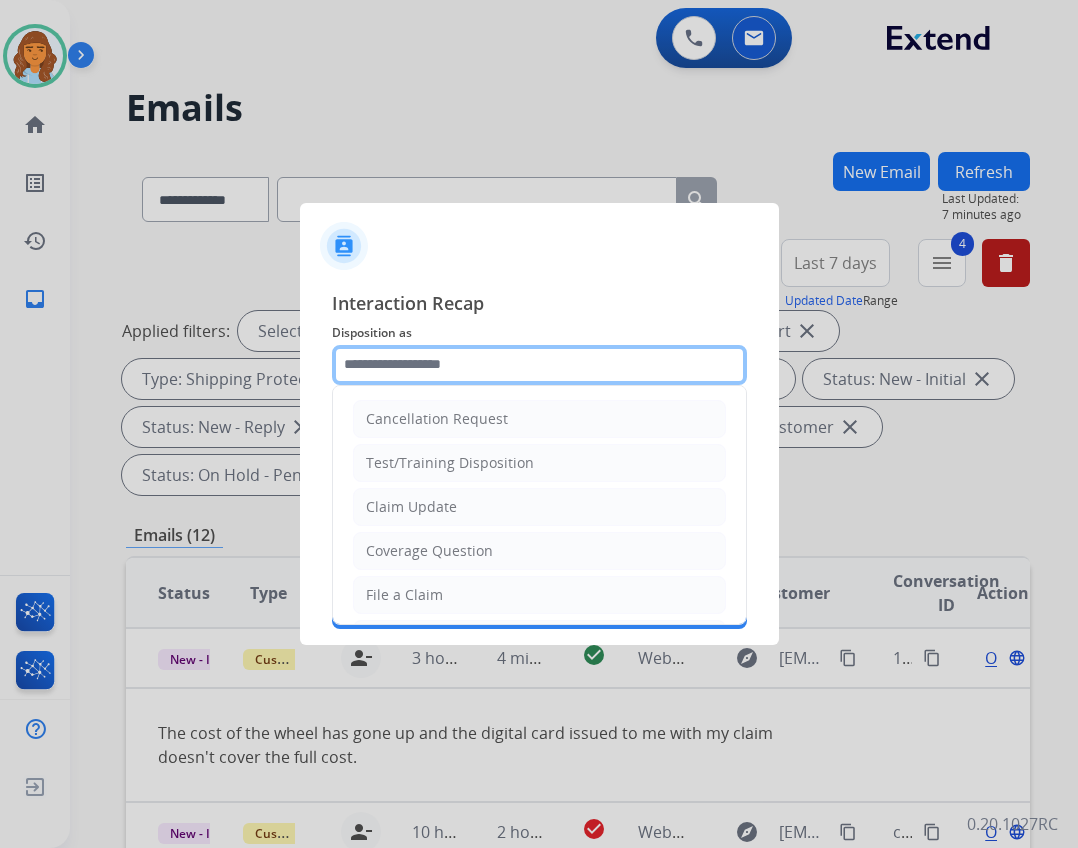 click 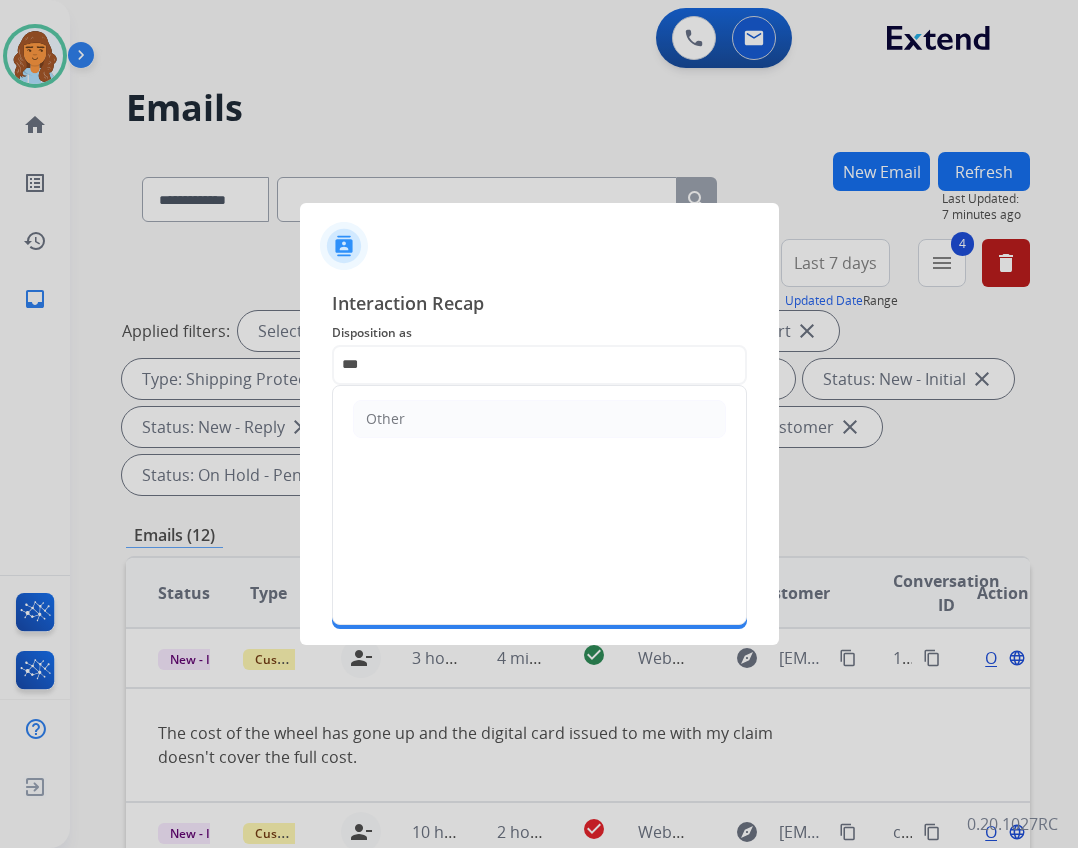 click on "Other" 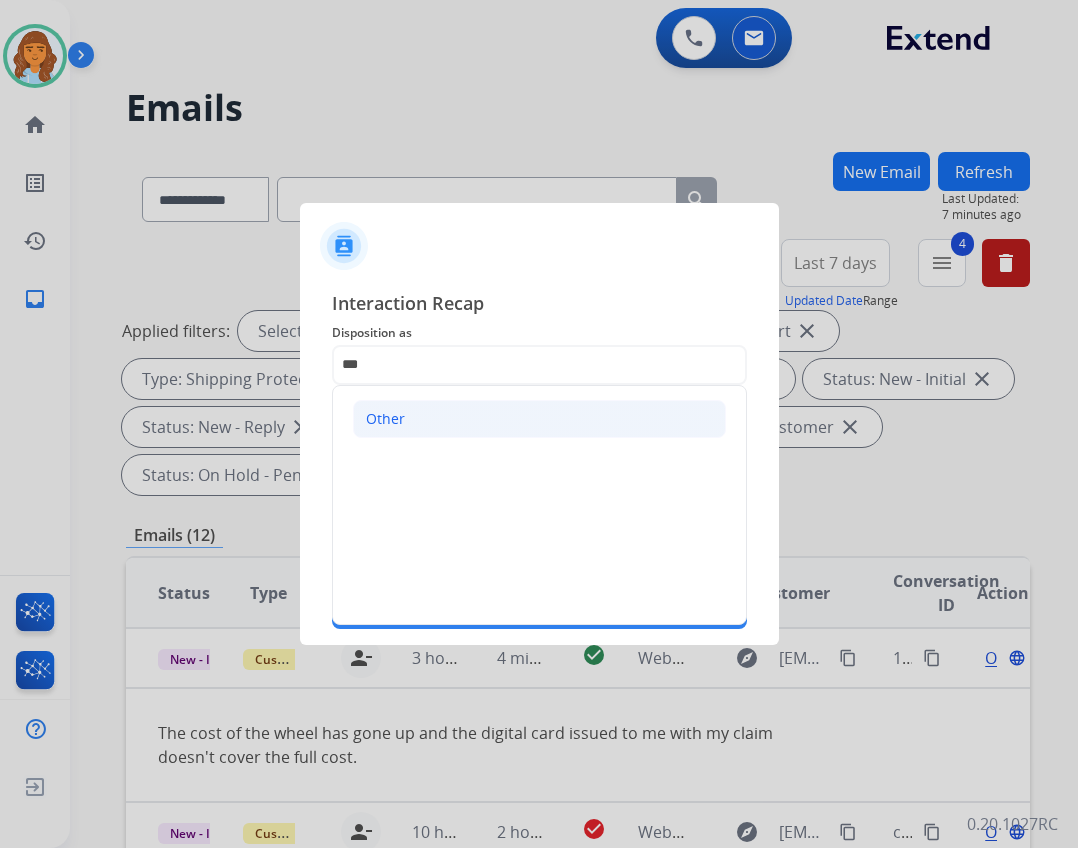 click on "Other" 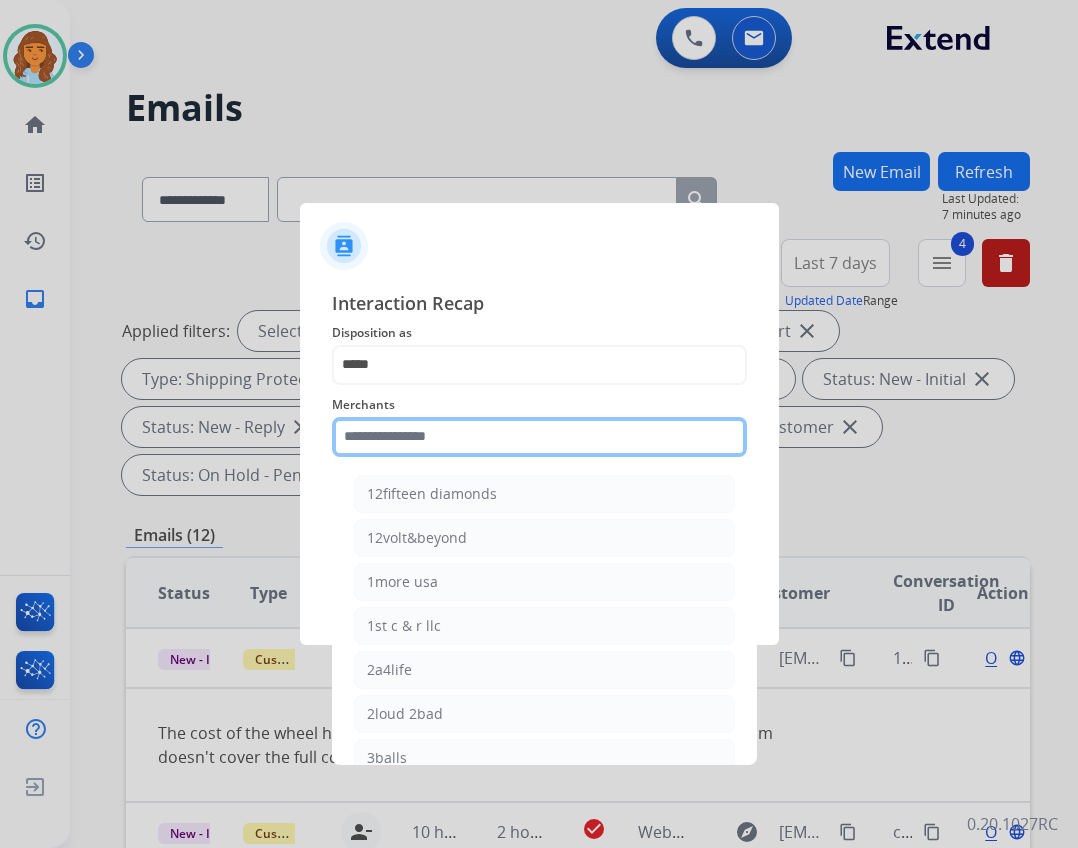 drag, startPoint x: 537, startPoint y: 421, endPoint x: 537, endPoint y: 437, distance: 16 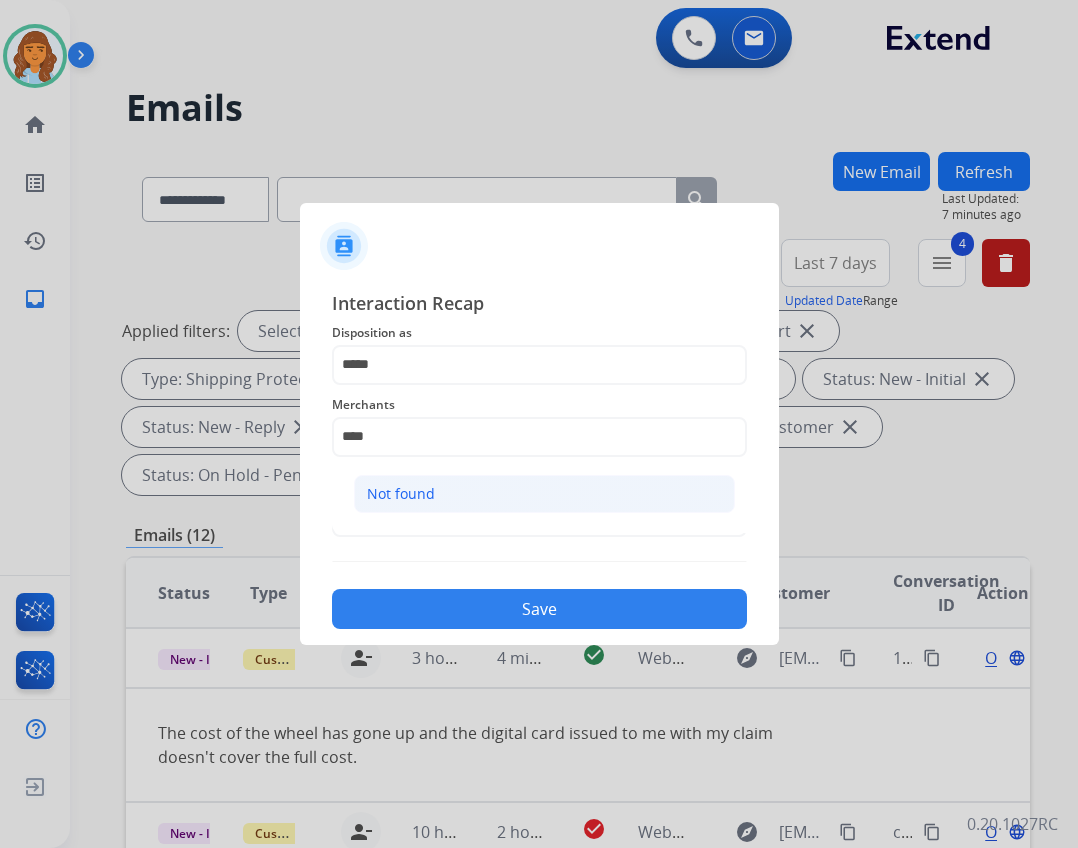 click on "Not found" 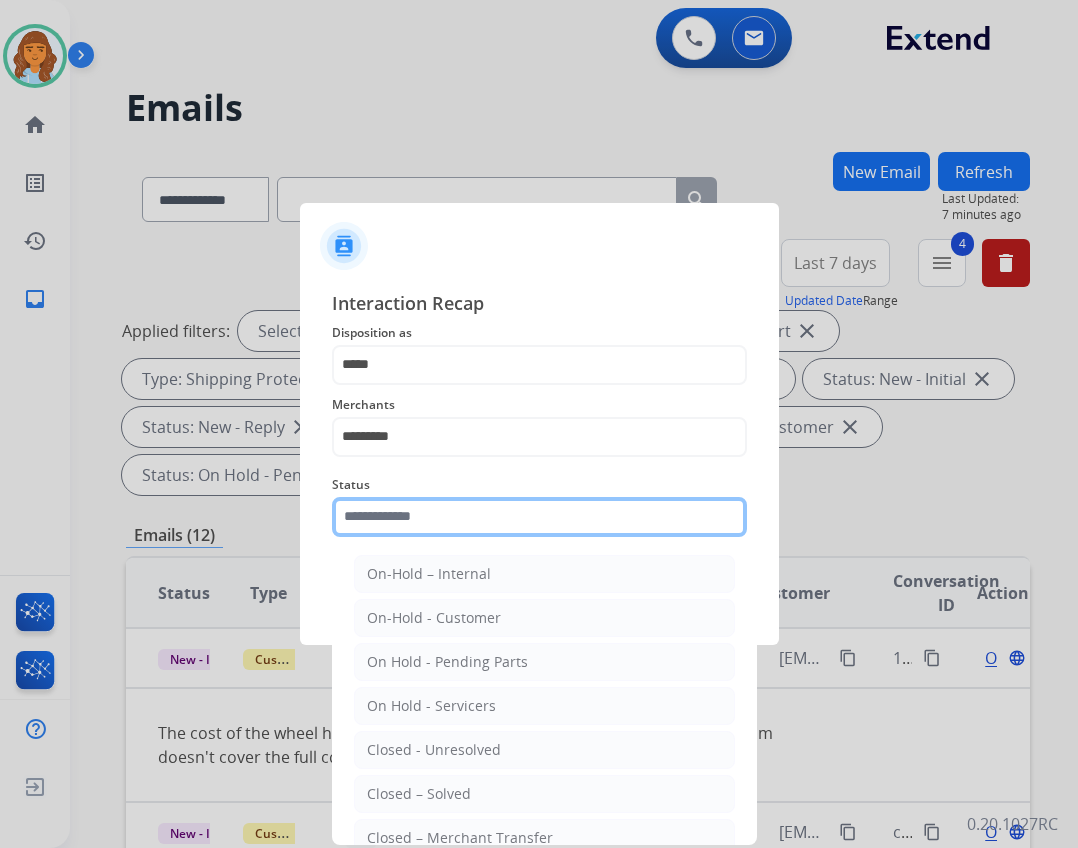 click 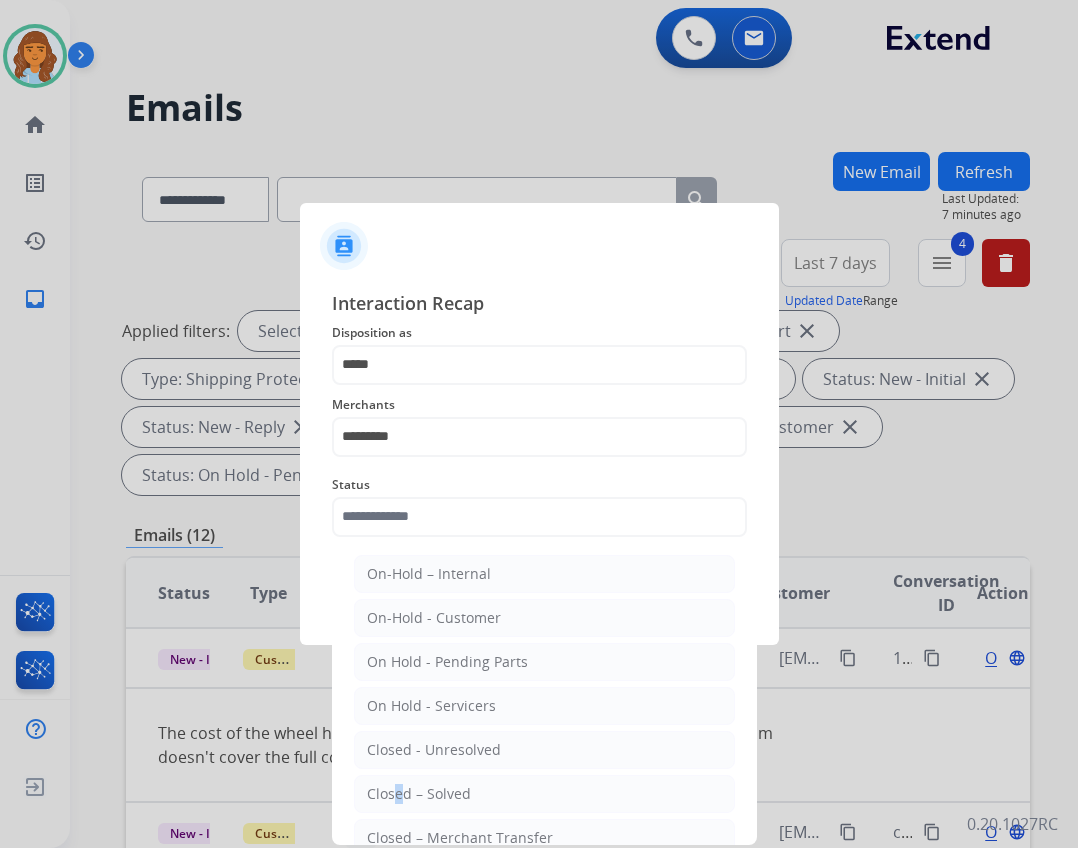 click on "Closed – Solved" 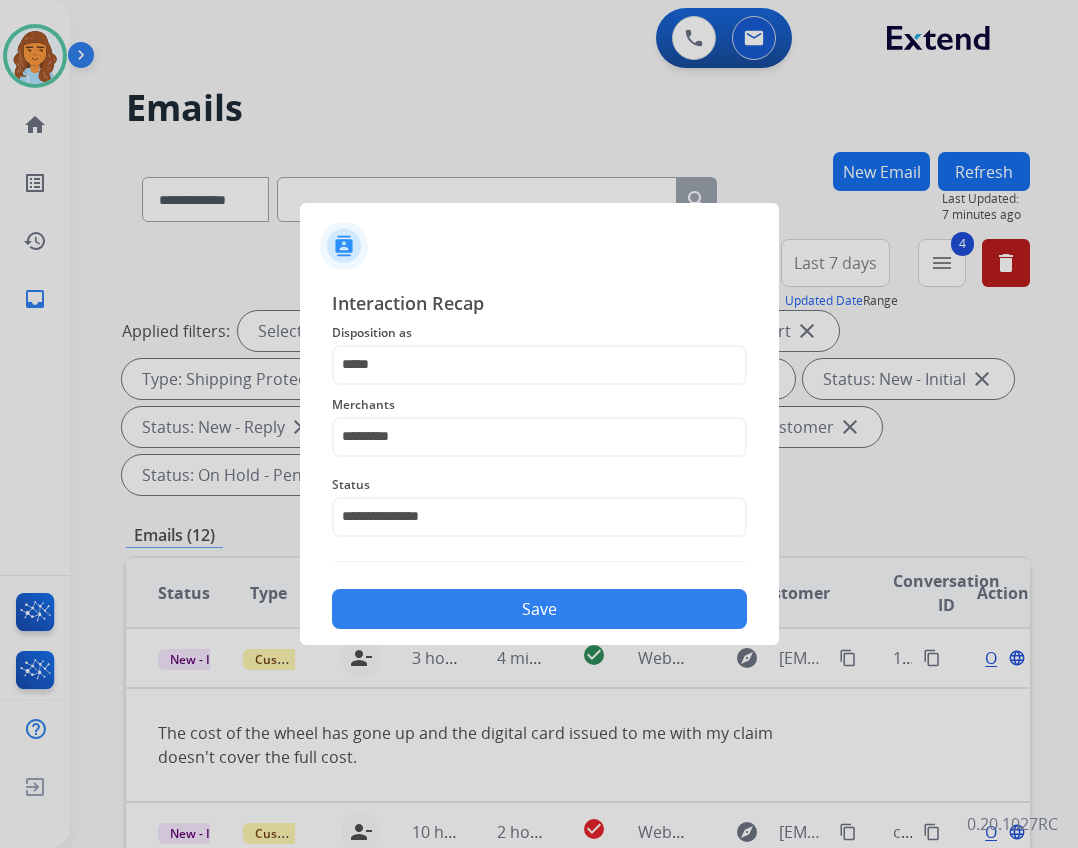 click on "Save" 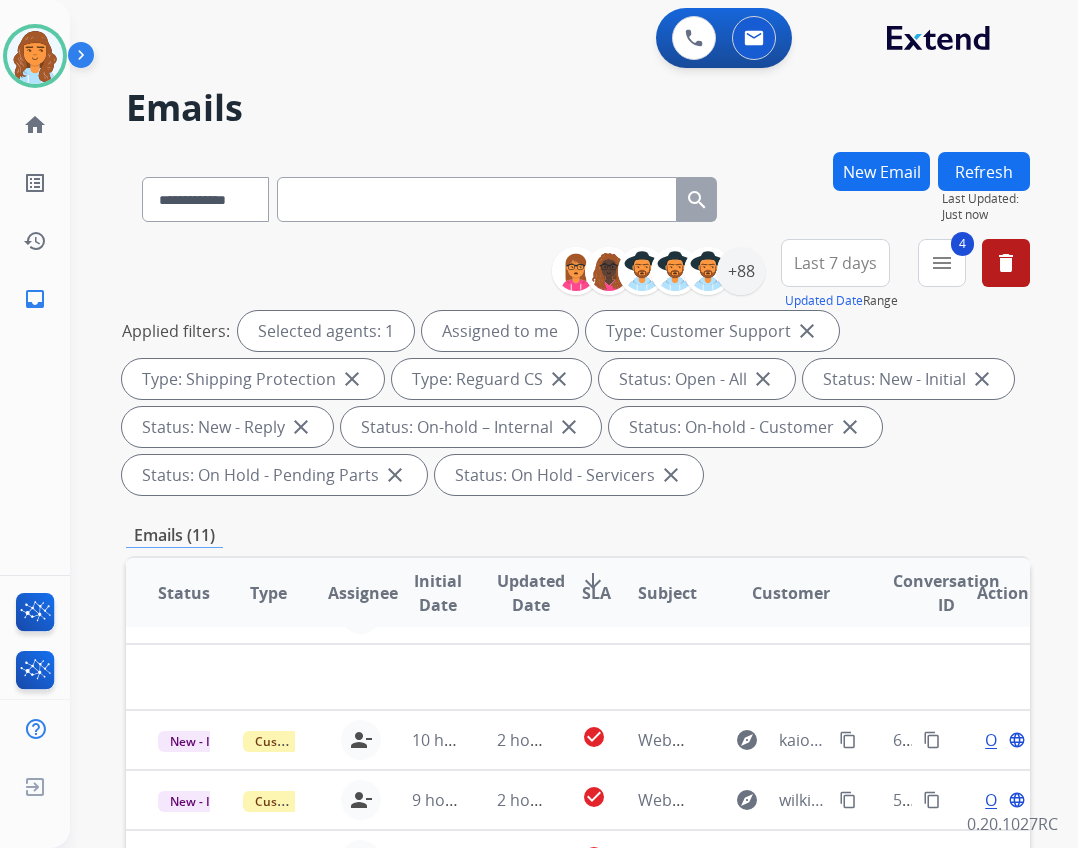scroll, scrollTop: 68, scrollLeft: 0, axis: vertical 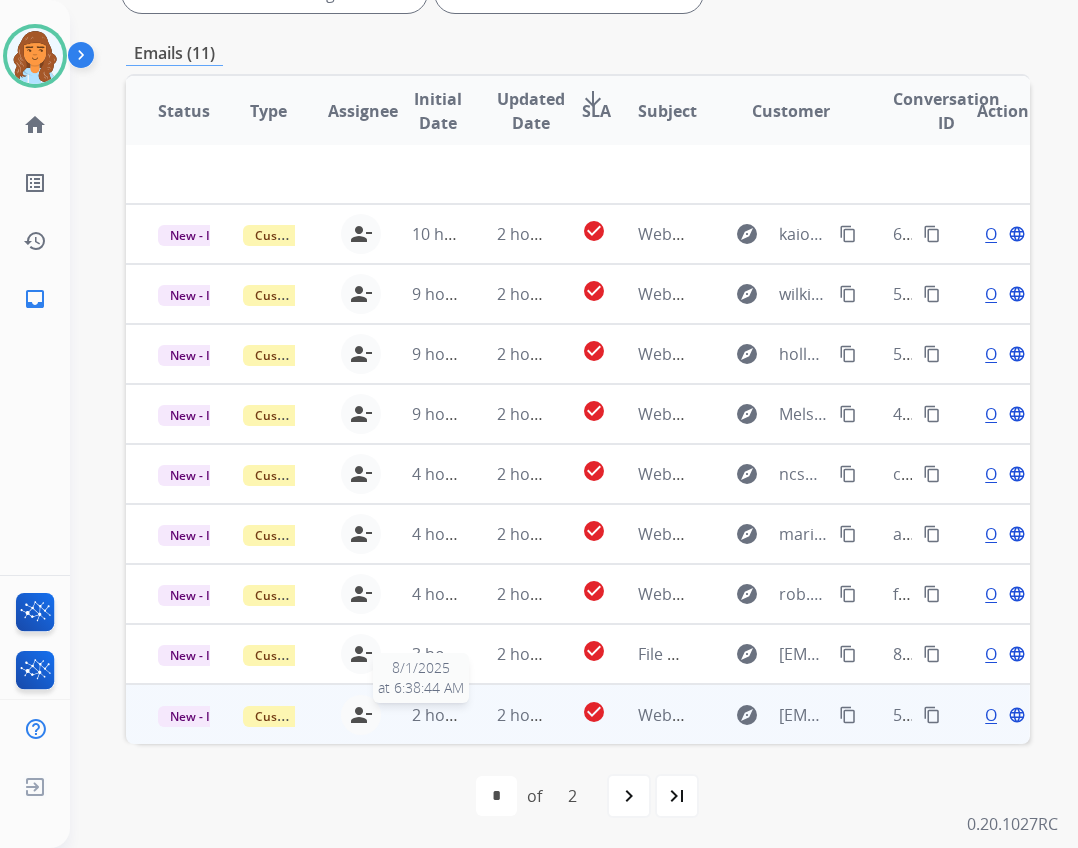 click on "2 hours ago" at bounding box center [438, 715] 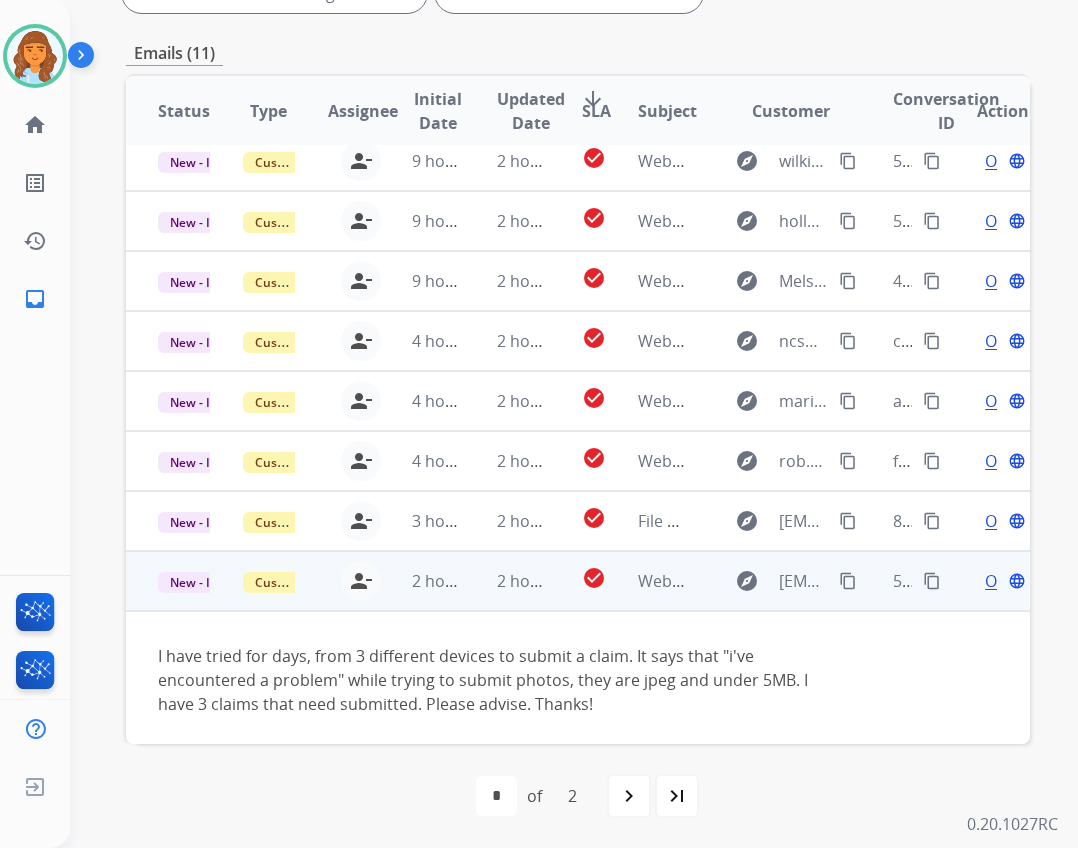 scroll, scrollTop: 139, scrollLeft: 0, axis: vertical 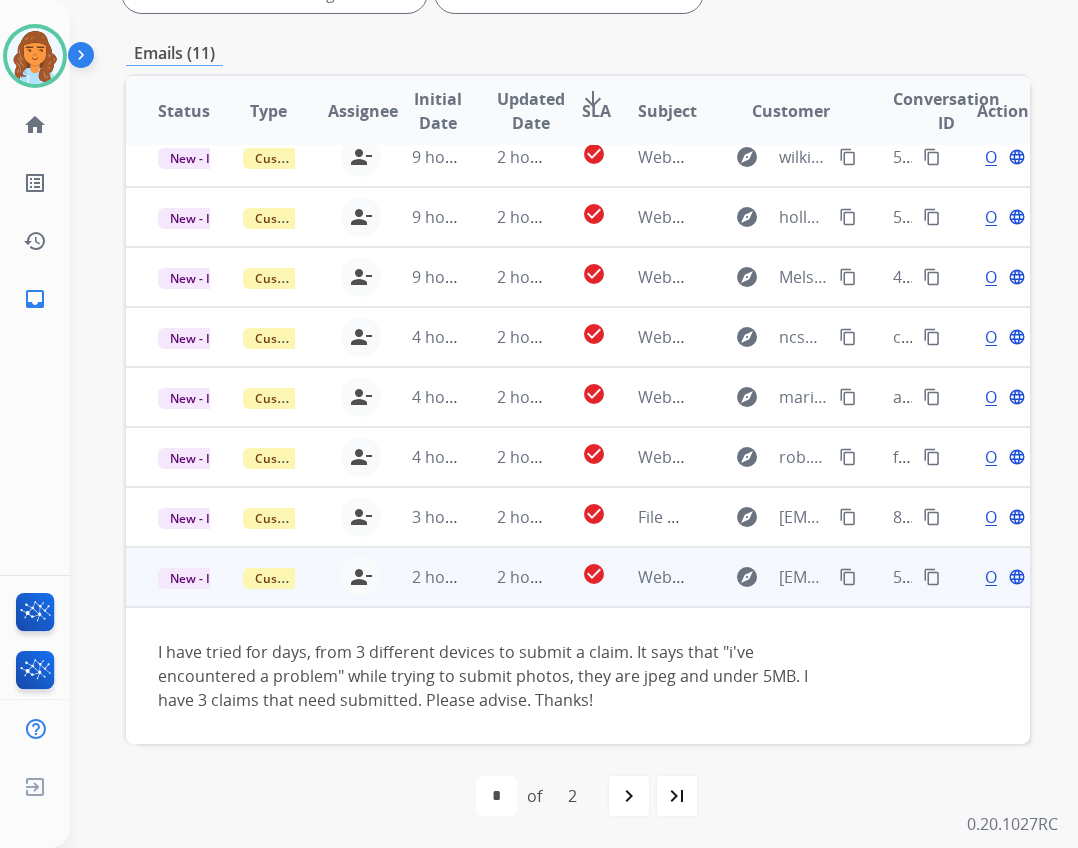 click on "content_copy" at bounding box center (848, 577) 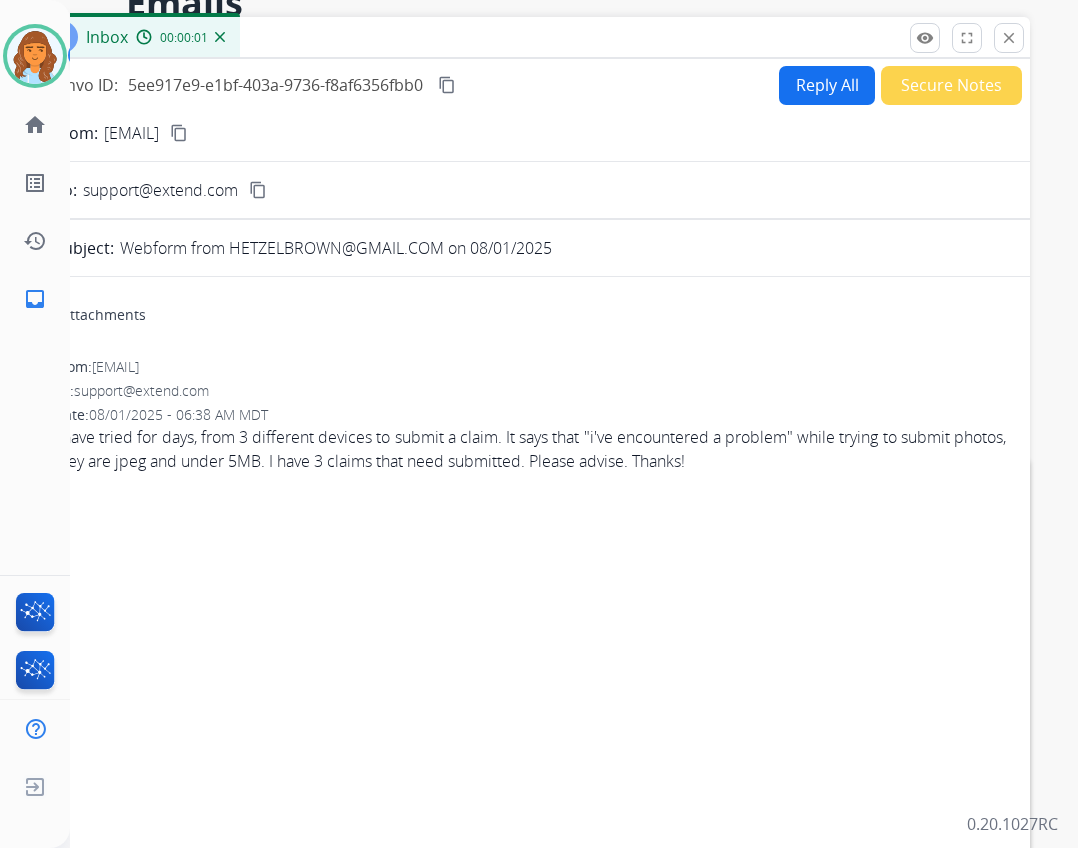 scroll, scrollTop: 0, scrollLeft: 0, axis: both 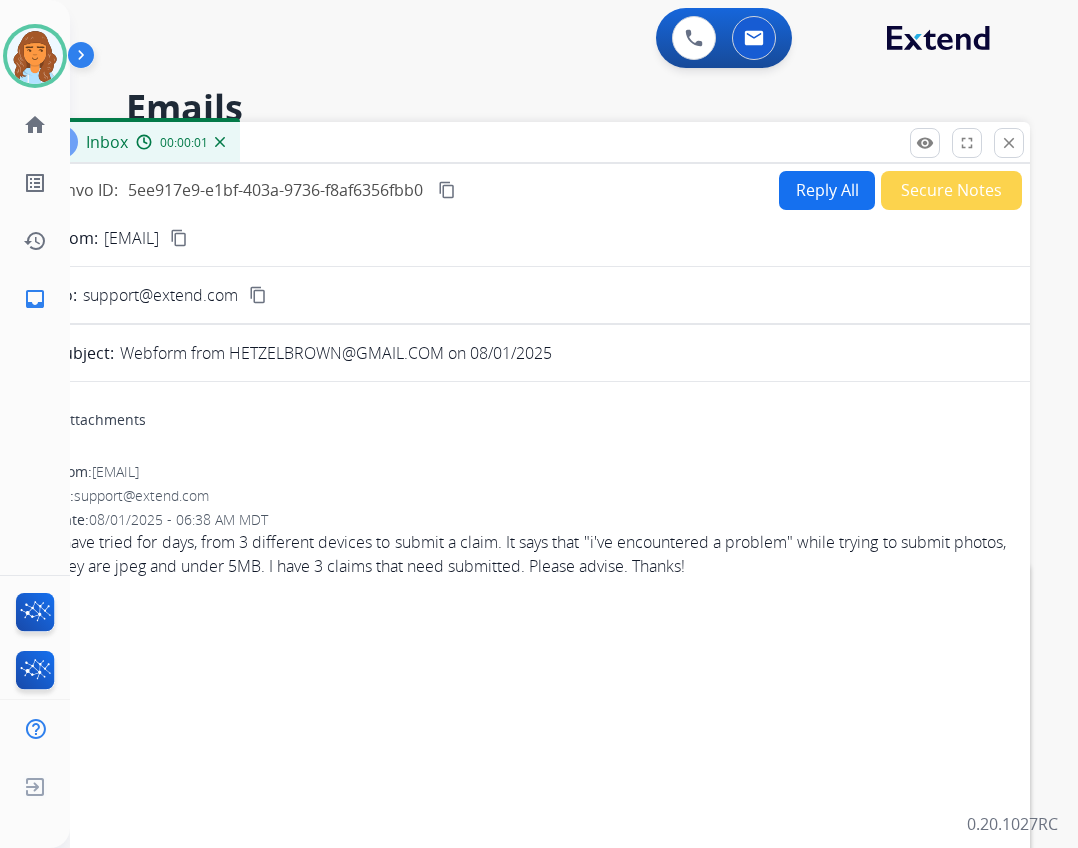 click on "Reply All" at bounding box center (827, 190) 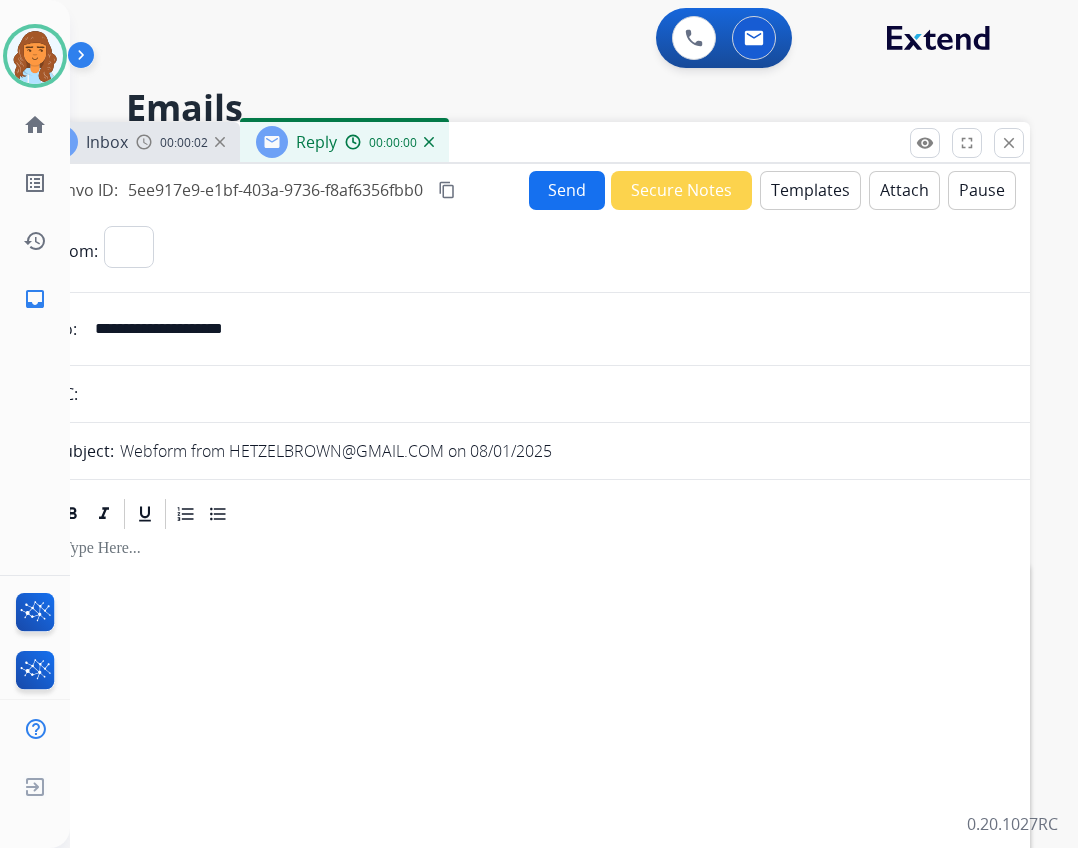 select on "**********" 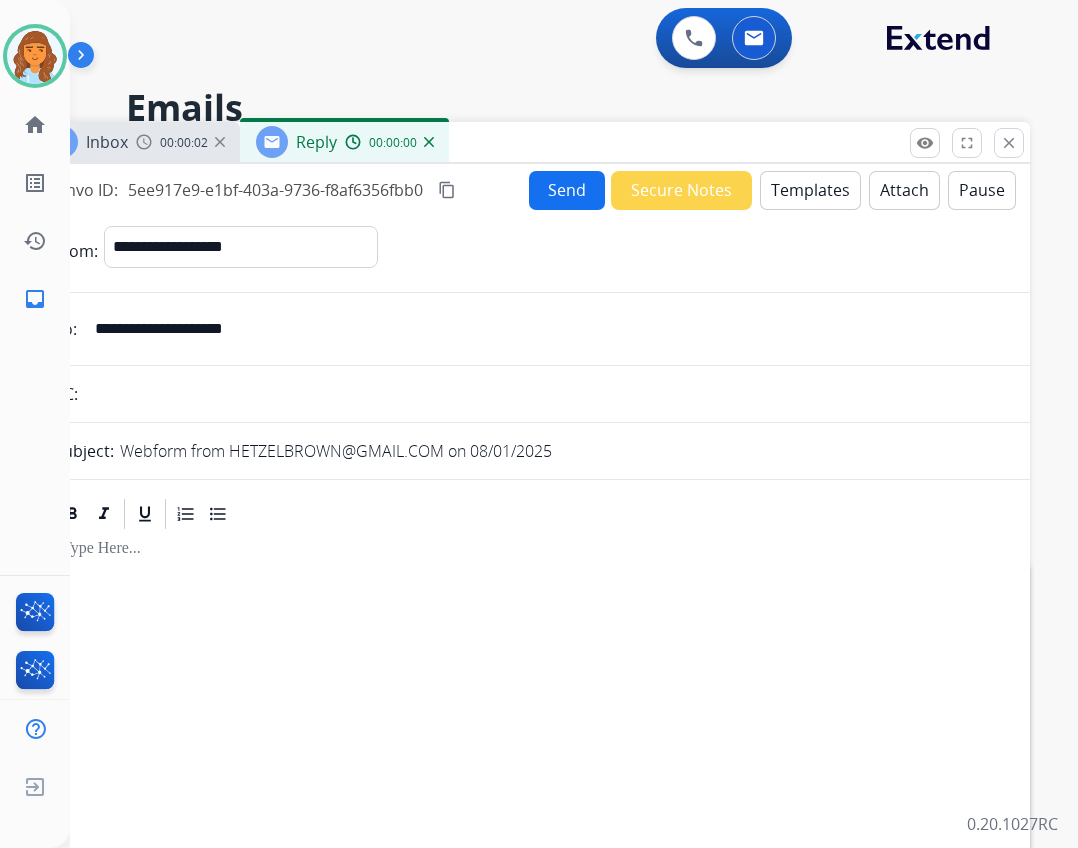 click on "Templates" at bounding box center (810, 190) 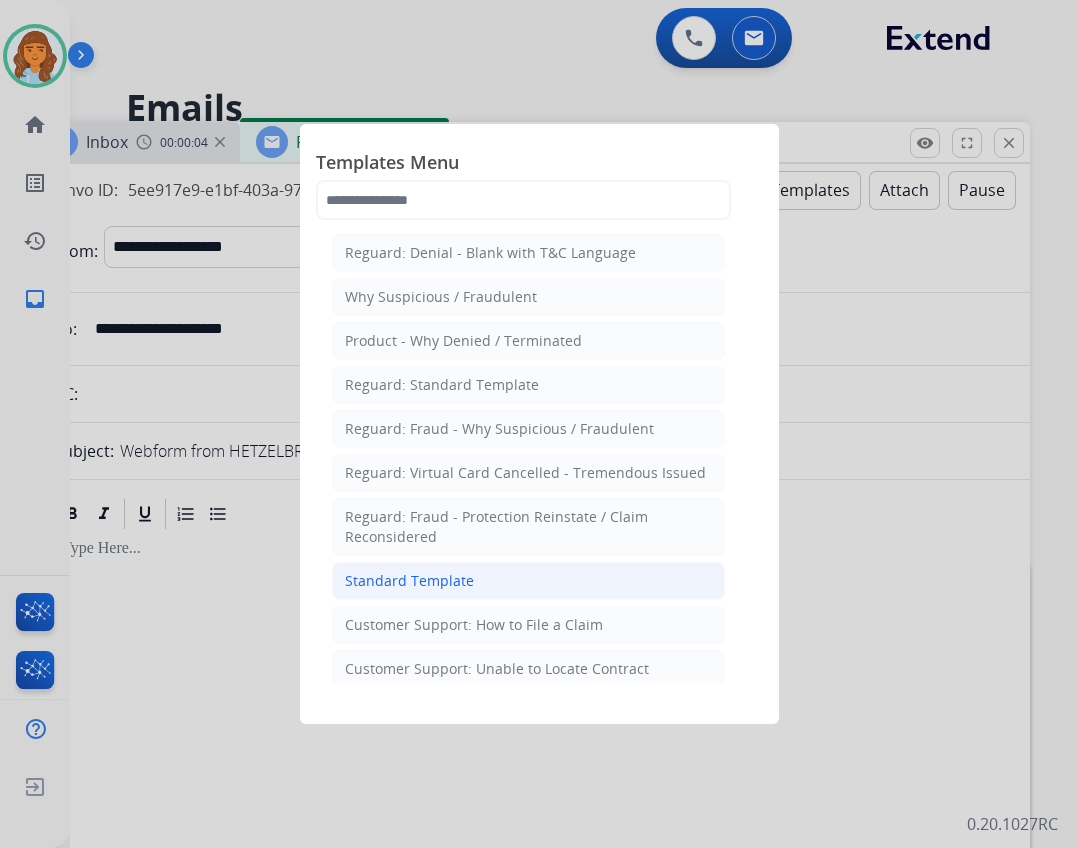 click on "Standard Template" 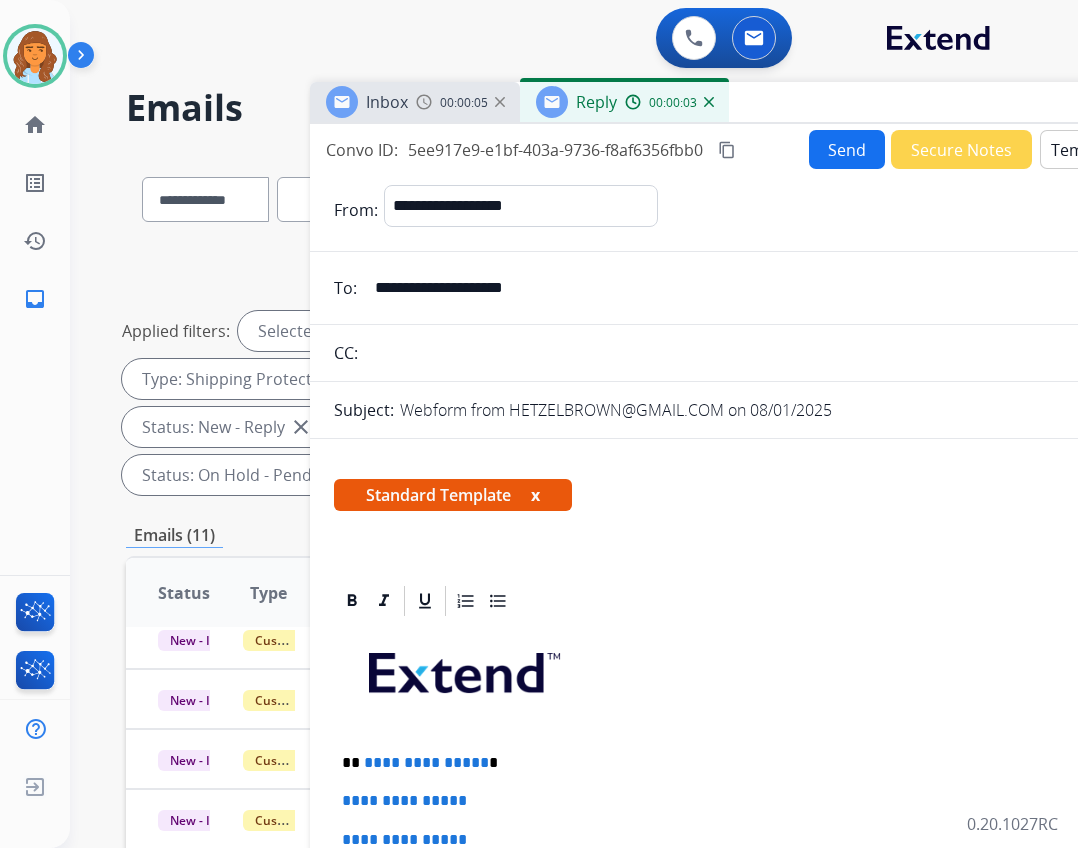 drag, startPoint x: 481, startPoint y: 137, endPoint x: 761, endPoint y: 98, distance: 282.70303 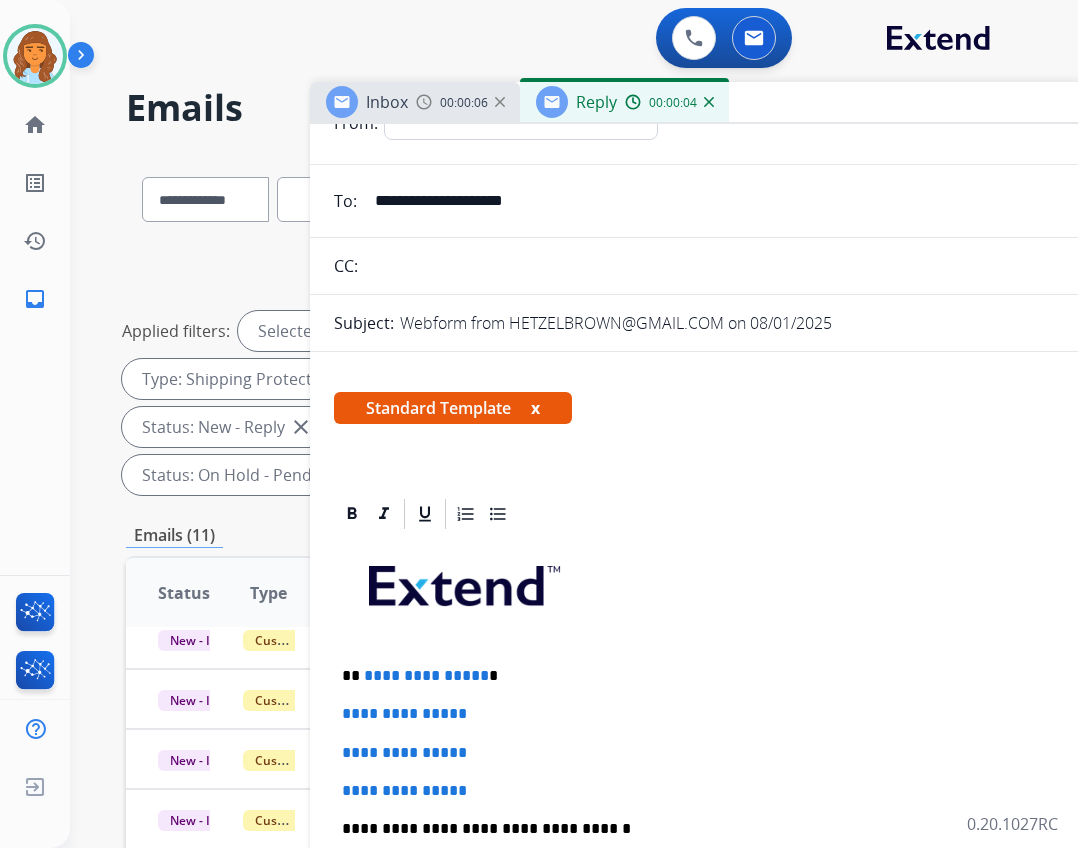 scroll, scrollTop: 200, scrollLeft: 0, axis: vertical 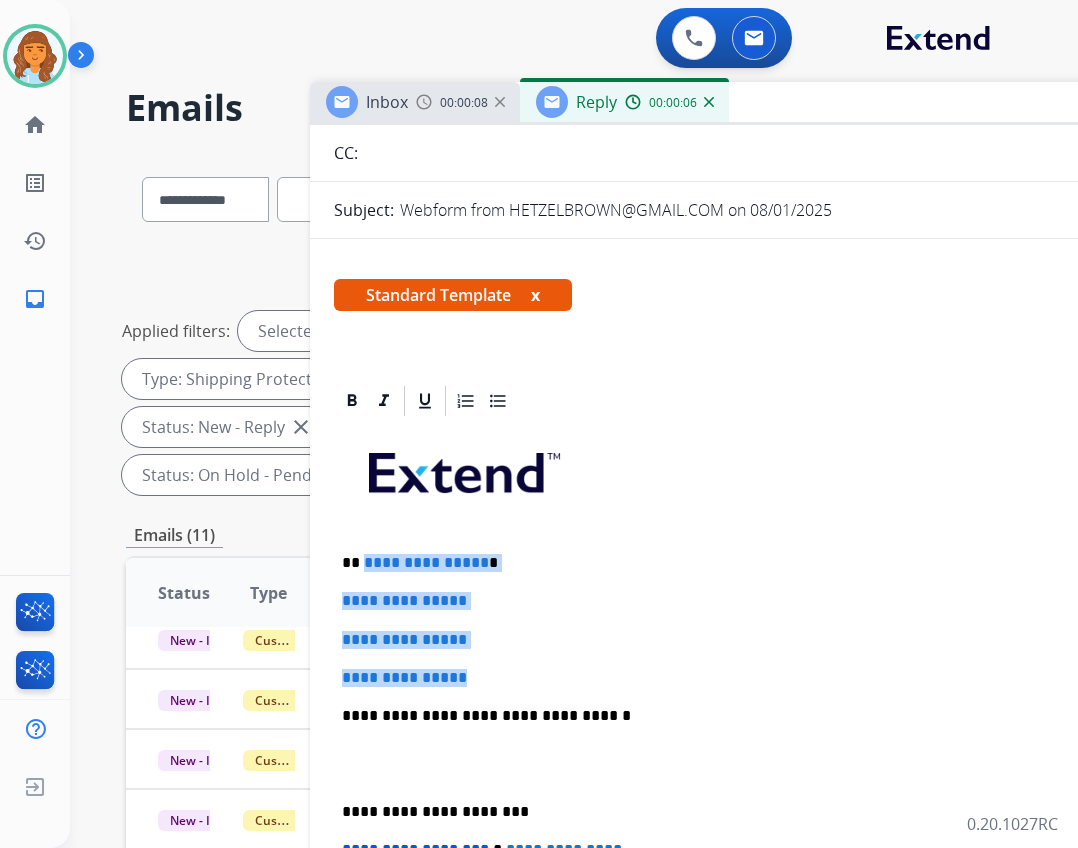 drag, startPoint x: 361, startPoint y: 558, endPoint x: 492, endPoint y: 671, distance: 173.00288 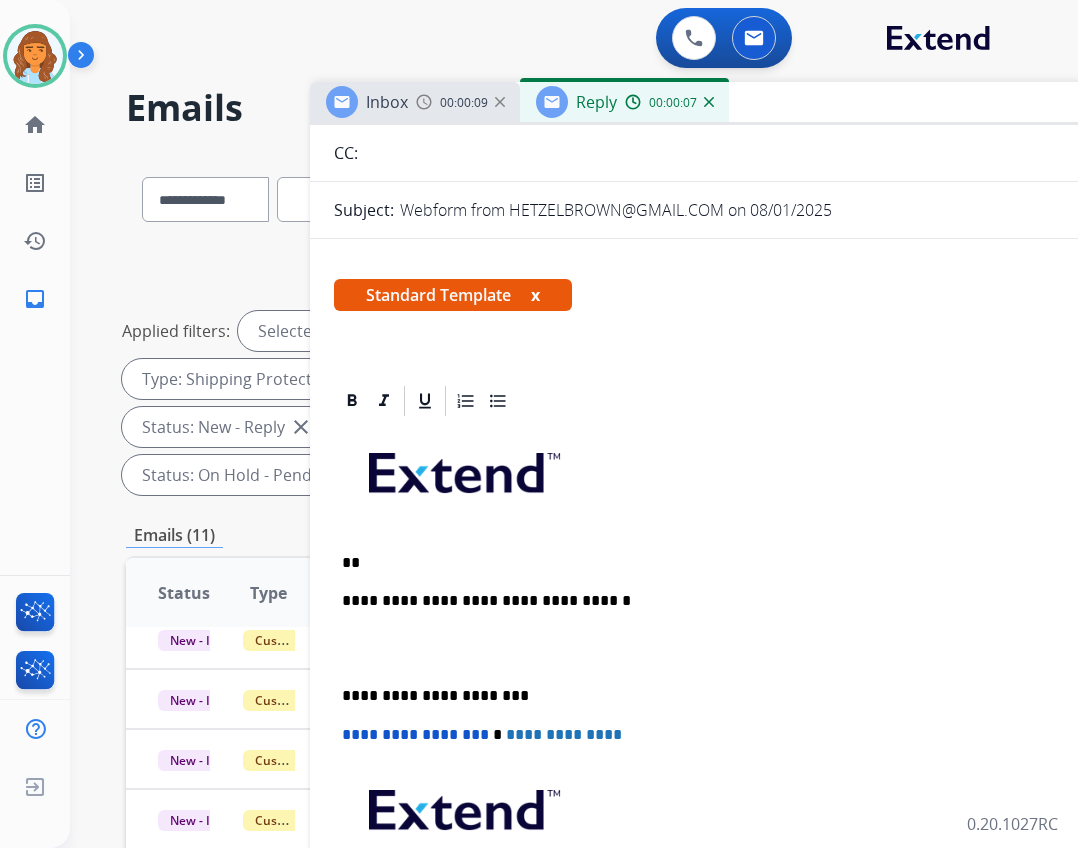 type 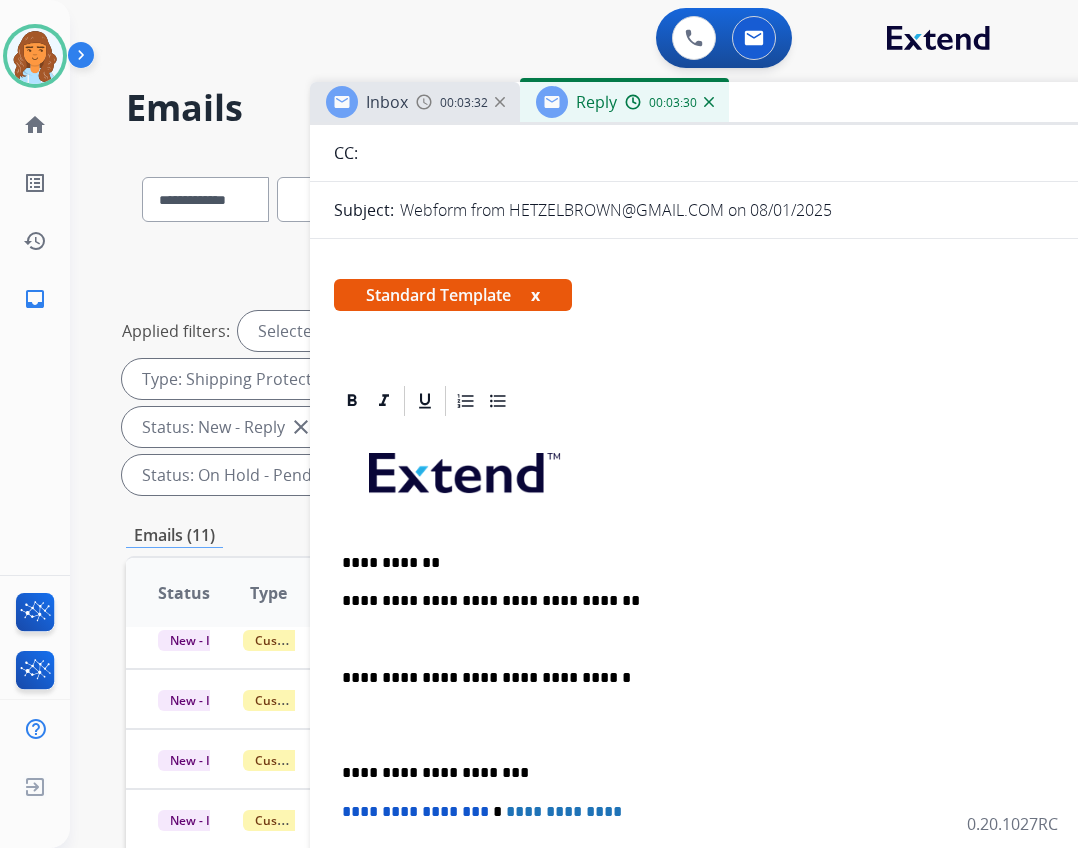 click on "**********" at bounding box center [810, 744] 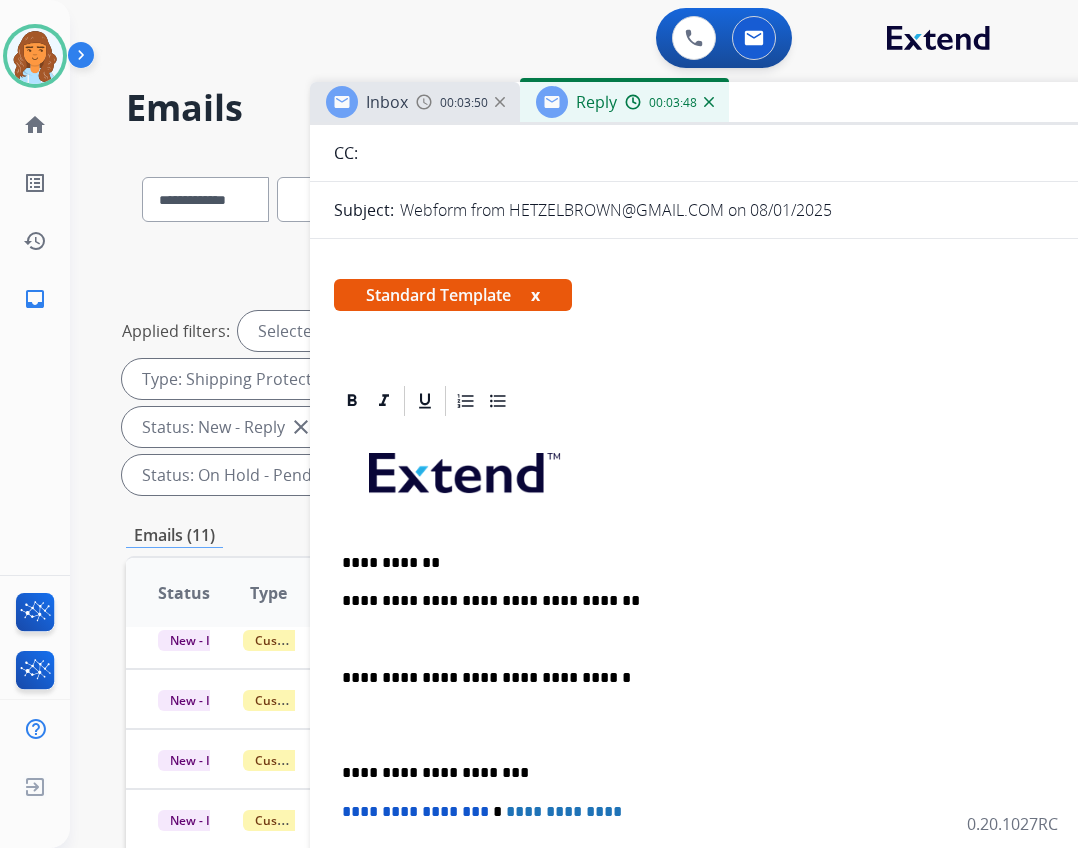 click on "**********" at bounding box center (802, 601) 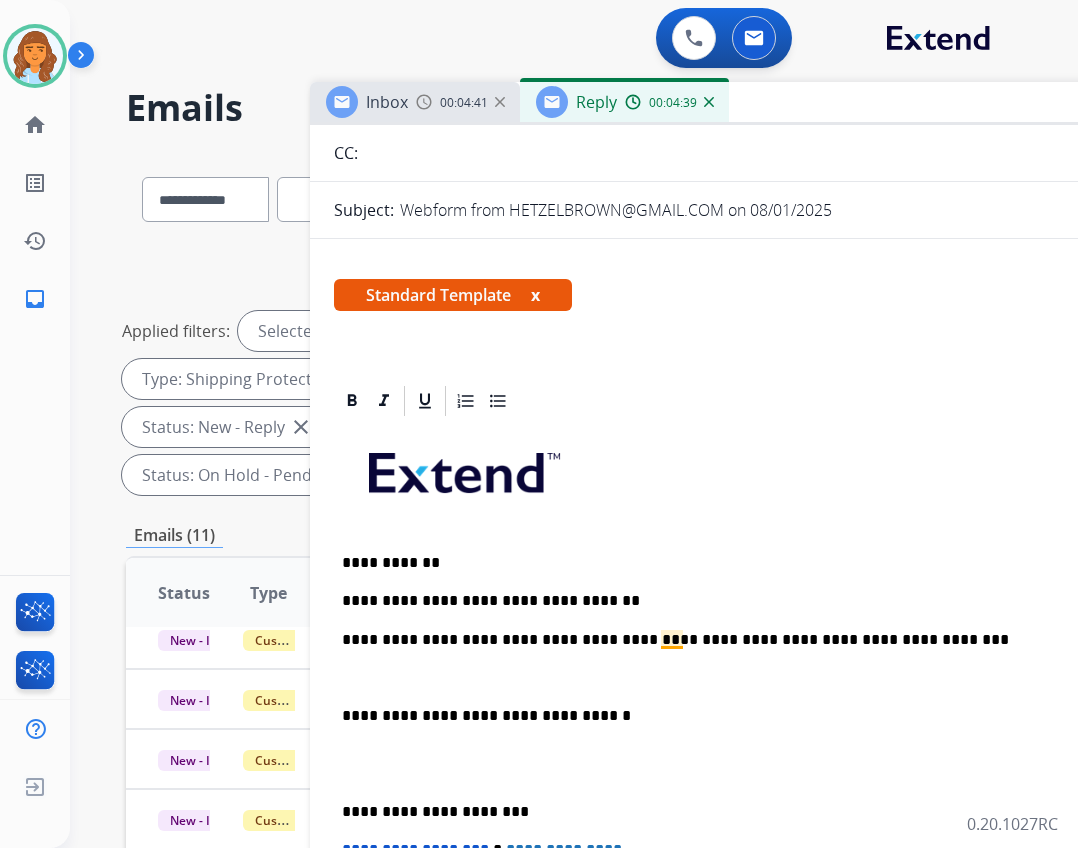 click on "**********" at bounding box center [802, 640] 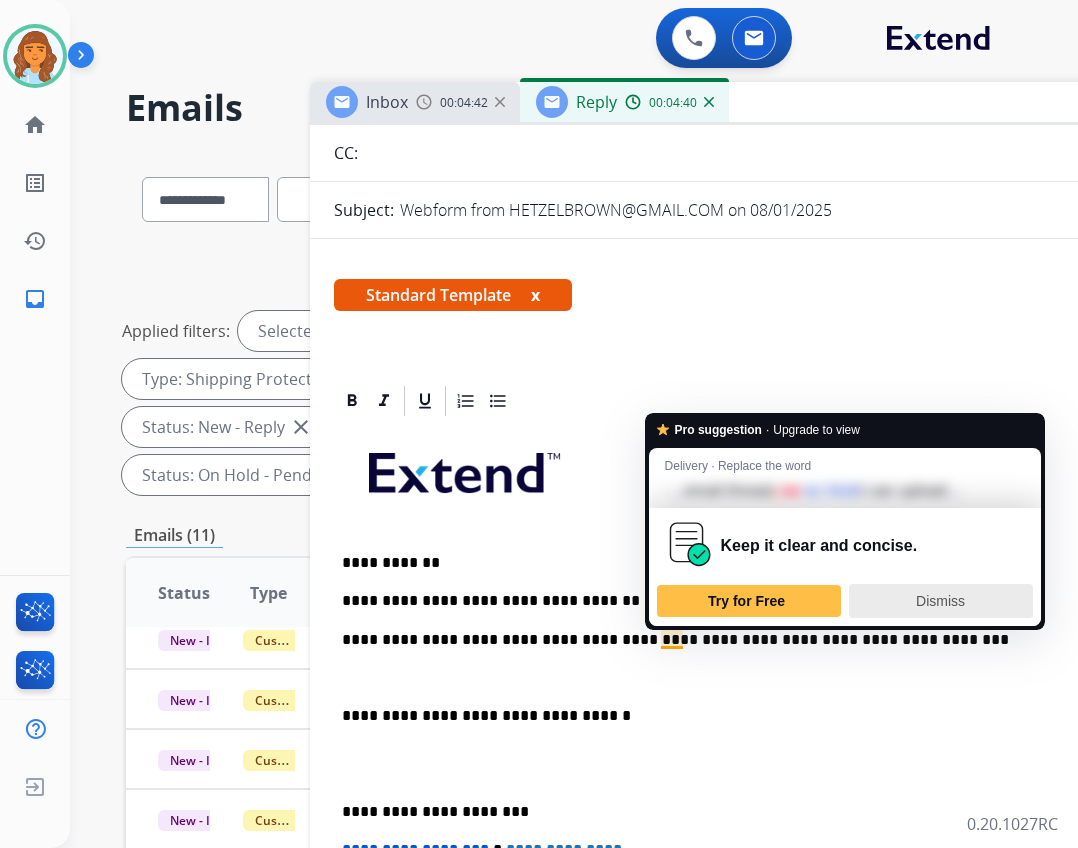 click on "Dismiss" at bounding box center [940, 601] 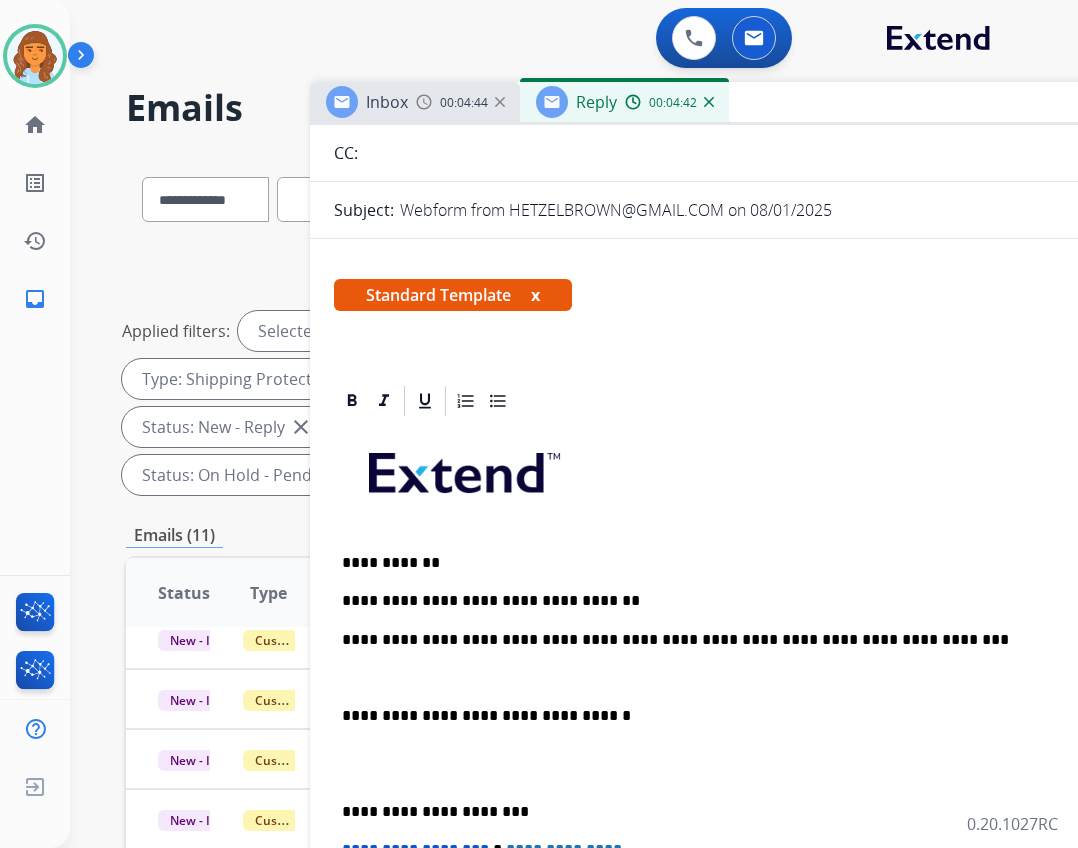 drag, startPoint x: 333, startPoint y: 706, endPoint x: 341, endPoint y: 691, distance: 17 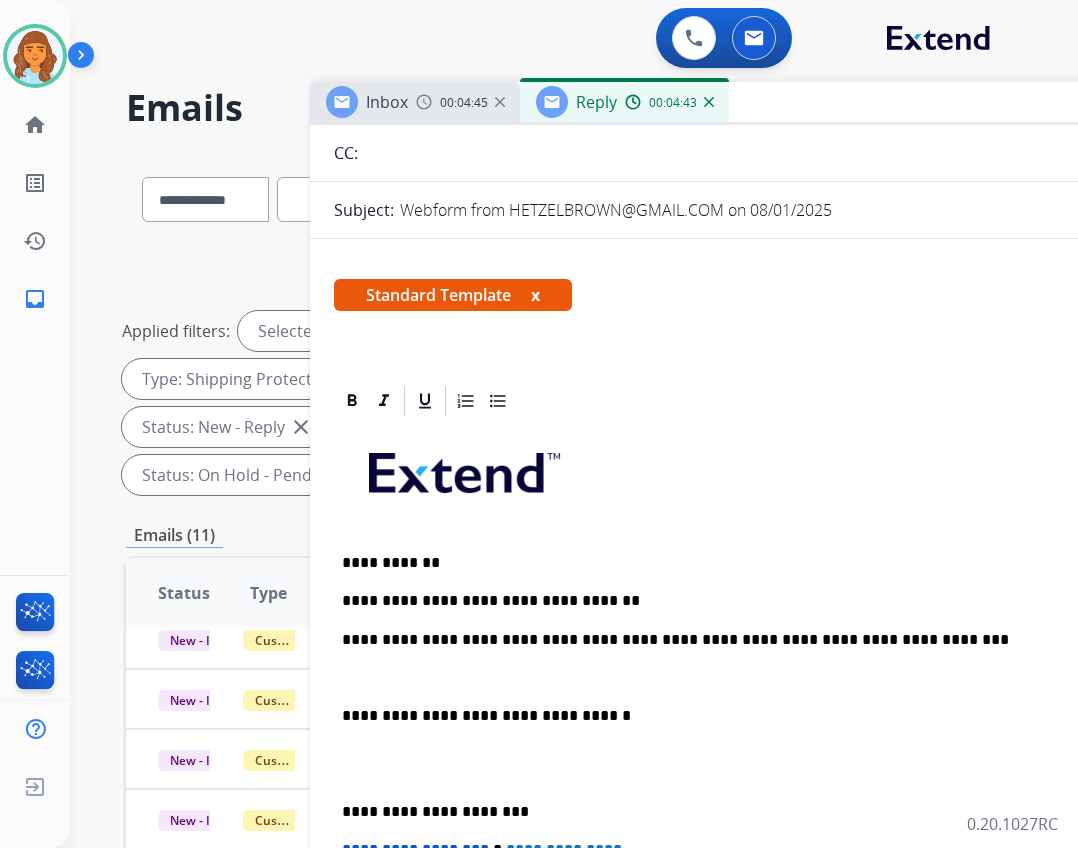 click on "**********" at bounding box center (810, 763) 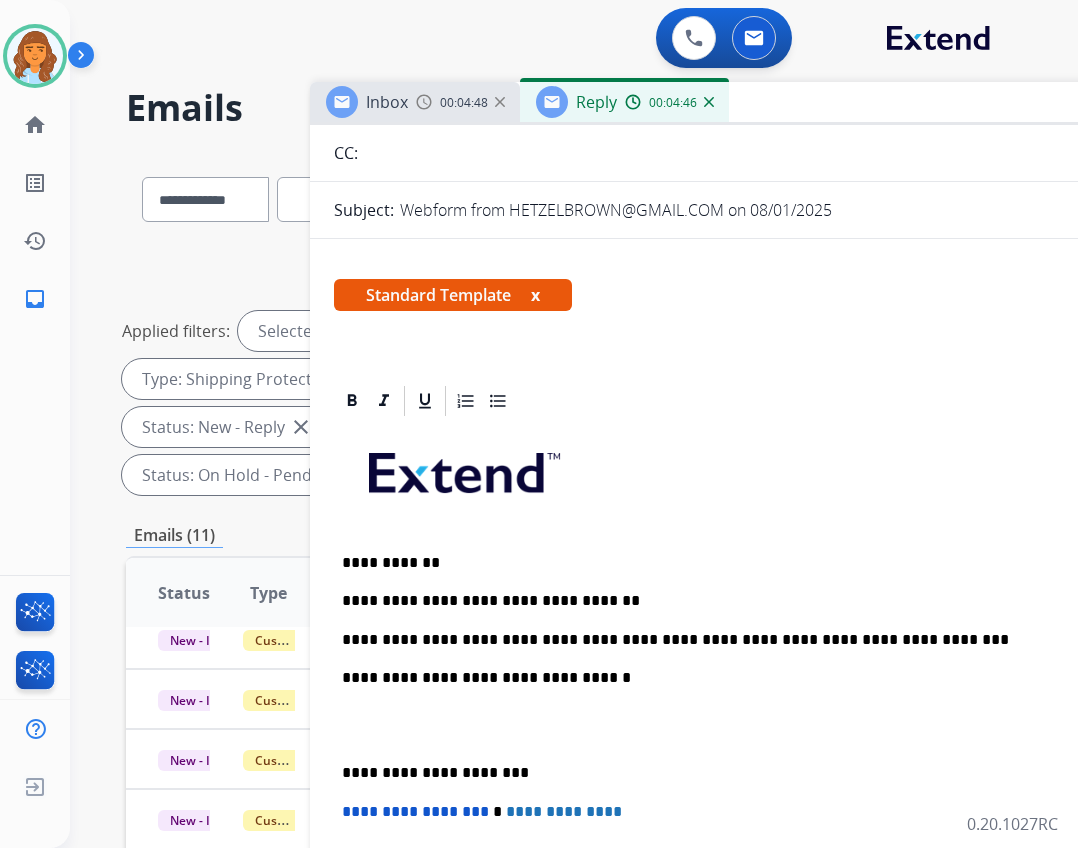 drag, startPoint x: 335, startPoint y: 767, endPoint x: 437, endPoint y: 773, distance: 102.176315 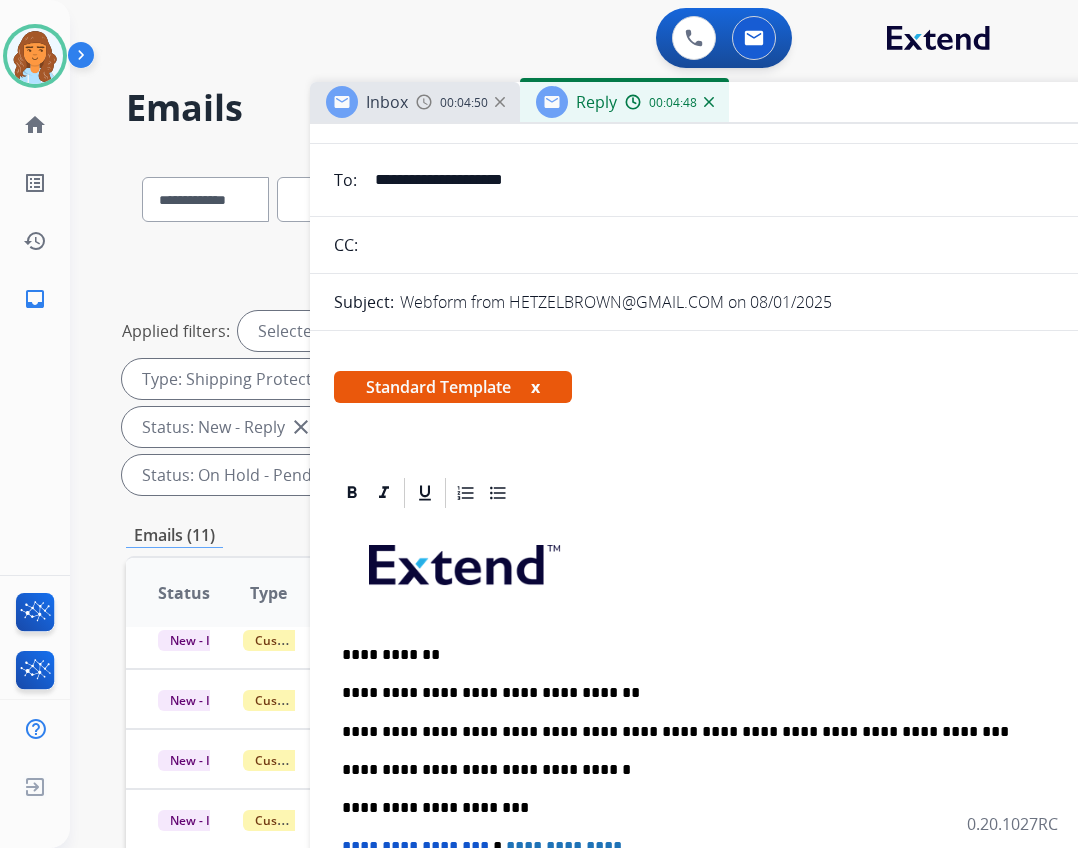 scroll, scrollTop: 0, scrollLeft: 0, axis: both 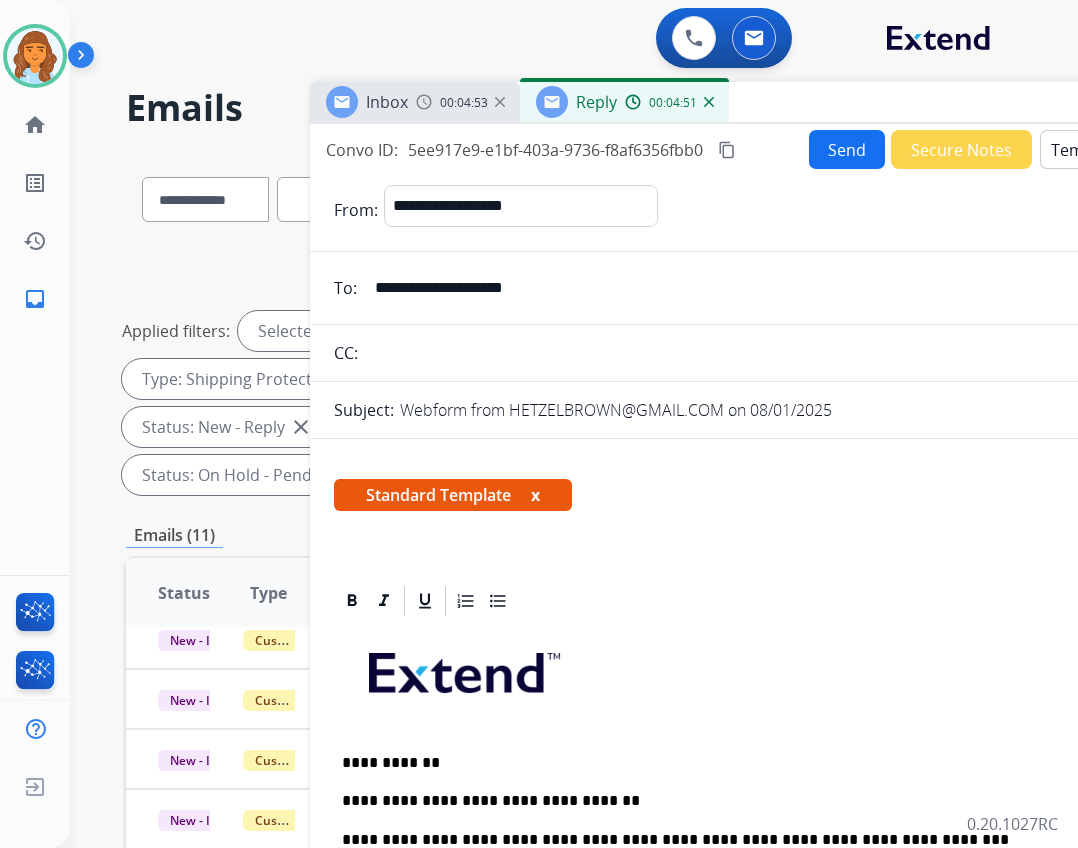 click on "Send" at bounding box center (847, 149) 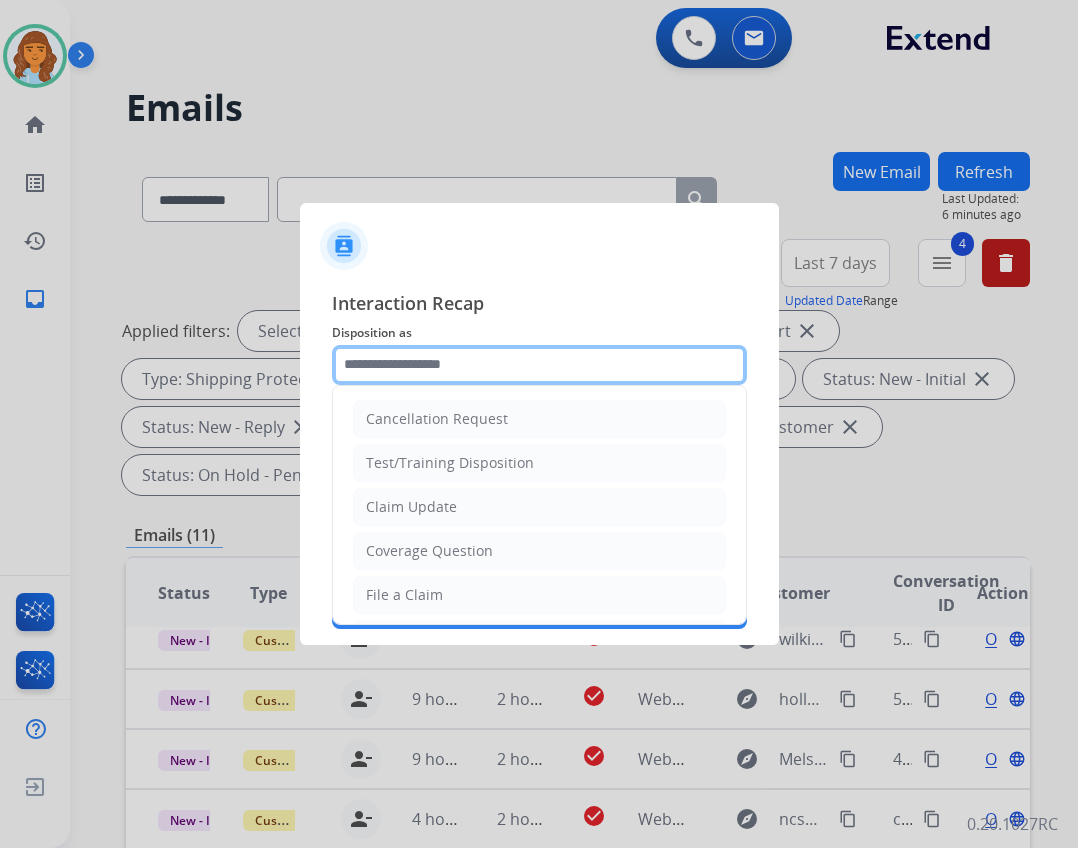 click 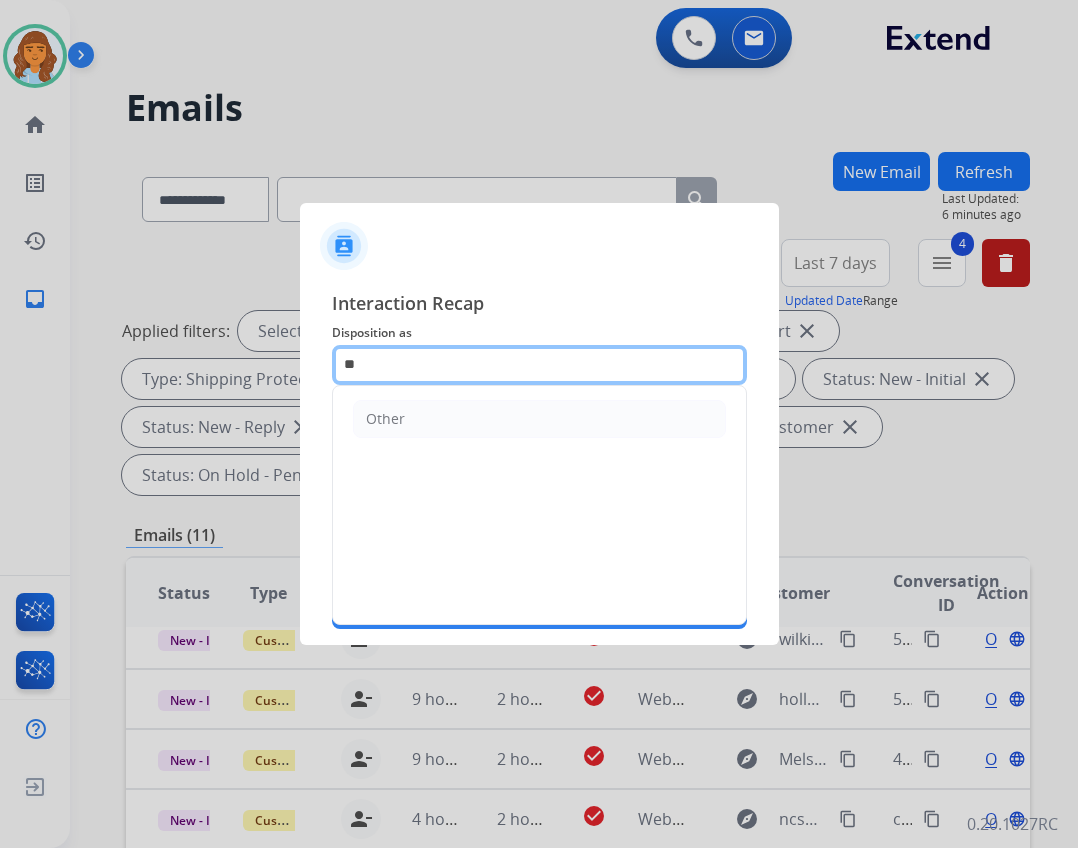 type on "*" 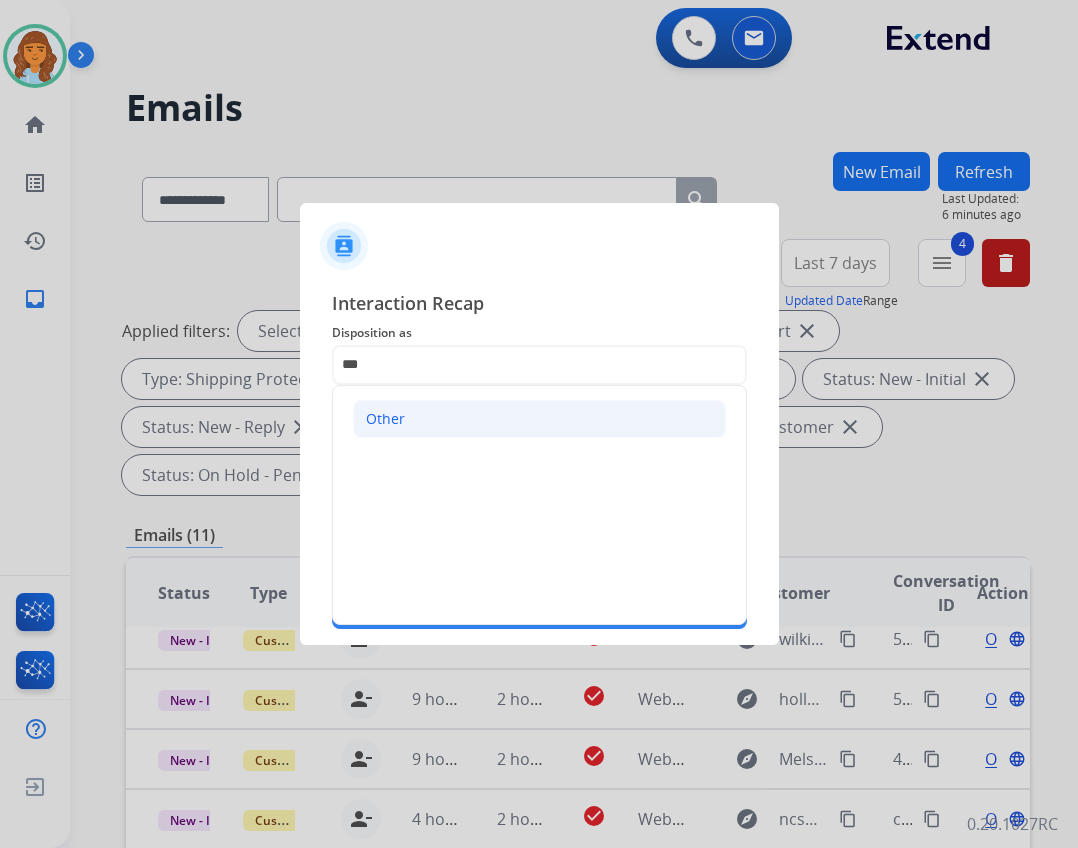 drag, startPoint x: 613, startPoint y: 404, endPoint x: 607, endPoint y: 414, distance: 11.661903 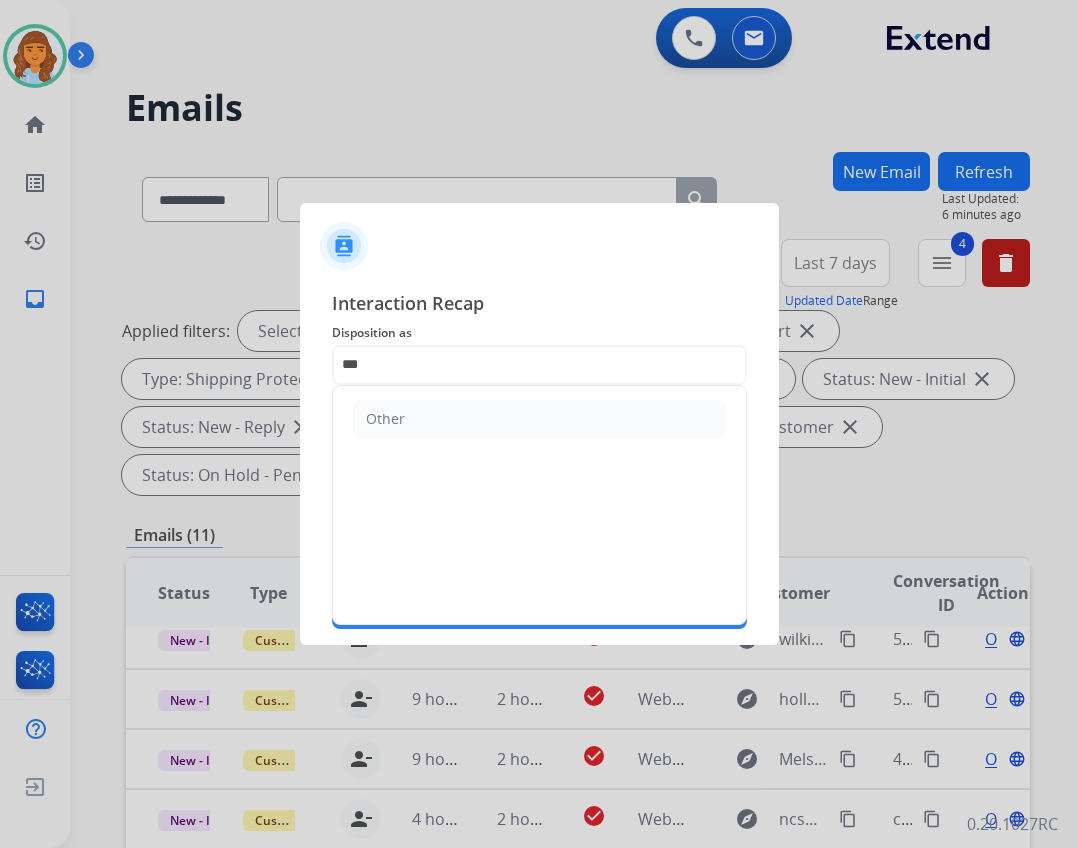 type on "*****" 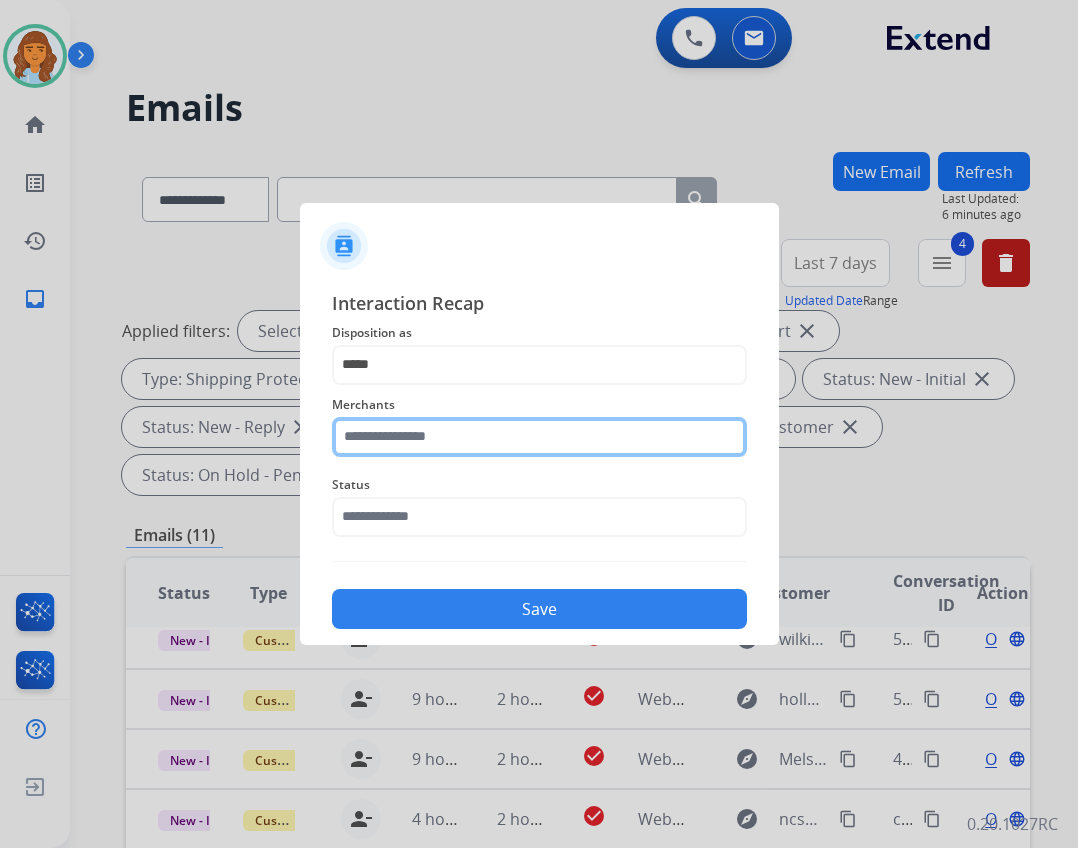click 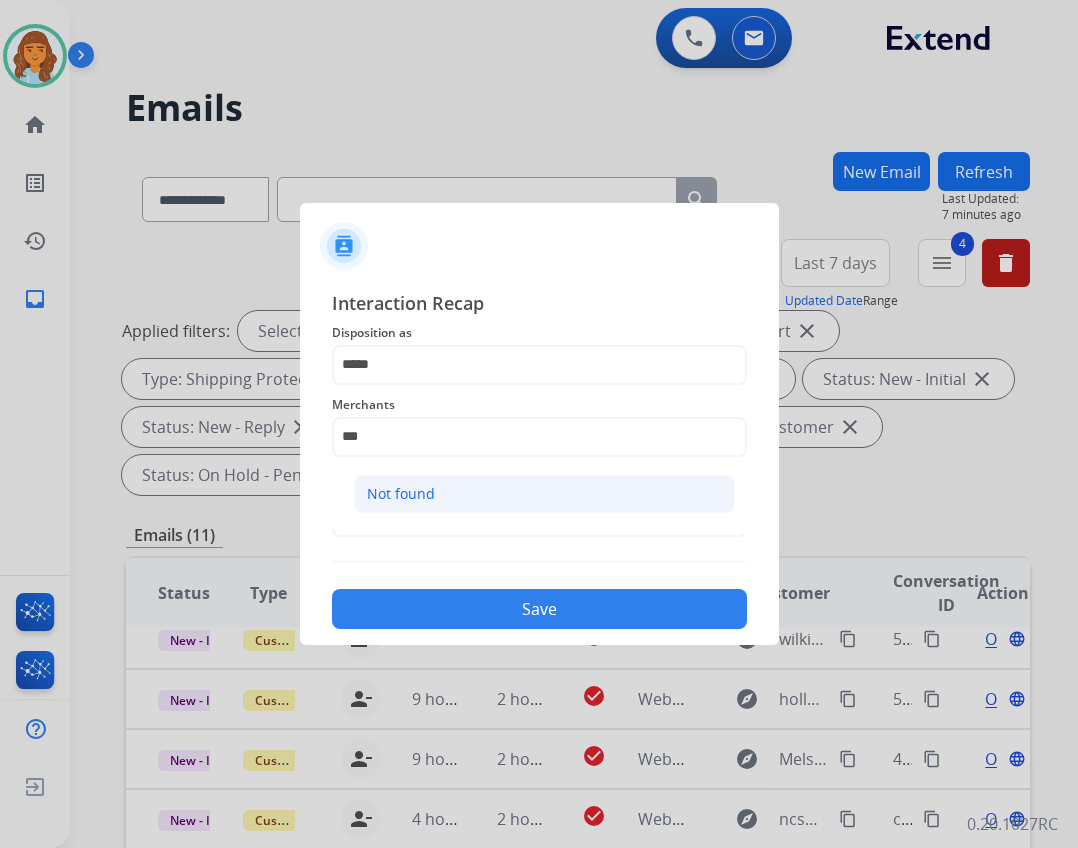 click on "Not found" 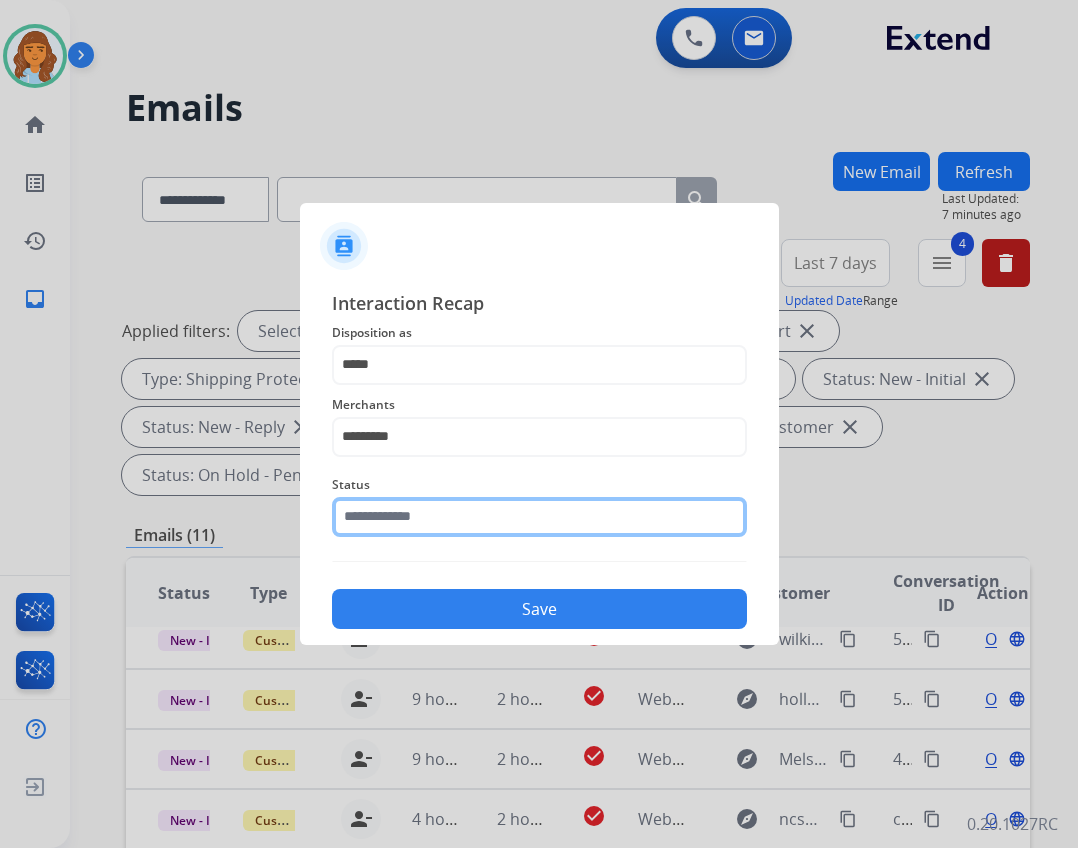 click 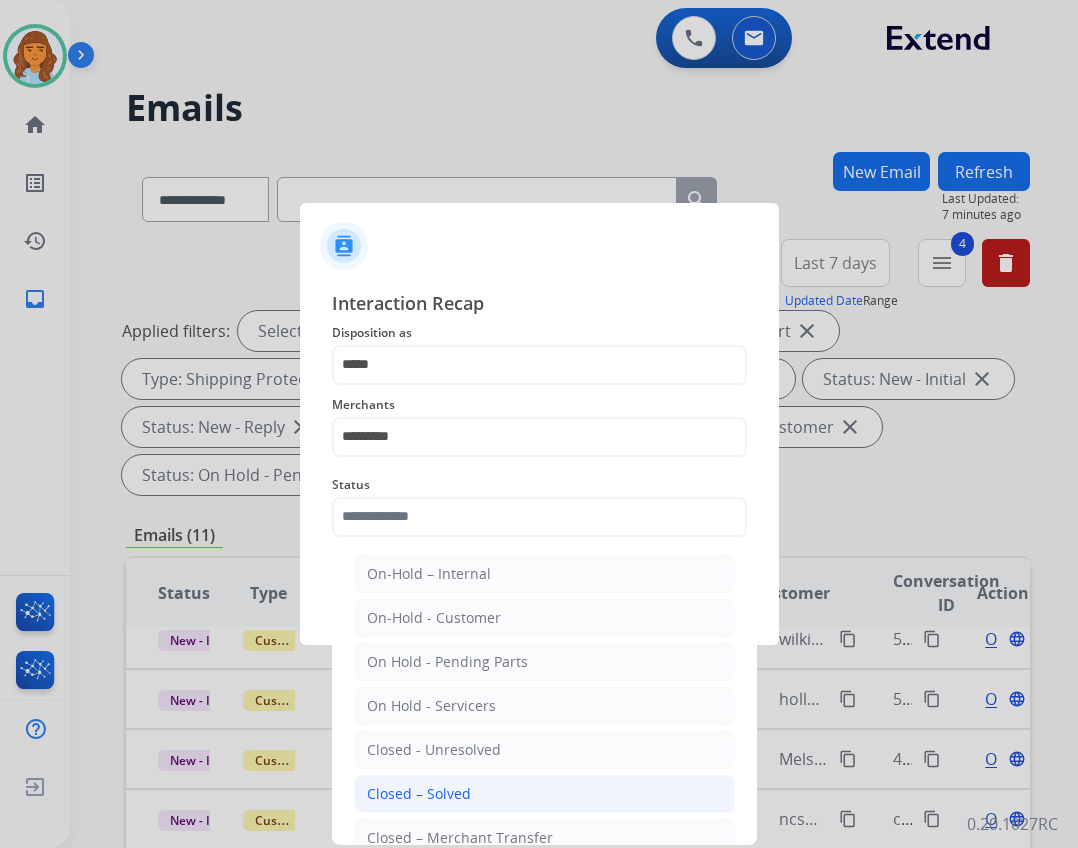 click on "Closed – Solved" 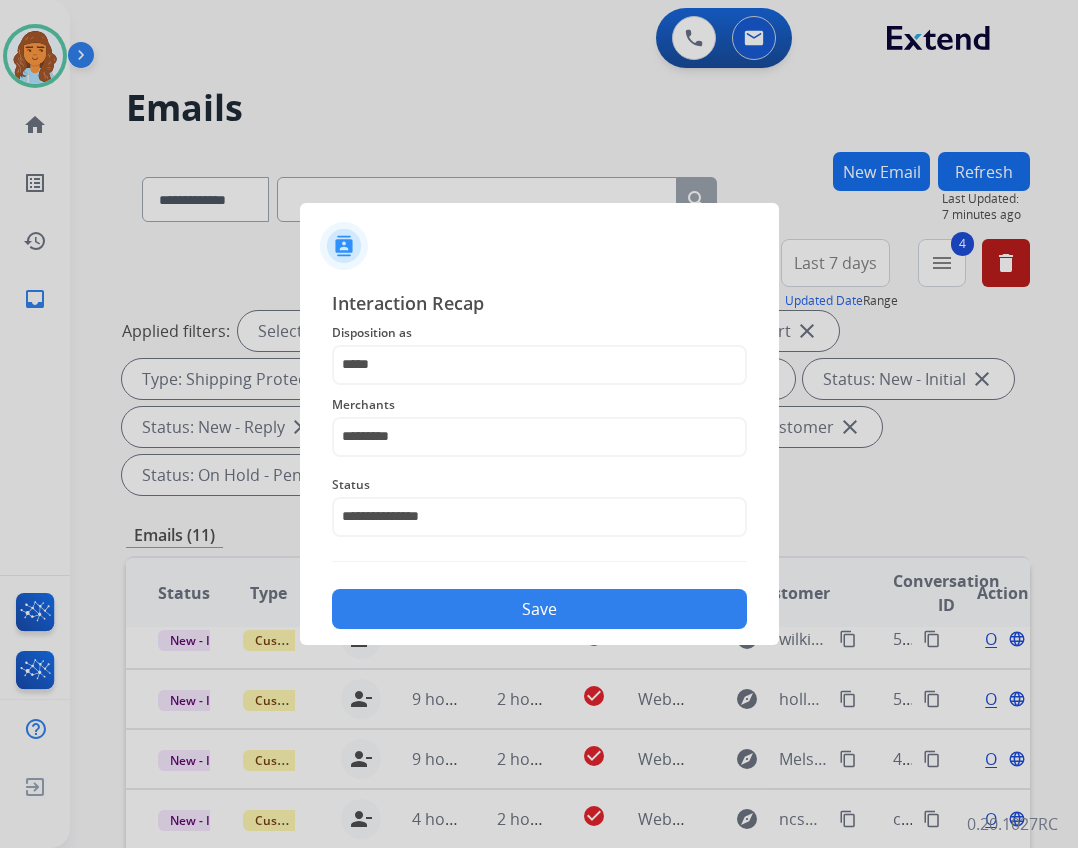 click on "Save" 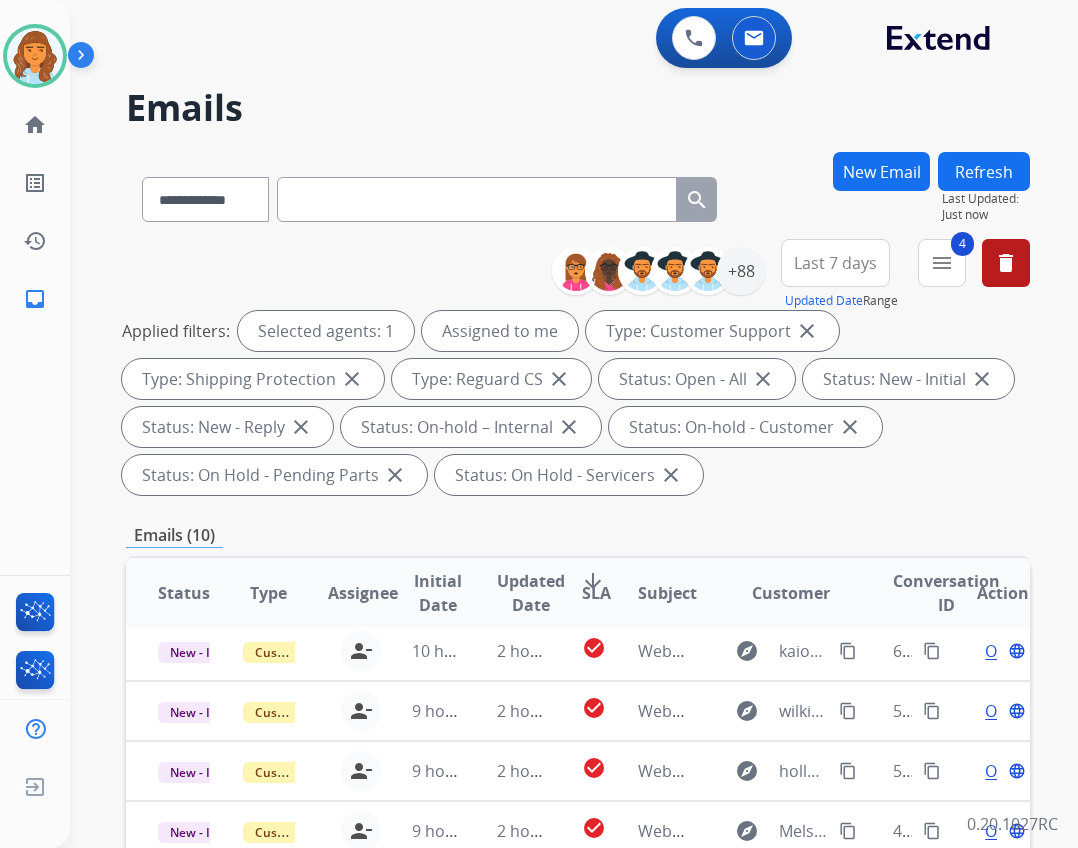 scroll, scrollTop: 67, scrollLeft: 0, axis: vertical 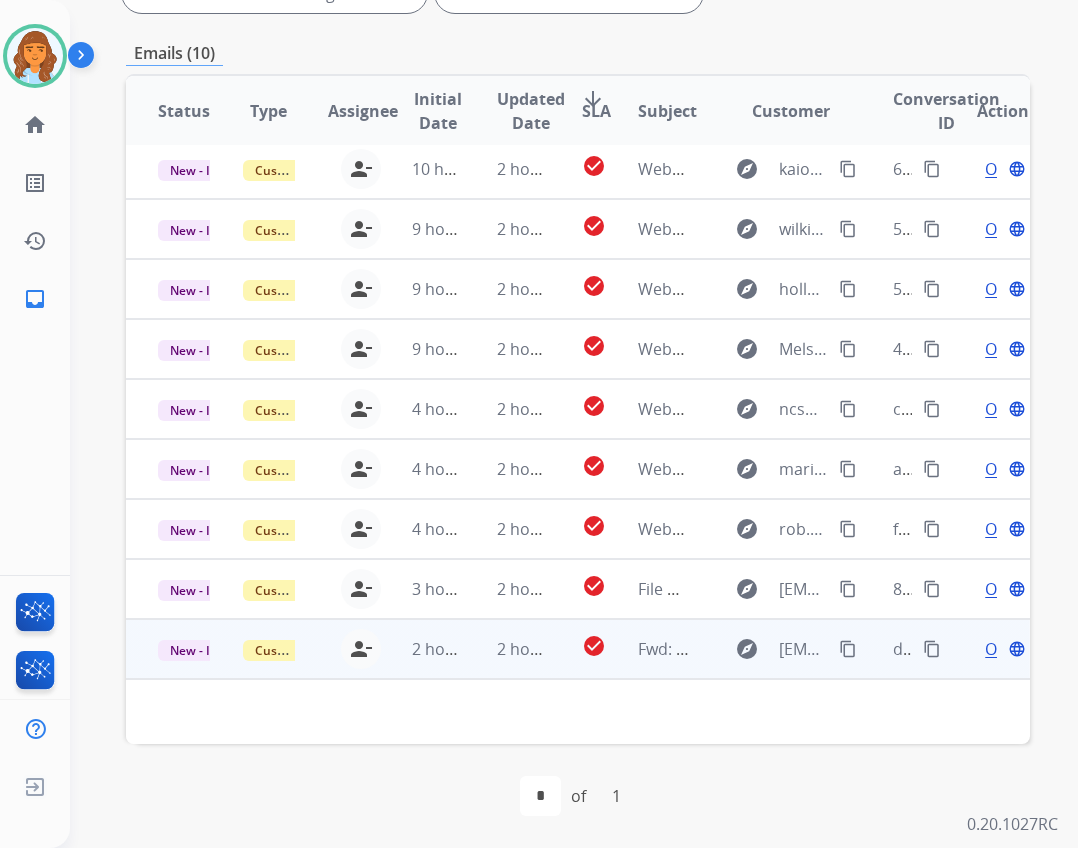 click on "2 hours ago" at bounding box center (422, 649) 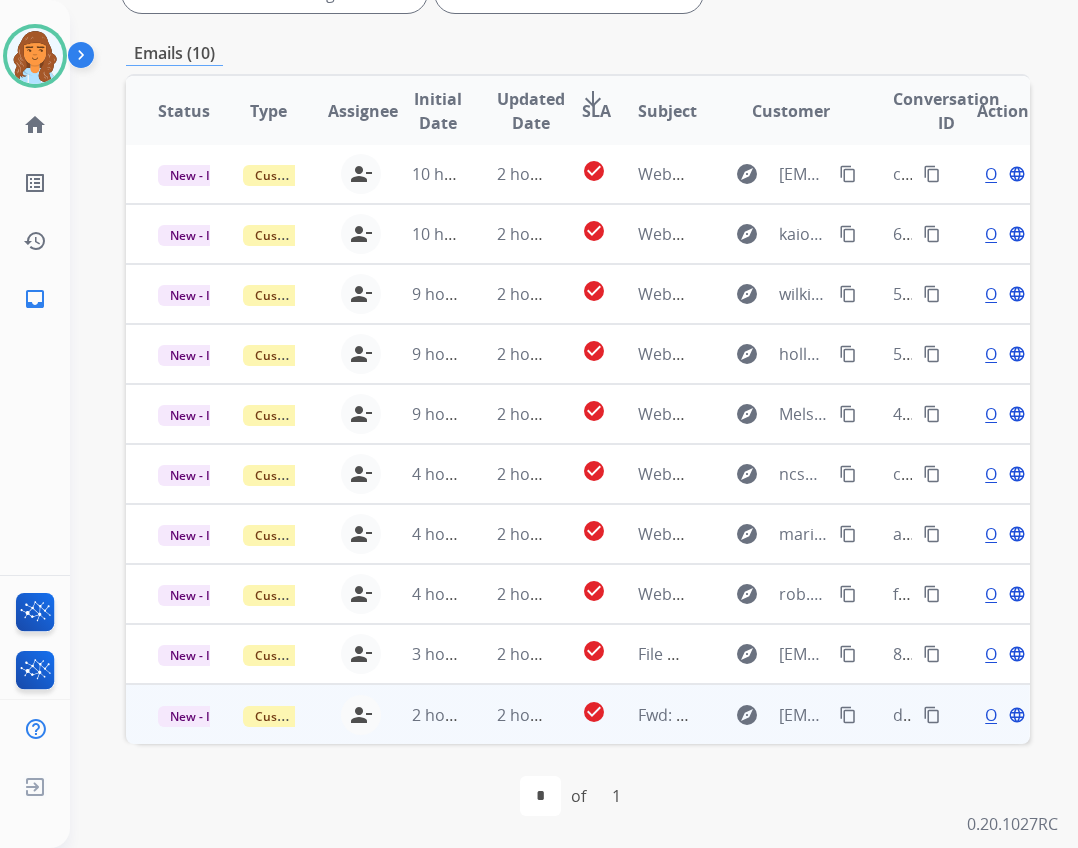 scroll, scrollTop: 2, scrollLeft: 0, axis: vertical 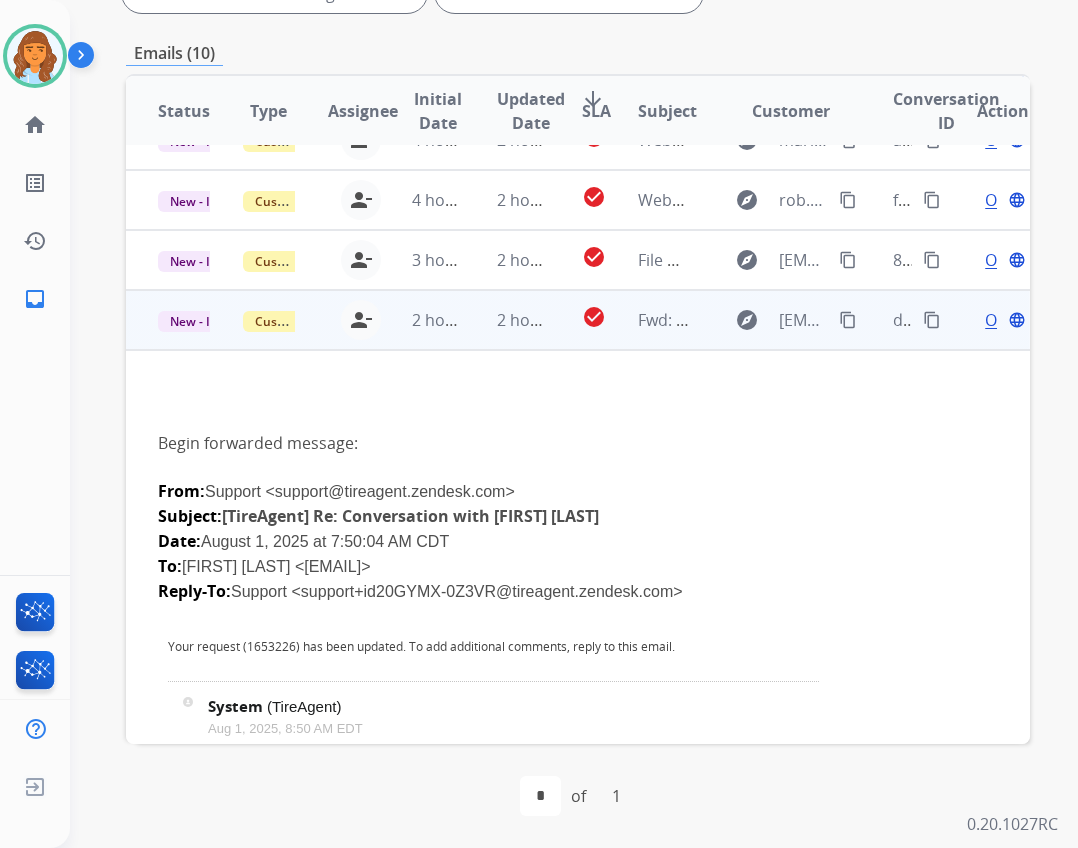 click on "Open" at bounding box center (1005, 320) 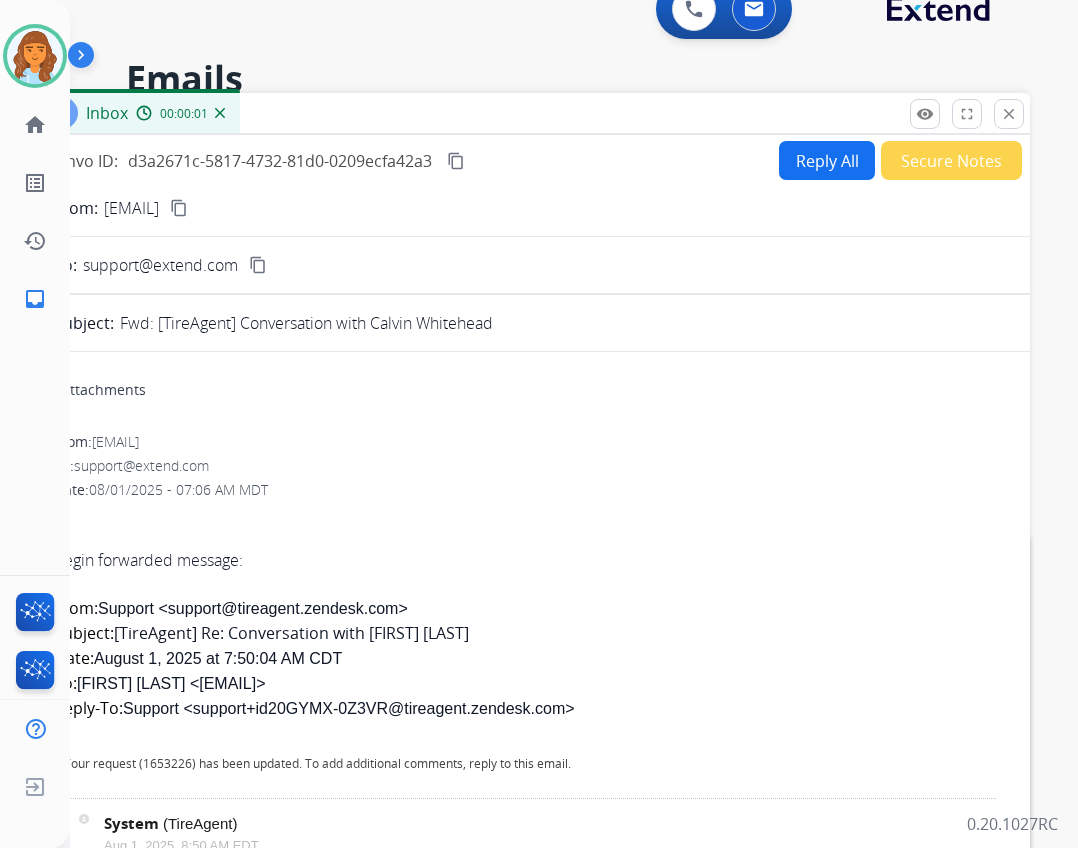 scroll, scrollTop: 0, scrollLeft: 0, axis: both 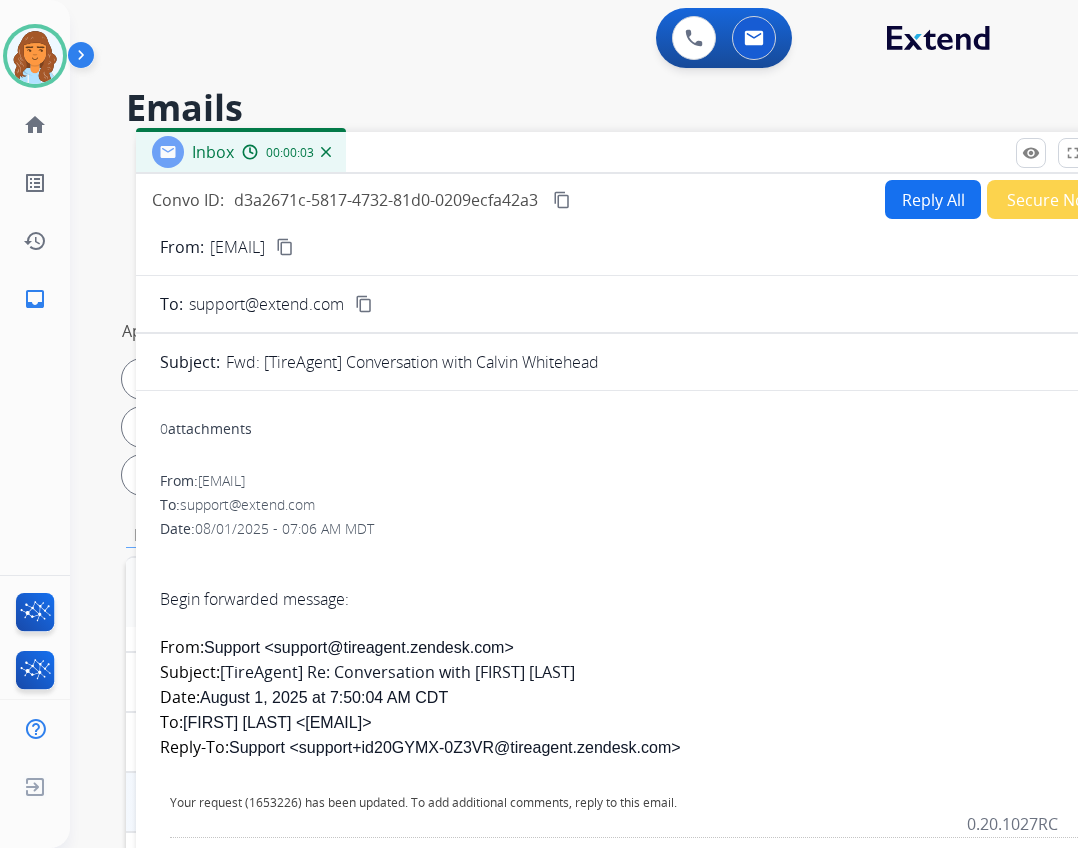 drag, startPoint x: 606, startPoint y: 140, endPoint x: 711, endPoint y: 150, distance: 105.47511 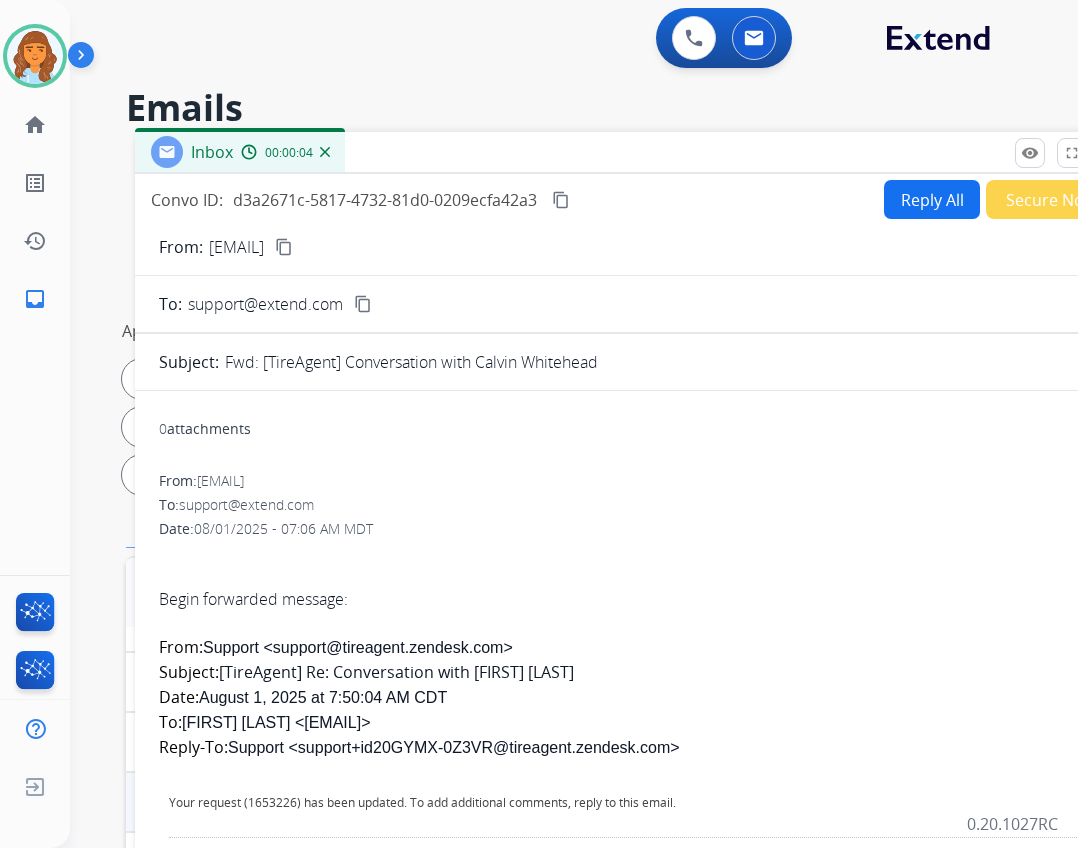 click on "Secure Notes" at bounding box center (1056, 199) 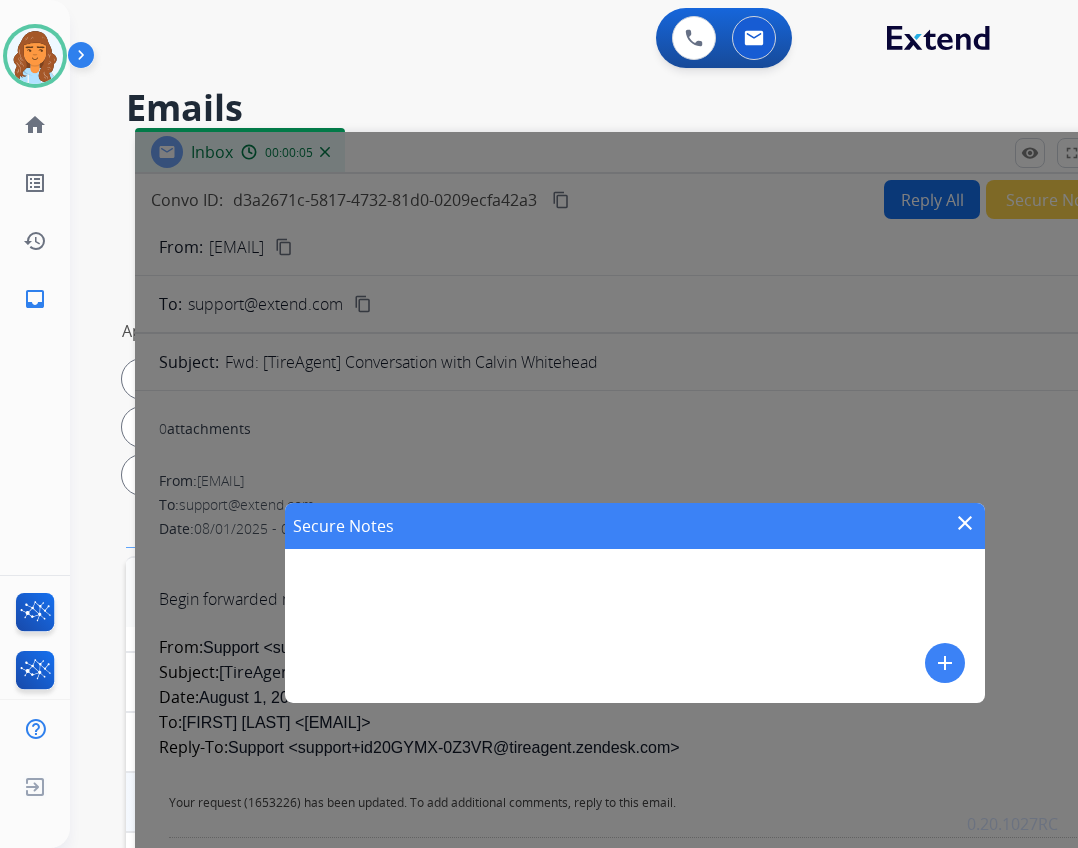 click on "add" at bounding box center (945, 663) 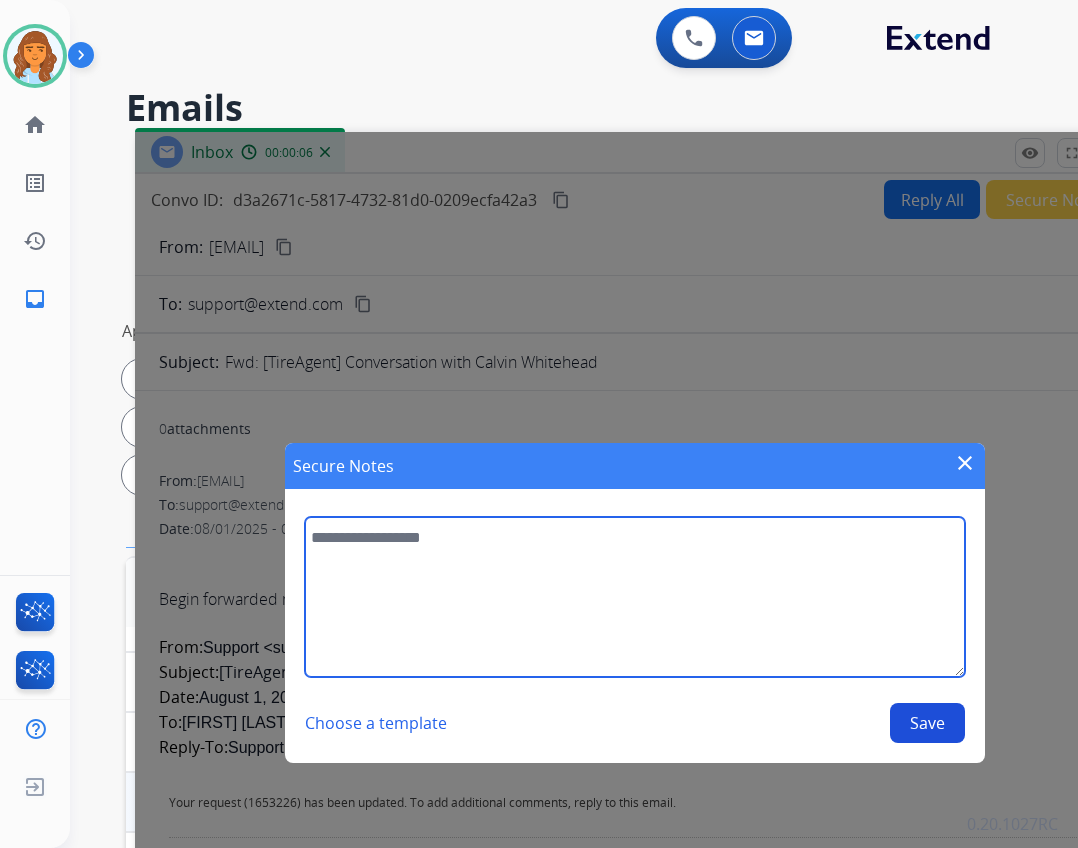 click at bounding box center (635, 597) 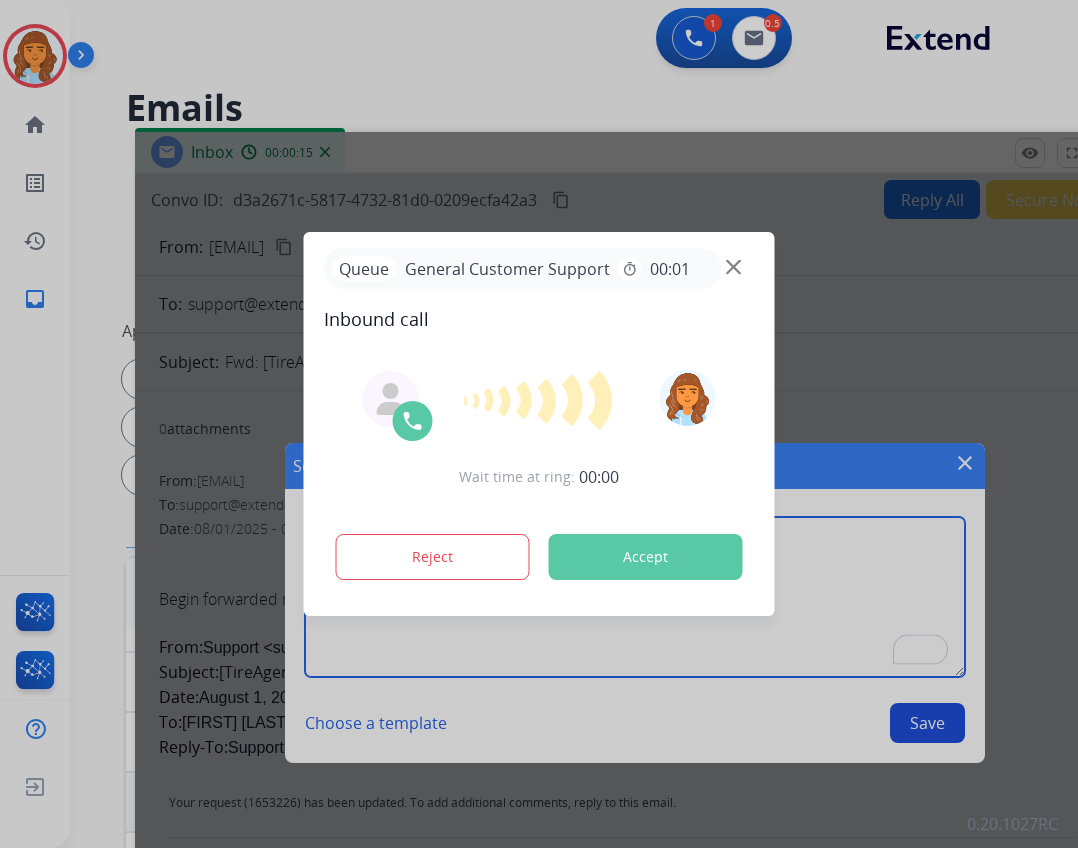 type on "**********" 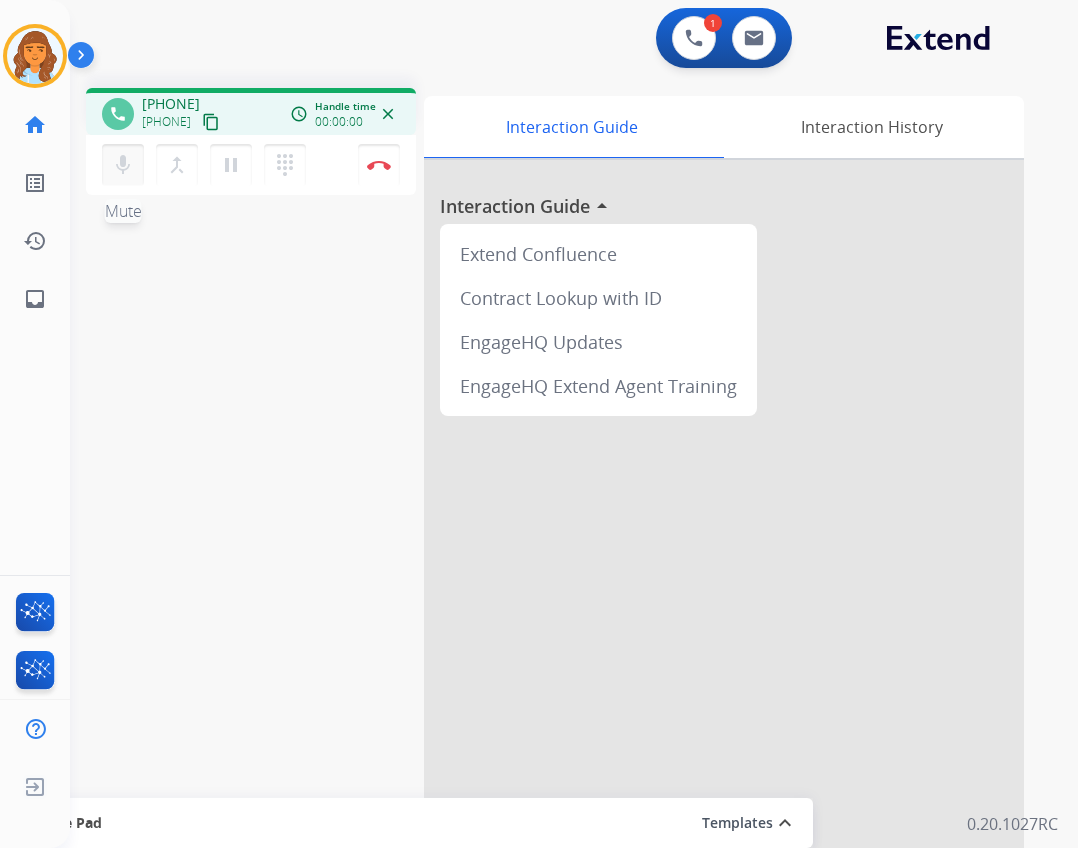 drag, startPoint x: 116, startPoint y: 173, endPoint x: 109, endPoint y: 189, distance: 17.464249 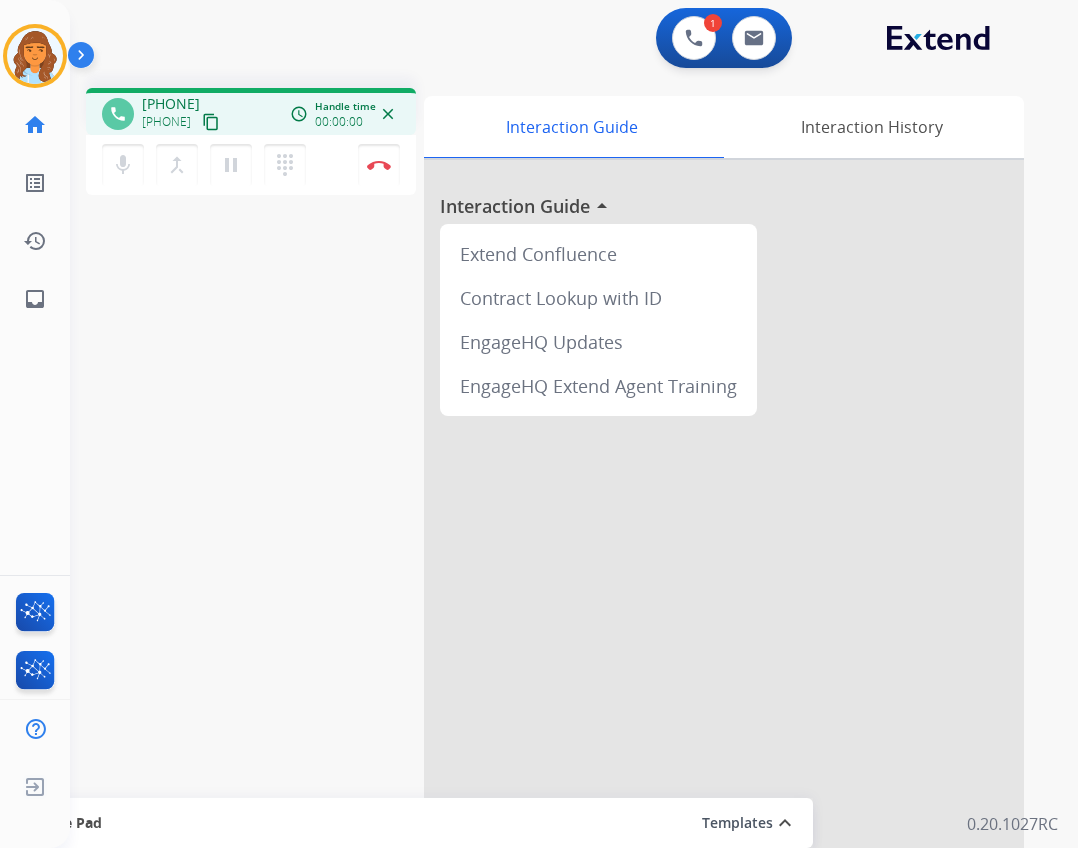 click on "mic" at bounding box center [123, 165] 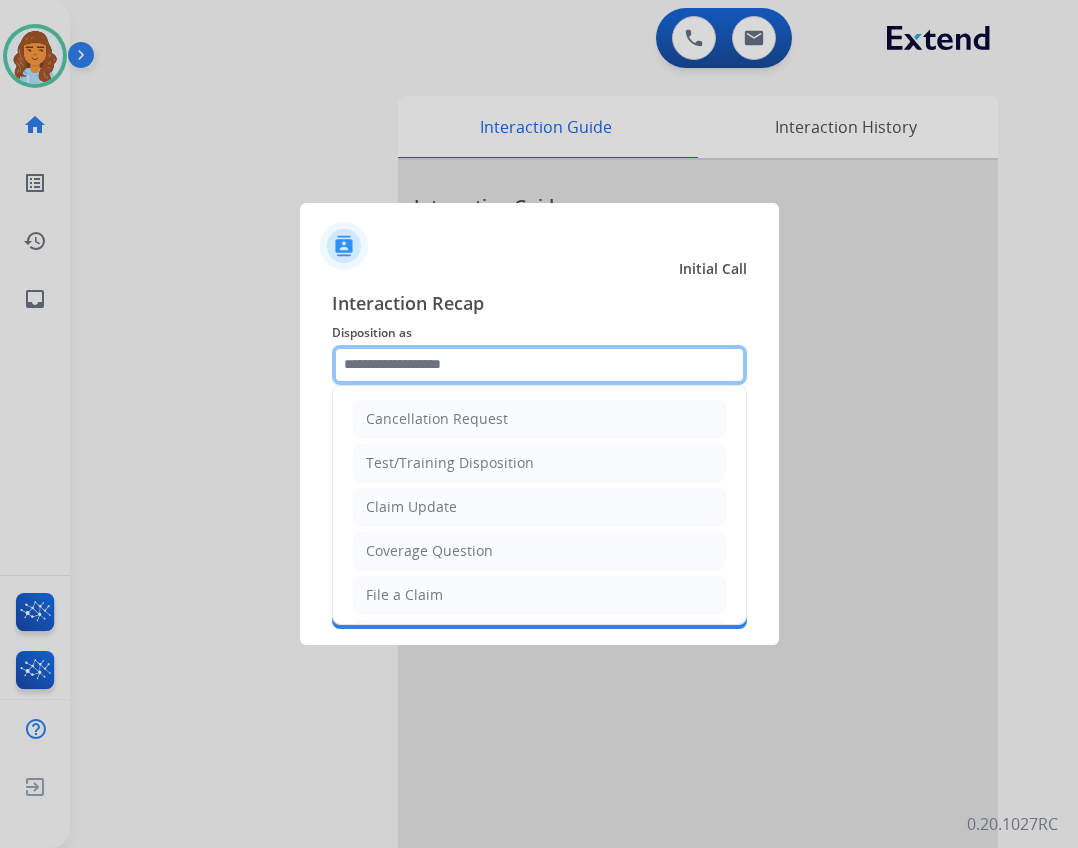 click 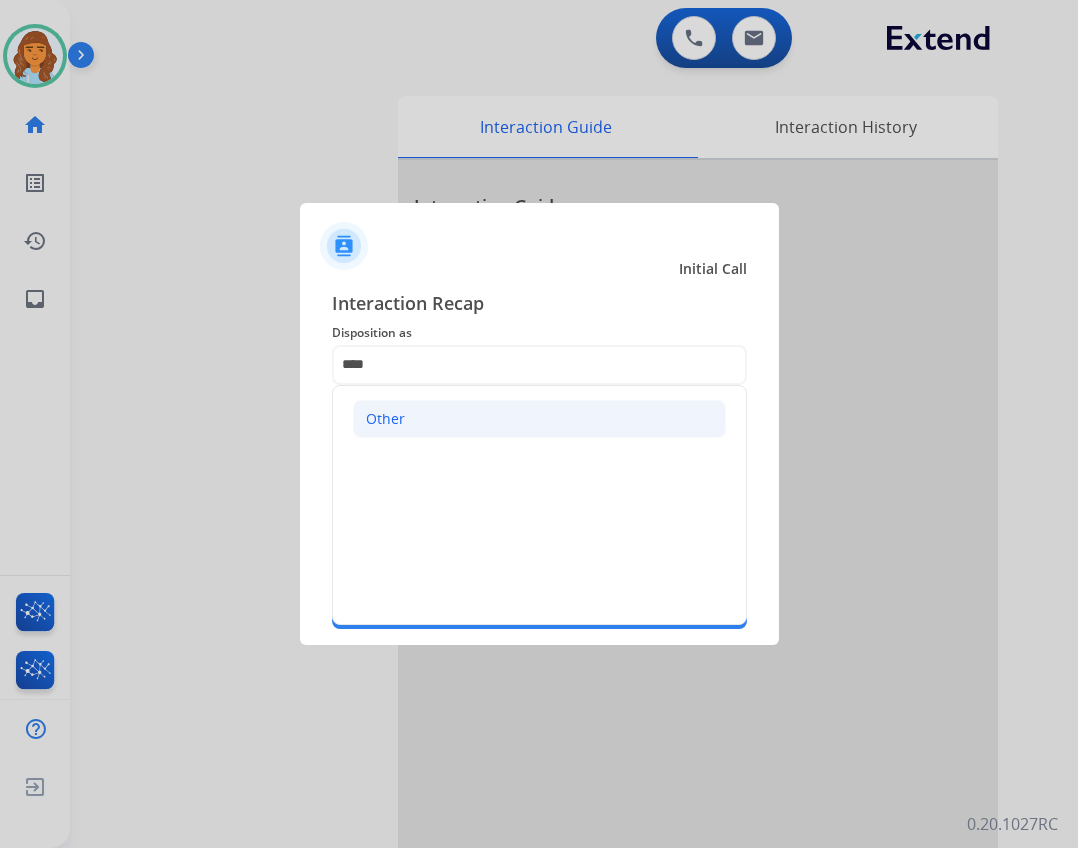 click on "Other" 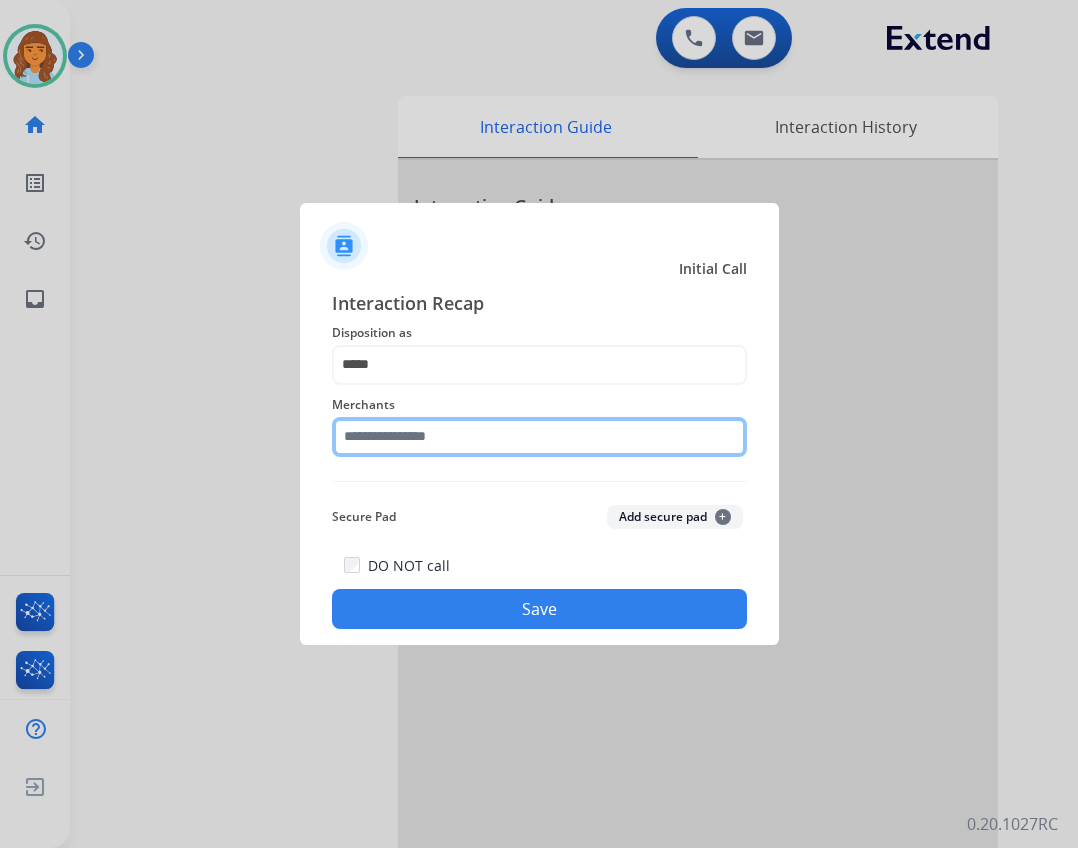 click 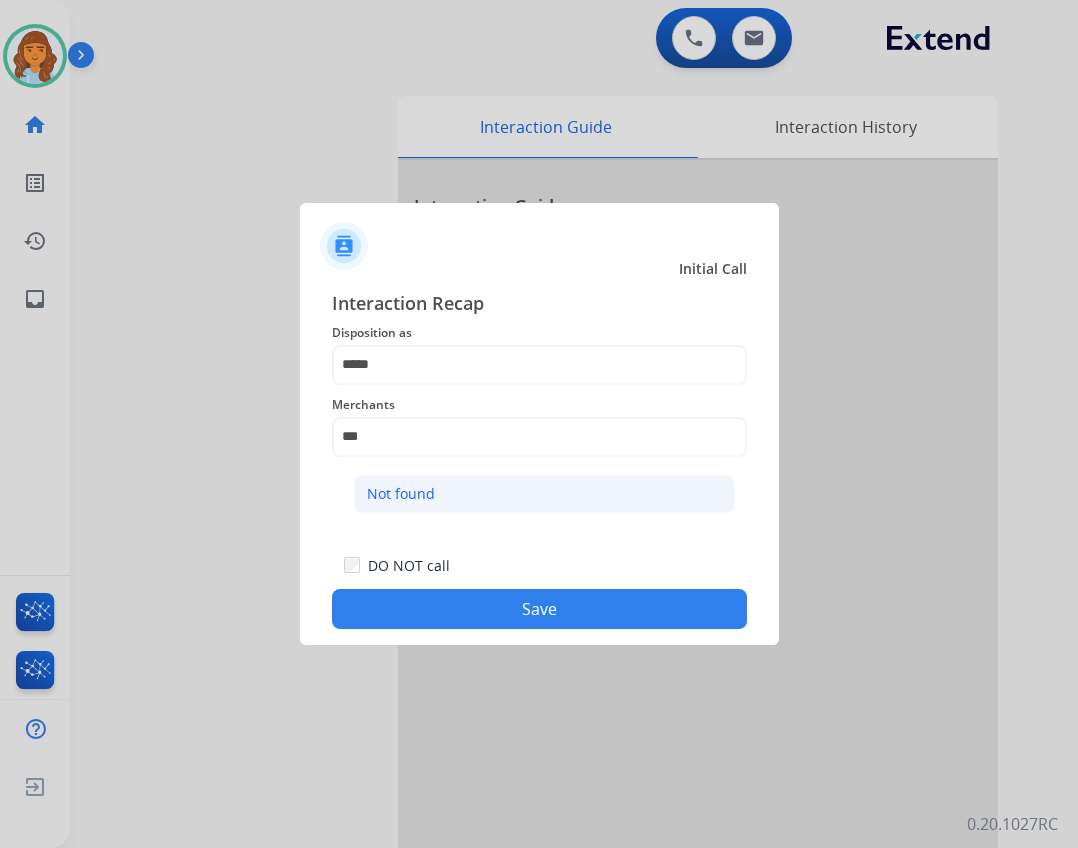 click on "Not found" 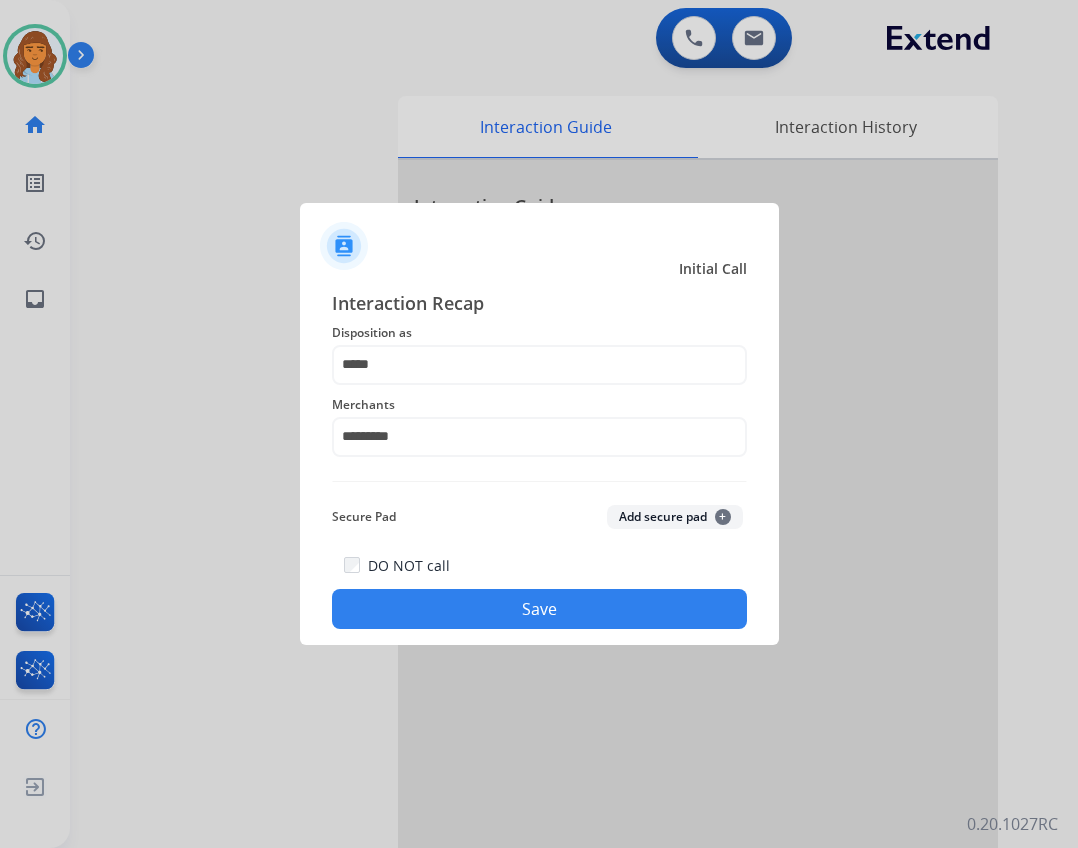 click on "Save" 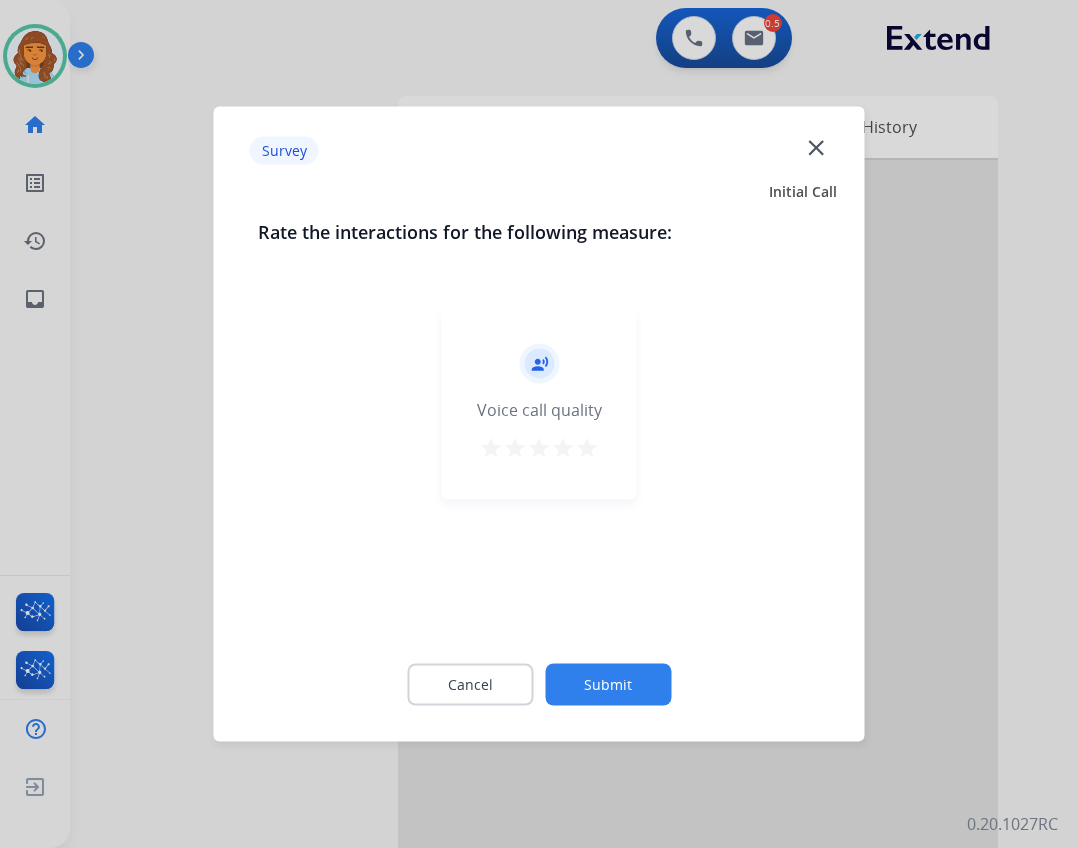 click on "close" 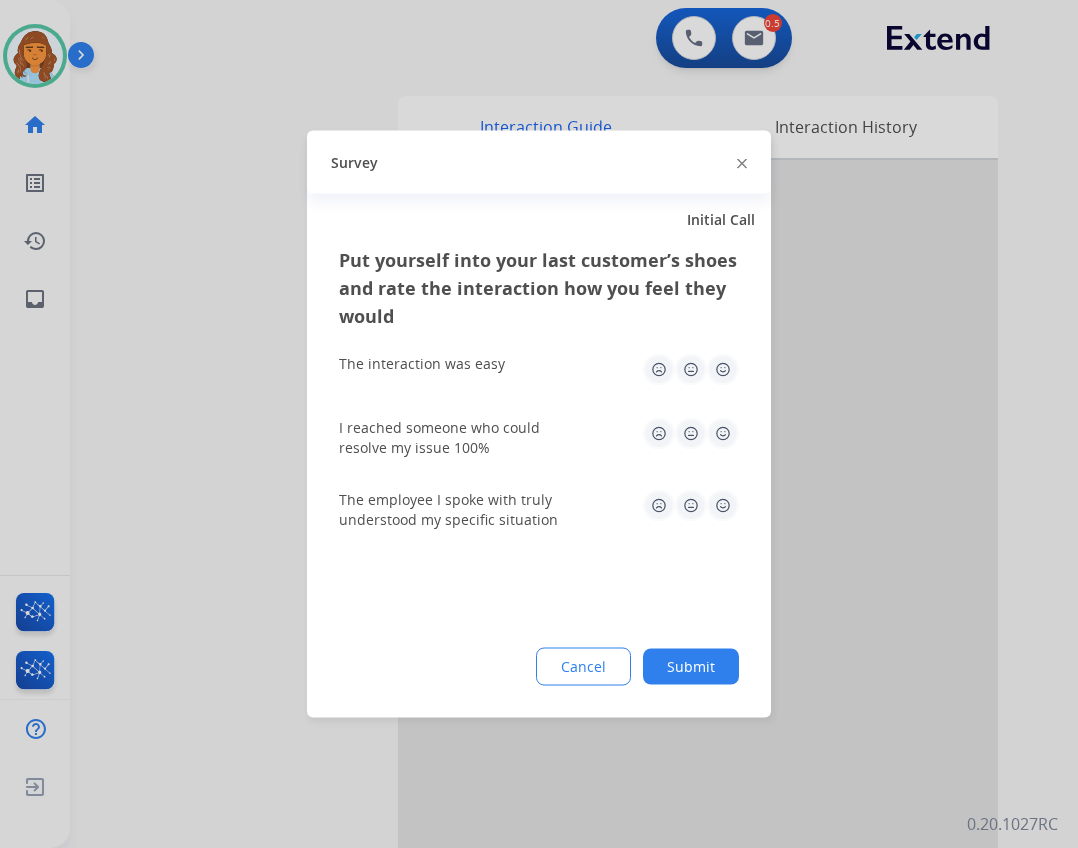 click 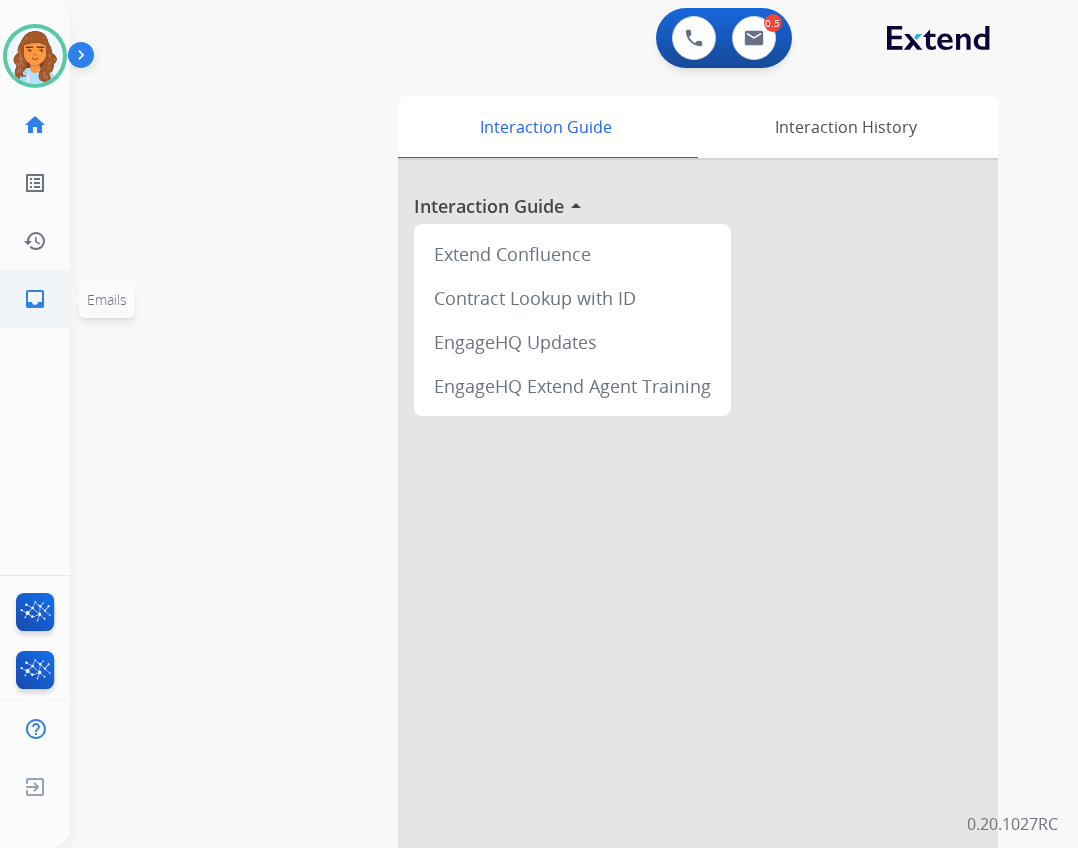 click on "inbox" 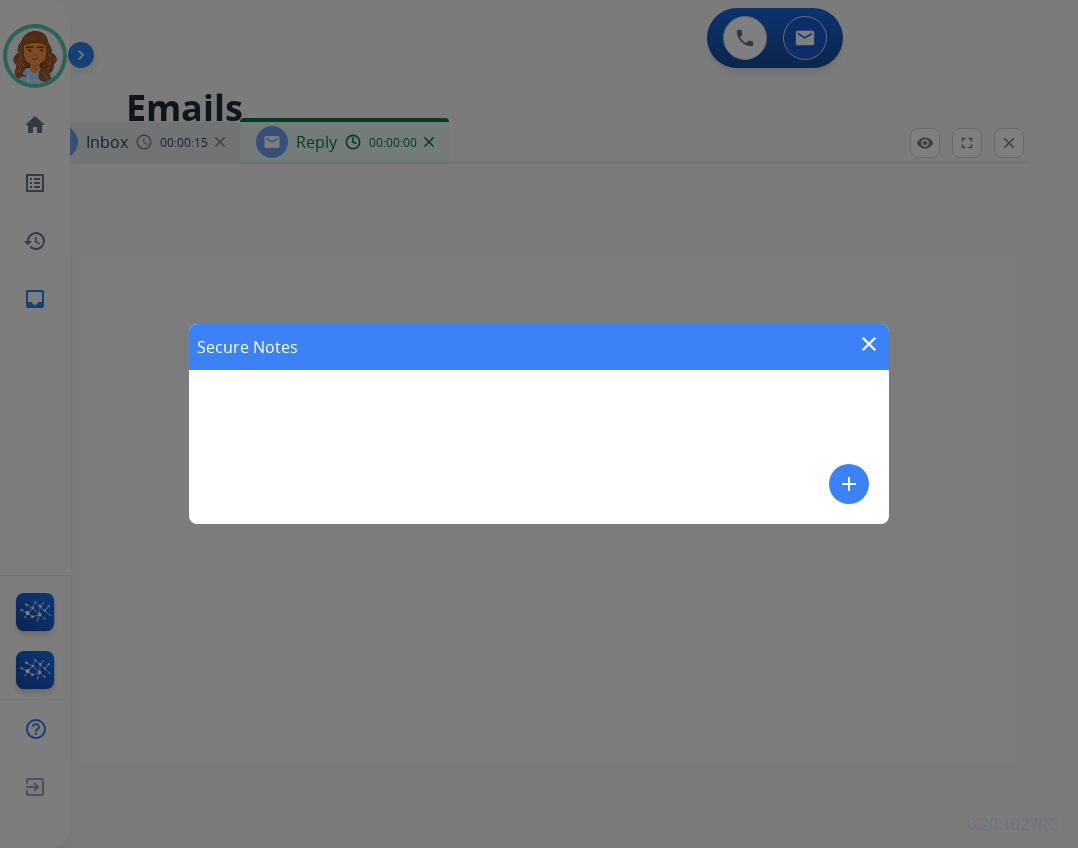 select on "**********" 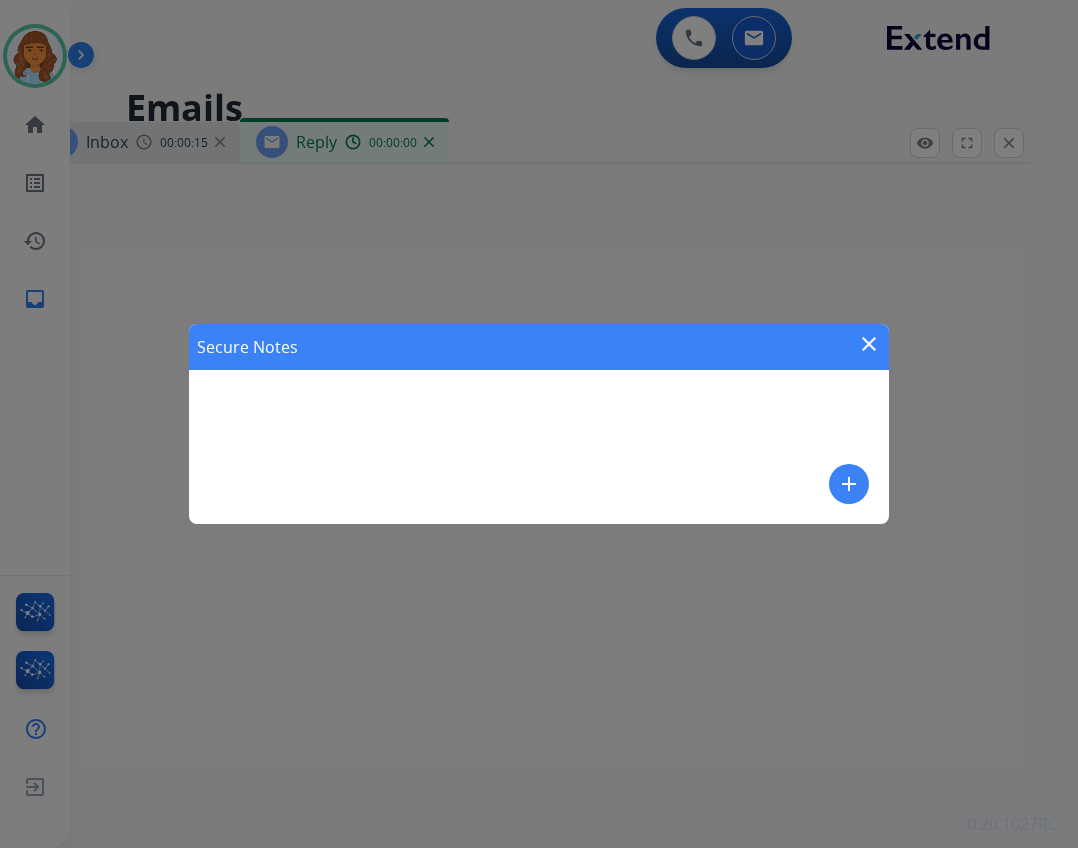 drag, startPoint x: 788, startPoint y: 425, endPoint x: 767, endPoint y: 413, distance: 24.186773 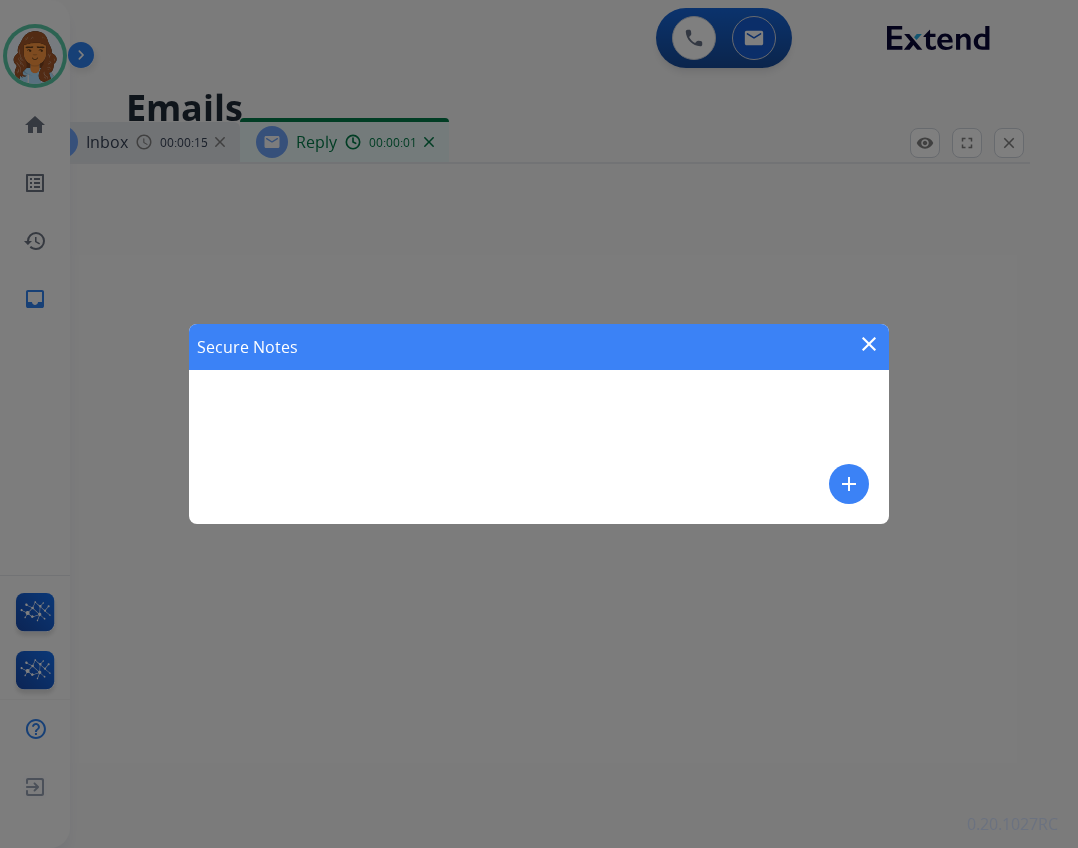 drag, startPoint x: 746, startPoint y: 399, endPoint x: 735, endPoint y: 402, distance: 11.401754 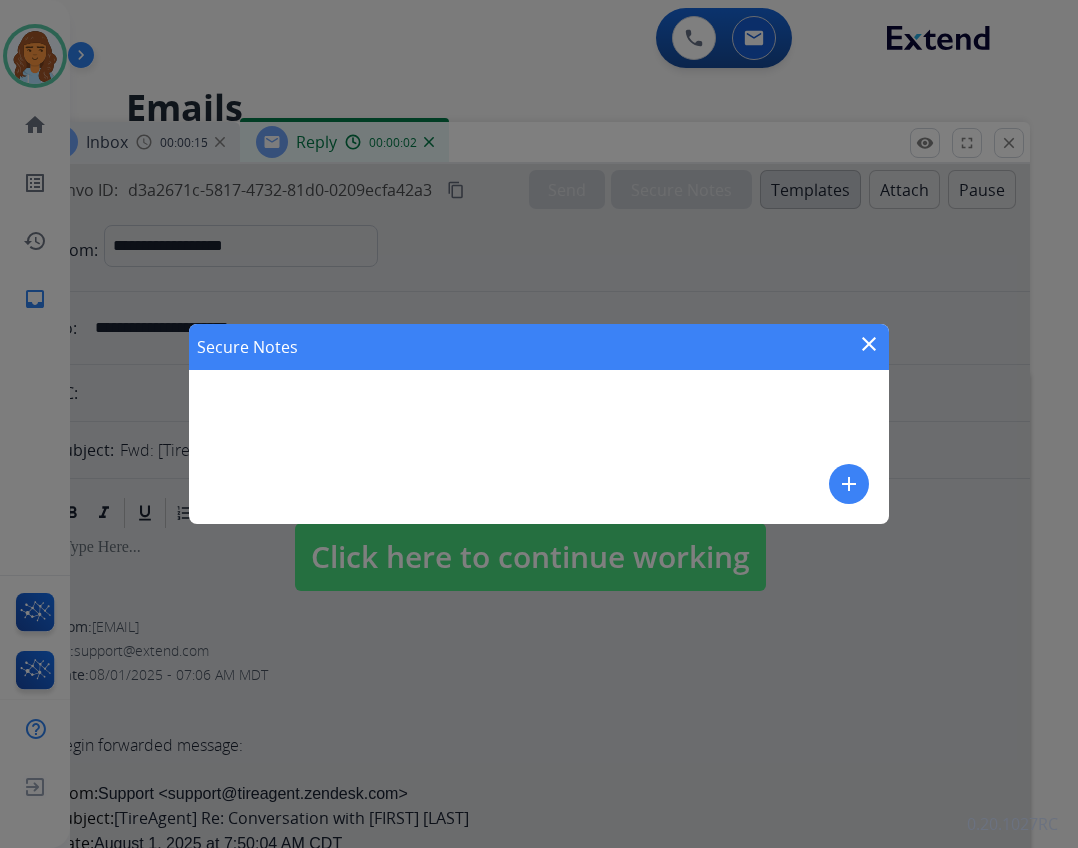drag, startPoint x: 868, startPoint y: 344, endPoint x: 862, endPoint y: 358, distance: 15.231546 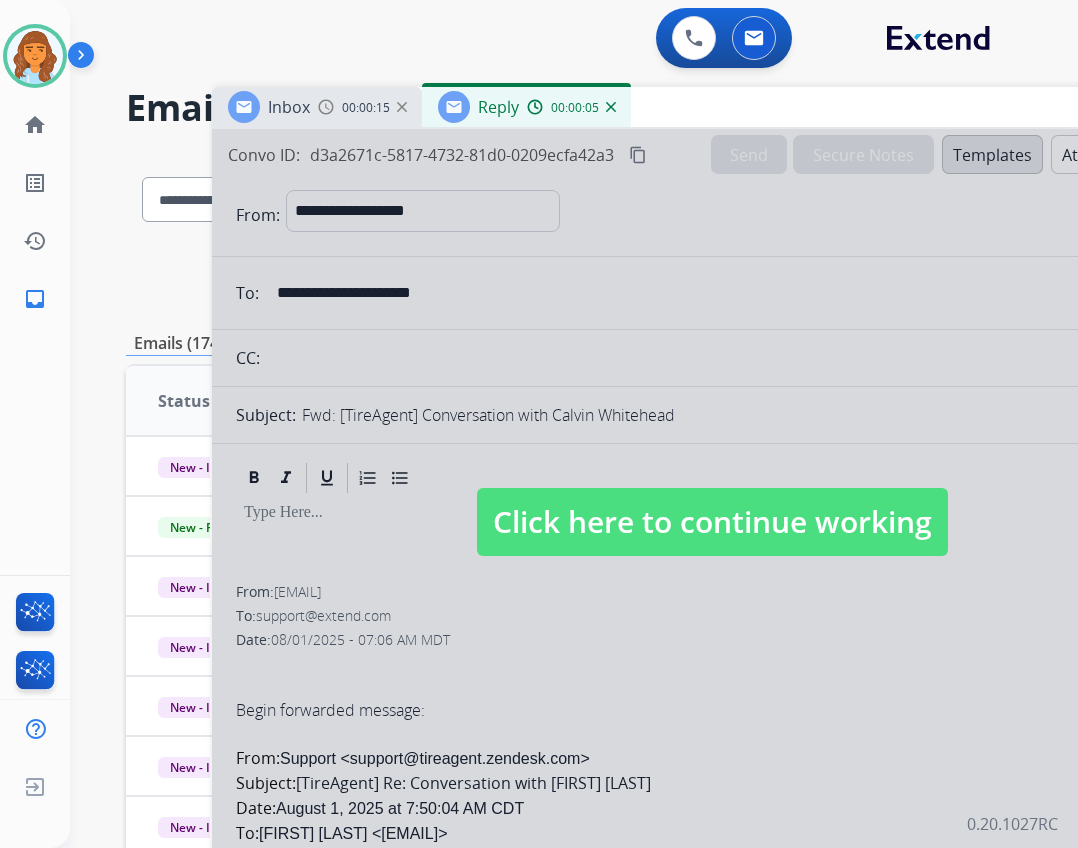drag, startPoint x: 474, startPoint y: 143, endPoint x: 656, endPoint y: 108, distance: 185.33484 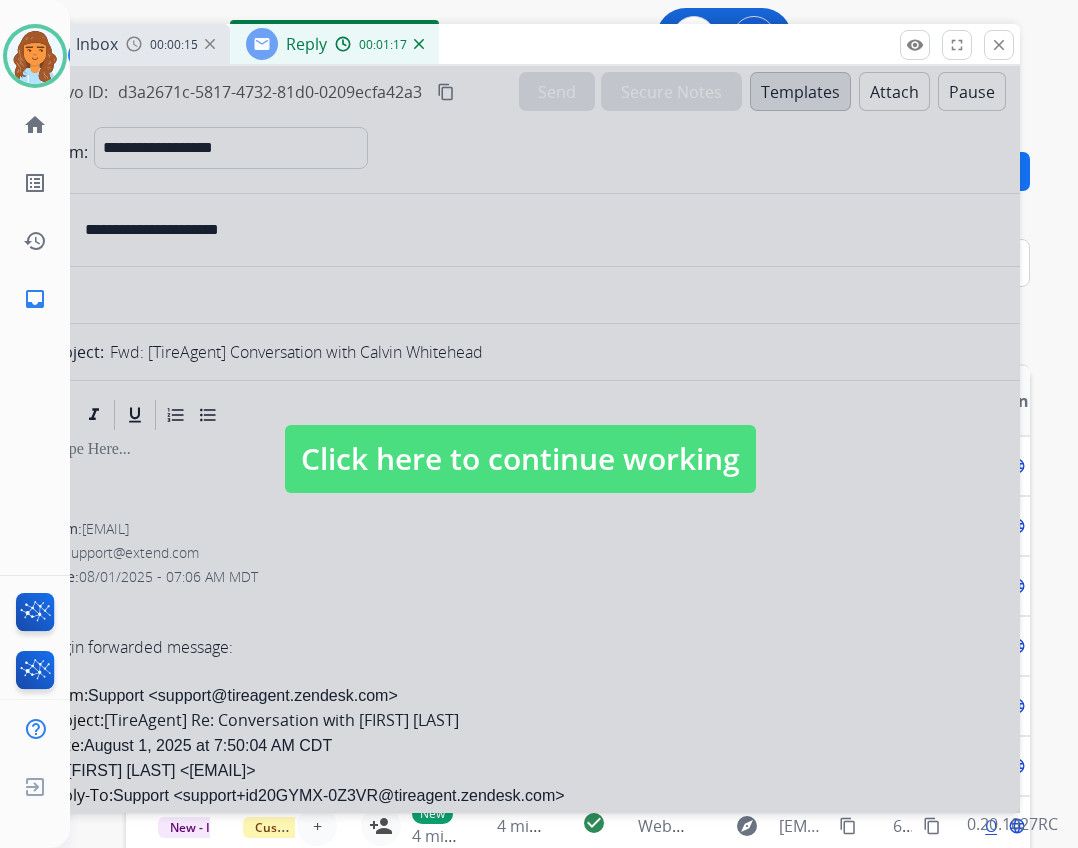 drag, startPoint x: 718, startPoint y: 113, endPoint x: 514, endPoint y: 60, distance: 210.77238 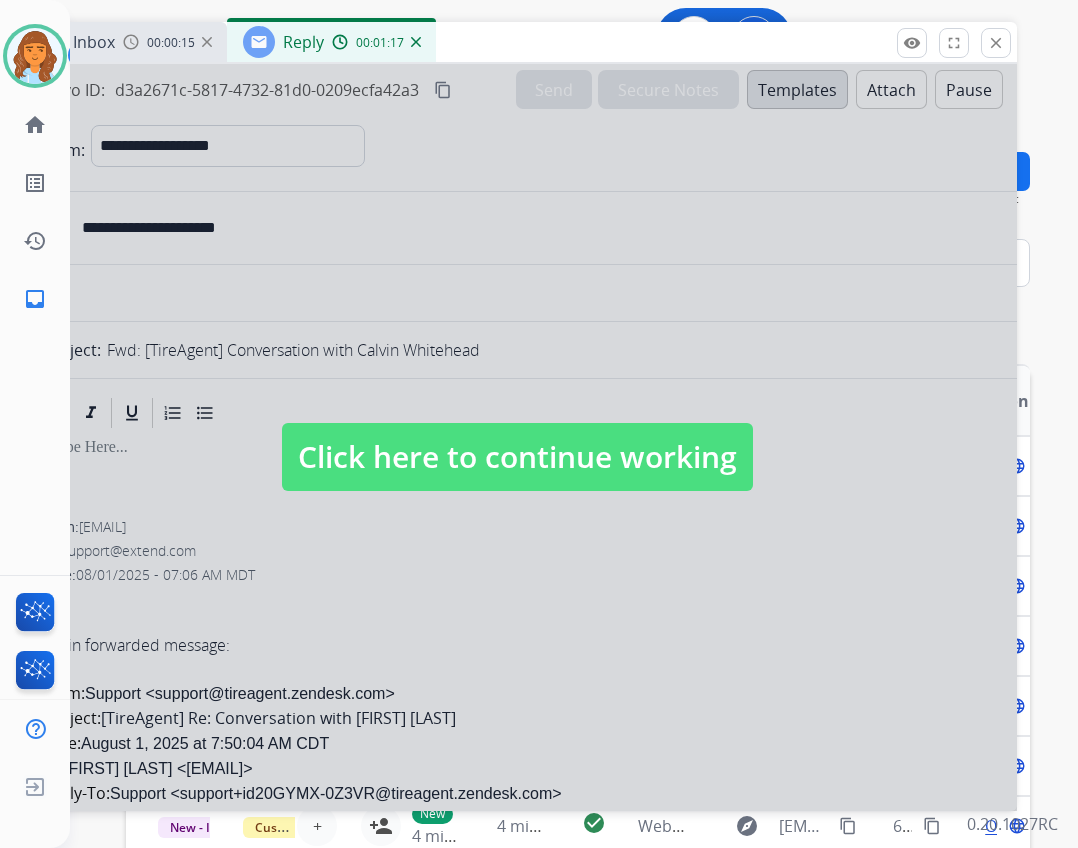 click on "Click here to continue working" at bounding box center [517, 457] 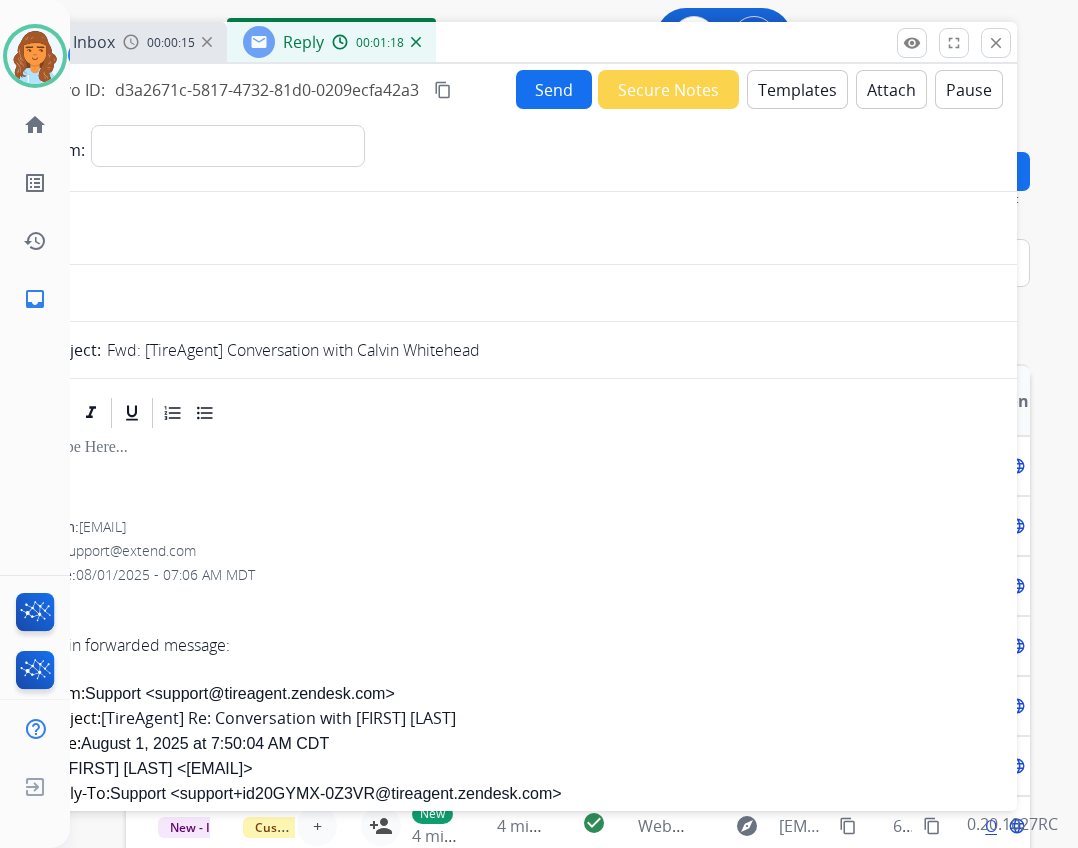 click on "Secure Notes" at bounding box center [668, 89] 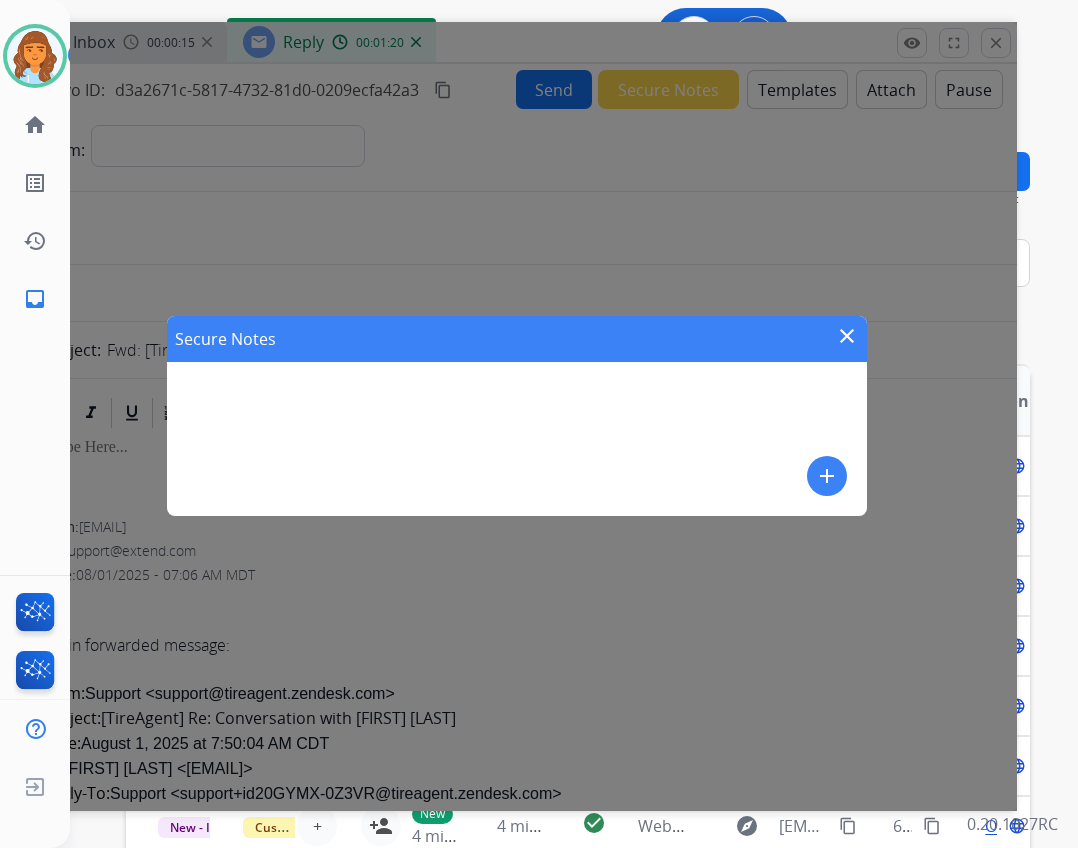 click on "Secure Notes close add" at bounding box center [517, 416] 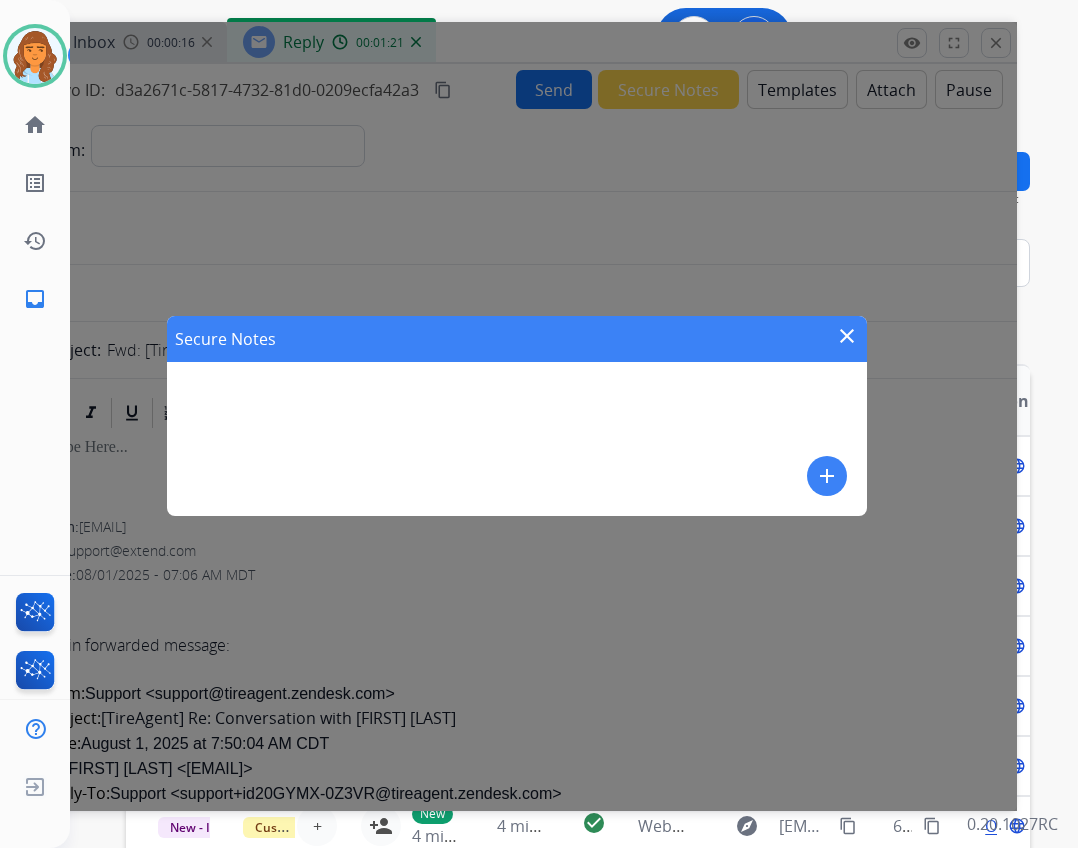 click on "add" at bounding box center (827, 476) 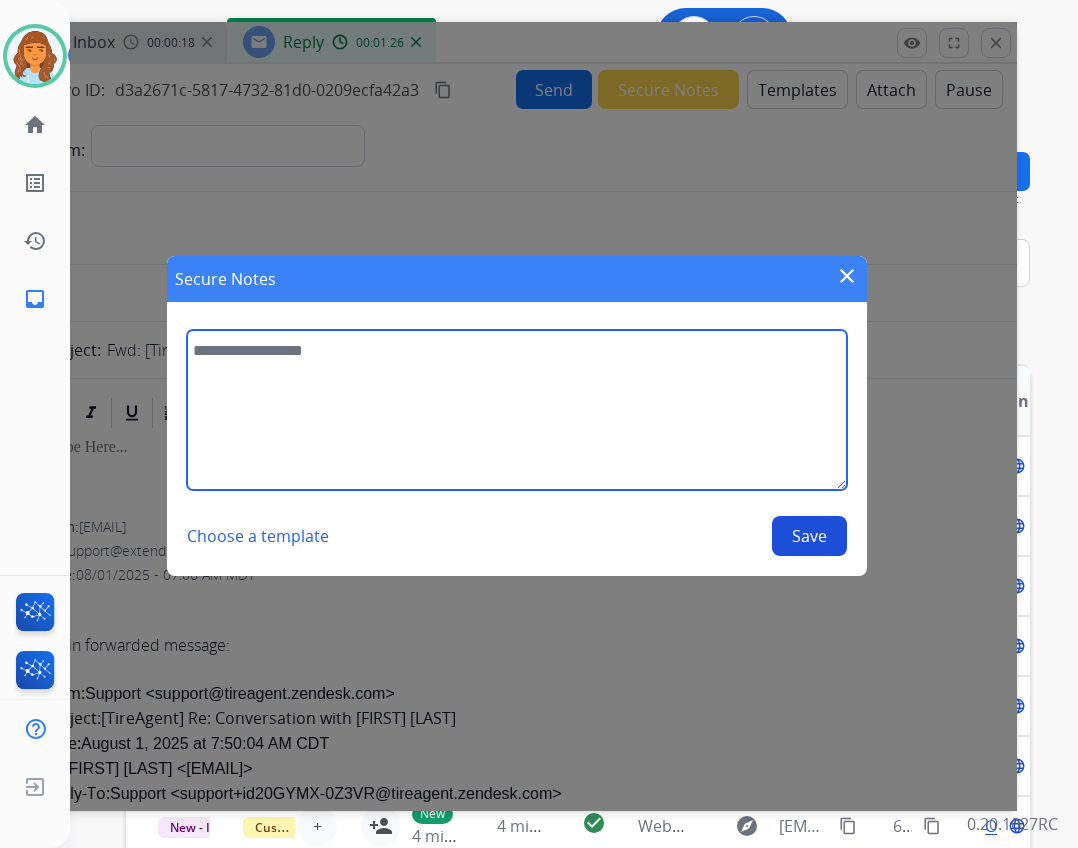 click at bounding box center (517, 410) 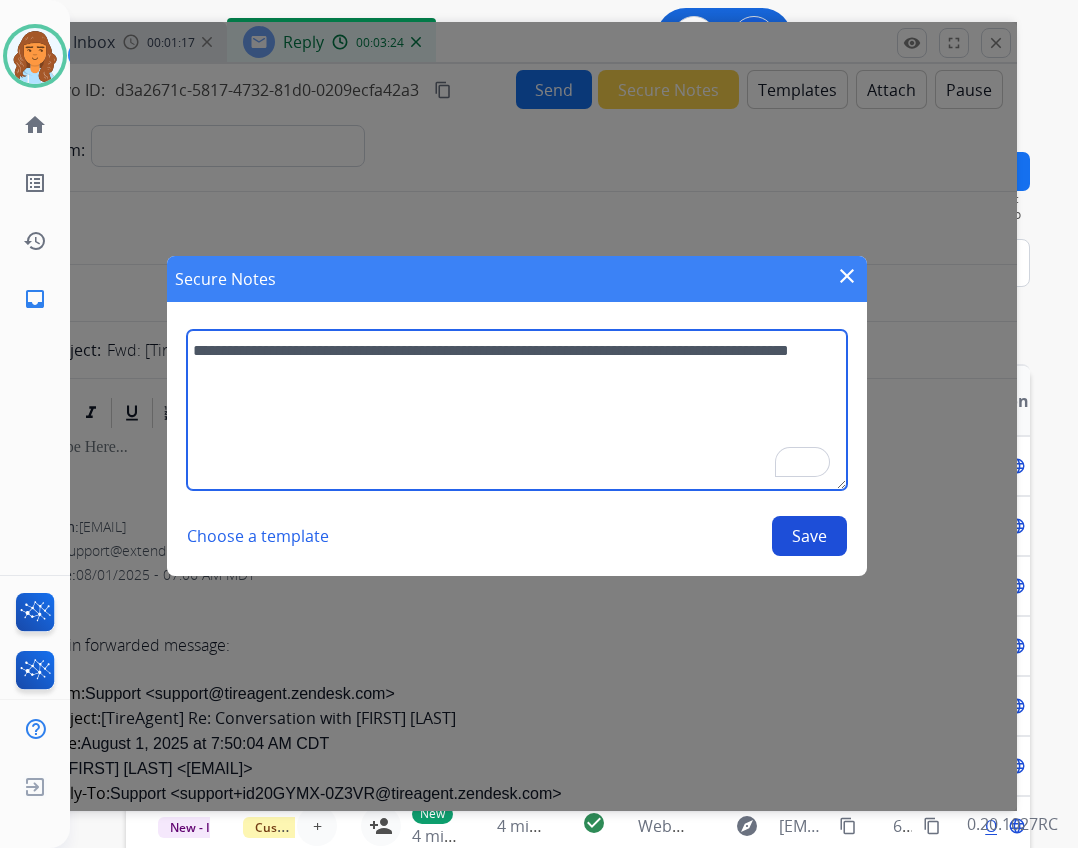 type on "**********" 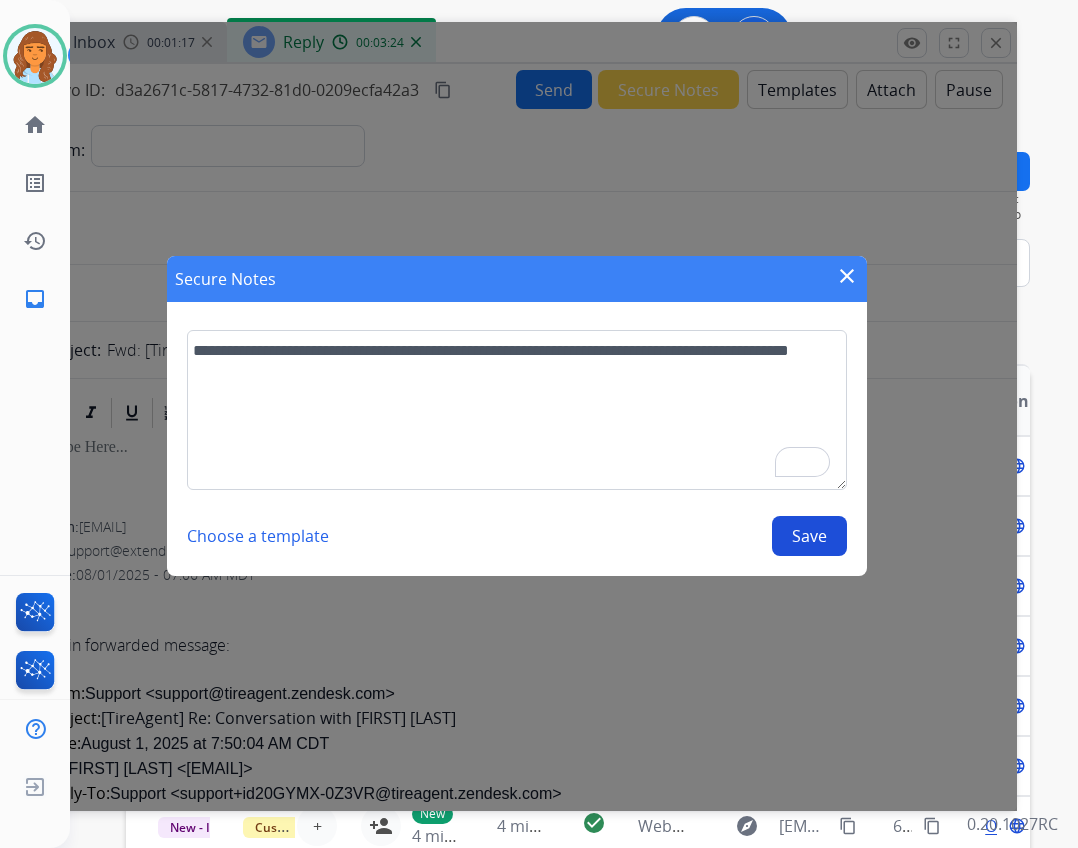 click on "Save" at bounding box center [809, 536] 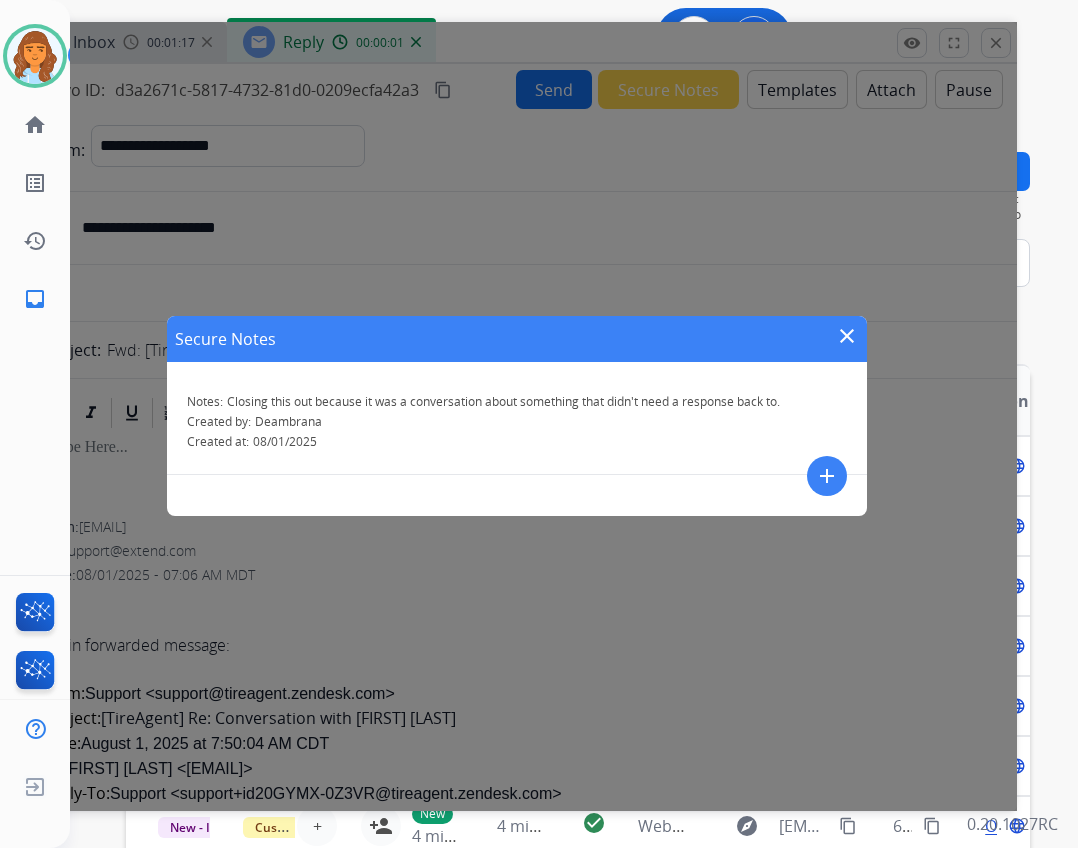 click on "close" at bounding box center (847, 336) 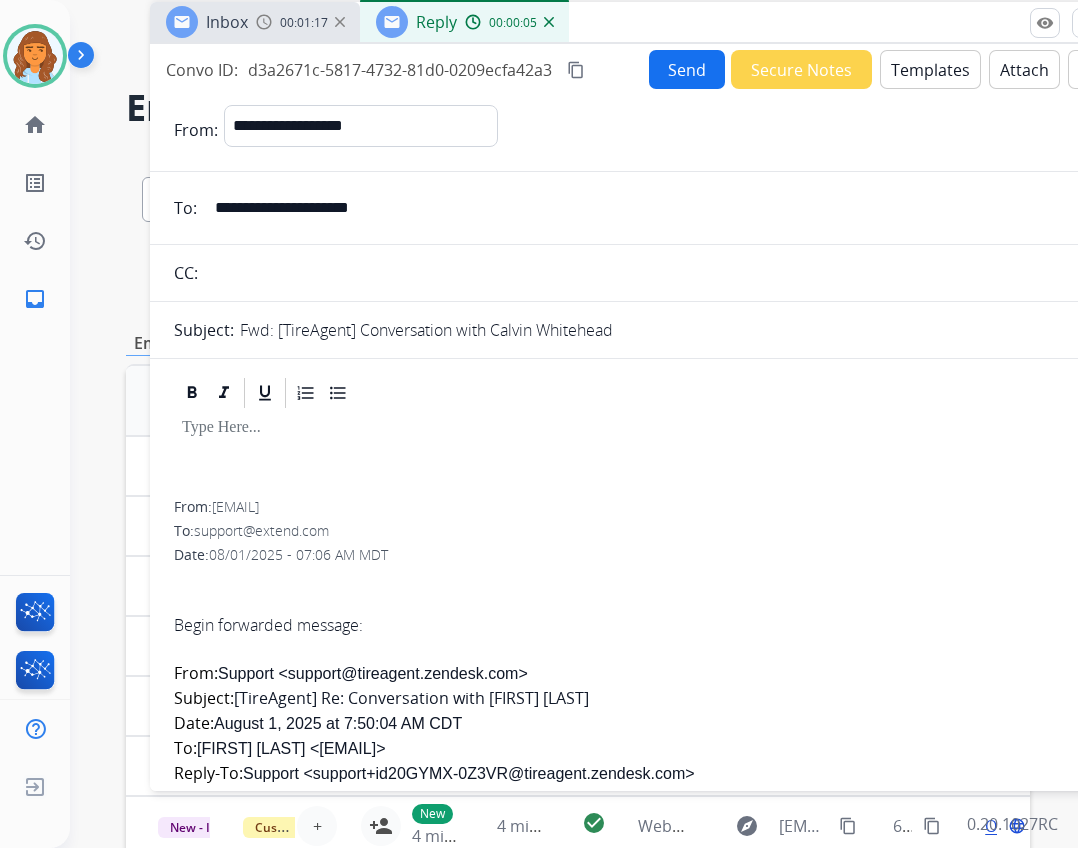 drag, startPoint x: 471, startPoint y: 39, endPoint x: 604, endPoint y: 19, distance: 134.49535 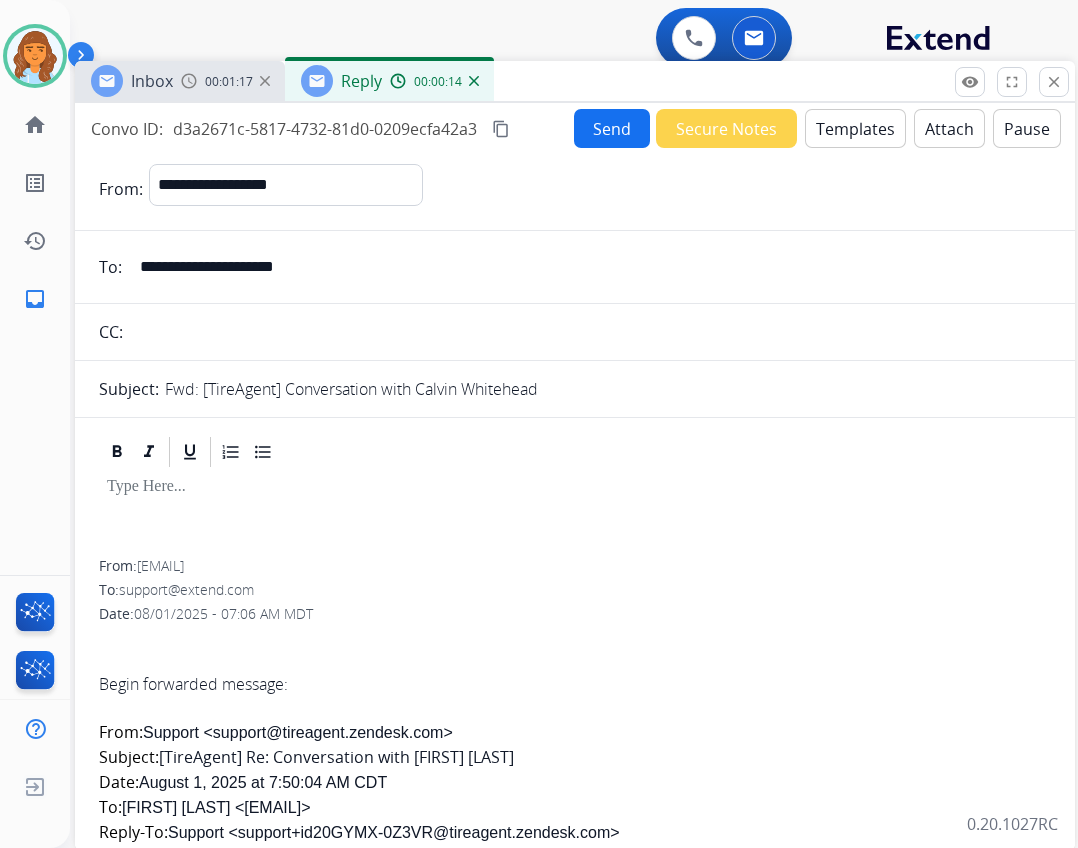 drag, startPoint x: 854, startPoint y: 34, endPoint x: 770, endPoint y: 94, distance: 103.227905 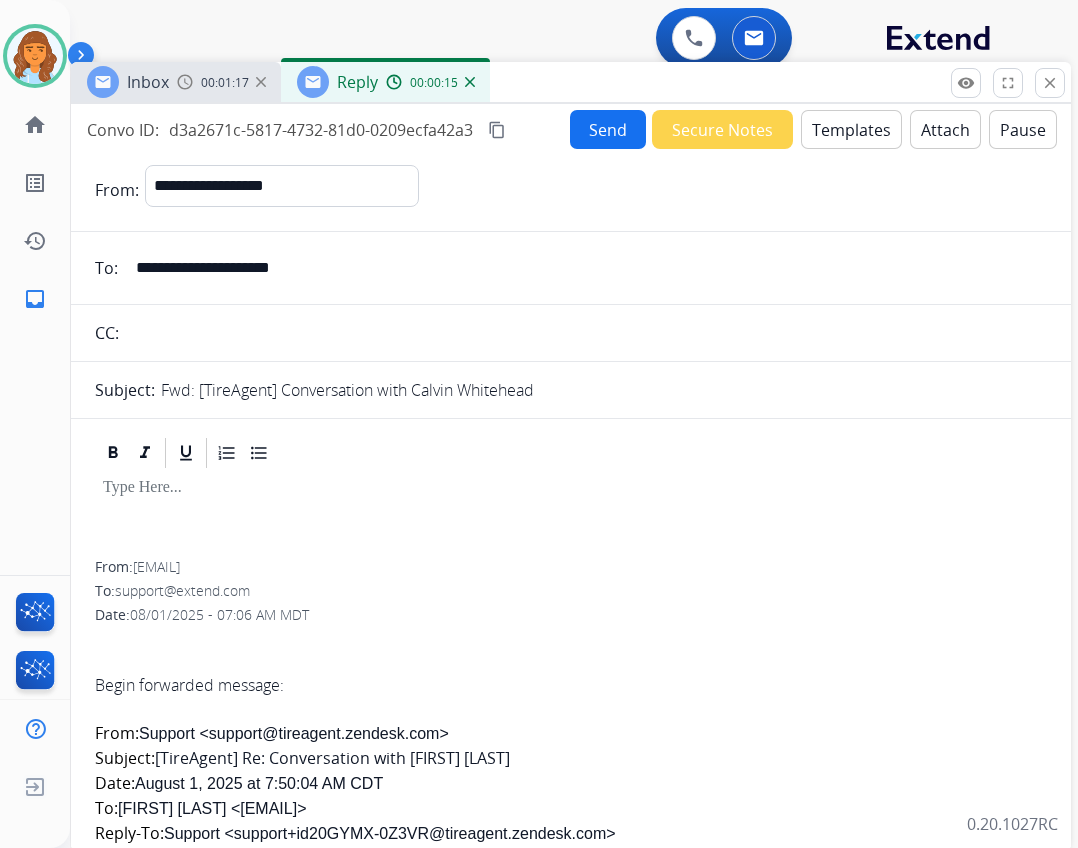 click on "Send" at bounding box center (608, 129) 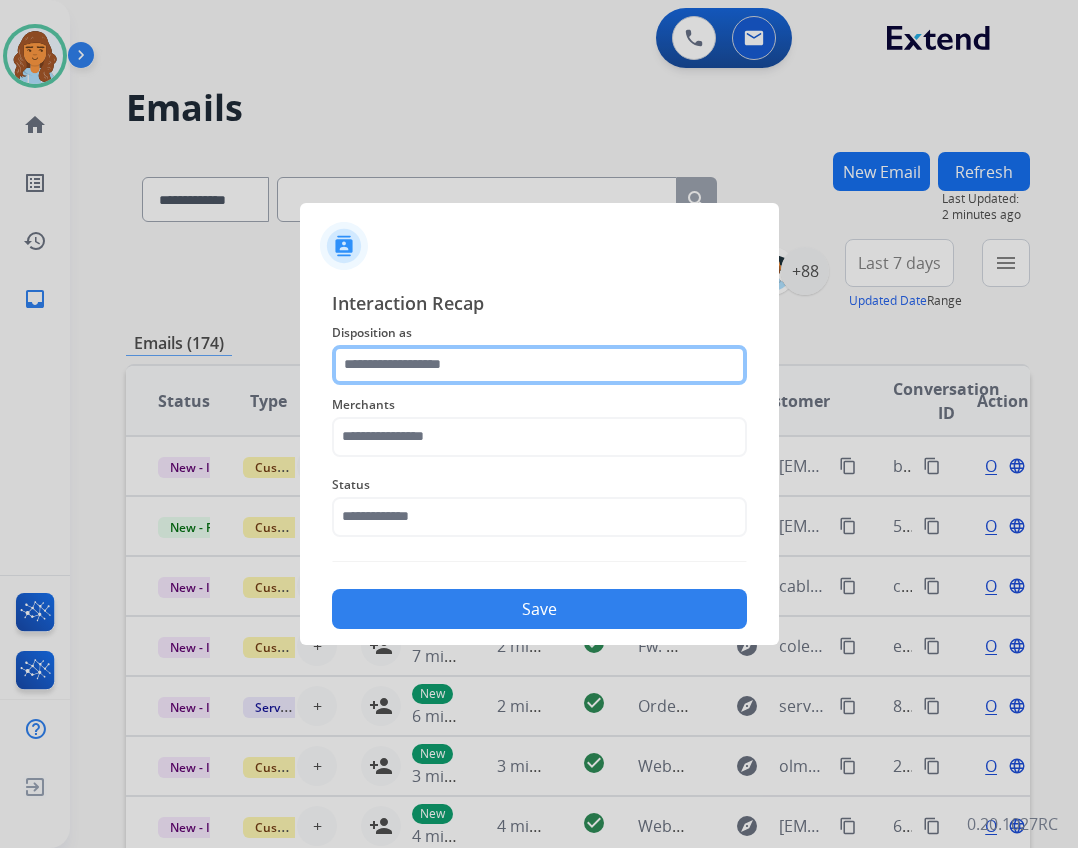 click 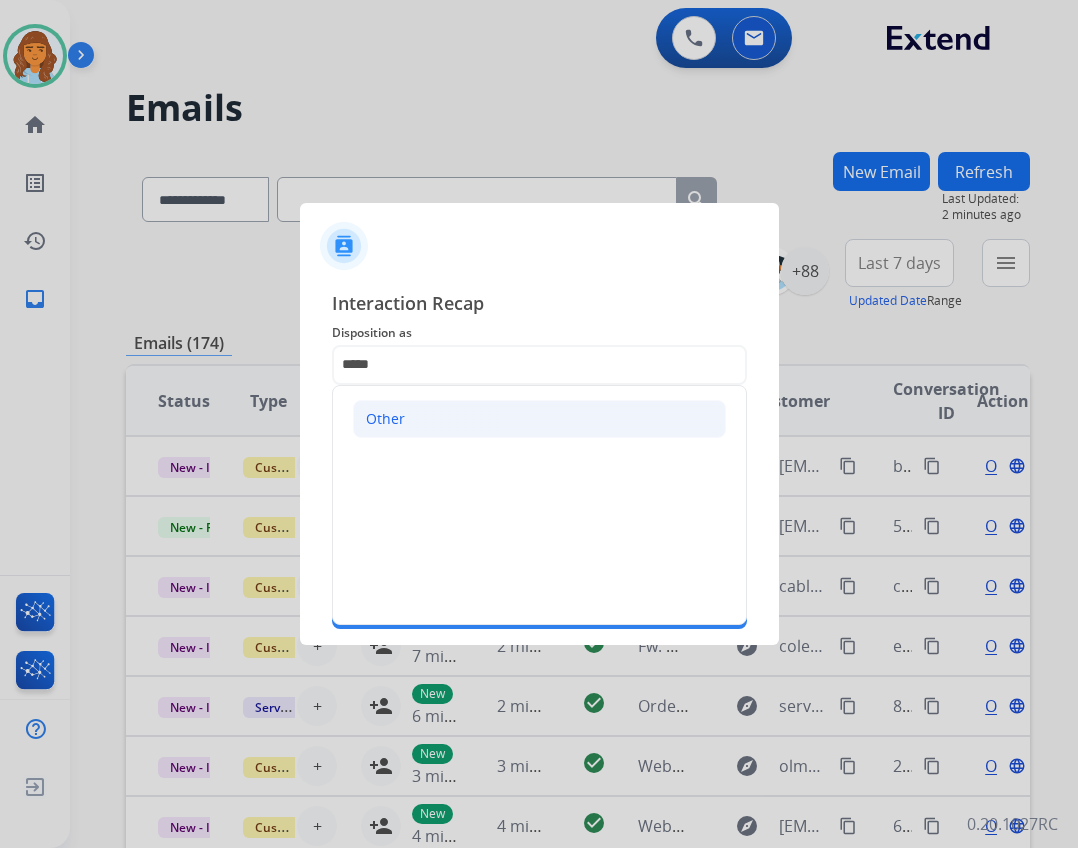click on "Other" 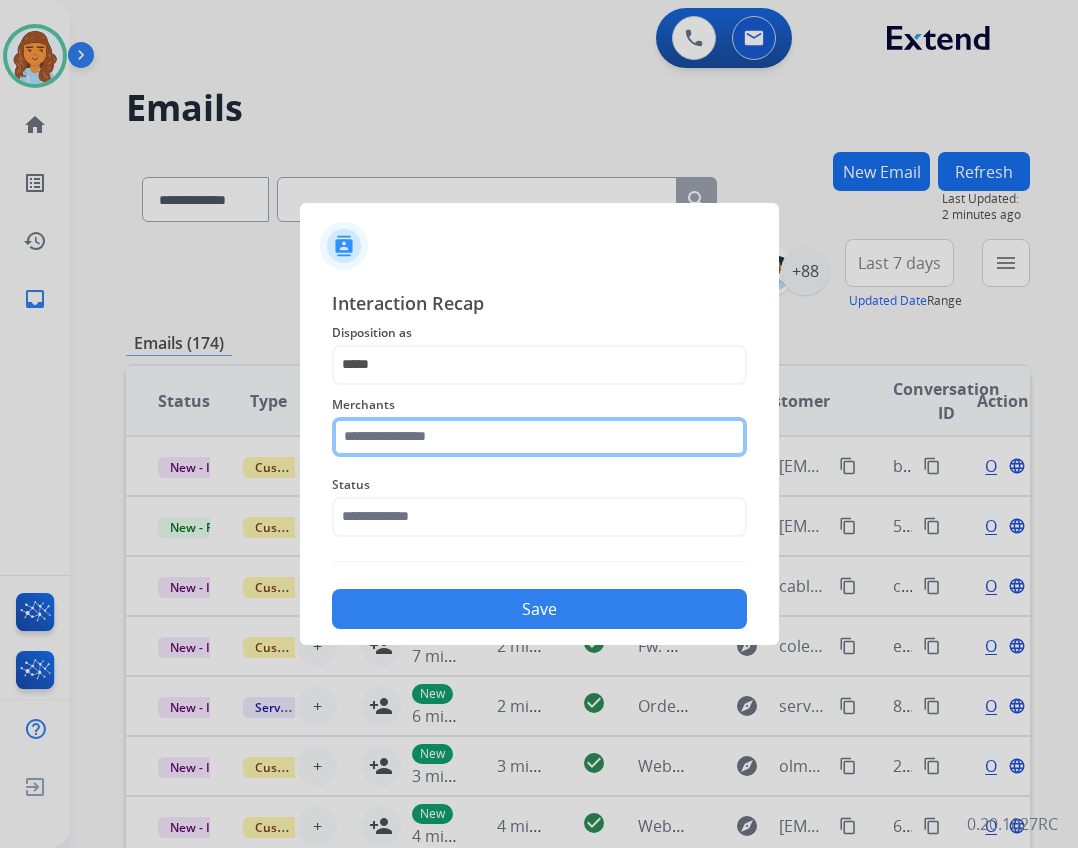 click 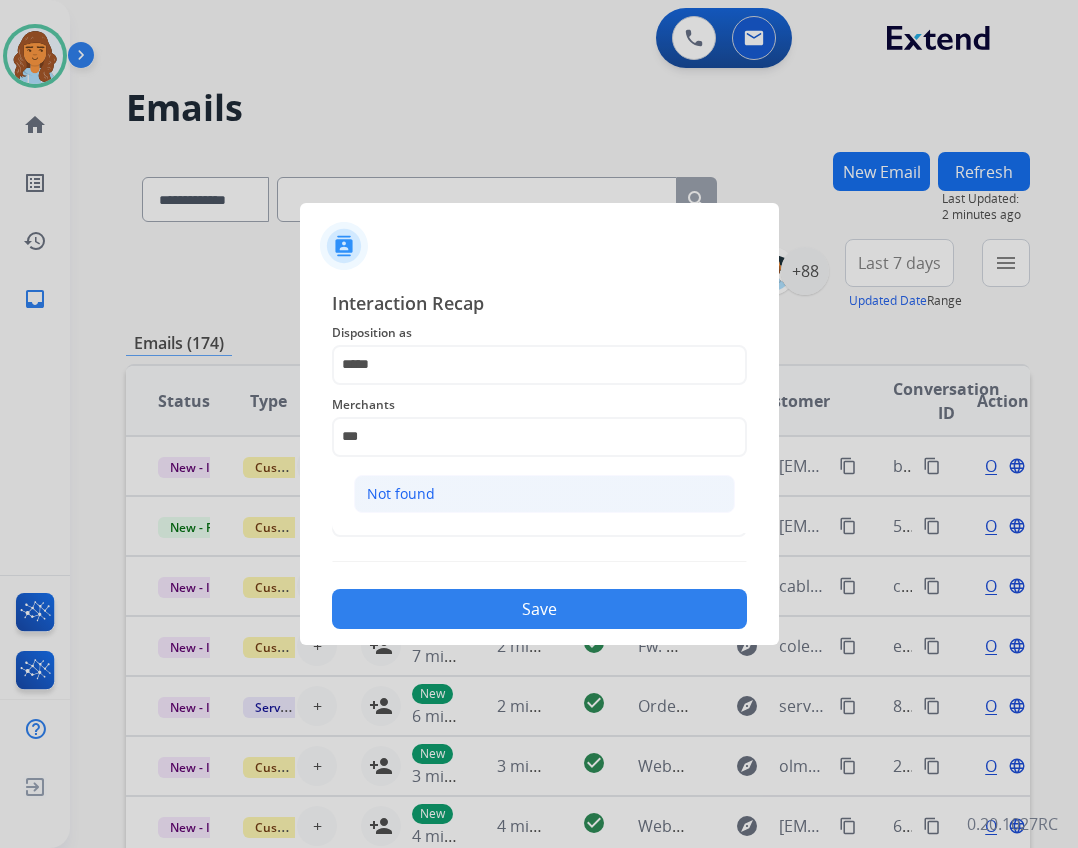 click on "Not found" 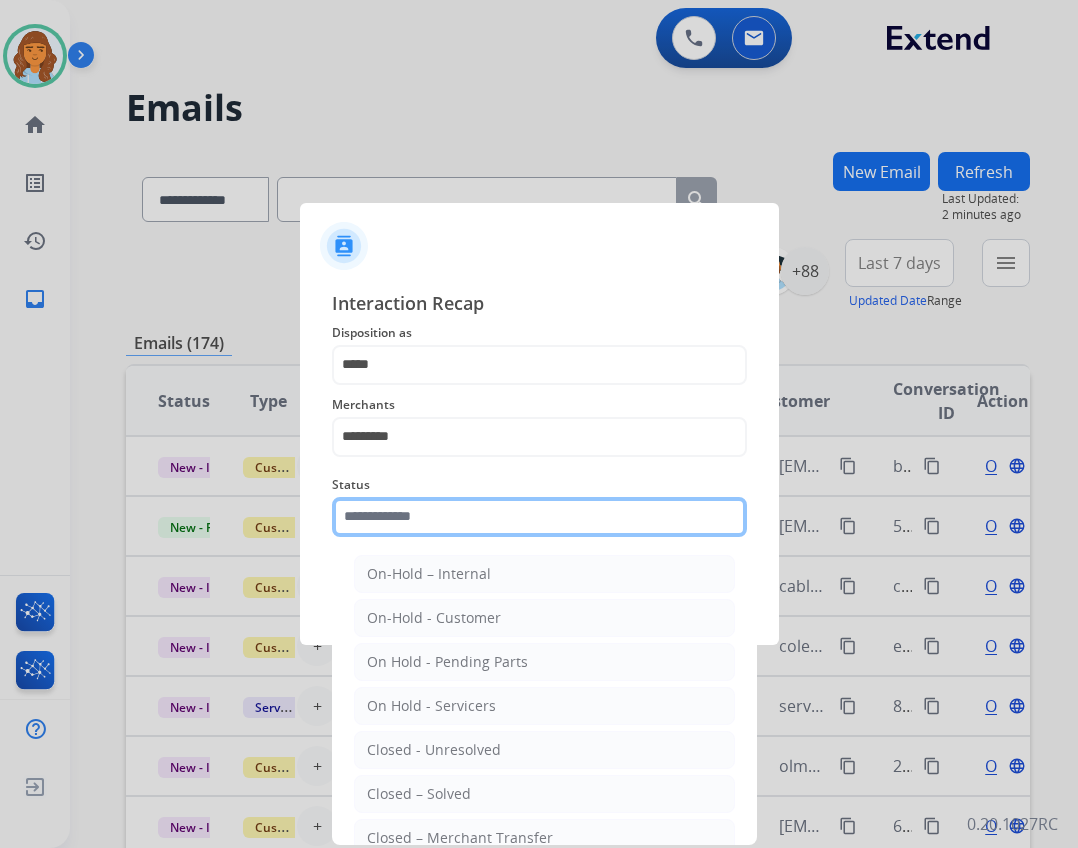 click 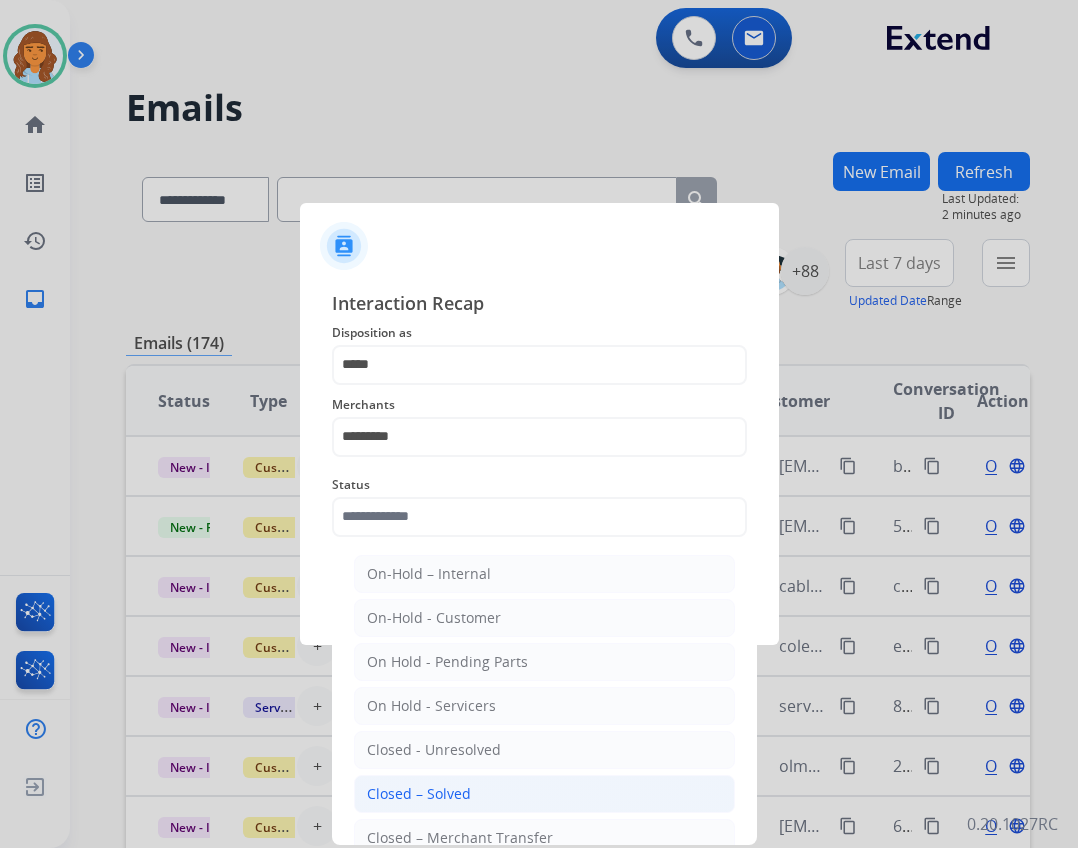 click on "Closed – Solved" 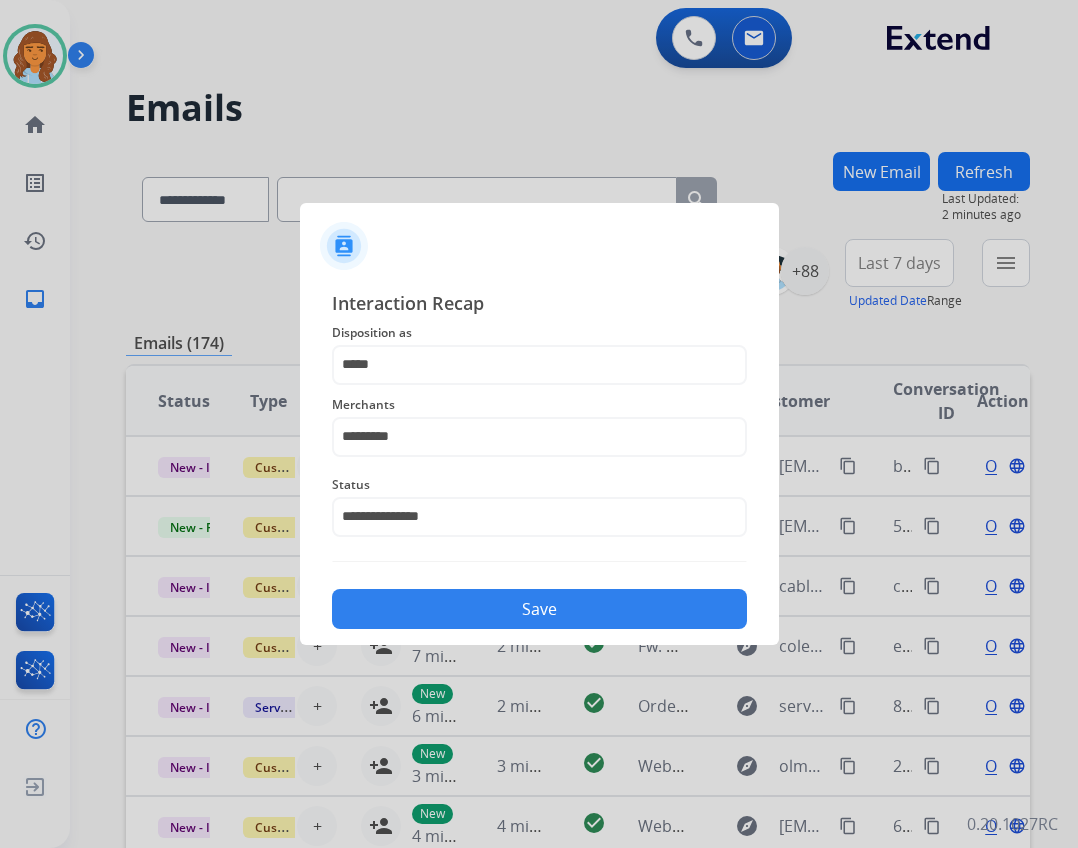 click on "Save" 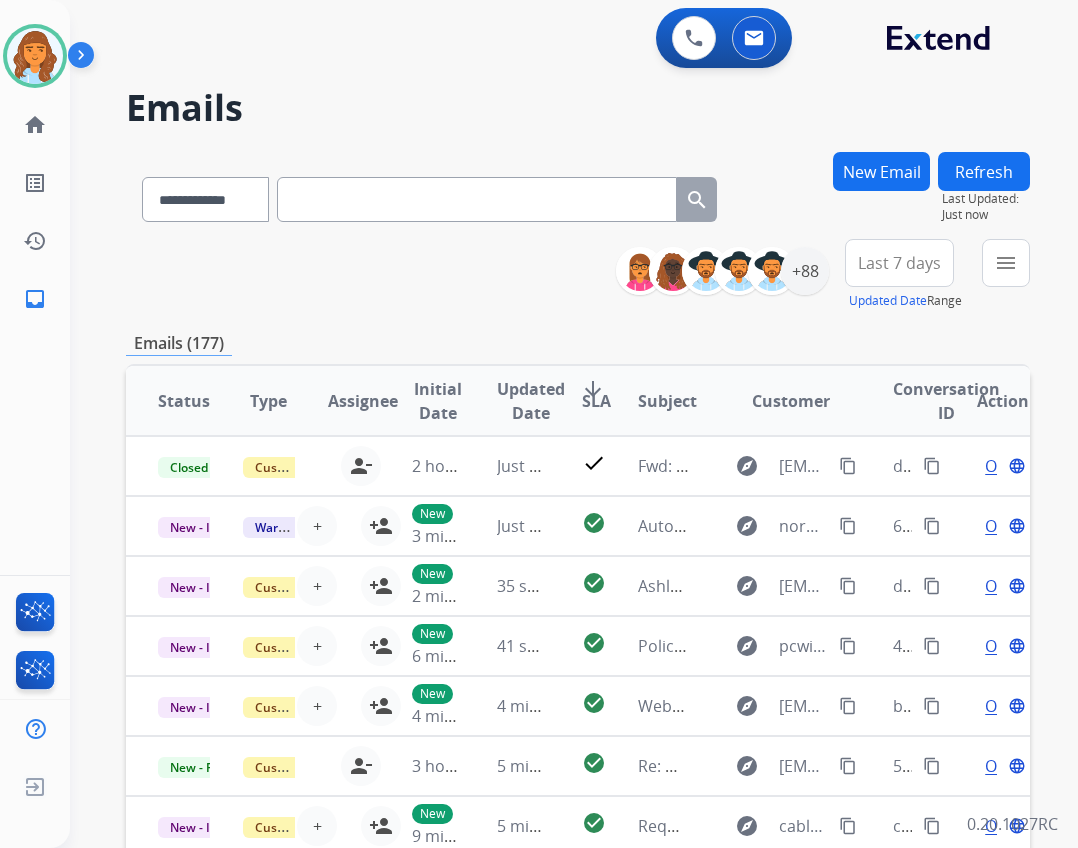 scroll, scrollTop: 2, scrollLeft: 0, axis: vertical 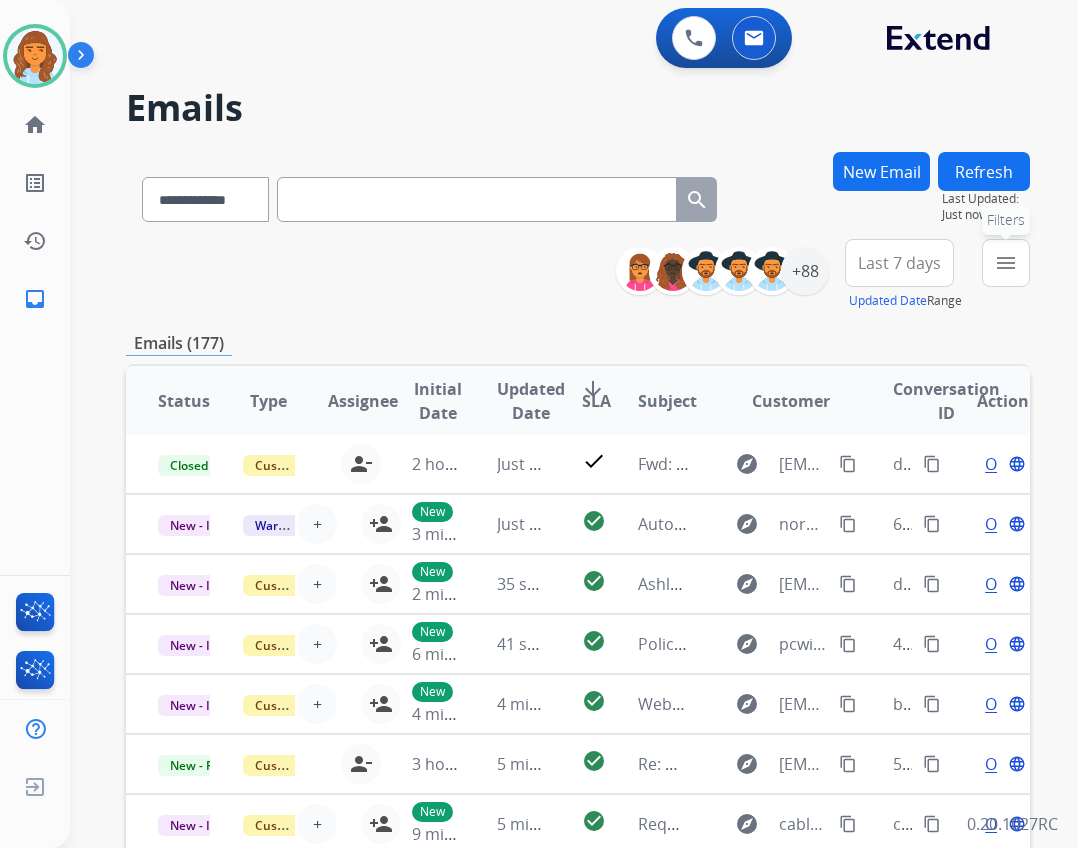 click on "menu" at bounding box center (1006, 263) 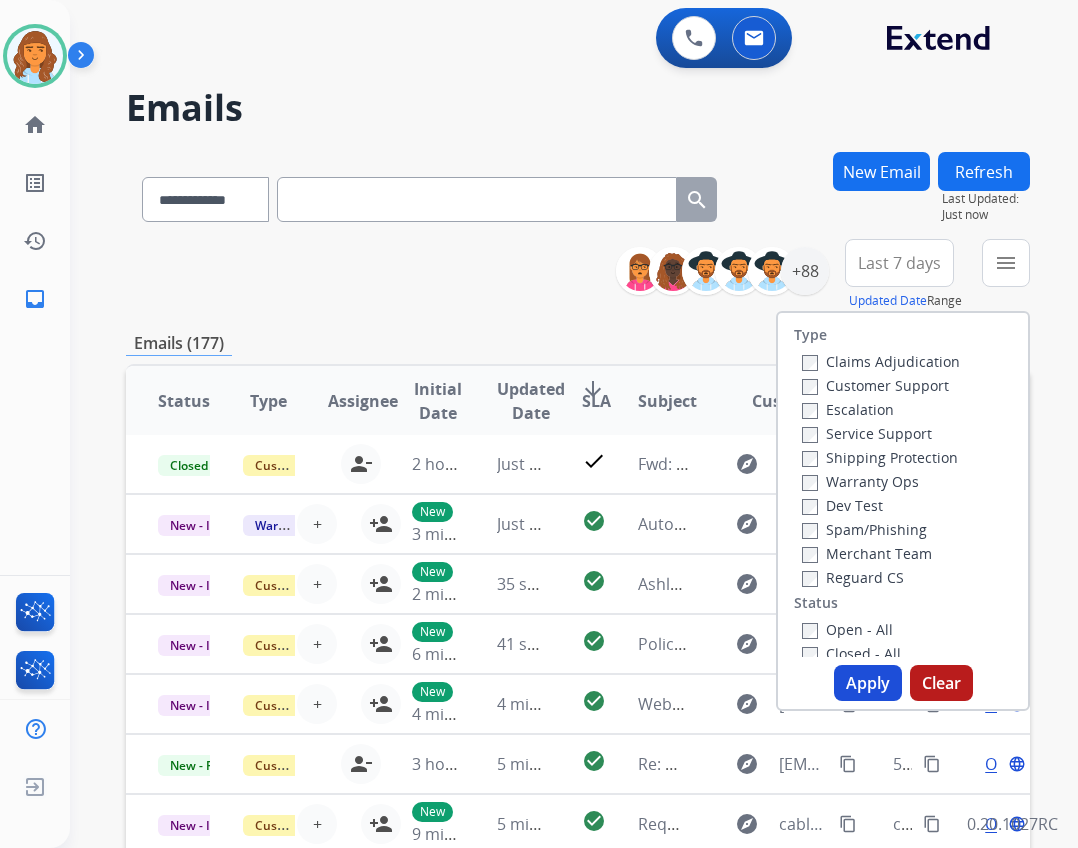 click on "Open - All" at bounding box center (847, 629) 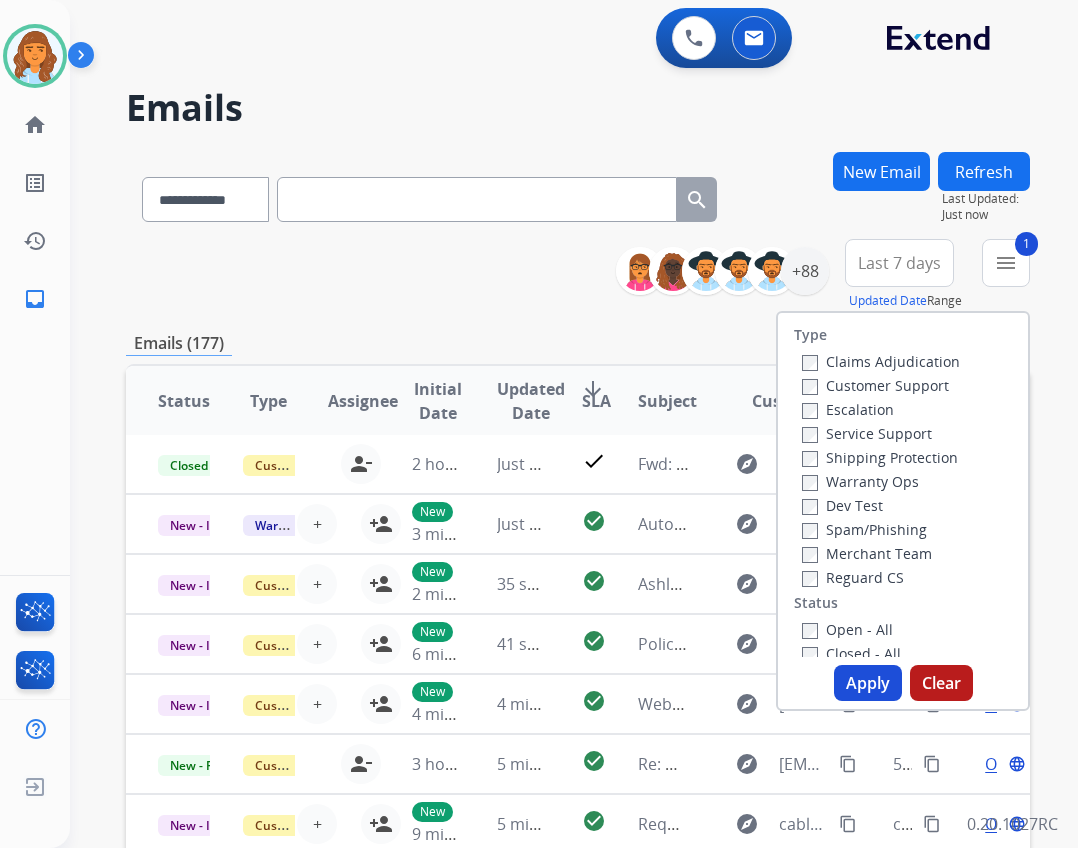 click on "Reguard CS" at bounding box center [853, 577] 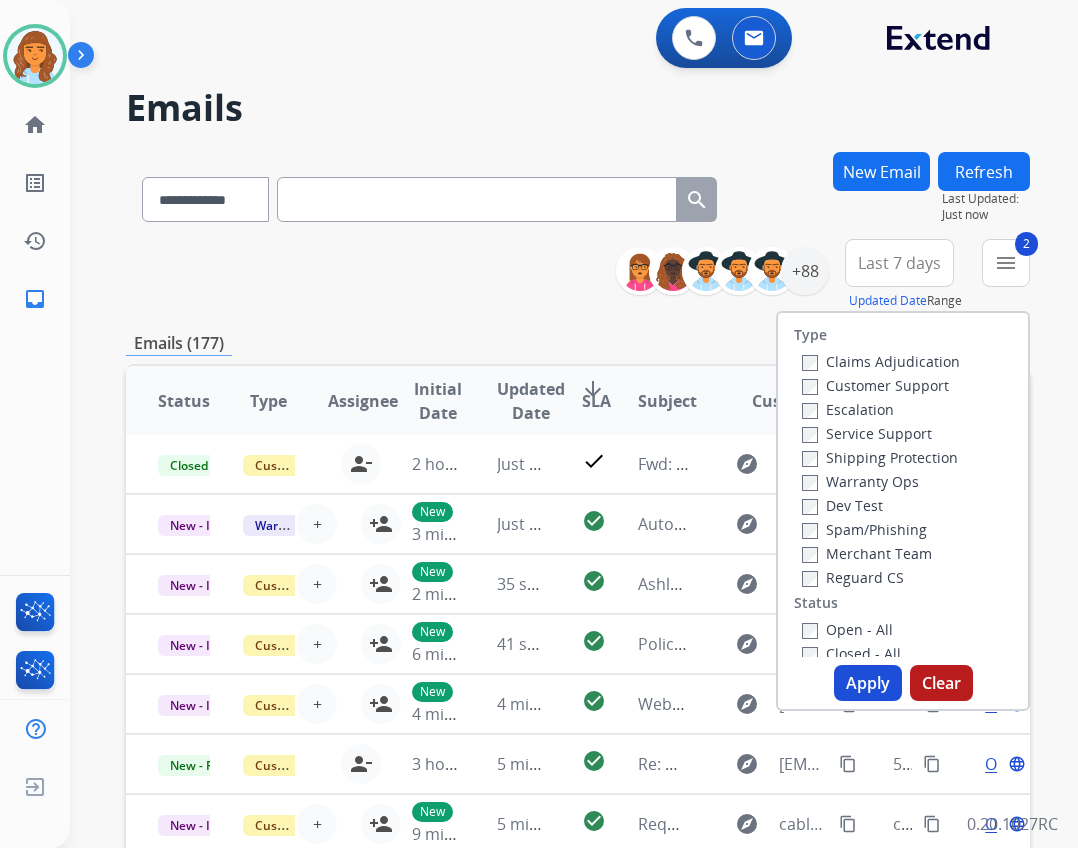 click on "Shipping Protection" at bounding box center [880, 457] 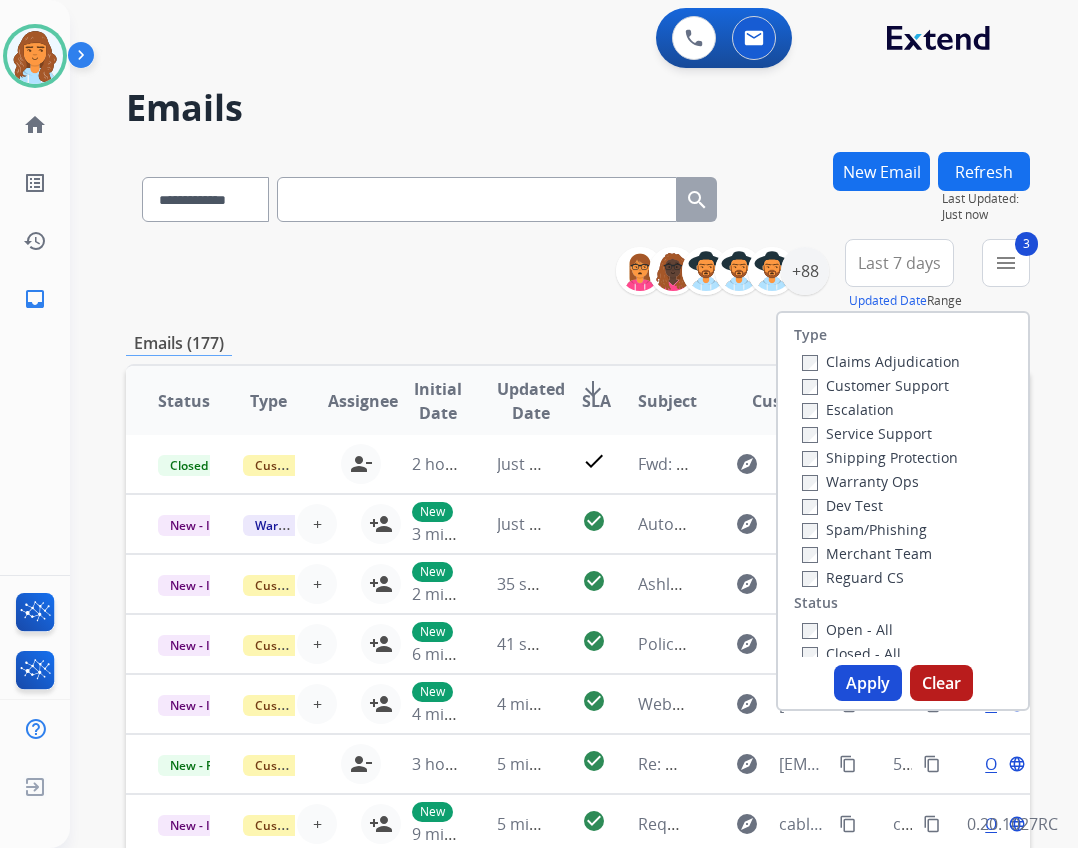 click on "Customer Support" at bounding box center (875, 385) 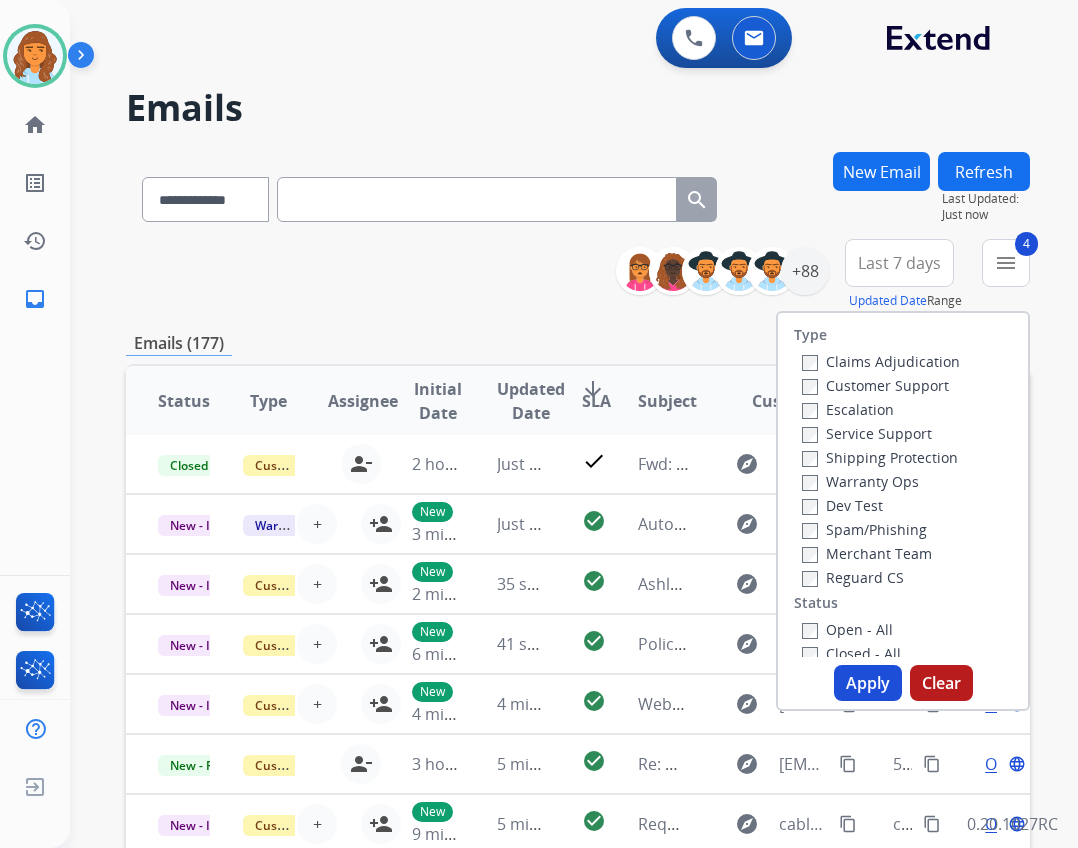 click on "Apply" at bounding box center [868, 683] 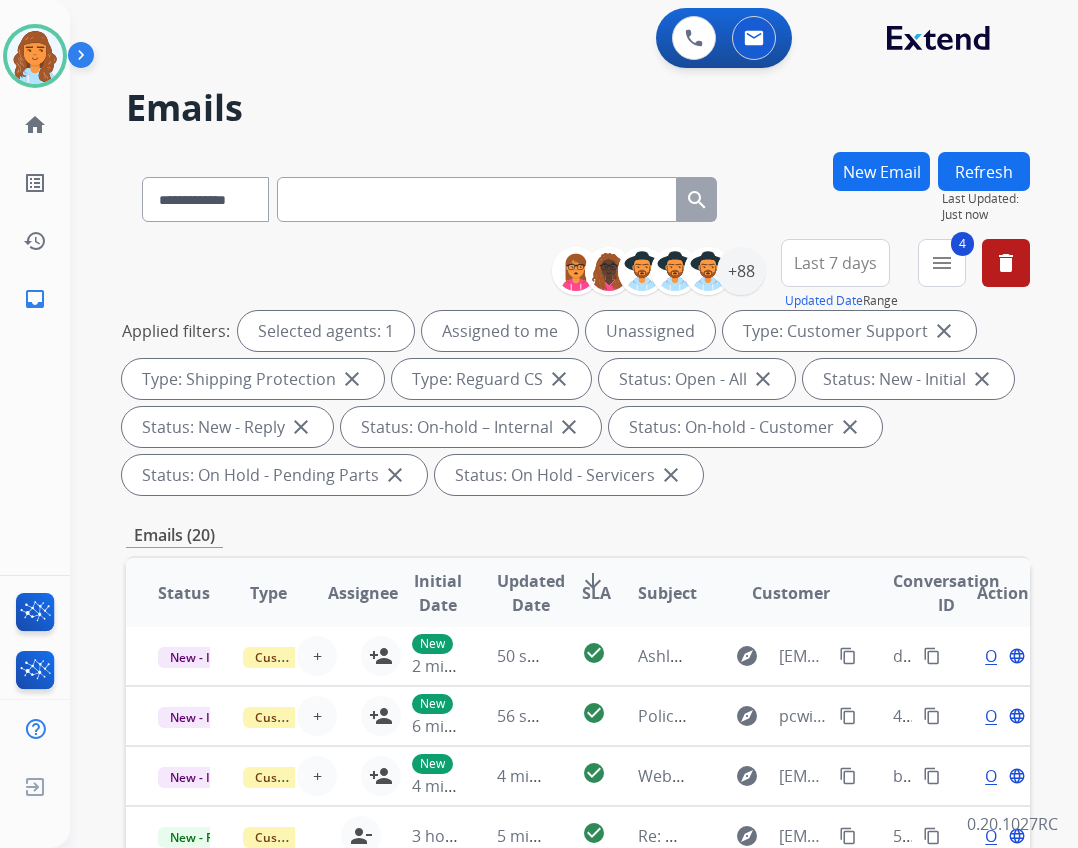 scroll, scrollTop: 0, scrollLeft: 0, axis: both 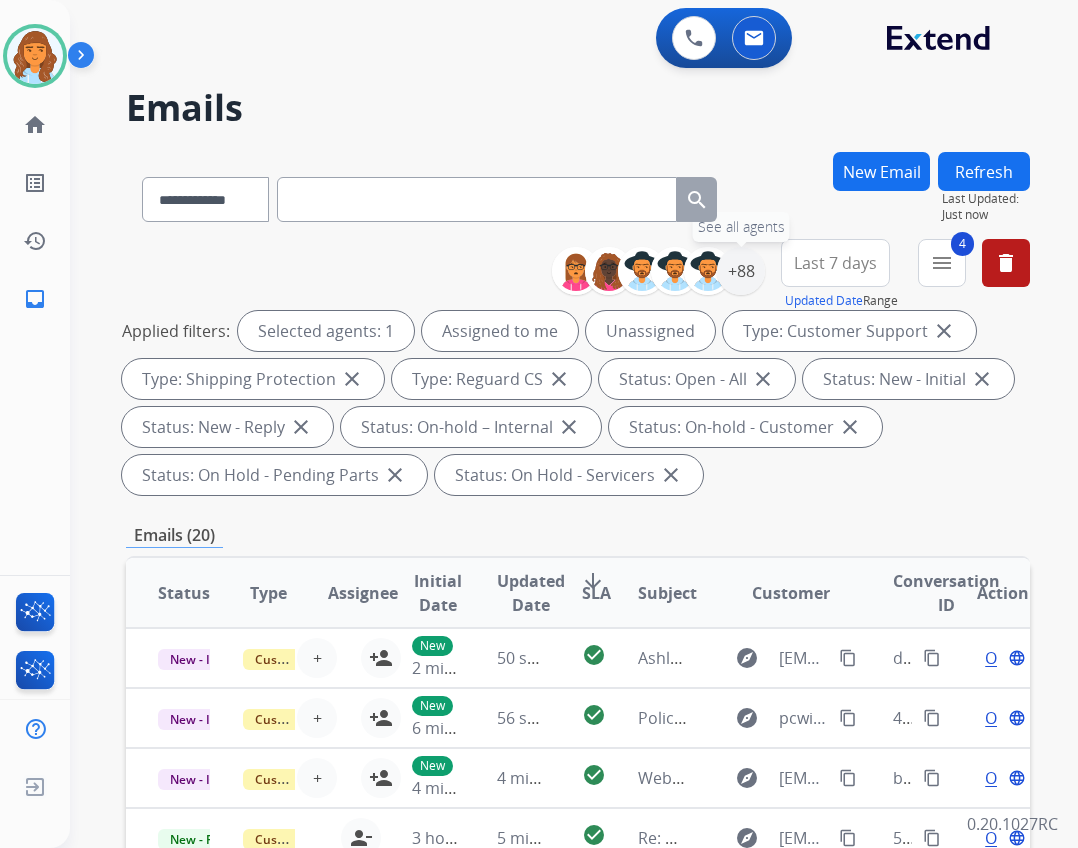 drag, startPoint x: 735, startPoint y: 283, endPoint x: 735, endPoint y: 300, distance: 17 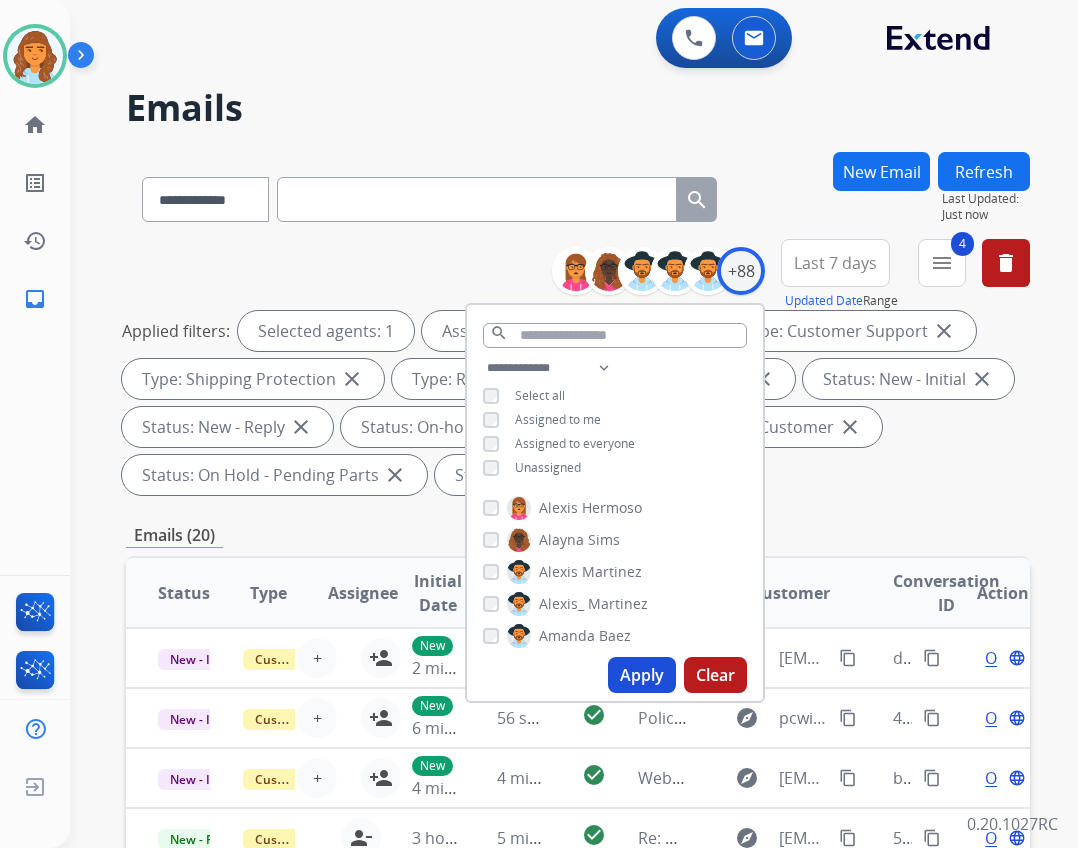 click on "Unassigned" at bounding box center (548, 467) 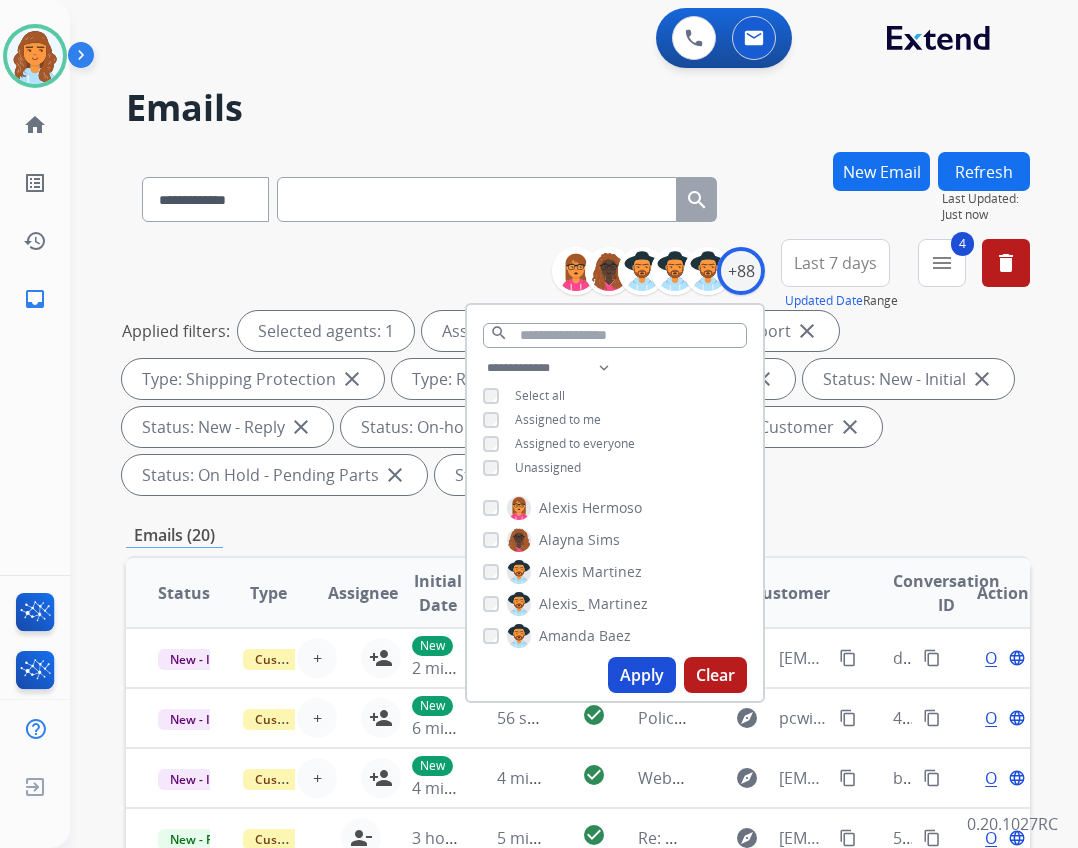 click on "Apply" at bounding box center [642, 675] 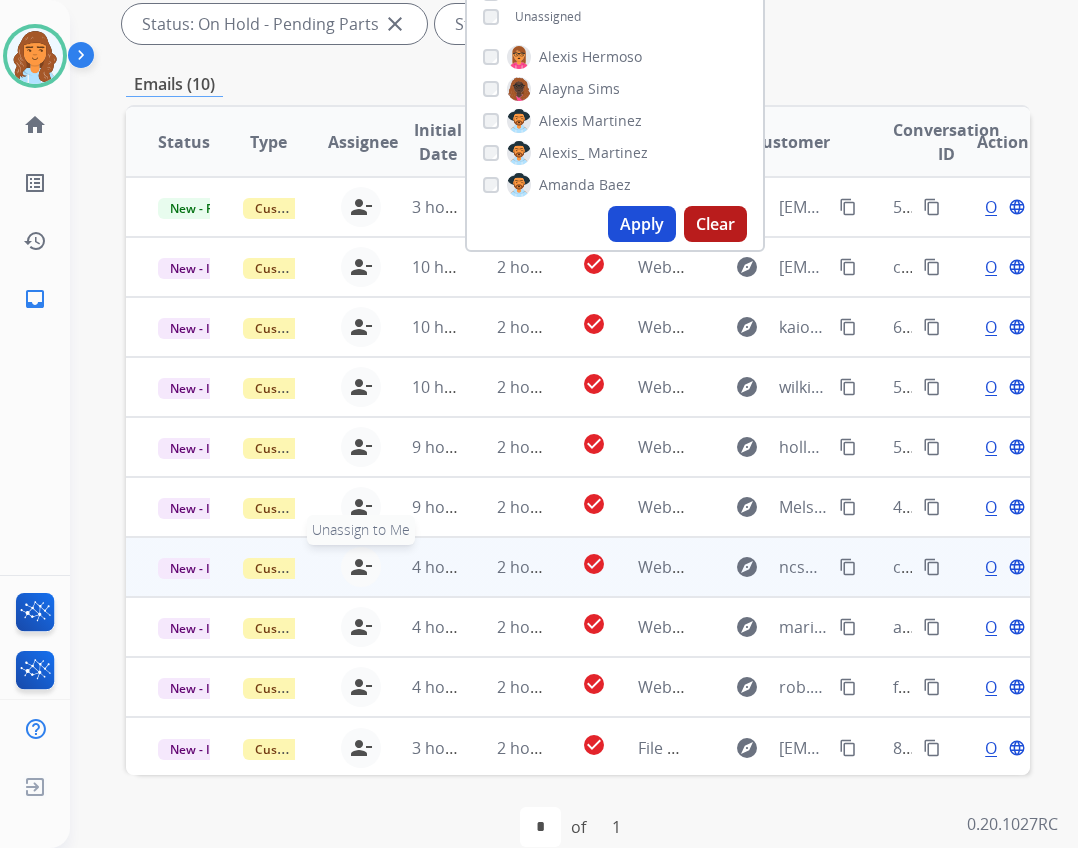scroll, scrollTop: 482, scrollLeft: 0, axis: vertical 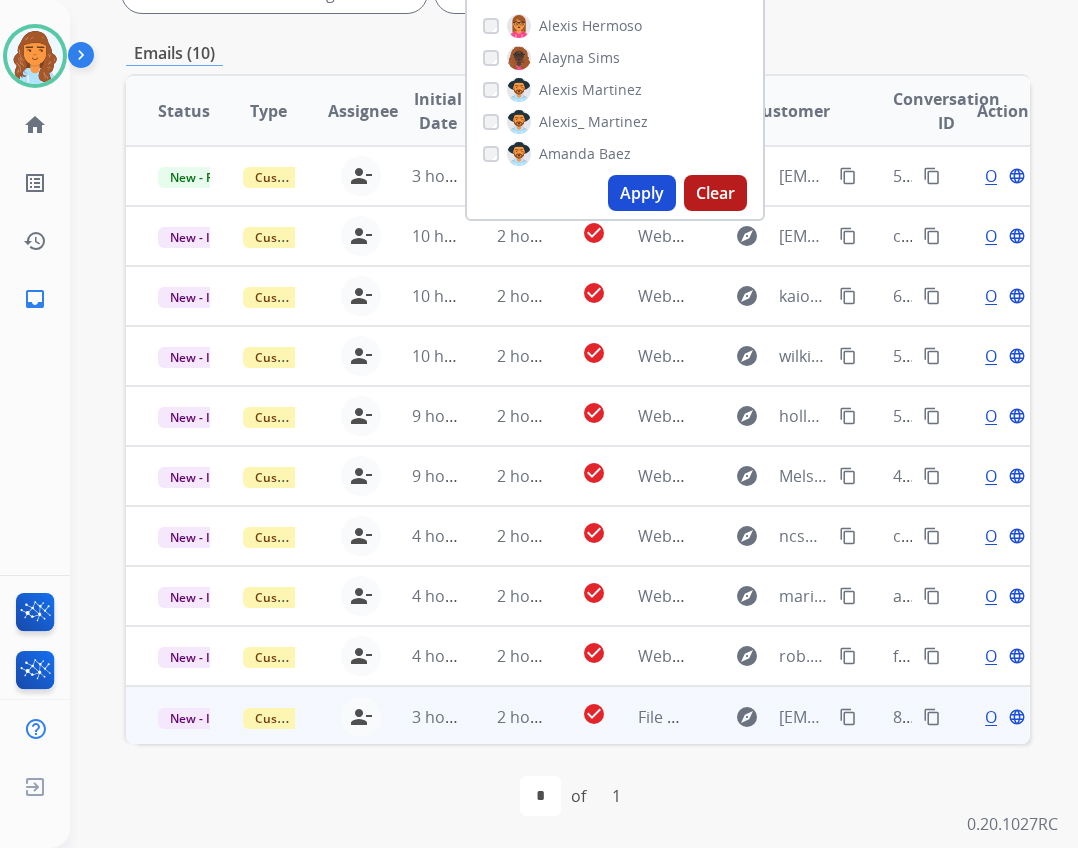 click on "check_circle" at bounding box center (578, 716) 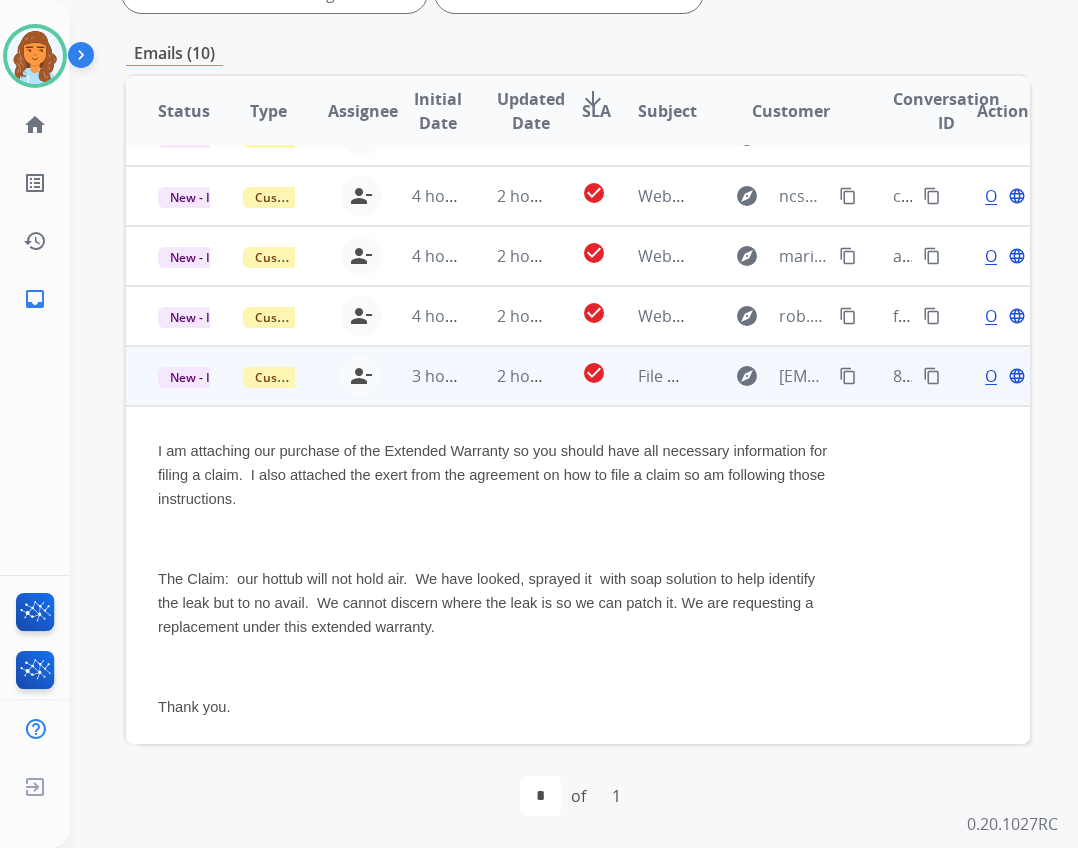 scroll, scrollTop: 443, scrollLeft: 0, axis: vertical 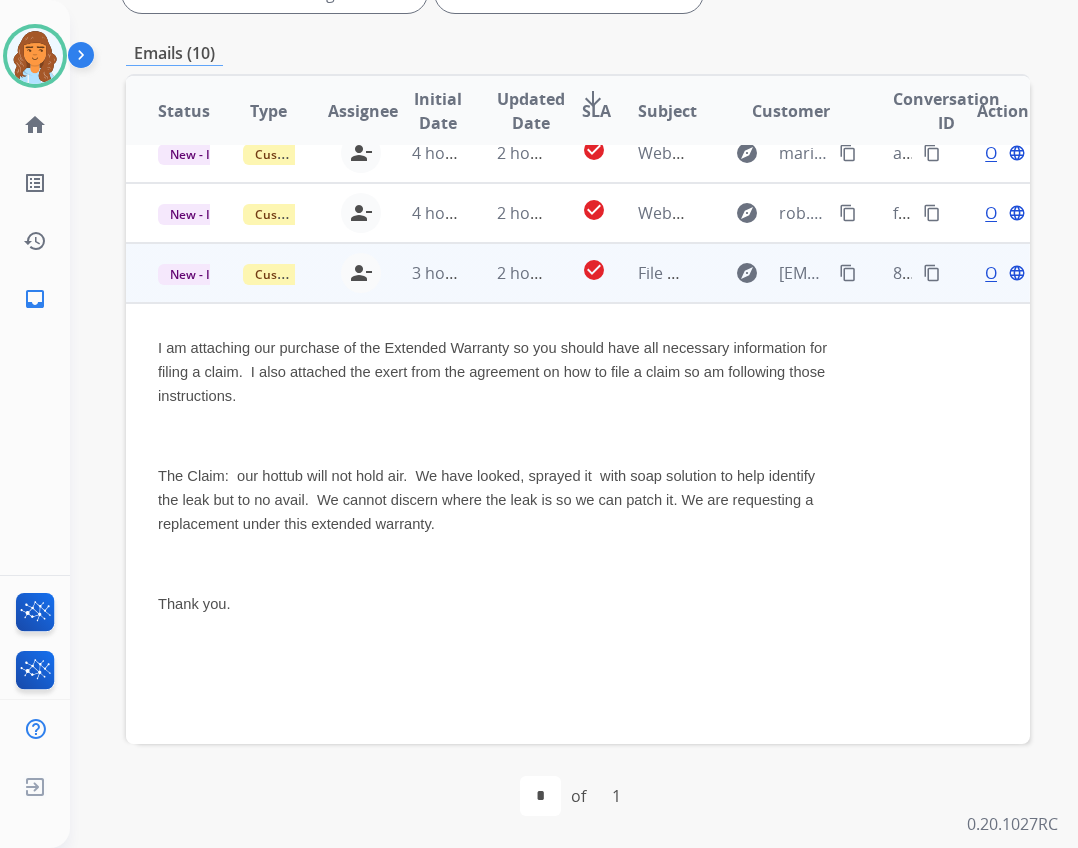 drag, startPoint x: 833, startPoint y: 268, endPoint x: 829, endPoint y: 290, distance: 22.36068 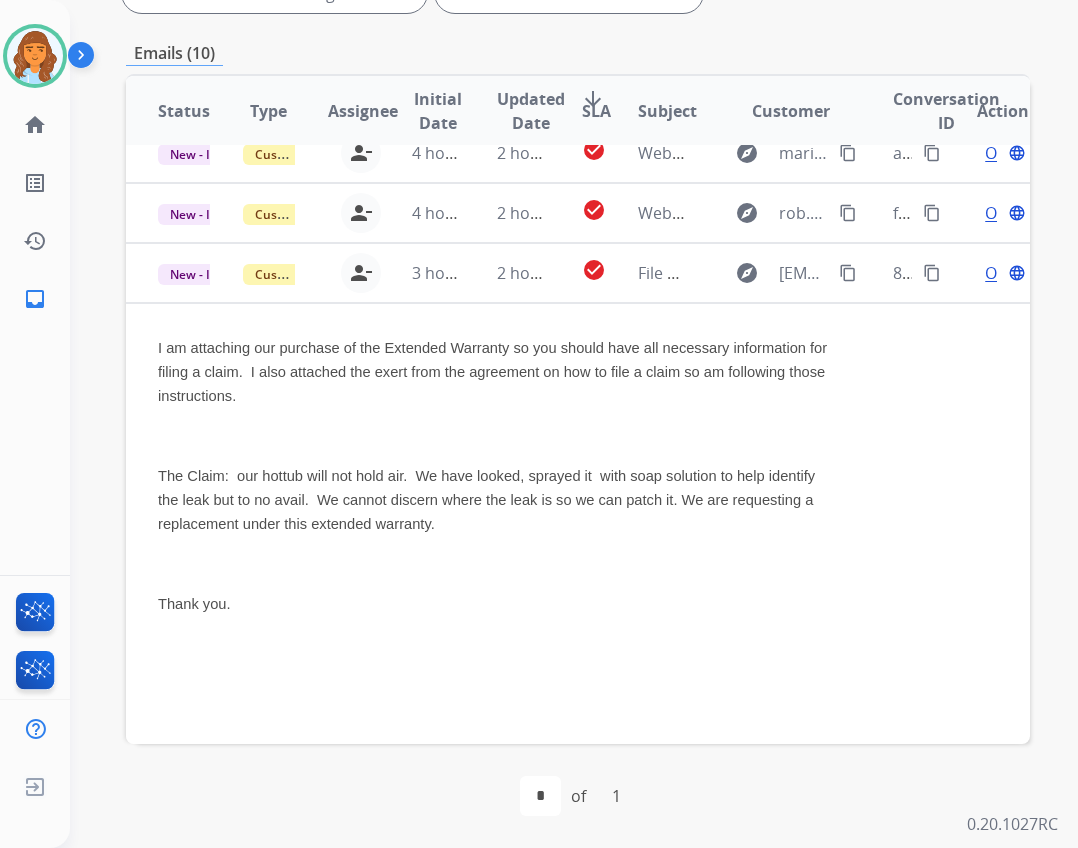 click on "Open language" at bounding box center (1003, 273) 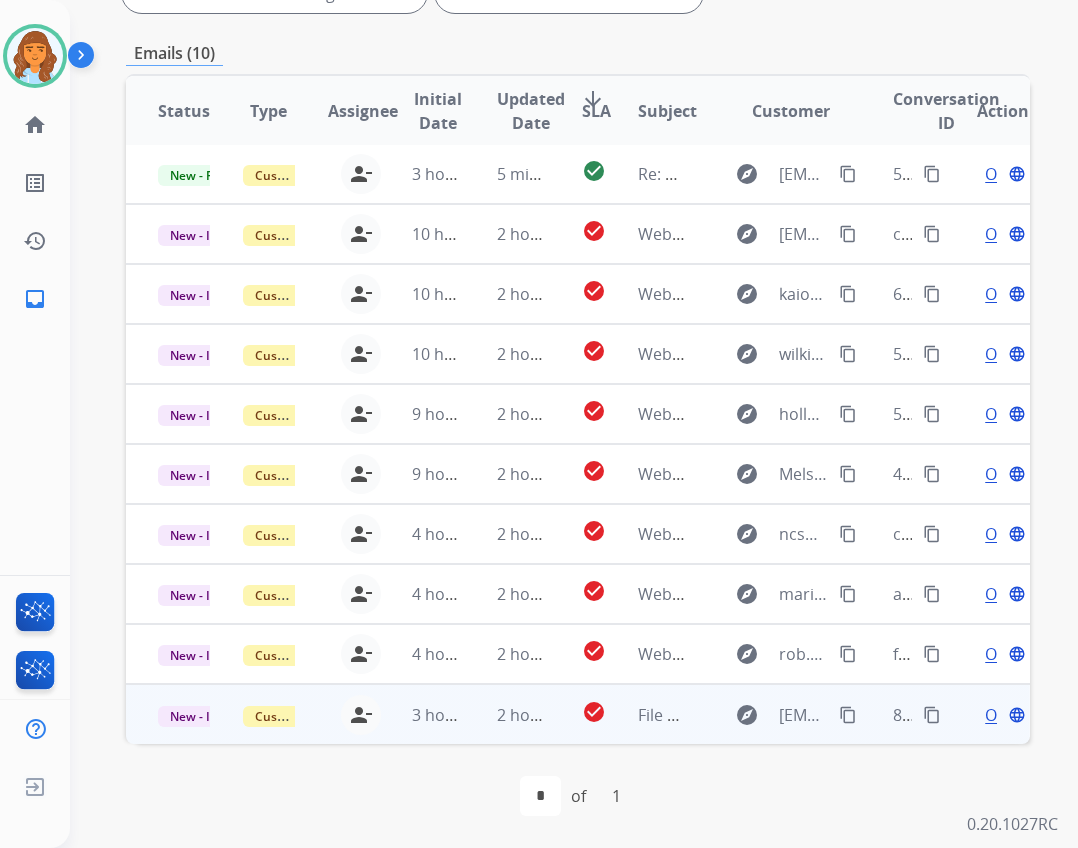 click on "Open language" at bounding box center [1003, 715] 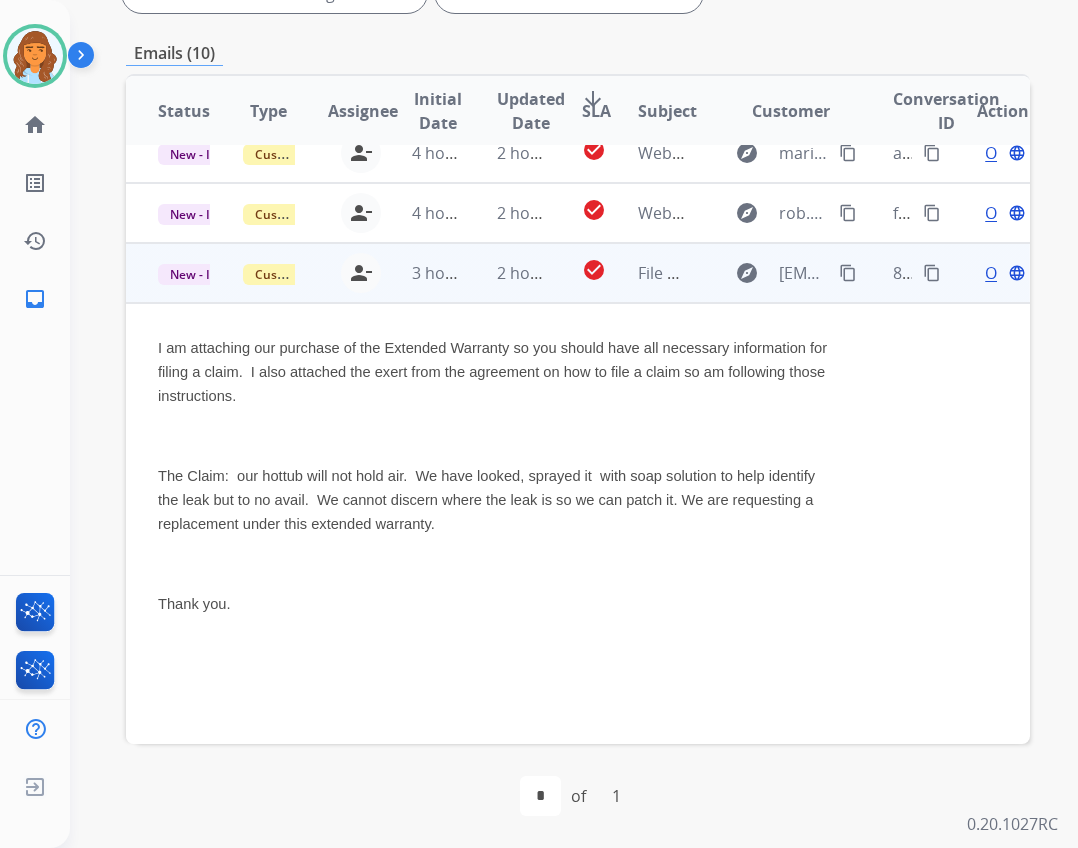 click on "Open" at bounding box center (1005, 273) 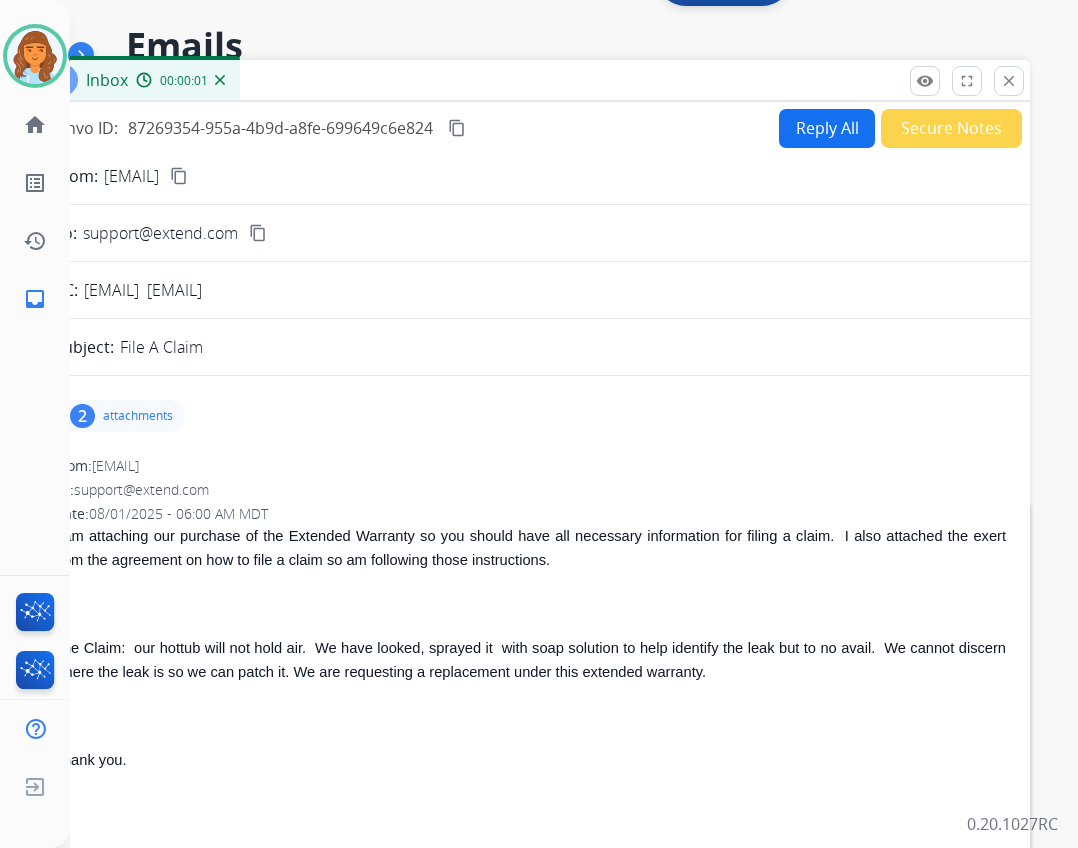 scroll, scrollTop: 0, scrollLeft: 0, axis: both 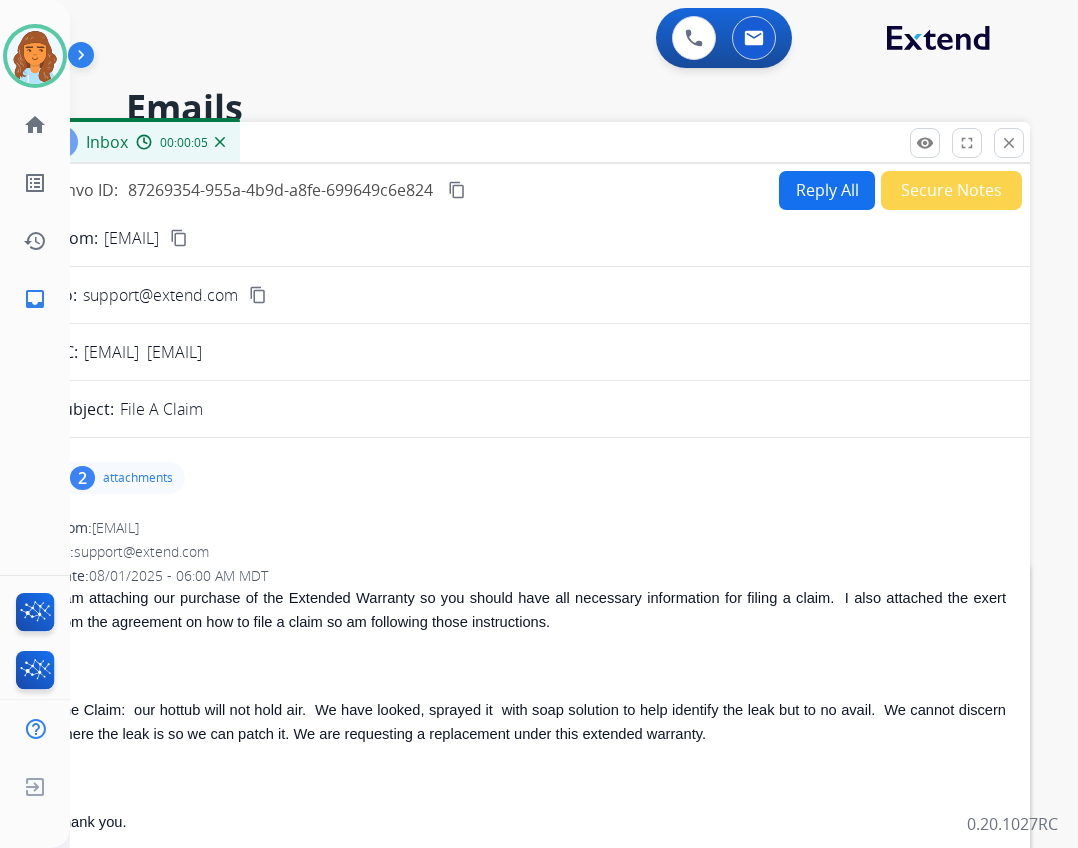 drag, startPoint x: 812, startPoint y: 159, endPoint x: 816, endPoint y: 173, distance: 14.56022 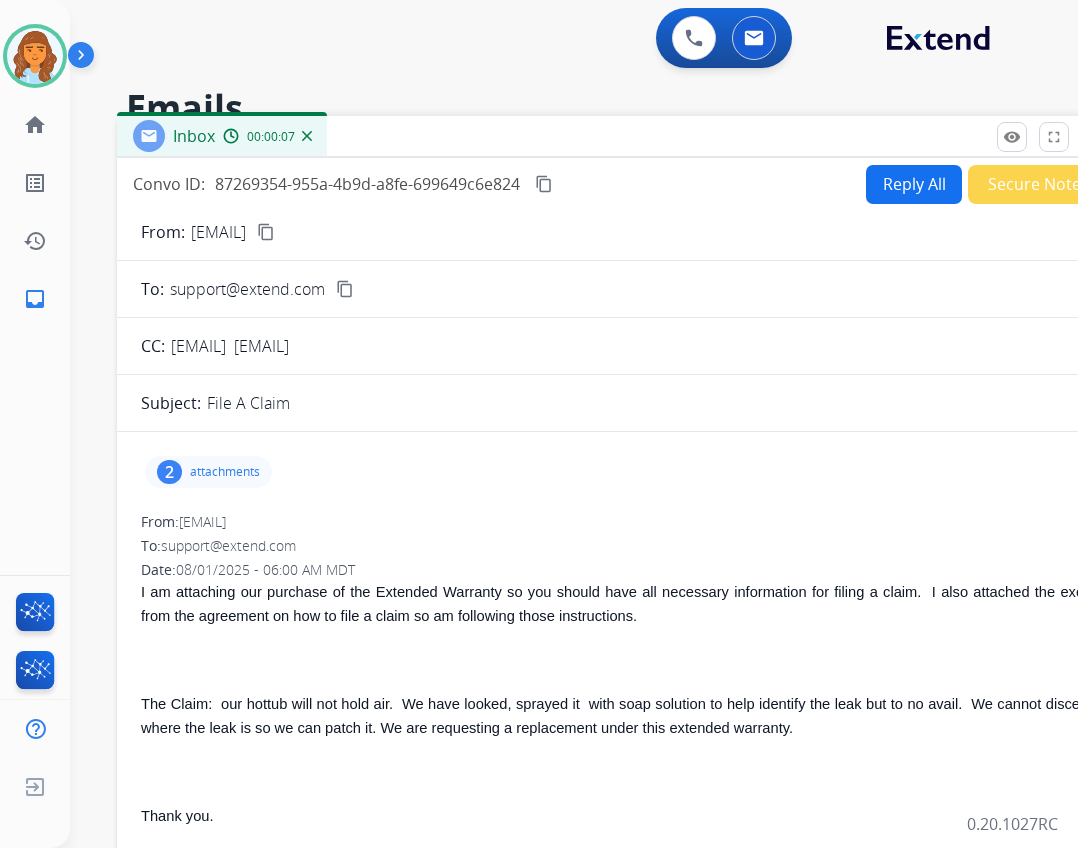 drag, startPoint x: 749, startPoint y: 163, endPoint x: 833, endPoint y: 145, distance: 85.90693 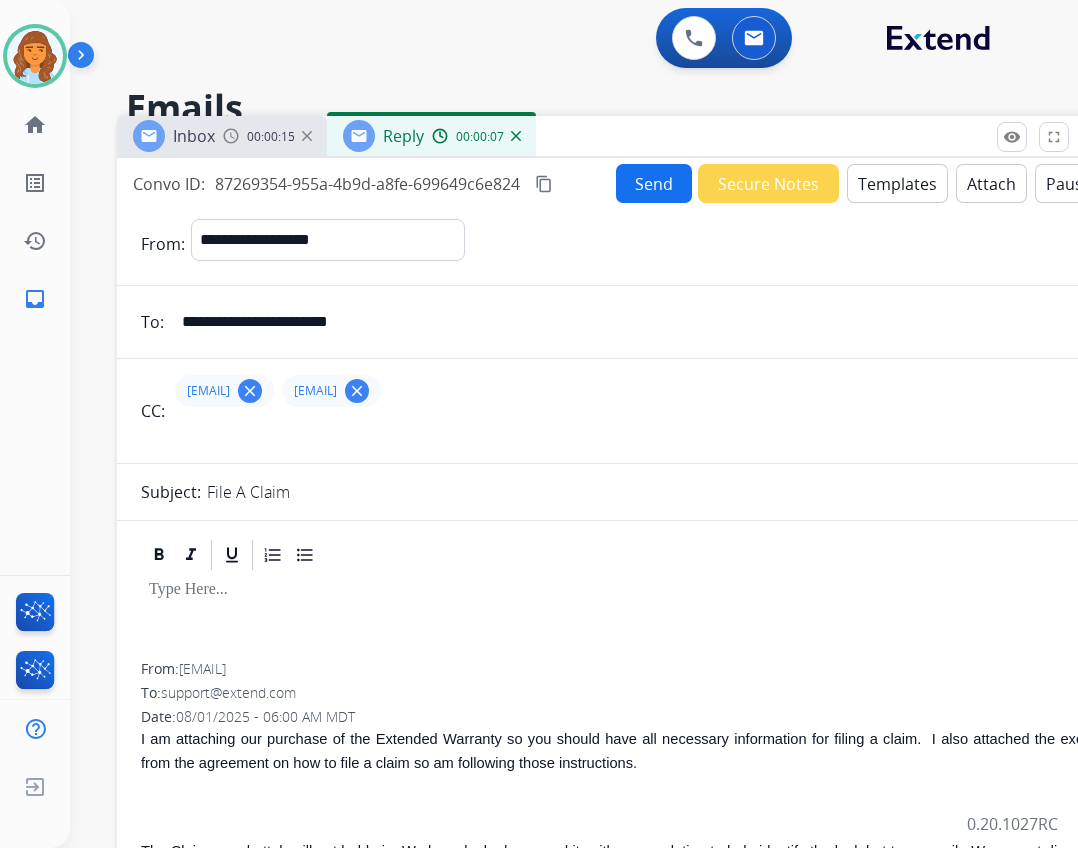 click on "Templates" at bounding box center [897, 183] 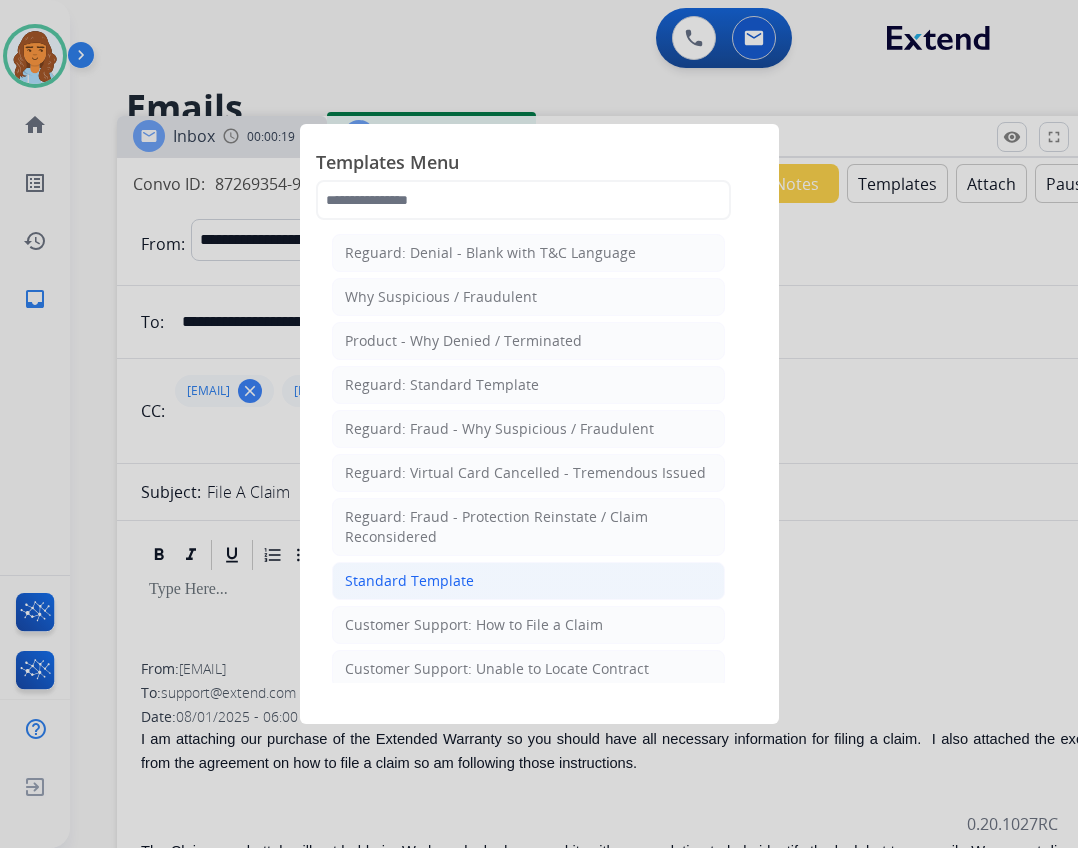 click on "Standard Template" 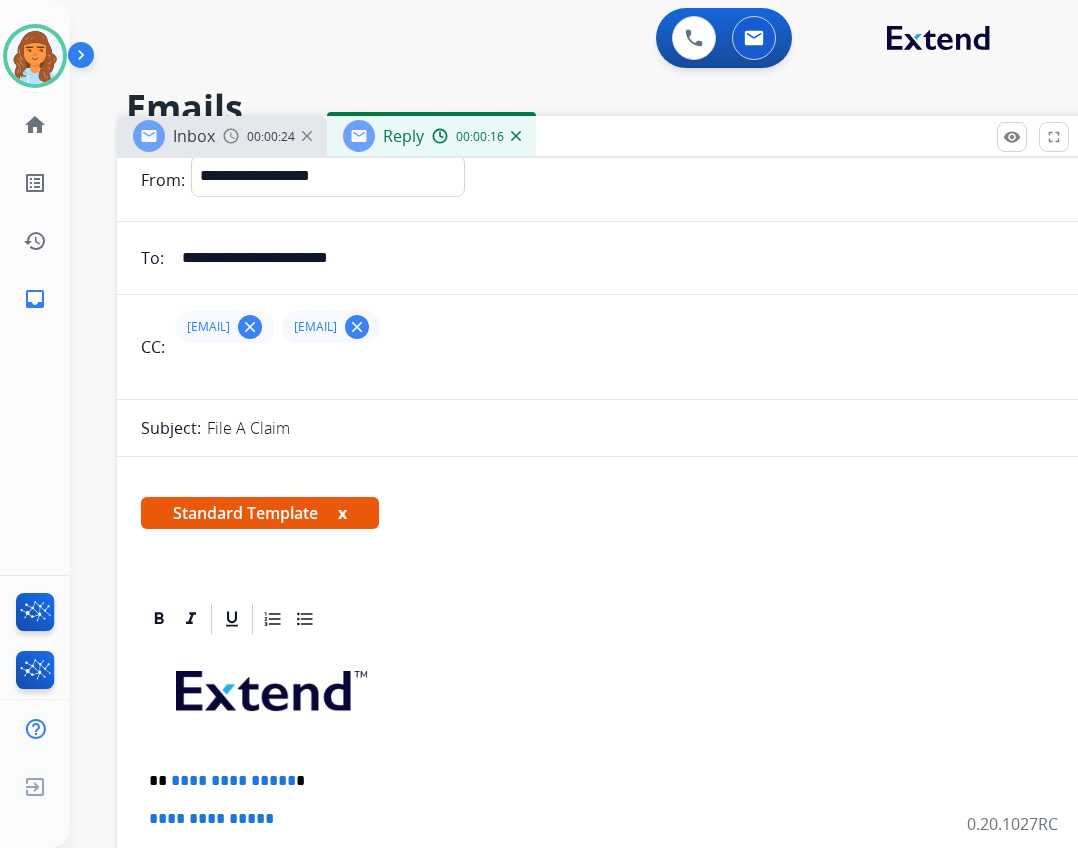 scroll, scrollTop: 100, scrollLeft: 0, axis: vertical 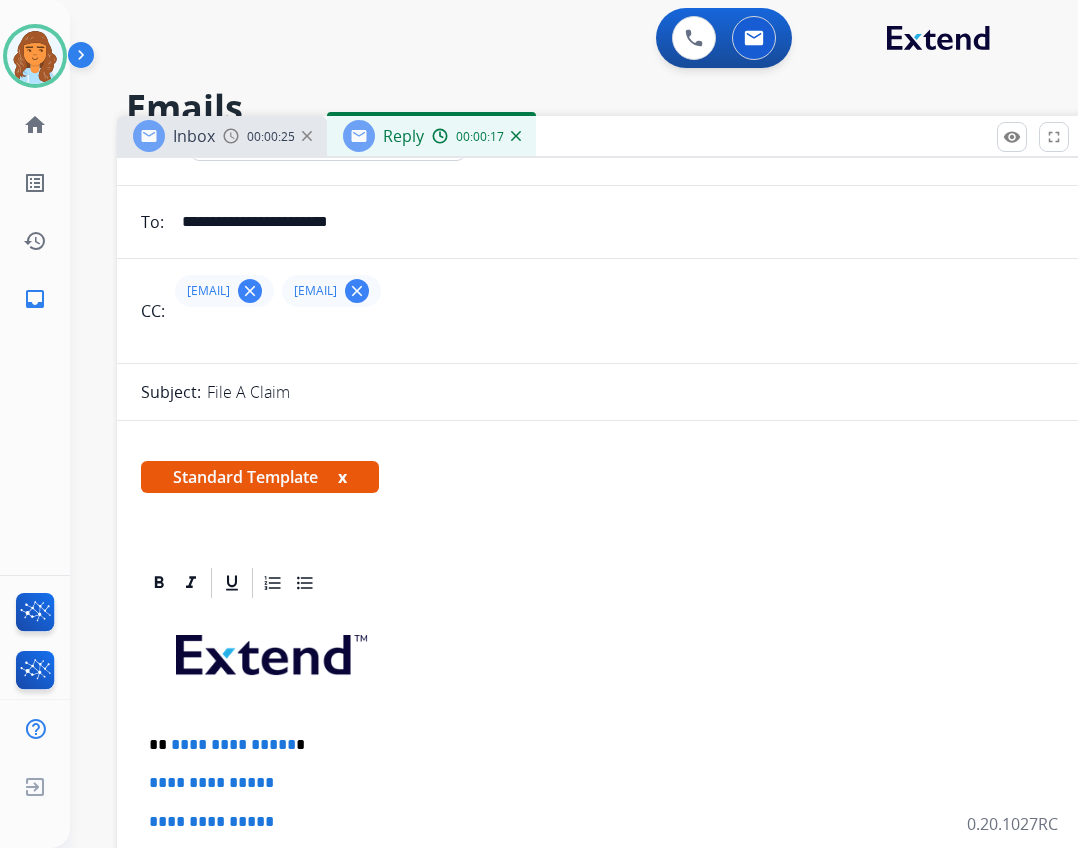 click on "Standard Template   x" at bounding box center (260, 477) 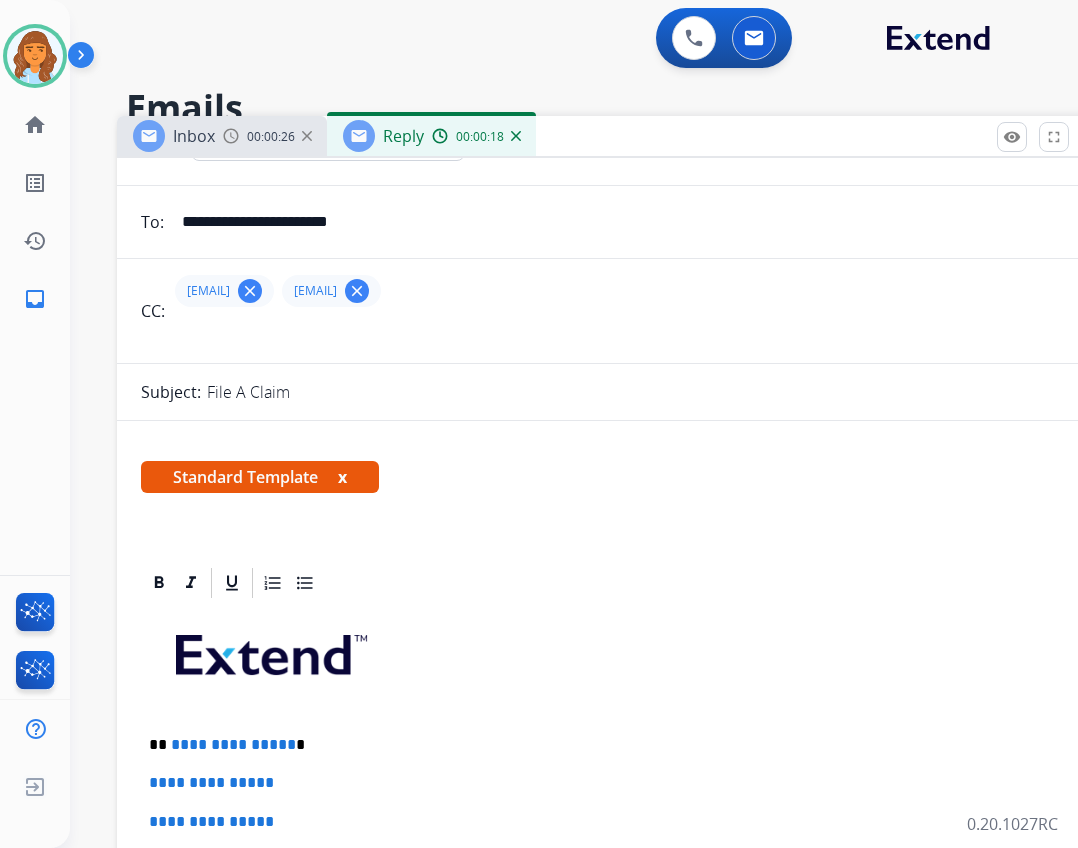 click on "x" at bounding box center (342, 477) 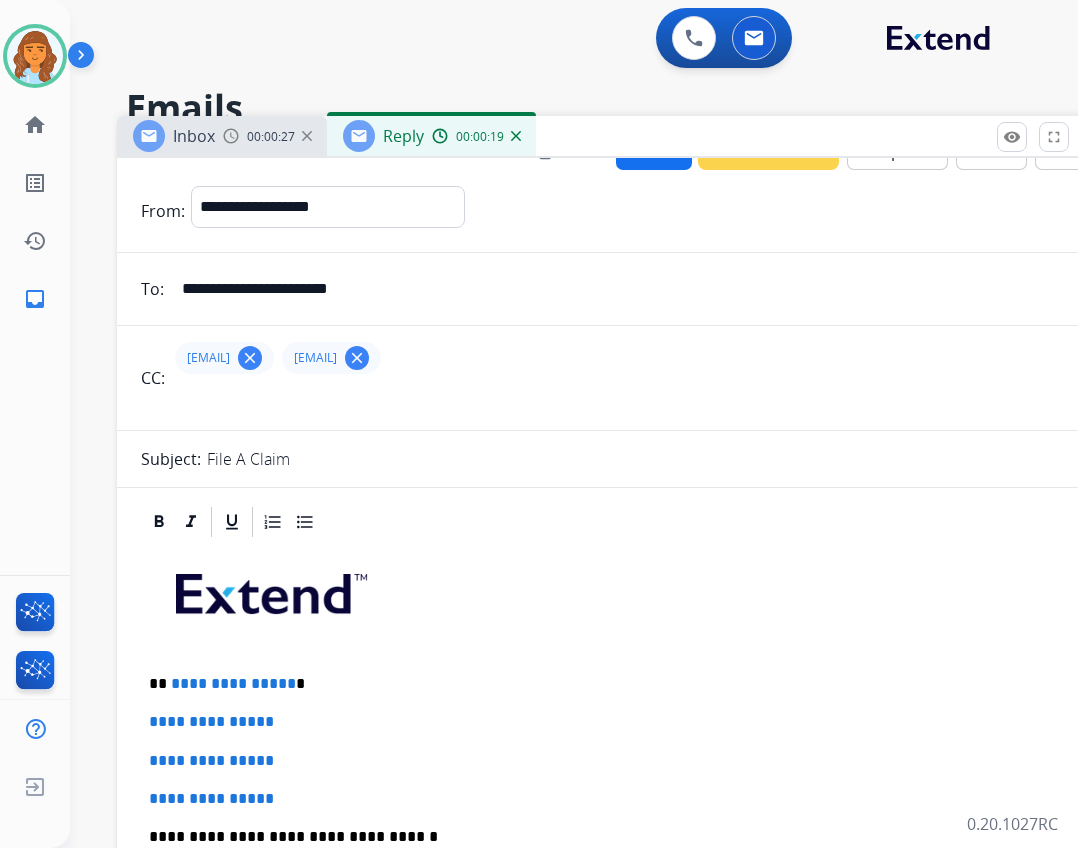 scroll, scrollTop: 0, scrollLeft: 0, axis: both 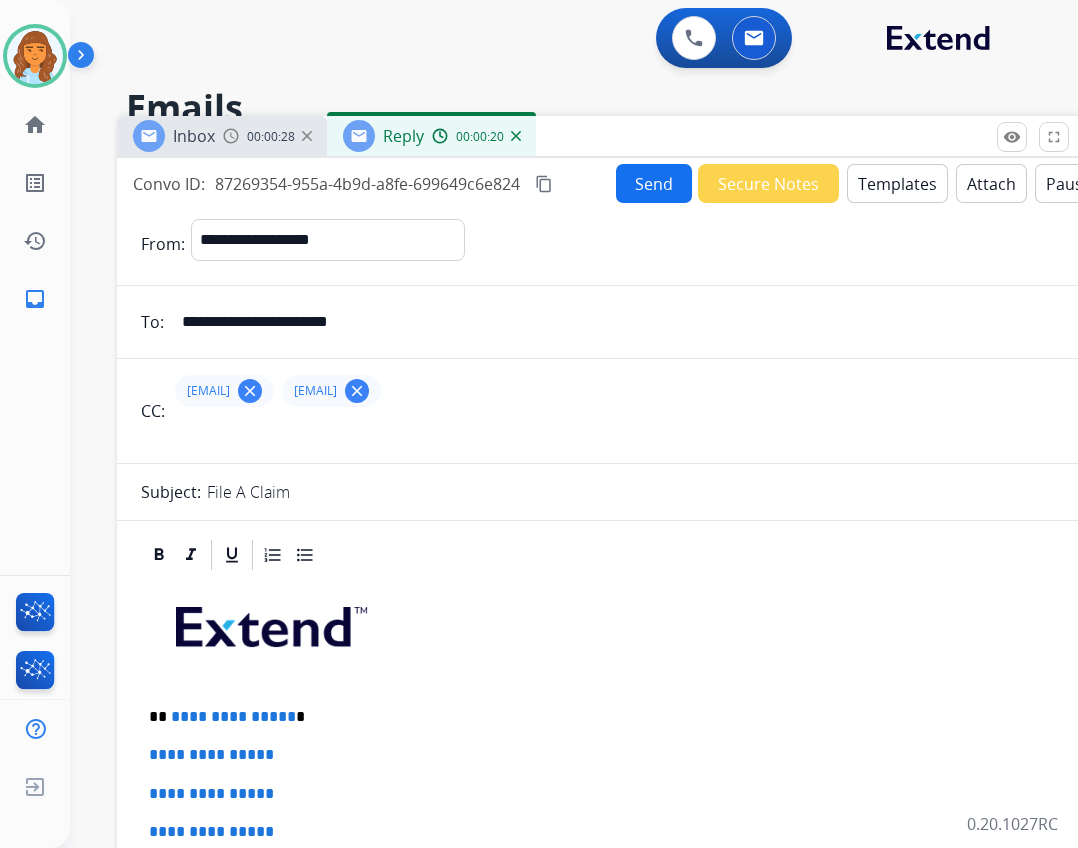 click on "remove_red_eye Logs fullscreen Expand close Close" at bounding box center [1054, 137] 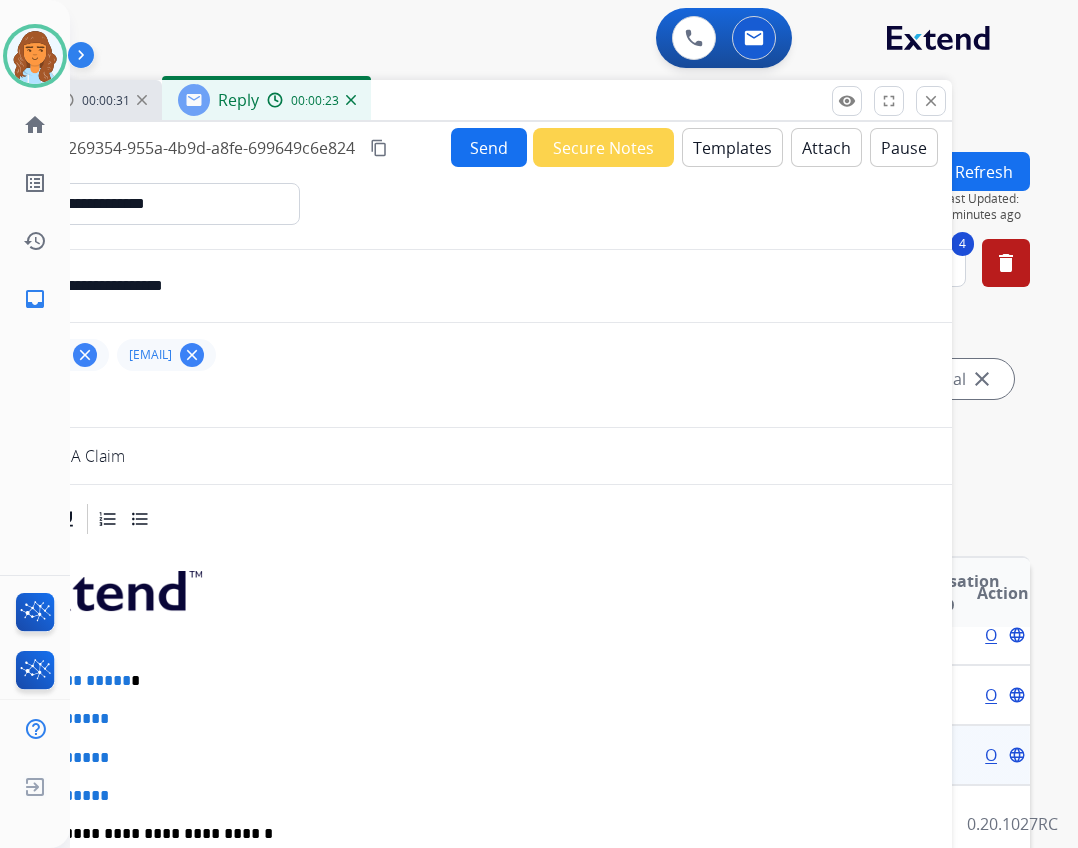 drag, startPoint x: 935, startPoint y: 135, endPoint x: 770, endPoint y: 99, distance: 168.88162 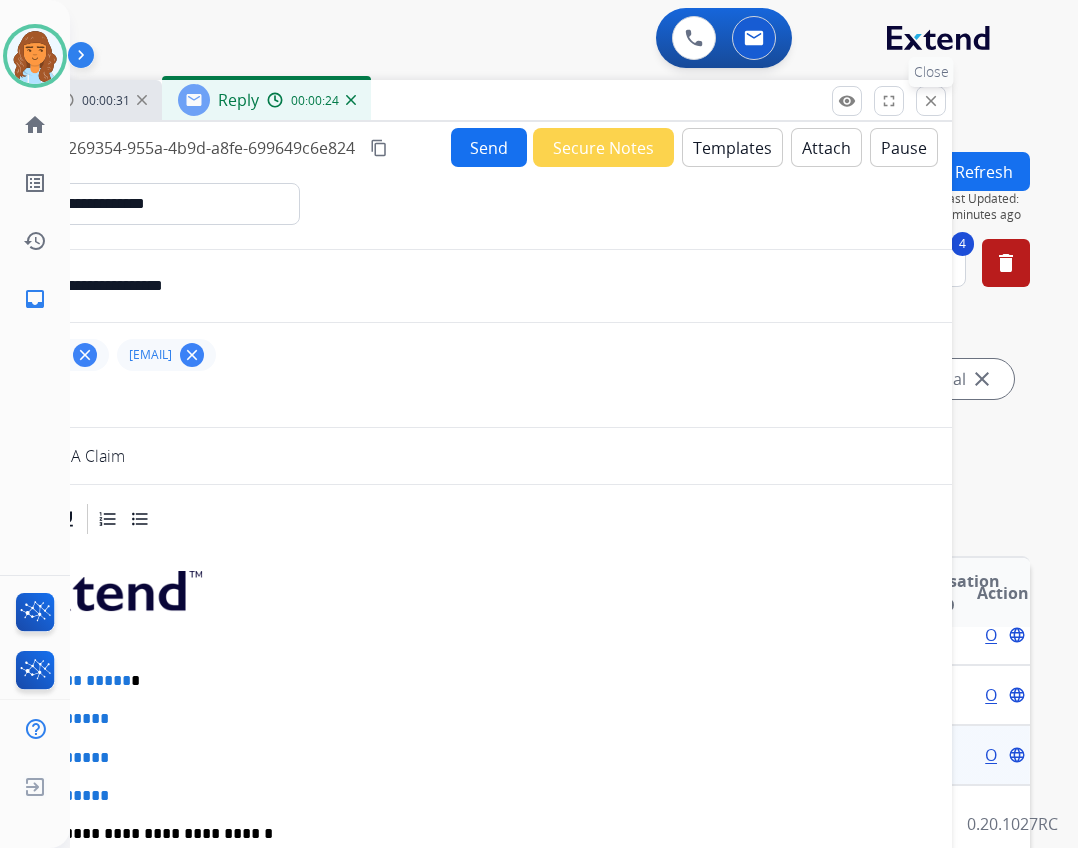 click on "close" at bounding box center [931, 101] 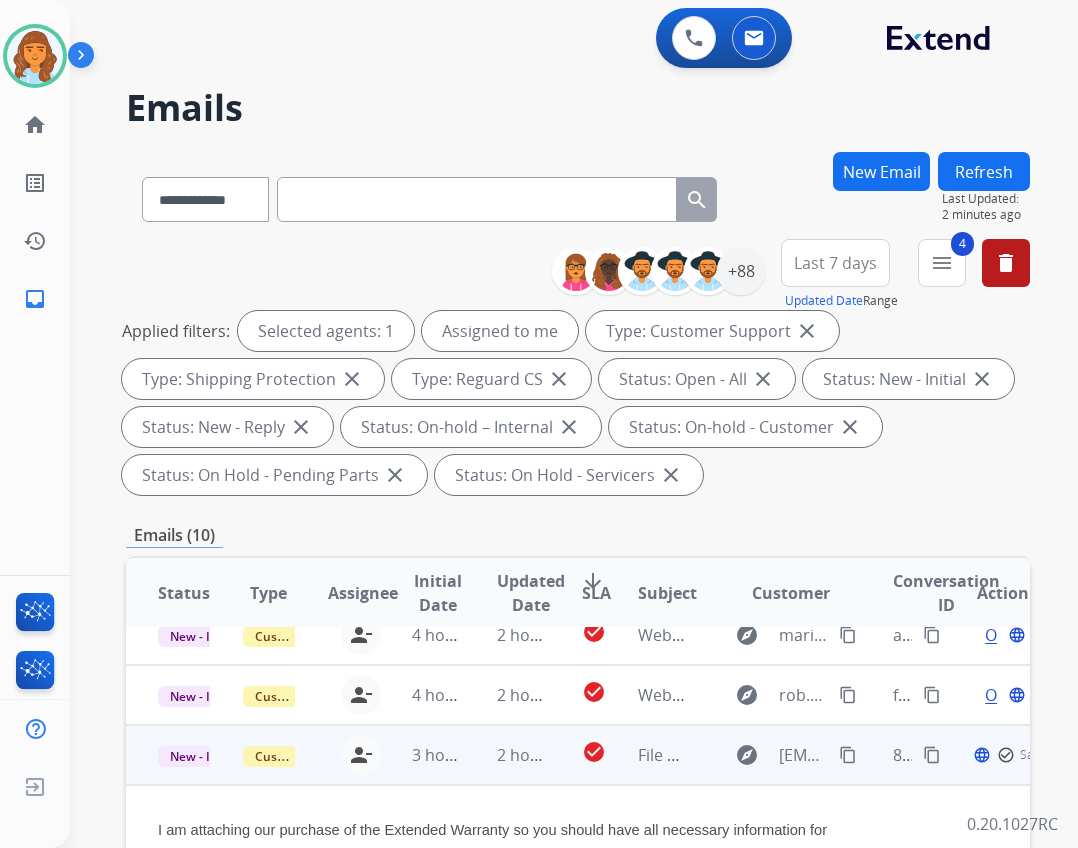 scroll, scrollTop: 459, scrollLeft: 0, axis: vertical 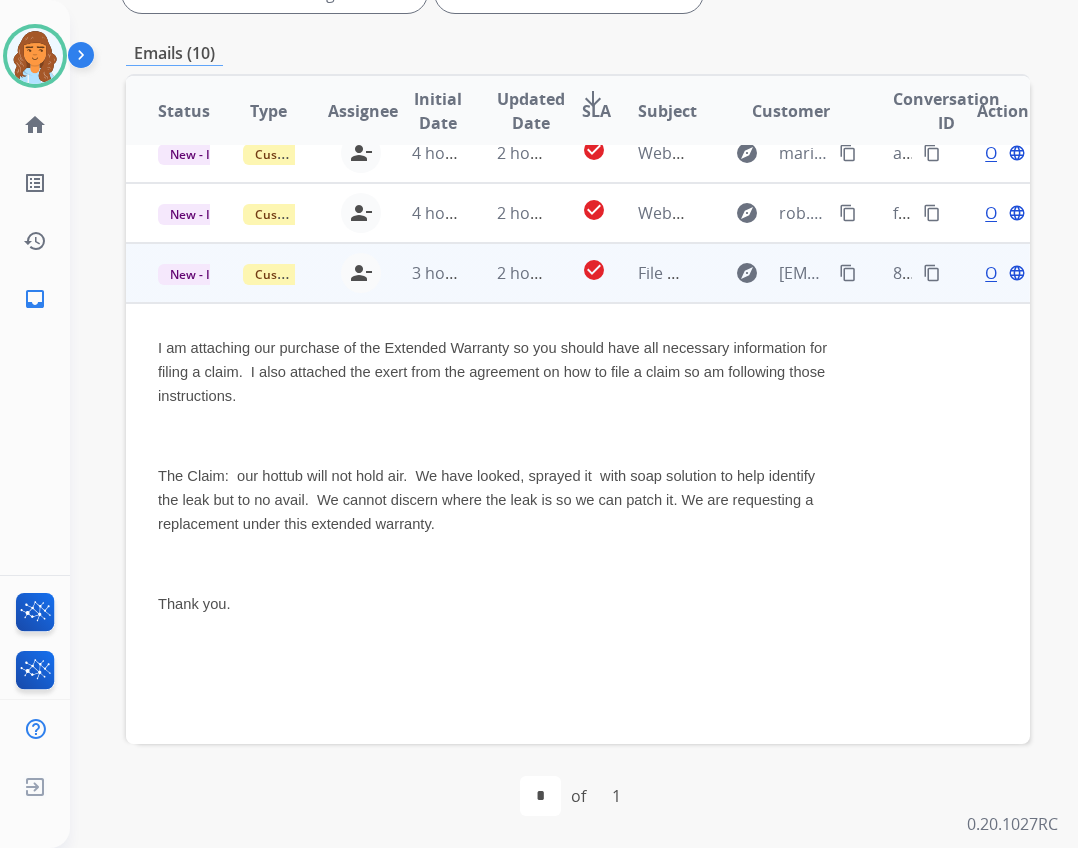 click on "Open language" at bounding box center (1003, 273) 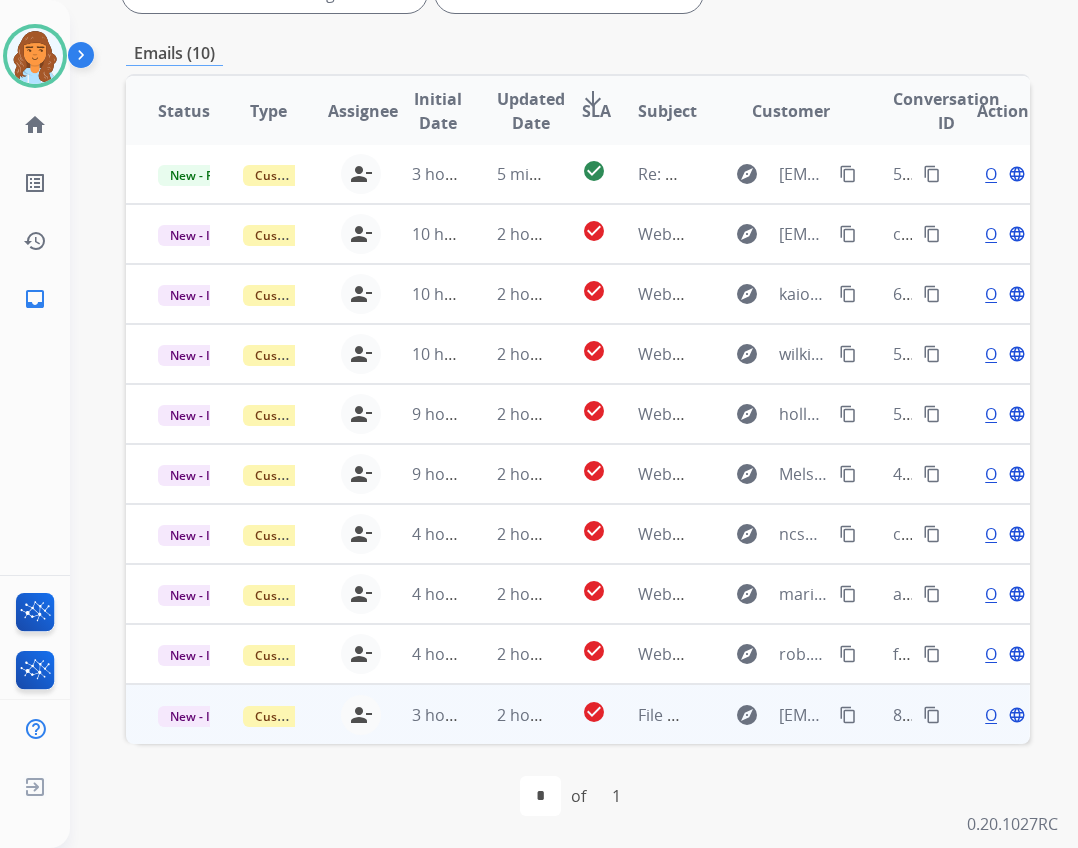 click on "Open" at bounding box center [1005, 715] 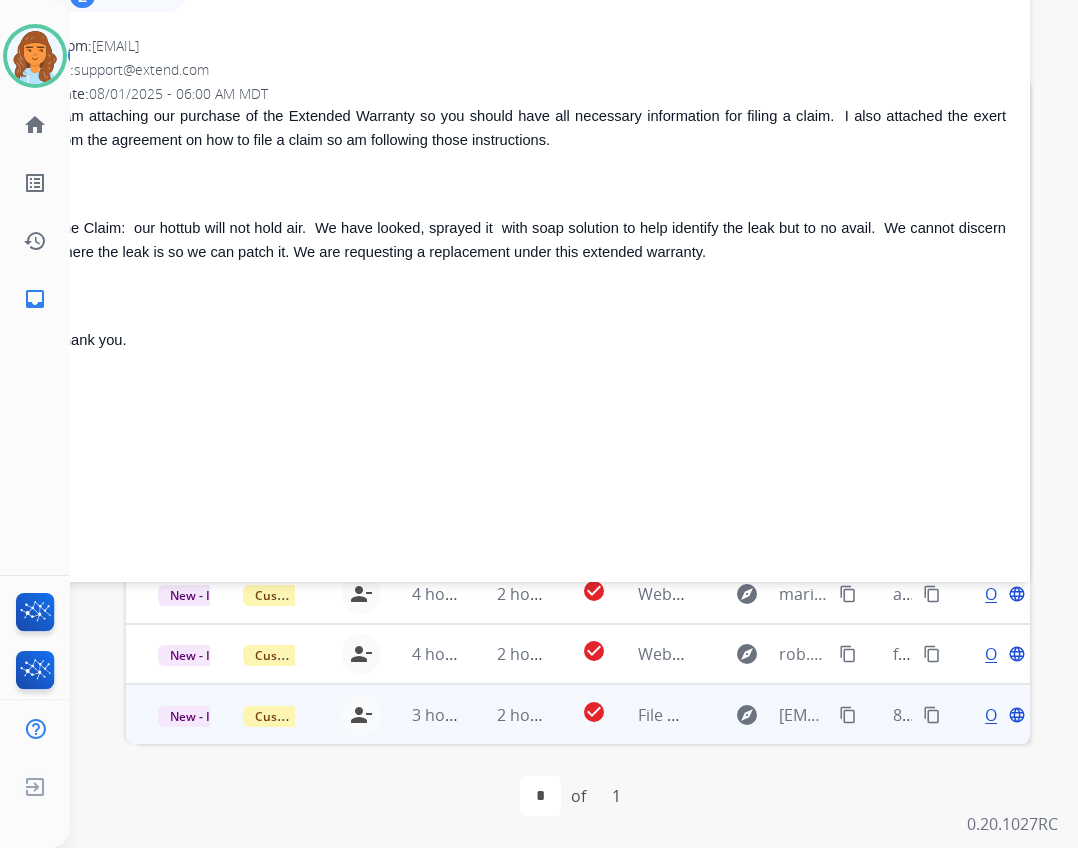 scroll, scrollTop: 82, scrollLeft: 0, axis: vertical 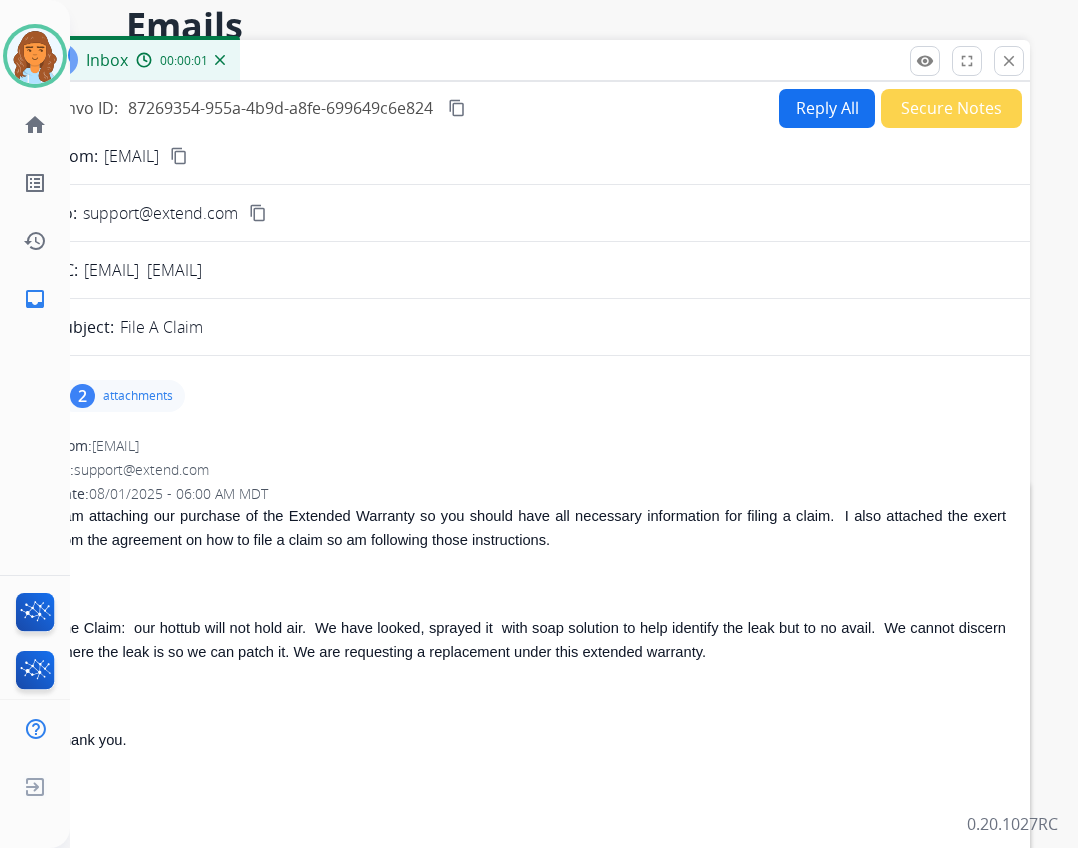 click on "Reply All" at bounding box center (827, 108) 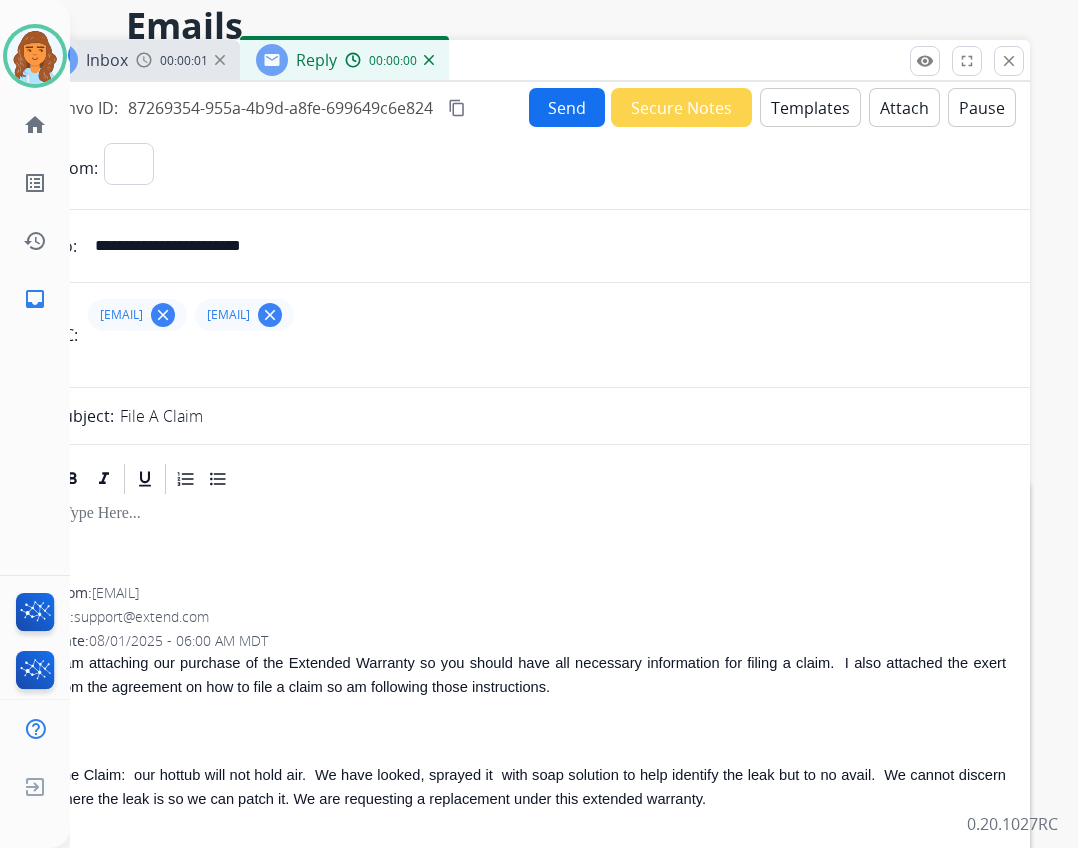 select on "**********" 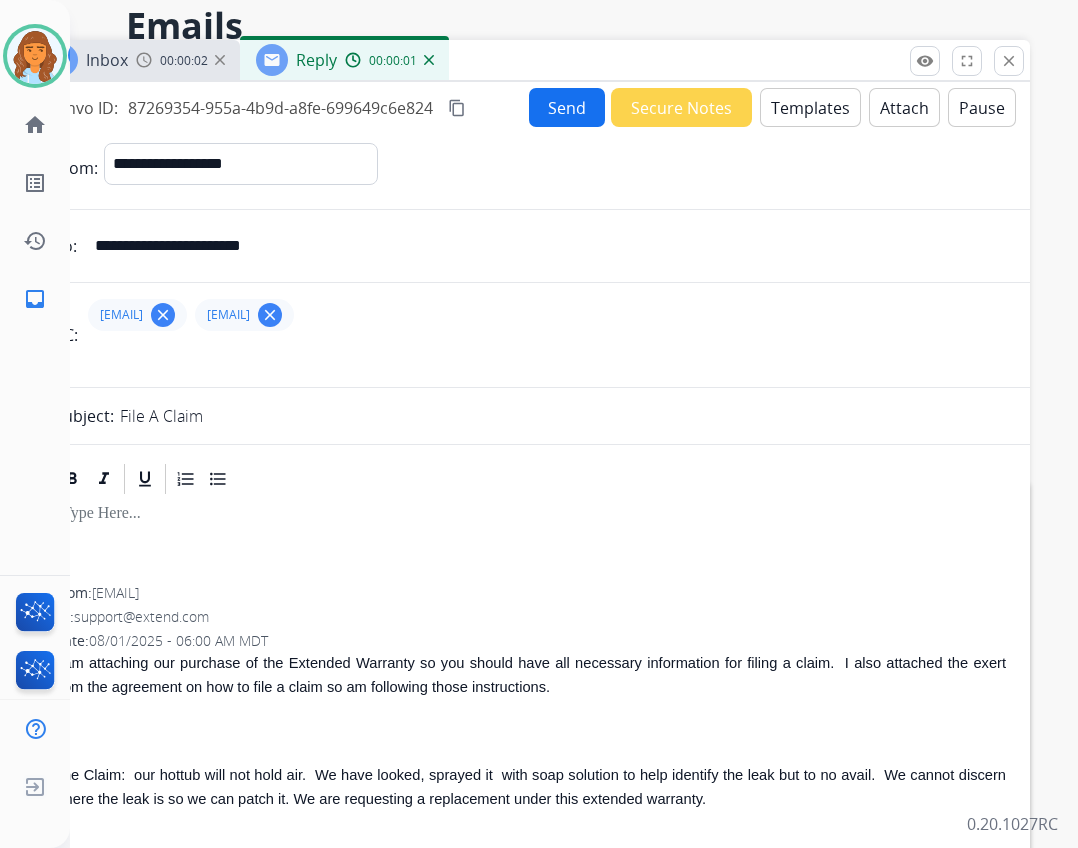 click on "Templates" at bounding box center (810, 107) 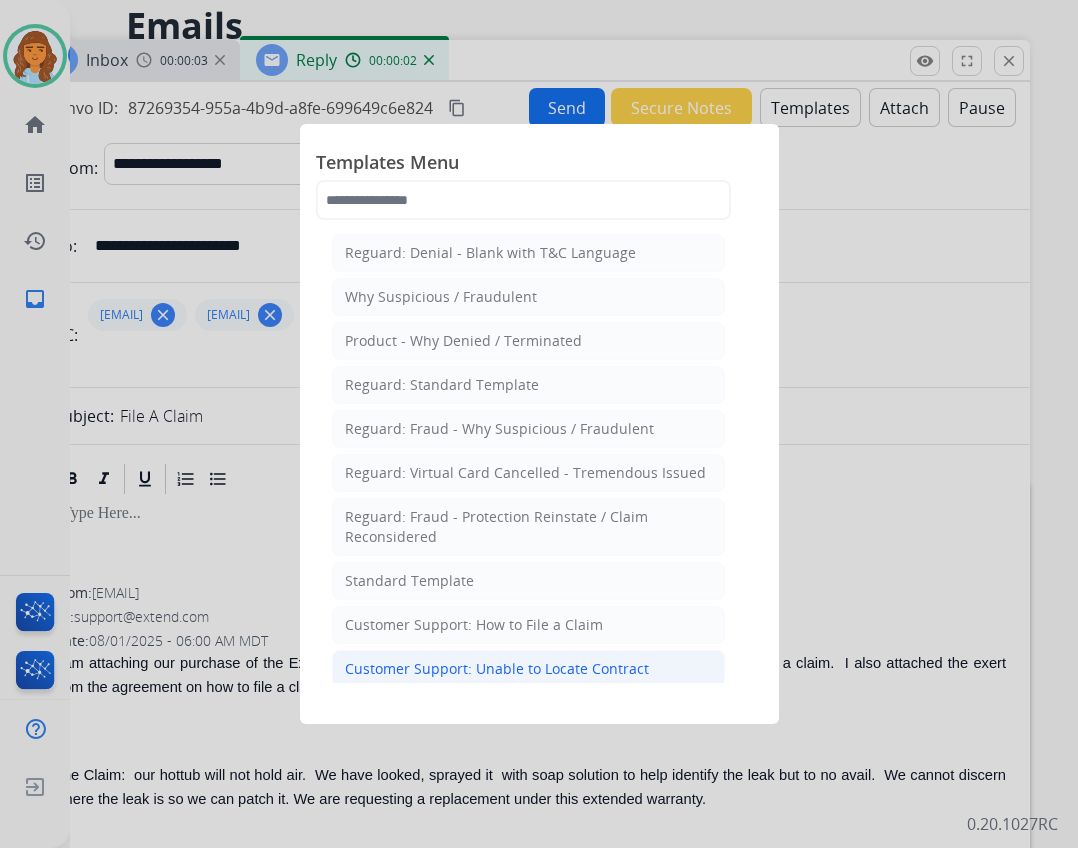 click on "Customer Support: Unable to Locate Contract" 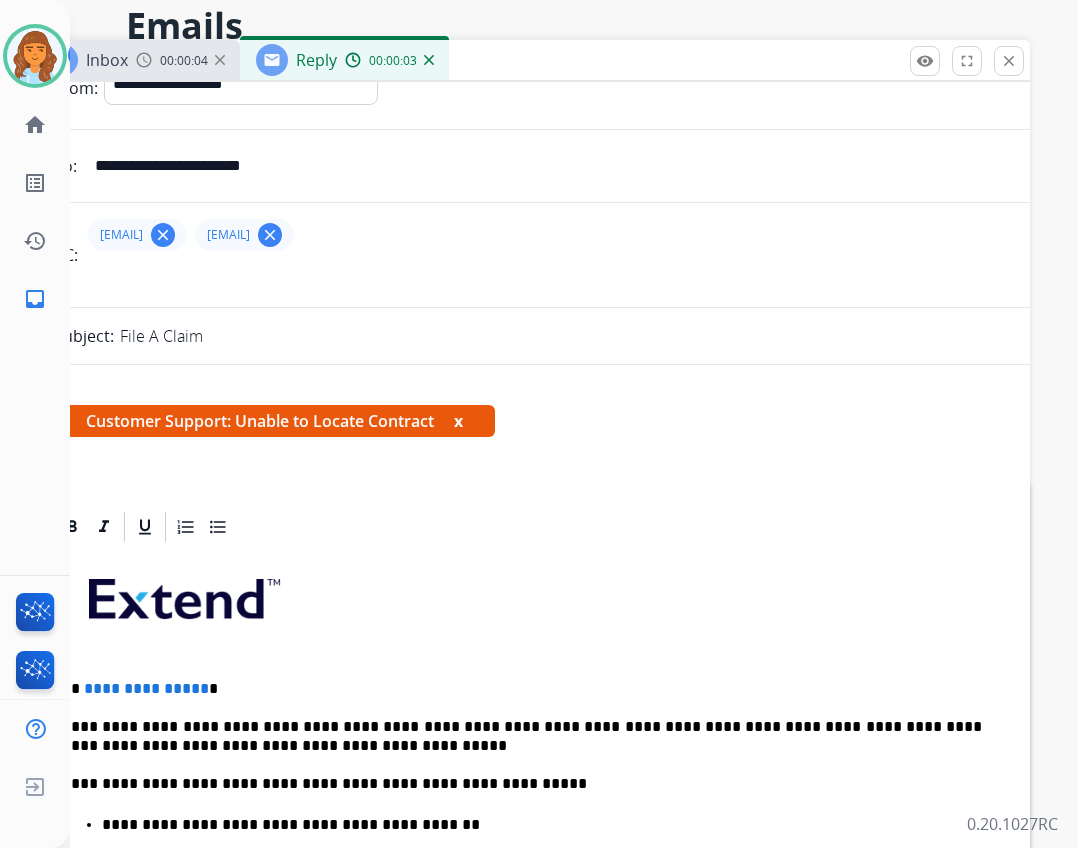 scroll, scrollTop: 200, scrollLeft: 0, axis: vertical 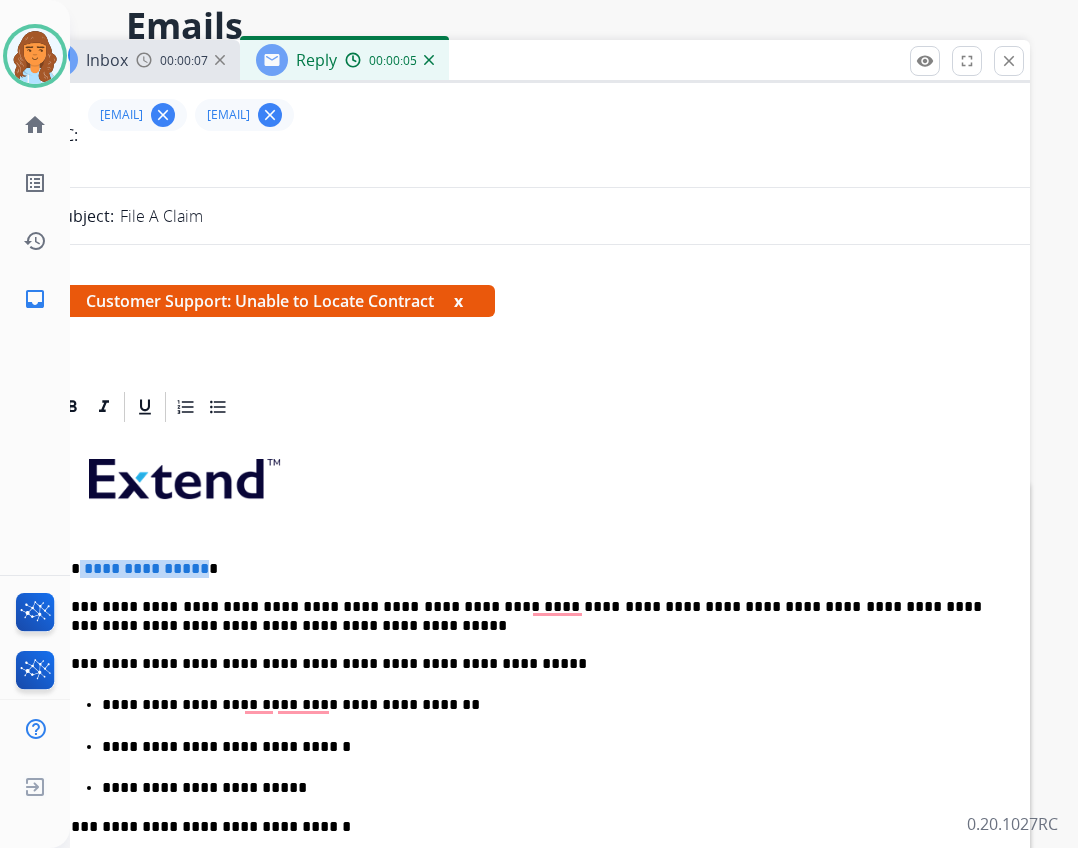 drag, startPoint x: 76, startPoint y: 569, endPoint x: 203, endPoint y: 560, distance: 127.3185 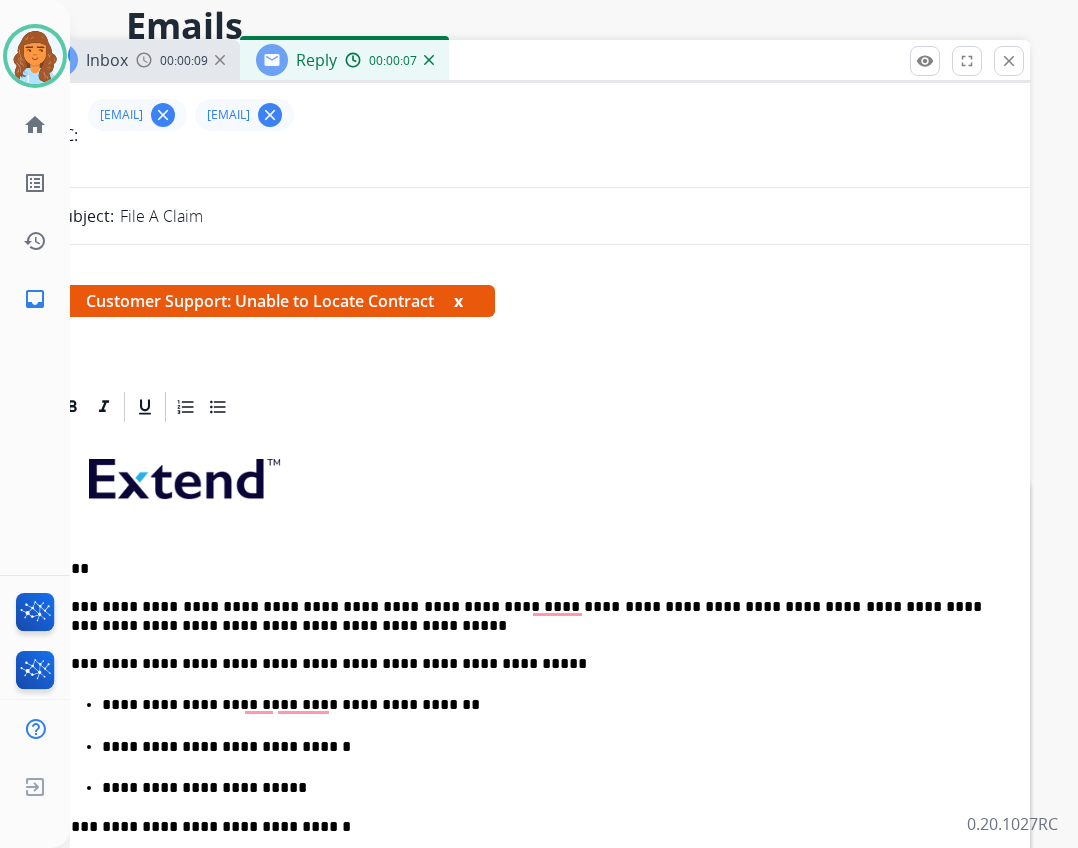 type 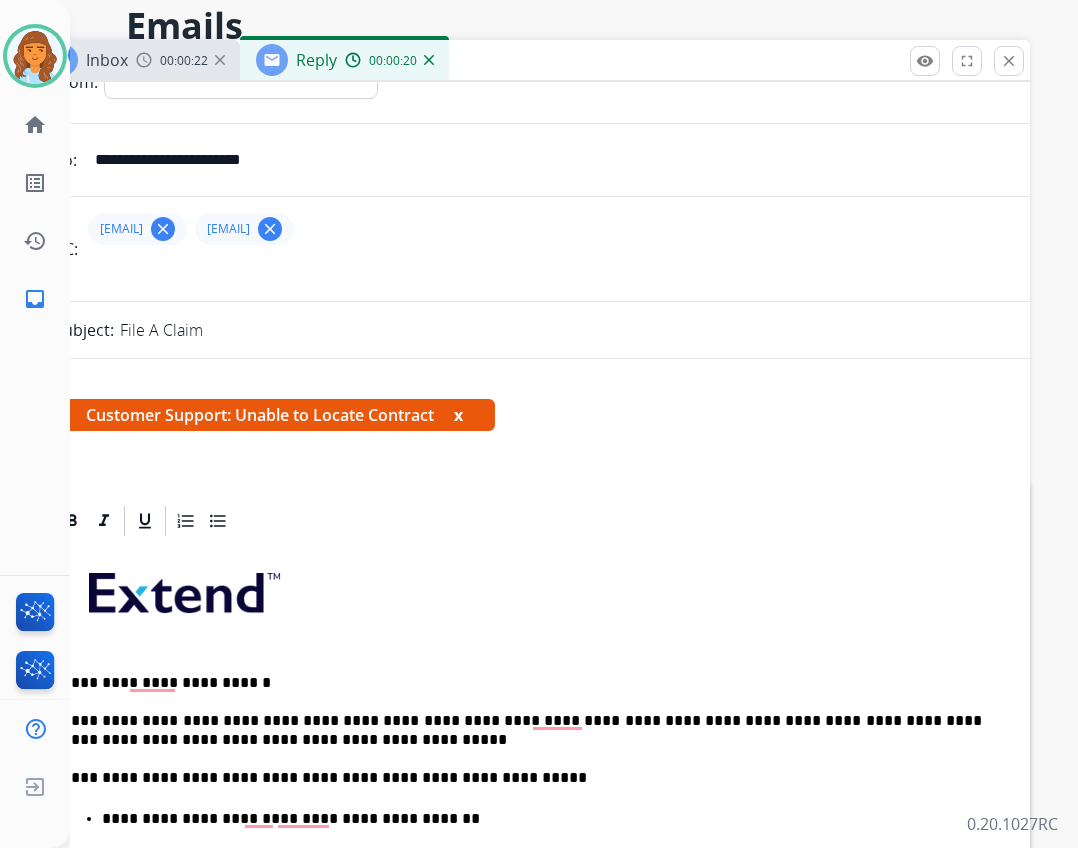scroll, scrollTop: 0, scrollLeft: 0, axis: both 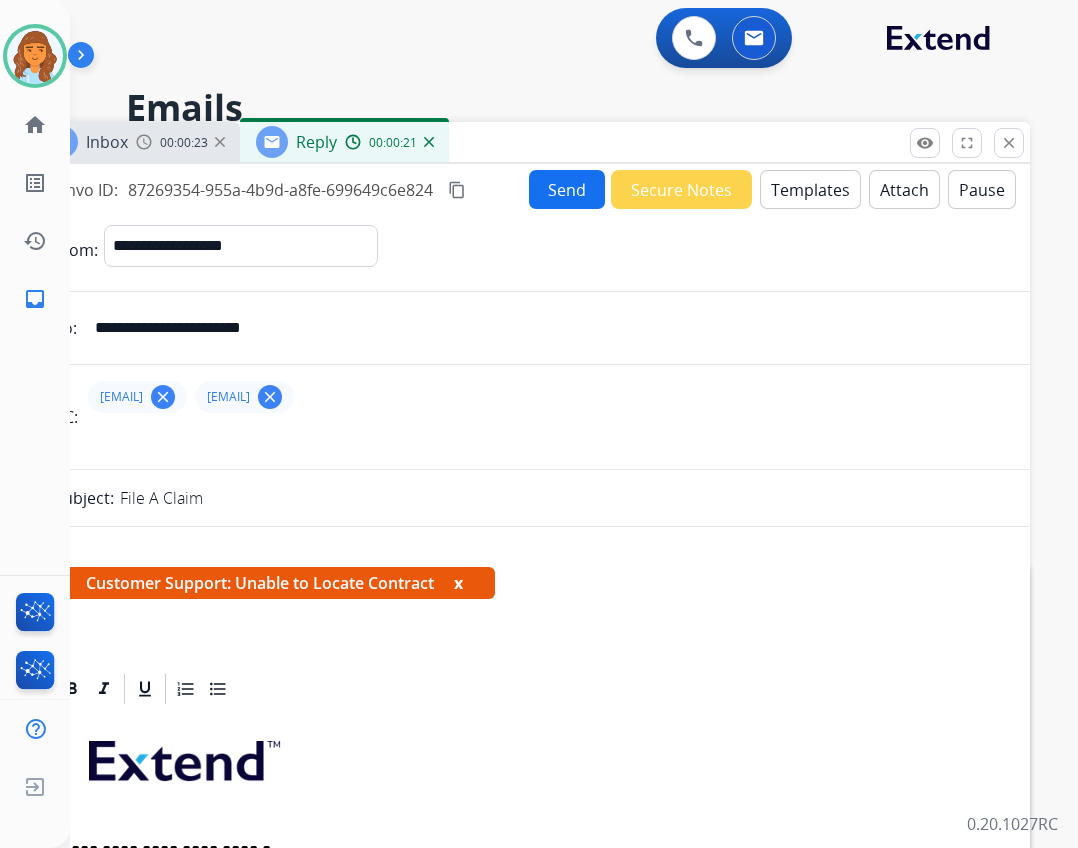 click on "Send" at bounding box center (567, 189) 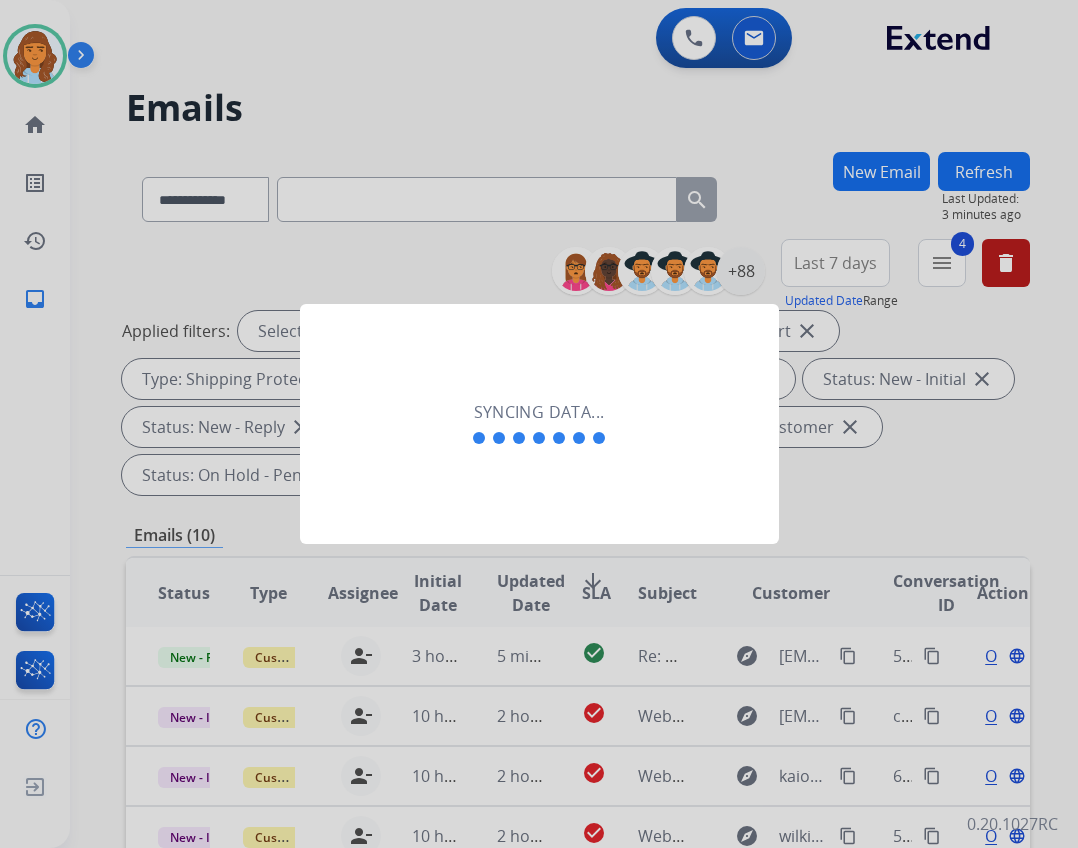 scroll, scrollTop: 2, scrollLeft: 0, axis: vertical 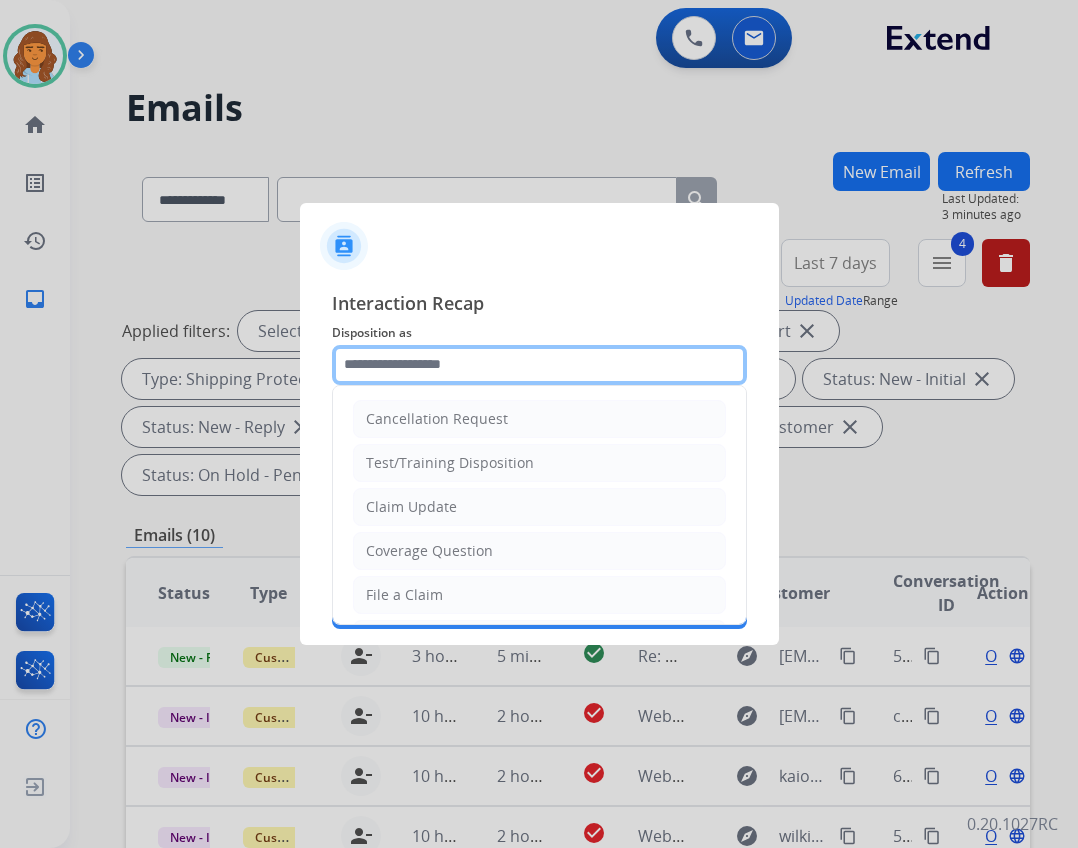 click 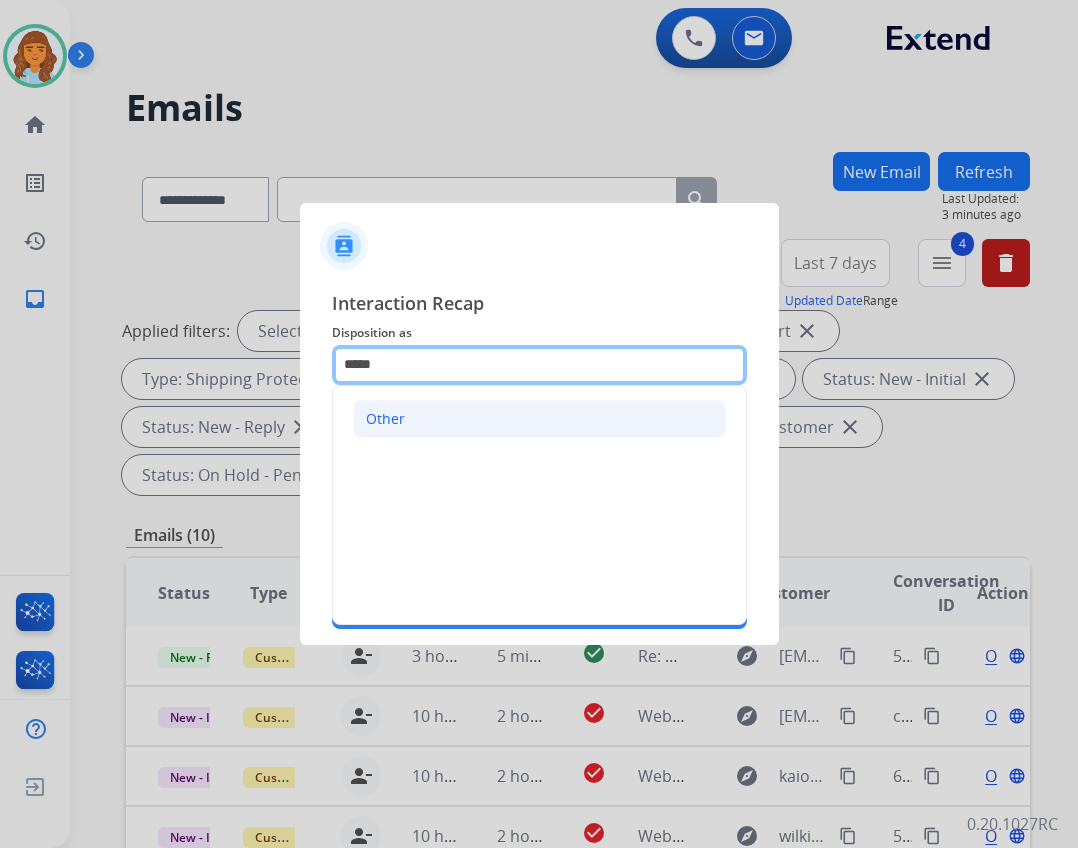 type on "*****" 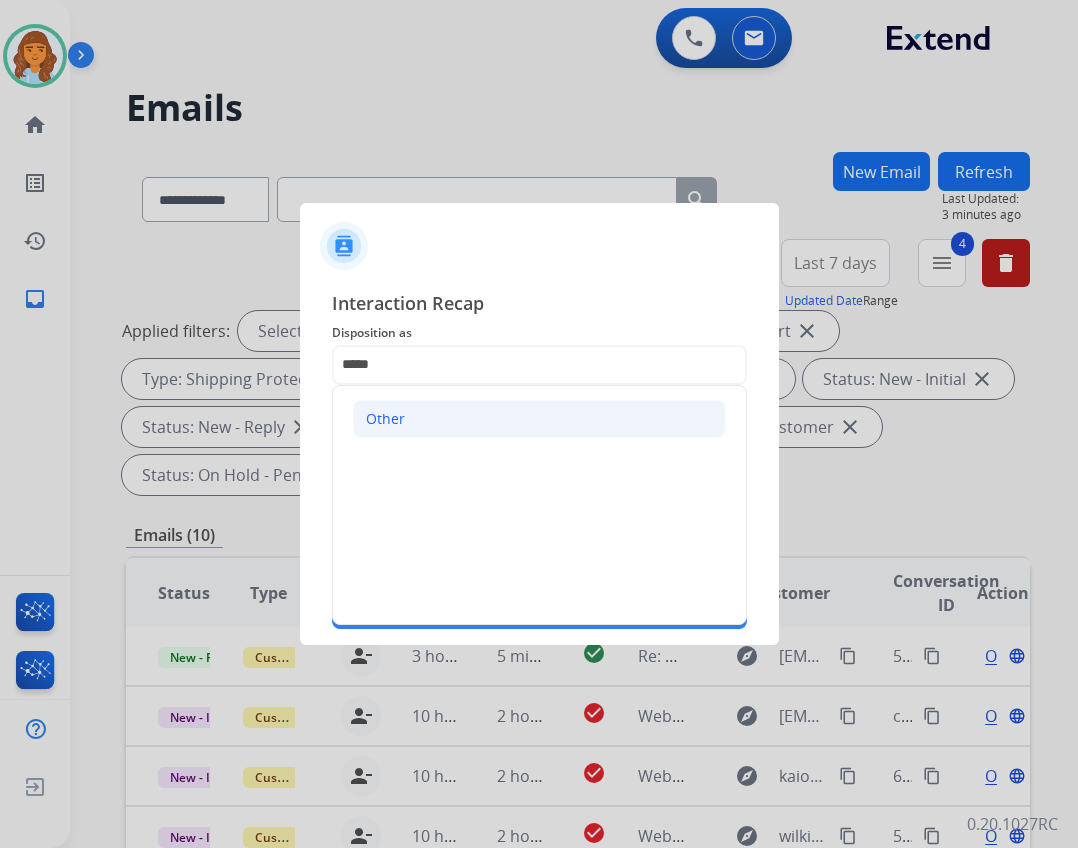 click on "Other" 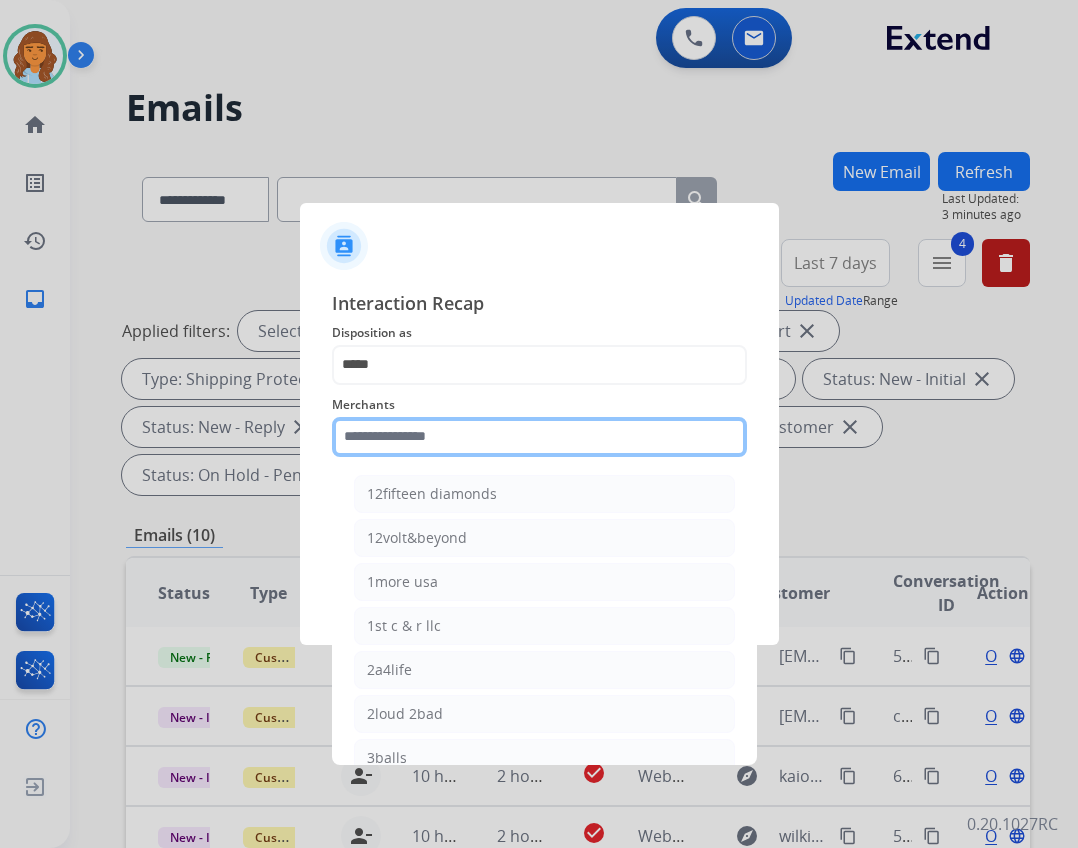 click 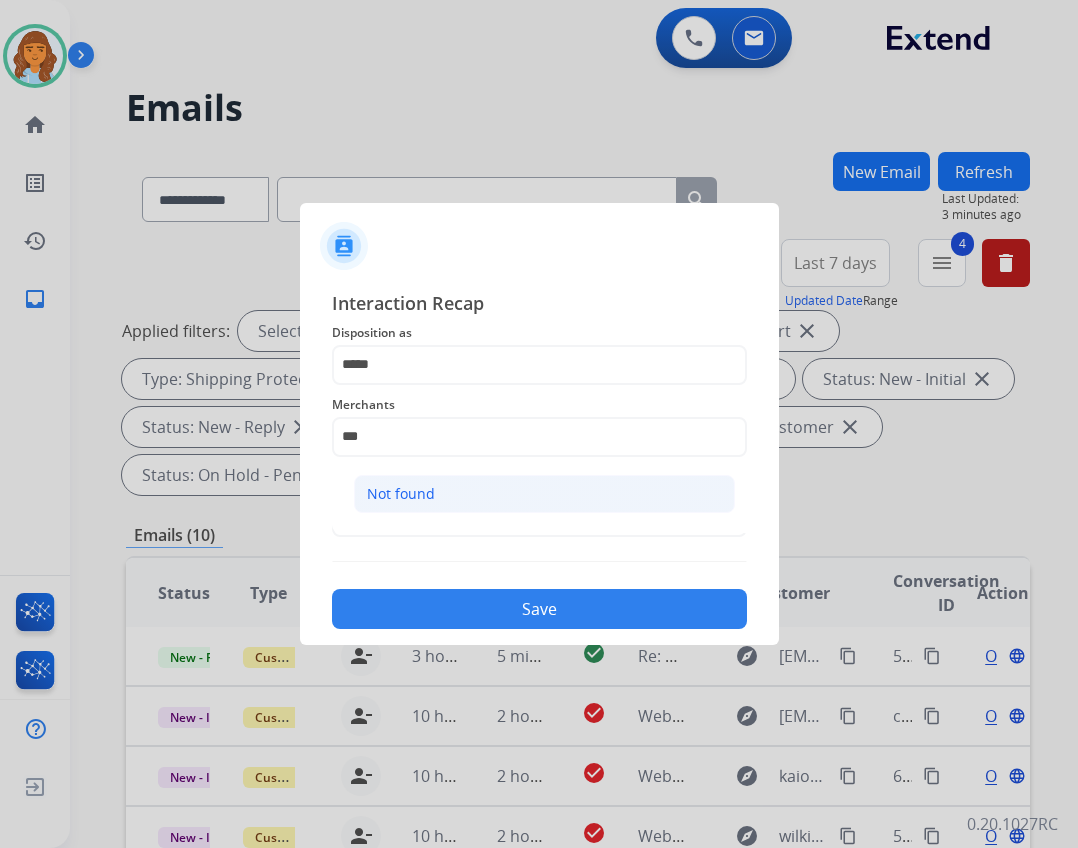 click on "Not found" 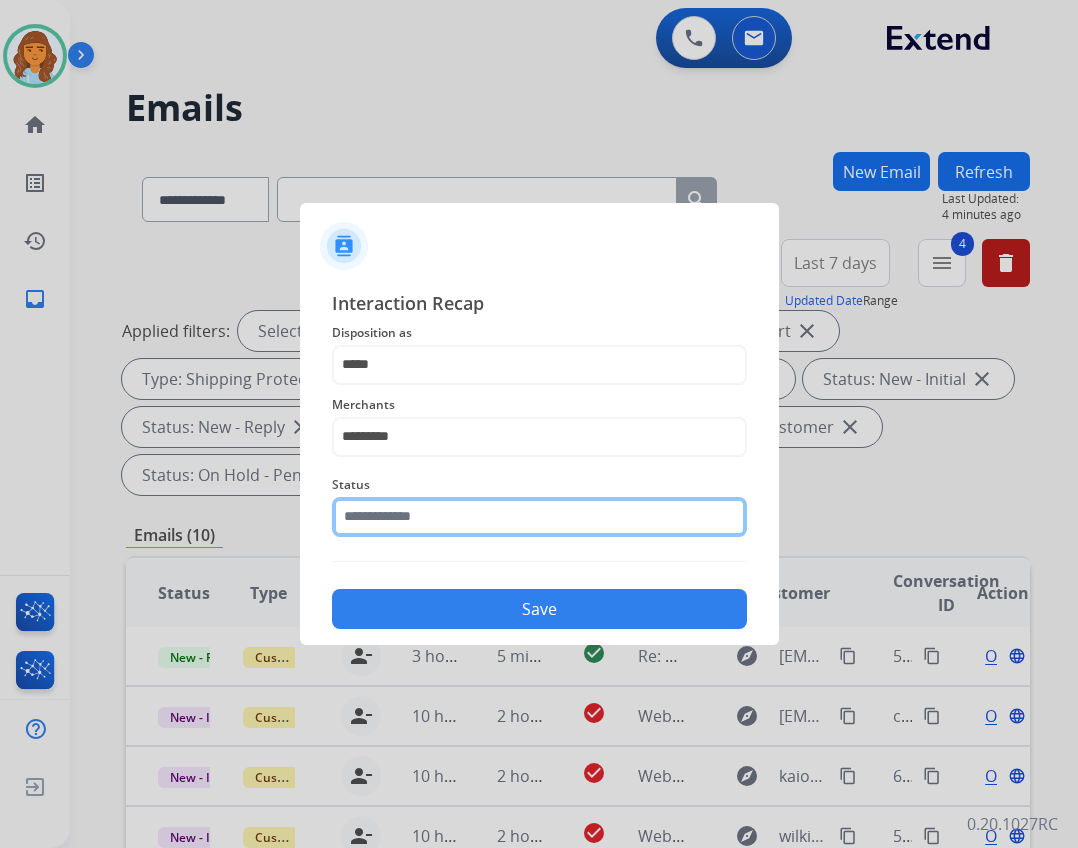 click 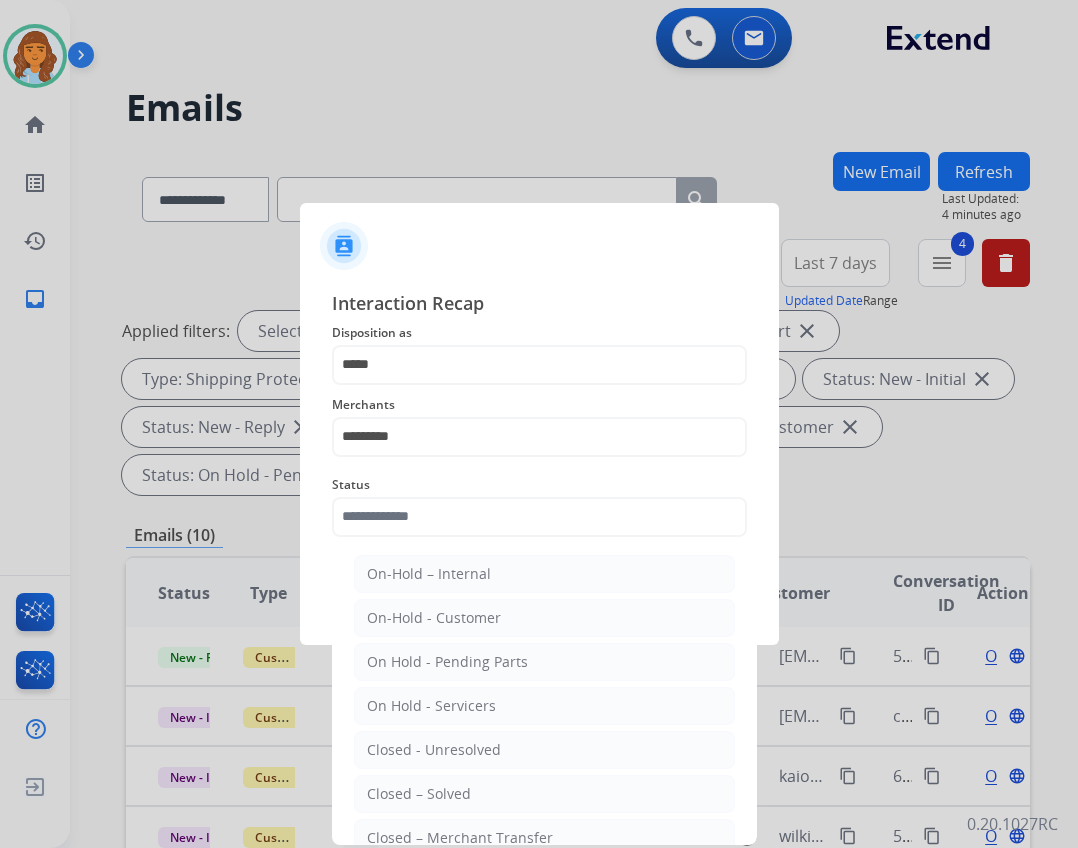 click on "Closed – Solved" 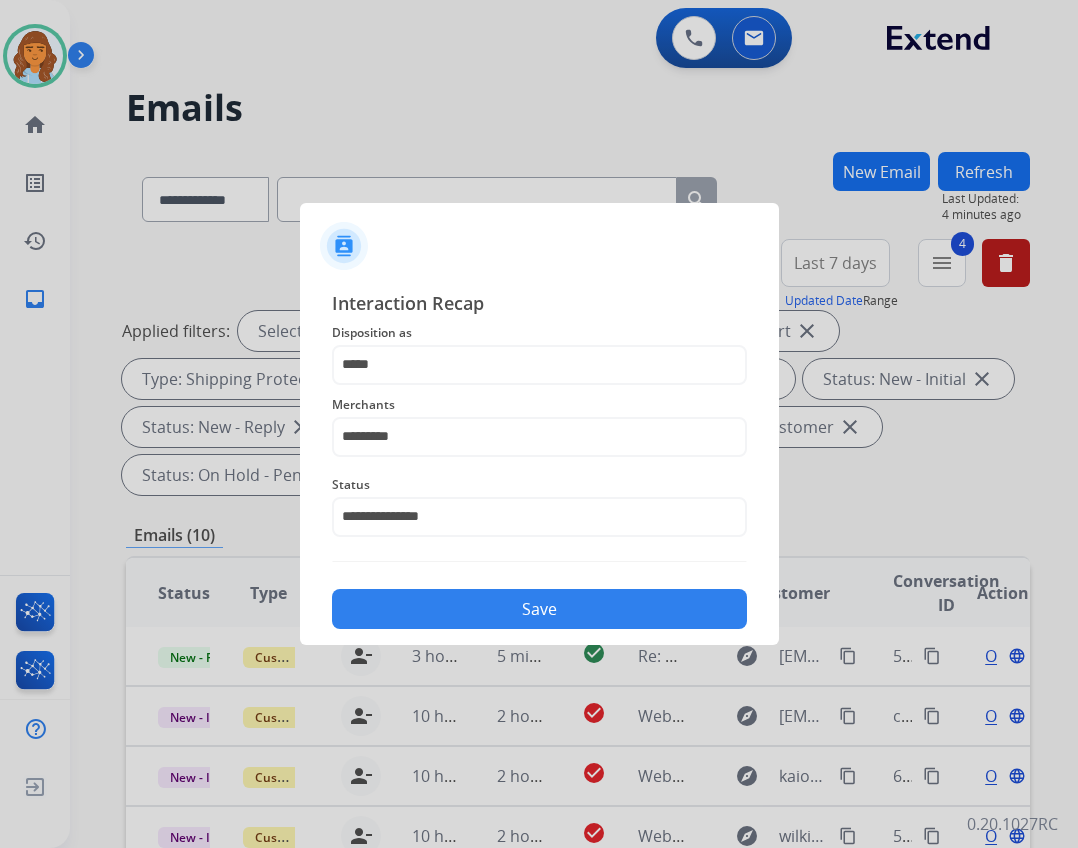 click on "**********" 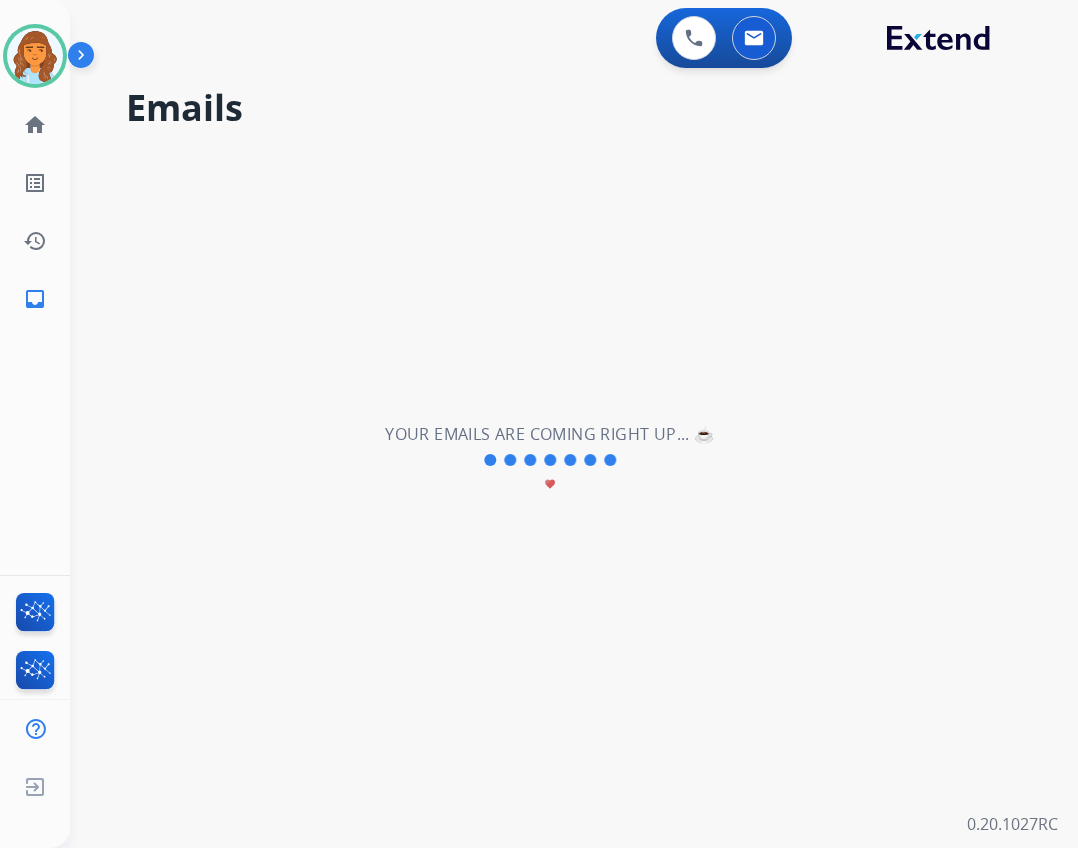 scroll, scrollTop: 0, scrollLeft: 0, axis: both 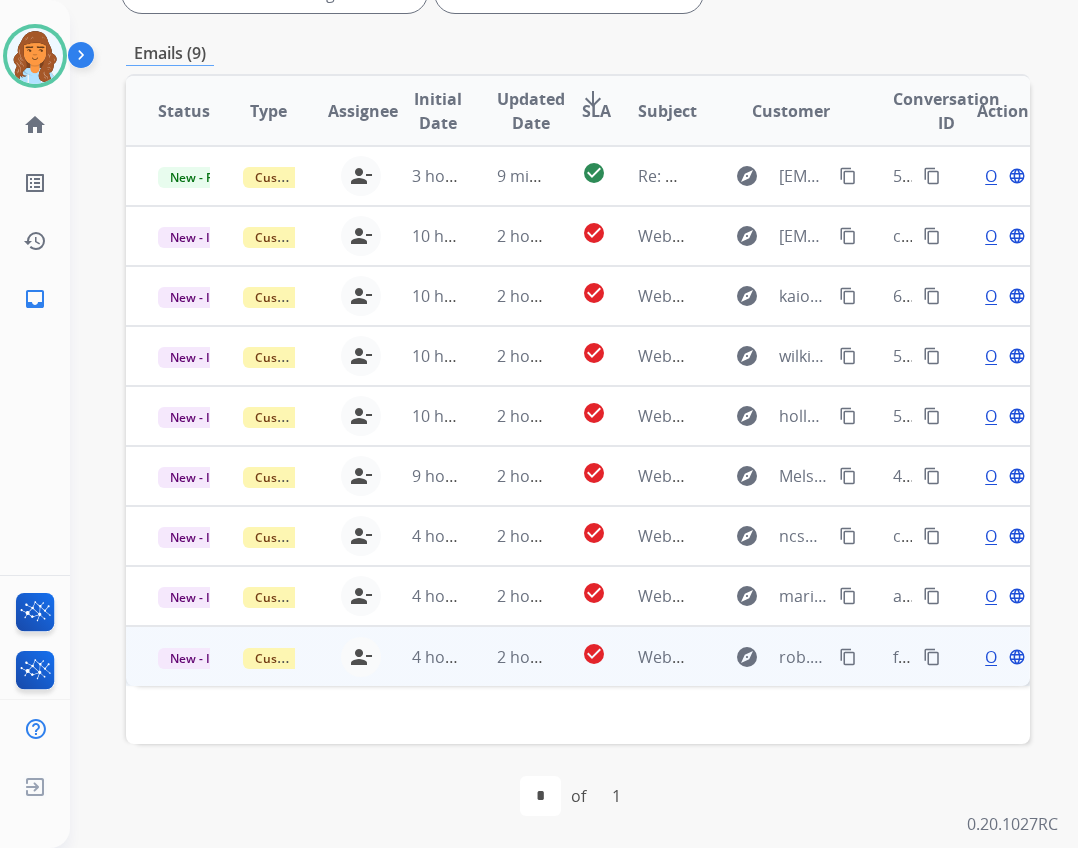 click on "explore rob.baran102@gmail.com content_copy" at bounding box center [776, 656] 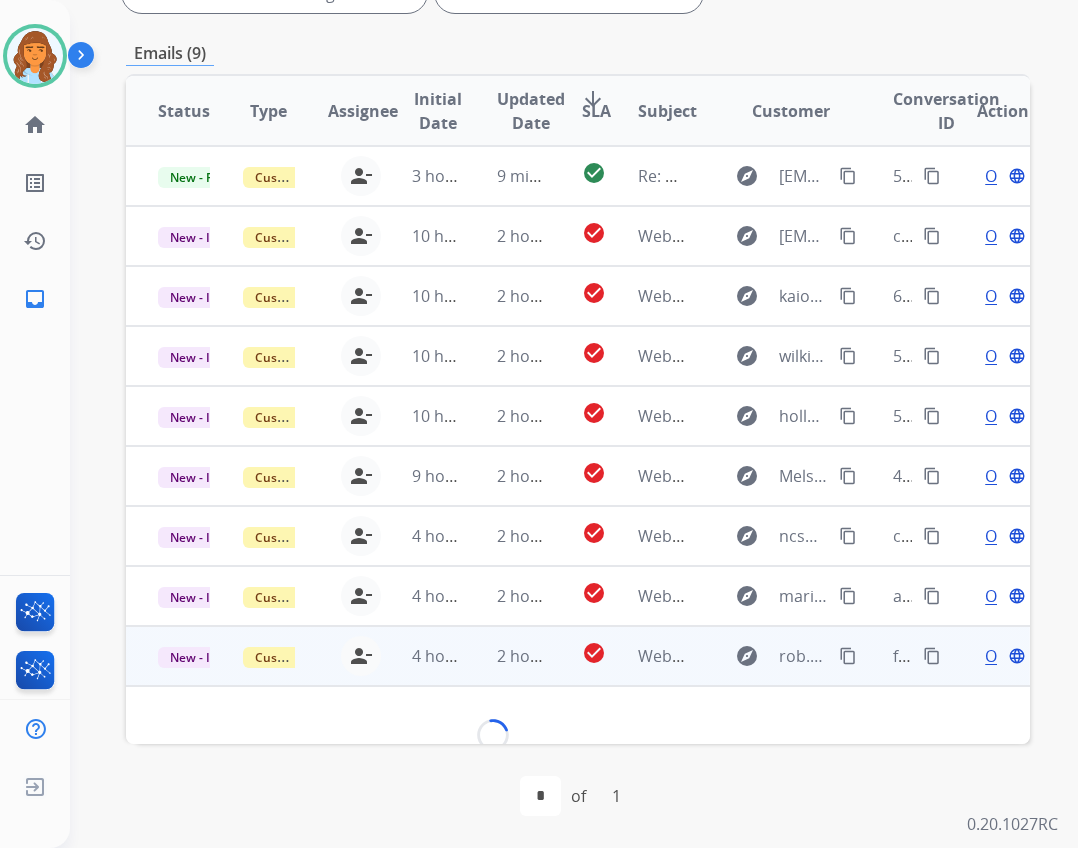 scroll, scrollTop: 55, scrollLeft: 0, axis: vertical 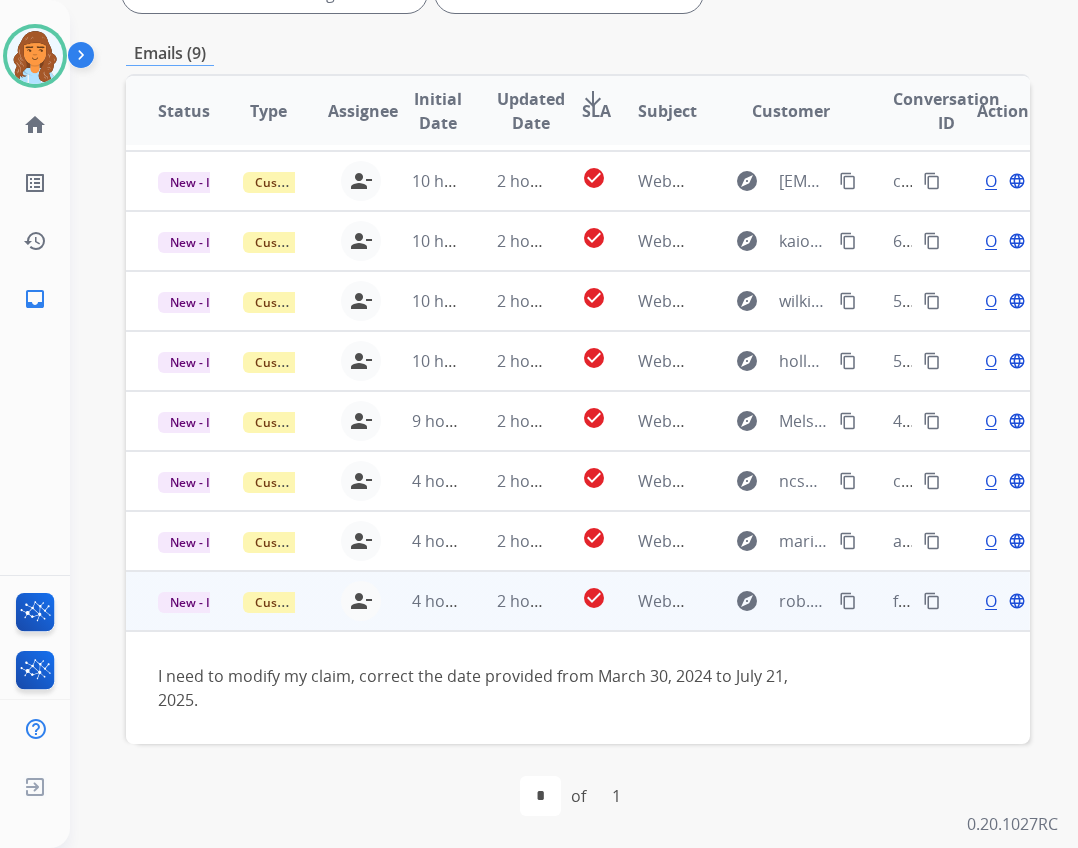 click on "Open" at bounding box center [1005, 601] 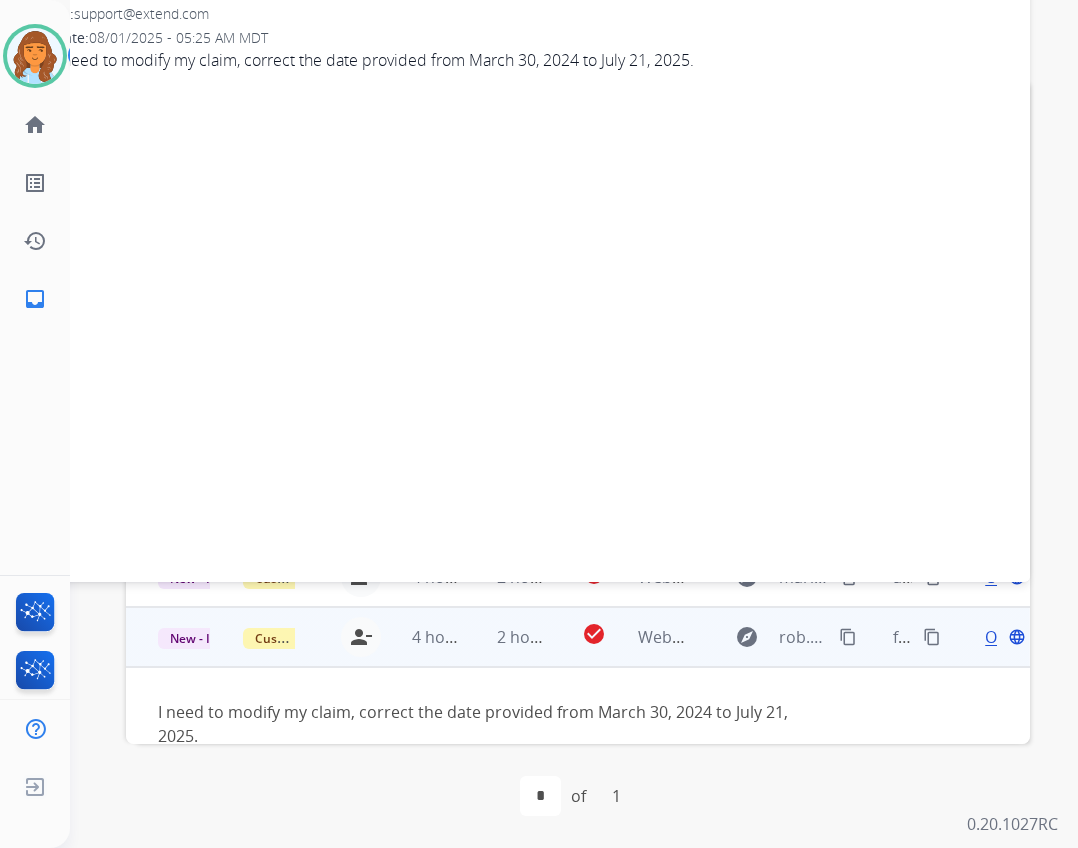 scroll, scrollTop: 0, scrollLeft: 0, axis: both 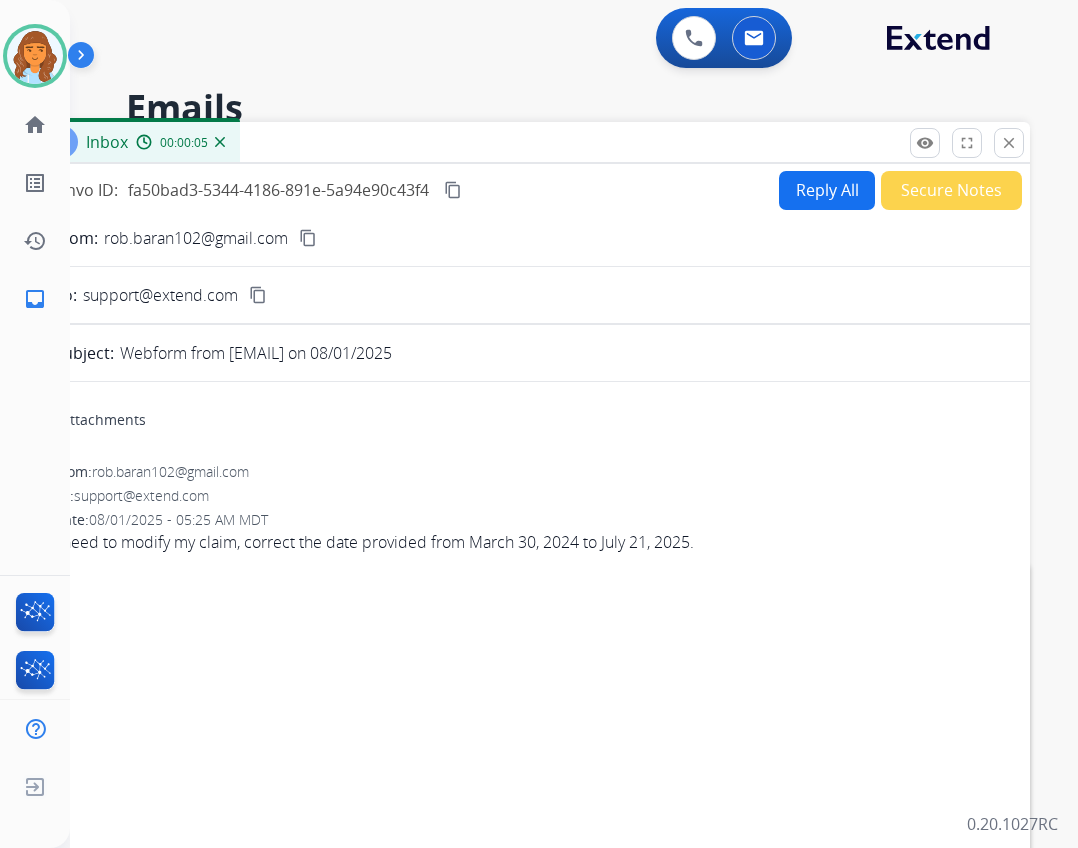 click on "Reply All" at bounding box center (827, 190) 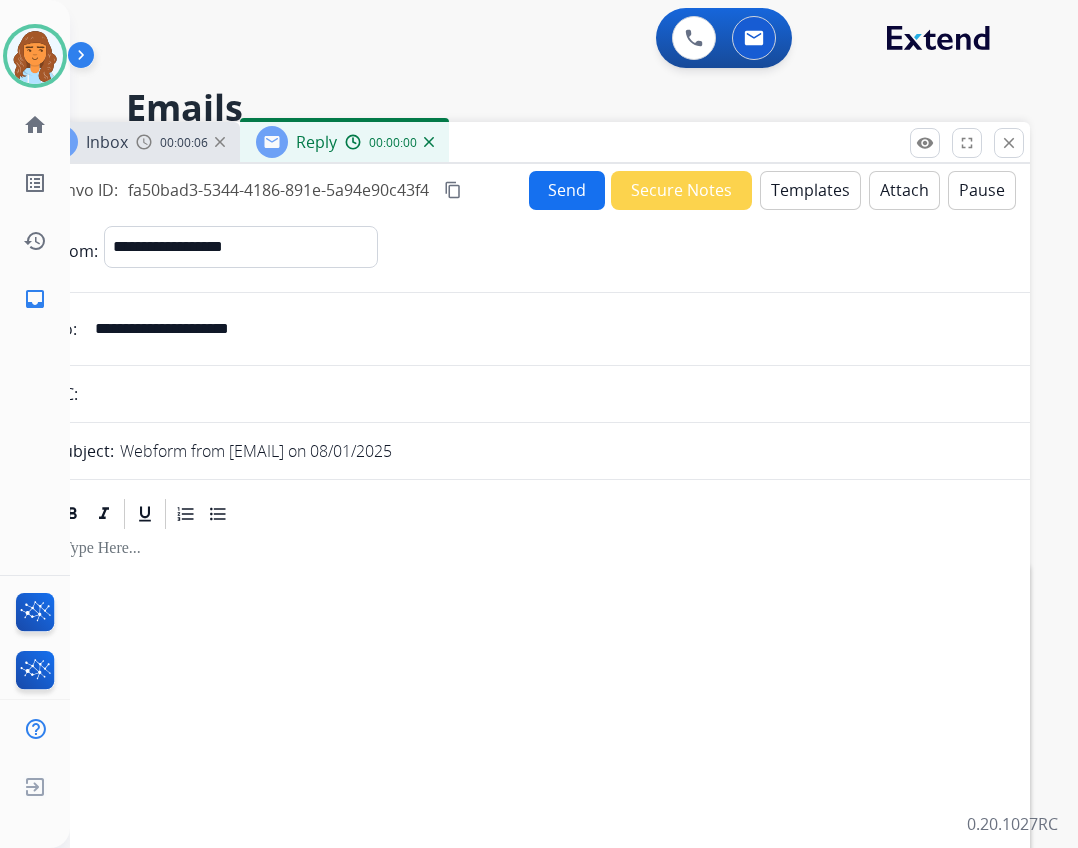 click on "Templates" at bounding box center (810, 190) 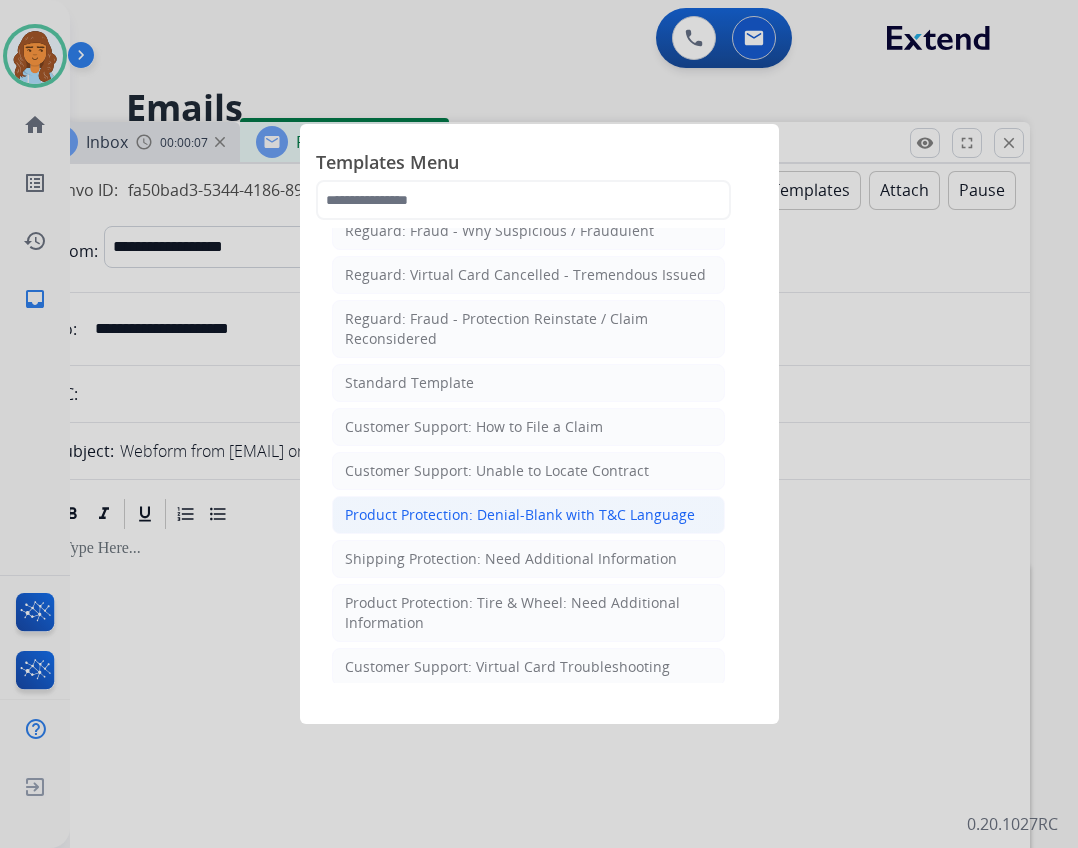 scroll, scrollTop: 200, scrollLeft: 0, axis: vertical 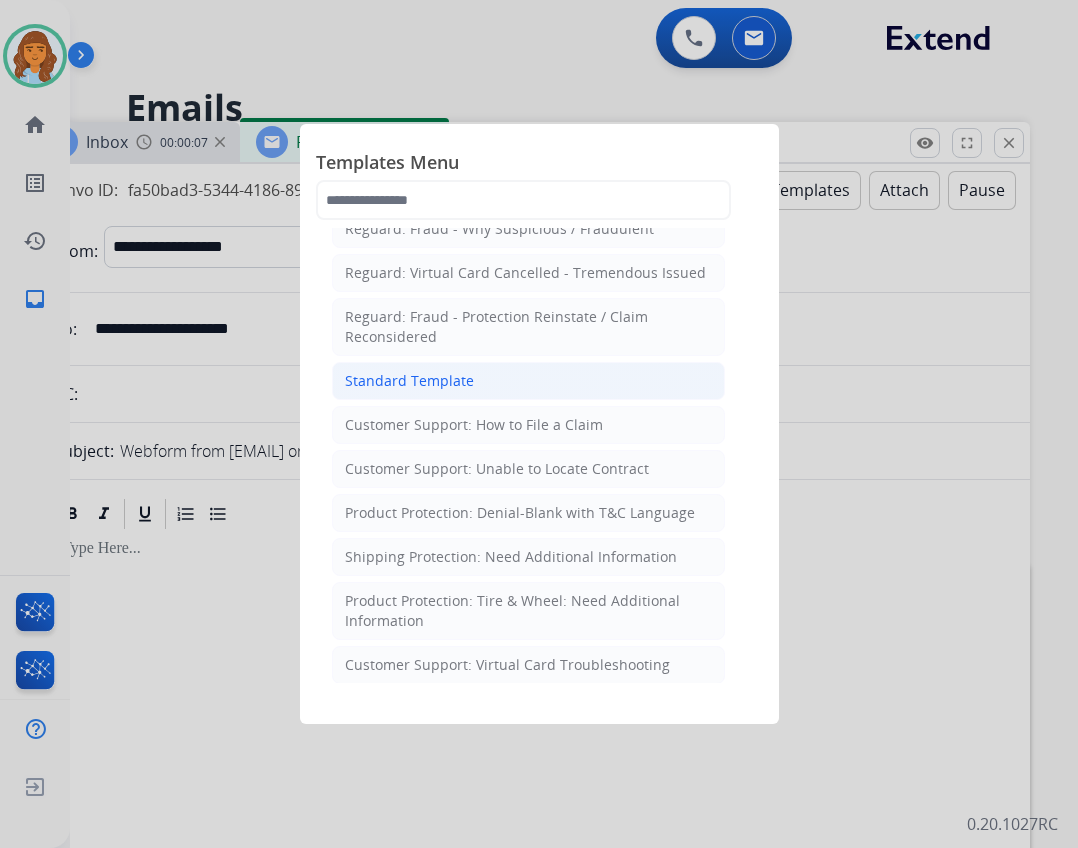 click on "Standard Template" 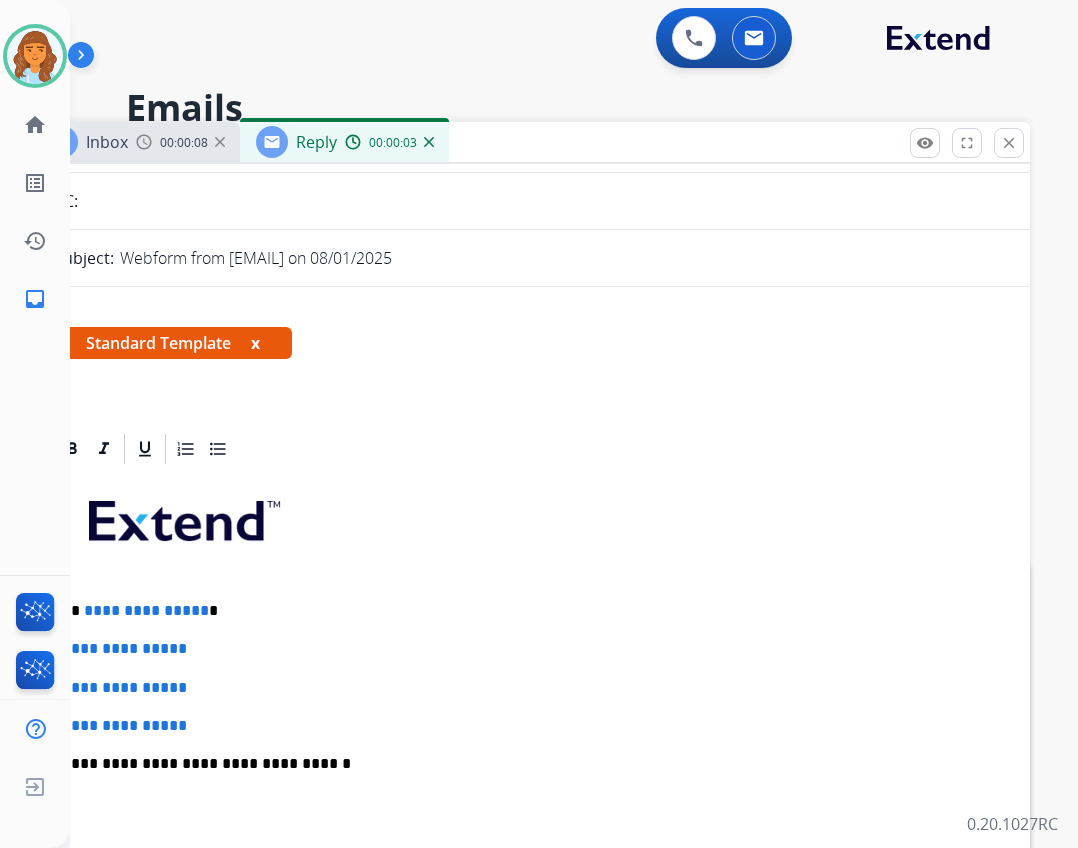 scroll, scrollTop: 200, scrollLeft: 0, axis: vertical 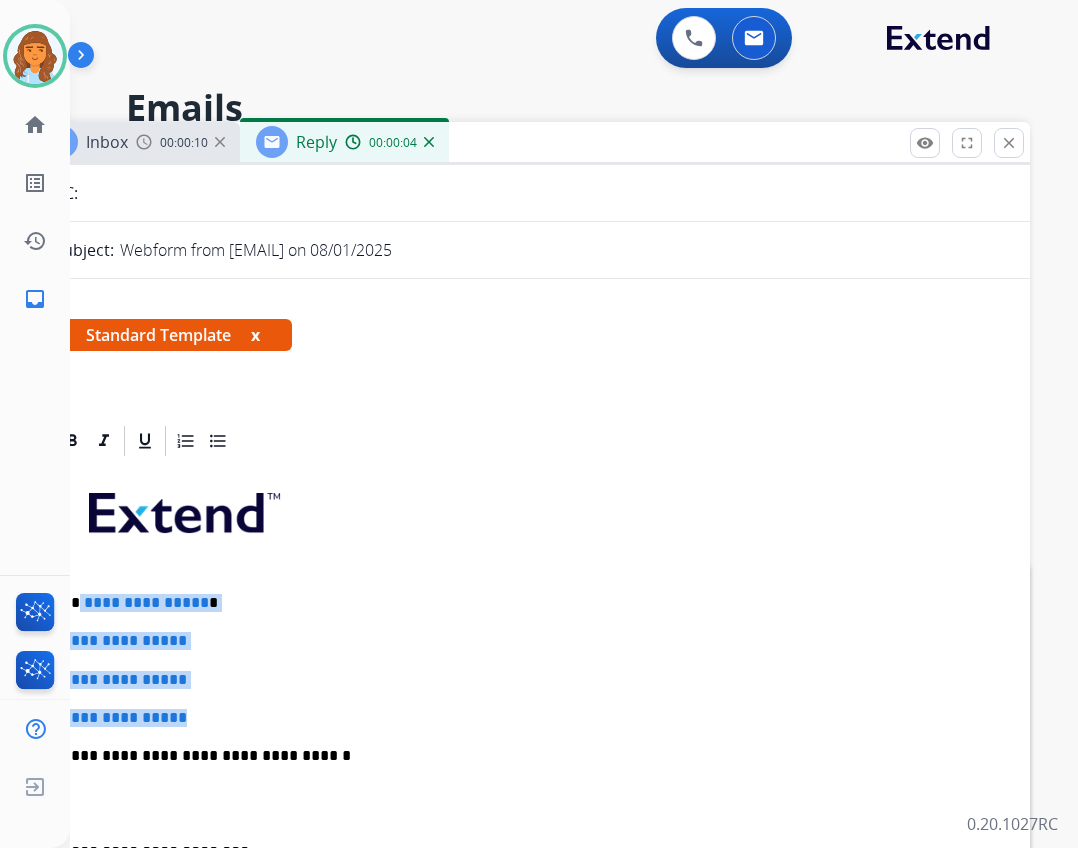 drag, startPoint x: 79, startPoint y: 600, endPoint x: 196, endPoint y: 713, distance: 162.65915 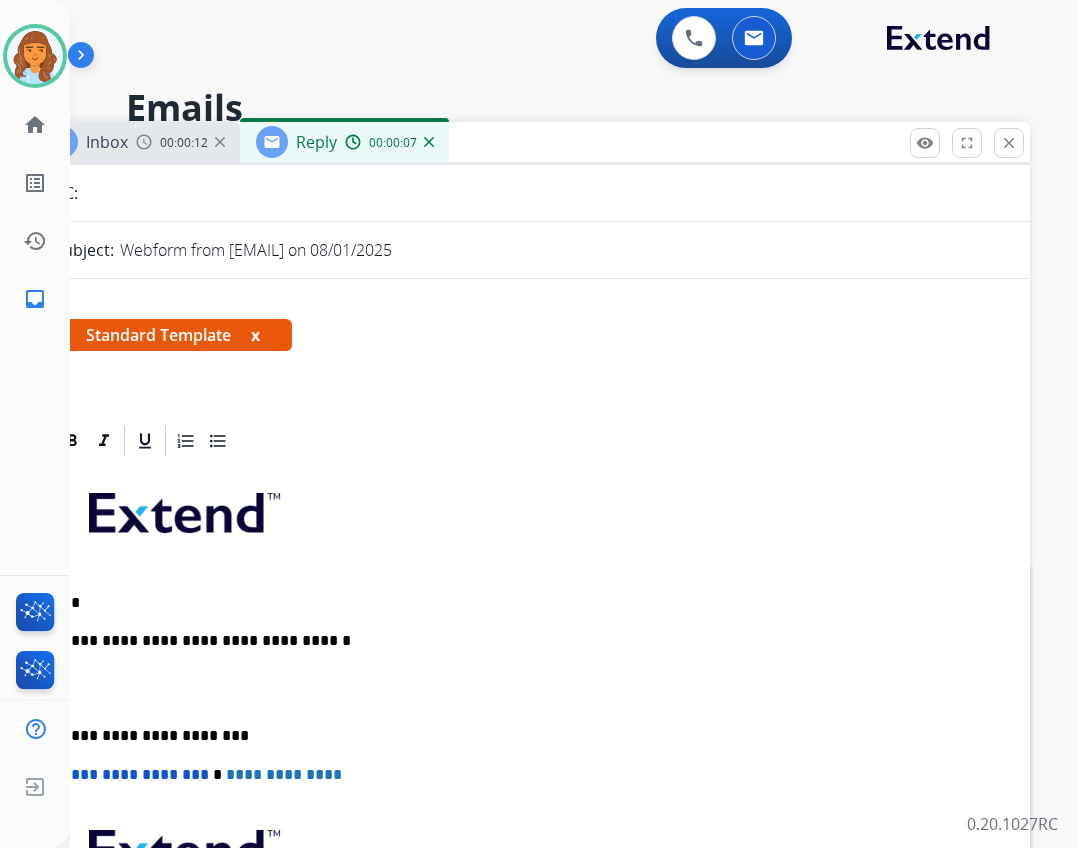 type 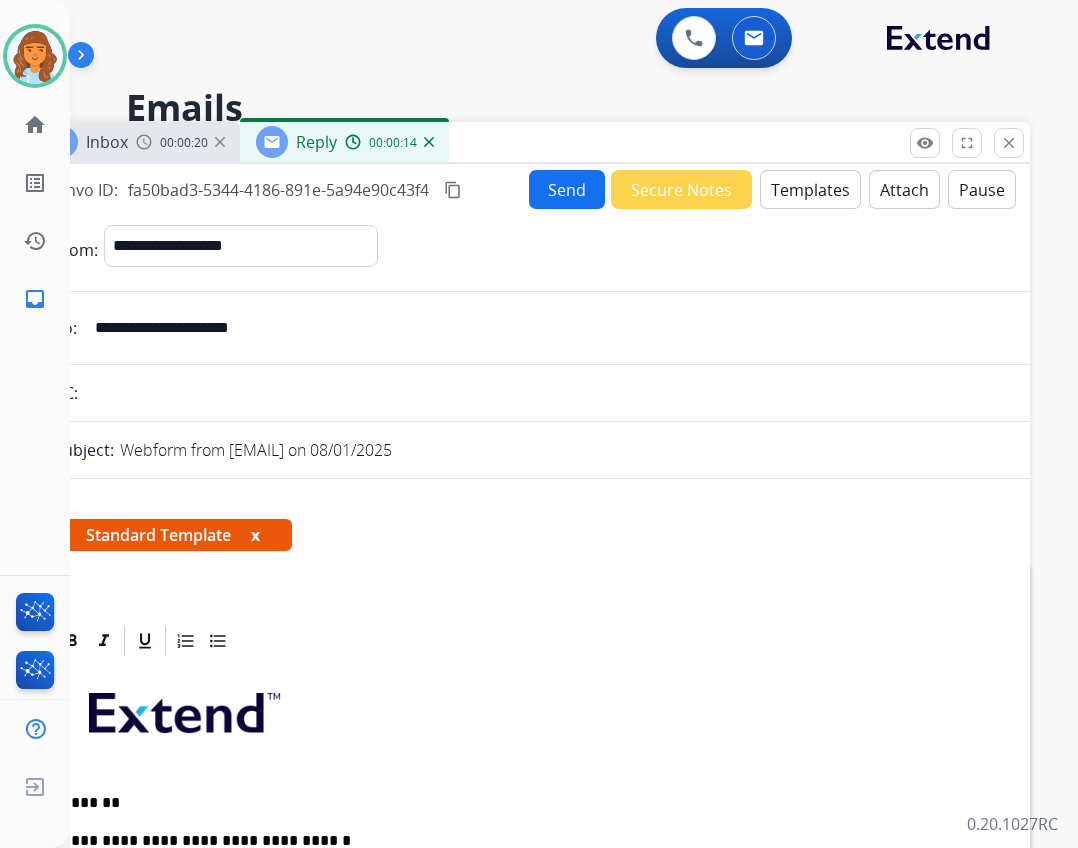 select on "**********" 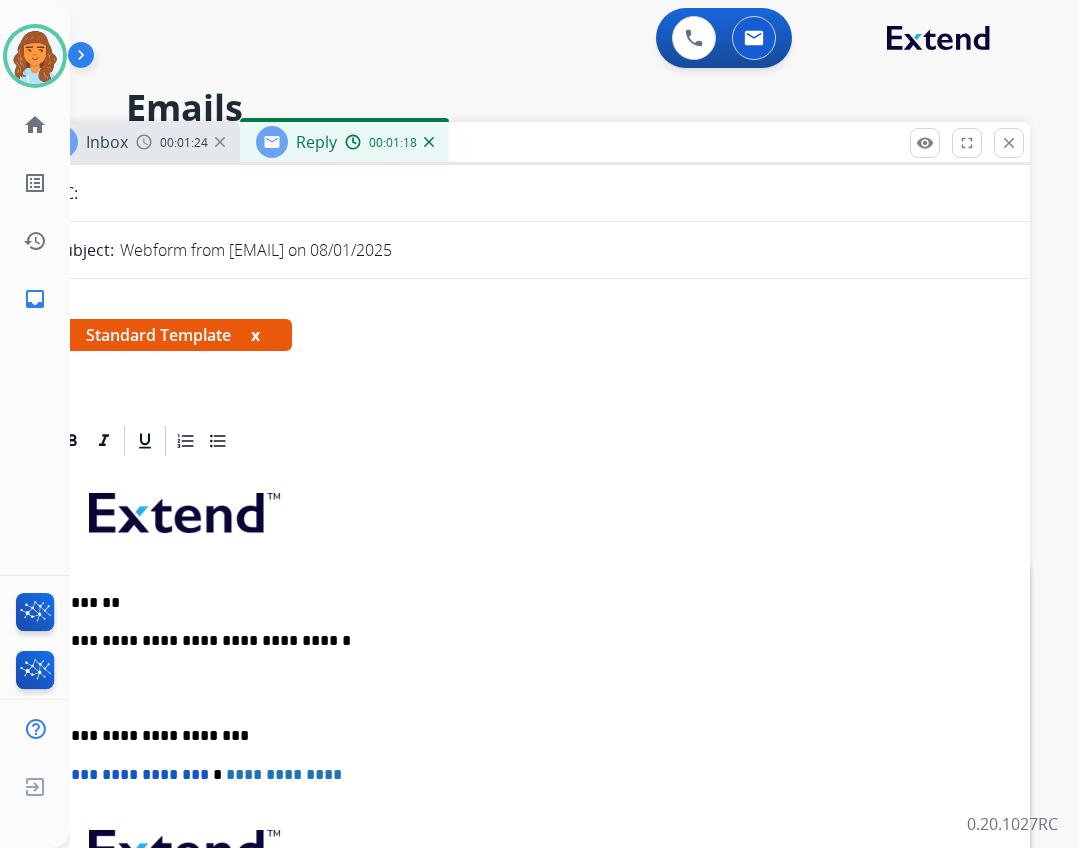 click on "**********" at bounding box center (530, 745) 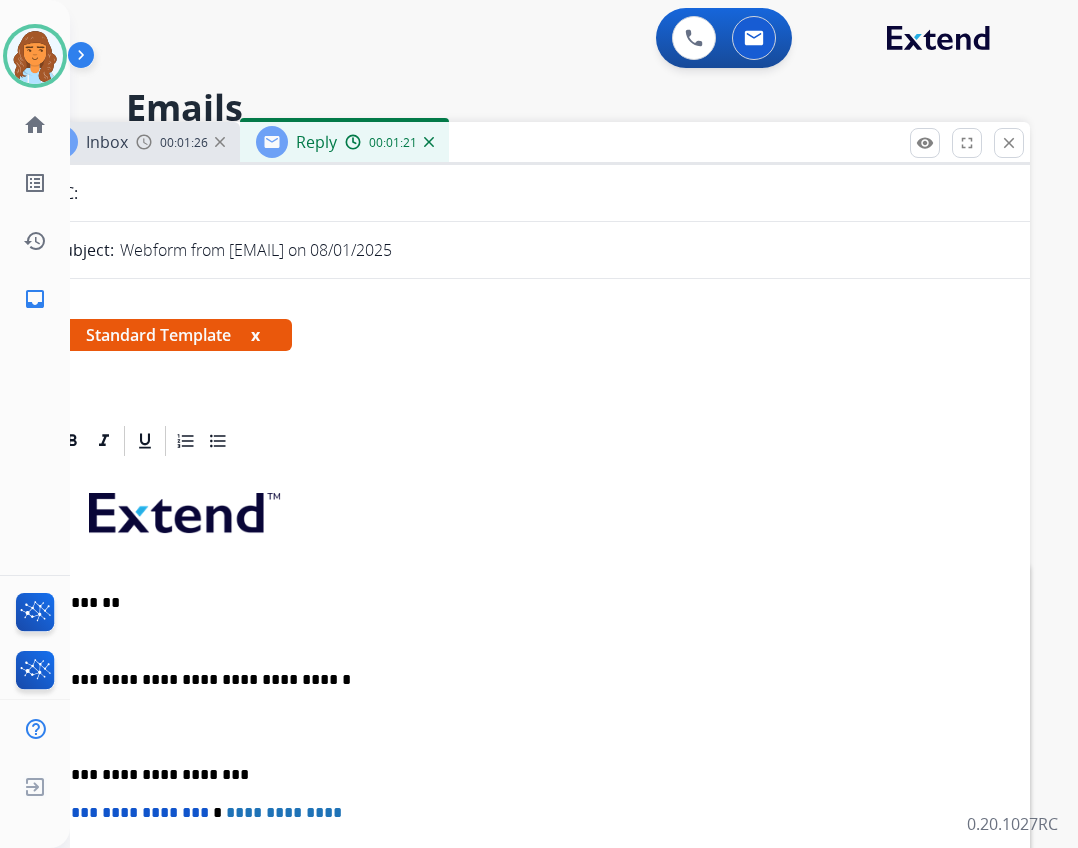 type 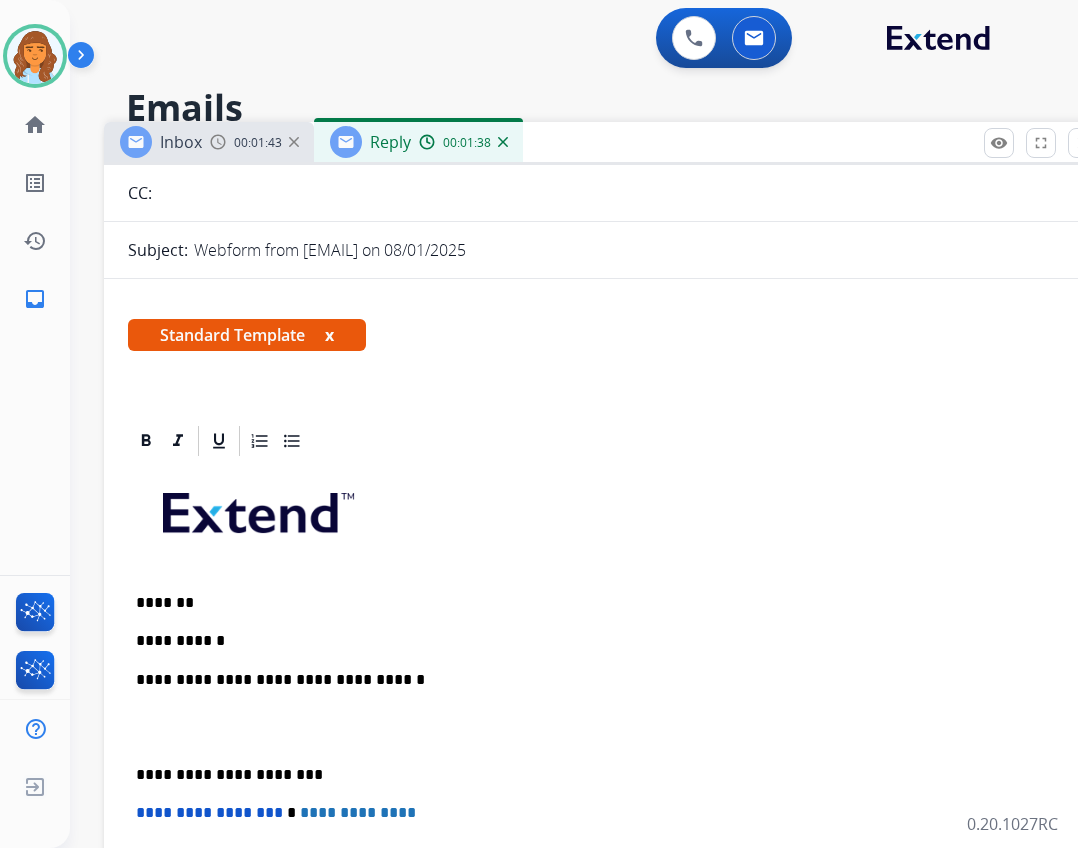 drag, startPoint x: 551, startPoint y: 148, endPoint x: 625, endPoint y: 148, distance: 74 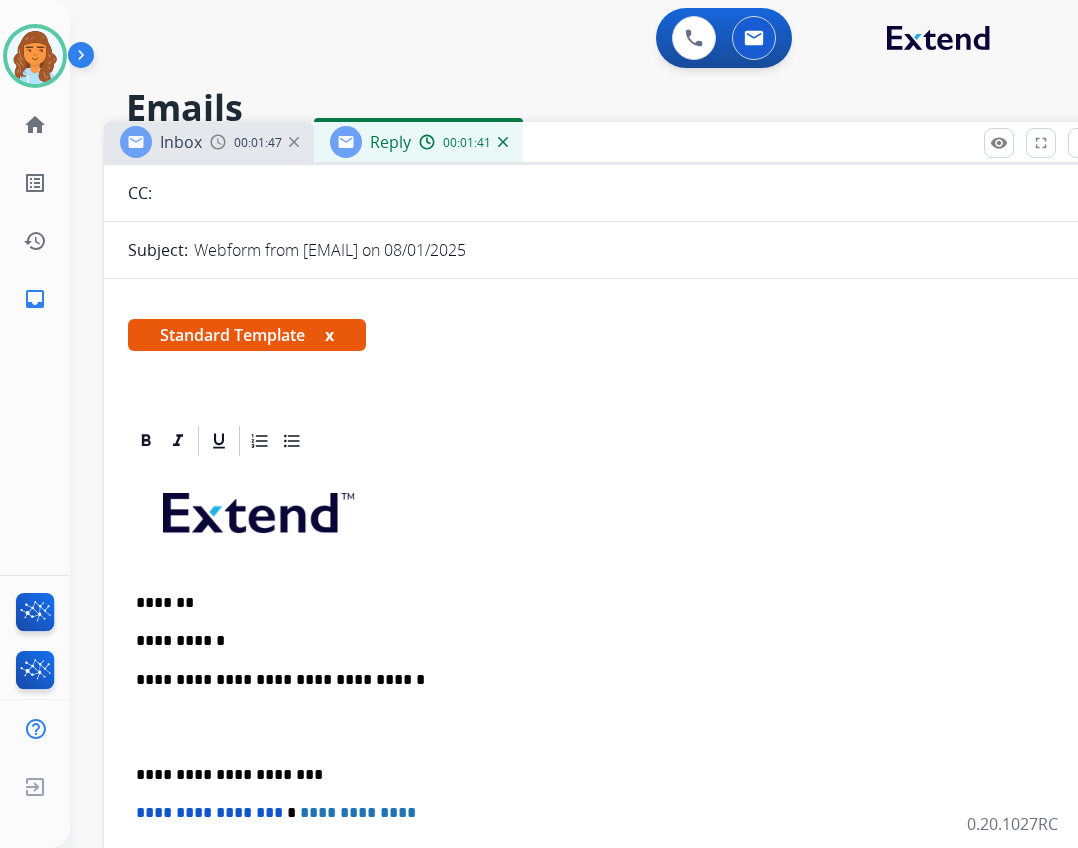 click on "**********" at bounding box center [604, 764] 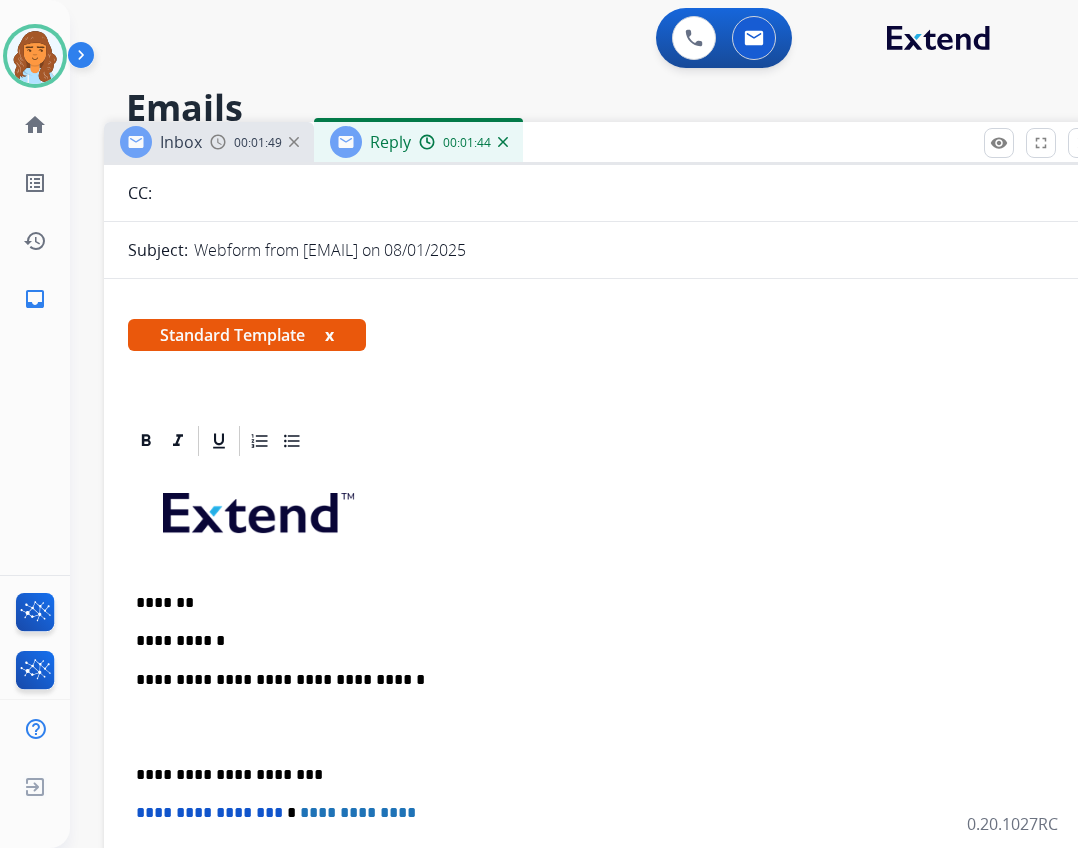 click on "**********" at bounding box center (596, 641) 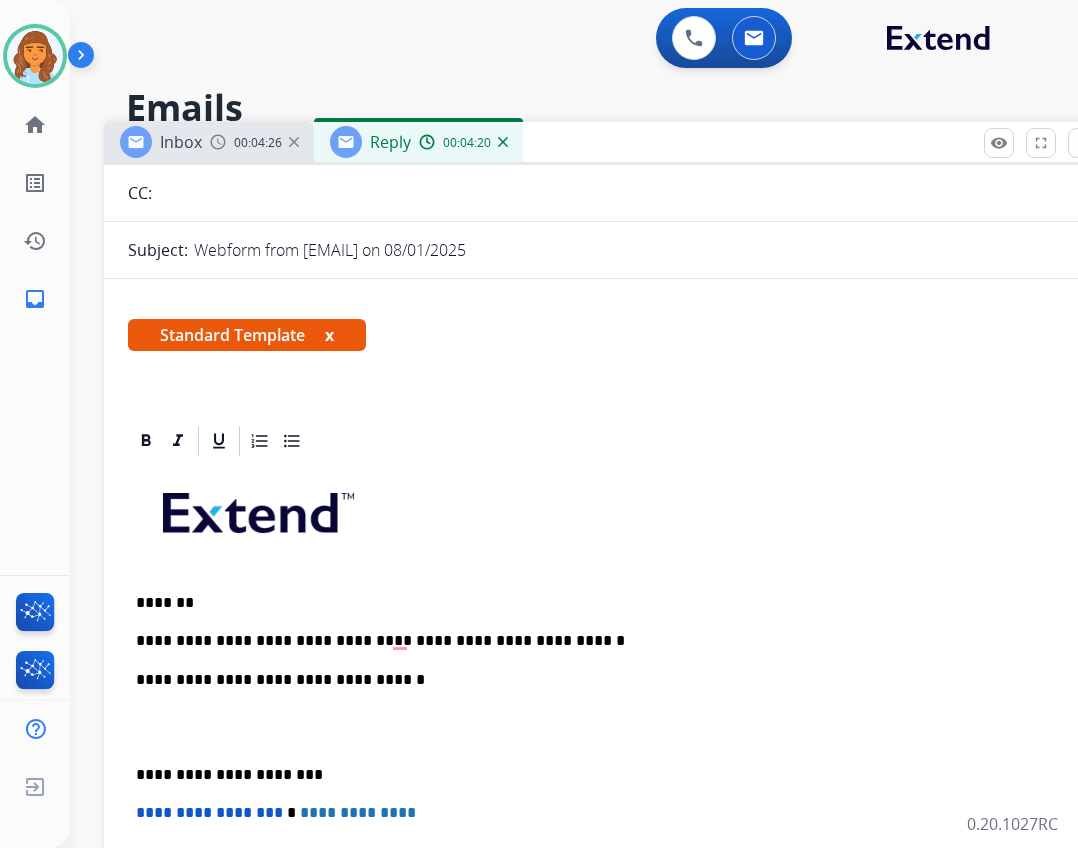 click on "**********" at bounding box center [604, 798] 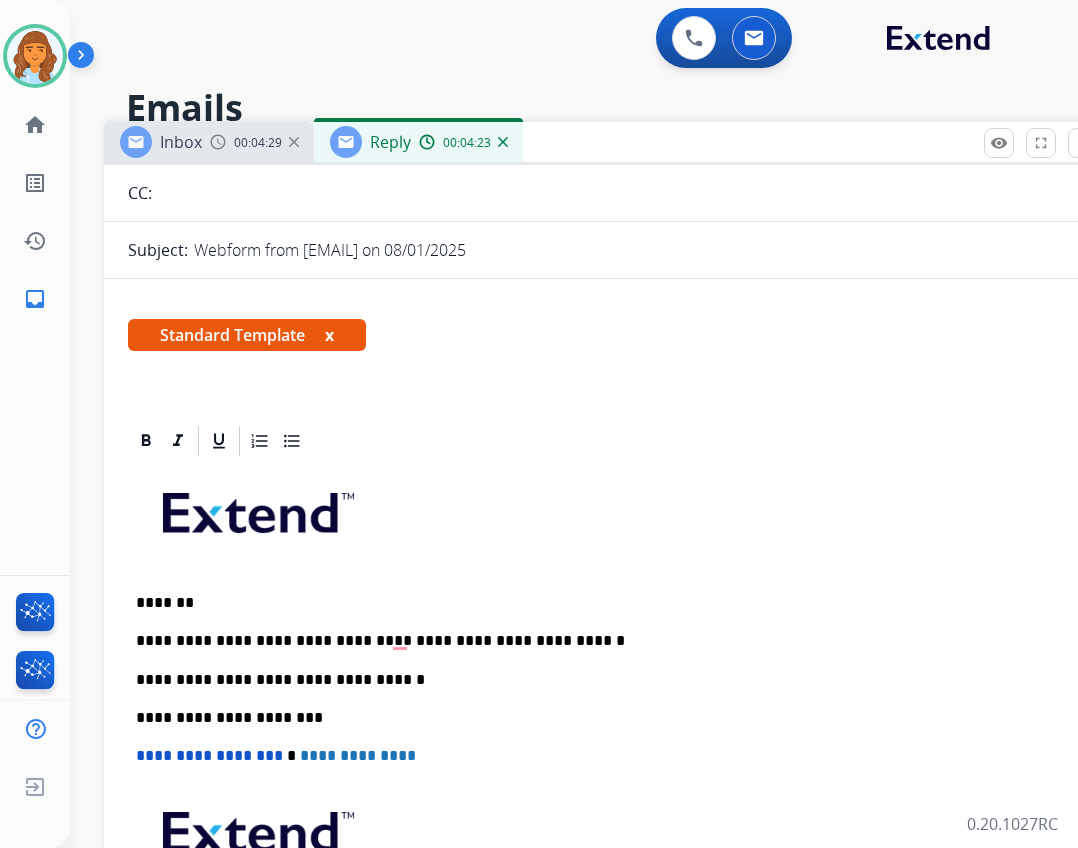 scroll, scrollTop: 0, scrollLeft: 0, axis: both 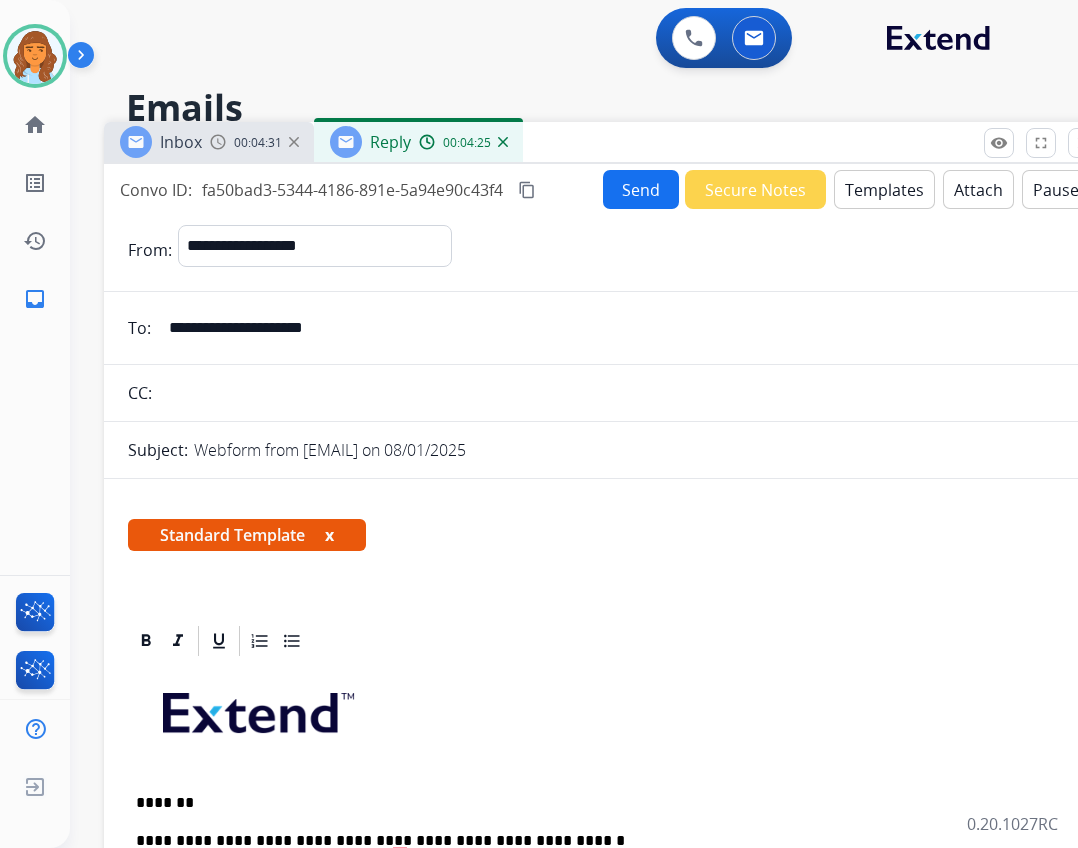 click on "Send" at bounding box center (641, 189) 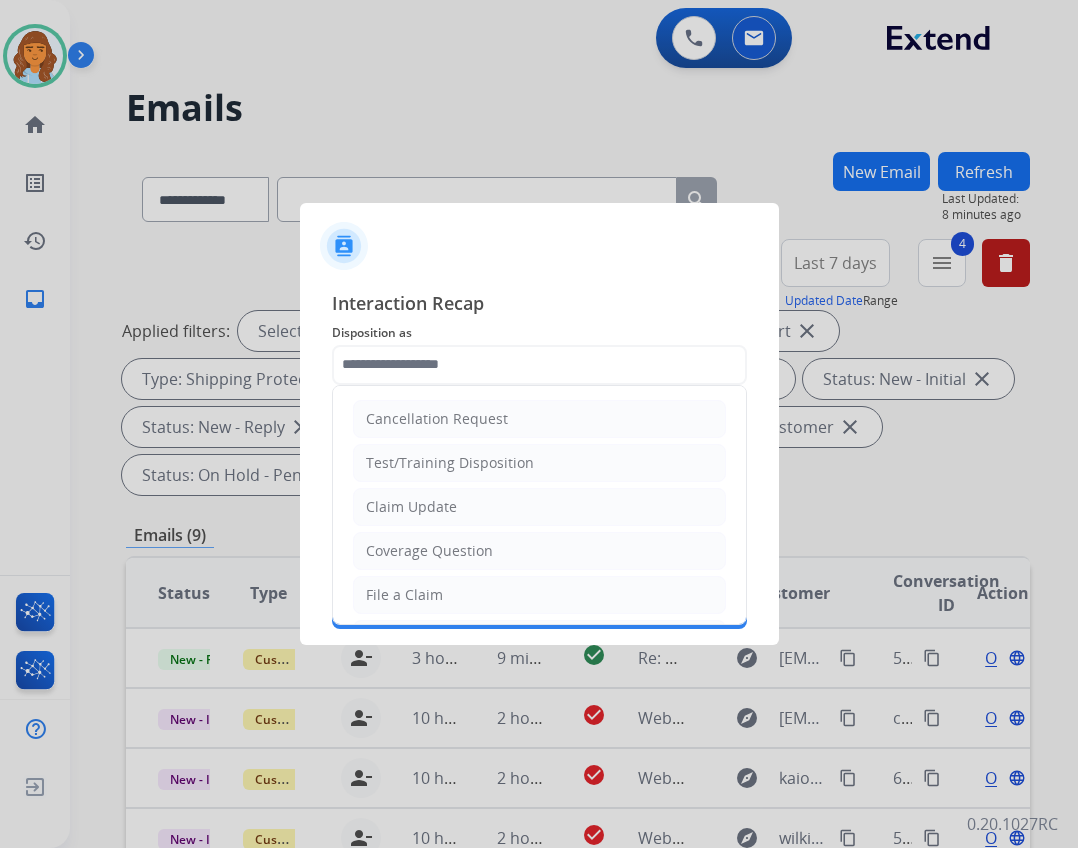 click 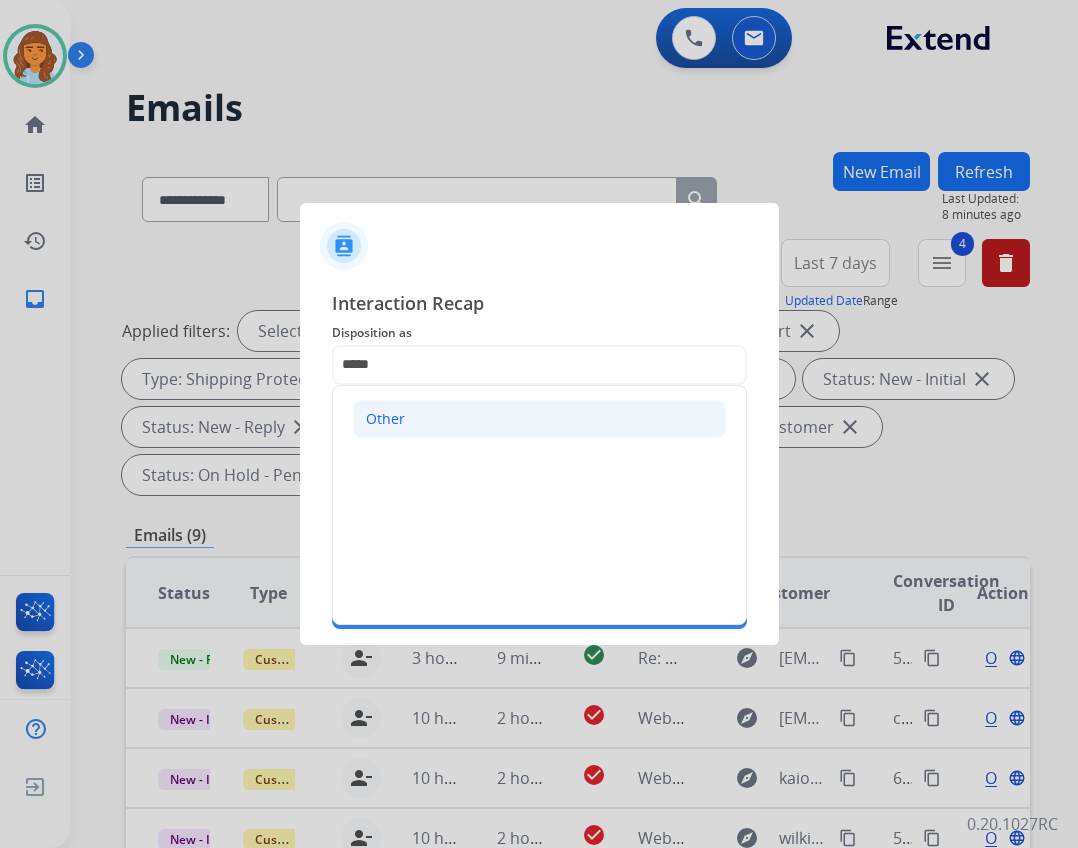 click on "Other" 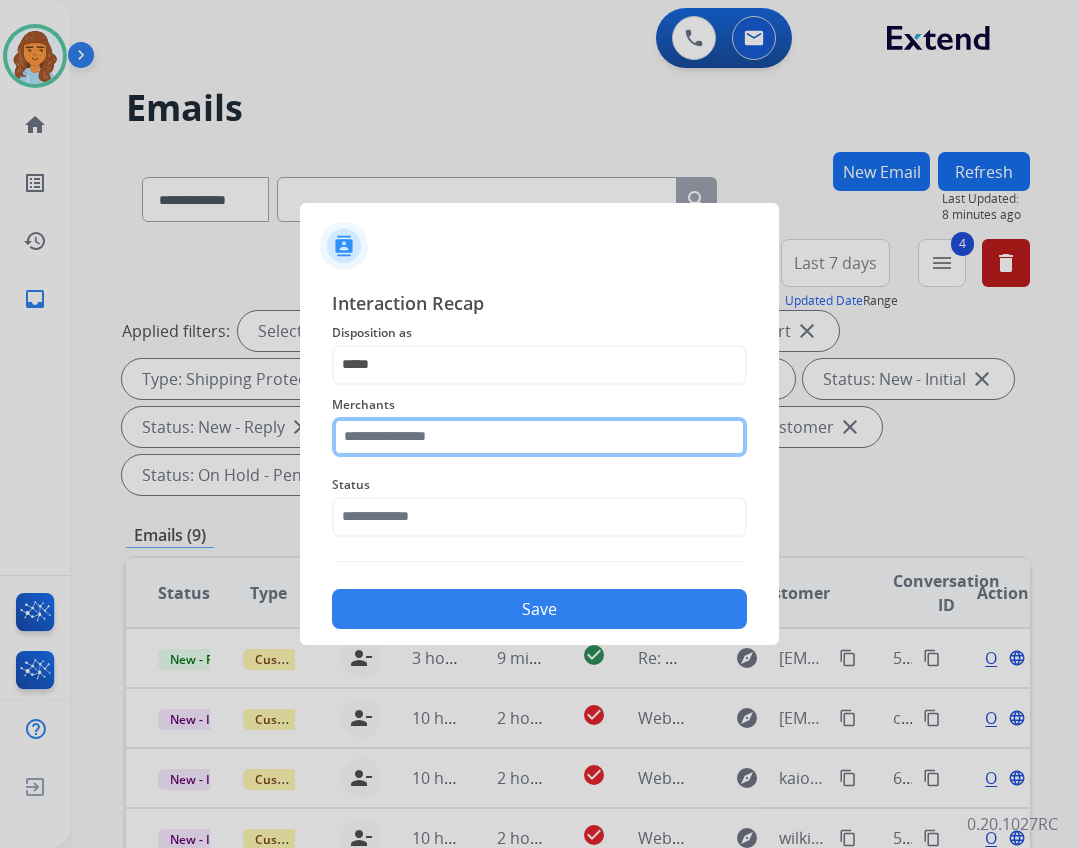 click 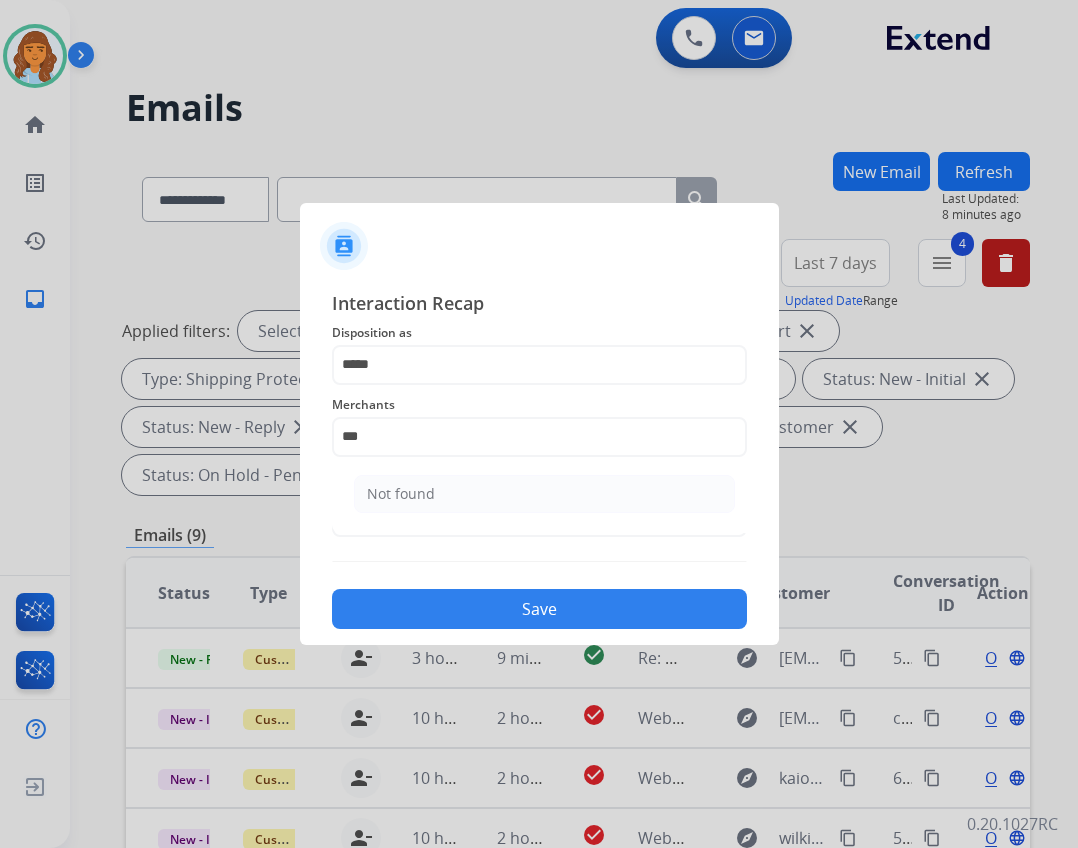 click on "Not found" 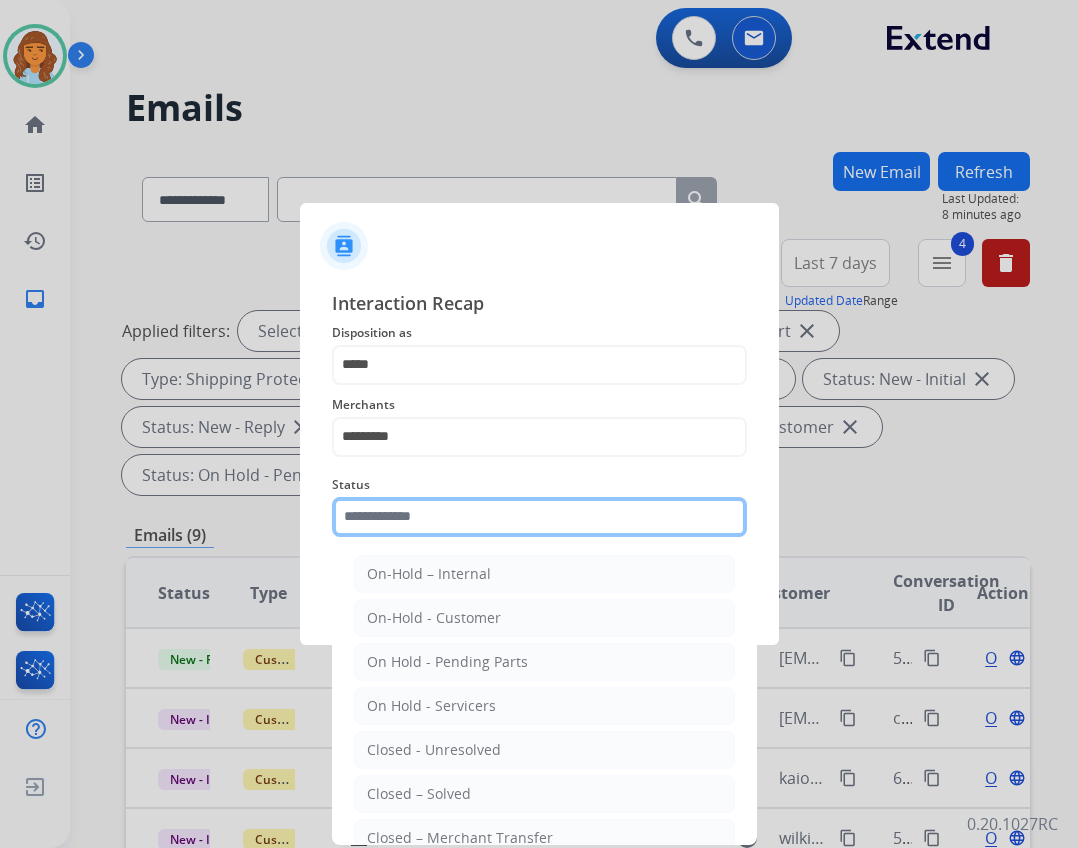 click 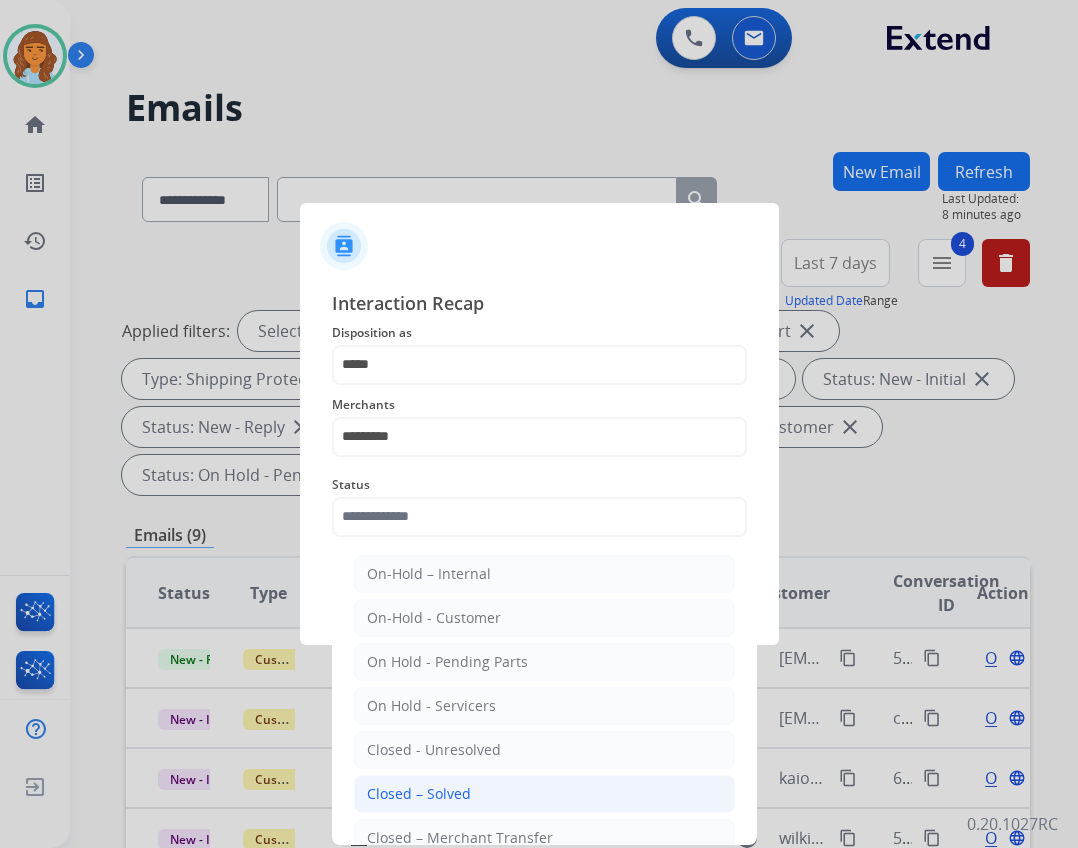 drag, startPoint x: 460, startPoint y: 803, endPoint x: 466, endPoint y: 768, distance: 35.510563 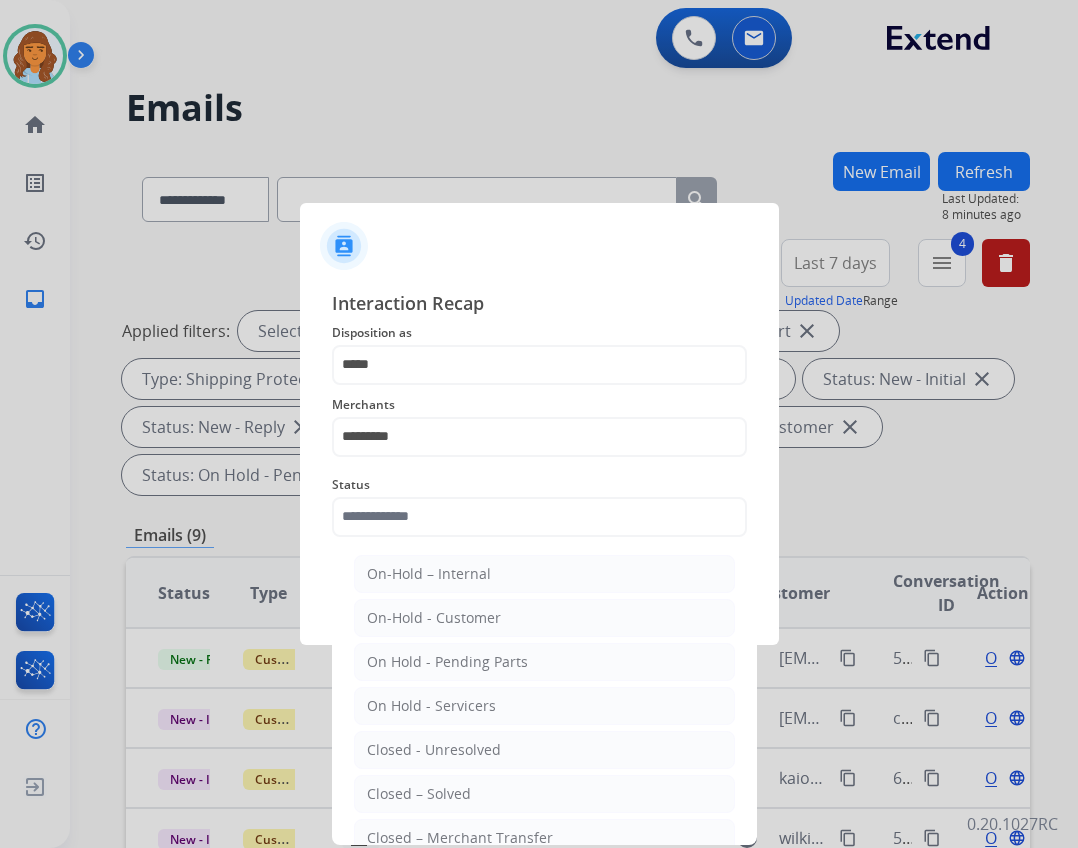 click on "Closed – Solved" 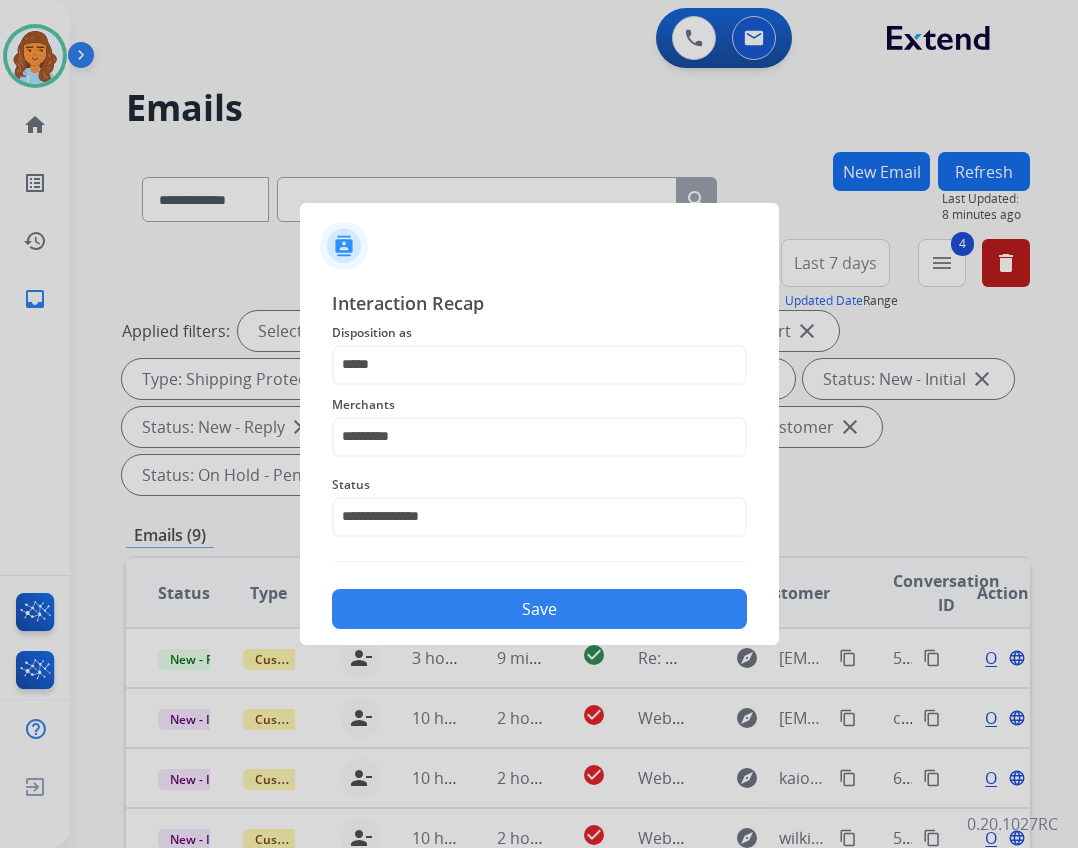 click on "Save" 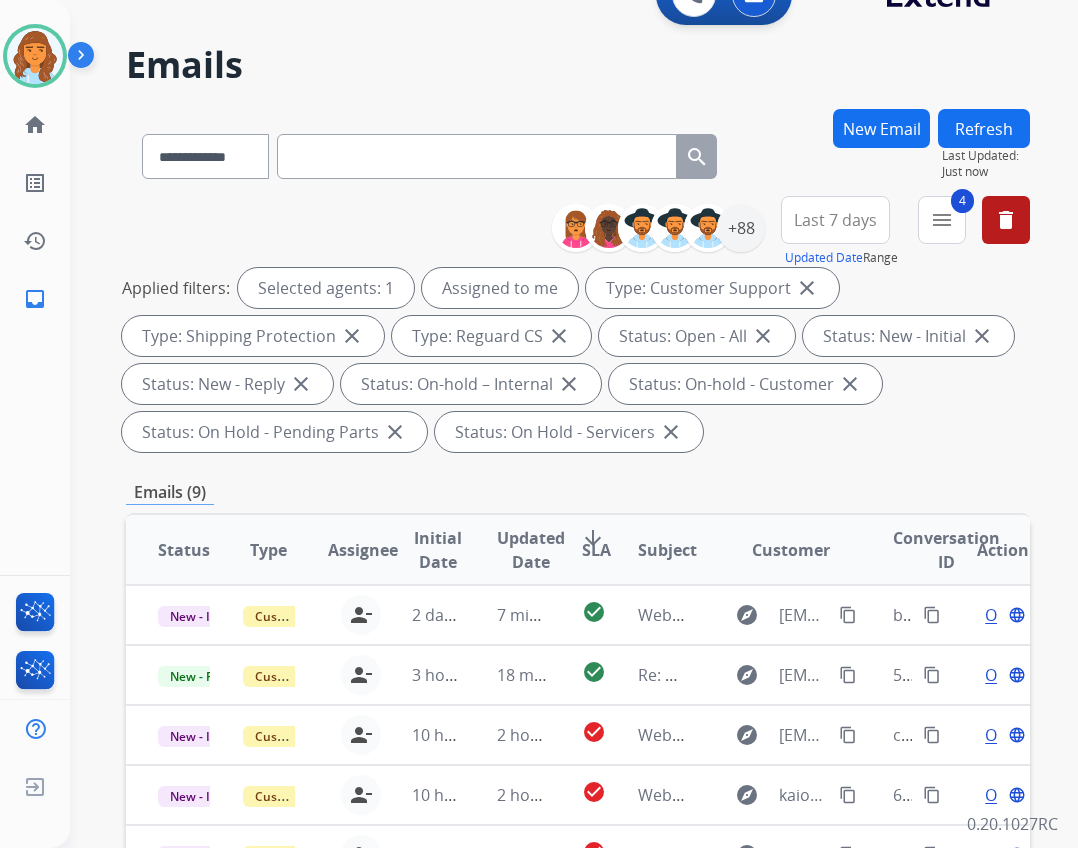 scroll, scrollTop: 0, scrollLeft: 0, axis: both 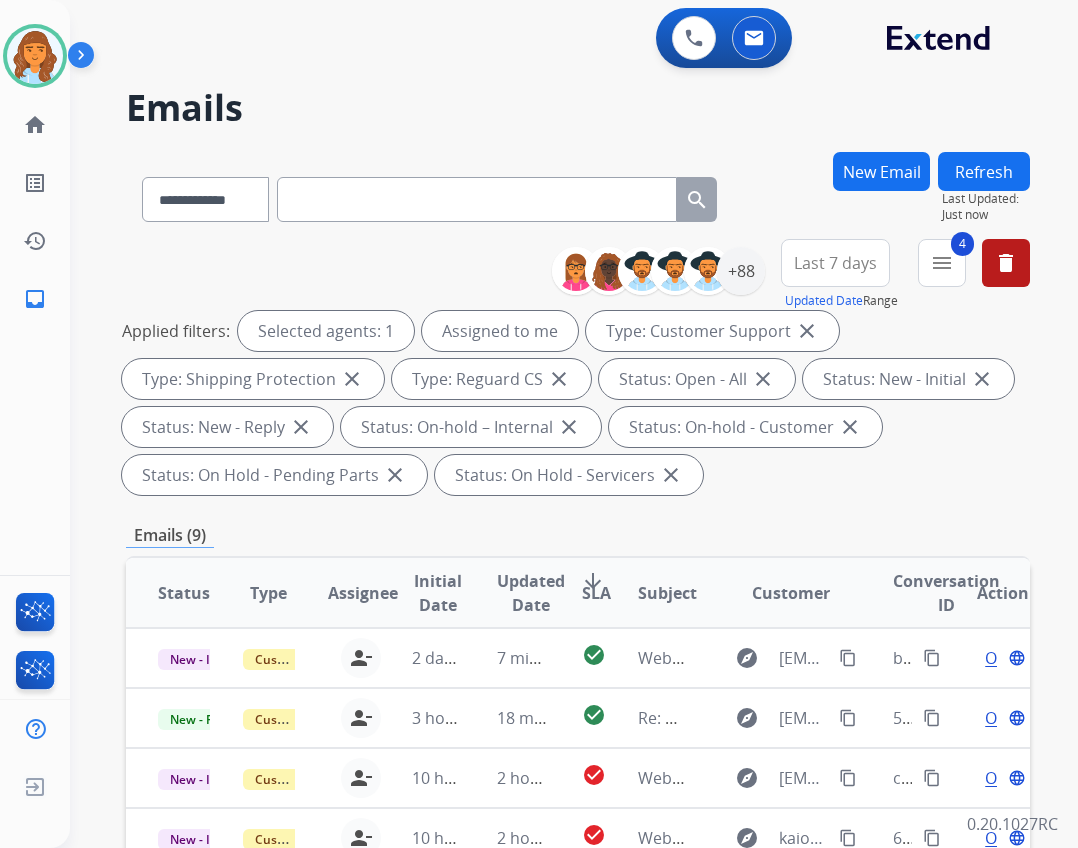 click on "Refresh" at bounding box center [984, 171] 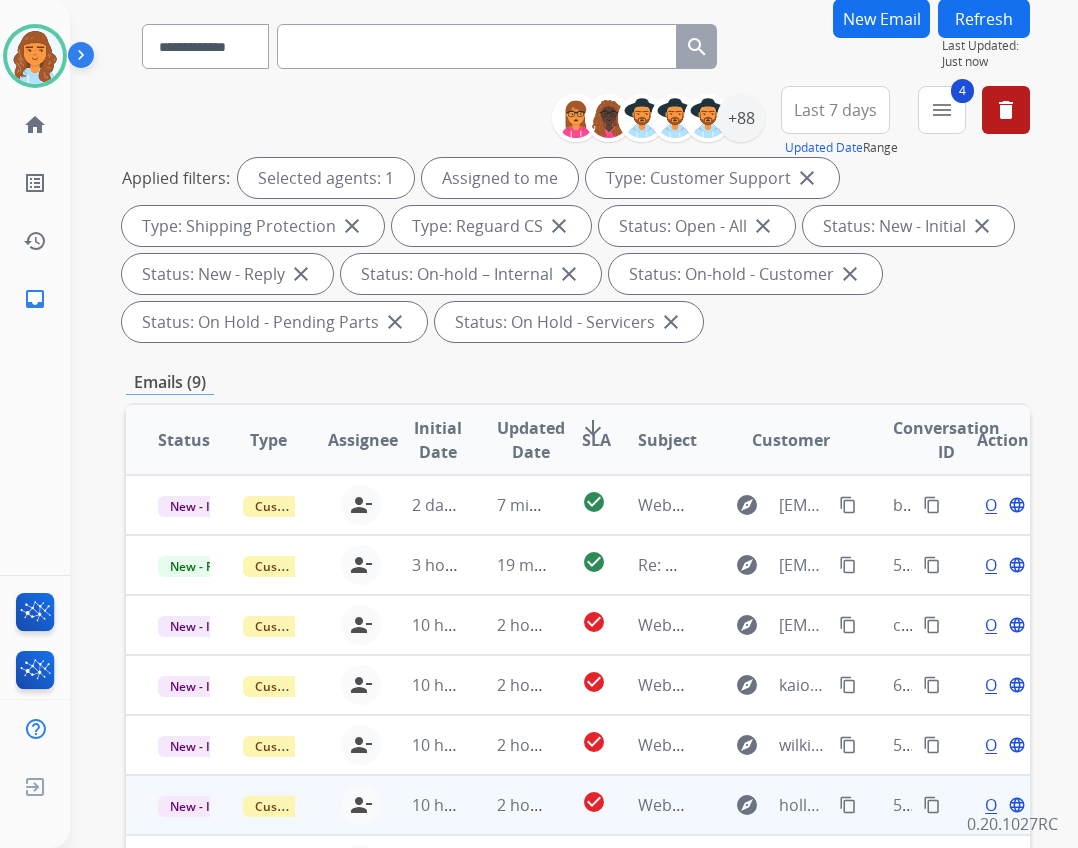 scroll, scrollTop: 400, scrollLeft: 0, axis: vertical 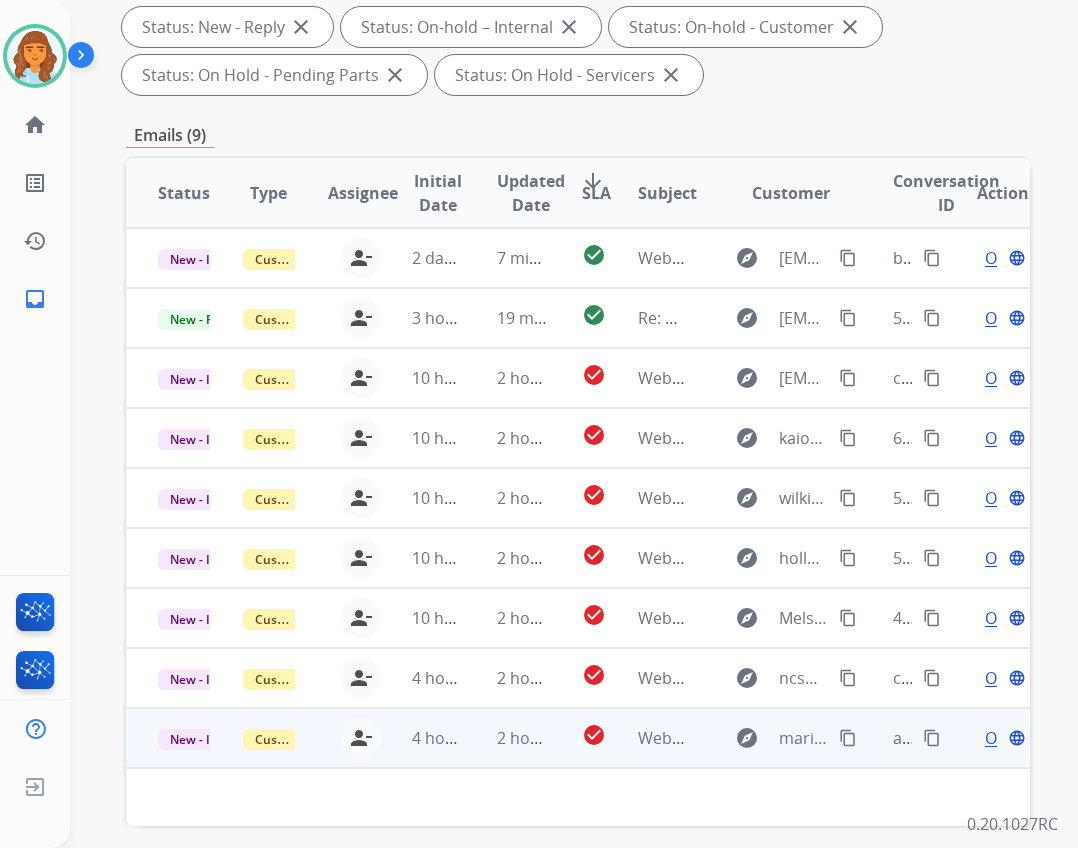 click on "explore mariatubojang@gmail.com content_copy" at bounding box center (776, 738) 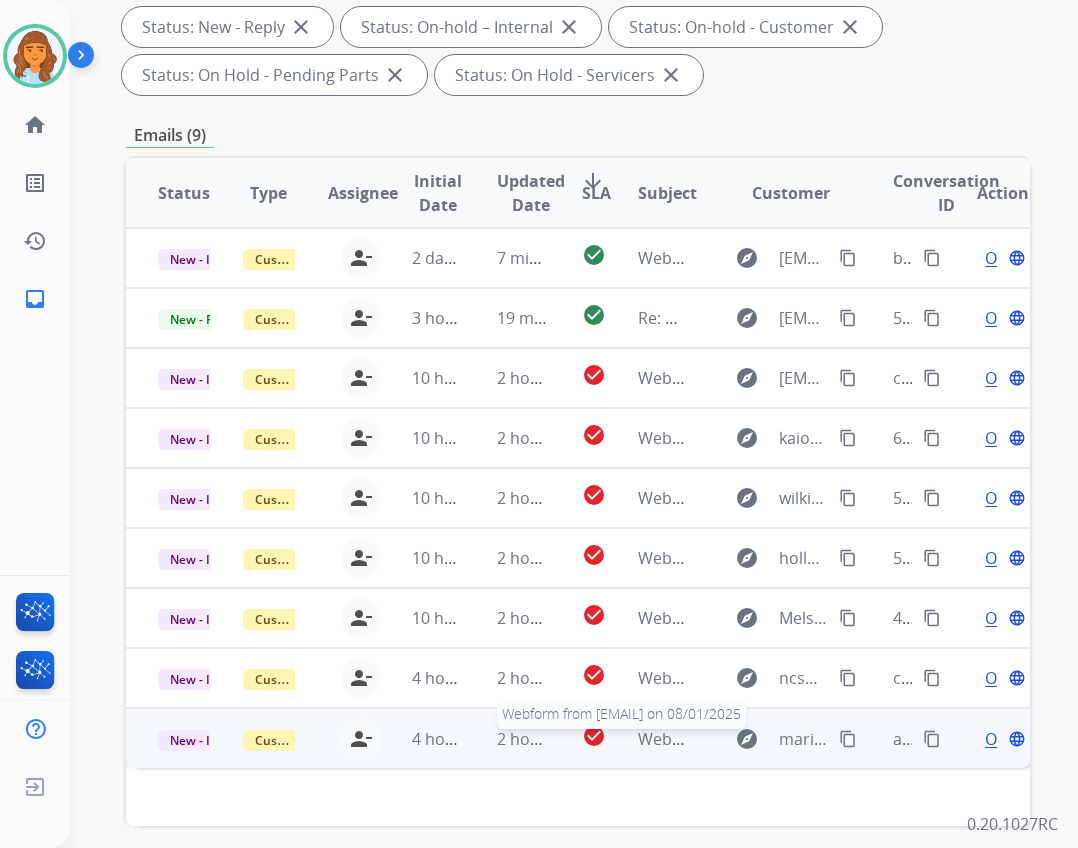 click on "Webform from mariatubojang@gmail.com on 08/01/2025" at bounding box center (779, 739) 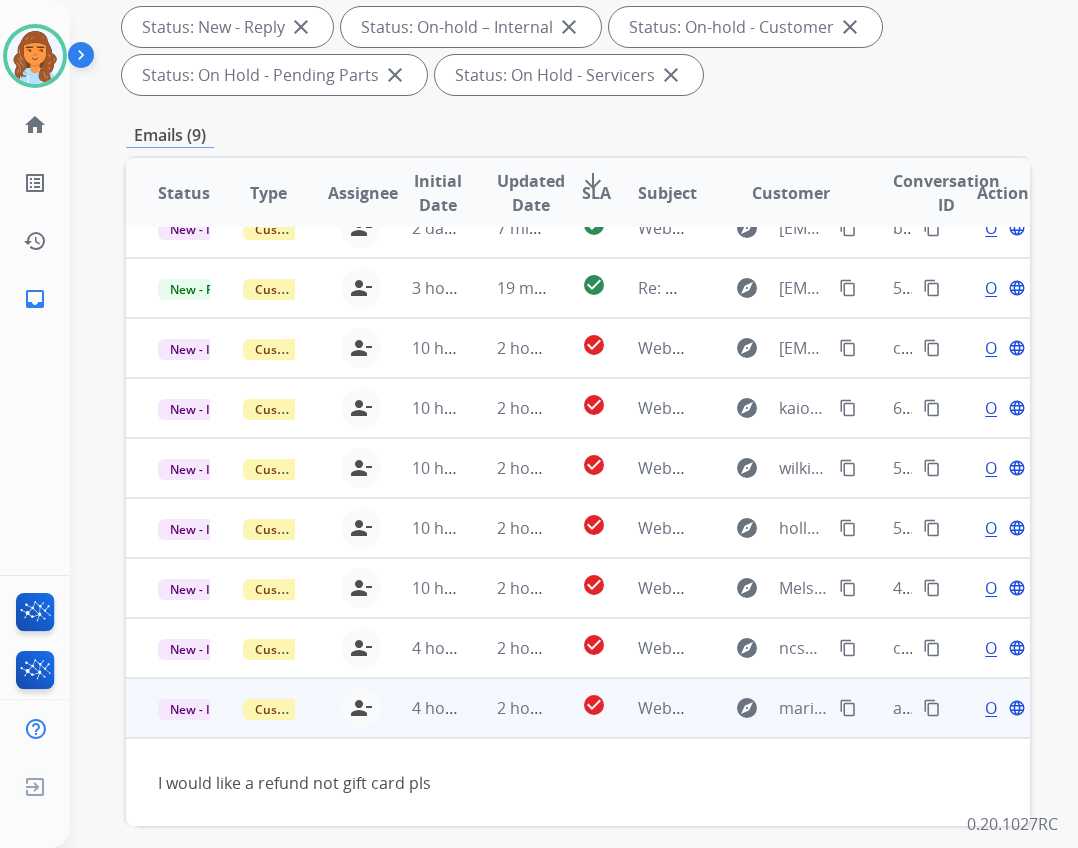scroll, scrollTop: 31, scrollLeft: 0, axis: vertical 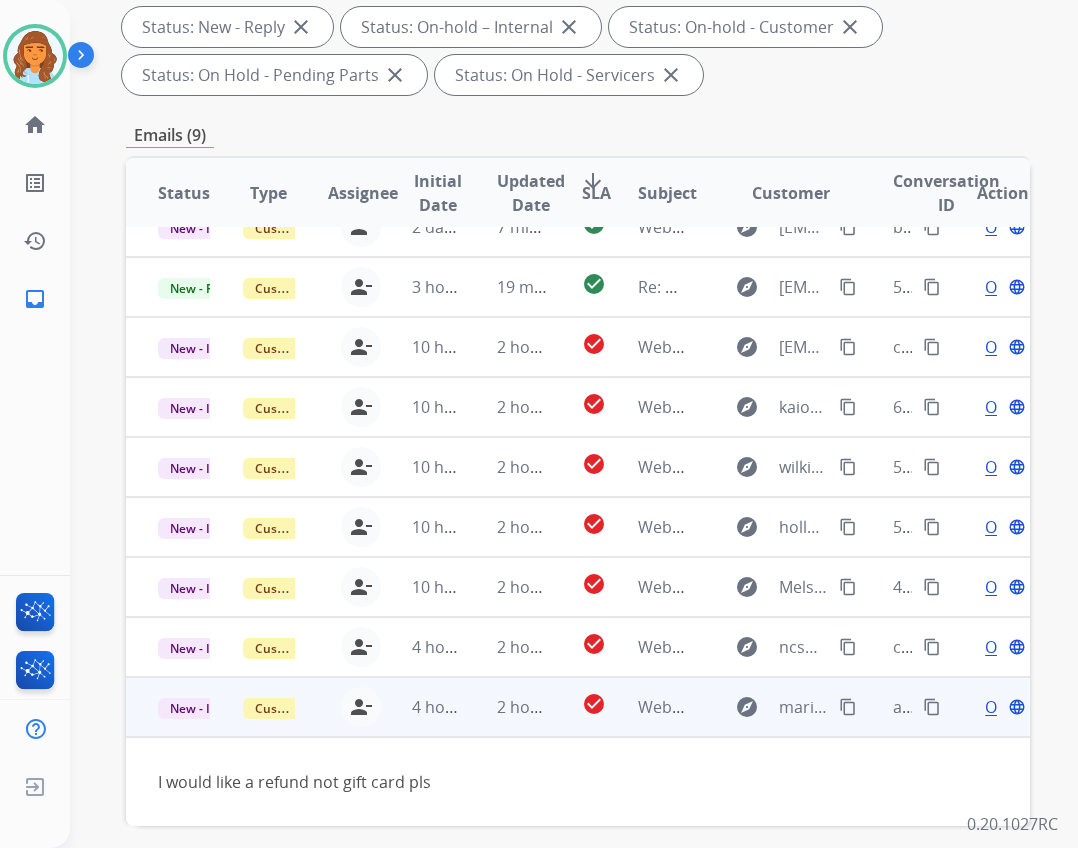click on "Open" at bounding box center (1005, 707) 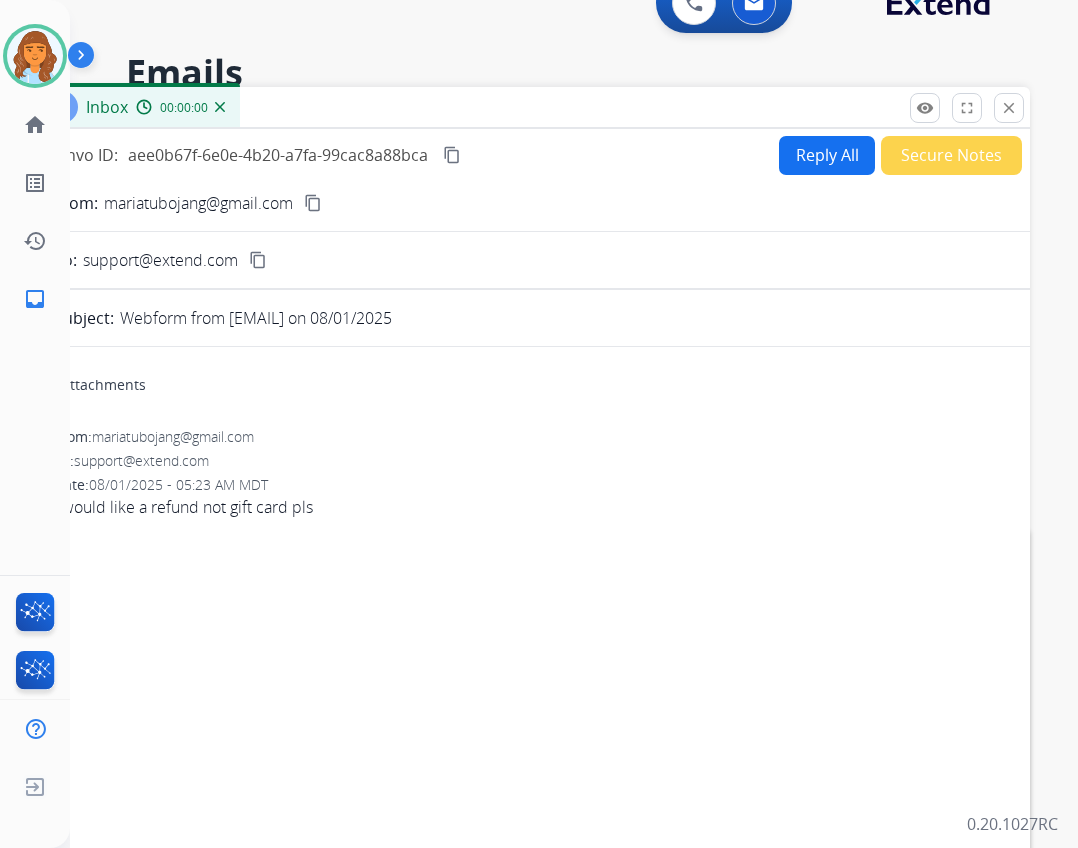 scroll, scrollTop: 0, scrollLeft: 0, axis: both 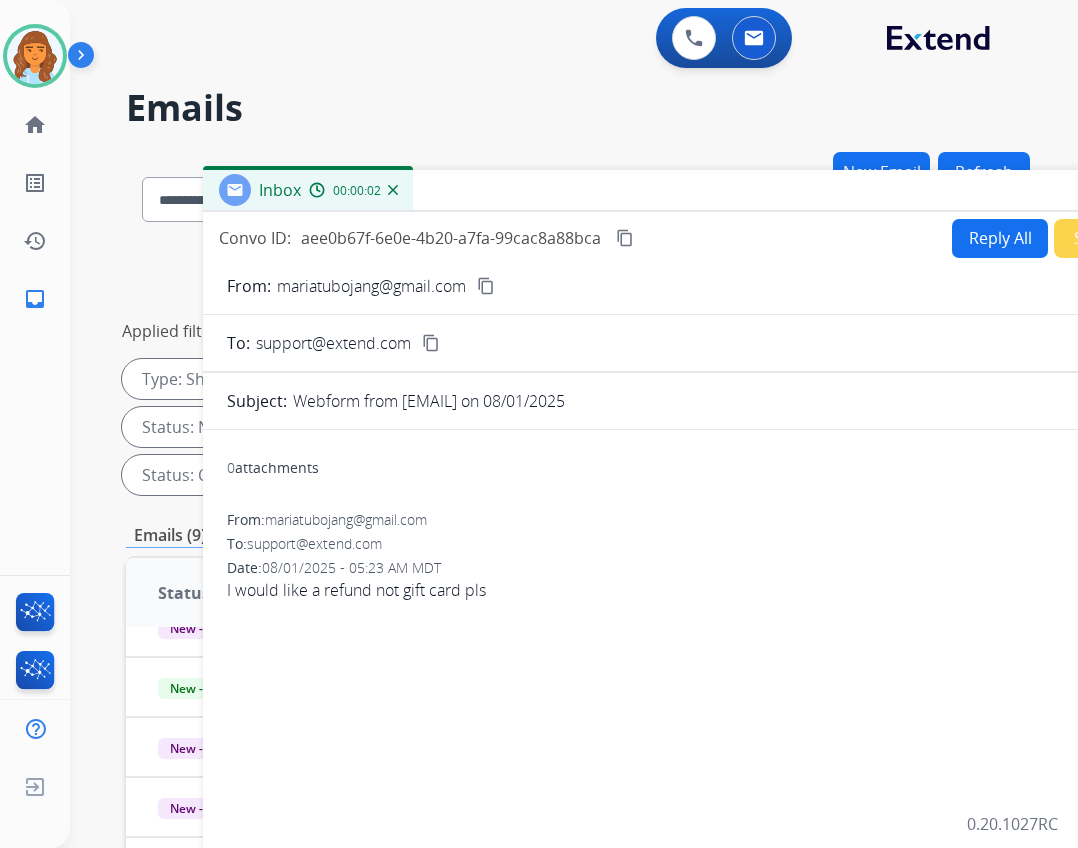 drag, startPoint x: 477, startPoint y: 150, endPoint x: 649, endPoint y: 198, distance: 178.57211 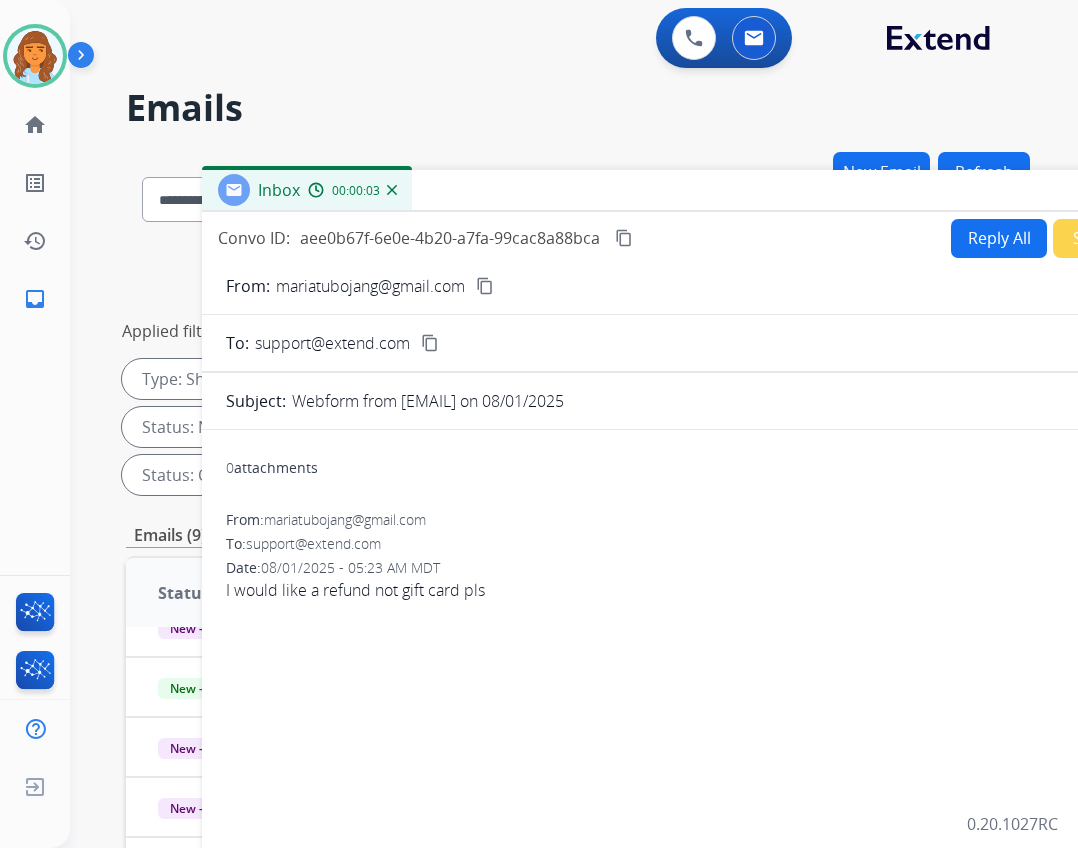 click on "content_copy" at bounding box center [485, 286] 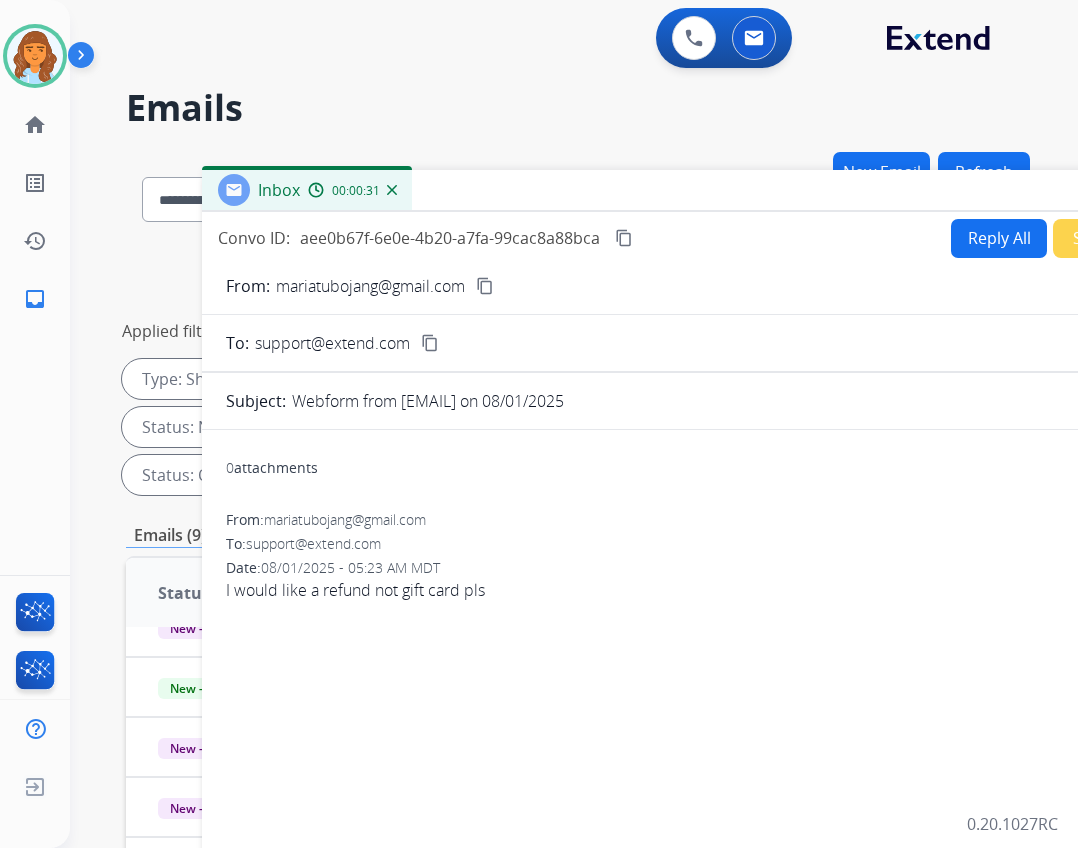 click on "Reply All" at bounding box center (999, 238) 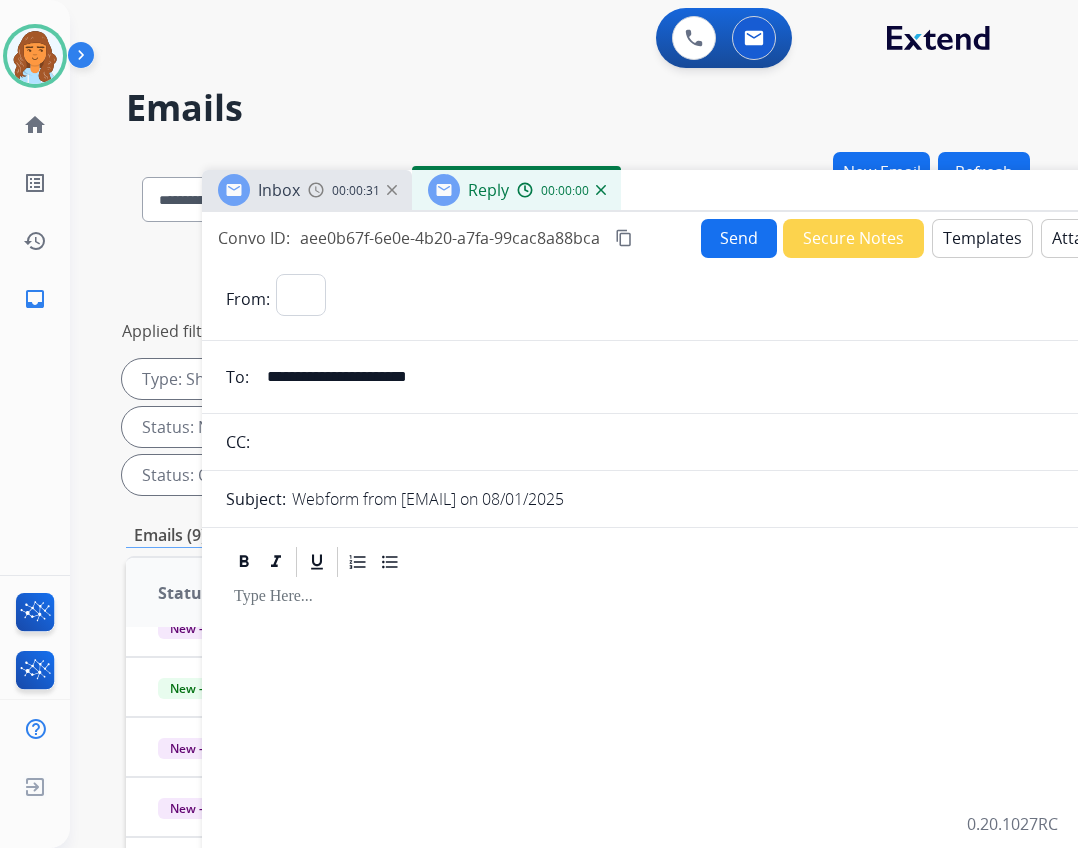 select on "**********" 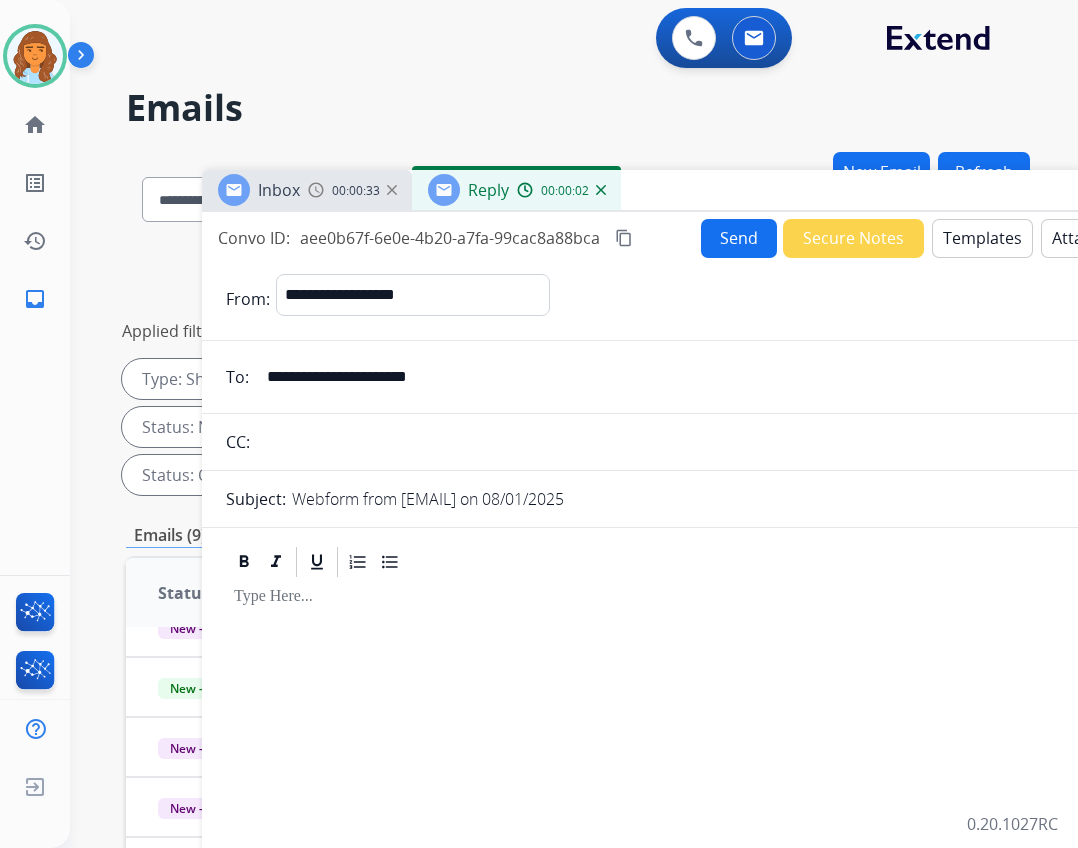 click on "Templates" at bounding box center (982, 238) 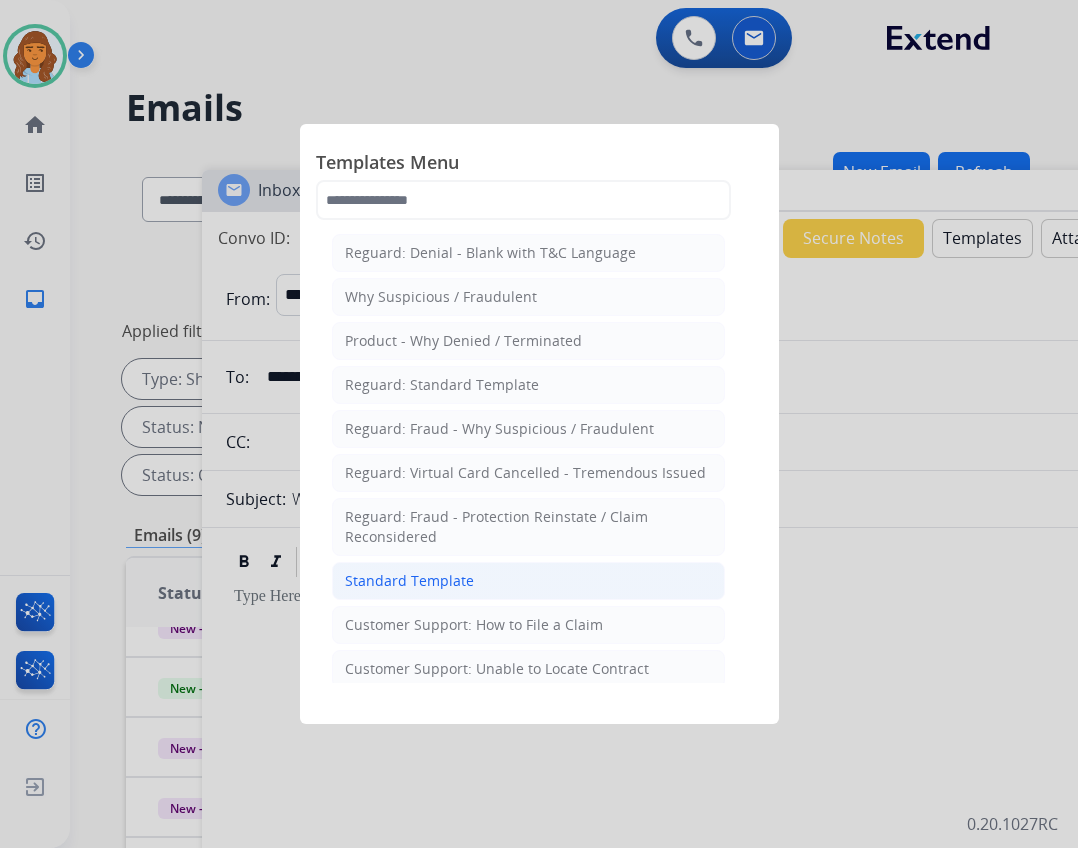 click on "Standard Template" 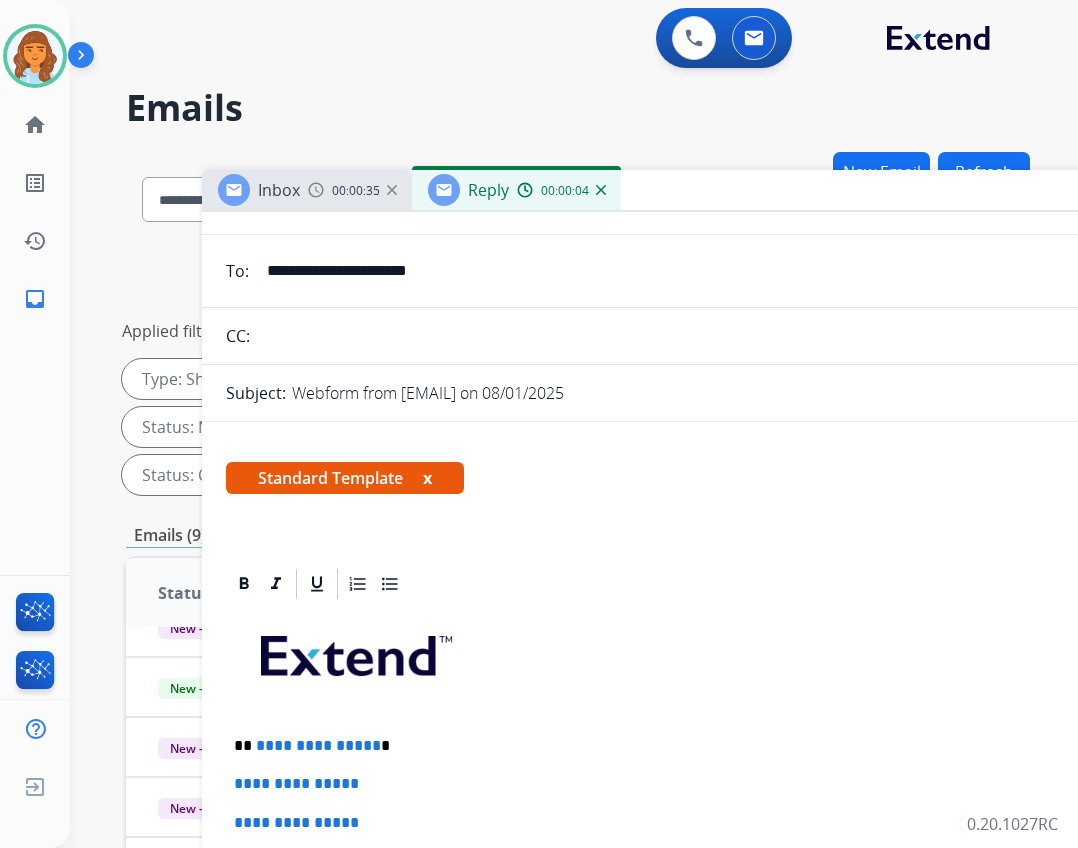 scroll, scrollTop: 300, scrollLeft: 0, axis: vertical 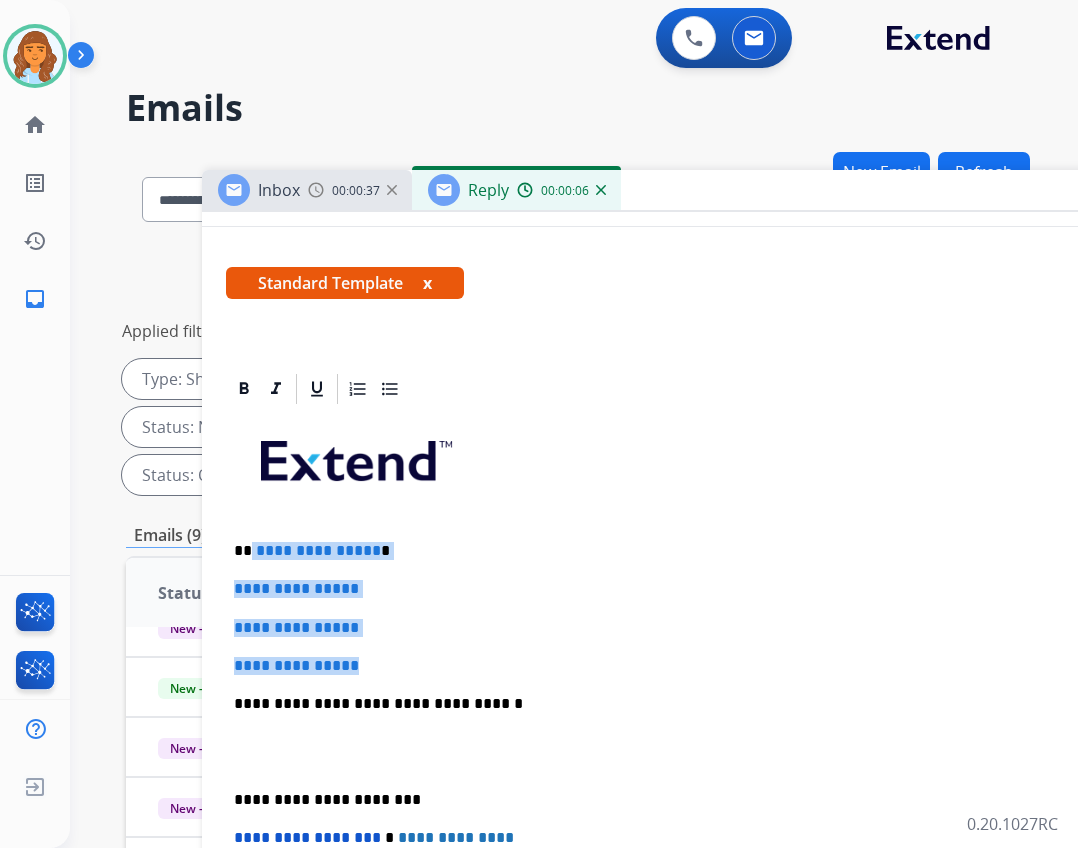 drag, startPoint x: 250, startPoint y: 547, endPoint x: 383, endPoint y: 664, distance: 177.13837 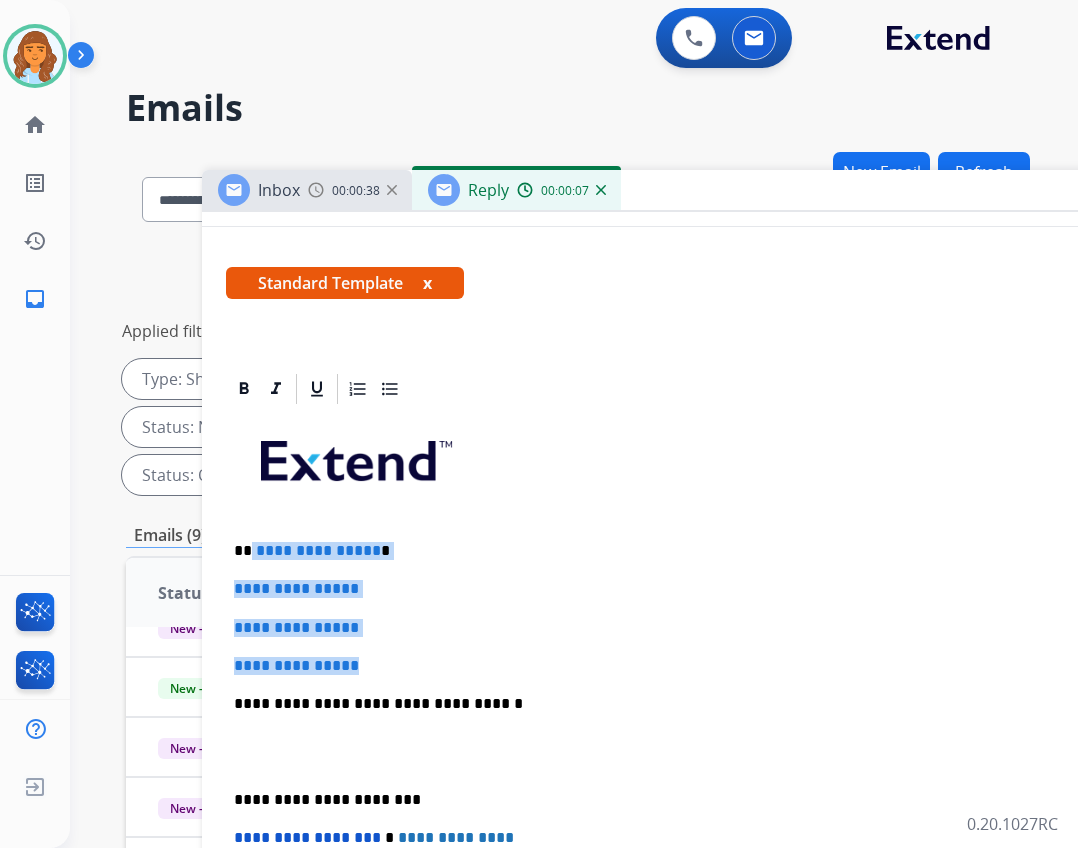 scroll, scrollTop: 286, scrollLeft: 0, axis: vertical 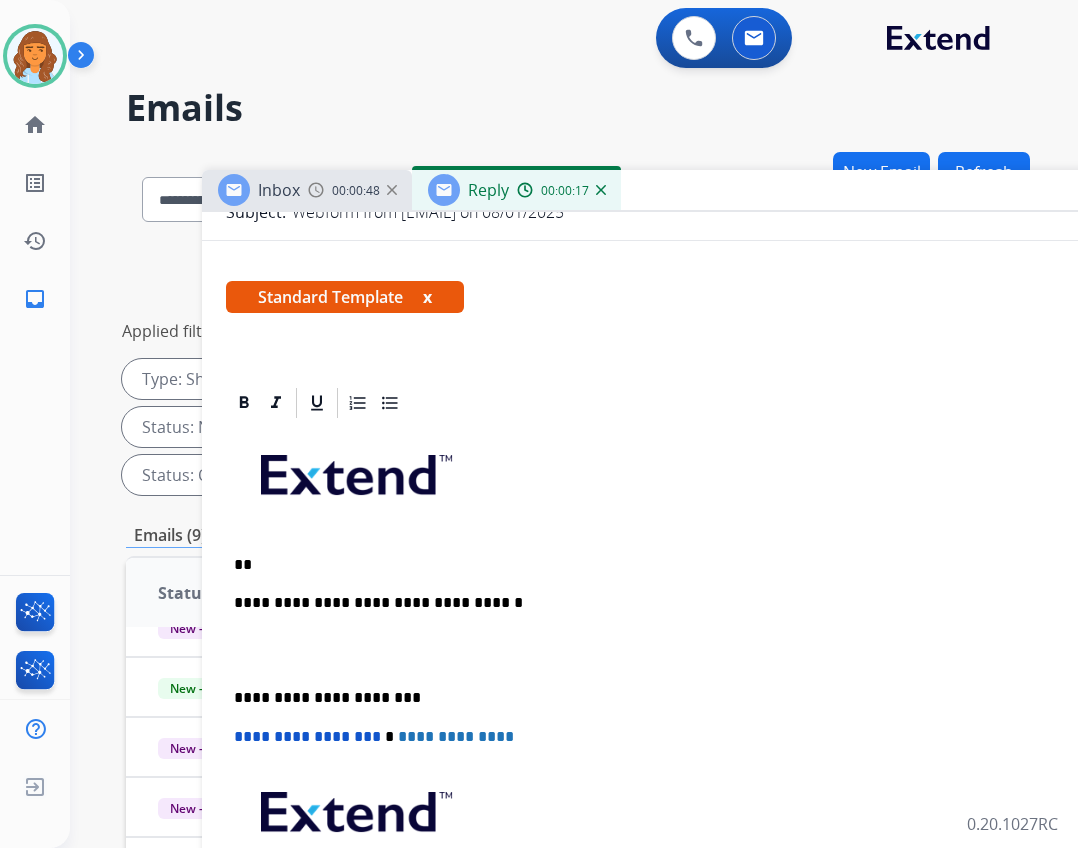 click on "**" at bounding box center [694, 565] 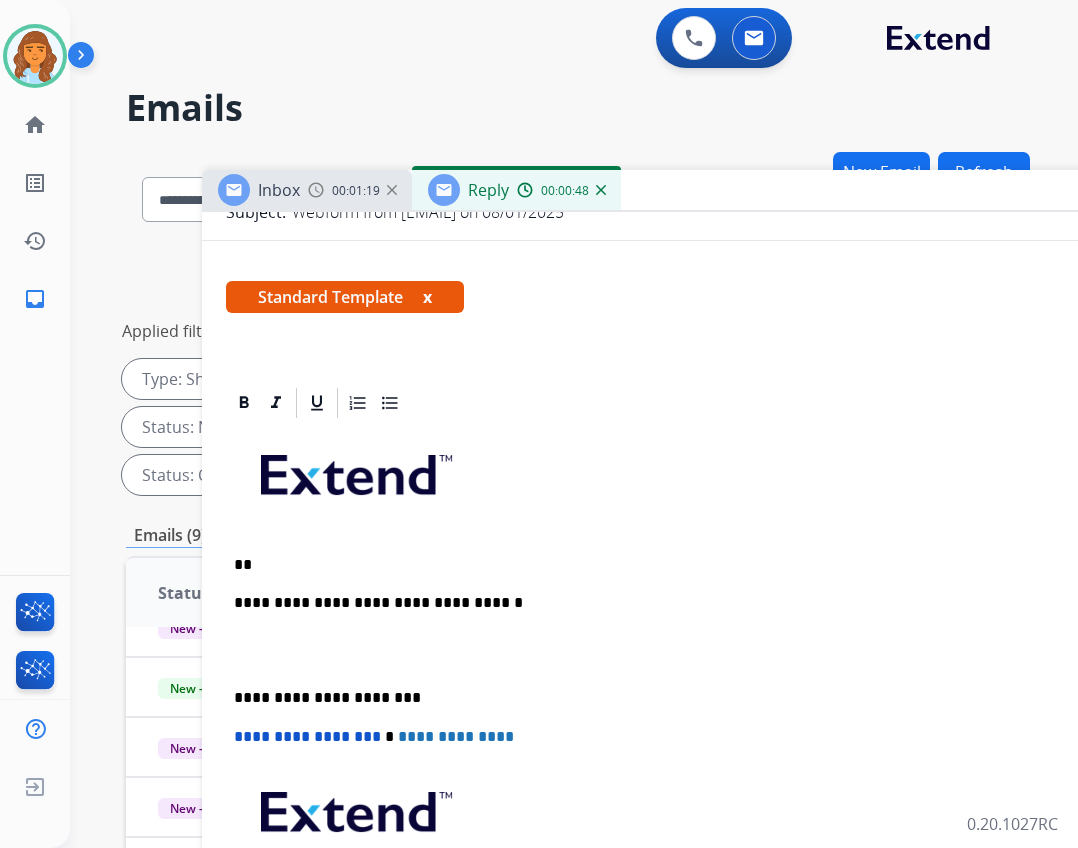 click on "**********" at bounding box center (702, 707) 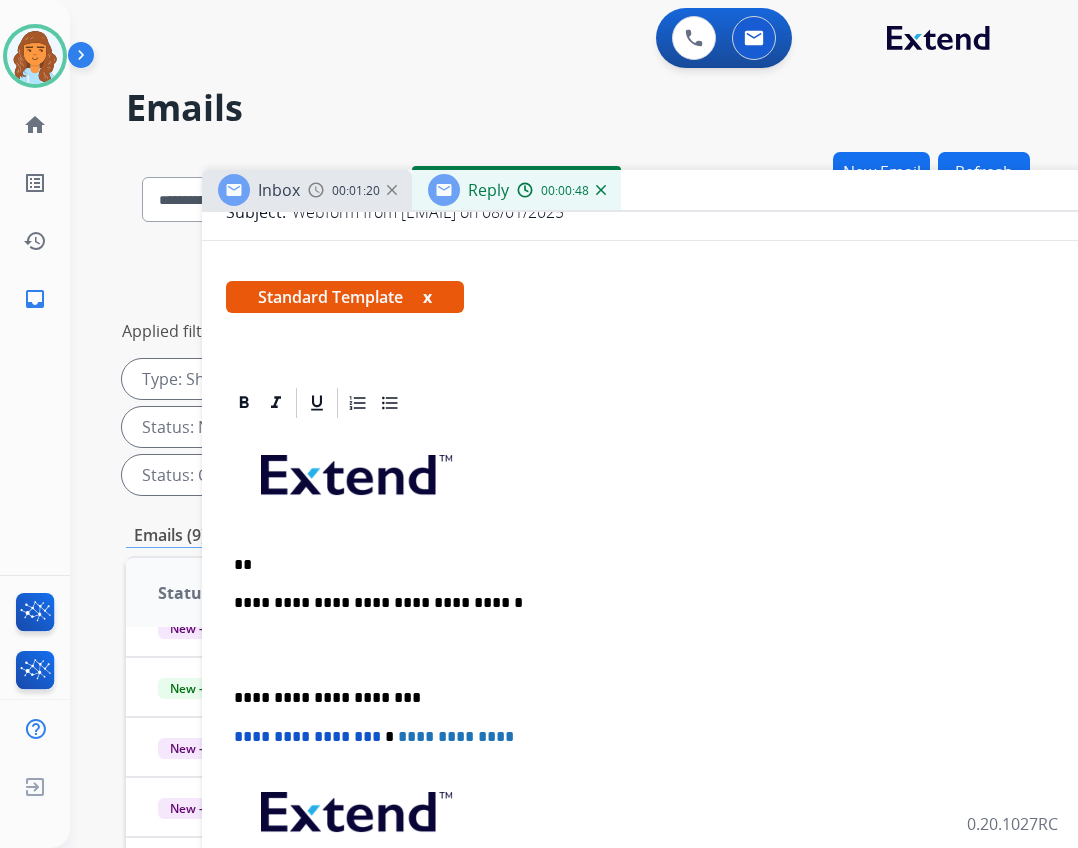 type 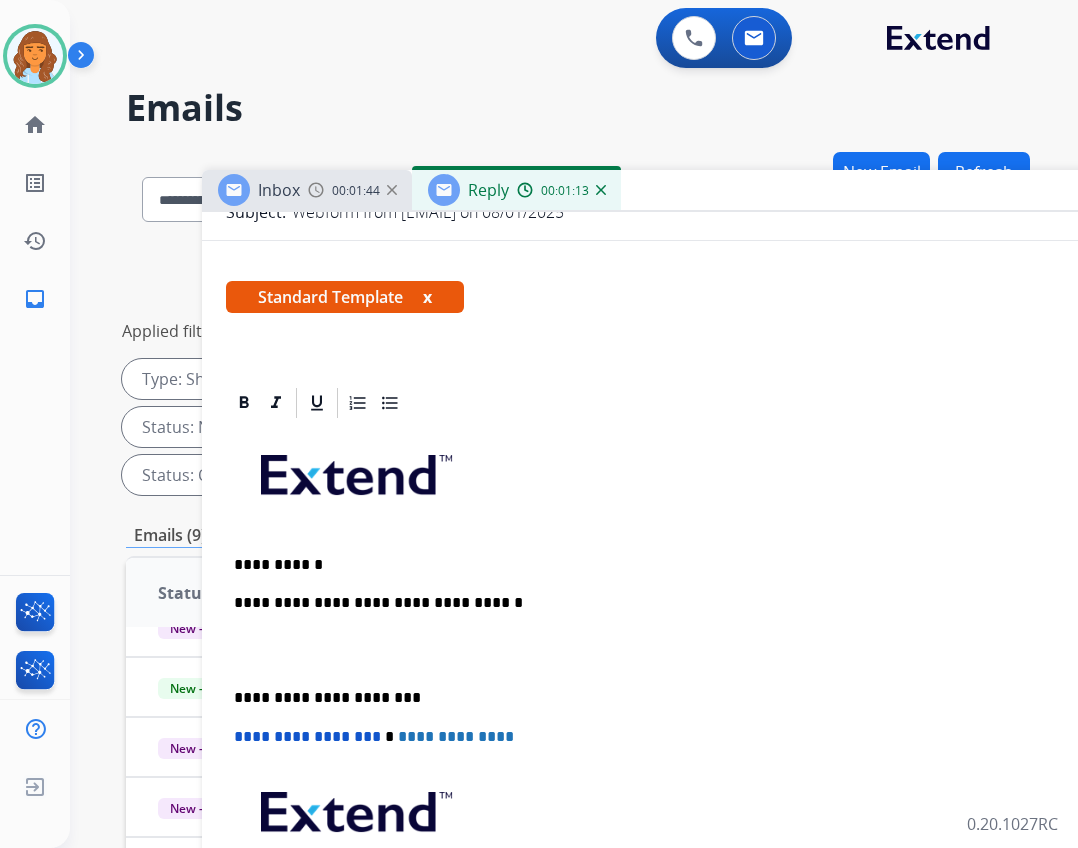 scroll, scrollTop: 300, scrollLeft: 0, axis: vertical 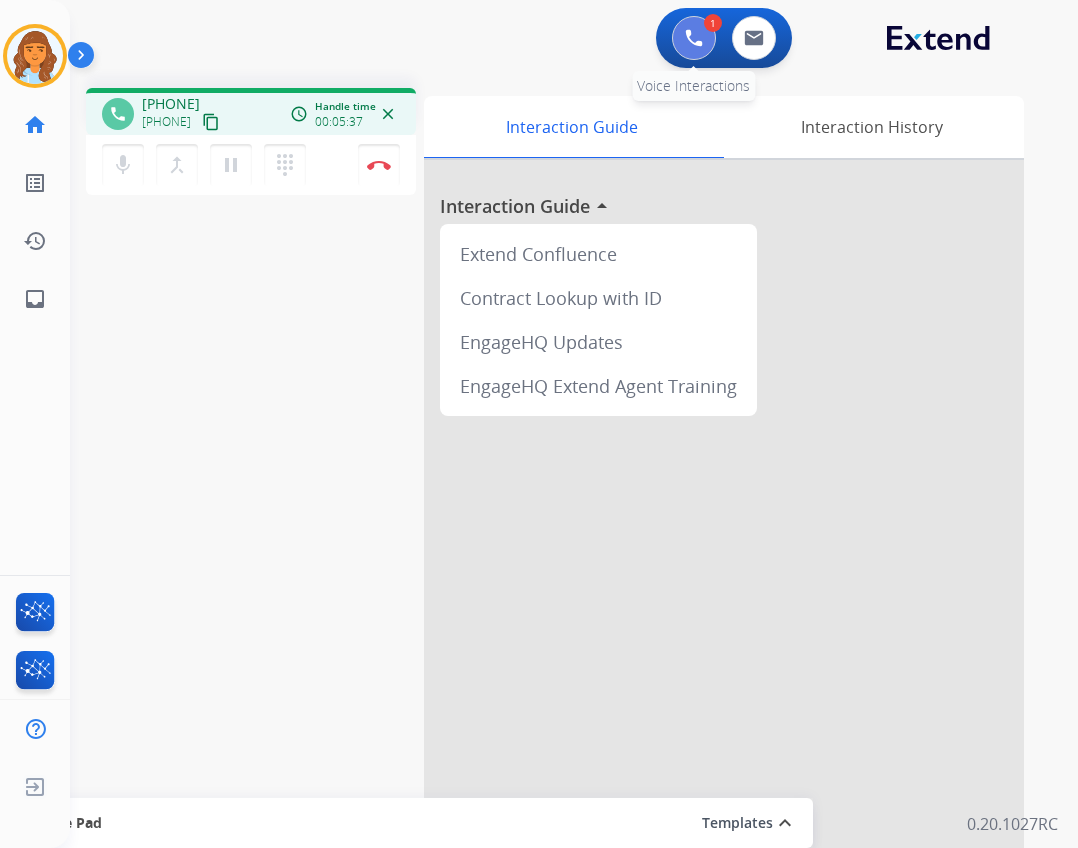 click at bounding box center [694, 38] 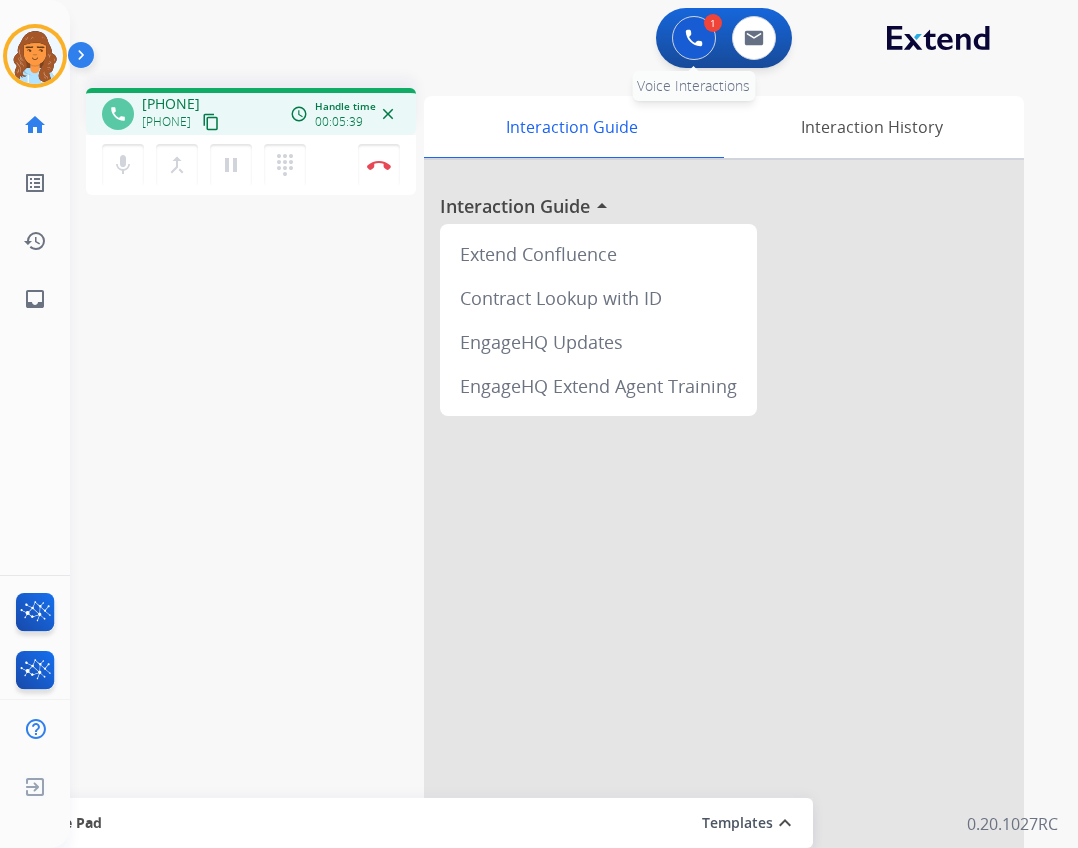 click at bounding box center [694, 38] 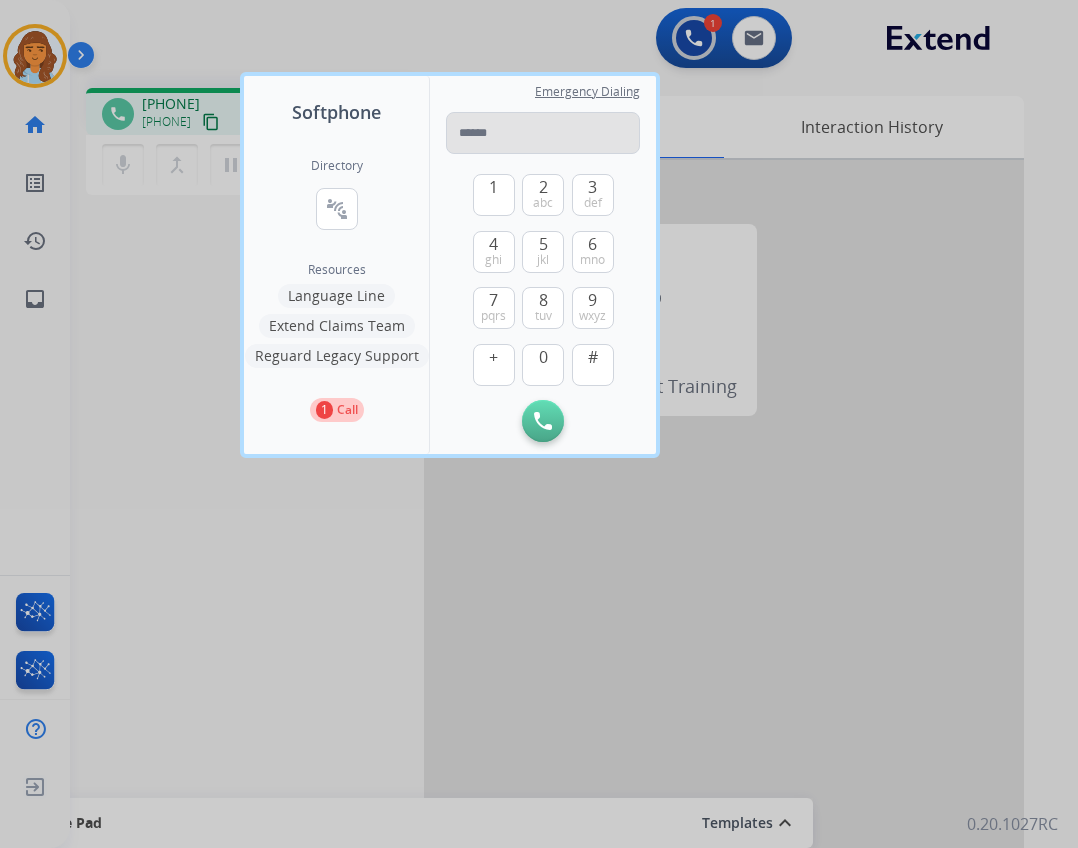 drag, startPoint x: 486, startPoint y: 101, endPoint x: 485, endPoint y: 115, distance: 14.035668 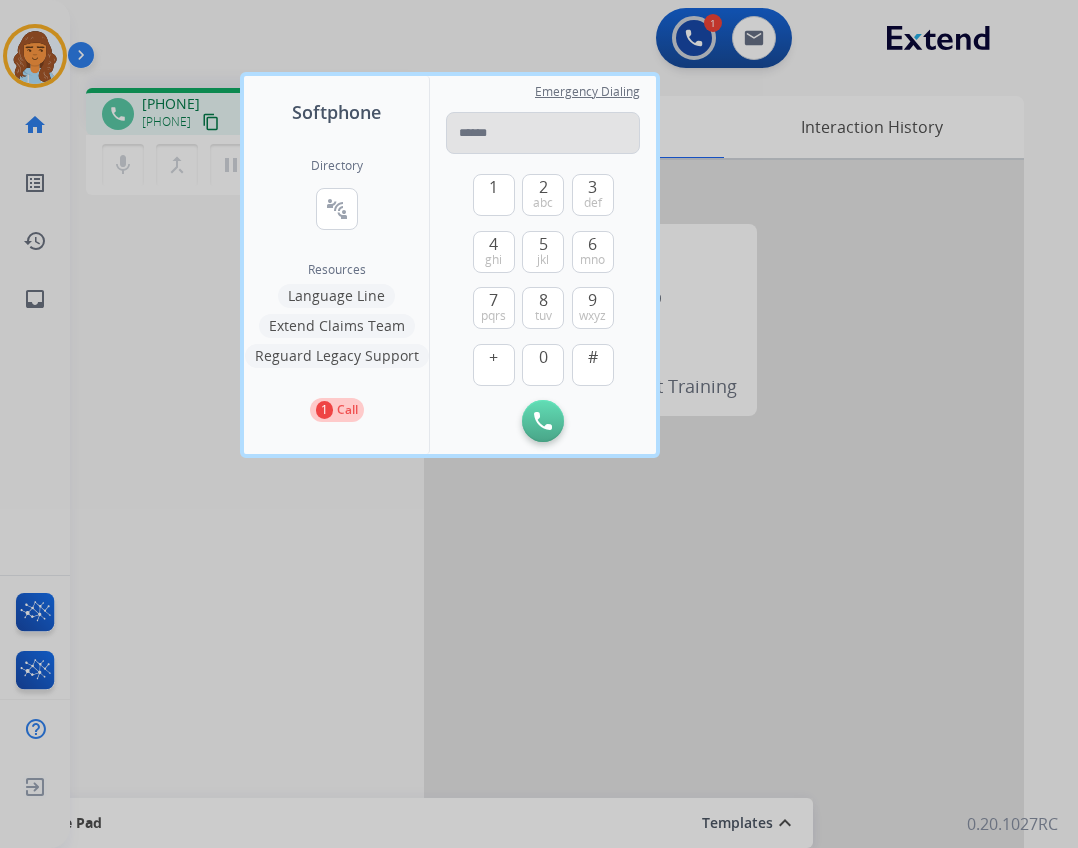 click on "Emergency Dialing" at bounding box center (543, 127) 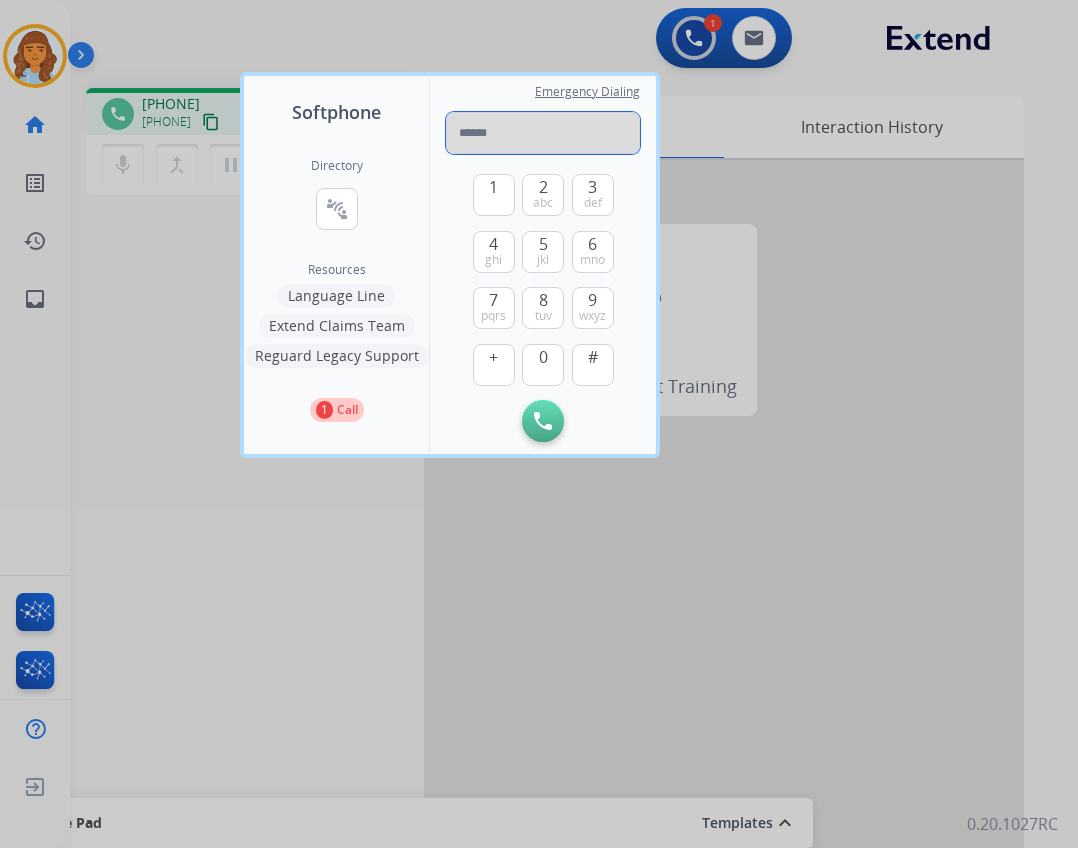 click at bounding box center (543, 133) 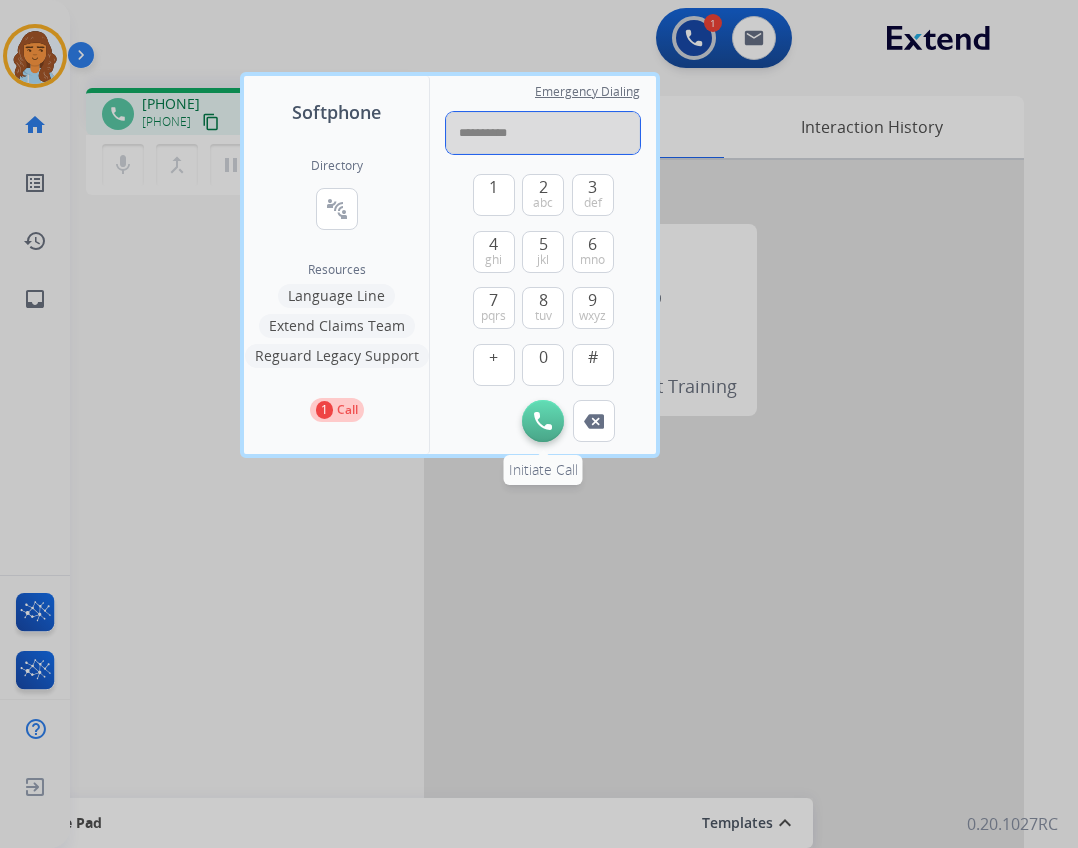 type on "**********" 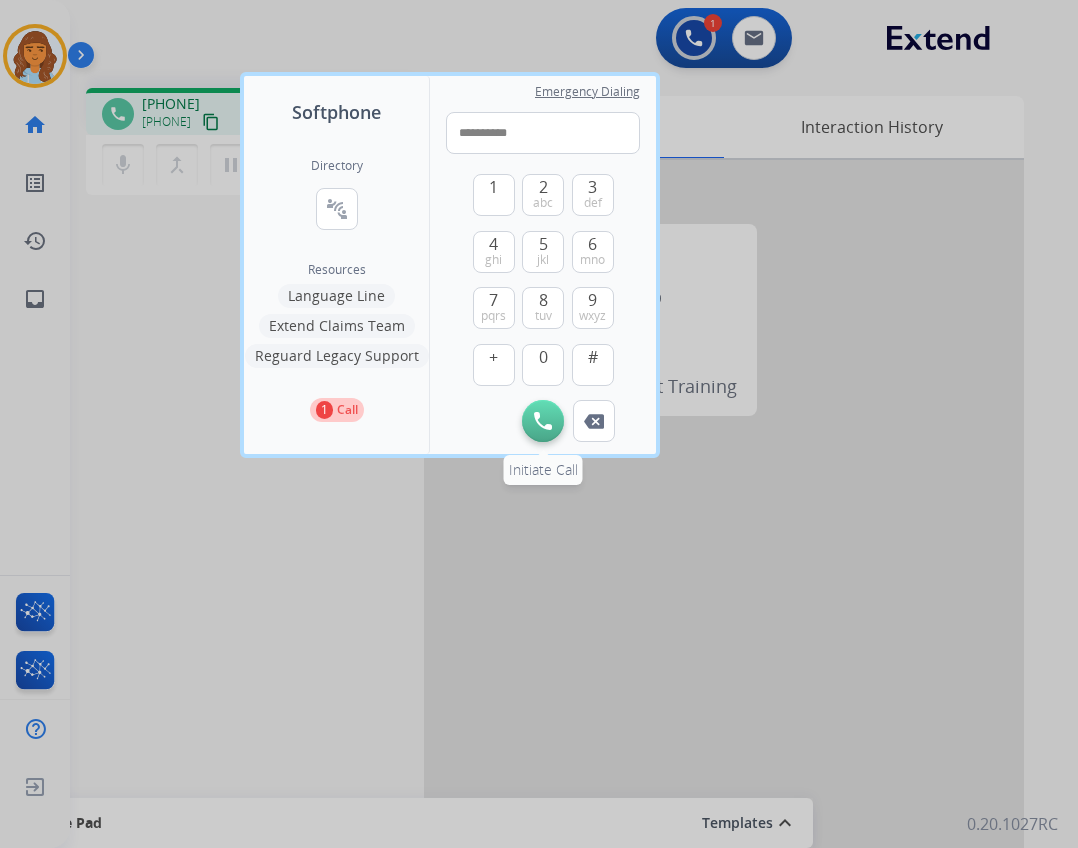 click at bounding box center (543, 421) 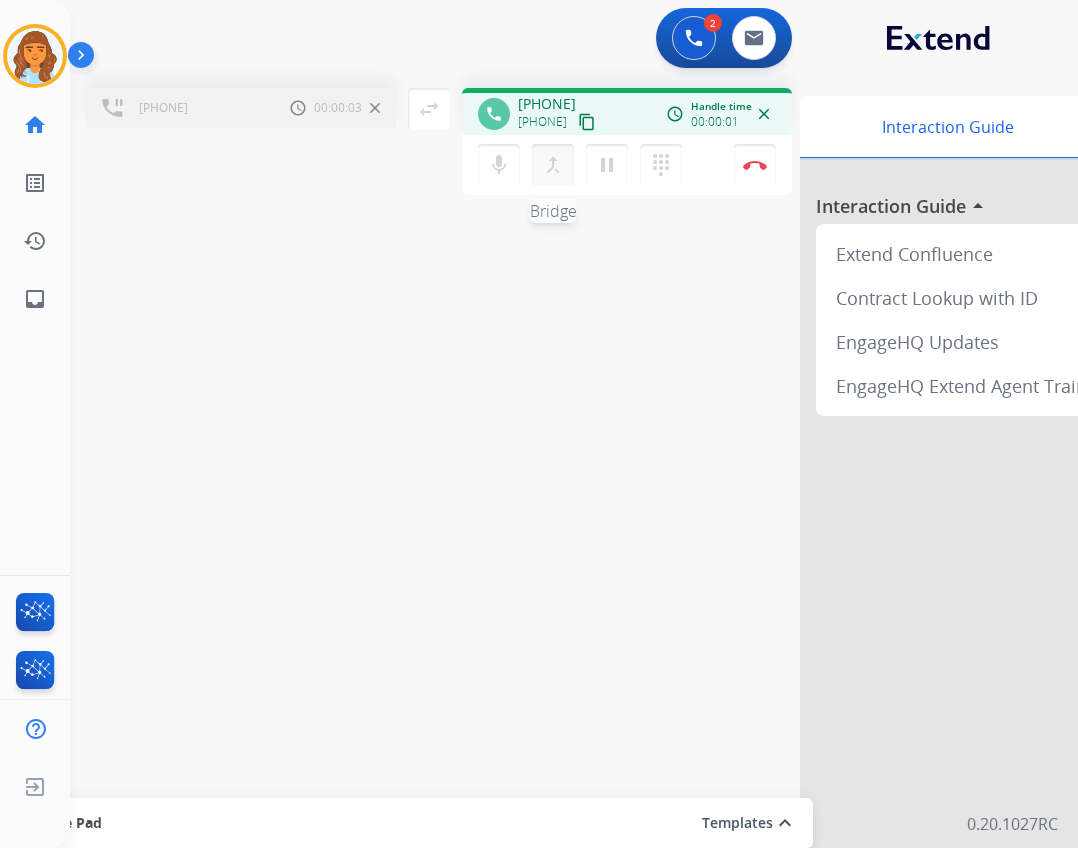 click on "merge_type" at bounding box center [553, 165] 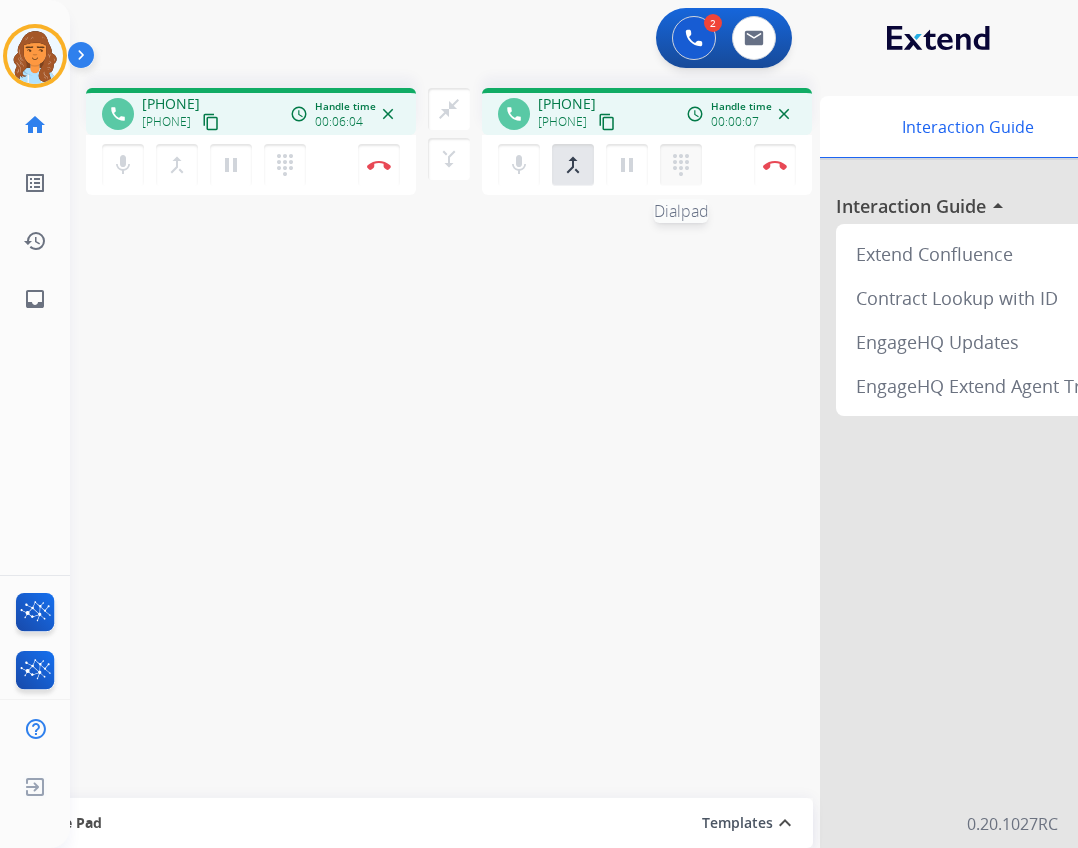click on "dialpad Dialpad" at bounding box center (285, 165) 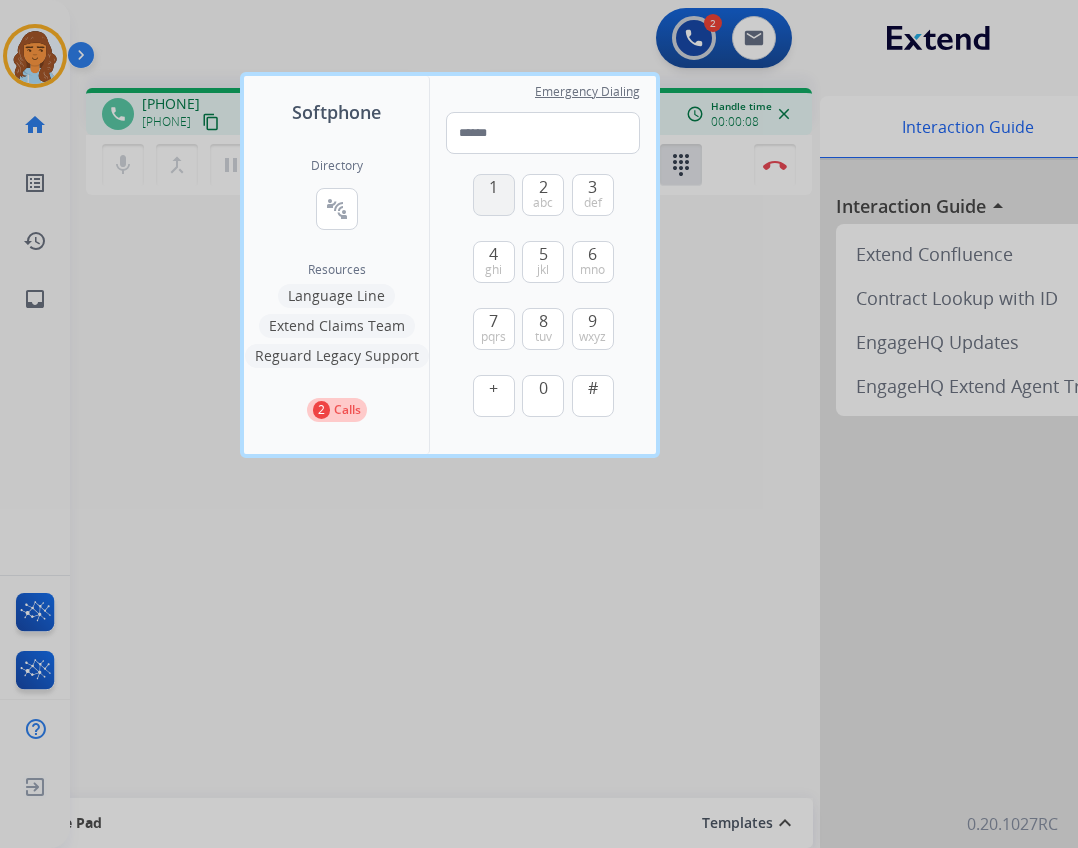 click on "1" at bounding box center (493, 187) 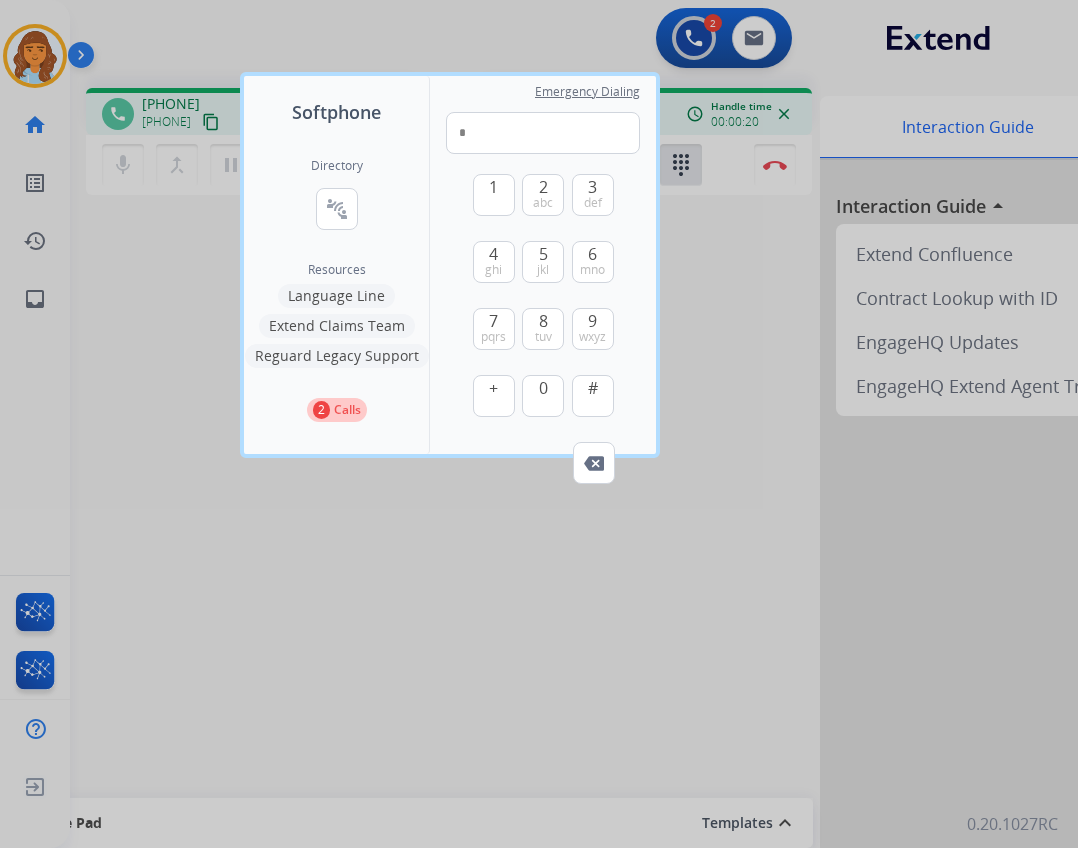 click at bounding box center (539, 424) 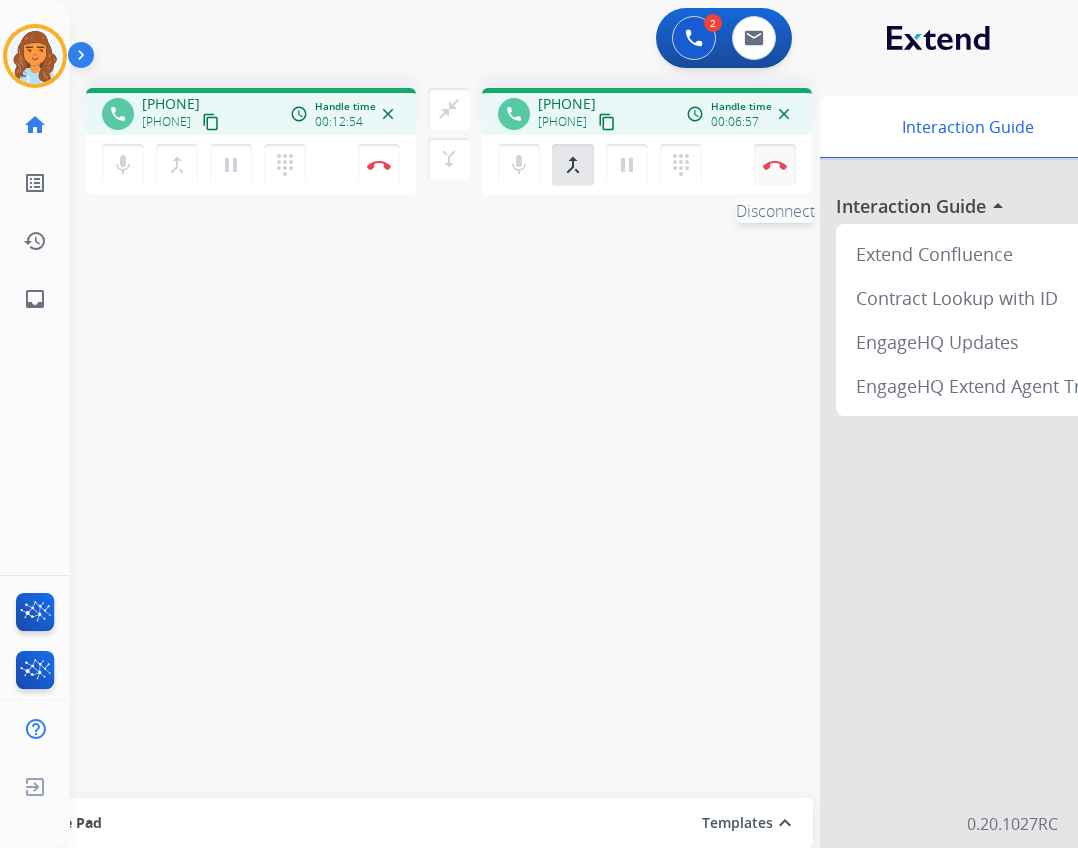 click on "Disconnect" at bounding box center (379, 165) 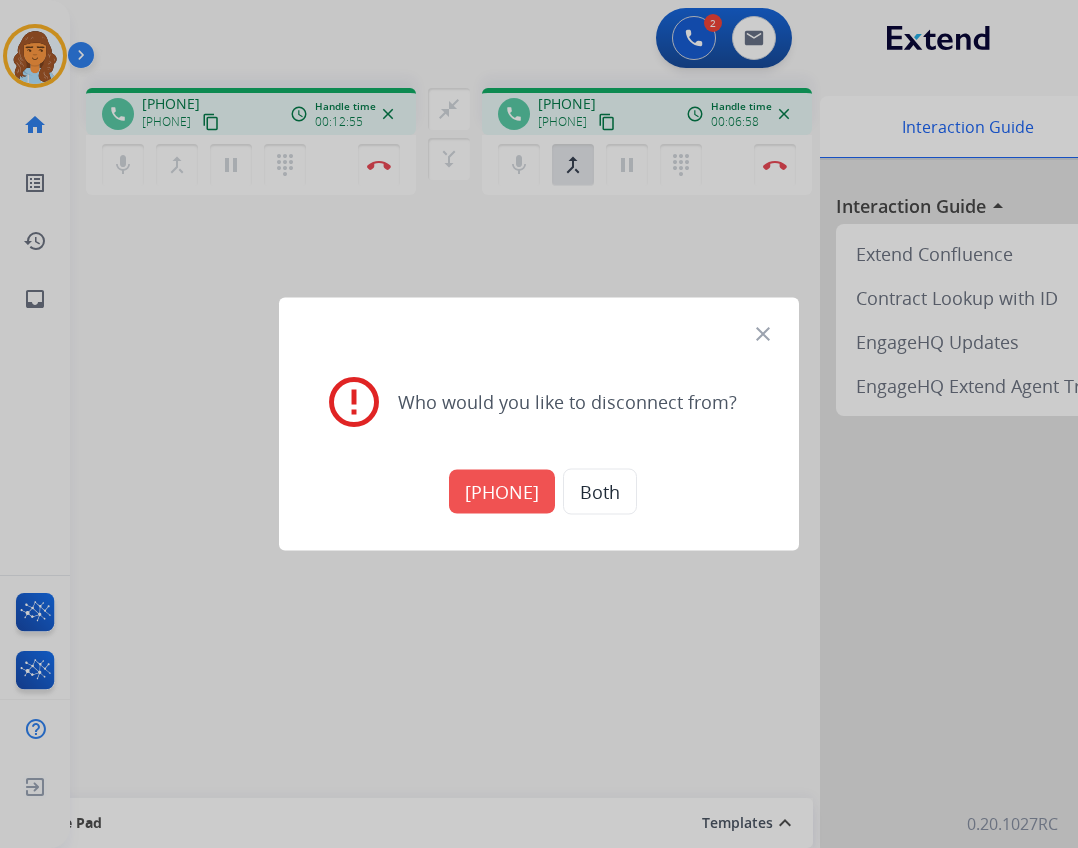 click on "+18566785849" at bounding box center (502, 492) 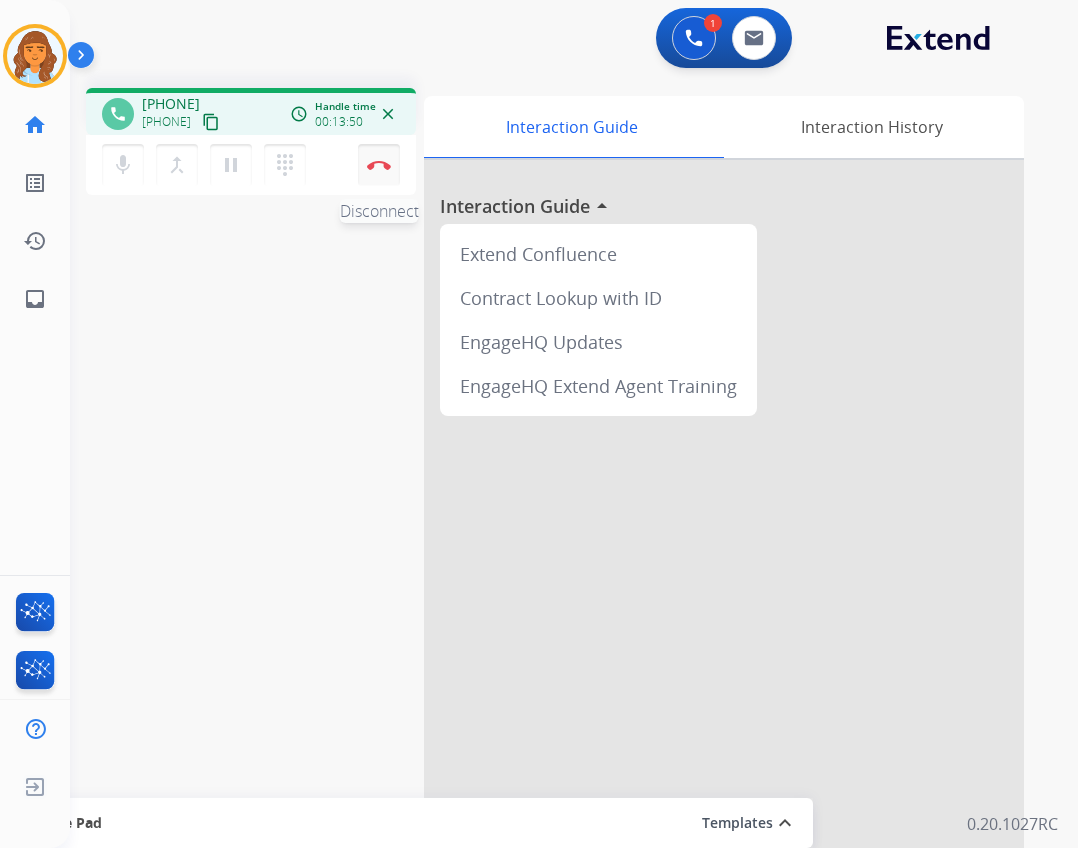 click on "Disconnect" at bounding box center [379, 165] 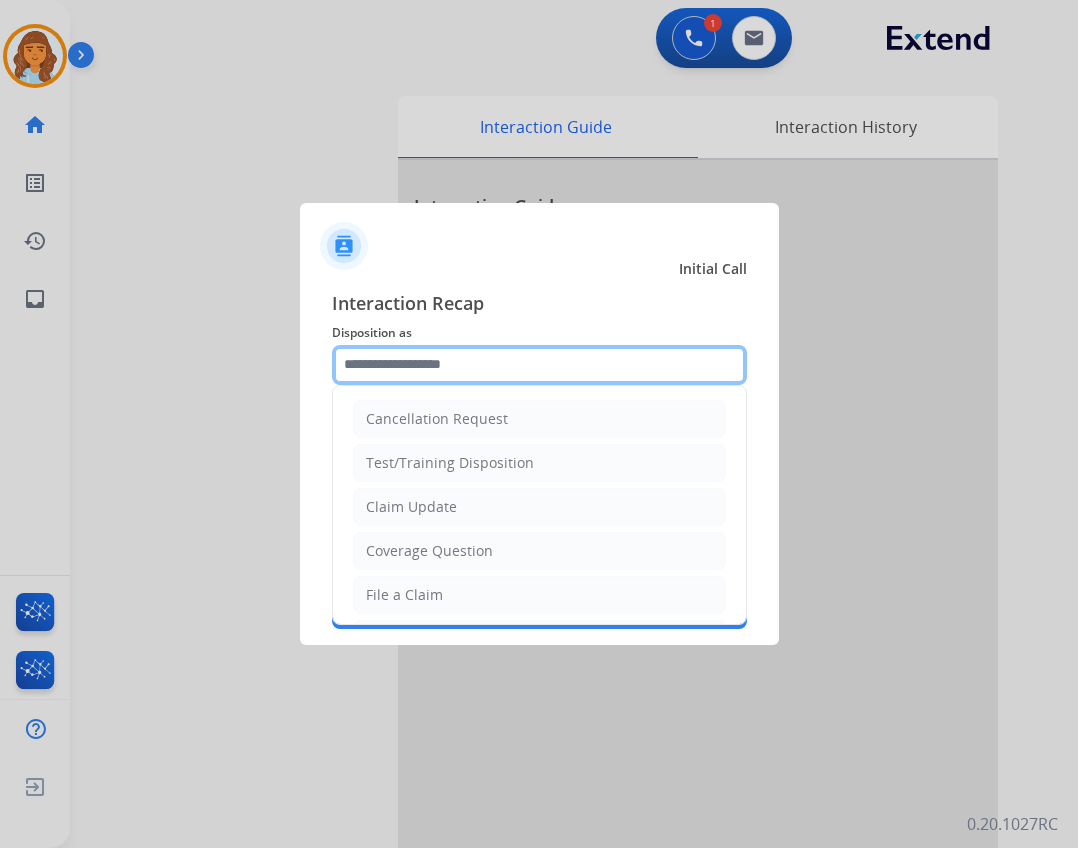 click 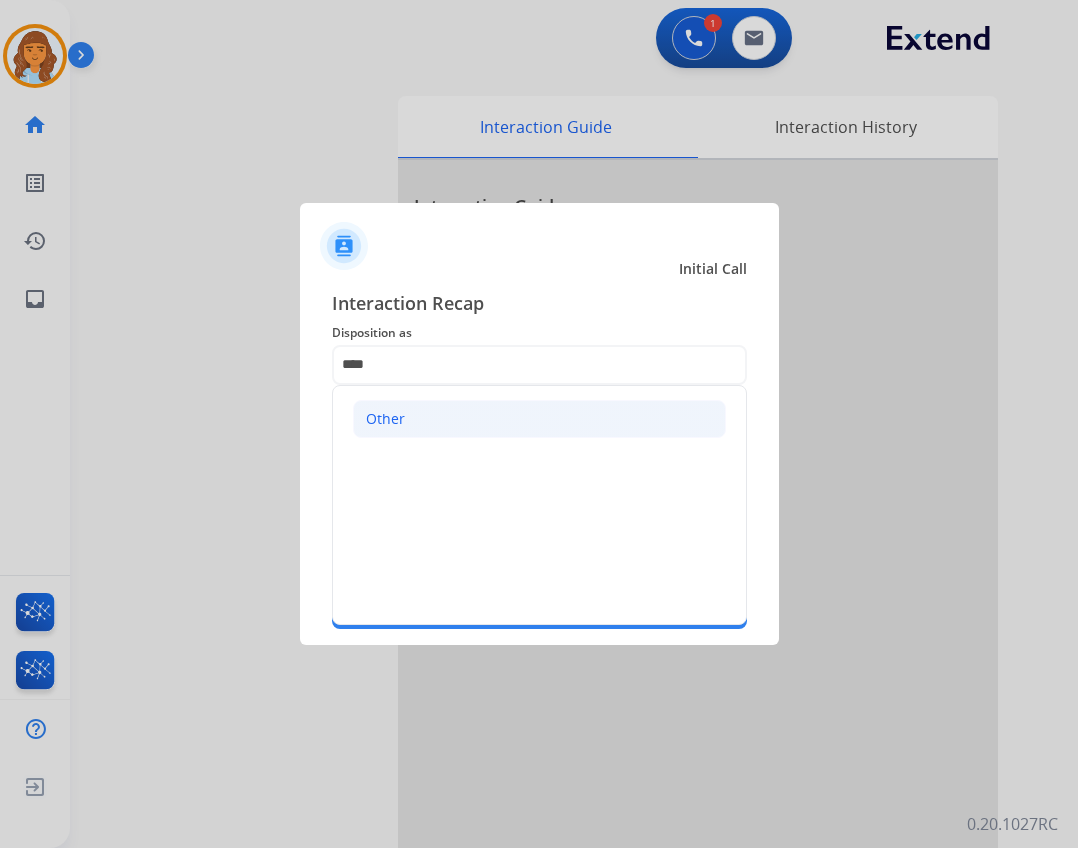 click on "Other" 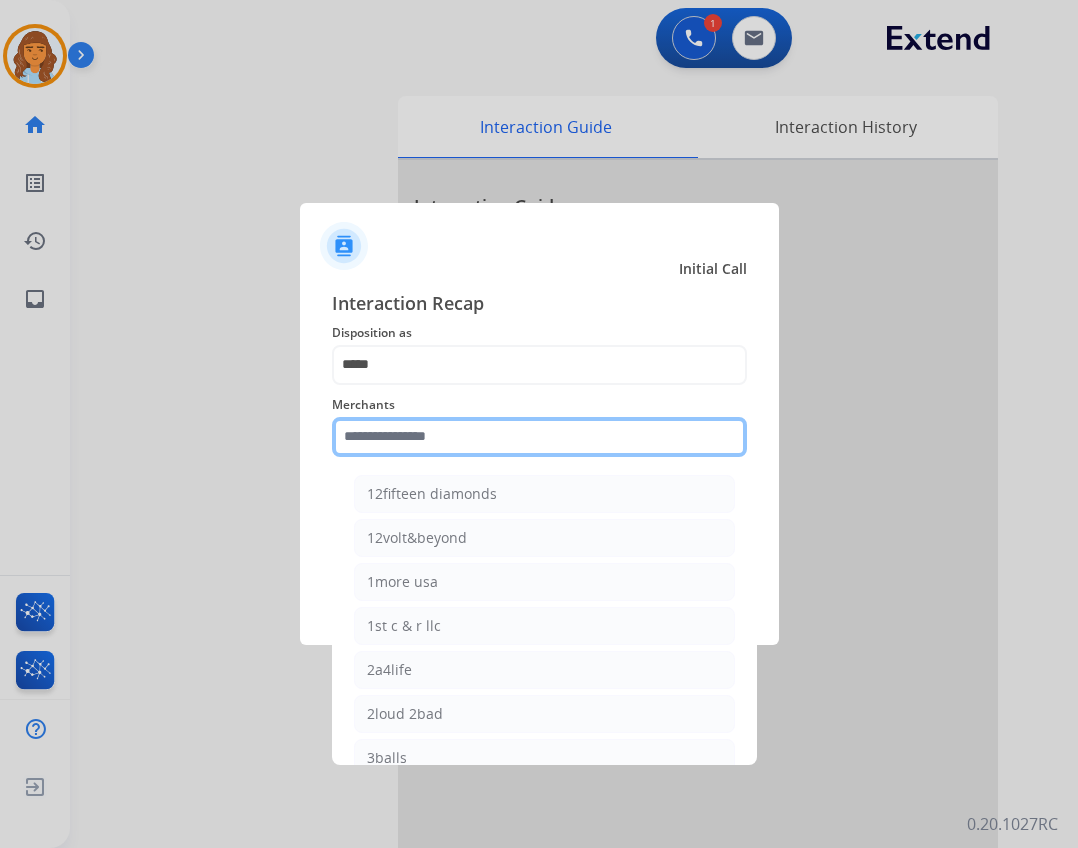 drag, startPoint x: 471, startPoint y: 427, endPoint x: 471, endPoint y: 438, distance: 11 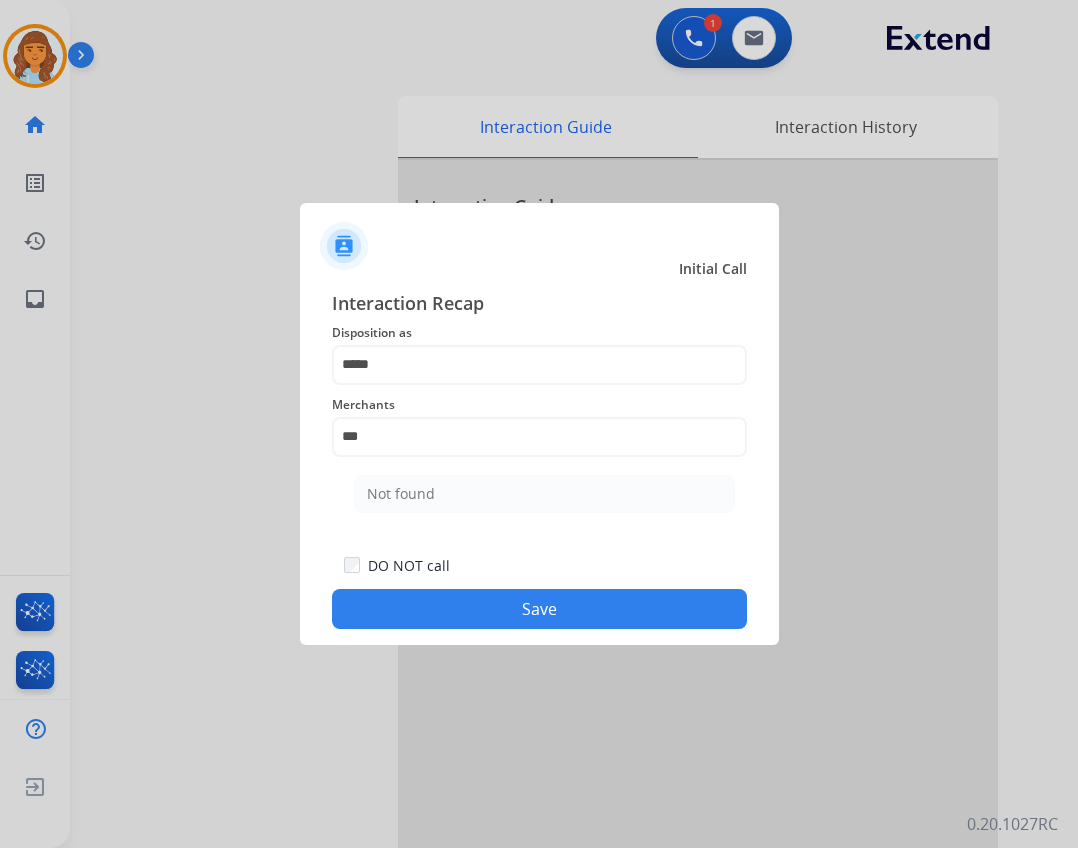 drag, startPoint x: 517, startPoint y: 486, endPoint x: 503, endPoint y: 495, distance: 16.643316 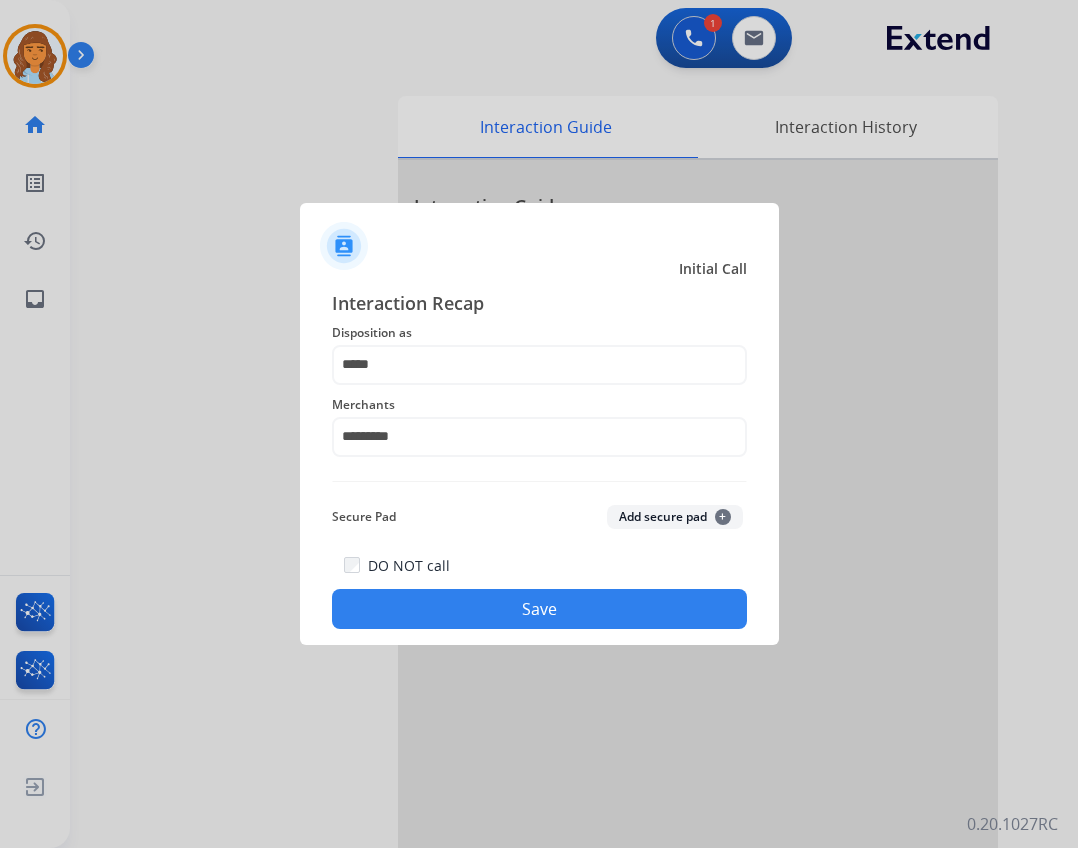 click on "Save" 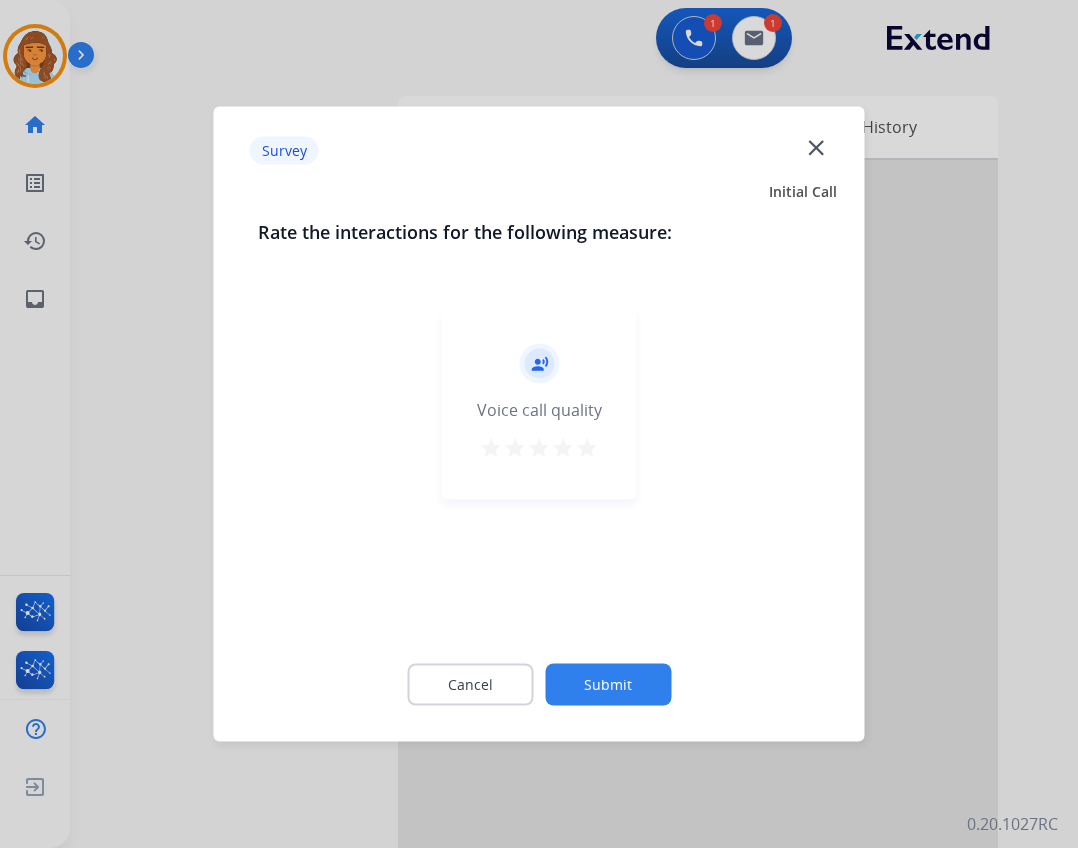 click on "close" 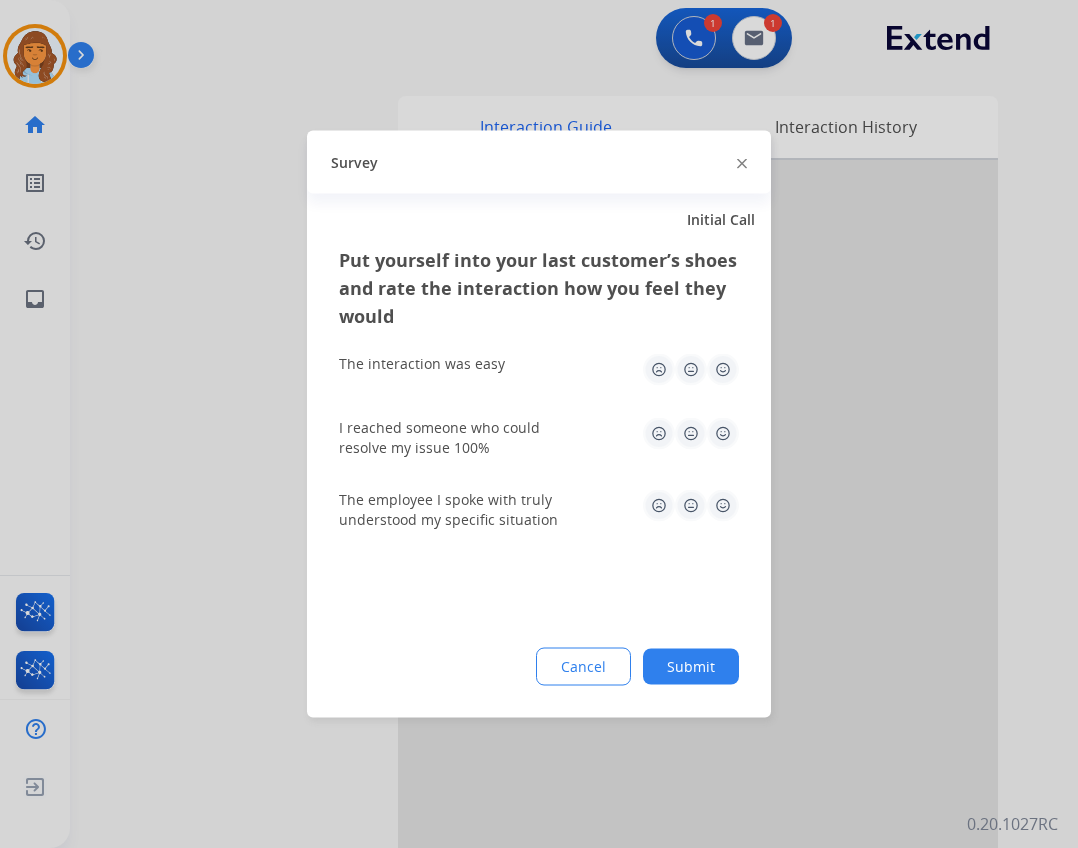 click 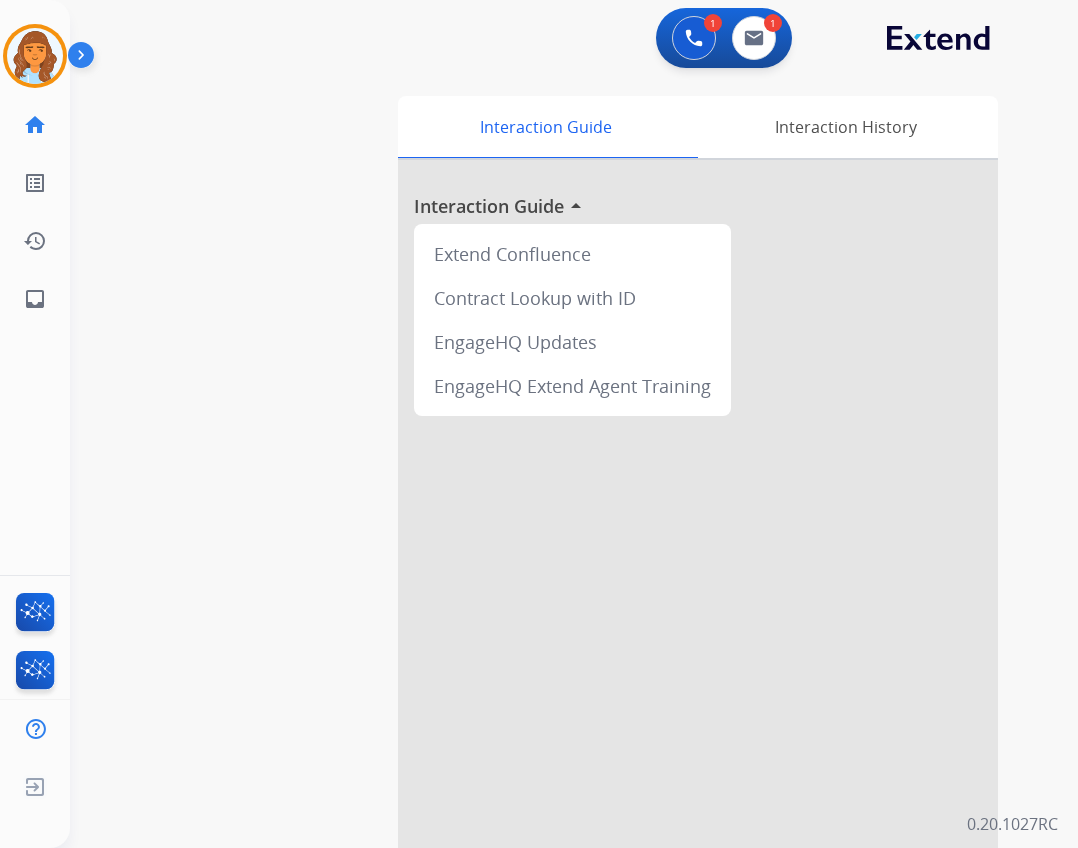 click at bounding box center (85, 59) 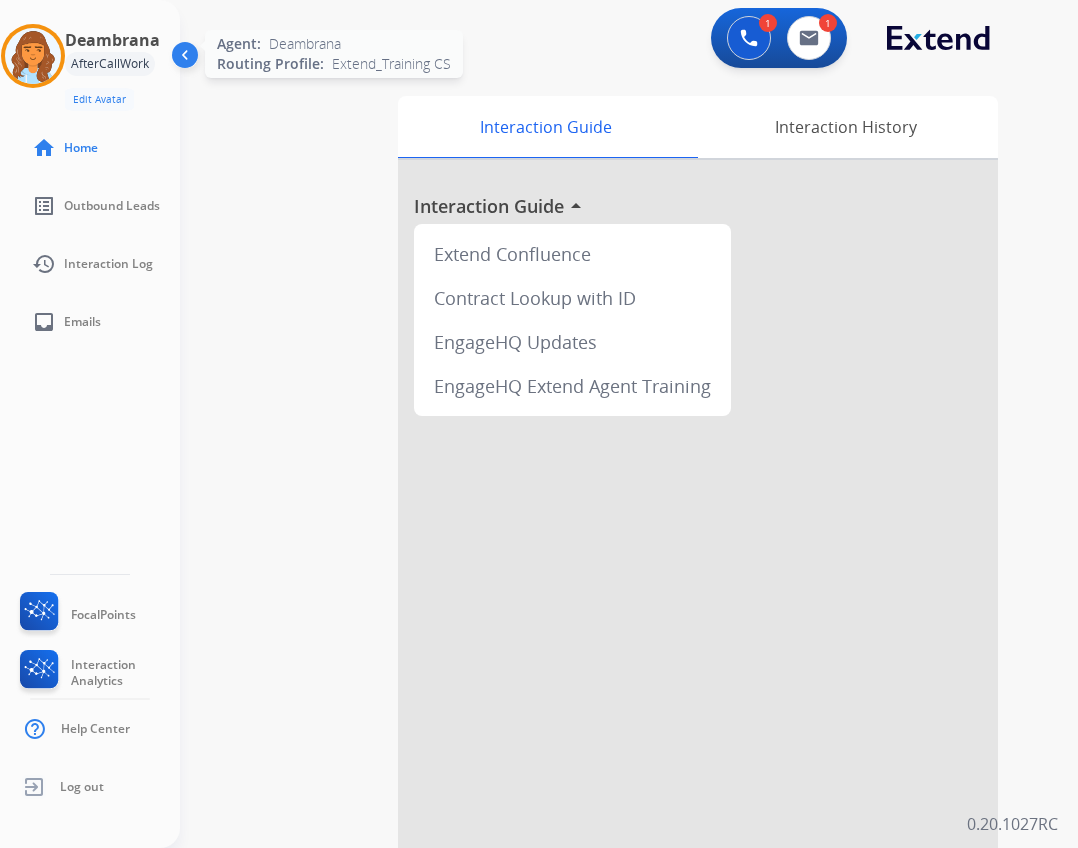 click at bounding box center [33, 56] 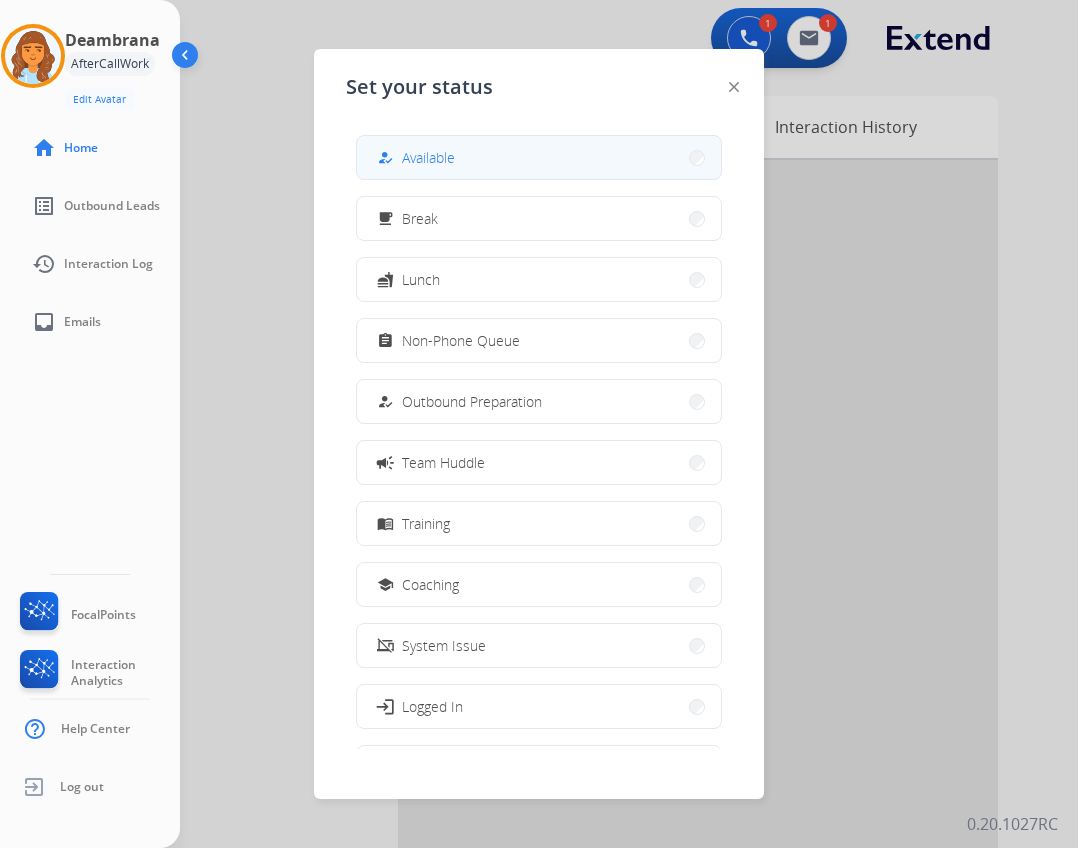 click on "how_to_reg Available" at bounding box center (539, 157) 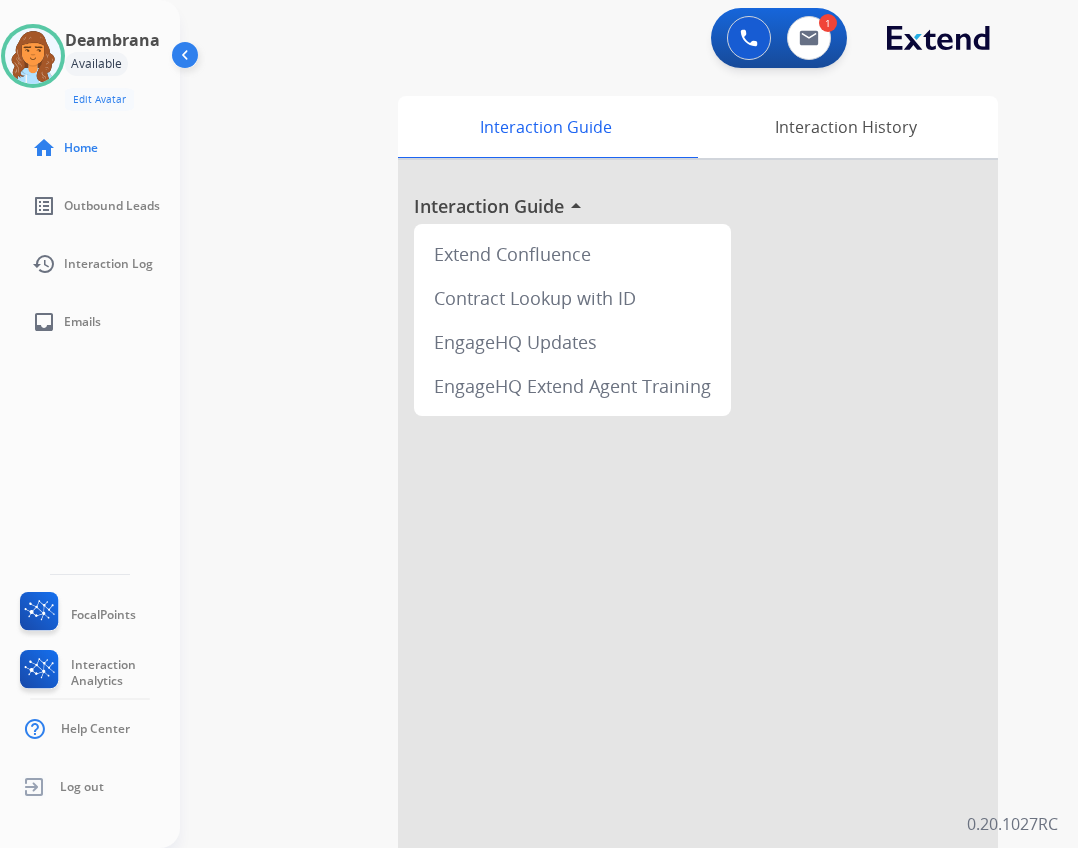 click on "swap_horiz Break voice bridge close_fullscreen Connect 3-Way Call merge_type Separate 3-Way Call  Interaction Guide   Interaction History  Interaction Guide arrow_drop_up  Extend Confluence   Contract Lookup with ID   EngageHQ Updates   EngageHQ Extend Agent Training" at bounding box center (605, 489) 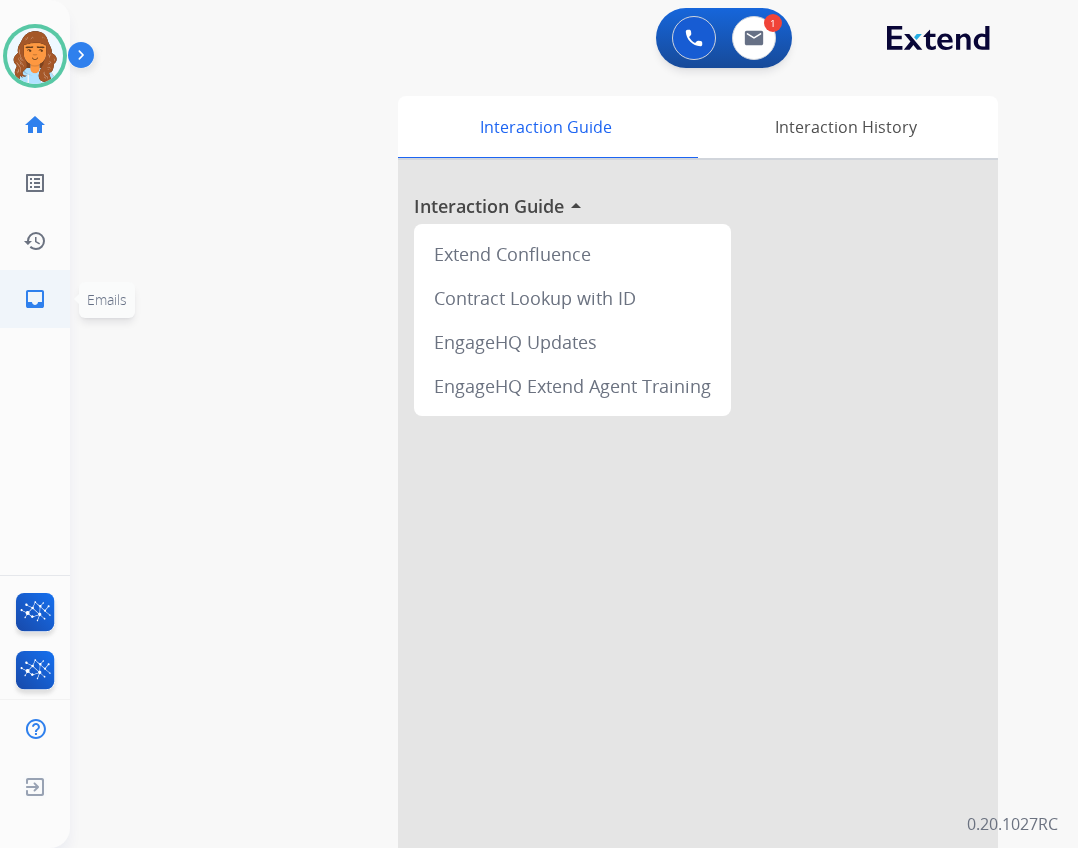 click on "inbox  Emails" 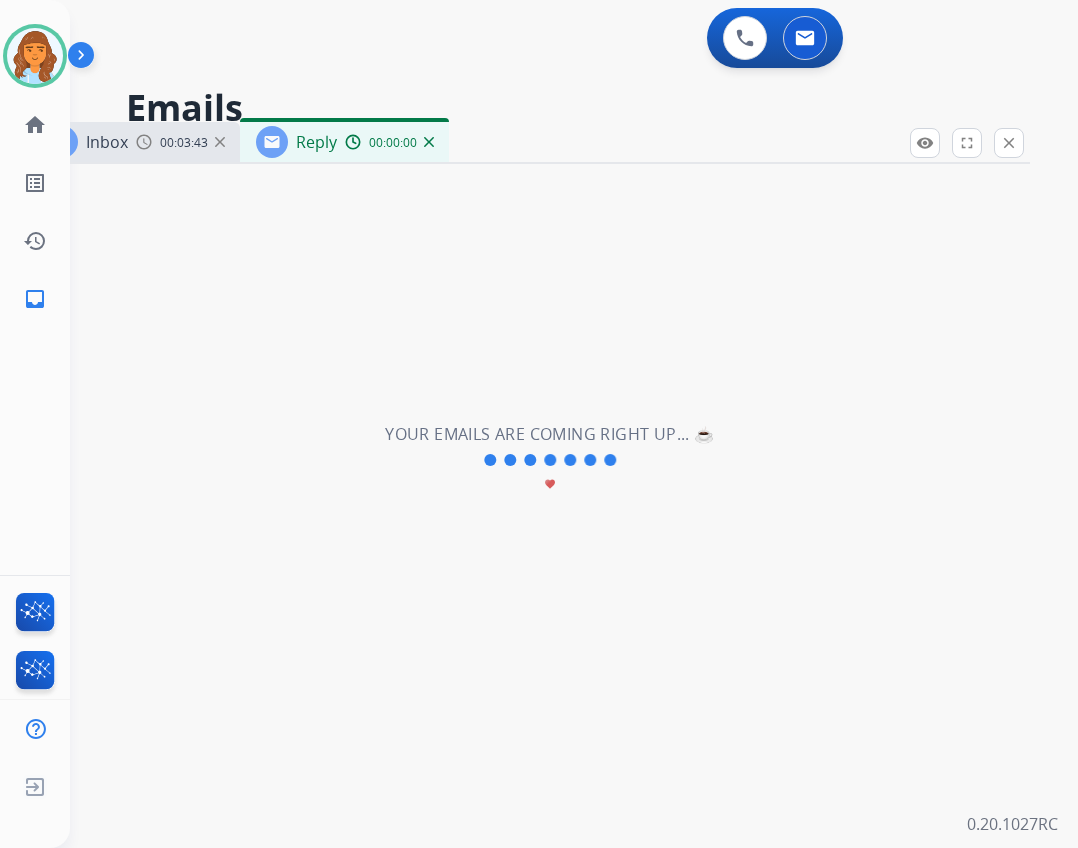 select on "**********" 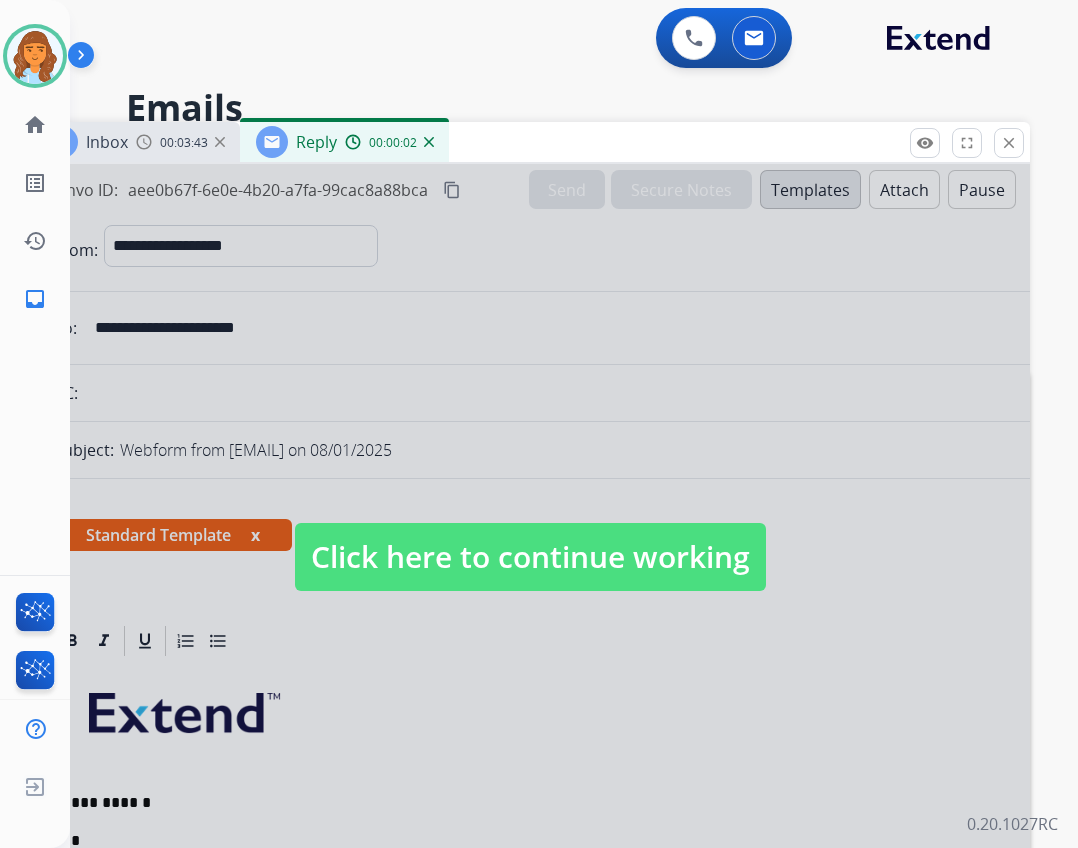 click on "Click here to continue working" at bounding box center (530, 557) 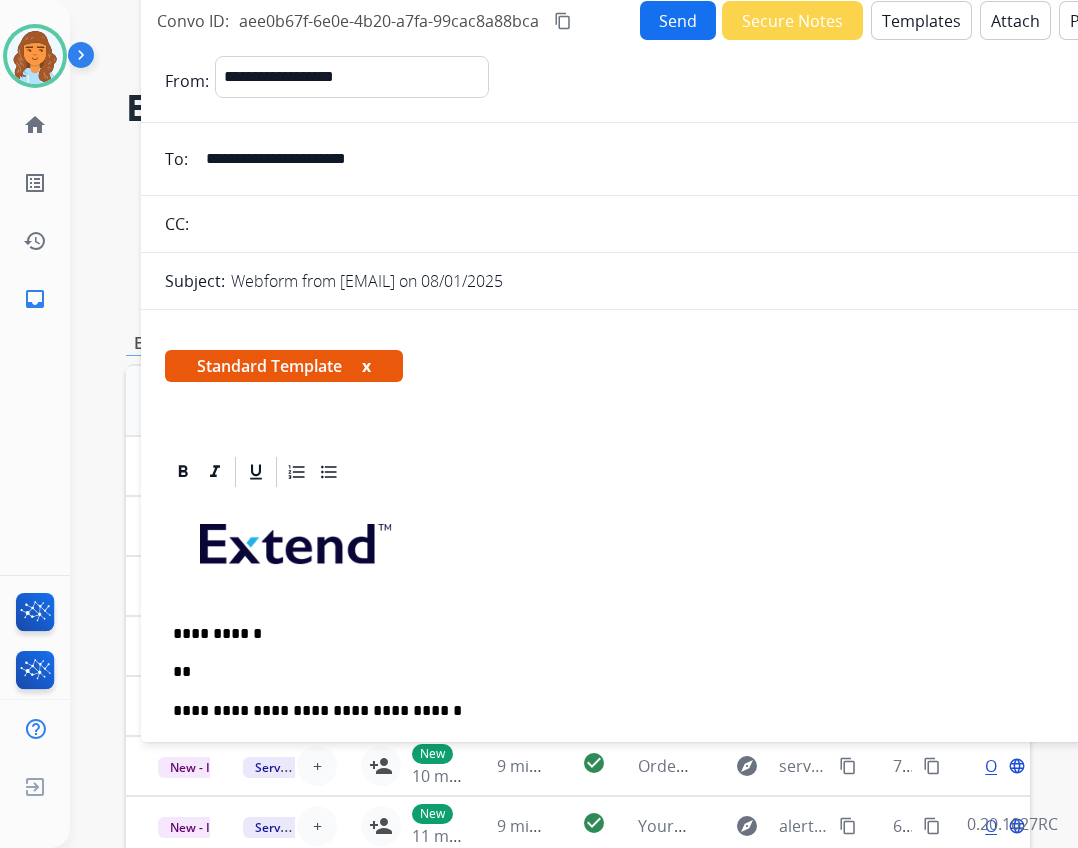 drag, startPoint x: 735, startPoint y: 133, endPoint x: 846, endPoint y: -36, distance: 202.19298 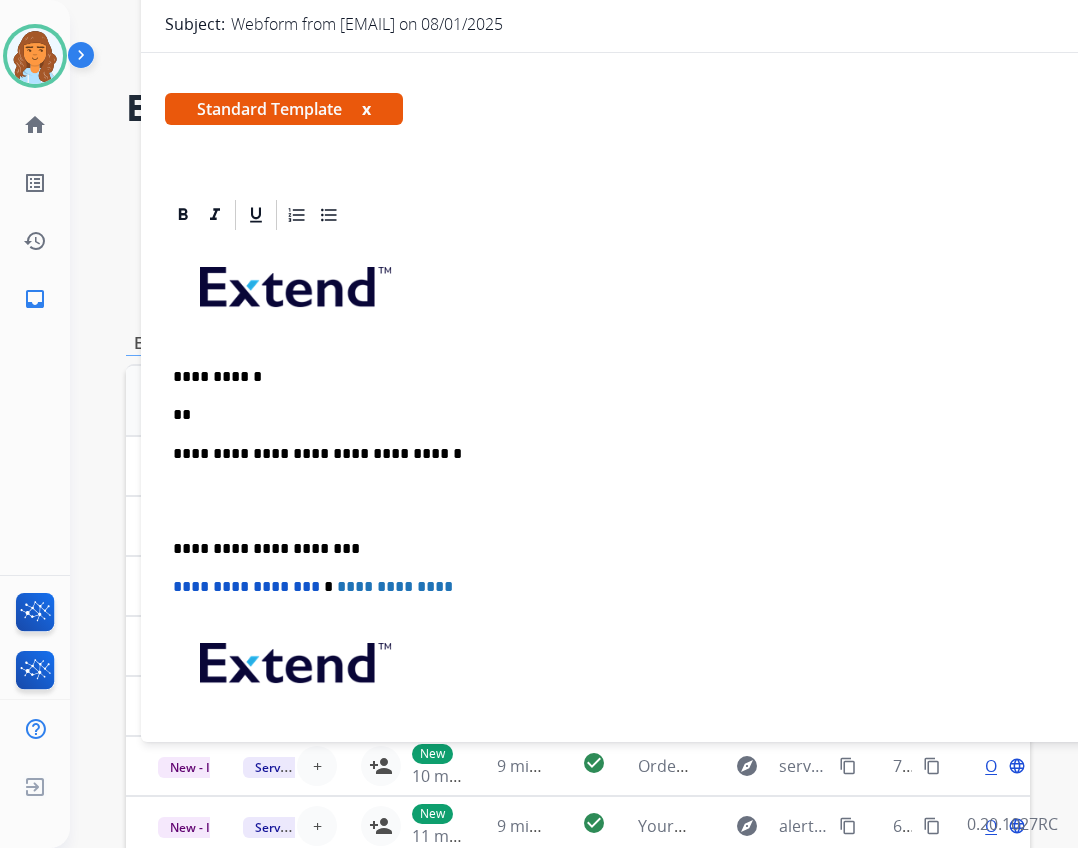 scroll, scrollTop: 177, scrollLeft: 0, axis: vertical 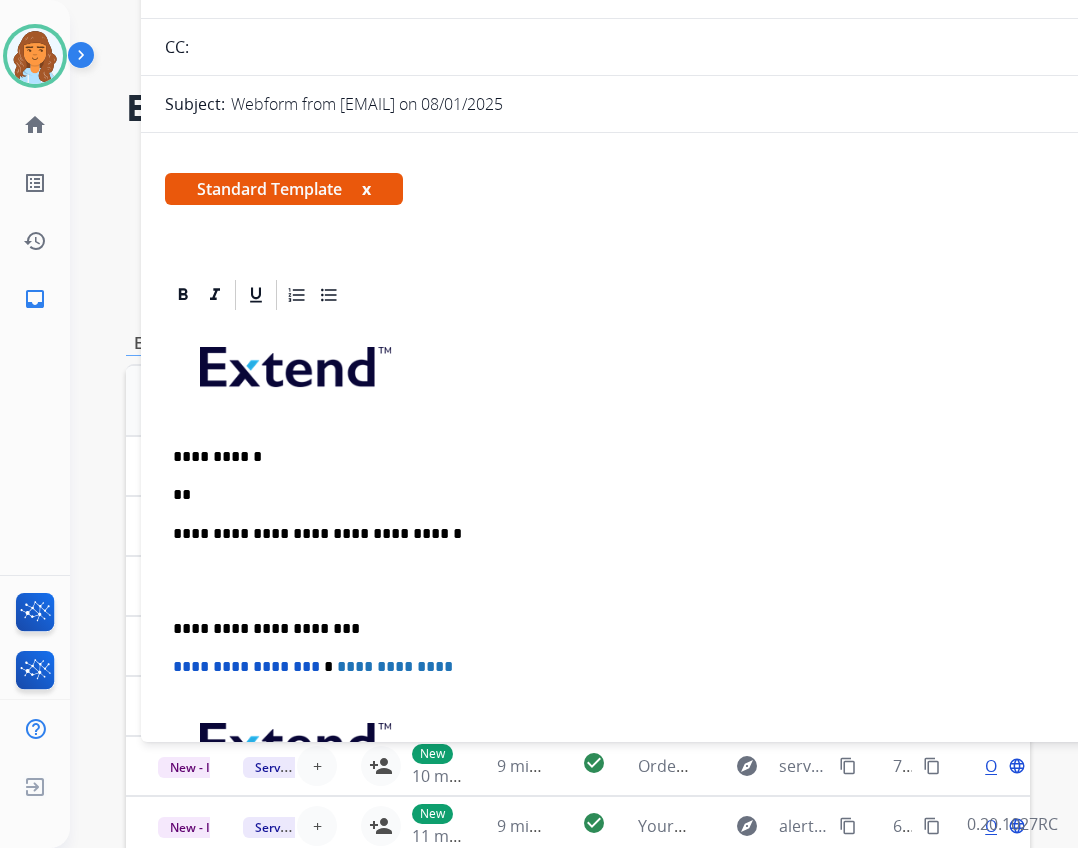 click on "**********" at bounding box center (641, 618) 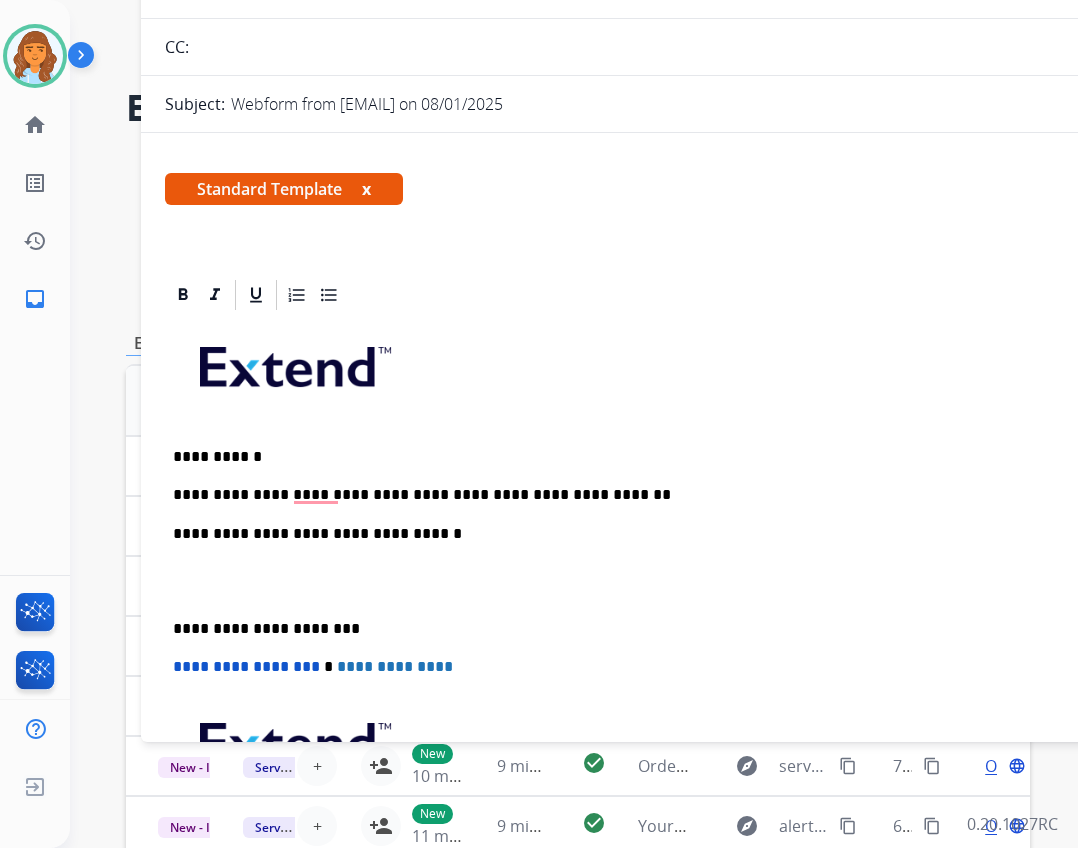 click on "**********" at bounding box center (633, 495) 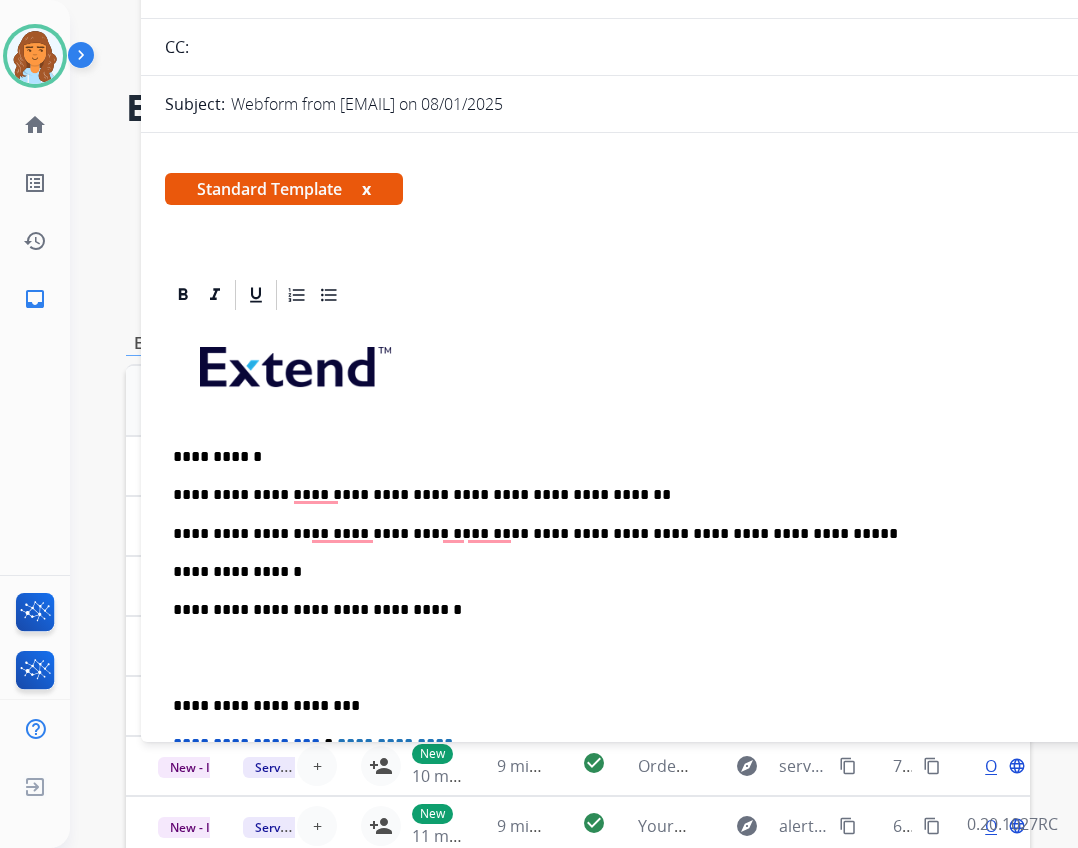 click on "**********" at bounding box center (633, 572) 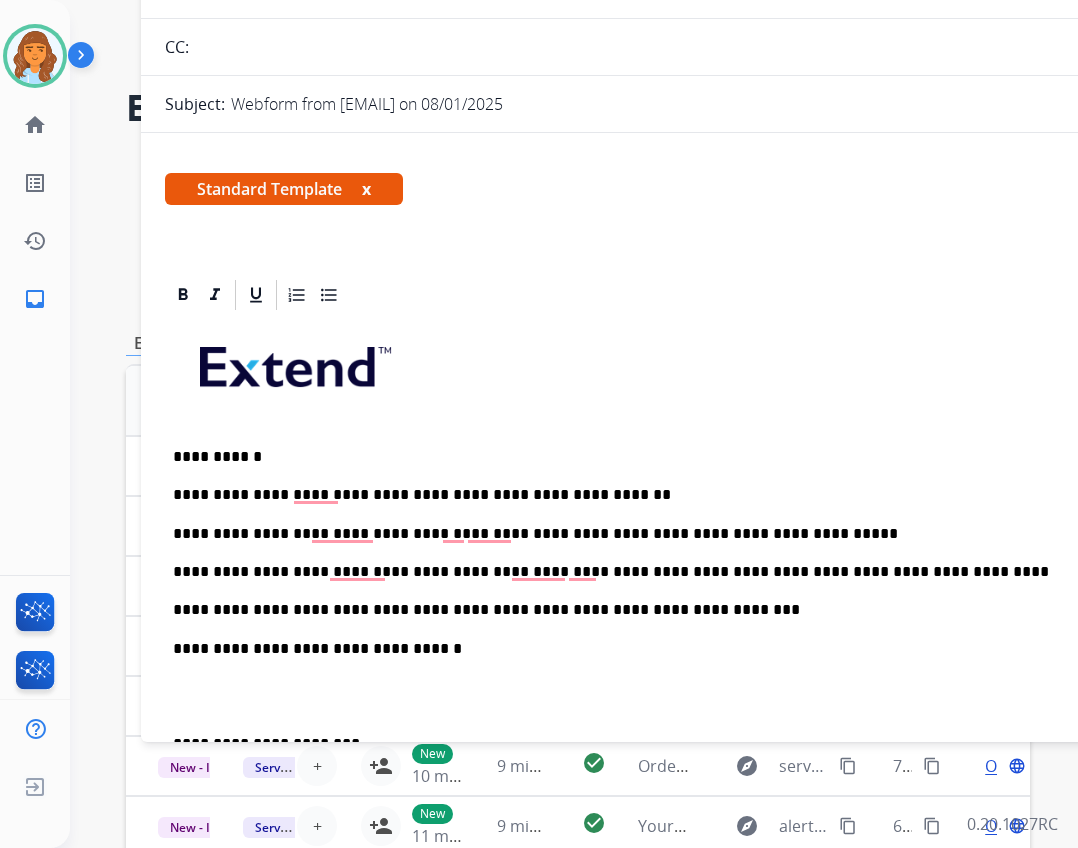 scroll, scrollTop: 277, scrollLeft: 0, axis: vertical 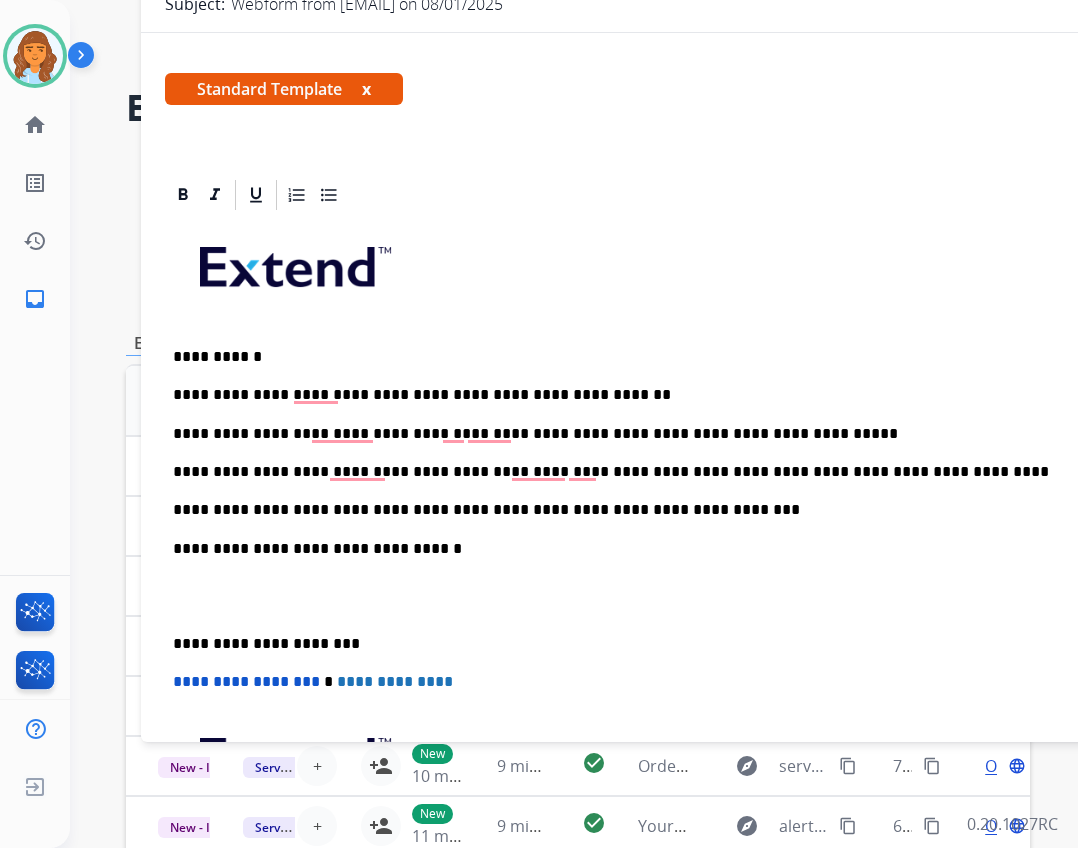 click on "**********" at bounding box center (633, 644) 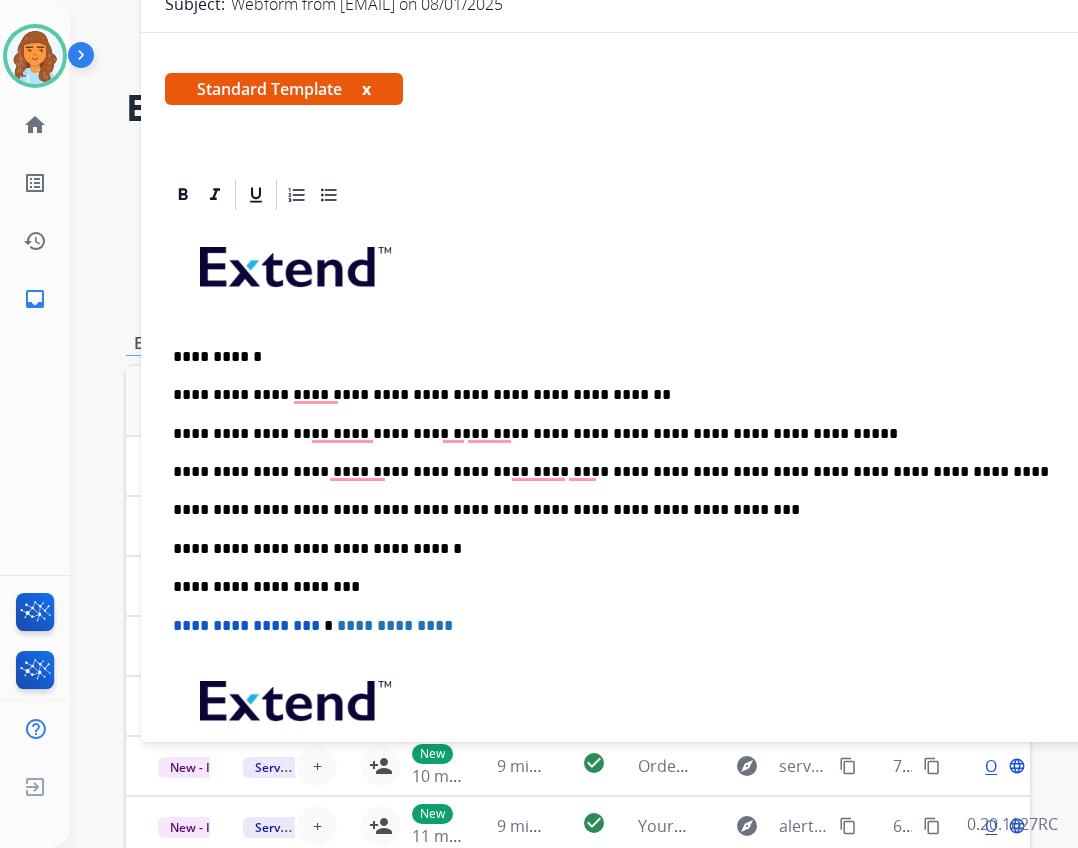click on "**********" at bounding box center [633, 434] 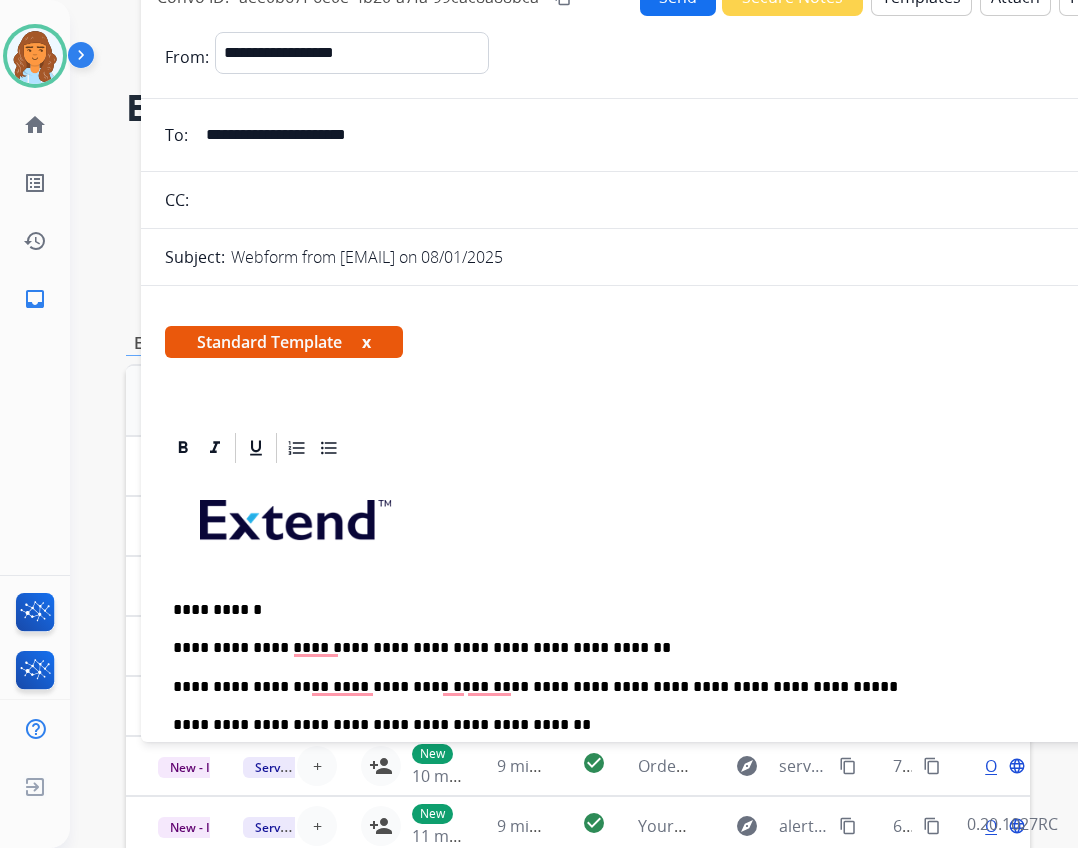 scroll, scrollTop: 0, scrollLeft: 0, axis: both 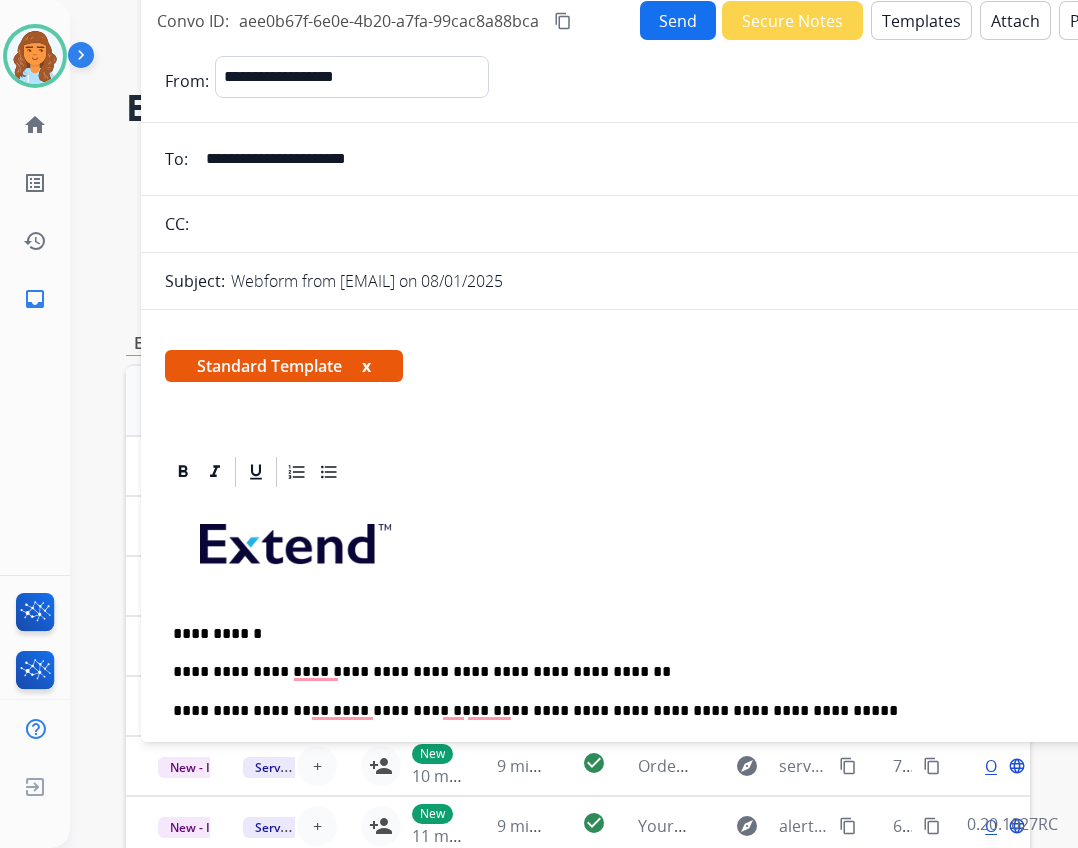 click on "content_copy" at bounding box center (563, 21) 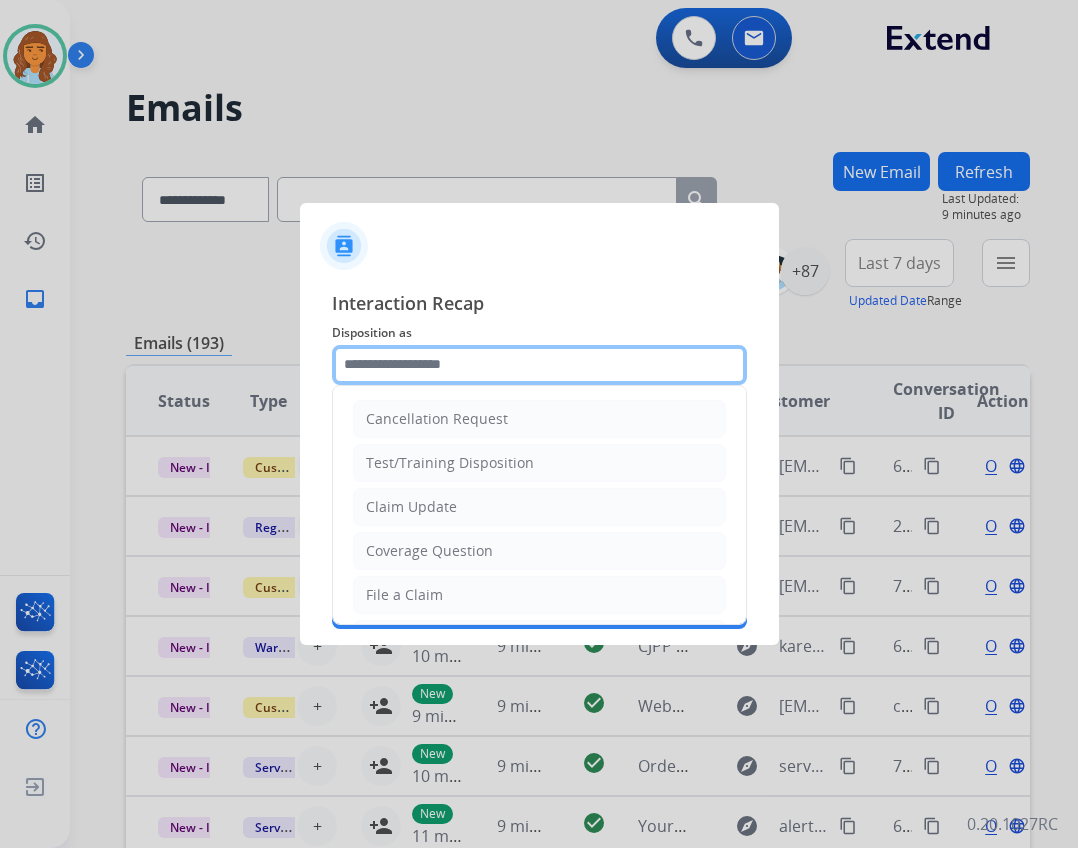 click 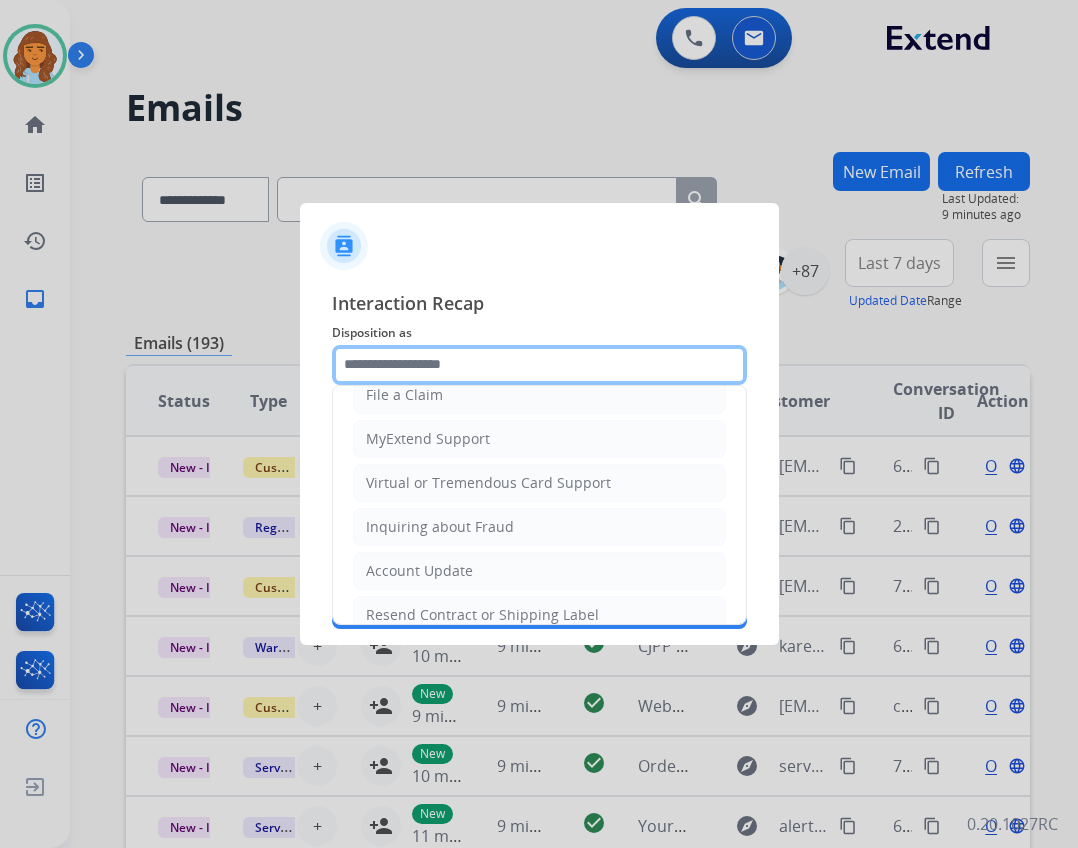 scroll, scrollTop: 300, scrollLeft: 0, axis: vertical 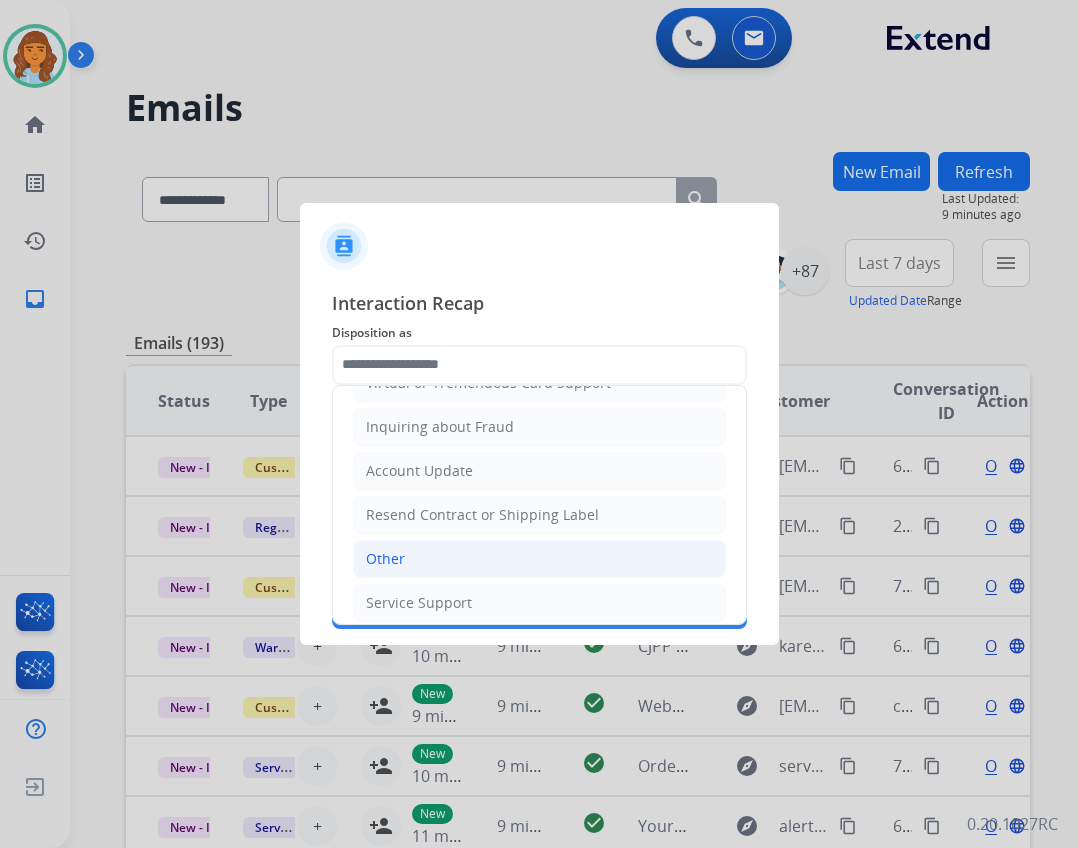 click on "Other" 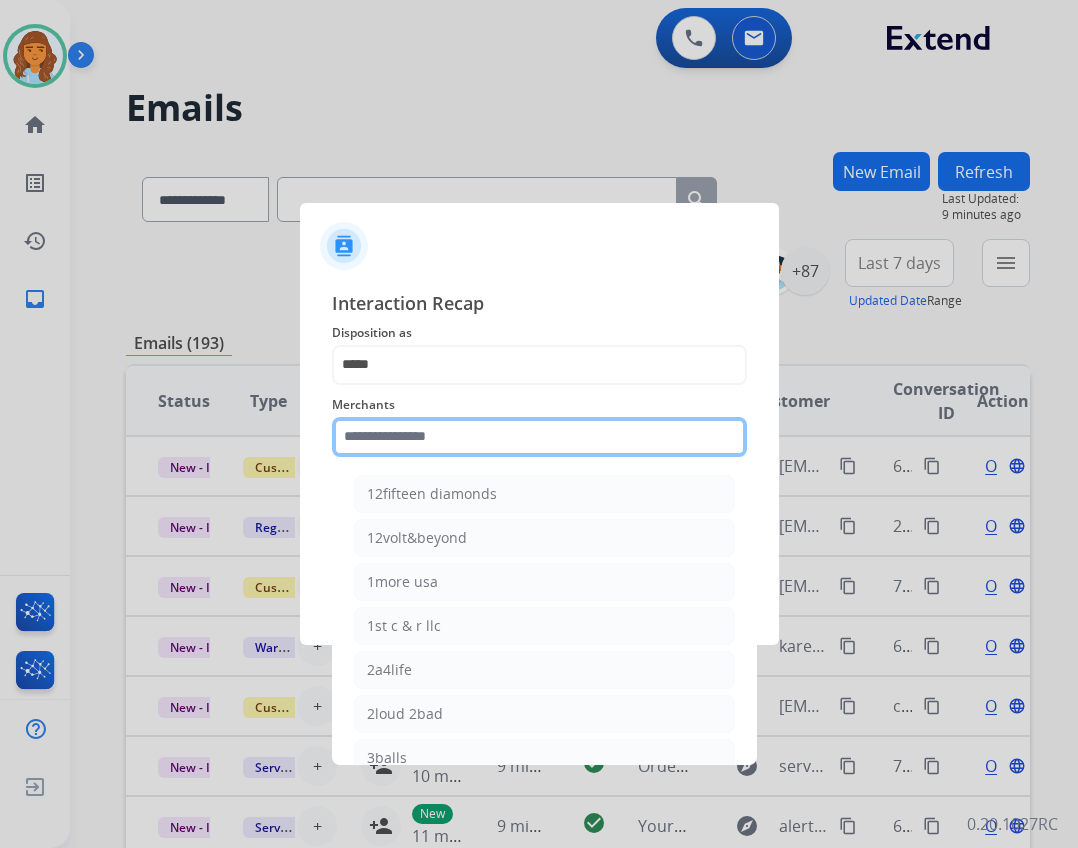 click 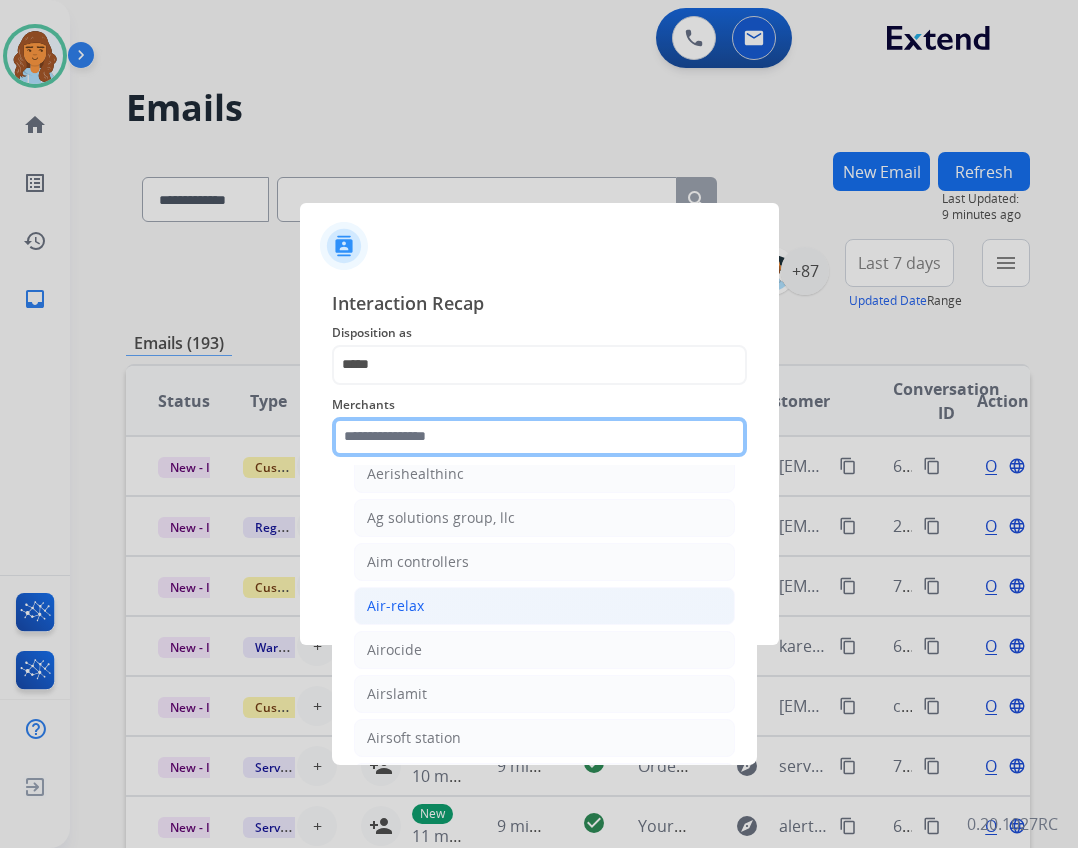 scroll, scrollTop: 1000, scrollLeft: 0, axis: vertical 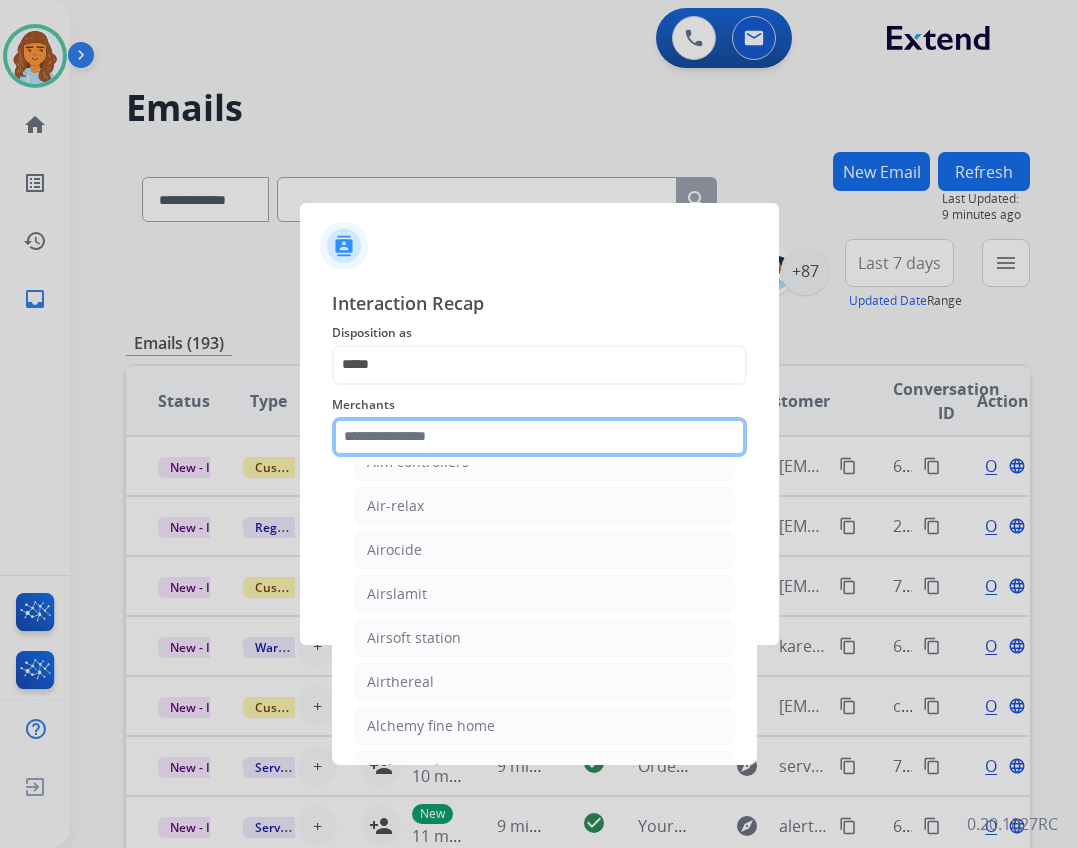 click 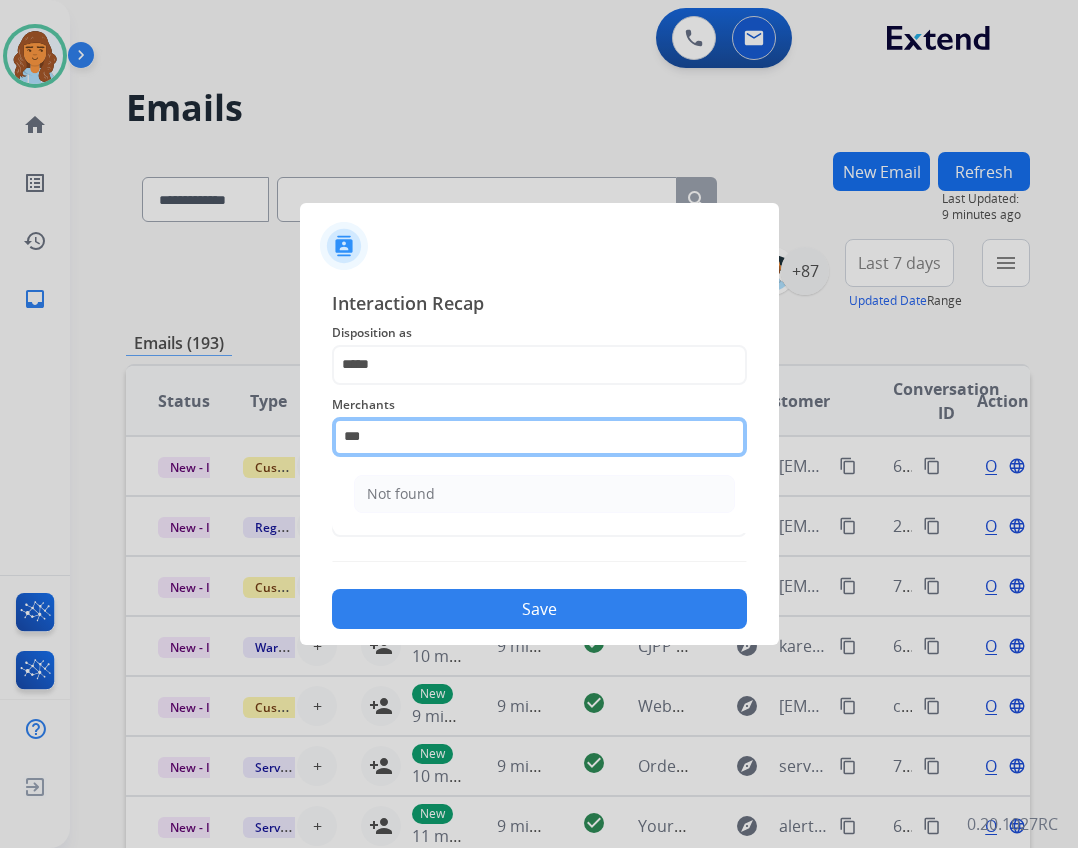scroll, scrollTop: 0, scrollLeft: 0, axis: both 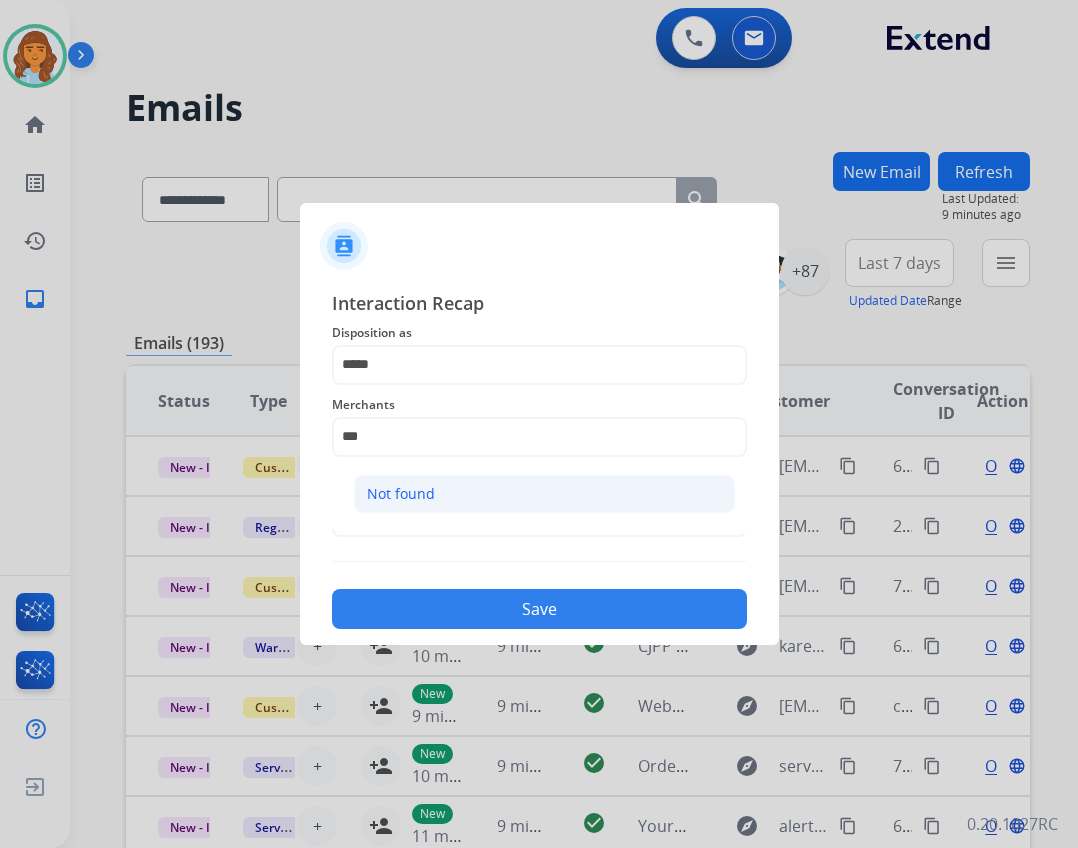 click on "Not found" 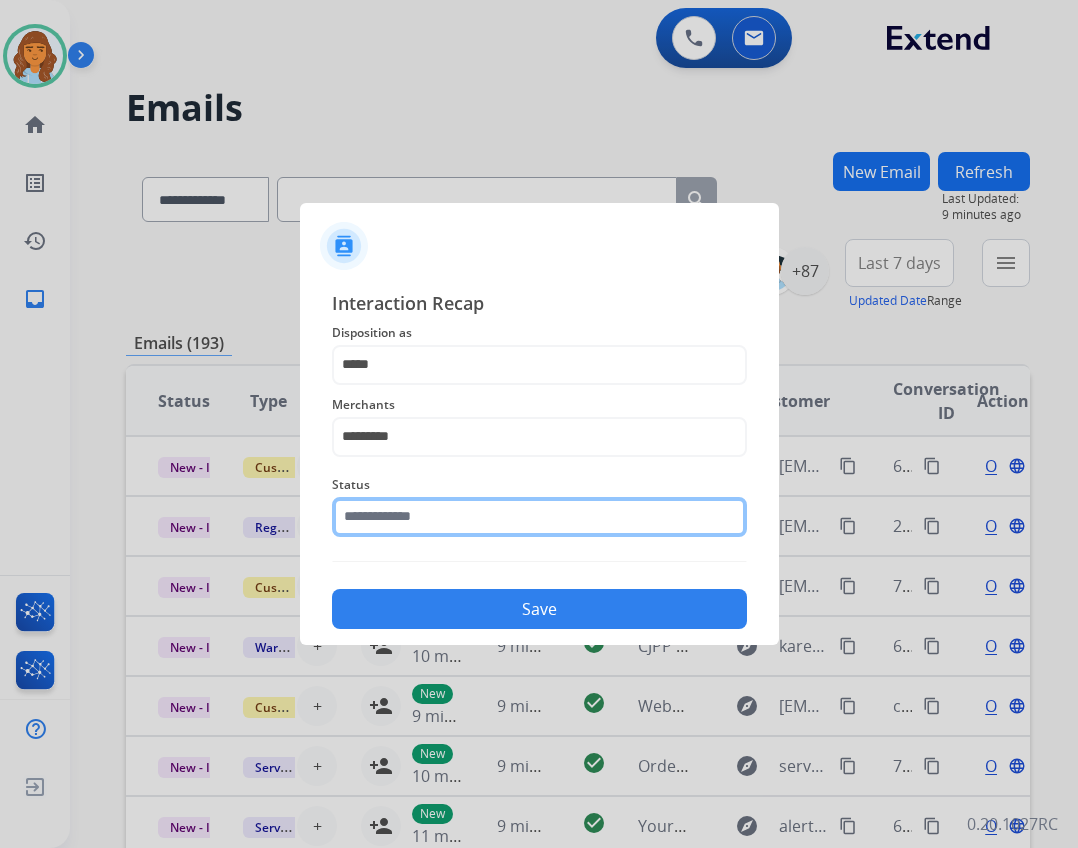 click 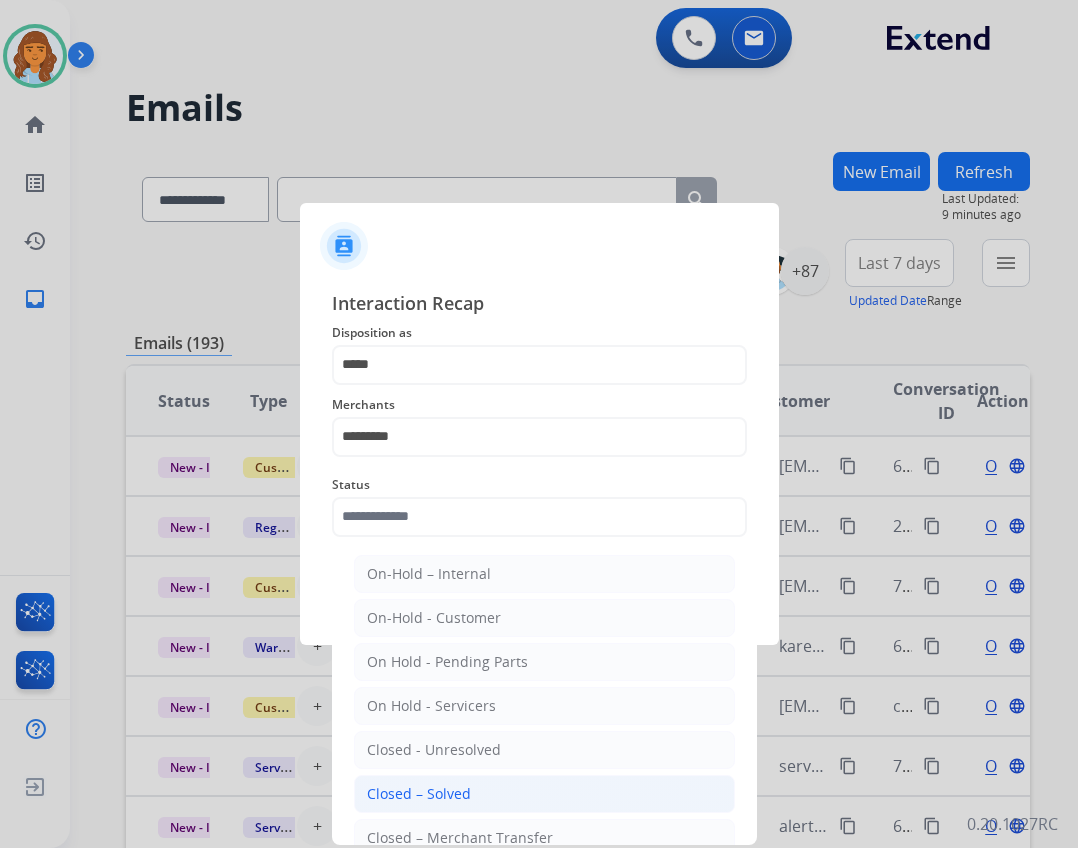 click on "Closed – Solved" 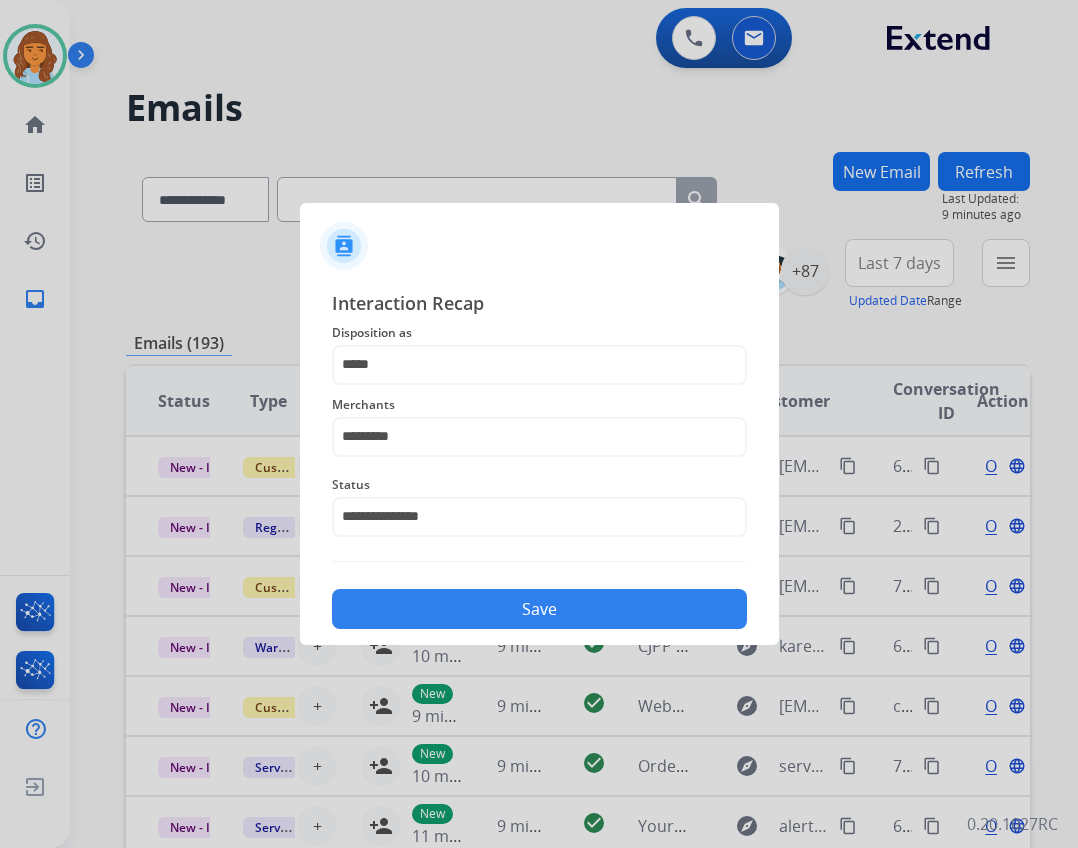 click on "Save" 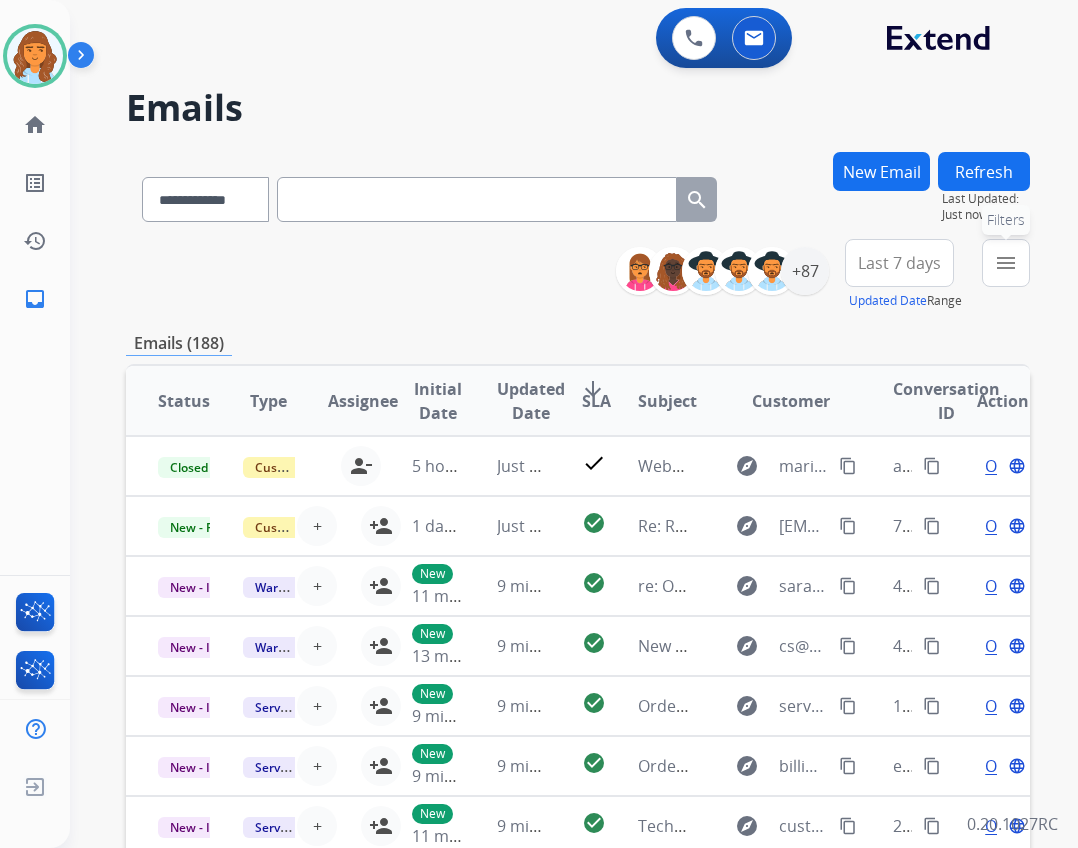 click on "menu  Filters  Type  Claims Adjudication   Customer Support   Escalation   Service Support   Shipping Protection   Warranty Ops   Dev Test   Spam/Phishing   Merchant Team   Reguard CS  Status  Open - All   Closed - All   New - Initial   New - Reply   On-hold – Internal   On-hold - Customer   On Hold - Pending Parts   On Hold - Servicers   Closed - Unresolved   Closed – Solved   Closed – Merchant Transfer  SLA  Within SLA   Nearing SLA   Past SLA   Critical   On Hold   Closed  Processed  Migration   Webhook   Polling   Extend.com (API)  Apply Clear" at bounding box center (1006, 275) 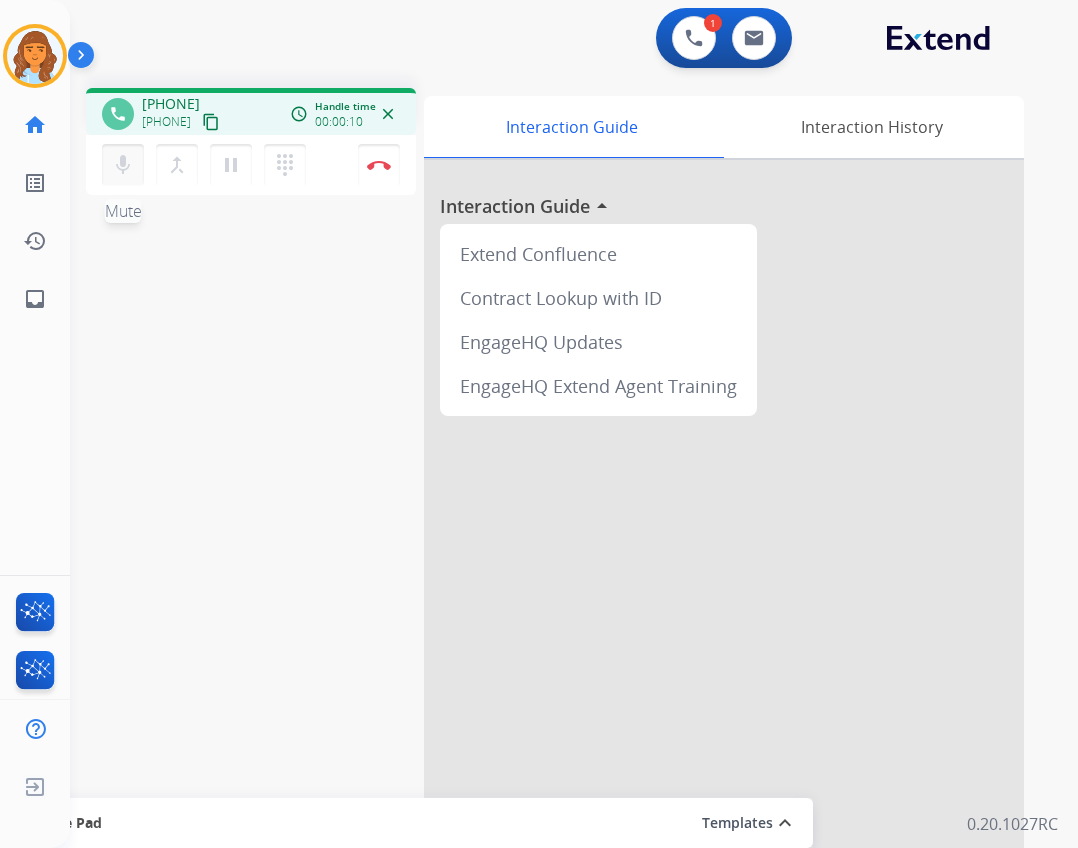 click on "mic Mute merge_type Bridge pause Hold dialpad Dialpad Disconnect" at bounding box center (251, 165) 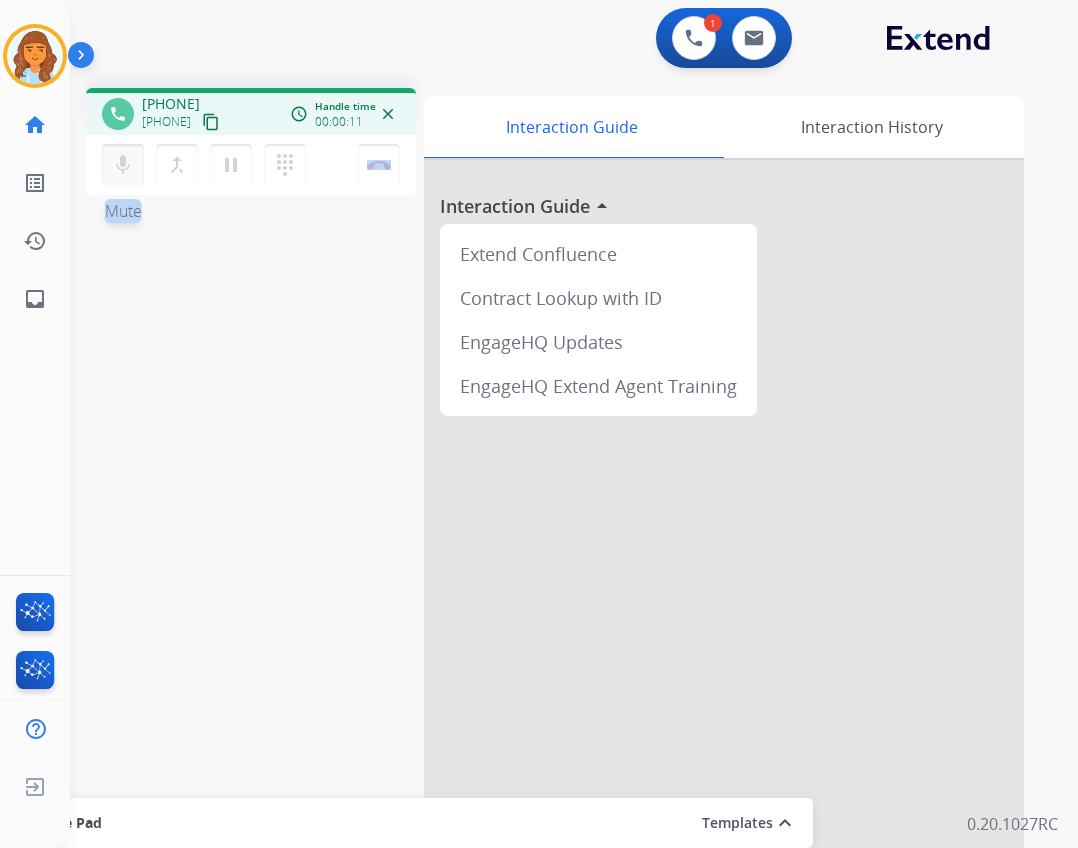 click on "mic Mute" at bounding box center (123, 165) 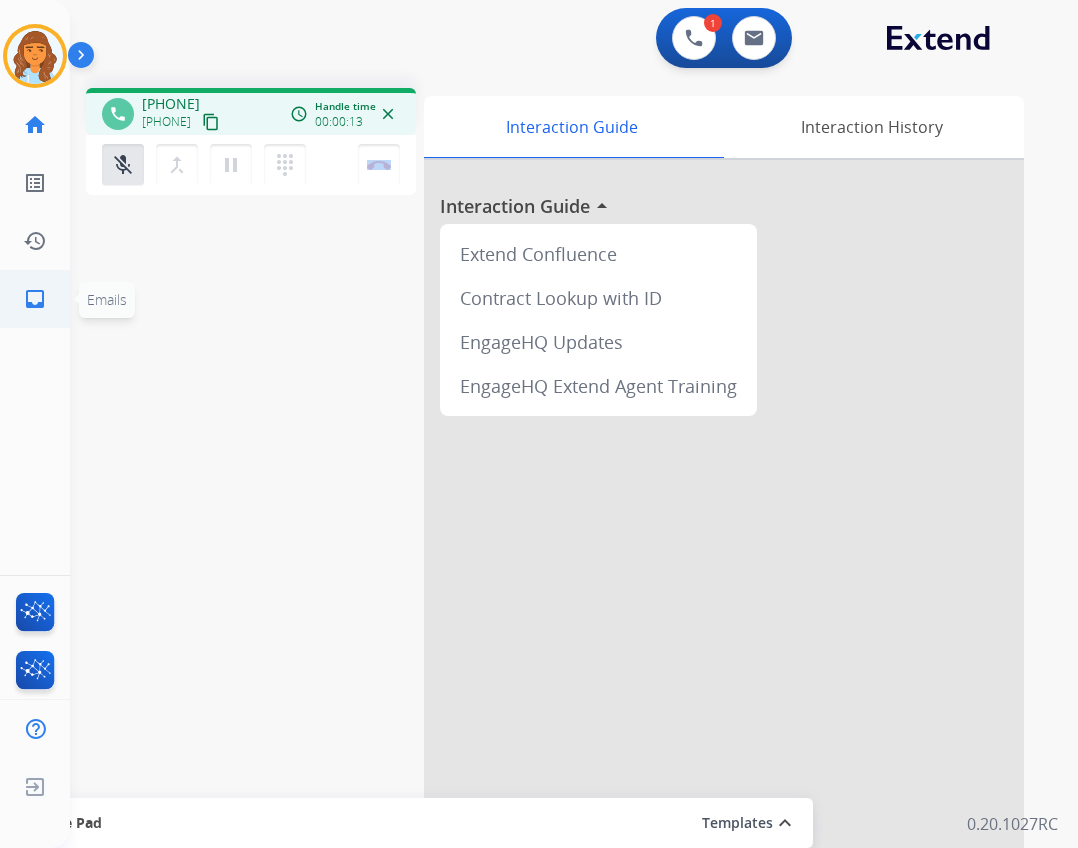 click on "inbox" 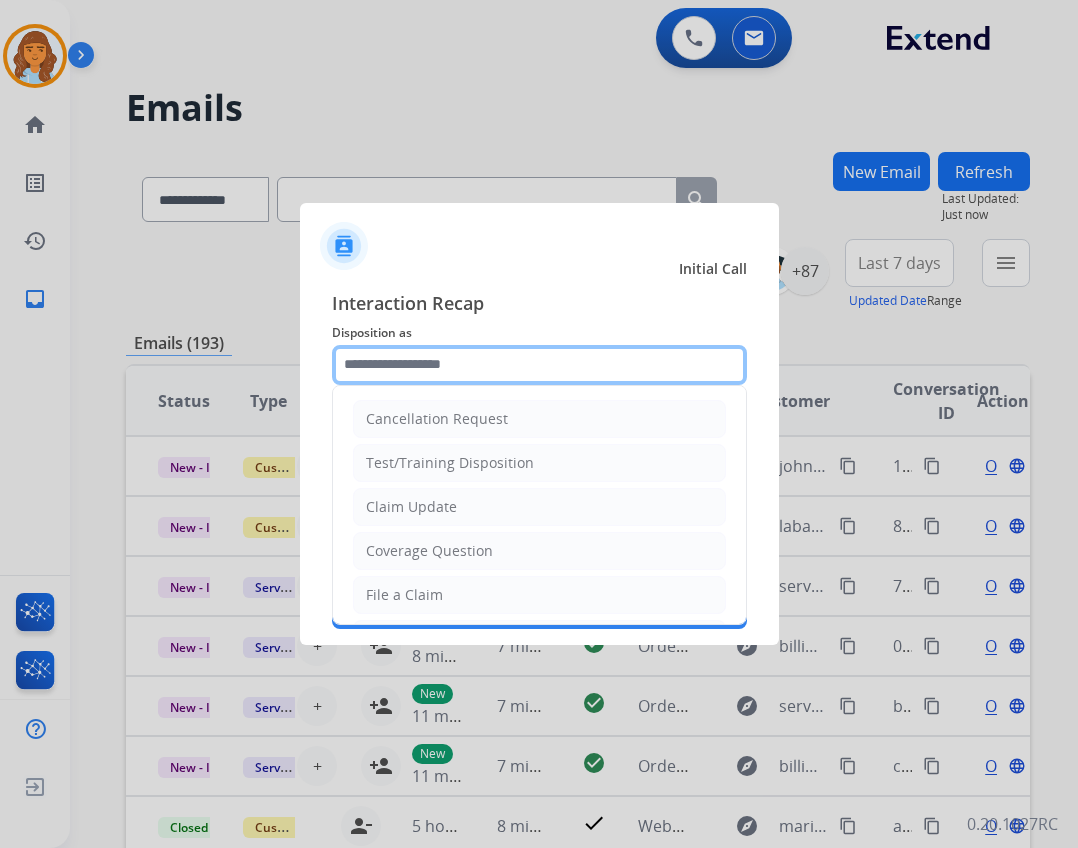 click 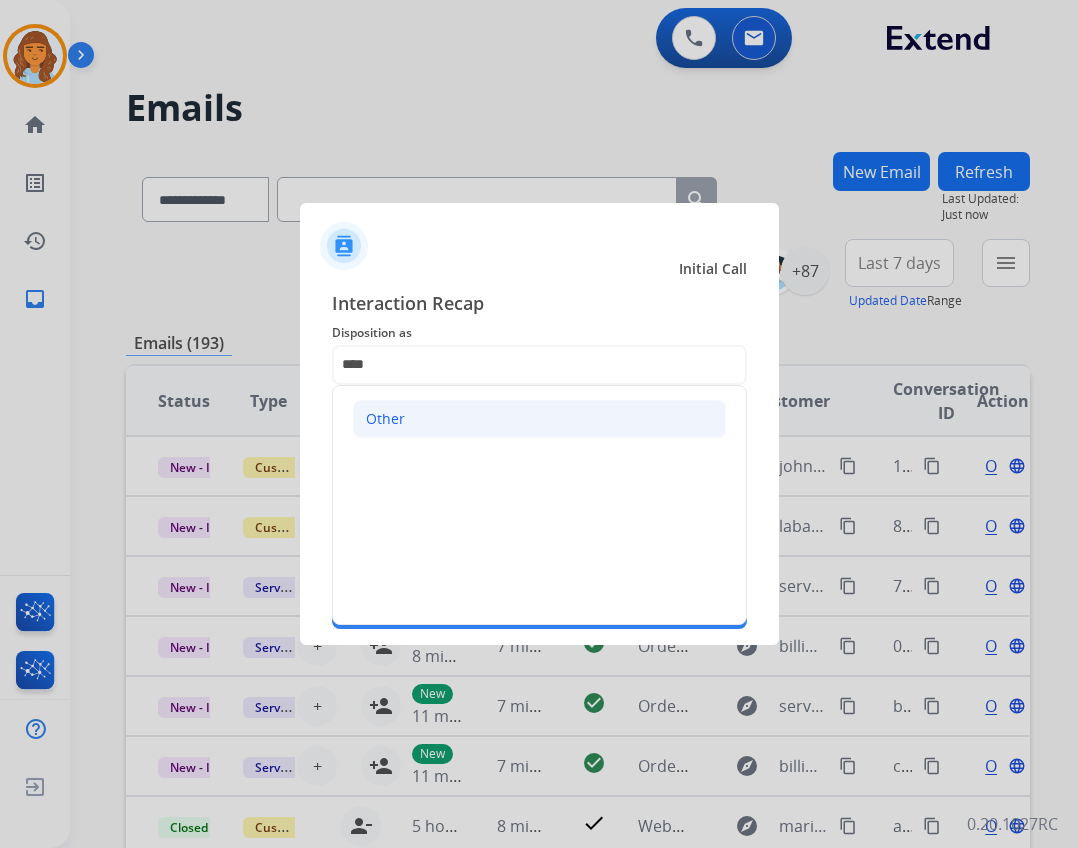 drag, startPoint x: 509, startPoint y: 420, endPoint x: 533, endPoint y: 396, distance: 33.941124 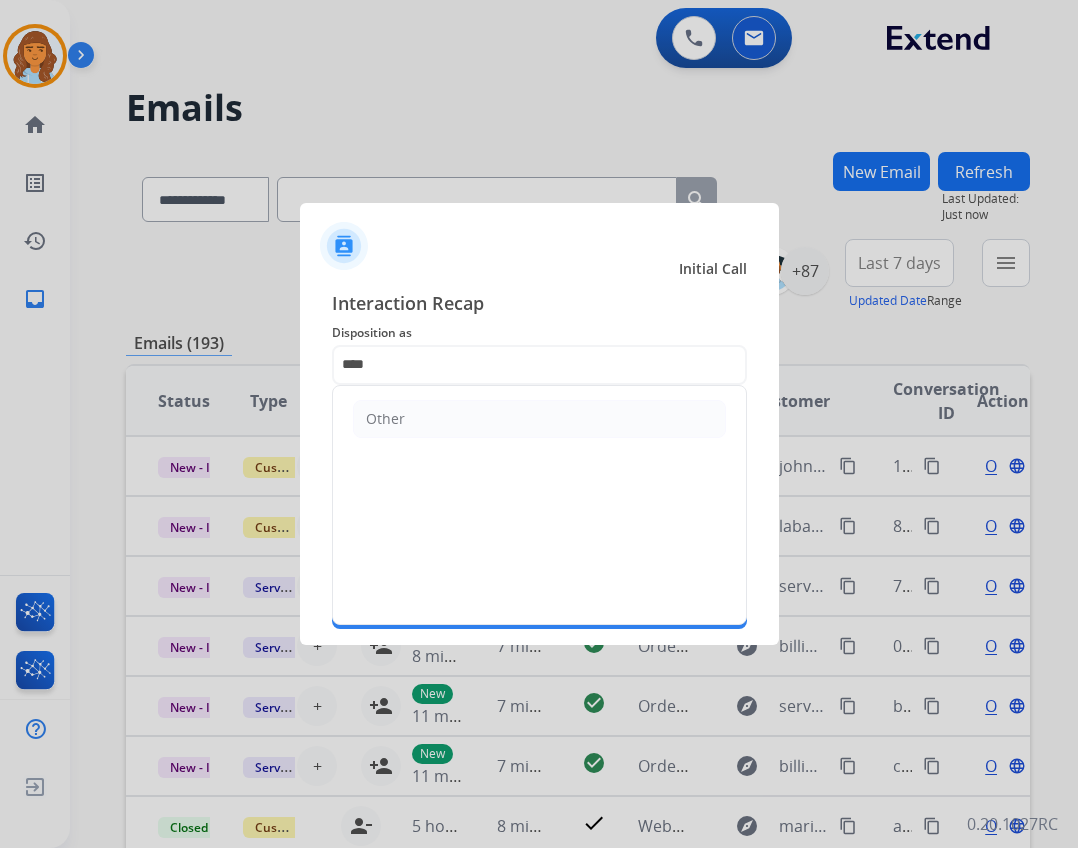 click on "Other" 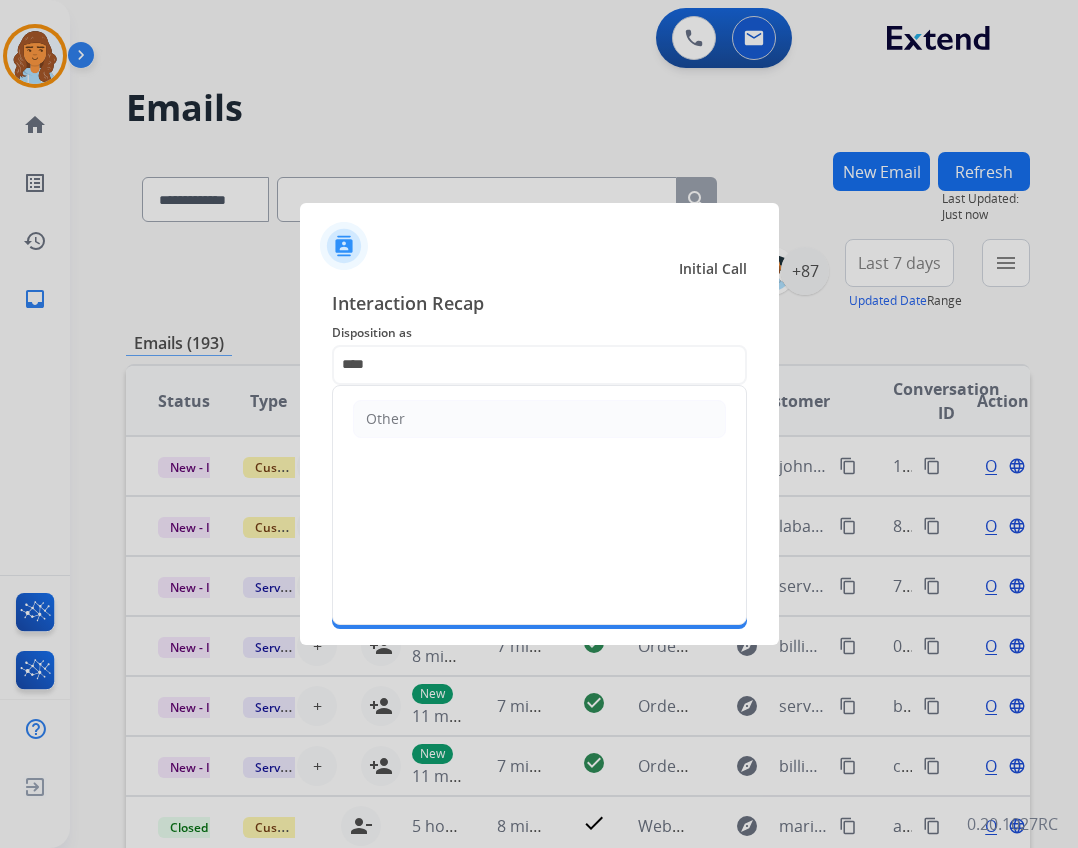 type on "*****" 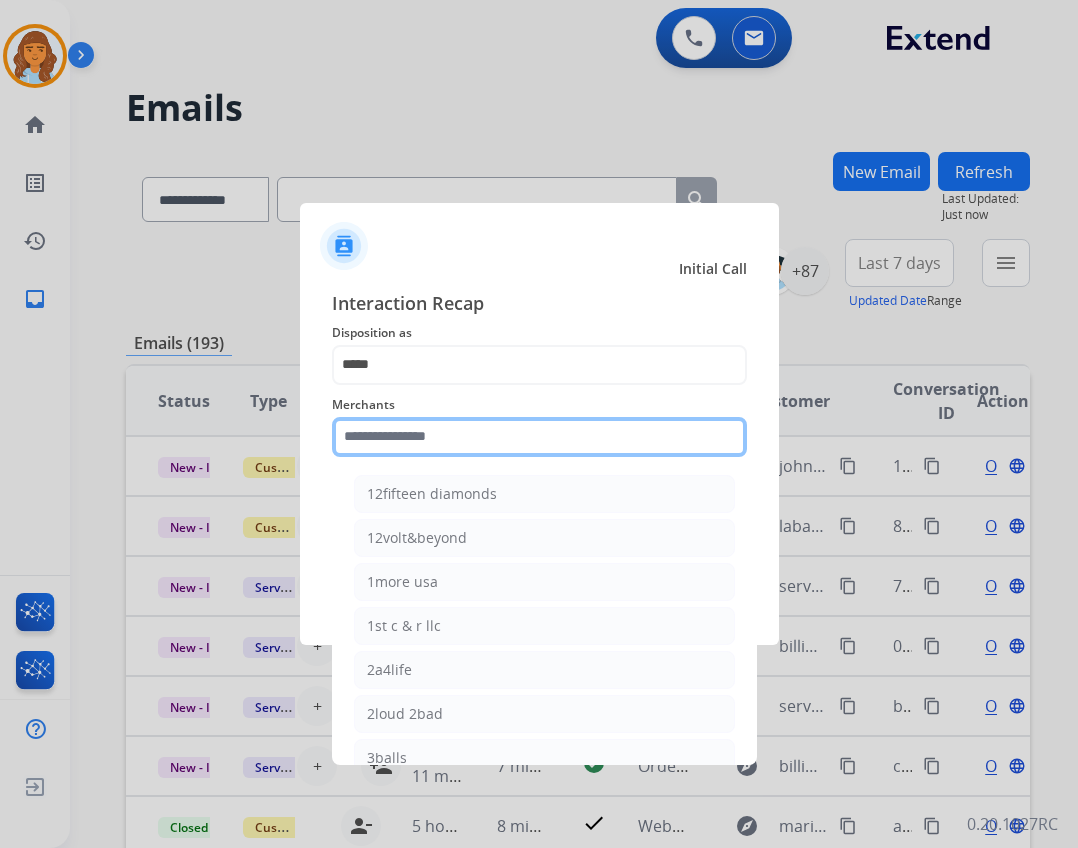 click 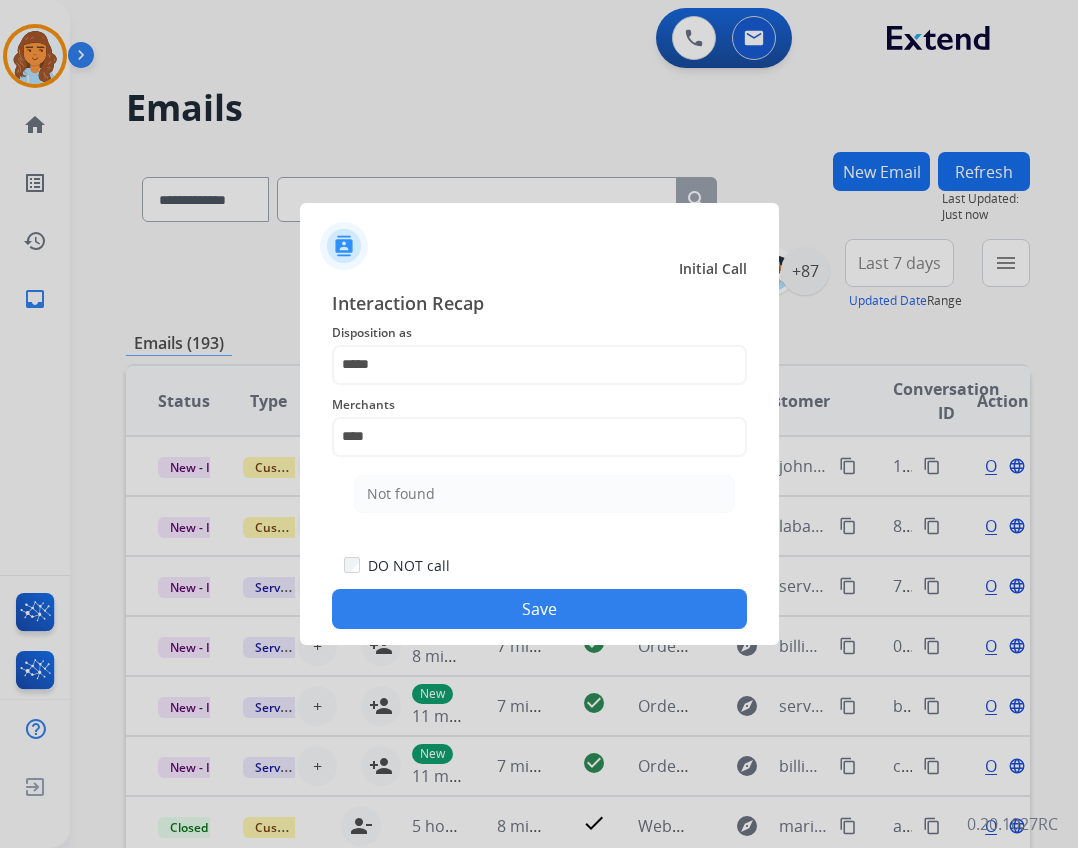 drag, startPoint x: 400, startPoint y: 495, endPoint x: 407, endPoint y: 503, distance: 10.630146 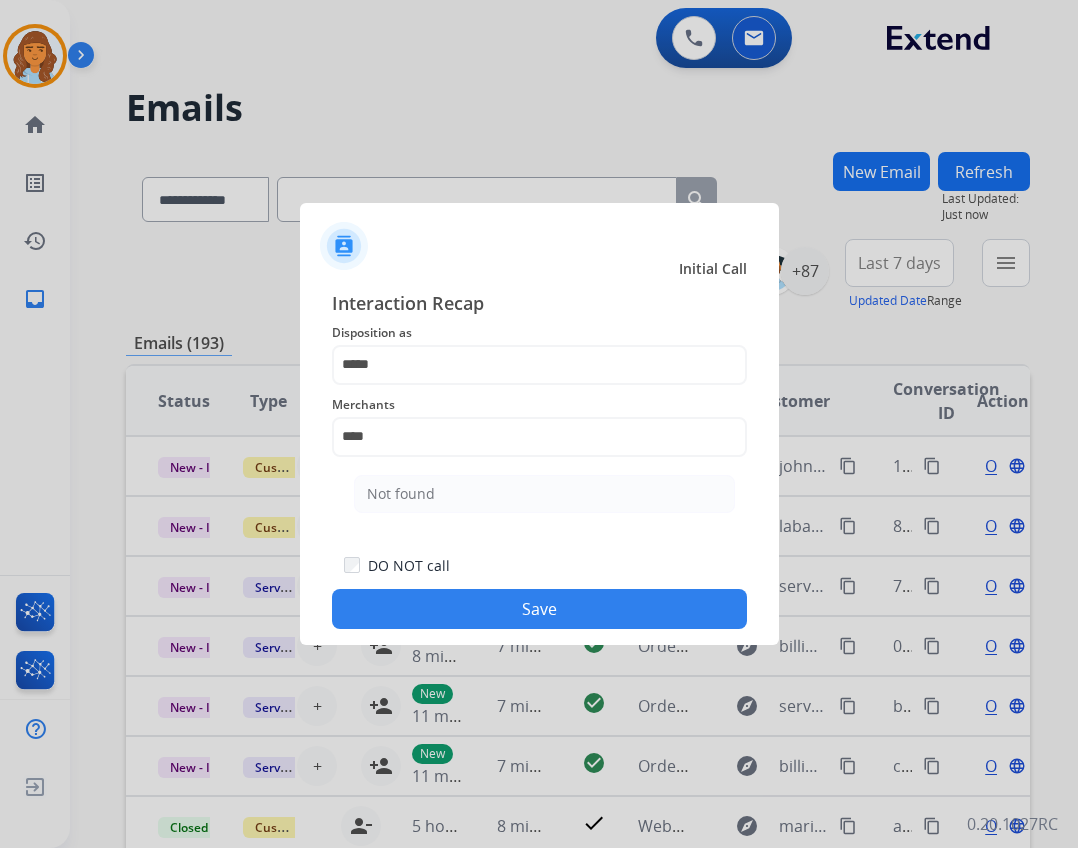 click on "Not found" 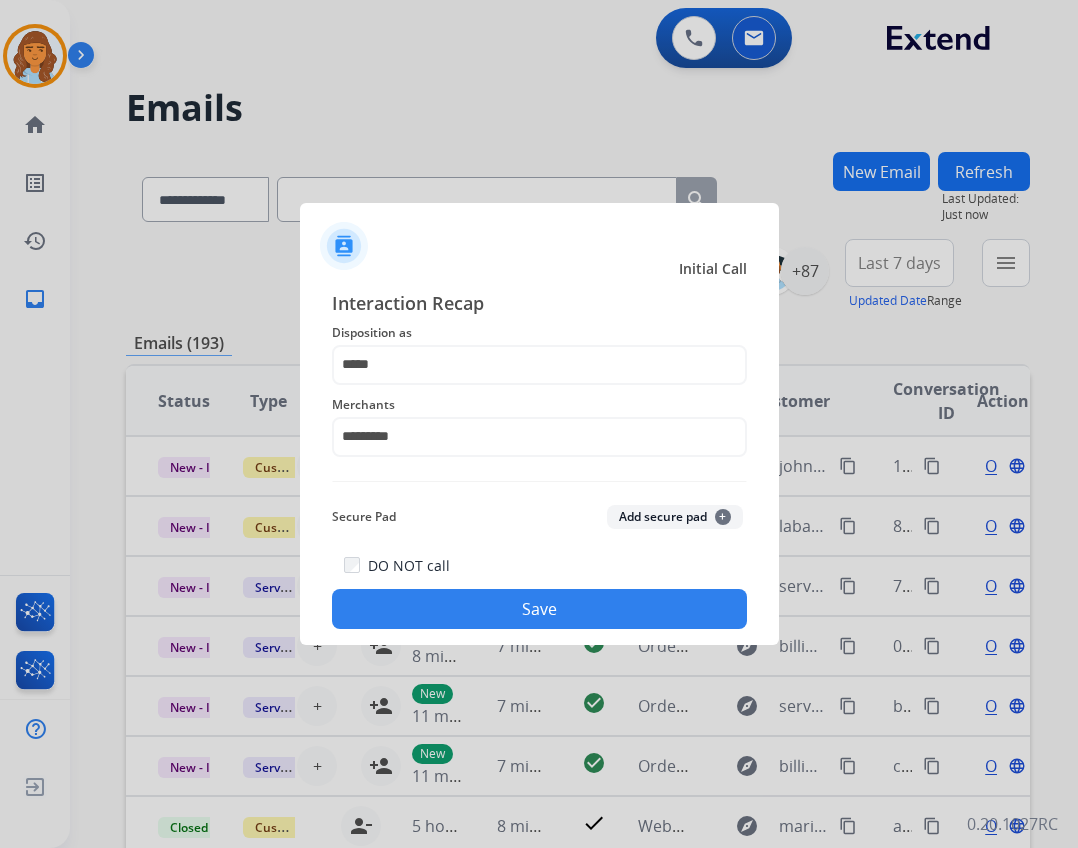 click on "Save" 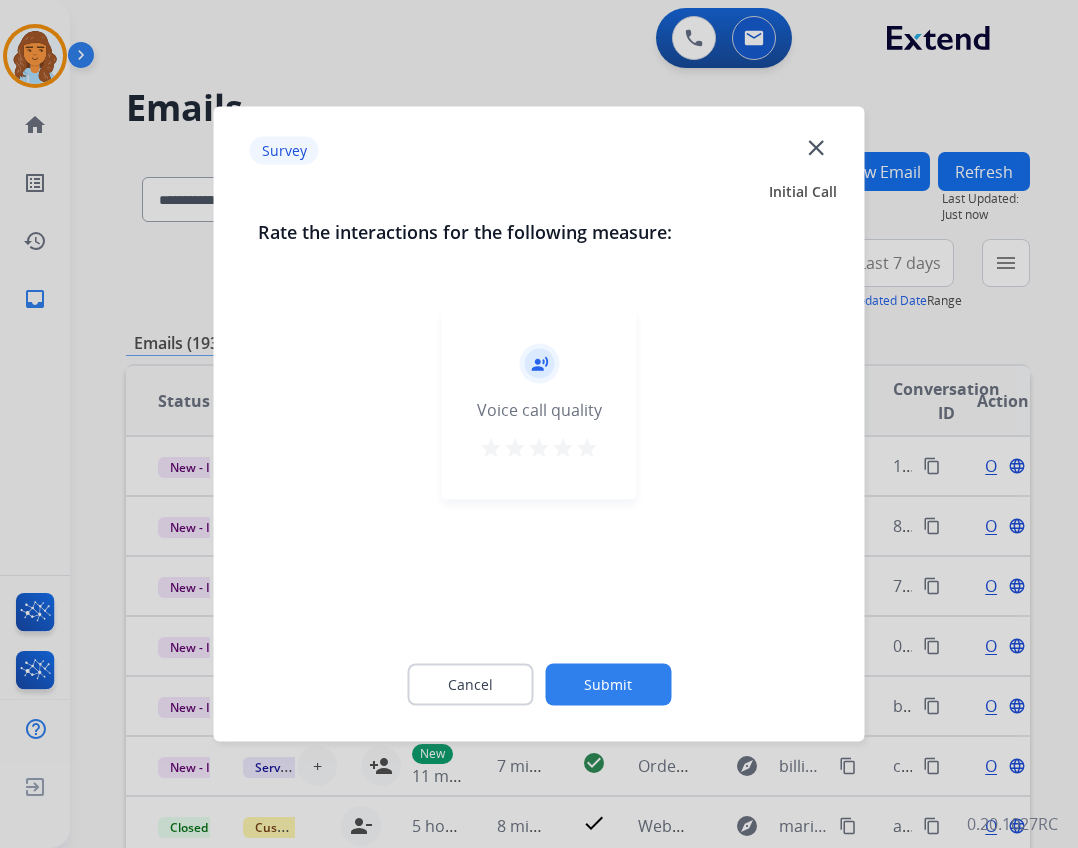 click on "close" 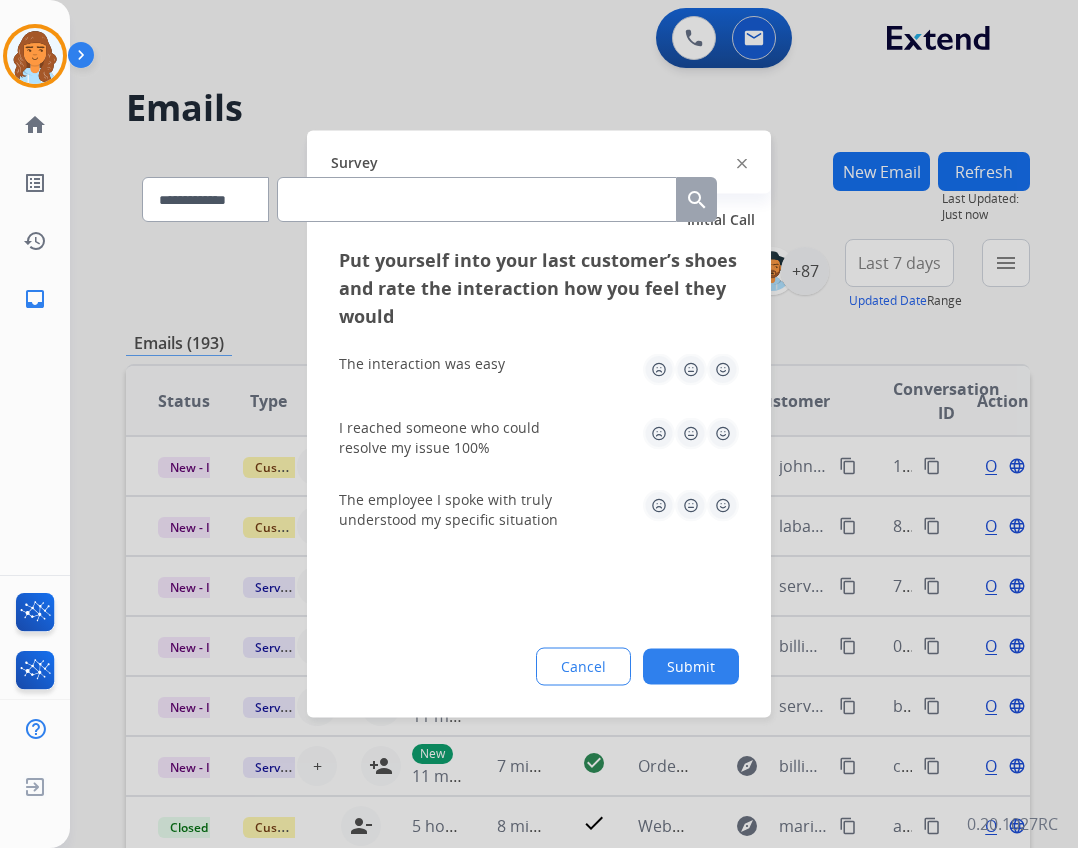 click 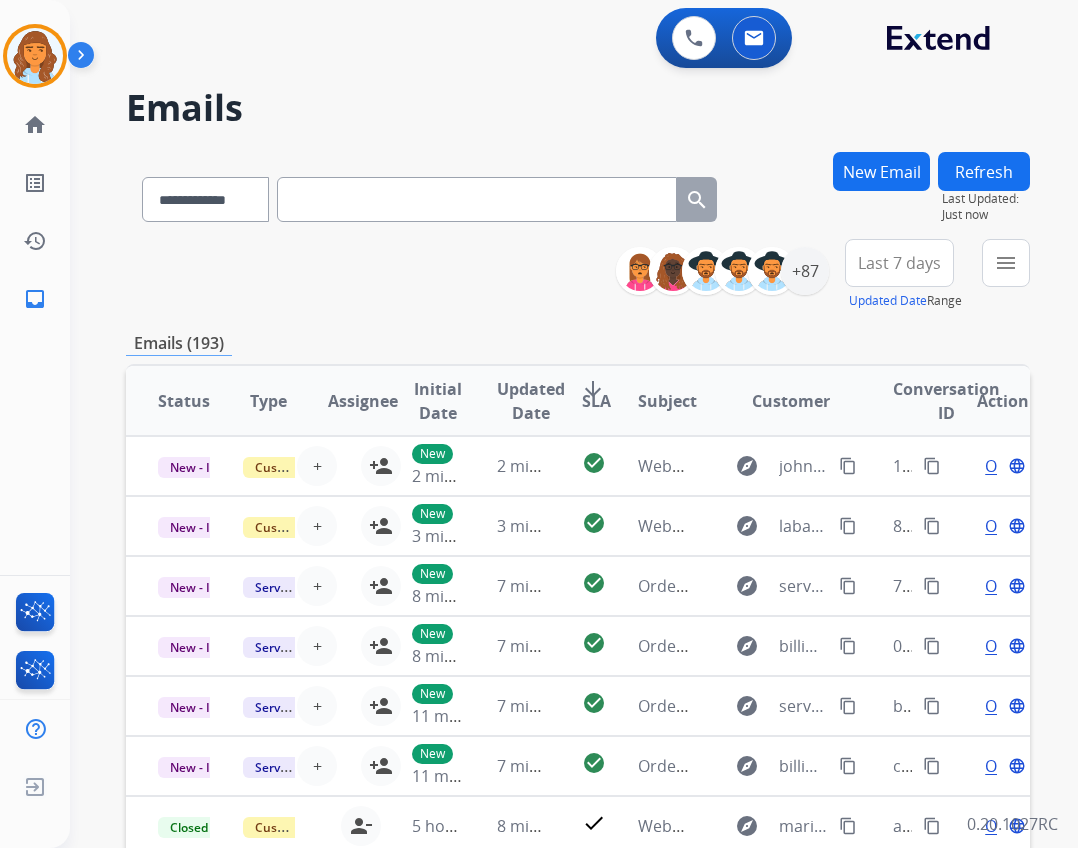 scroll, scrollTop: 2, scrollLeft: 0, axis: vertical 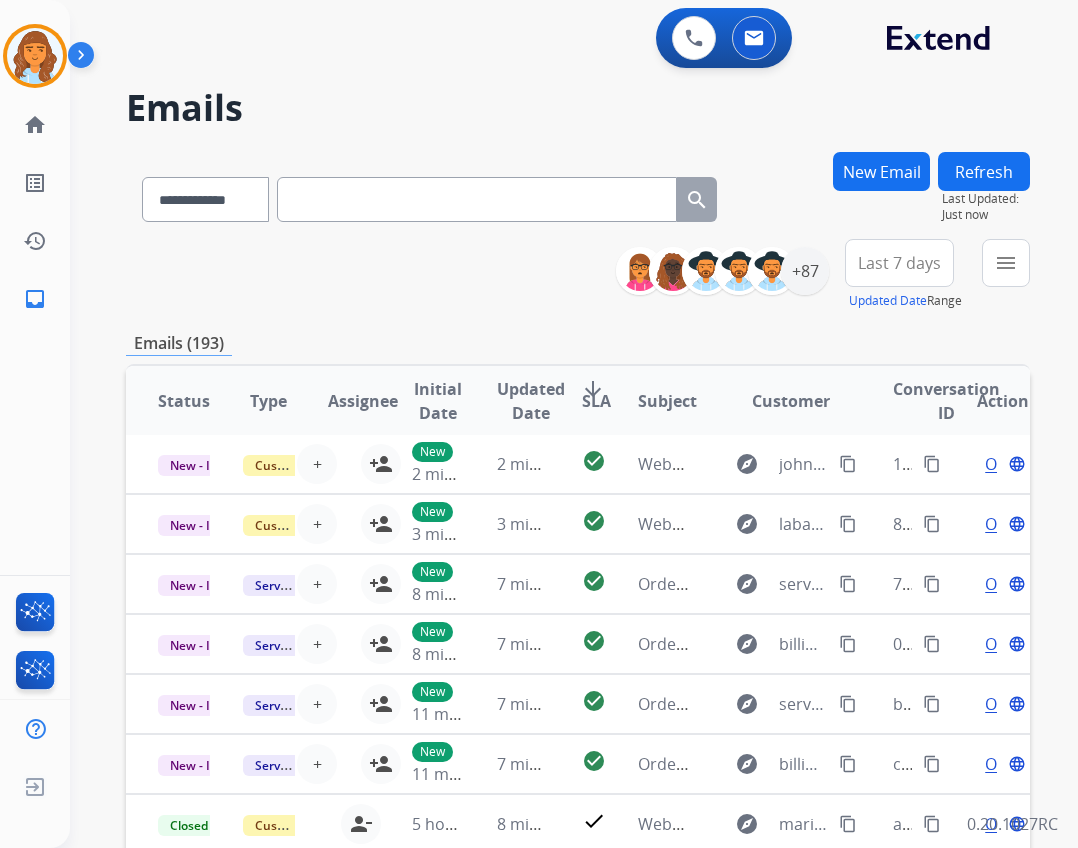 click on "**********" at bounding box center (574, 424) 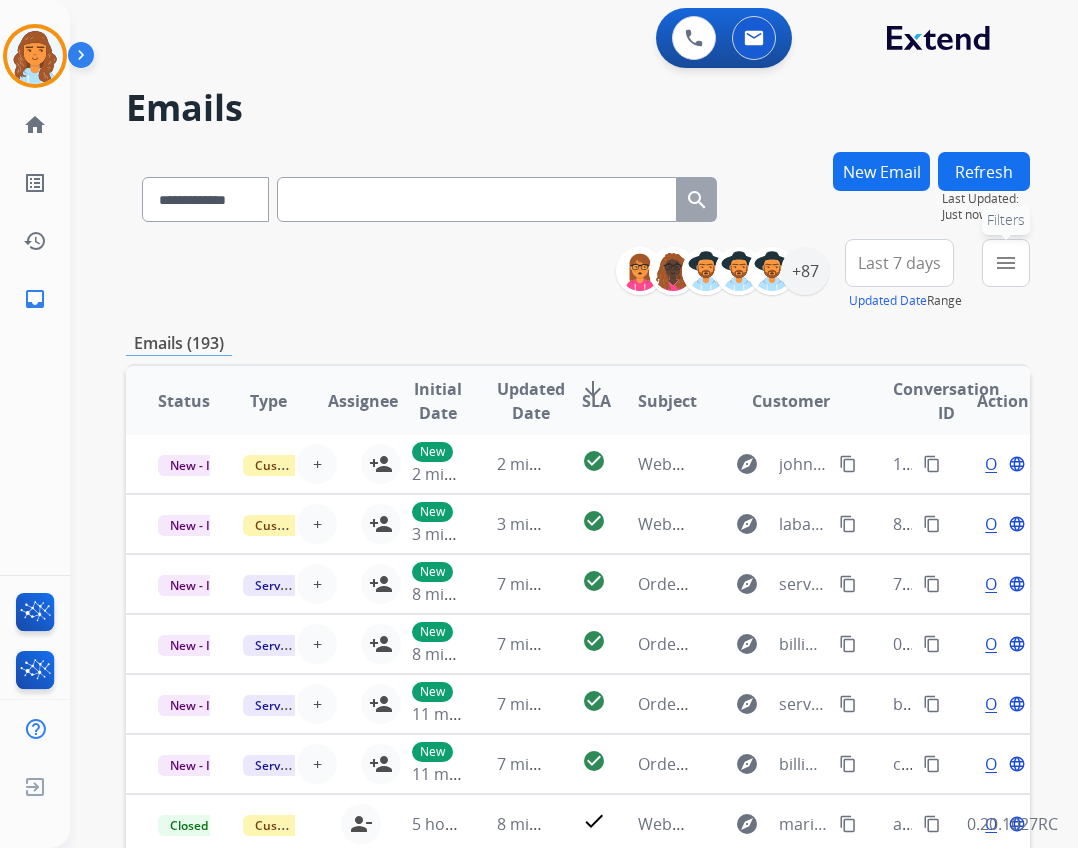 click on "menu  Filters" at bounding box center (1006, 263) 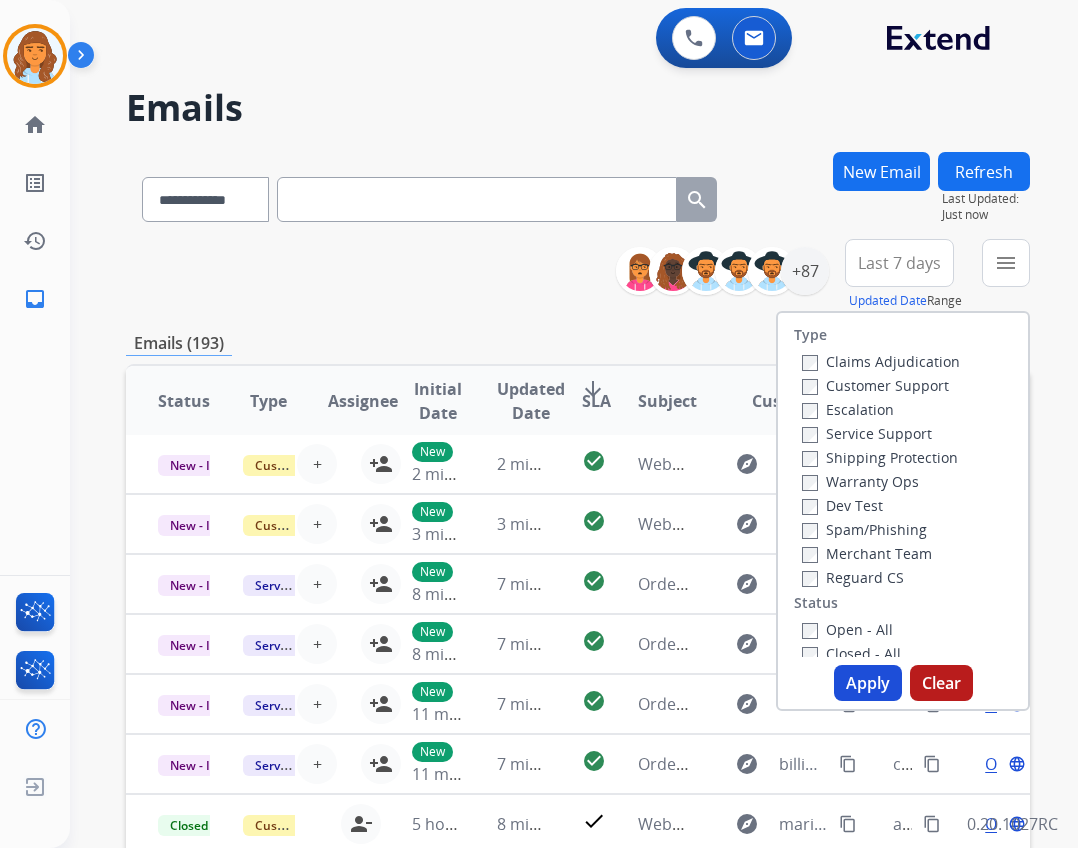 click on "Open - All" at bounding box center [847, 629] 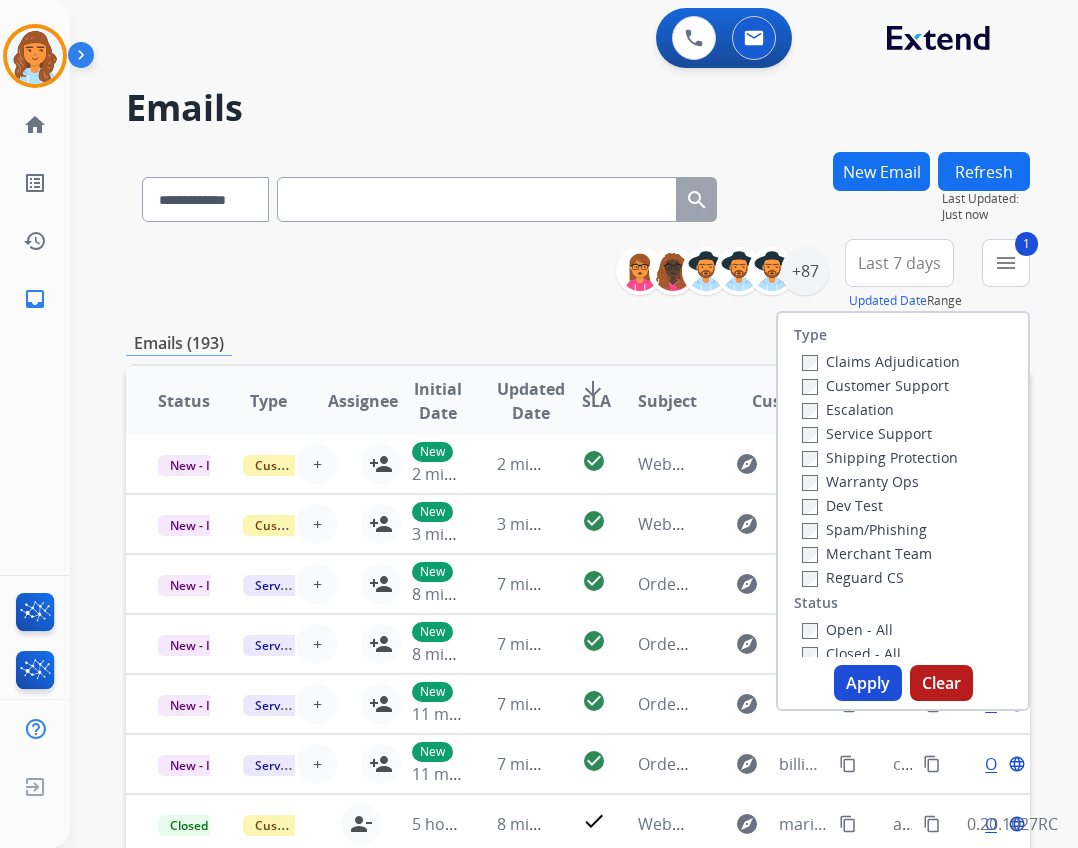 click on "Reguard CS" at bounding box center [853, 577] 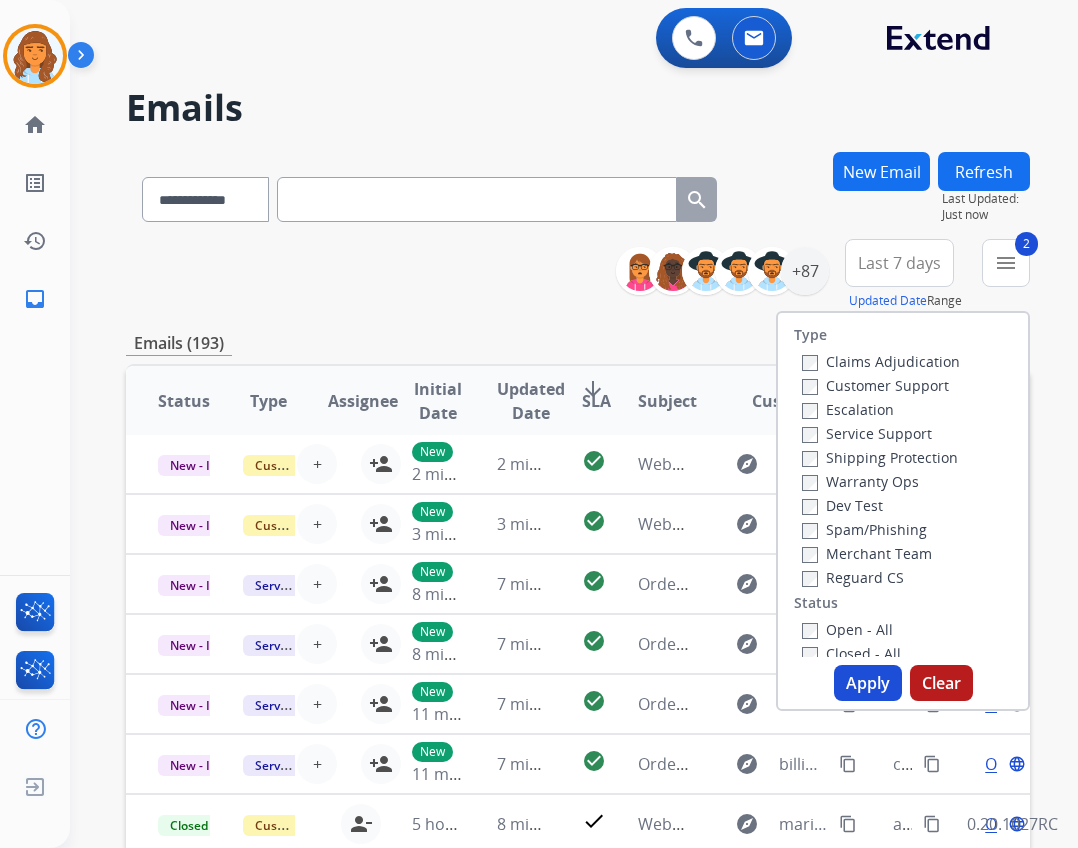 click on "Shipping Protection" at bounding box center (880, 457) 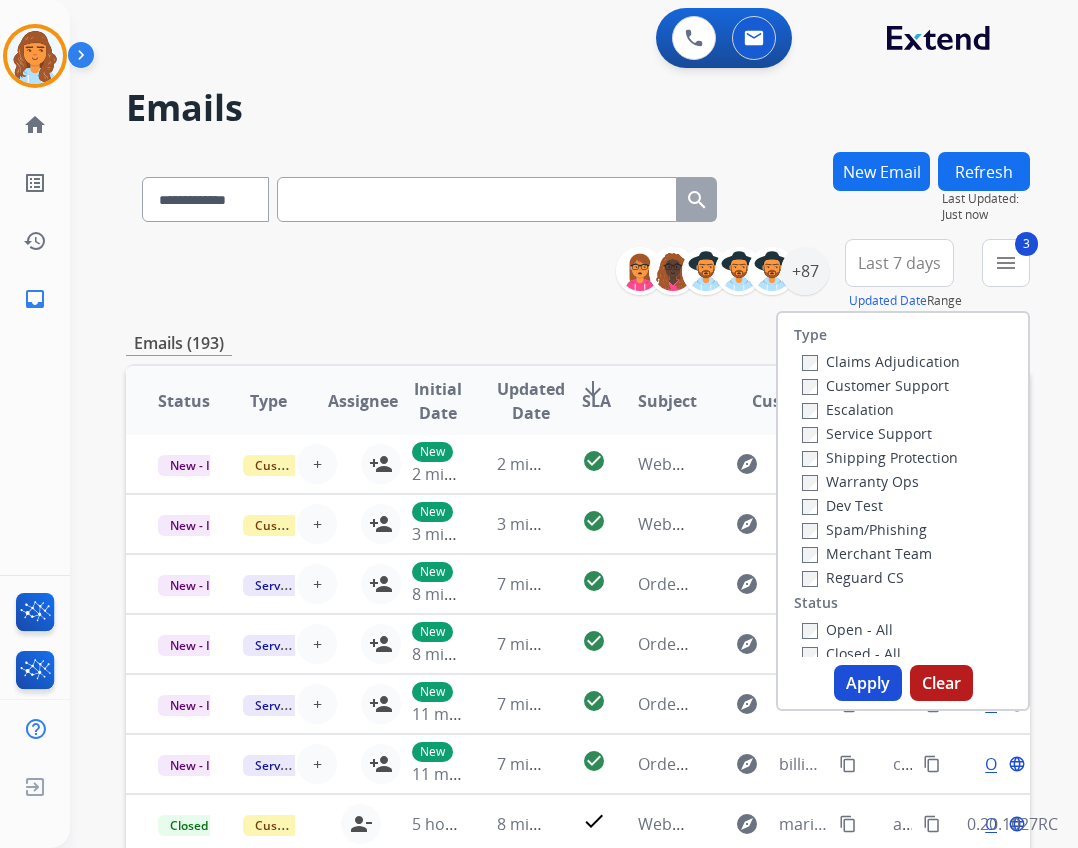 click on "Customer Support" at bounding box center [875, 385] 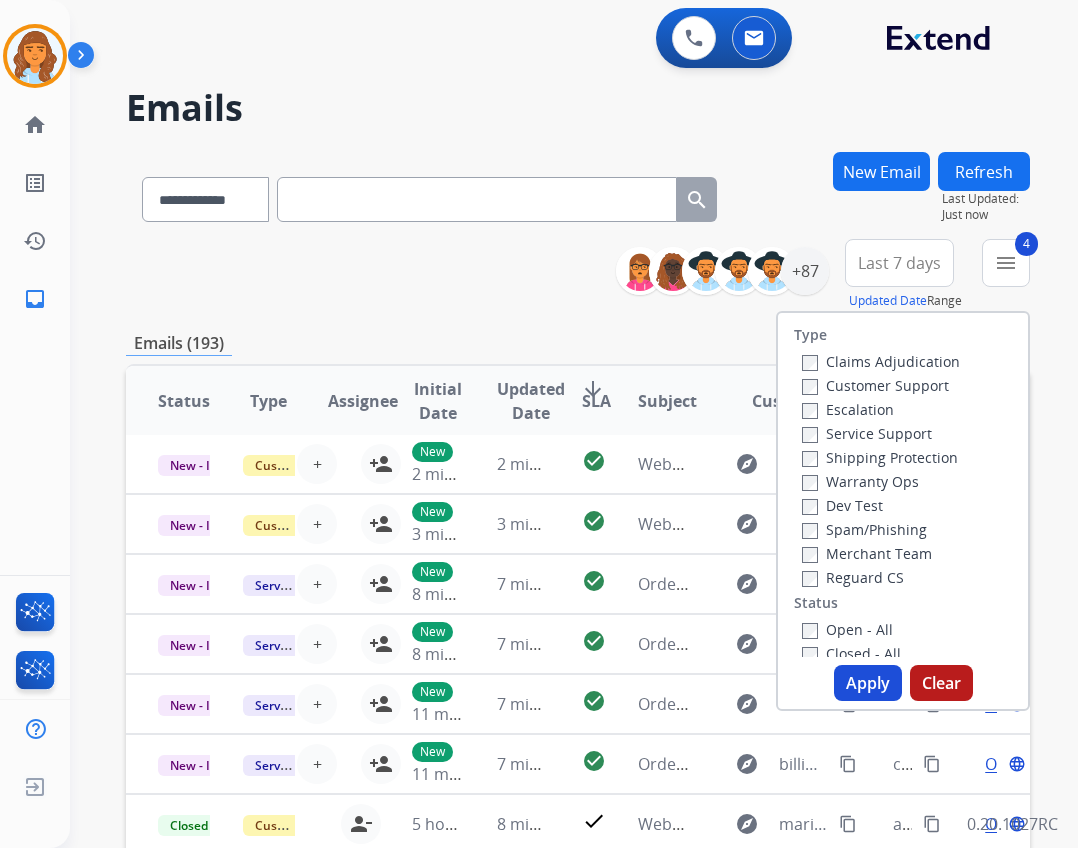click on "Apply" at bounding box center [868, 683] 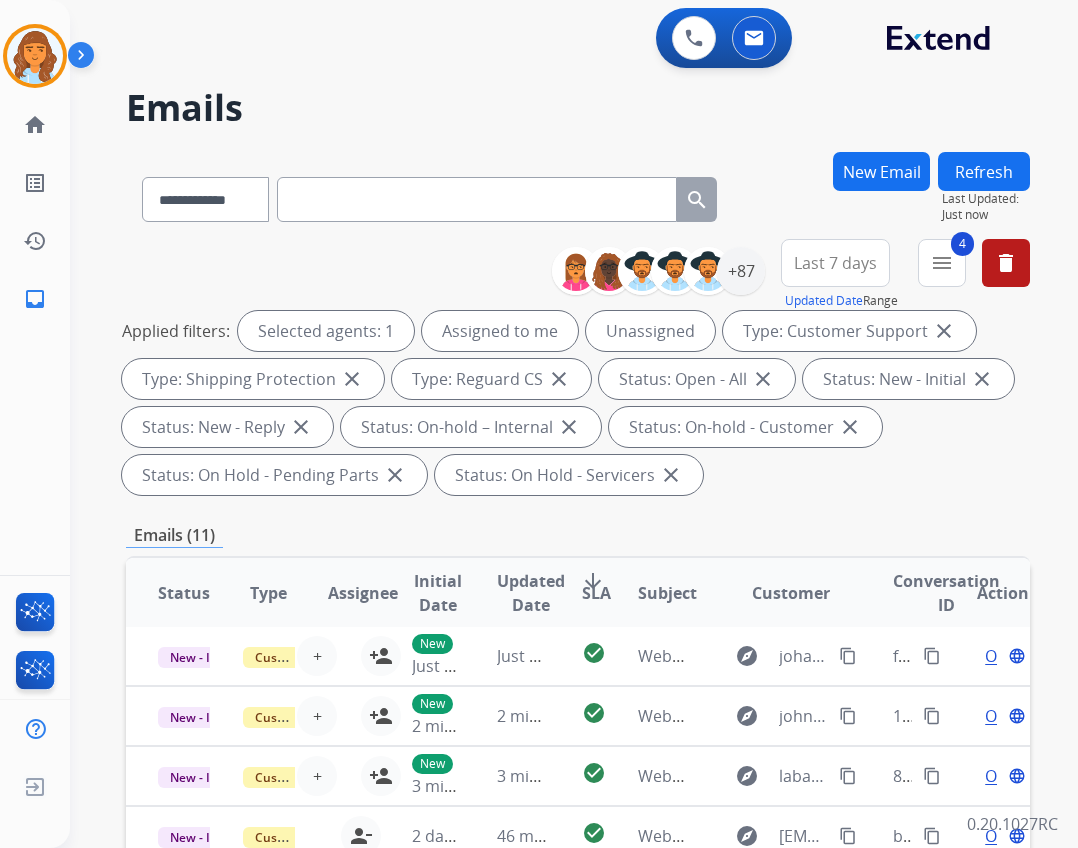 scroll, scrollTop: 200, scrollLeft: 0, axis: vertical 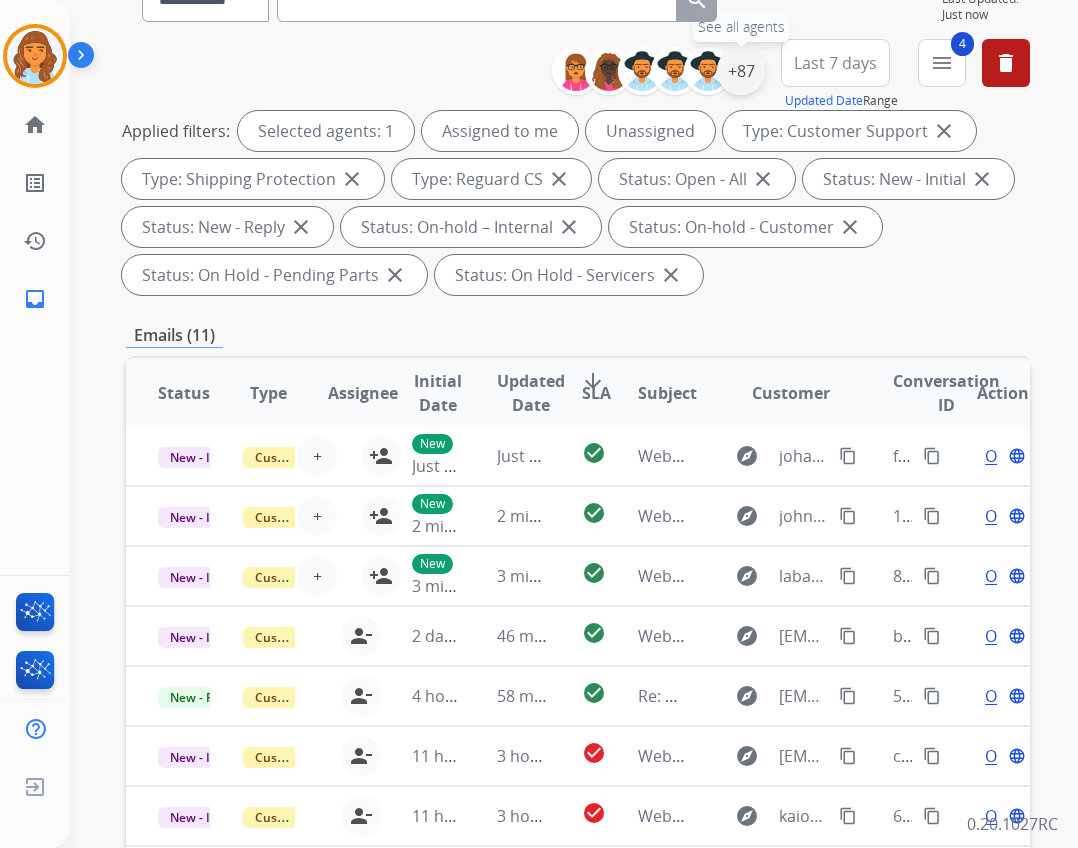 click on "+87" at bounding box center (741, 71) 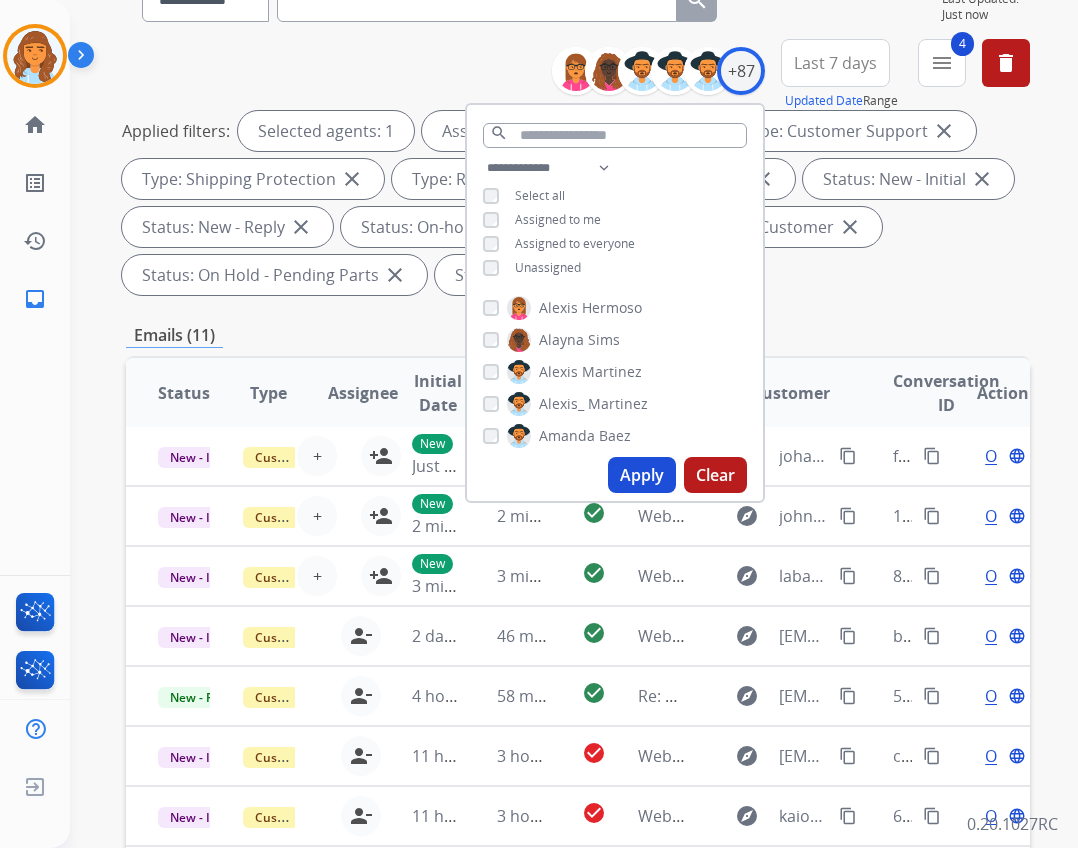 click on "Unassigned" at bounding box center [548, 267] 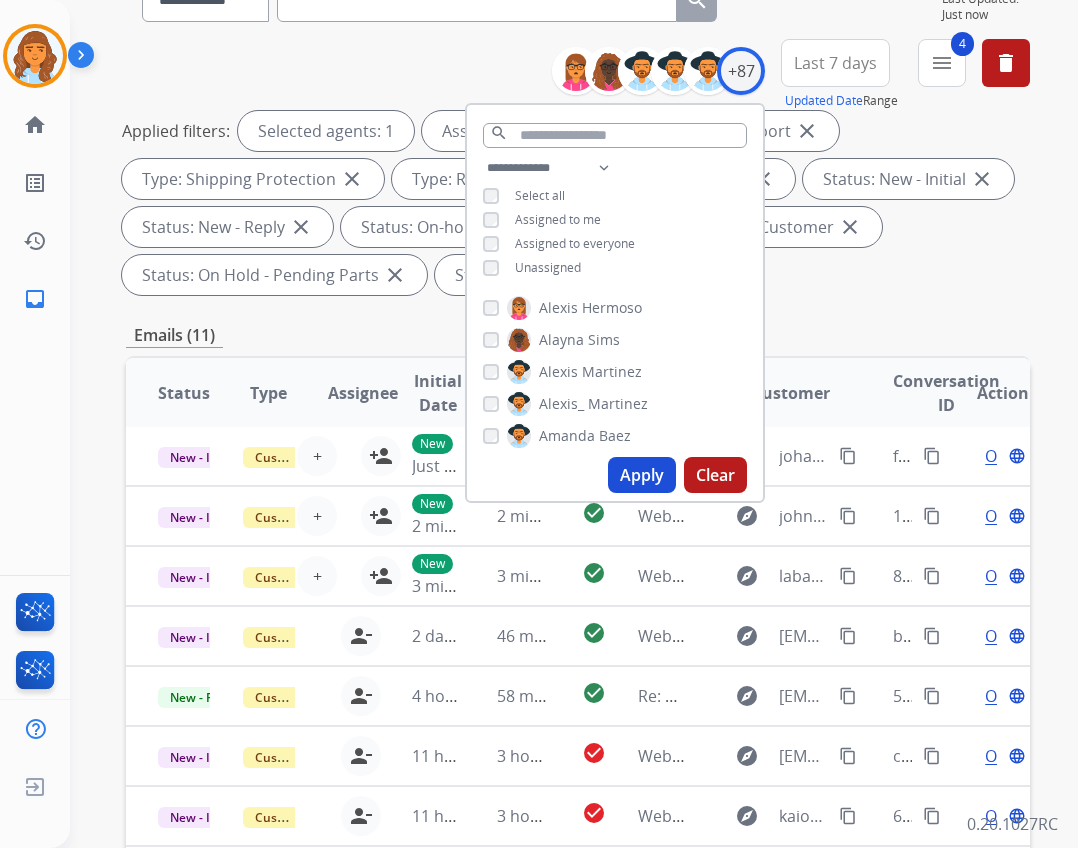 click on "Apply" at bounding box center (642, 475) 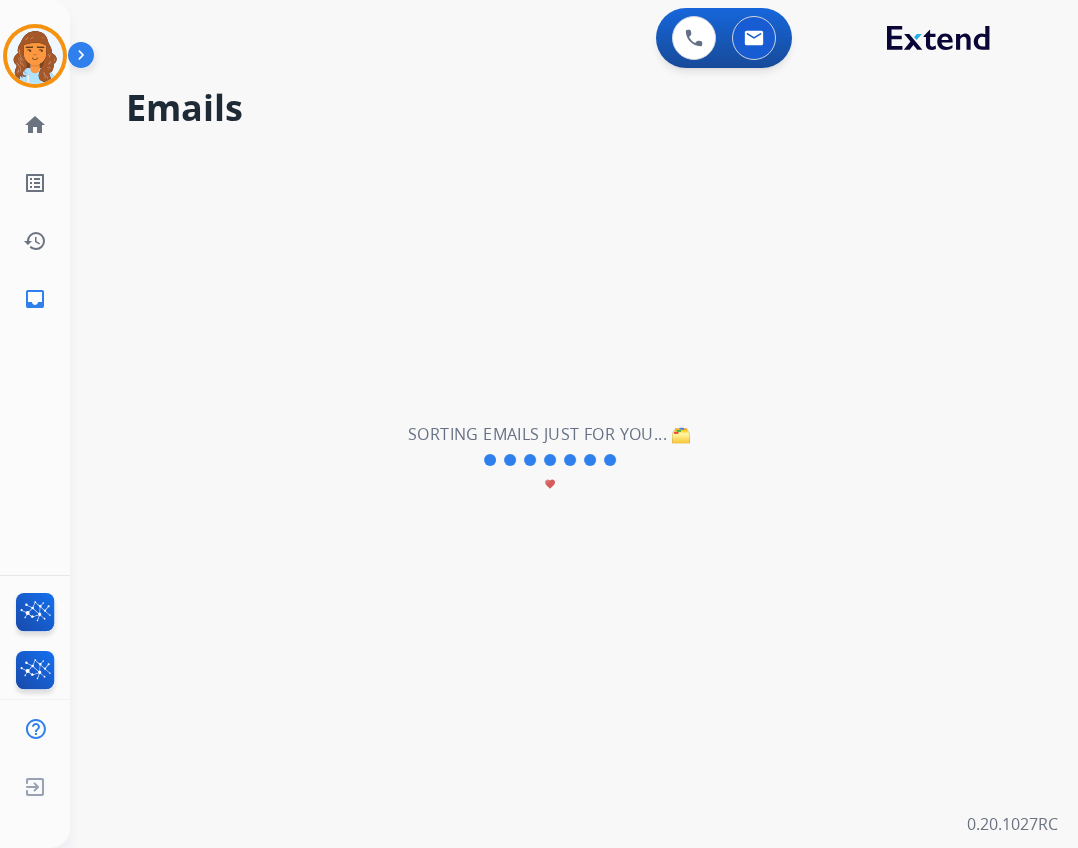 scroll, scrollTop: 0, scrollLeft: 0, axis: both 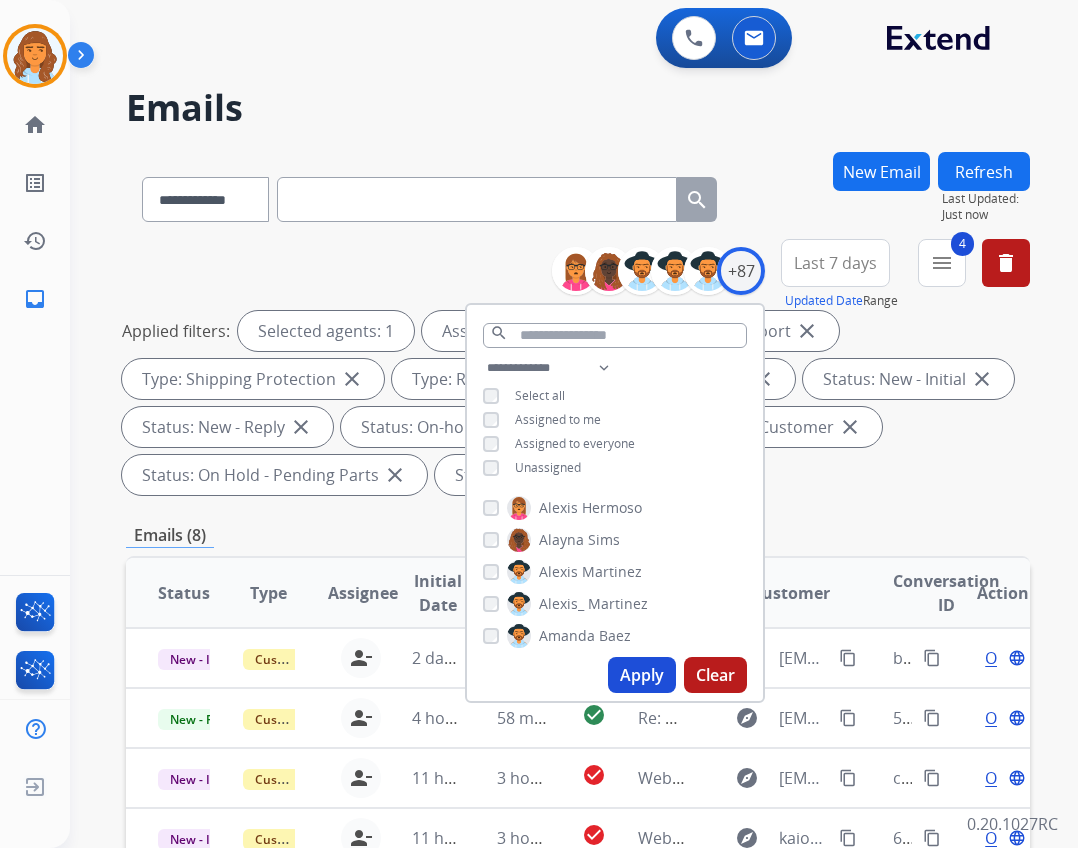 click on "Apply" at bounding box center [642, 675] 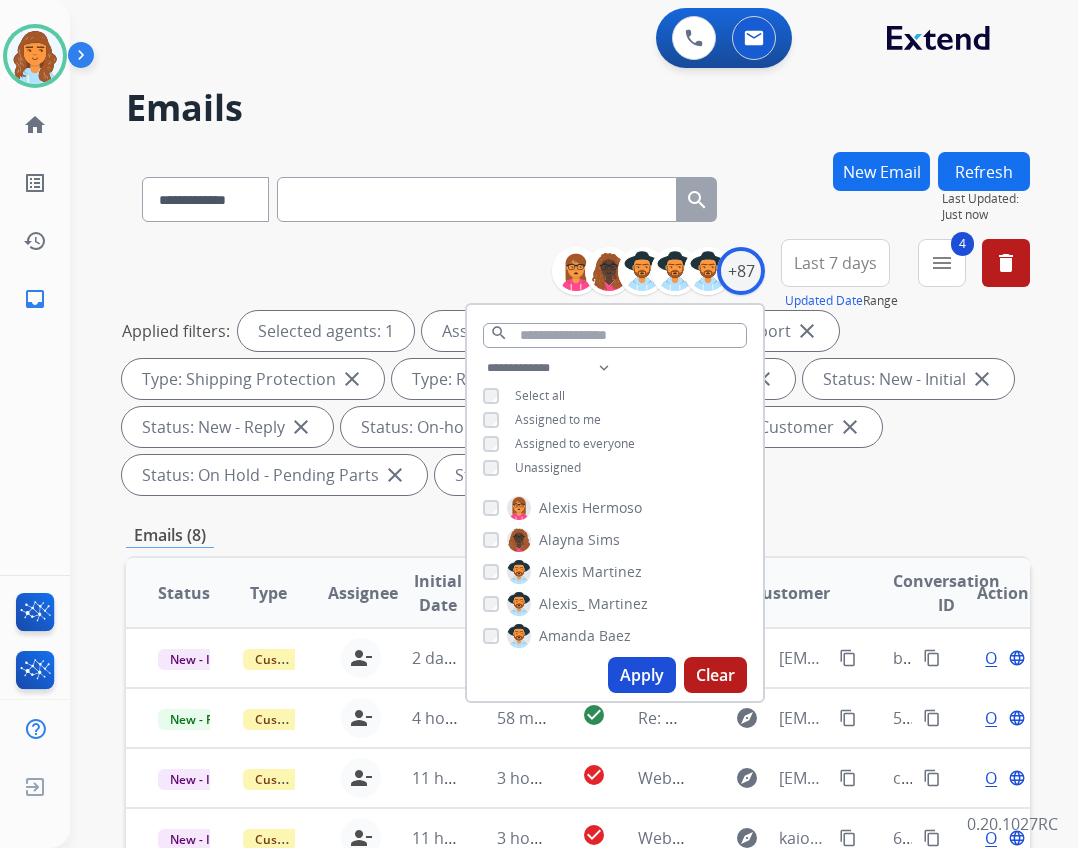 click on "Emails (8)" at bounding box center (578, 535) 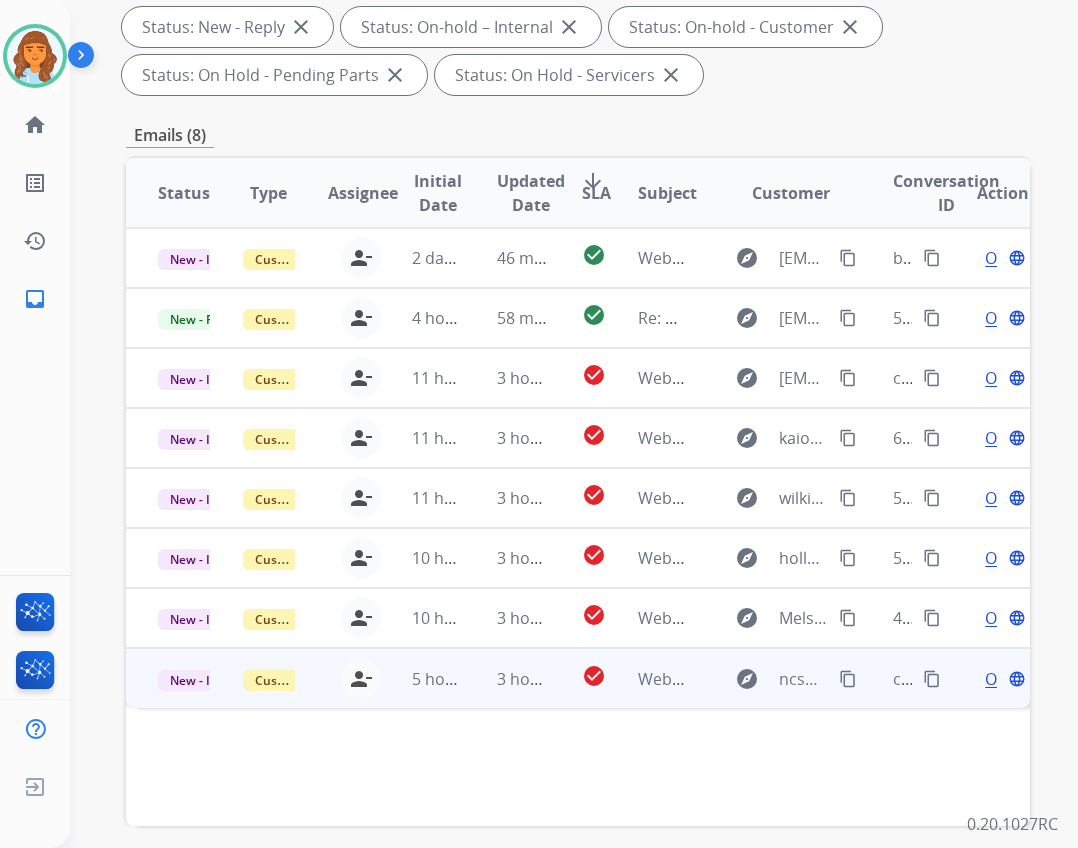 scroll, scrollTop: 482, scrollLeft: 0, axis: vertical 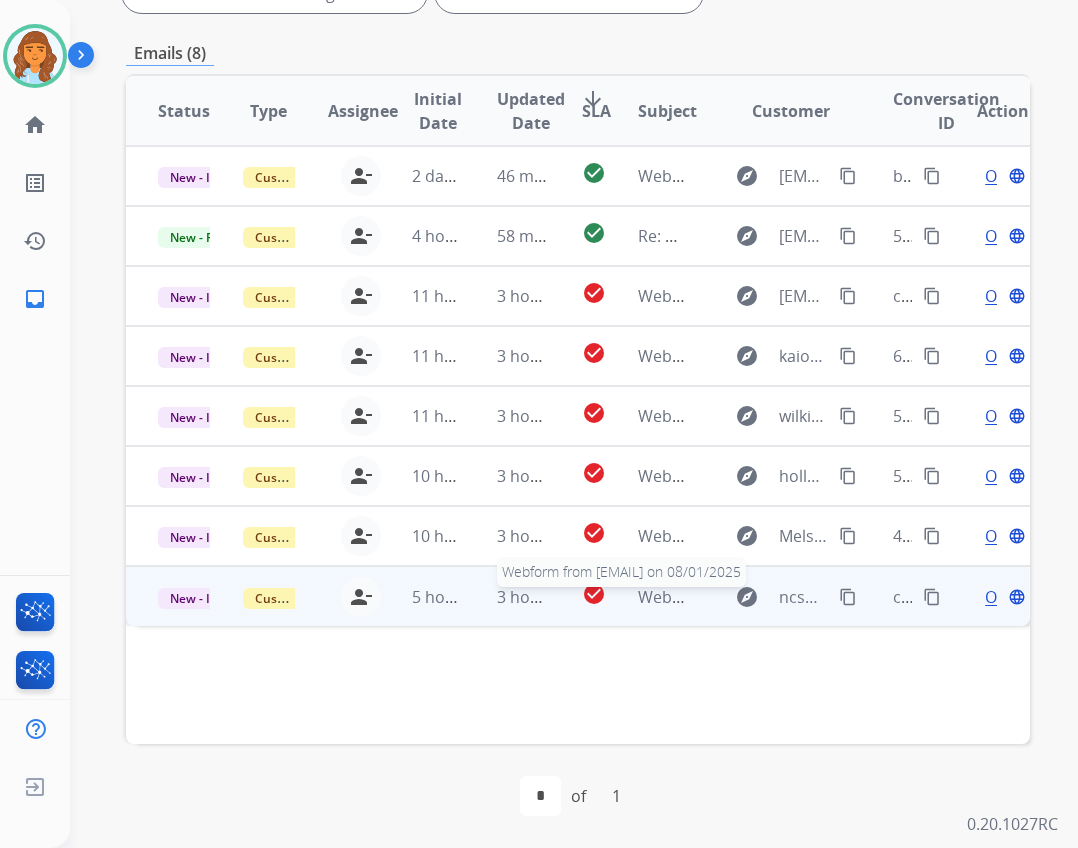 click on "Webform from [EMAIL] on 08/01/2025" at bounding box center [779, 597] 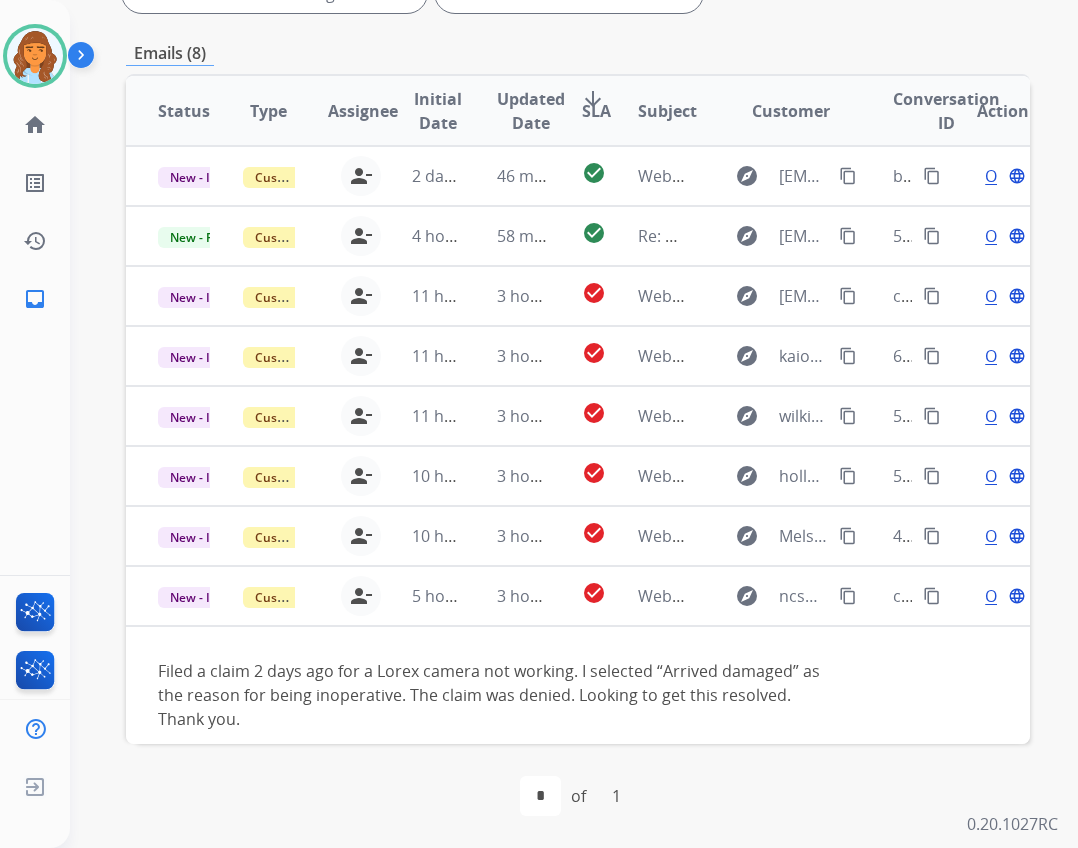 scroll, scrollTop: 19, scrollLeft: 0, axis: vertical 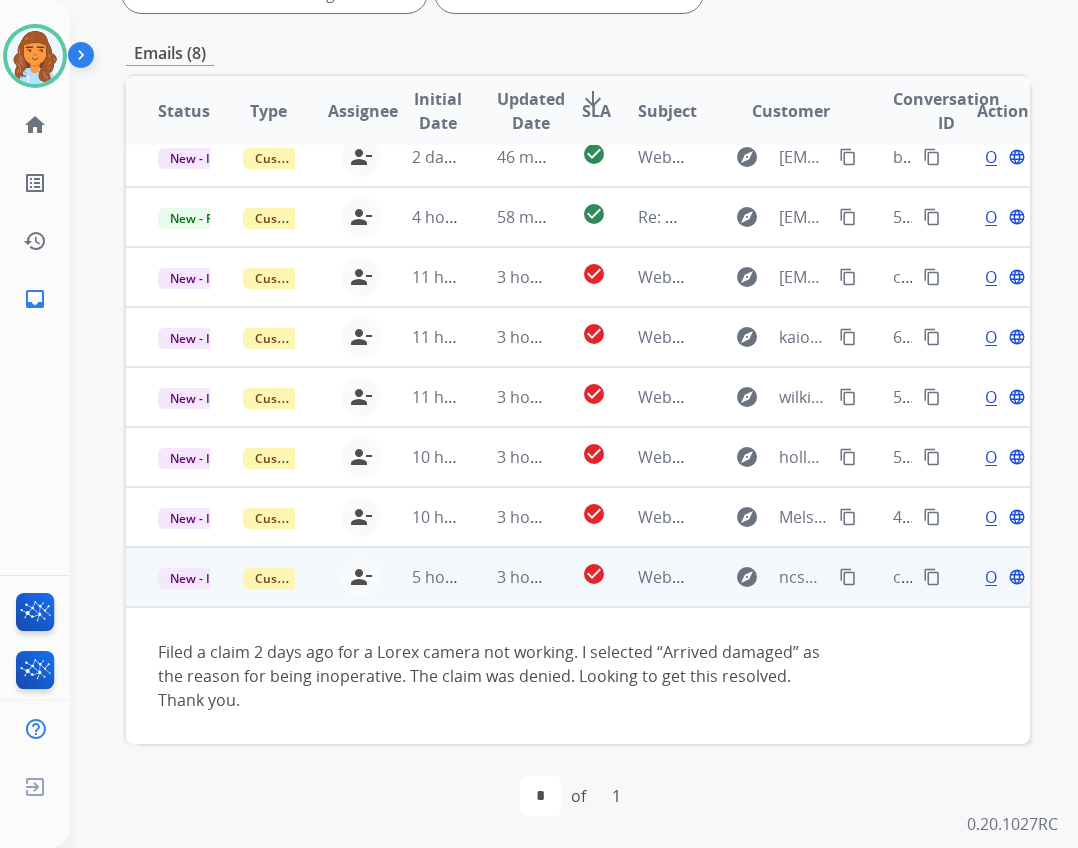 click on "content_copy" at bounding box center [848, 577] 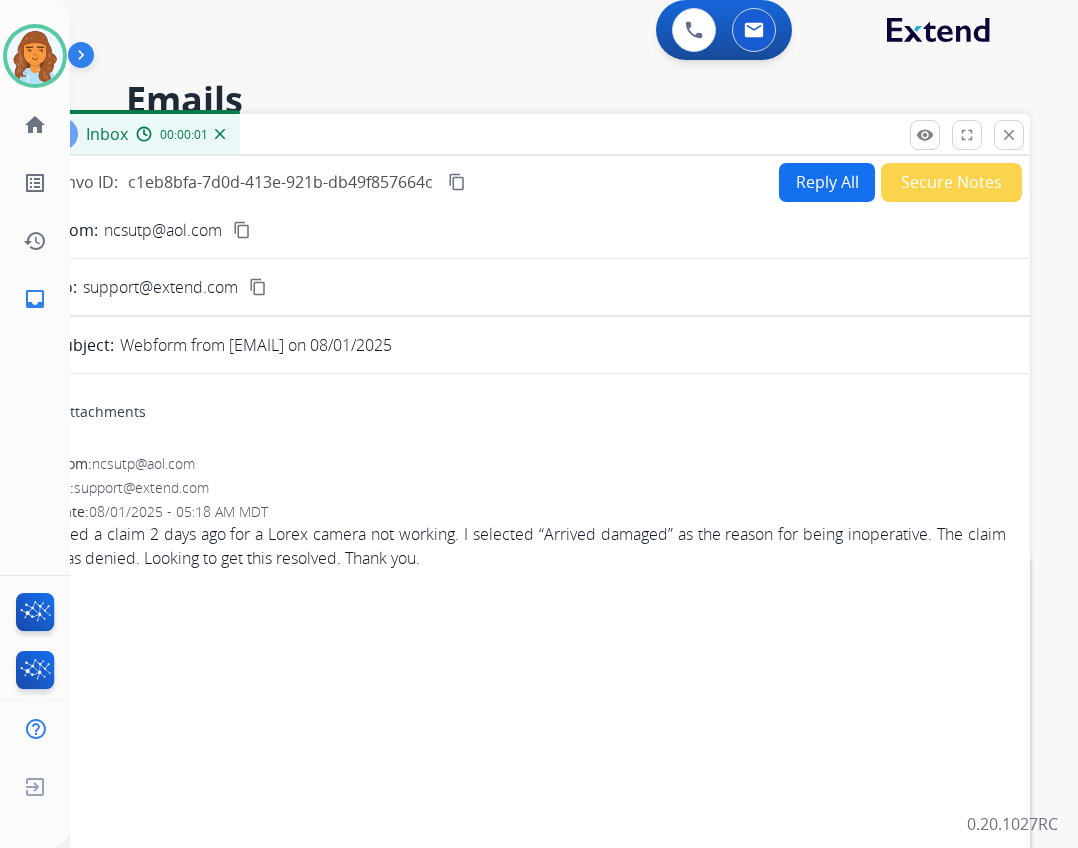 scroll, scrollTop: 0, scrollLeft: 0, axis: both 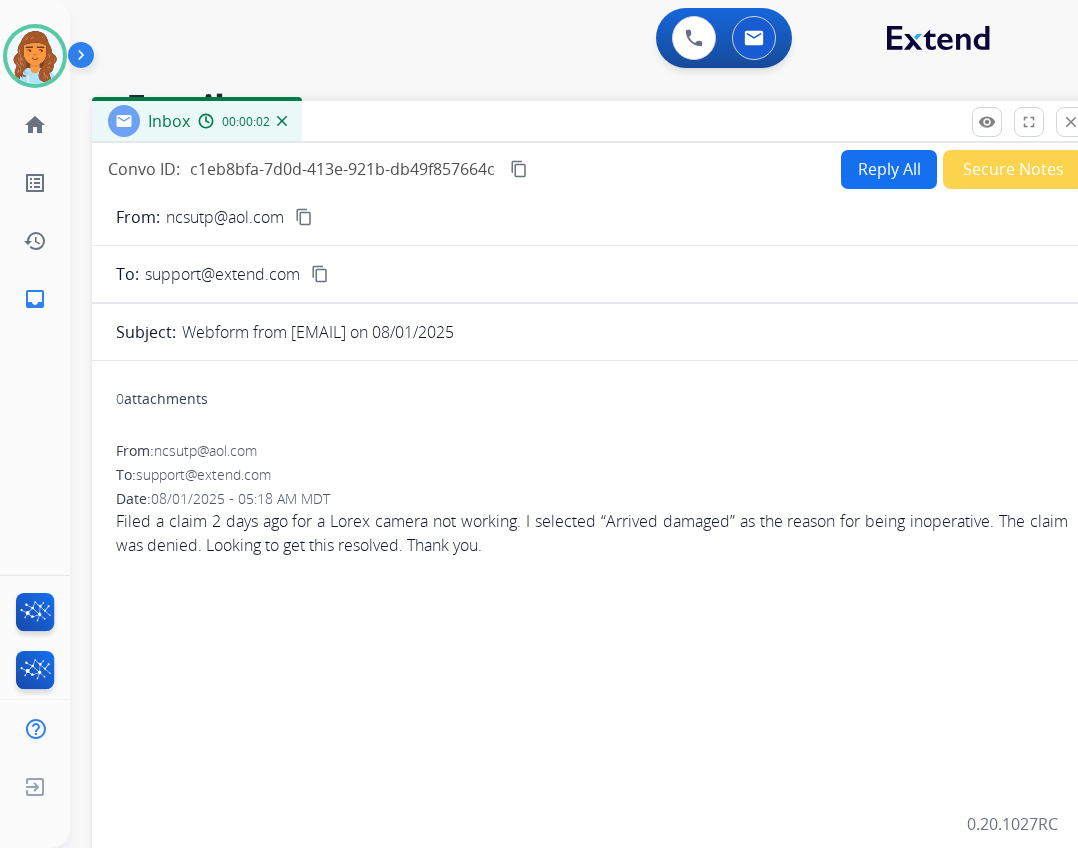 drag, startPoint x: 783, startPoint y: 140, endPoint x: 847, endPoint y: 119, distance: 67.357254 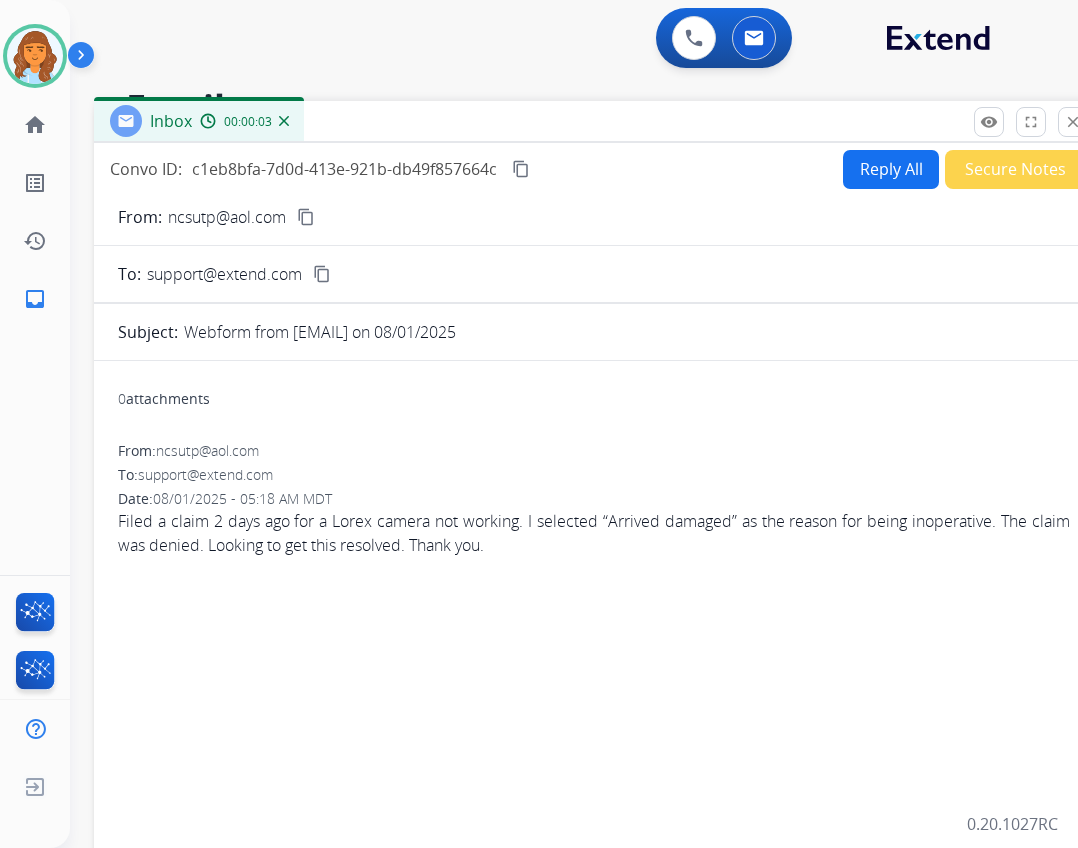 click on "Reply All Secure Notes" at bounding box center (961, 169) 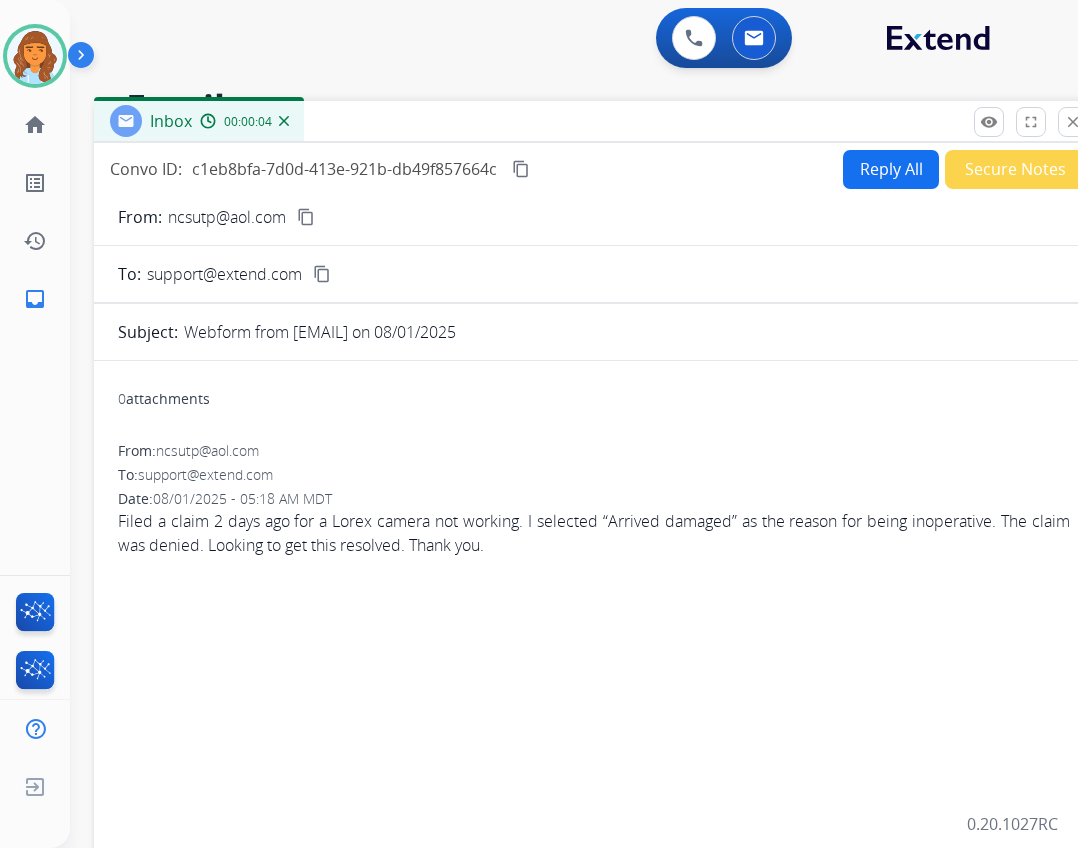 click on "Reply All" at bounding box center [891, 169] 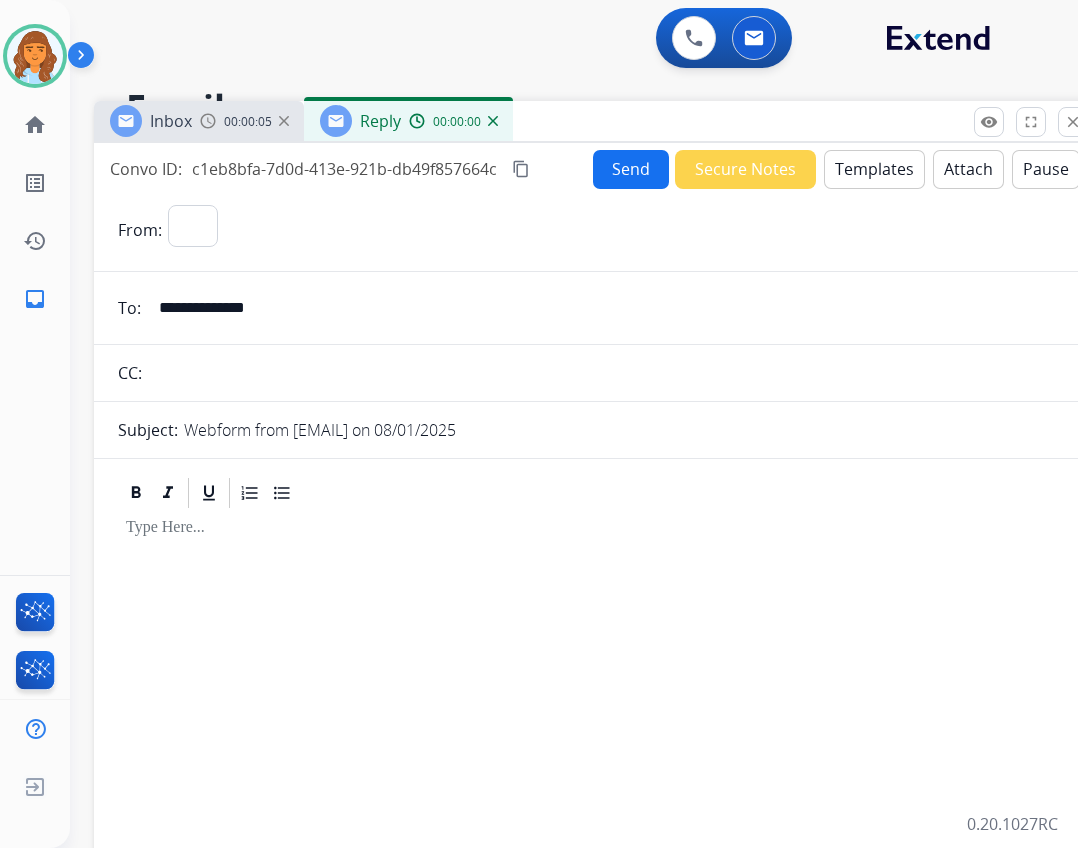 select on "**********" 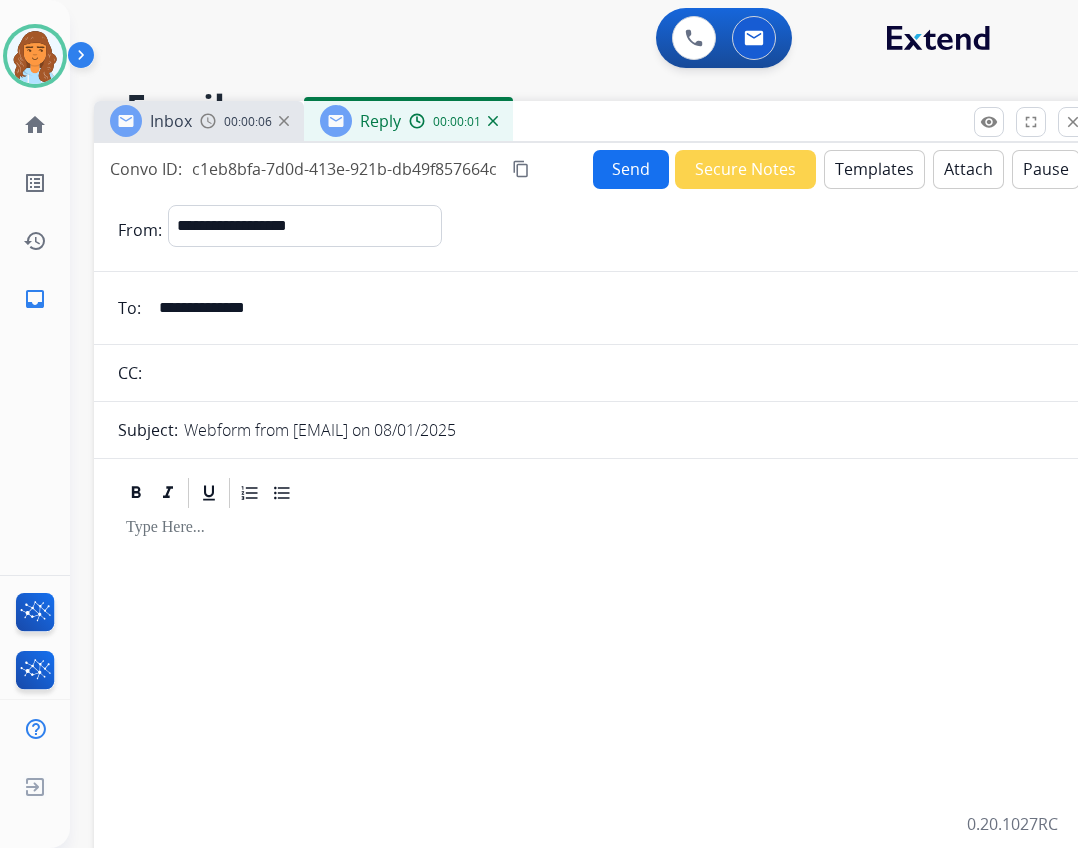 click on "Templates" at bounding box center [874, 169] 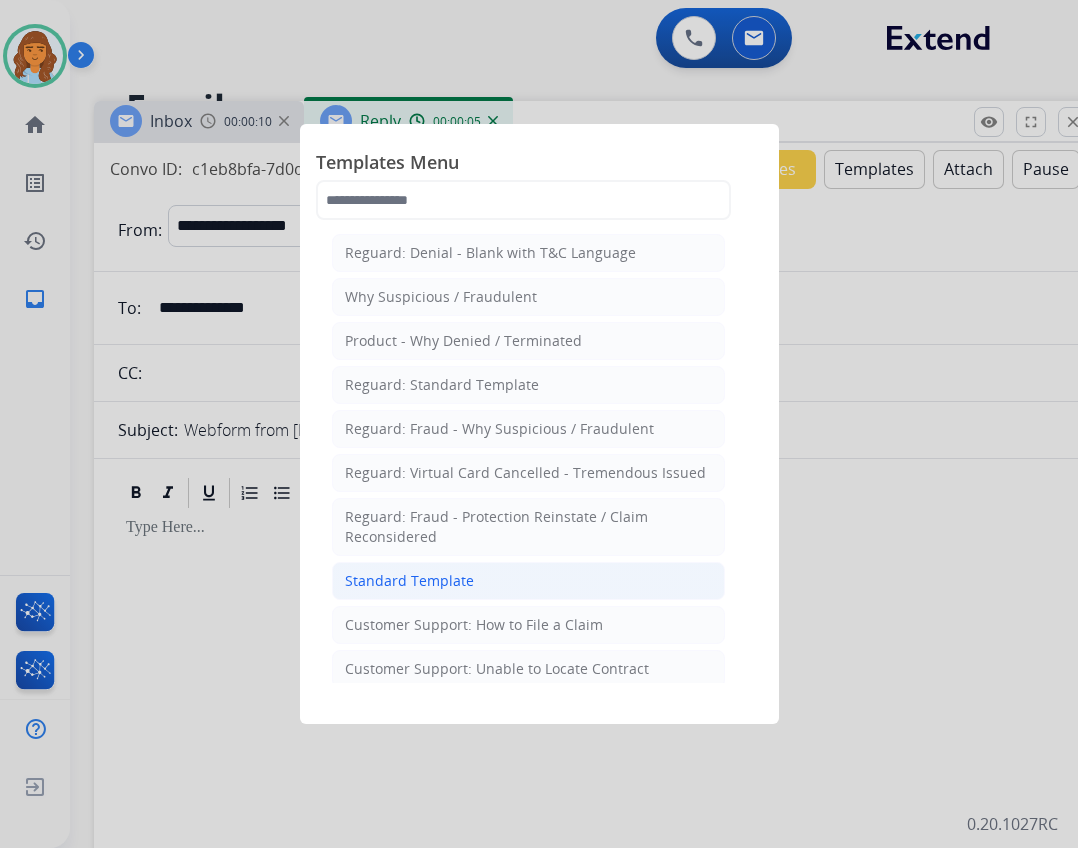click on "Standard Template" 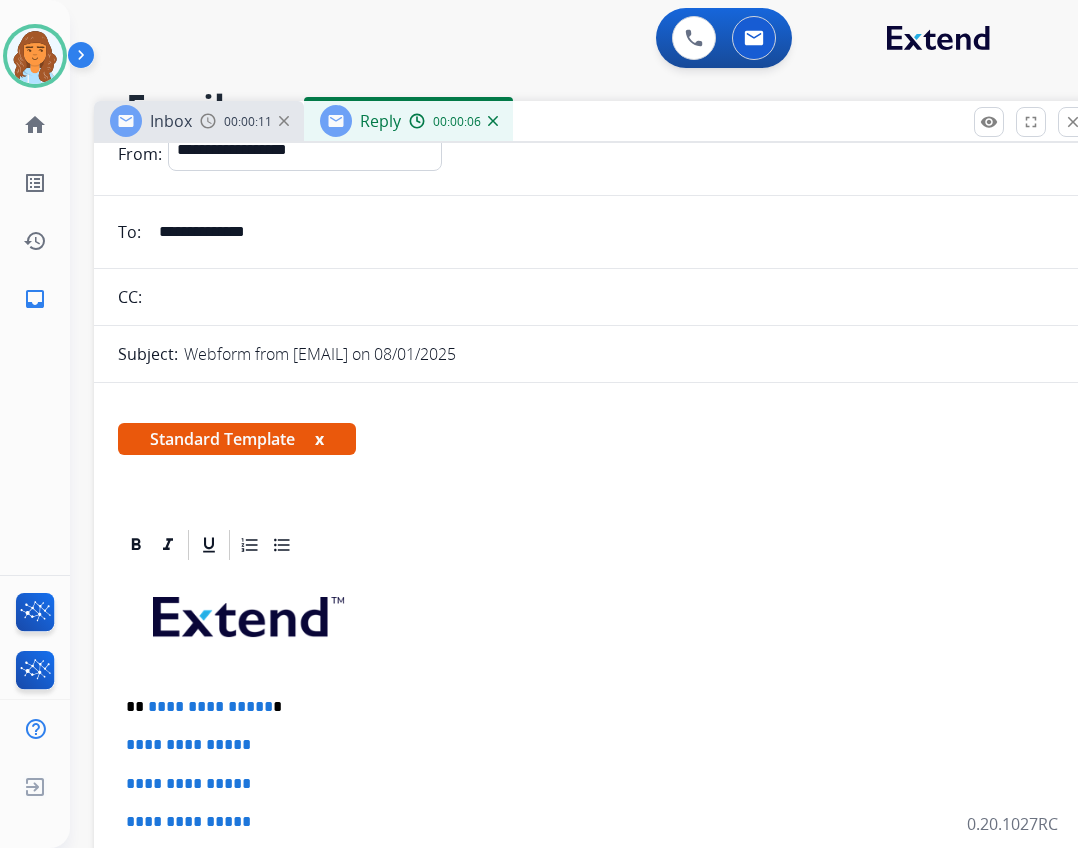 scroll, scrollTop: 200, scrollLeft: 0, axis: vertical 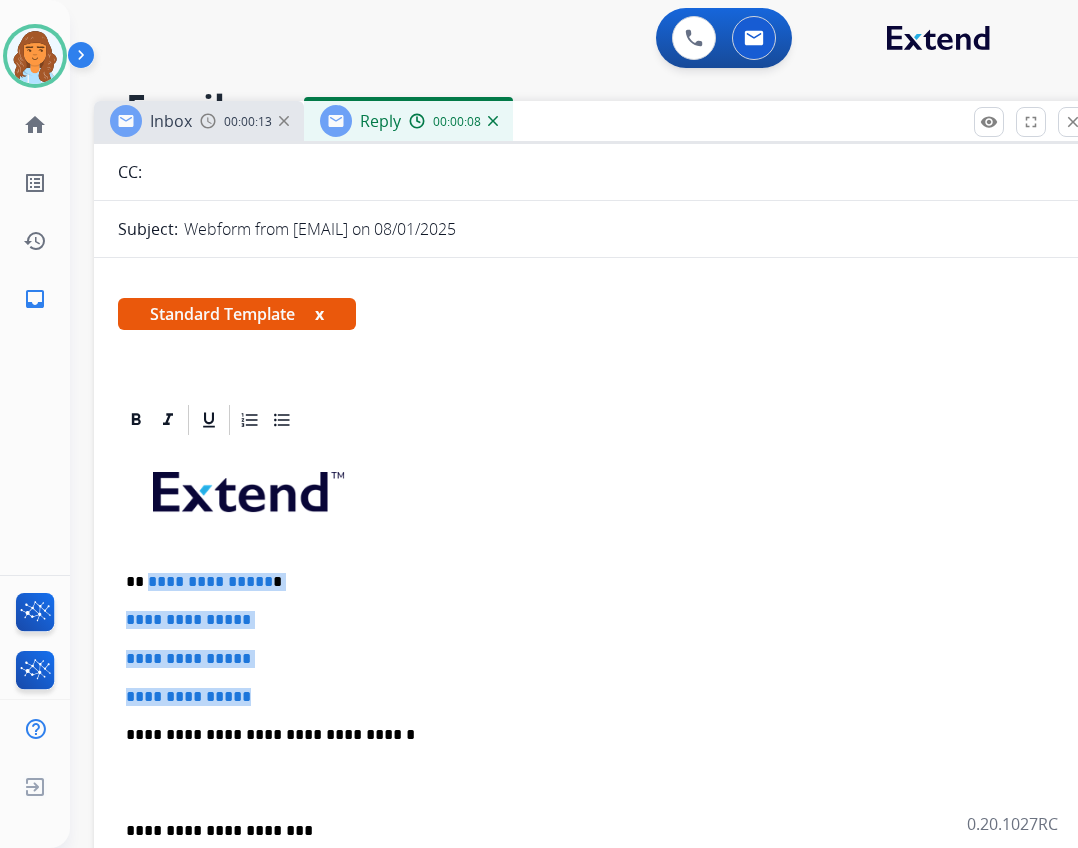 drag, startPoint x: 146, startPoint y: 571, endPoint x: 270, endPoint y: 684, distance: 167.76471 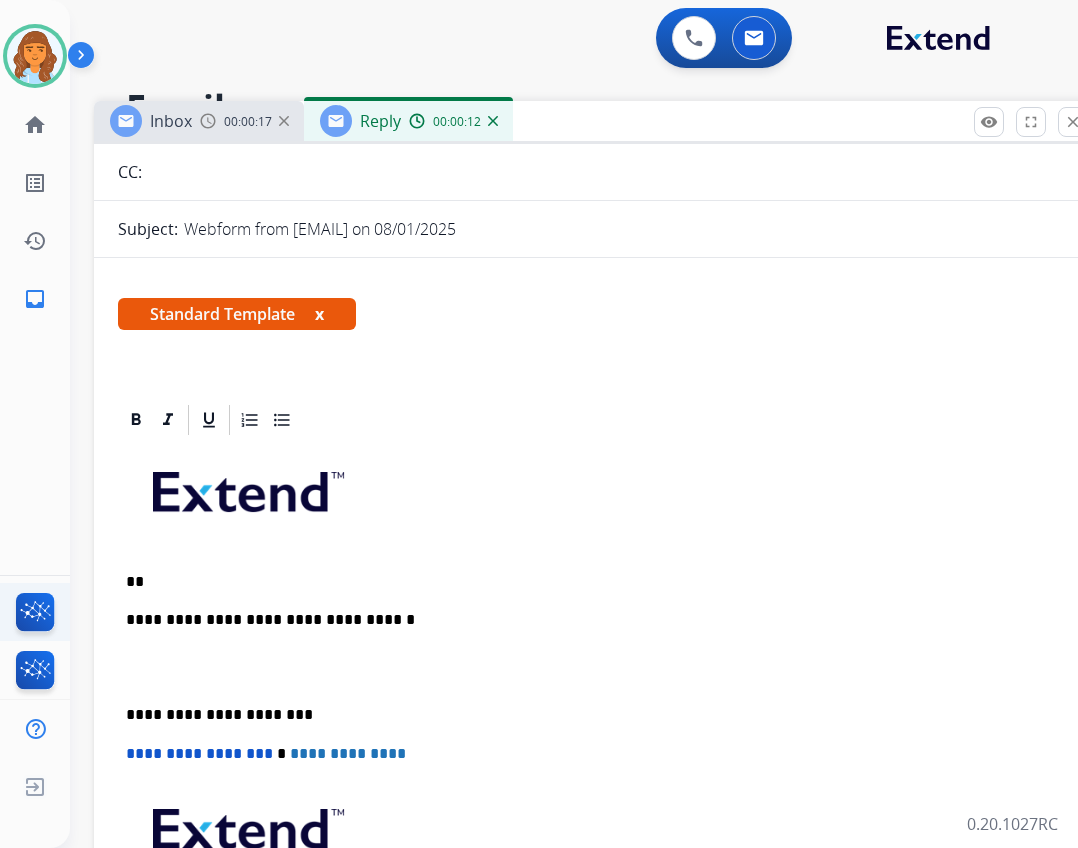 type 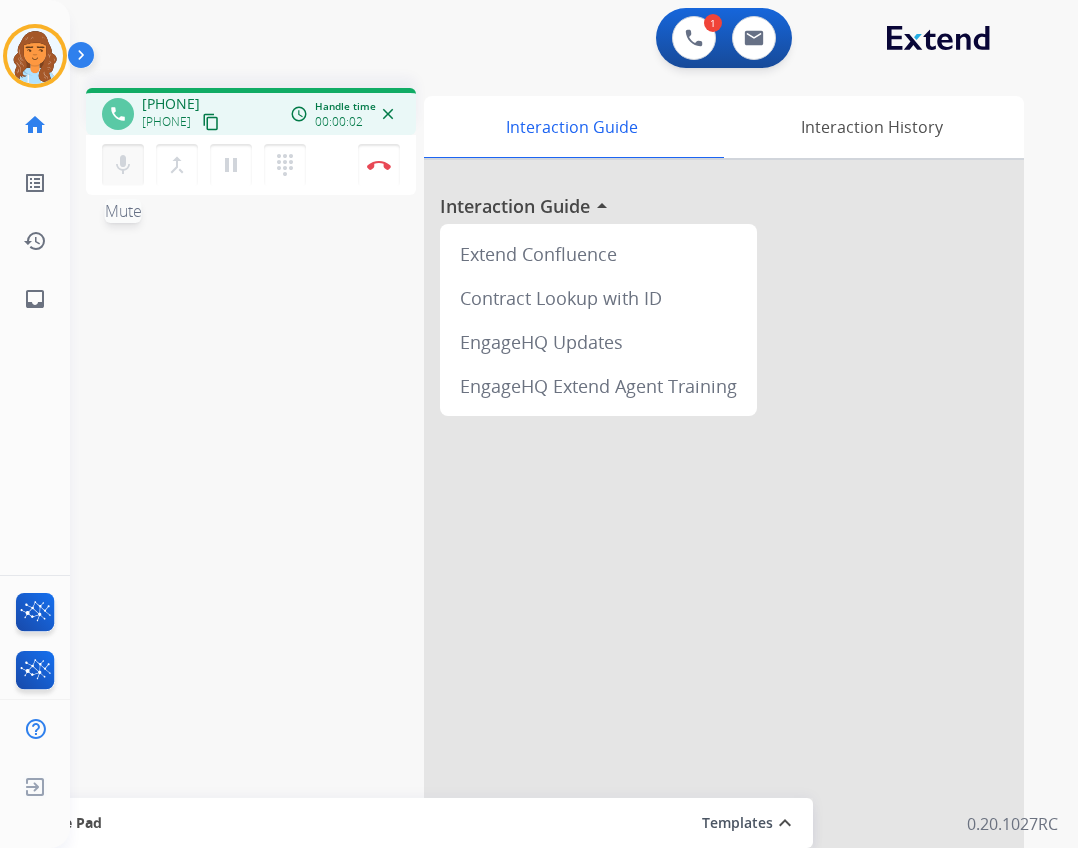 click on "mic" at bounding box center [123, 165] 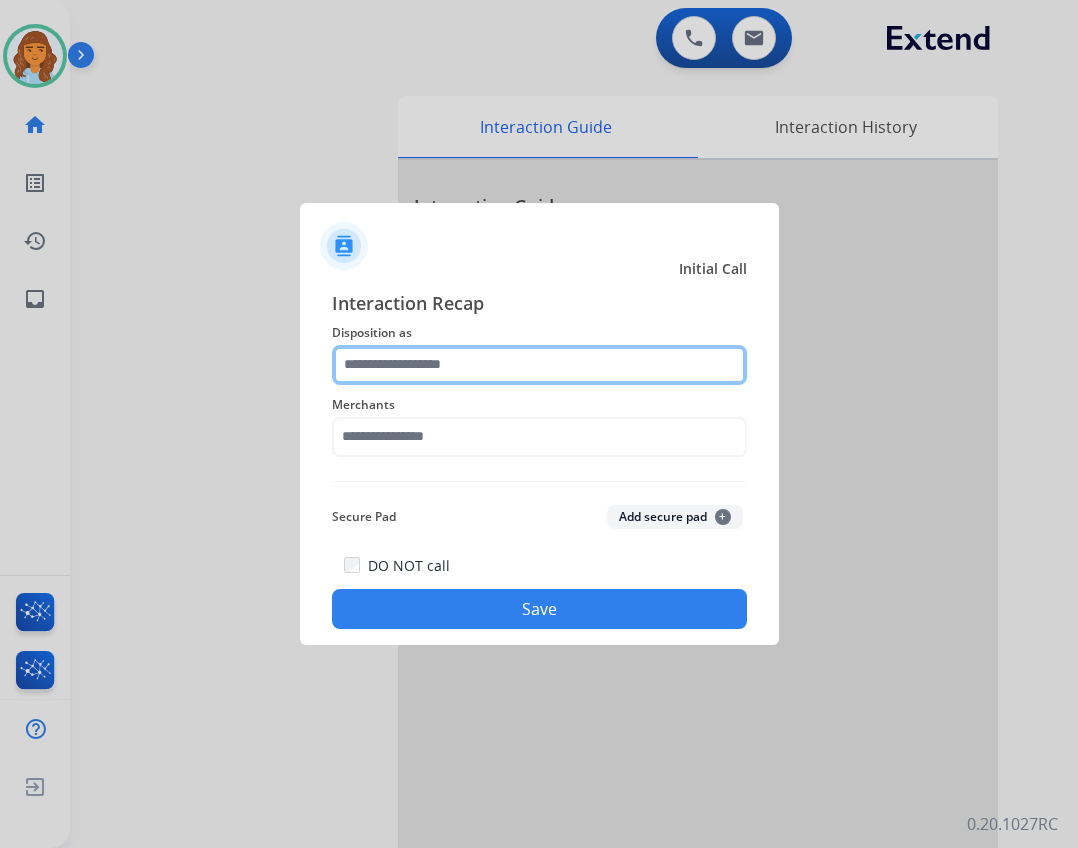 click 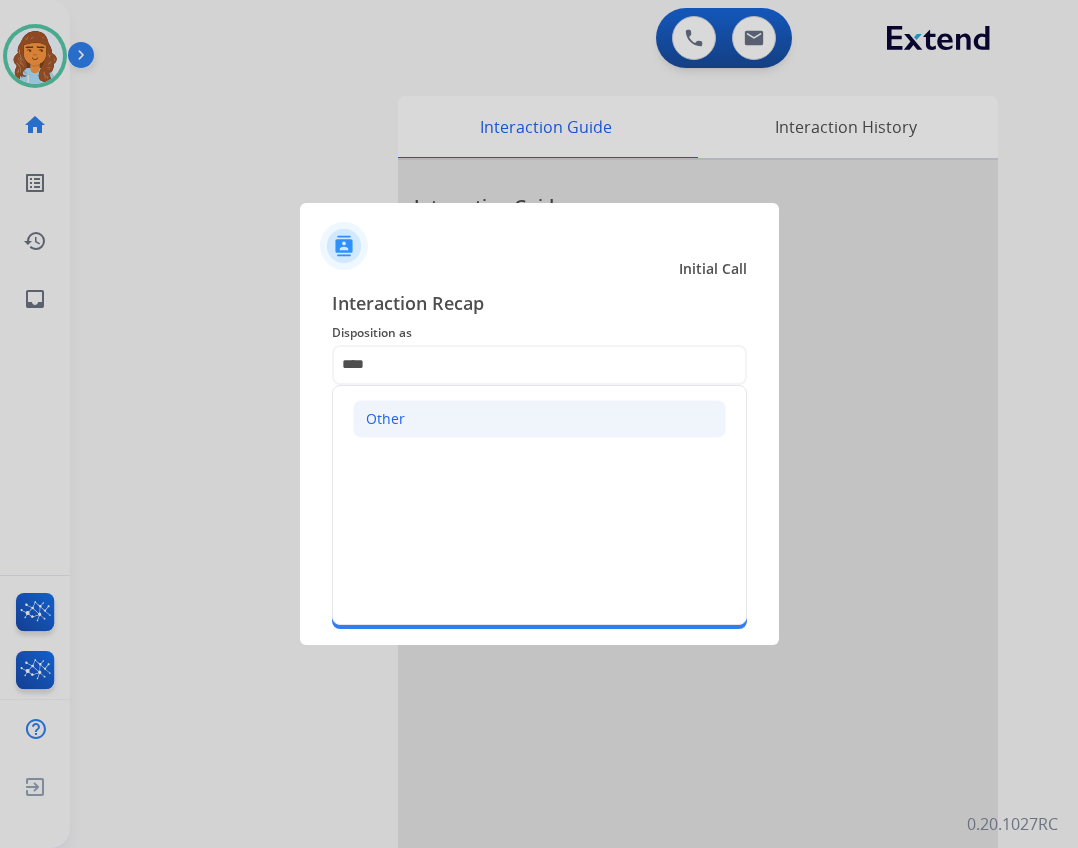 click on "Other" 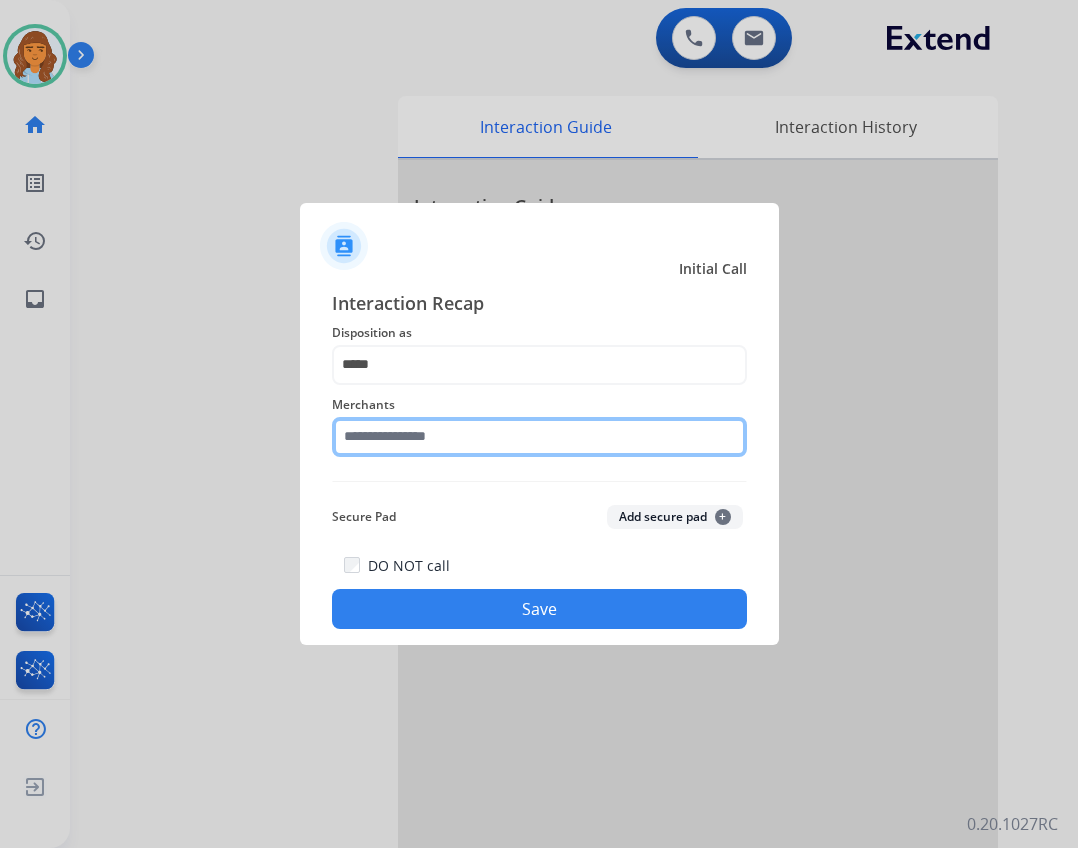 click 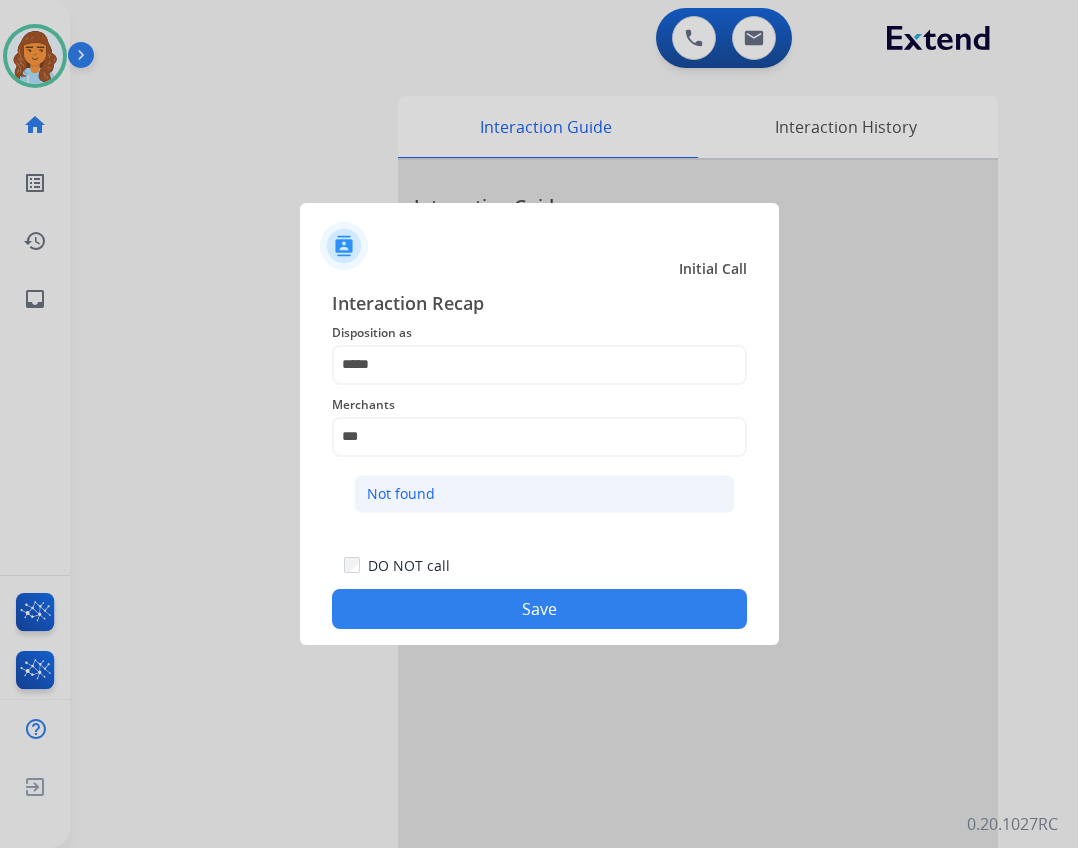 click on "Not found" 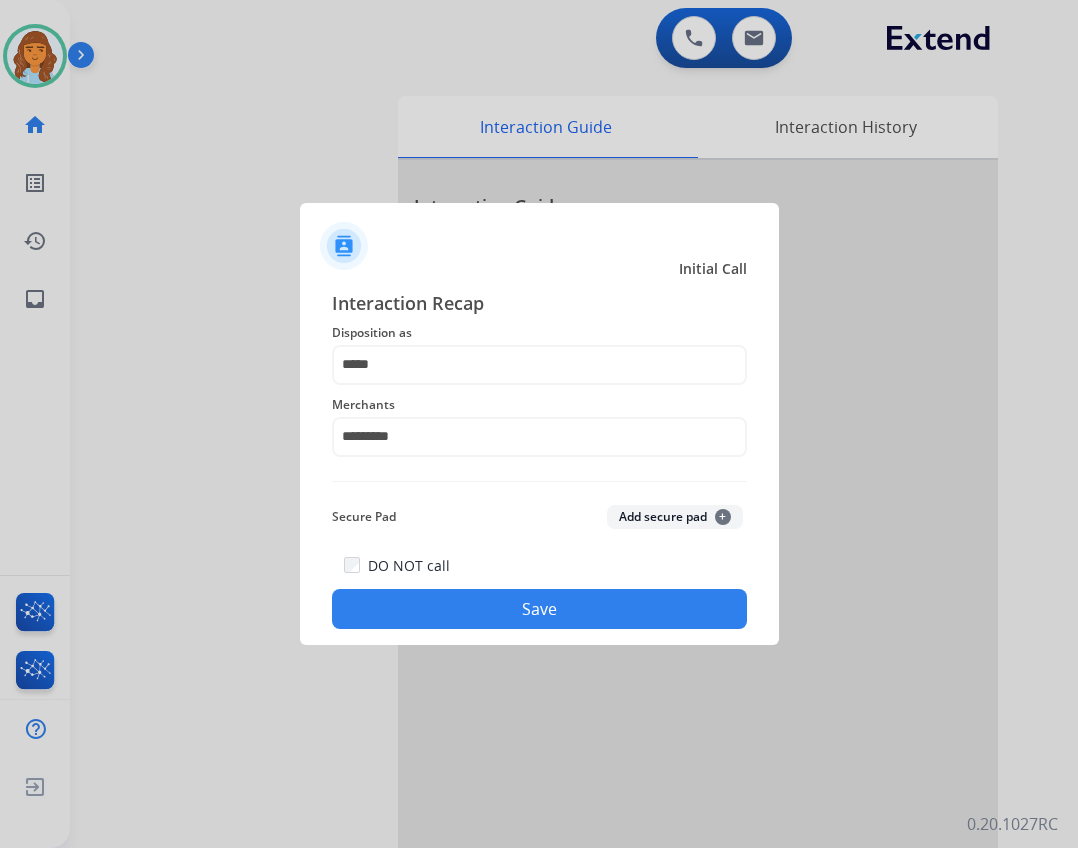 click on "DO NOT call   Save" 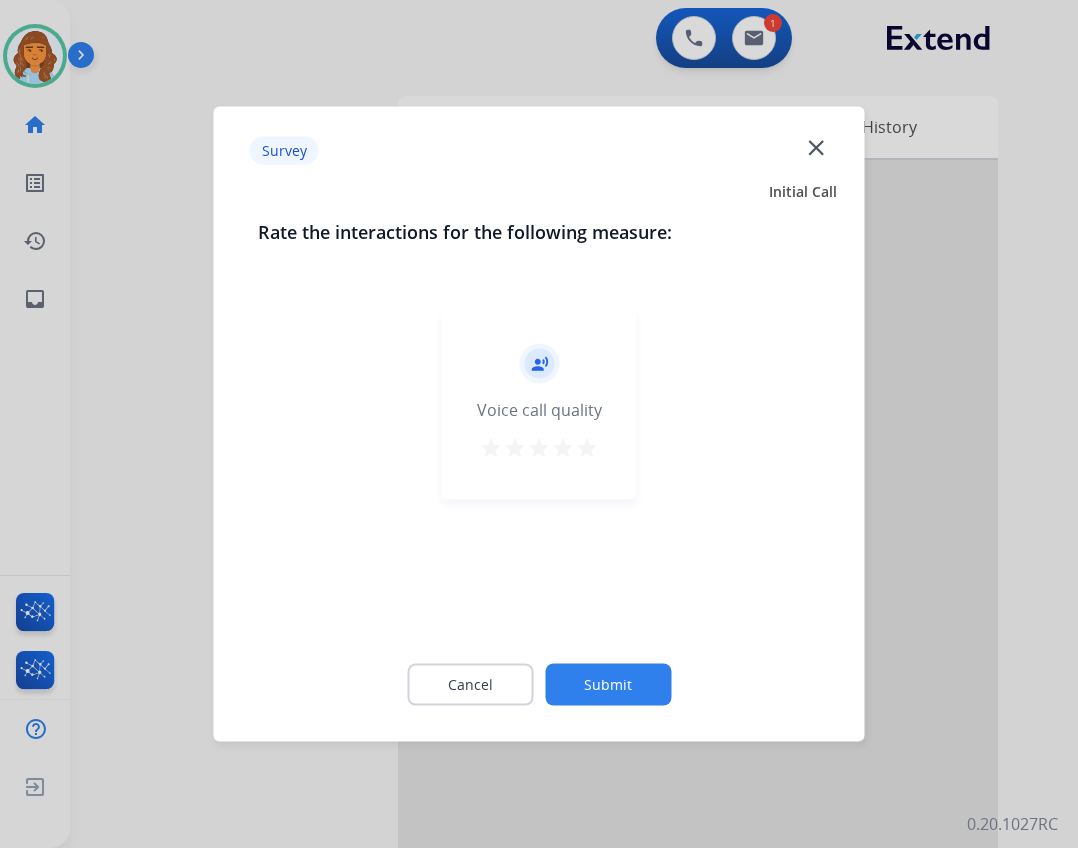 click on "close" 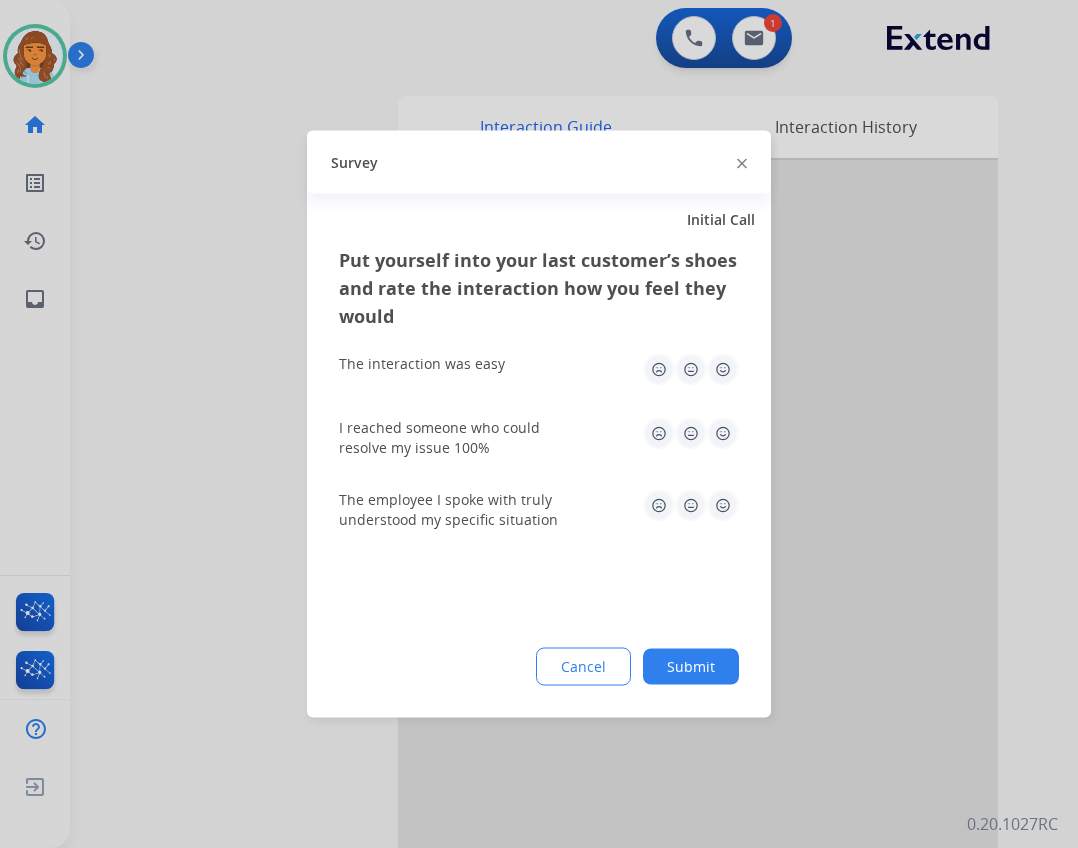 click on "Survey" 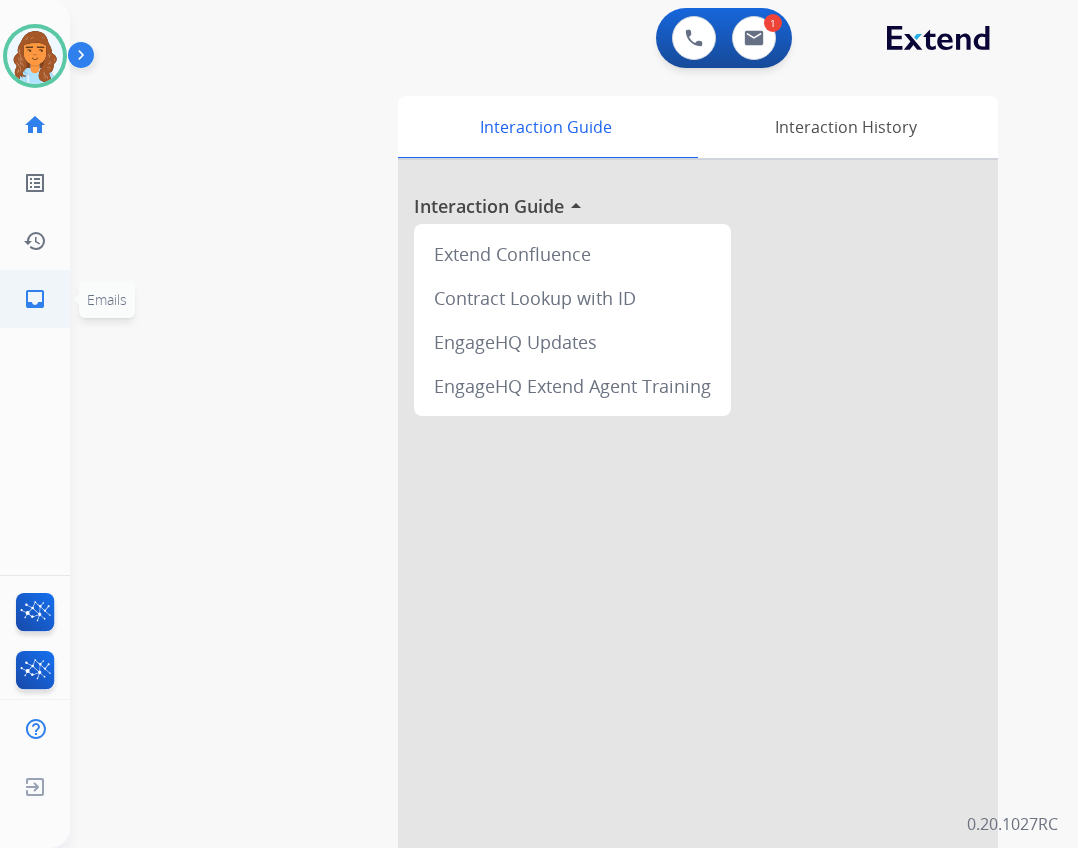 click on "inbox  Emails" 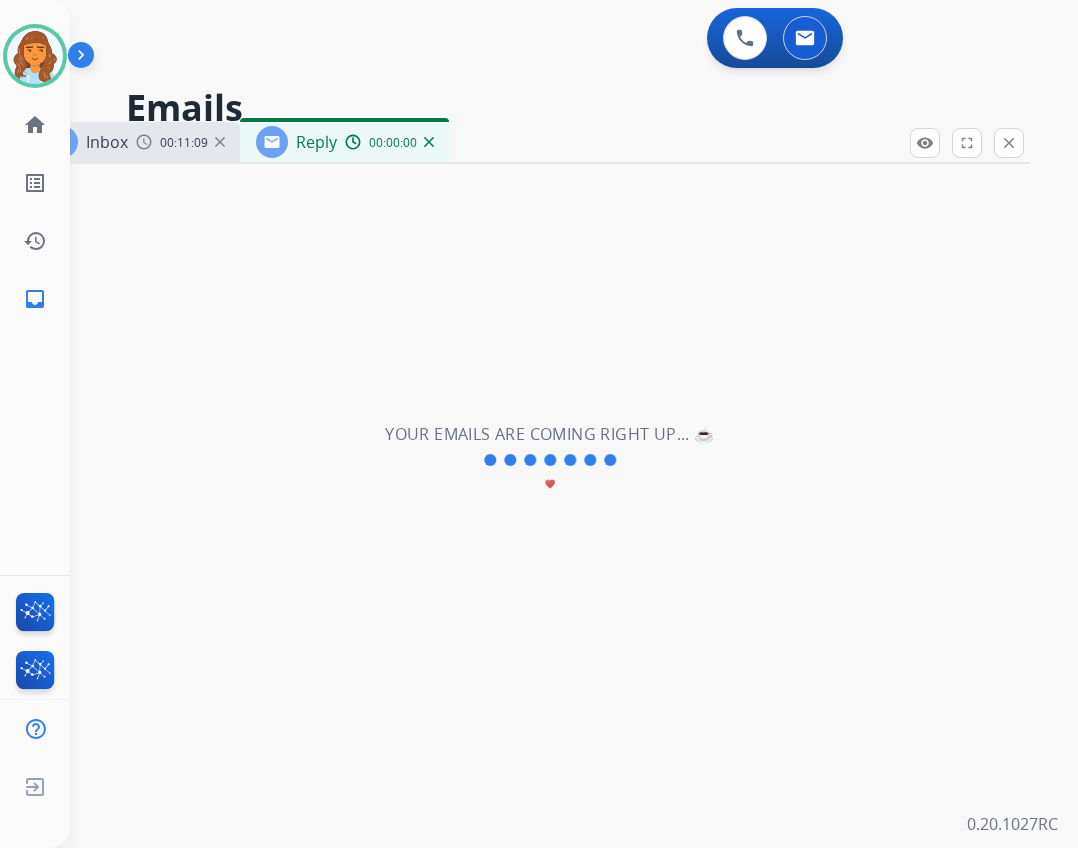 select on "**********" 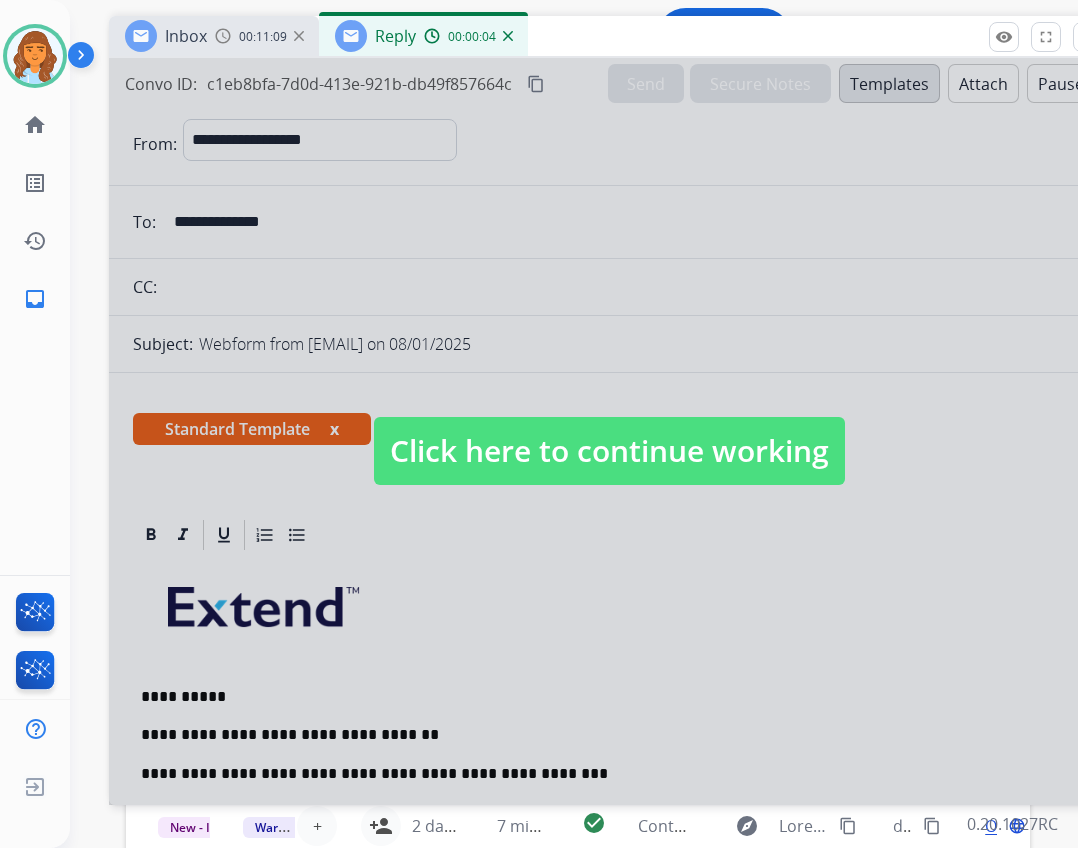 drag, startPoint x: 614, startPoint y: 134, endPoint x: 693, endPoint y: 28, distance: 132.2006 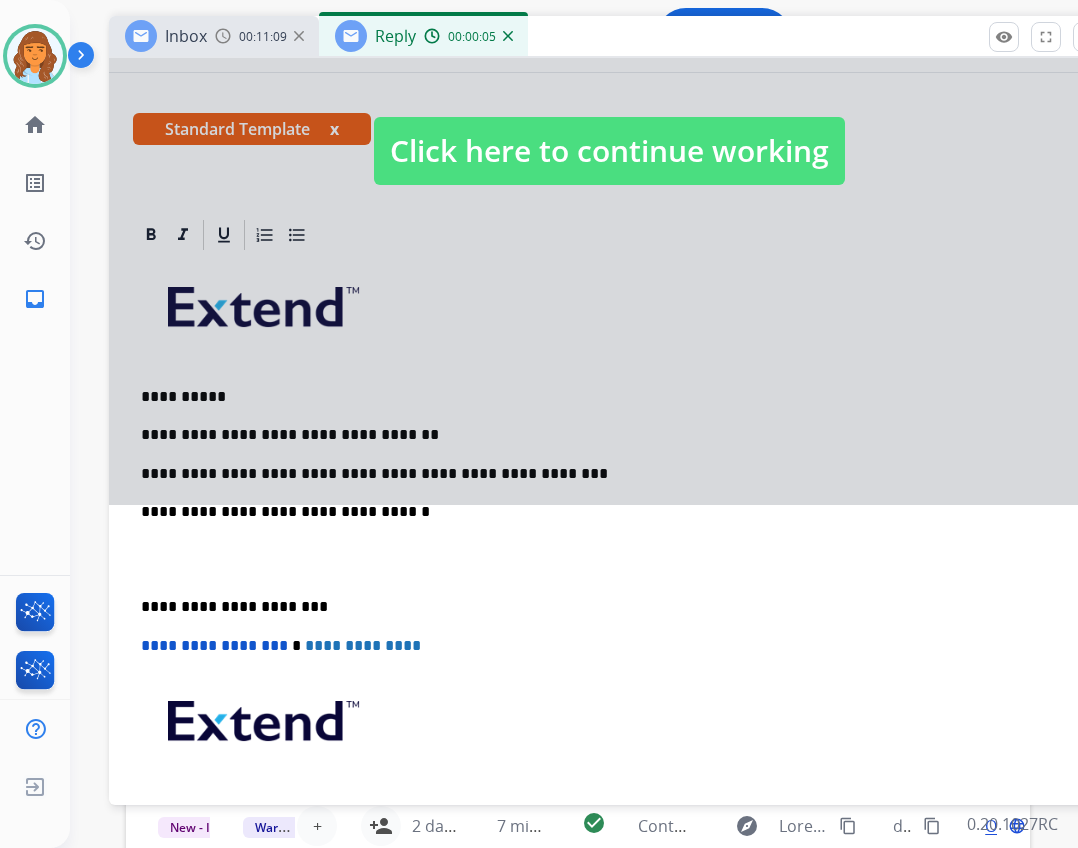 scroll, scrollTop: 200, scrollLeft: 0, axis: vertical 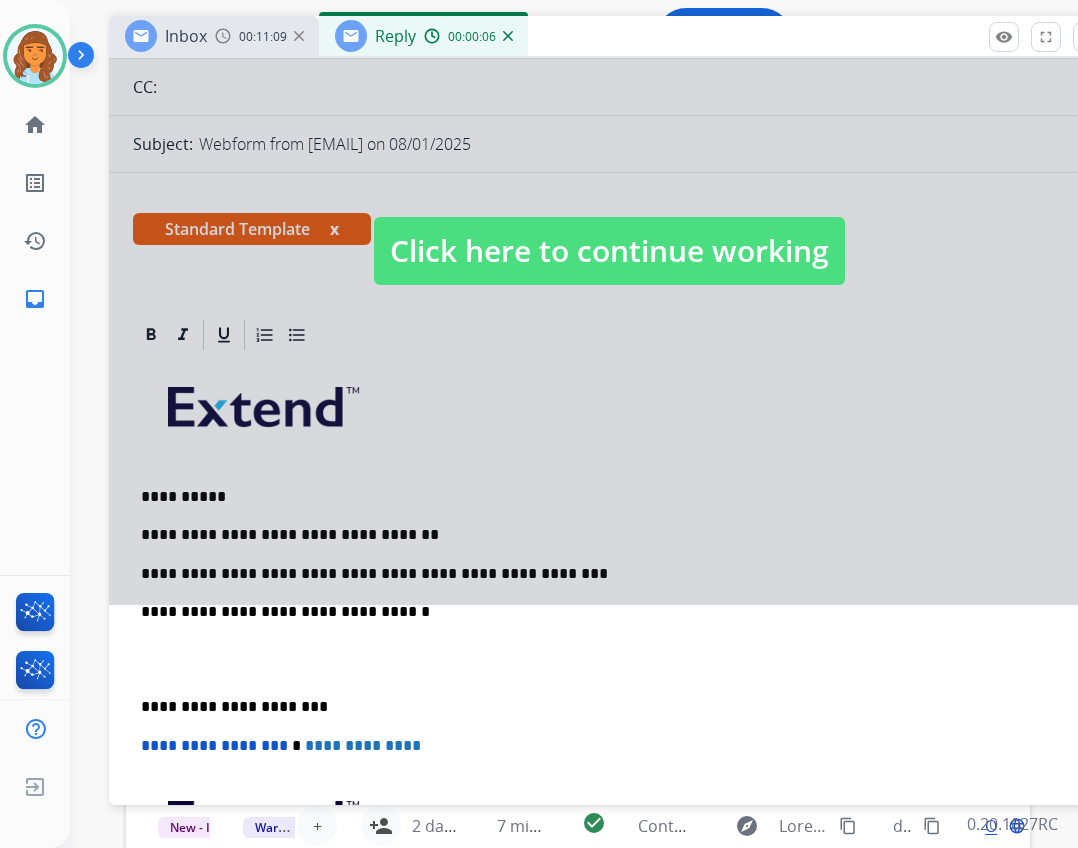 click on "Click here to continue working" at bounding box center (609, 251) 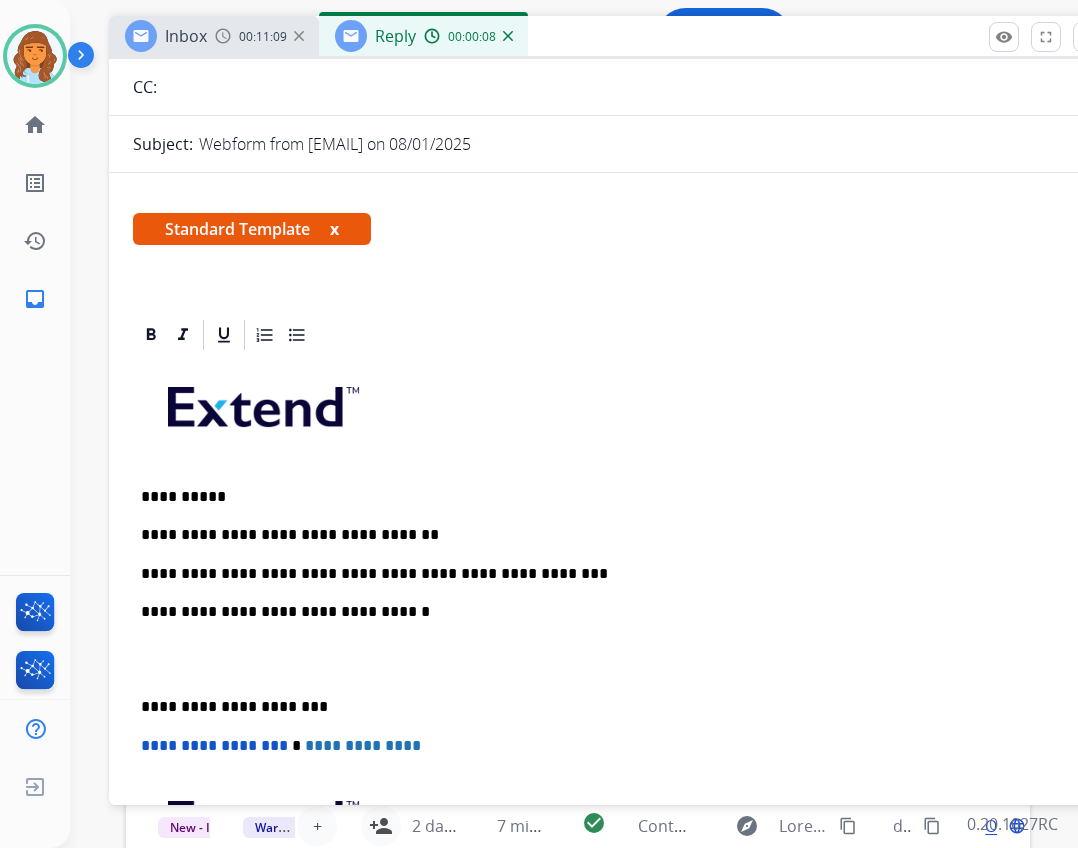 click on "**********" at bounding box center (601, 574) 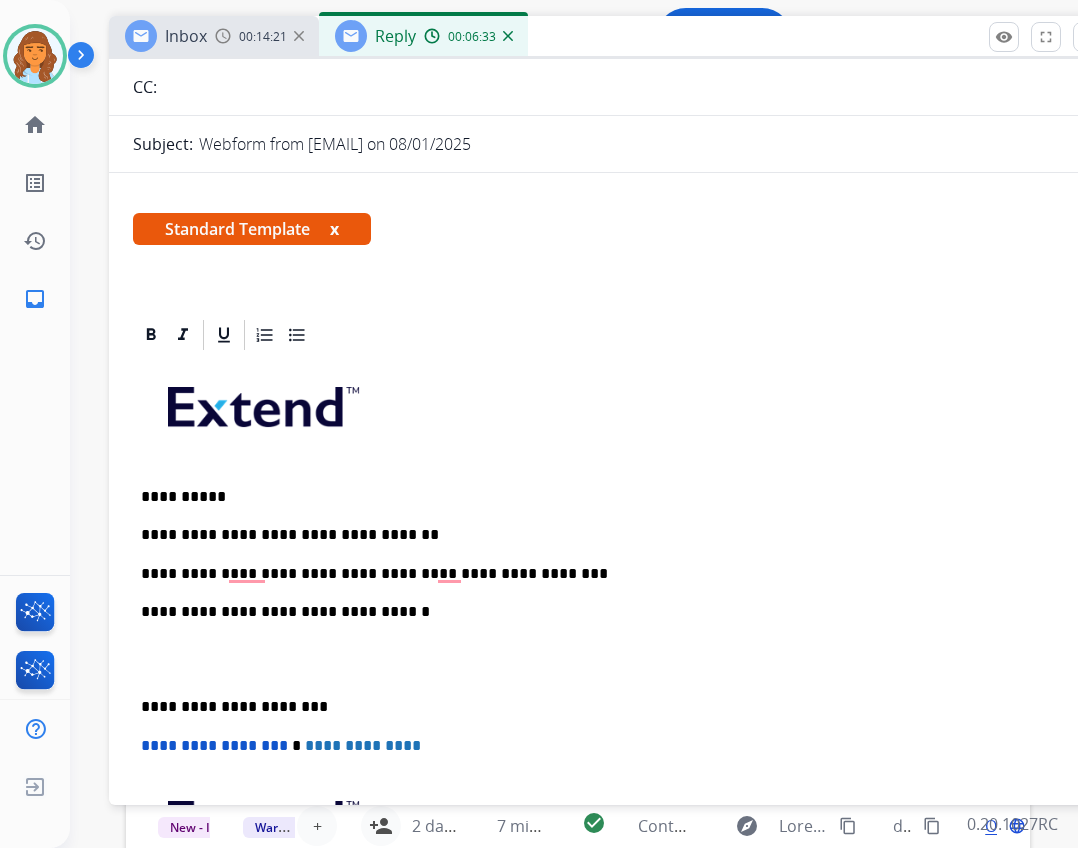 type 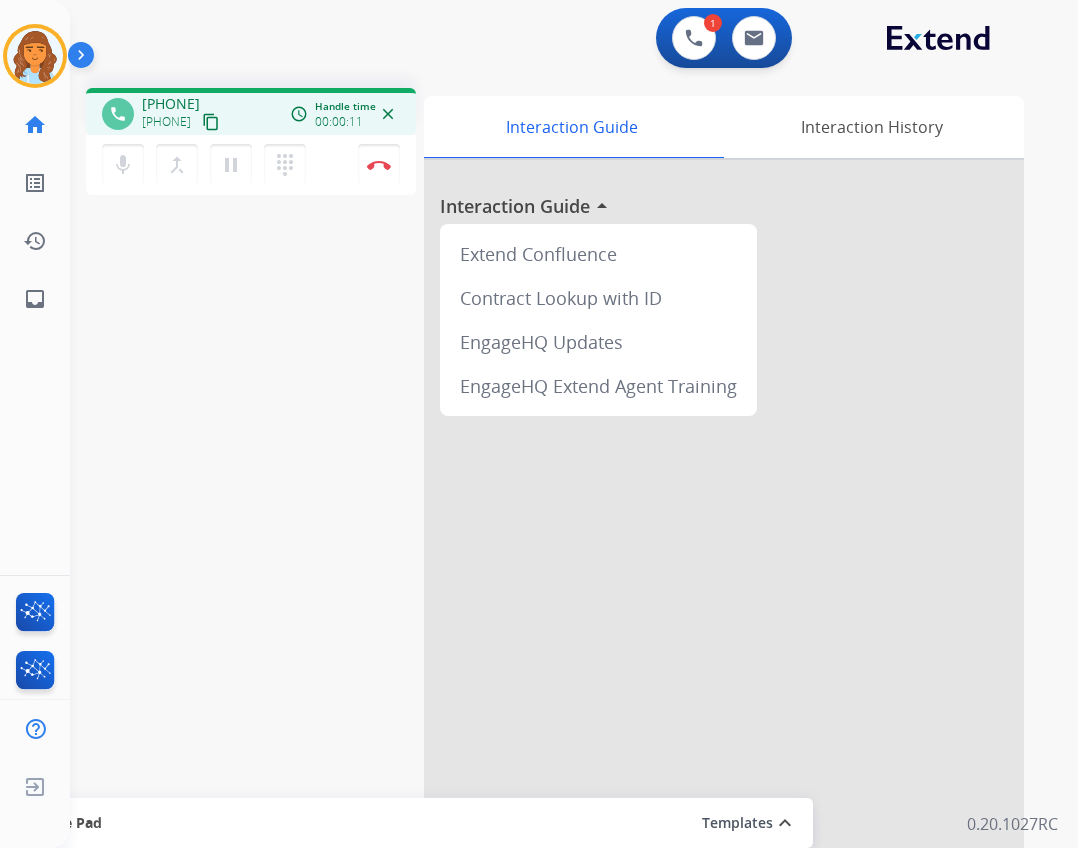 drag, startPoint x: 112, startPoint y: 163, endPoint x: 91, endPoint y: 168, distance: 21.587032 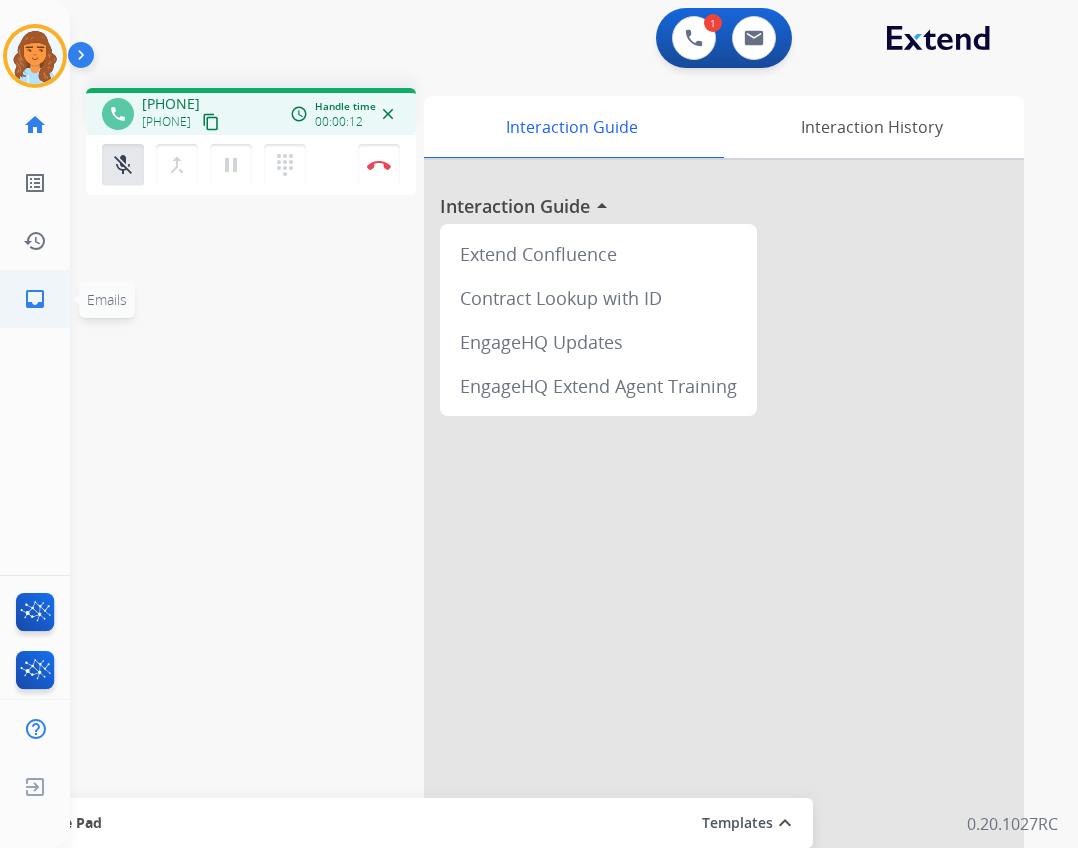 click on "inbox  Emails" 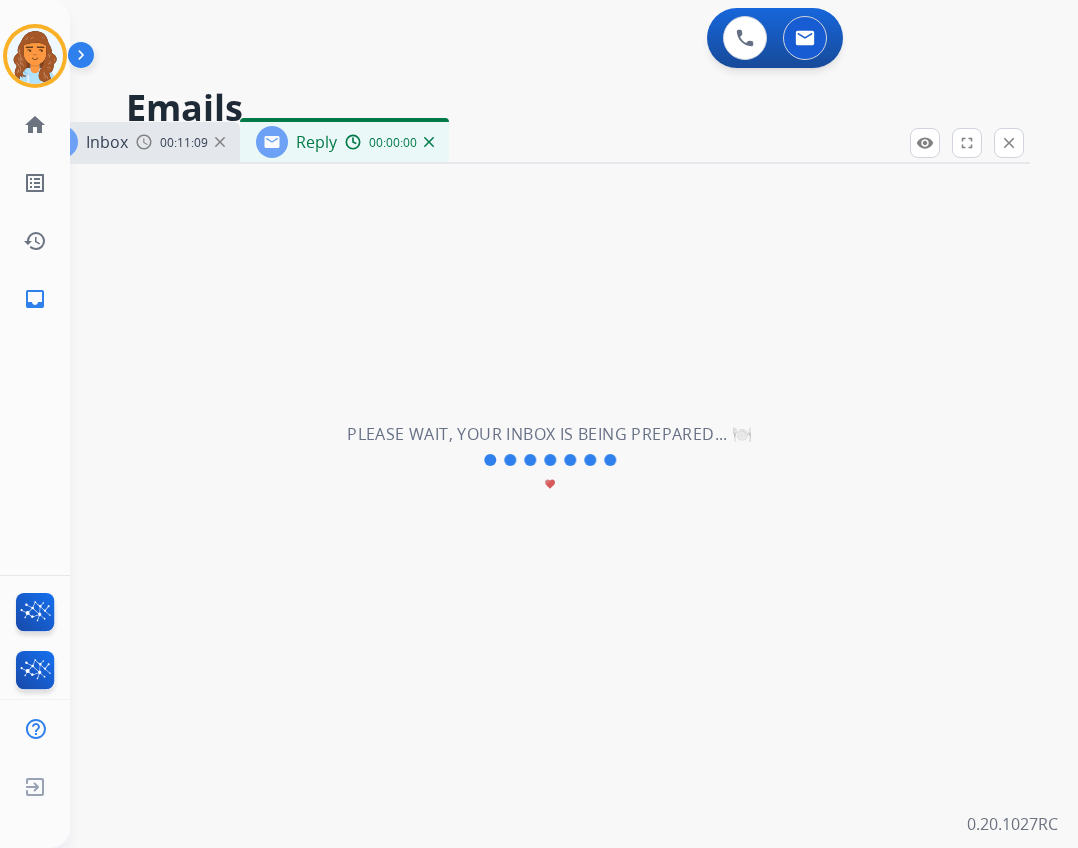 select on "**********" 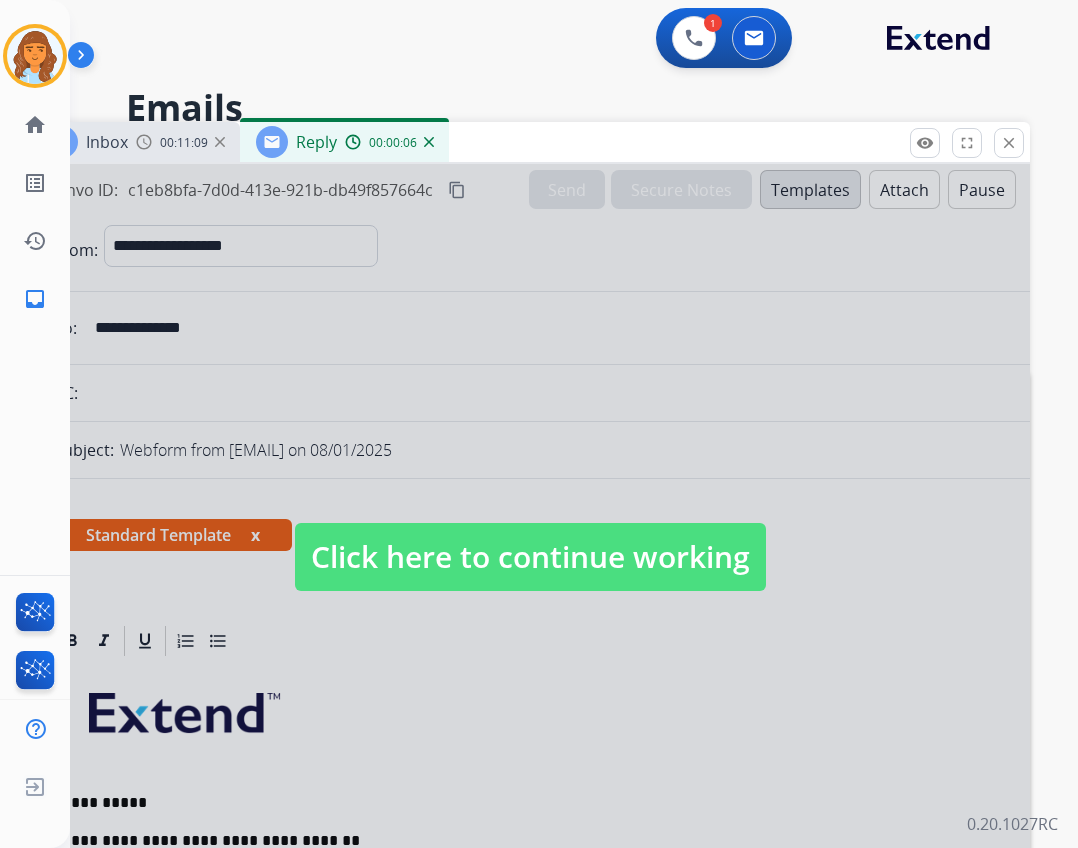 click on "Click here to continue working" at bounding box center [530, 557] 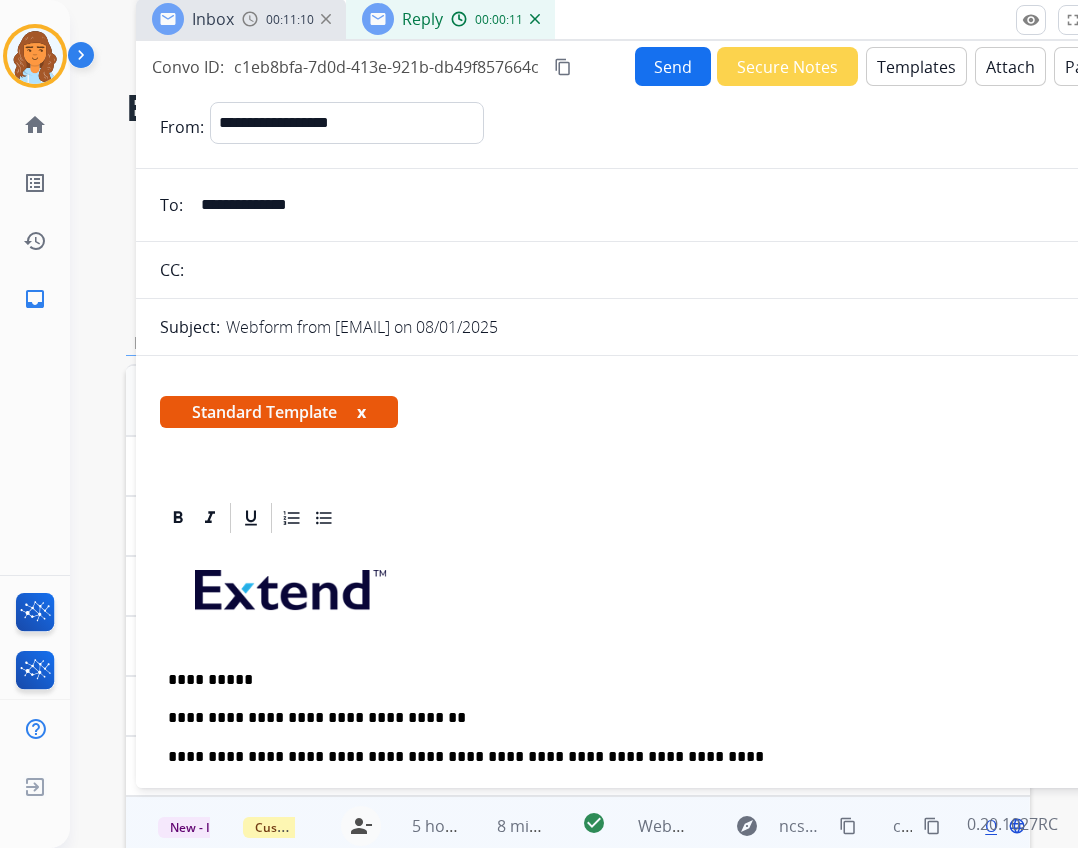 drag, startPoint x: 627, startPoint y: 124, endPoint x: 733, endPoint y: 1, distance: 162.37303 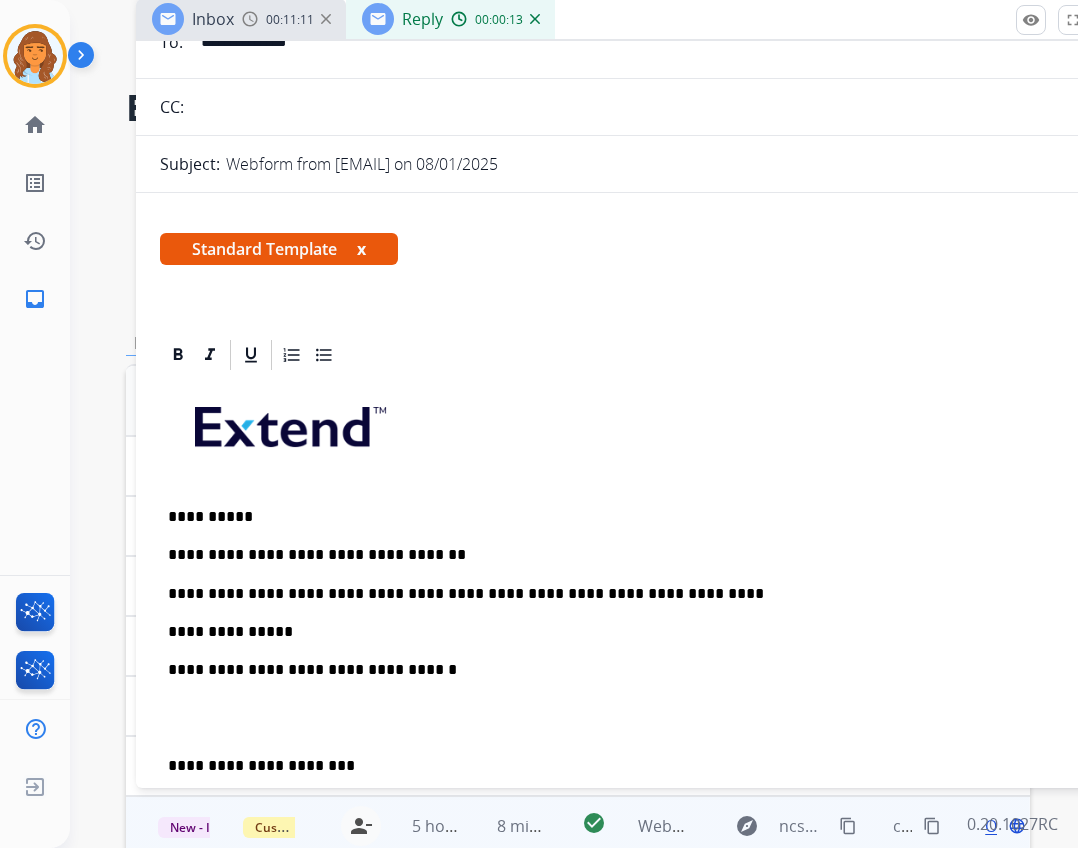 scroll, scrollTop: 200, scrollLeft: 0, axis: vertical 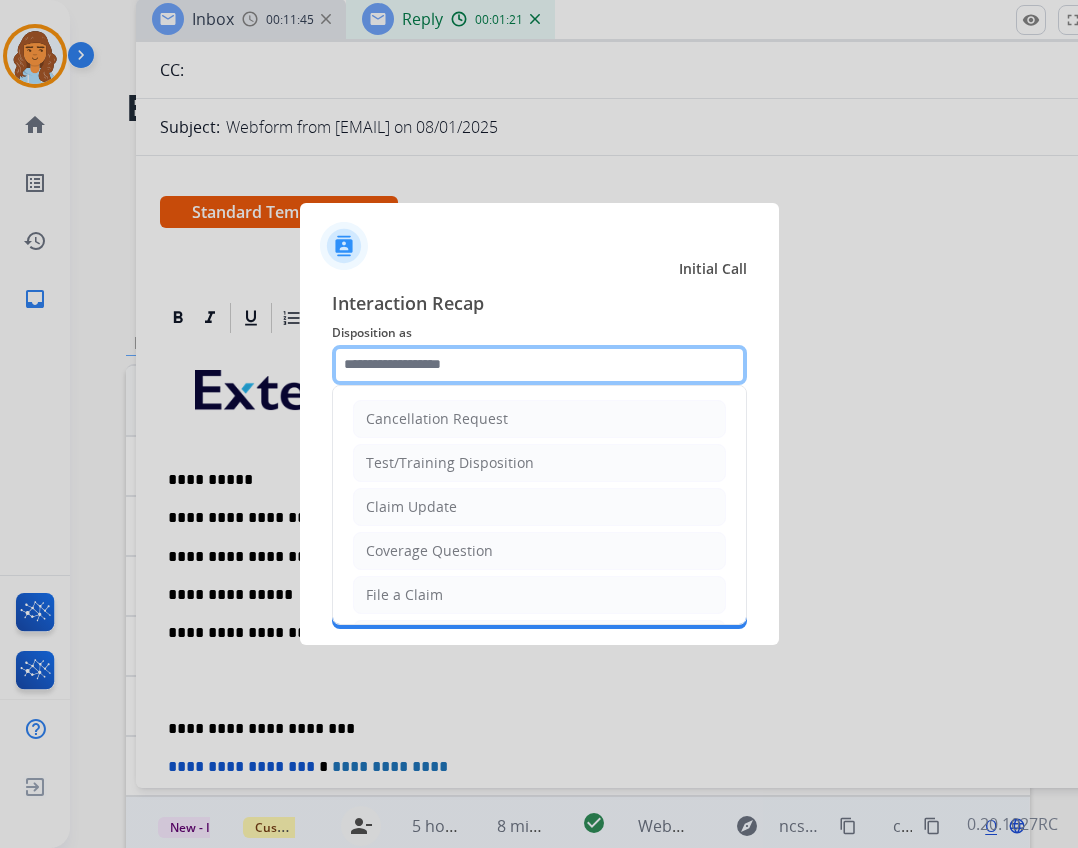 click 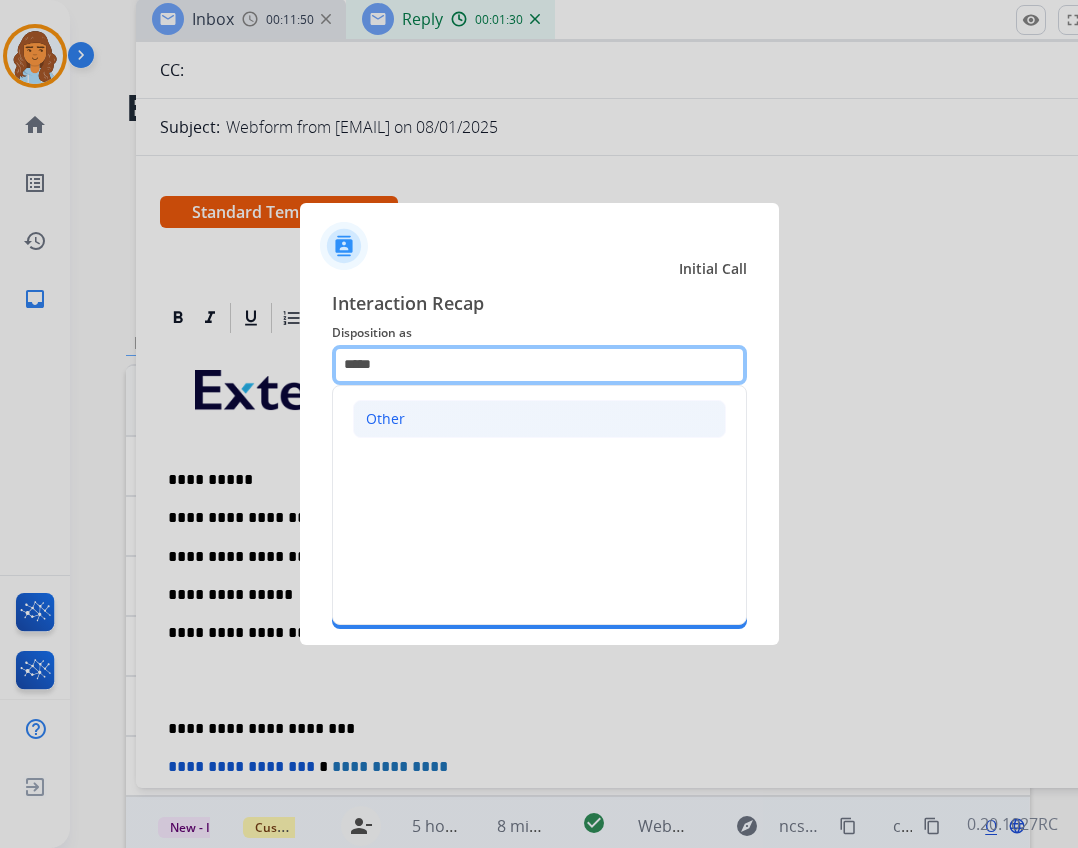 type on "*****" 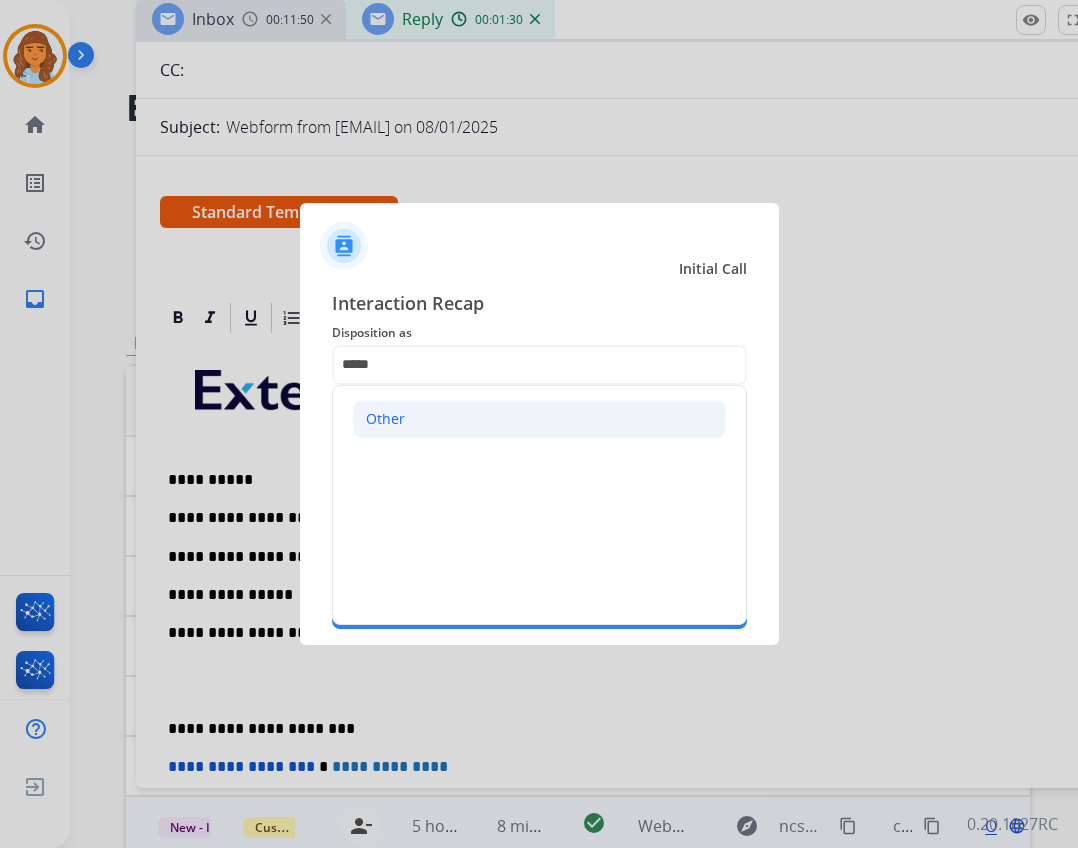 click on "Other" 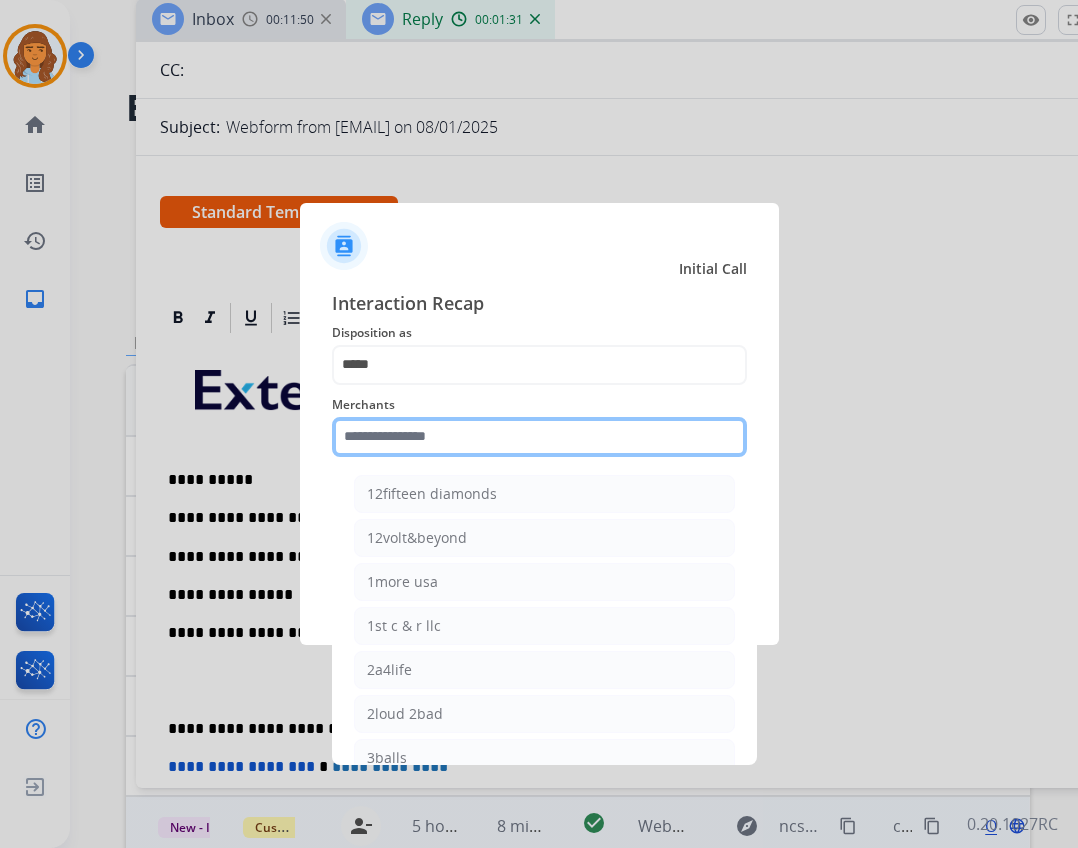 click 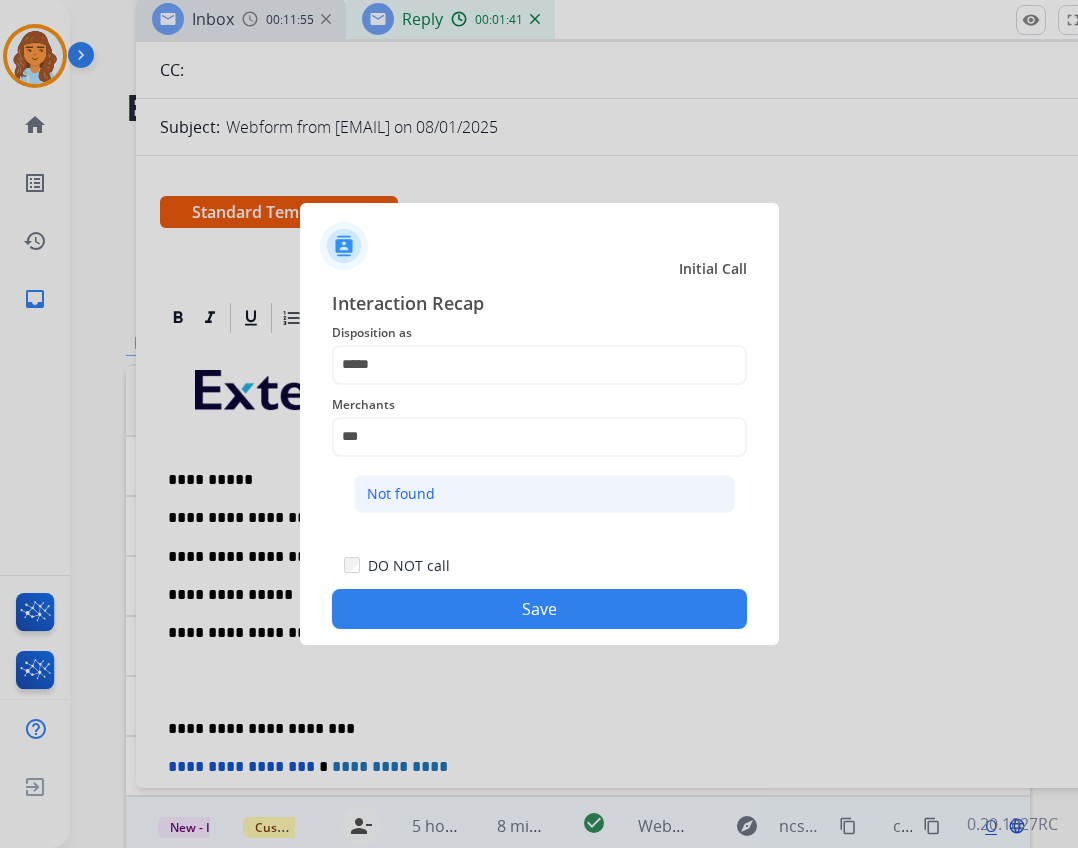 click on "Not found" 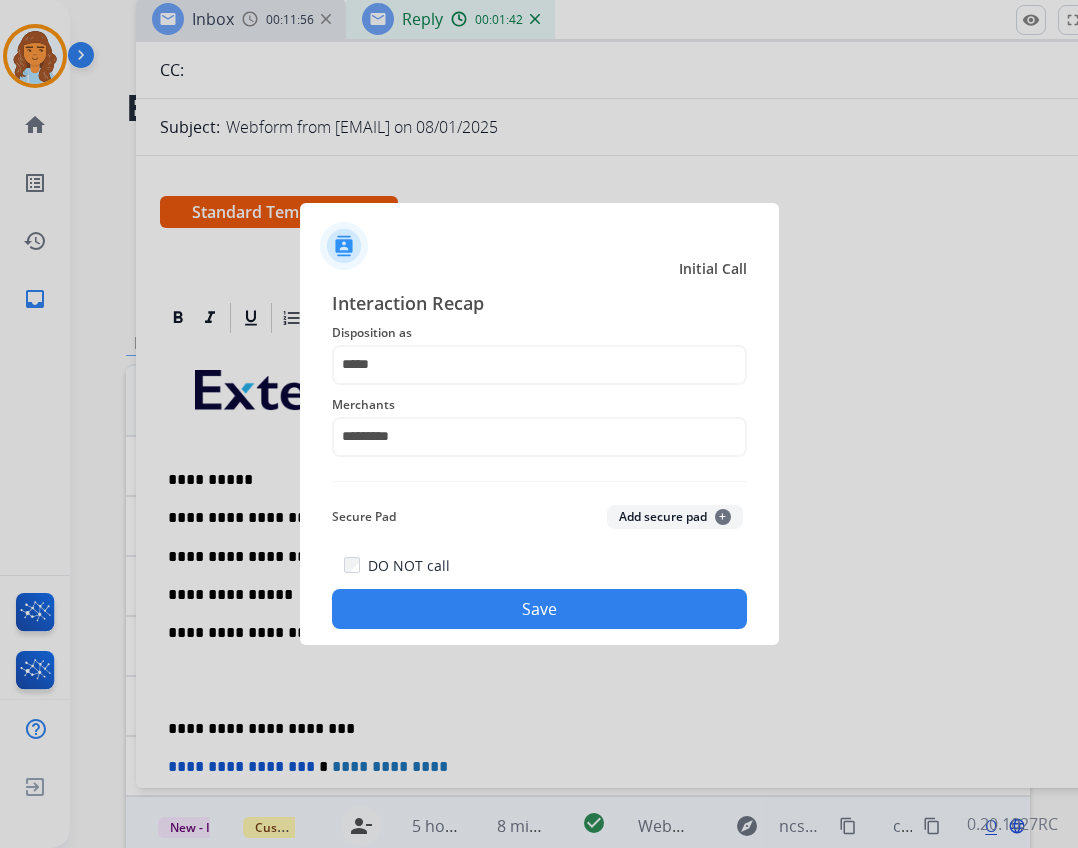 click on "Save" 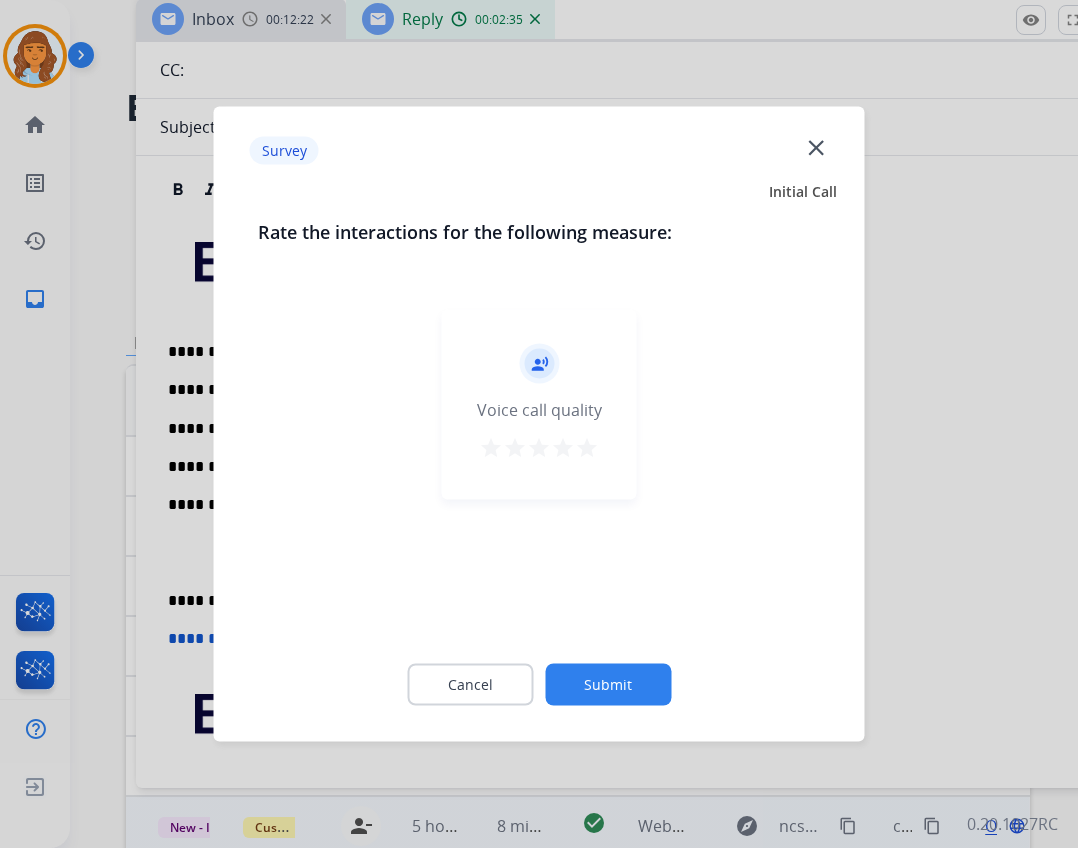 click on "close" 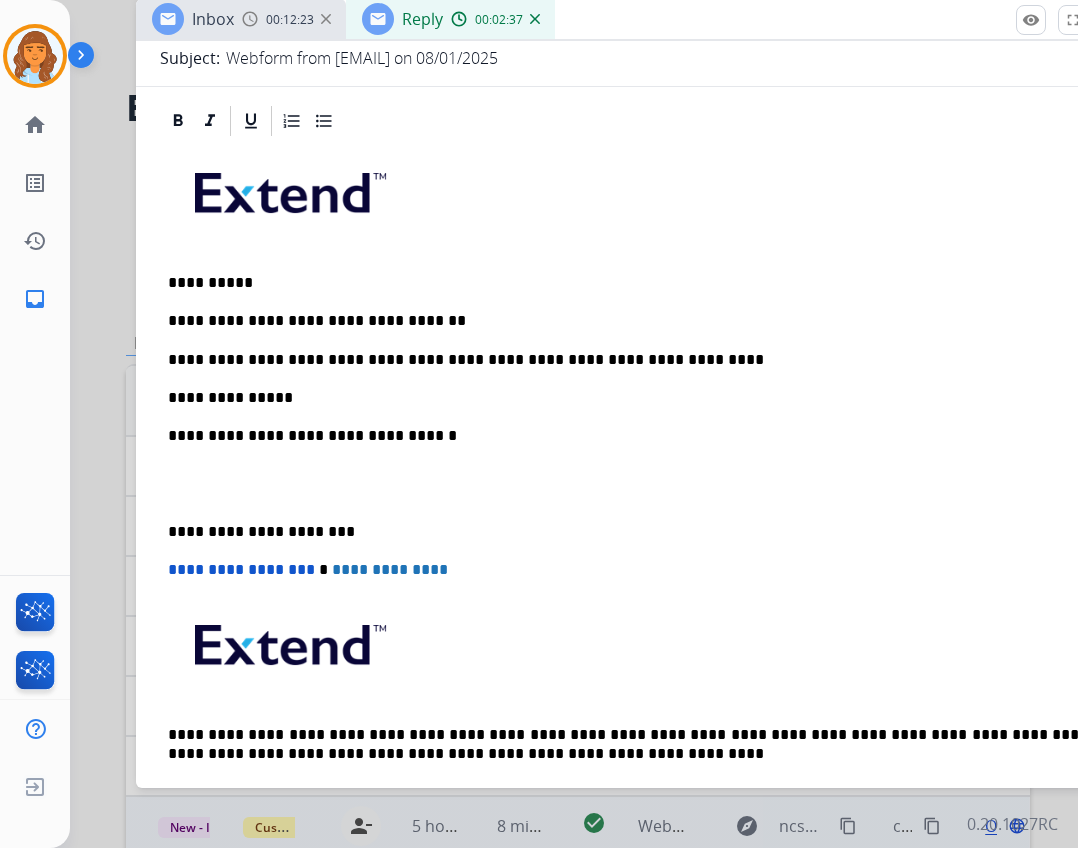 scroll, scrollTop: 300, scrollLeft: 0, axis: vertical 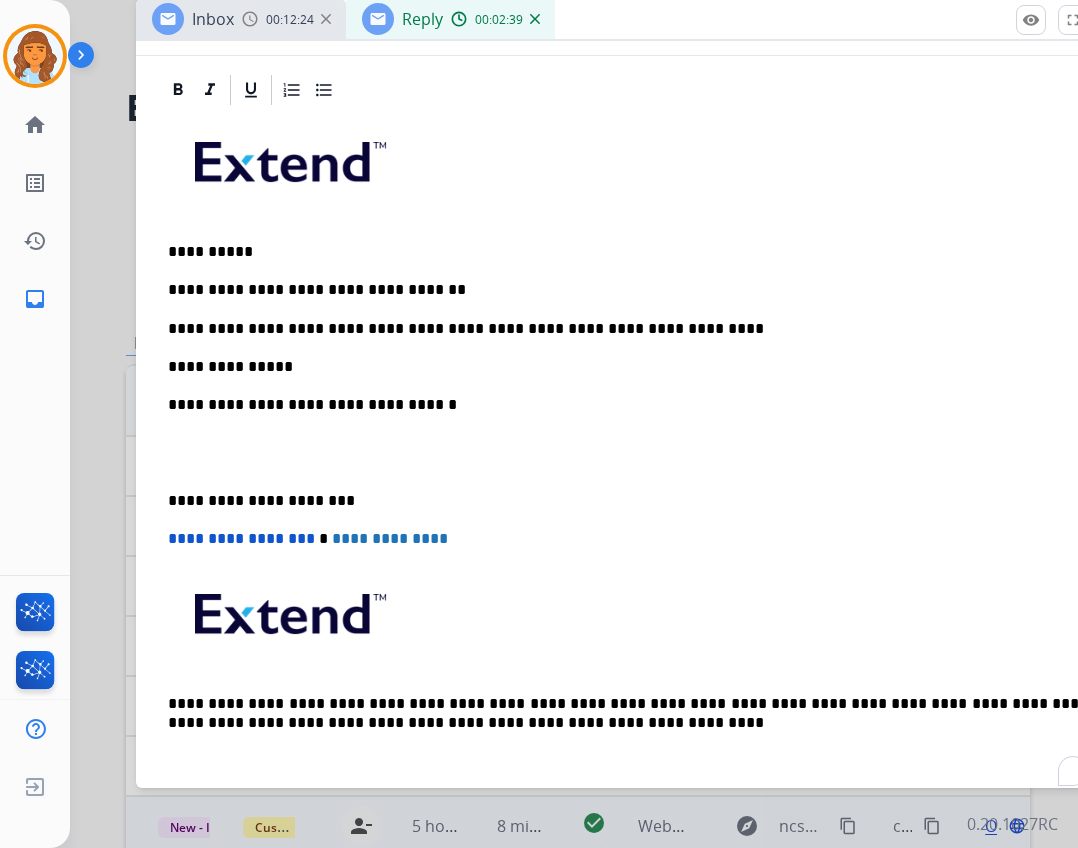 click on "**********" at bounding box center (636, 452) 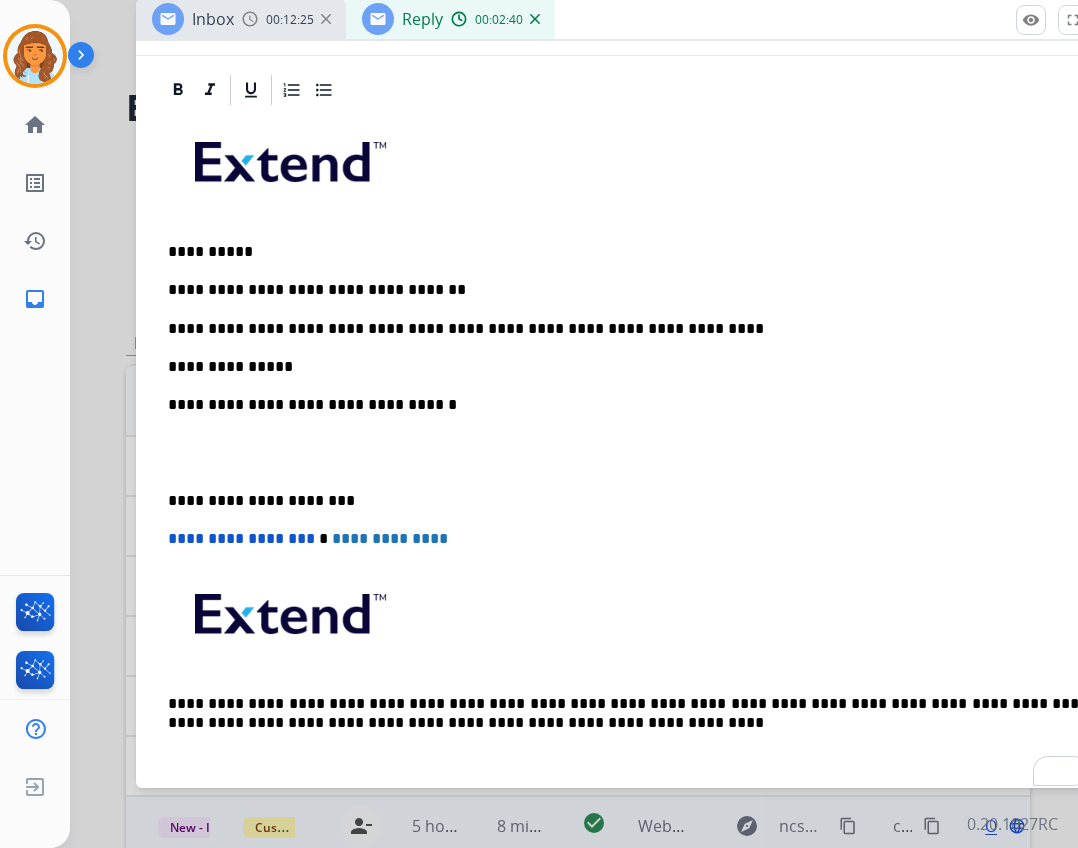 click on "**********" at bounding box center [636, 452] 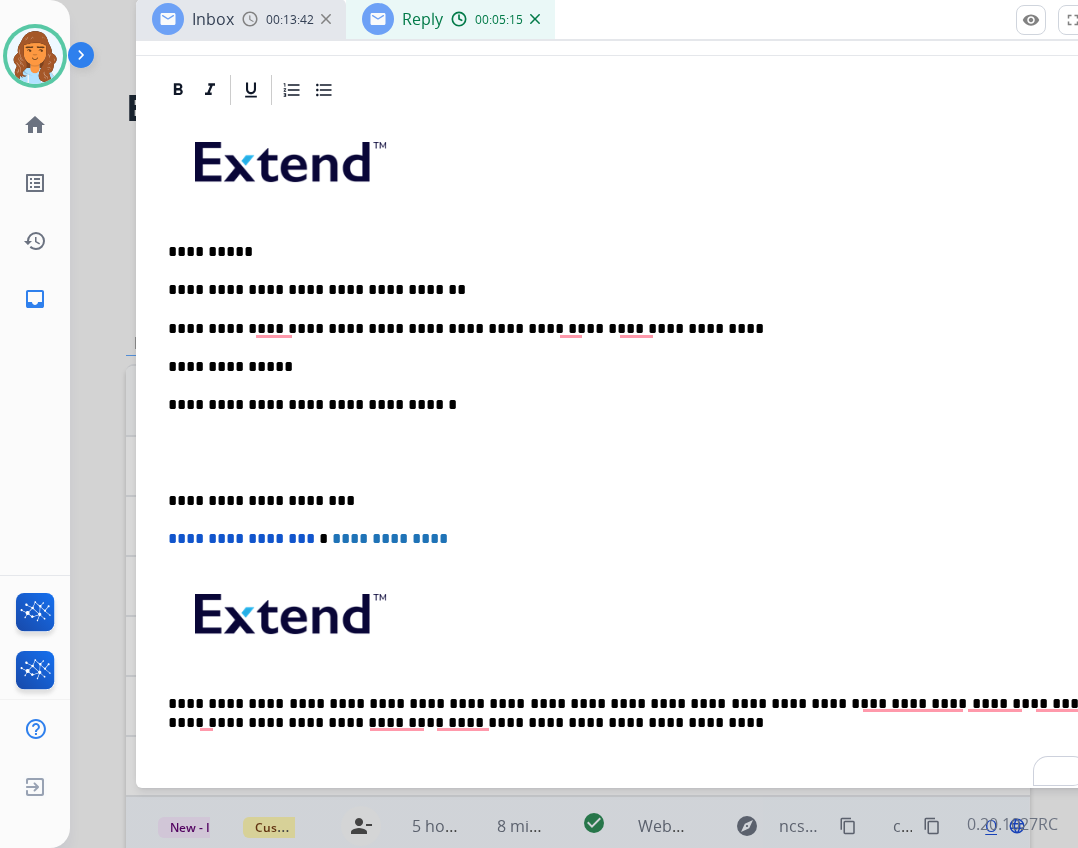 click on "**********" at bounding box center (628, 367) 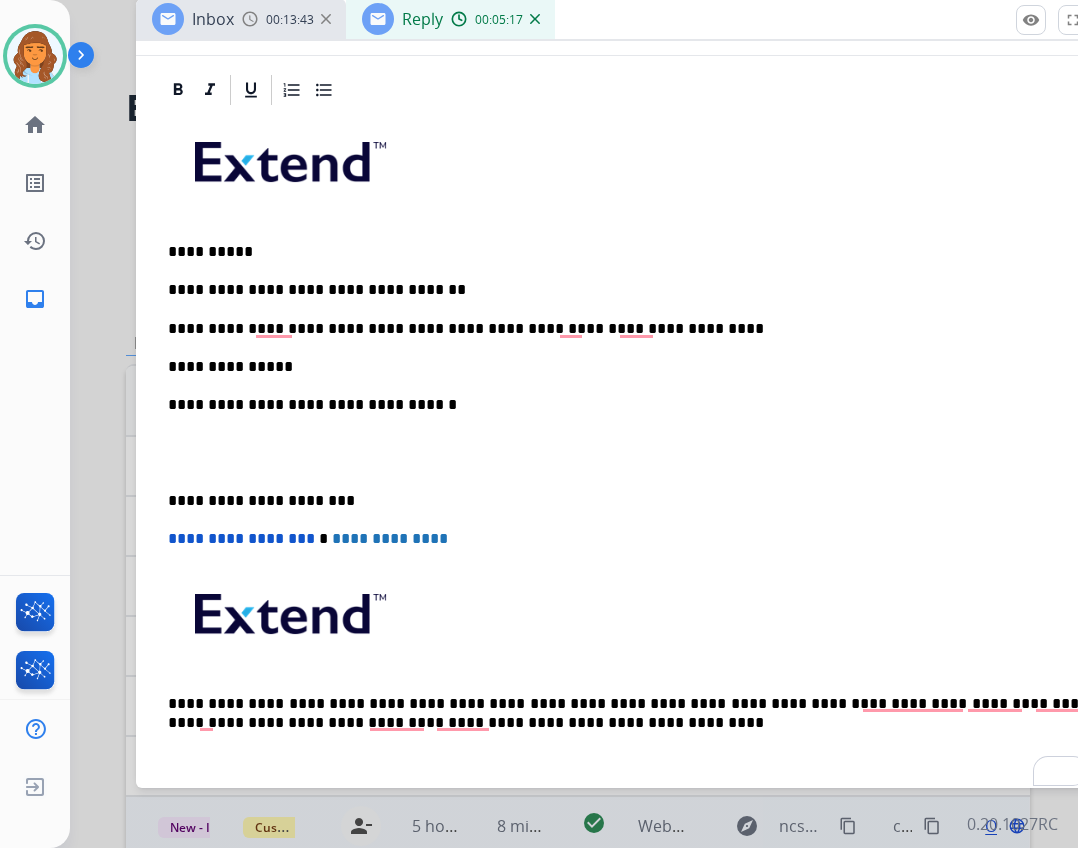 type 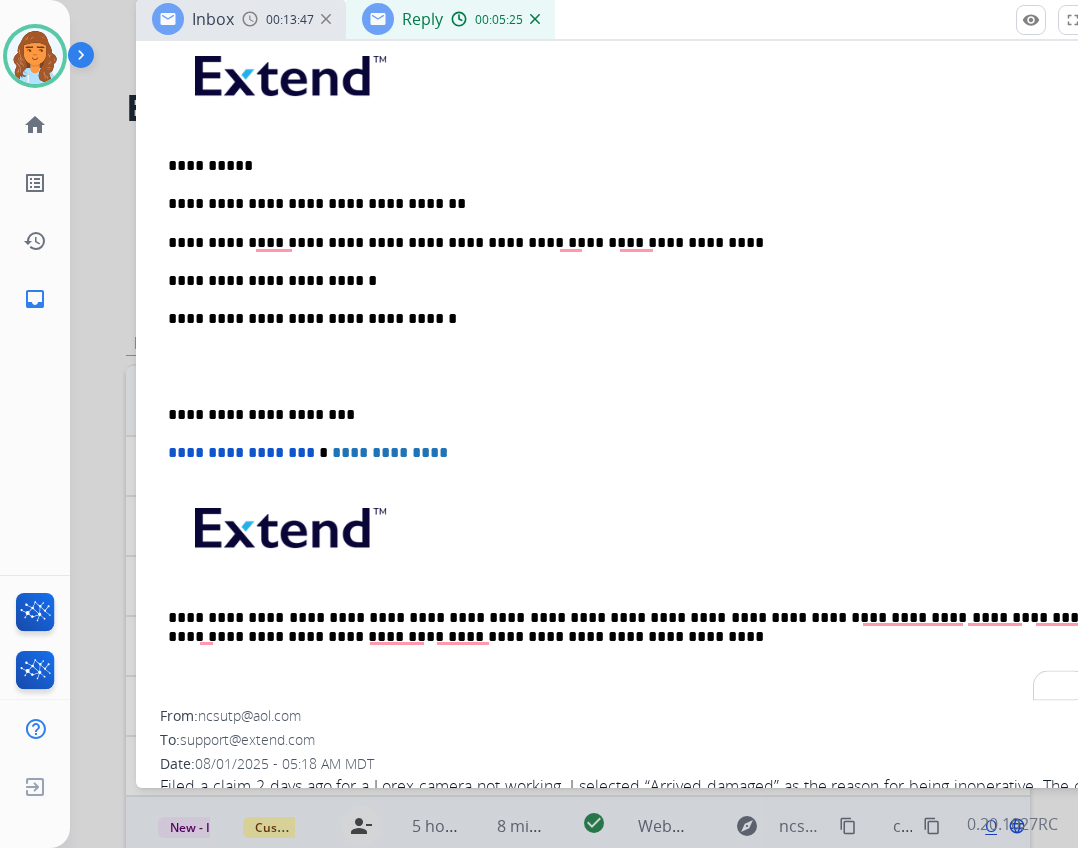 scroll, scrollTop: 450, scrollLeft: 0, axis: vertical 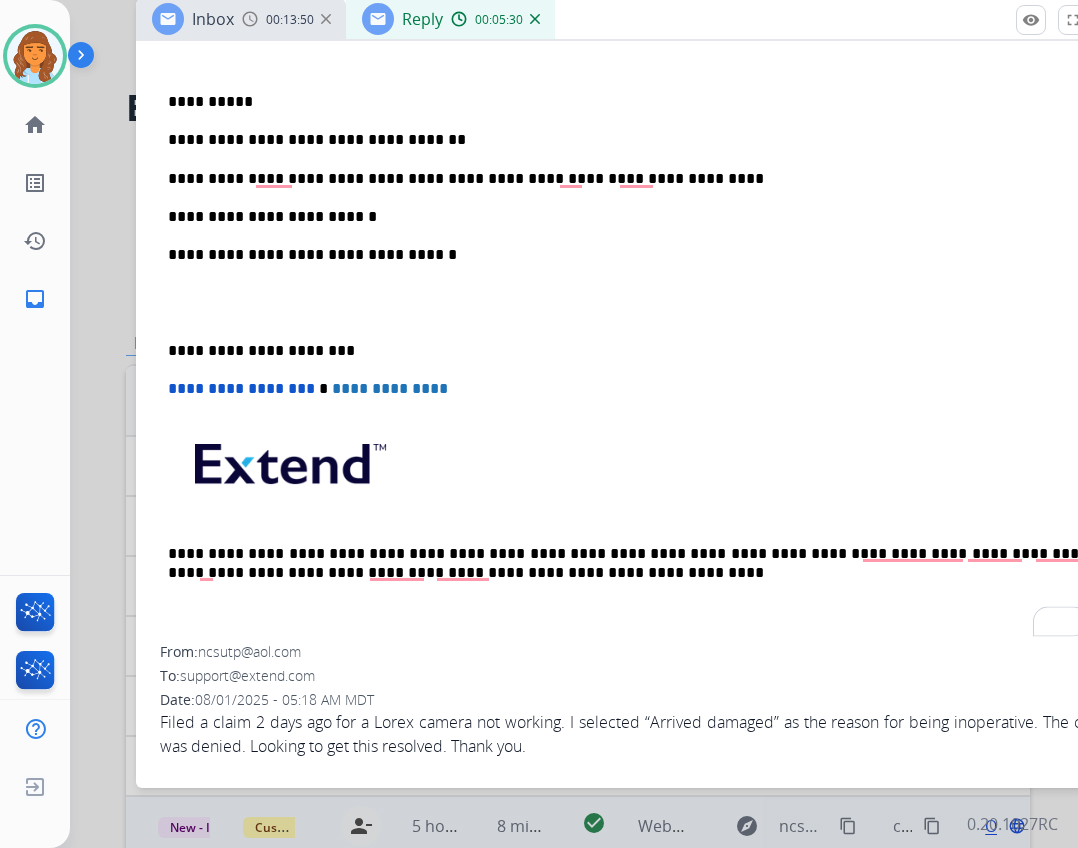 click on "**********" at bounding box center (628, 217) 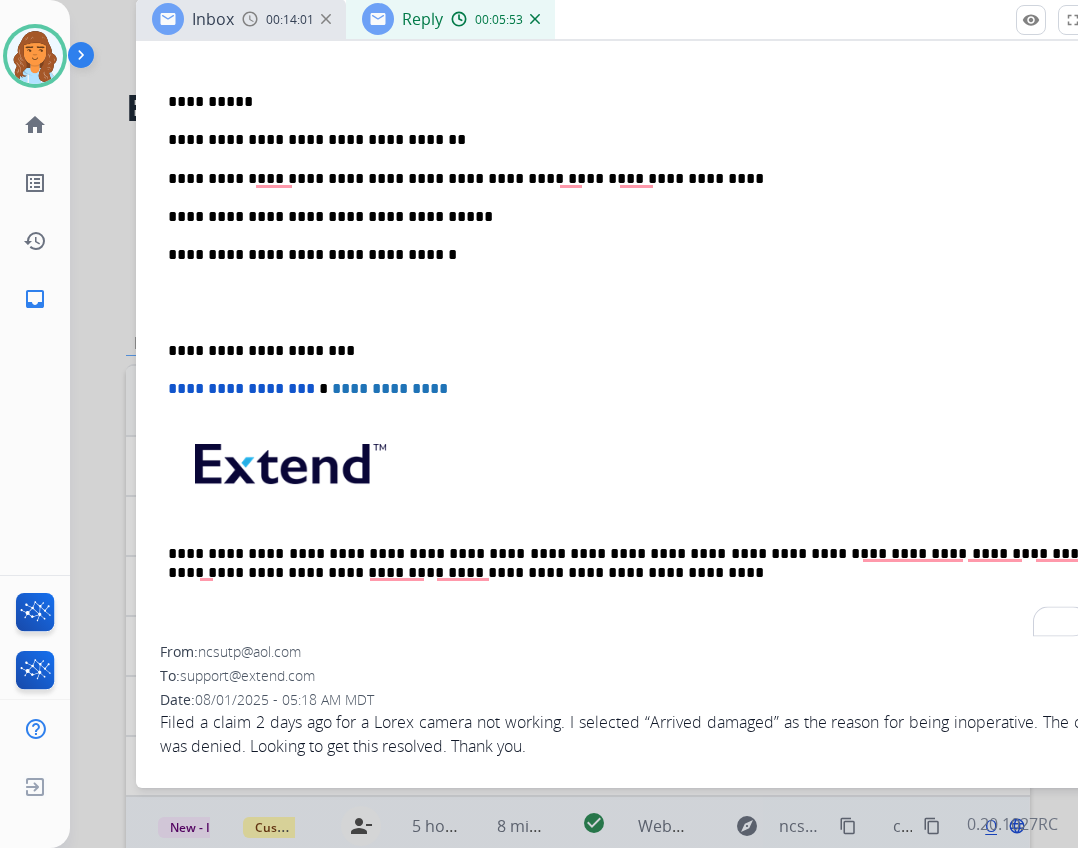 click on "**********" at bounding box center [636, 302] 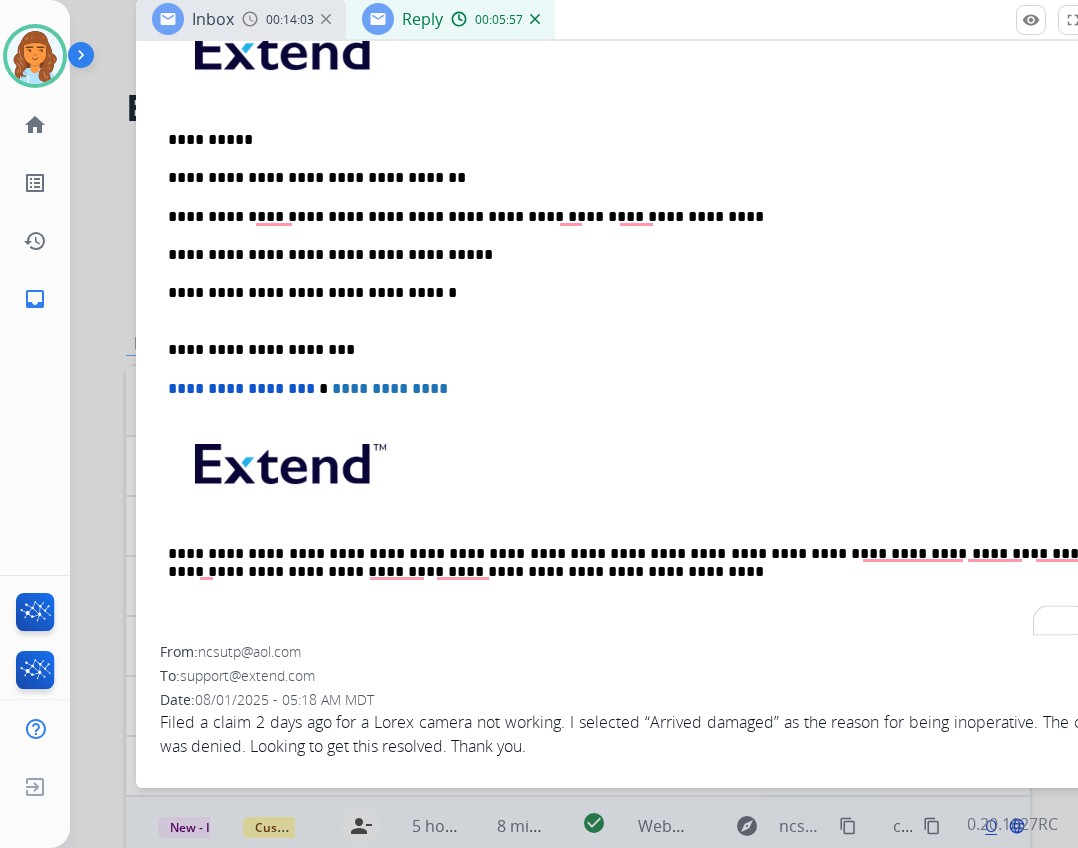 scroll, scrollTop: 393, scrollLeft: 0, axis: vertical 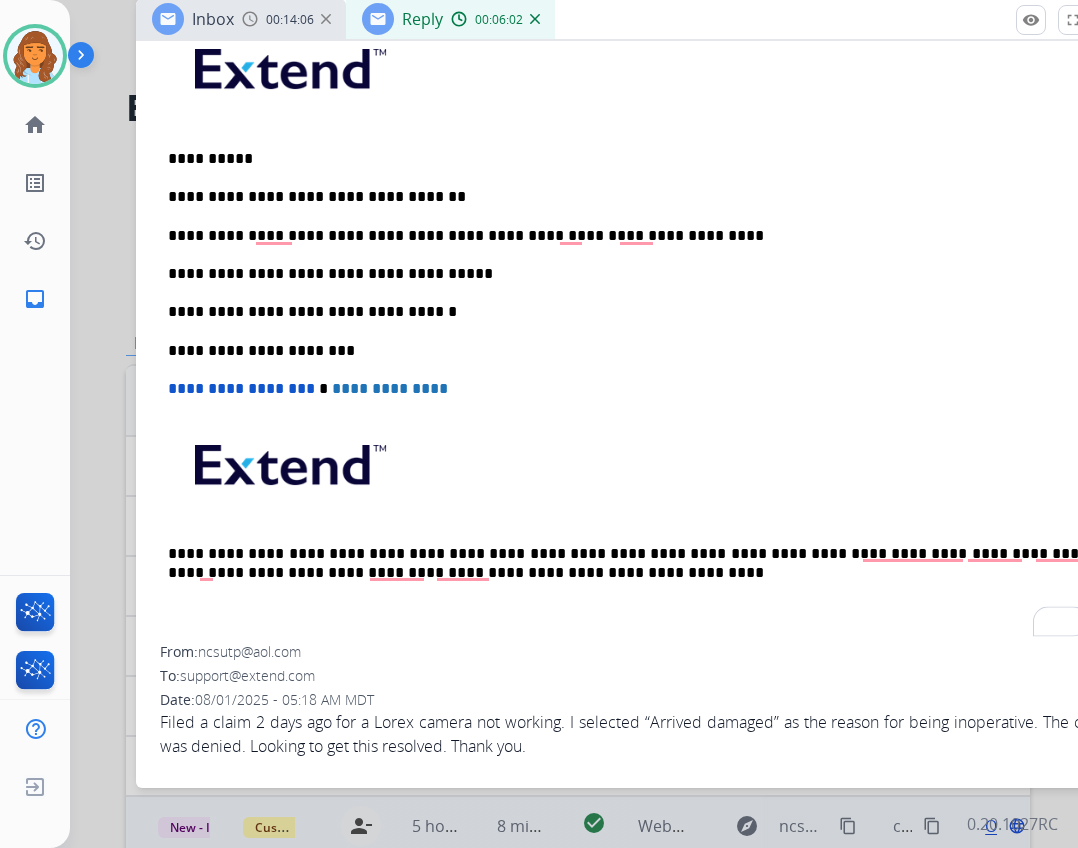click on "**********" at bounding box center [628, 236] 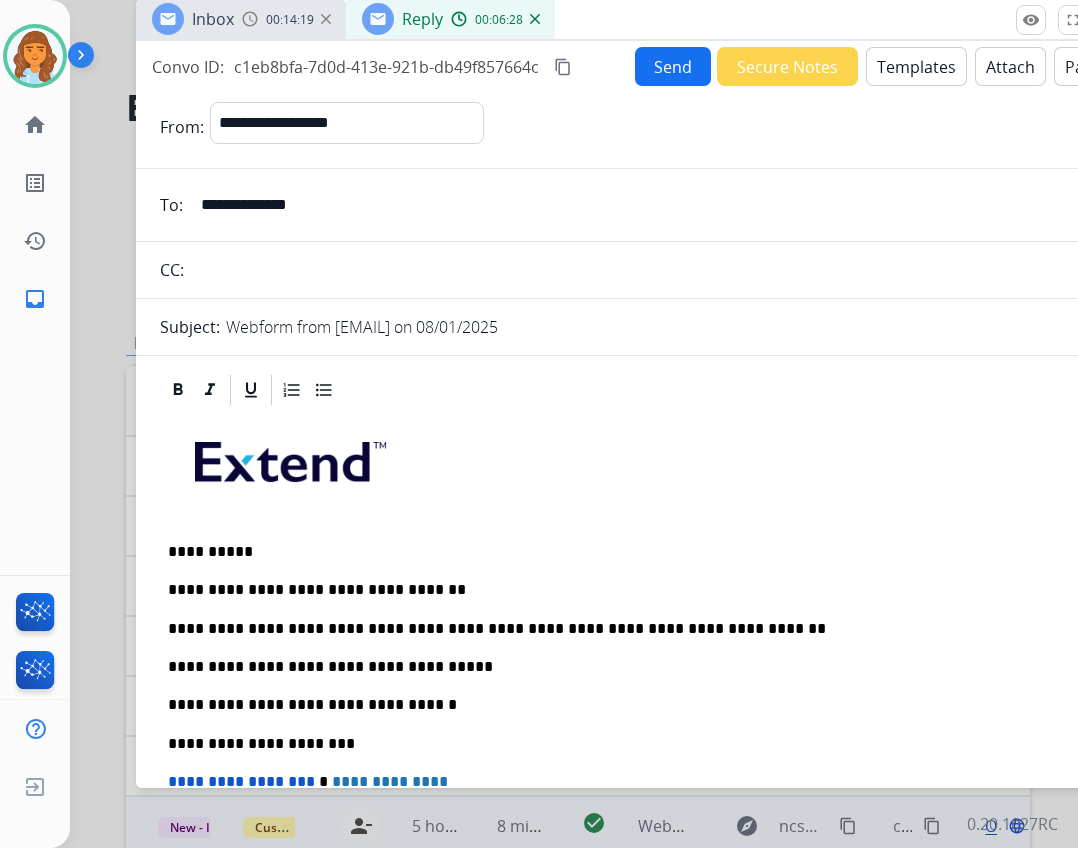 select on "**********" 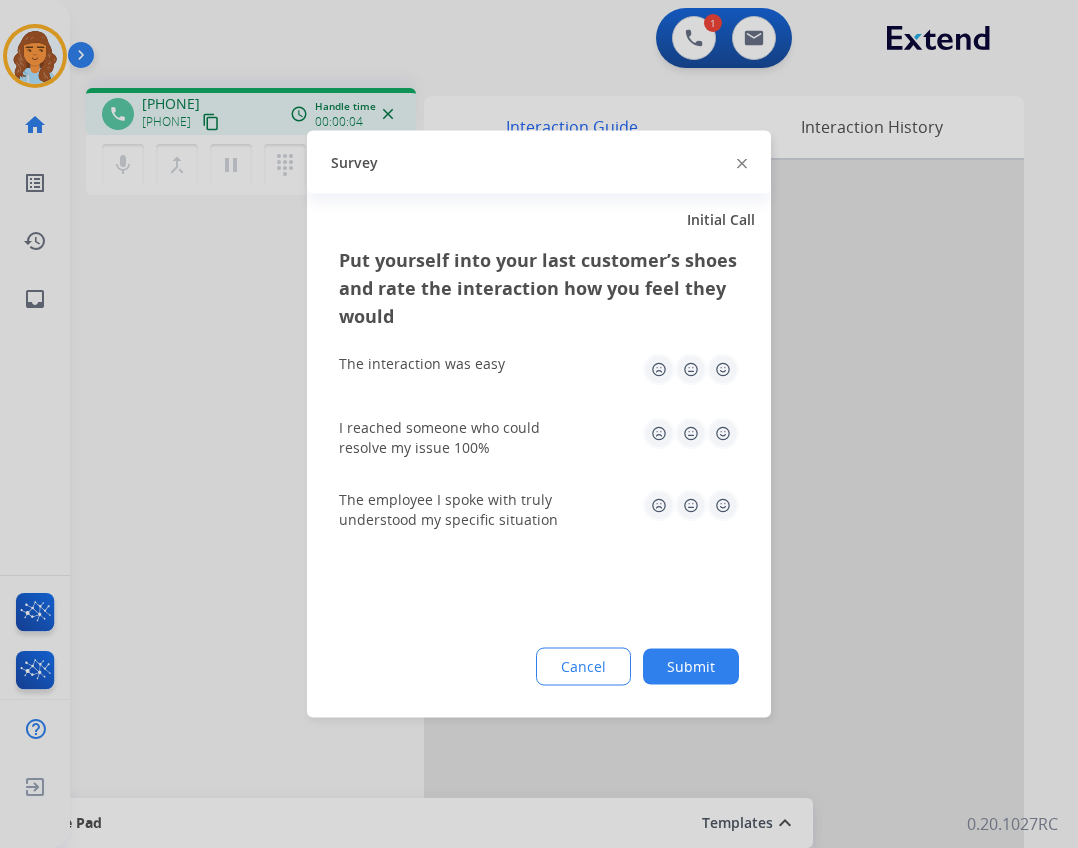 click 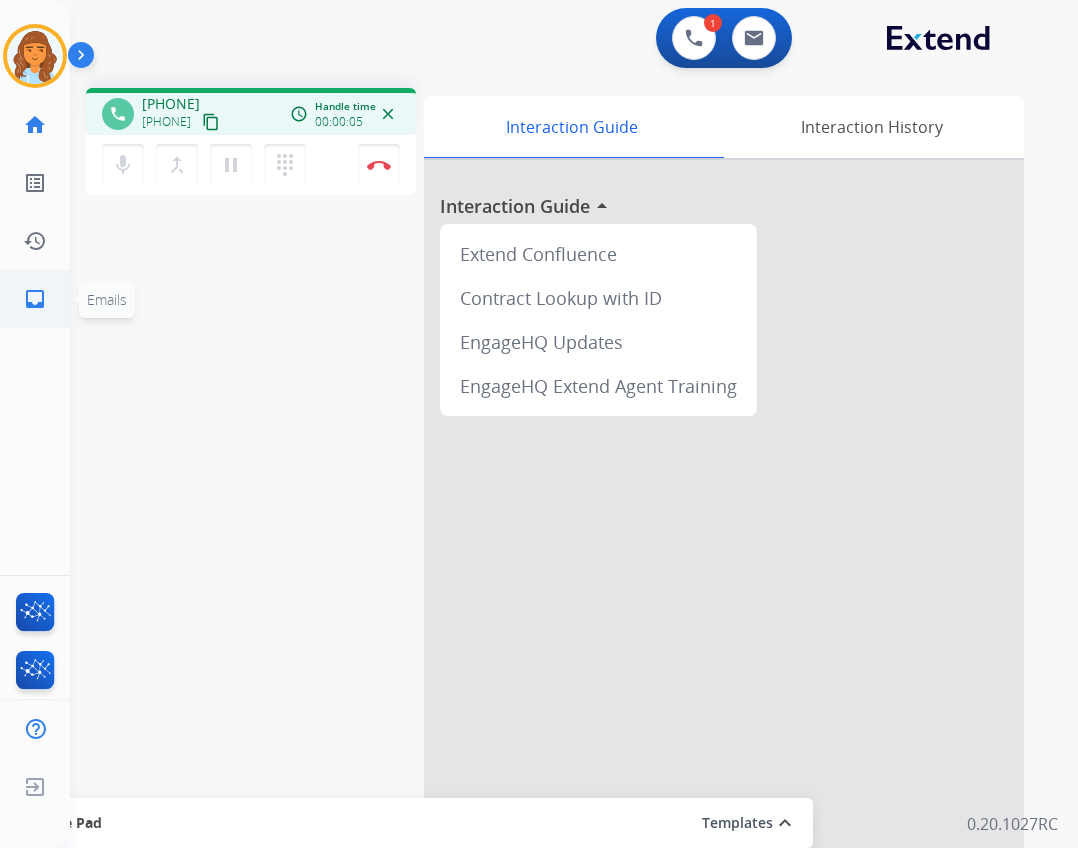 click on "inbox" 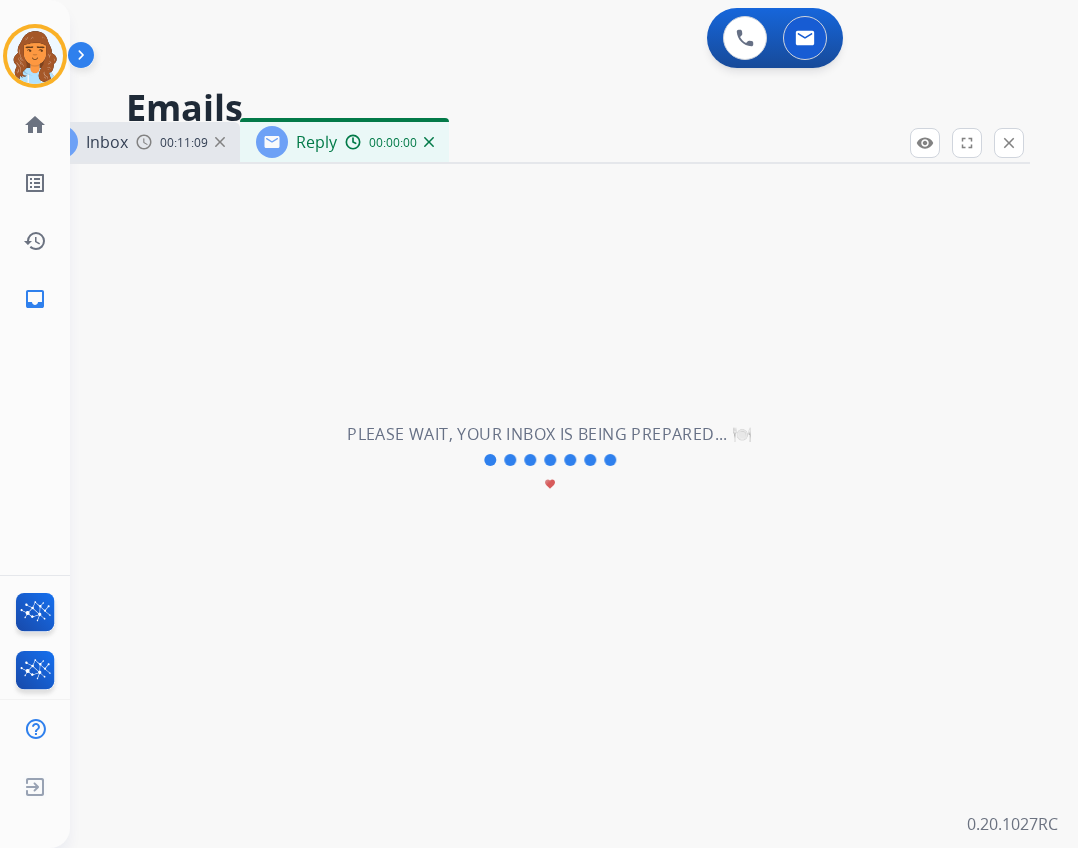 select on "**********" 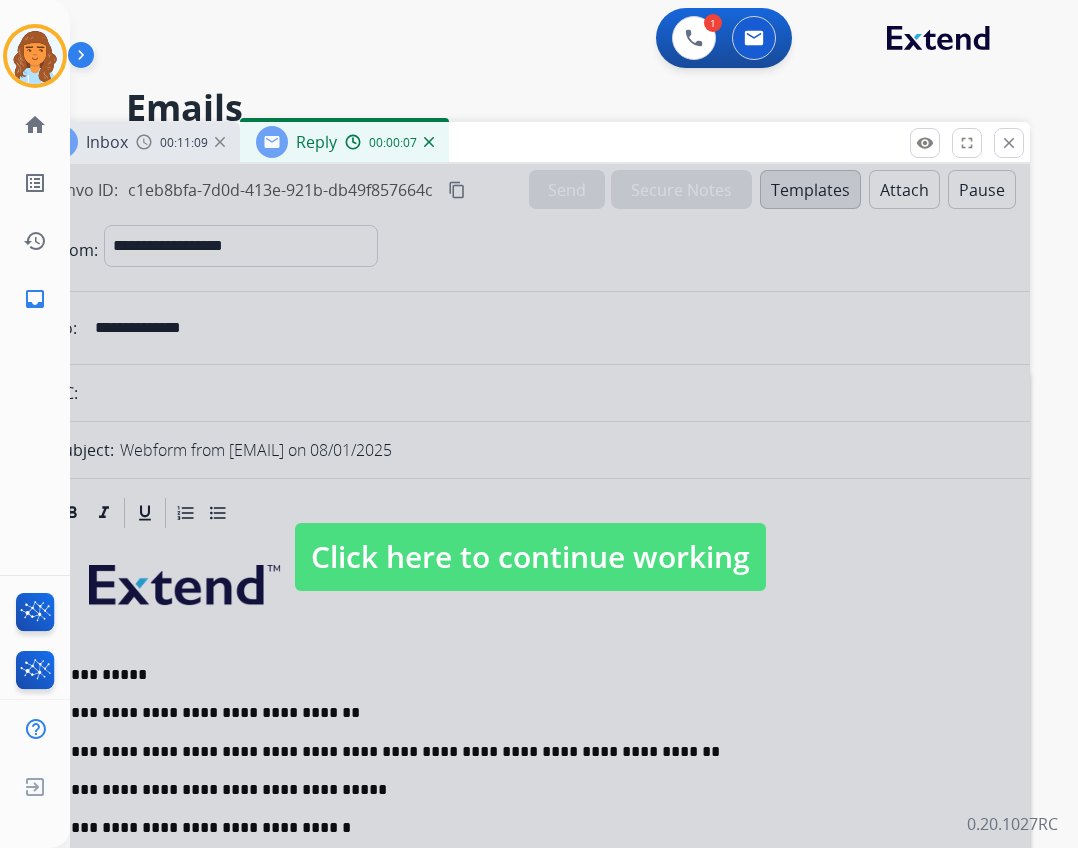 click on "Click here to continue working" at bounding box center [530, 557] 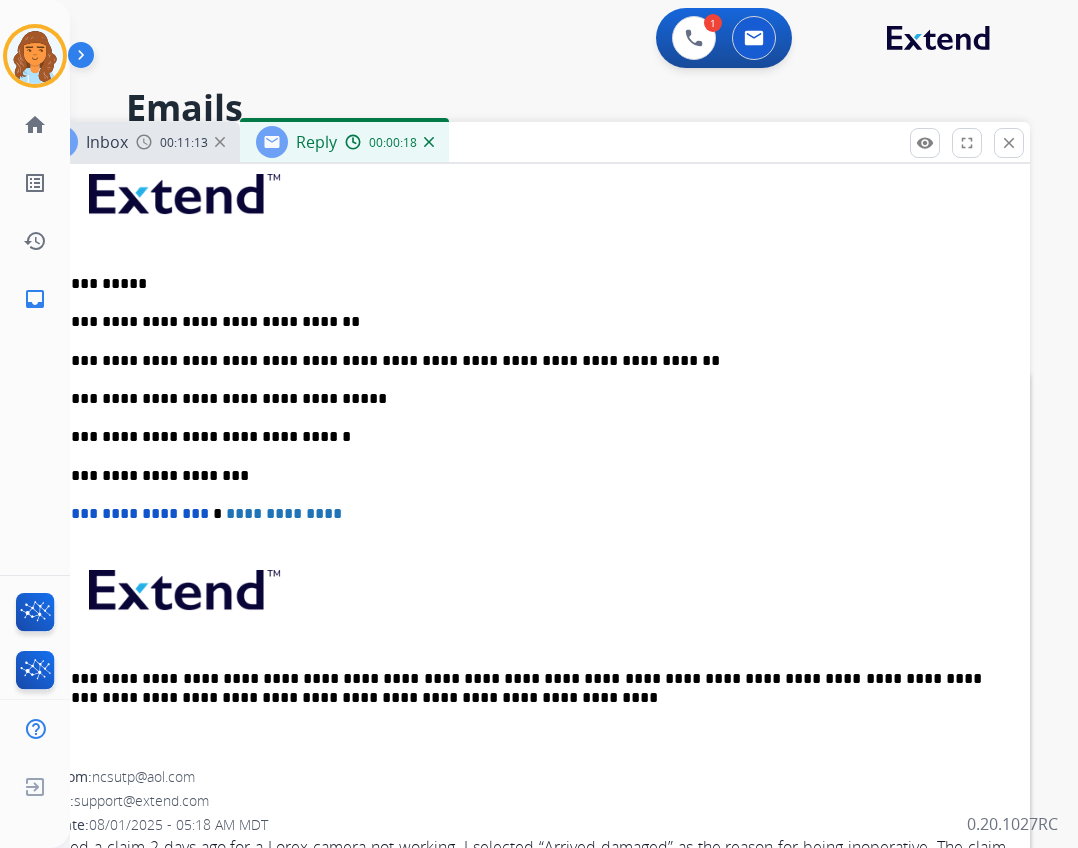 scroll, scrollTop: 393, scrollLeft: 0, axis: vertical 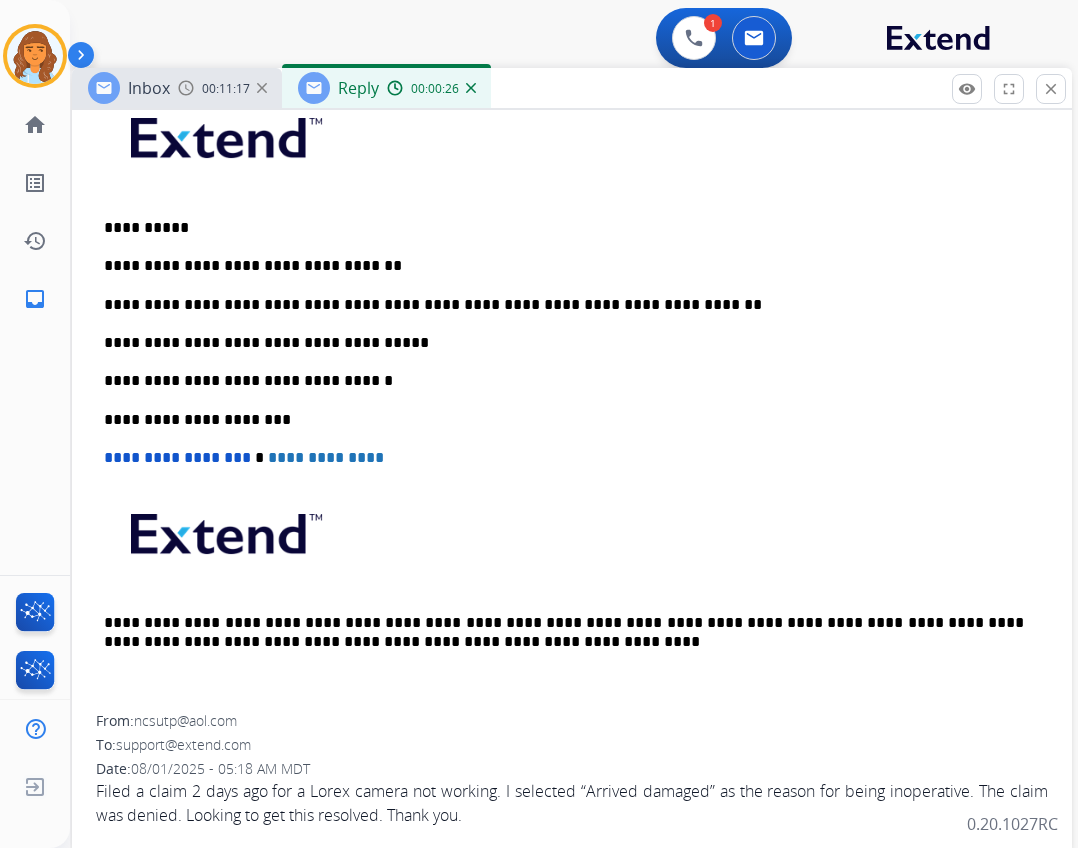 drag, startPoint x: 506, startPoint y: 147, endPoint x: 548, endPoint y: 93, distance: 68.41052 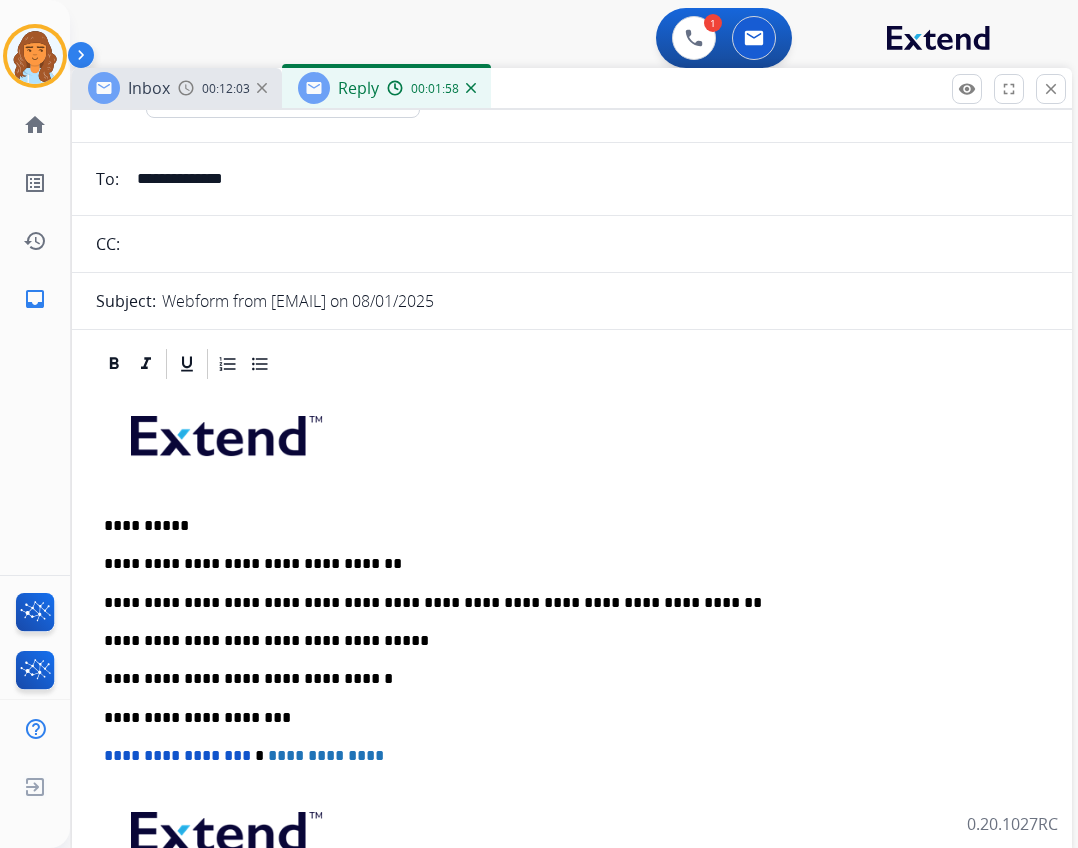 scroll, scrollTop: 0, scrollLeft: 0, axis: both 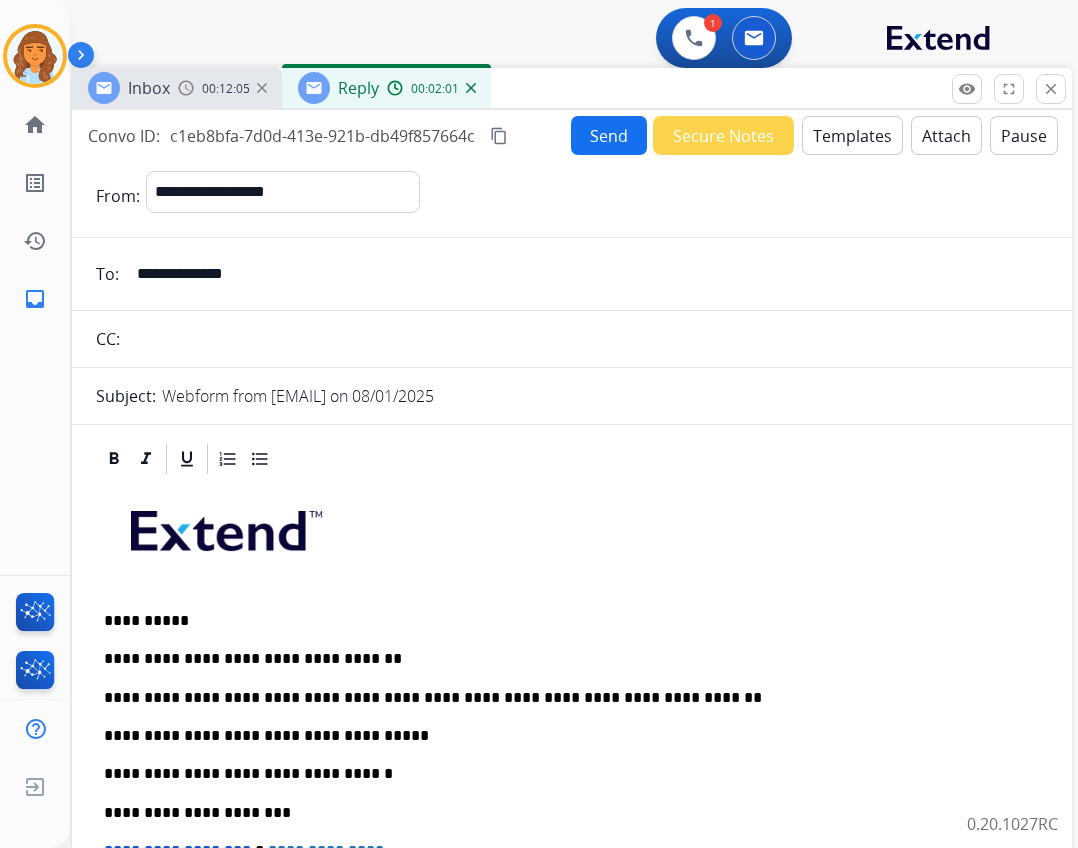 drag, startPoint x: 502, startPoint y: 136, endPoint x: 493, endPoint y: 142, distance: 10.816654 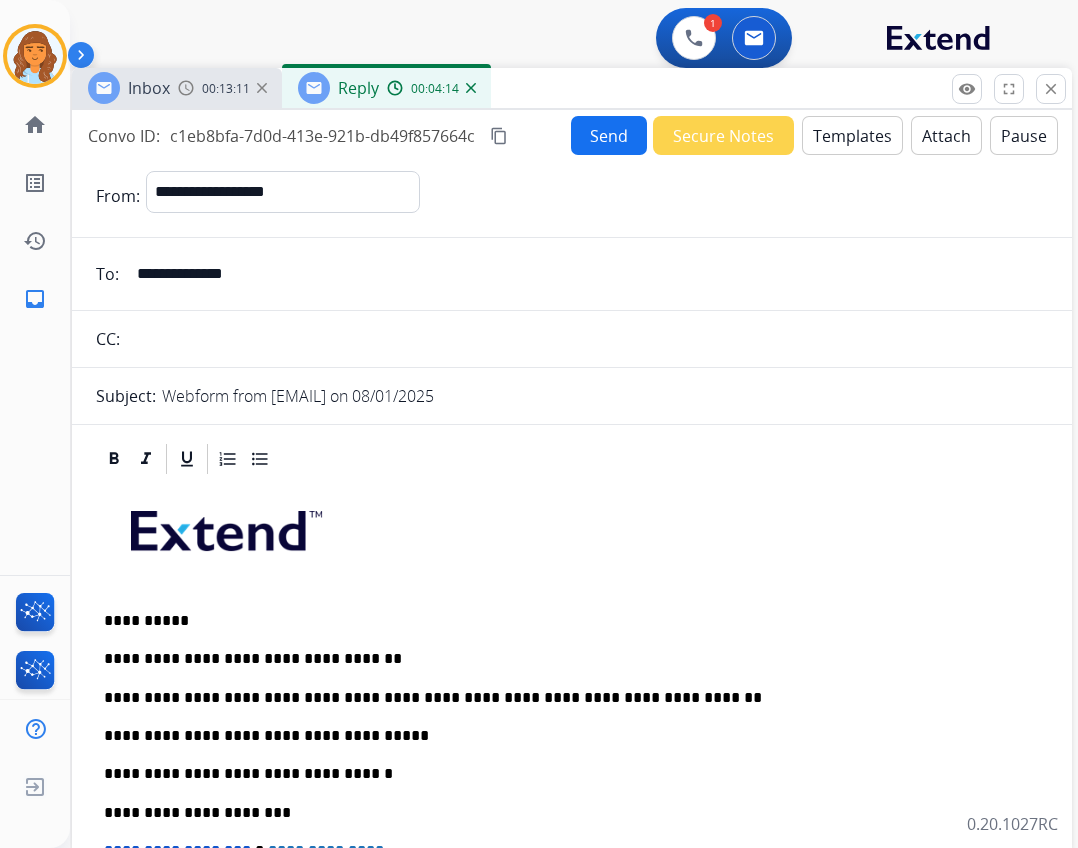 click on "Send" at bounding box center (609, 135) 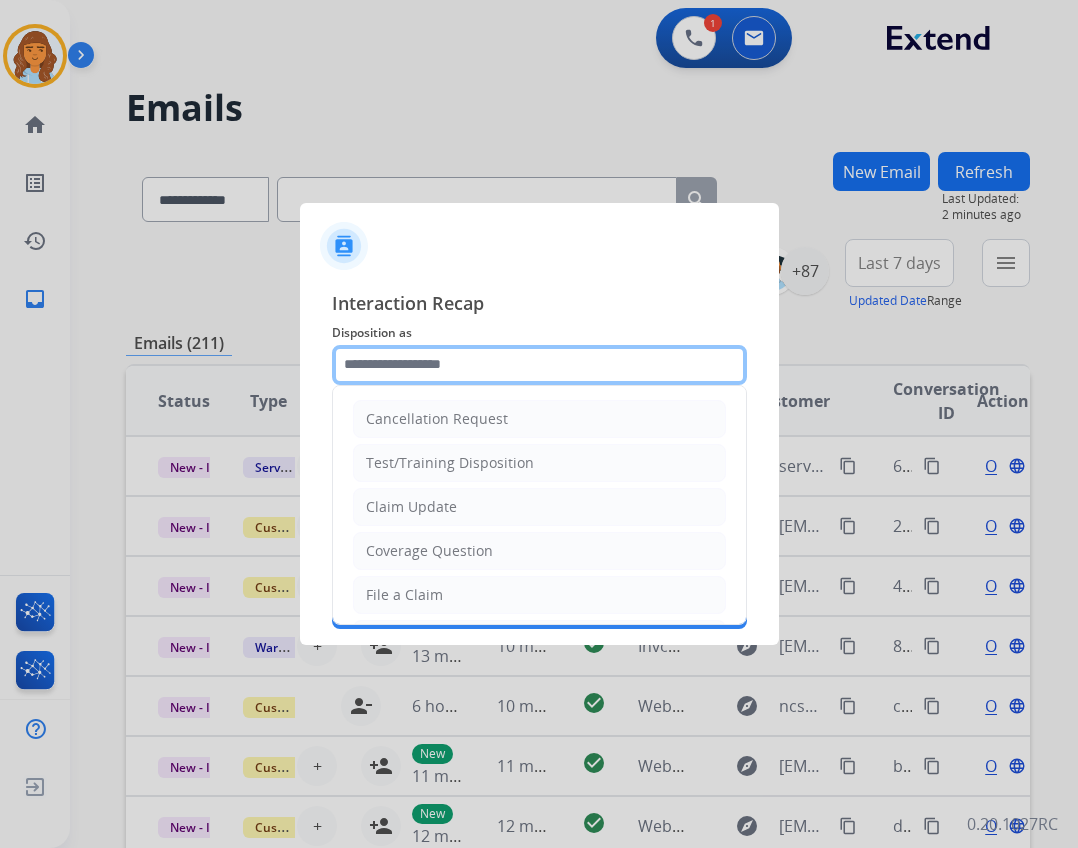 click 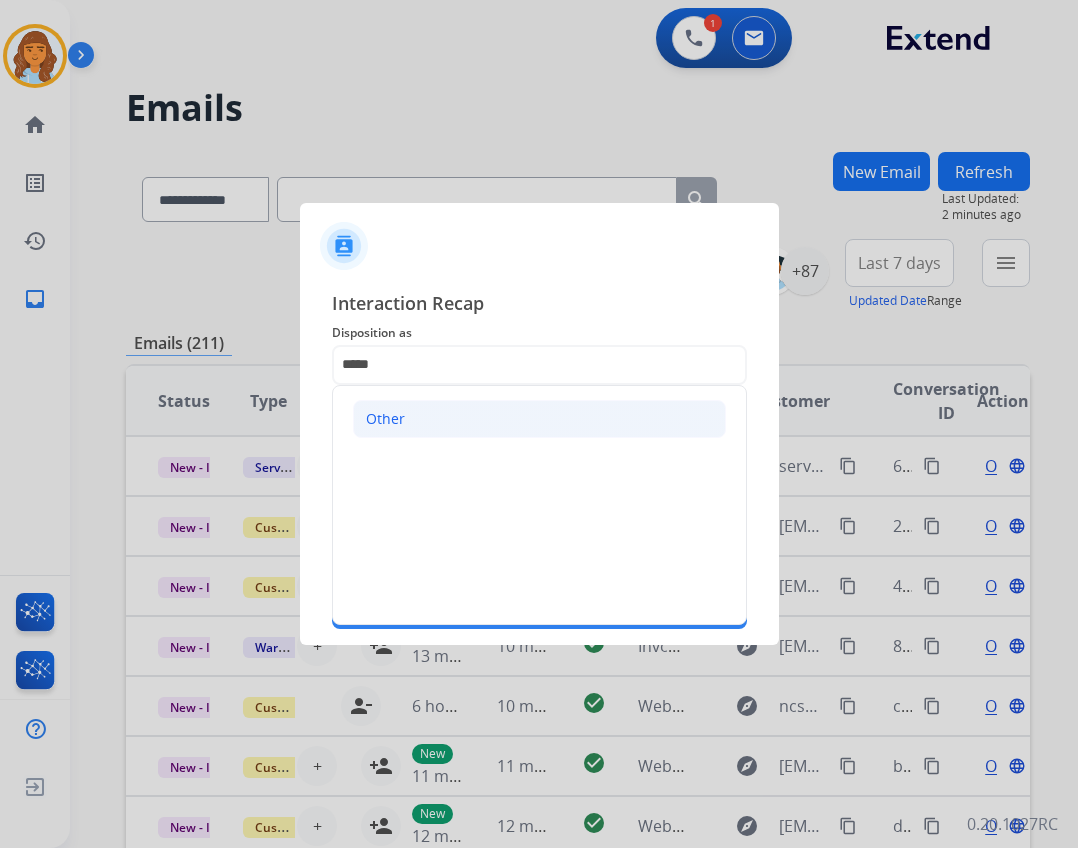 click on "Other" 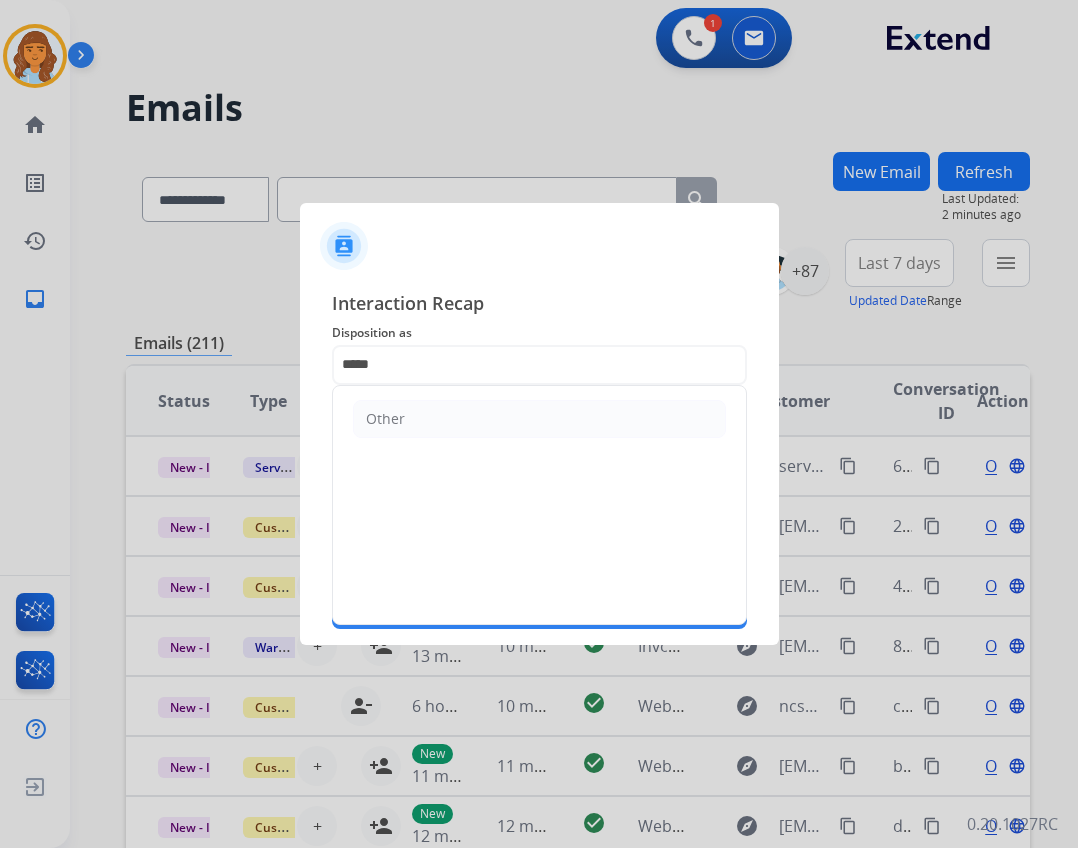 type on "*****" 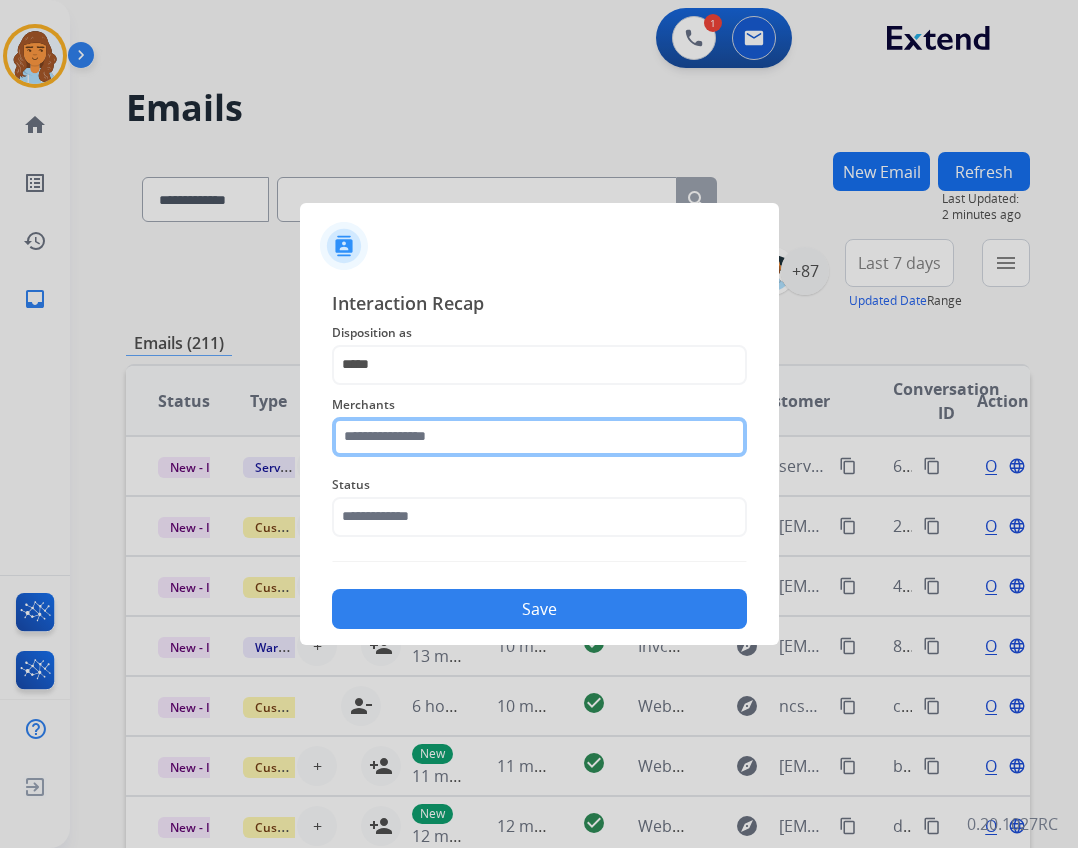 click 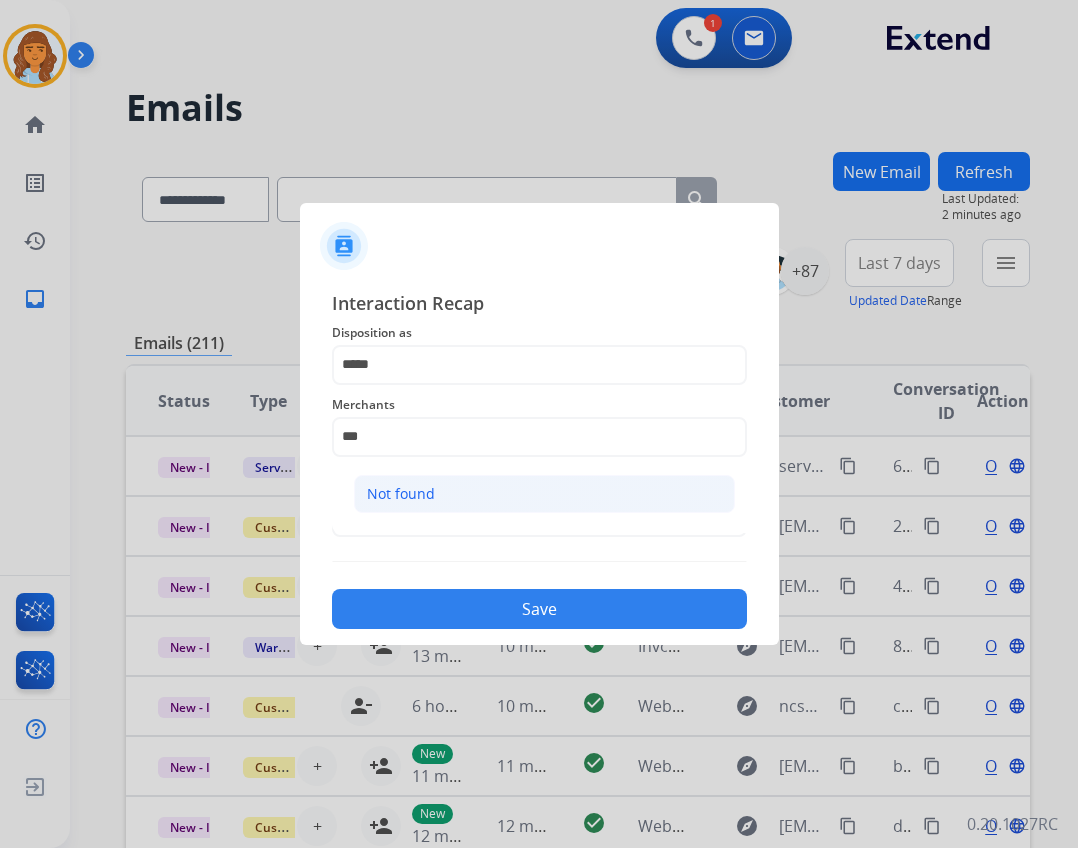 click on "Not found" 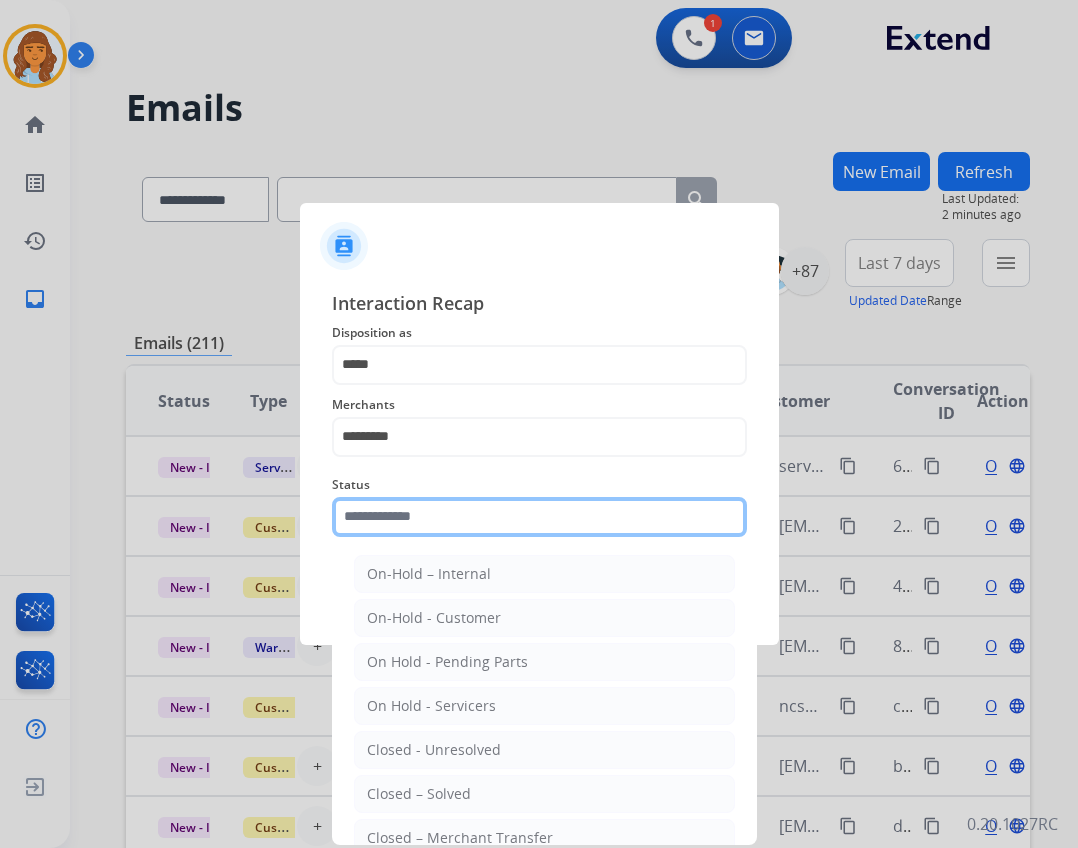 click 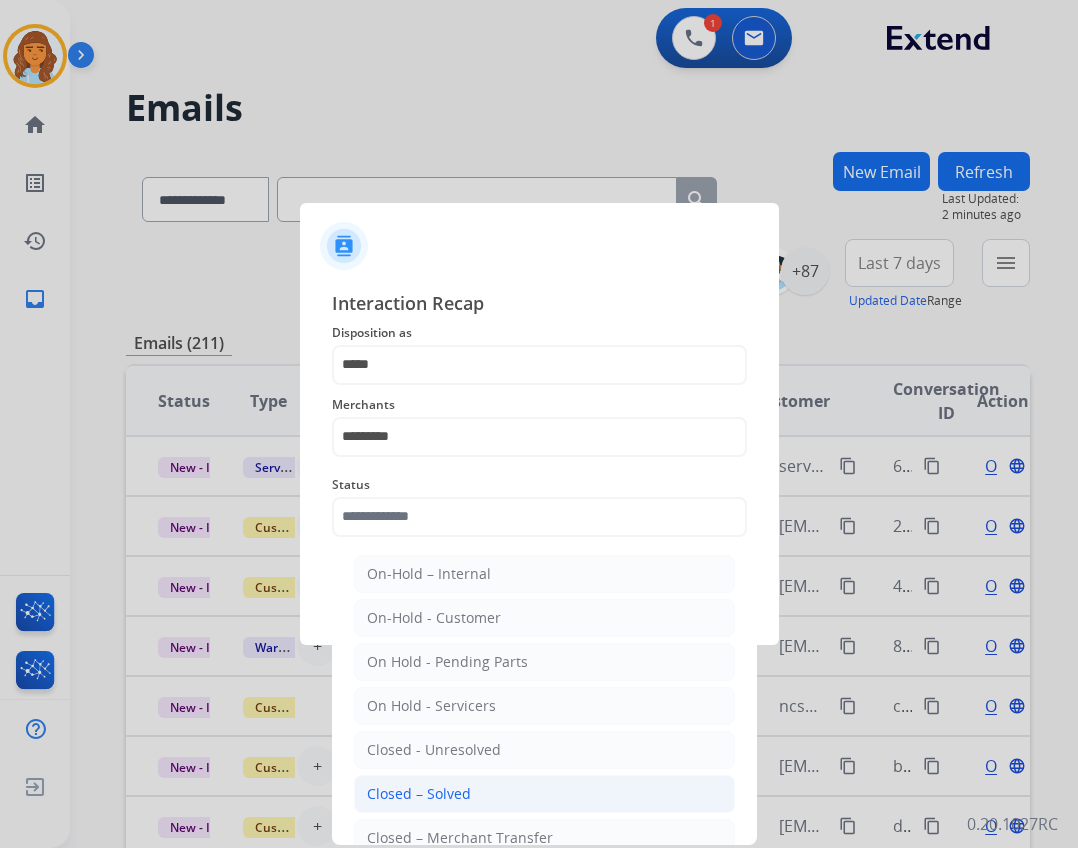 click on "Closed – Solved" 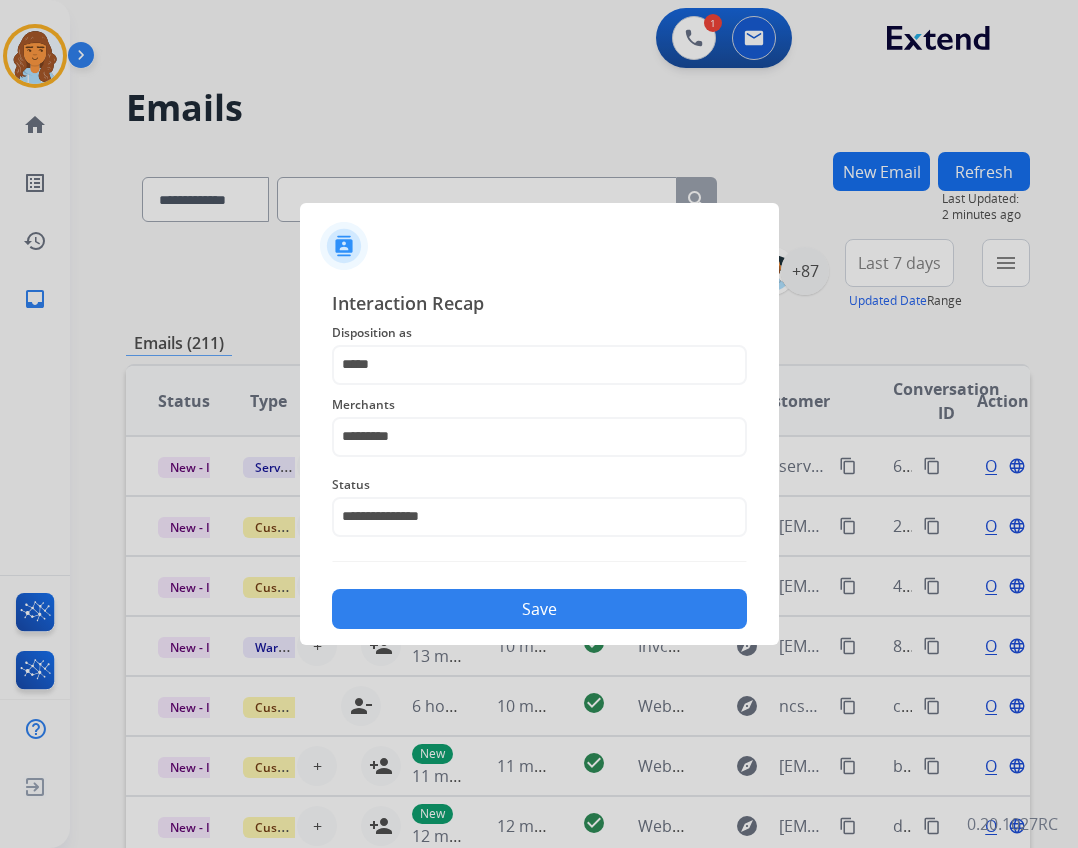 click on "Save" 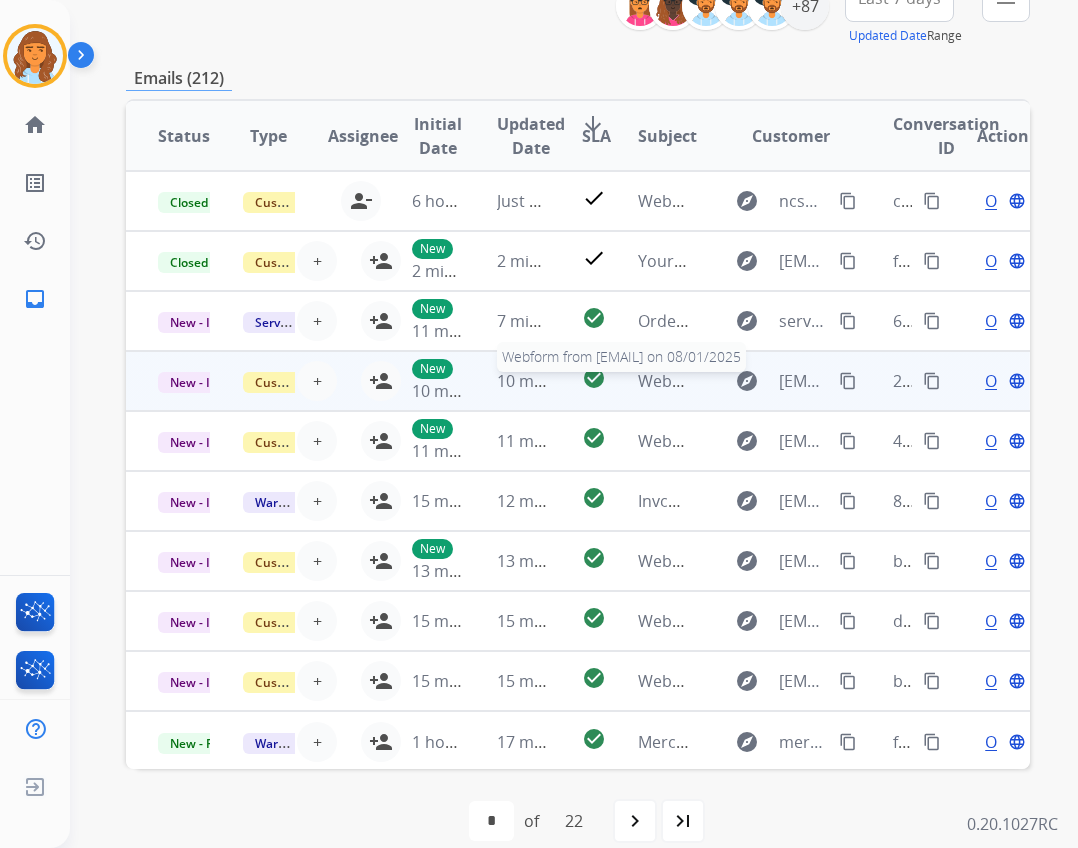 scroll, scrollTop: 290, scrollLeft: 0, axis: vertical 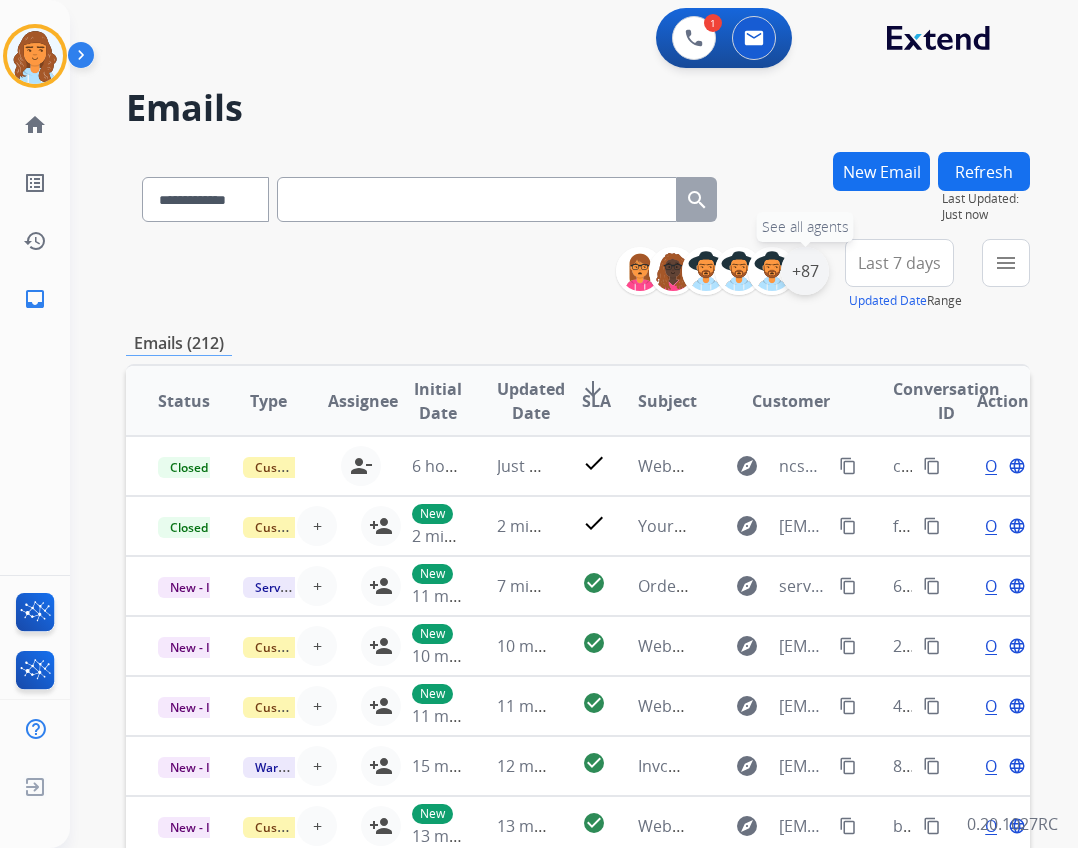 click on "+87" at bounding box center [805, 271] 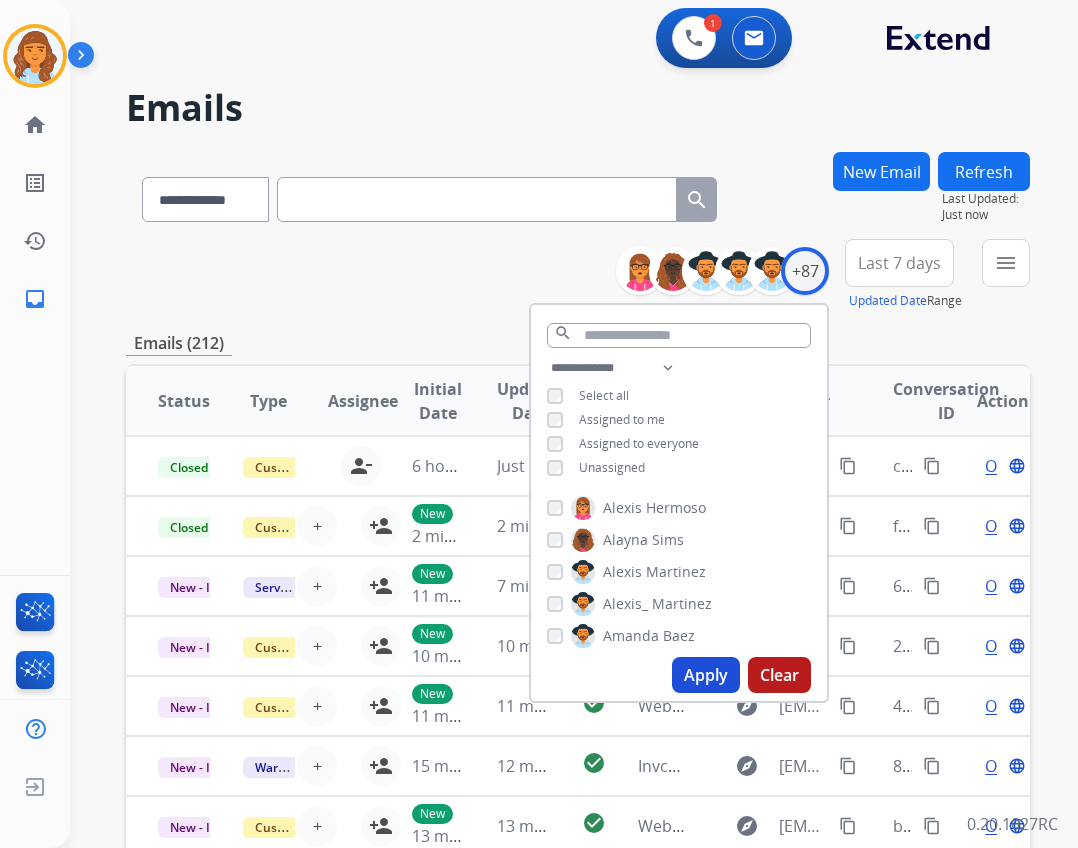 click on "Unassigned" at bounding box center [612, 467] 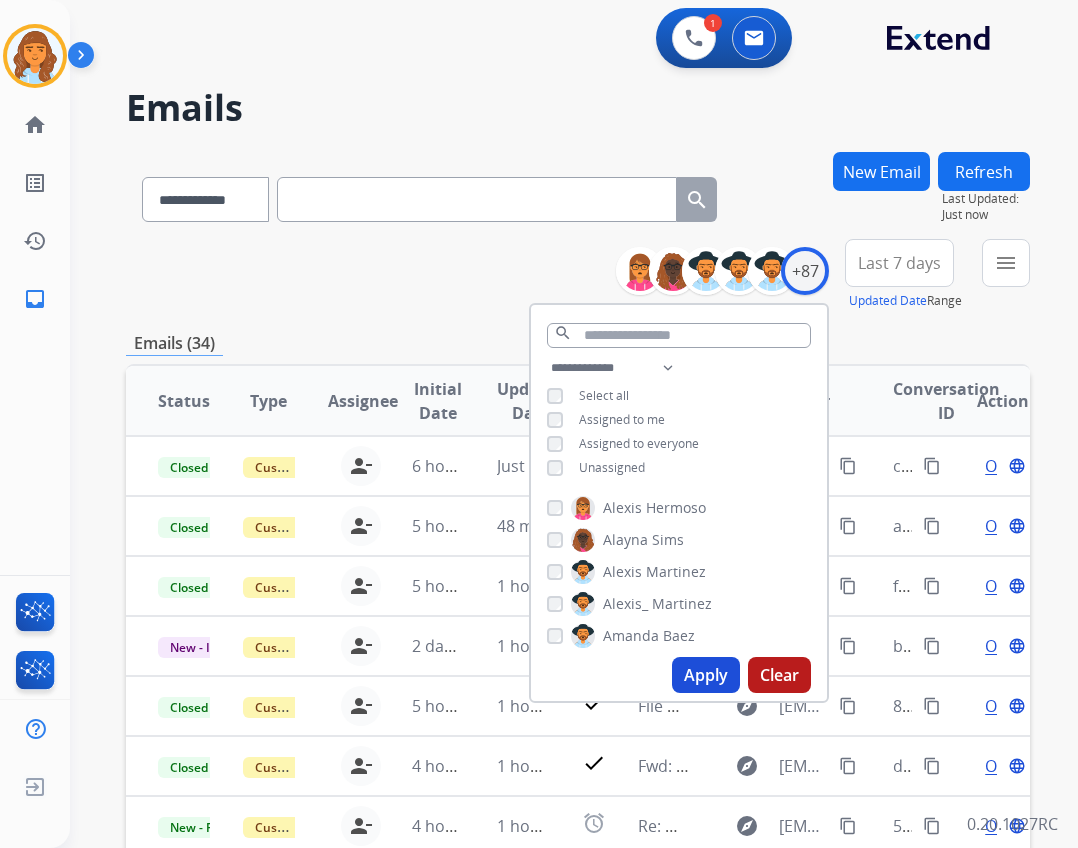 click on "**********" at bounding box center (578, 275) 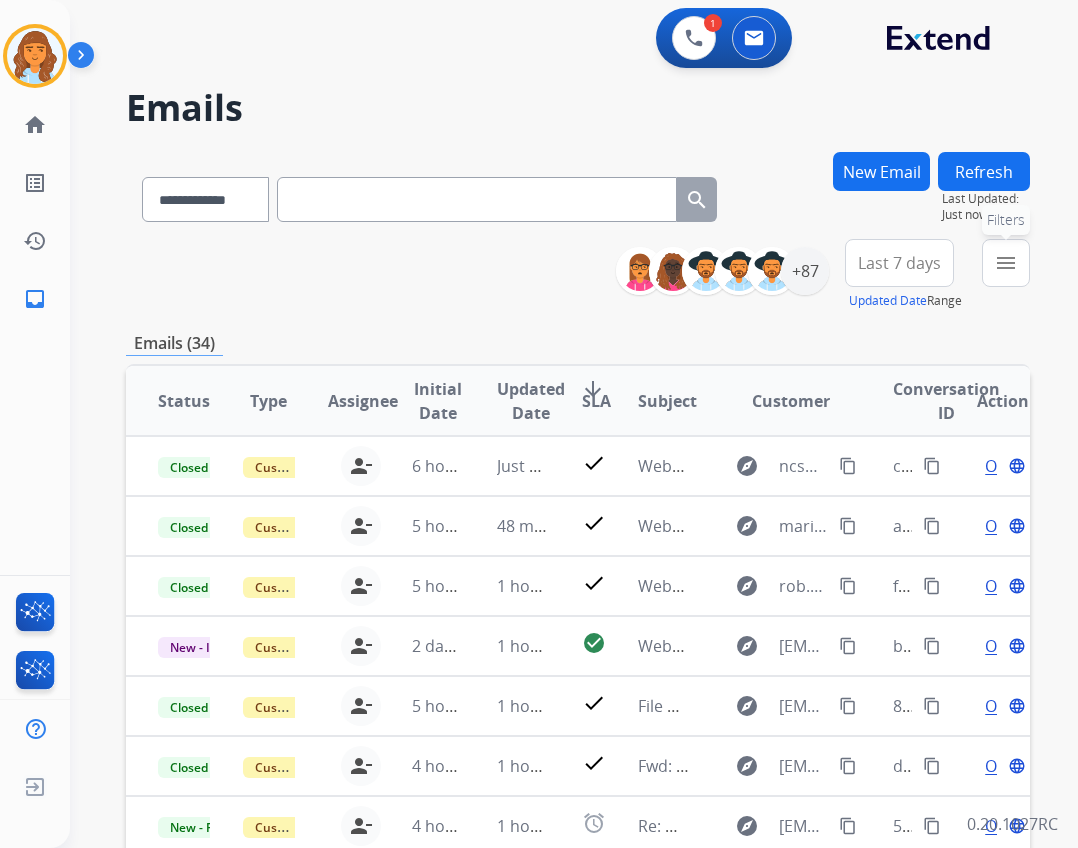 click on "menu  Filters" at bounding box center (1006, 263) 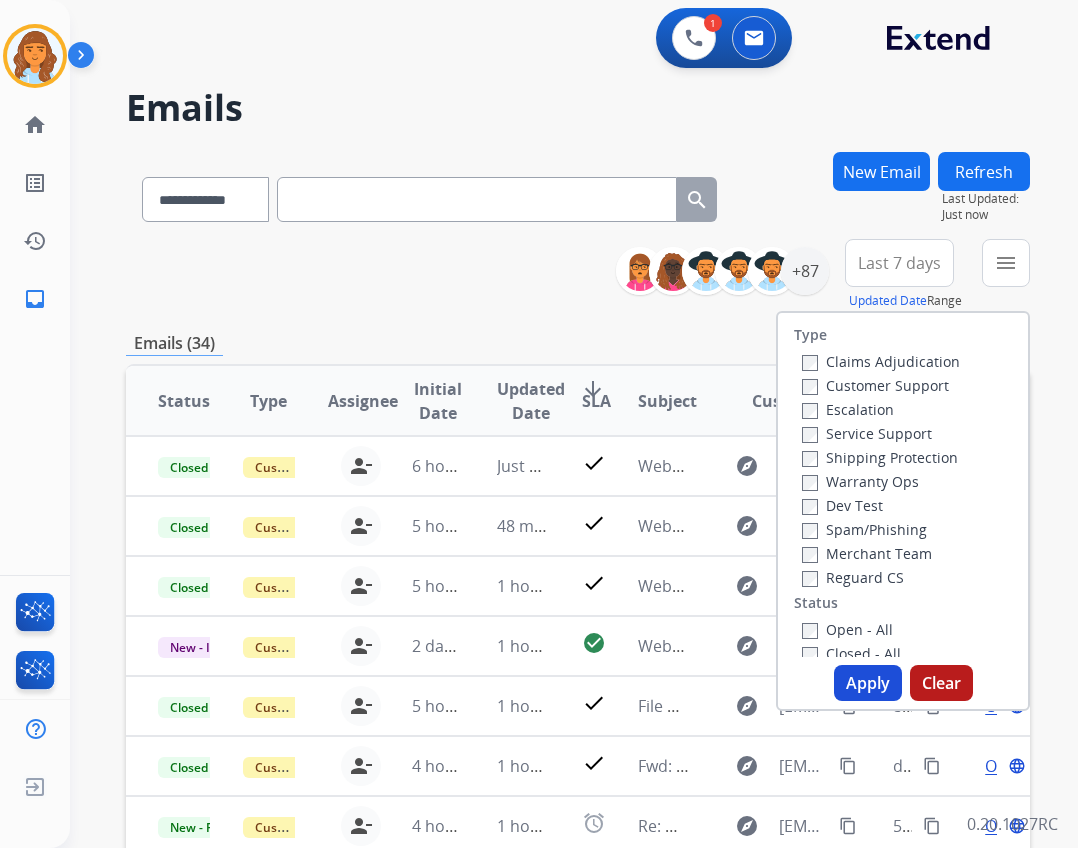click on "Open - All" at bounding box center (847, 629) 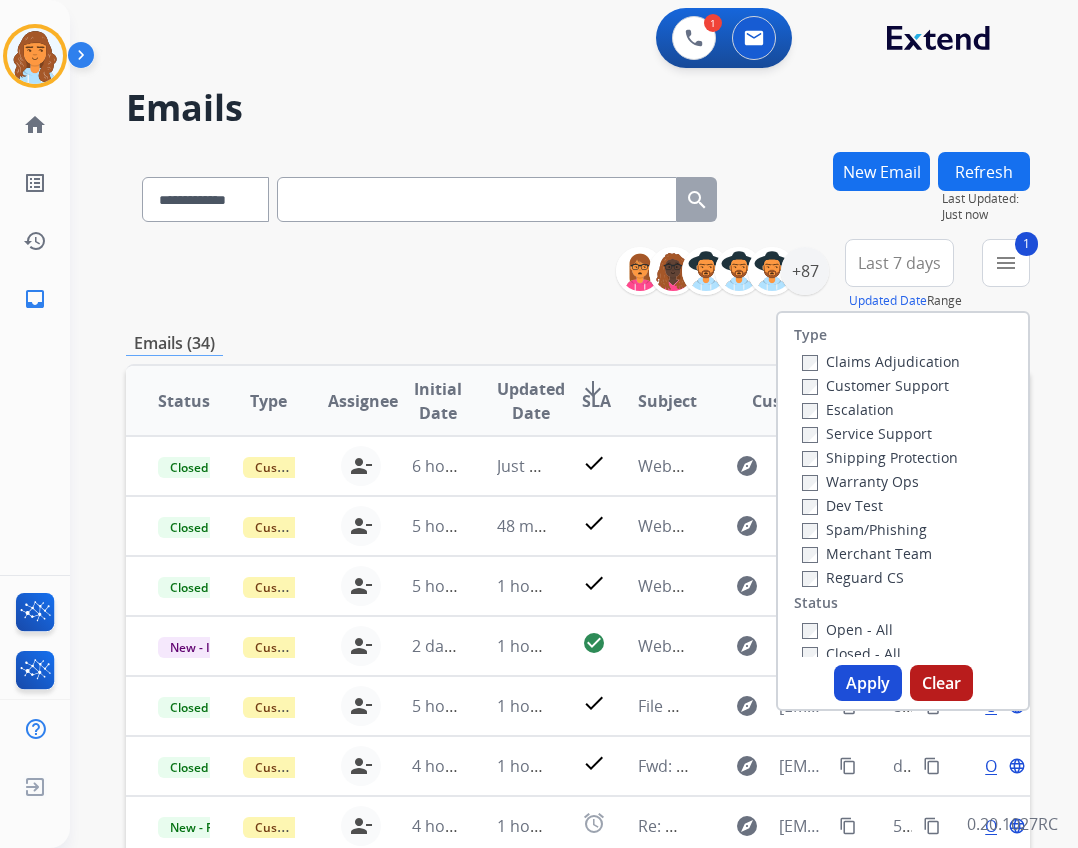 click on "Reguard CS" at bounding box center [853, 577] 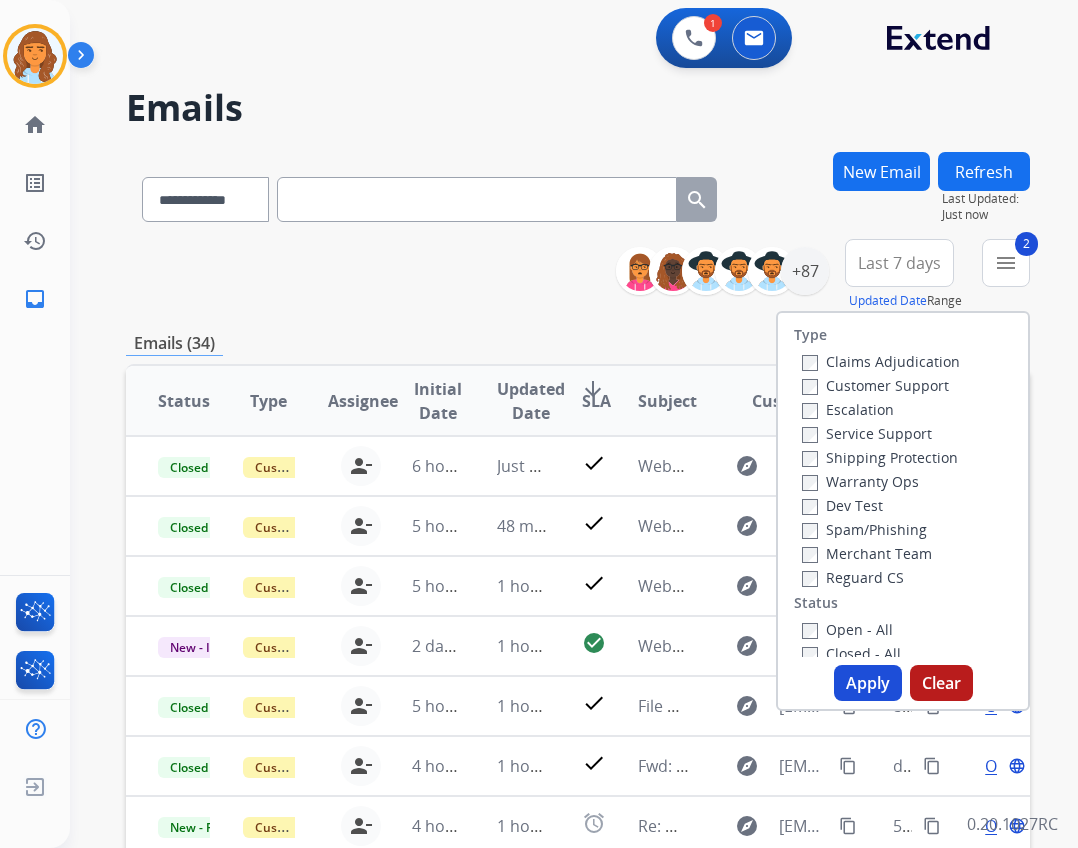 click on "Shipping Protection" at bounding box center [880, 457] 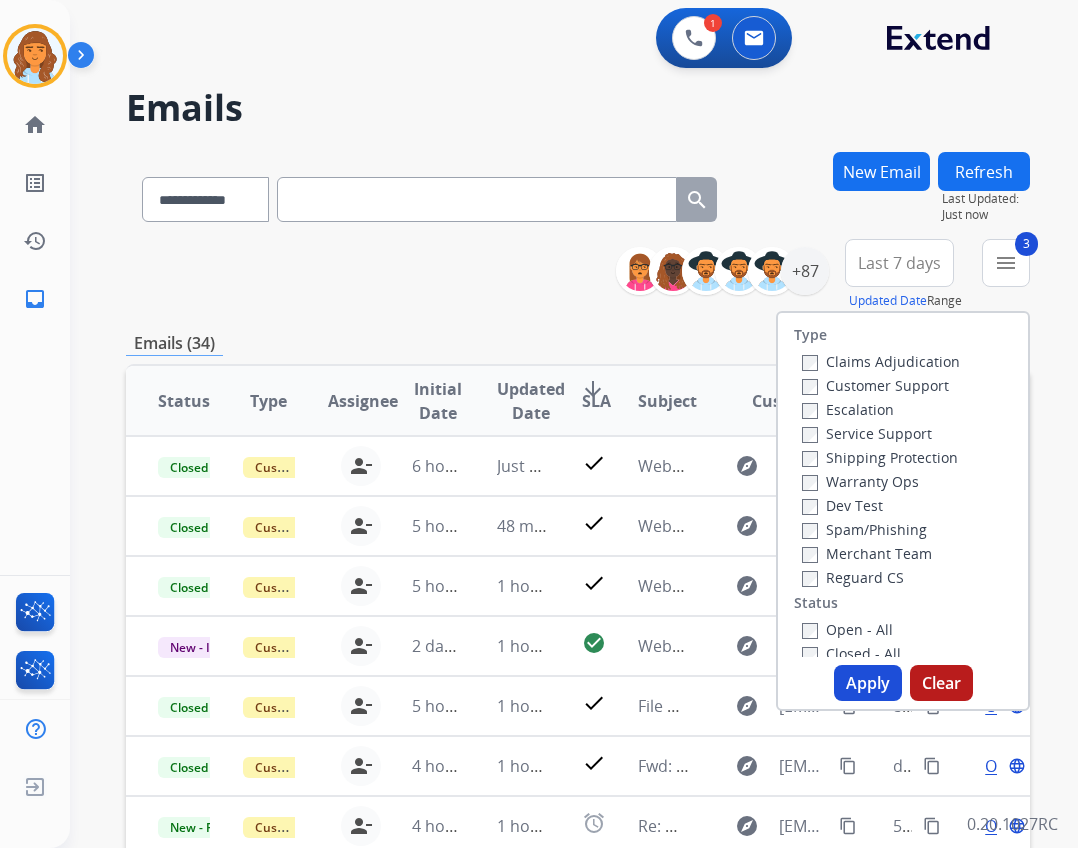 click on "Customer Support" at bounding box center [875, 385] 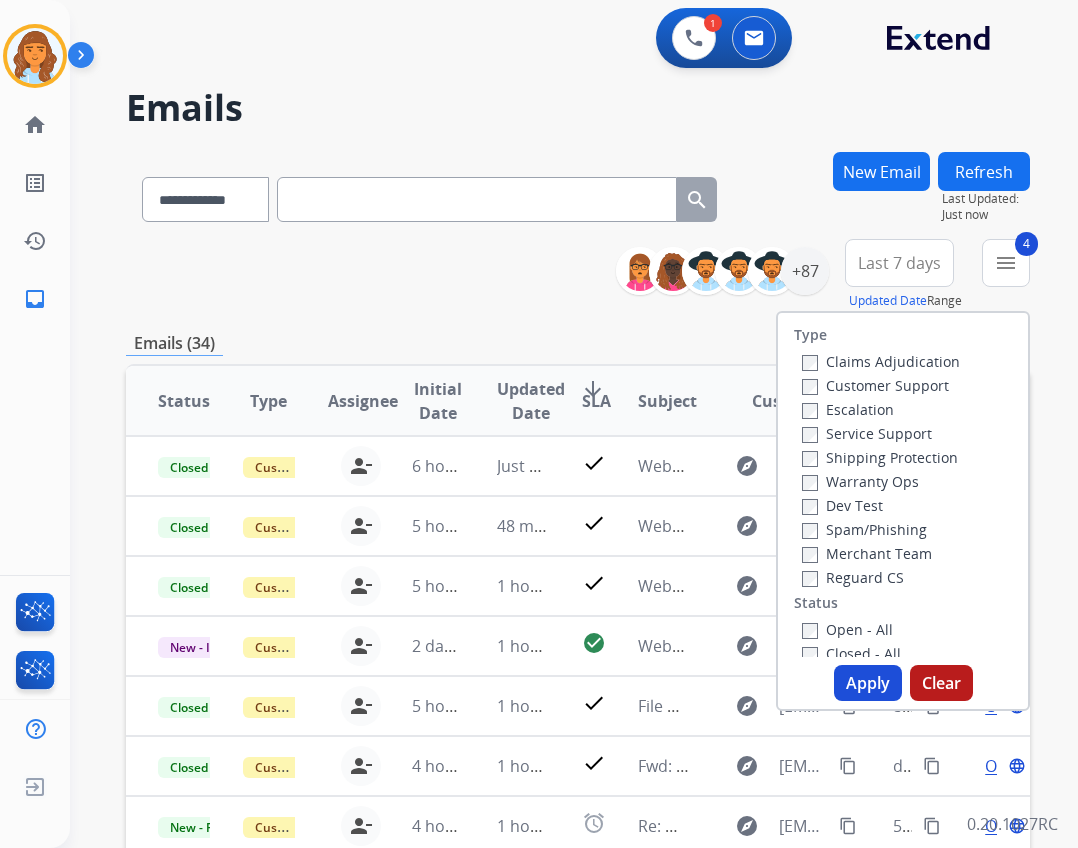 click on "Apply" at bounding box center (868, 683) 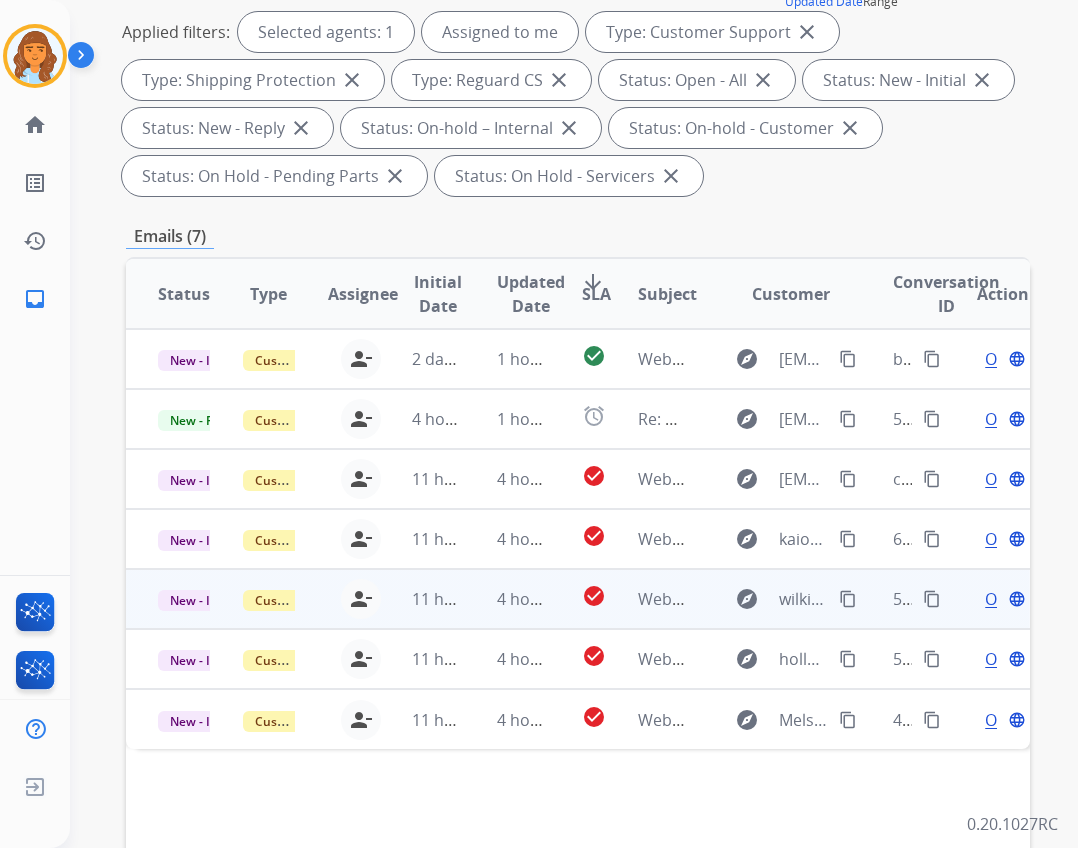 scroll, scrollTop: 300, scrollLeft: 0, axis: vertical 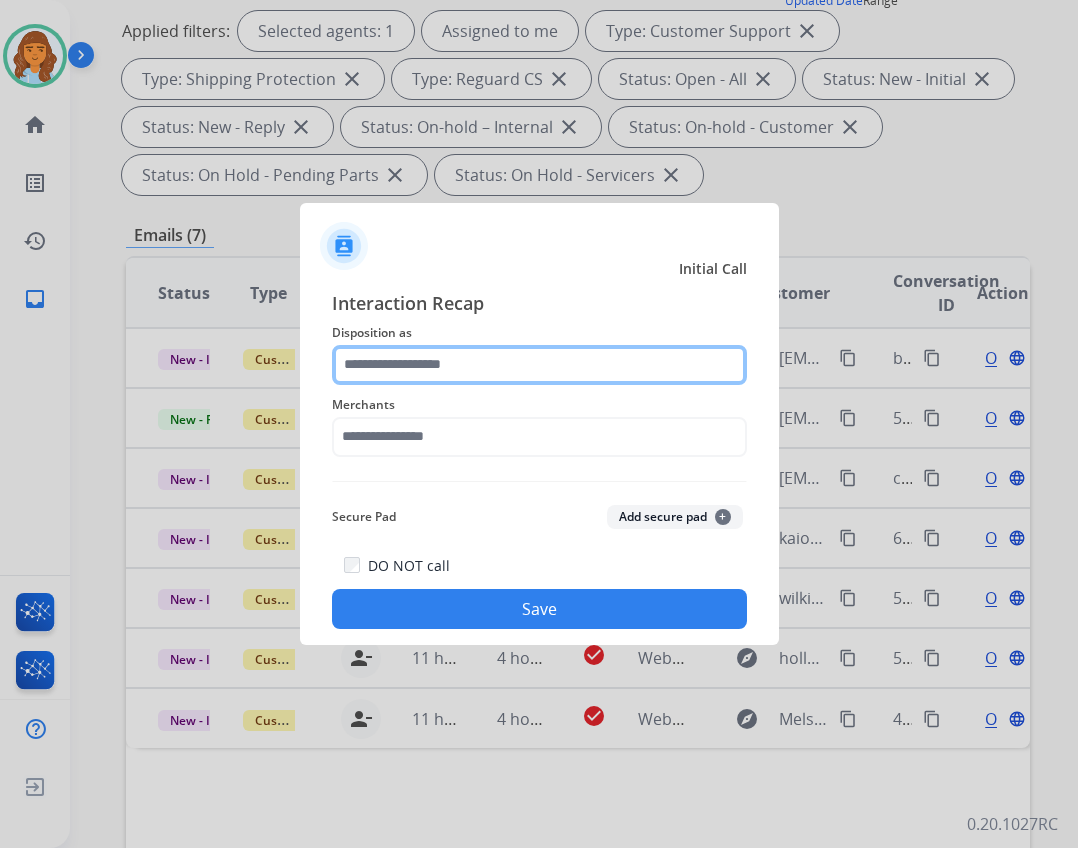 click 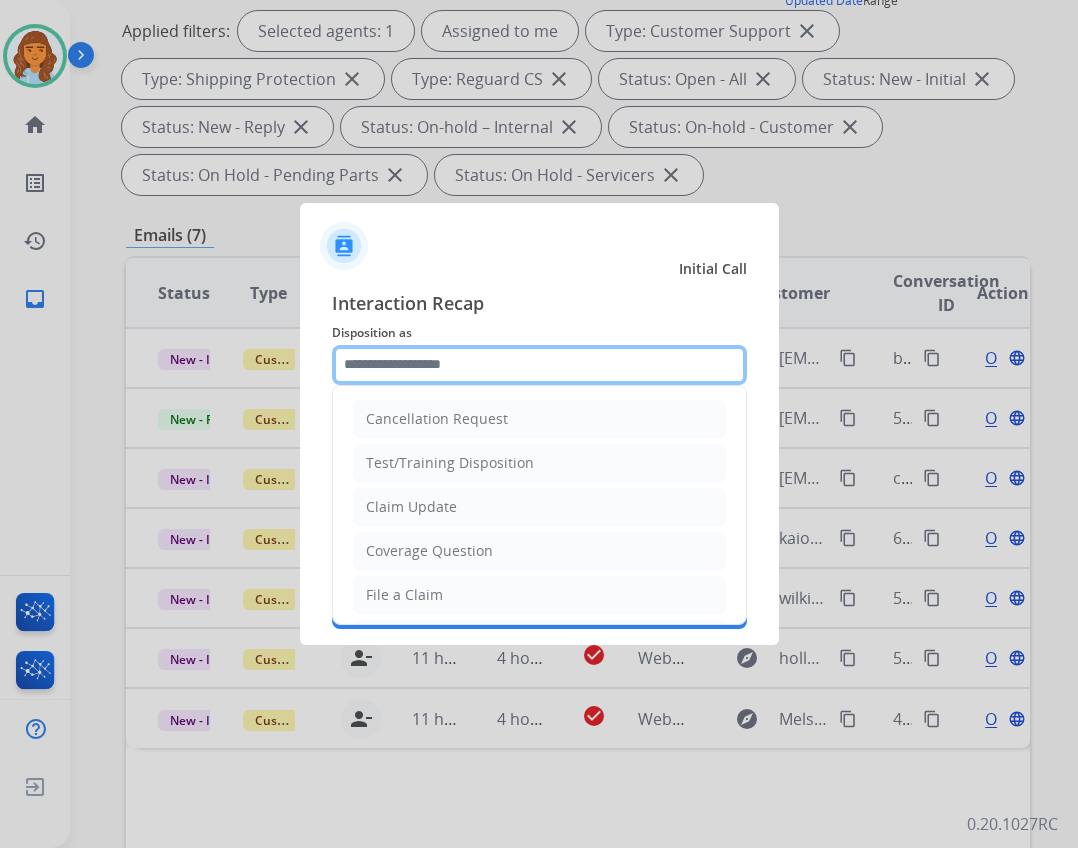 type on "*" 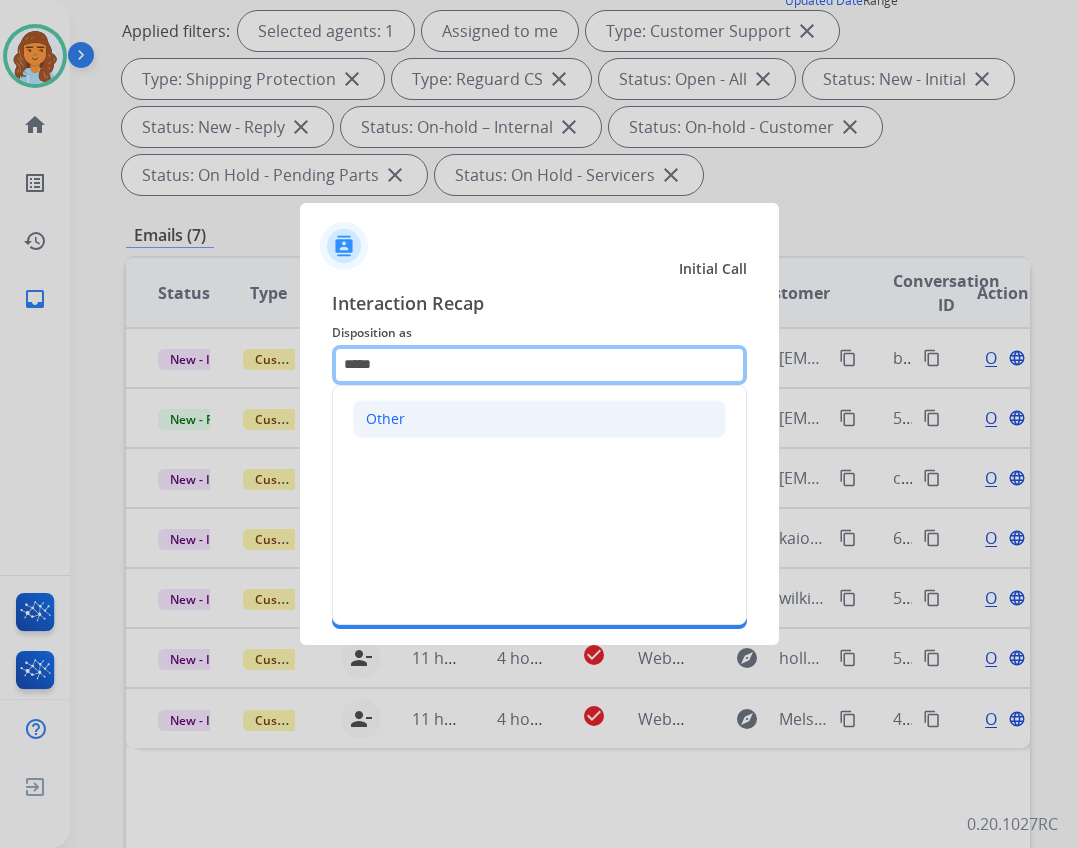 type on "*****" 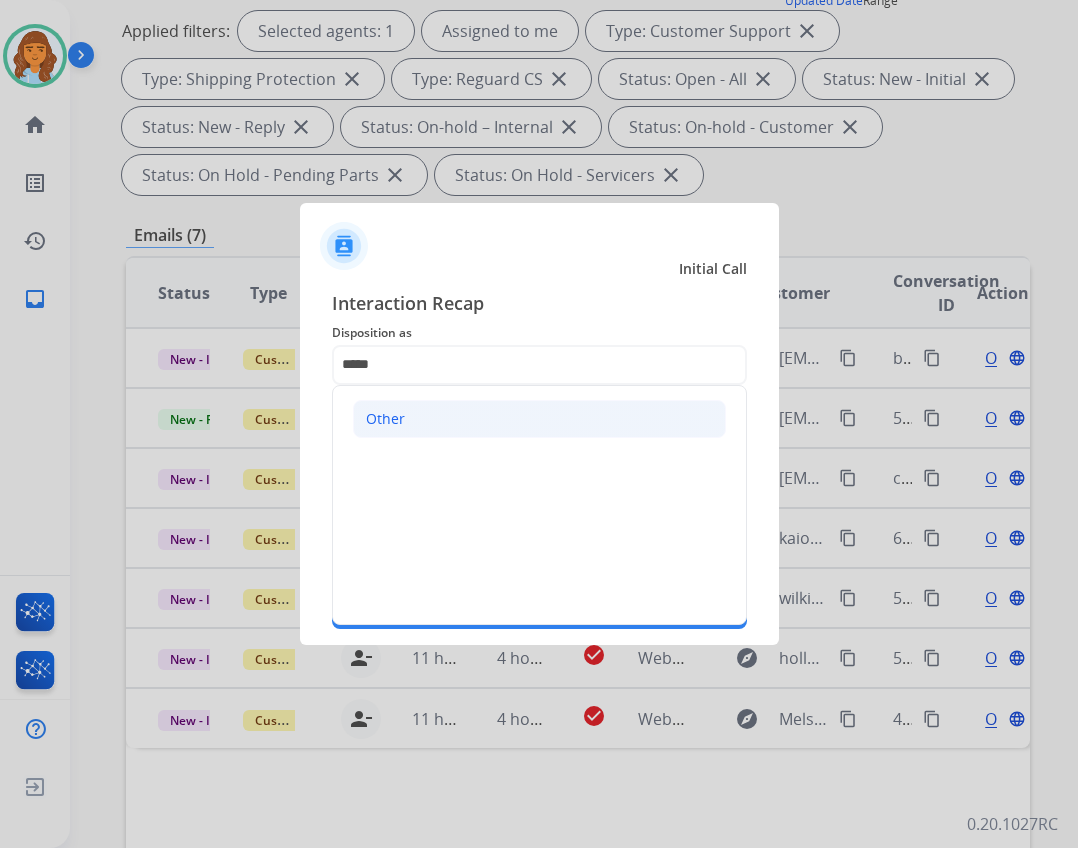 click on "Other" 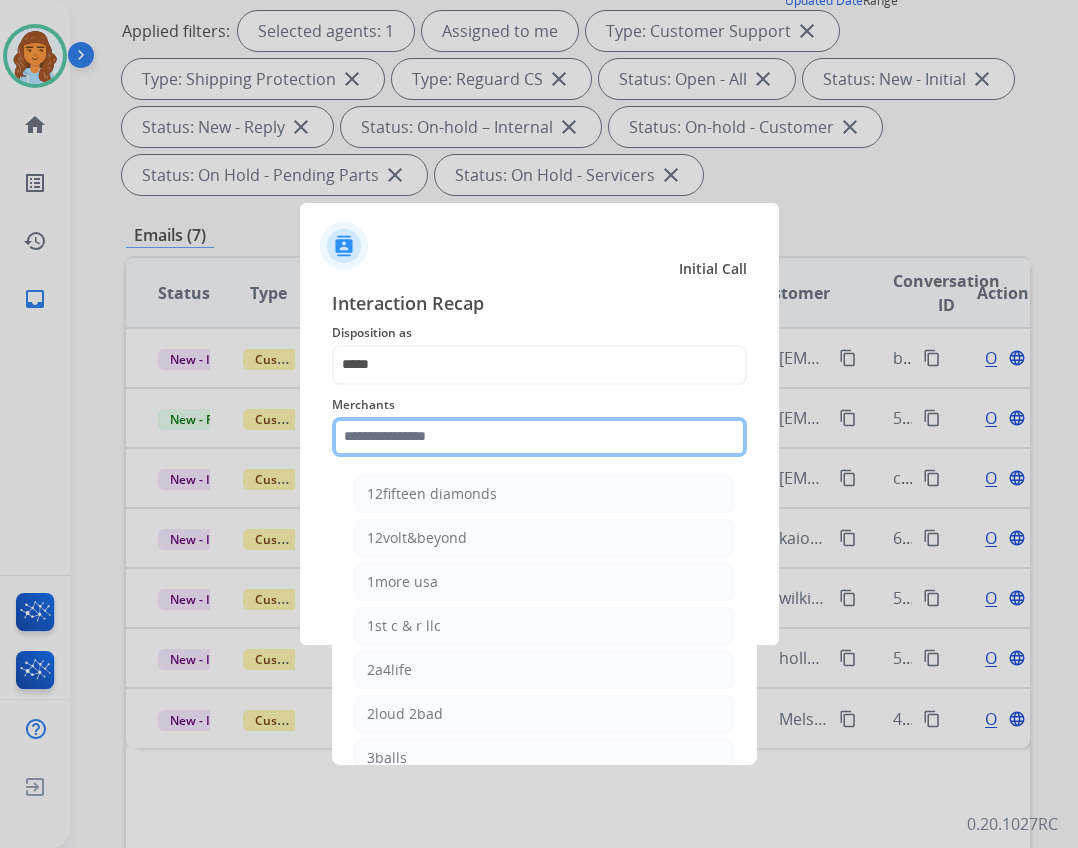 click 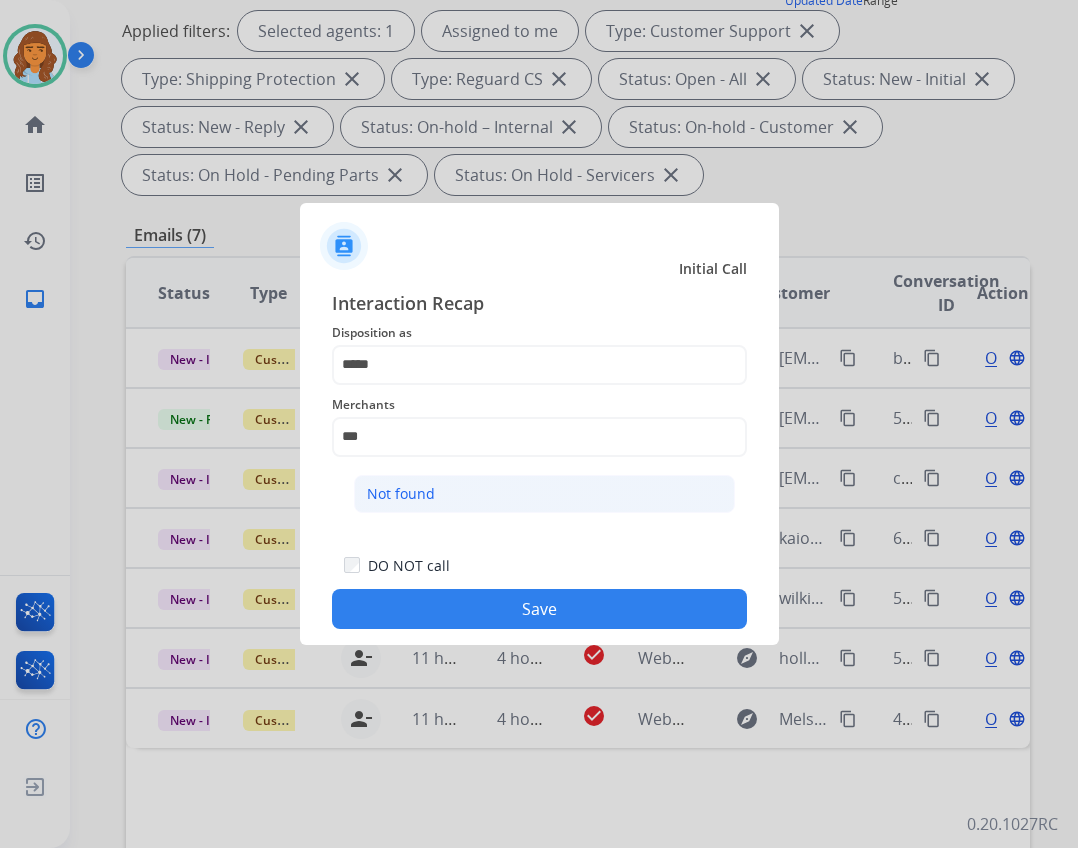 click on "Not found" 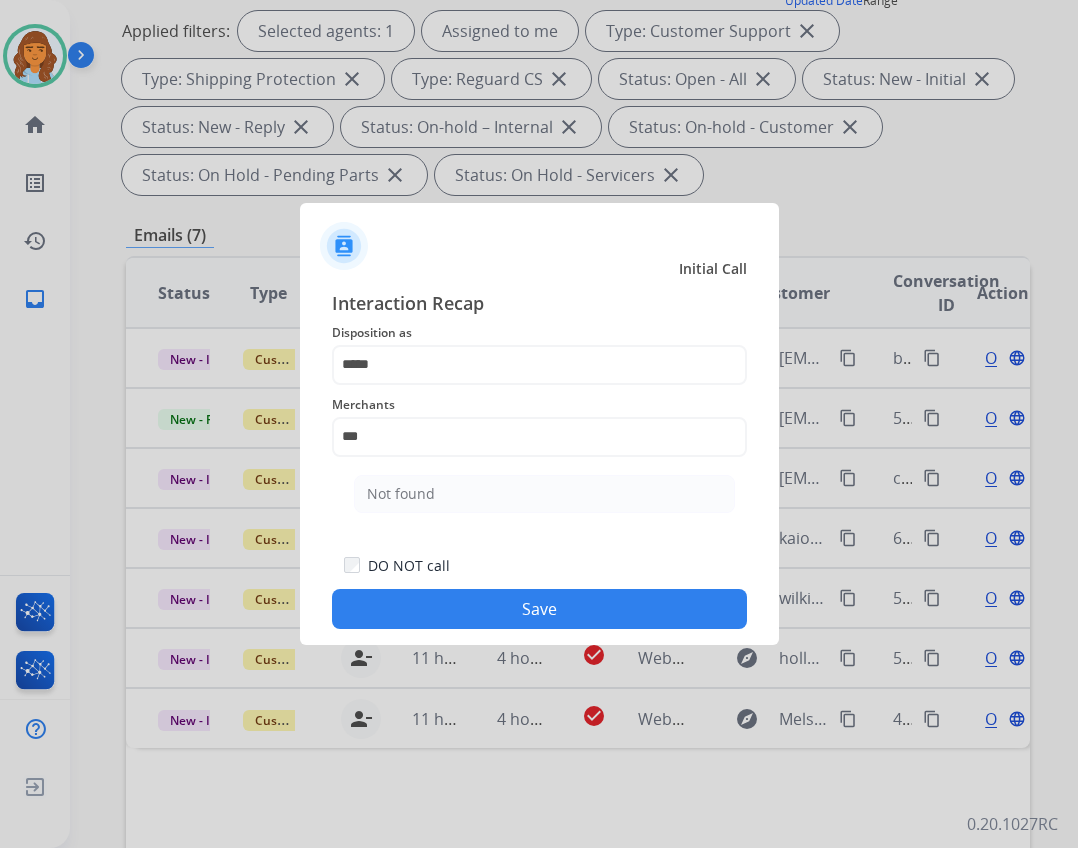 type on "*********" 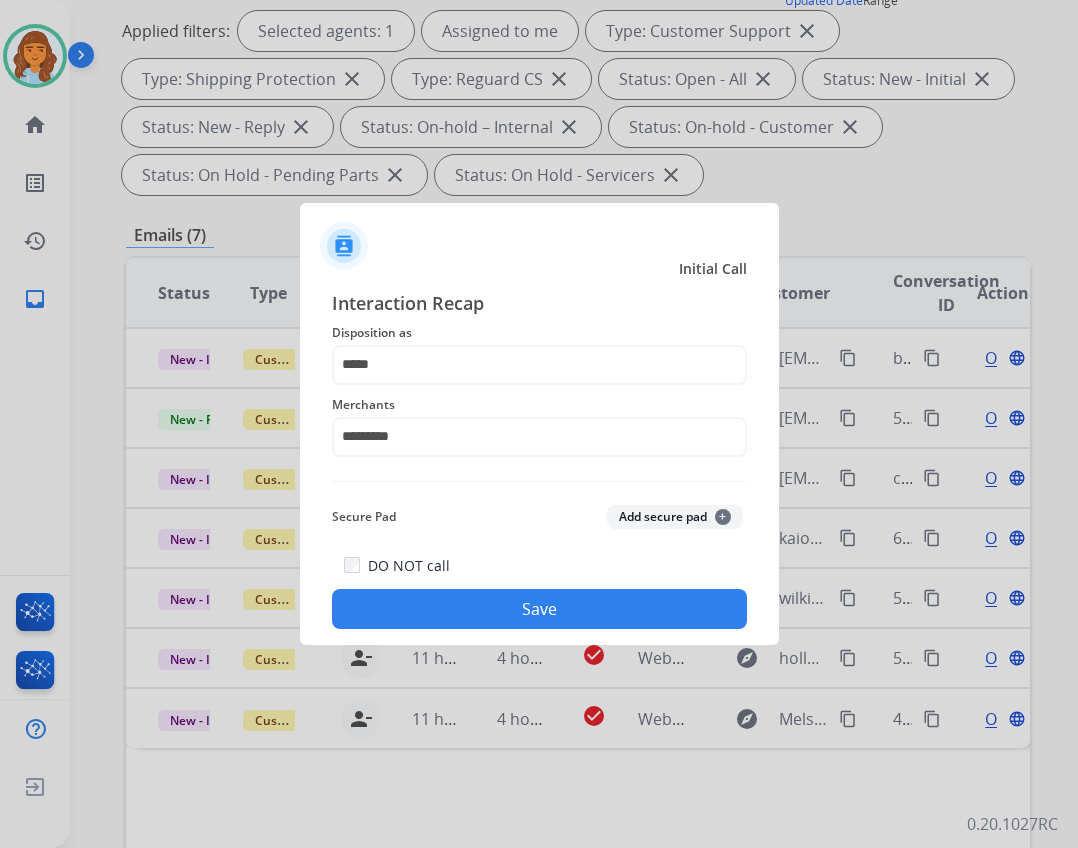 click on "Save" 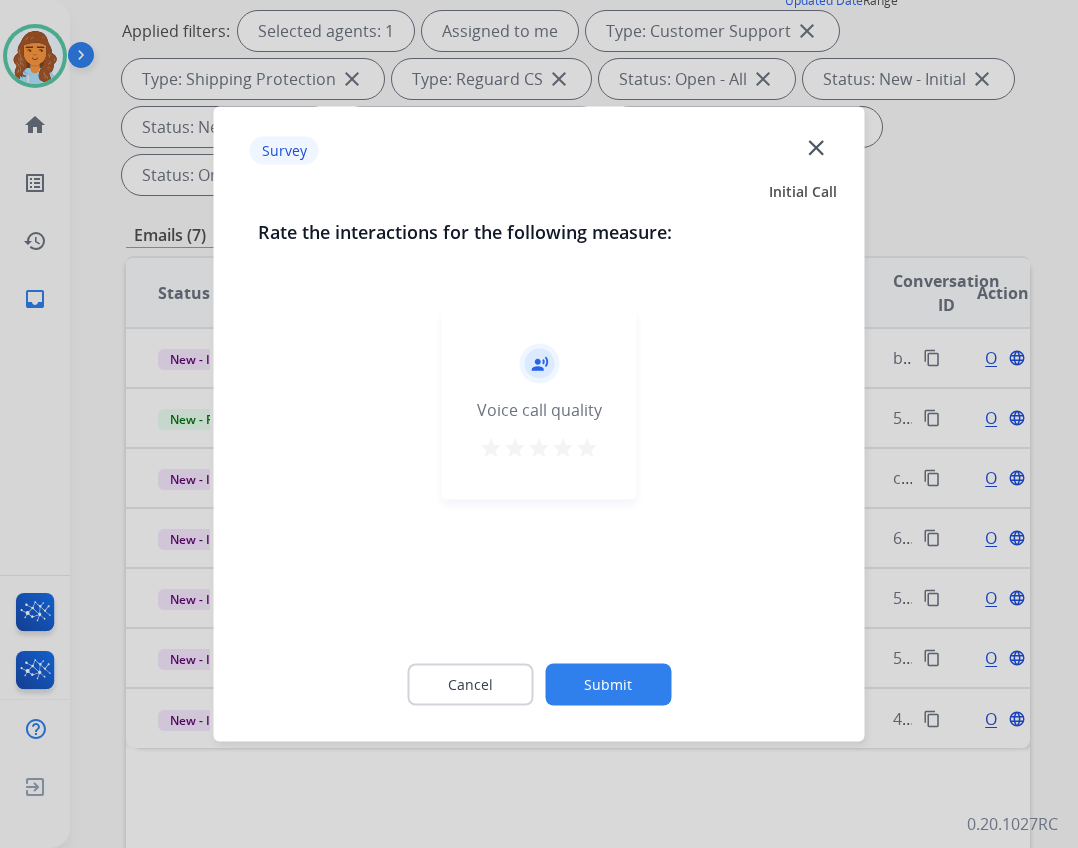click on "close" 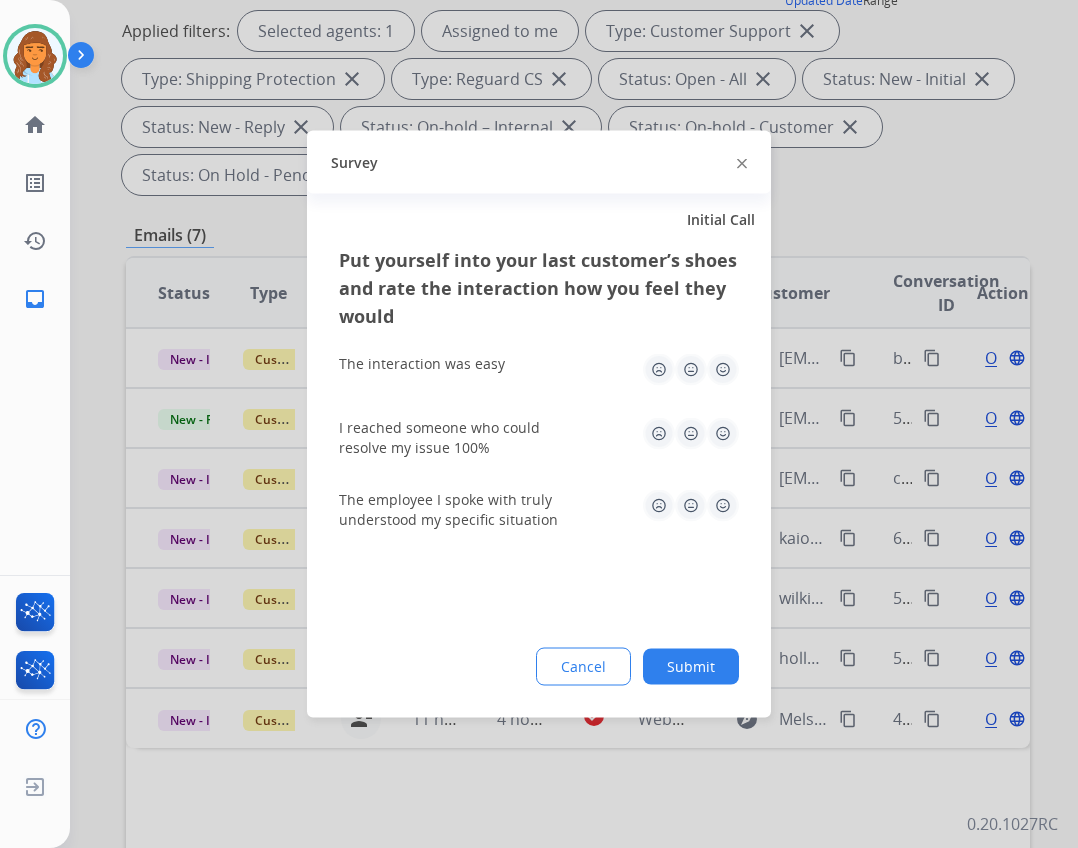 click 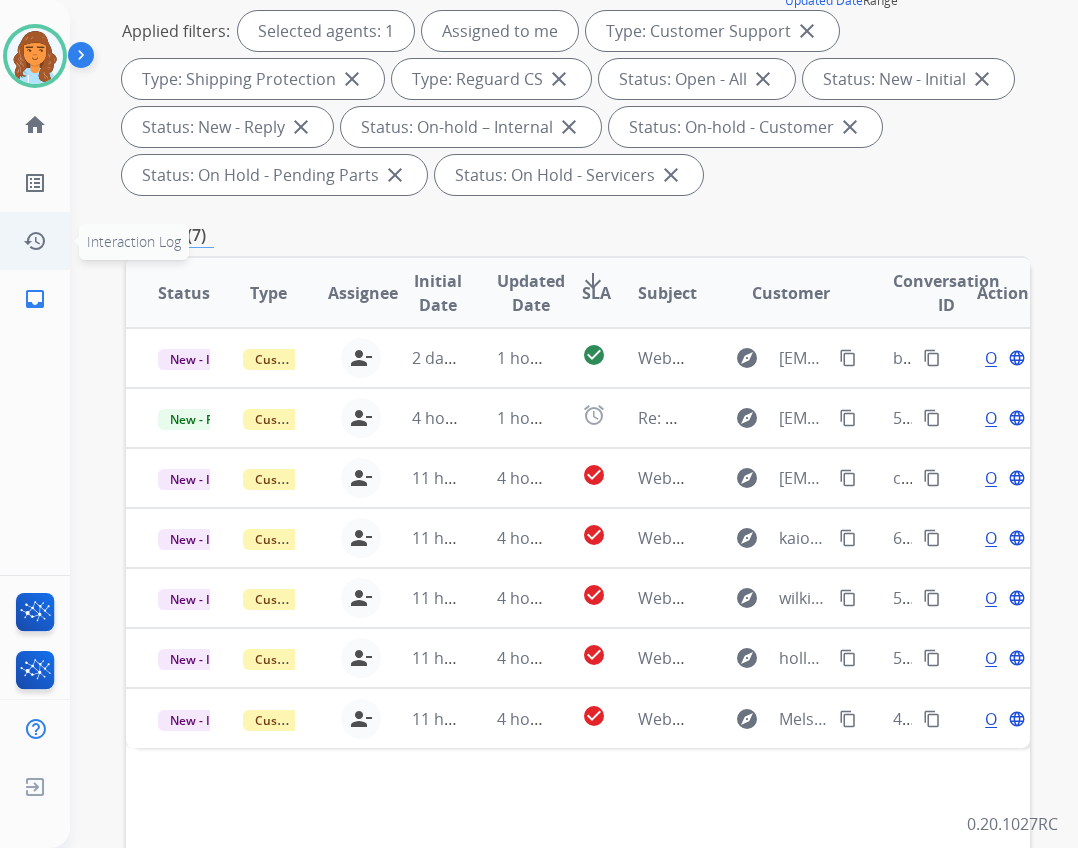 scroll, scrollTop: 0, scrollLeft: 0, axis: both 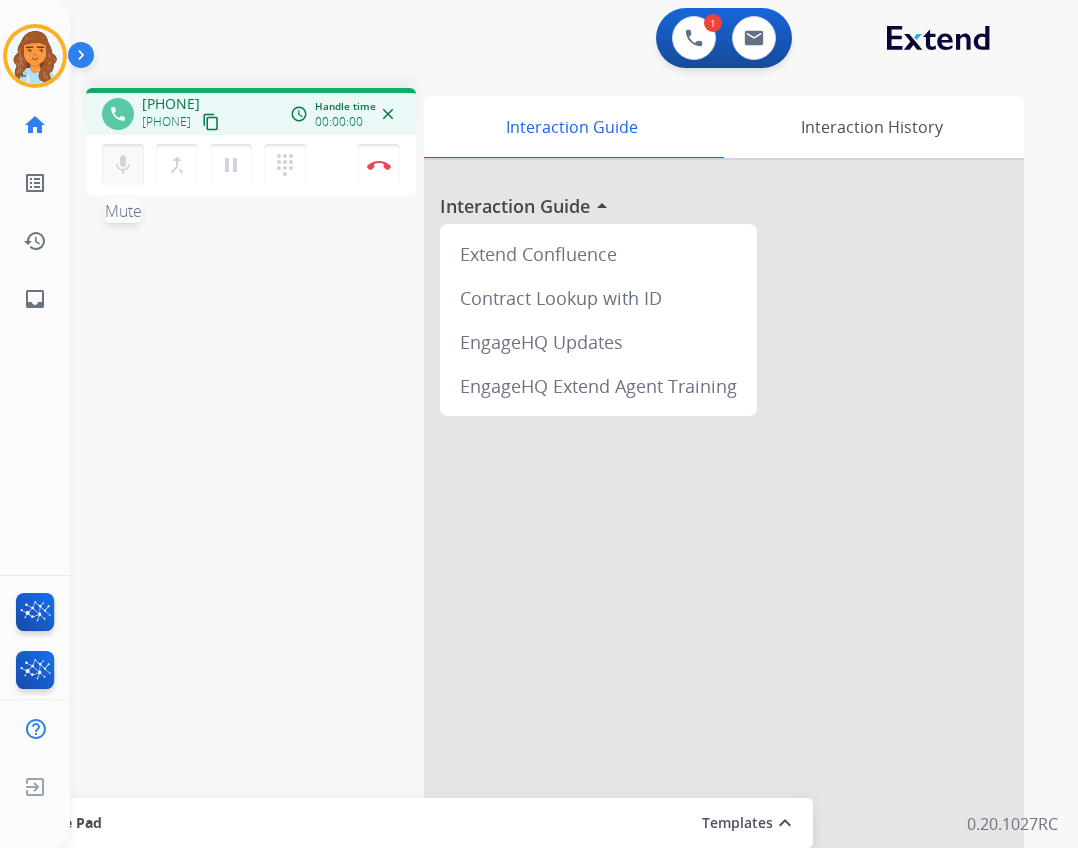 click on "mic" at bounding box center [123, 165] 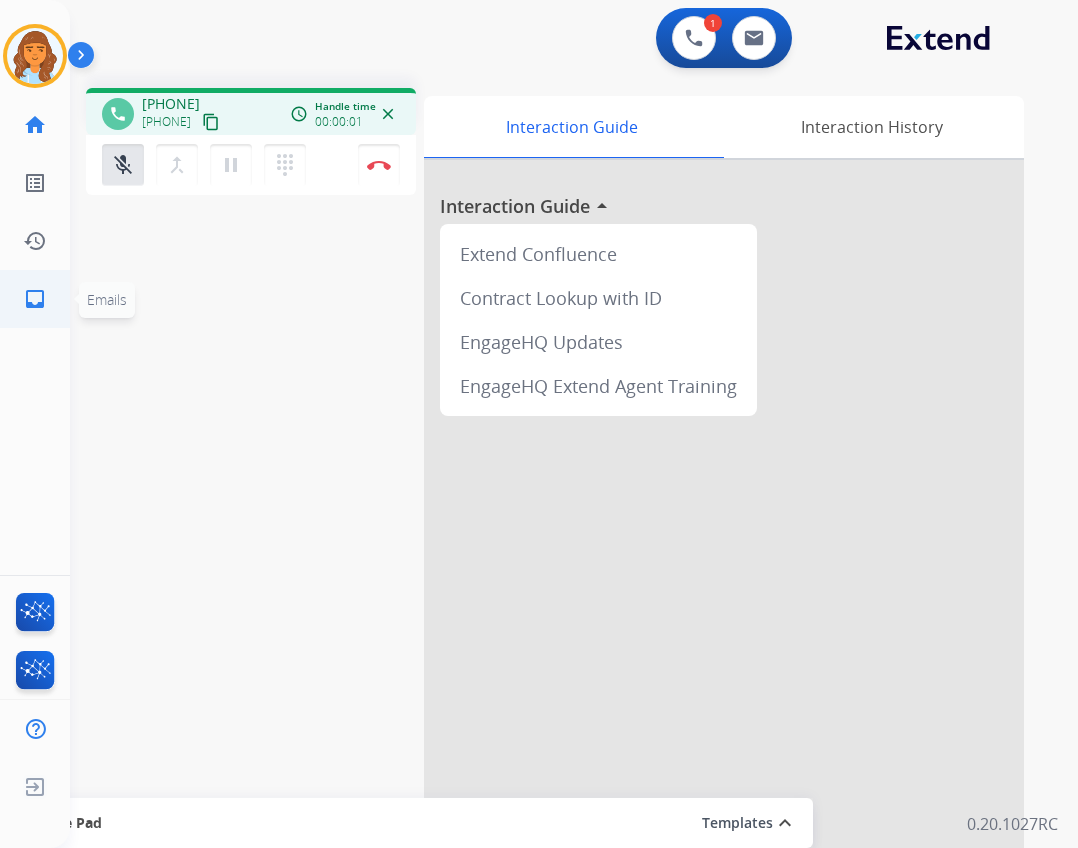 click on "inbox  Emails" 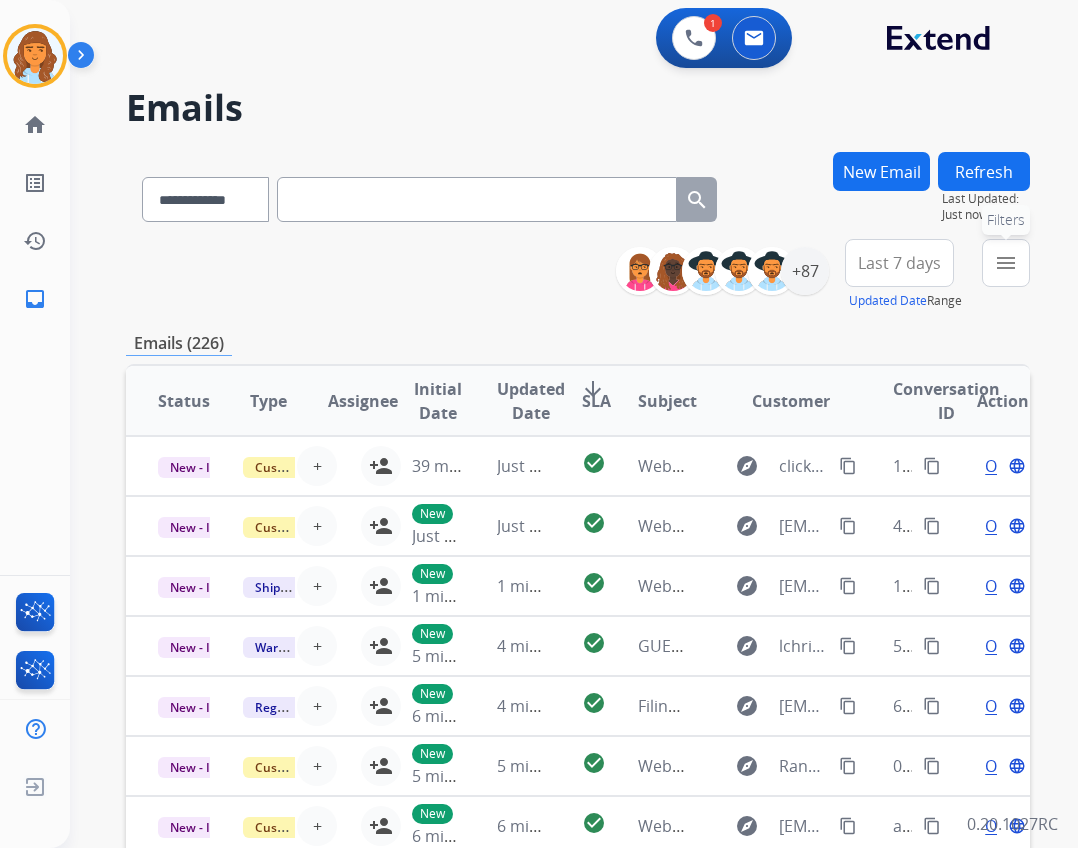 click on "menu" at bounding box center [1006, 263] 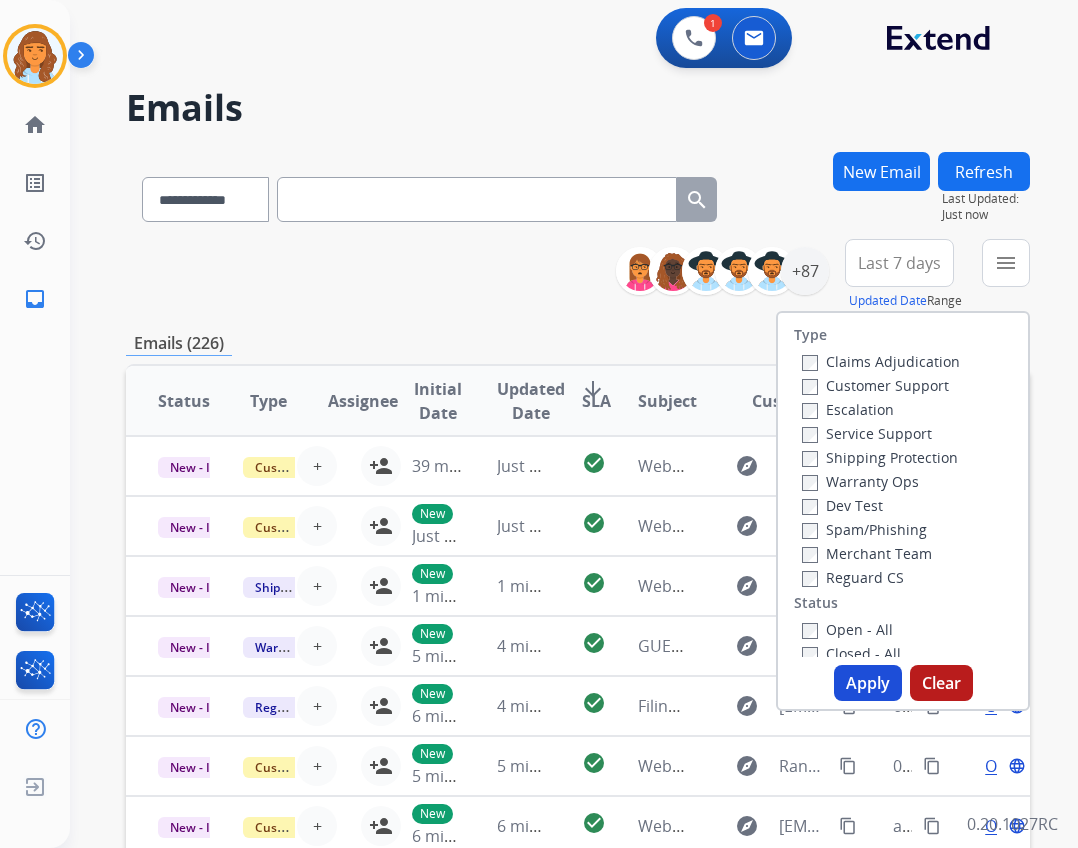 click on "Reguard CS" at bounding box center [853, 577] 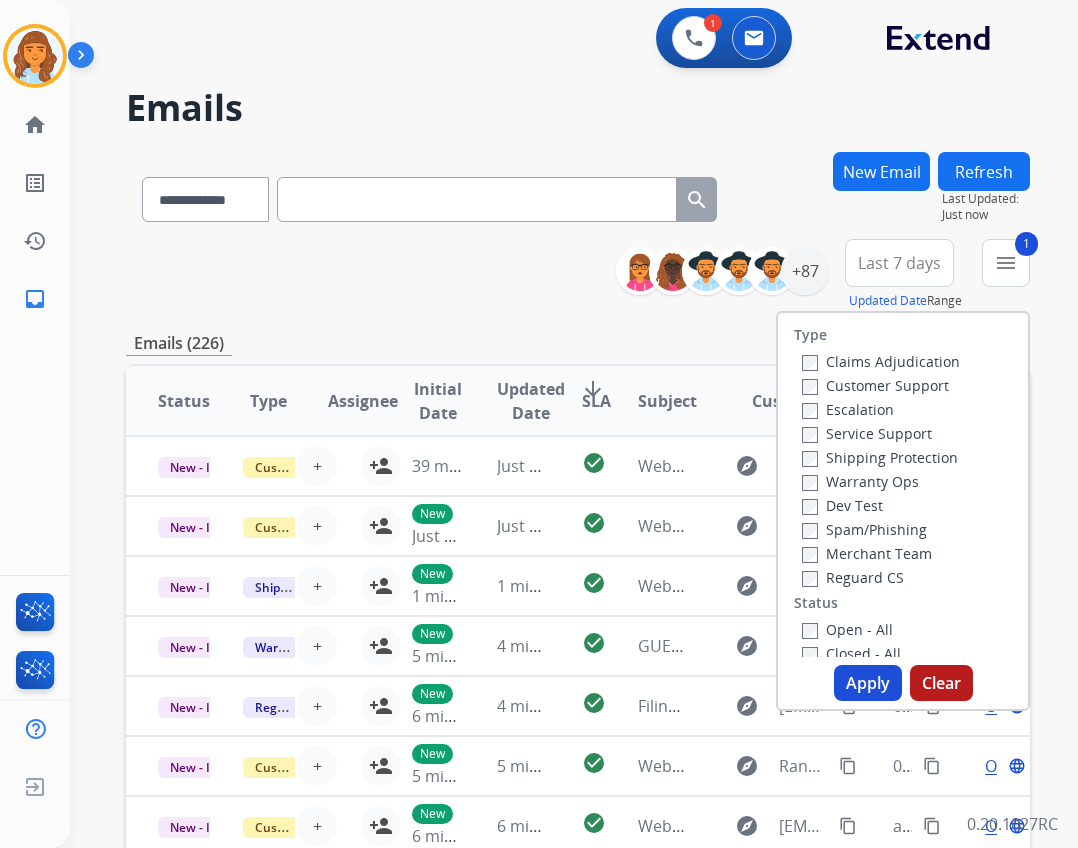 click on "Shipping Protection" at bounding box center (880, 457) 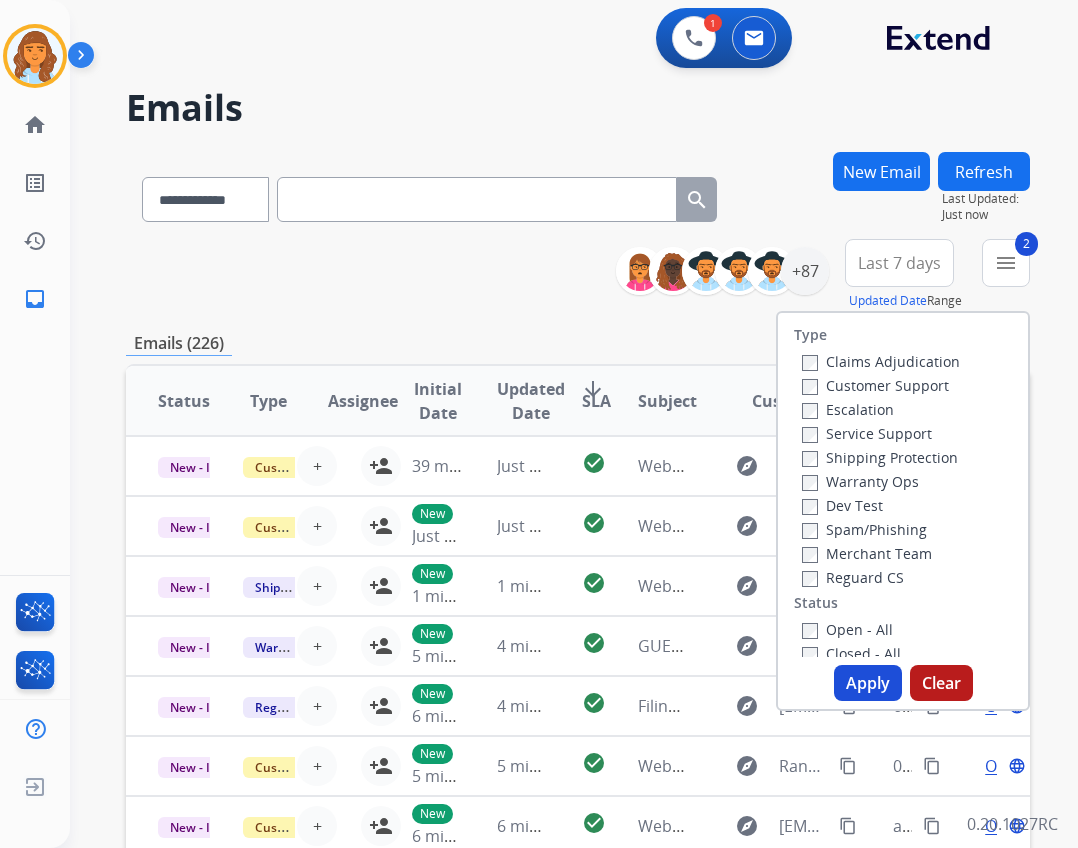 click on "Customer Support" at bounding box center [875, 385] 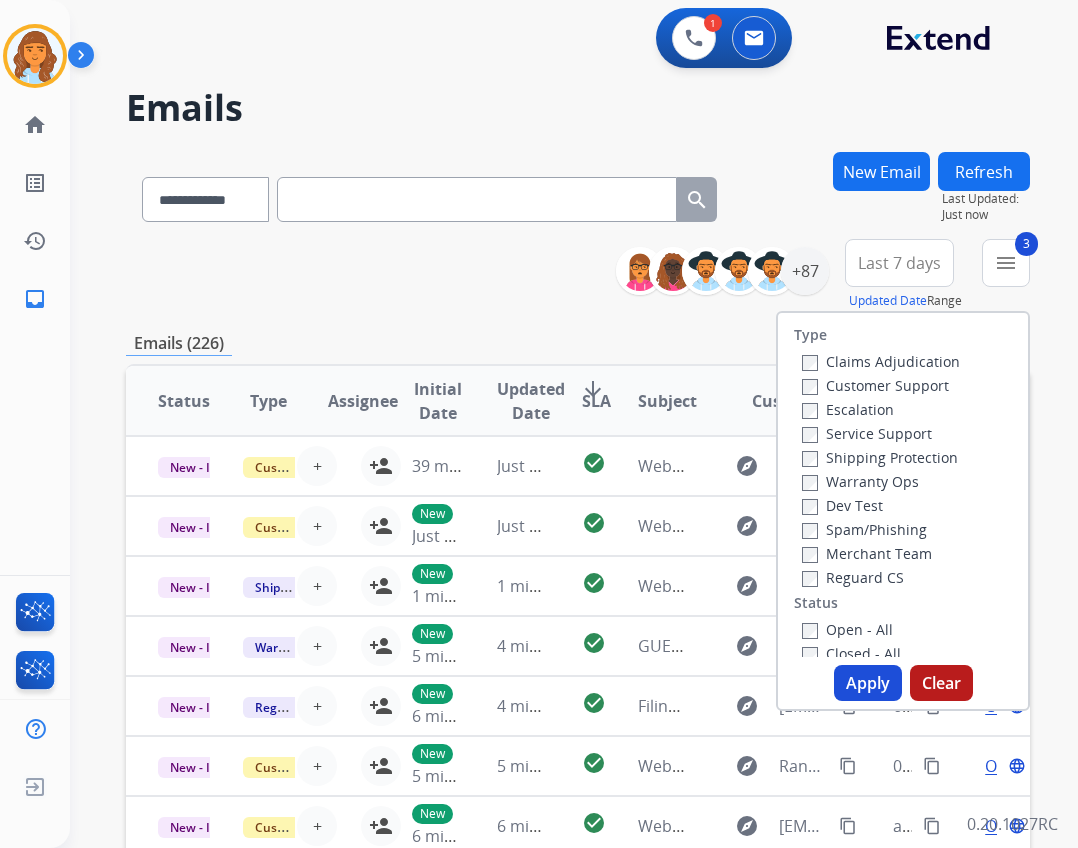 click on "Open - All" at bounding box center [847, 629] 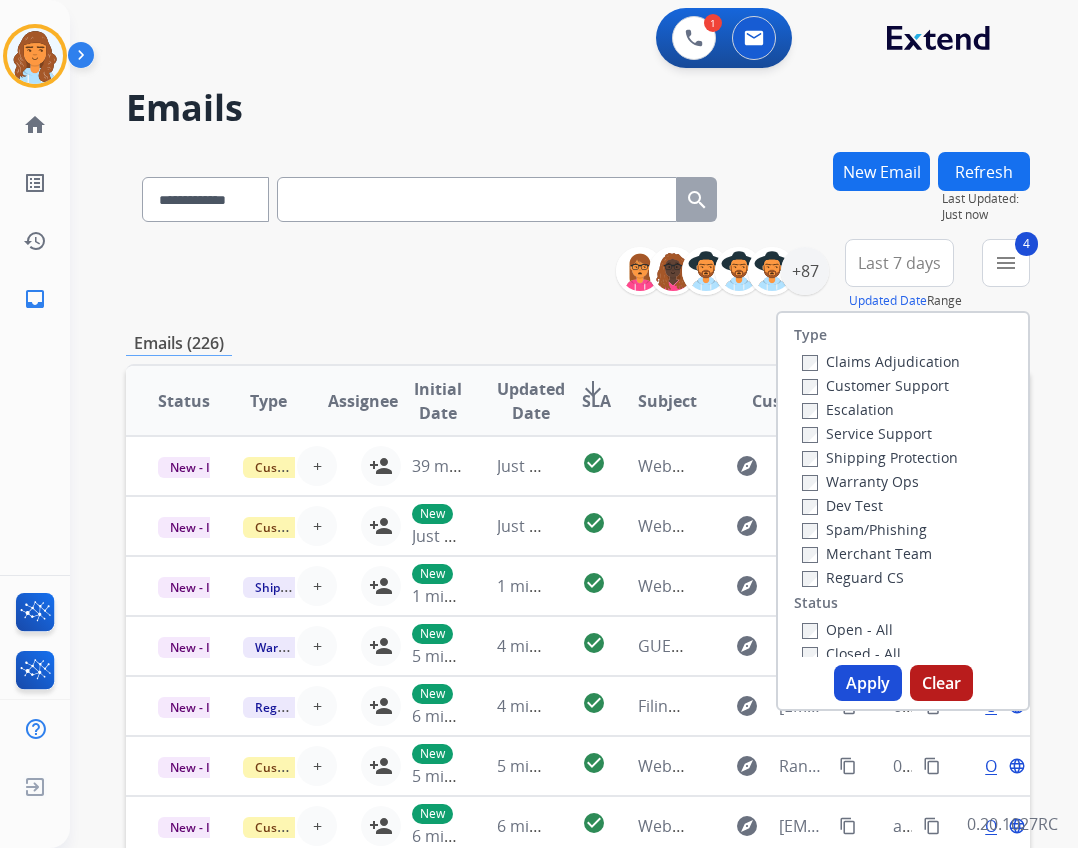 click on "Apply" at bounding box center (868, 683) 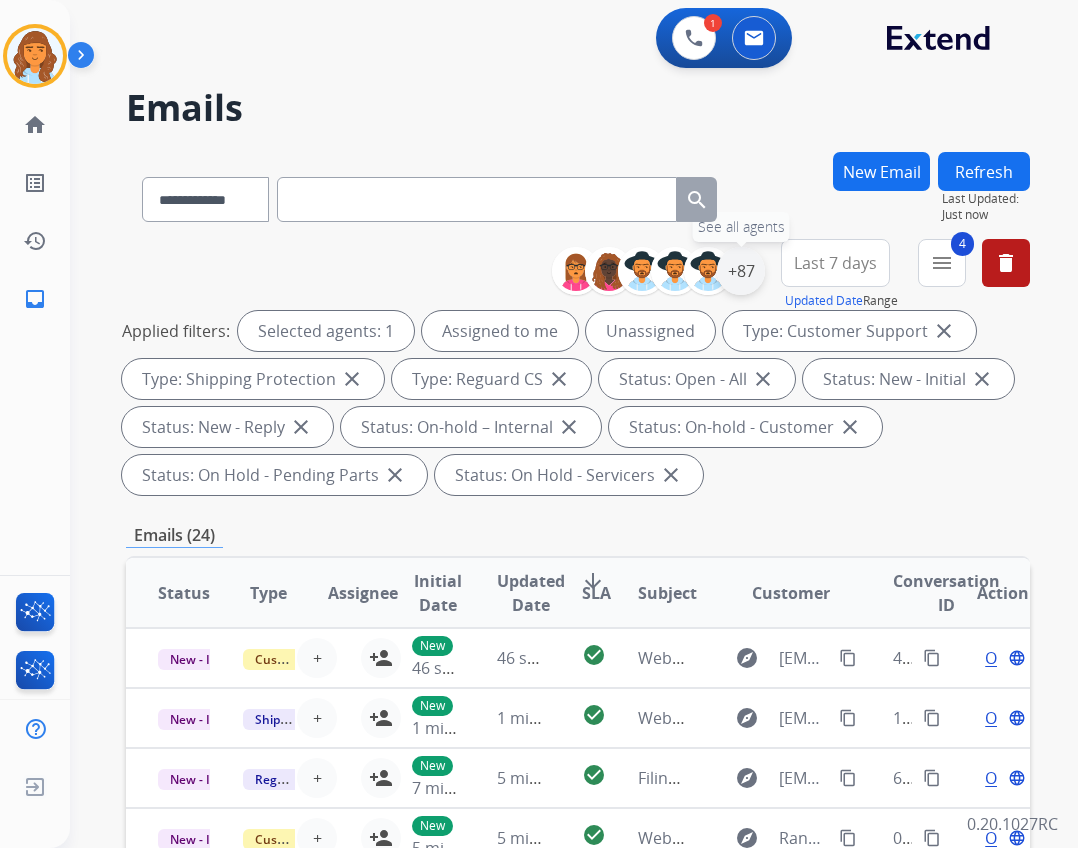 click on "+87" at bounding box center (741, 271) 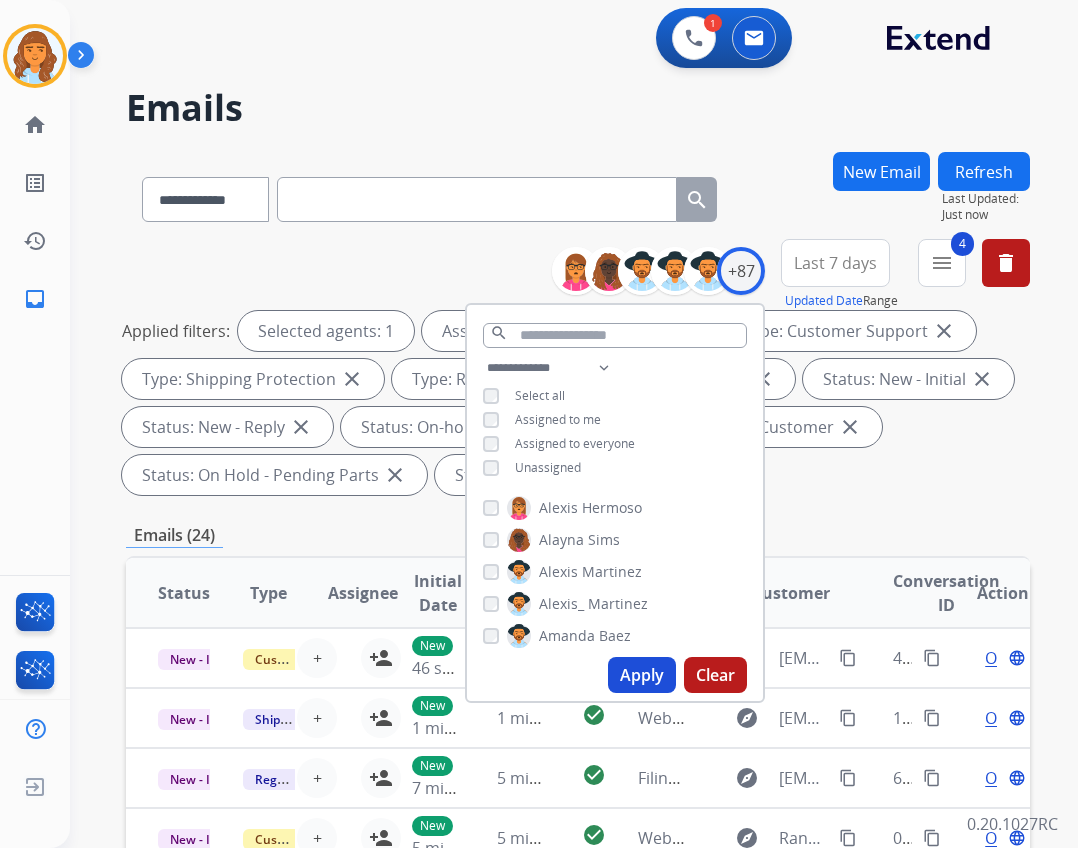 click on "Unassigned" at bounding box center [548, 467] 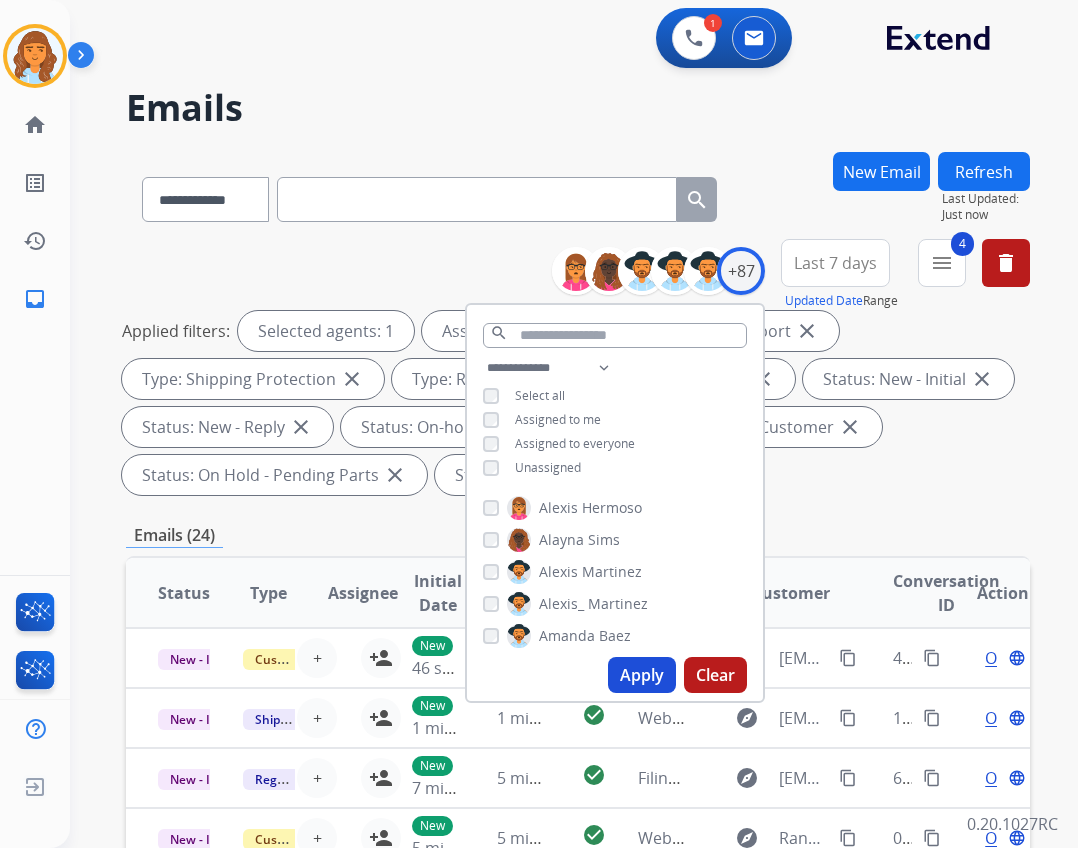 click on "Apply" at bounding box center (642, 675) 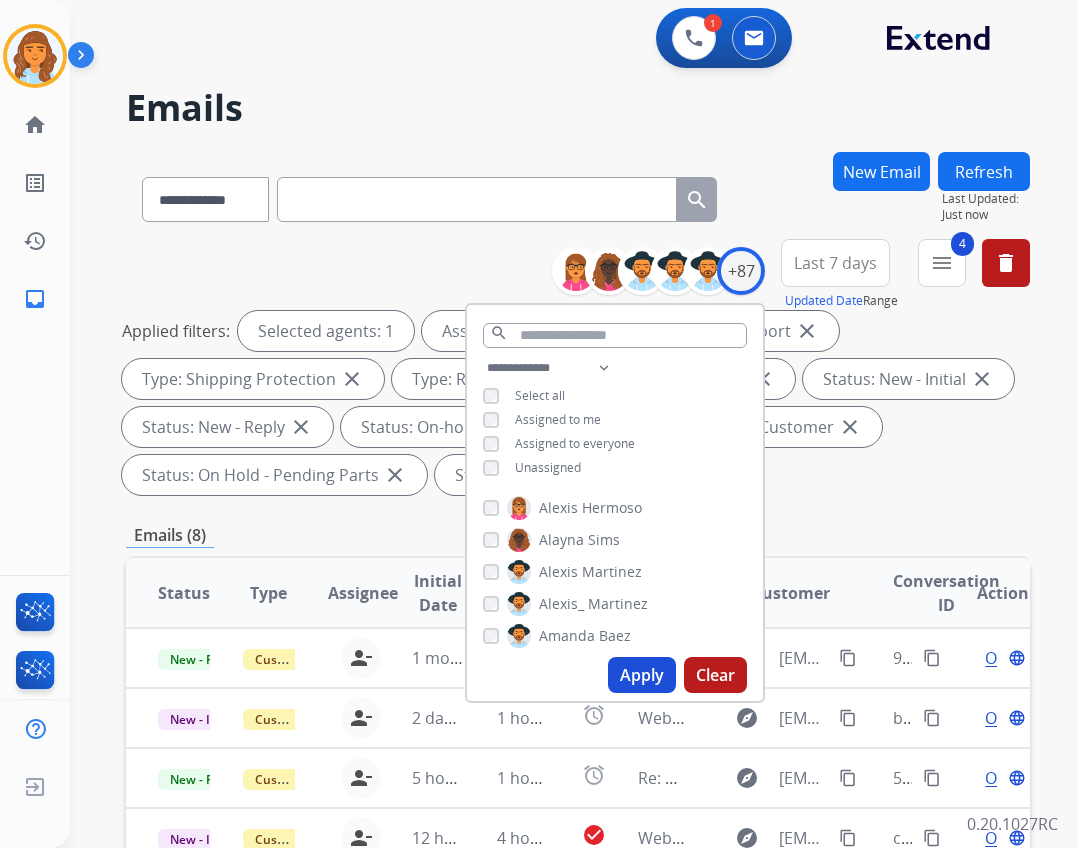 click on "**********" at bounding box center (578, 741) 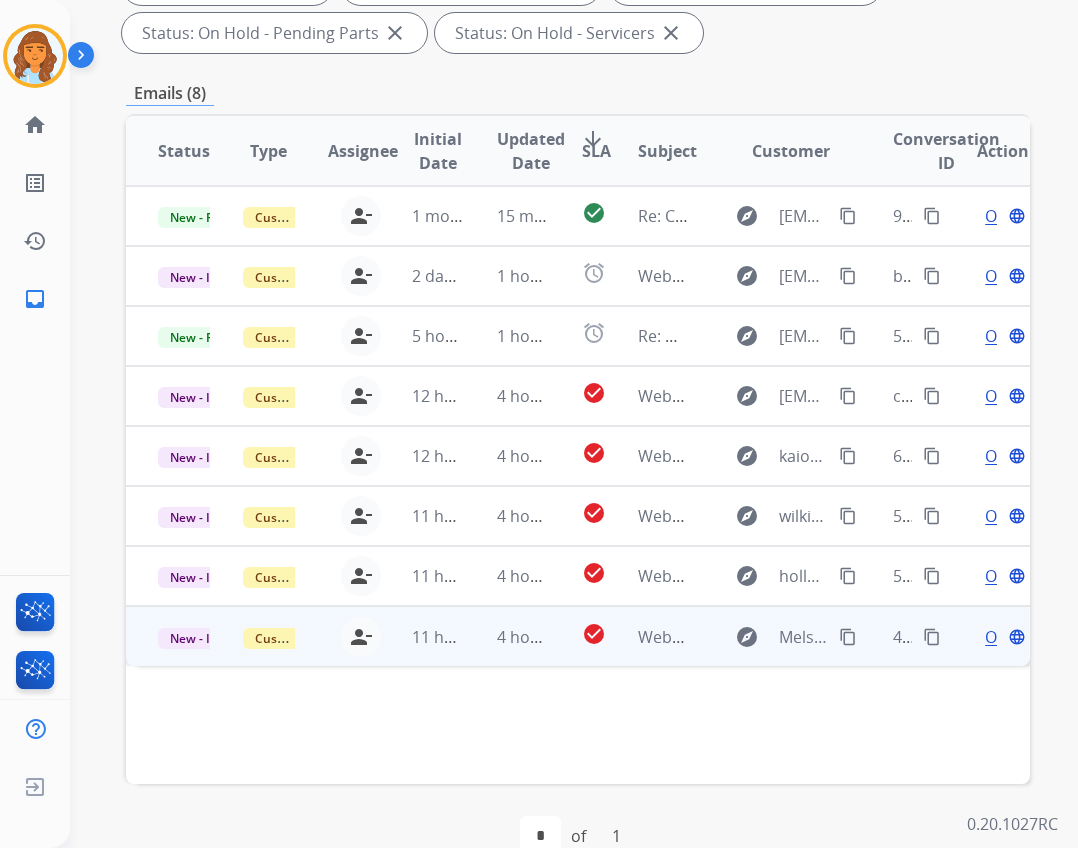 scroll, scrollTop: 482, scrollLeft: 0, axis: vertical 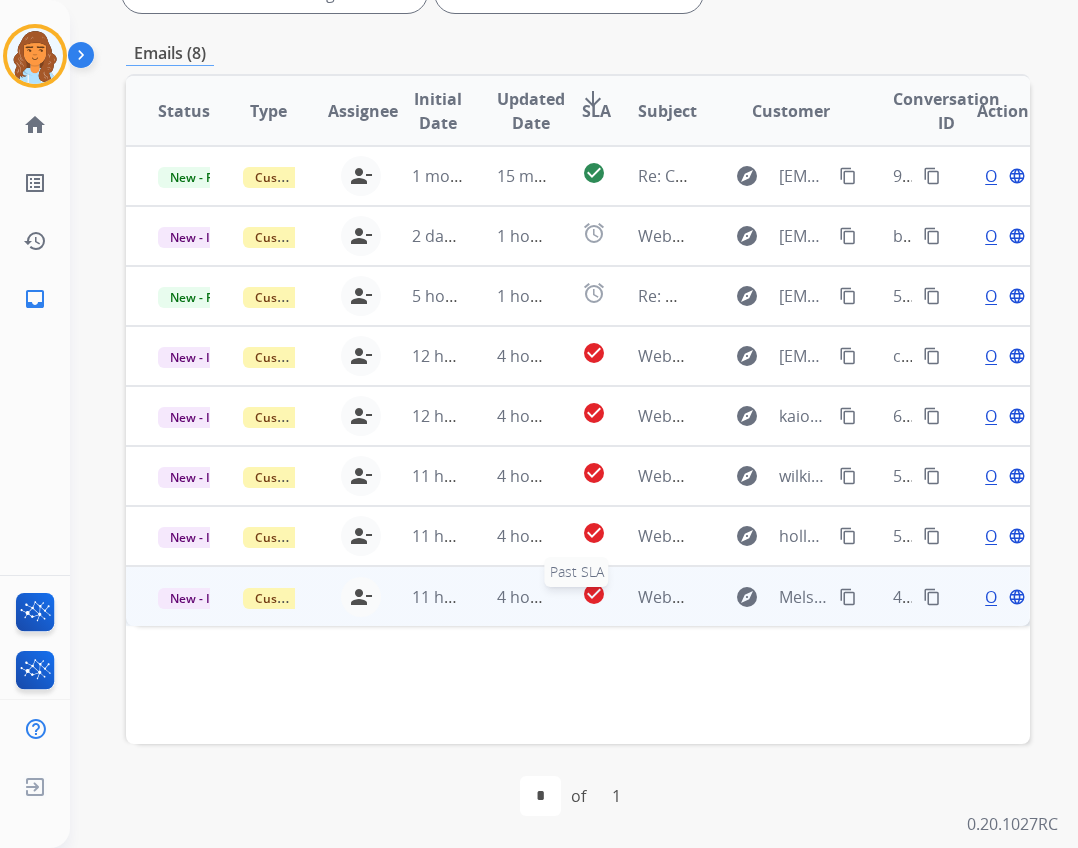 click on "check_circle" at bounding box center [594, 594] 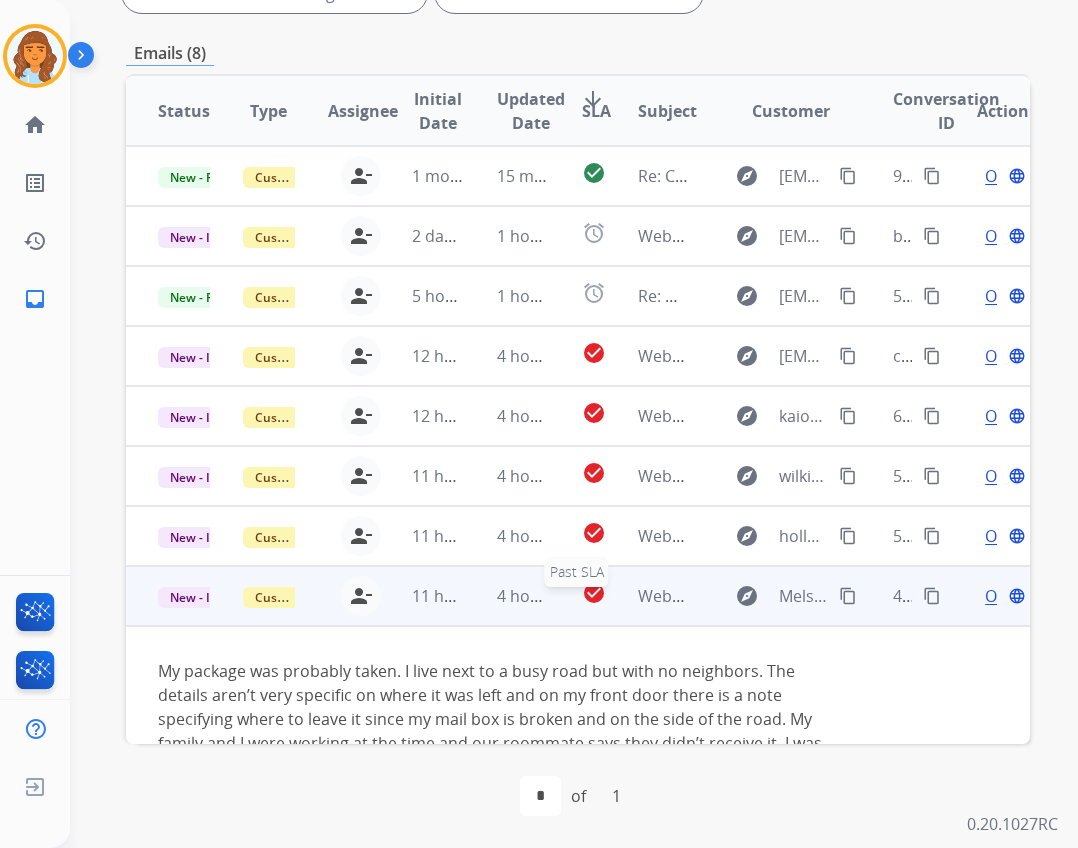 scroll, scrollTop: 67, scrollLeft: 0, axis: vertical 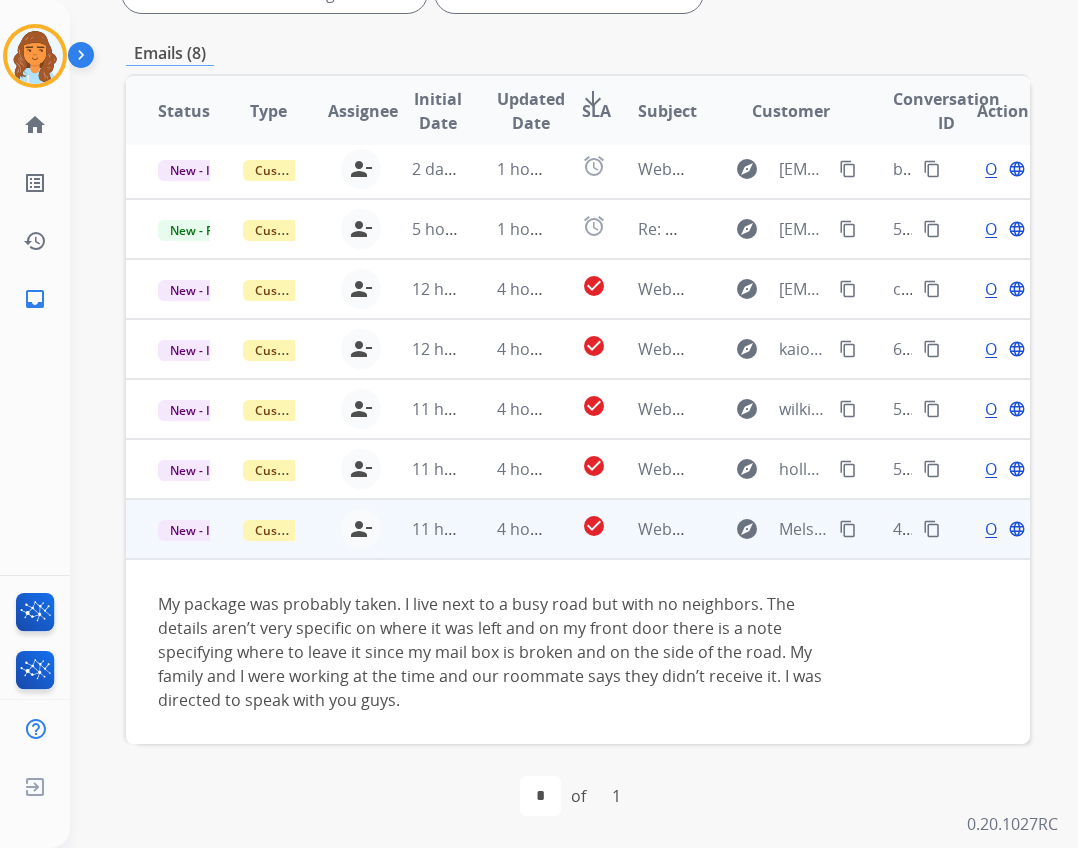 click on "content_copy" at bounding box center (848, 529) 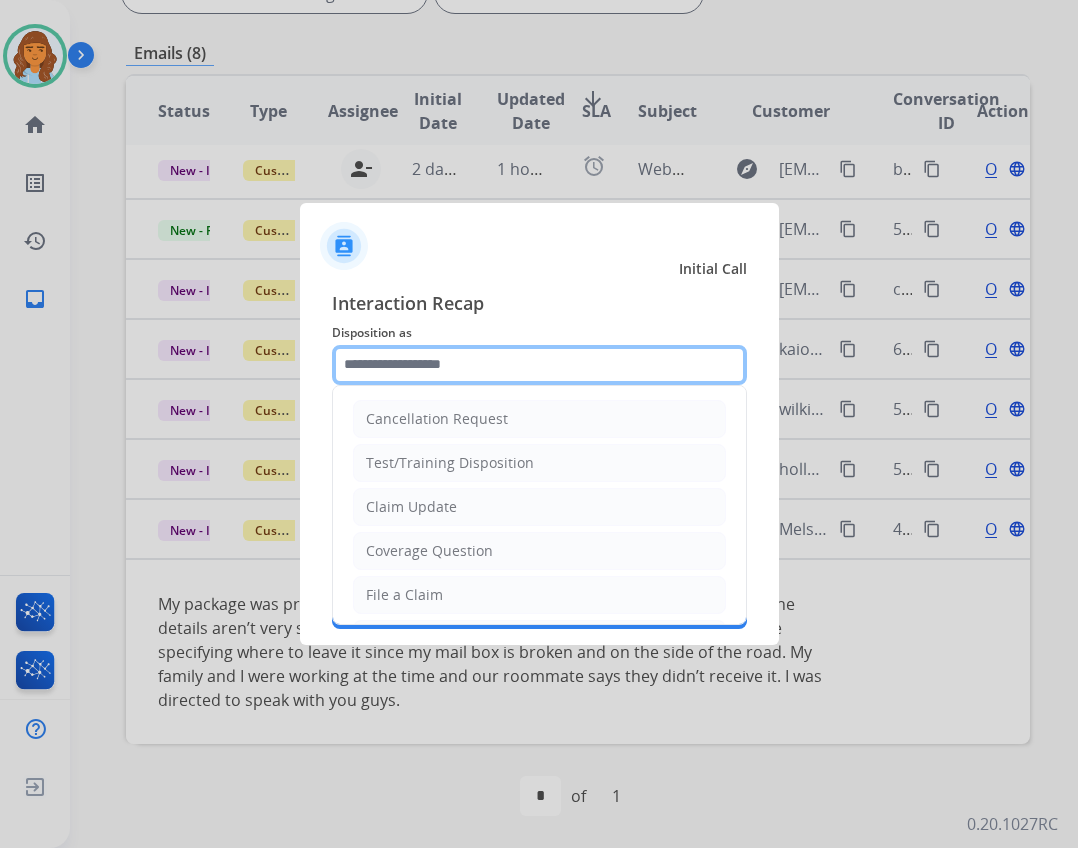 click 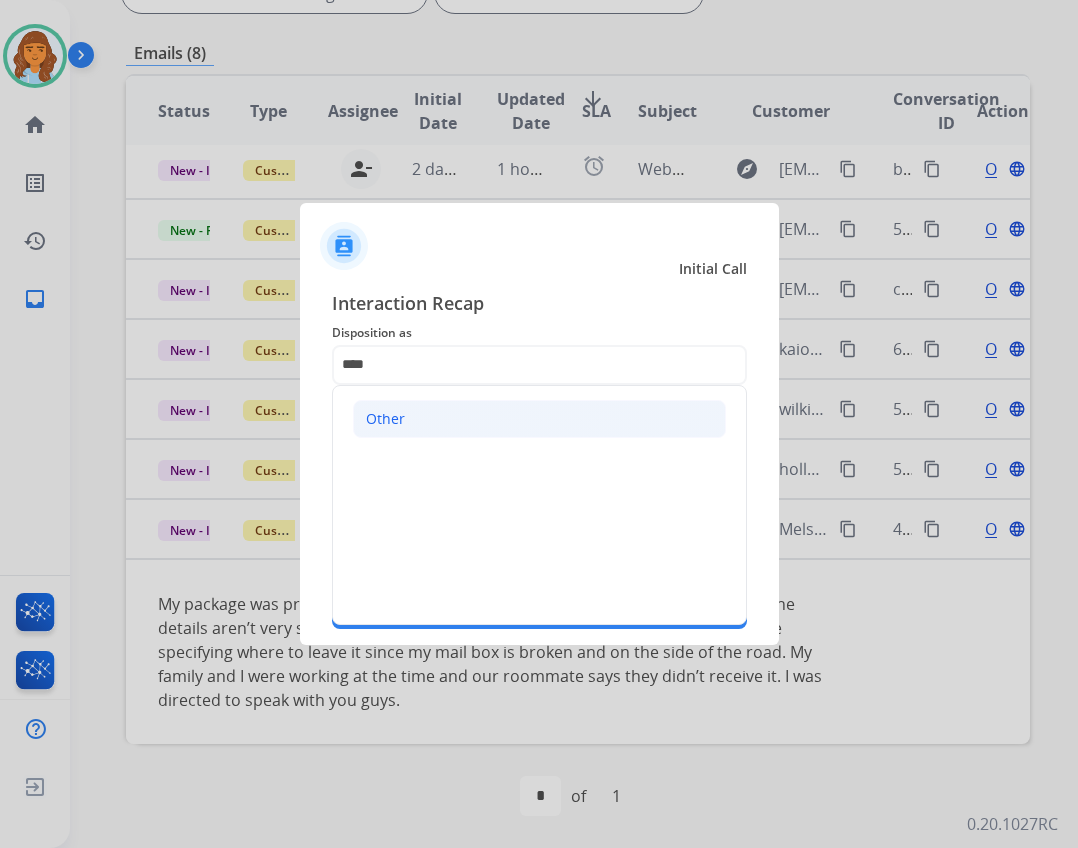 click on "Other" 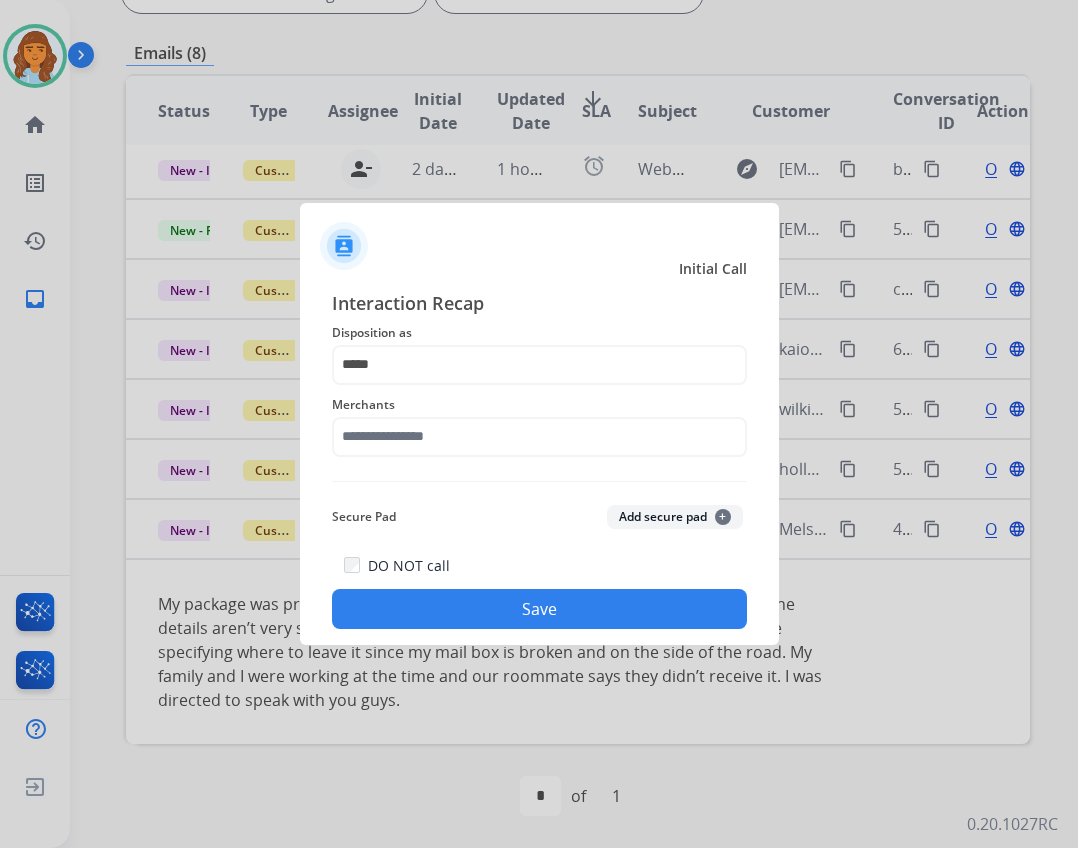 click on "Interaction Recap Disposition as    ***** Merchants   Secure Pad  Add secure pad  +  DO NOT call   Save" 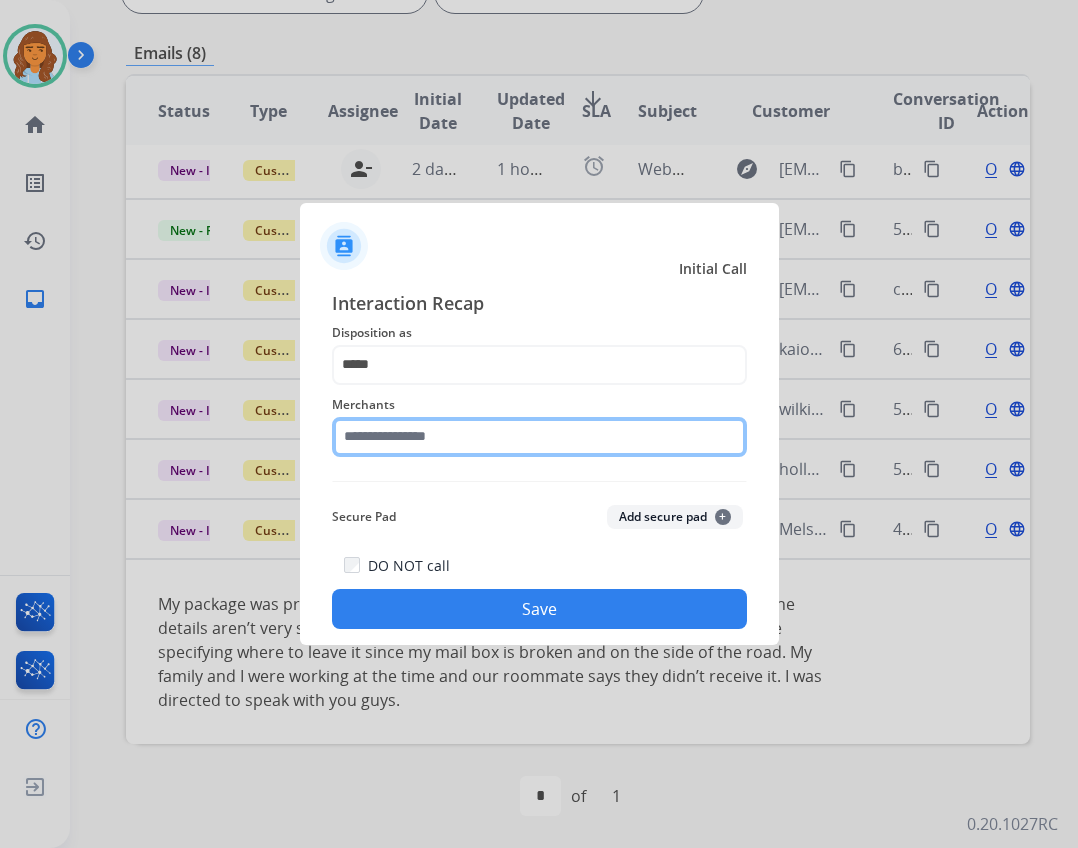click 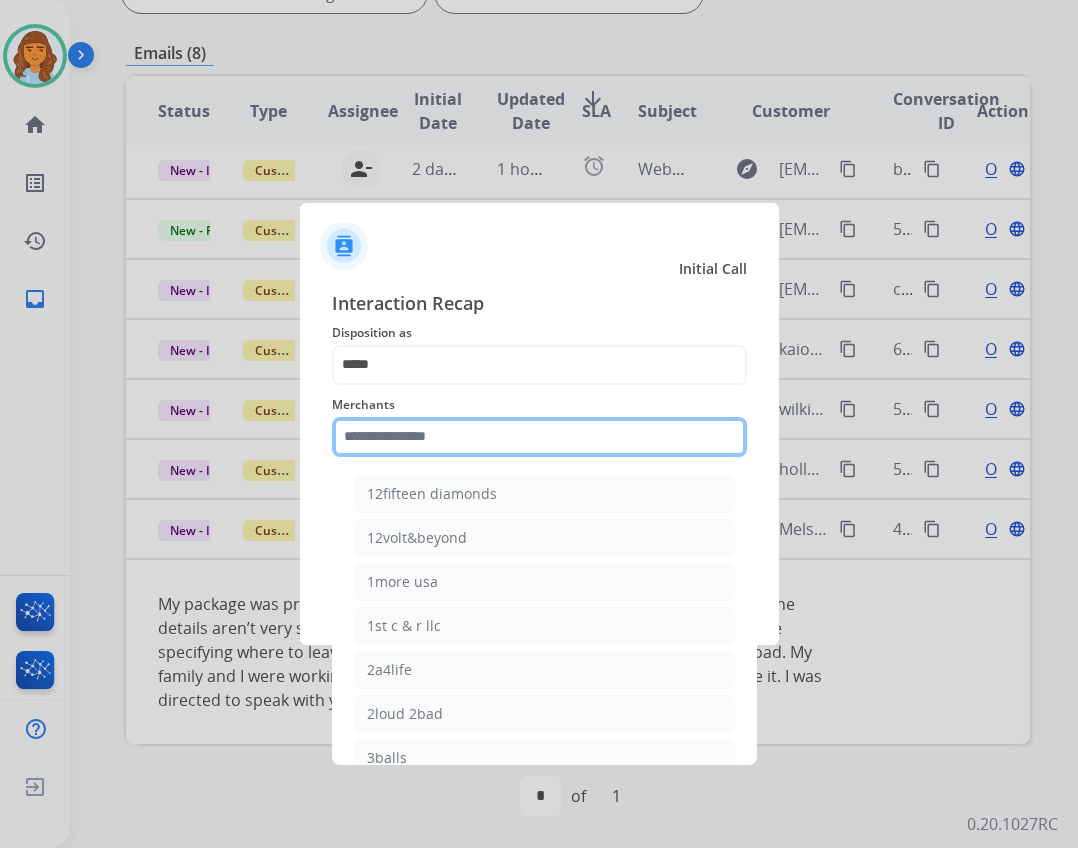 type on "*" 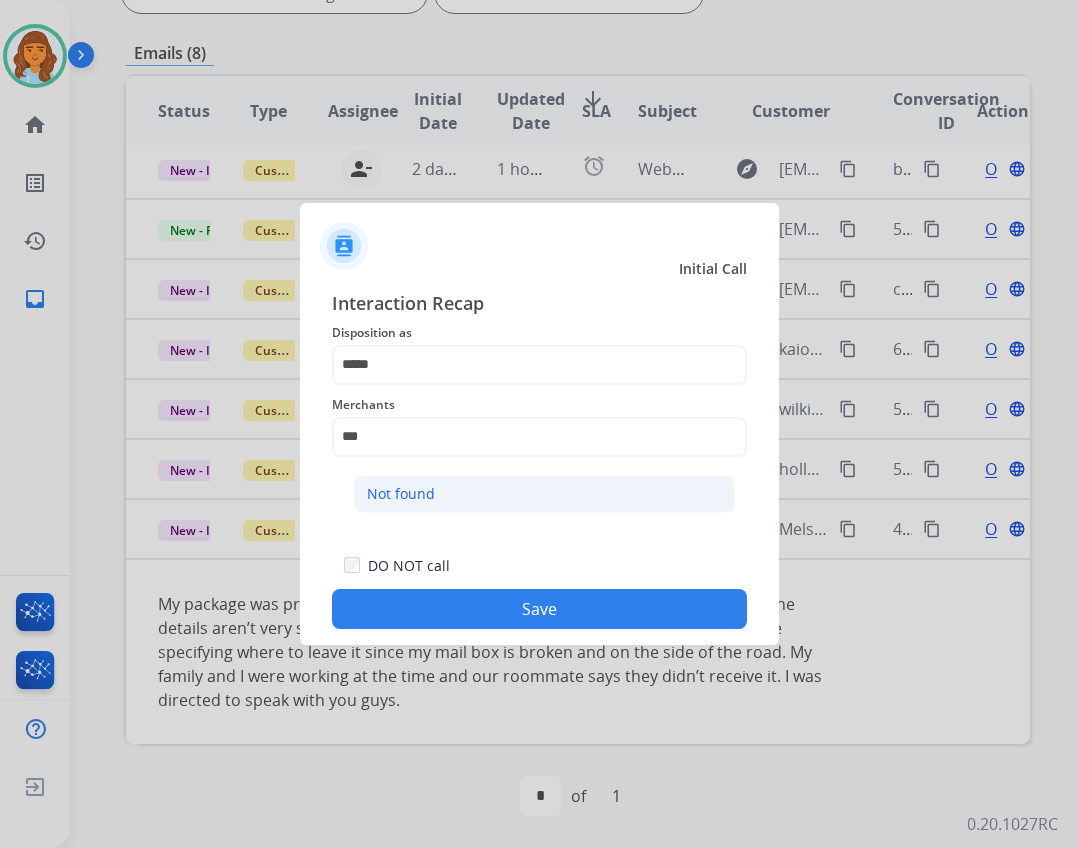 click on "Not found" 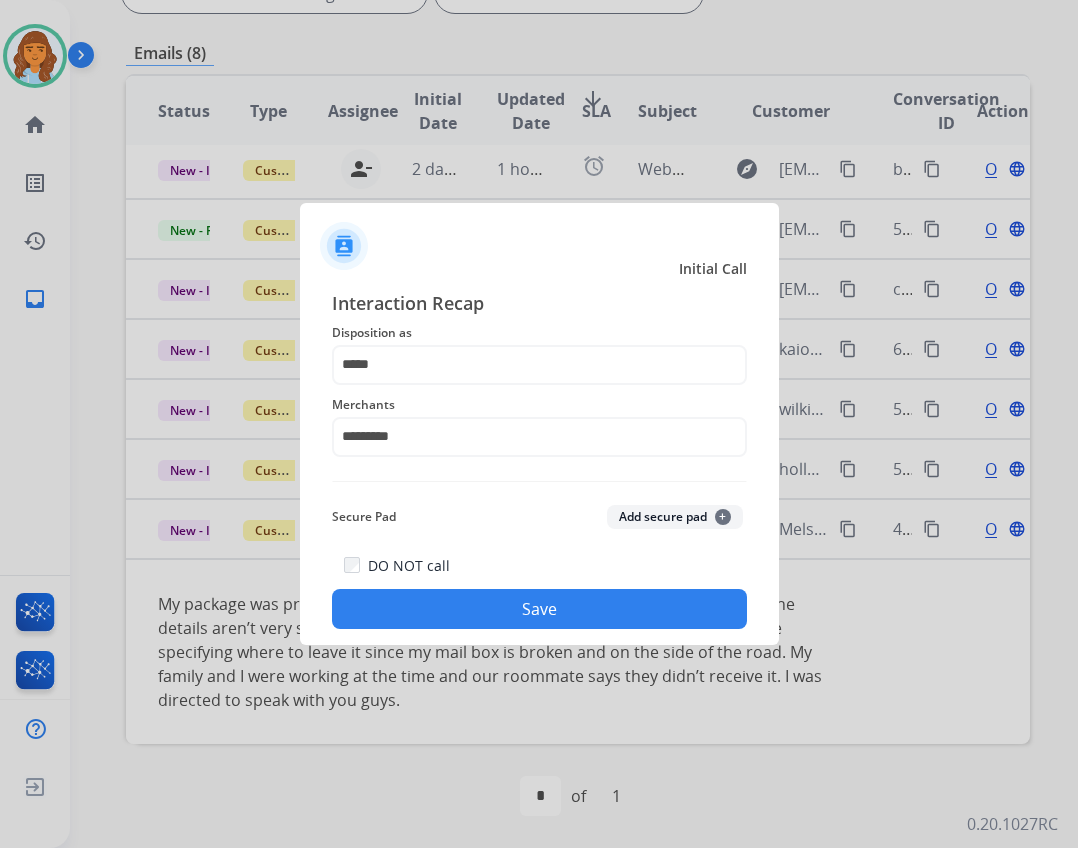 click on "Save" 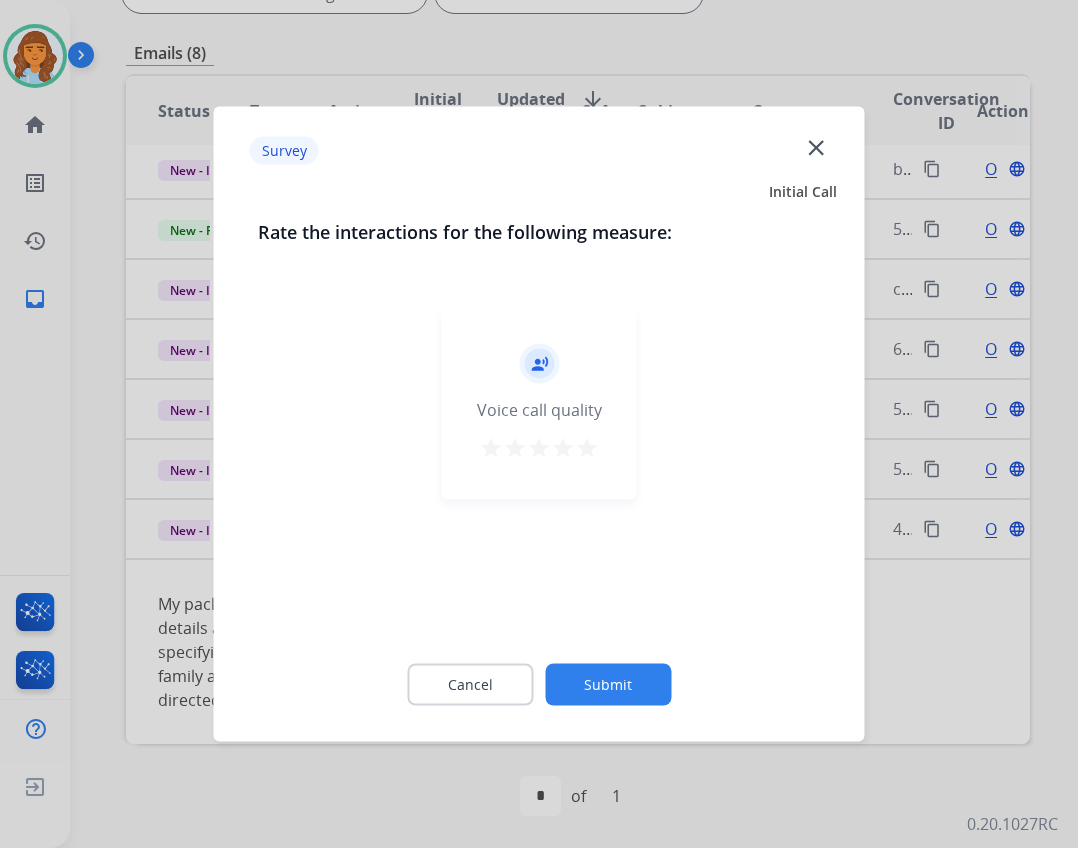 click on "close" 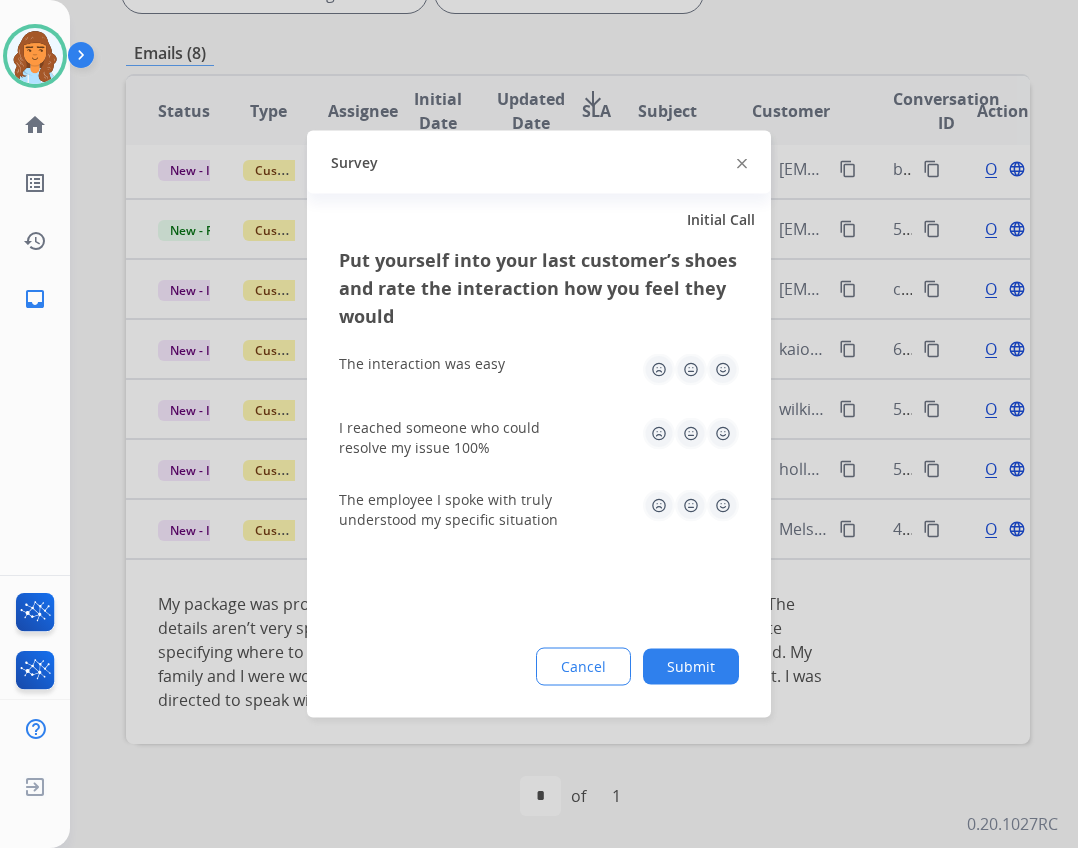 click 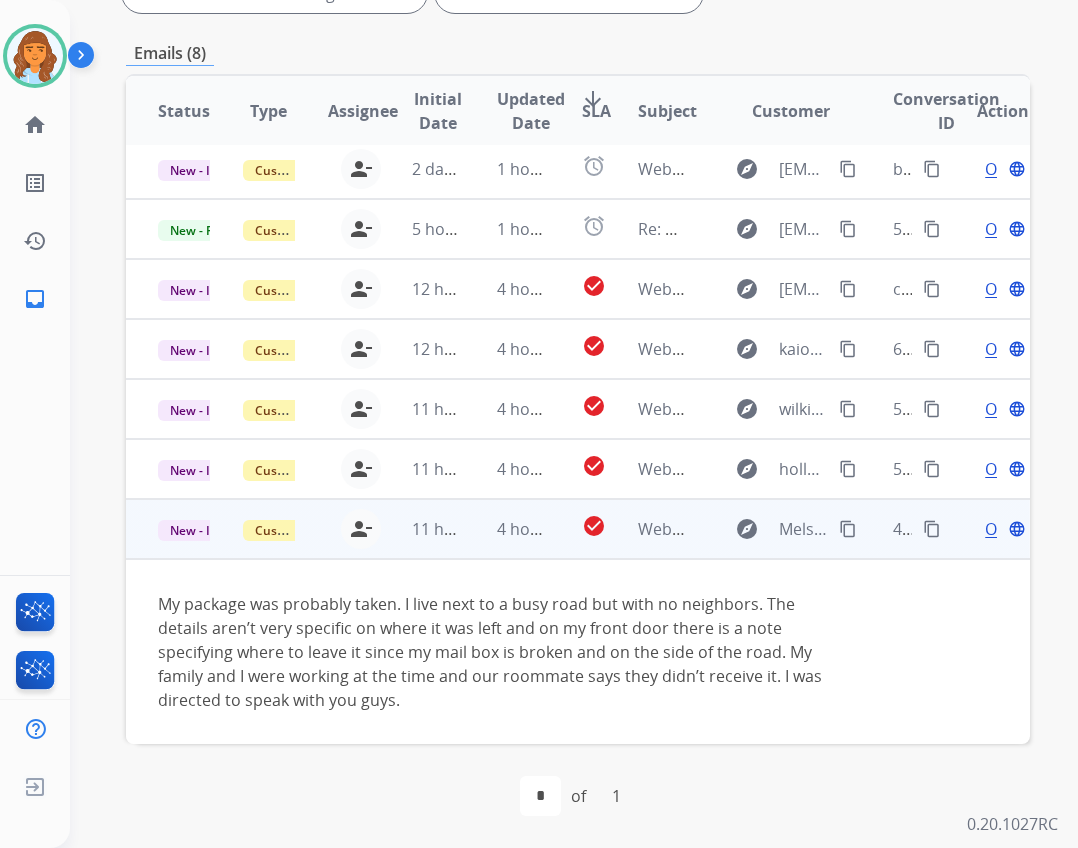 click on "Open language" at bounding box center (1003, 529) 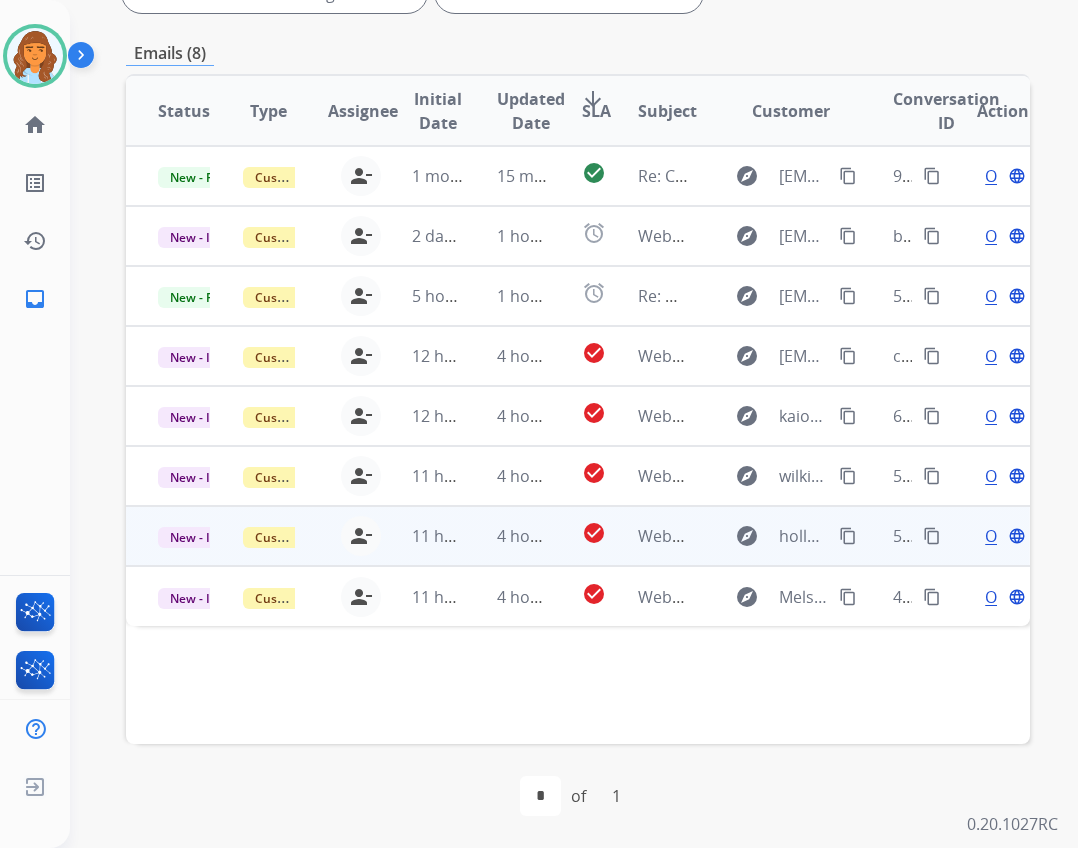 scroll, scrollTop: 0, scrollLeft: 0, axis: both 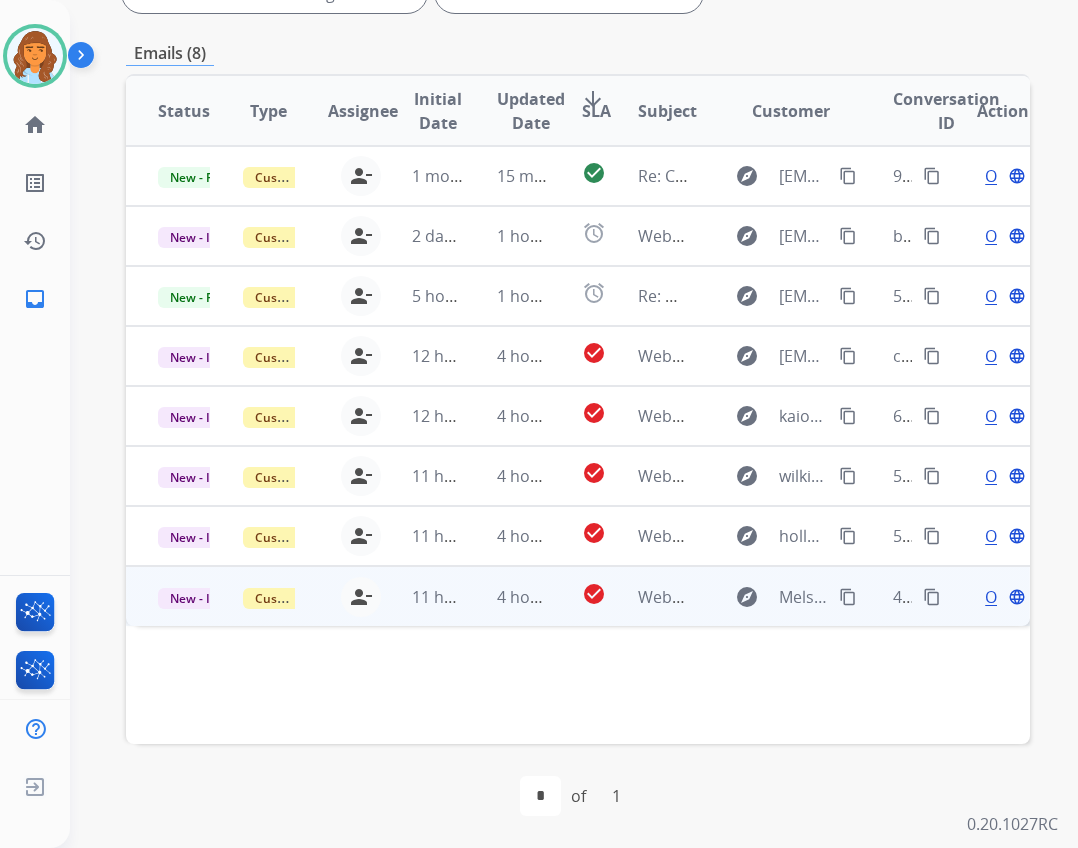 click on "Open" at bounding box center (1005, 597) 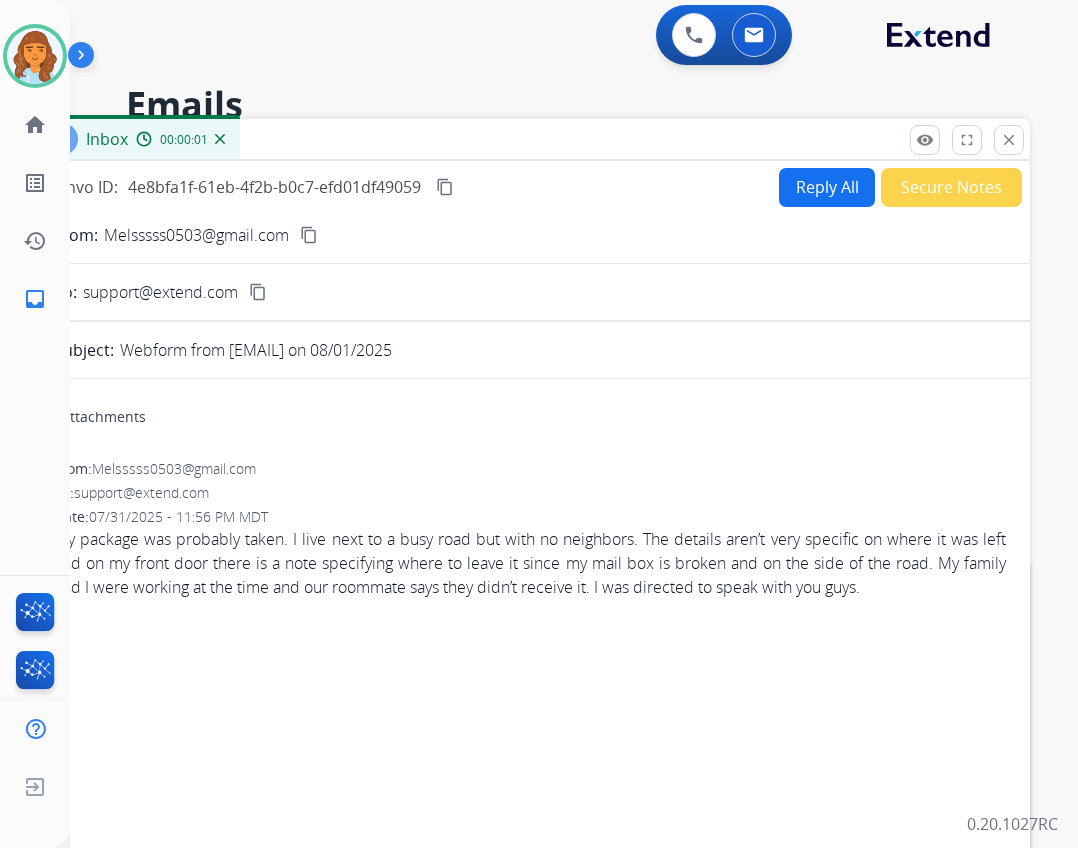 scroll, scrollTop: 0, scrollLeft: 0, axis: both 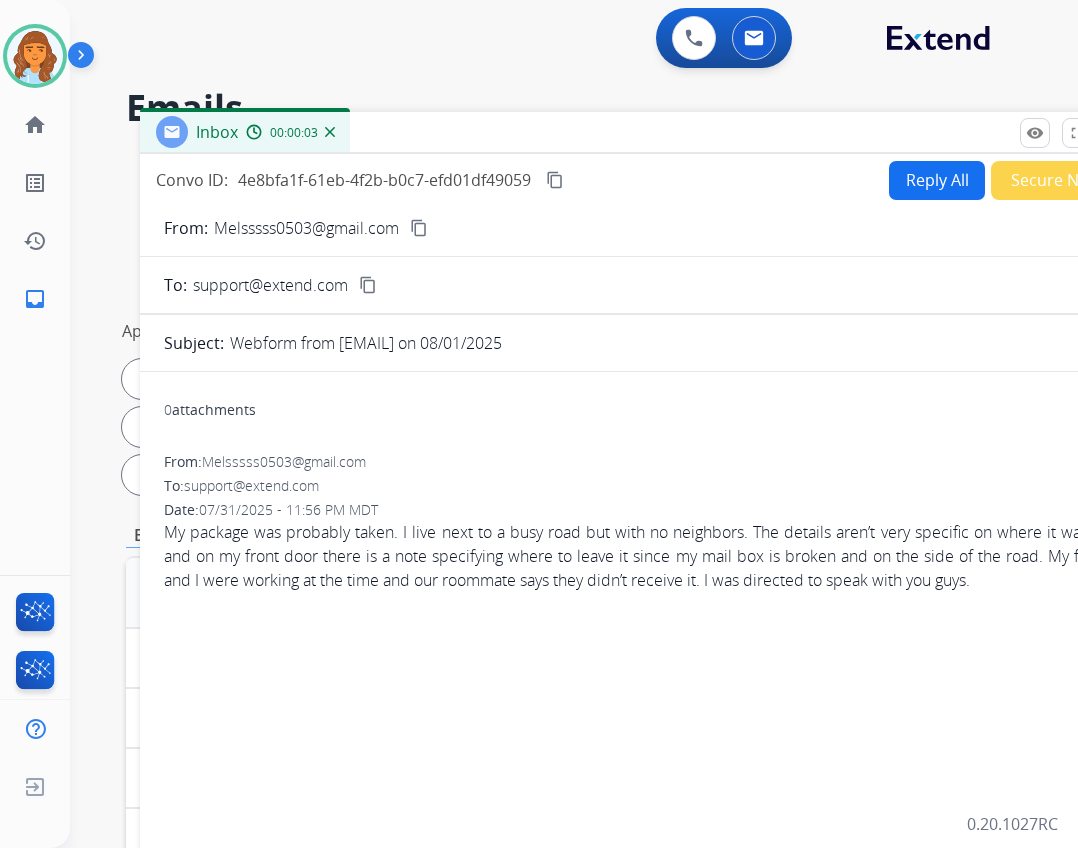 drag, startPoint x: 453, startPoint y: 156, endPoint x: 588, endPoint y: 158, distance: 135.01482 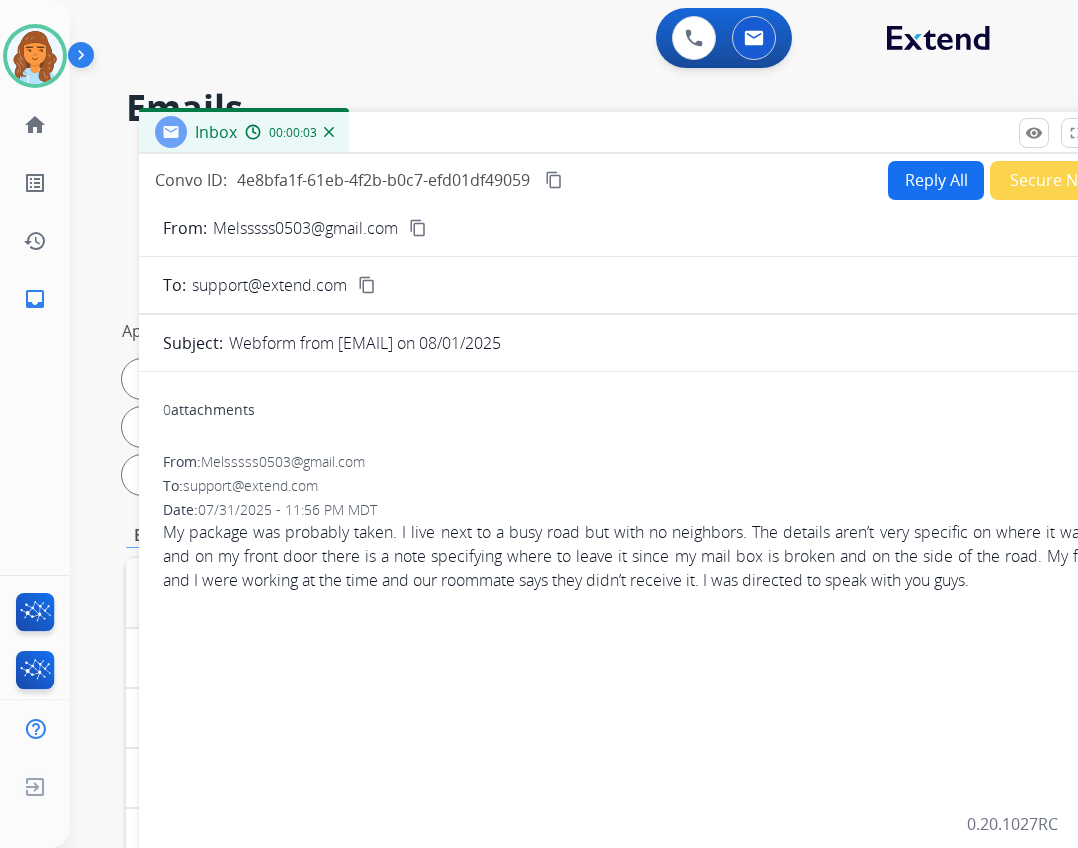 click on "Reply All" at bounding box center (936, 180) 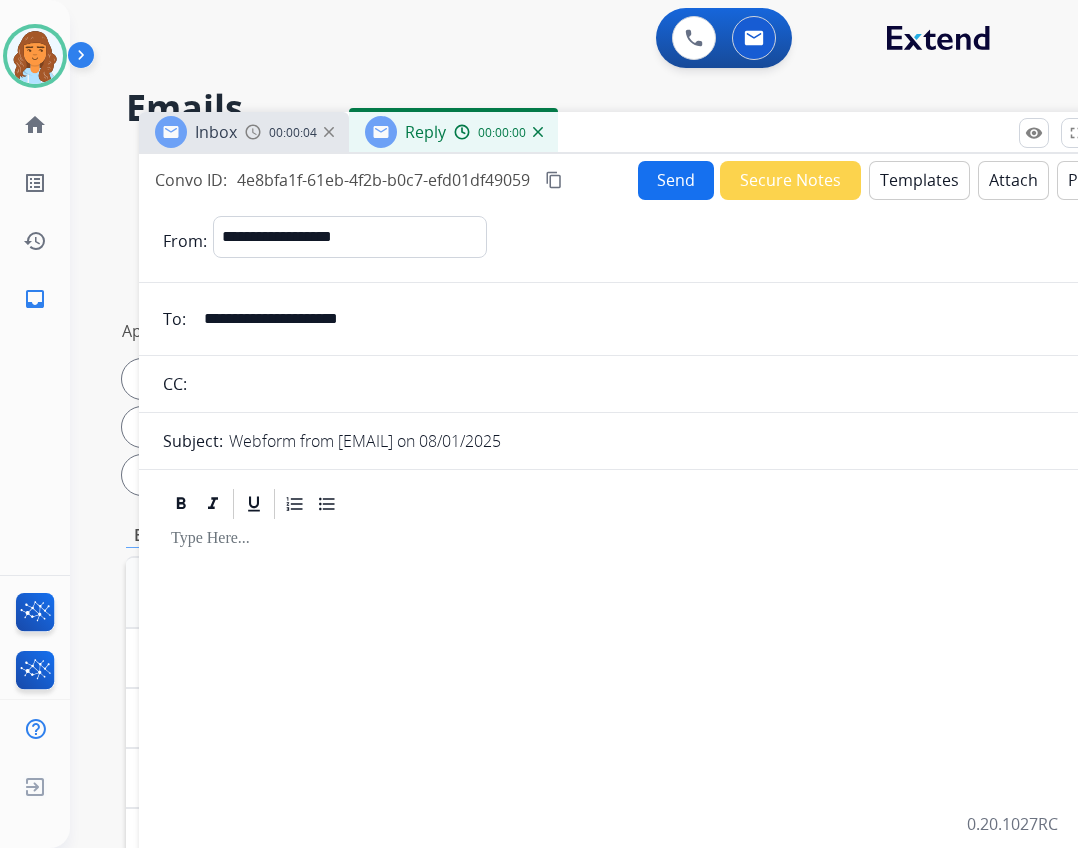 click at bounding box center (639, 700) 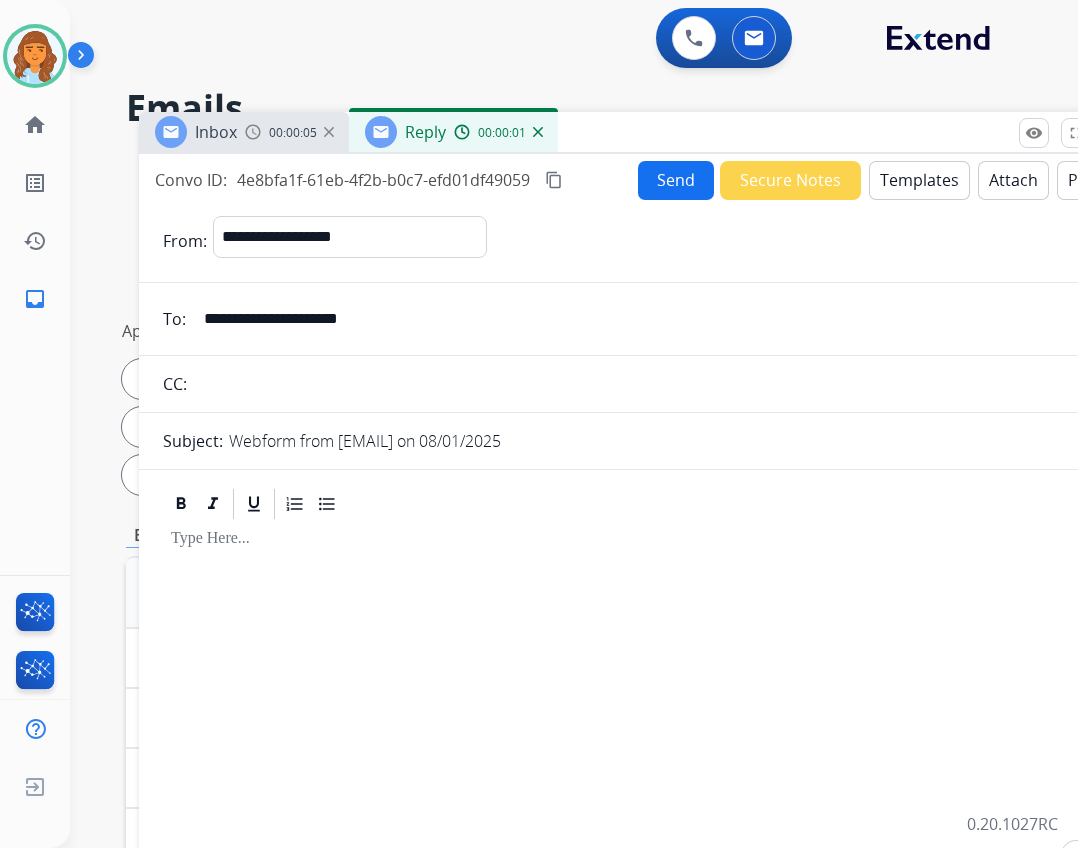 click on "Templates" at bounding box center [919, 180] 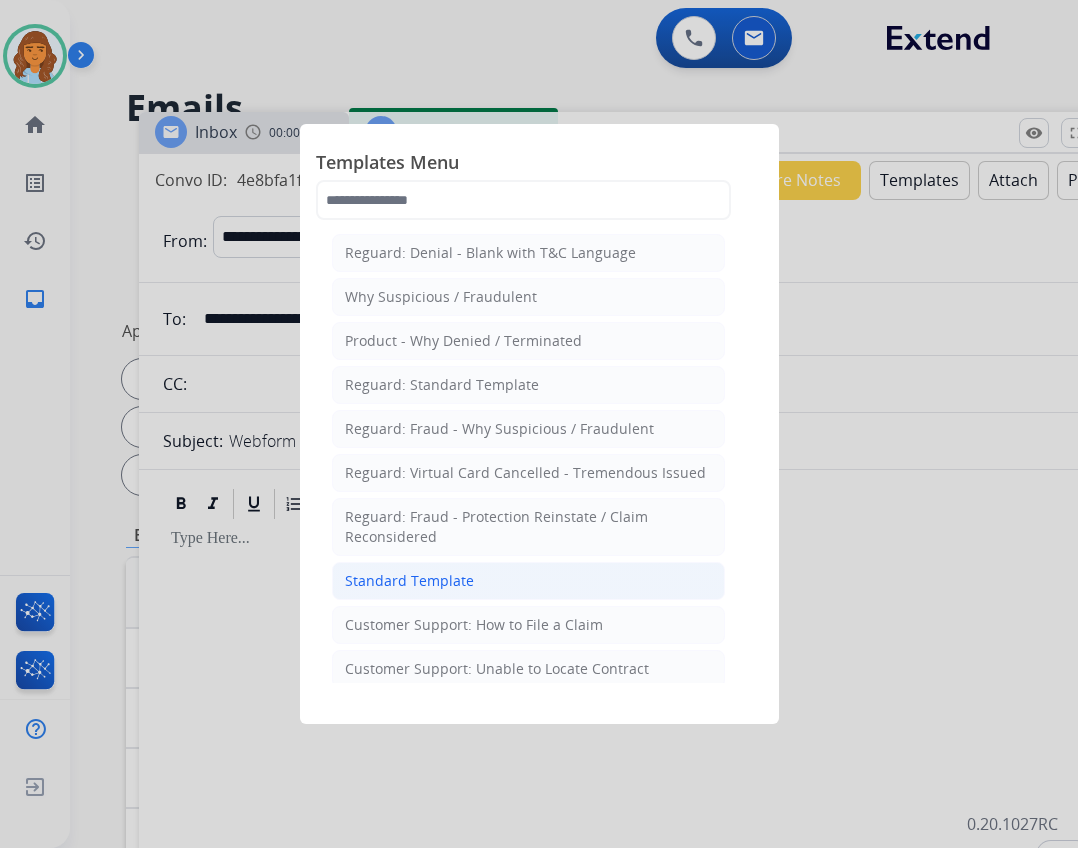 click on "Standard Template" 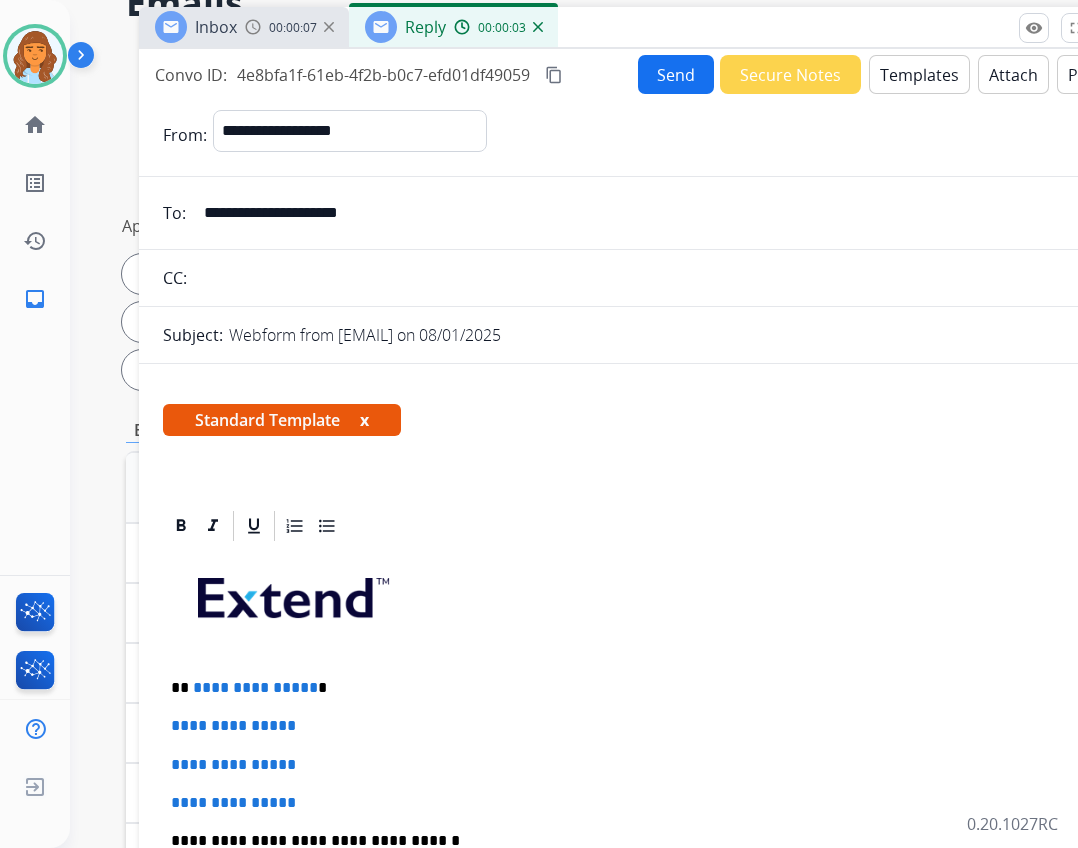 scroll, scrollTop: 200, scrollLeft: 0, axis: vertical 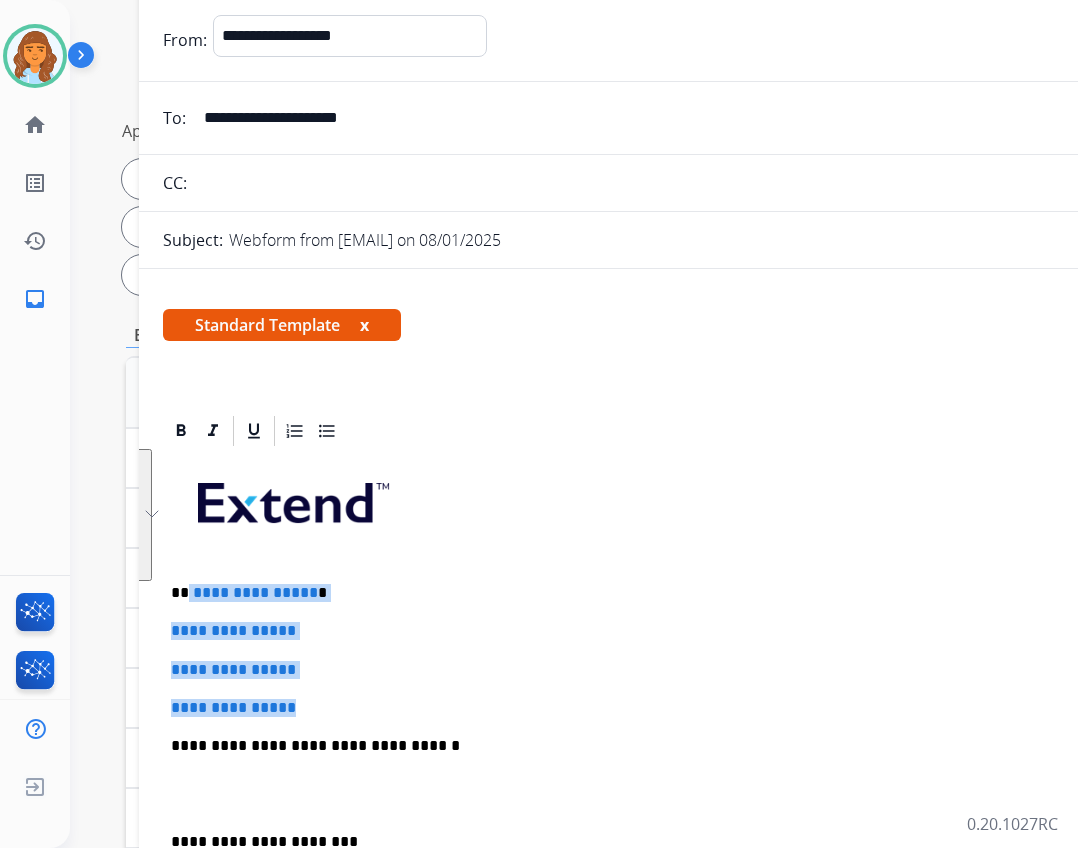 drag, startPoint x: 189, startPoint y: 592, endPoint x: 313, endPoint y: 701, distance: 165.09694 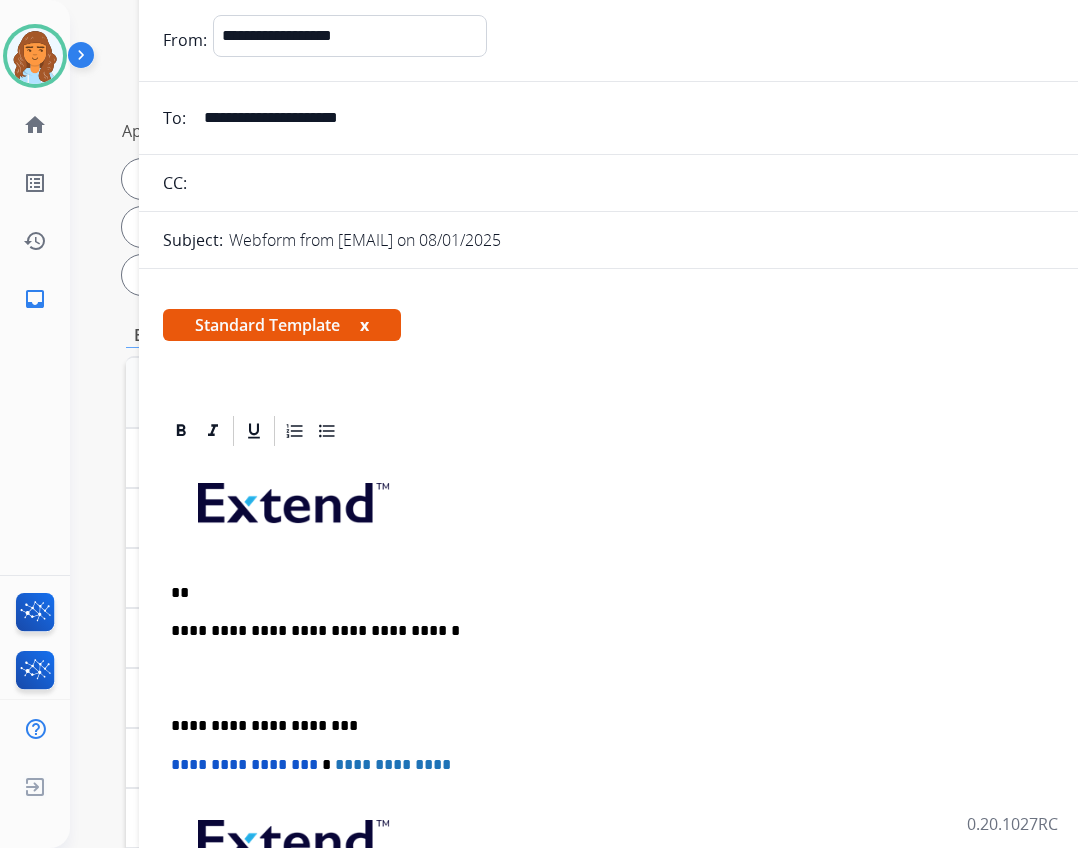 type 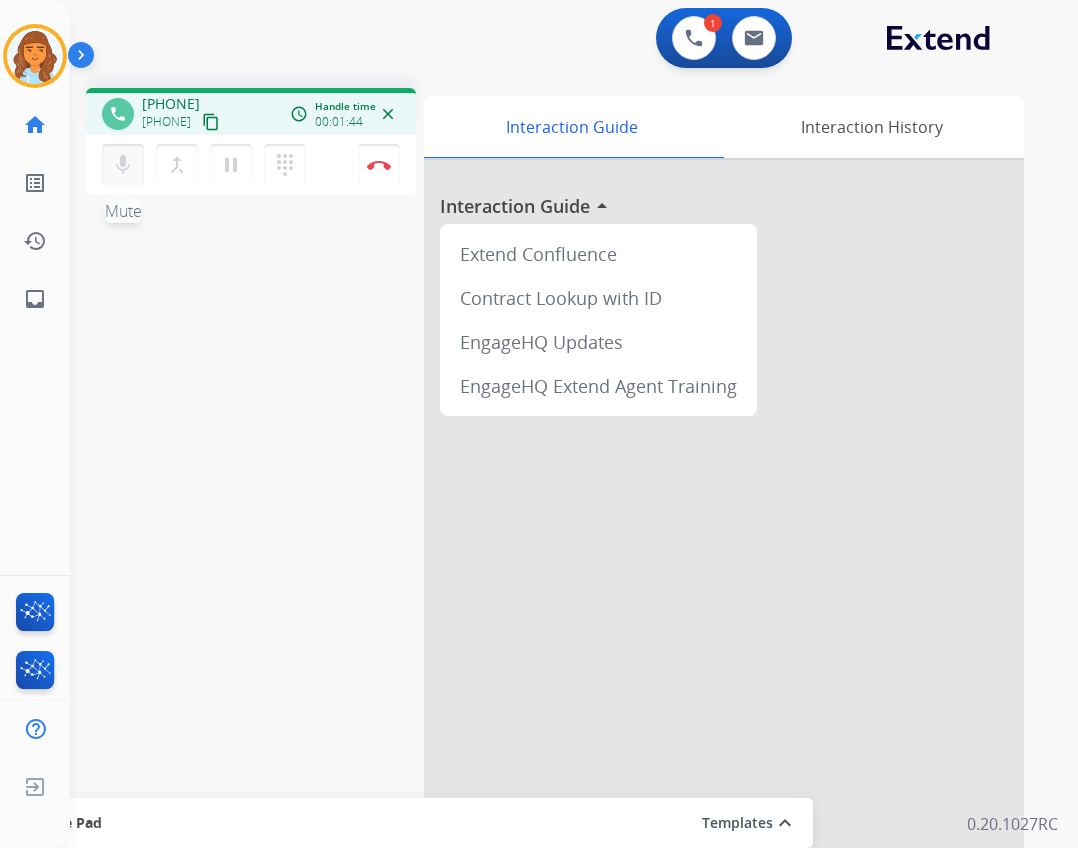click on "mic" at bounding box center [123, 165] 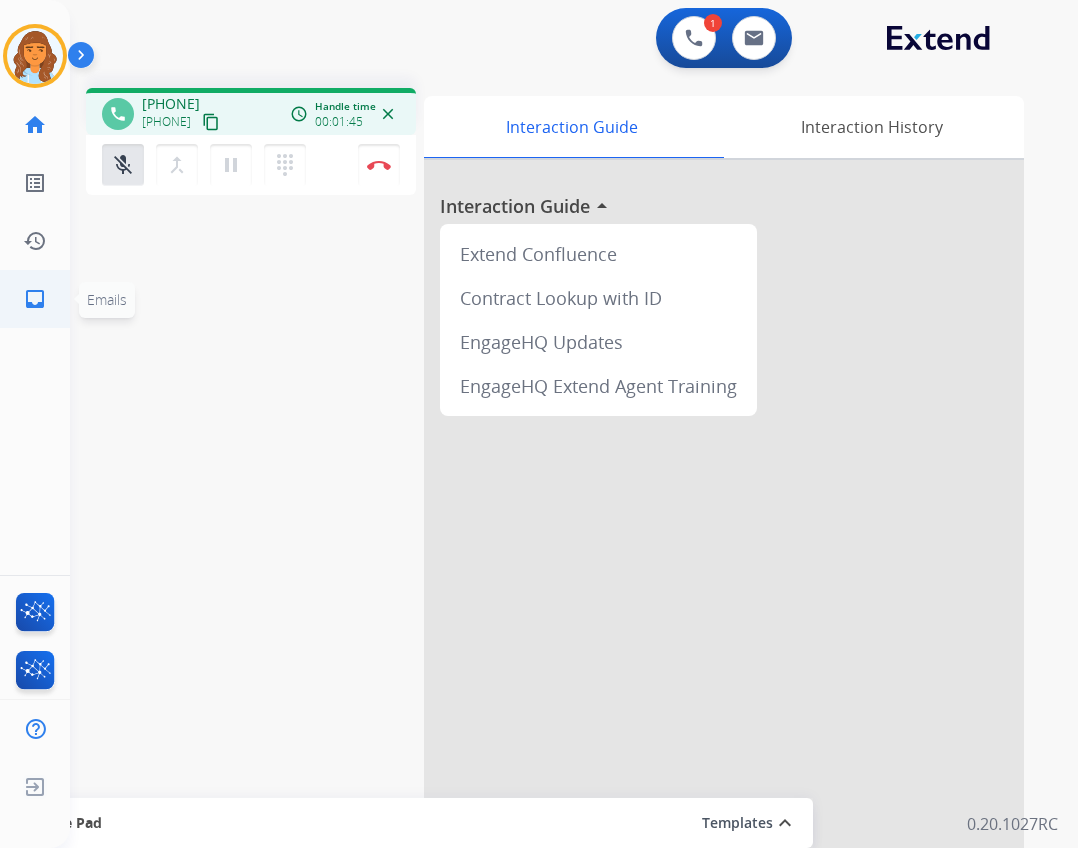 click on "inbox" 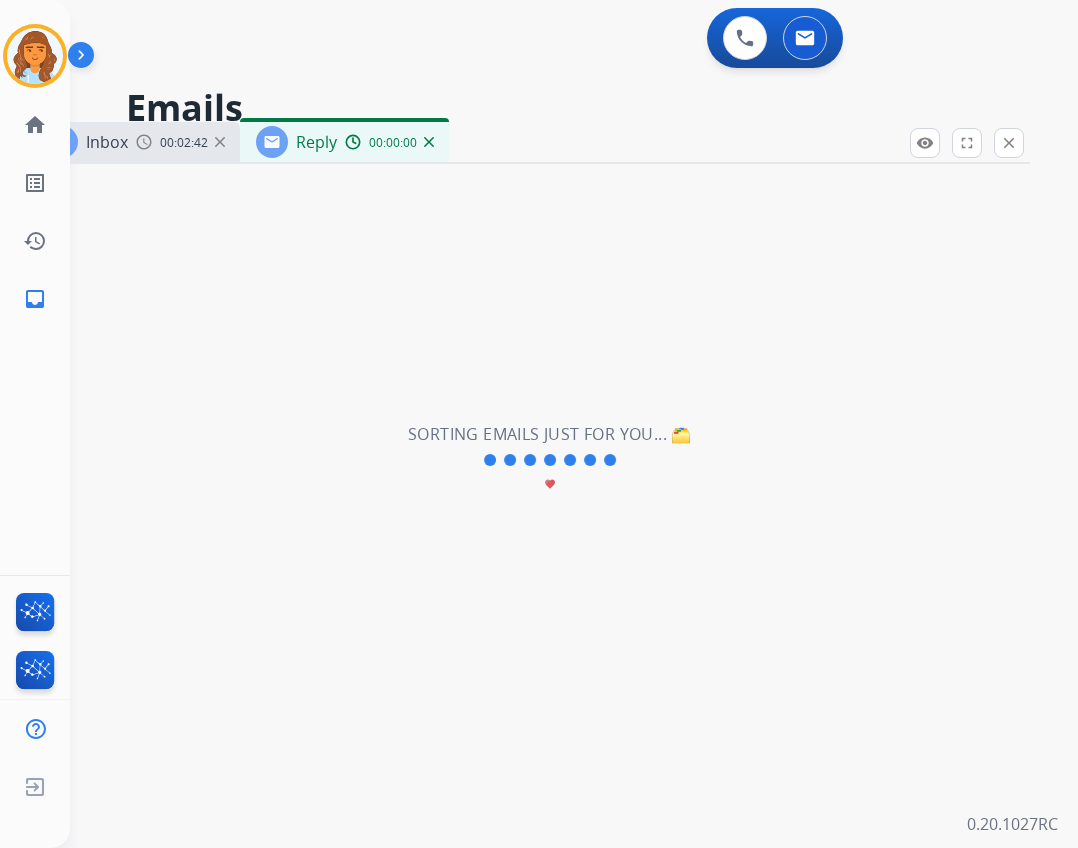 select on "**********" 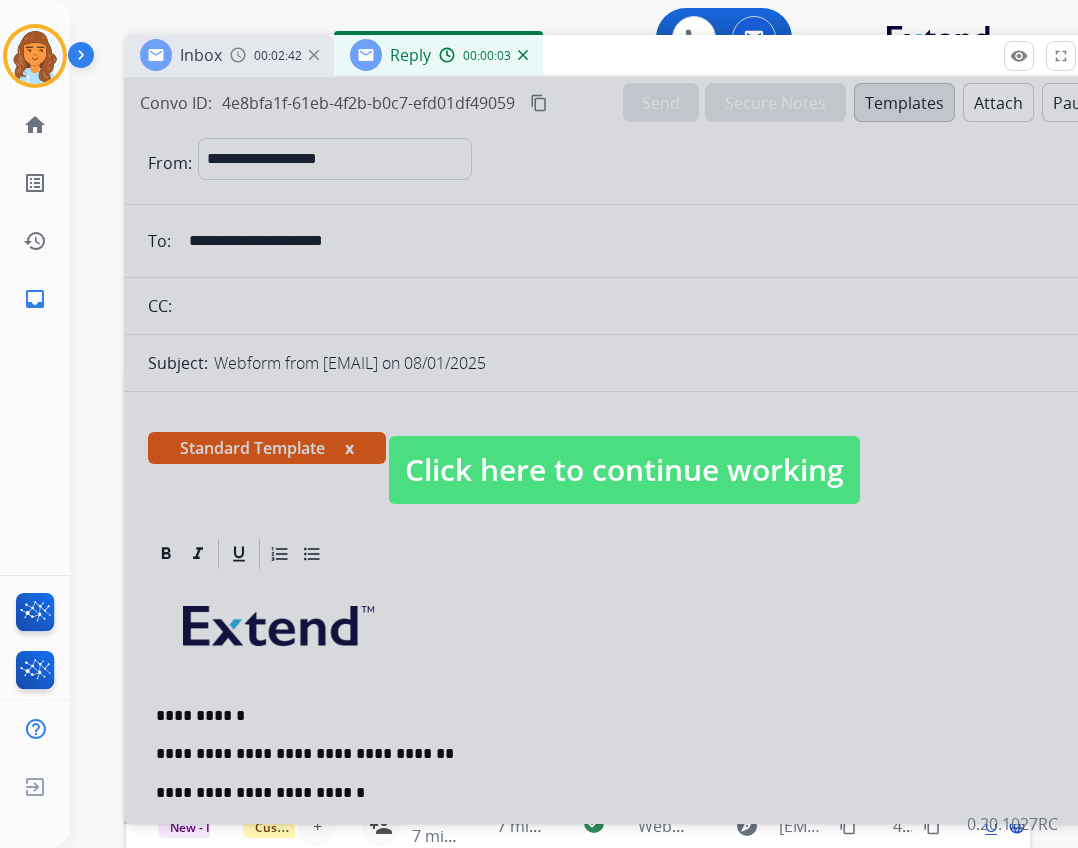 drag, startPoint x: 567, startPoint y: 152, endPoint x: 661, endPoint y: 65, distance: 128.082 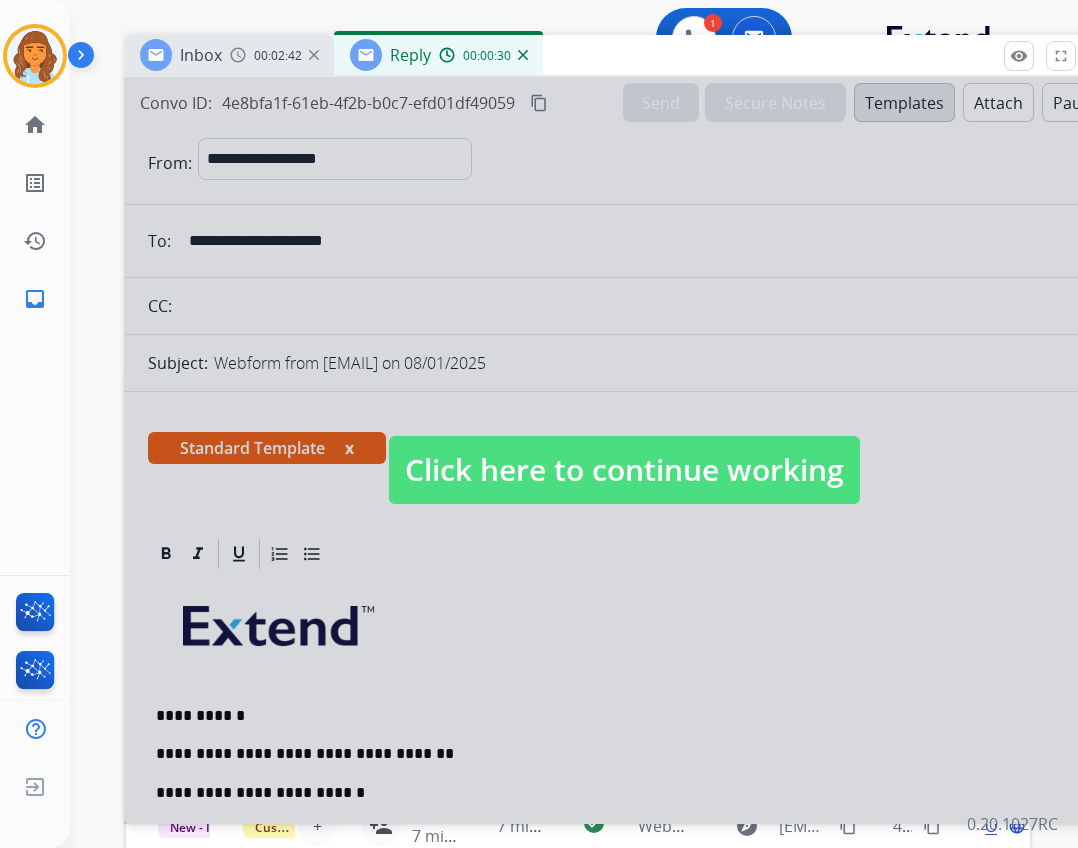 click on "Click here to continue working" at bounding box center [624, 470] 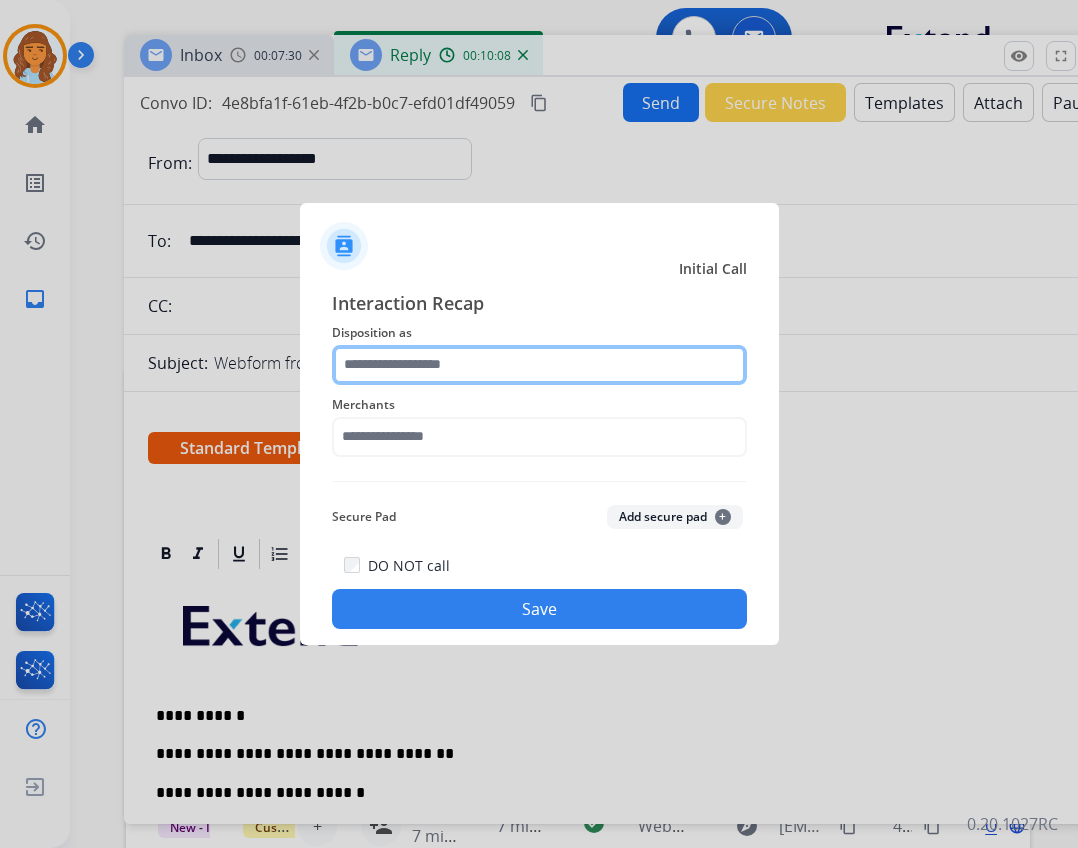 click 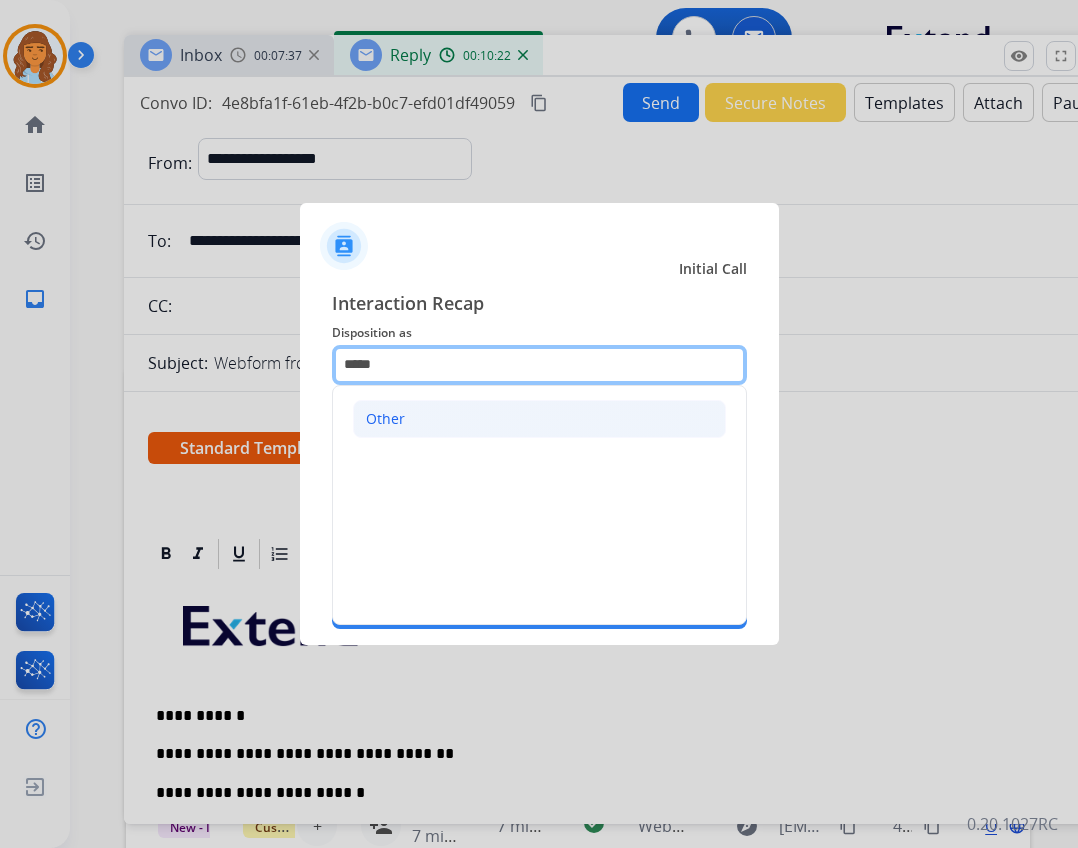 type on "*****" 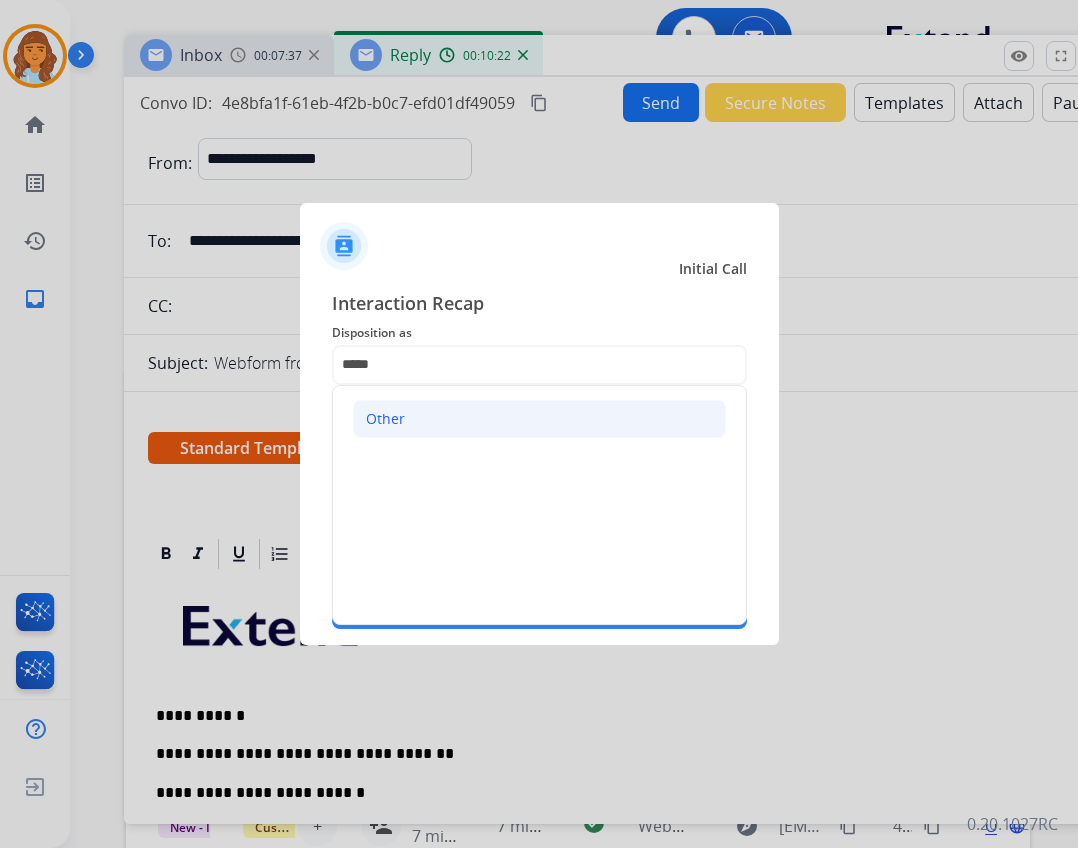 click on "Other" 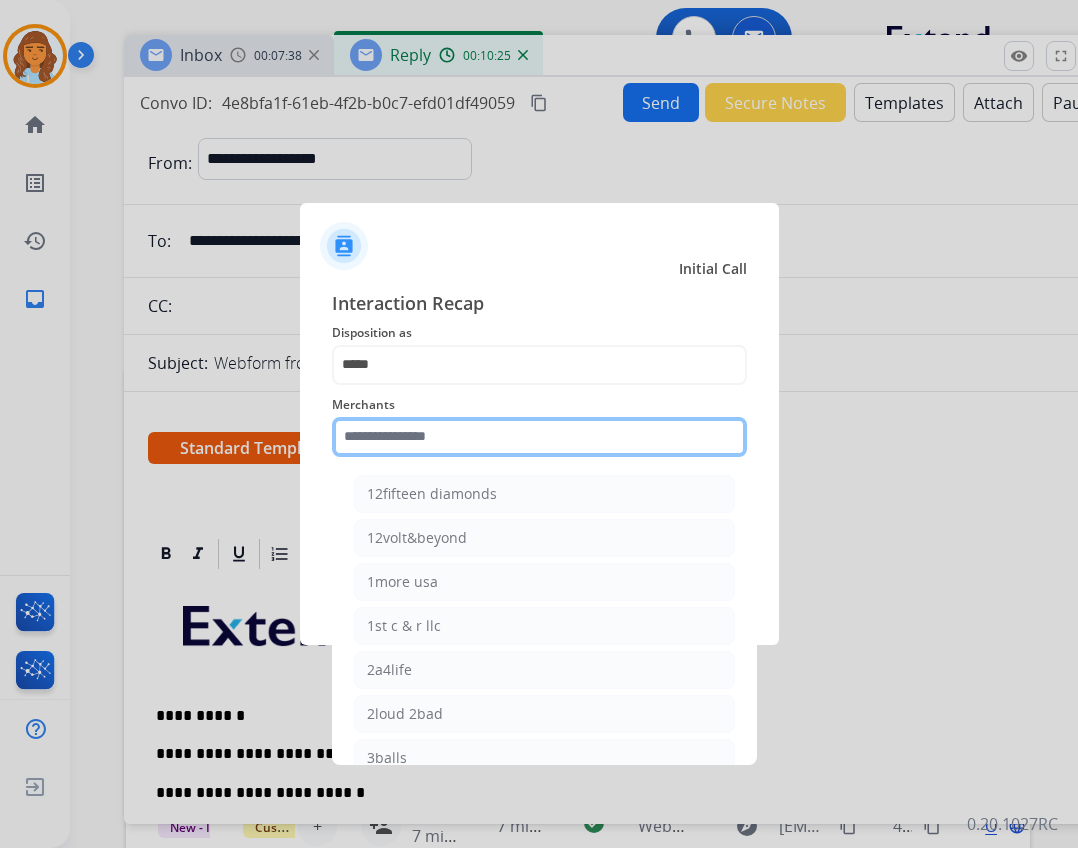 click 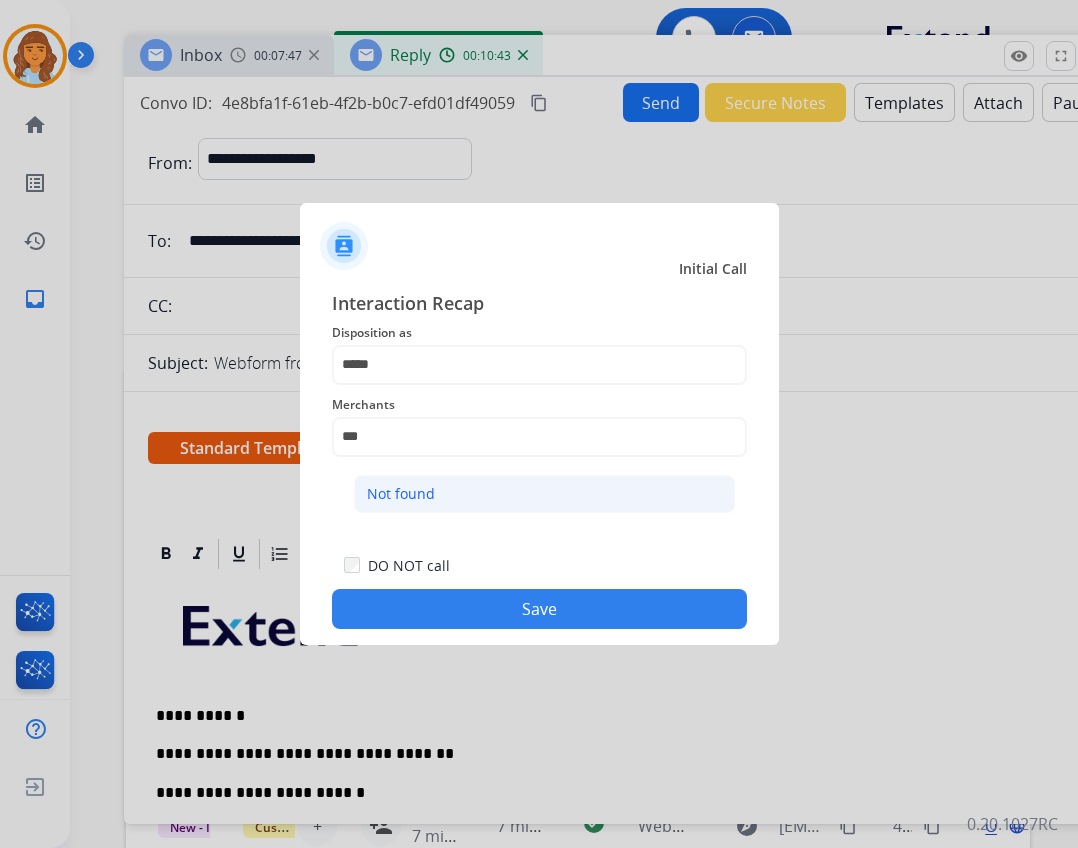 click on "Not found" 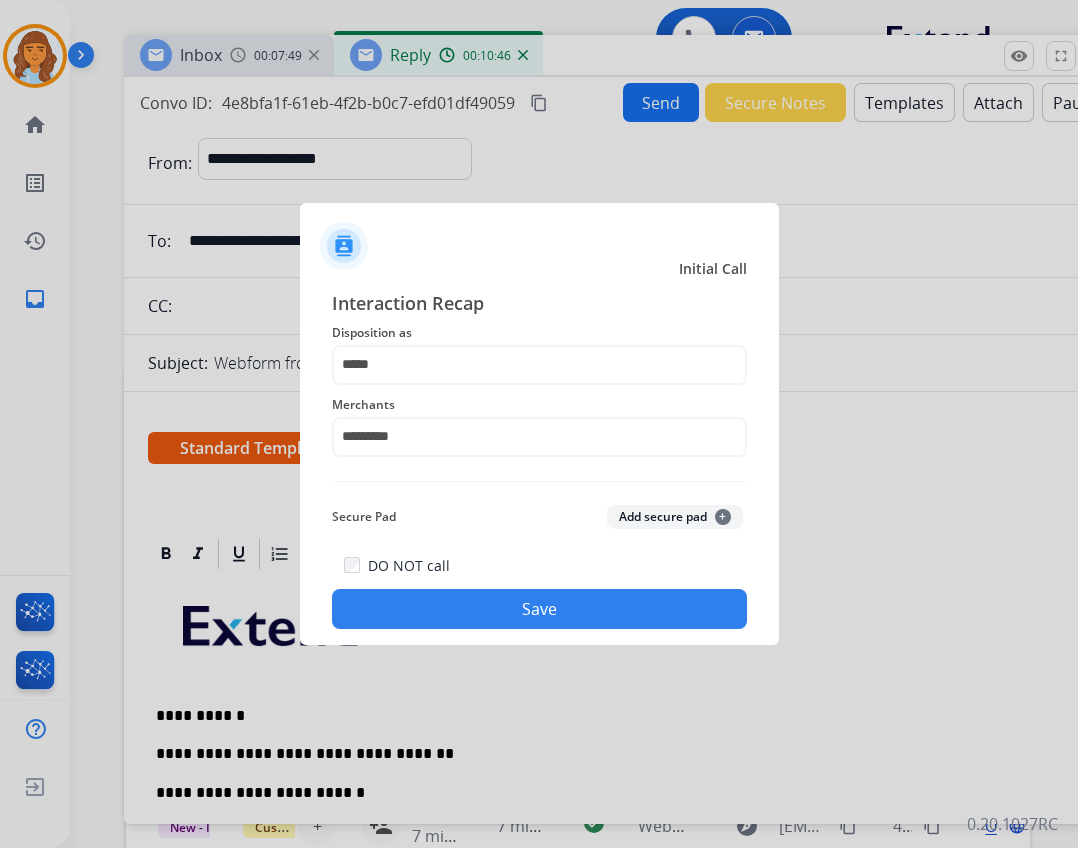 click on "Save" 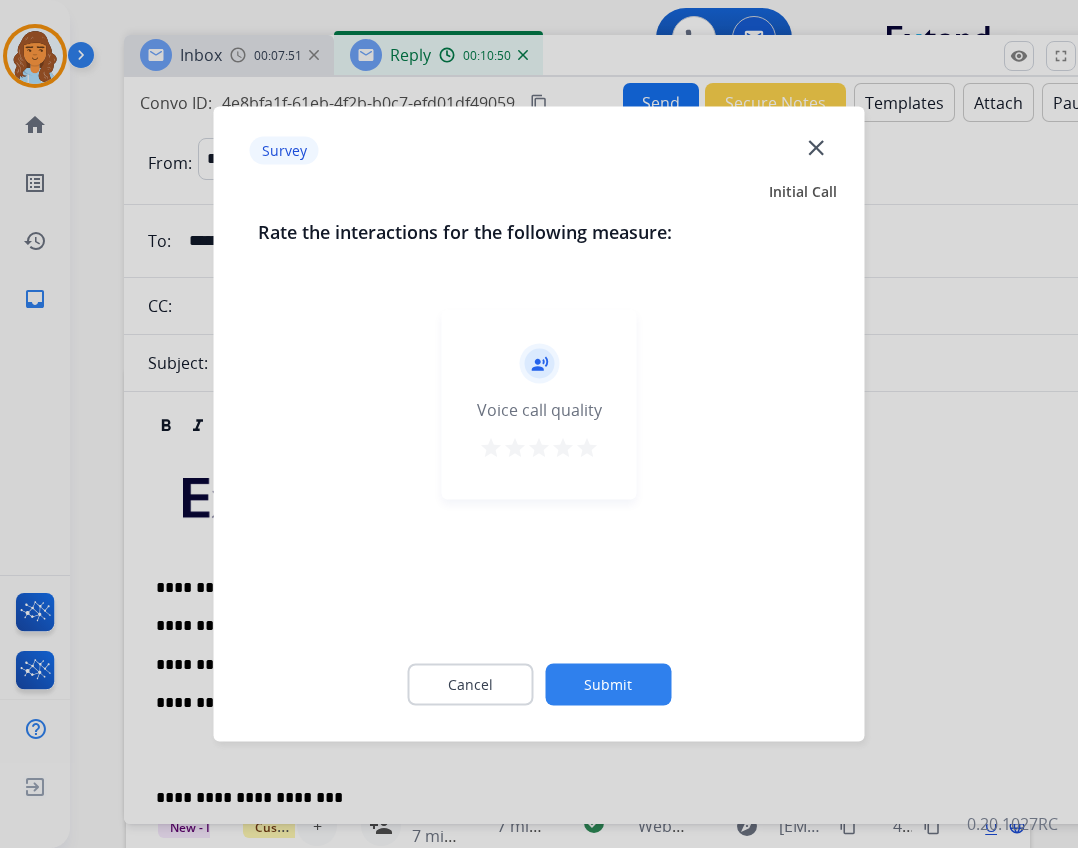 click on "close" 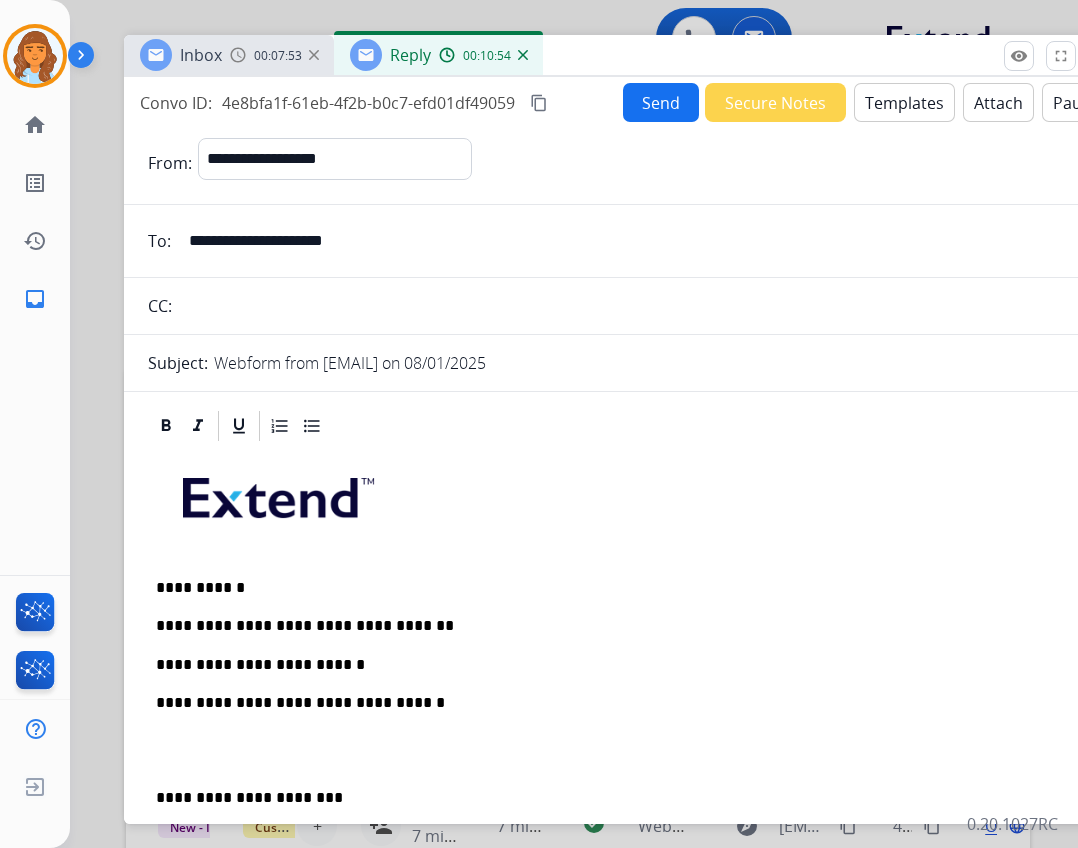 click on "**********" at bounding box center [616, 665] 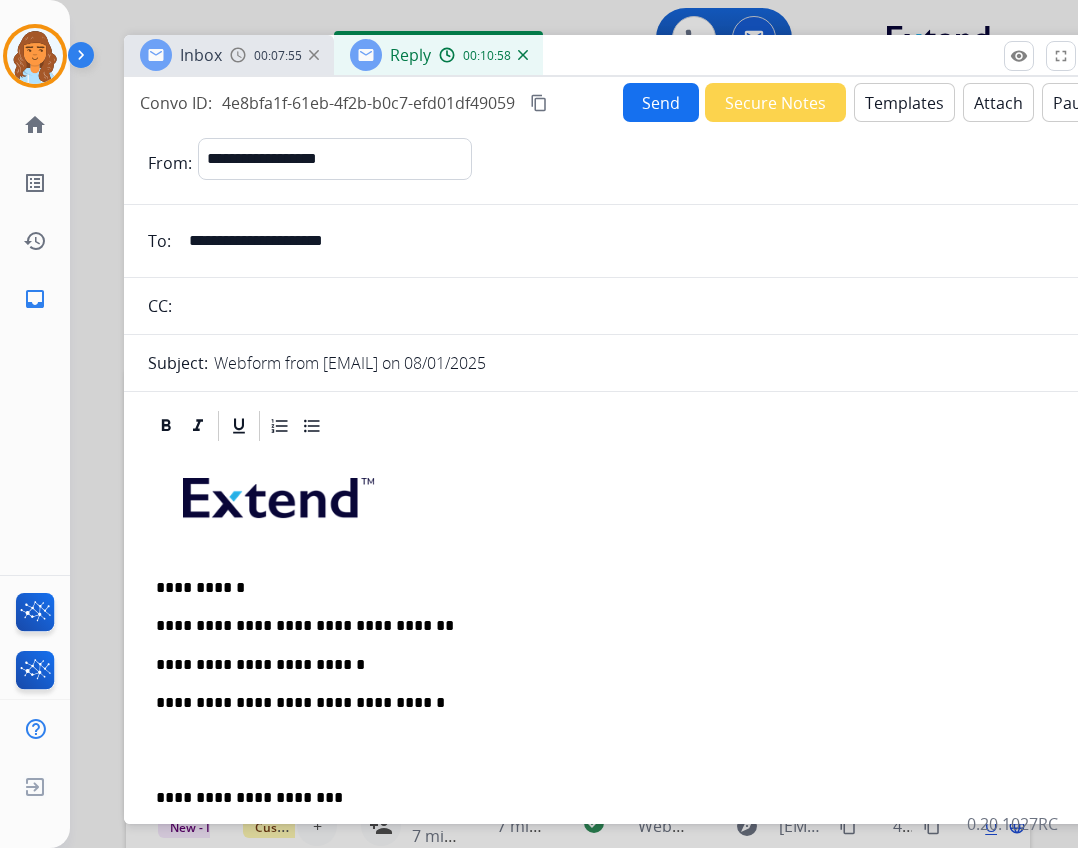 type 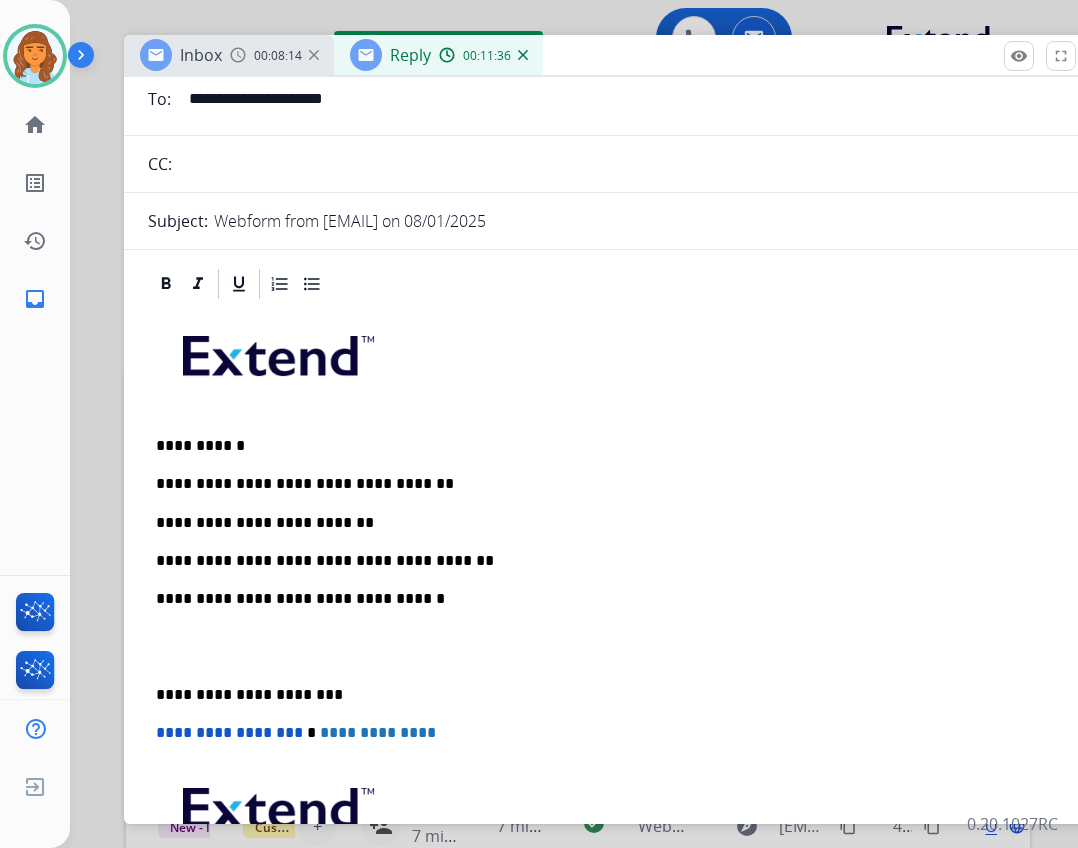 scroll, scrollTop: 300, scrollLeft: 0, axis: vertical 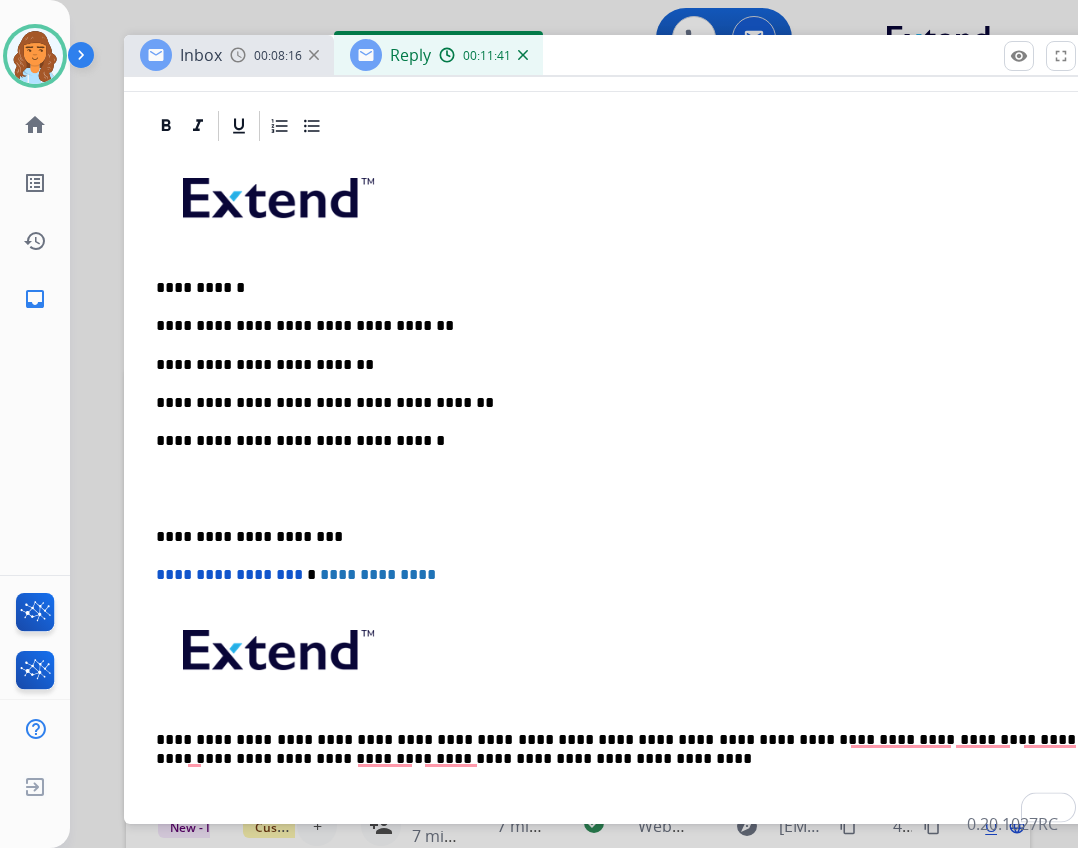 click on "**********" at bounding box center (624, 488) 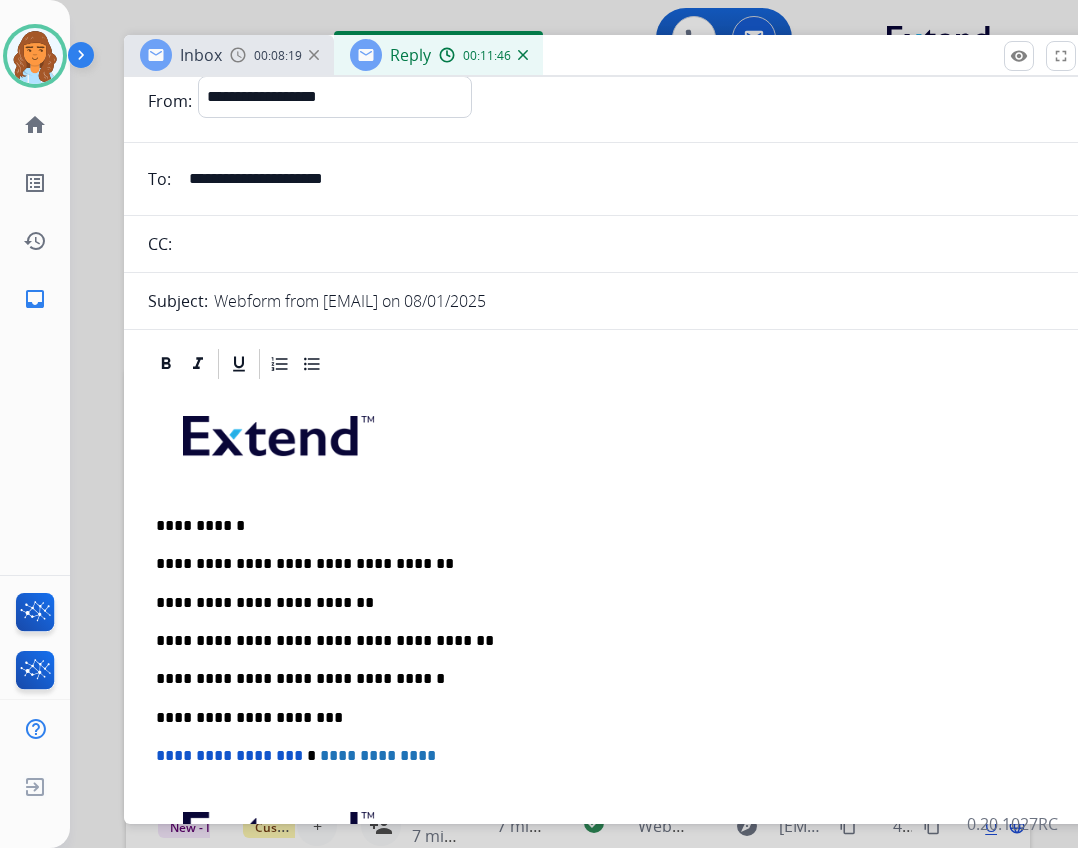 scroll, scrollTop: 0, scrollLeft: 0, axis: both 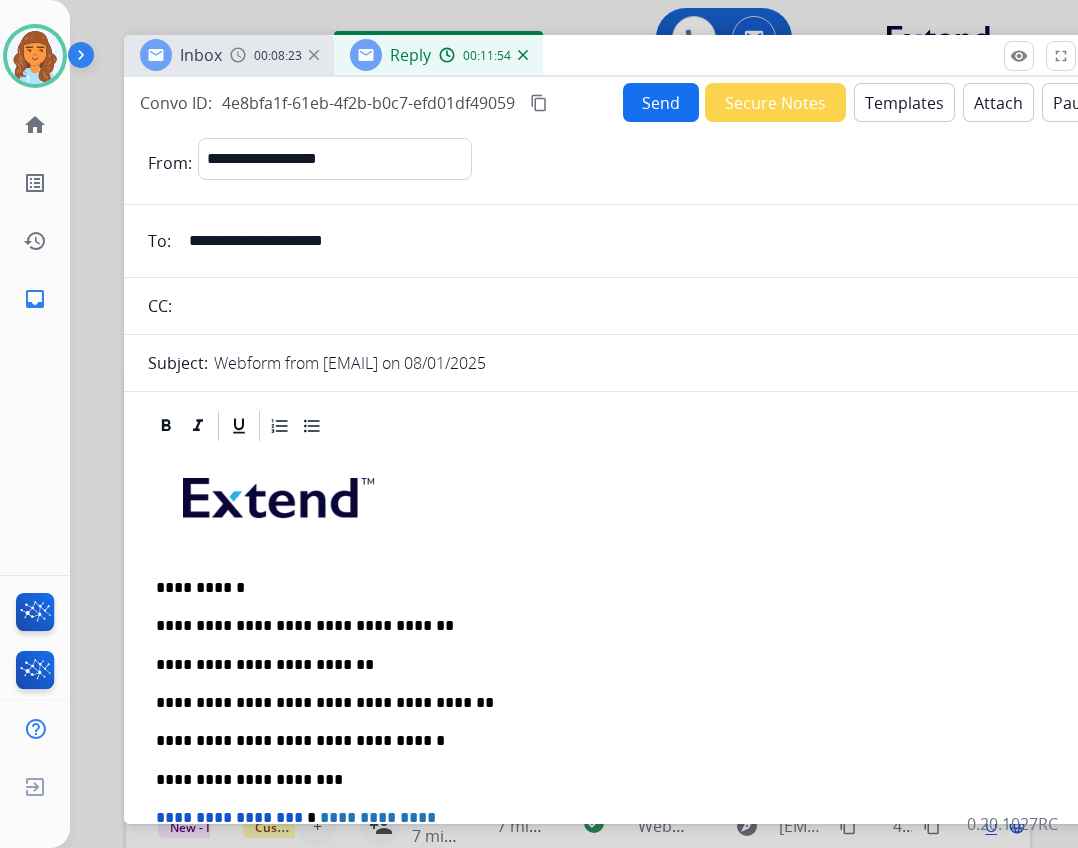 click on "Send" at bounding box center [661, 102] 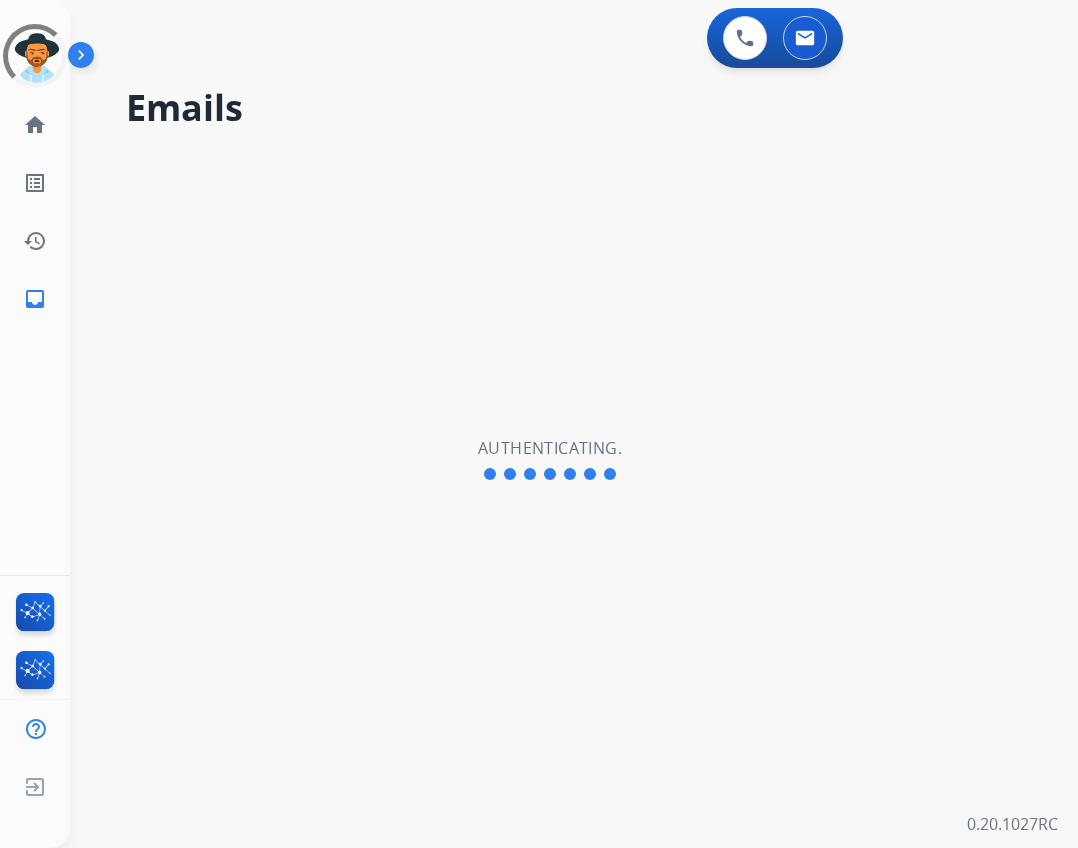 scroll, scrollTop: 0, scrollLeft: 0, axis: both 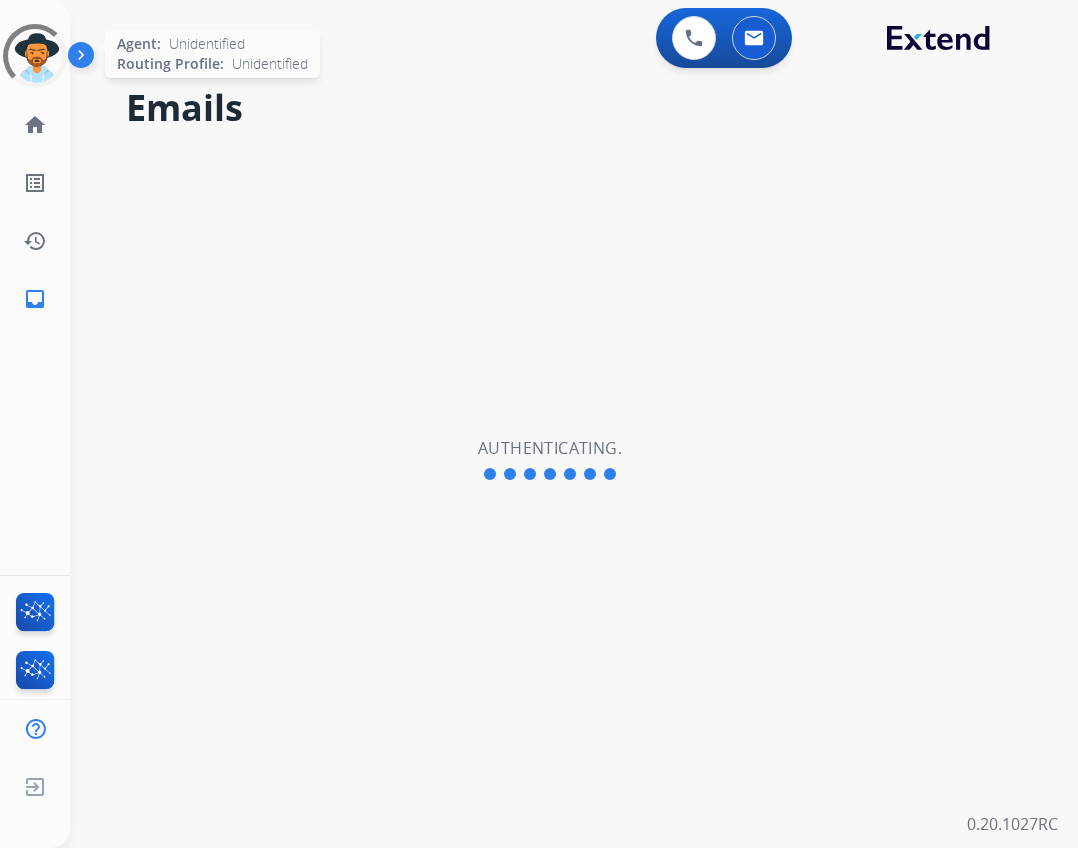 click 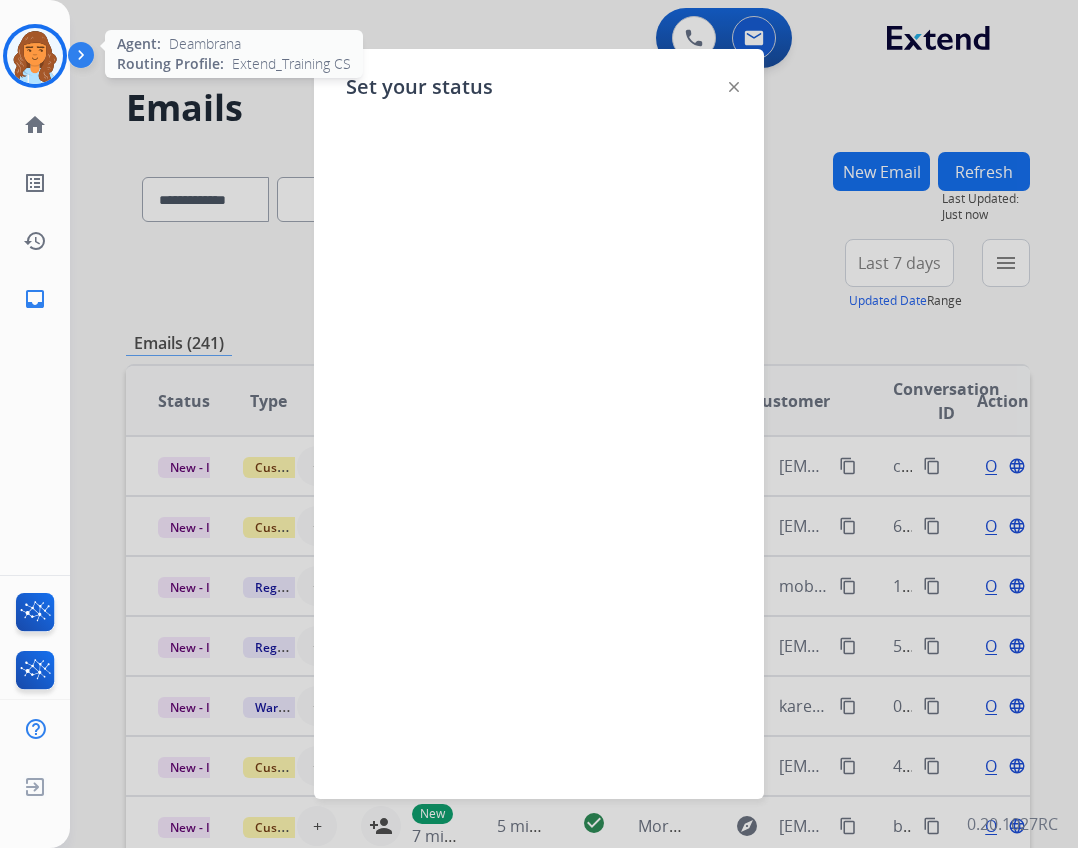 click on "Set your status" 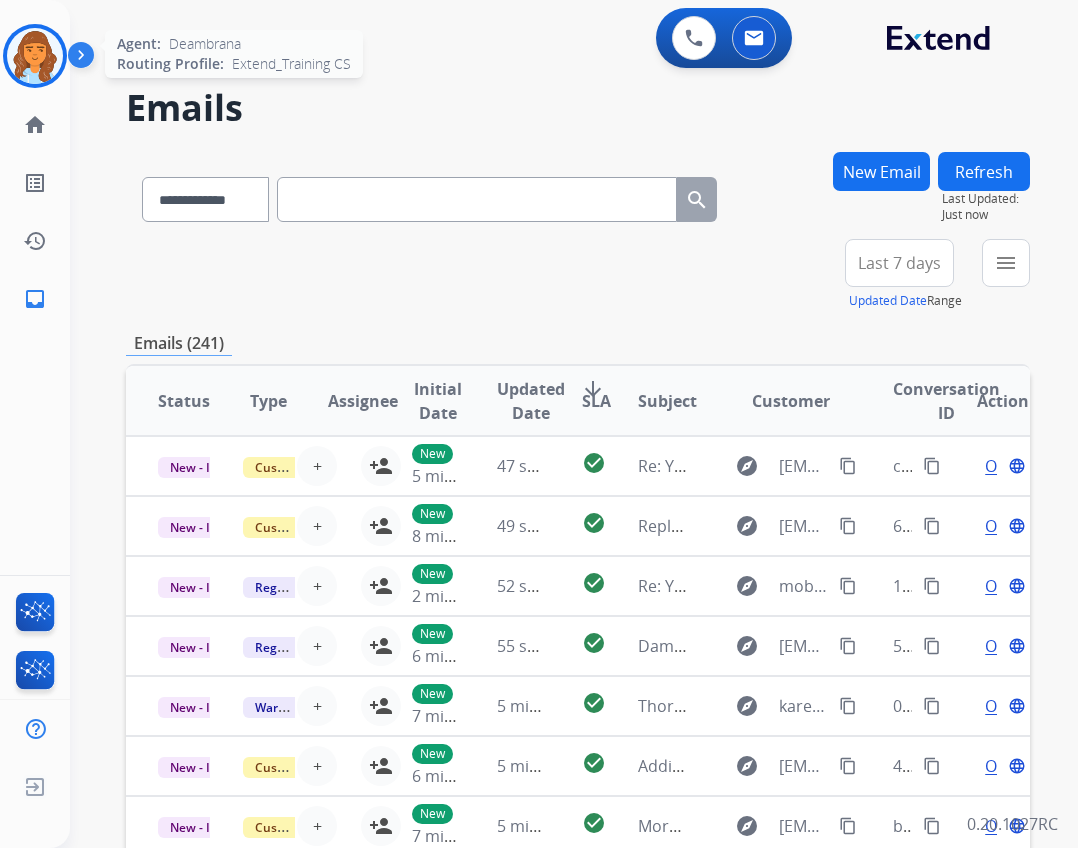click on "Refresh" at bounding box center (984, 171) 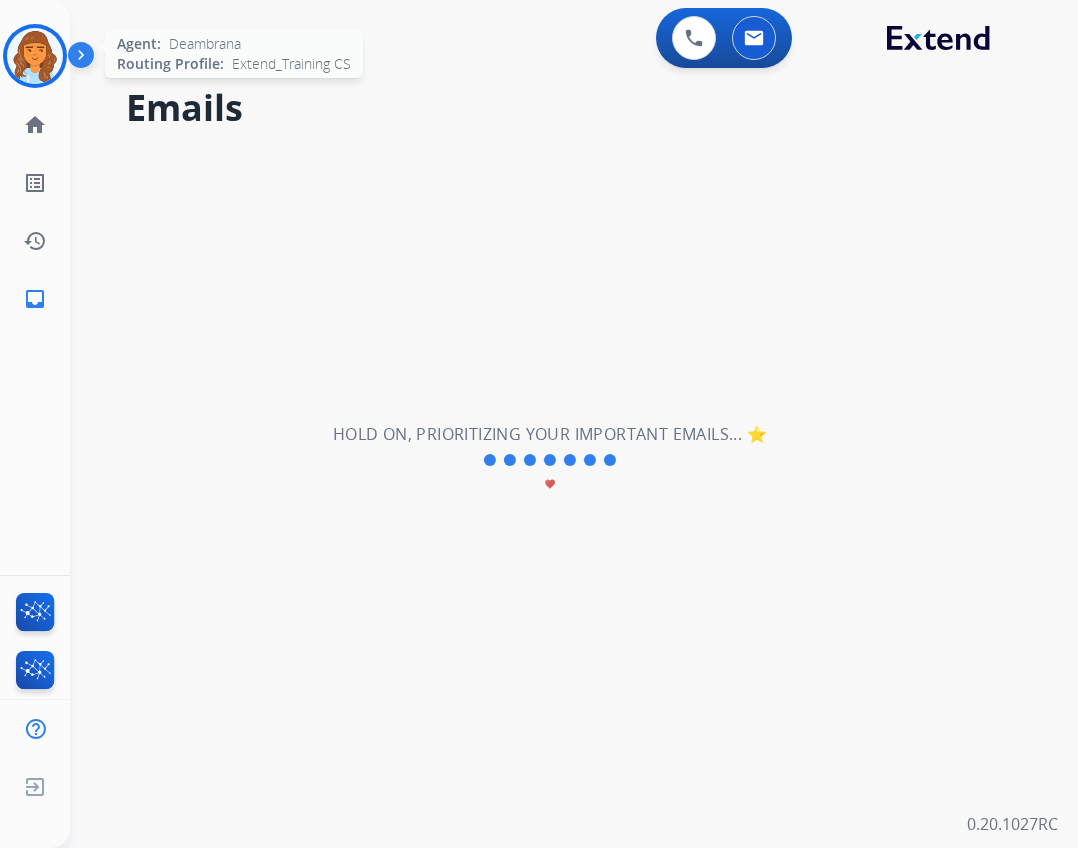 click at bounding box center (35, 56) 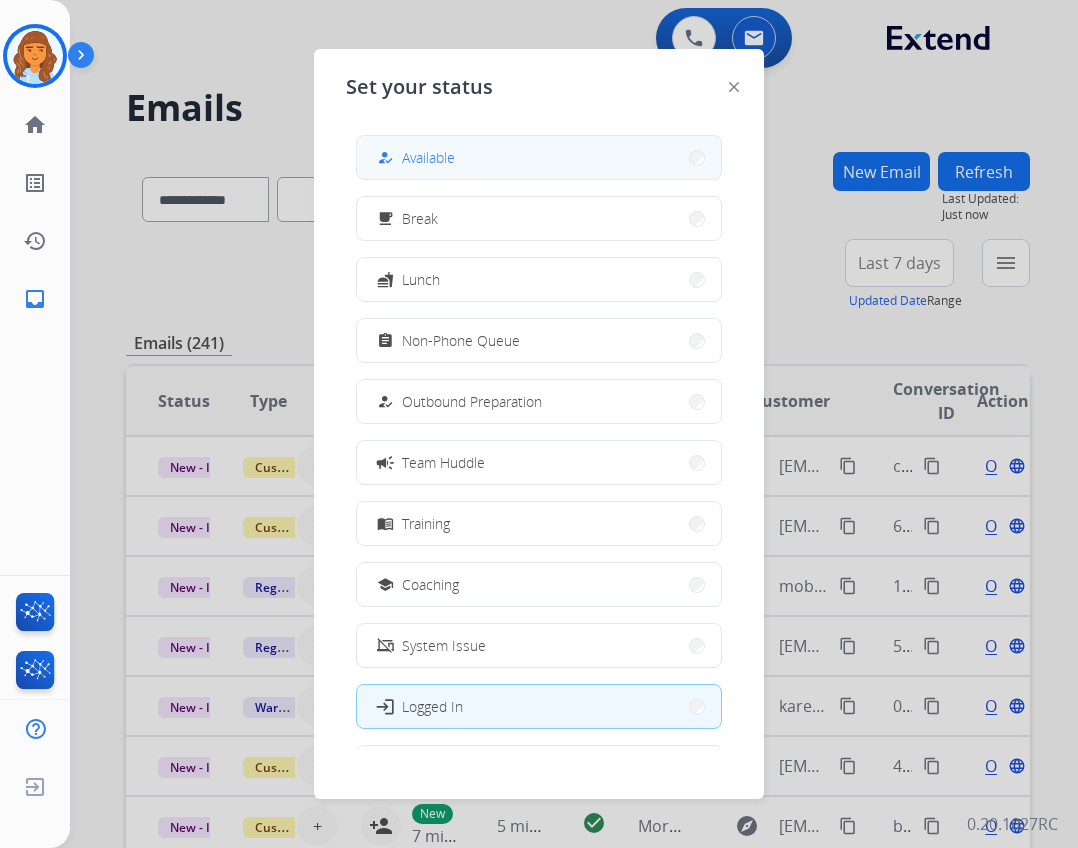 click on "how_to_reg Available" at bounding box center [539, 157] 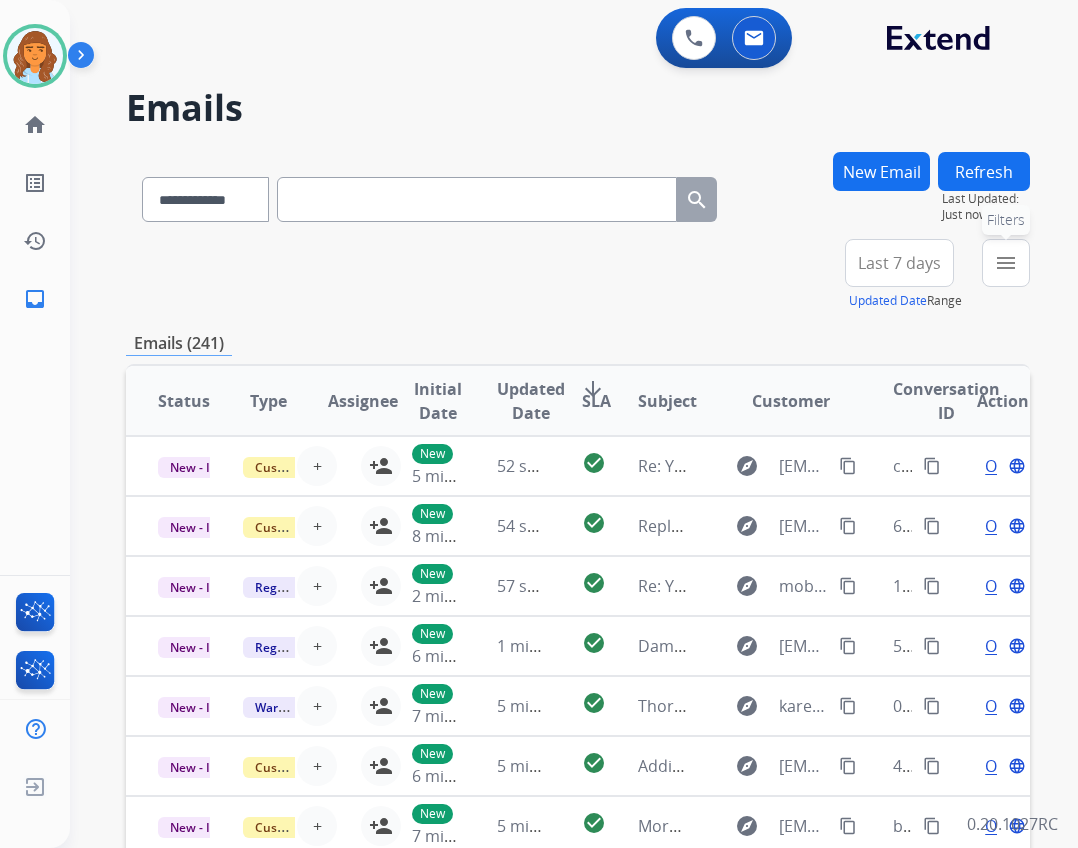 click on "menu" at bounding box center (1006, 263) 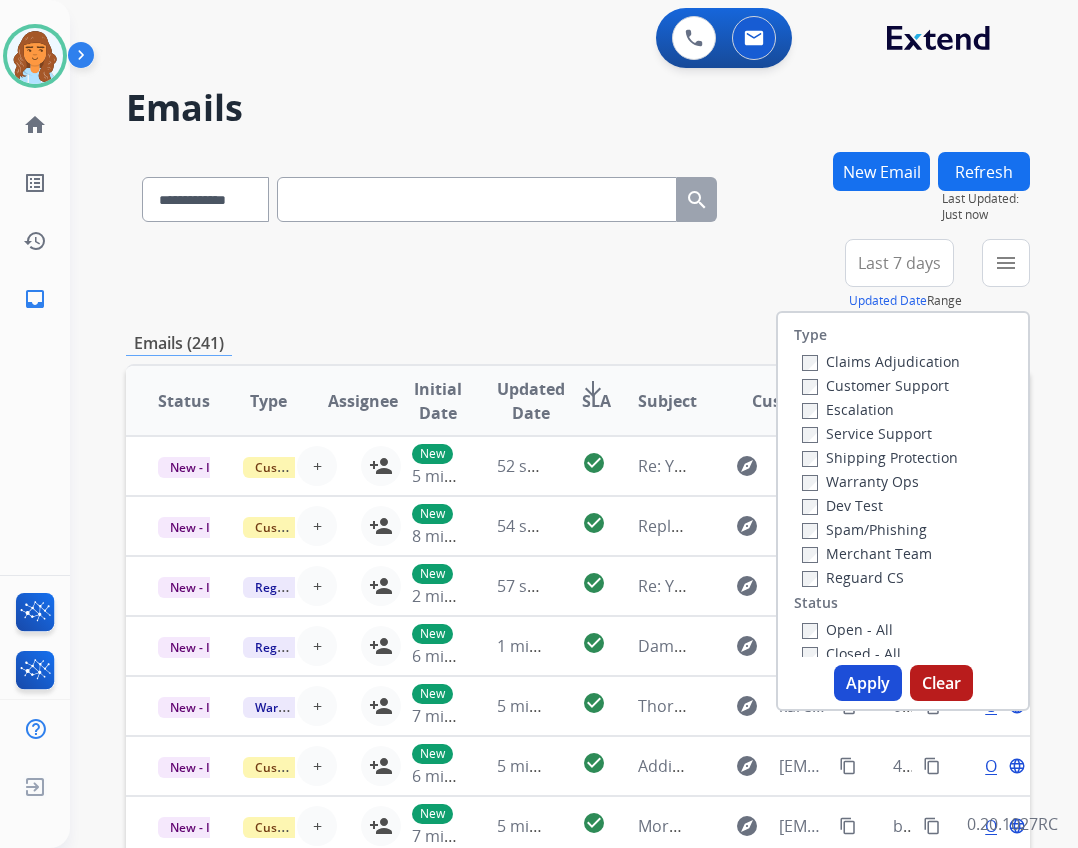 click on "Open - All" at bounding box center (847, 629) 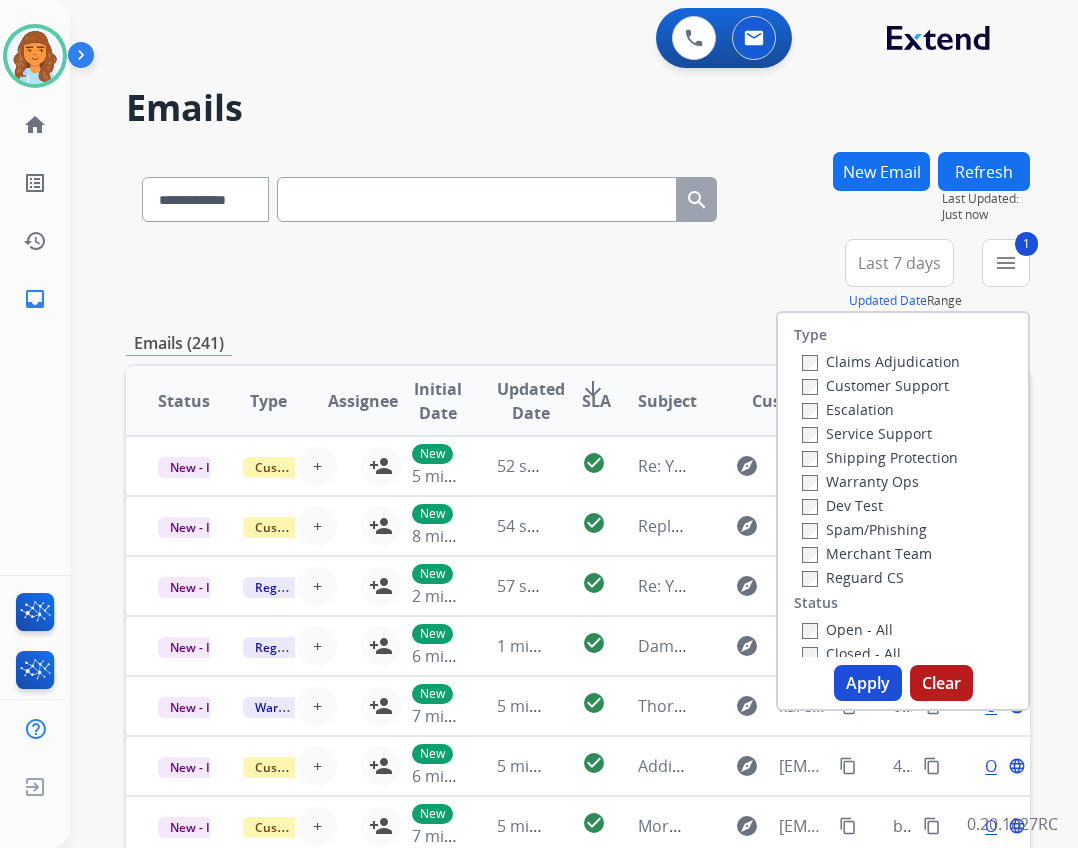 click on "Reguard CS" at bounding box center [853, 577] 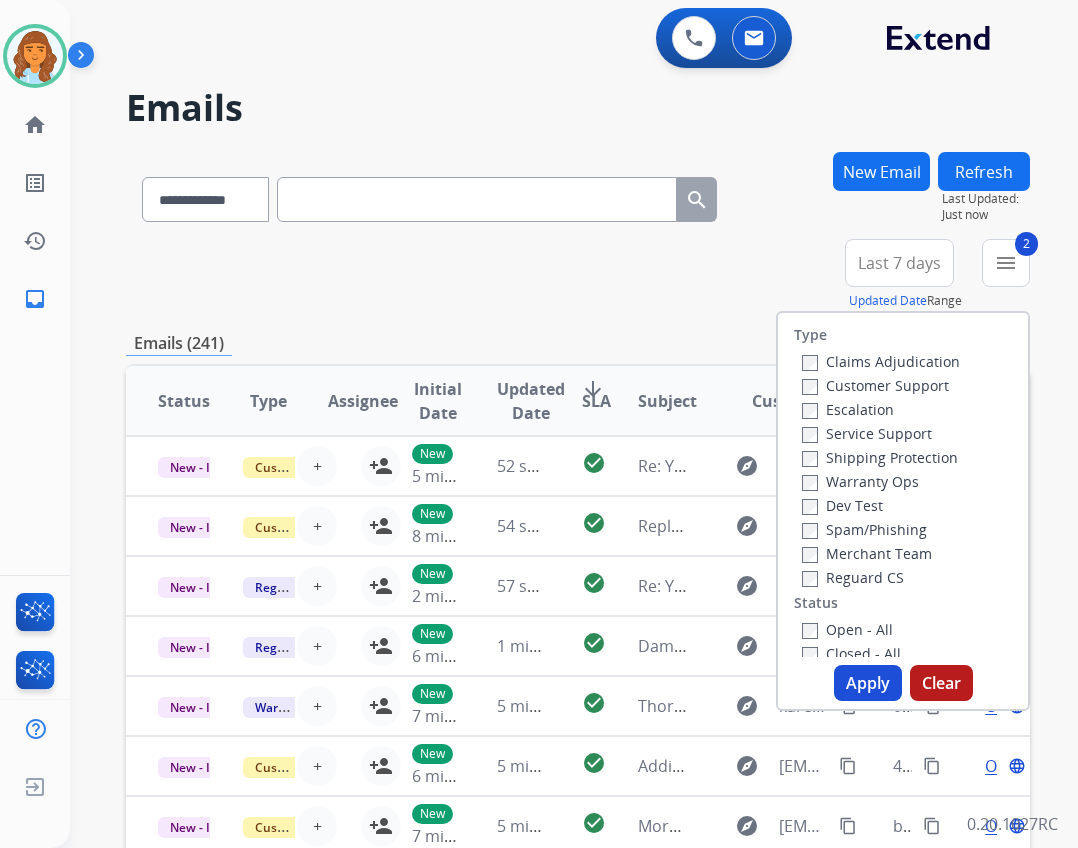 click on "Shipping Protection" at bounding box center (880, 457) 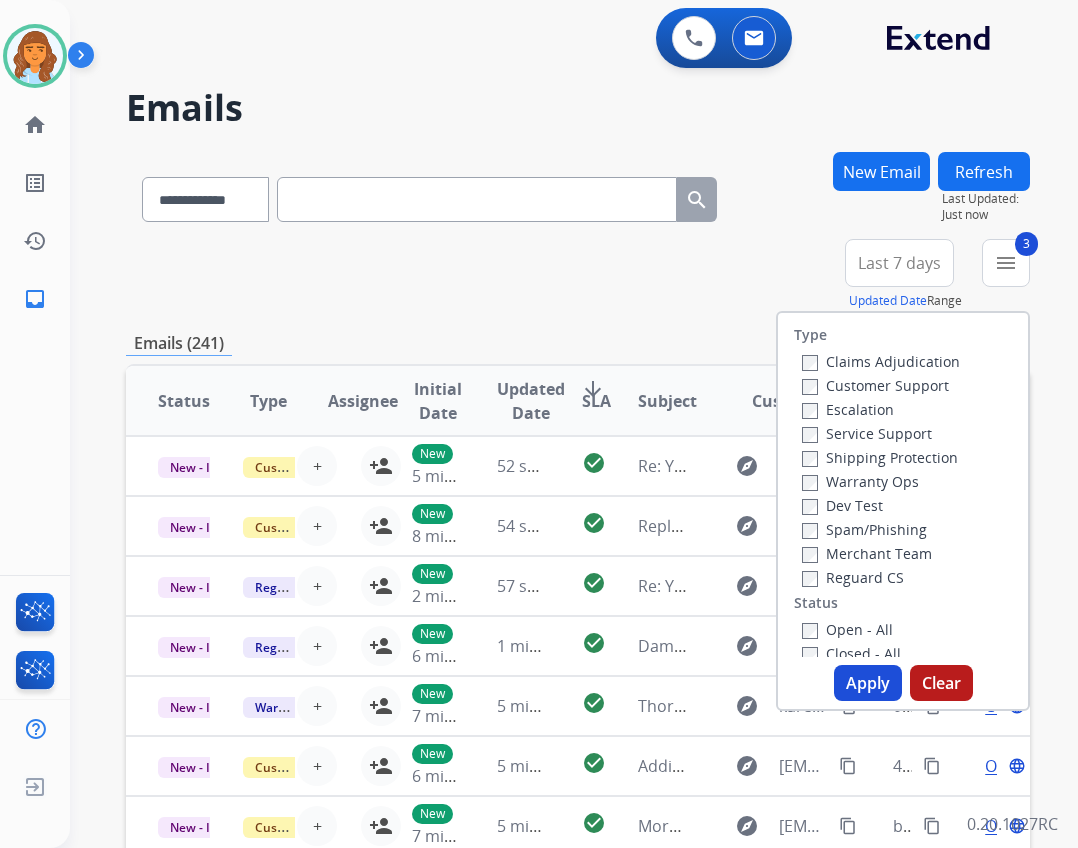 drag, startPoint x: 861, startPoint y: 388, endPoint x: 868, endPoint y: 426, distance: 38.63936 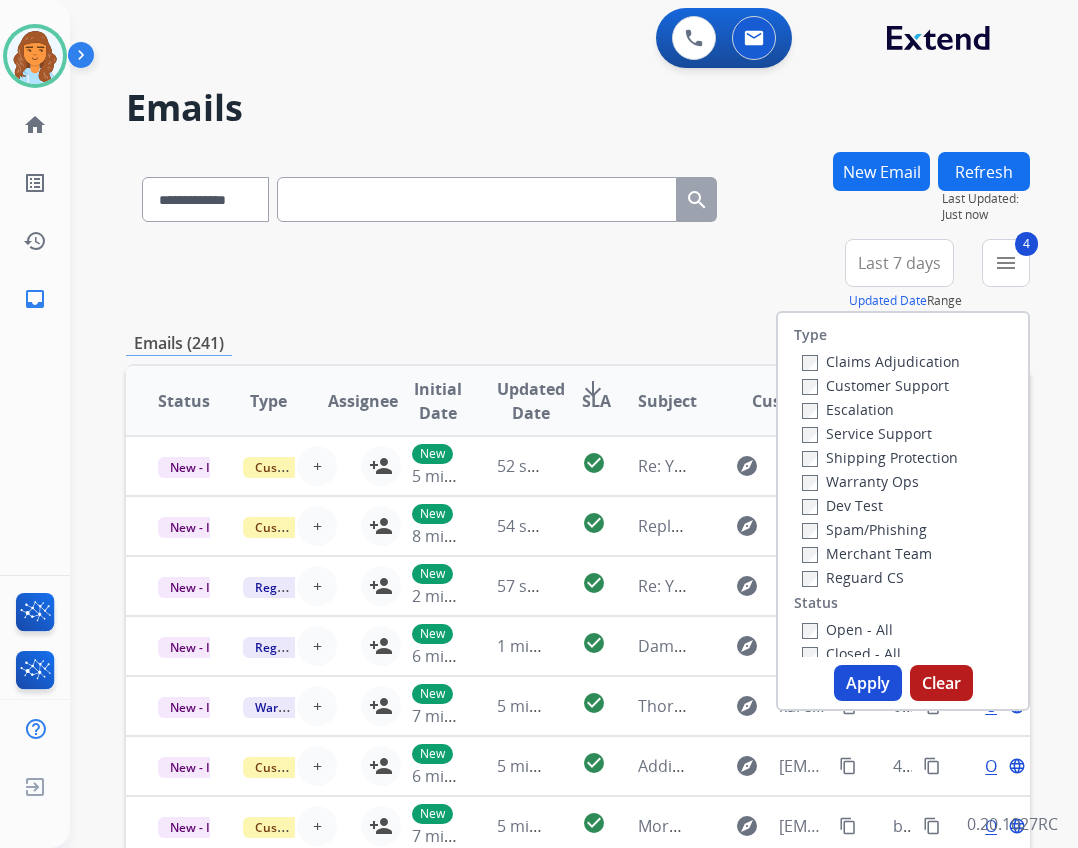 click on "Type  Claims Adjudication   Customer Support   Escalation   Service Support   Shipping Protection   Warranty Ops   Dev Test   Spam/Phishing   Merchant Team   Reguard CS  Status  Open - All   Closed - All   New - Initial   New - Reply   On-hold – Internal   On-hold - Customer   On Hold - Pending Parts   On Hold - Servicers   Closed - Unresolved   Closed – Solved   Closed – Merchant Transfer  SLA  Within SLA   Nearing SLA   Past SLA   Critical   On Hold   Closed  Processed  Migration   Webhook   Polling   Extend.com (API)  Apply Clear" at bounding box center (903, 511) 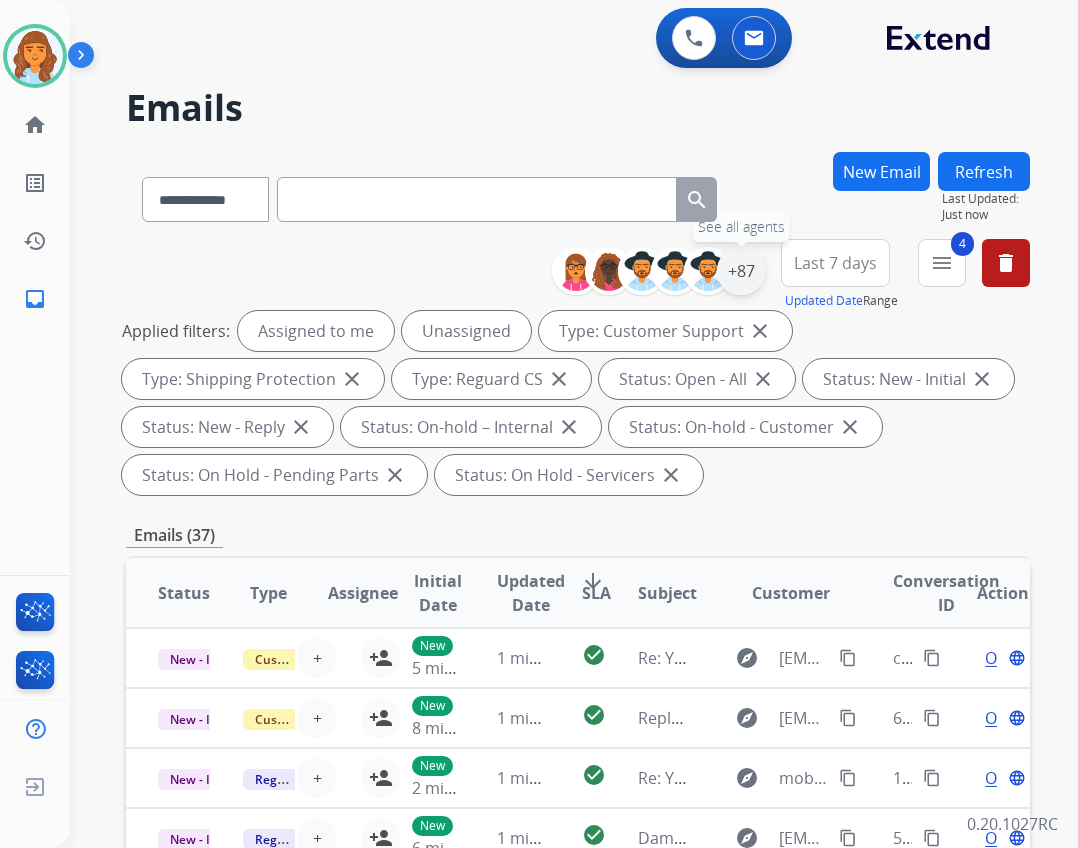 click on "+87" at bounding box center (741, 271) 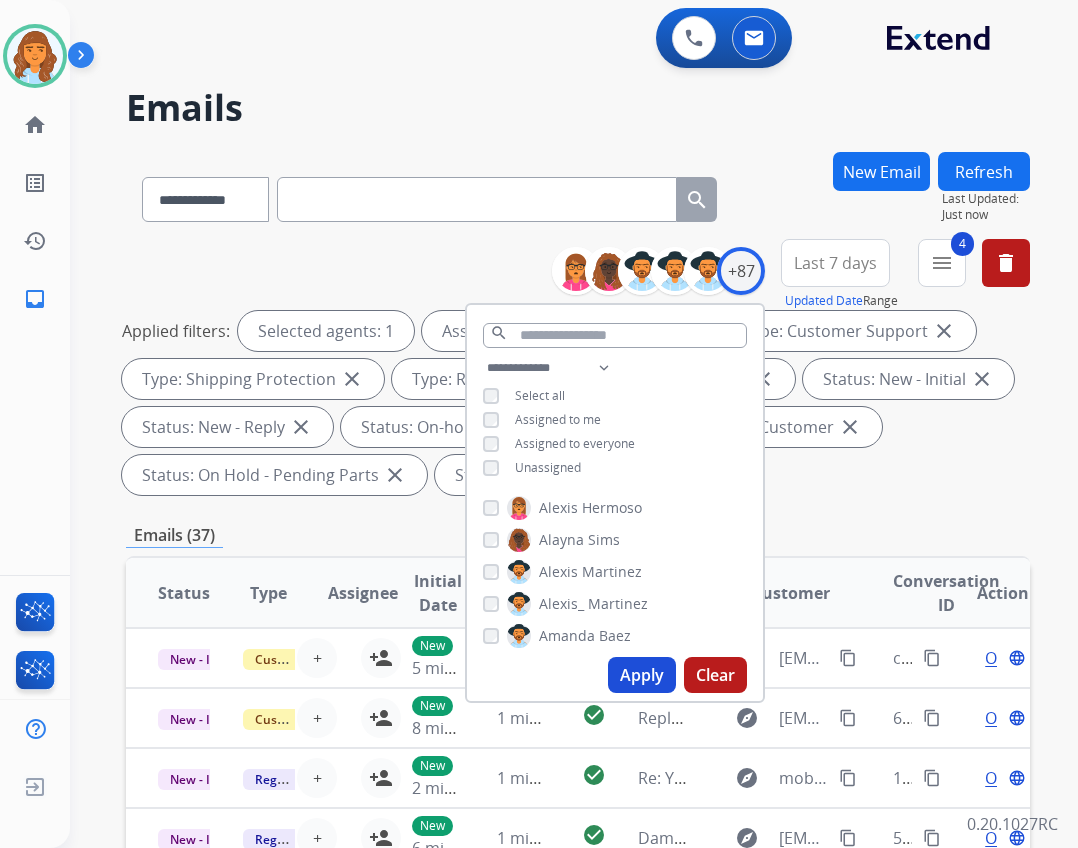 click on "Unassigned" at bounding box center [548, 467] 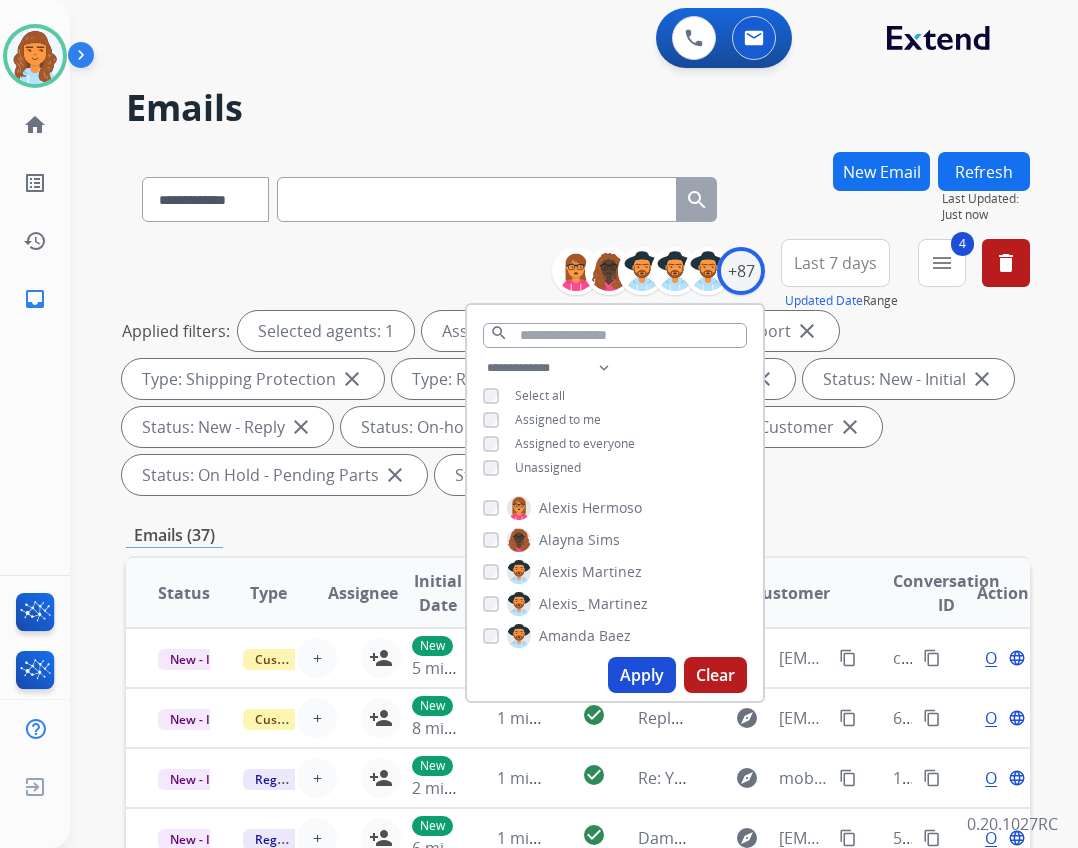 click on "Apply" at bounding box center (642, 675) 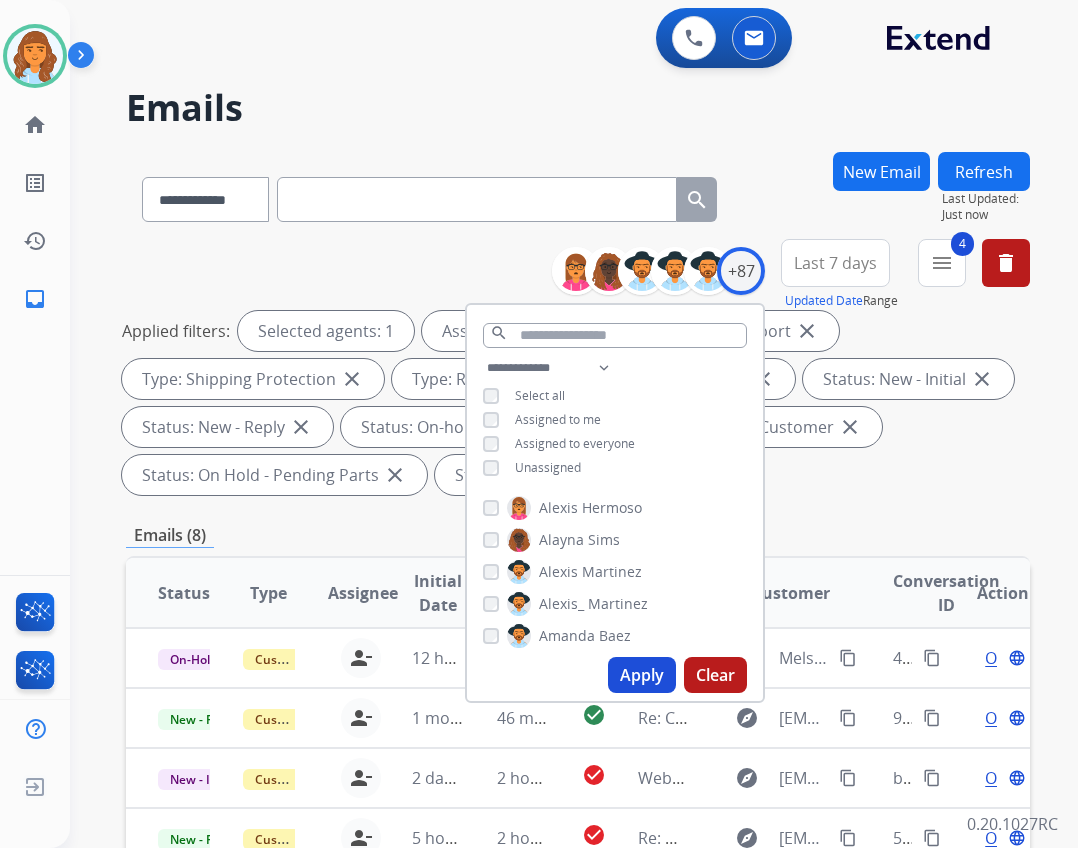 click on "Apply" at bounding box center (642, 675) 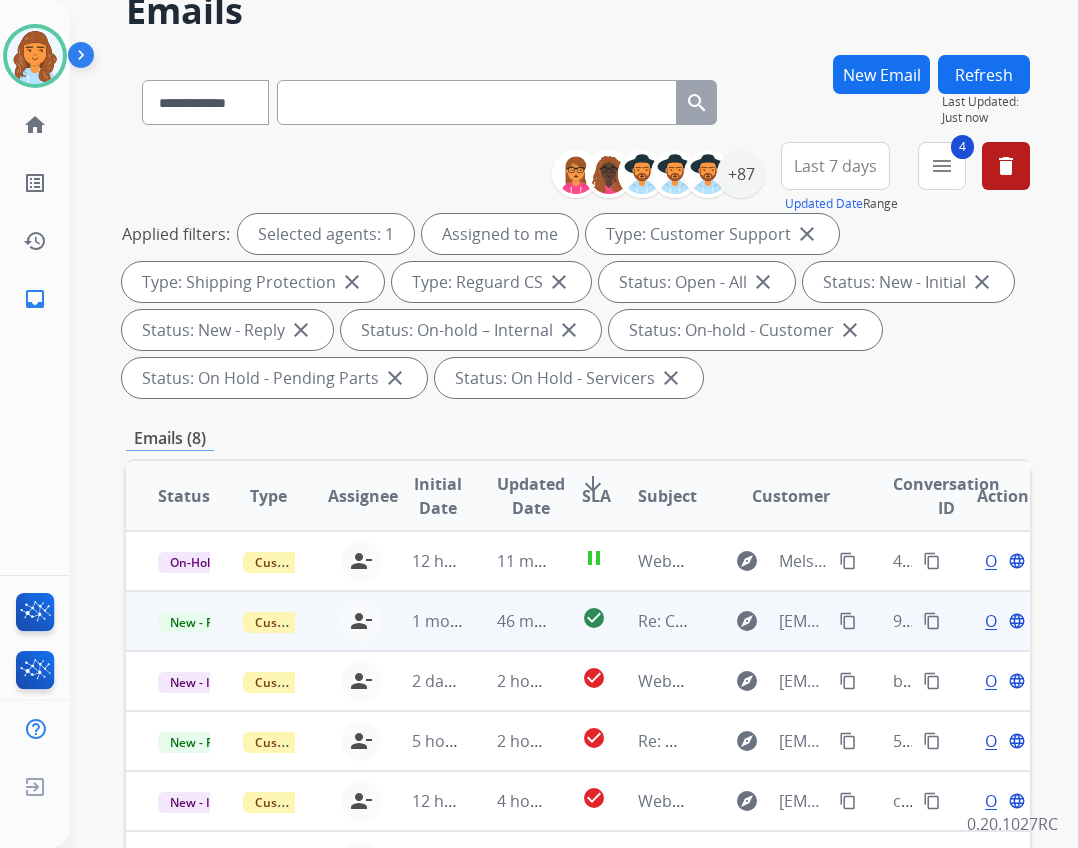 scroll, scrollTop: 200, scrollLeft: 0, axis: vertical 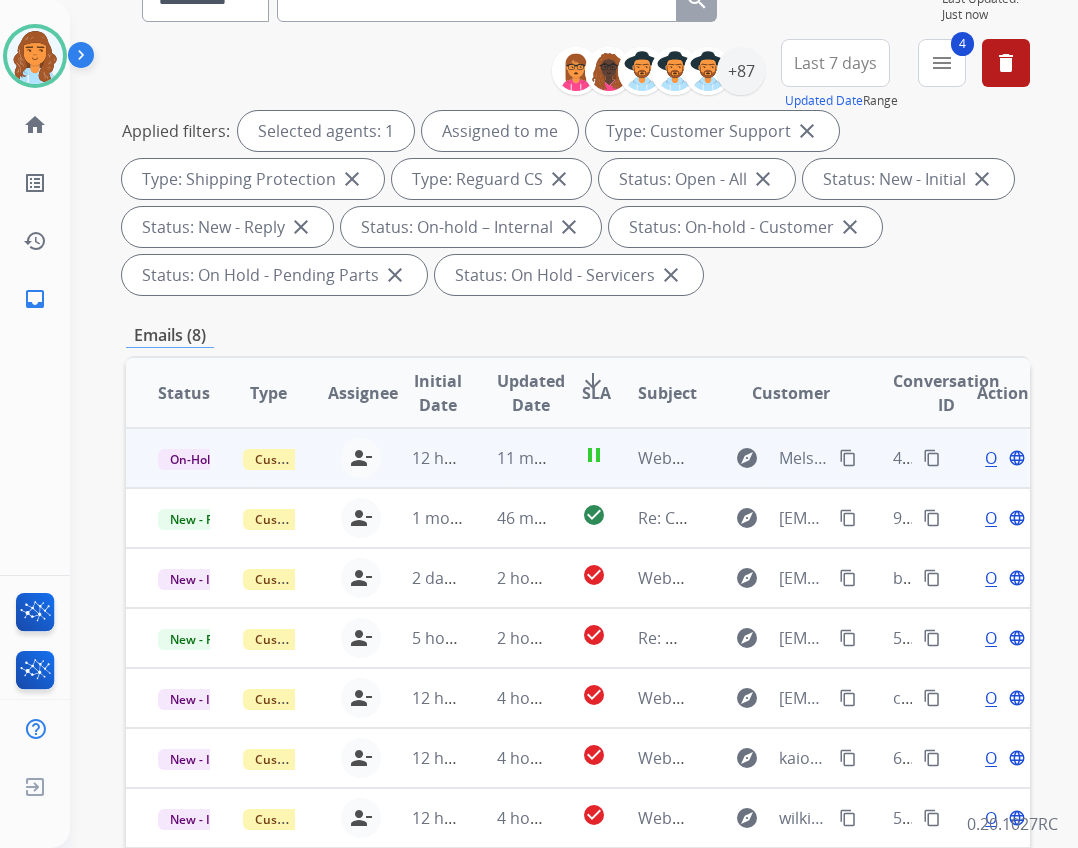 click on "Webform from [EMAIL] on [DATE]" at bounding box center (648, 458) 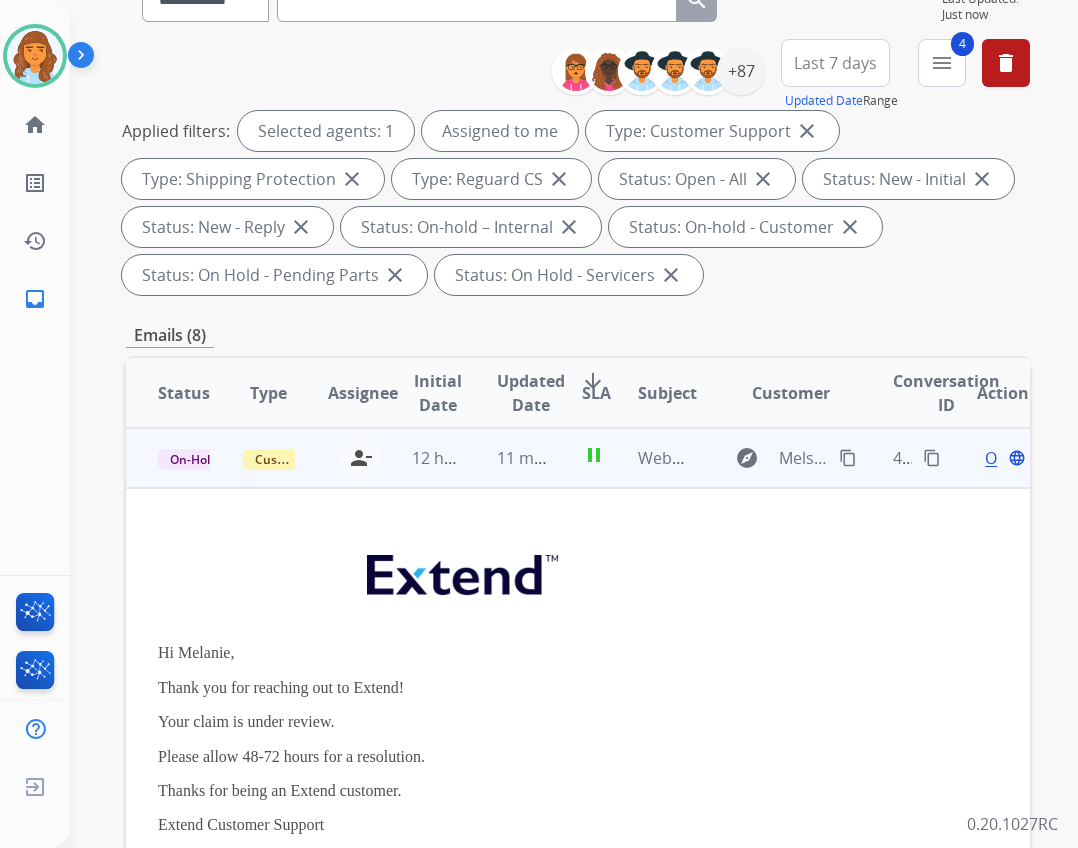 click on "Open language" at bounding box center [1003, 458] 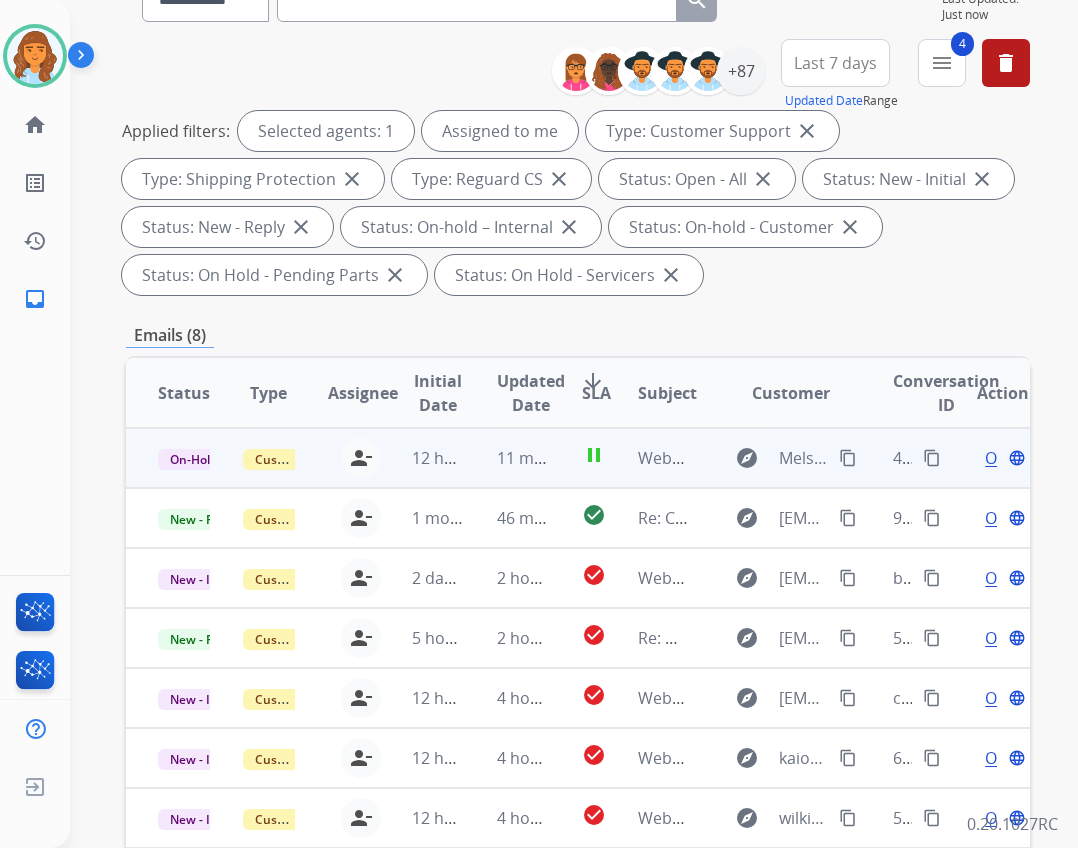 click on "Open" at bounding box center (1005, 458) 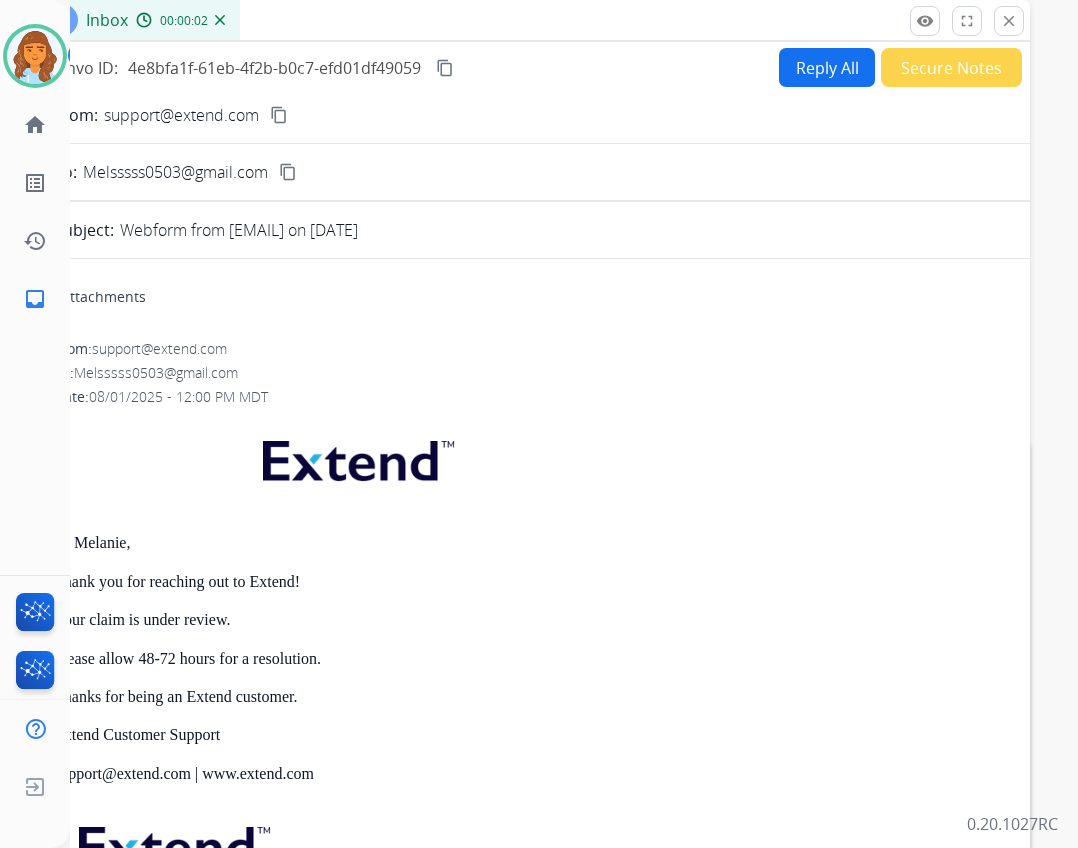scroll, scrollTop: 100, scrollLeft: 0, axis: vertical 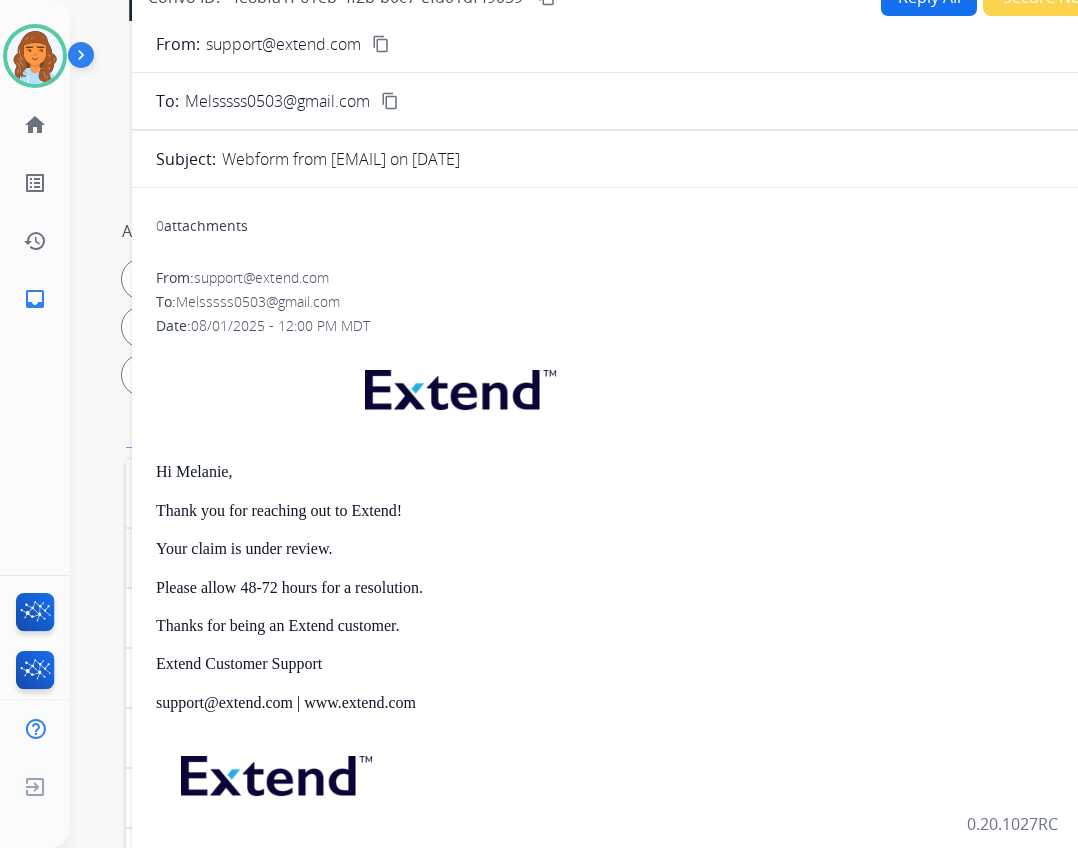 drag, startPoint x: 487, startPoint y: 41, endPoint x: 589, endPoint y: -52, distance: 138.03261 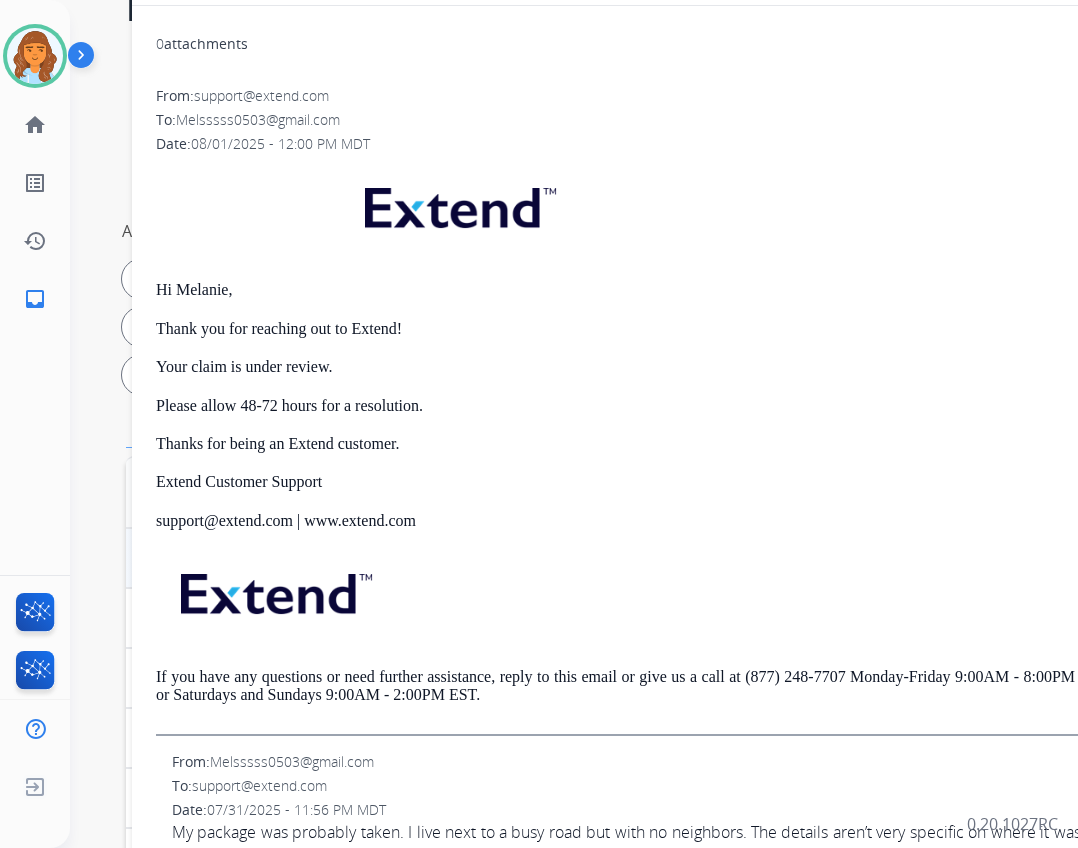 scroll, scrollTop: 235, scrollLeft: 0, axis: vertical 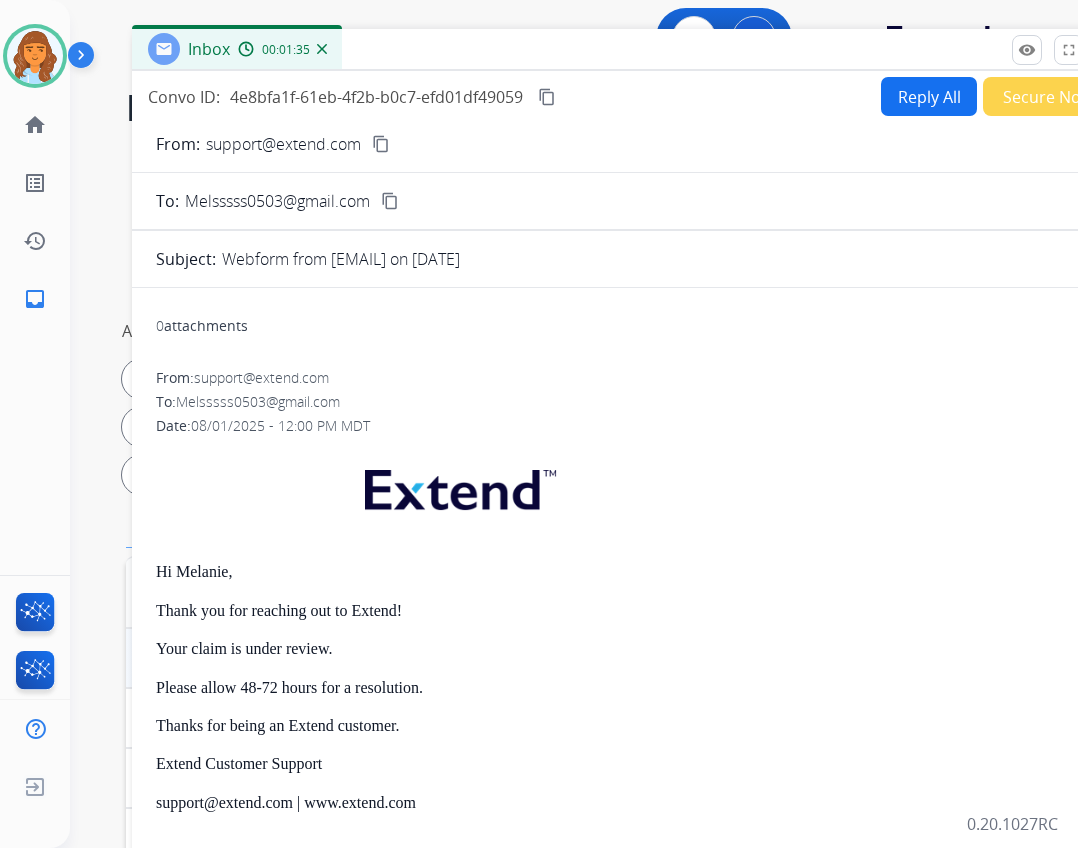click on "content_copy" at bounding box center (547, 97) 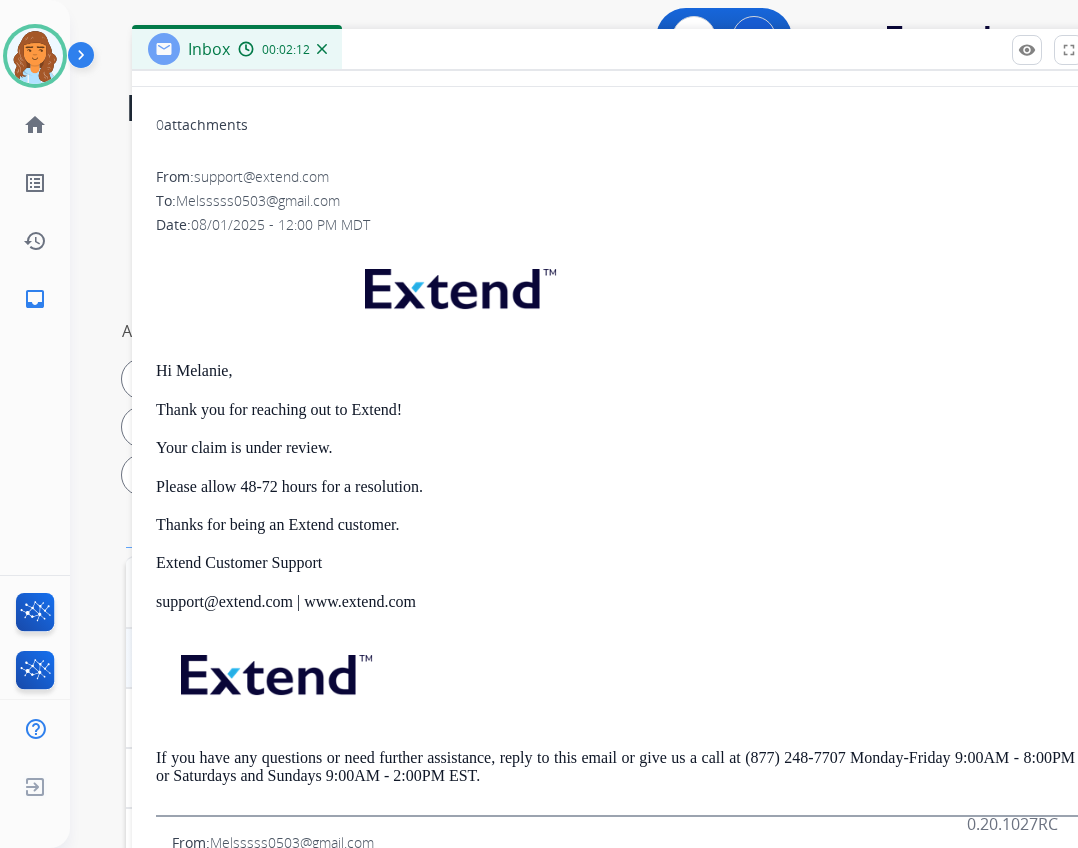 scroll, scrollTop: 235, scrollLeft: 0, axis: vertical 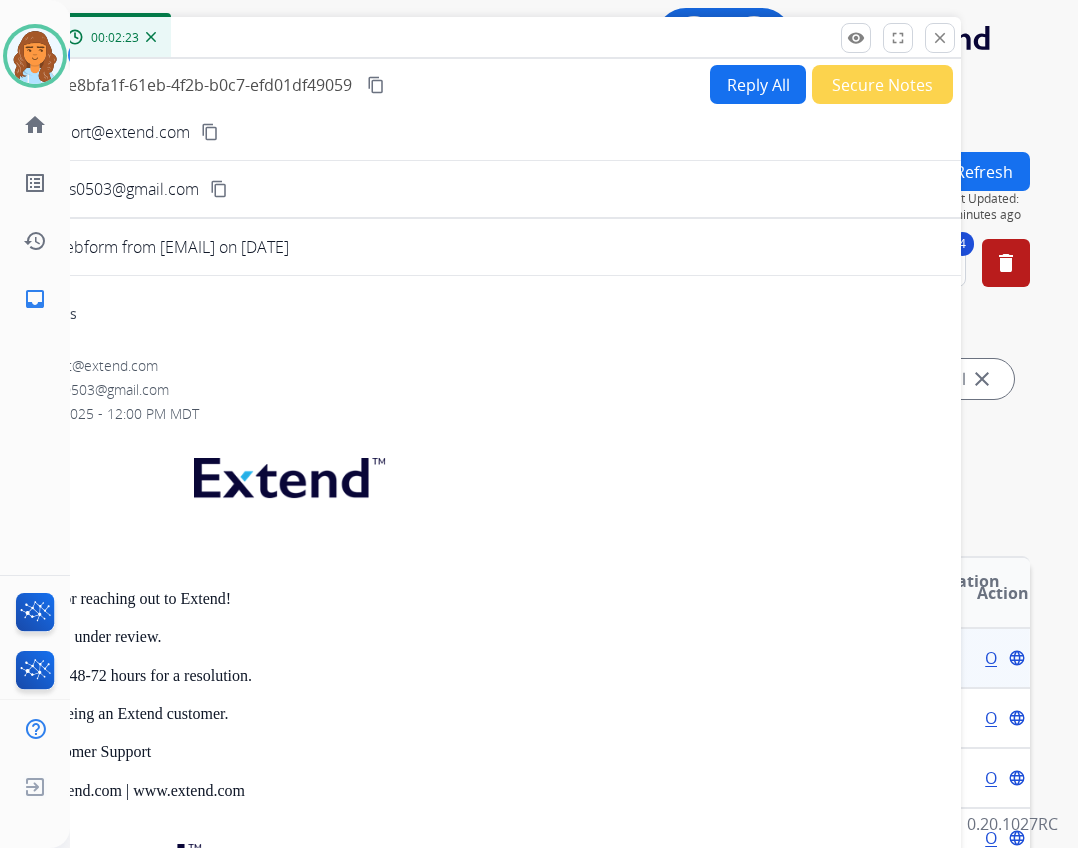 drag, startPoint x: 629, startPoint y: 54, endPoint x: 469, endPoint y: 43, distance: 160.37769 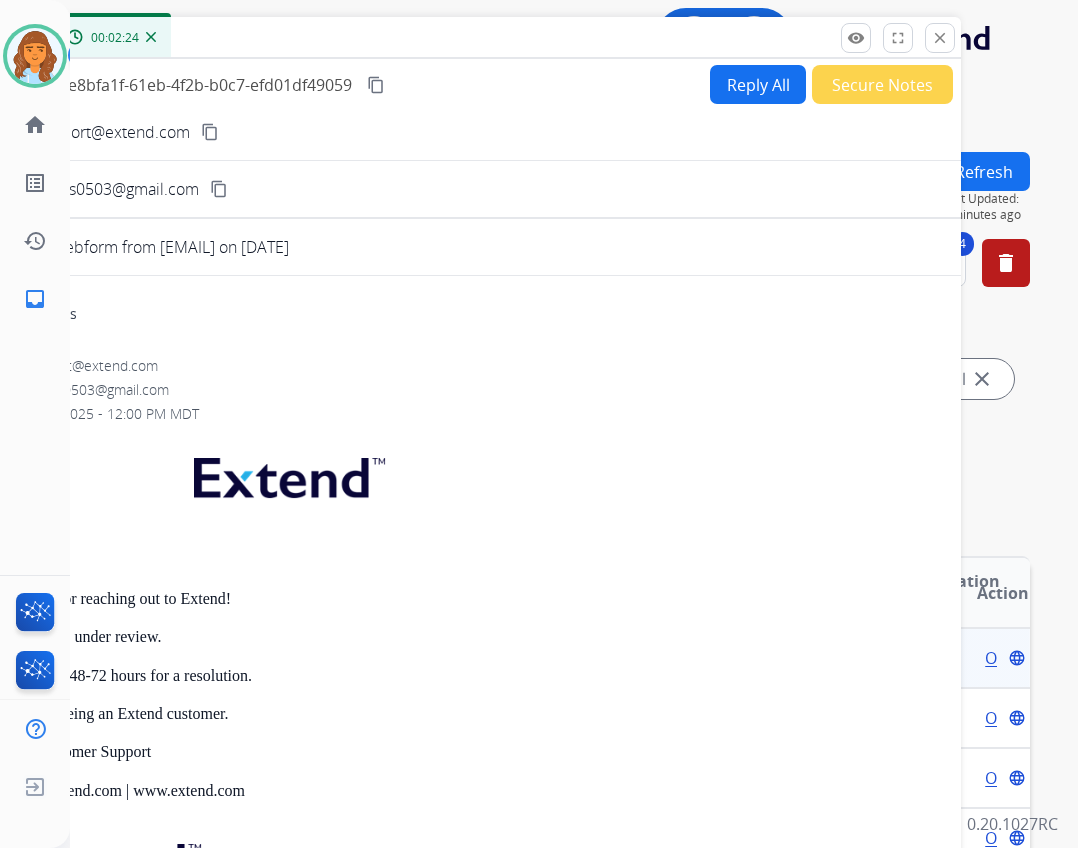 click on "close" at bounding box center [940, 38] 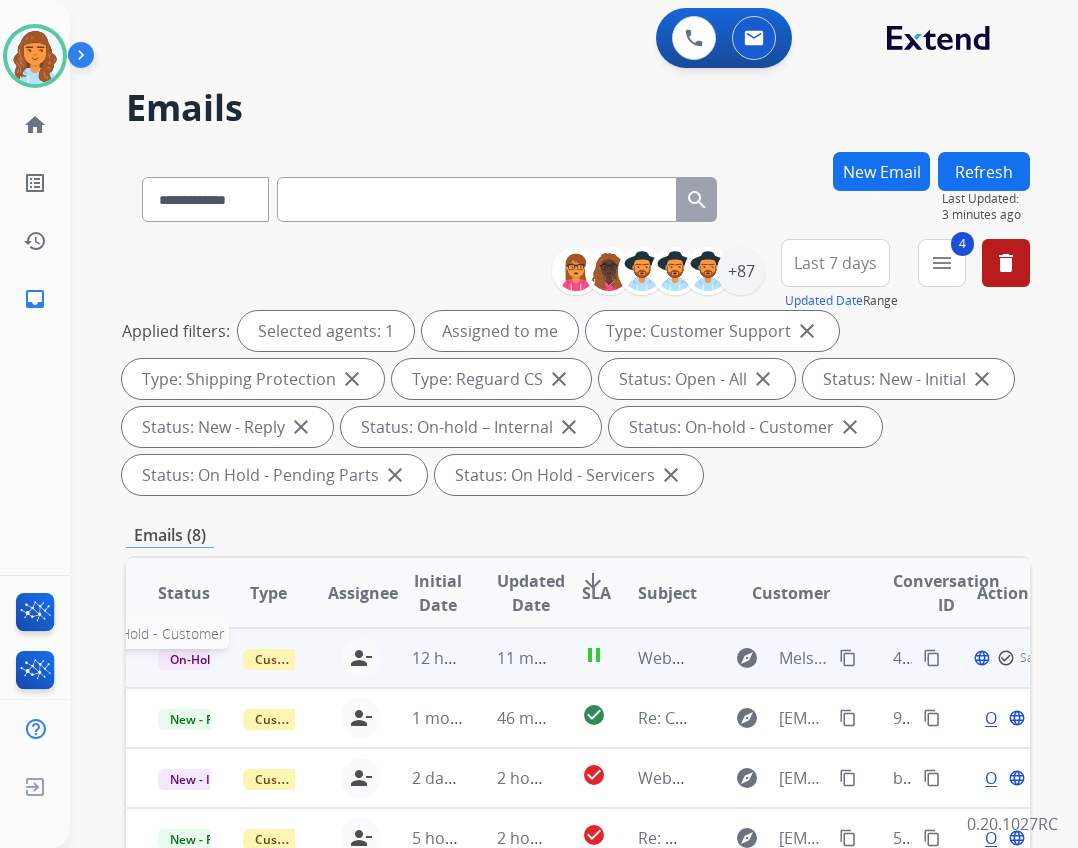 click on "On-Hold - Customer" at bounding box center [227, 659] 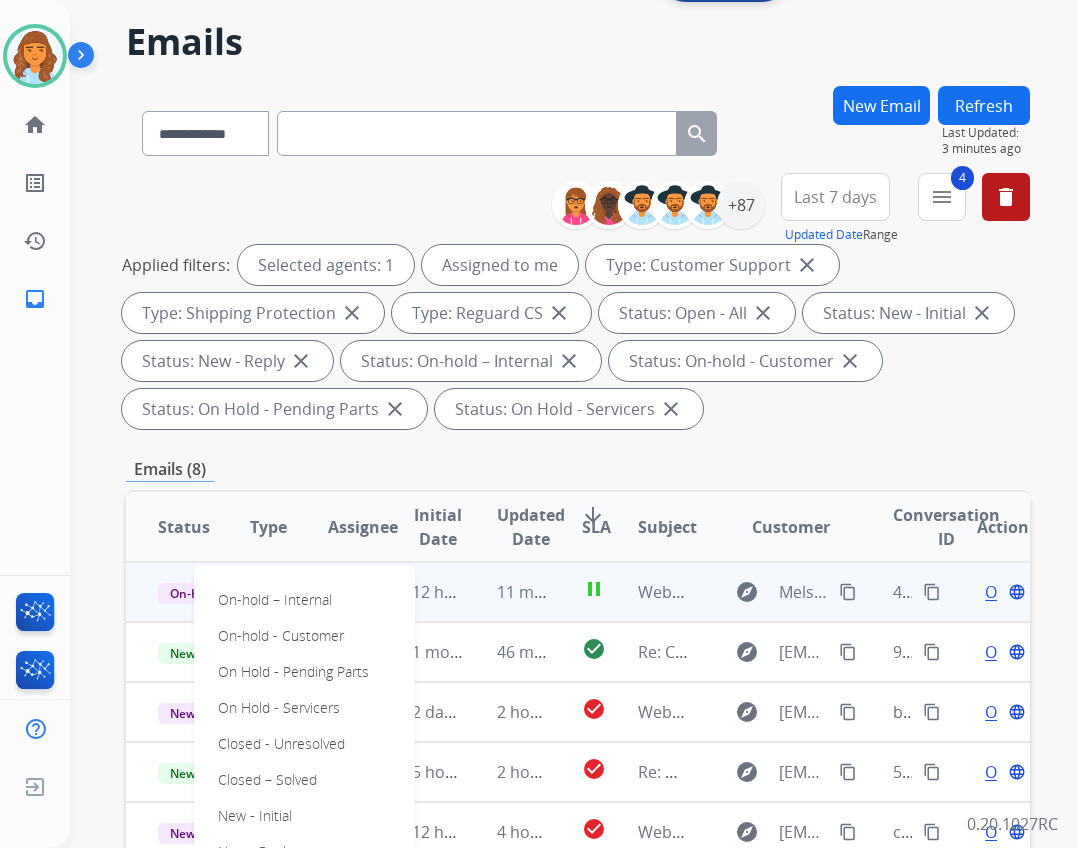 scroll, scrollTop: 100, scrollLeft: 0, axis: vertical 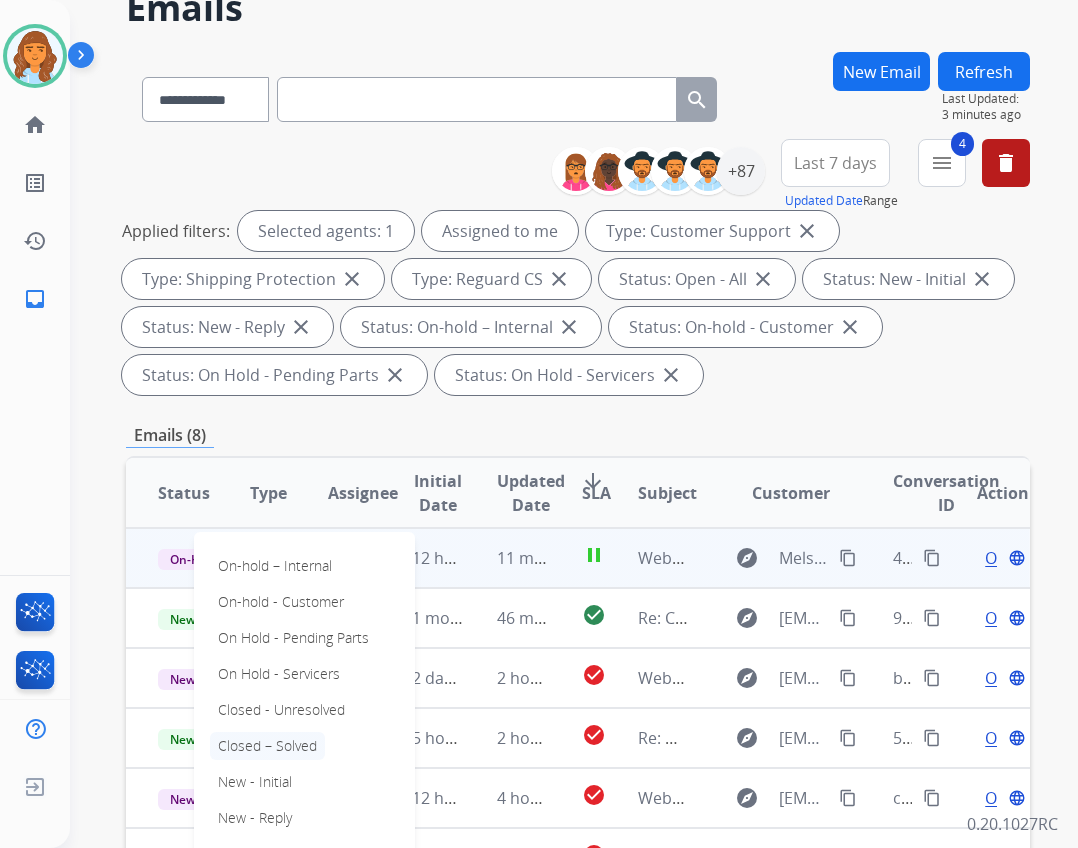 click on "Closed – Solved" at bounding box center [267, 746] 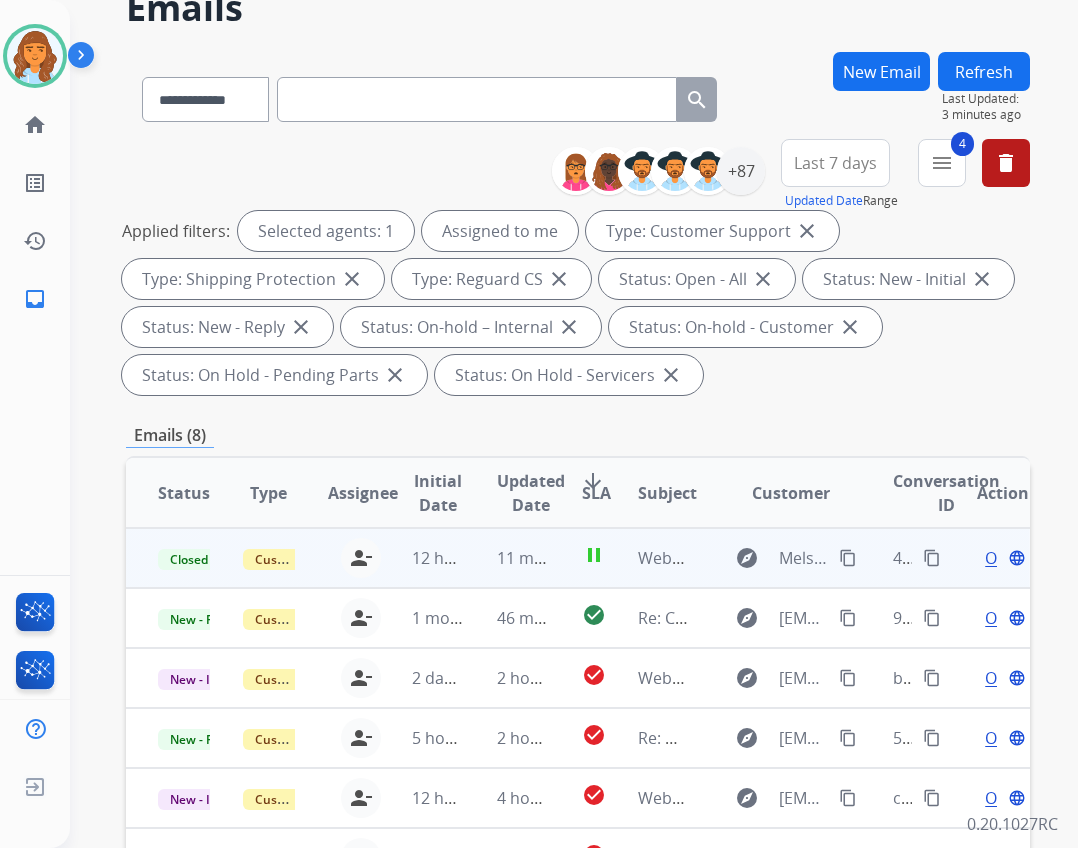 drag, startPoint x: 1006, startPoint y: 57, endPoint x: 1009, endPoint y: 136, distance: 79.05694 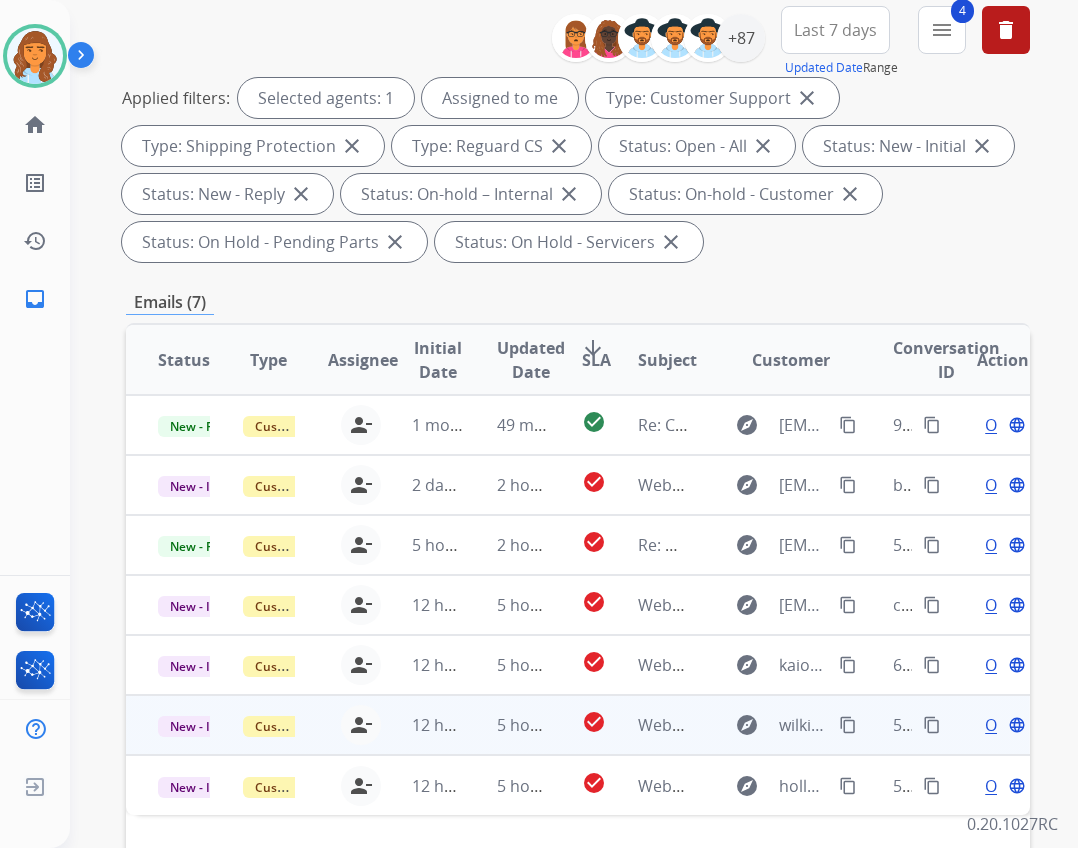scroll, scrollTop: 300, scrollLeft: 0, axis: vertical 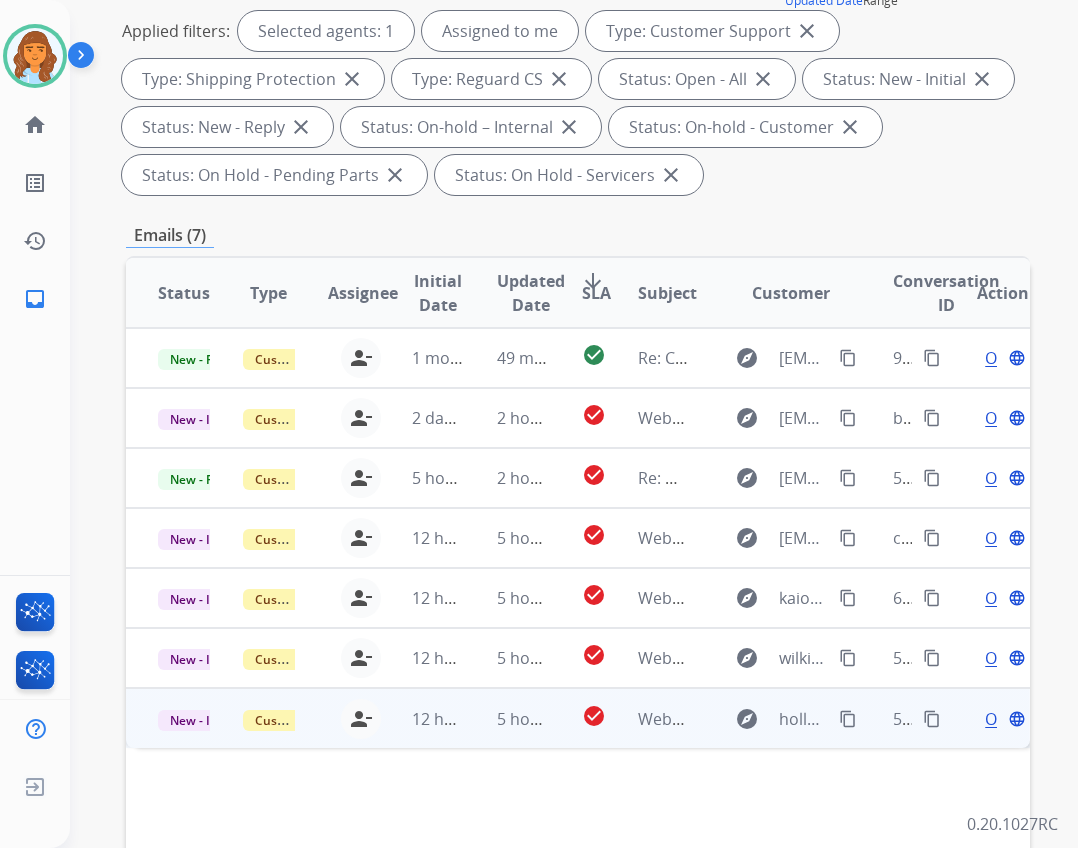 click on "Webform from holland890@gmail.com on 08/01/2025" at bounding box center [648, 718] 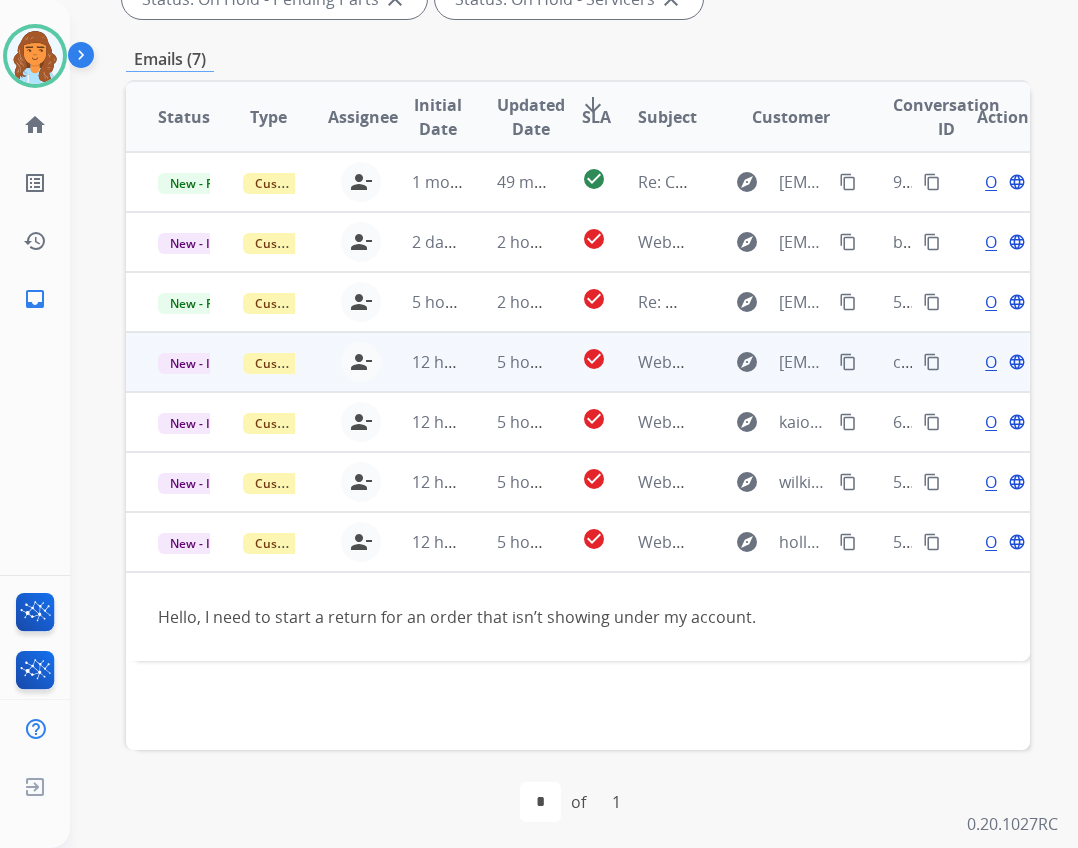 scroll, scrollTop: 482, scrollLeft: 0, axis: vertical 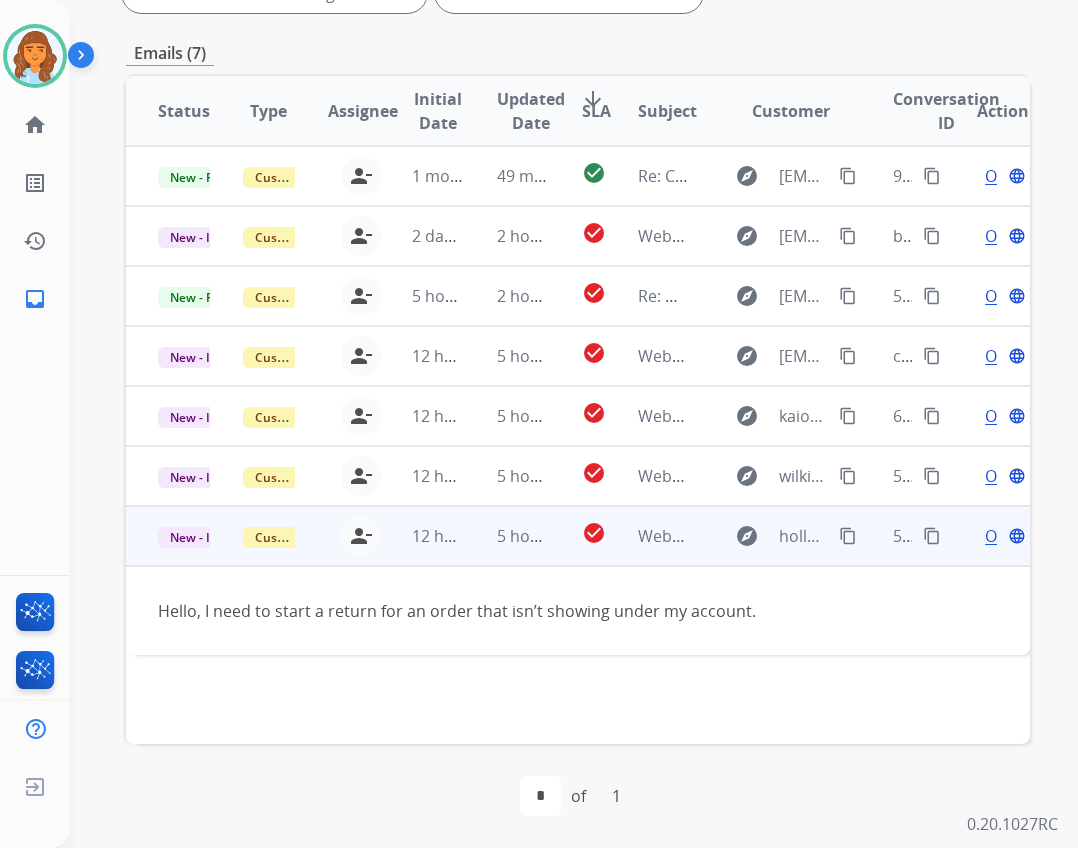 click on "Open language" at bounding box center (1003, 536) 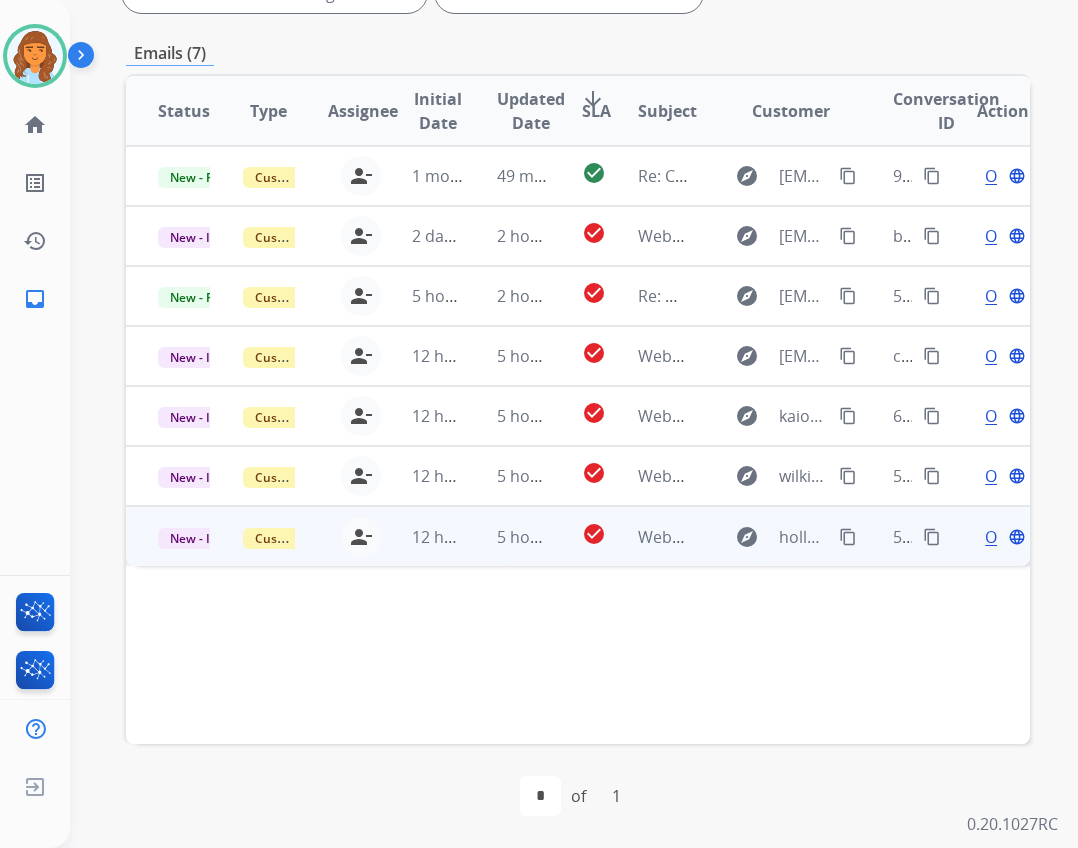 click on "Open language" at bounding box center (1003, 537) 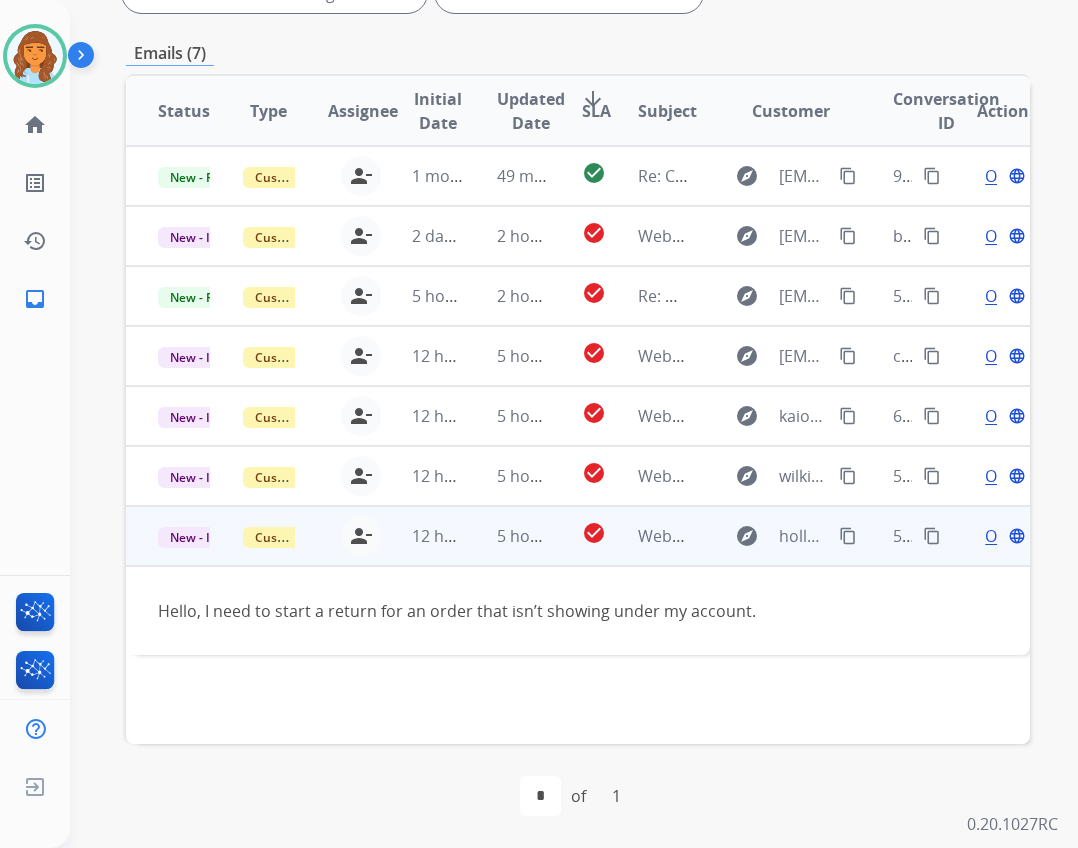 click on "Open" at bounding box center [1005, 536] 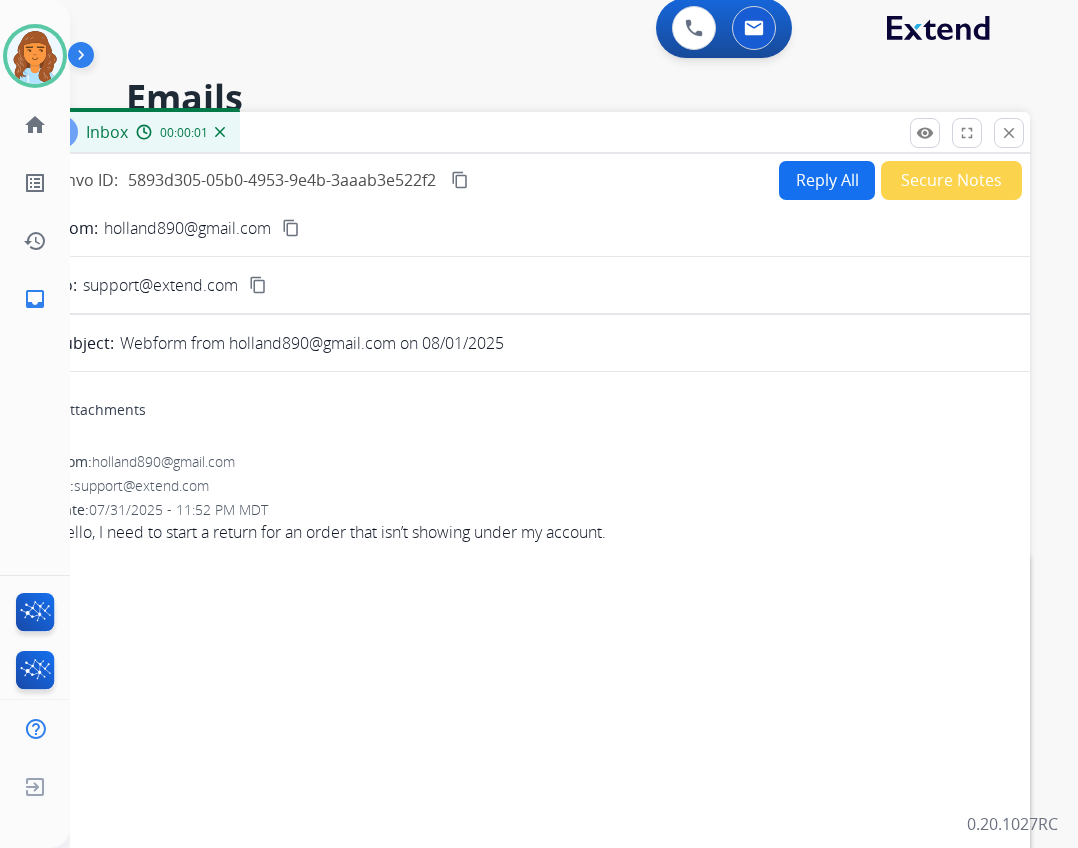 scroll, scrollTop: 0, scrollLeft: 0, axis: both 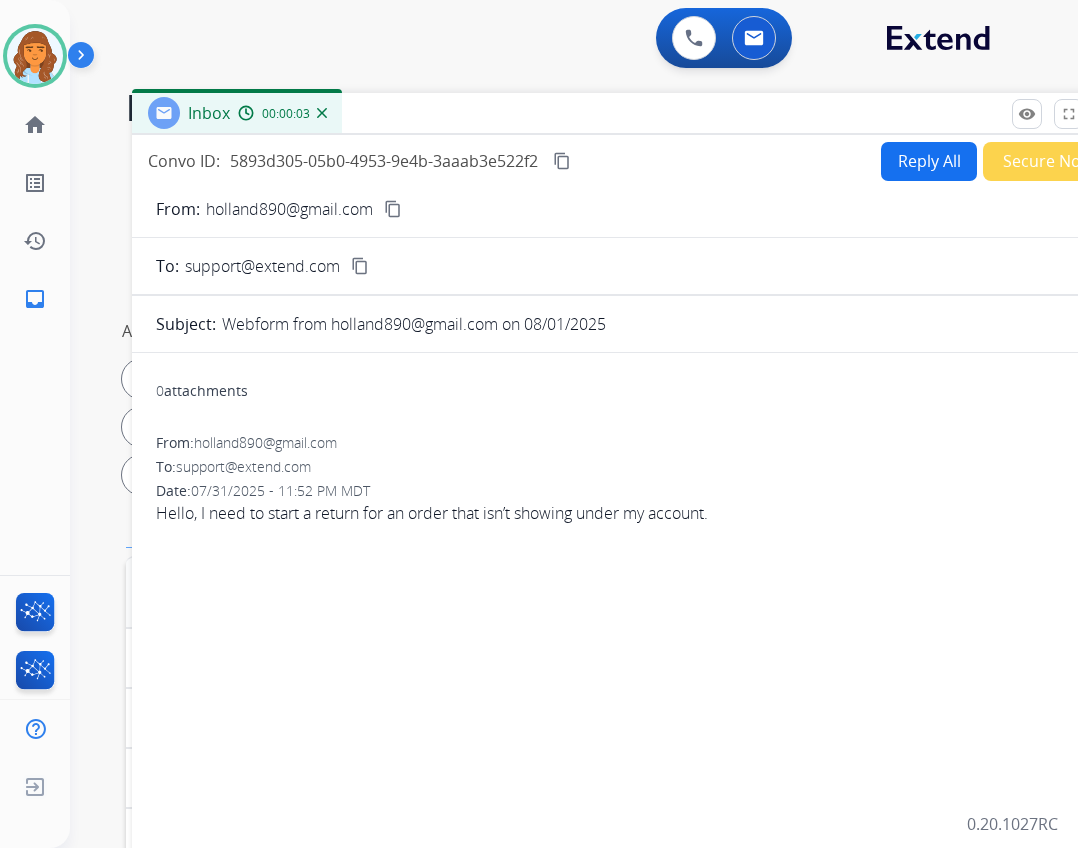 drag, startPoint x: 481, startPoint y: 153, endPoint x: 575, endPoint y: 124, distance: 98.37174 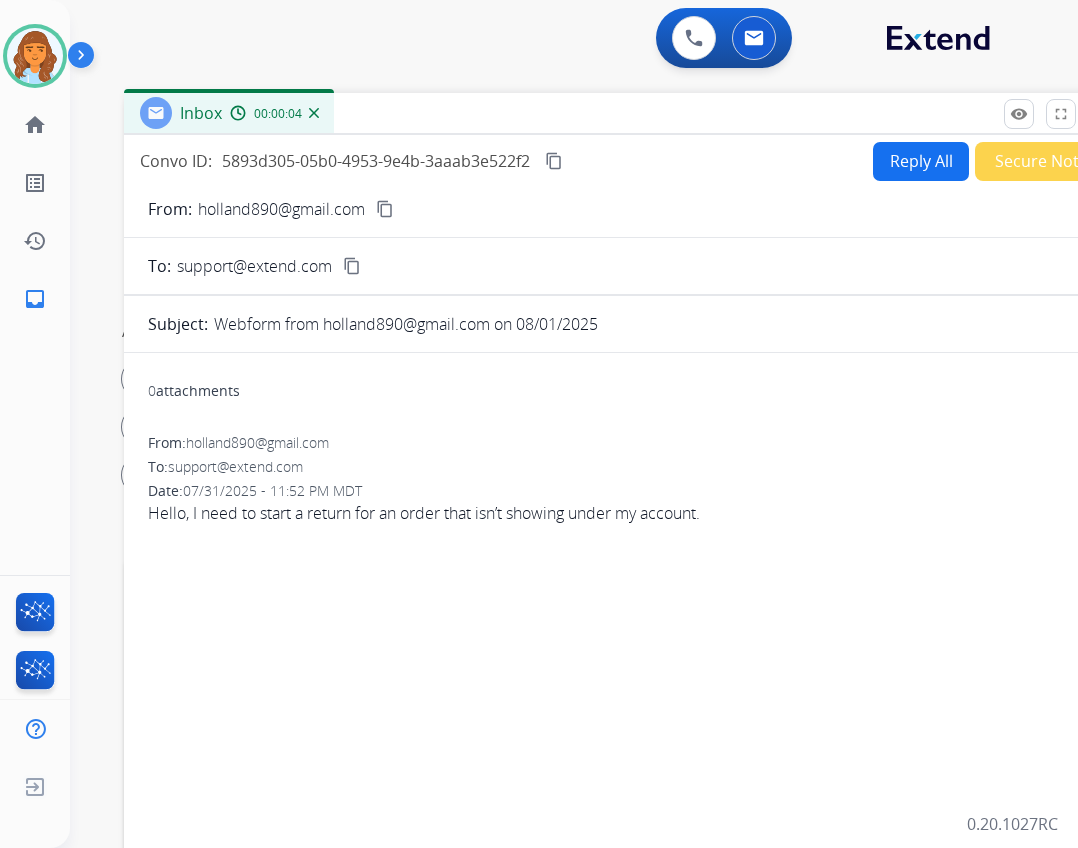 click on "Reply All" at bounding box center (921, 161) 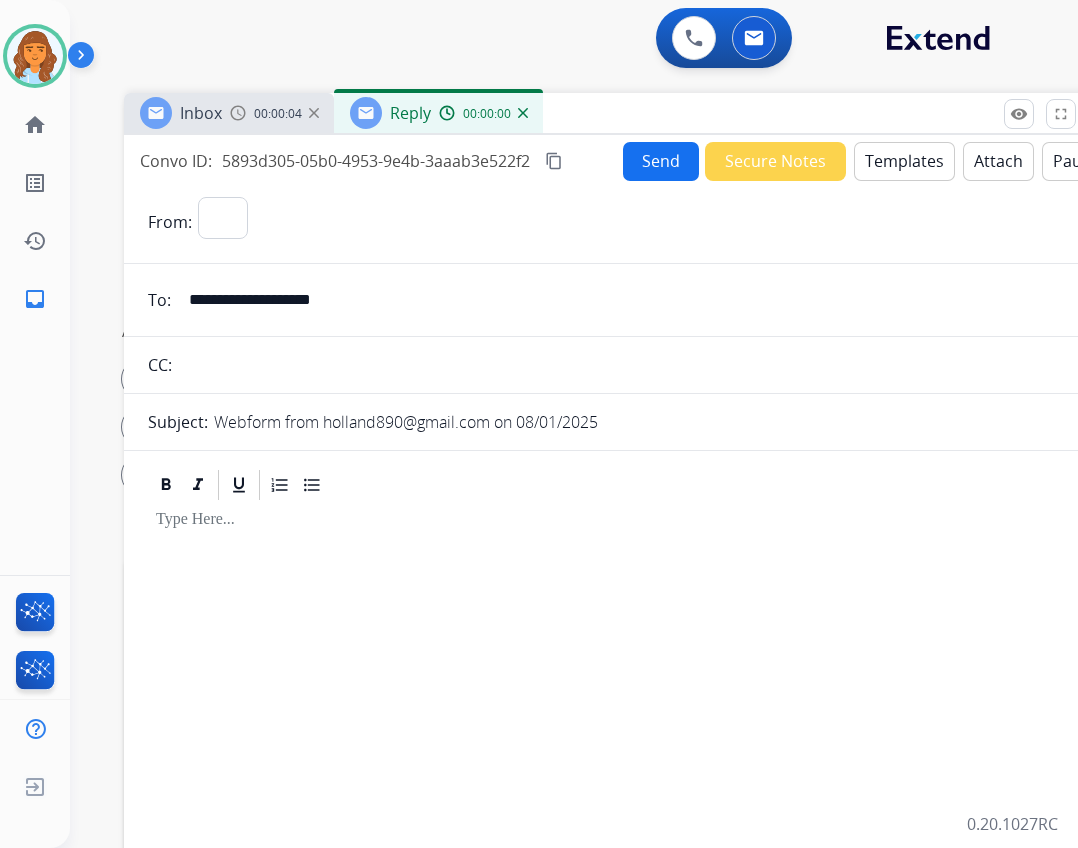 select on "**********" 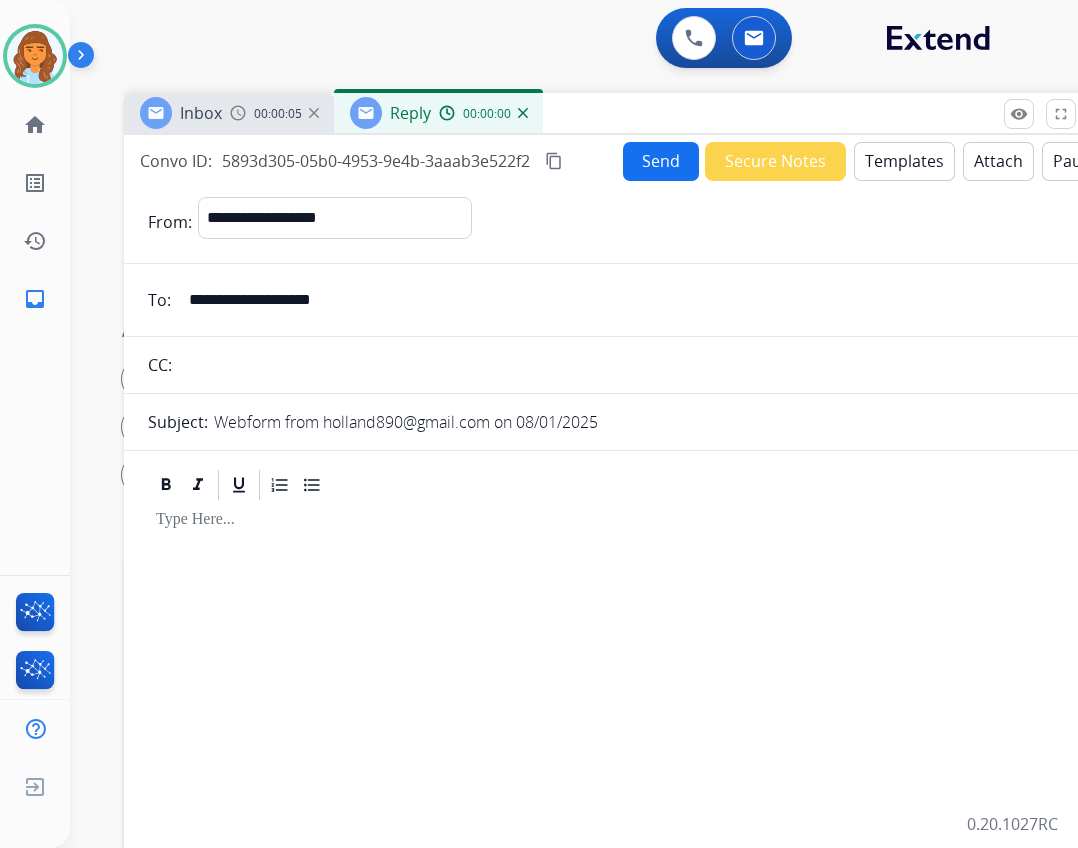 click on "Templates" at bounding box center [904, 161] 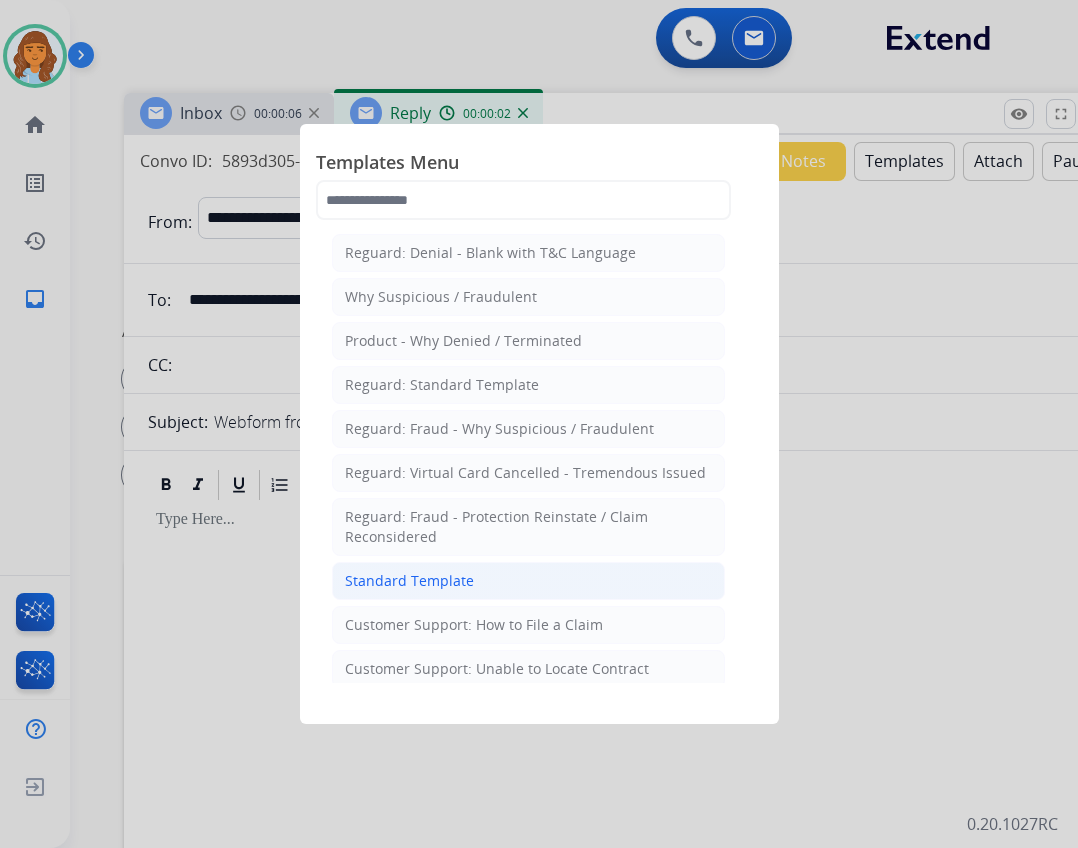 click on "Standard Template" 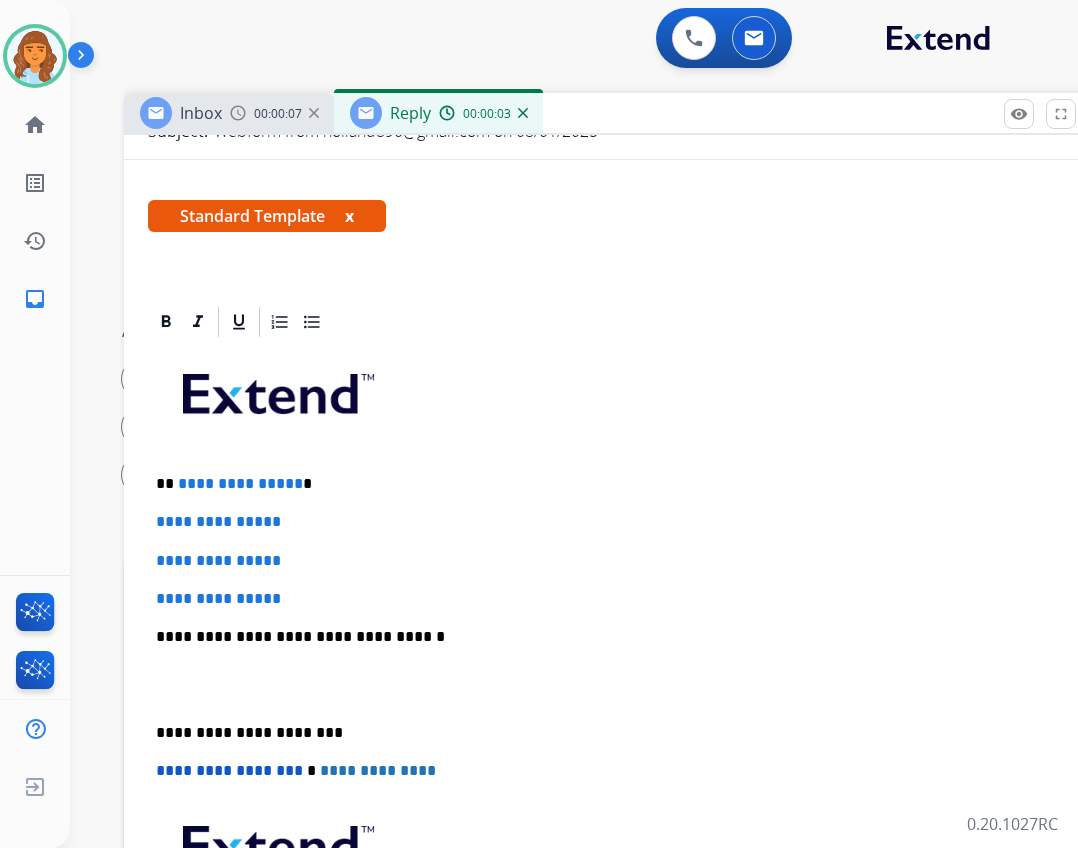 scroll, scrollTop: 300, scrollLeft: 0, axis: vertical 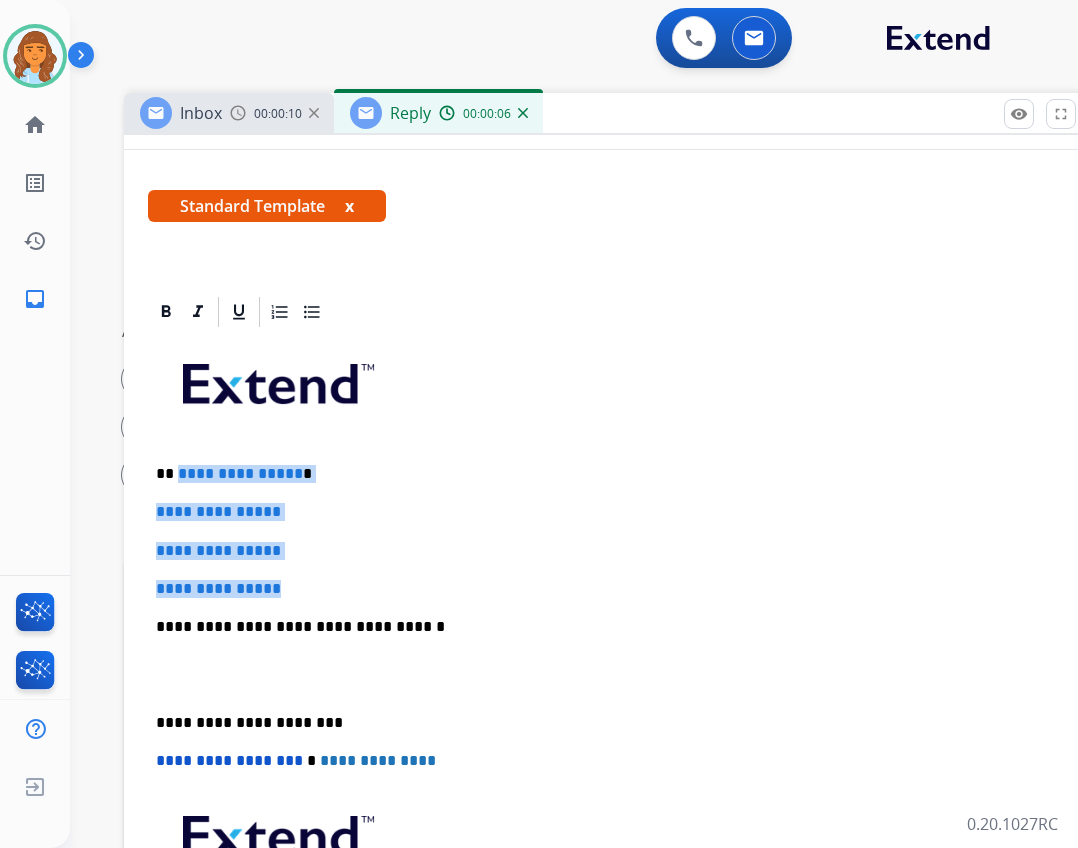 drag, startPoint x: 176, startPoint y: 464, endPoint x: 325, endPoint y: 584, distance: 191.31387 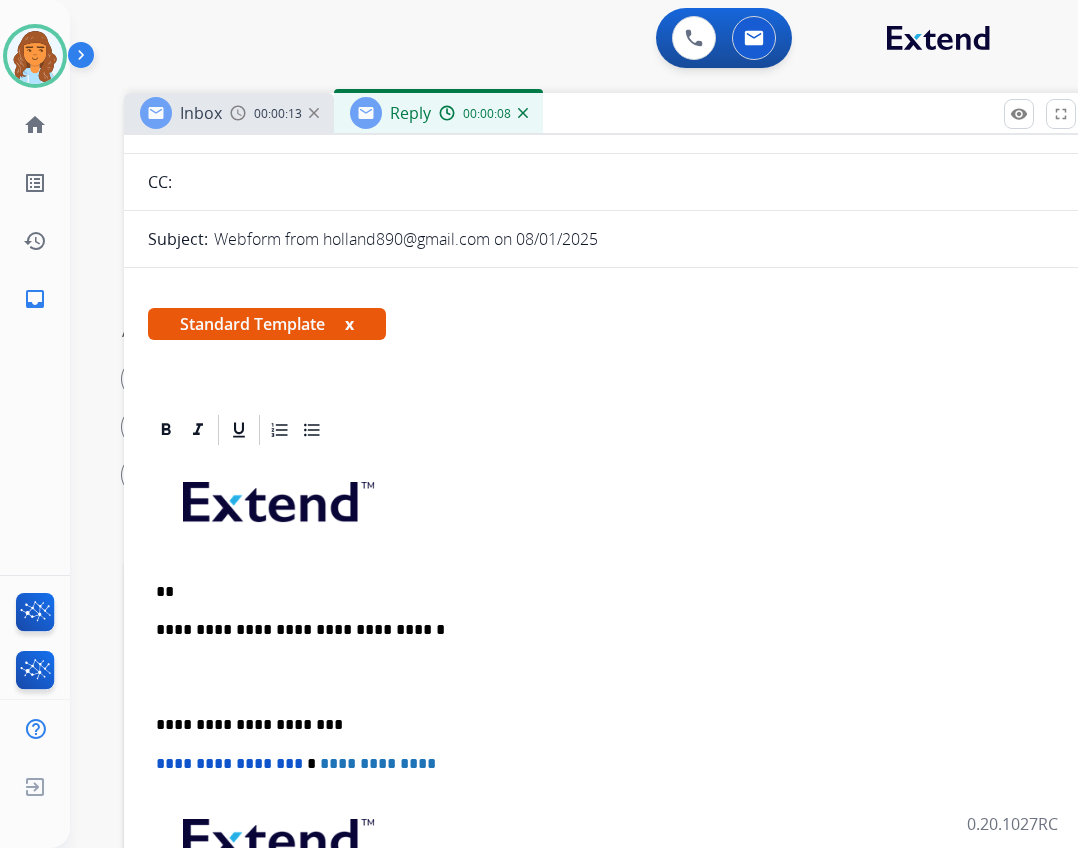 scroll, scrollTop: 0, scrollLeft: 0, axis: both 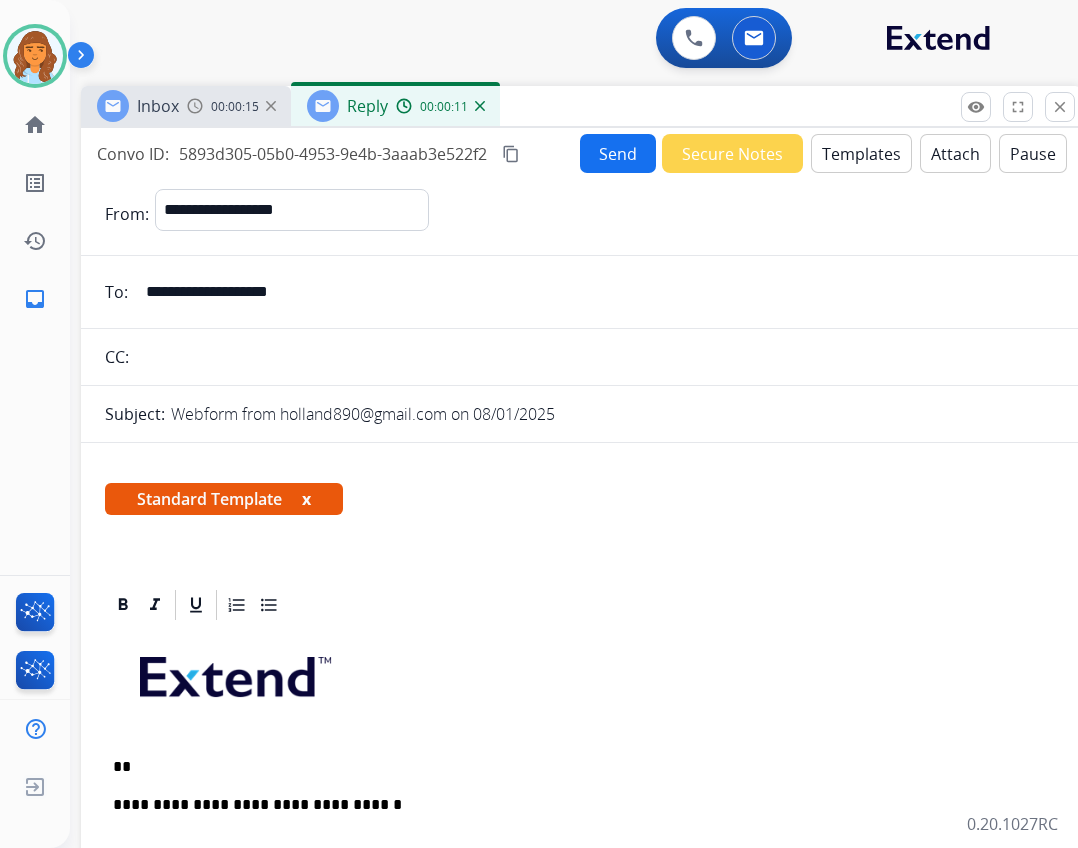 drag, startPoint x: 829, startPoint y: 125, endPoint x: 723, endPoint y: 114, distance: 106.56923 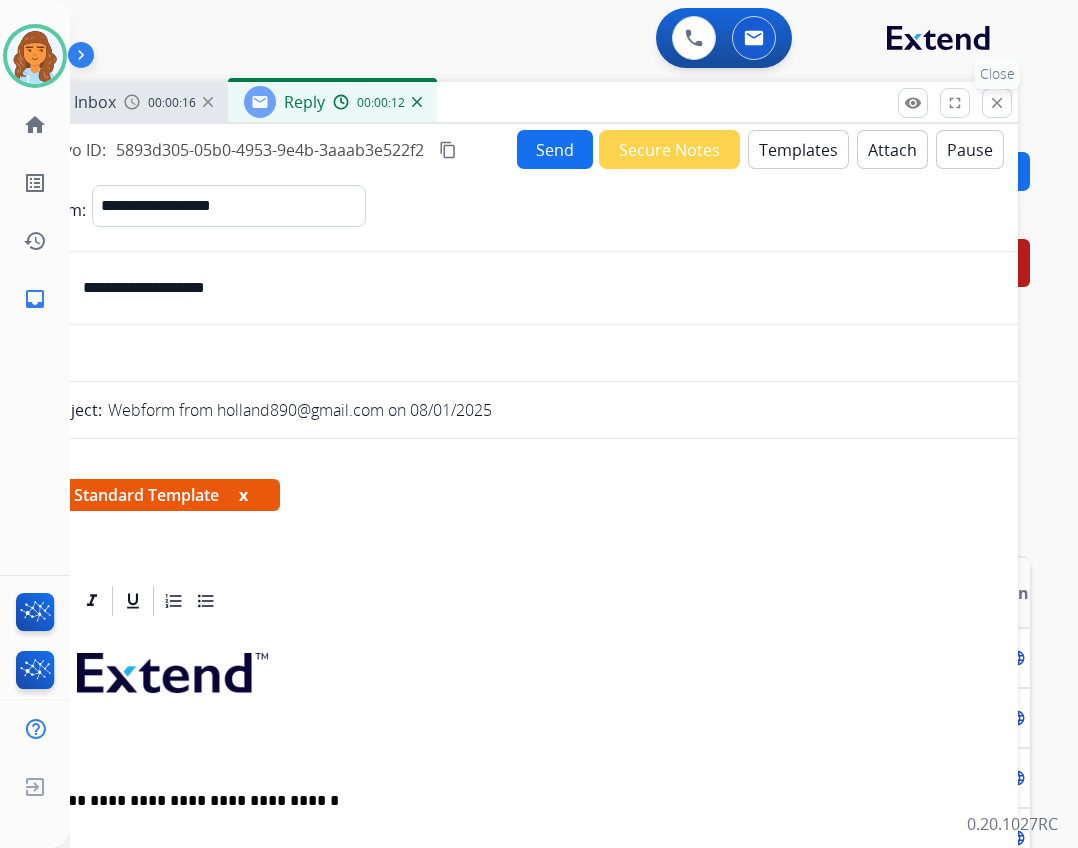 click on "close" at bounding box center [997, 103] 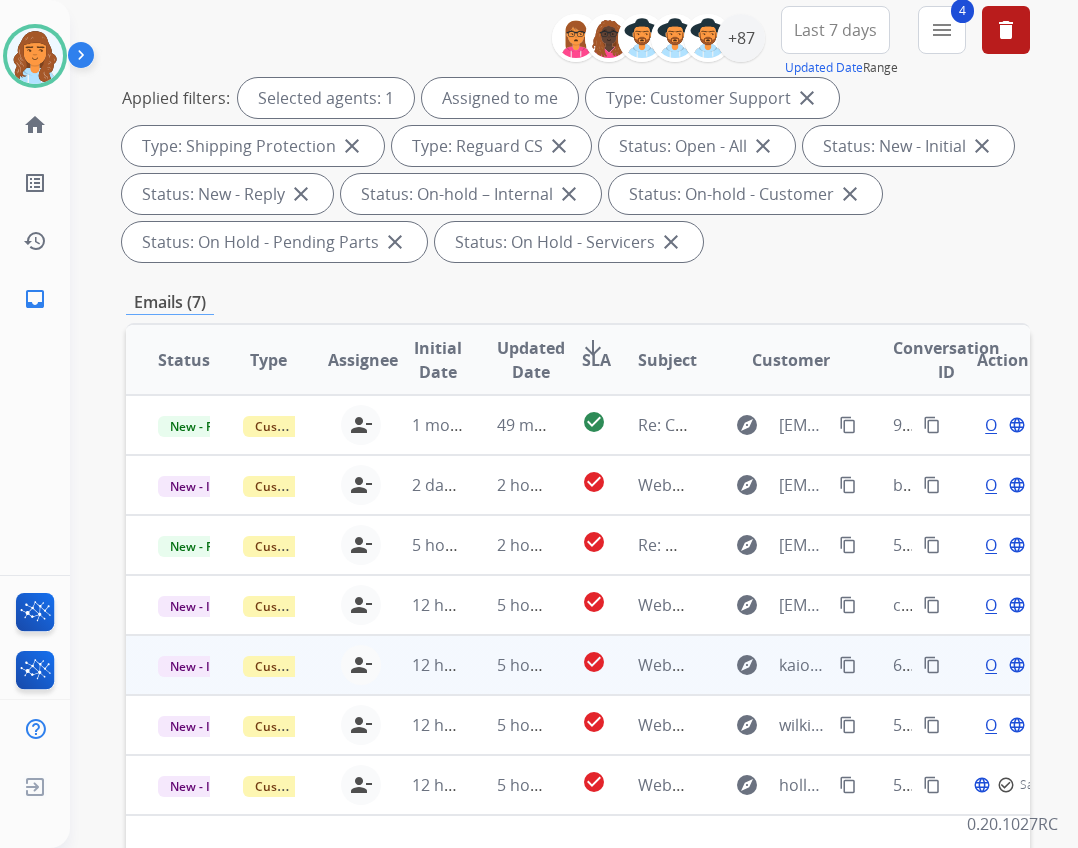 scroll, scrollTop: 300, scrollLeft: 0, axis: vertical 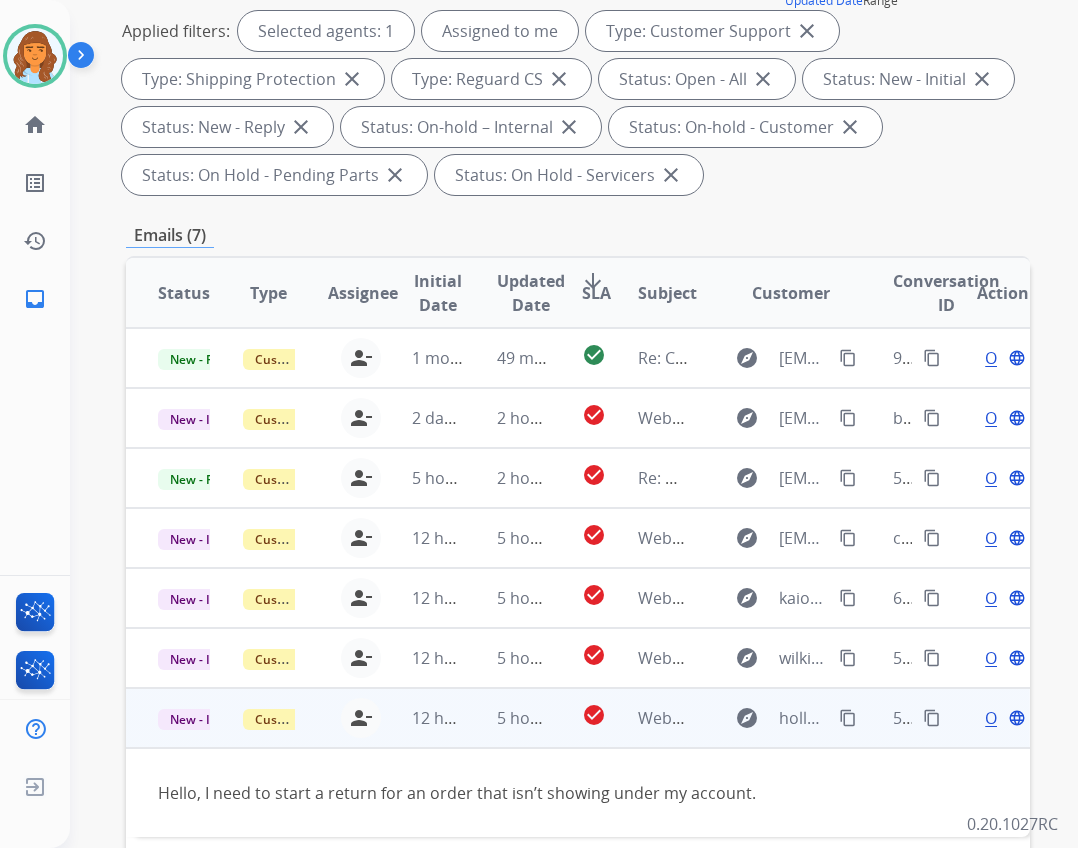 click on "Open language" at bounding box center (1003, 718) 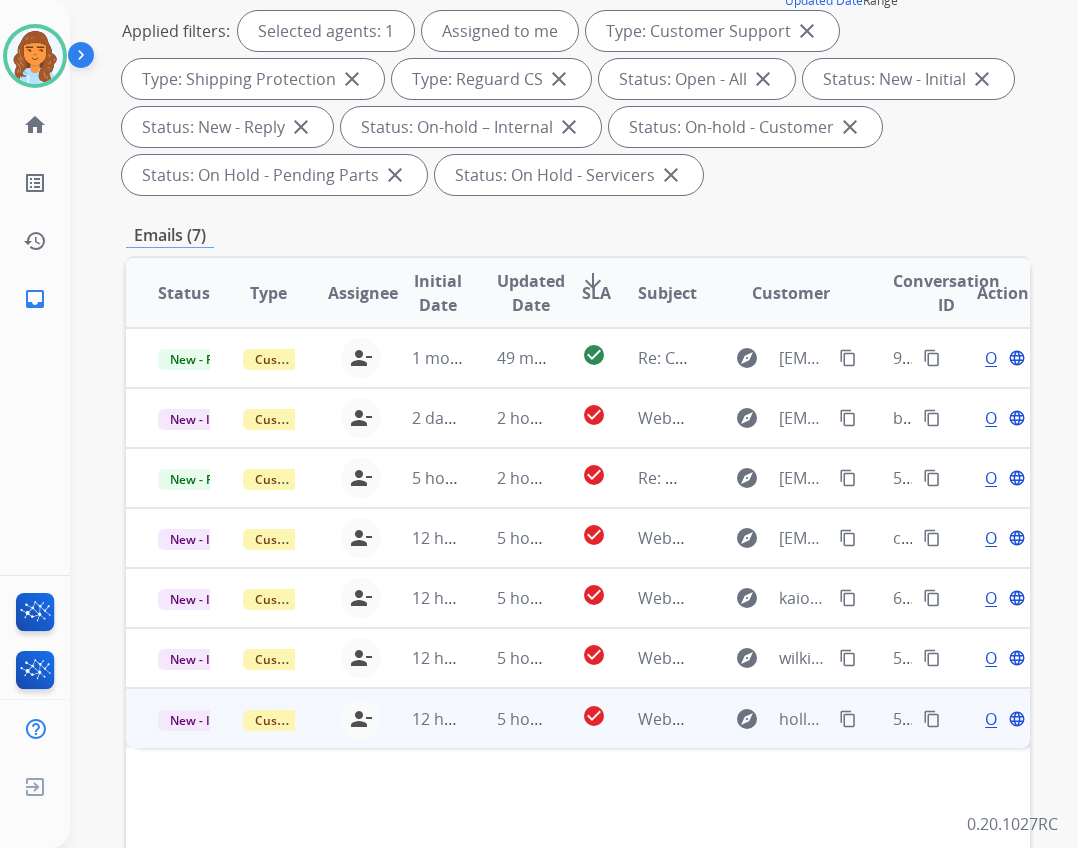 click on "Open" at bounding box center [1005, 719] 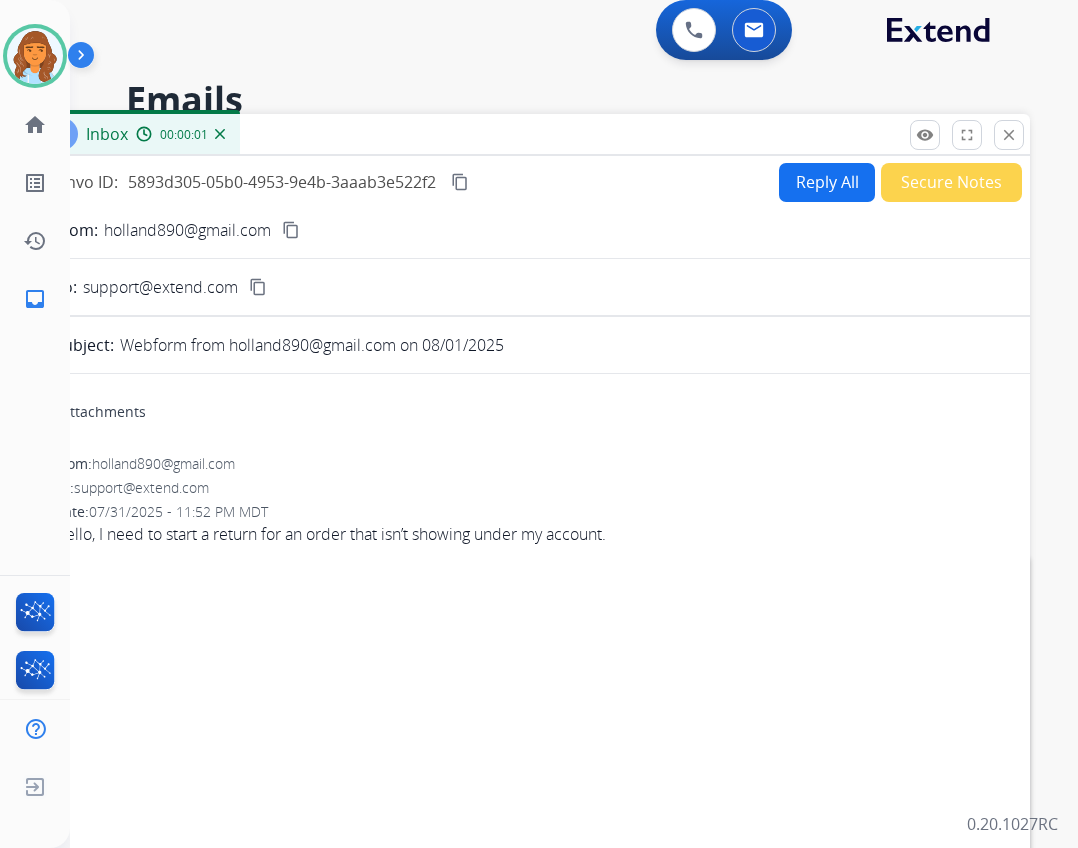 scroll, scrollTop: 0, scrollLeft: 0, axis: both 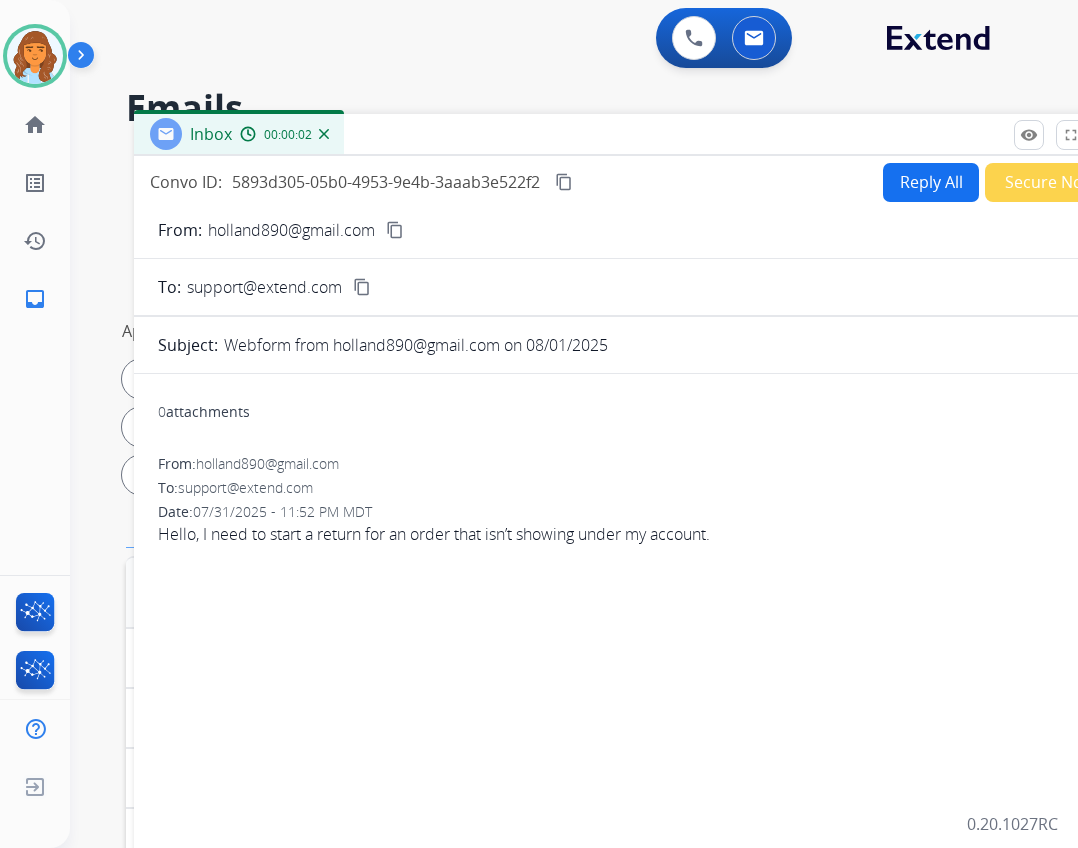 drag, startPoint x: 523, startPoint y: 148, endPoint x: 627, endPoint y: 140, distance: 104.307236 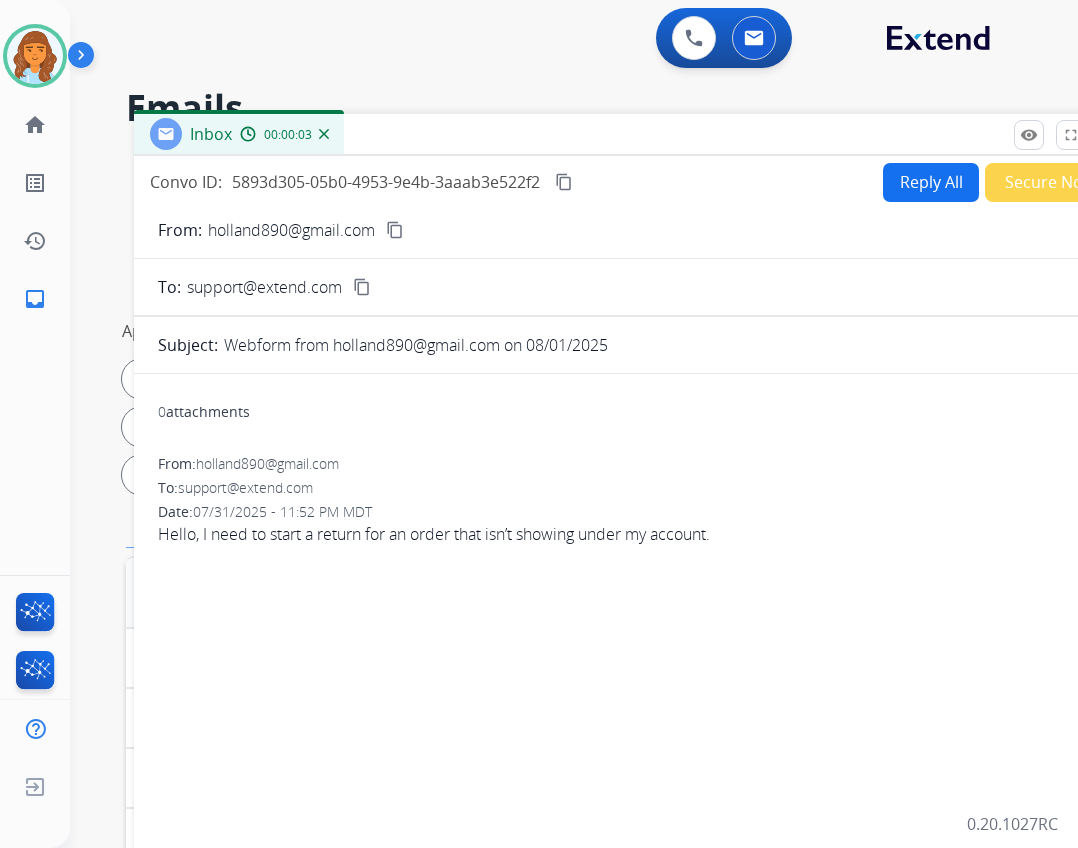 click on "Reply All" at bounding box center [931, 182] 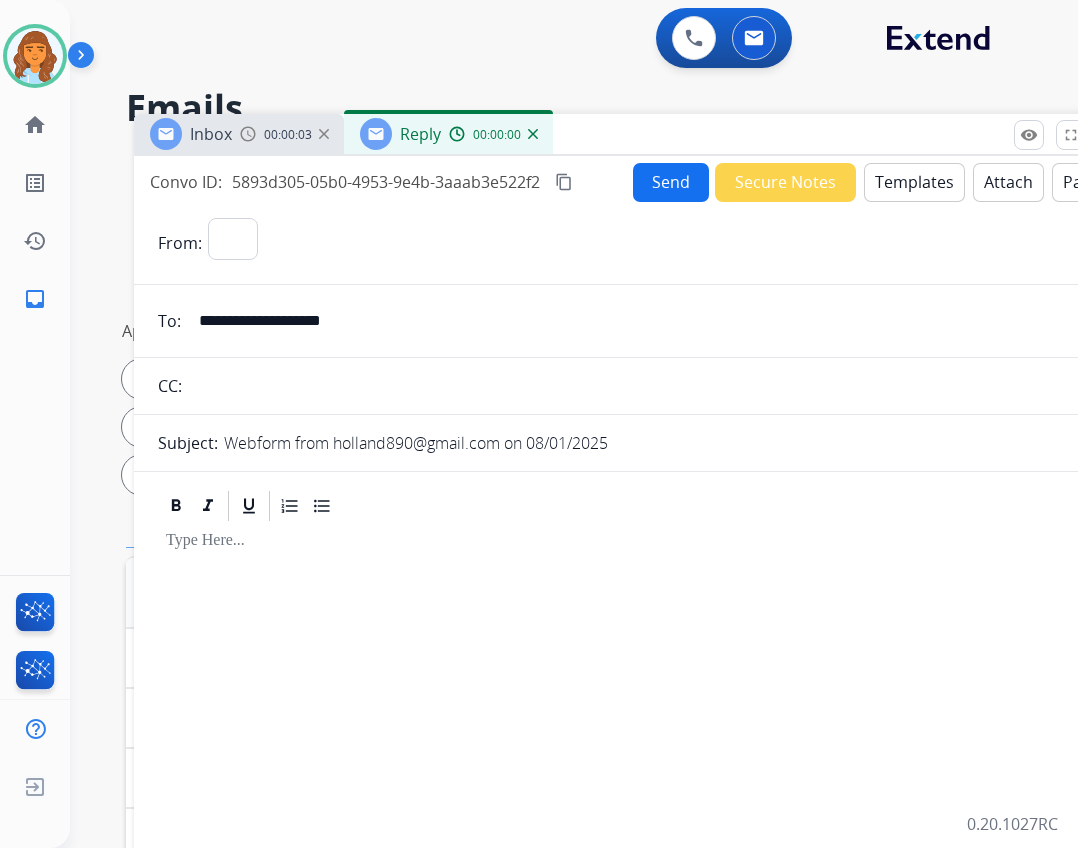 select on "**********" 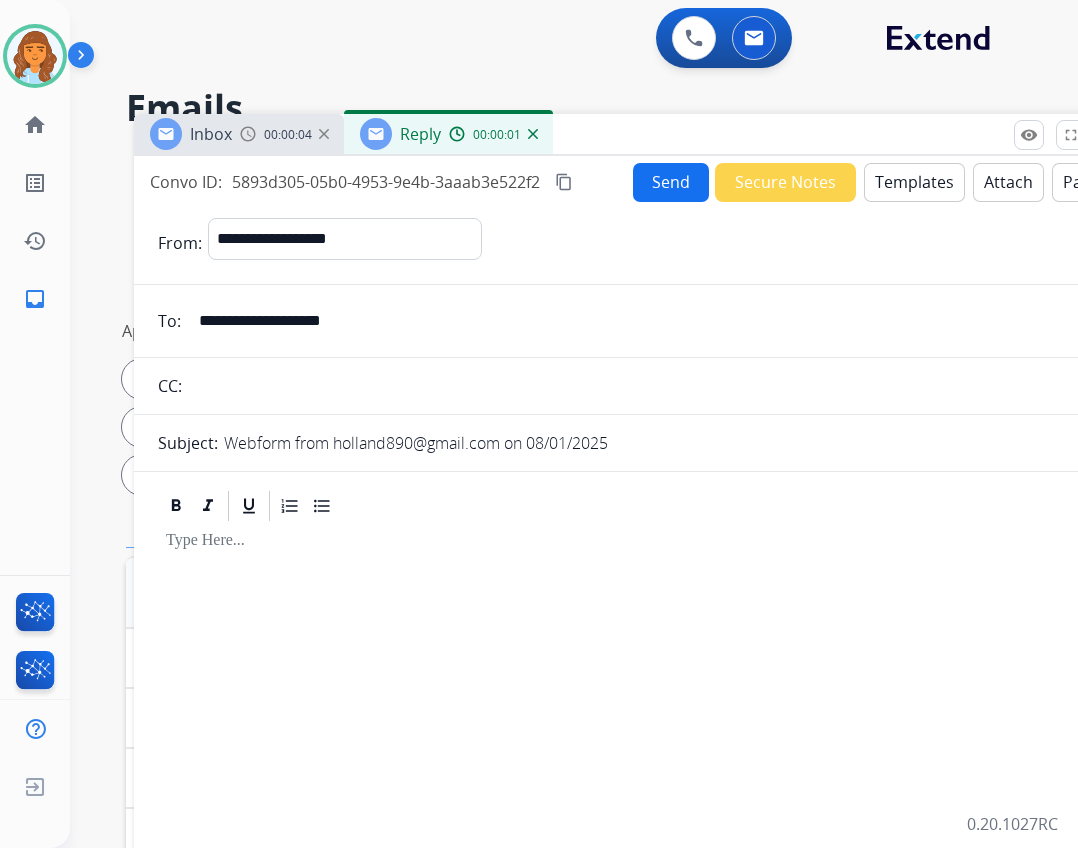 click on "Templates" at bounding box center (914, 182) 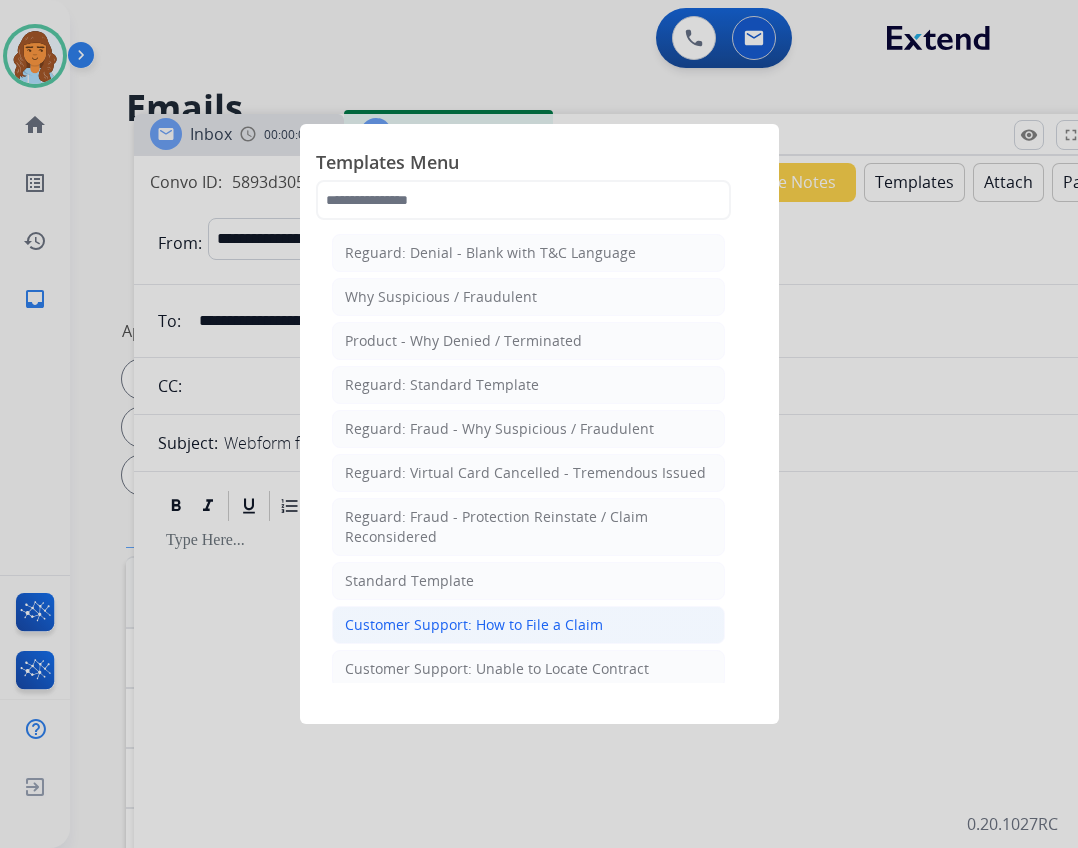 click on "Customer Support: How to File a Claim" 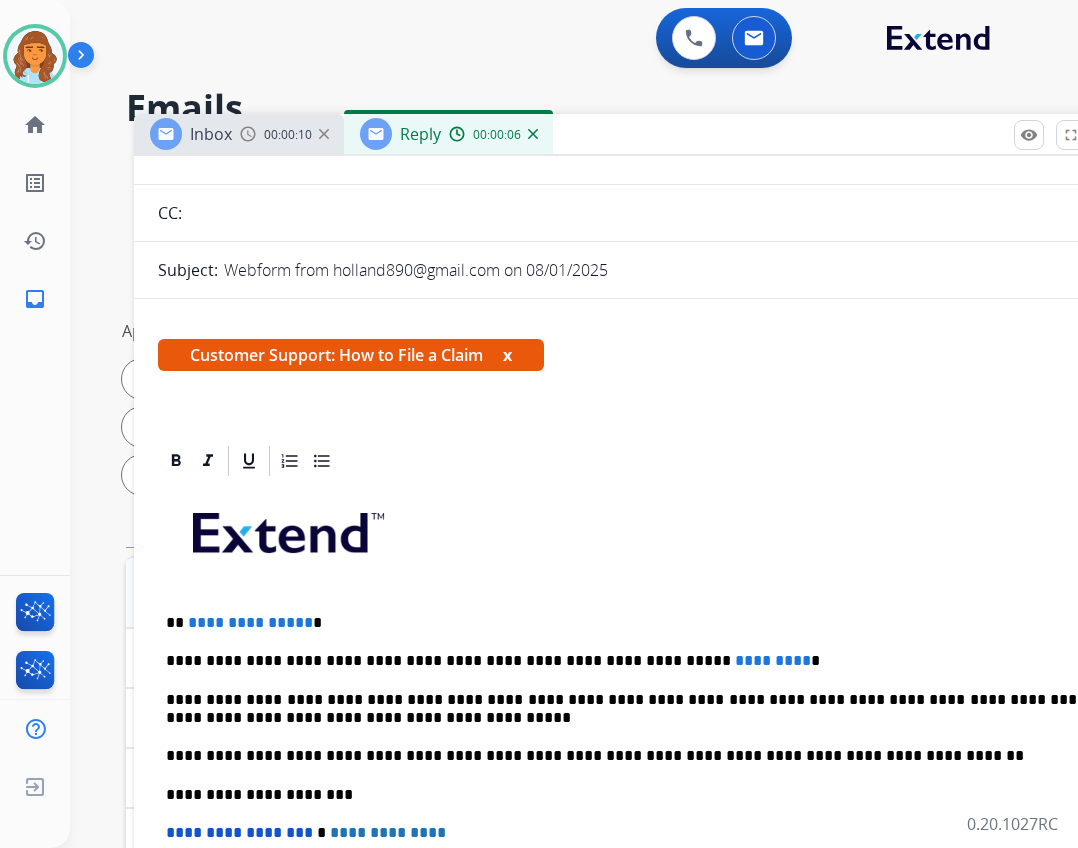 scroll, scrollTop: 200, scrollLeft: 0, axis: vertical 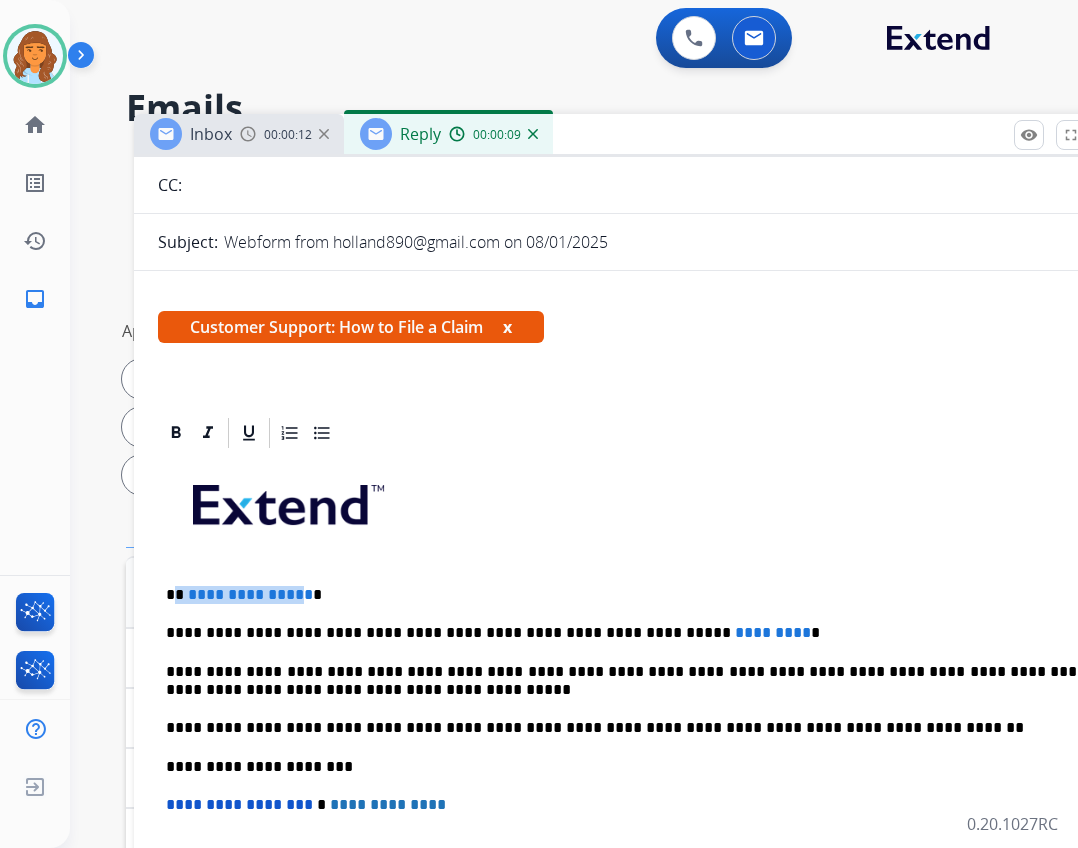 drag, startPoint x: 179, startPoint y: 590, endPoint x: 295, endPoint y: 599, distance: 116.34862 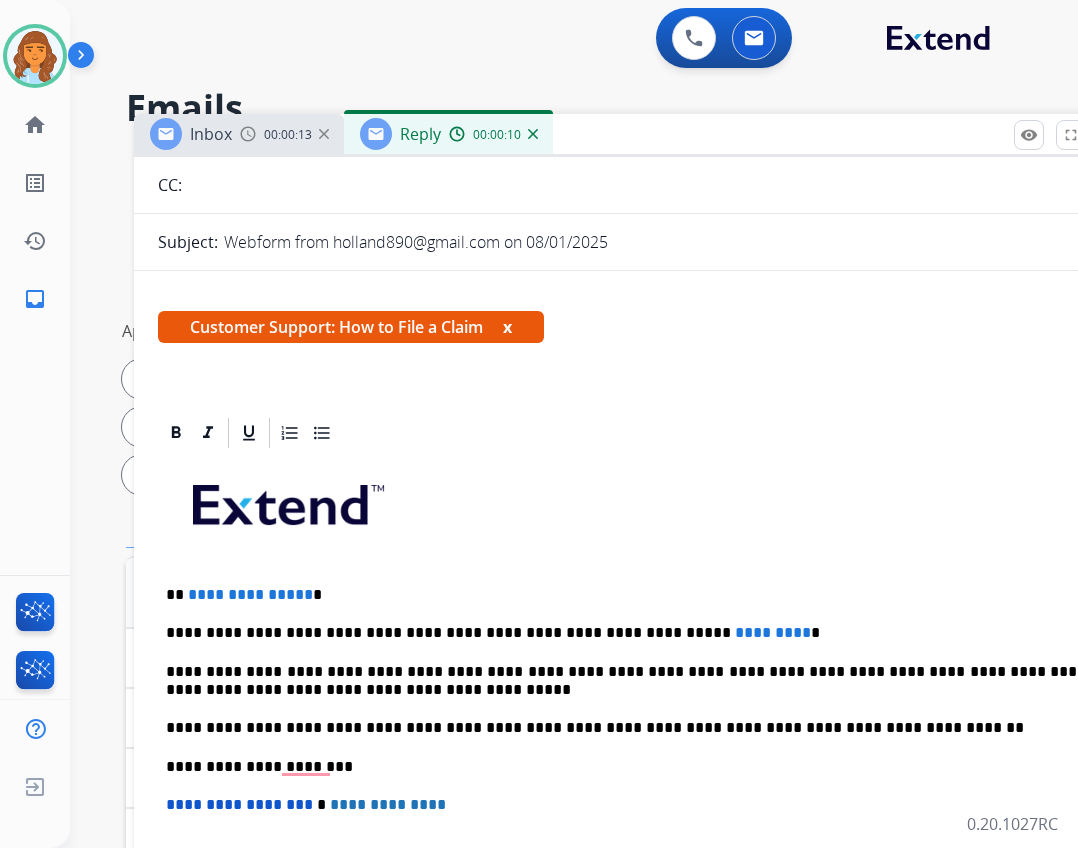 drag, startPoint x: 315, startPoint y: 592, endPoint x: 303, endPoint y: 593, distance: 12.0415945 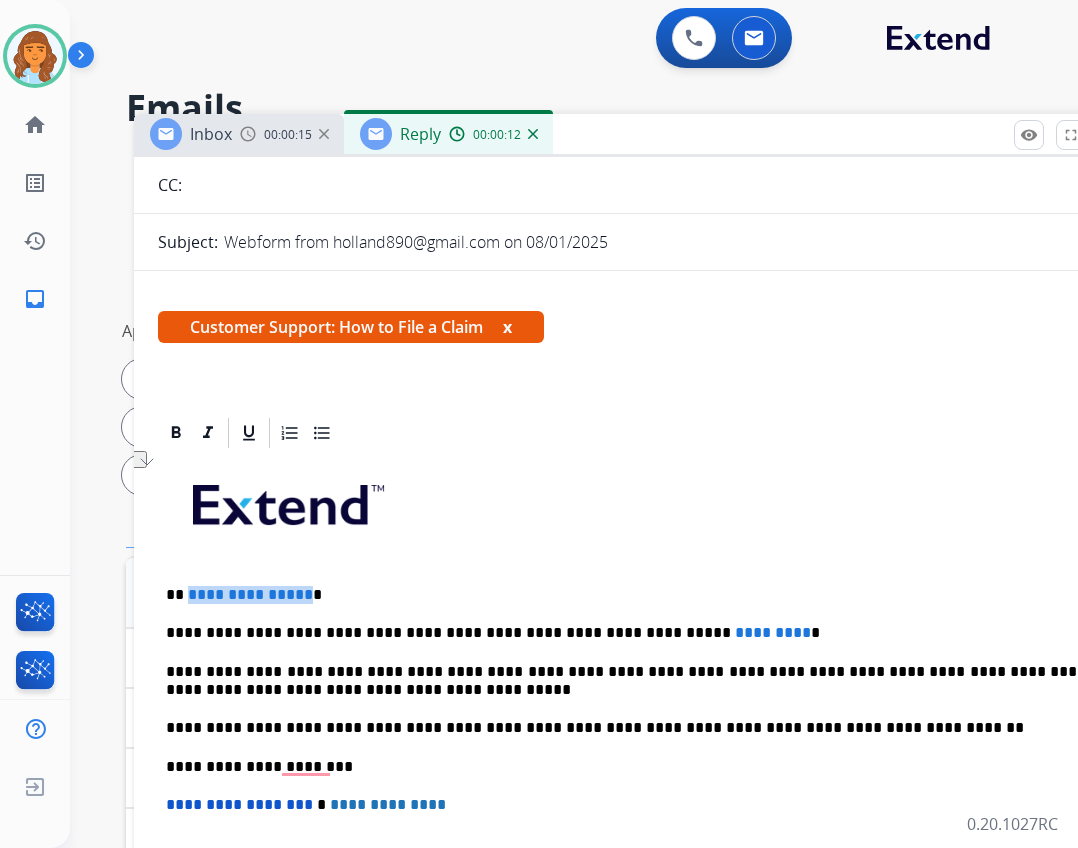 drag, startPoint x: 299, startPoint y: 594, endPoint x: 186, endPoint y: 580, distance: 113.86395 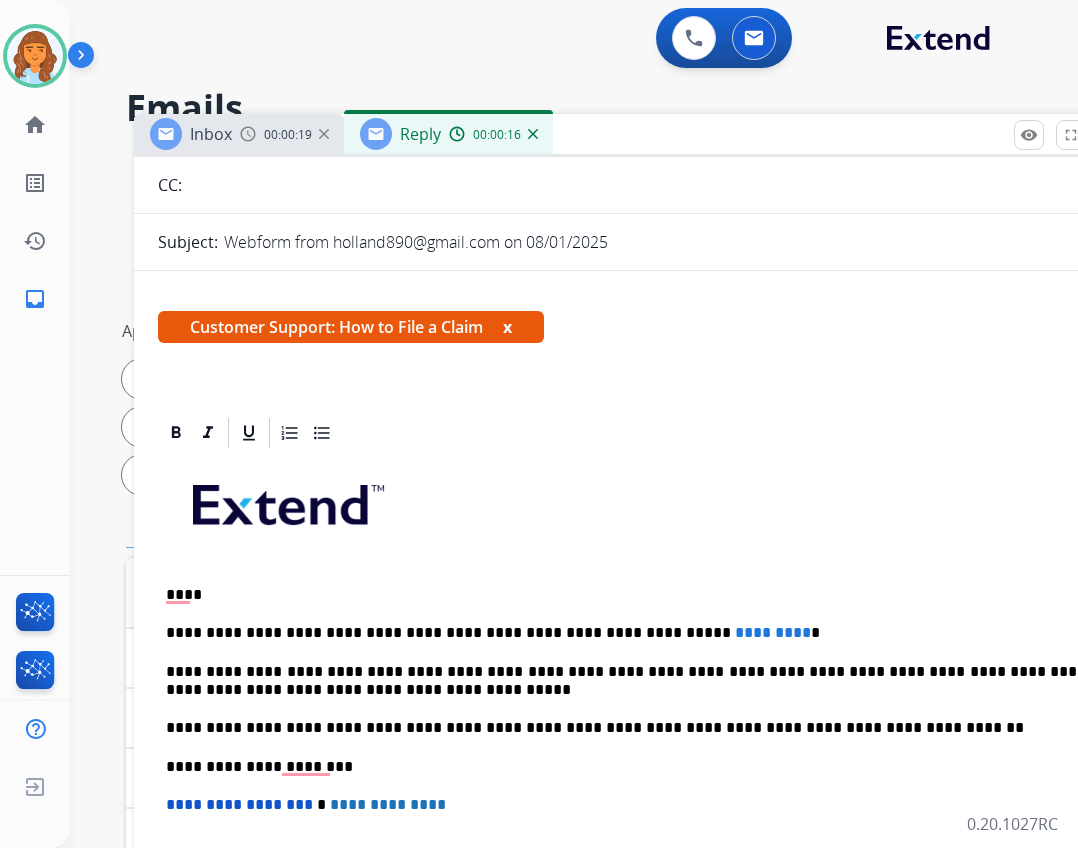 type 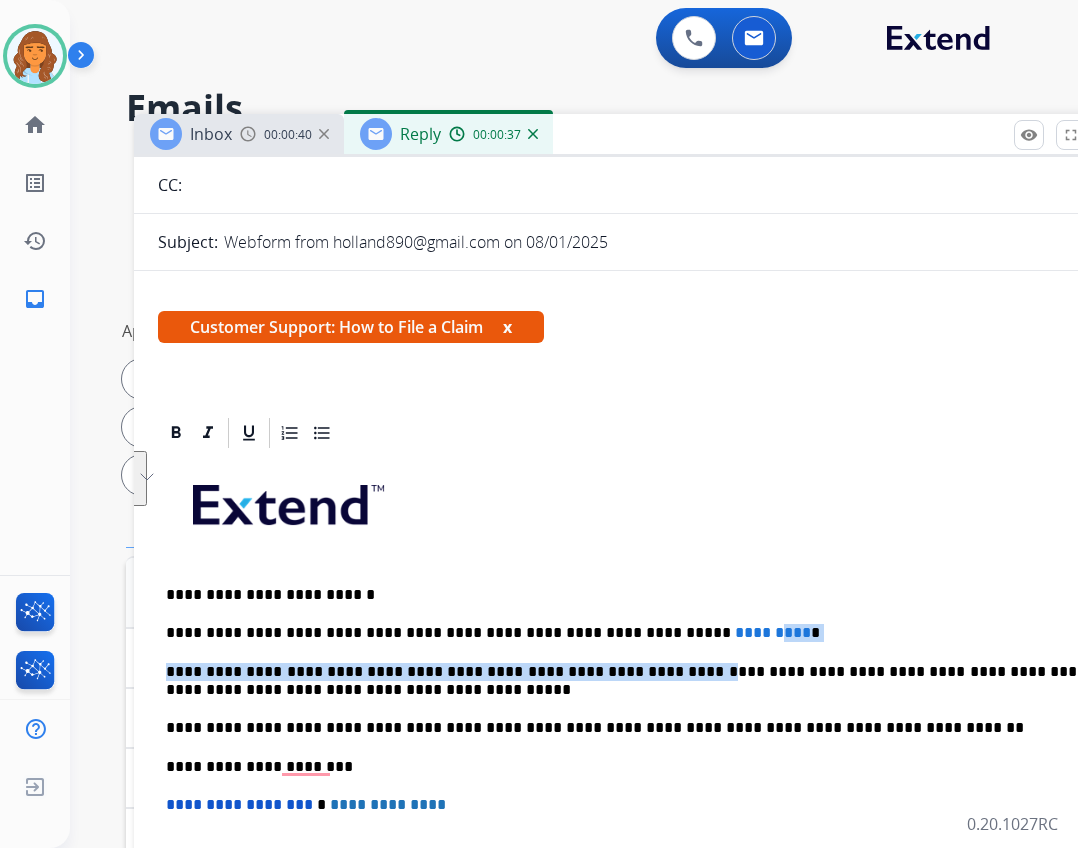 drag, startPoint x: 726, startPoint y: 642, endPoint x: 684, endPoint y: 629, distance: 43.965897 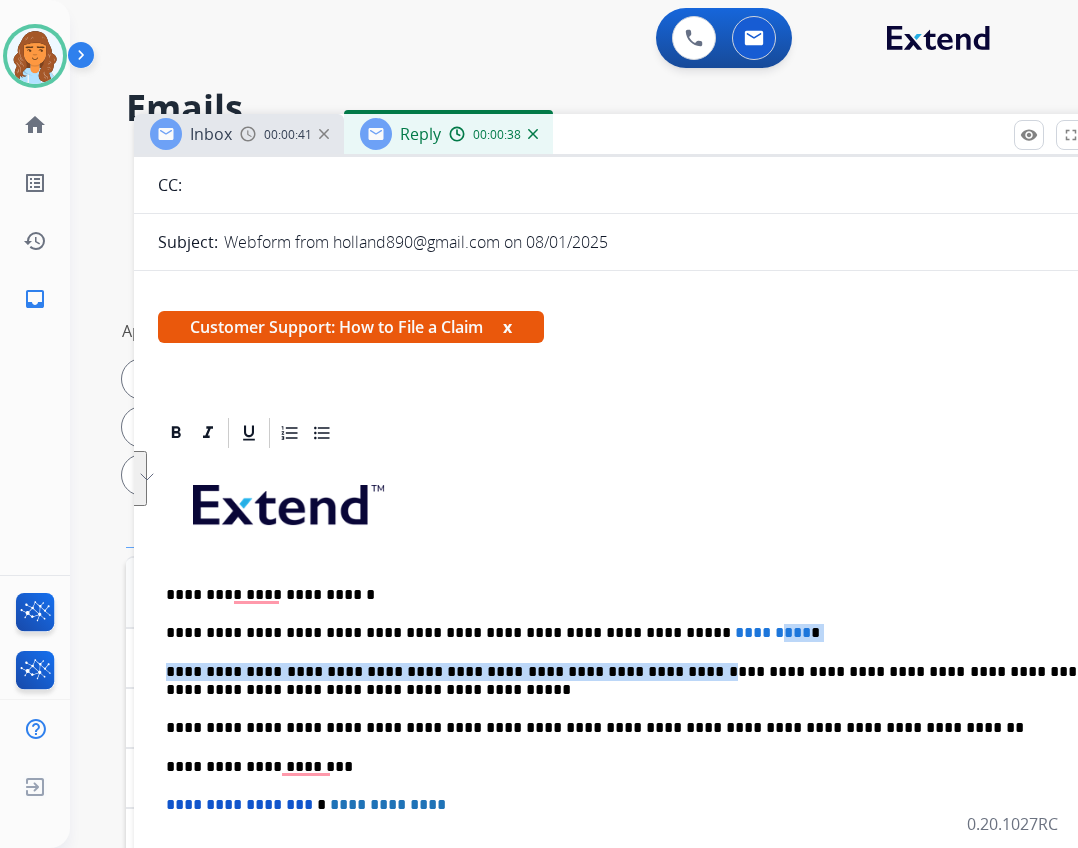 click on "**********" at bounding box center [626, 633] 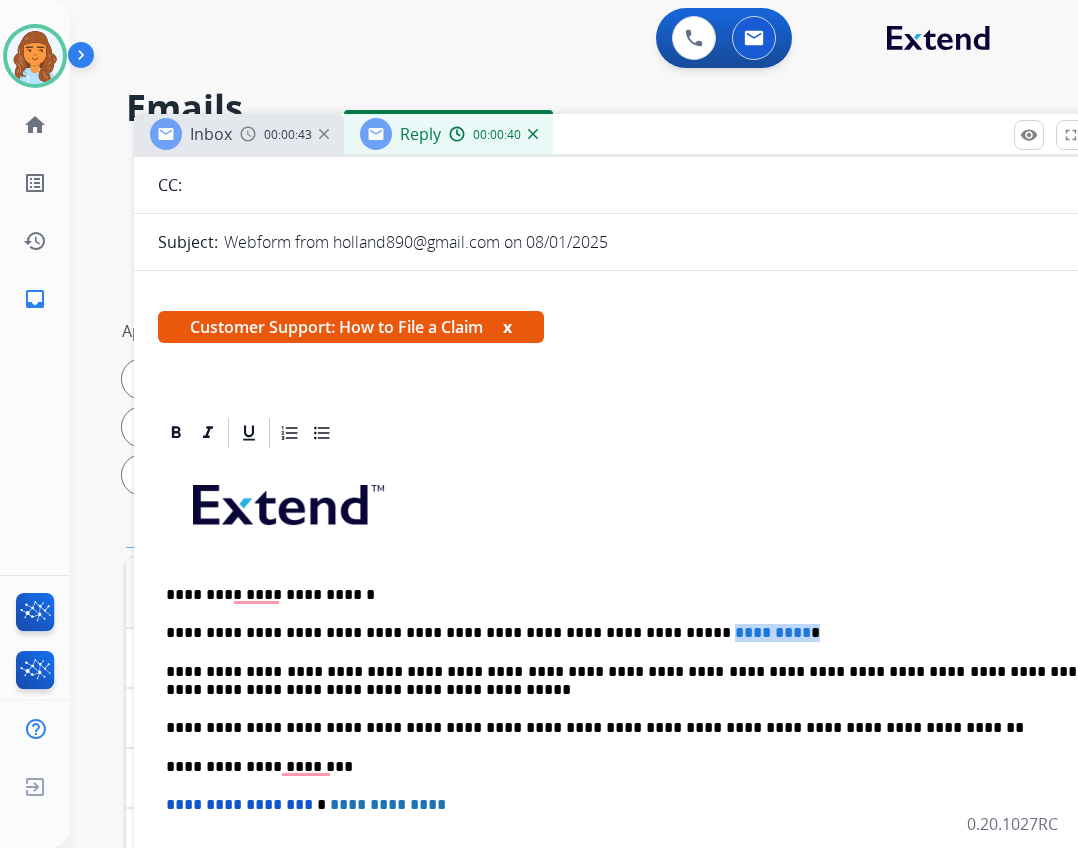 drag, startPoint x: 720, startPoint y: 631, endPoint x: 626, endPoint y: 610, distance: 96.317184 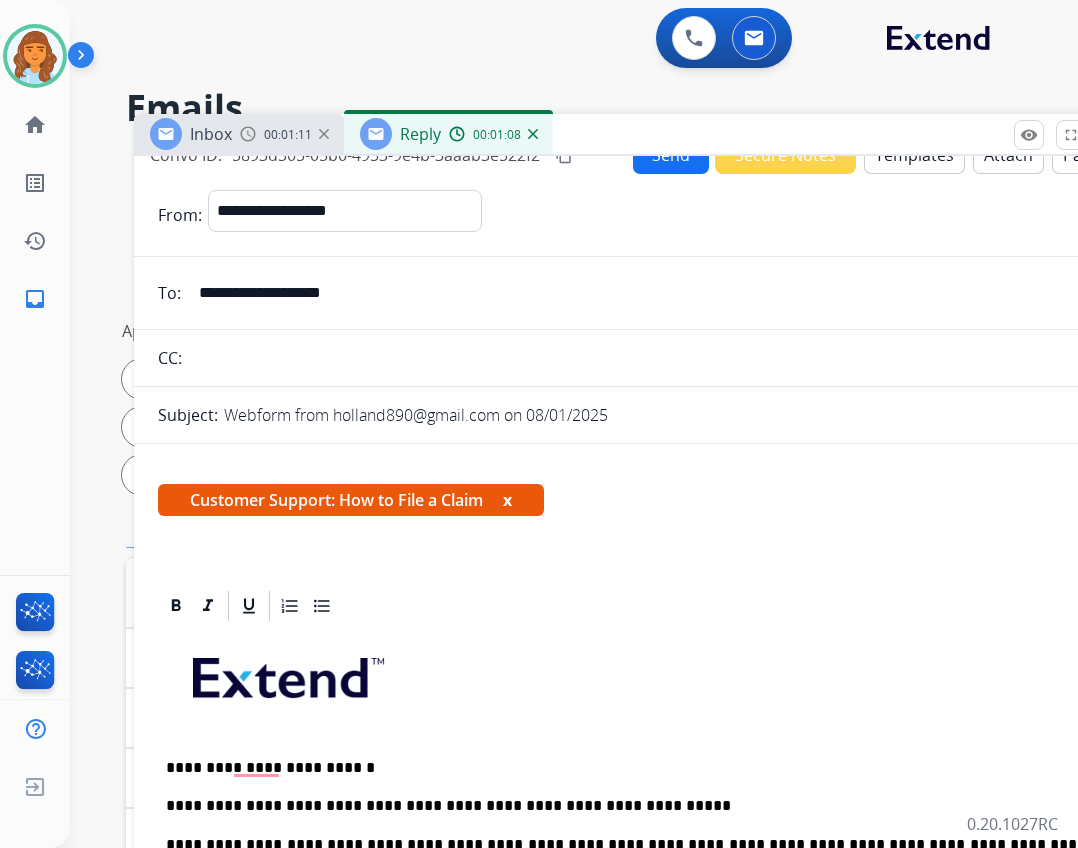 scroll, scrollTop: 0, scrollLeft: 0, axis: both 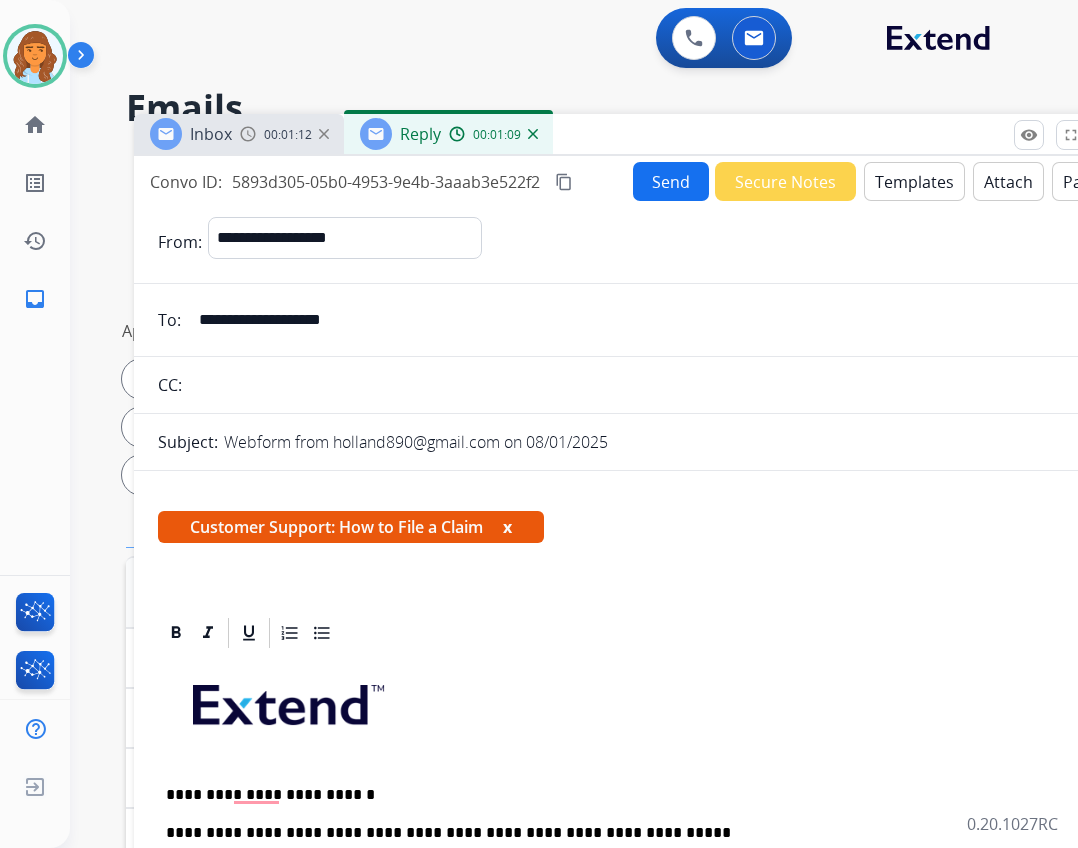 drag, startPoint x: 380, startPoint y: 322, endPoint x: 188, endPoint y: 320, distance: 192.01042 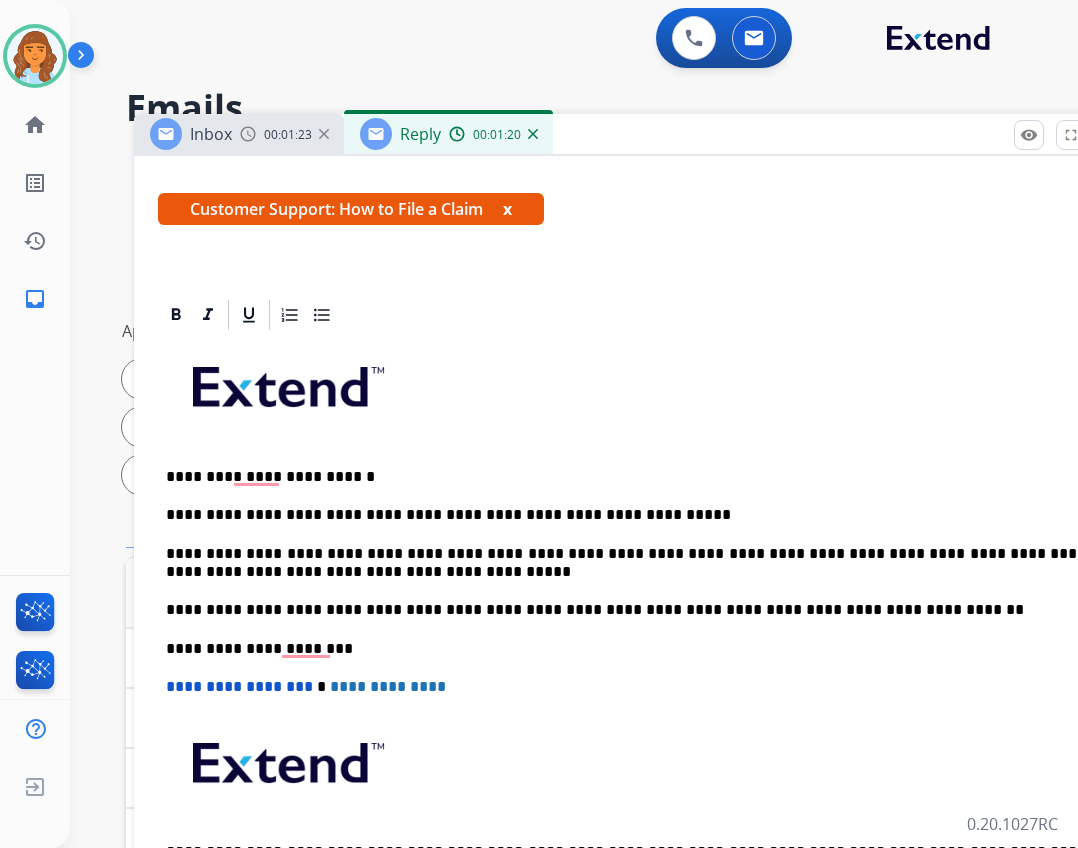 scroll, scrollTop: 324, scrollLeft: 0, axis: vertical 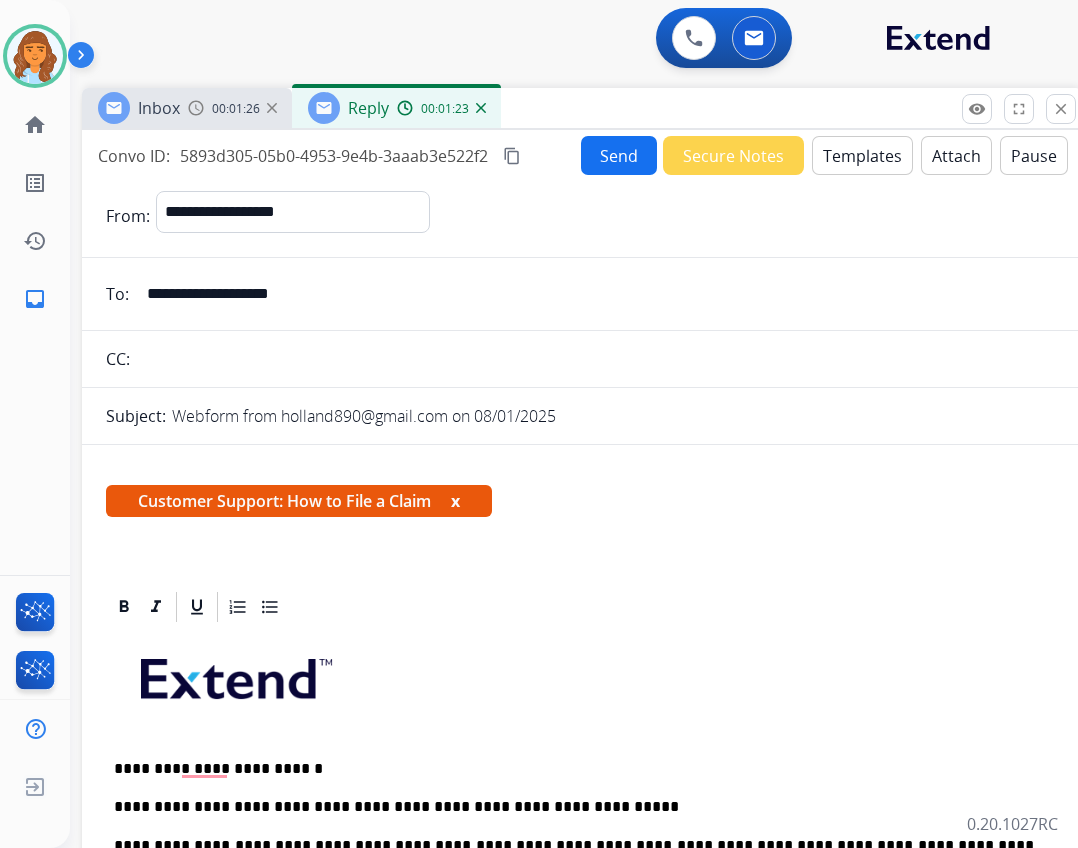 drag, startPoint x: 937, startPoint y: 146, endPoint x: 886, endPoint y: 133, distance: 52.63079 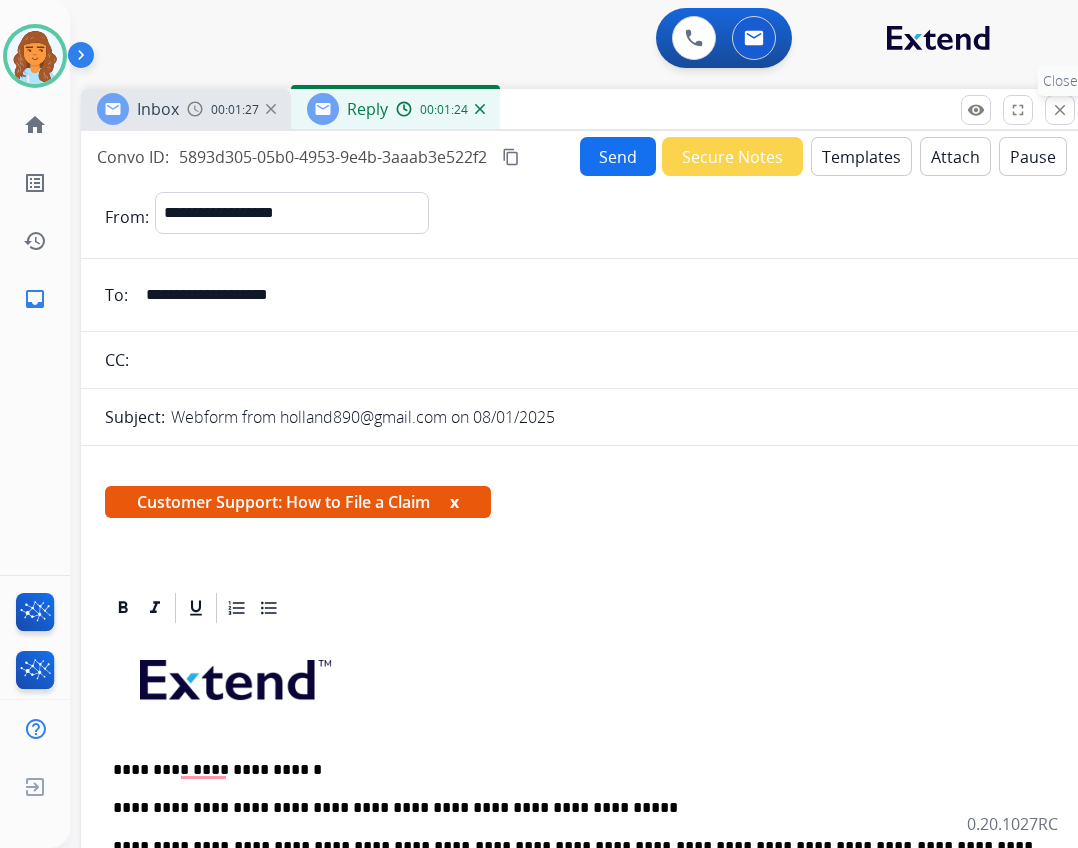 click on "close" at bounding box center [1060, 110] 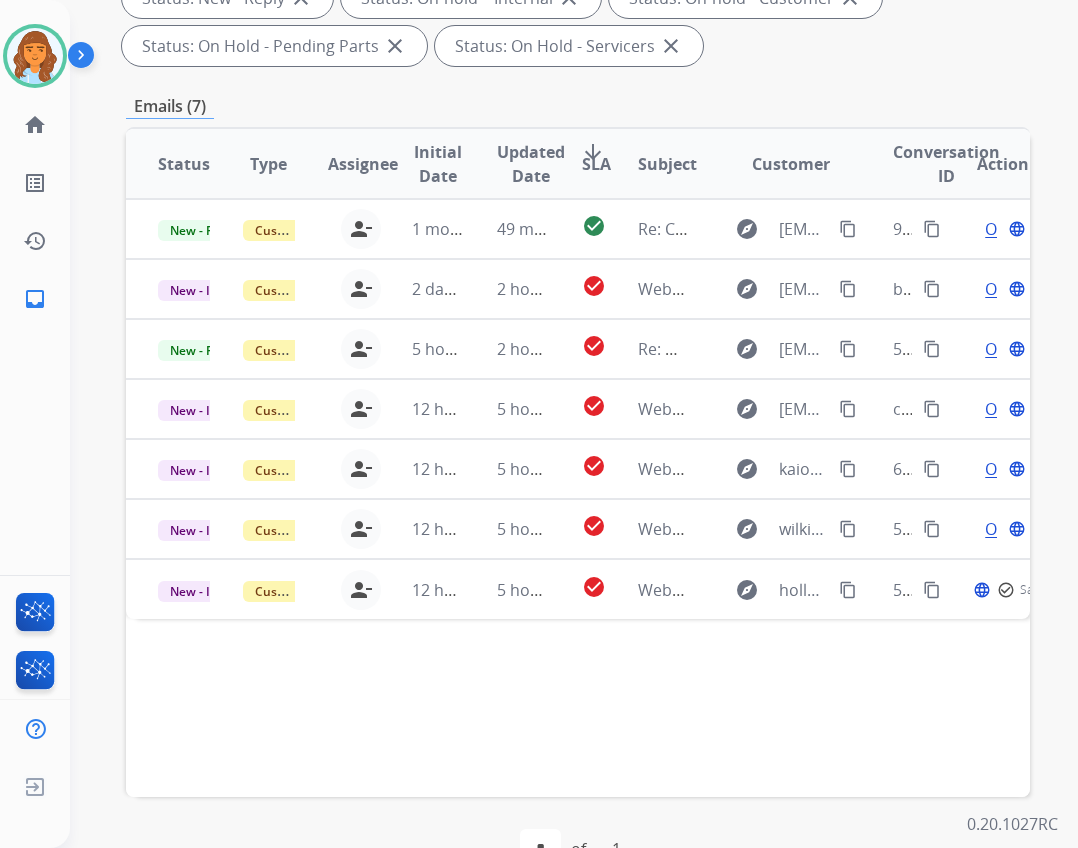 scroll, scrollTop: 482, scrollLeft: 0, axis: vertical 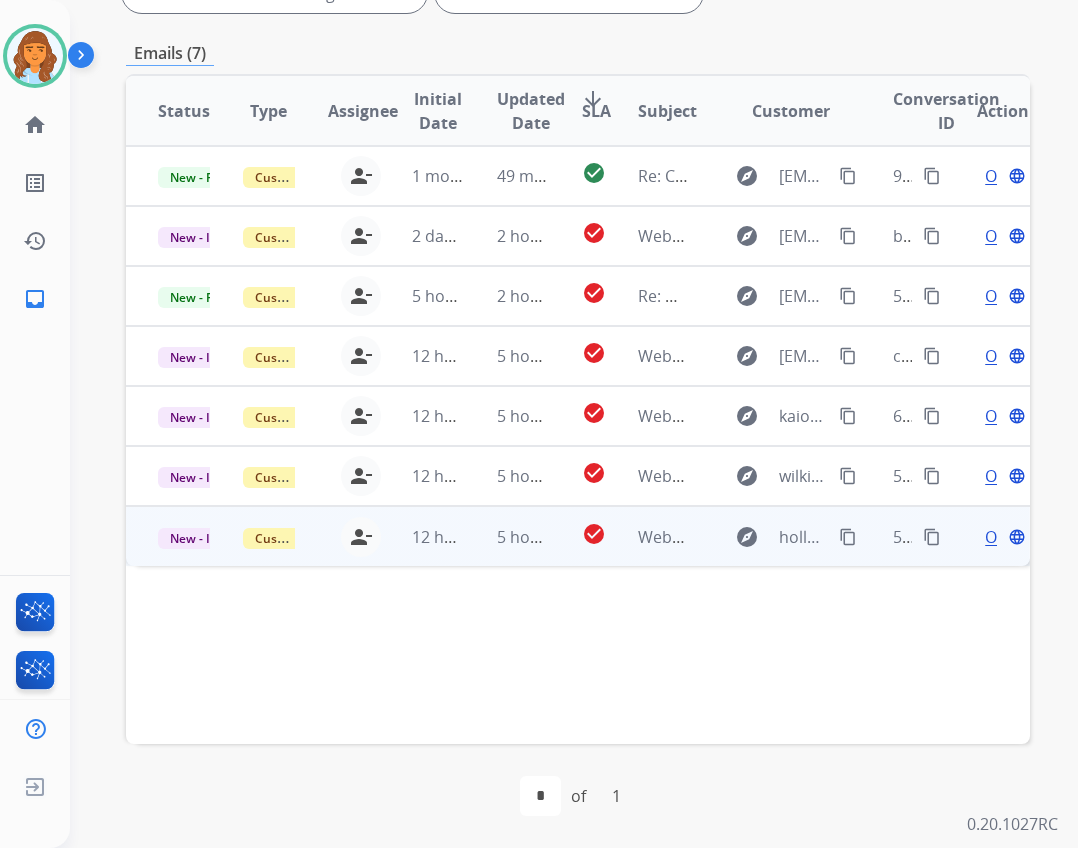 click on "Open language" at bounding box center (1003, 537) 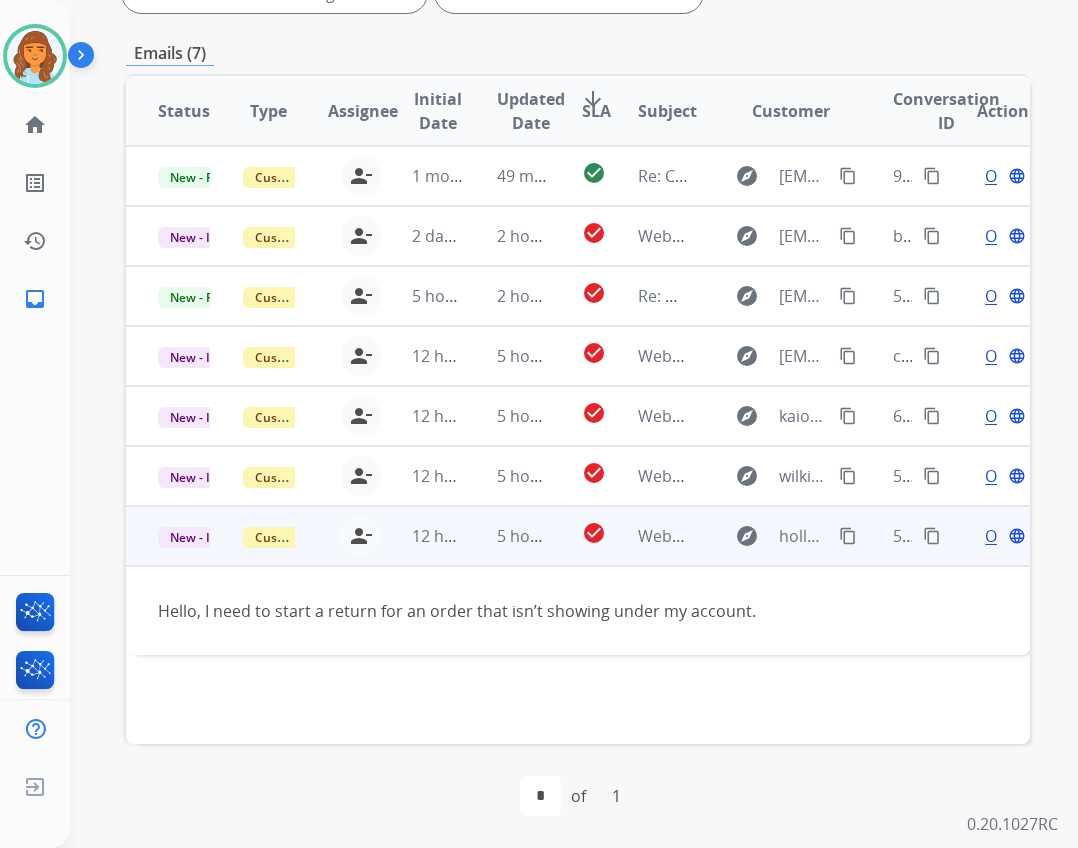 click on "Open language" at bounding box center (1003, 536) 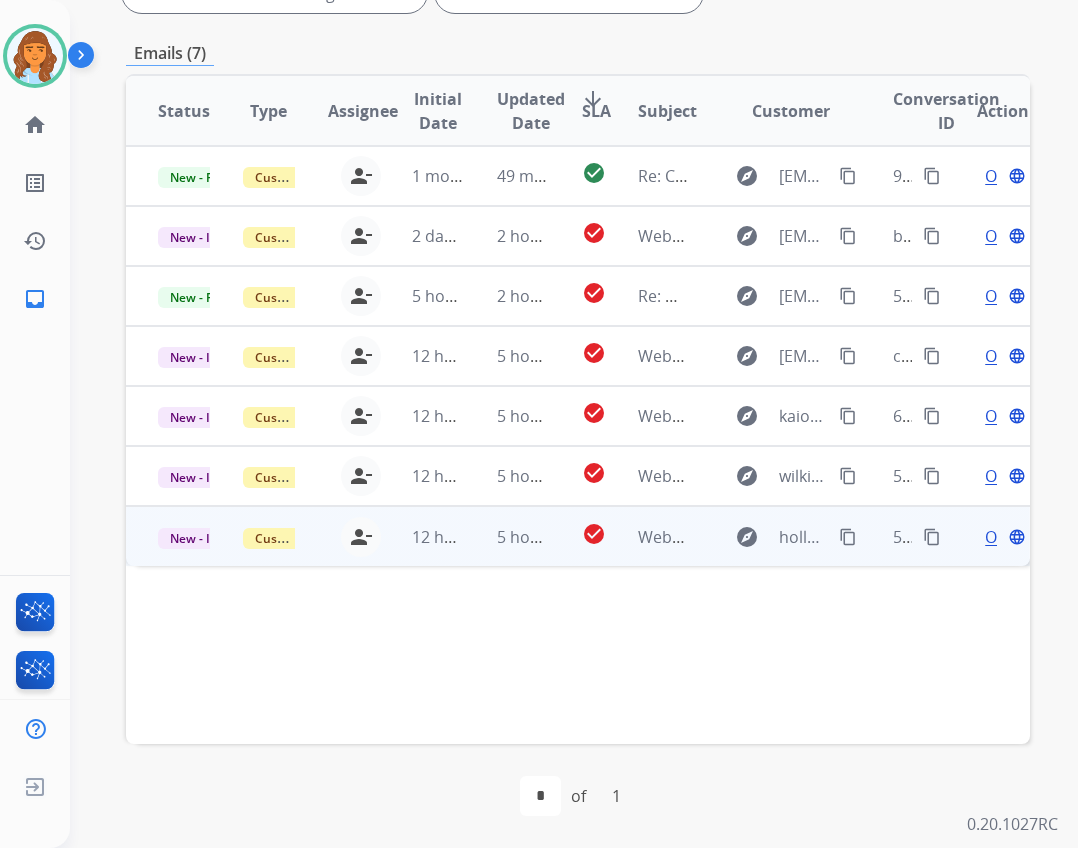 click on "Open" at bounding box center [1005, 537] 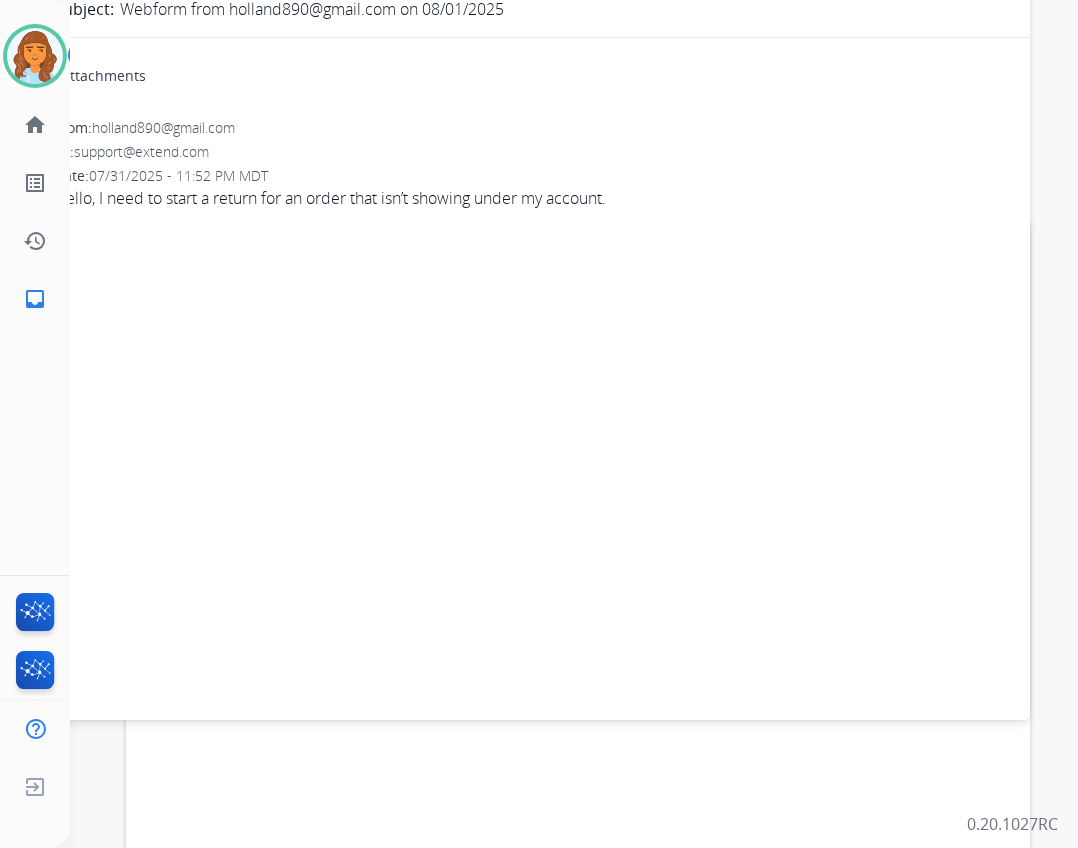 scroll, scrollTop: 82, scrollLeft: 0, axis: vertical 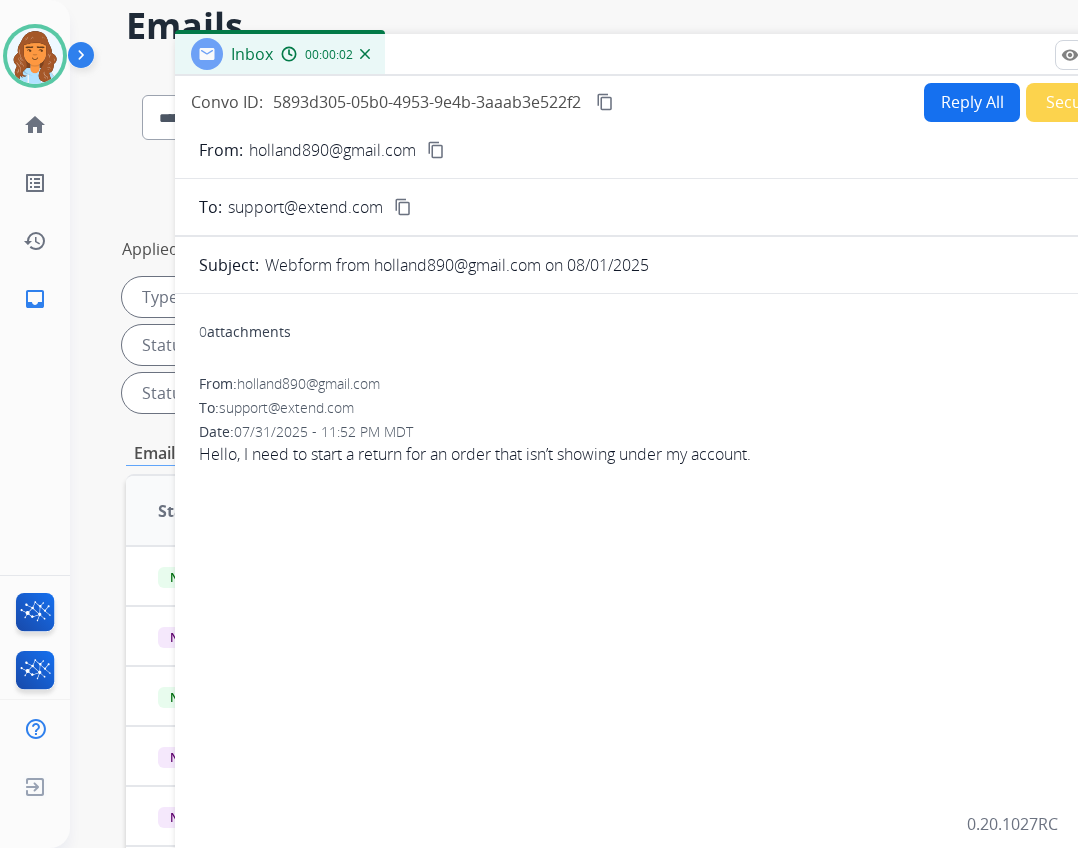 drag, startPoint x: 516, startPoint y: 71, endPoint x: 655, endPoint y: 65, distance: 139.12944 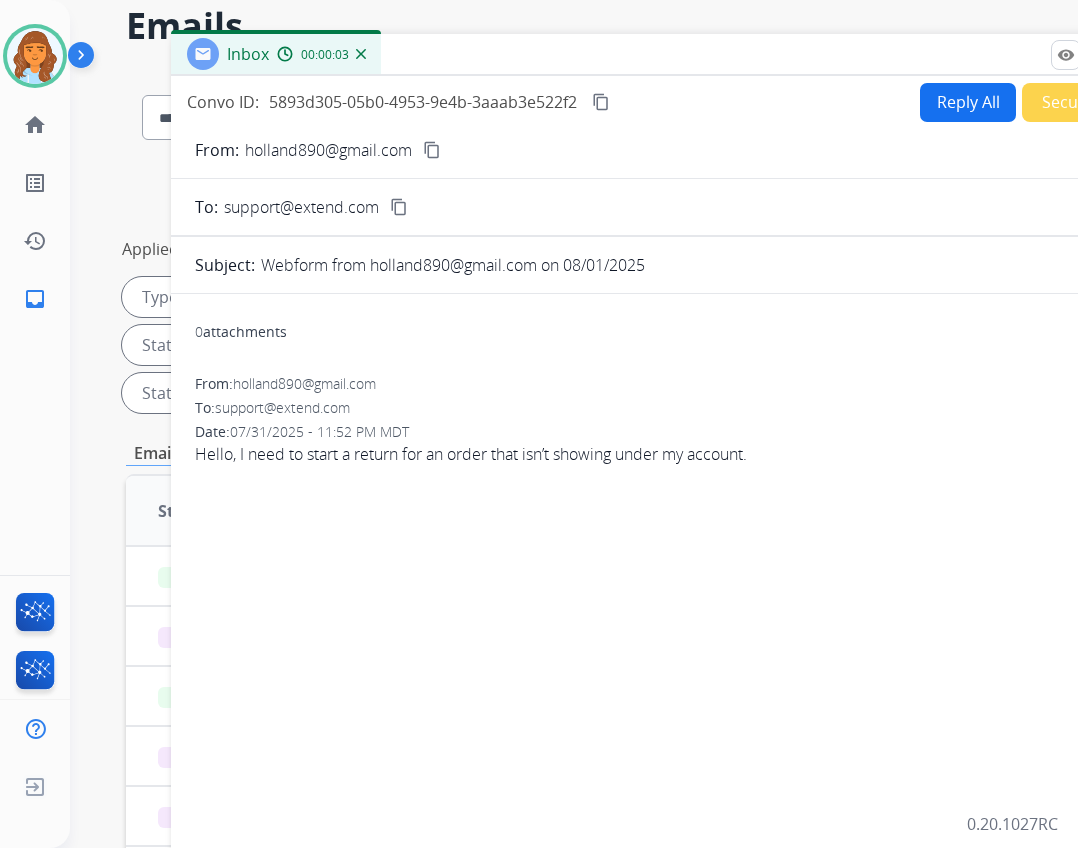 click on "Reply All" at bounding box center (968, 102) 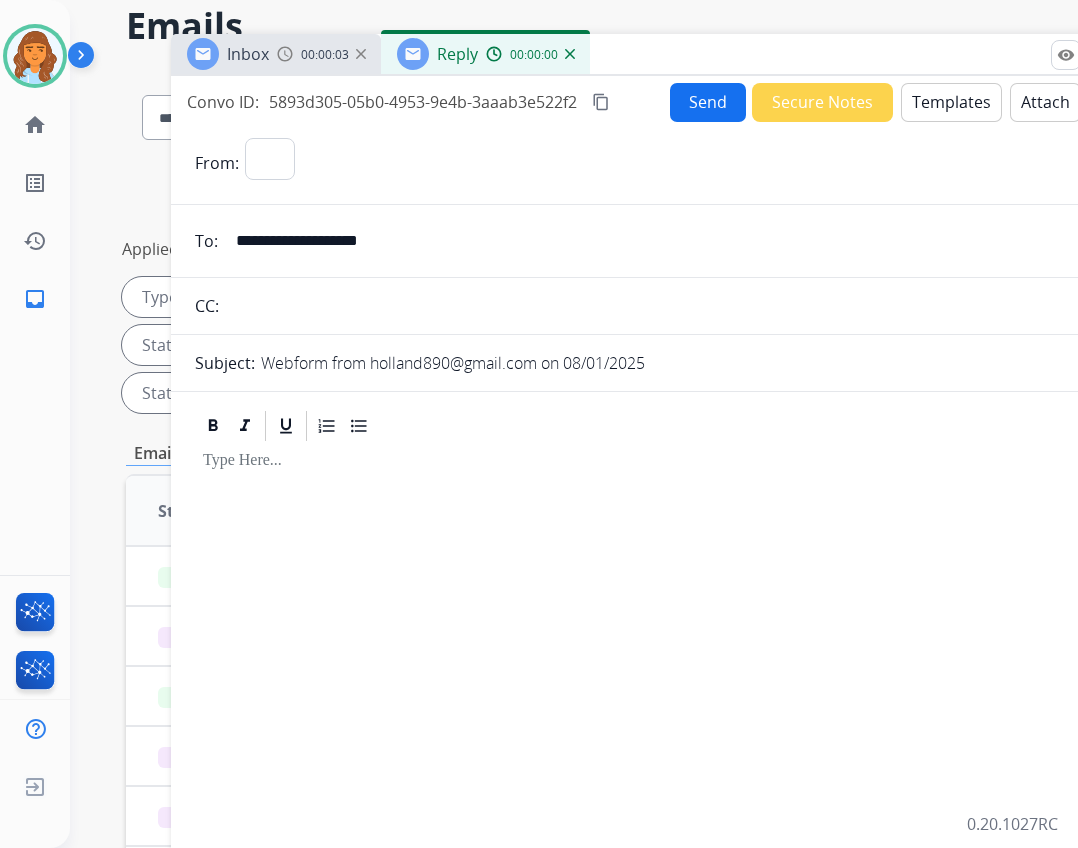 select on "**********" 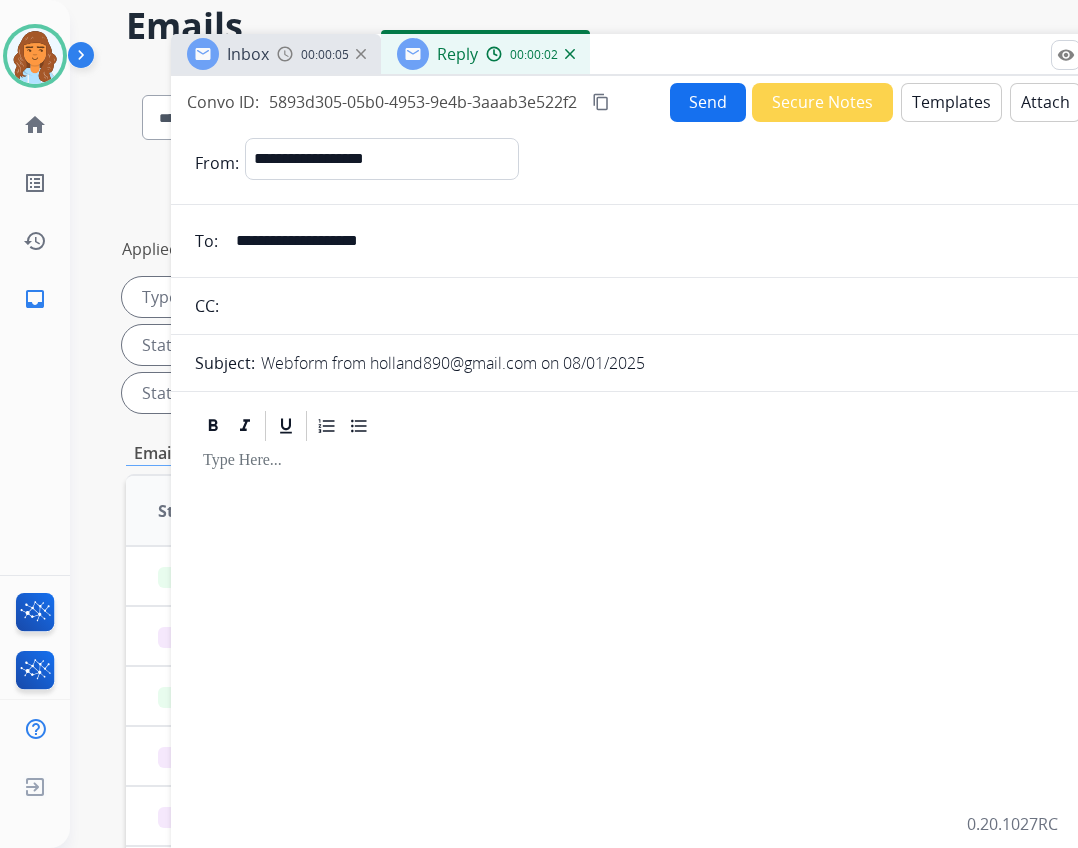 click on "Templates" at bounding box center (951, 102) 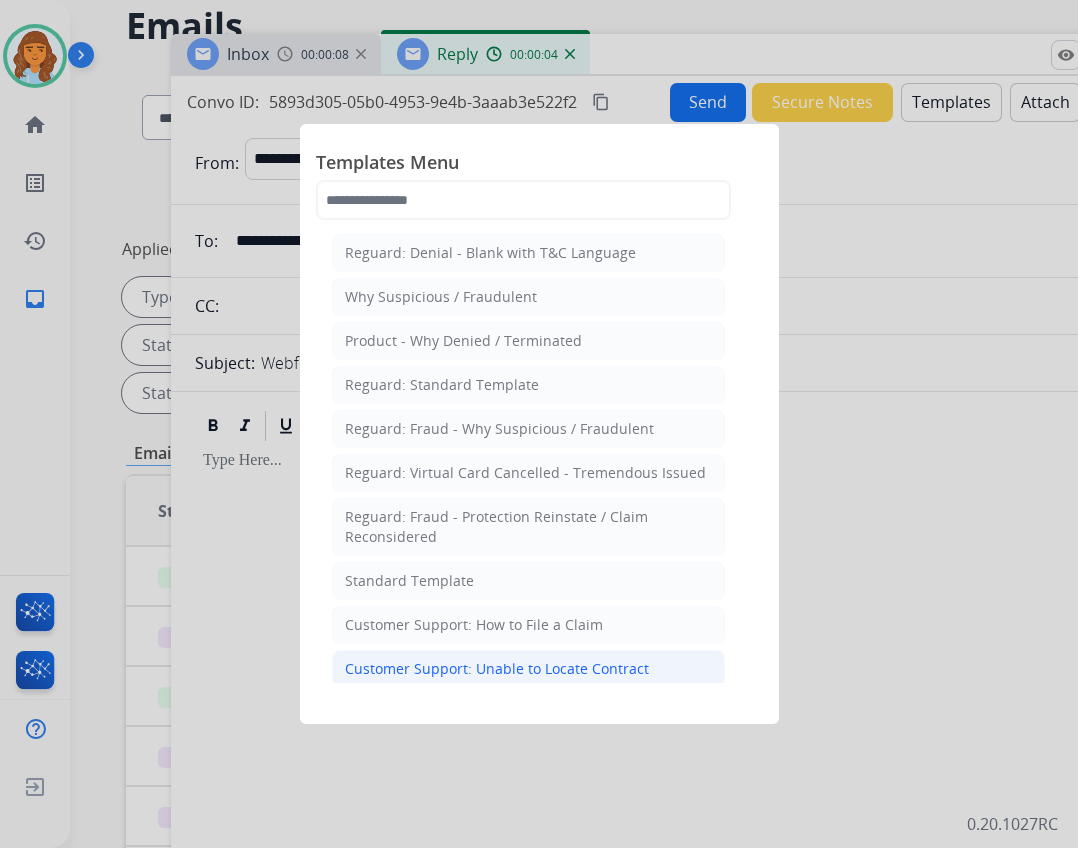 click on "Customer Support: Unable to Locate Contract" 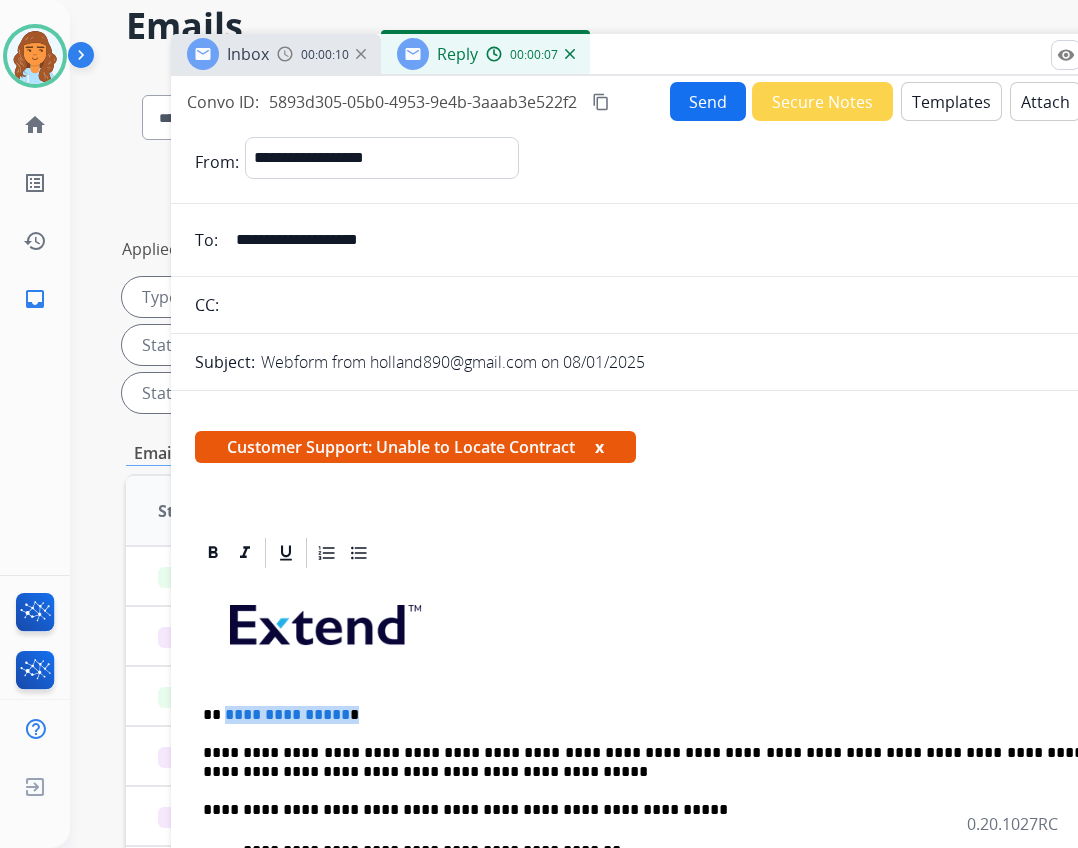 drag, startPoint x: 223, startPoint y: 711, endPoint x: 341, endPoint y: 714, distance: 118.03813 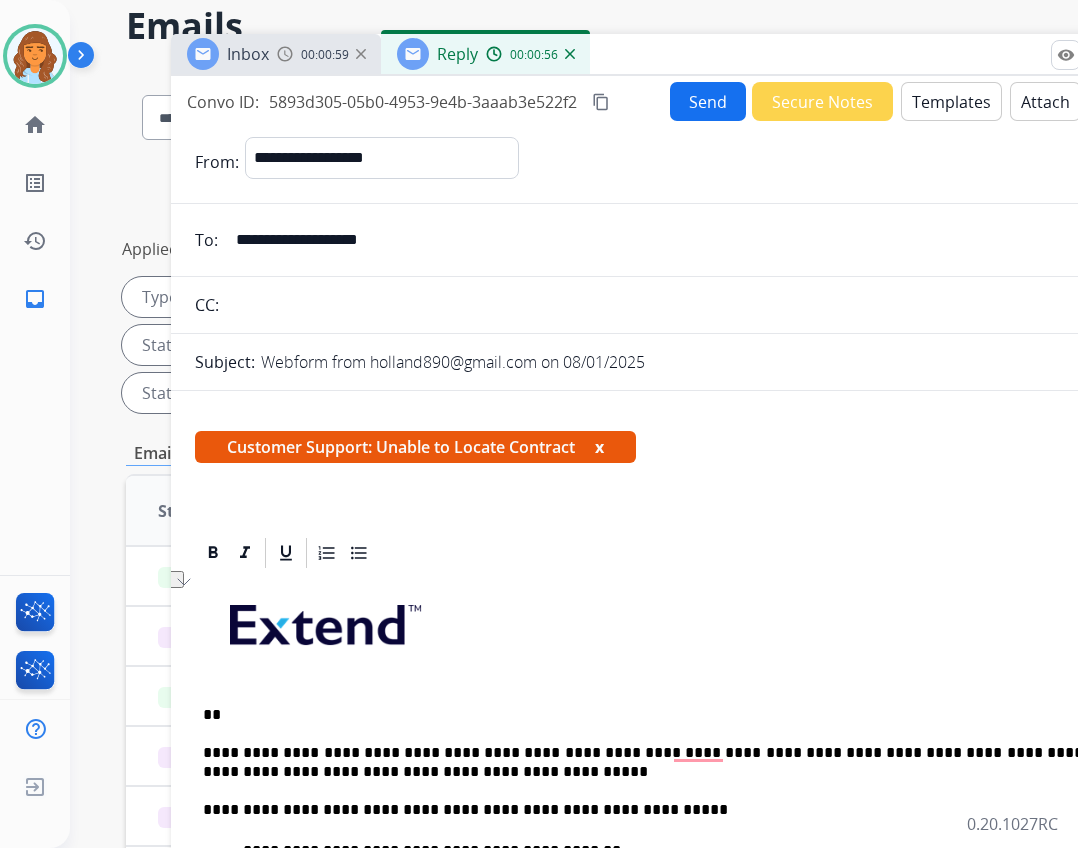 click on "**" at bounding box center (663, 715) 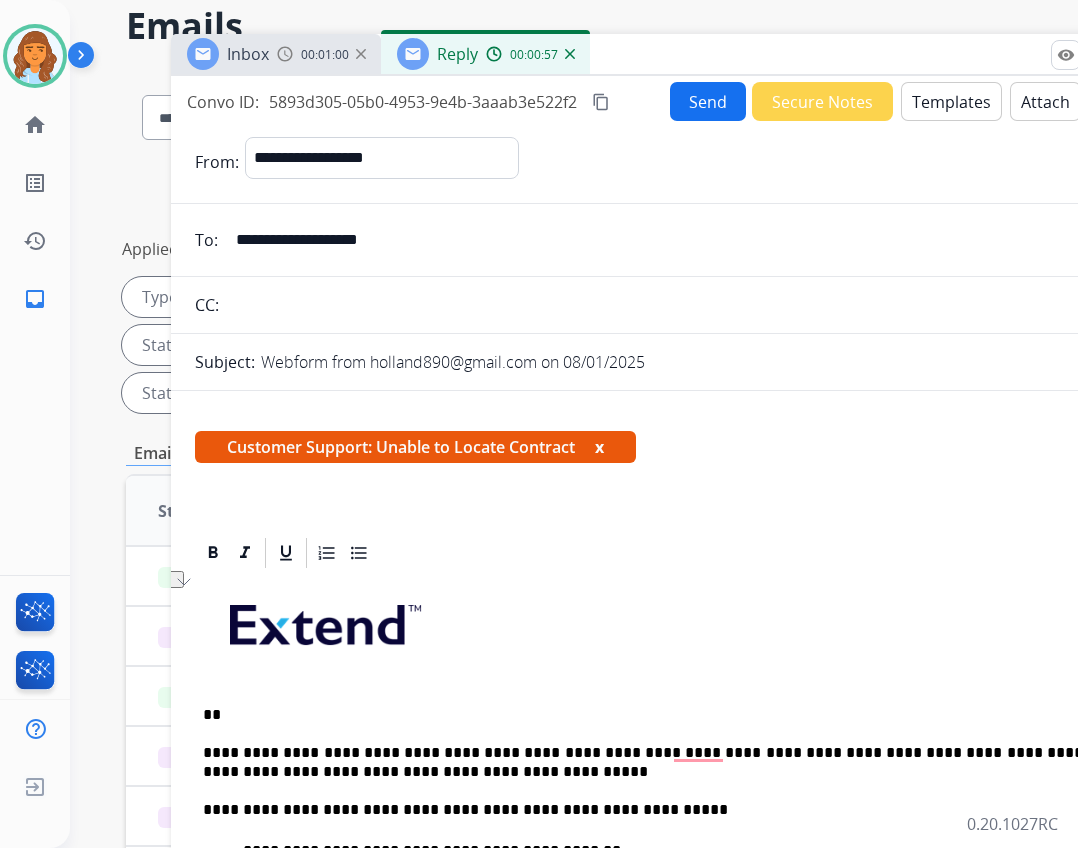 type 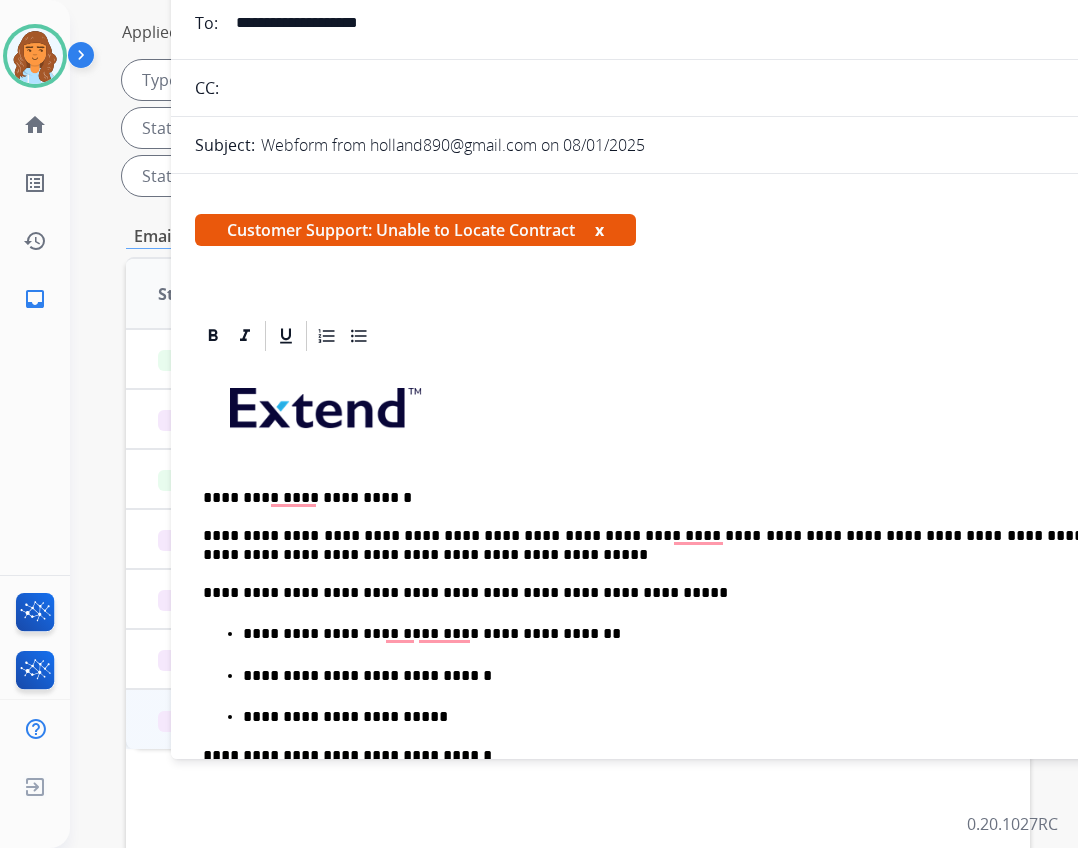 scroll, scrollTop: 300, scrollLeft: 0, axis: vertical 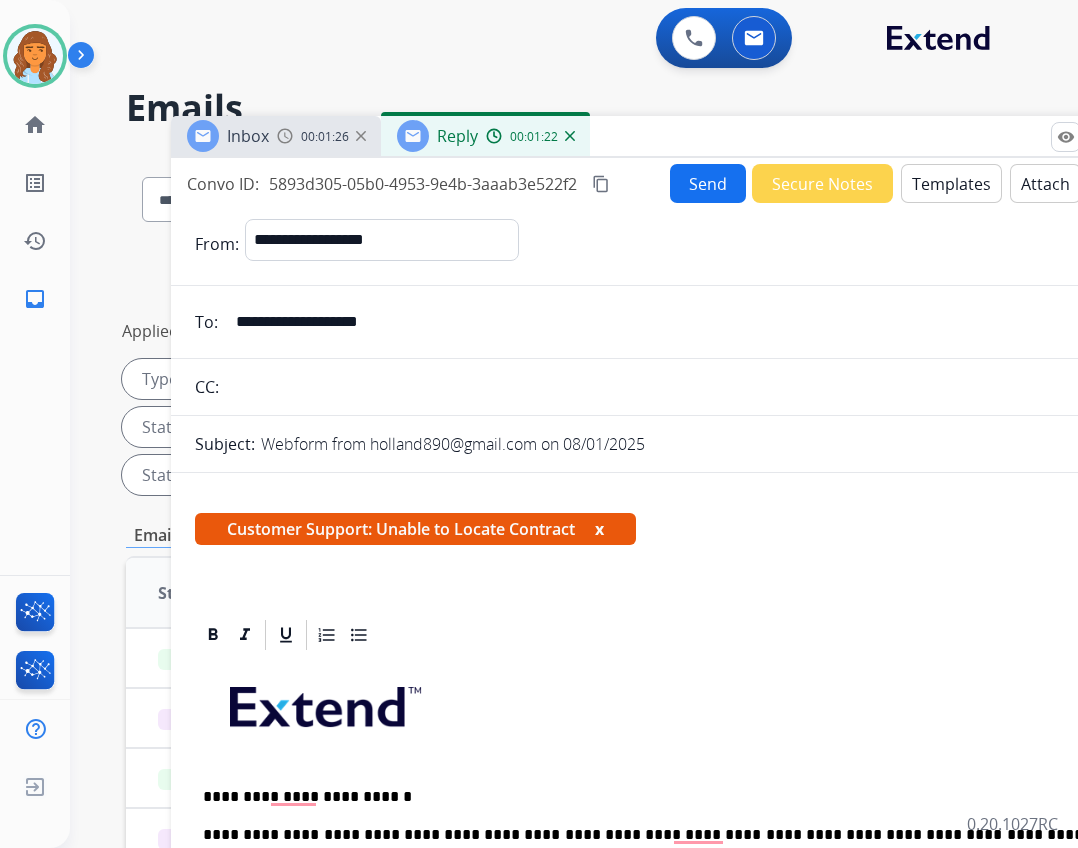 click on "Send" at bounding box center [708, 183] 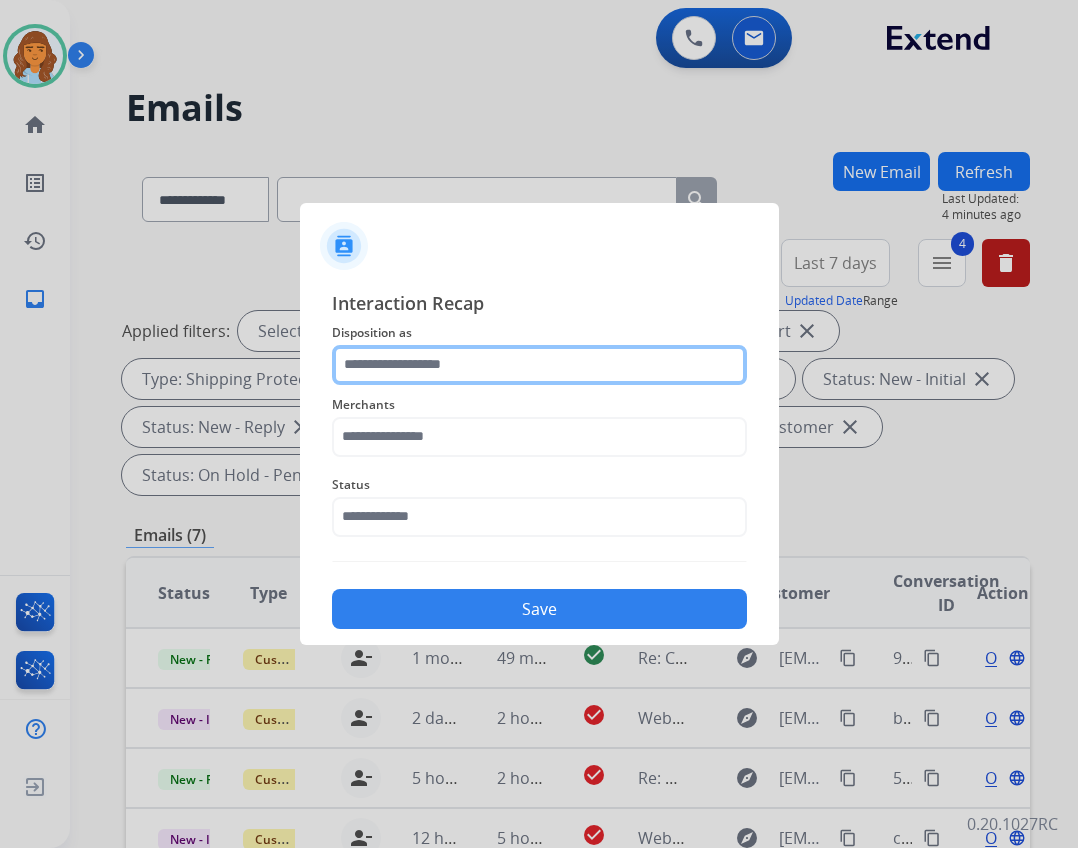 click 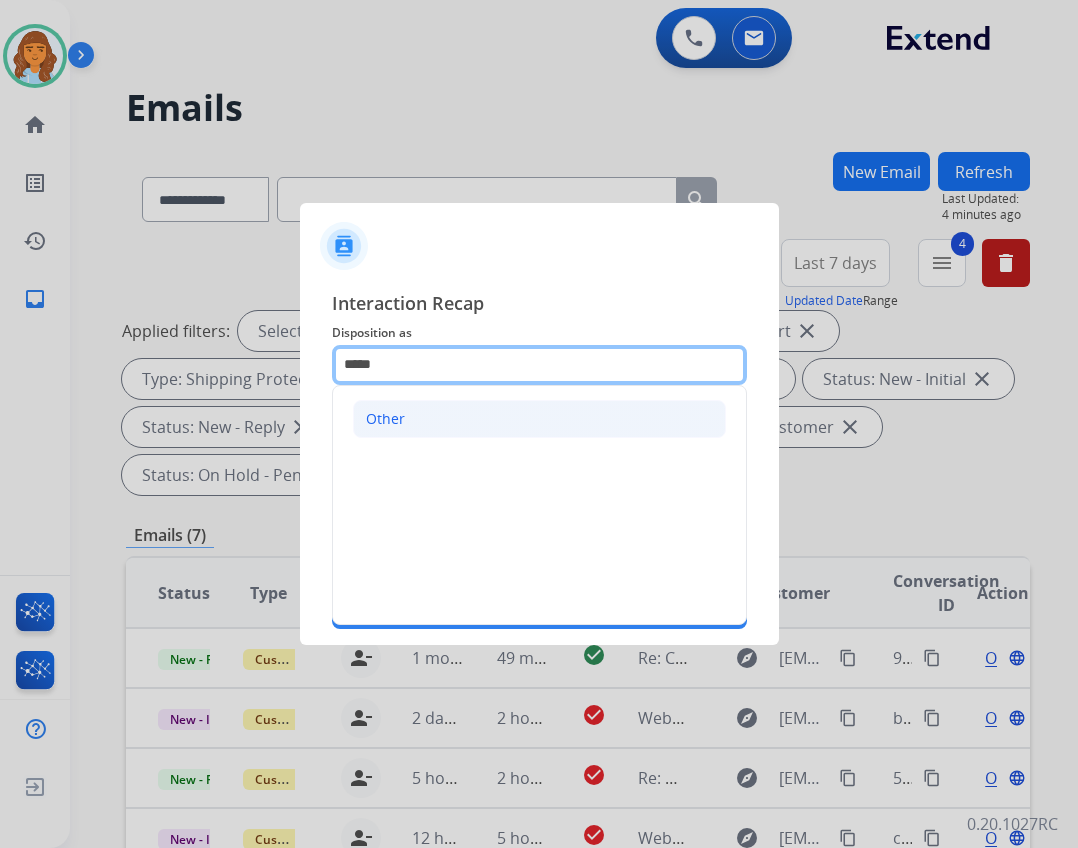 type on "*****" 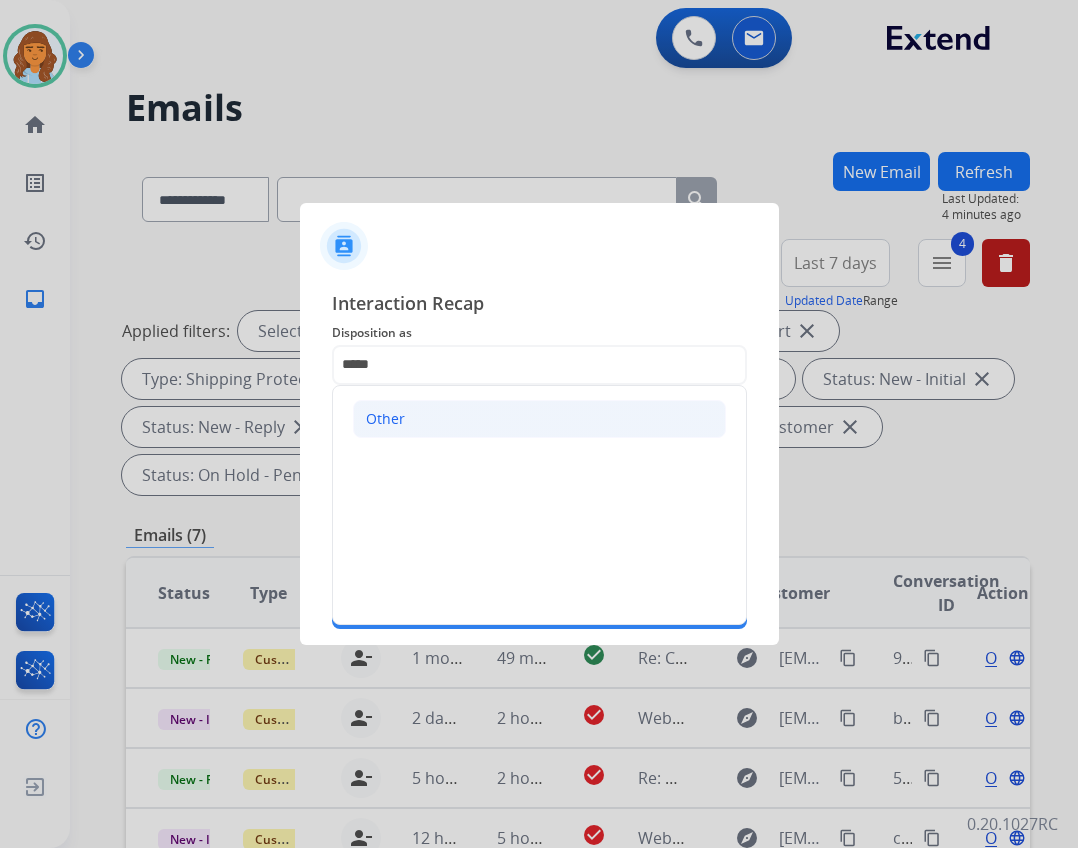 click on "Other" 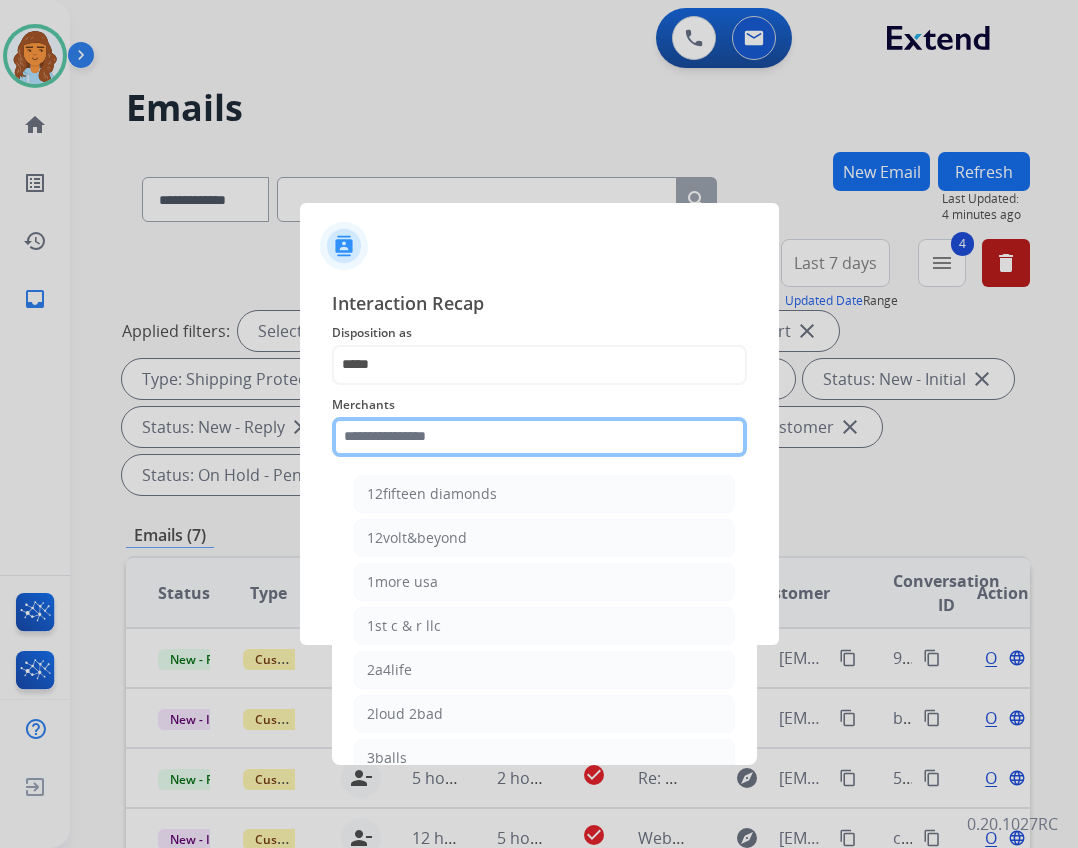 click 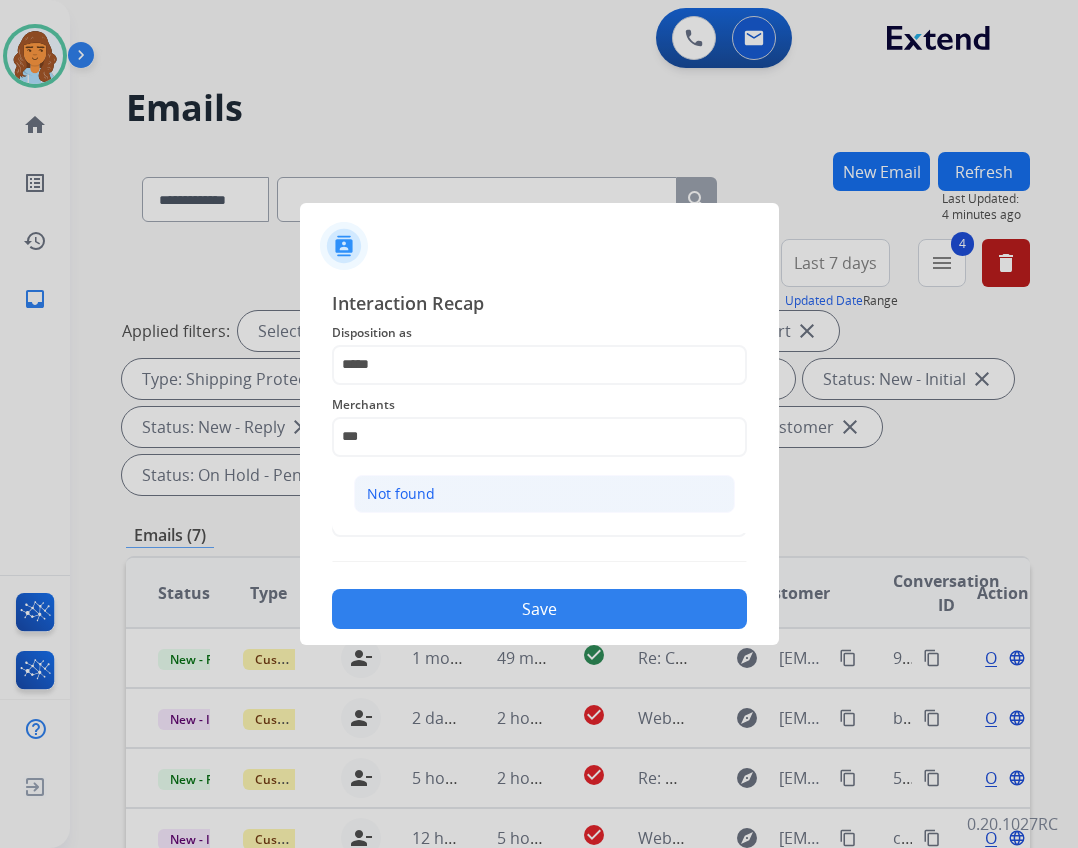 click on "Not found" 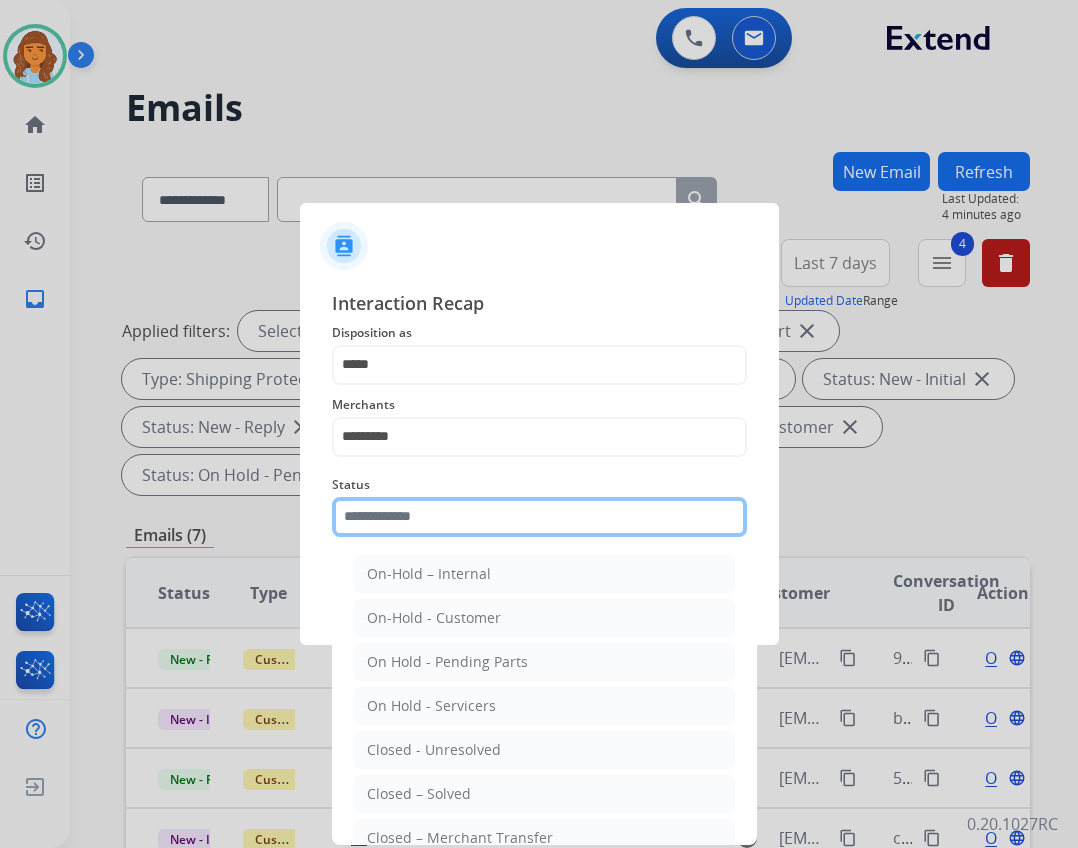 click 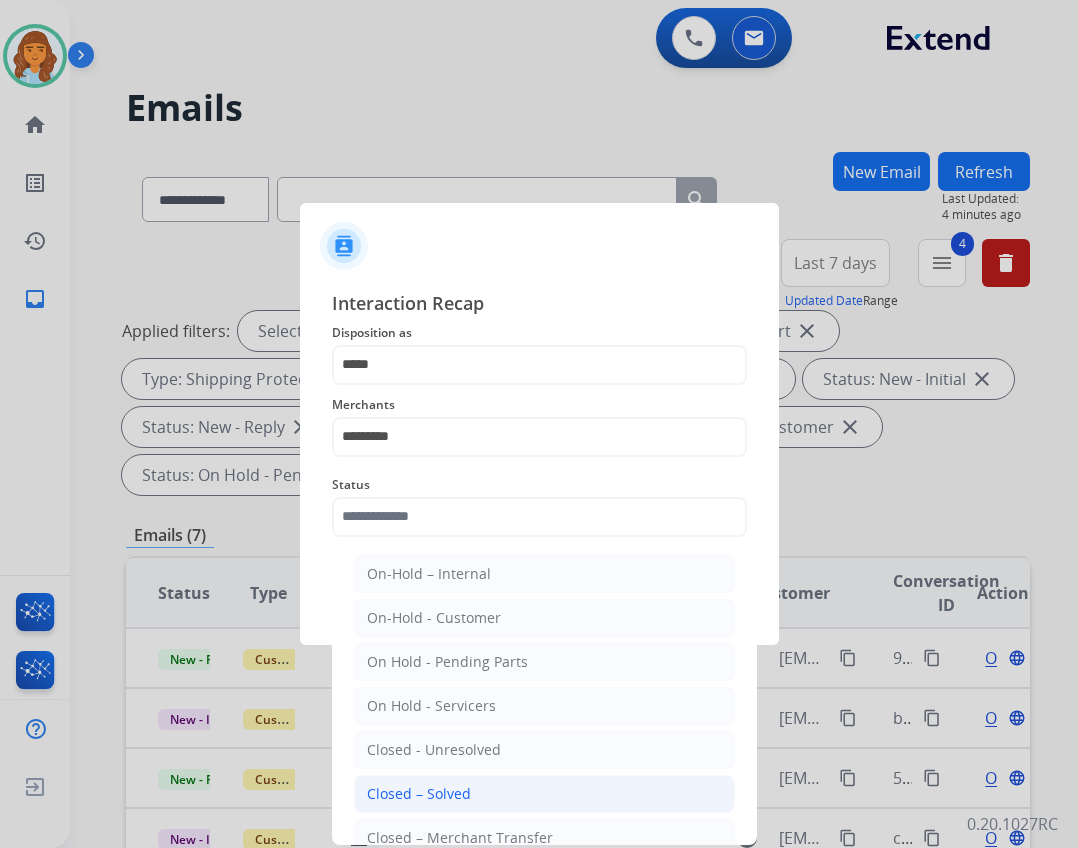 click on "Closed – Solved" 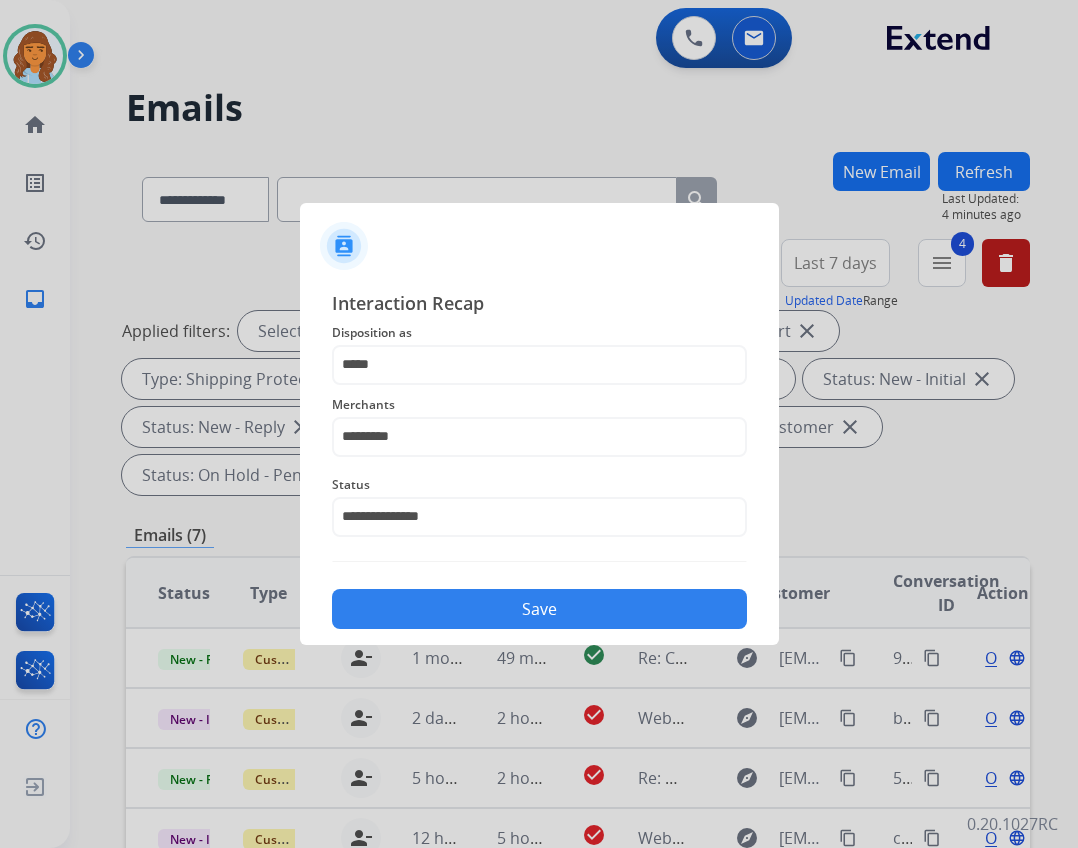 click on "Save" 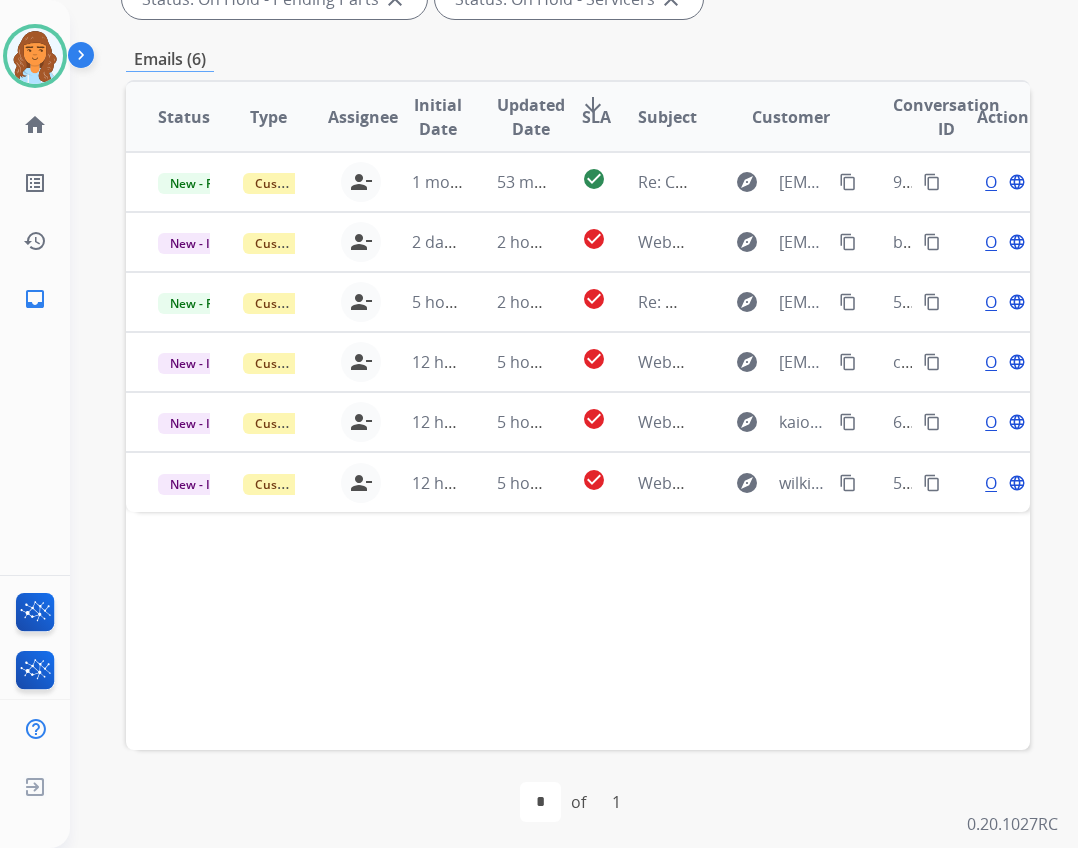 scroll, scrollTop: 482, scrollLeft: 0, axis: vertical 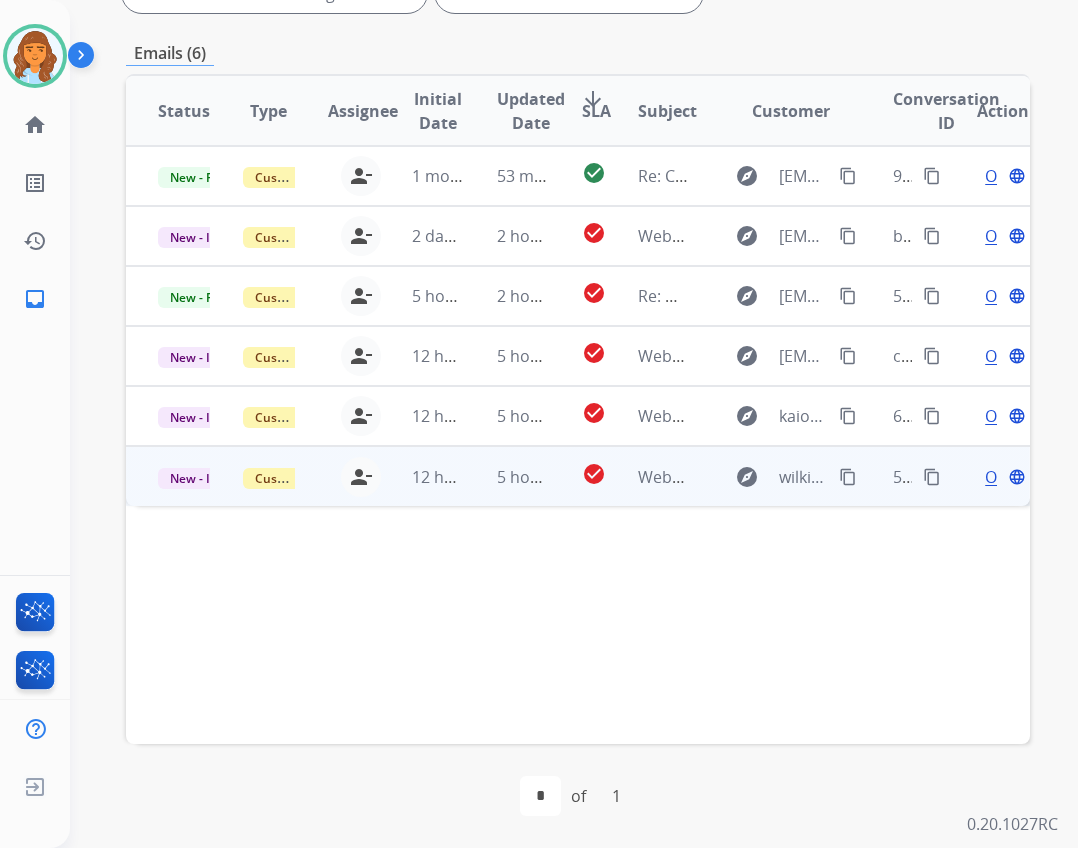 click on "Webform from [EMAIL] on [DATE]" at bounding box center (762, 477) 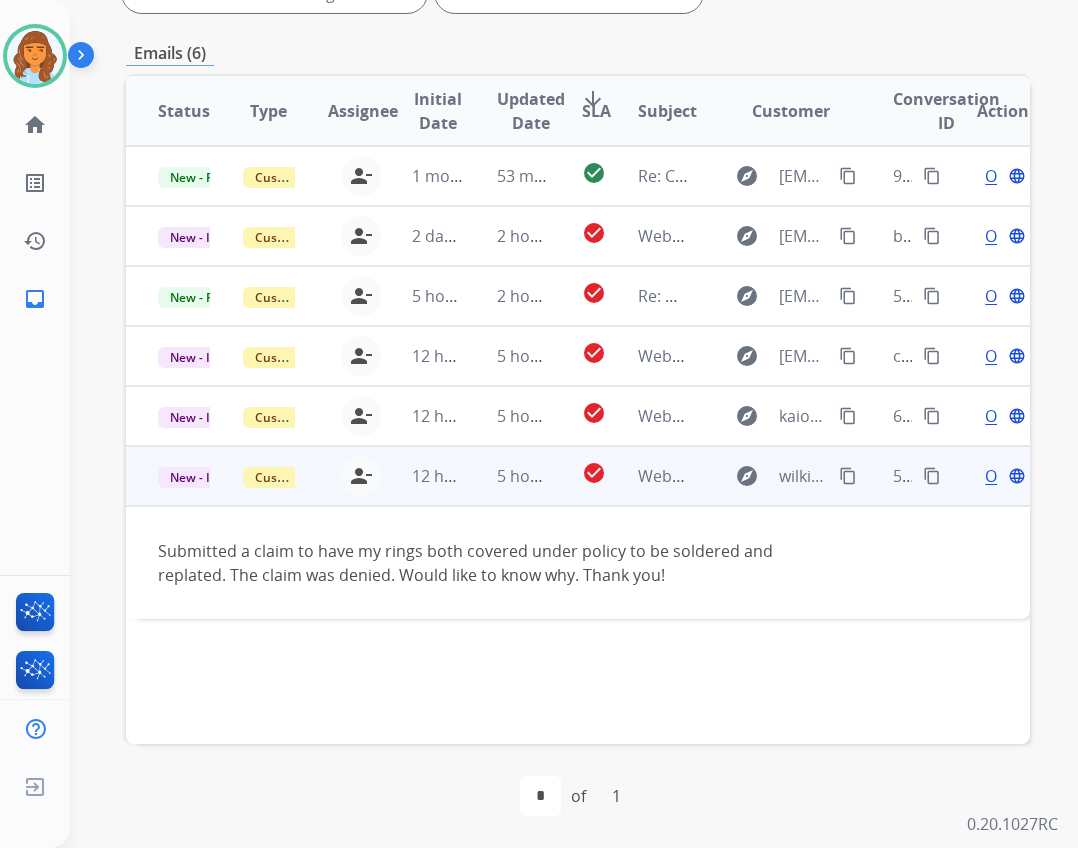 click on "content_copy" at bounding box center (848, 476) 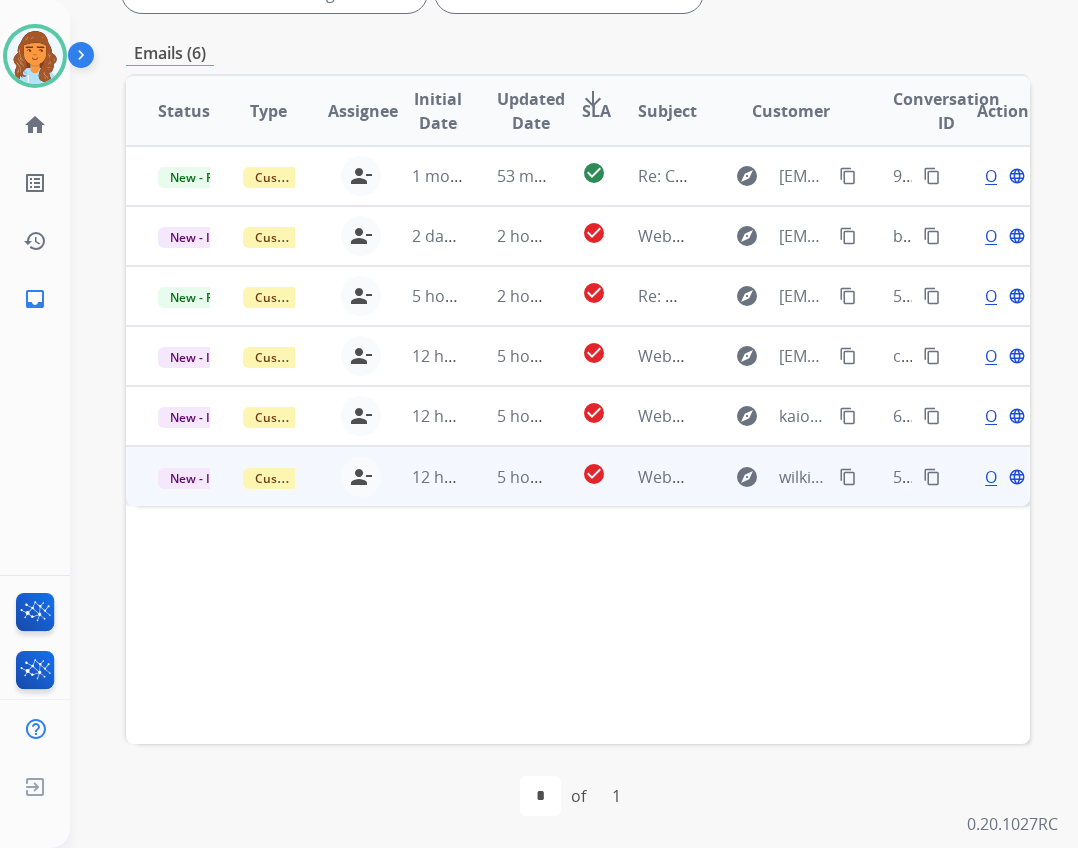 click on "content_copy" at bounding box center [848, 477] 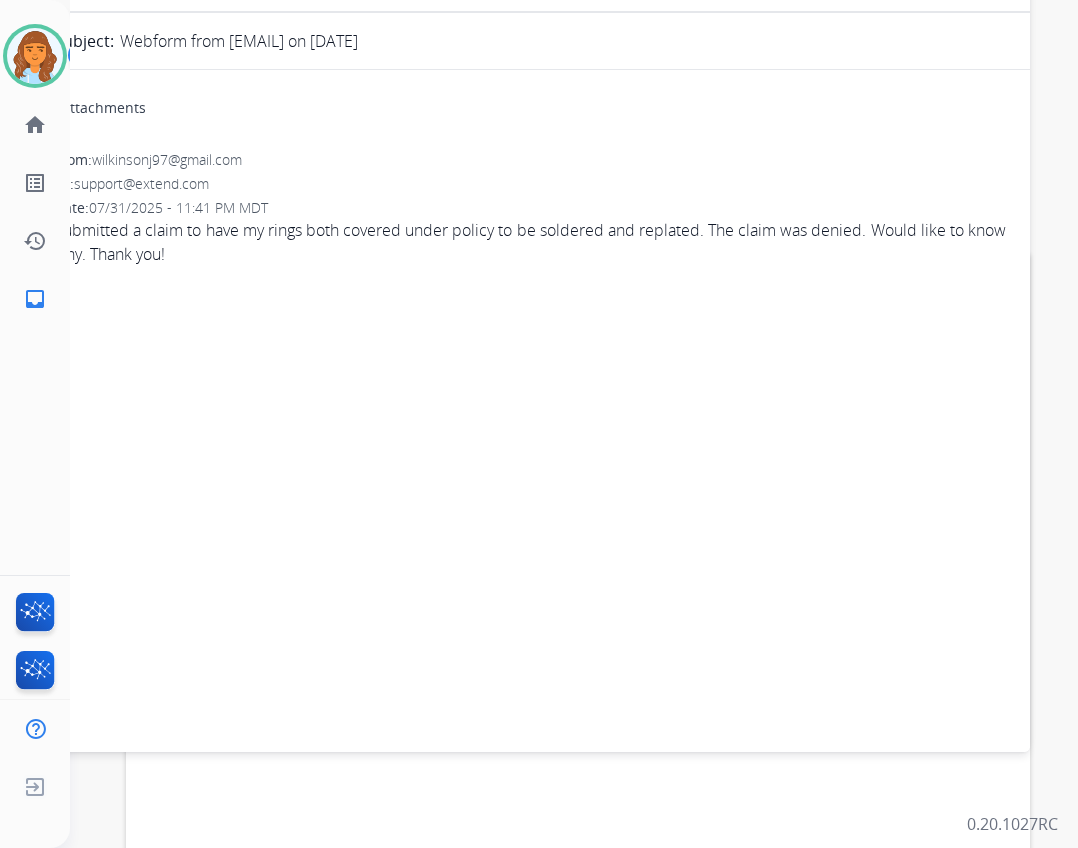 scroll, scrollTop: 0, scrollLeft: 0, axis: both 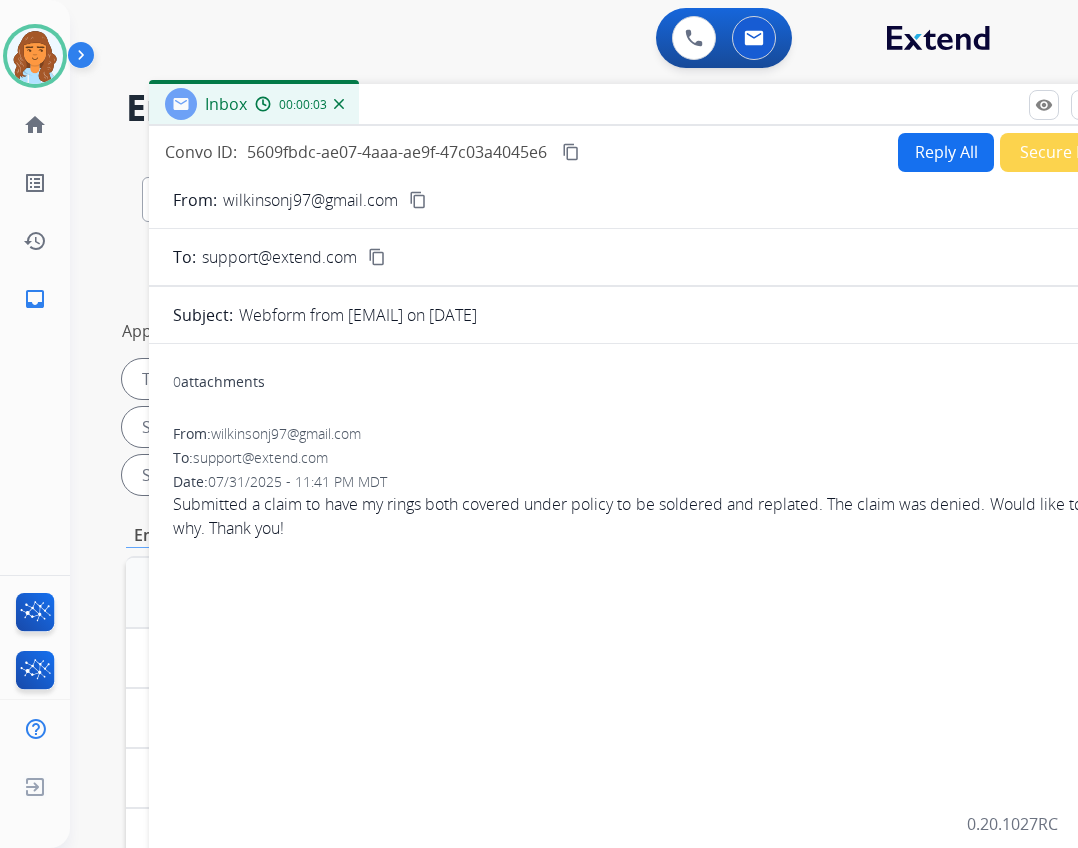 drag, startPoint x: 392, startPoint y: 143, endPoint x: 504, endPoint y: 103, distance: 118.92855 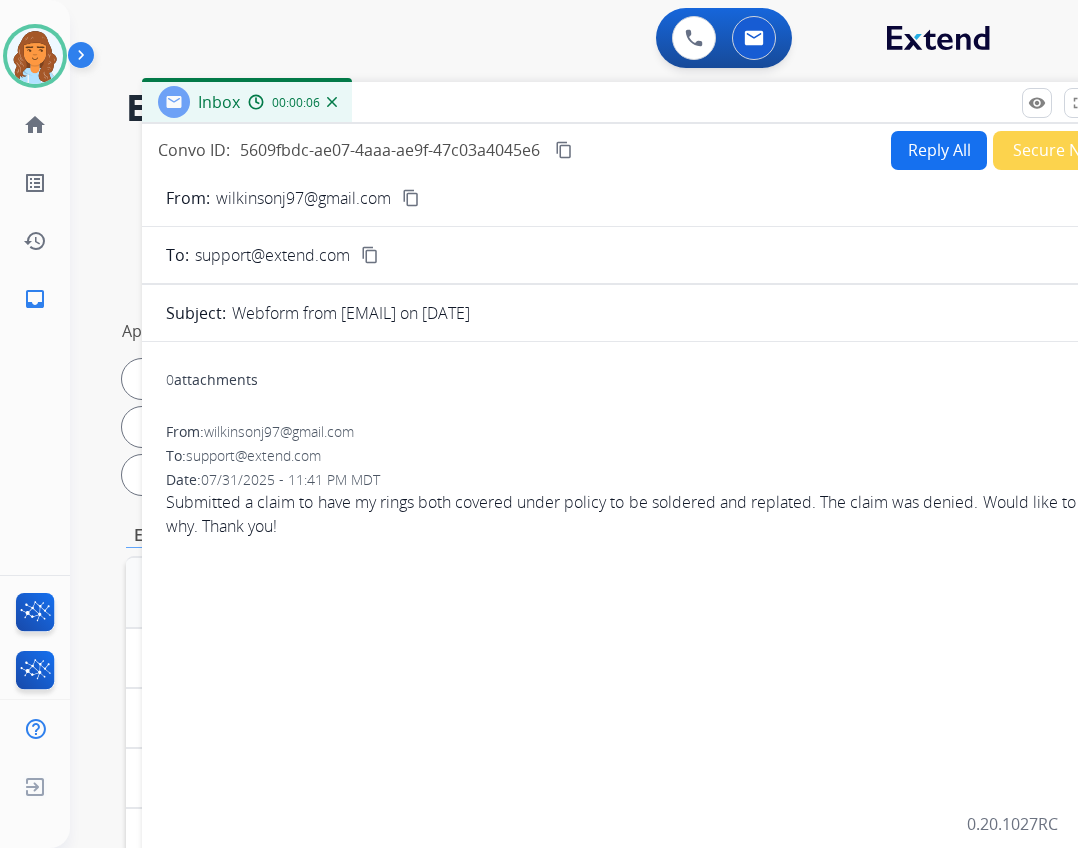 click on "Reply All" at bounding box center [939, 150] 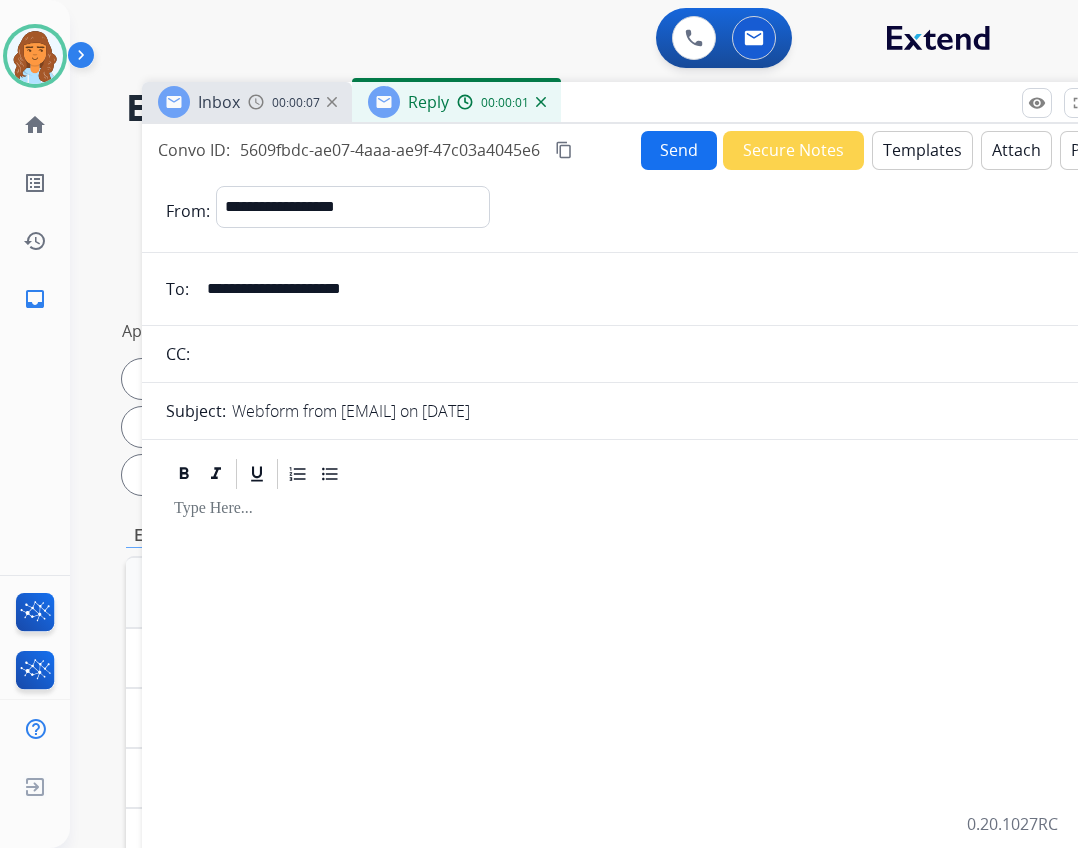 click on "Templates" at bounding box center [922, 150] 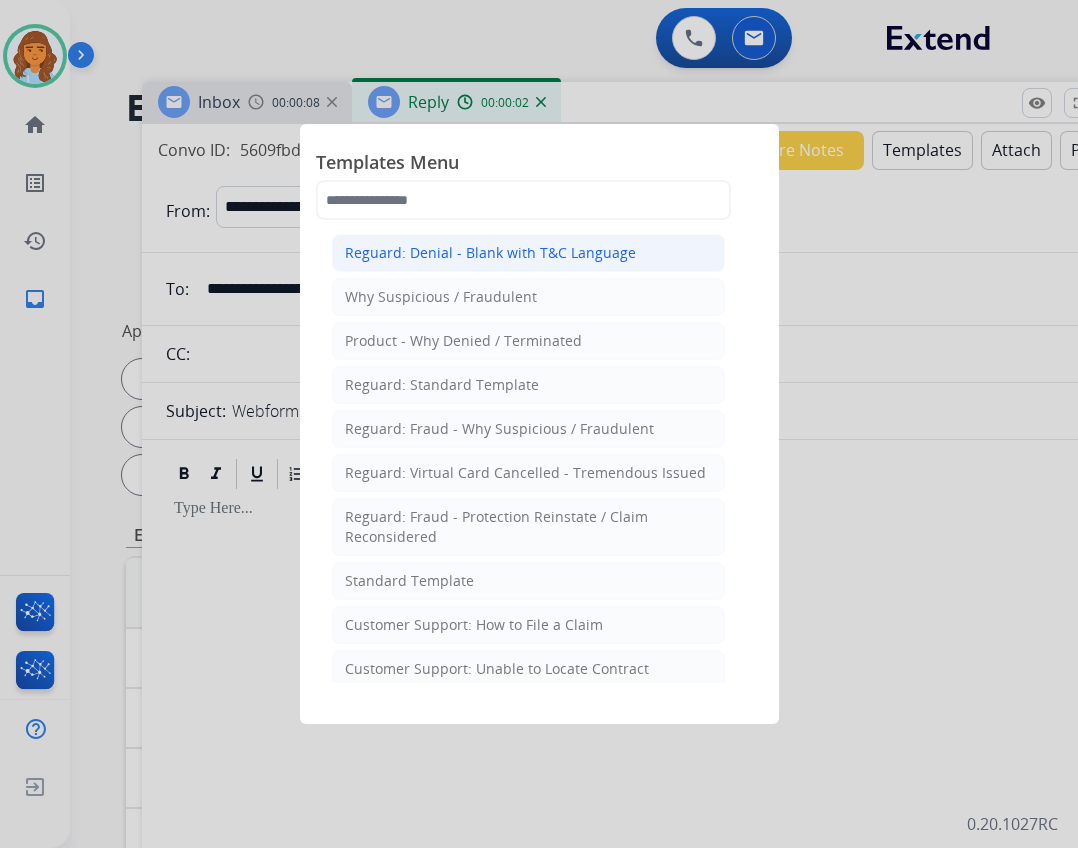 click on "Reguard: Denial - Blank with T&C Language" 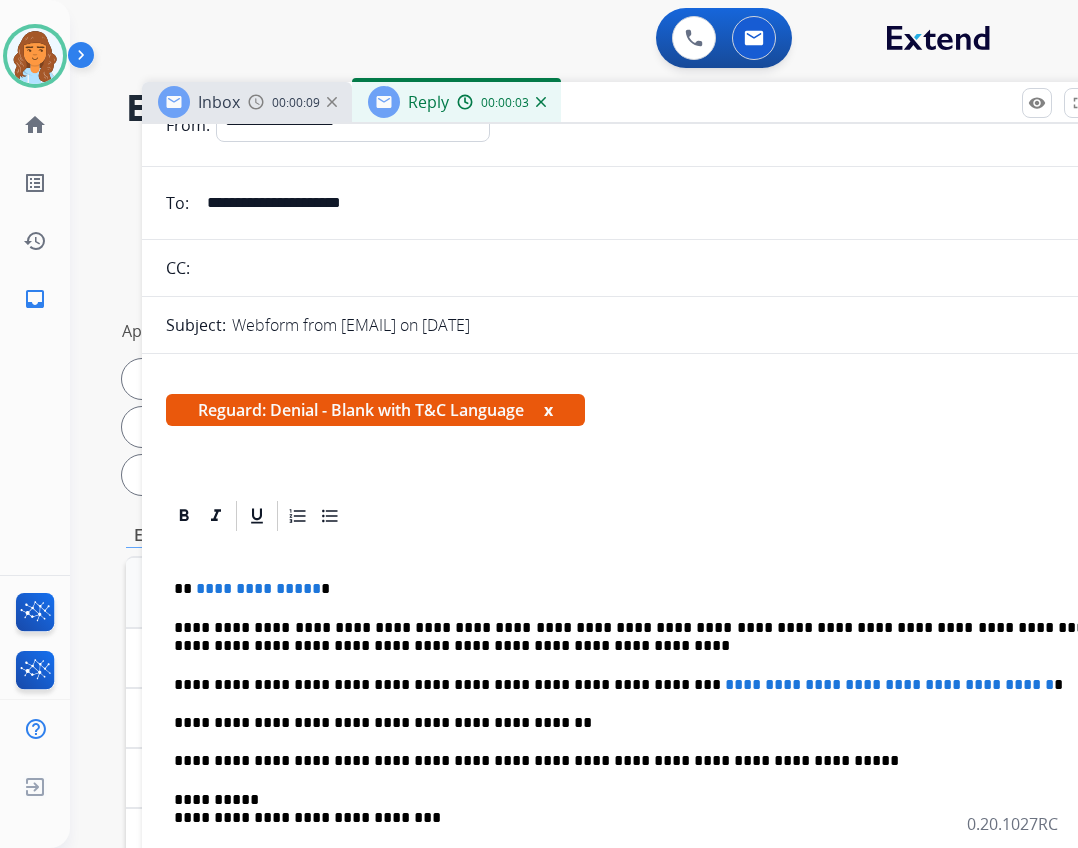 scroll, scrollTop: 200, scrollLeft: 0, axis: vertical 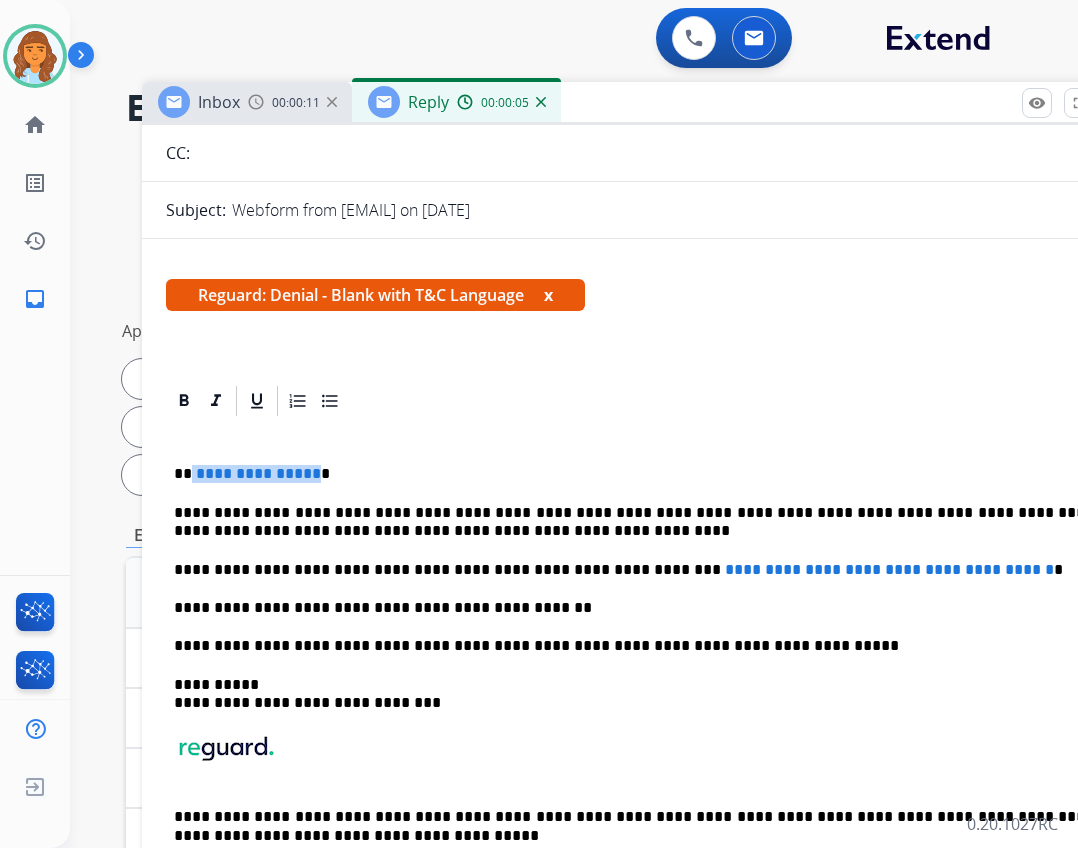 drag, startPoint x: 192, startPoint y: 469, endPoint x: 311, endPoint y: 479, distance: 119.419426 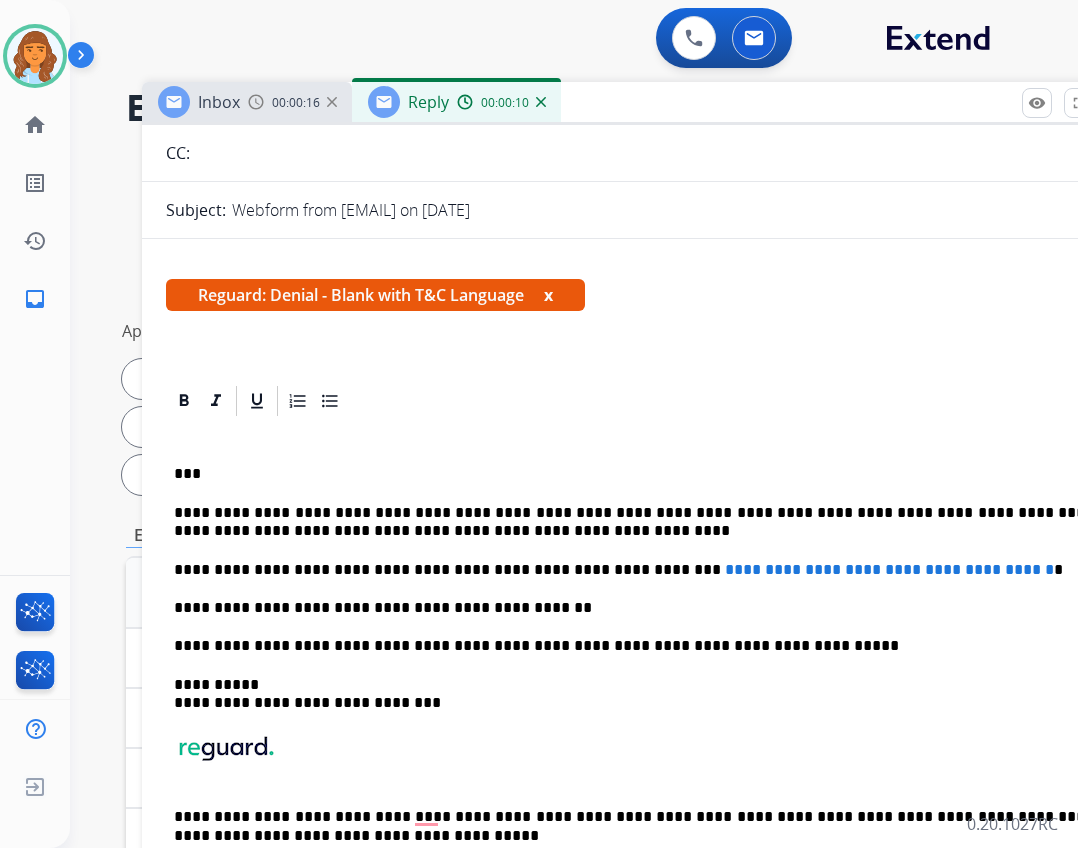 type 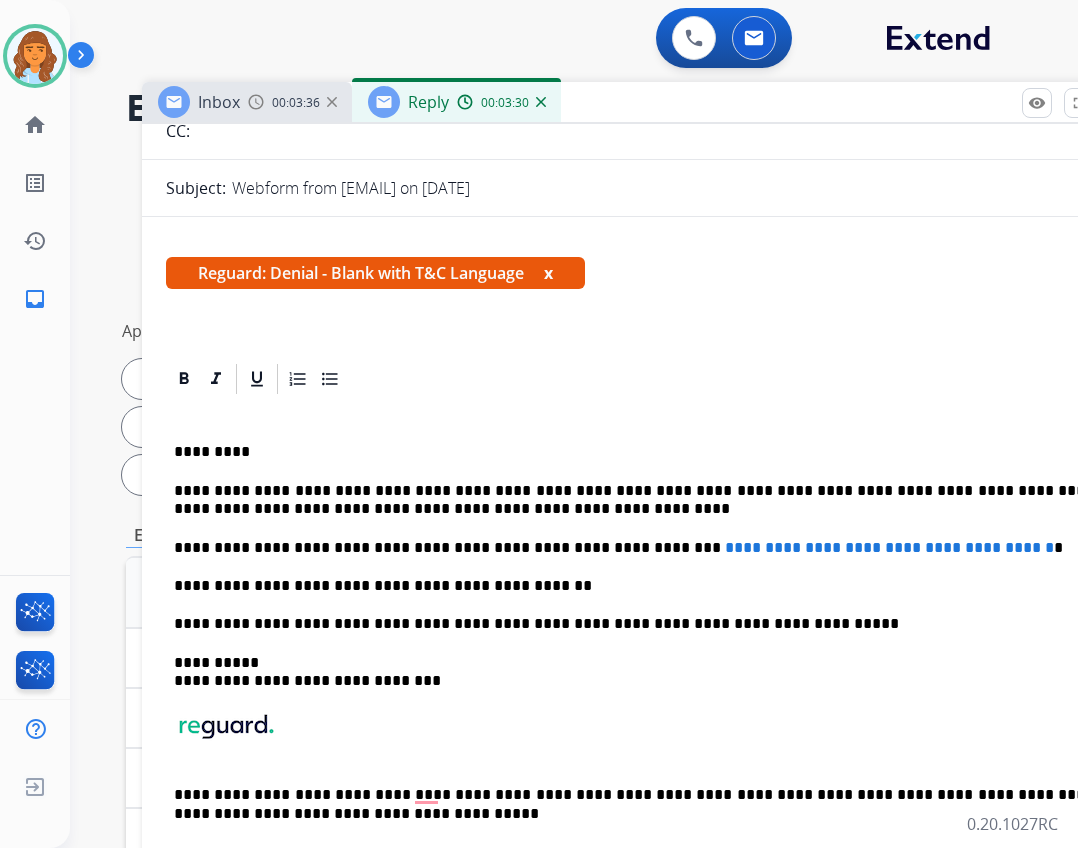 scroll, scrollTop: 228, scrollLeft: 0, axis: vertical 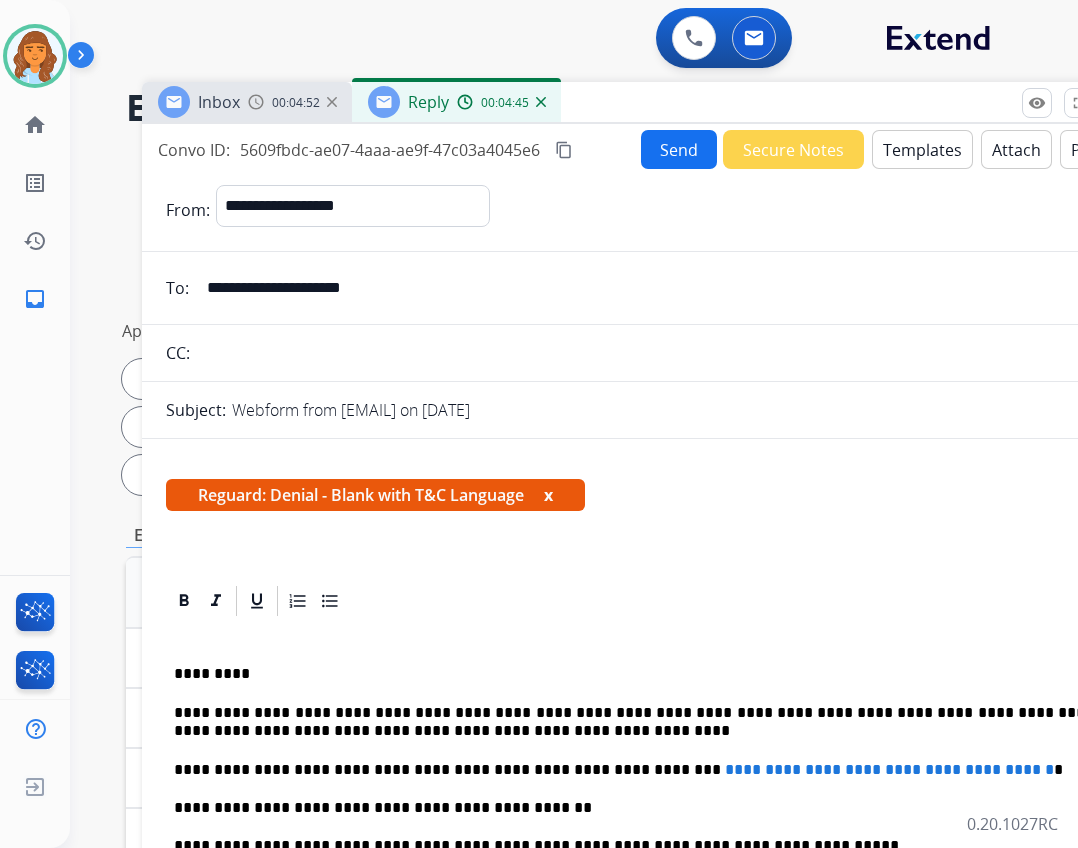 drag, startPoint x: 411, startPoint y: 292, endPoint x: 160, endPoint y: 262, distance: 252.78647 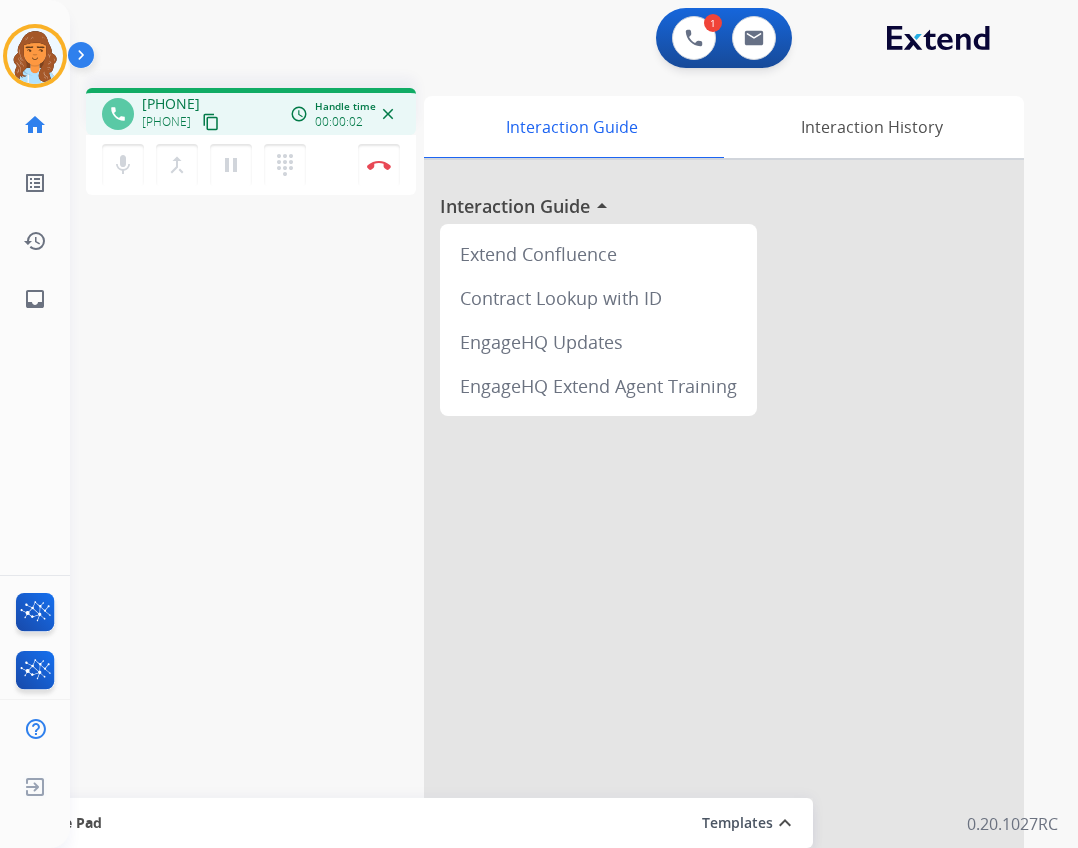 drag, startPoint x: 134, startPoint y: 169, endPoint x: 154, endPoint y: 126, distance: 47.423622 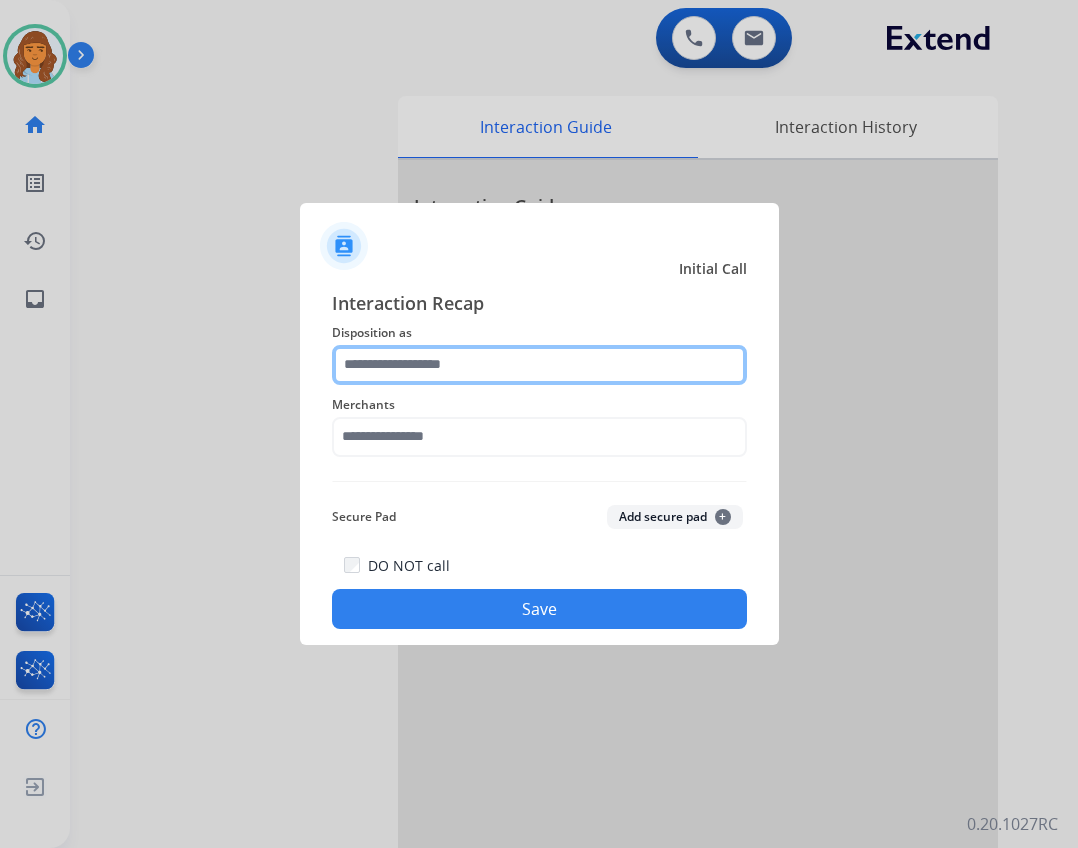 click 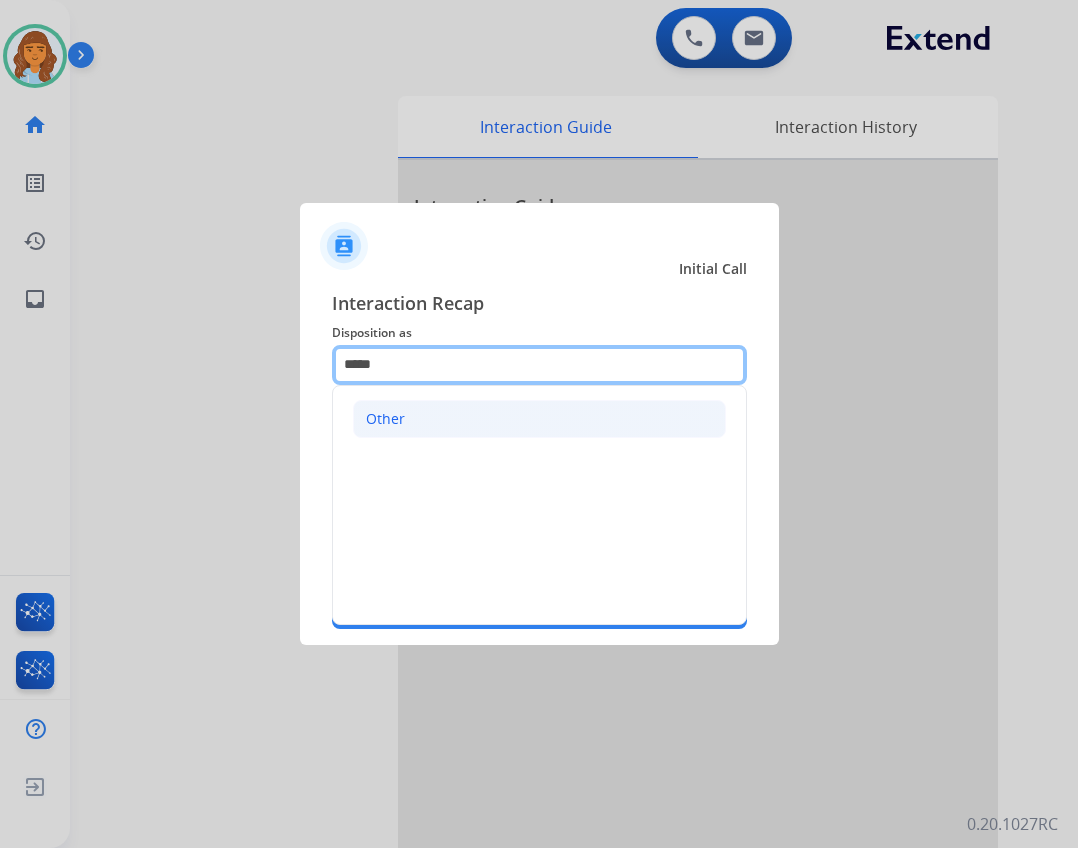 type on "*****" 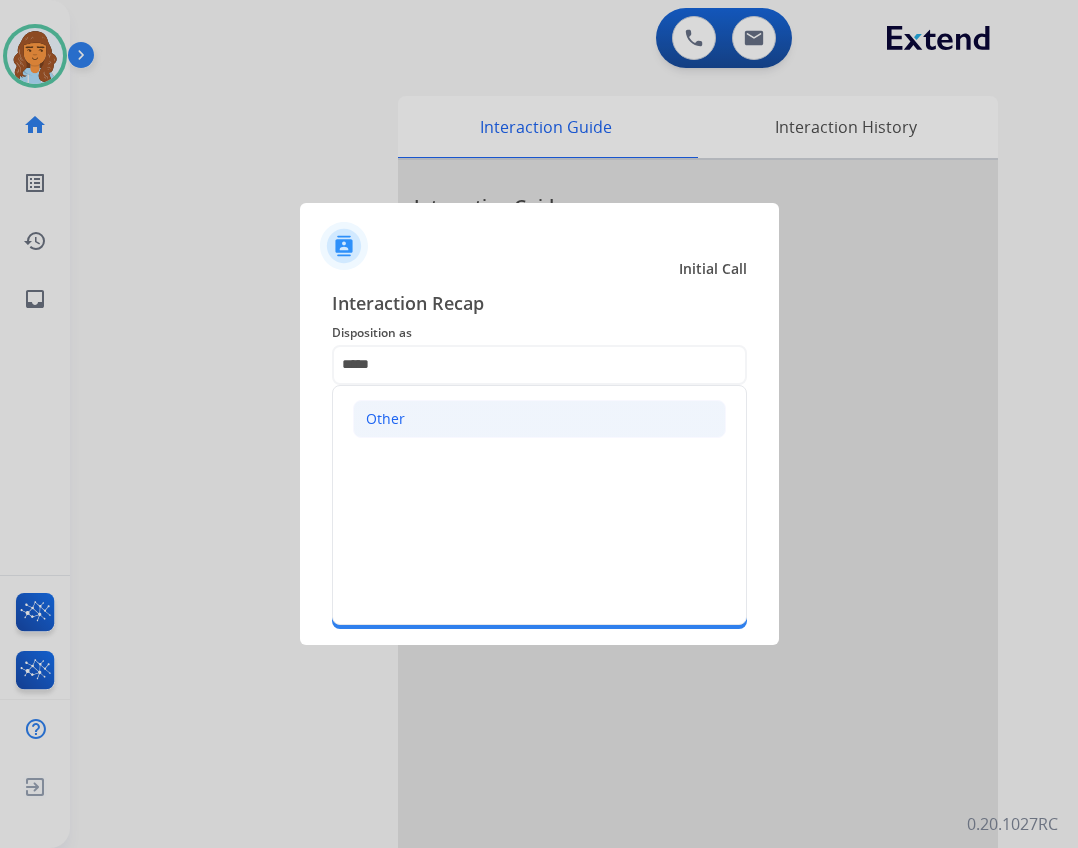 click on "Other" 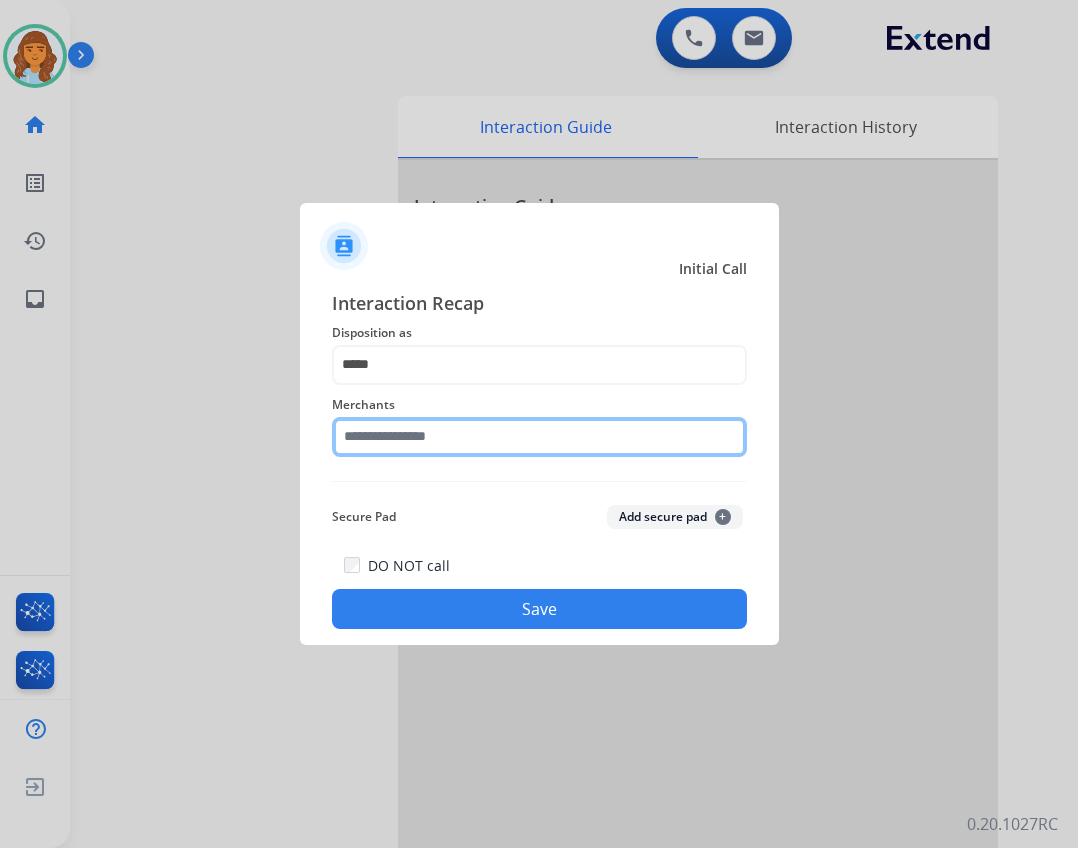 click 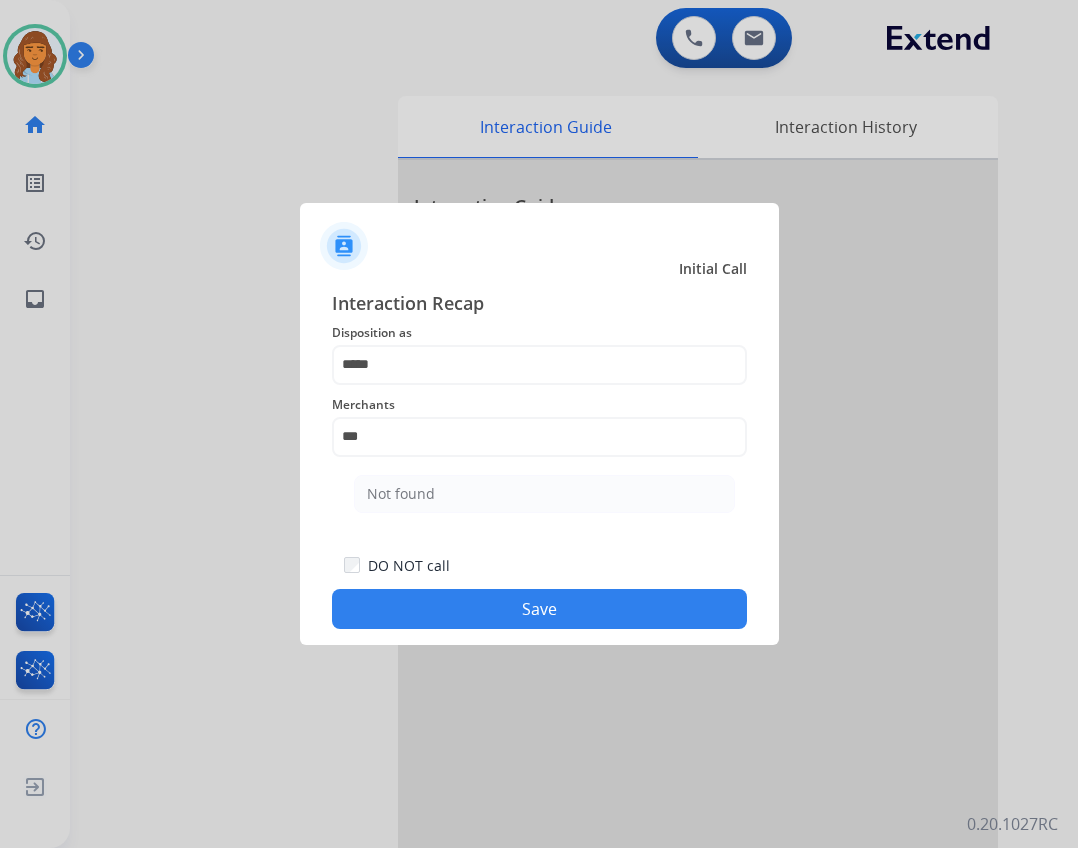 click on "Not found" 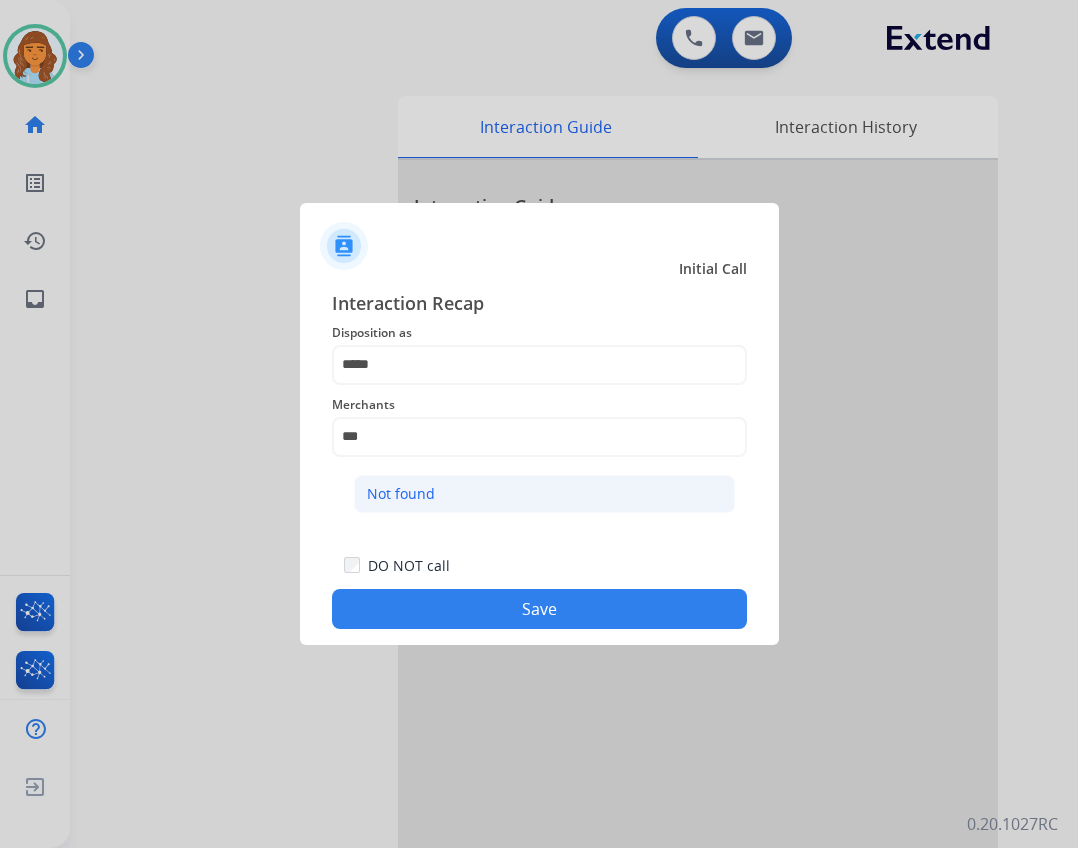 click on "Not found" 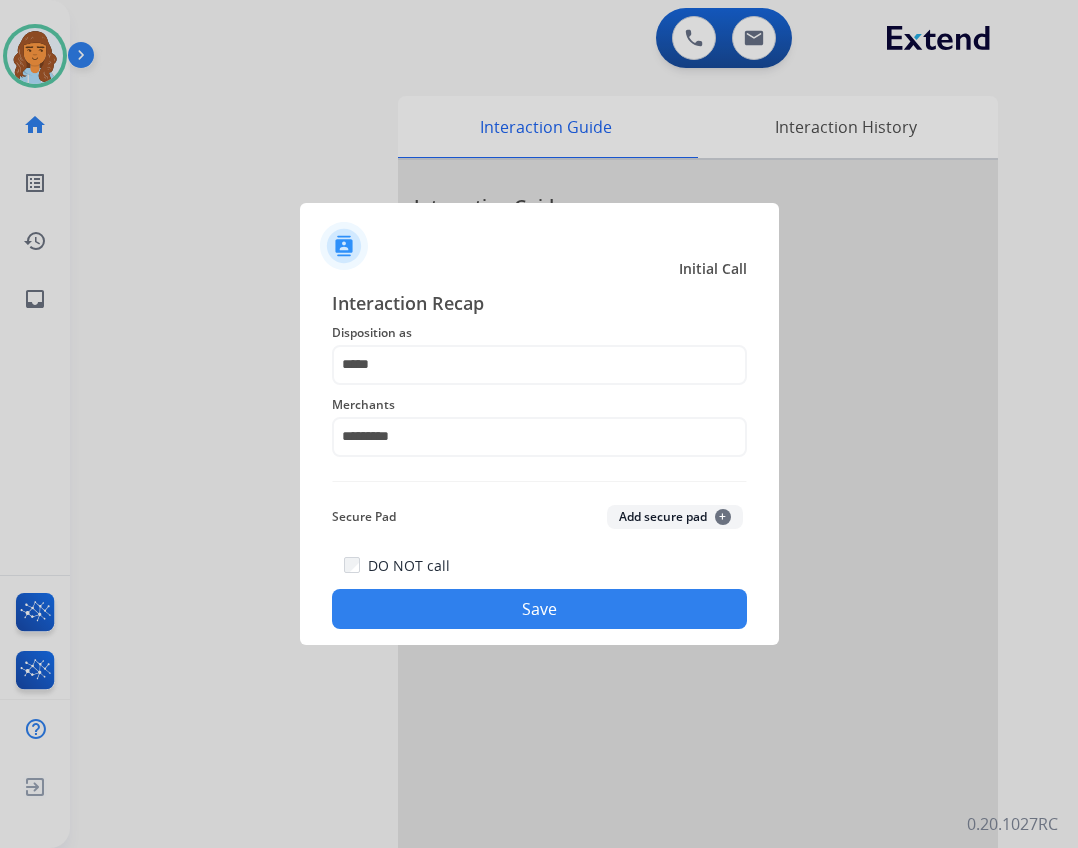 click on "Save" 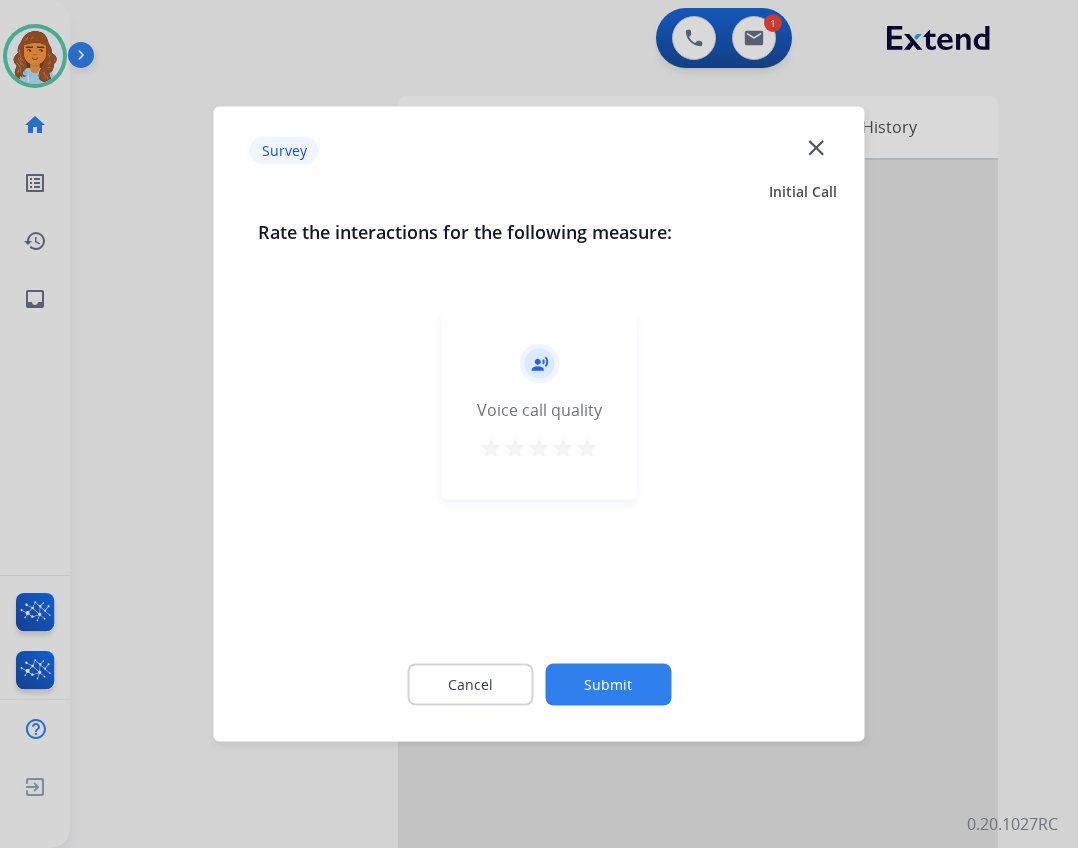 click on "close" 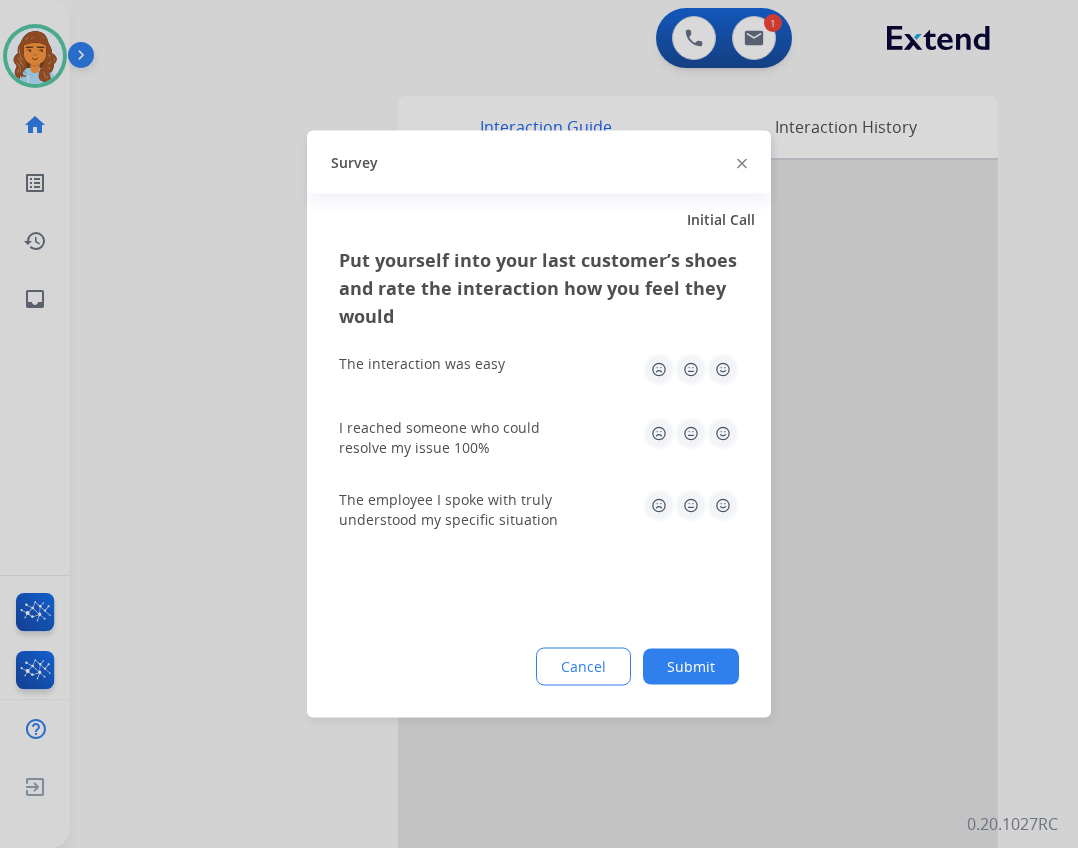 click 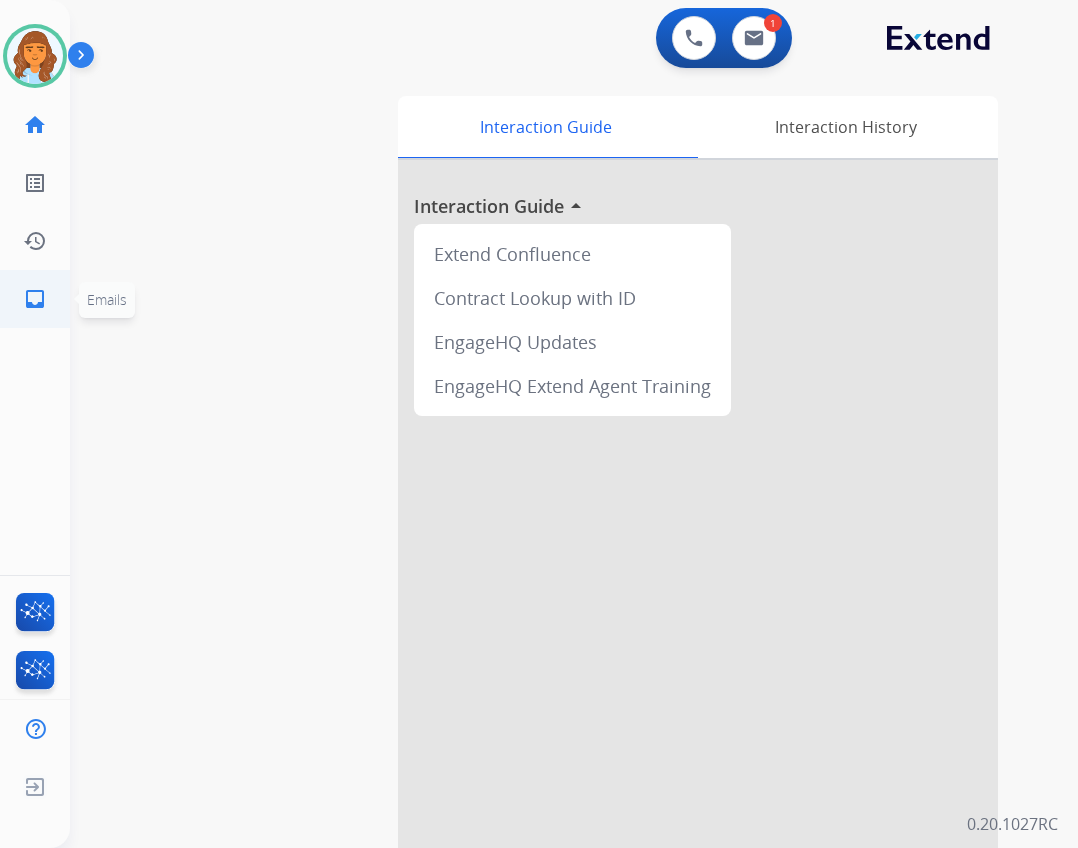 drag, startPoint x: 37, startPoint y: 273, endPoint x: 37, endPoint y: 285, distance: 12 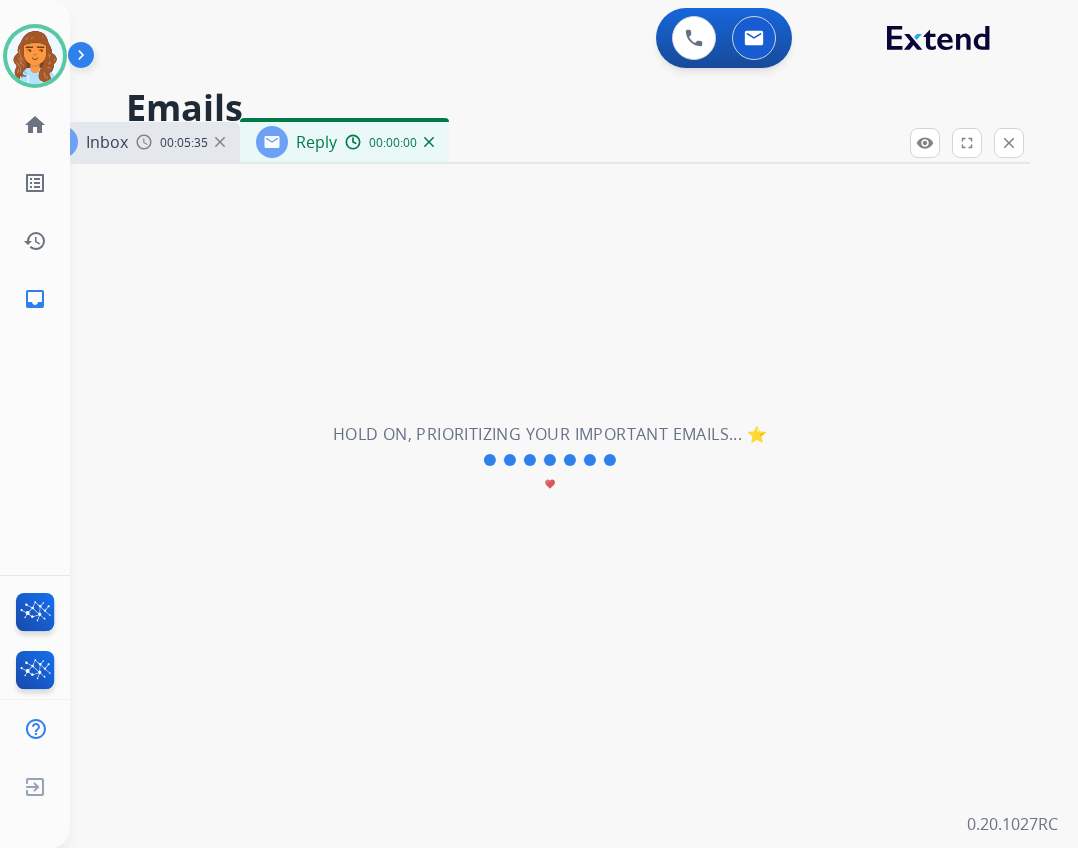 select on "**********" 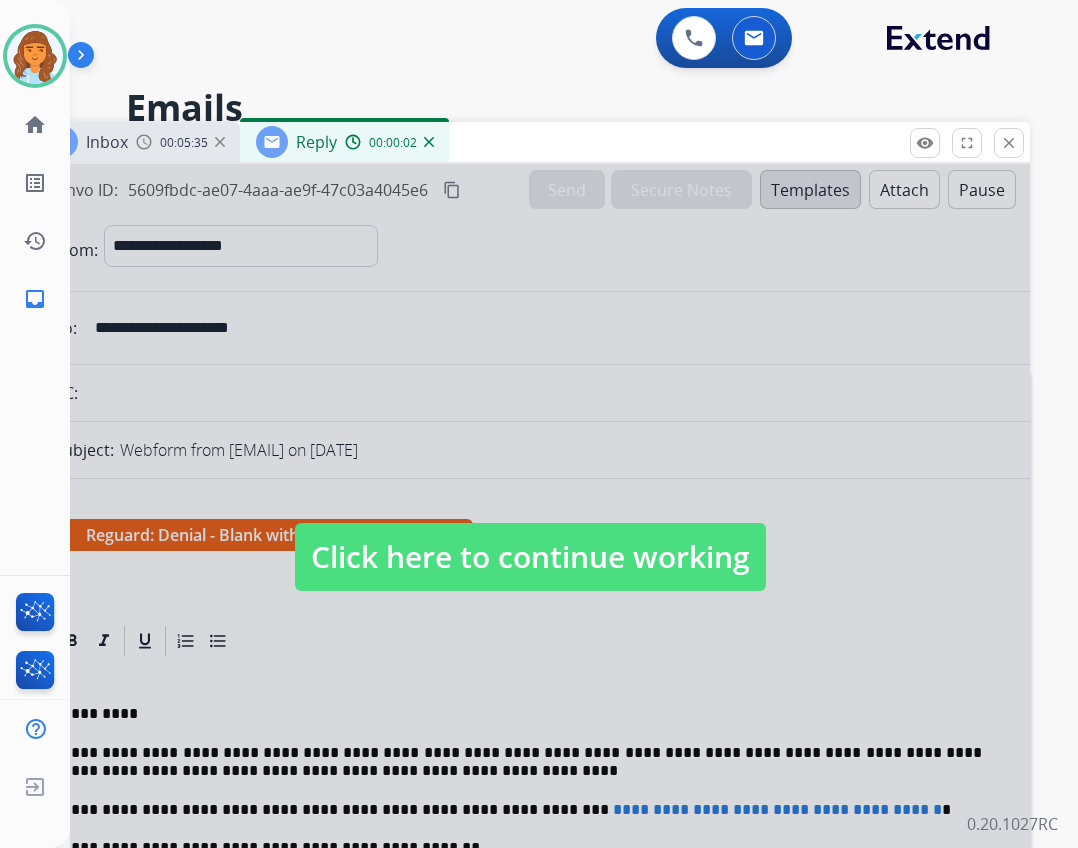 click on "Click here to continue working" at bounding box center (530, 557) 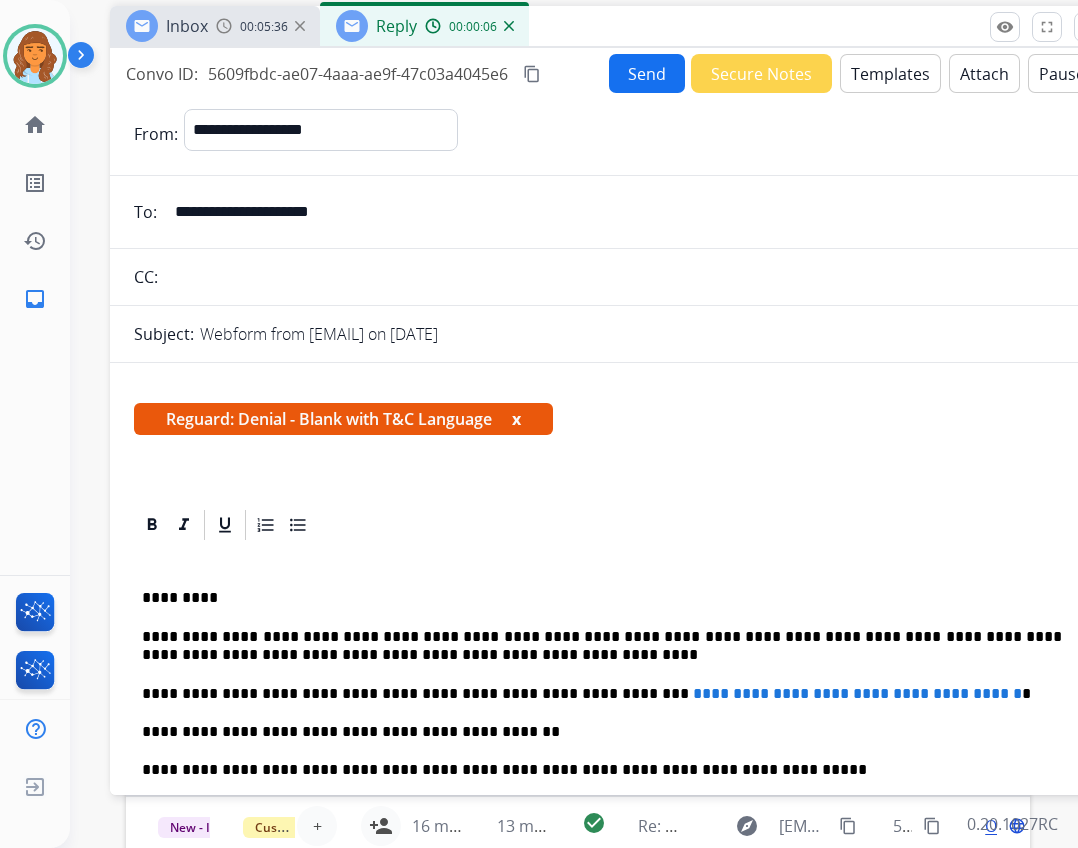 drag, startPoint x: 497, startPoint y: 151, endPoint x: 577, endPoint y: 35, distance: 140.91132 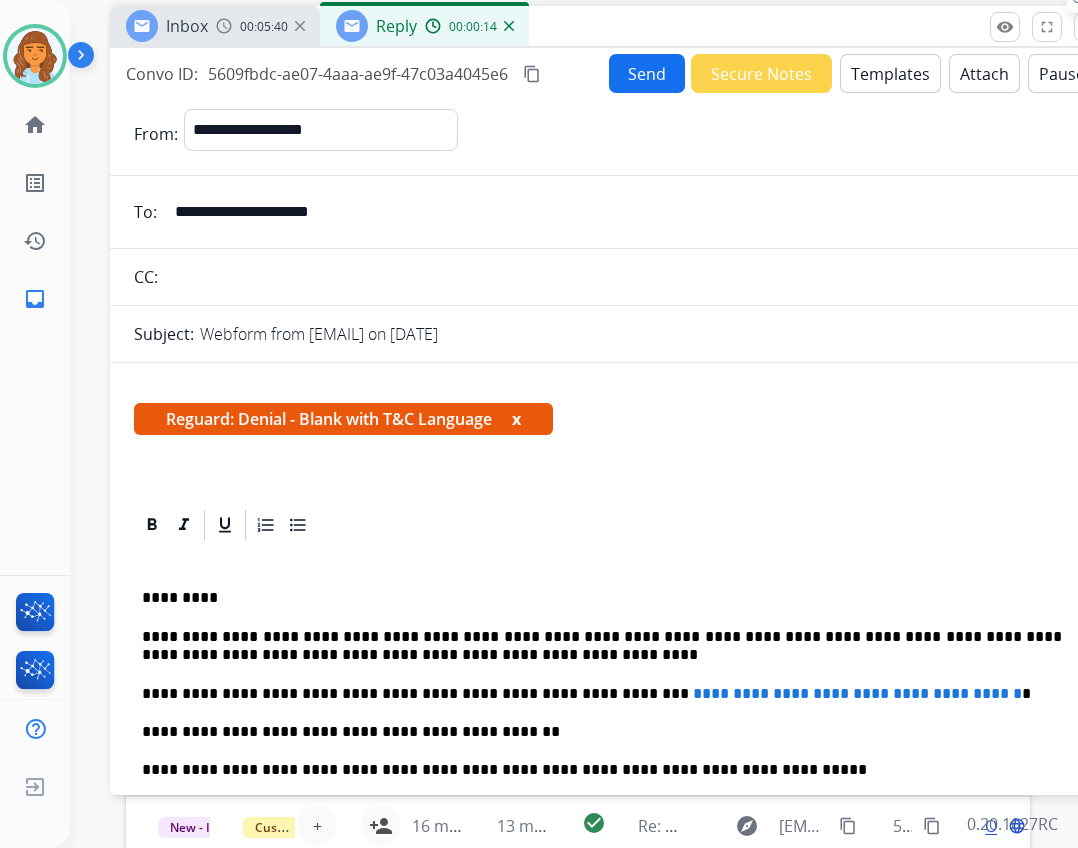 click on "close Close" at bounding box center (1089, 27) 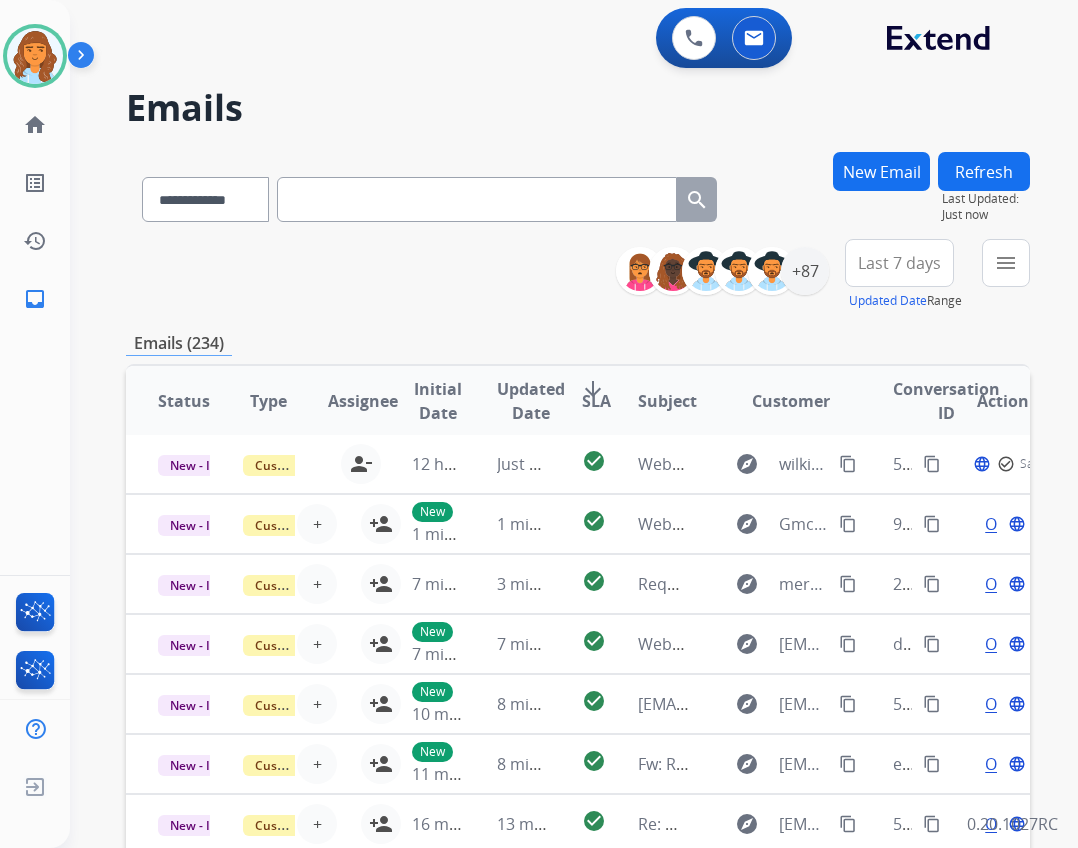 click on "**********" at bounding box center (830, 275) 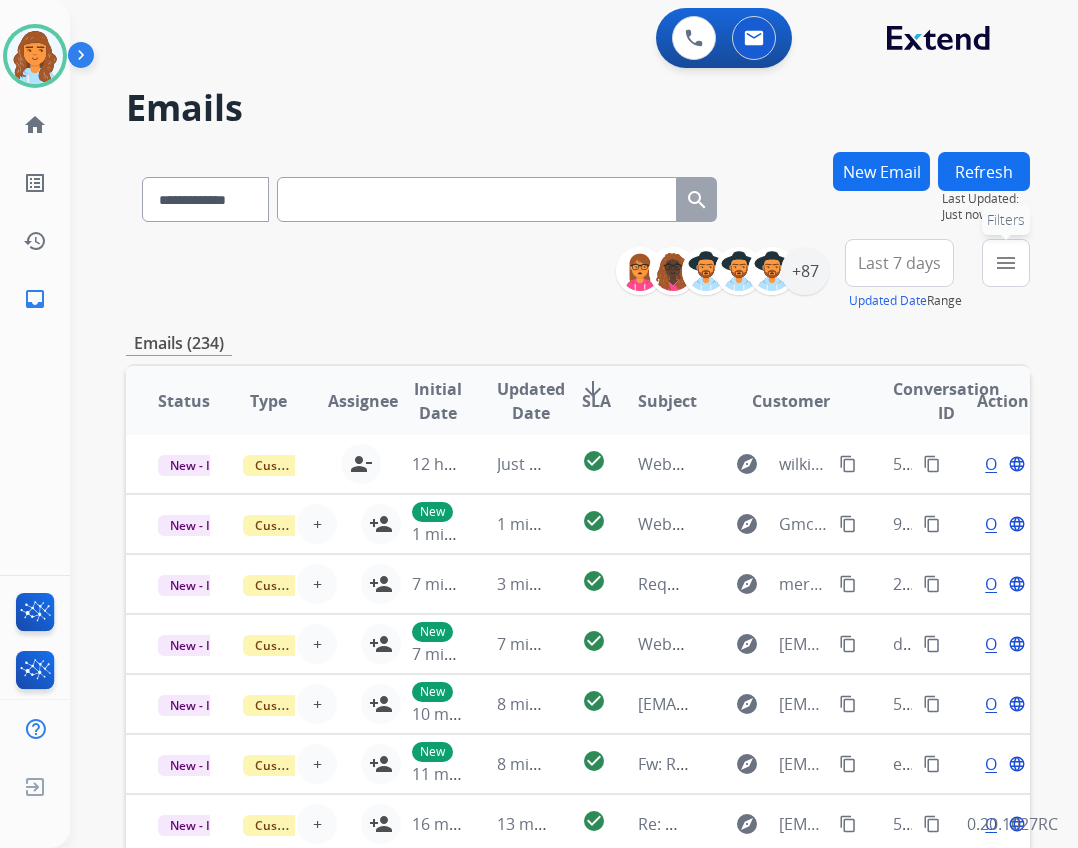 click on "menu" at bounding box center (1006, 263) 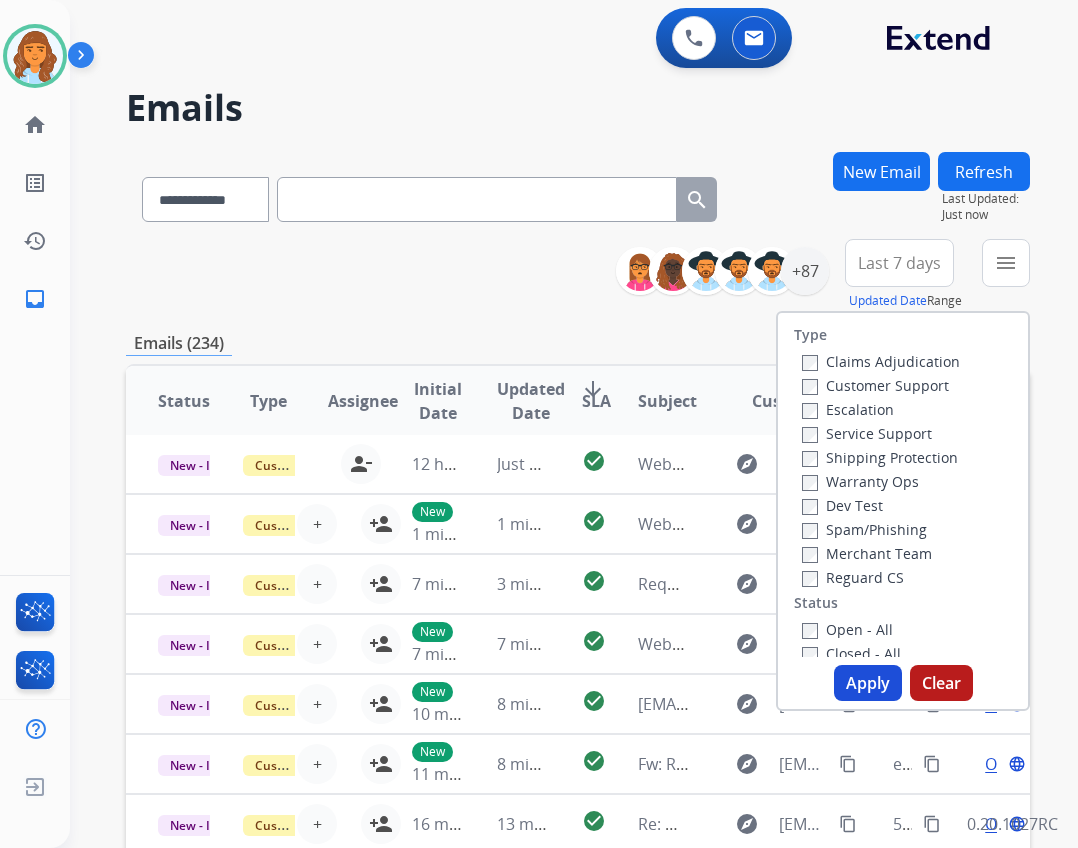 click on "Open - All" at bounding box center (847, 629) 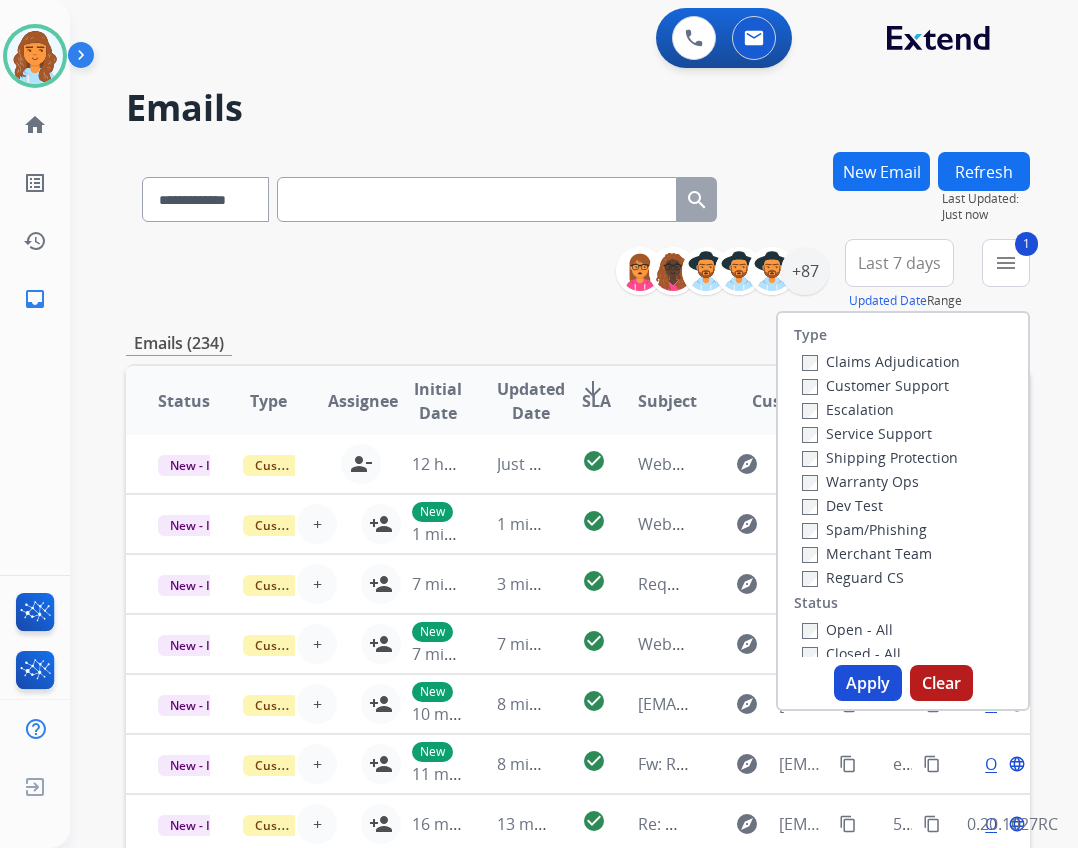 click on "Reguard CS" at bounding box center [853, 577] 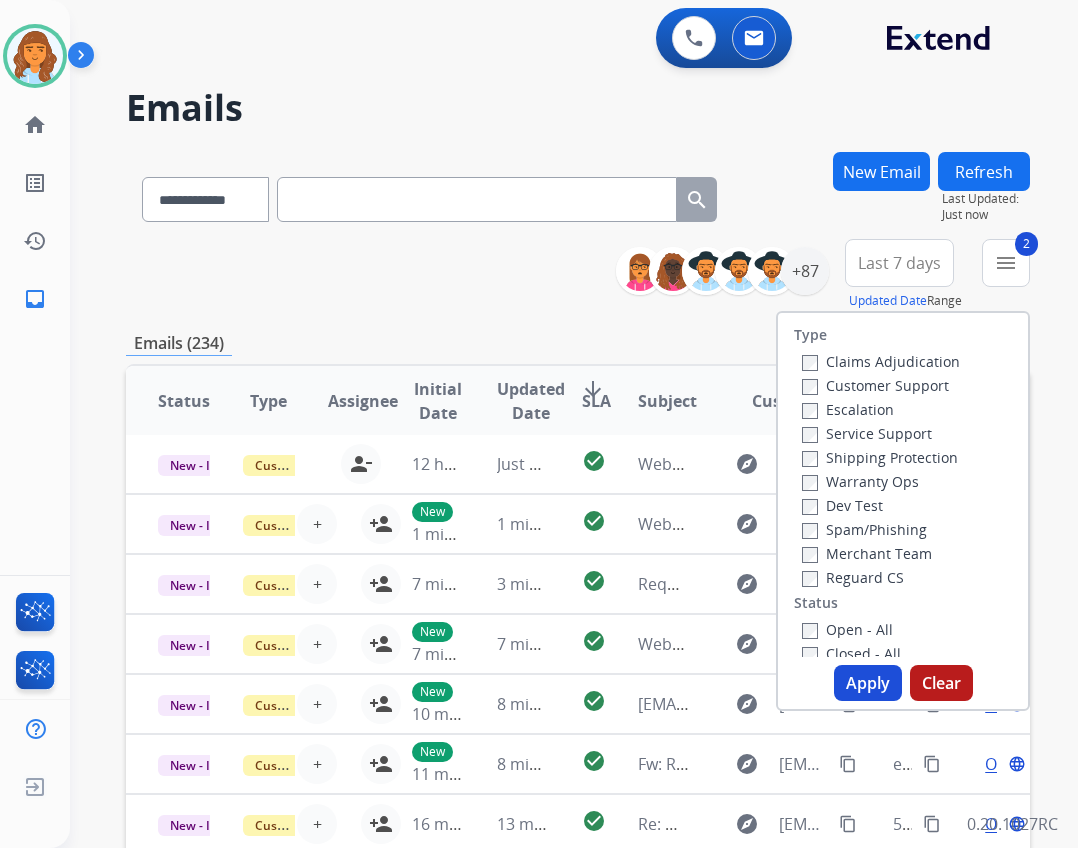 click on "Shipping Protection" at bounding box center (880, 457) 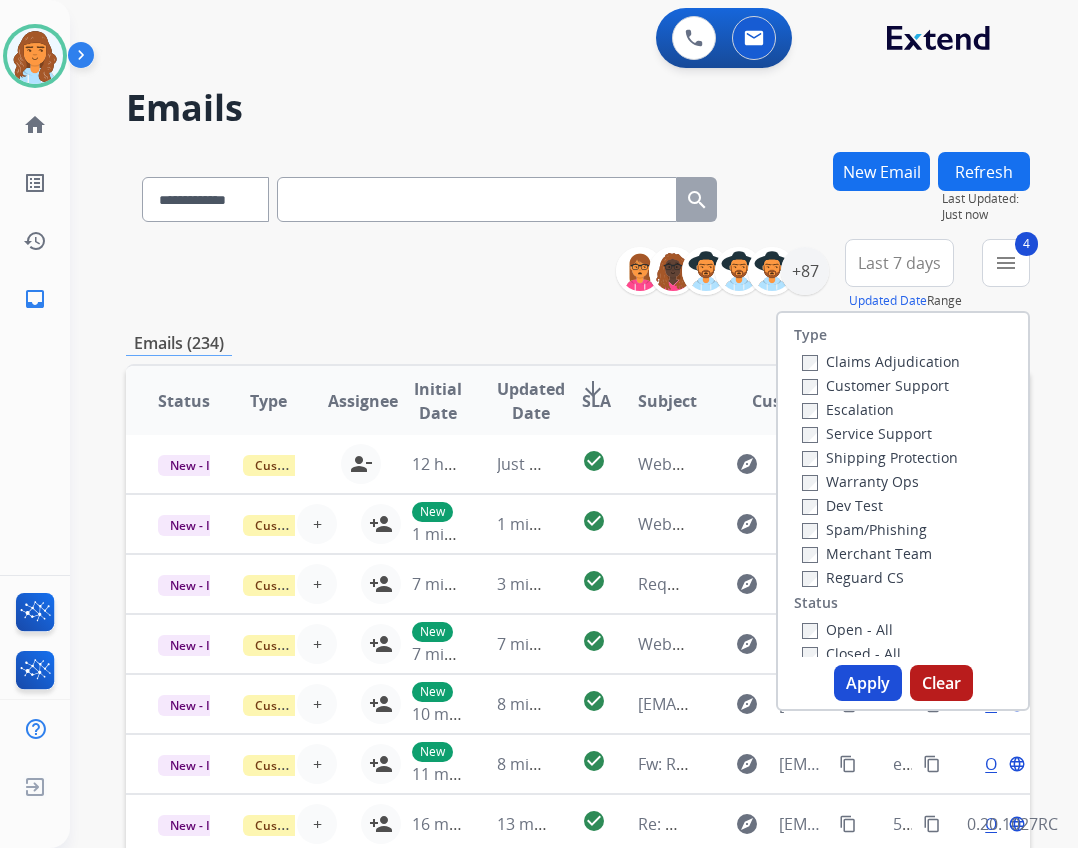 click on "Apply" at bounding box center (868, 683) 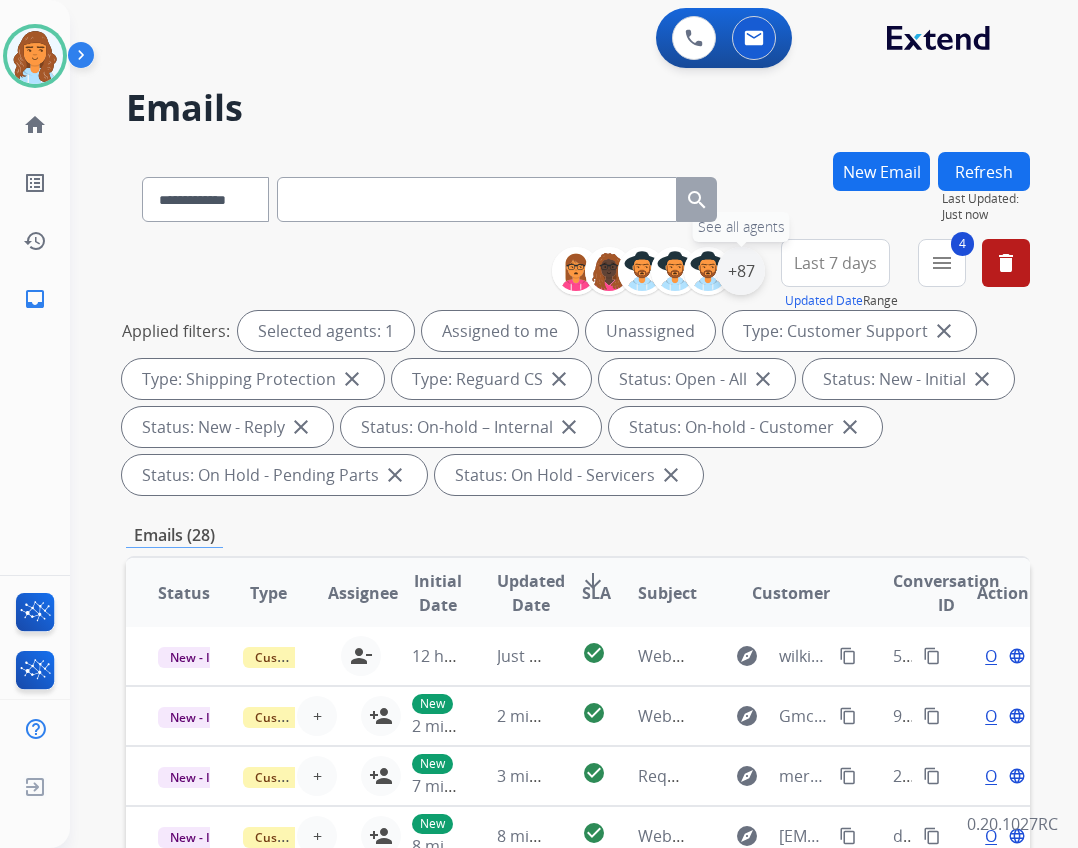 click on "+87" at bounding box center (741, 271) 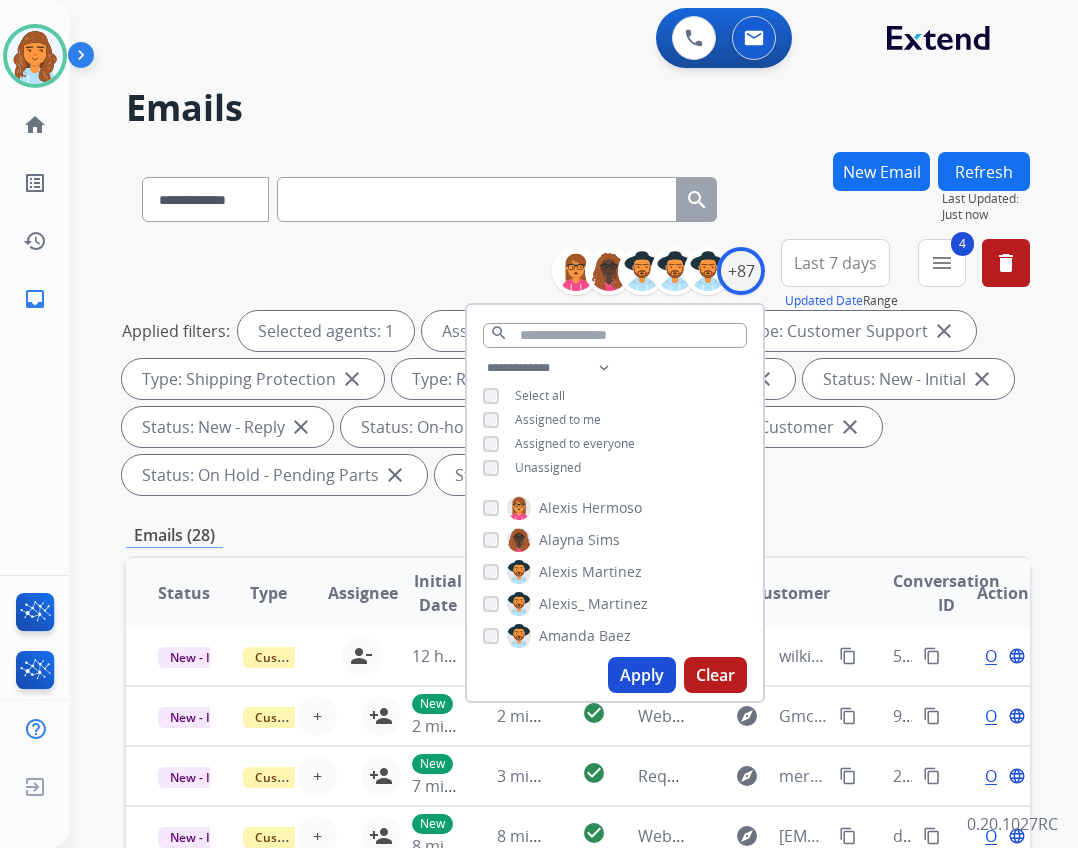 drag, startPoint x: 561, startPoint y: 457, endPoint x: 576, endPoint y: 469, distance: 19.209373 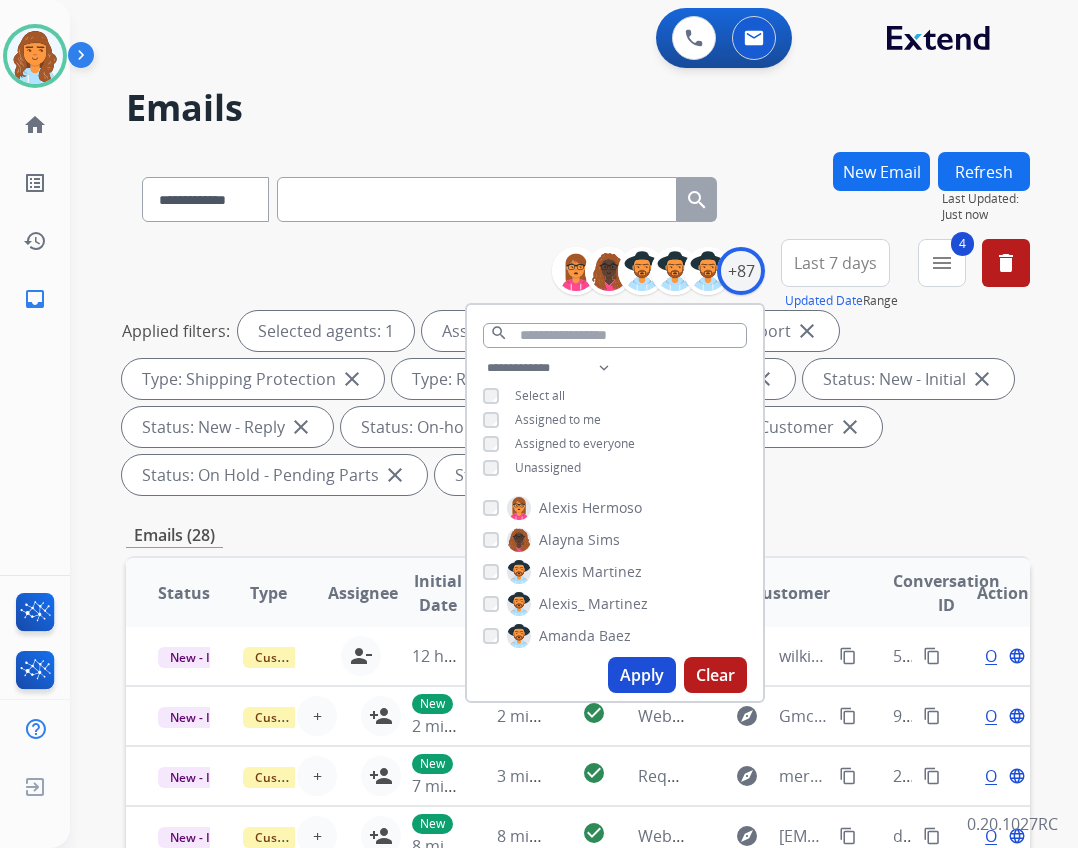 click on "Apply" at bounding box center [642, 675] 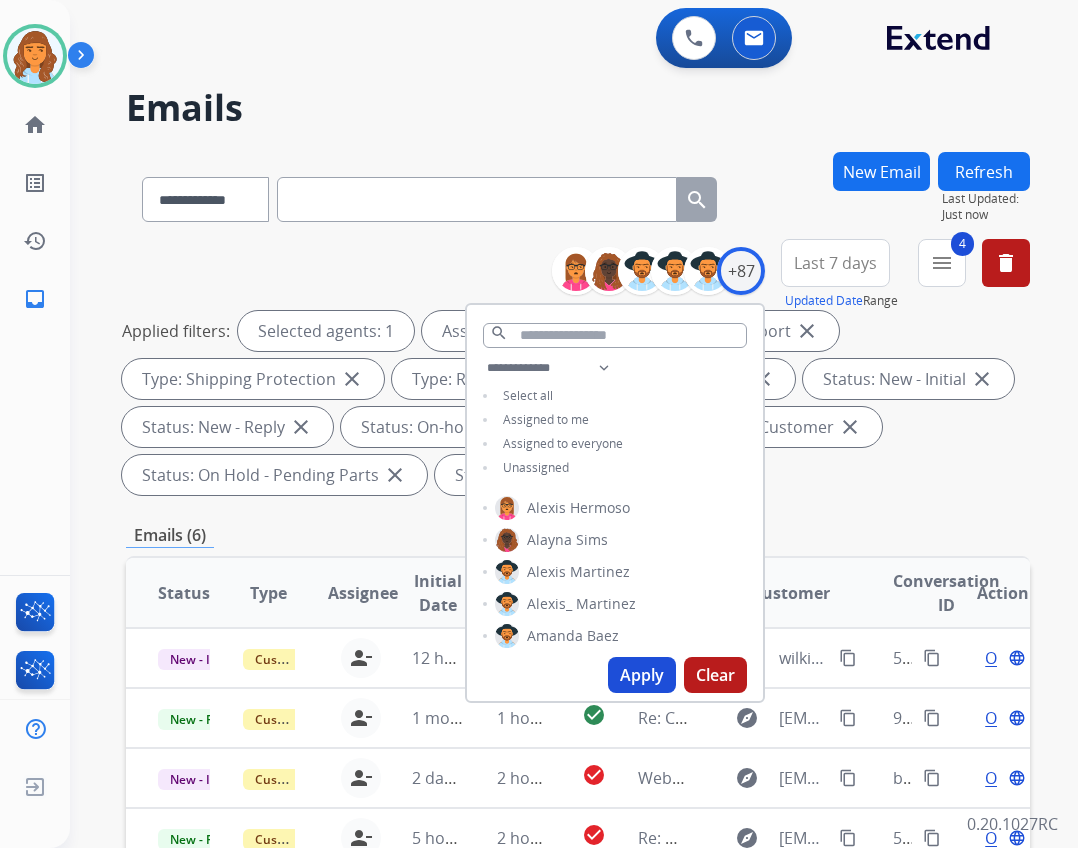 scroll, scrollTop: 0, scrollLeft: 0, axis: both 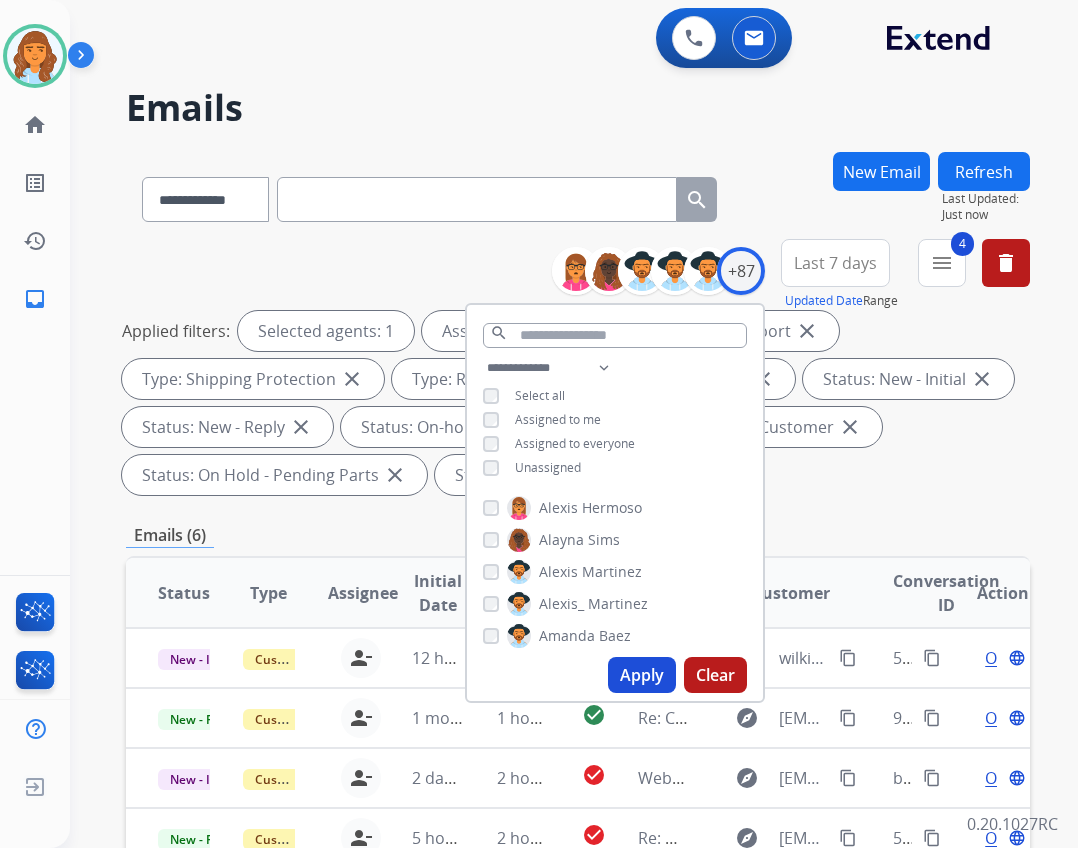 drag, startPoint x: 384, startPoint y: 544, endPoint x: 398, endPoint y: 553, distance: 16.643316 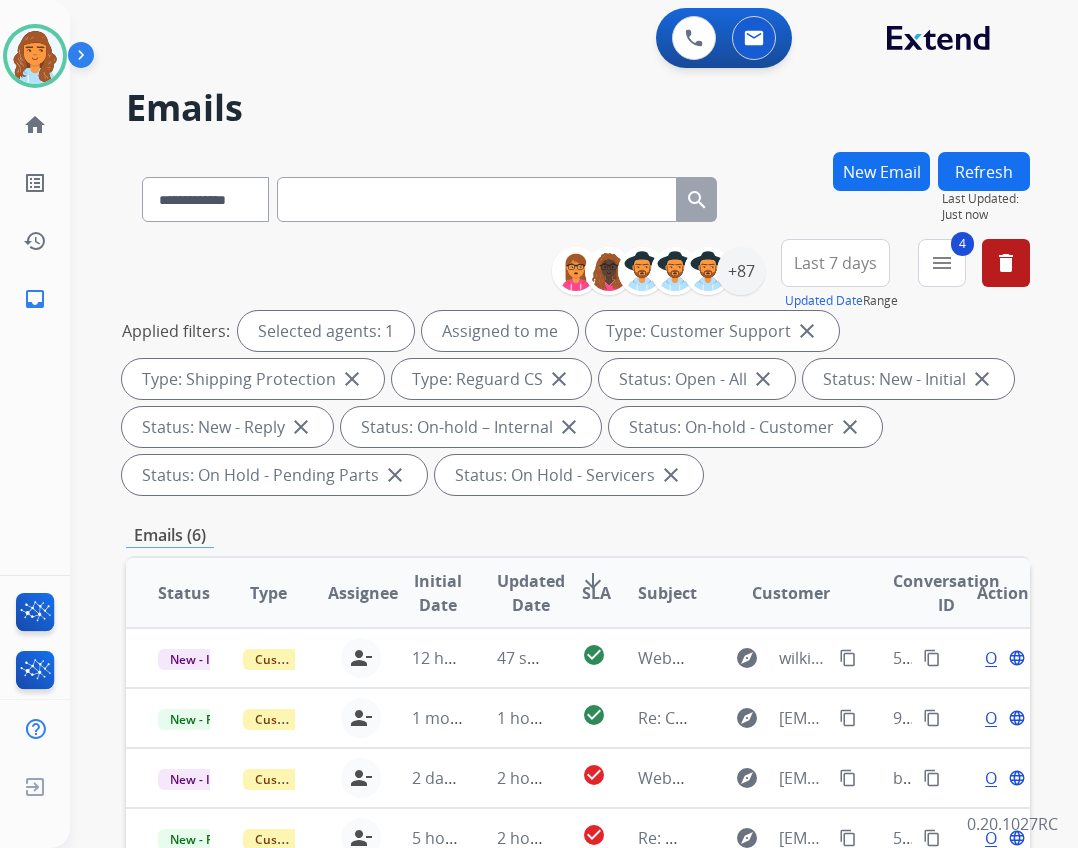 scroll, scrollTop: 482, scrollLeft: 0, axis: vertical 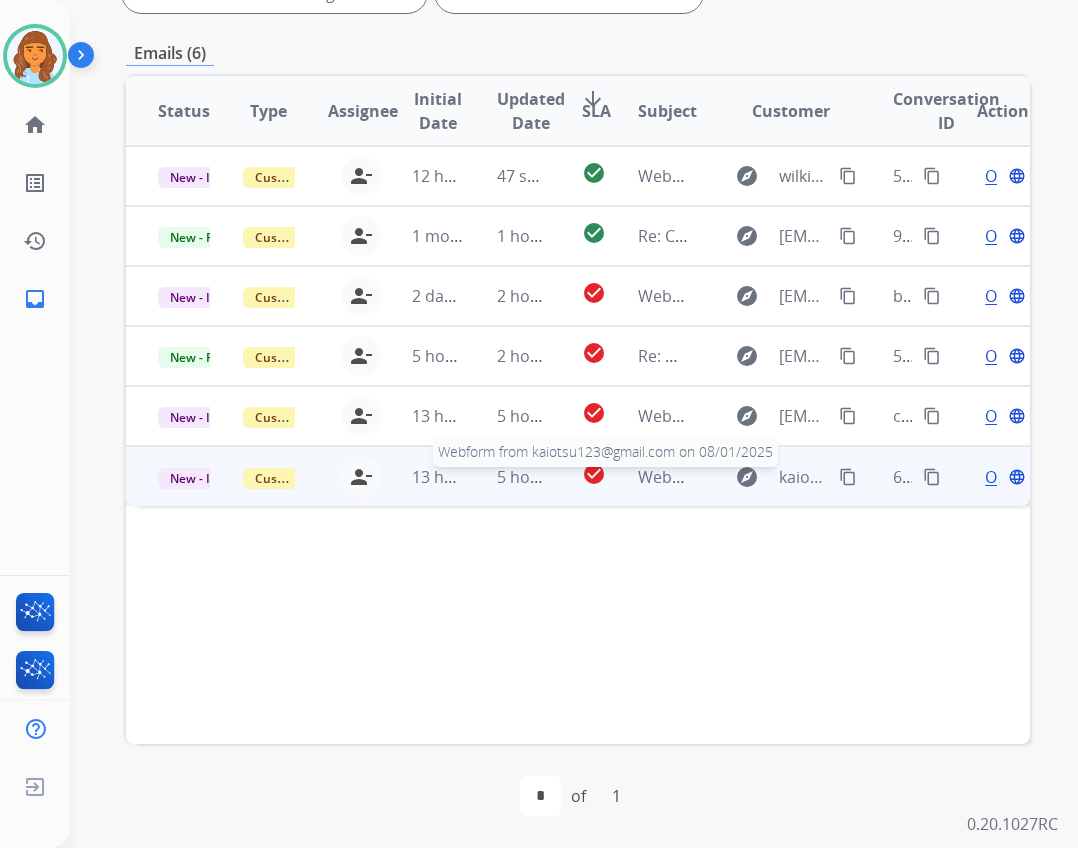click on "Webform from kaiotsu123@gmail.com on 08/01/2025" at bounding box center (839, 477) 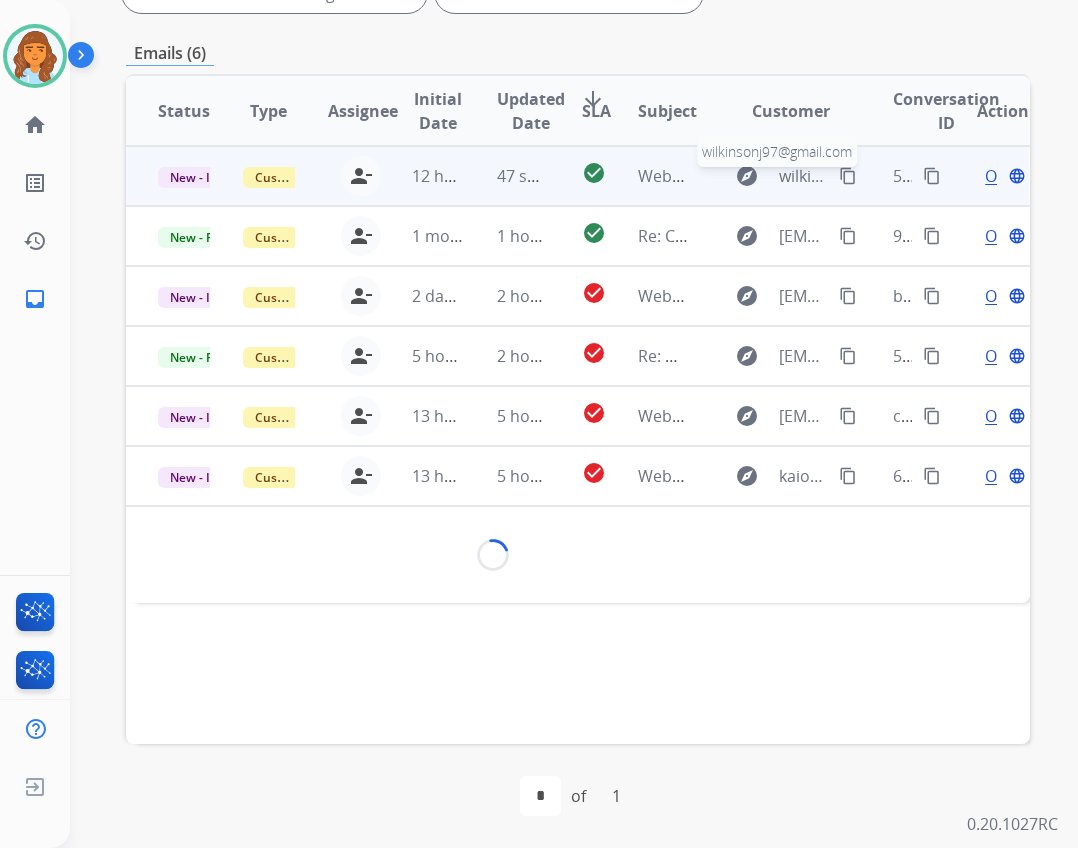 click on "explore wilkinsonj97@gmail.com content_copy" at bounding box center (791, 176) 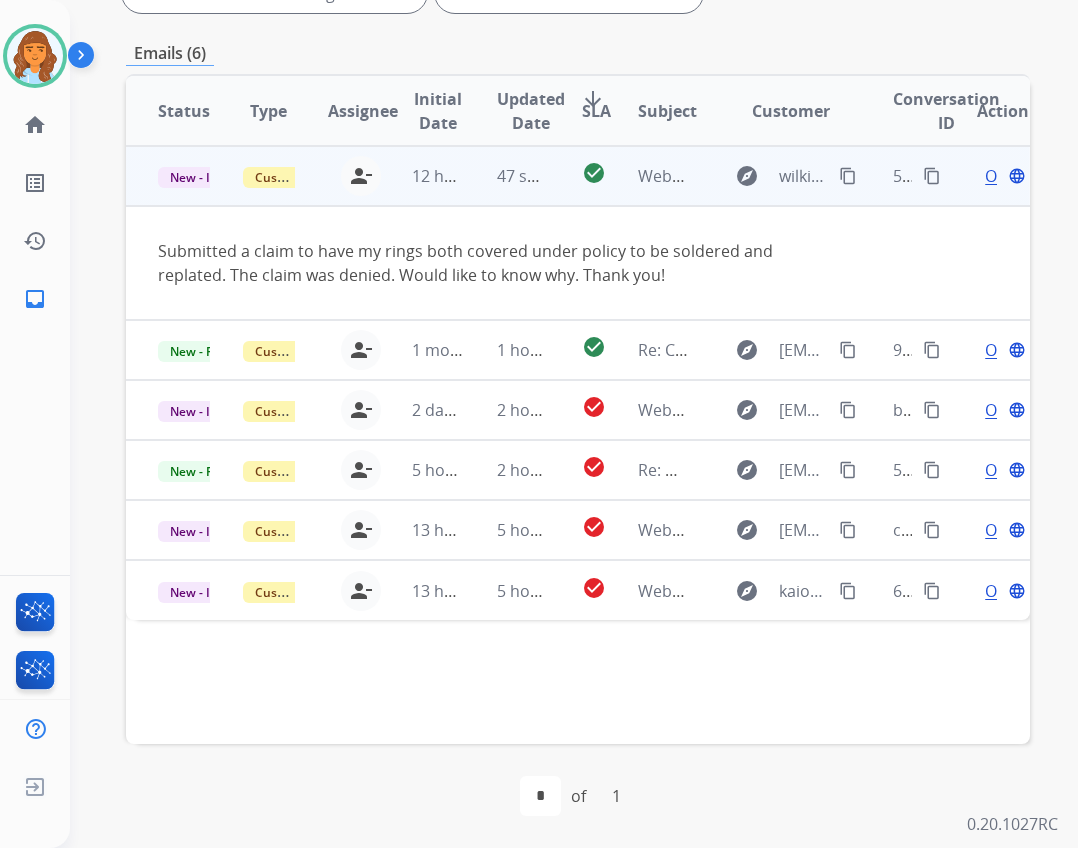 click on "Open language" at bounding box center [1003, 176] 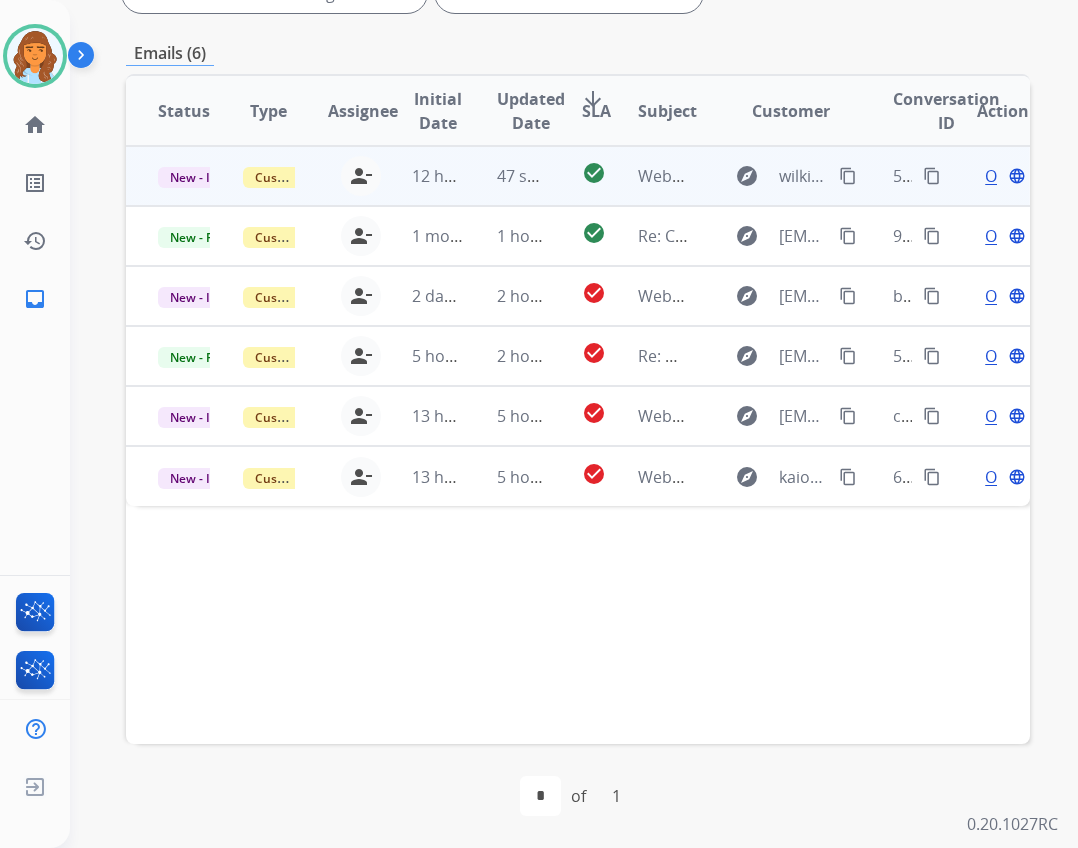 click on "Open language" at bounding box center [1003, 176] 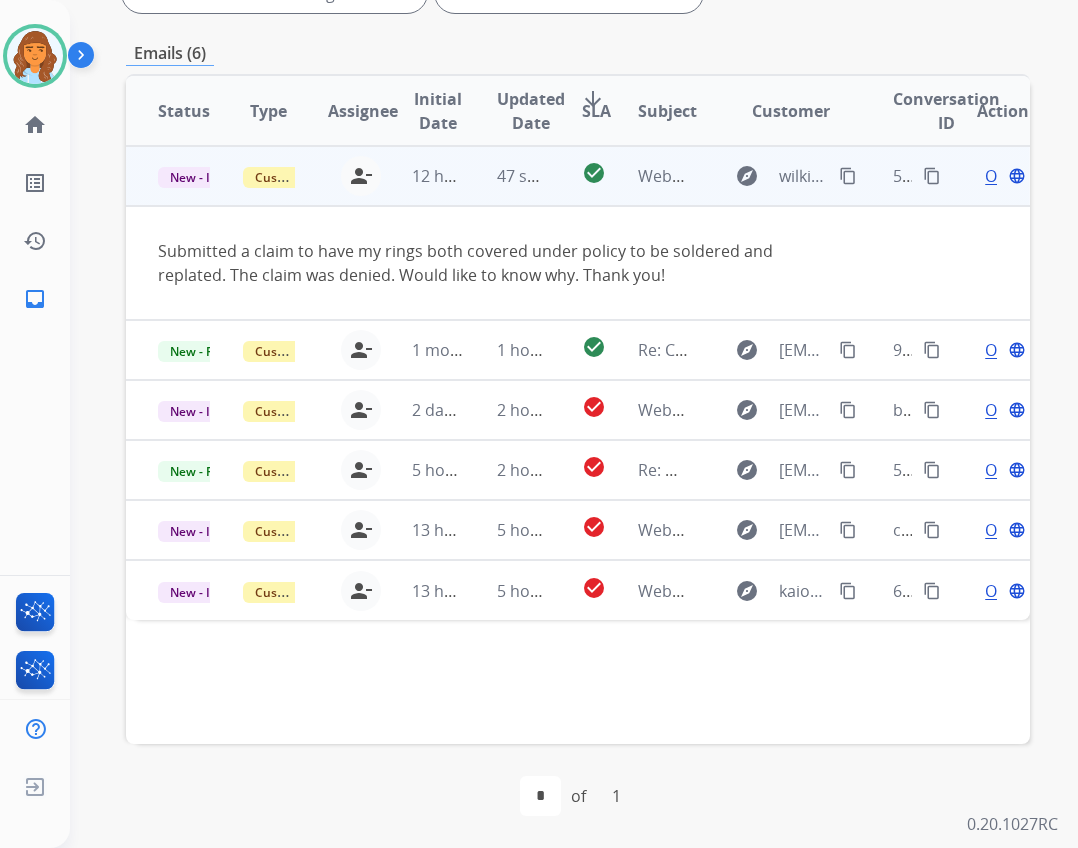 click on "Open" at bounding box center [1005, 176] 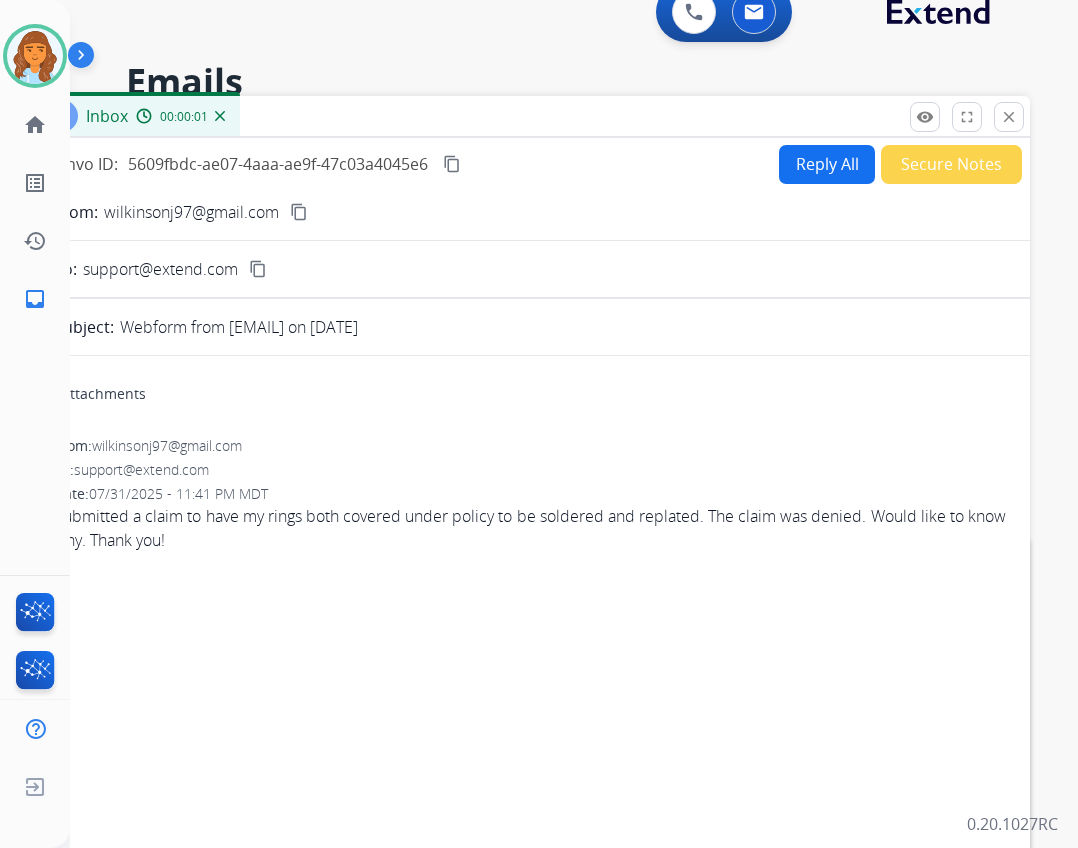 scroll, scrollTop: 0, scrollLeft: 0, axis: both 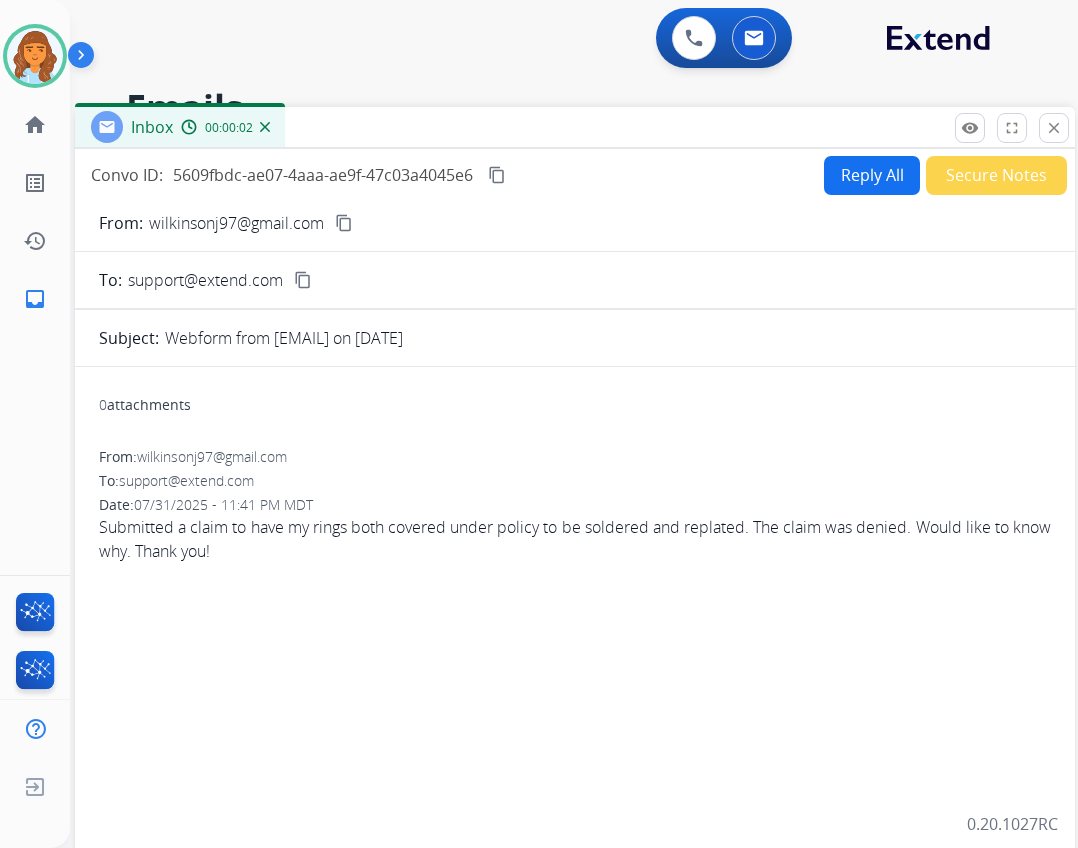 drag, startPoint x: 539, startPoint y: 154, endPoint x: 671, endPoint y: 163, distance: 132.30646 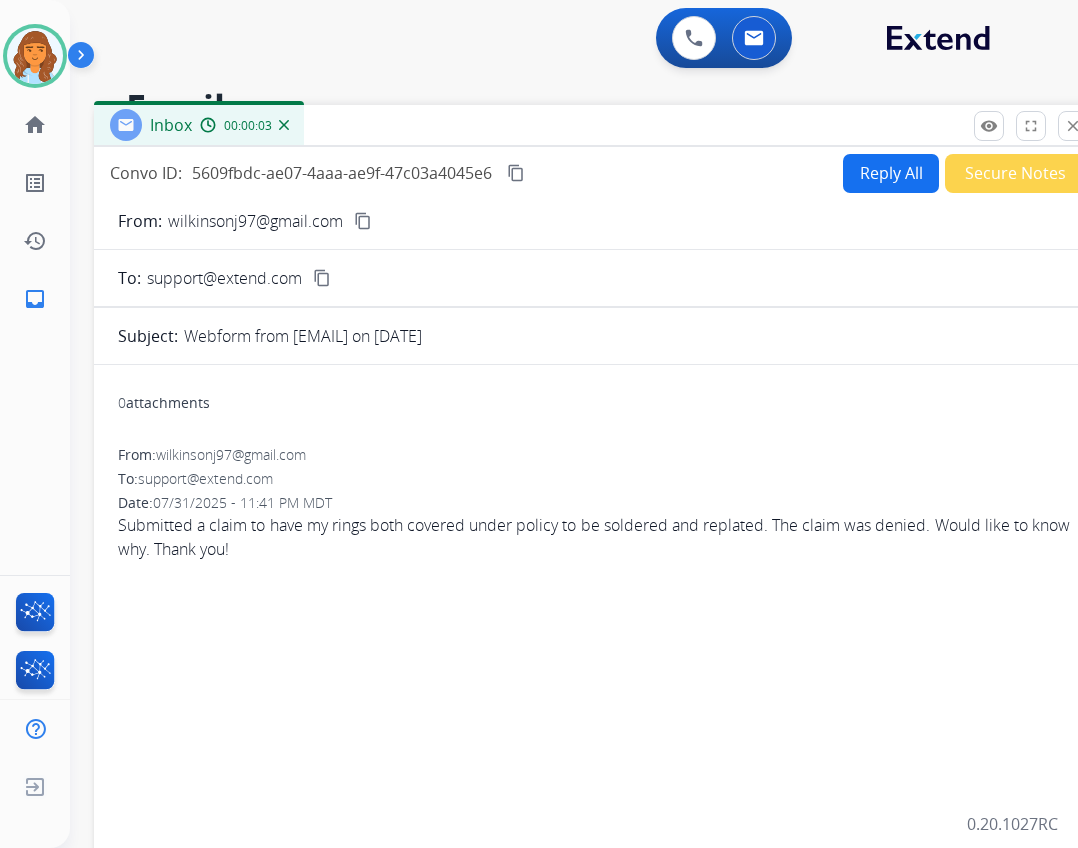 click on "Reply All" at bounding box center [891, 173] 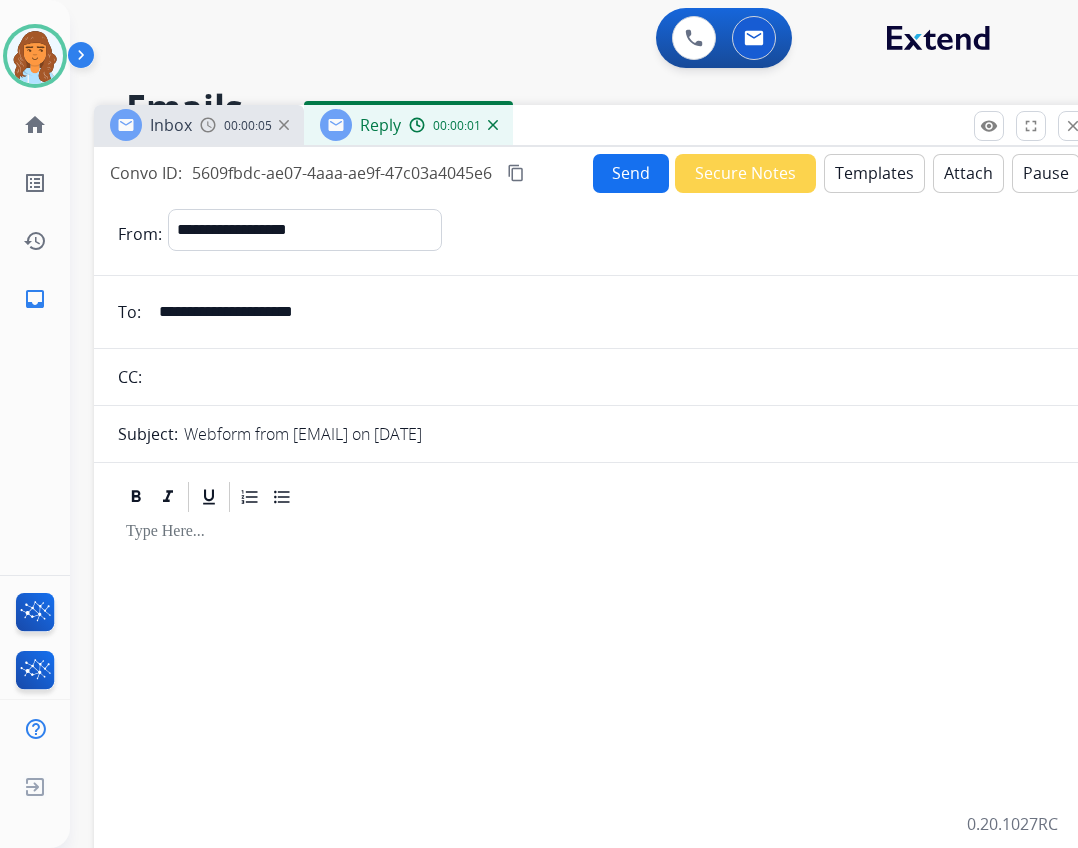 click on "Templates" at bounding box center [874, 173] 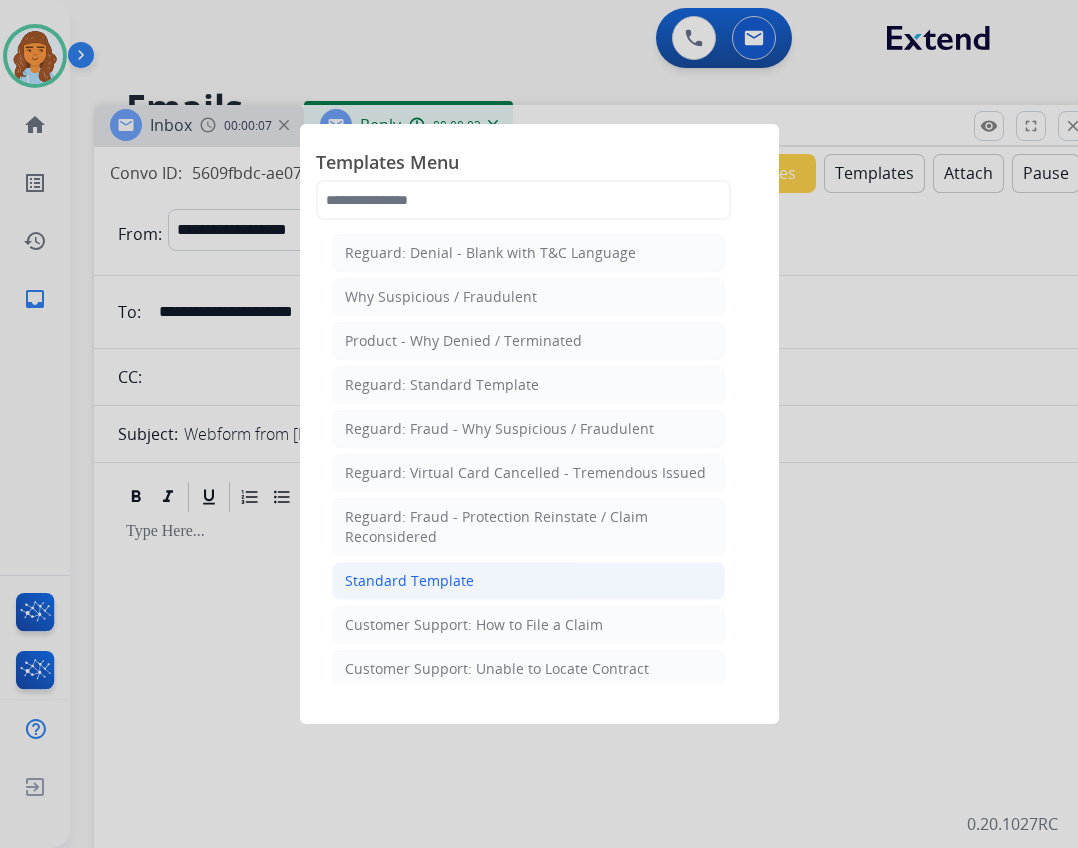 click on "Standard Template" 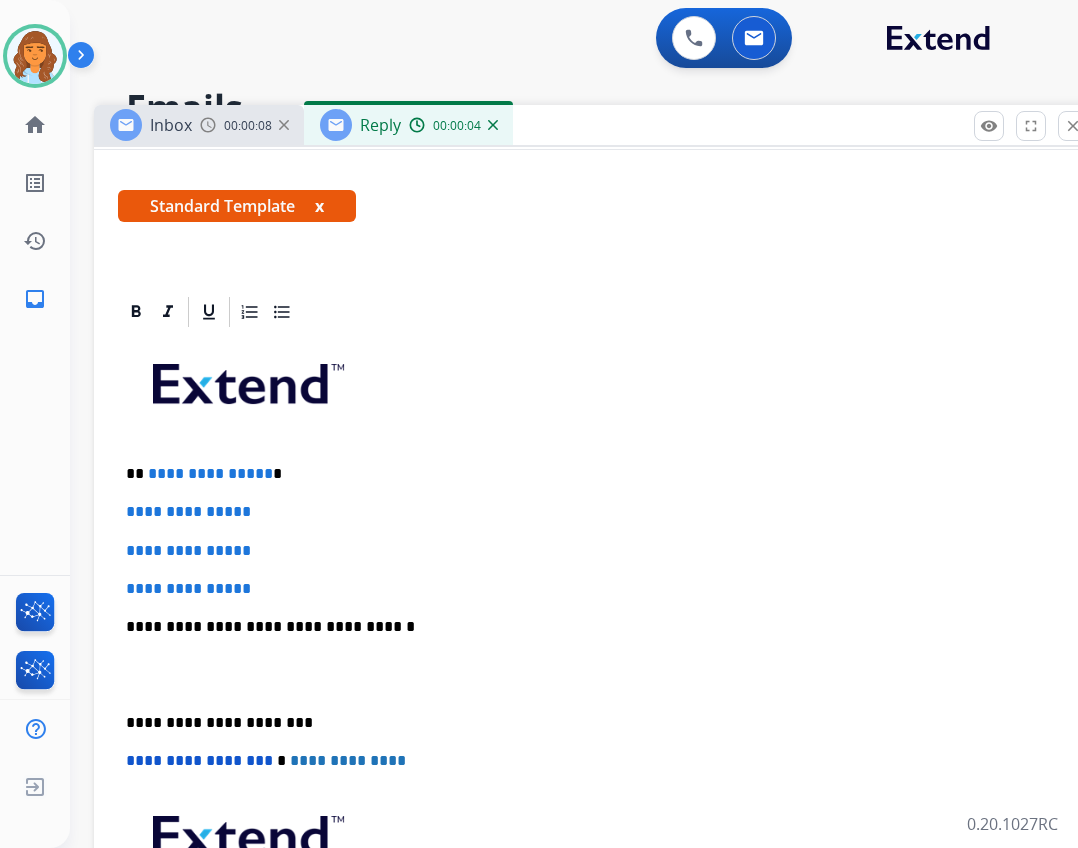 scroll, scrollTop: 400, scrollLeft: 0, axis: vertical 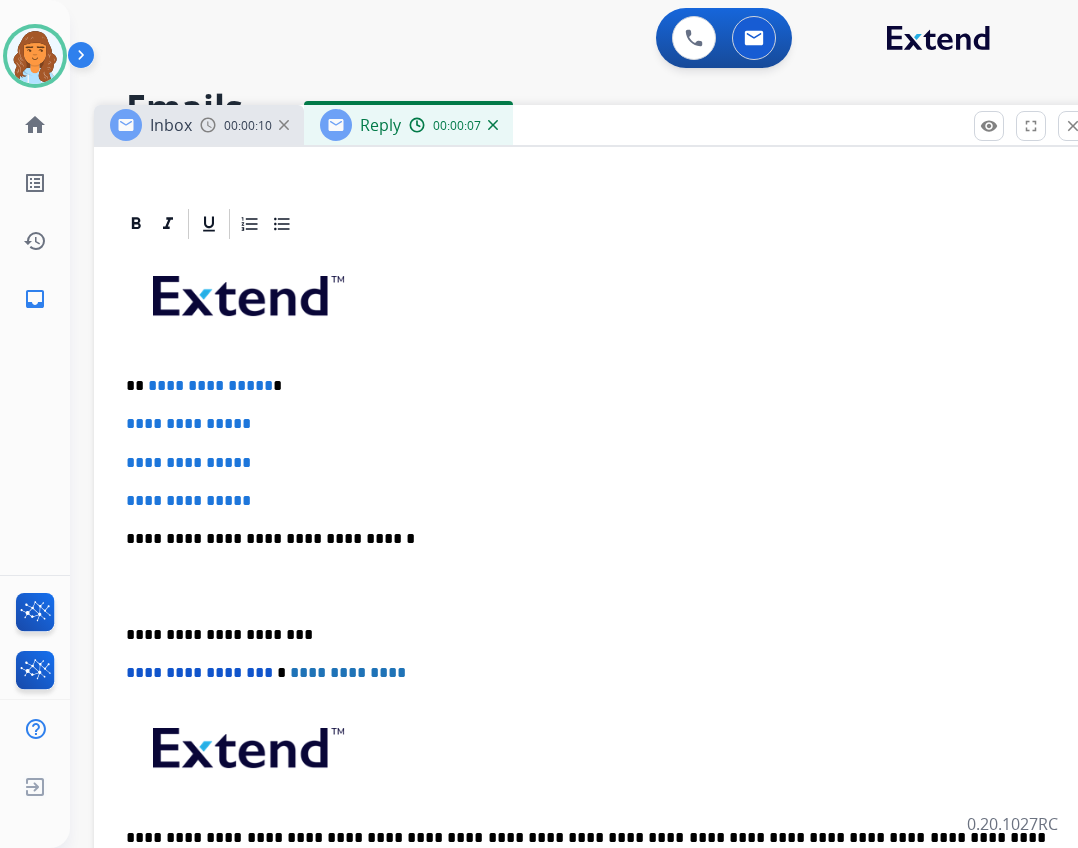 click on "**********" at bounding box center (210, 385) 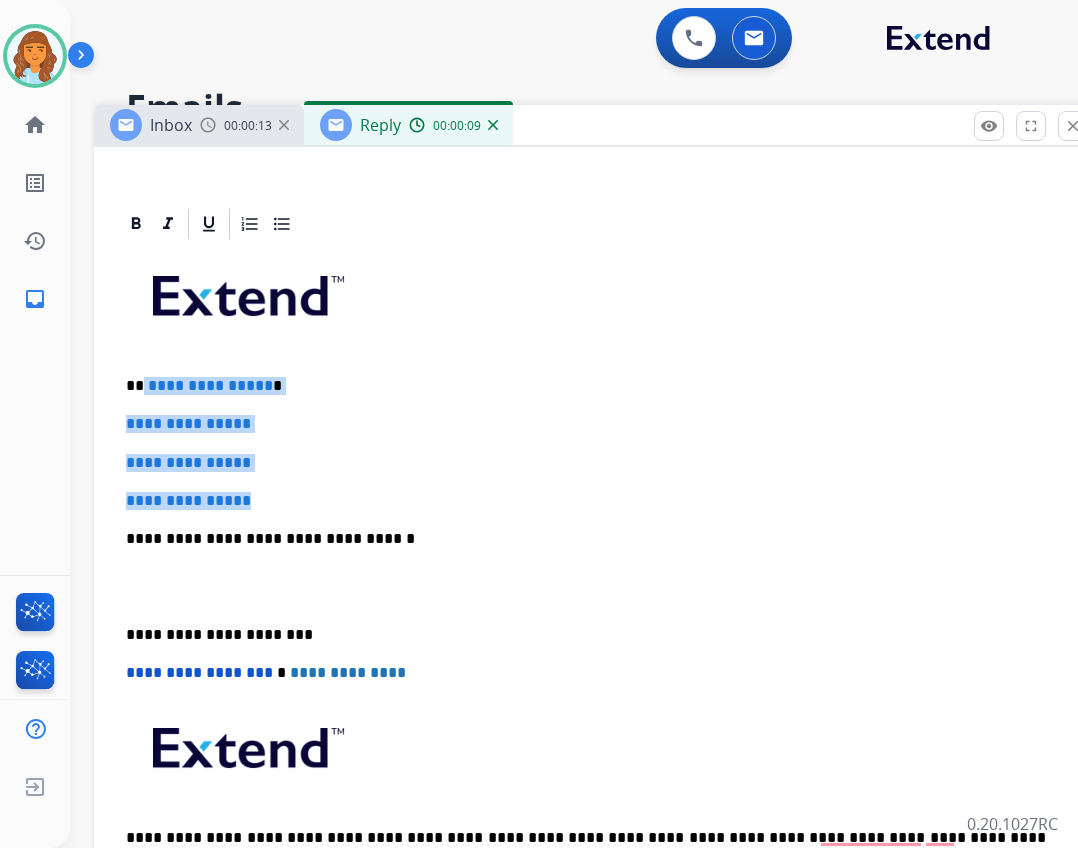 drag, startPoint x: 141, startPoint y: 379, endPoint x: 285, endPoint y: 498, distance: 186.80739 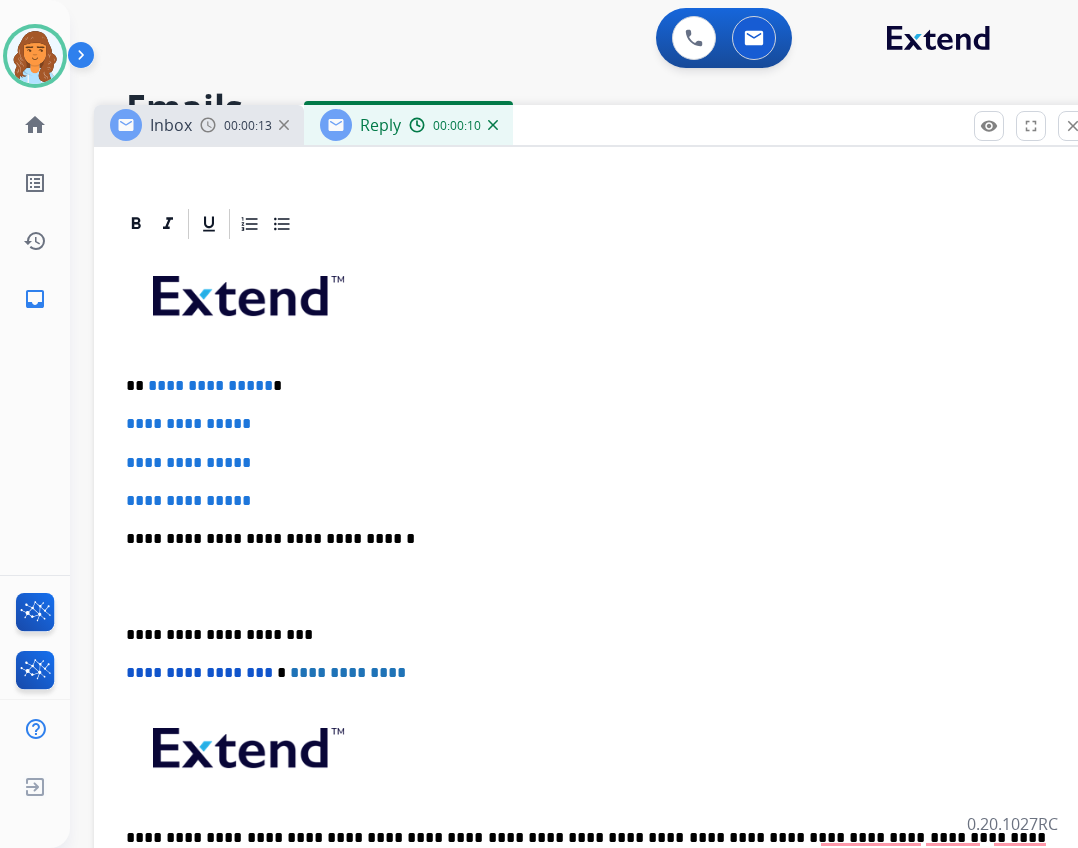 scroll, scrollTop: 310, scrollLeft: 0, axis: vertical 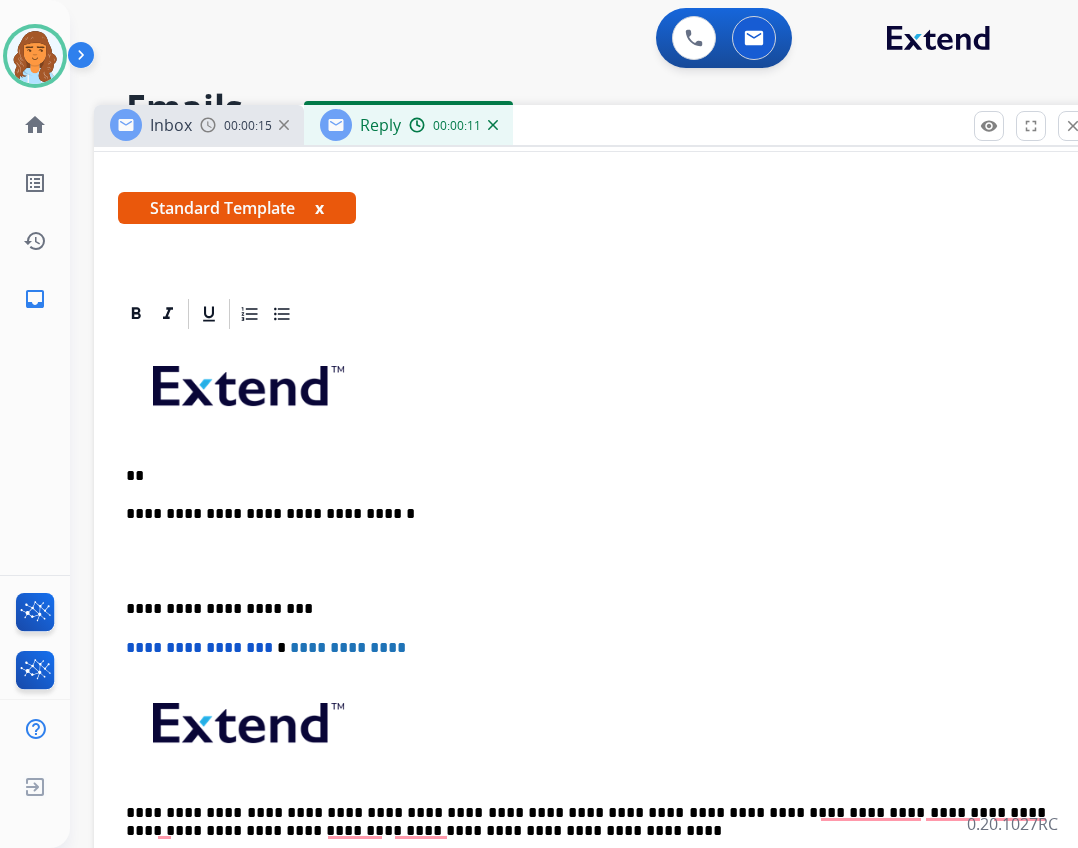 type 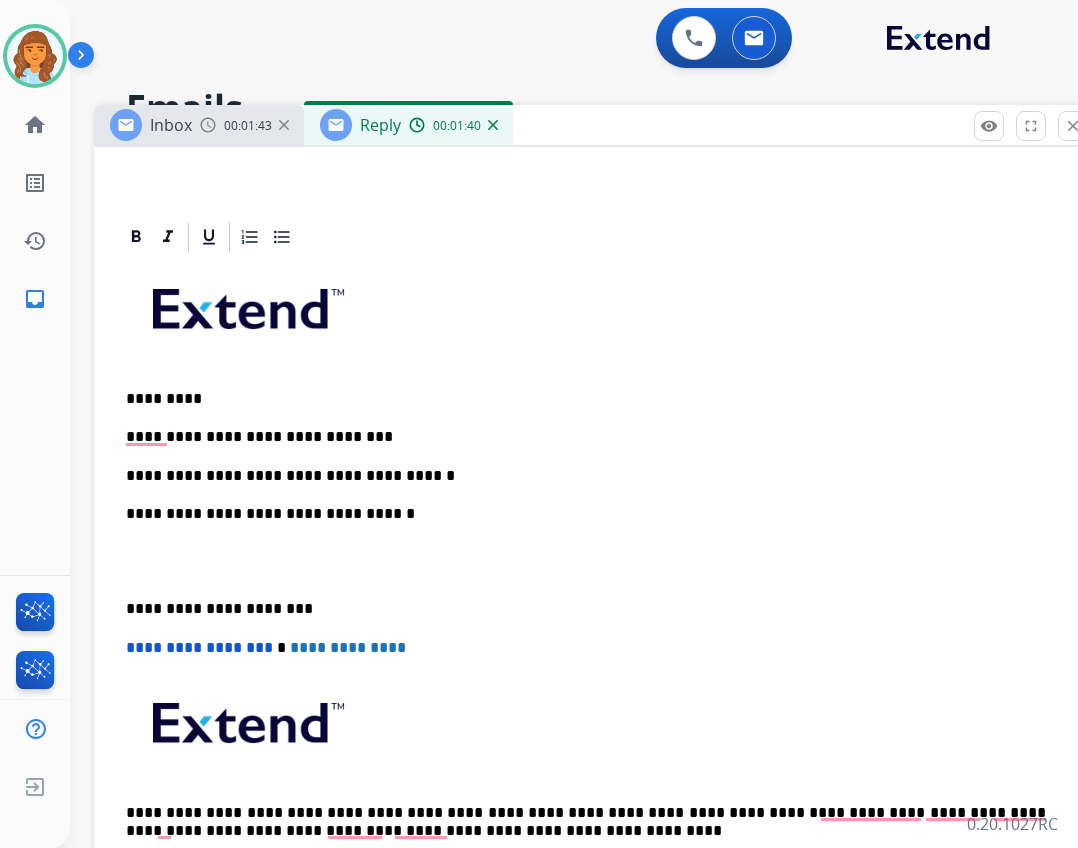 scroll, scrollTop: 400, scrollLeft: 0, axis: vertical 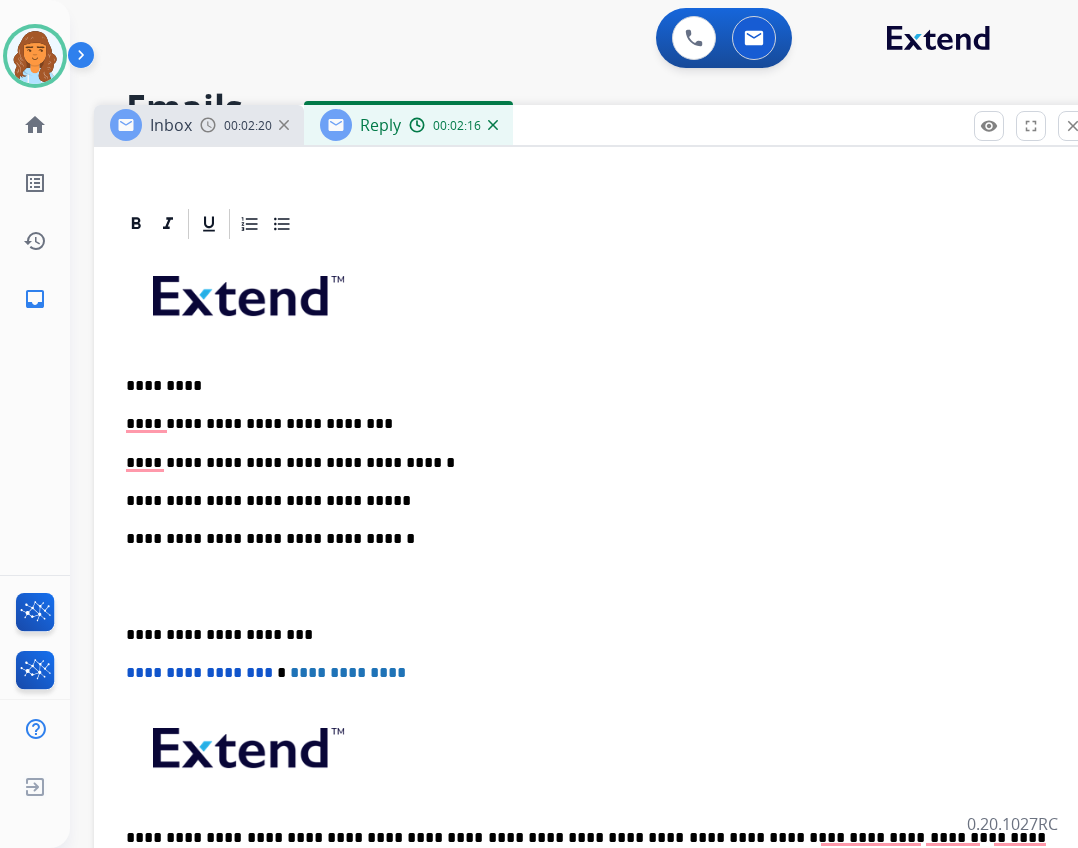 click on "**********" at bounding box center (594, 632) 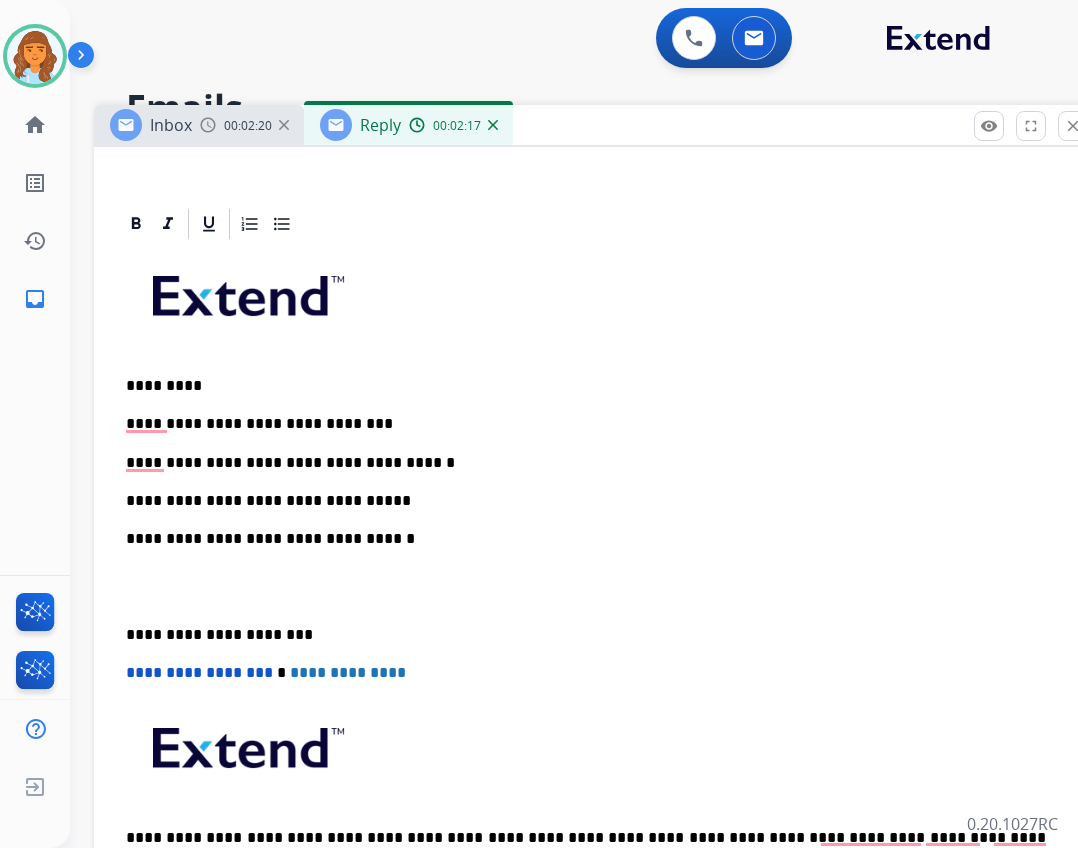 click on "**********" at bounding box center (594, 586) 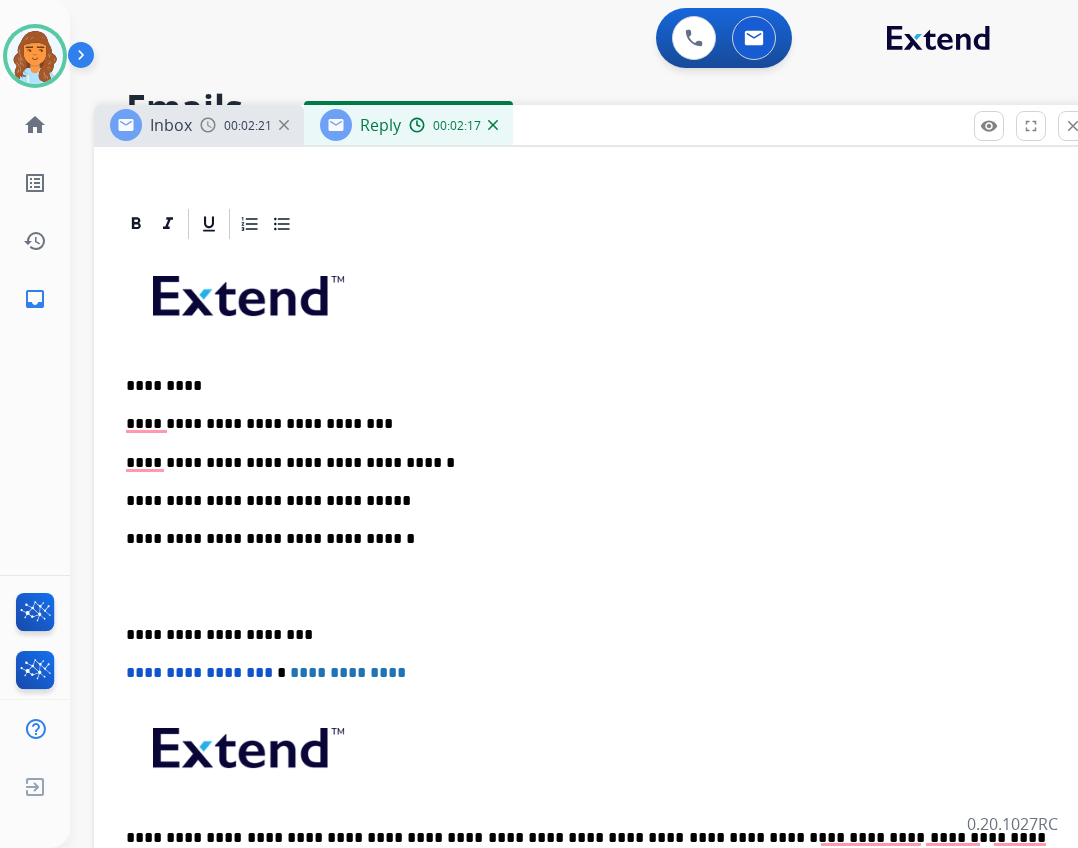 scroll, scrollTop: 387, scrollLeft: 0, axis: vertical 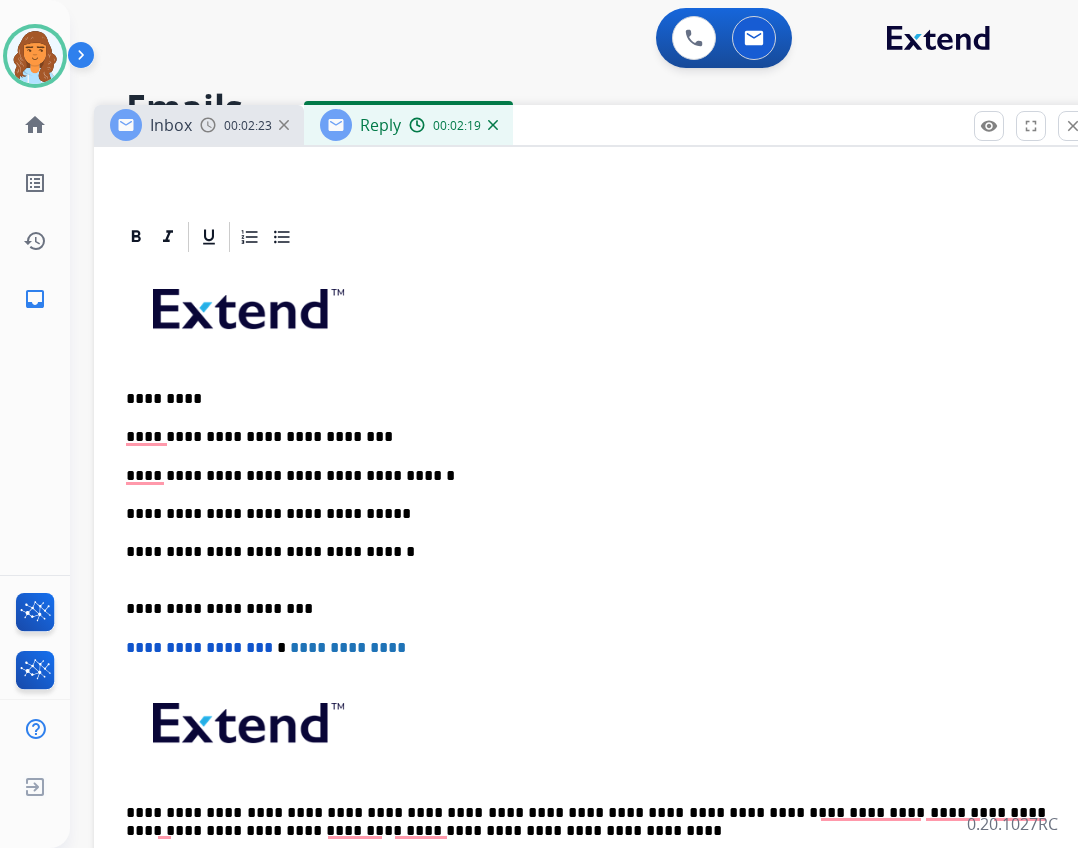 click on "**********" at bounding box center [586, 514] 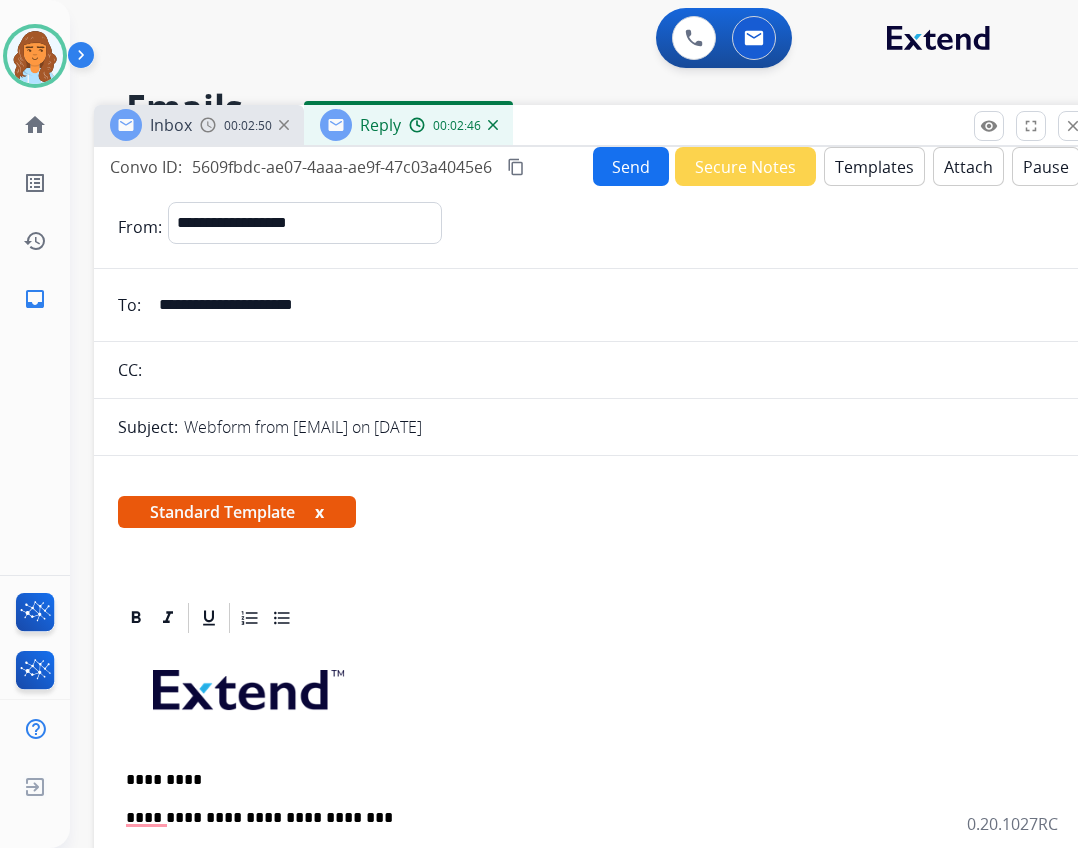 scroll, scrollTop: 0, scrollLeft: 0, axis: both 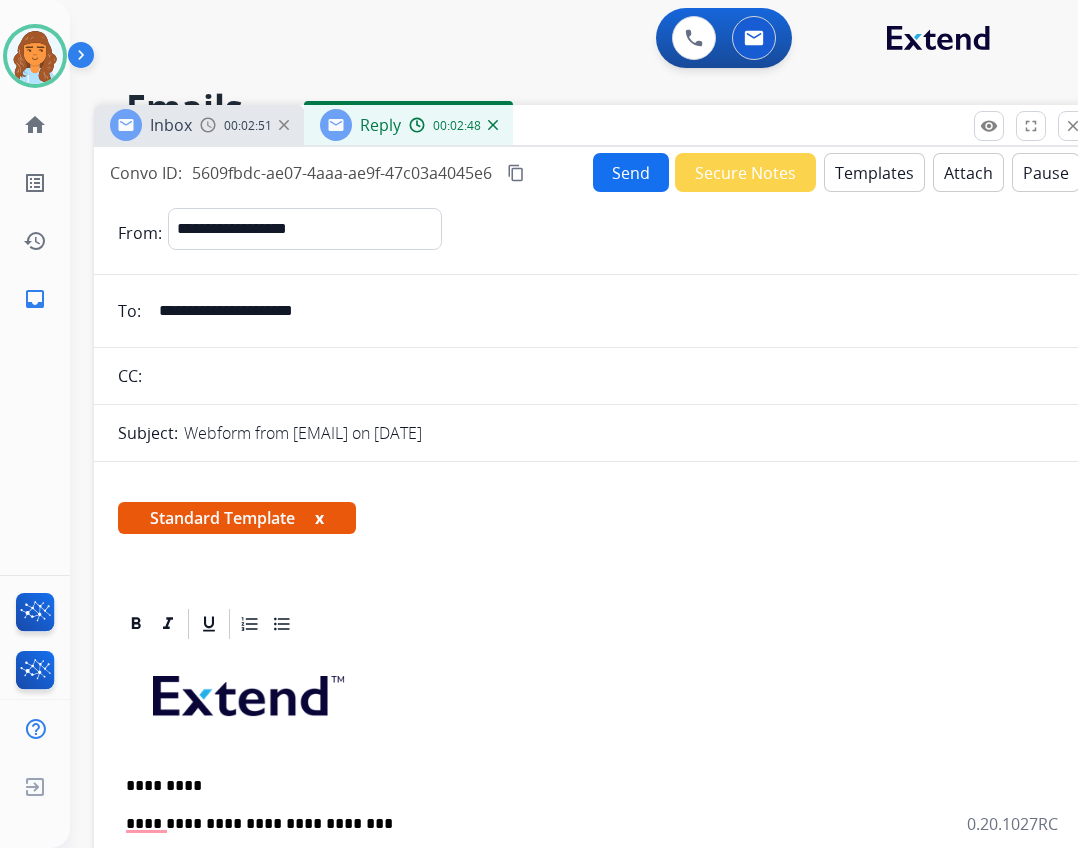 click on "Send" at bounding box center (631, 172) 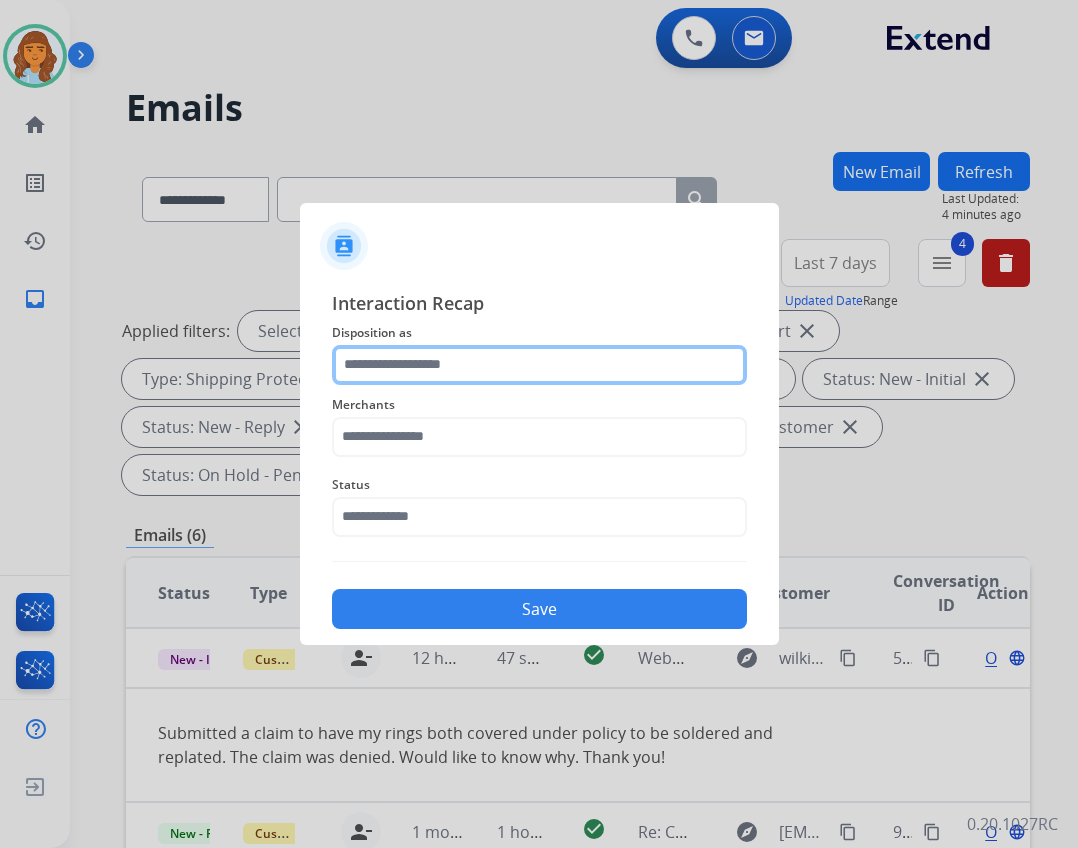 drag, startPoint x: 401, startPoint y: 386, endPoint x: 391, endPoint y: 370, distance: 18.867962 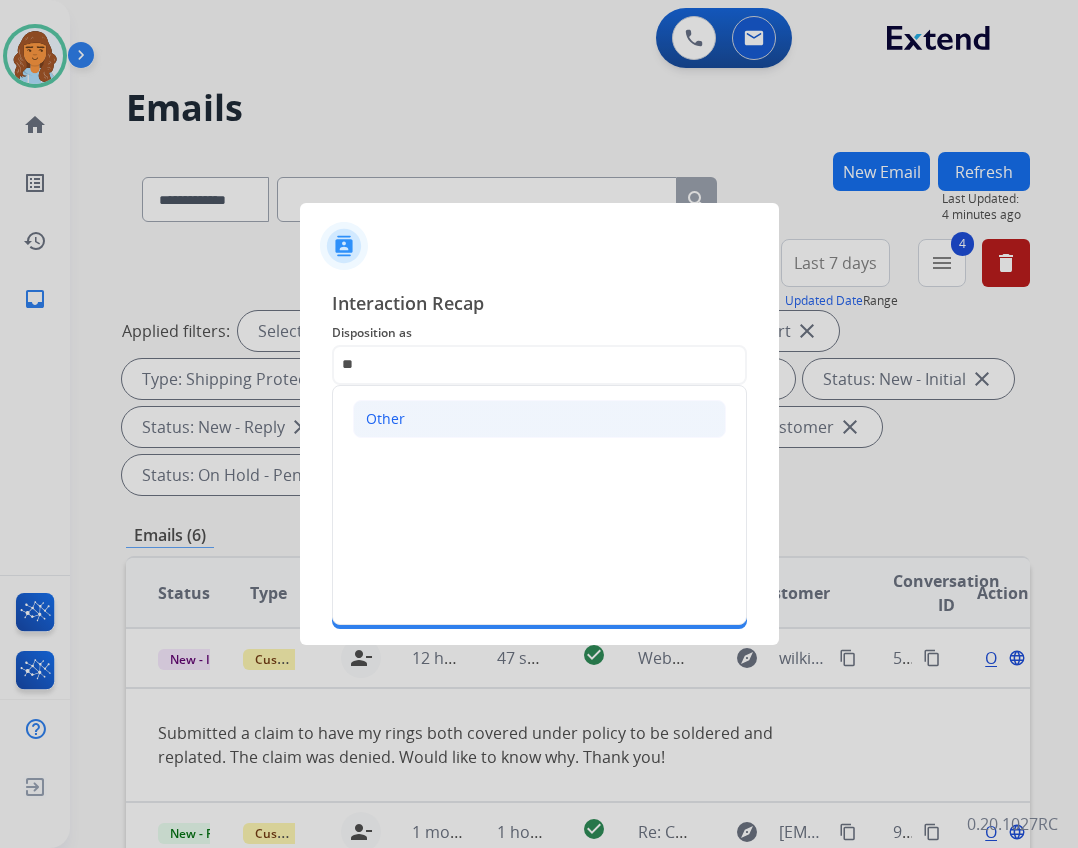 click on "Other" 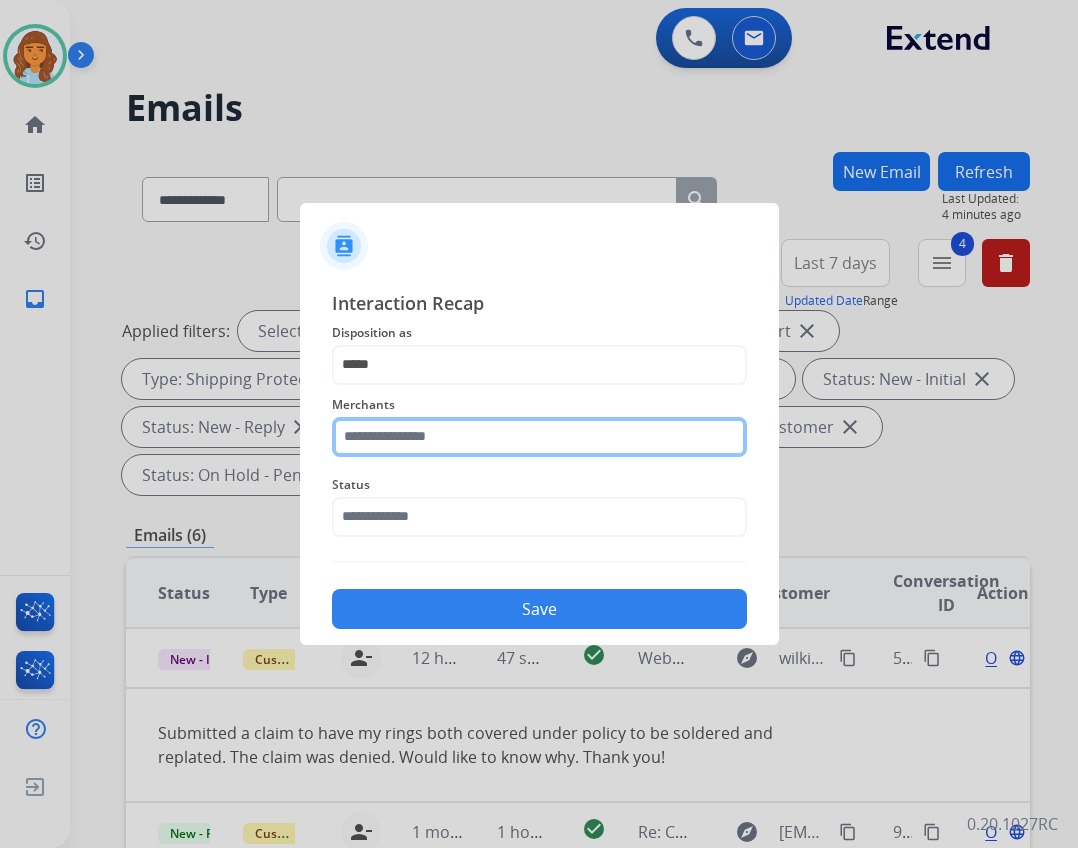 click 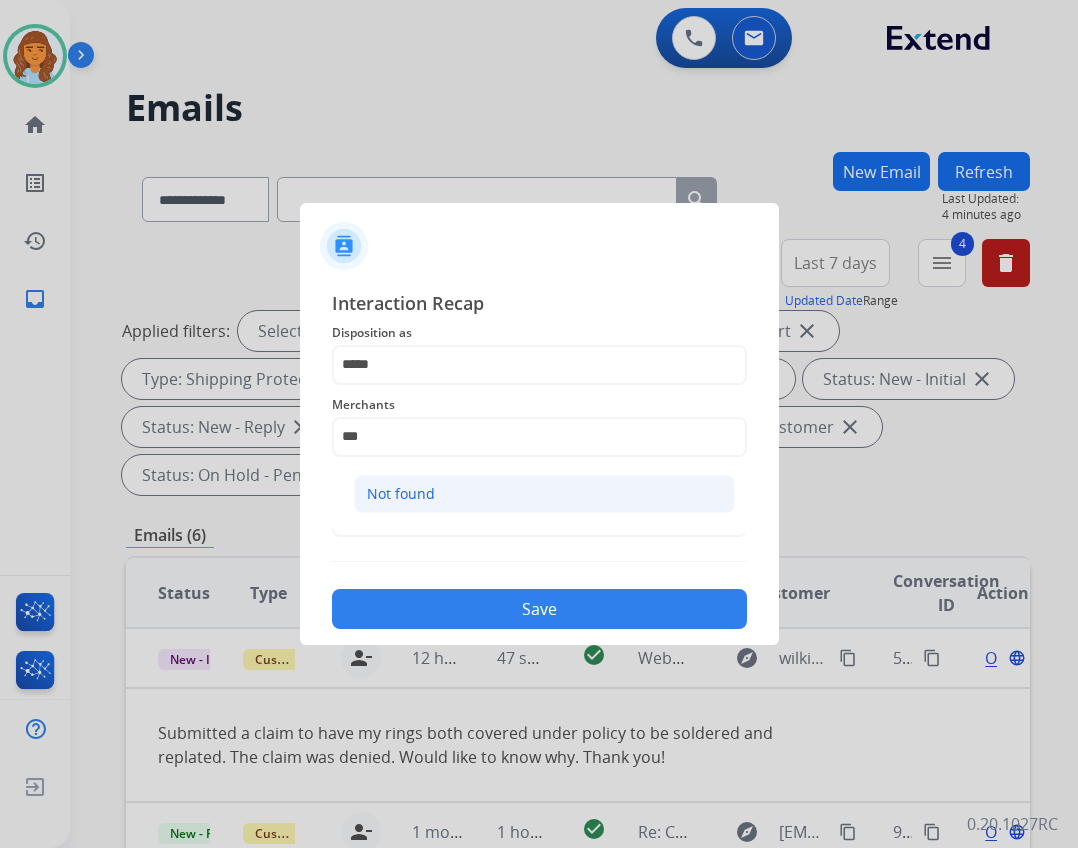 drag, startPoint x: 402, startPoint y: 476, endPoint x: 419, endPoint y: 483, distance: 18.384777 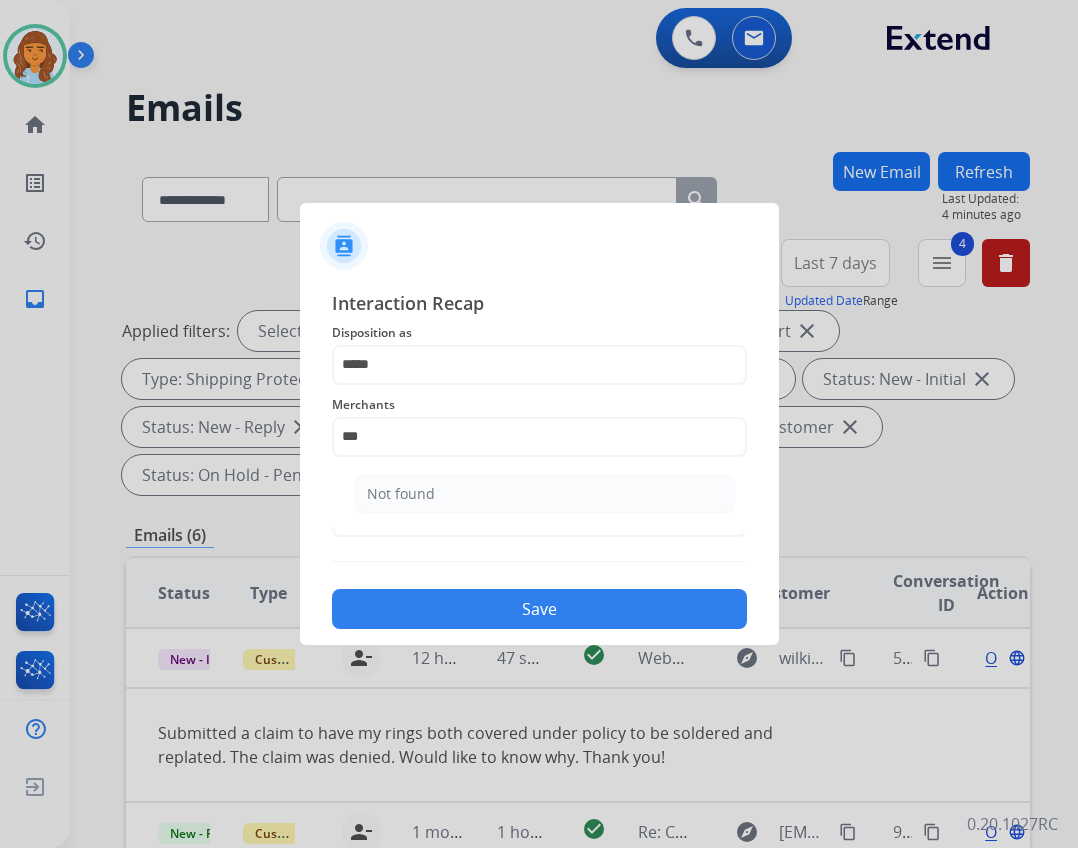 click on "Not found" 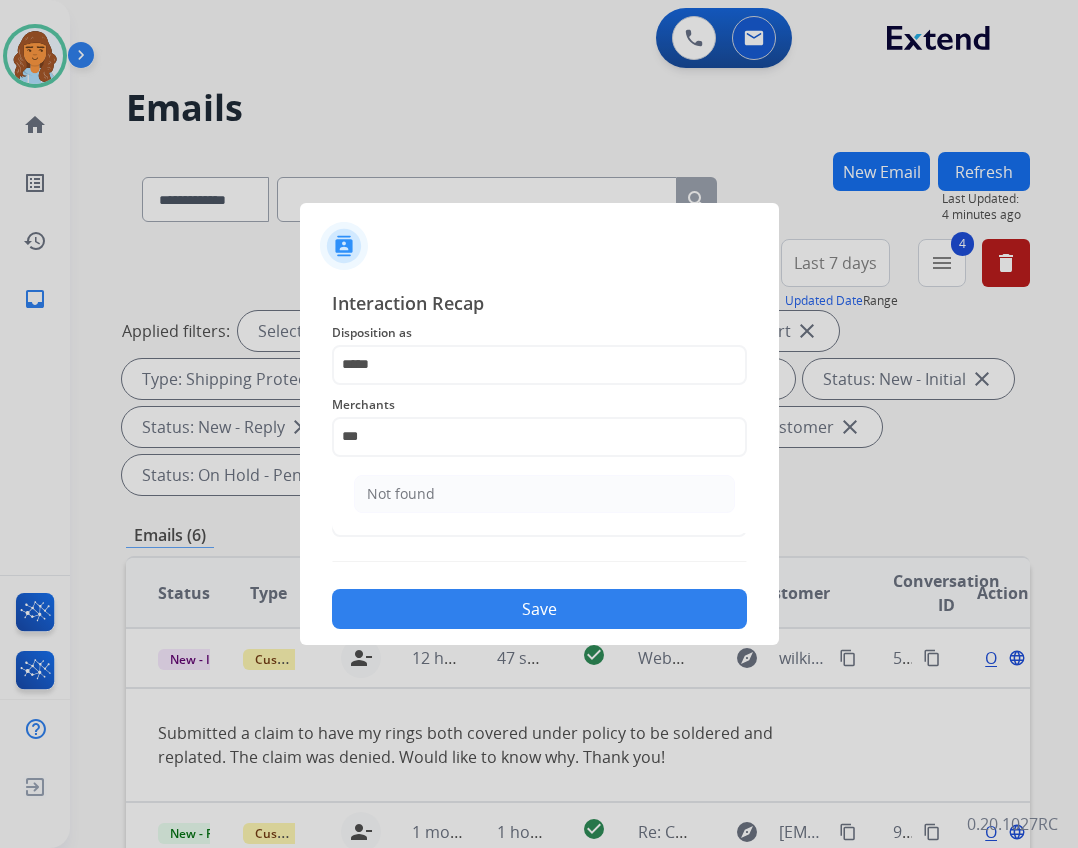 type on "*********" 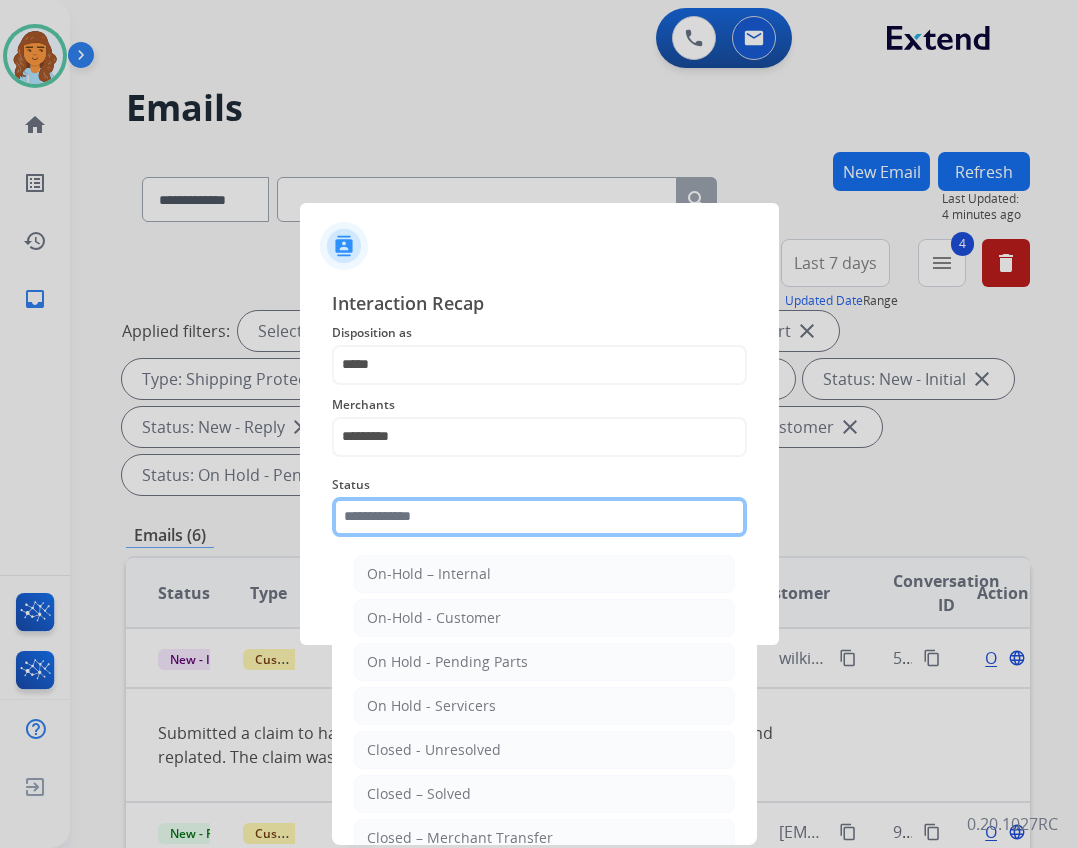 click 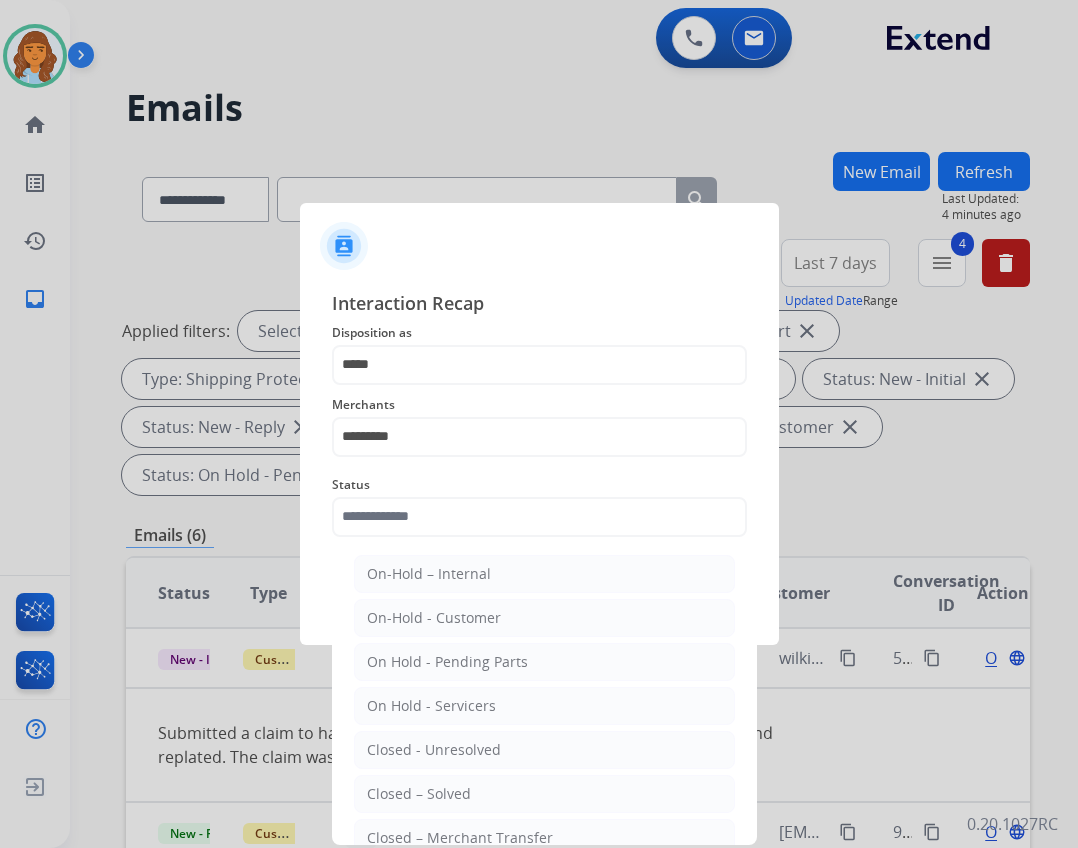 drag, startPoint x: 478, startPoint y: 793, endPoint x: 492, endPoint y: 763, distance: 33.105892 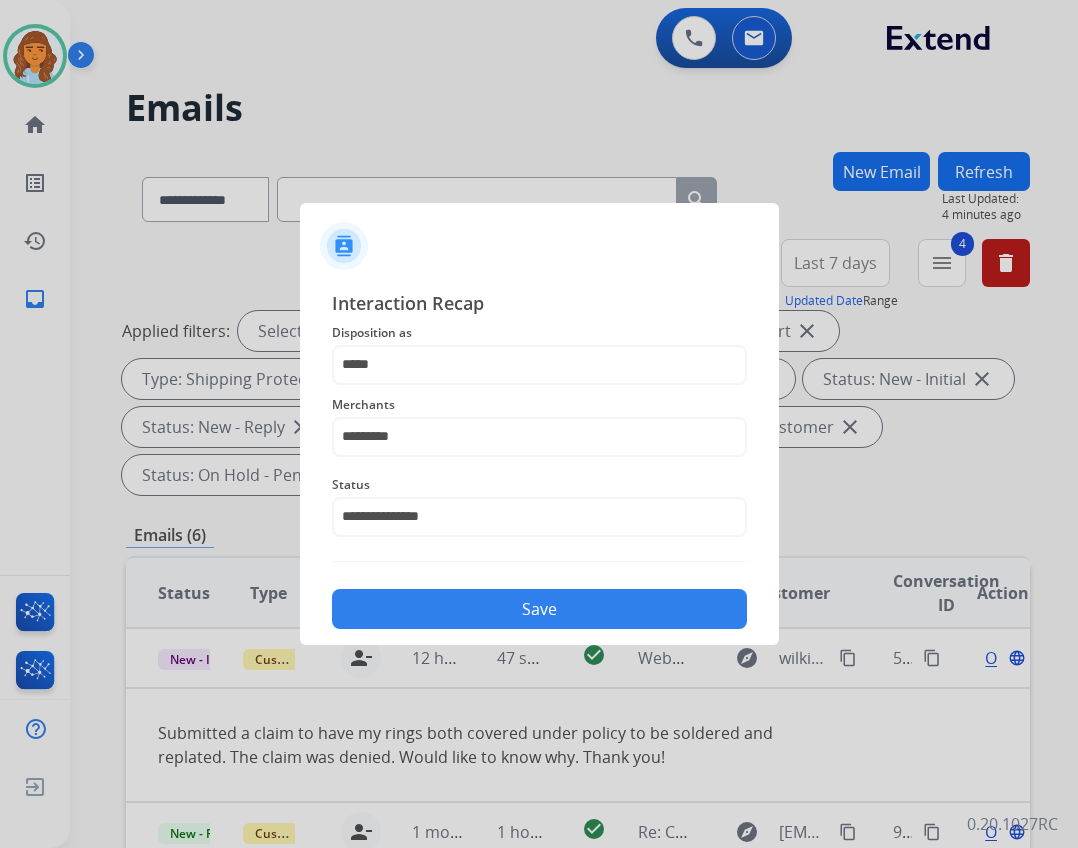 click on "Save" 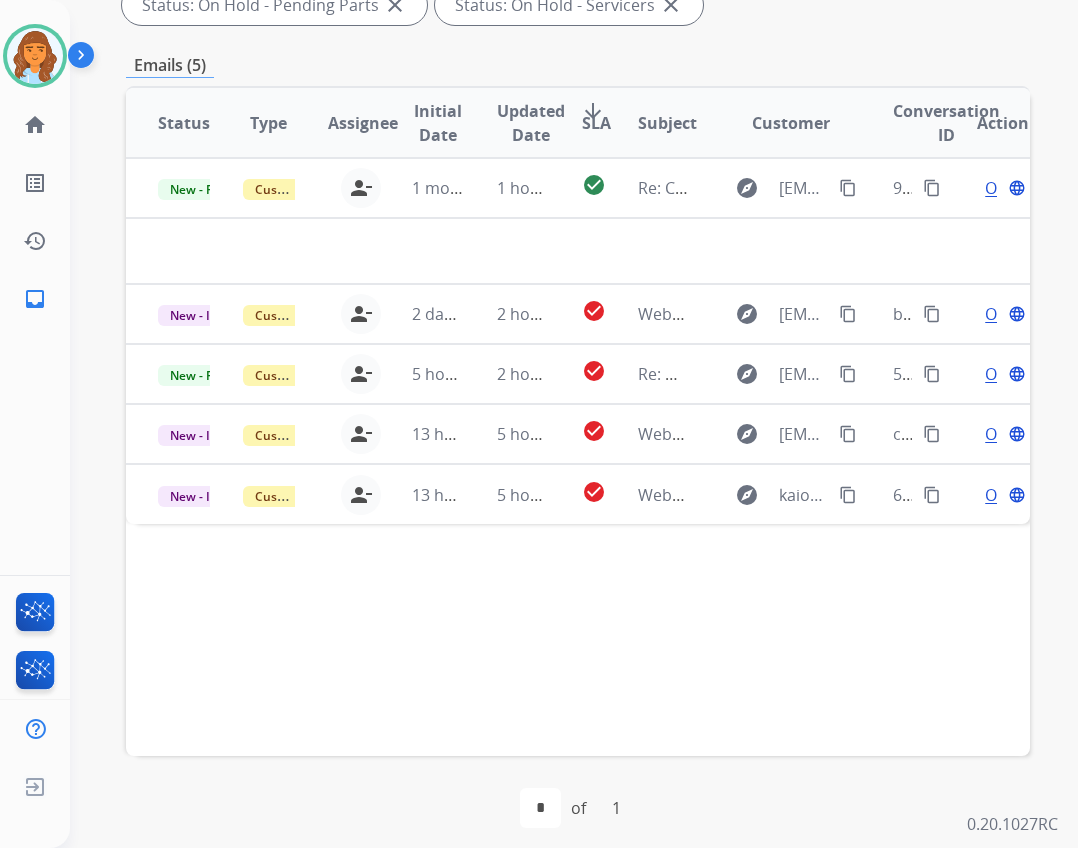 scroll, scrollTop: 482, scrollLeft: 0, axis: vertical 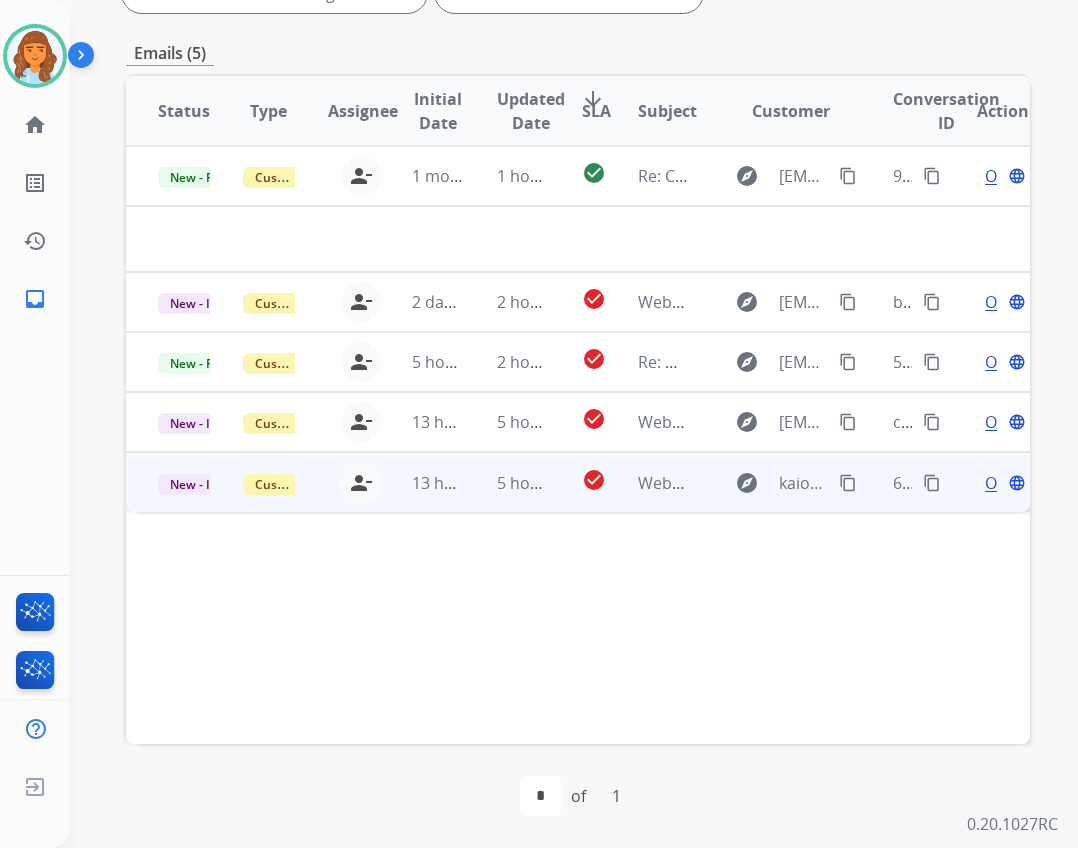 click on "check_circle" at bounding box center (578, 482) 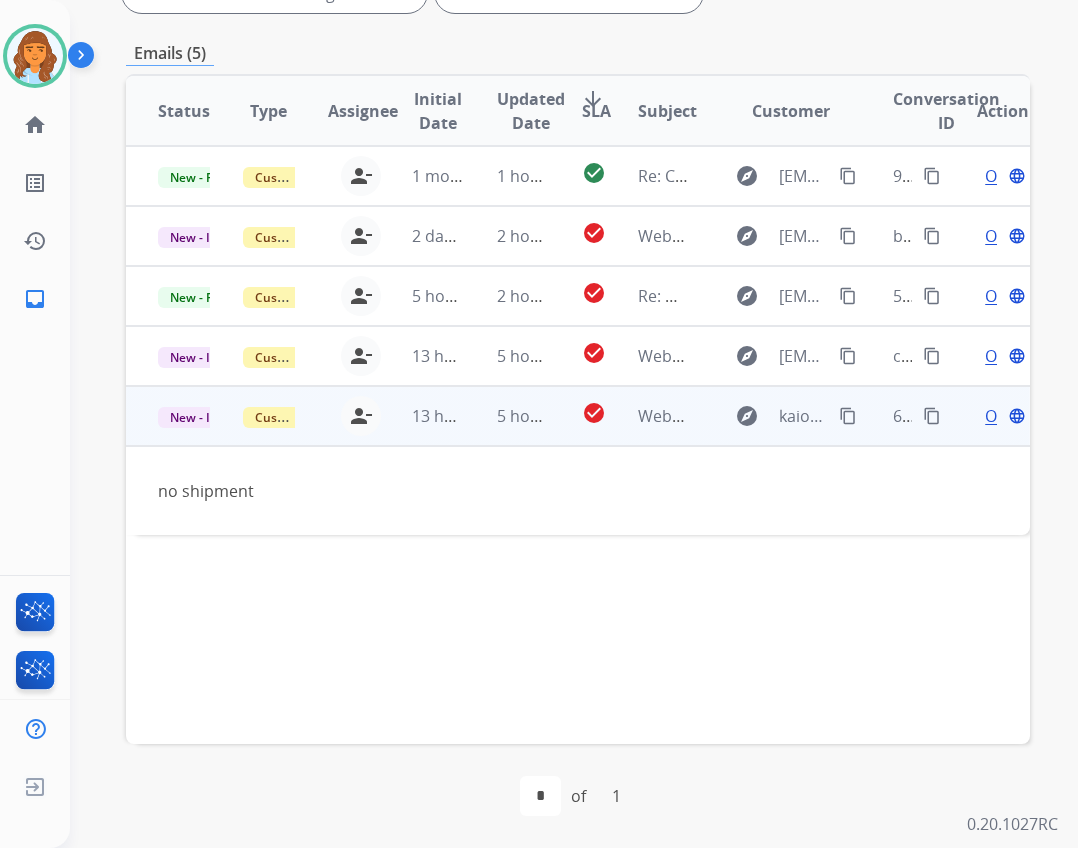 click on "Open" at bounding box center [1005, 416] 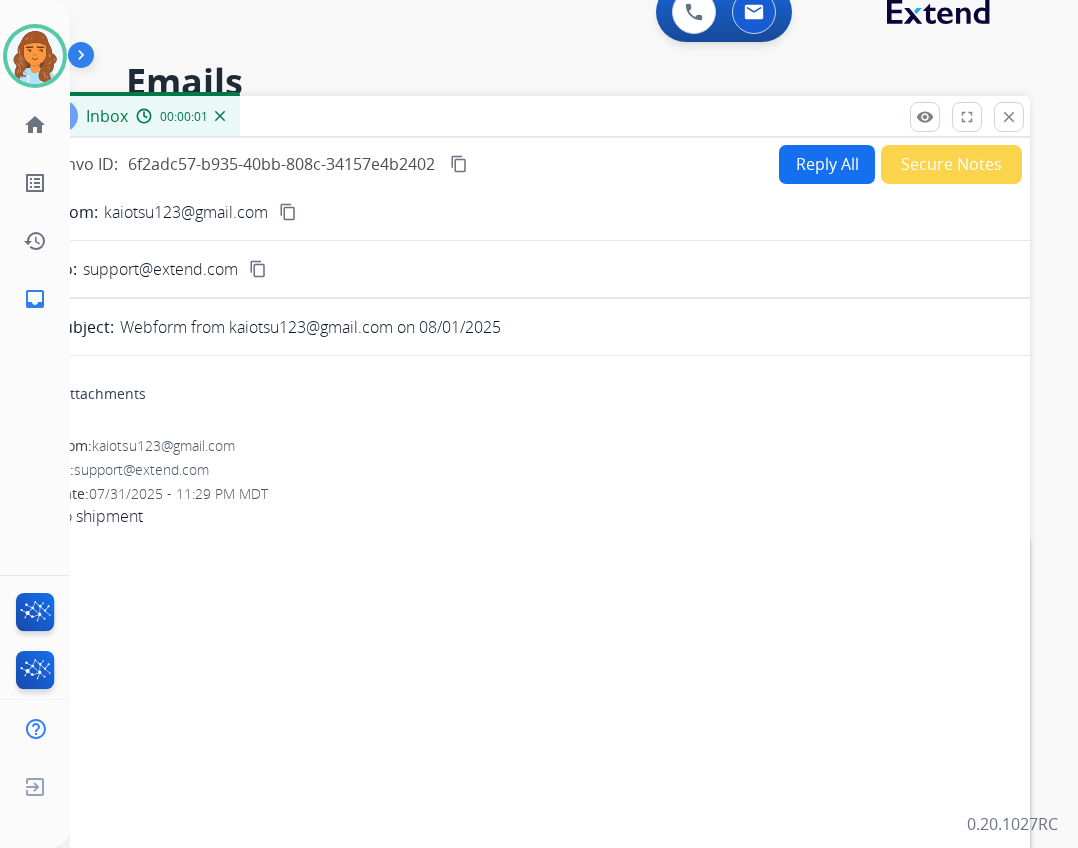 scroll, scrollTop: 0, scrollLeft: 0, axis: both 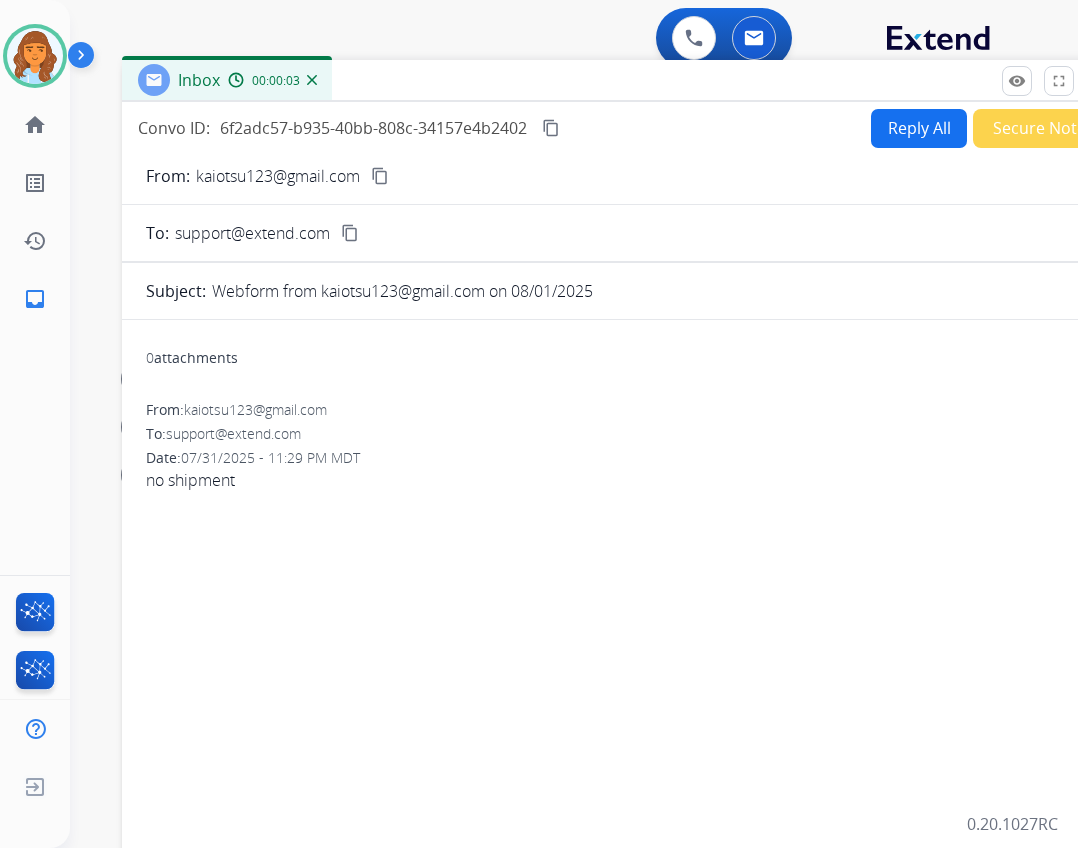 drag, startPoint x: 385, startPoint y: 139, endPoint x: 477, endPoint y: 77, distance: 110.94143 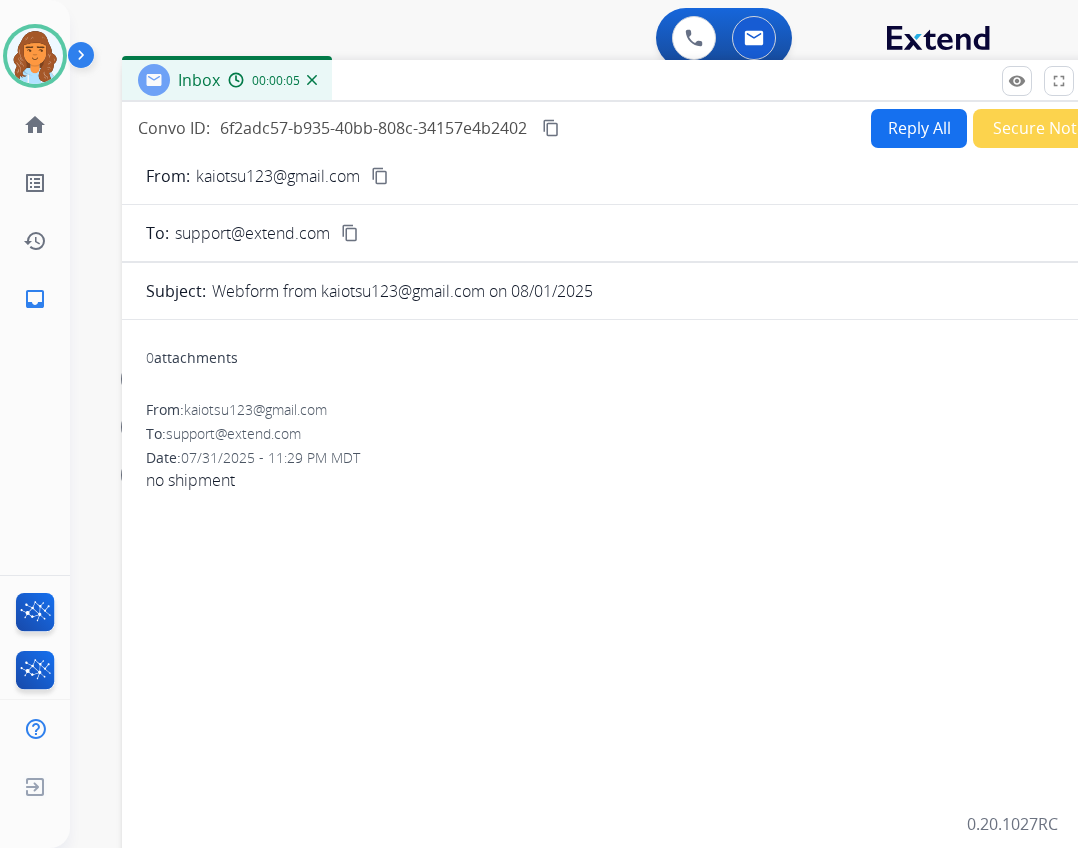 drag, startPoint x: 377, startPoint y: 170, endPoint x: 350, endPoint y: 191, distance: 34.20526 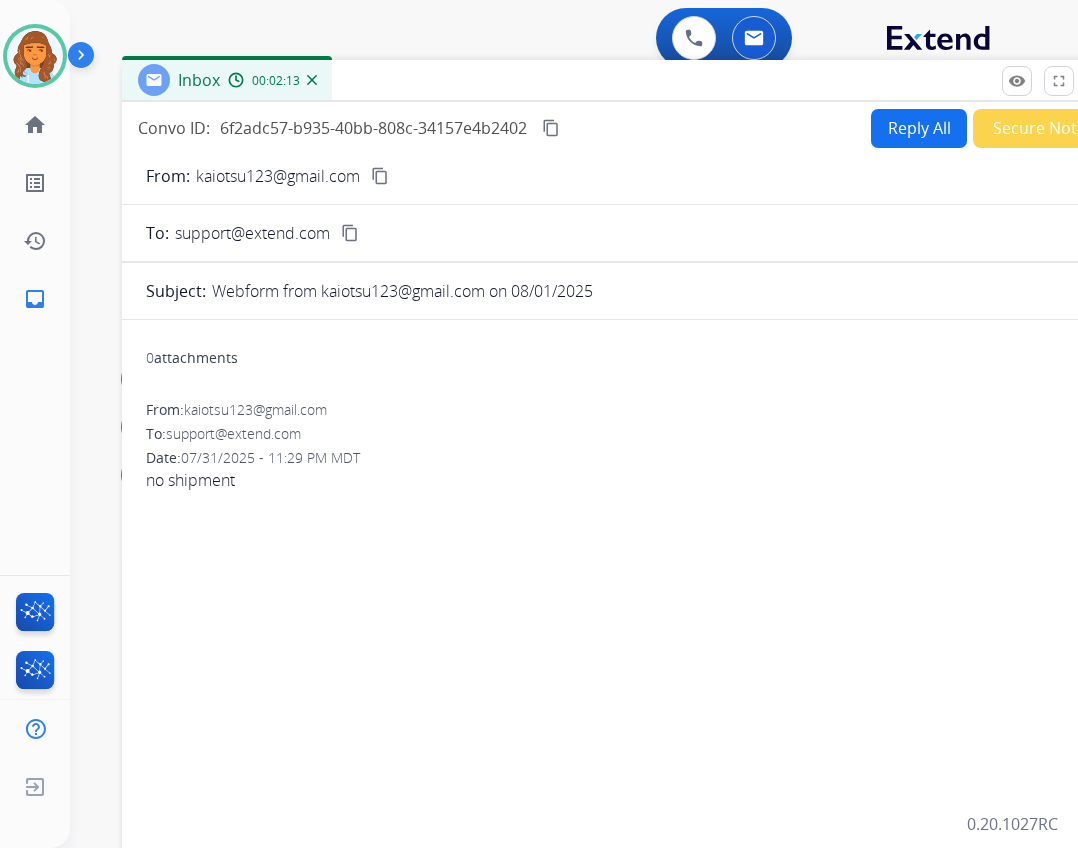 click on "Reply All" at bounding box center [919, 128] 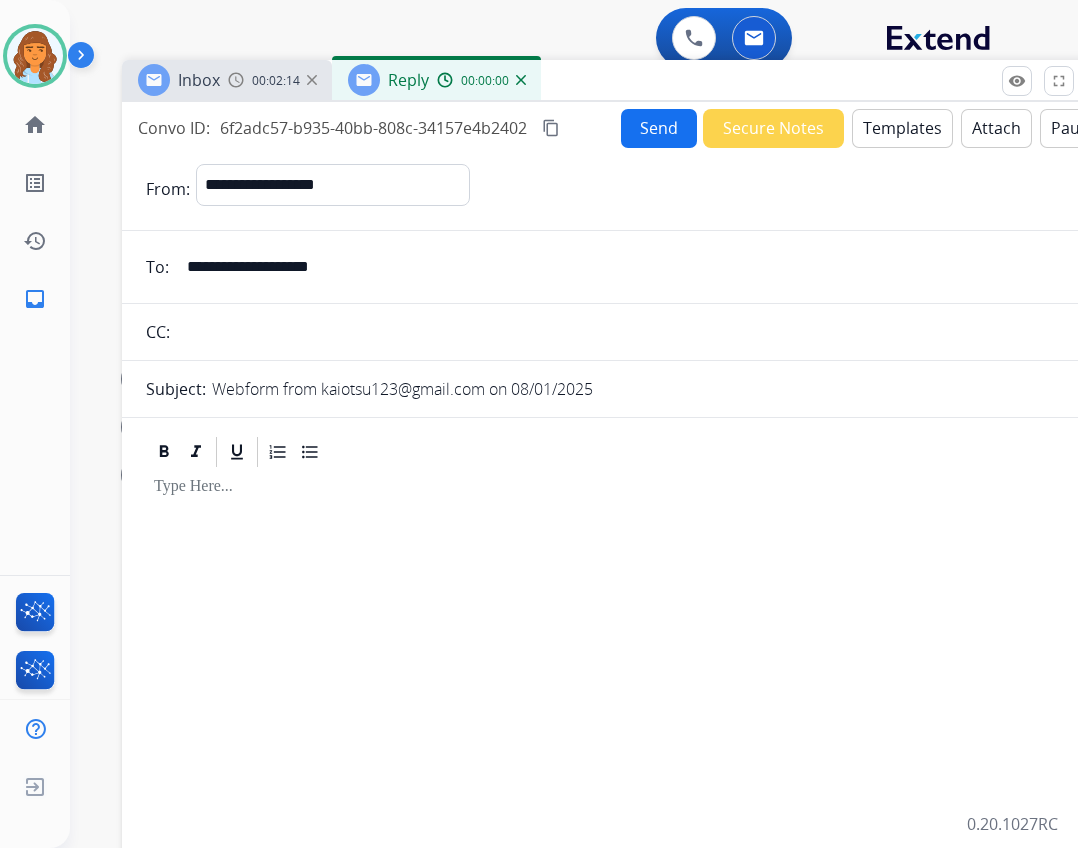 click on "Templates" at bounding box center (902, 128) 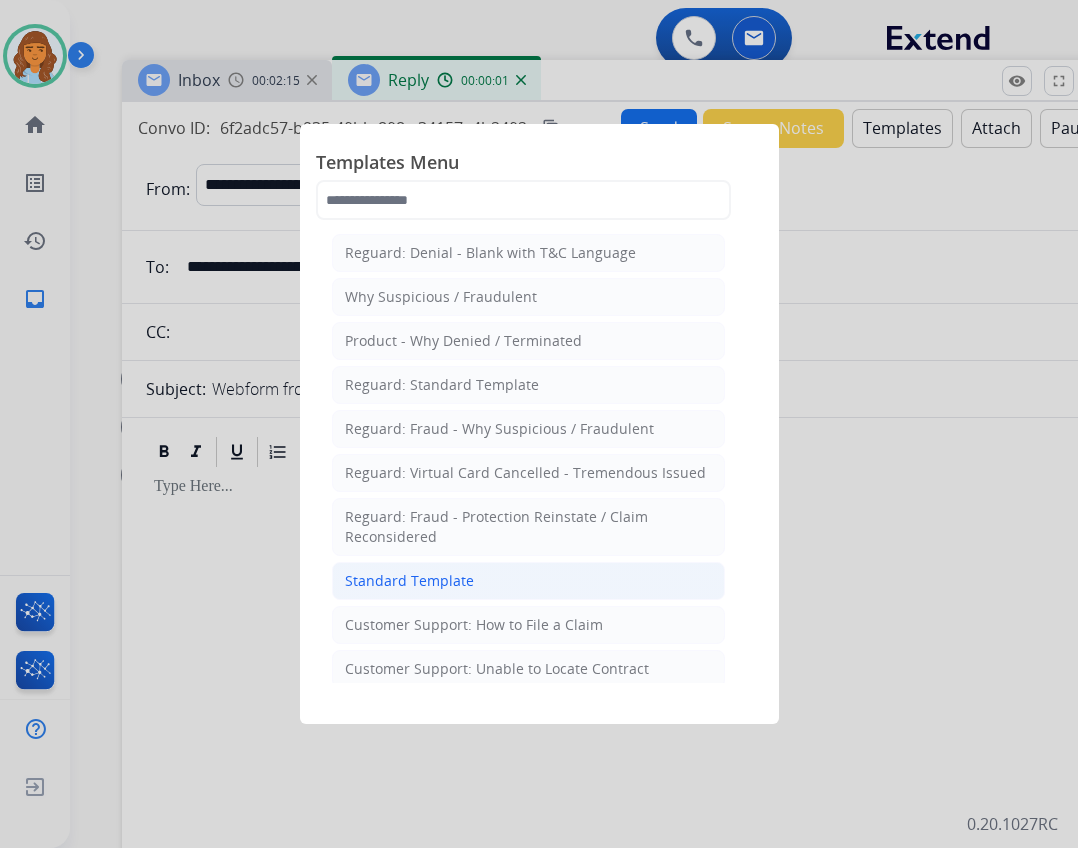click on "Standard Template" 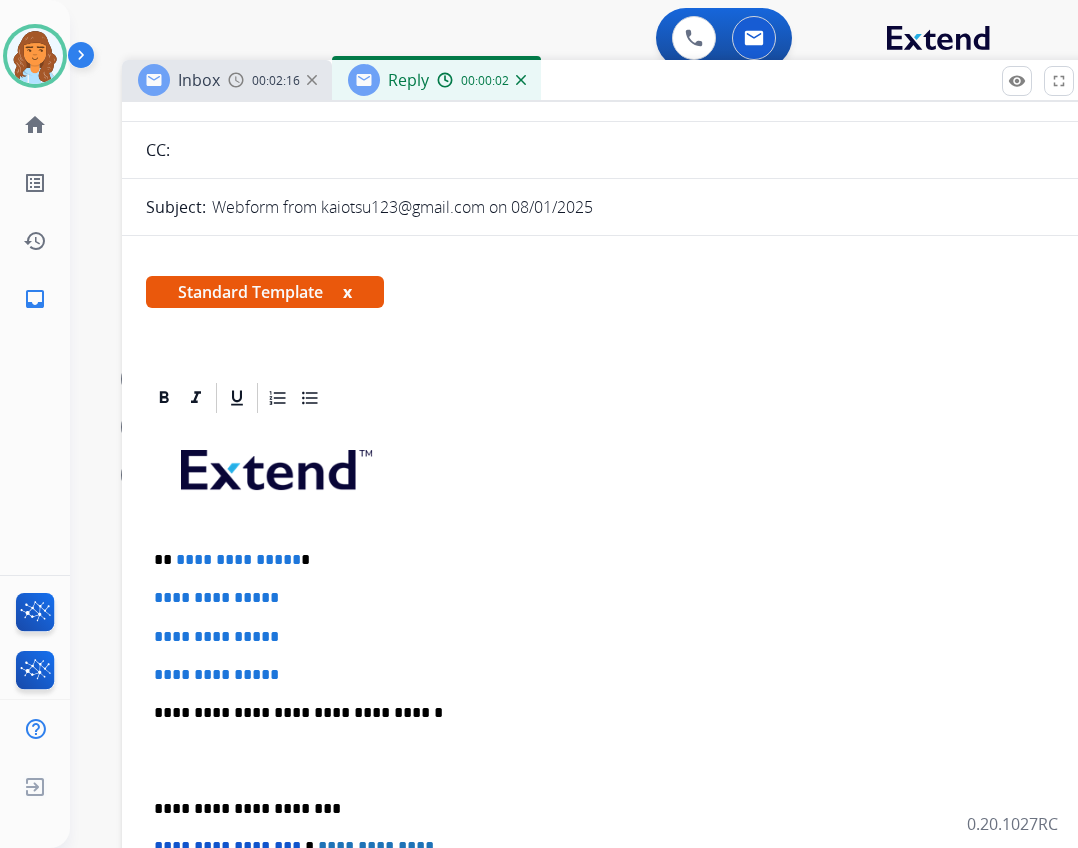 scroll, scrollTop: 200, scrollLeft: 0, axis: vertical 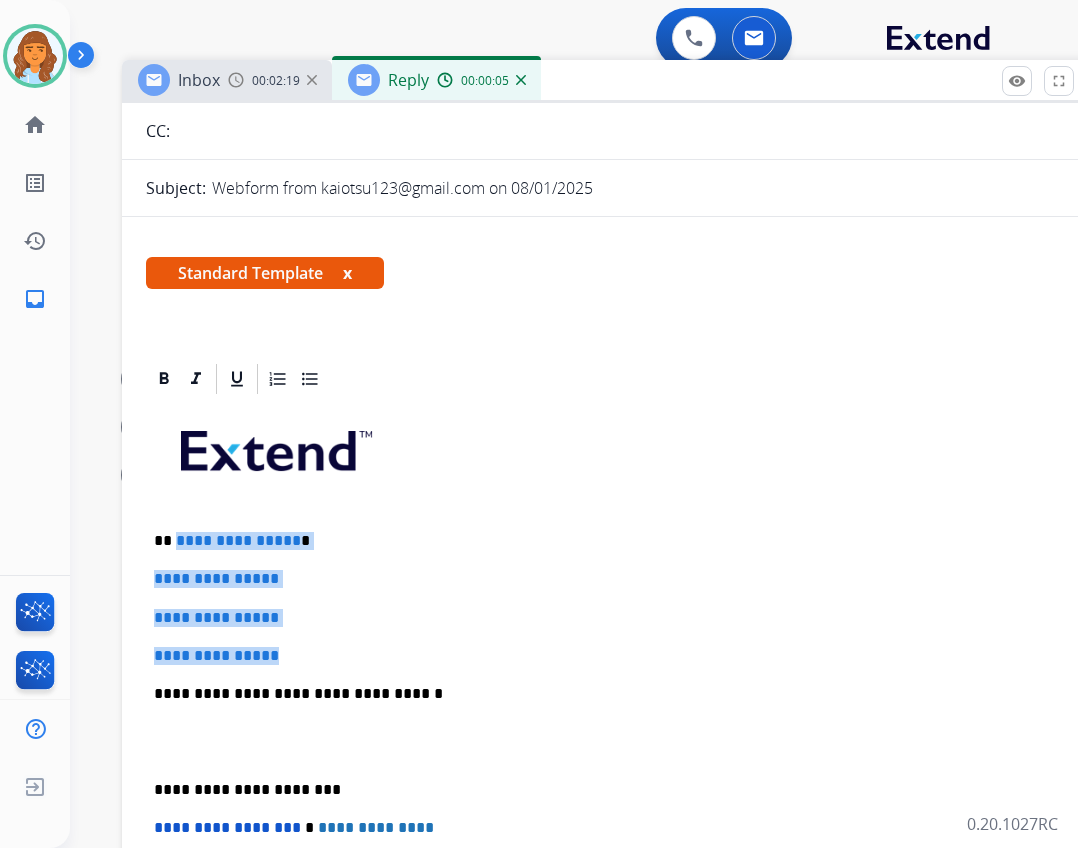 drag, startPoint x: 175, startPoint y: 543, endPoint x: 295, endPoint y: 631, distance: 148.80861 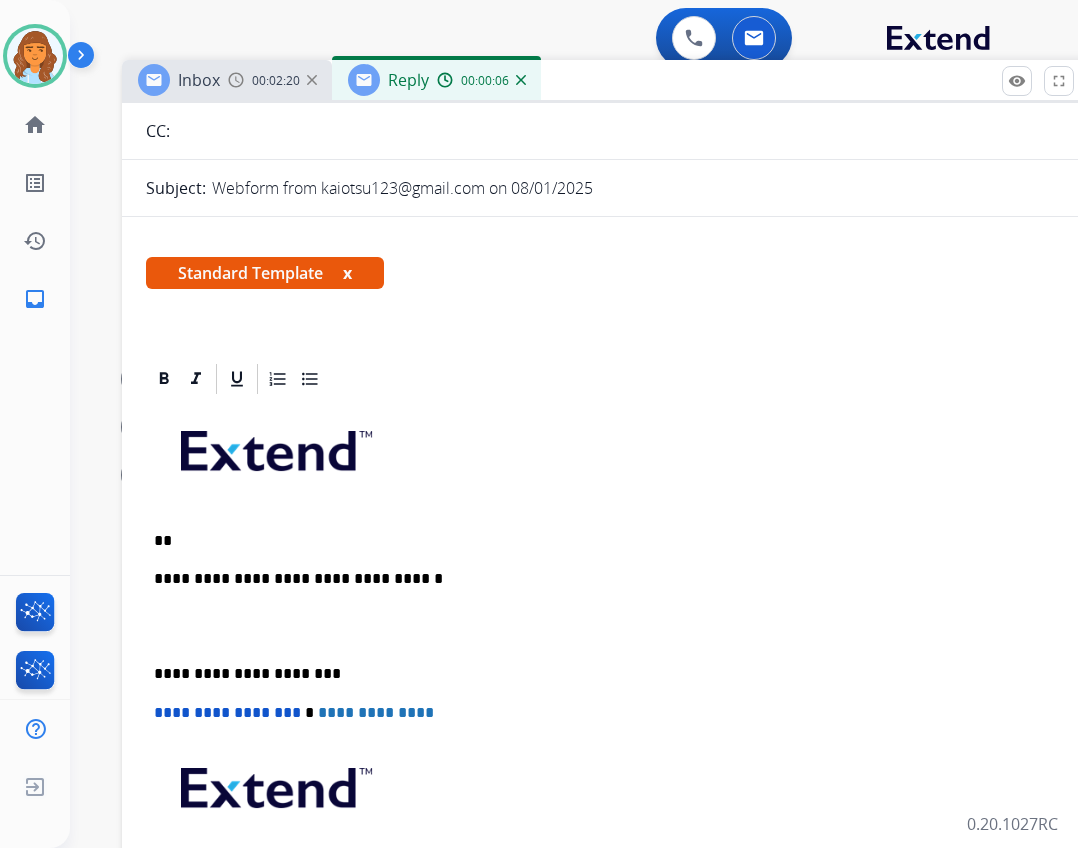 type 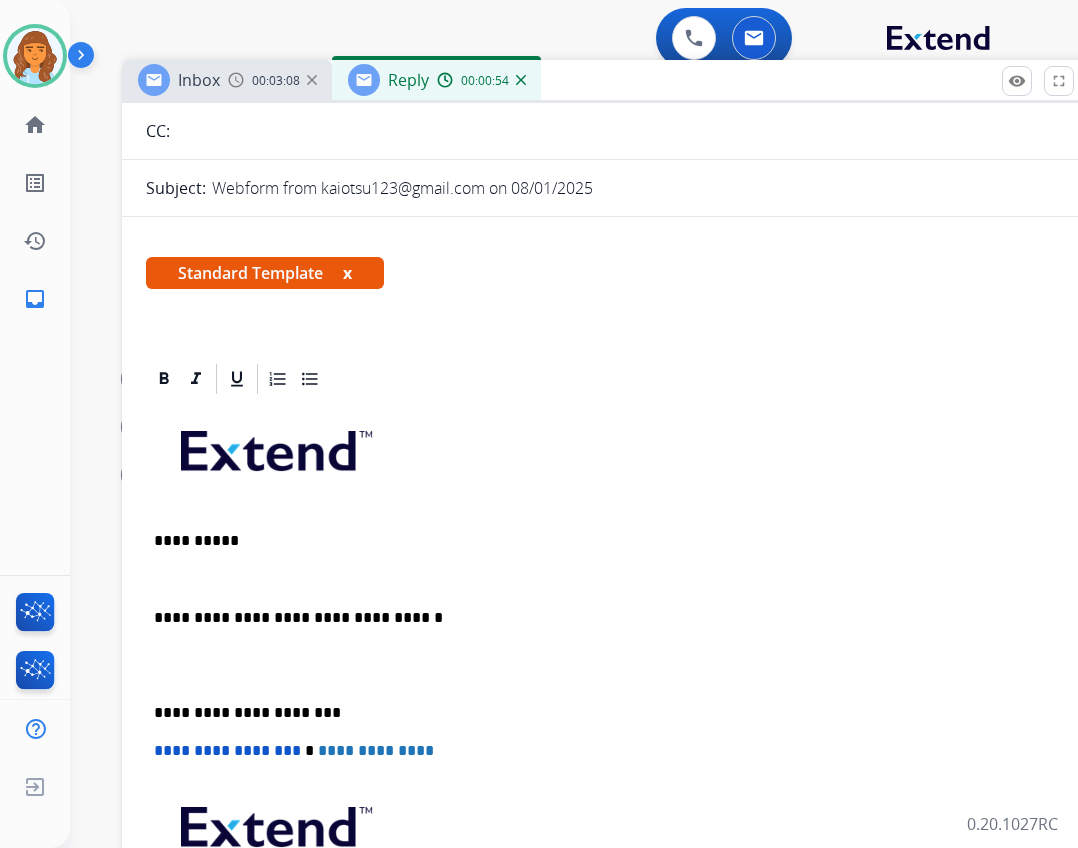 click on "**********" at bounding box center (622, 702) 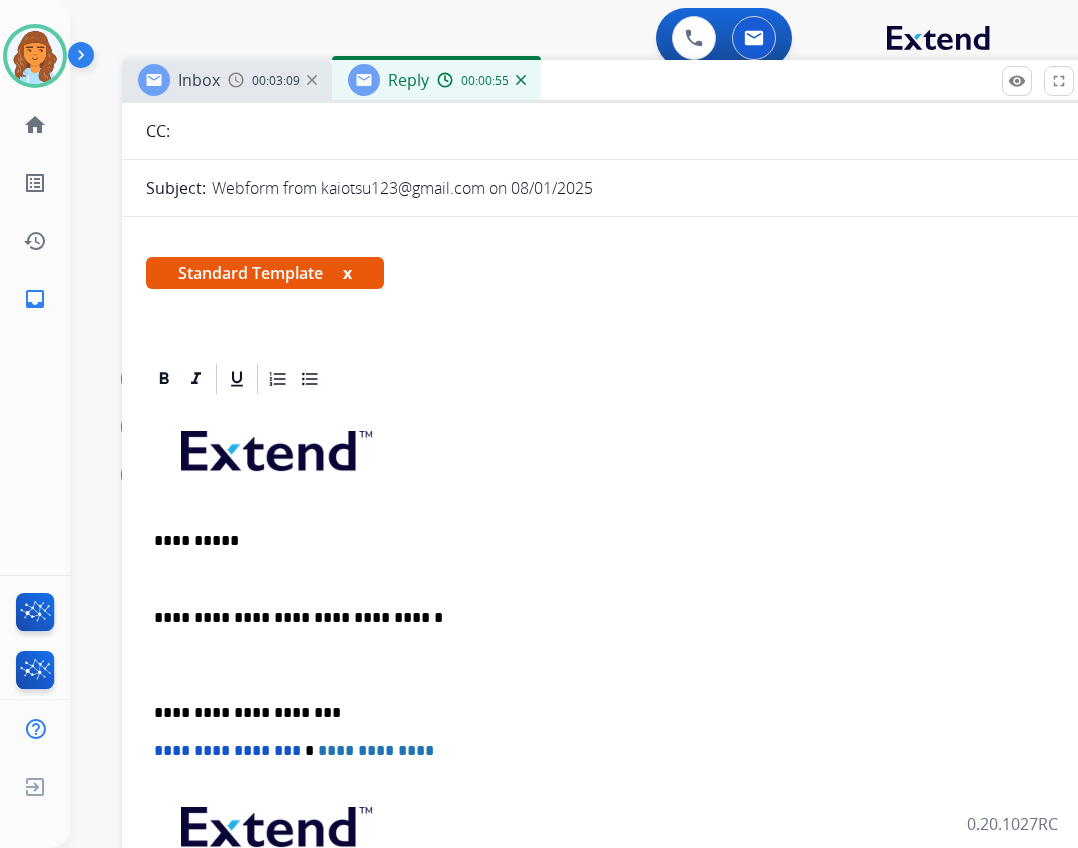 click on "**********" at bounding box center (622, 702) 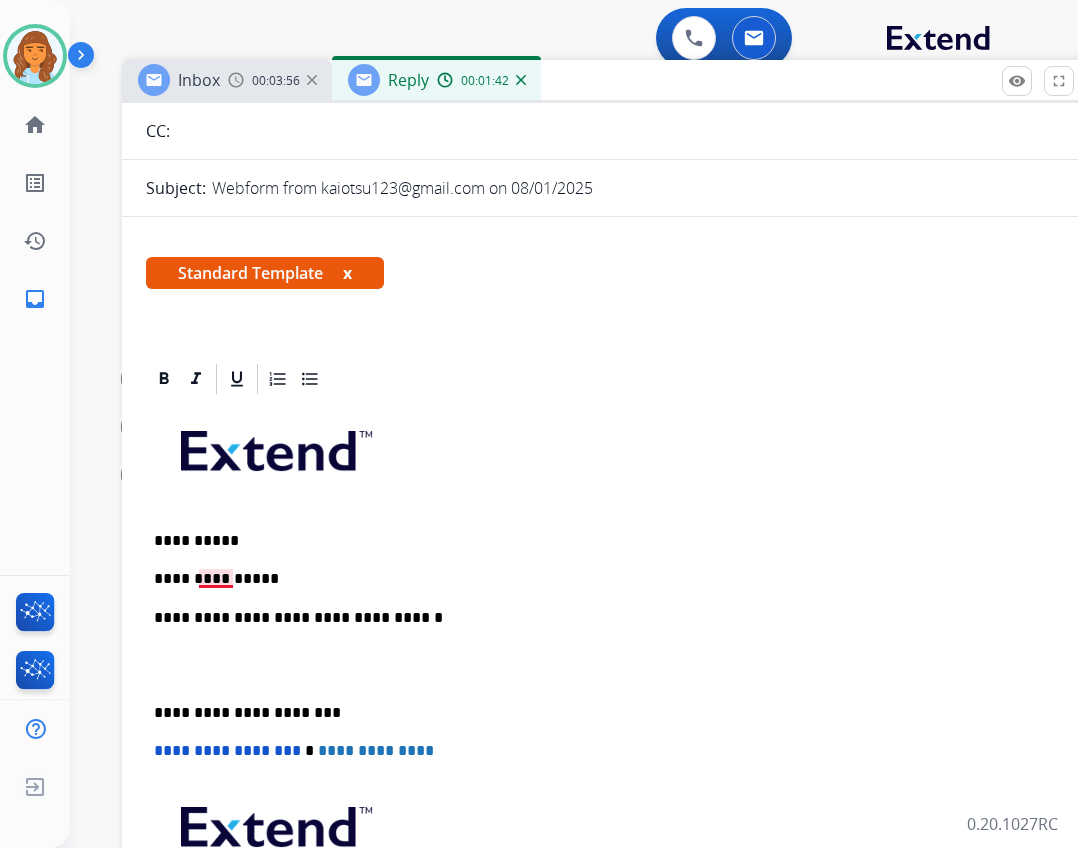 click on "**********" at bounding box center (614, 579) 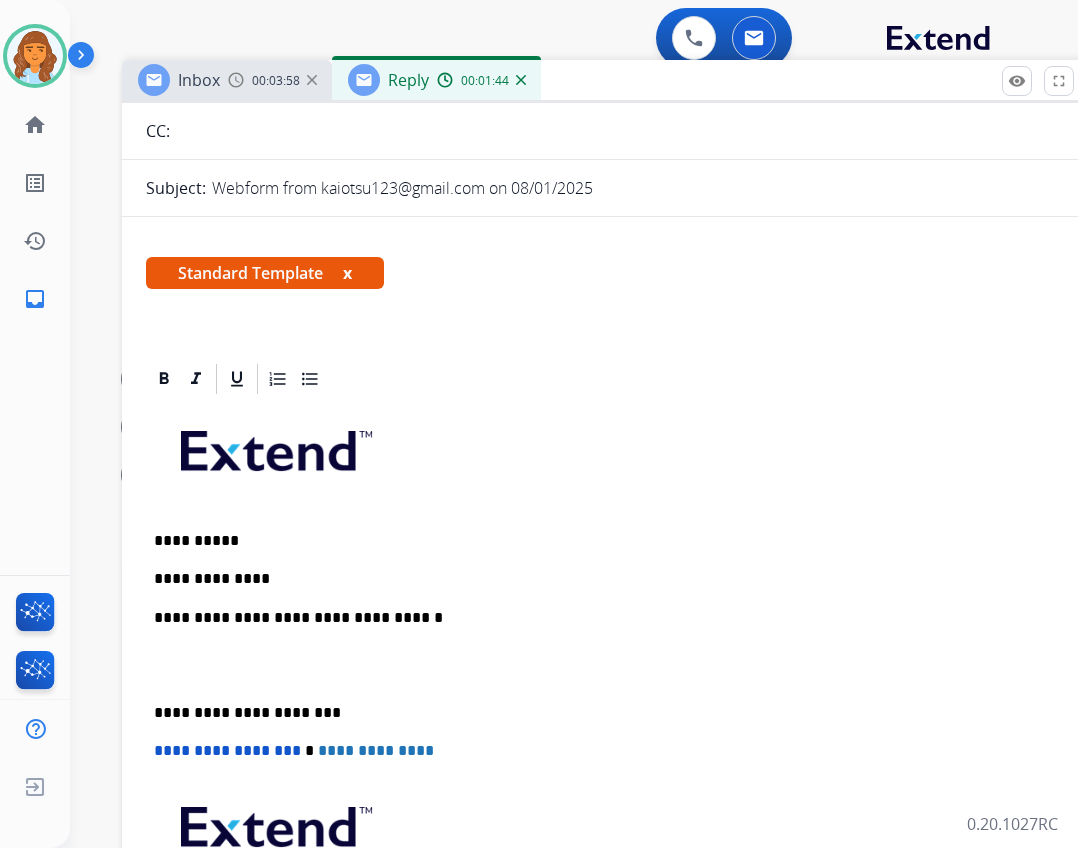 click on "**********" at bounding box center (614, 579) 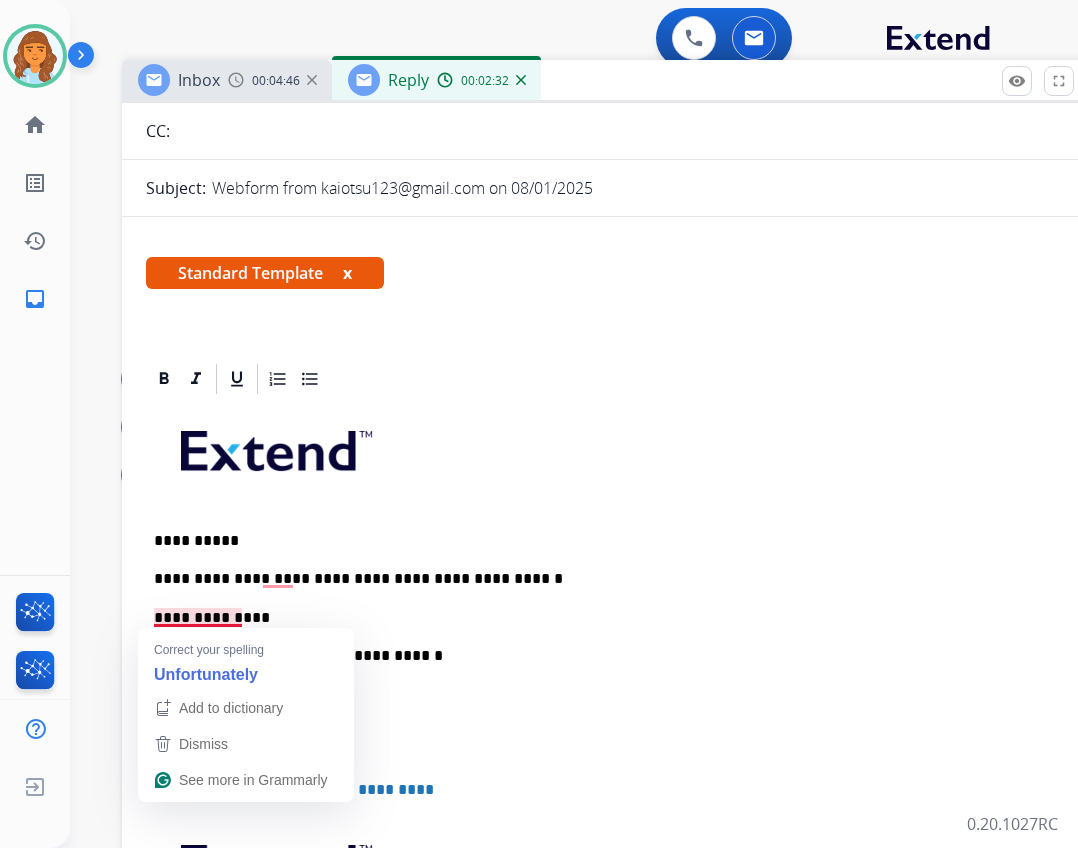 click on "**********" at bounding box center (614, 618) 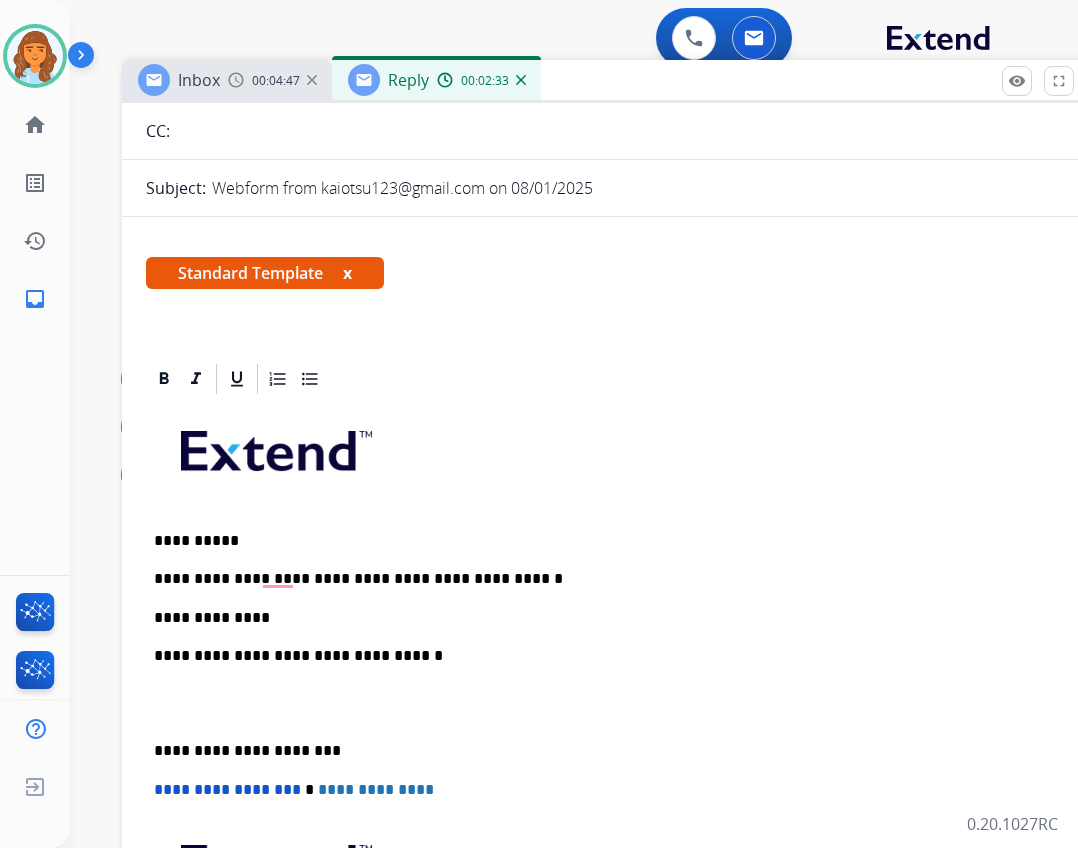 drag, startPoint x: 267, startPoint y: 622, endPoint x: 265, endPoint y: 604, distance: 18.110771 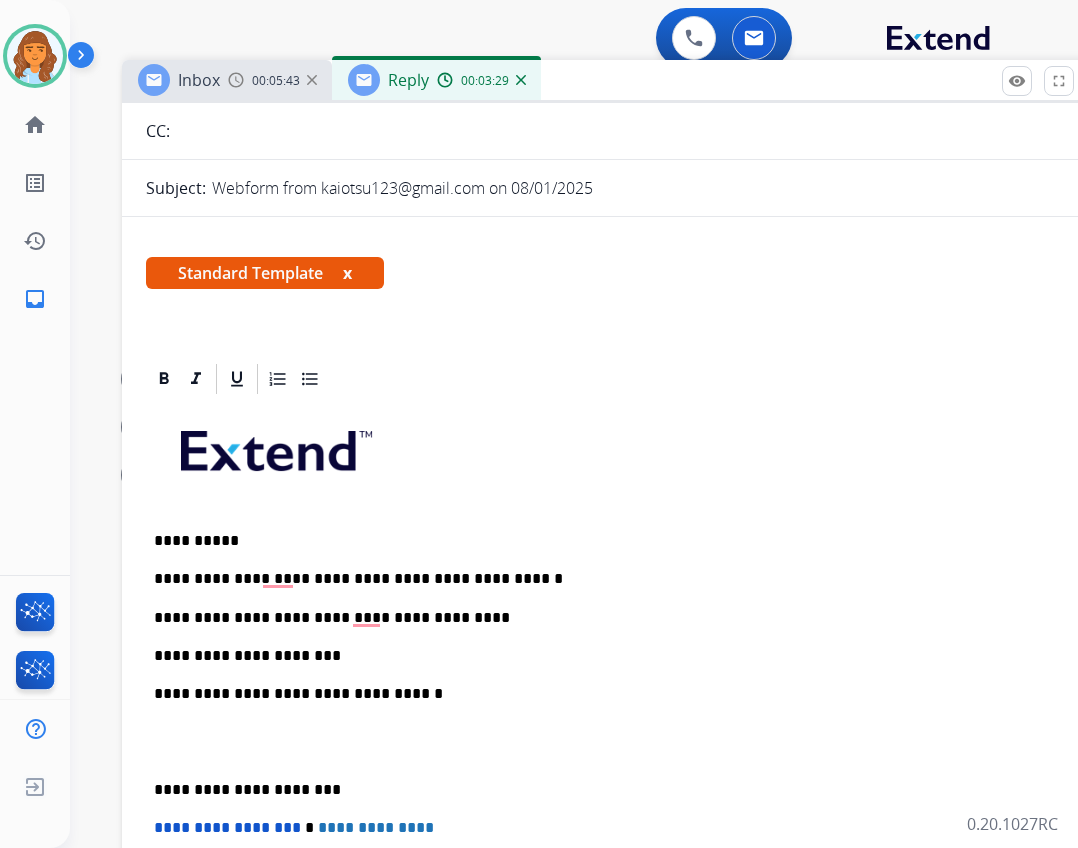 drag, startPoint x: 358, startPoint y: 659, endPoint x: 348, endPoint y: 664, distance: 11.18034 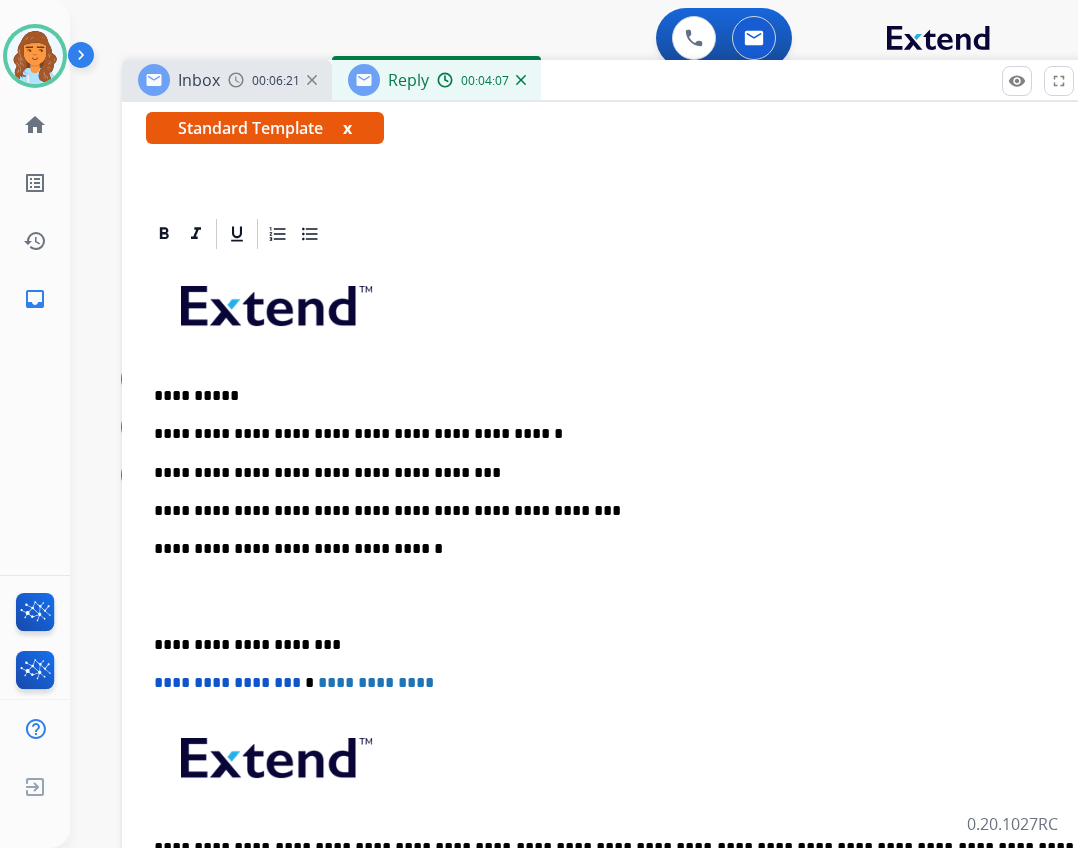scroll, scrollTop: 400, scrollLeft: 0, axis: vertical 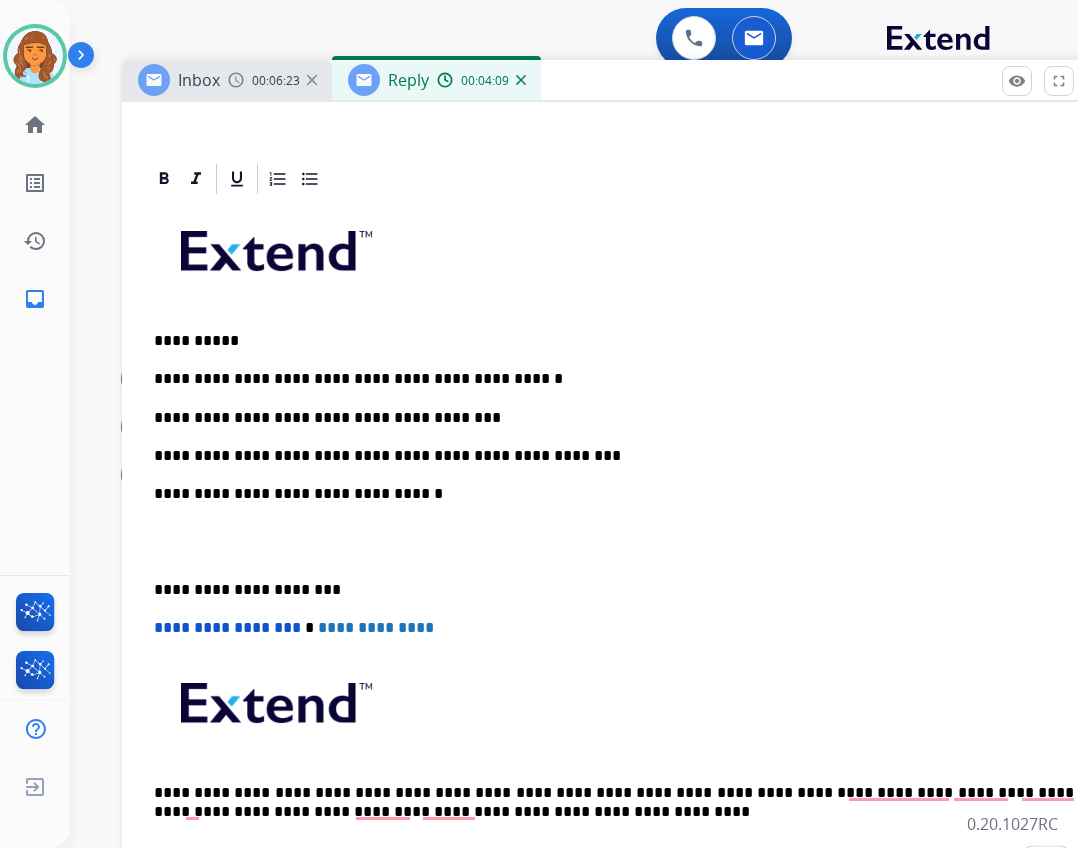 click on "**********" at bounding box center (614, 590) 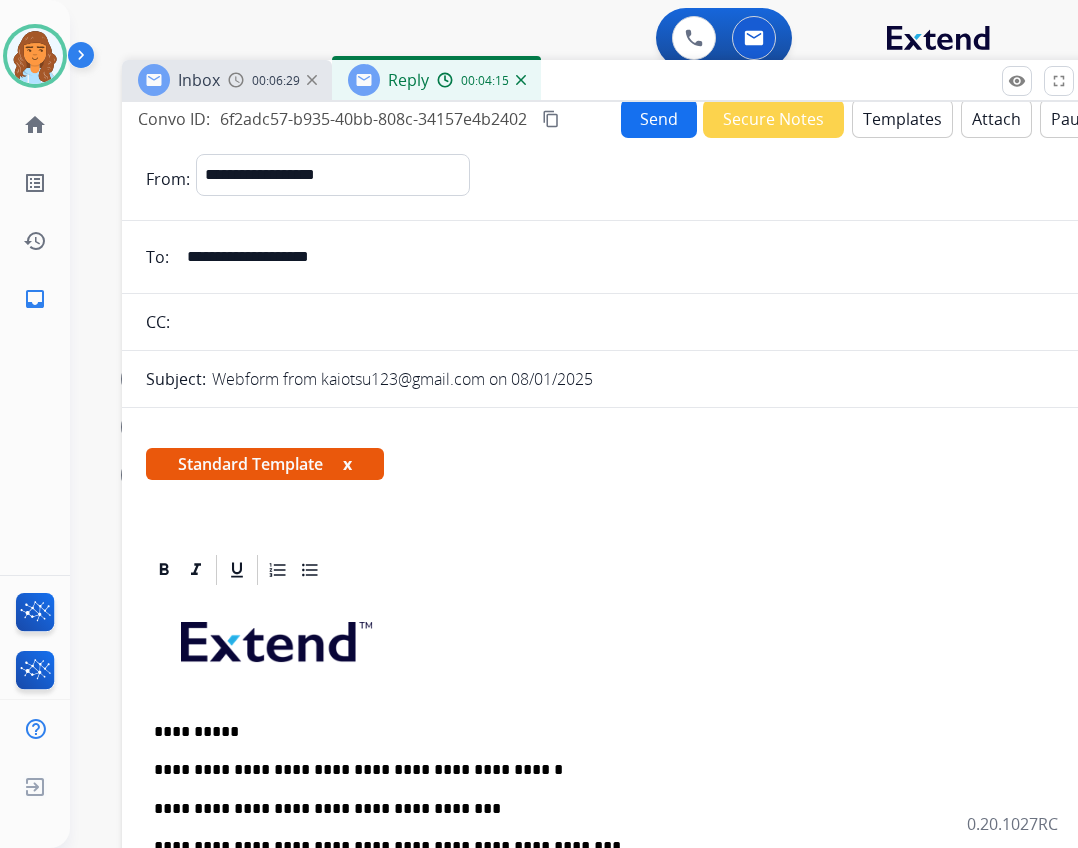 scroll, scrollTop: 0, scrollLeft: 0, axis: both 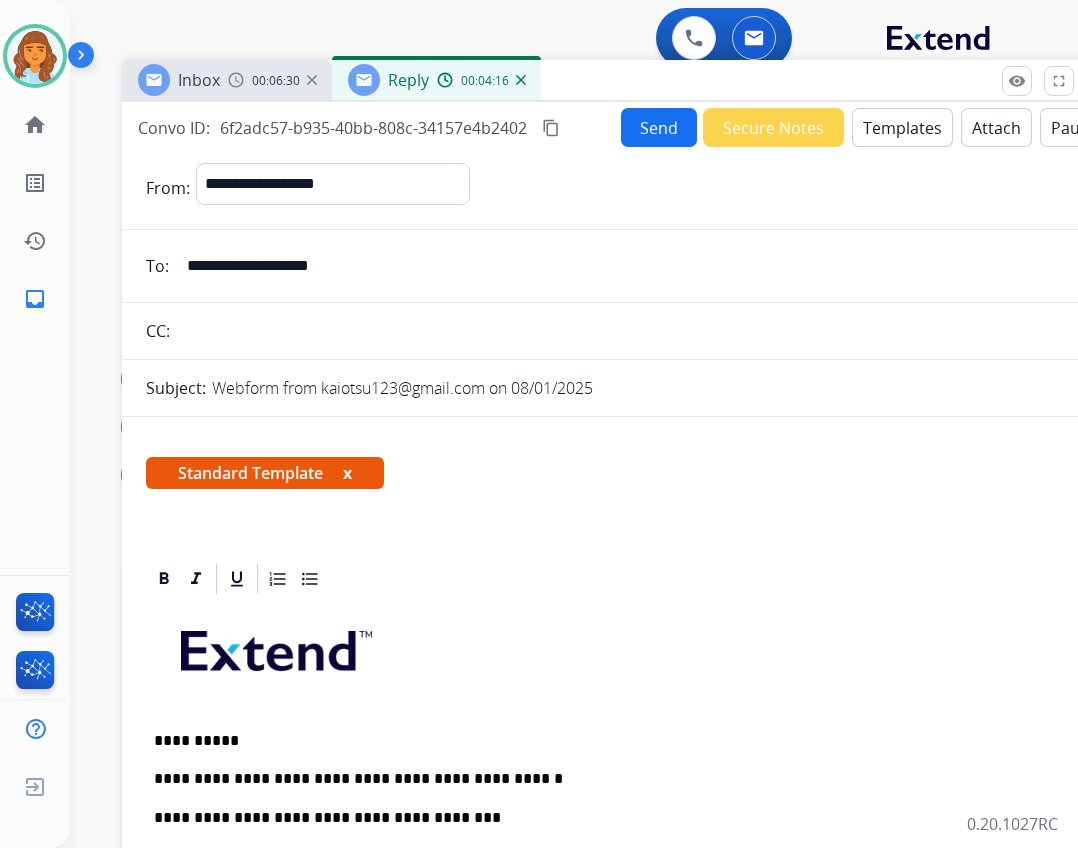 click on "Send" at bounding box center [659, 127] 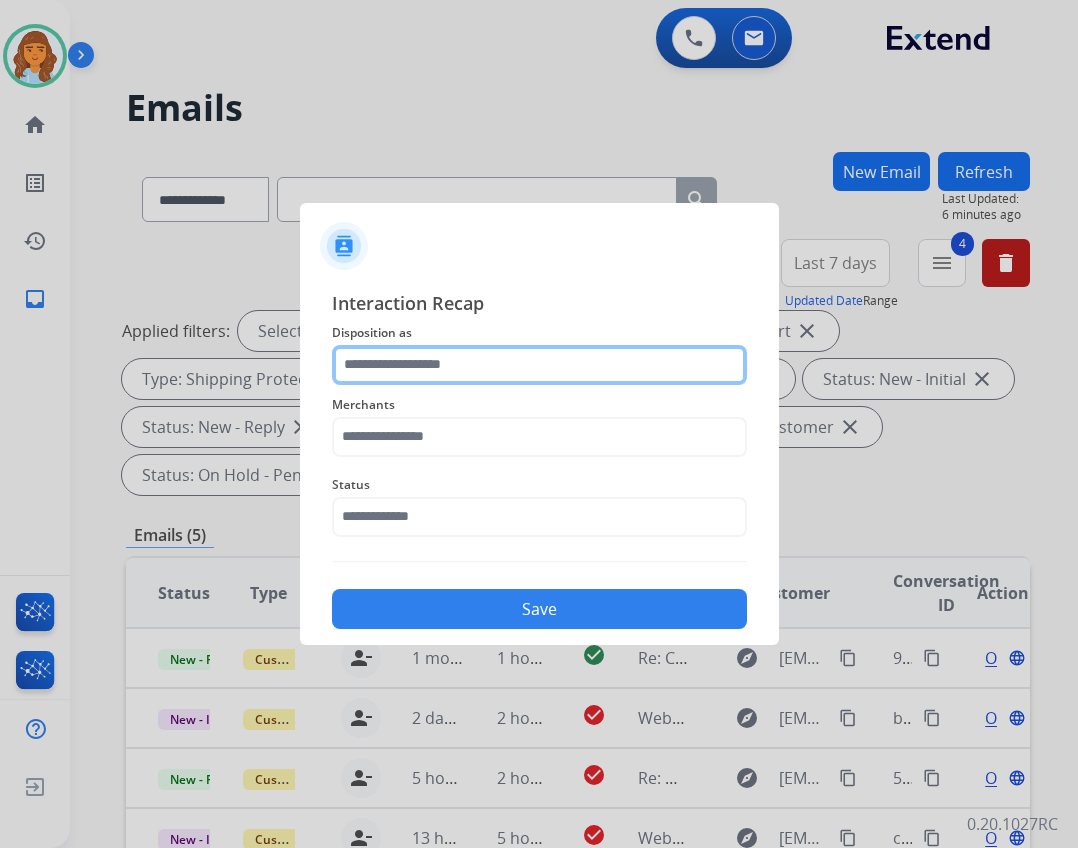 drag, startPoint x: 504, startPoint y: 388, endPoint x: 516, endPoint y: 347, distance: 42.72002 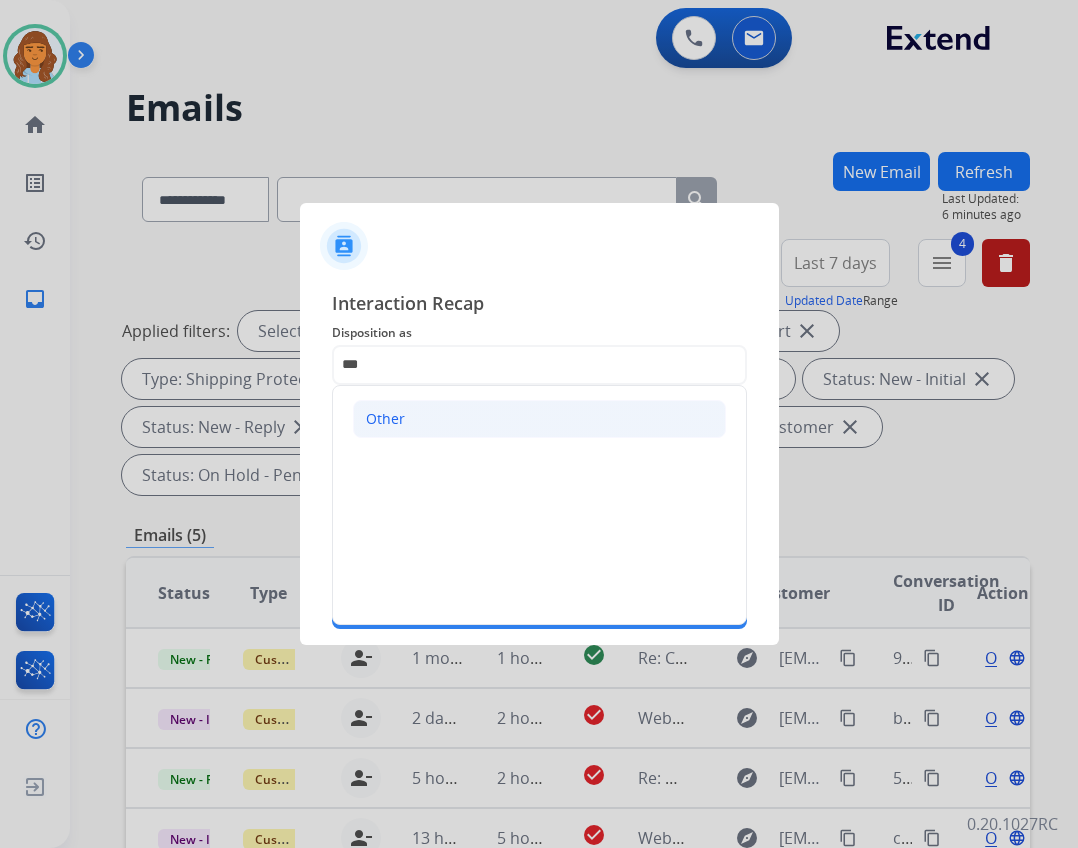 drag, startPoint x: 580, startPoint y: 438, endPoint x: 579, endPoint y: 426, distance: 12.0415945 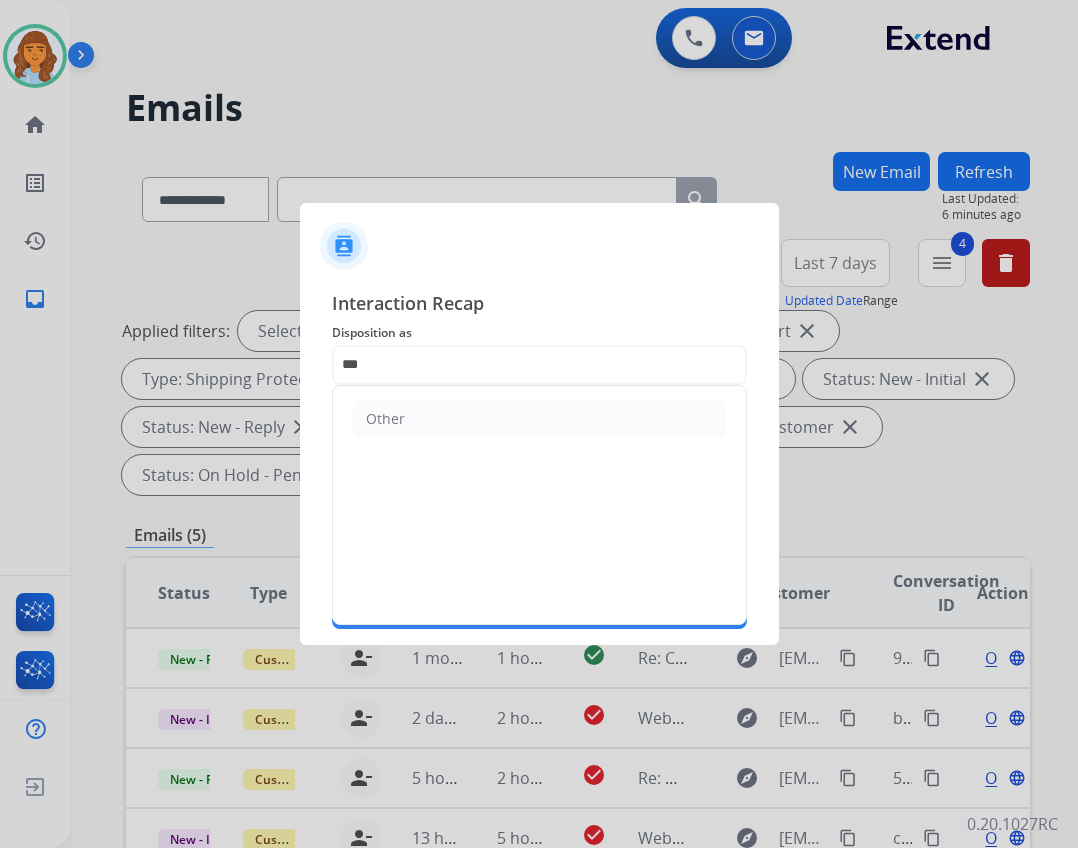 drag, startPoint x: 579, startPoint y: 420, endPoint x: 579, endPoint y: 408, distance: 12 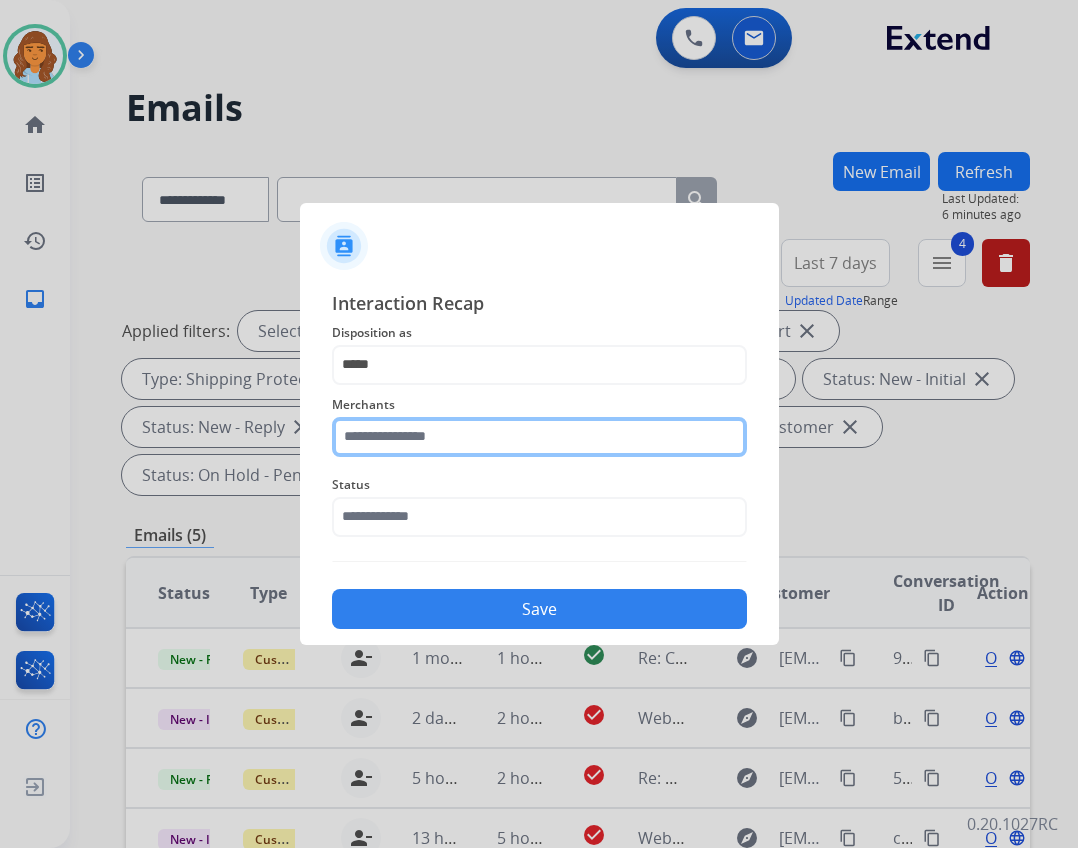 click 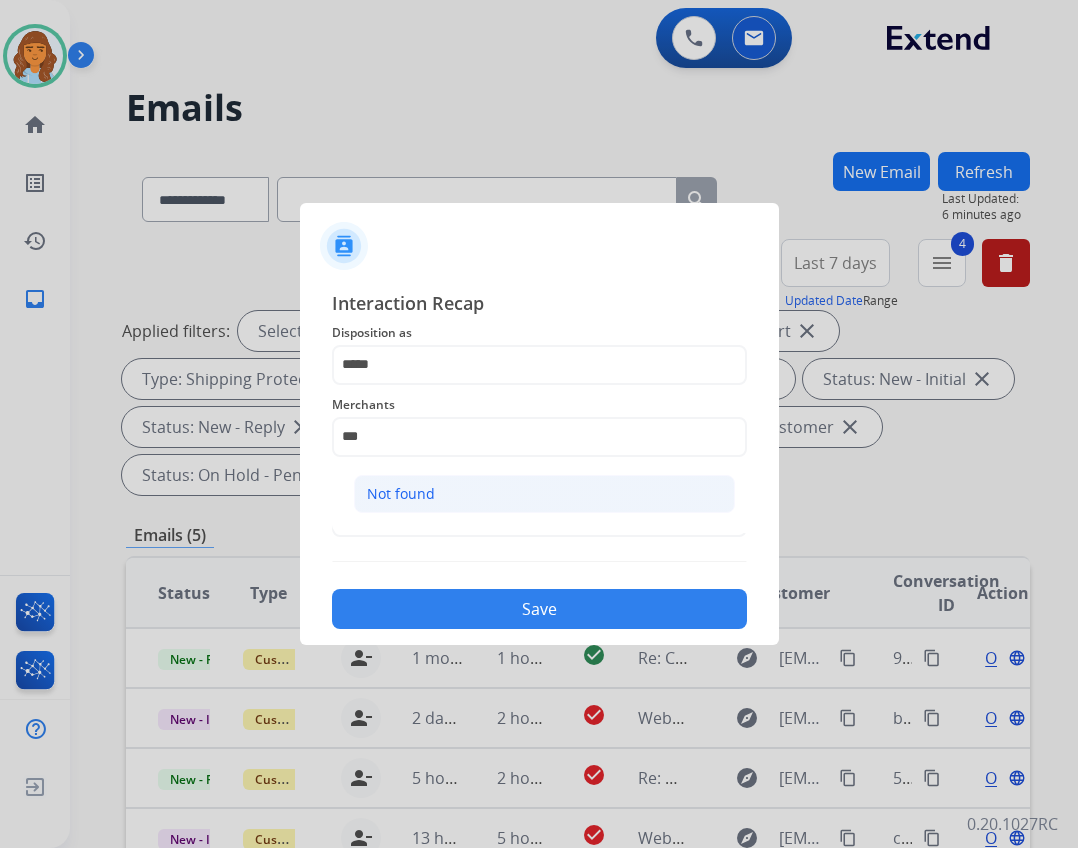 click on "Not found" 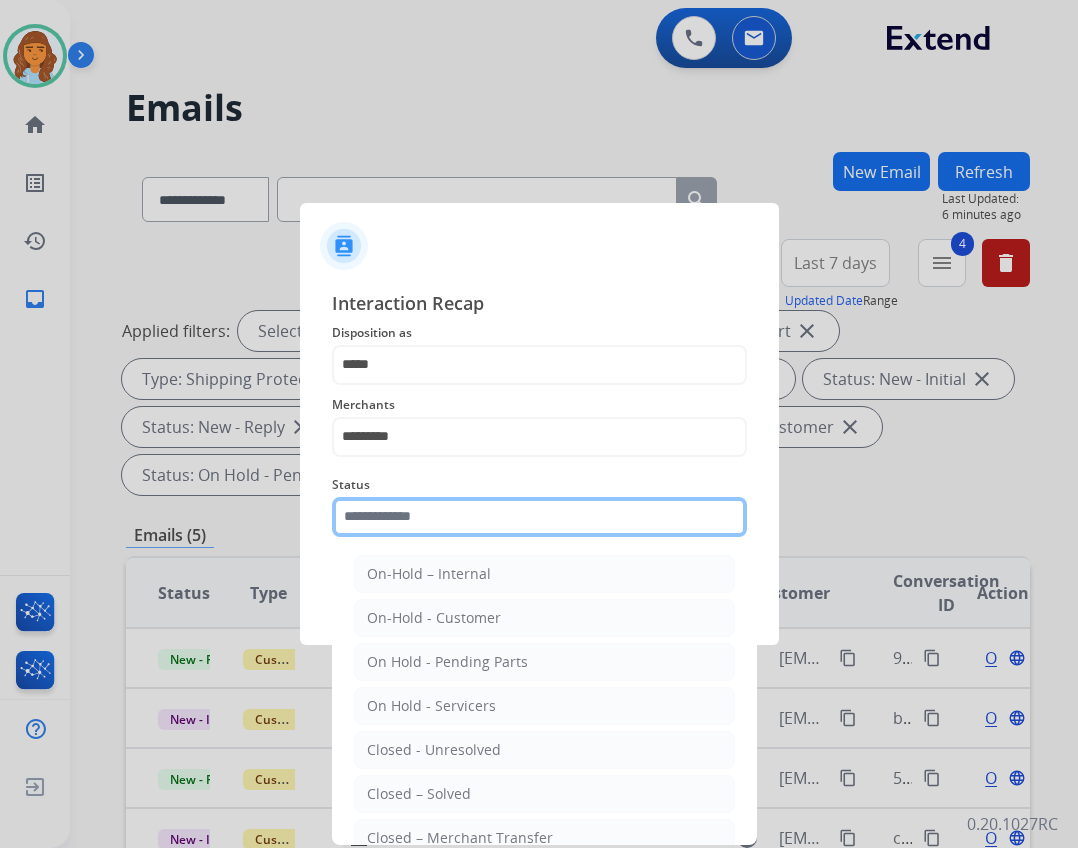 click 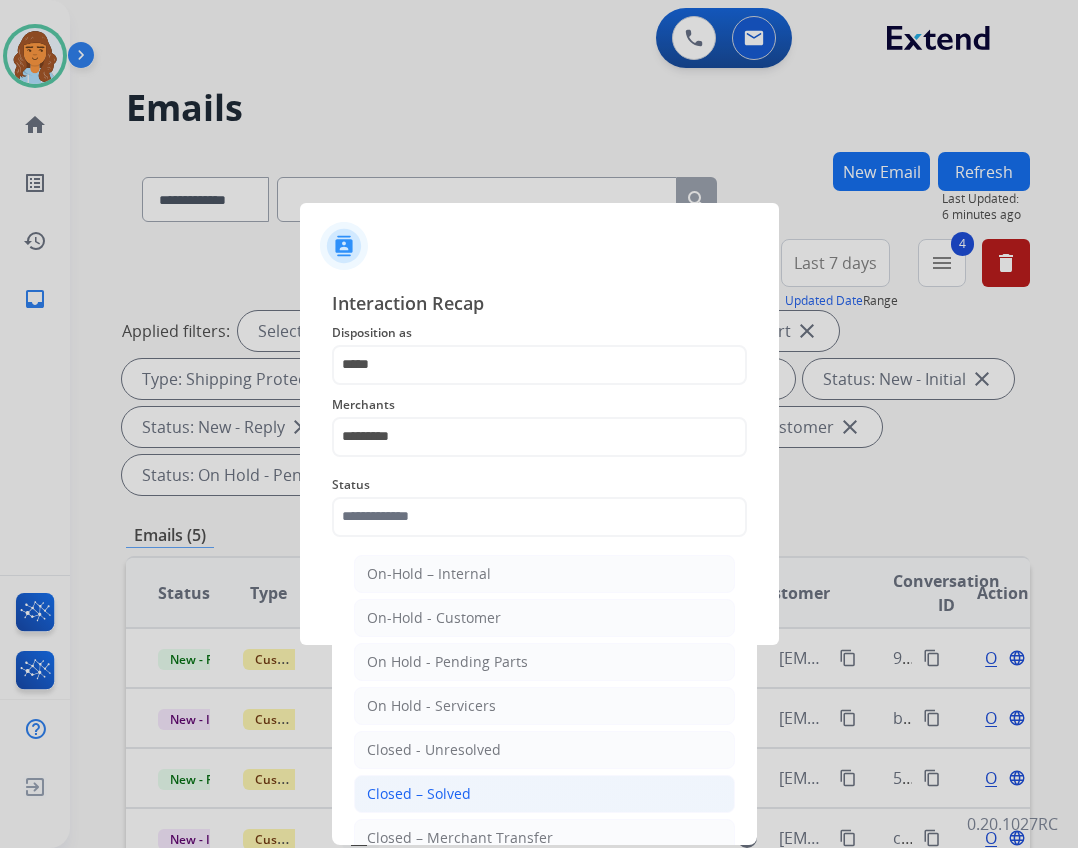 click on "Closed – Solved" 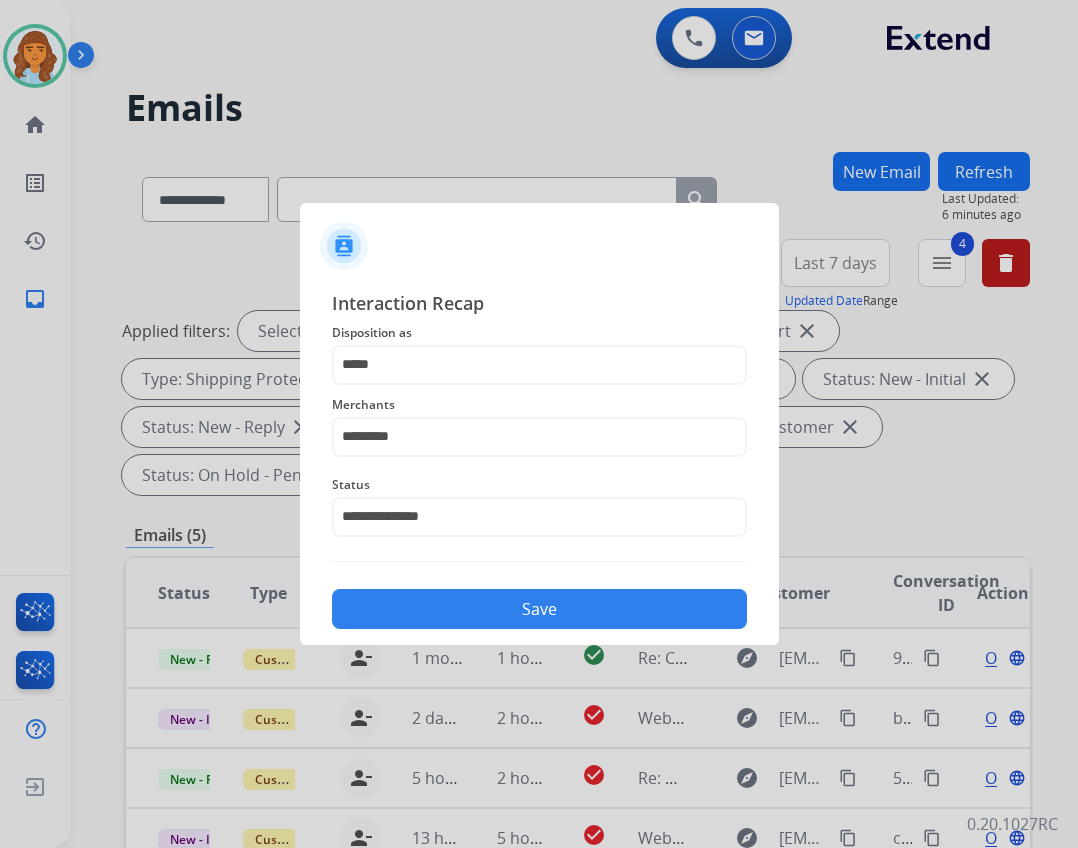 click on "Save" 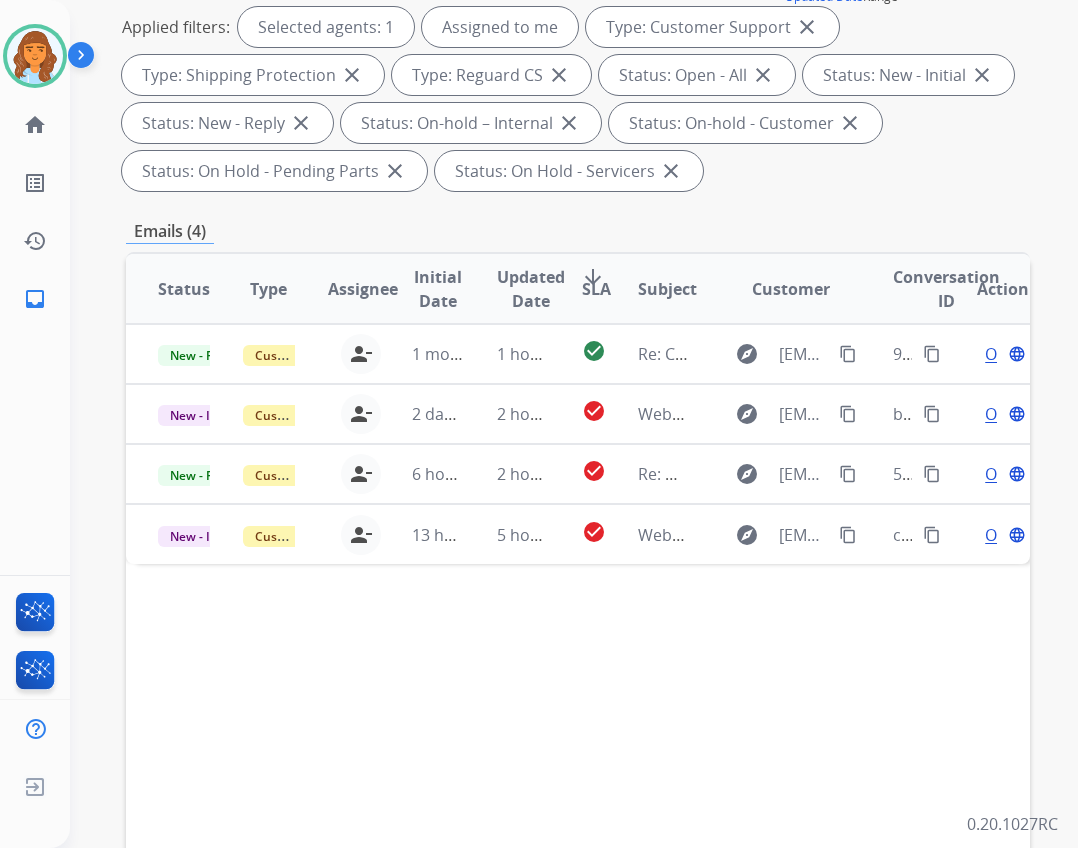 scroll, scrollTop: 400, scrollLeft: 0, axis: vertical 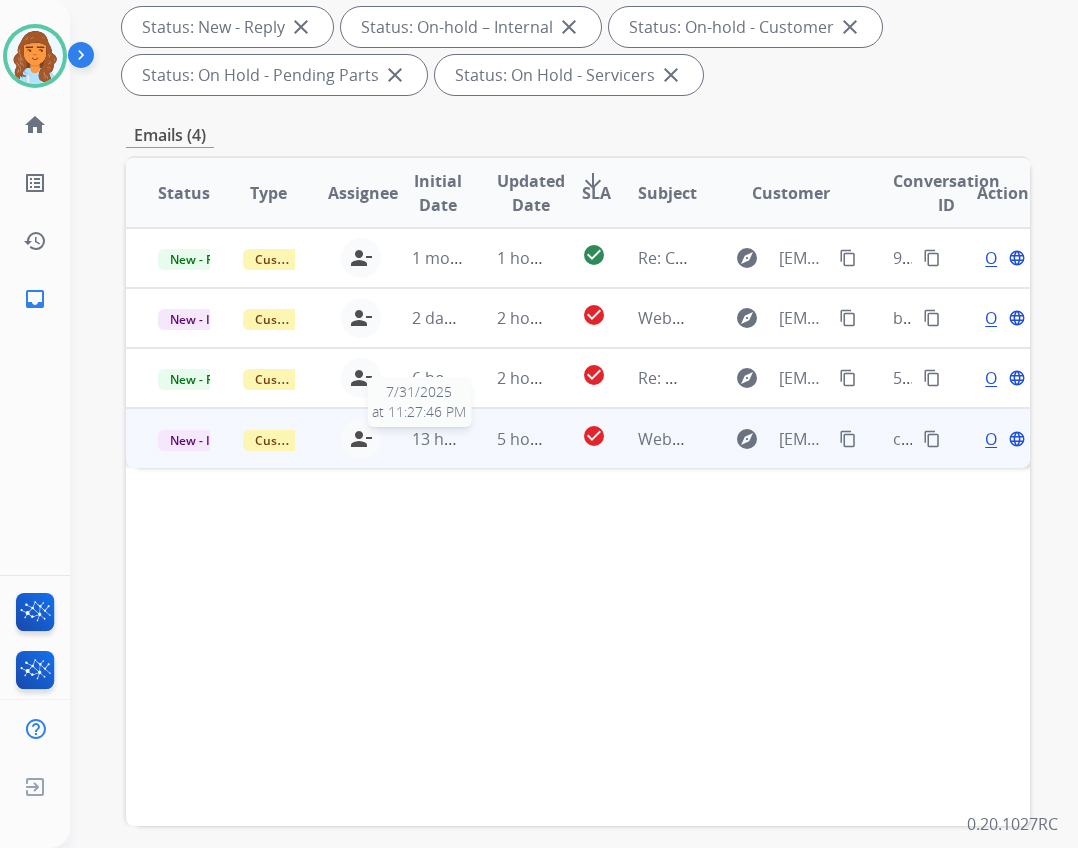 click on "13 hours ago" at bounding box center [461, 439] 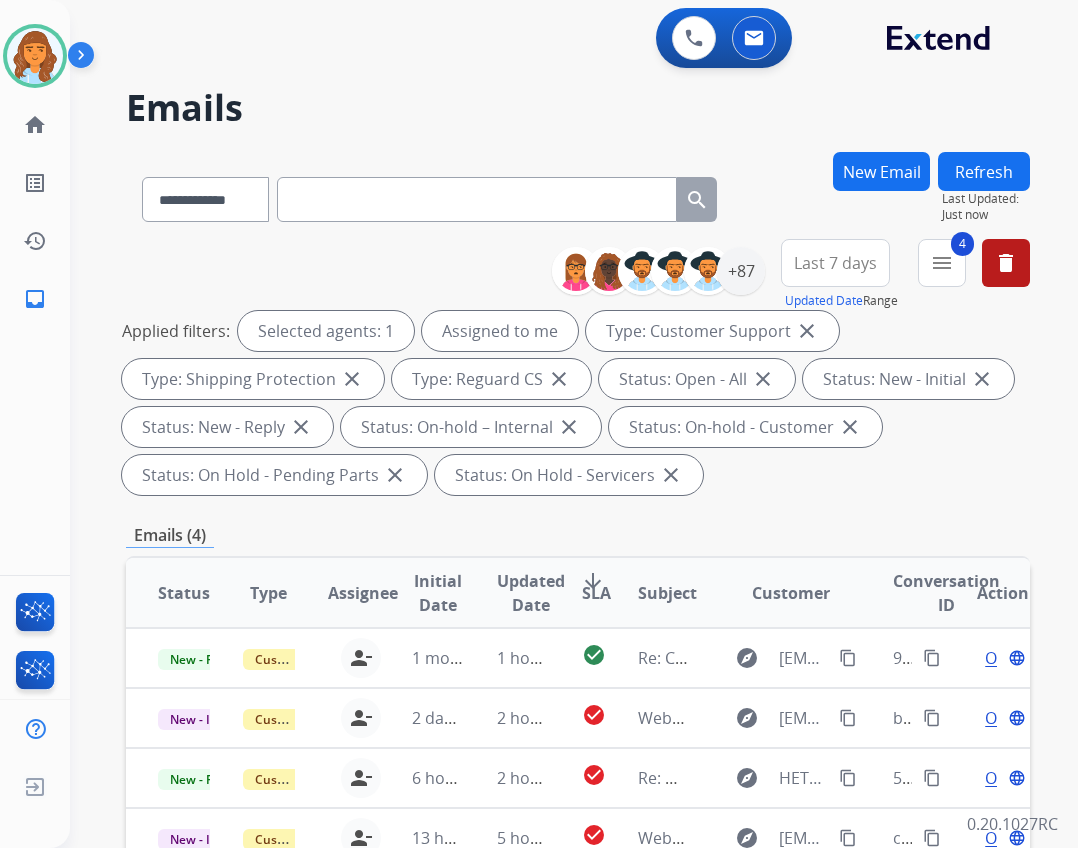 scroll, scrollTop: 0, scrollLeft: 0, axis: both 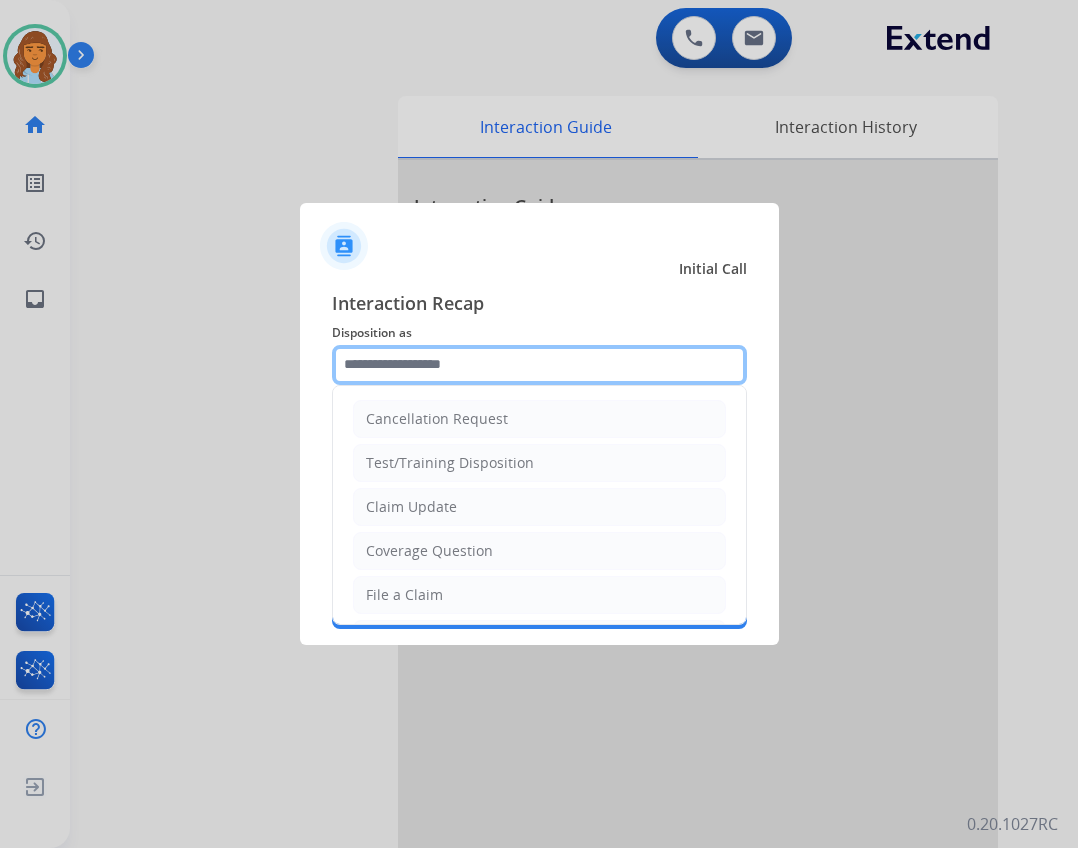 drag, startPoint x: 721, startPoint y: 375, endPoint x: 702, endPoint y: 375, distance: 19 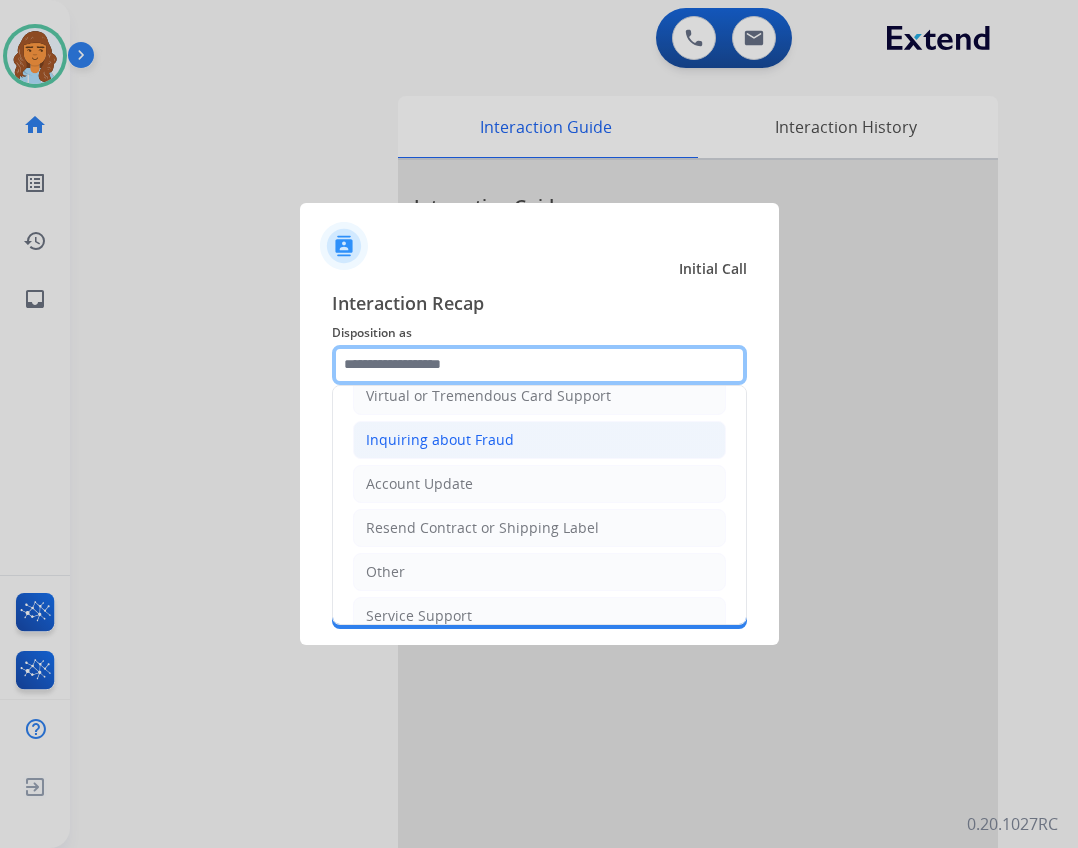 scroll, scrollTop: 300, scrollLeft: 0, axis: vertical 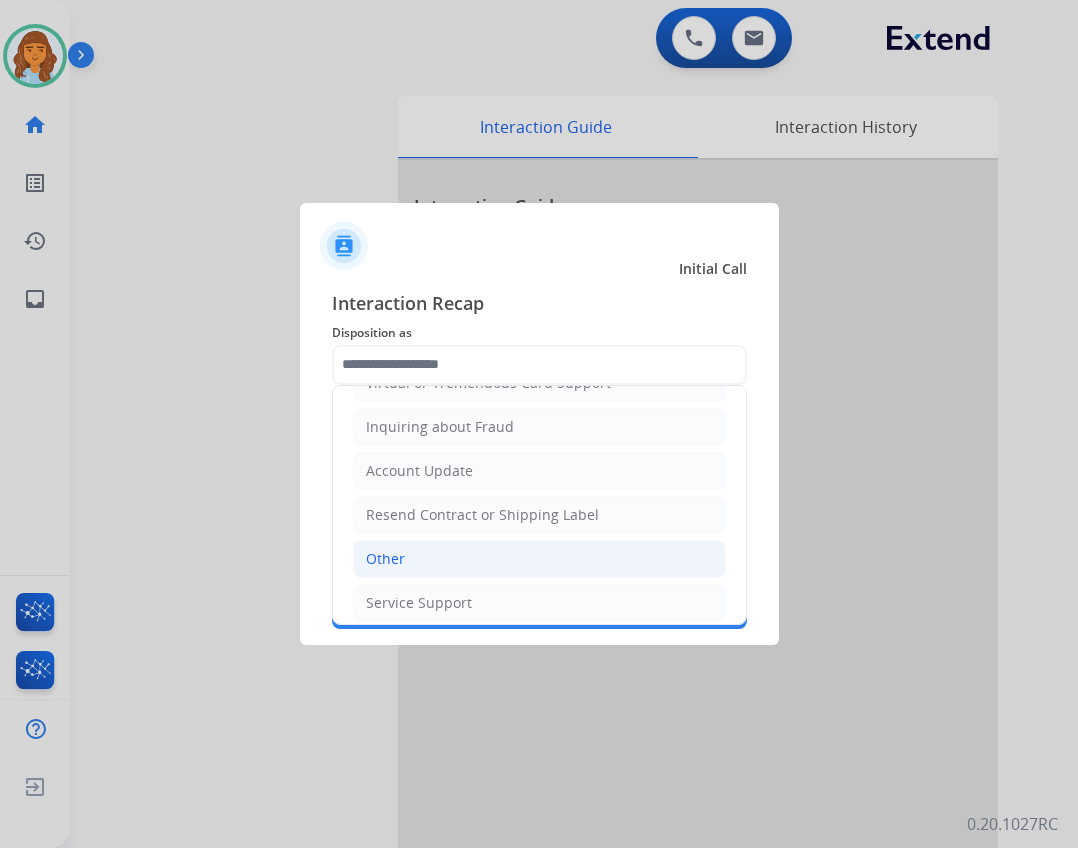 click on "Other" 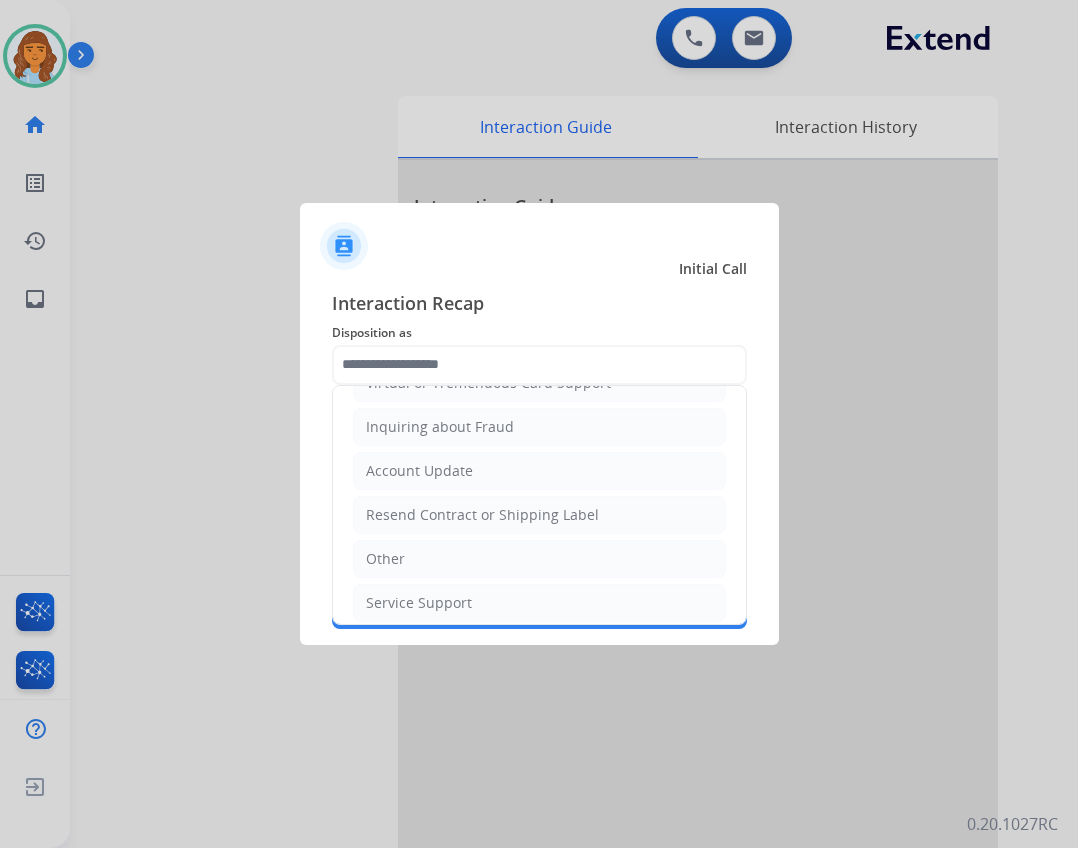 type on "*****" 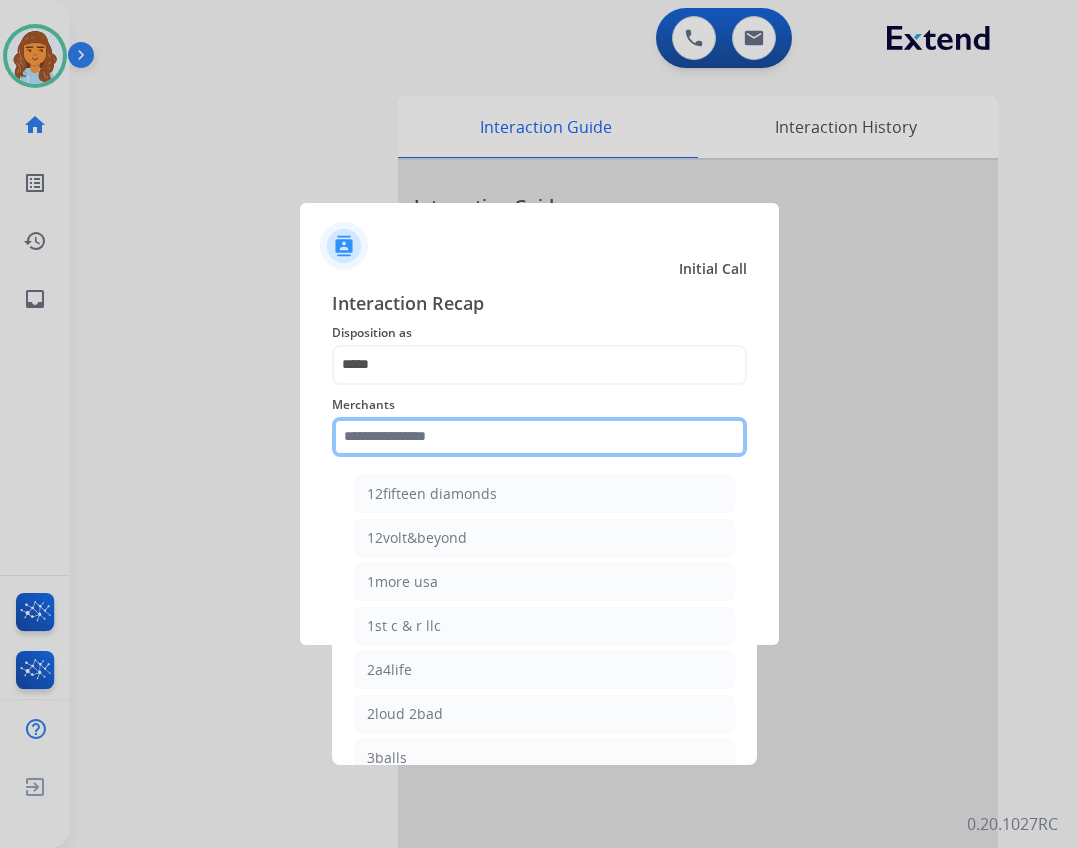 click 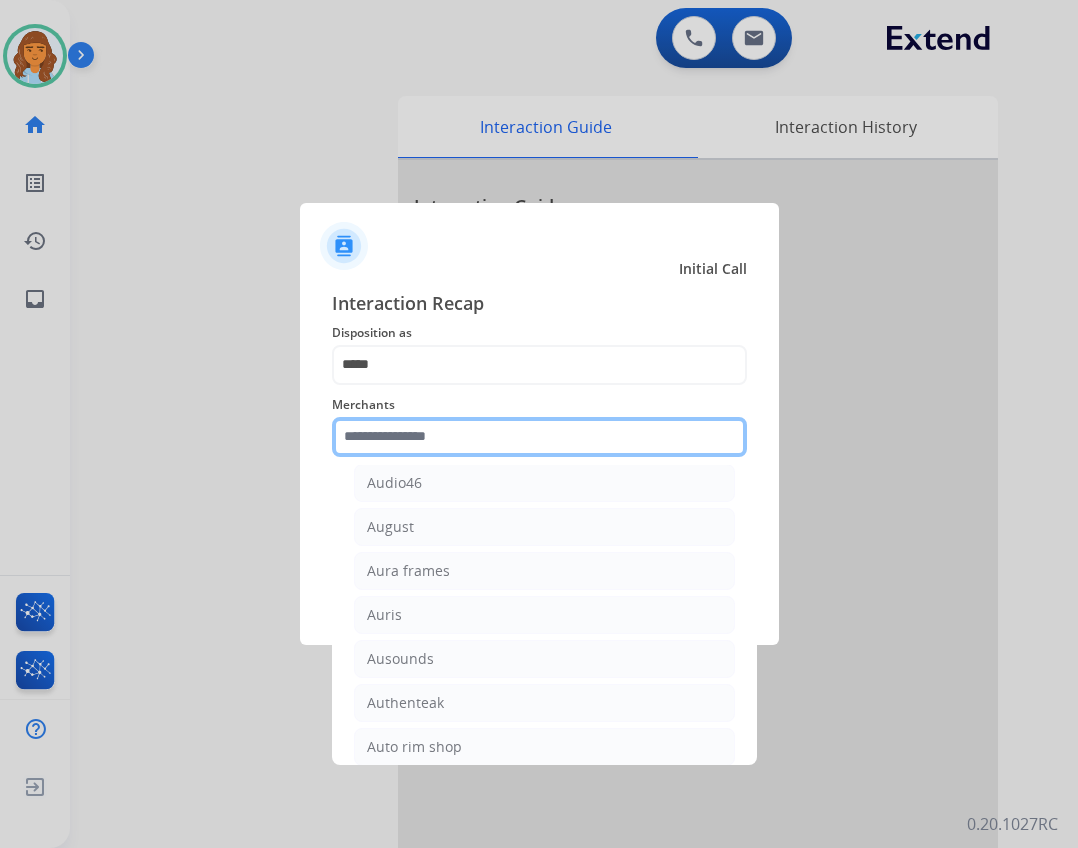 scroll, scrollTop: 3300, scrollLeft: 0, axis: vertical 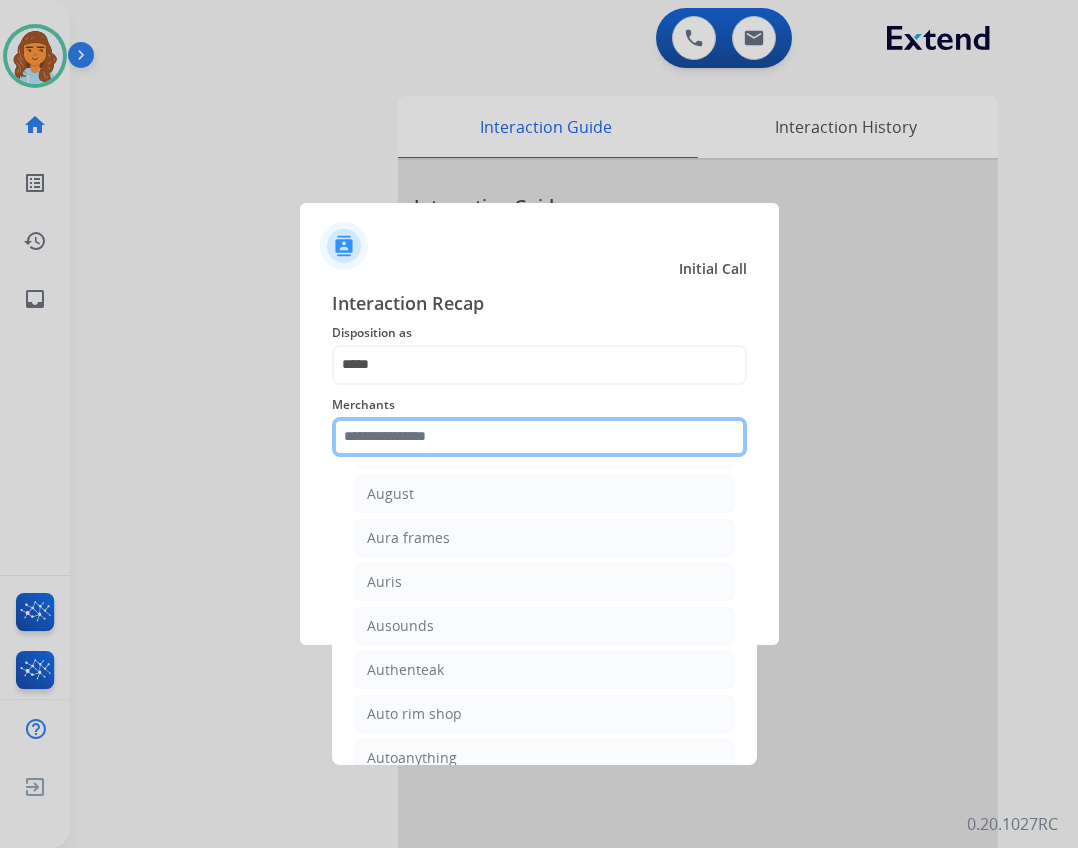 drag, startPoint x: 422, startPoint y: 440, endPoint x: 283, endPoint y: 382, distance: 150.6154 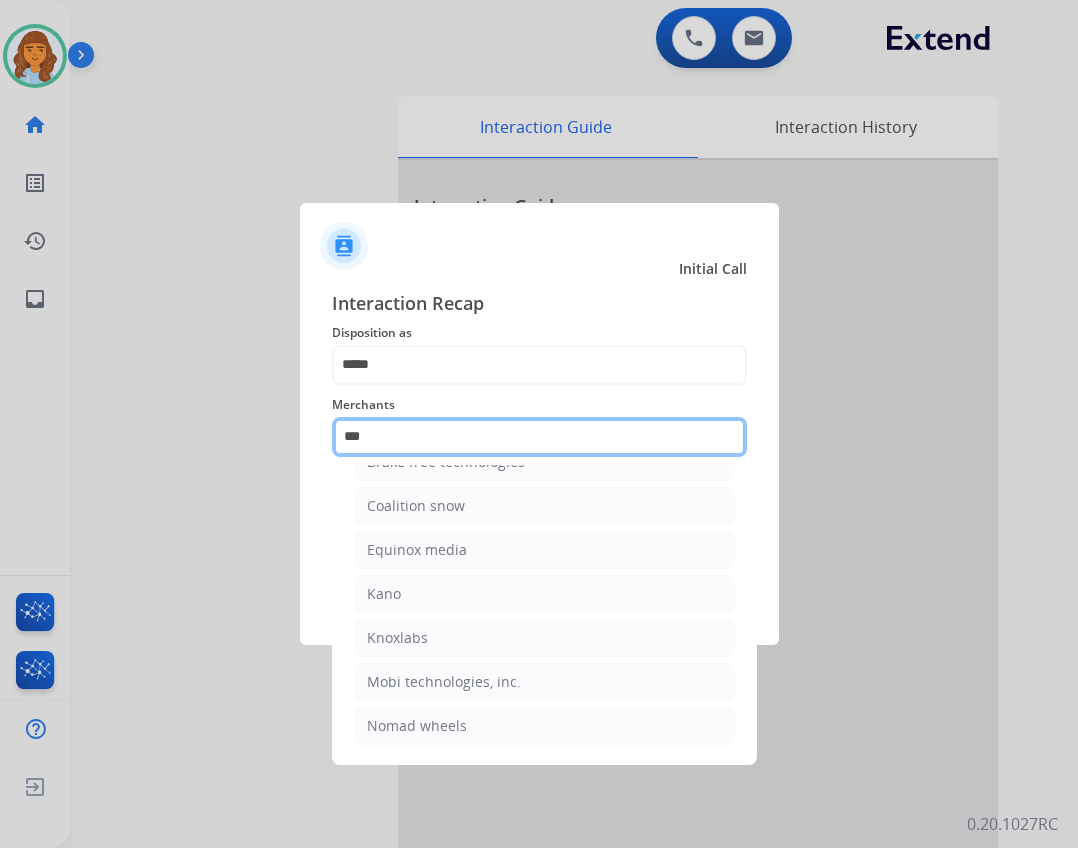 scroll, scrollTop: 0, scrollLeft: 0, axis: both 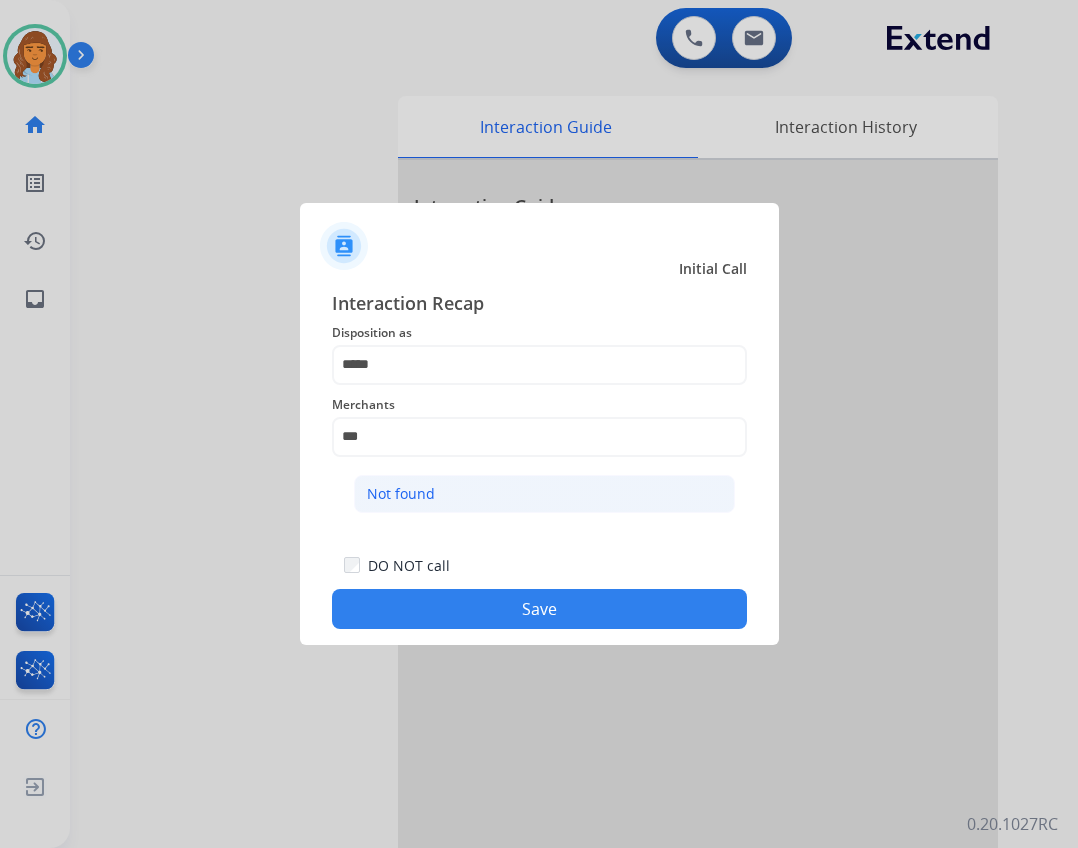click on "Not found" 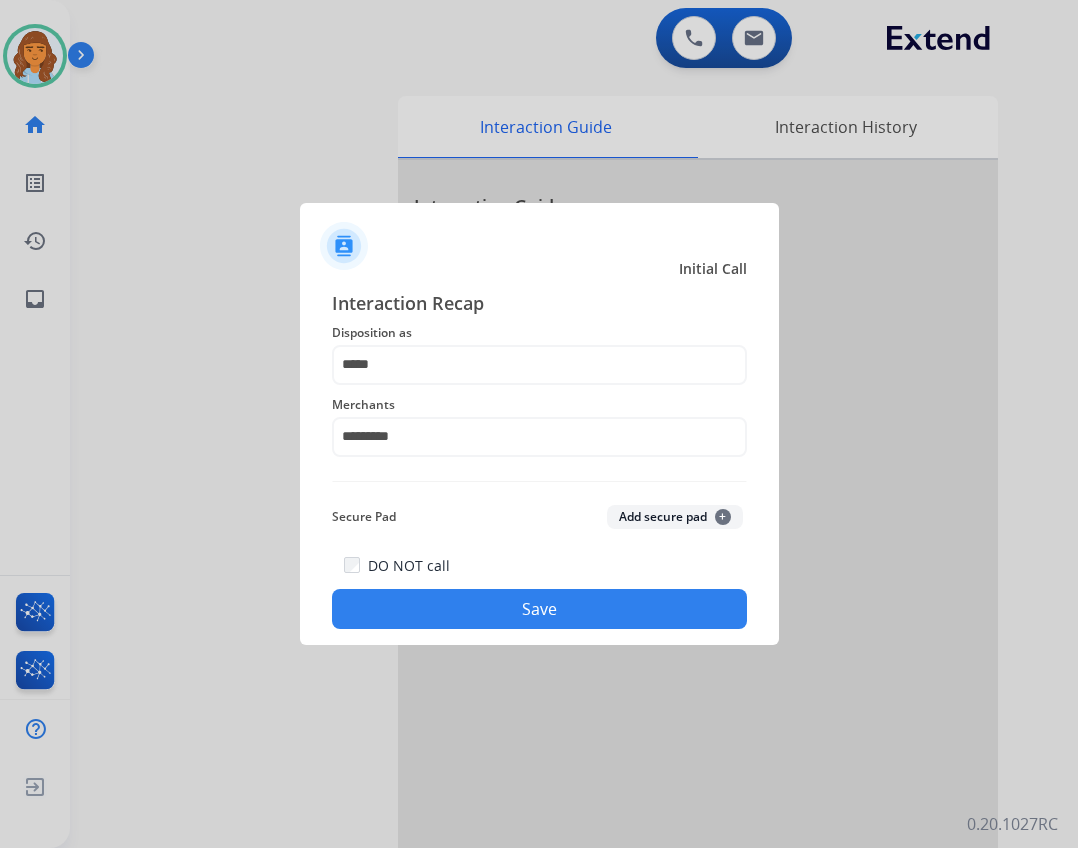 click on "Save" 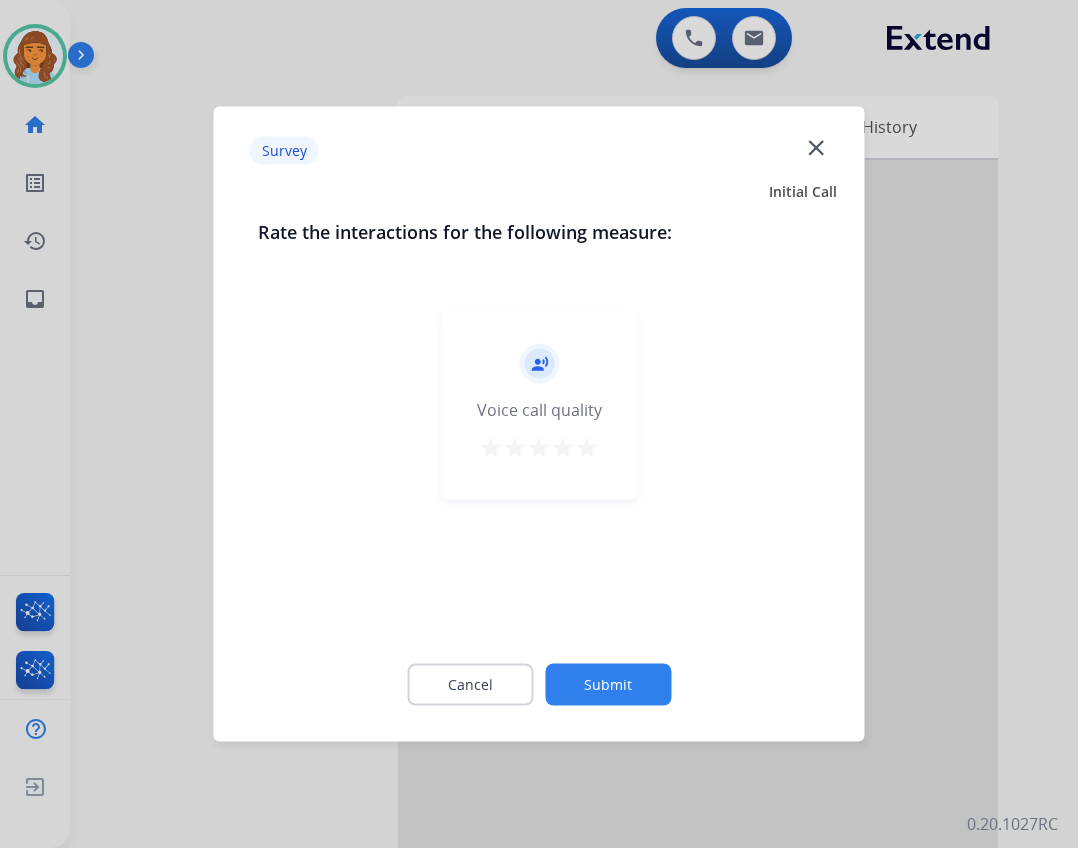 click on "close" 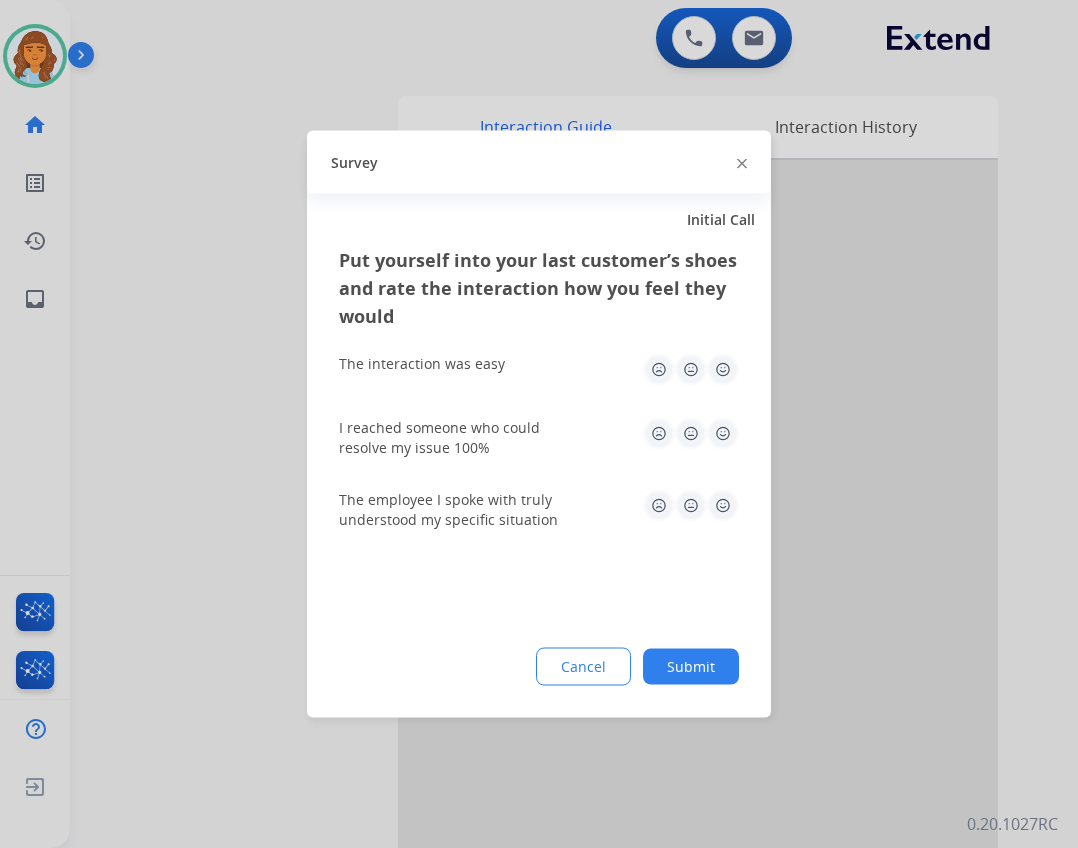 click 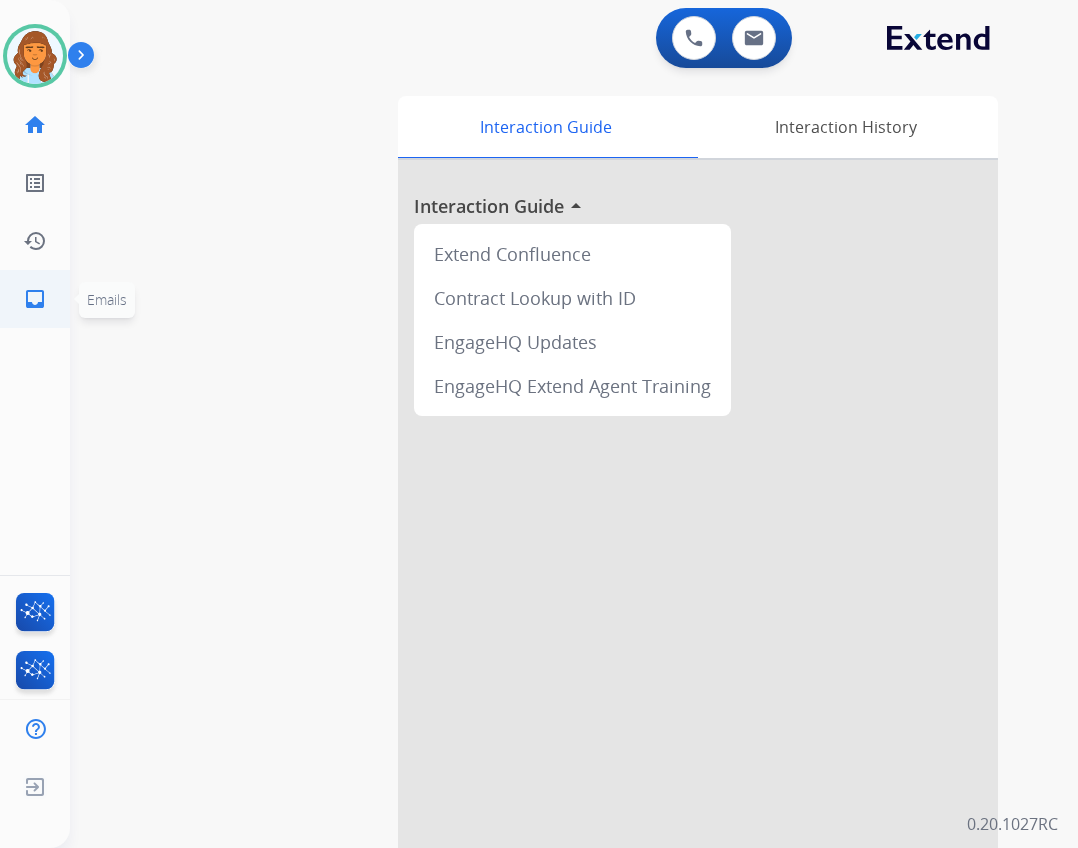 drag, startPoint x: 26, startPoint y: 299, endPoint x: 8, endPoint y: 293, distance: 18.973665 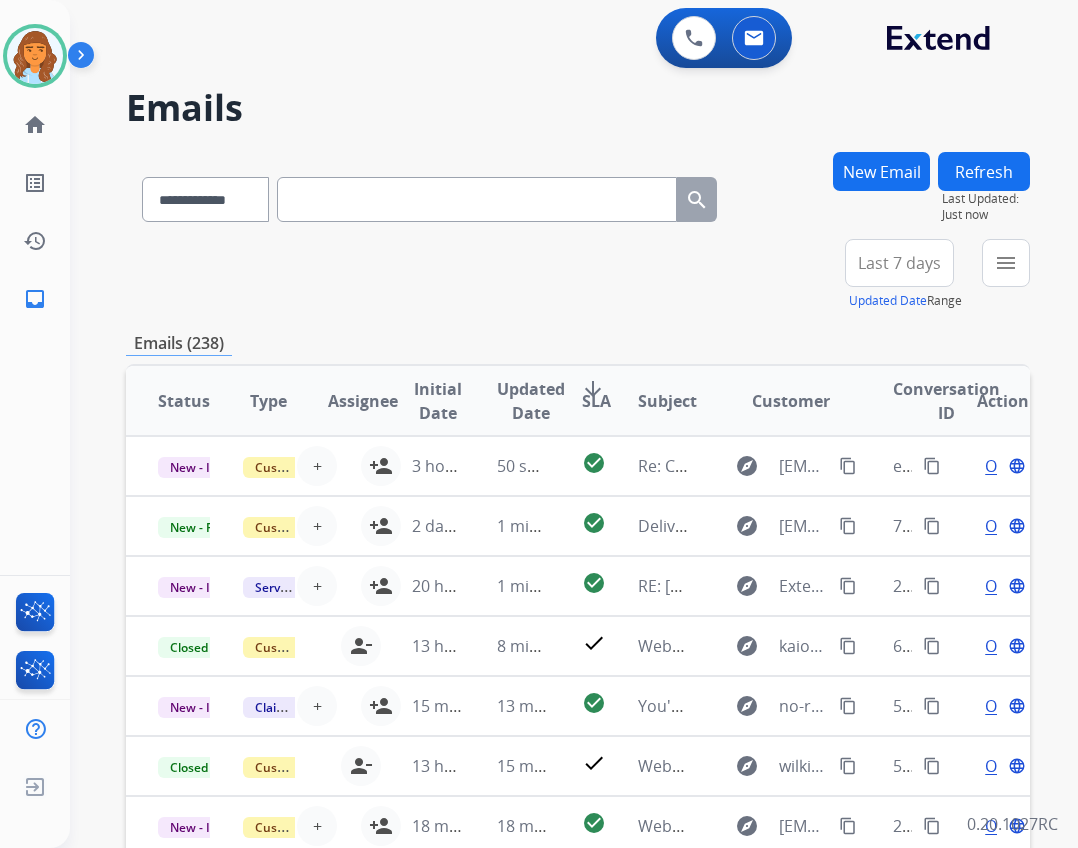 click on "**********" at bounding box center [929, 275] 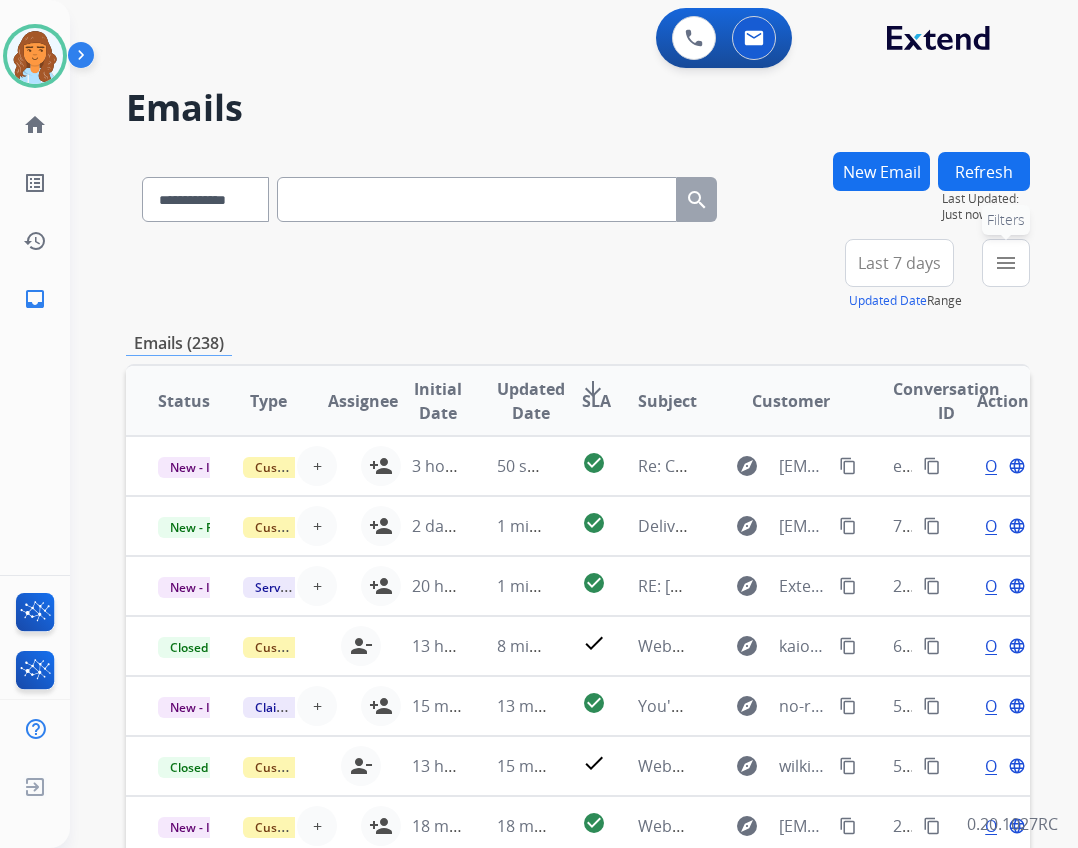 drag, startPoint x: 1015, startPoint y: 271, endPoint x: 981, endPoint y: 286, distance: 37.161808 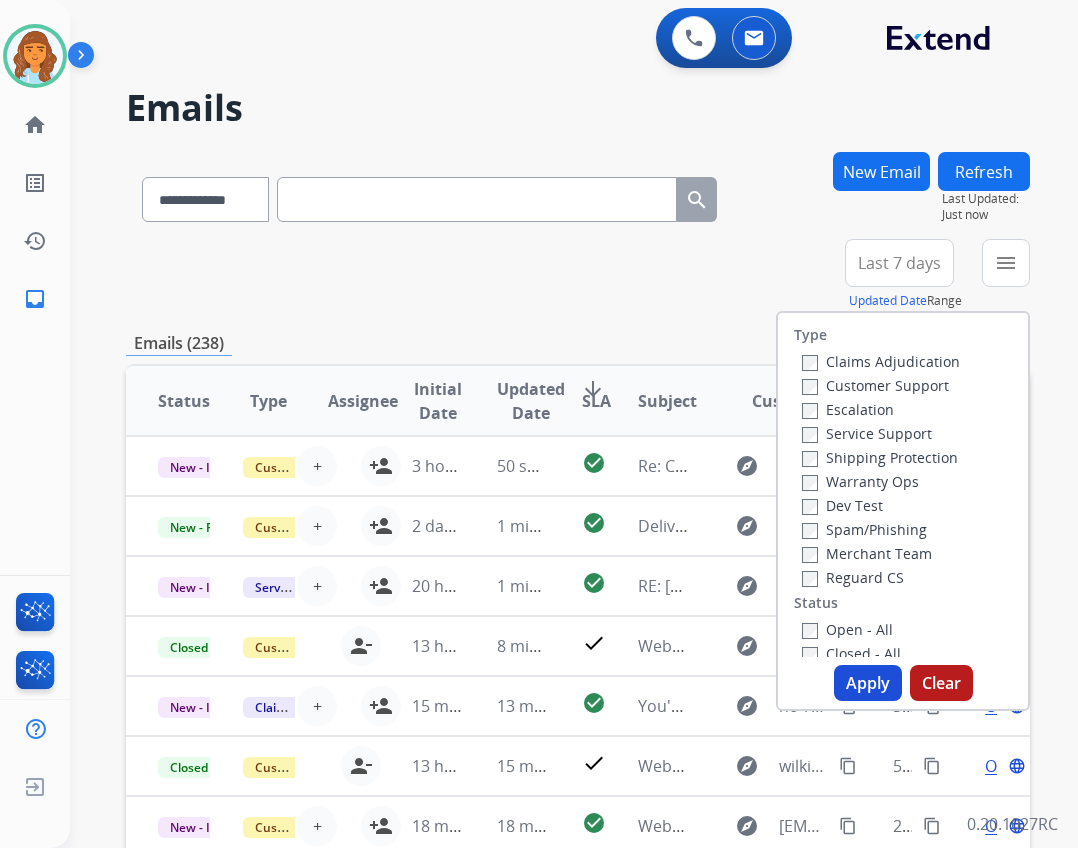click on "Open - All" at bounding box center [847, 629] 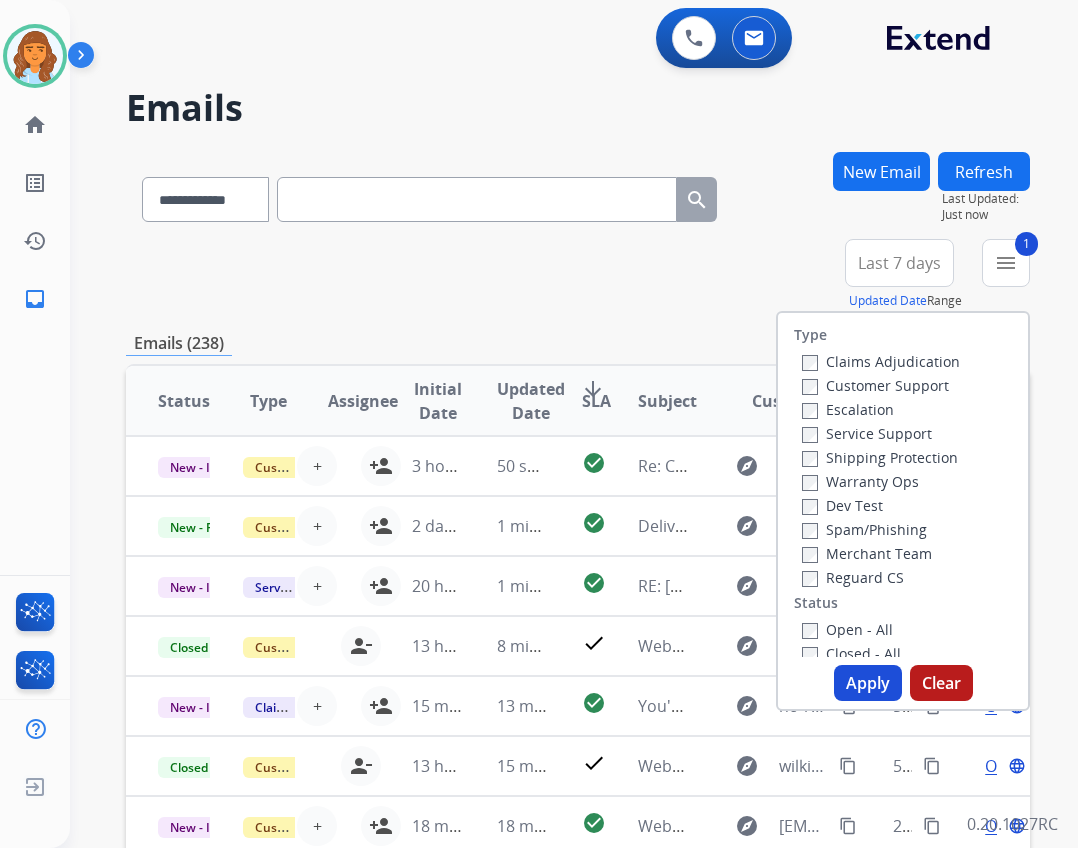 click on "Reguard CS" at bounding box center (853, 577) 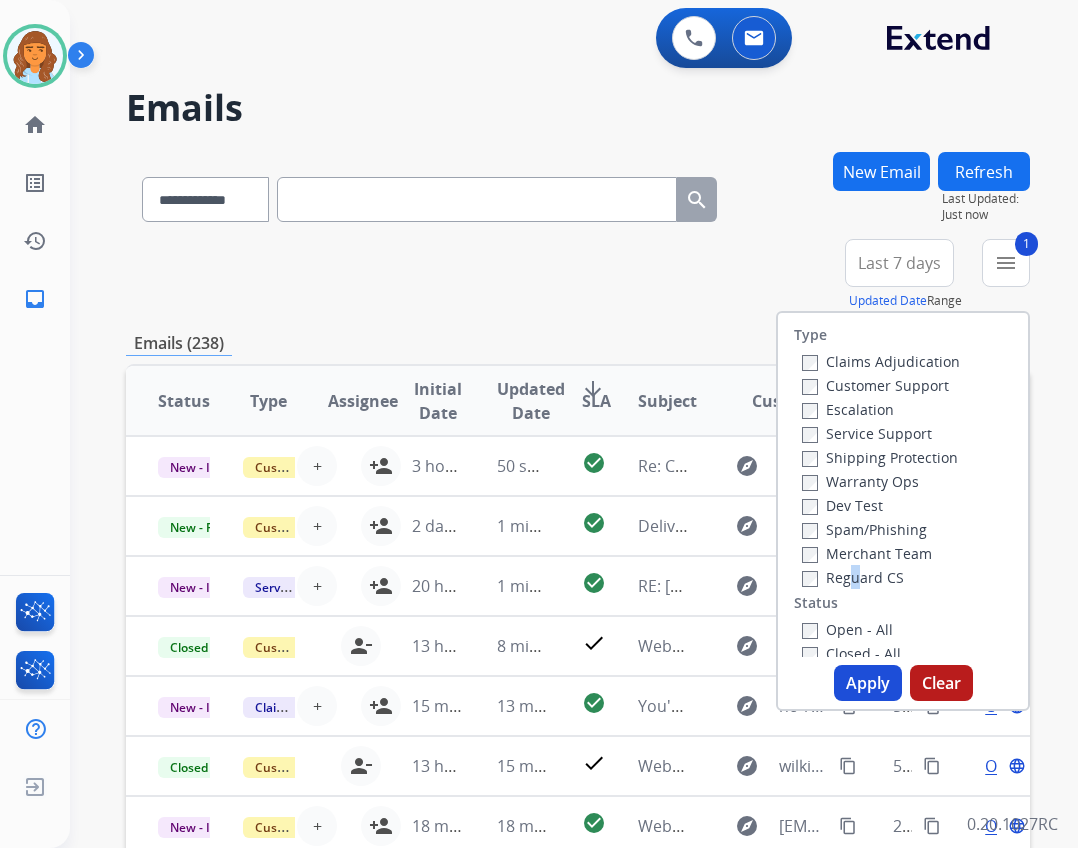 click on "Reguard CS" at bounding box center [853, 577] 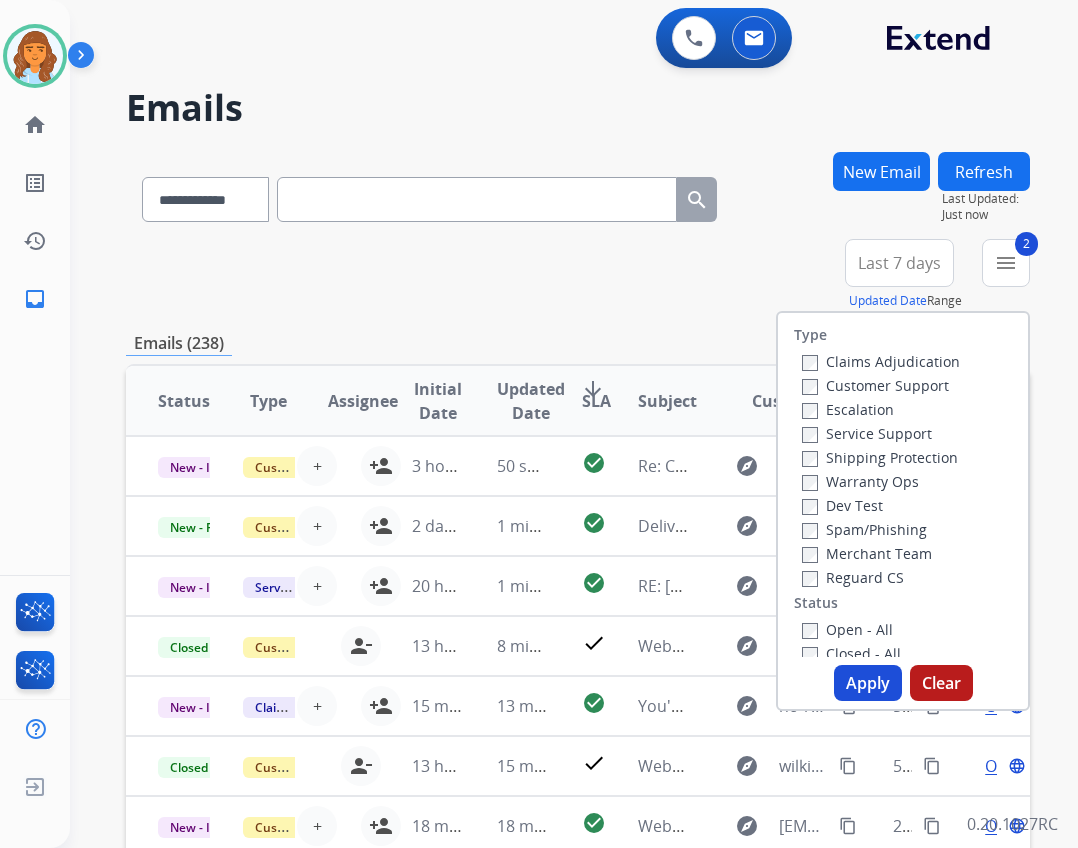 click on "Shipping Protection" at bounding box center (880, 457) 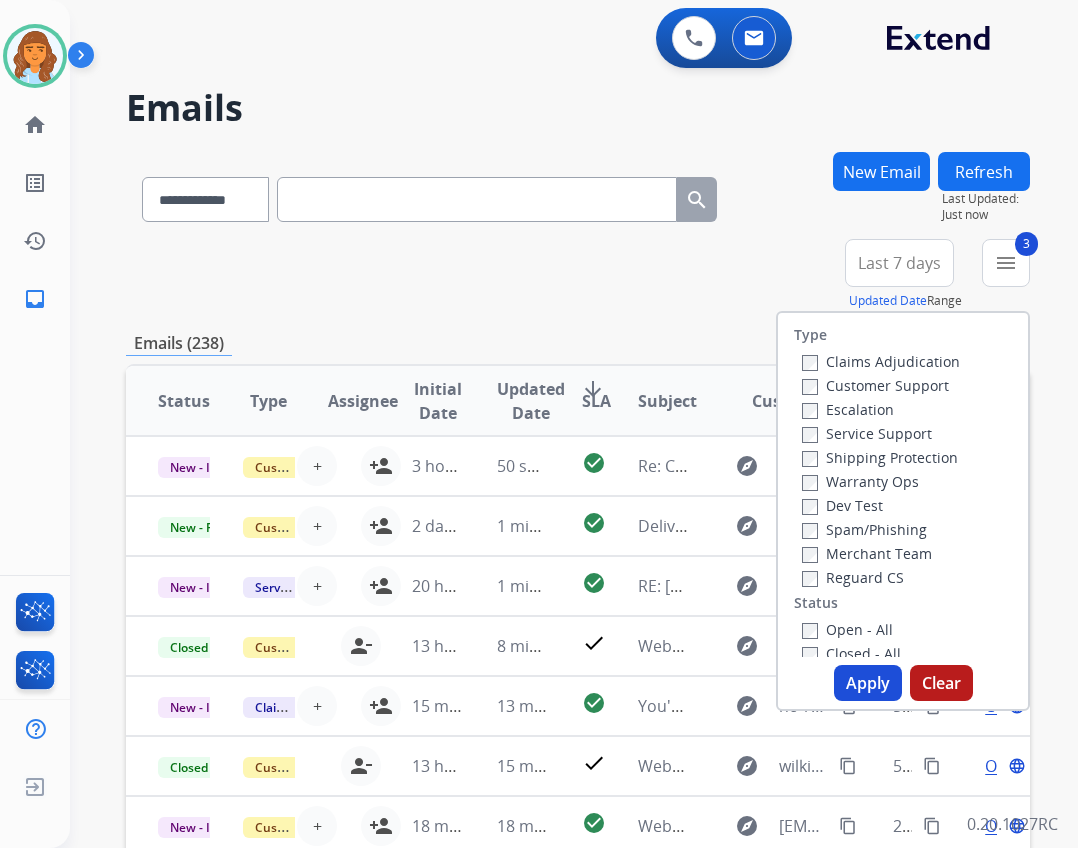 click on "Customer Support" at bounding box center [875, 385] 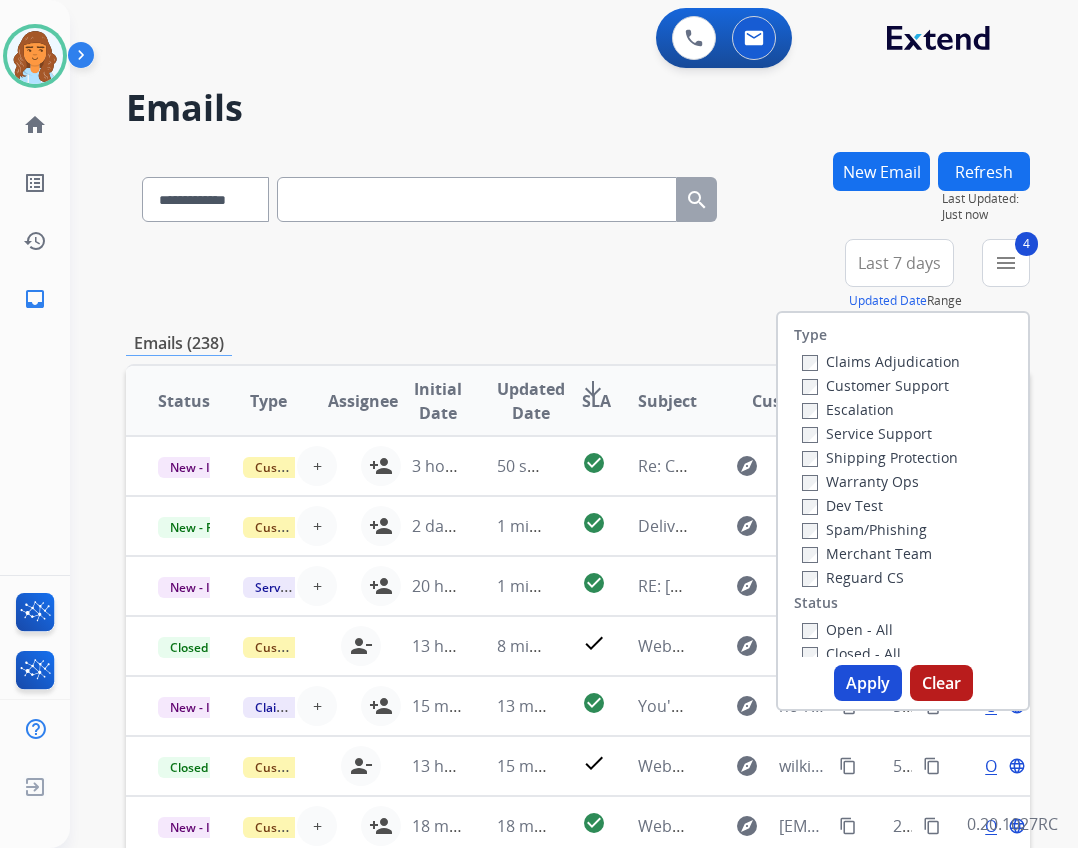 click on "Type  Claims Adjudication   Customer Support   Escalation   Service Support   Shipping Protection   Warranty Ops   Dev Test   Spam/Phishing   Merchant Team   Reguard CS  Status  Open - All   Closed - All   New - Initial   New - Reply   On-hold – Internal   On-hold - Customer   On Hold - Pending Parts   On Hold - Servicers   Closed - Unresolved   Closed – Solved   Closed – Merchant Transfer  SLA  Within SLA   Nearing SLA   Past SLA   Critical   On Hold   Closed  Processed  Migration   Webhook   Polling   Extend.com (API)  Apply Clear" at bounding box center (903, 511) 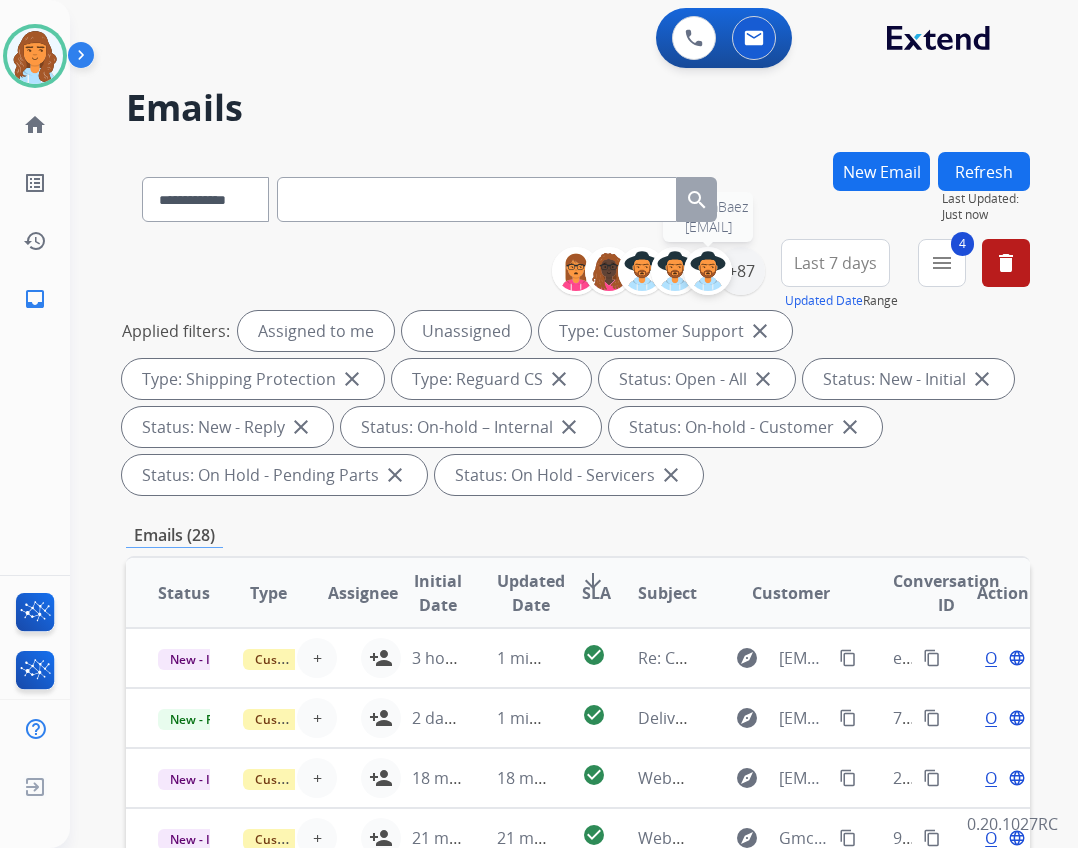 click at bounding box center [708, 271] 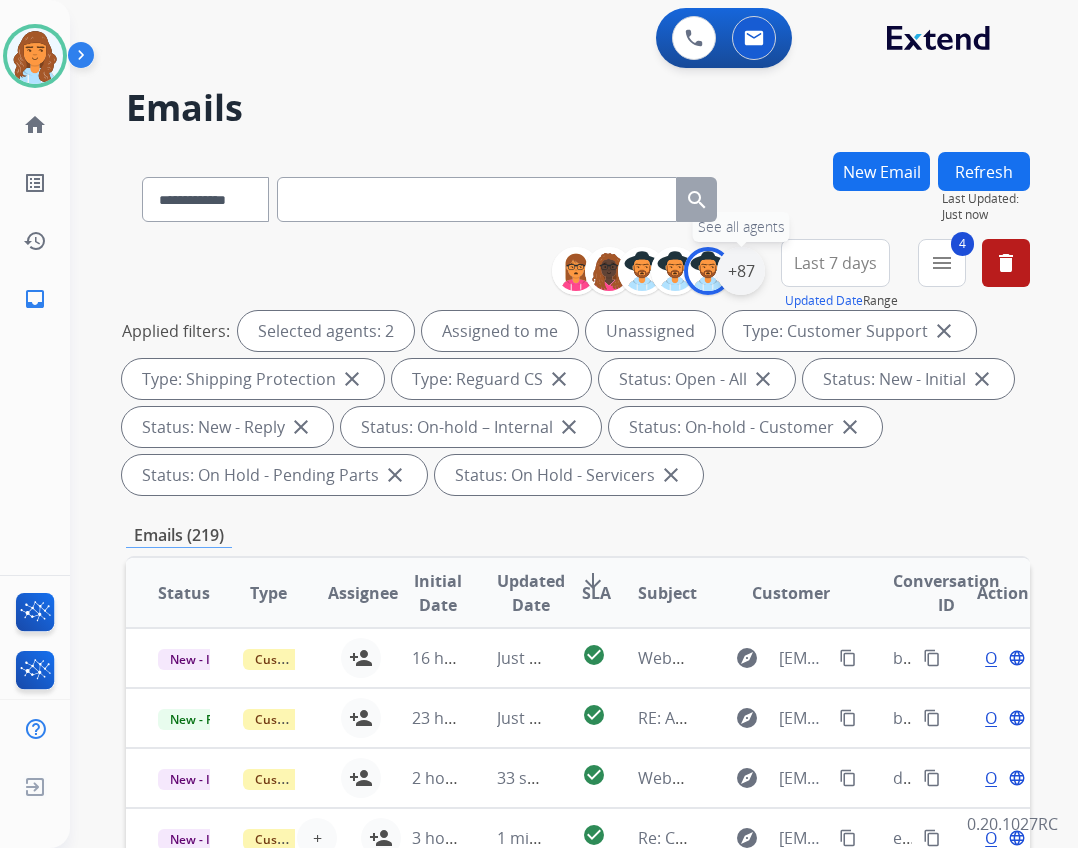 click on "+87" at bounding box center [741, 271] 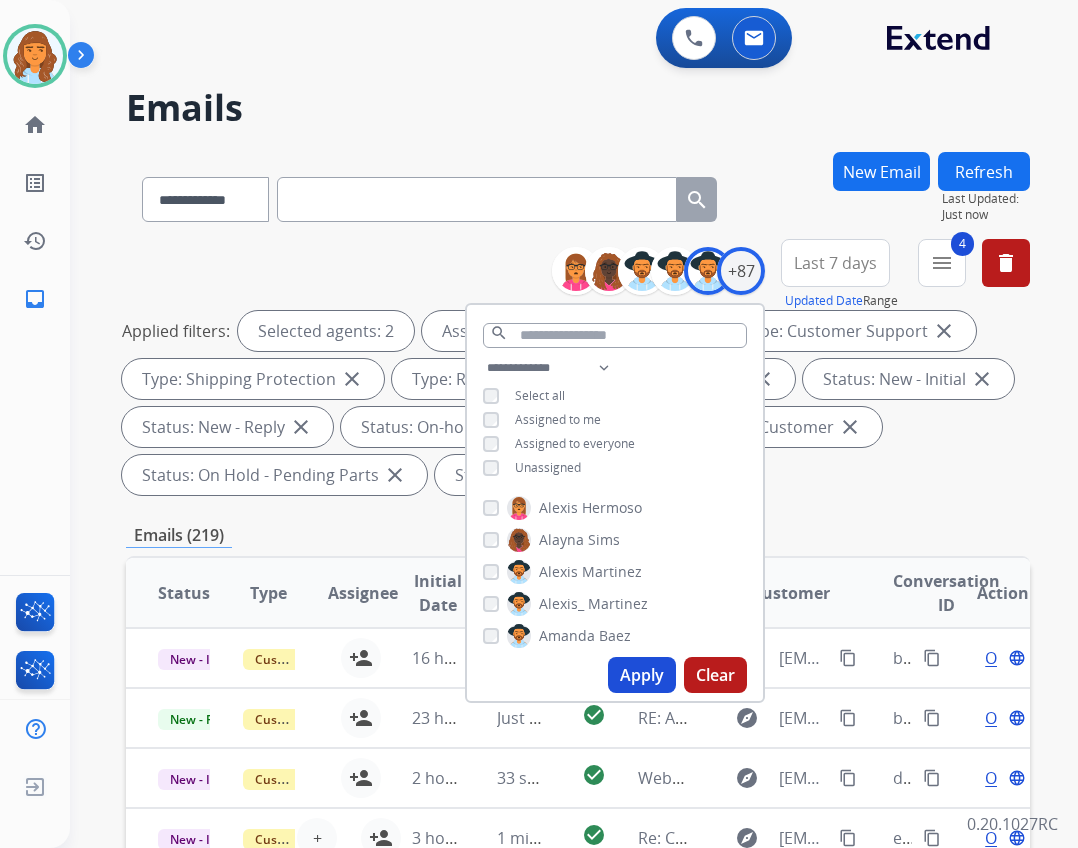 click on "Amanda" at bounding box center (567, 636) 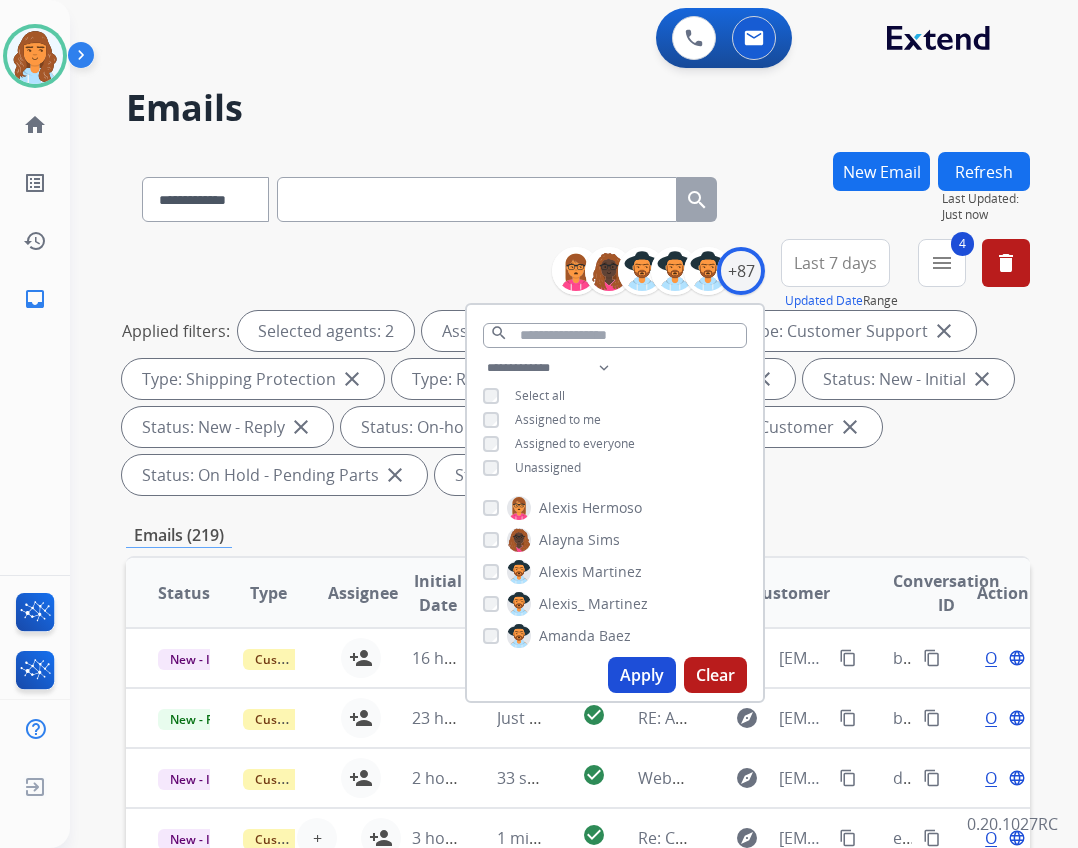 click on "Unassigned" at bounding box center (548, 467) 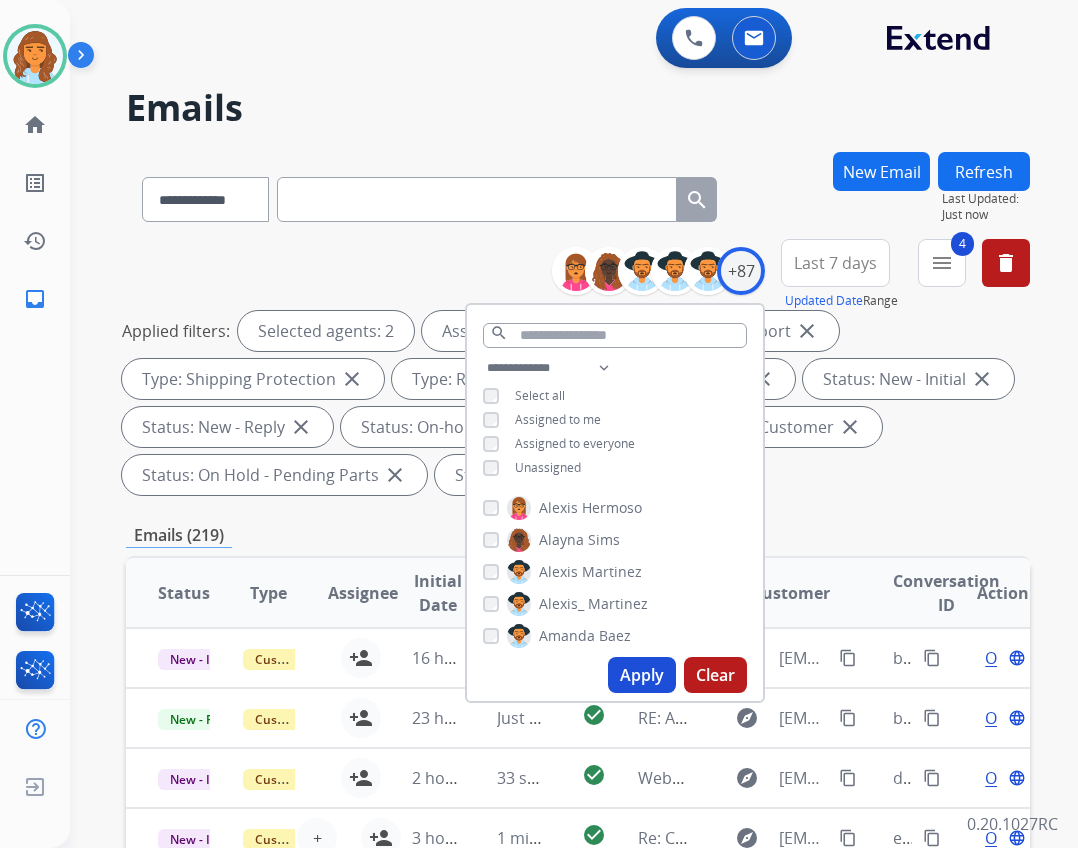 click on "Apply" at bounding box center (642, 675) 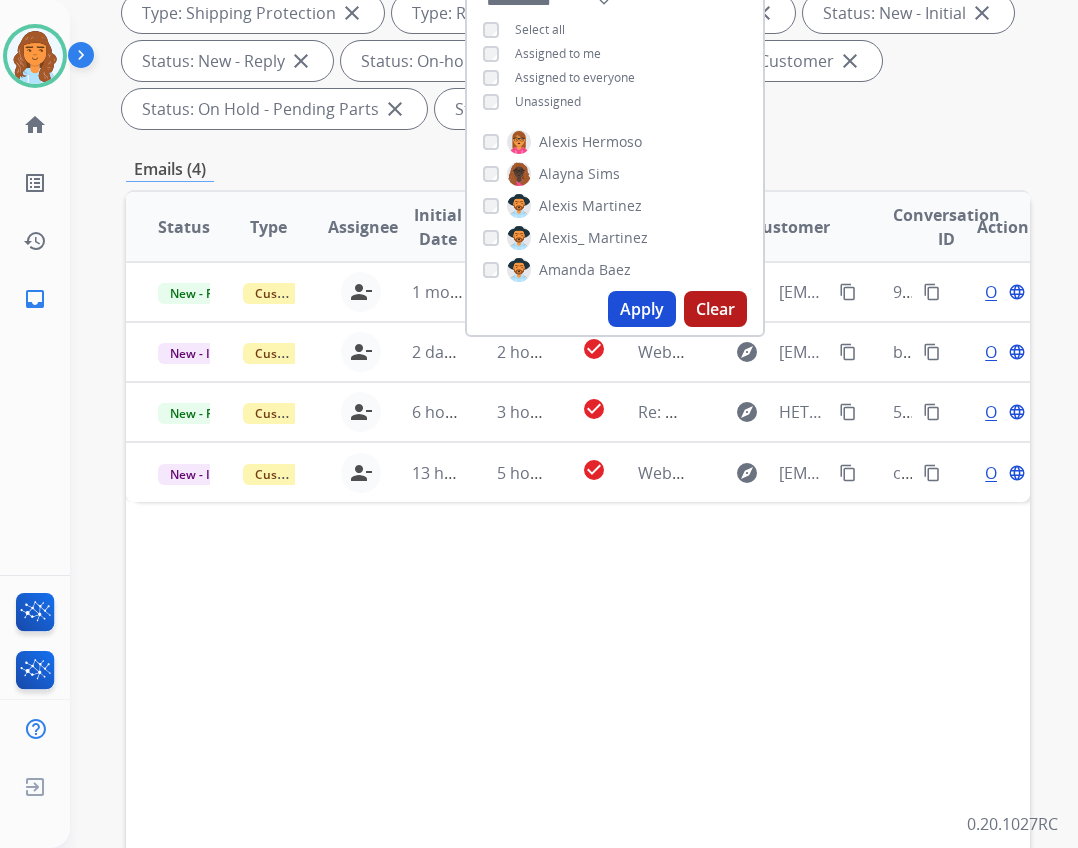 scroll, scrollTop: 482, scrollLeft: 0, axis: vertical 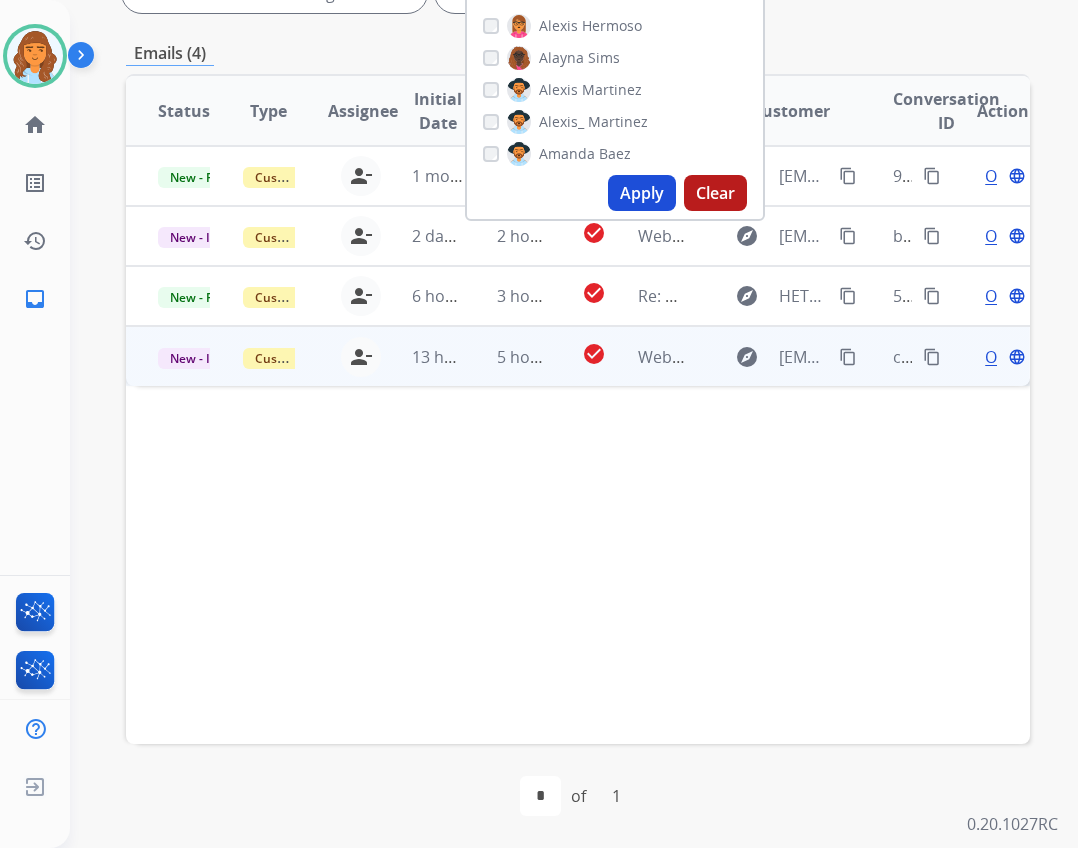 click on "5 hours ago" at bounding box center [542, 357] 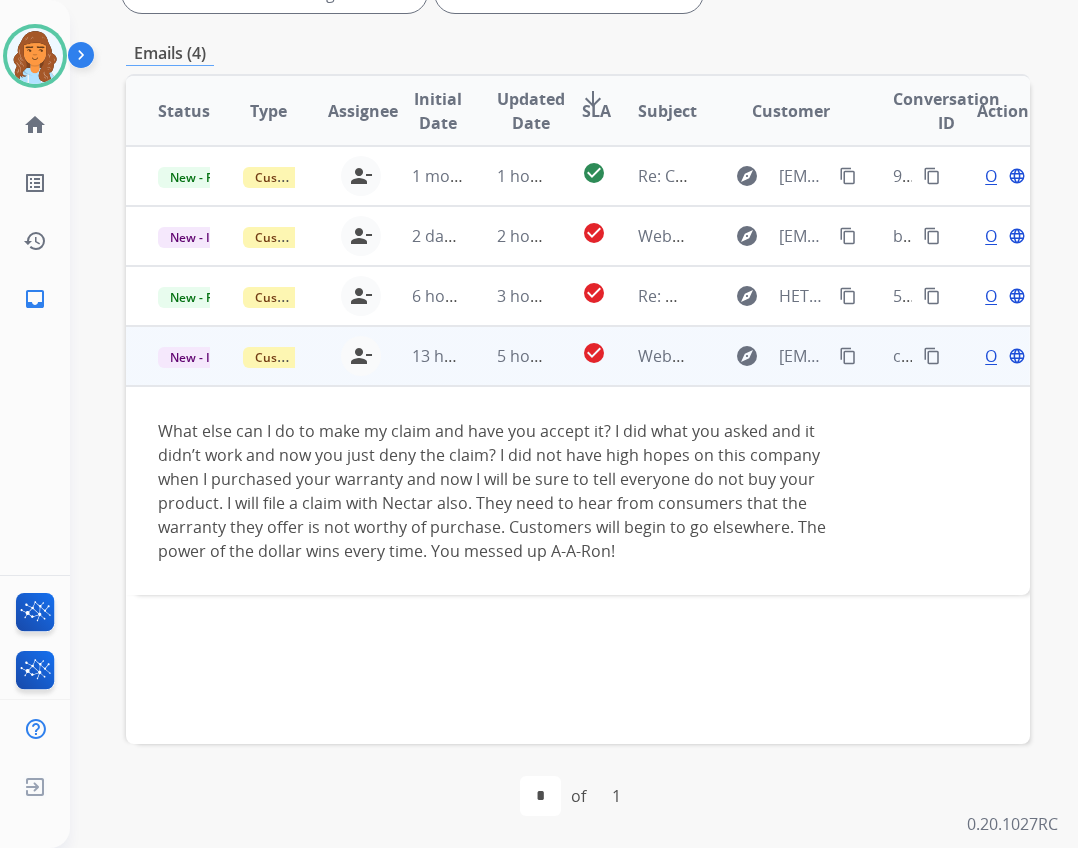 click on "content_copy" at bounding box center [848, 356] 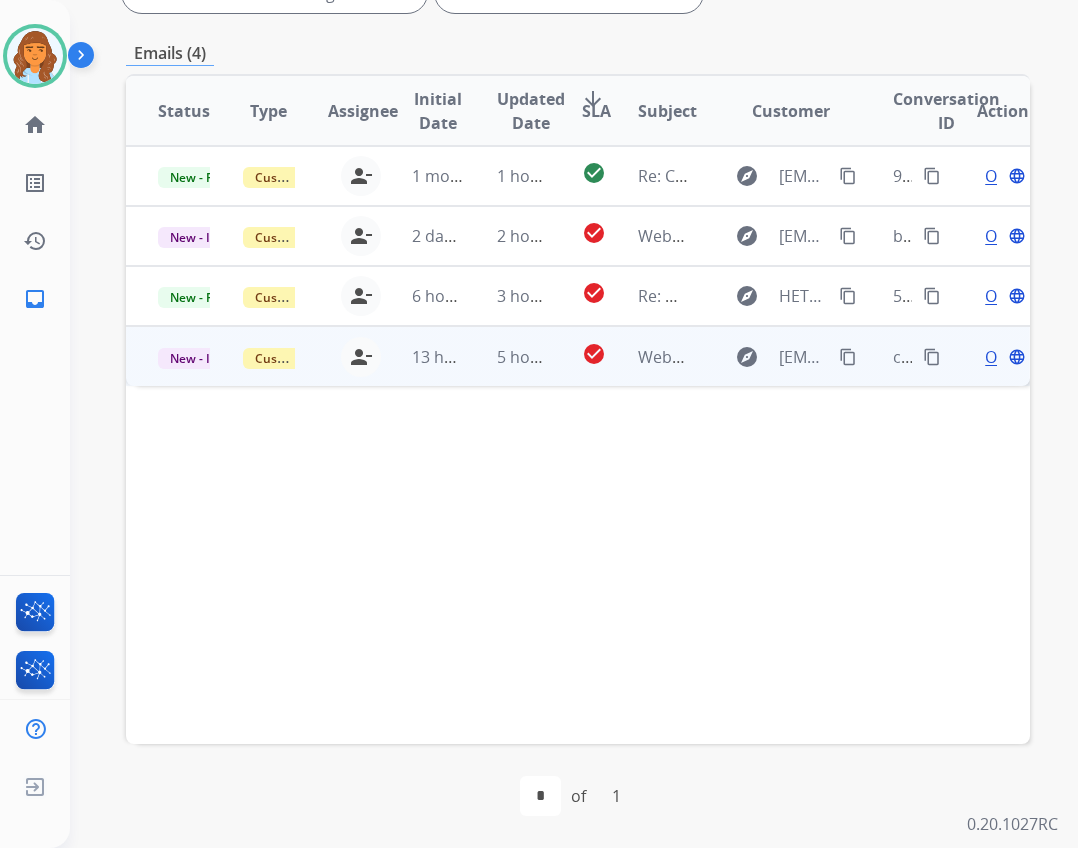 click on "Open" at bounding box center (1005, 357) 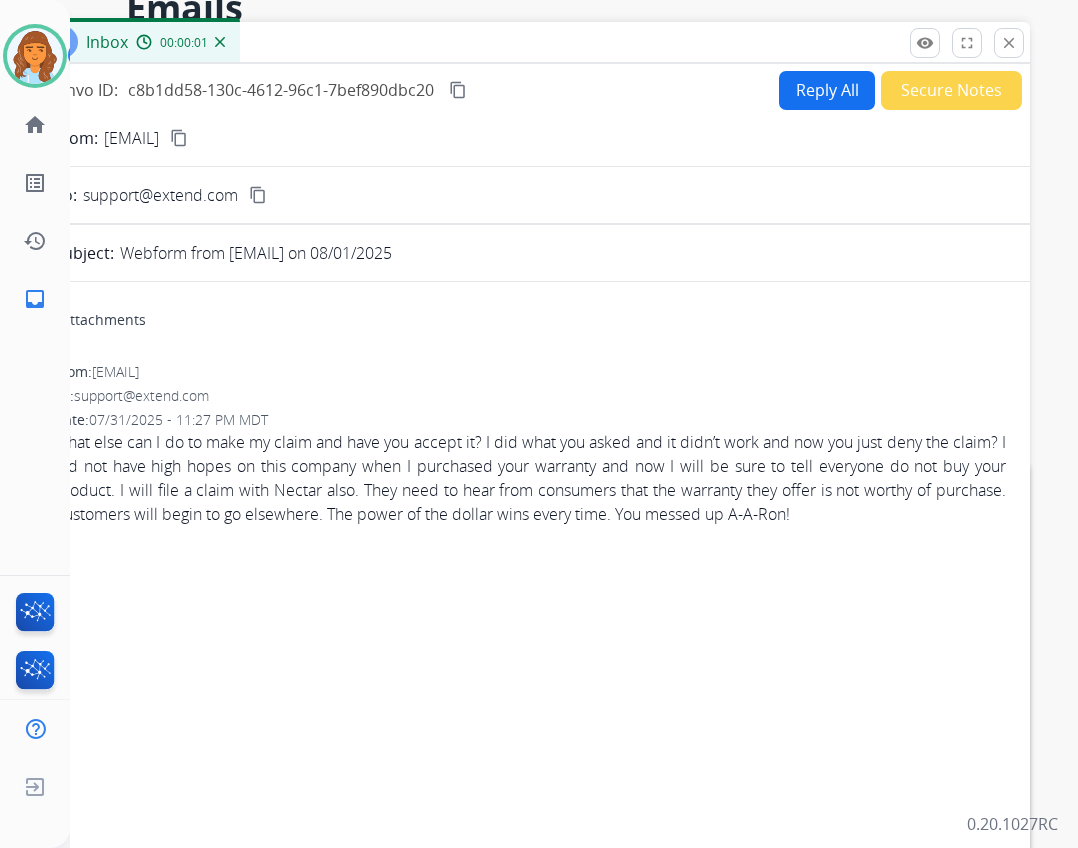 scroll, scrollTop: 0, scrollLeft: 0, axis: both 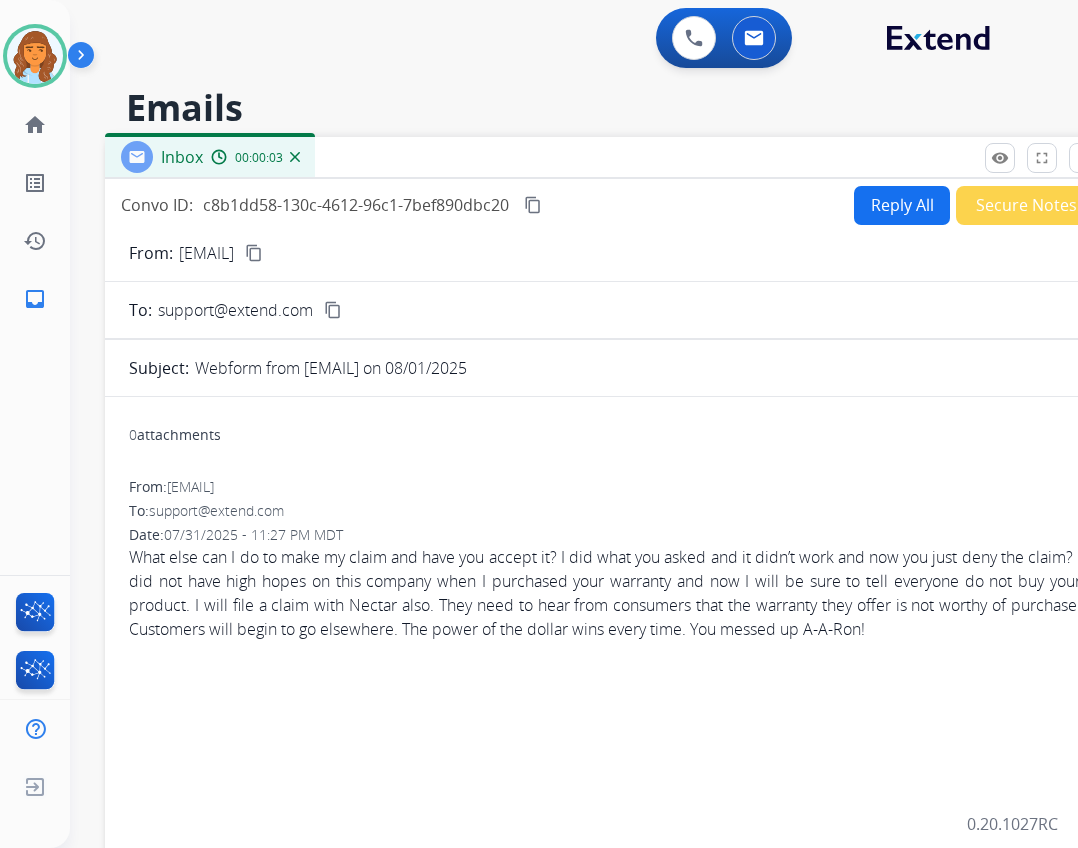 drag, startPoint x: 302, startPoint y: 144, endPoint x: 377, endPoint y: 159, distance: 76.48529 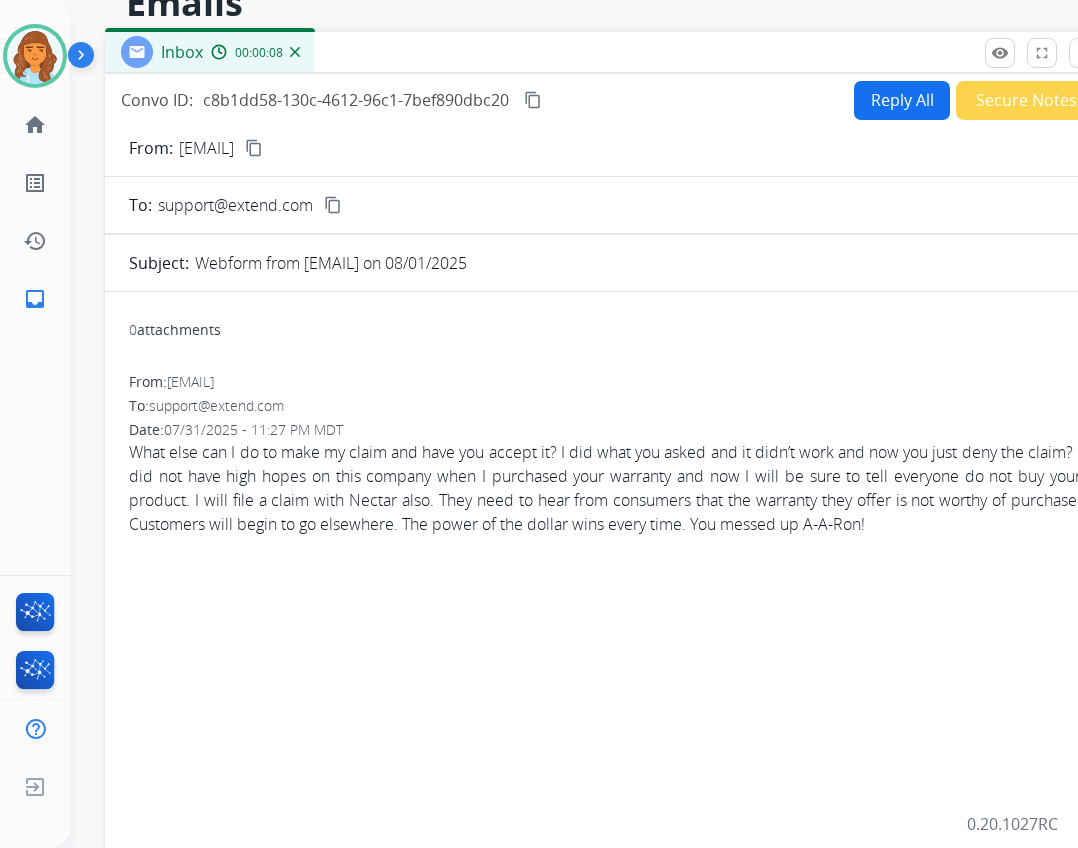 scroll, scrollTop: 0, scrollLeft: 0, axis: both 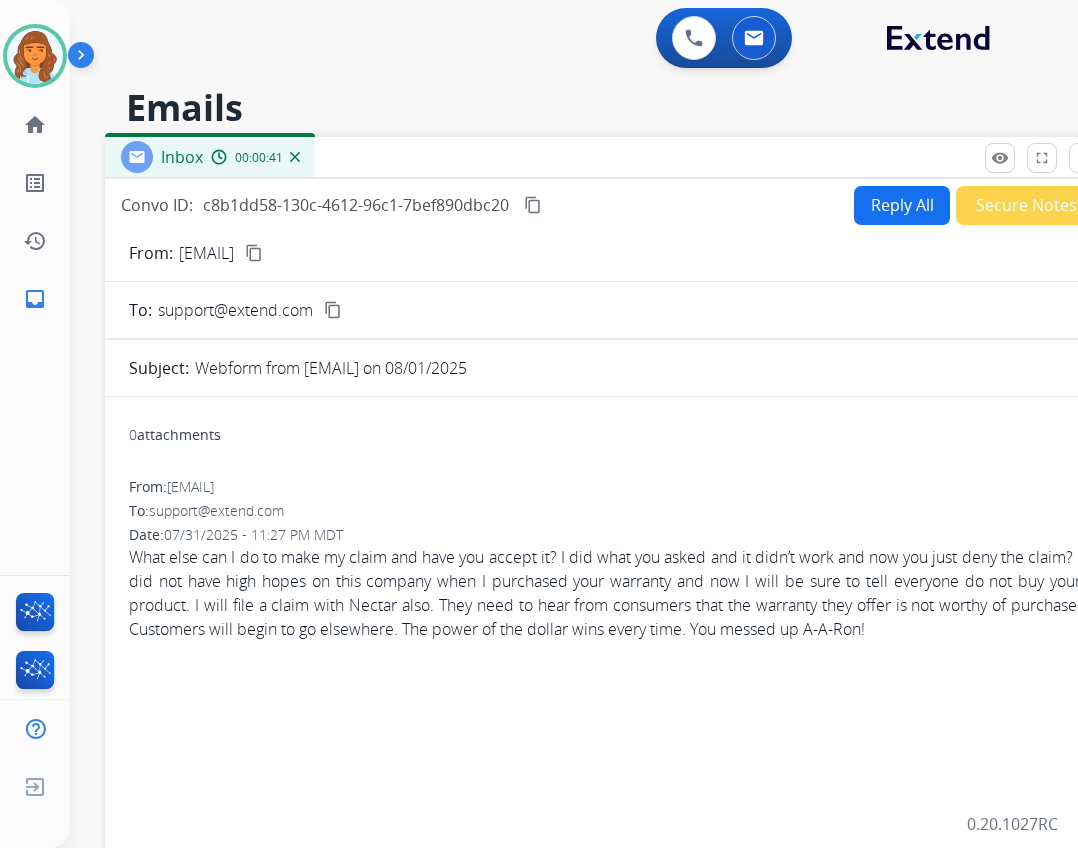 drag, startPoint x: 866, startPoint y: 191, endPoint x: 899, endPoint y: 193, distance: 33.06055 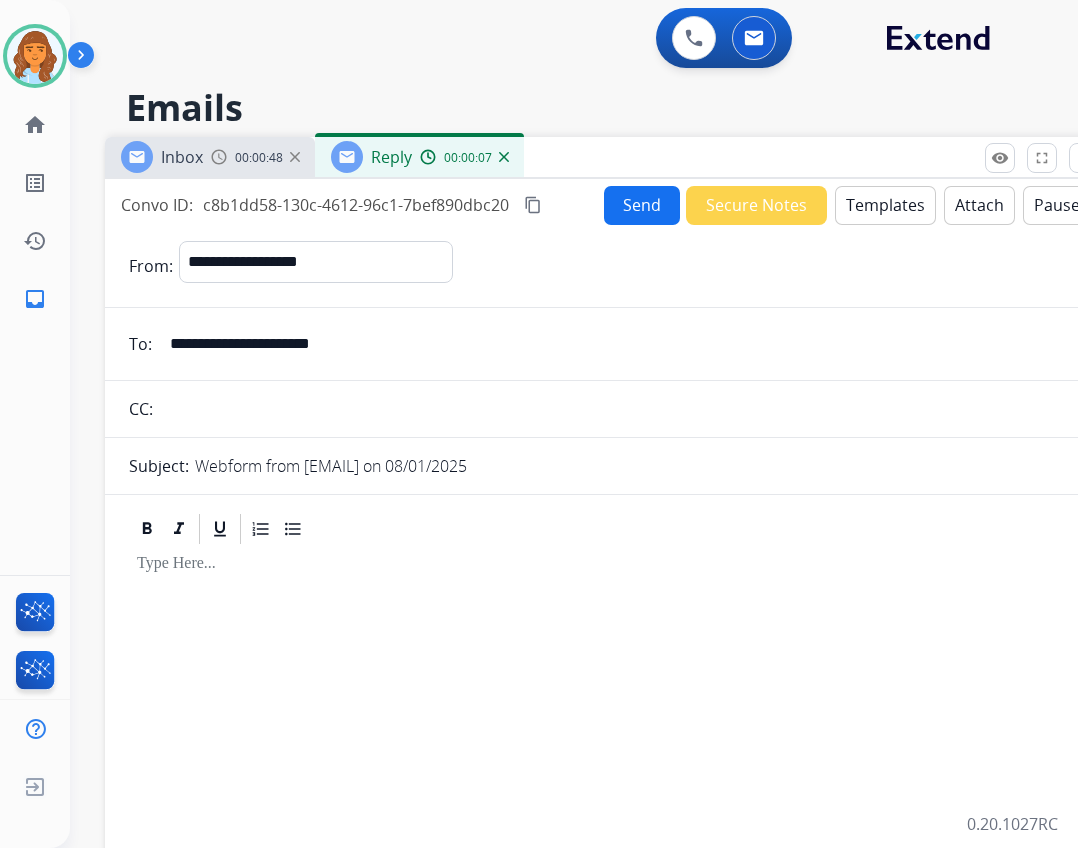 click on "Templates" at bounding box center [885, 205] 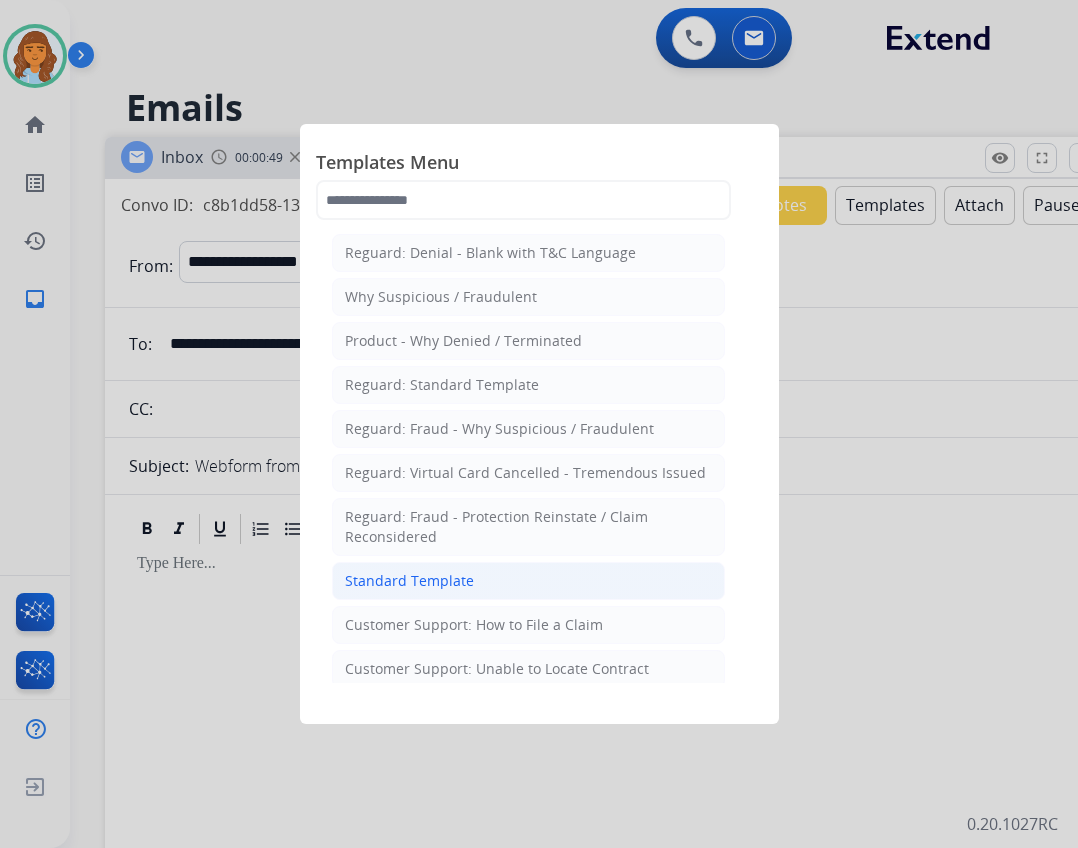click on "Standard Template" 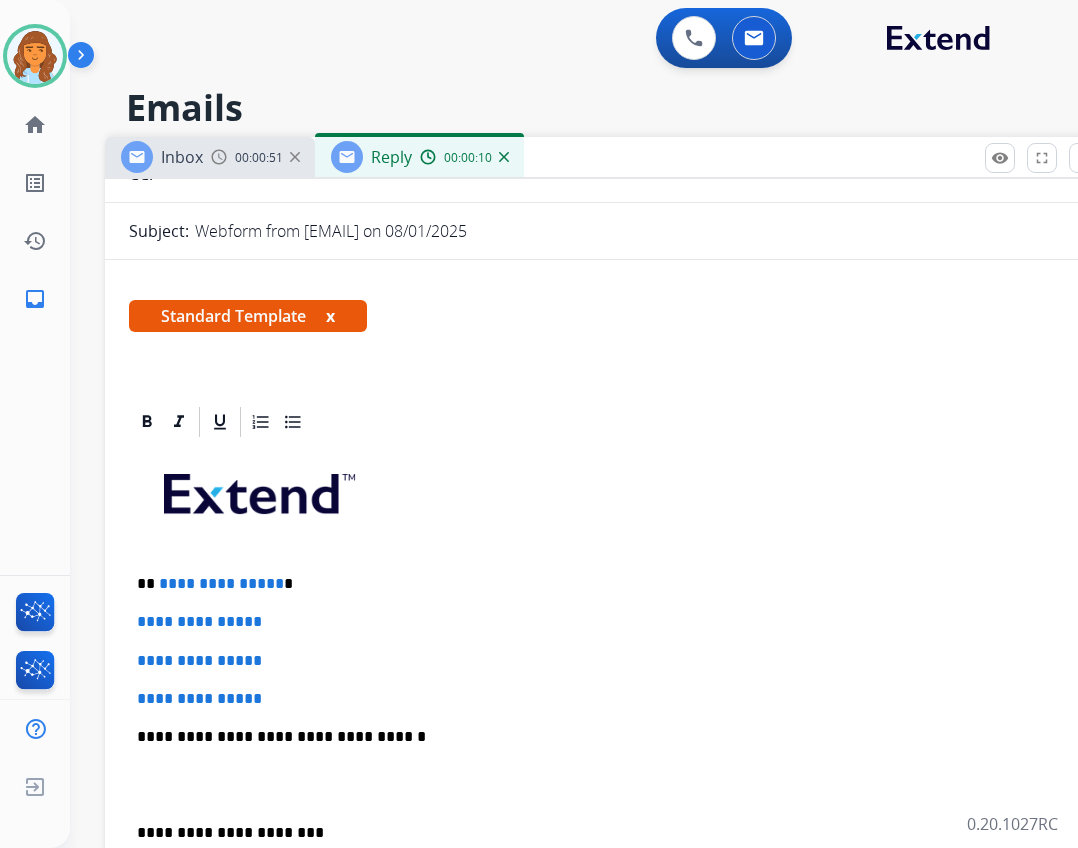 scroll, scrollTop: 300, scrollLeft: 0, axis: vertical 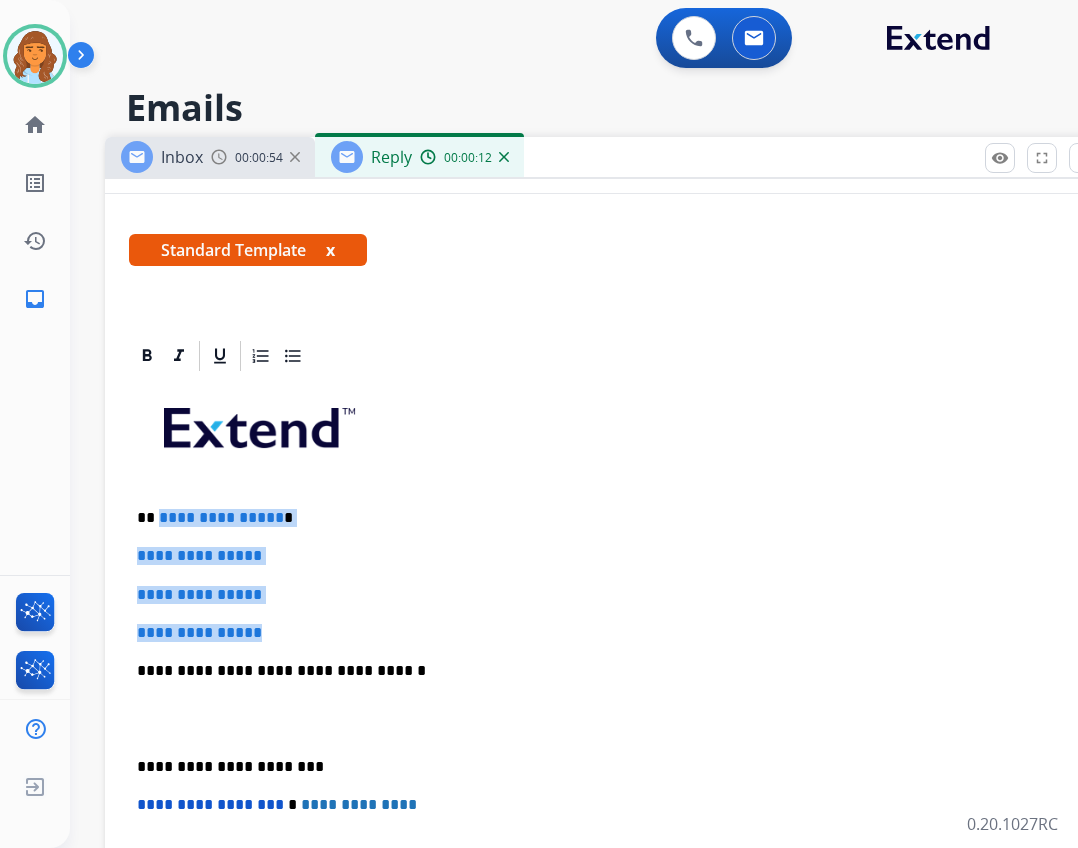 drag, startPoint x: 158, startPoint y: 516, endPoint x: 269, endPoint y: 628, distance: 157.6864 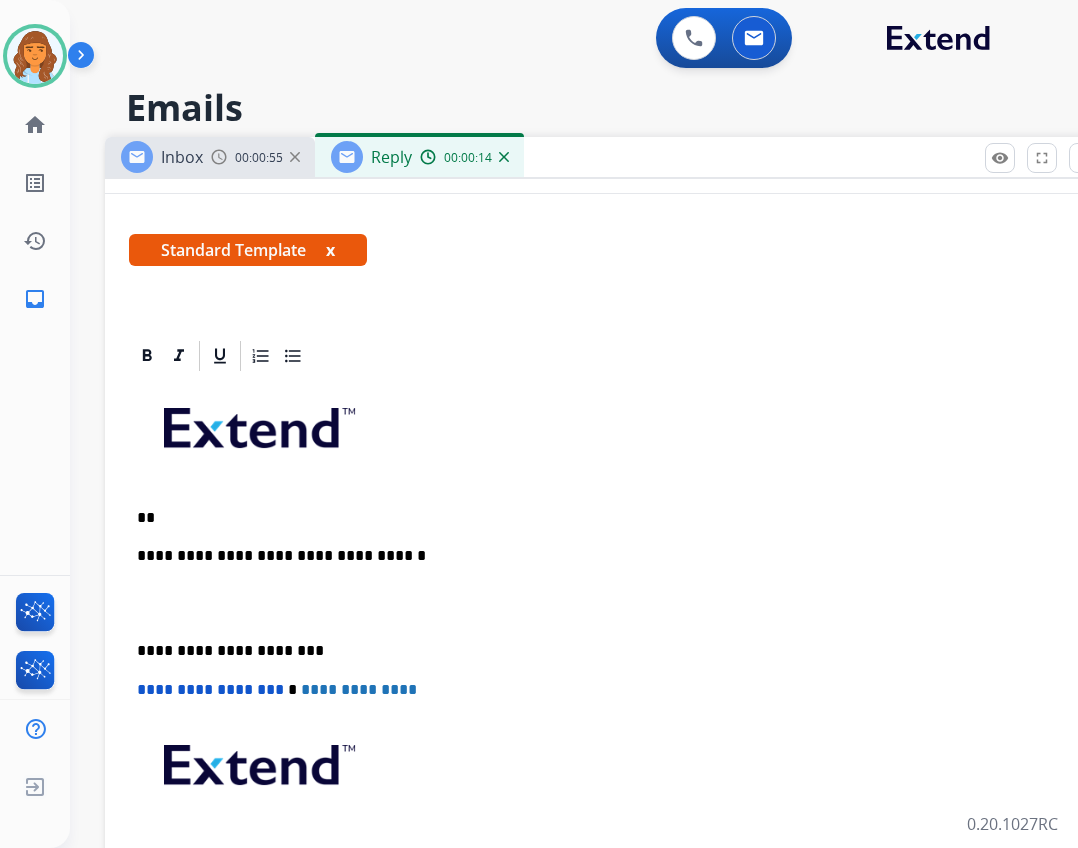 type 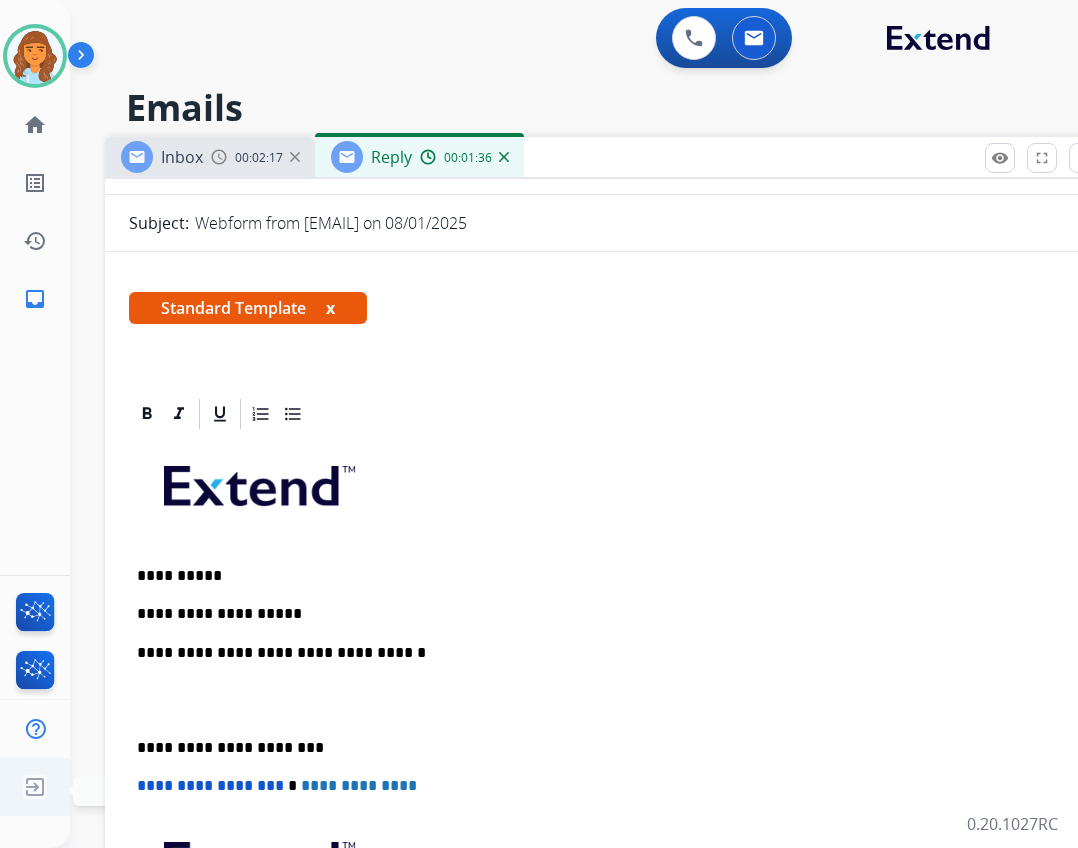 scroll, scrollTop: 200, scrollLeft: 0, axis: vertical 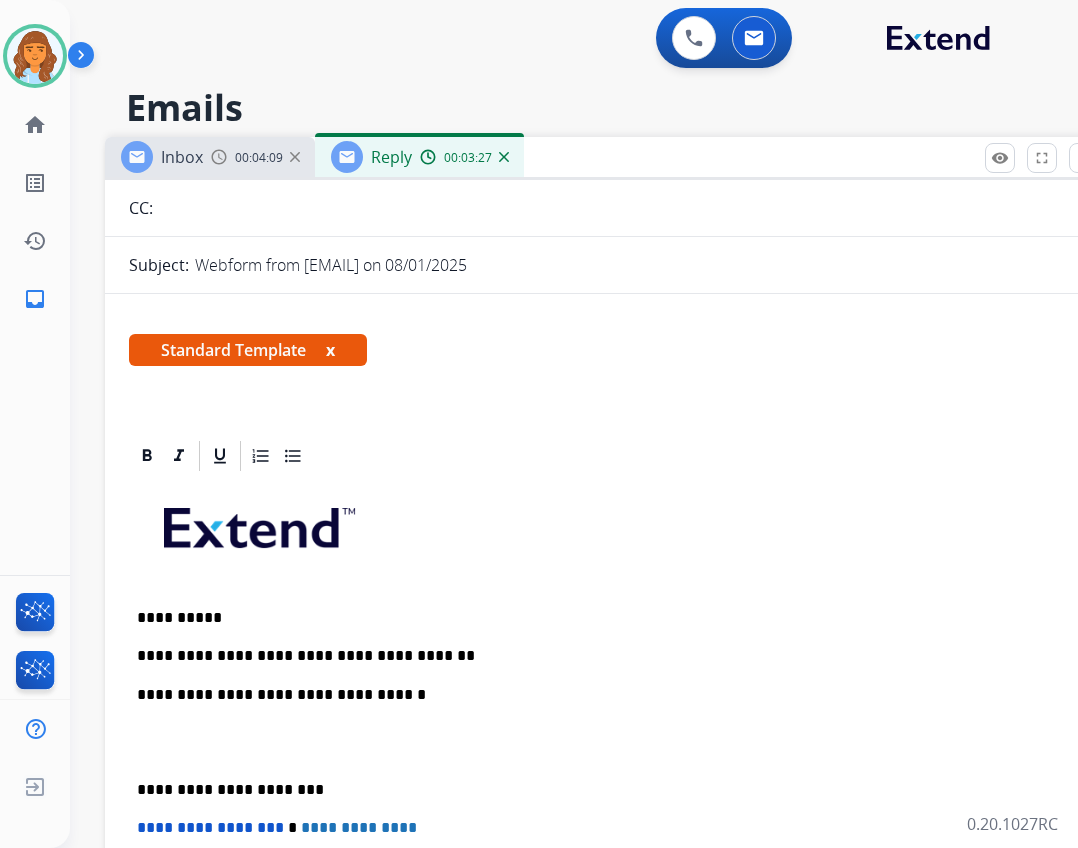 click on "**********" at bounding box center (597, 656) 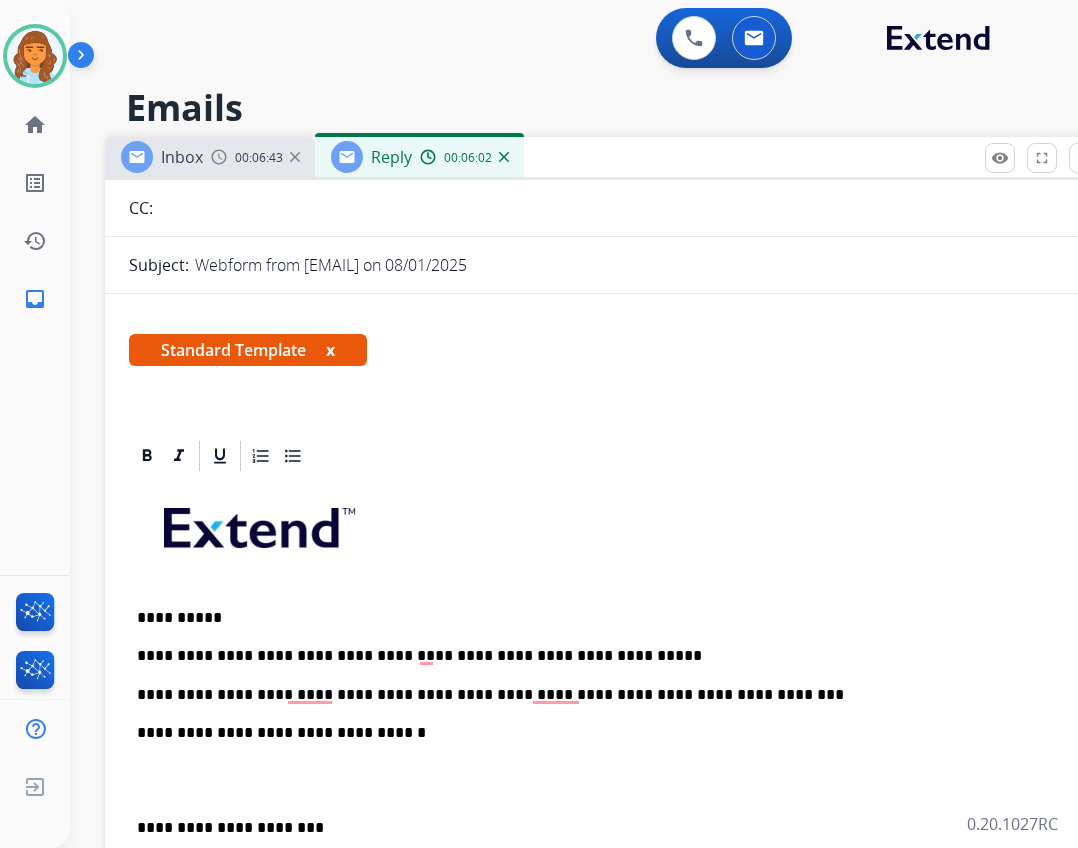 click on "**********" at bounding box center [597, 695] 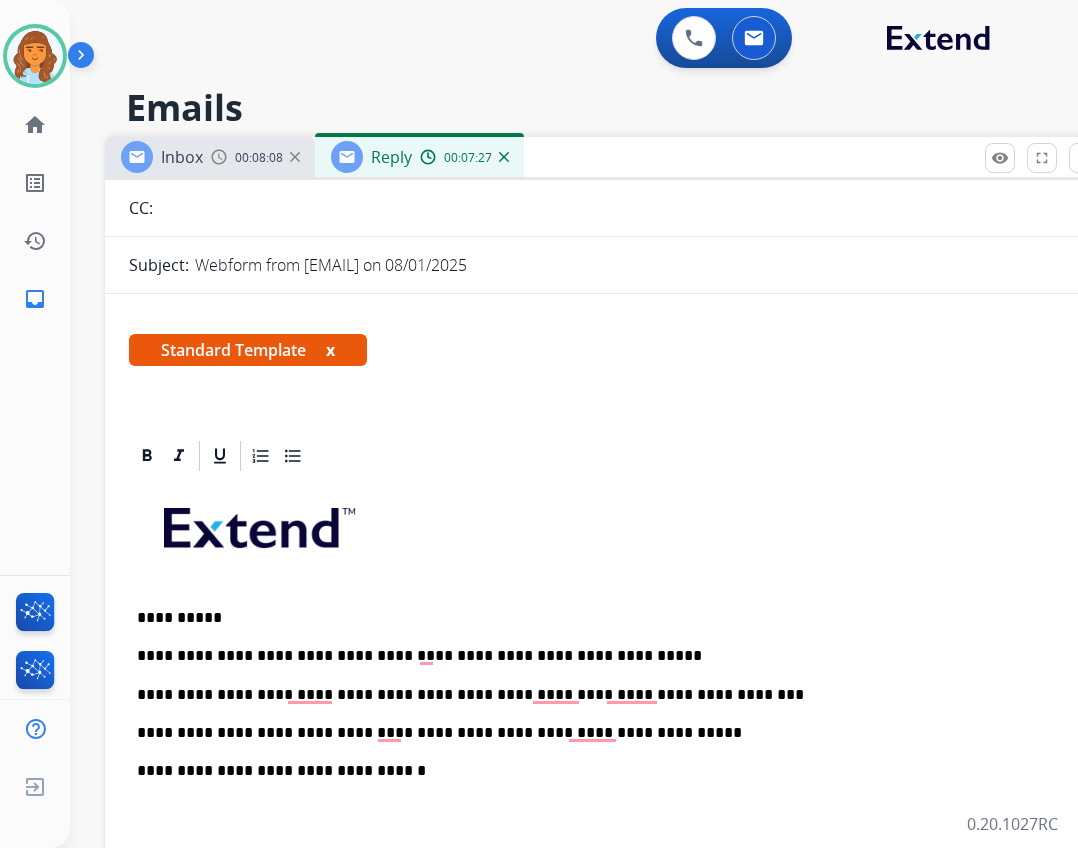 click on "**********" at bounding box center (605, 818) 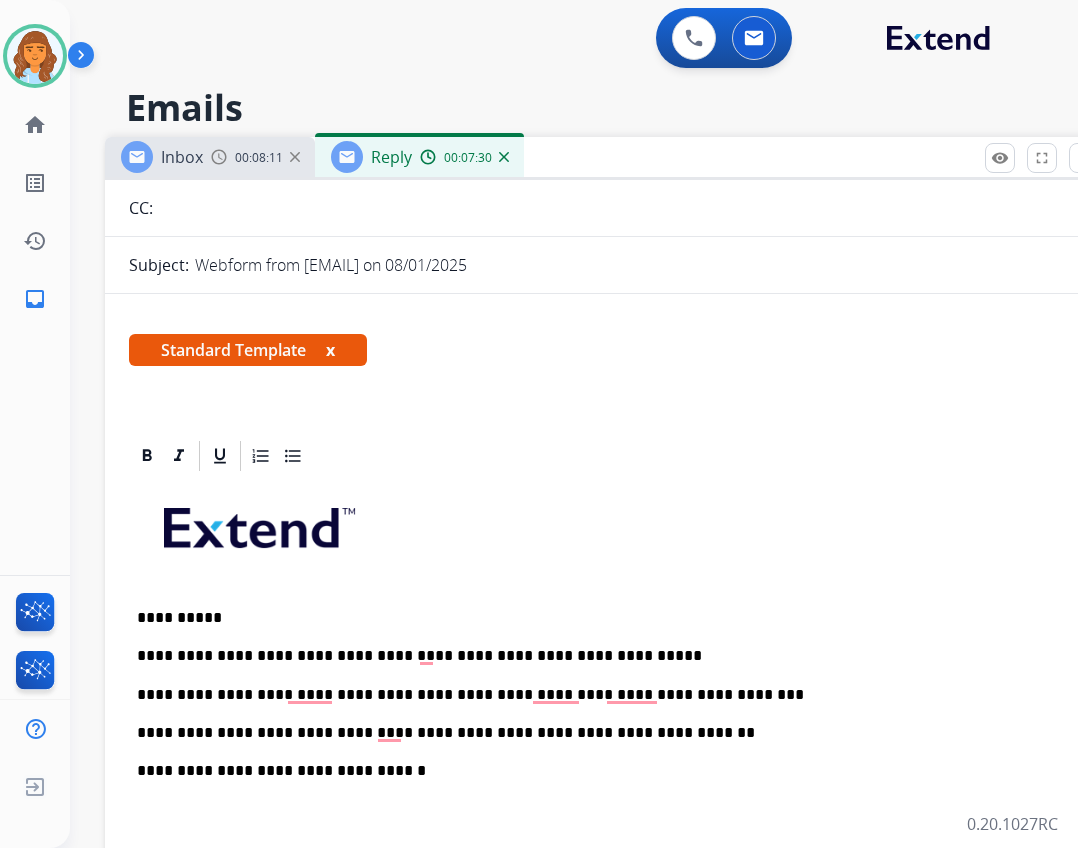 click on "**********" at bounding box center (597, 733) 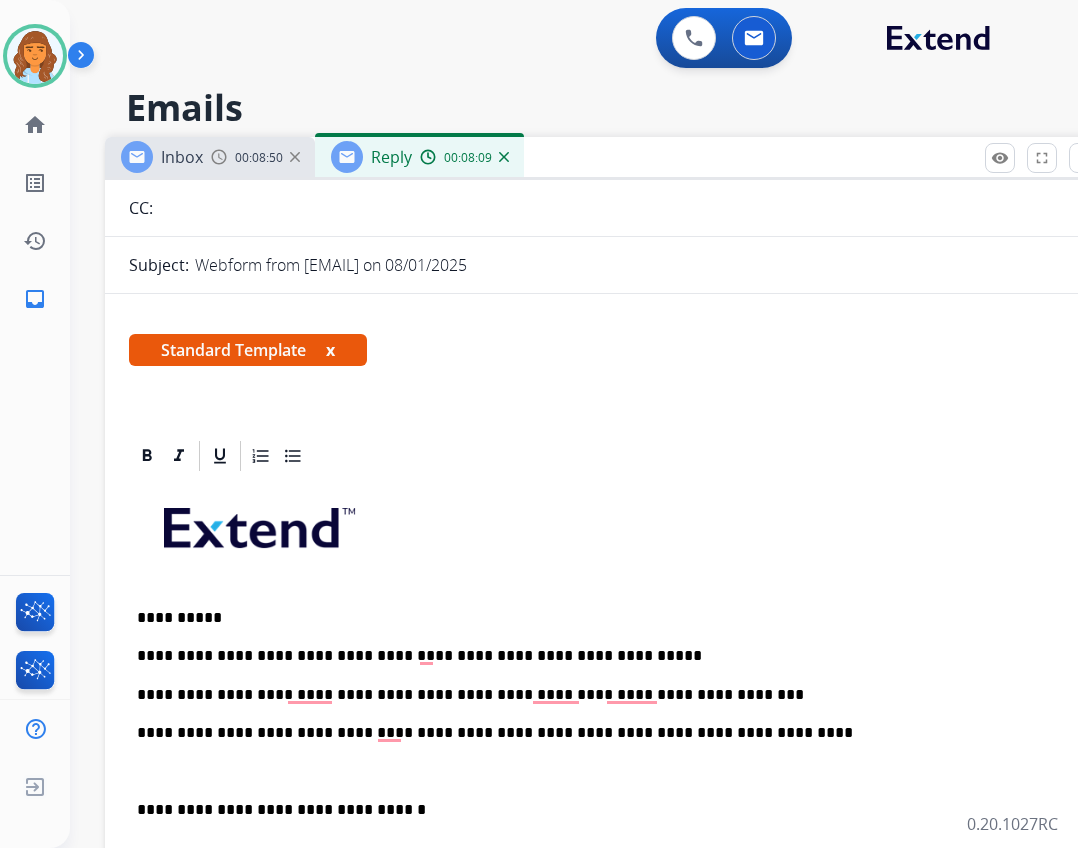 click on "**********" at bounding box center (597, 733) 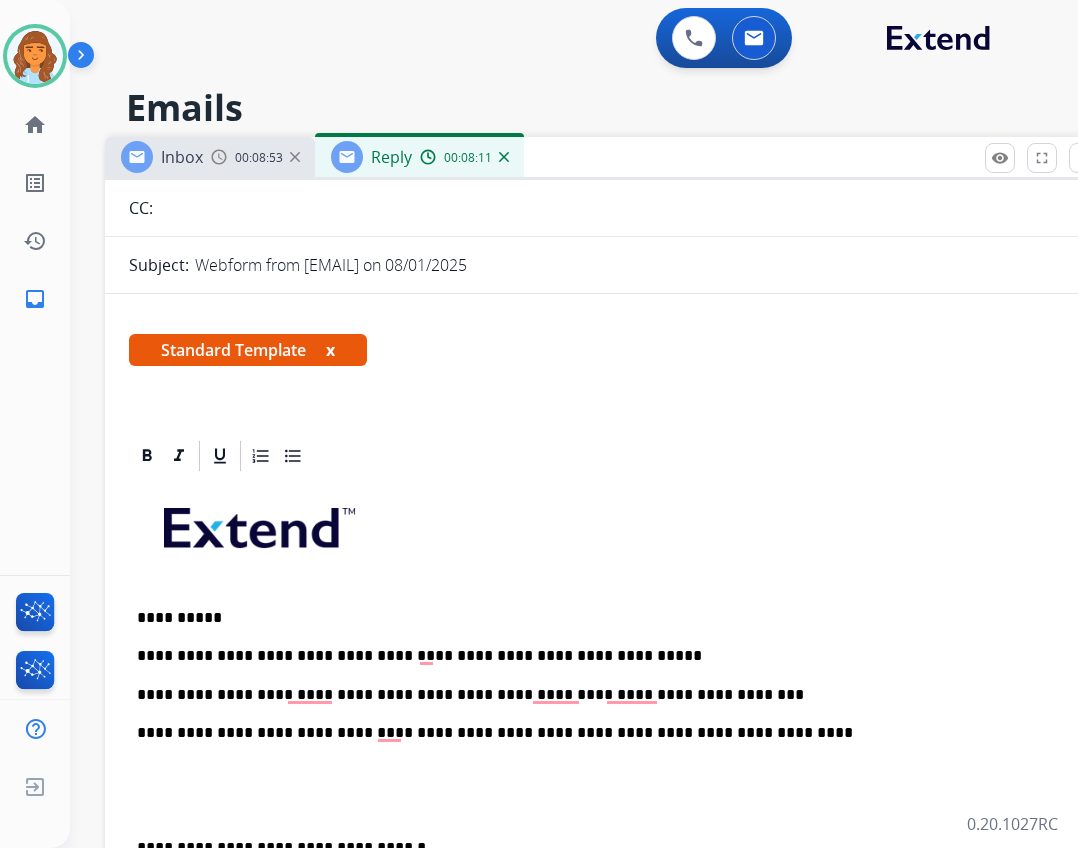 click at bounding box center (605, 771) 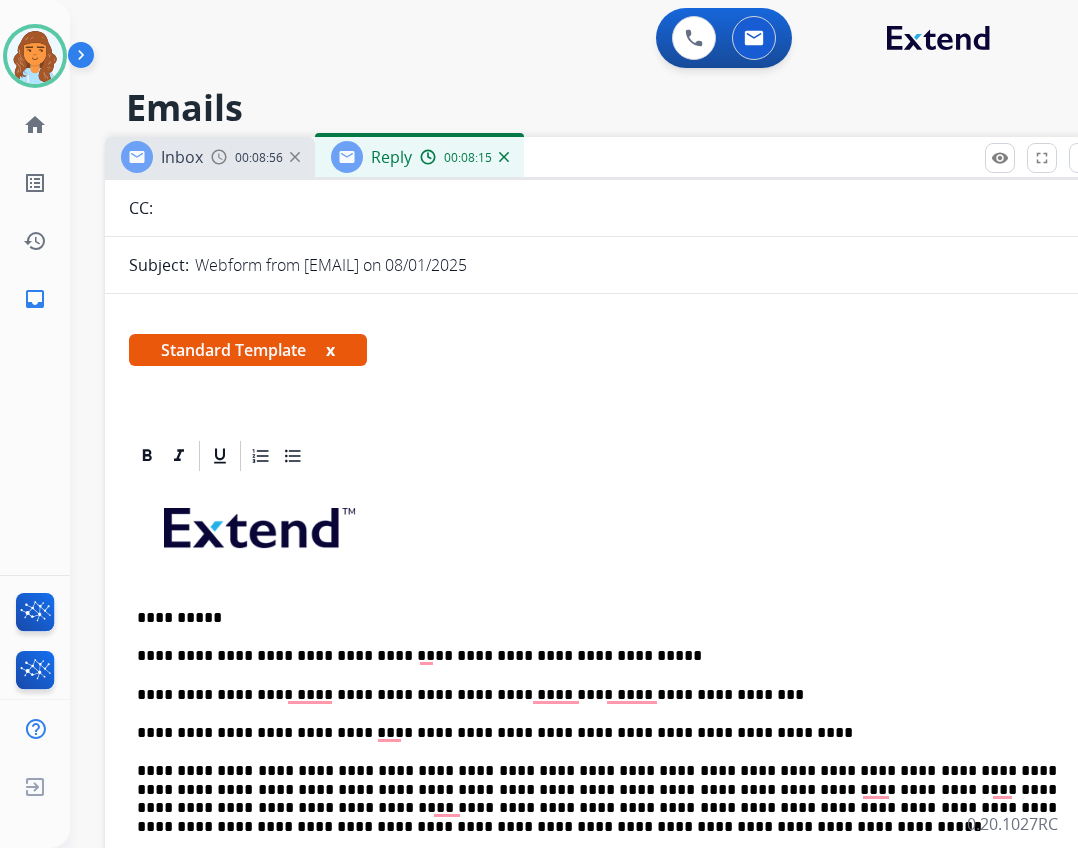 drag, startPoint x: 136, startPoint y: 767, endPoint x: 296, endPoint y: 788, distance: 161.37224 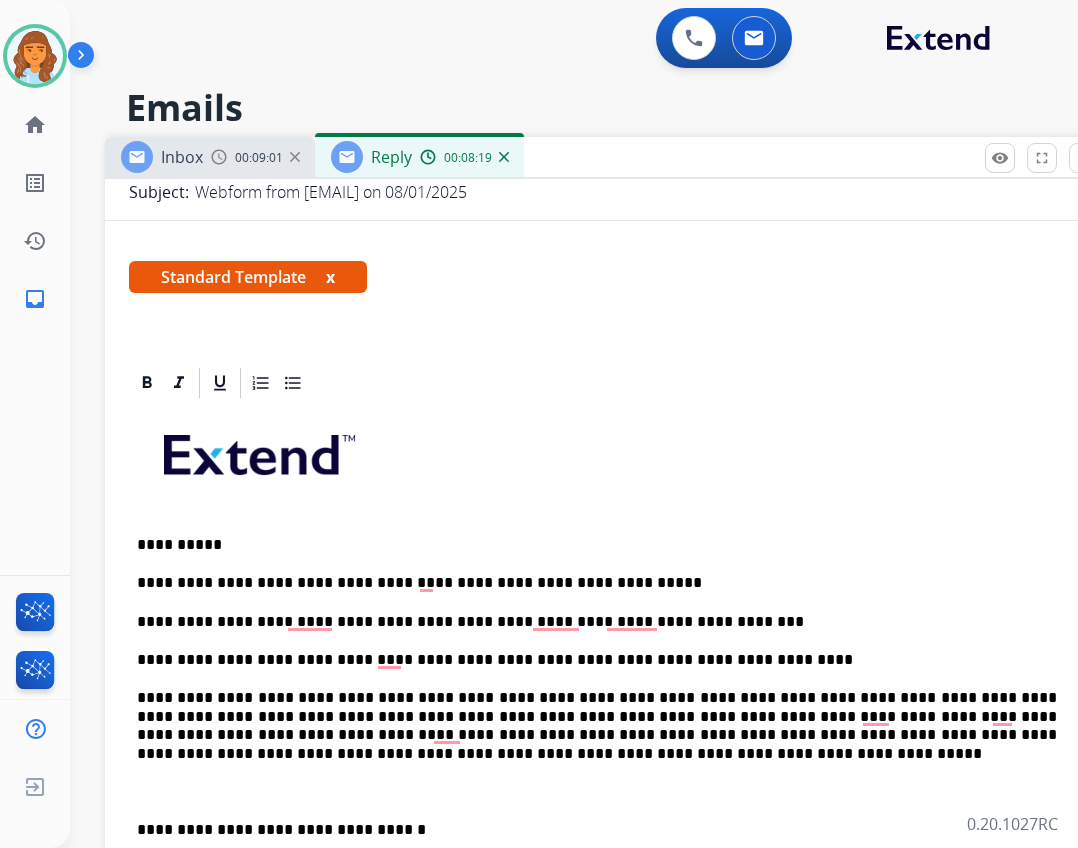 scroll, scrollTop: 300, scrollLeft: 0, axis: vertical 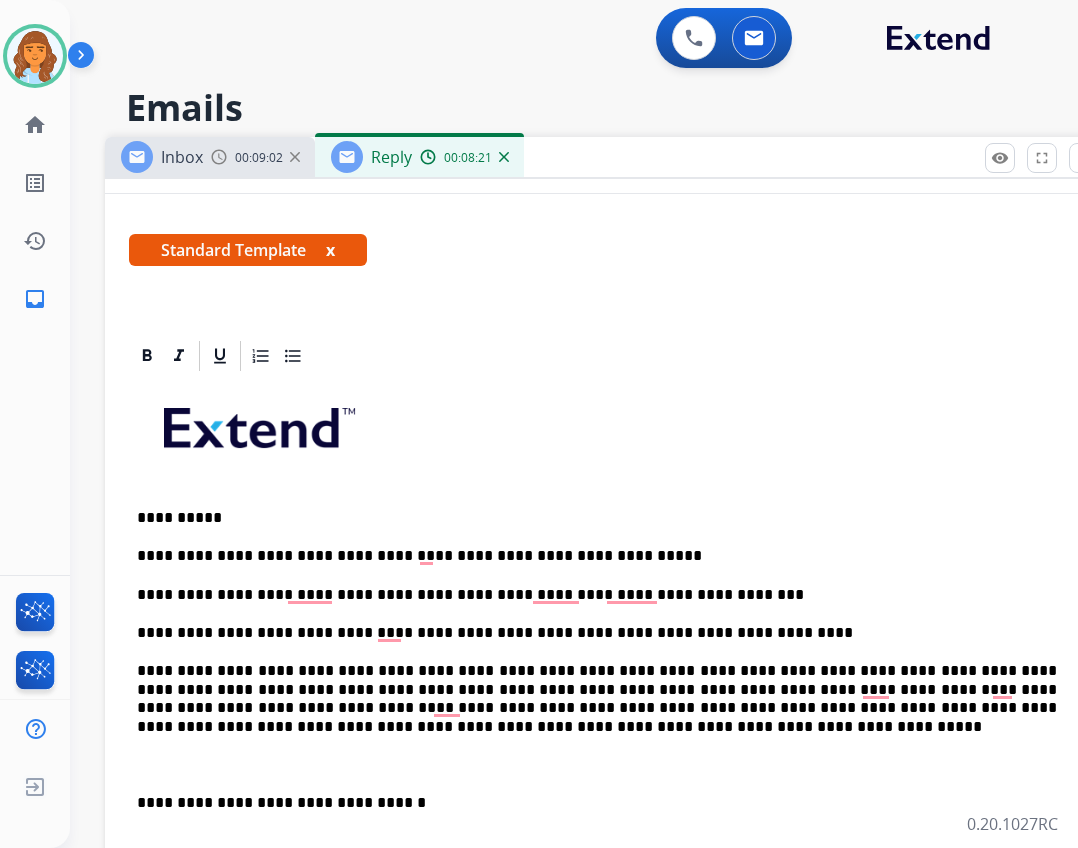 click on "**********" at bounding box center [605, 784] 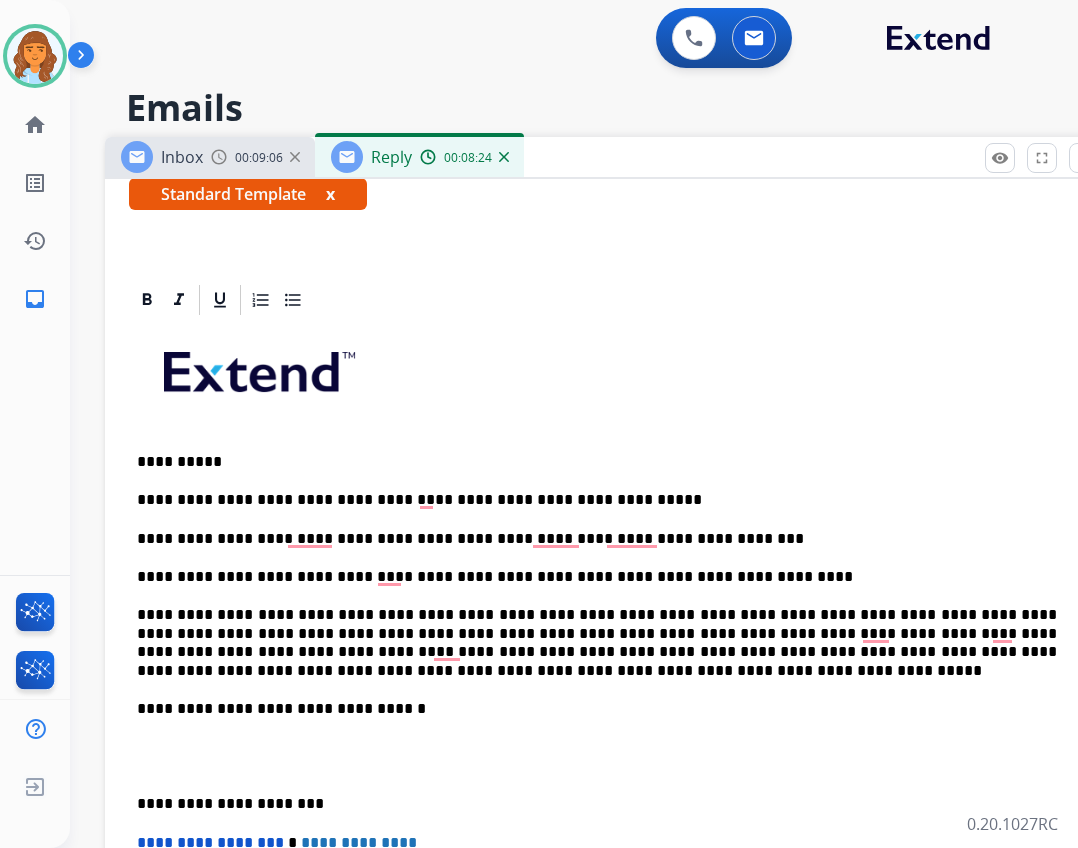 scroll, scrollTop: 400, scrollLeft: 0, axis: vertical 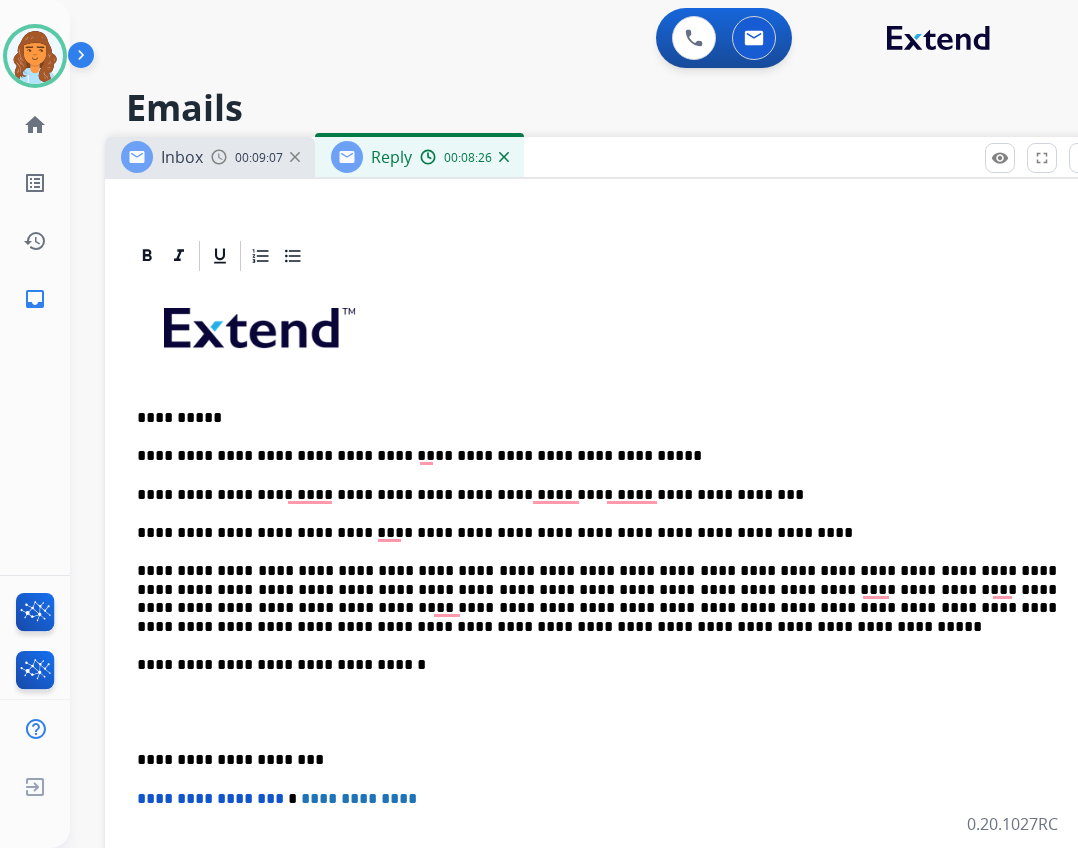click on "**********" at bounding box center (605, 735) 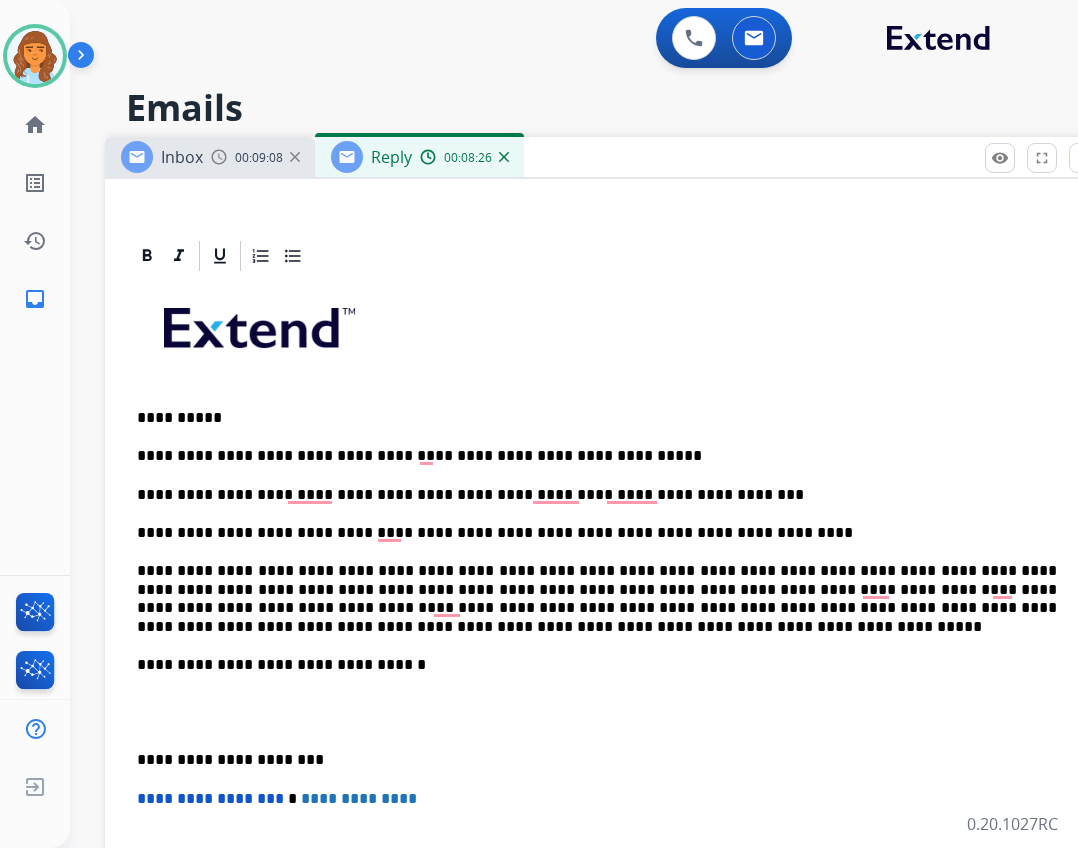 click on "**********" at bounding box center (597, 760) 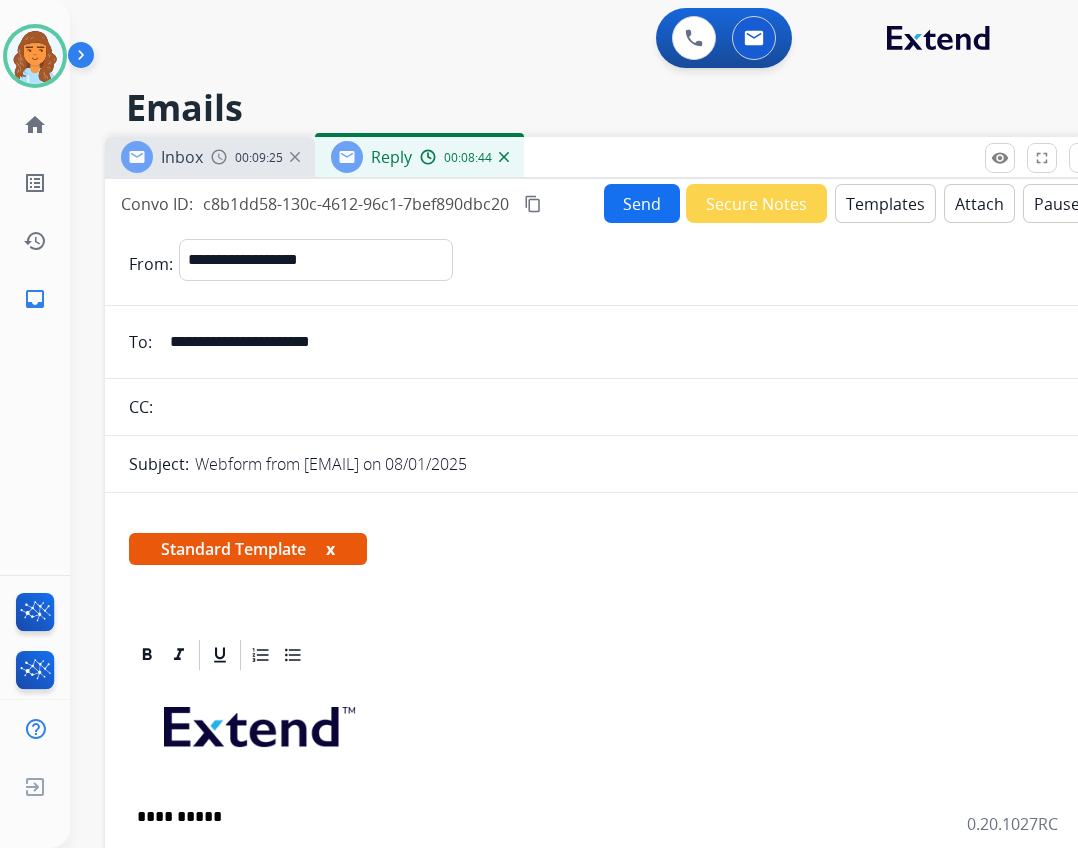 scroll, scrollTop: 0, scrollLeft: 0, axis: both 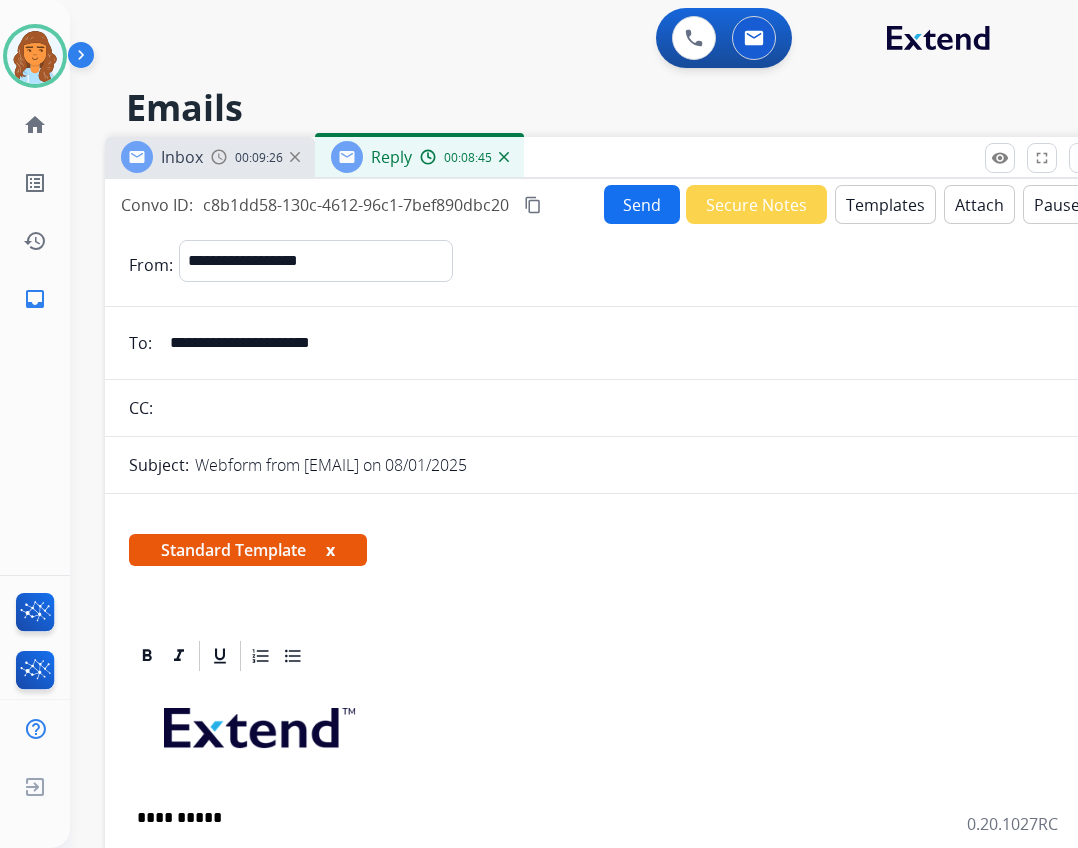 click on "Send" at bounding box center (642, 204) 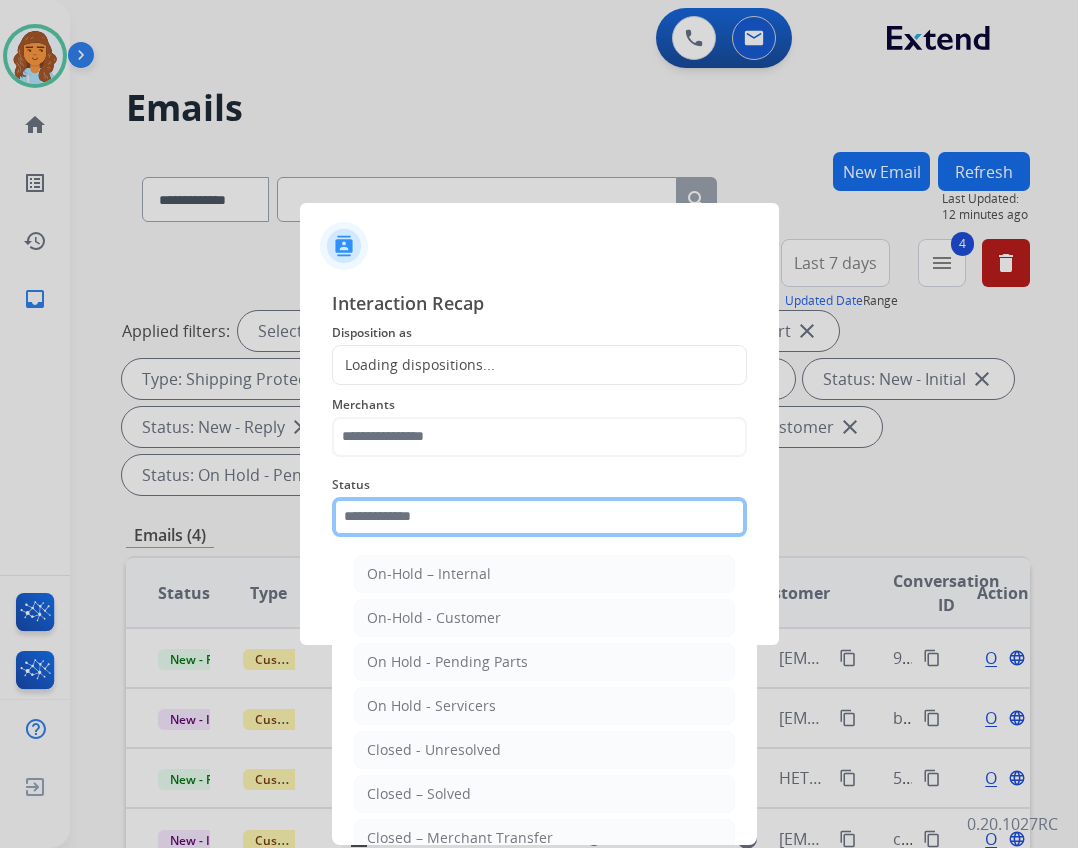 click 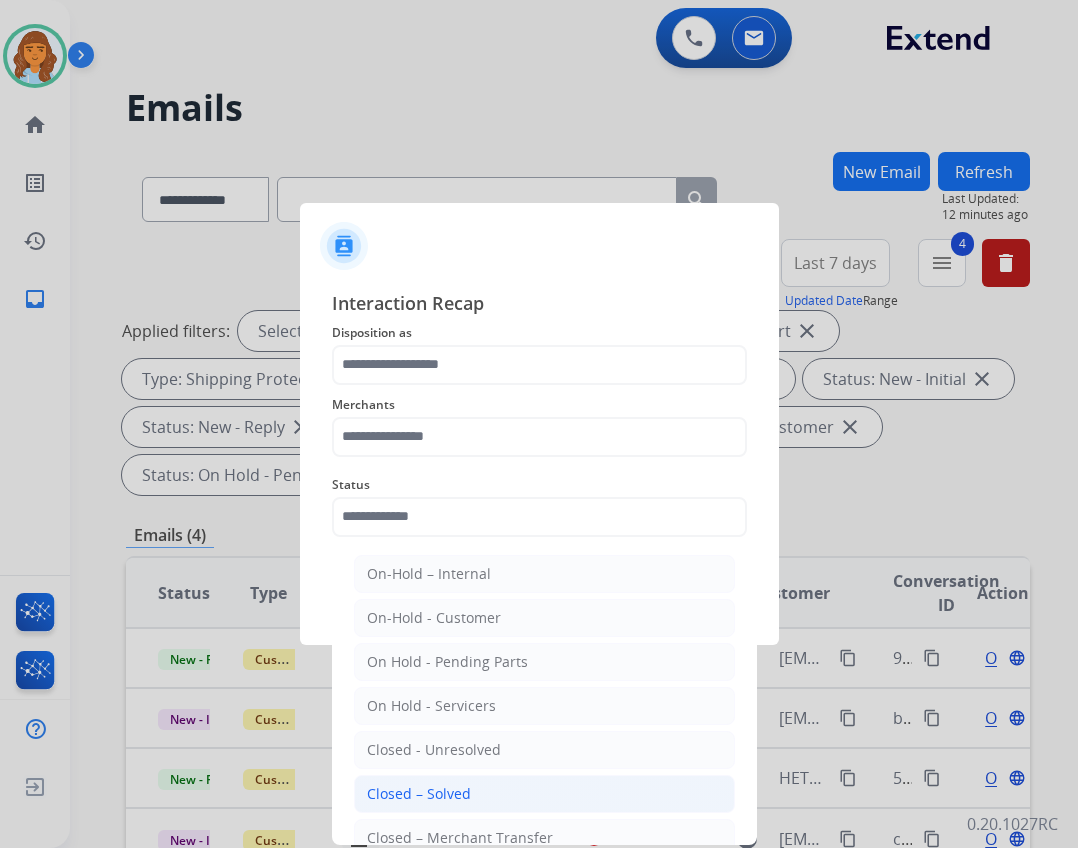 drag, startPoint x: 465, startPoint y: 804, endPoint x: 422, endPoint y: 613, distance: 195.78049 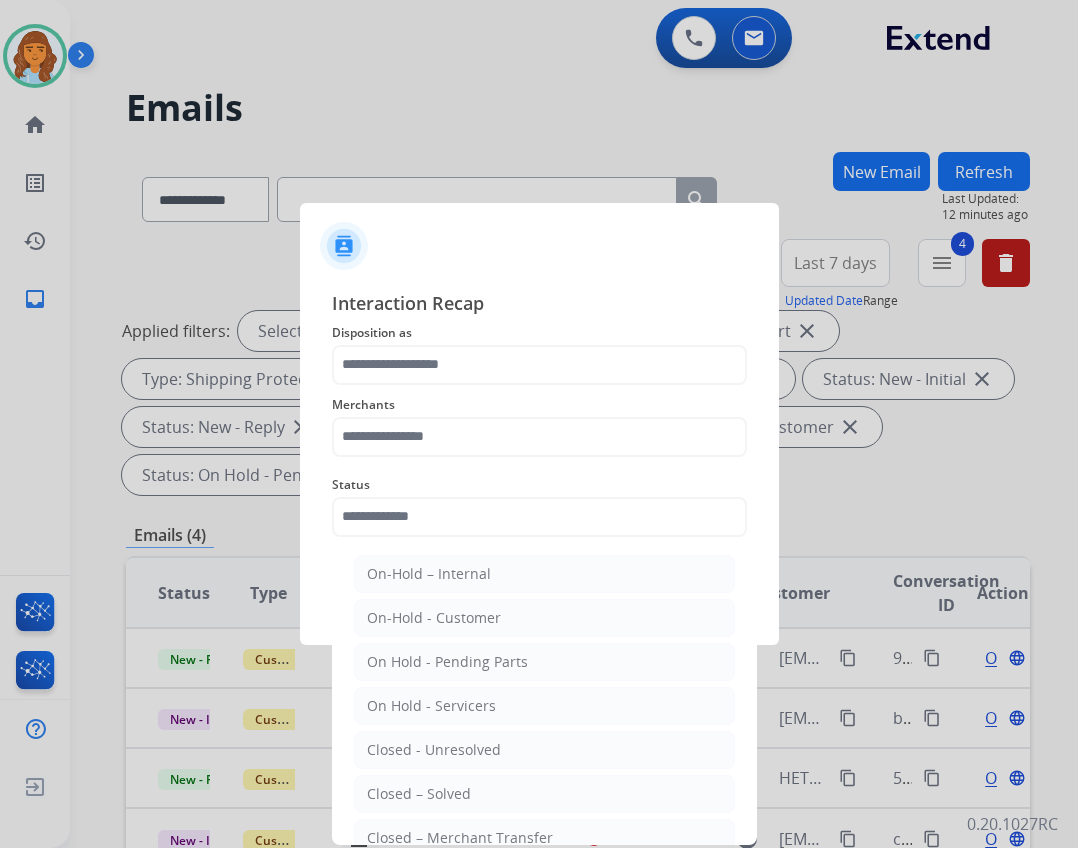 click on "Closed – Solved" 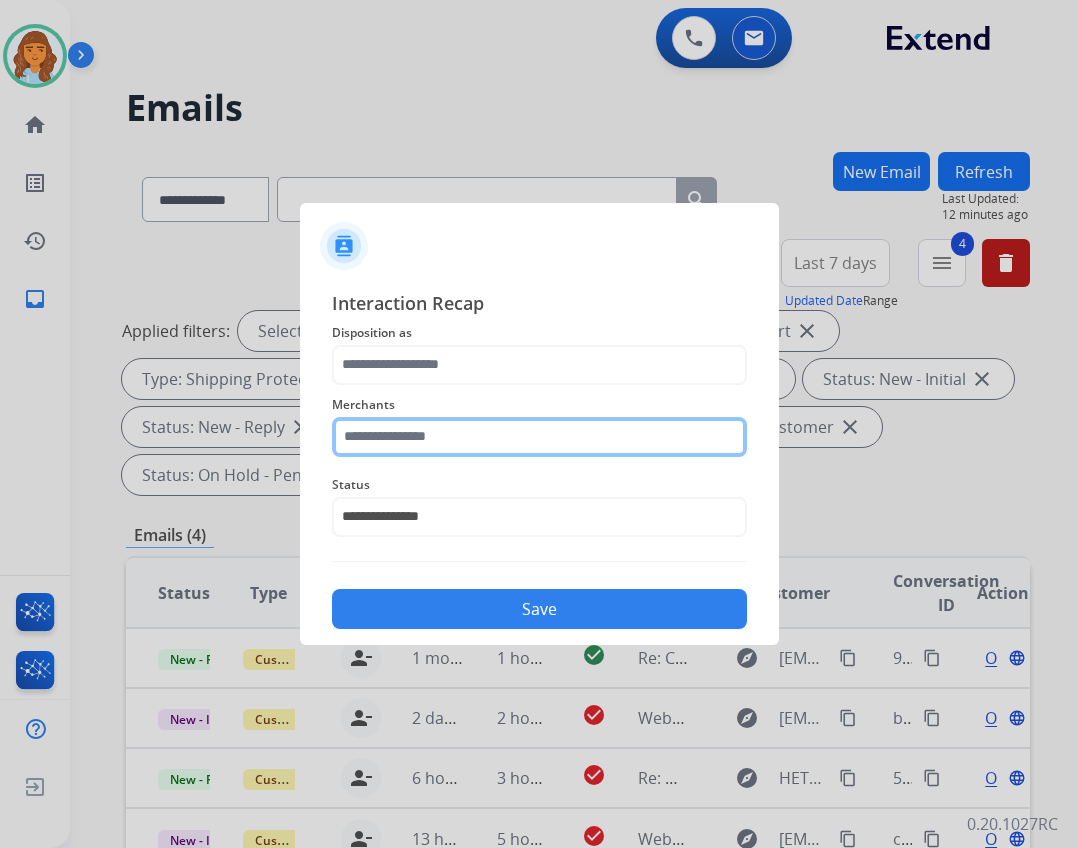 click 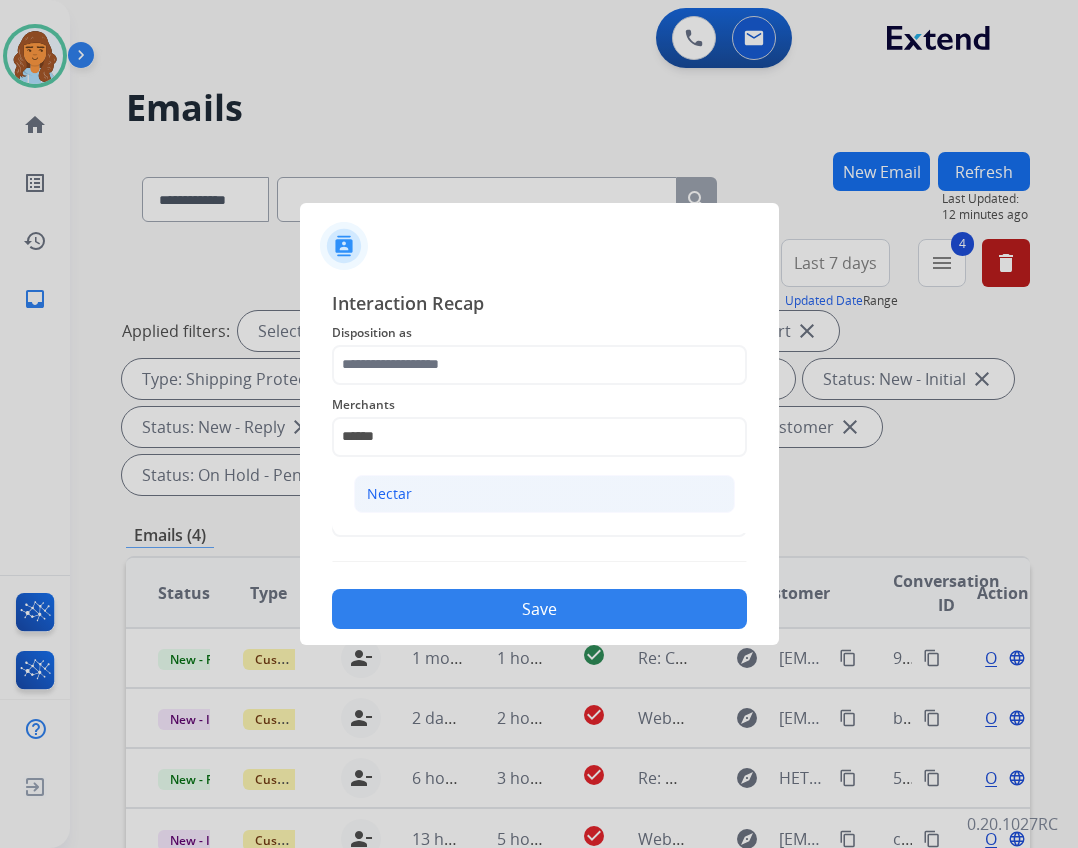click on "Nectar" 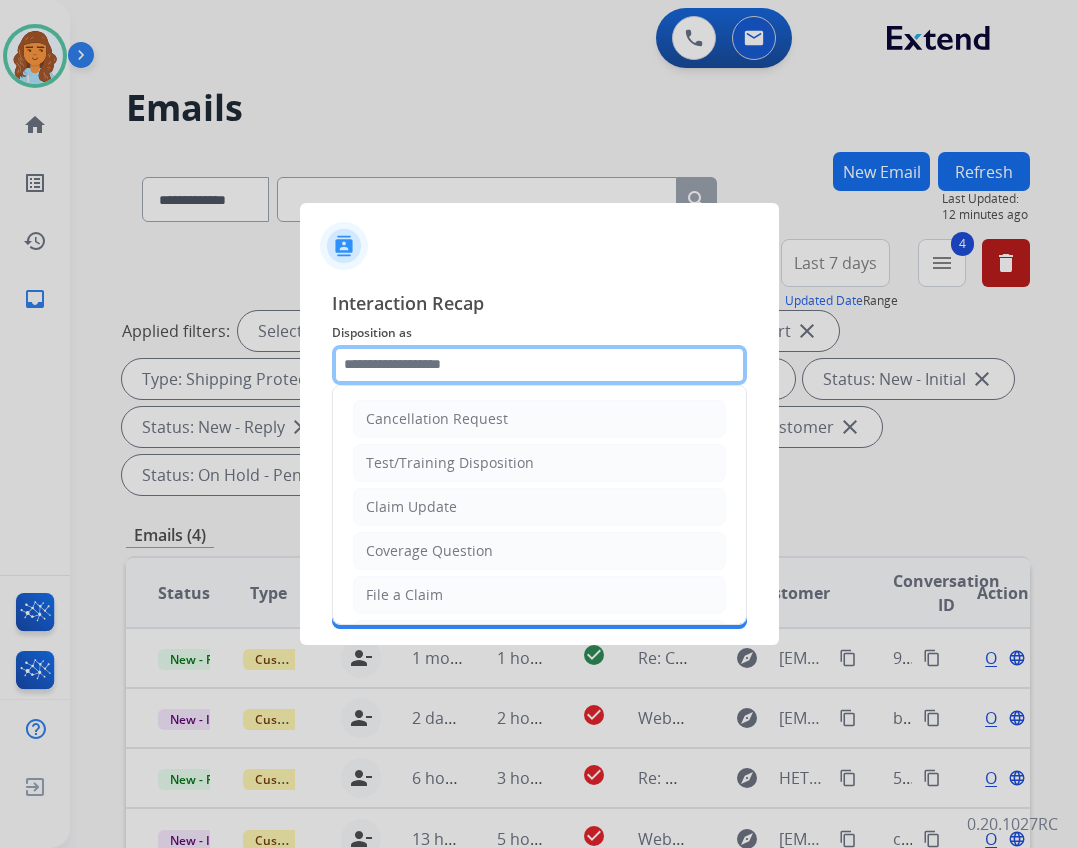 click 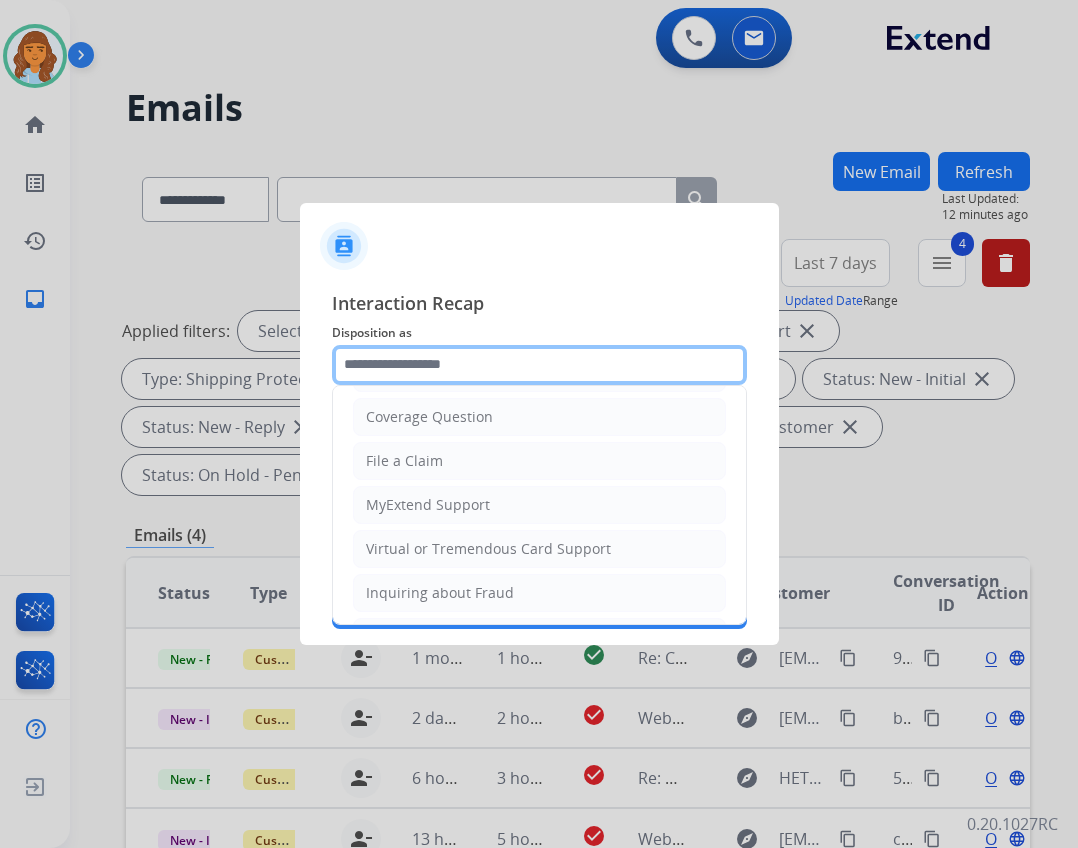 scroll, scrollTop: 0, scrollLeft: 0, axis: both 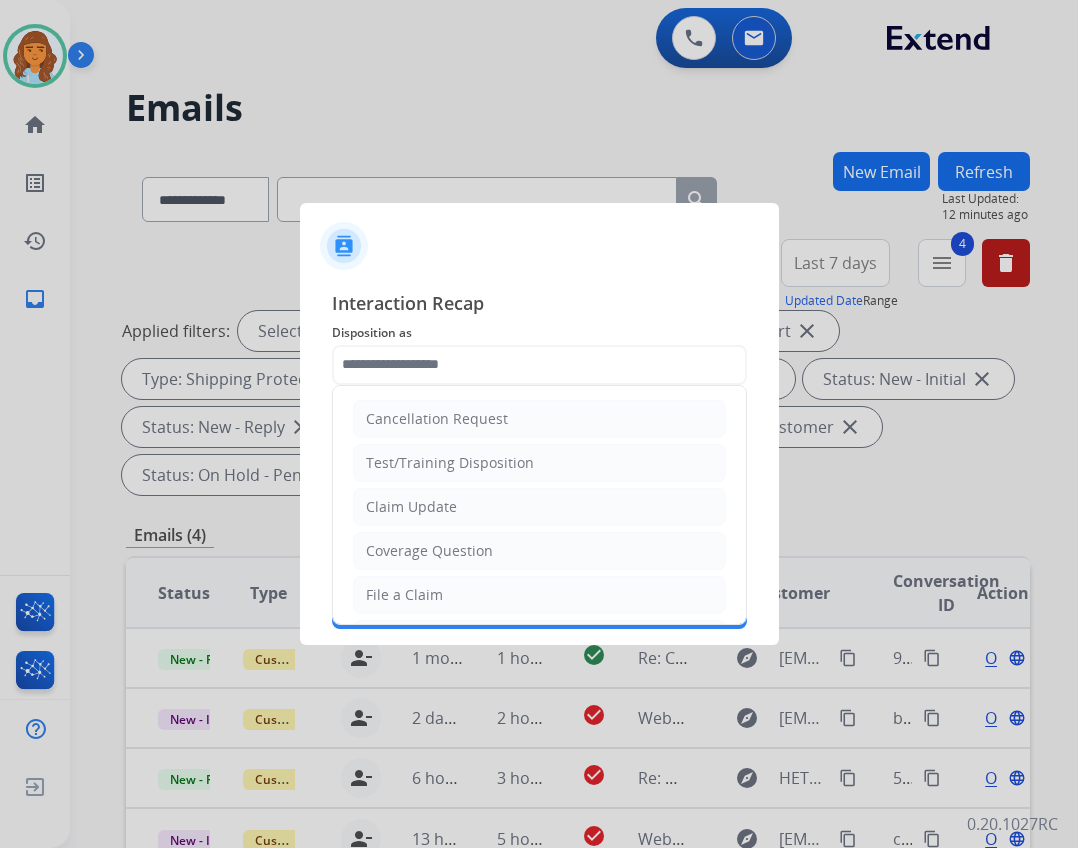 drag, startPoint x: 477, startPoint y: 498, endPoint x: 525, endPoint y: 508, distance: 49.0306 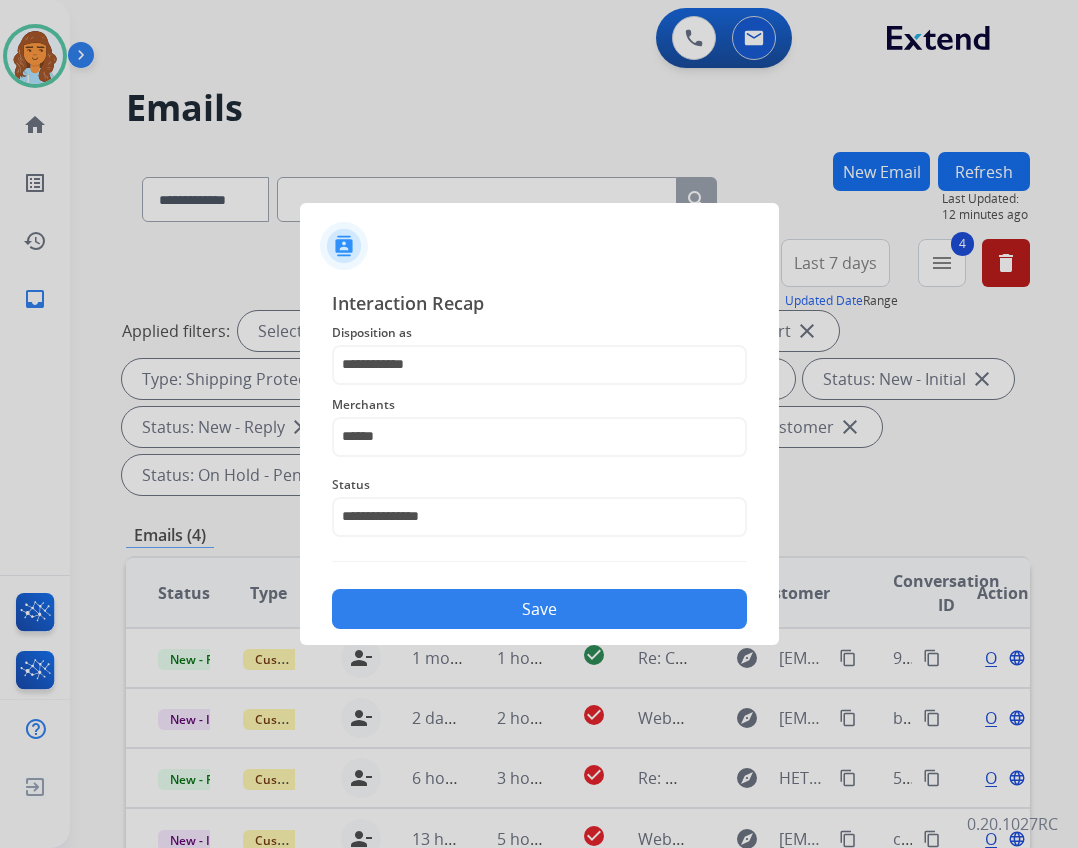 click on "Save" 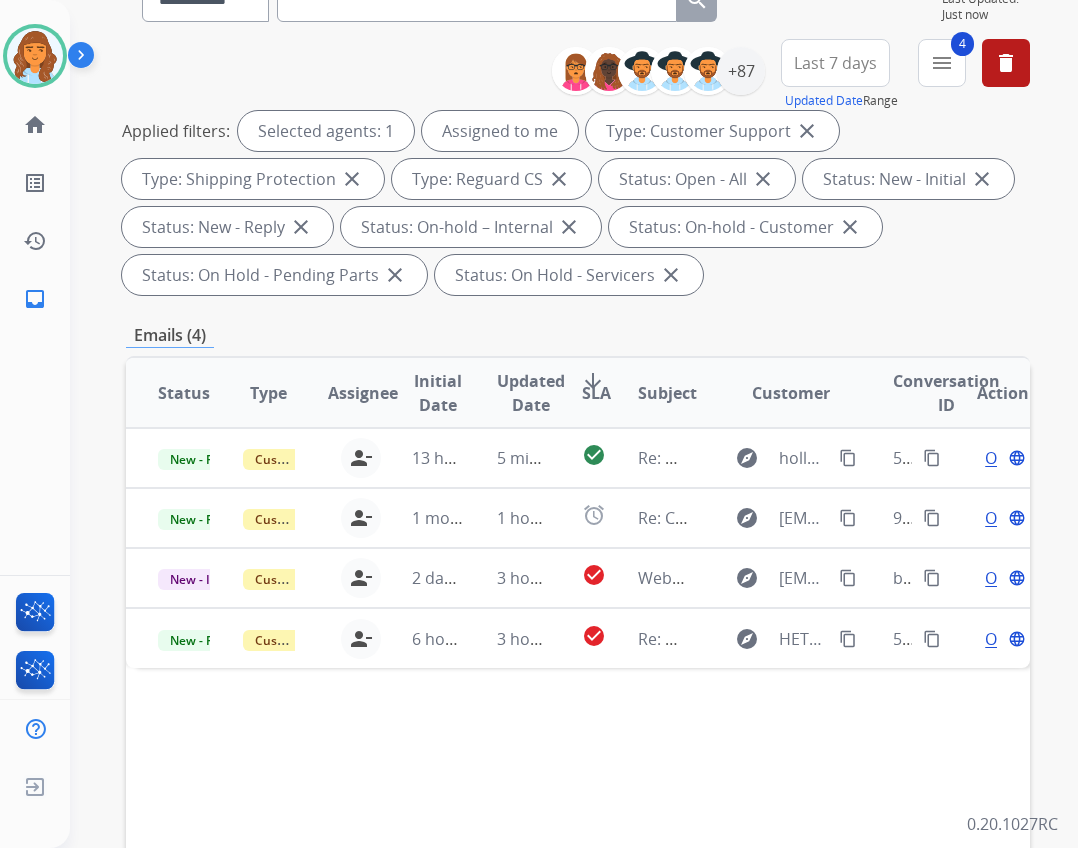 scroll, scrollTop: 482, scrollLeft: 0, axis: vertical 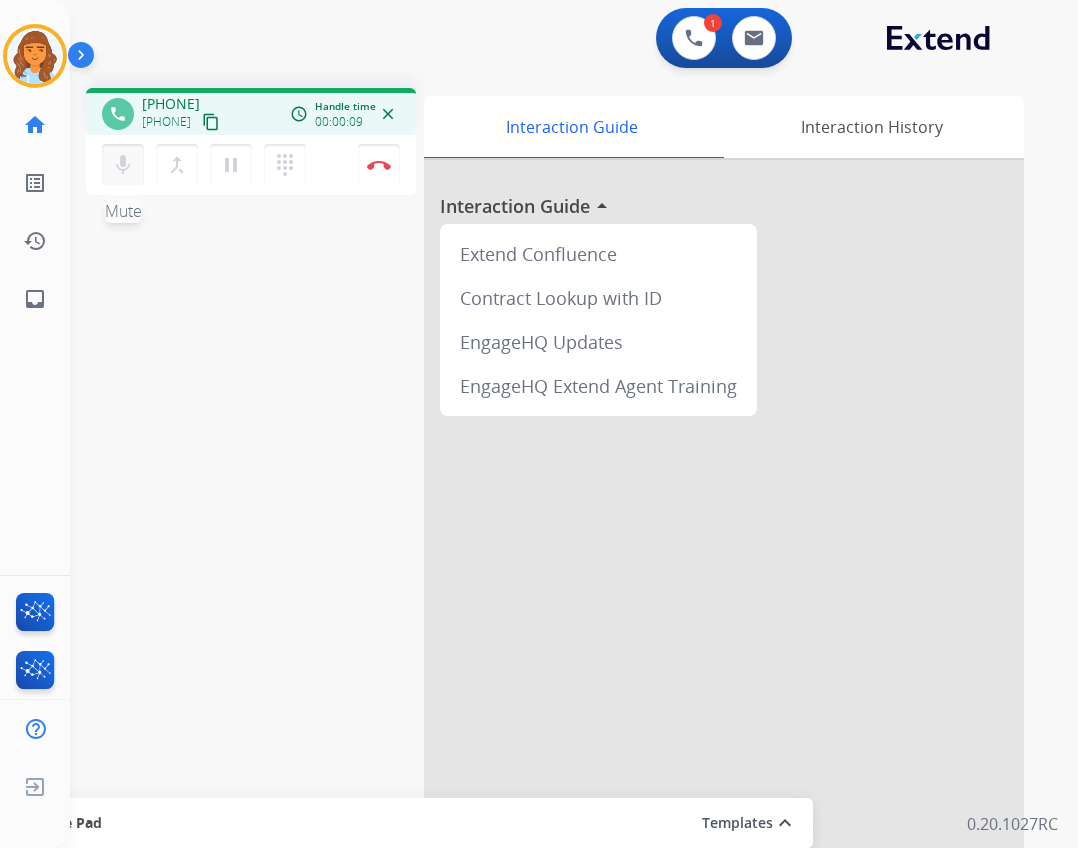 click on "mic Mute" at bounding box center (123, 165) 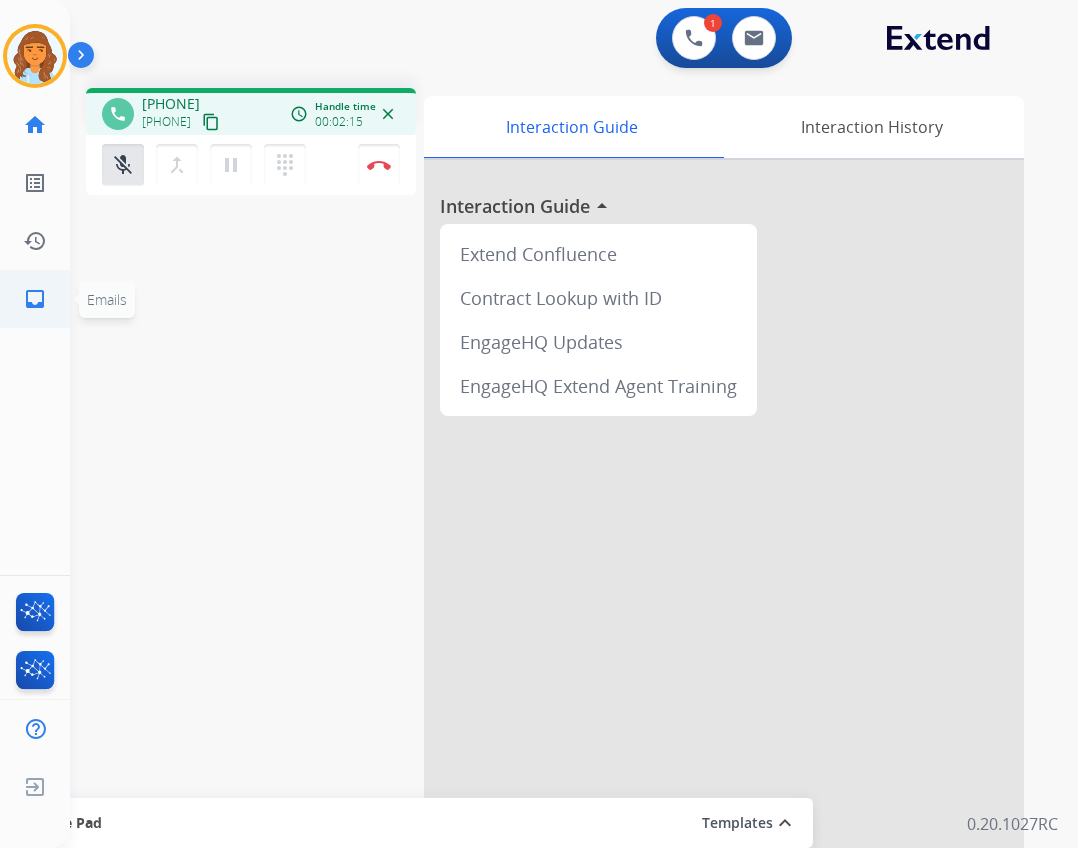 click on "inbox  Emails" 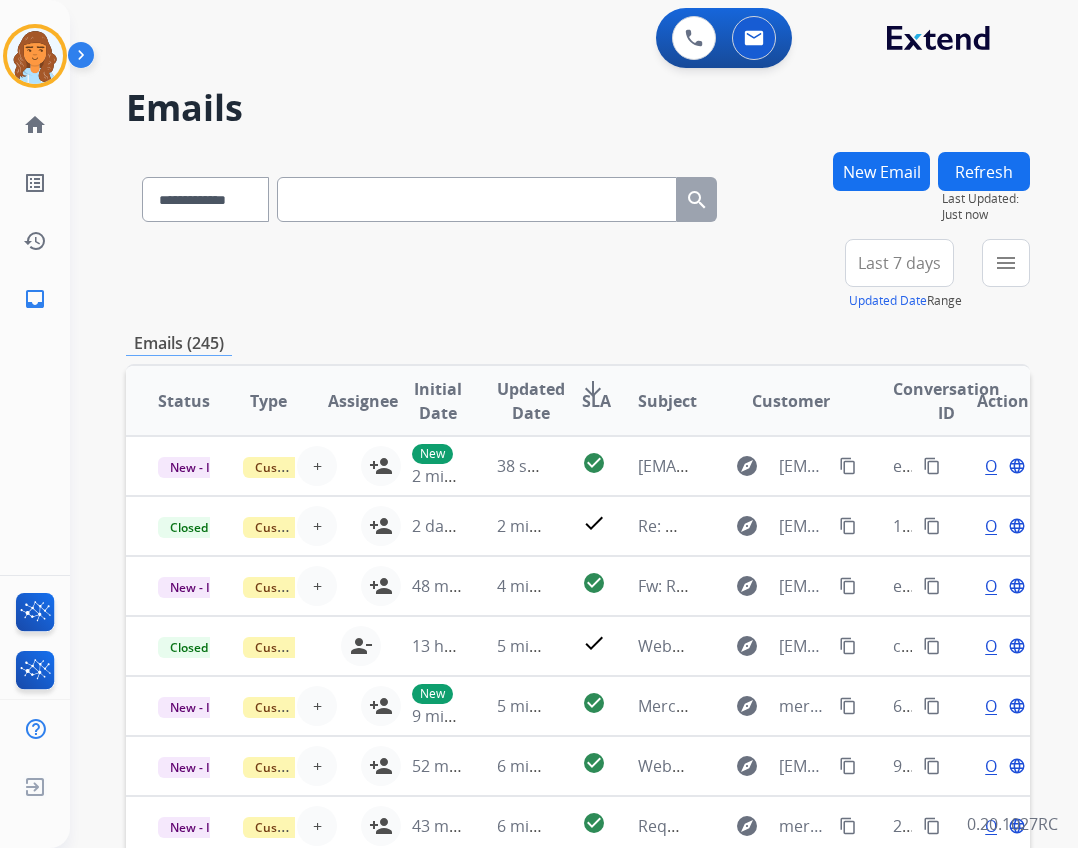 click on "menu Type  Claims Adjudication   Customer Support   Escalation   Service Support   Shipping Protection   Warranty Ops   Dev Test   Spam/Phishing   Merchant Team   Reguard CS  Status  Open - All   Closed - All   New - Initial   New - Reply   On-hold – Internal   On-hold - Customer   On Hold - Pending Parts   On Hold - Servicers   Closed - Unresolved   Closed – Solved   Closed – Merchant Transfer  SLA  Within SLA   Nearing SLA   Past SLA   Critical   On Hold   Closed  Processed  Migration   Webhook   Polling   Extend.com (API)  Apply Clear" at bounding box center [1006, 275] 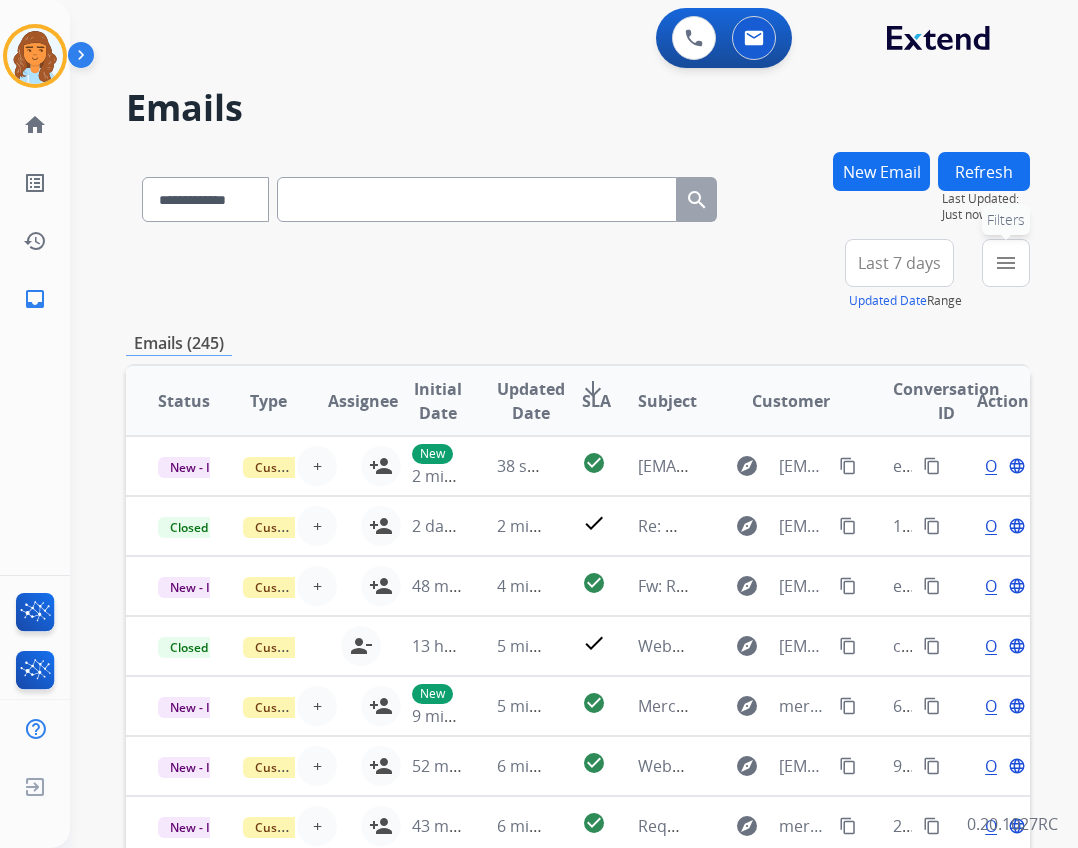drag, startPoint x: 989, startPoint y: 272, endPoint x: 964, endPoint y: 304, distance: 40.60788 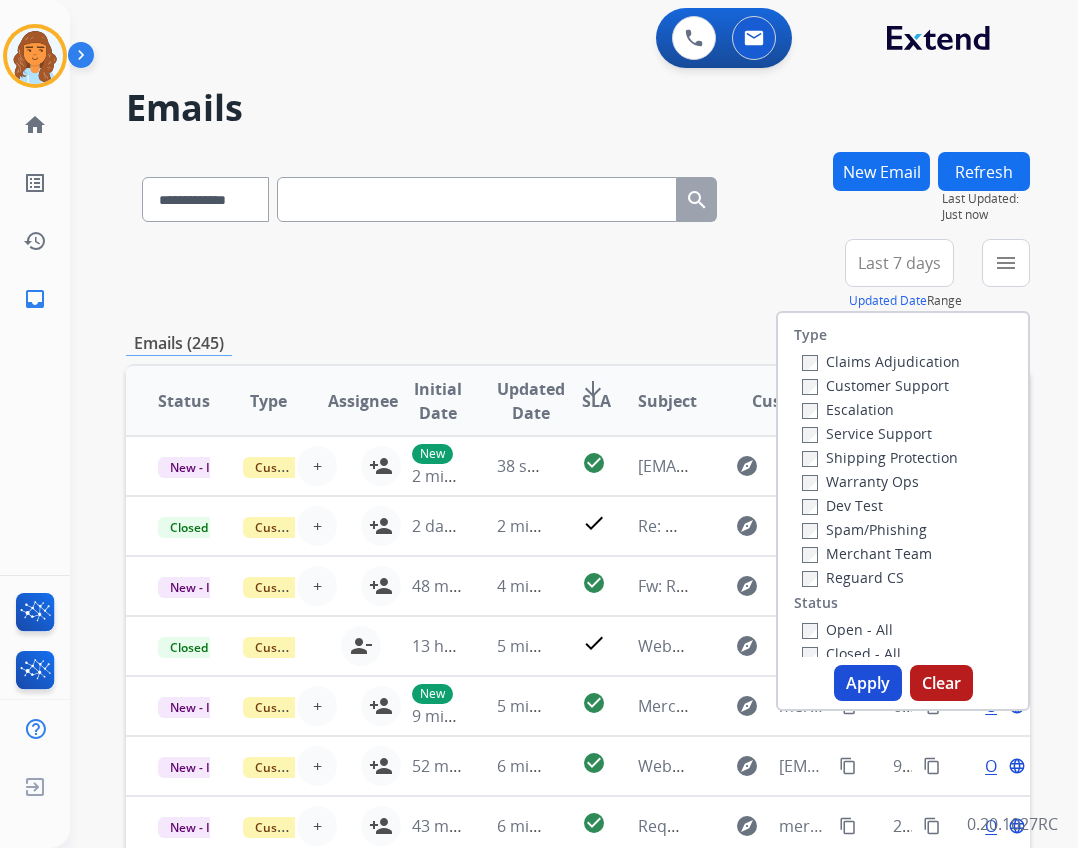 click on "Reguard CS" at bounding box center (853, 577) 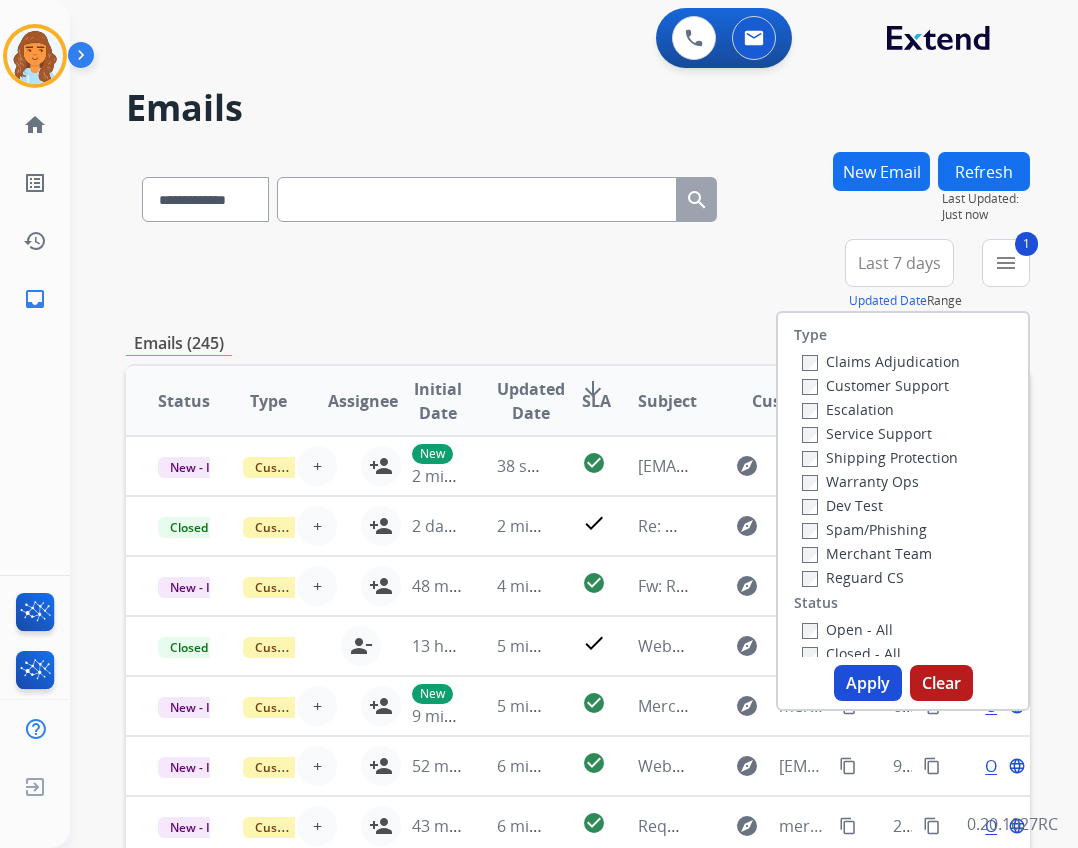 click on "Type  Claims Adjudication   Customer Support   Escalation   Service Support   Shipping Protection   Warranty Ops   Dev Test   Spam/Phishing   Merchant Team   Reguard CS  Status  Open - All   Closed - All   New - Initial   New - Reply   On-hold – Internal   On-hold - Customer   On Hold - Pending Parts   On Hold - Servicers   Closed - Unresolved   Closed – Solved   Closed – Merchant Transfer  SLA  Within SLA   Nearing SLA   Past SLA   Critical   On Hold   Closed  Processed  Migration   Webhook   Polling   Extend.com (API)" at bounding box center [903, 485] 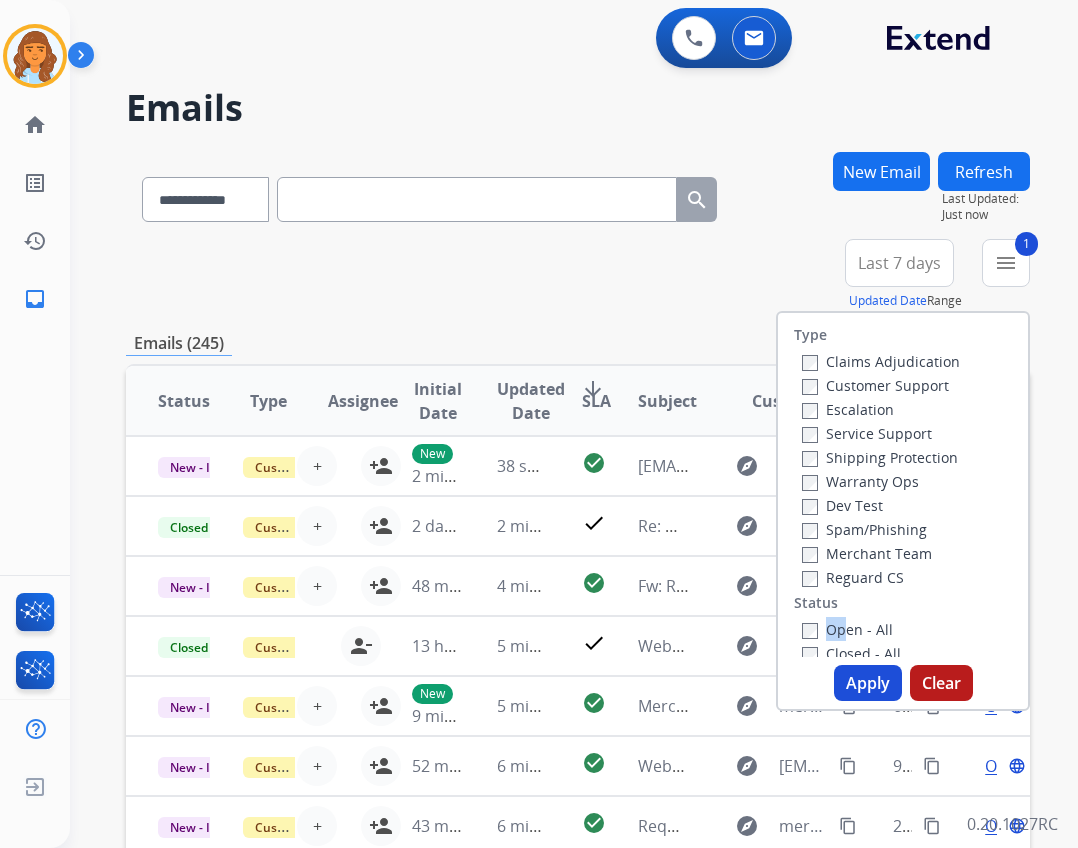 click on "Open - All" at bounding box center [847, 629] 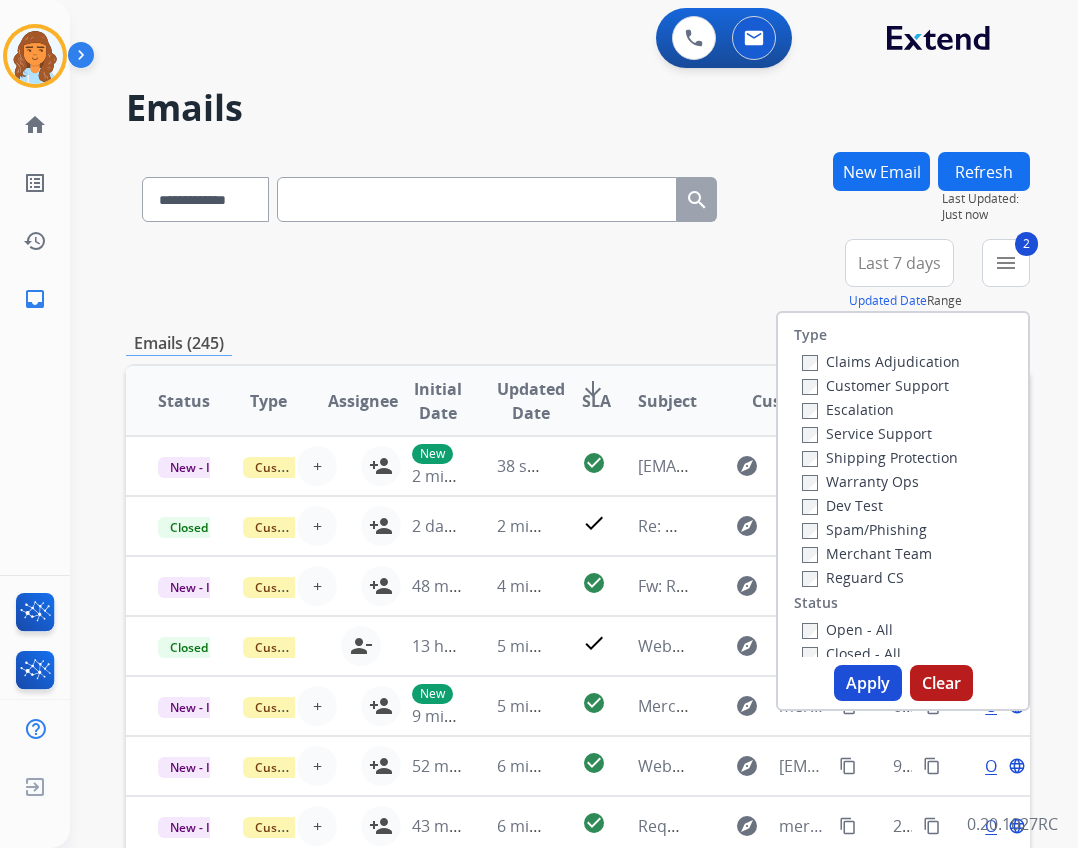 click on "Service Support" at bounding box center [867, 433] 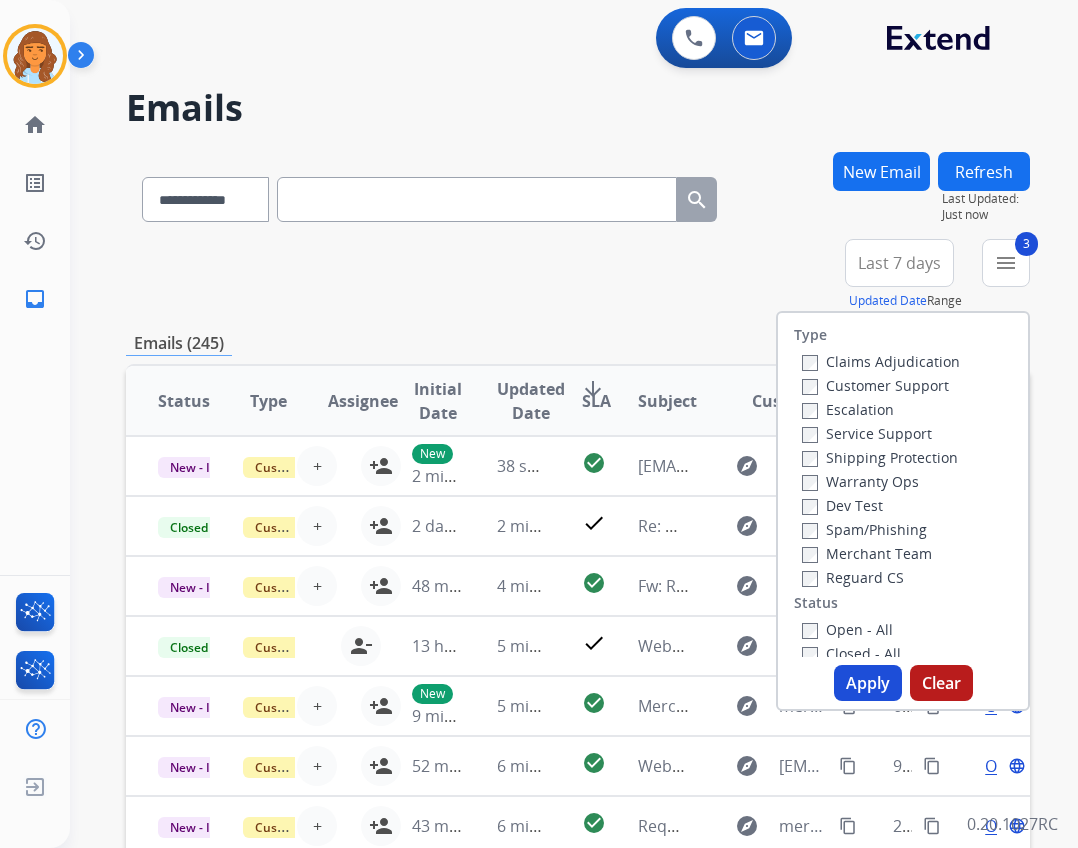 click on "Customer Support" at bounding box center (875, 385) 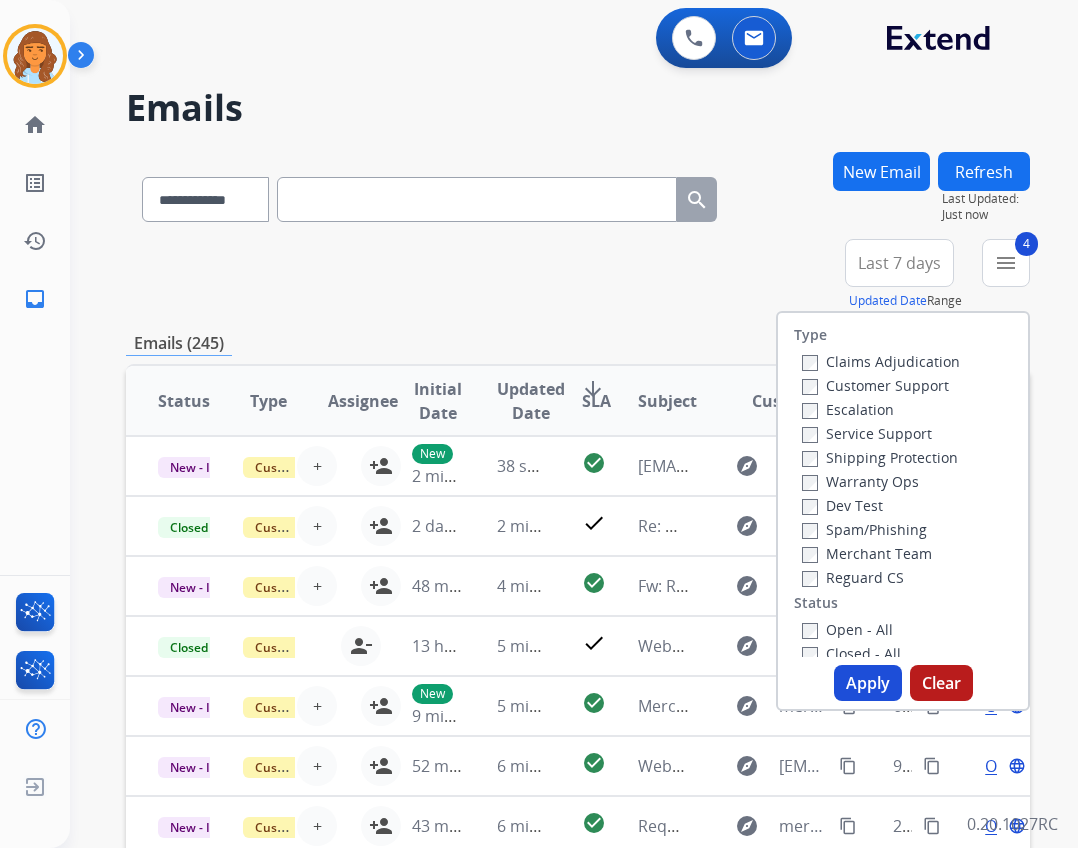 click on "Apply" at bounding box center [868, 683] 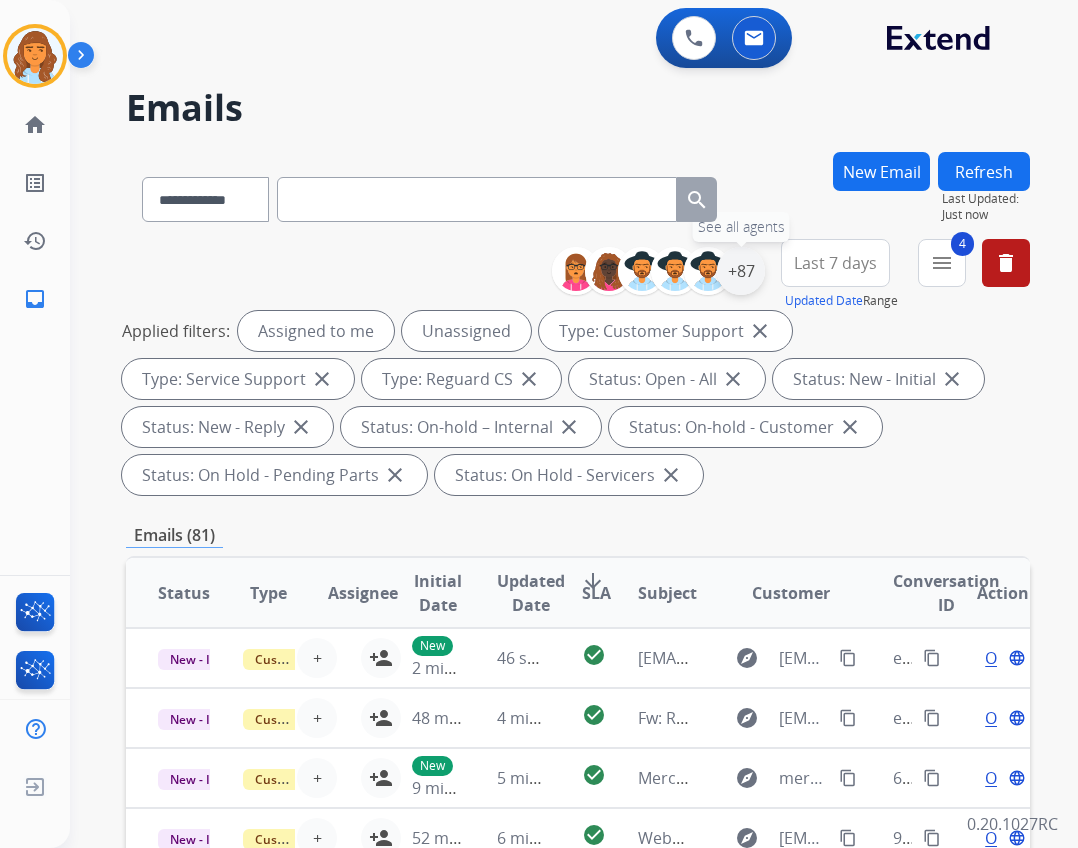 click on "+87" at bounding box center (741, 271) 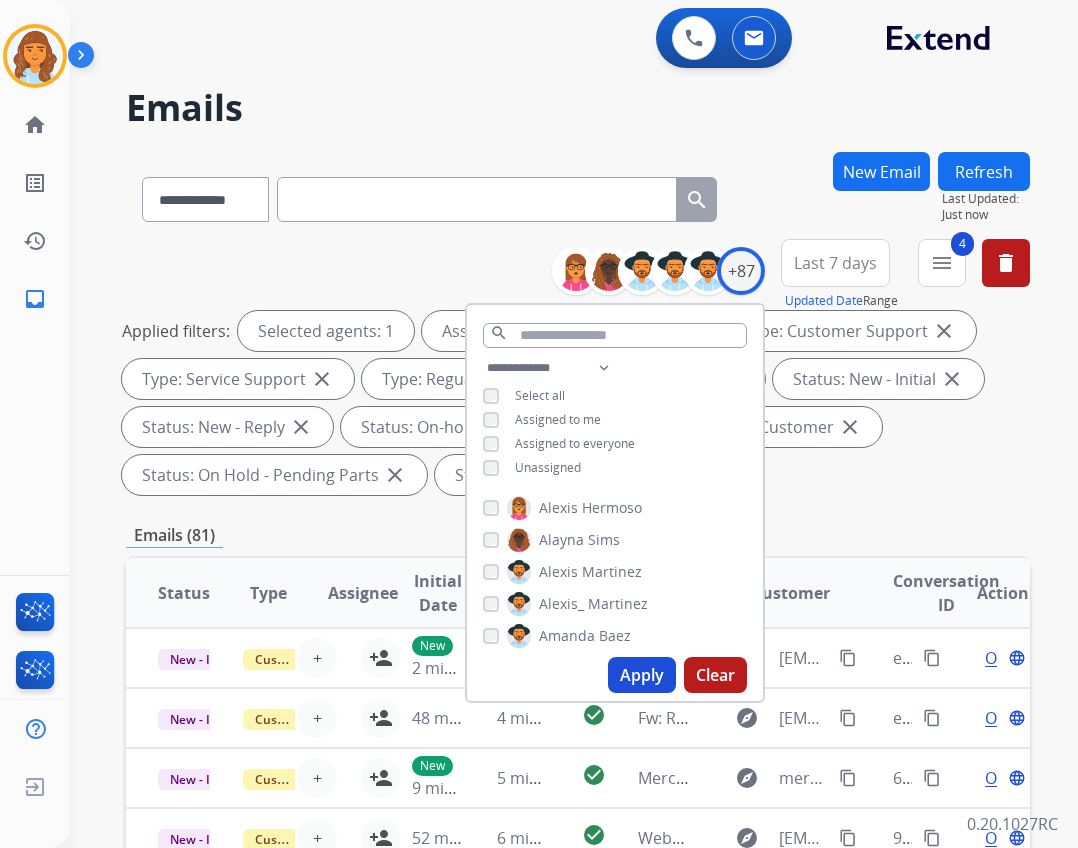click on "Unassigned" at bounding box center (548, 467) 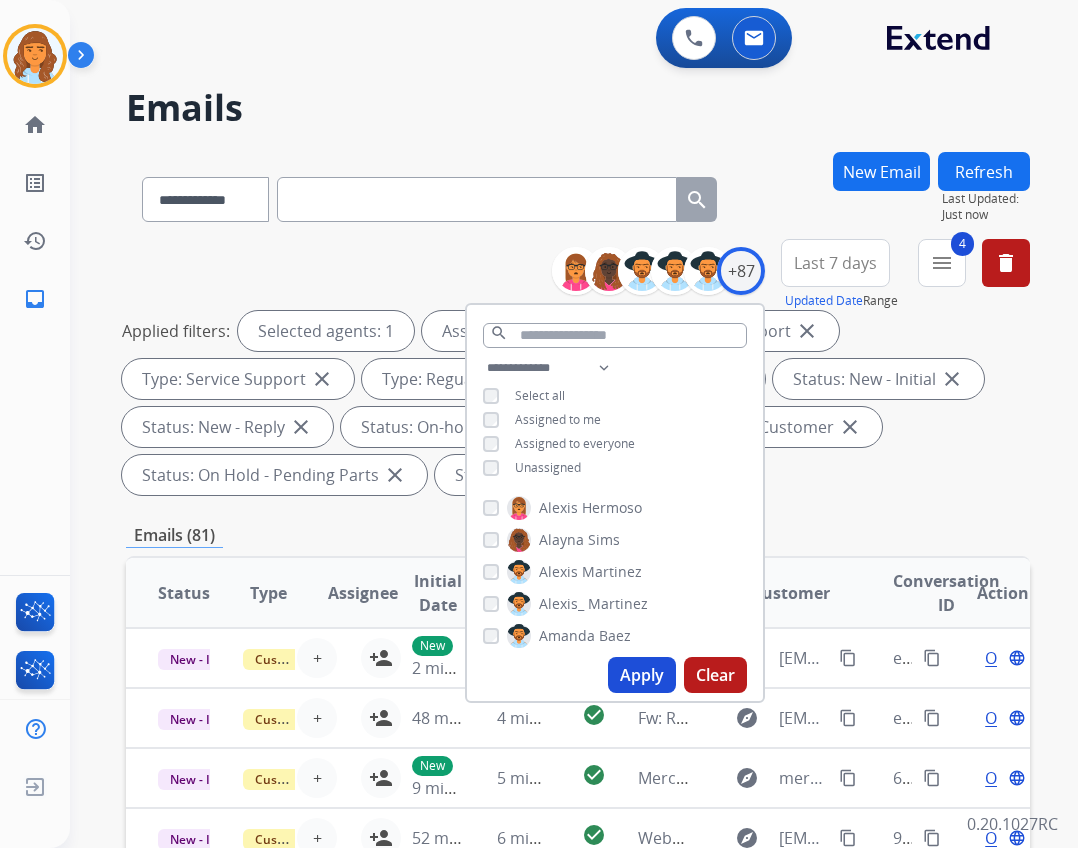 click on "Apply" at bounding box center [642, 675] 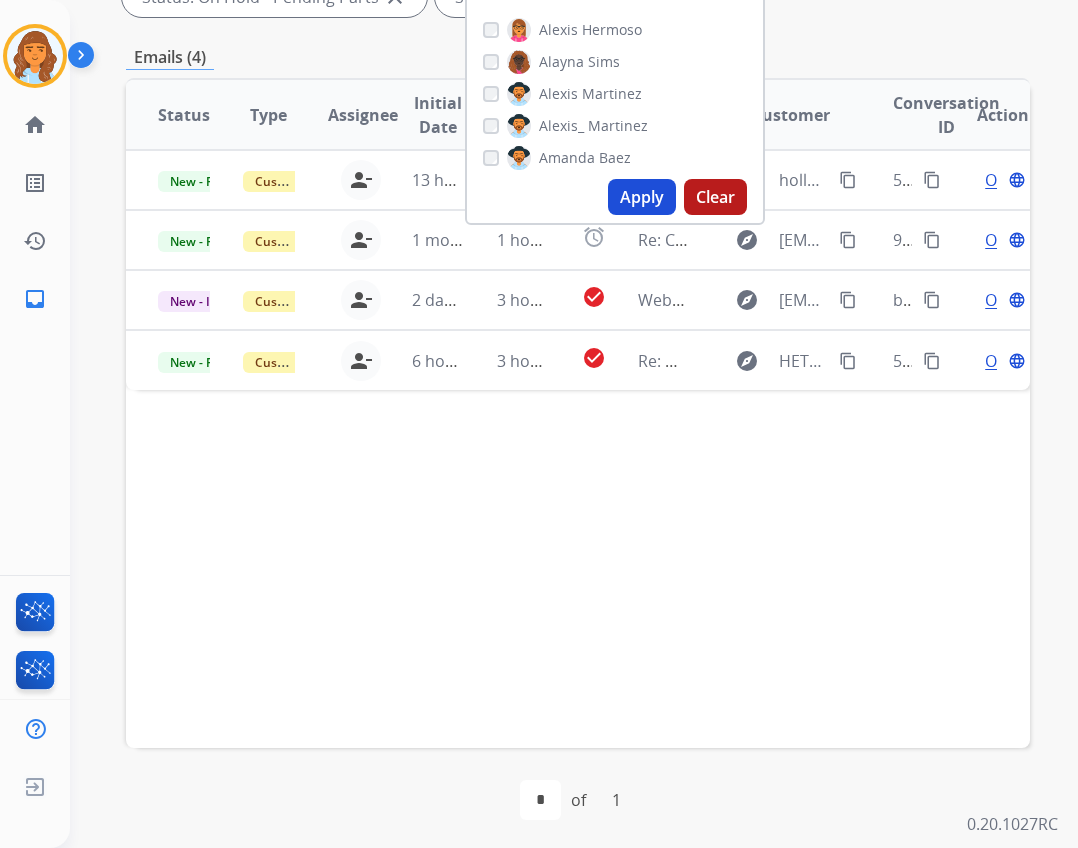 scroll, scrollTop: 482, scrollLeft: 0, axis: vertical 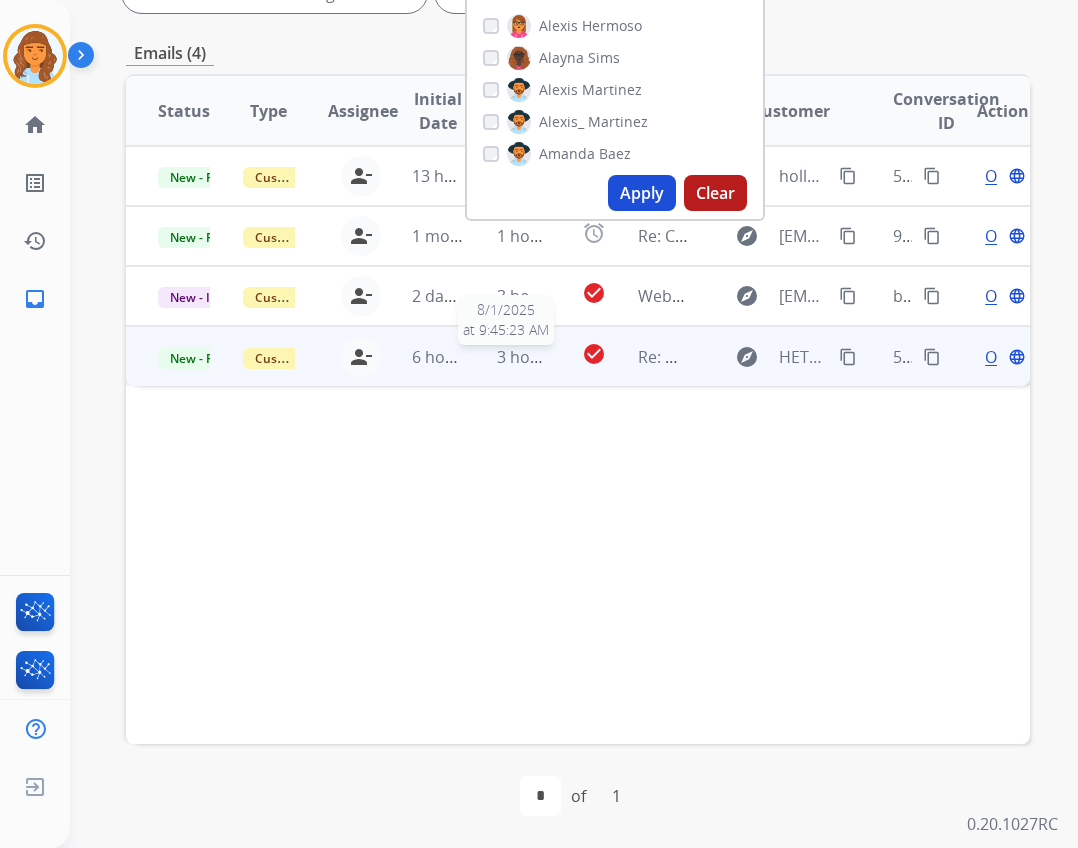 click on "3 hours ago" at bounding box center (542, 357) 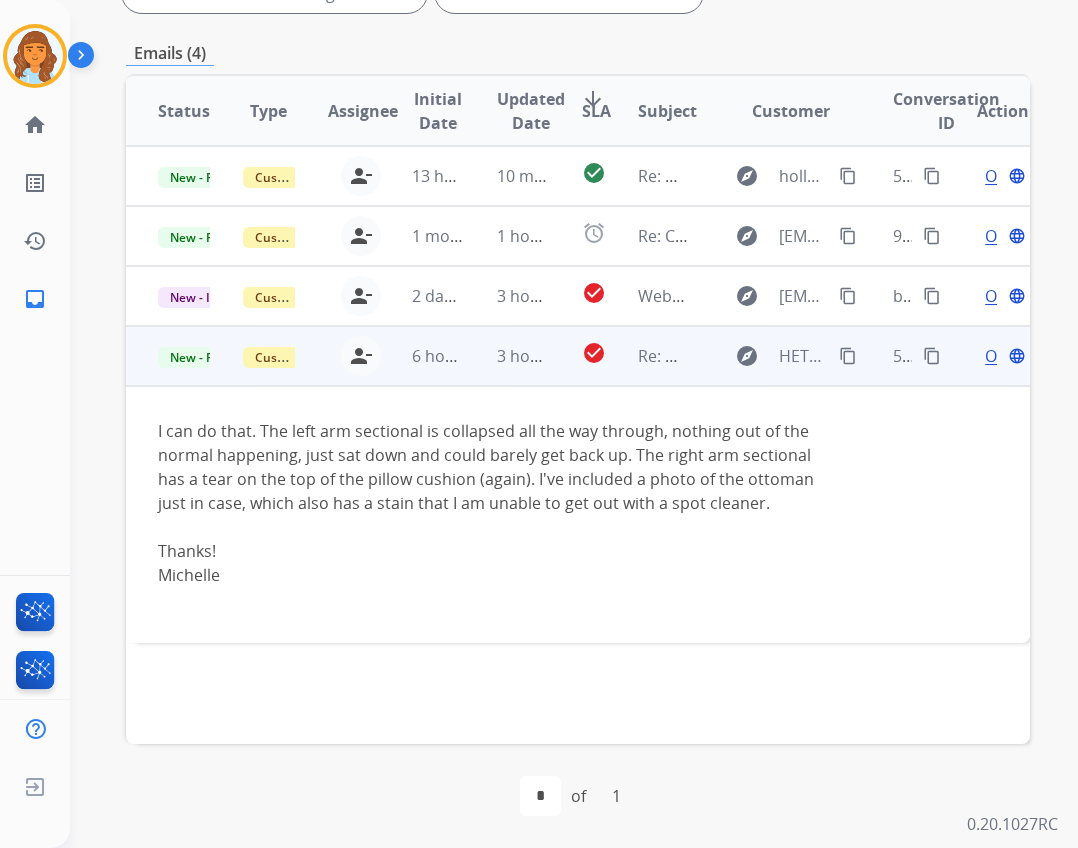click on "explore HETZELBROWN@GMAIL.COM content_copy" at bounding box center (791, 356) 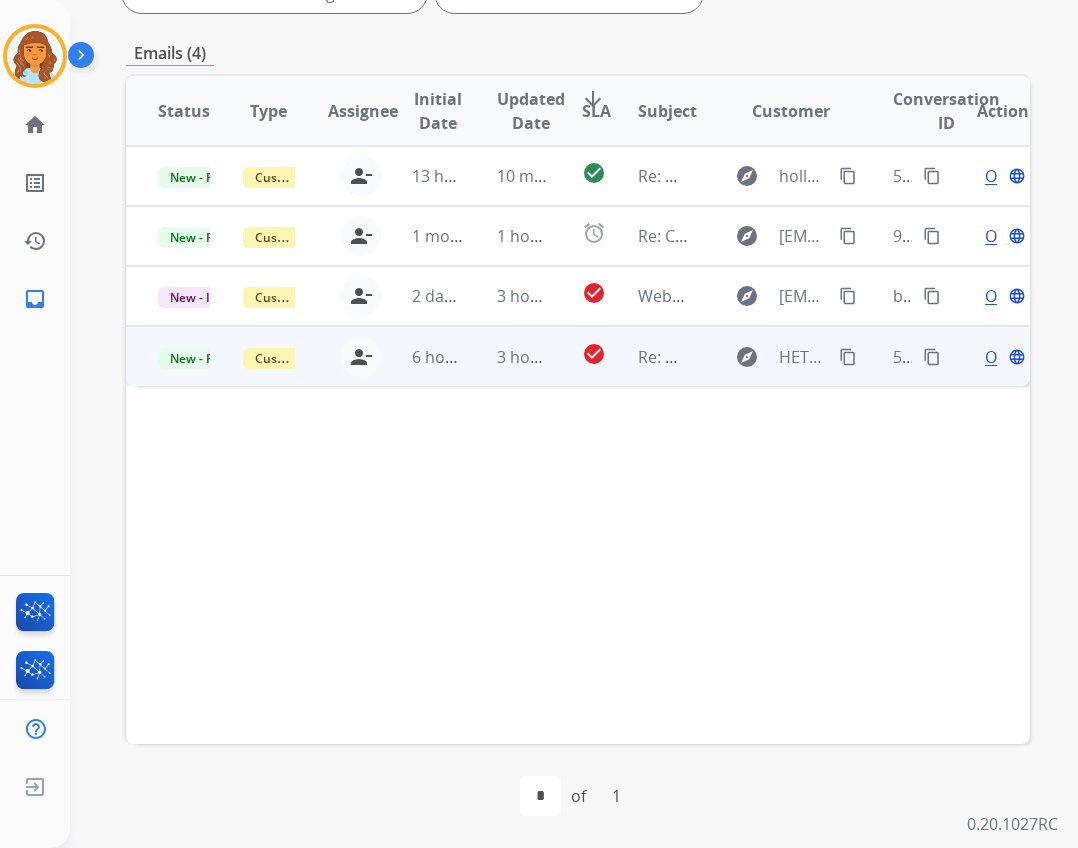 click on "explore HETZELBROWN@GMAIL.COM content_copy" at bounding box center [776, 356] 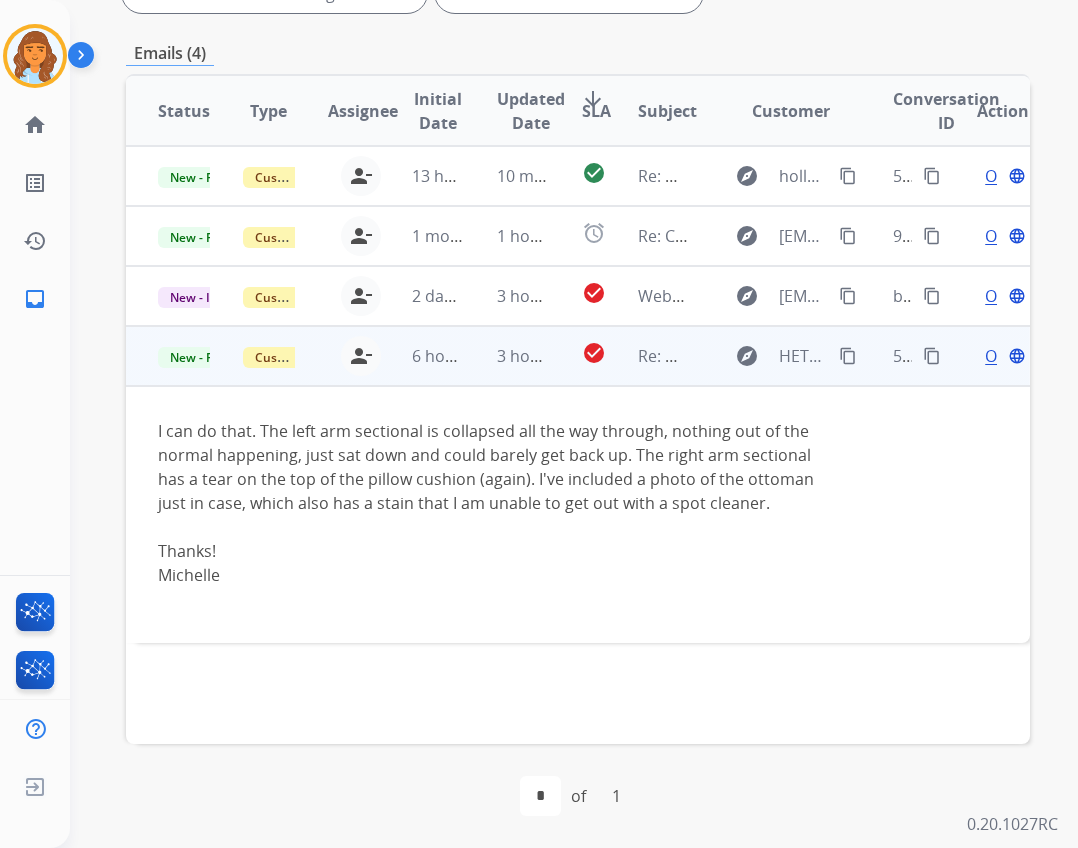 click on "Open" at bounding box center [1005, 356] 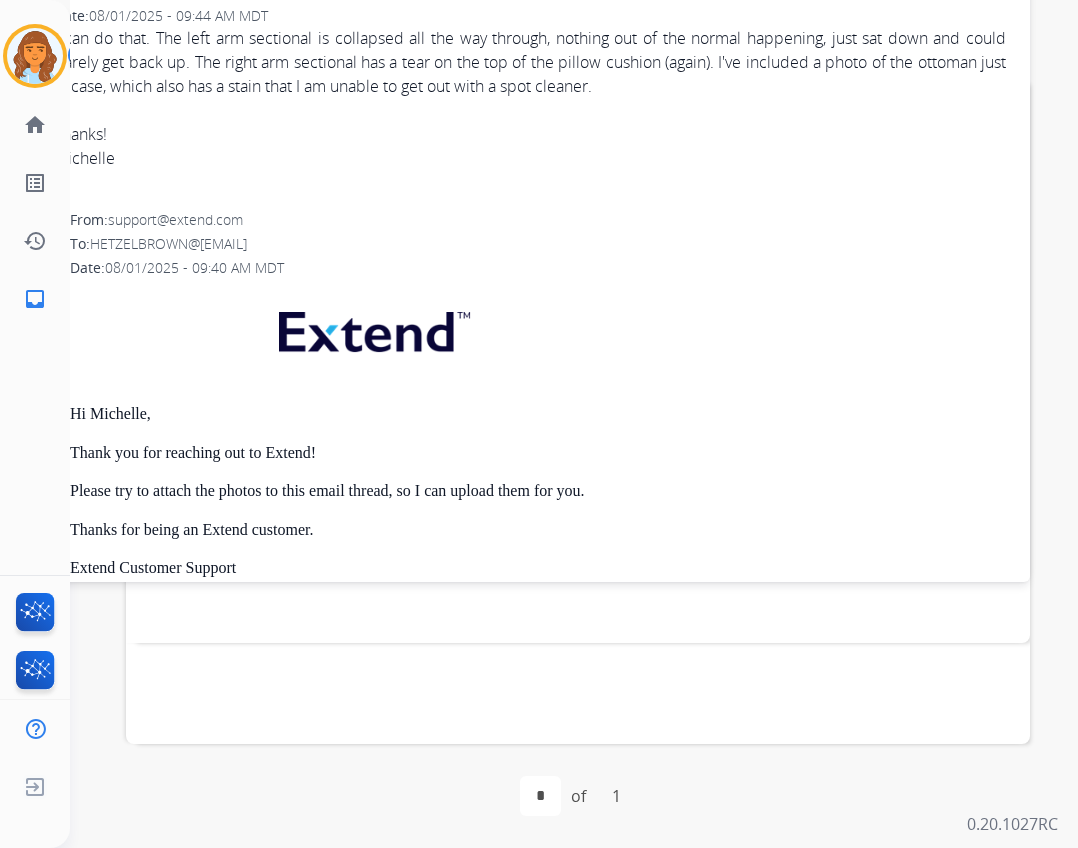 scroll, scrollTop: 0, scrollLeft: 0, axis: both 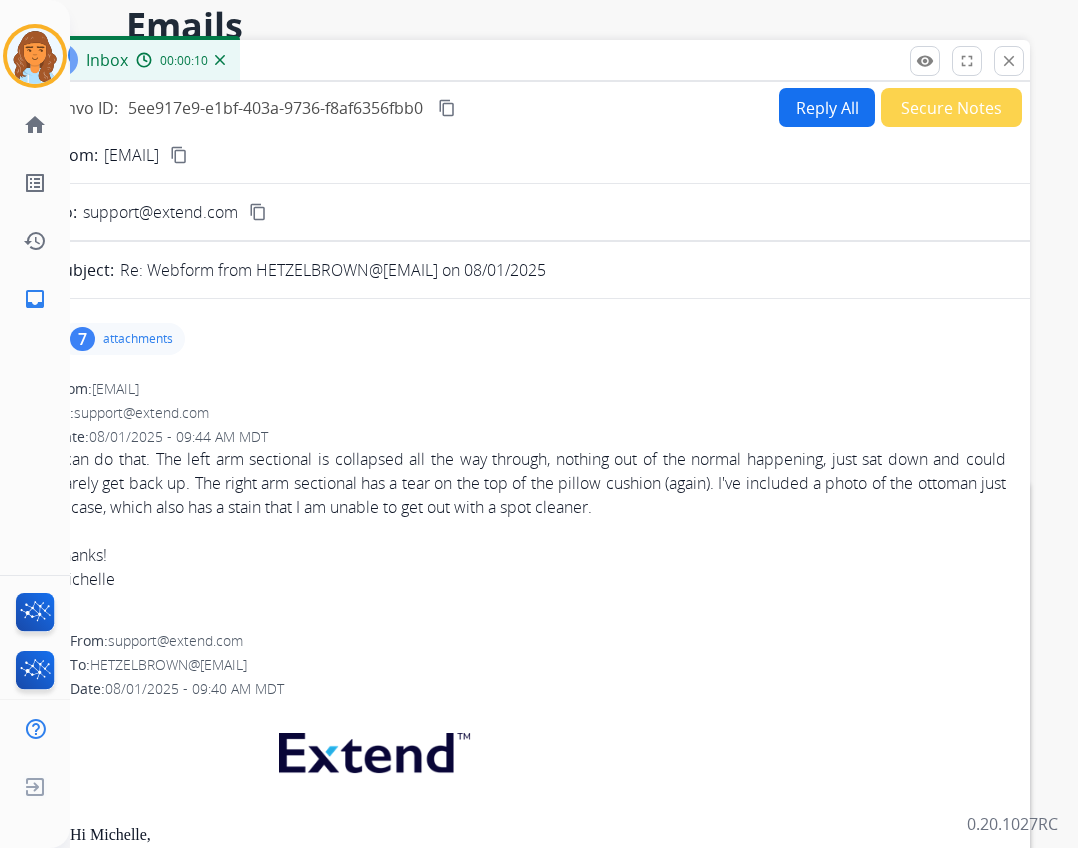 click on "7 attachments" at bounding box center (121, 339) 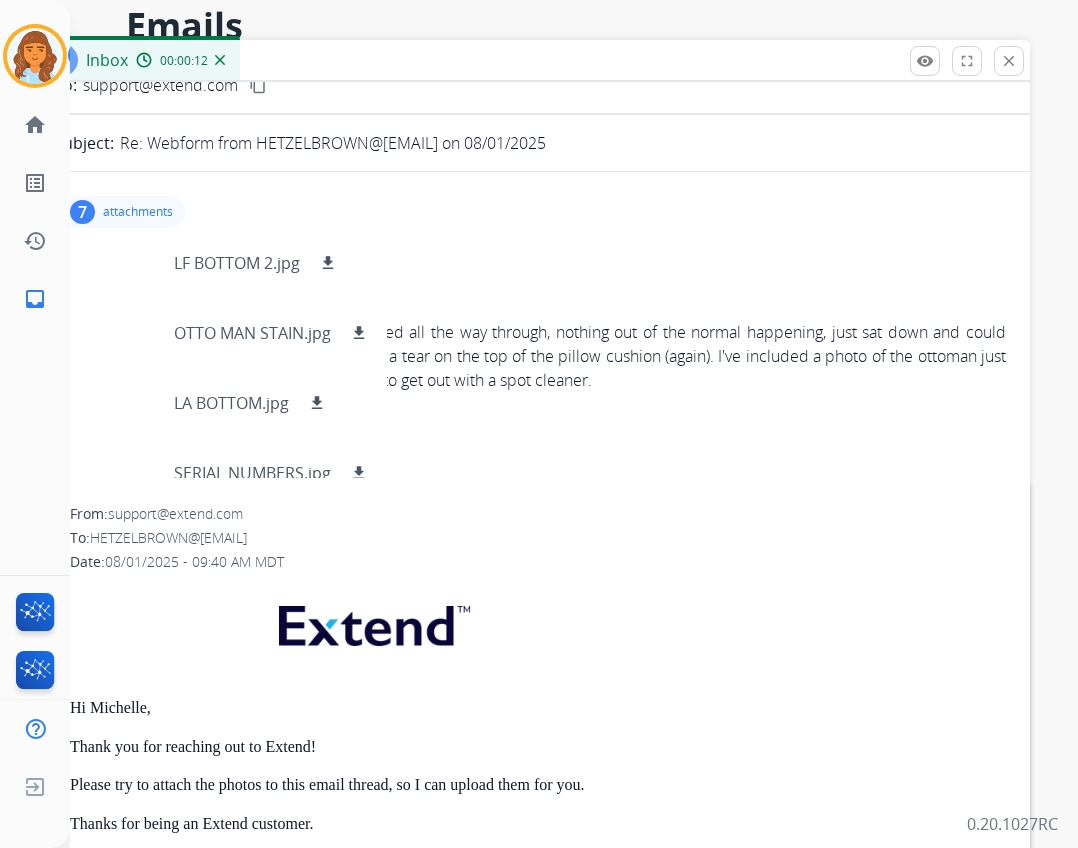 scroll, scrollTop: 100, scrollLeft: 0, axis: vertical 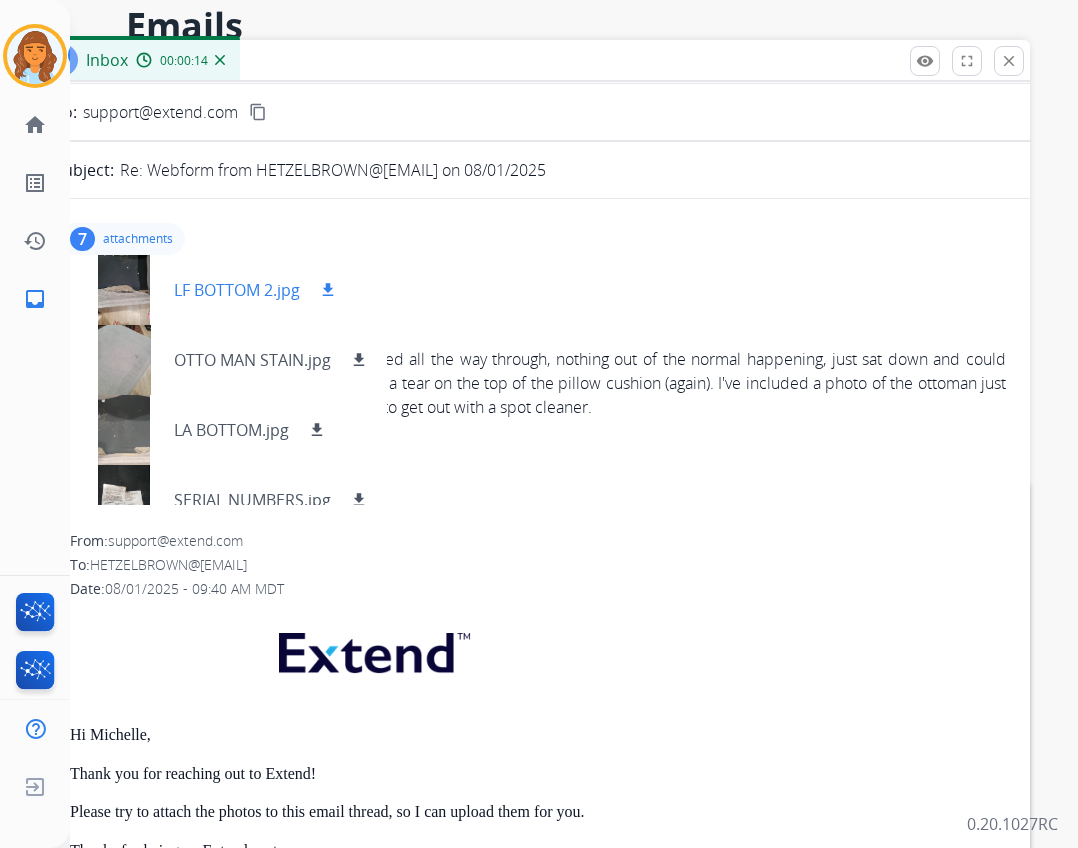 click on "LF BOTTOM 2.jpg" at bounding box center (237, 290) 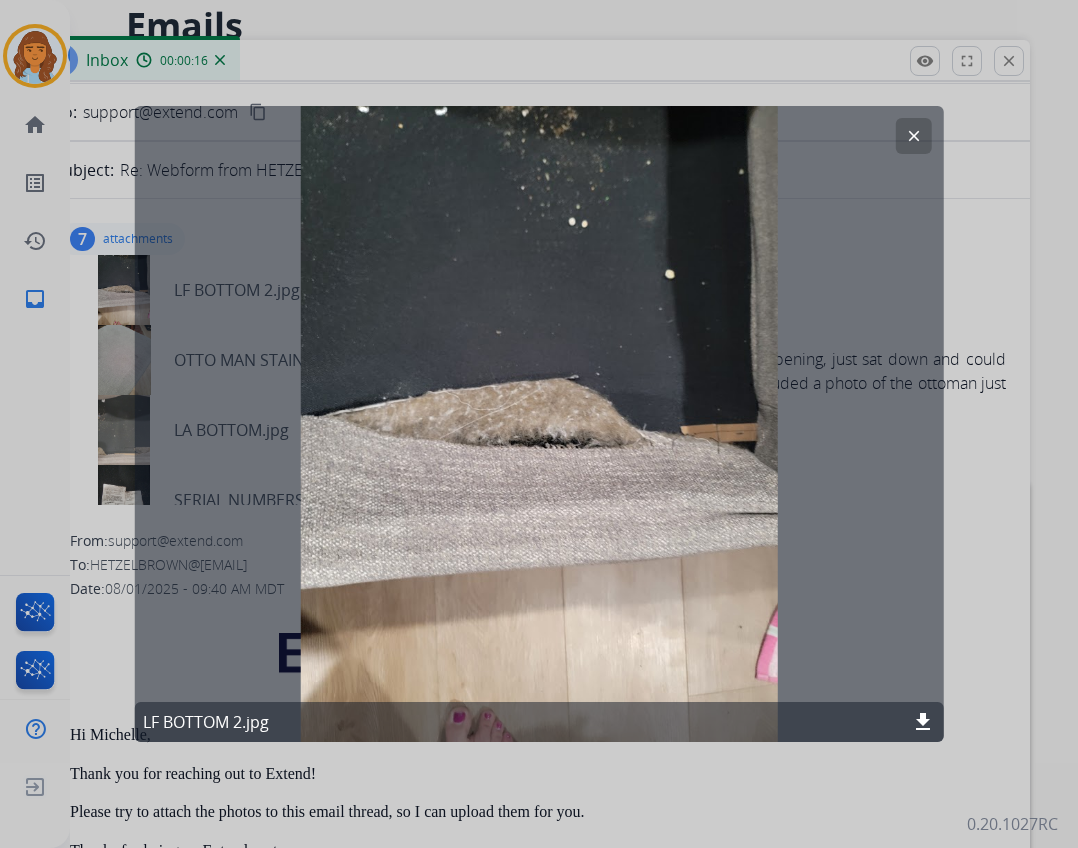 click on "clear" 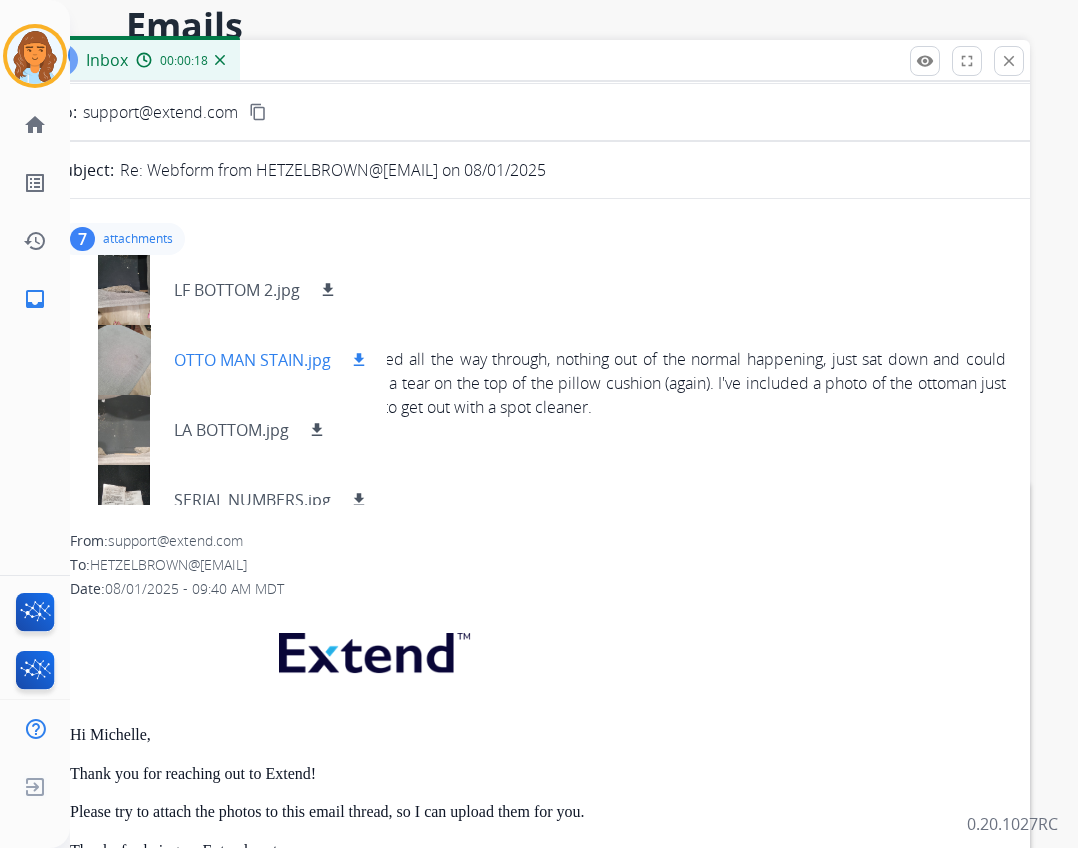 click on "OTTO MAN STAIN.jpg" at bounding box center (252, 360) 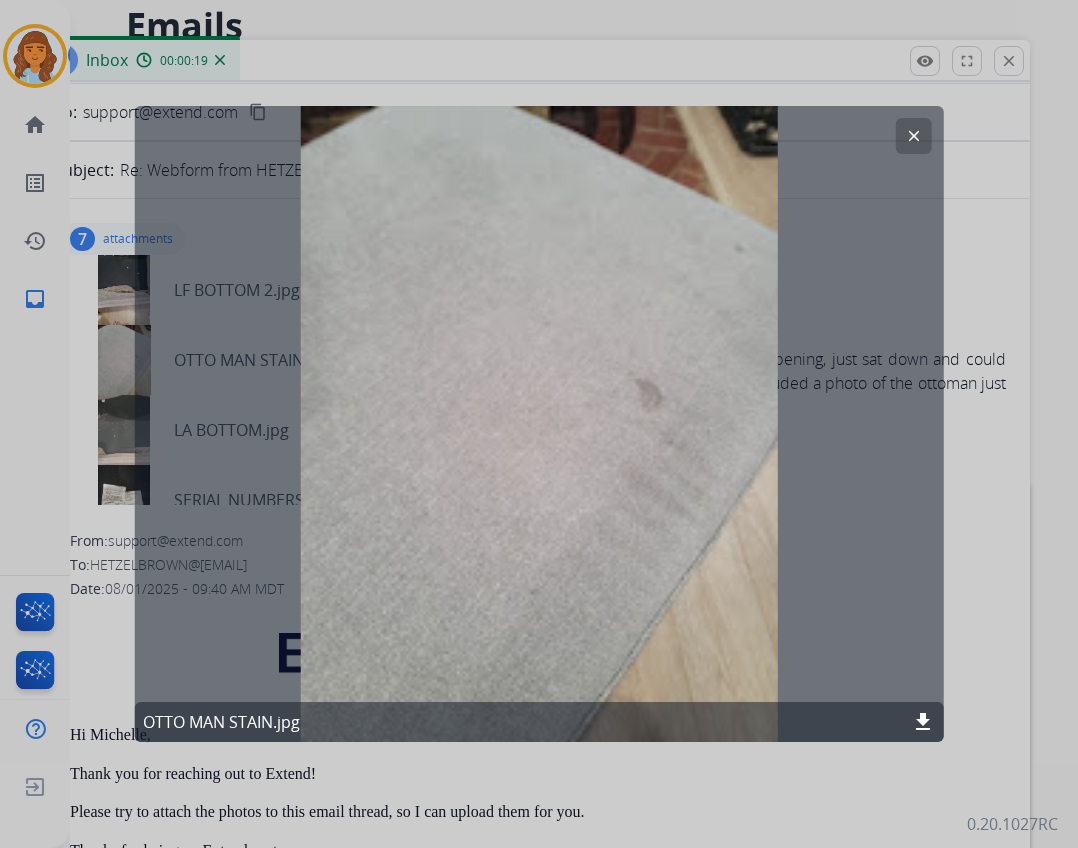 click on "clear" 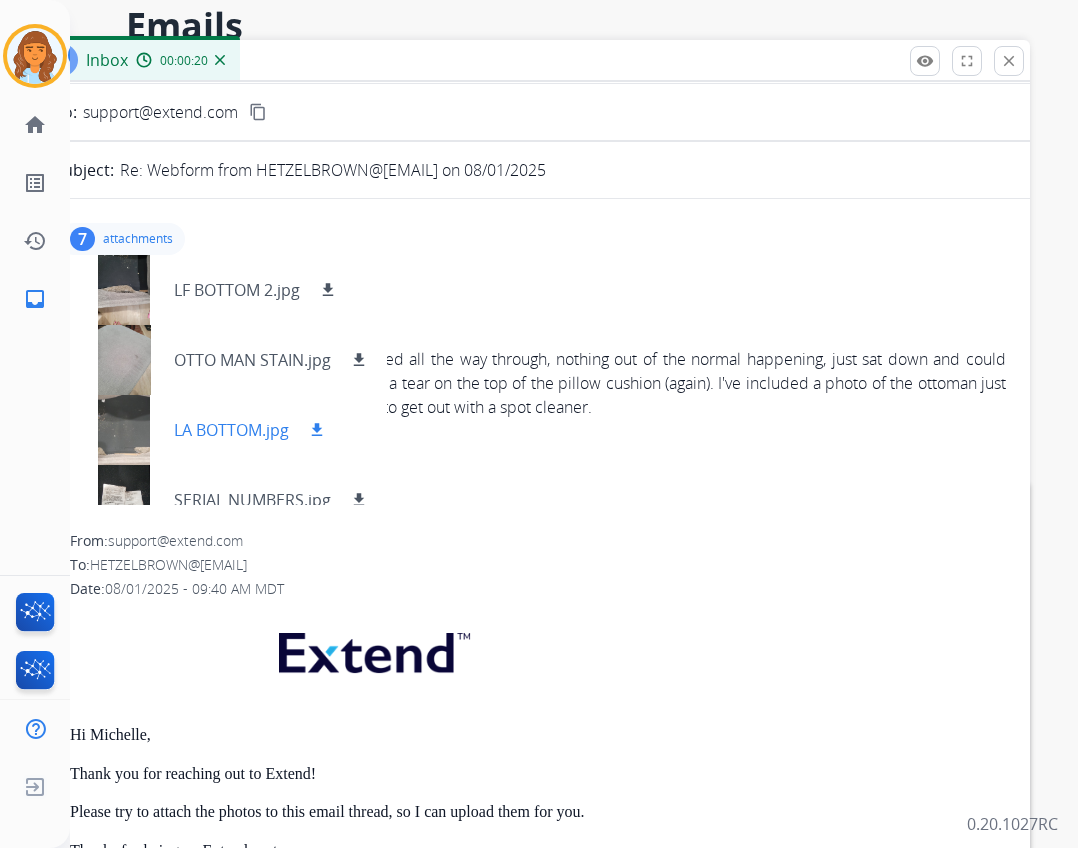 click on "LA BOTTOM.jpg" at bounding box center (231, 430) 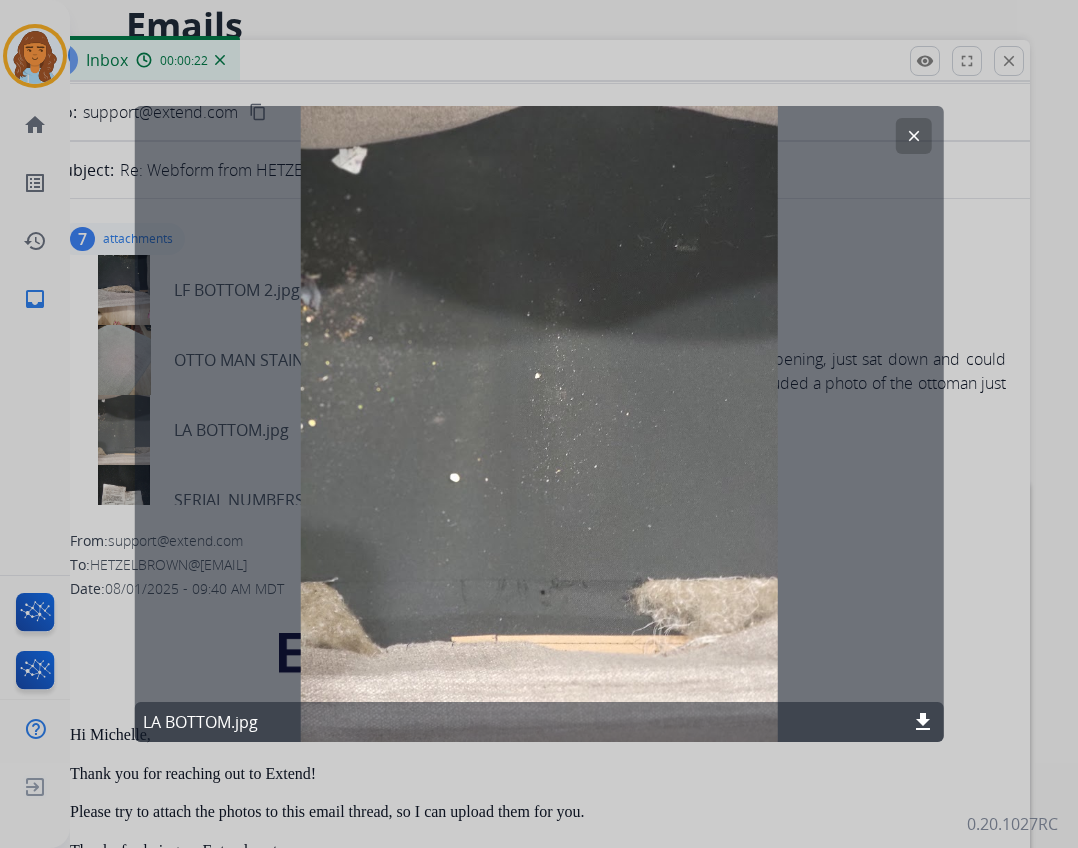 click on "clear" 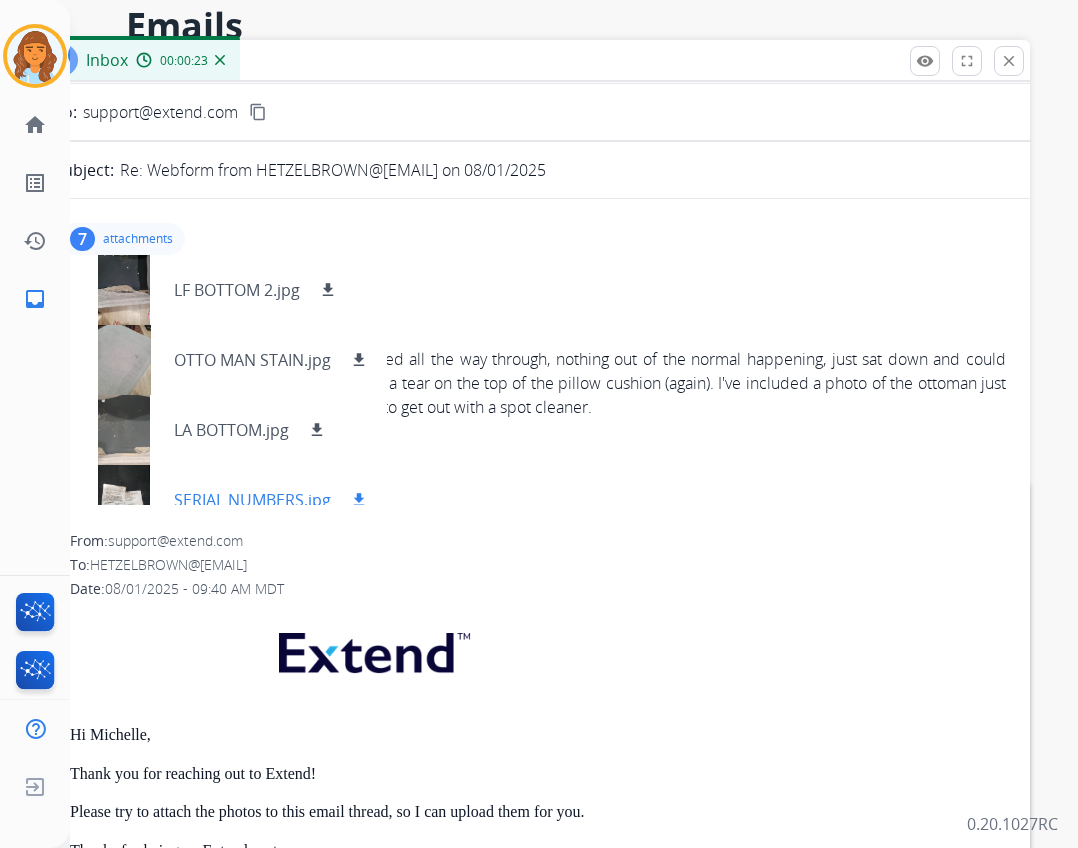 click on "SERIAL NUMBERS.jpg  download" at bounding box center [222, 500] 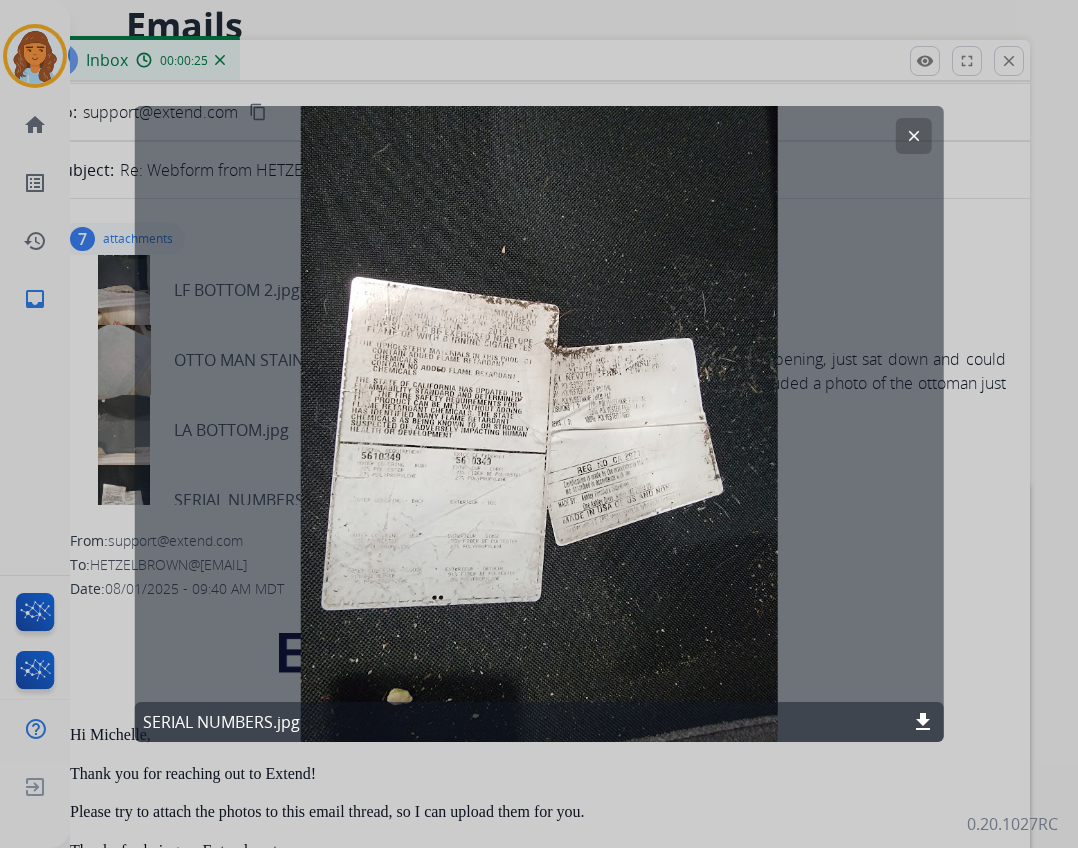 click on "clear" 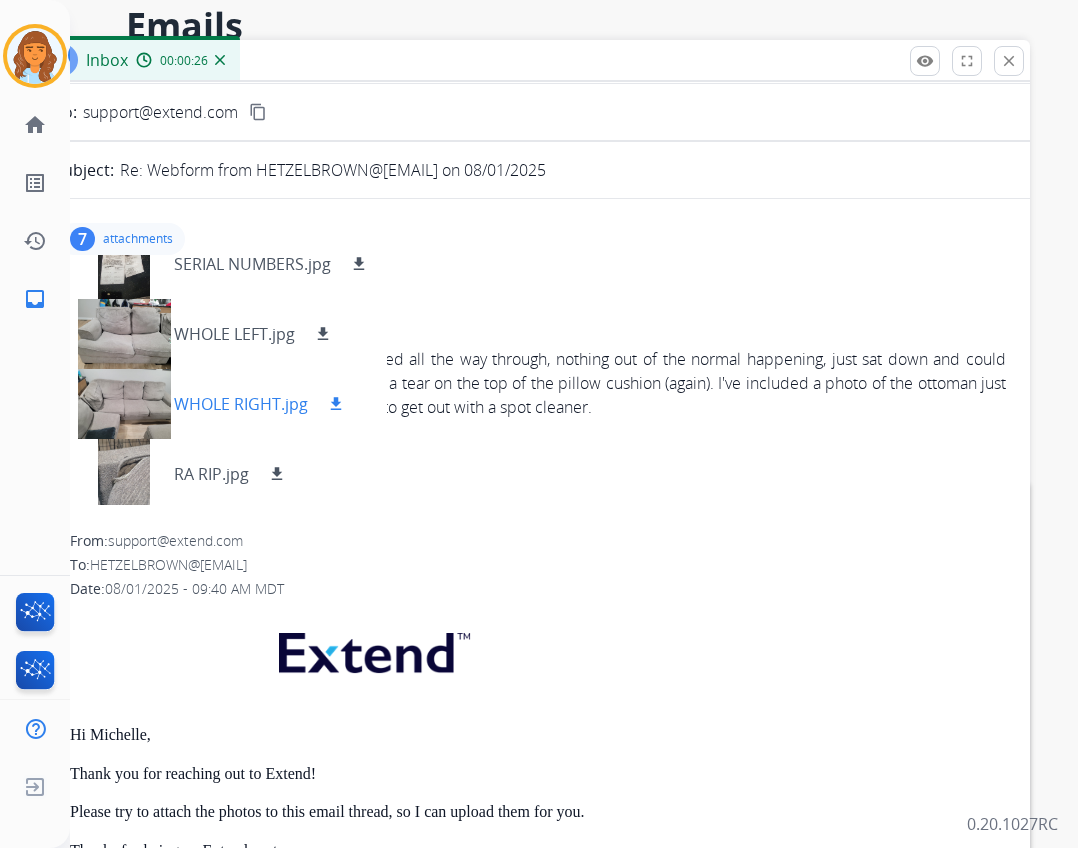 scroll, scrollTop: 240, scrollLeft: 0, axis: vertical 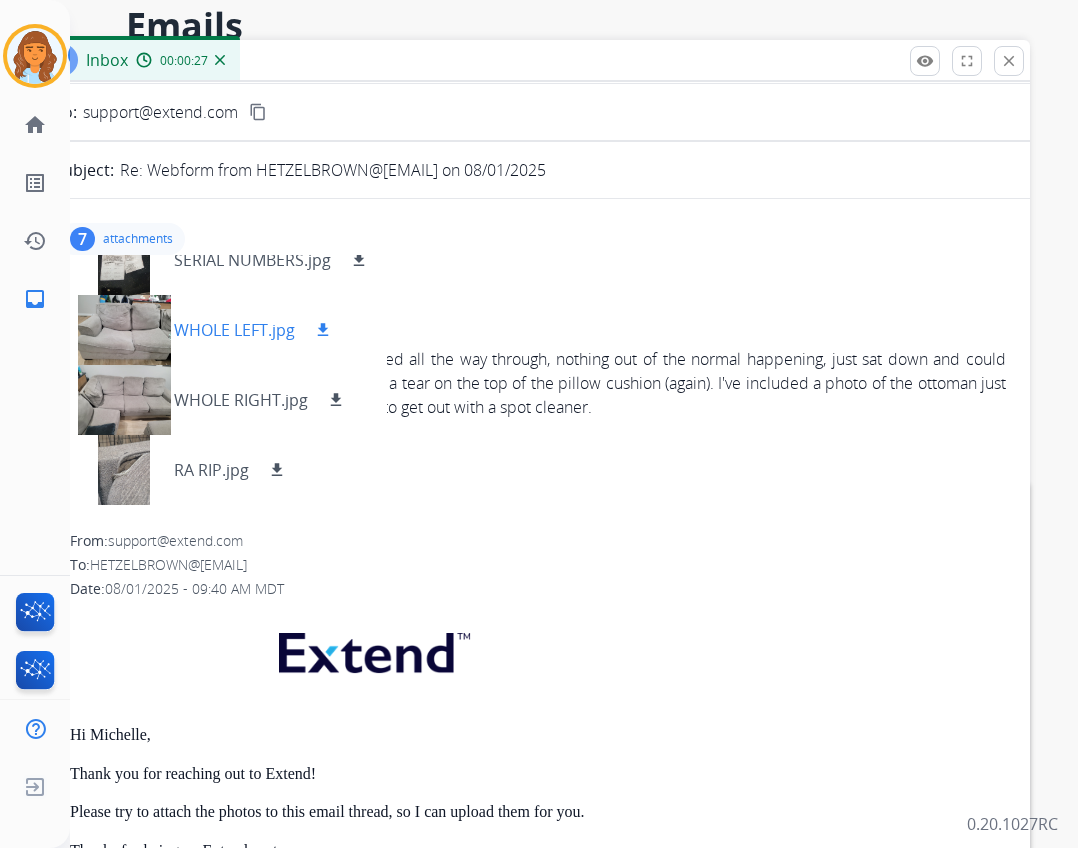 click at bounding box center (124, 330) 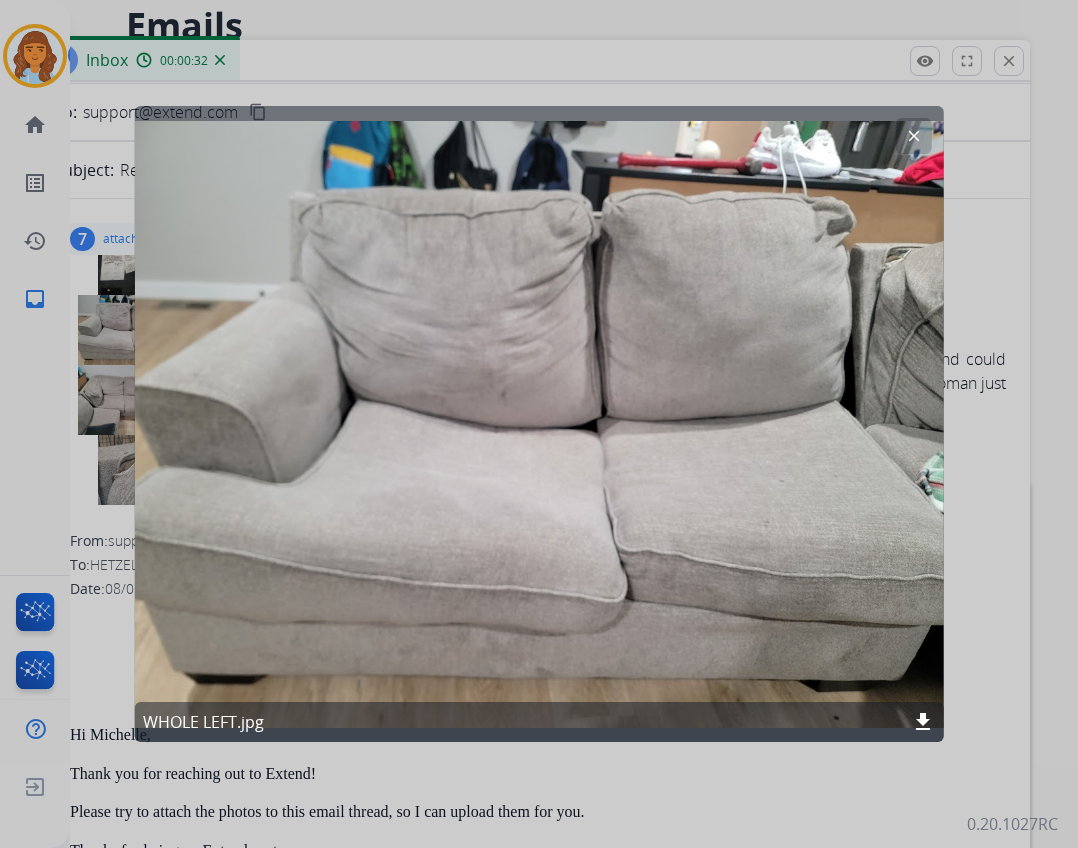 click on "clear" 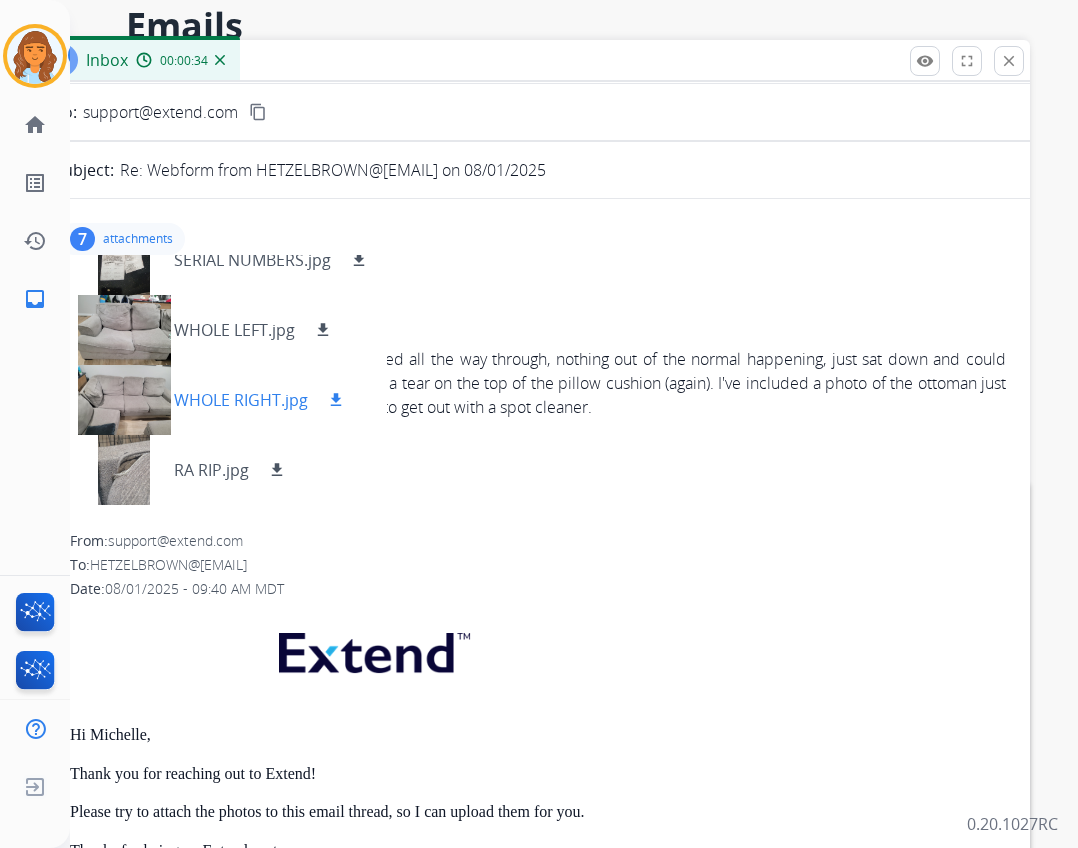 click at bounding box center (124, 400) 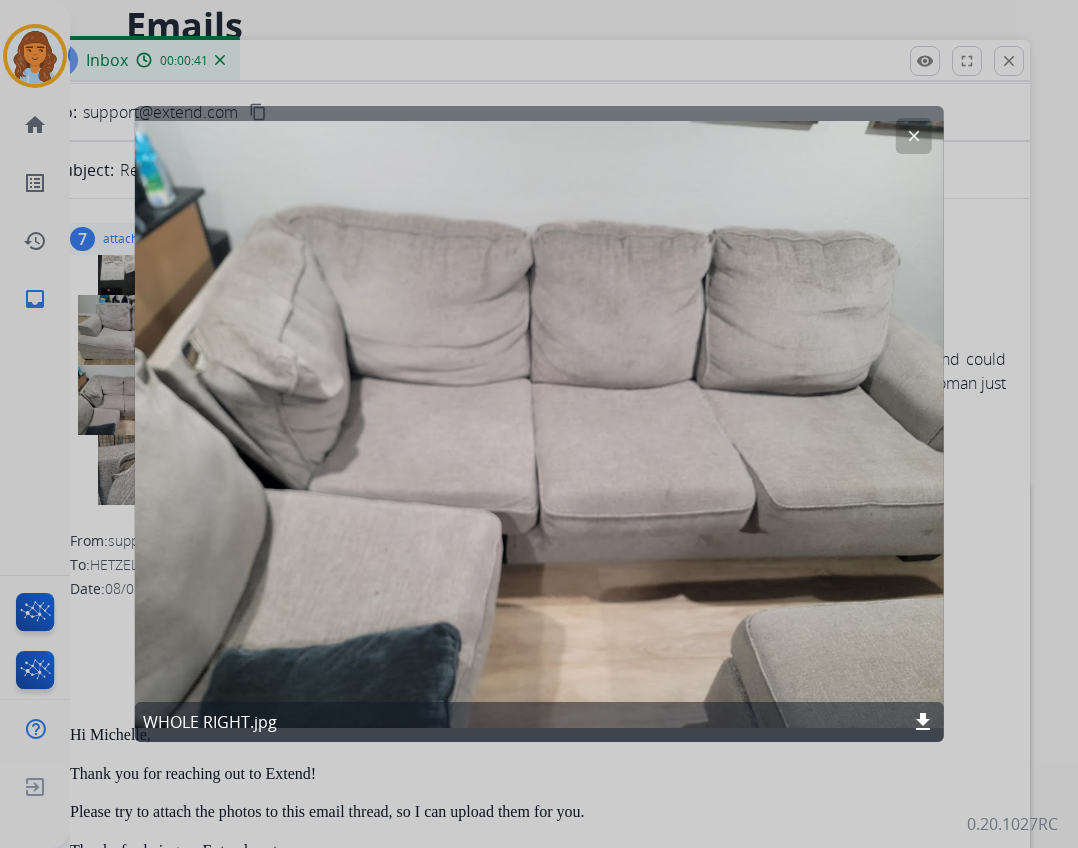 click on "clear" 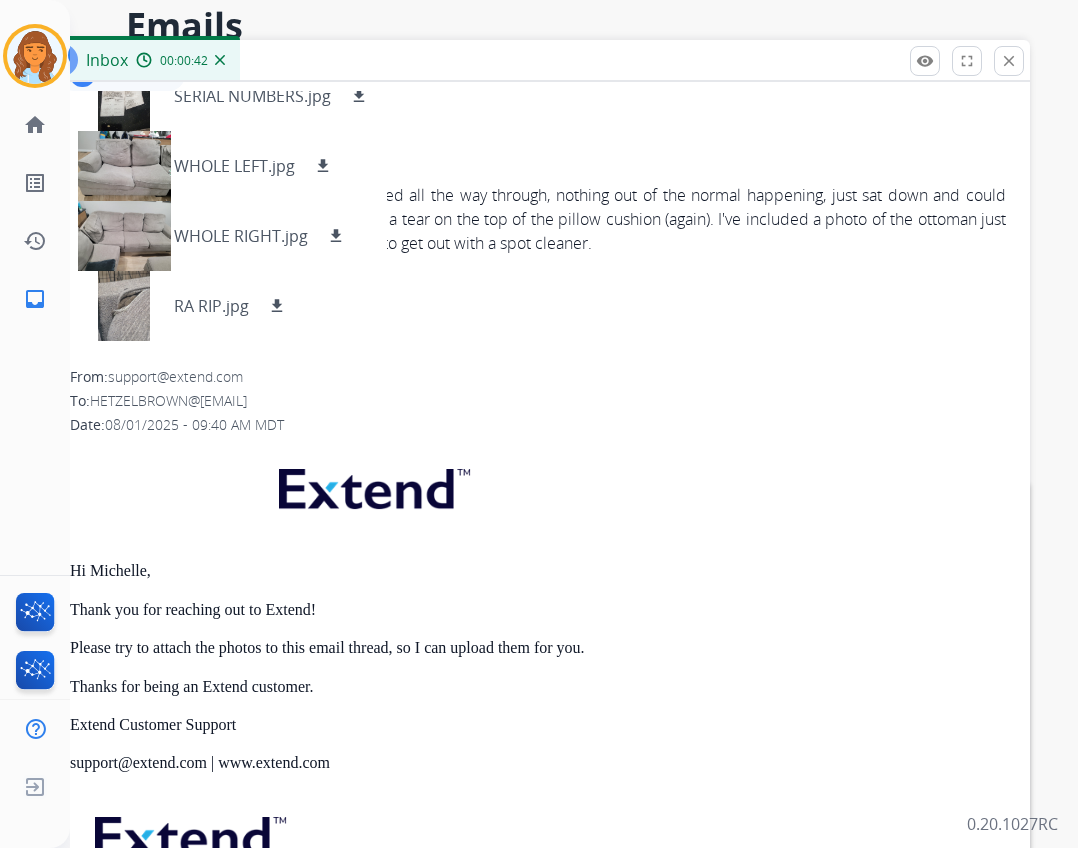 scroll, scrollTop: 100, scrollLeft: 0, axis: vertical 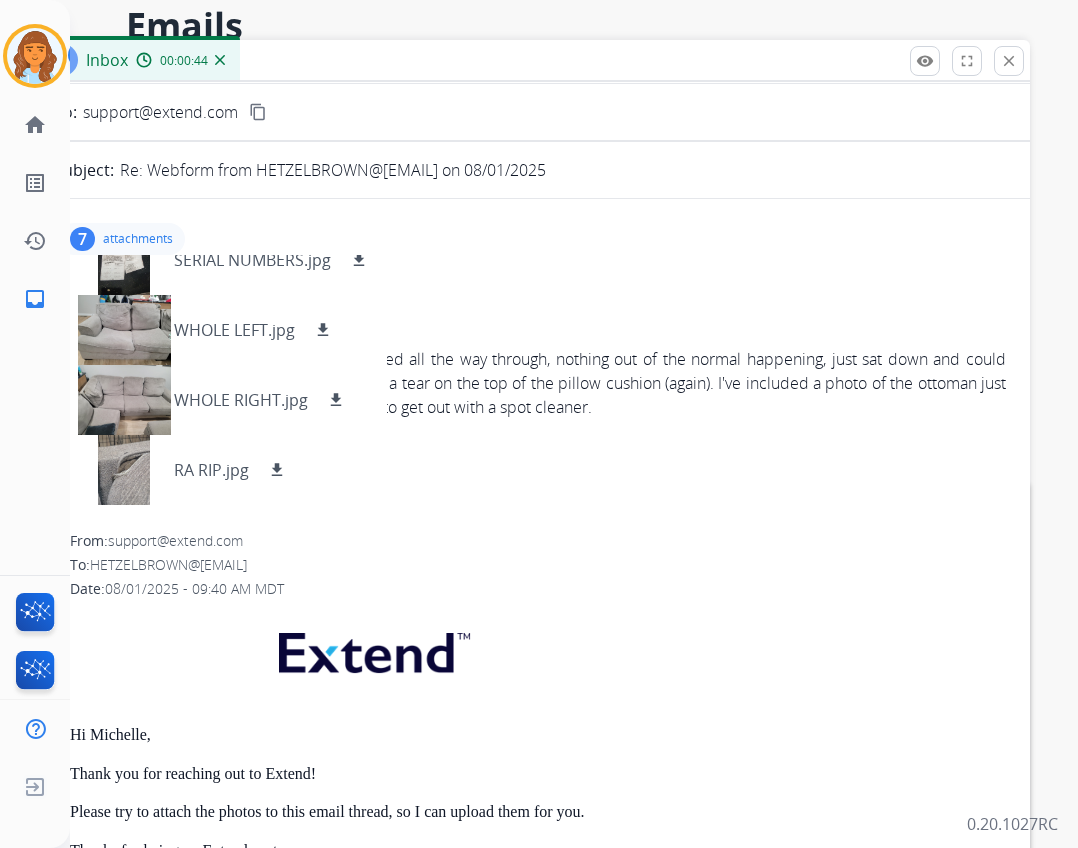 click on "7 attachments  LF BOTTOM 2.jpg  download  OTTO MAN STAIN.jpg  download  LA BOTTOM.jpg  download  SERIAL NUMBERS.jpg  download  WHOLE LEFT.jpg  download  WHOLE RIGHT.jpg  download  RA RIP.jpg  download" at bounding box center [530, 239] 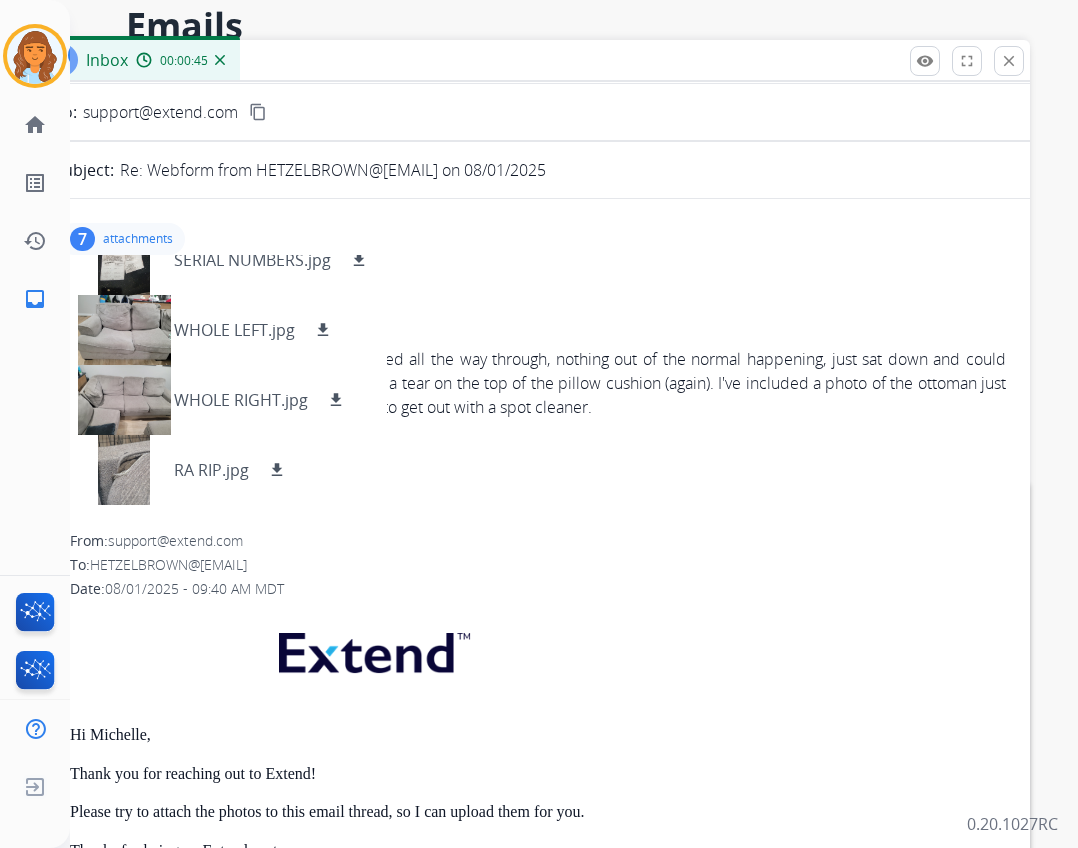 drag, startPoint x: 455, startPoint y: 268, endPoint x: 439, endPoint y: 282, distance: 21.260292 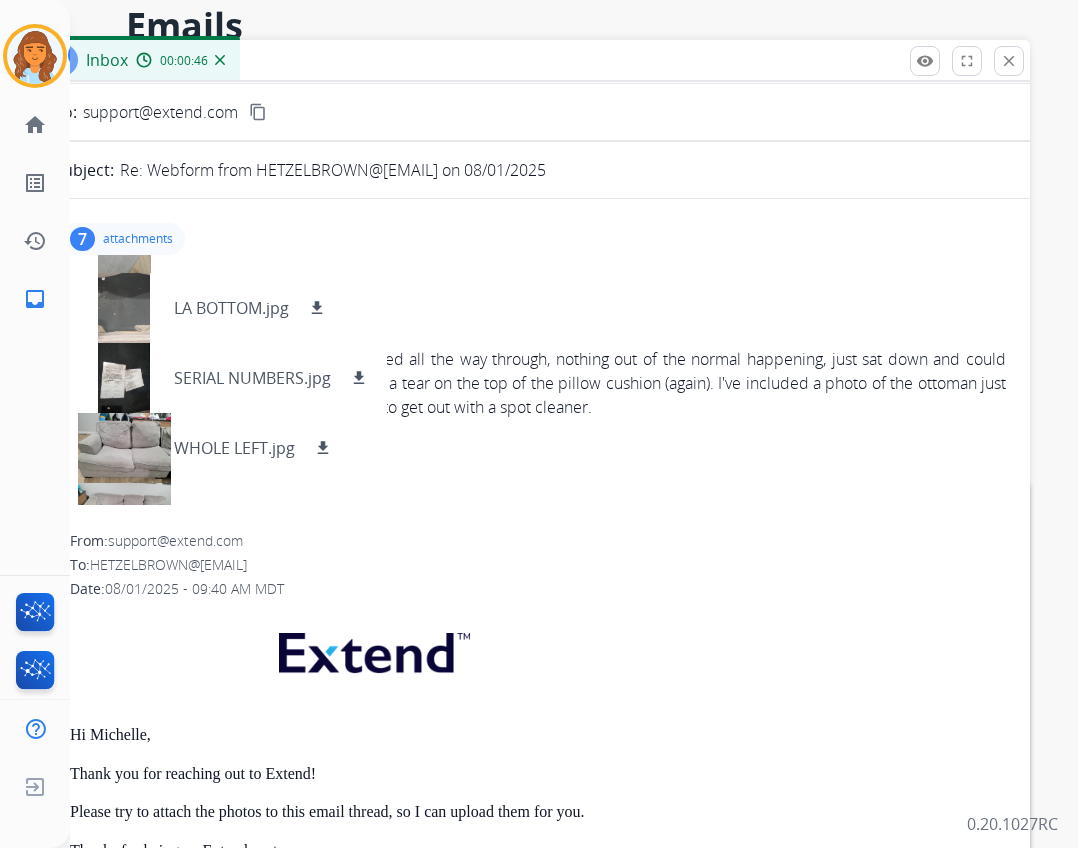scroll, scrollTop: 0, scrollLeft: 0, axis: both 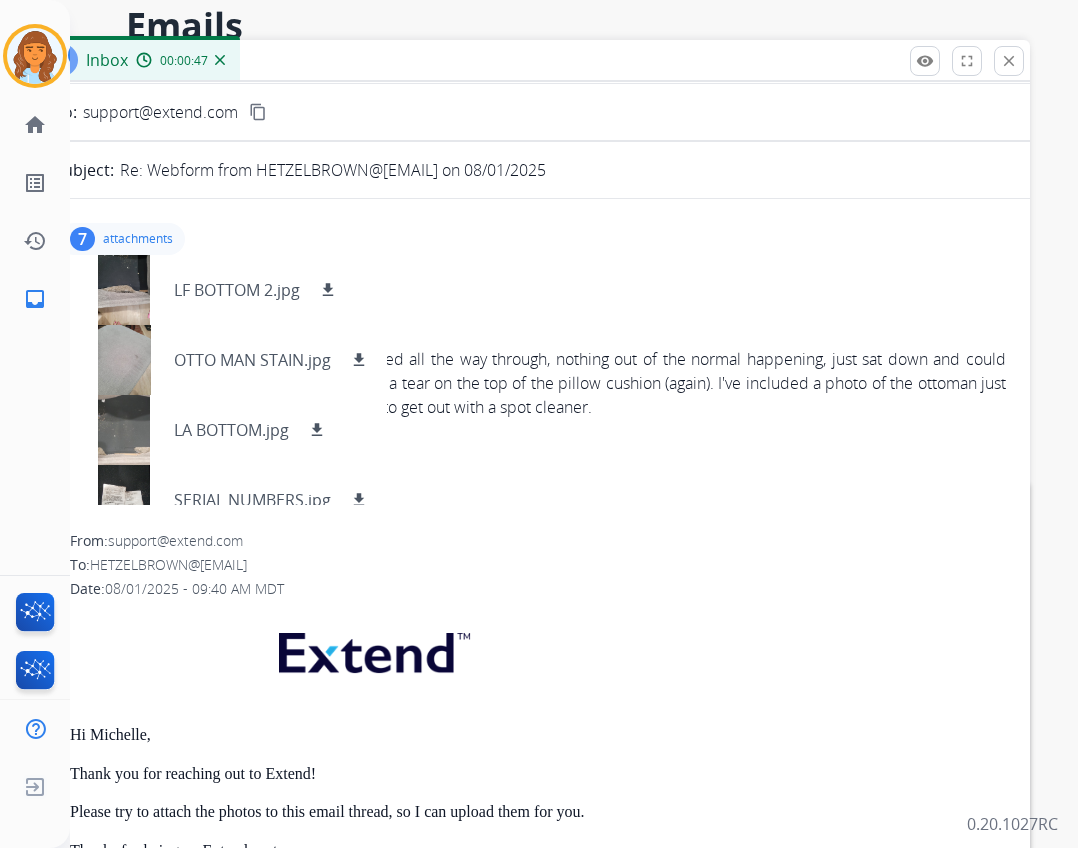 click on "7 attachments  LF BOTTOM 2.jpg  download  OTTO MAN STAIN.jpg  download  LA BOTTOM.jpg  download  SERIAL NUMBERS.jpg  download  WHOLE LEFT.jpg  download  WHOLE RIGHT.jpg  download  RA RIP.jpg  download" at bounding box center [530, 239] 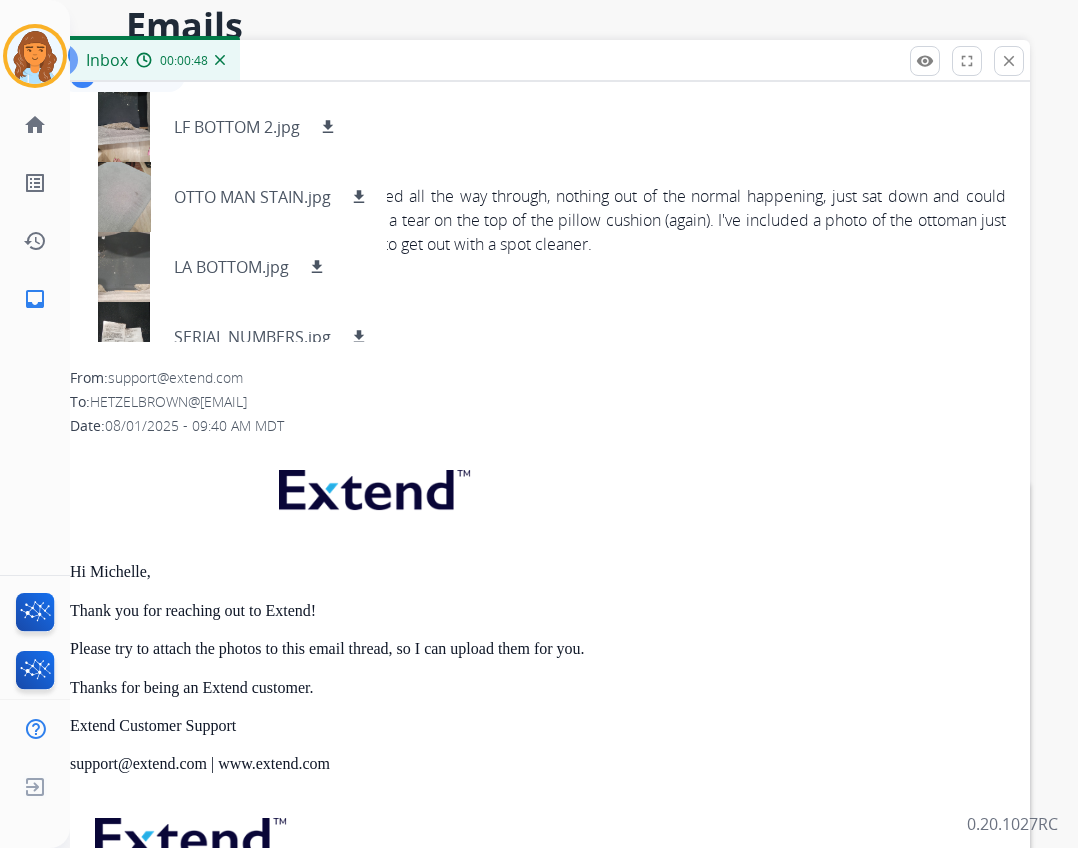 scroll, scrollTop: 0, scrollLeft: 0, axis: both 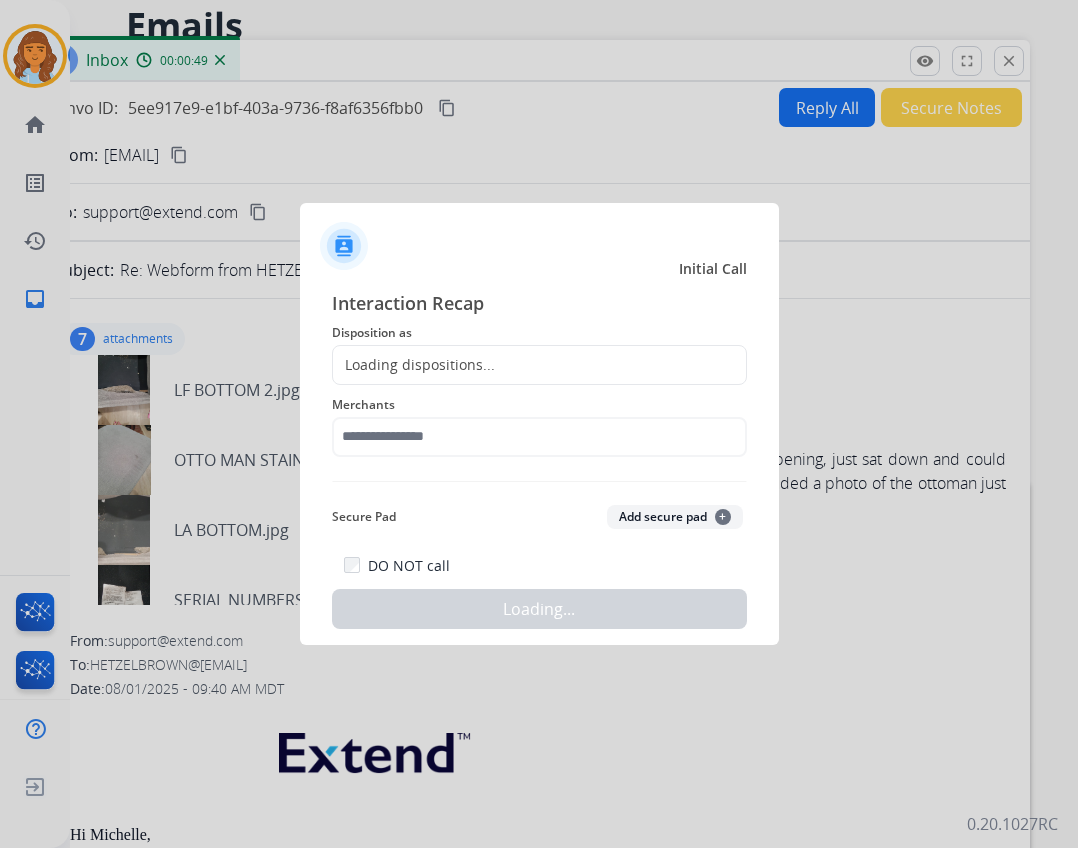 click at bounding box center (539, 424) 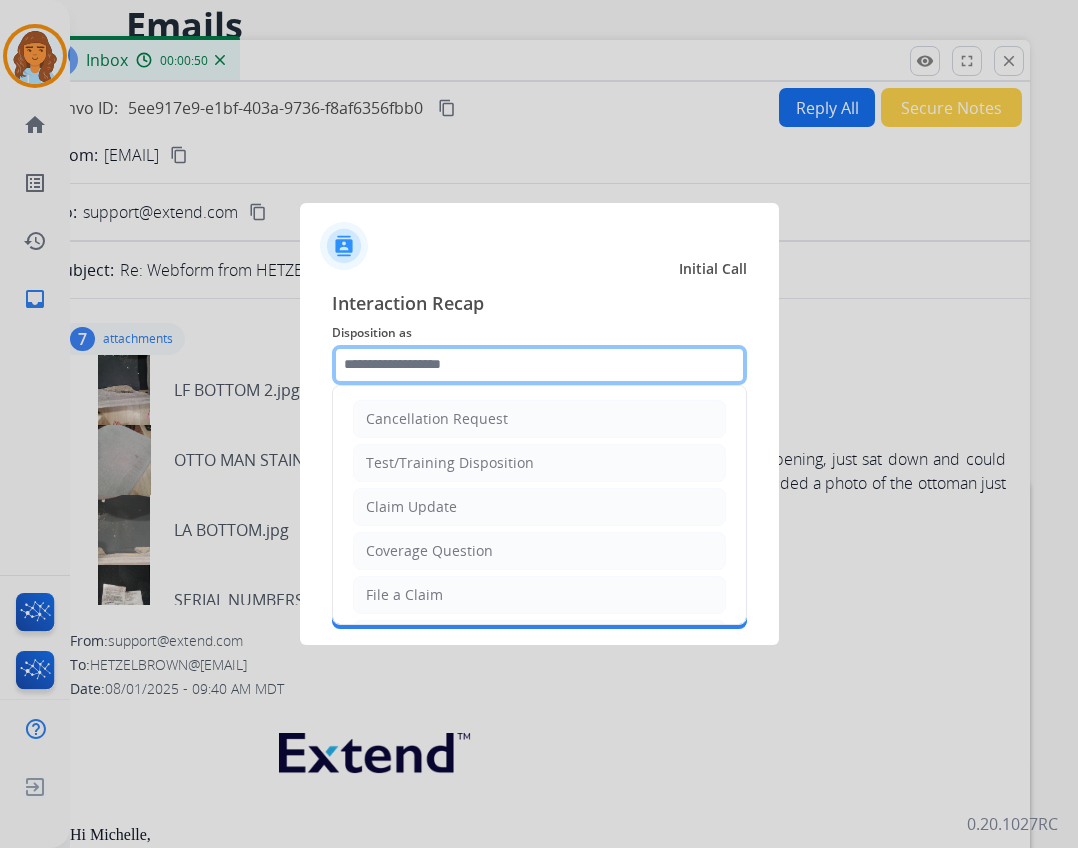 click 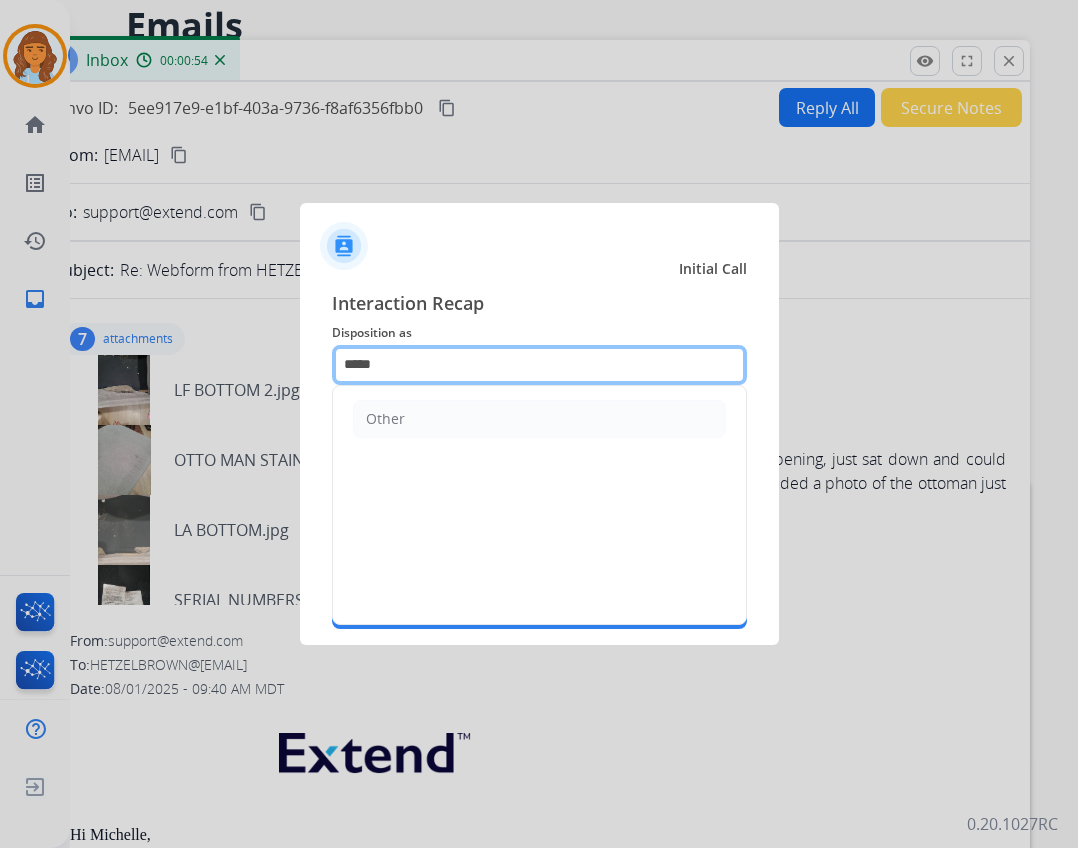 type on "*****" 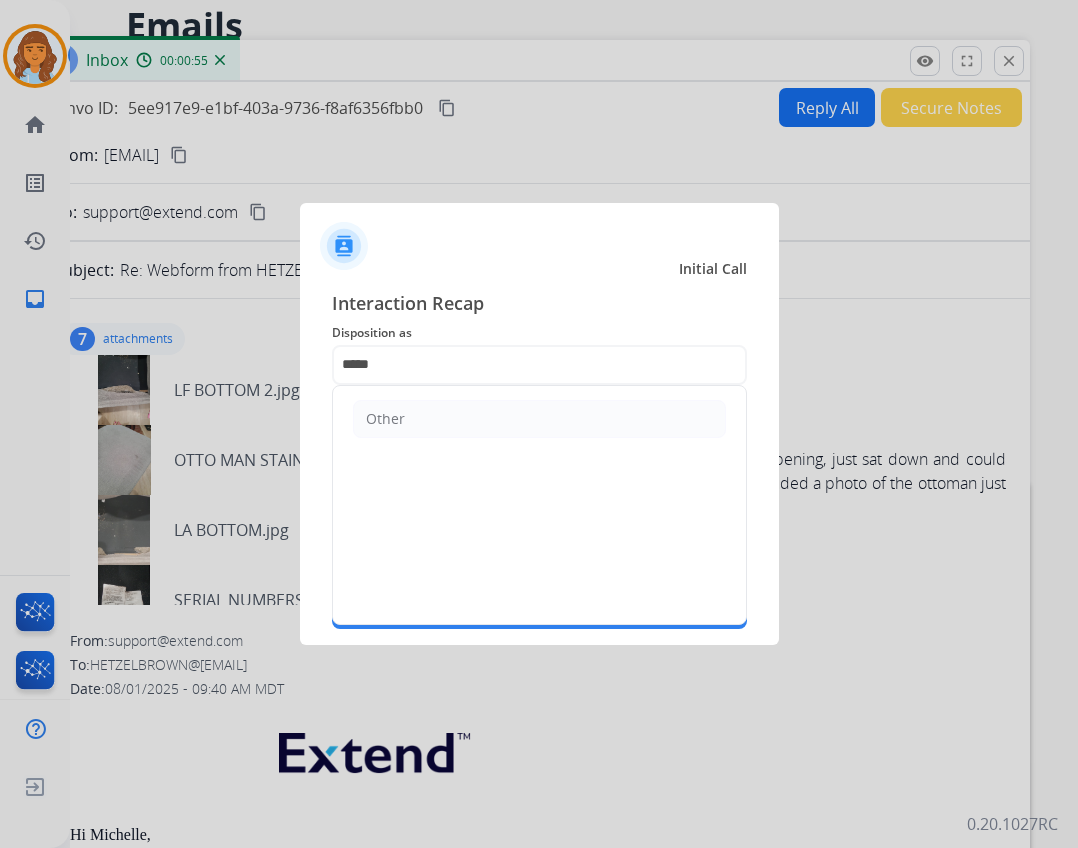 click on "Other" 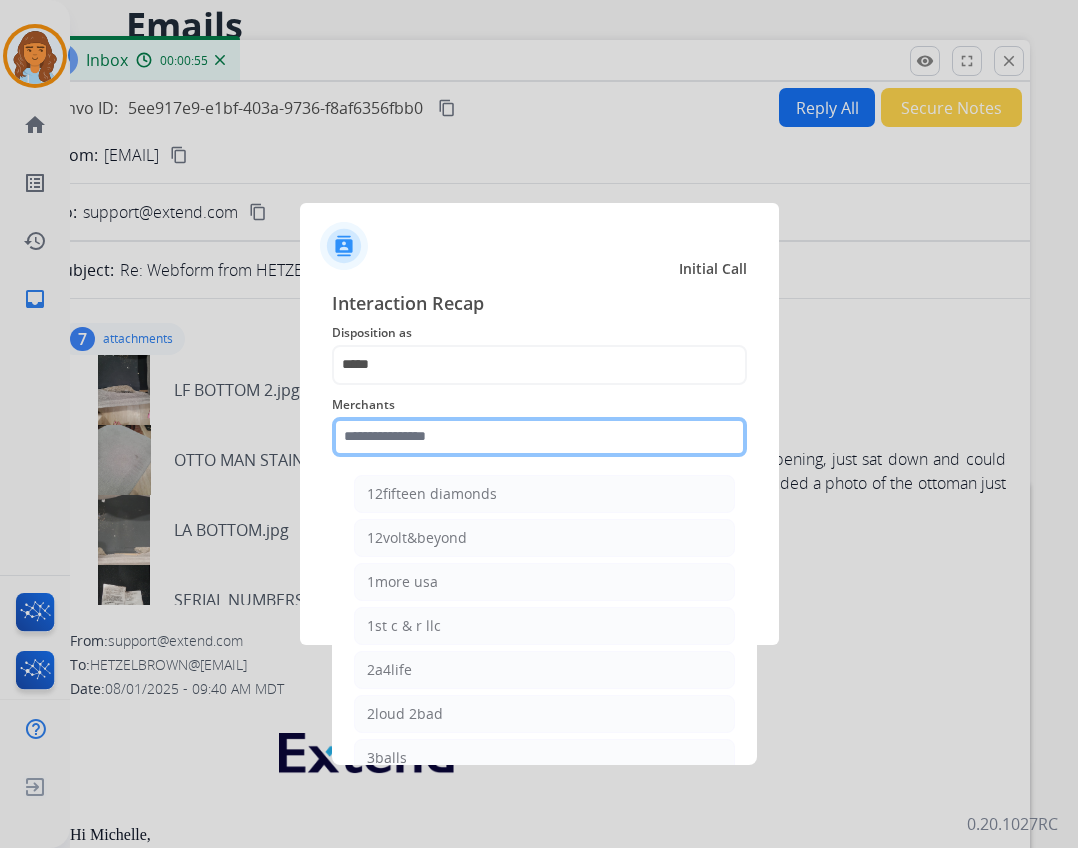 click 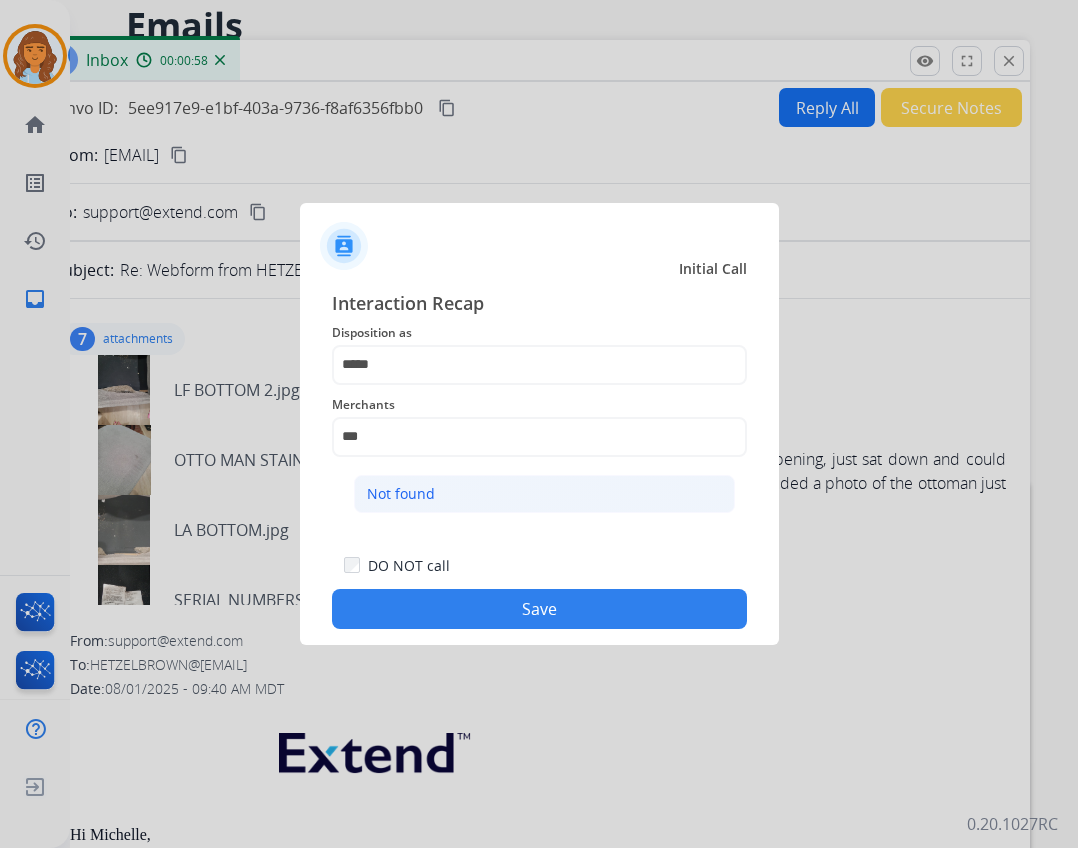 drag, startPoint x: 543, startPoint y: 464, endPoint x: 543, endPoint y: 485, distance: 21 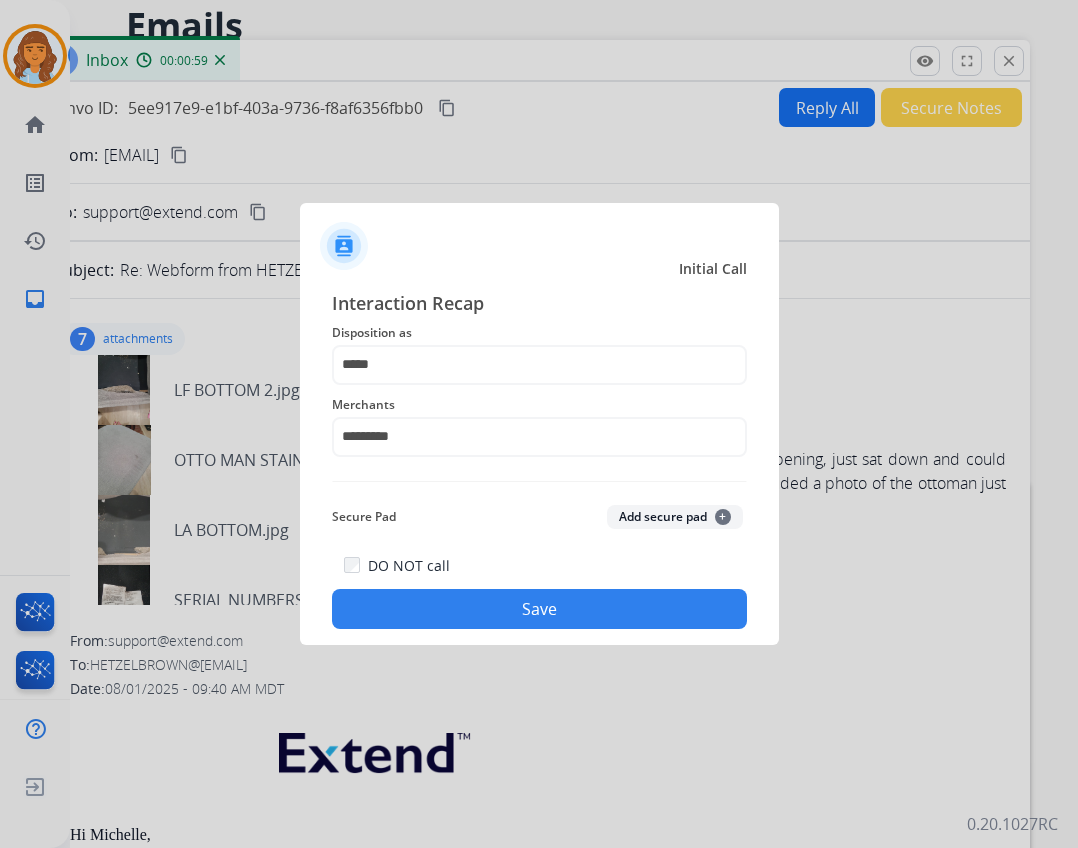 click on "Save" 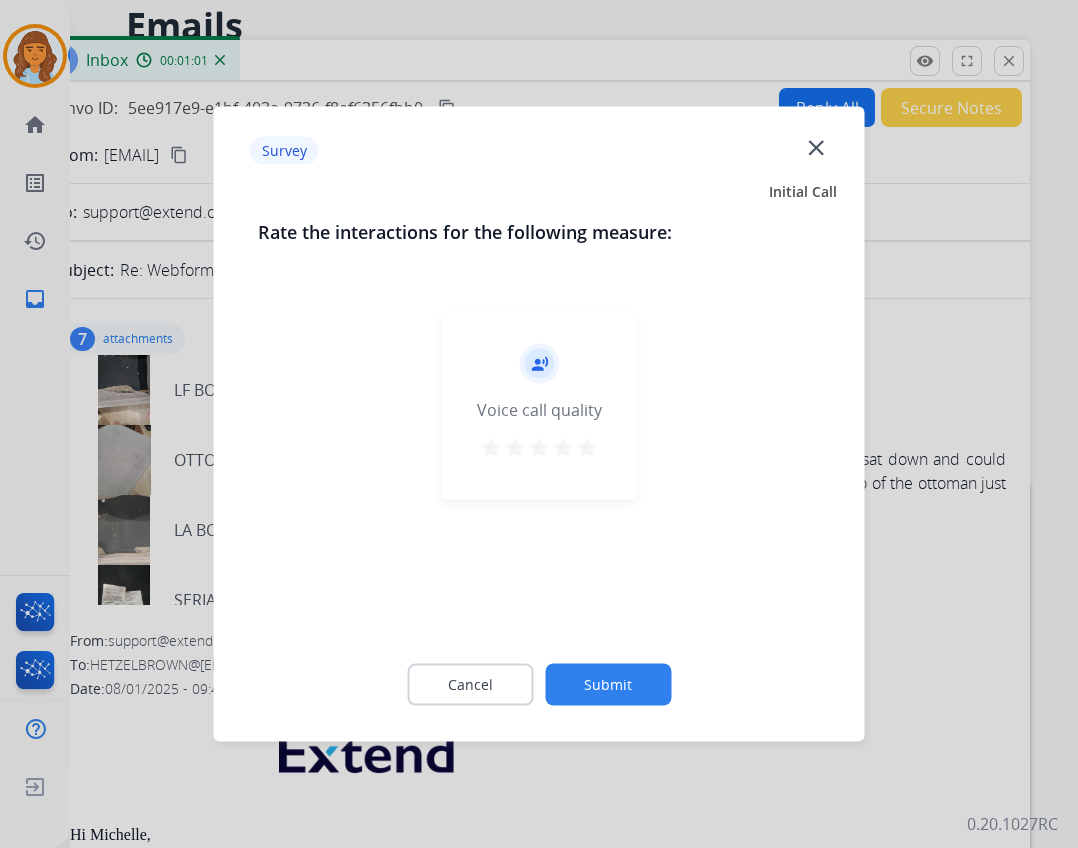 click on "close" 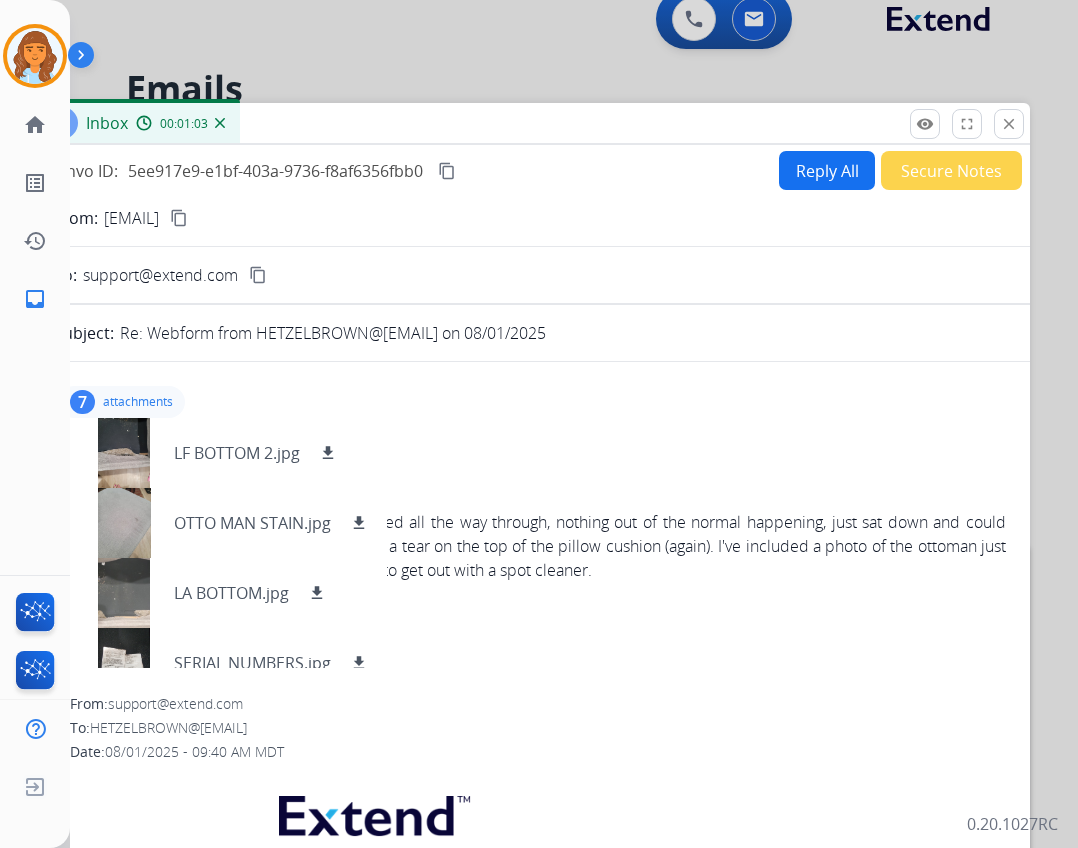scroll, scrollTop: 0, scrollLeft: 0, axis: both 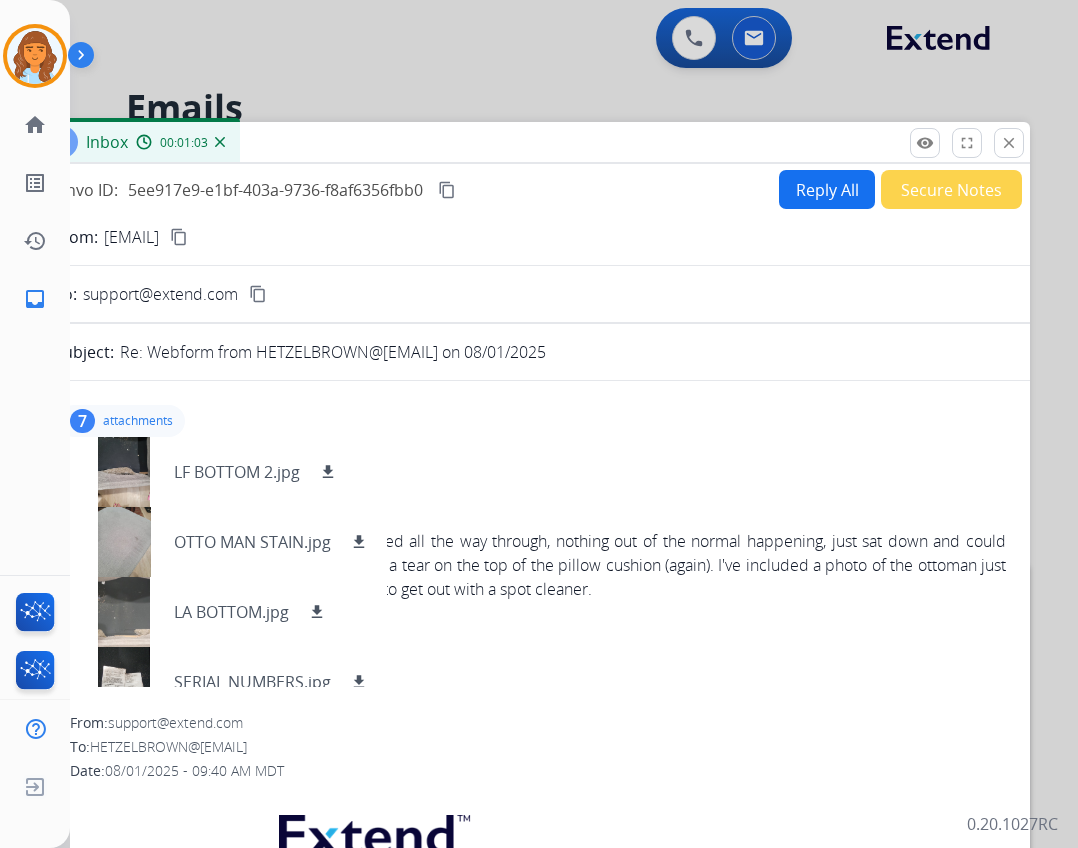 click on "From: hetzelbrown@gmail.com content_copy To:  support@extend.com  content_copy Subject:  Re: Webform from HETZELBROWN@GMAIL.COM on 08/01/2025  7 attachments  LF BOTTOM 2.jpg  download  OTTO MAN STAIN.jpg  download  LA BOTTOM.jpg  download  SERIAL NUMBERS.jpg  download  WHOLE LEFT.jpg  download  WHOLE RIGHT.jpg  download  RA RIP.jpg  download  From:  hetzelbrown@gmail.com   To:  support@extend.com  Date:  08/01/2025 - 09:44 AM MDT I can do that. The left arm sectional is collapsed all the way through, nothing out of the normal happening, just sat down and could barely get back up. The right arm sectional has a tear on the top of the pillow cushion (again). I've included a photo of the ottoman just in case, which also has a stain that I am unable to get out with a spot cleaner.  Thanks! Michelle  From:  support@extend.com   To:  HETZELBROWN@GMAIL.COM  Date:  08/01/2025 - 09:40 AM MDT Hi Michelle, Thank you for reaching out to Extend! Thanks for being an Extend customer. Extend Customer Support  From:   To:" at bounding box center (530, 849) 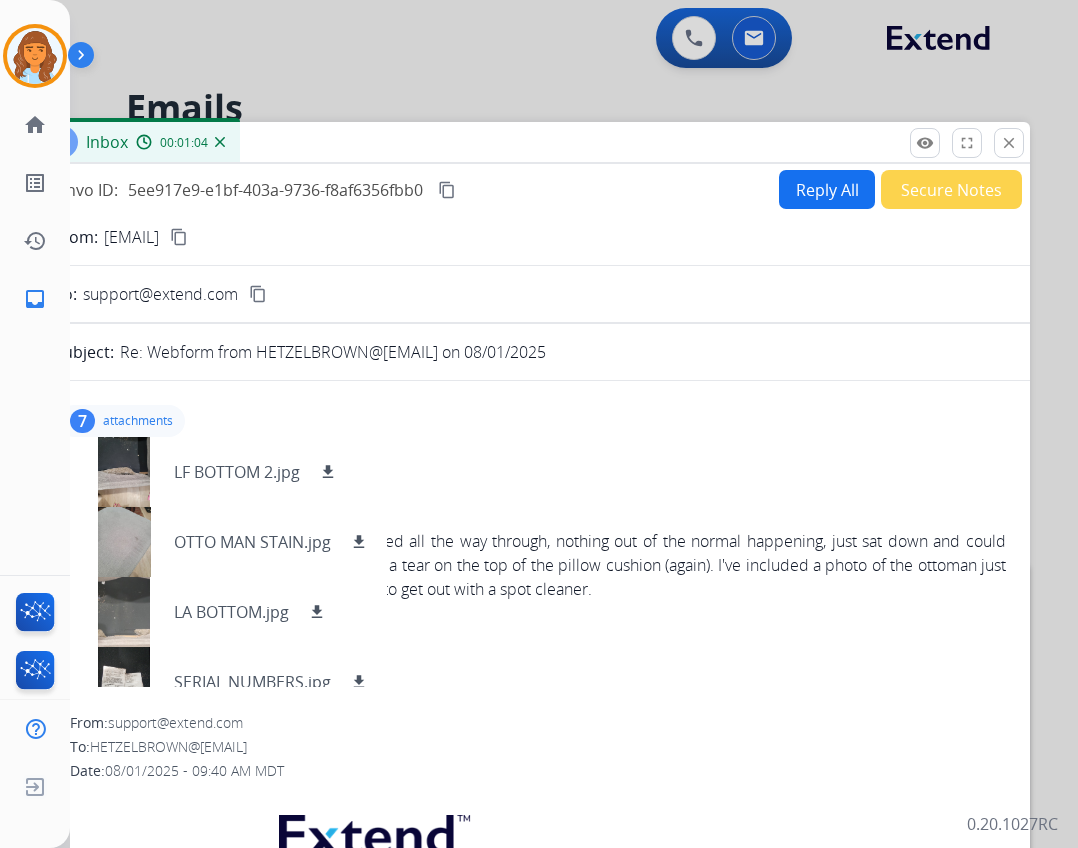 click on "From:  hetzelbrown@gmail.com" at bounding box center [530, 471] 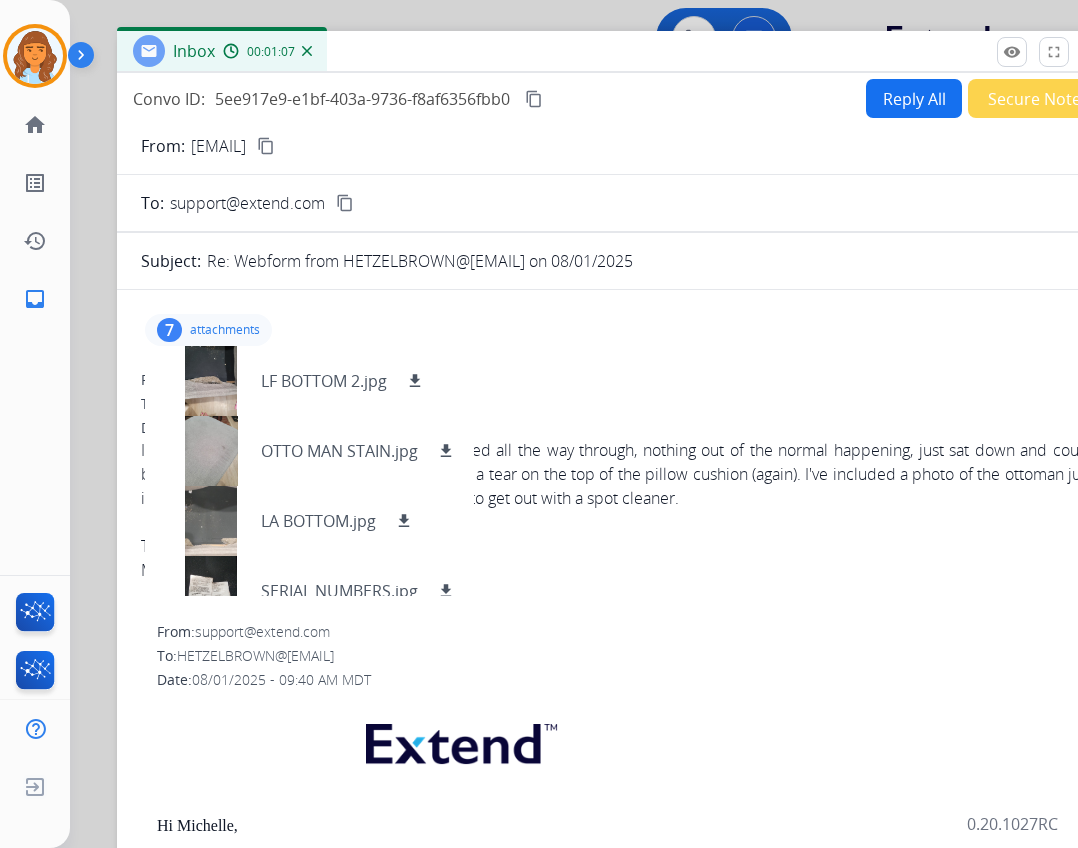 drag, startPoint x: 484, startPoint y: 133, endPoint x: 572, endPoint y: 37, distance: 130.23056 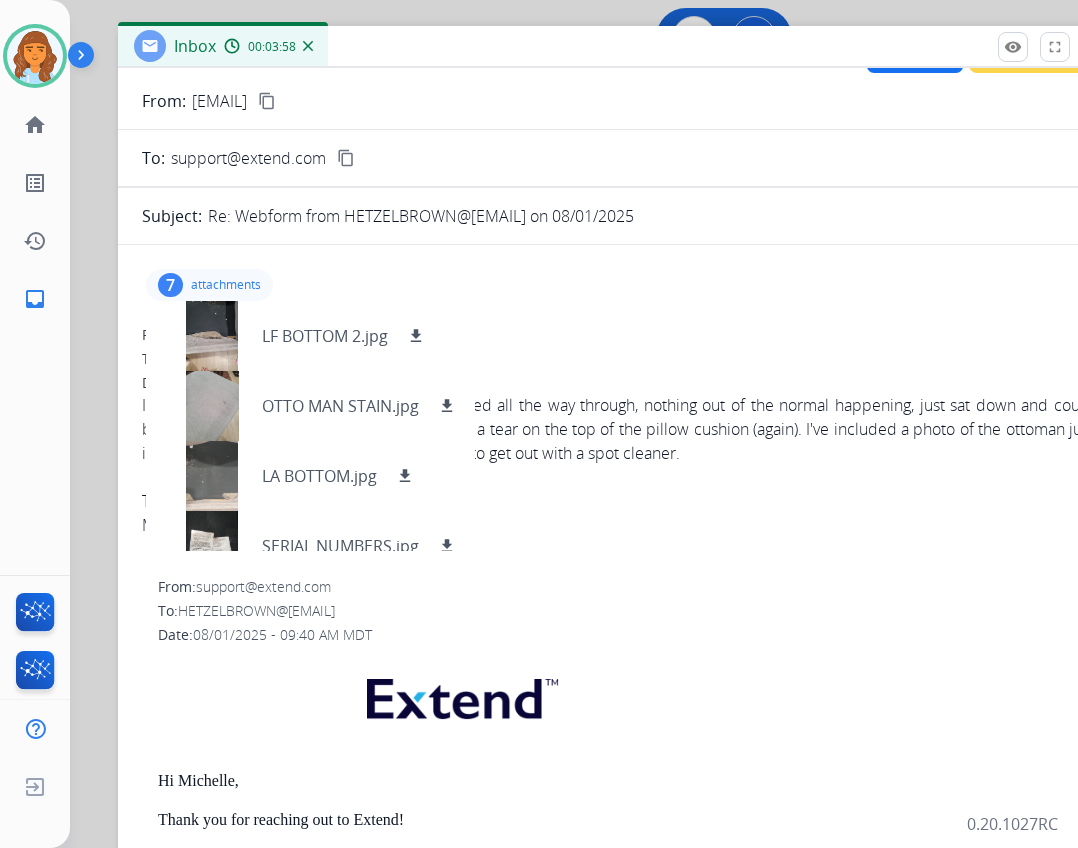 scroll, scrollTop: 0, scrollLeft: 0, axis: both 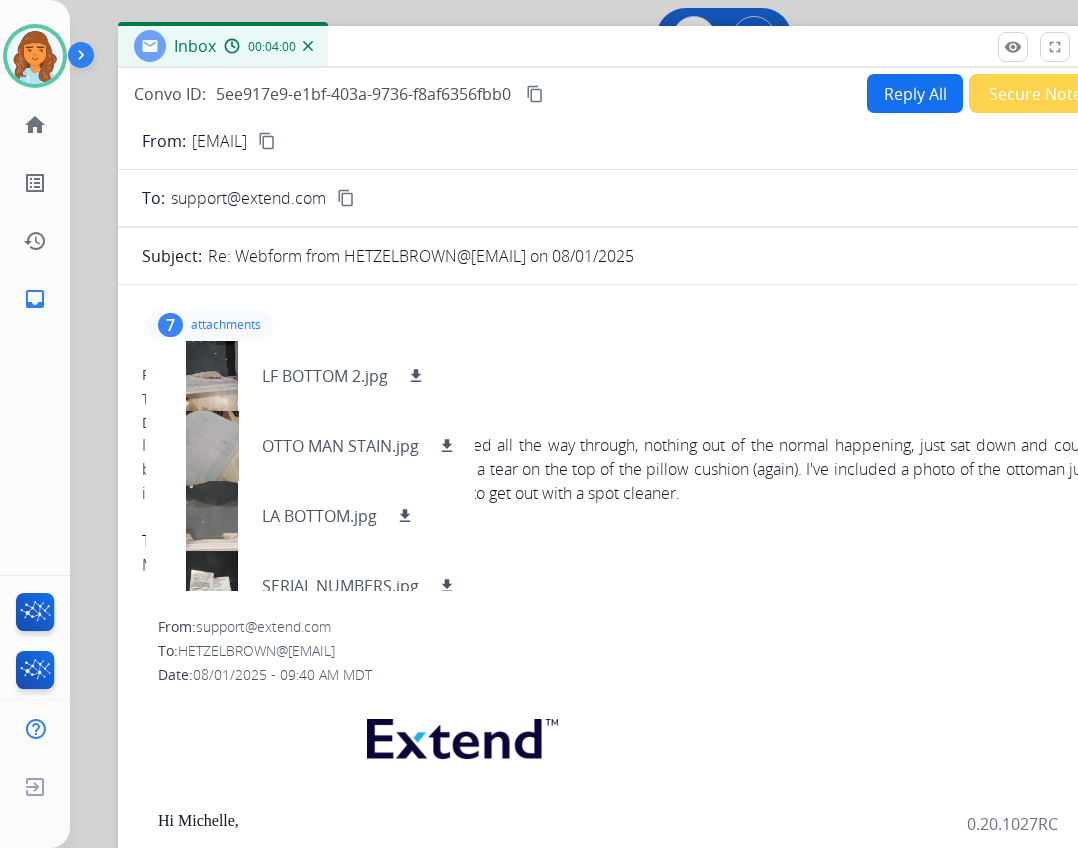 click on "7 attachments  LF BOTTOM 2.jpg  download  OTTO MAN STAIN.jpg  download  LA BOTTOM.jpg  download  SERIAL NUMBERS.jpg  download  WHOLE LEFT.jpg  download  WHOLE RIGHT.jpg  download  RA RIP.jpg  download" at bounding box center [618, 325] 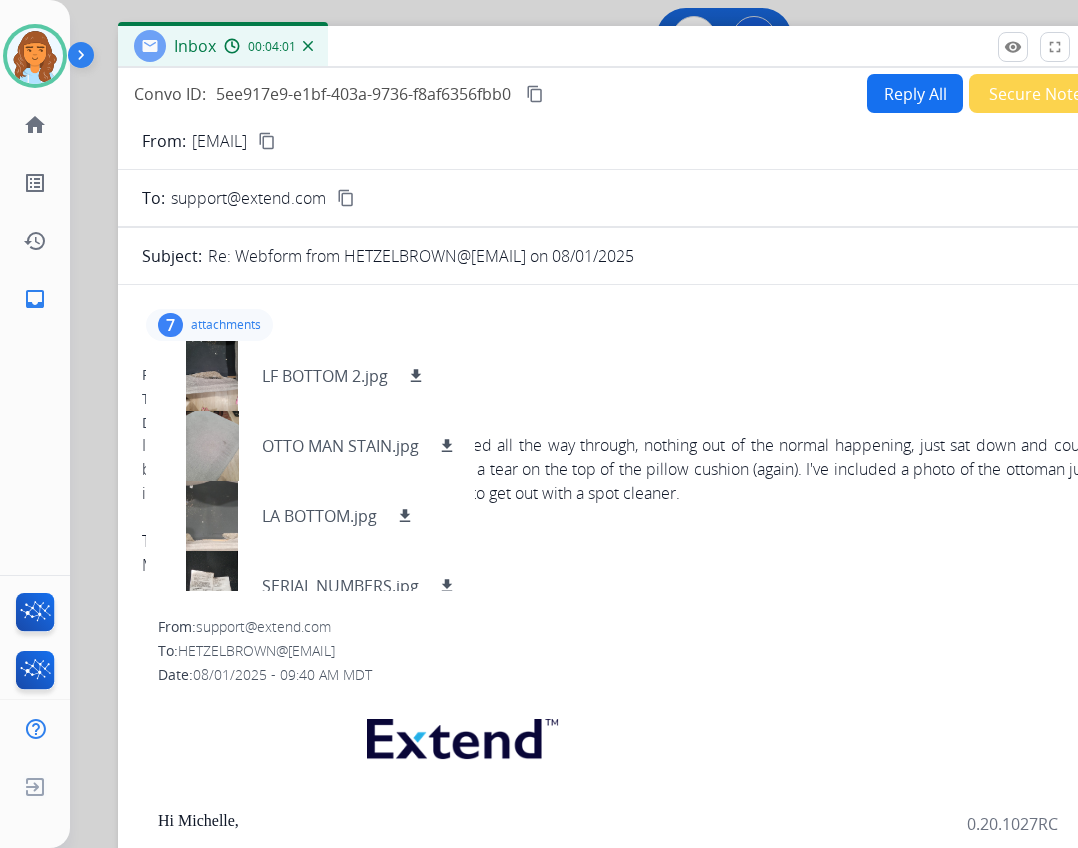 click on "7 attachments  LF BOTTOM 2.jpg  download  OTTO MAN STAIN.jpg  download  LA BOTTOM.jpg  download  SERIAL NUMBERS.jpg  download  WHOLE LEFT.jpg  download  WHOLE RIGHT.jpg  download  RA RIP.jpg  download" at bounding box center (618, 325) 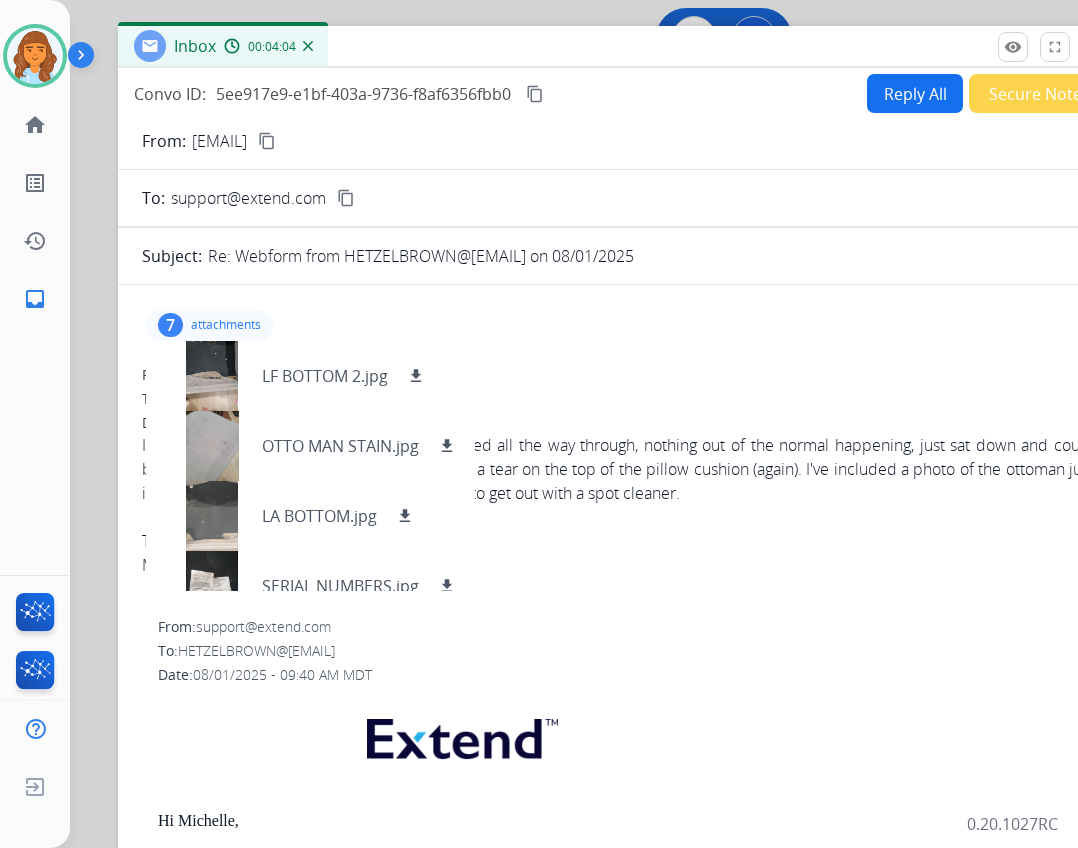 click on "7 attachments  LF BOTTOM 2.jpg  download  OTTO MAN STAIN.jpg  download  LA BOTTOM.jpg  download  SERIAL NUMBERS.jpg  download  WHOLE LEFT.jpg  download  WHOLE RIGHT.jpg  download  RA RIP.jpg  download" at bounding box center (618, 325) 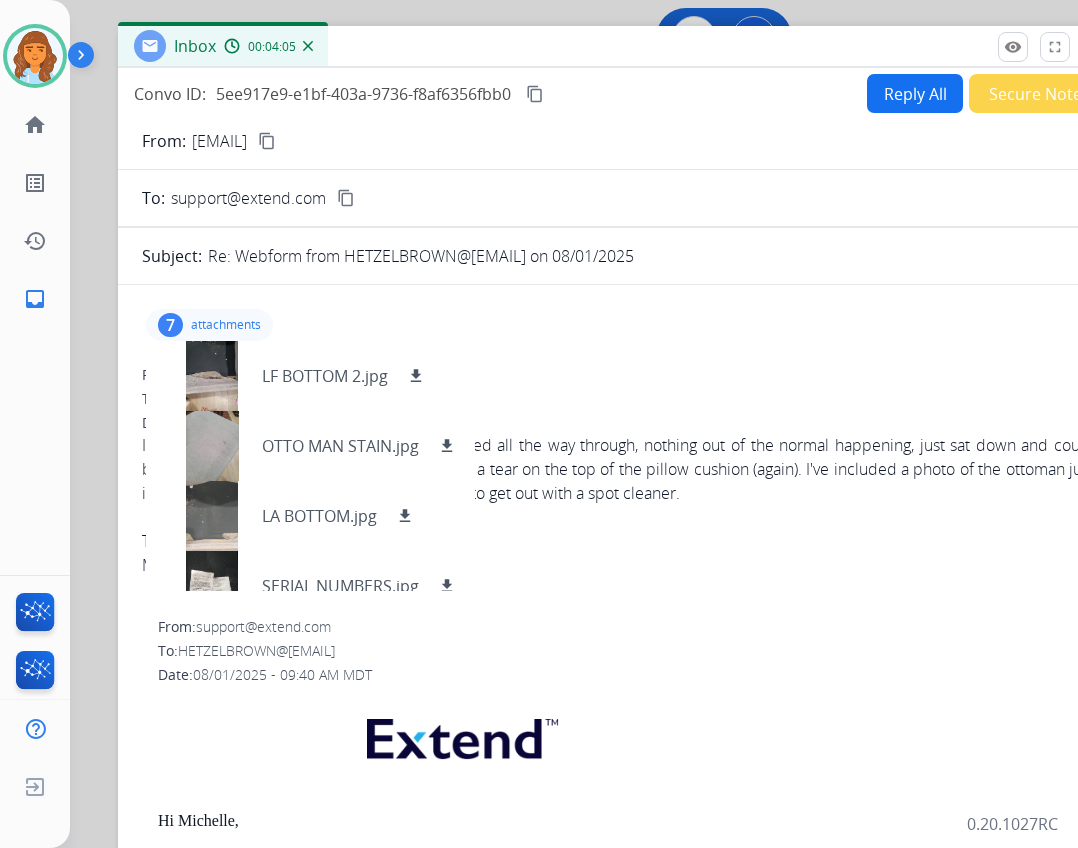 click on "7 attachments  LF BOTTOM 2.jpg  download  OTTO MAN STAIN.jpg  download  LA BOTTOM.jpg  download  SERIAL NUMBERS.jpg  download  WHOLE LEFT.jpg  download  WHOLE RIGHT.jpg  download  RA RIP.jpg  download" at bounding box center [618, 325] 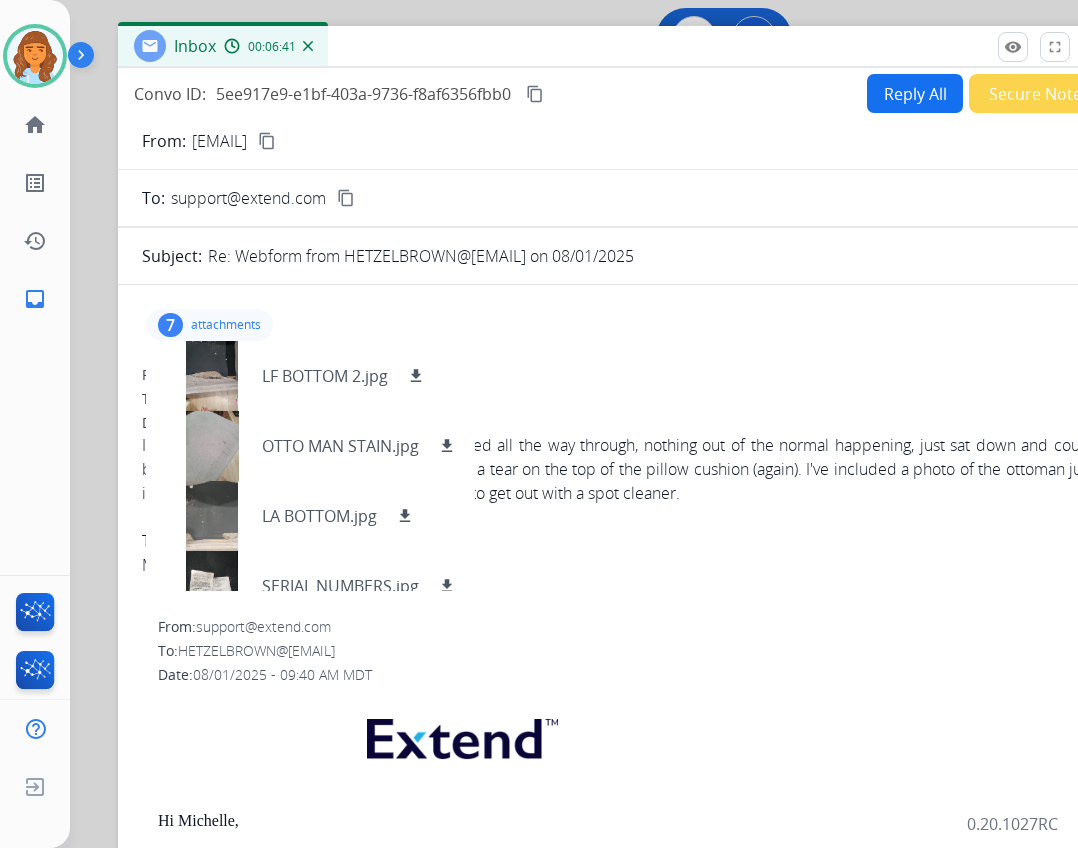 click on "7 attachments  LF BOTTOM 2.jpg  download  OTTO MAN STAIN.jpg  download  LA BOTTOM.jpg  download  SERIAL NUMBERS.jpg  download  WHOLE LEFT.jpg  download  WHOLE RIGHT.jpg  download  RA RIP.jpg  download" at bounding box center [618, 325] 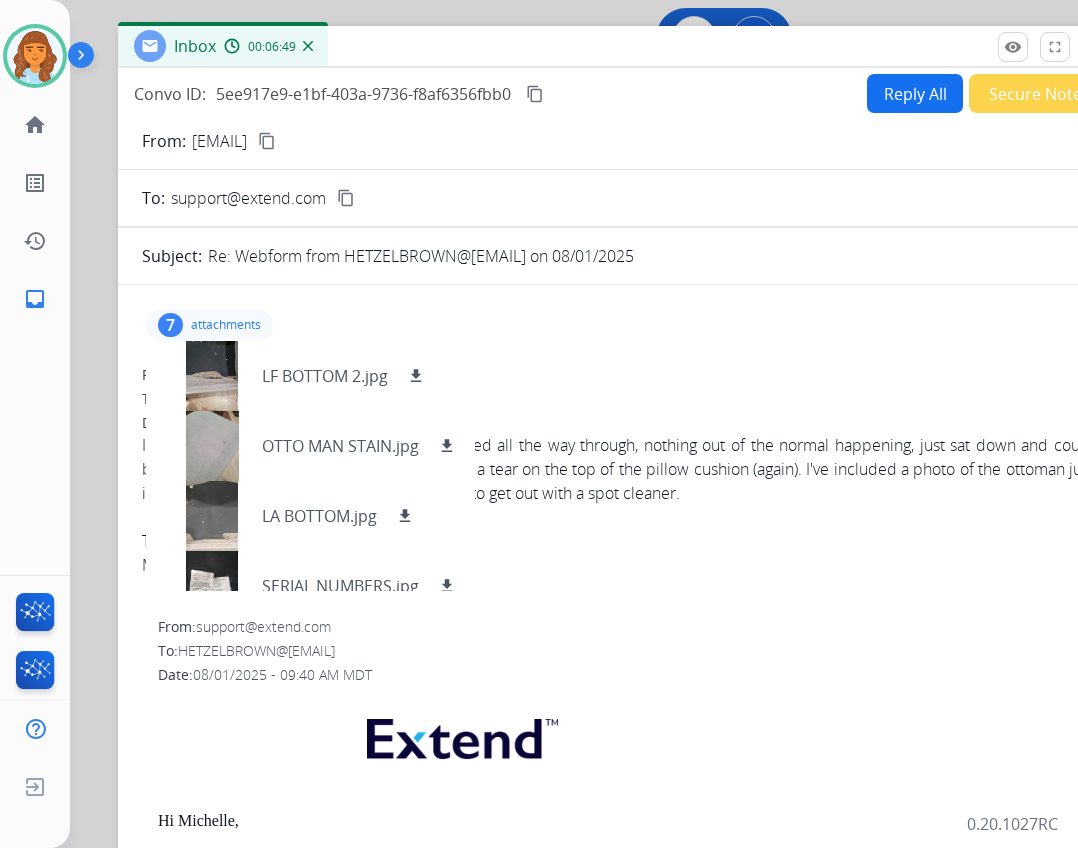 drag, startPoint x: 383, startPoint y: 130, endPoint x: 374, endPoint y: 140, distance: 13.453624 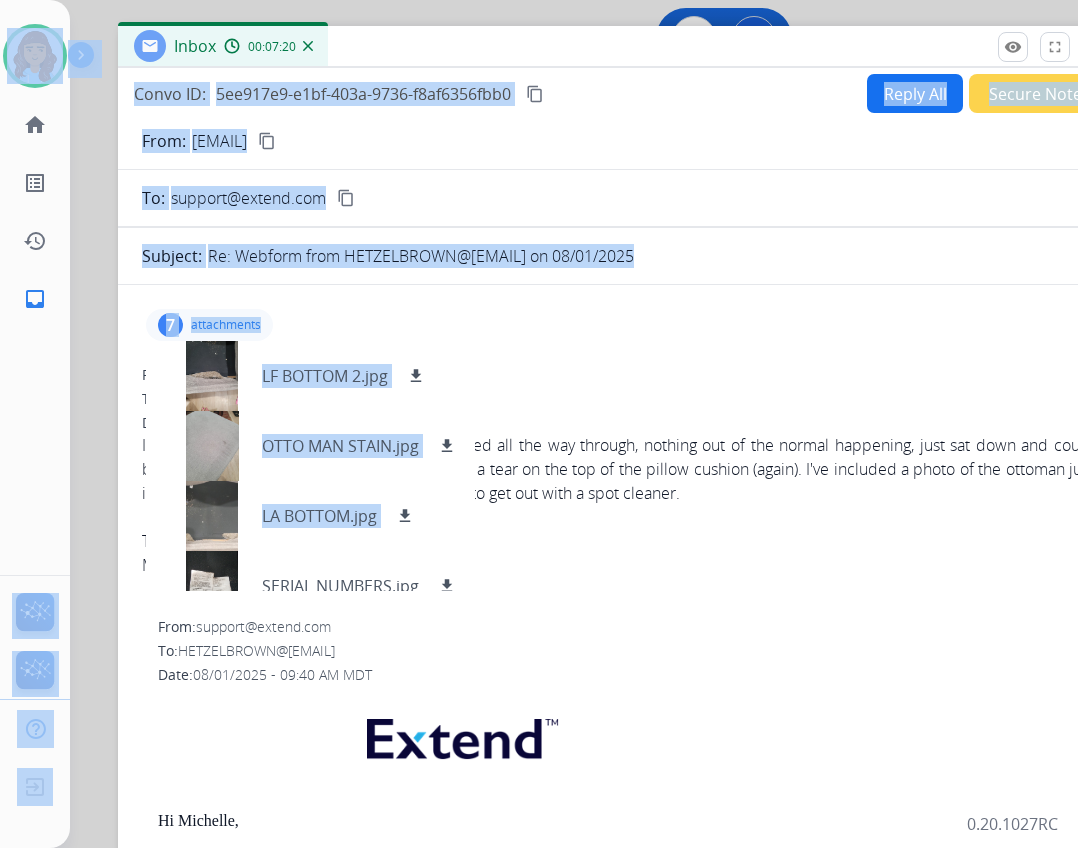 drag, startPoint x: 209, startPoint y: 566, endPoint x: -478, endPoint y: 655, distance: 692.7409 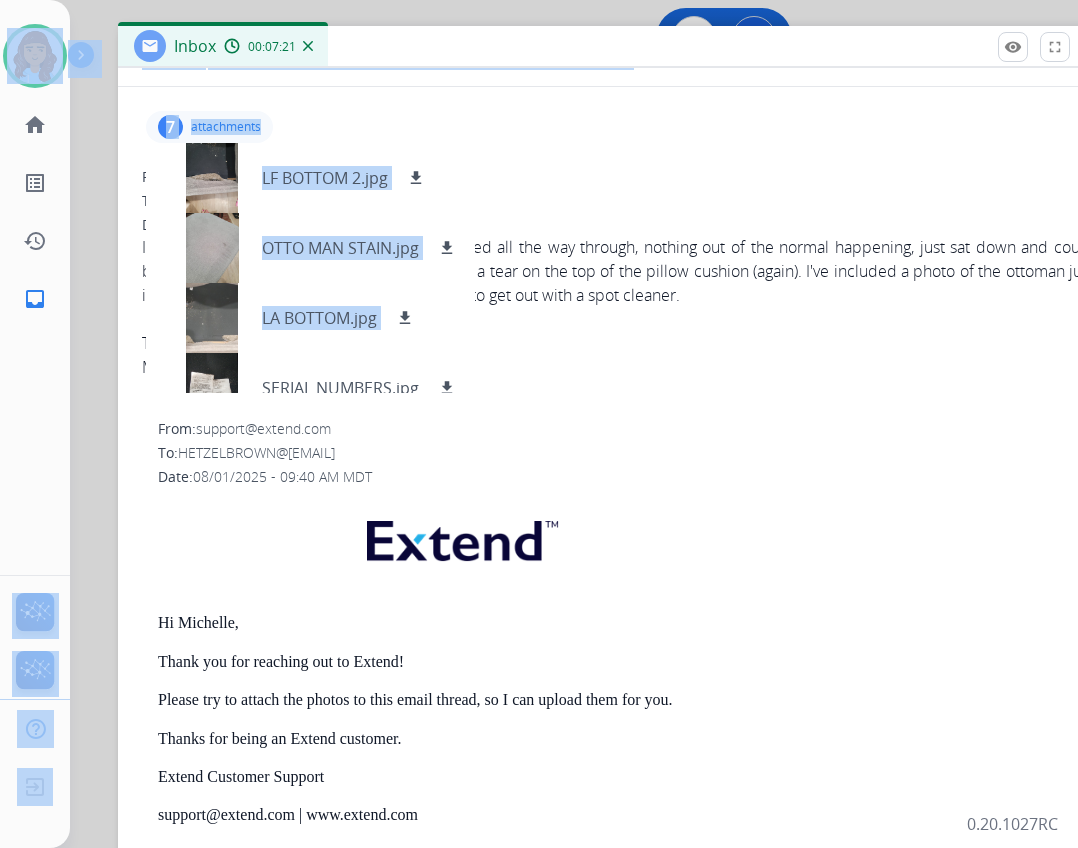 scroll, scrollTop: 200, scrollLeft: 0, axis: vertical 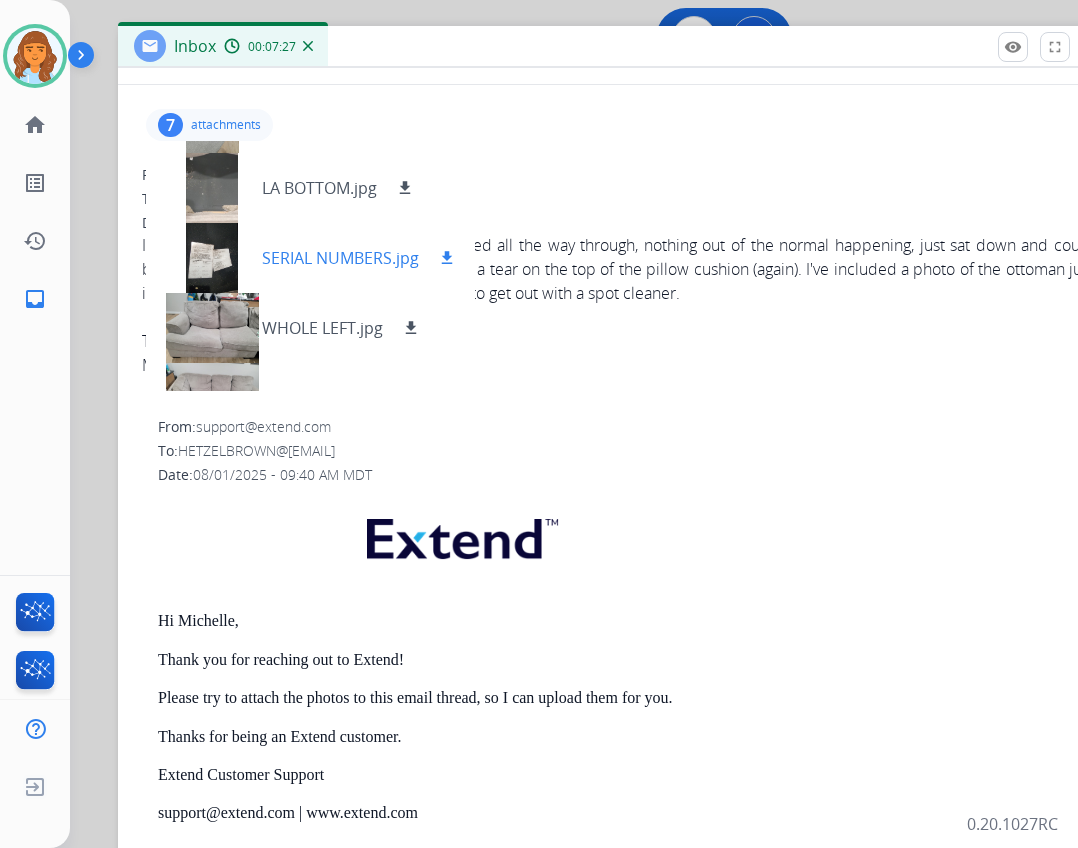 click on "SERIAL NUMBERS.jpg" at bounding box center [340, 258] 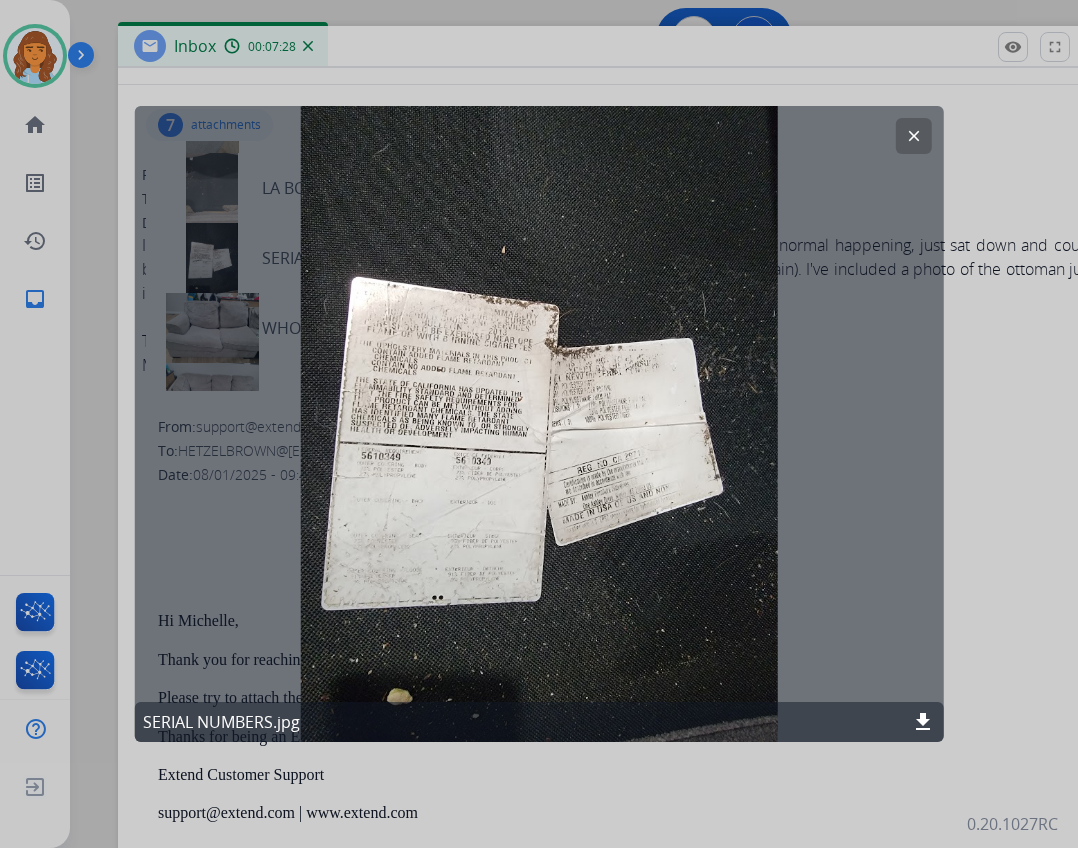 drag, startPoint x: 555, startPoint y: 354, endPoint x: 499, endPoint y: 525, distance: 179.9361 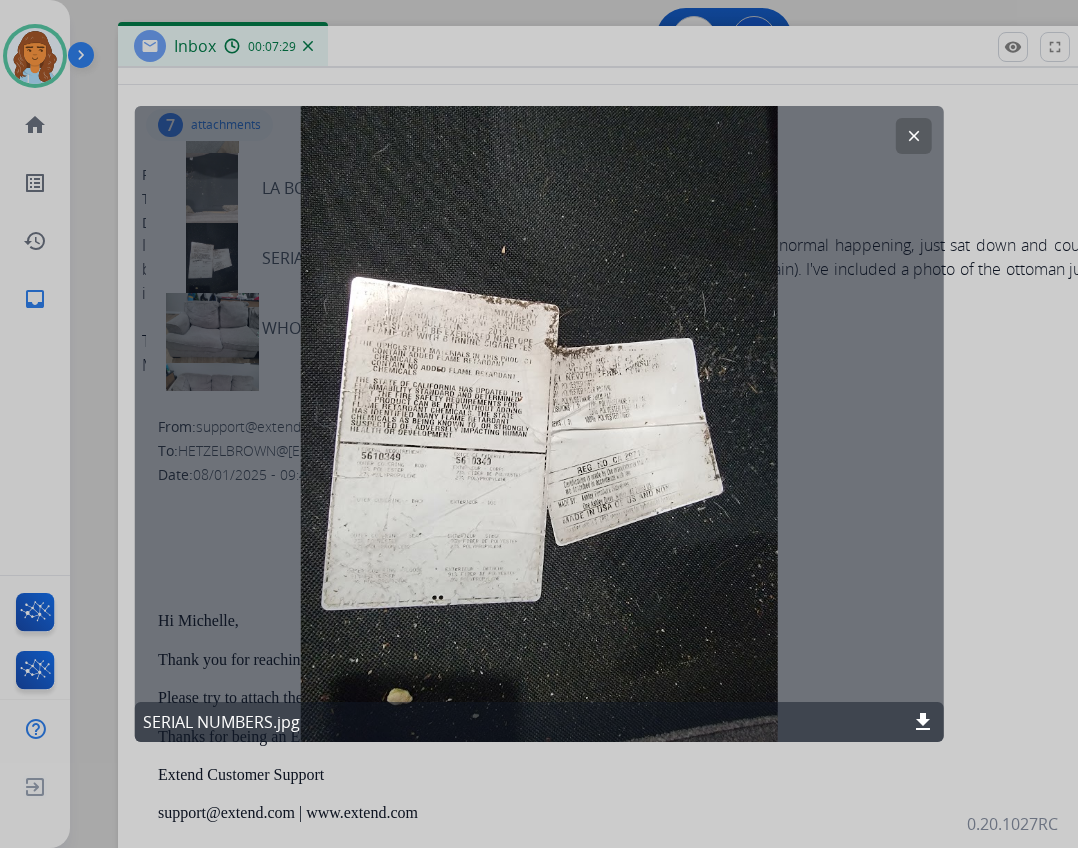 click on "download" 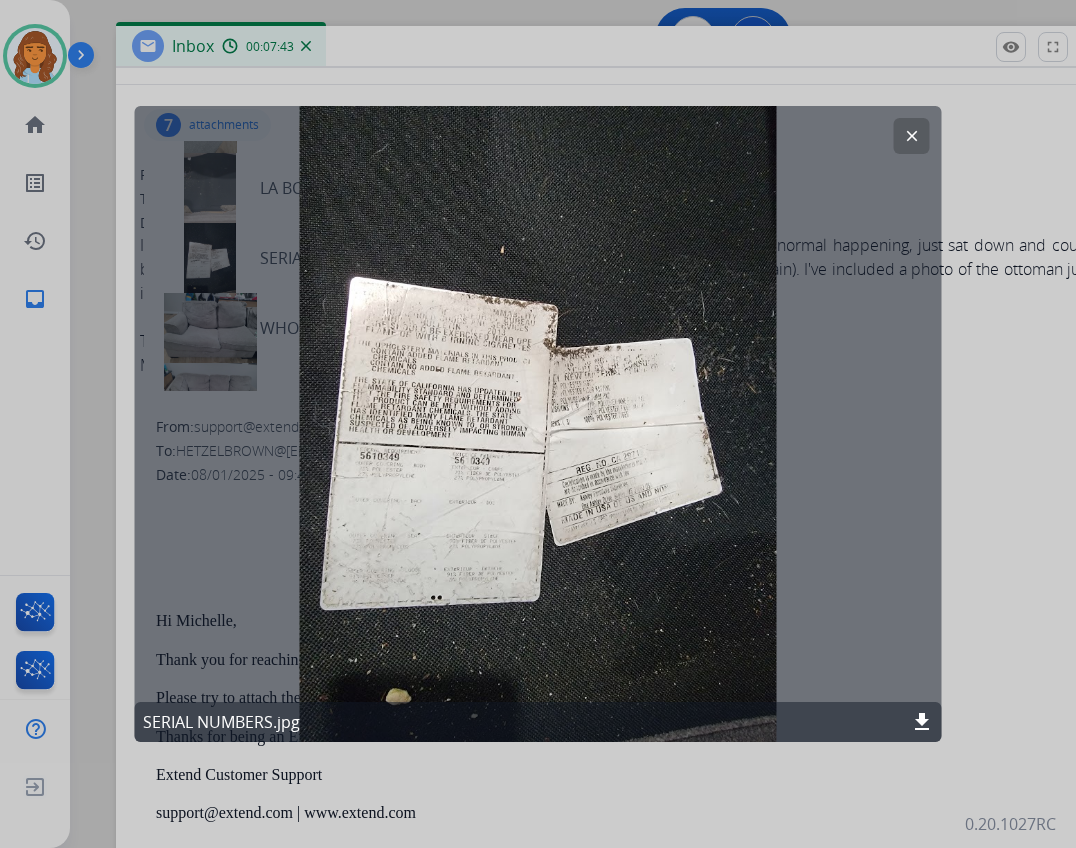 click on "clear" 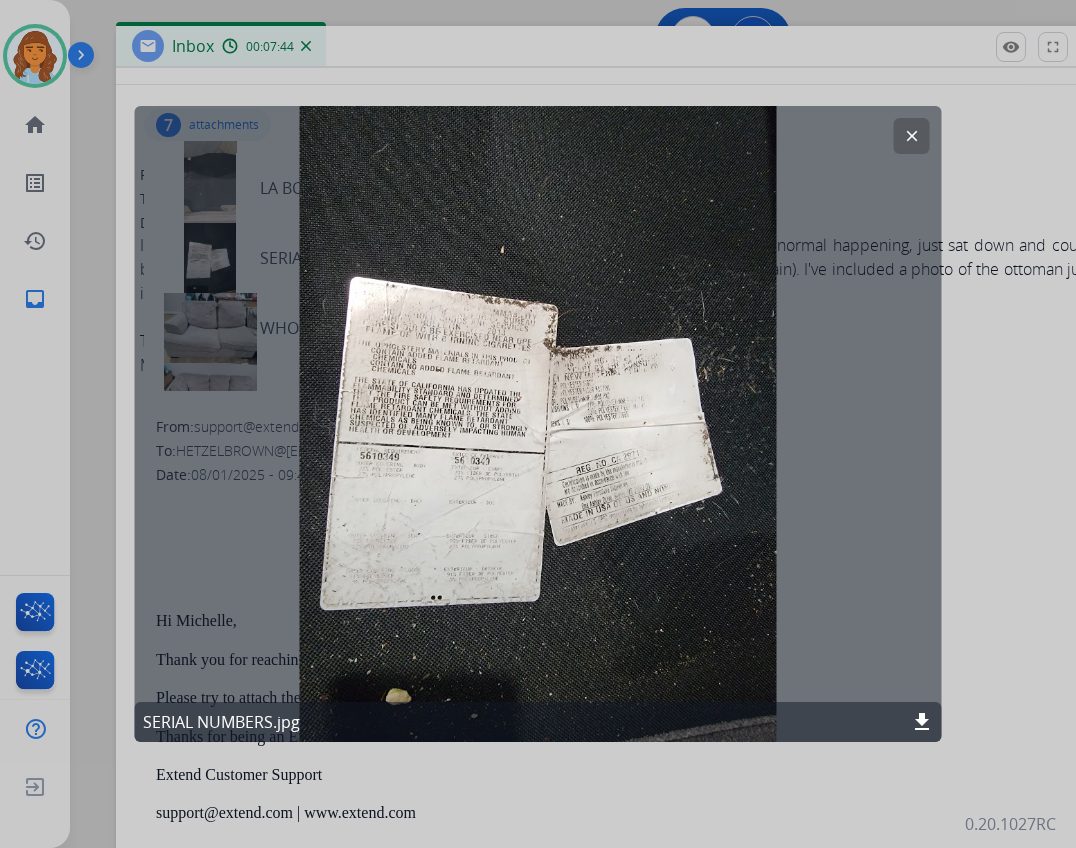 click on "clear" 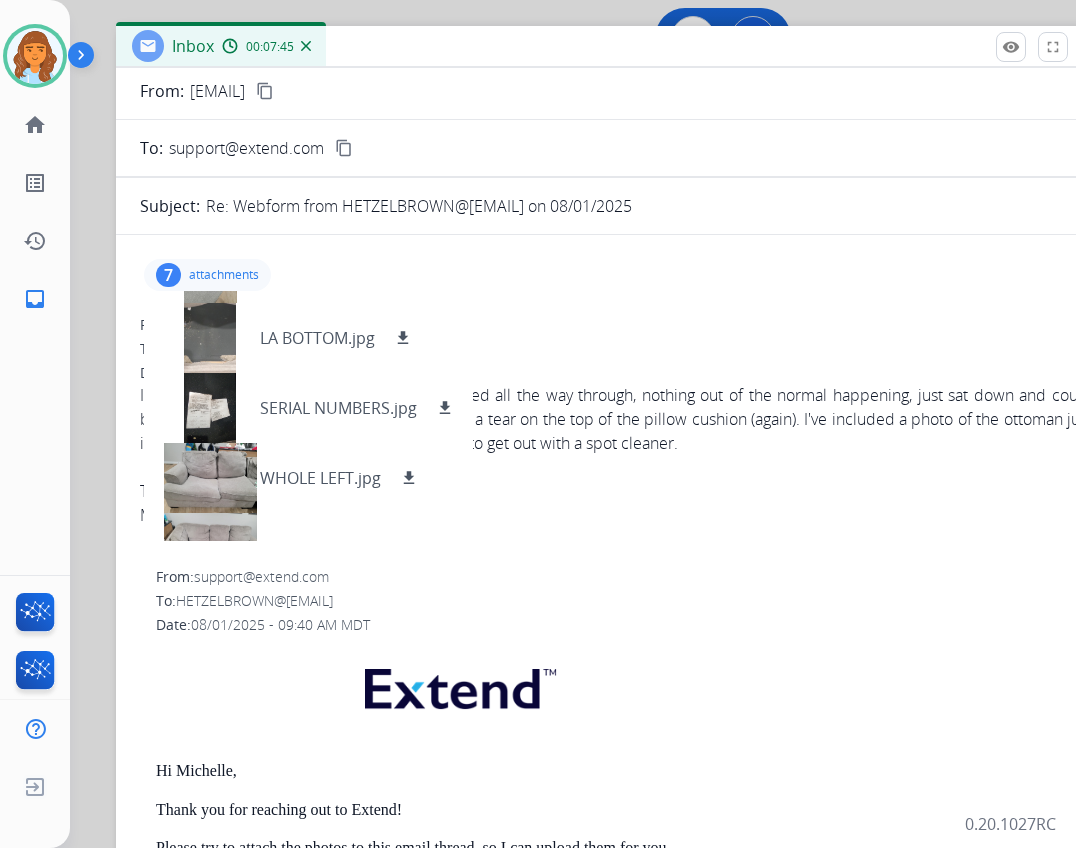 scroll, scrollTop: 0, scrollLeft: 0, axis: both 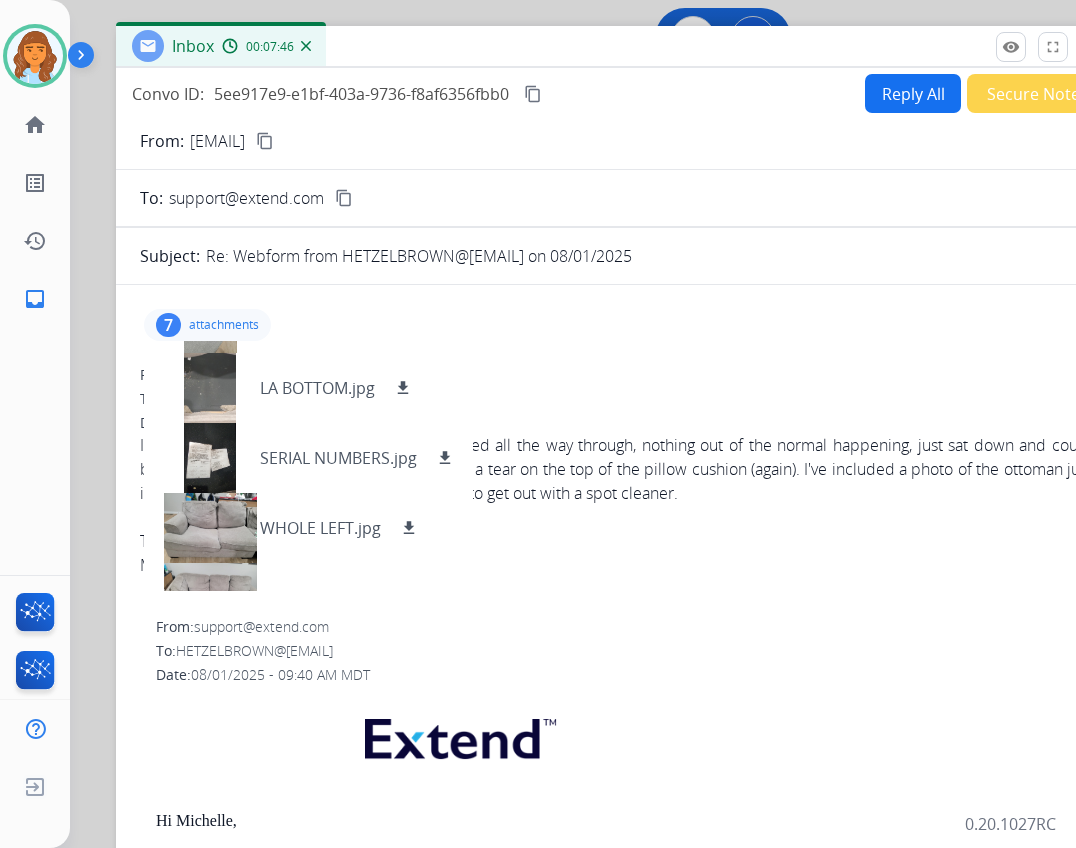 click on "7 attachments  LF BOTTOM 2.jpg  download  OTTO MAN STAIN.jpg  download  LA BOTTOM.jpg  download  SERIAL NUMBERS.jpg  download  WHOLE LEFT.jpg  download  WHOLE RIGHT.jpg  download  RA RIP.jpg  download" at bounding box center (616, 325) 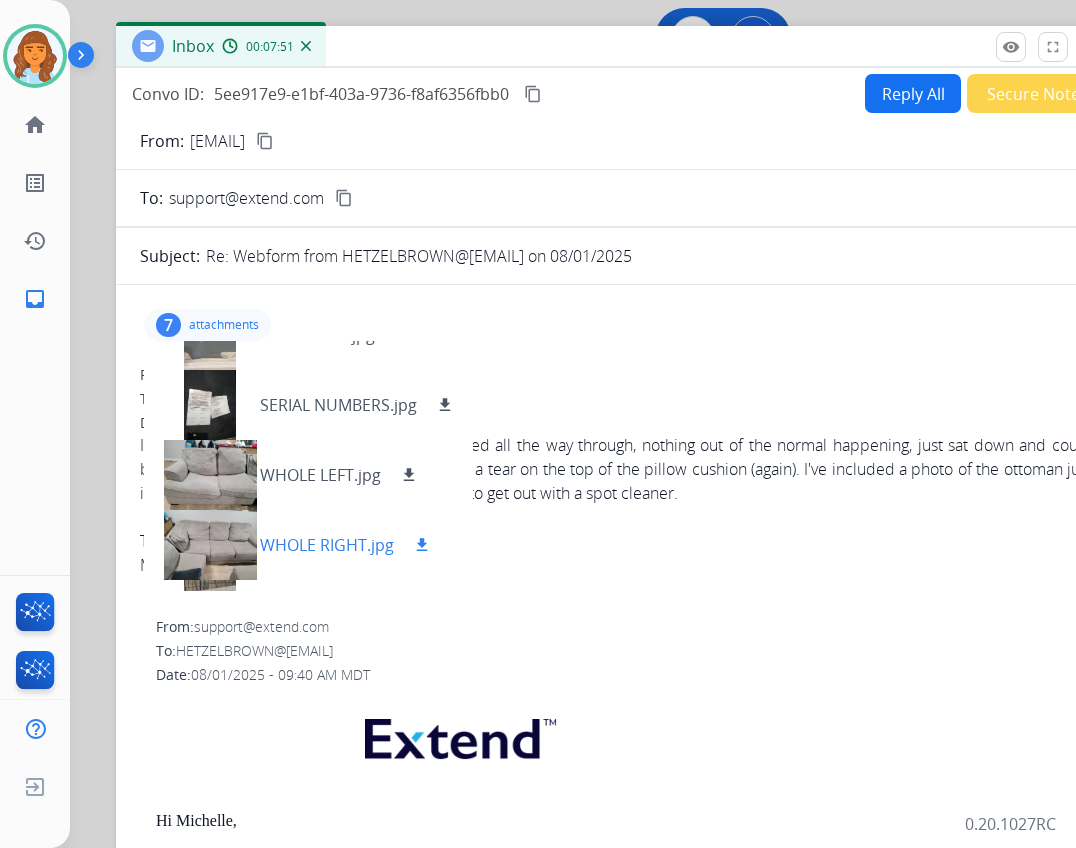 scroll, scrollTop: 228, scrollLeft: 0, axis: vertical 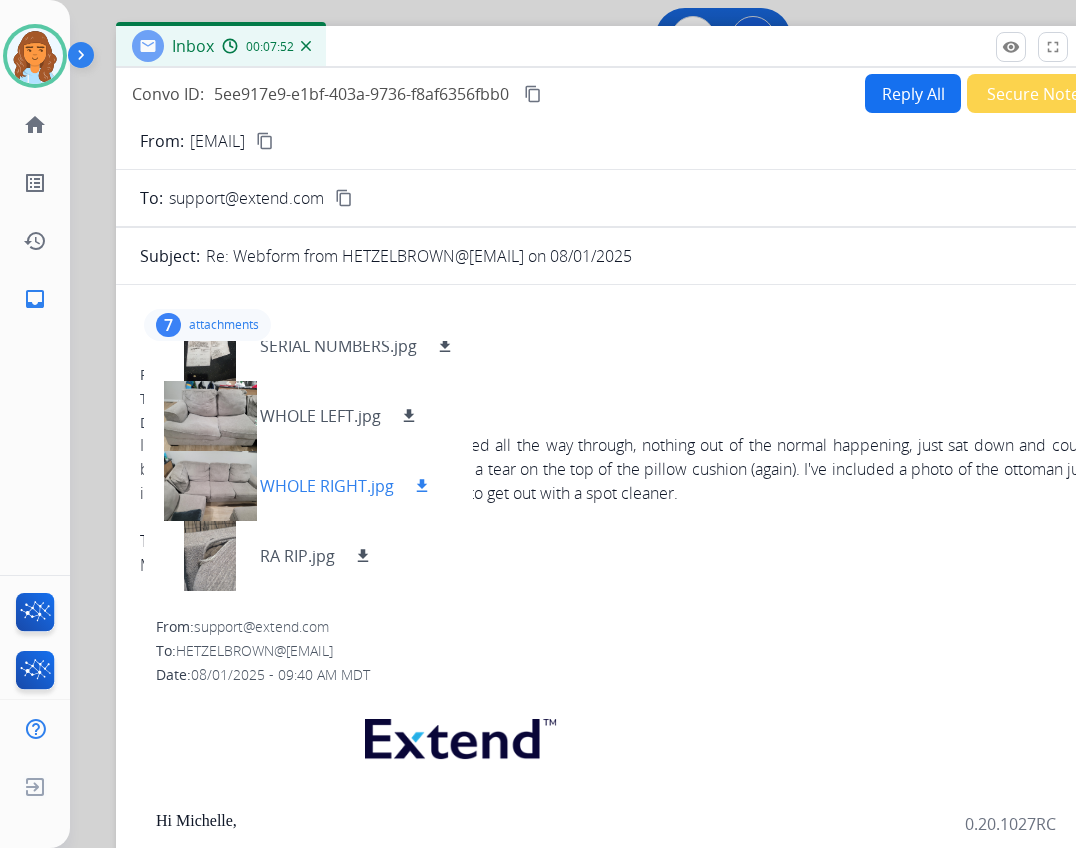 drag, startPoint x: 242, startPoint y: 492, endPoint x: 204, endPoint y: 490, distance: 38.052597 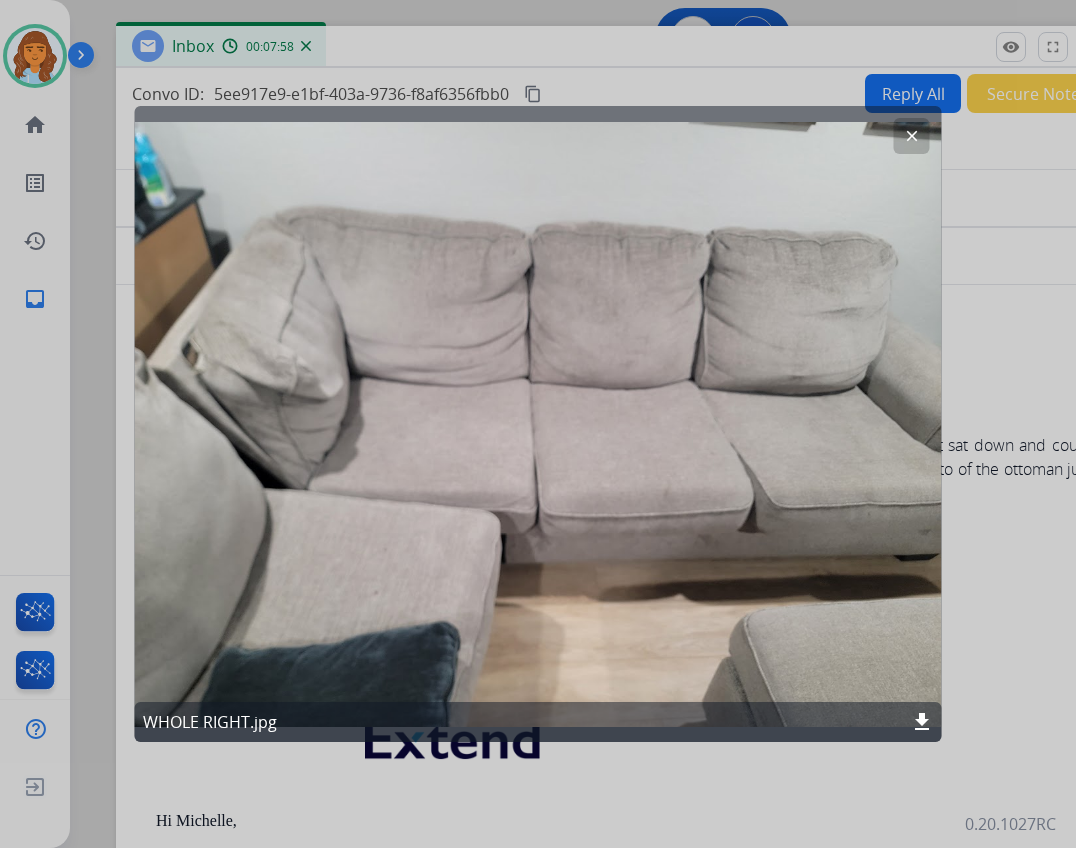 click on "clear" 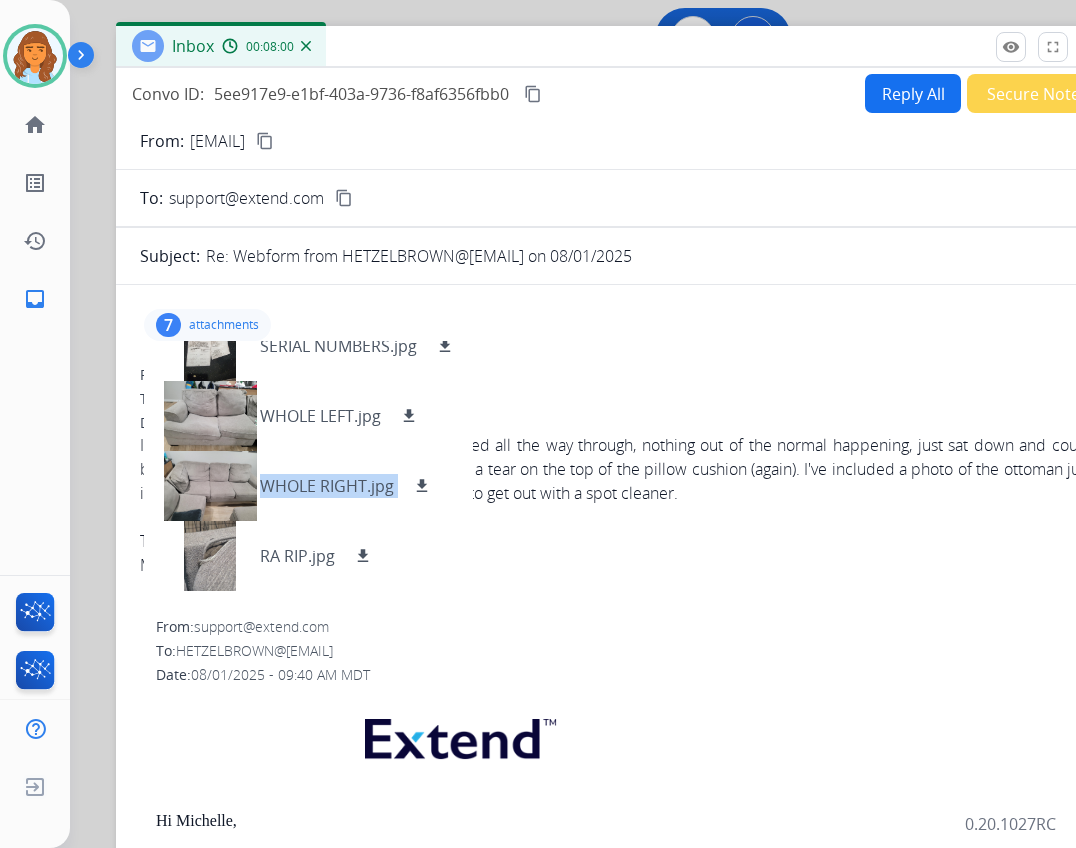 drag, startPoint x: 229, startPoint y: 478, endPoint x: 214, endPoint y: 534, distance: 57.974133 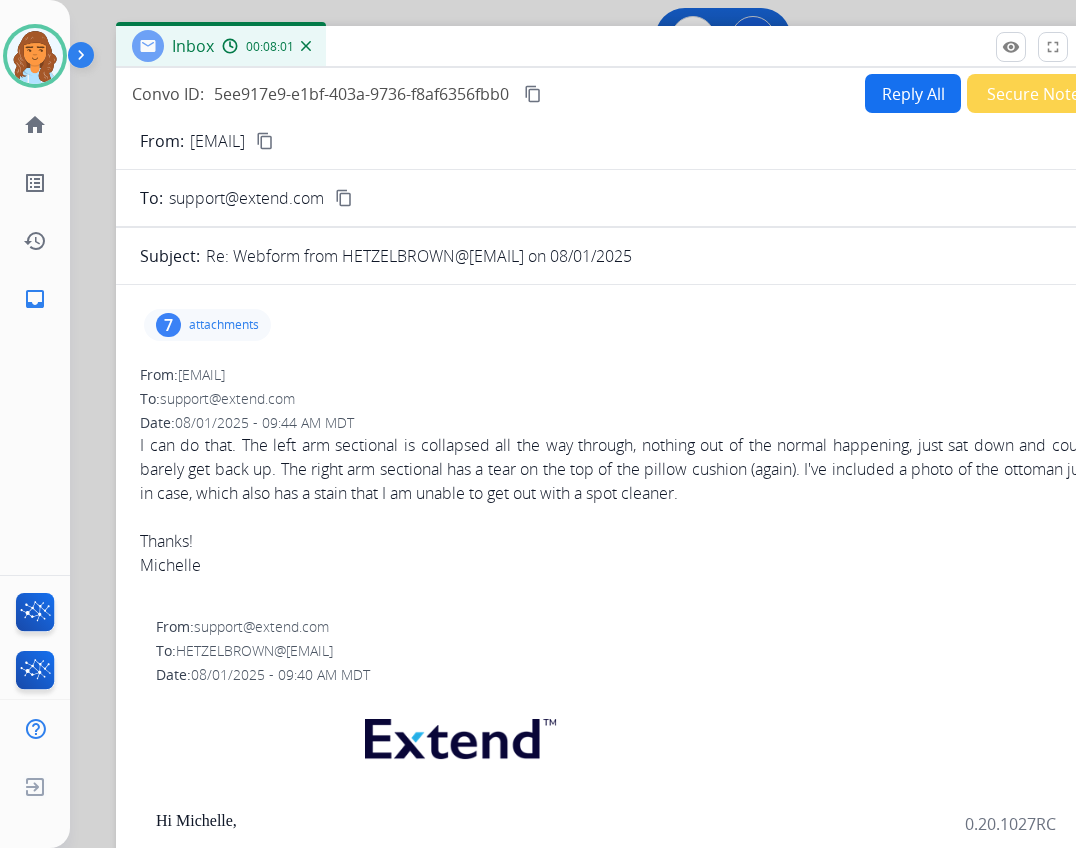 click on "7 attachments" at bounding box center (207, 325) 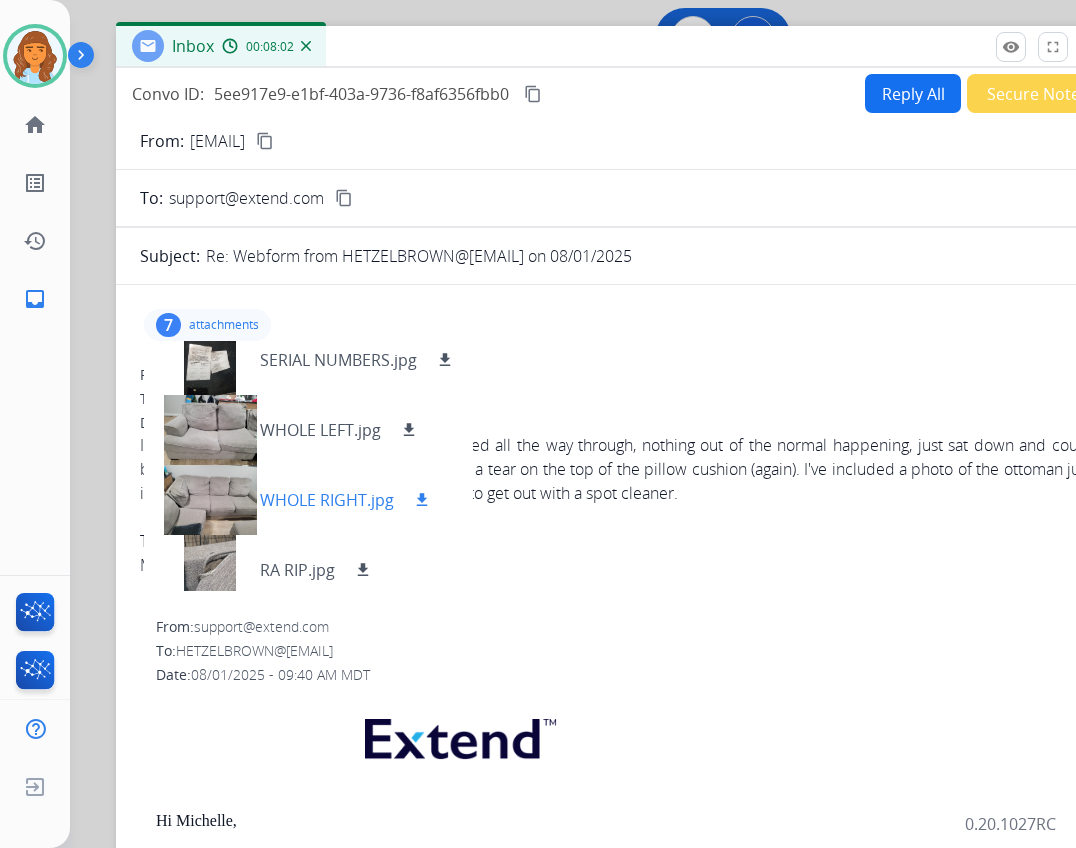 scroll, scrollTop: 240, scrollLeft: 0, axis: vertical 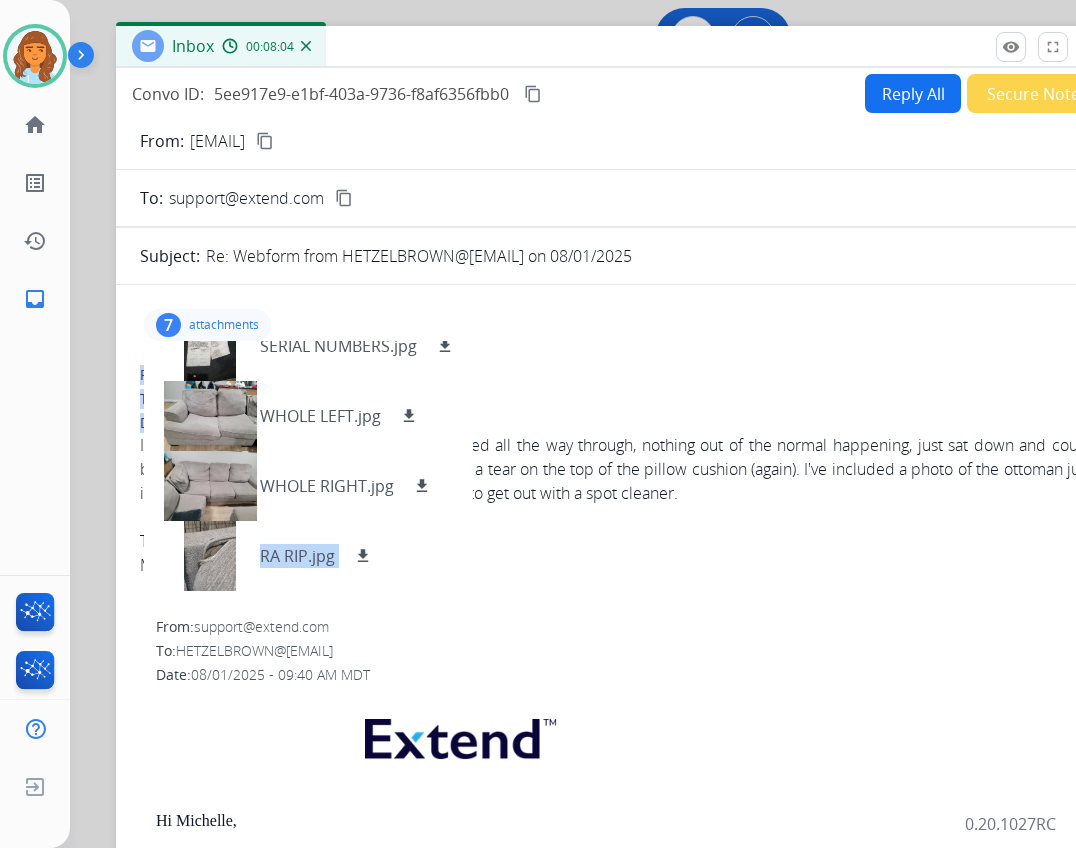 drag, startPoint x: 216, startPoint y: 544, endPoint x: 211, endPoint y: 590, distance: 46.270943 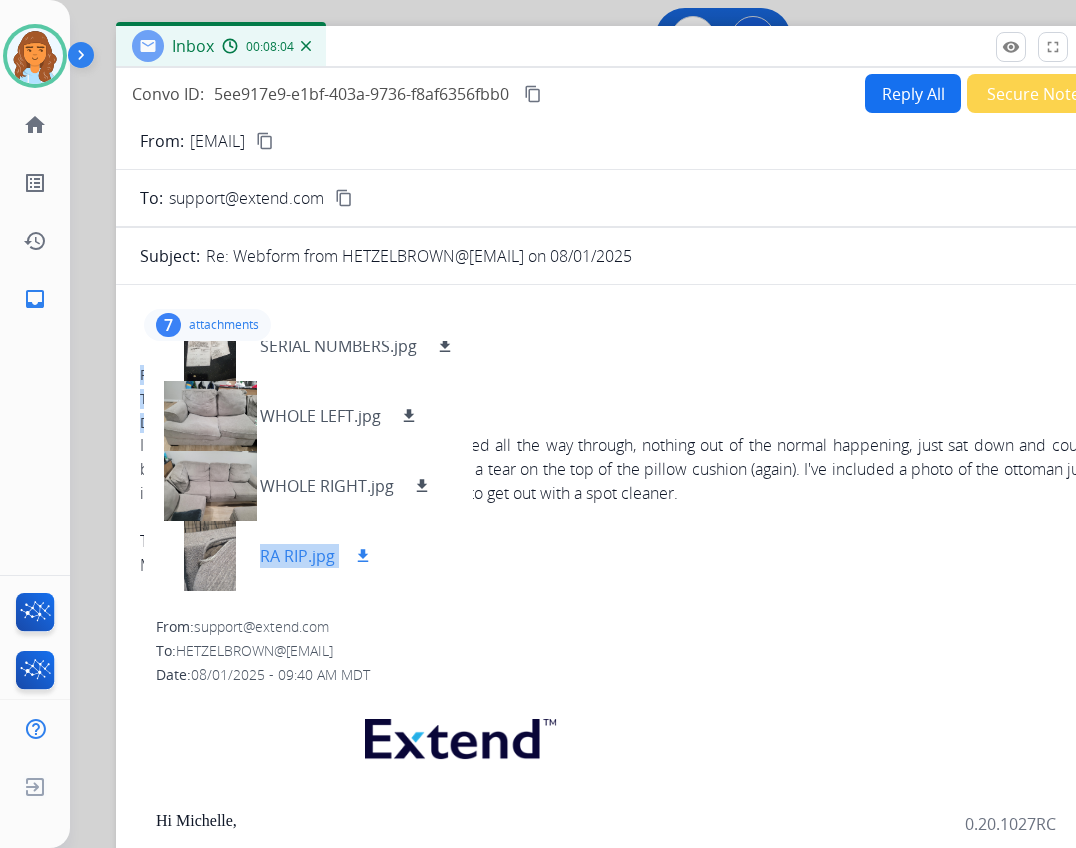 click at bounding box center [210, 556] 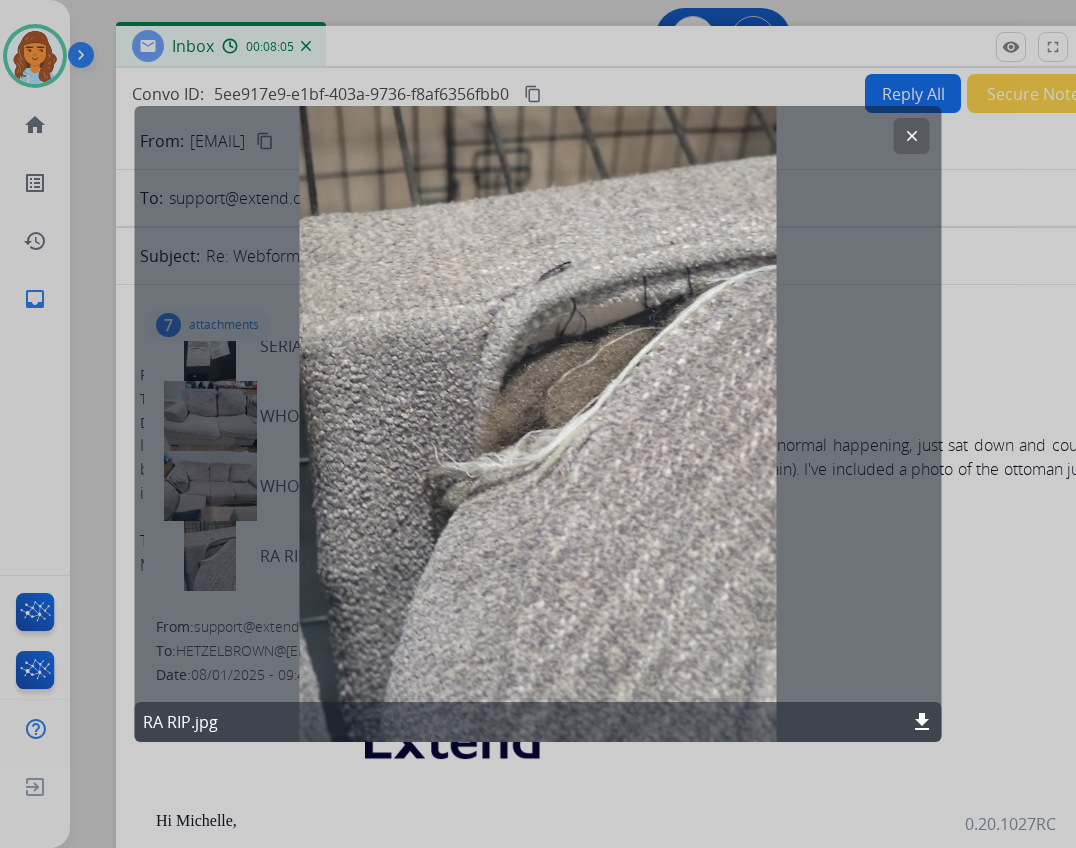 click on "download" 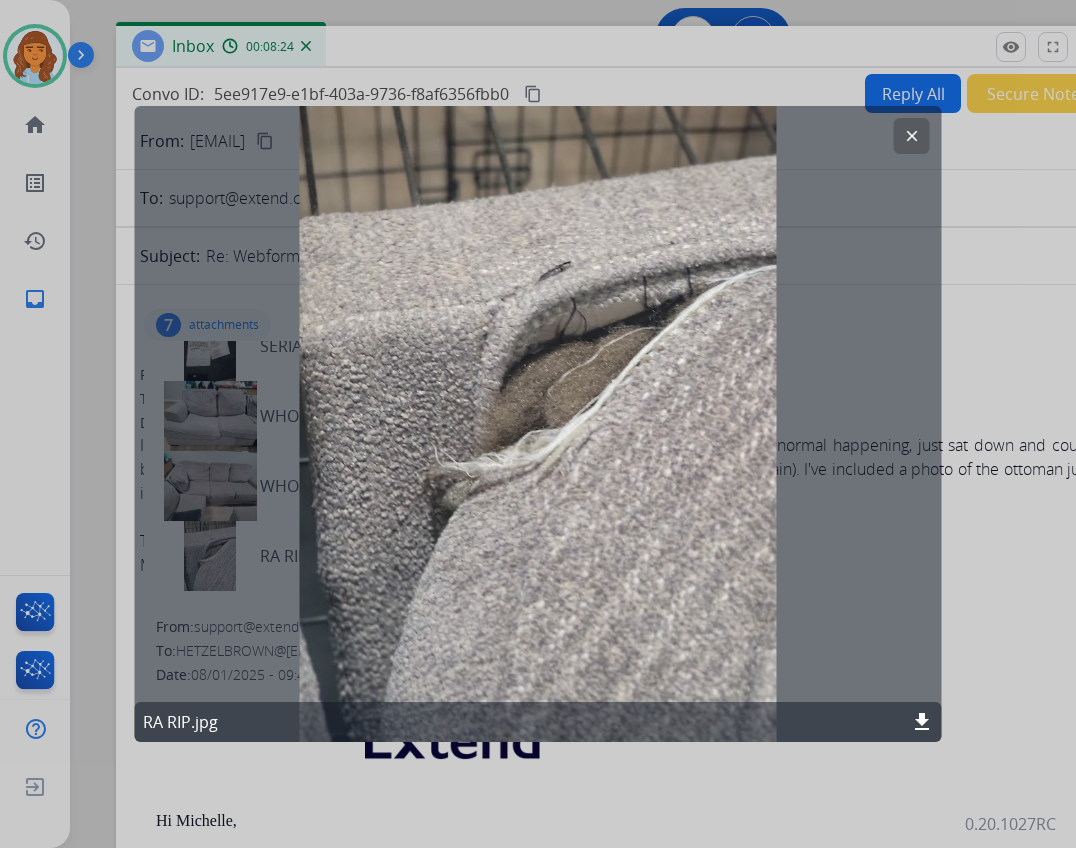 click 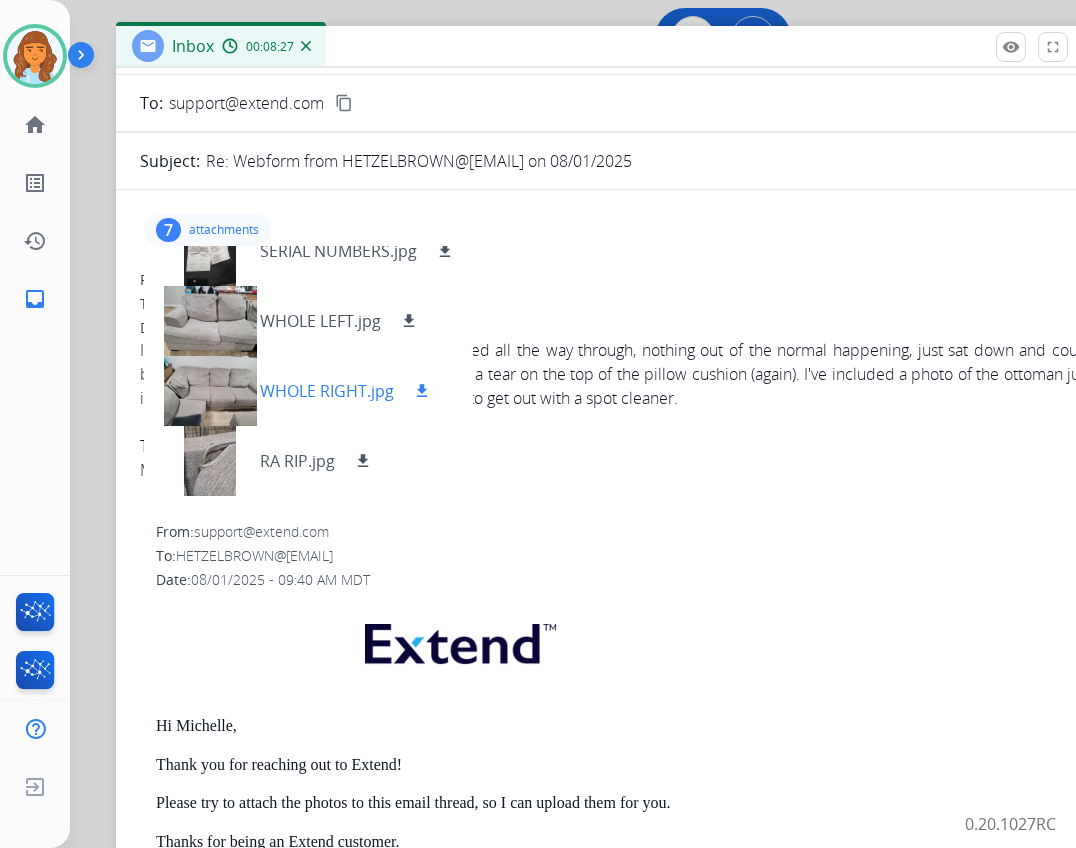 scroll, scrollTop: 0, scrollLeft: 0, axis: both 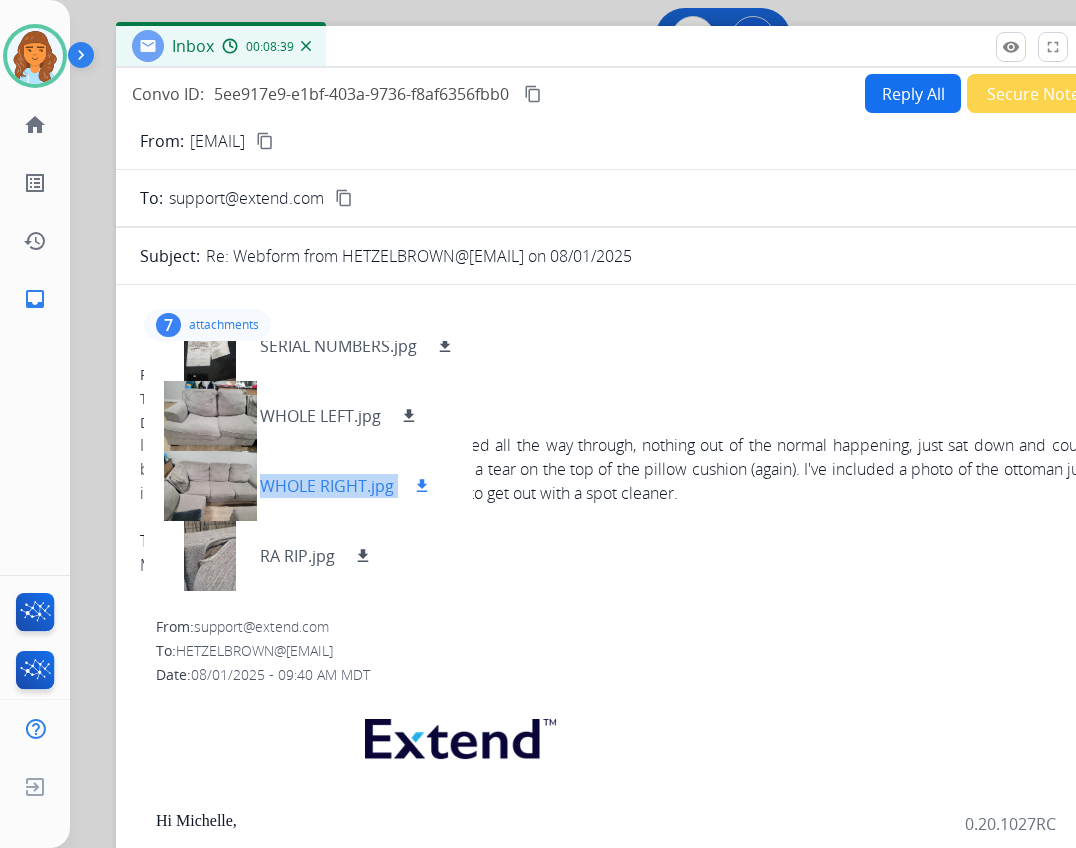 drag, startPoint x: 185, startPoint y: 472, endPoint x: 208, endPoint y: 500, distance: 36.23534 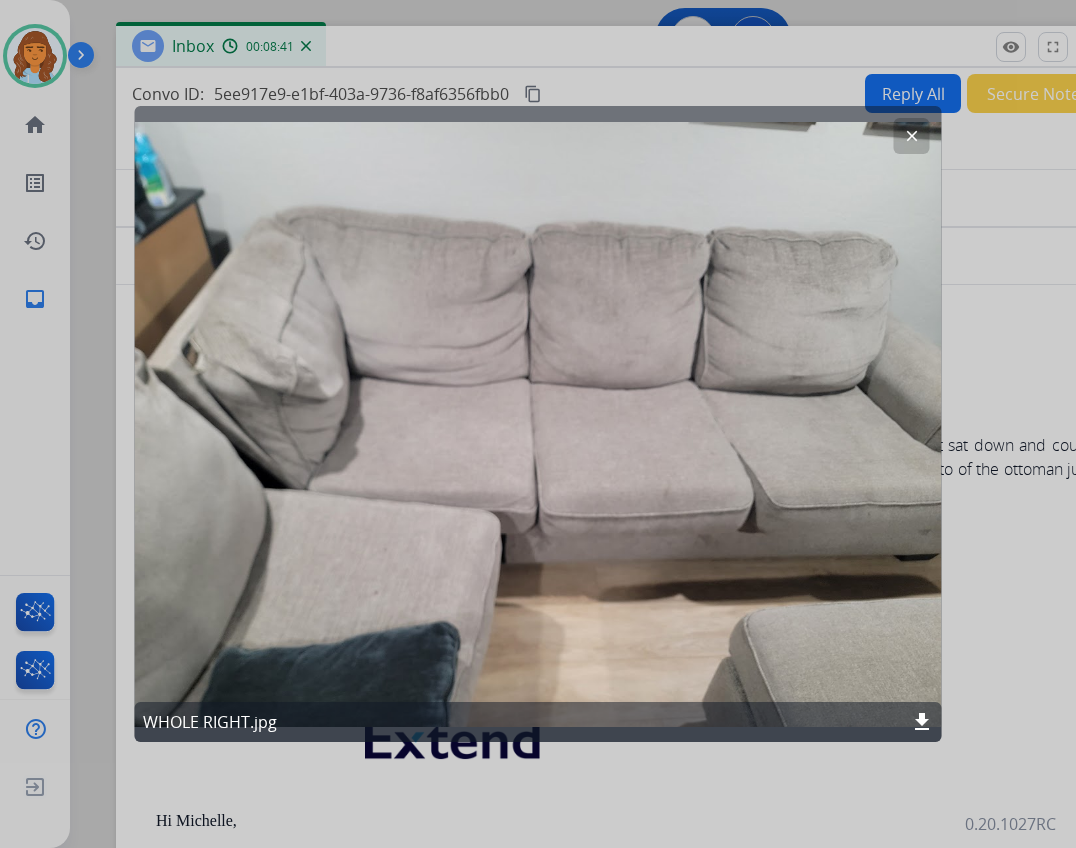 click on "download" 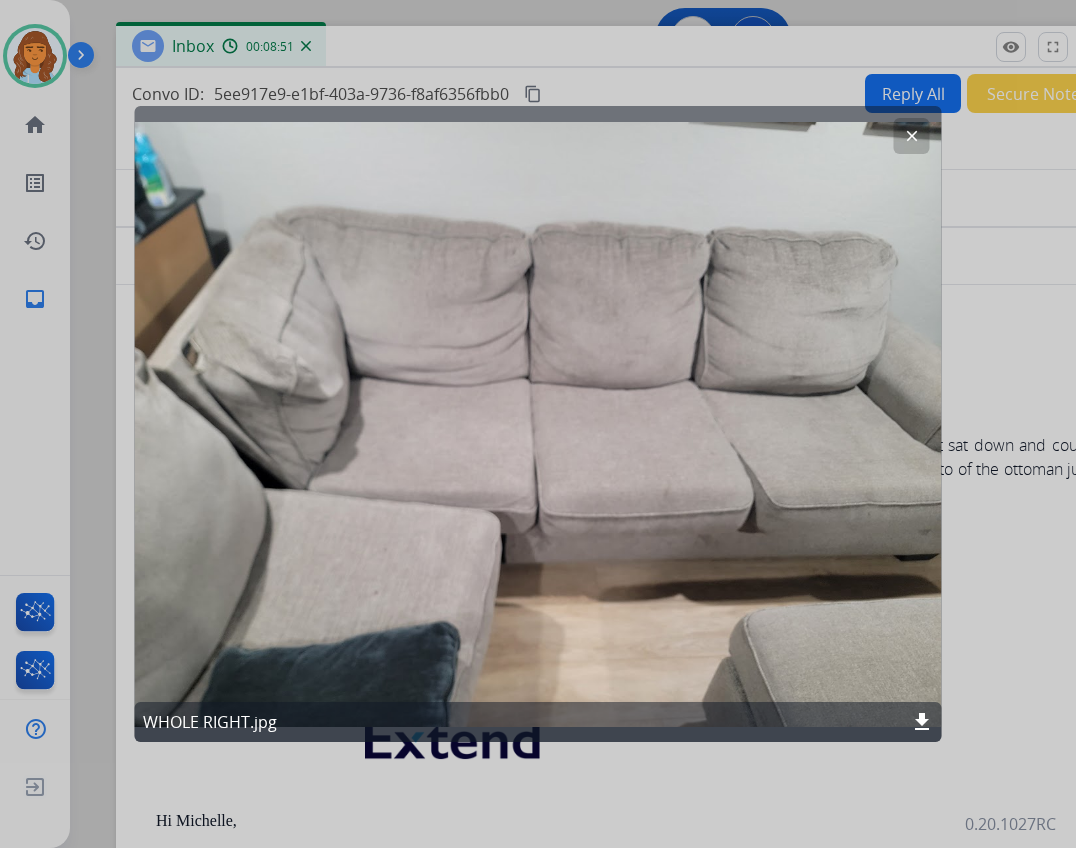 drag, startPoint x: 1027, startPoint y: 165, endPoint x: 1021, endPoint y: 144, distance: 21.84033 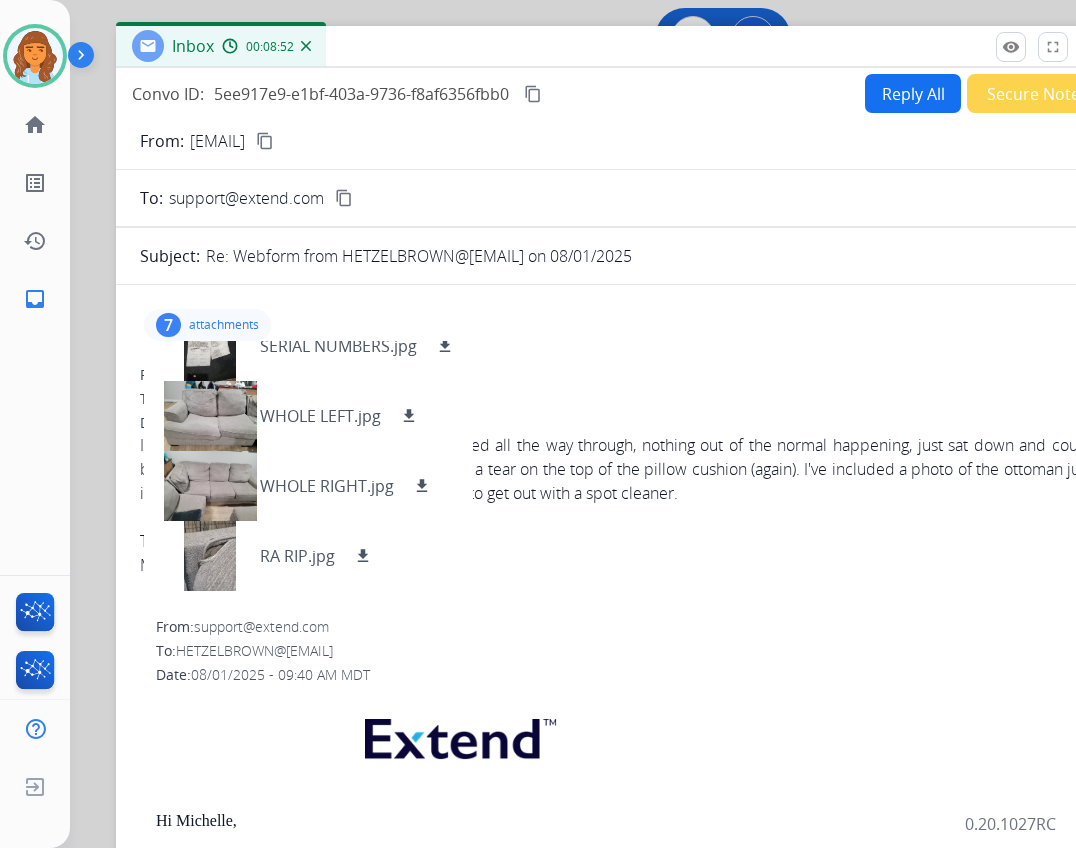 click on "7 attachments  LF BOTTOM 2.jpg  download  OTTO MAN STAIN.jpg  download  LA BOTTOM.jpg  download  SERIAL NUMBERS.jpg  download  WHOLE LEFT.jpg  download  WHOLE RIGHT.jpg  download  RA RIP.jpg  download" at bounding box center (616, 325) 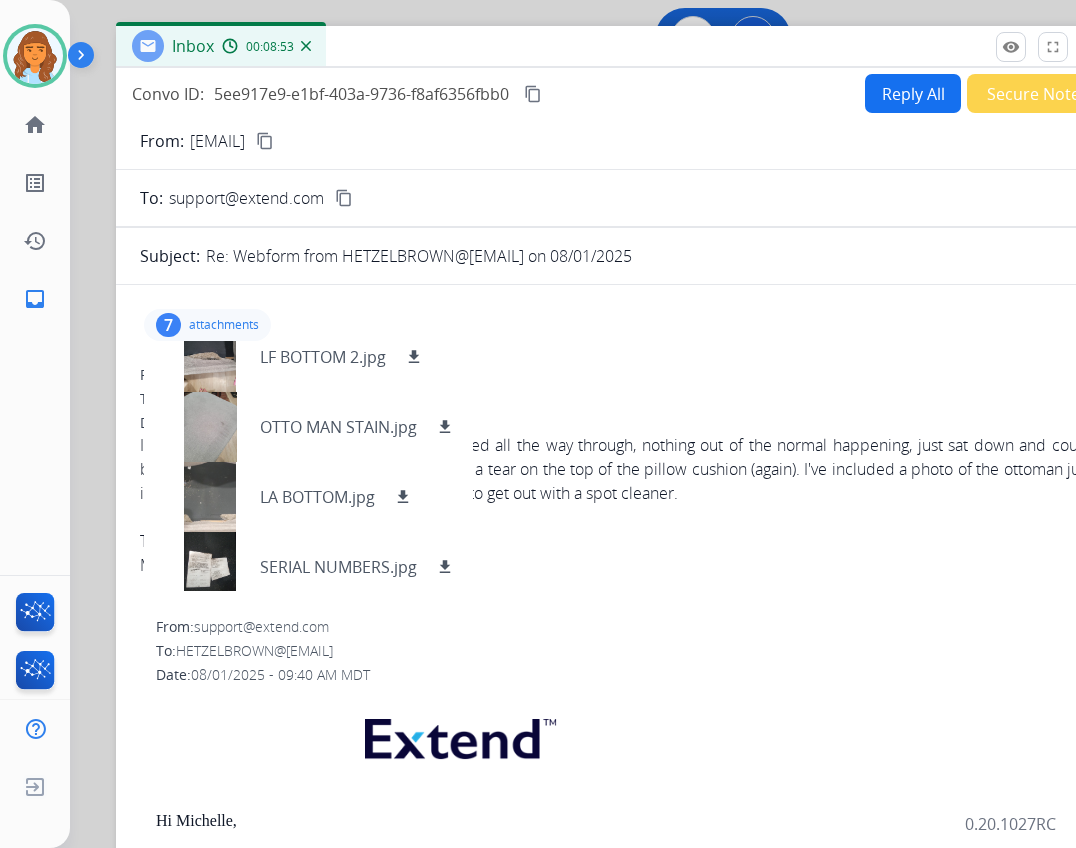 scroll, scrollTop: 0, scrollLeft: 0, axis: both 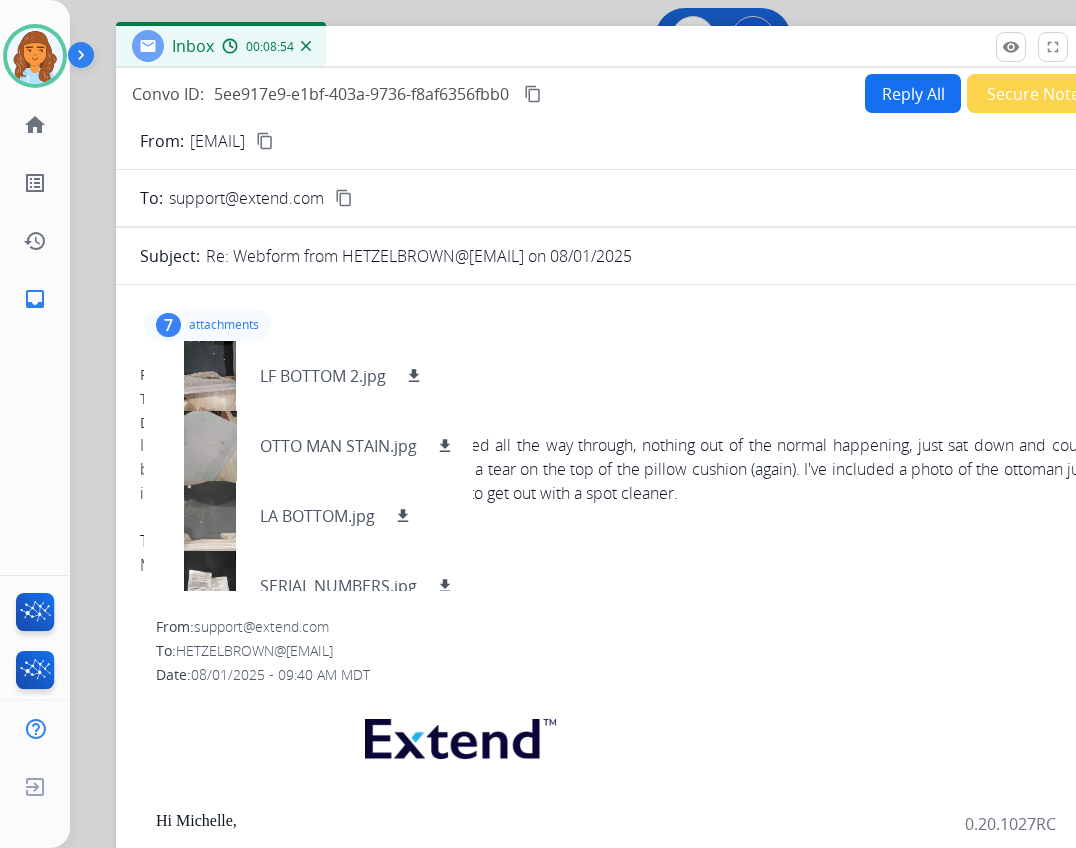 click on "Convo ID:  5ee917e9-e1bf-403a-9736-f8af6356fbb0  content_copy Reply All Secure Notes From: hetzelbrown@gmail.com content_copy To:  support@extend.com  content_copy Subject:  Re: Webform from HETZELBROWN@GMAIL.COM on 08/01/2025  7 attachments  LF BOTTOM 2.jpg  download  OTTO MAN STAIN.jpg  download  LA BOTTOM.jpg  download  SERIAL NUMBERS.jpg  download  WHOLE LEFT.jpg  download  WHOLE RIGHT.jpg  download  RA RIP.jpg  download  From:  hetzelbrown@gmail.com   To:  support@extend.com  Date:  08/01/2025 - 09:44 AM MDT I can do that. The left arm sectional is collapsed all the way through, nothing out of the normal happening, just sat down and could barely get back up. The right arm sectional has a tear on the top of the pillow cushion (again). I've included a photo of the ottoman just in case, which also has a stain that I am unable to get out with a spot cleaner.  Thanks! Michelle  From:  support@extend.com   To:  HETZELBROWN@GMAIL.COM  Date:  08/01/2025 - 09:40 AM MDT Hi Michelle, Extend Customer Support  To:" at bounding box center (616, 514) 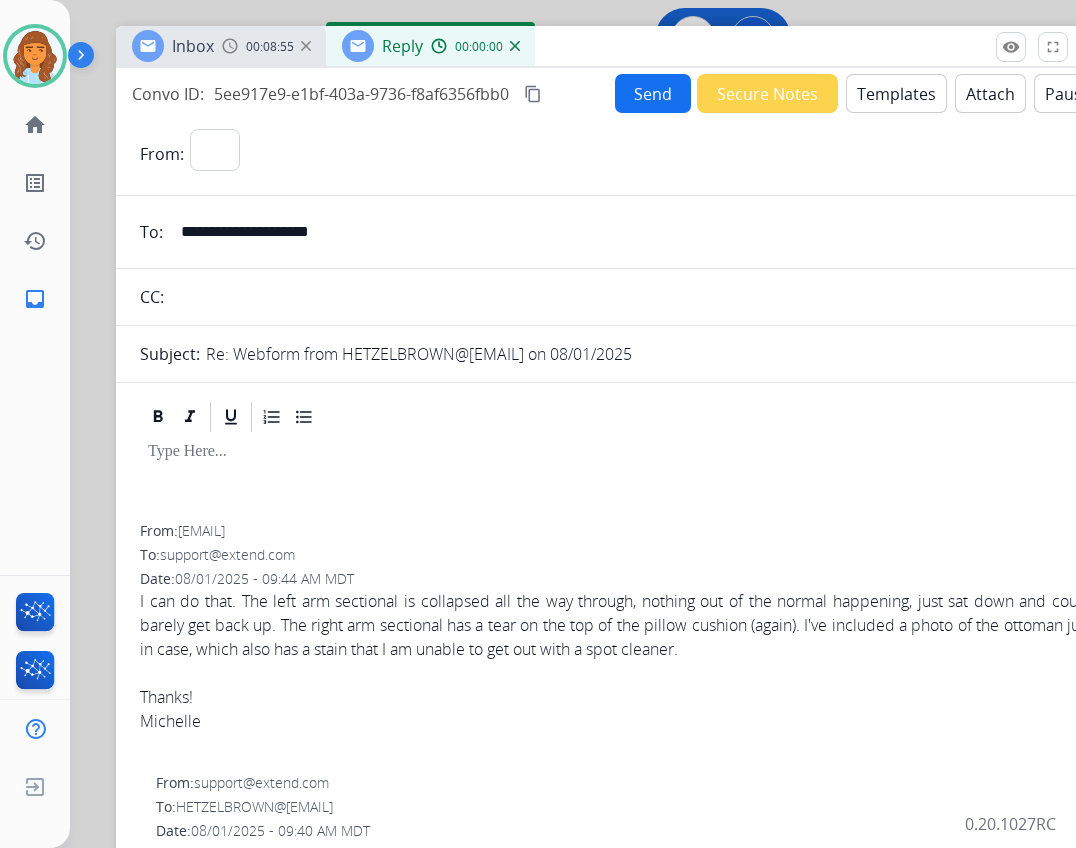 select on "**********" 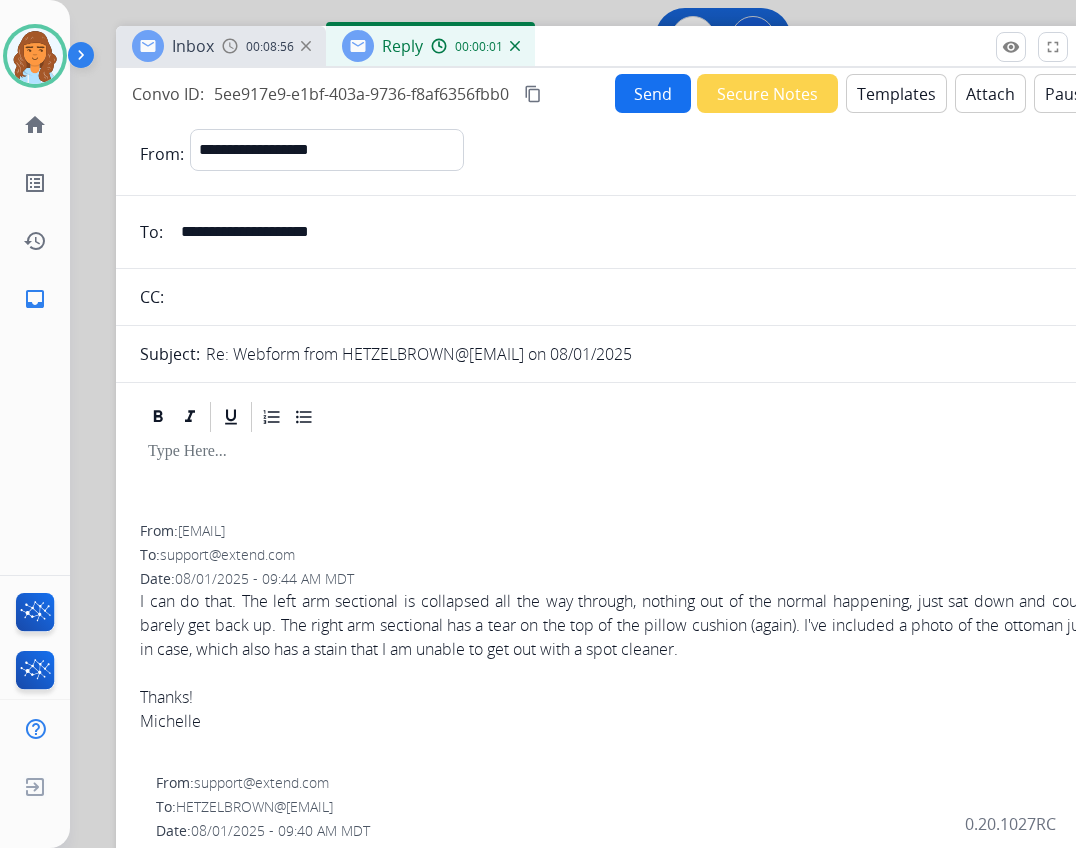 click on "Templates" at bounding box center [896, 93] 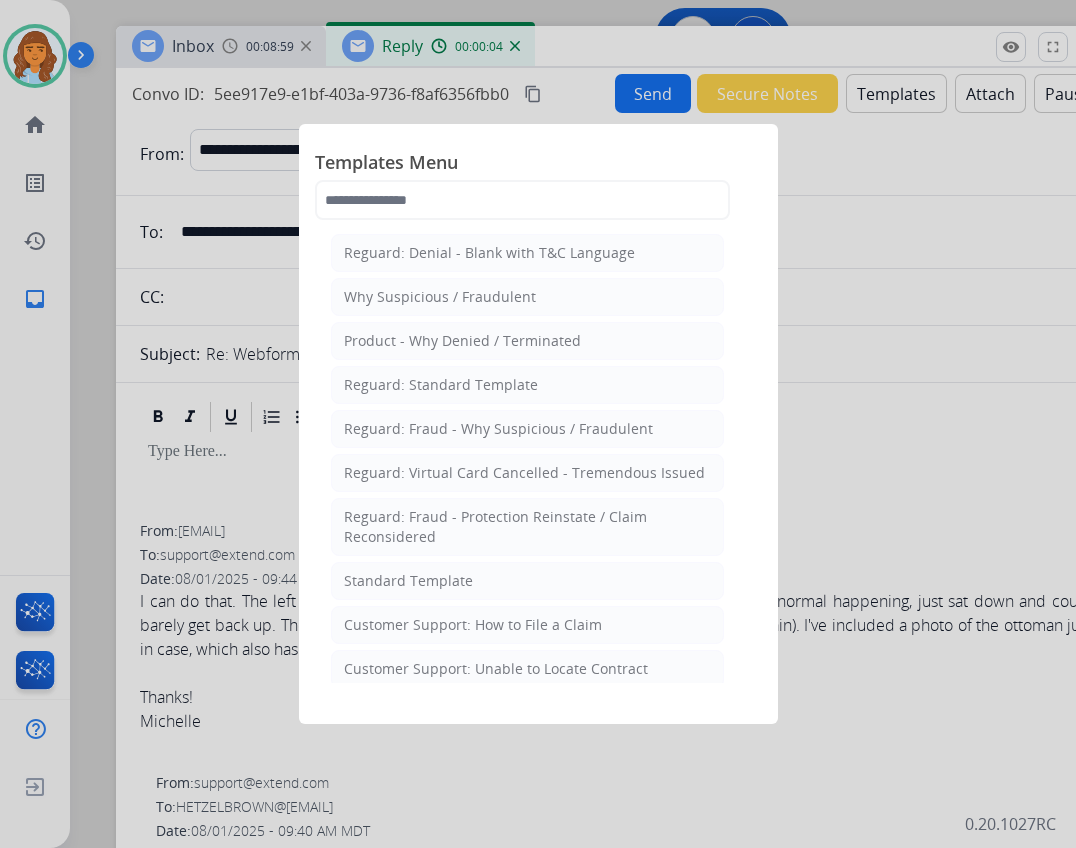 drag, startPoint x: 483, startPoint y: 583, endPoint x: 480, endPoint y: 570, distance: 13.341664 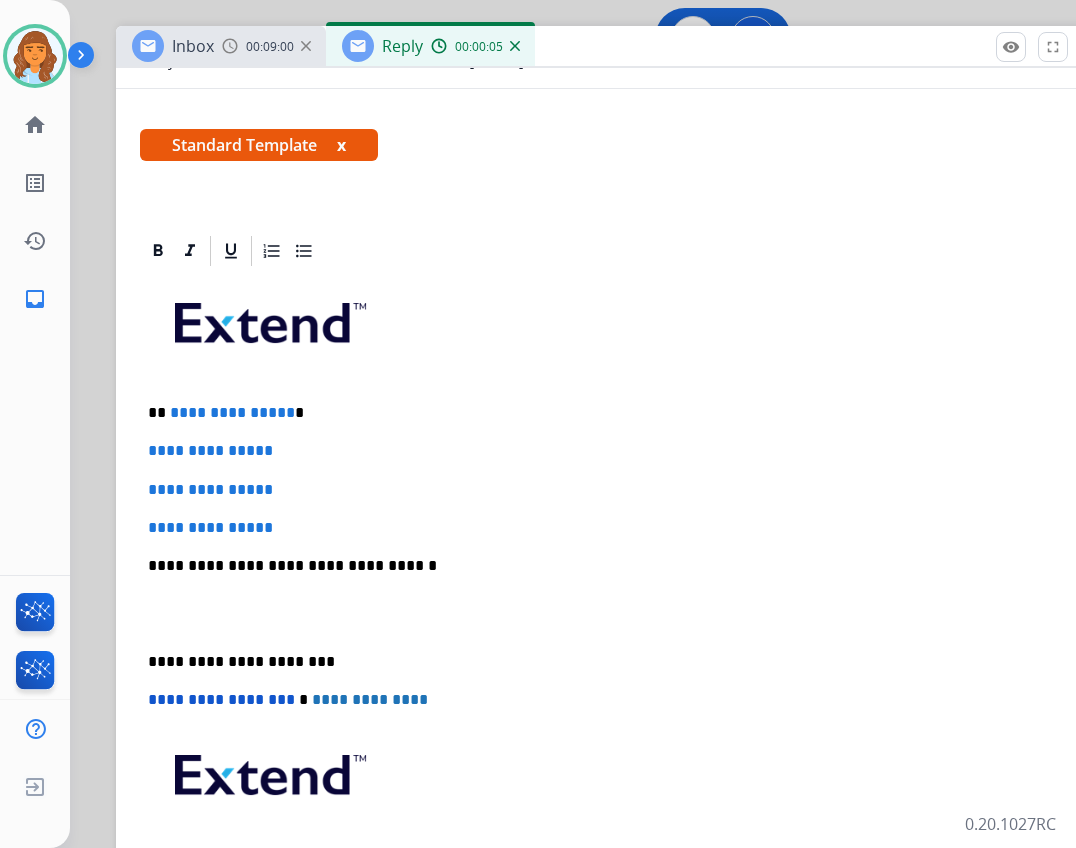 scroll, scrollTop: 300, scrollLeft: 0, axis: vertical 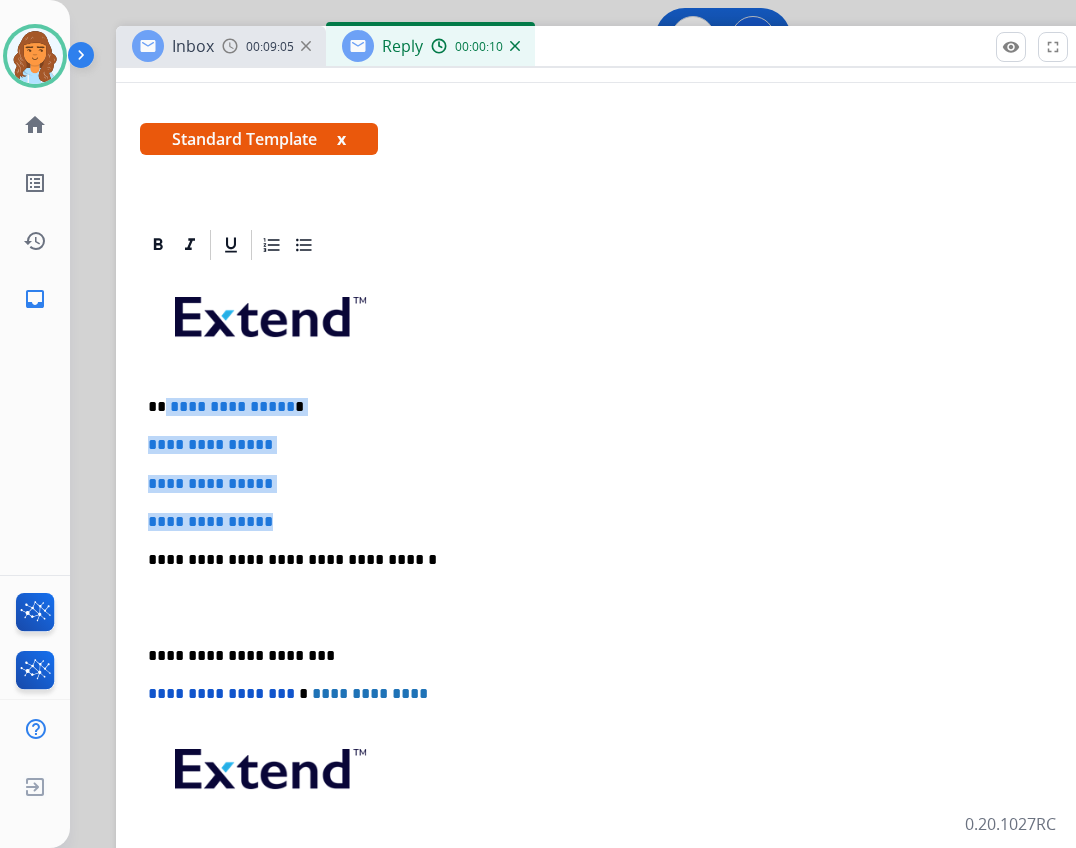 drag, startPoint x: 164, startPoint y: 405, endPoint x: 351, endPoint y: 521, distance: 220.05681 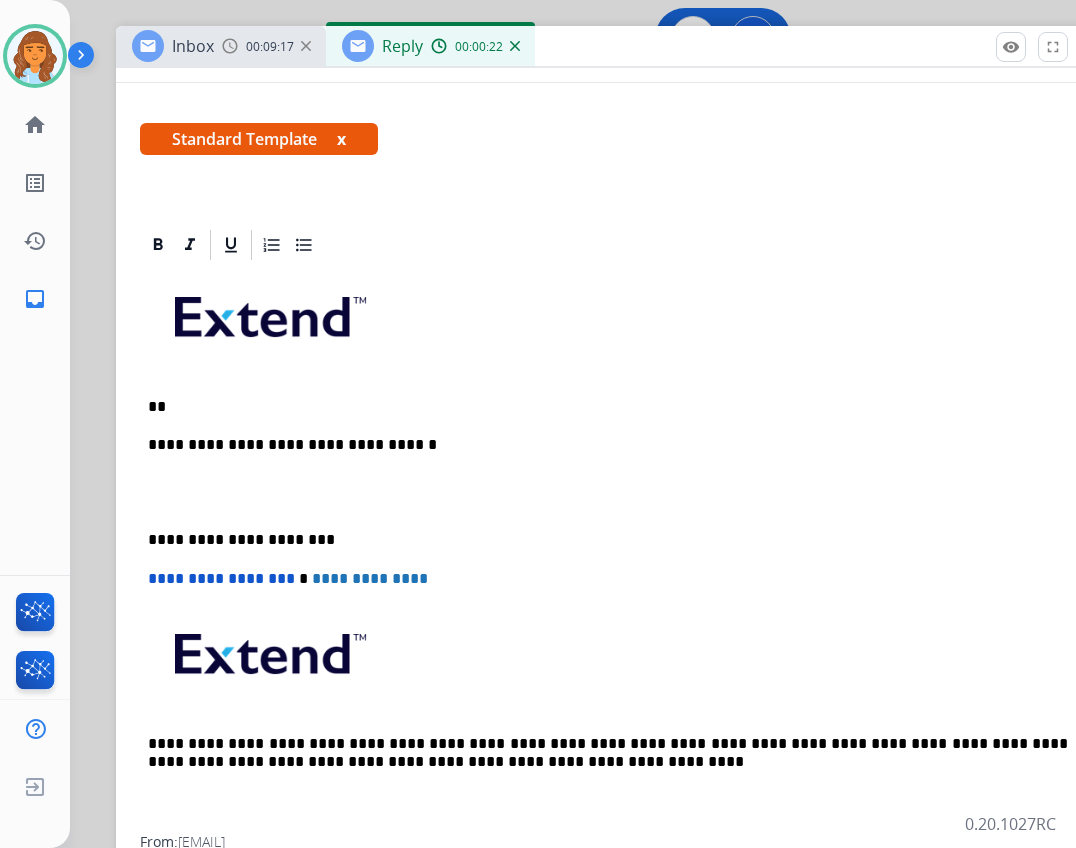 click on "**" at bounding box center (608, 407) 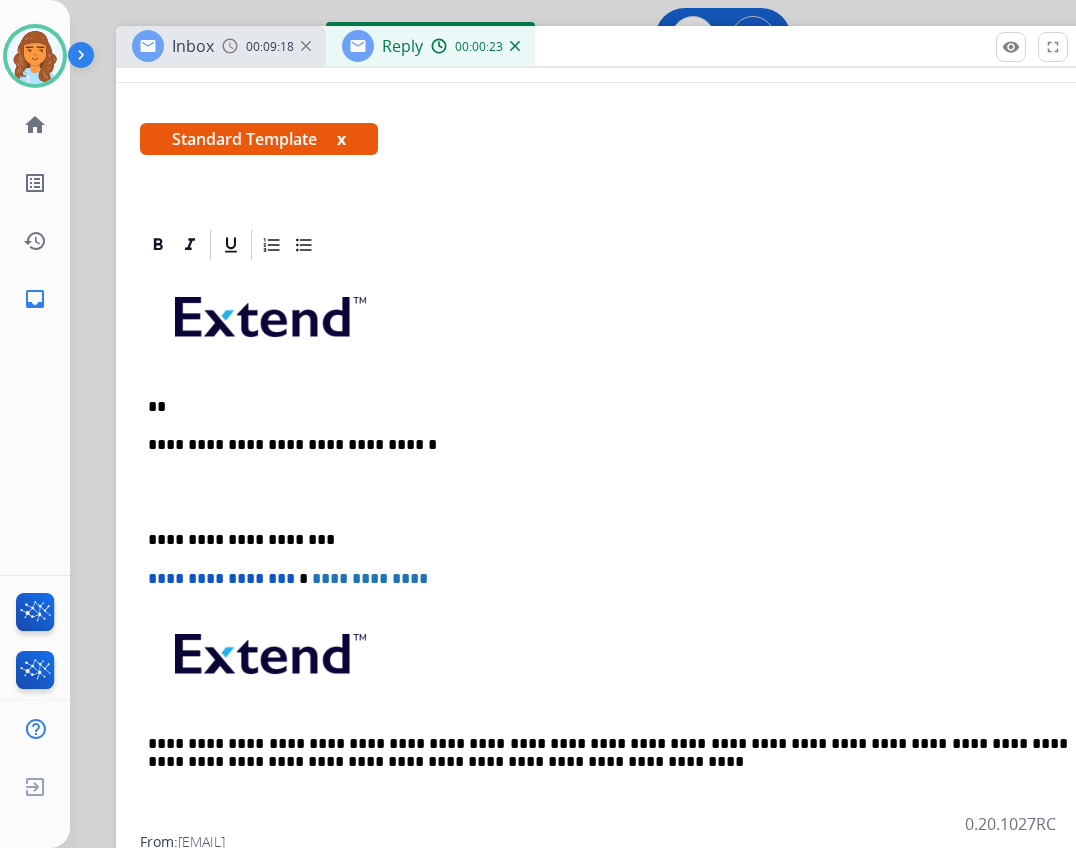 type 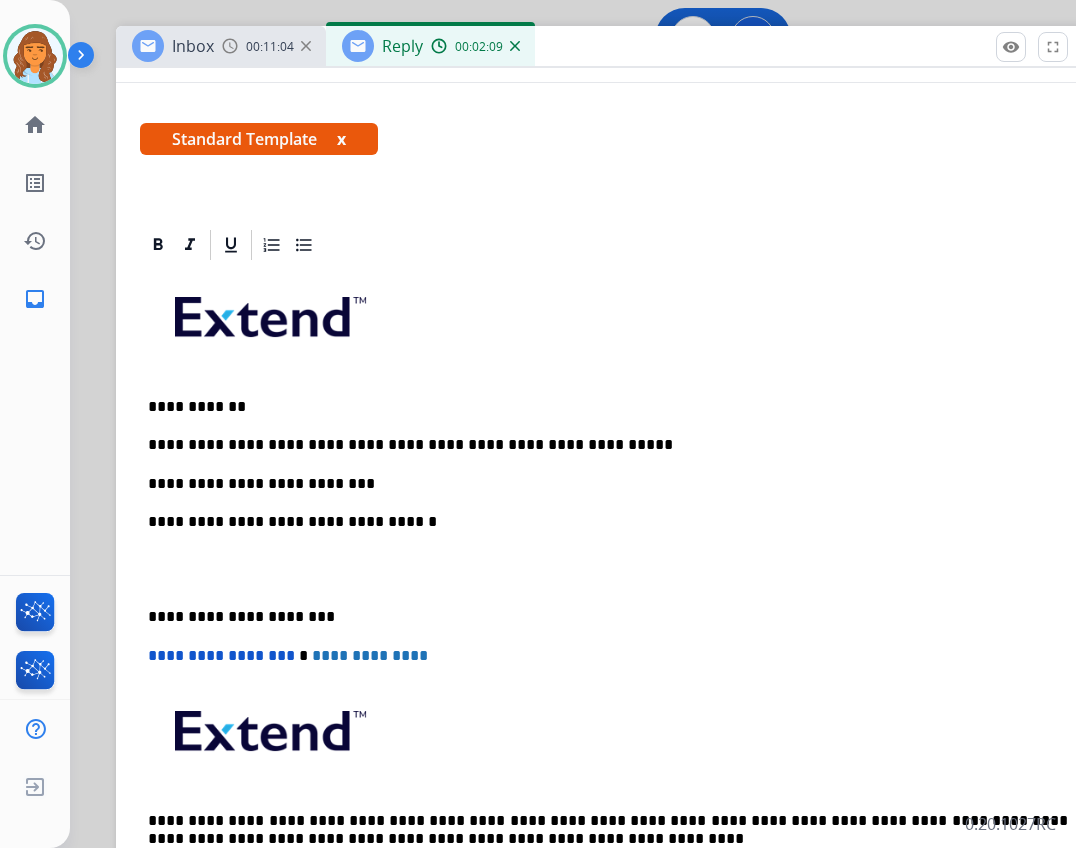 click on "**********" at bounding box center [608, 445] 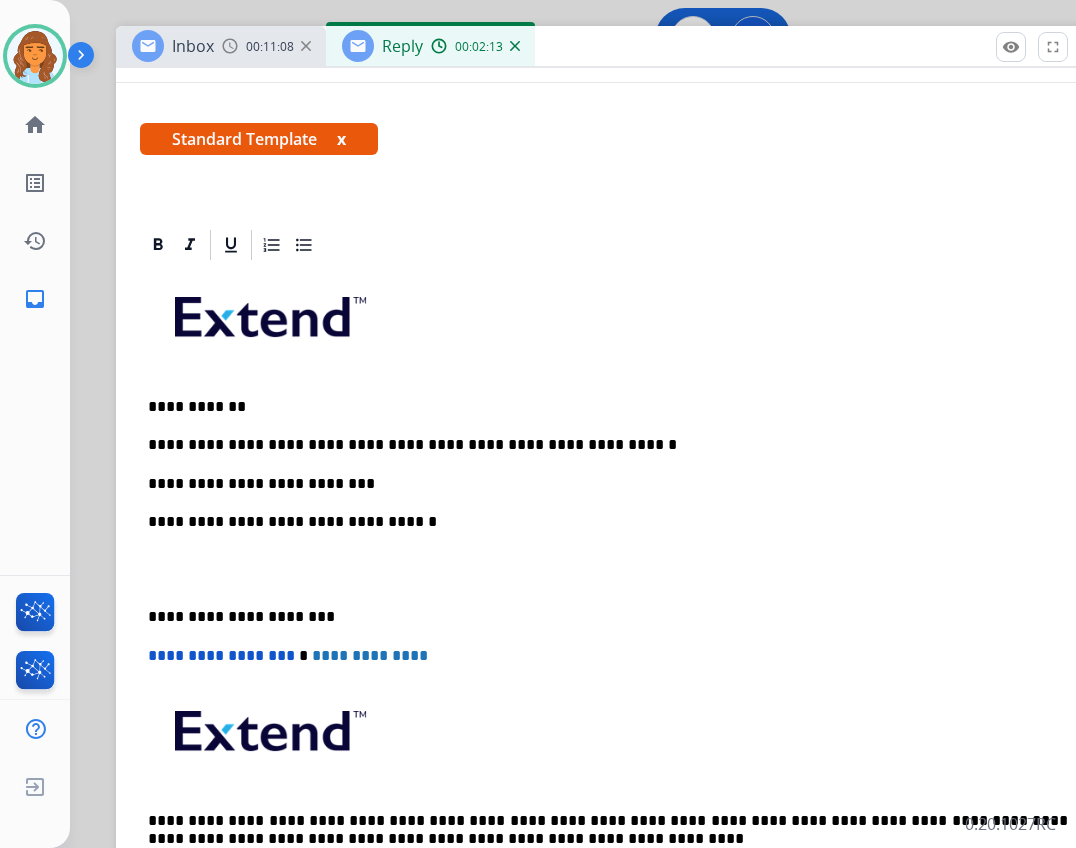 click on "**********" at bounding box center (608, 445) 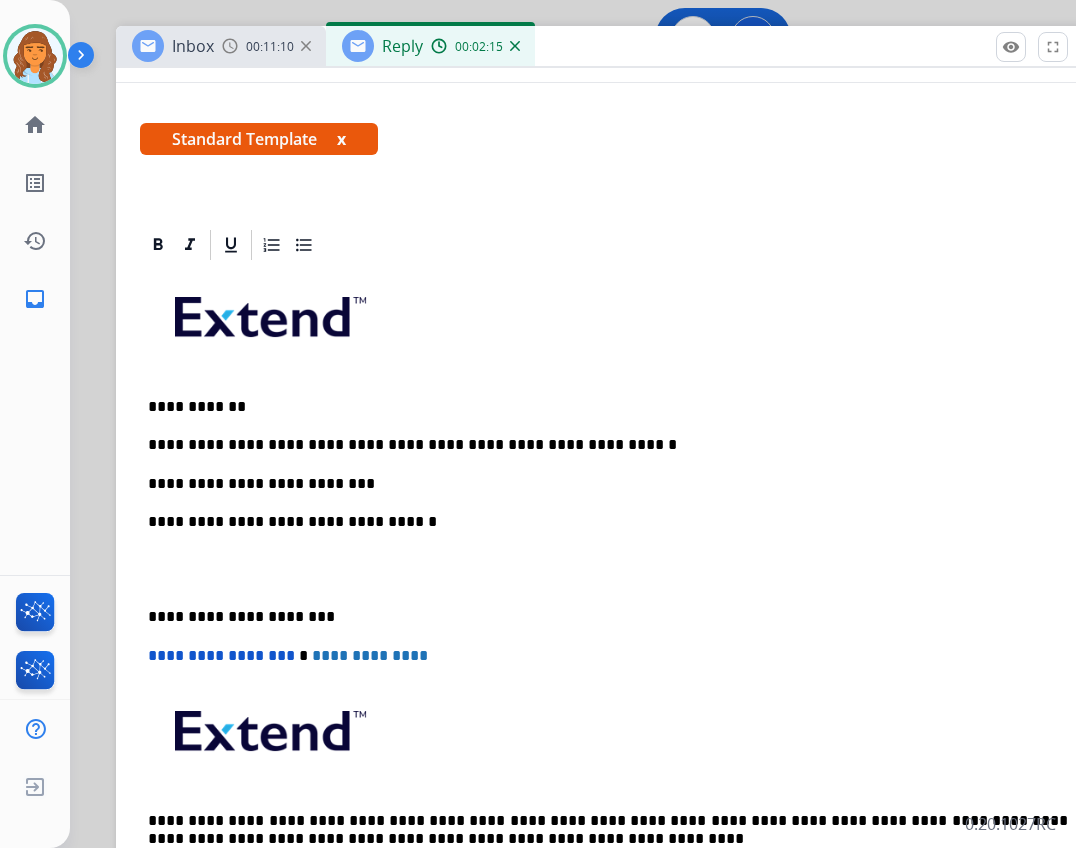 click on "**********" at bounding box center (608, 484) 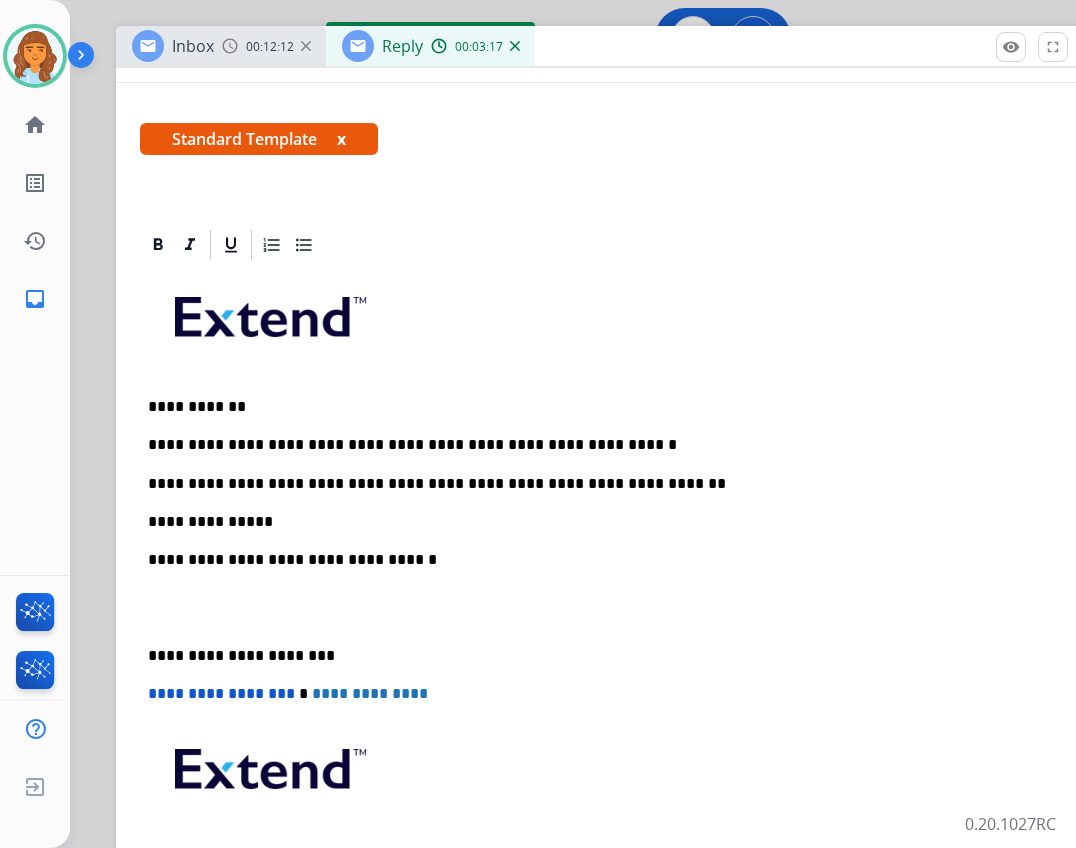 click on "**********" at bounding box center (608, 522) 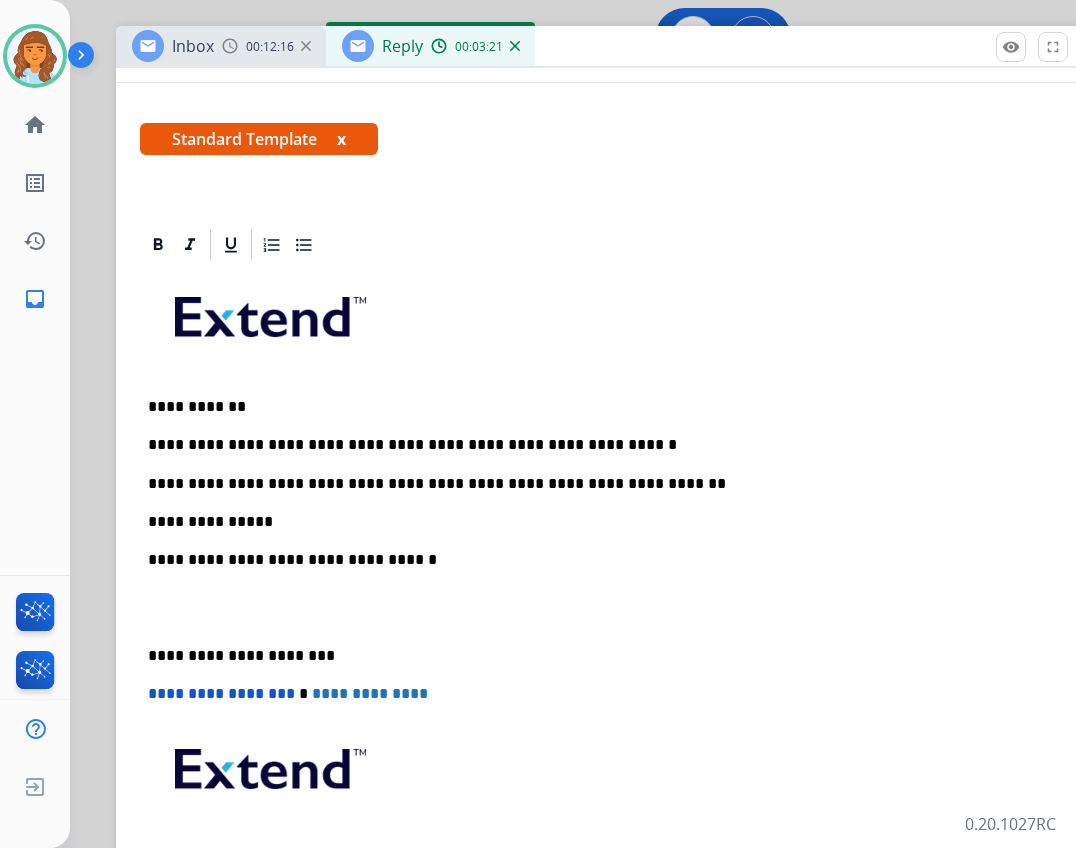 click on "**********" at bounding box center [608, 522] 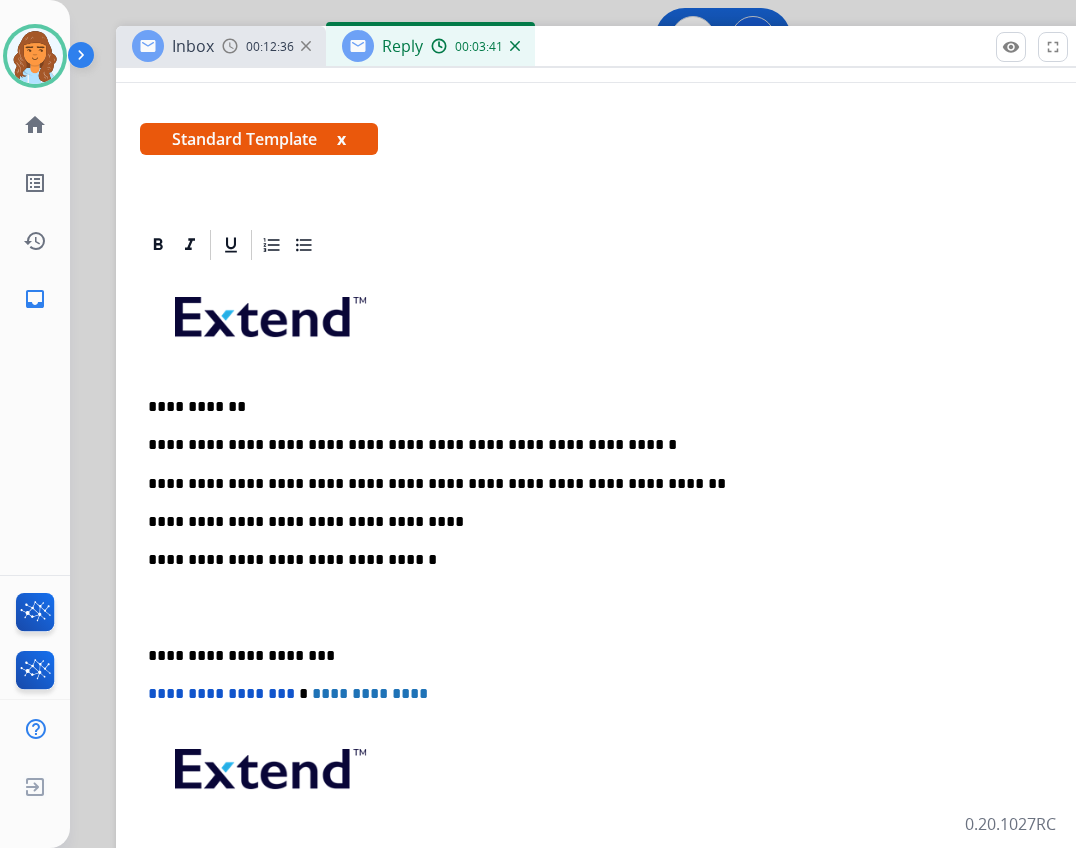 click on "**********" at bounding box center (608, 522) 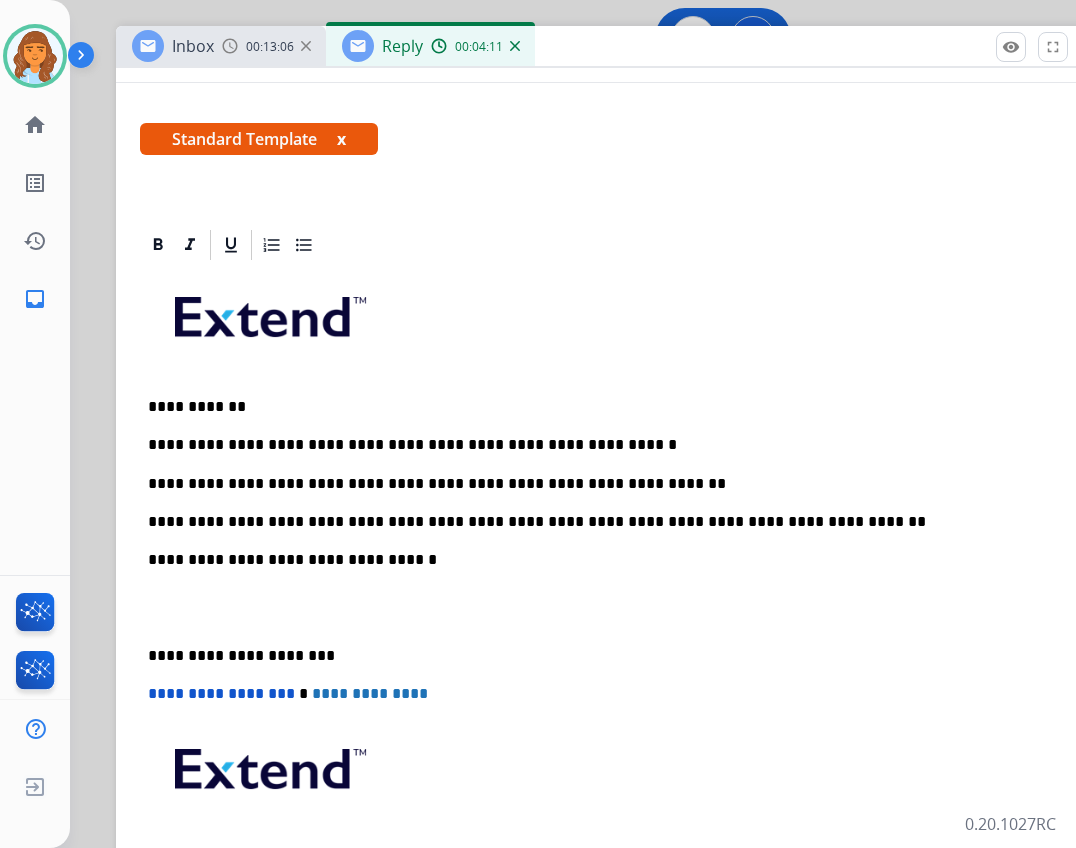 click on "**********" at bounding box center [608, 656] 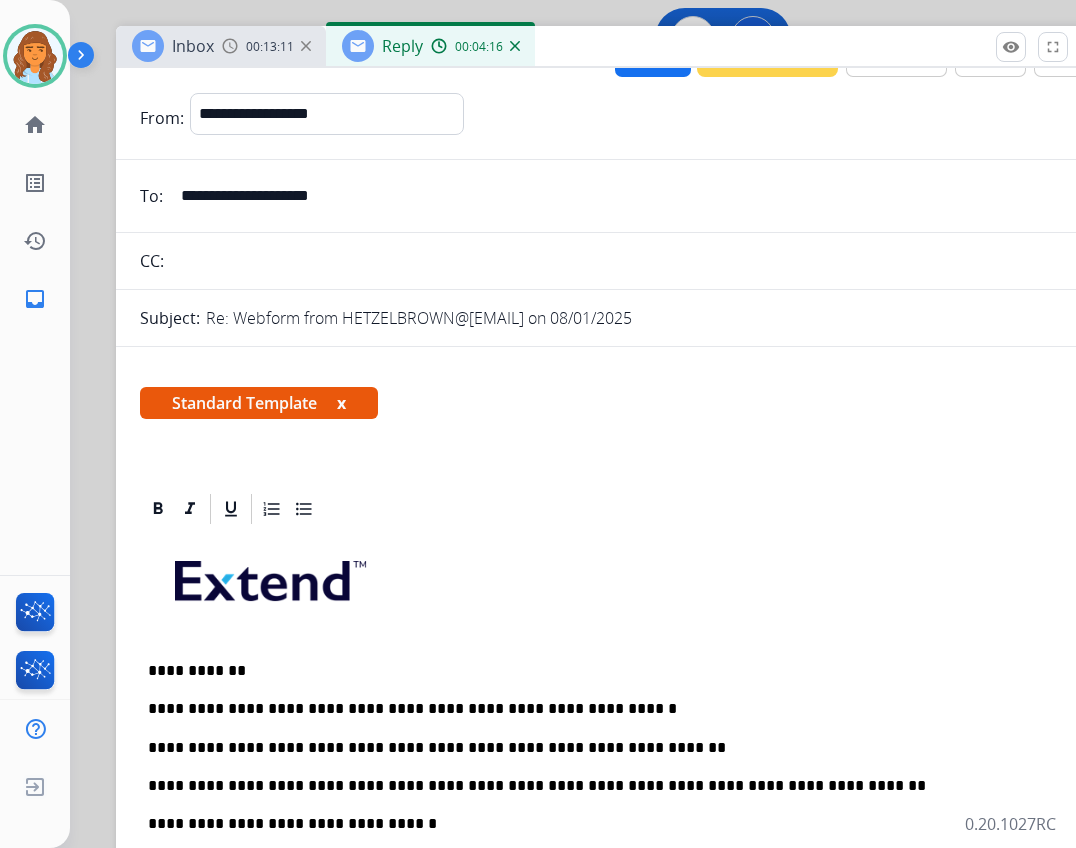 scroll, scrollTop: 0, scrollLeft: 0, axis: both 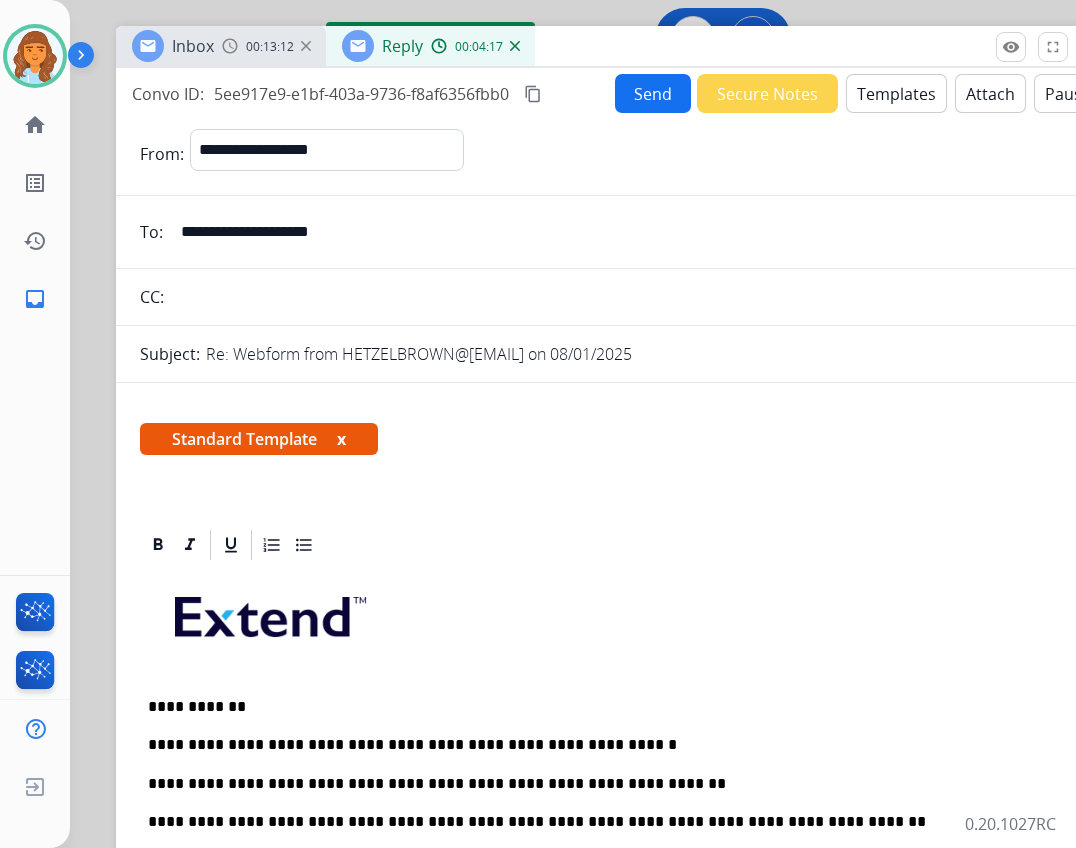 click on "Send" at bounding box center (653, 93) 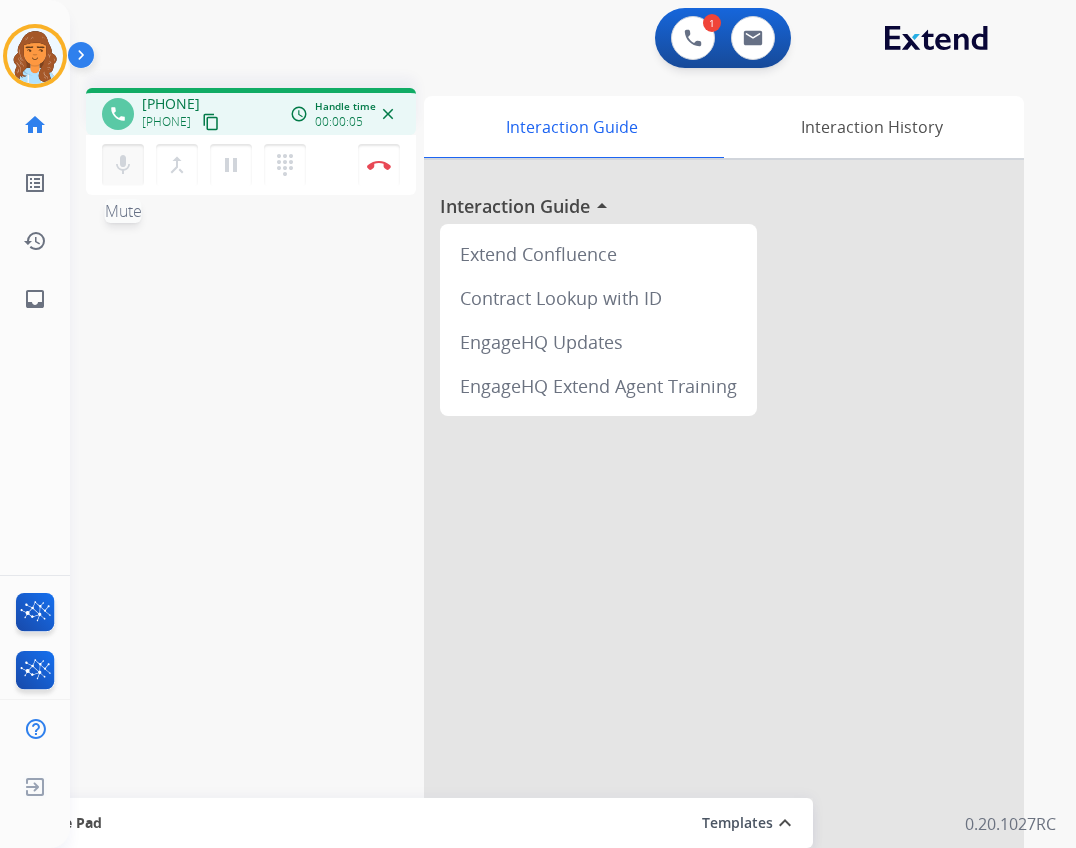 click on "mic Mute" at bounding box center [123, 165] 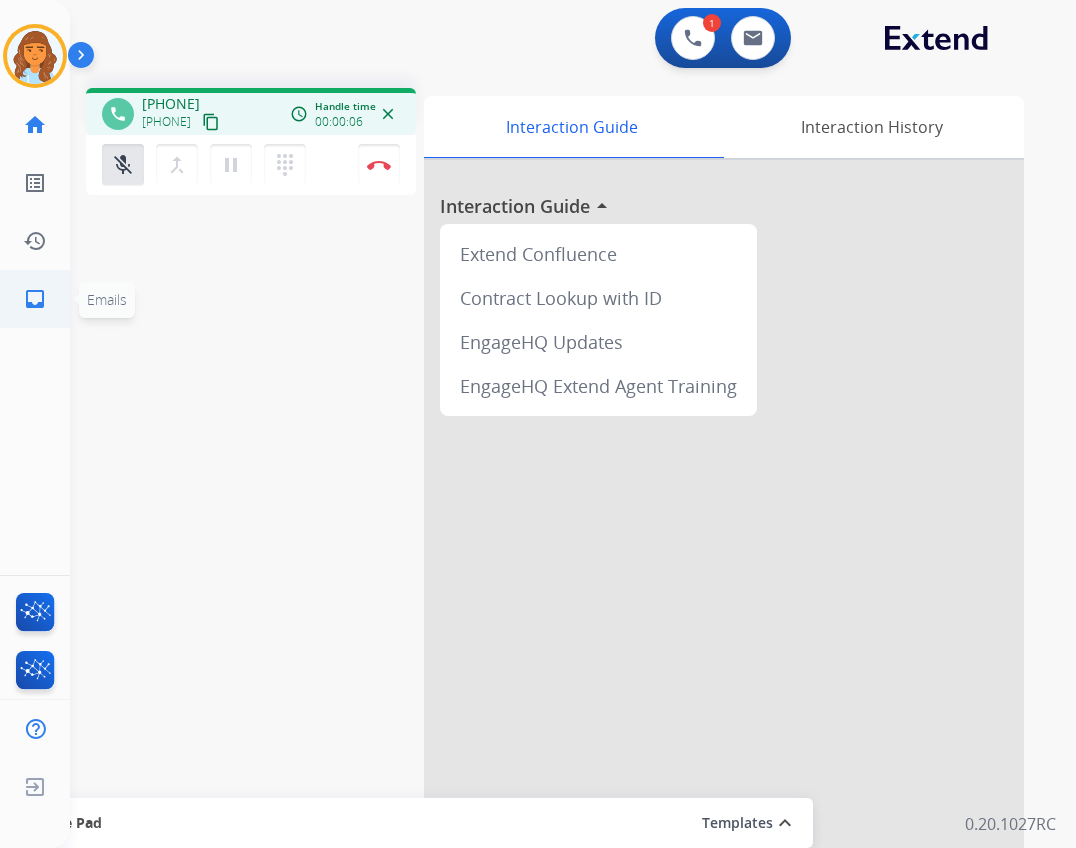 click on "inbox  Emails" 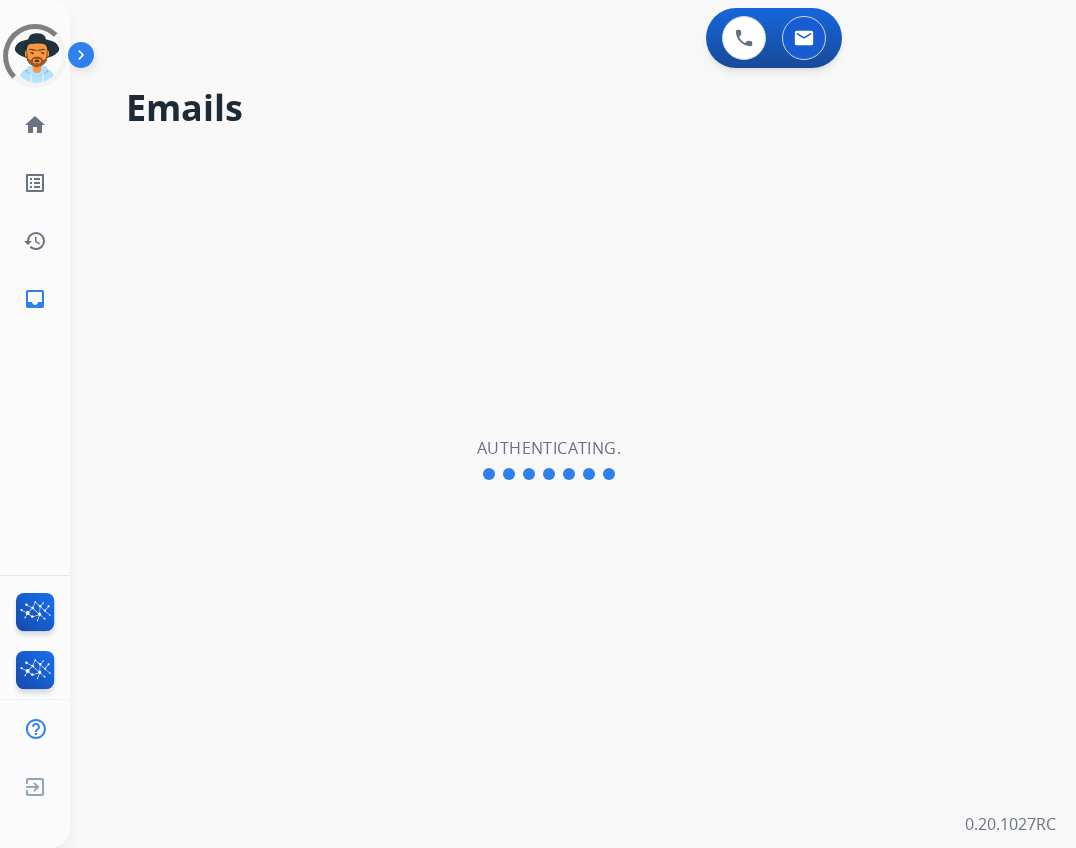 scroll, scrollTop: 0, scrollLeft: 0, axis: both 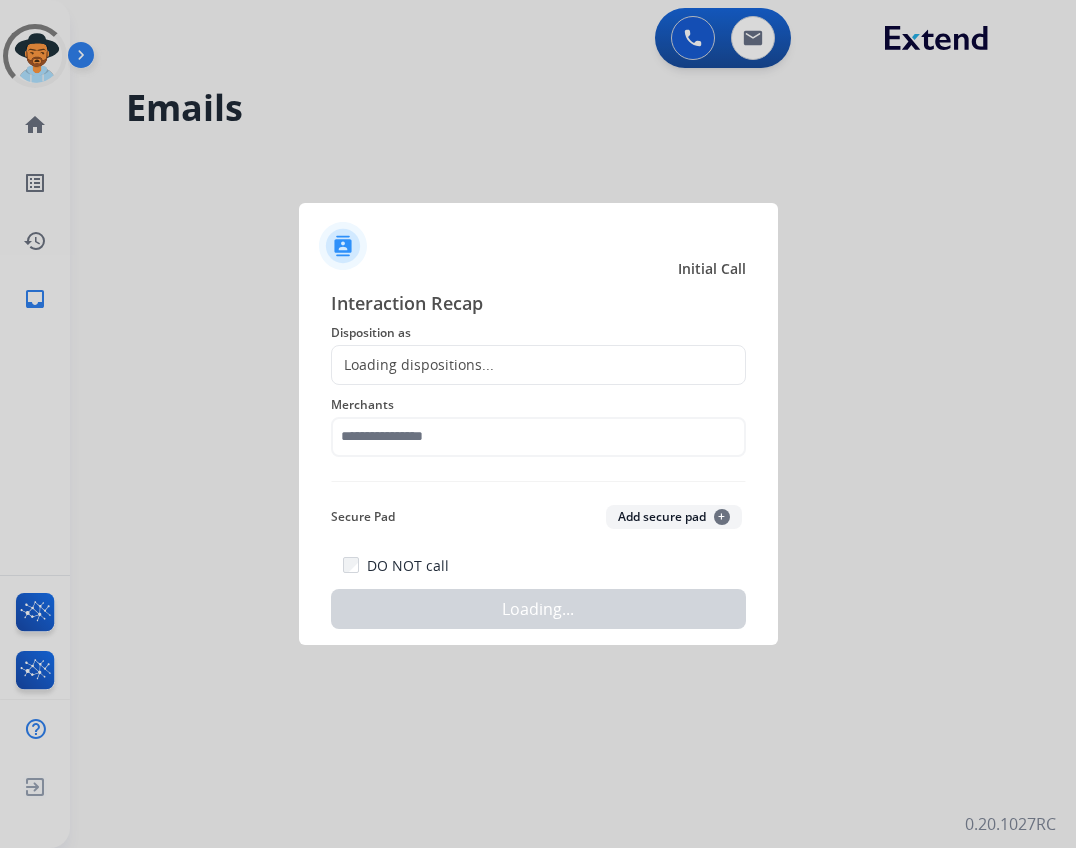 drag, startPoint x: 578, startPoint y: 389, endPoint x: 572, endPoint y: 363, distance: 26.683329 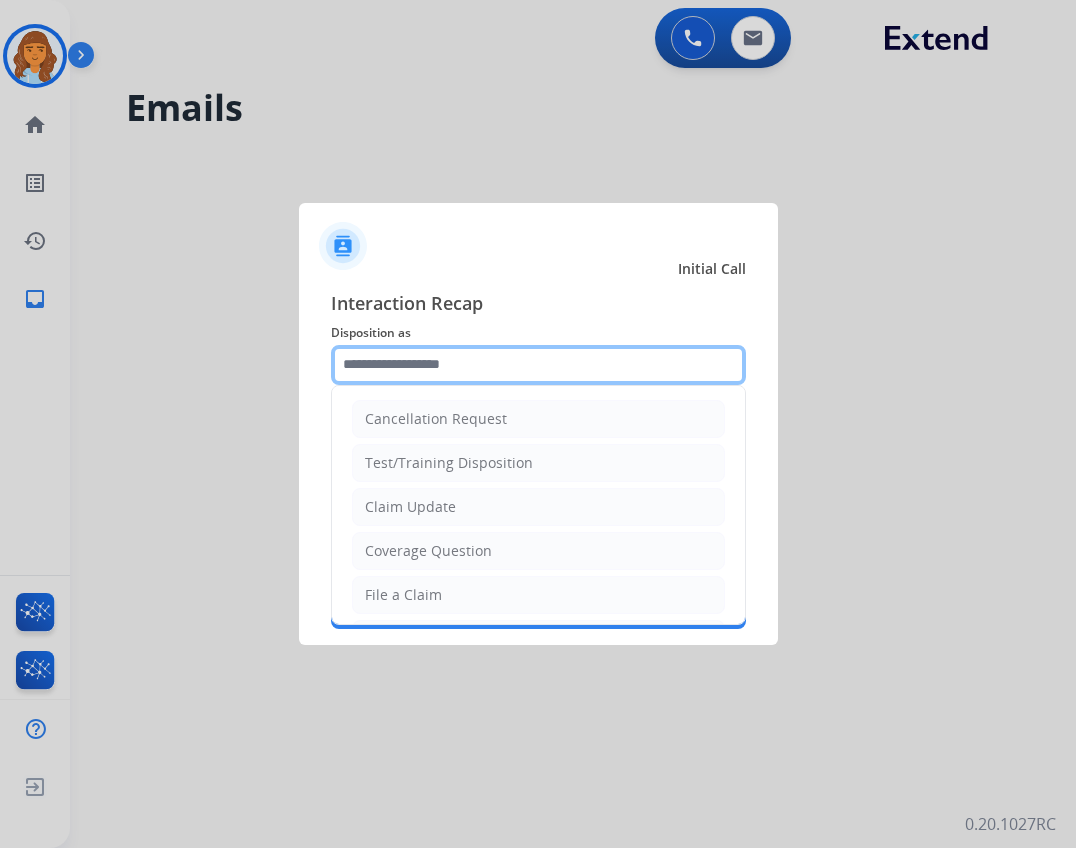 click 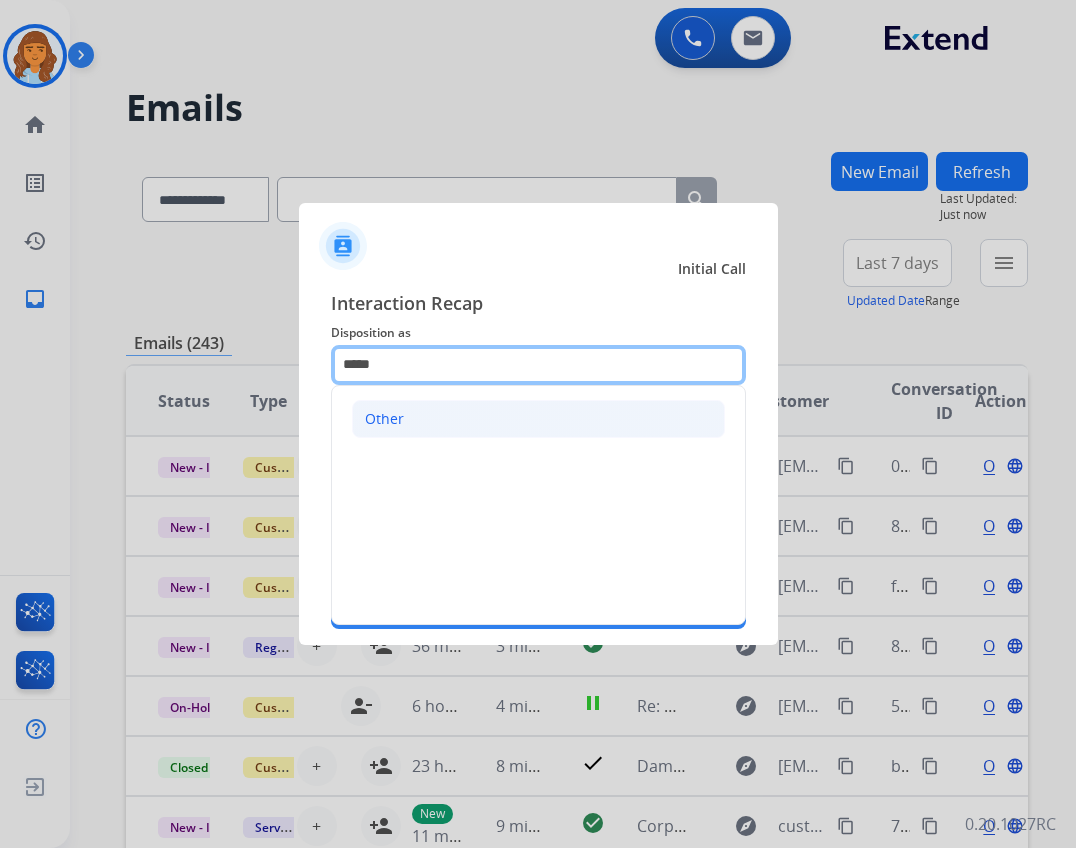 type on "*****" 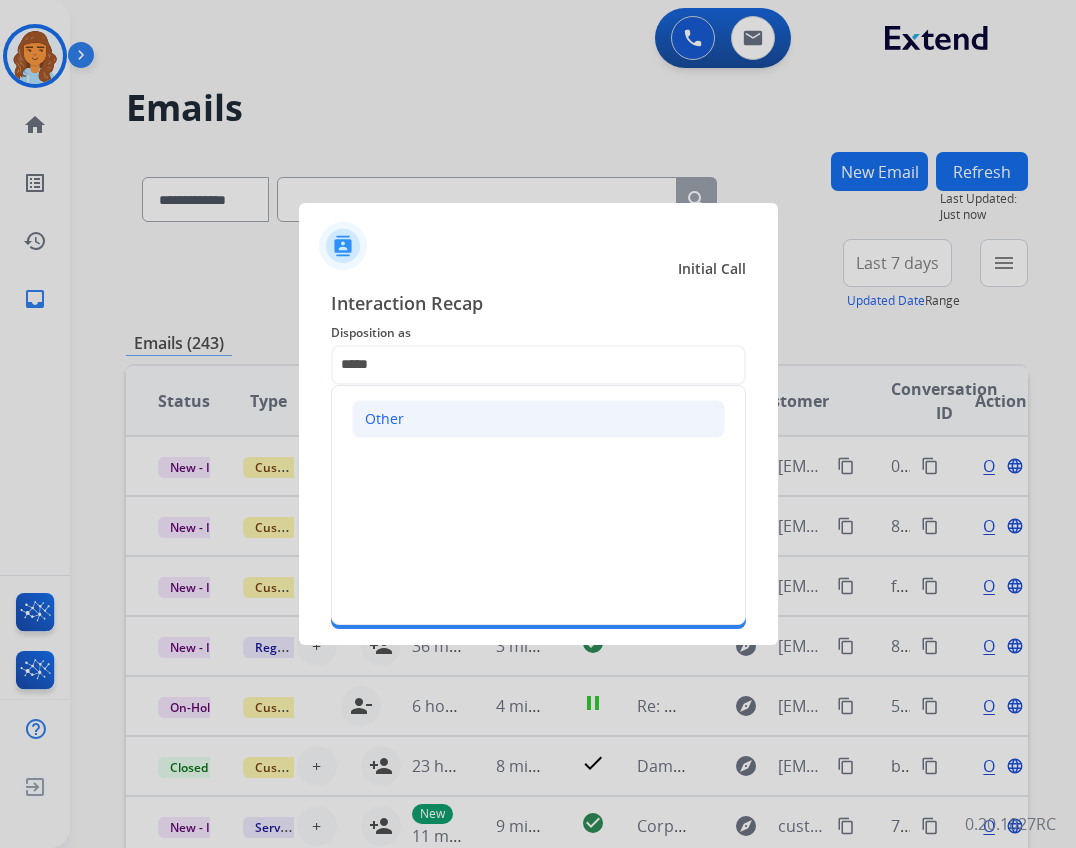 click on "Other" 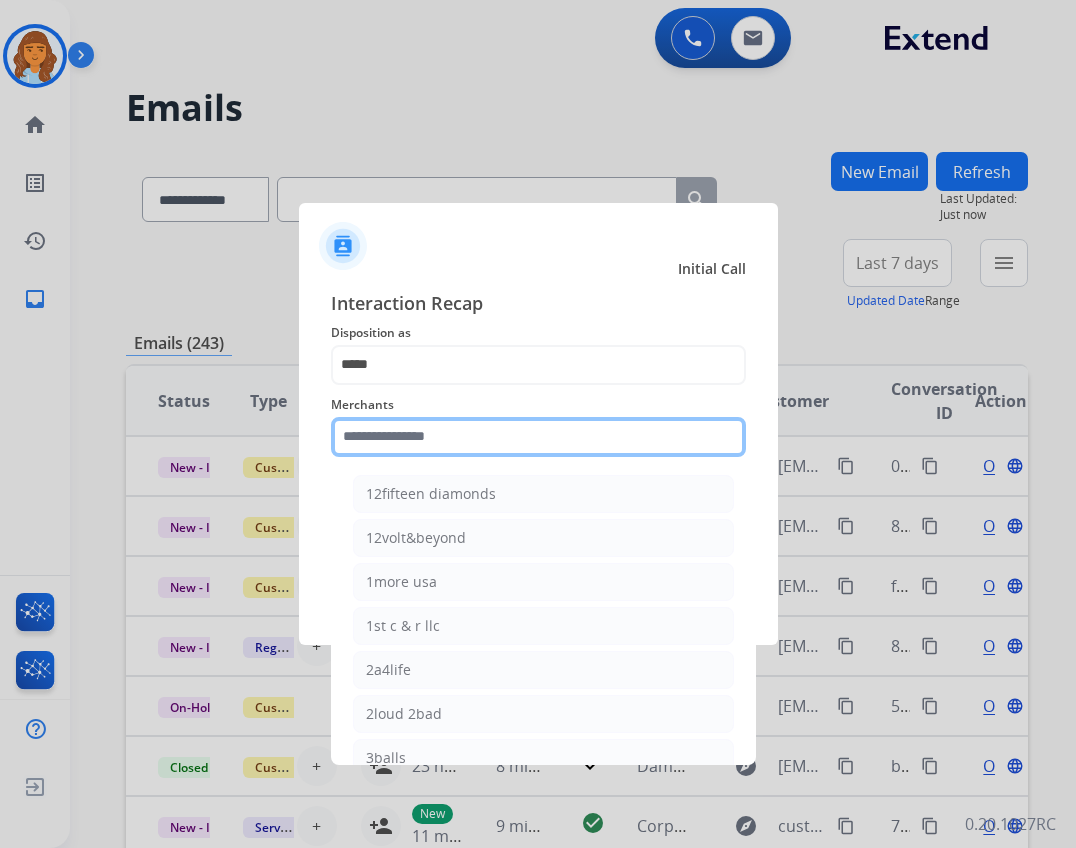 click 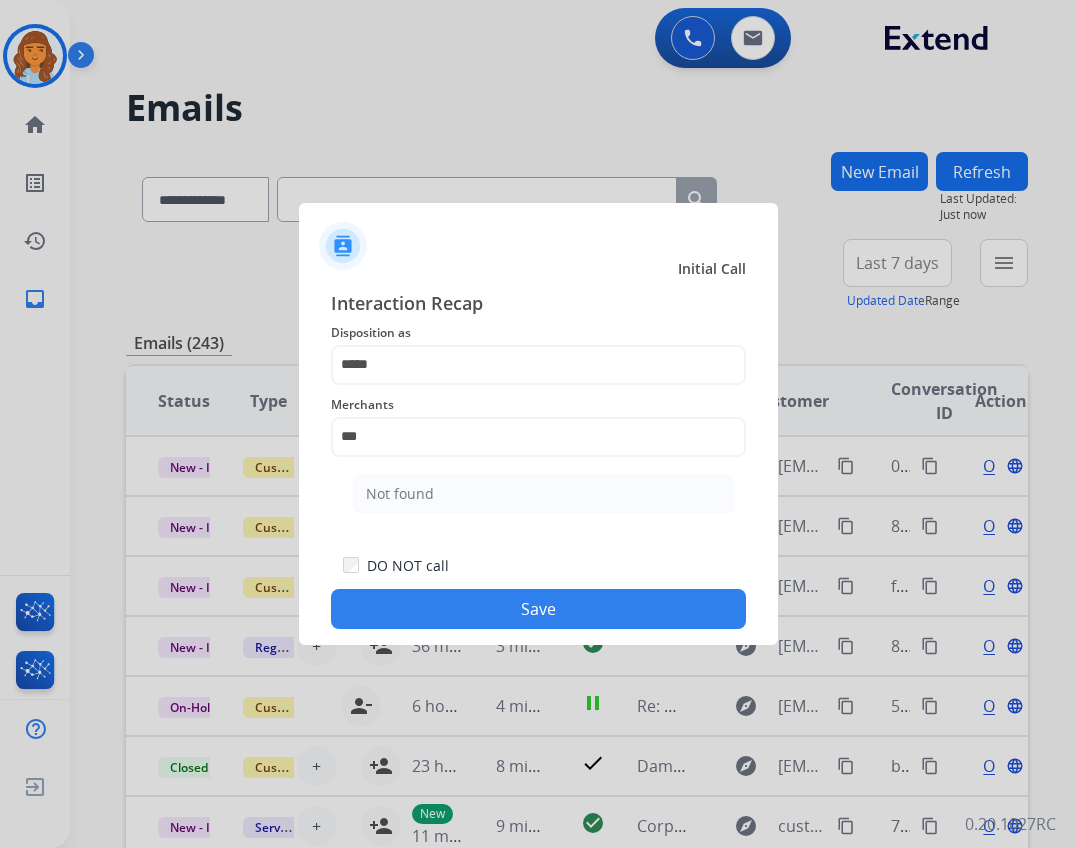 click on "Not found" 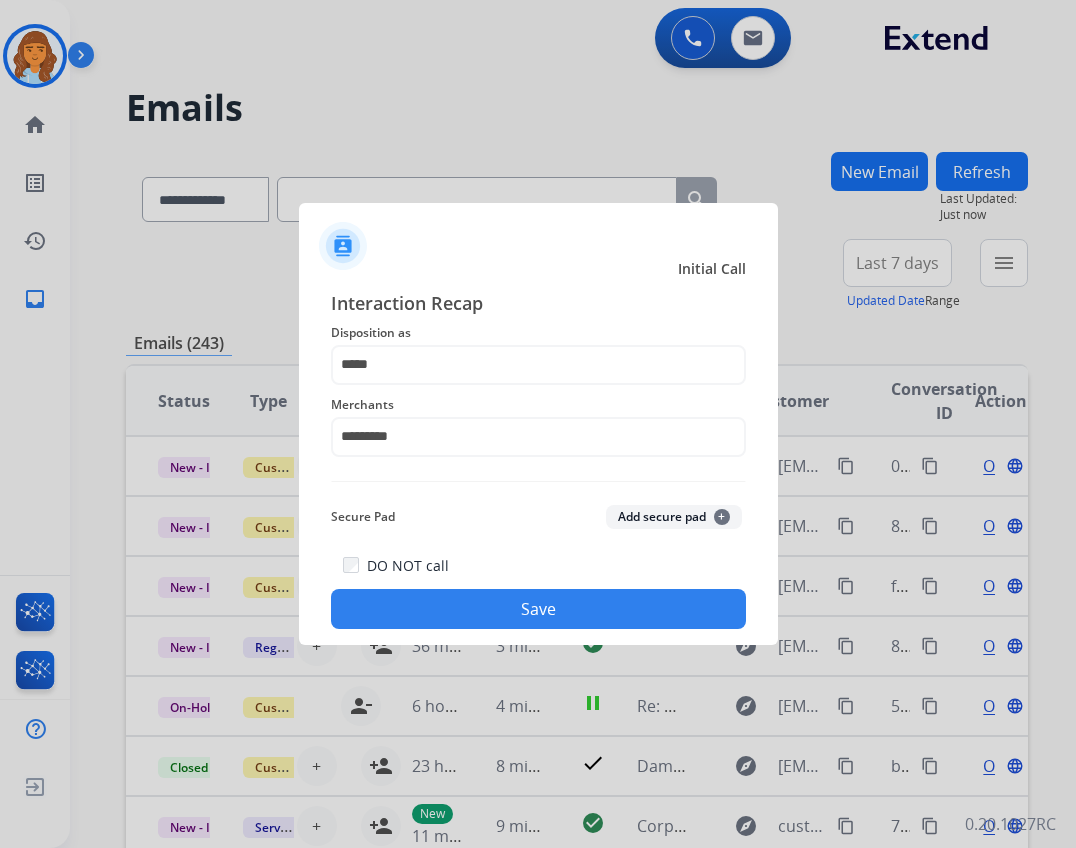 click on "Save" 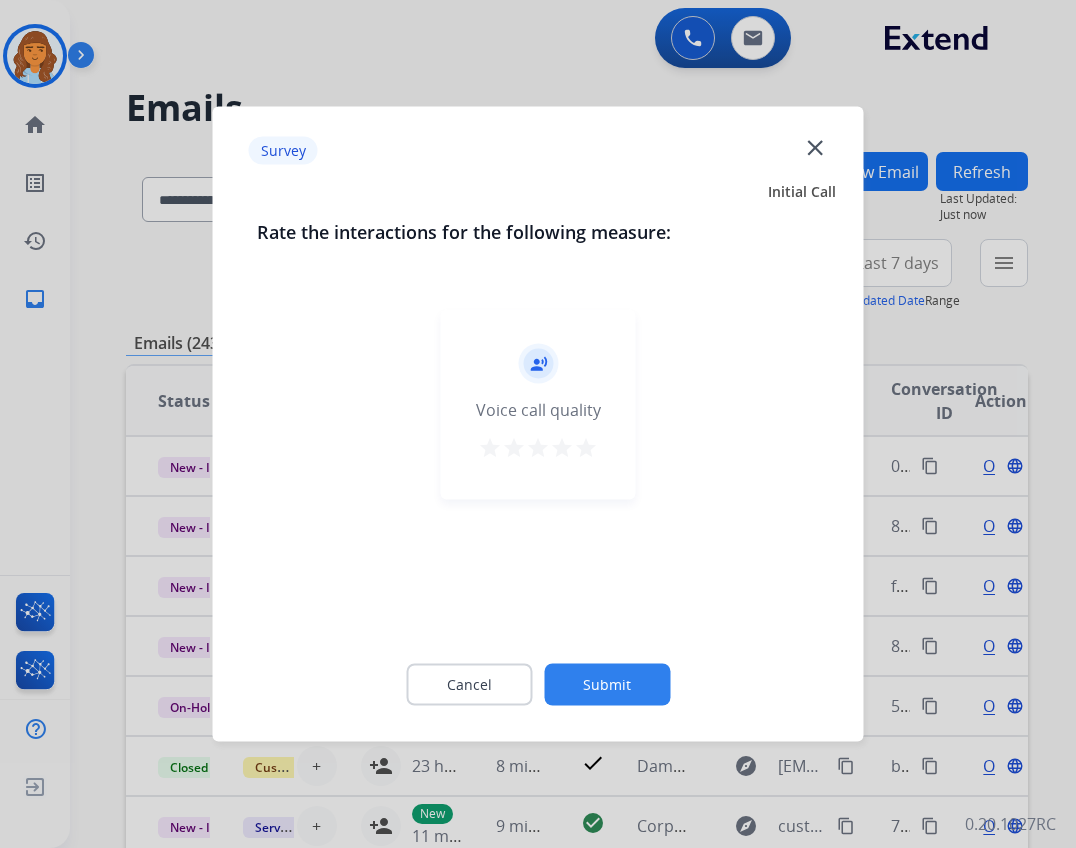click on "close" 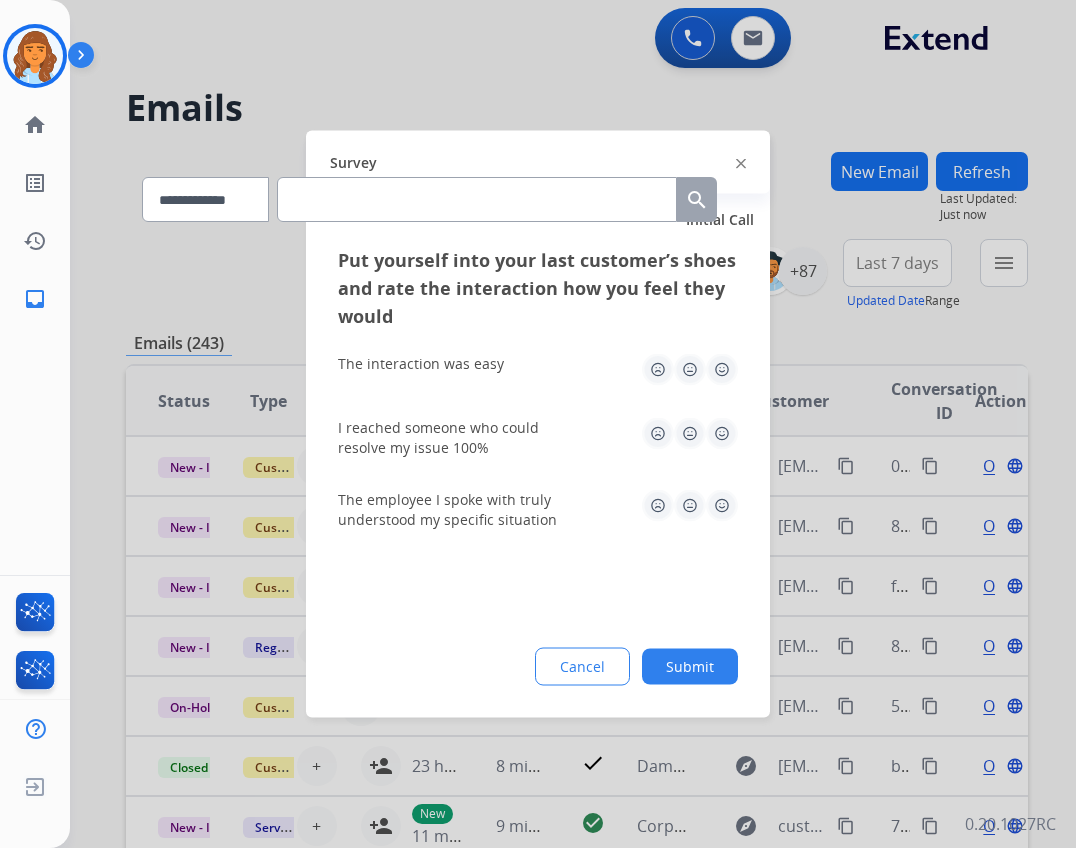 click on "Survey" 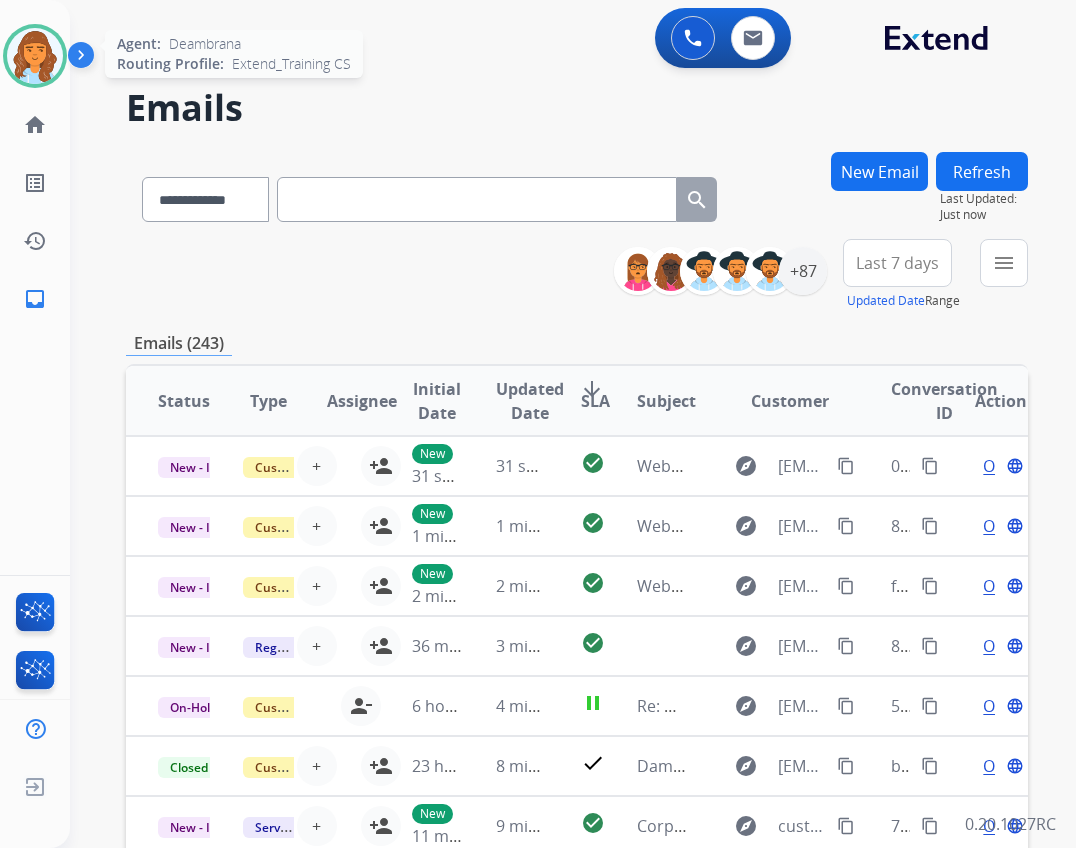 click at bounding box center (35, 56) 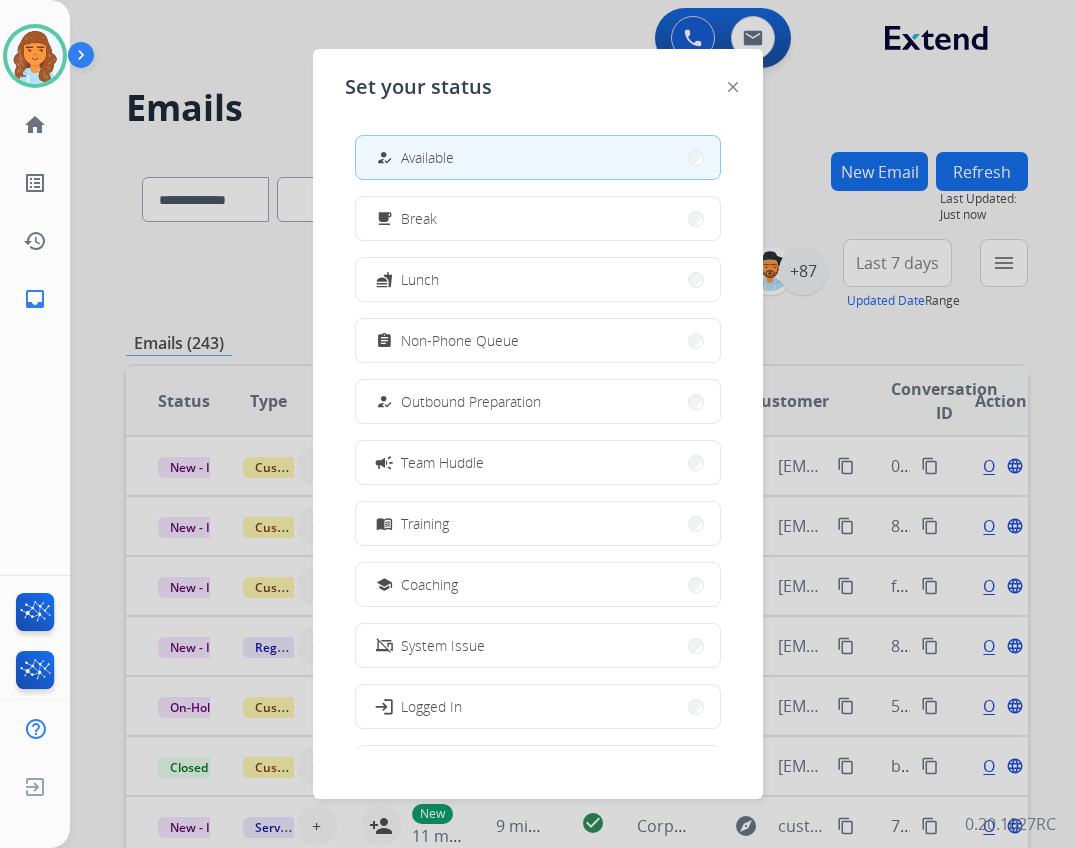 click at bounding box center [538, 424] 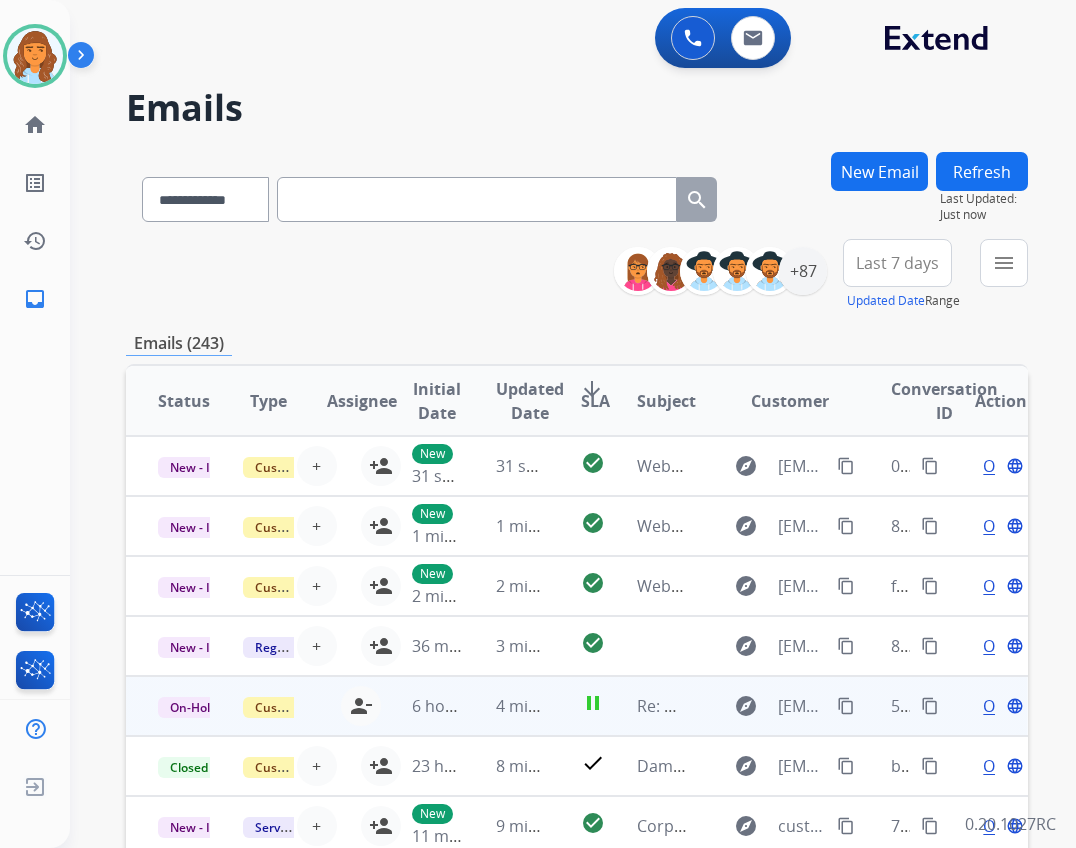 click on "Re: Webform from [EMAIL] on 08/01/2025" at bounding box center (647, 706) 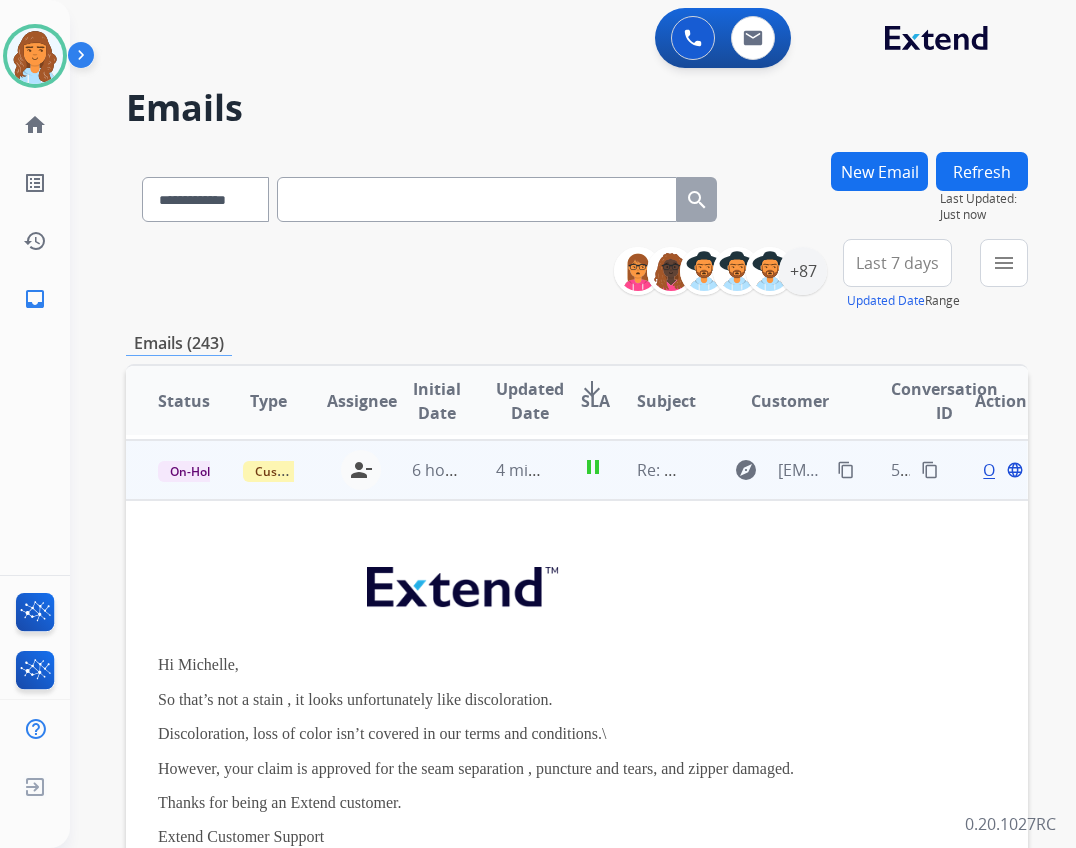 scroll, scrollTop: 240, scrollLeft: 0, axis: vertical 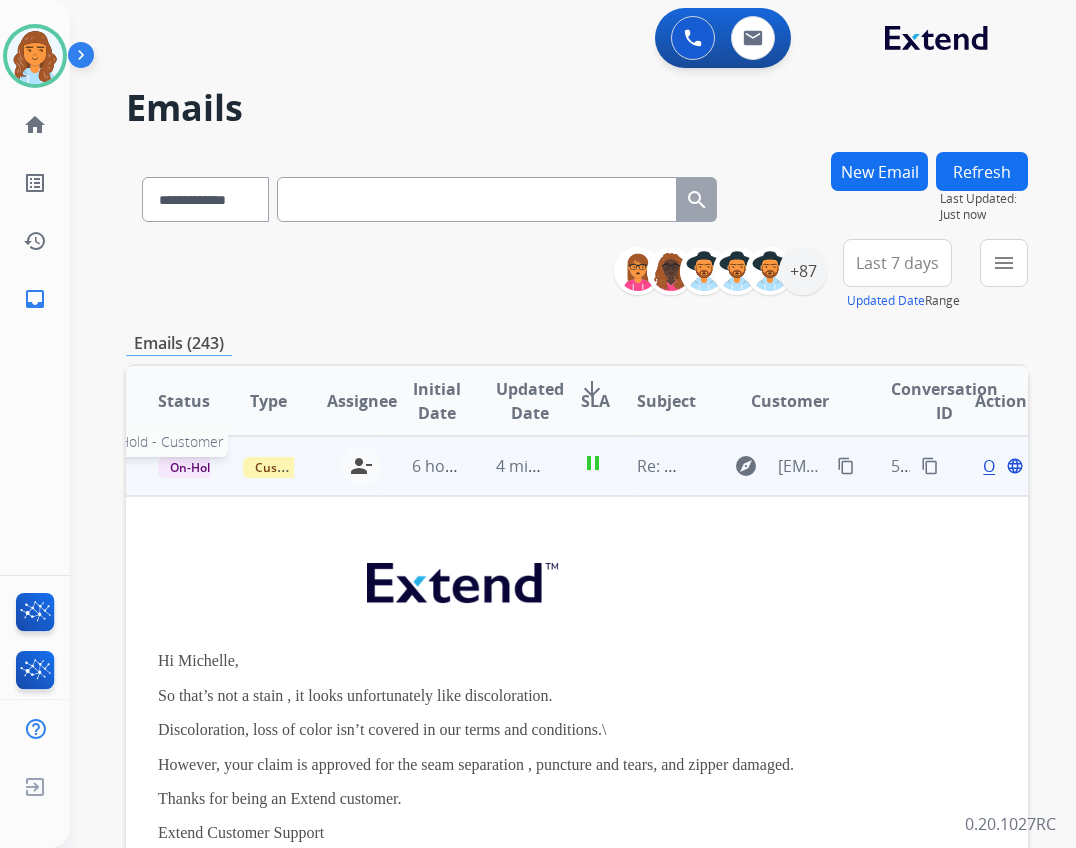 click on "On-Hold - Customer" at bounding box center (227, 467) 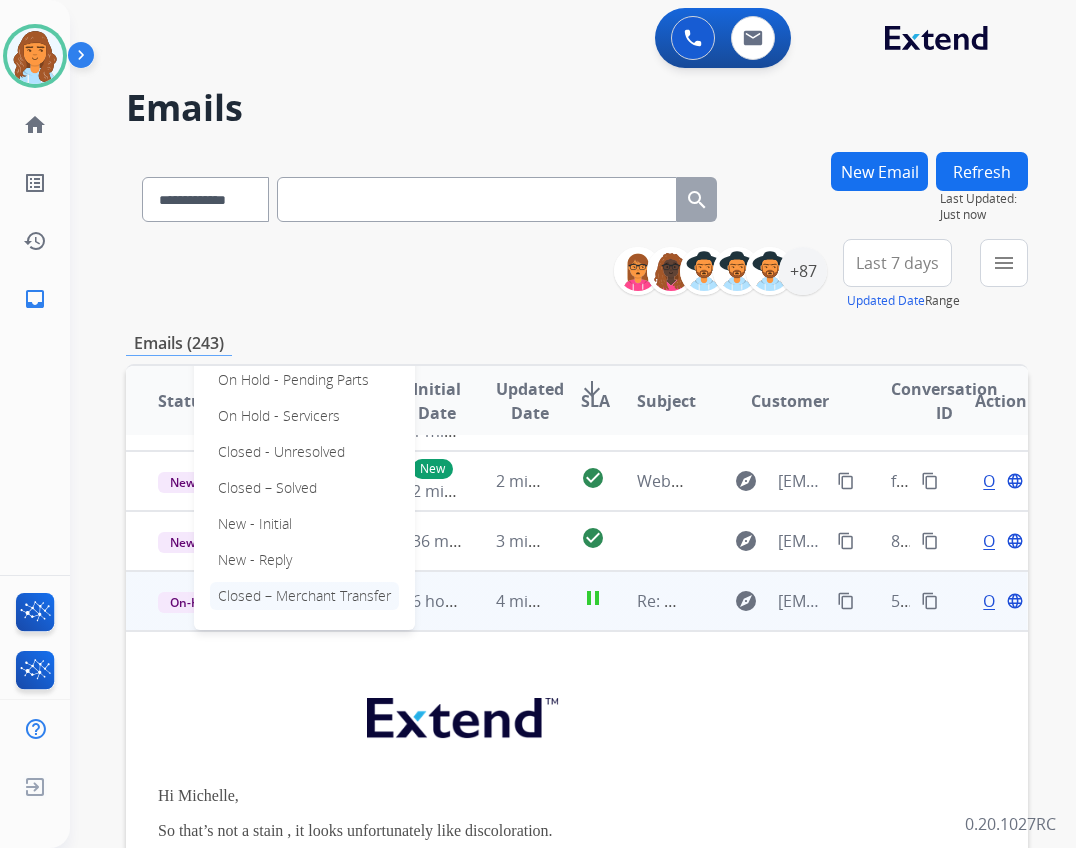 scroll, scrollTop: 40, scrollLeft: 0, axis: vertical 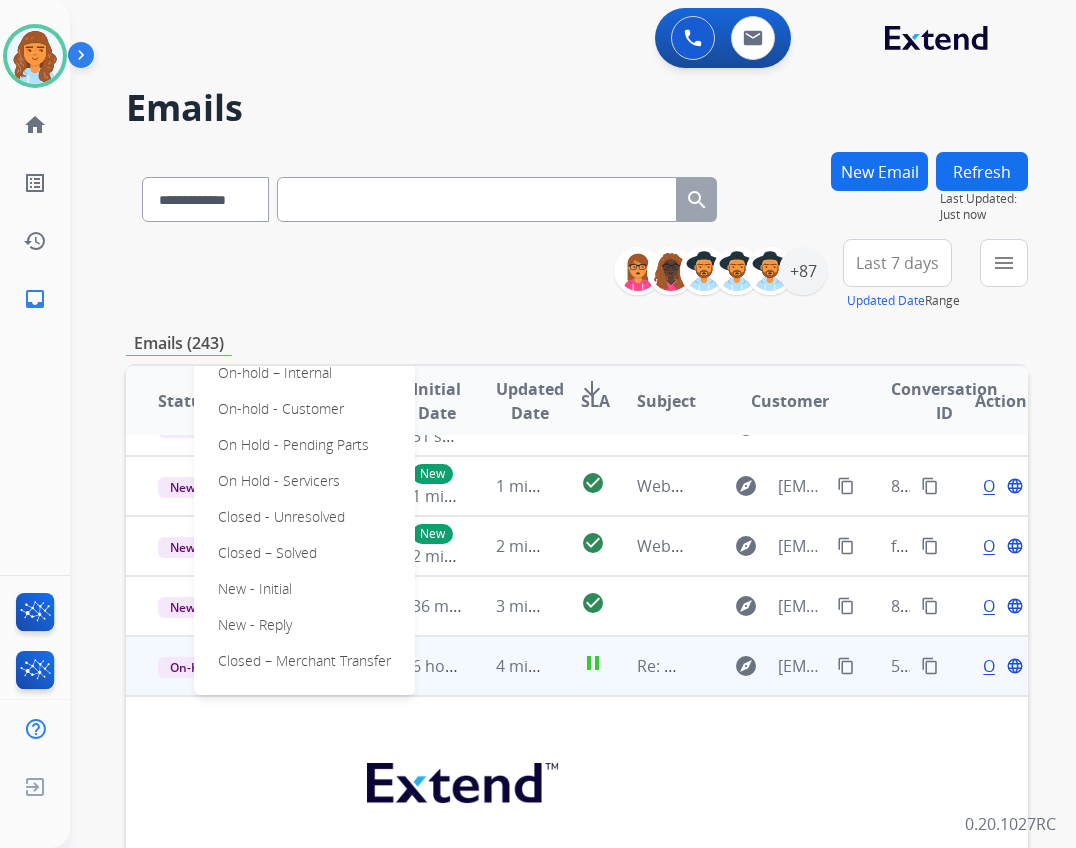 click on "On-hold – Internal   On-hold - Customer   On Hold - Pending Parts   On Hold - Servicers   Closed - Unresolved   Closed – Solved   New - Initial   New - Reply   Closed – Merchant Transfer" at bounding box center (304, 517) 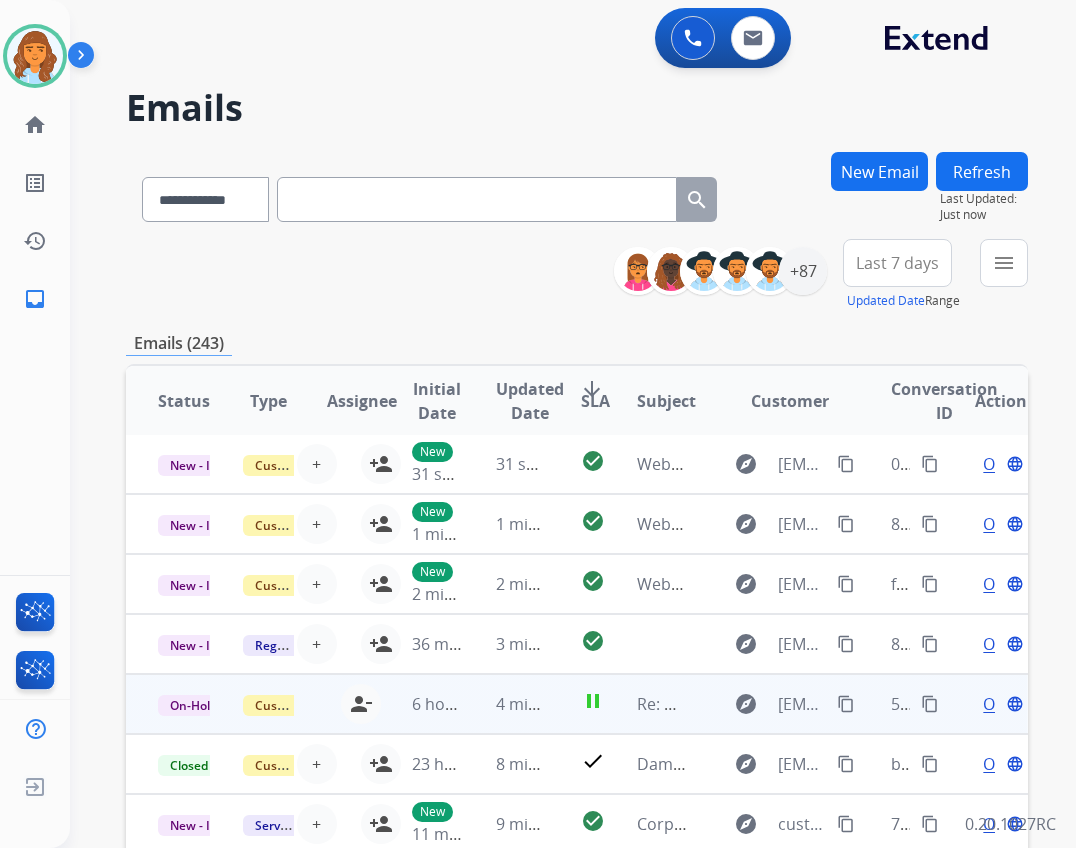 scroll, scrollTop: 2, scrollLeft: 0, axis: vertical 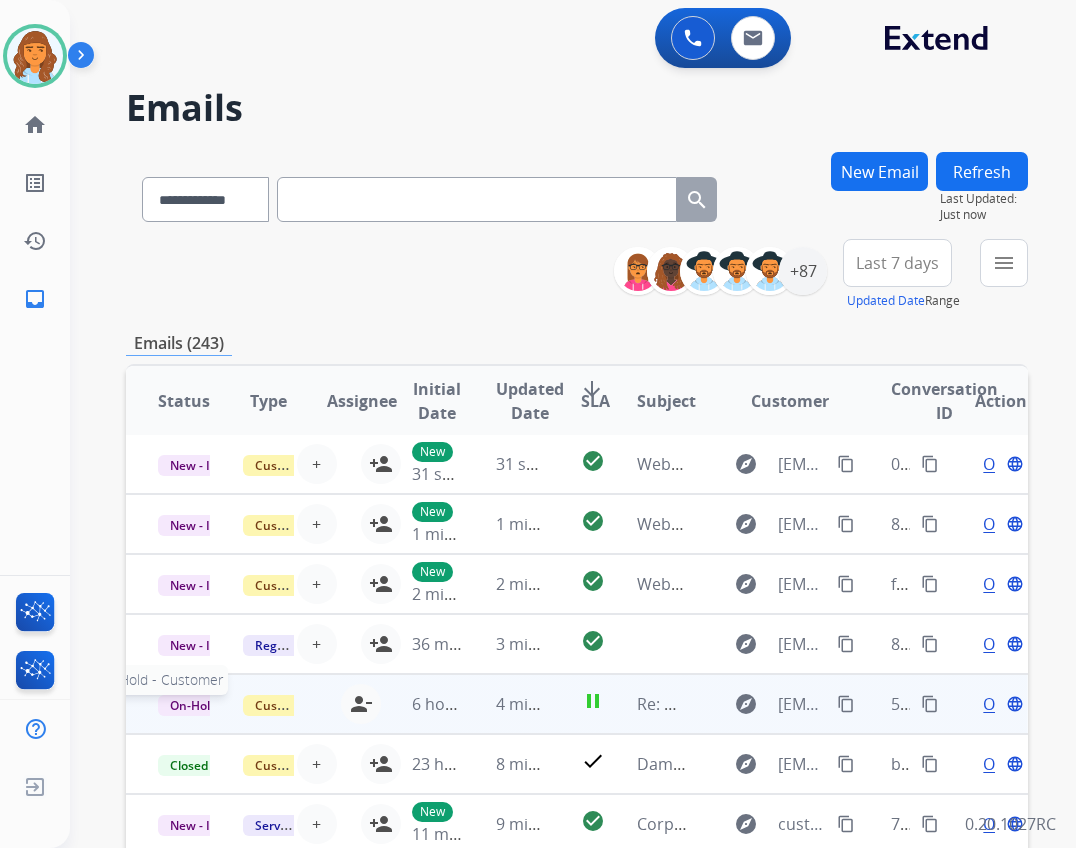 click on "On-Hold - Customer" at bounding box center (227, 705) 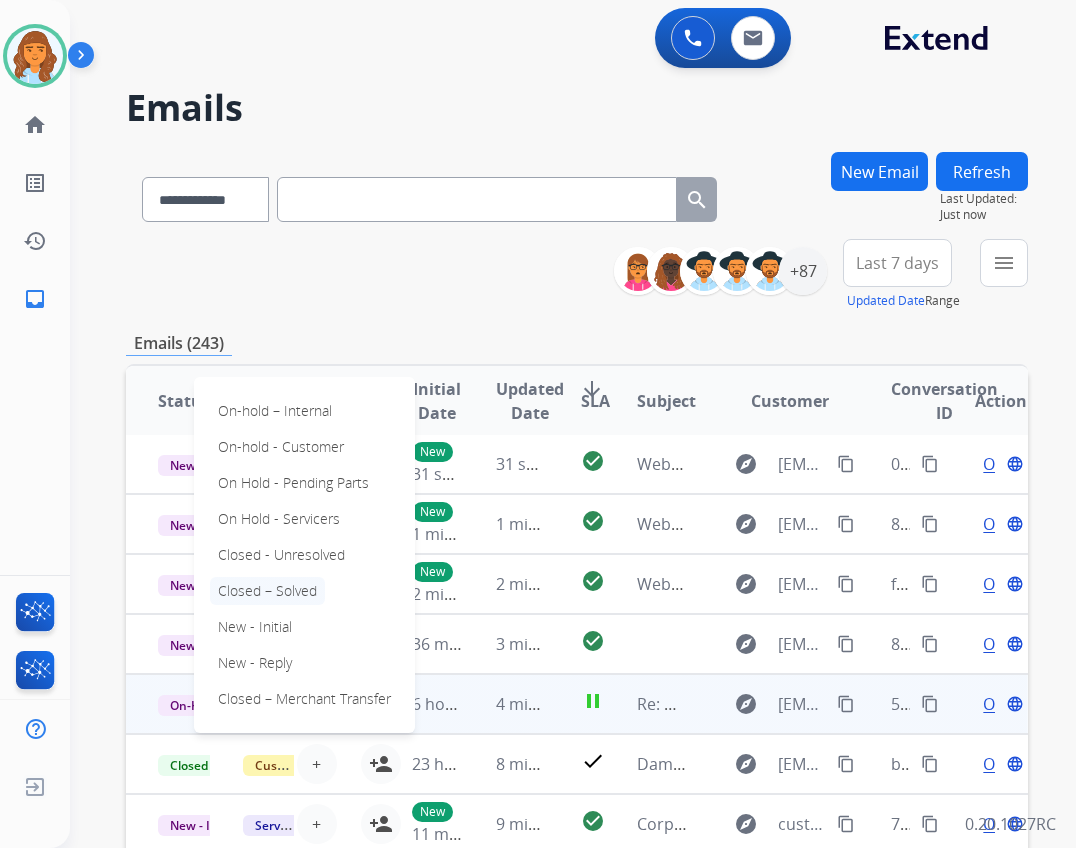 click on "Closed – Solved" at bounding box center (267, 591) 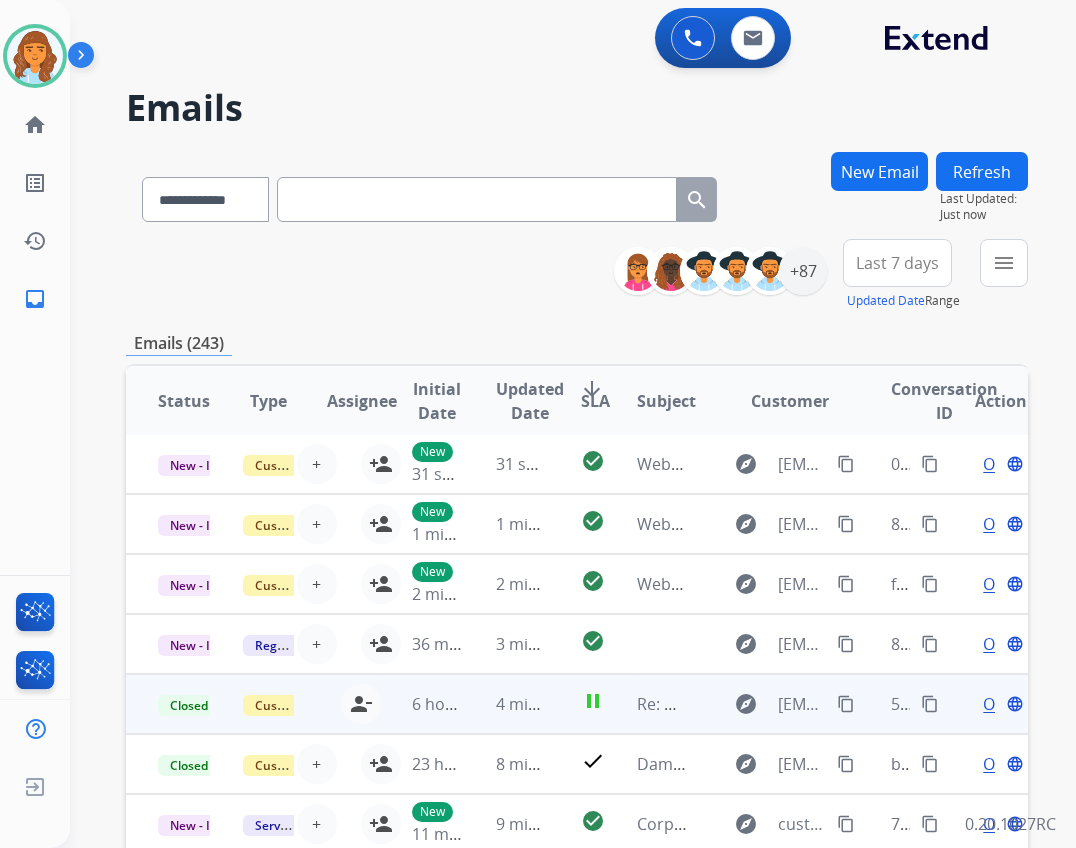 drag, startPoint x: 1009, startPoint y: 159, endPoint x: 1004, endPoint y: 183, distance: 24.5153 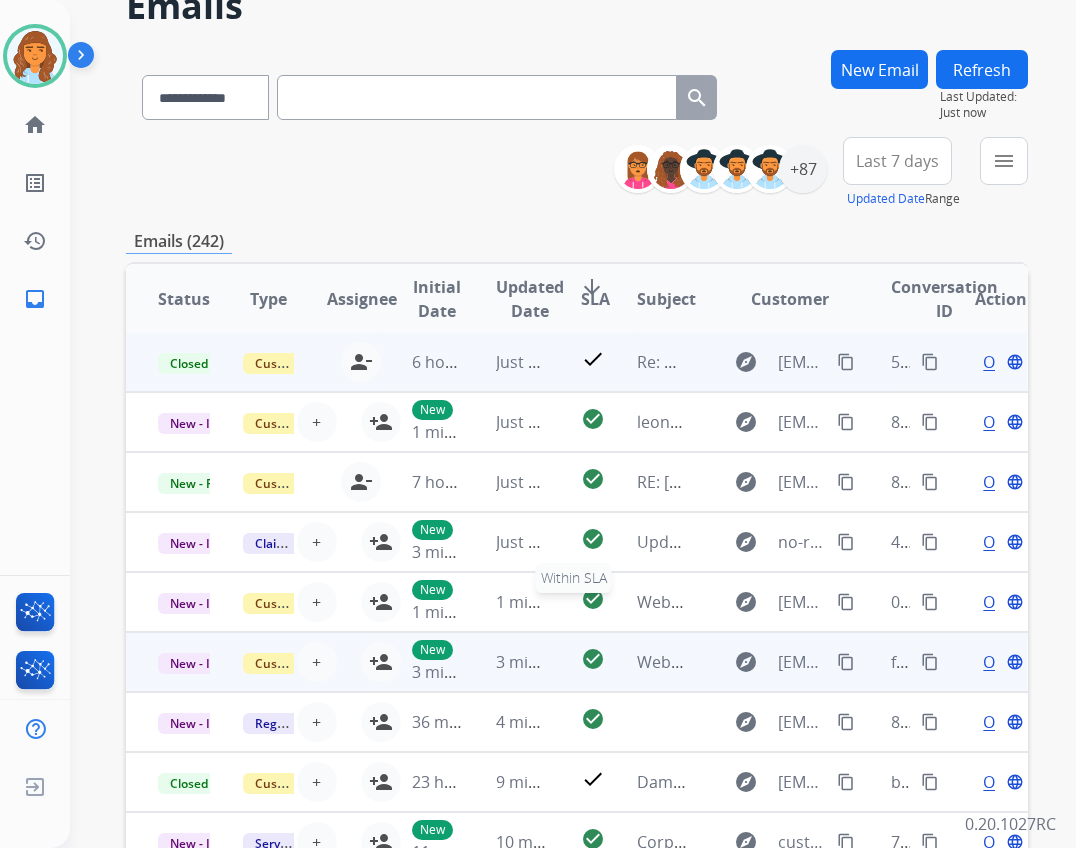 scroll, scrollTop: 290, scrollLeft: 0, axis: vertical 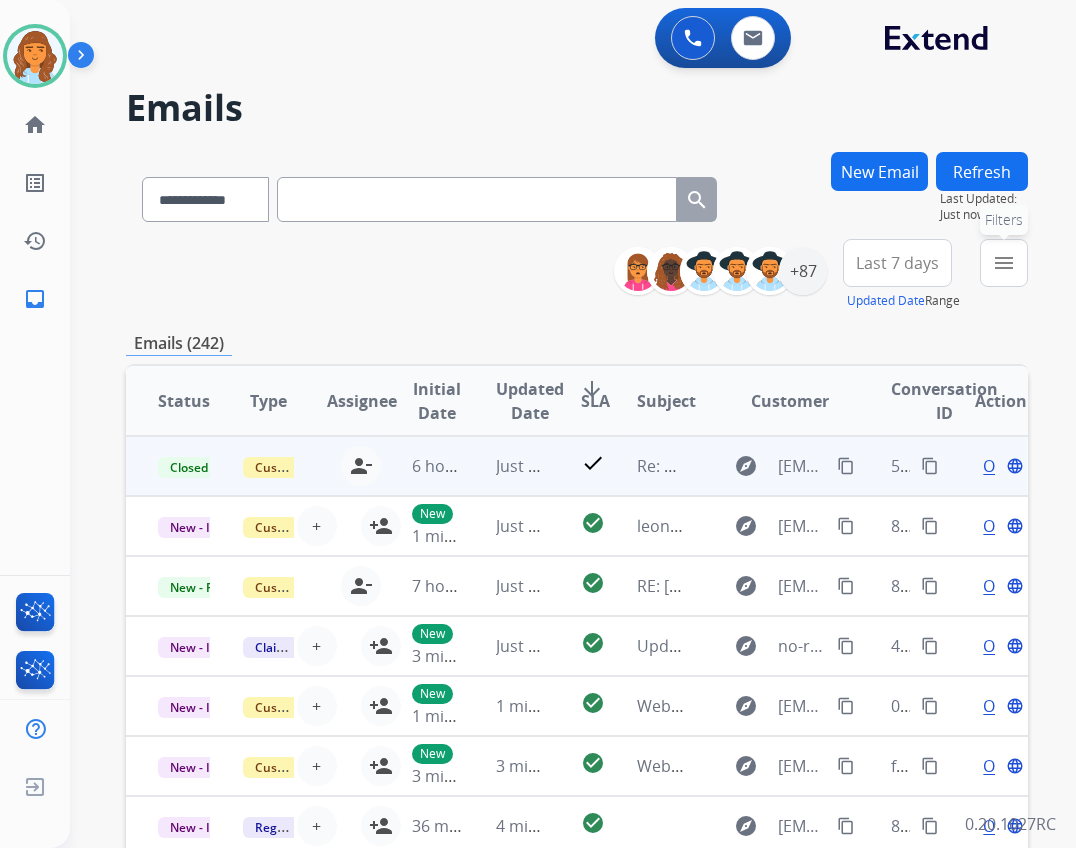 click on "menu  Filters" at bounding box center [1004, 263] 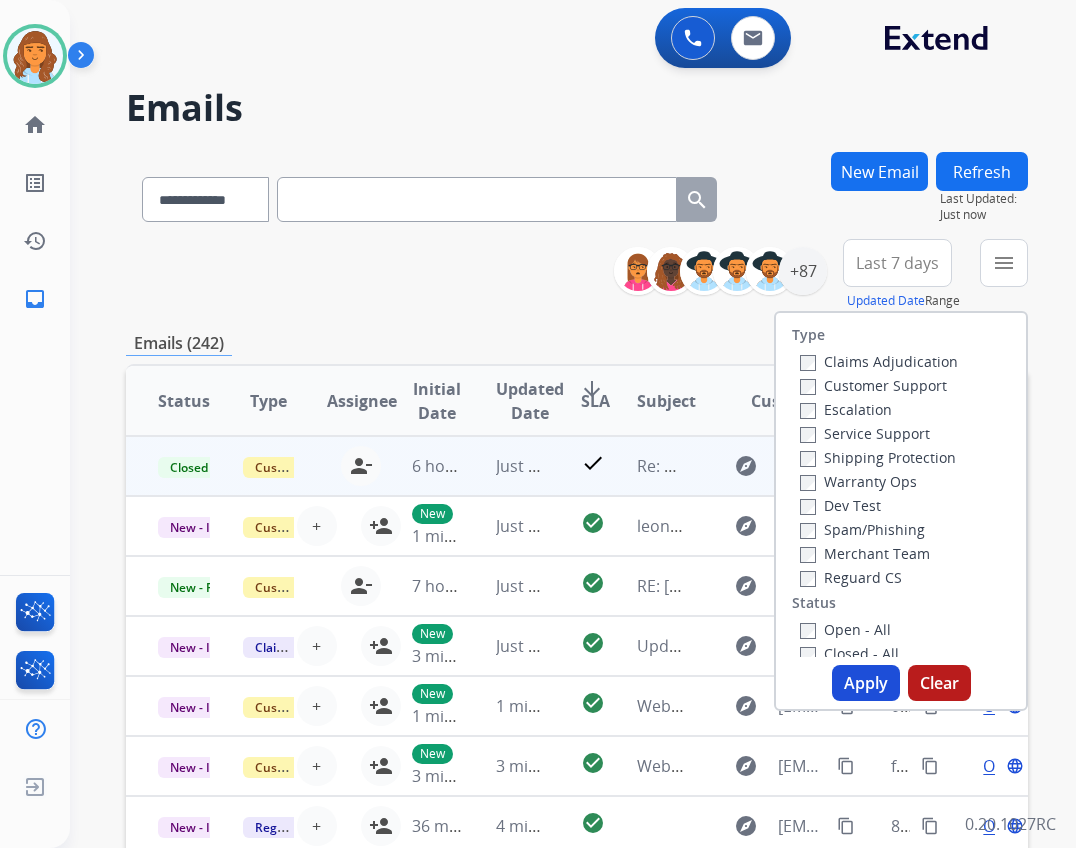 click on "Service Support" at bounding box center (865, 433) 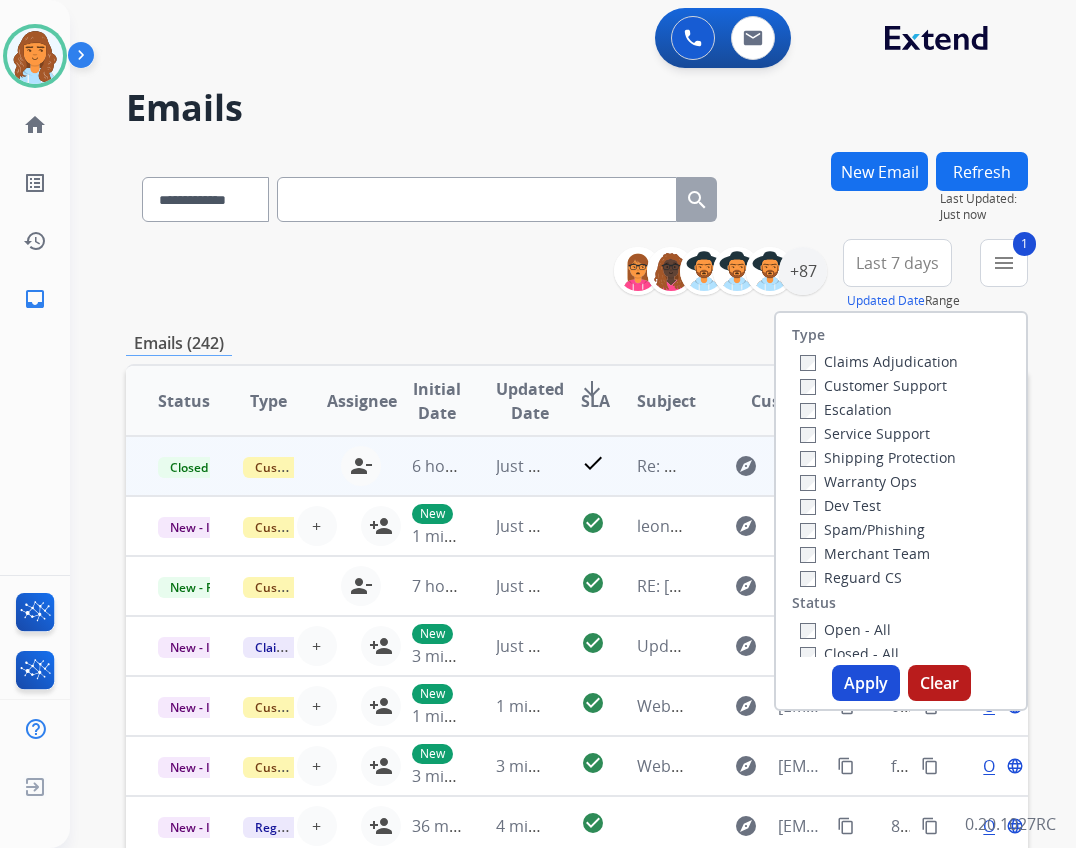 click on "Reguard CS" at bounding box center [851, 577] 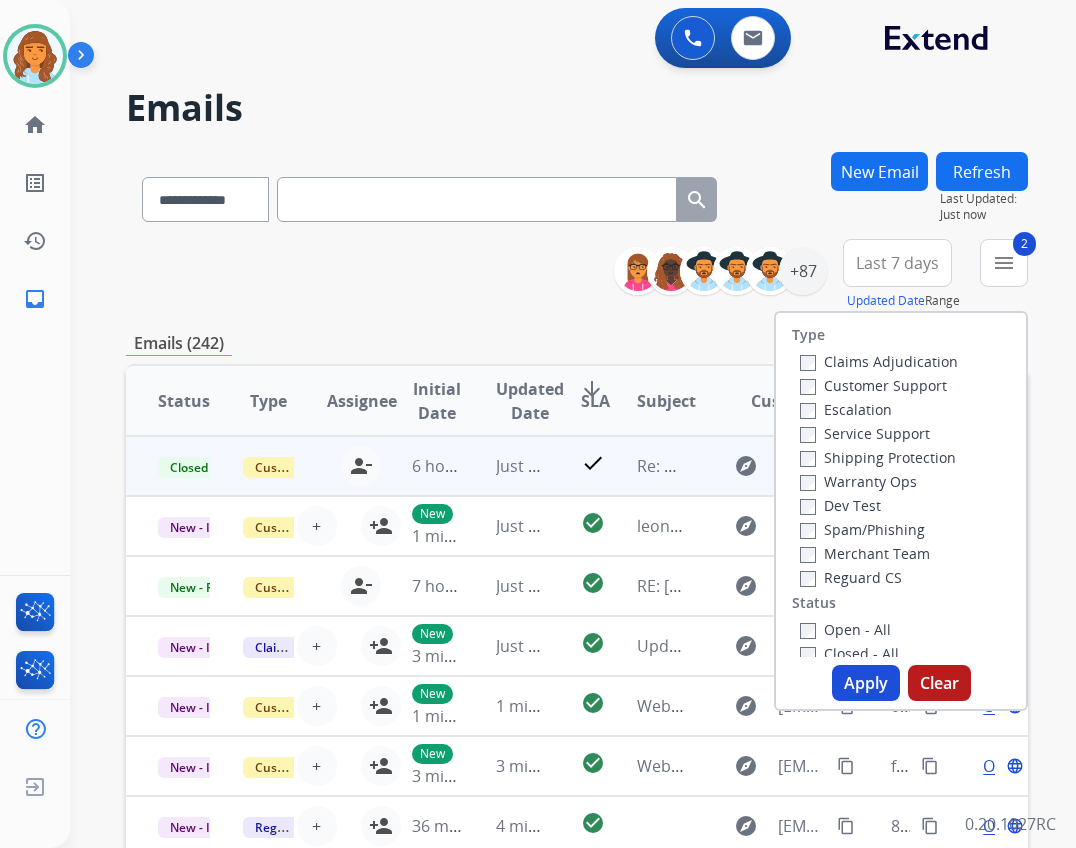 click on "Open - All" at bounding box center [845, 629] 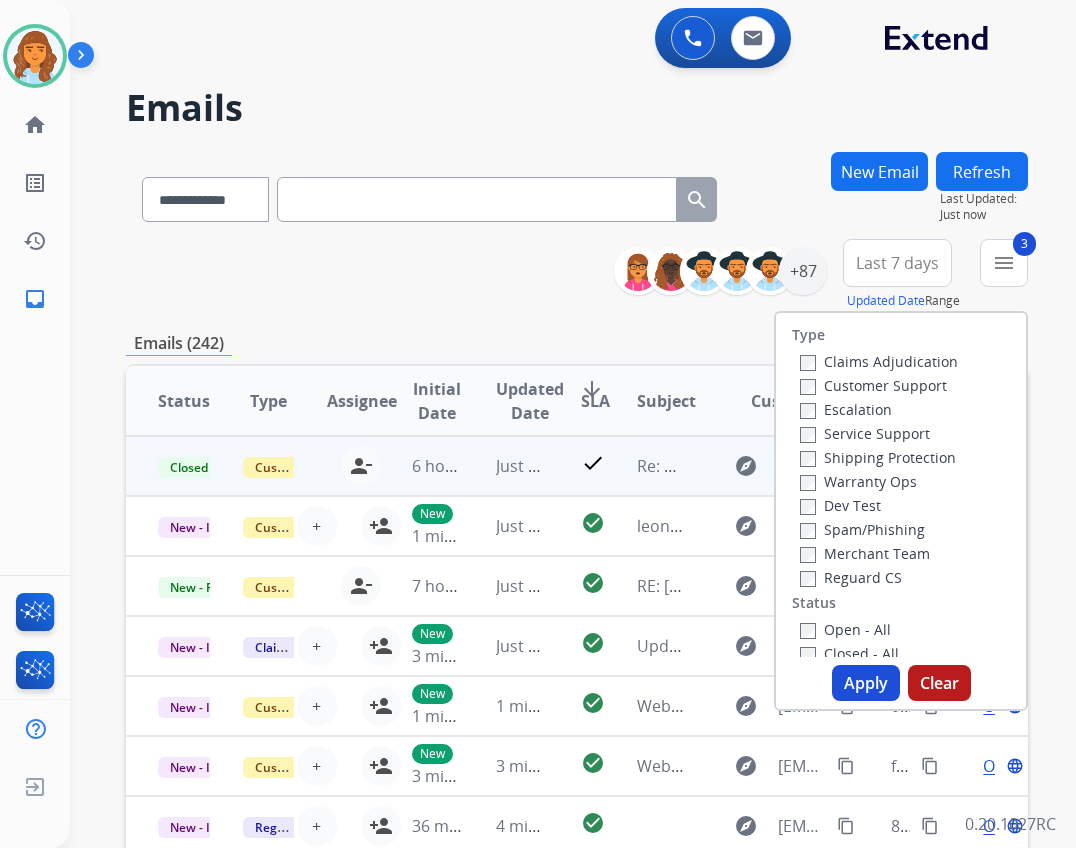 click on "Customer Support" at bounding box center [873, 385] 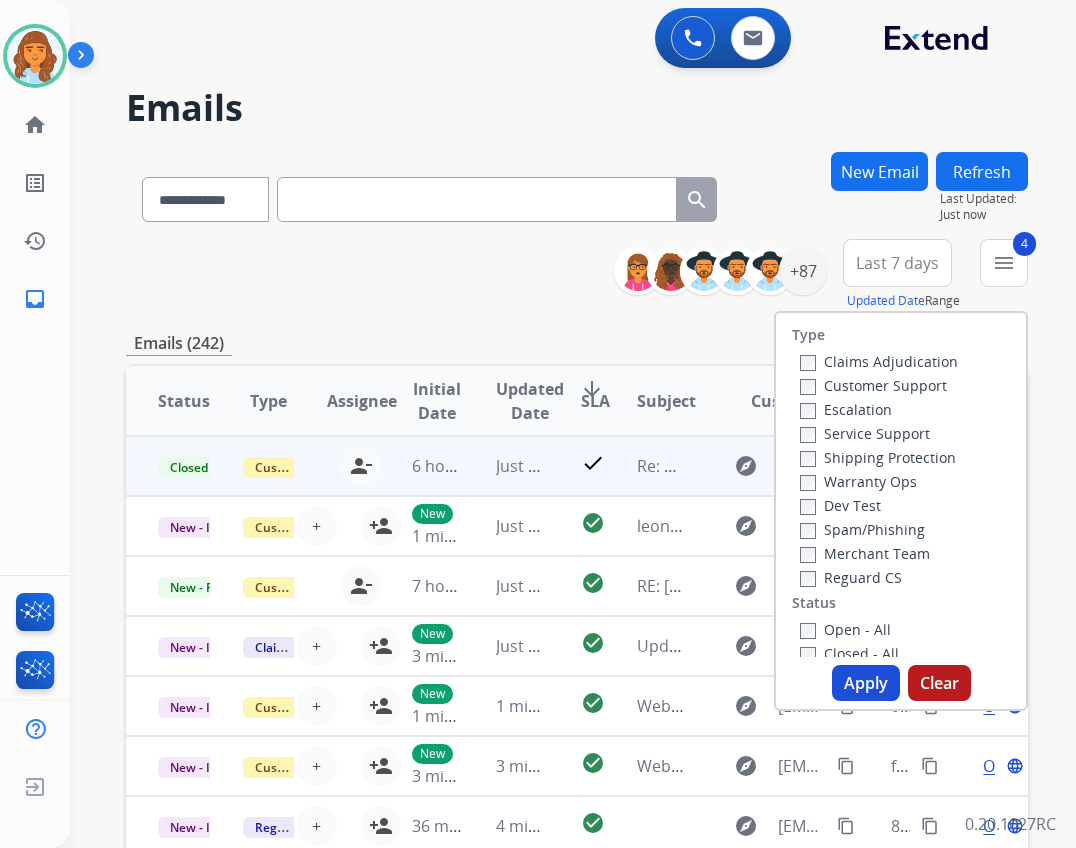 click on "Apply" at bounding box center [866, 683] 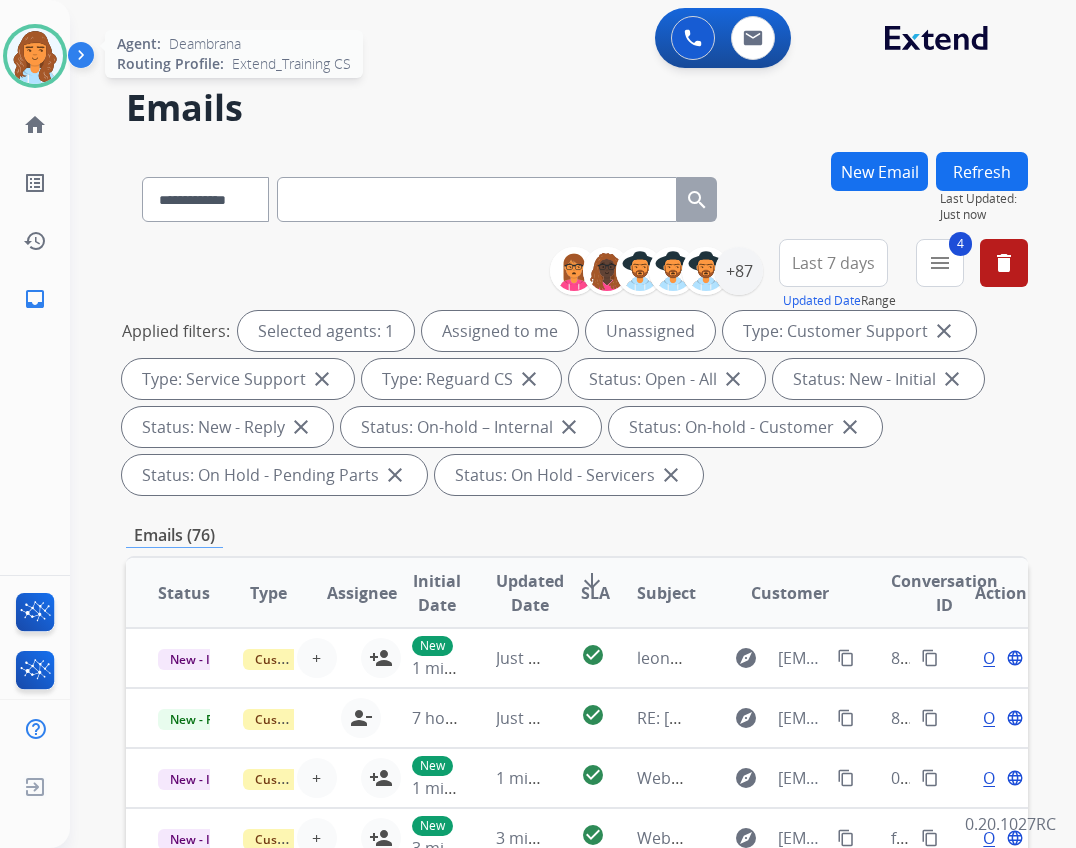 click at bounding box center (35, 56) 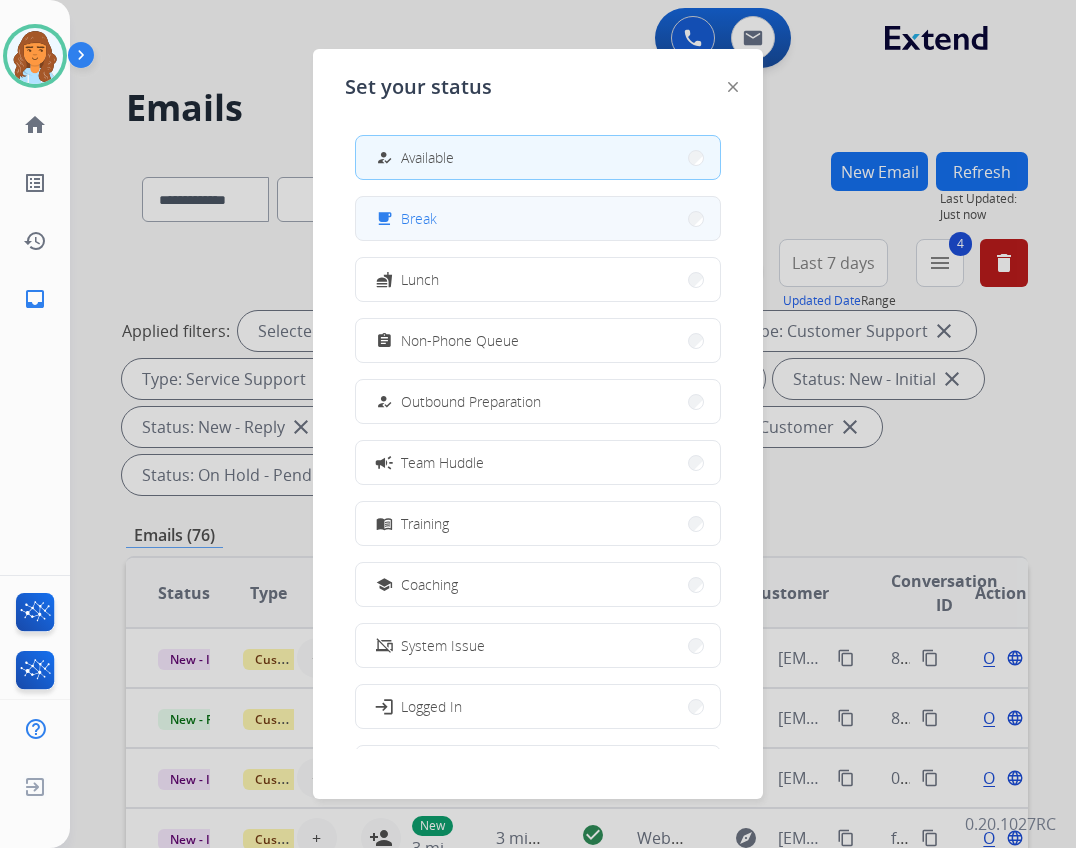 click on "free_breakfast Break" at bounding box center (538, 218) 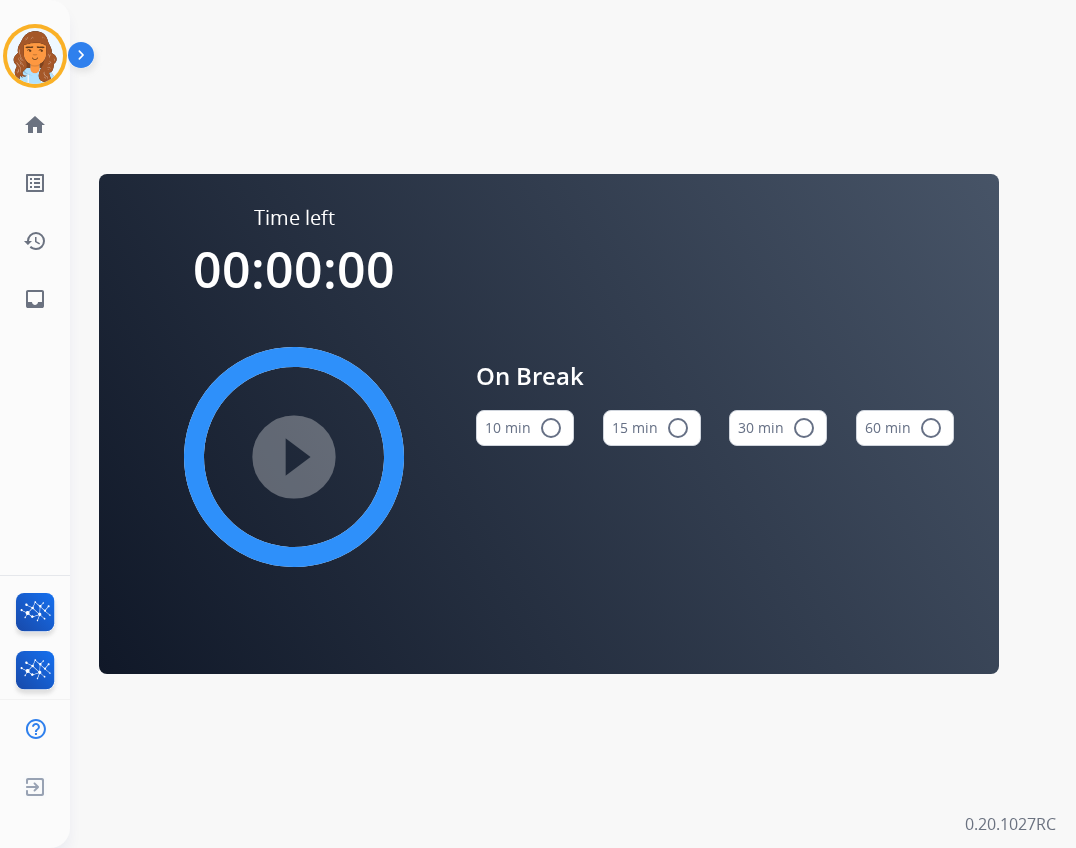 click on "radio_button_unchecked" at bounding box center (551, 428) 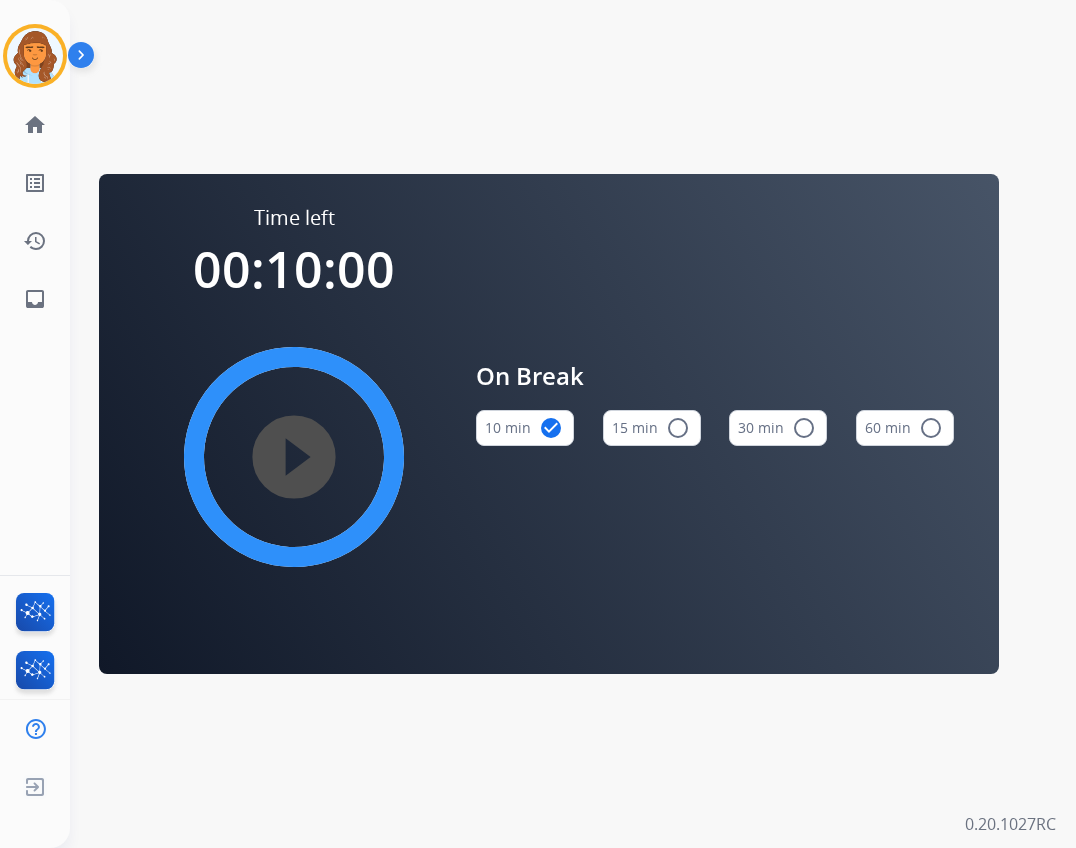 click on "play_circle_filled" at bounding box center (294, 457) 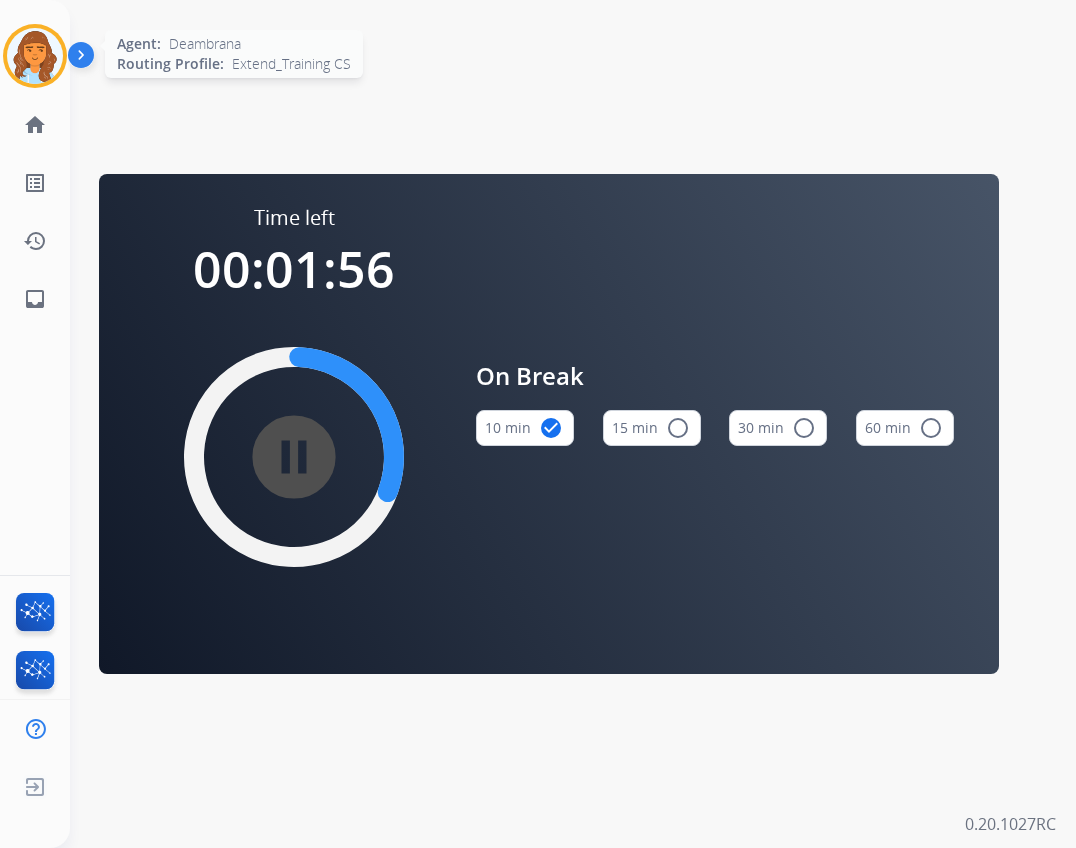 click at bounding box center [35, 56] 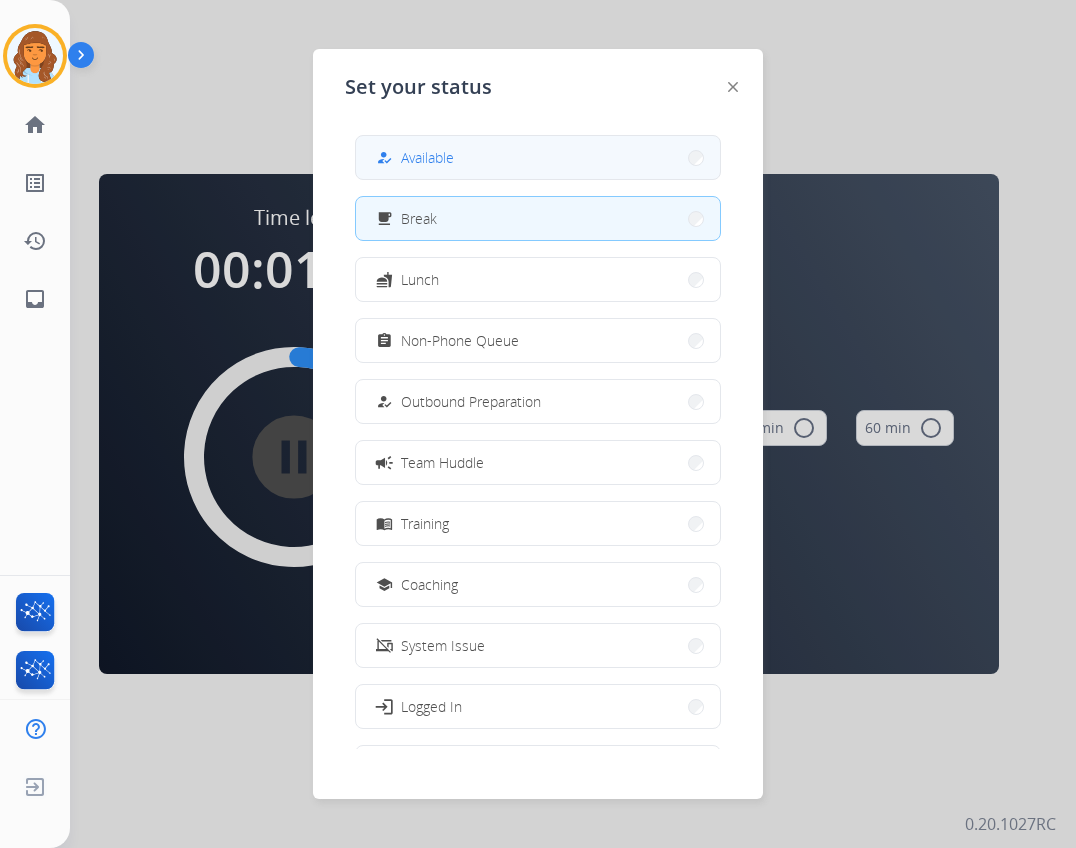 click on "Available" at bounding box center (427, 157) 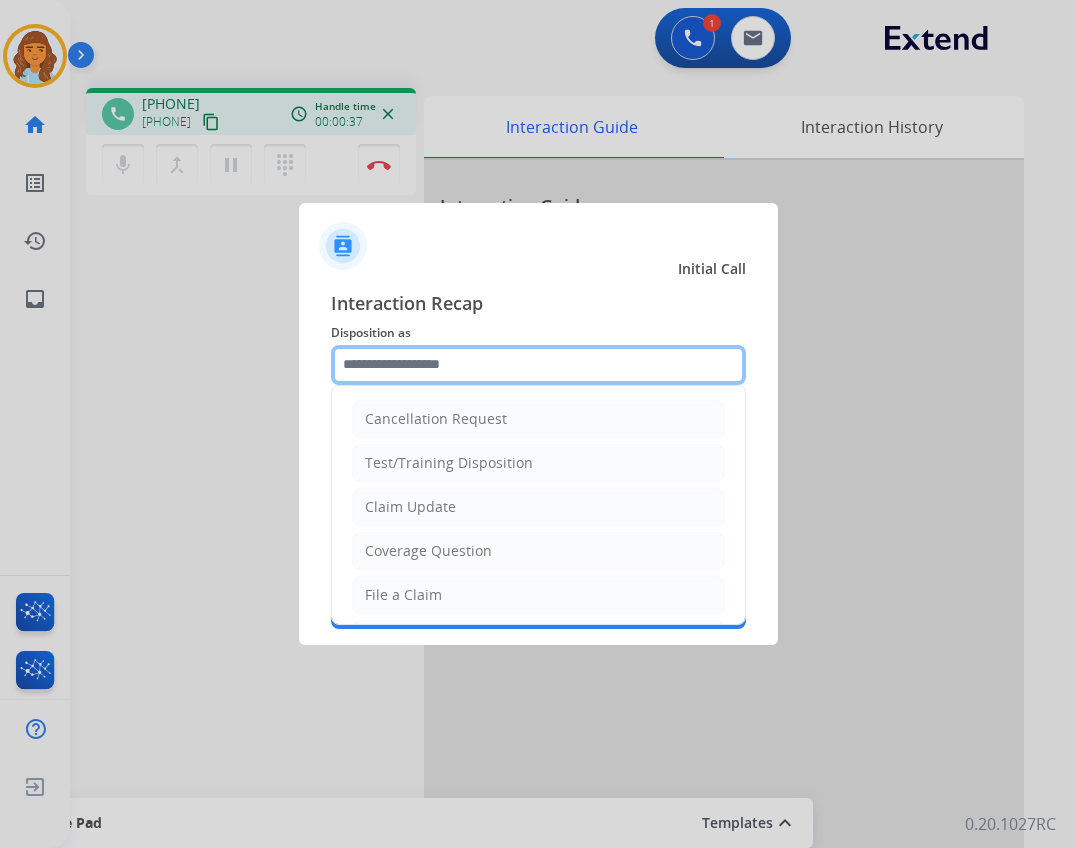 click 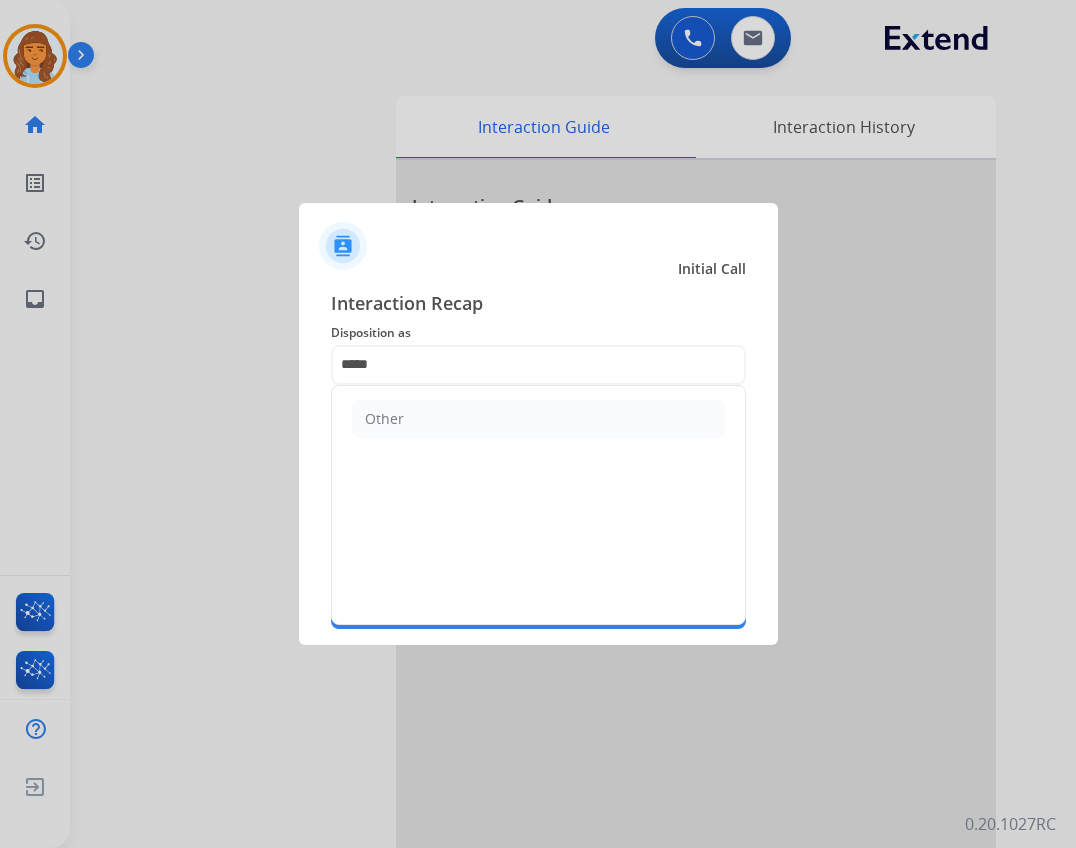 click on "Other" 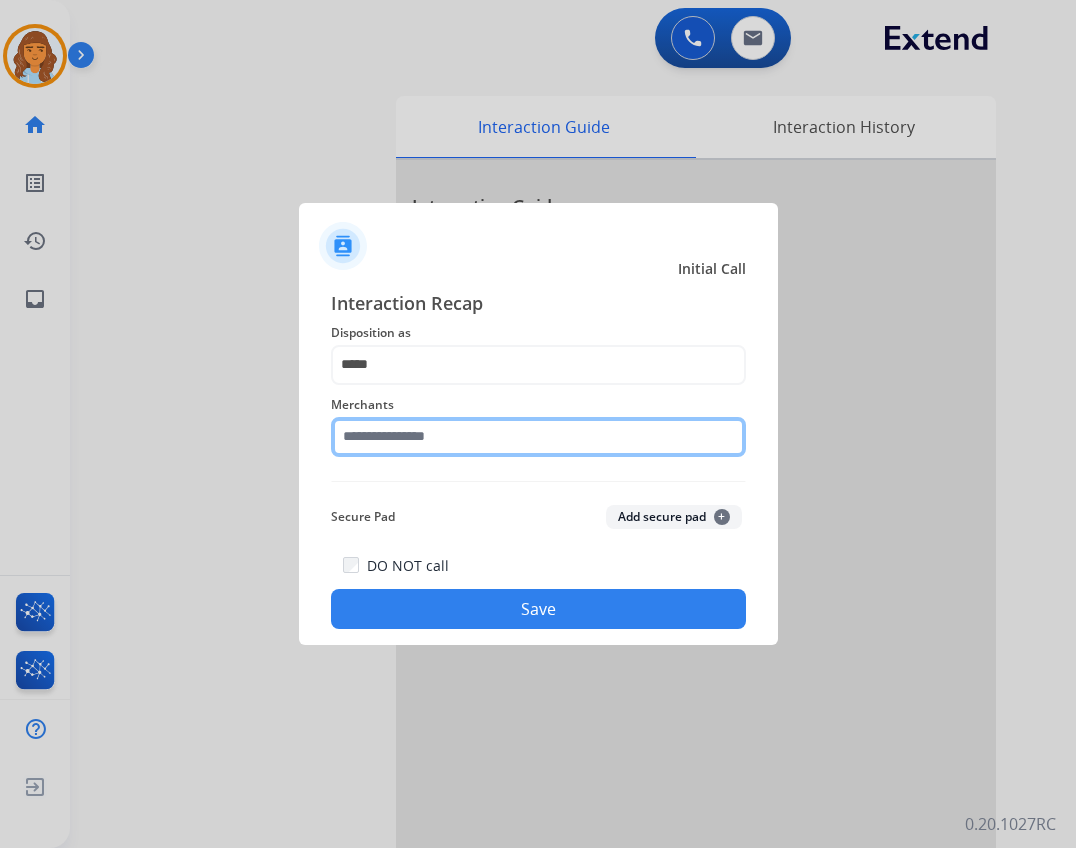 click 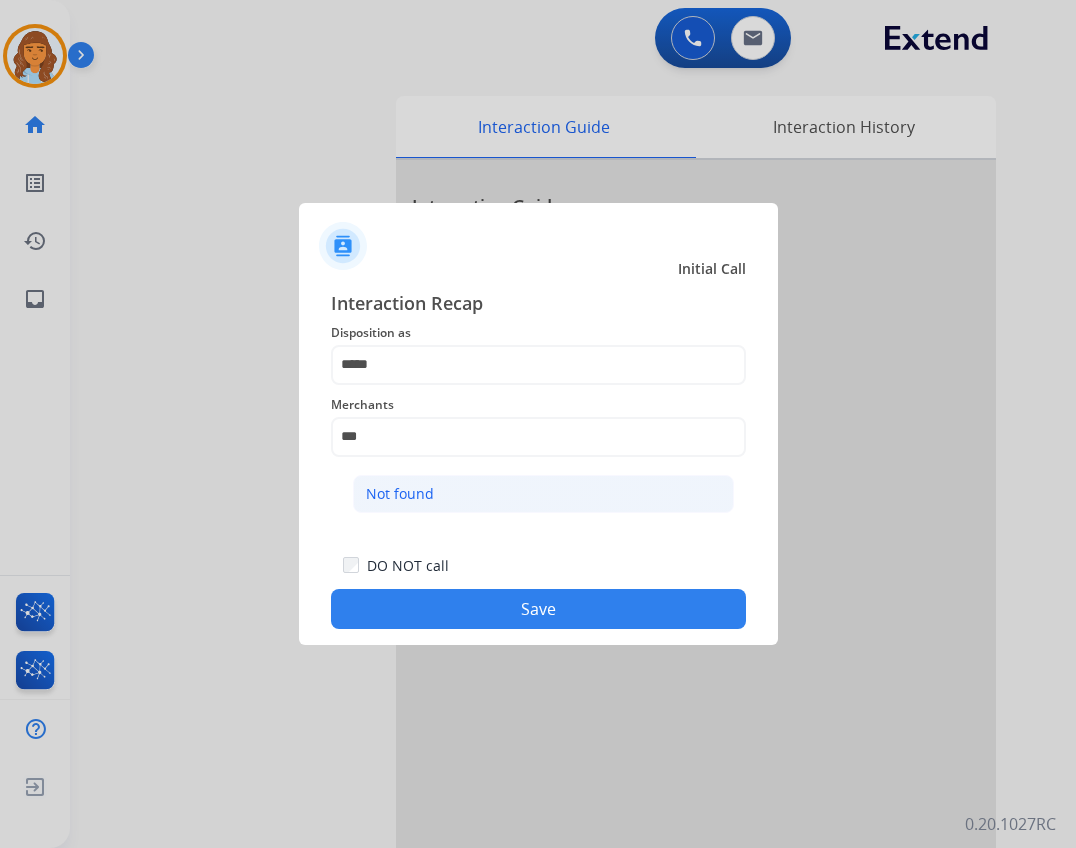 click on "Not found" 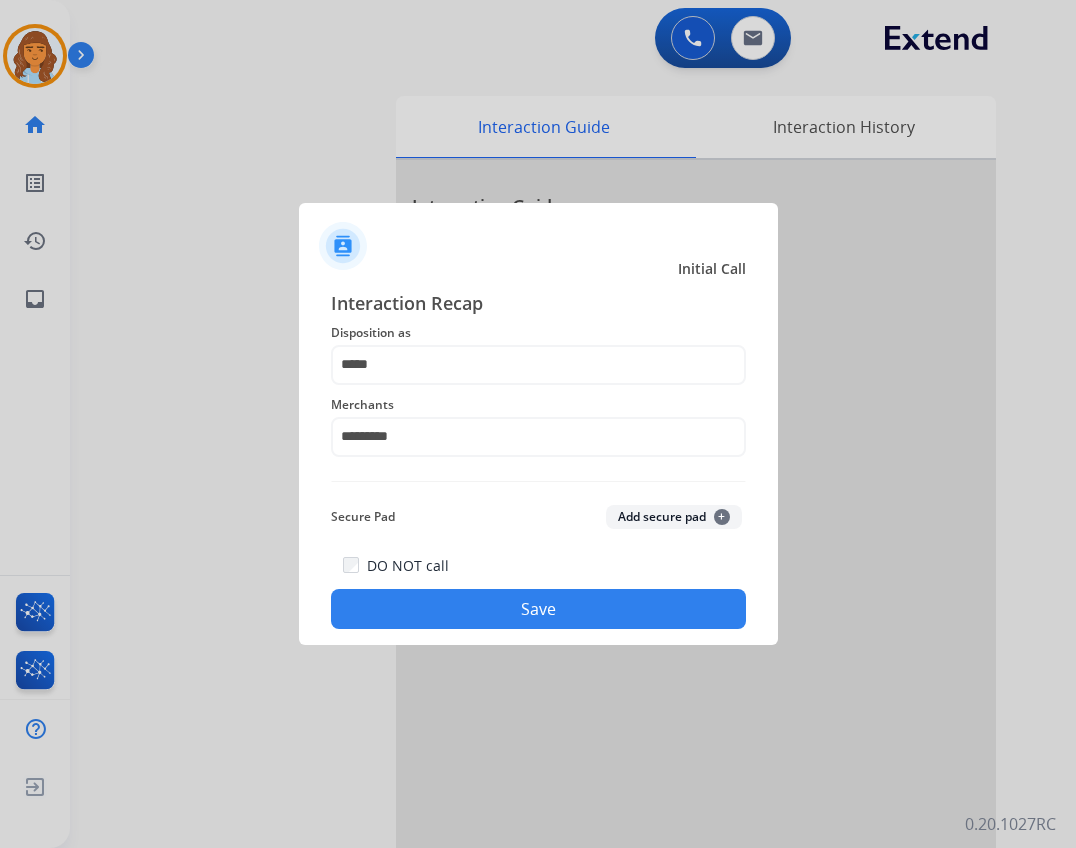 click on "Save" 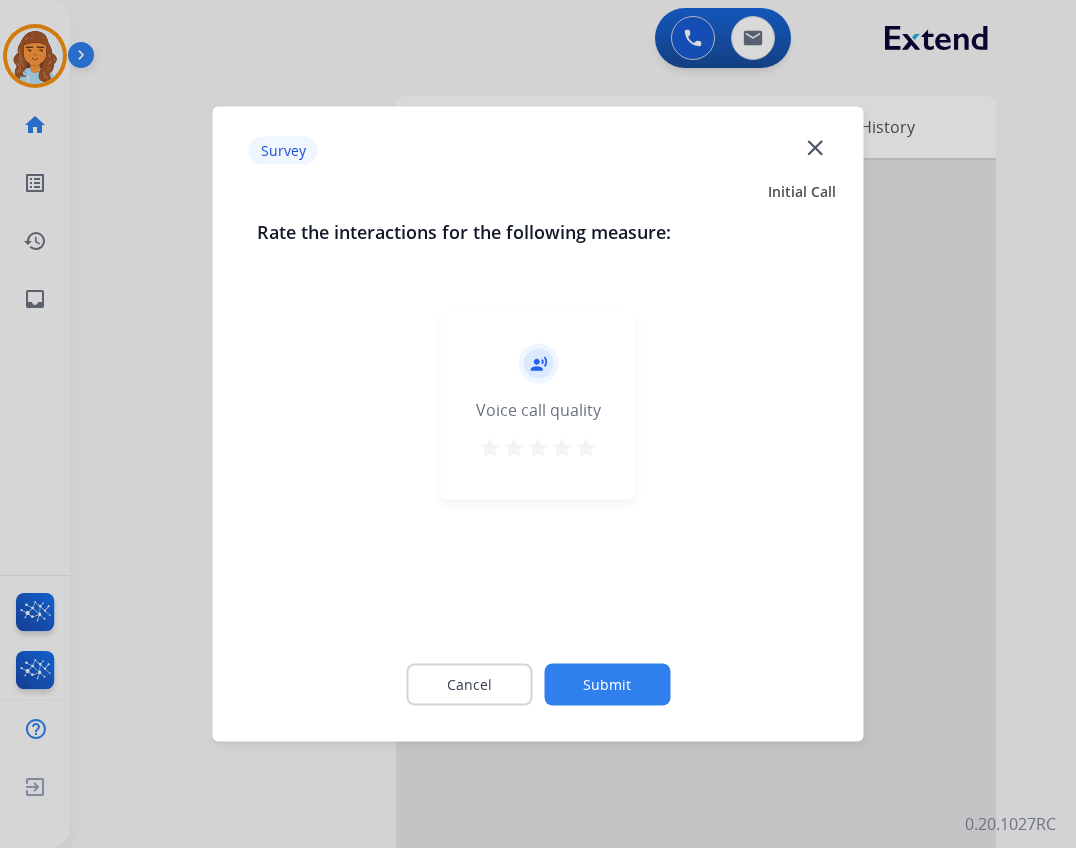 click on "close" 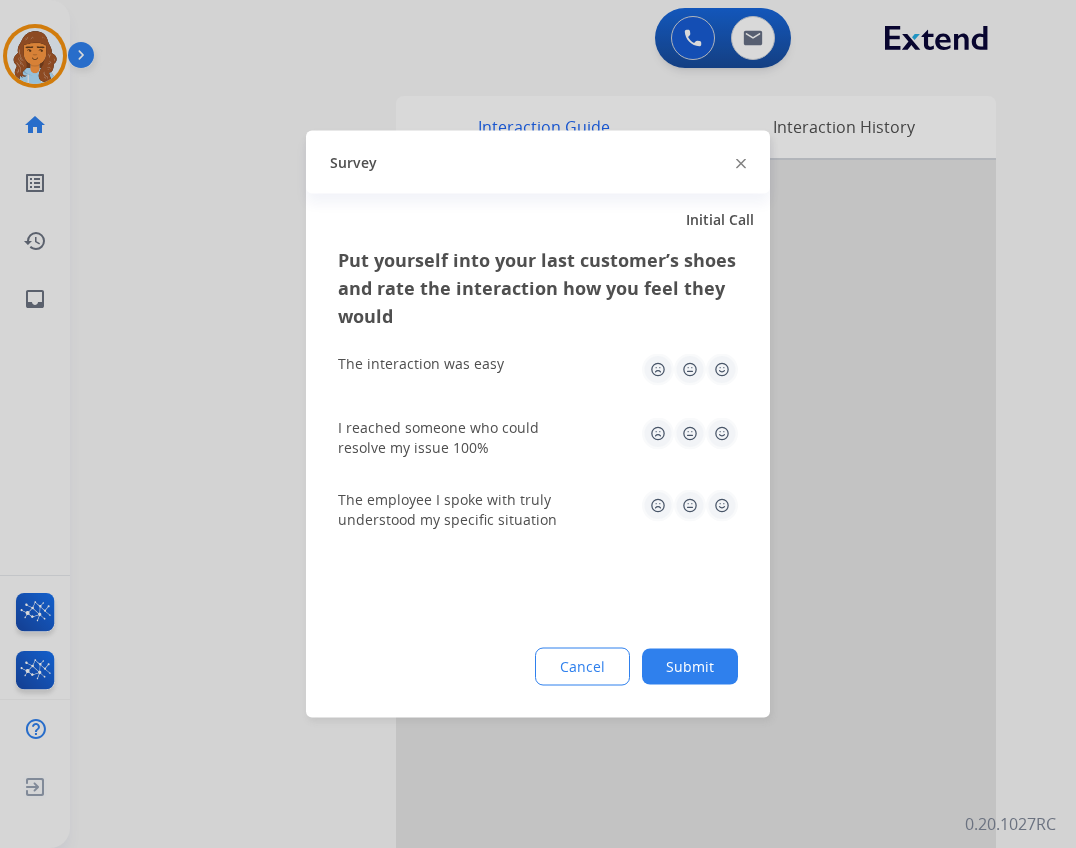 click on "Survey" 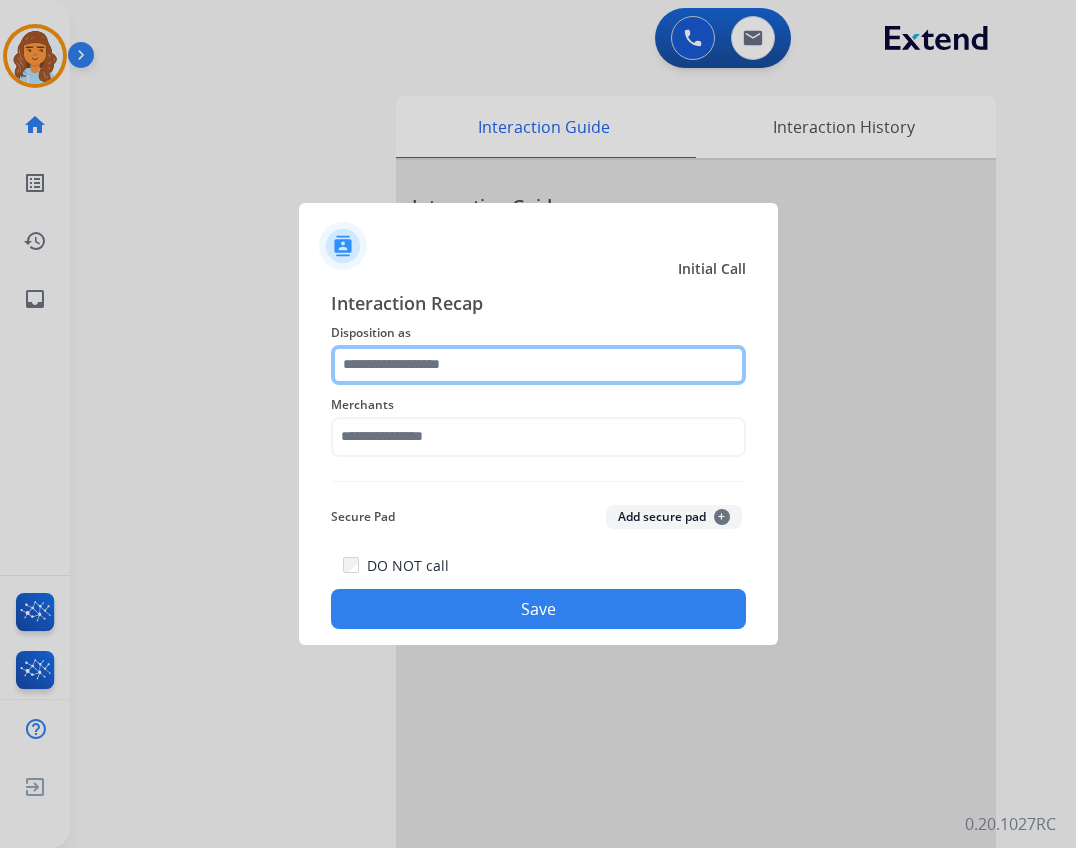 click 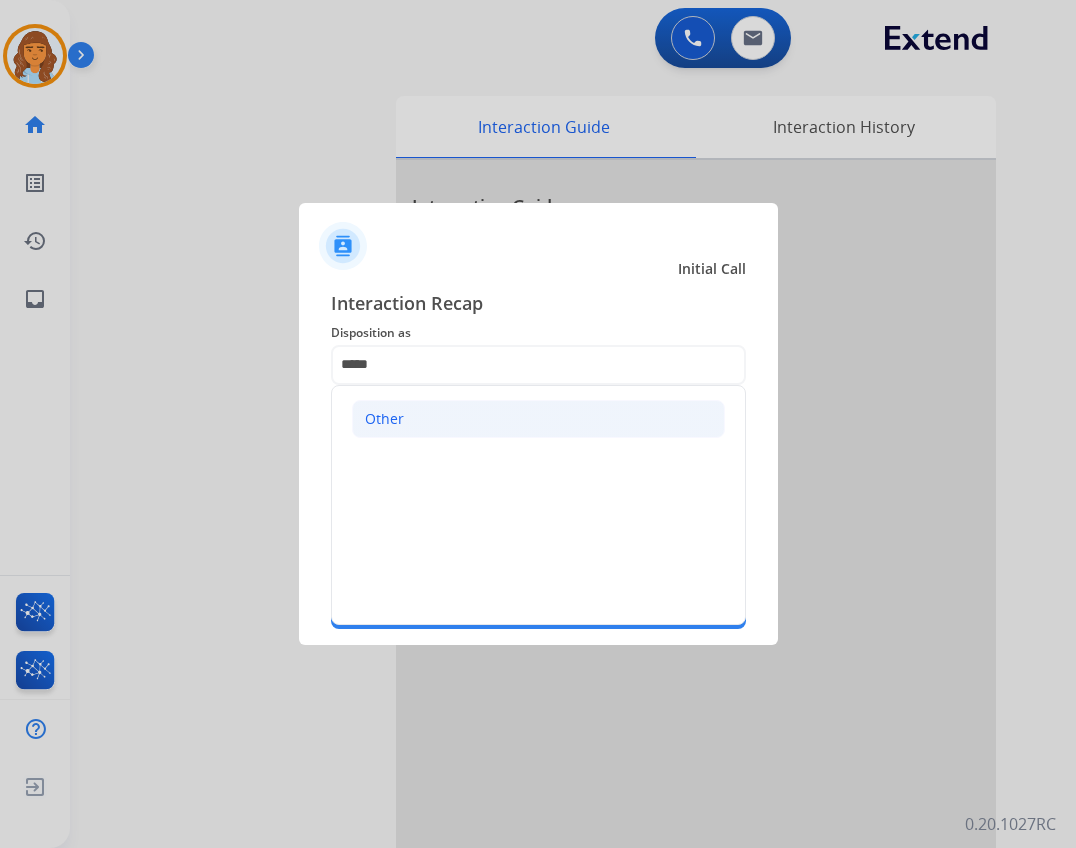 click on "Other" 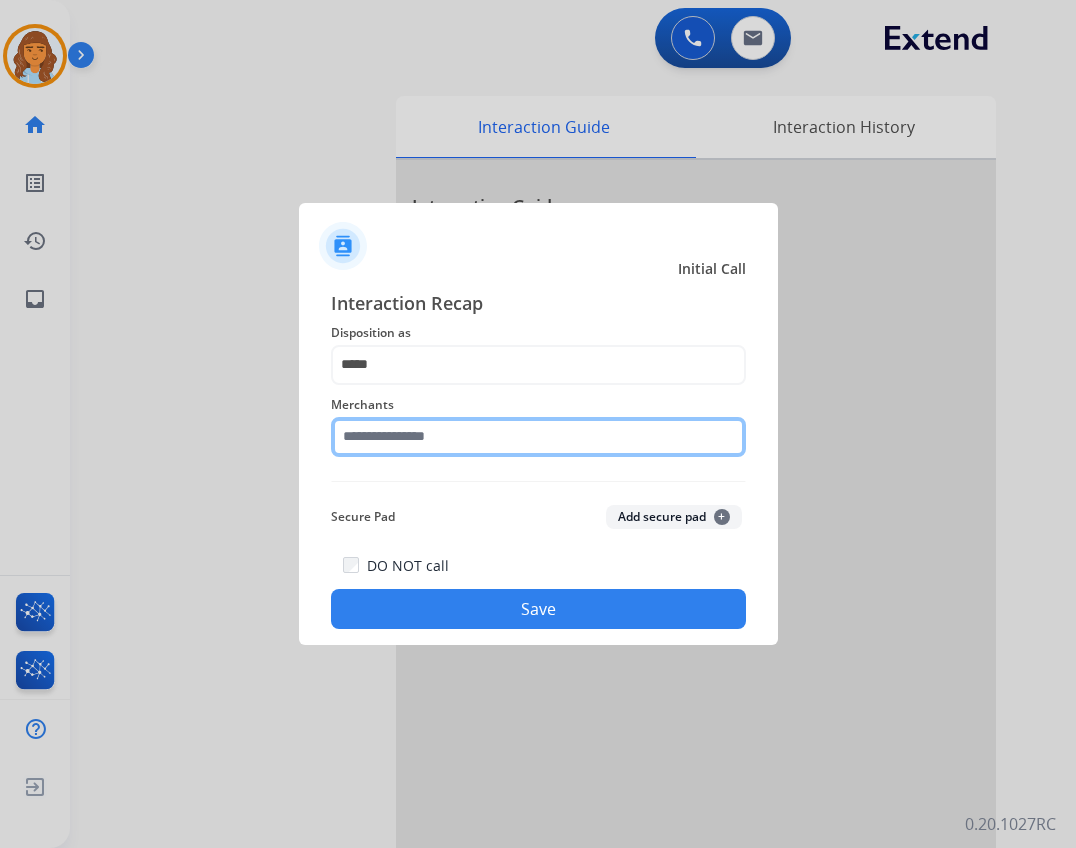 click 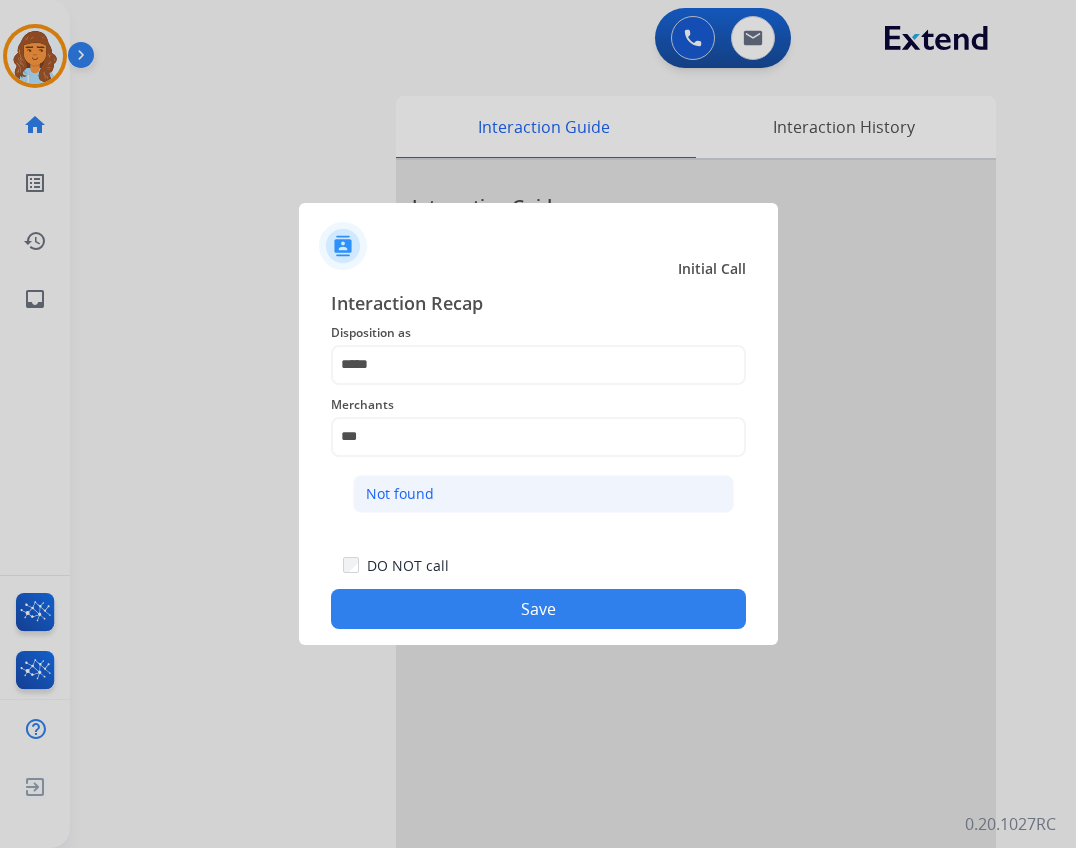 click on "Not found" 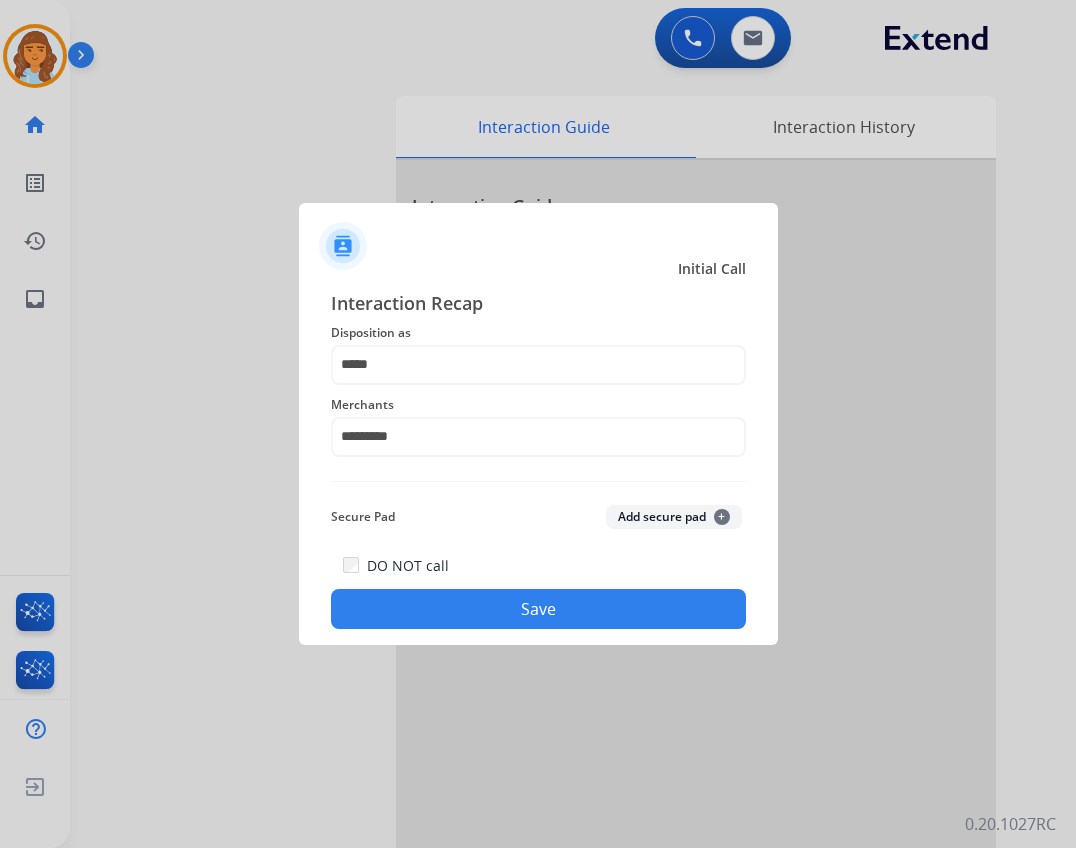 click on "Save" 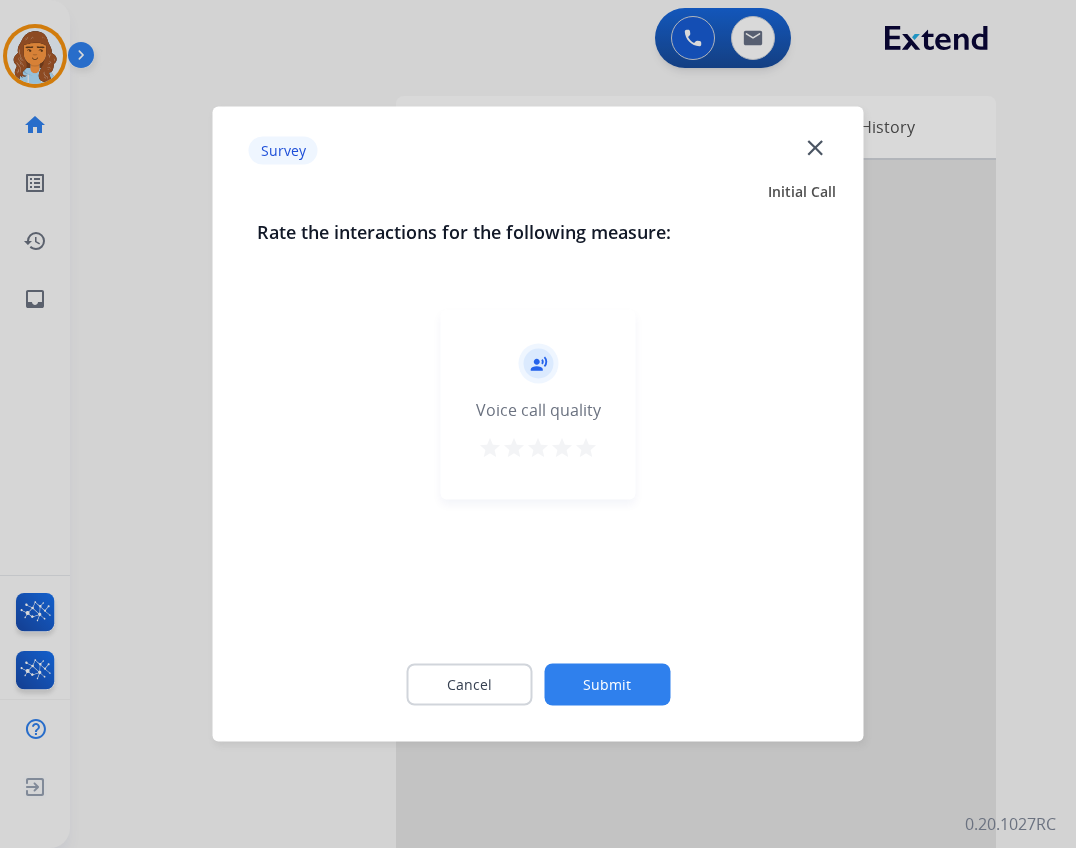 click on "close" 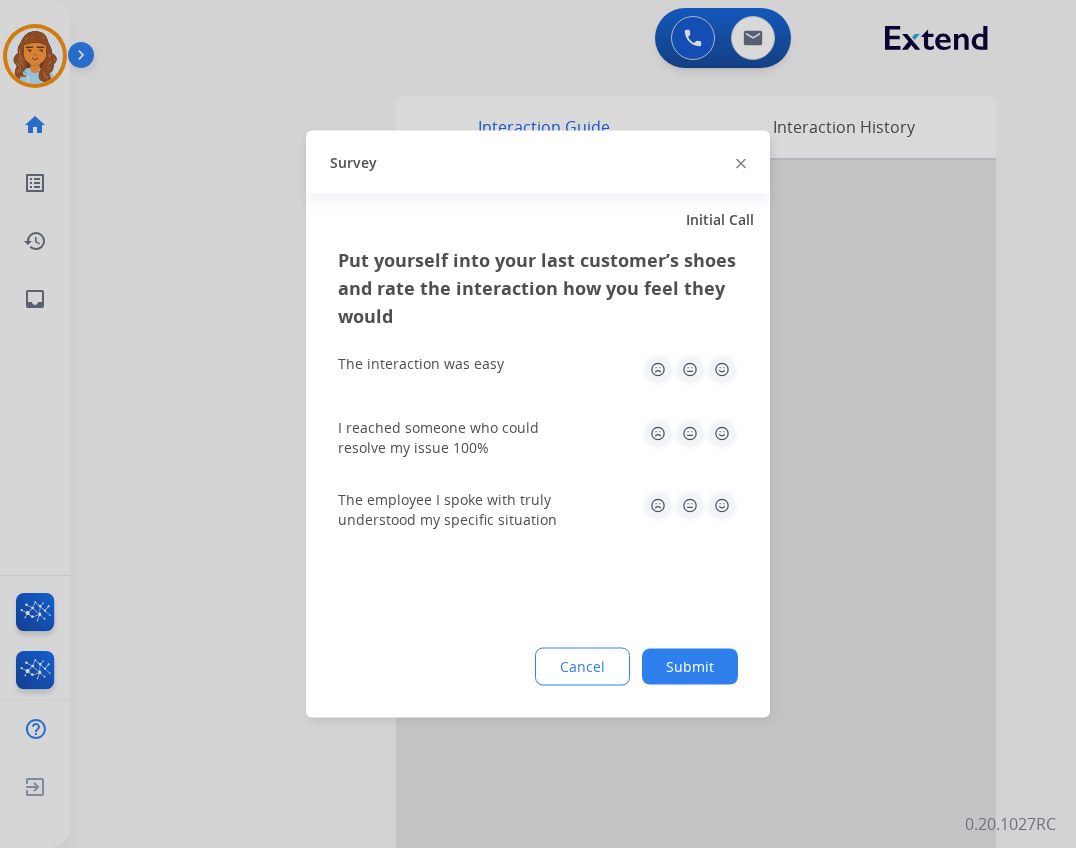 click 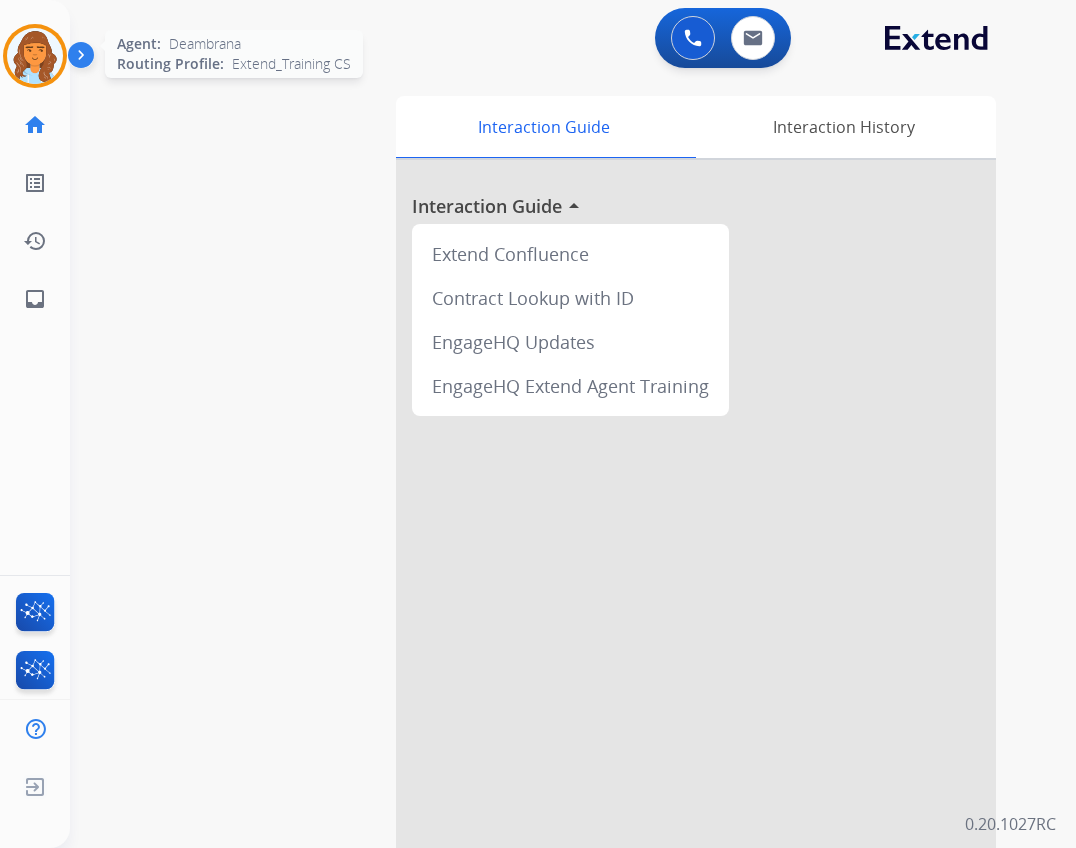 click at bounding box center [35, 56] 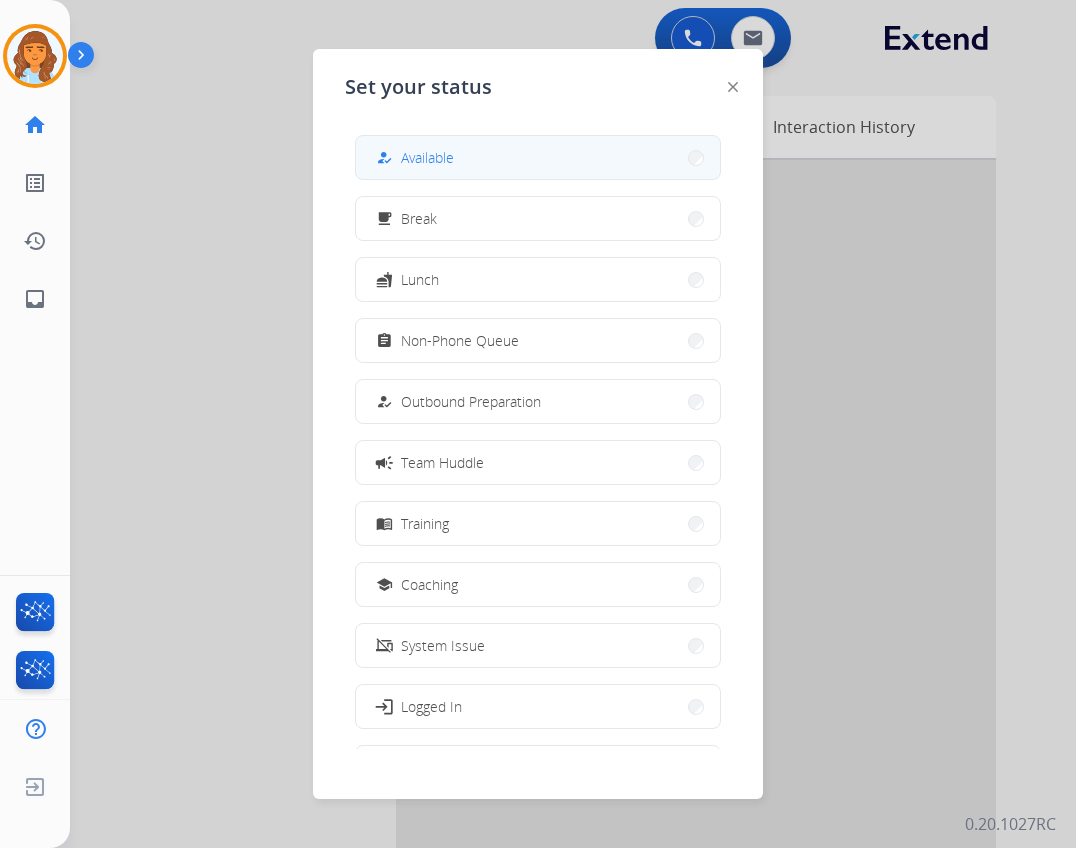 click on "how_to_reg Available" at bounding box center [538, 157] 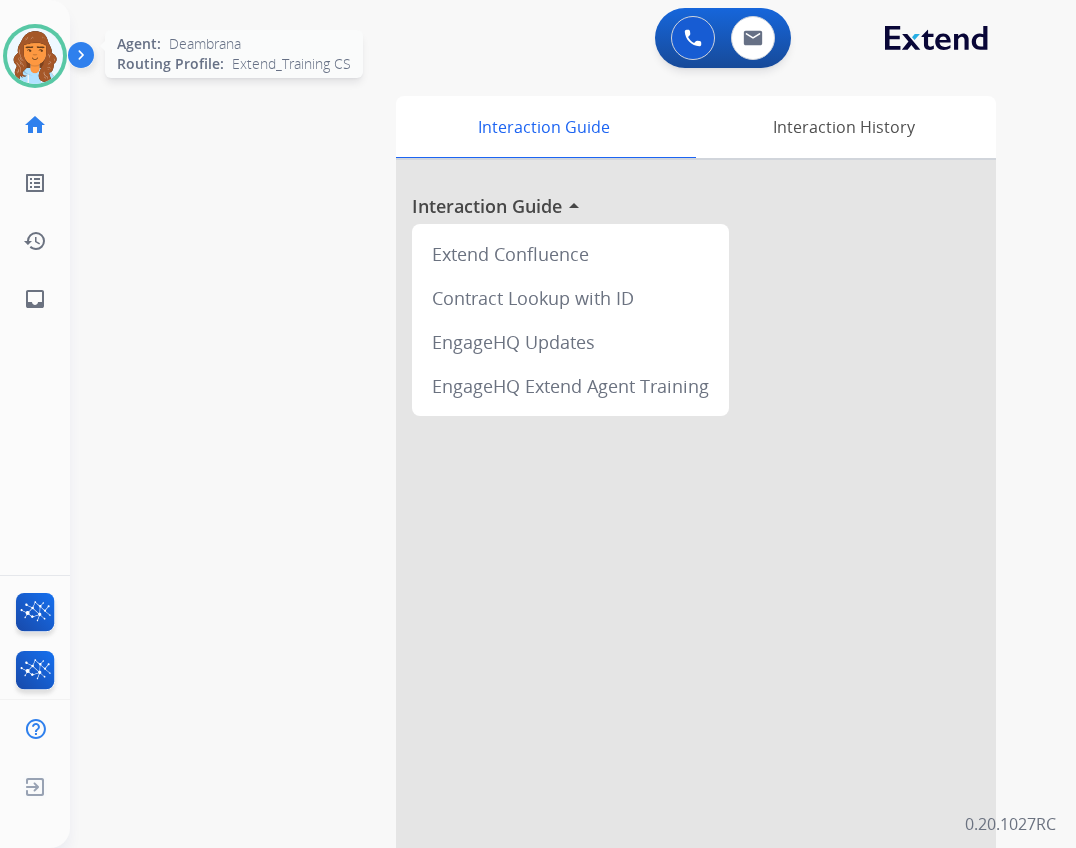 click at bounding box center (35, 56) 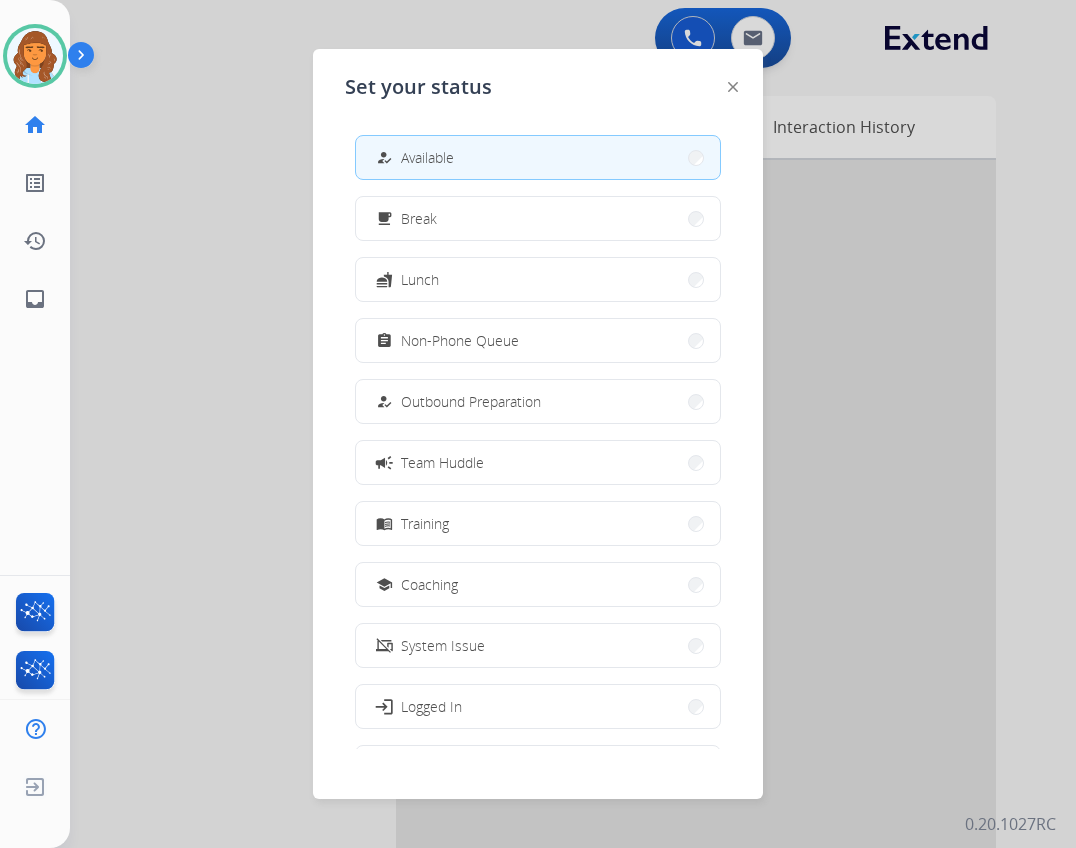 drag, startPoint x: 260, startPoint y: 224, endPoint x: 224, endPoint y: 268, distance: 56.85068 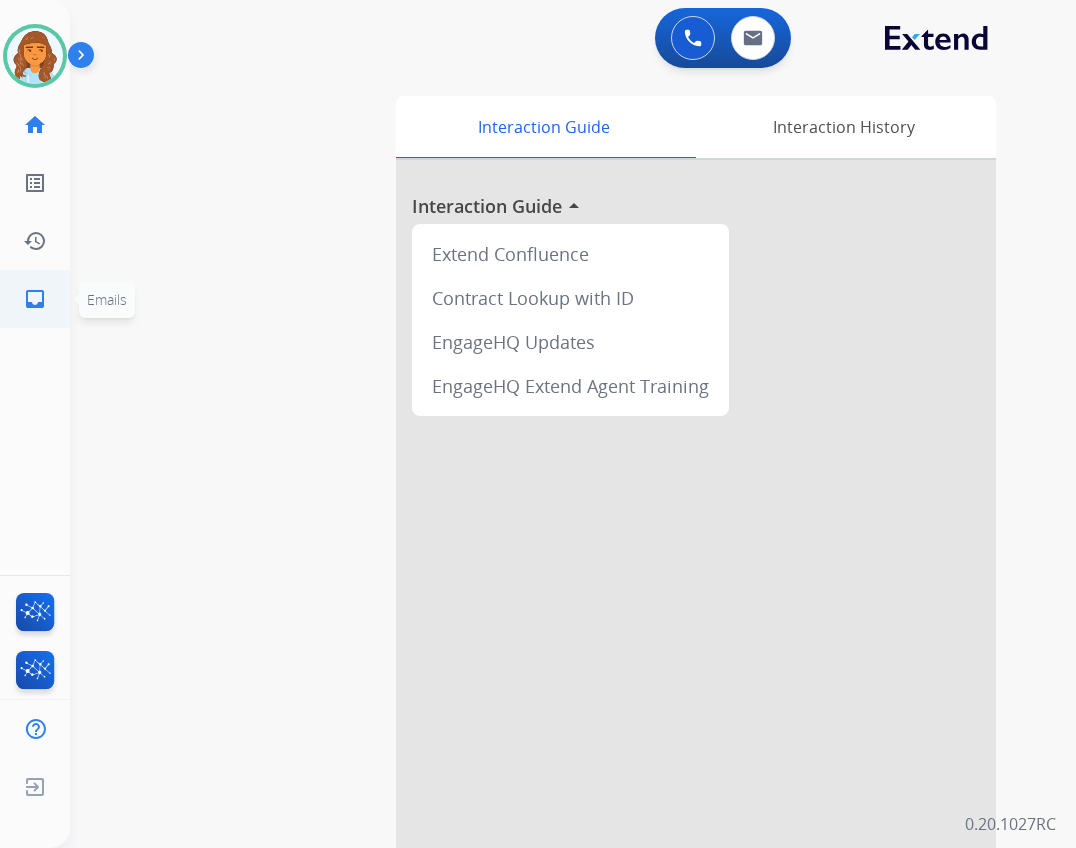click on "inbox  Emails" 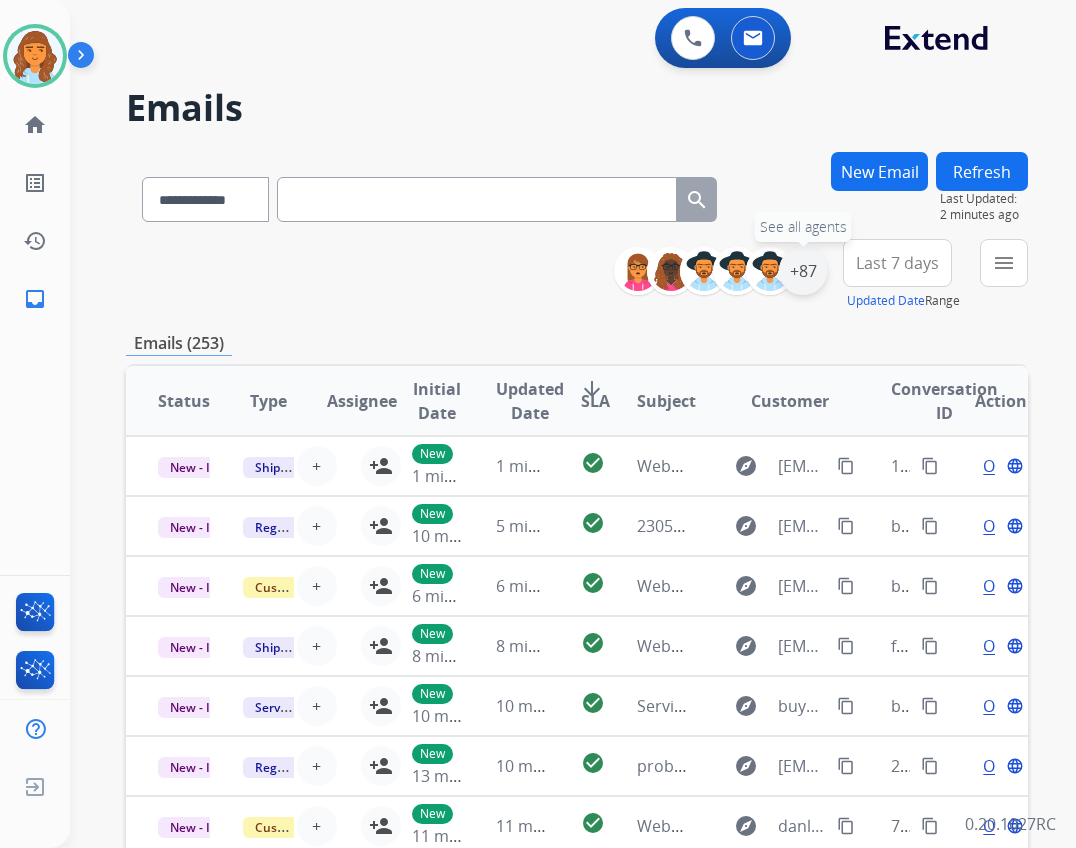 click on "+87" at bounding box center [803, 271] 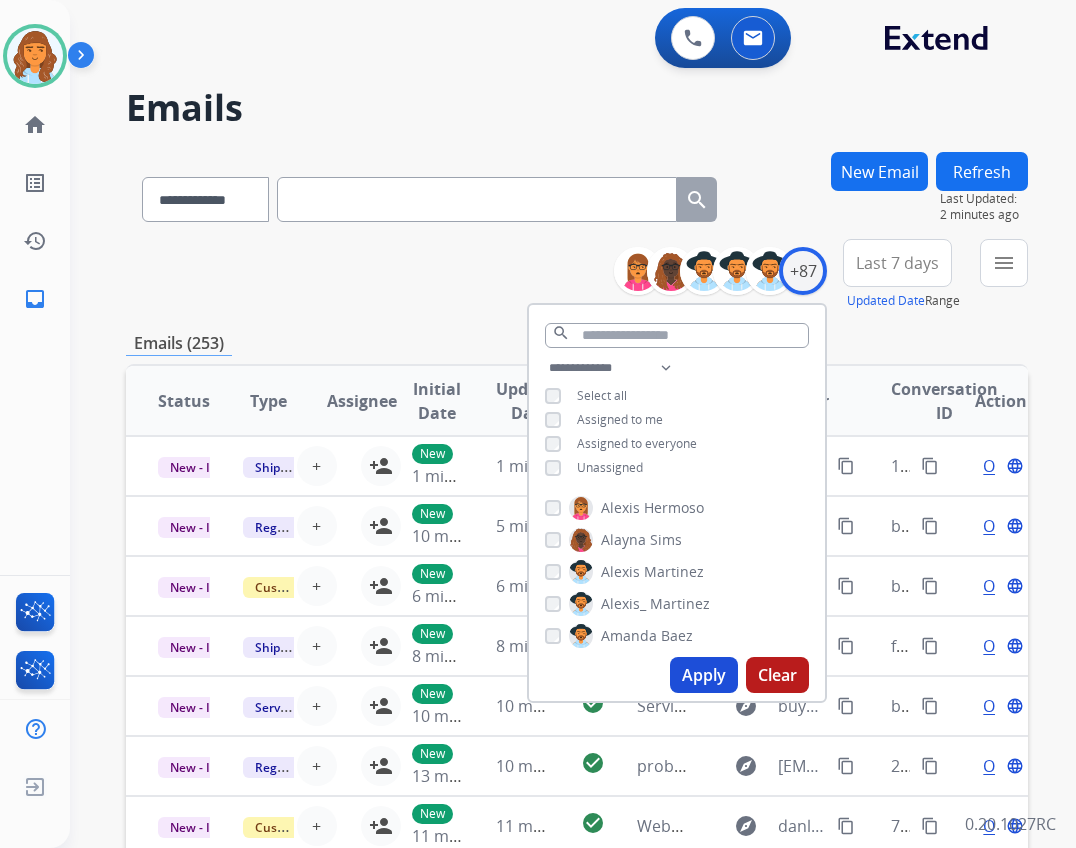 click on "Unassigned" at bounding box center (594, 468) 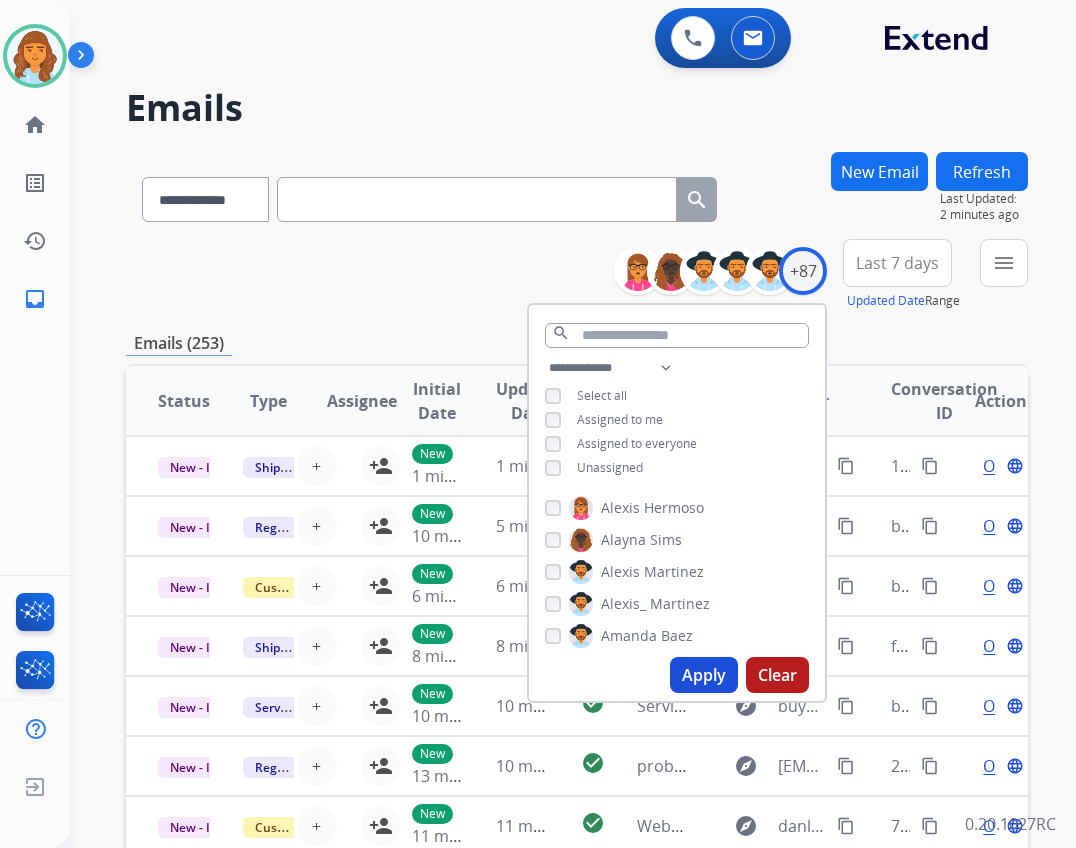 click on "Apply" at bounding box center (704, 675) 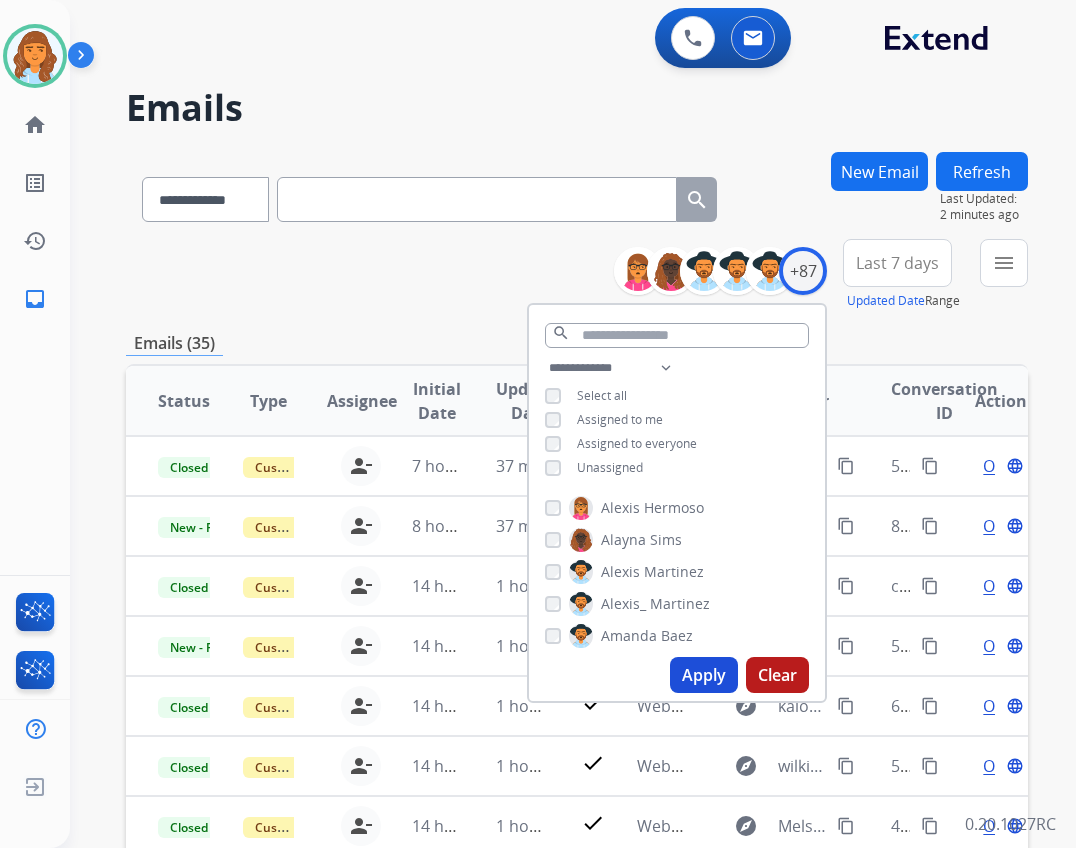 click on "Apply" at bounding box center [704, 675] 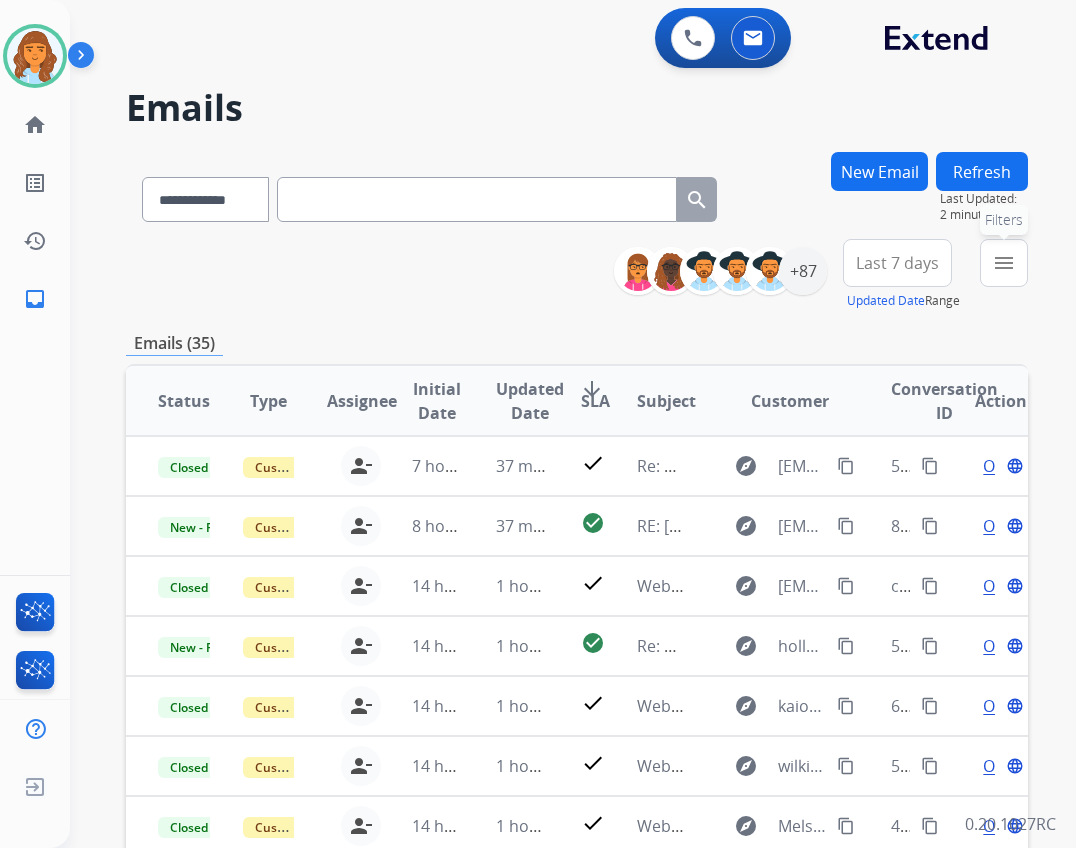 click on "menu" at bounding box center [1004, 263] 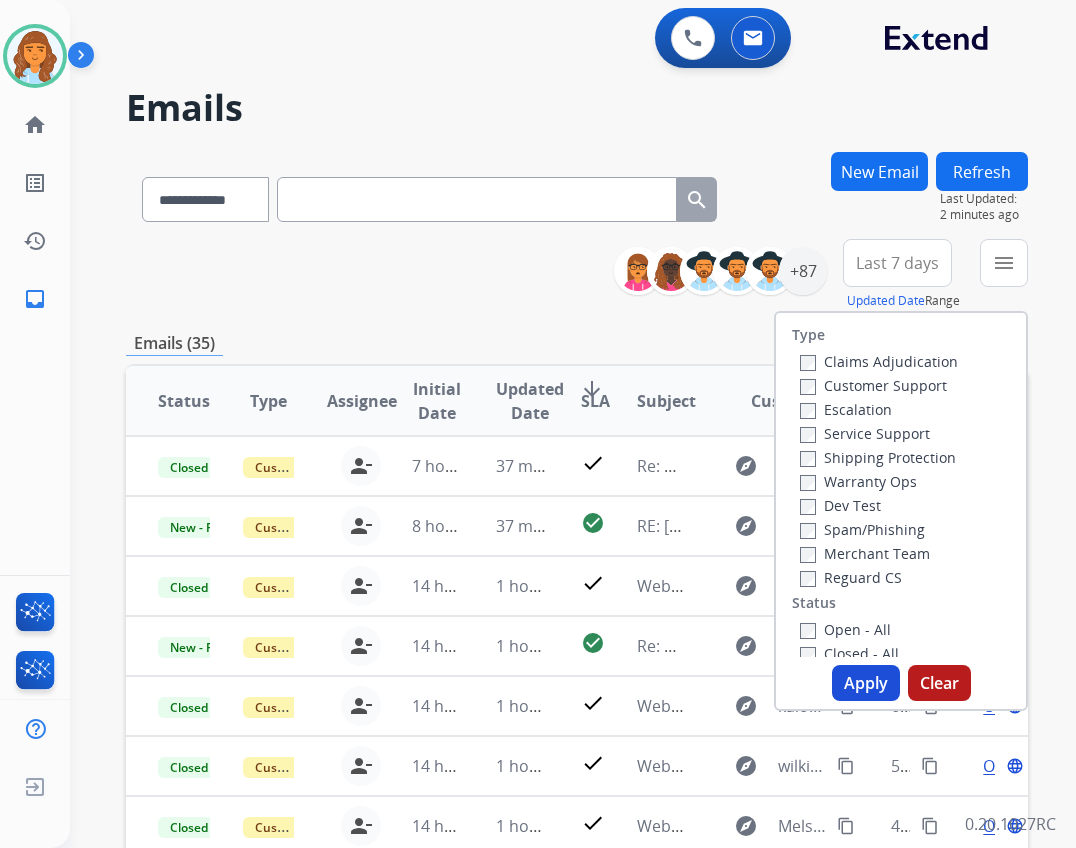 drag, startPoint x: 833, startPoint y: 574, endPoint x: 805, endPoint y: 607, distance: 43.27817 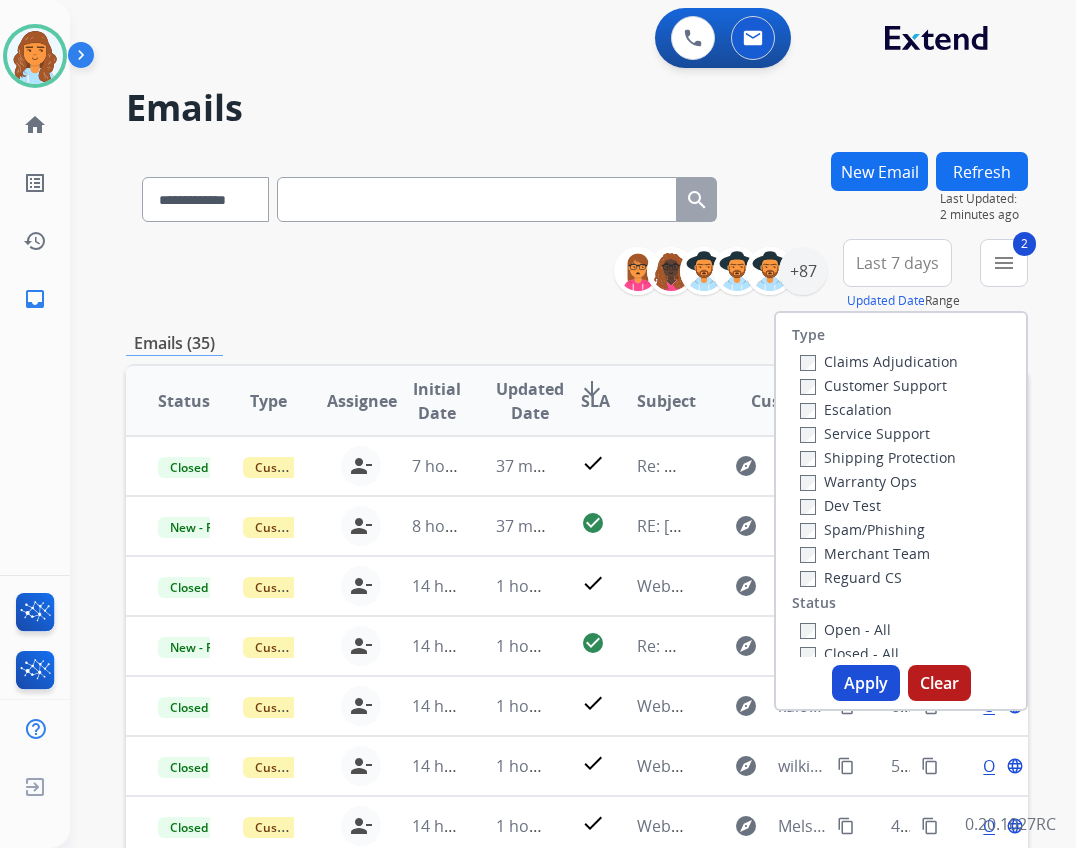 click on "Shipping Protection" at bounding box center (878, 457) 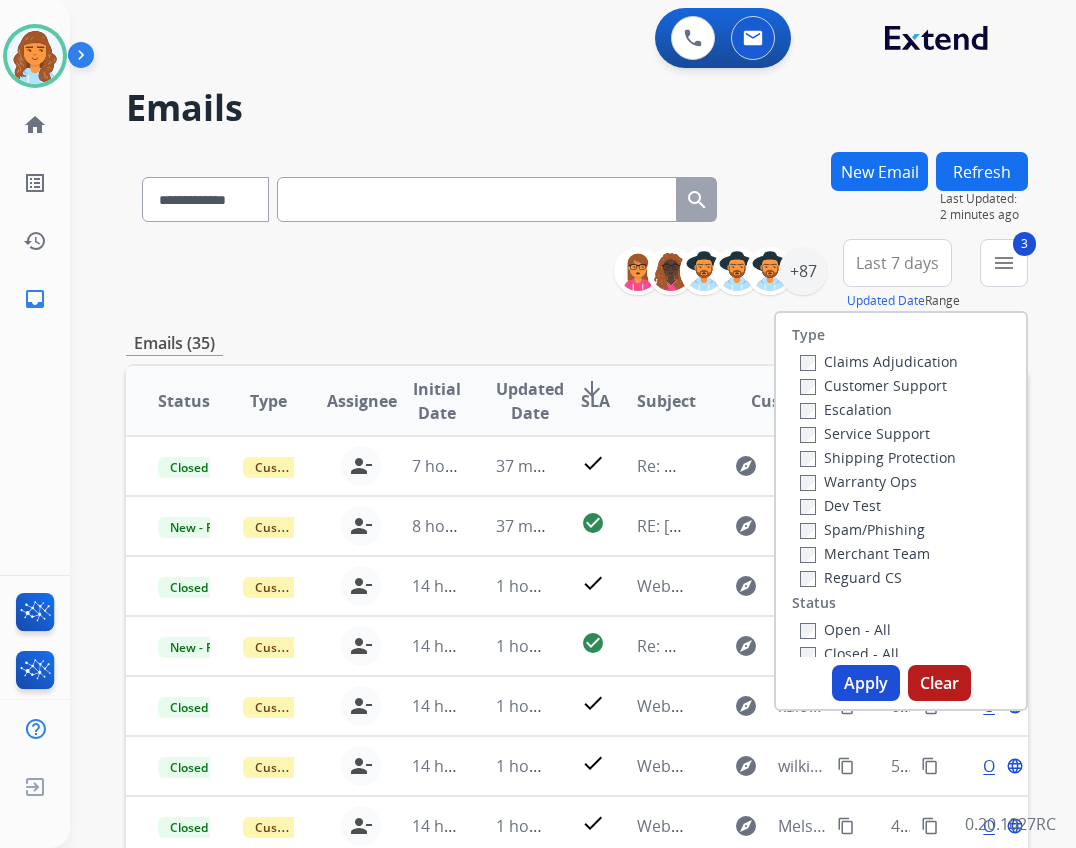 click on "Customer Support" at bounding box center [873, 385] 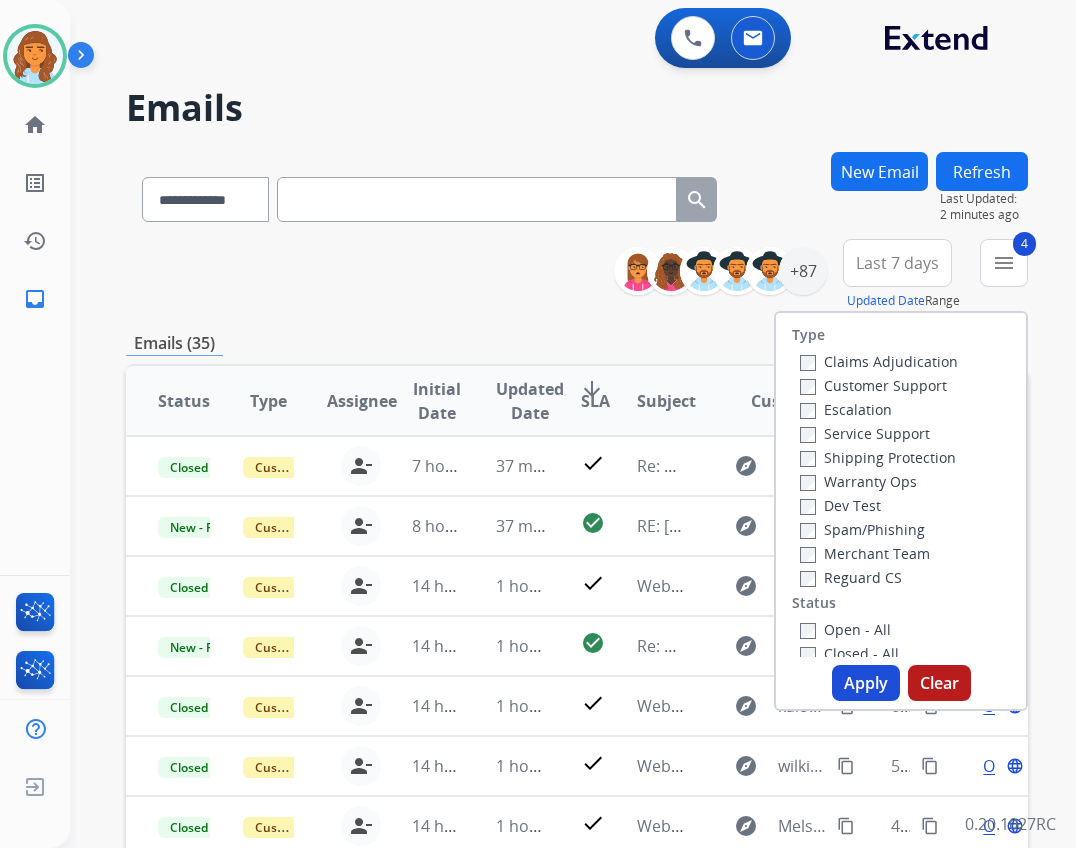click on "Apply" at bounding box center [866, 683] 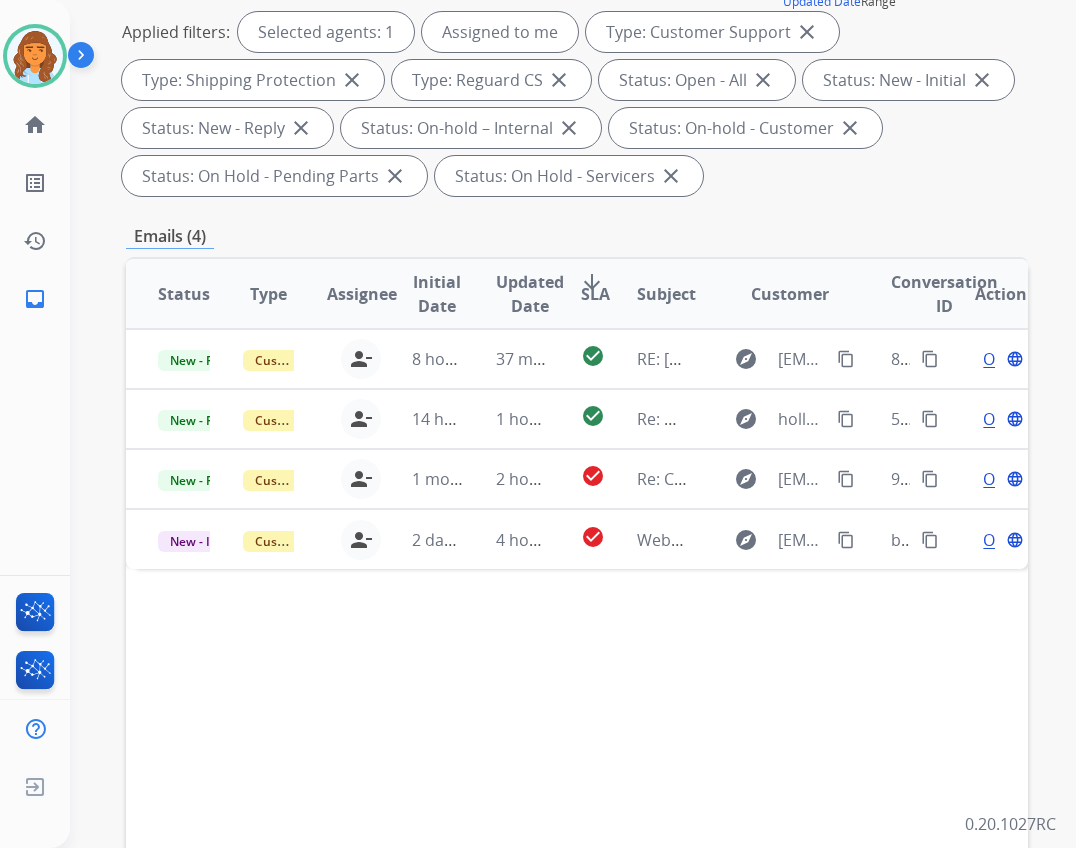 scroll, scrollTop: 300, scrollLeft: 0, axis: vertical 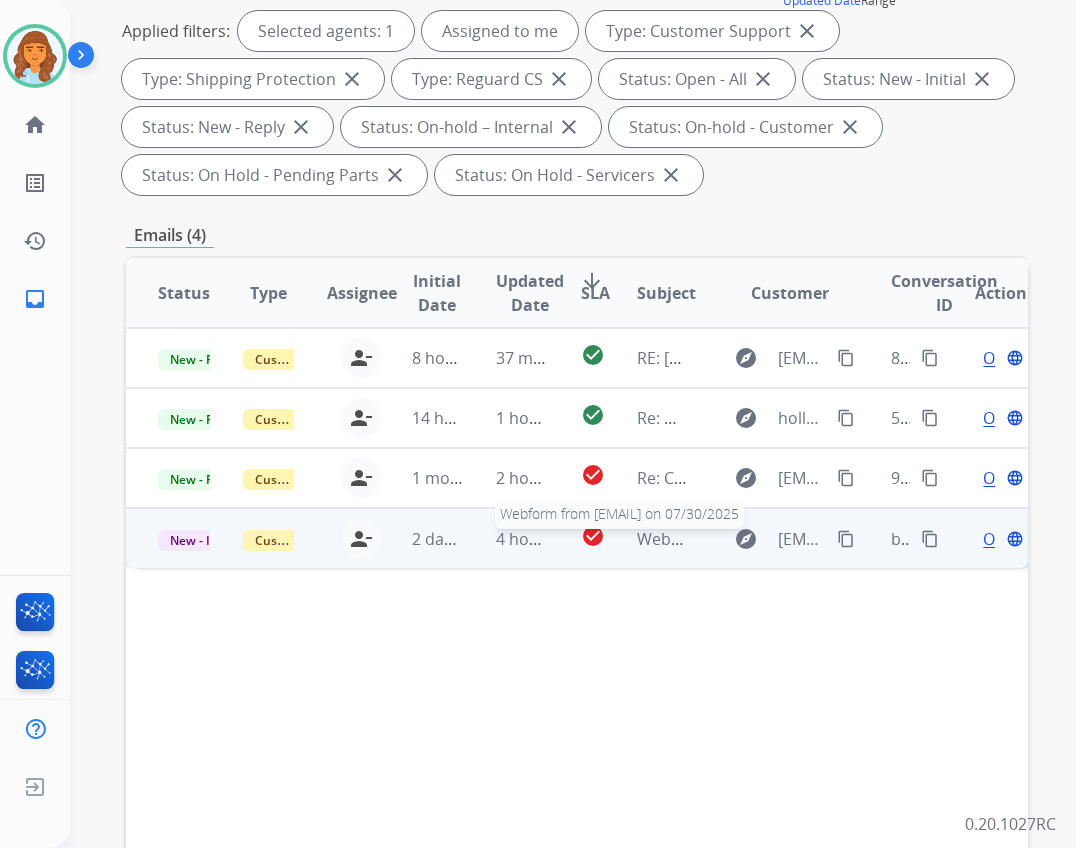 click on "Webform from [EMAIL] on 07/30/2025" at bounding box center (778, 539) 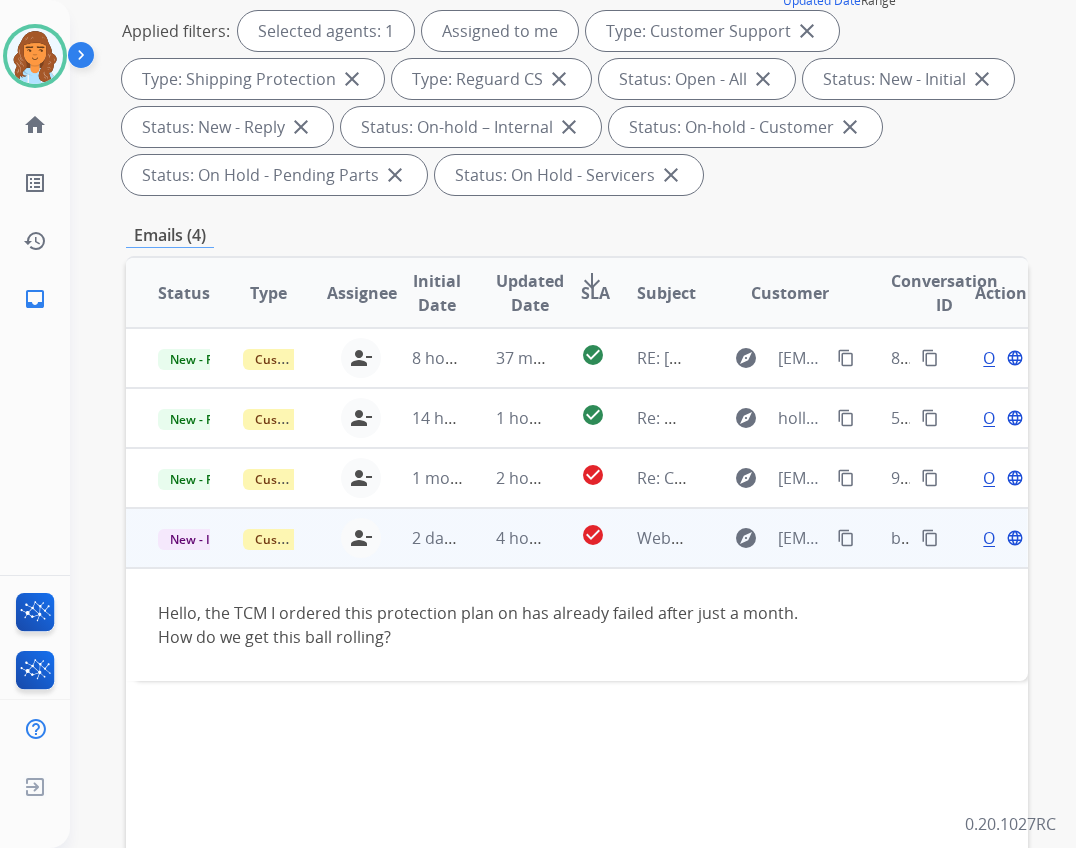click on "content_copy" at bounding box center [846, 538] 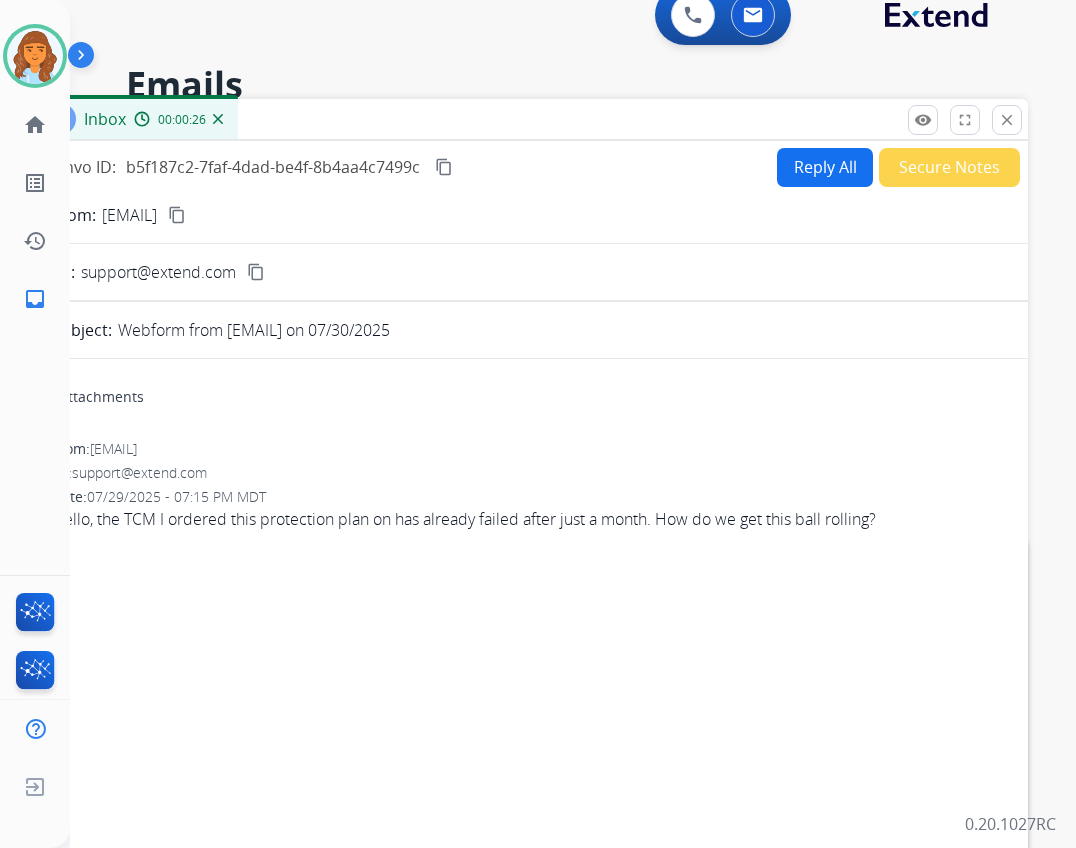 scroll, scrollTop: 0, scrollLeft: 0, axis: both 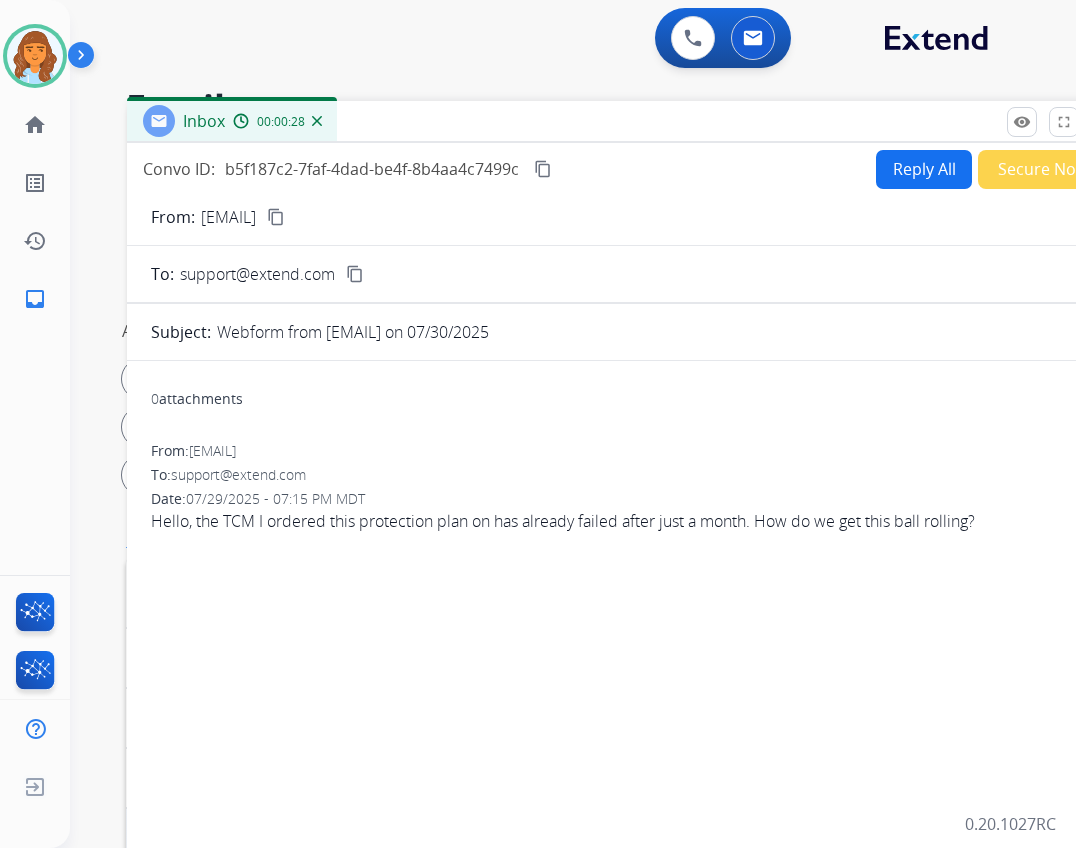 drag, startPoint x: 485, startPoint y: 140, endPoint x: 570, endPoint y: 88, distance: 99.64437 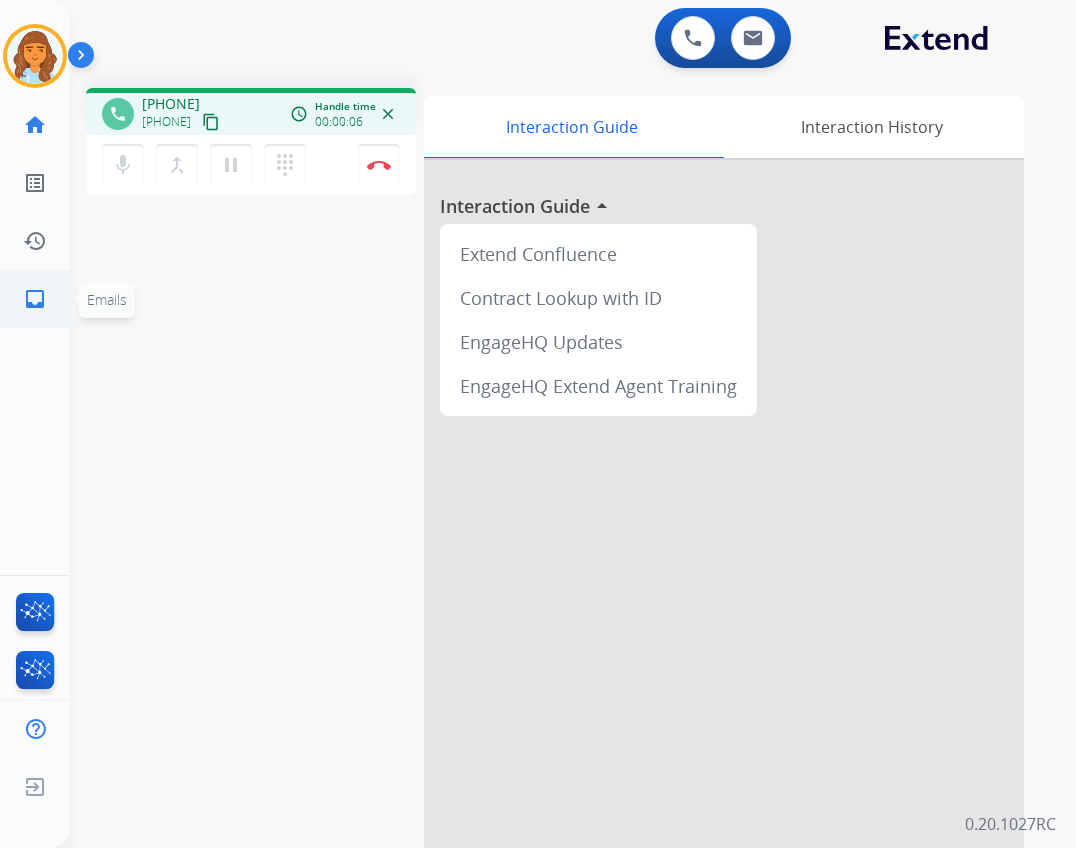 click on "inbox" 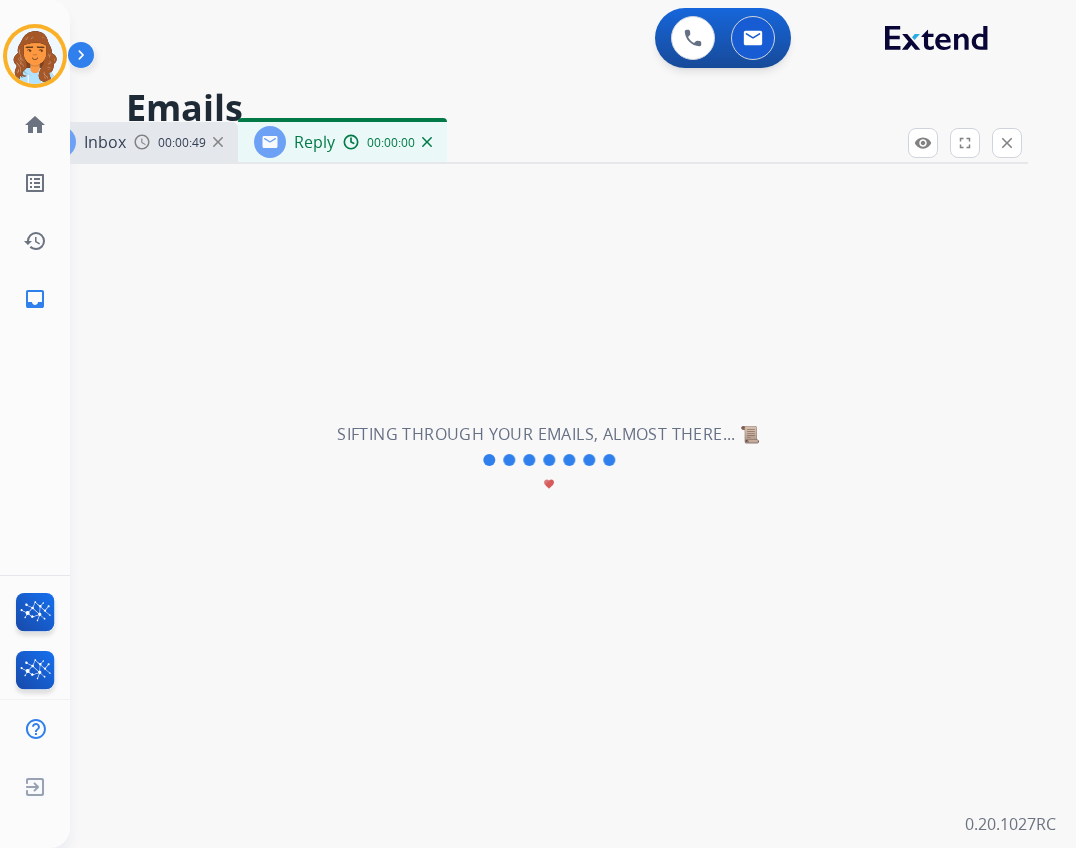 select on "**********" 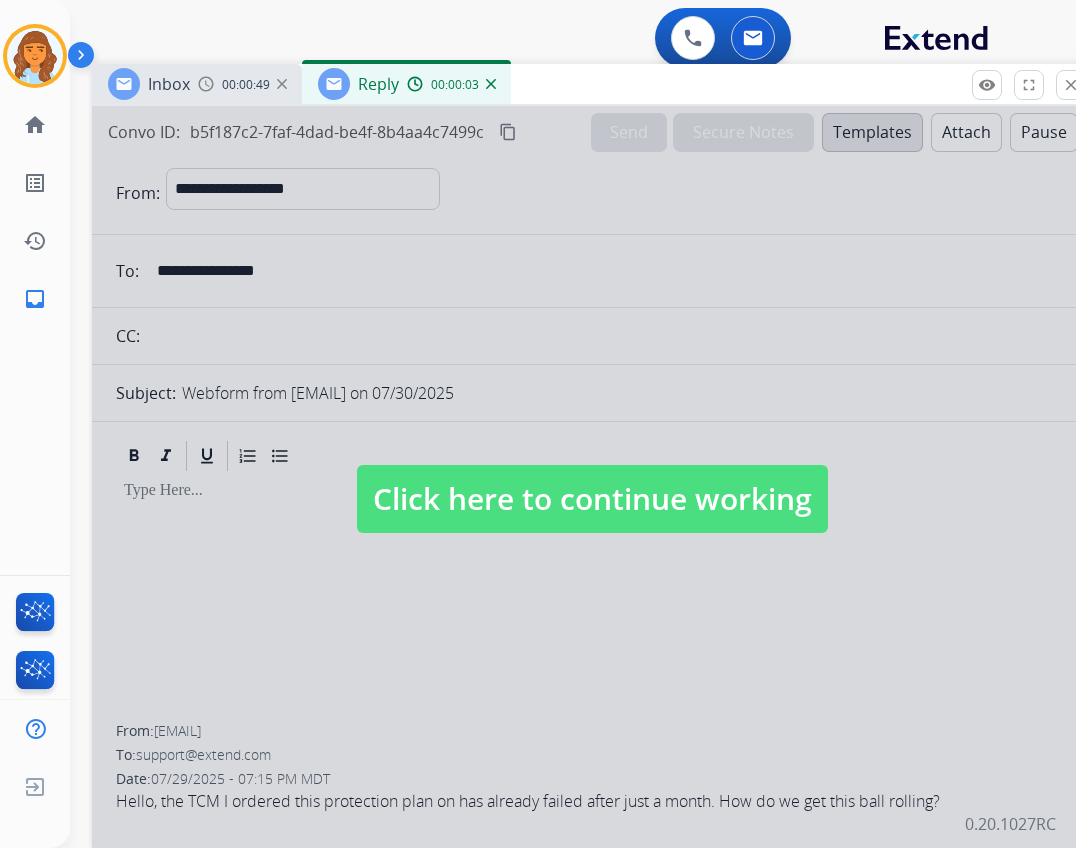 drag, startPoint x: 613, startPoint y: 129, endPoint x: 677, endPoint y: 71, distance: 86.37129 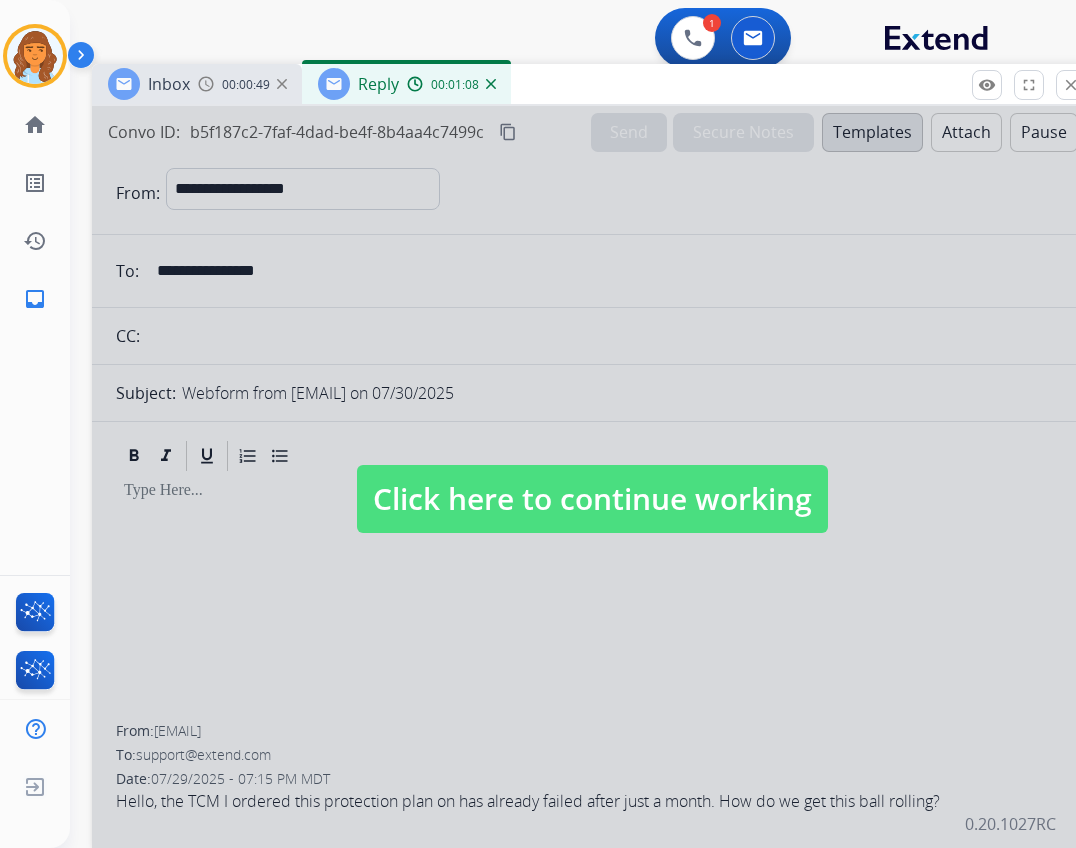 click on "Click here to continue working" at bounding box center (592, 499) 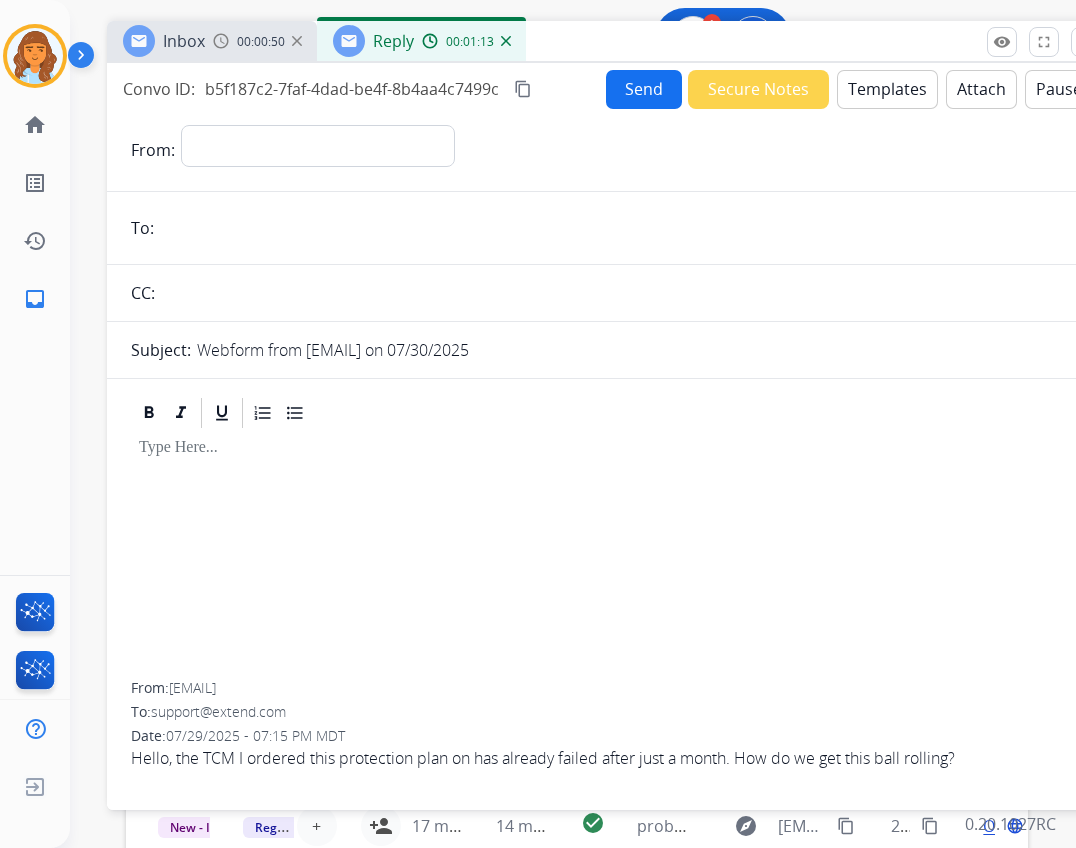 drag, startPoint x: 547, startPoint y: 87, endPoint x: 562, endPoint y: 44, distance: 45.54119 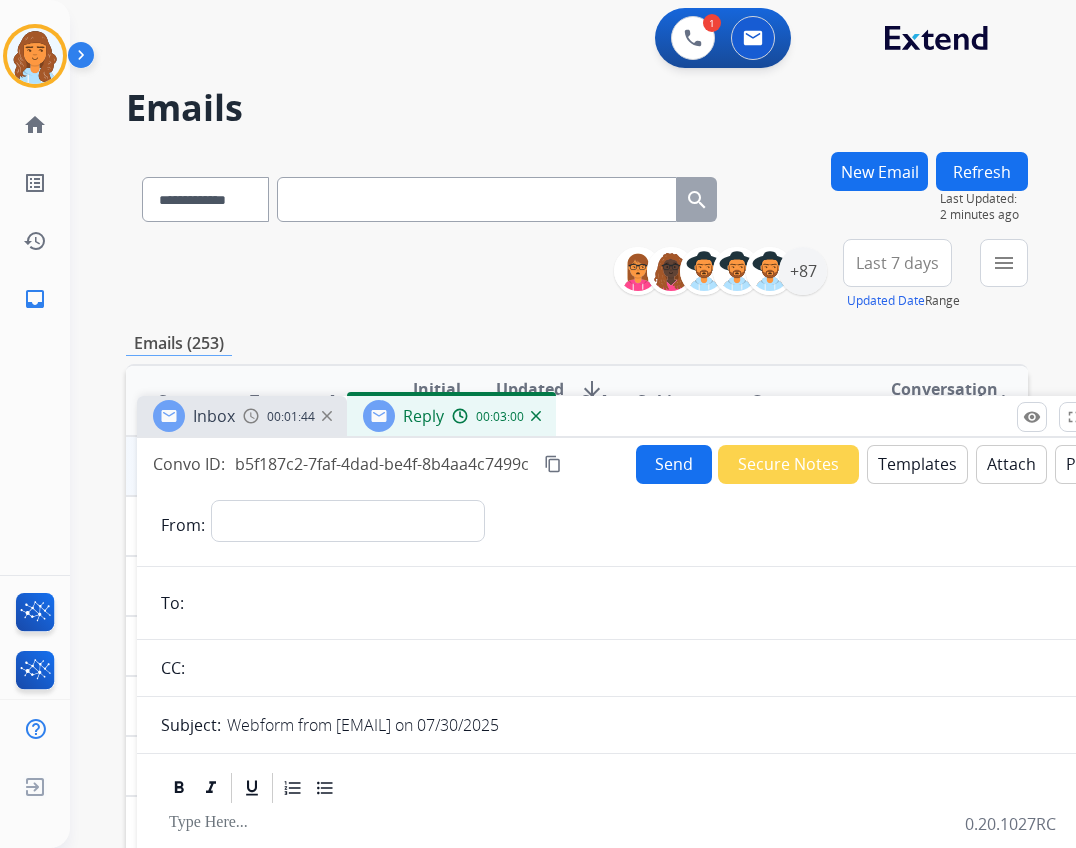 drag, startPoint x: 540, startPoint y: 50, endPoint x: 570, endPoint y: 425, distance: 376.1981 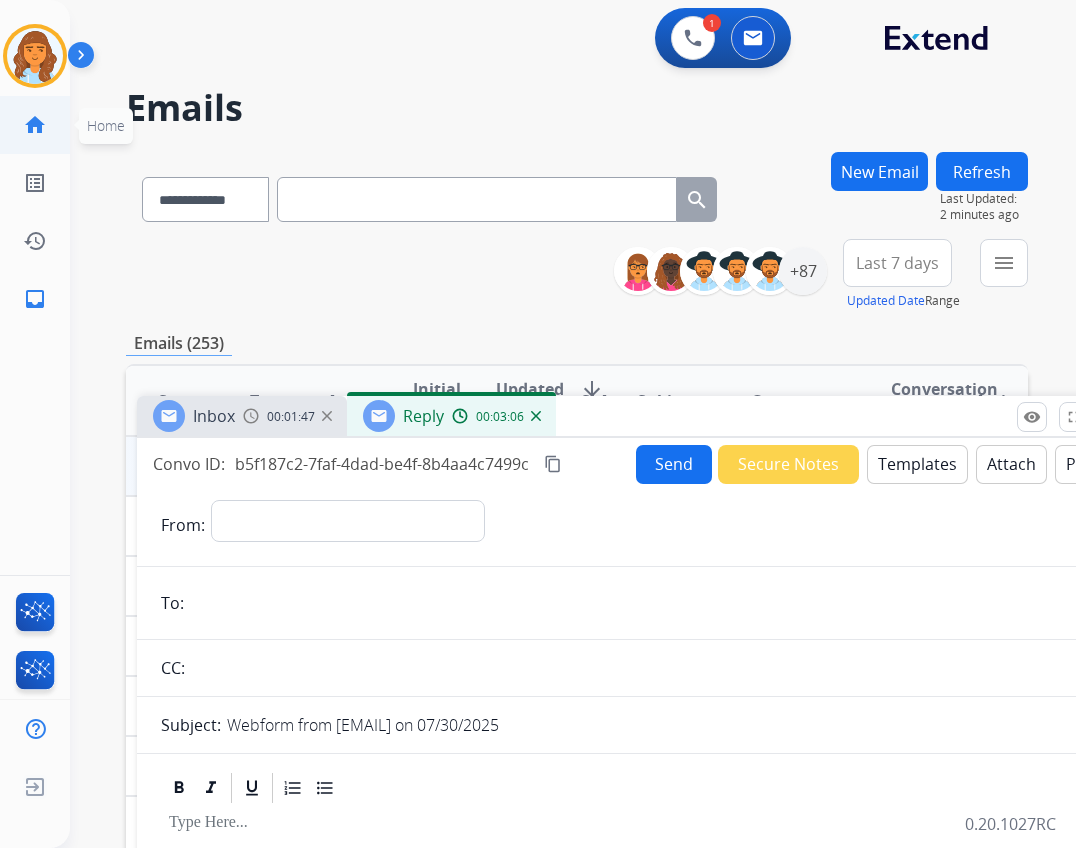 click on "home" 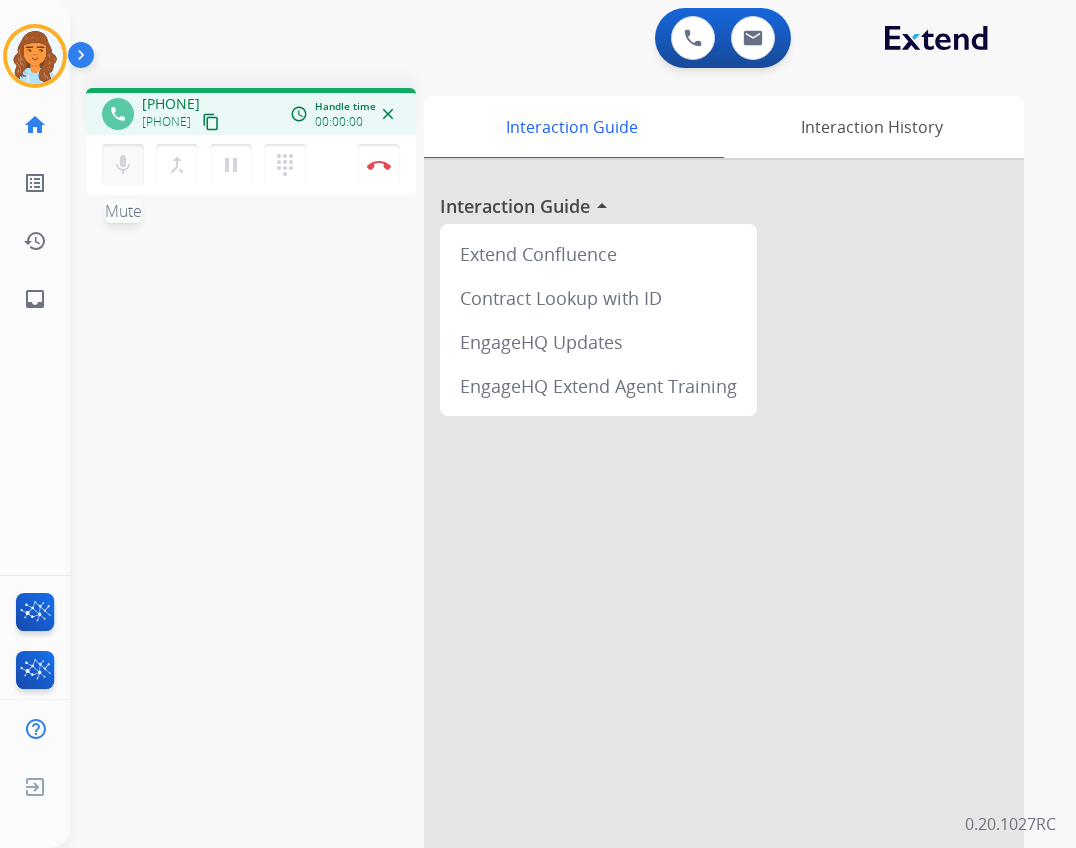 click on "mic" at bounding box center (123, 165) 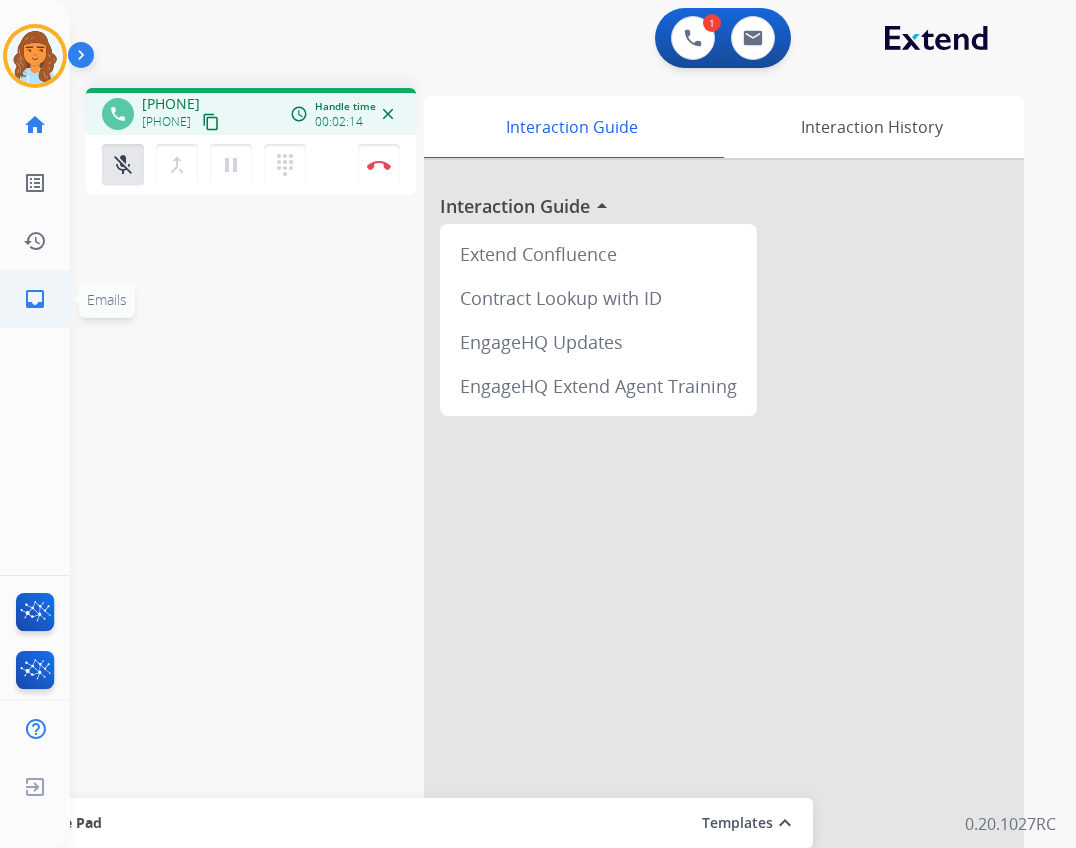 click on "inbox  Emails" 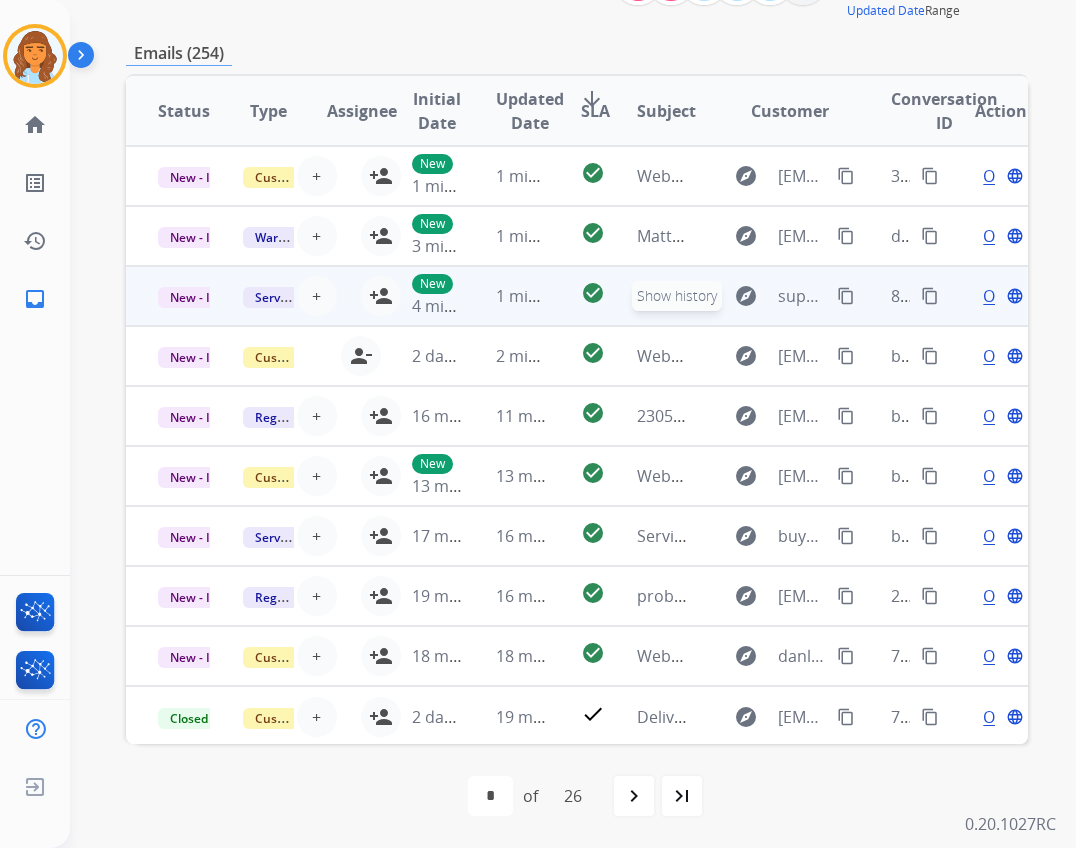 scroll, scrollTop: 90, scrollLeft: 0, axis: vertical 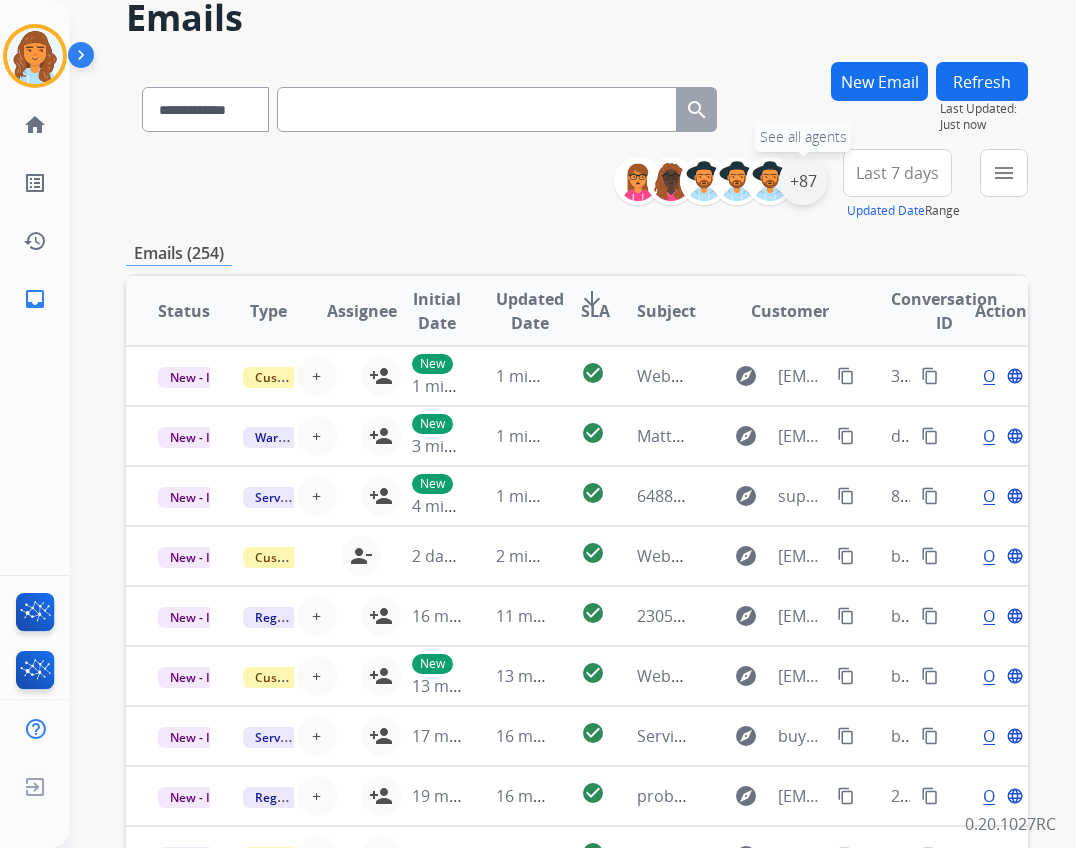 click on "+87" at bounding box center (803, 181) 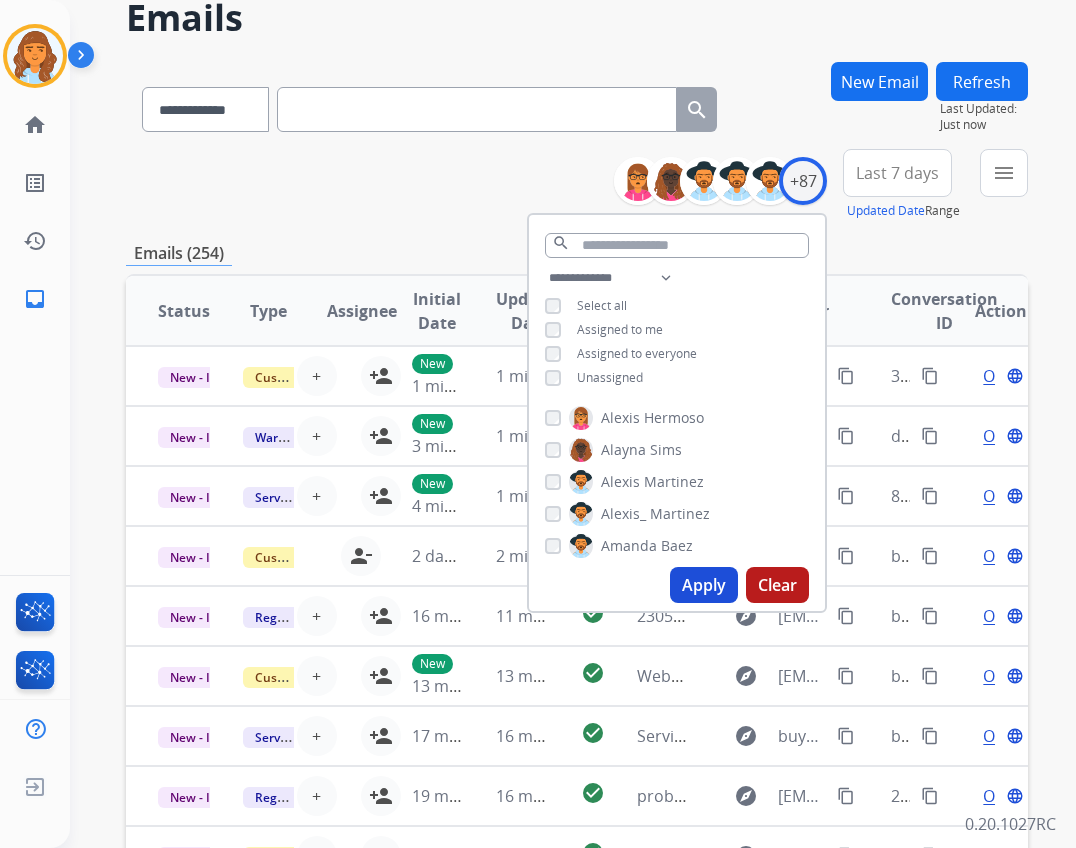 click on "Unassigned" at bounding box center (610, 377) 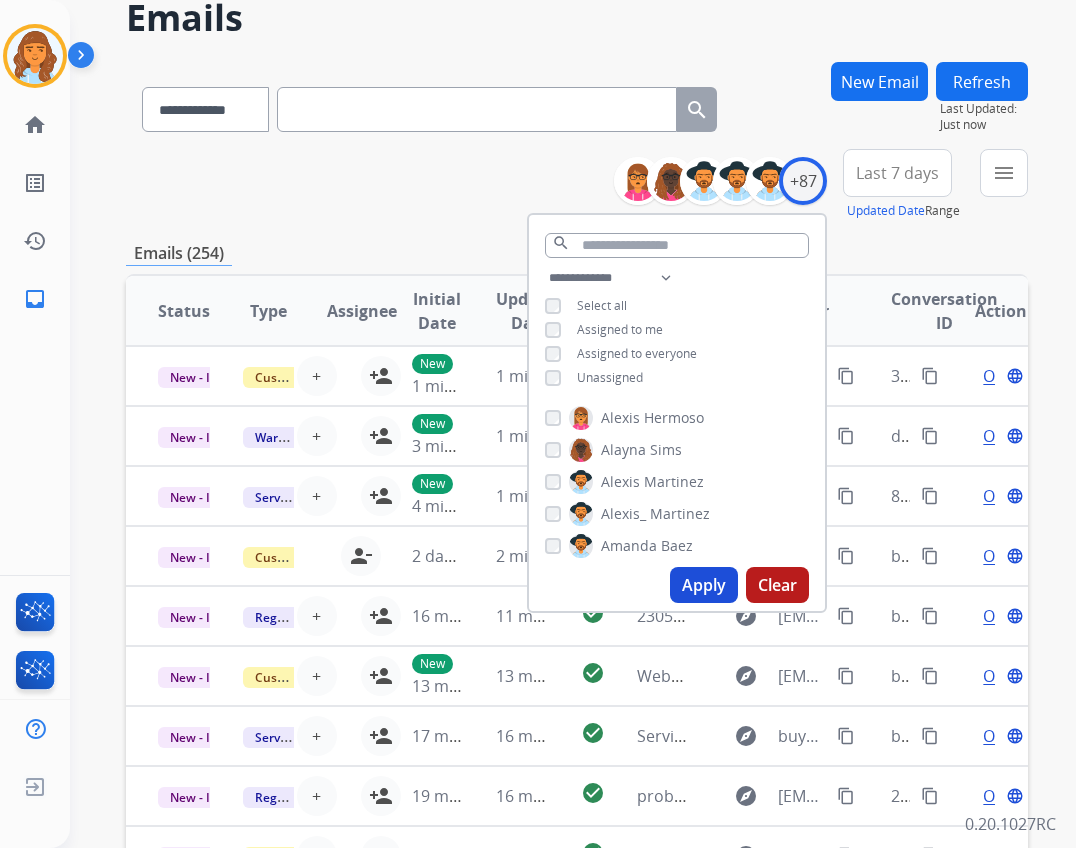 click on "Apply" at bounding box center [704, 585] 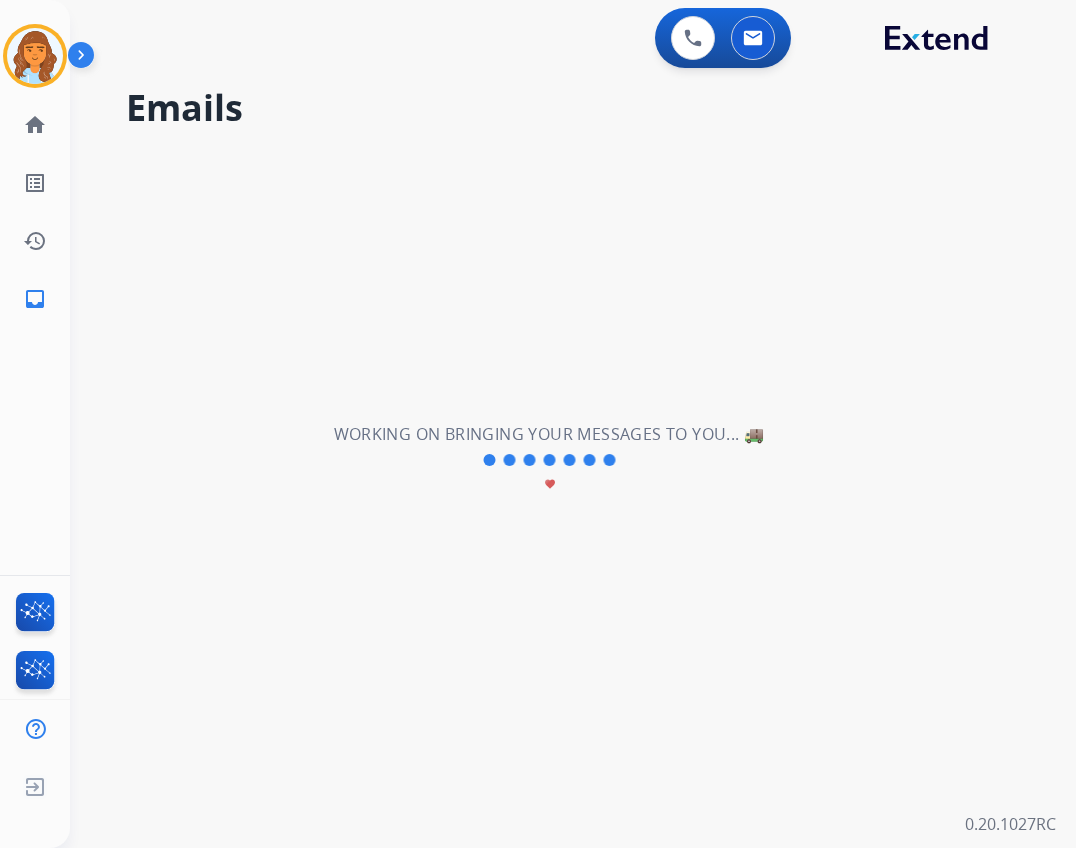 scroll, scrollTop: 0, scrollLeft: 0, axis: both 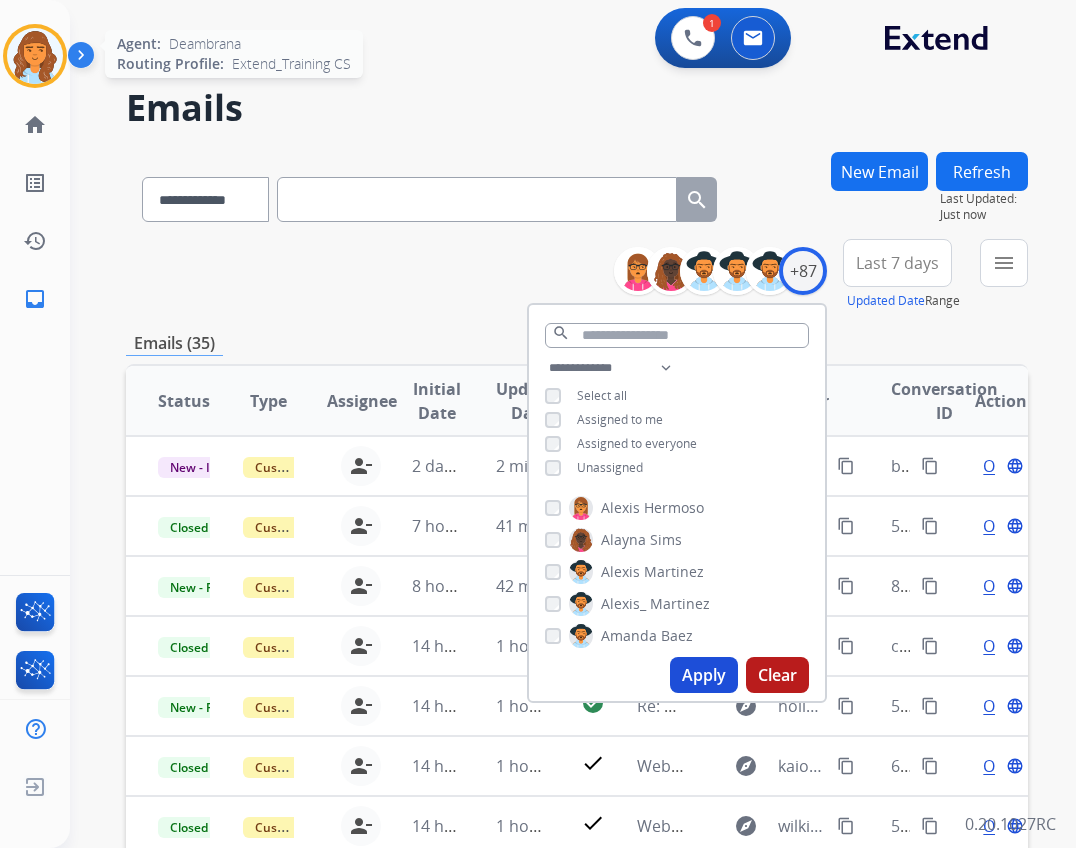 click at bounding box center (35, 56) 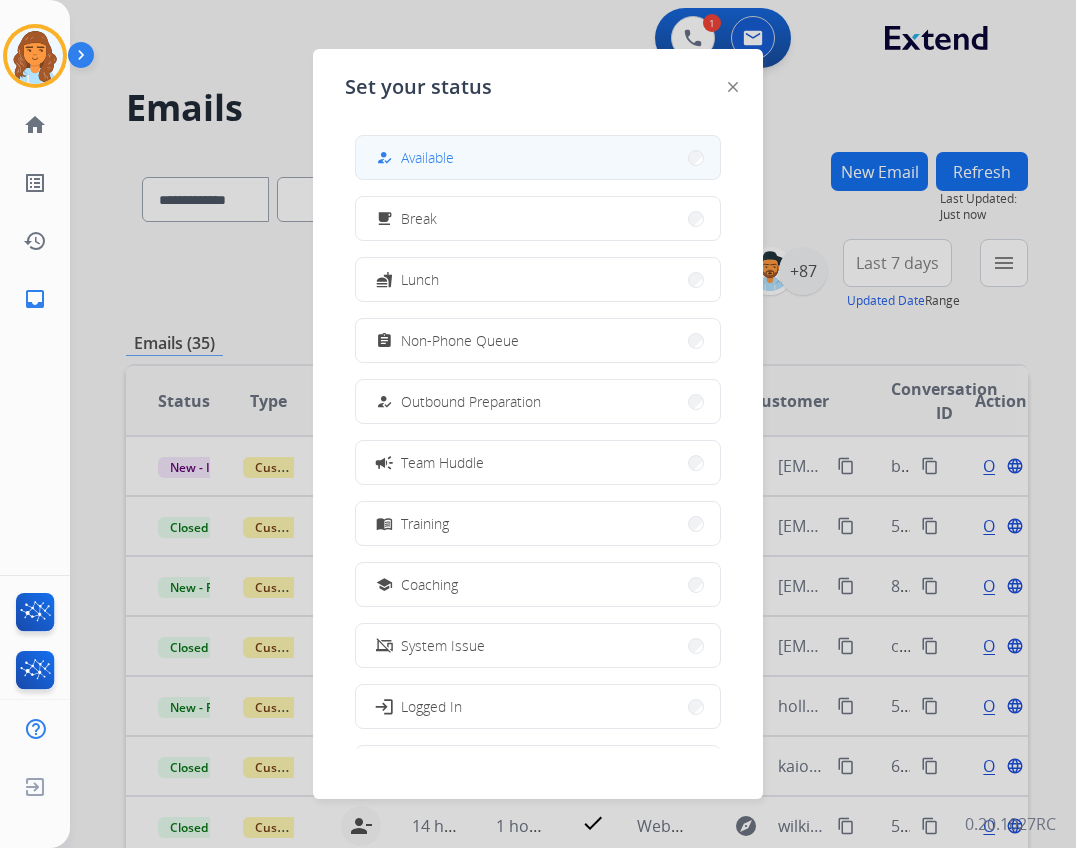 click on "how_to_reg Available" at bounding box center [538, 157] 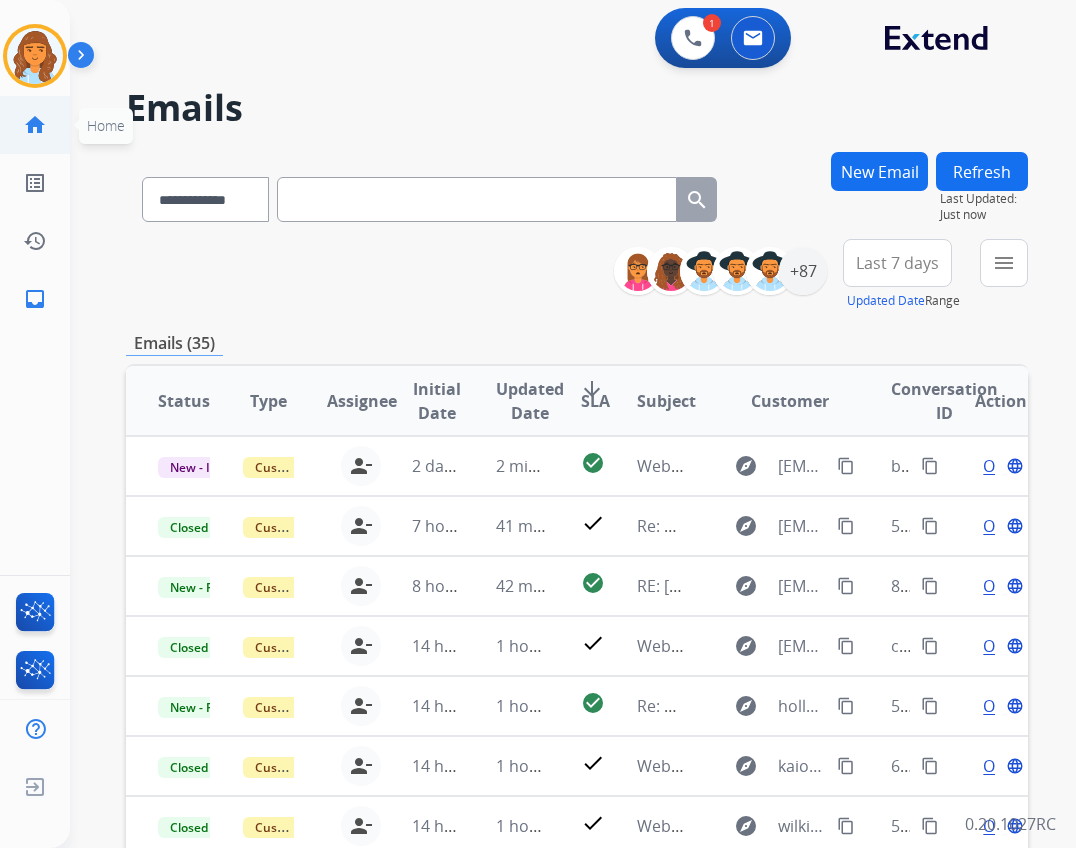 click on "home" 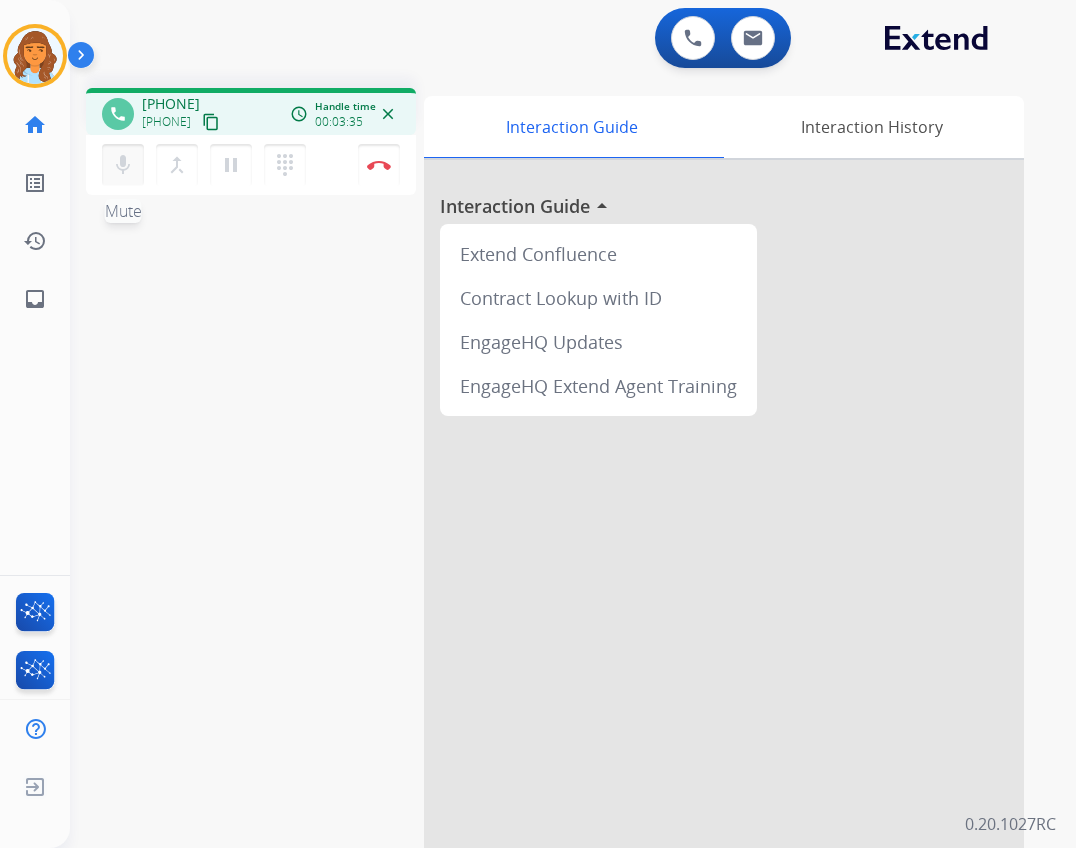drag, startPoint x: 111, startPoint y: 147, endPoint x: 113, endPoint y: 167, distance: 20.09975 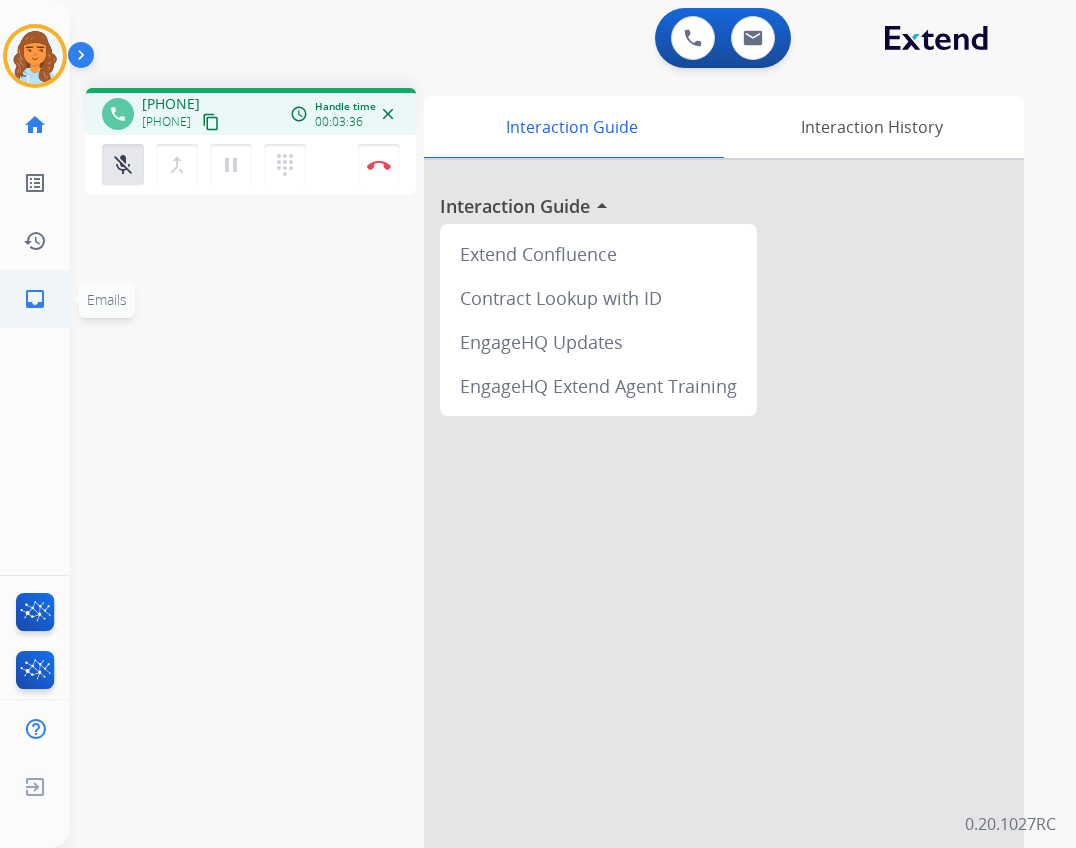 click on "inbox" 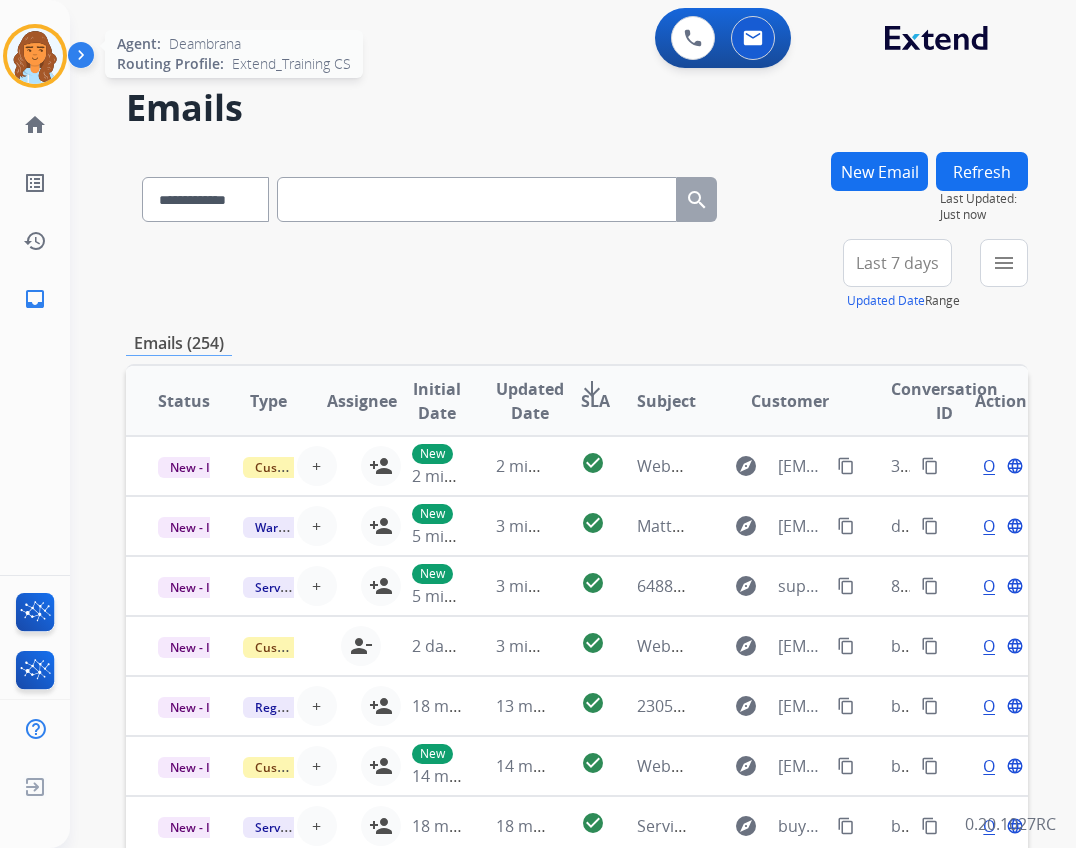 click at bounding box center [35, 56] 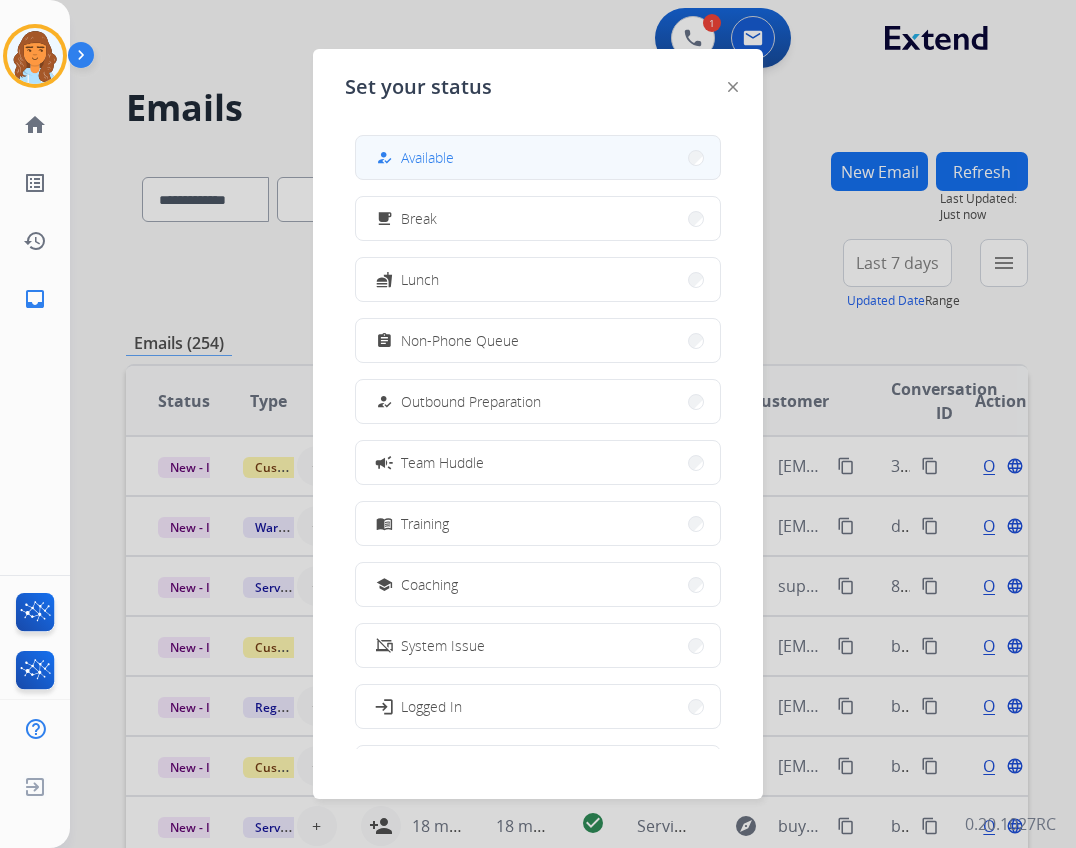 drag, startPoint x: 372, startPoint y: 140, endPoint x: 437, endPoint y: 174, distance: 73.3553 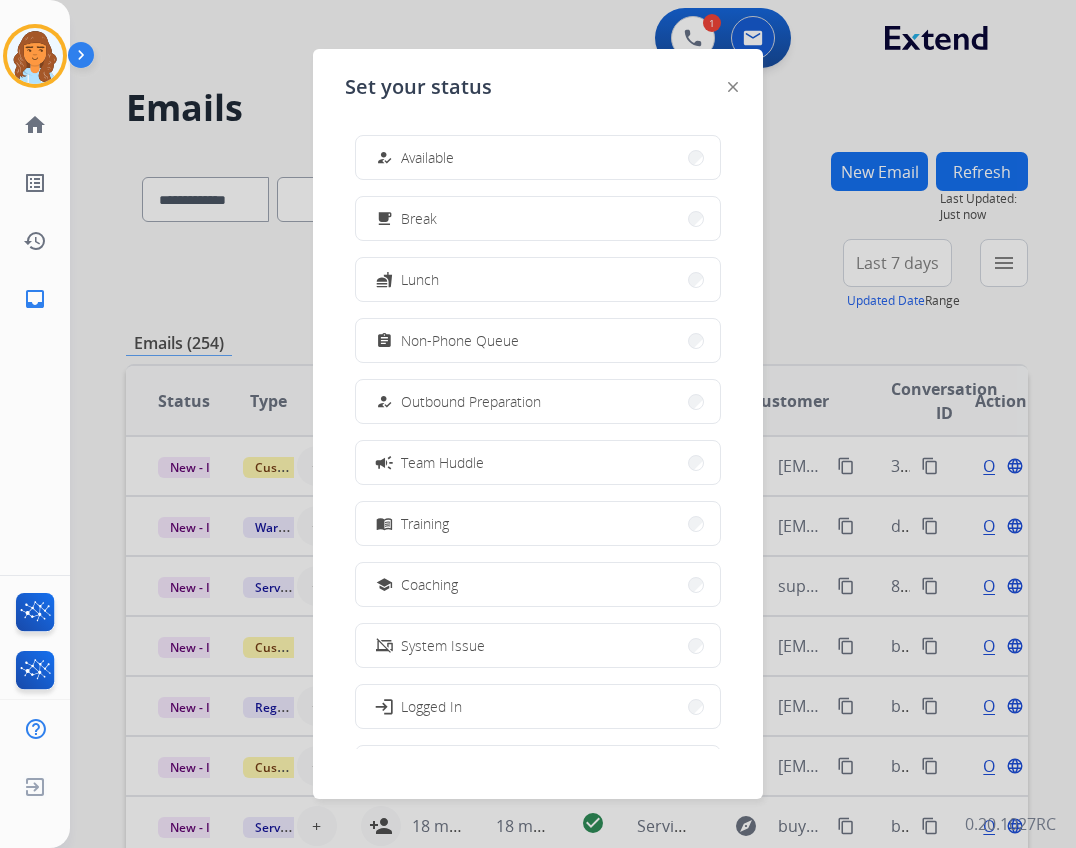 click on "how_to_reg Available" at bounding box center (538, 157) 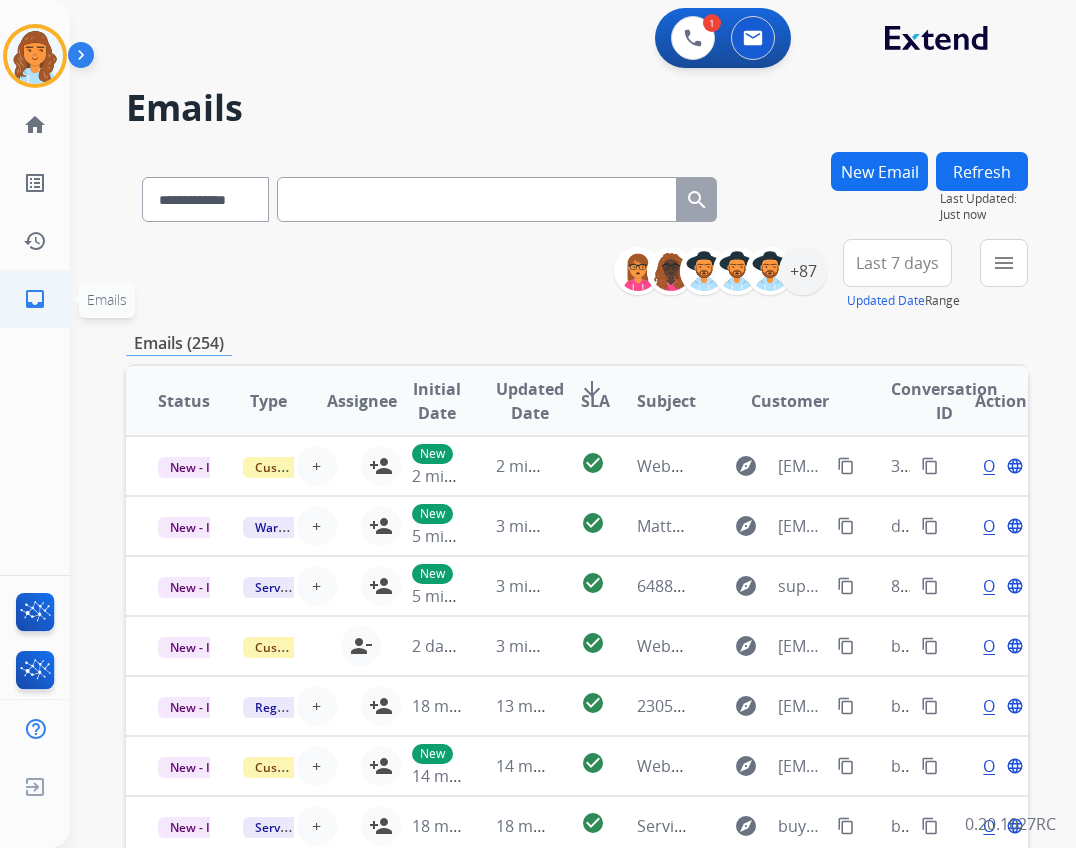 click on "inbox  Emails" 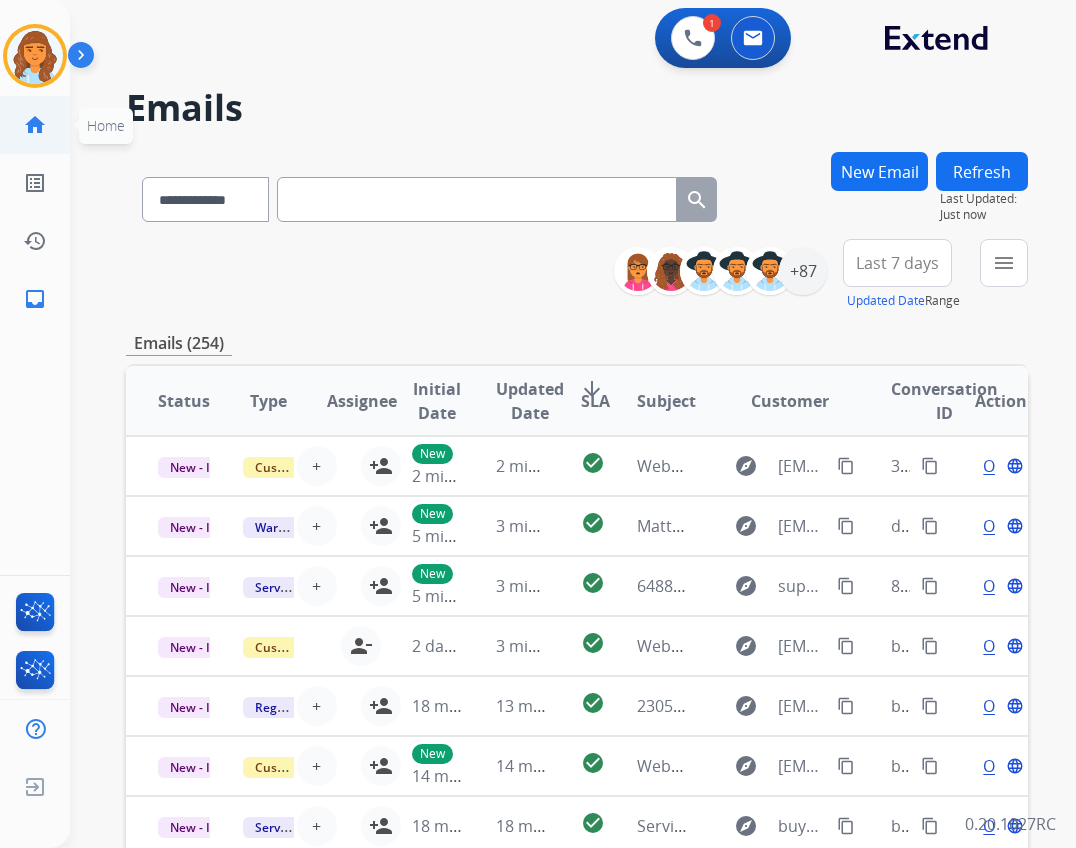click on "home" 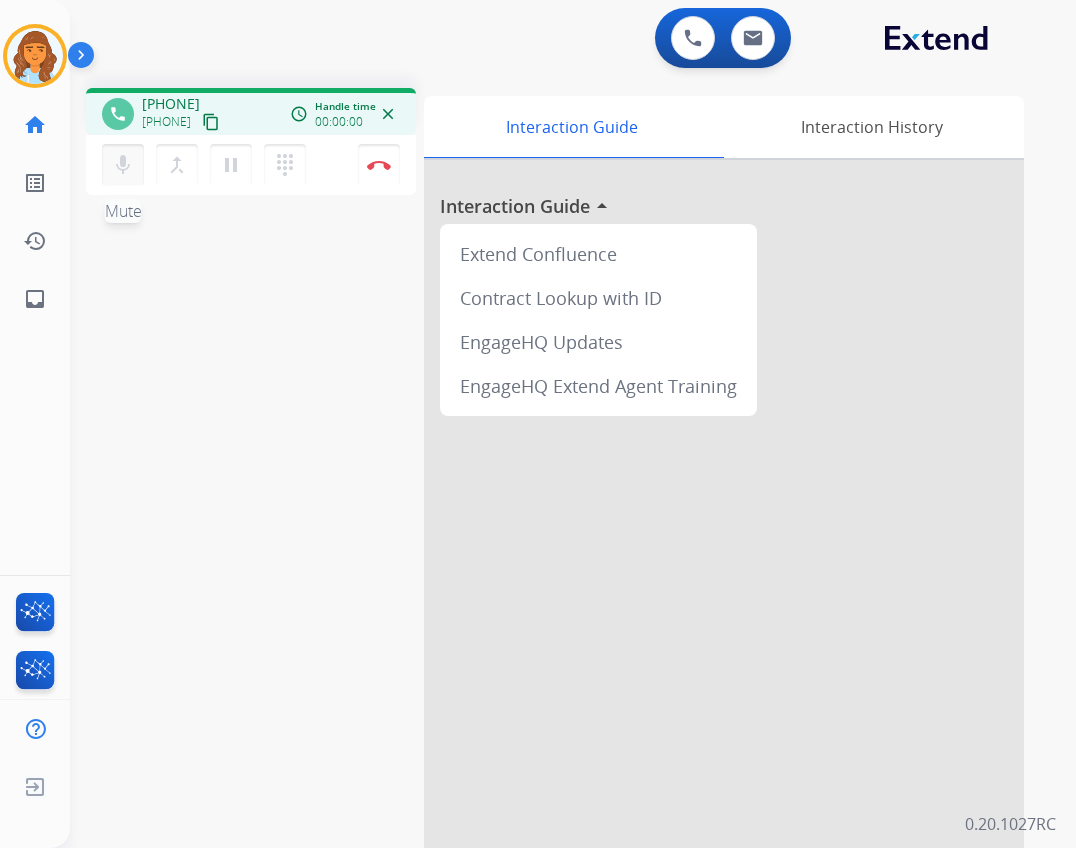 drag, startPoint x: 129, startPoint y: 163, endPoint x: 128, endPoint y: 180, distance: 17.029387 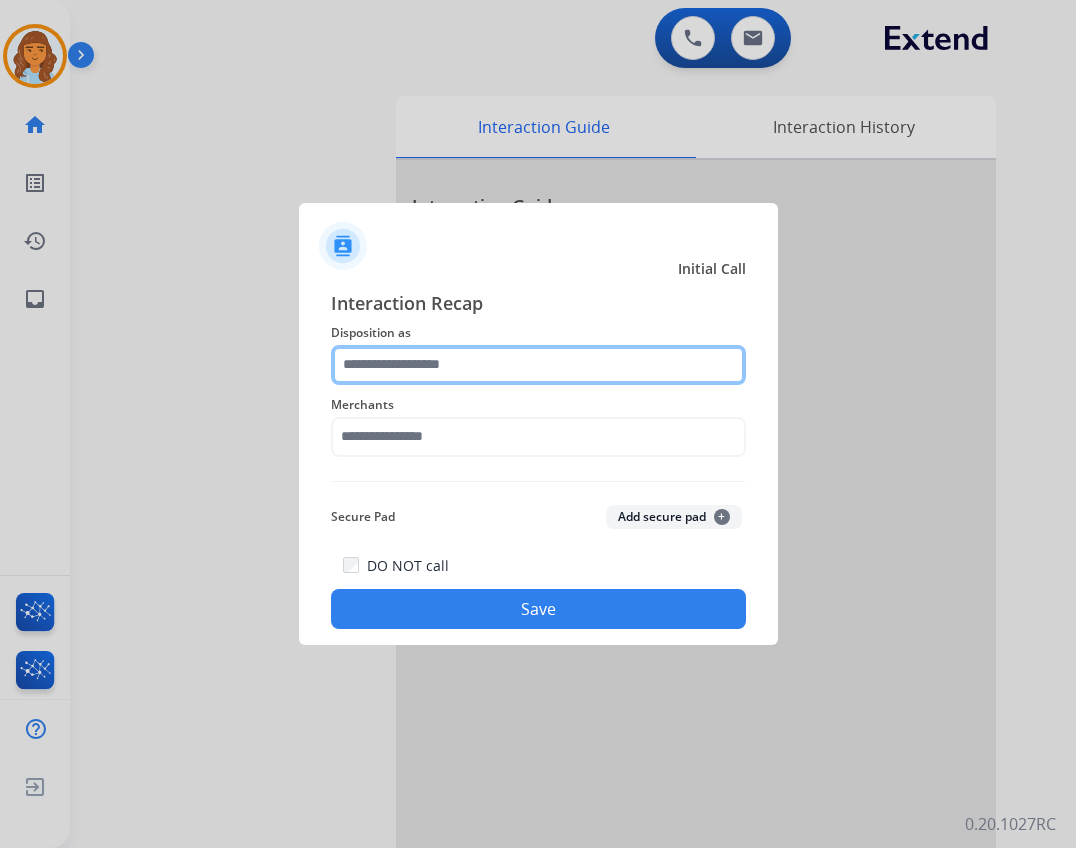 click 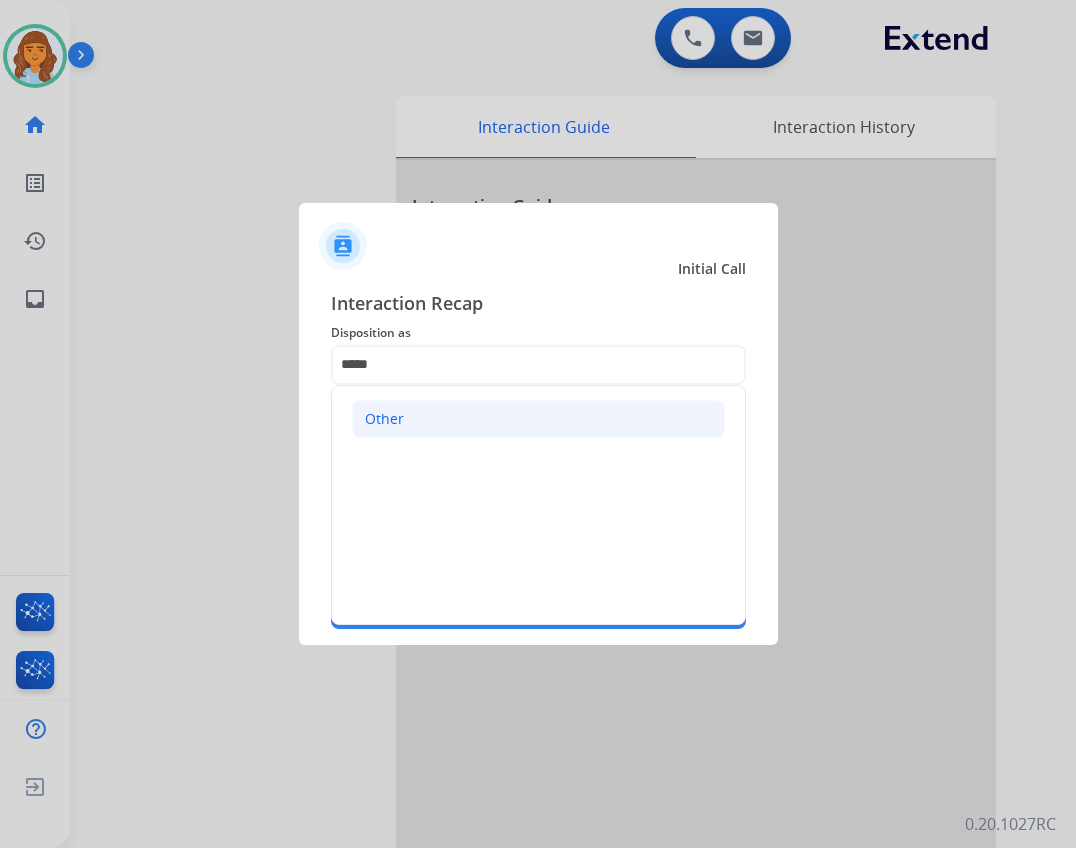click on "Other" 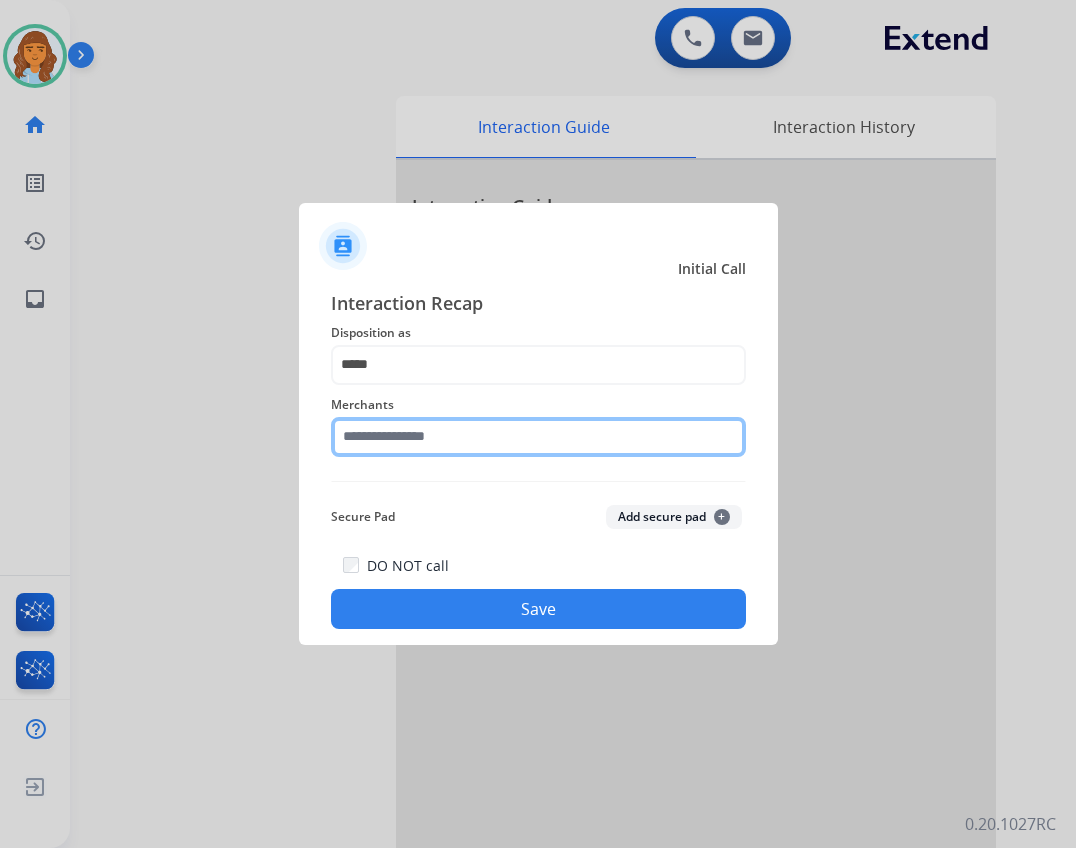 click 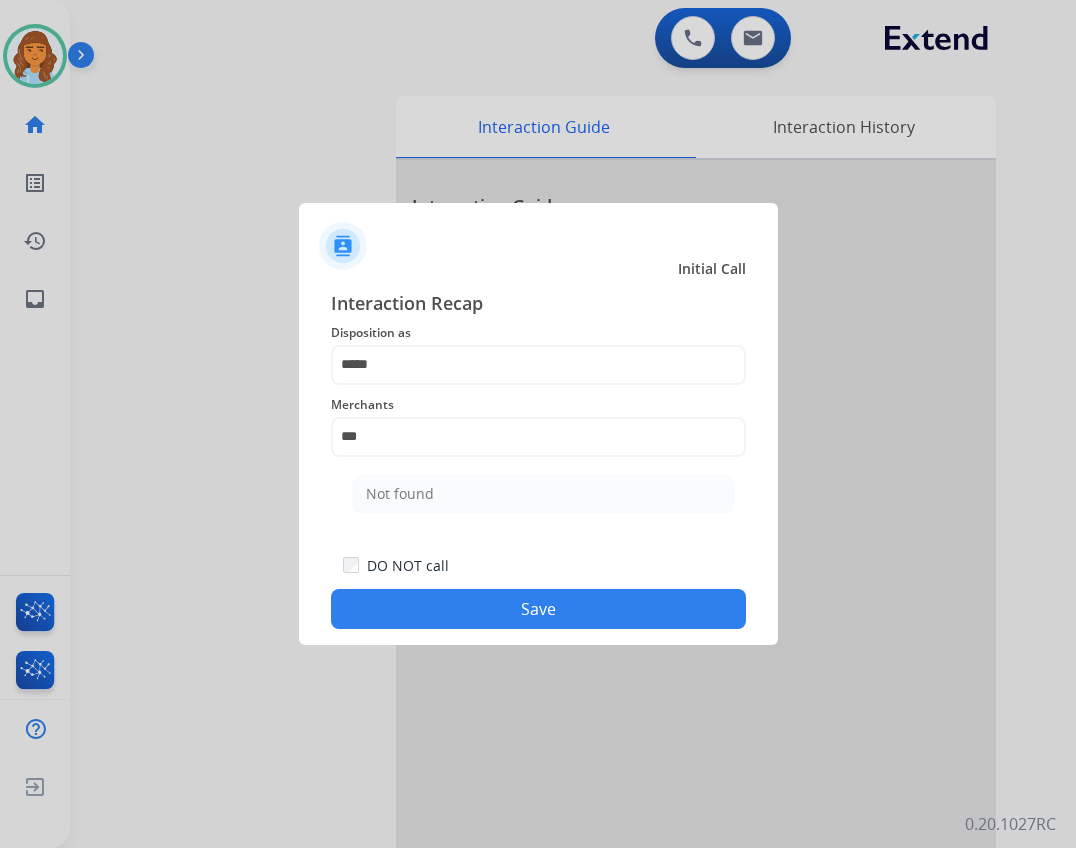 drag, startPoint x: 367, startPoint y: 489, endPoint x: 382, endPoint y: 510, distance: 25.806976 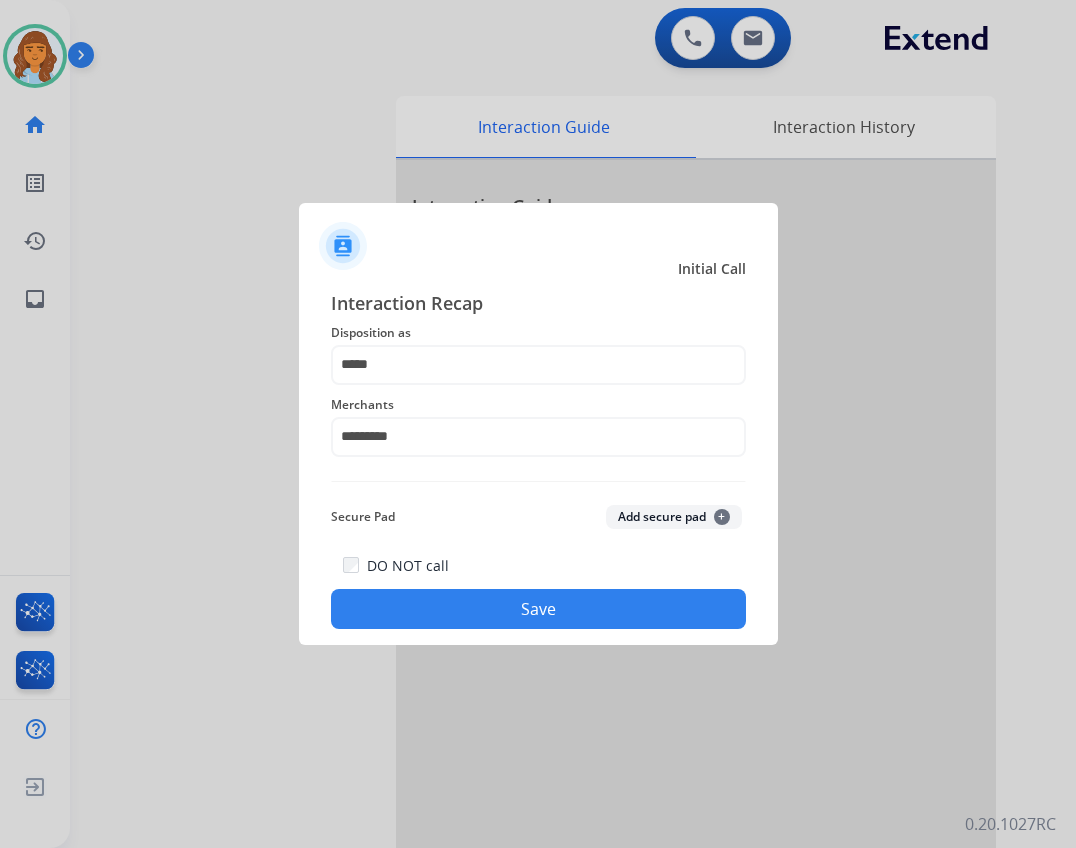 click on "DO NOT call   Save" 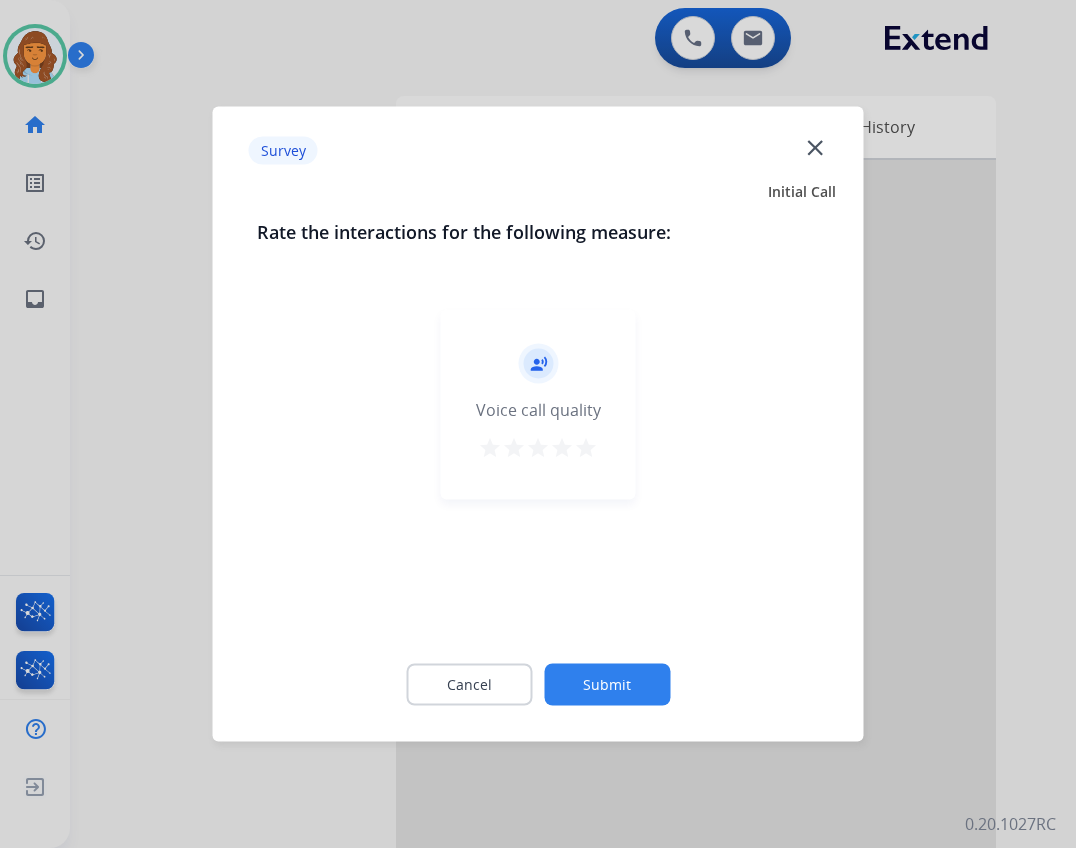 click on "close" 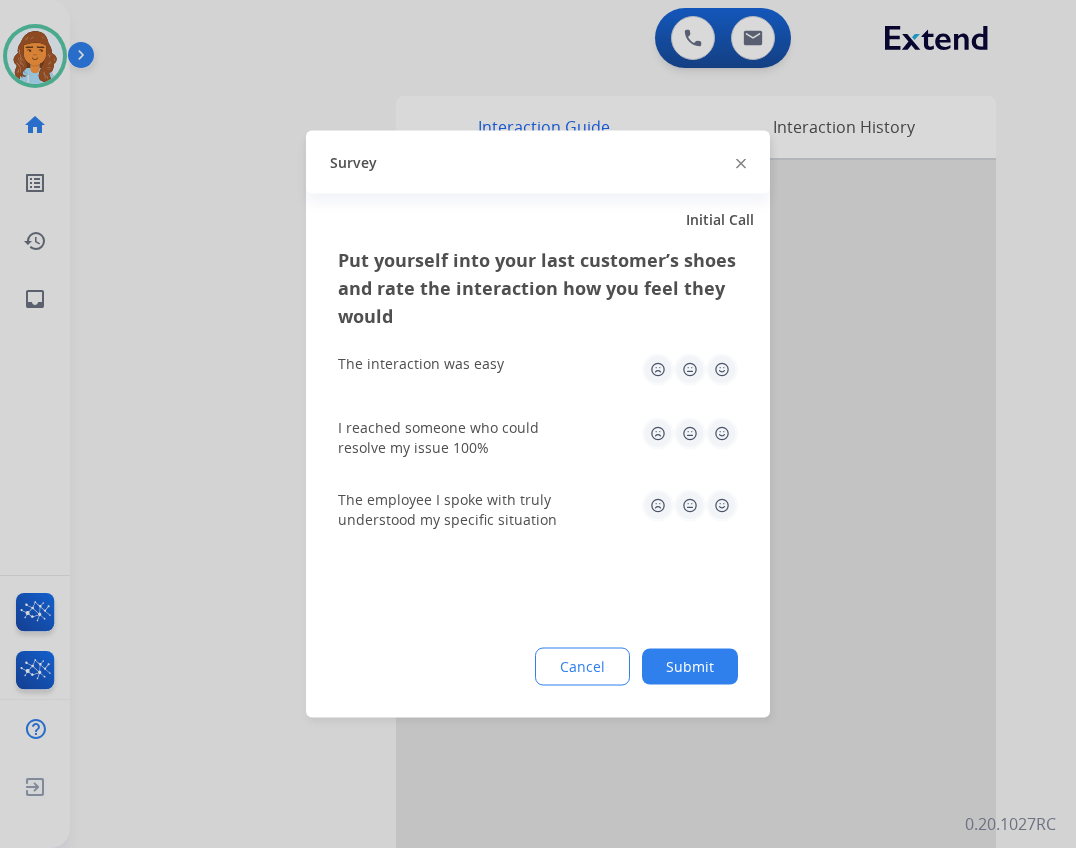 click 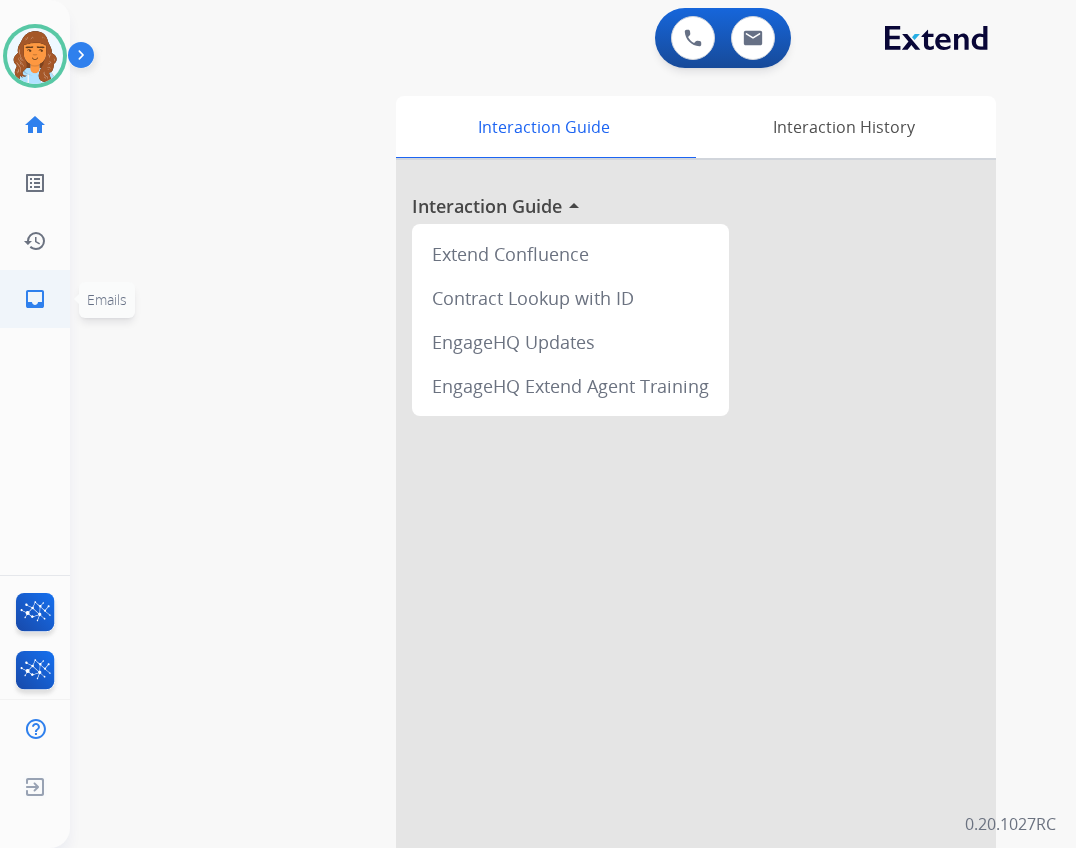 click on "inbox  Emails" 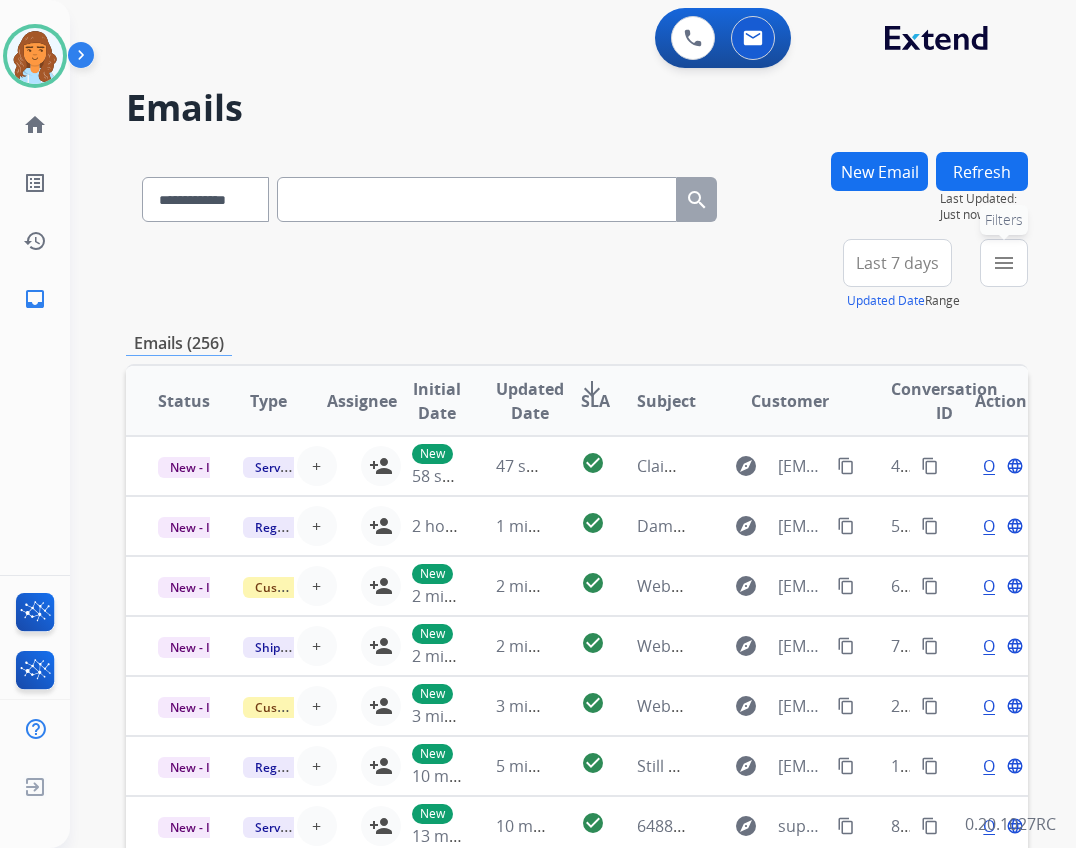 click on "menu  Filters" at bounding box center (1004, 263) 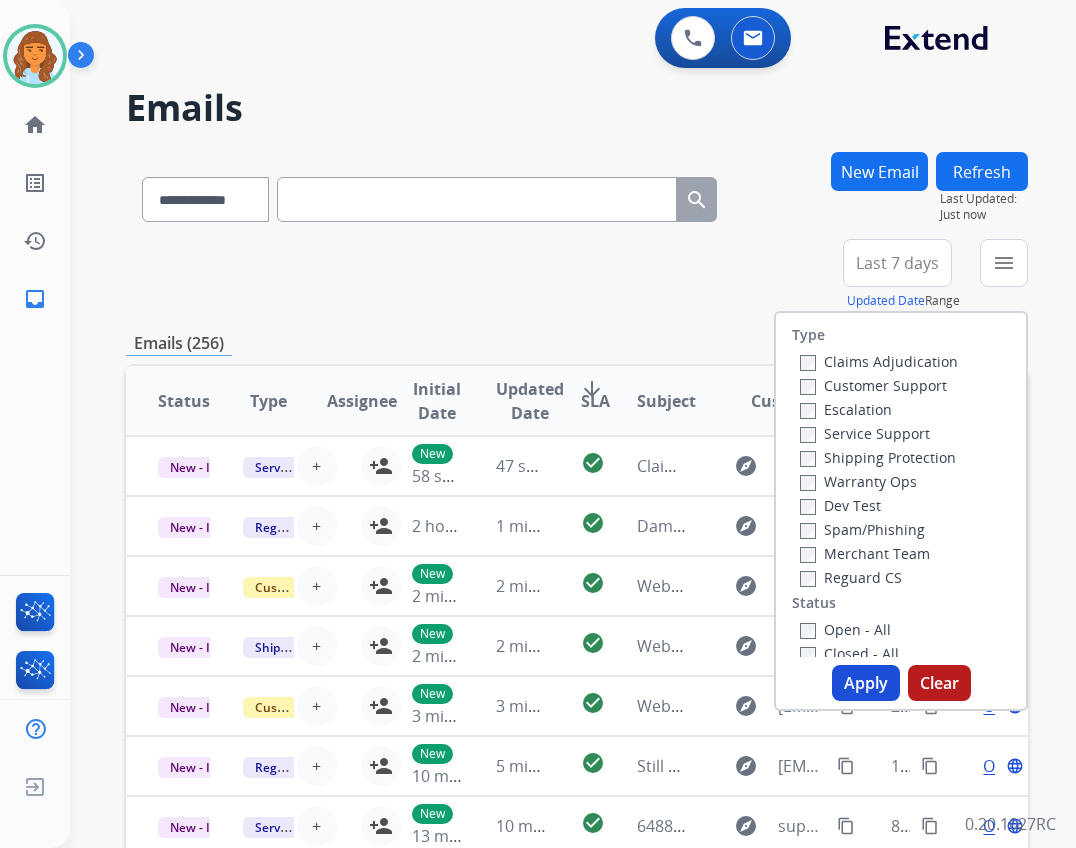 click on "Reguard CS" at bounding box center [851, 577] 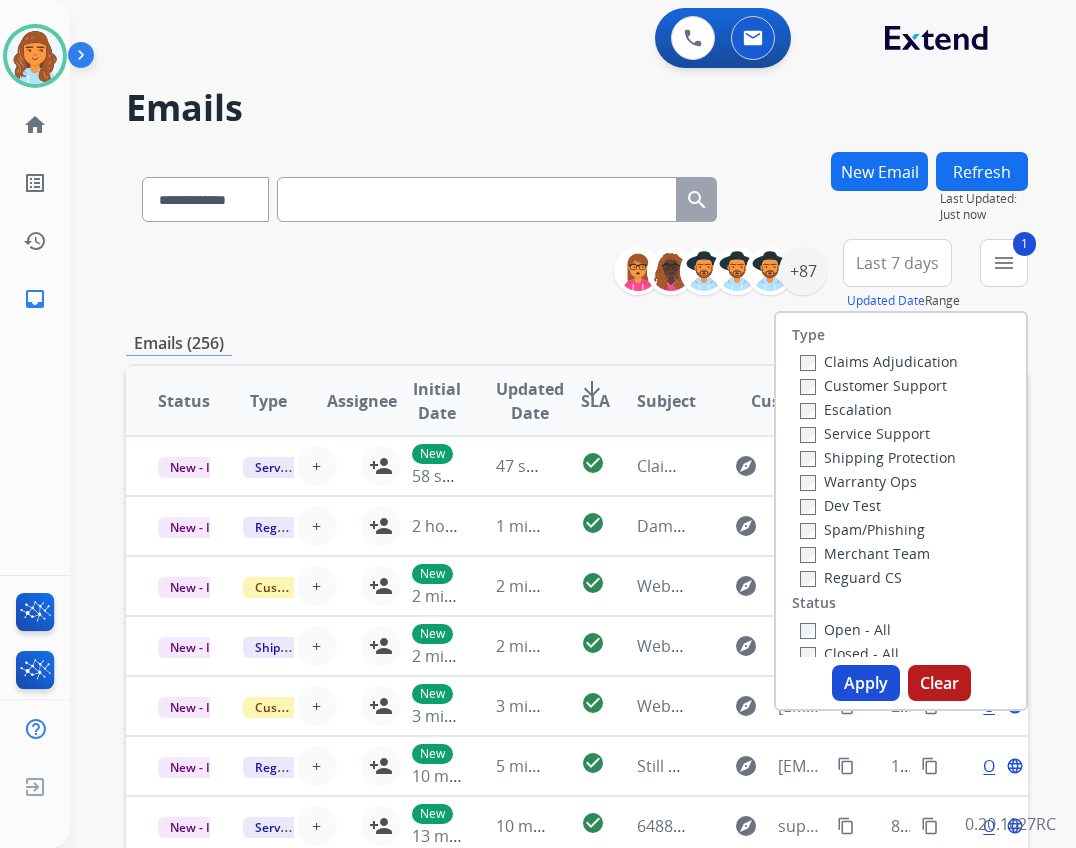 click on "Shipping Protection" at bounding box center [878, 457] 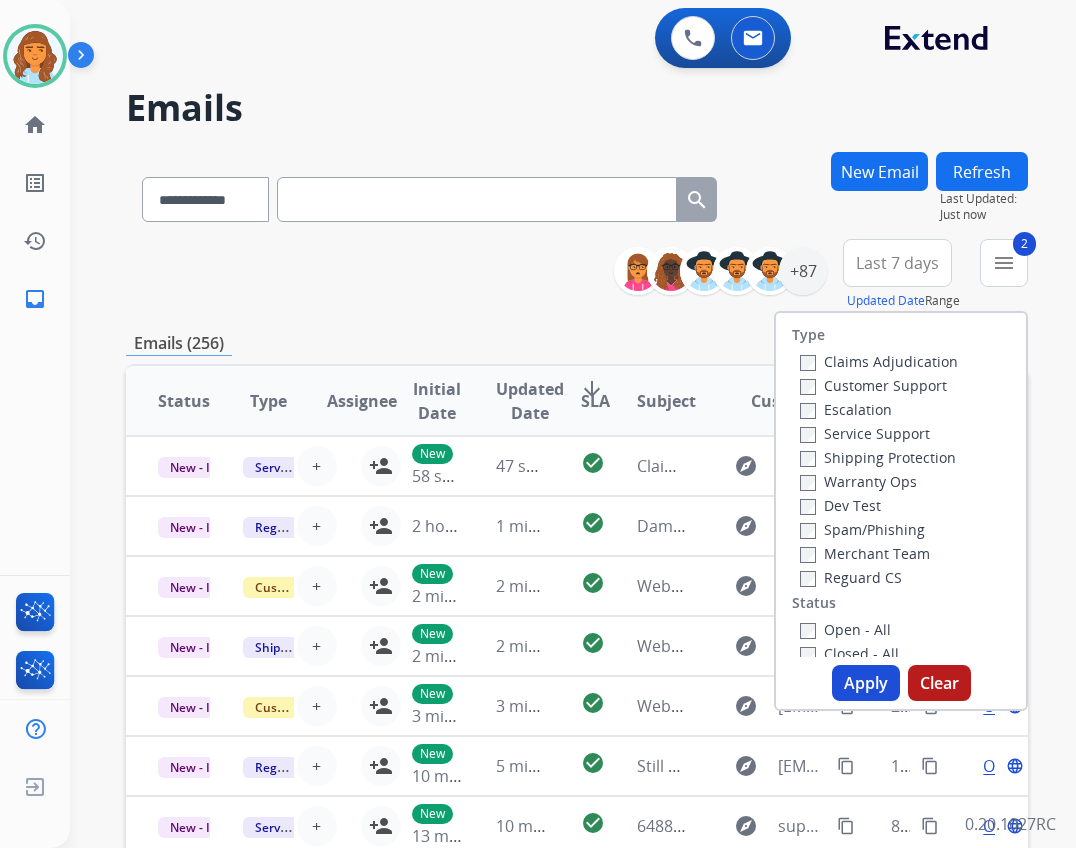 click on "Customer Support" at bounding box center (873, 385) 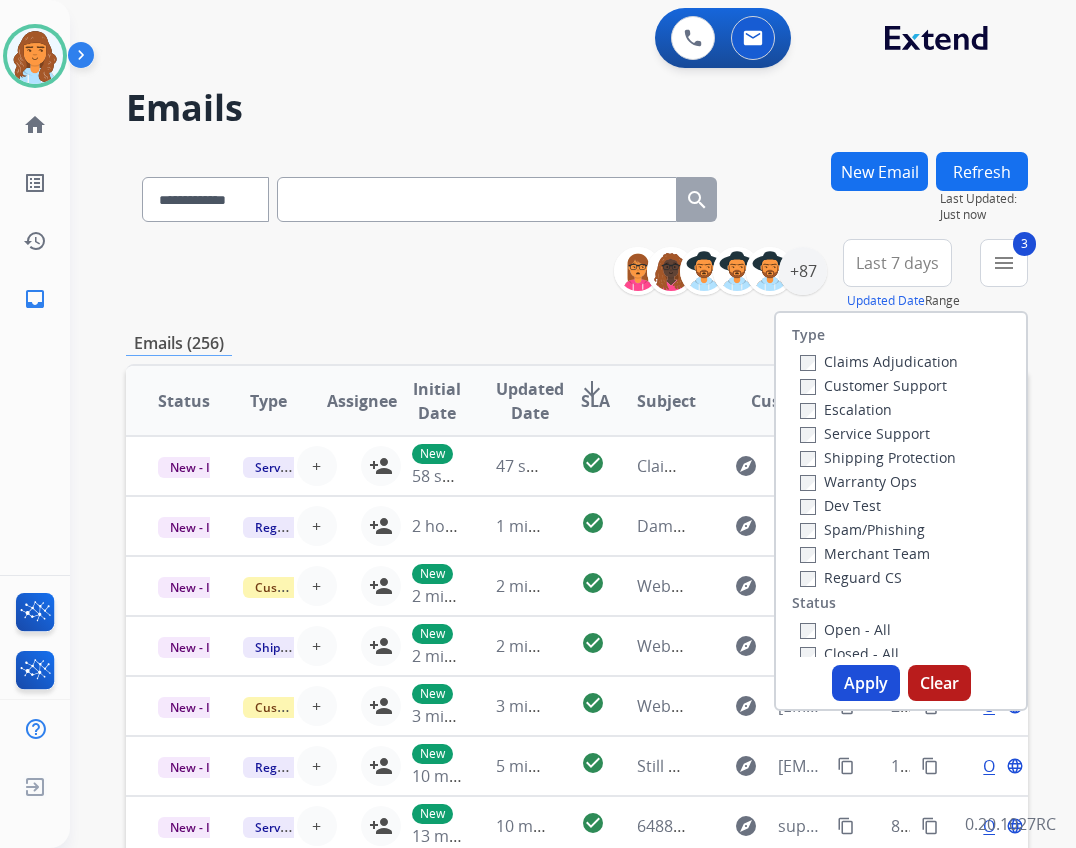 click on "Open - All" at bounding box center (845, 629) 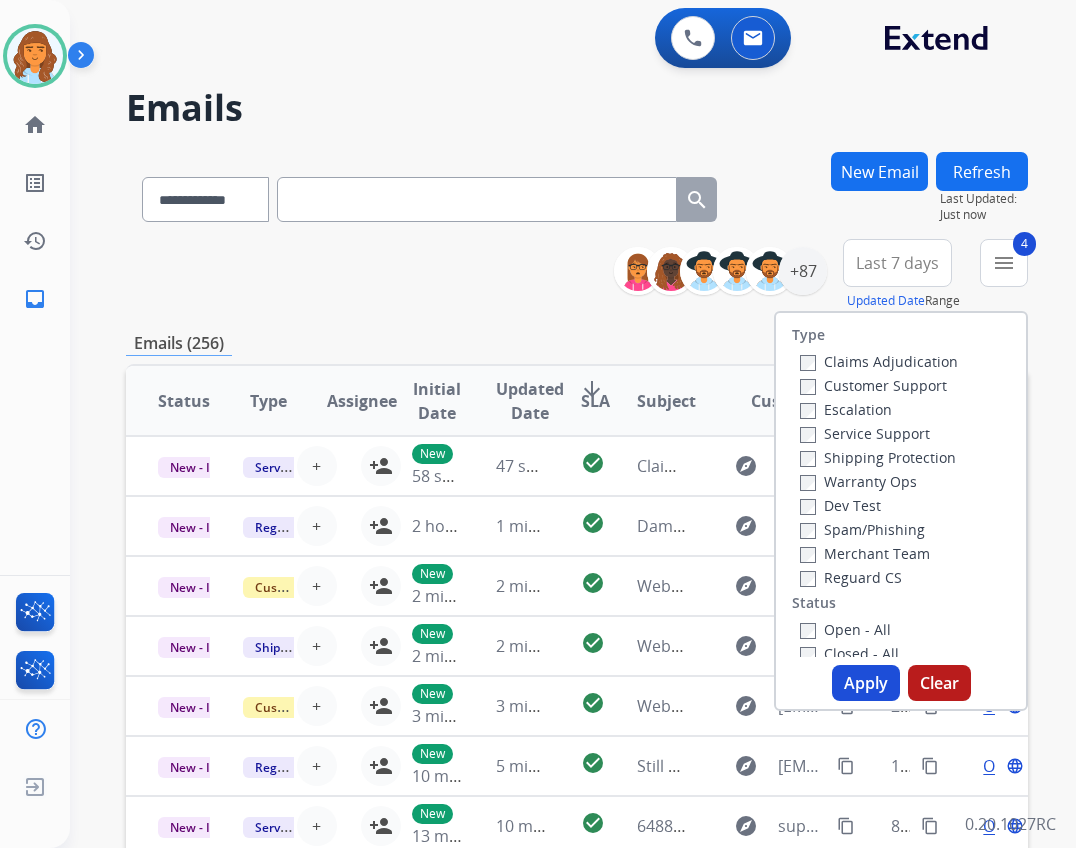 click on "Apply" at bounding box center (866, 683) 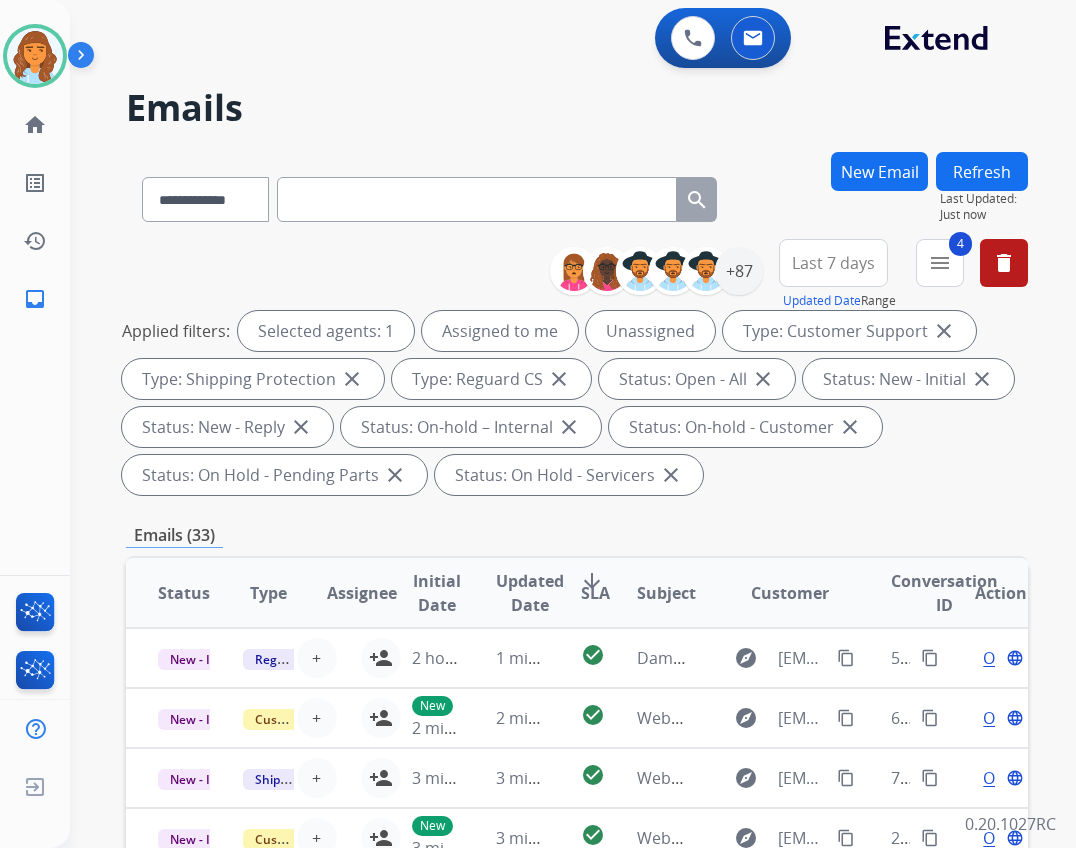 scroll, scrollTop: 2, scrollLeft: 0, axis: vertical 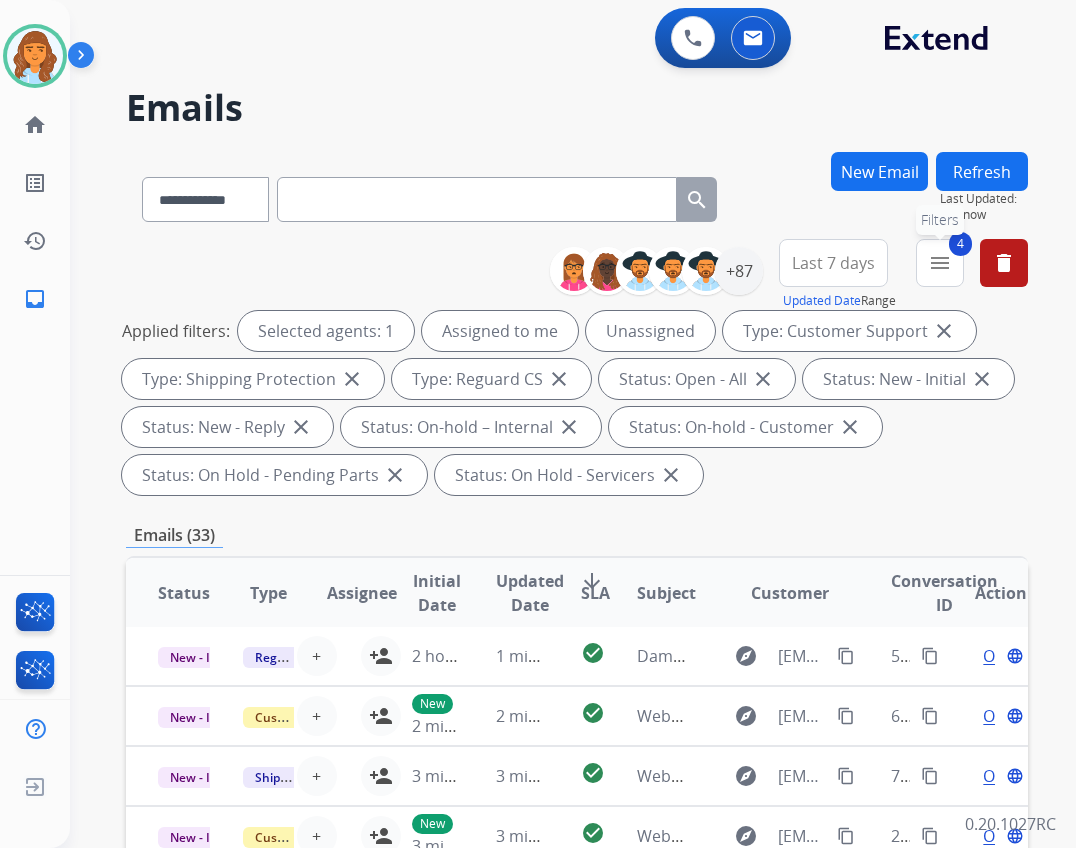 click on "menu" at bounding box center (940, 263) 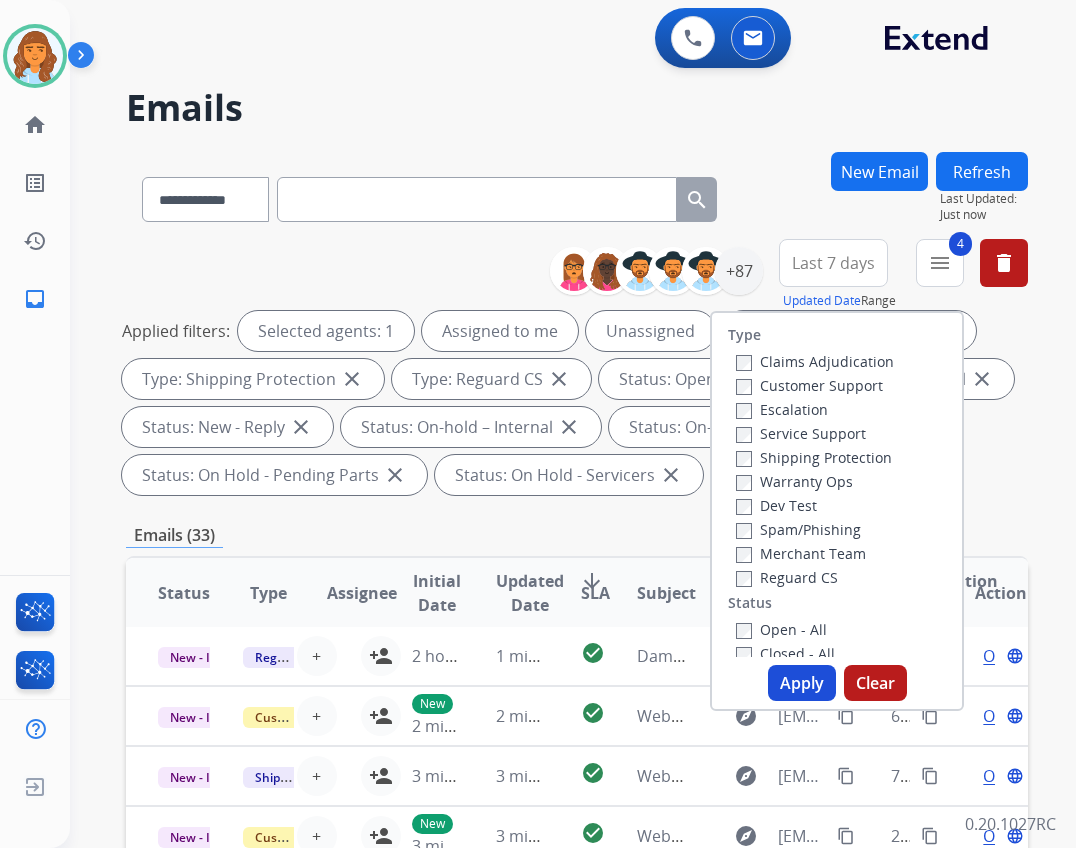 click on "Apply" at bounding box center [802, 683] 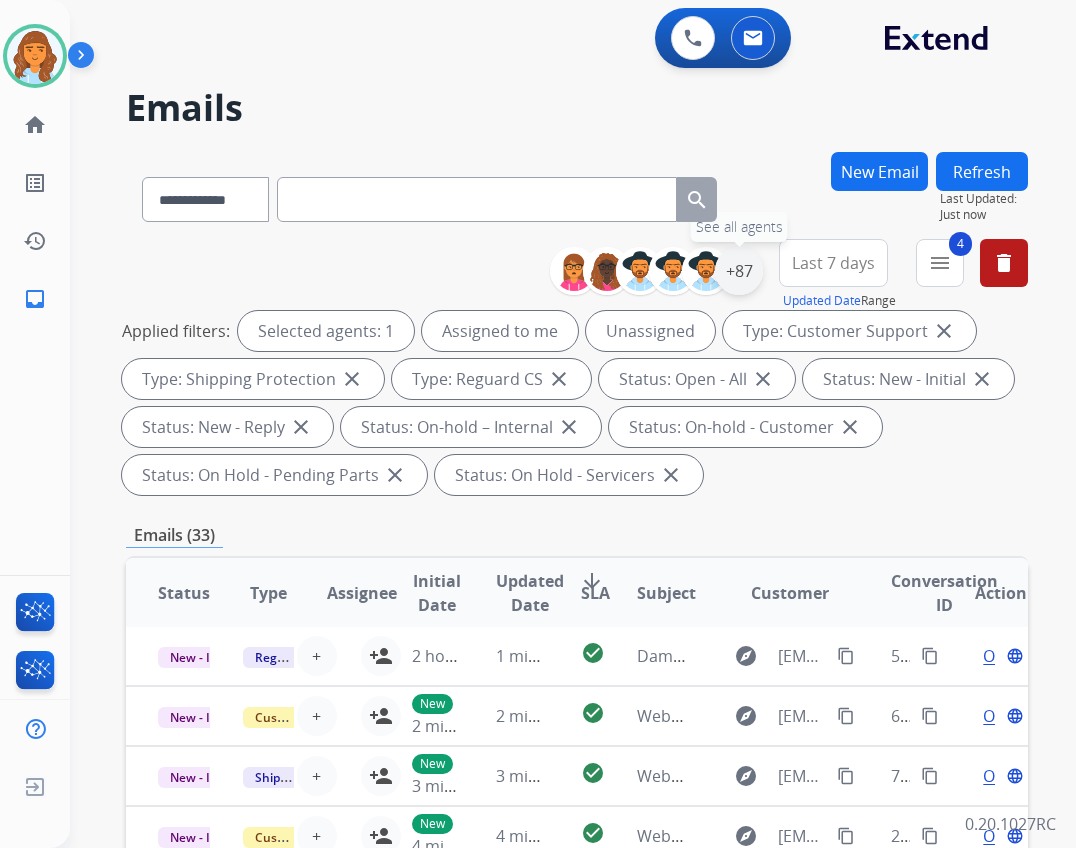 click on "+87" at bounding box center (739, 271) 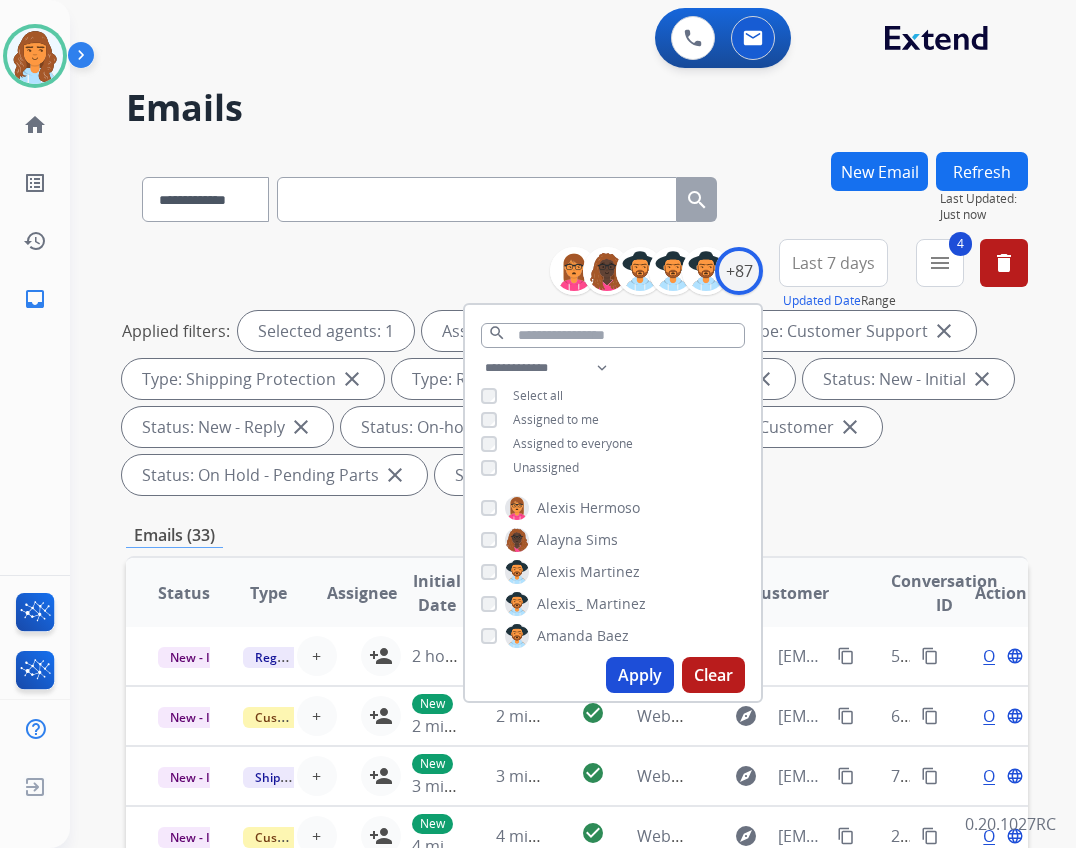 click on "Unassigned" at bounding box center (546, 467) 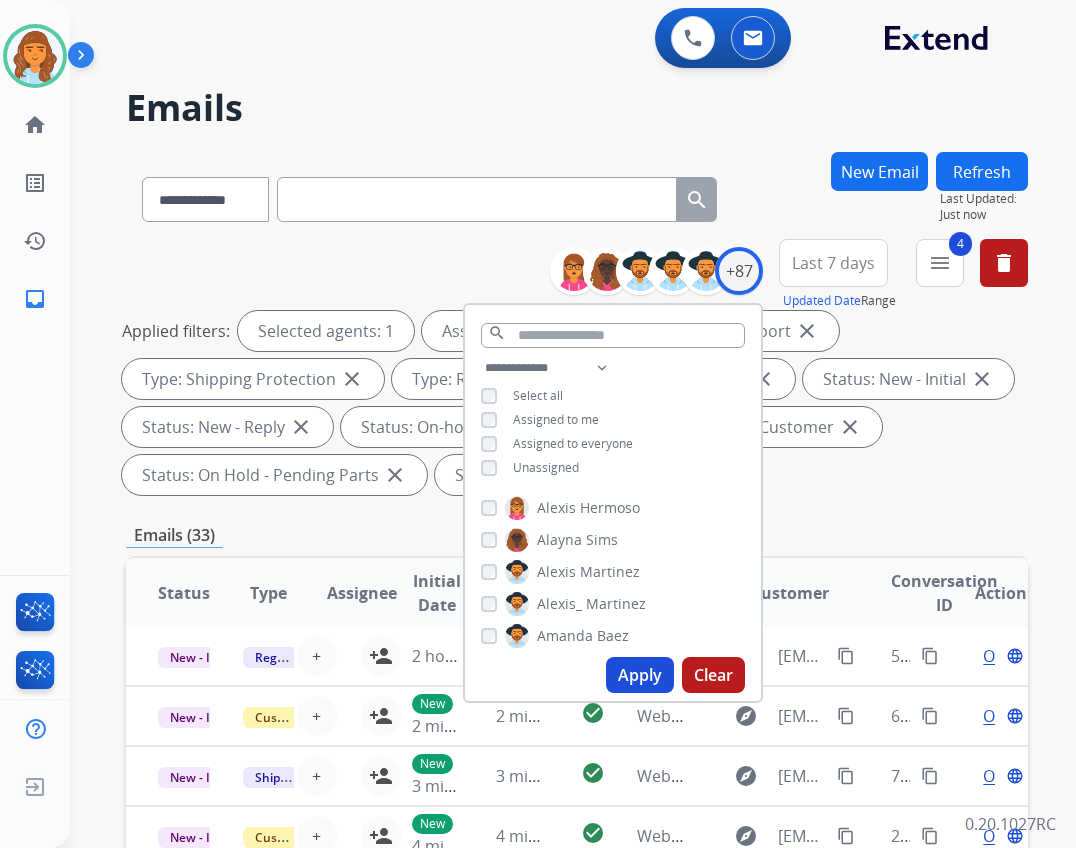 click on "Apply" at bounding box center [640, 675] 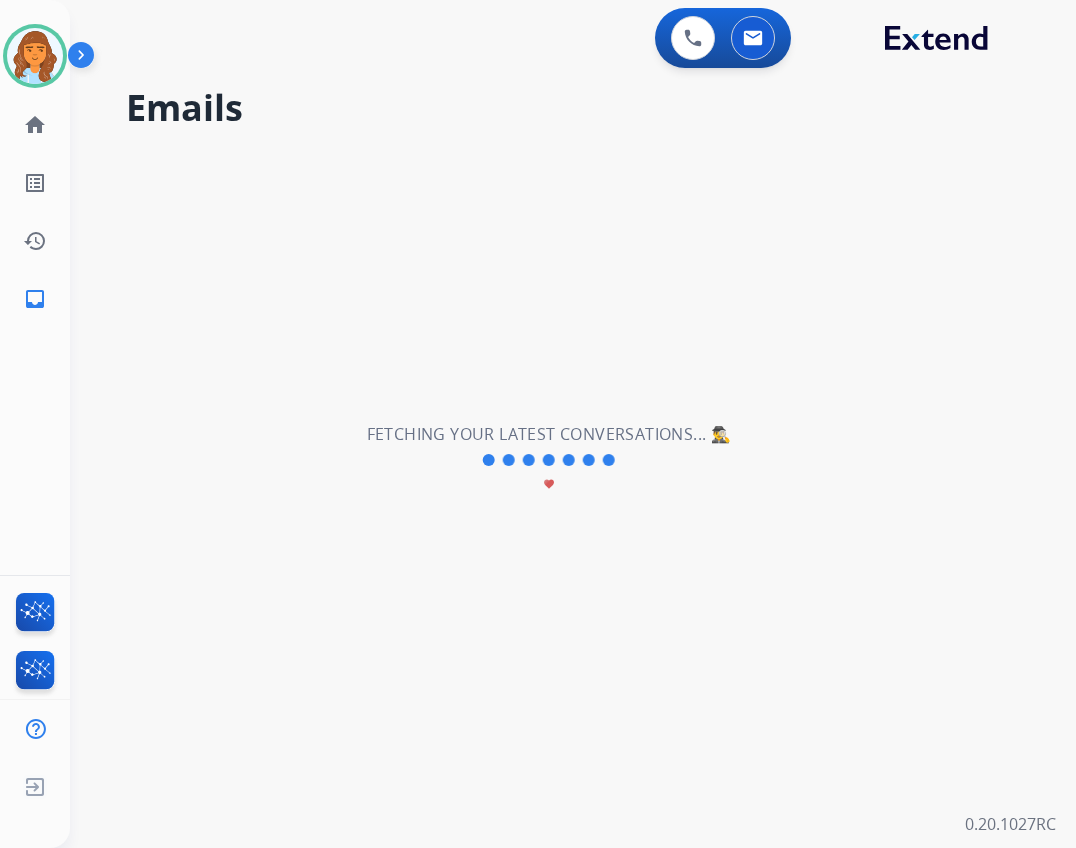 scroll, scrollTop: 0, scrollLeft: 0, axis: both 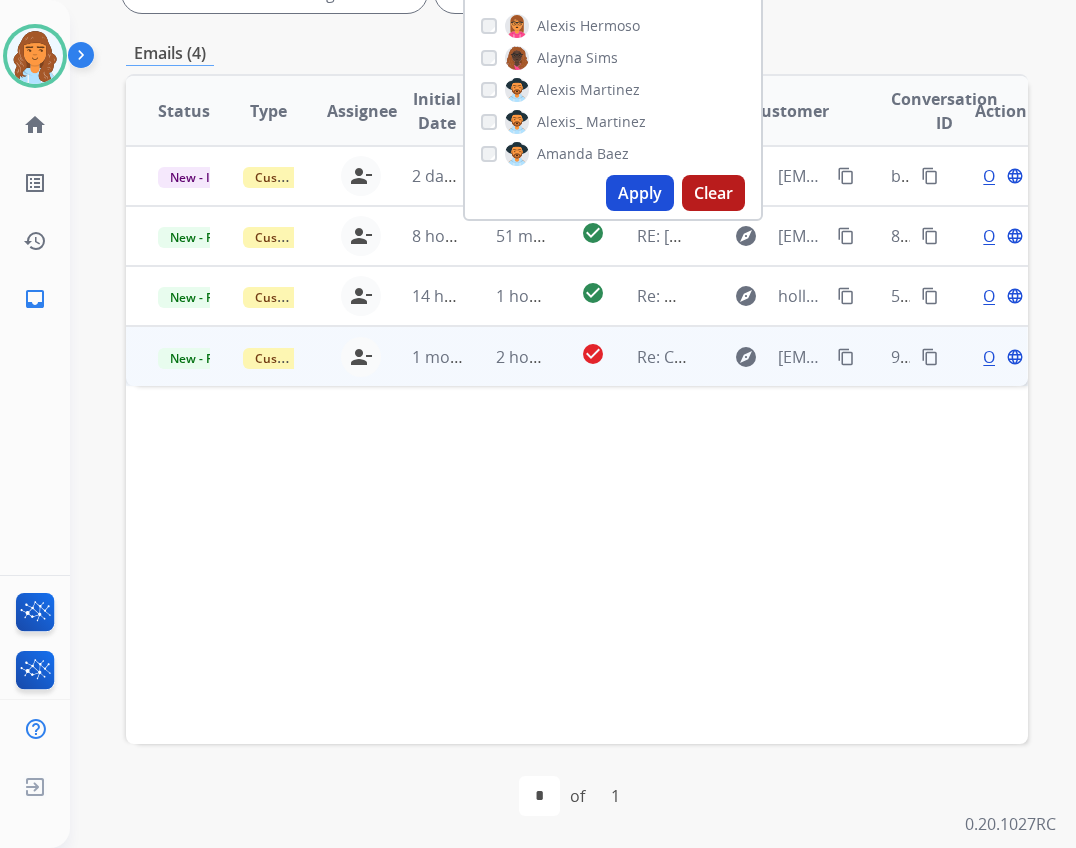 click on "2 hours ago" at bounding box center (506, 356) 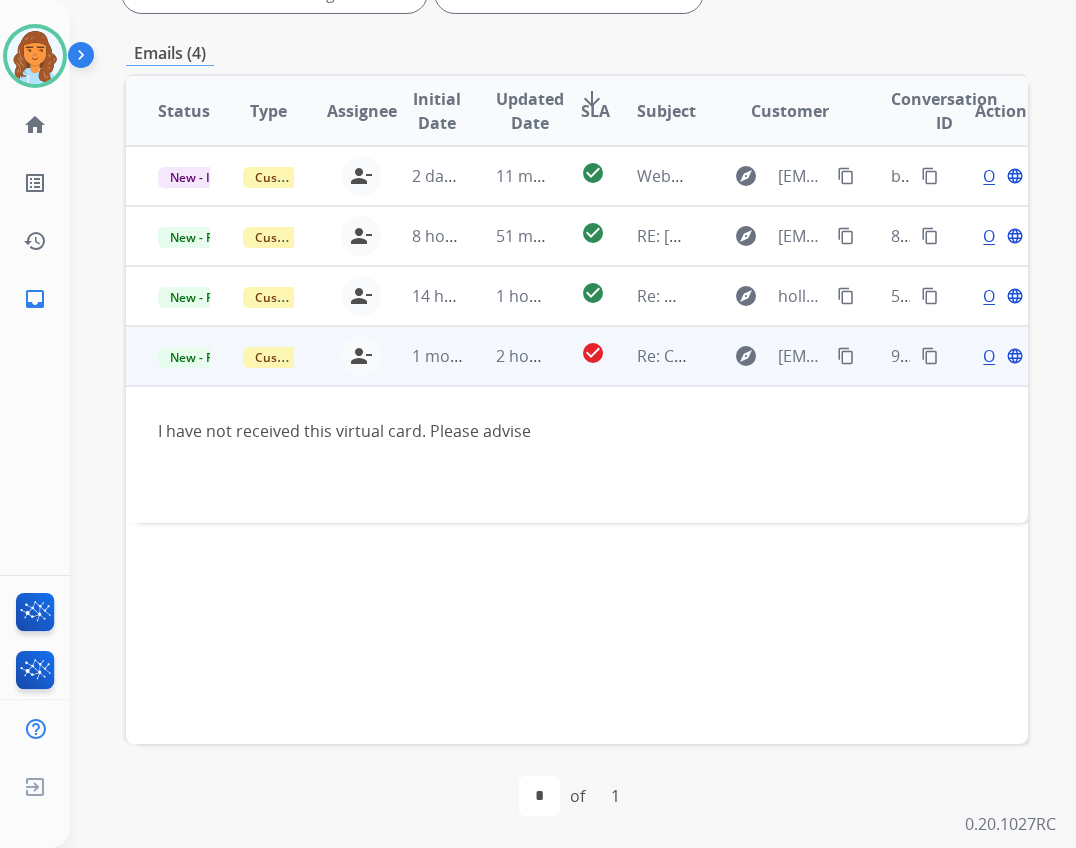 drag, startPoint x: 830, startPoint y: 349, endPoint x: 818, endPoint y: 357, distance: 14.422205 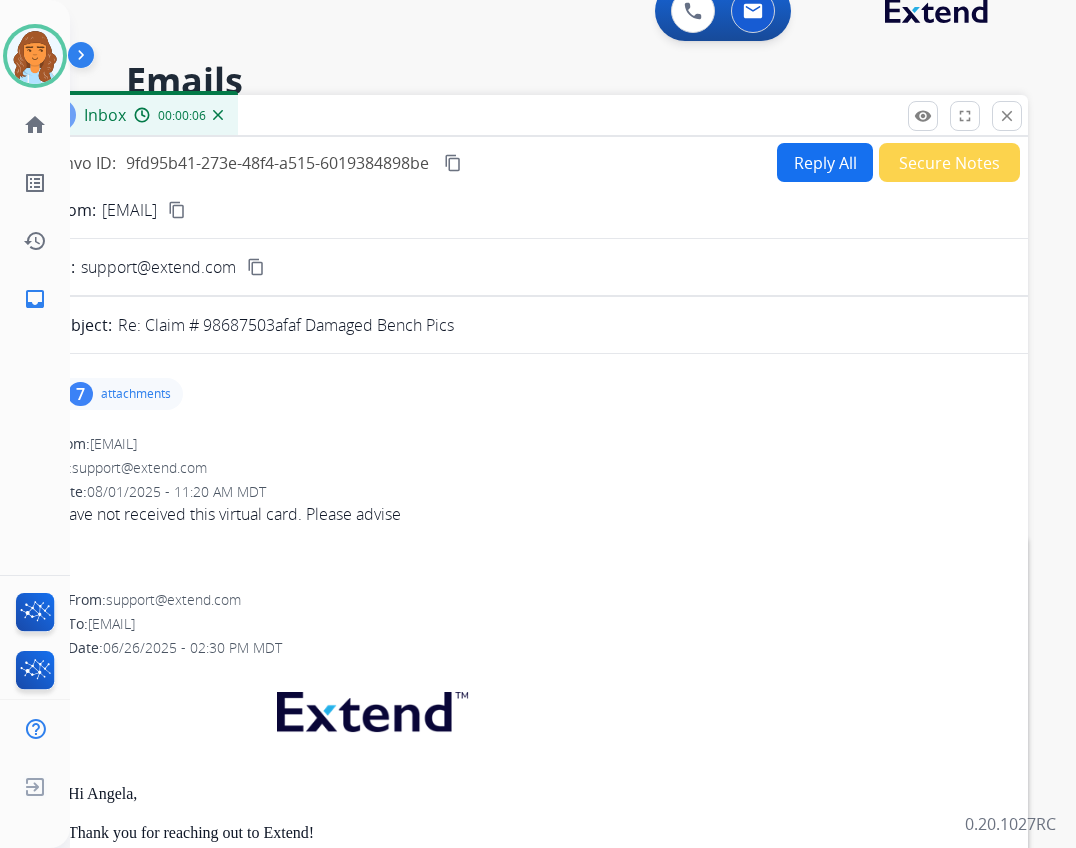 scroll, scrollTop: 0, scrollLeft: 0, axis: both 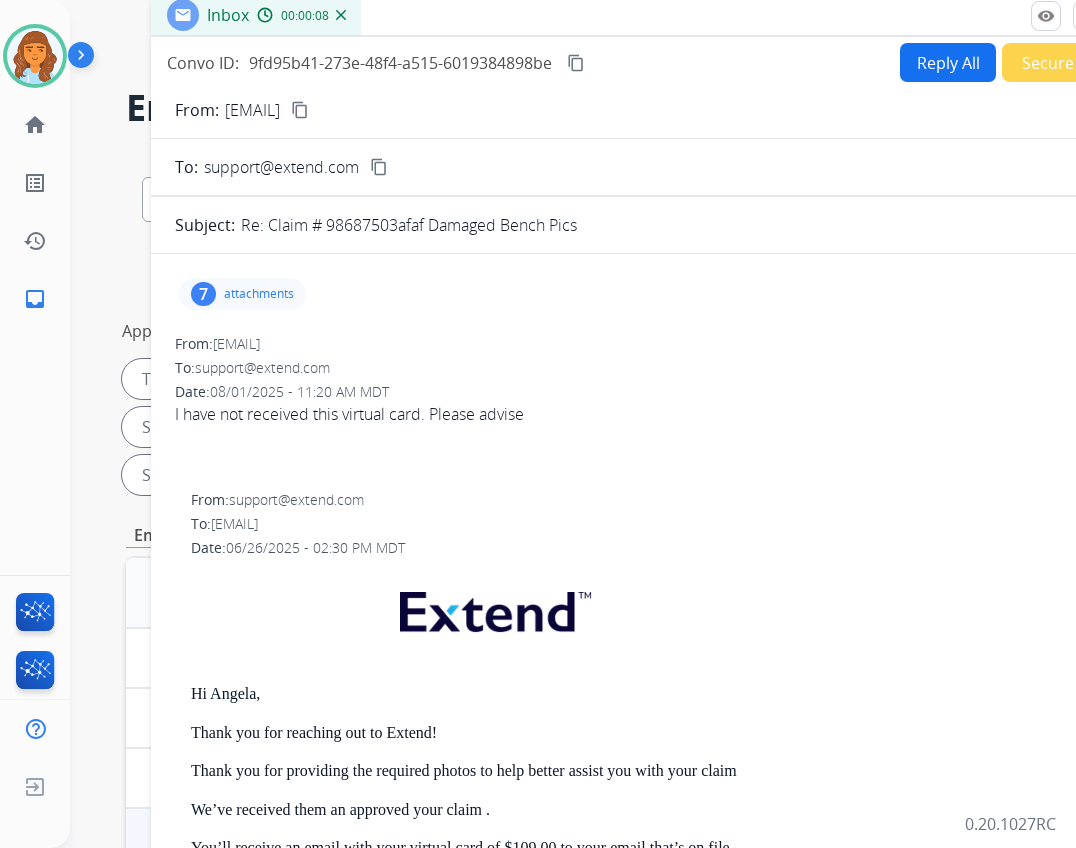 drag, startPoint x: 510, startPoint y: 147, endPoint x: 589, endPoint y: 23, distance: 147.0272 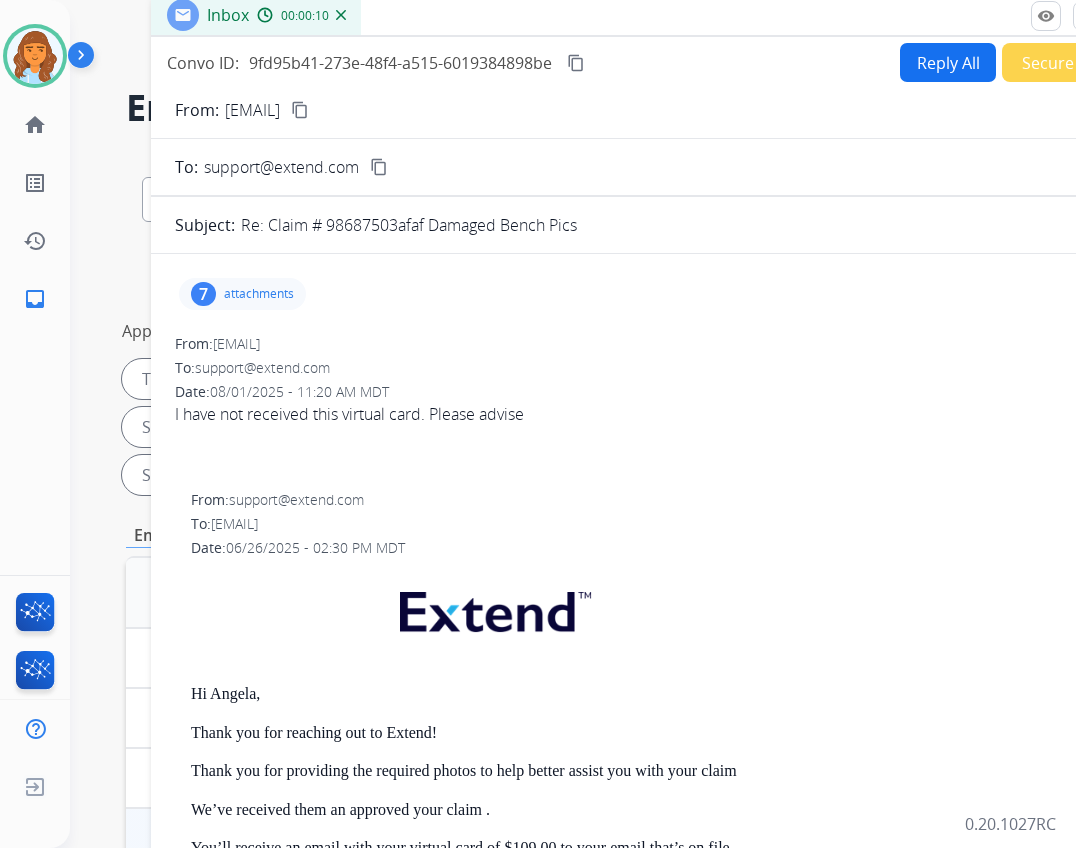 click on "Reply All" at bounding box center (948, 62) 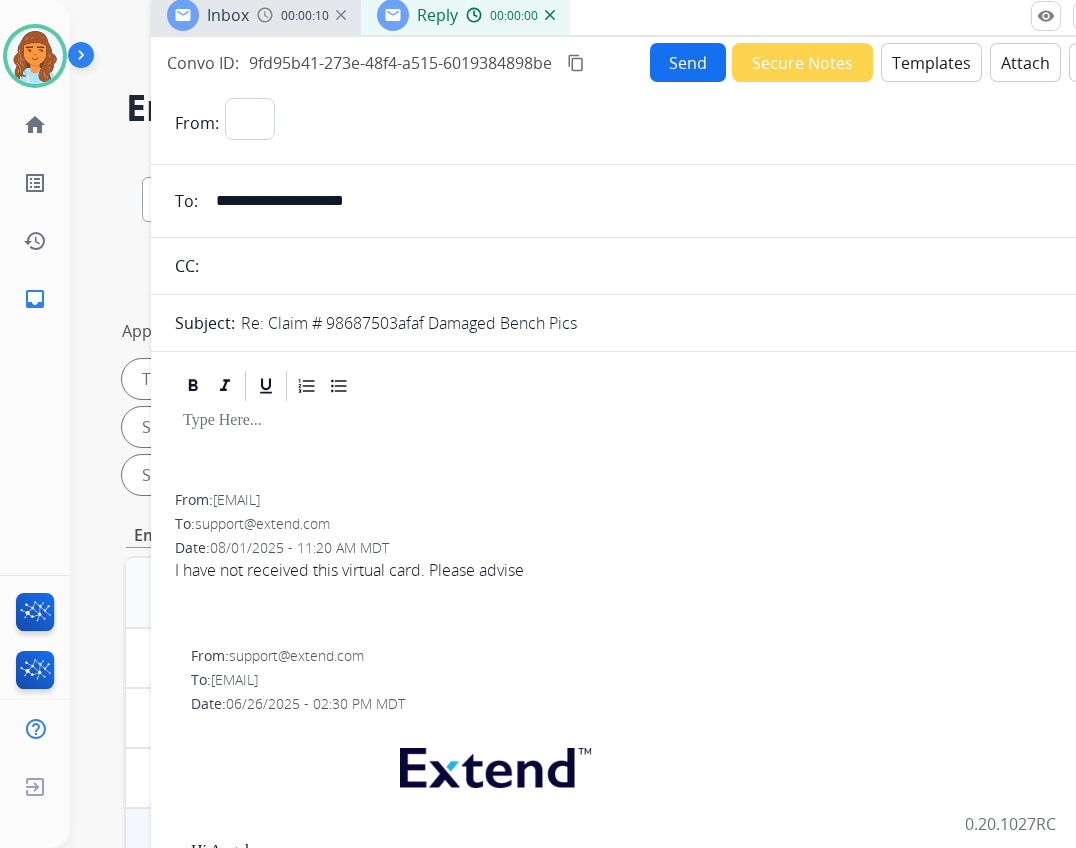 select on "**********" 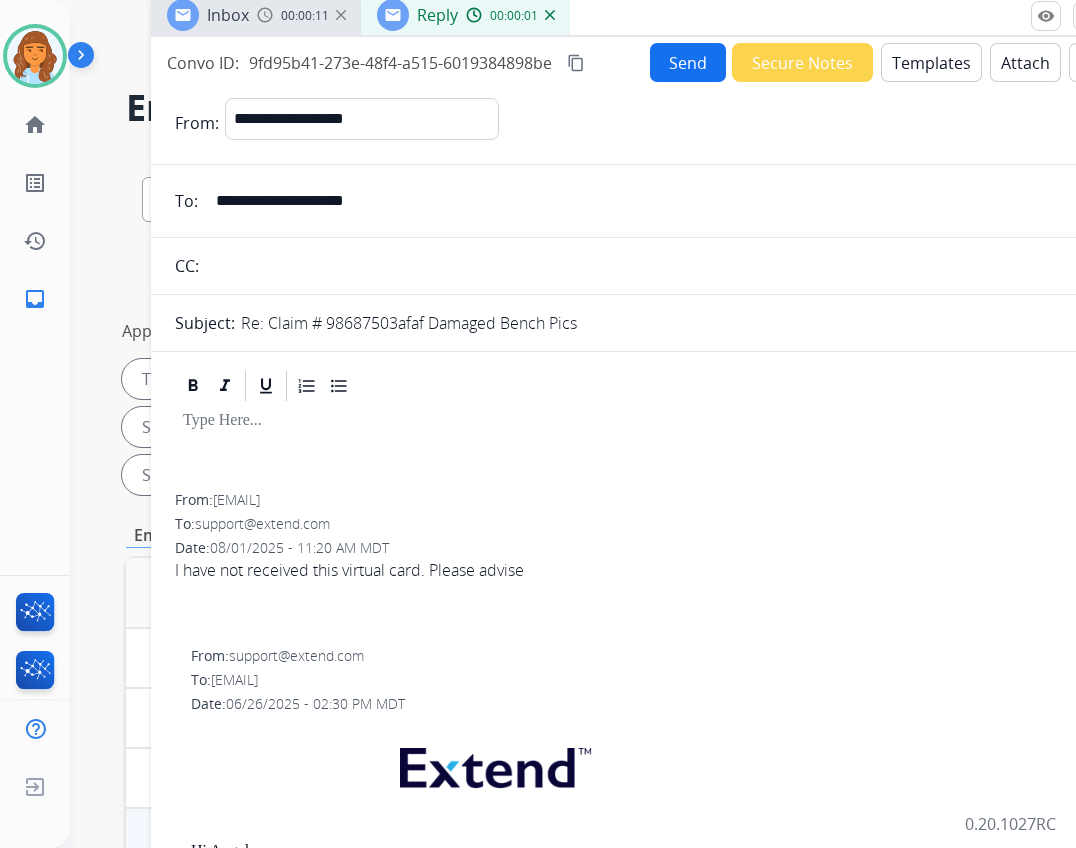 click on "Templates" at bounding box center [931, 62] 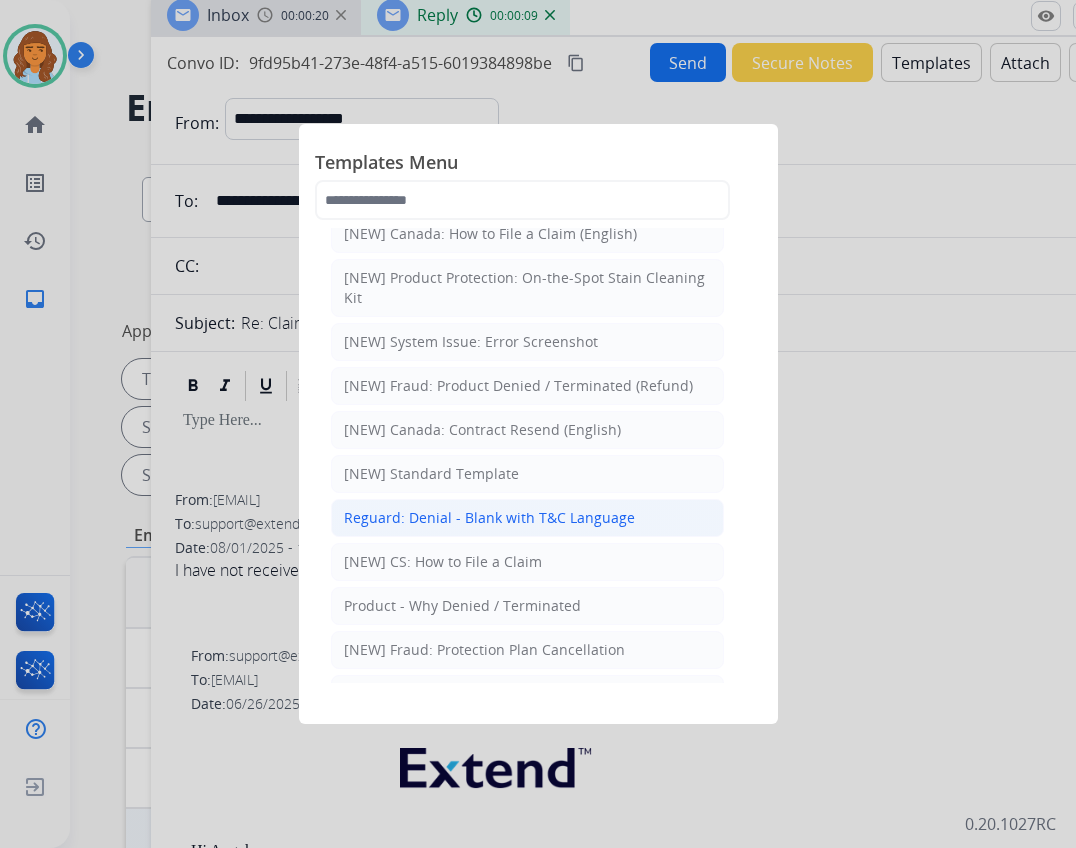 scroll, scrollTop: 0, scrollLeft: 0, axis: both 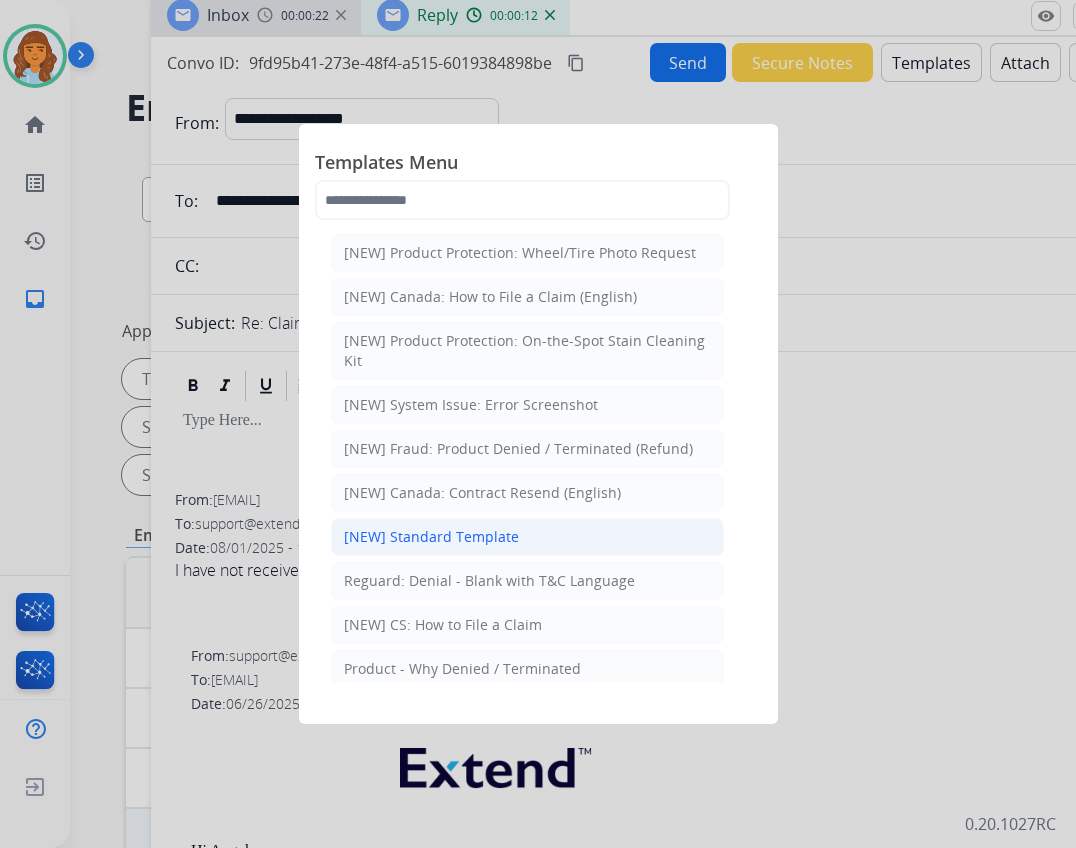 click on "[NEW] Standard Template" 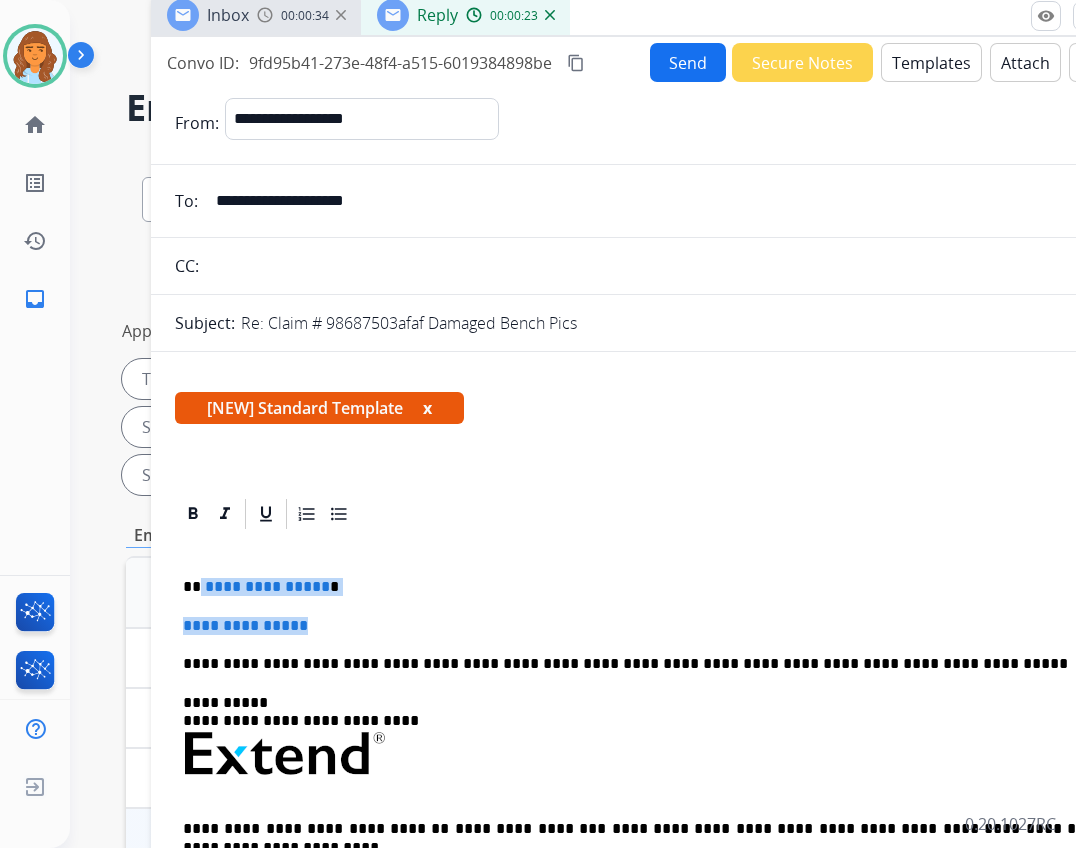 drag, startPoint x: 200, startPoint y: 588, endPoint x: 324, endPoint y: 610, distance: 125.93649 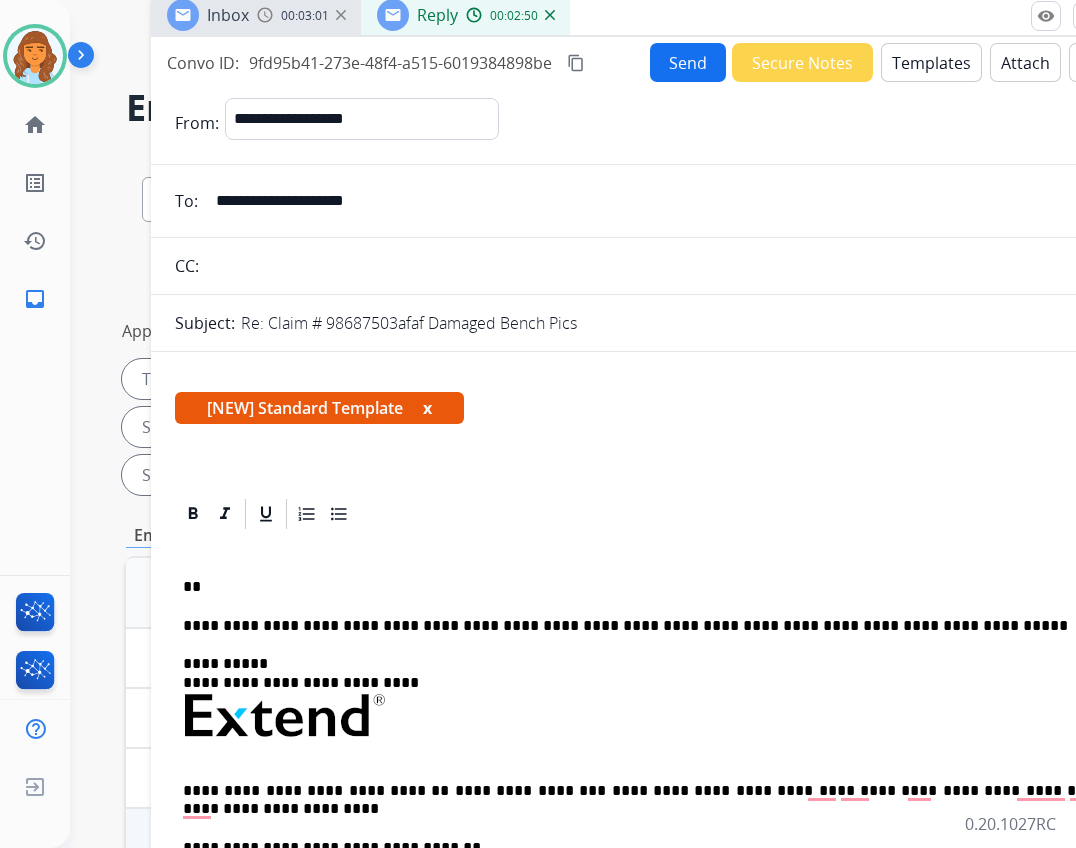 type 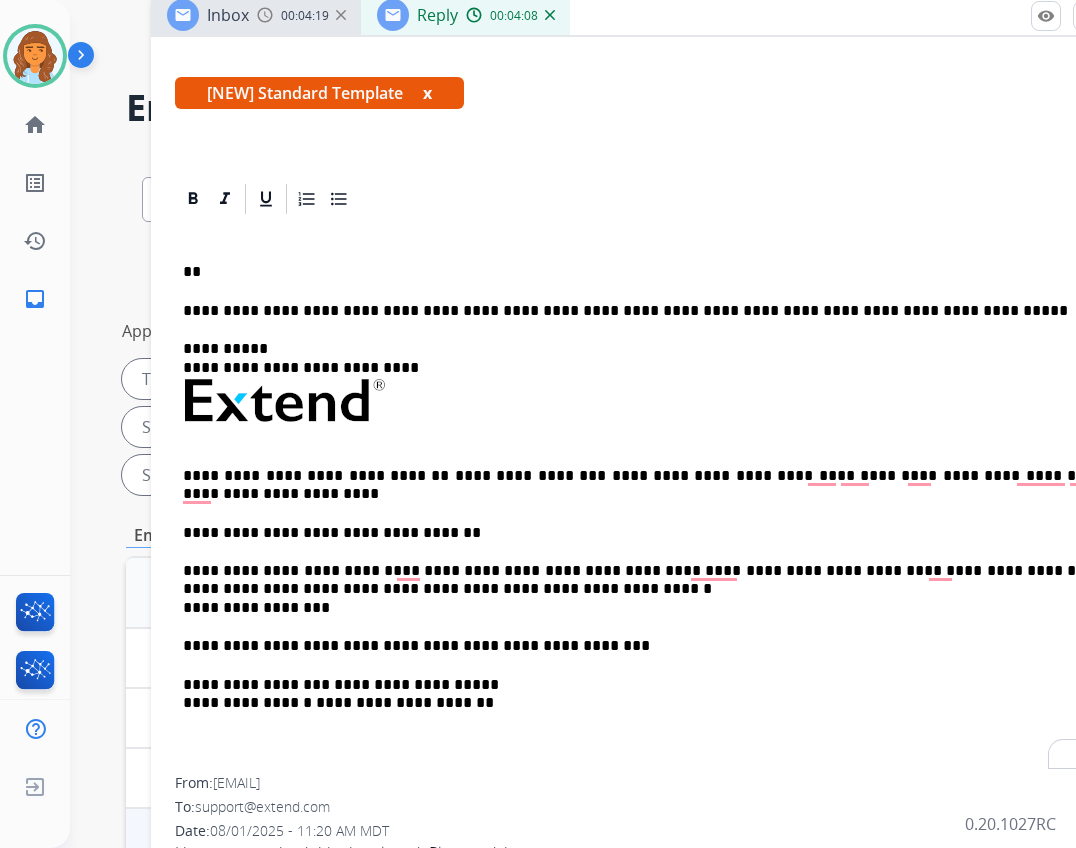 scroll, scrollTop: 300, scrollLeft: 0, axis: vertical 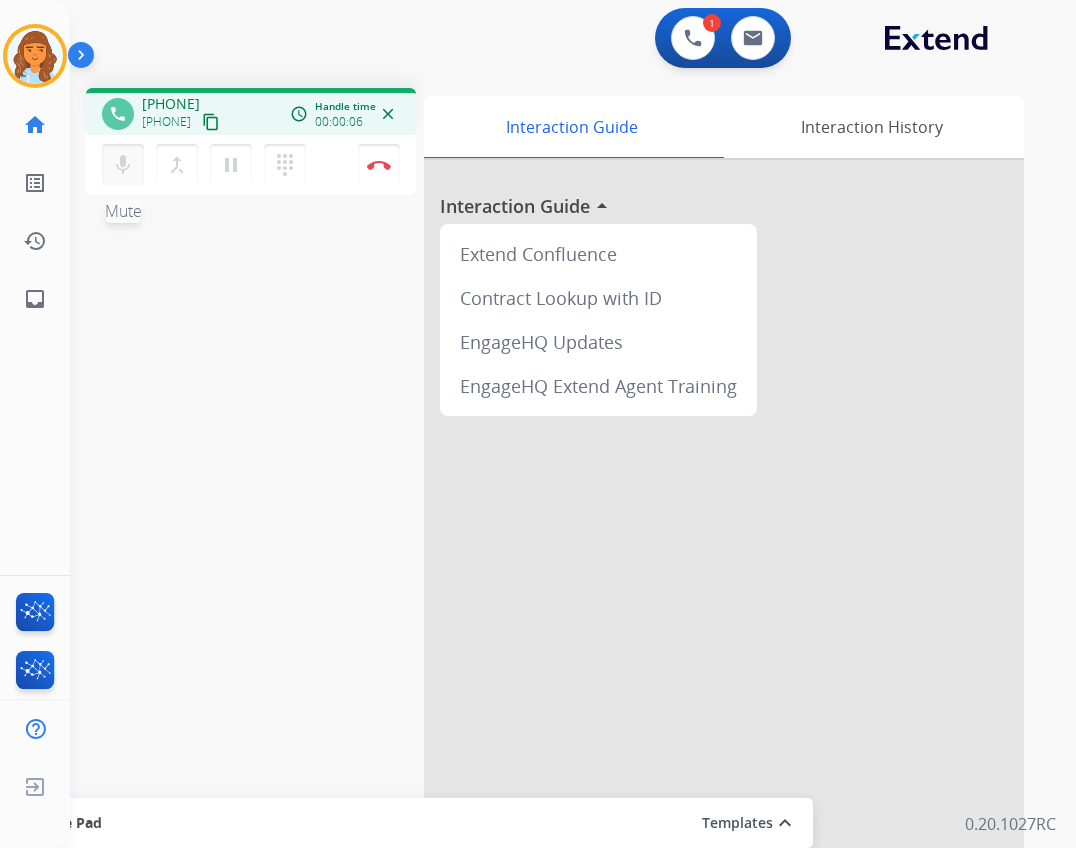 click on "mic" at bounding box center (123, 165) 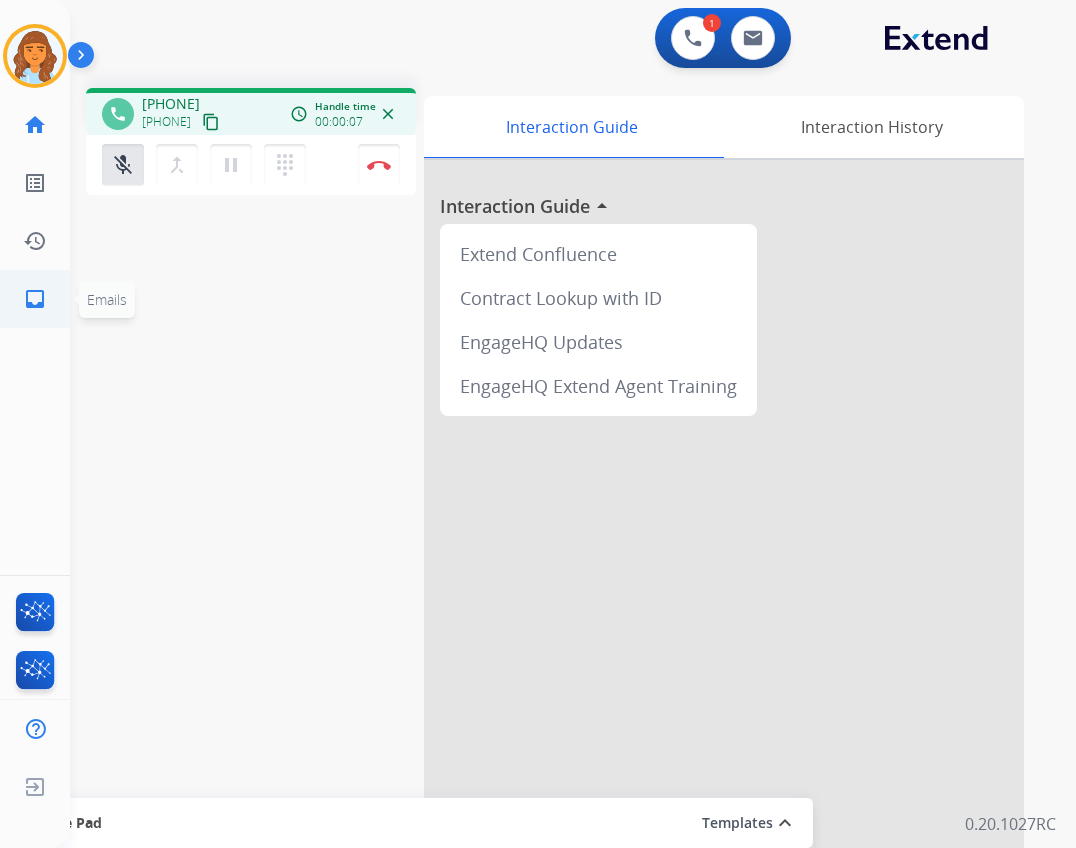 drag, startPoint x: 45, startPoint y: 270, endPoint x: 40, endPoint y: 293, distance: 23.537205 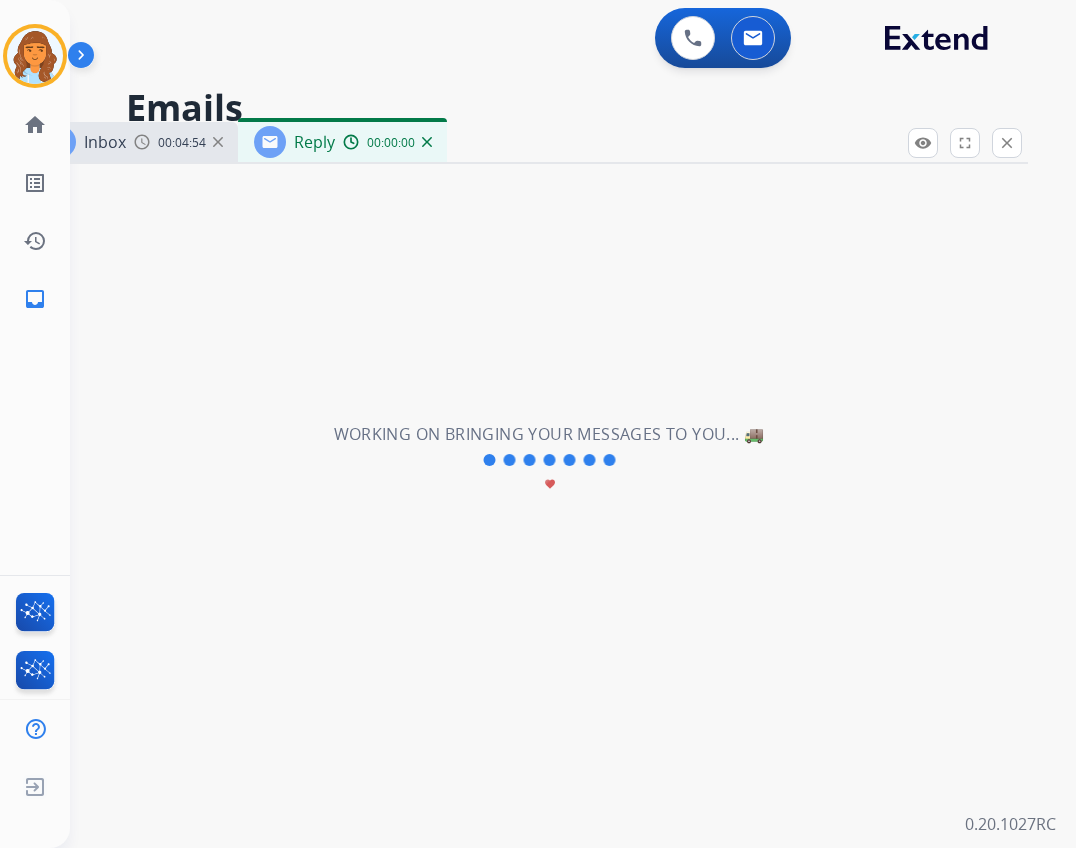 select on "**********" 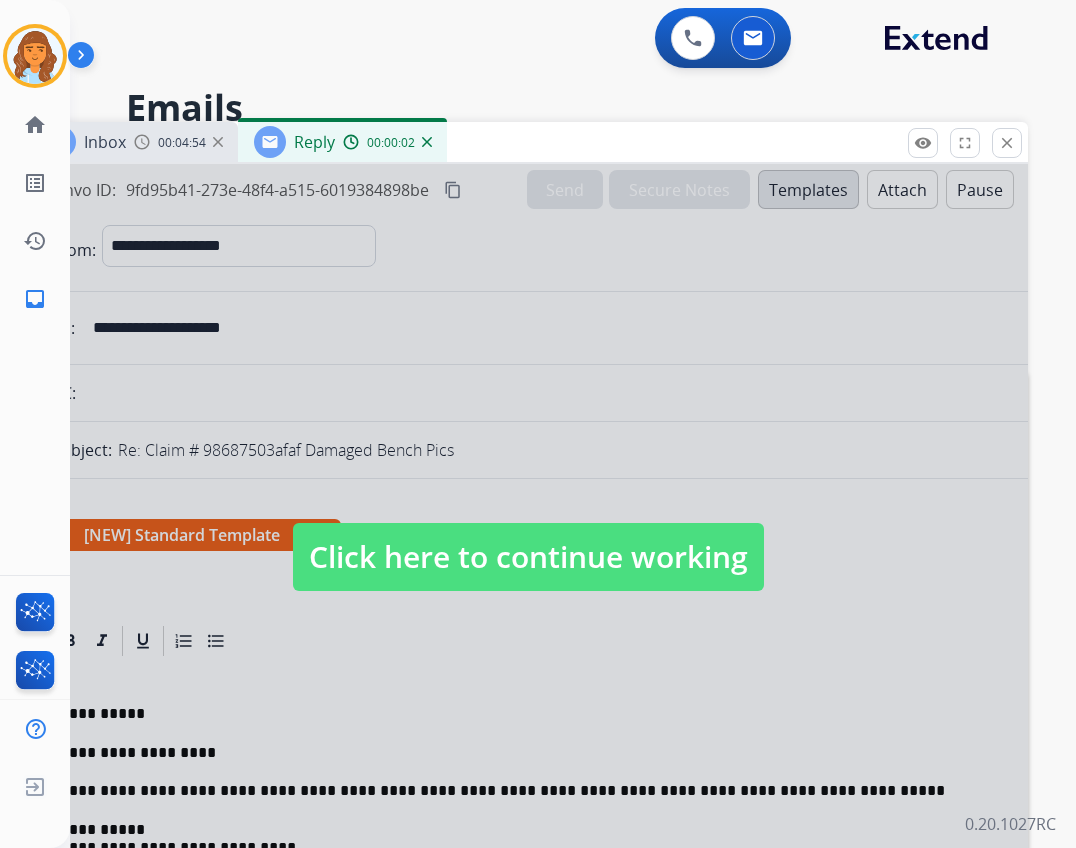 click on "Click here to continue working" at bounding box center [528, 557] 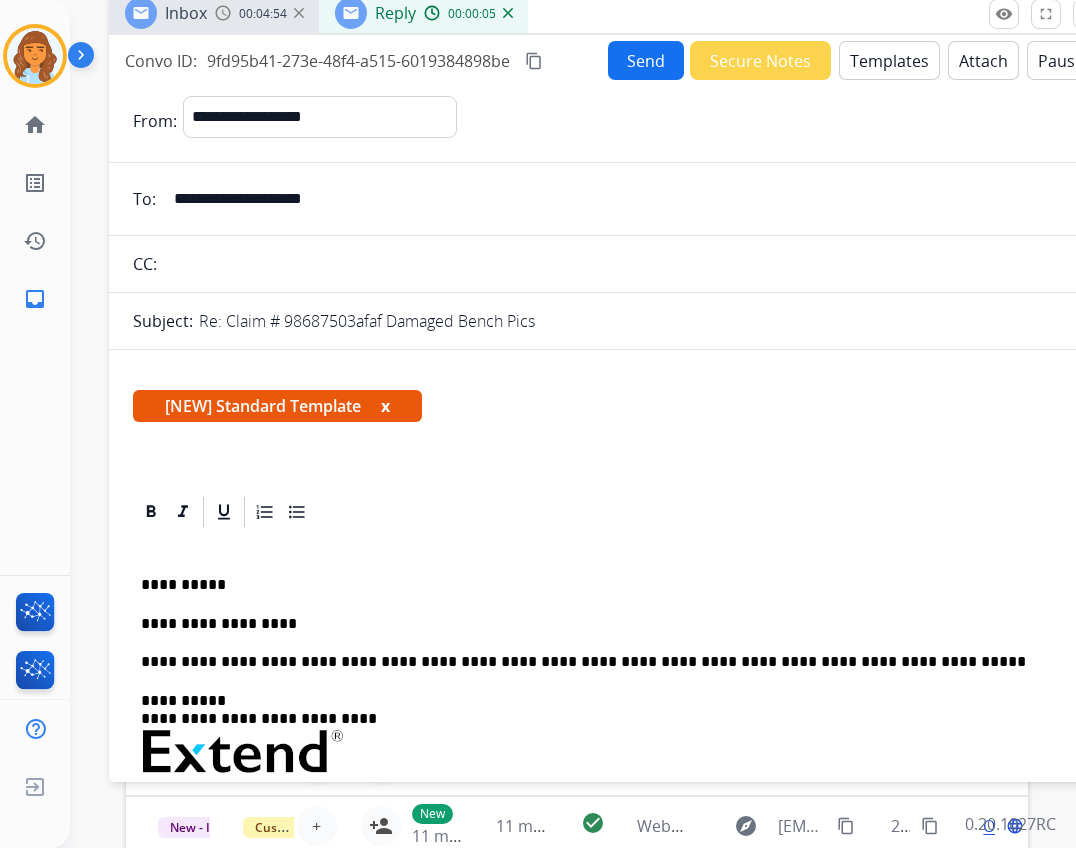 drag, startPoint x: 478, startPoint y: 146, endPoint x: 559, endPoint y: 17, distance: 152.32202 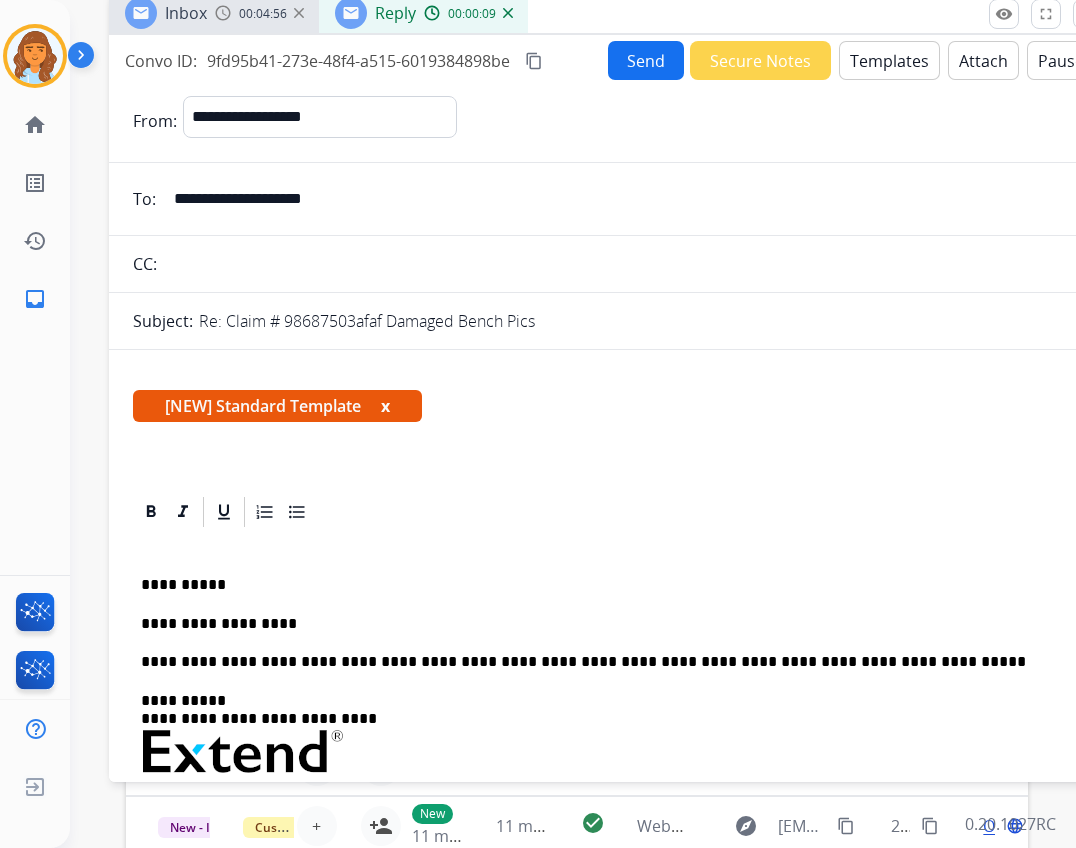 click on "**********" at bounding box center [601, 624] 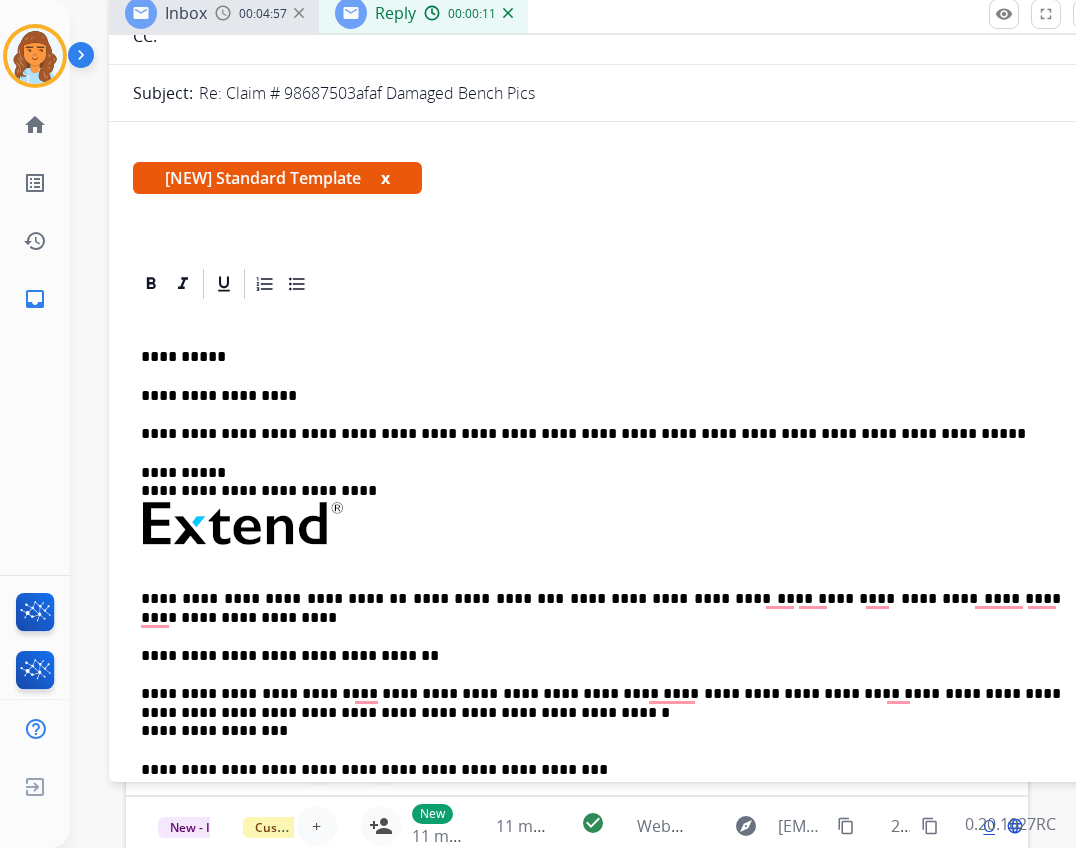 scroll, scrollTop: 400, scrollLeft: 0, axis: vertical 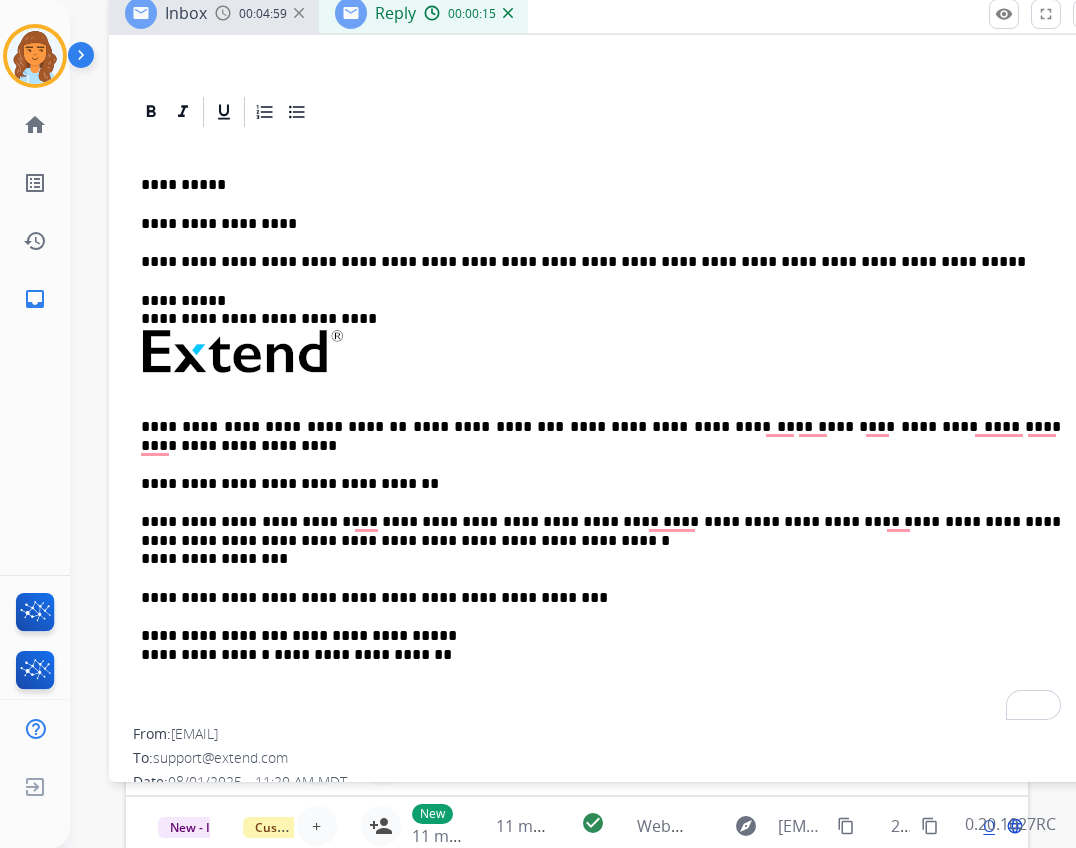 type 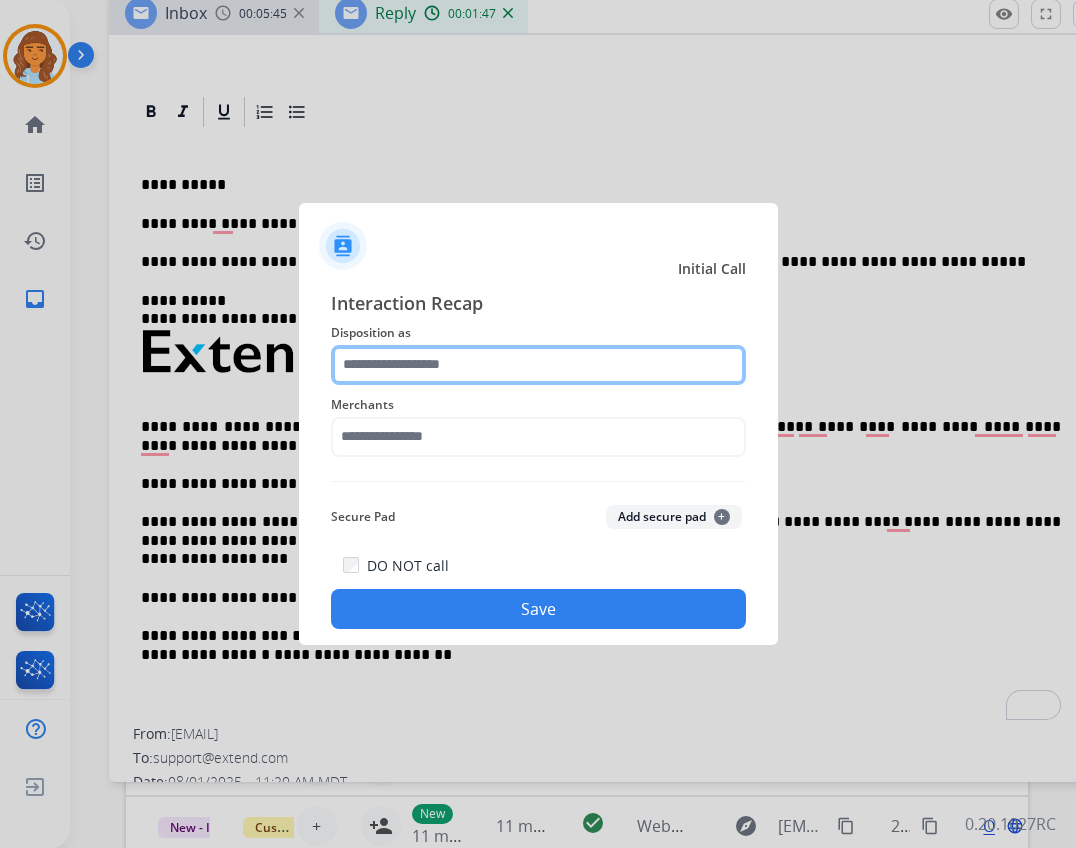 click 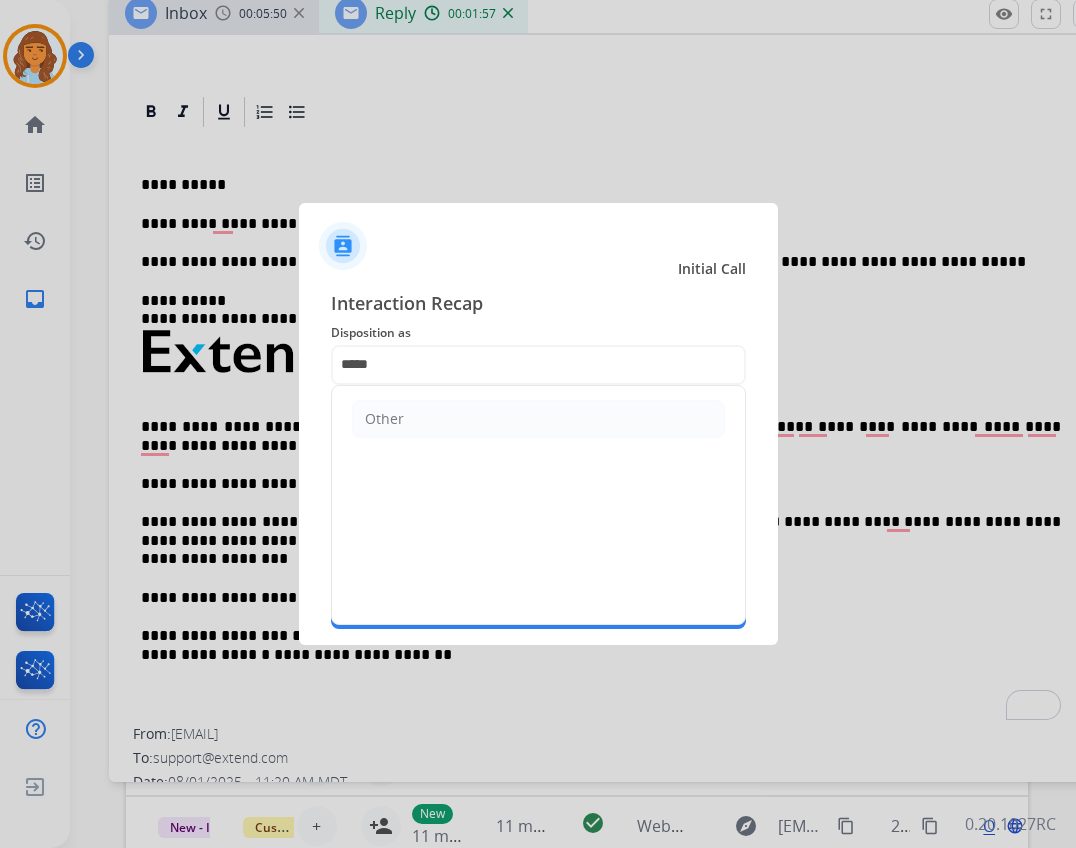 drag, startPoint x: 398, startPoint y: 409, endPoint x: 396, endPoint y: 420, distance: 11.18034 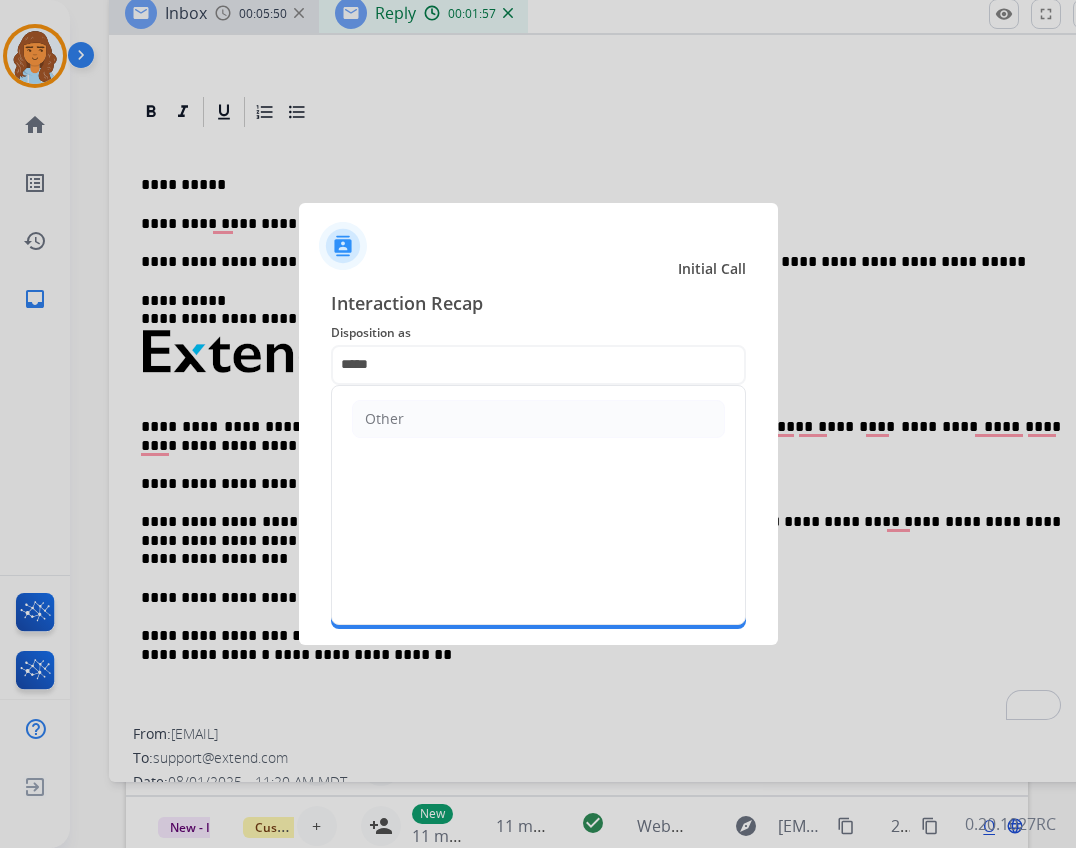 click on "Other" 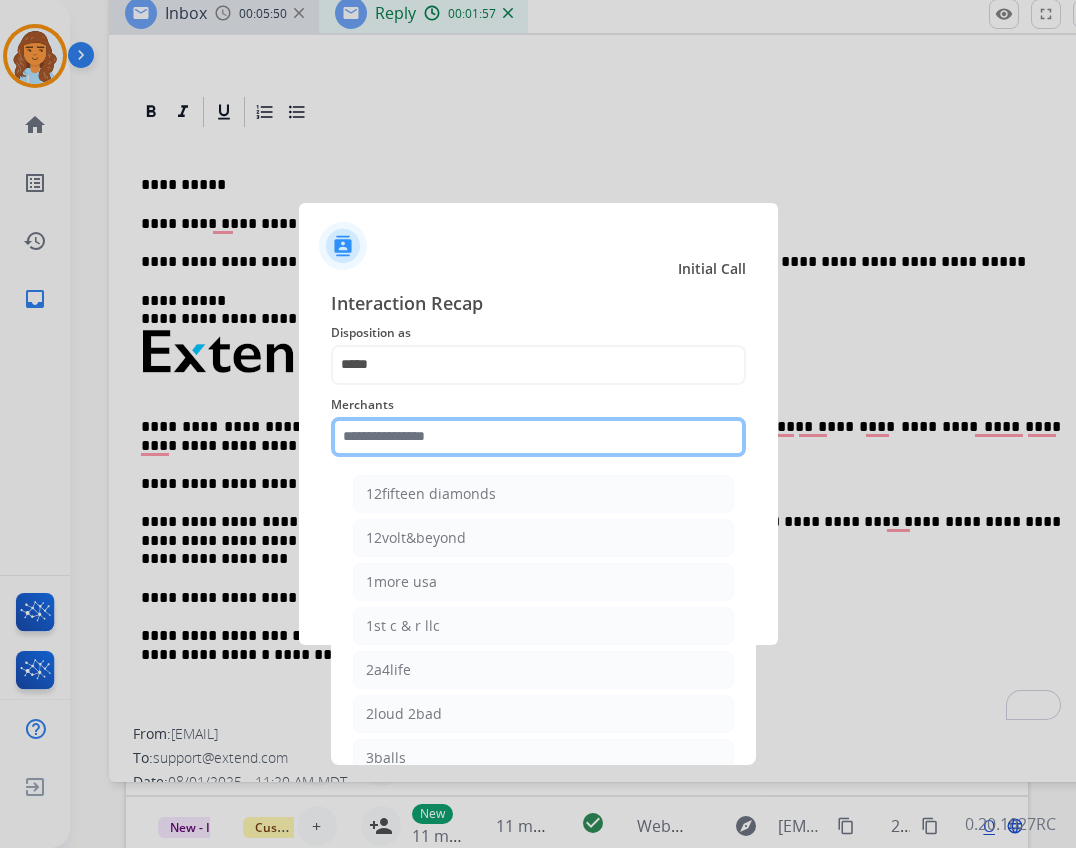 click 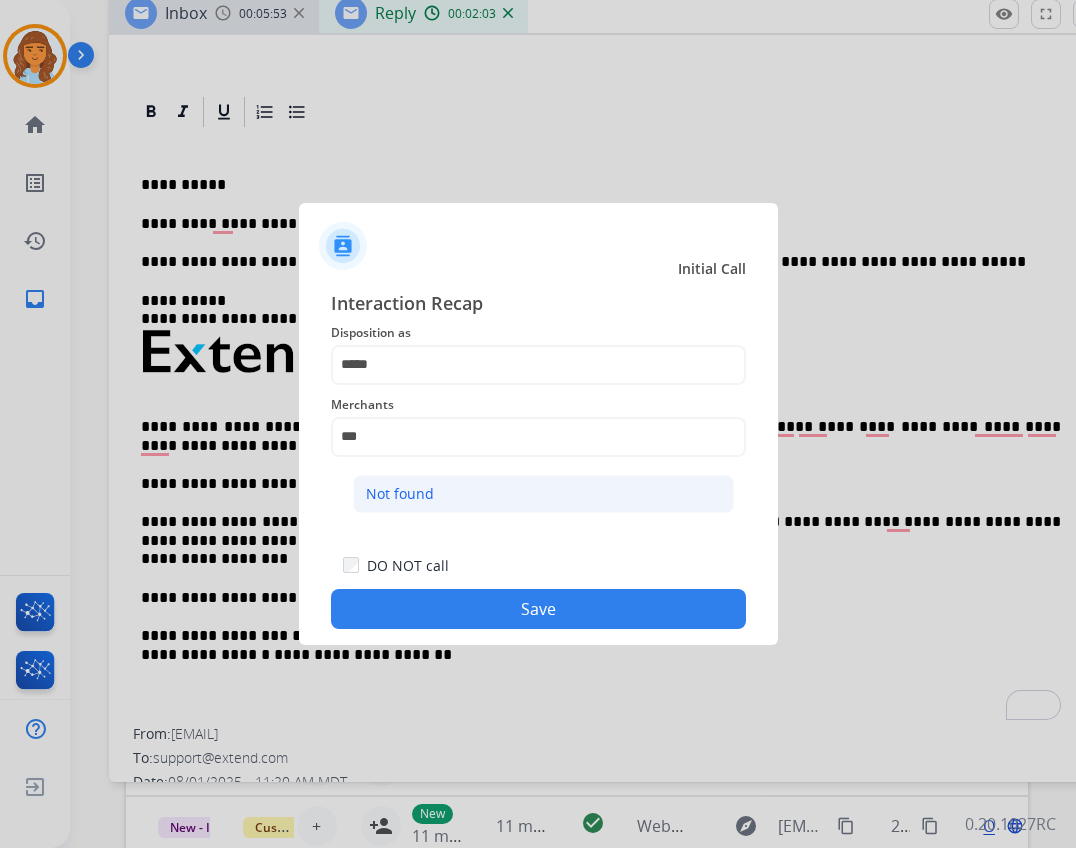 click on "Not found" 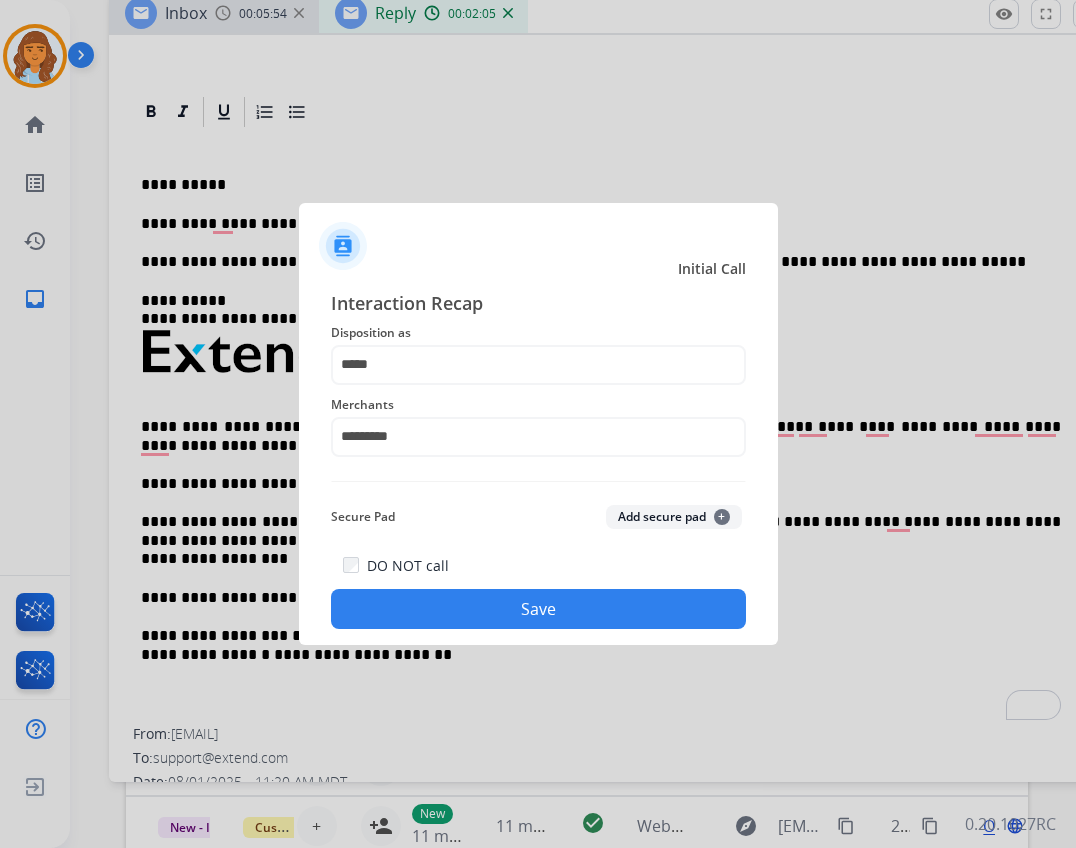 click on "Save" 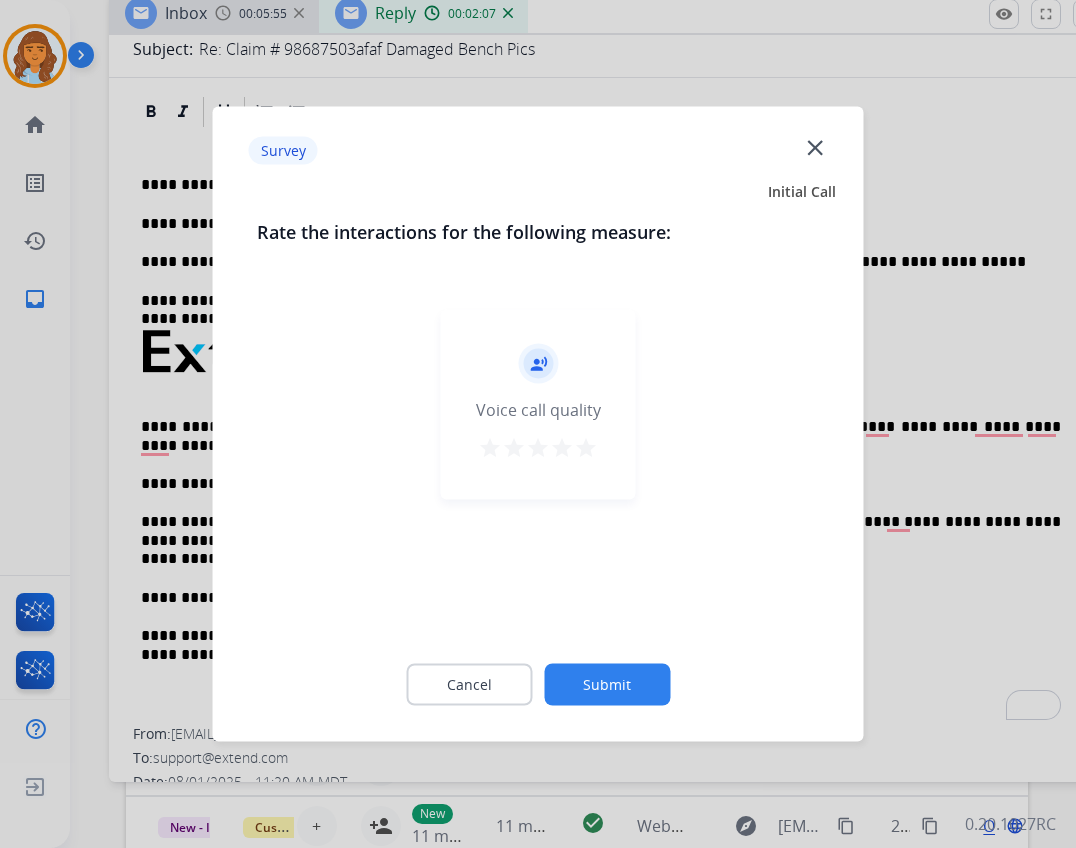 click on "close" 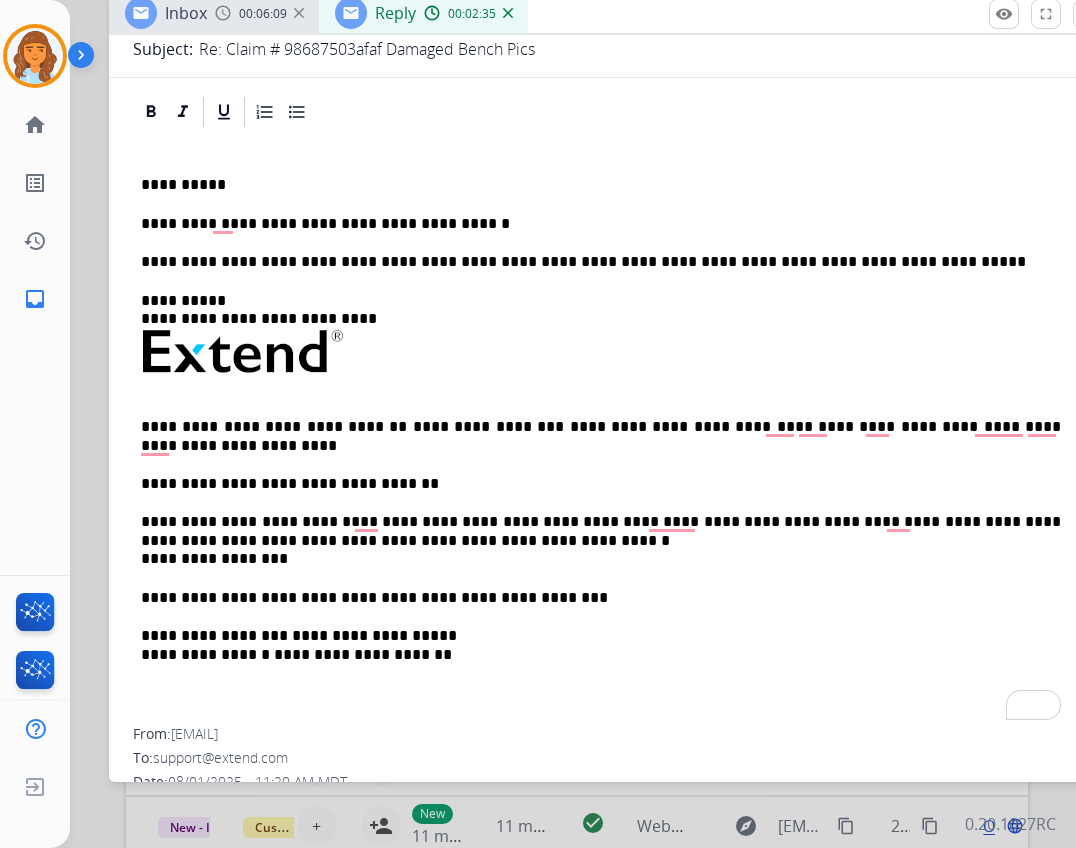 click on "**********" at bounding box center [601, 224] 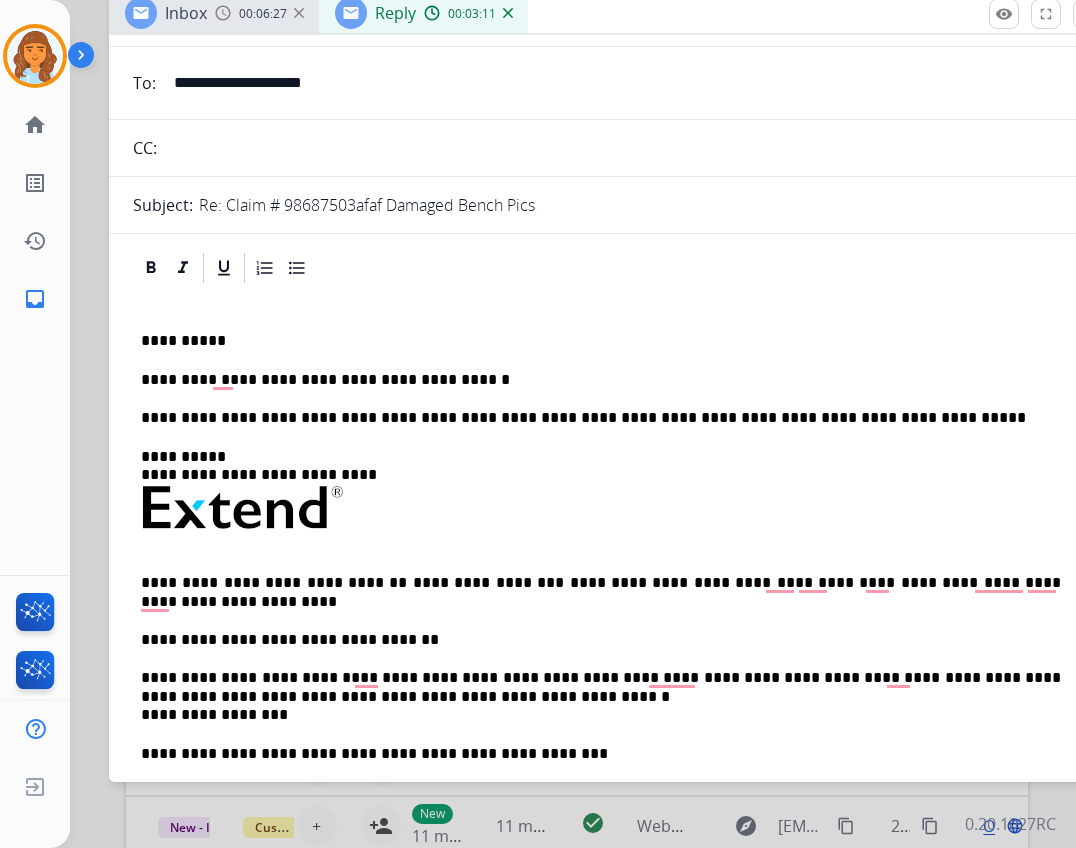 scroll, scrollTop: 72, scrollLeft: 0, axis: vertical 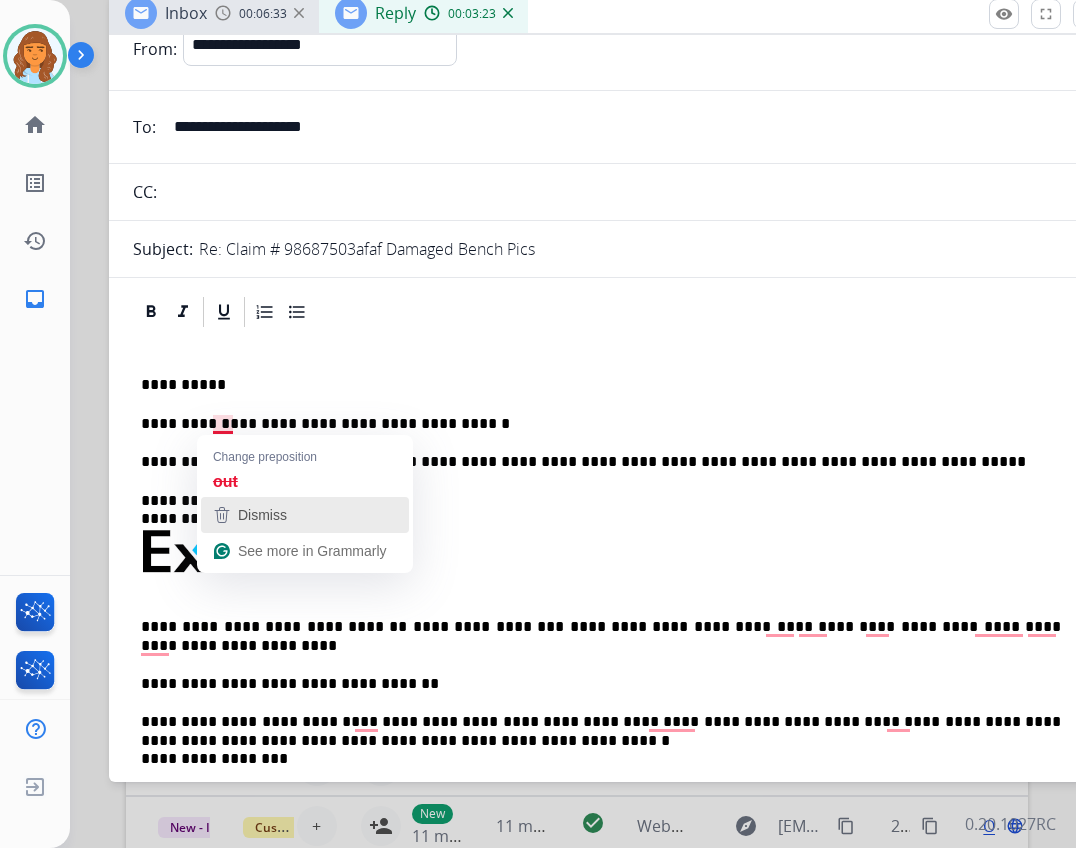click on "Dismiss" at bounding box center [305, 515] 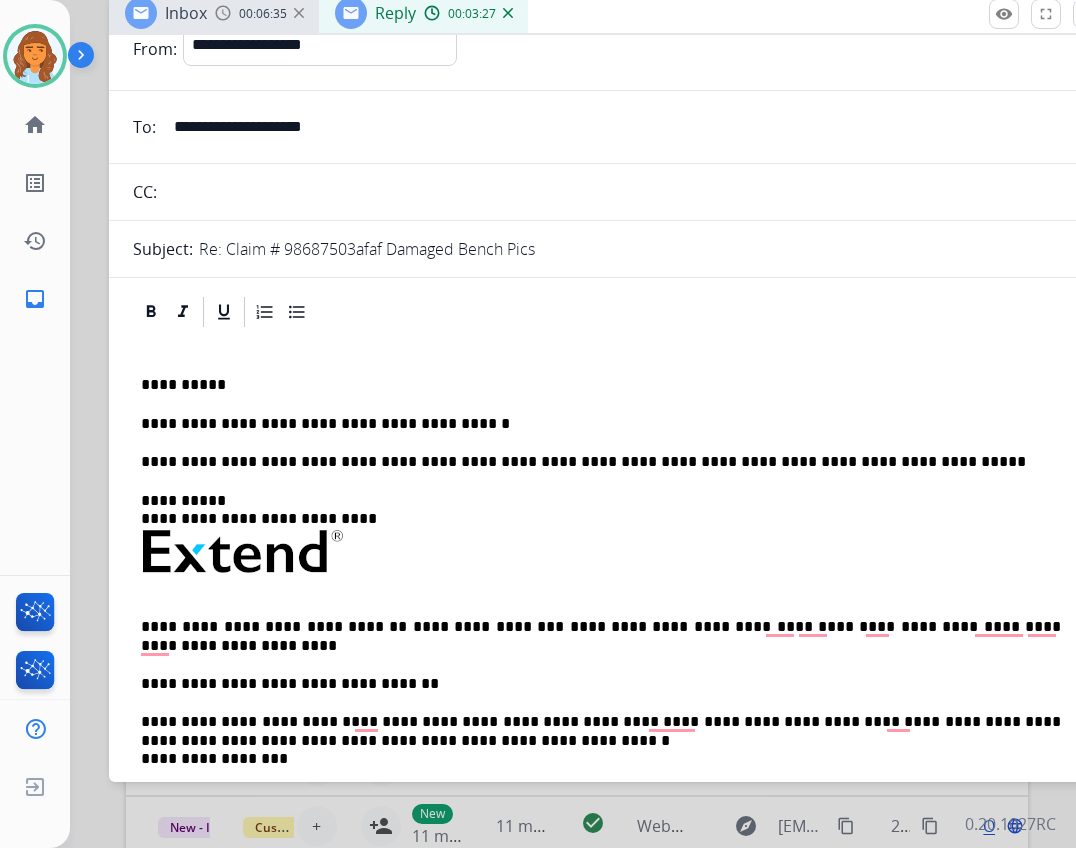 click on "**********" at bounding box center (601, 424) 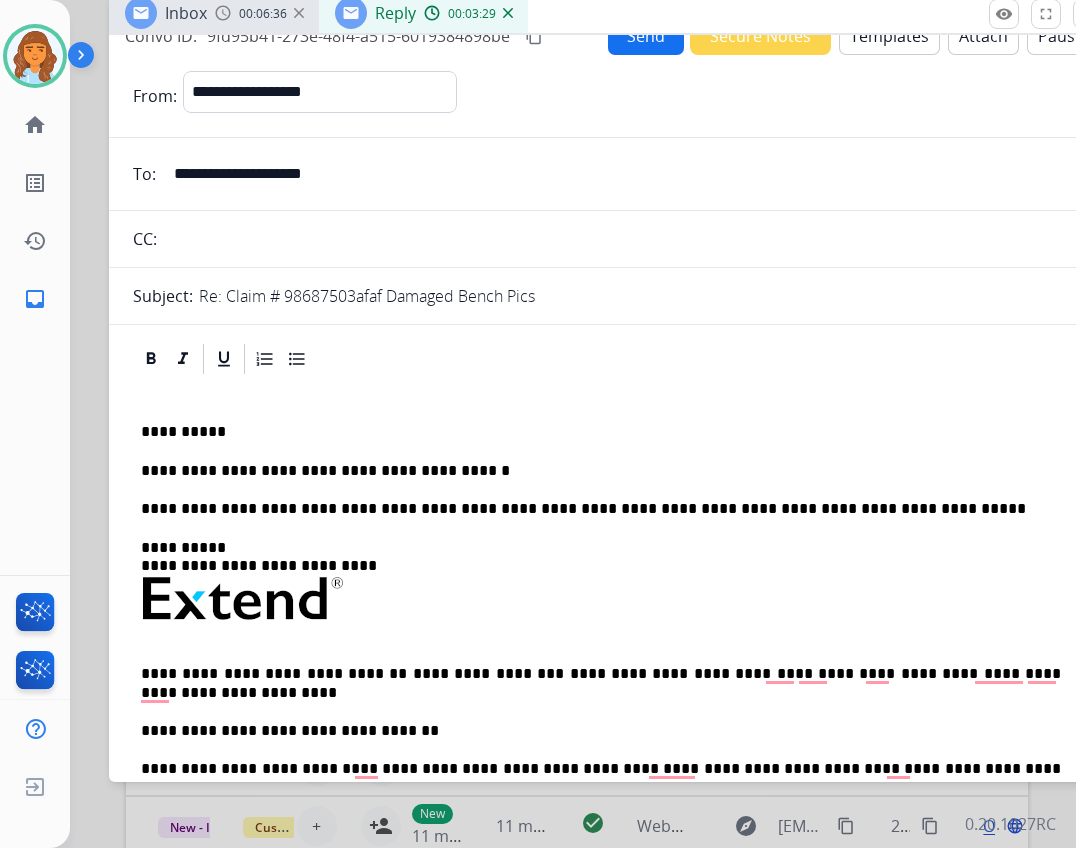 scroll, scrollTop: 0, scrollLeft: 0, axis: both 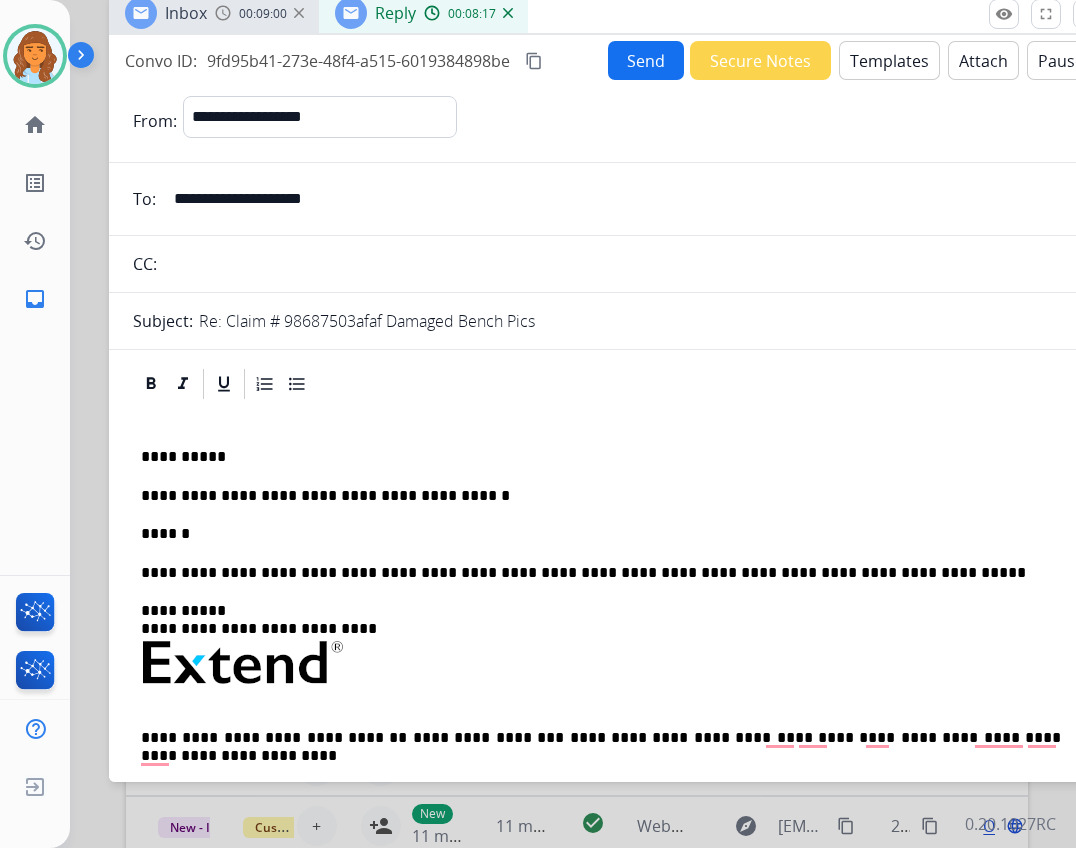 click on "**********" at bounding box center (609, 720) 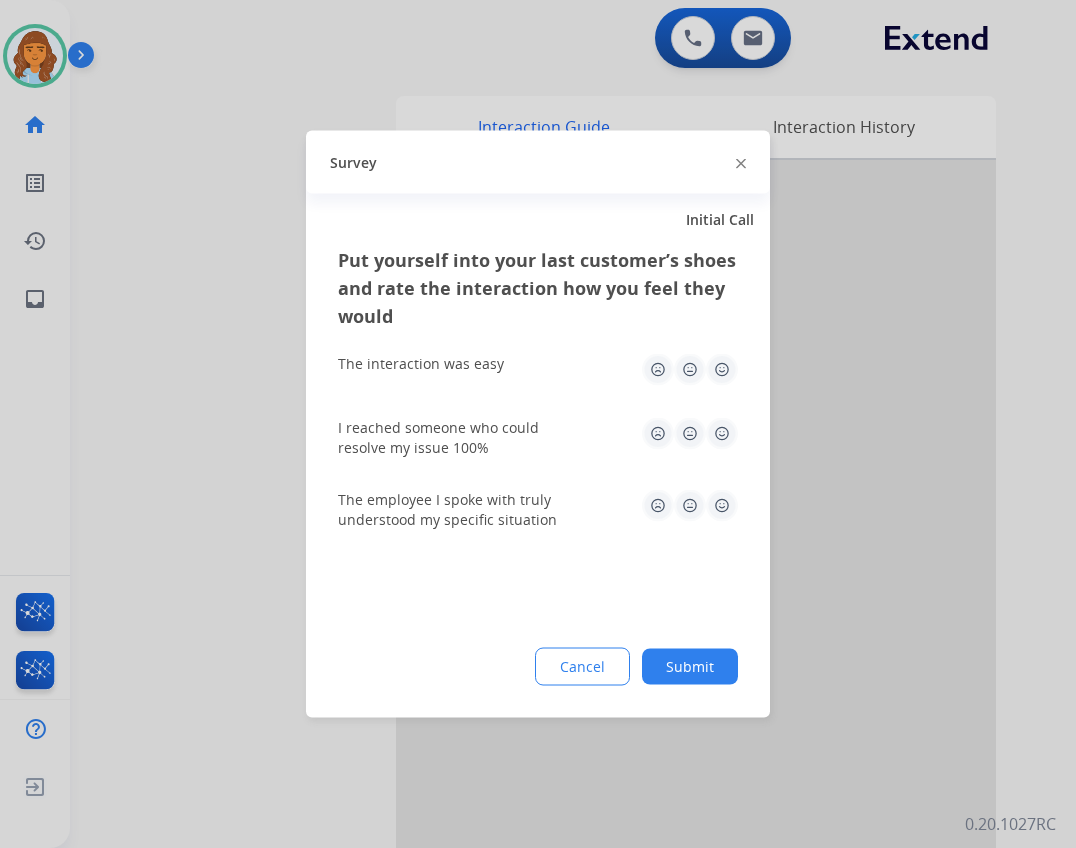 click 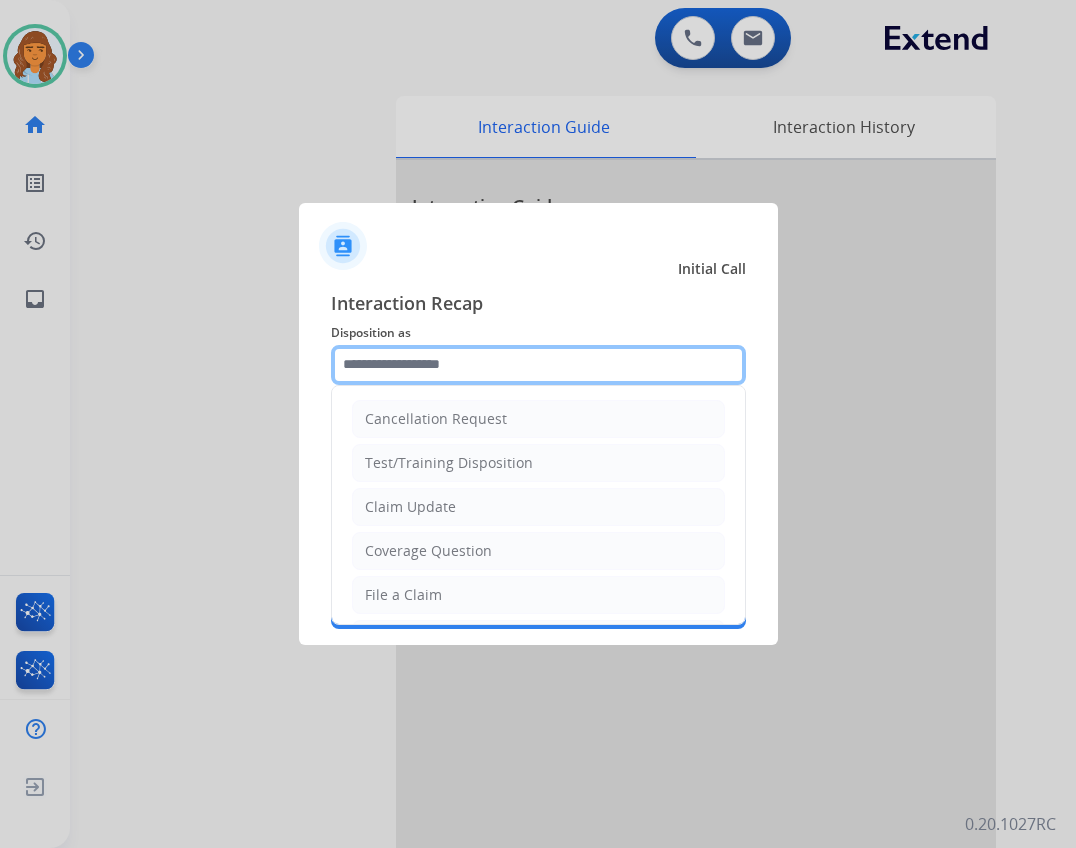drag, startPoint x: 519, startPoint y: 369, endPoint x: 483, endPoint y: 421, distance: 63.245552 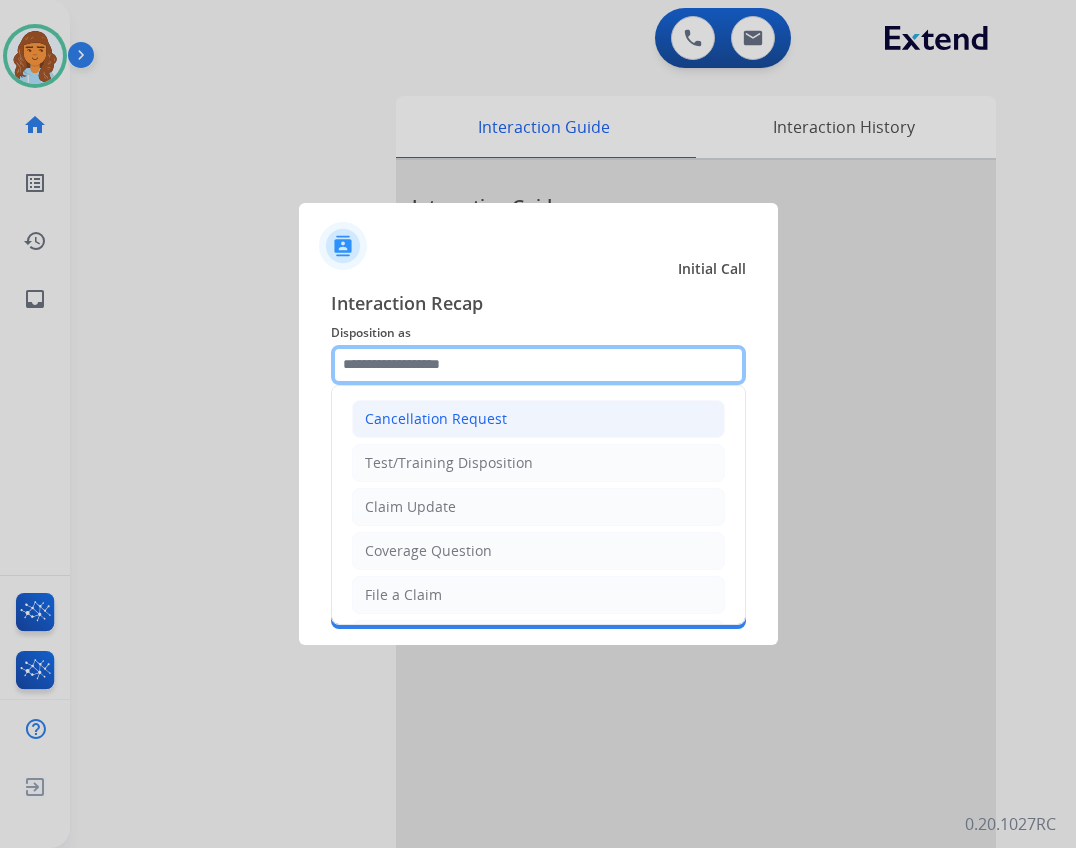 click 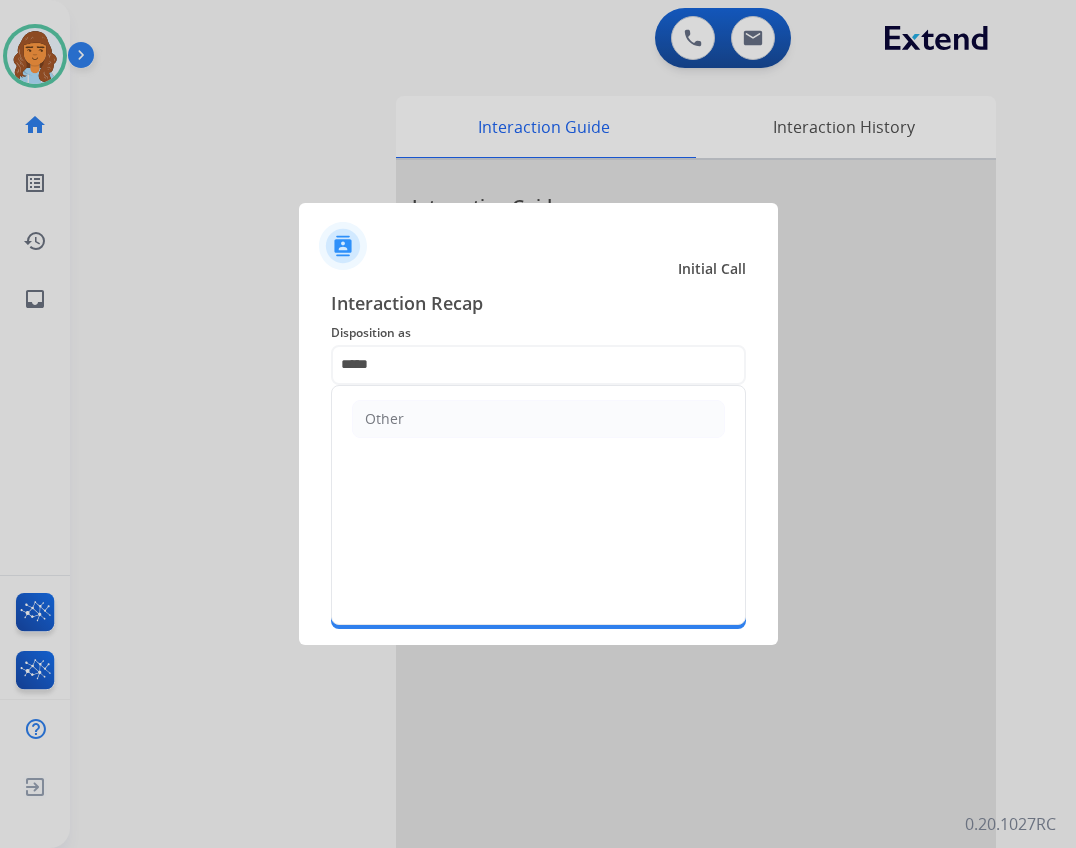 click on "Other" 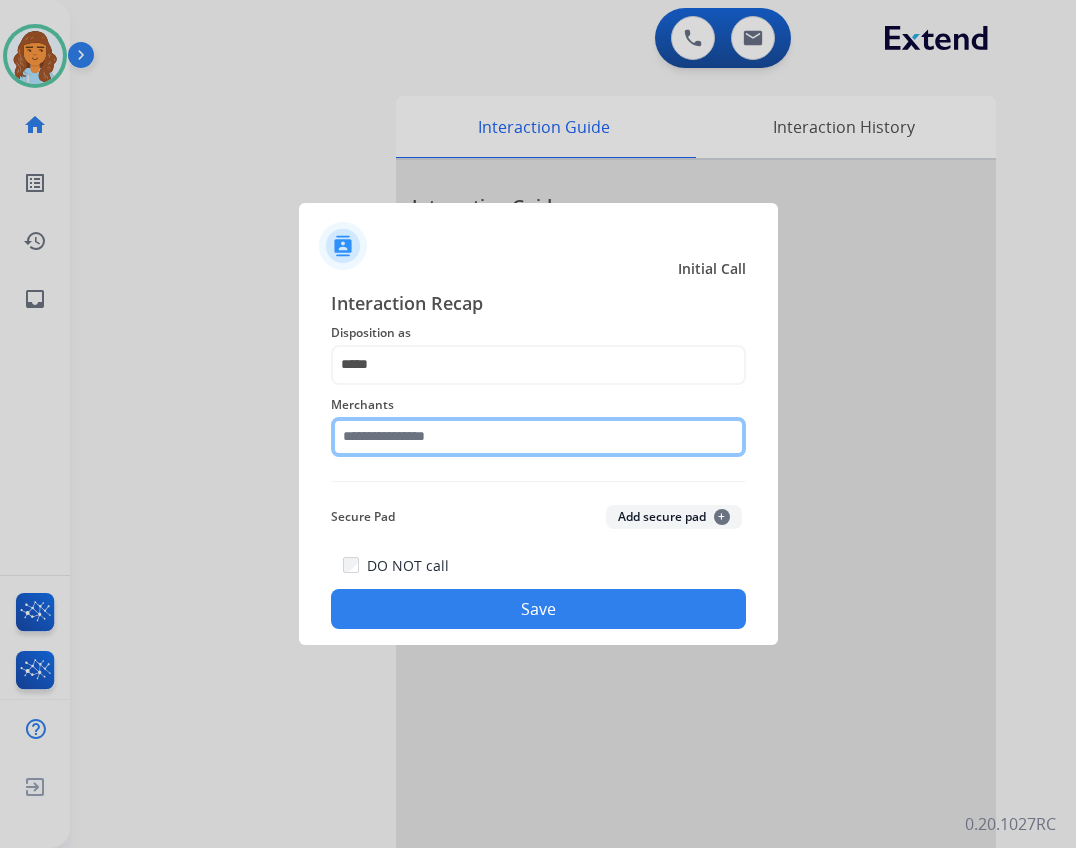 click 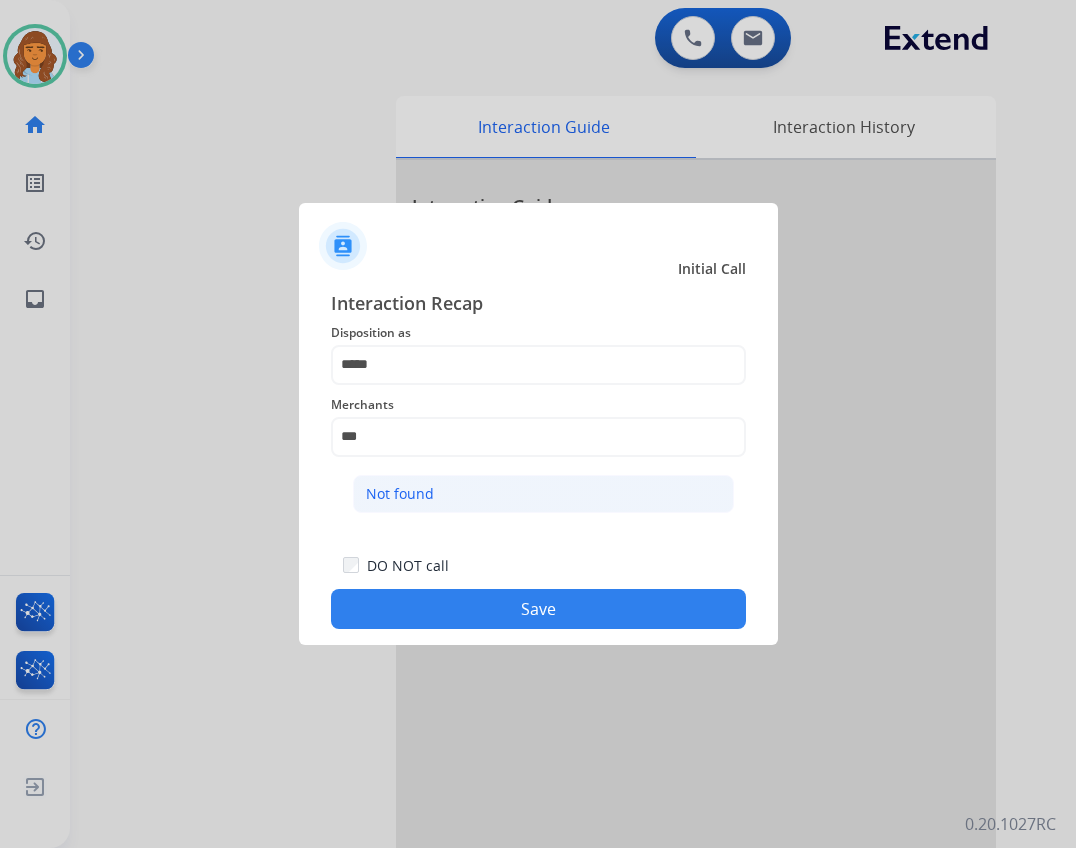 click on "Not found" 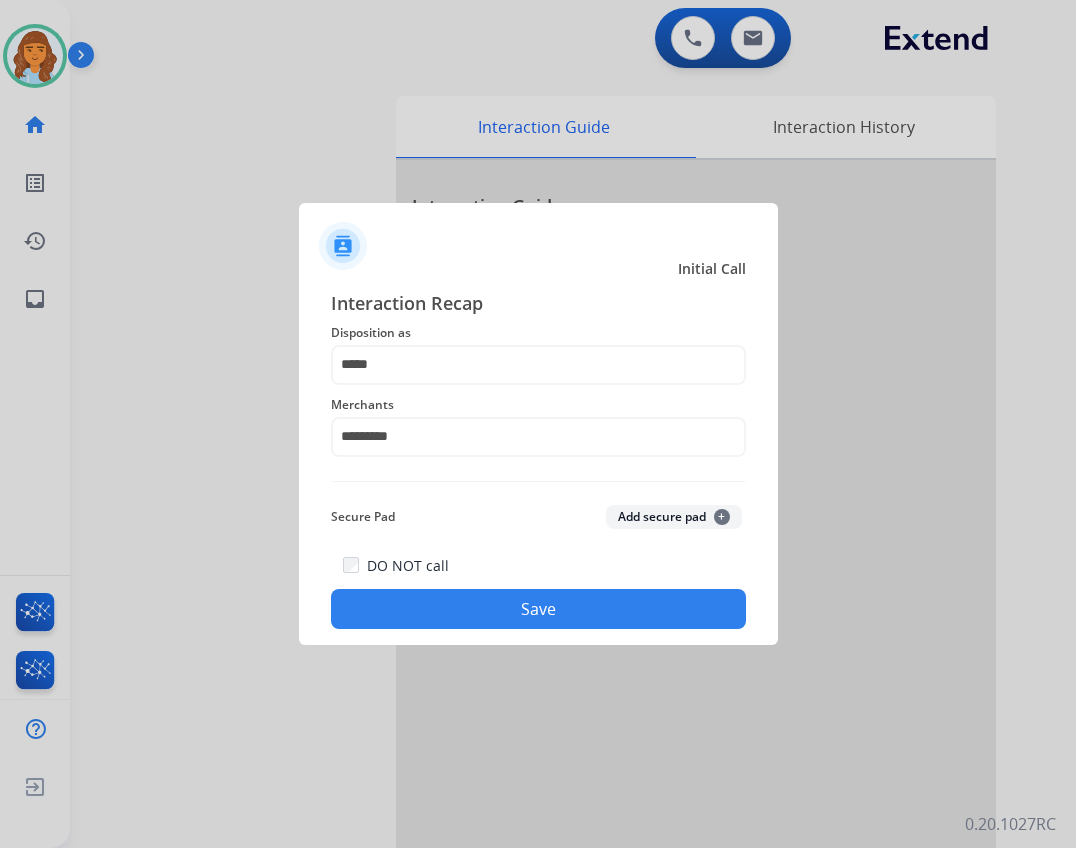 click on "Save" 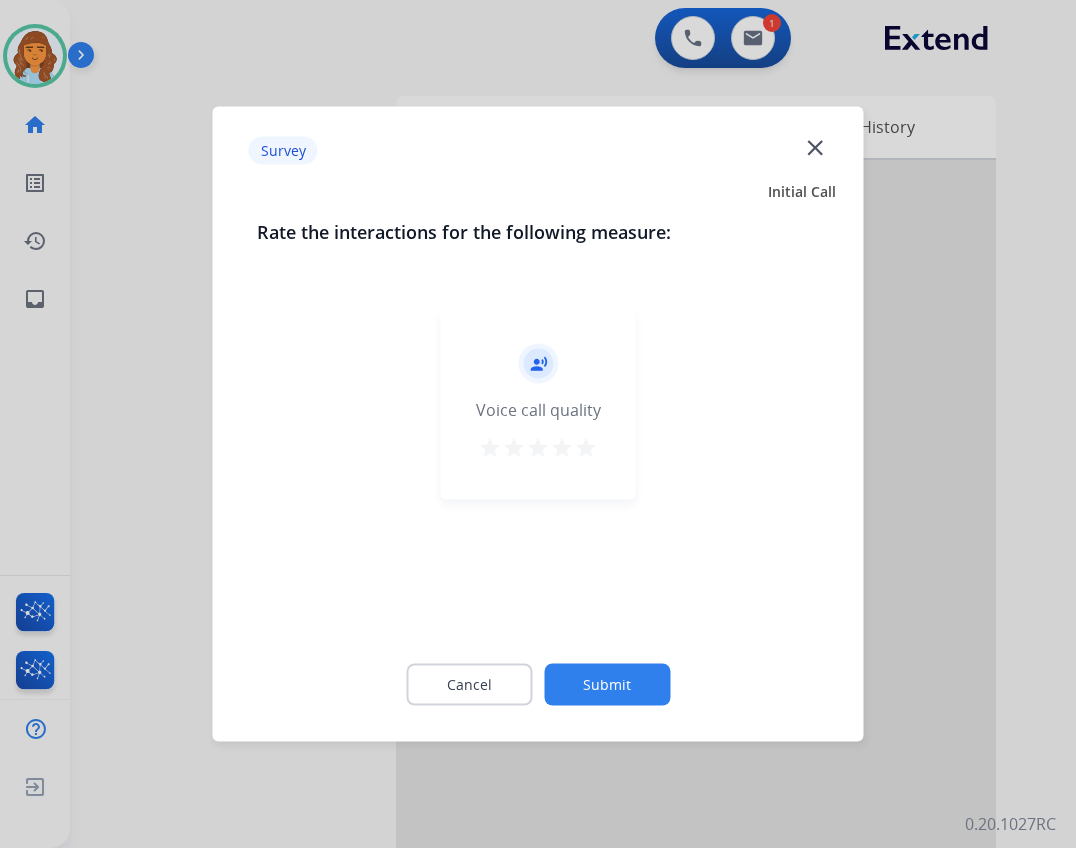 click on "close" 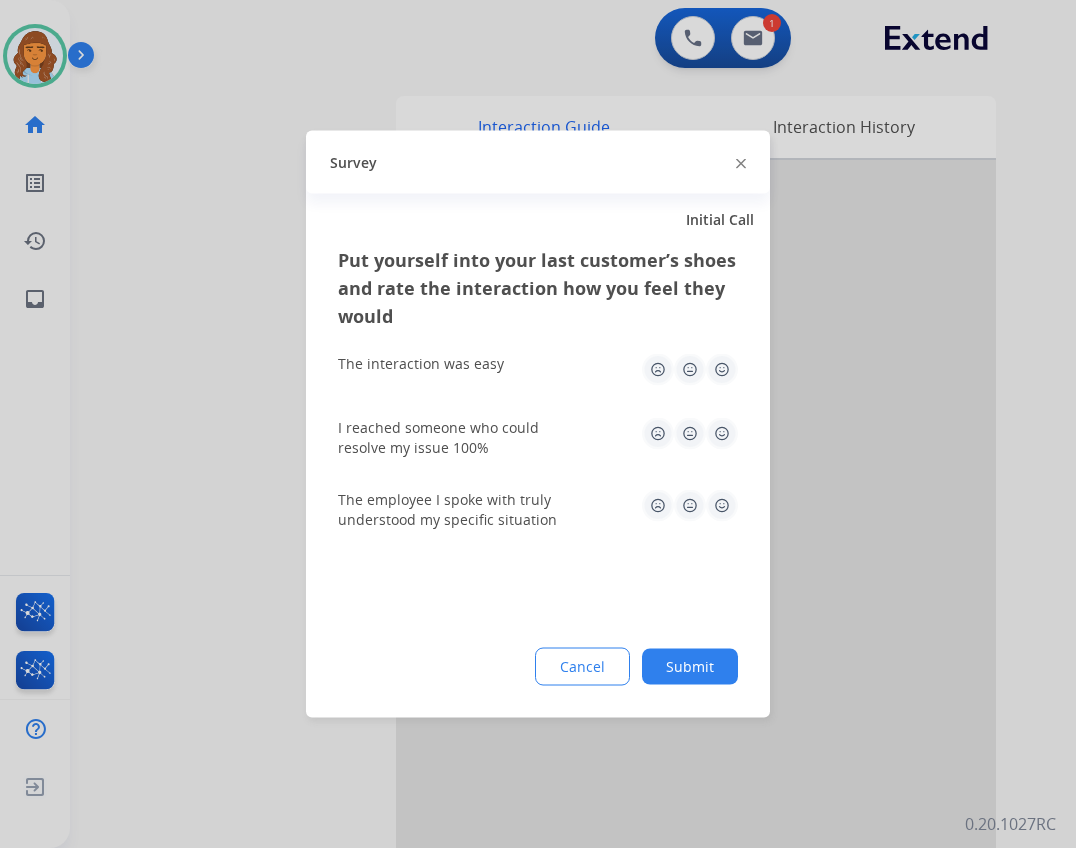 click 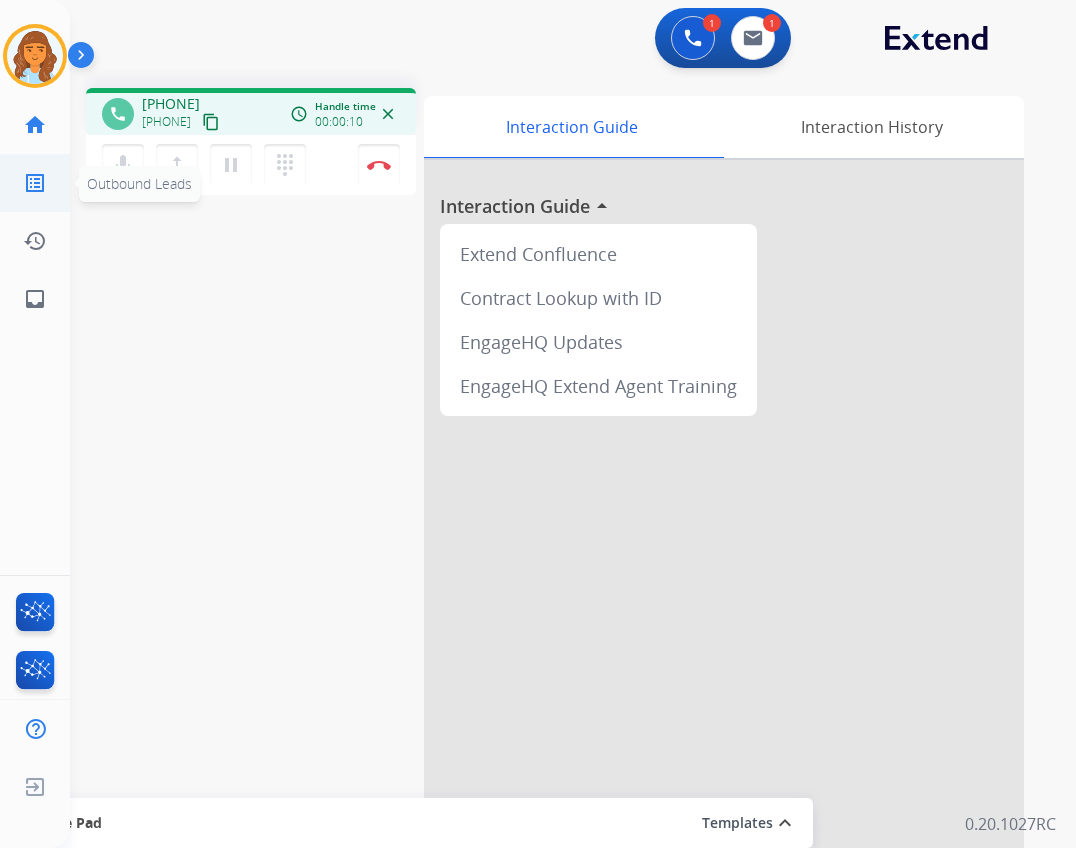 click on "Outbound Leads" 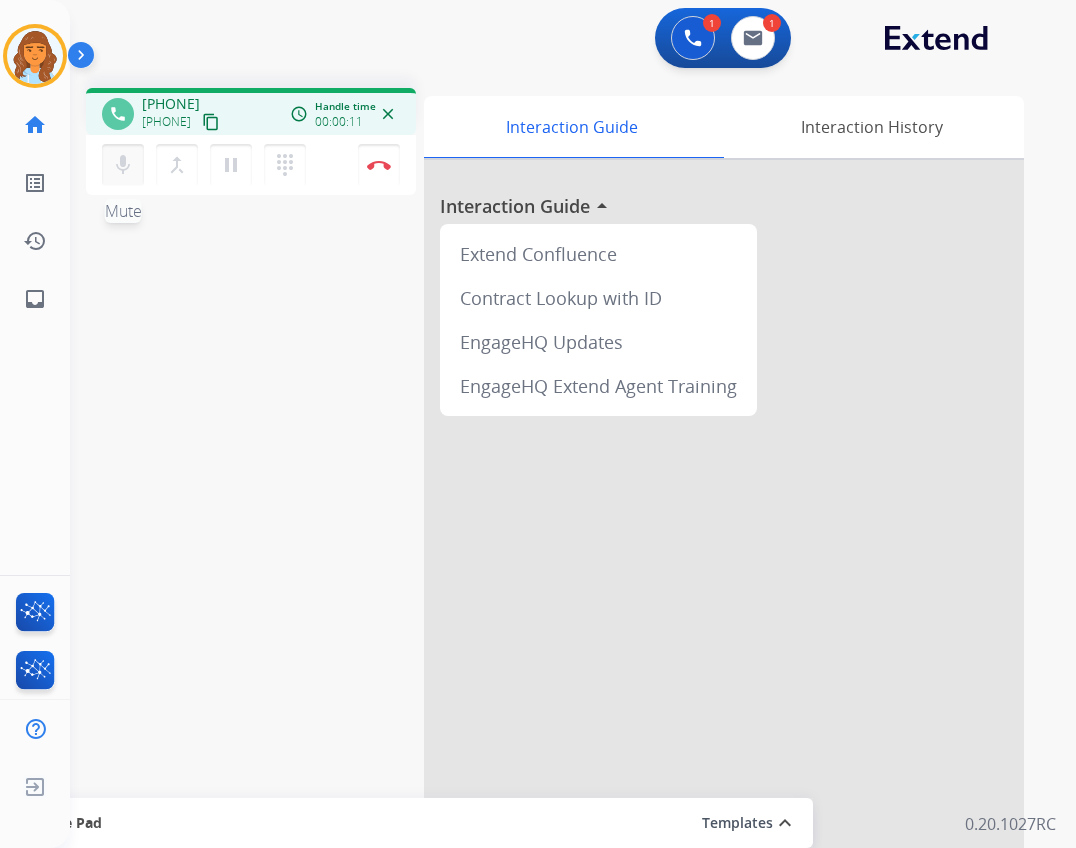 click on "mic" at bounding box center (123, 165) 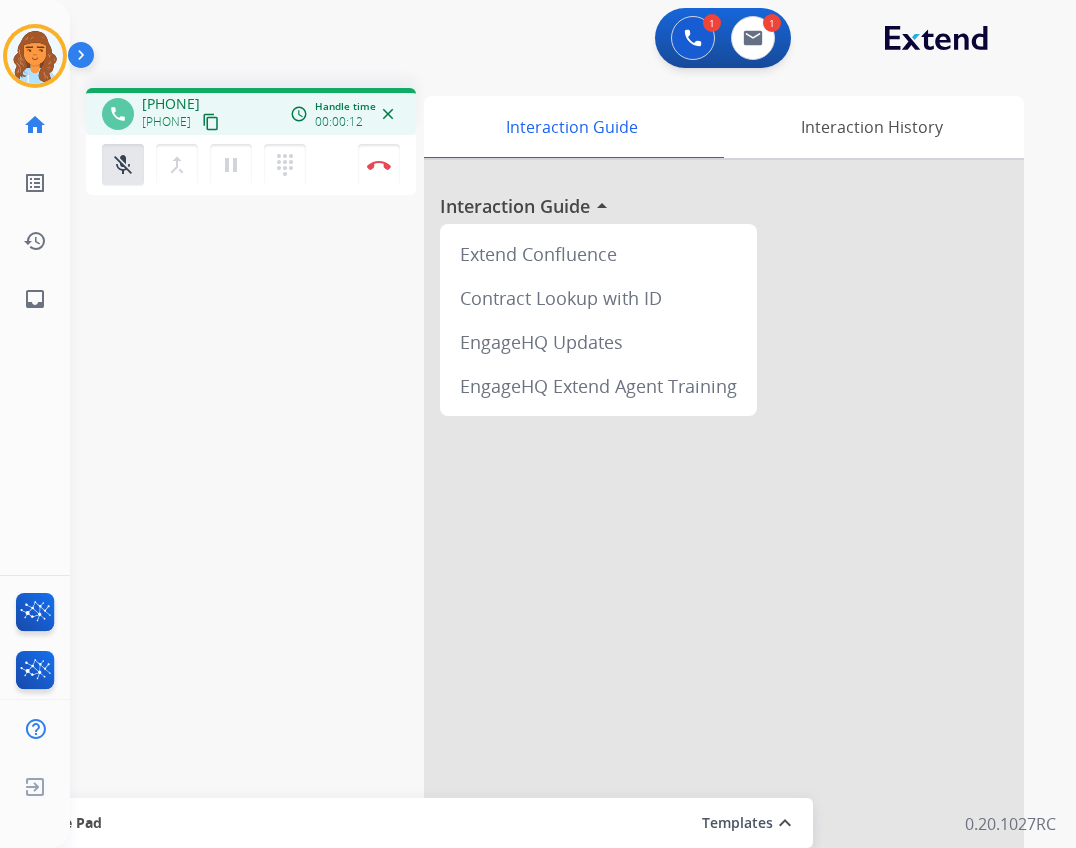 click on "Deambrana   Busy  Edit Avatar  Agent:   [NAME]  Routing Profile:  Extend_Training CS home  Home  Home list_alt  Outbound Leads  Outbound Leads history  Interaction Log  Interaction Log inbox  Emails  Emails  FocalPoints   Interaction Analytics  Help Center  Help Center  Log out  Log out" 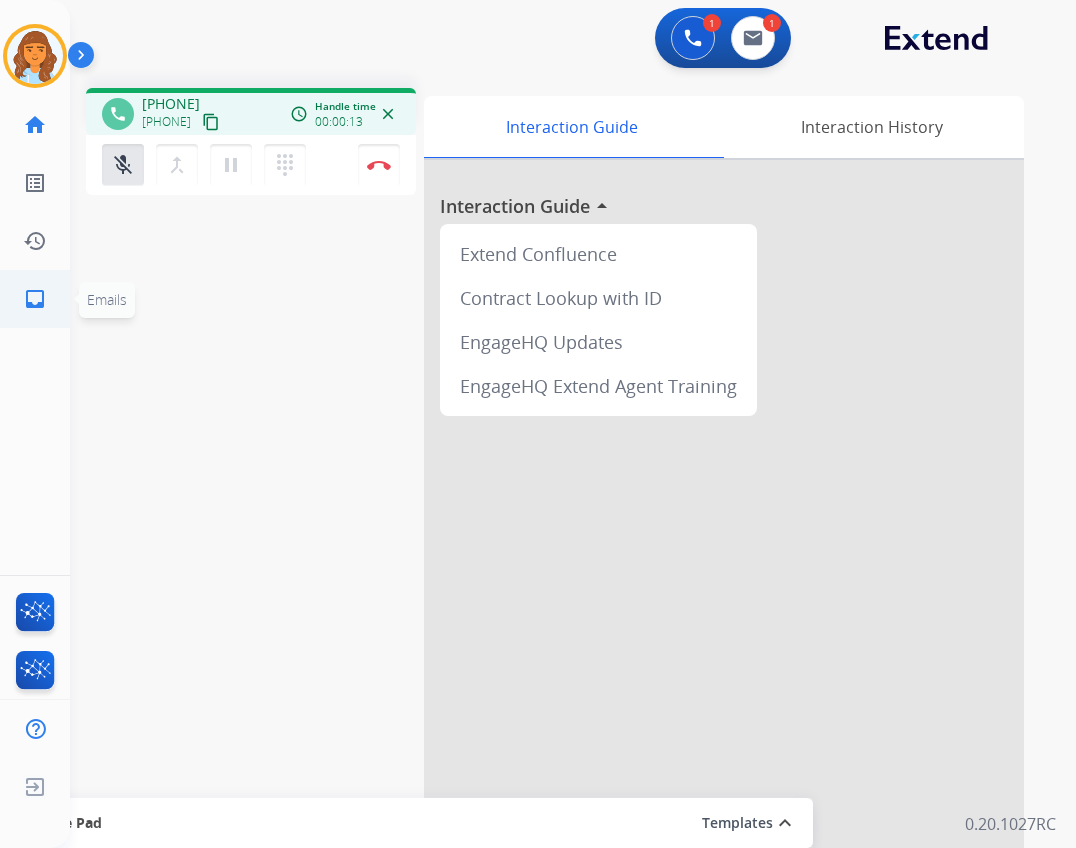 click on "inbox  Emails" 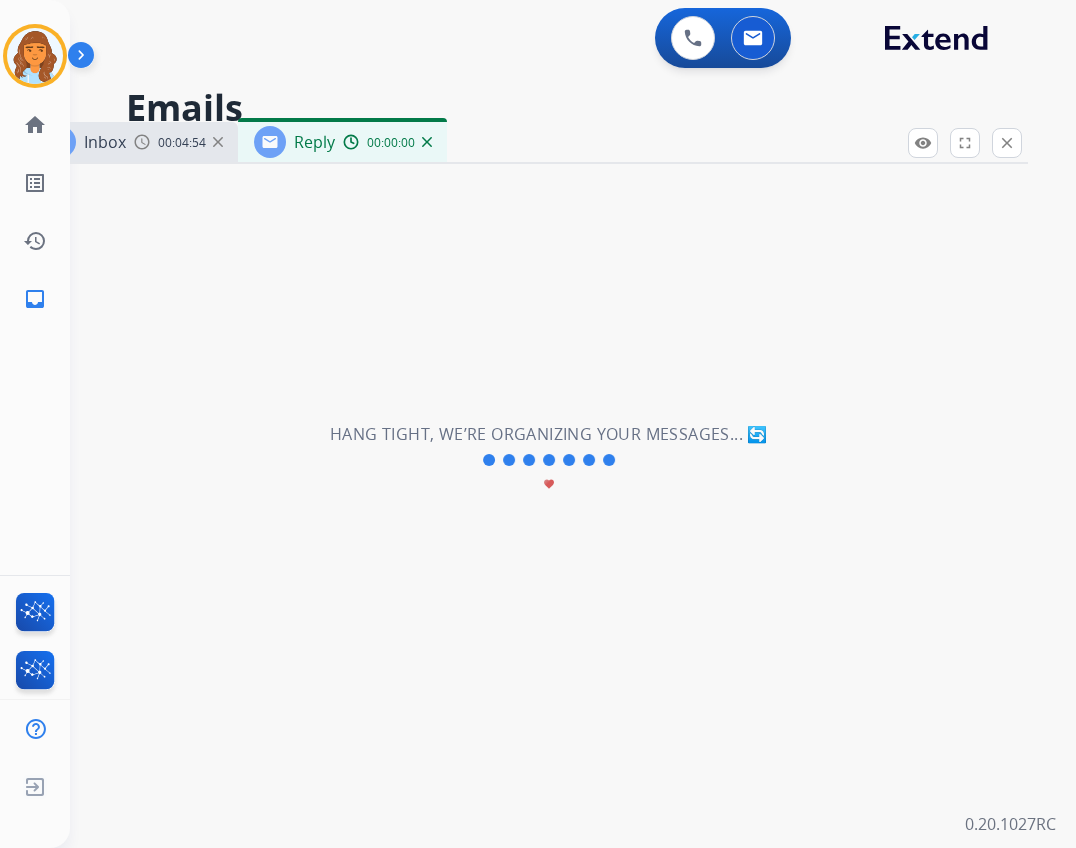 select on "**********" 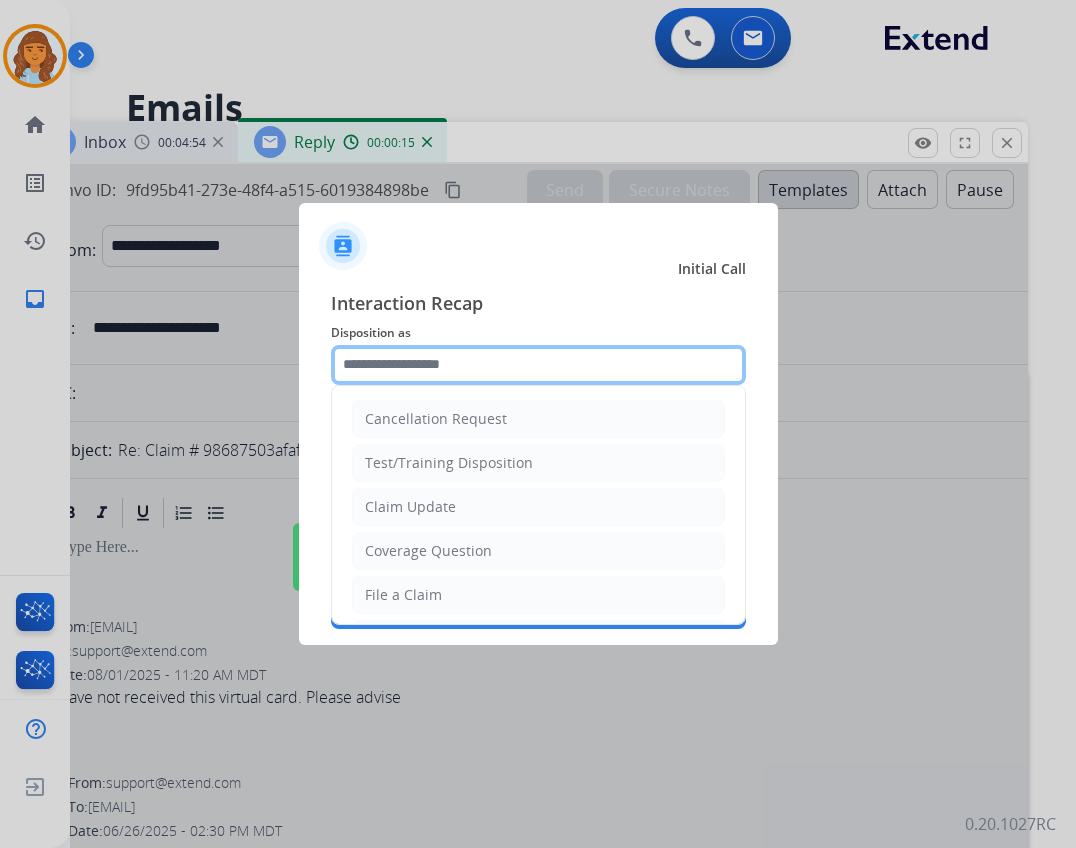 click 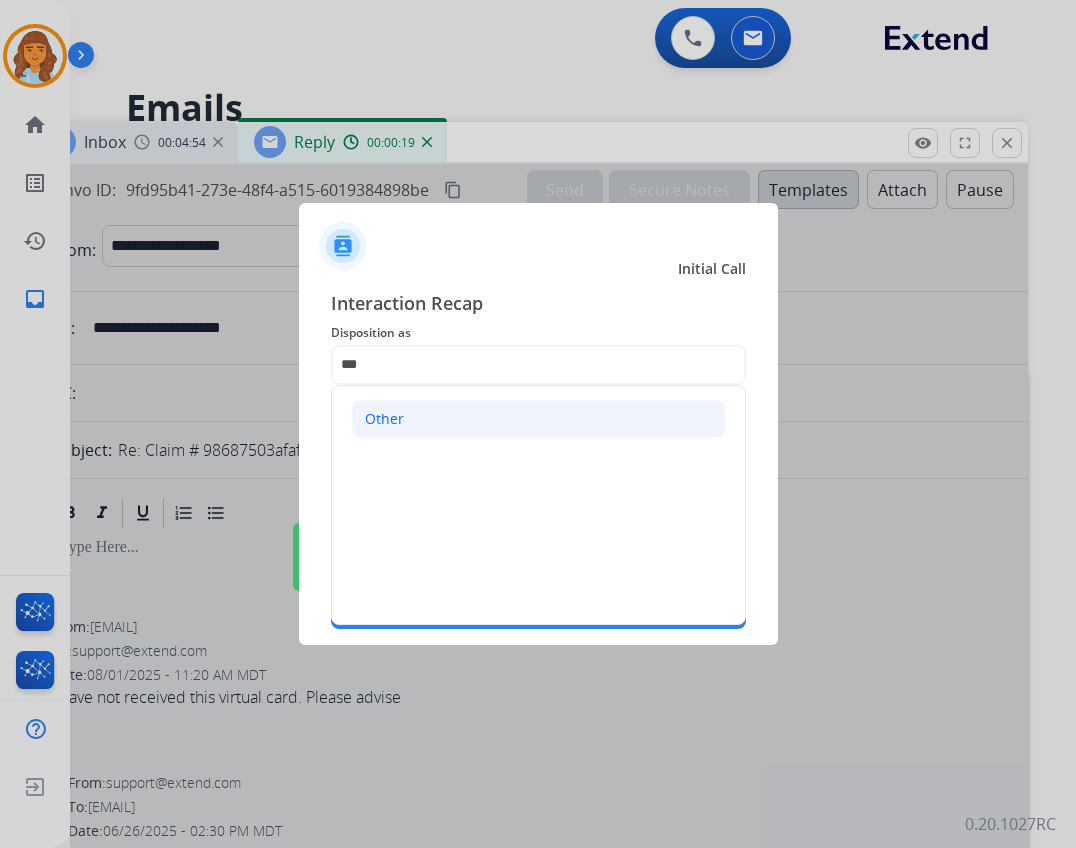 click on "Other" 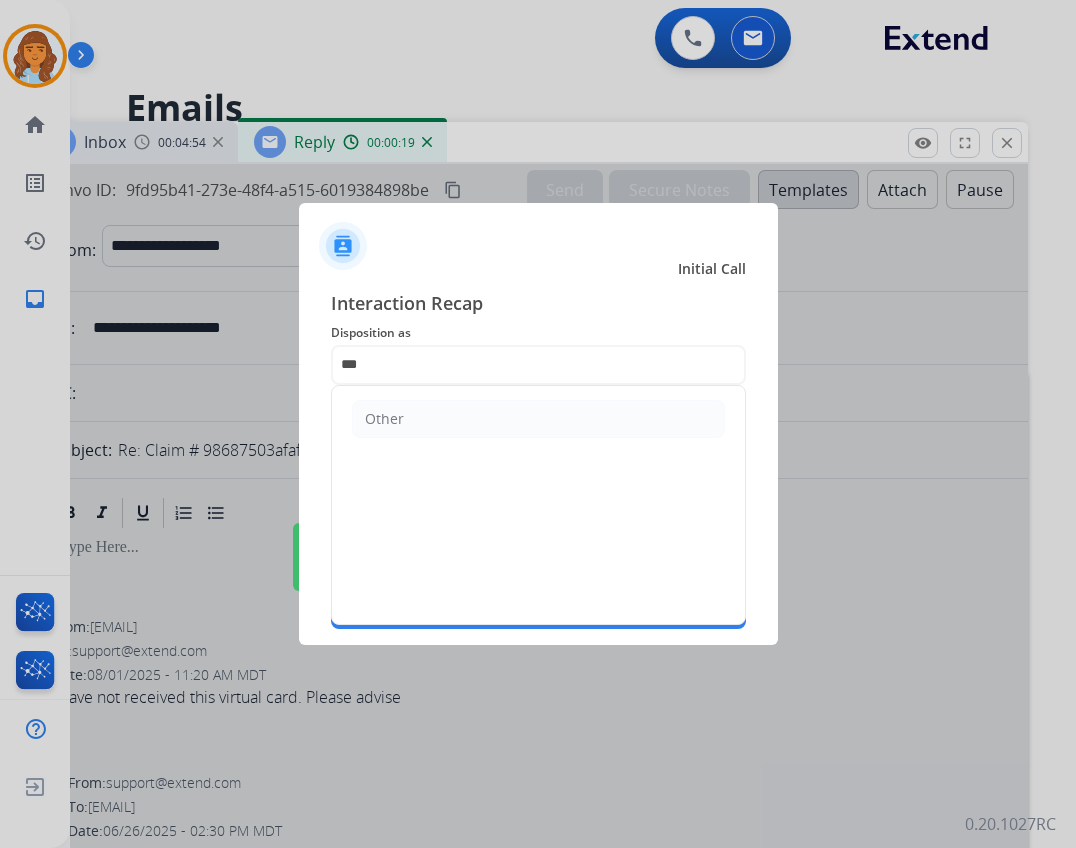 type on "*****" 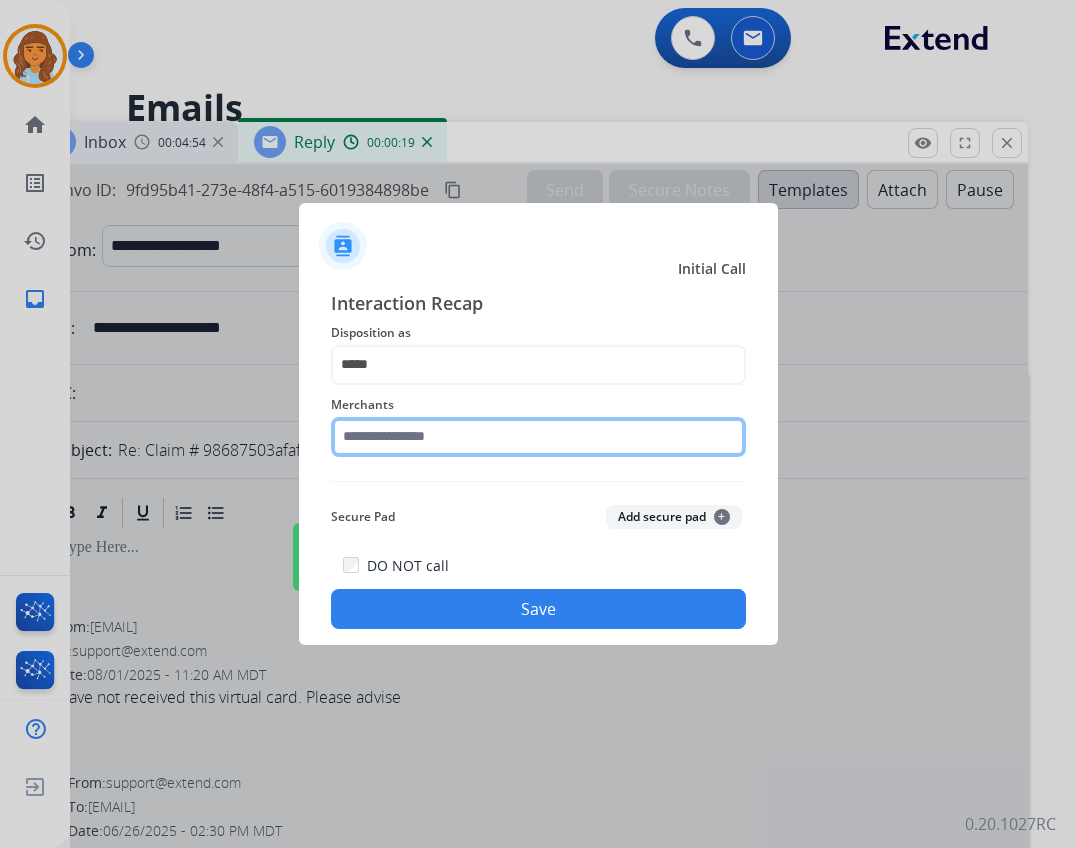 click 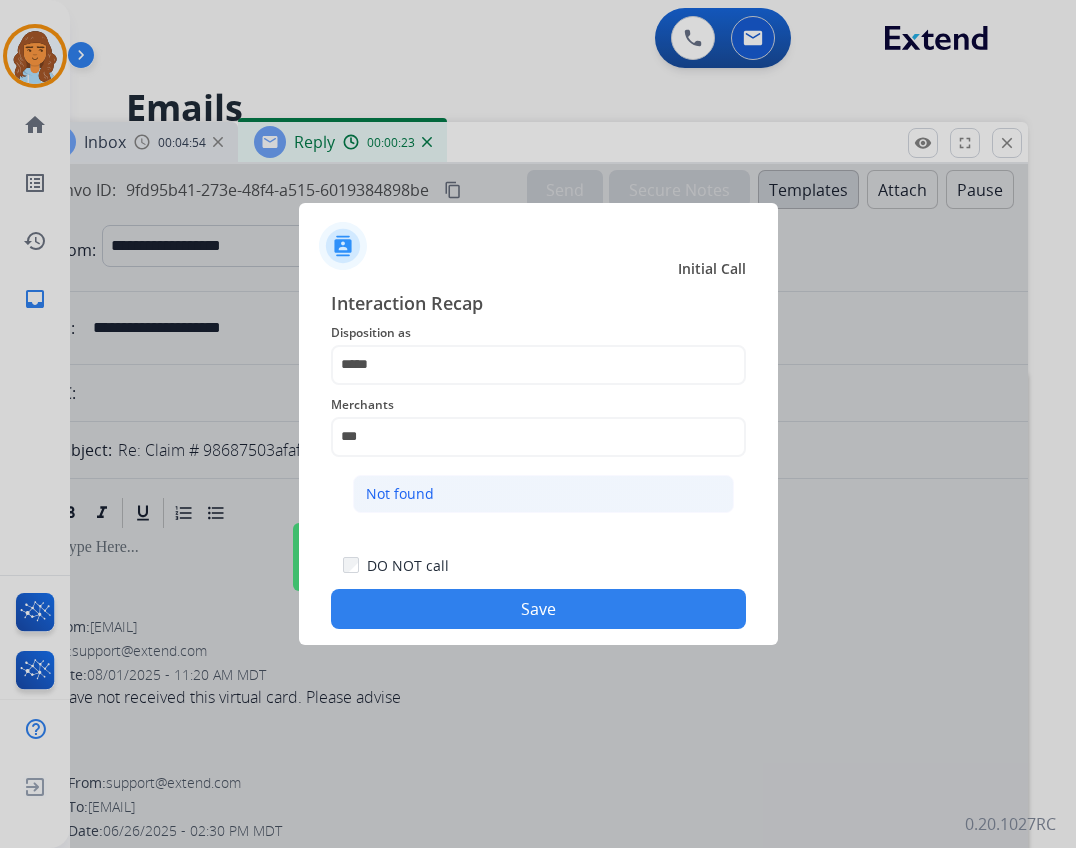 click on "Not found" 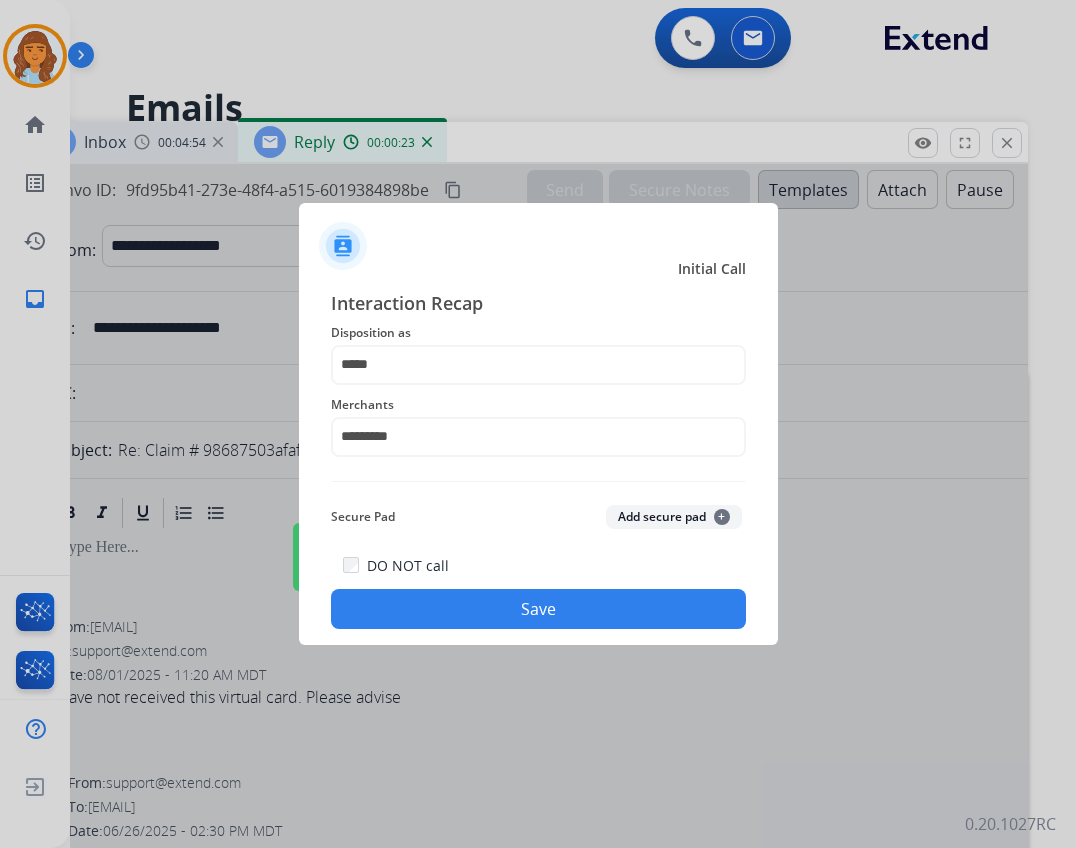 click on "Save" 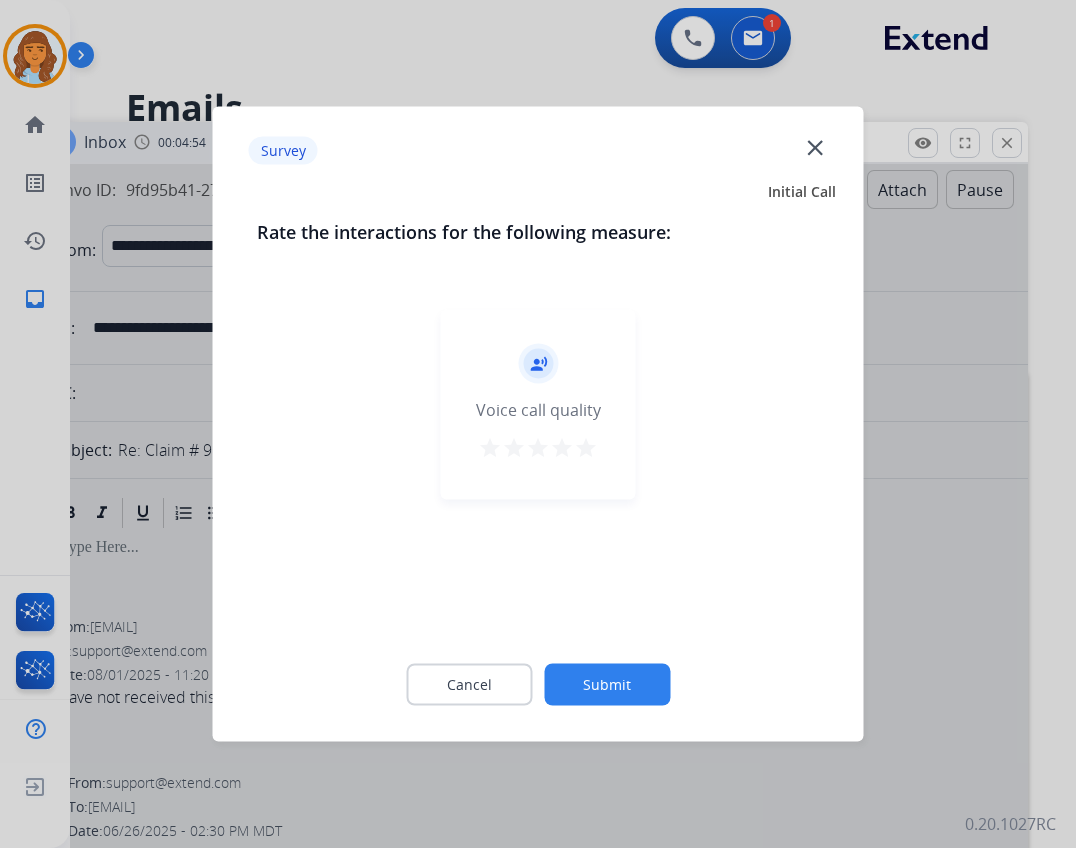 click on "close" 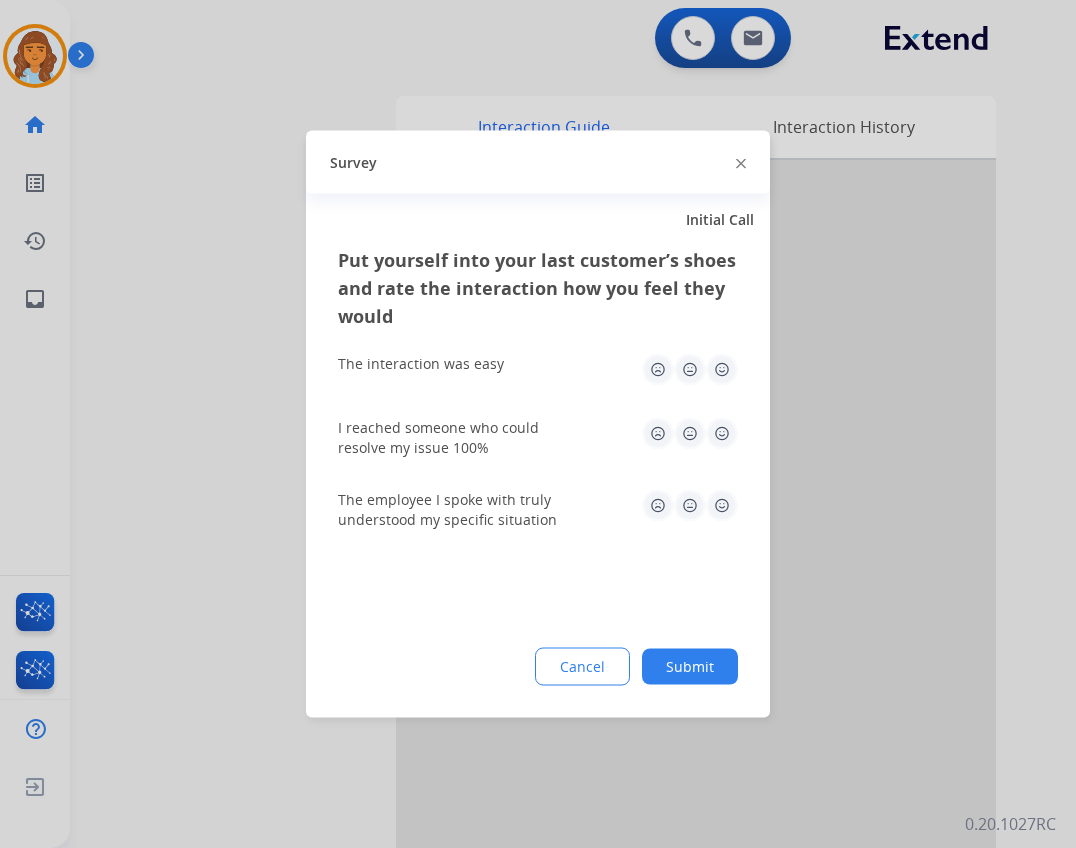 click 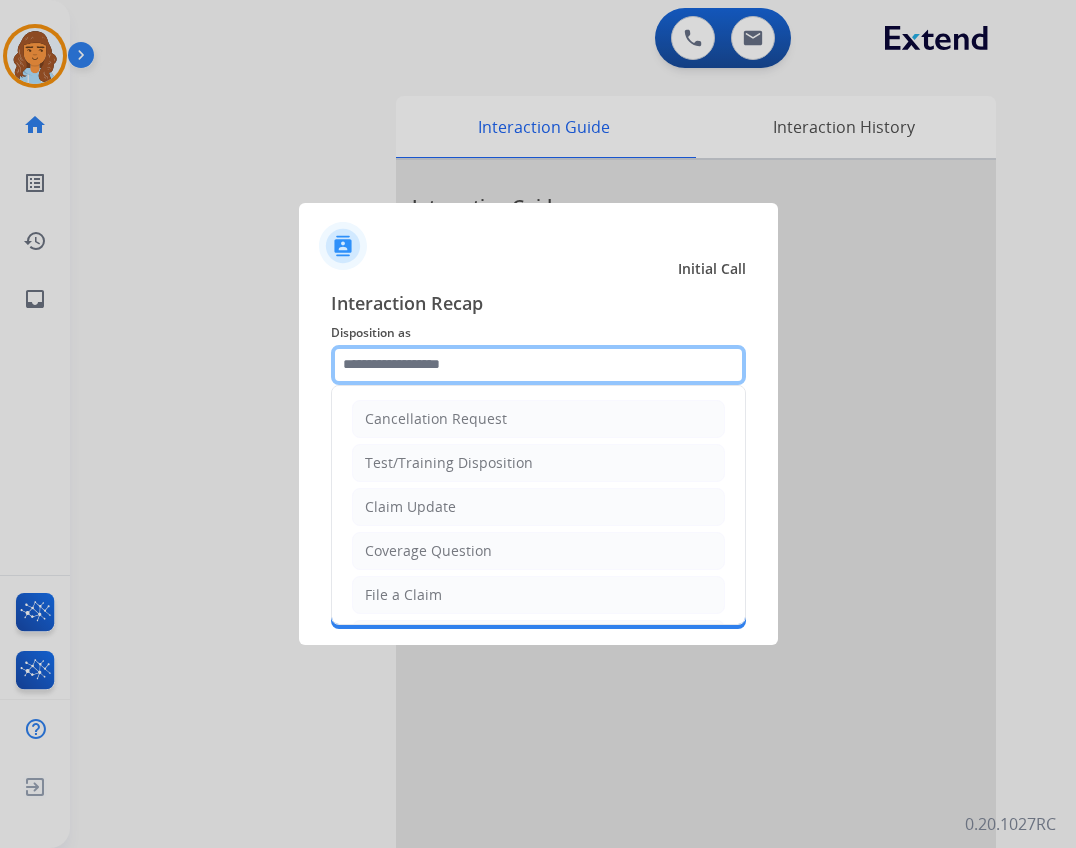 drag, startPoint x: 489, startPoint y: 363, endPoint x: 536, endPoint y: 326, distance: 59.816387 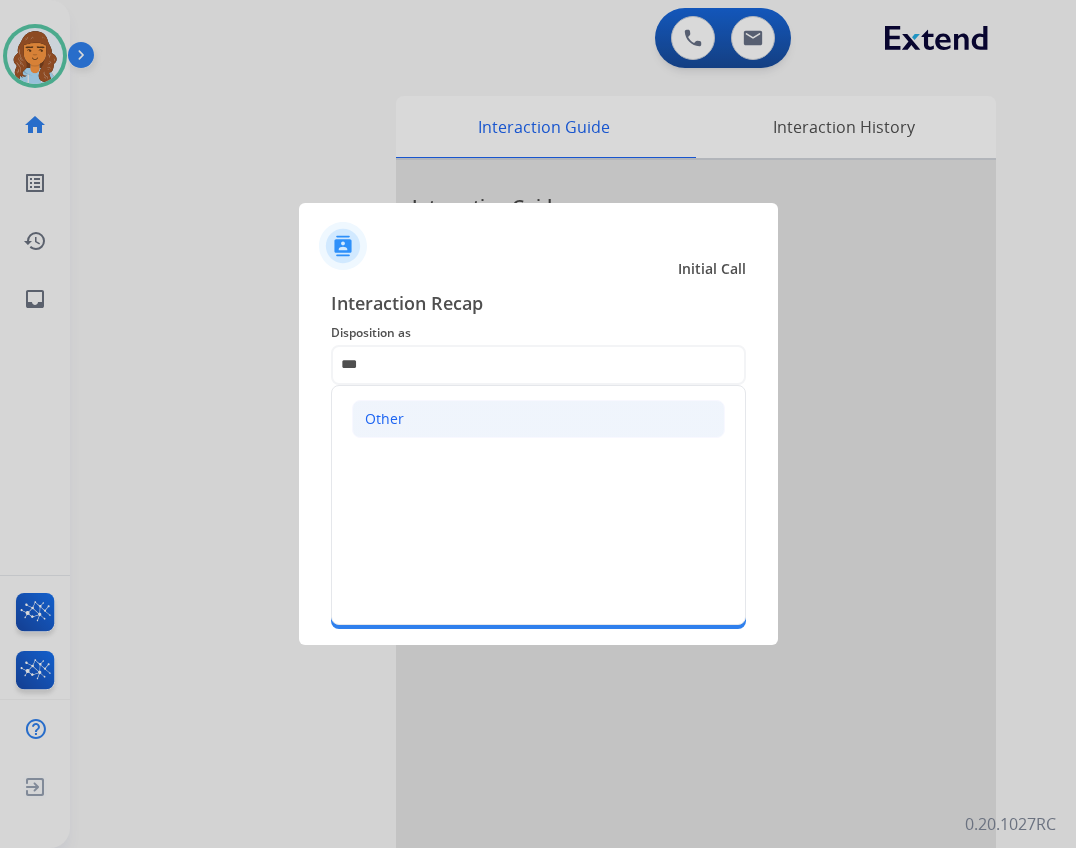 click on "Other" 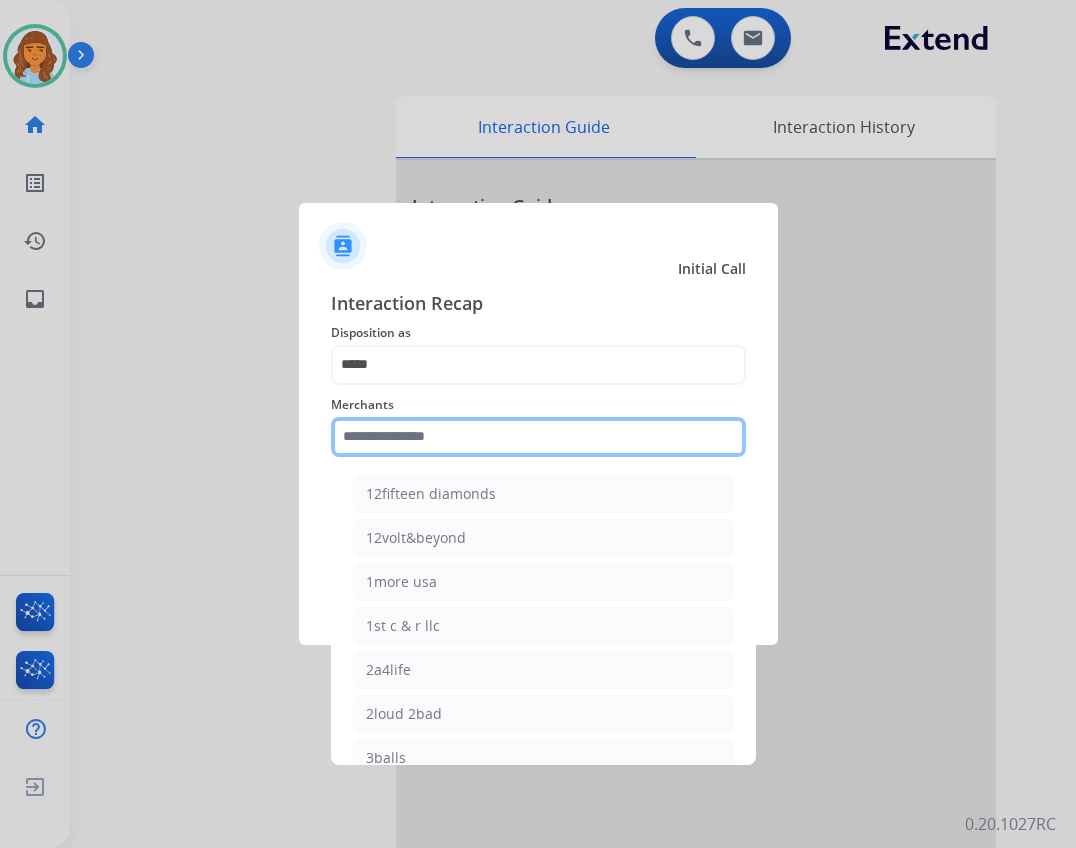 drag, startPoint x: 480, startPoint y: 428, endPoint x: 499, endPoint y: 391, distance: 41.59327 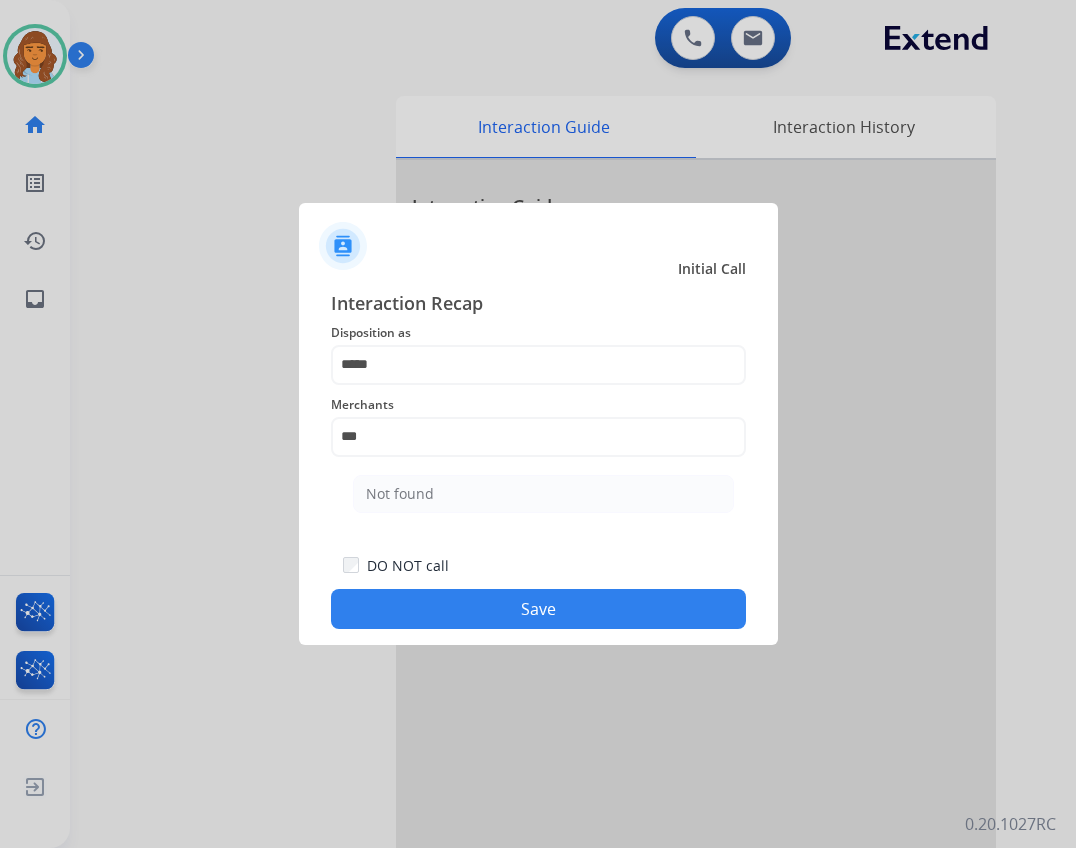 click on "Not found" 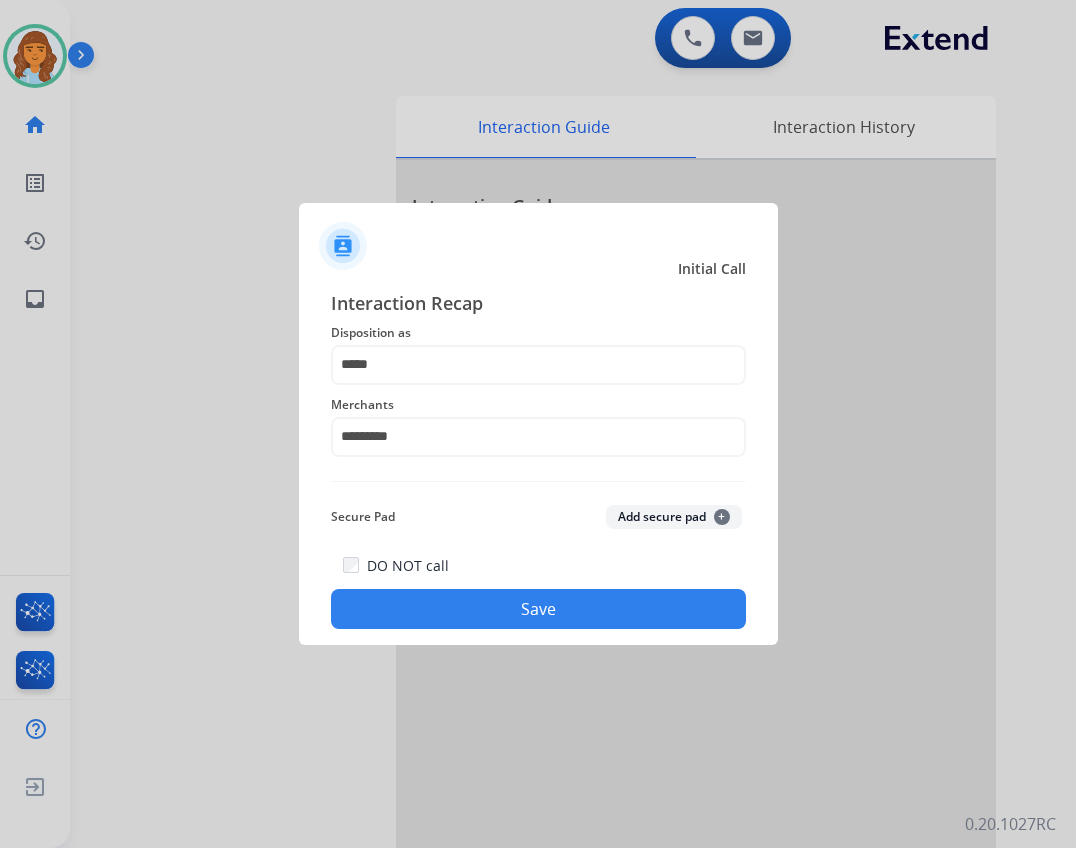 click on "Save" 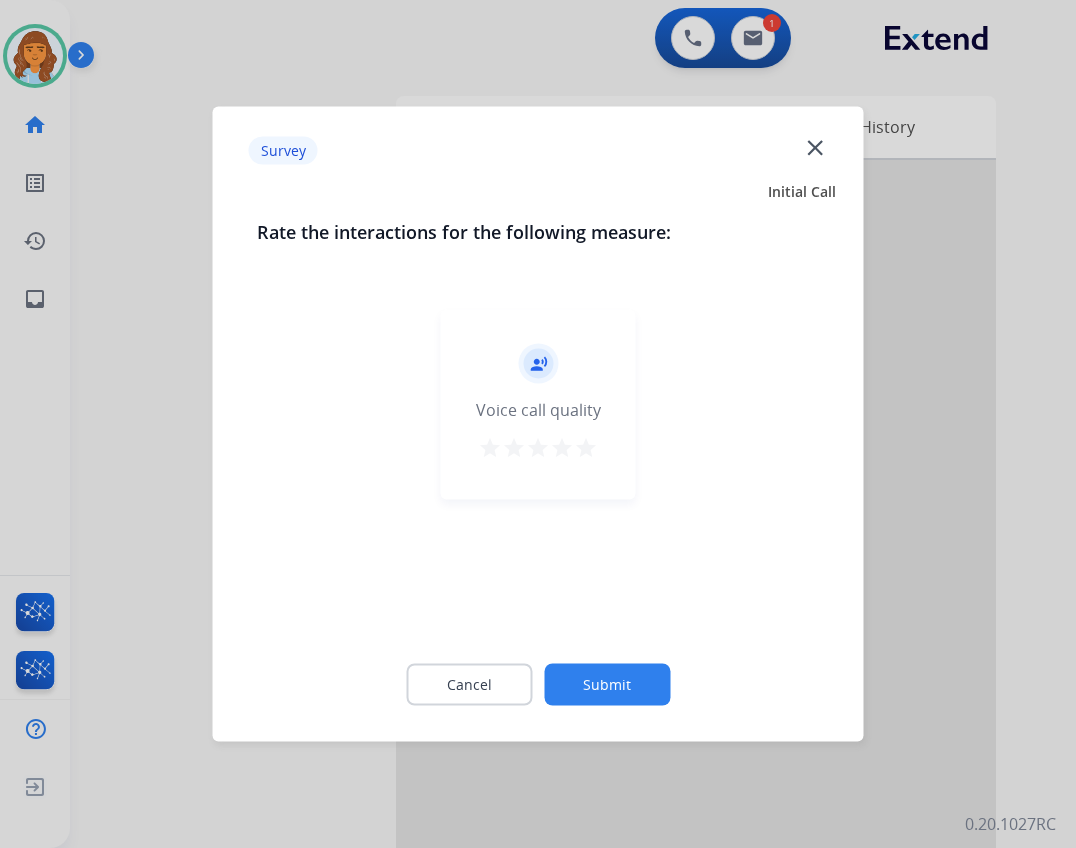 click on "close" 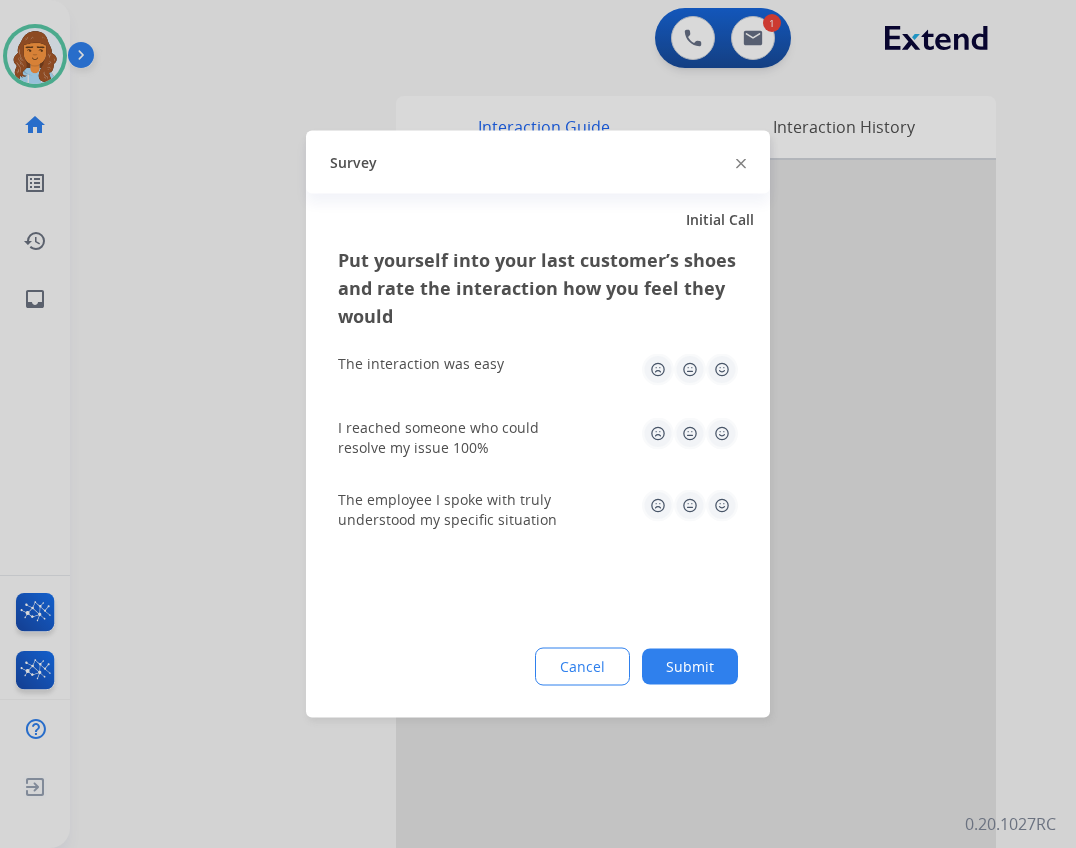 click on "Survey" 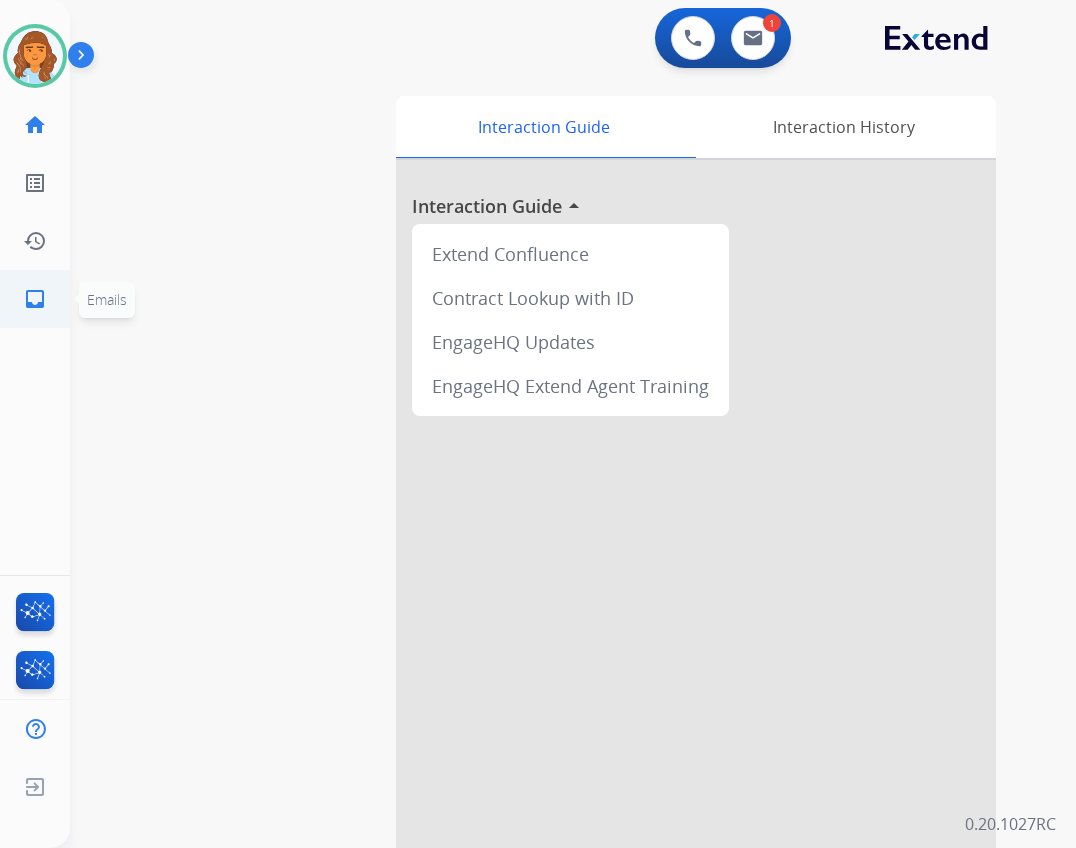 click on "inbox  Emails" 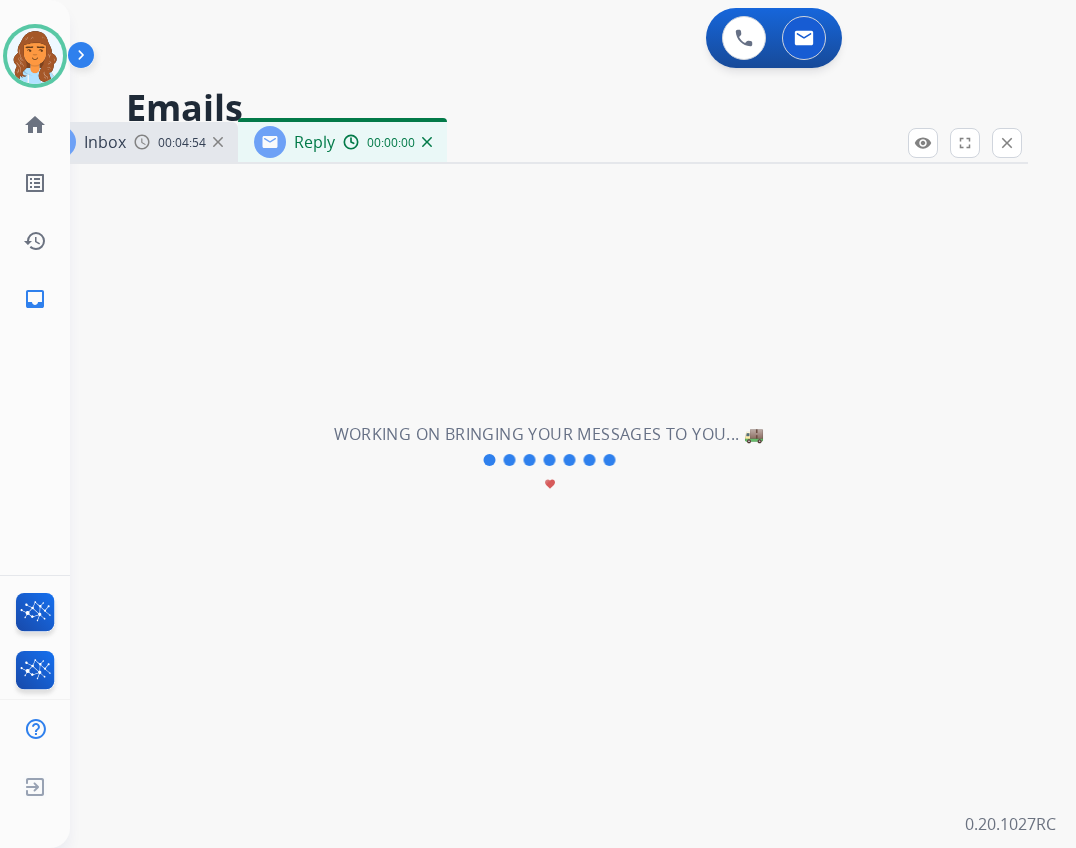 select on "**********" 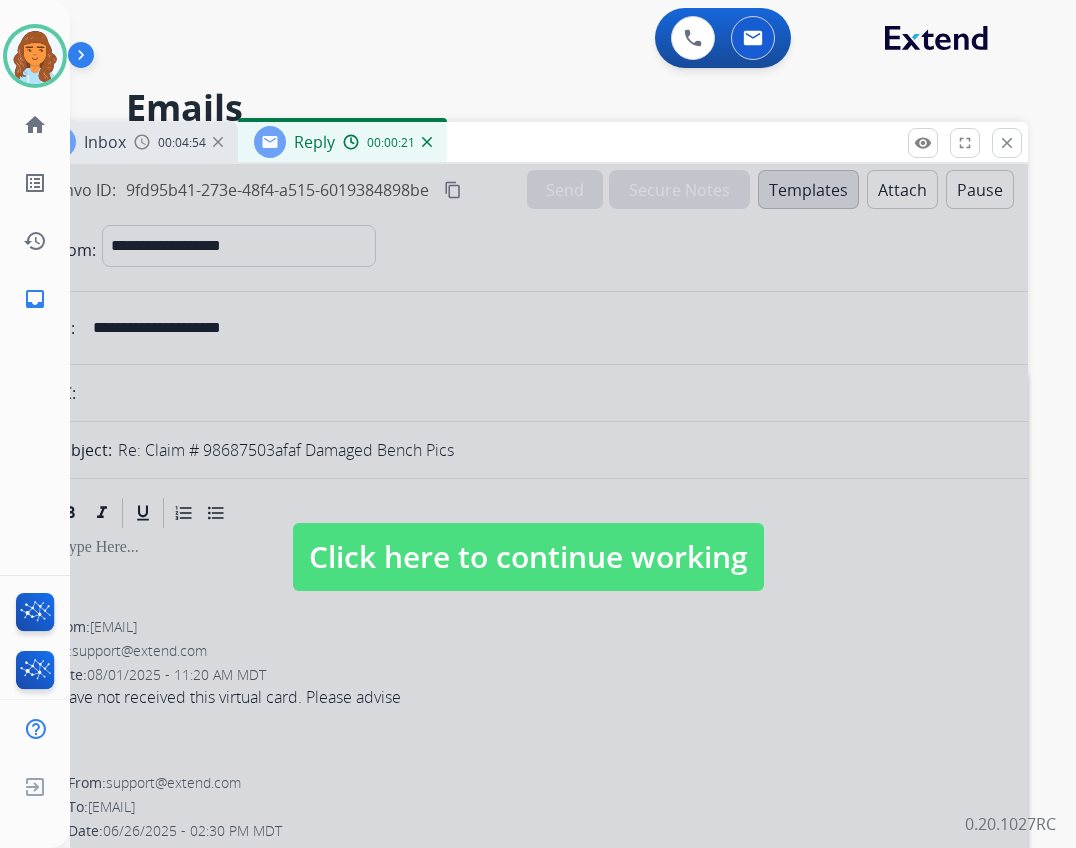click on "Click here to continue working" at bounding box center (528, 557) 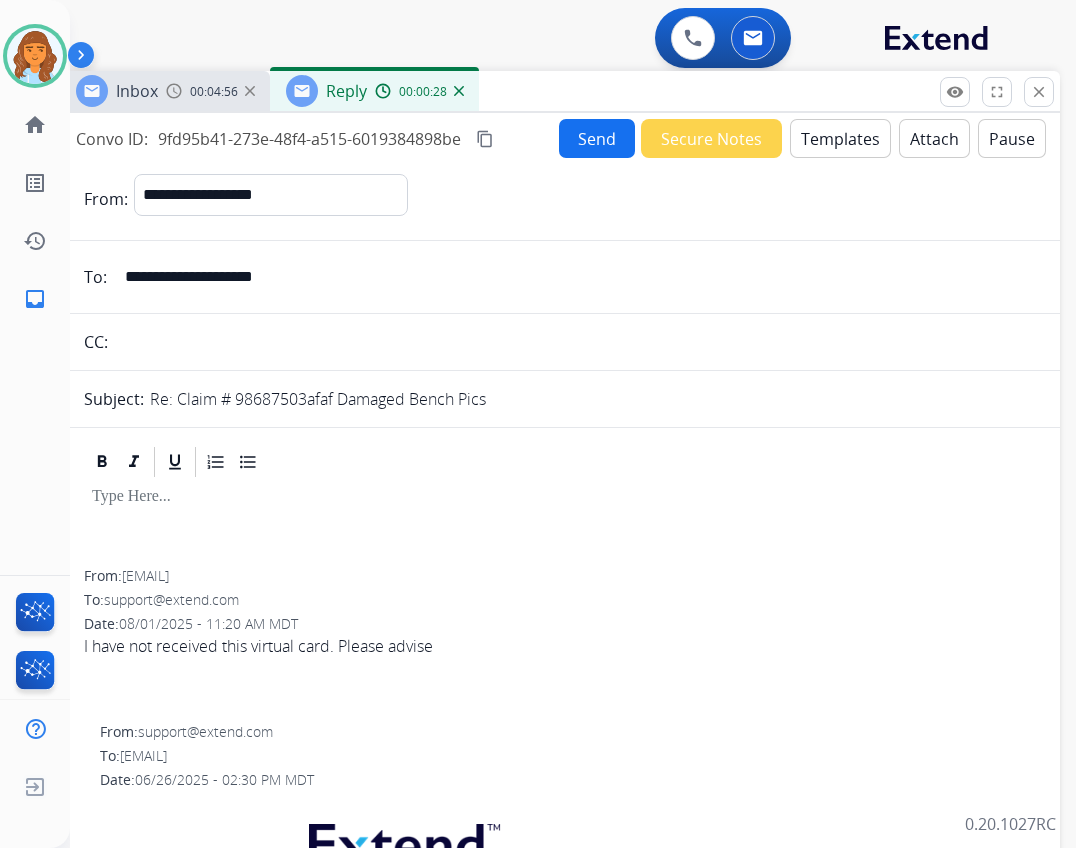 drag, startPoint x: 529, startPoint y: 158, endPoint x: 561, endPoint y: 107, distance: 60.207973 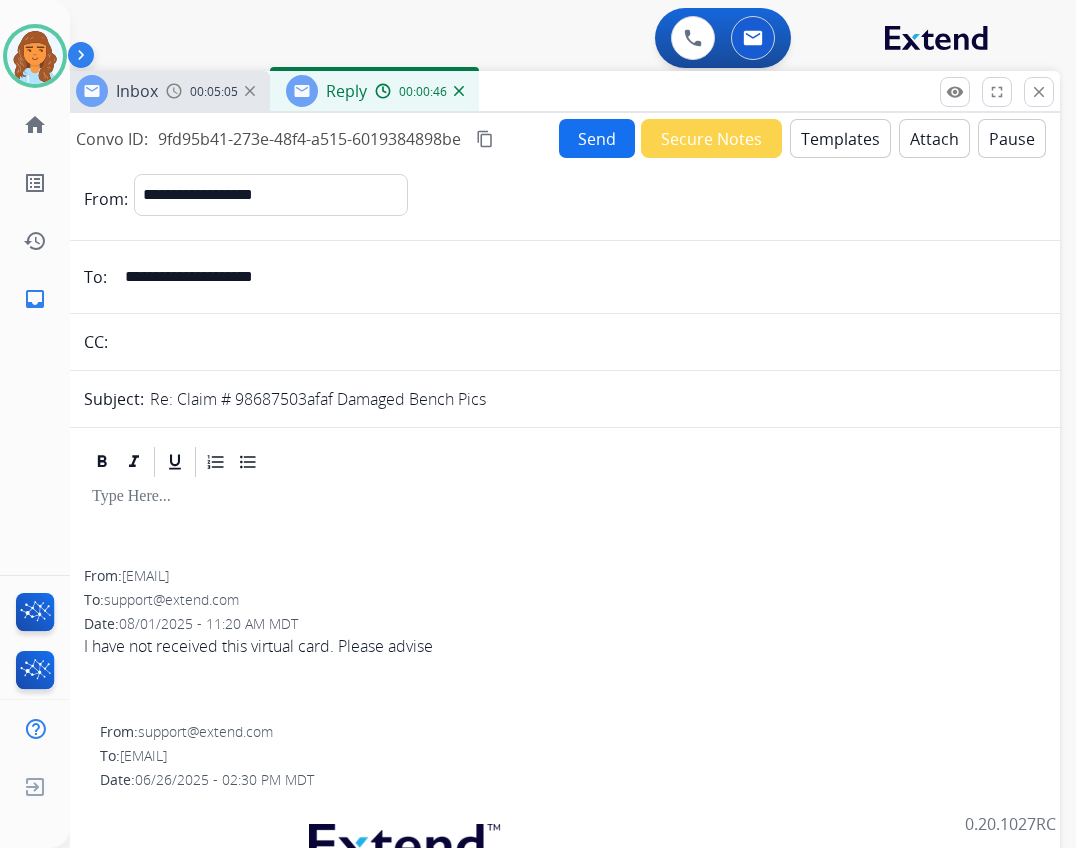 click on "remove_red_eye Logs fullscreen Expand close Close" at bounding box center [997, 92] 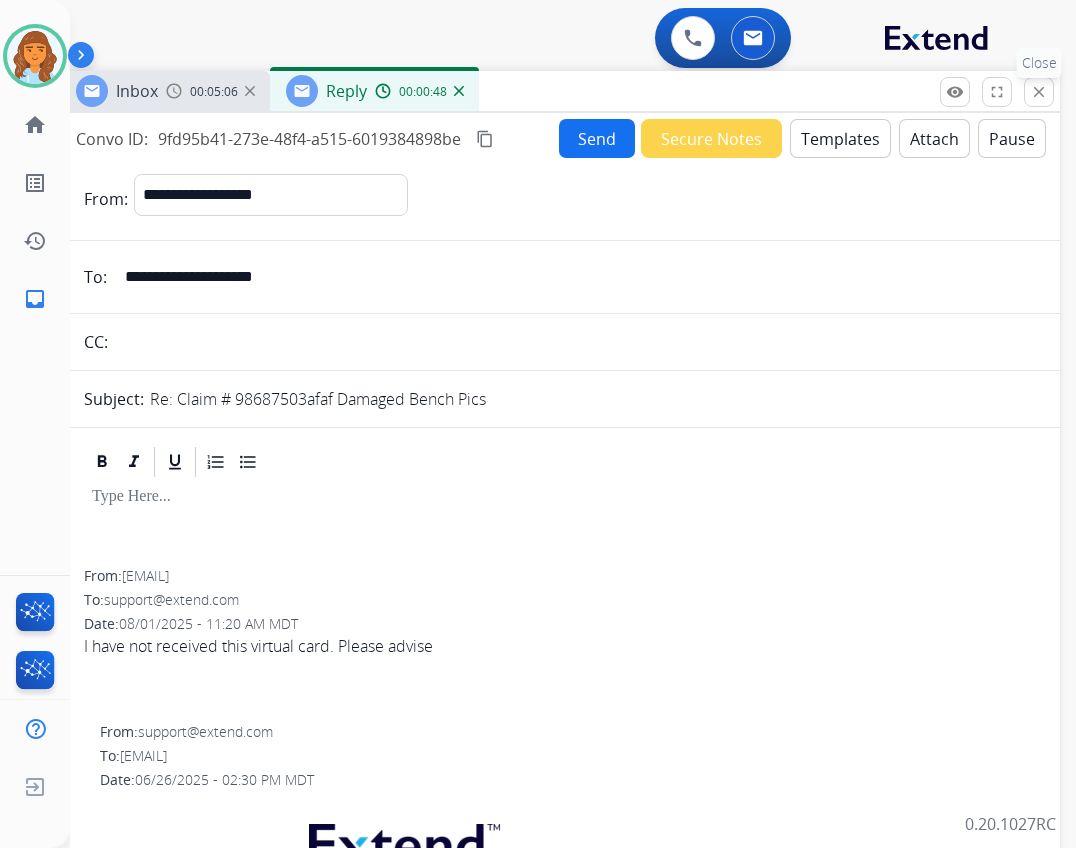 click on "close Close" at bounding box center (1039, 92) 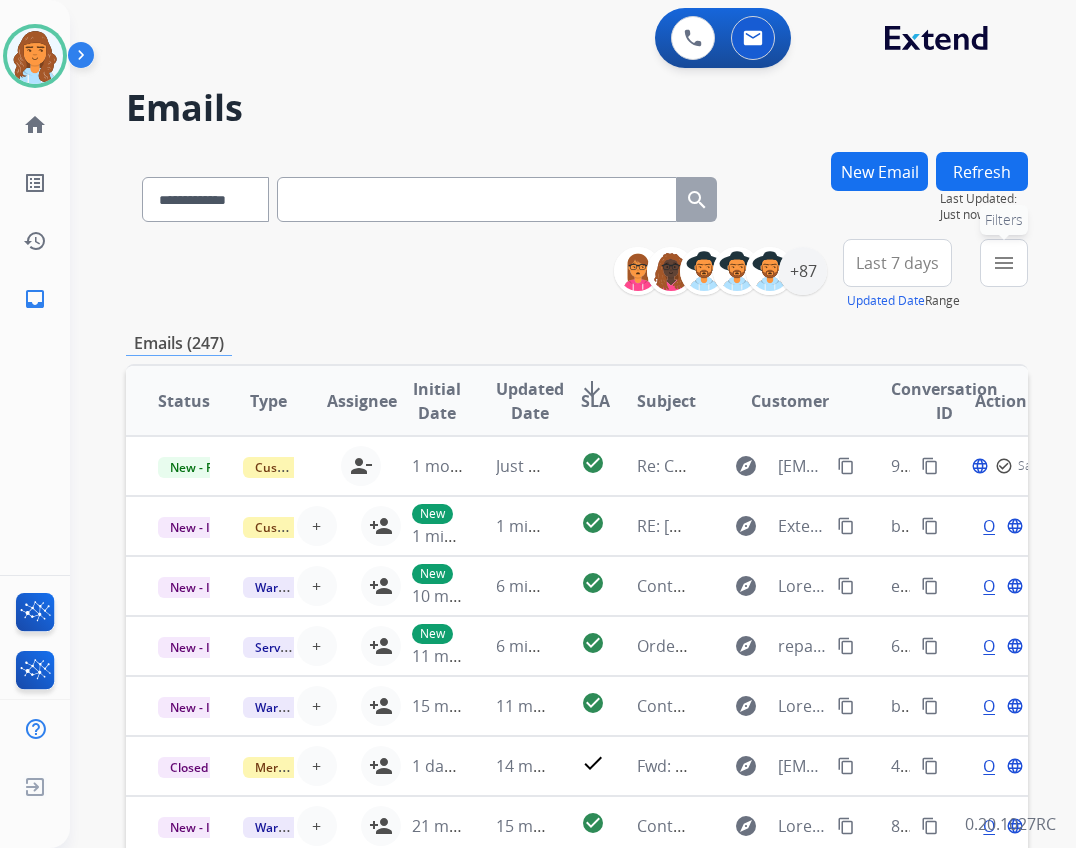 drag, startPoint x: 1009, startPoint y: 278, endPoint x: 1001, endPoint y: 222, distance: 56.568542 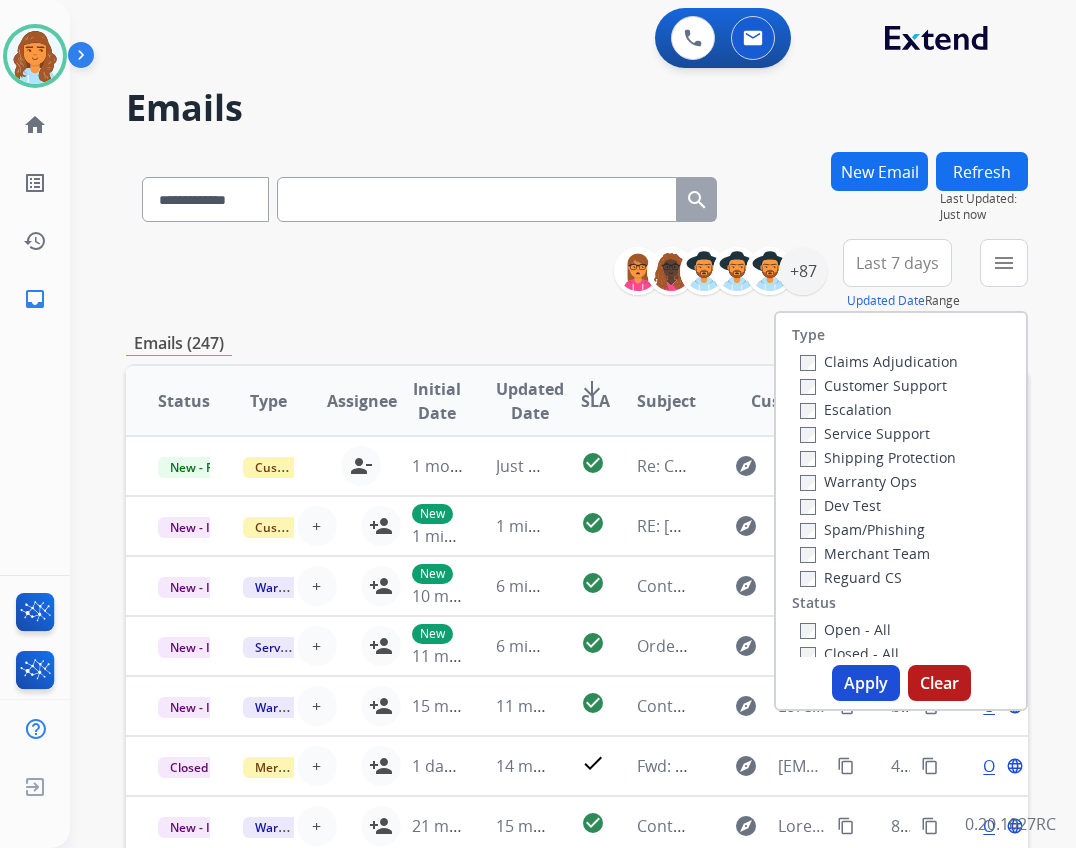 click on "Customer Support" at bounding box center [873, 385] 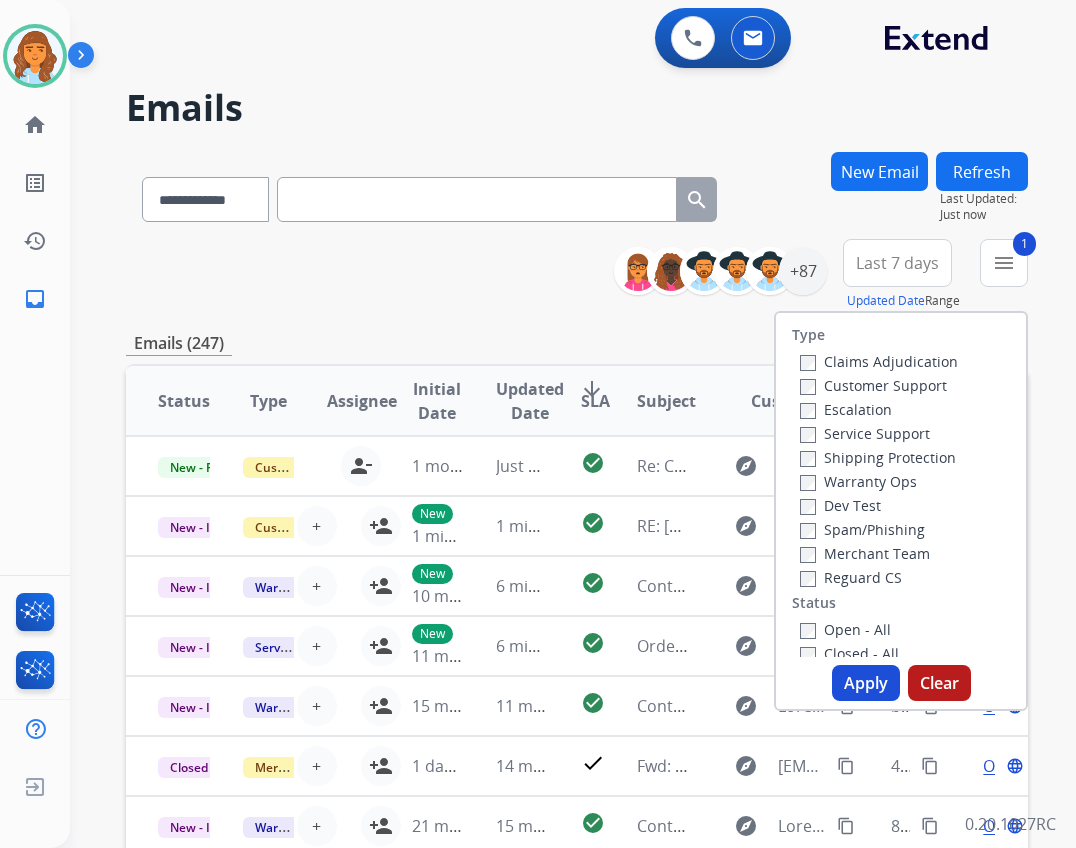 click on "Reguard CS" at bounding box center [851, 577] 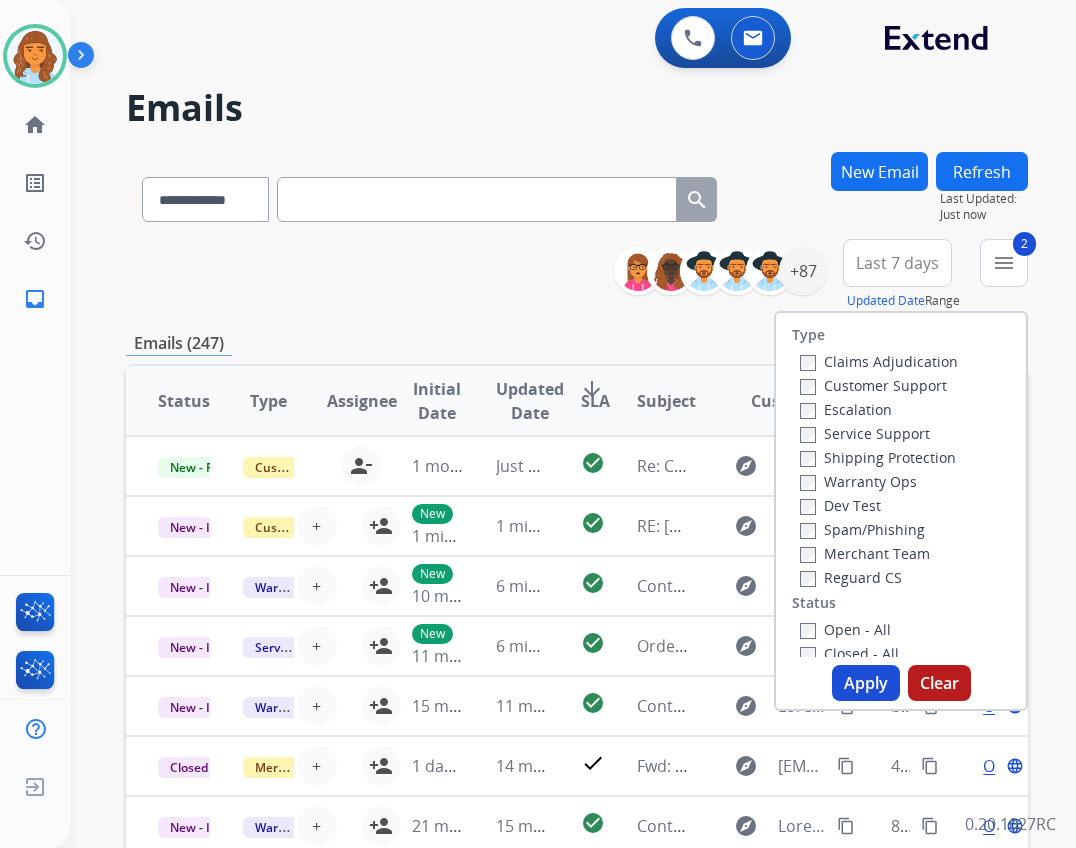 click on "Open - All" at bounding box center (845, 629) 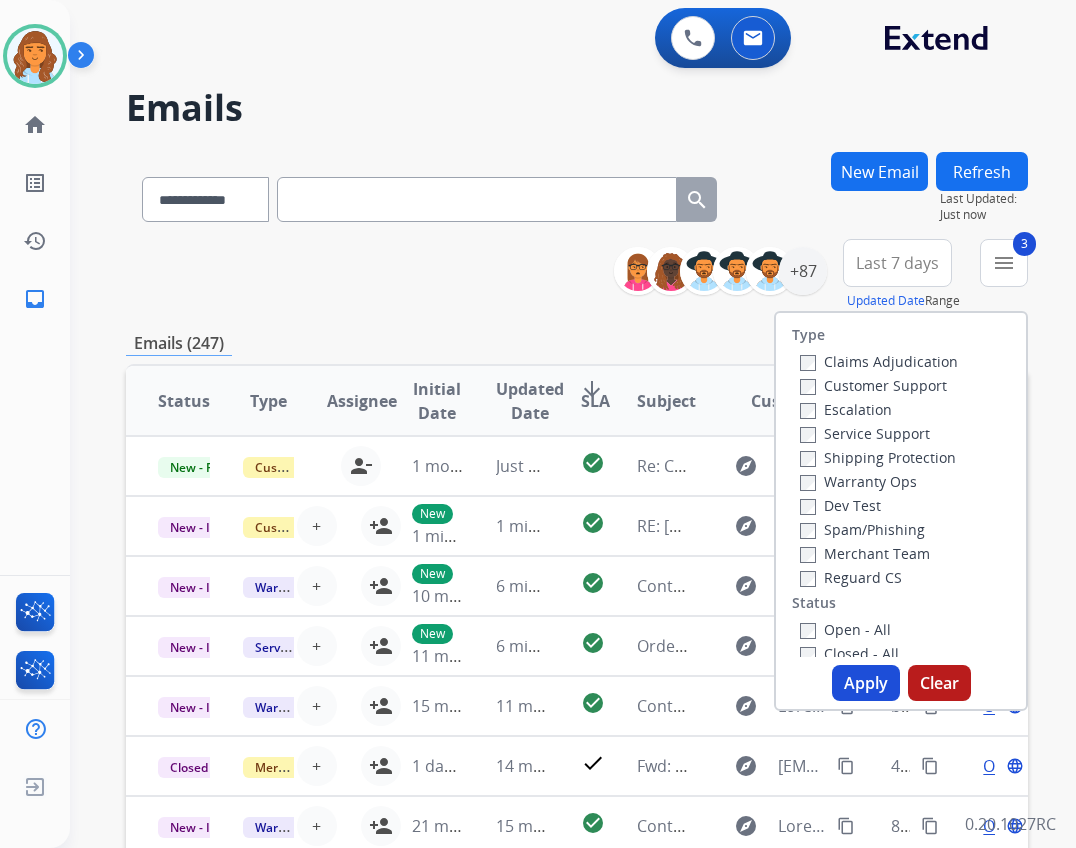 click on "Warranty Ops" at bounding box center (858, 481) 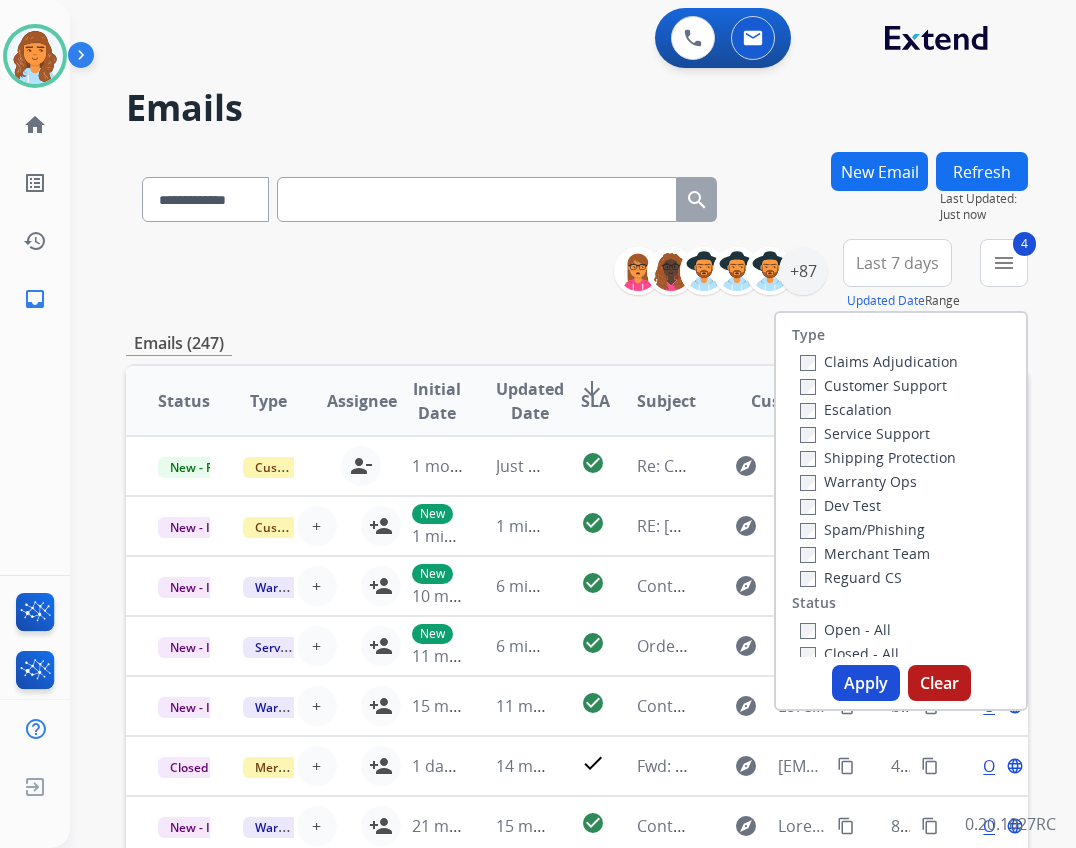 click on "Warranty Ops" at bounding box center [858, 481] 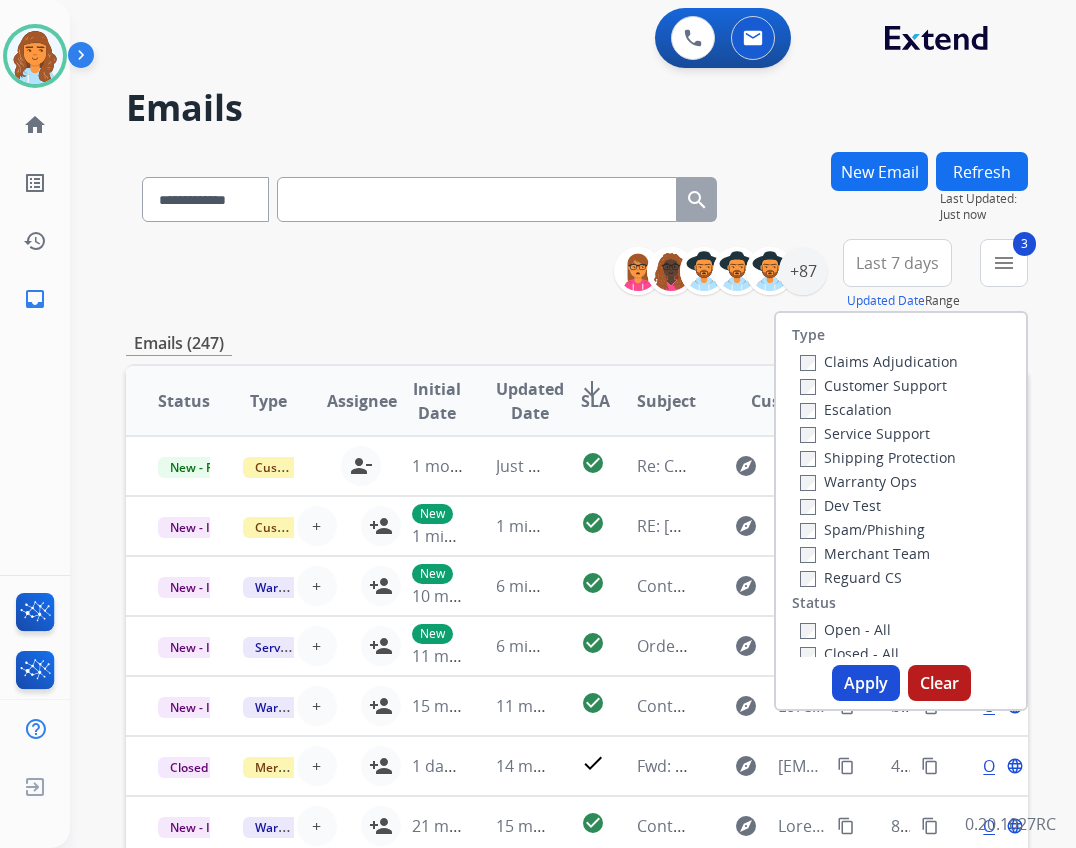 click on "Shipping Protection" at bounding box center (878, 457) 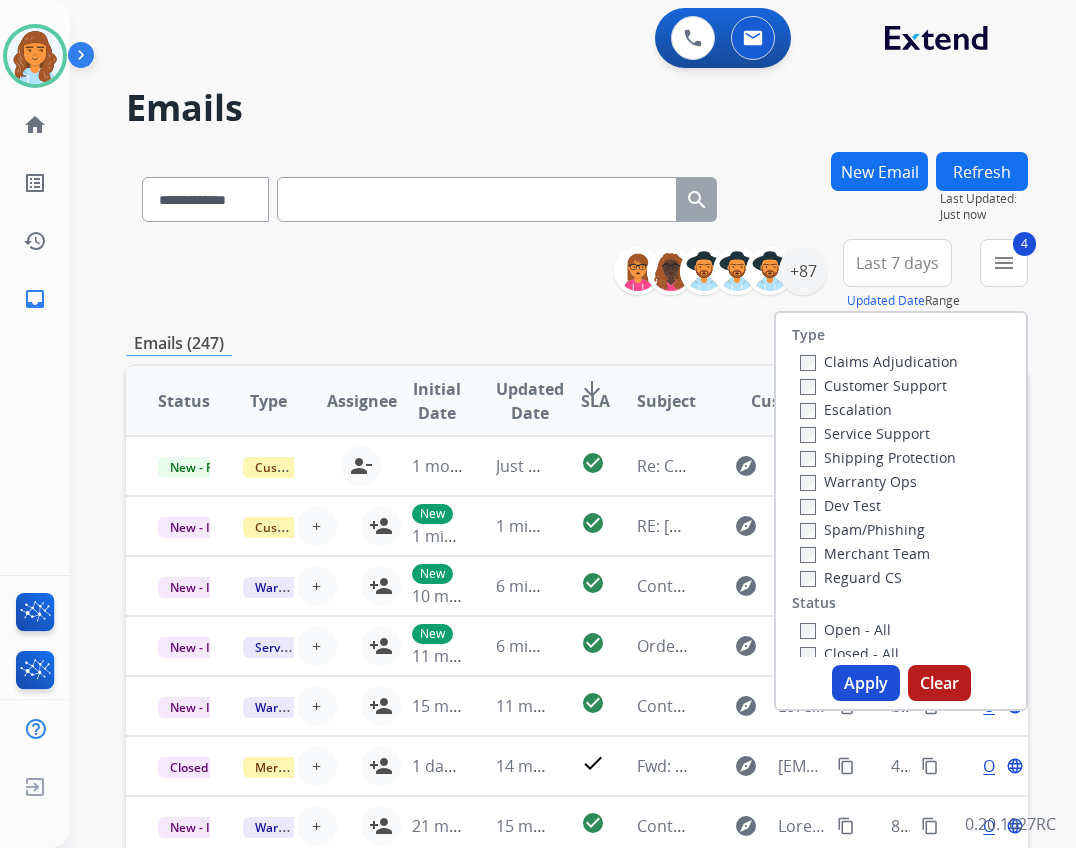 click on "Apply" at bounding box center (866, 683) 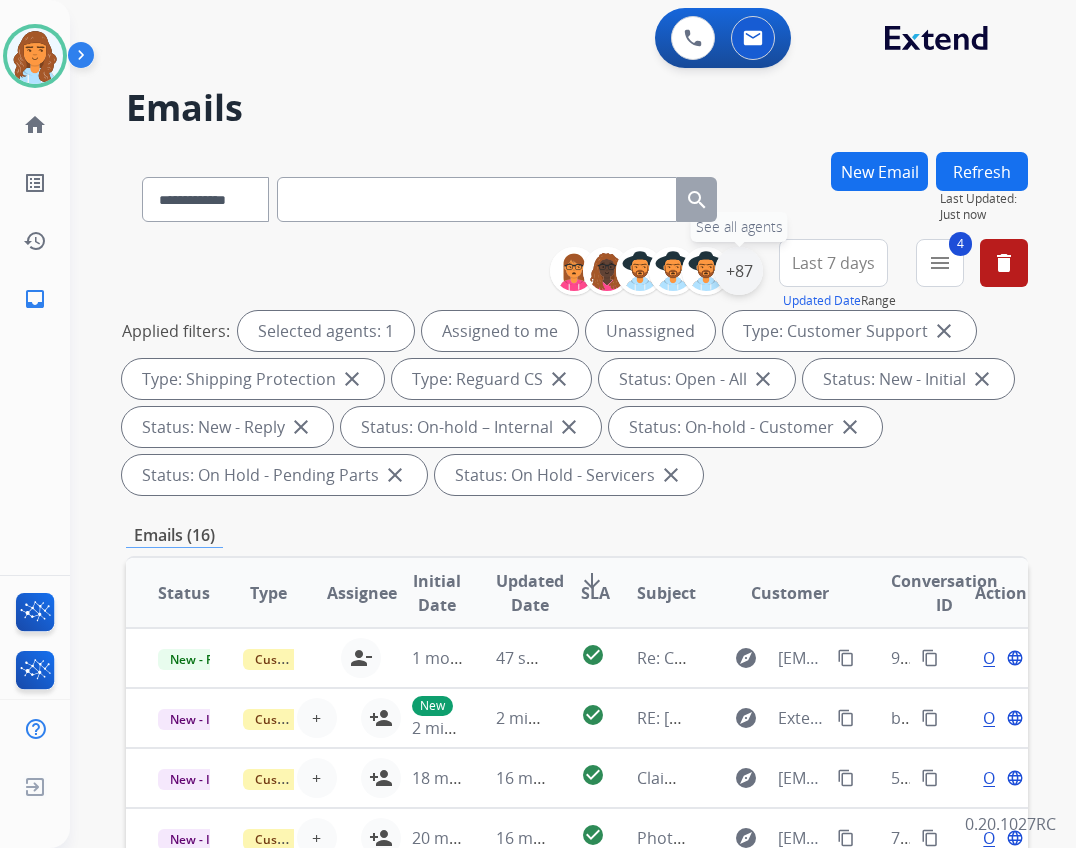 click on "+87" at bounding box center [739, 271] 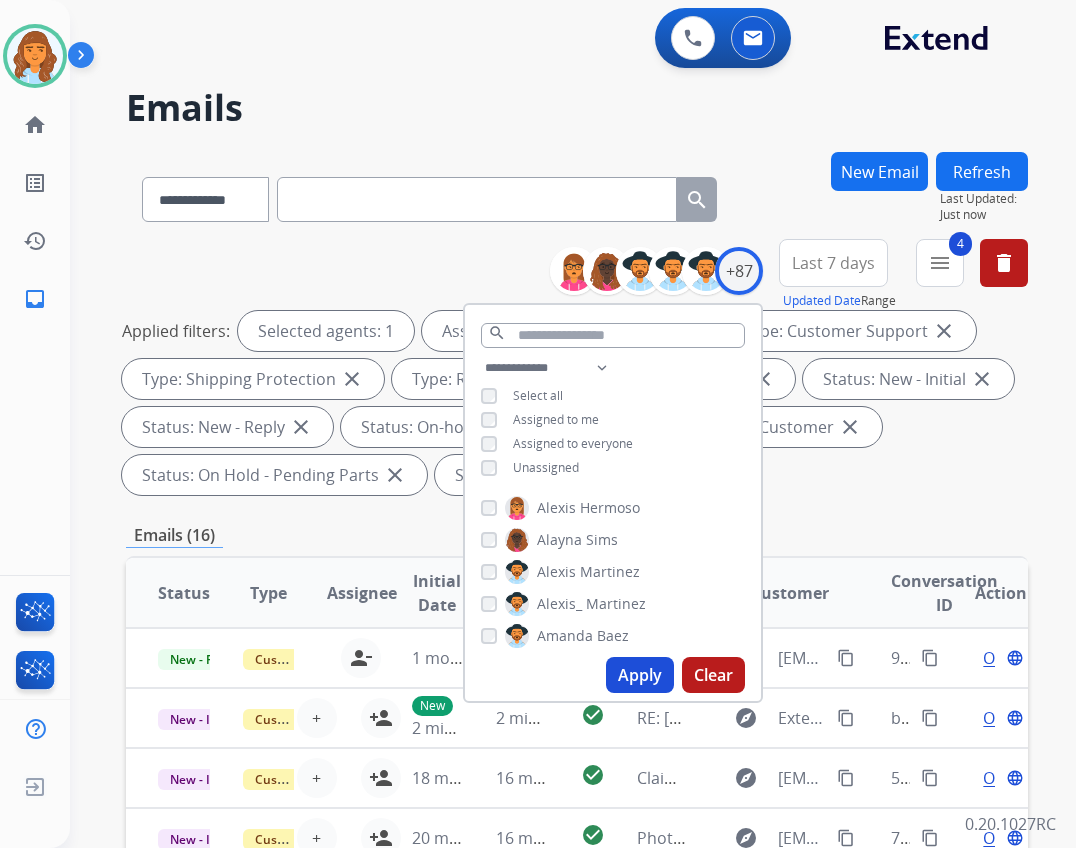 click on "Unassigned" at bounding box center [546, 467] 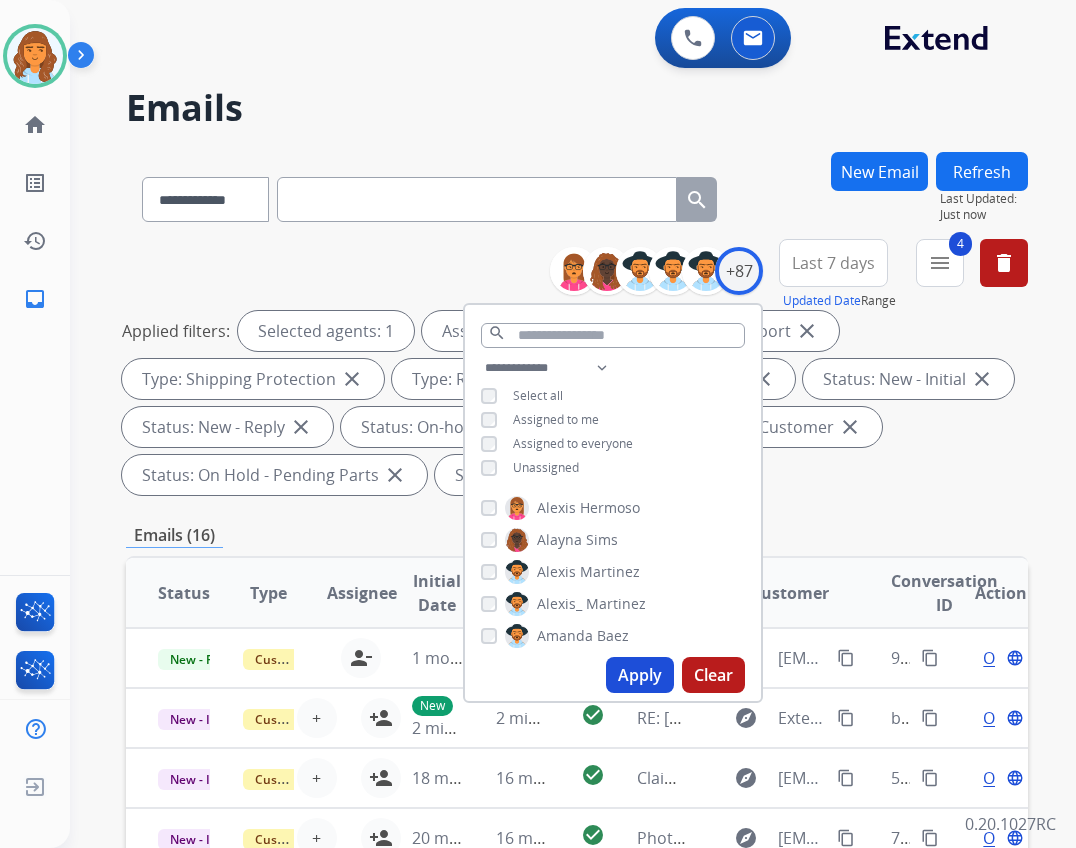 click on "Apply" at bounding box center (640, 675) 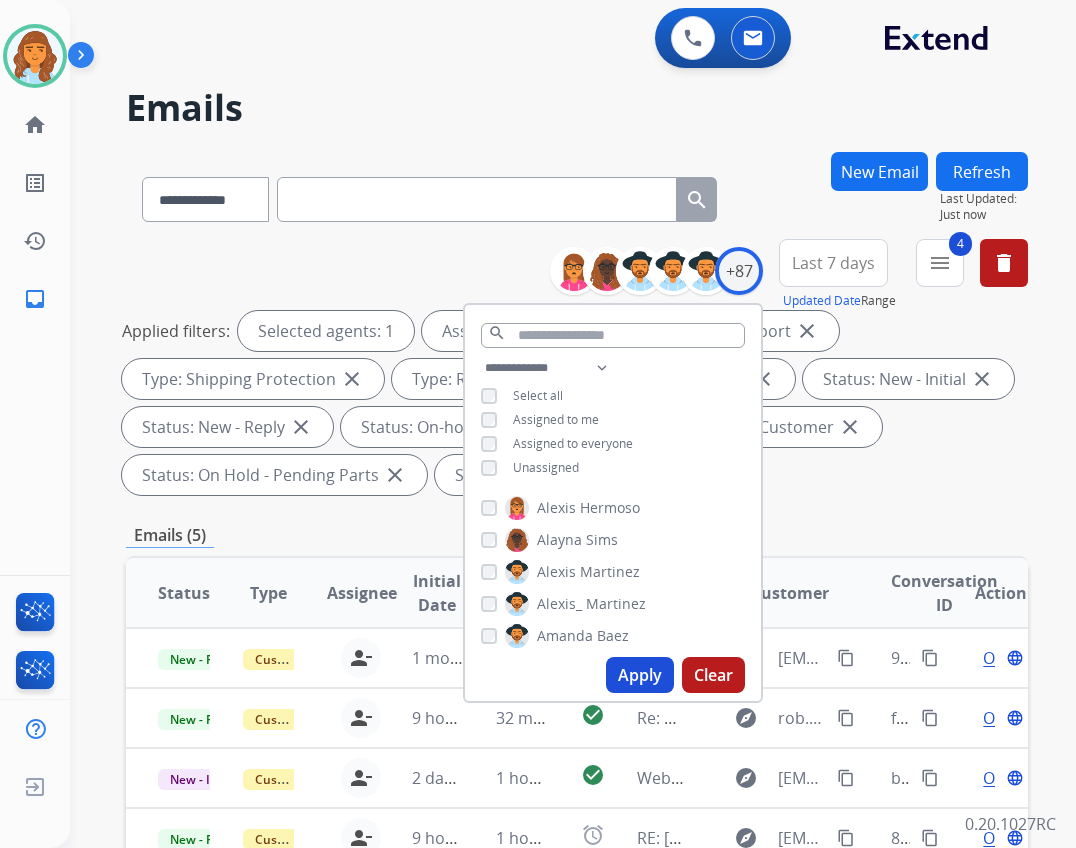 click on "Apply" at bounding box center [640, 675] 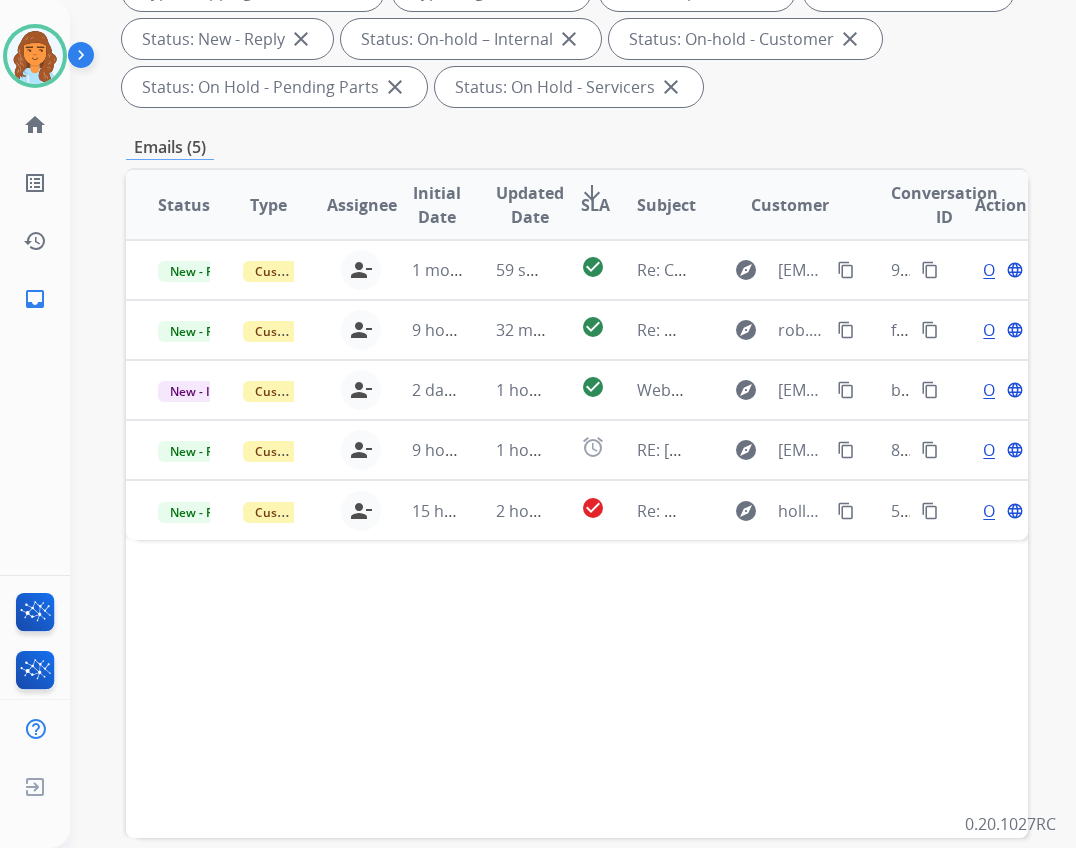 scroll, scrollTop: 400, scrollLeft: 0, axis: vertical 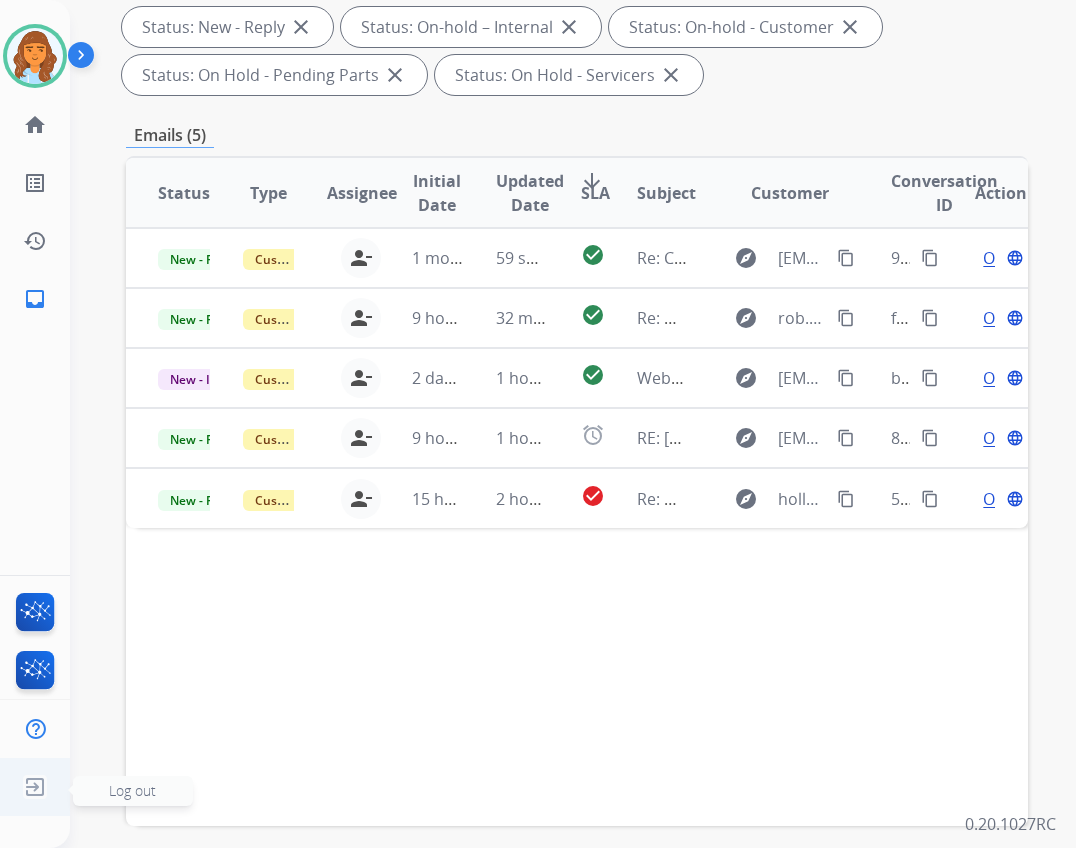 click 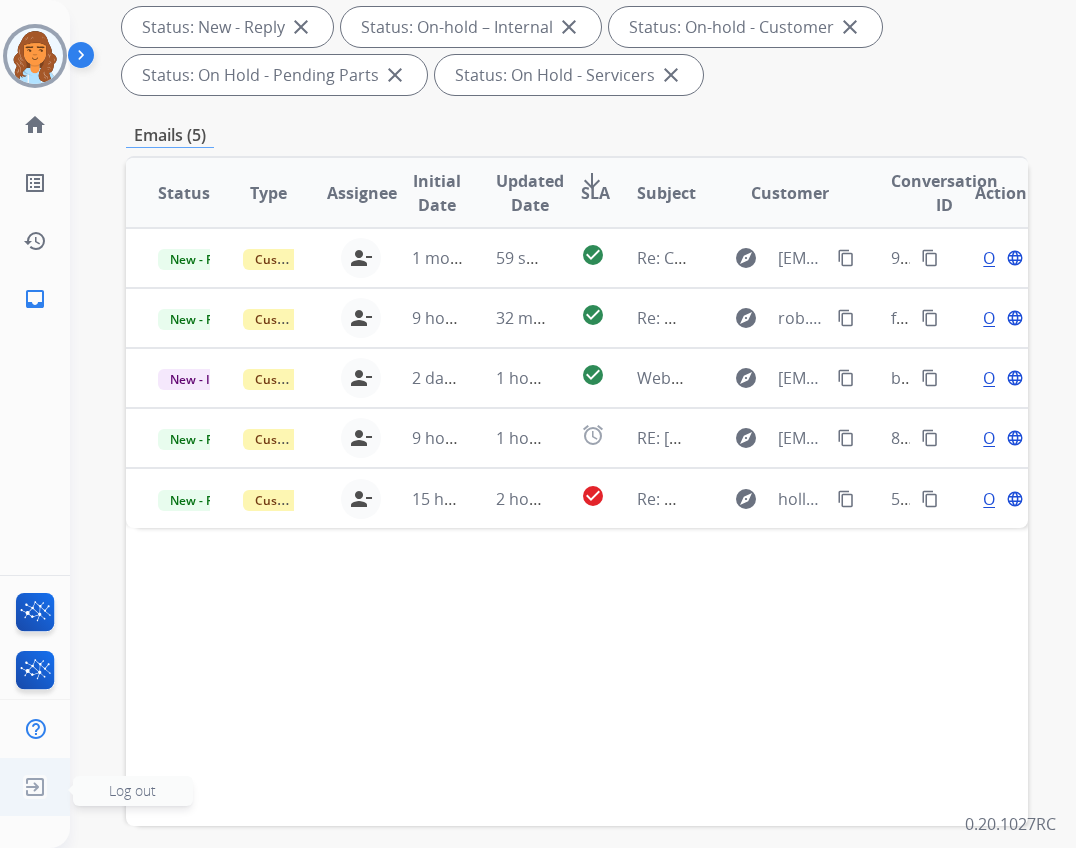 click 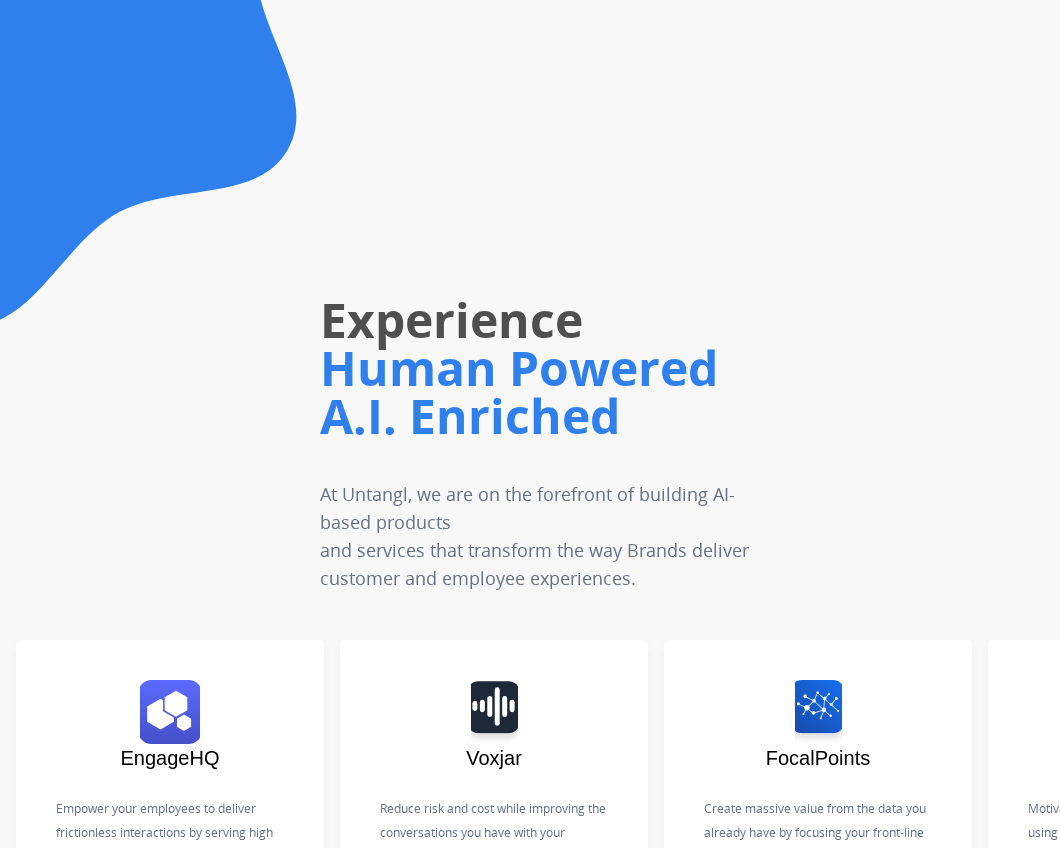 scroll, scrollTop: 0, scrollLeft: 0, axis: both 